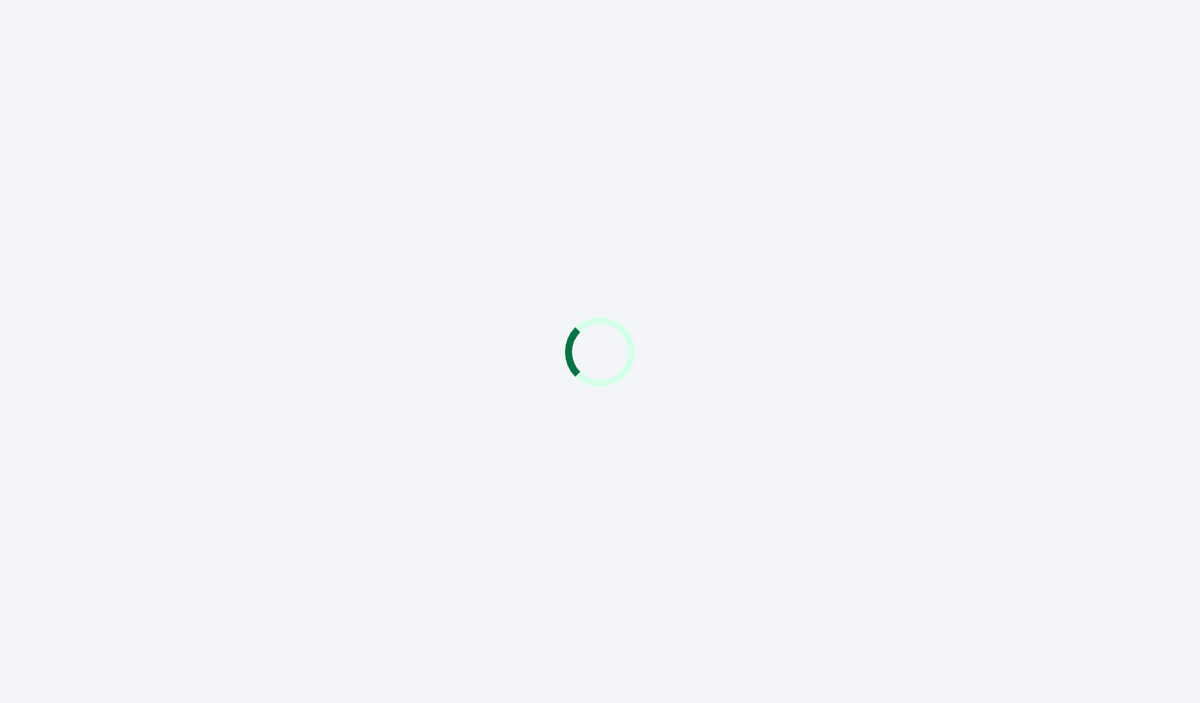 scroll, scrollTop: 0, scrollLeft: 0, axis: both 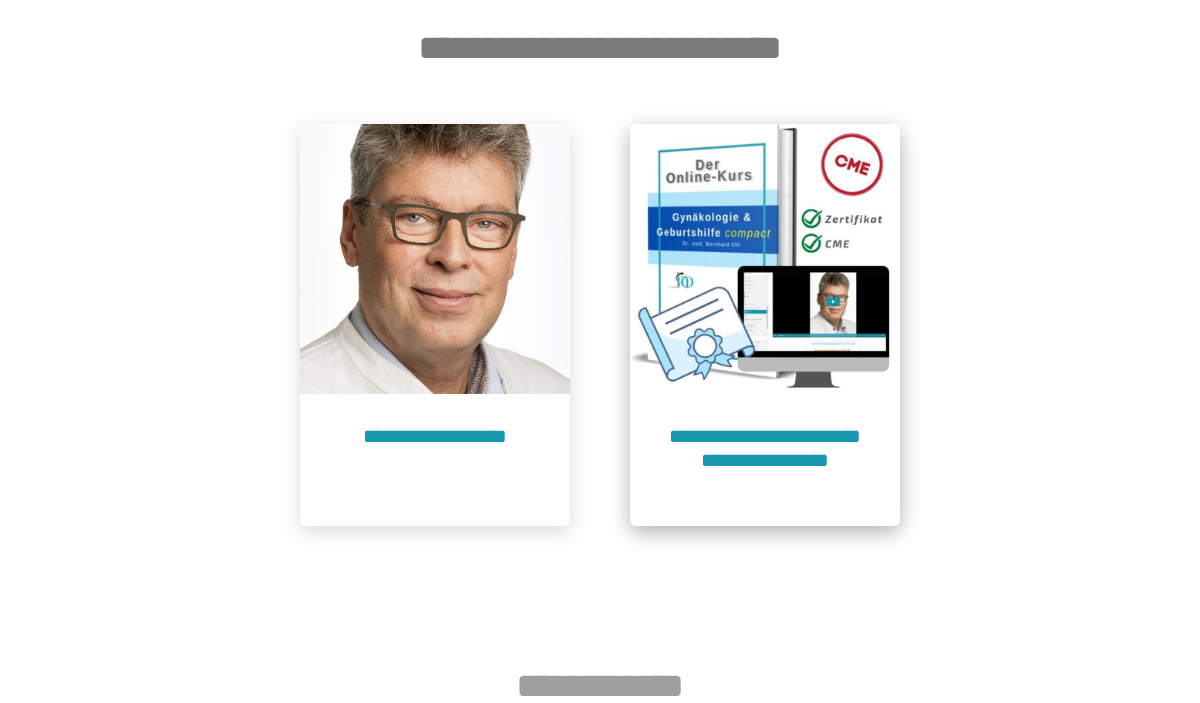 click on "**********" at bounding box center (765, 460) 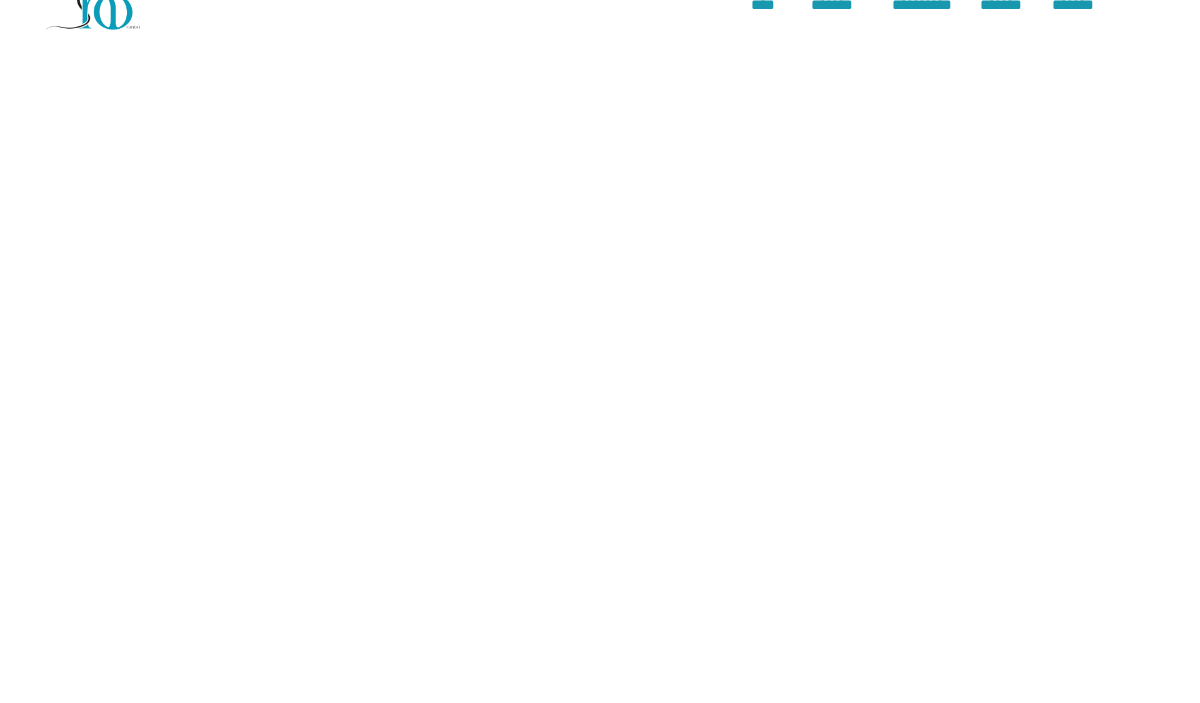 scroll, scrollTop: 91, scrollLeft: 0, axis: vertical 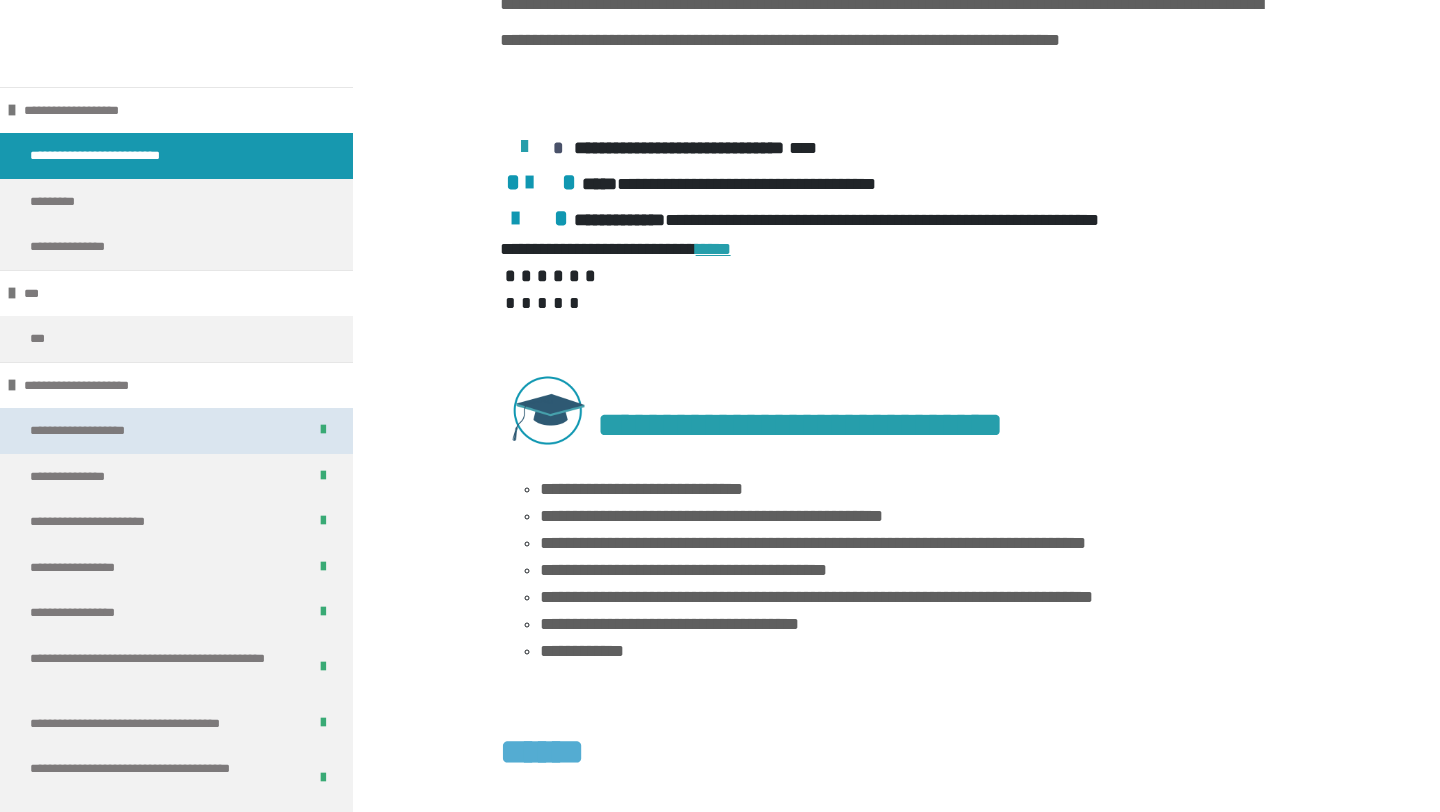 click on "**********" at bounding box center [103, 431] 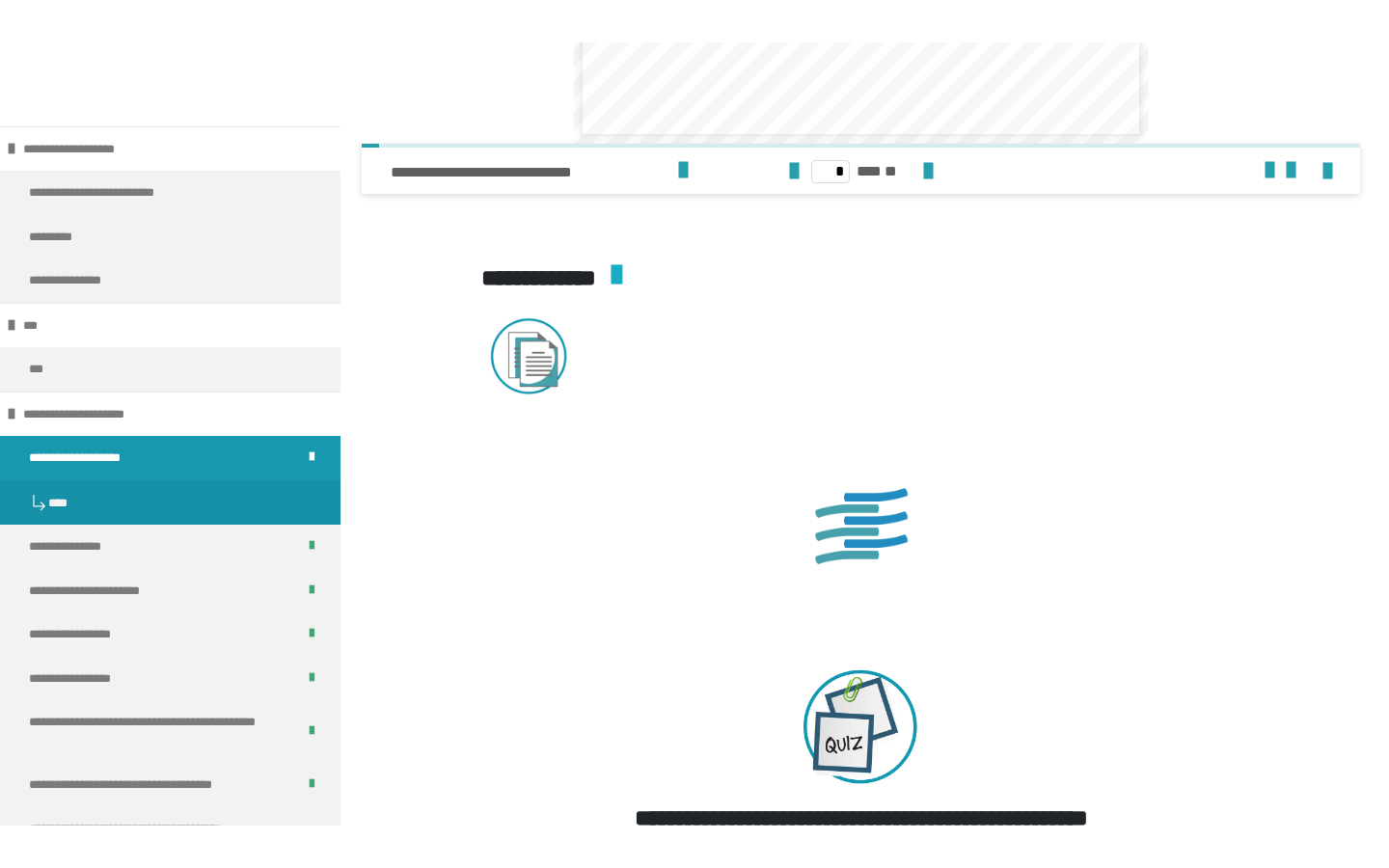 scroll, scrollTop: 3612, scrollLeft: 0, axis: vertical 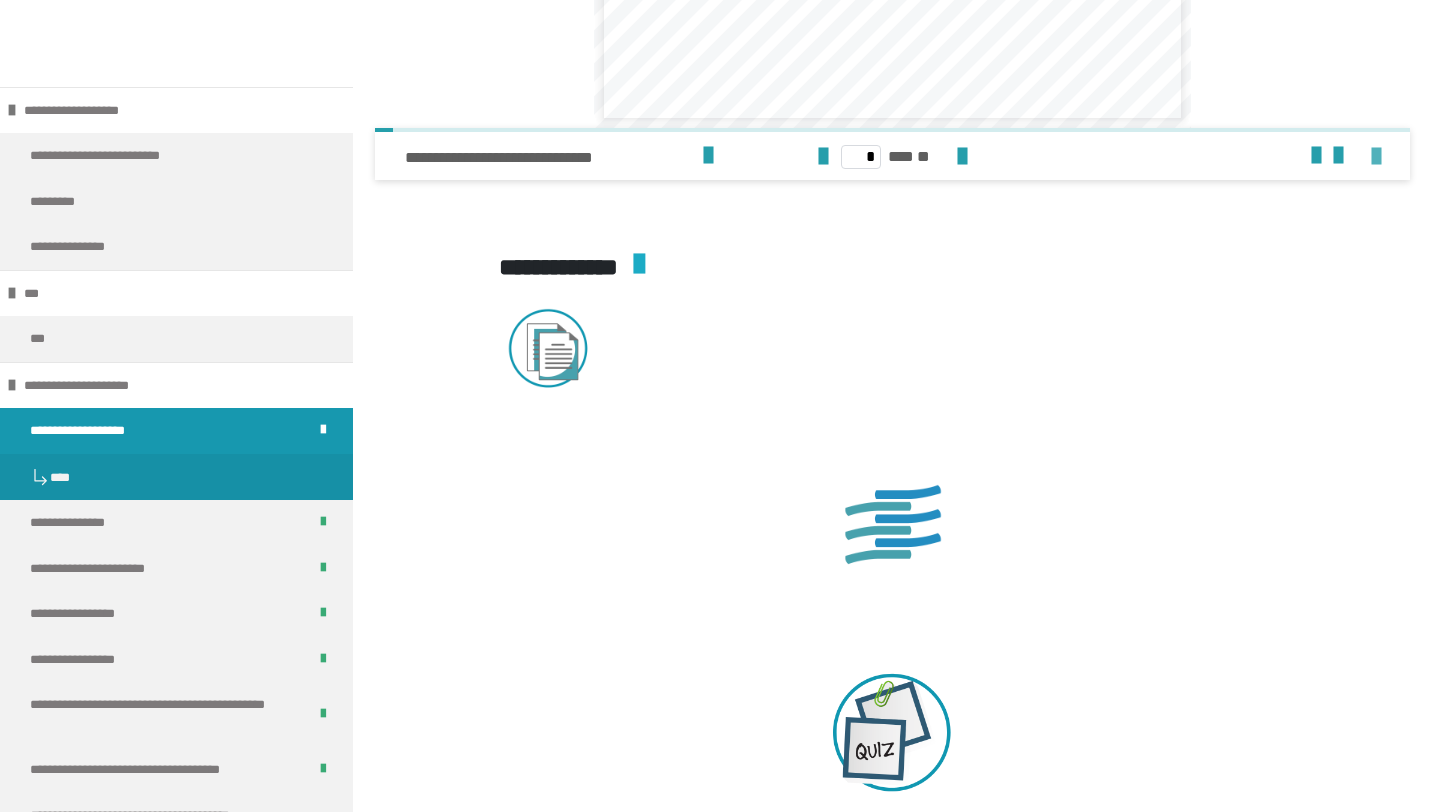 click at bounding box center [1376, 157] 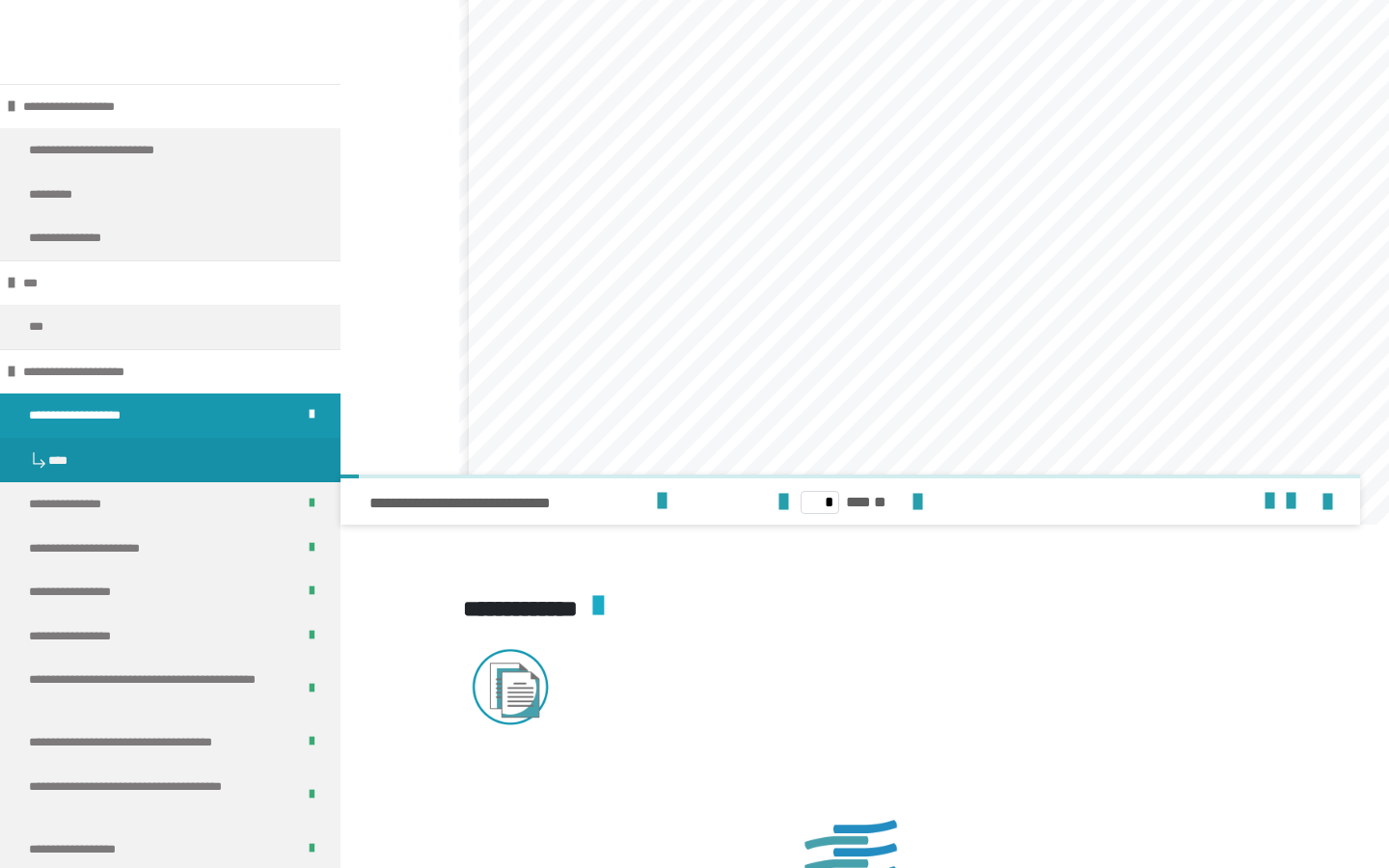 scroll, scrollTop: 18, scrollLeft: 0, axis: vertical 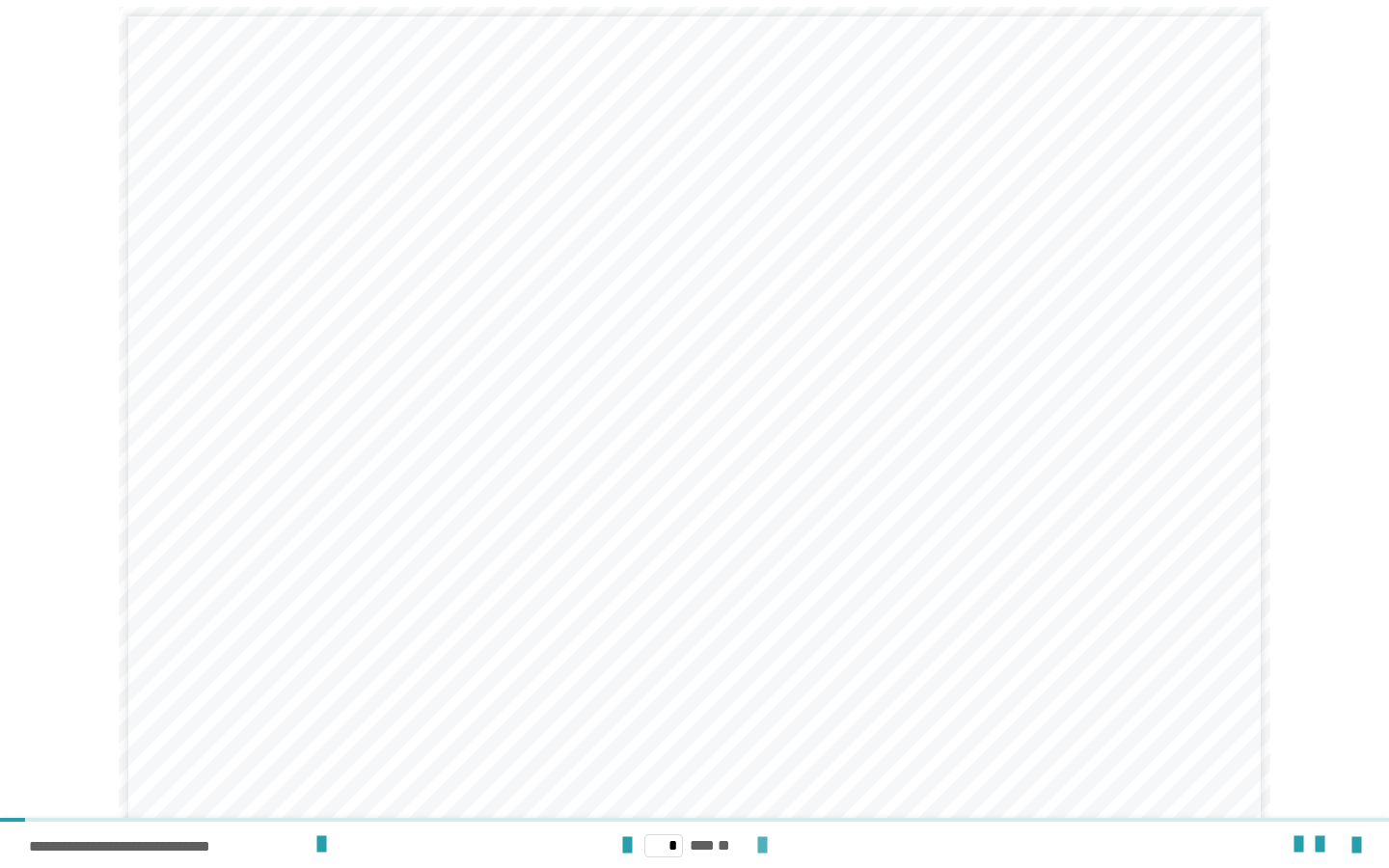 click at bounding box center [762, 846] 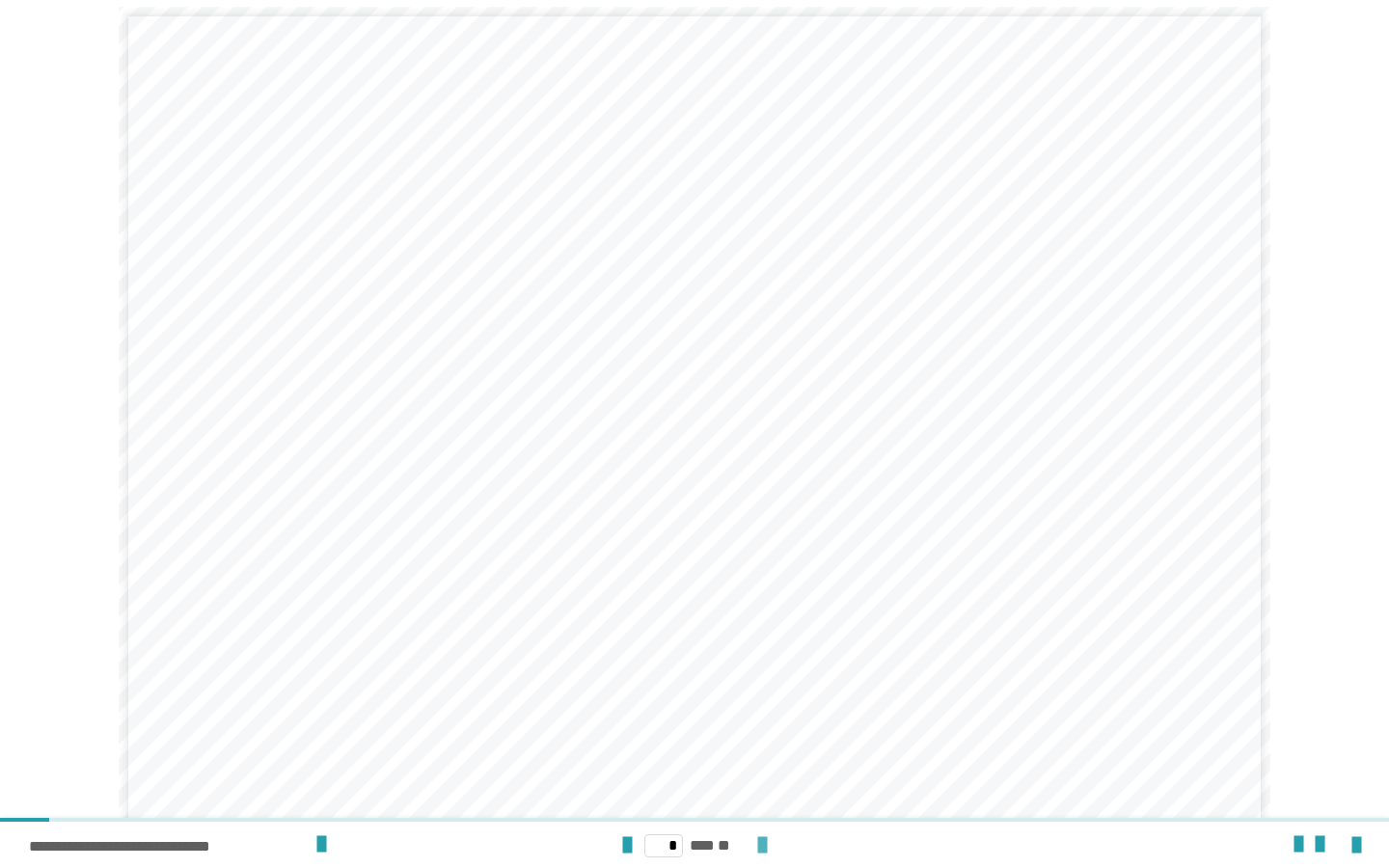 scroll, scrollTop: 0, scrollLeft: 0, axis: both 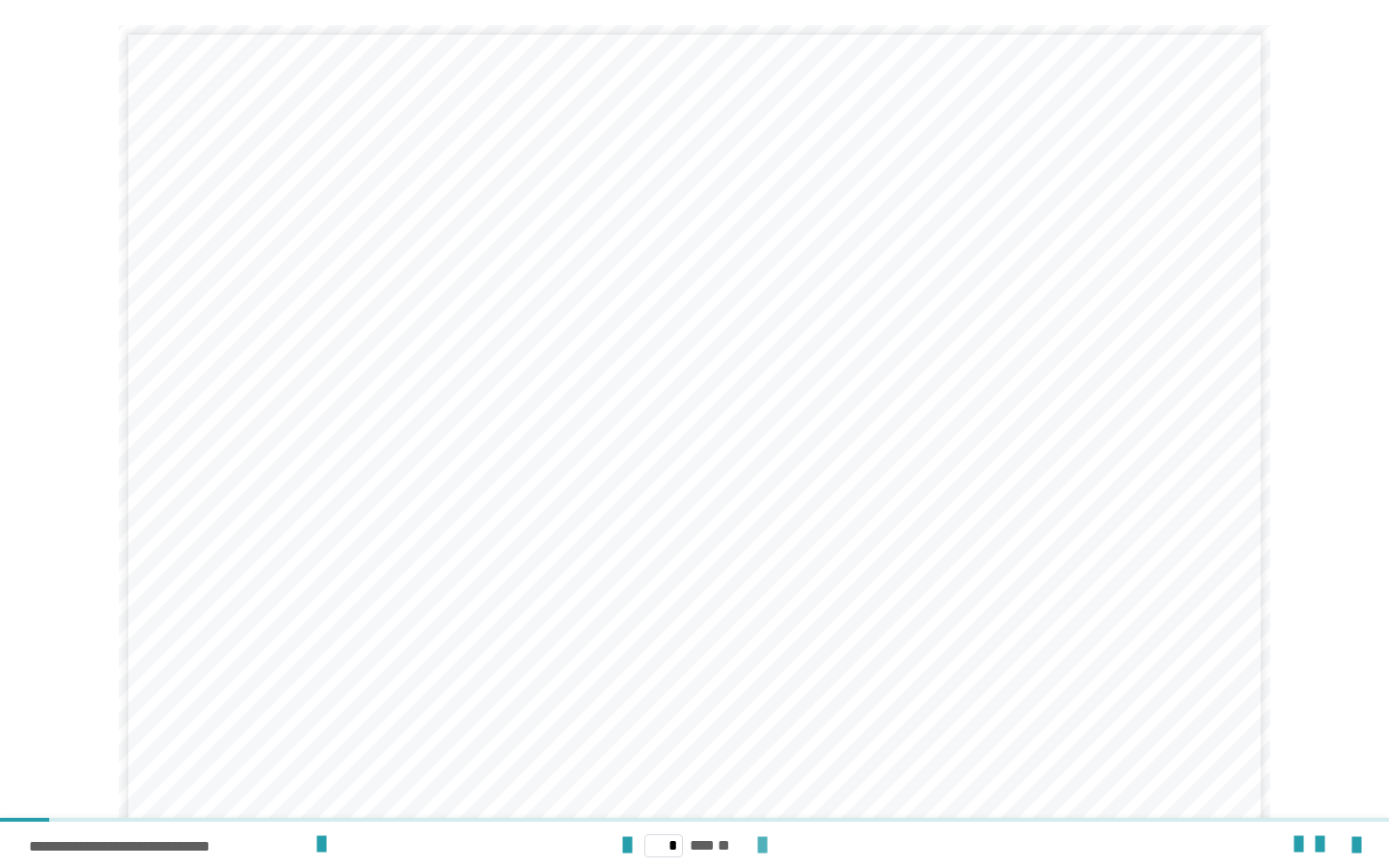 click at bounding box center (762, 846) 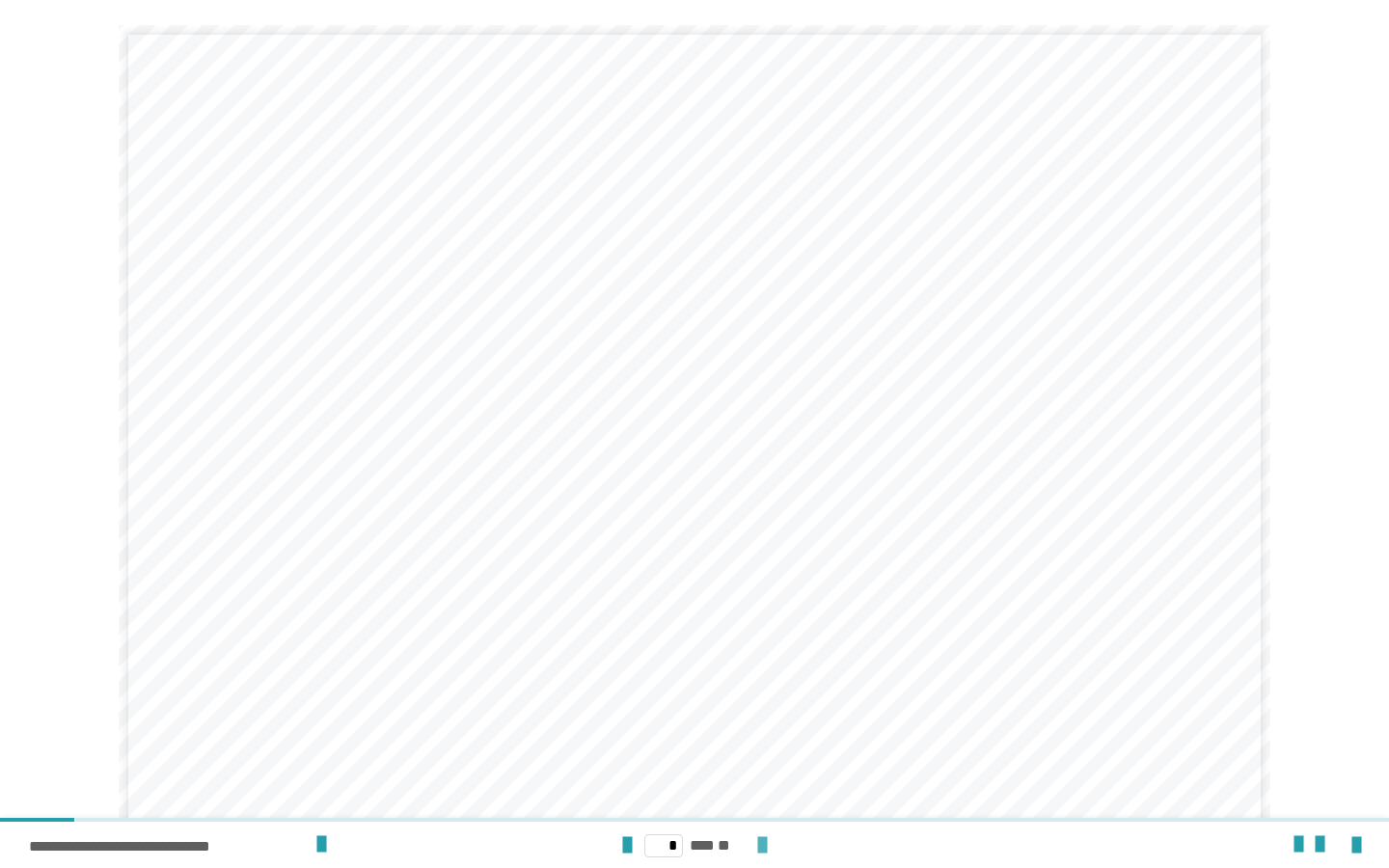 click at bounding box center (762, 846) 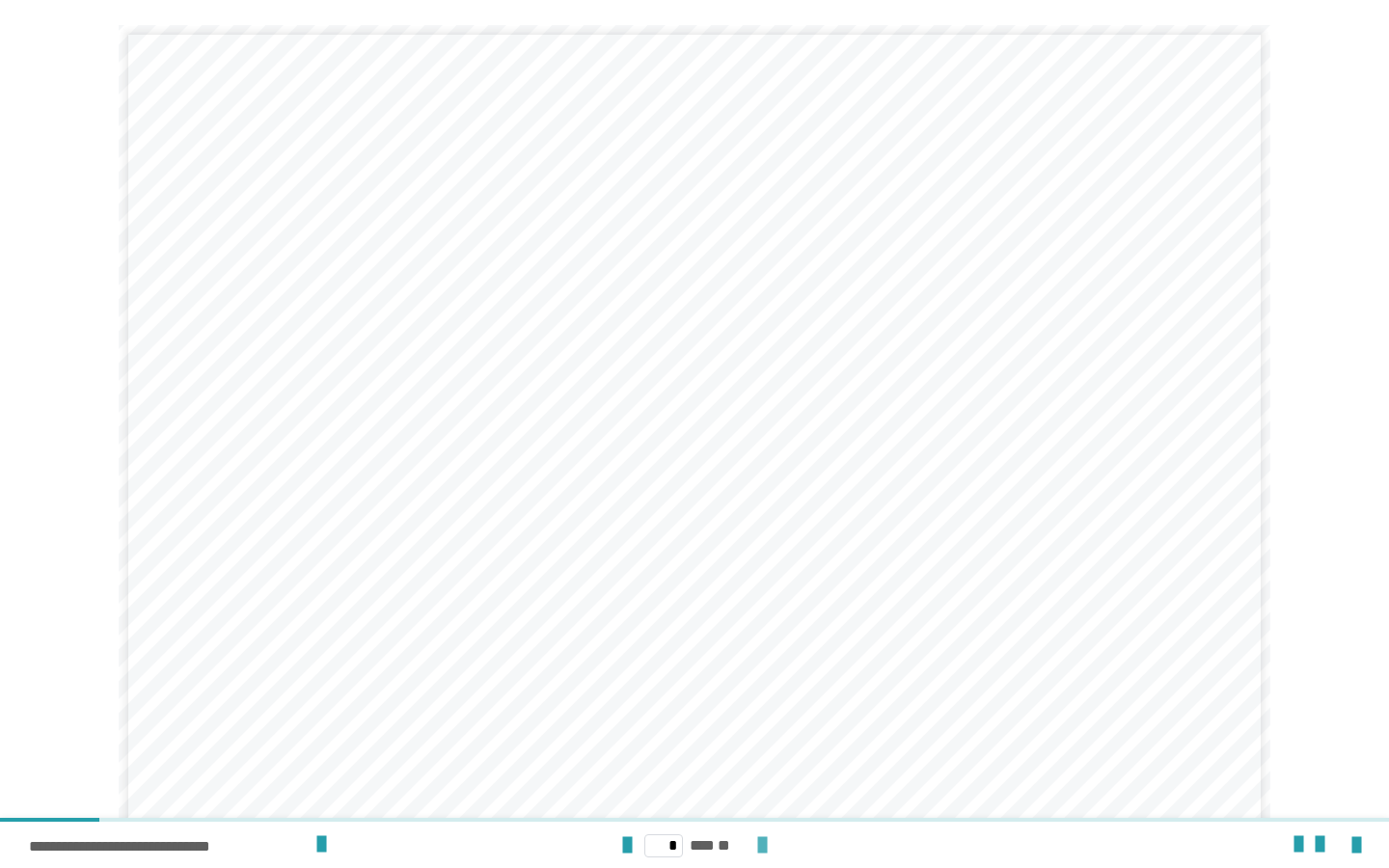 click at bounding box center (762, 846) 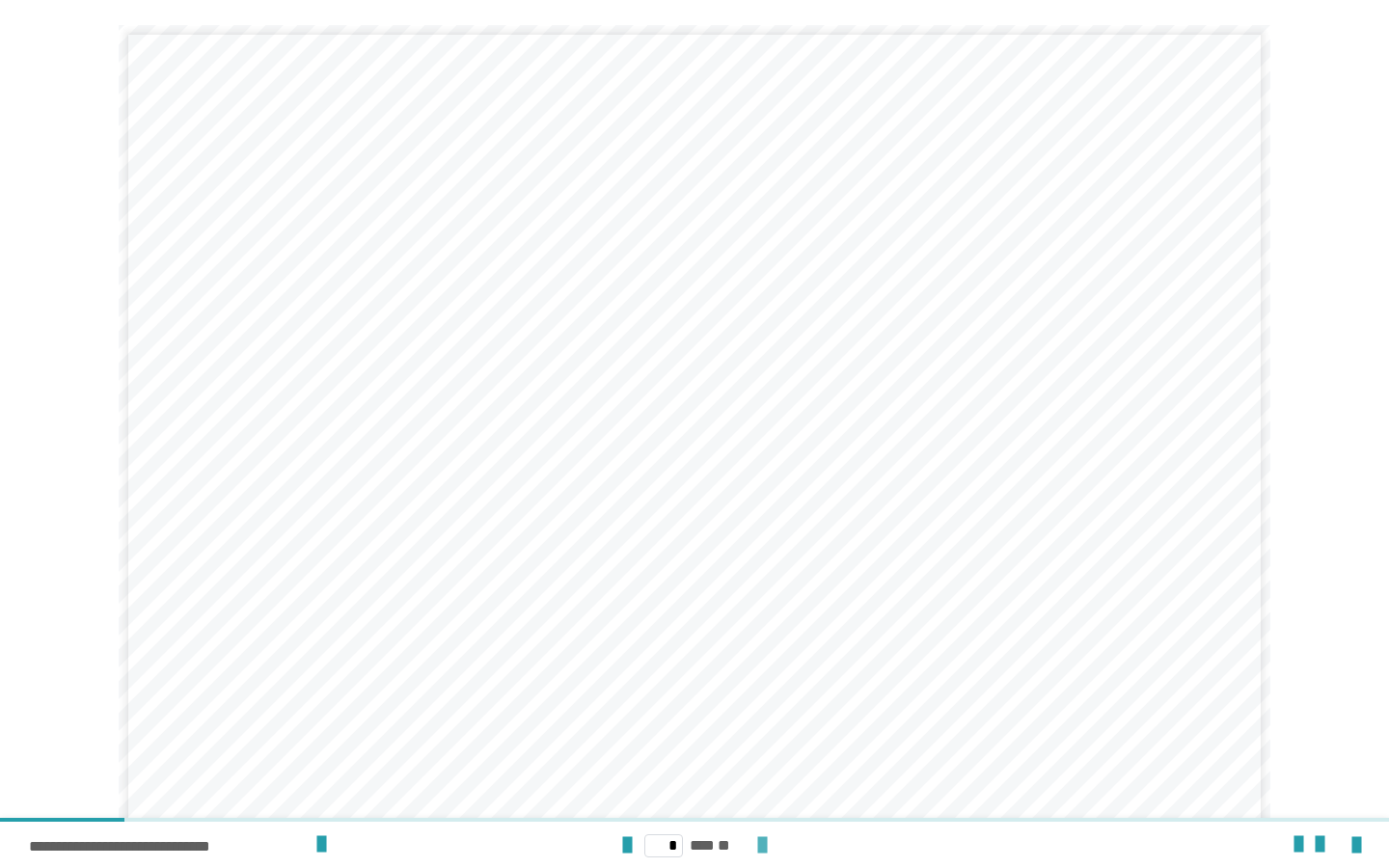 click at bounding box center [762, 846] 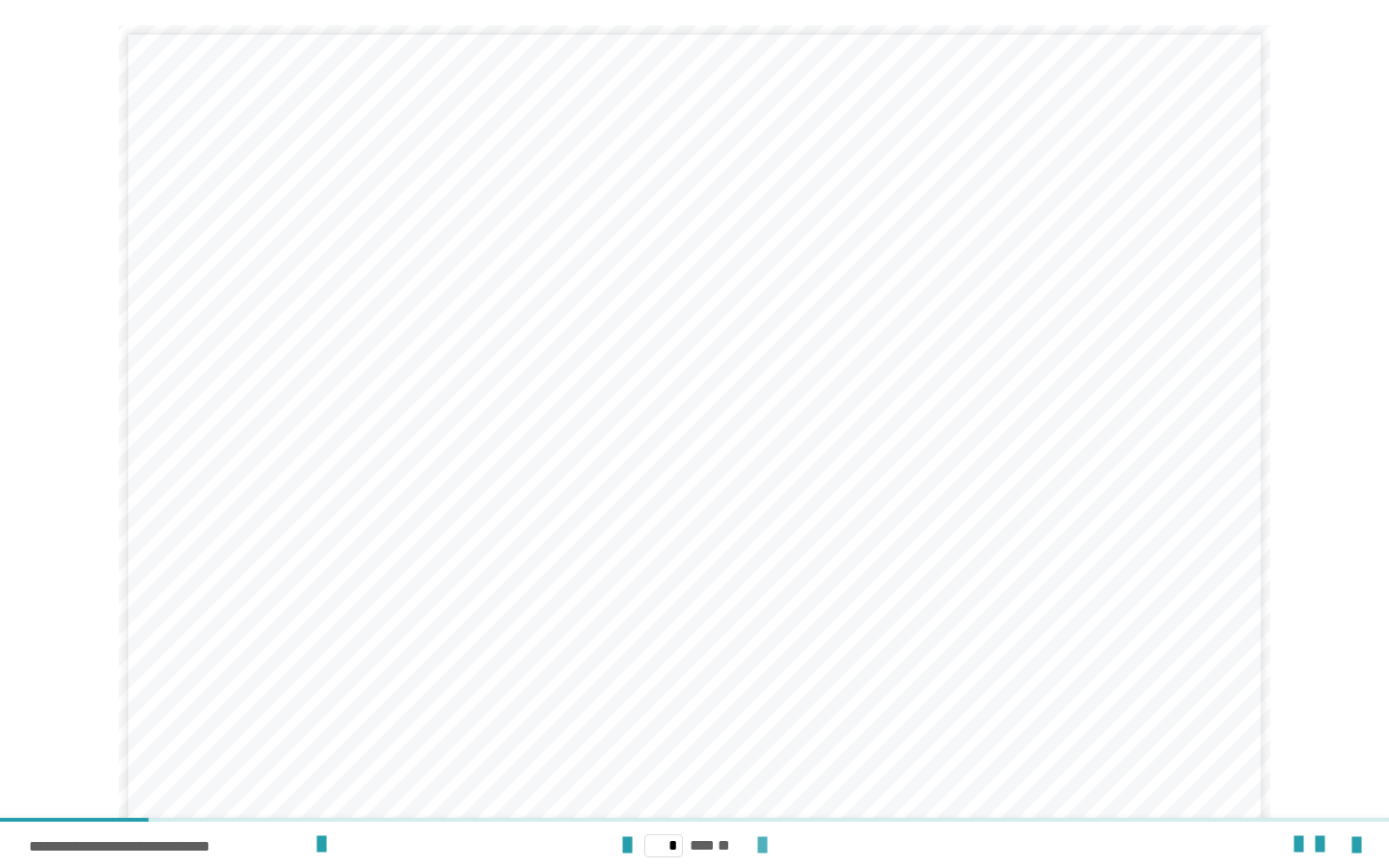 click at bounding box center [762, 846] 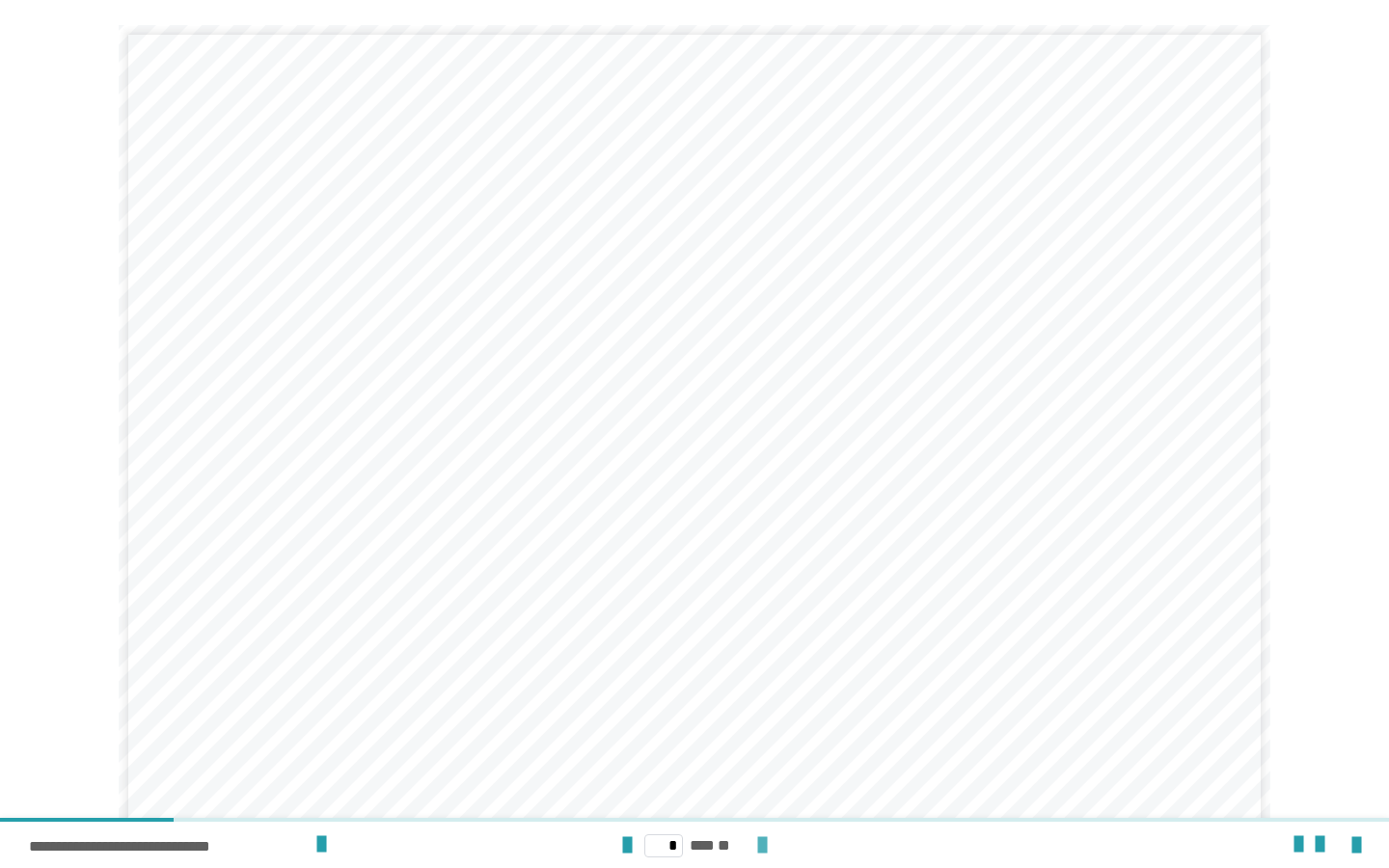 click at bounding box center (762, 846) 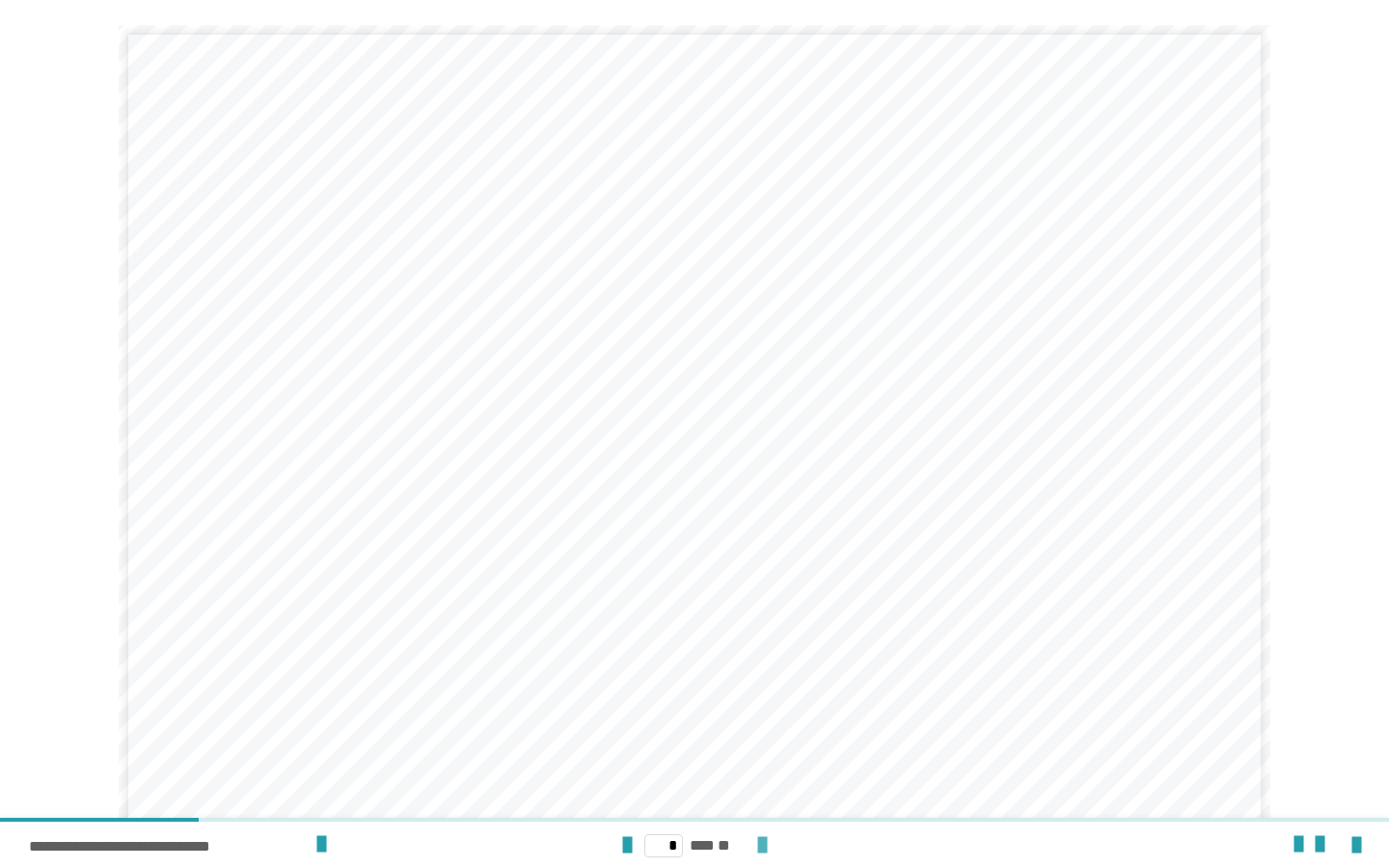 click at bounding box center (762, 846) 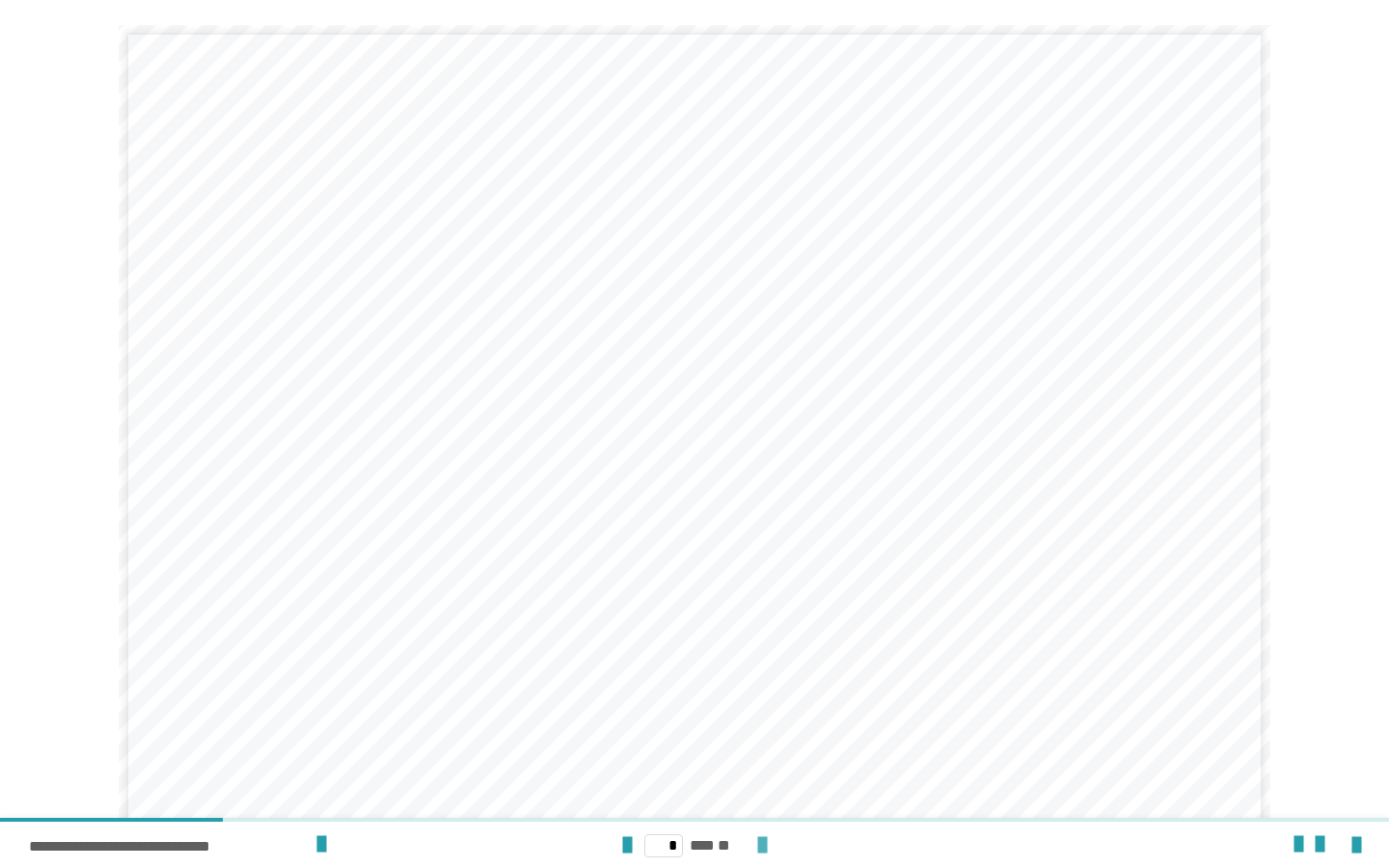 click at bounding box center [762, 846] 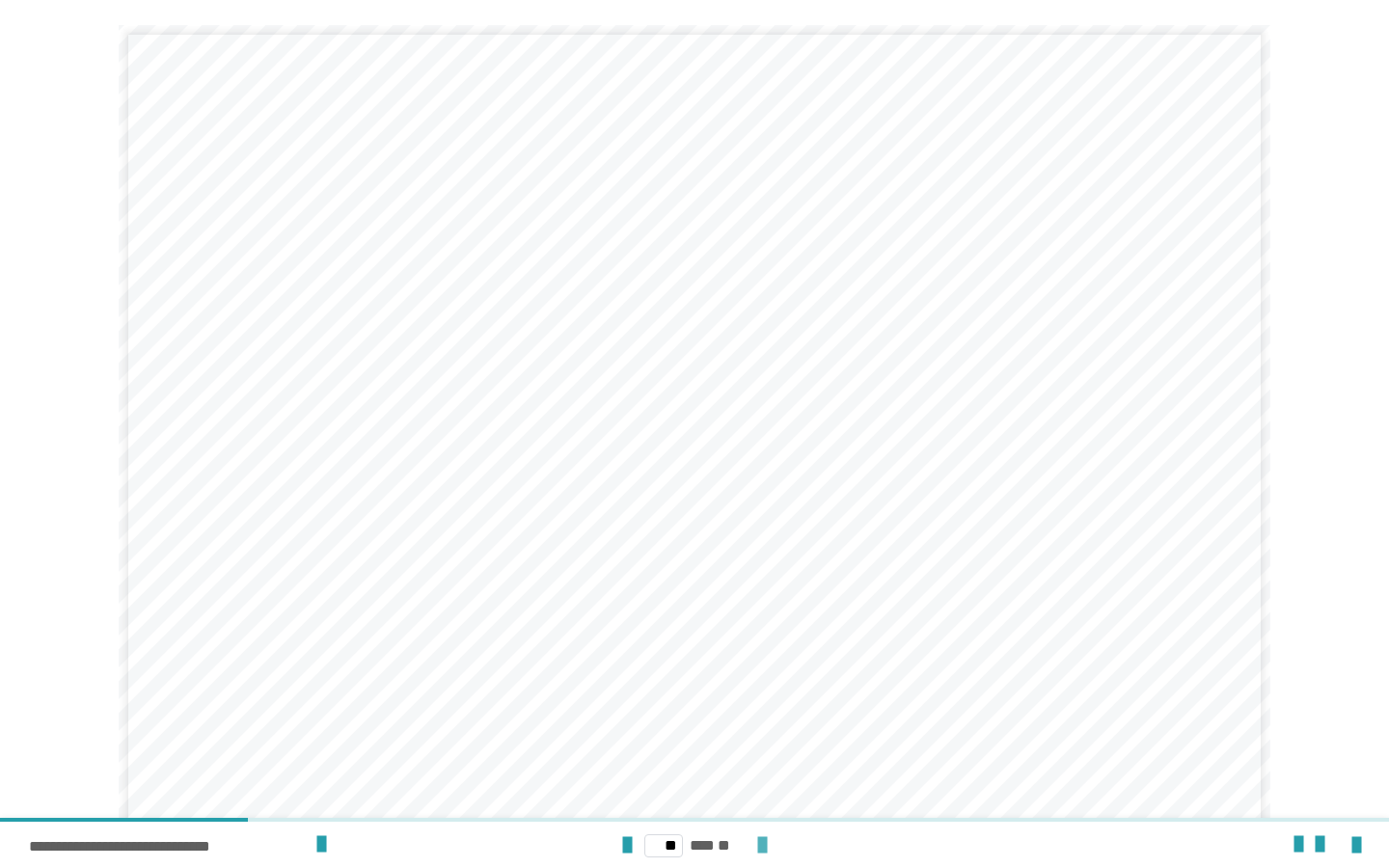click at bounding box center (762, 846) 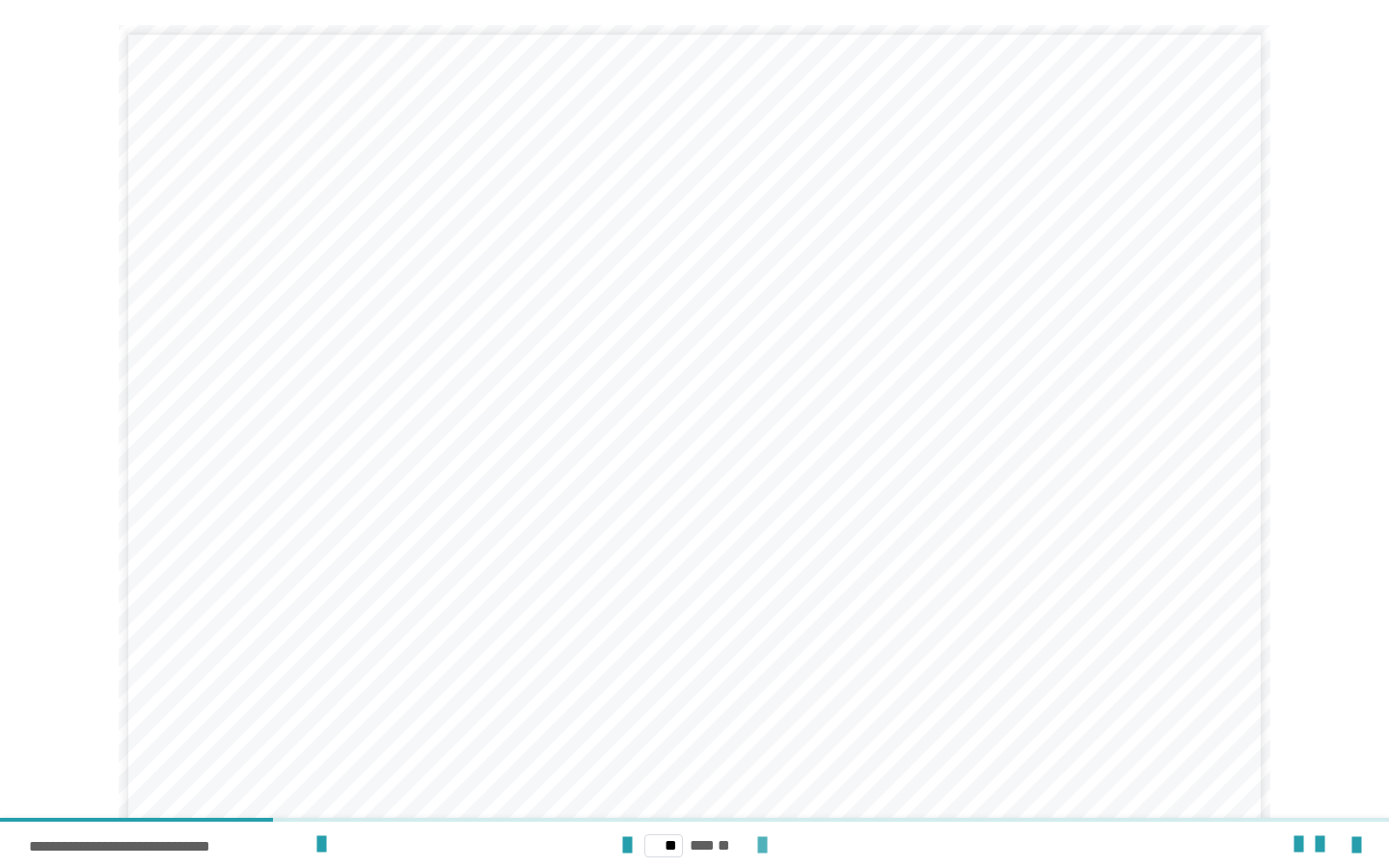 click at bounding box center (762, 846) 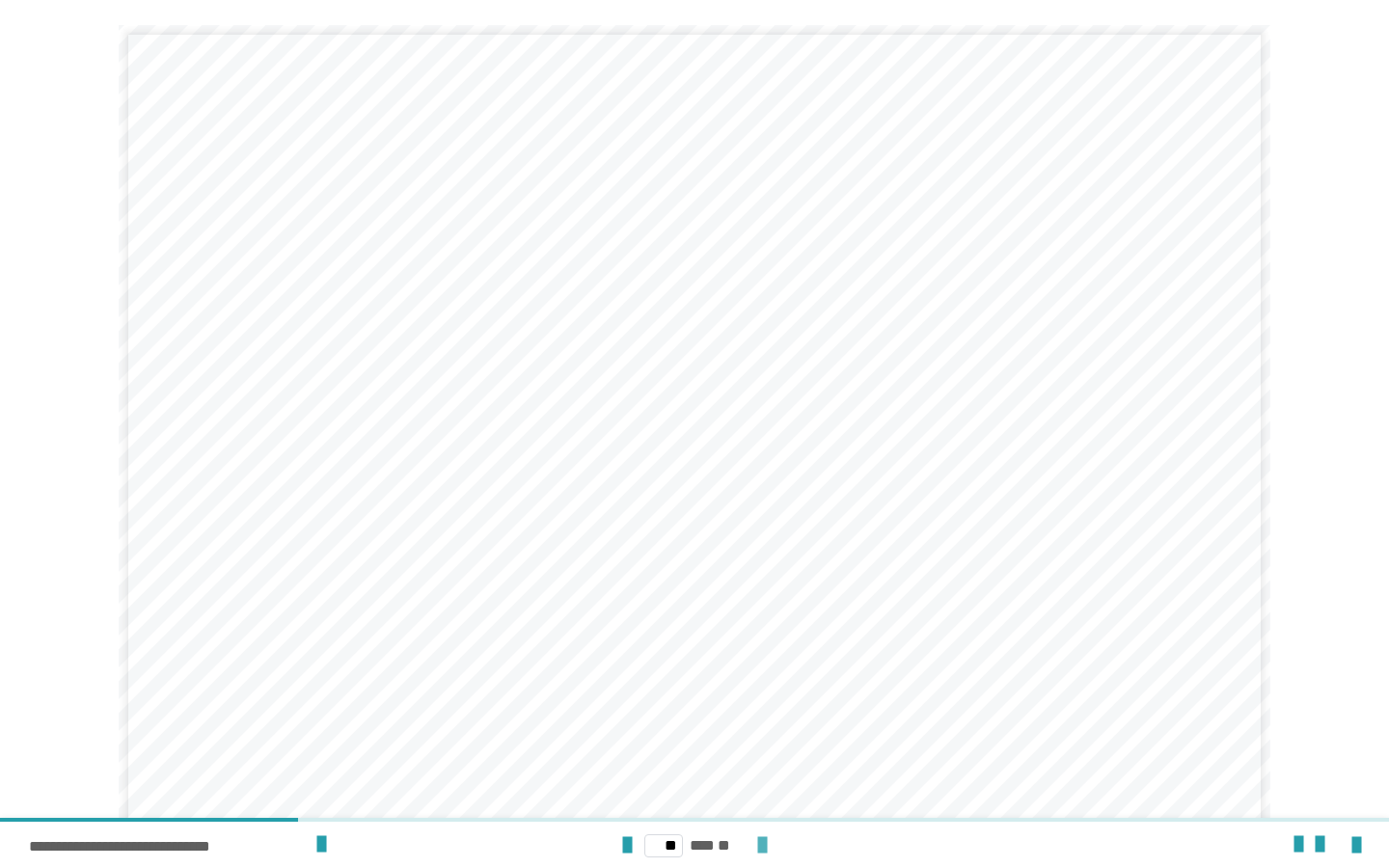 click at bounding box center (762, 846) 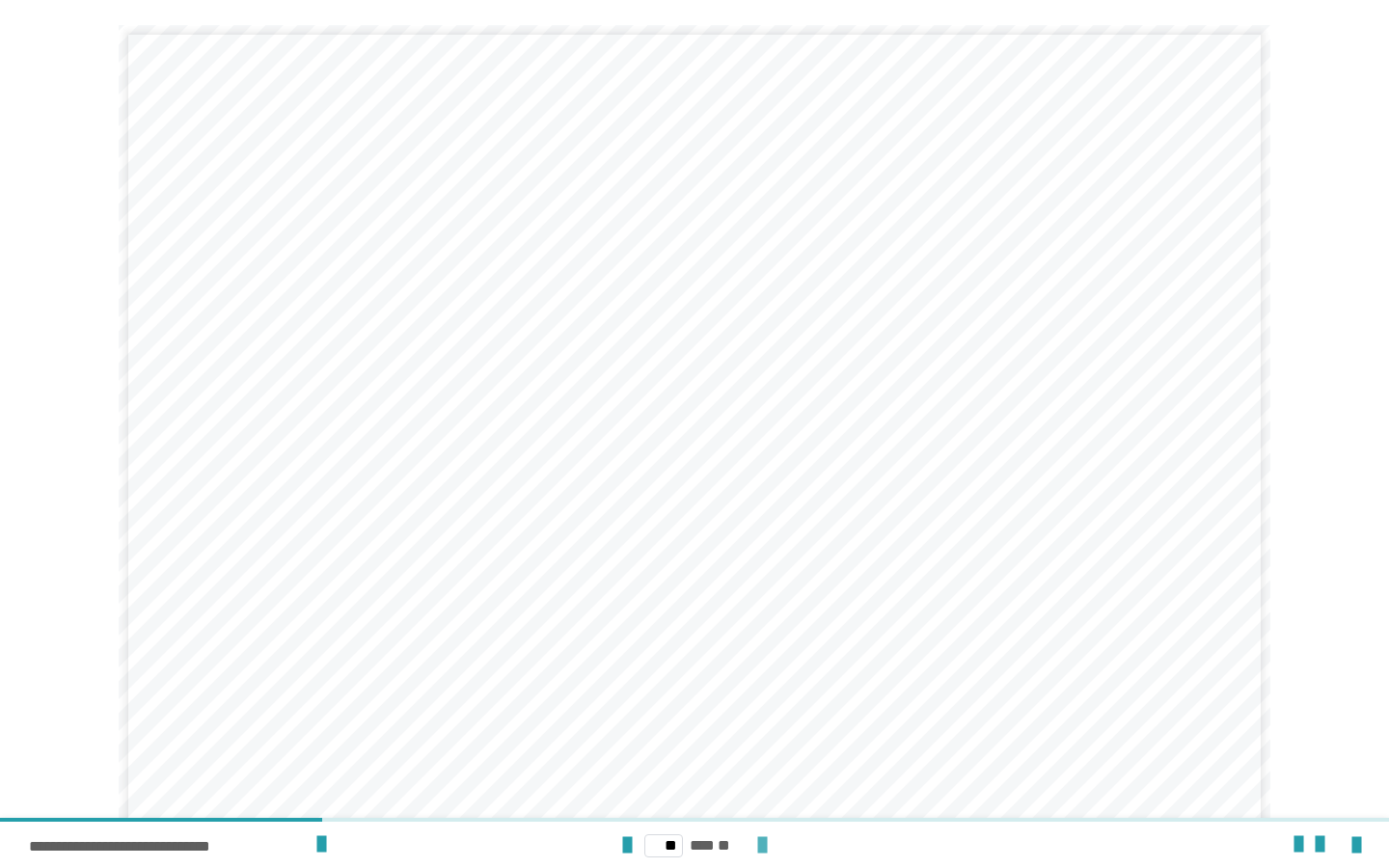 click at bounding box center (762, 846) 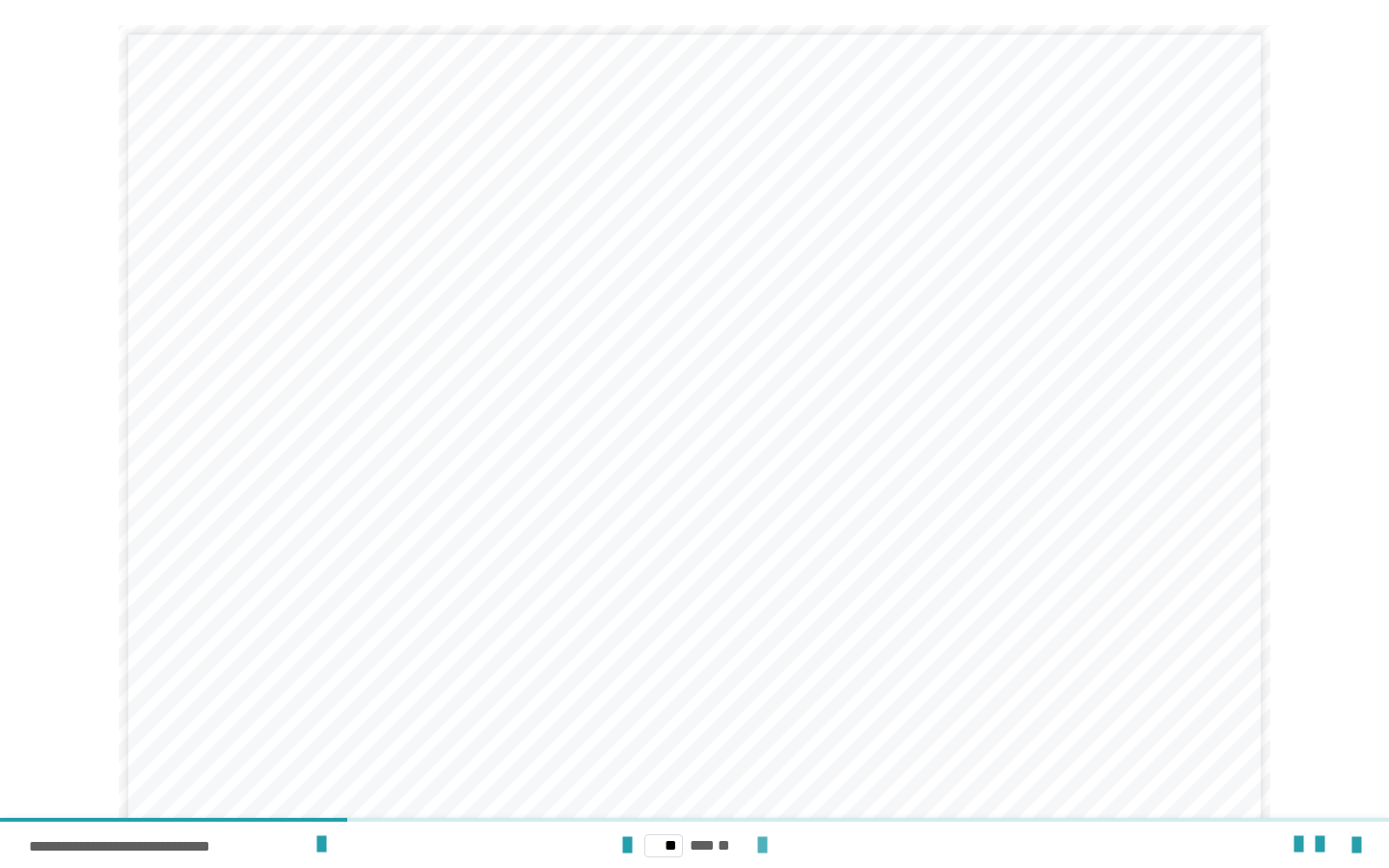 click at bounding box center (762, 846) 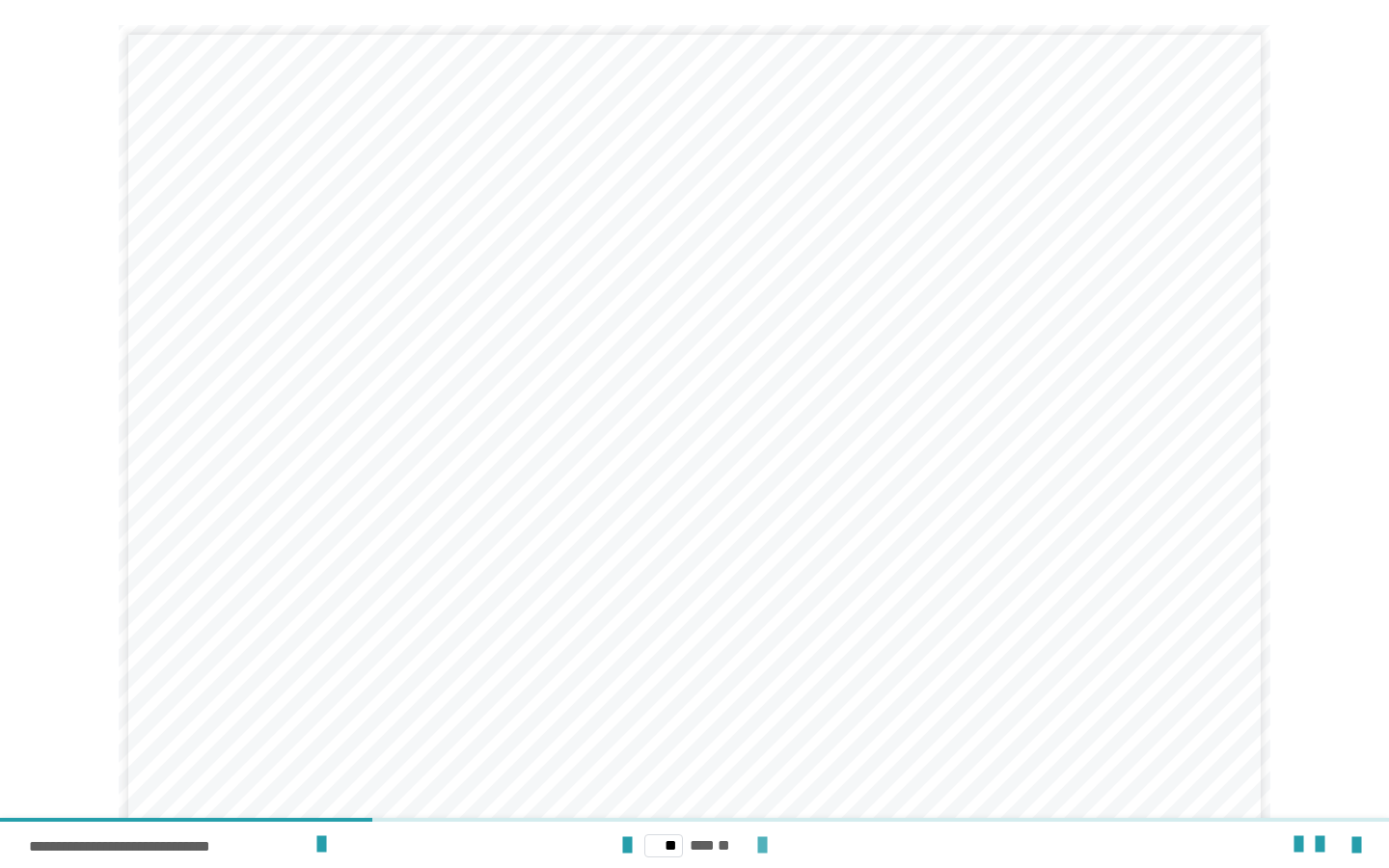 click at bounding box center (762, 846) 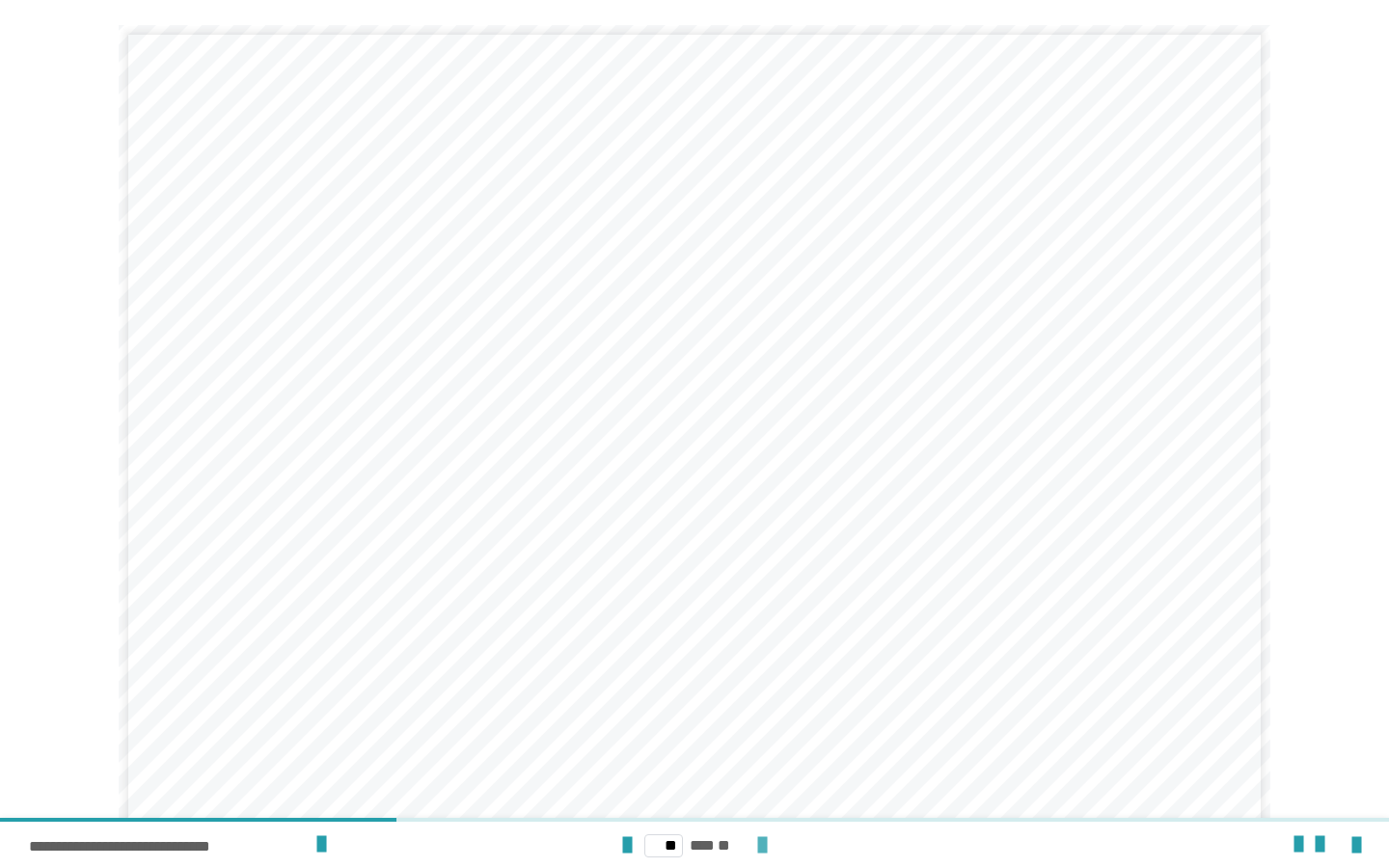 click at bounding box center [762, 846] 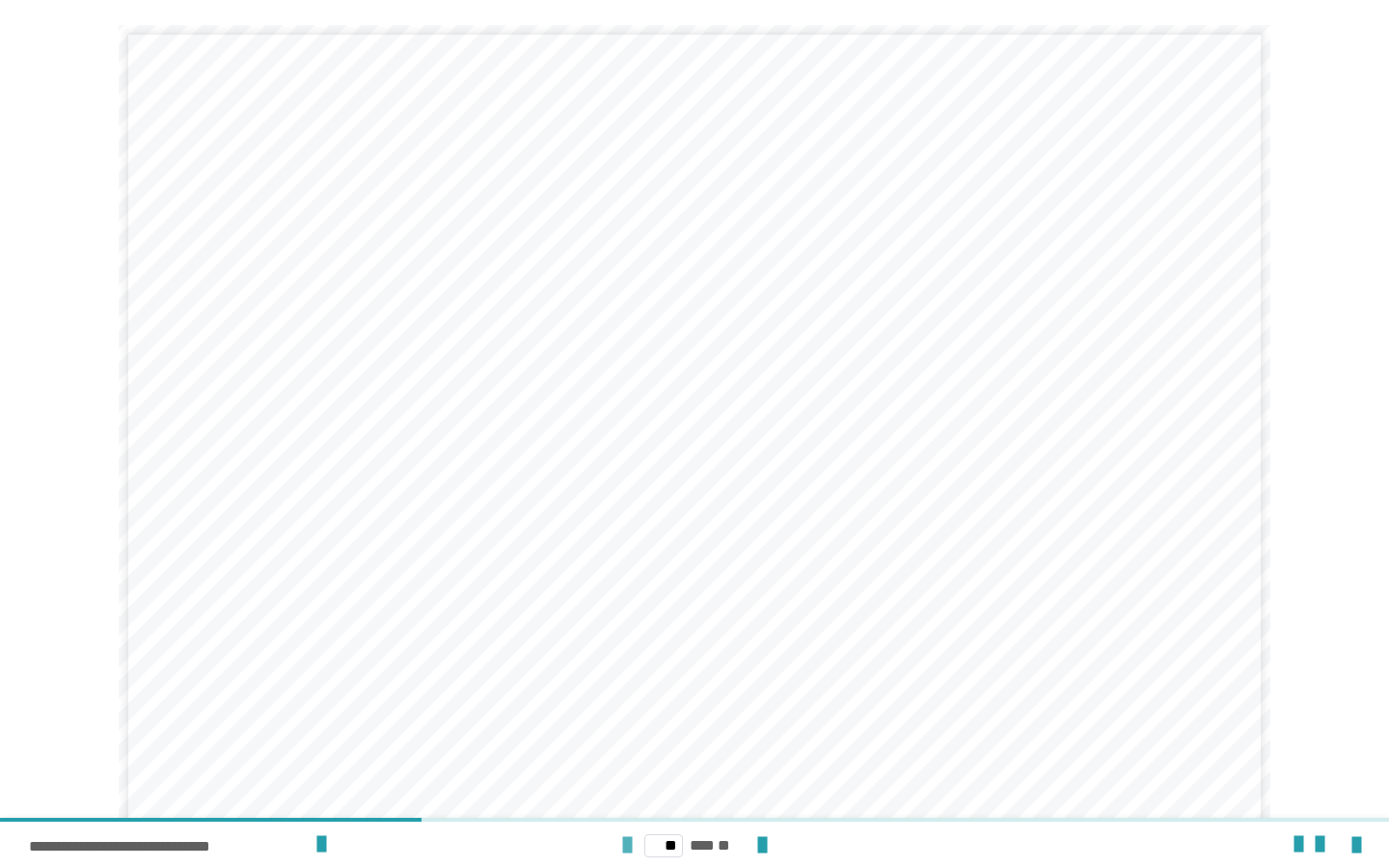 click at bounding box center [627, 846] 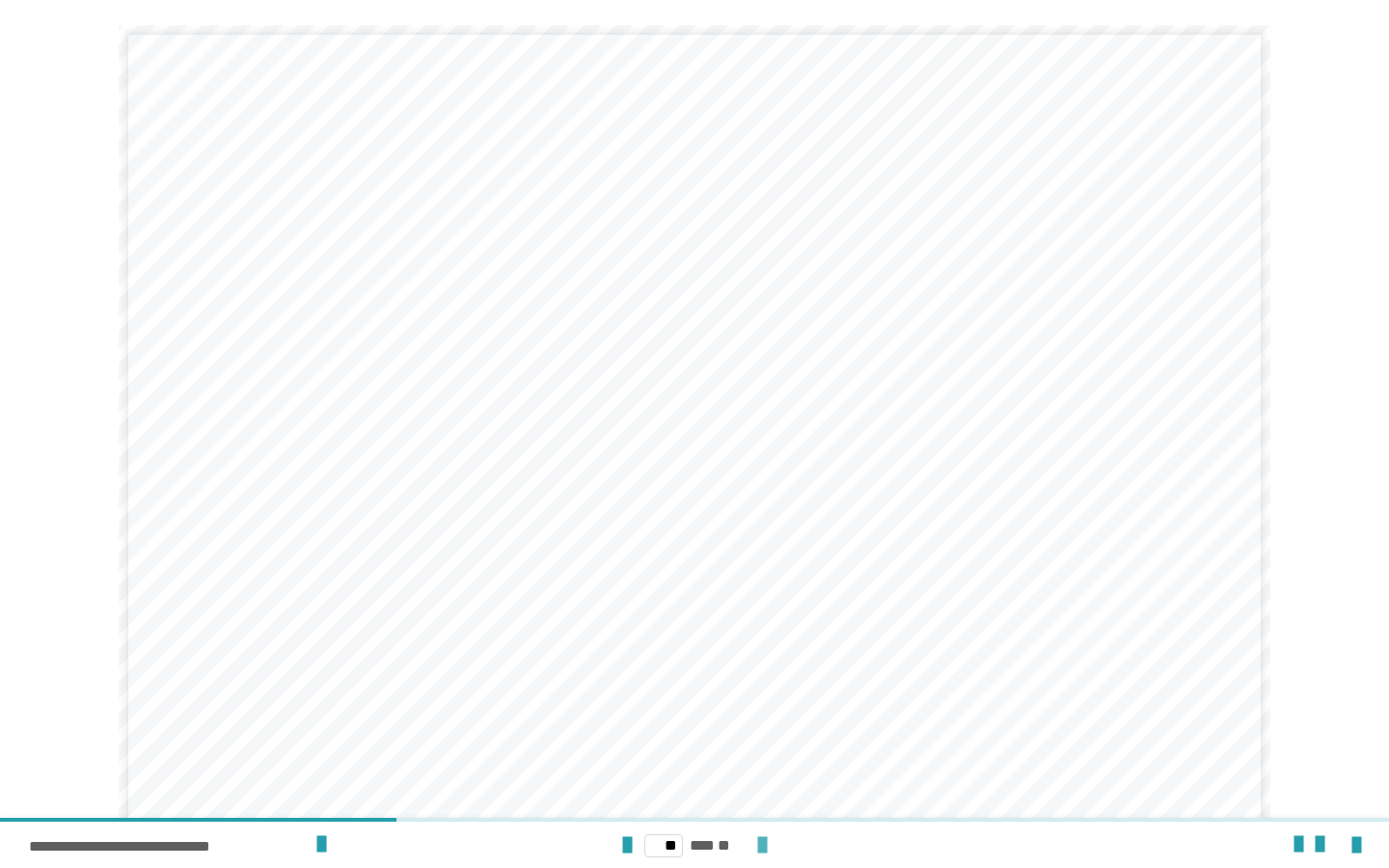 click at bounding box center [762, 846] 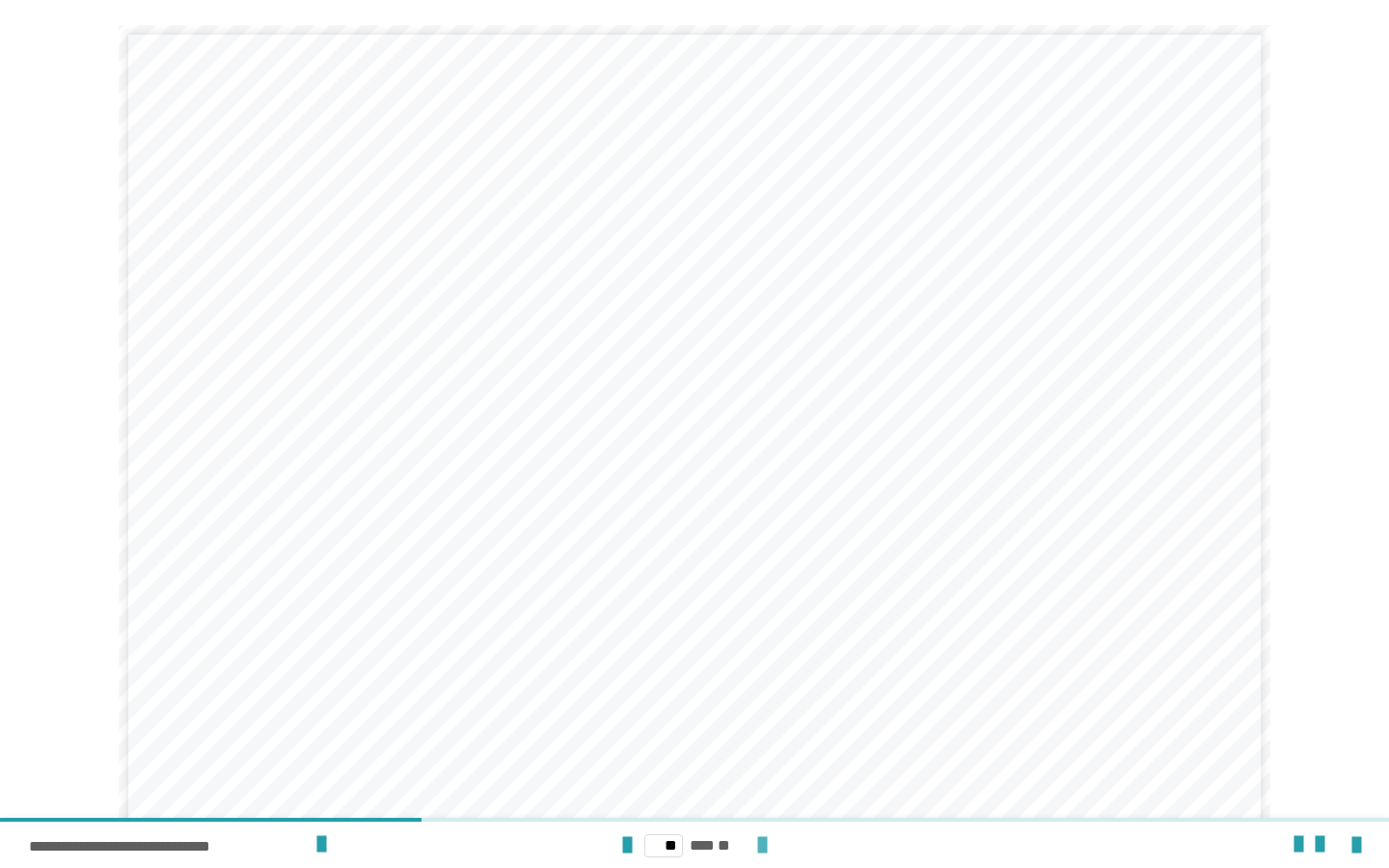 click at bounding box center [762, 846] 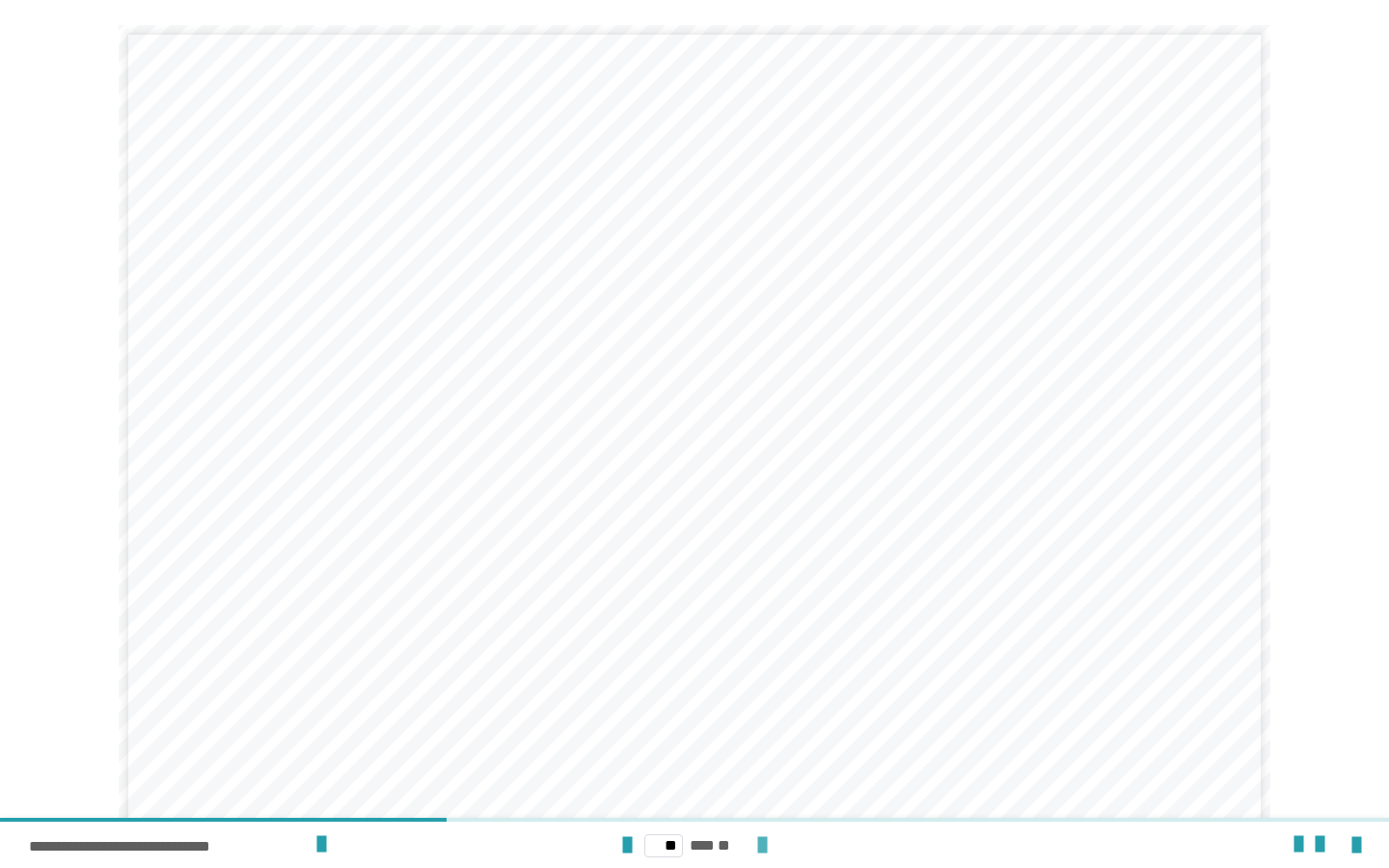 click at bounding box center (762, 846) 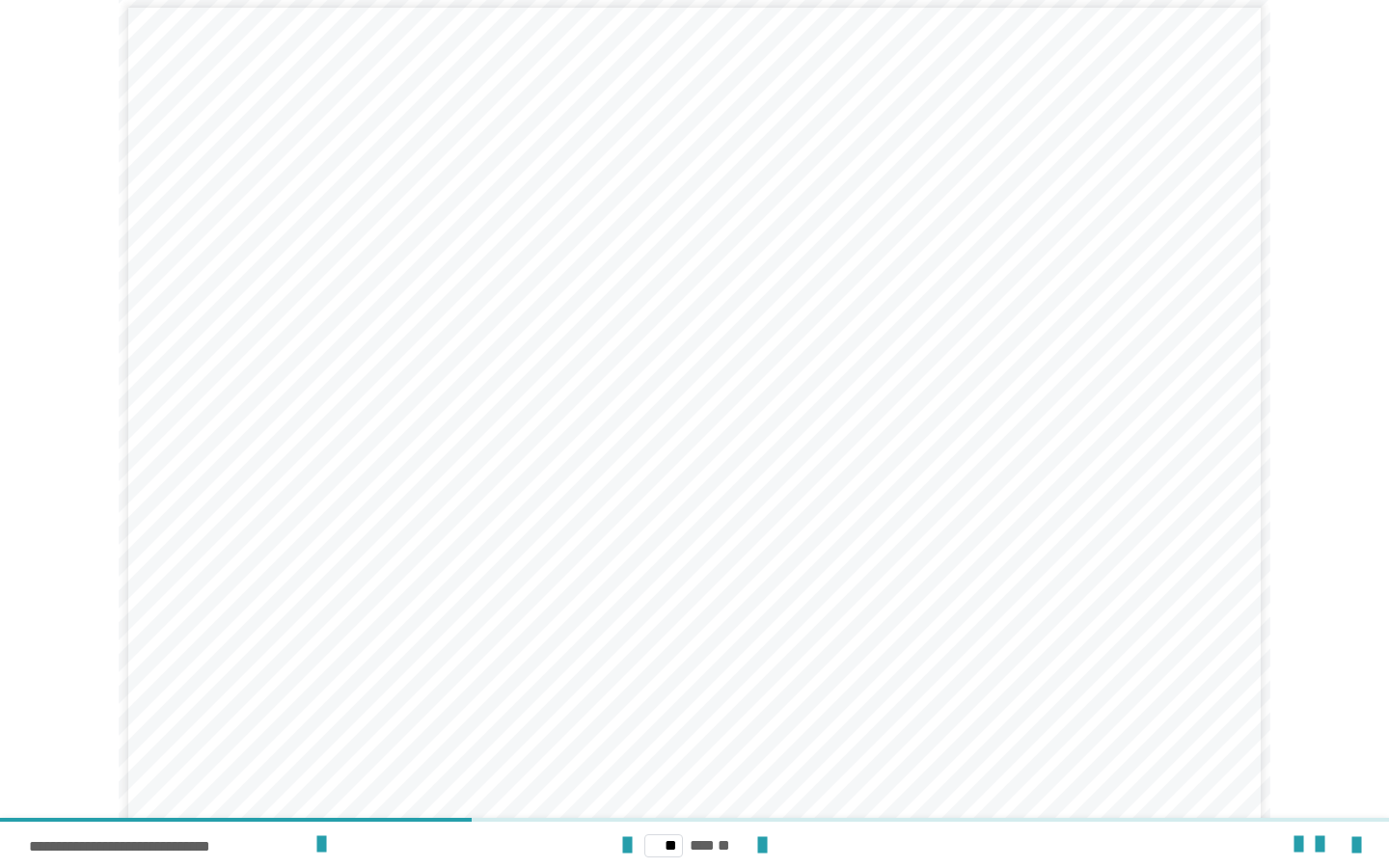 scroll, scrollTop: 29, scrollLeft: 0, axis: vertical 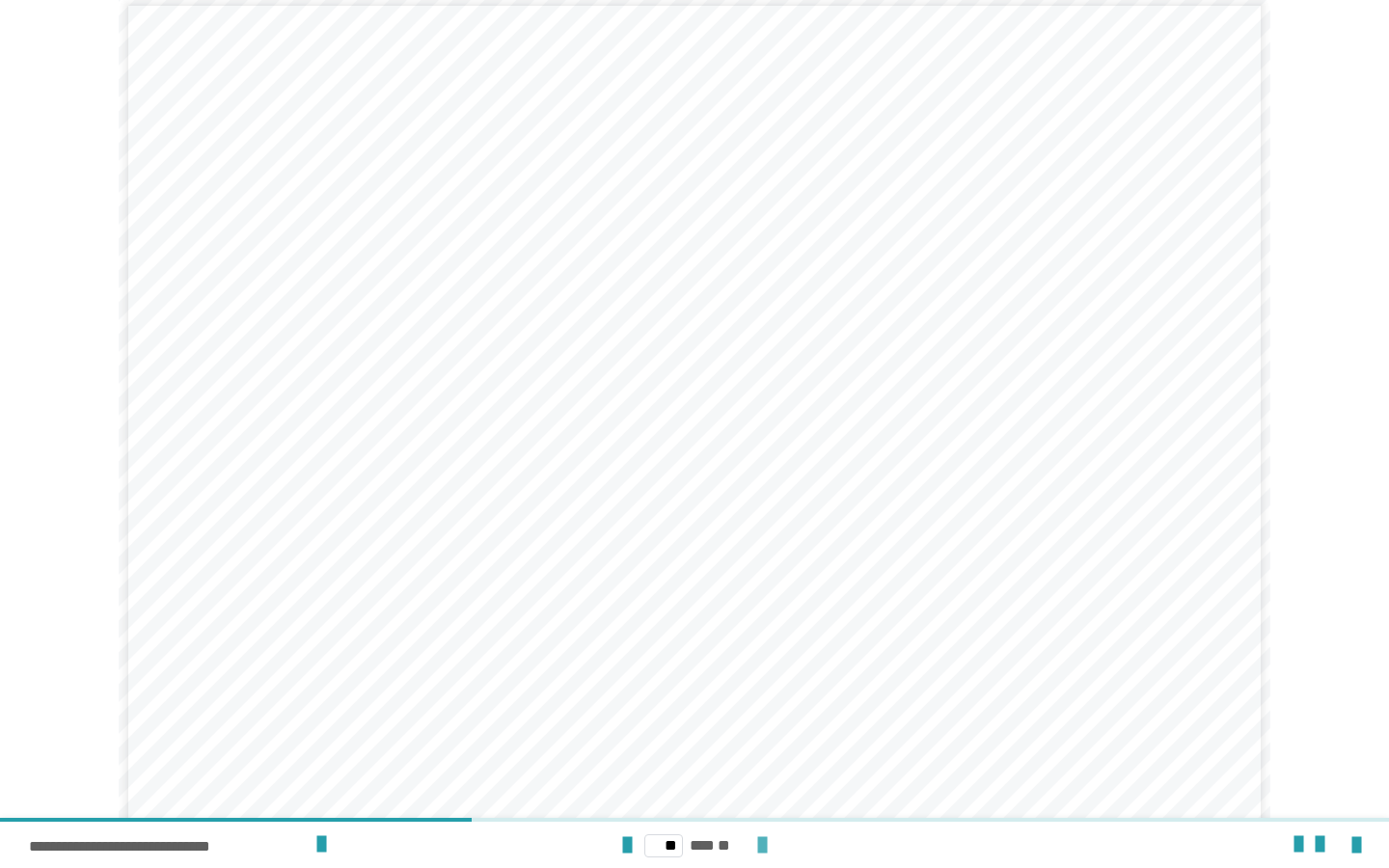 click at bounding box center [762, 846] 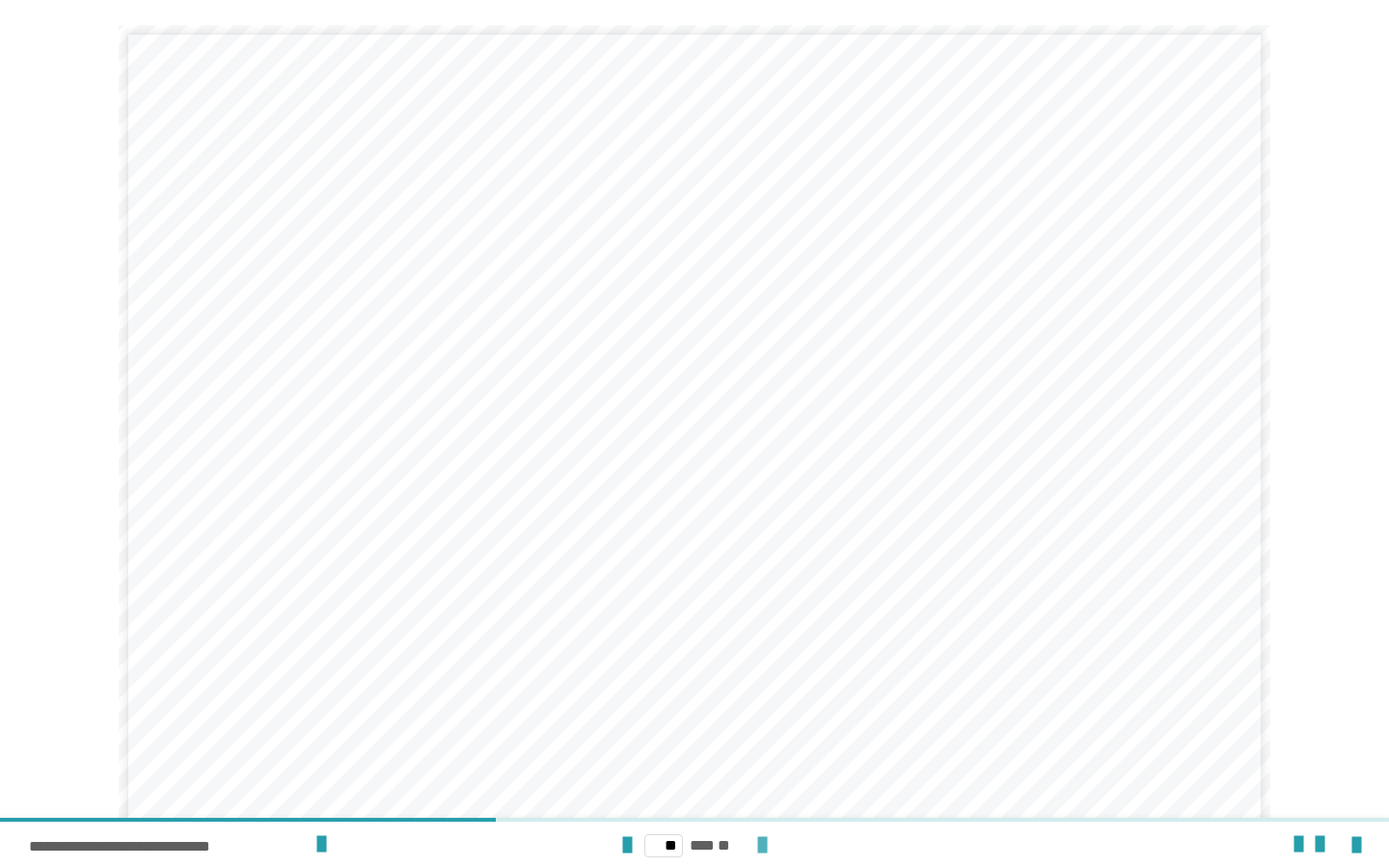 click at bounding box center [762, 846] 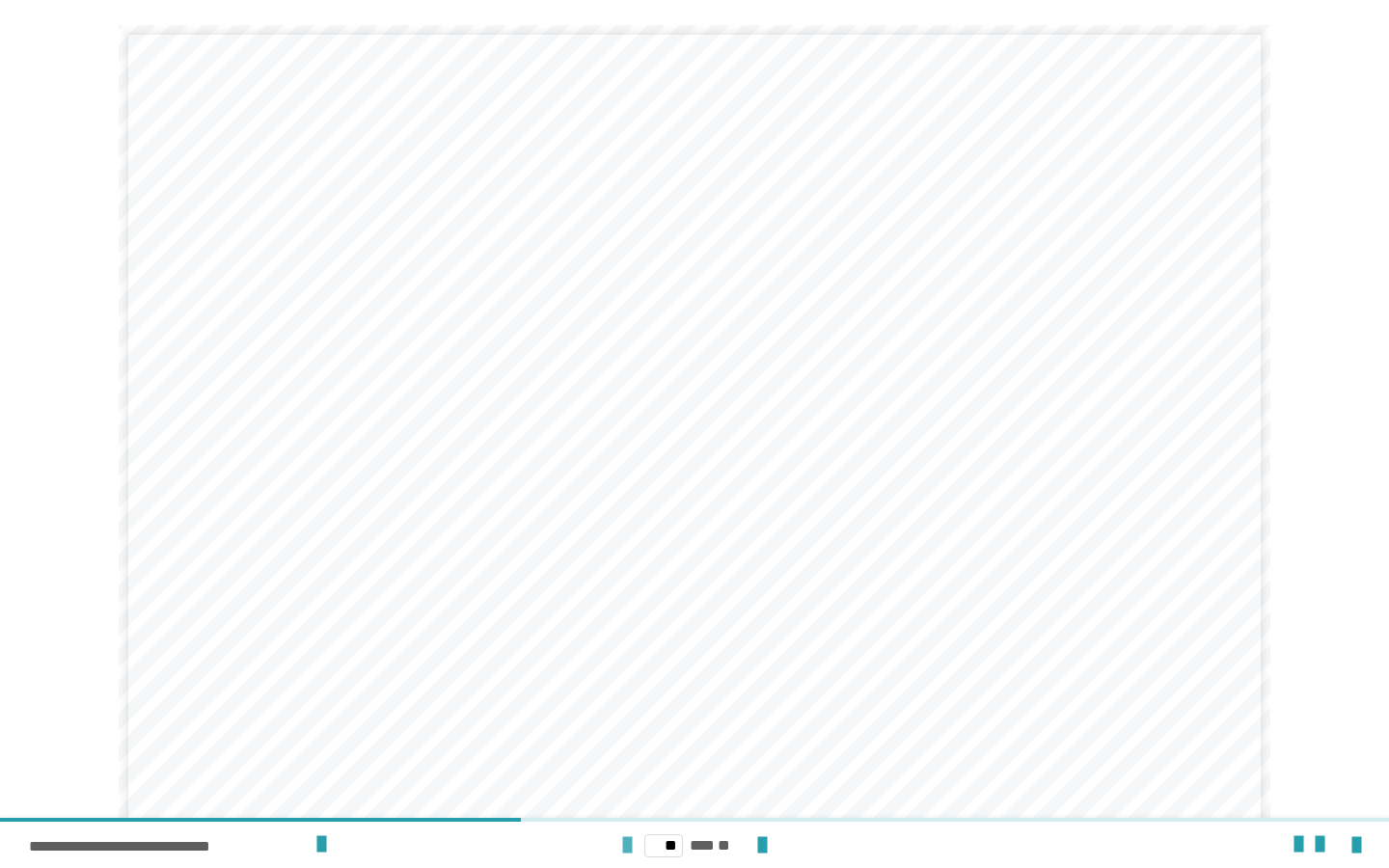 click at bounding box center (627, 846) 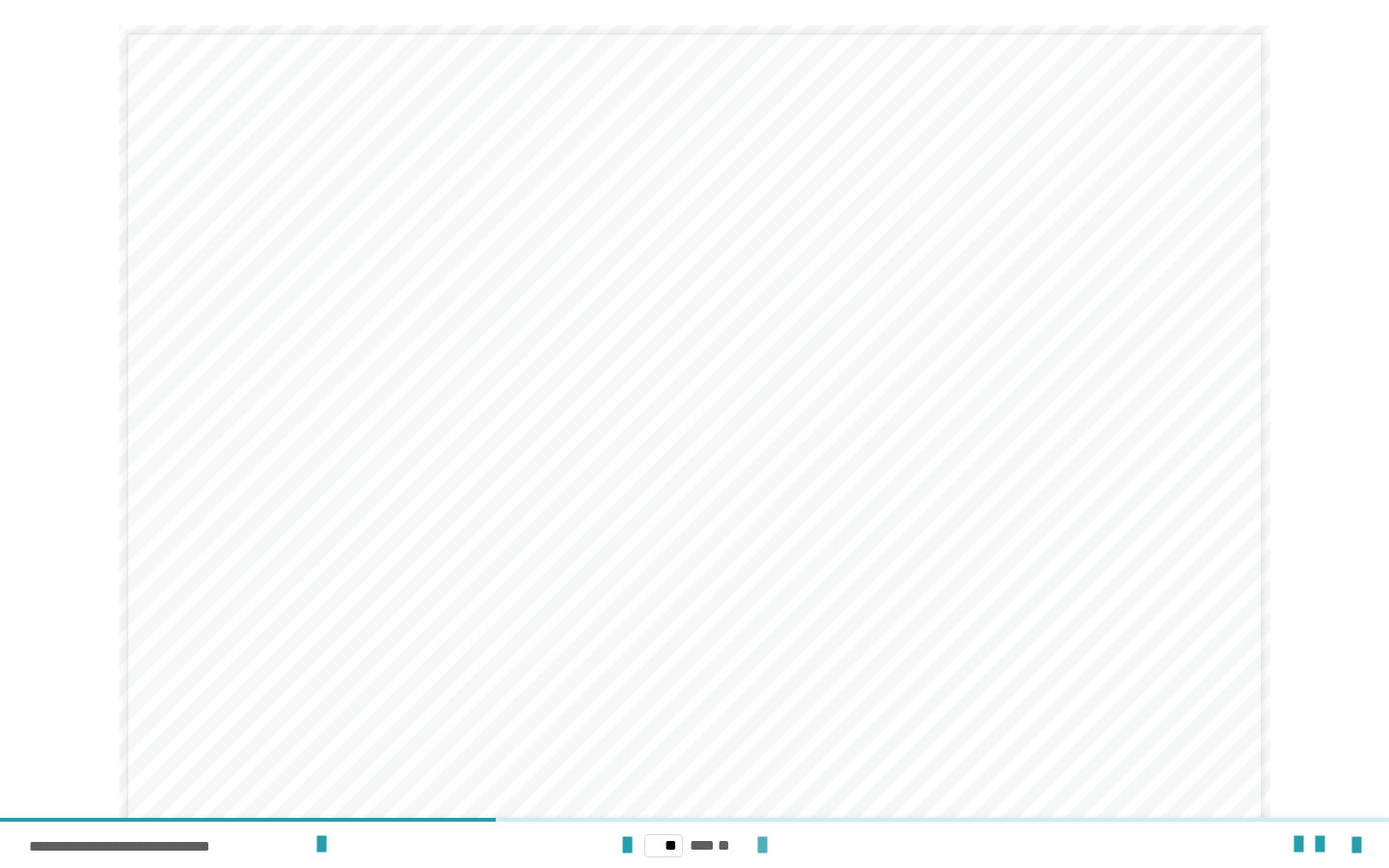 click at bounding box center (762, 846) 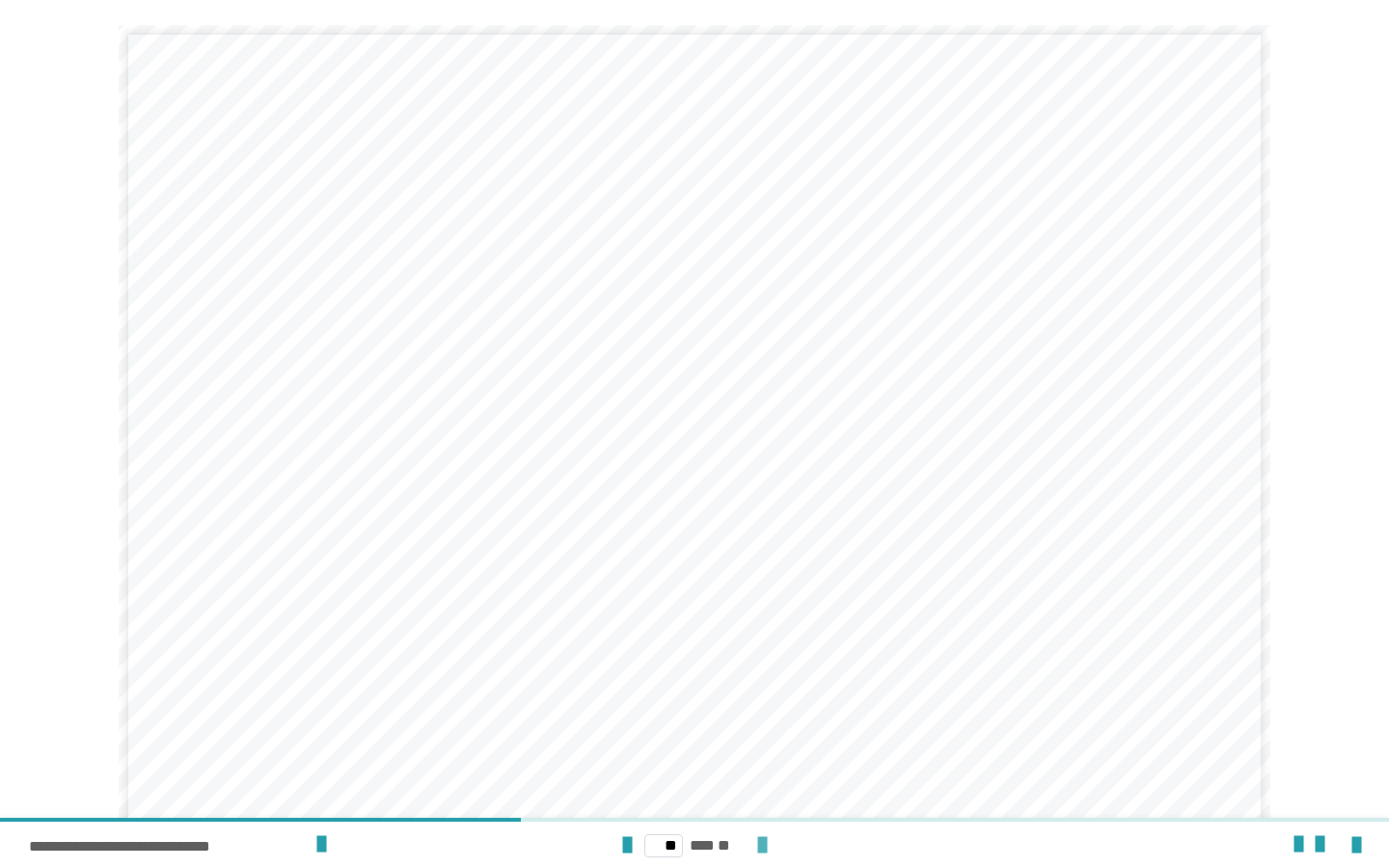 click at bounding box center [762, 846] 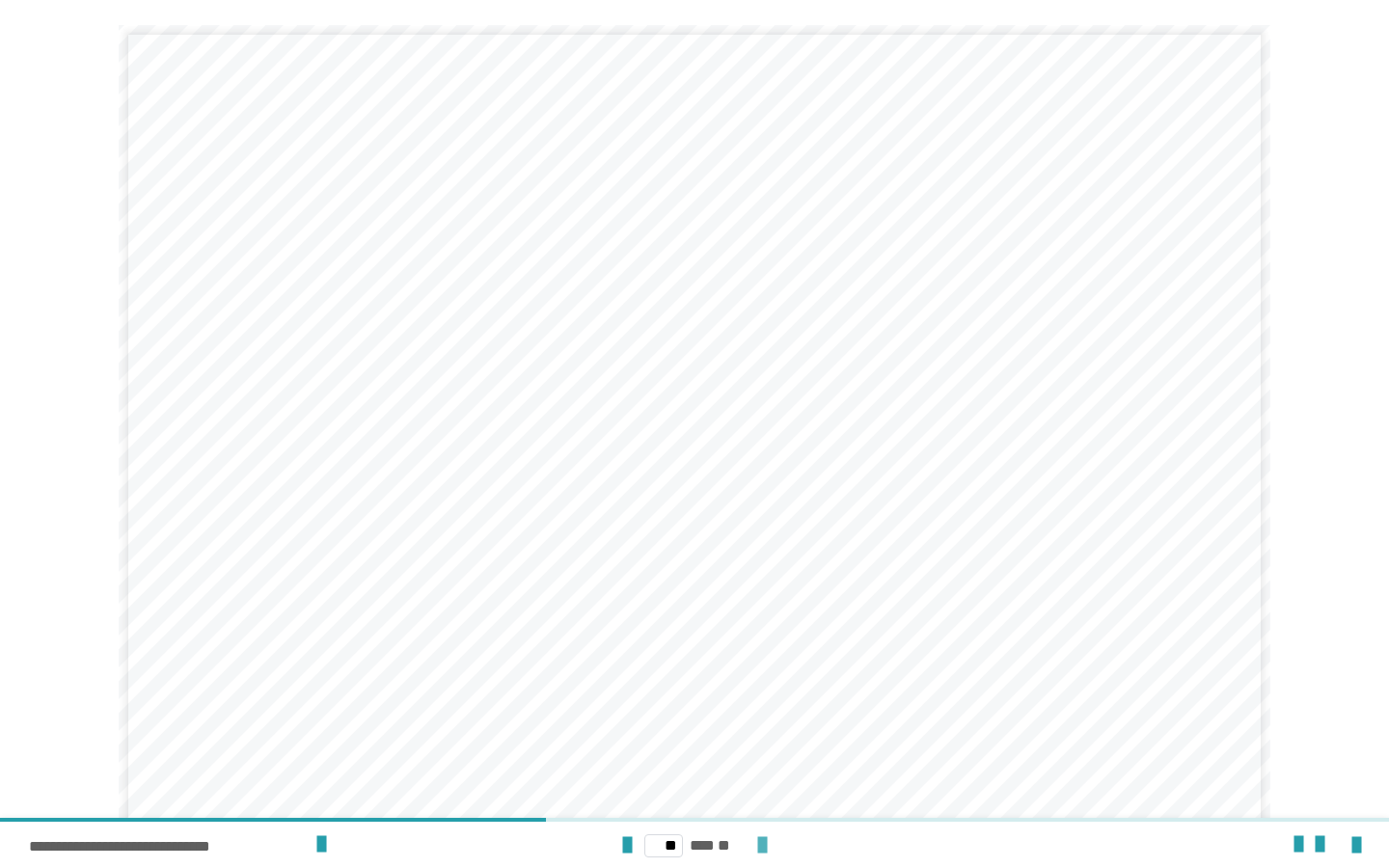 click at bounding box center [762, 846] 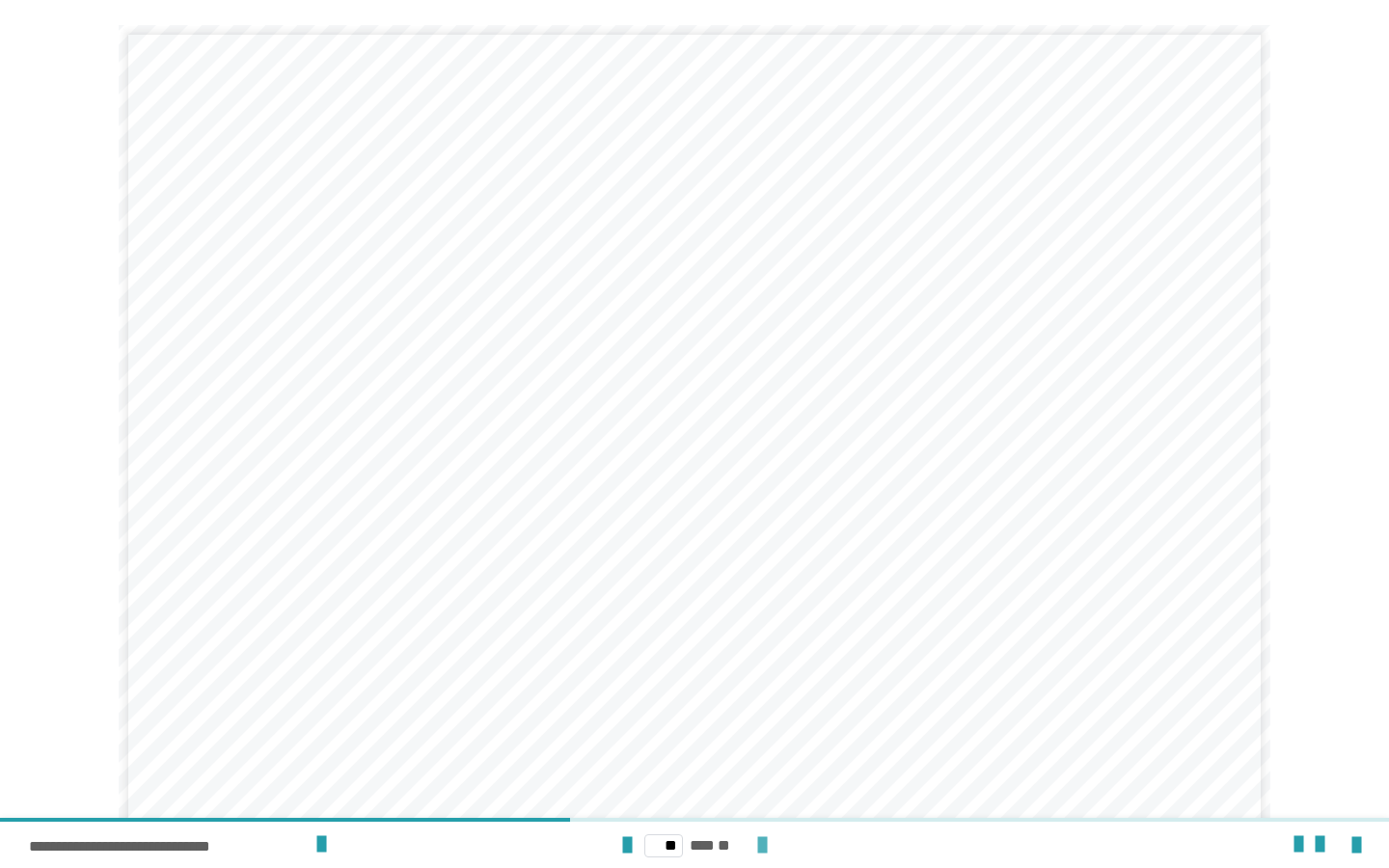 click at bounding box center (762, 846) 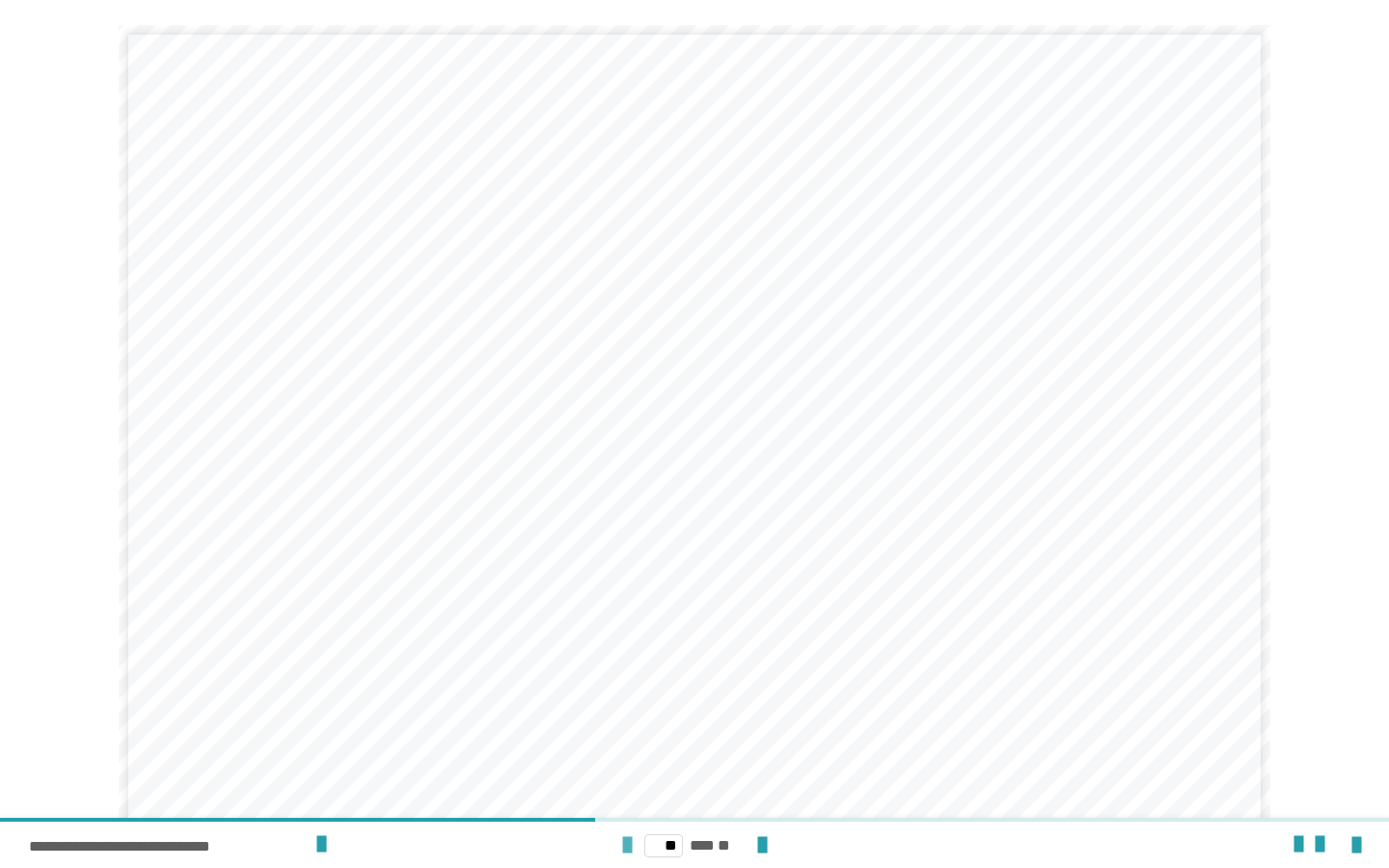 click at bounding box center [627, 846] 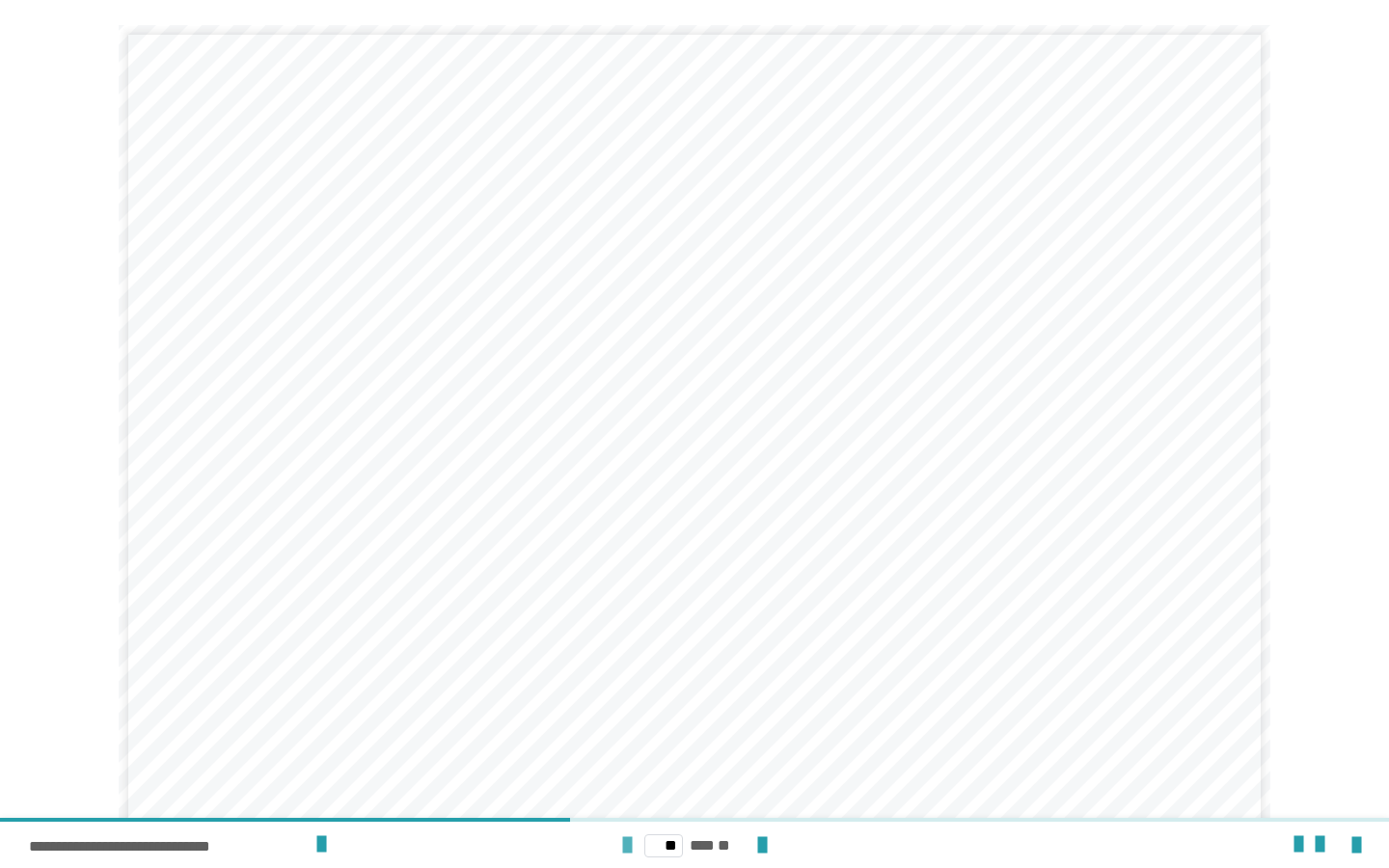 click at bounding box center (627, 846) 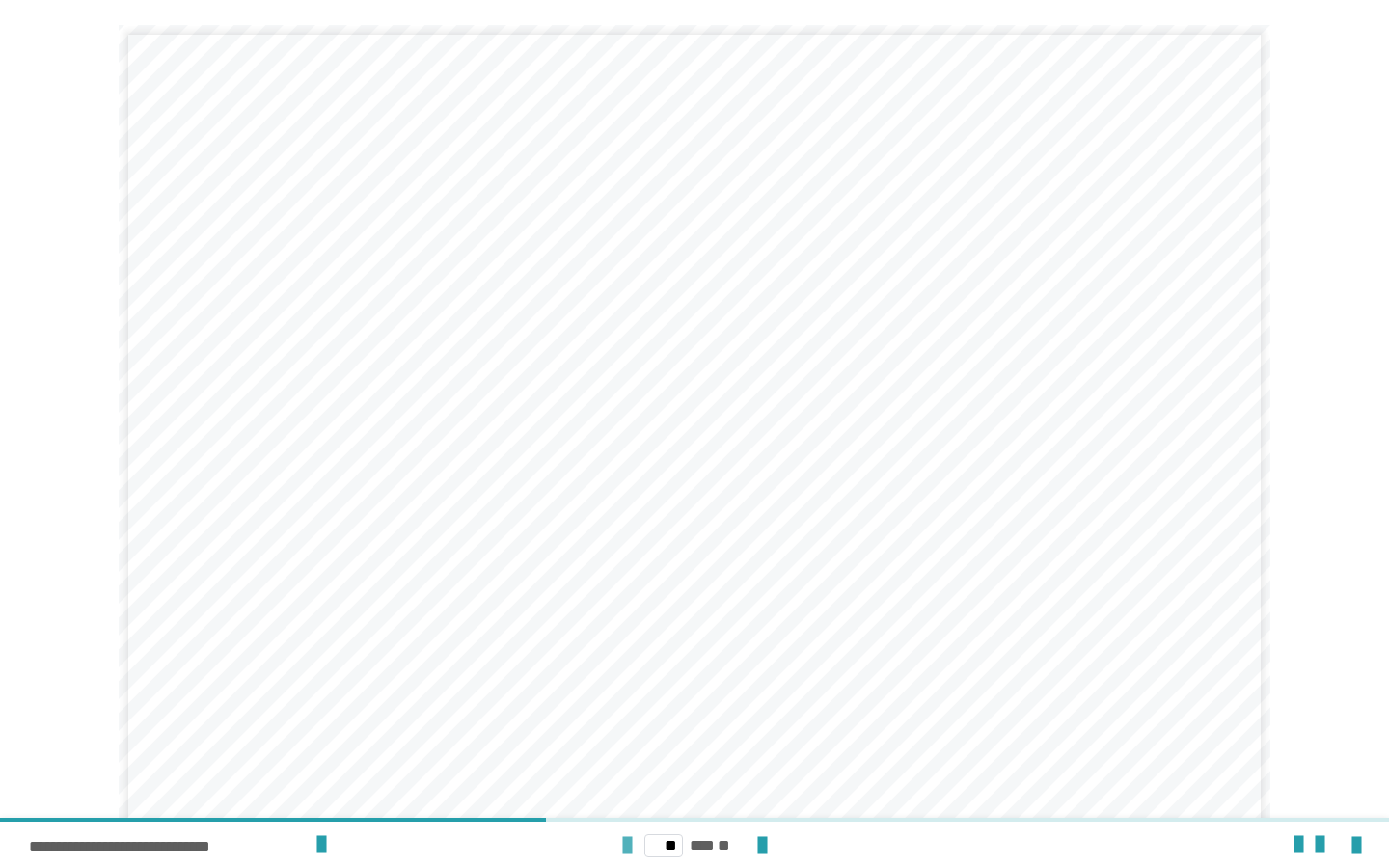 click at bounding box center [627, 846] 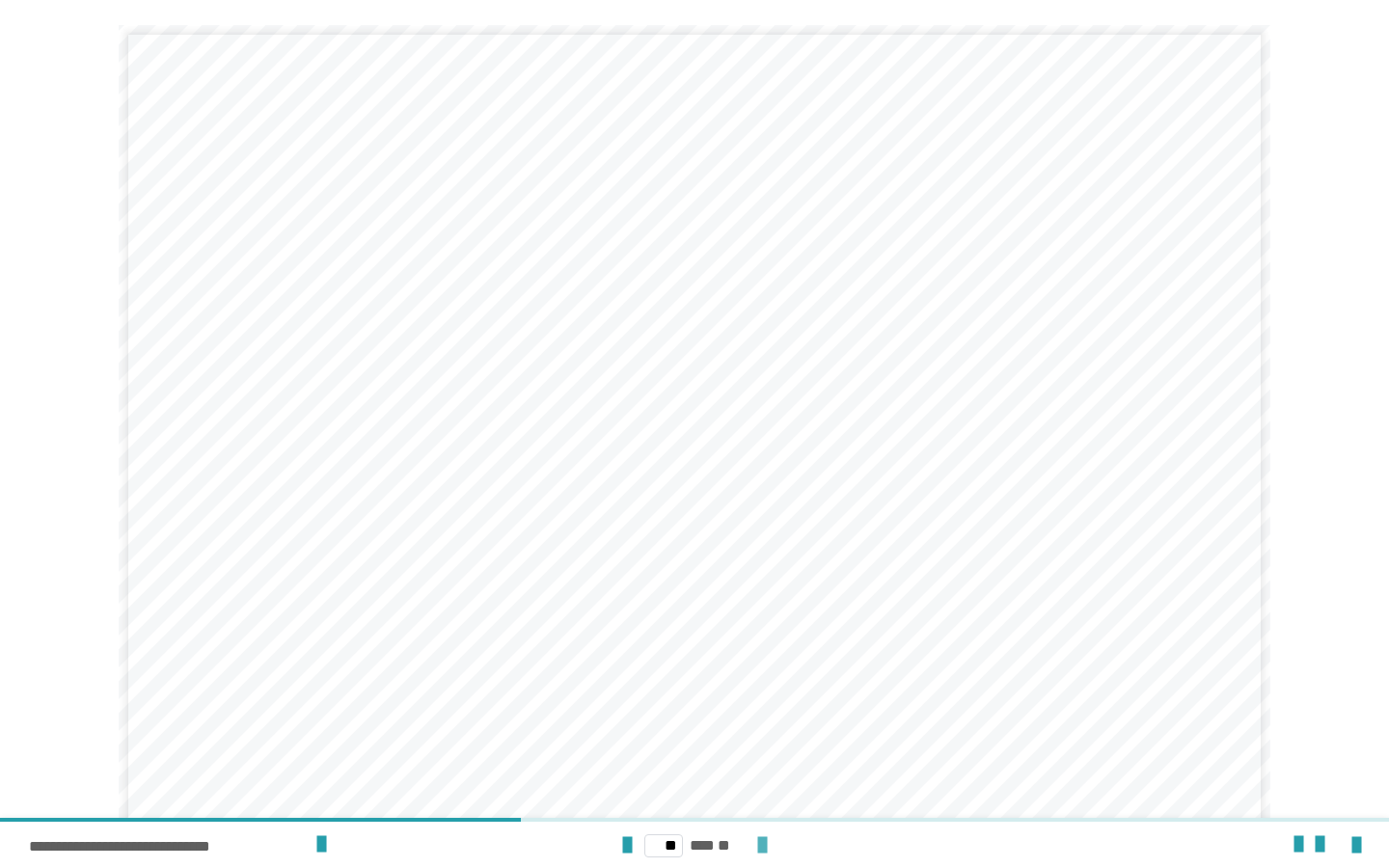 click at bounding box center (762, 846) 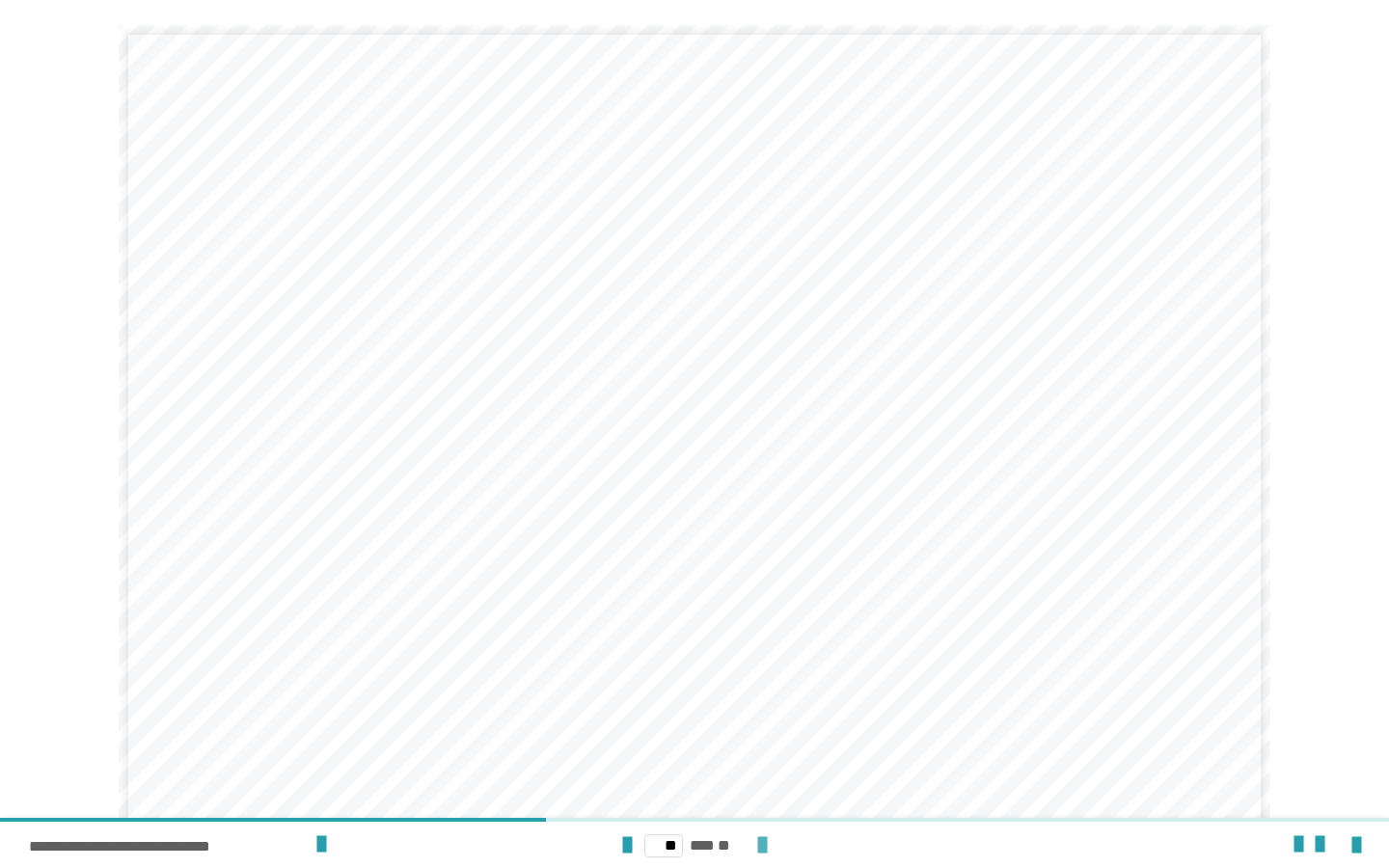 click at bounding box center [762, 846] 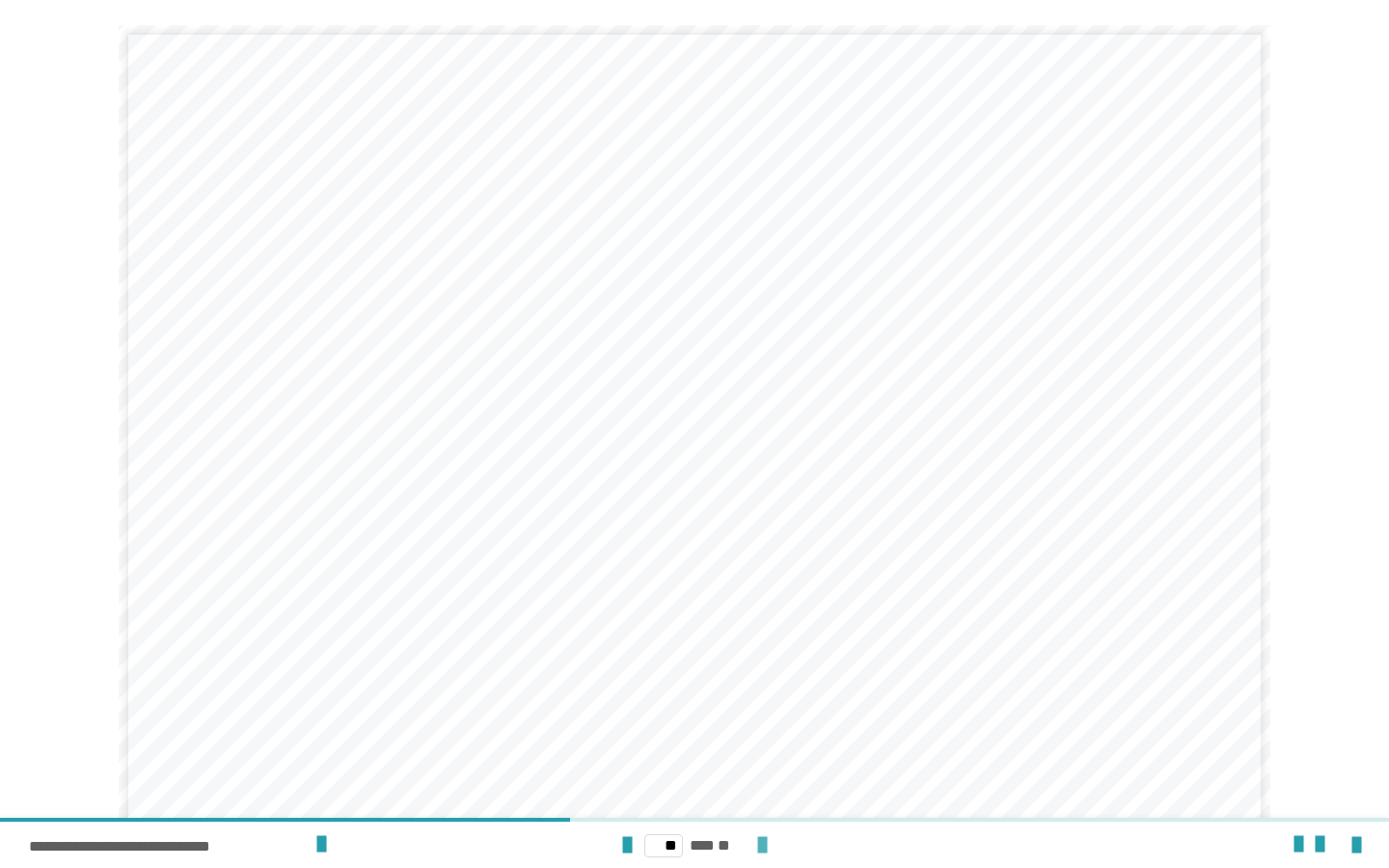 click at bounding box center [762, 846] 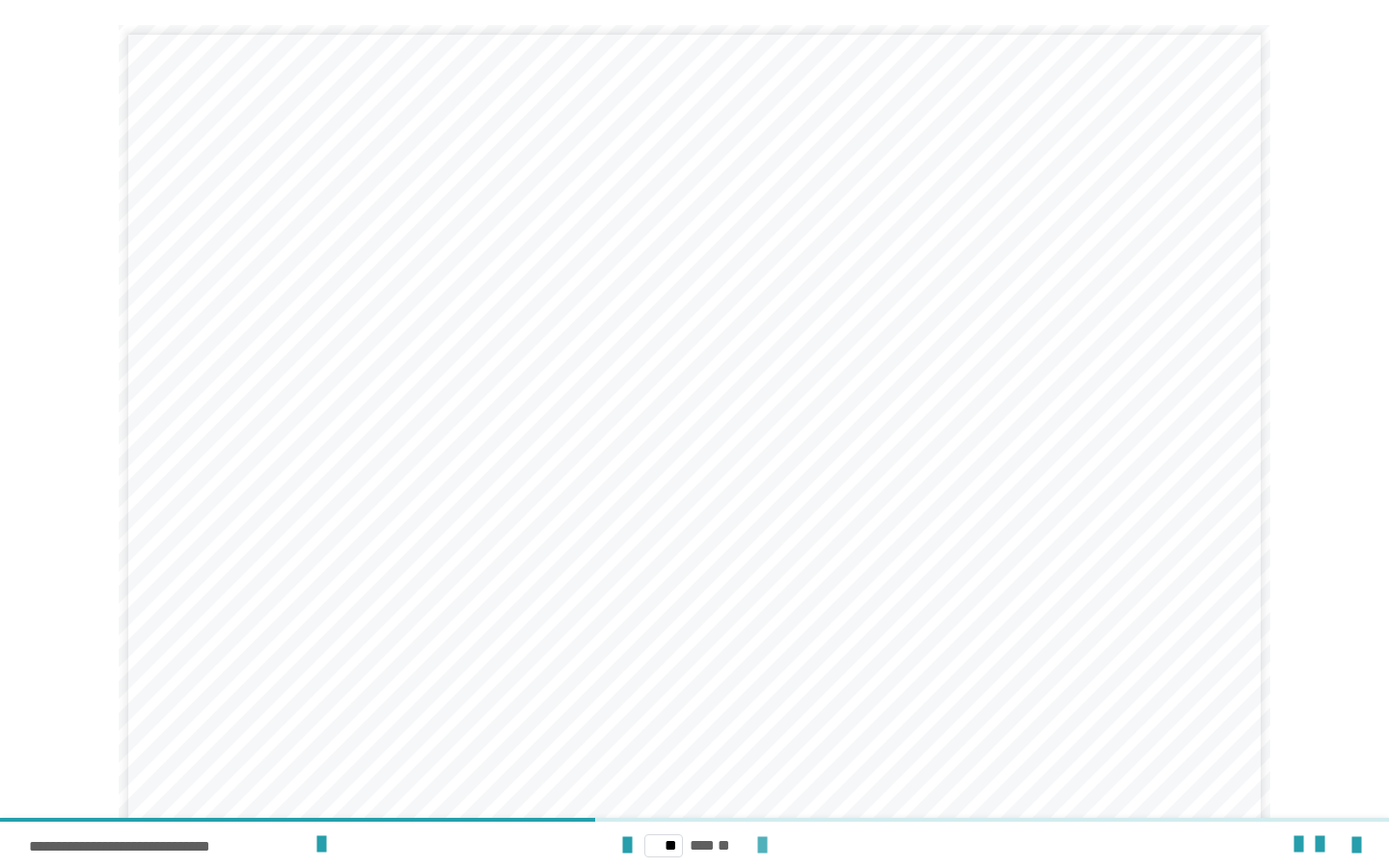 click at bounding box center [762, 846] 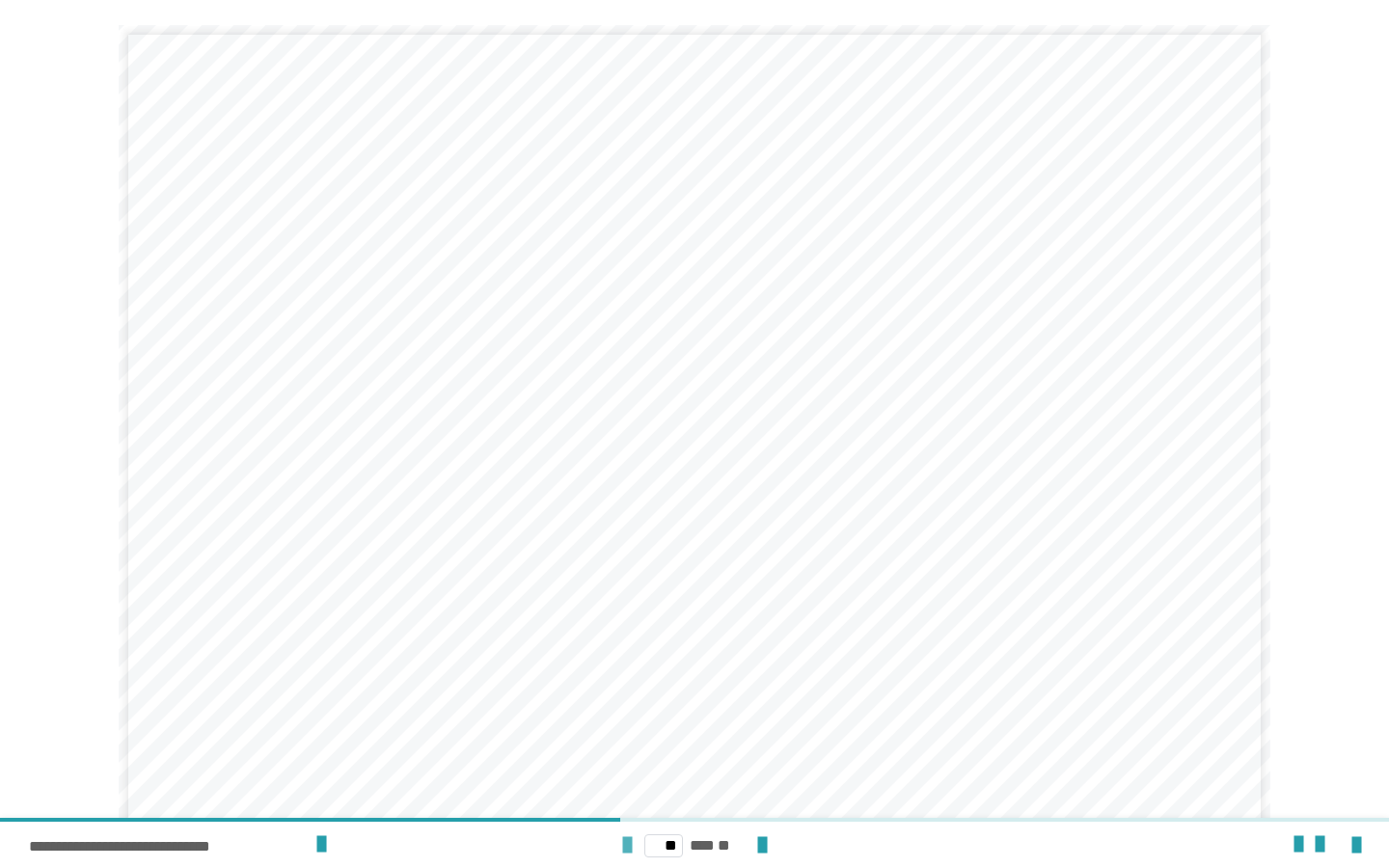click at bounding box center (627, 846) 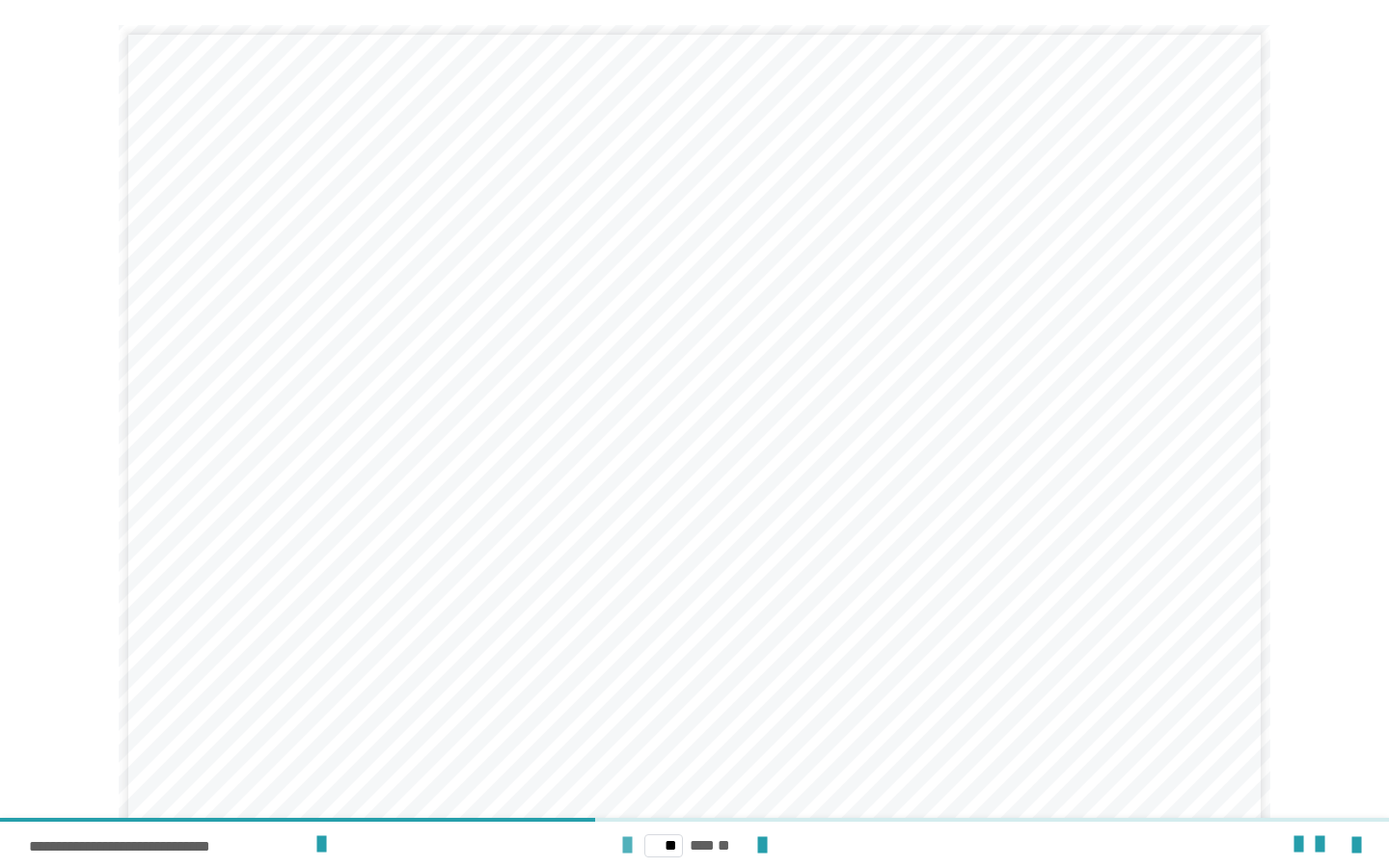 click at bounding box center [627, 846] 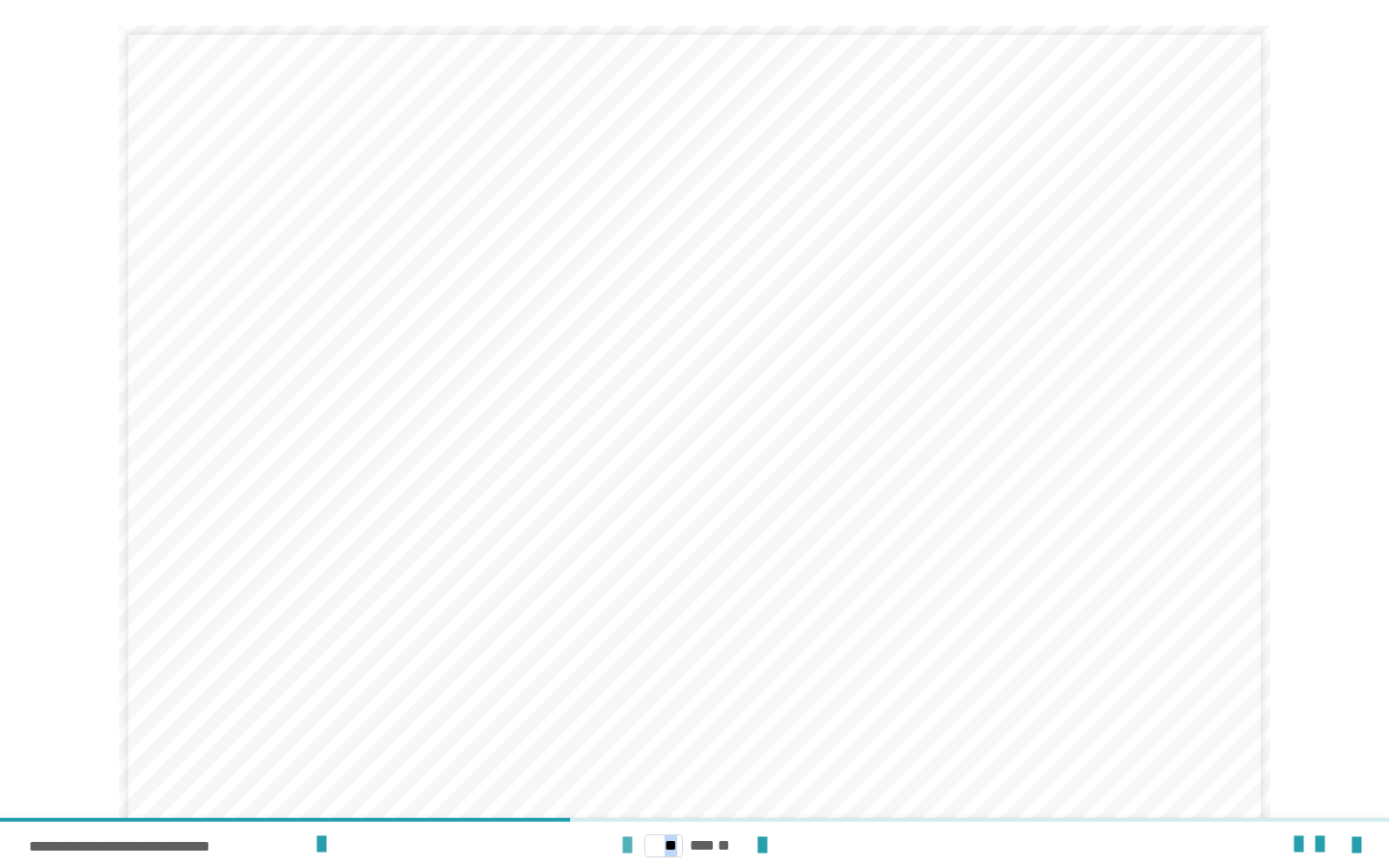click at bounding box center [627, 846] 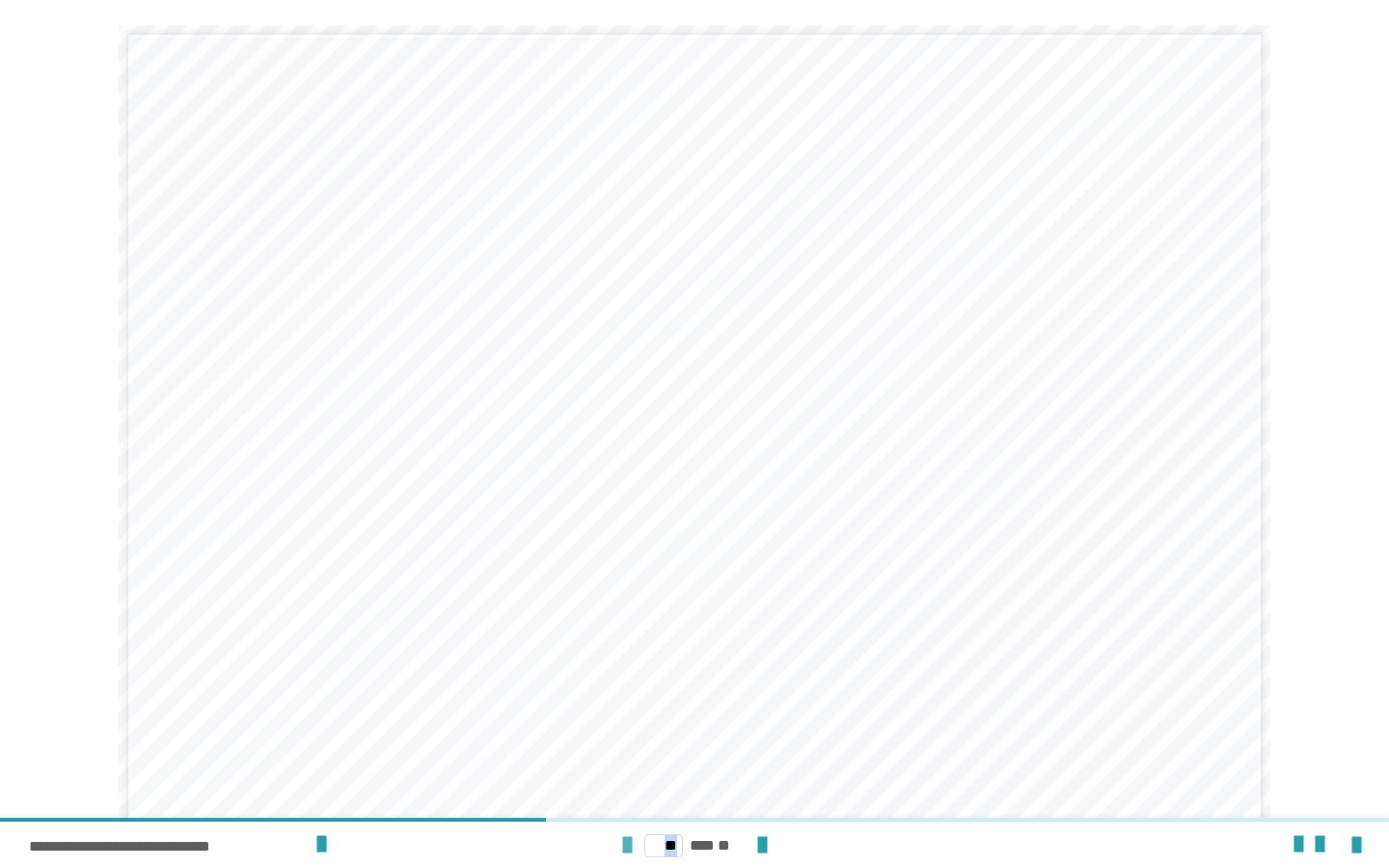 click at bounding box center [627, 846] 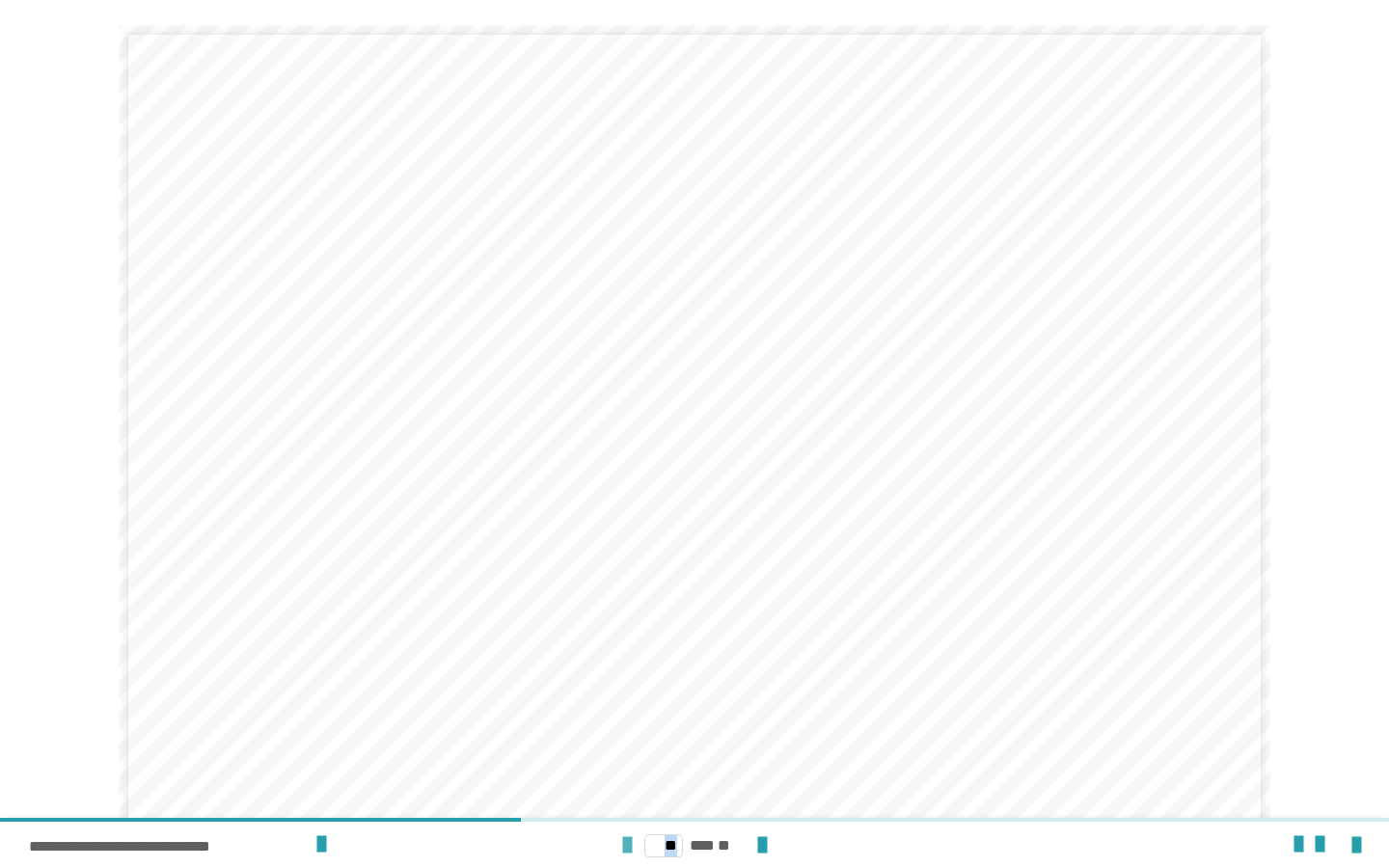 click at bounding box center [627, 846] 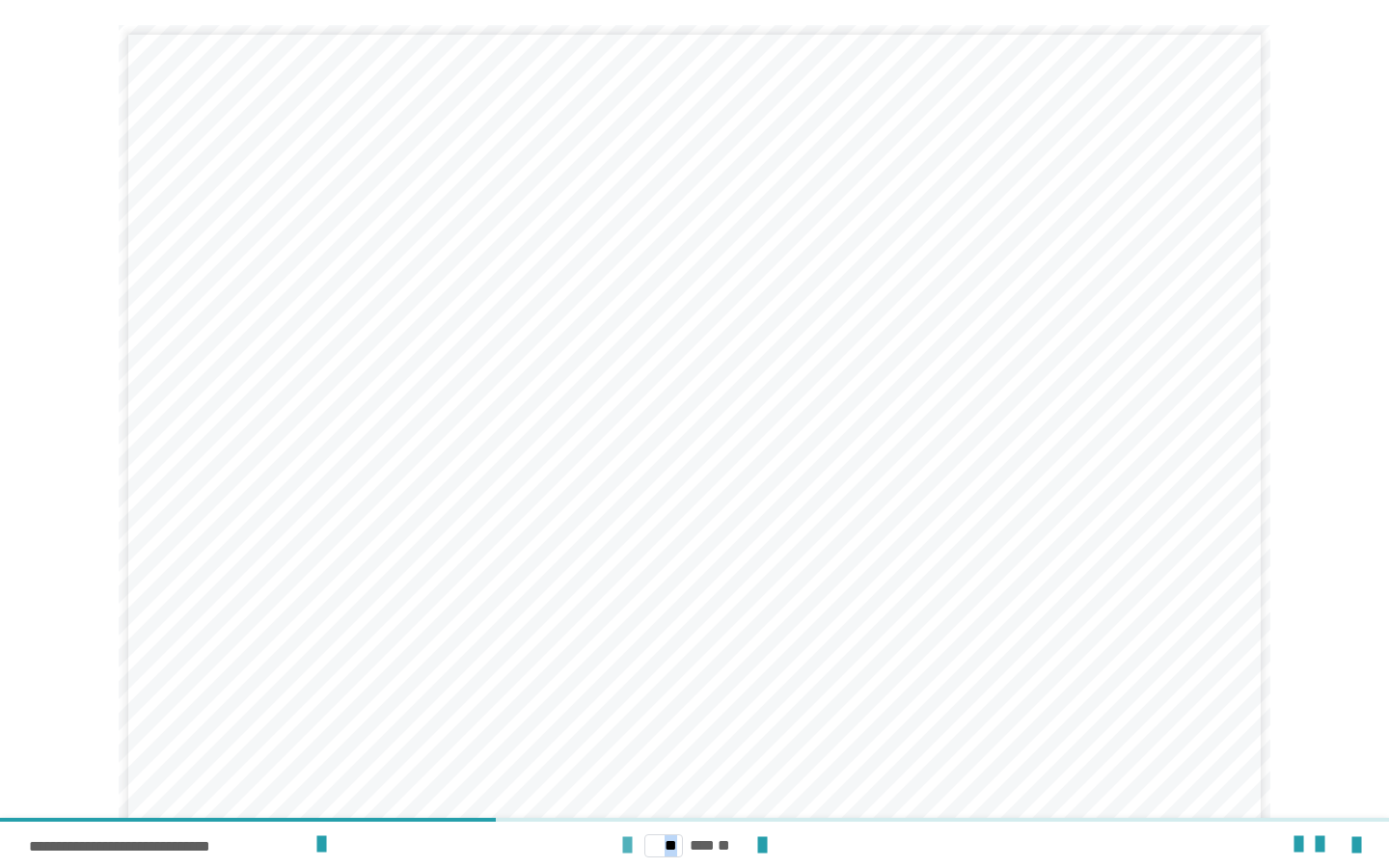 click at bounding box center (627, 846) 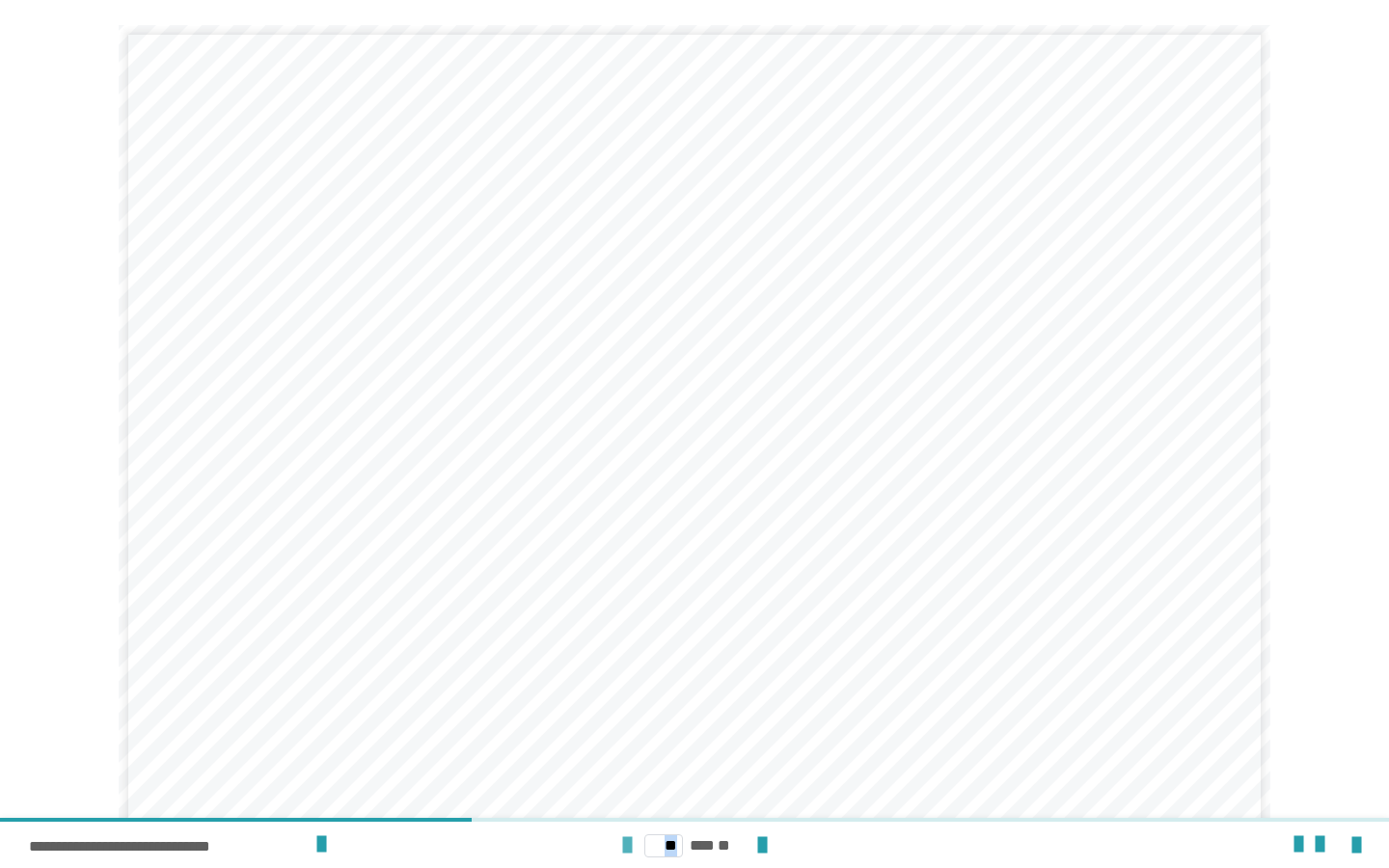 click at bounding box center (627, 846) 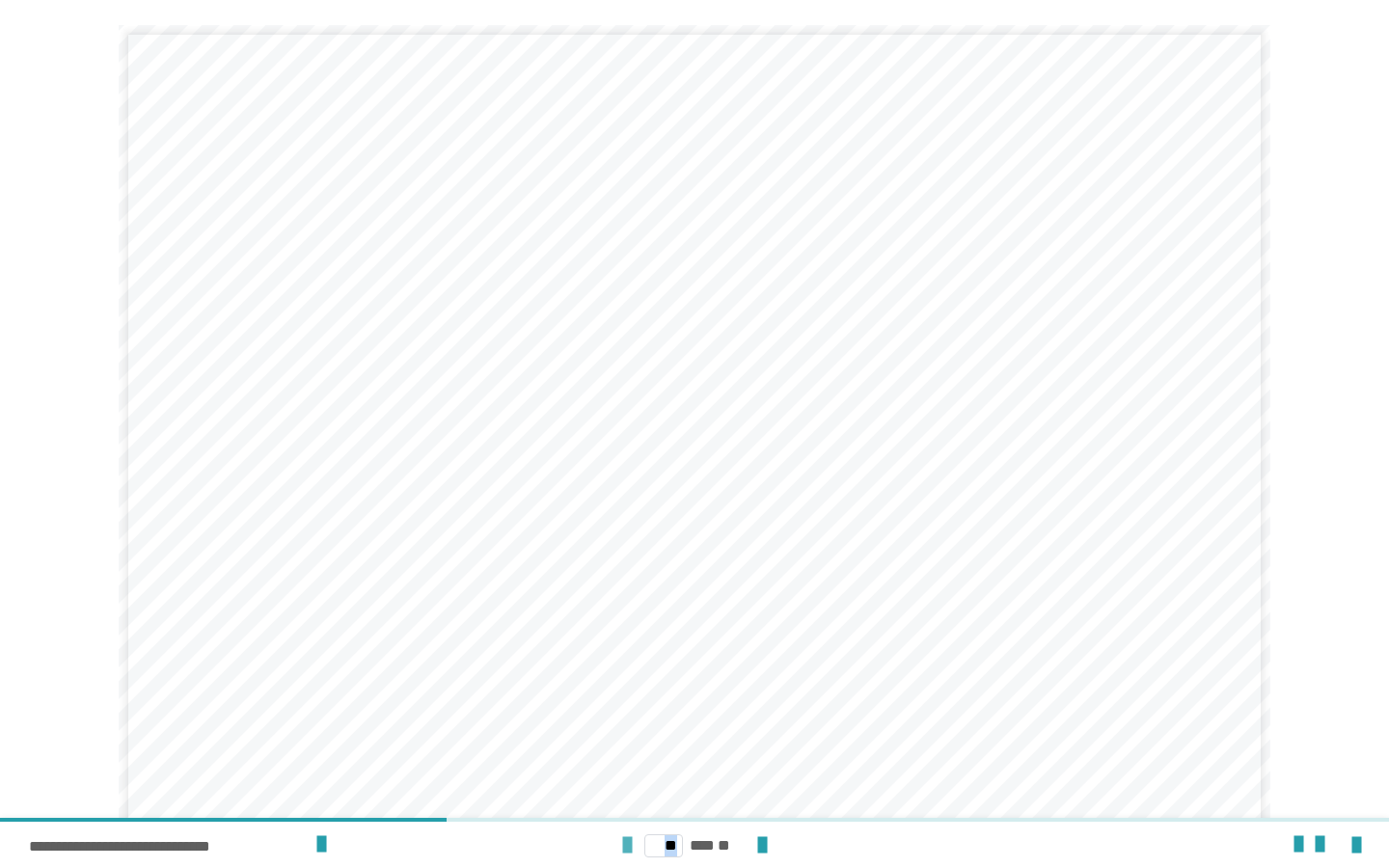 click at bounding box center [627, 846] 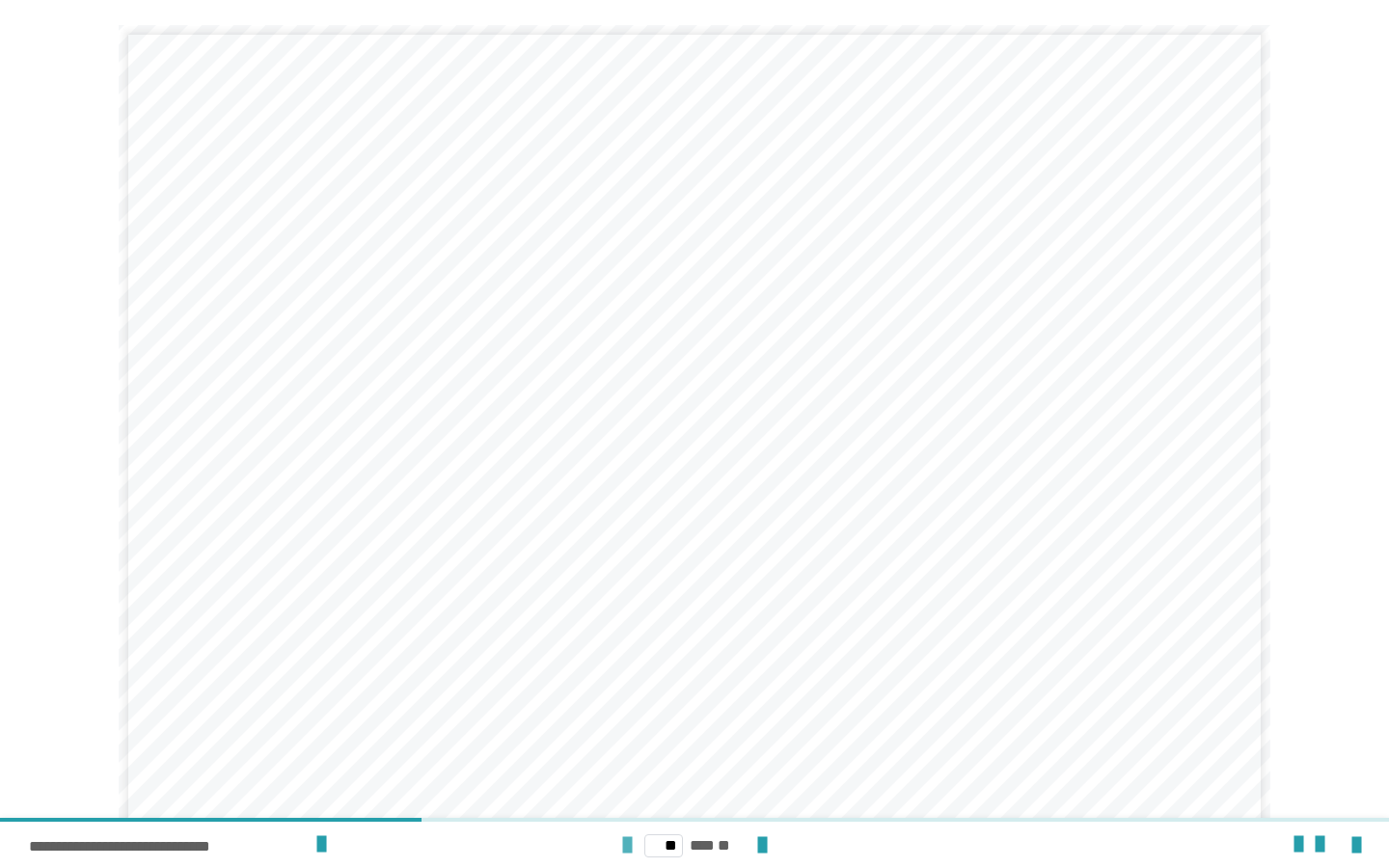 click at bounding box center [627, 846] 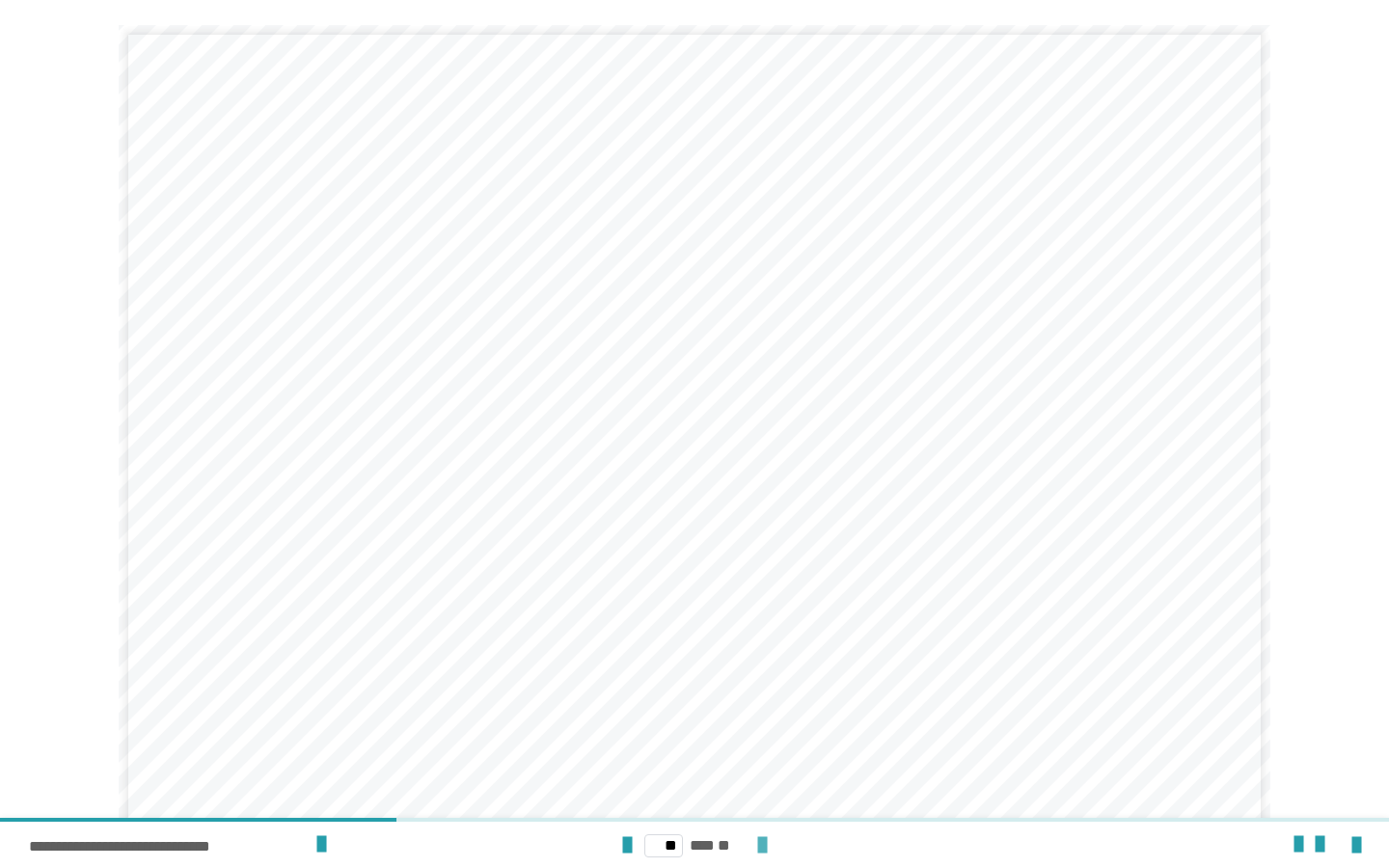 click at bounding box center (762, 846) 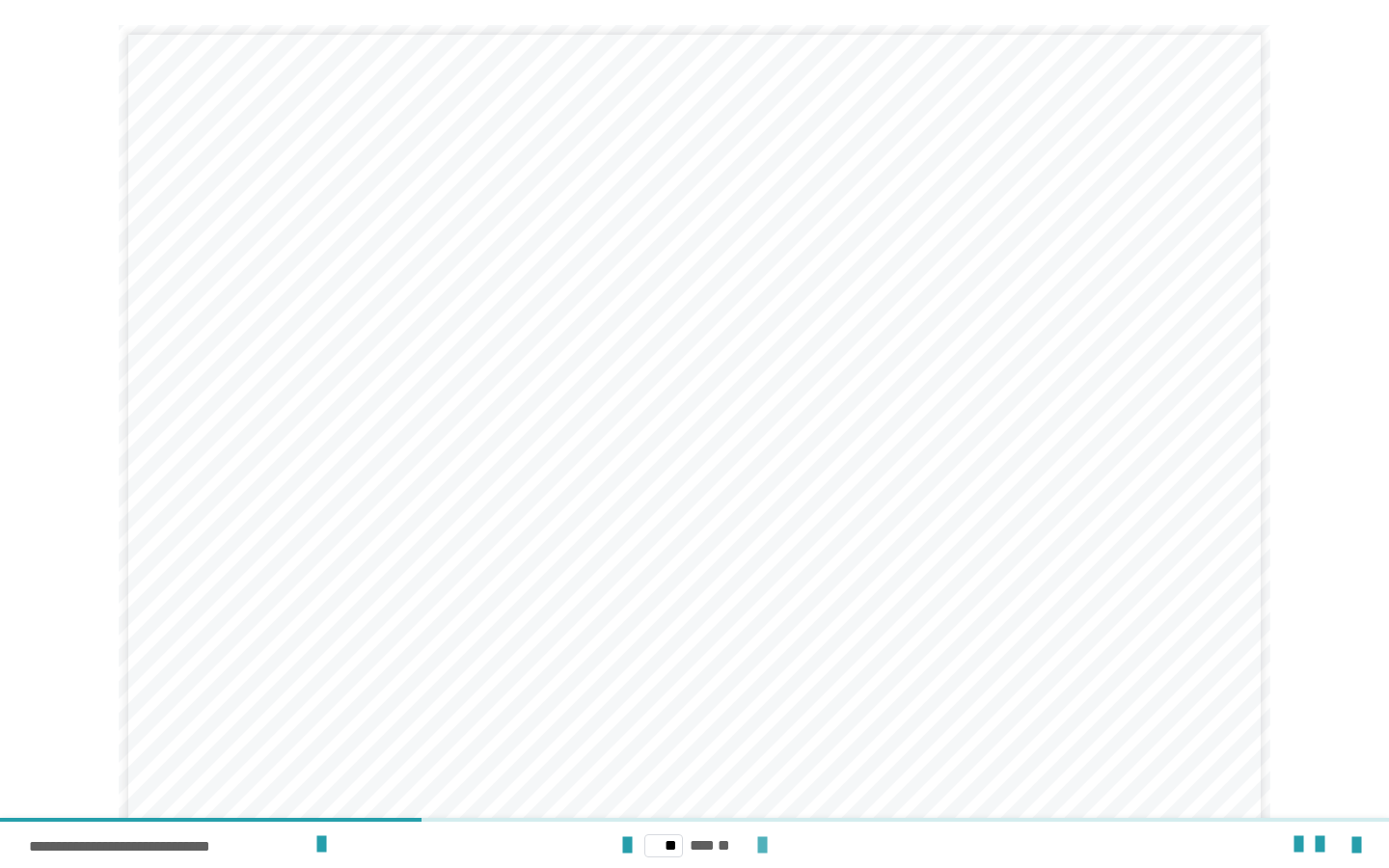 click at bounding box center [762, 846] 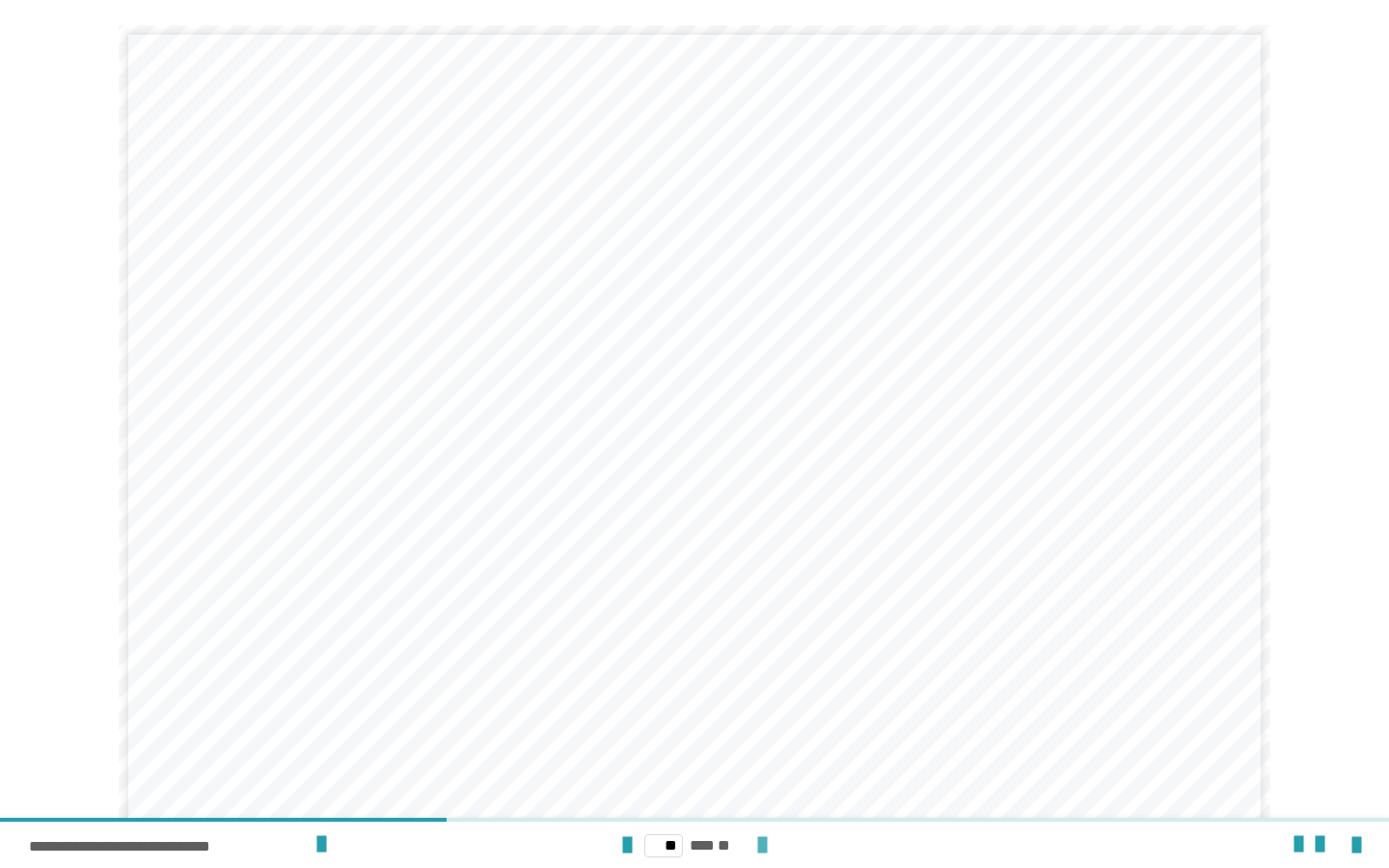 click at bounding box center [762, 846] 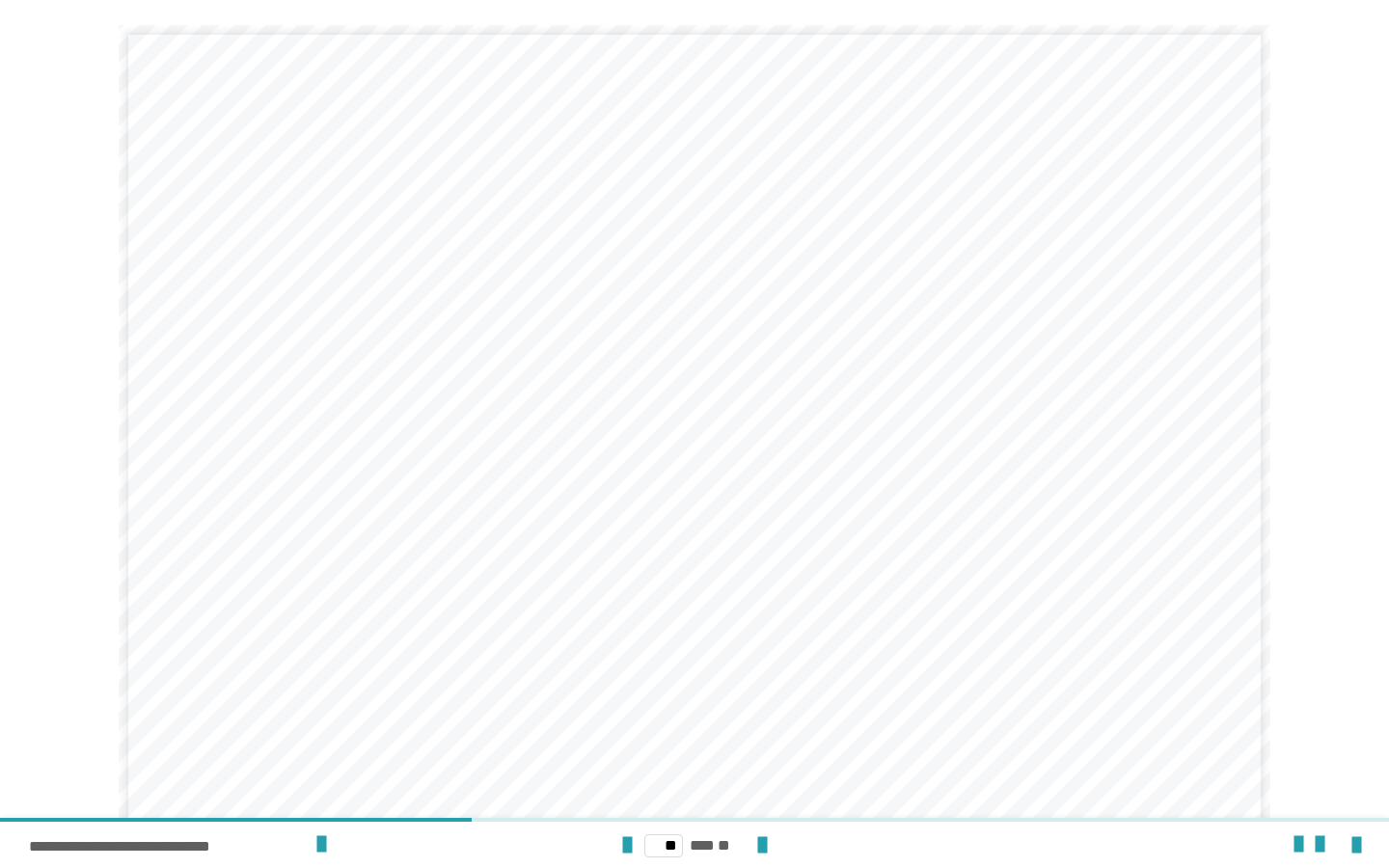 scroll, scrollTop: 29, scrollLeft: 0, axis: vertical 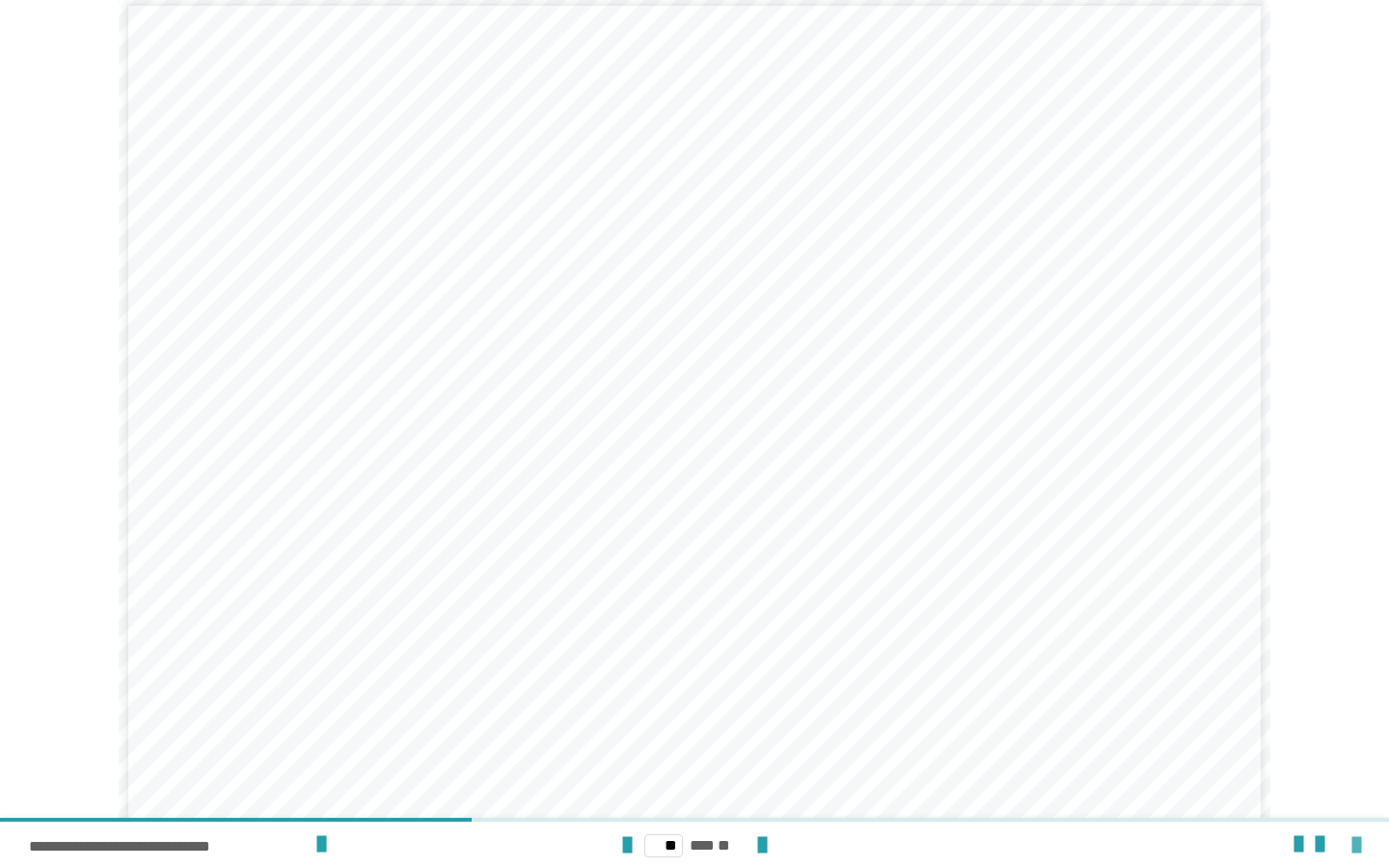 click at bounding box center (1356, 846) 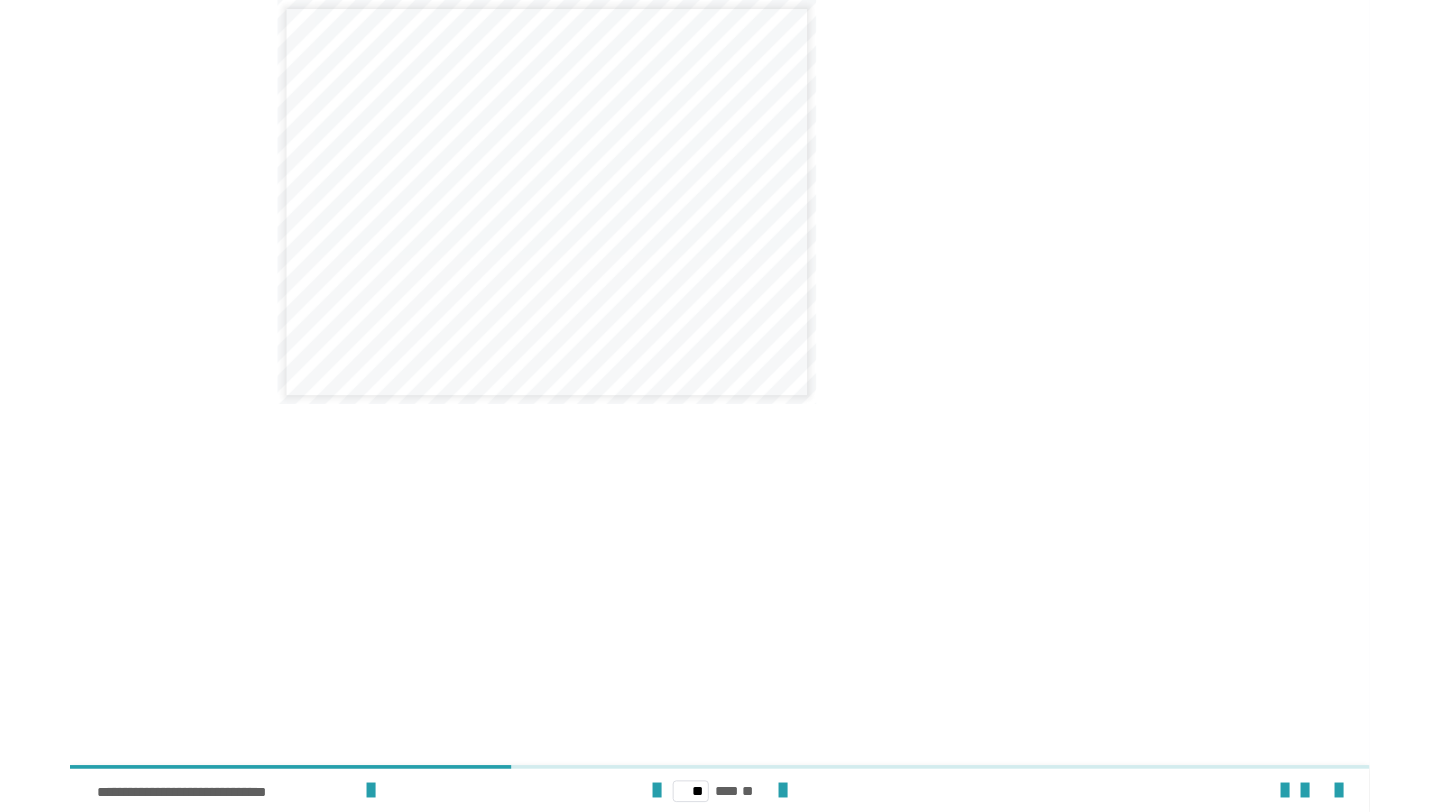scroll, scrollTop: 3761, scrollLeft: 0, axis: vertical 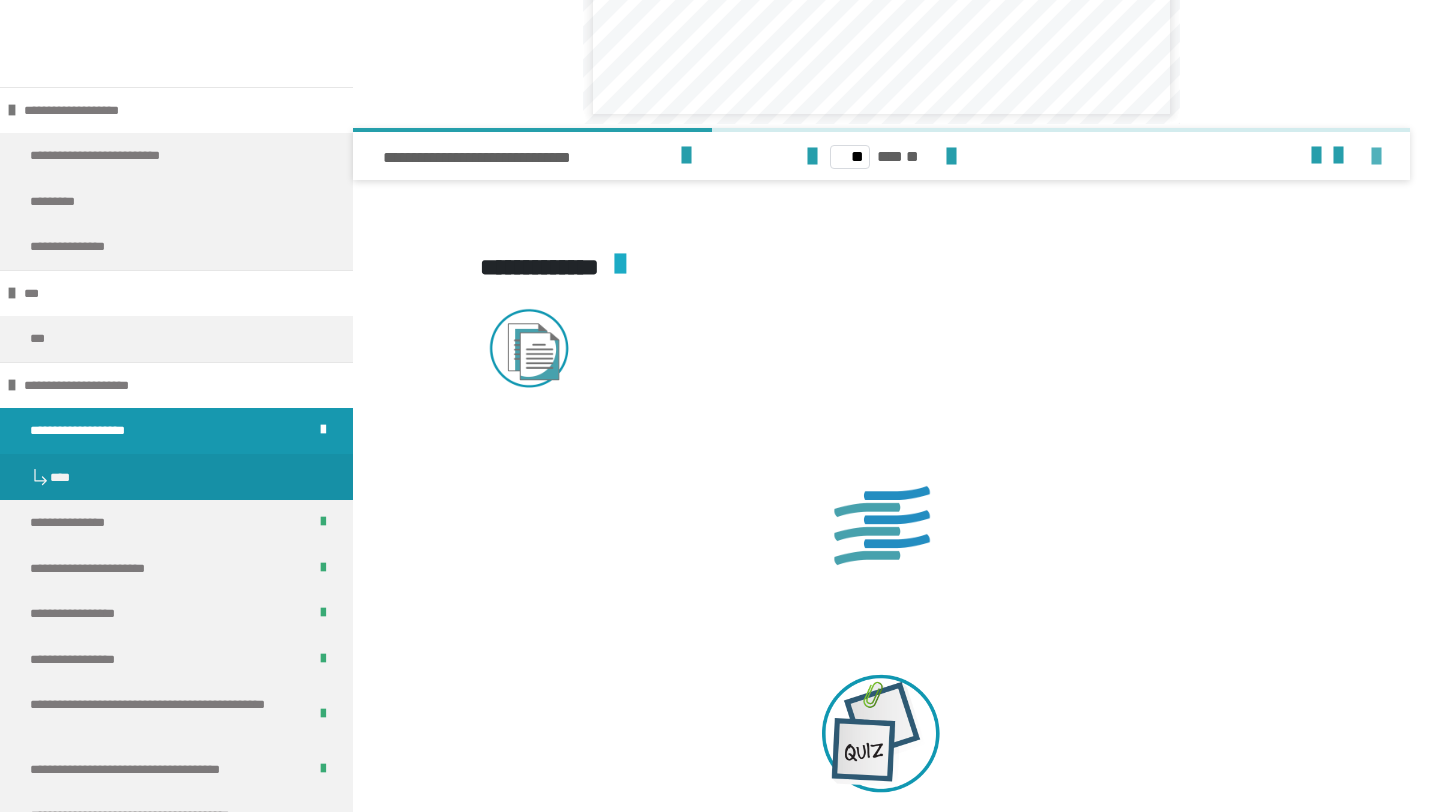 click at bounding box center (1376, 157) 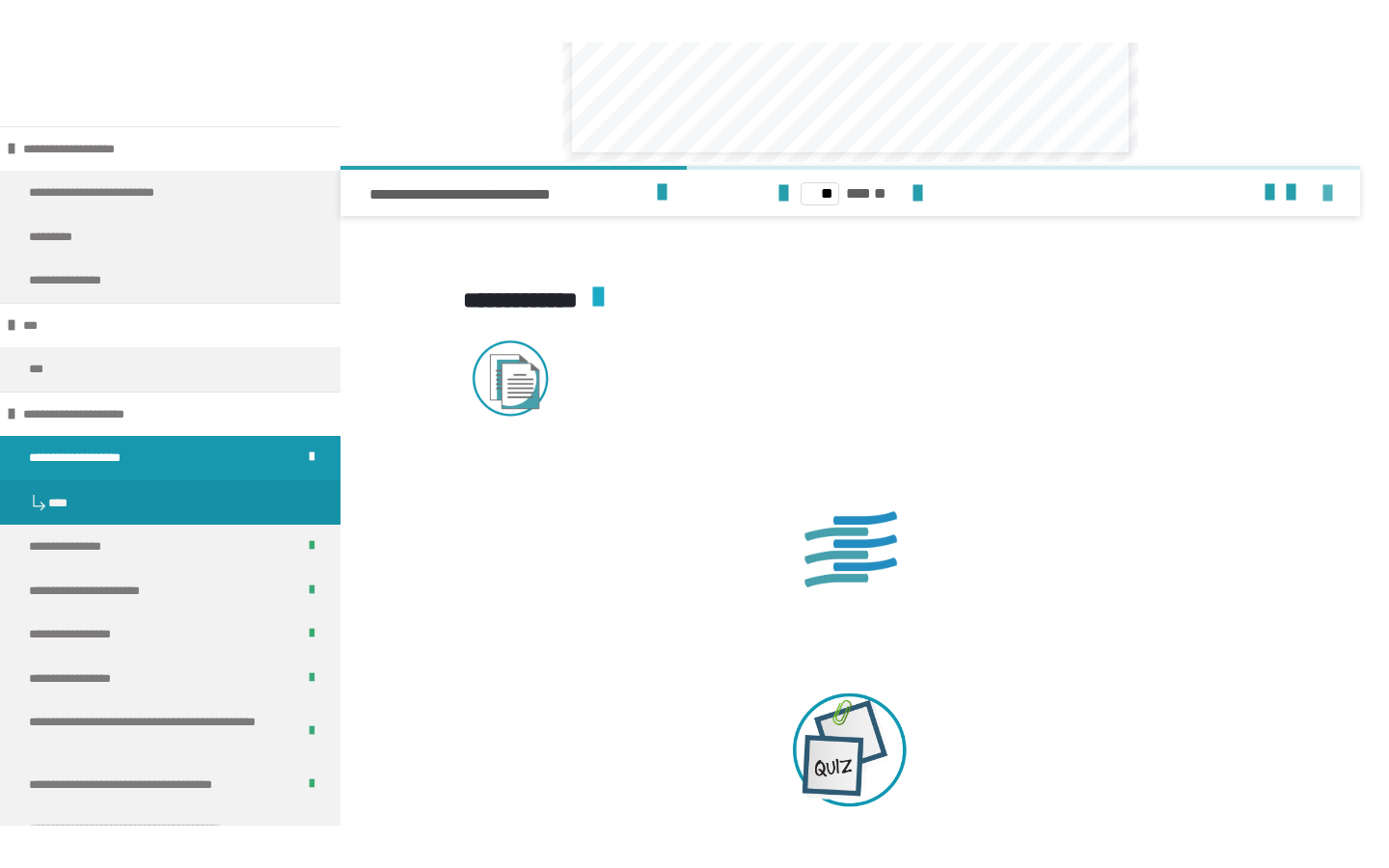 scroll, scrollTop: 3612, scrollLeft: 0, axis: vertical 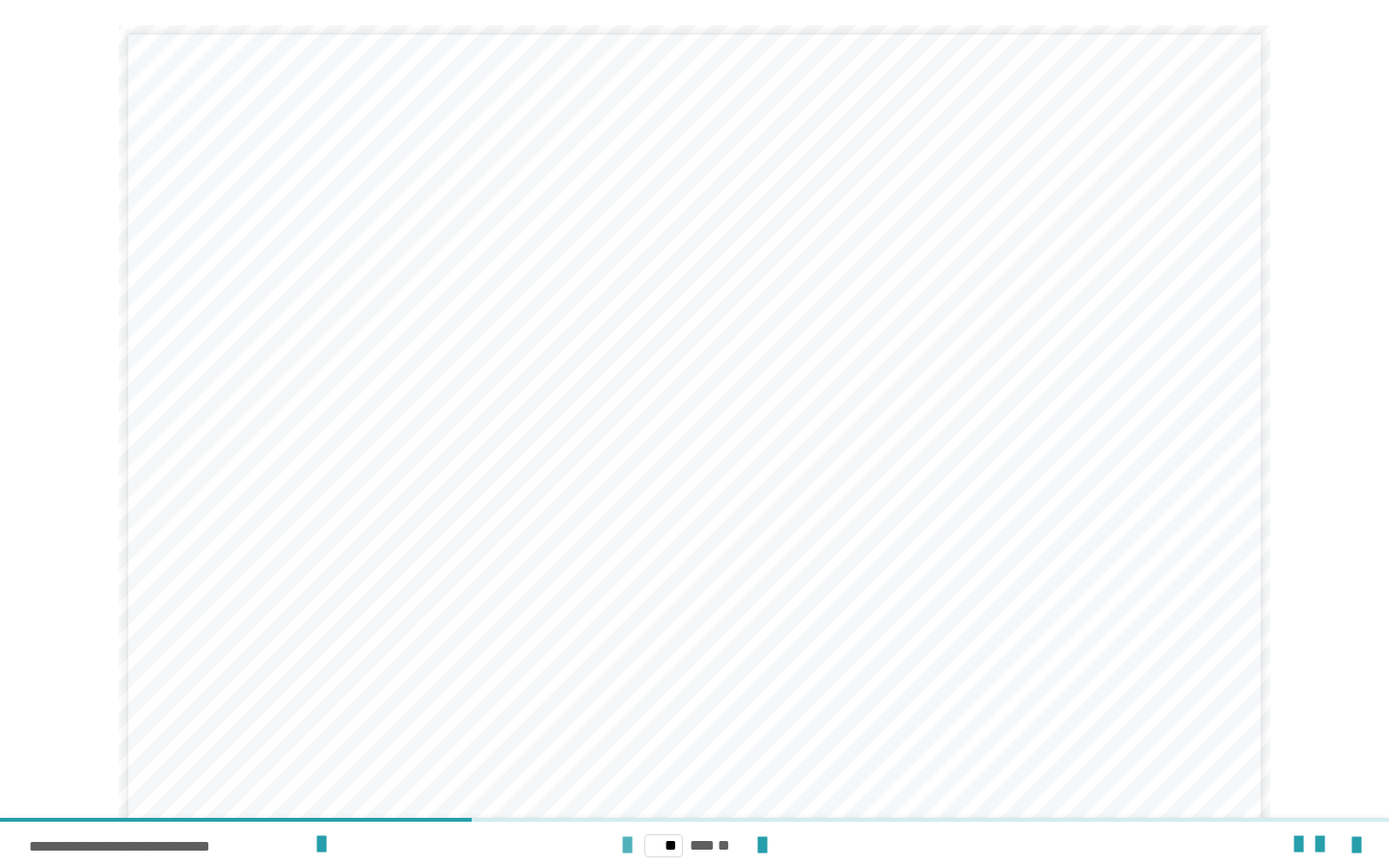 click at bounding box center (627, 846) 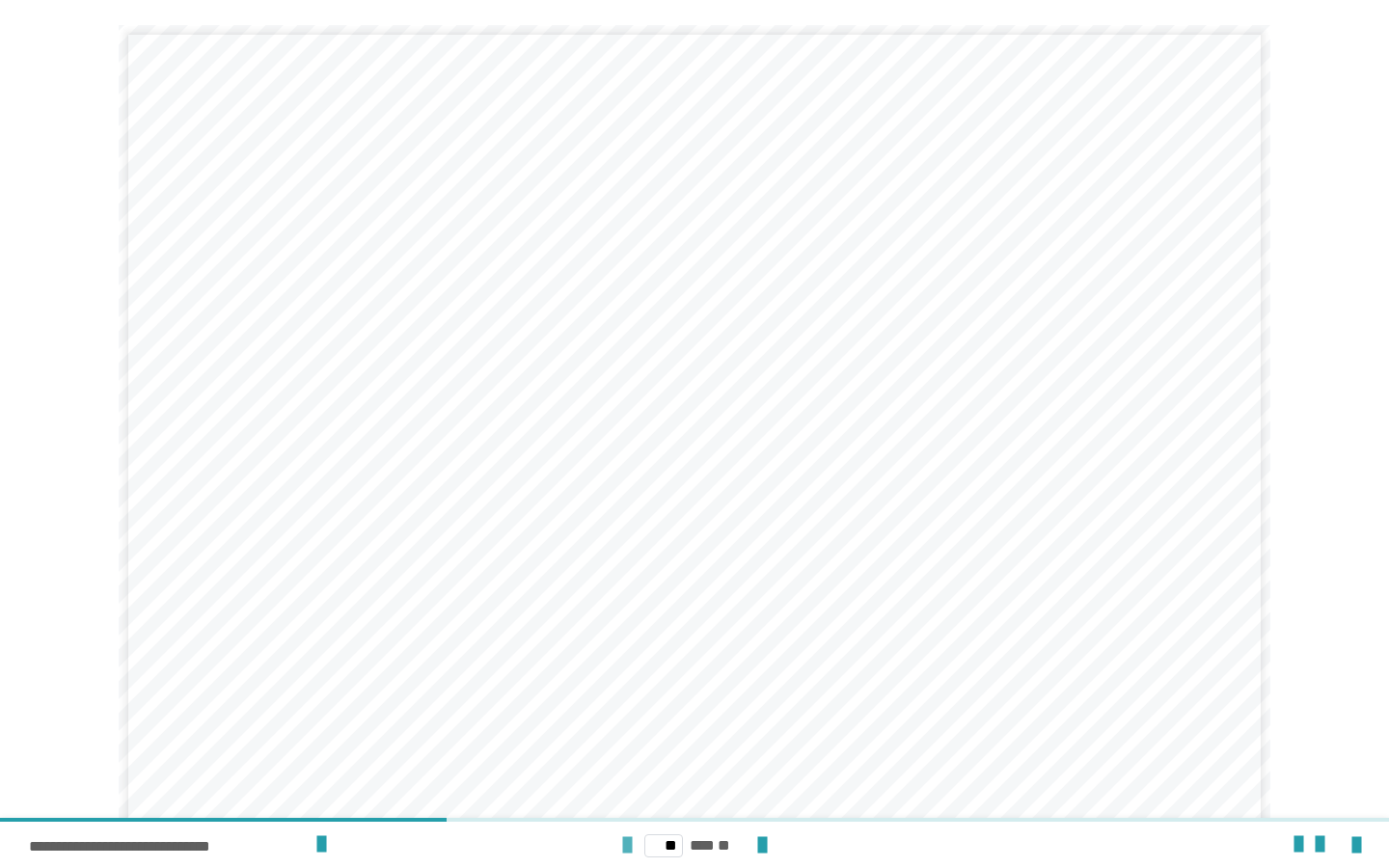 click at bounding box center [627, 846] 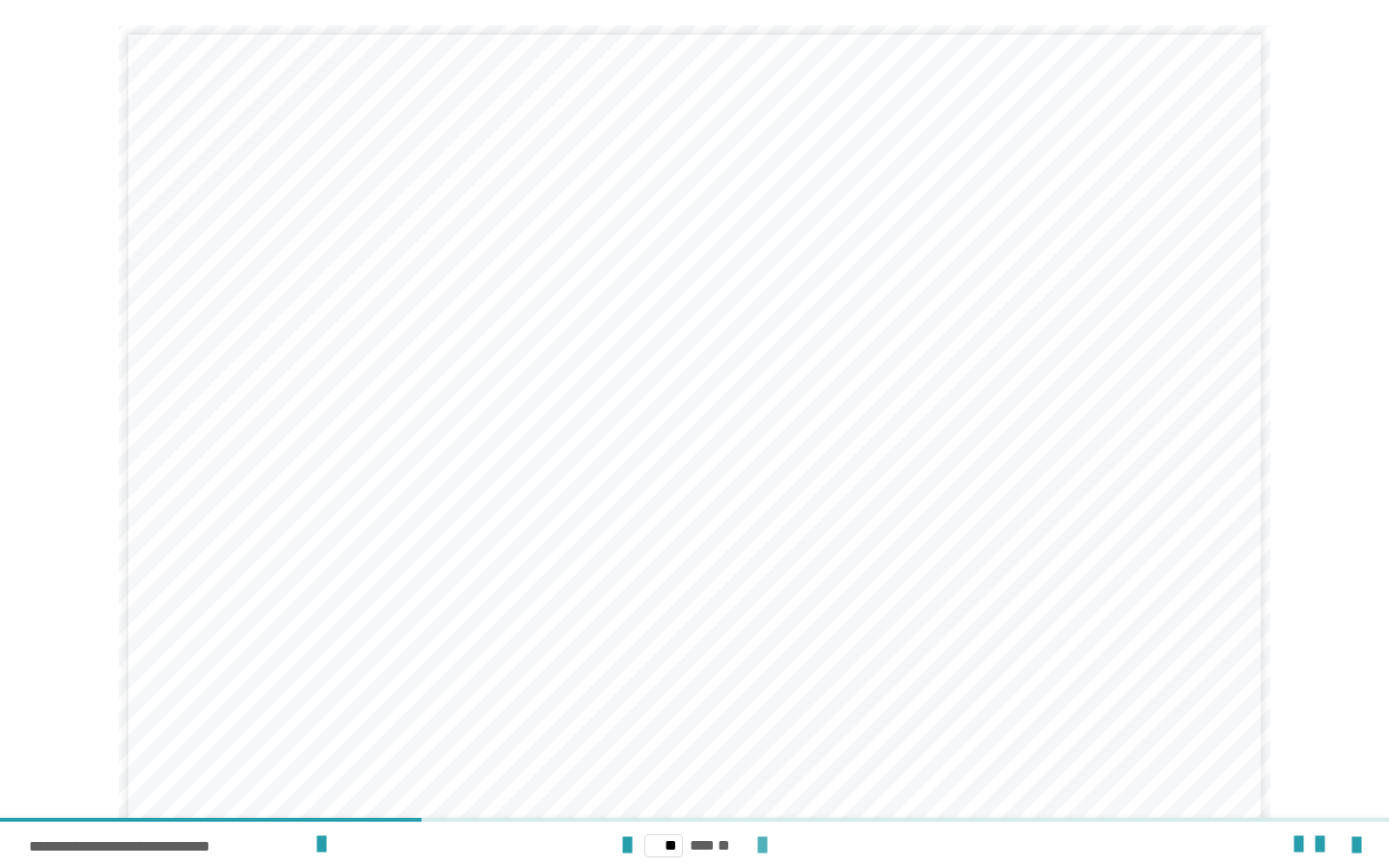 click at bounding box center (762, 846) 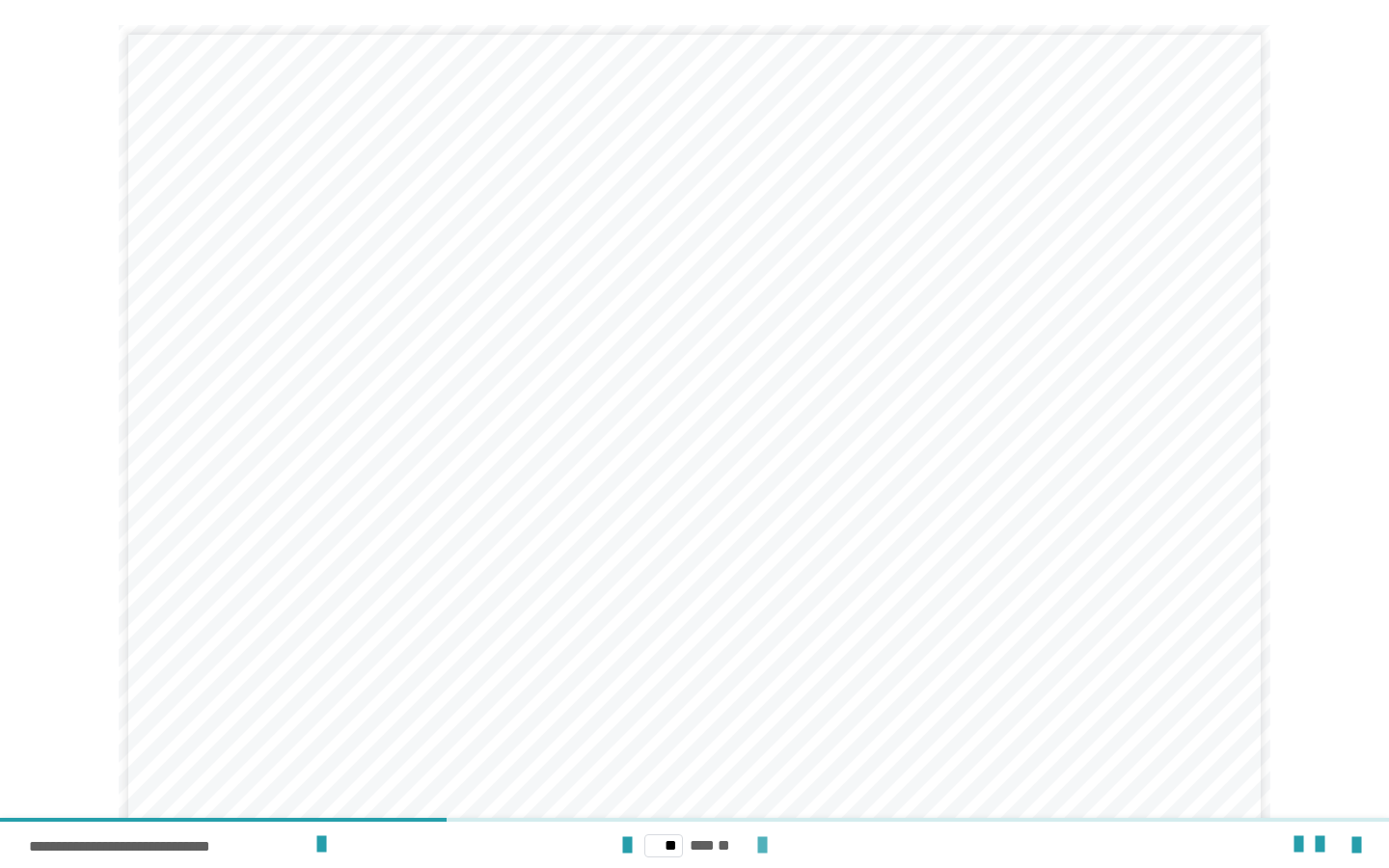 click at bounding box center [762, 846] 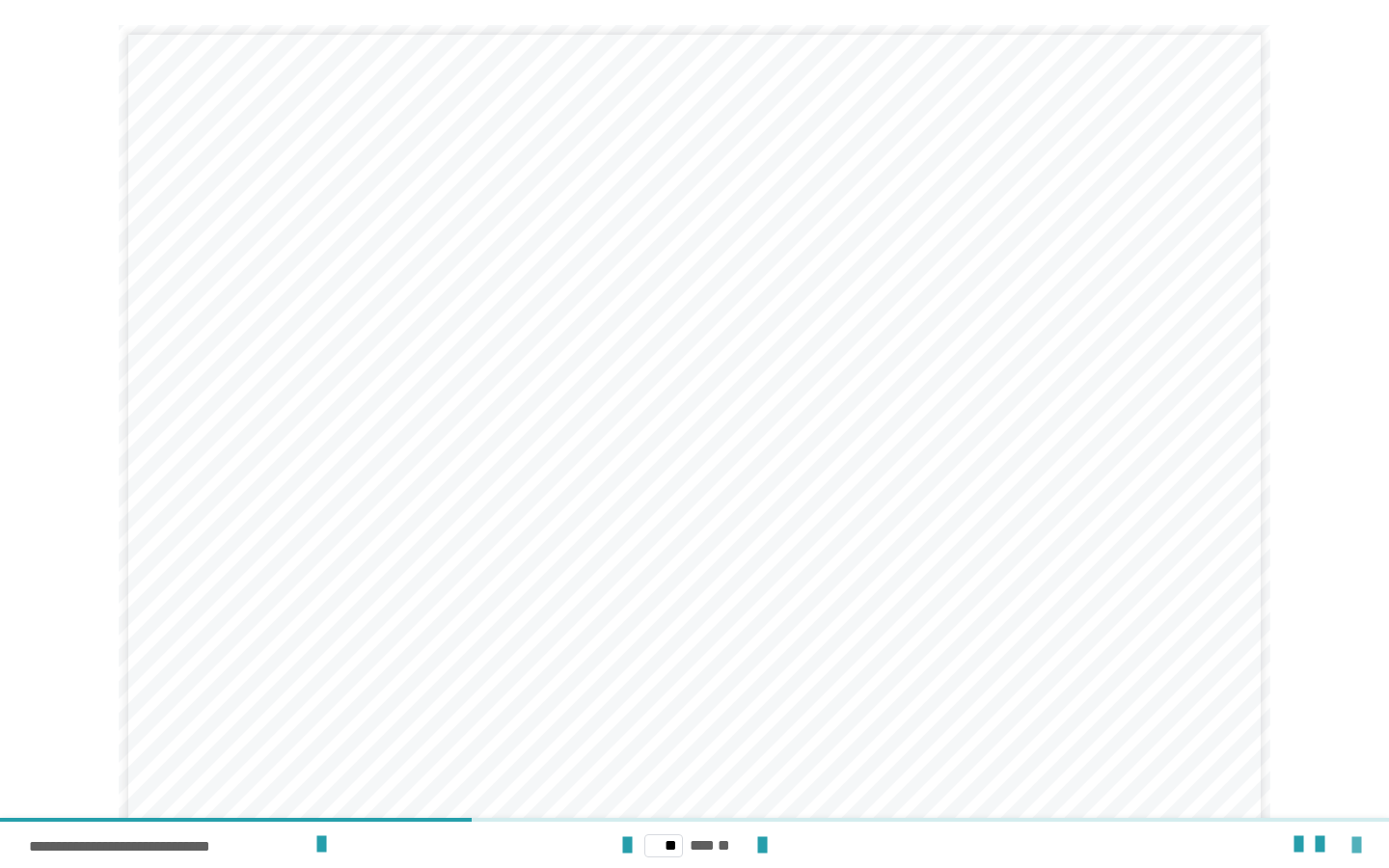 click at bounding box center (1356, 846) 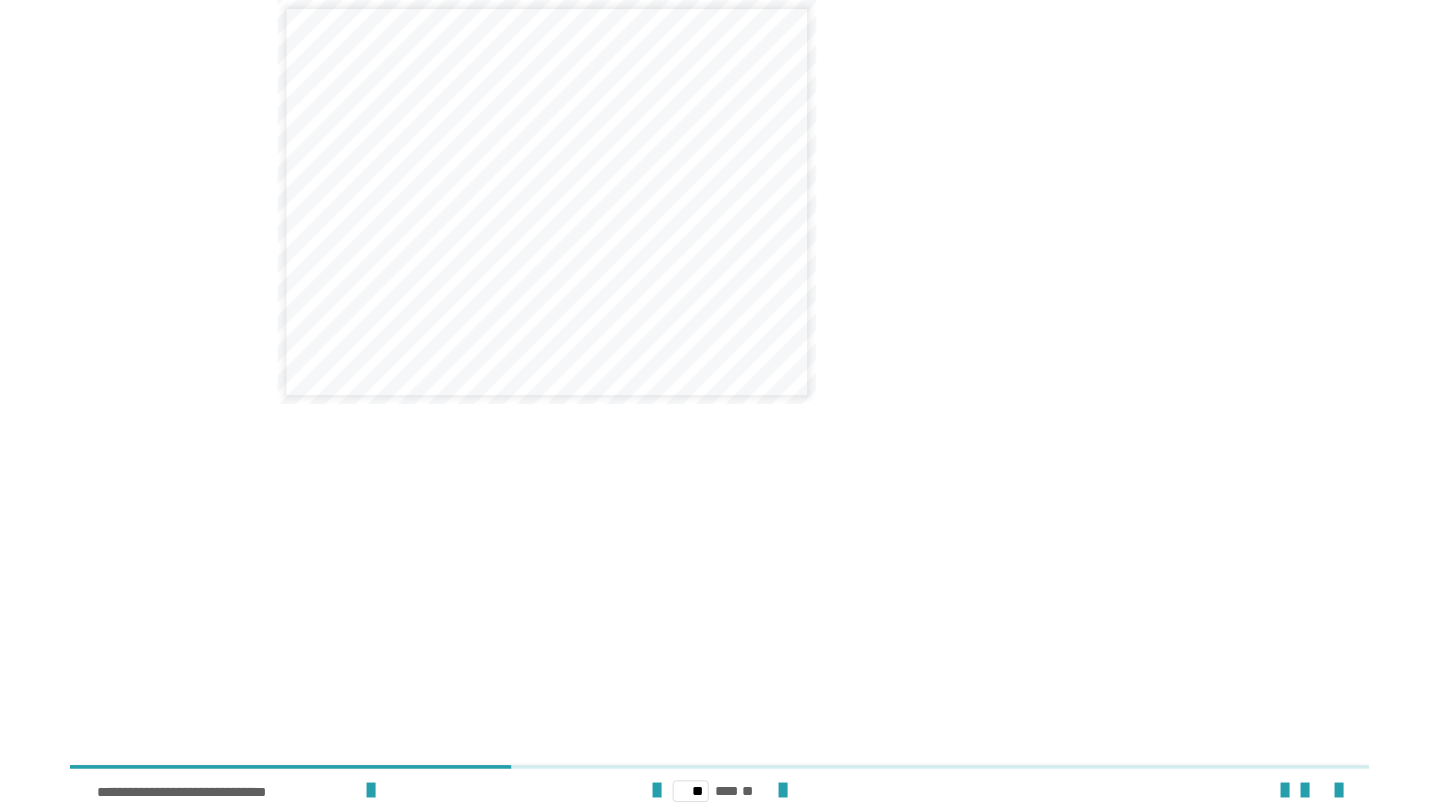 scroll, scrollTop: 3761, scrollLeft: 0, axis: vertical 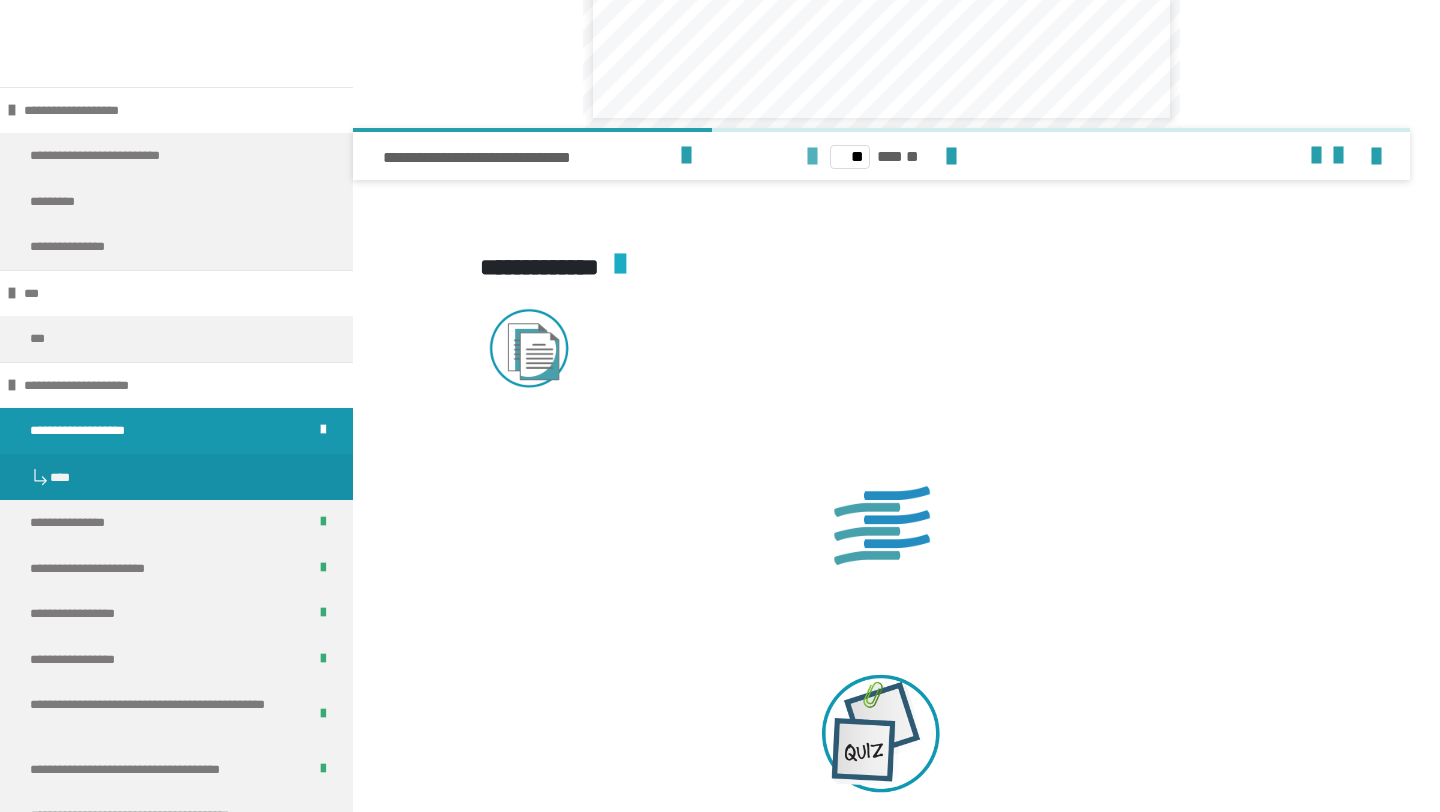 click at bounding box center [812, 157] 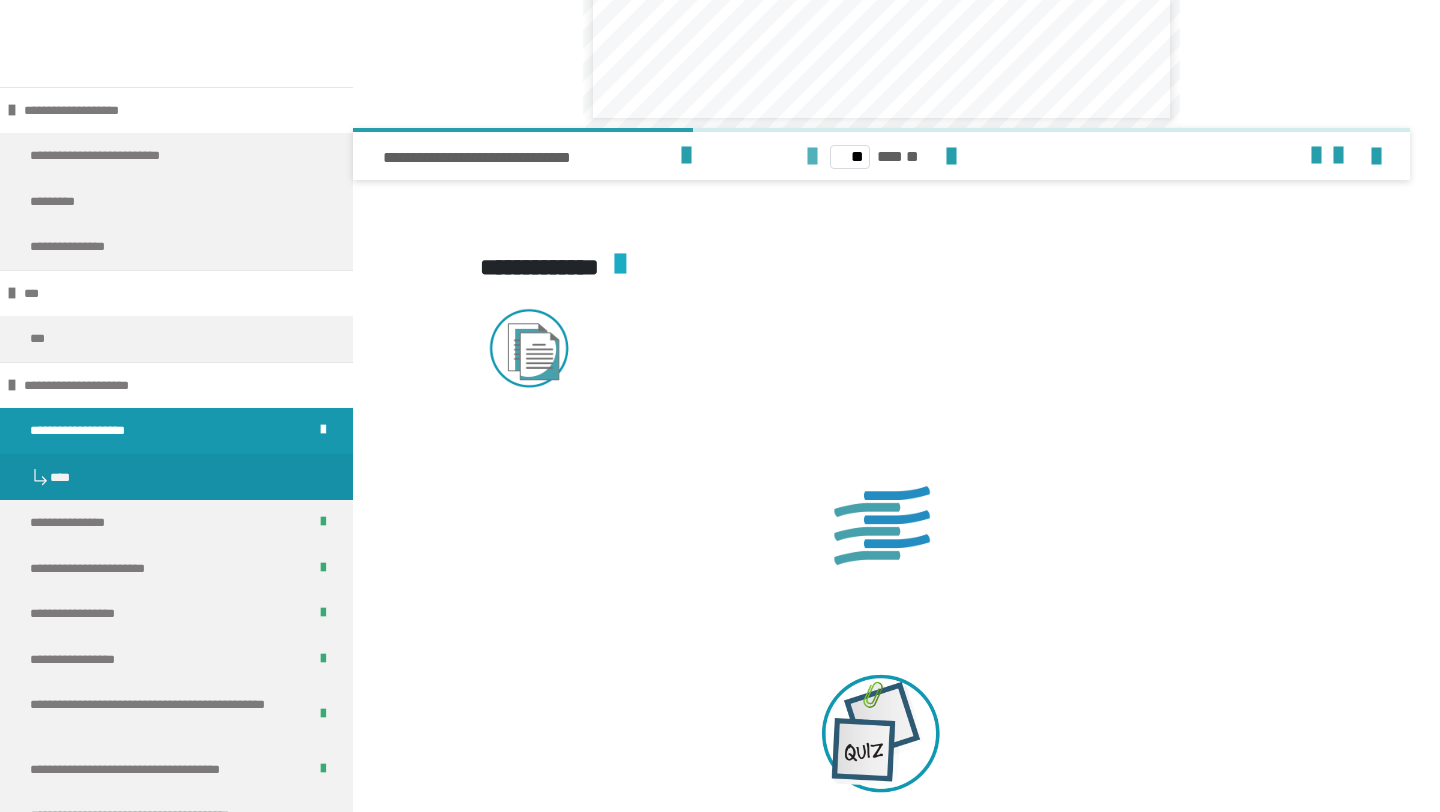 click at bounding box center [812, 157] 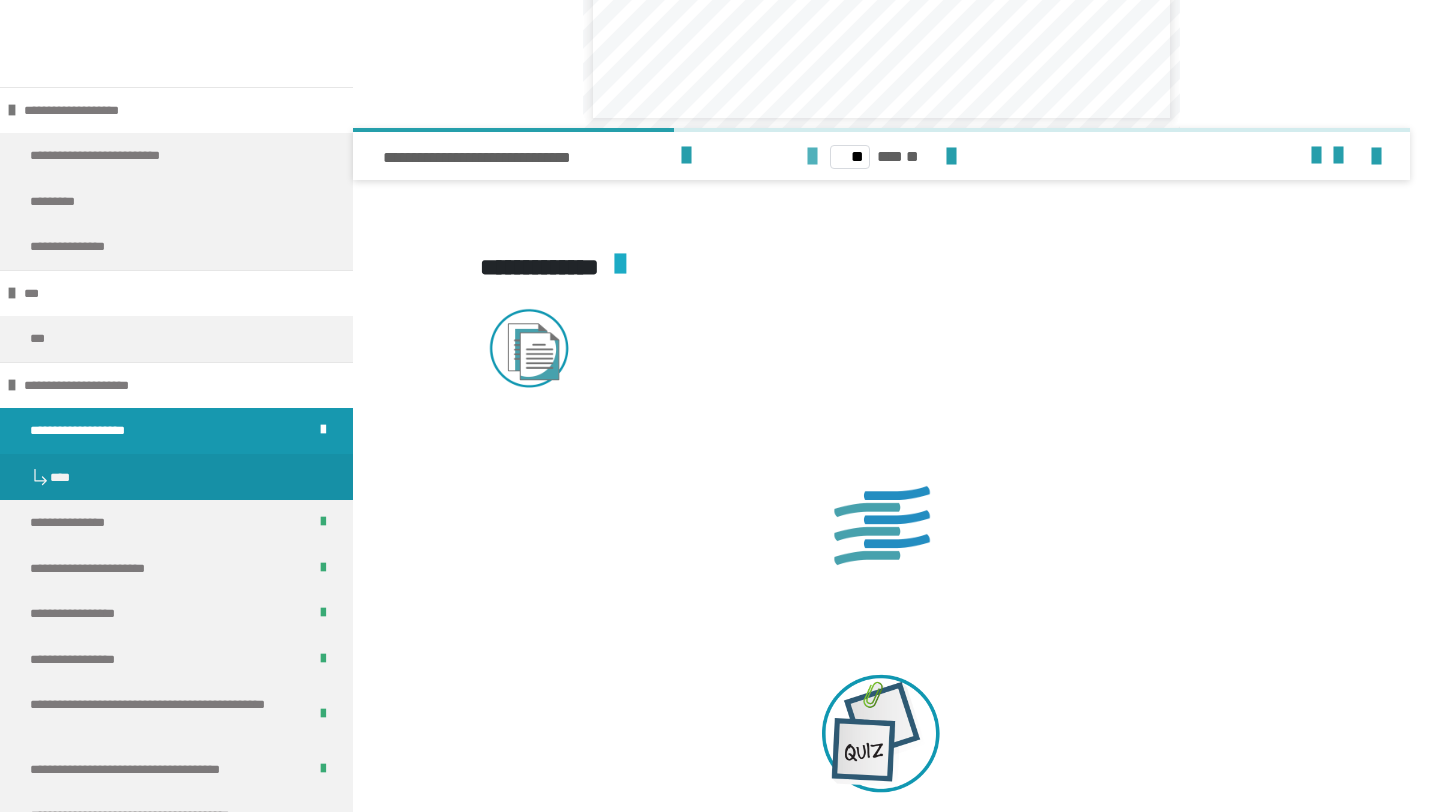 click at bounding box center (812, 157) 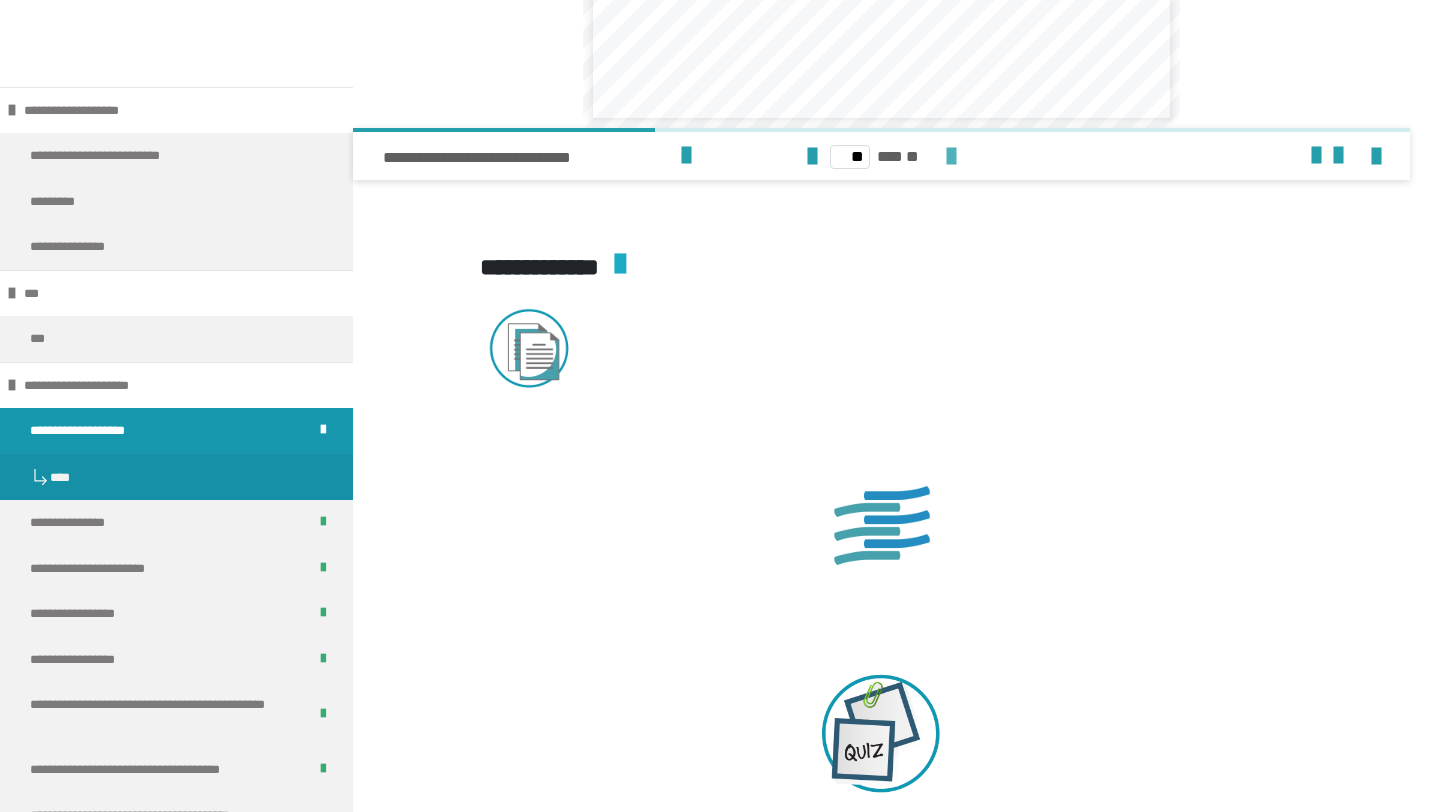 click at bounding box center [951, 157] 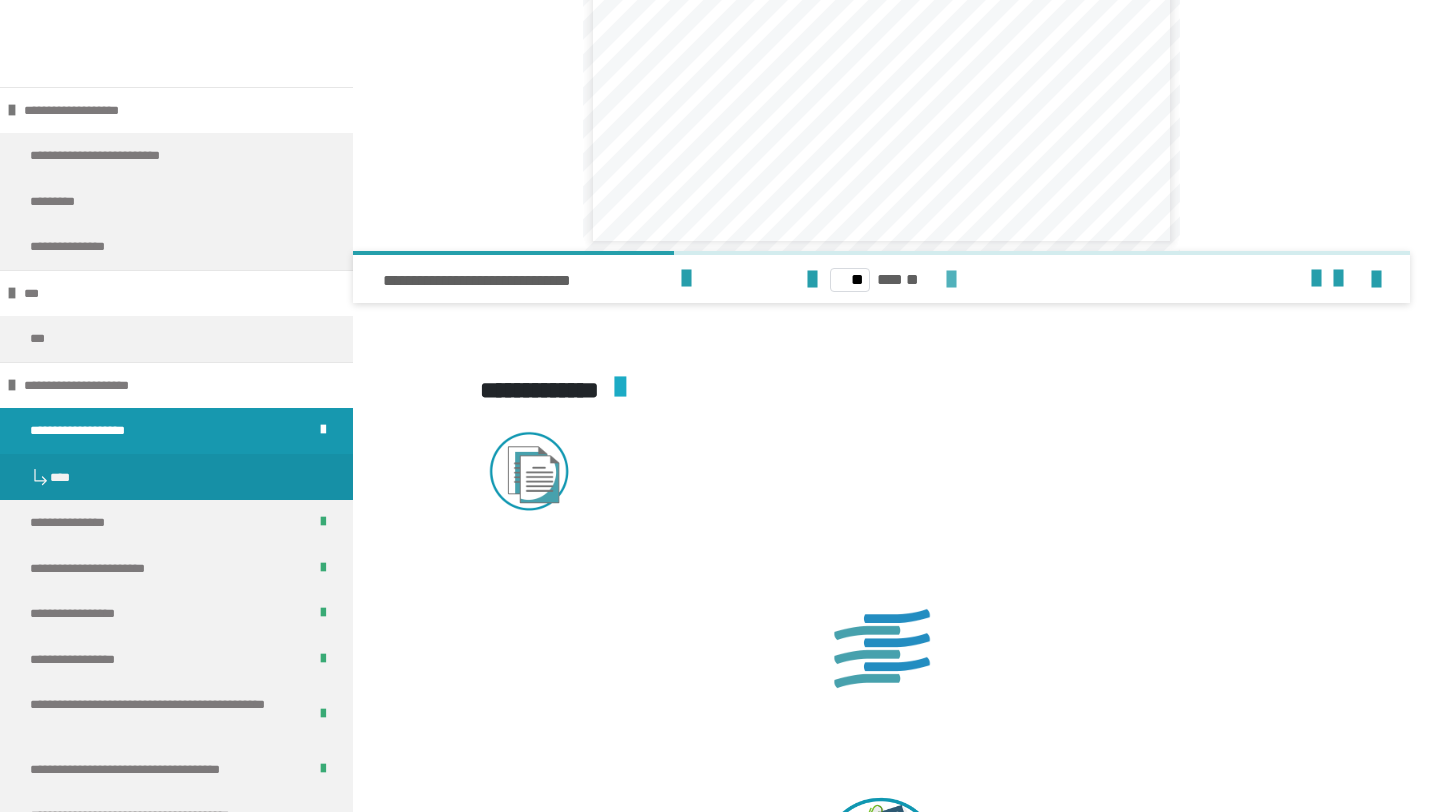 scroll, scrollTop: 3626, scrollLeft: 0, axis: vertical 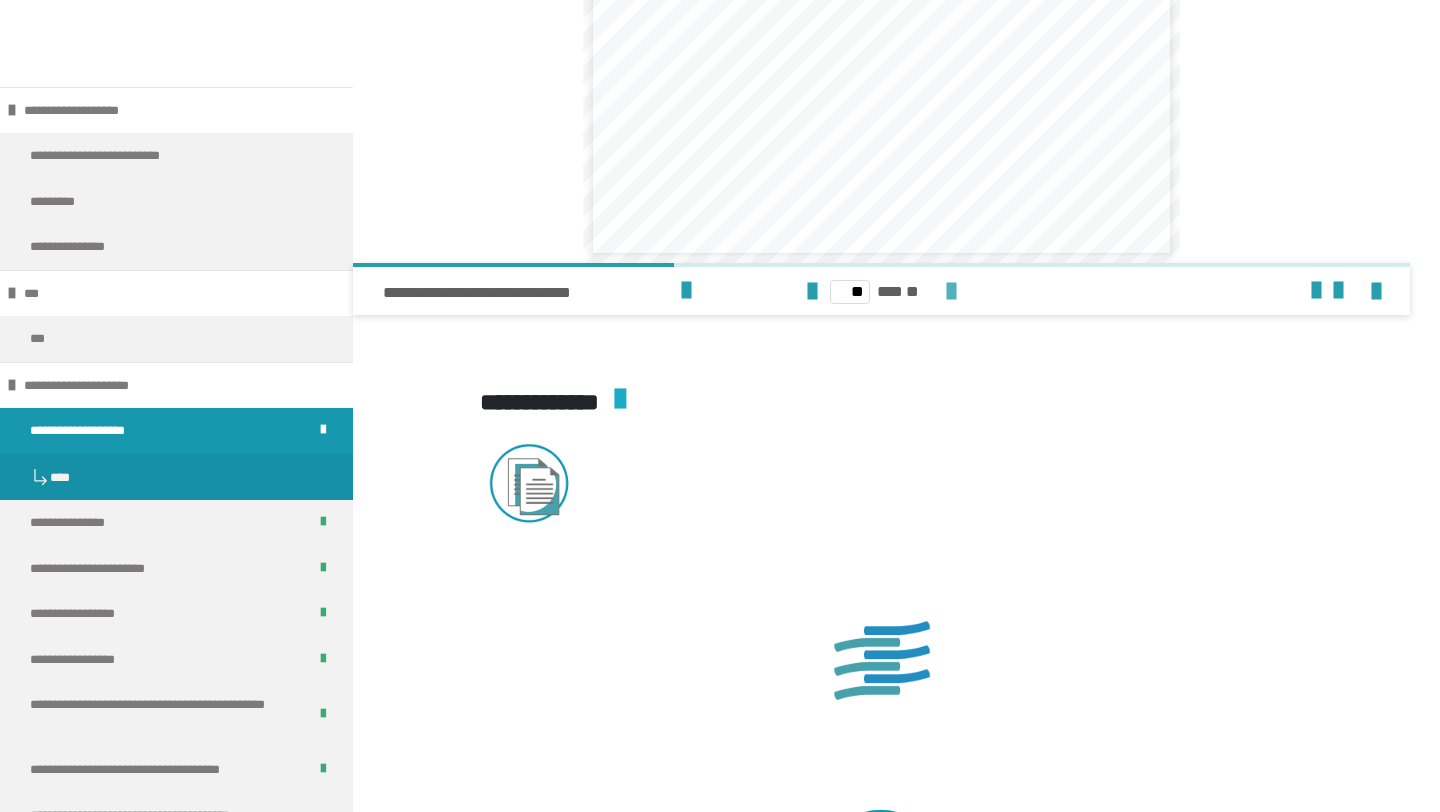 click at bounding box center (951, 292) 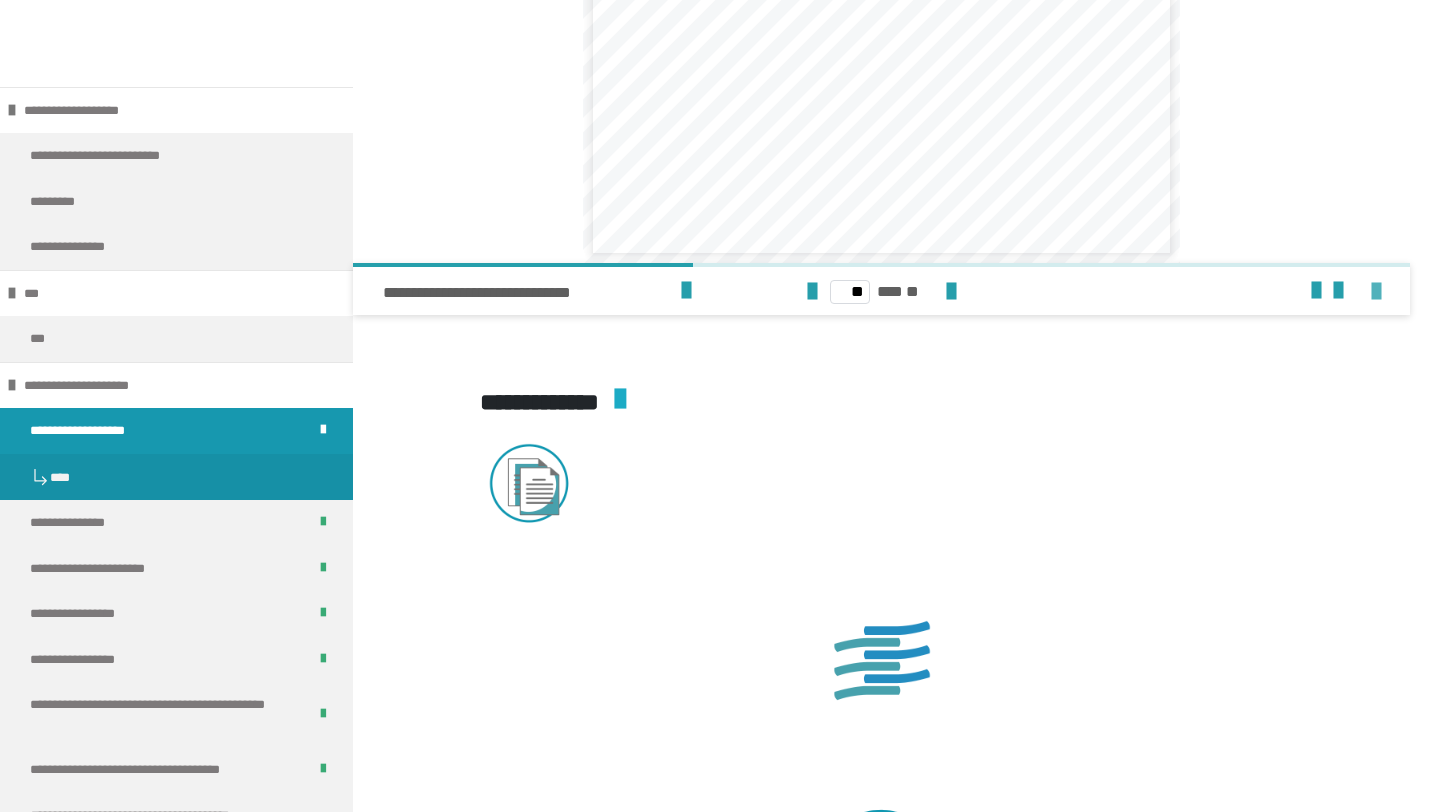 click at bounding box center (1376, 292) 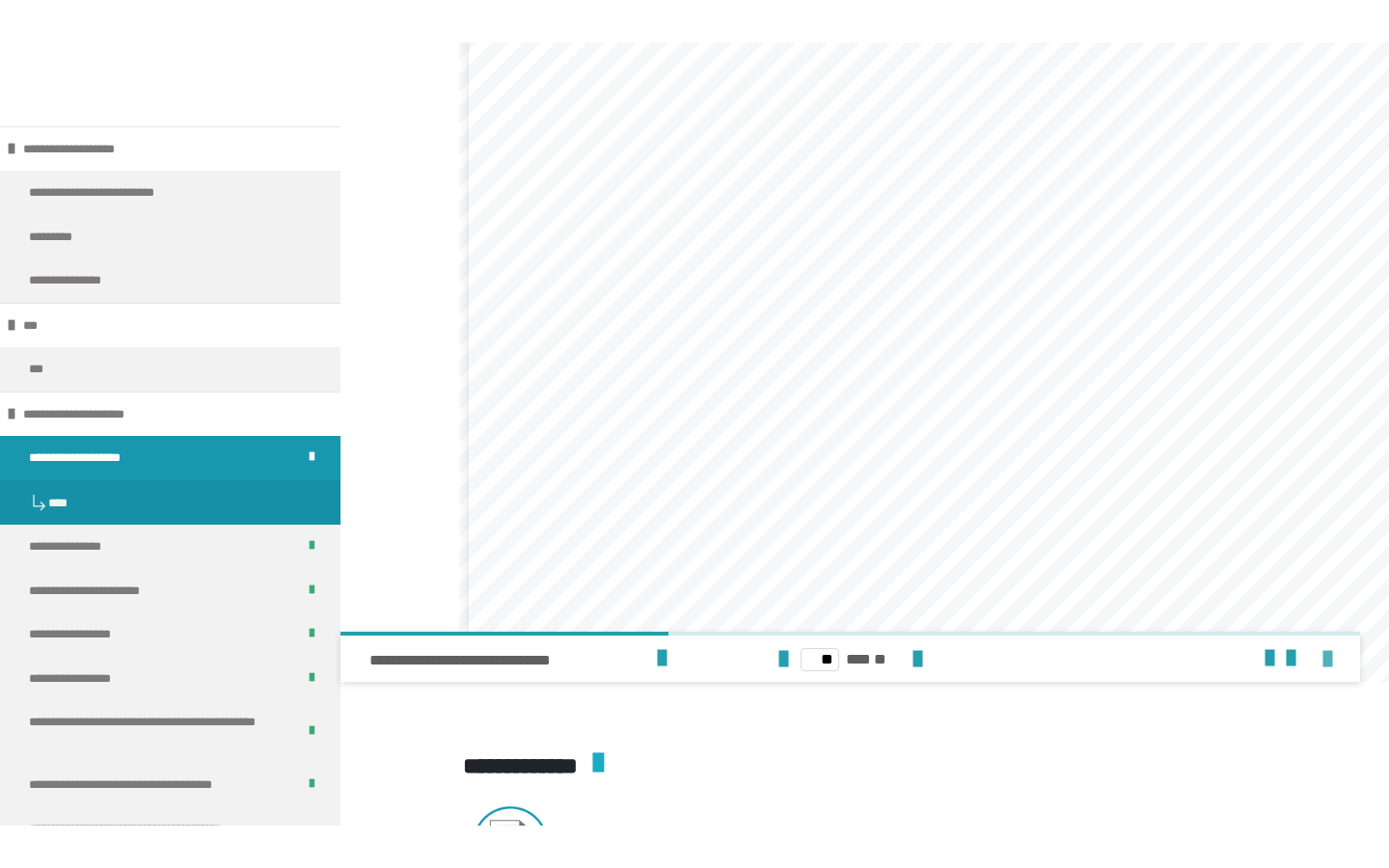 scroll, scrollTop: 3482, scrollLeft: 0, axis: vertical 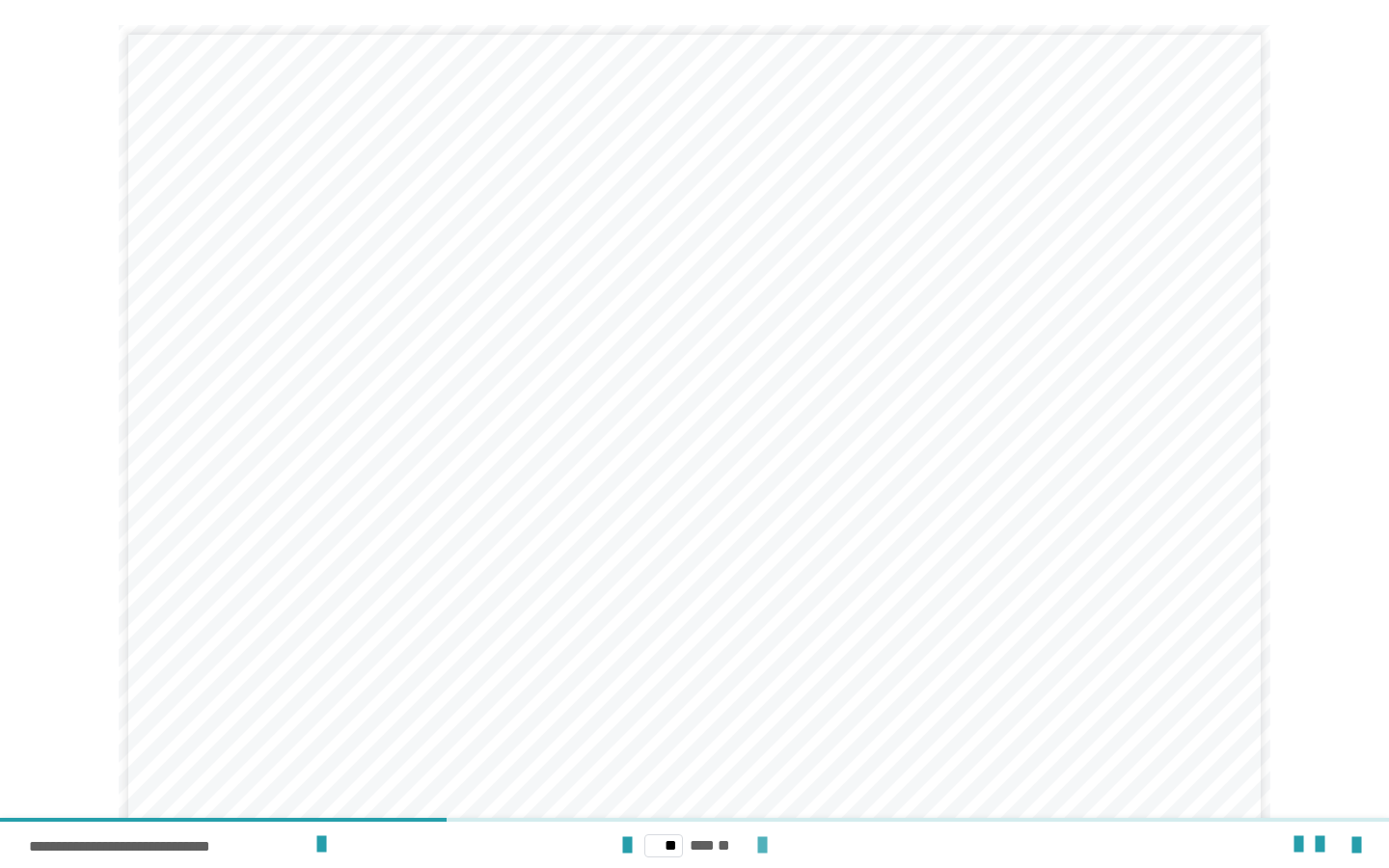 click at bounding box center (762, 846) 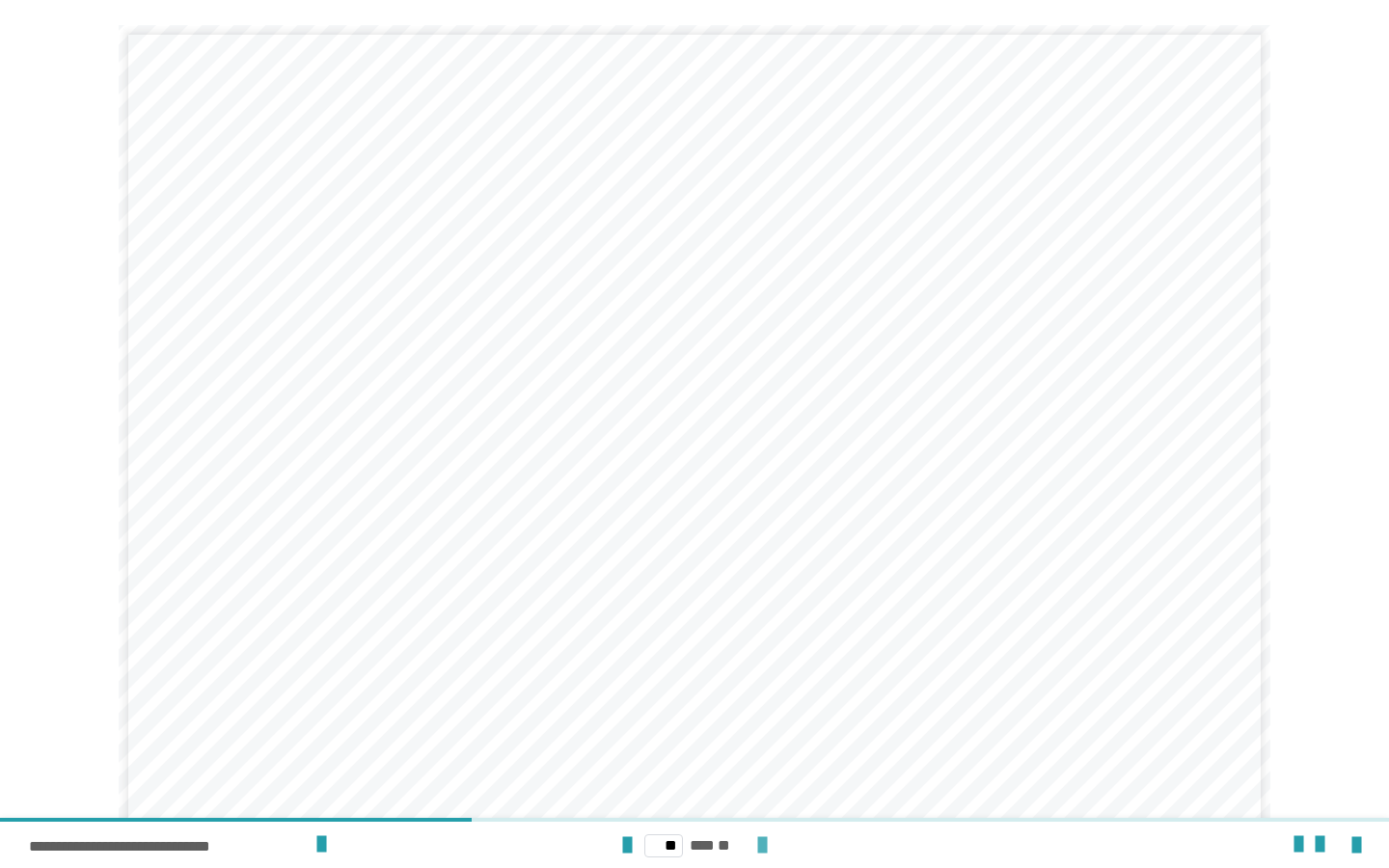 click at bounding box center [762, 846] 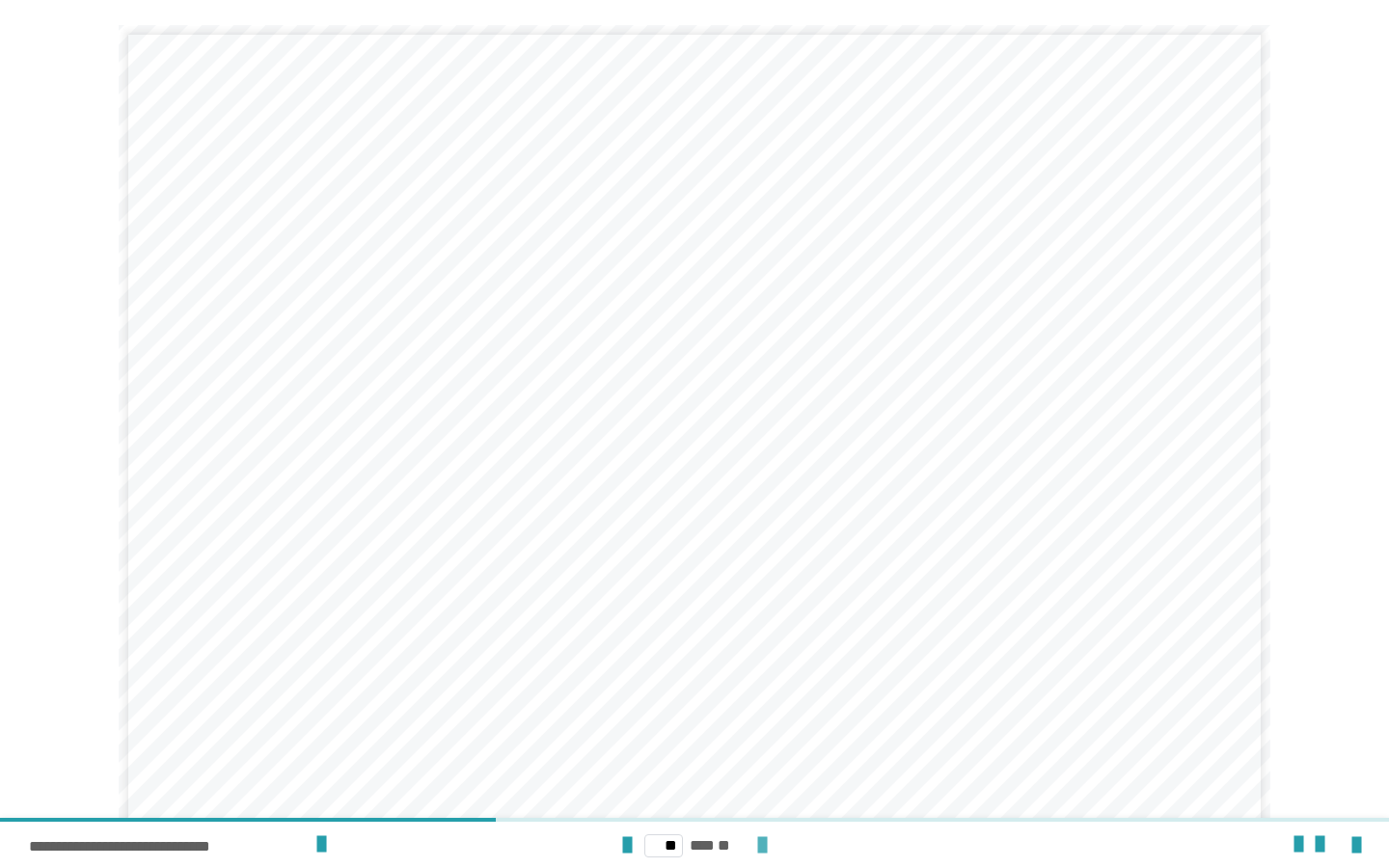 click at bounding box center (762, 846) 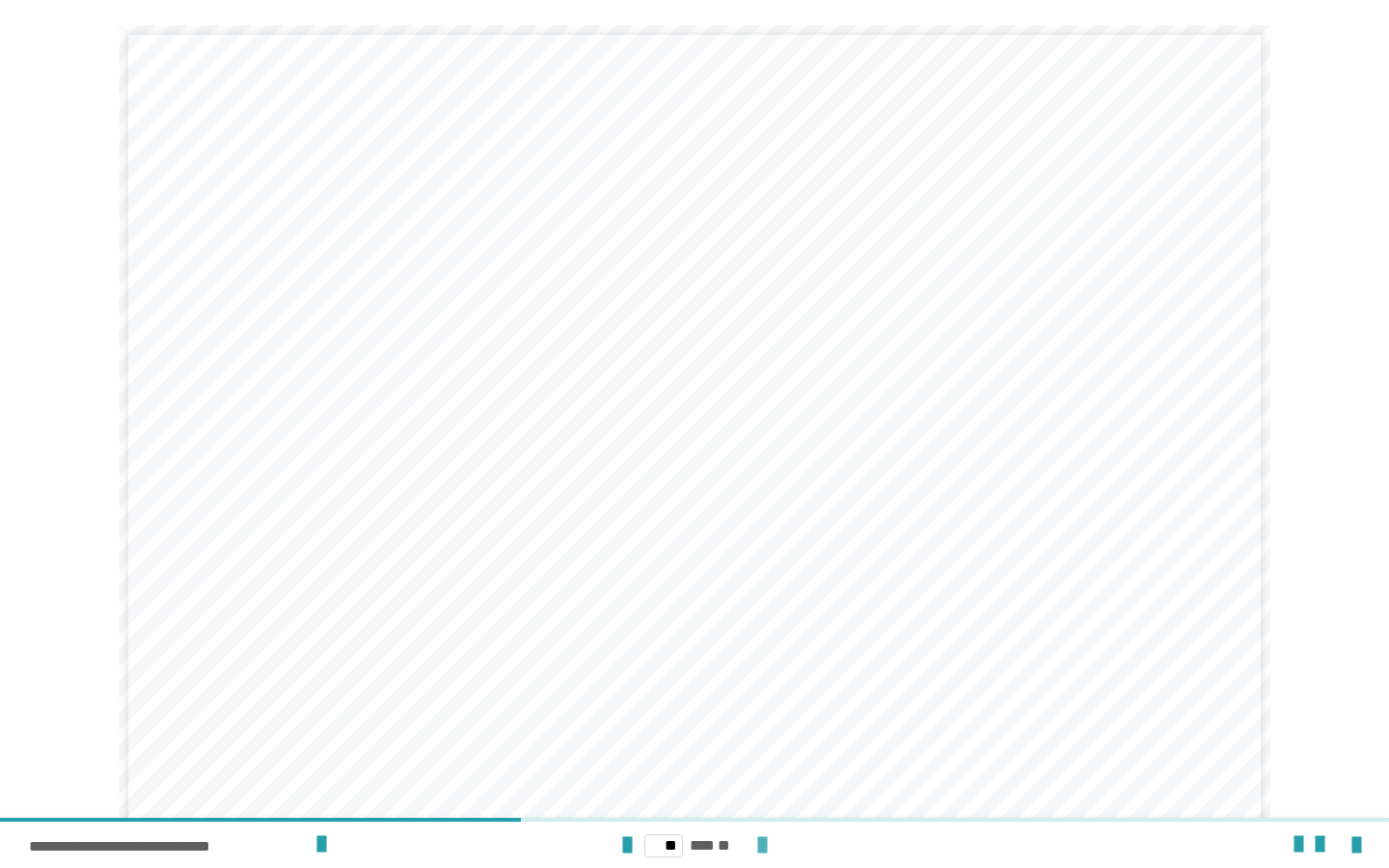 click at bounding box center (762, 846) 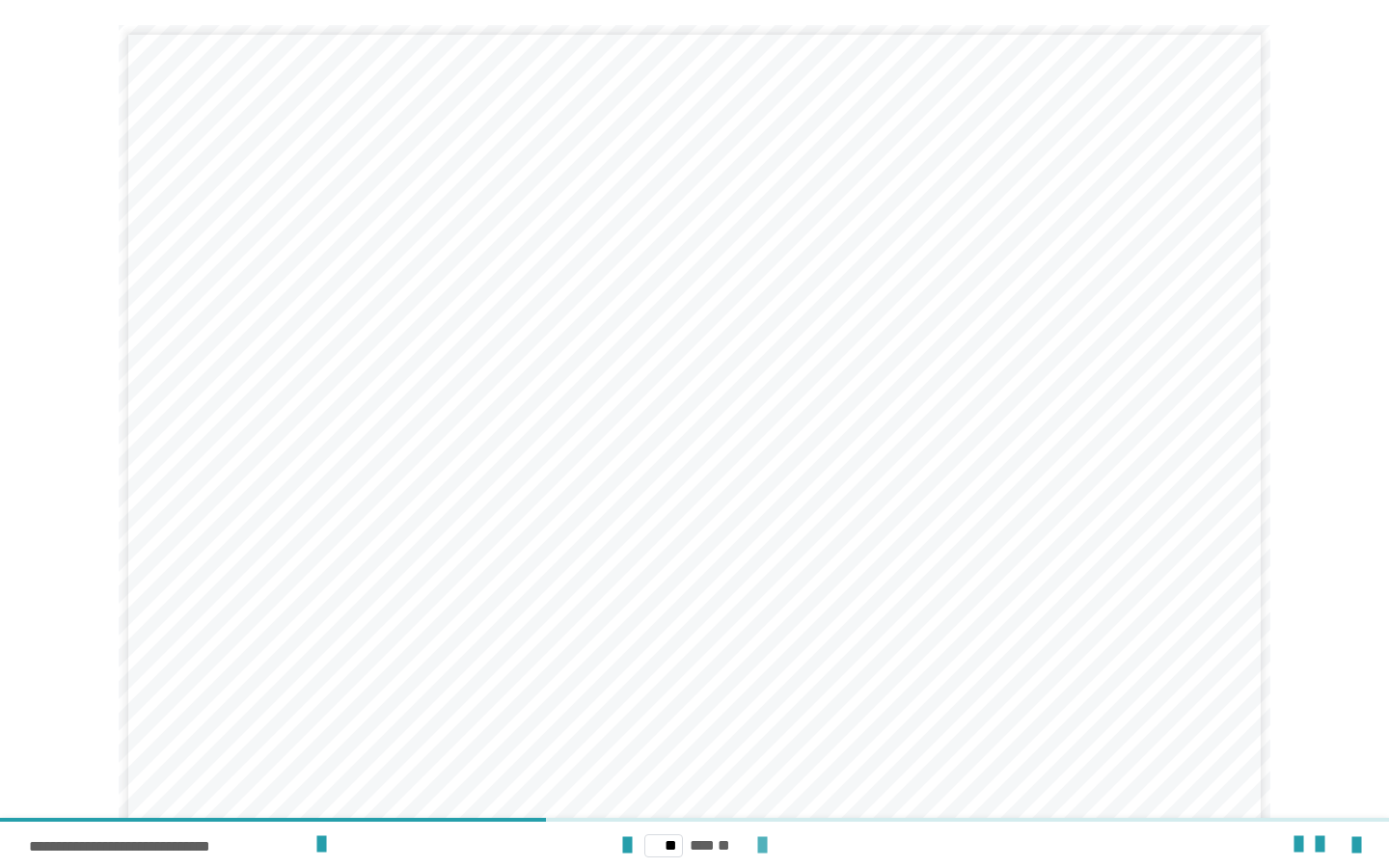 click at bounding box center (762, 846) 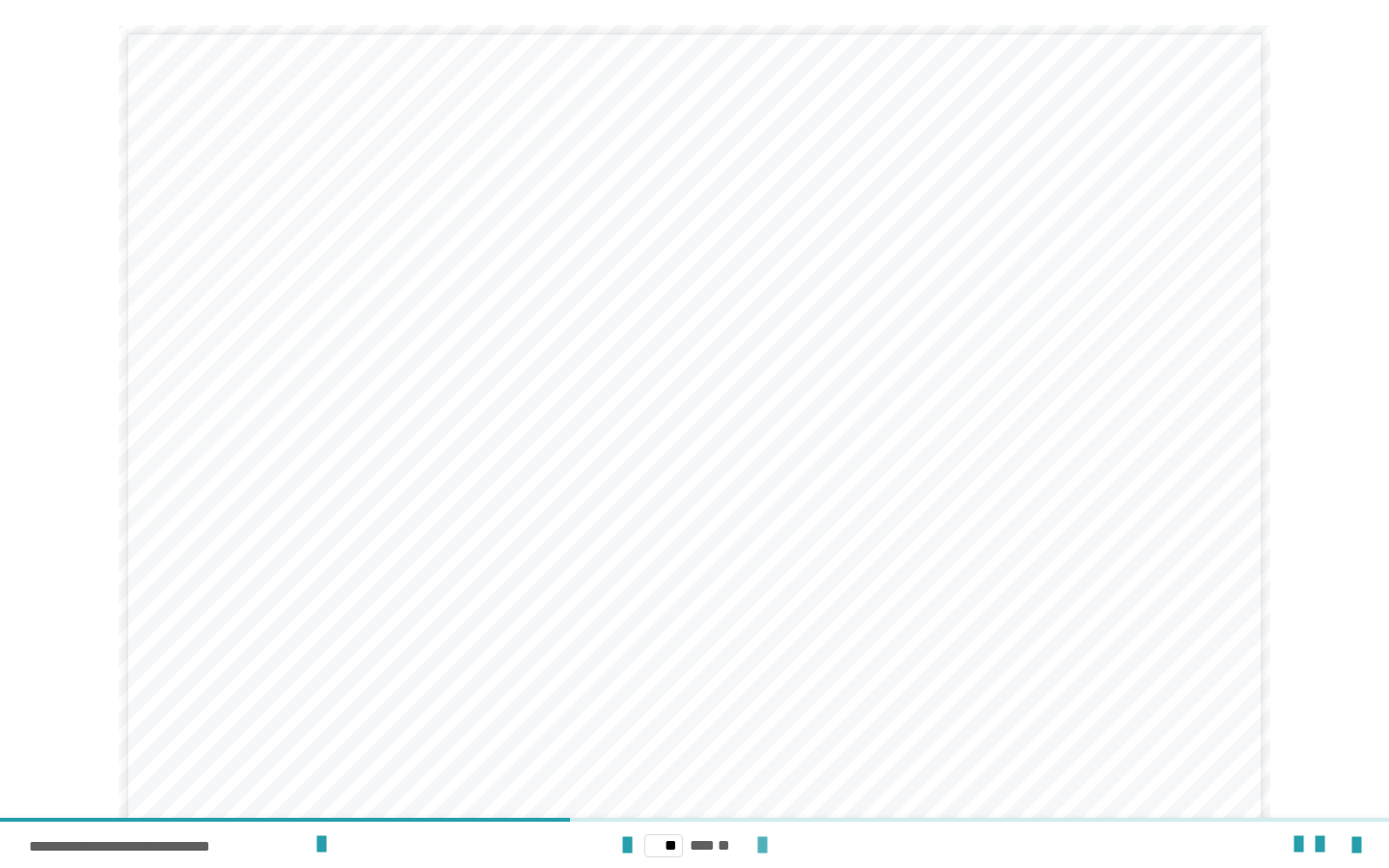 click at bounding box center (762, 846) 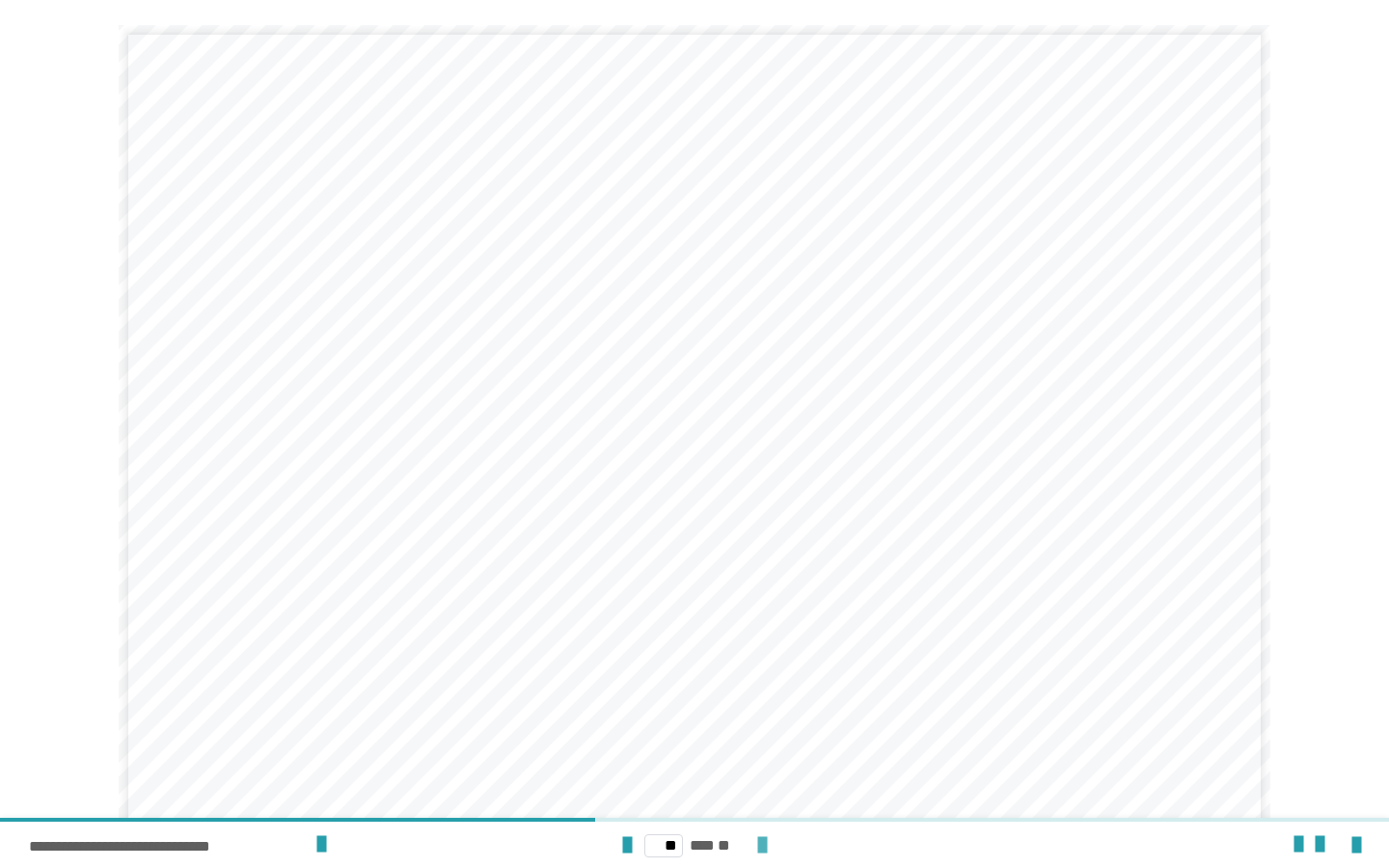 click at bounding box center [762, 846] 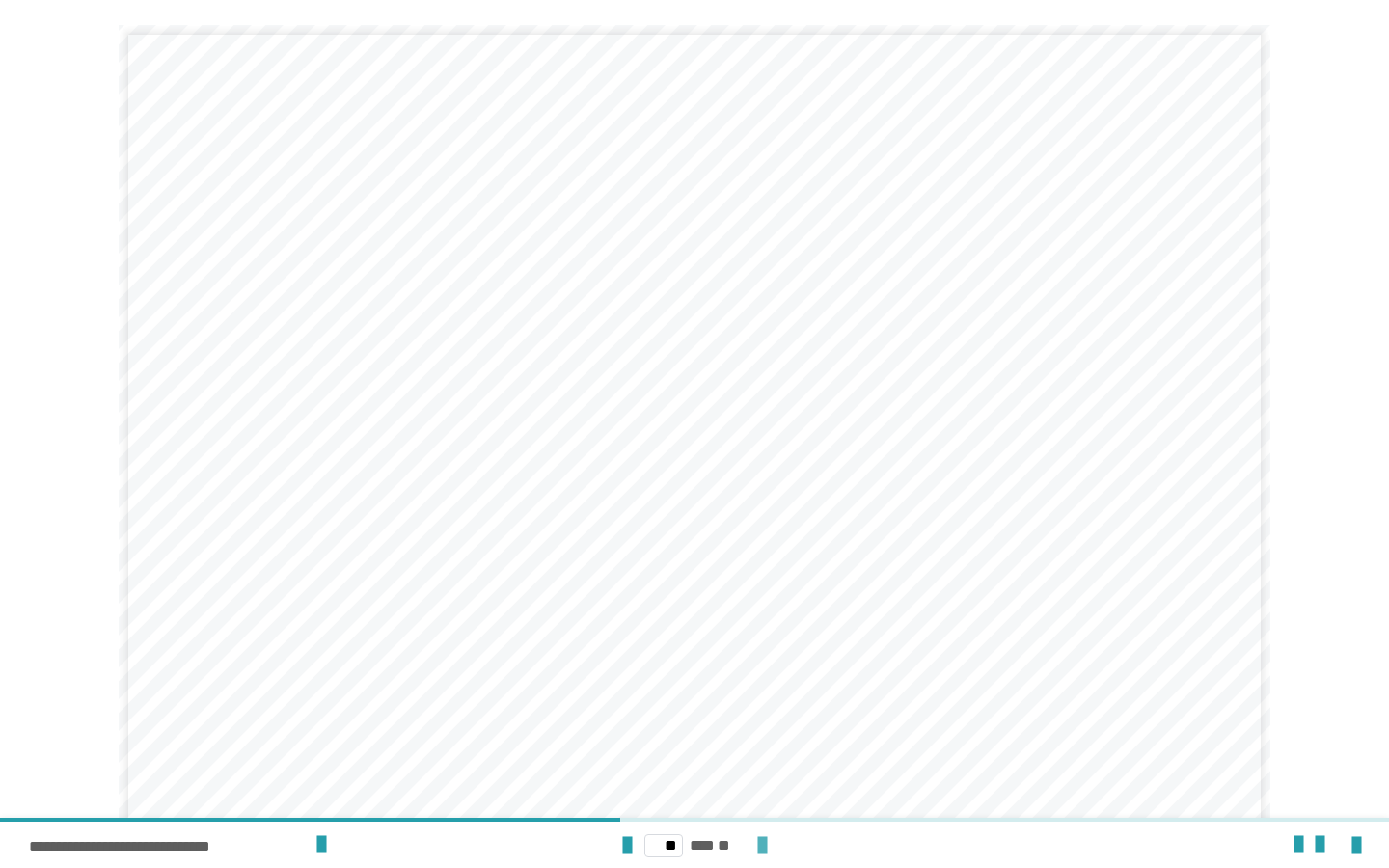 click at bounding box center [762, 846] 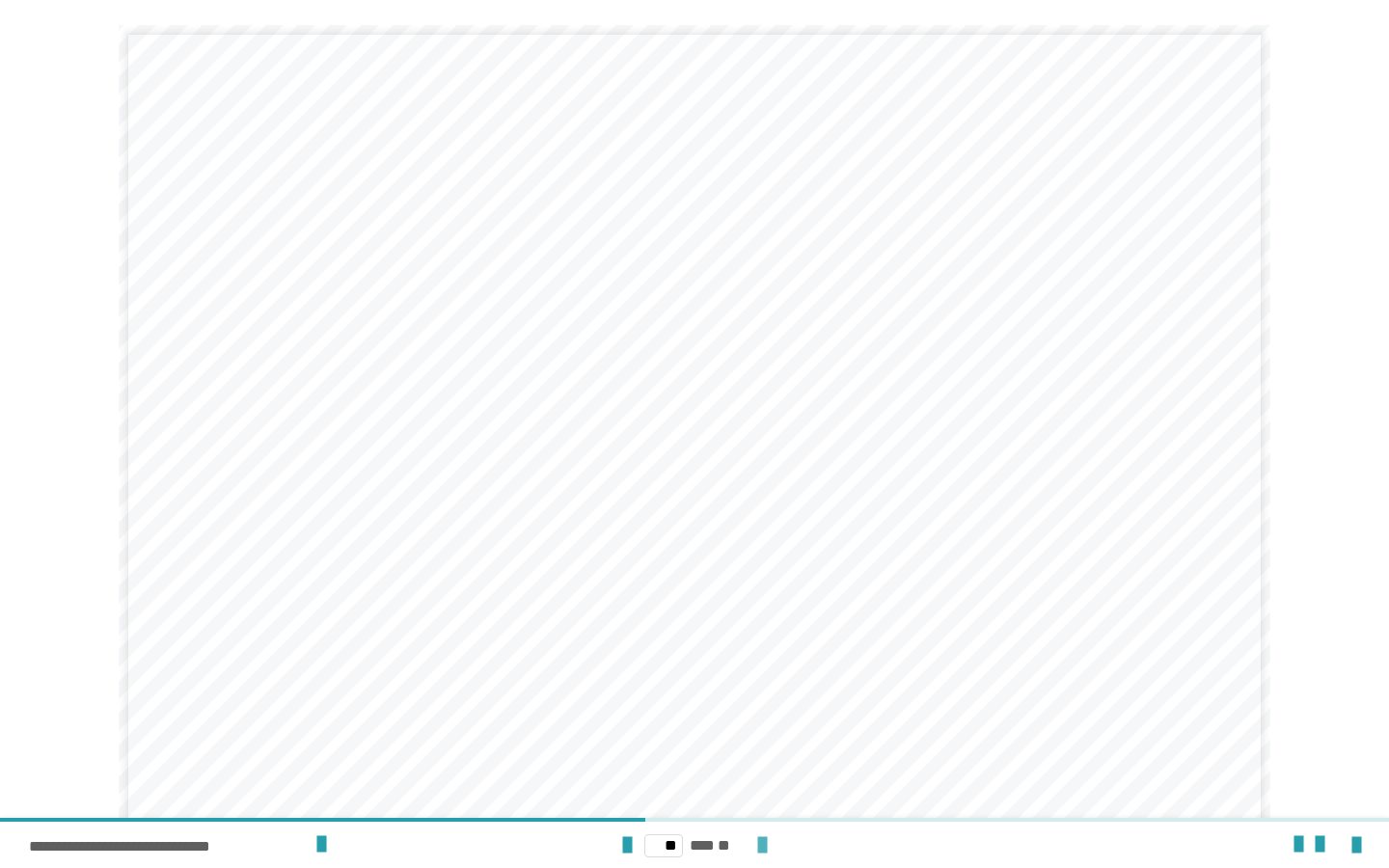 click at bounding box center [762, 846] 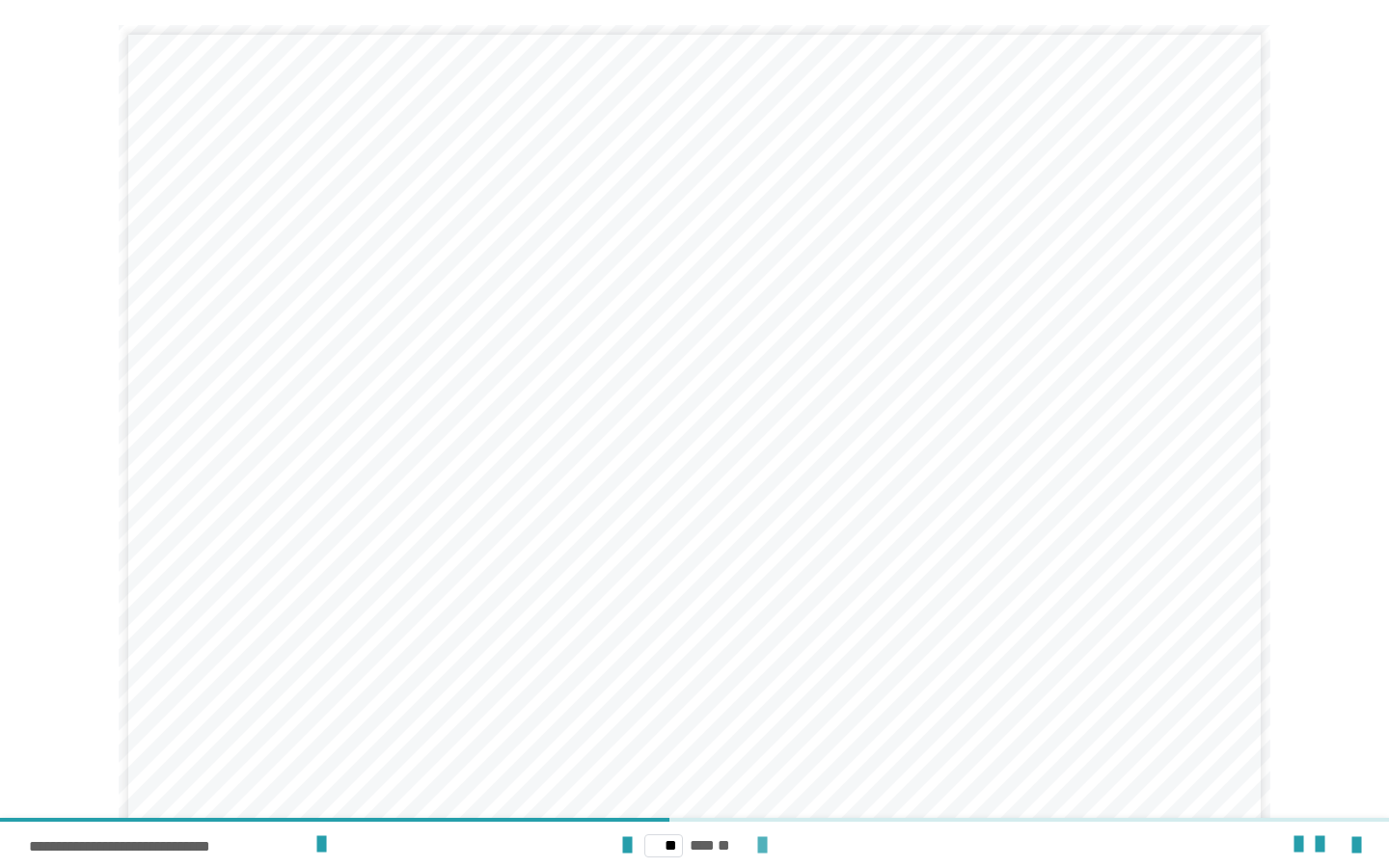 click at bounding box center [762, 846] 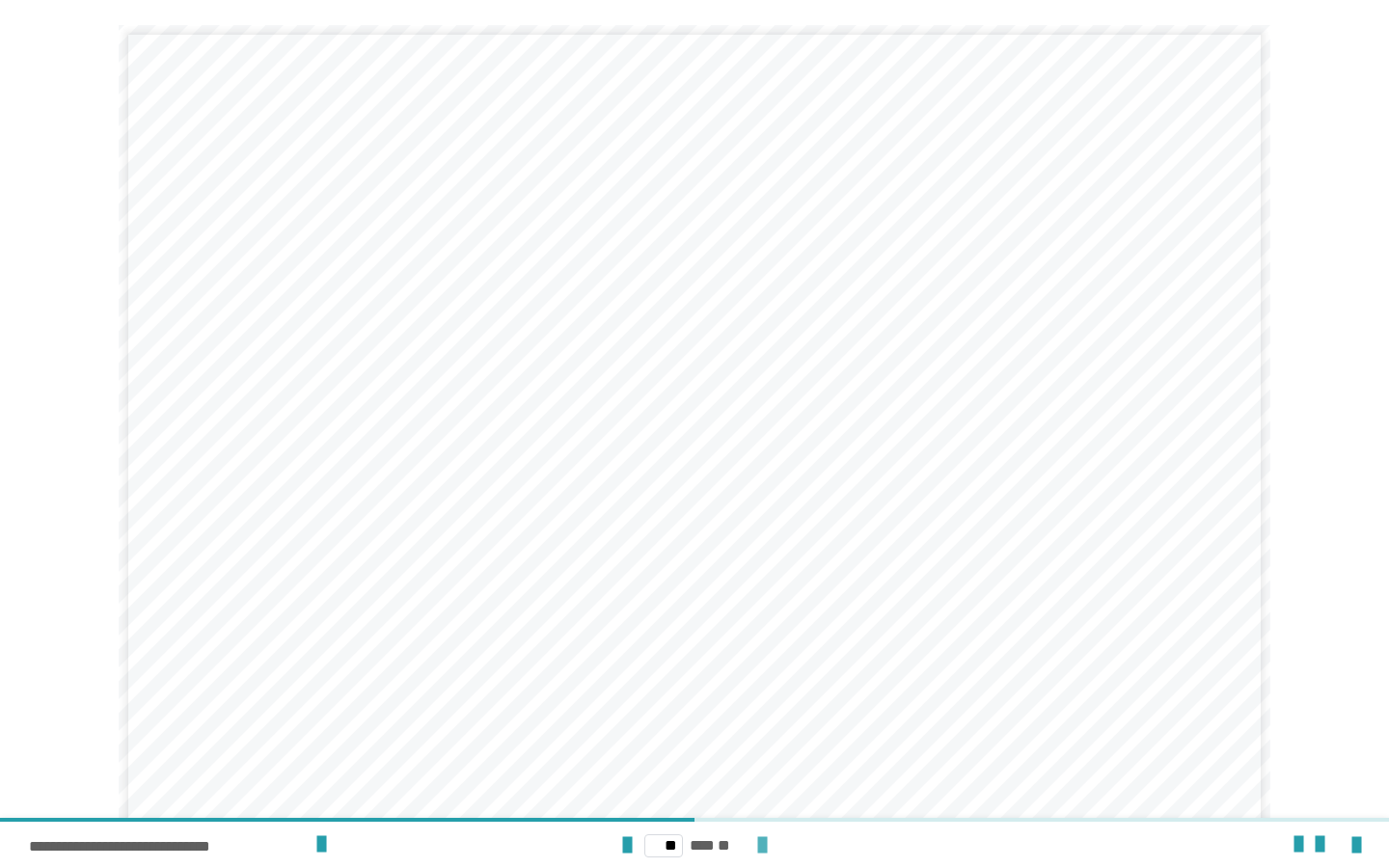 click at bounding box center (762, 846) 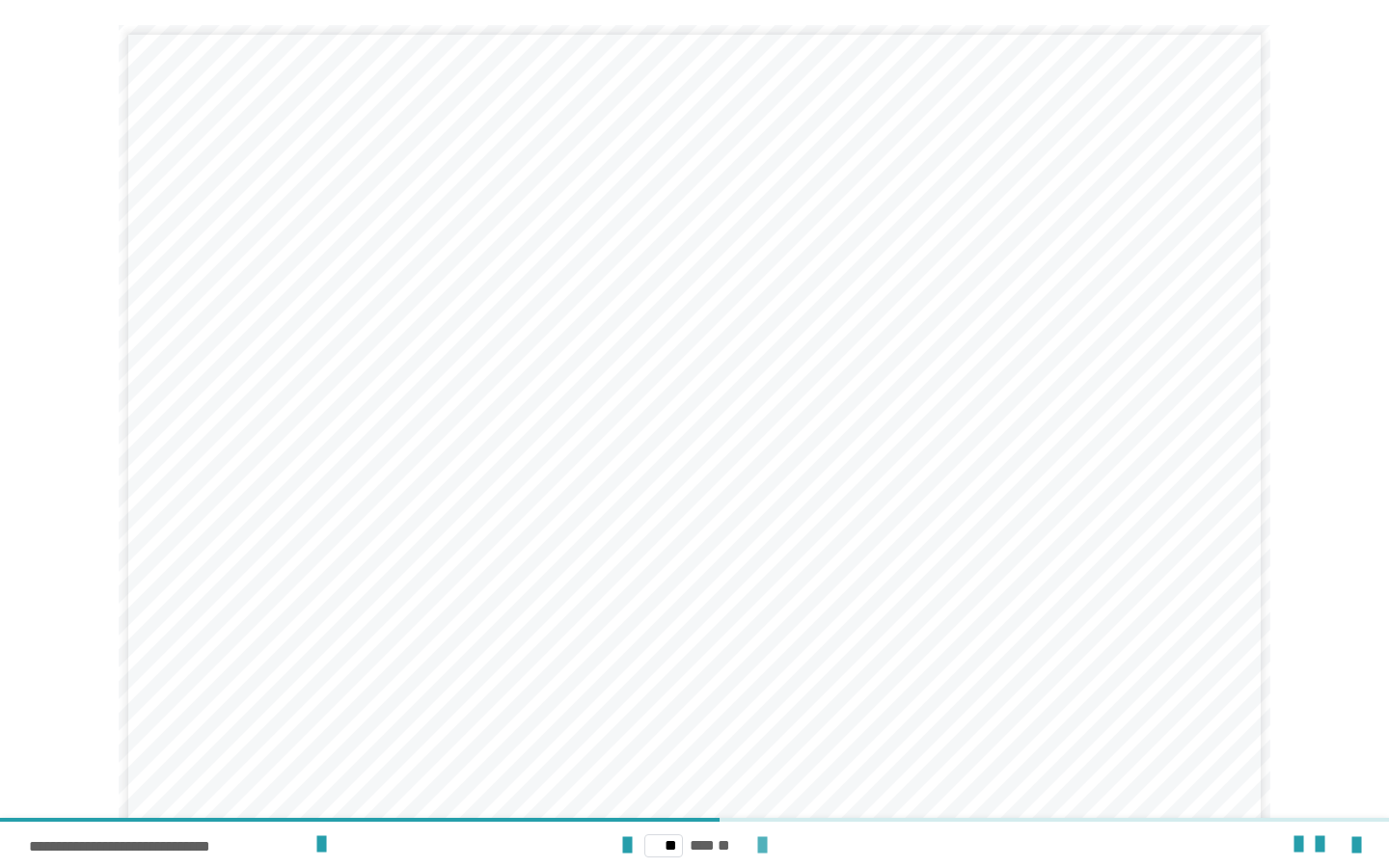 click at bounding box center (762, 846) 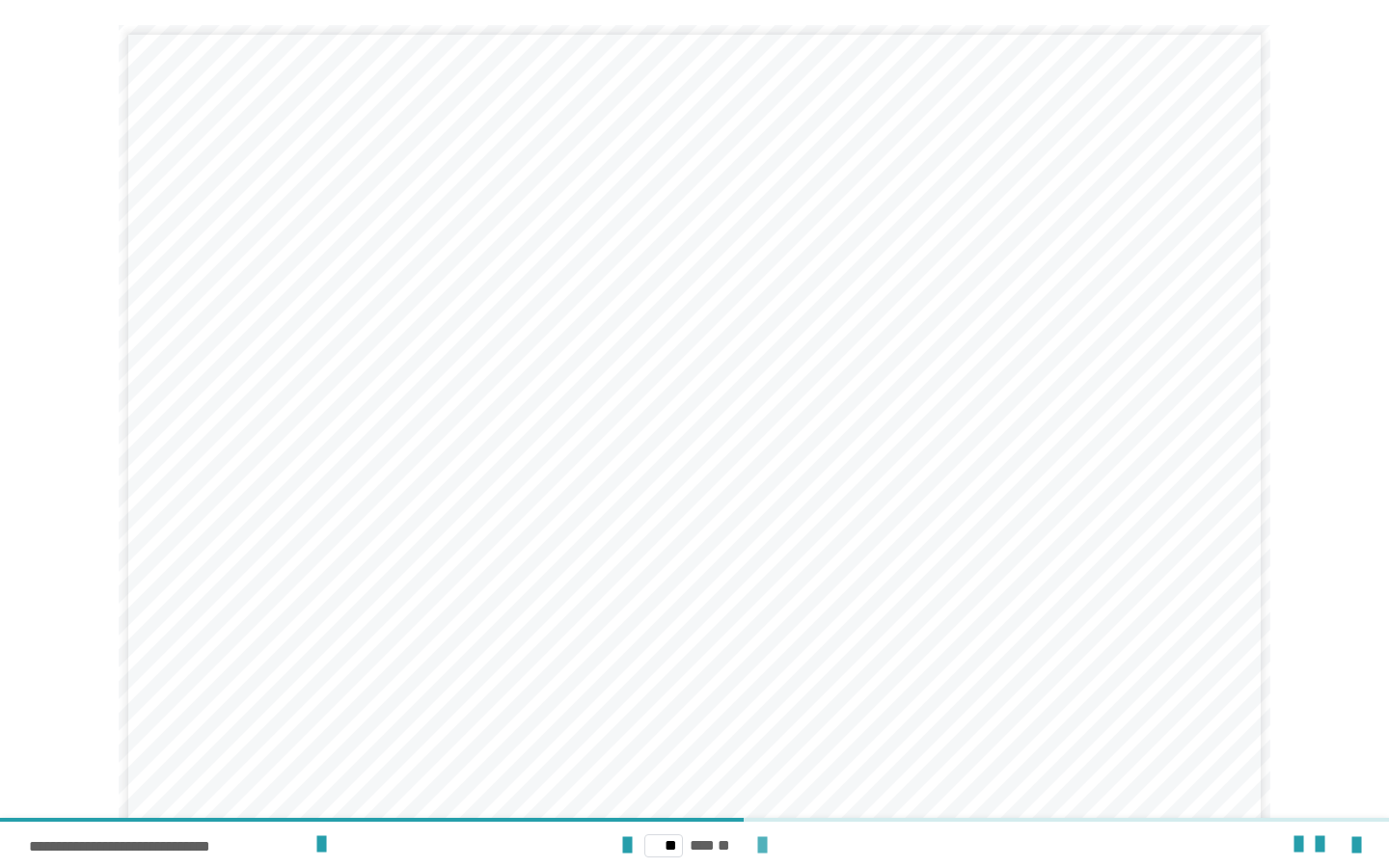 click at bounding box center (762, 846) 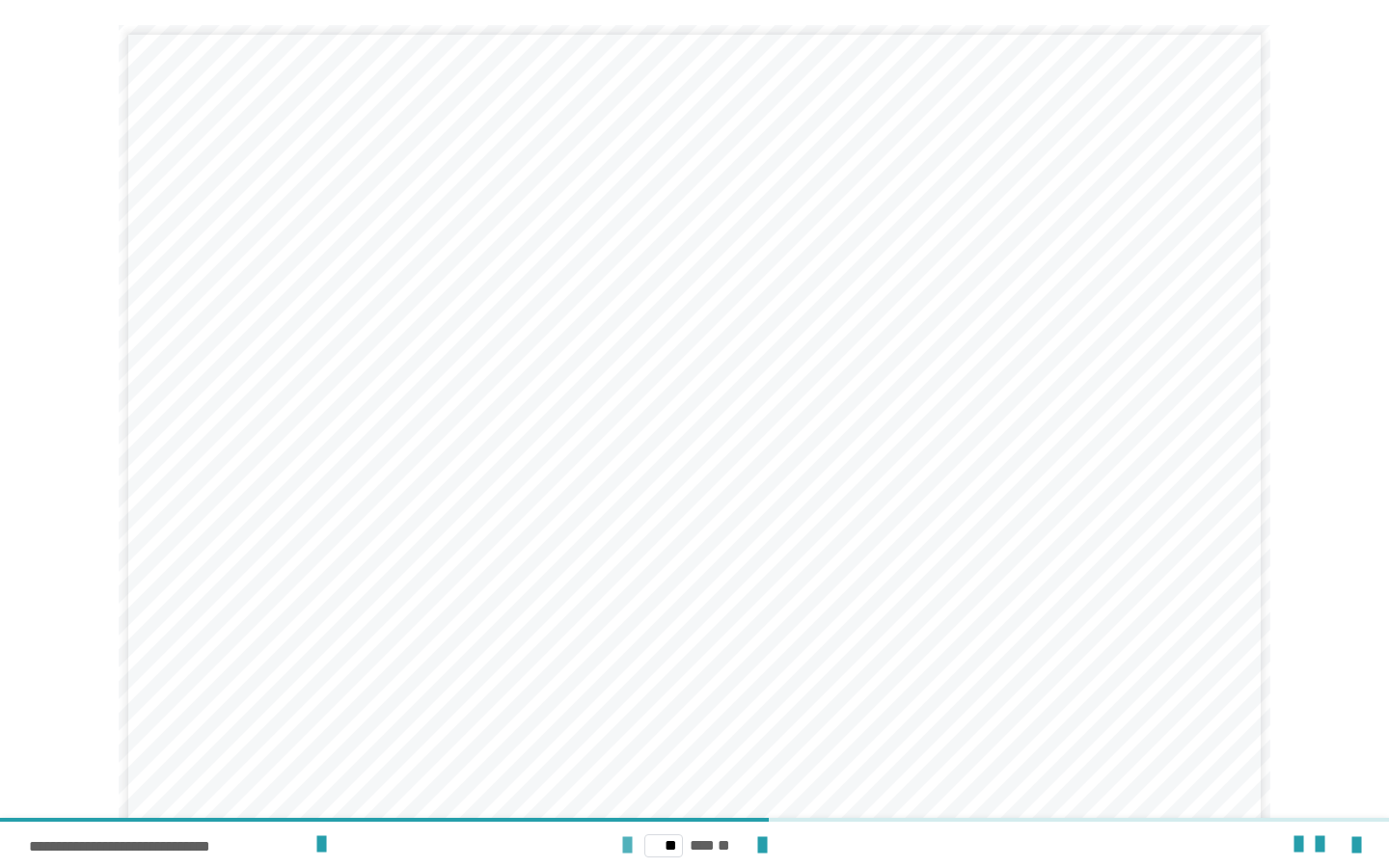 click at bounding box center [627, 846] 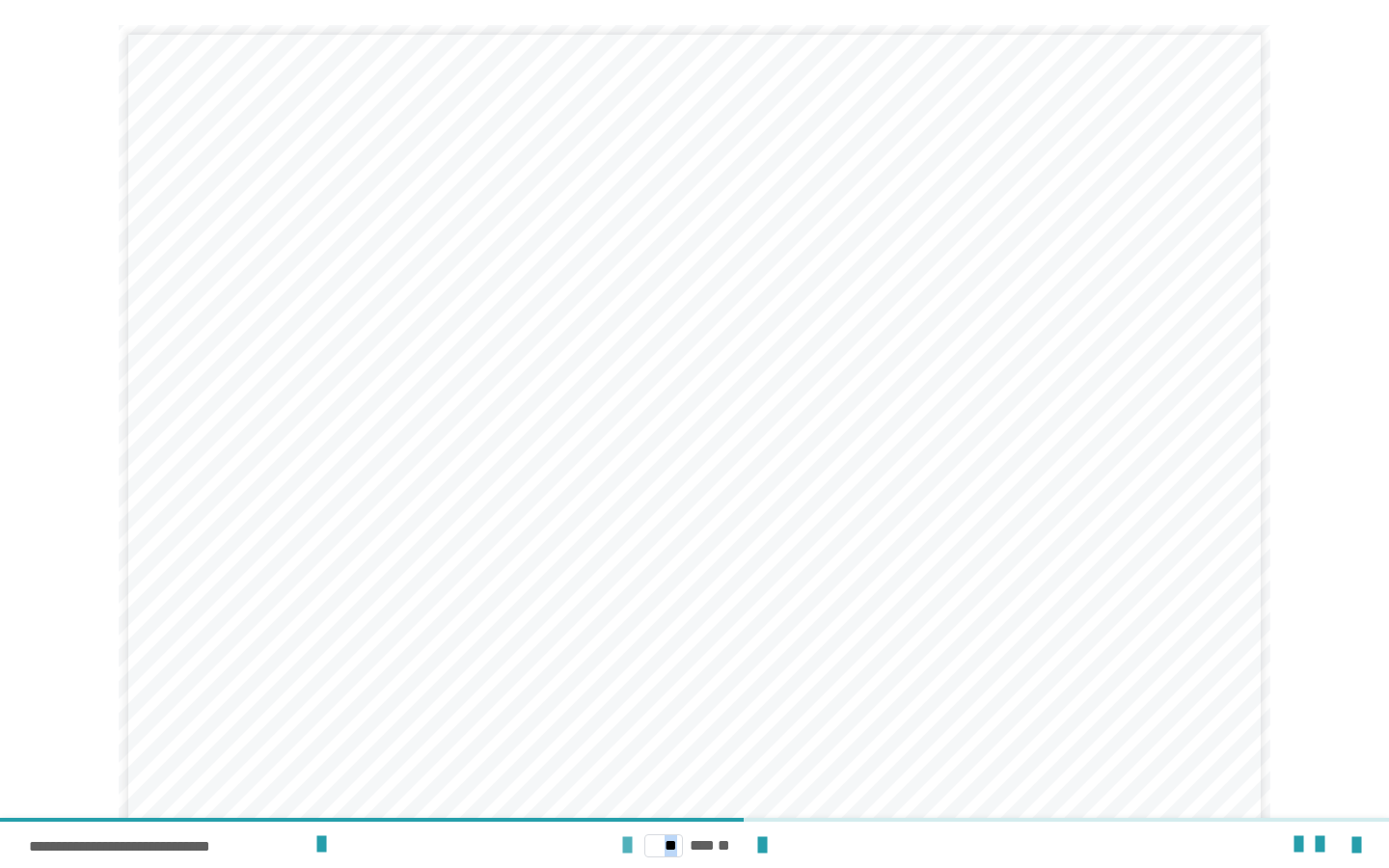 click at bounding box center [627, 846] 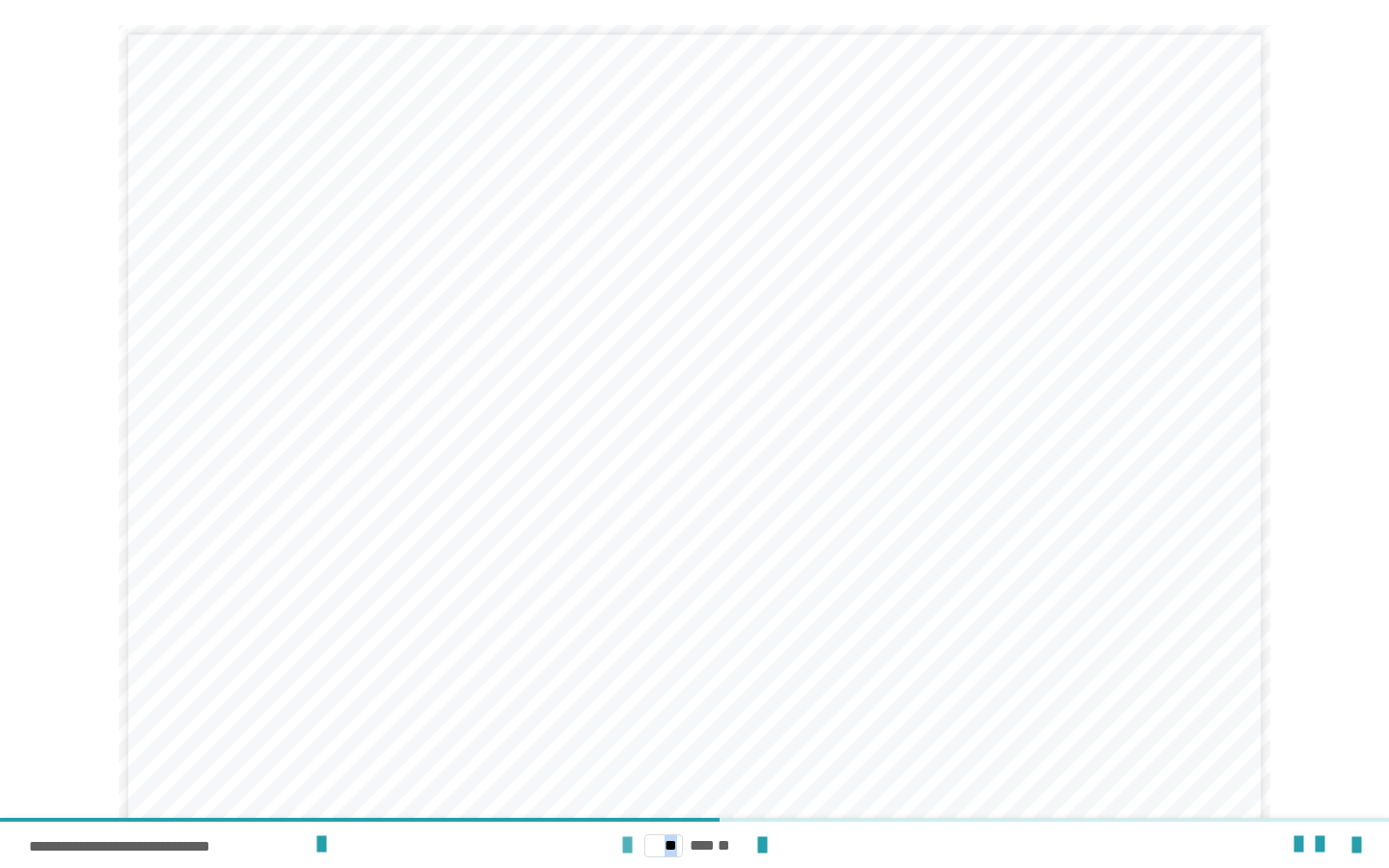 click at bounding box center [627, 846] 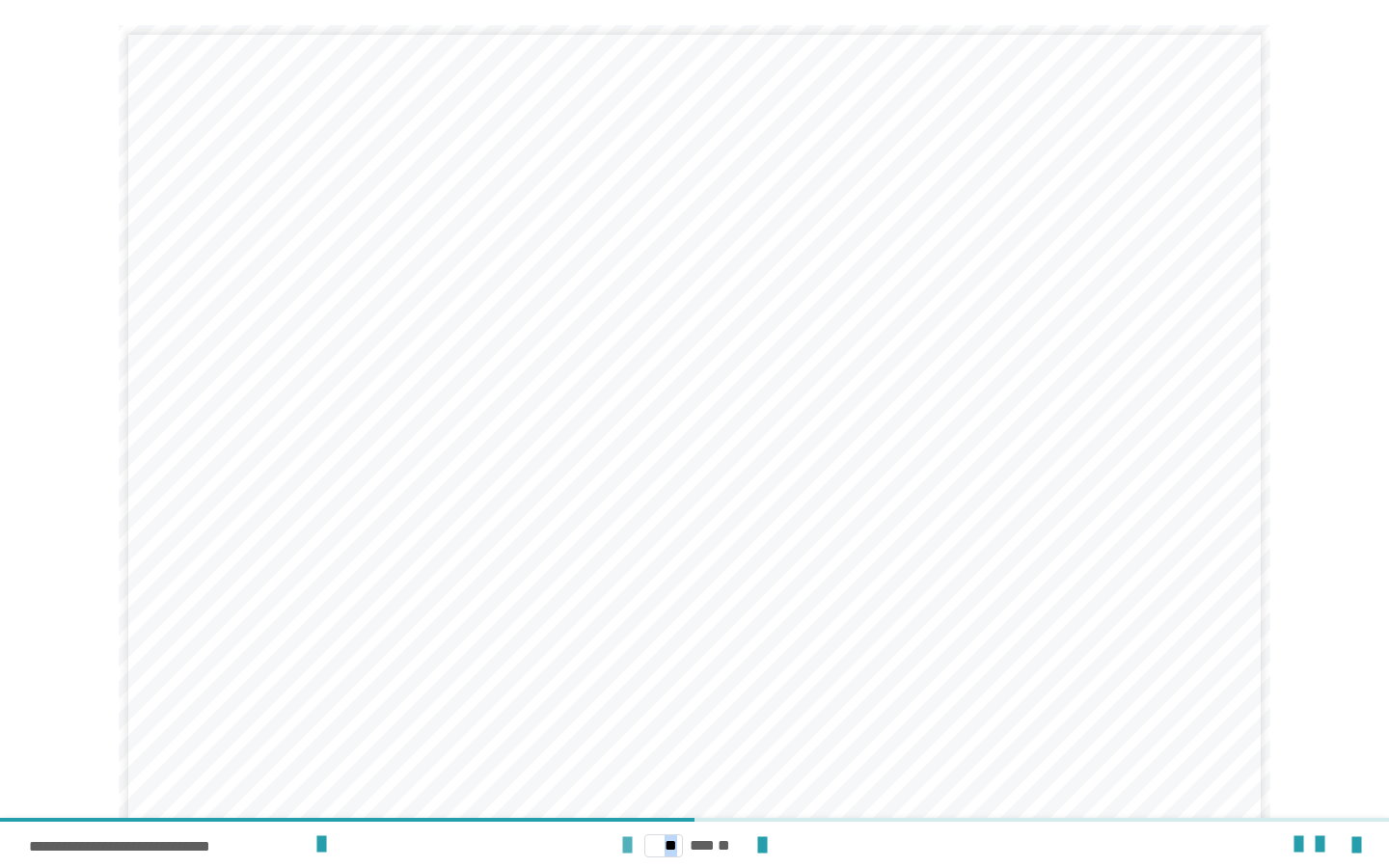 click at bounding box center (627, 846) 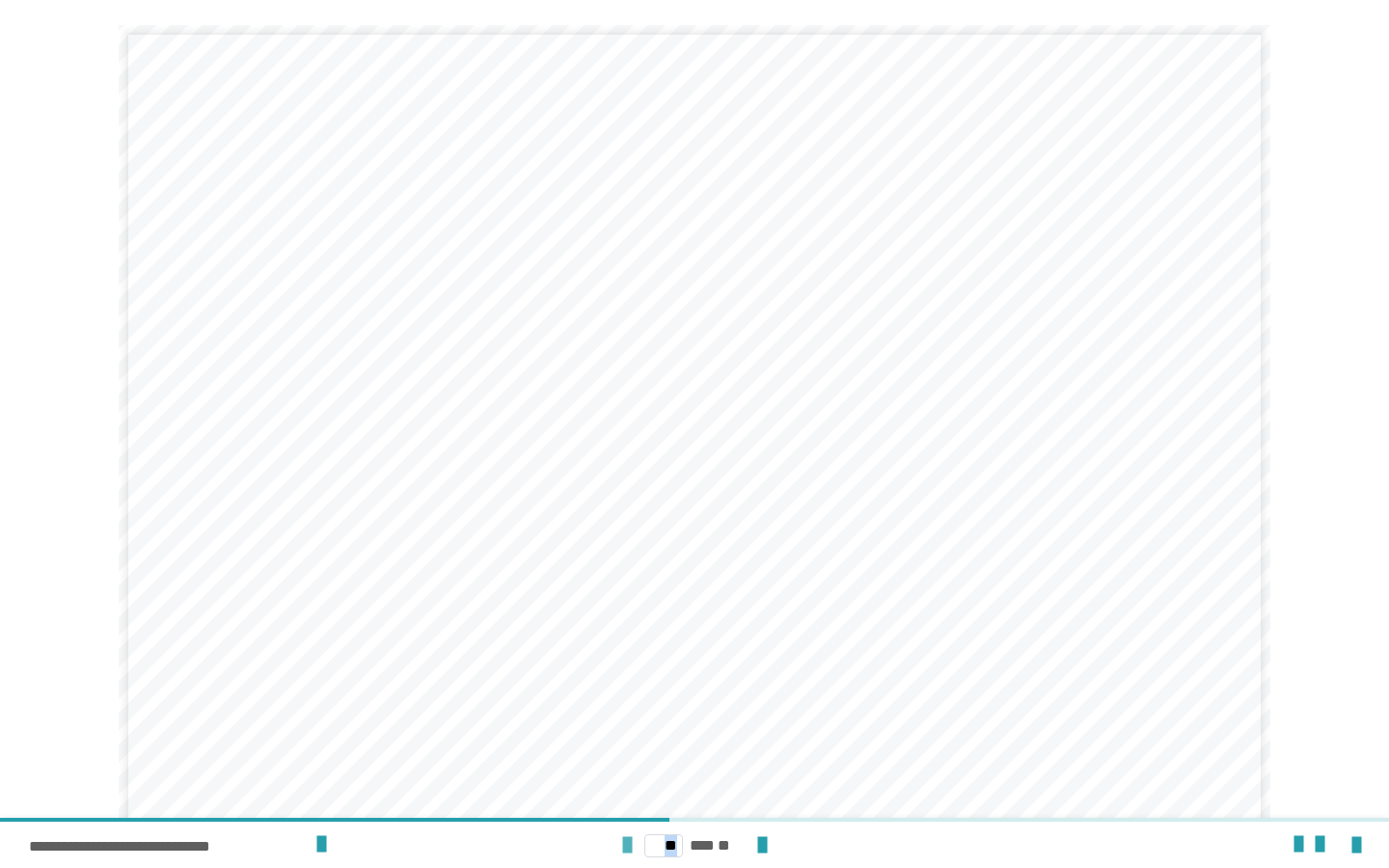click at bounding box center [627, 846] 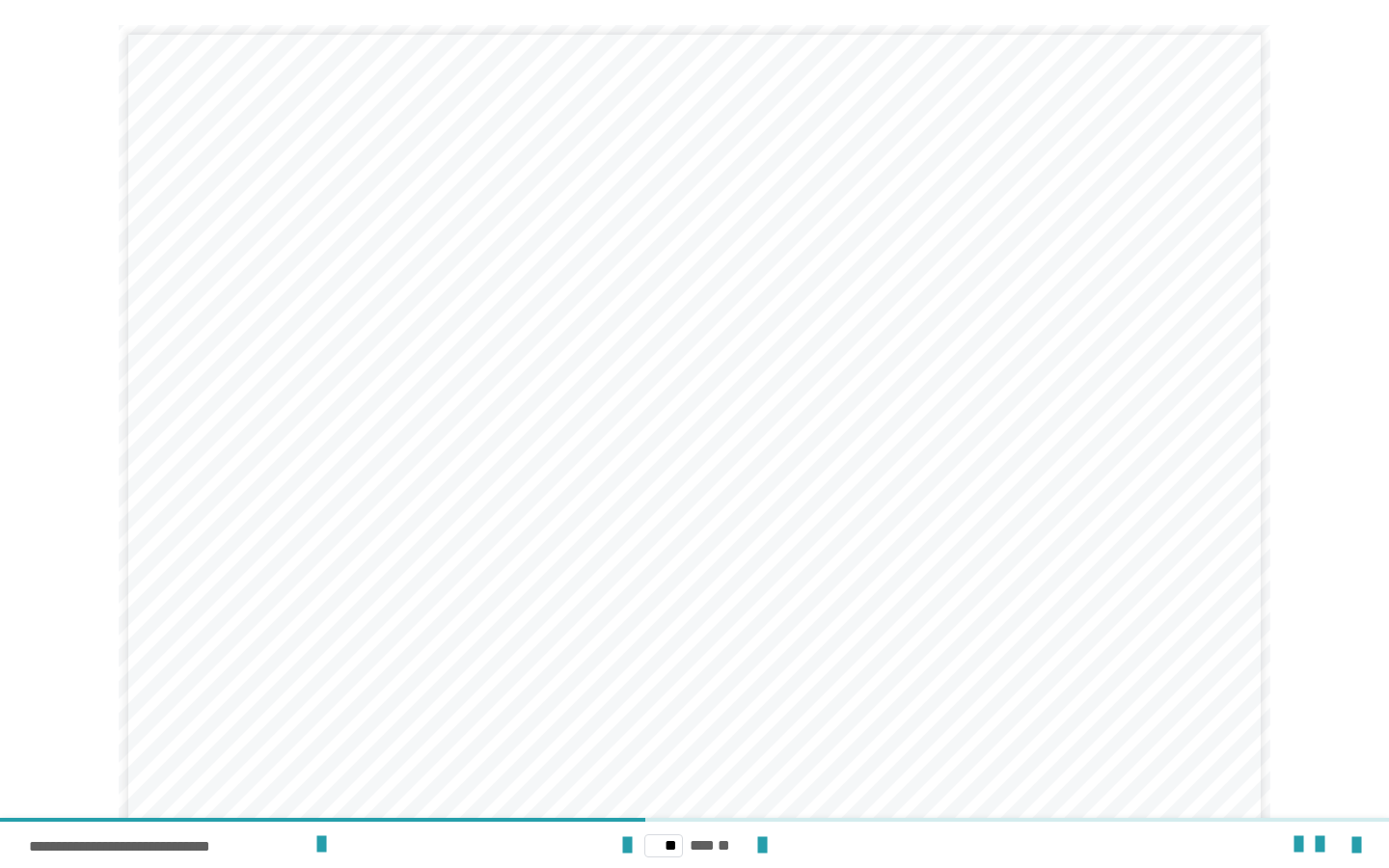 click on "** *** **" at bounding box center (694, 845) 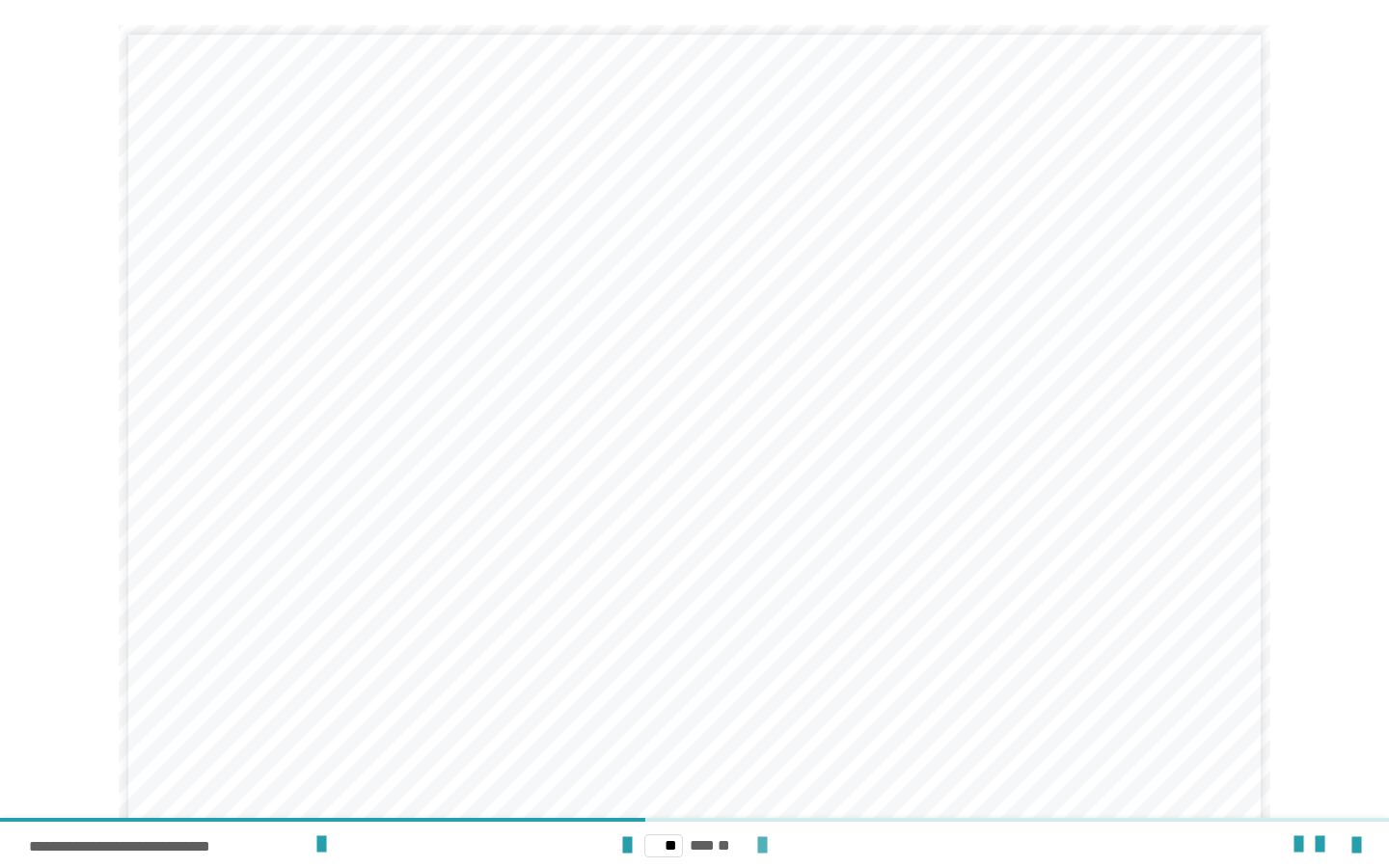 click at bounding box center [762, 846] 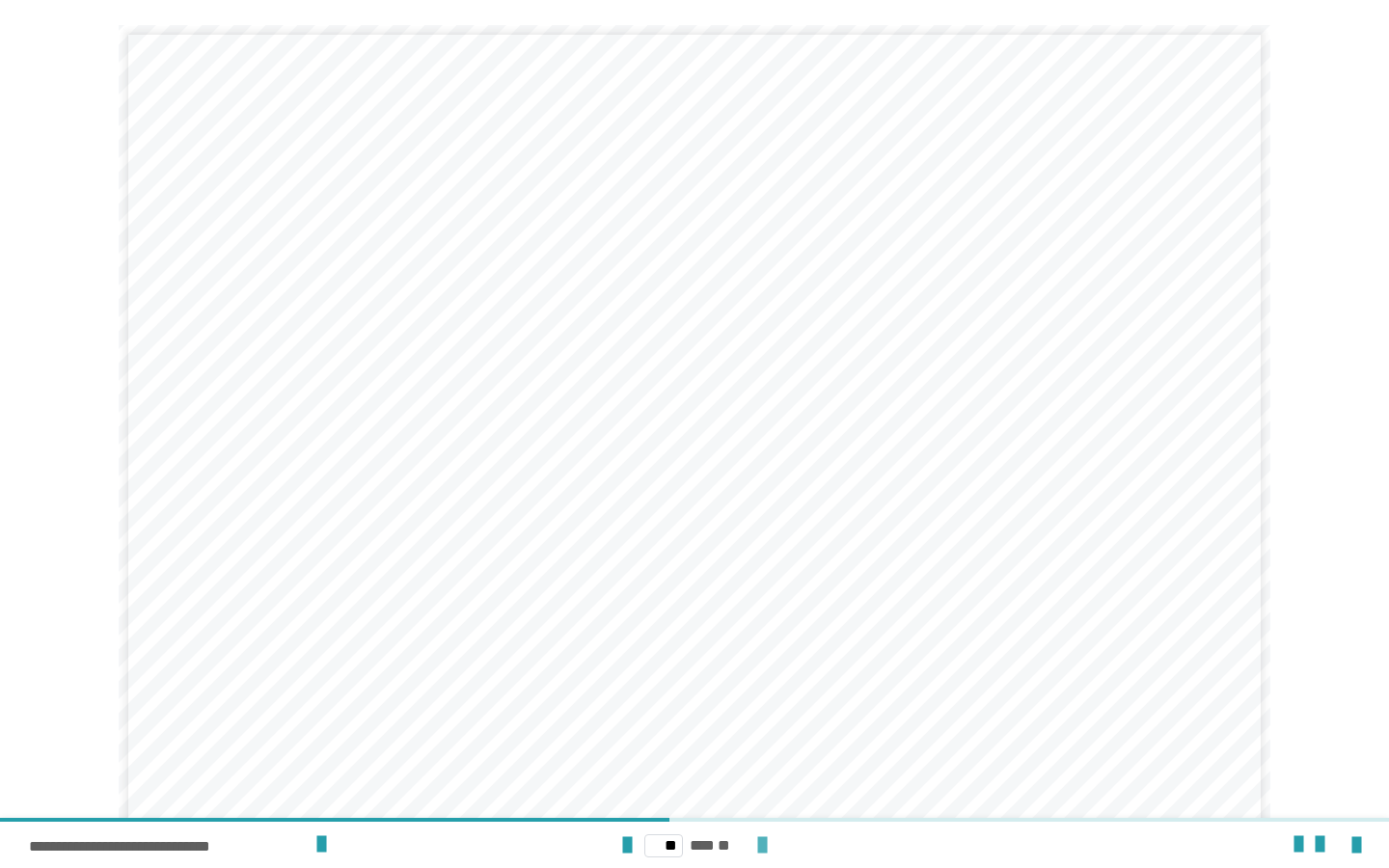 click at bounding box center [762, 846] 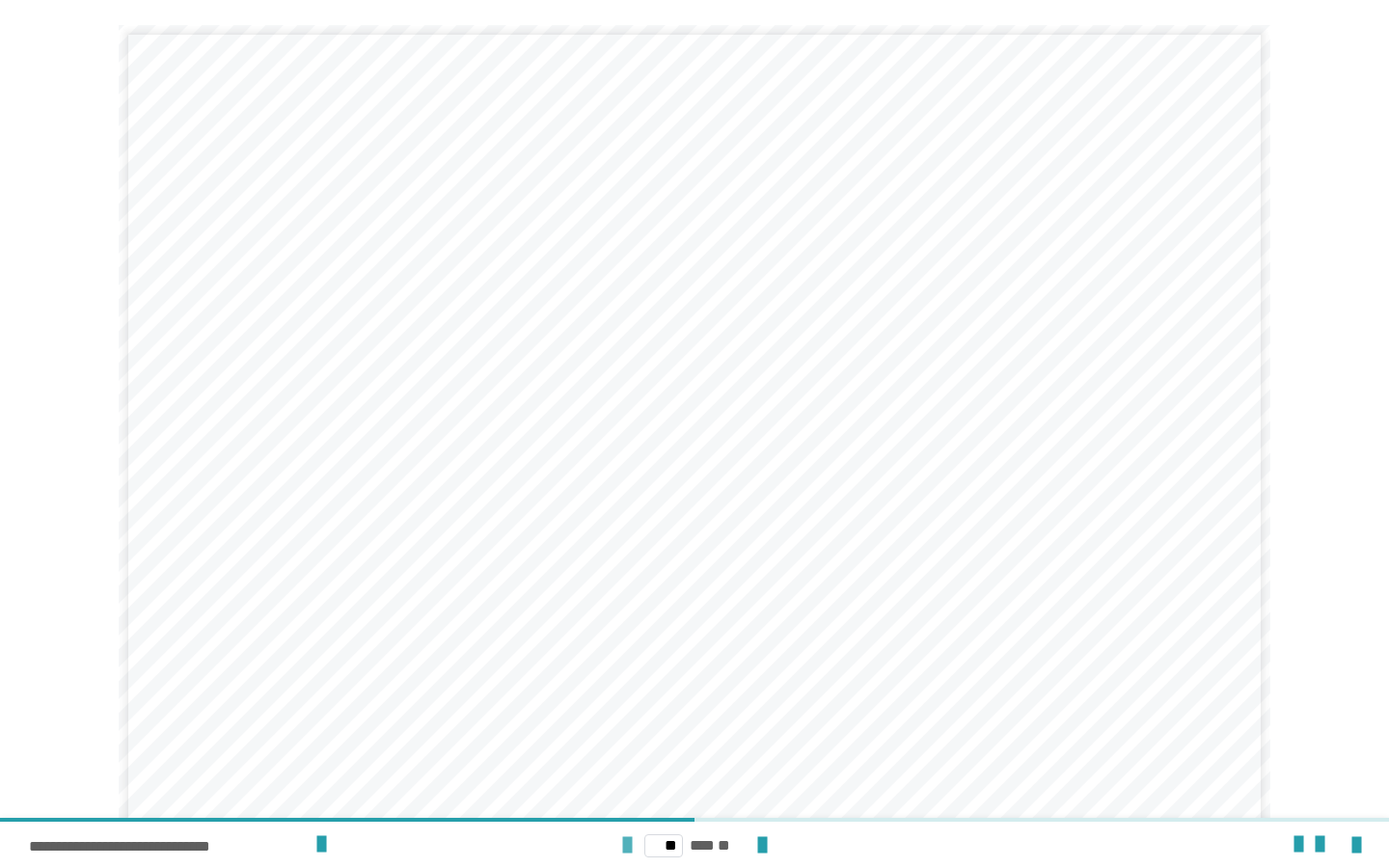 click at bounding box center (627, 846) 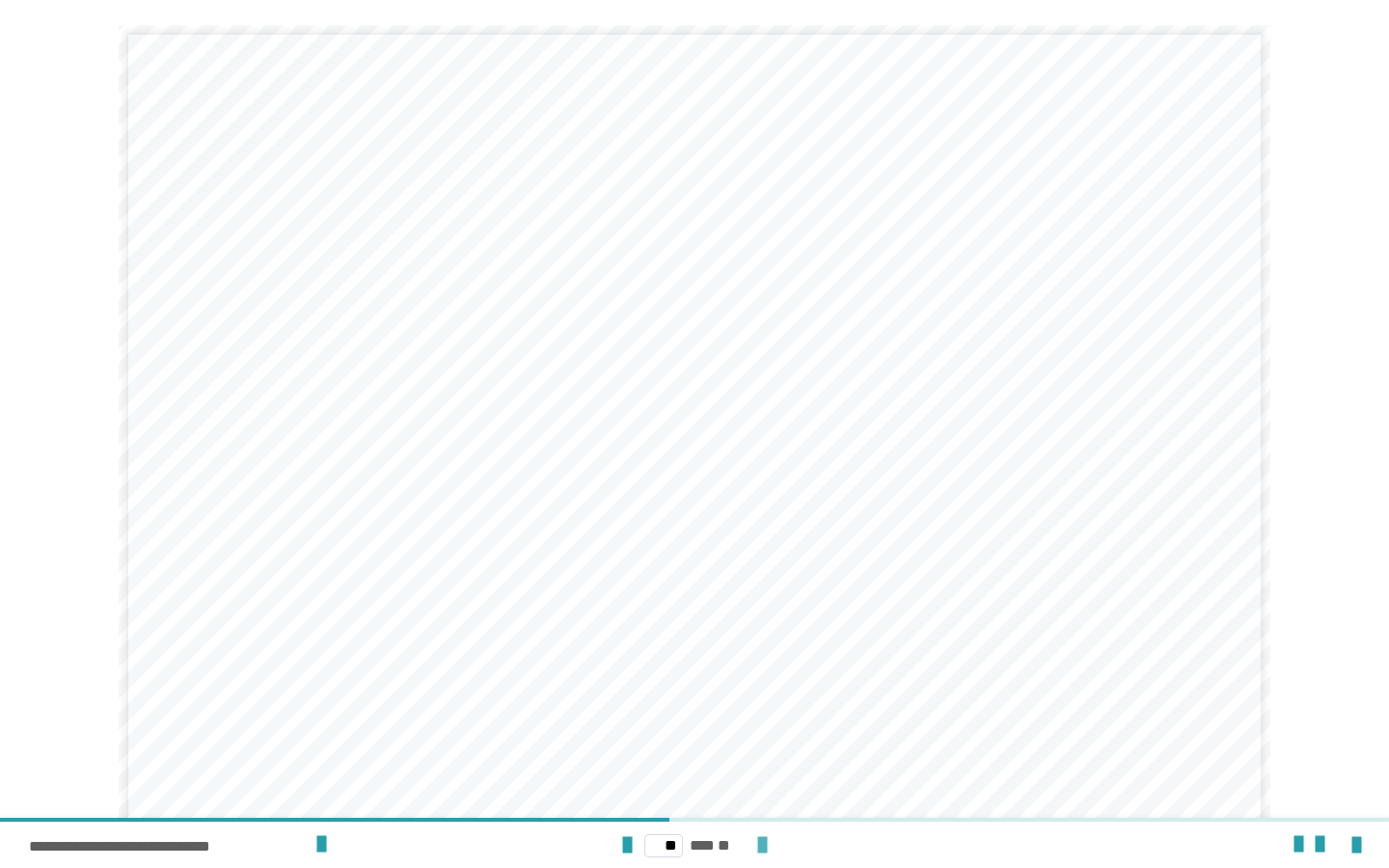 click at bounding box center [762, 846] 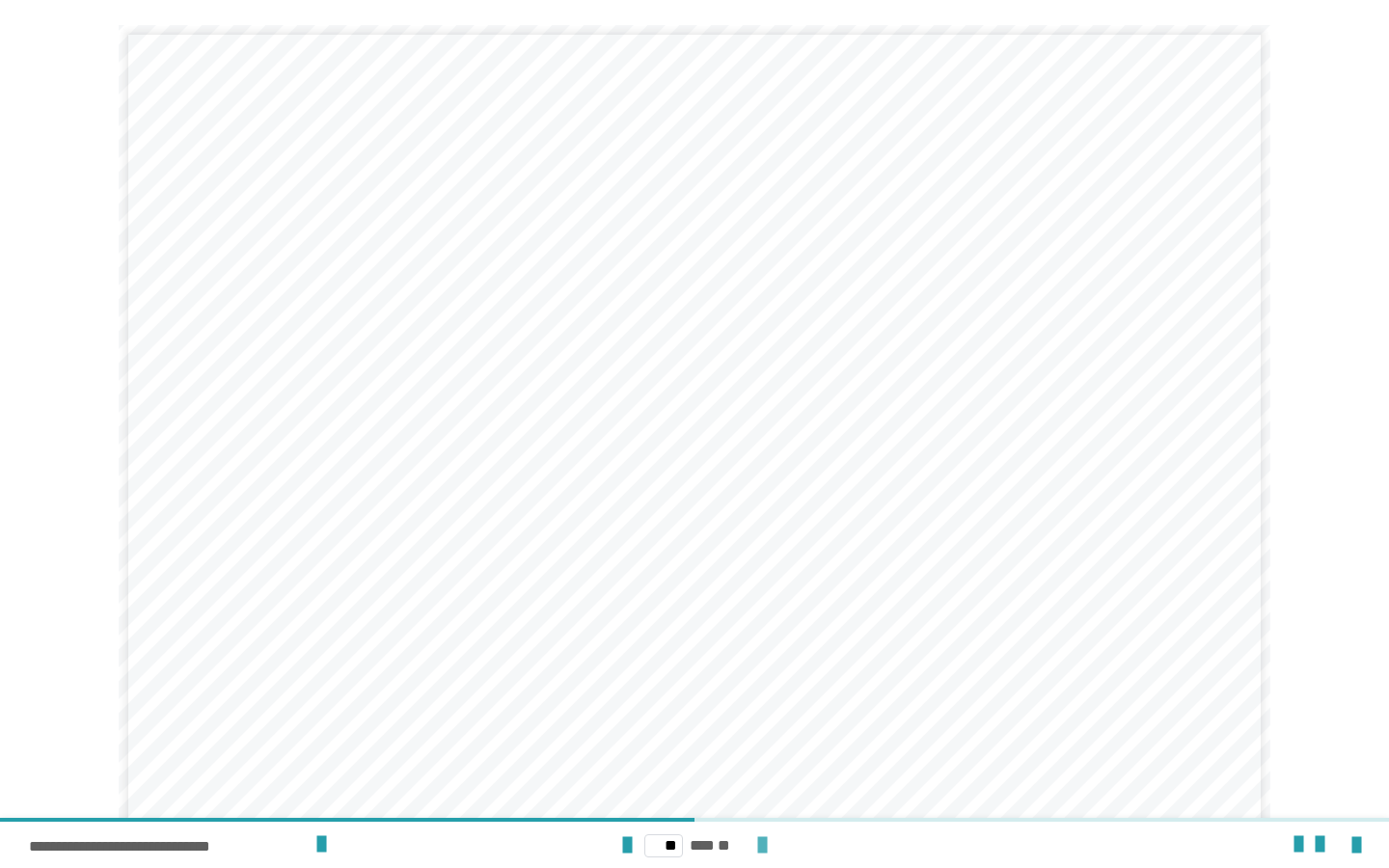 click at bounding box center (762, 846) 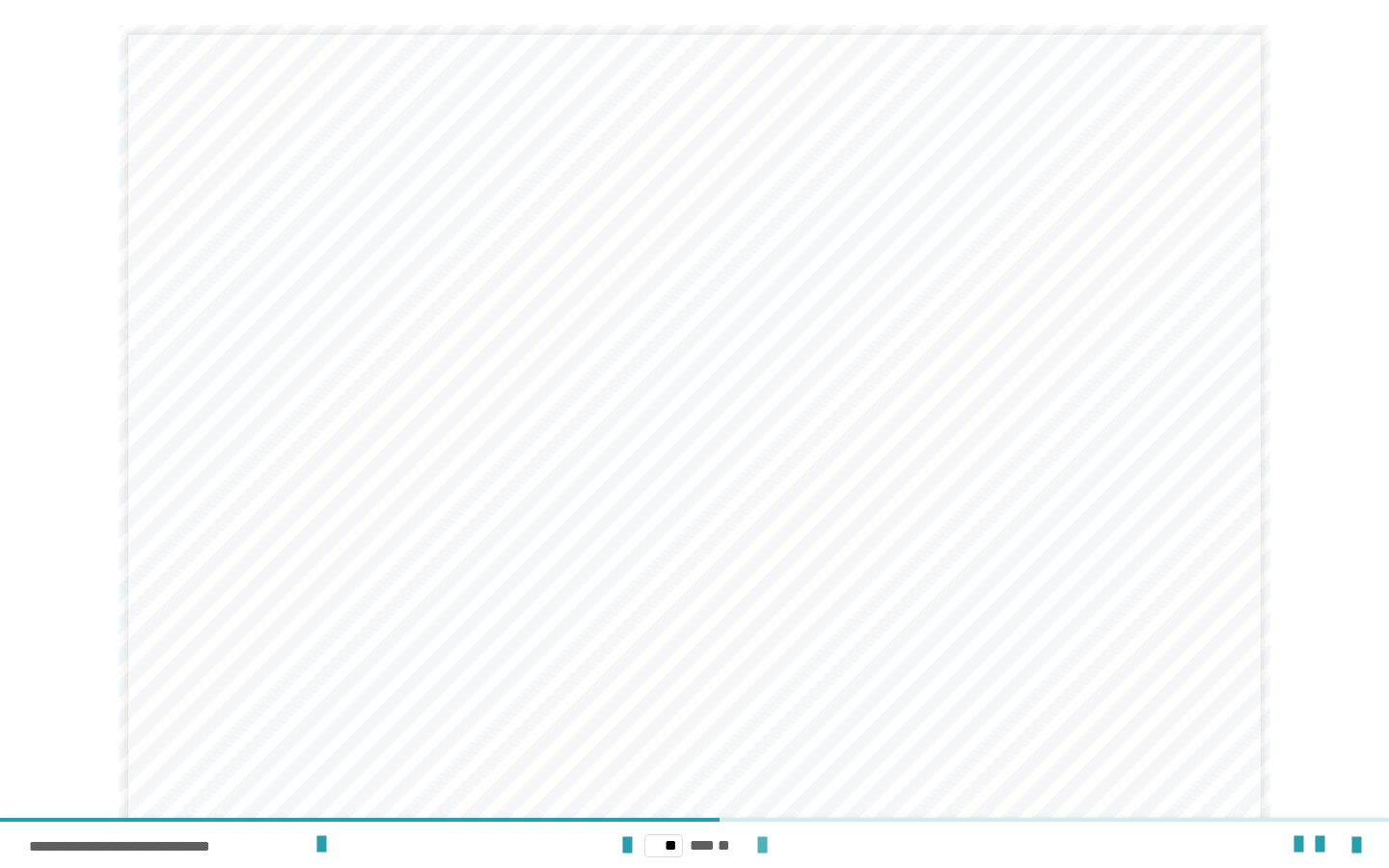 click at bounding box center (762, 846) 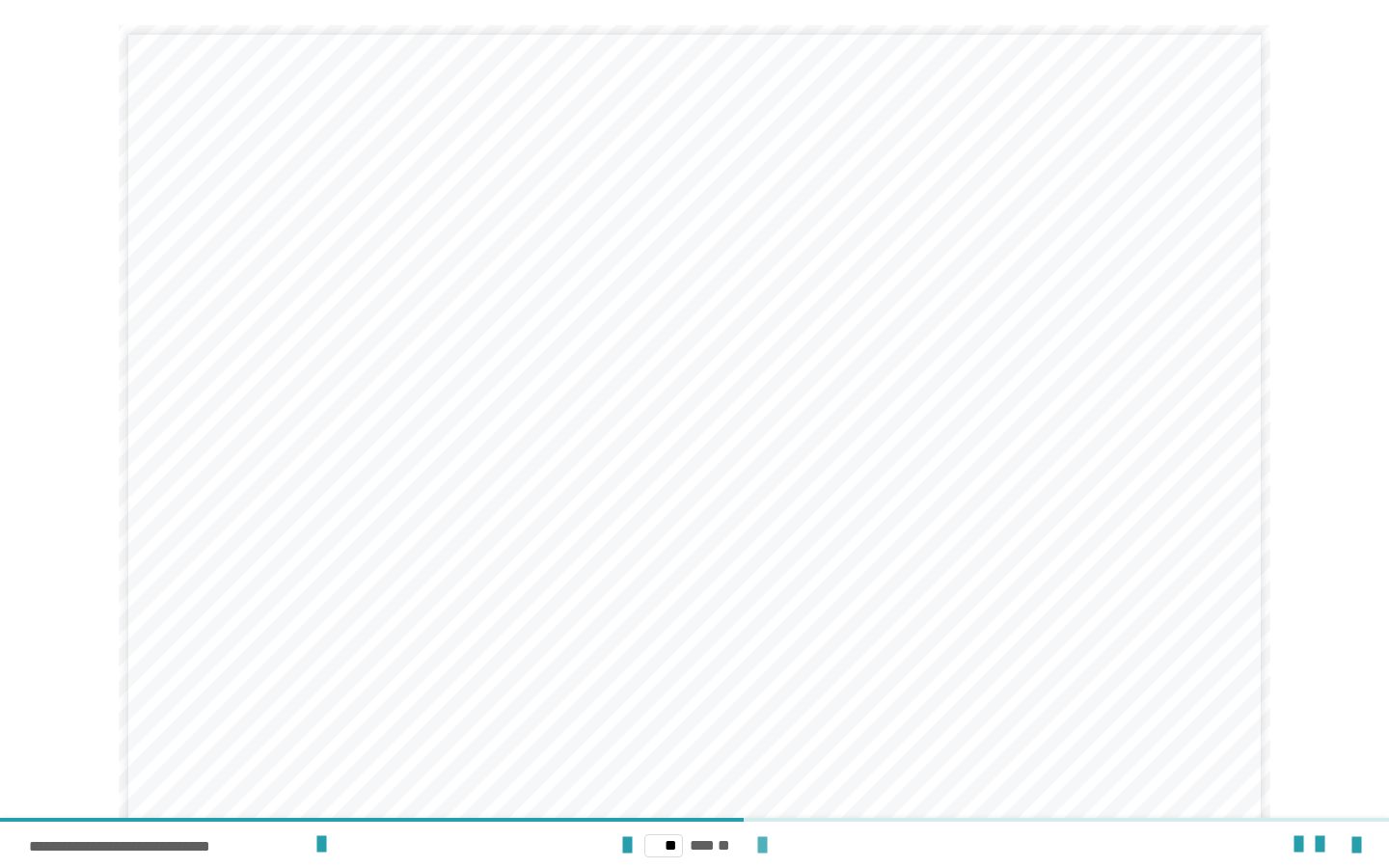 click at bounding box center (762, 846) 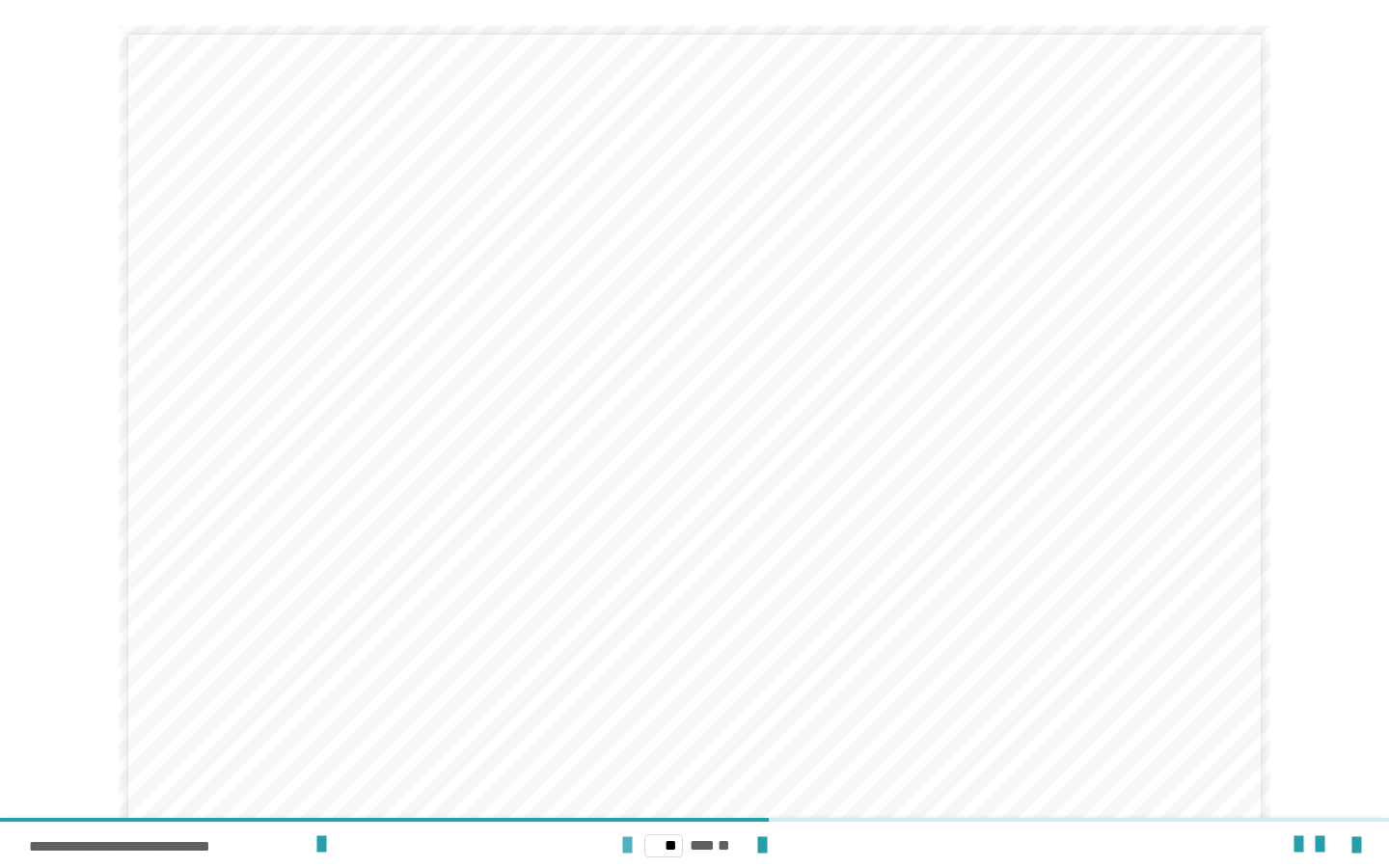 click at bounding box center [627, 846] 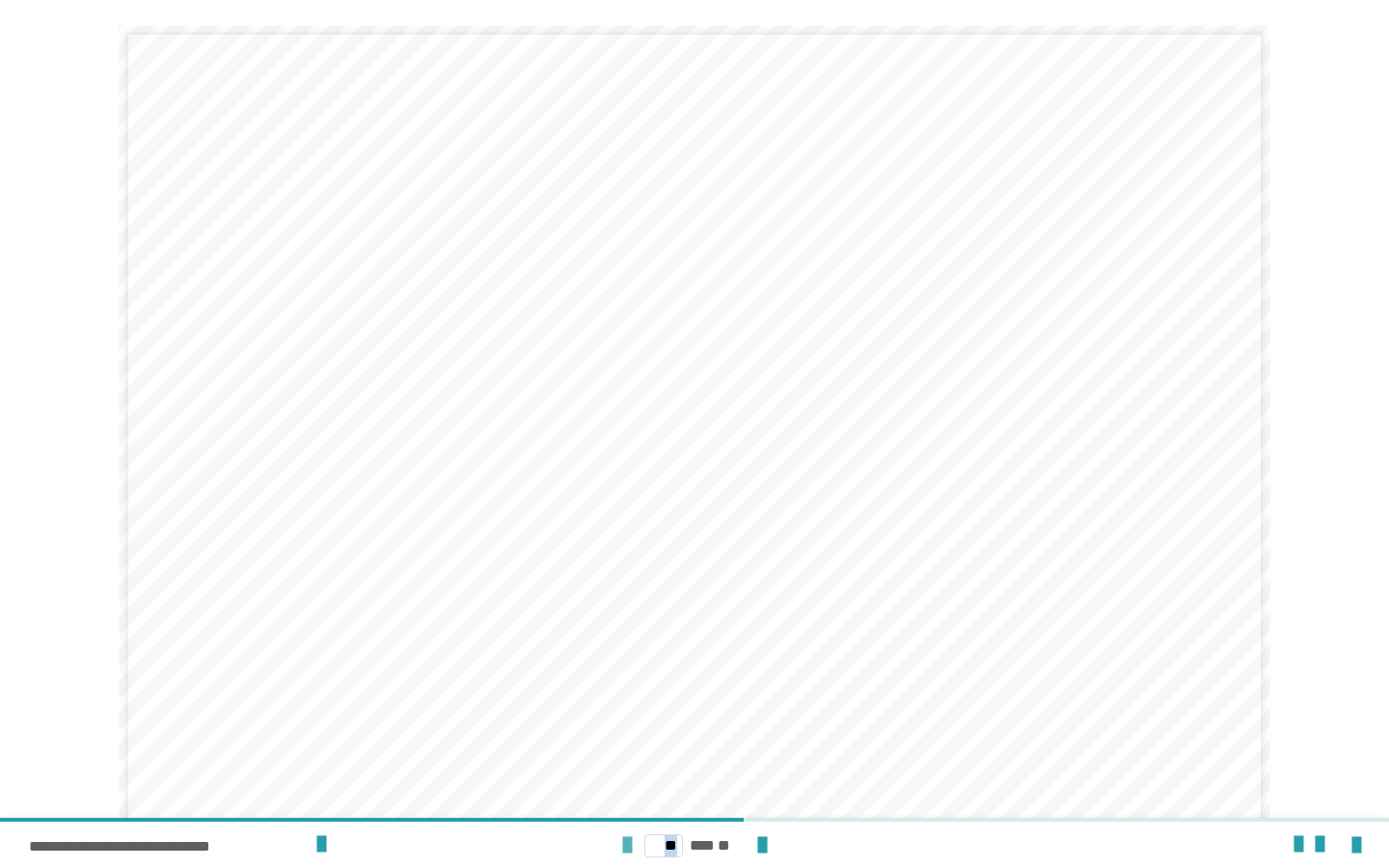 click at bounding box center (627, 846) 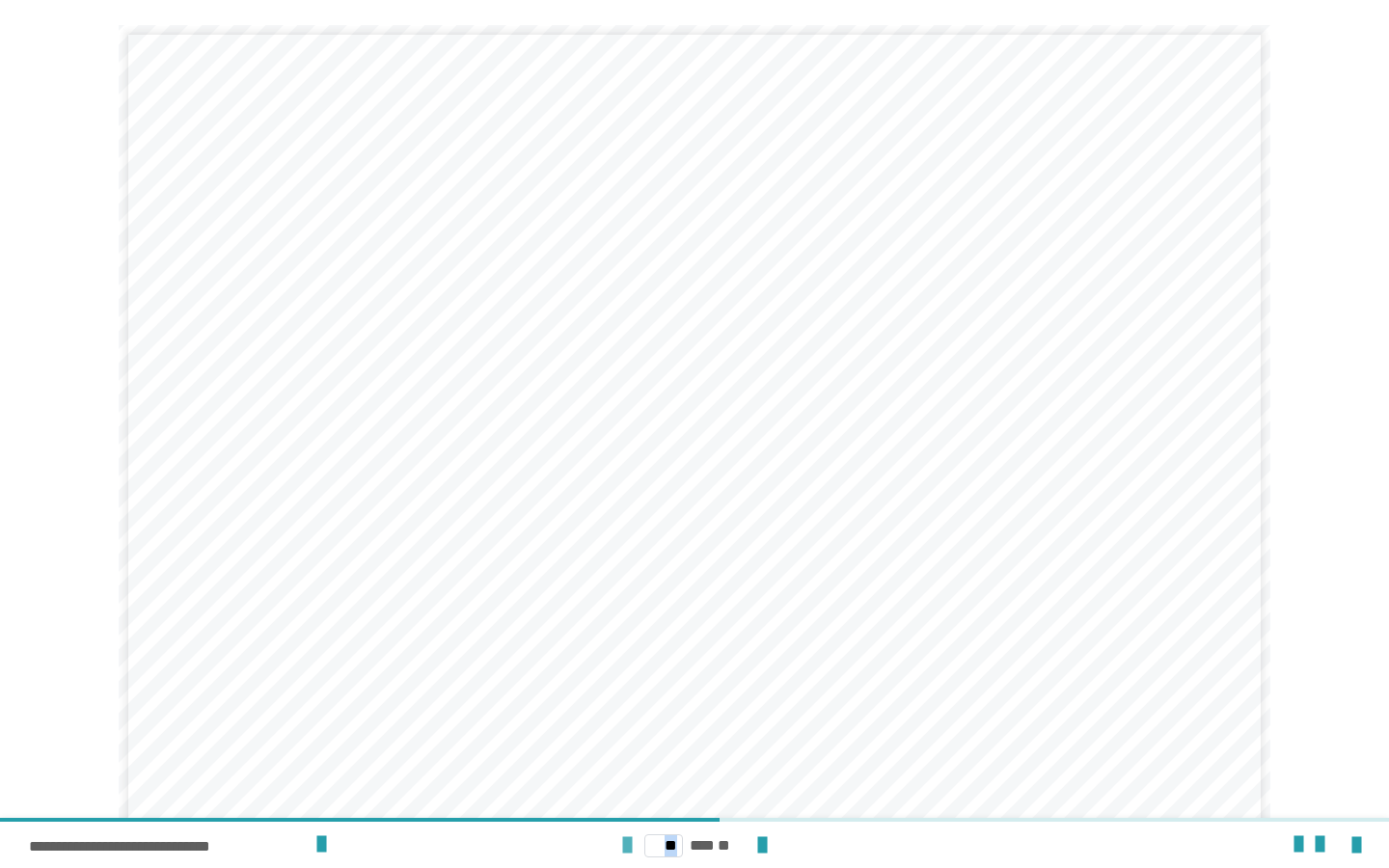 click at bounding box center [627, 846] 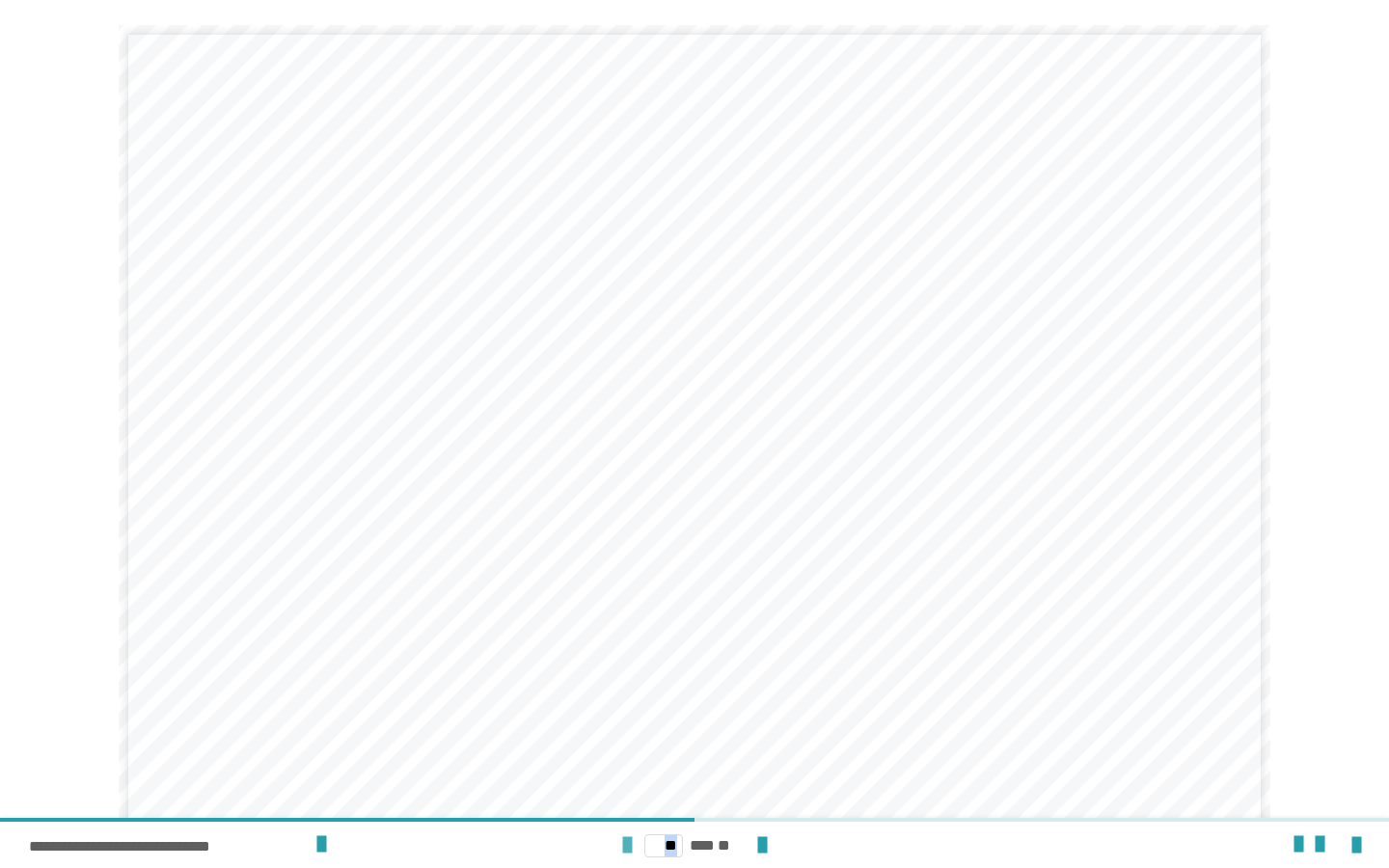 click at bounding box center (627, 846) 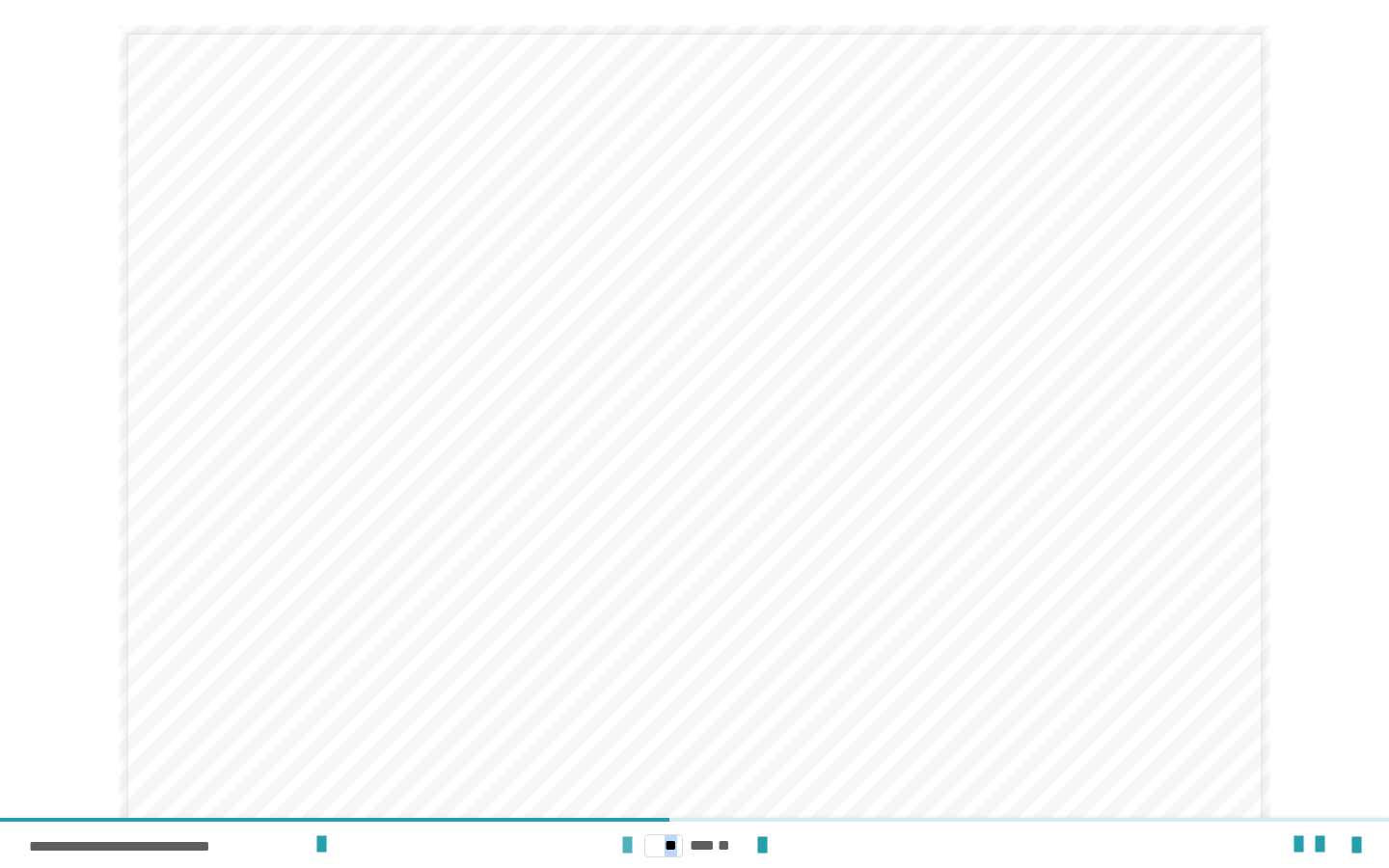 click at bounding box center [627, 846] 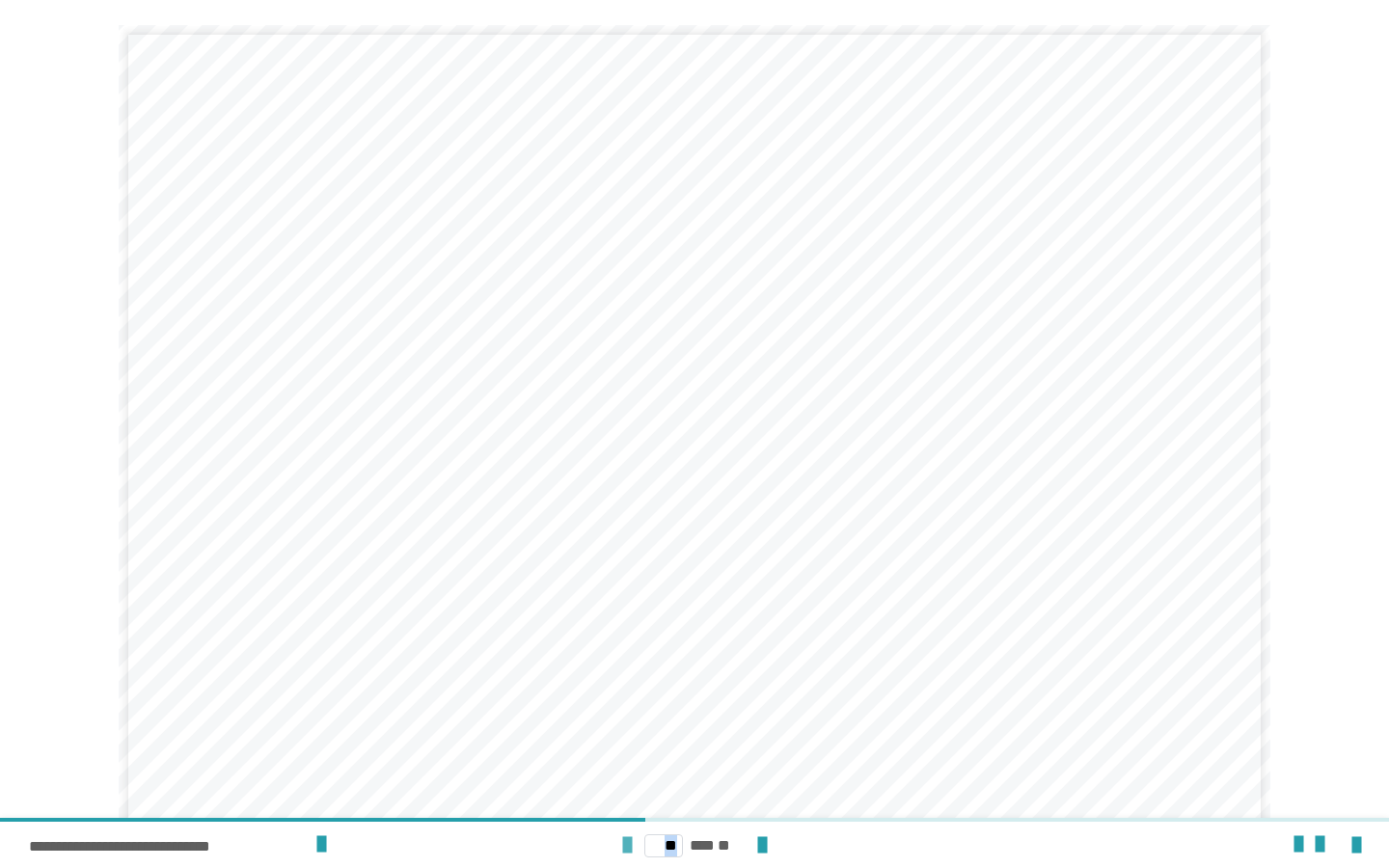 click at bounding box center [627, 846] 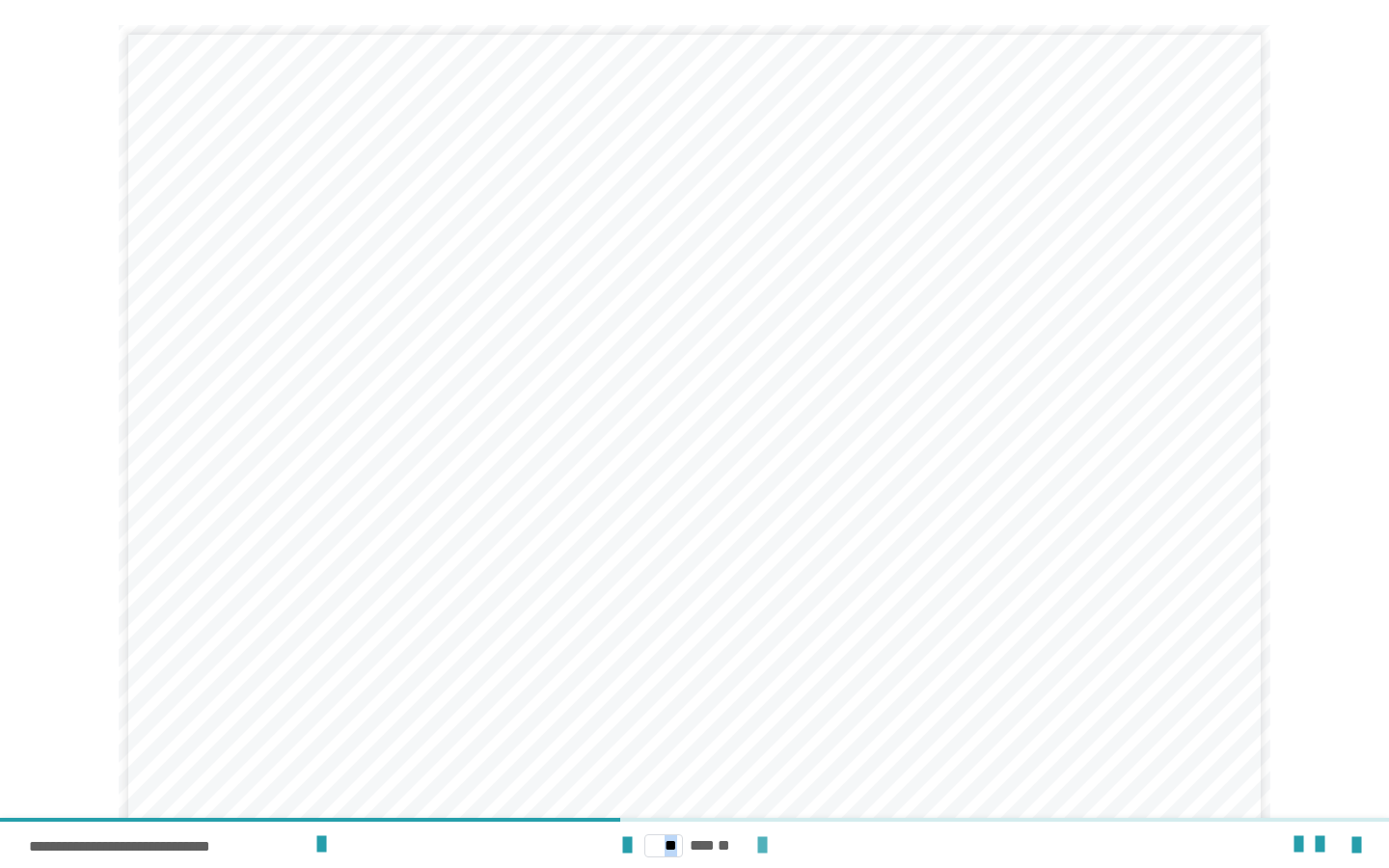 click at bounding box center (762, 846) 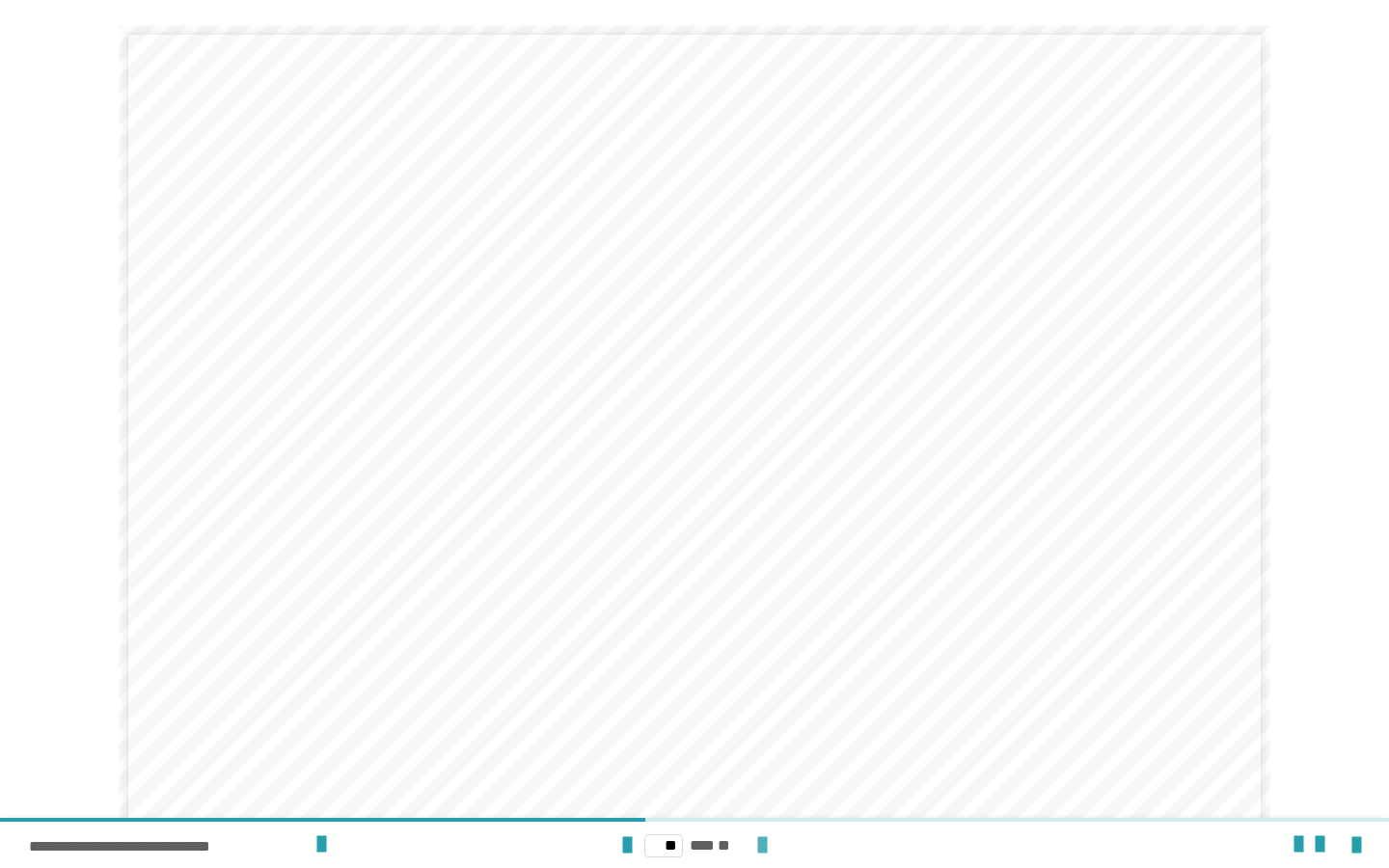 click at bounding box center (762, 846) 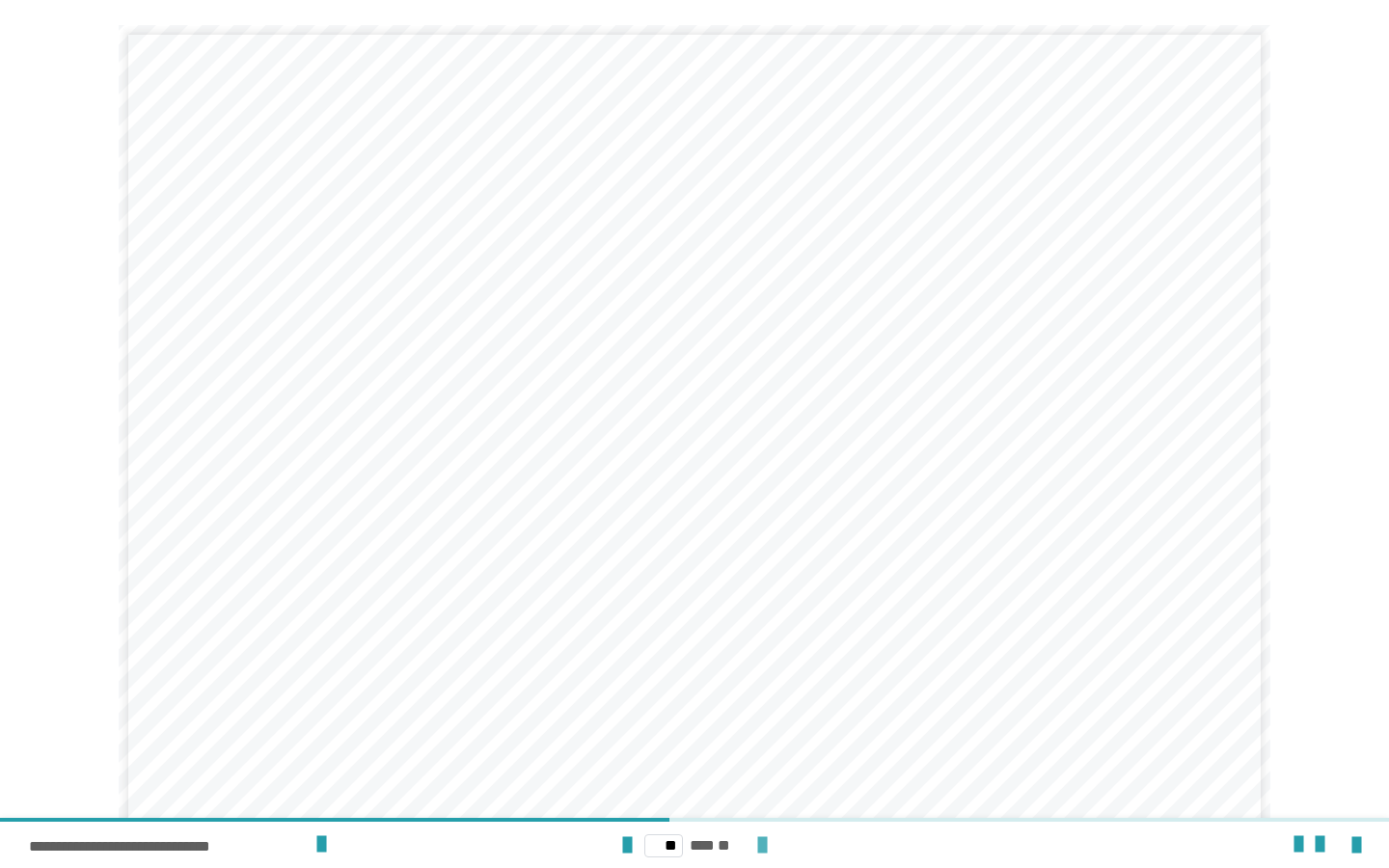 click at bounding box center [762, 846] 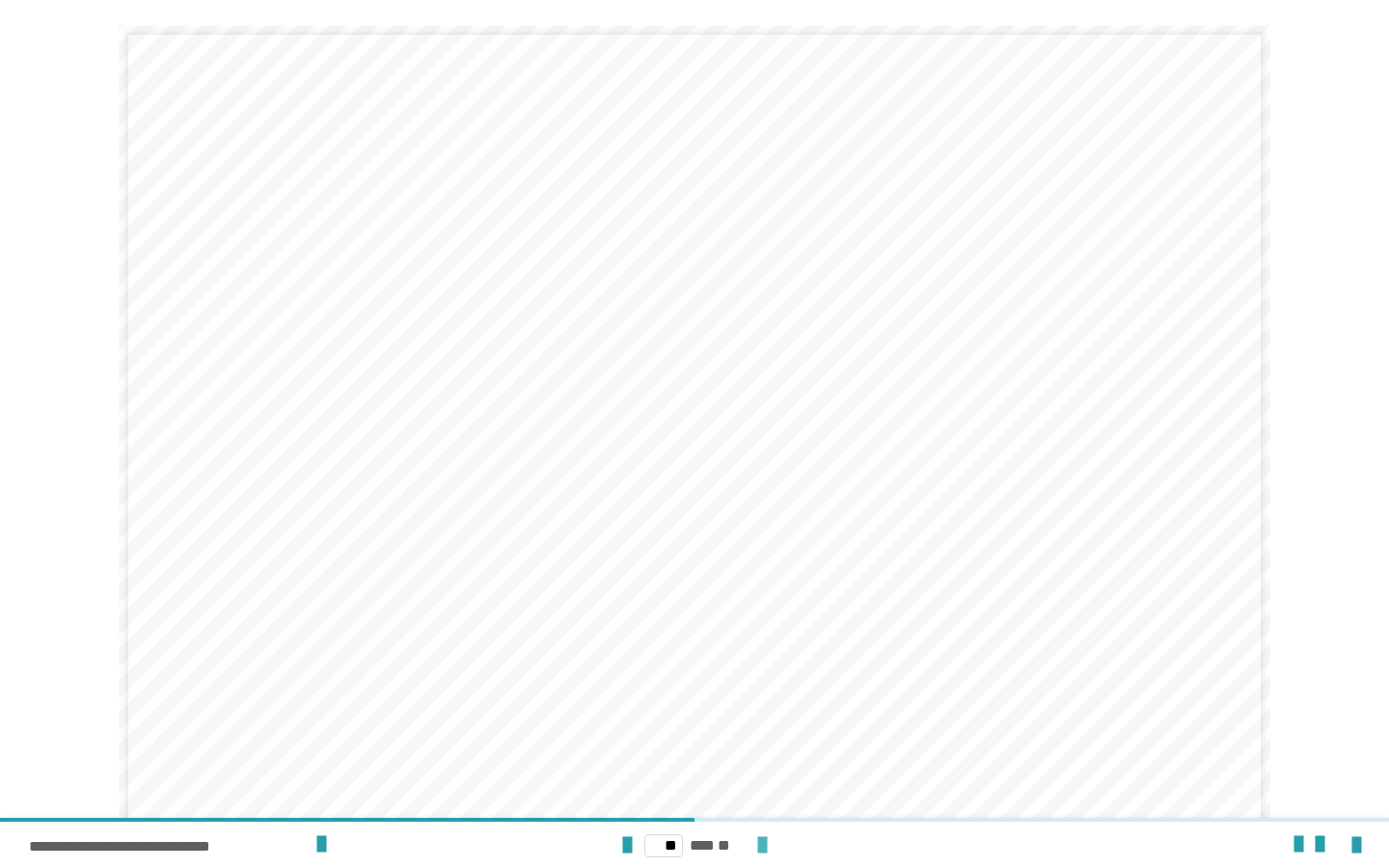 click at bounding box center [762, 846] 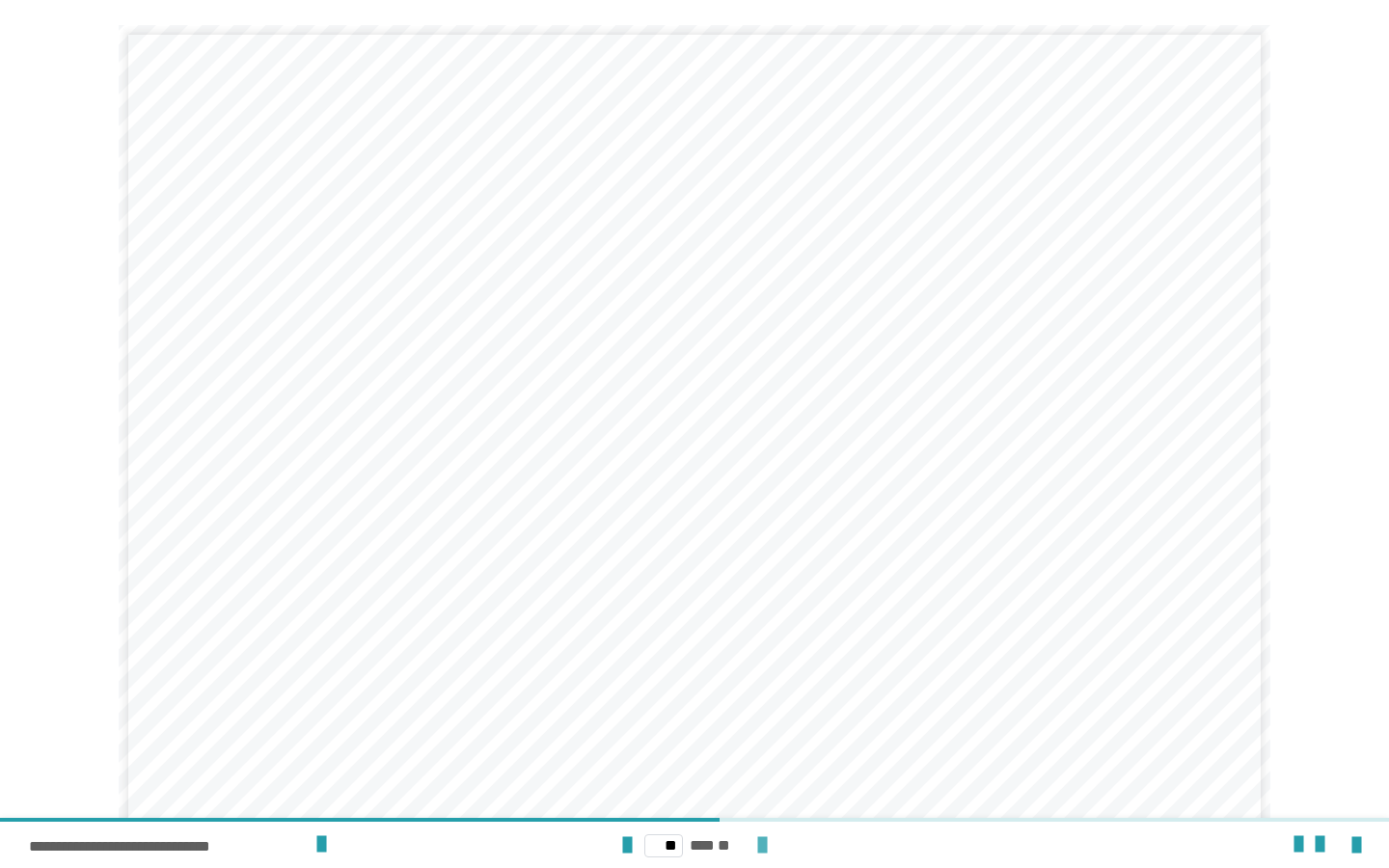 click at bounding box center (762, 846) 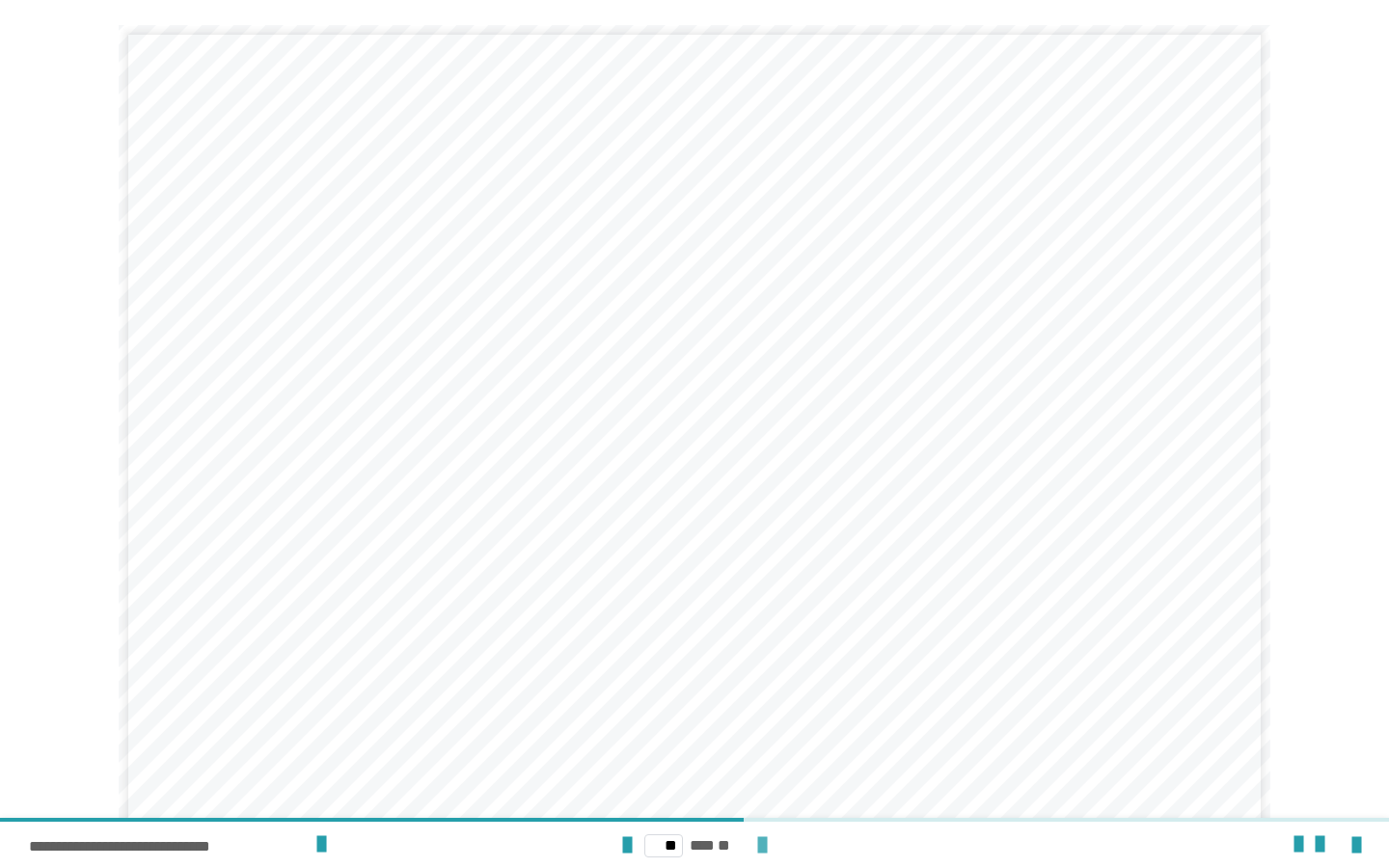 click at bounding box center [762, 846] 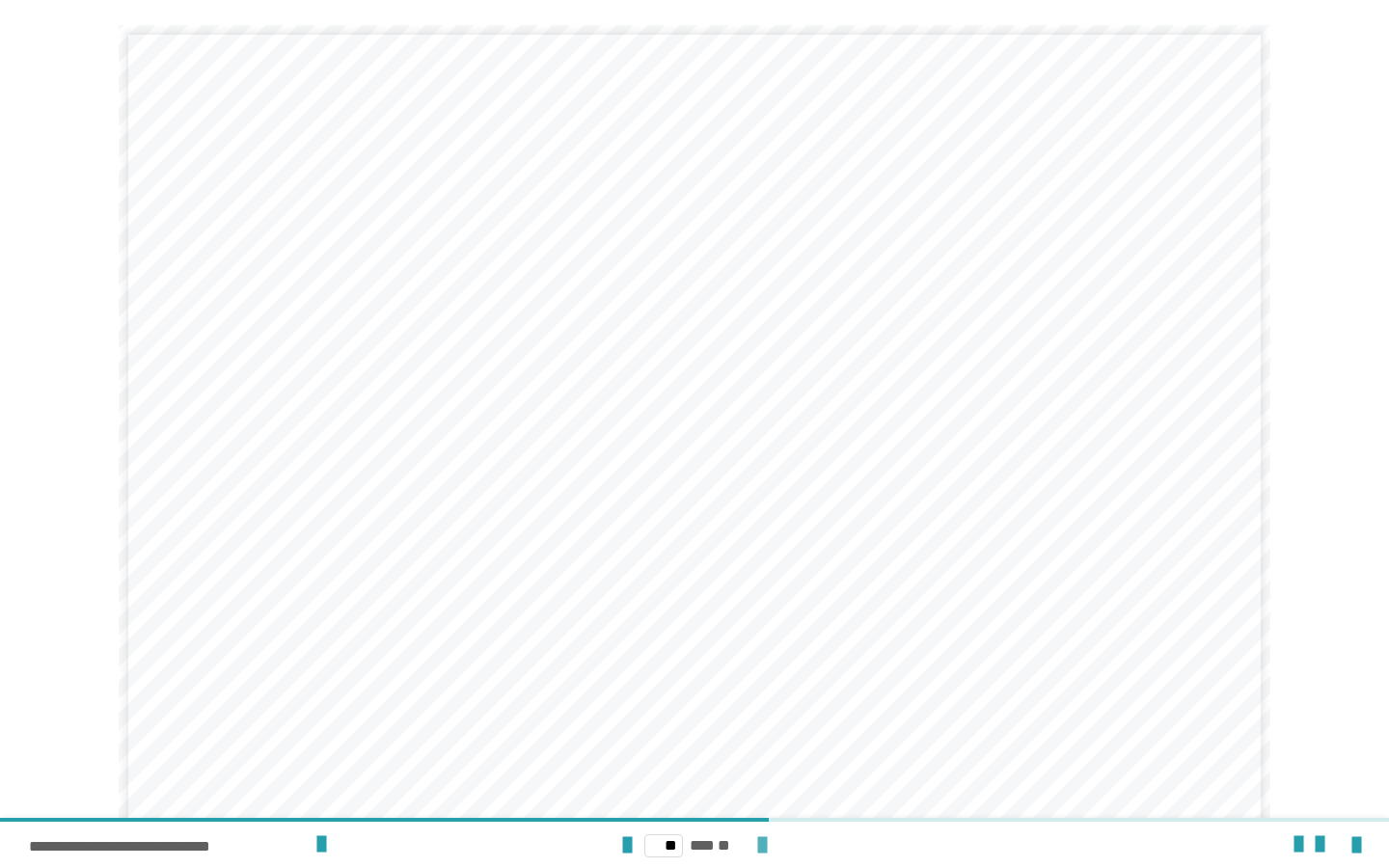 click at bounding box center (762, 846) 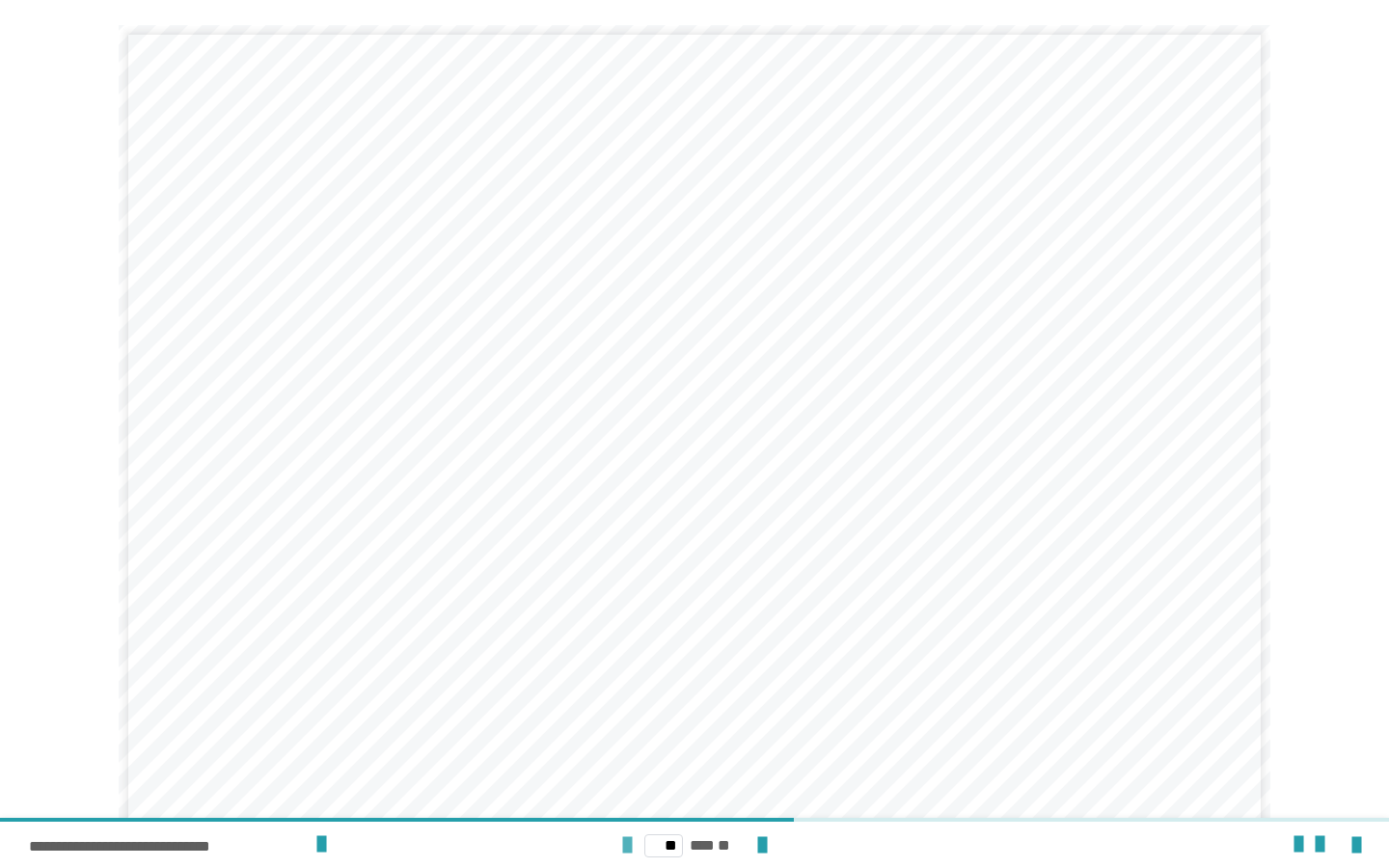 click at bounding box center (627, 846) 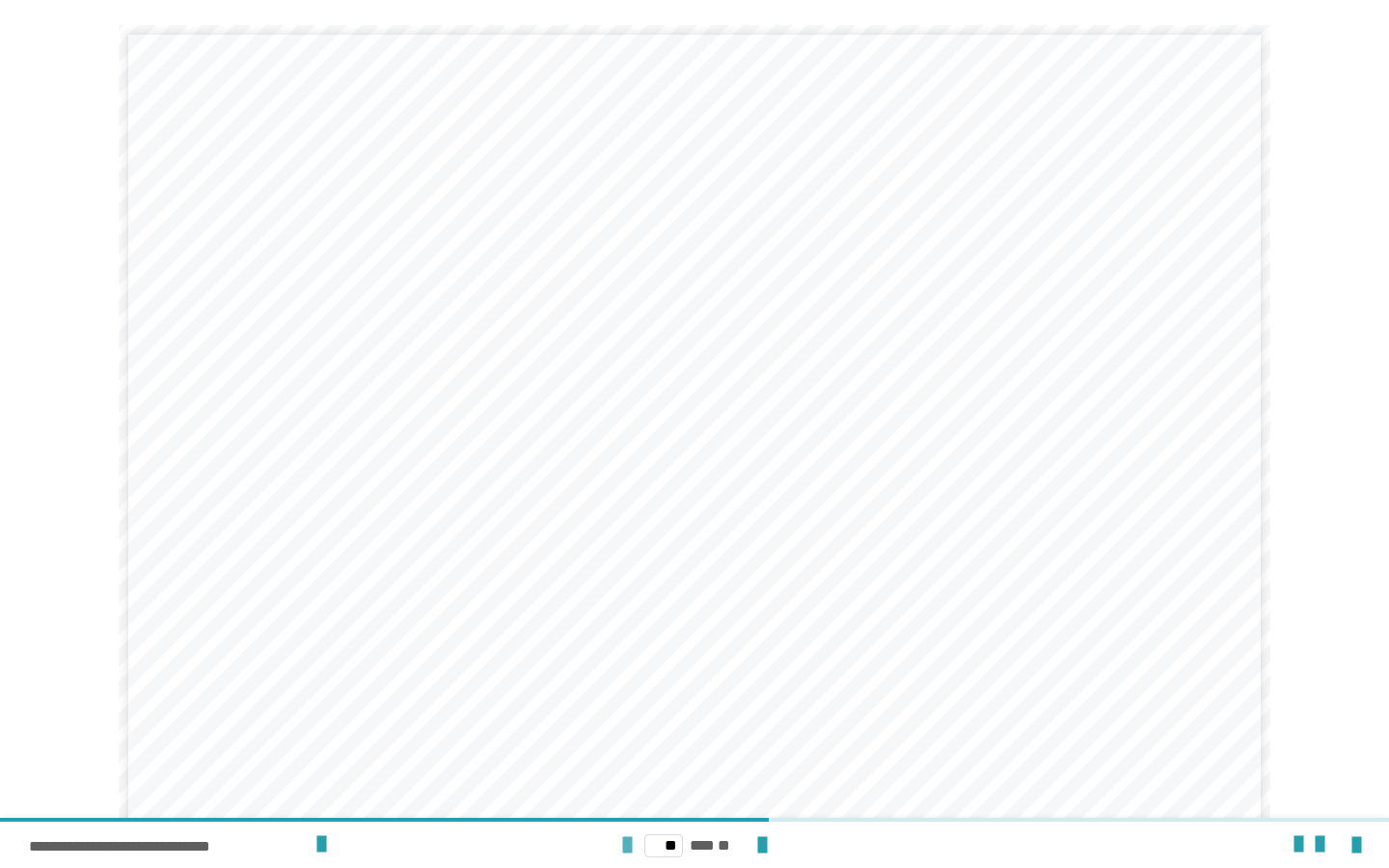 click at bounding box center [627, 846] 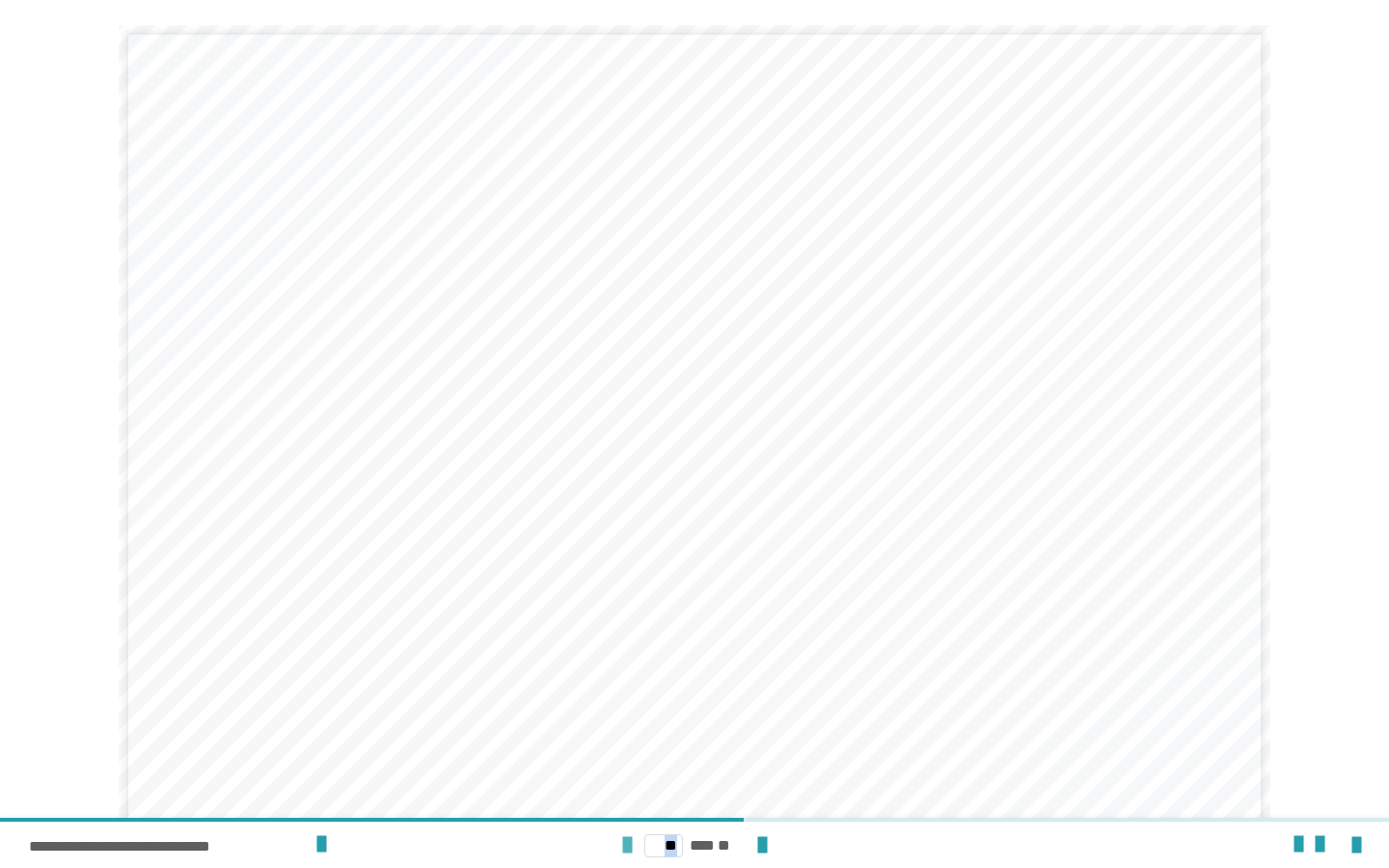 click at bounding box center [627, 846] 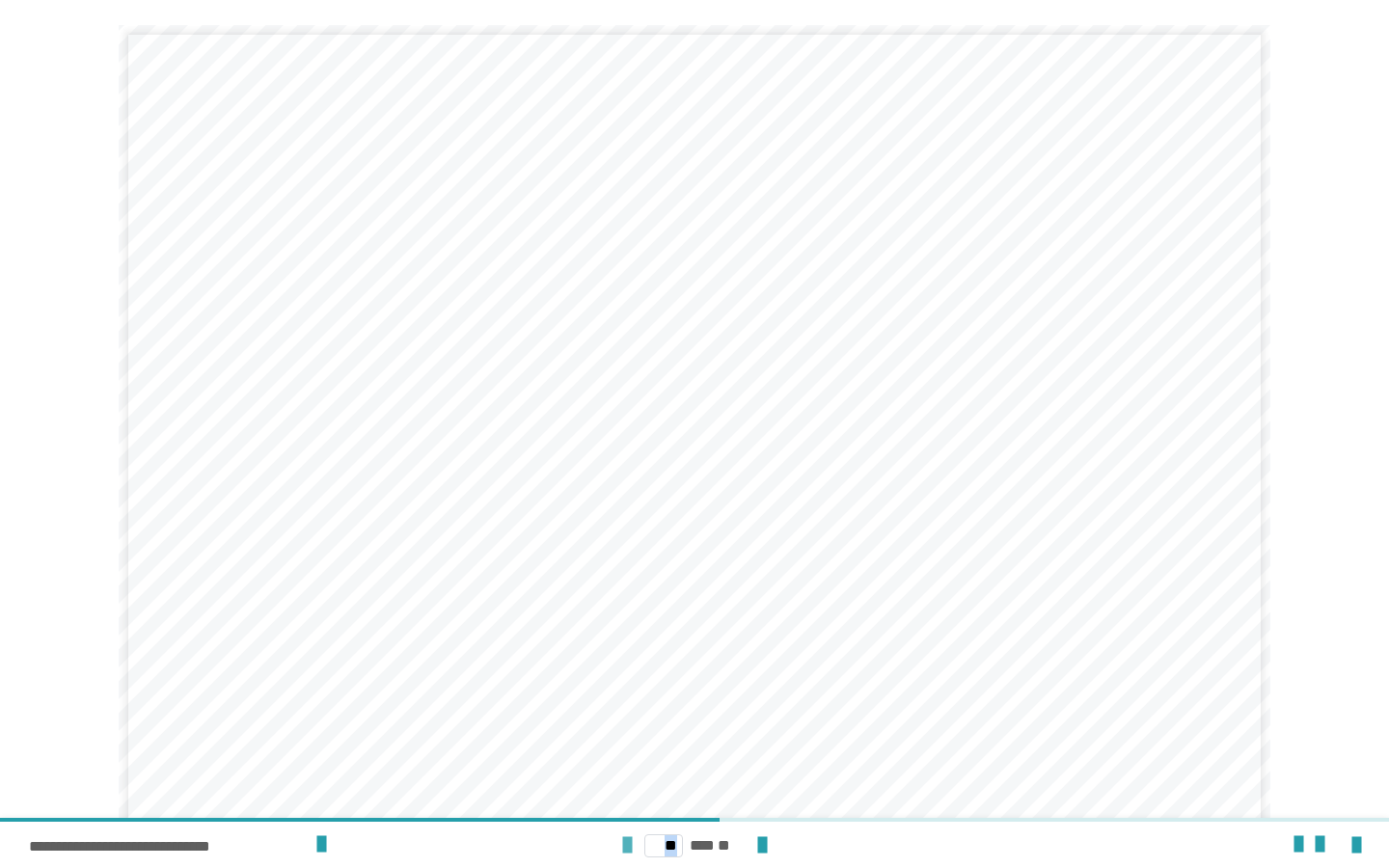 click at bounding box center [627, 846] 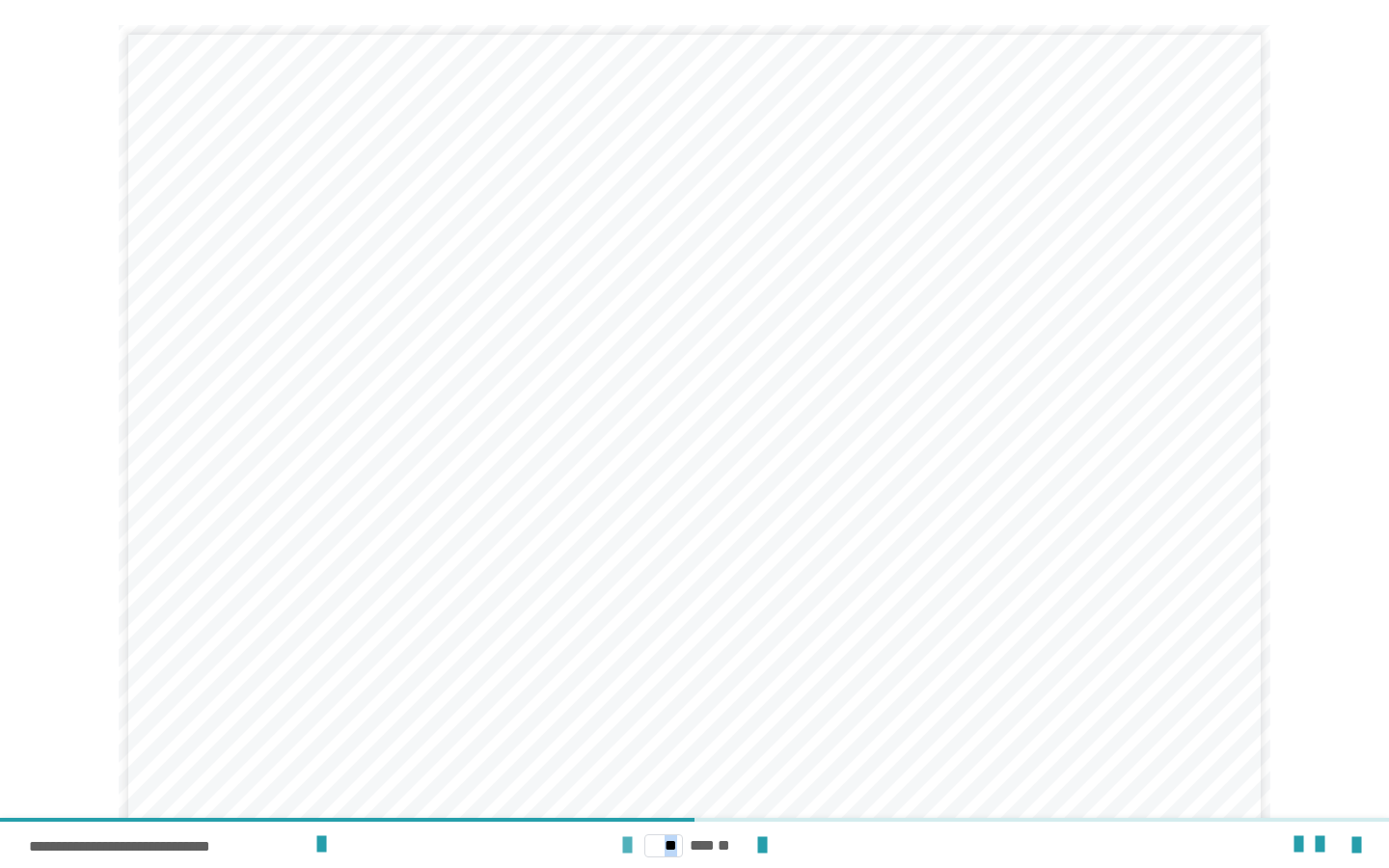click at bounding box center (627, 846) 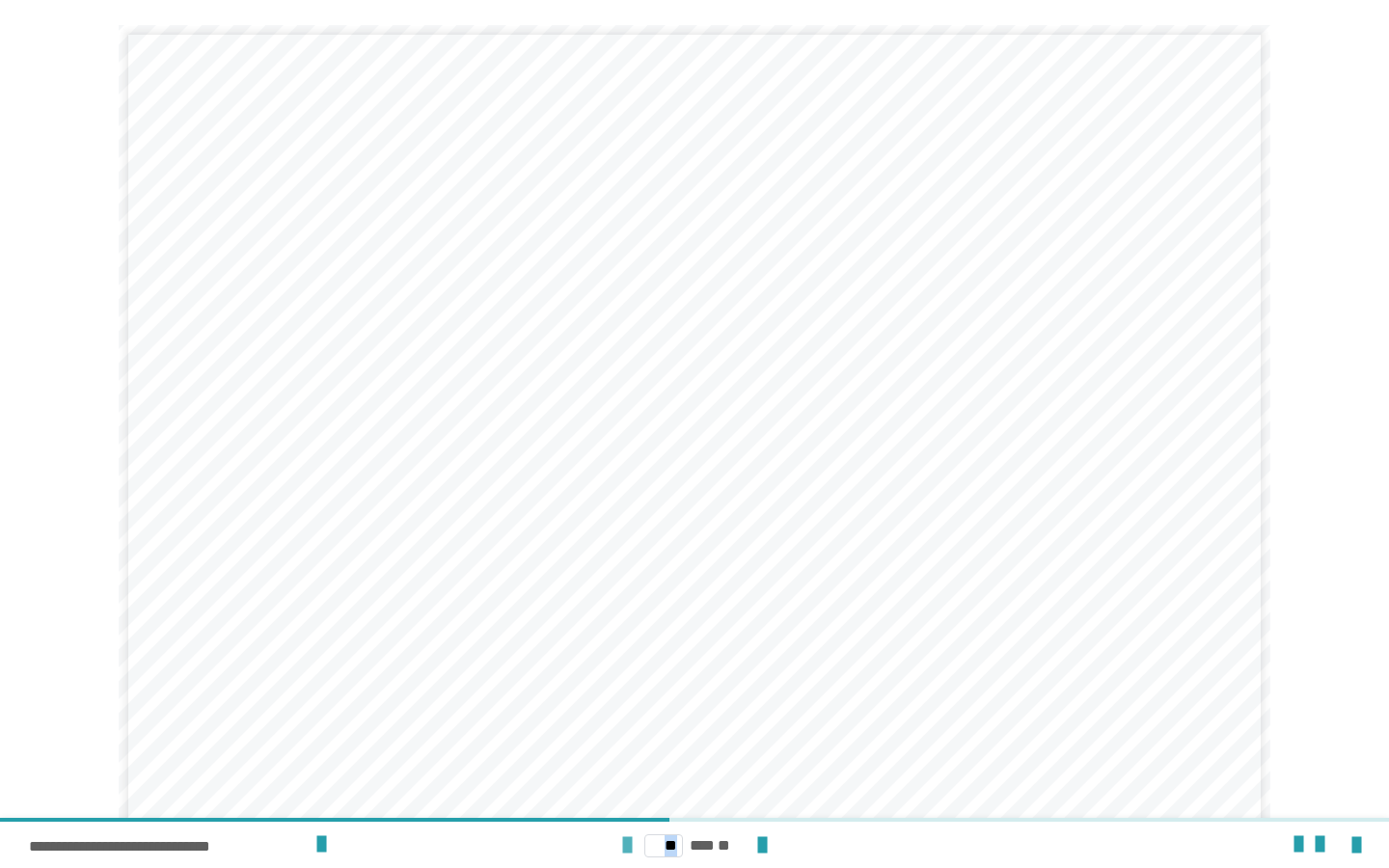click at bounding box center [627, 846] 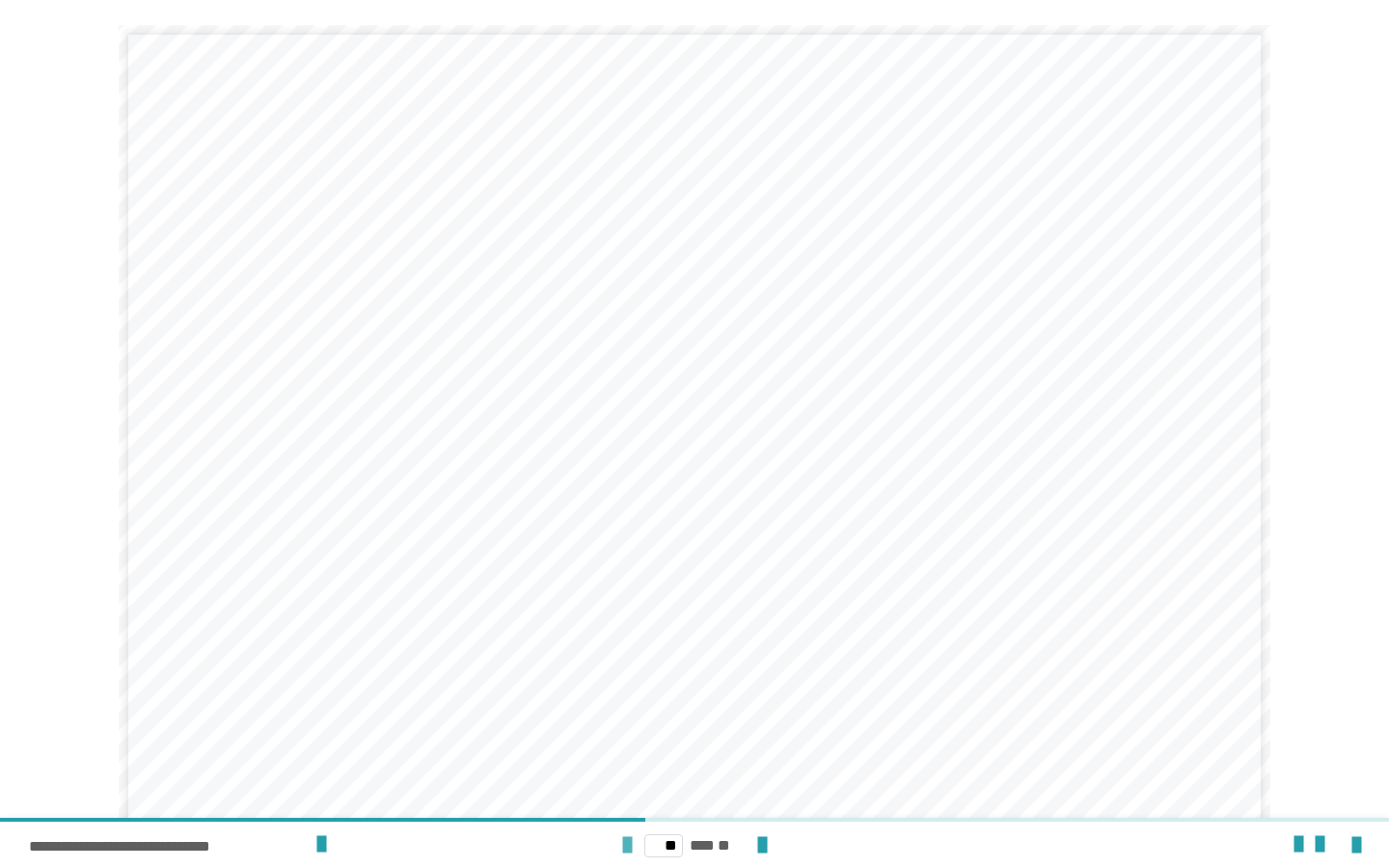 click at bounding box center (627, 846) 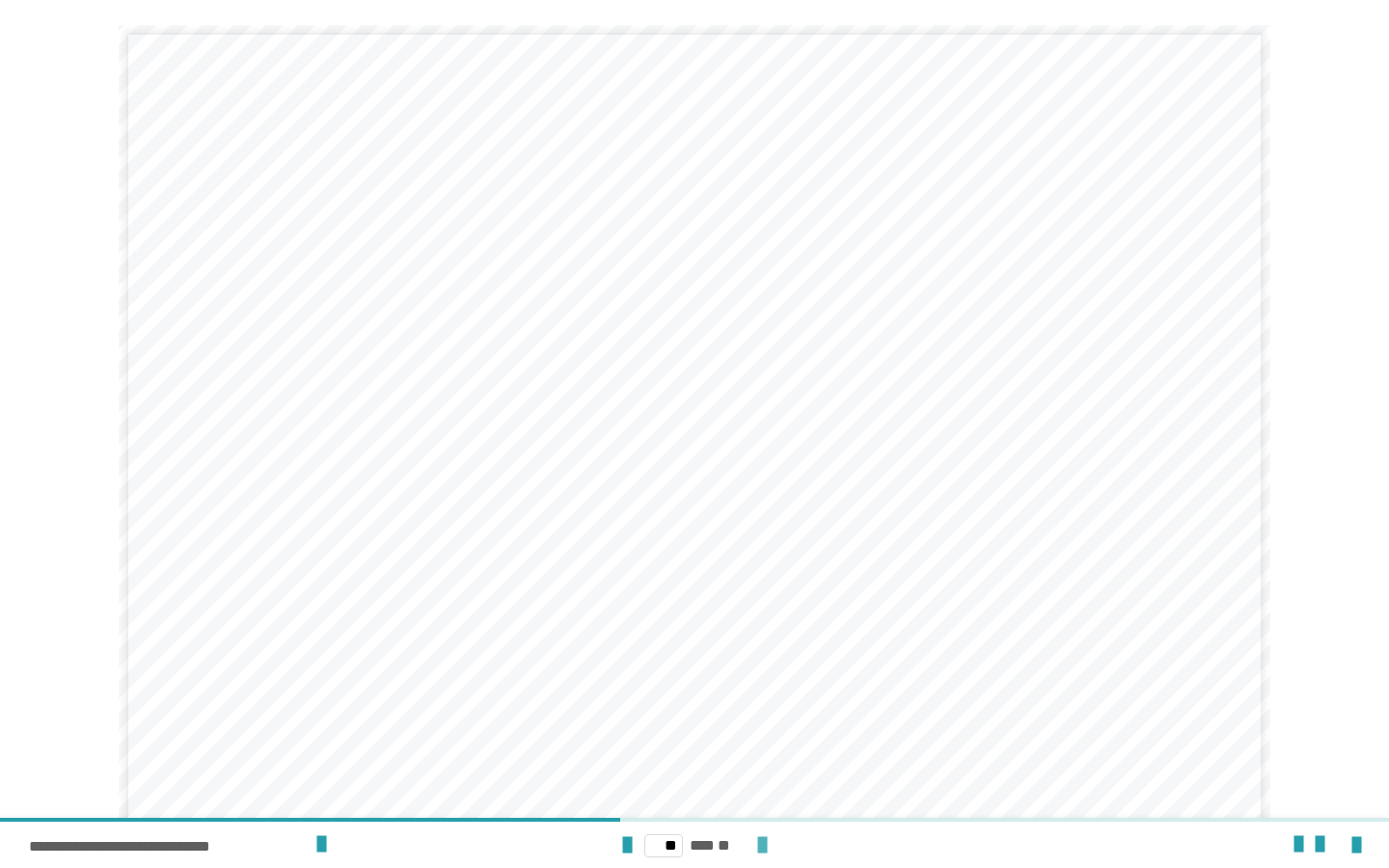 click at bounding box center (762, 846) 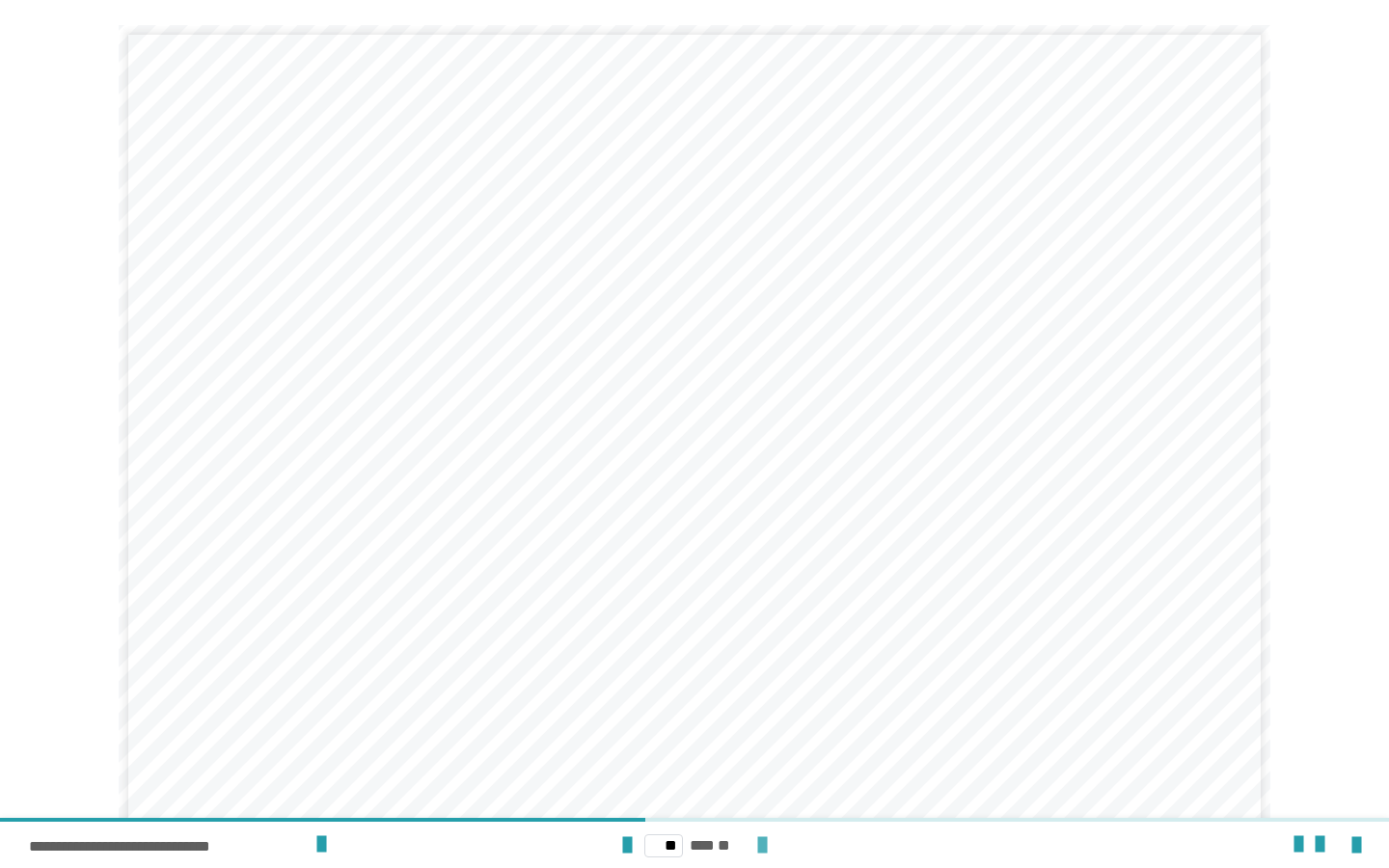 click at bounding box center [762, 846] 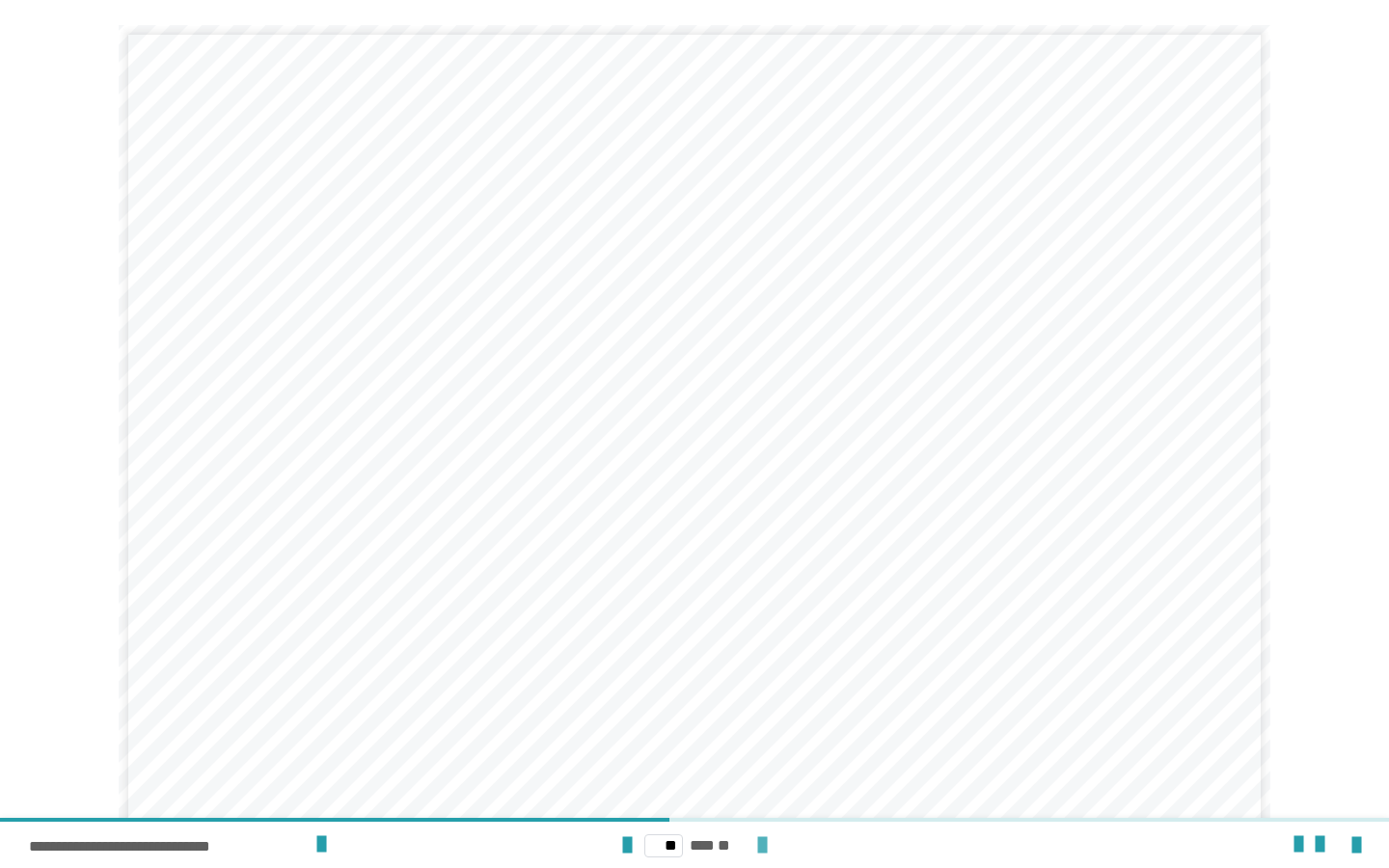 click at bounding box center [762, 846] 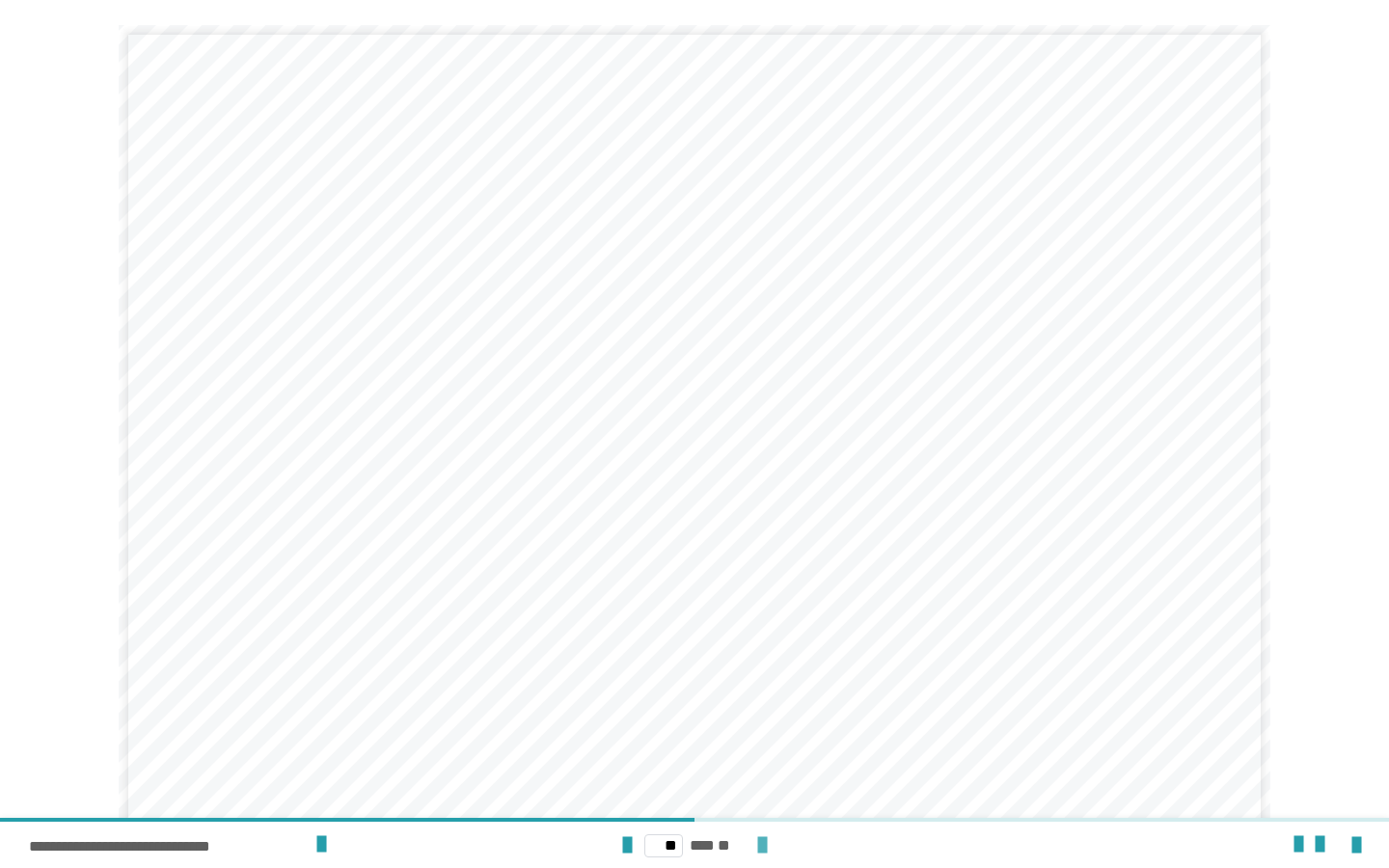 click at bounding box center (762, 846) 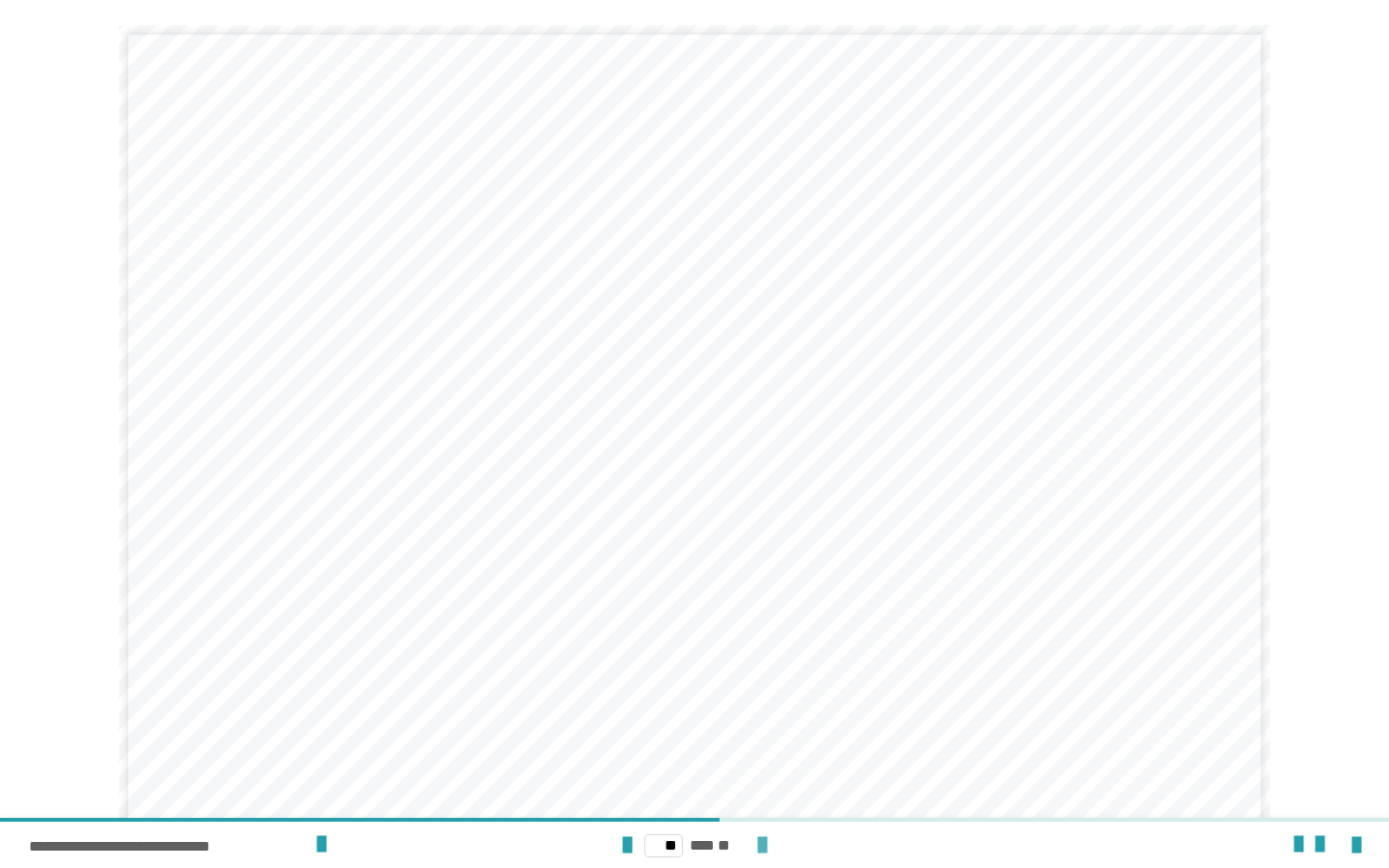 click at bounding box center (762, 846) 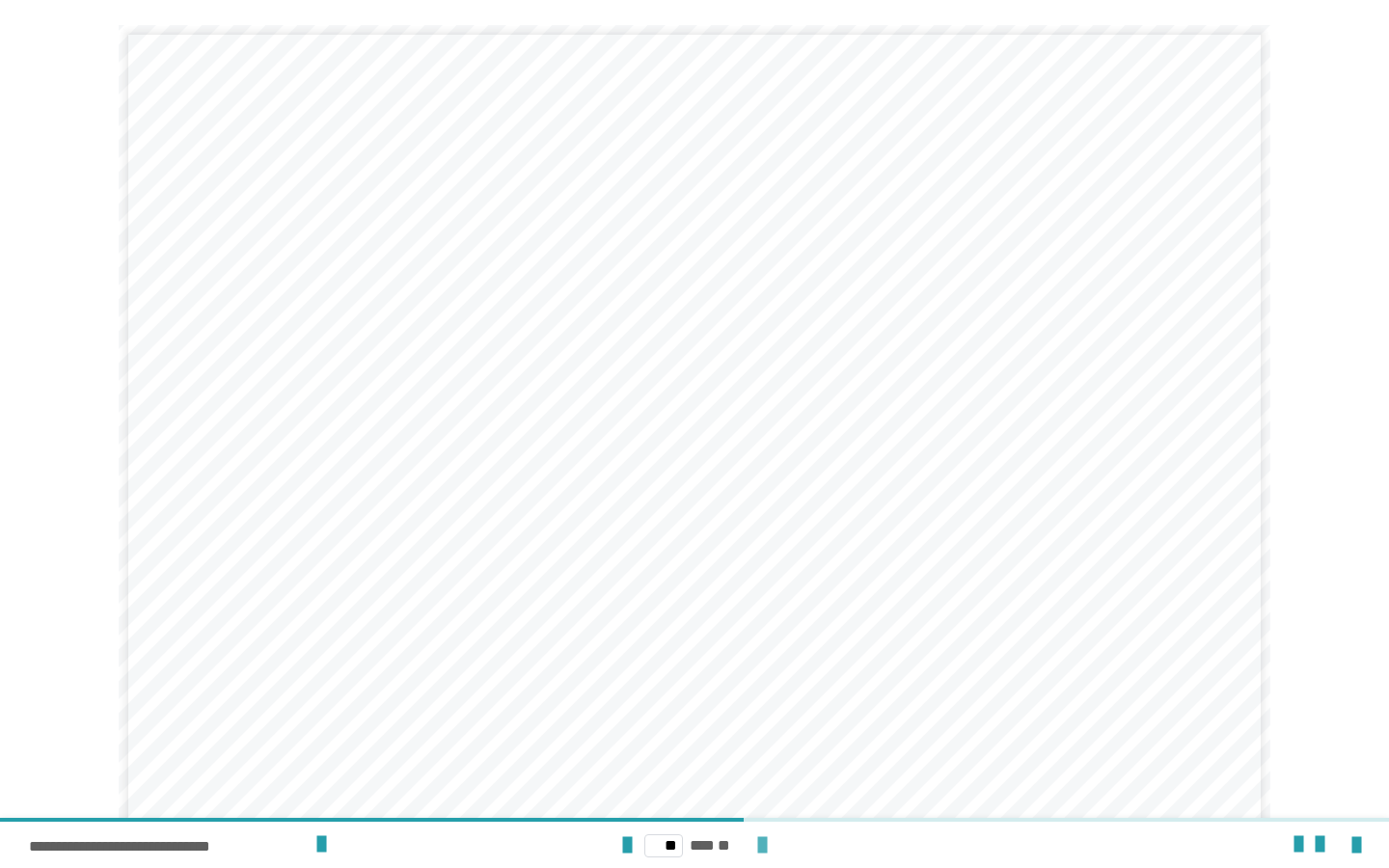 click at bounding box center [762, 846] 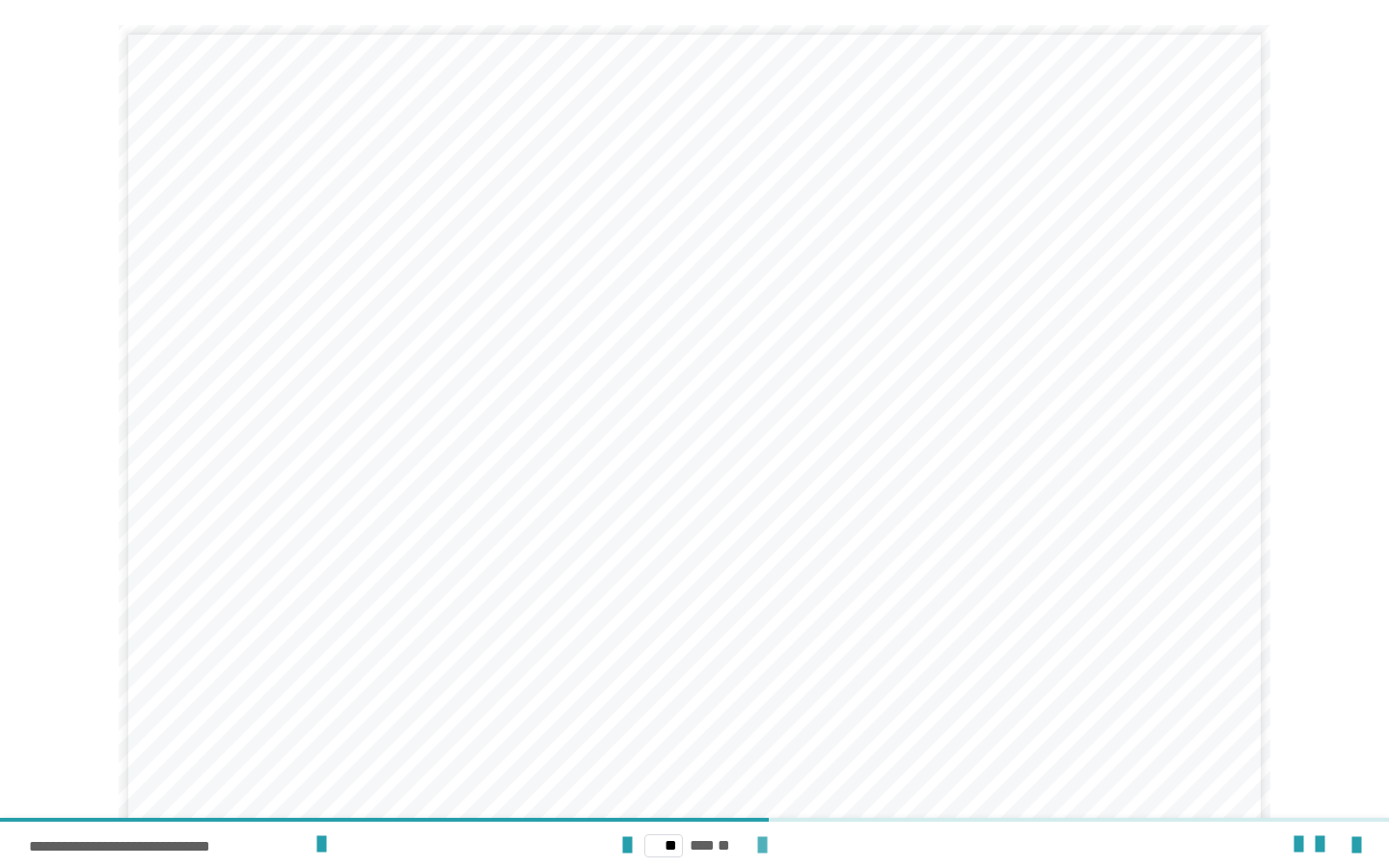 click at bounding box center [762, 846] 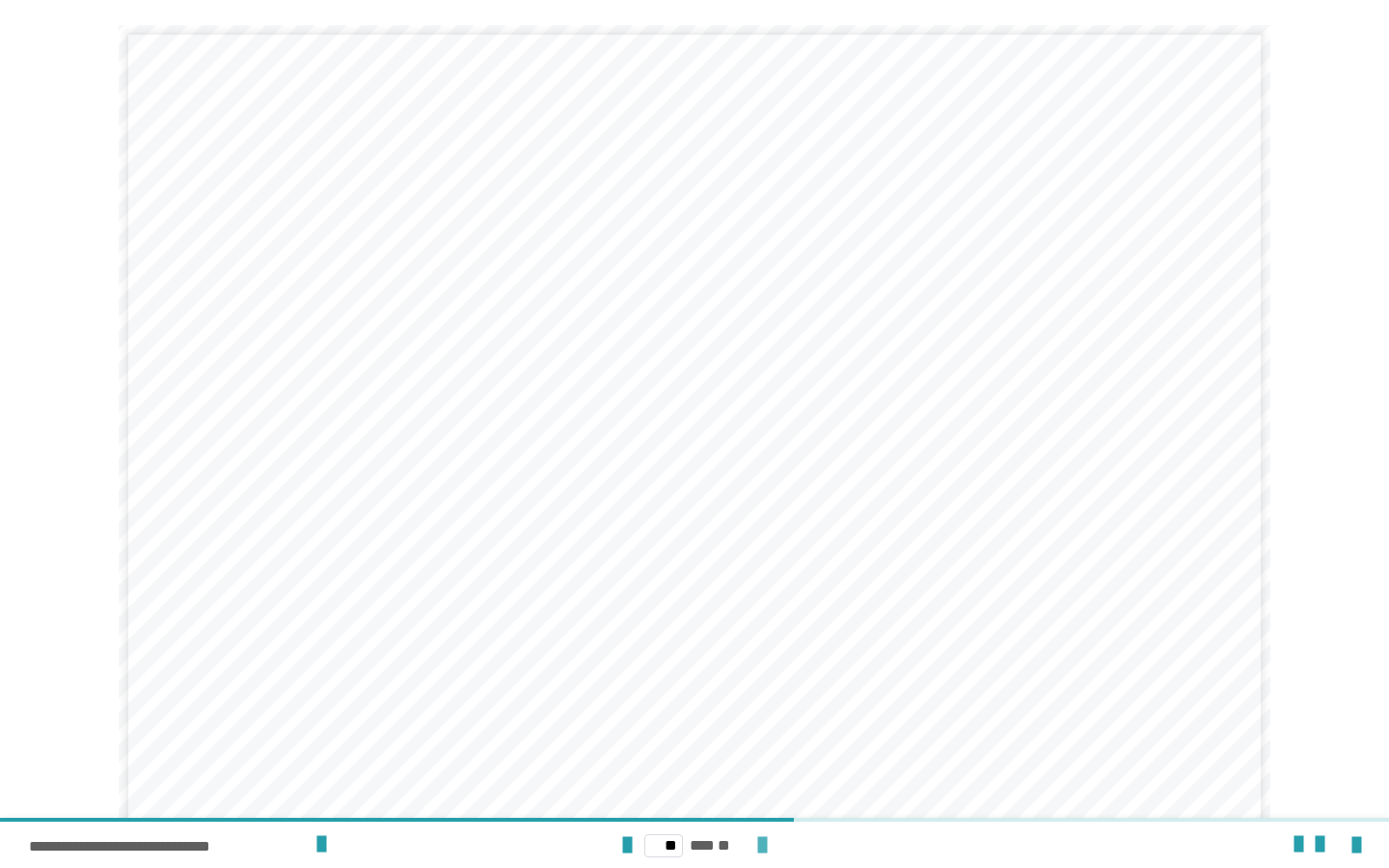 click at bounding box center (762, 846) 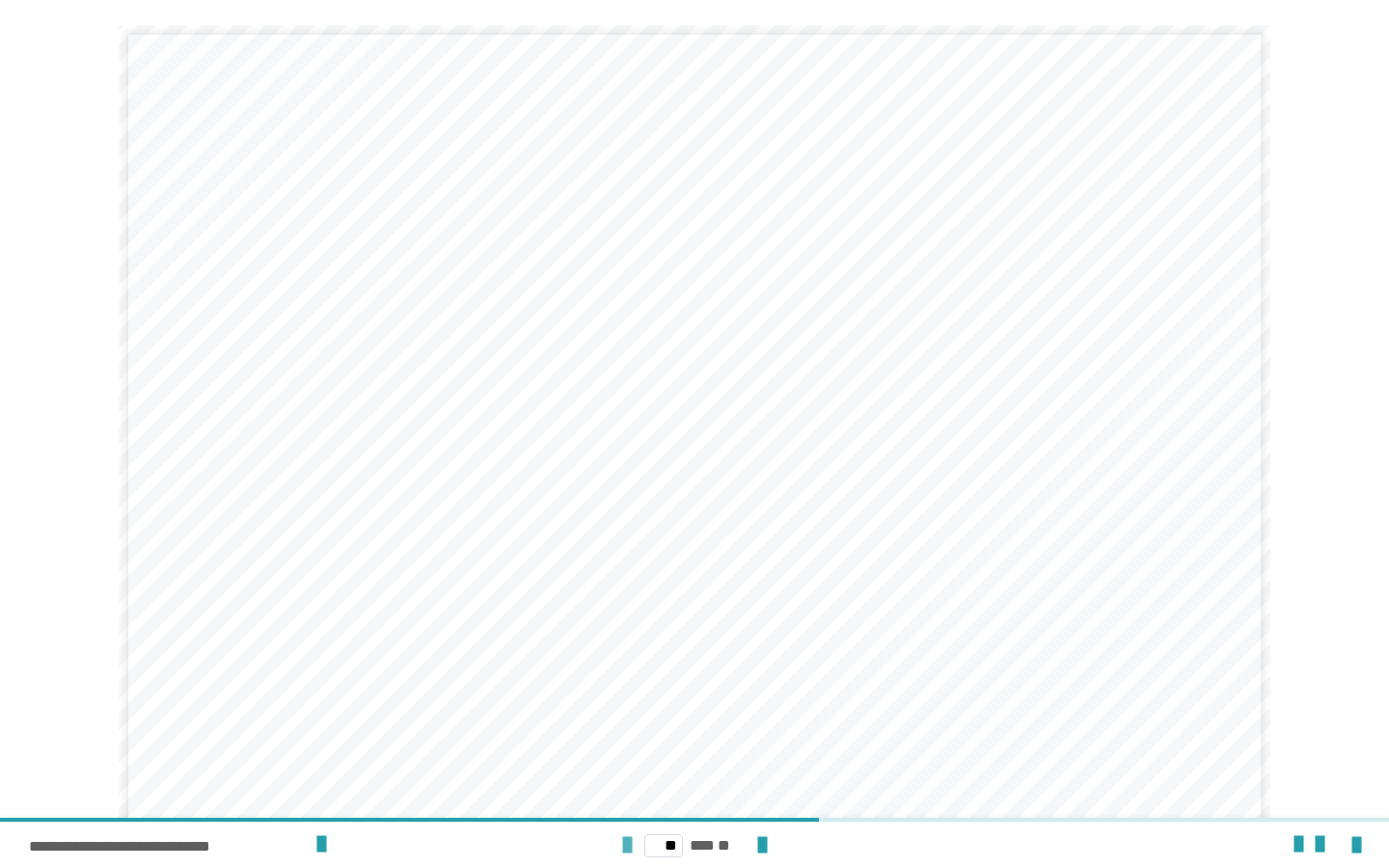 click at bounding box center [627, 846] 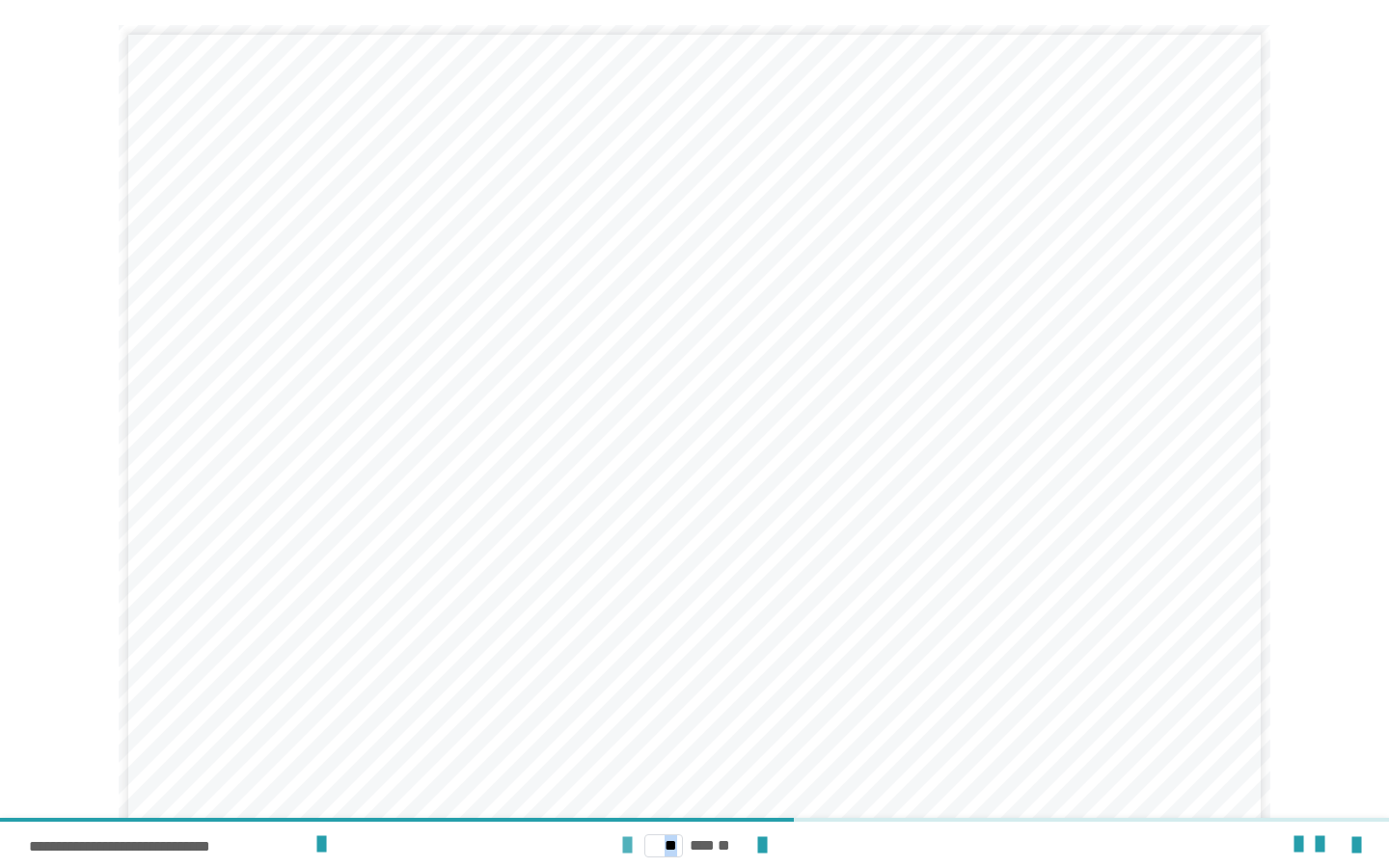 click at bounding box center [627, 846] 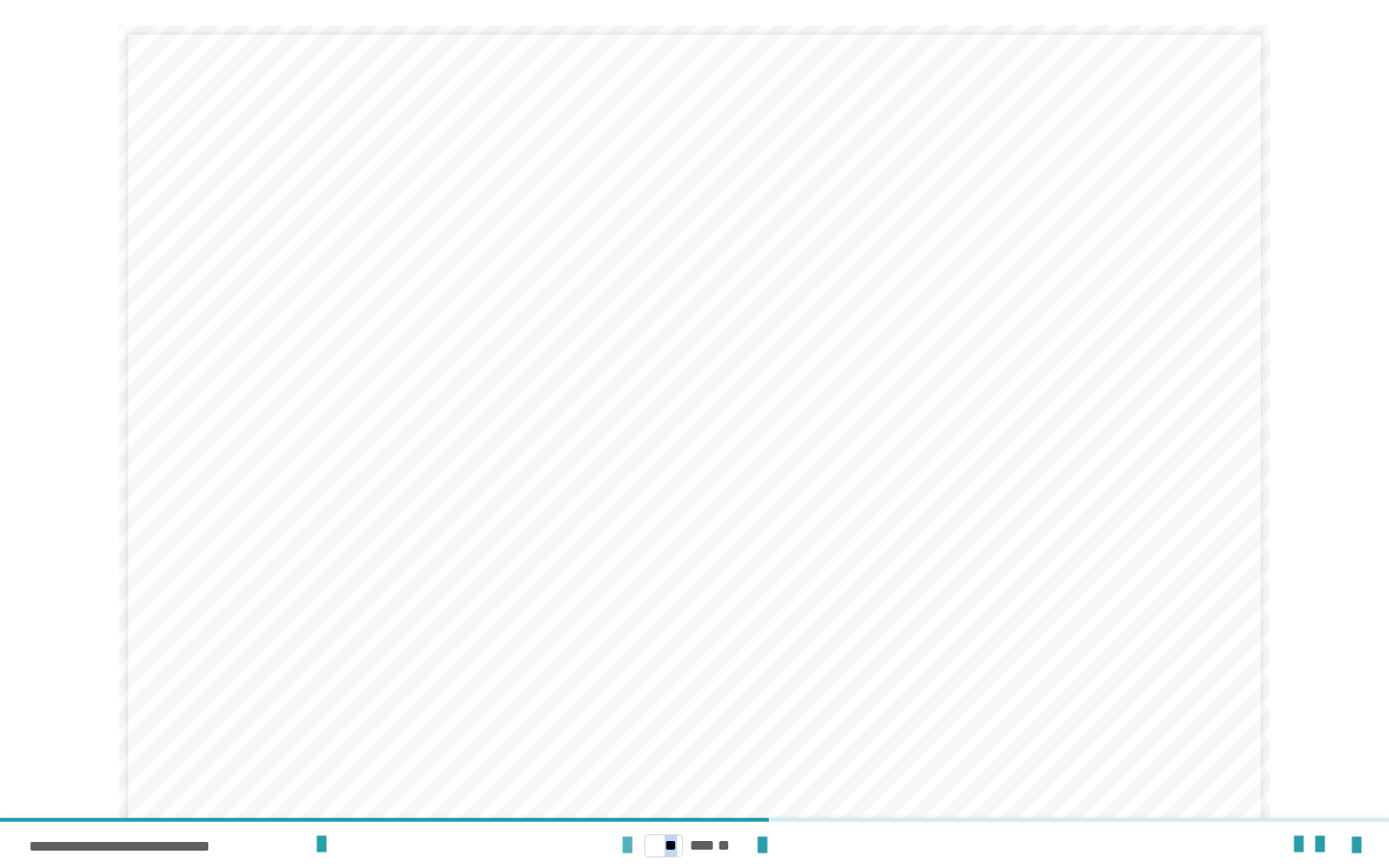 click at bounding box center (627, 846) 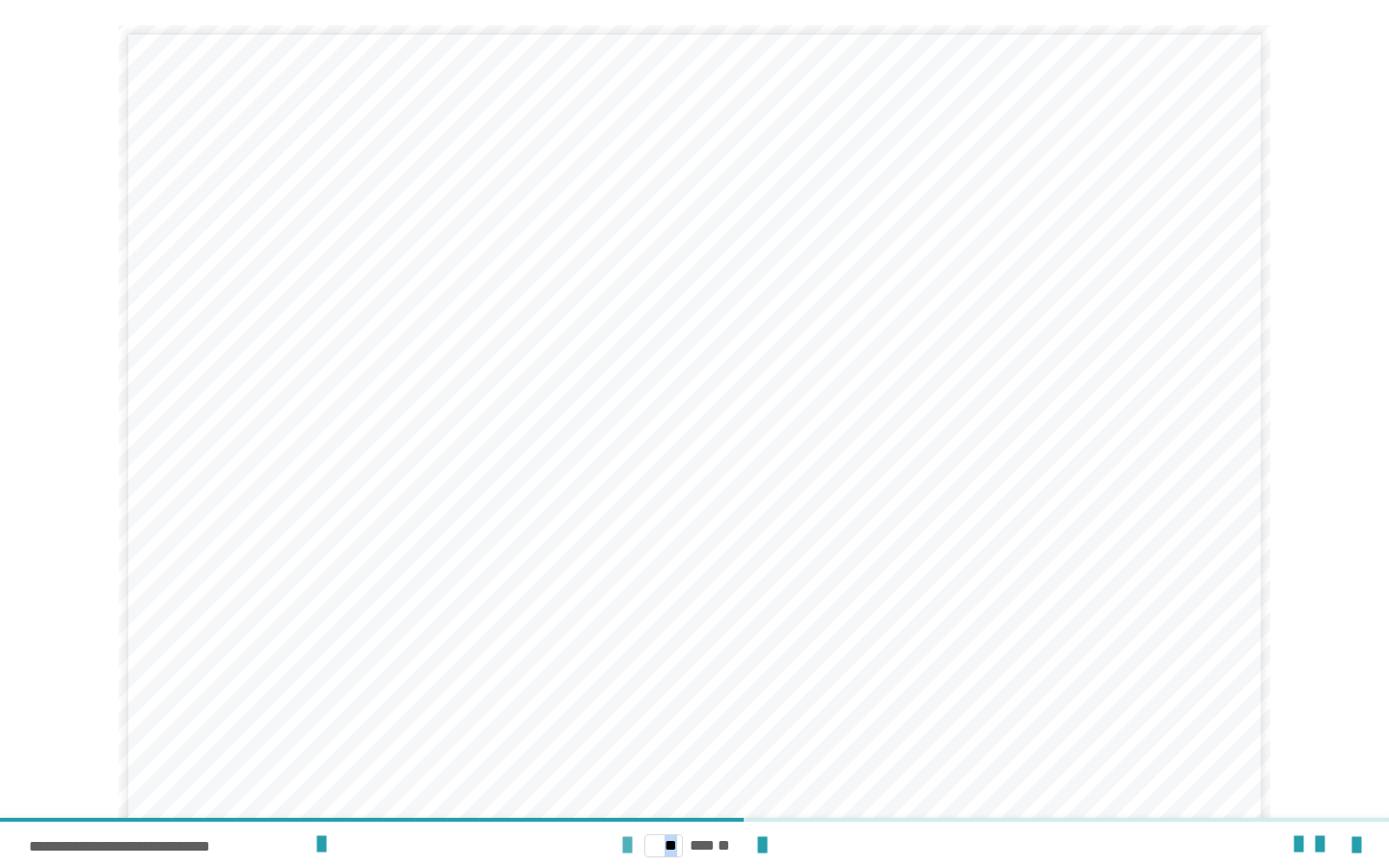 click at bounding box center [627, 846] 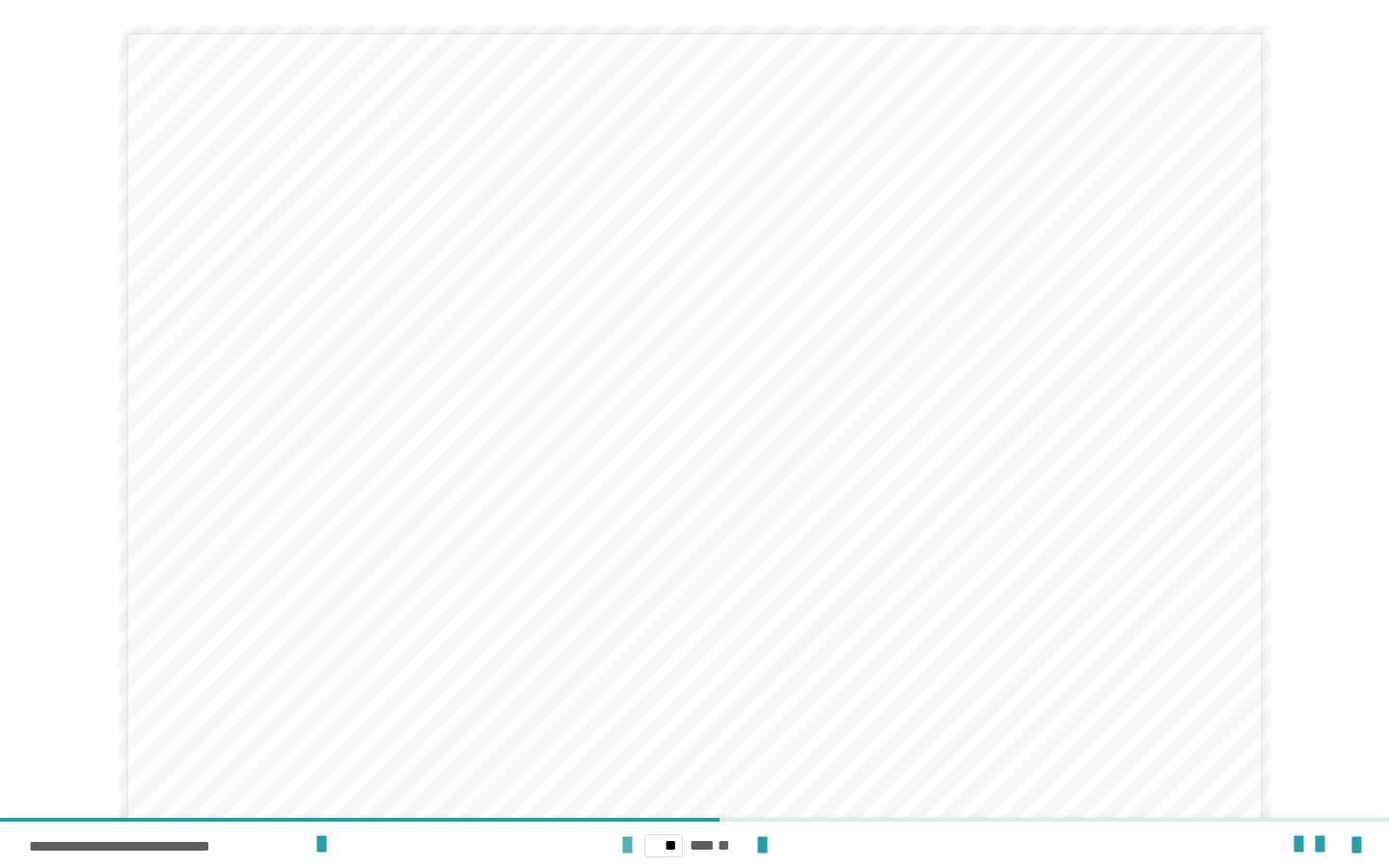click at bounding box center [627, 846] 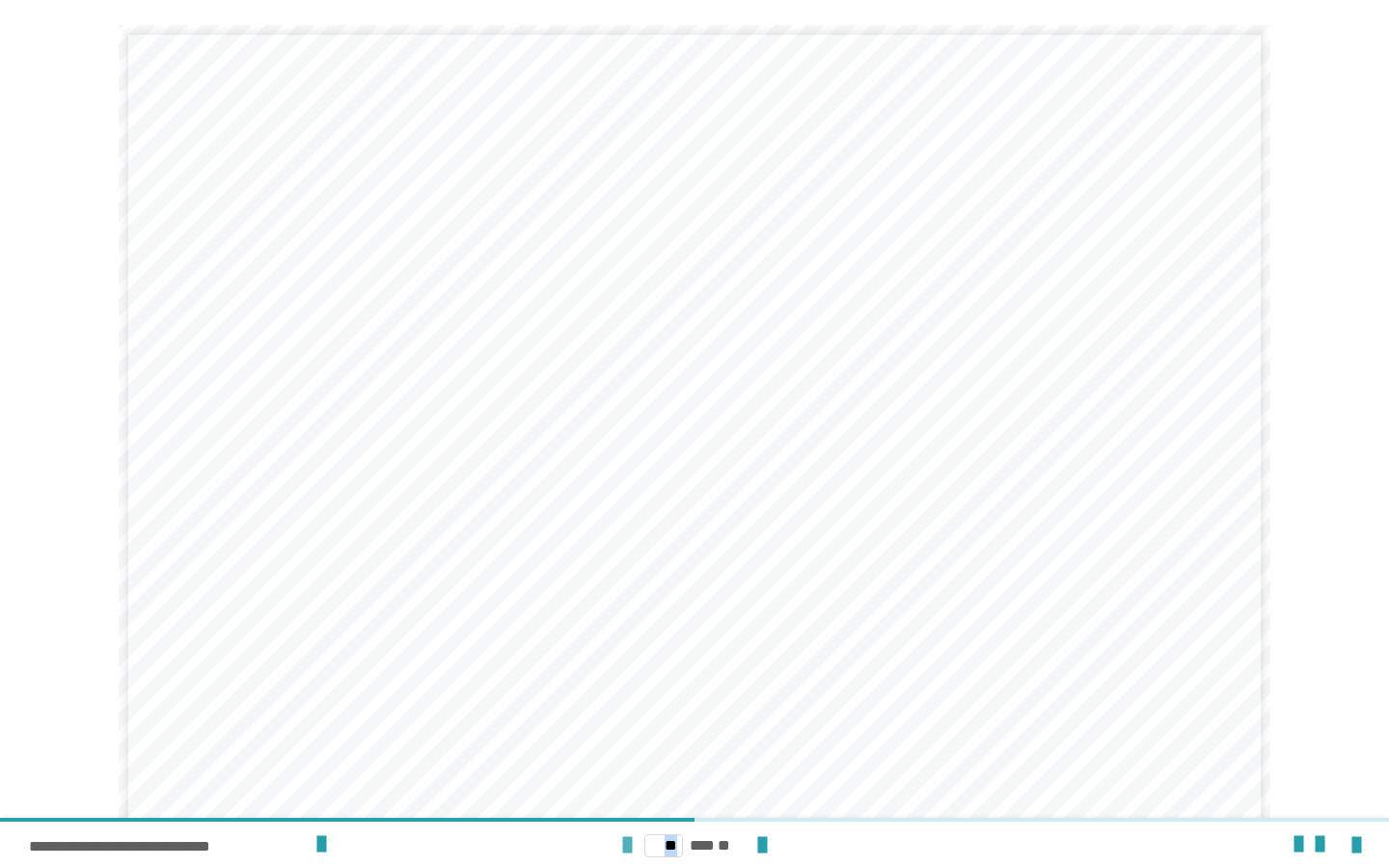 click at bounding box center (627, 846) 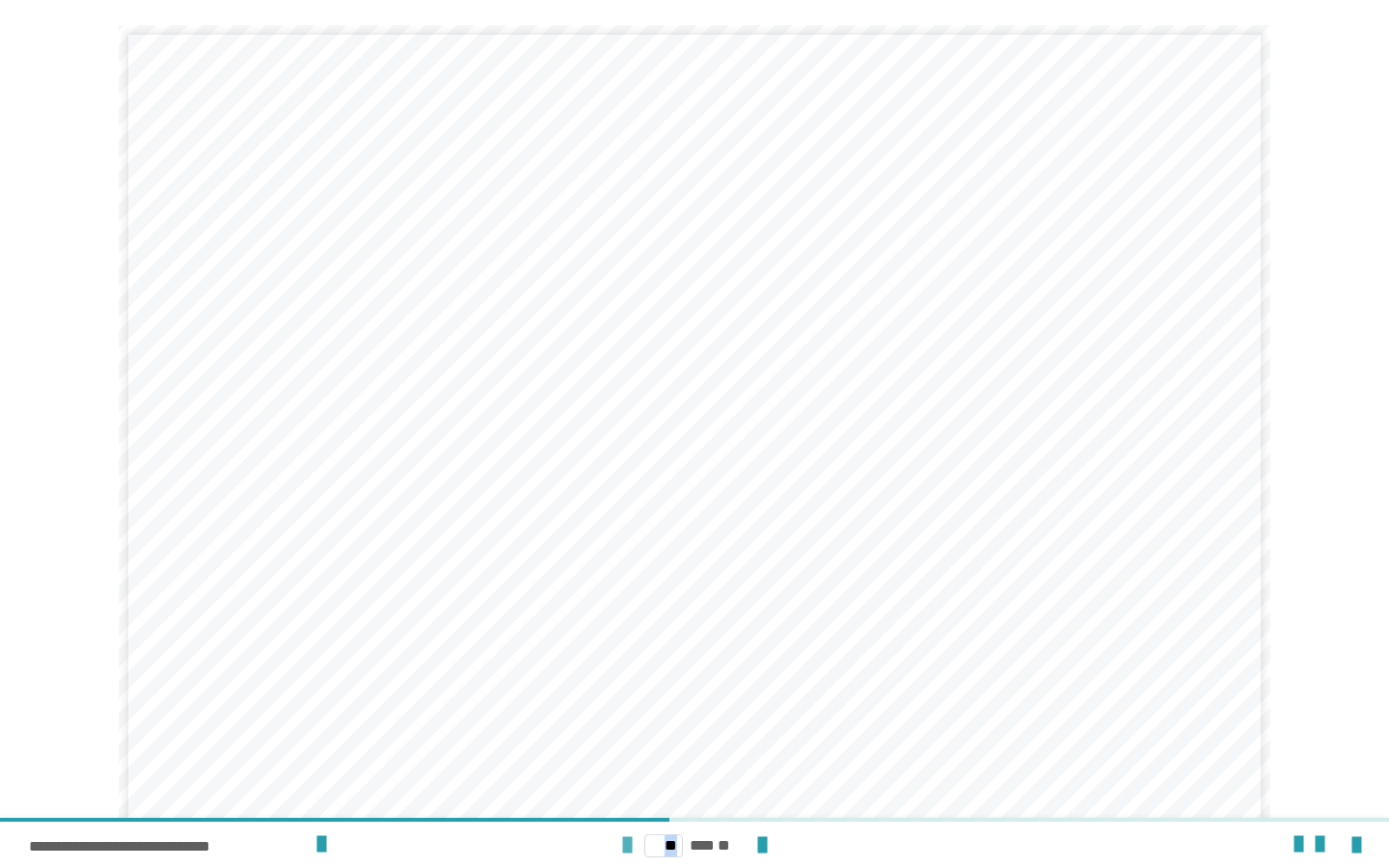 click at bounding box center [627, 846] 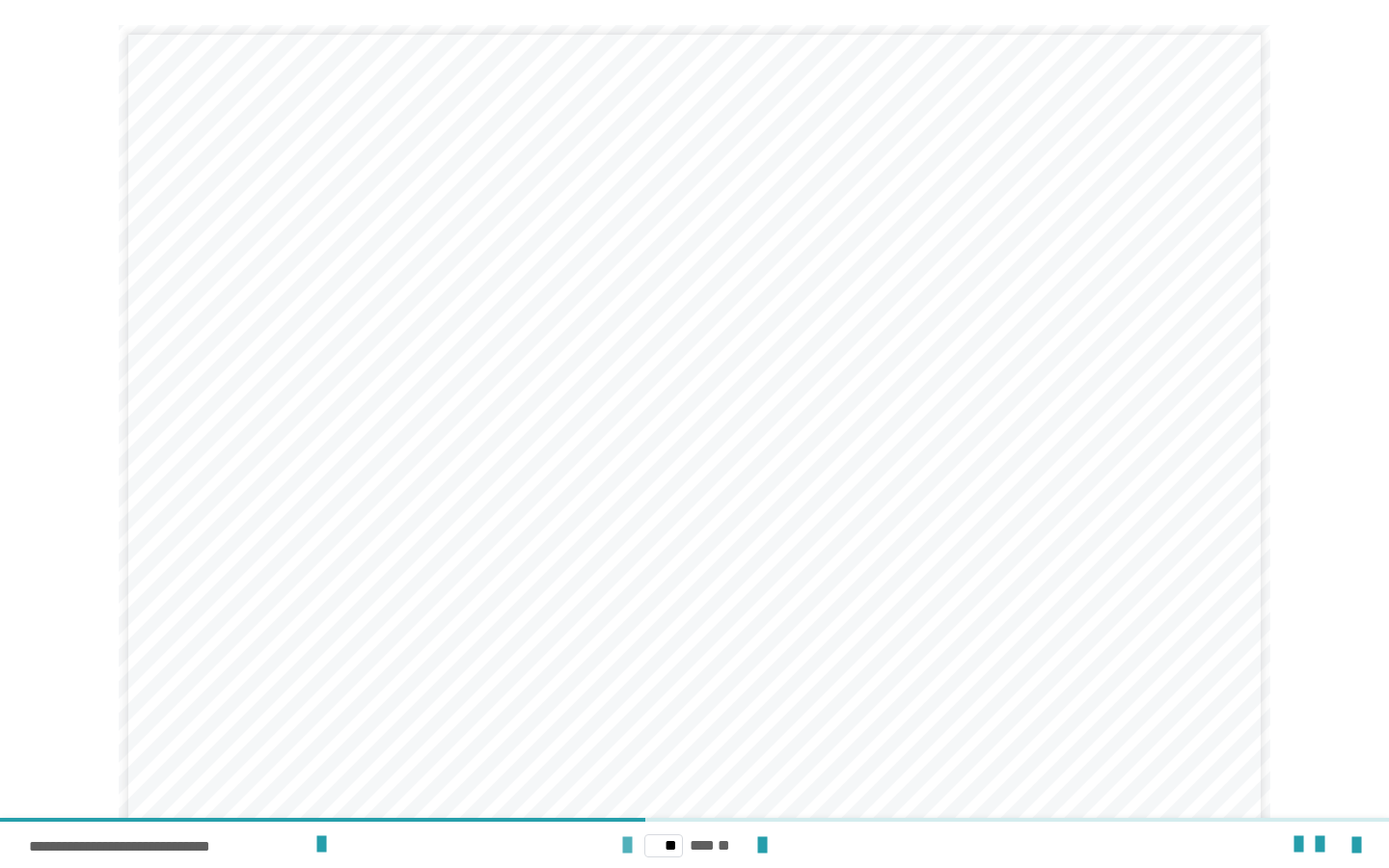 click at bounding box center [627, 846] 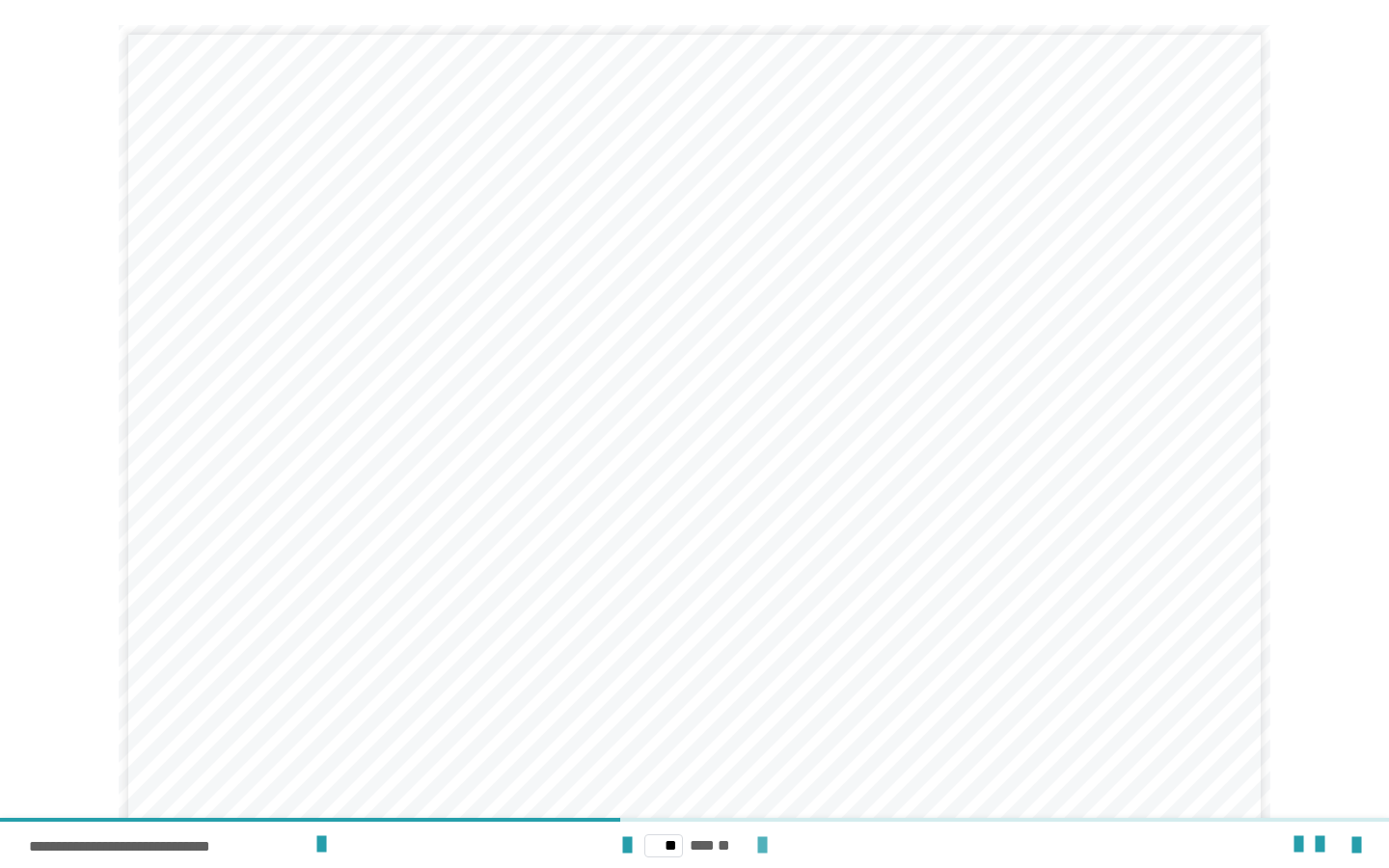 click at bounding box center (762, 846) 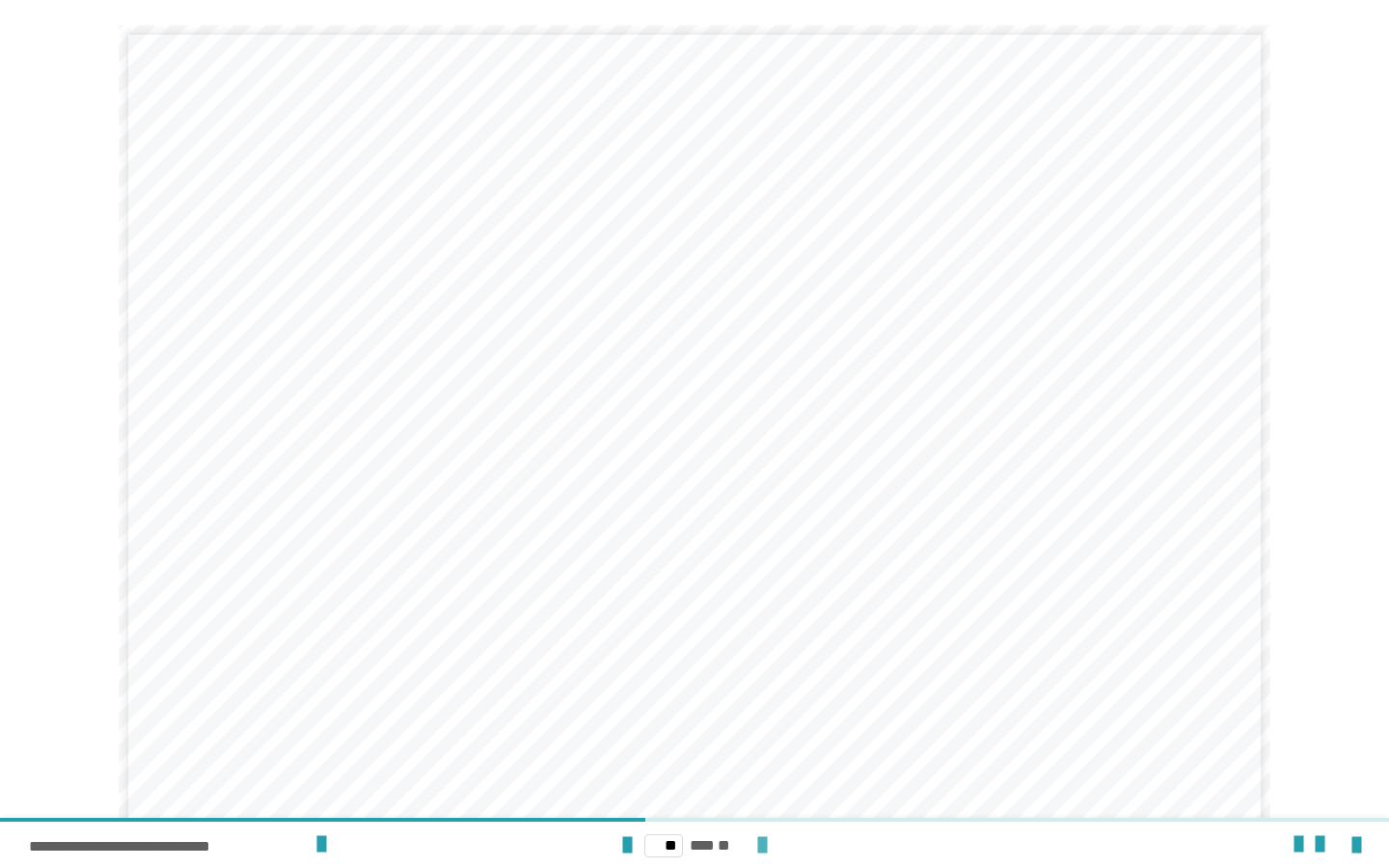 click at bounding box center (762, 846) 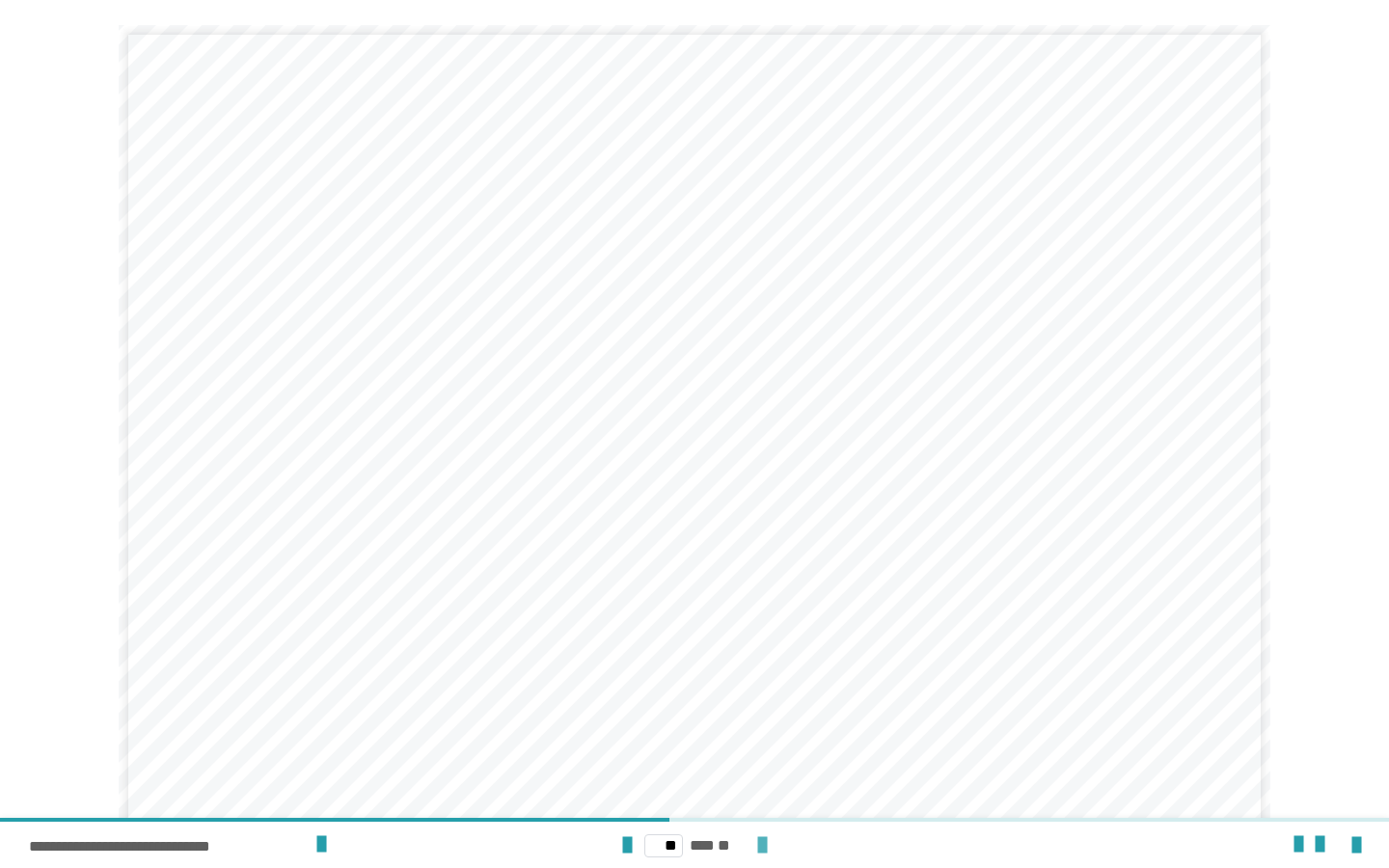 click at bounding box center (762, 846) 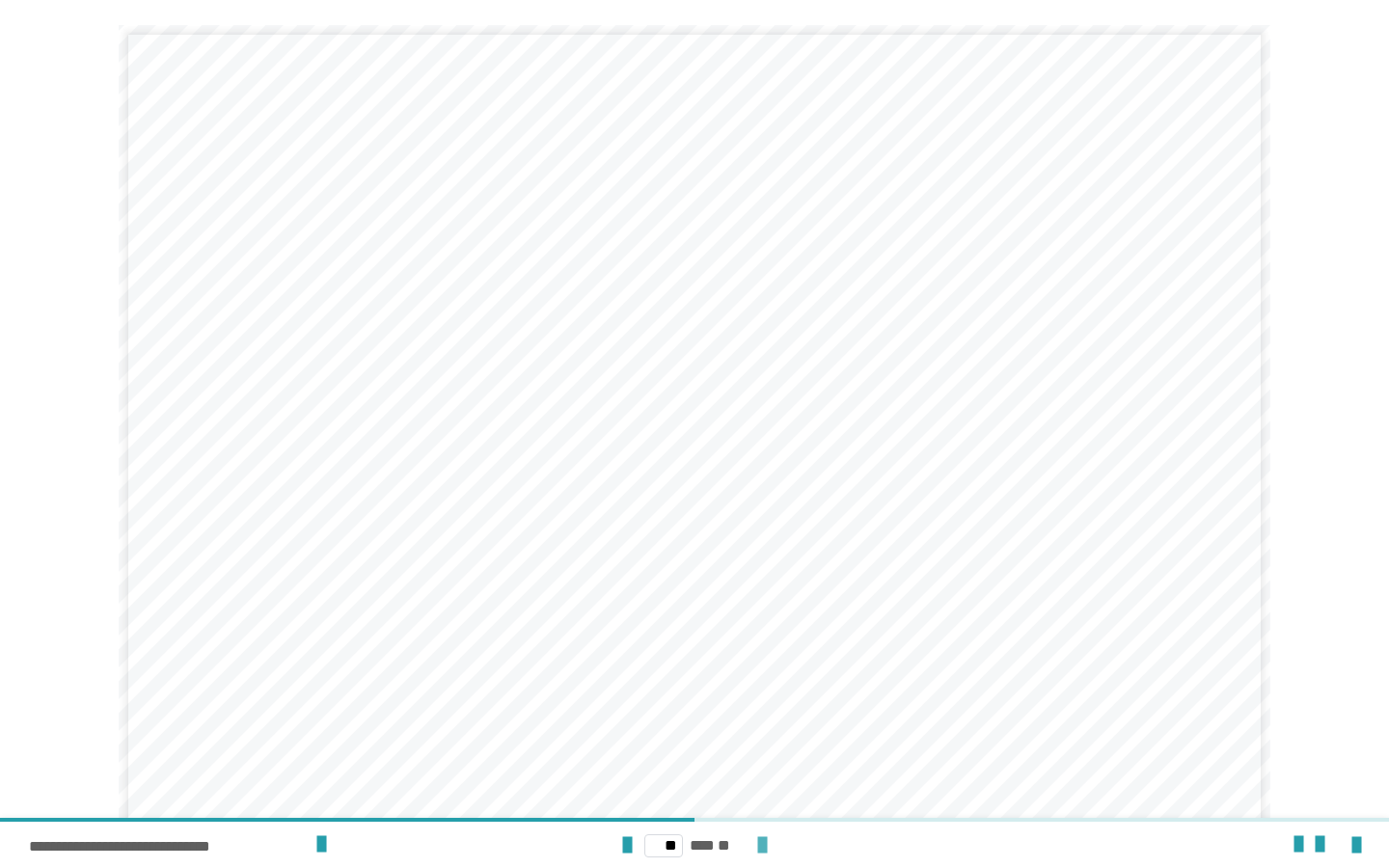 click at bounding box center (762, 846) 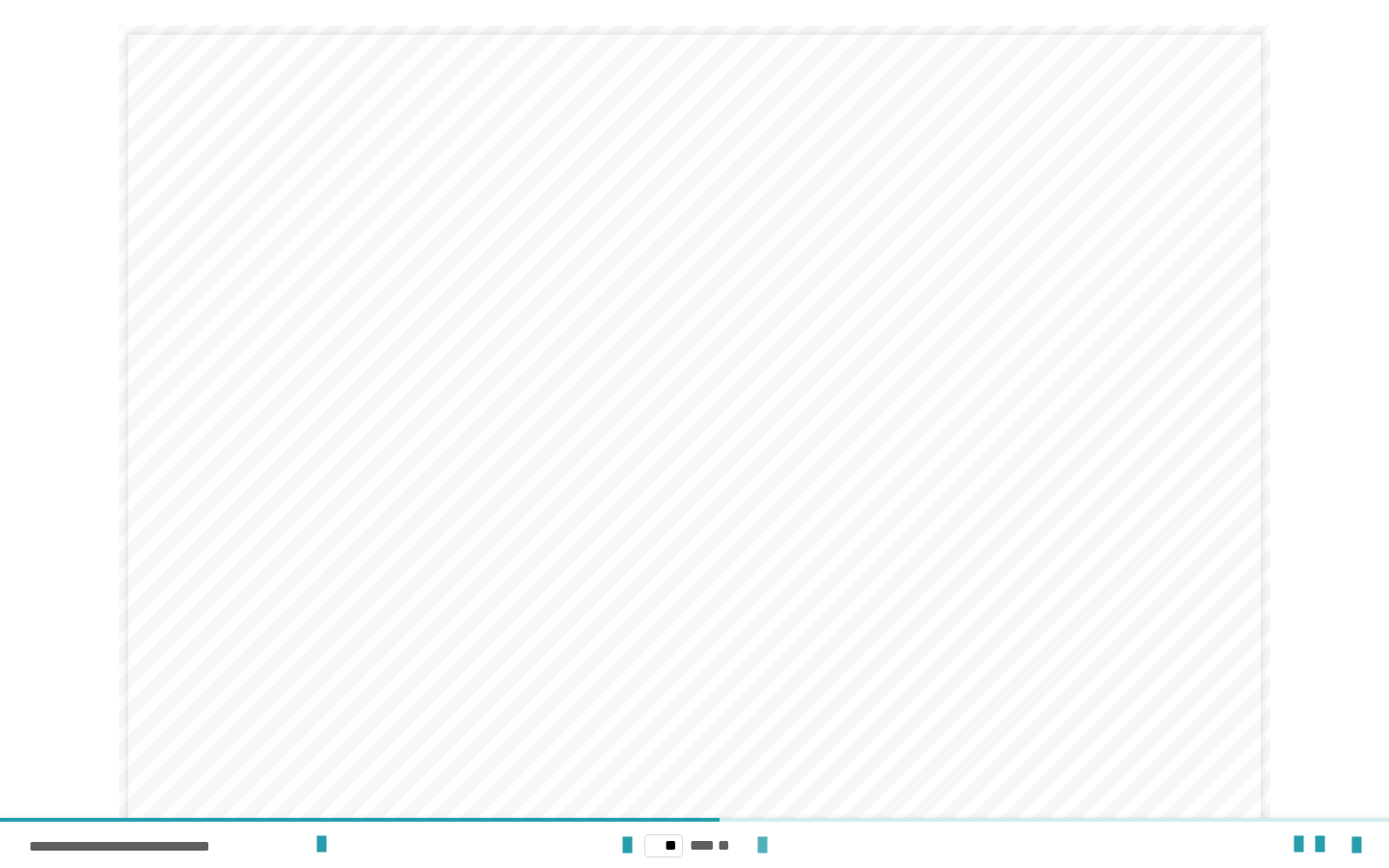 click at bounding box center [762, 846] 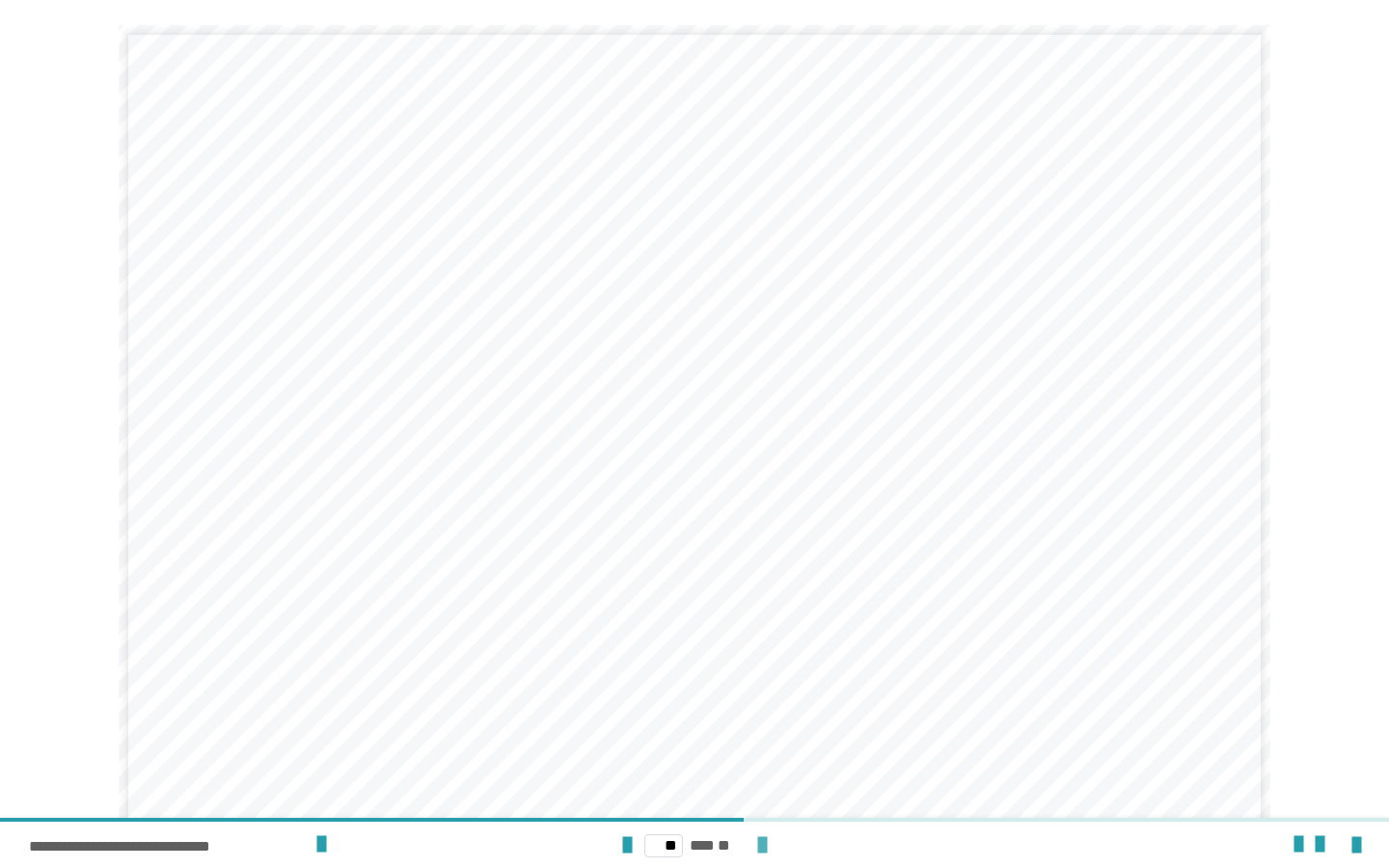 click at bounding box center [762, 846] 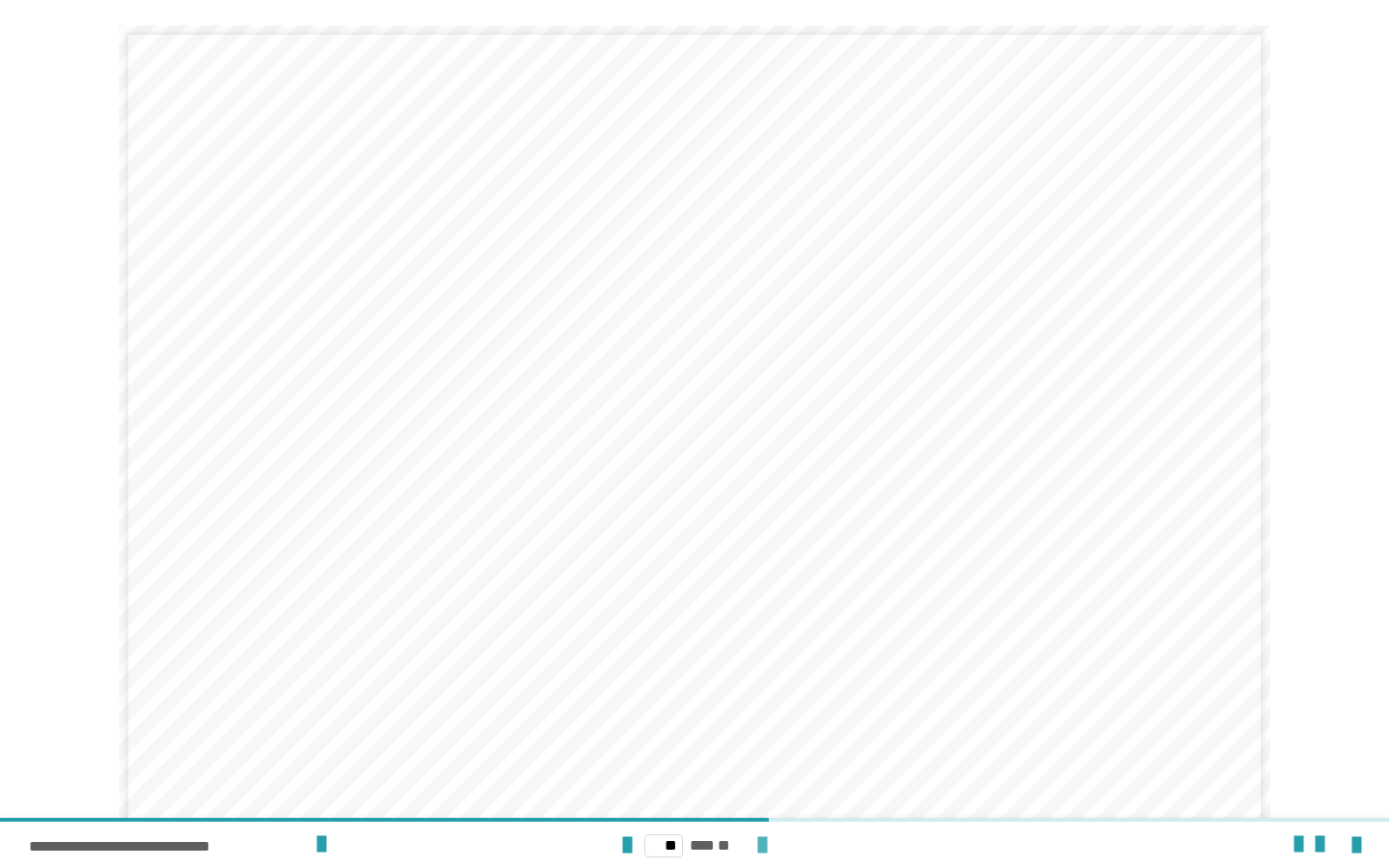 click at bounding box center (762, 846) 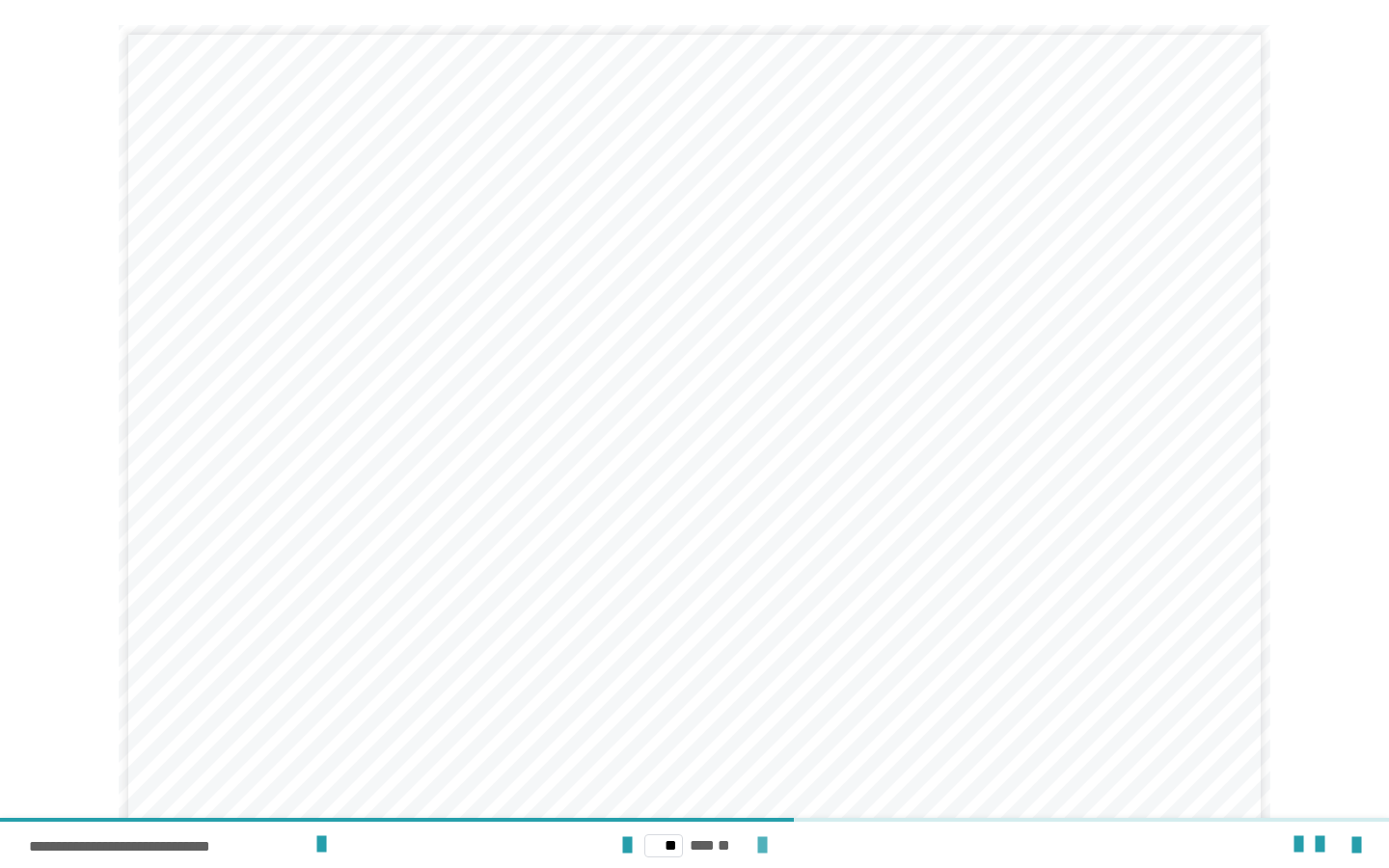 click at bounding box center [762, 846] 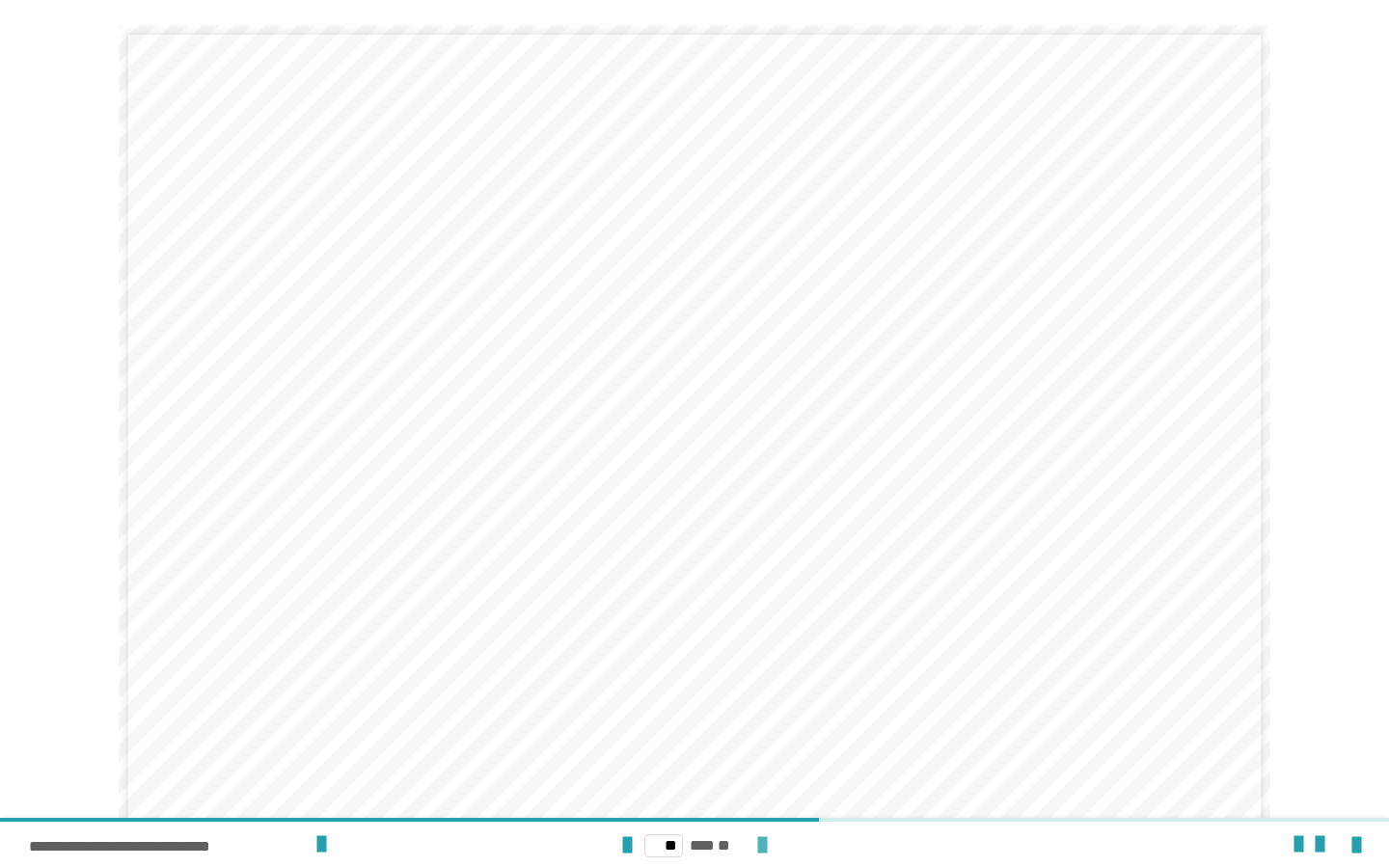 click at bounding box center (762, 846) 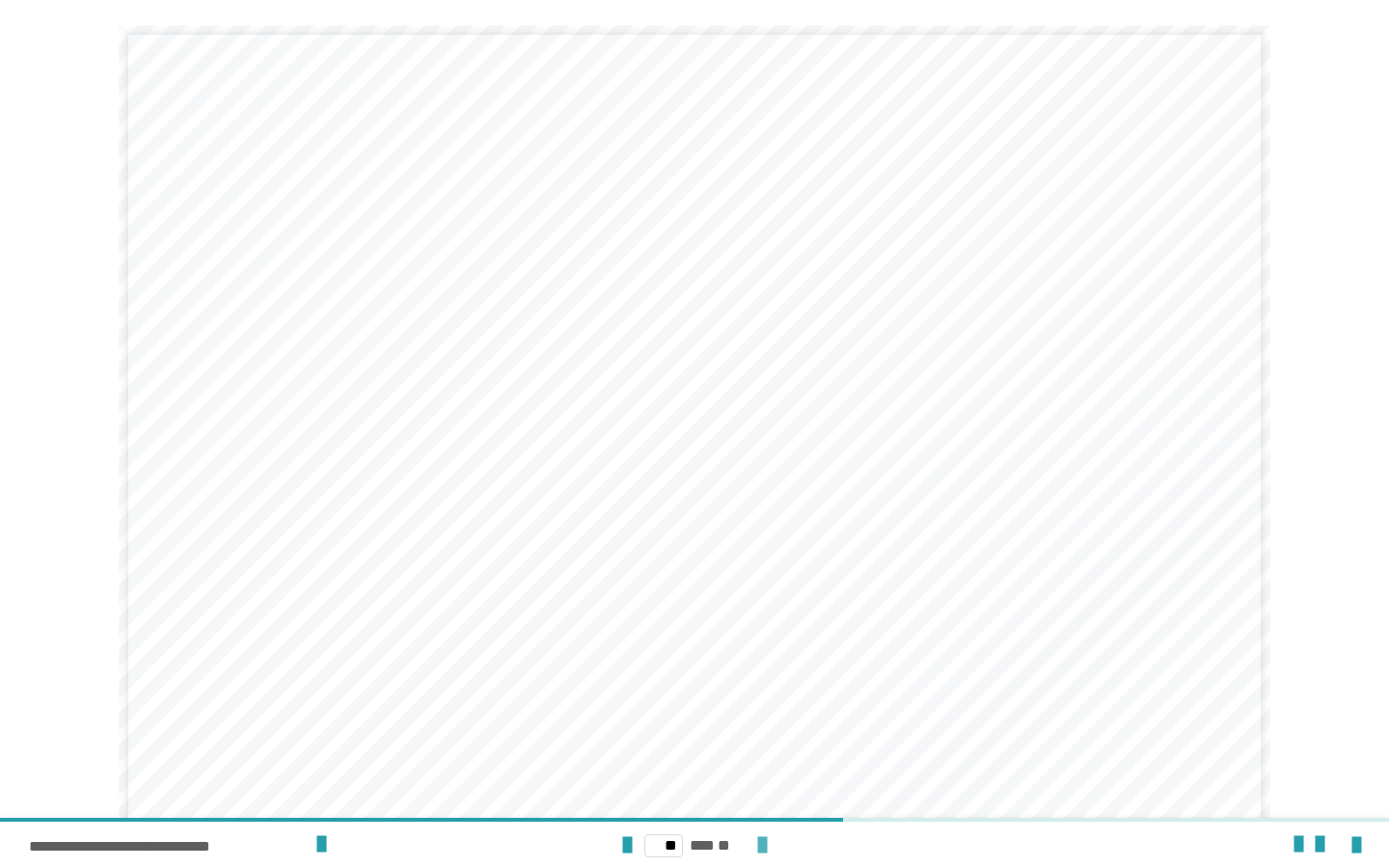 click at bounding box center [762, 846] 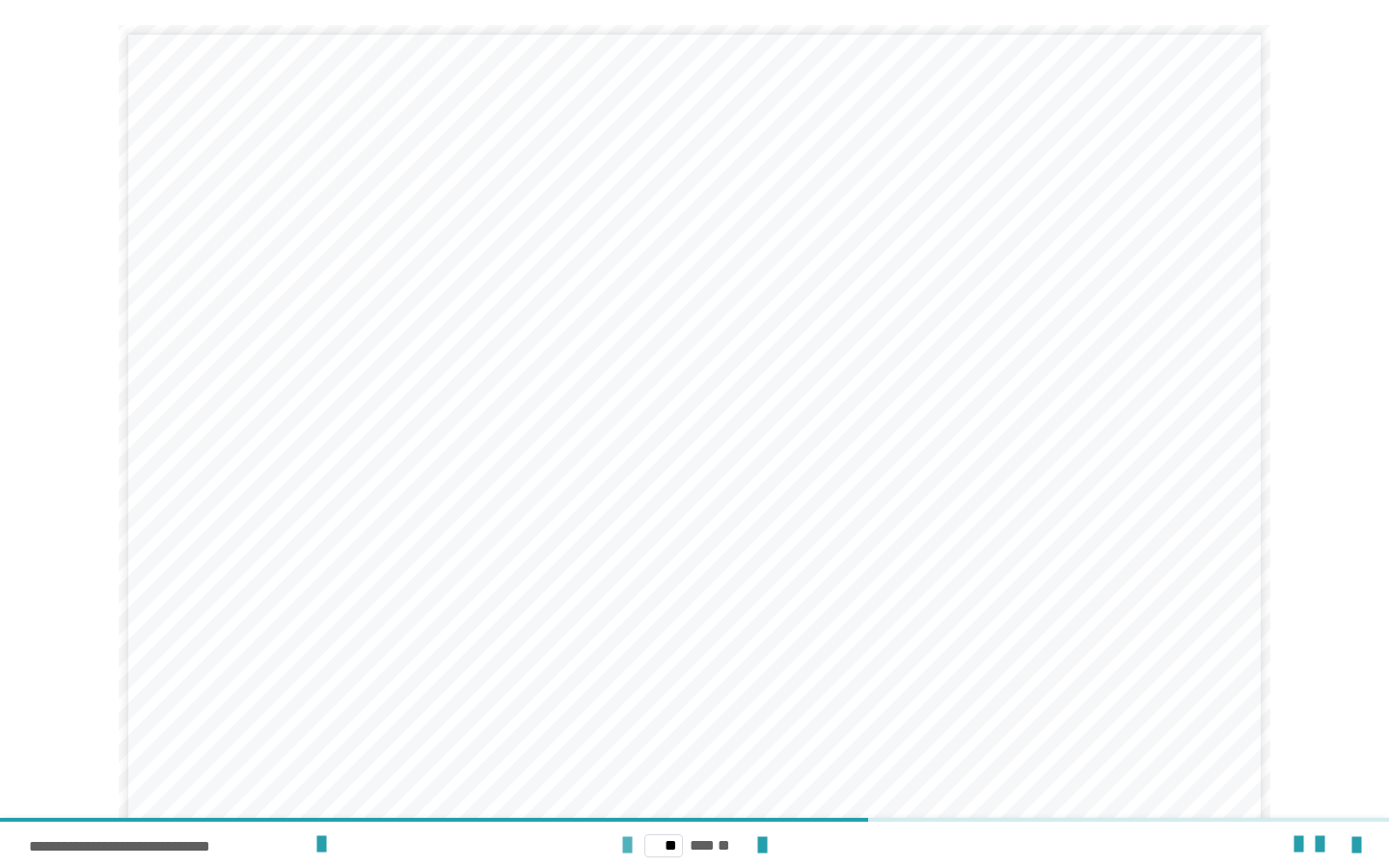 click at bounding box center (627, 846) 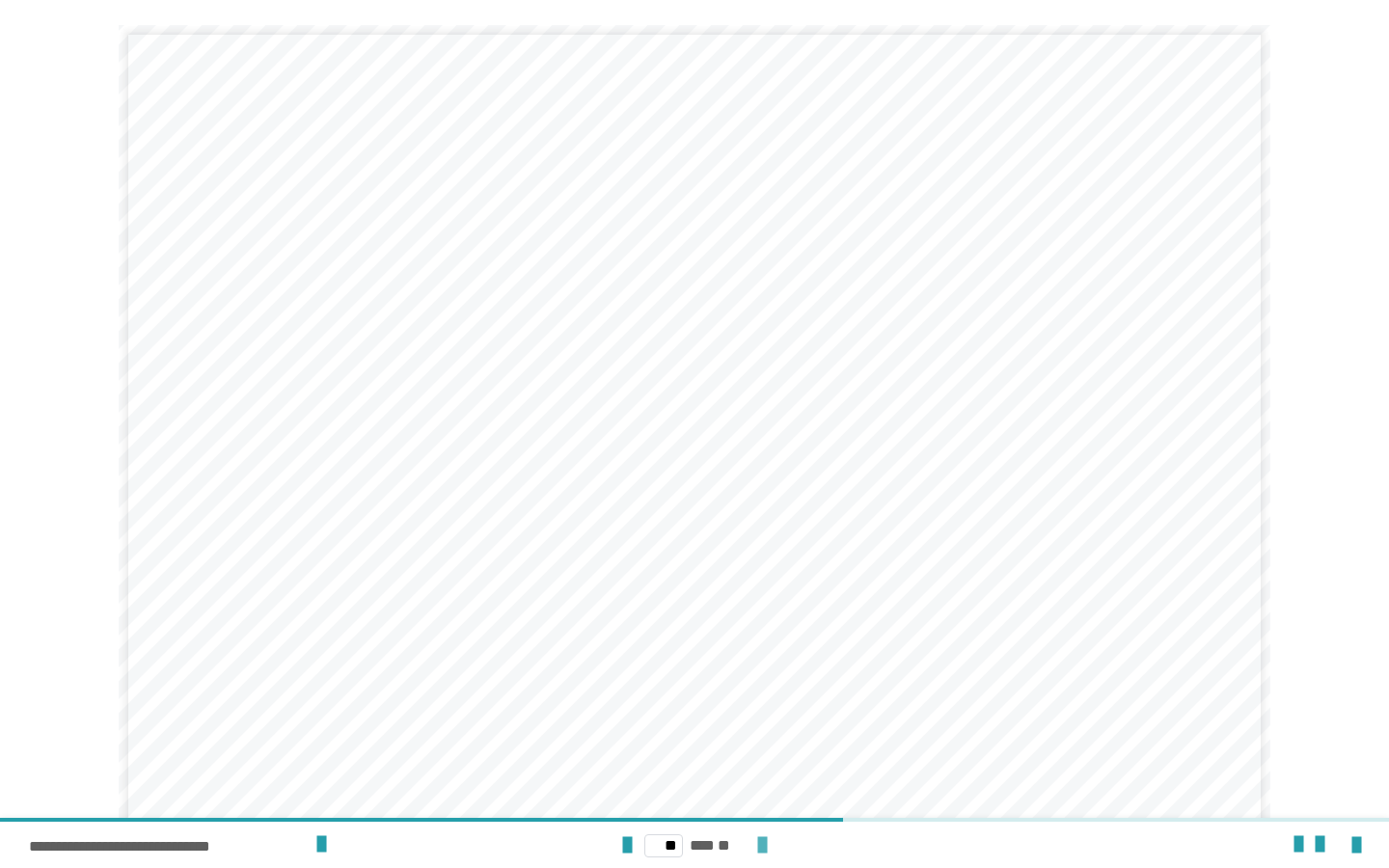 click at bounding box center (762, 846) 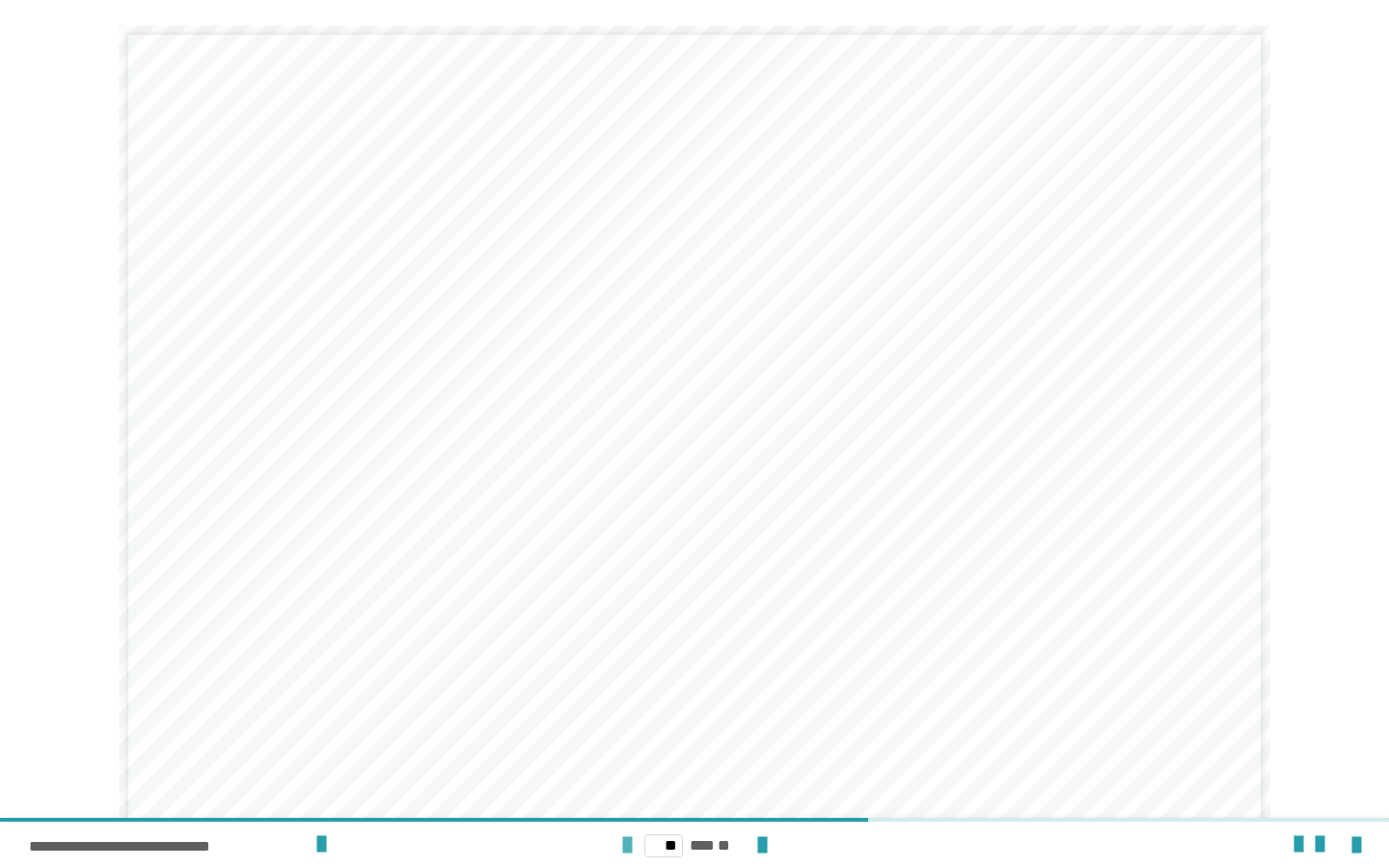 click at bounding box center (627, 846) 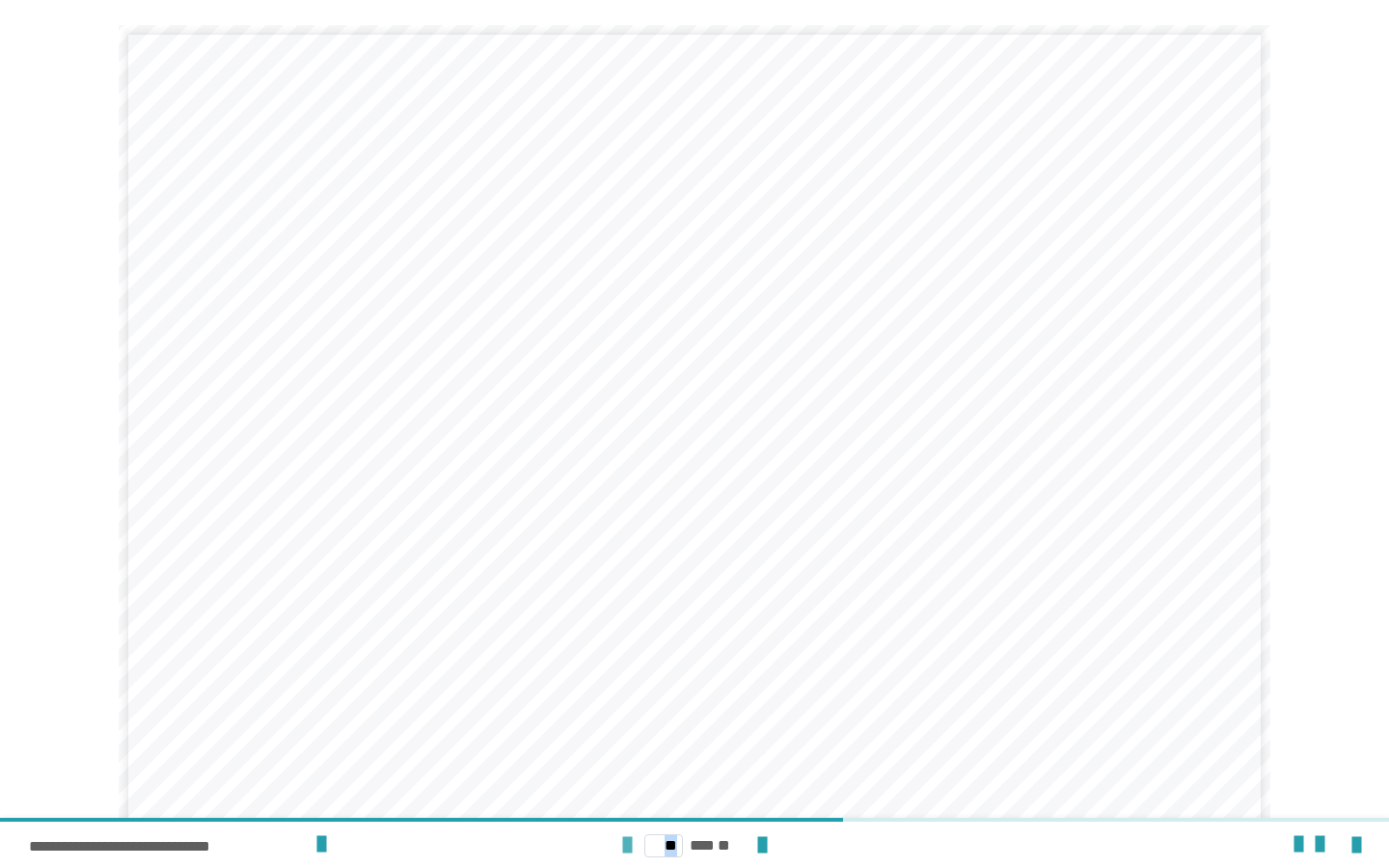 click at bounding box center (627, 846) 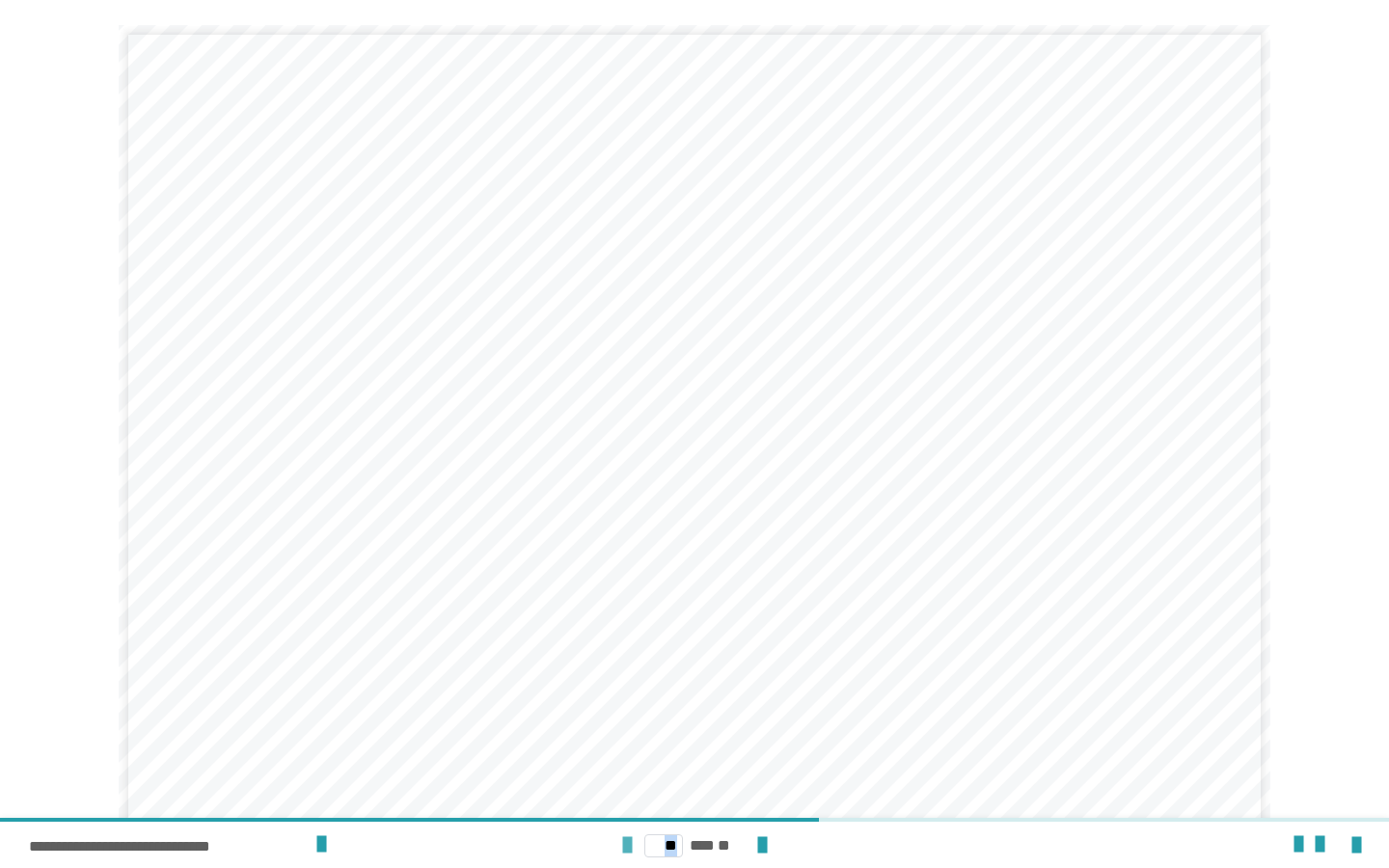 click at bounding box center (627, 846) 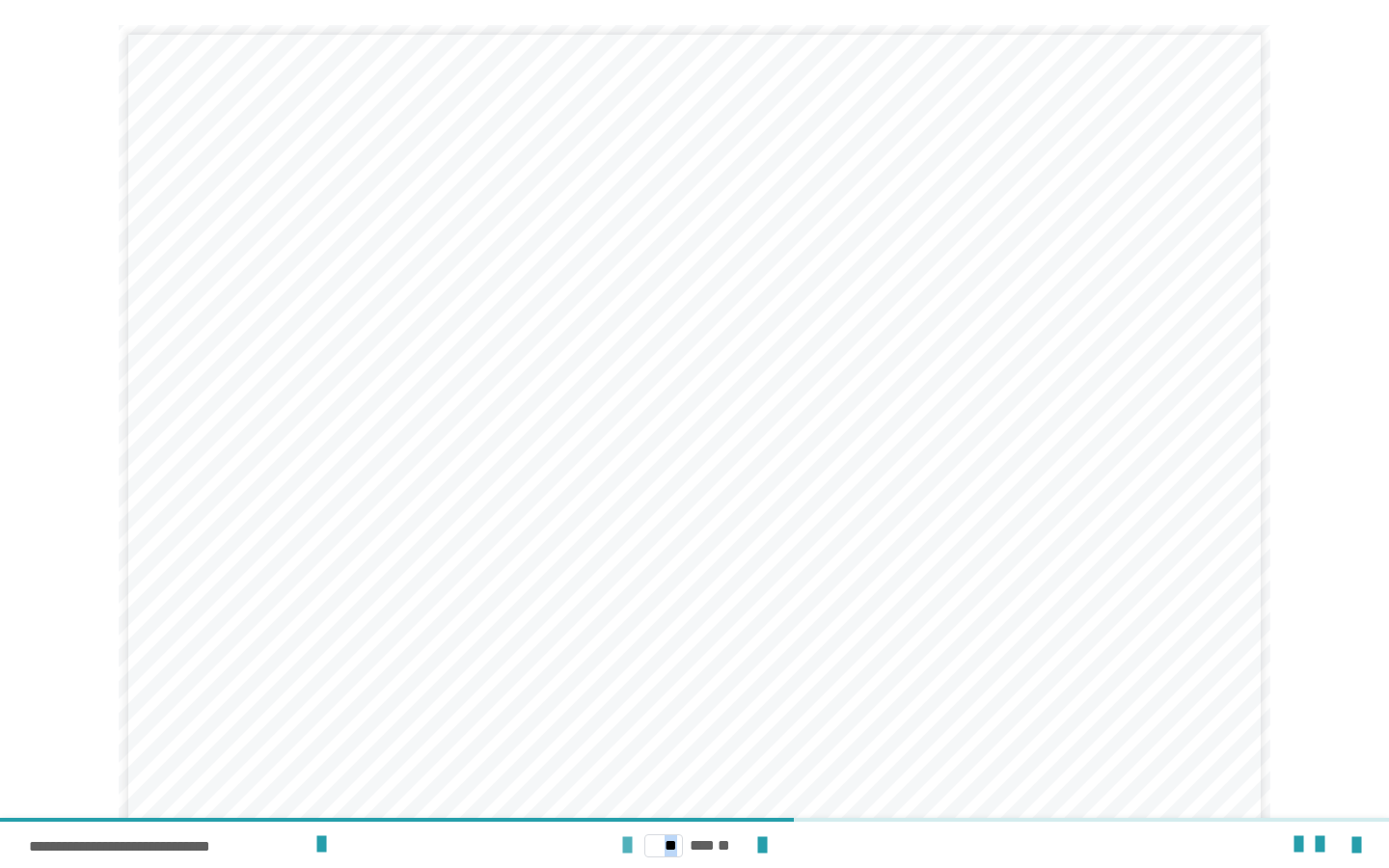 click at bounding box center [627, 846] 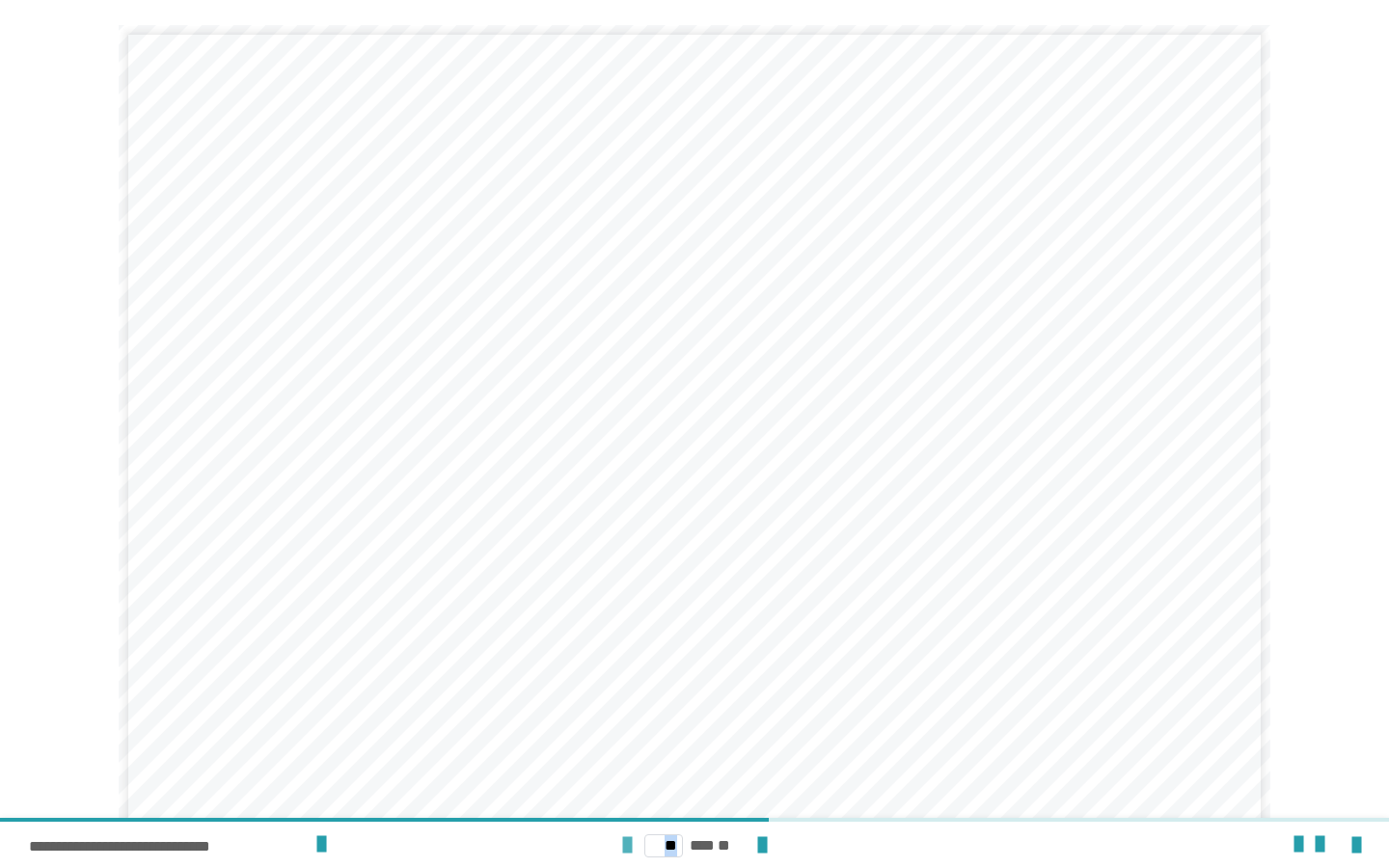 click at bounding box center (627, 846) 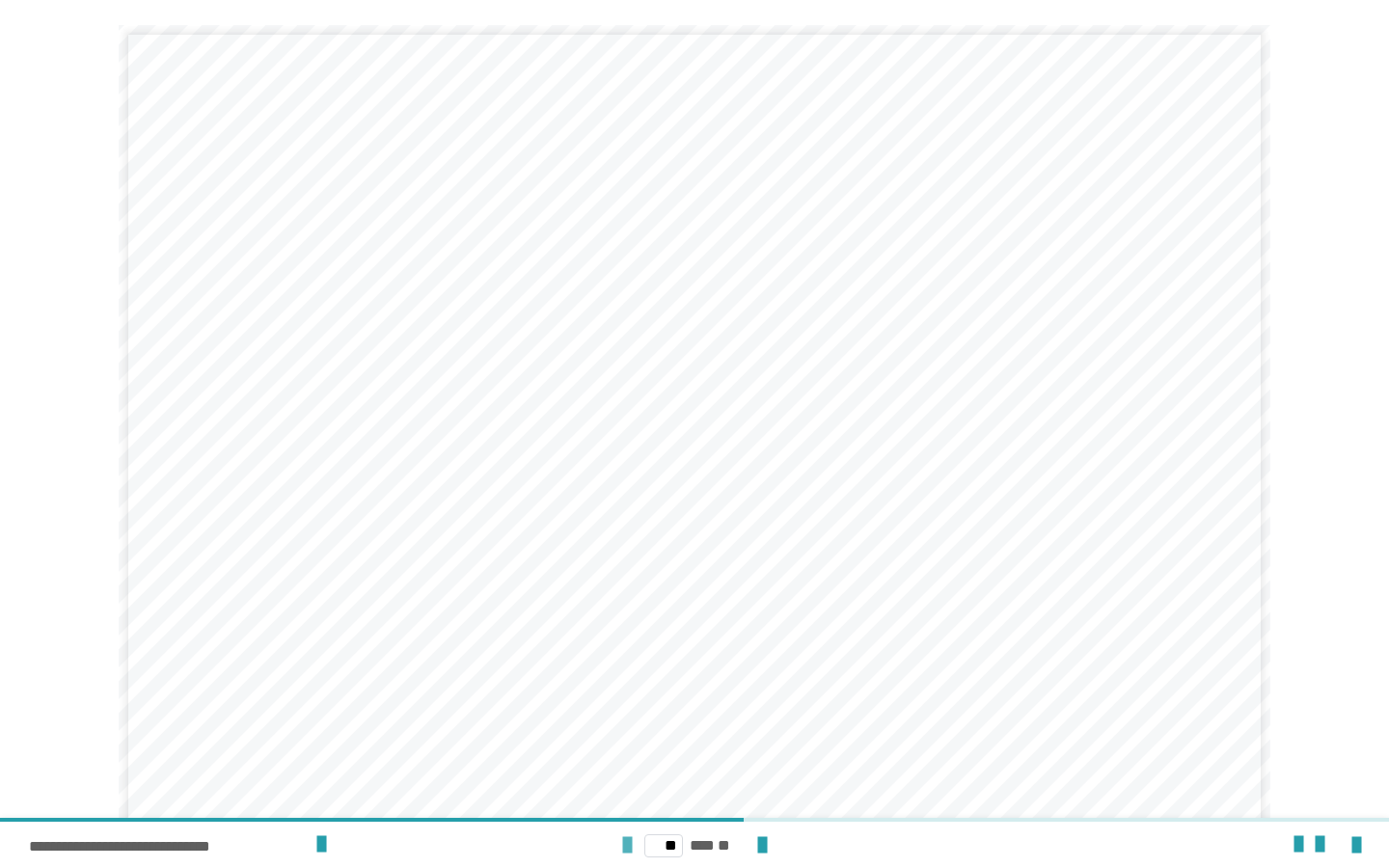 click at bounding box center [627, 846] 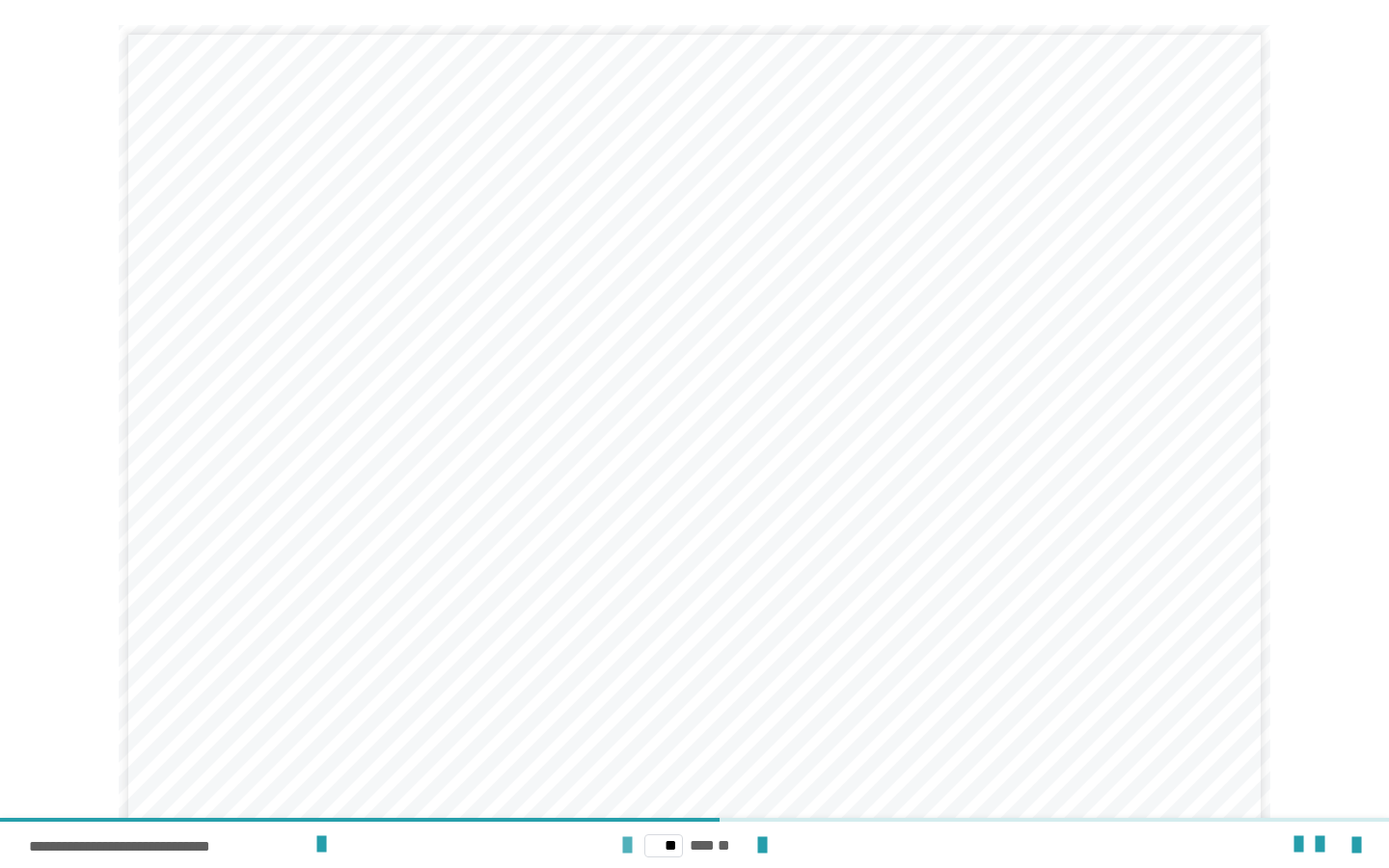 click at bounding box center (627, 846) 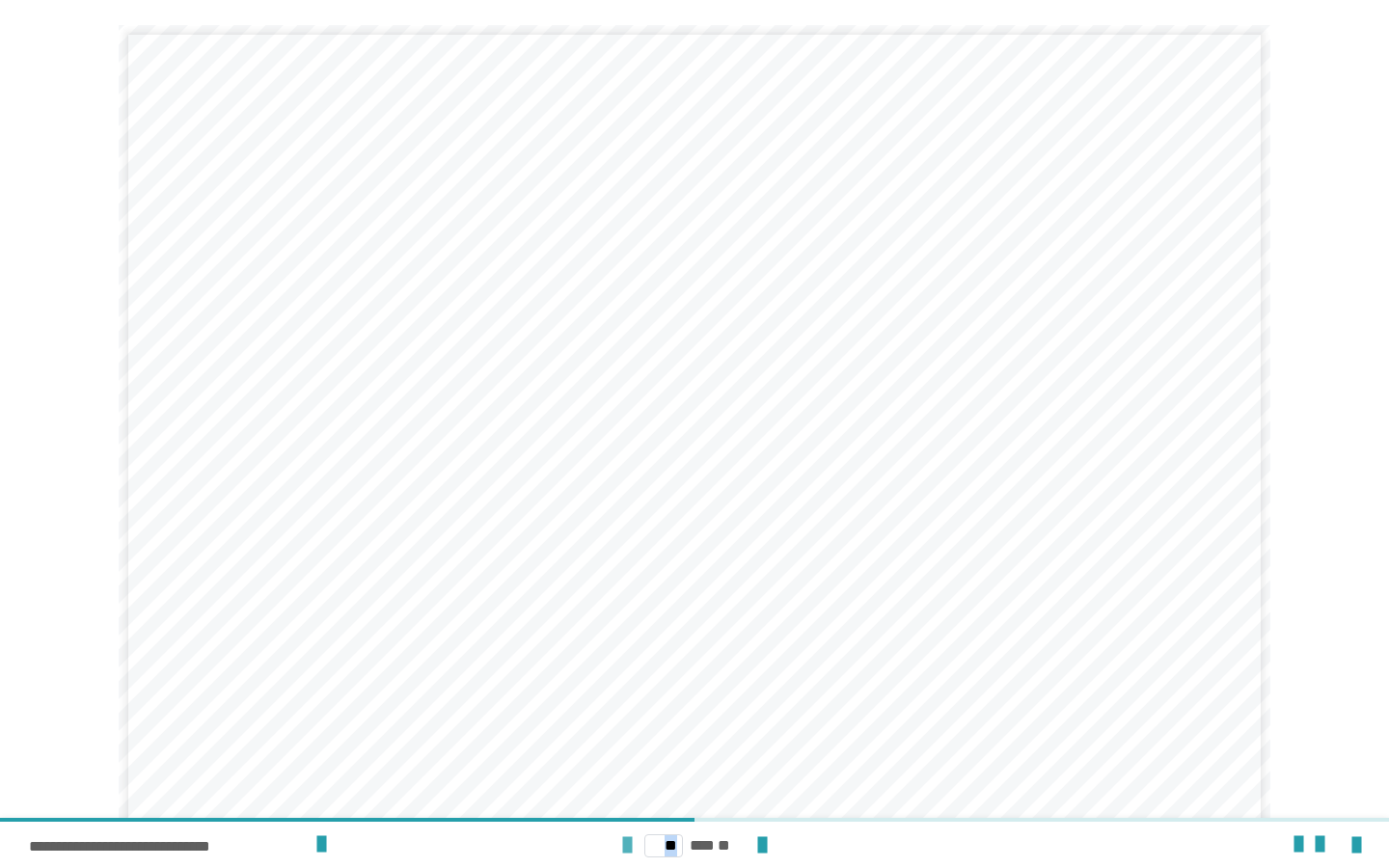 click at bounding box center [627, 846] 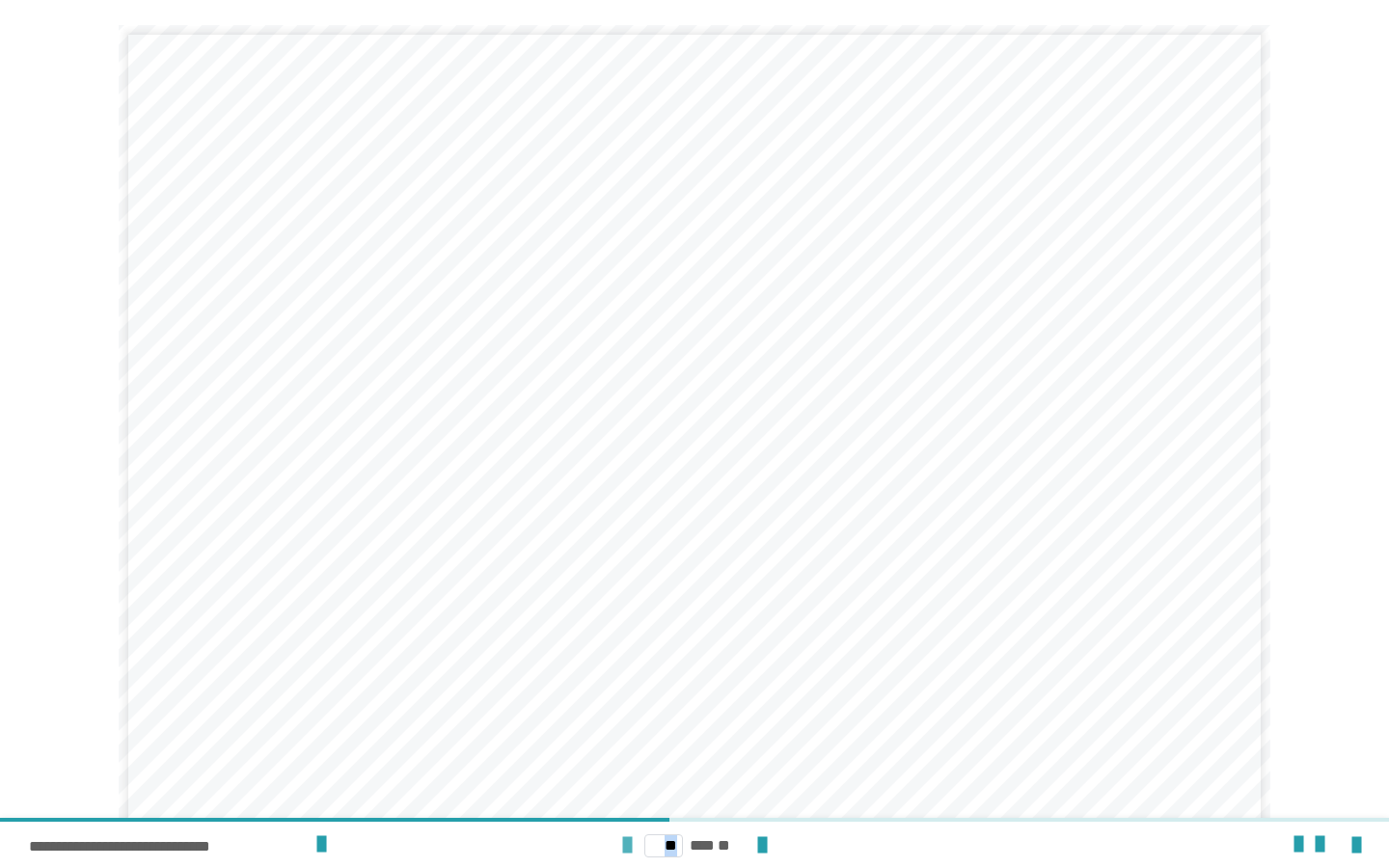 click at bounding box center [627, 846] 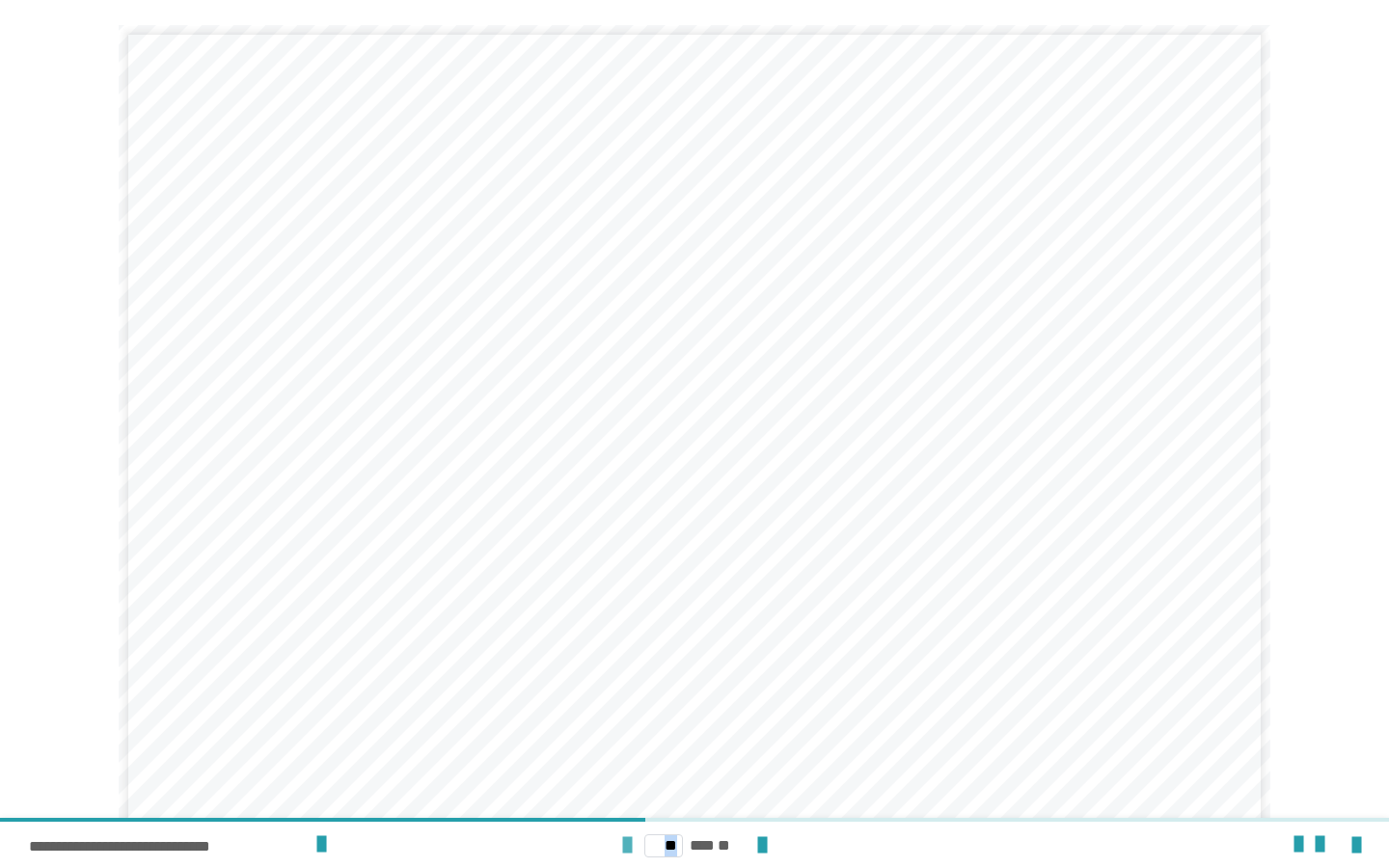 click at bounding box center [627, 846] 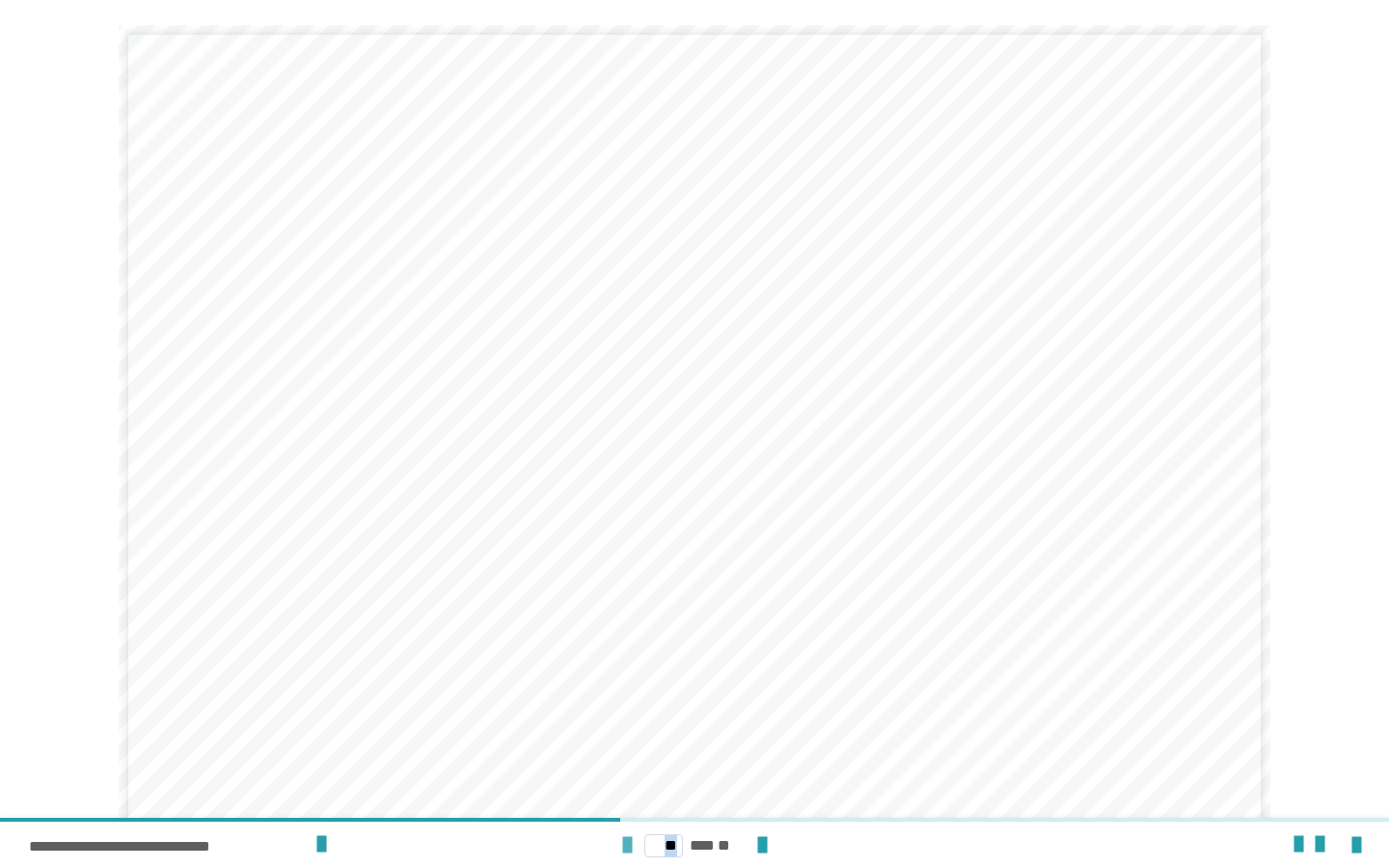 click at bounding box center [627, 846] 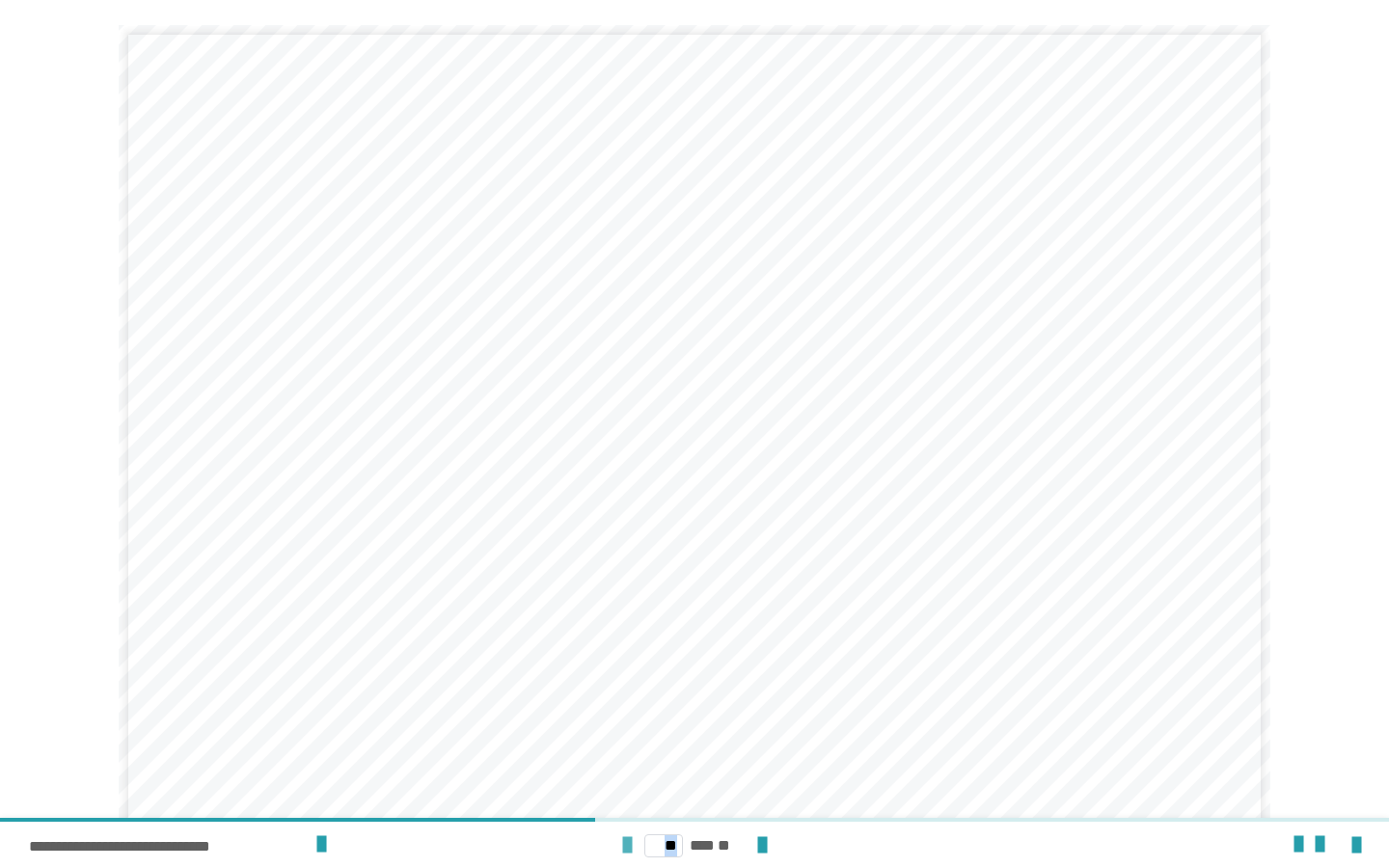 click at bounding box center [627, 846] 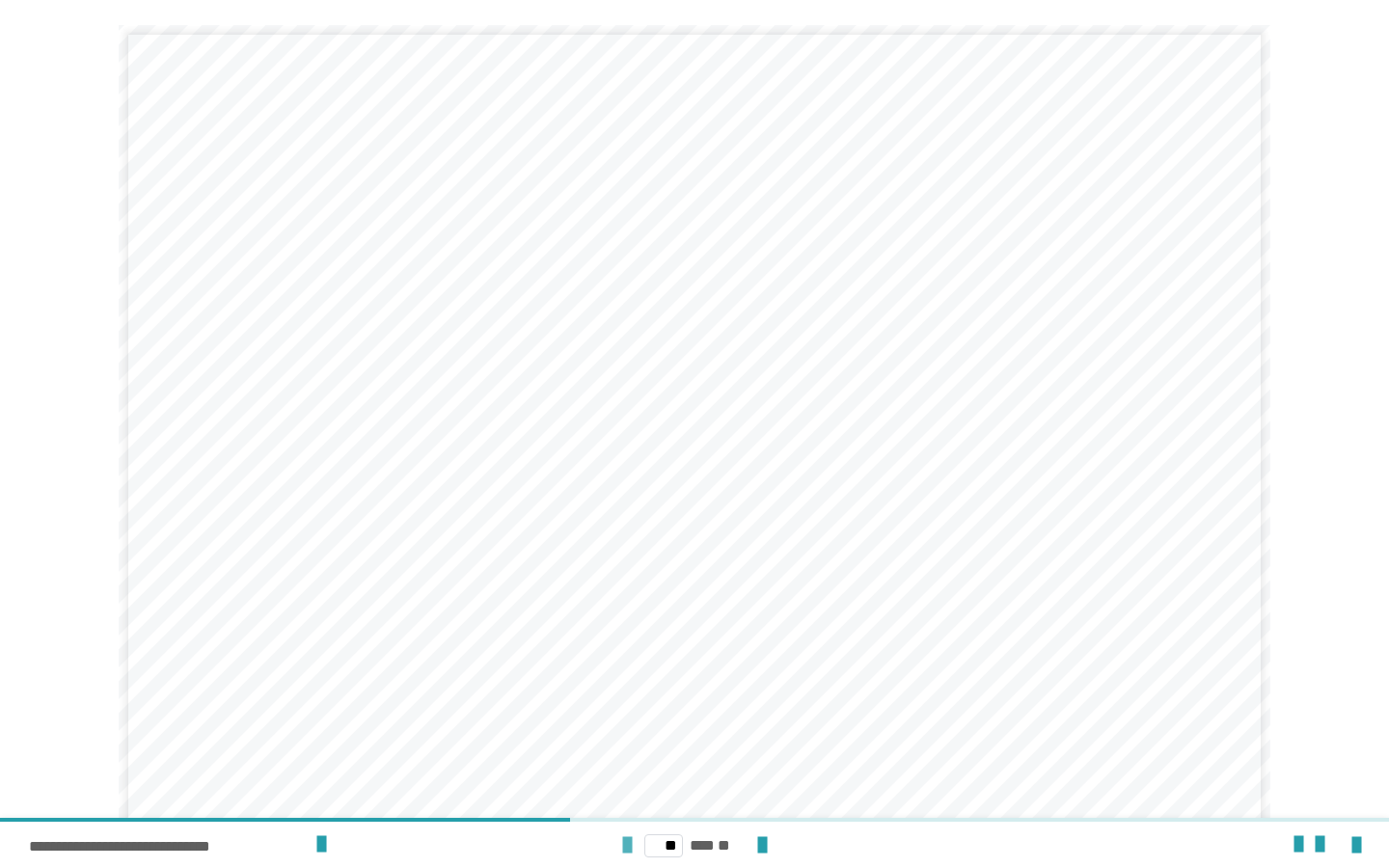 click at bounding box center [627, 846] 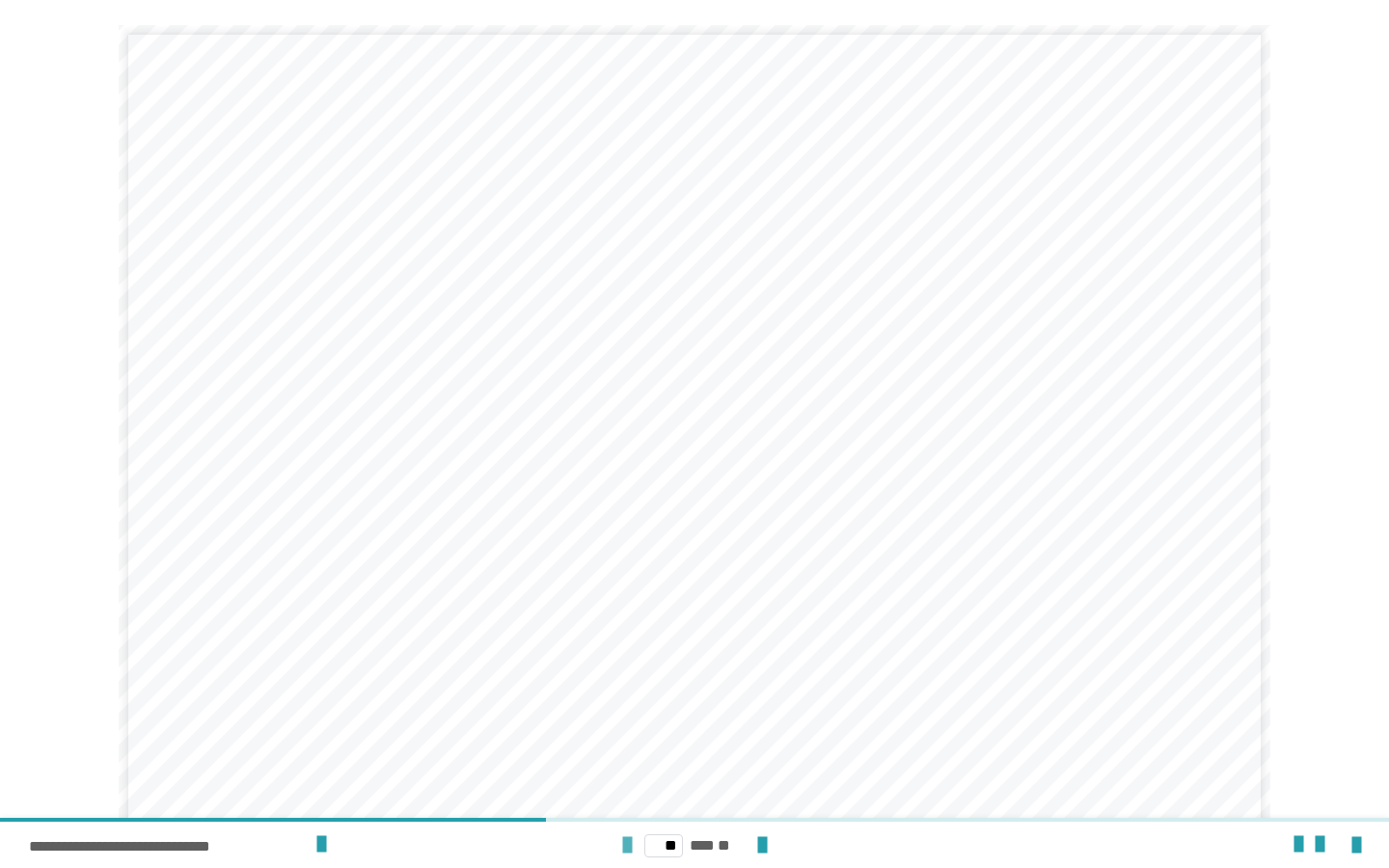 click at bounding box center [627, 846] 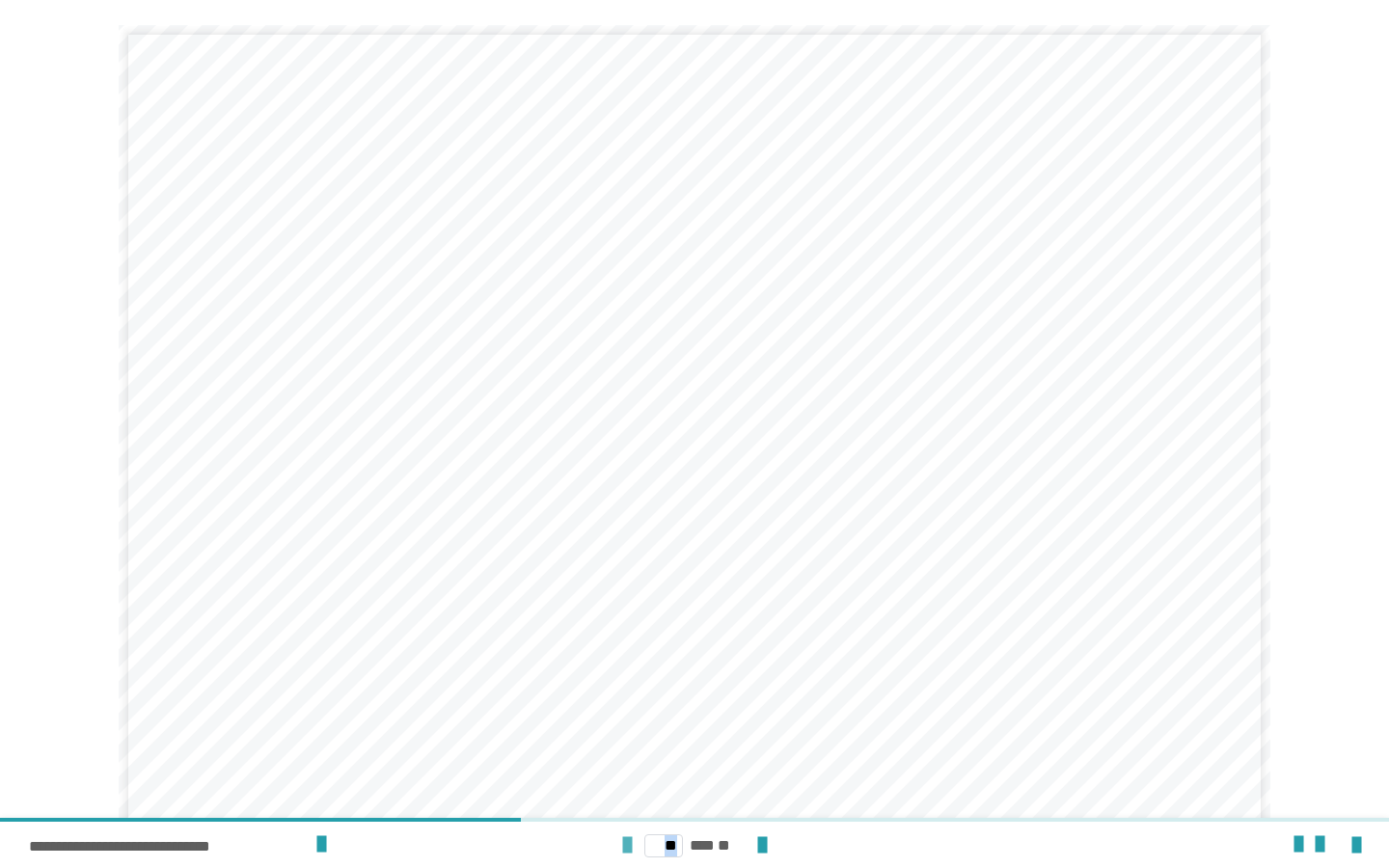 click at bounding box center (627, 846) 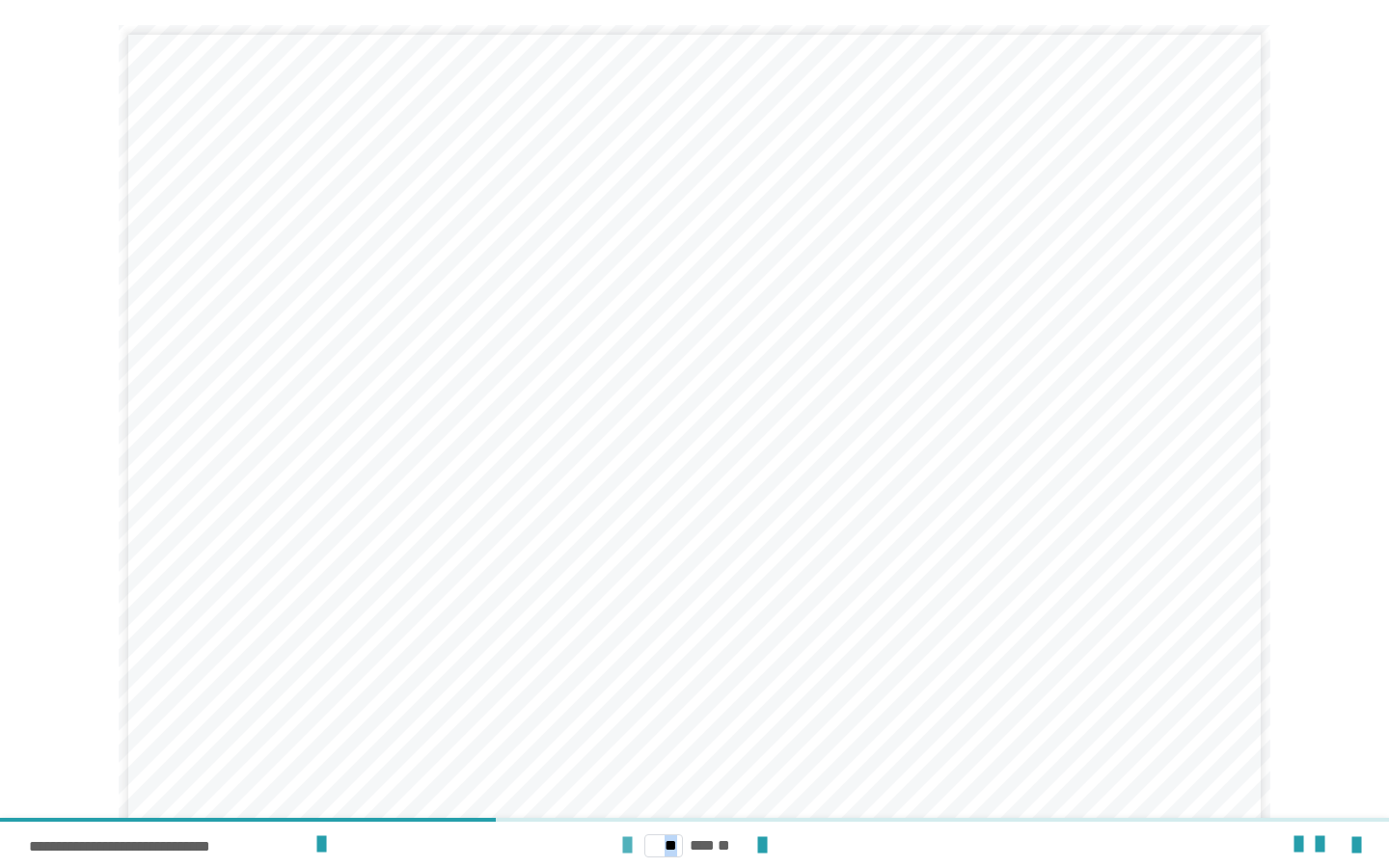 click at bounding box center (627, 846) 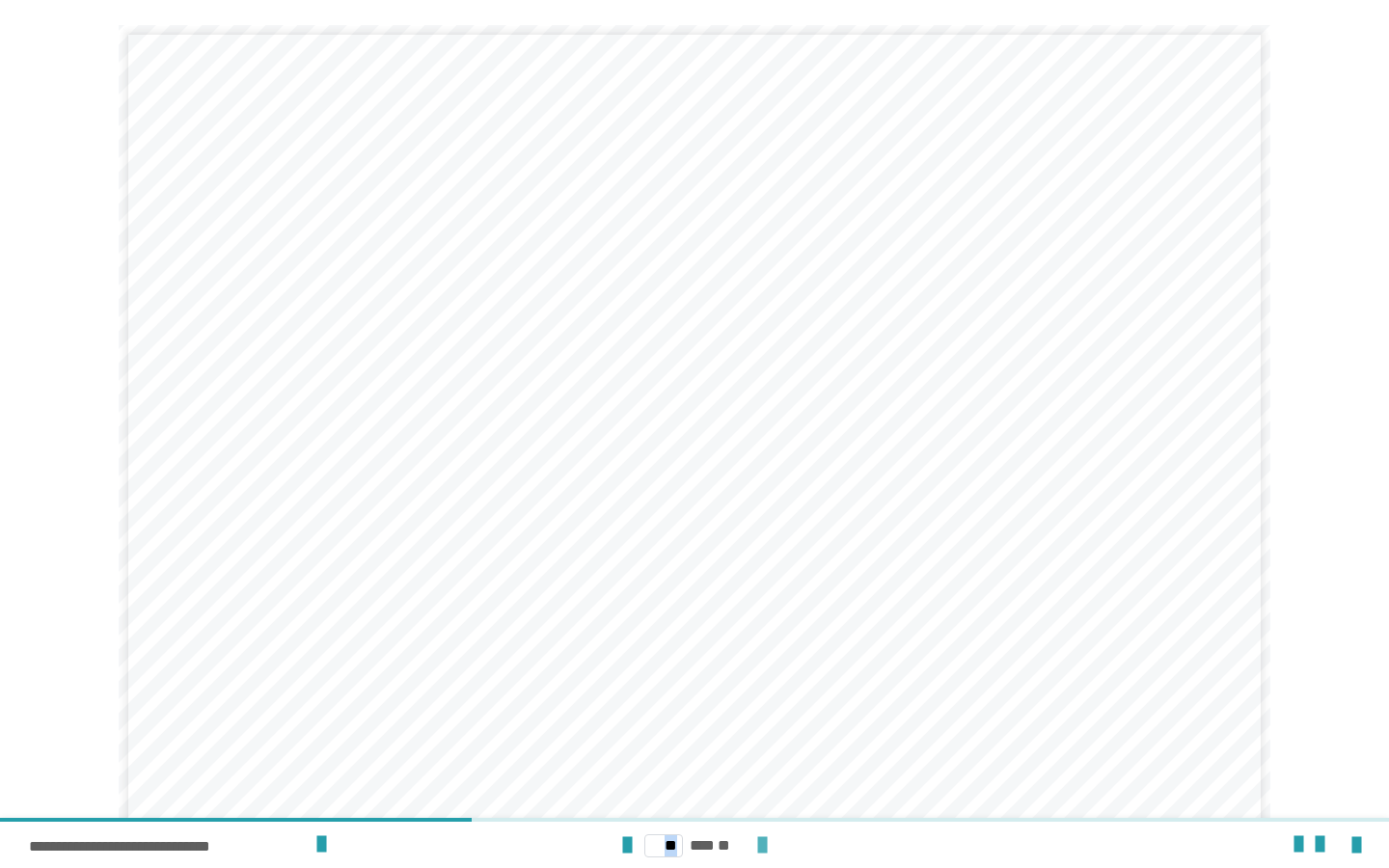 click at bounding box center [762, 846] 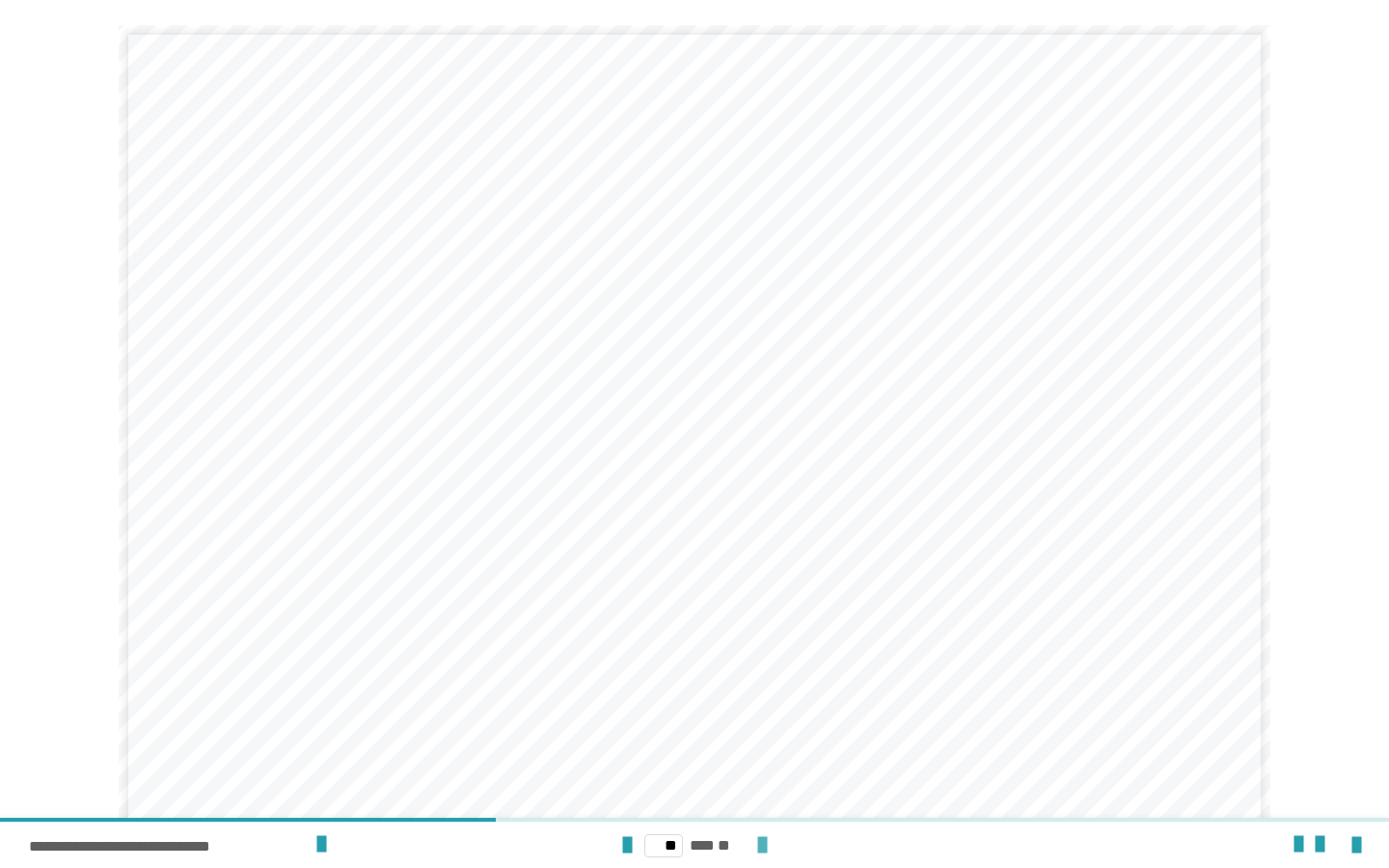 click at bounding box center [762, 846] 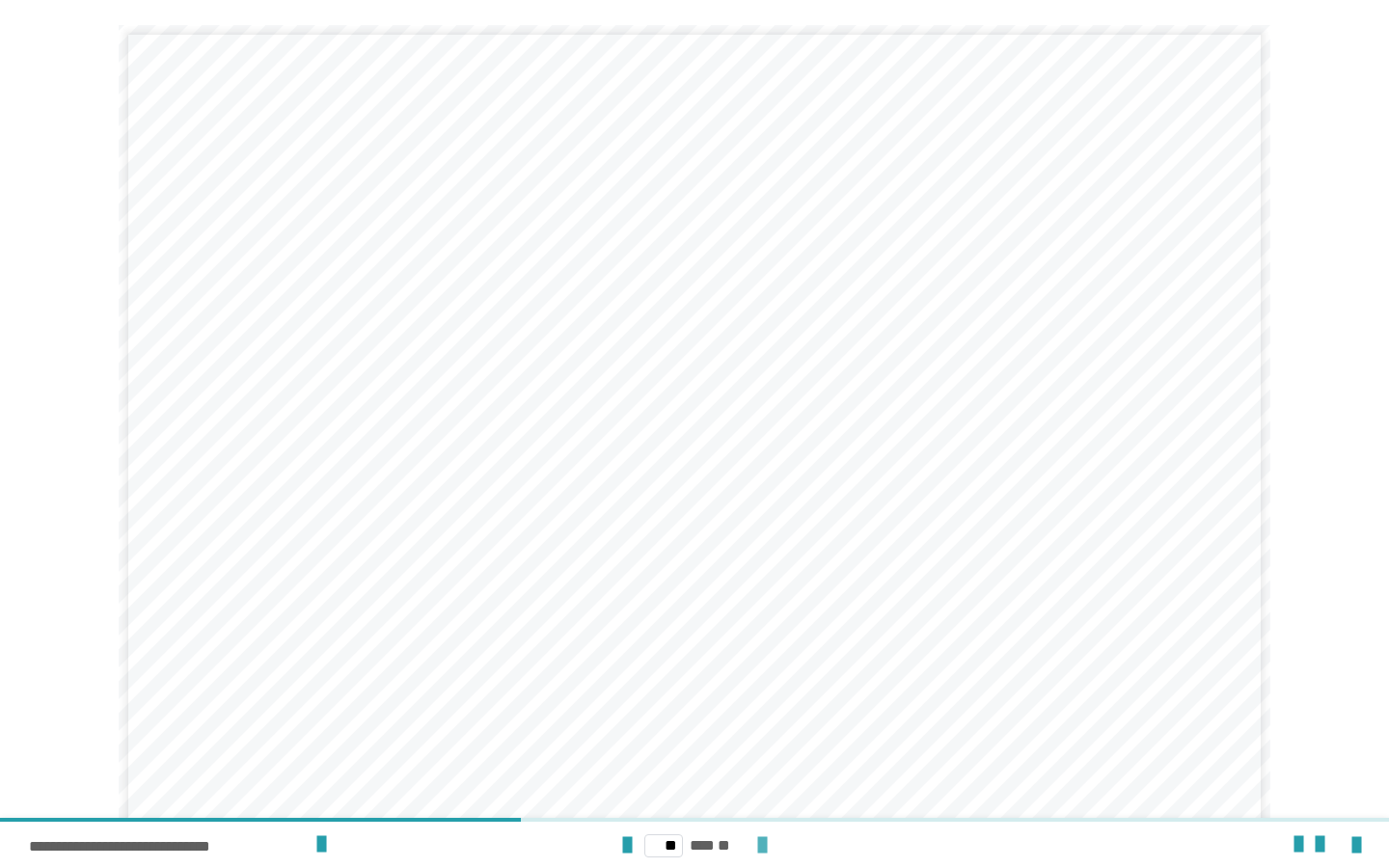 click at bounding box center (762, 846) 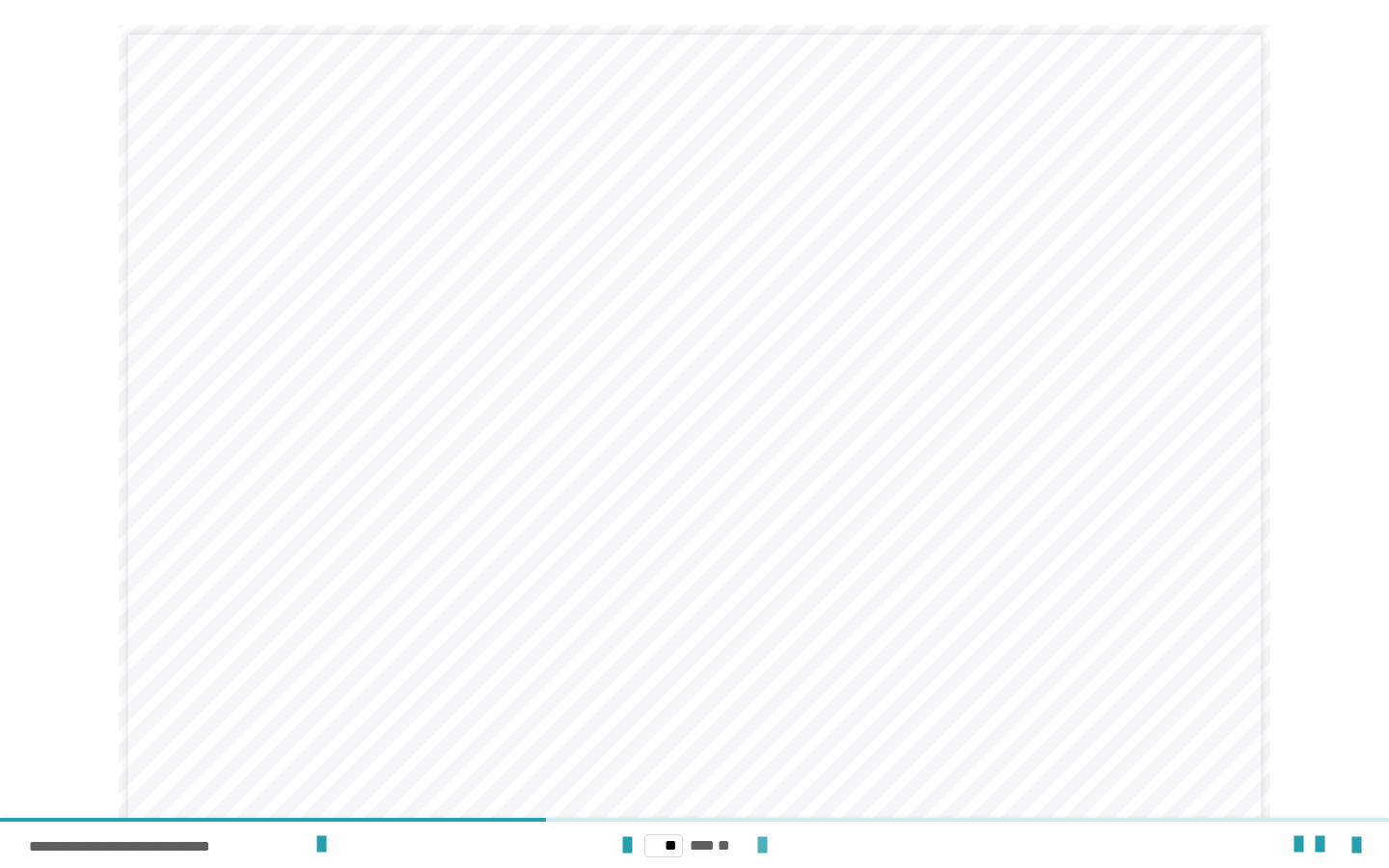 click at bounding box center [762, 846] 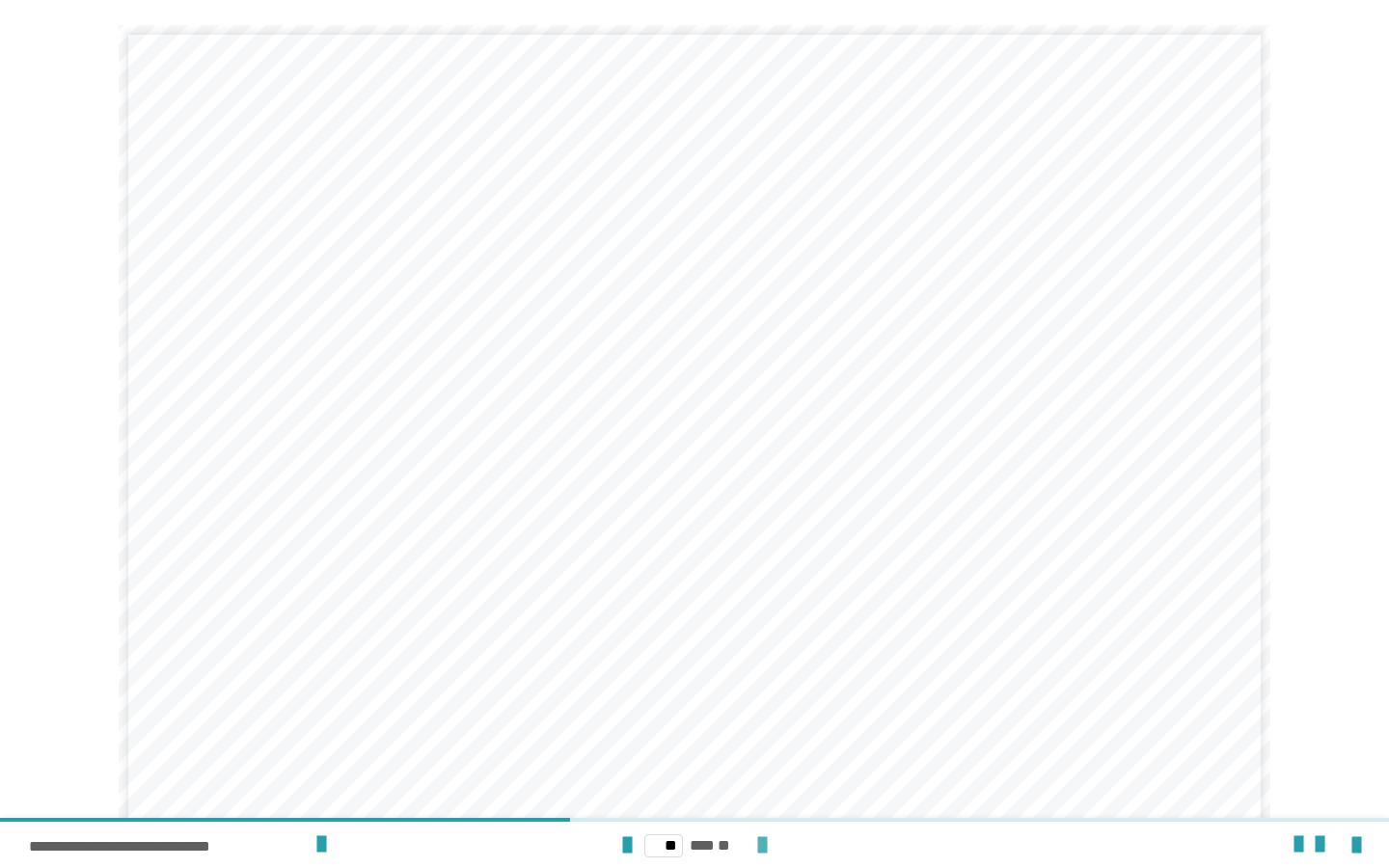 click at bounding box center (762, 846) 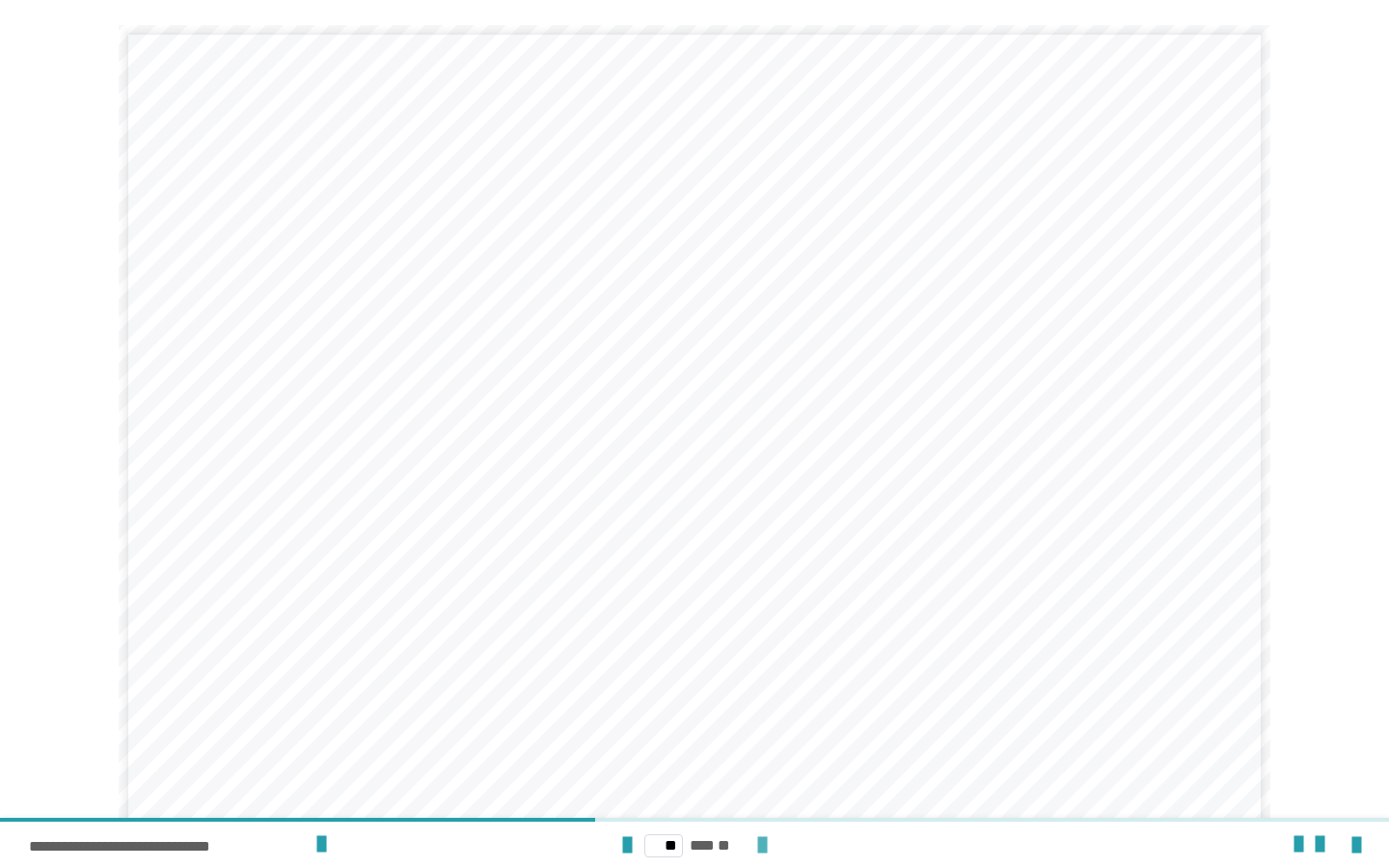 click at bounding box center (762, 846) 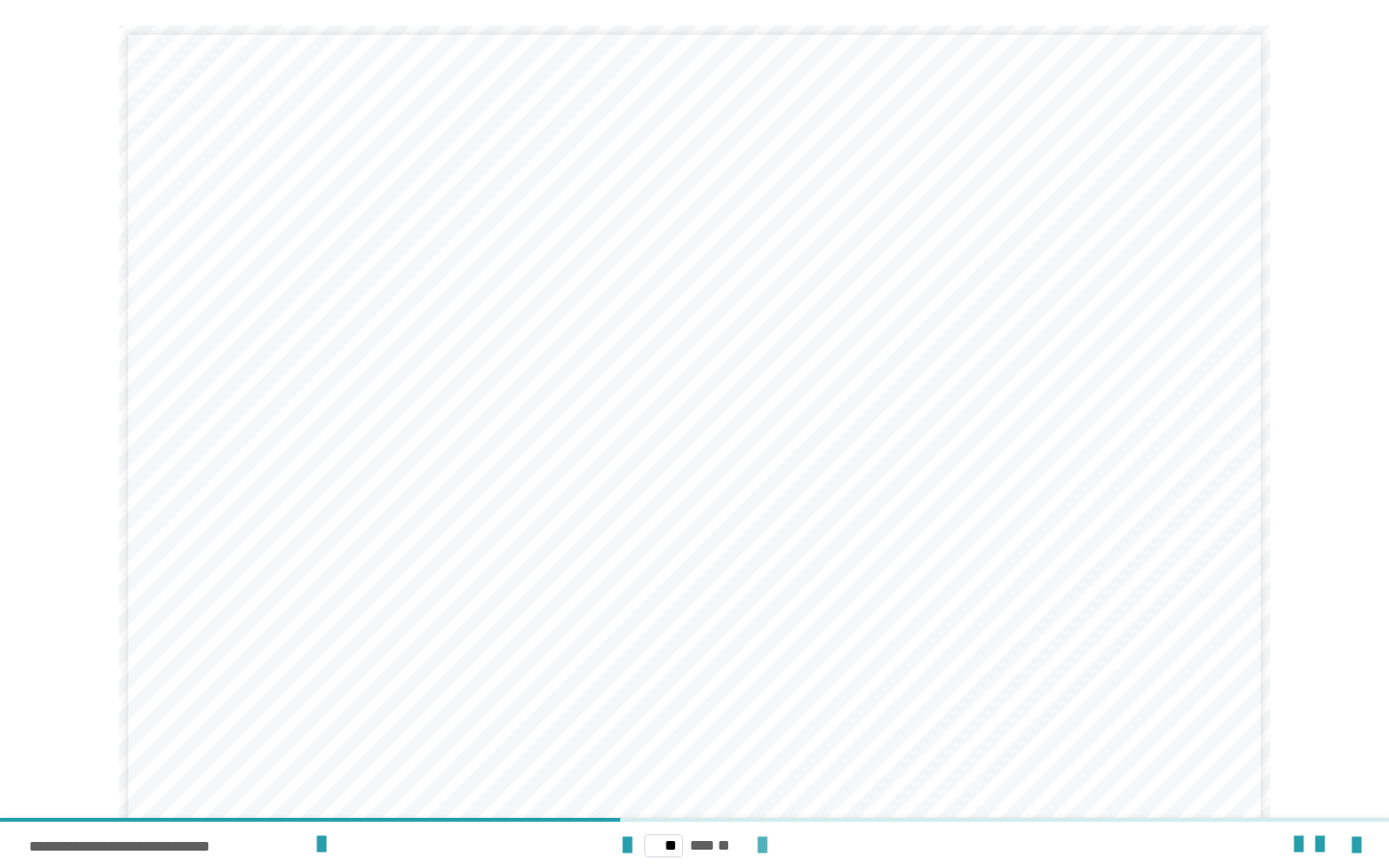 click at bounding box center (762, 846) 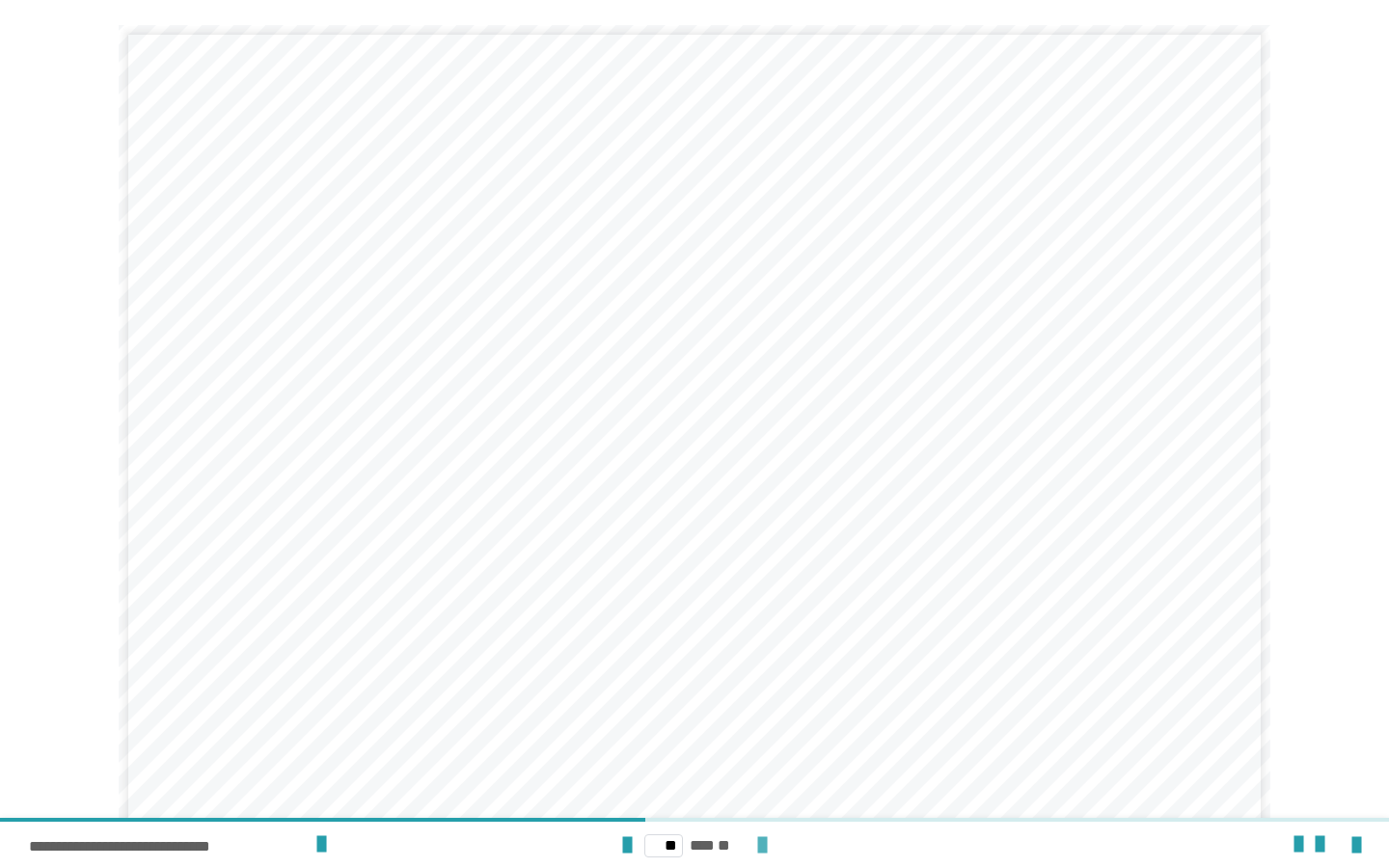 click at bounding box center (762, 846) 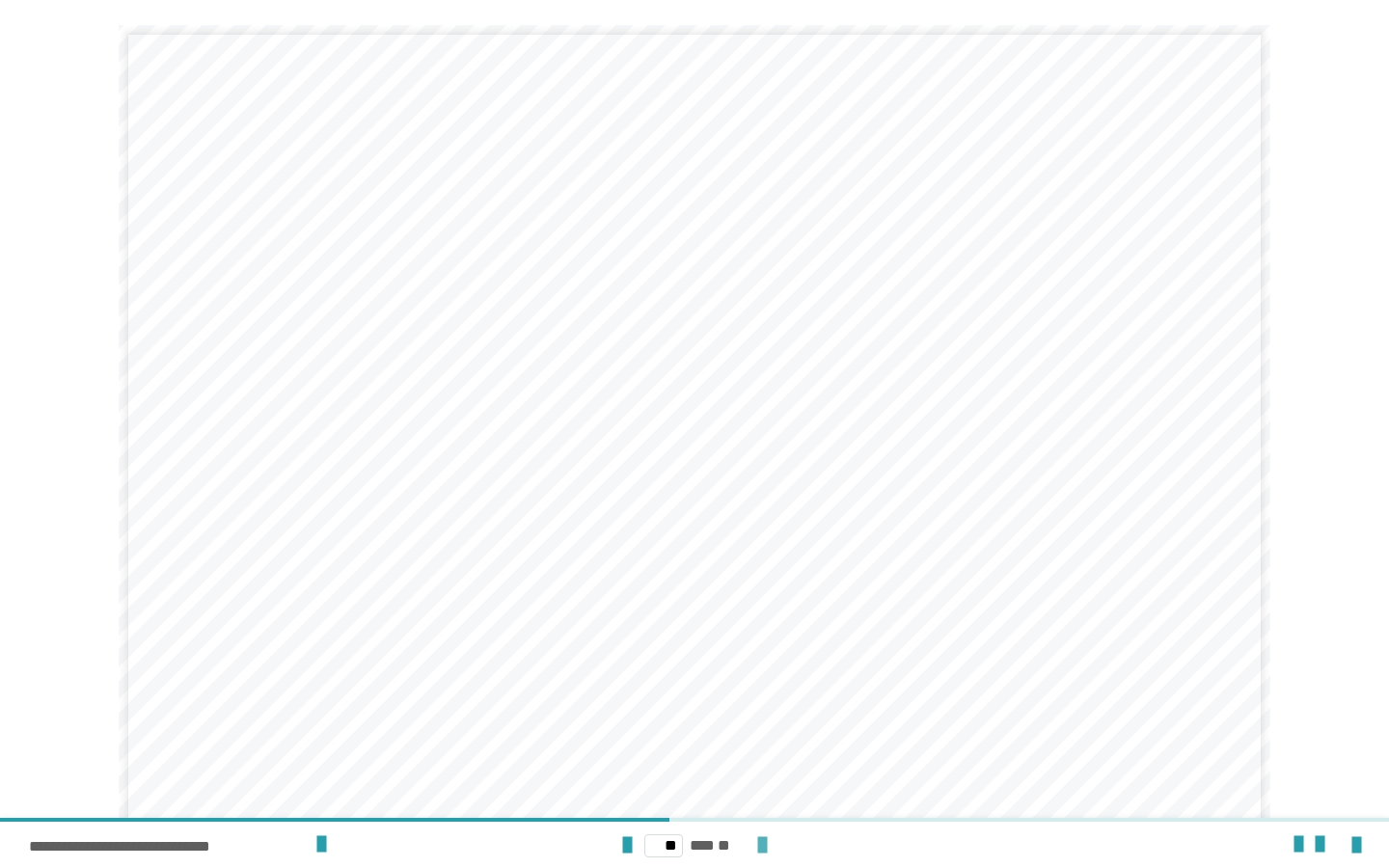 click at bounding box center [762, 846] 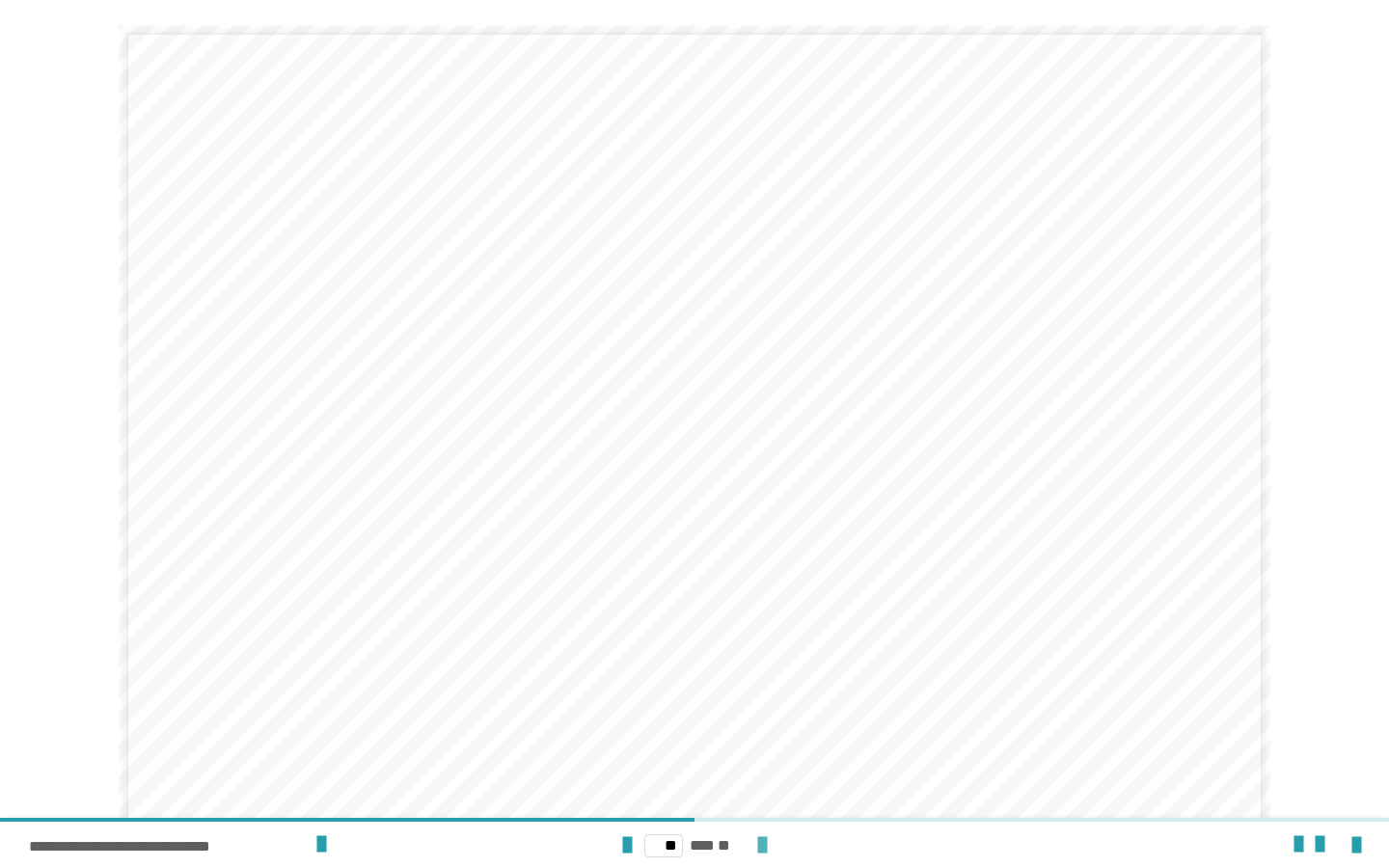click at bounding box center (762, 846) 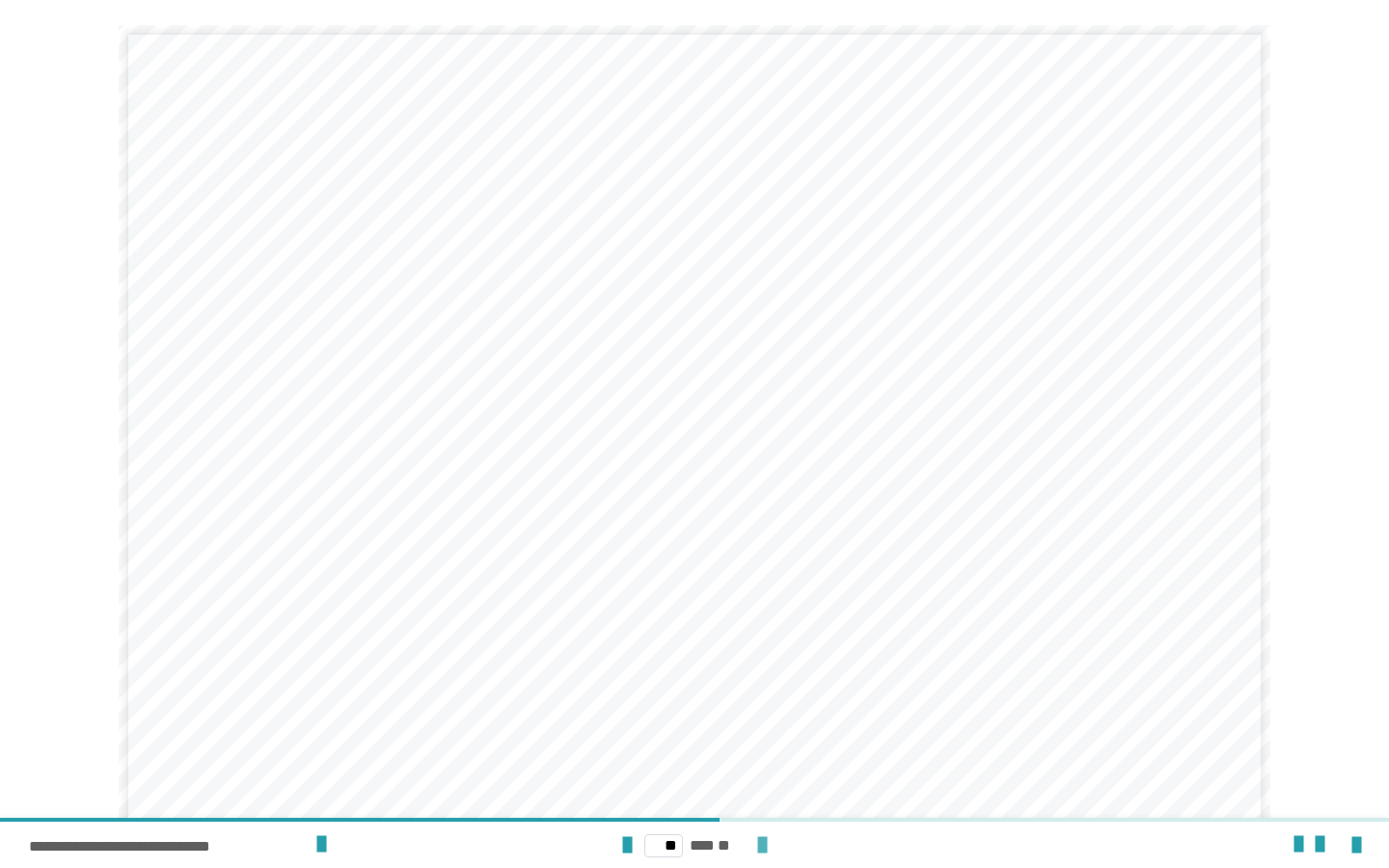 click at bounding box center [762, 846] 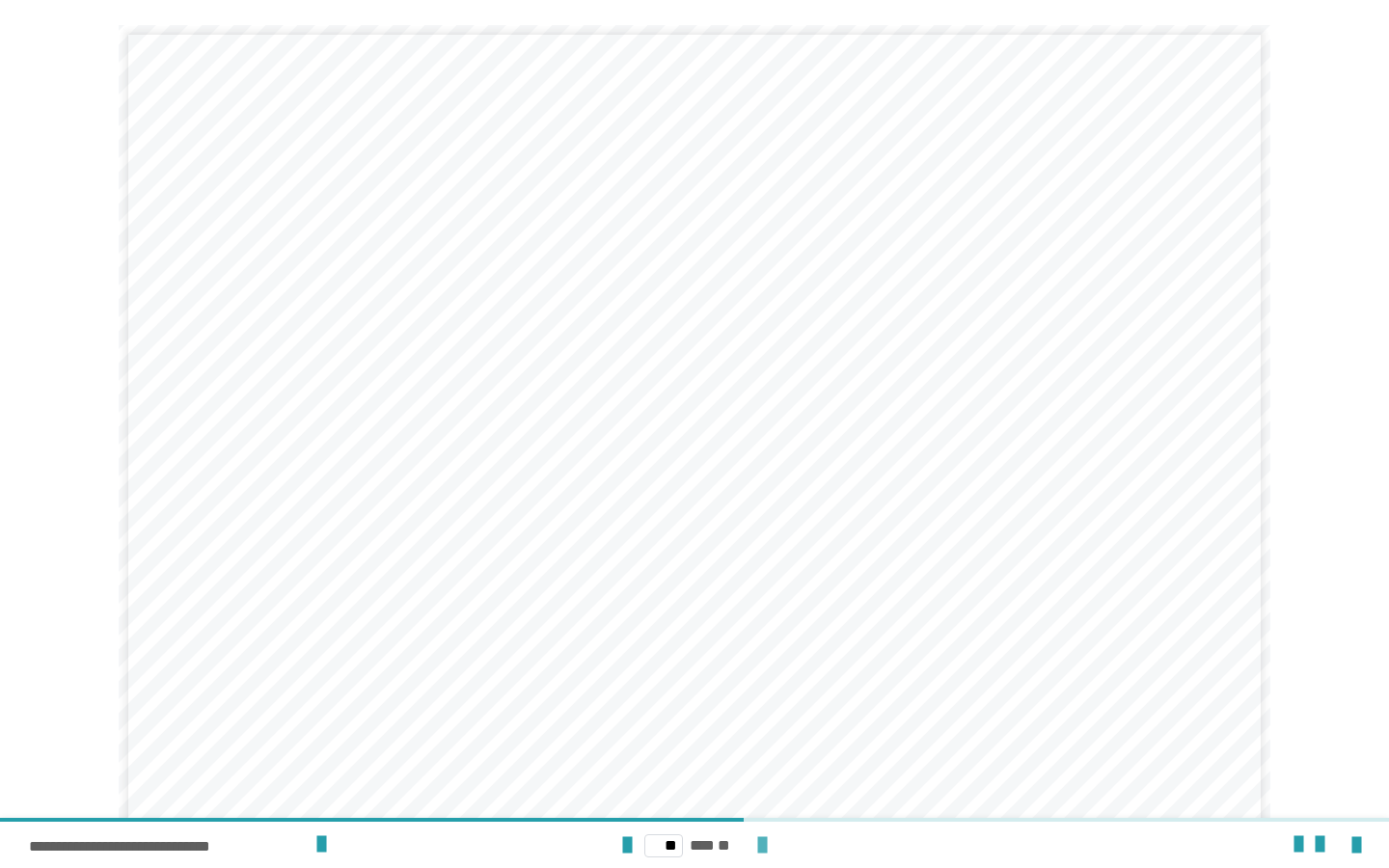 click at bounding box center [762, 846] 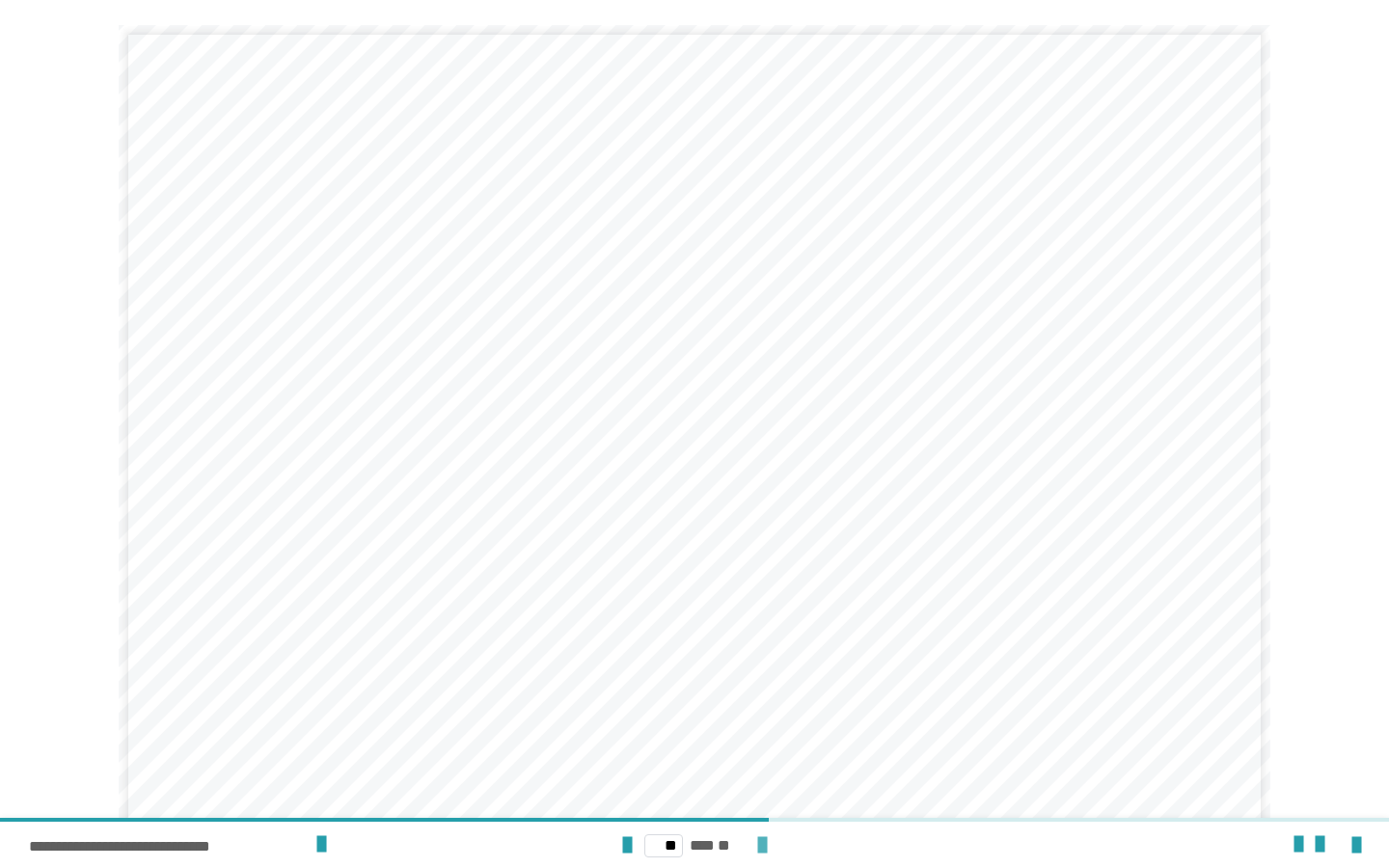 click at bounding box center [762, 846] 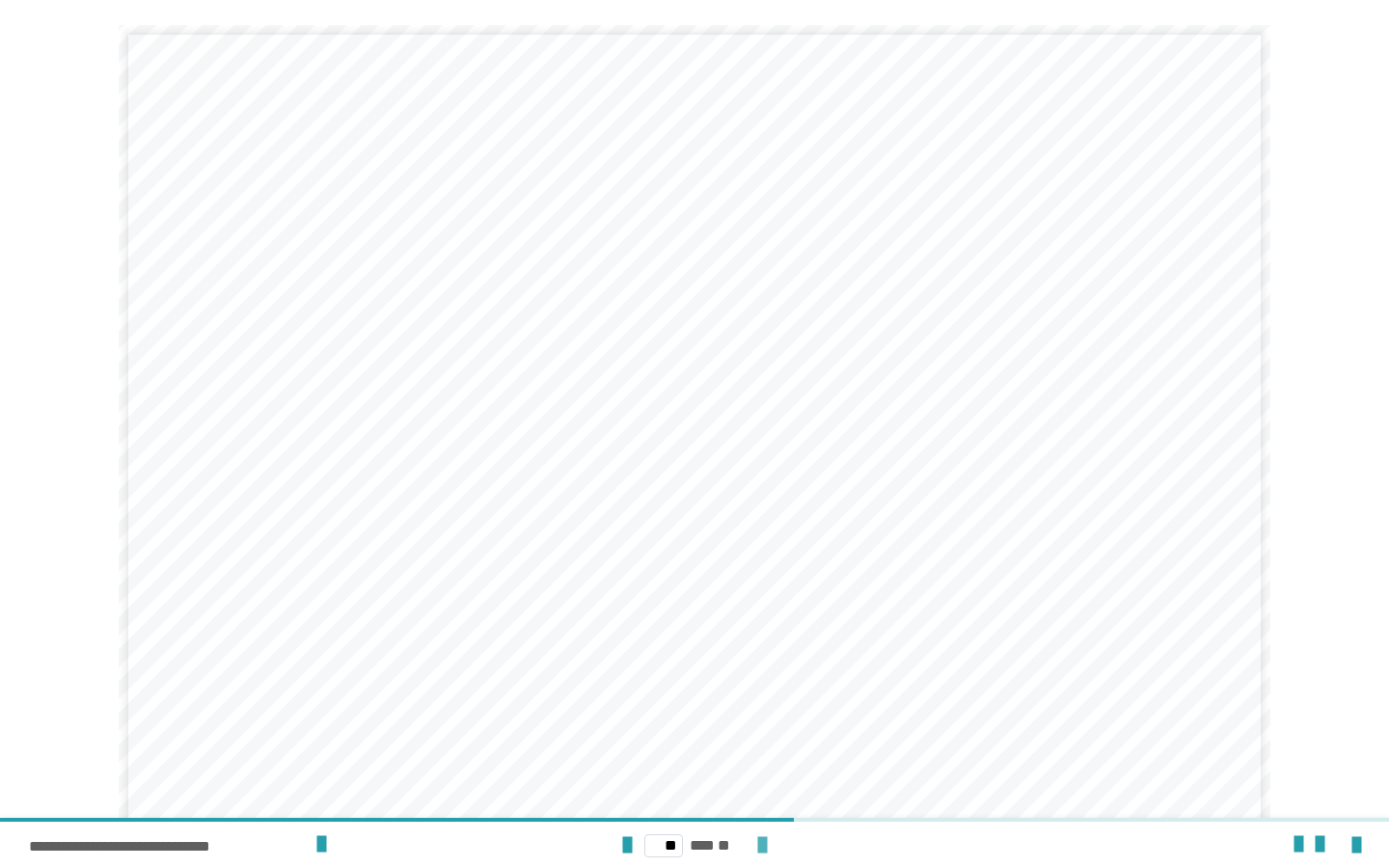 click at bounding box center (762, 846) 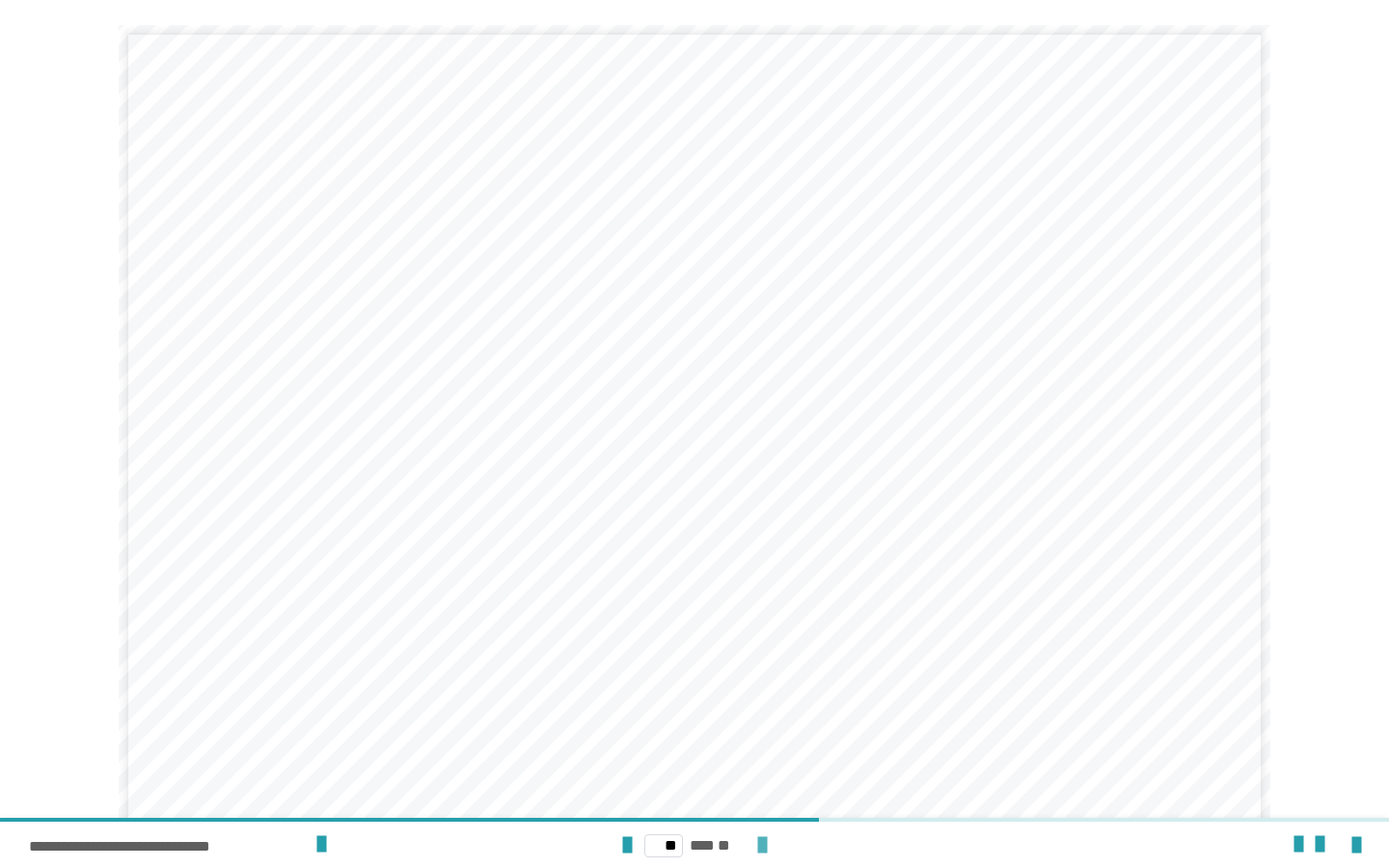 click at bounding box center [762, 846] 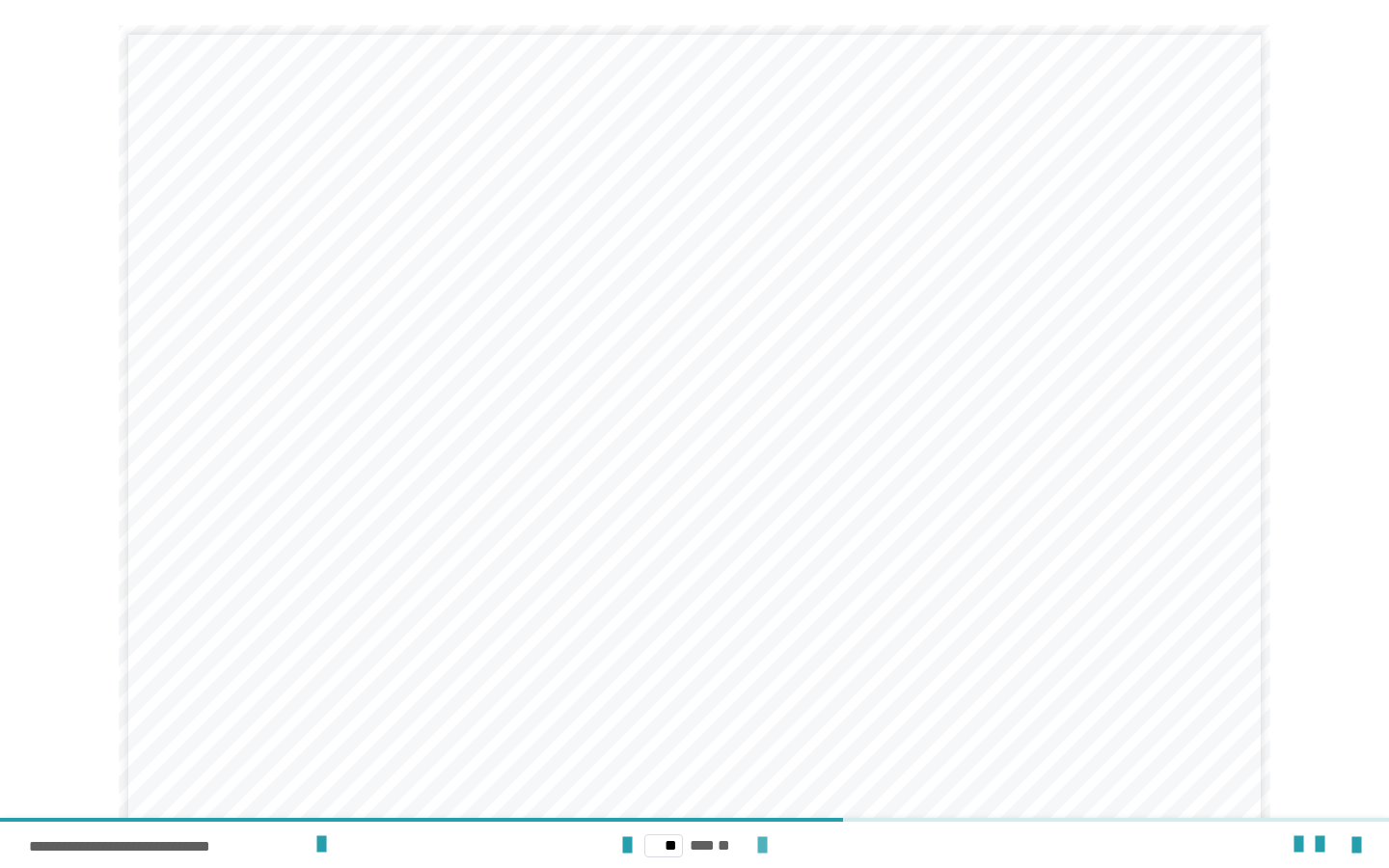 click at bounding box center [762, 846] 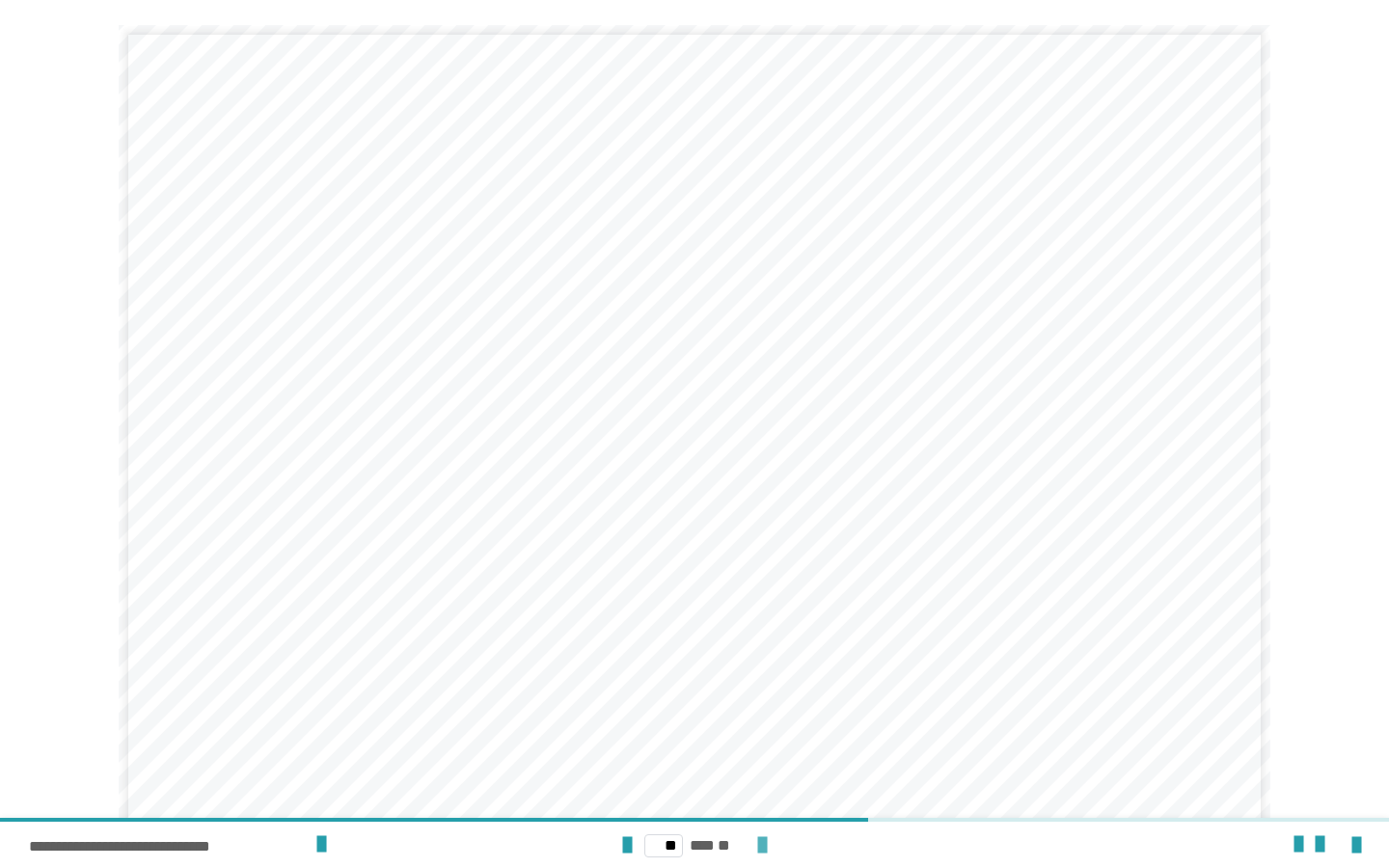 click at bounding box center (762, 846) 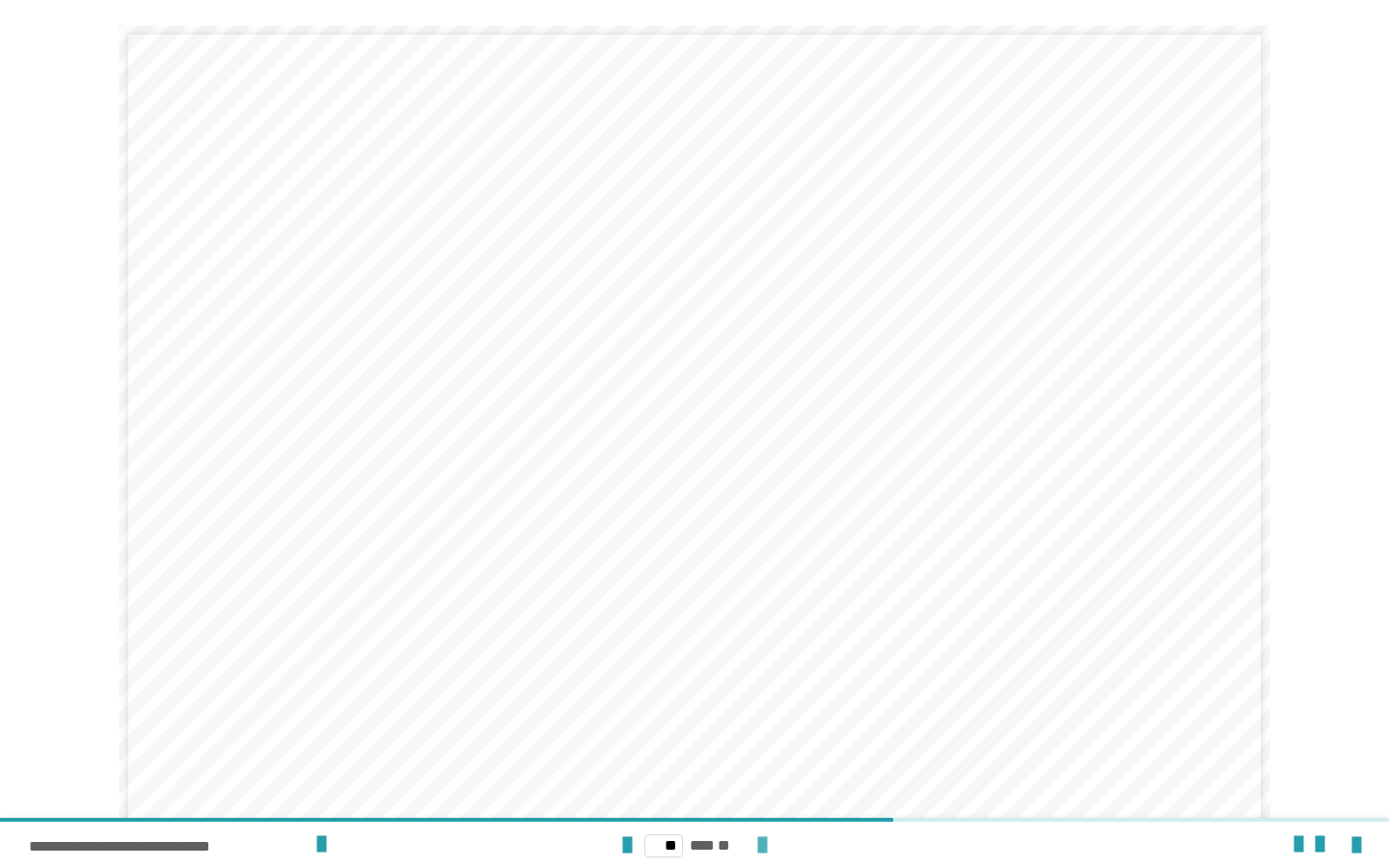 click at bounding box center (762, 846) 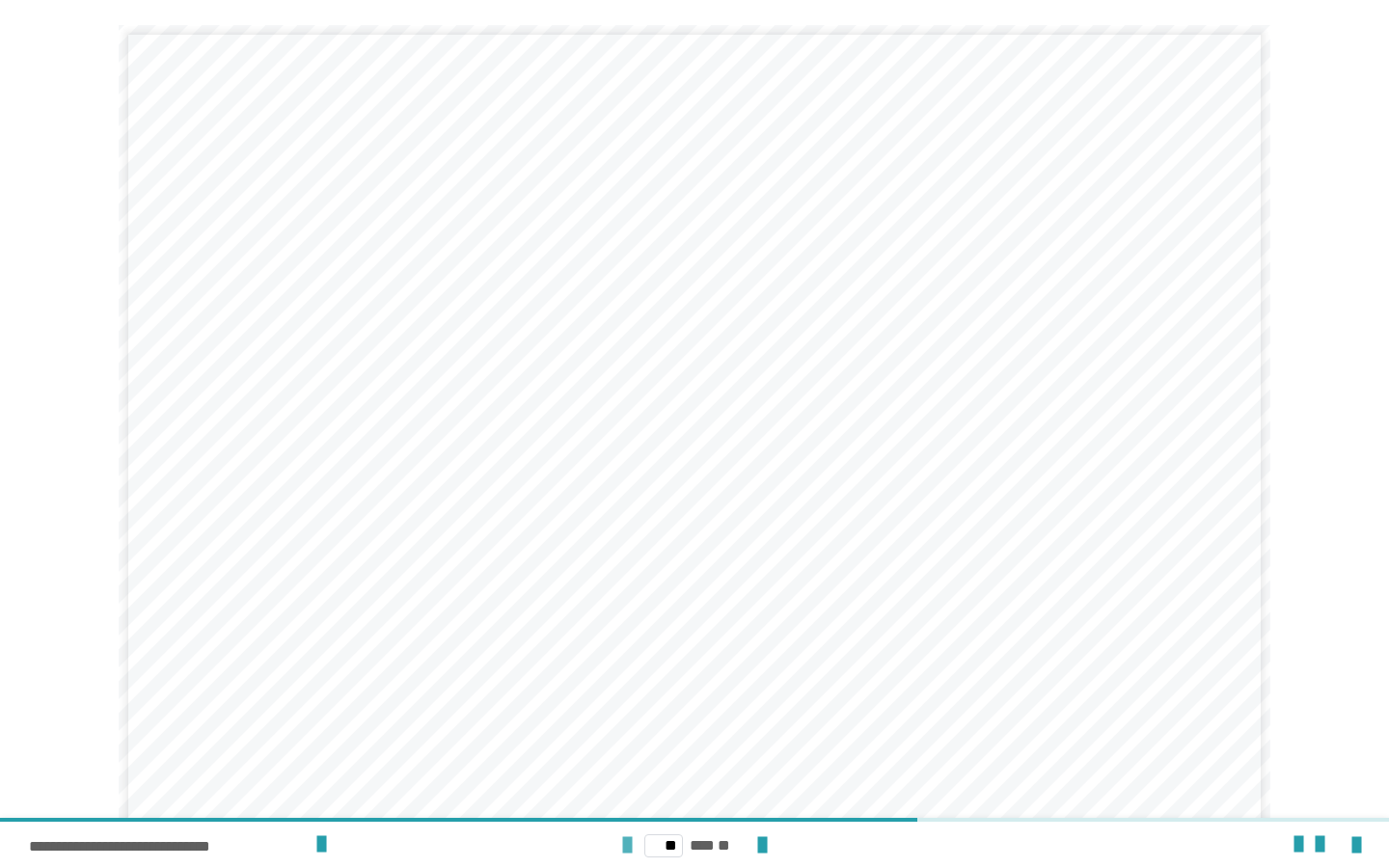 click at bounding box center (627, 846) 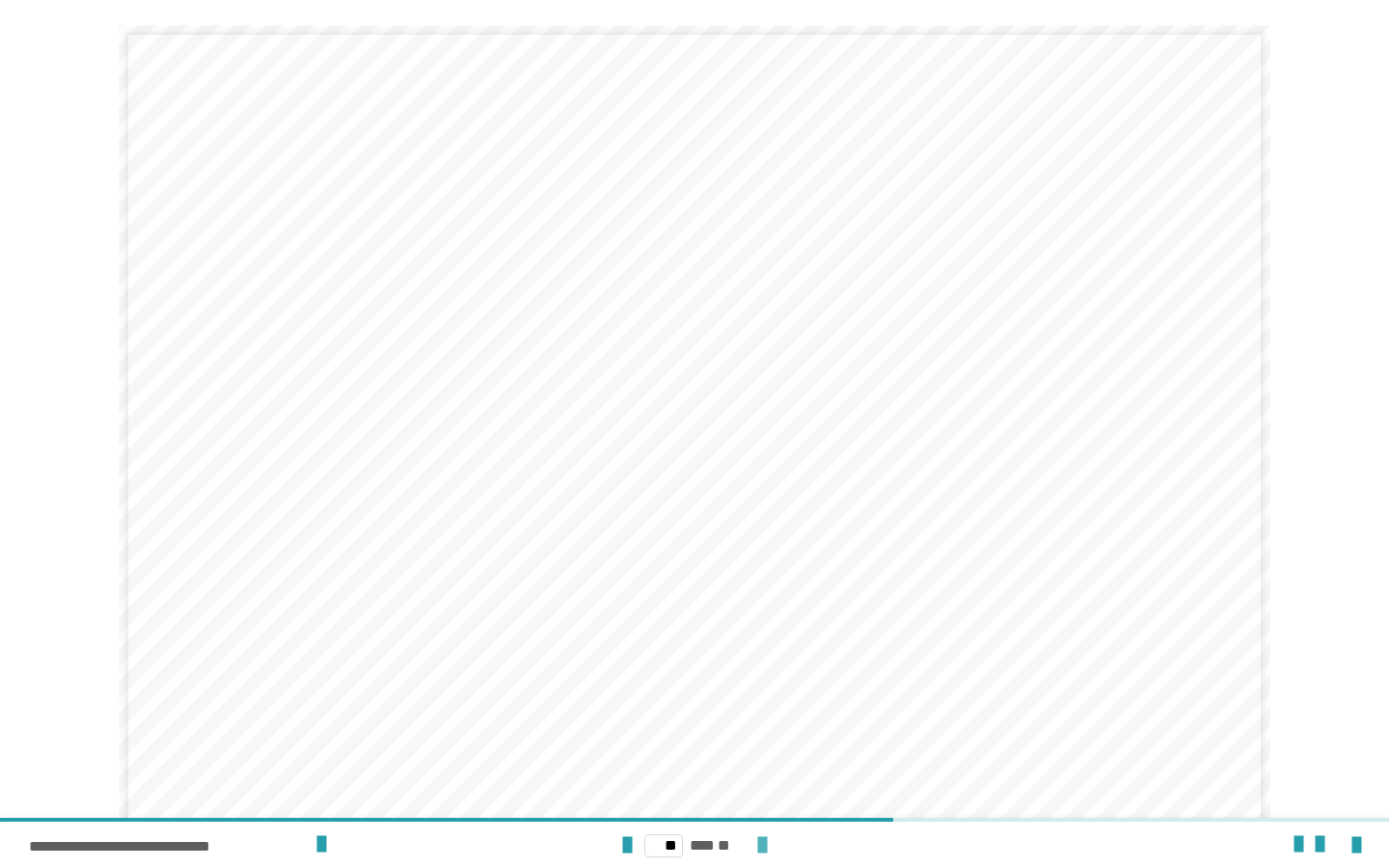 click at bounding box center (762, 846) 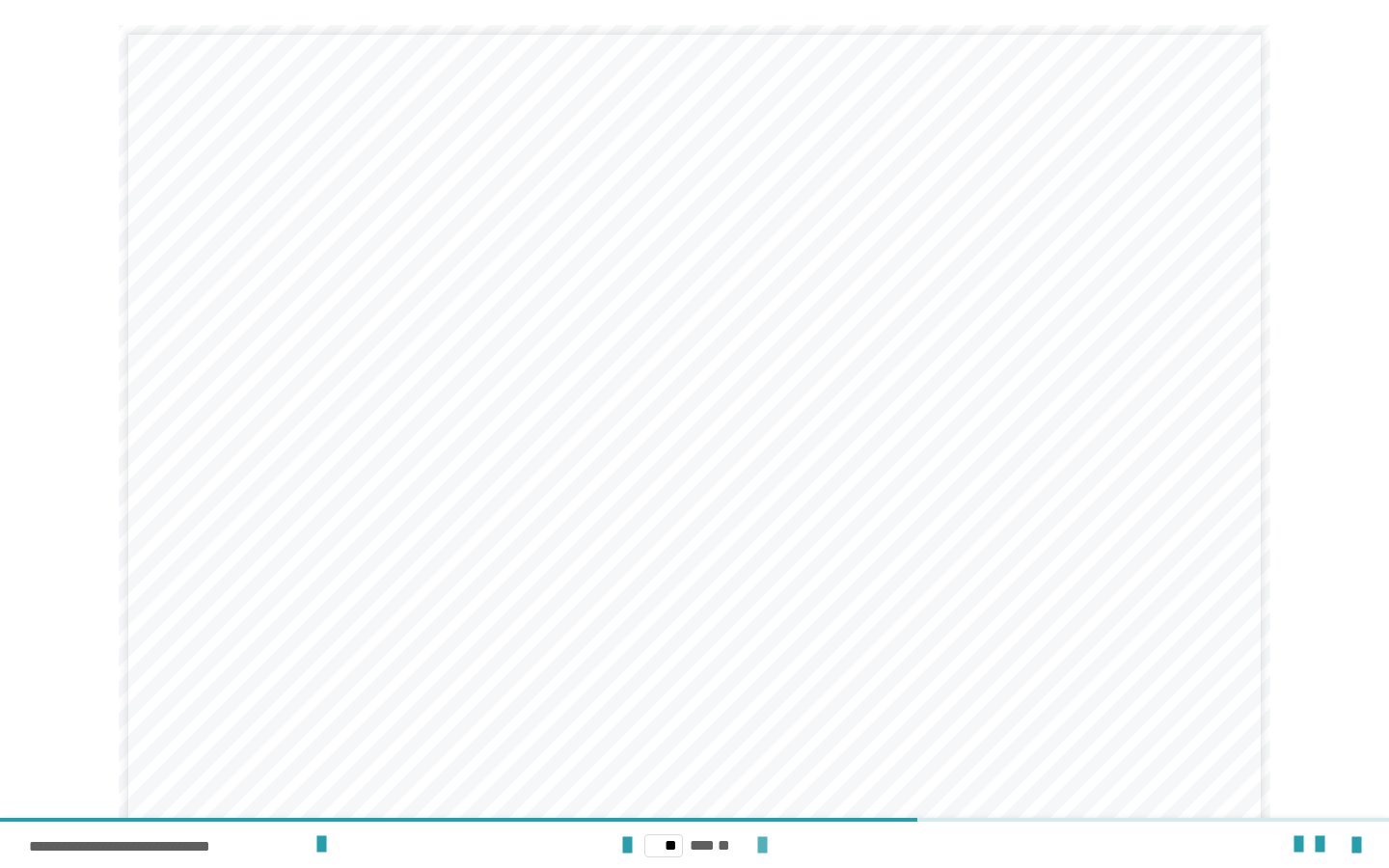 click at bounding box center (762, 846) 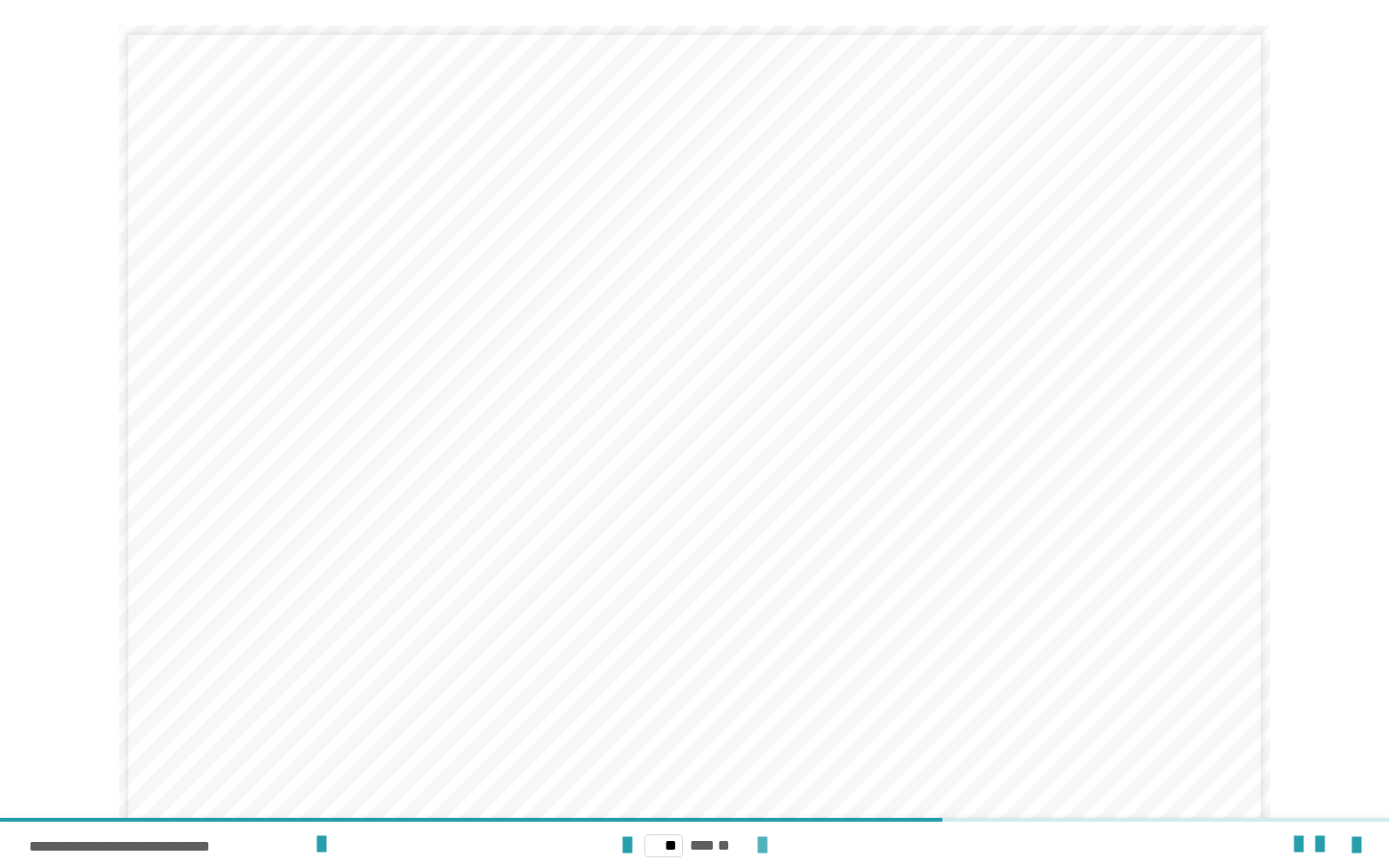 click at bounding box center (762, 846) 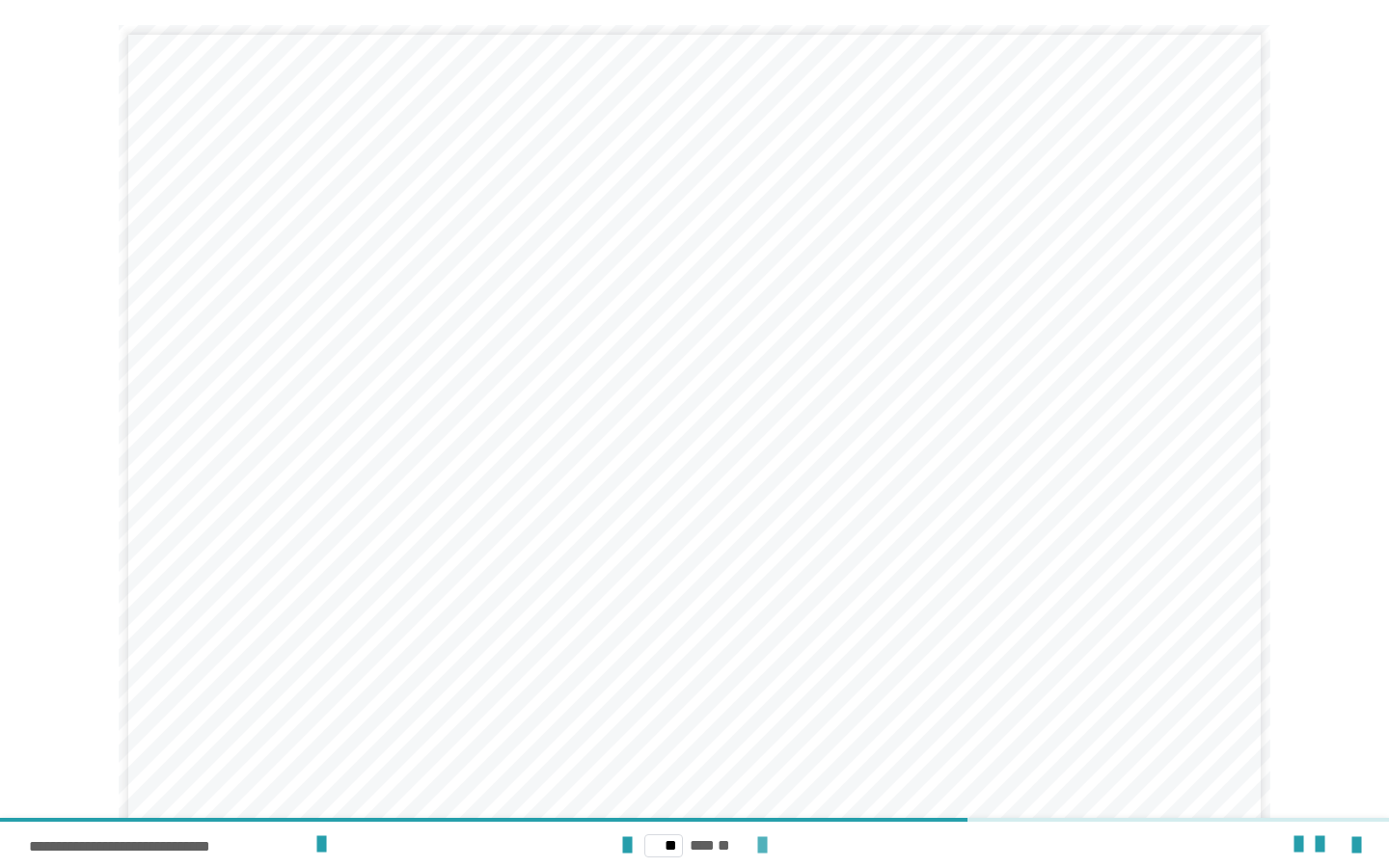 click at bounding box center (762, 846) 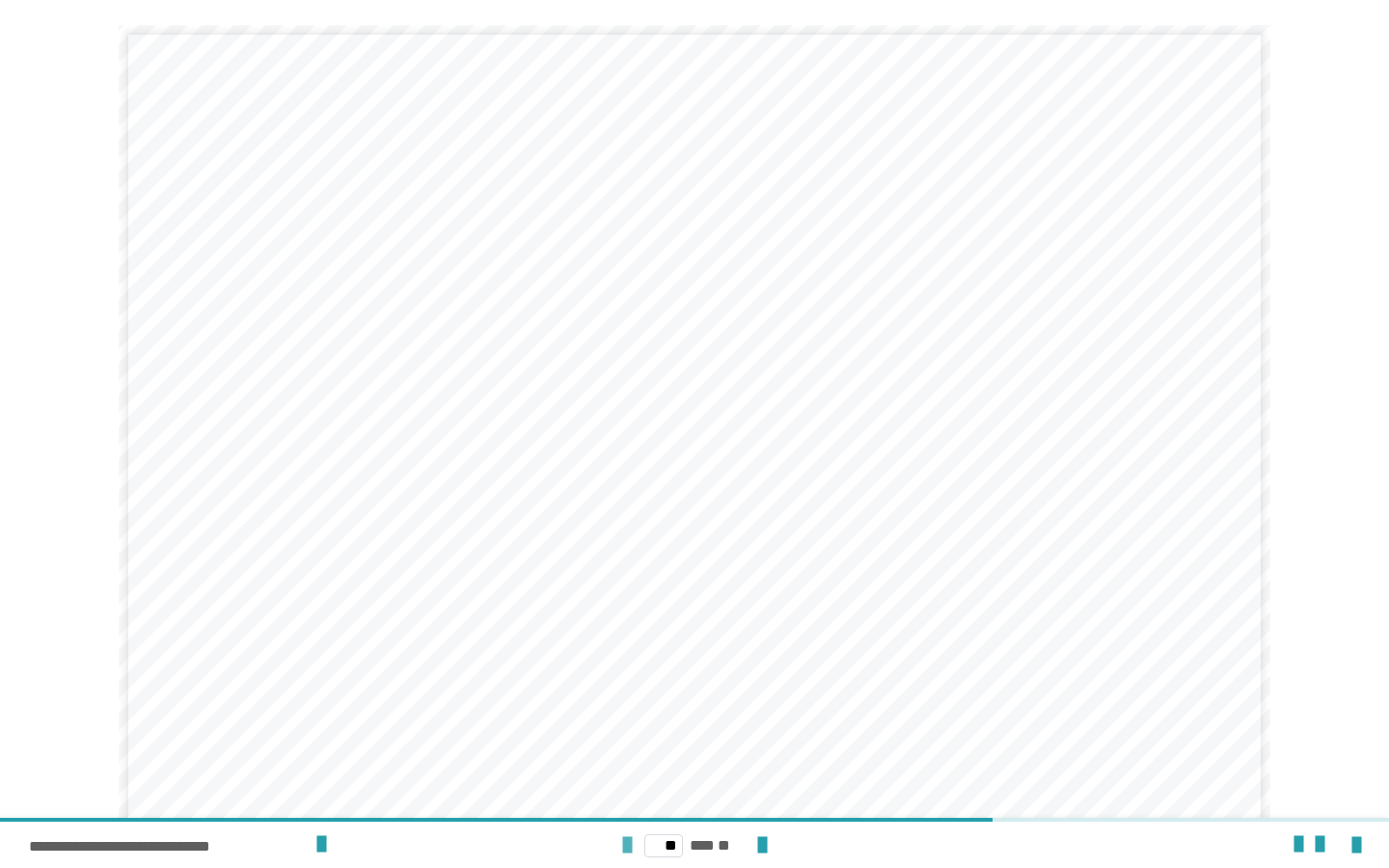 click at bounding box center (627, 846) 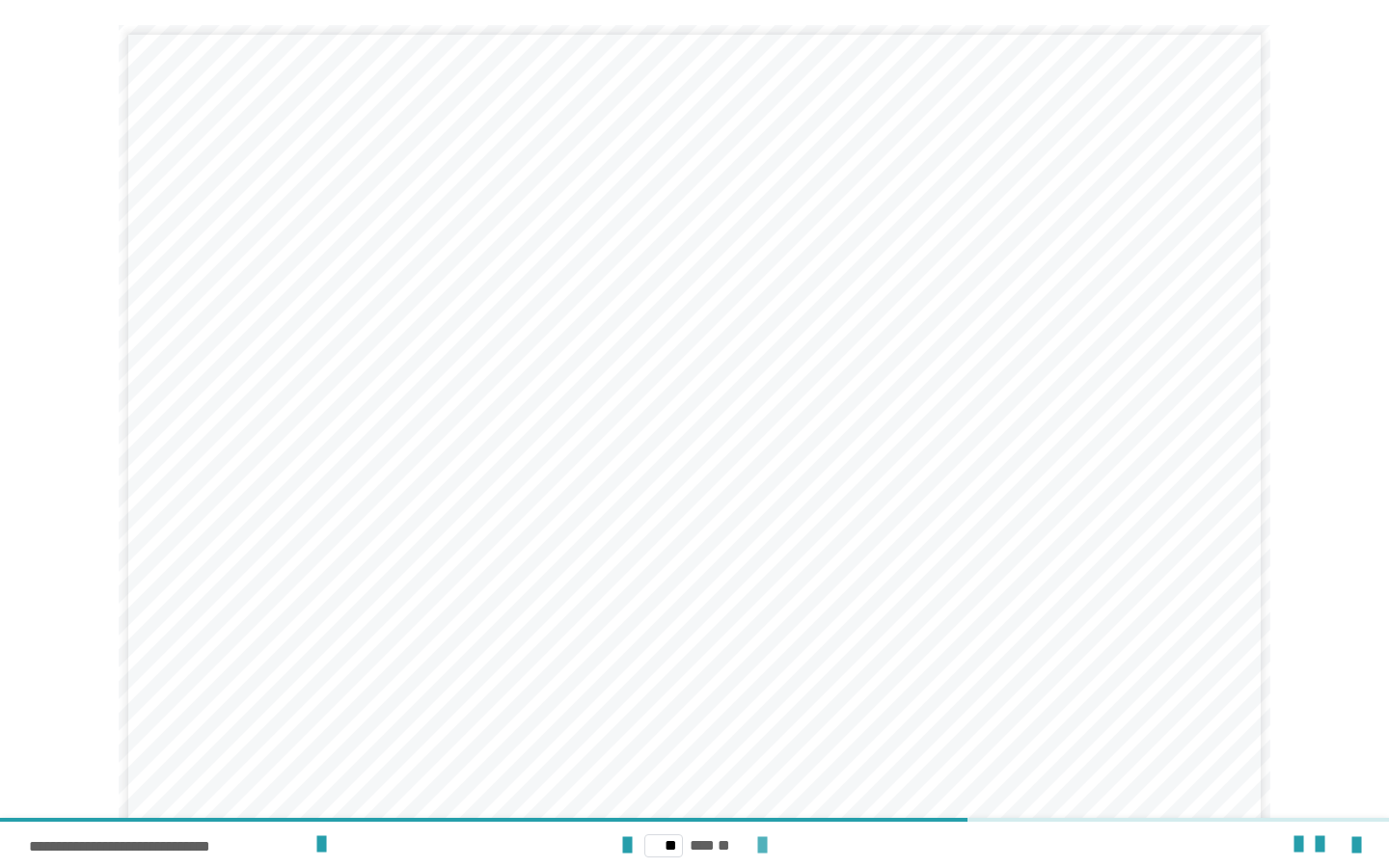 click at bounding box center (762, 846) 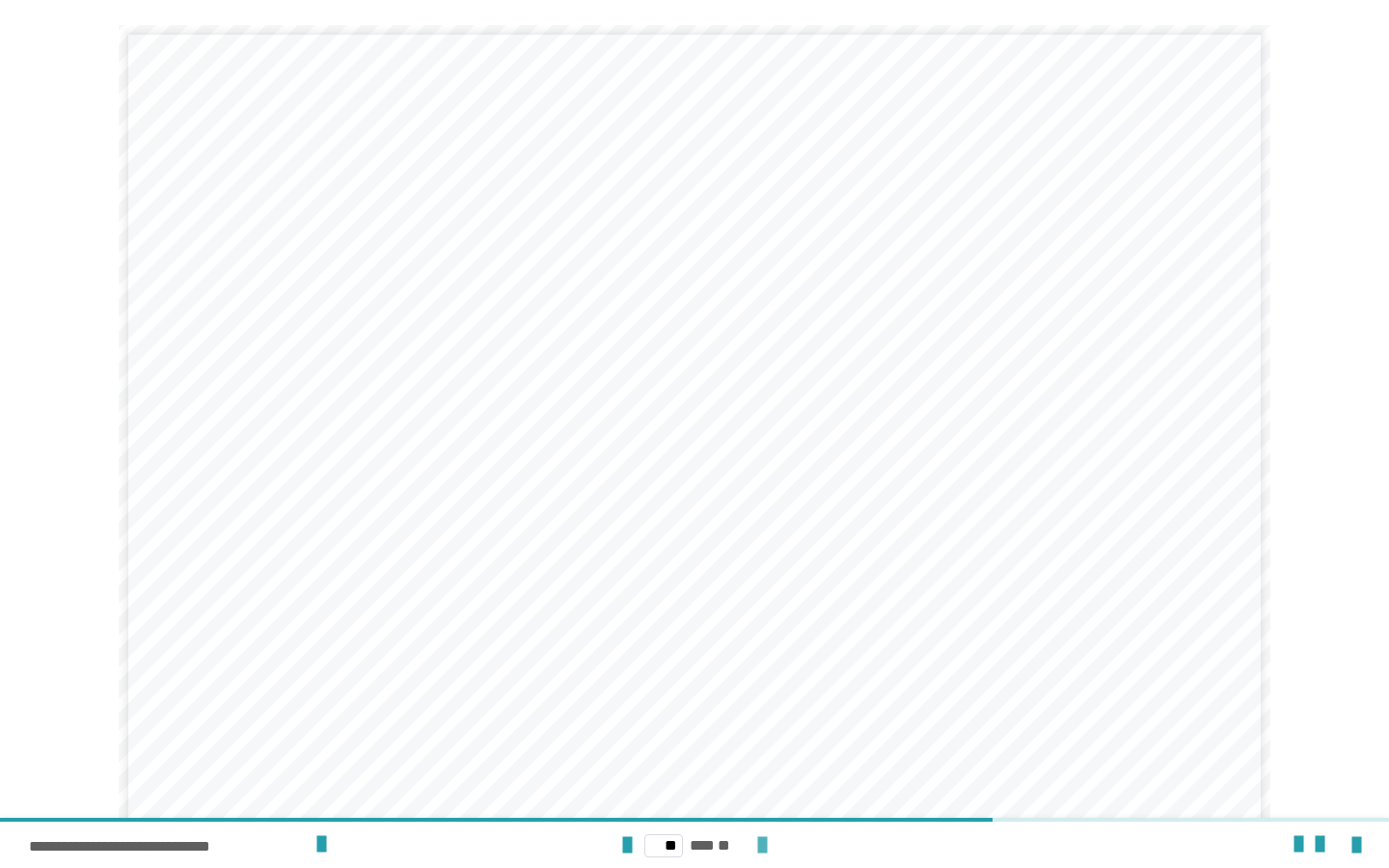click at bounding box center (762, 846) 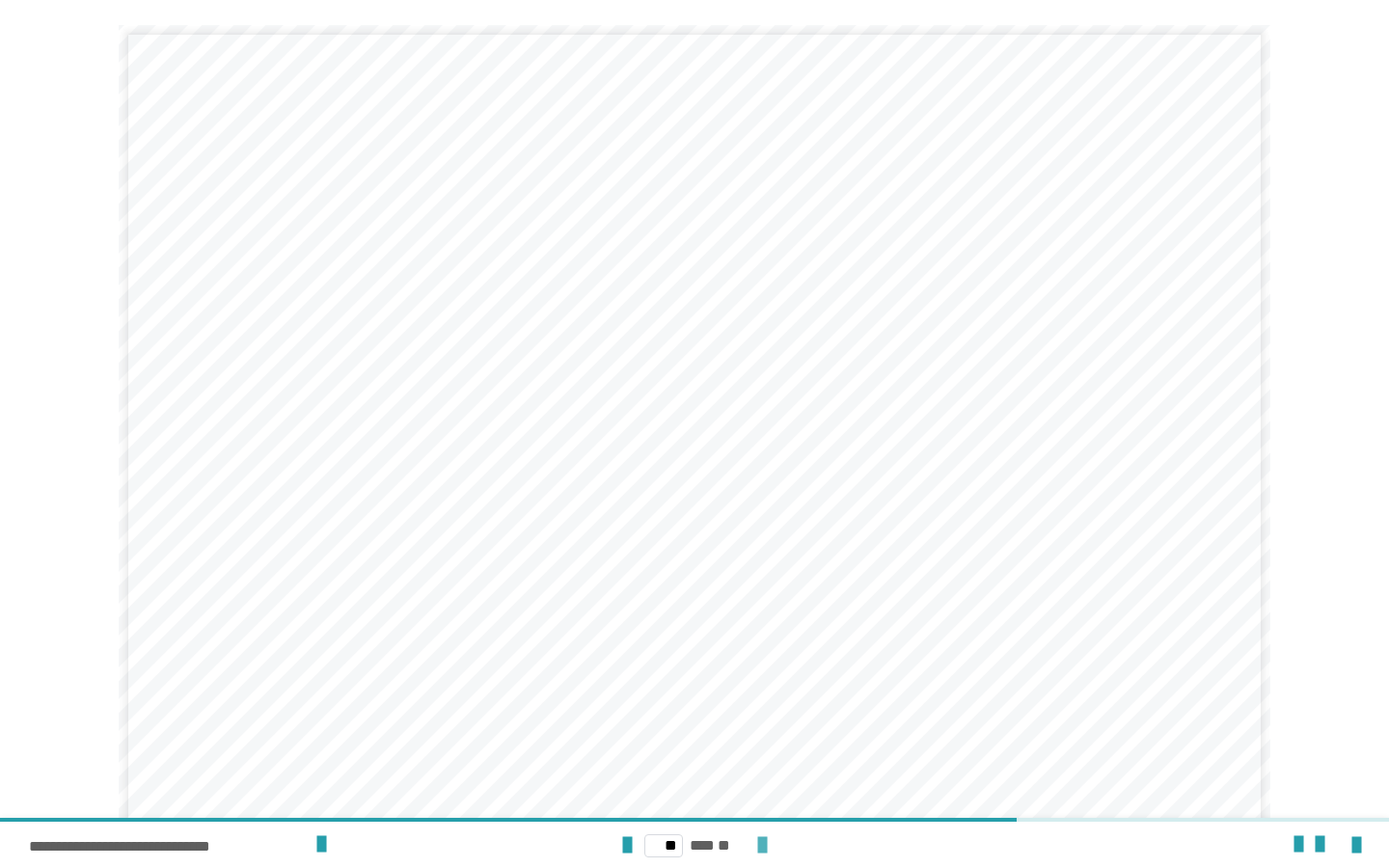 click at bounding box center (762, 846) 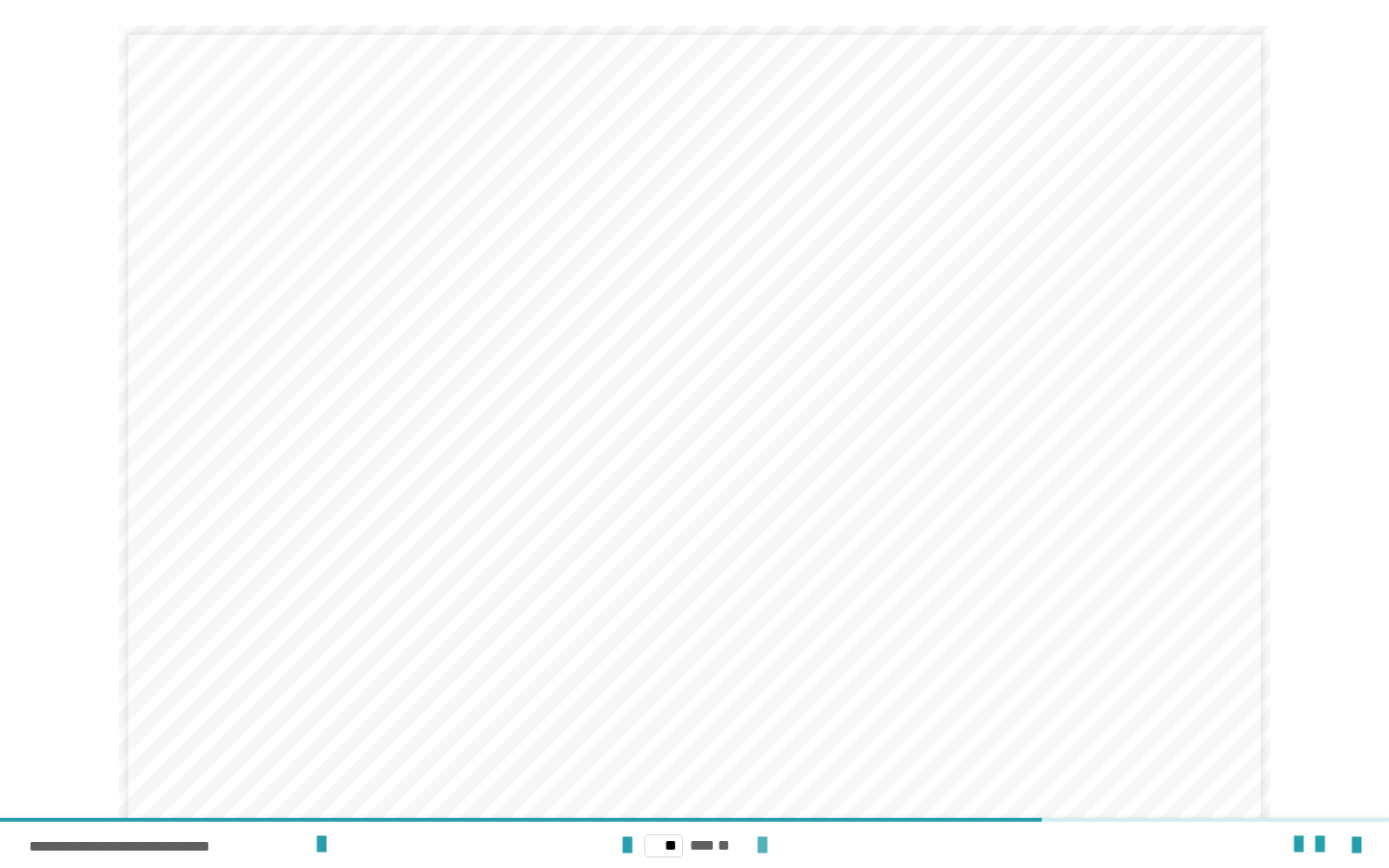 click at bounding box center [762, 846] 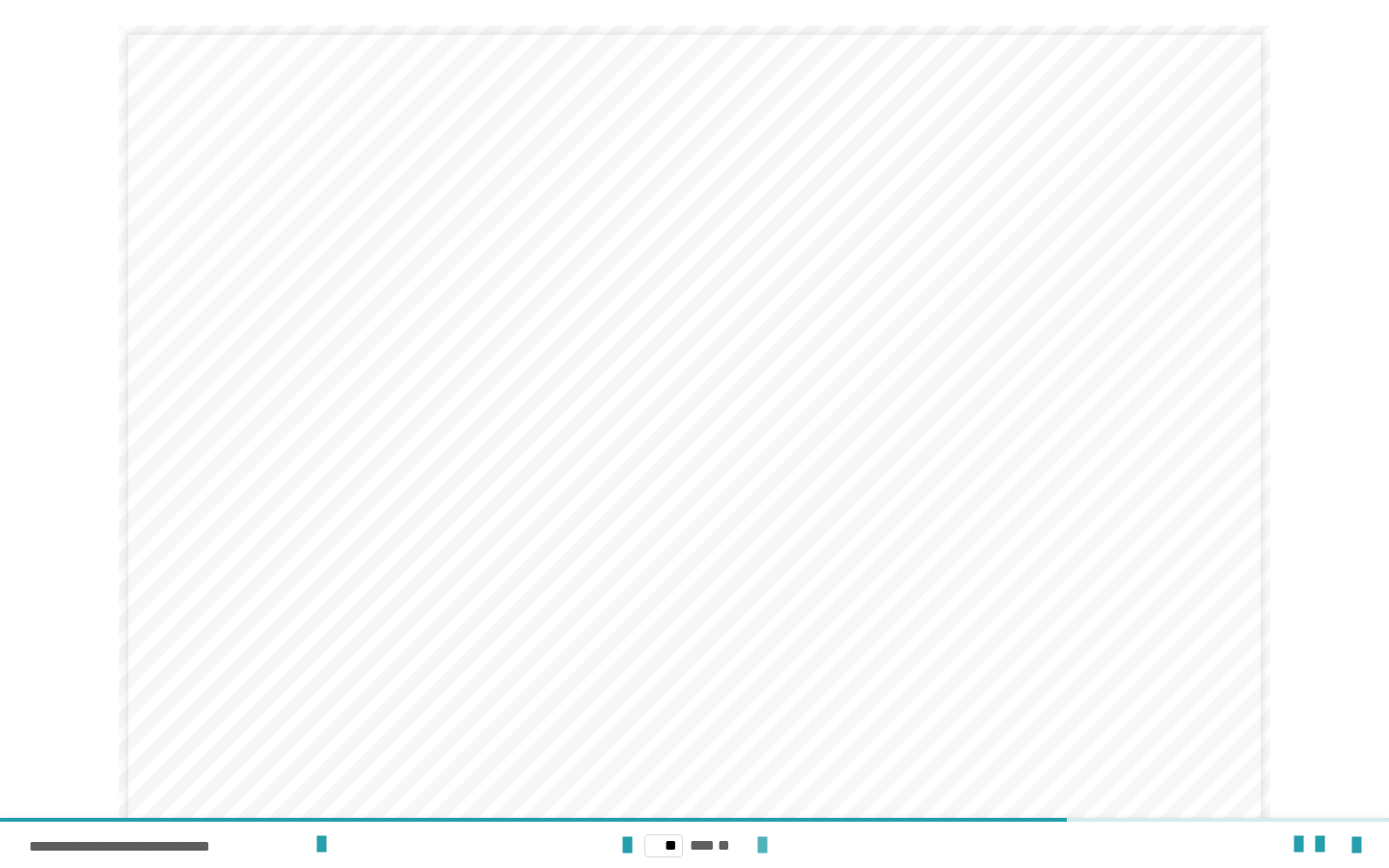 click at bounding box center (762, 846) 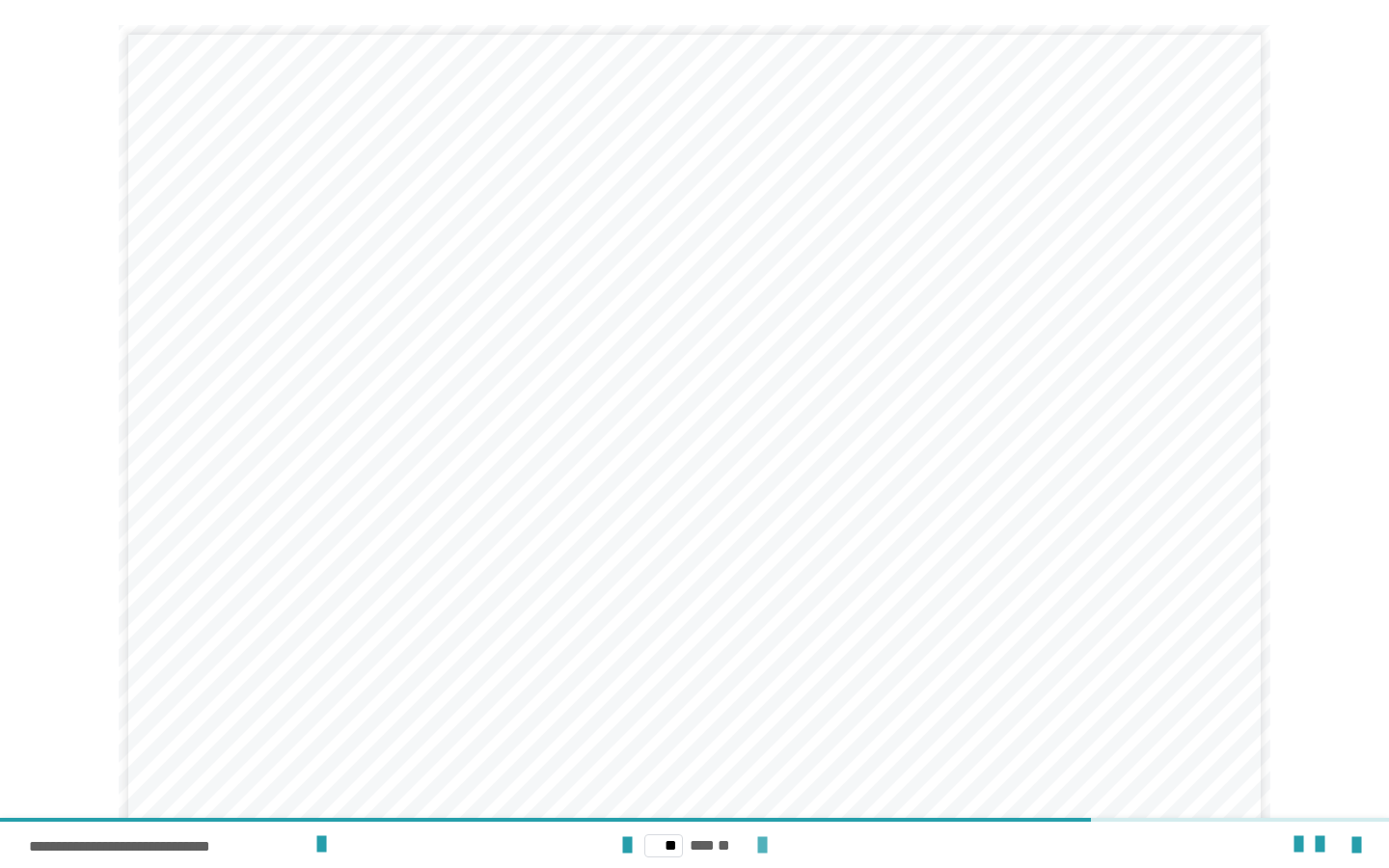 click at bounding box center (762, 846) 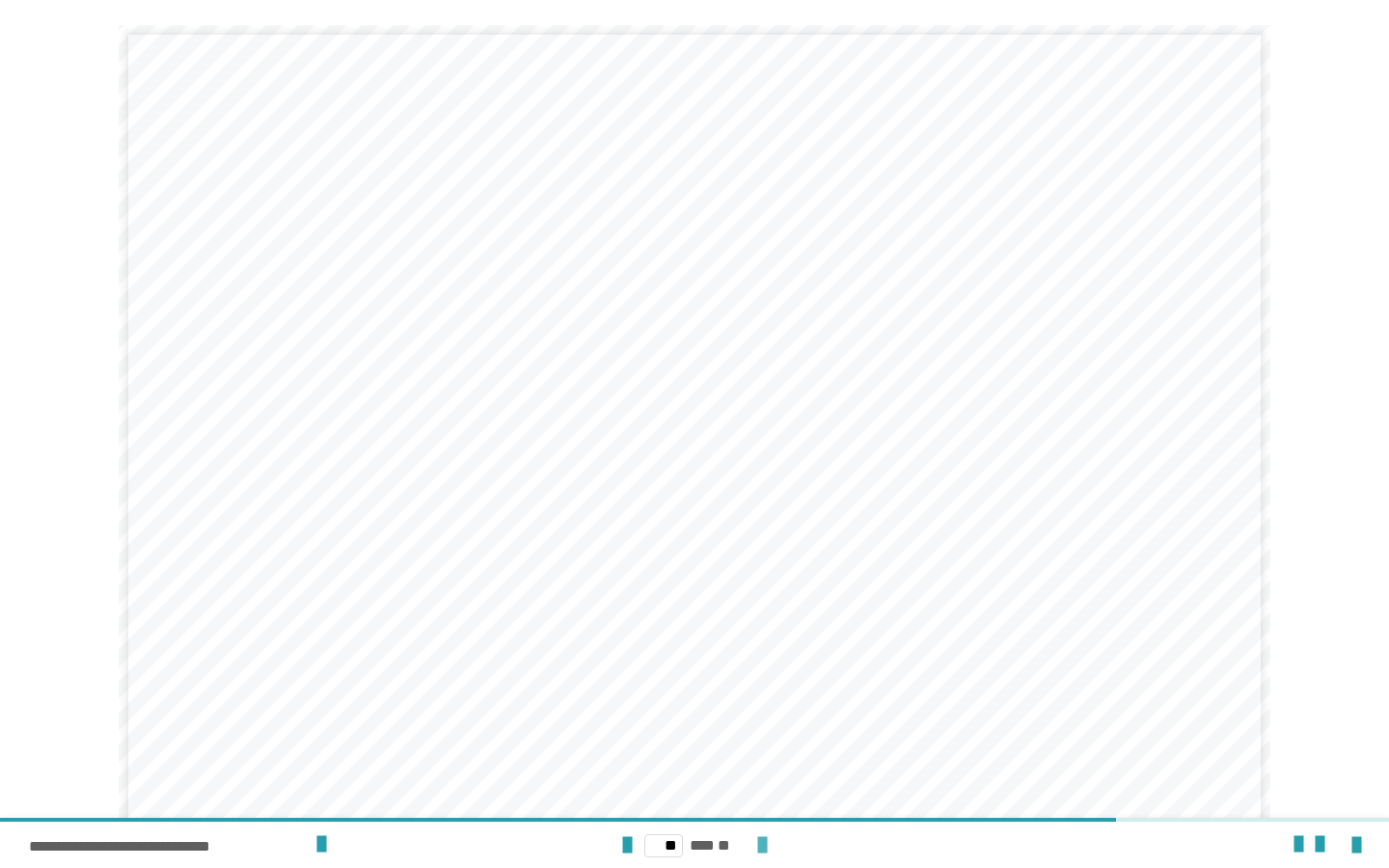 click at bounding box center [762, 846] 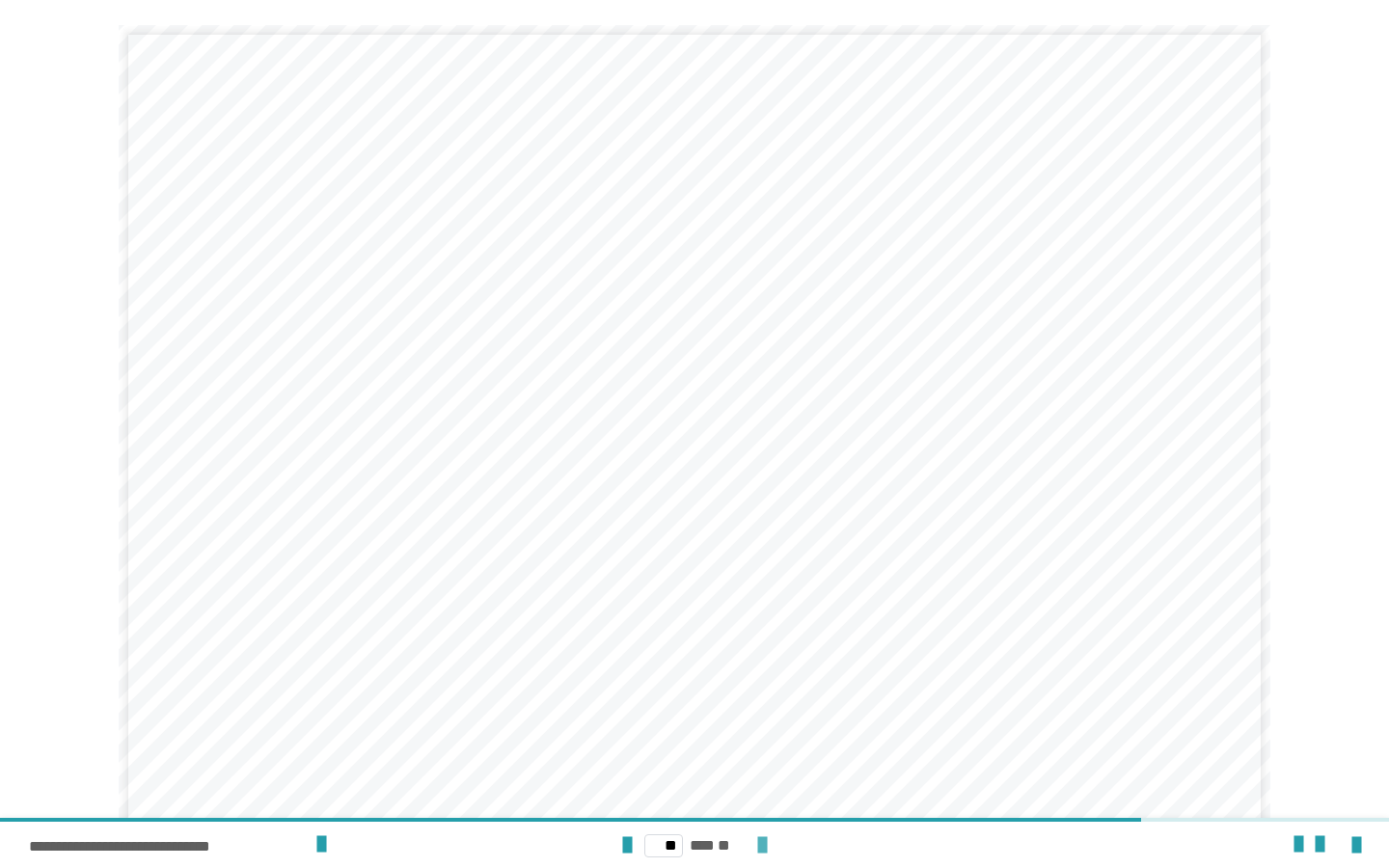 click at bounding box center (762, 846) 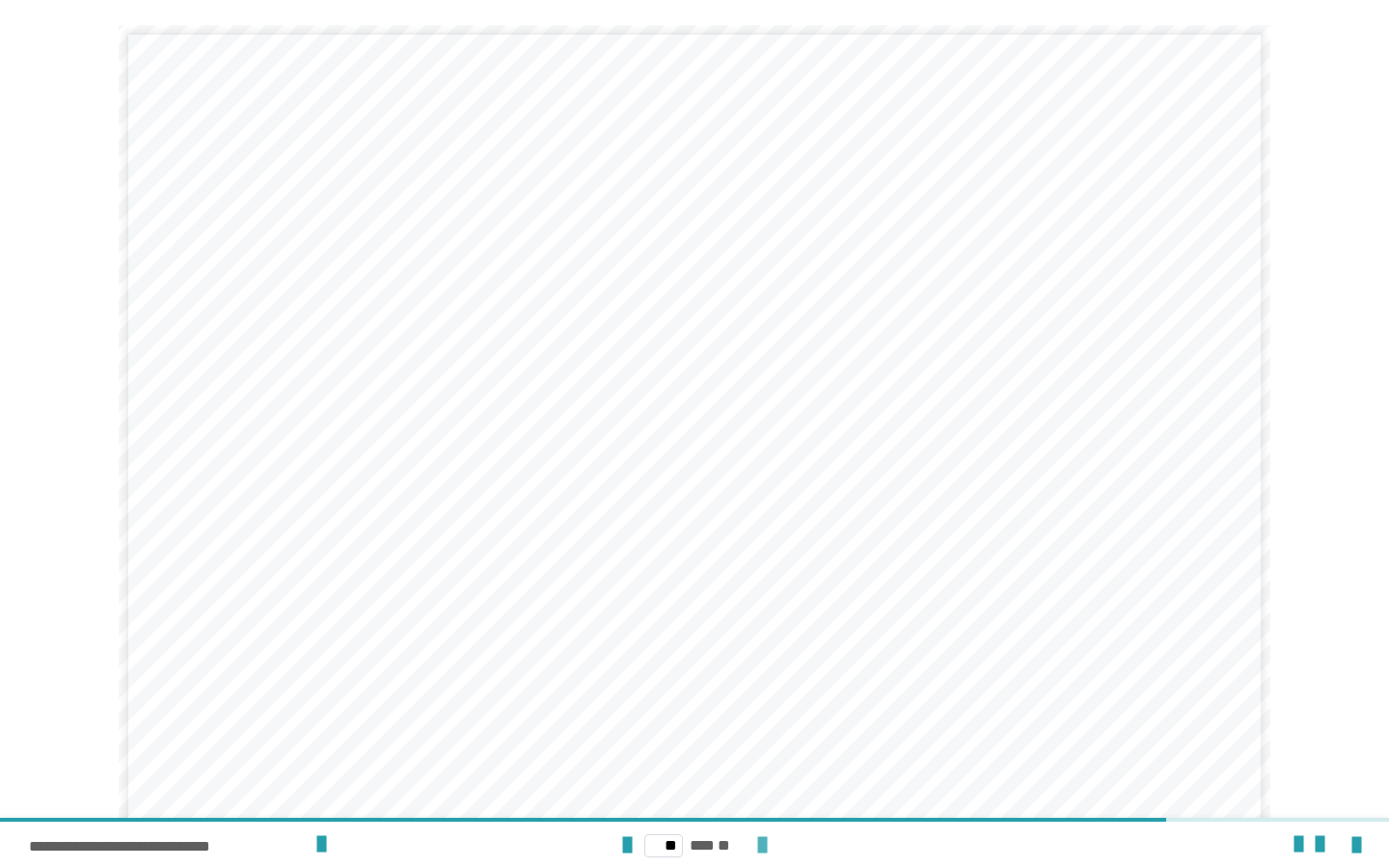 click at bounding box center [762, 846] 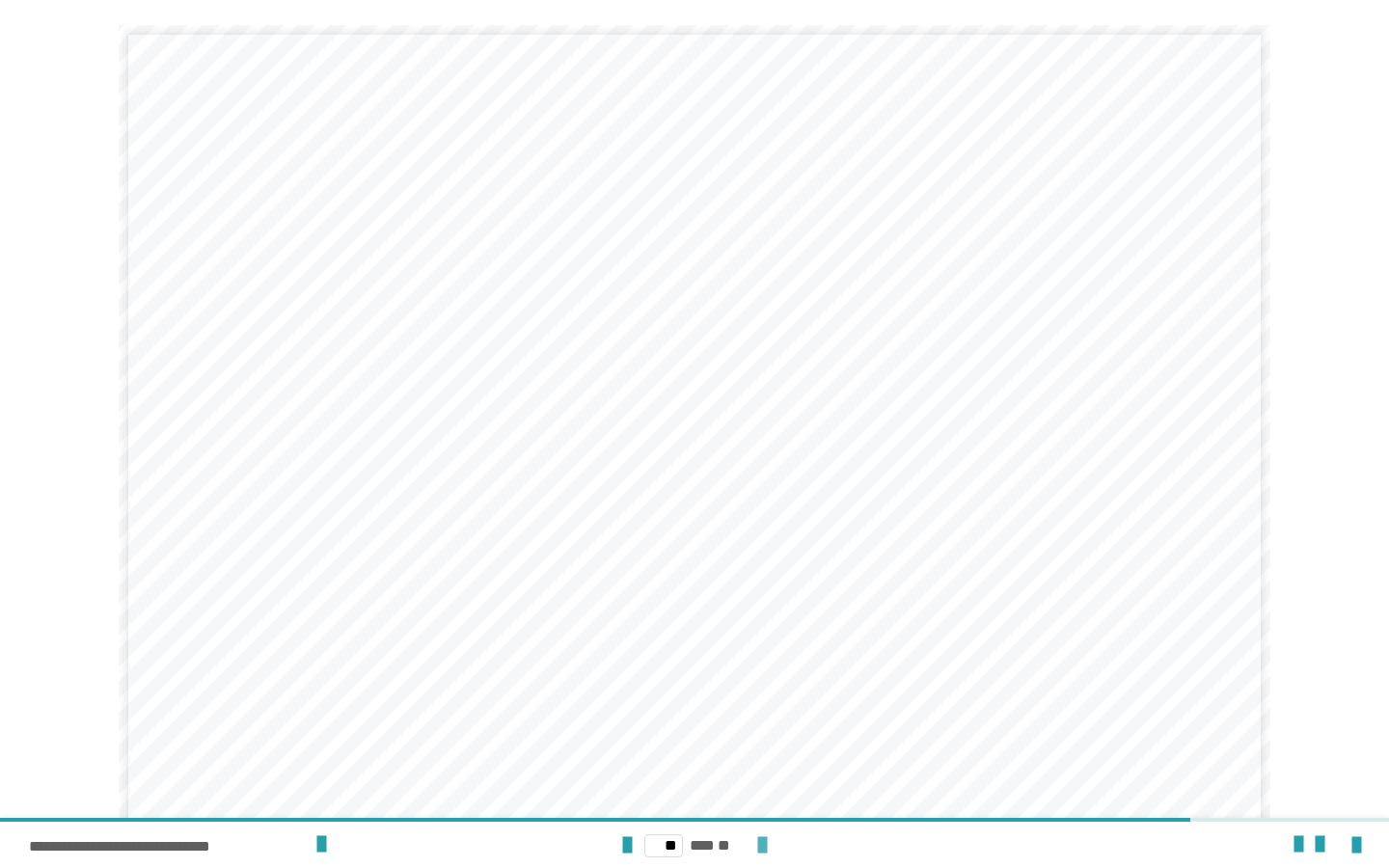 click at bounding box center (762, 846) 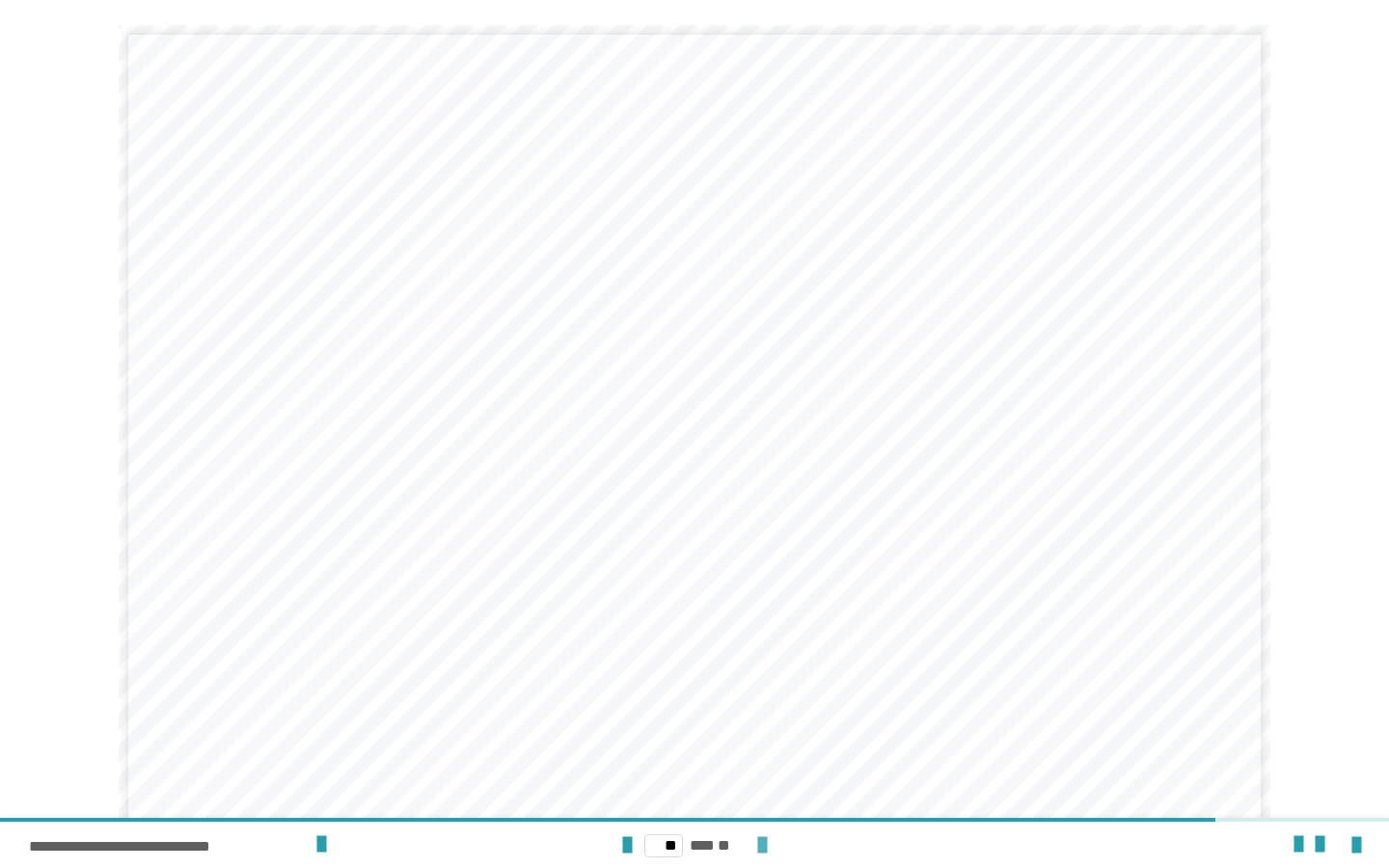 click at bounding box center (762, 846) 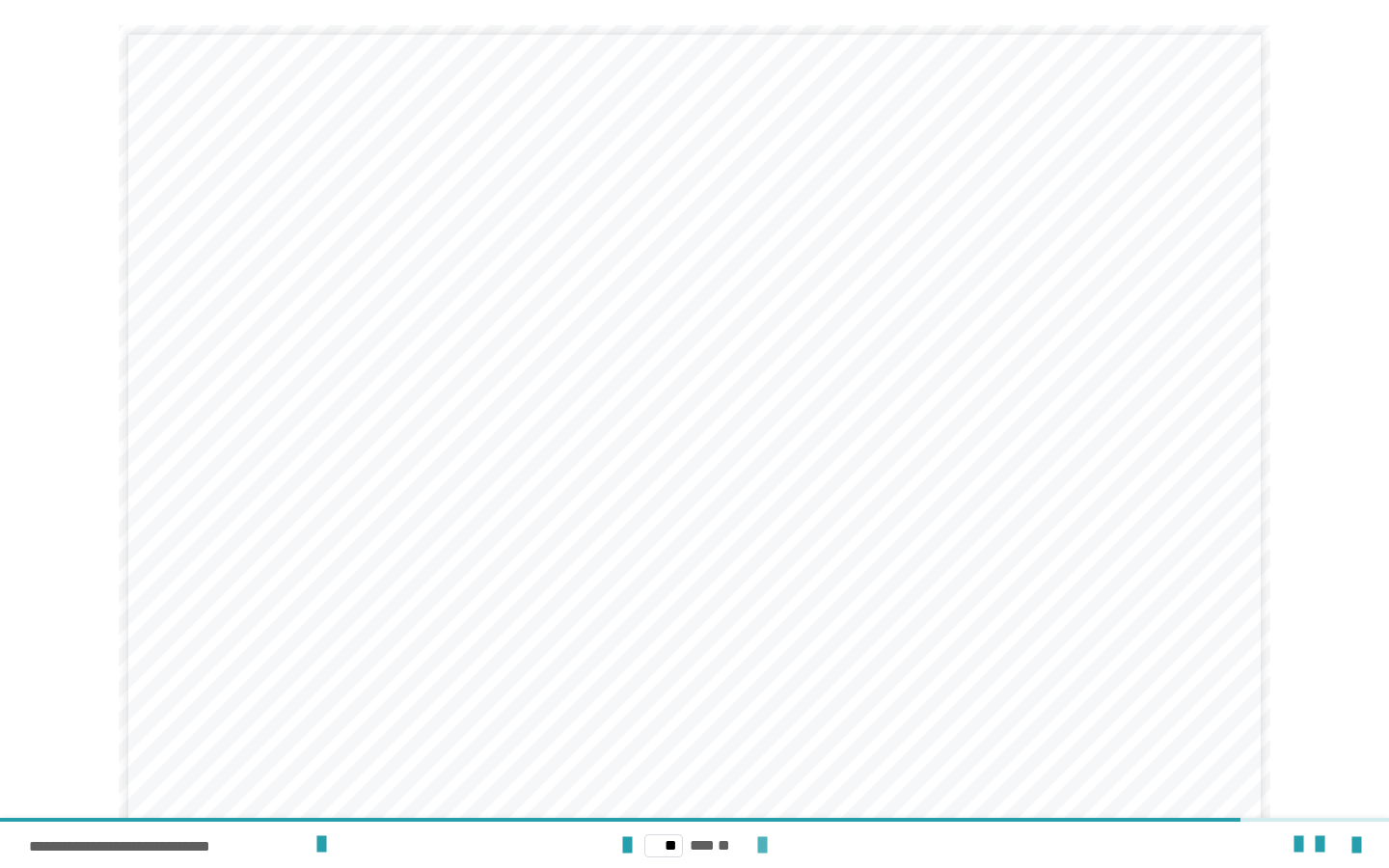 click at bounding box center [762, 846] 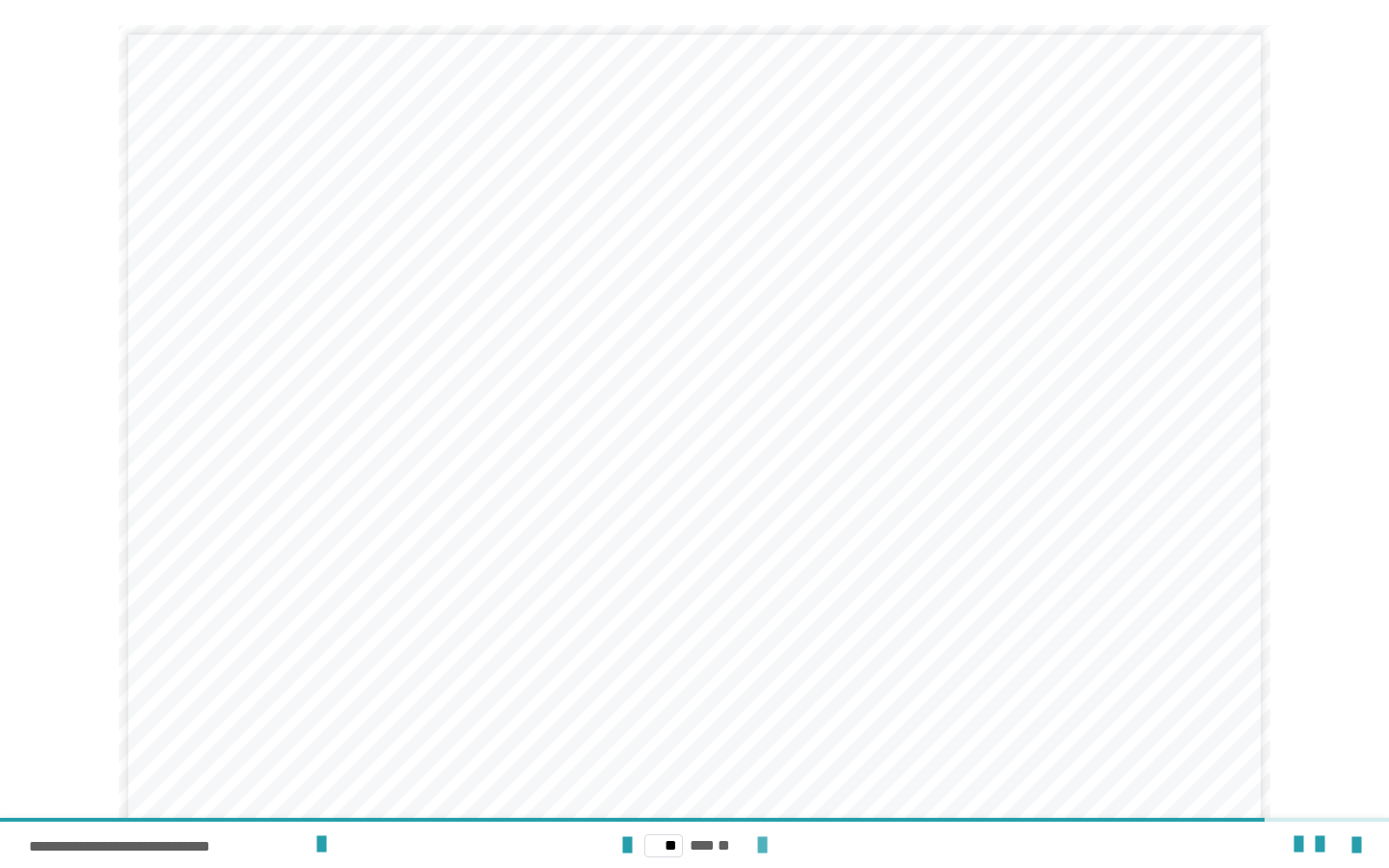 click at bounding box center [762, 846] 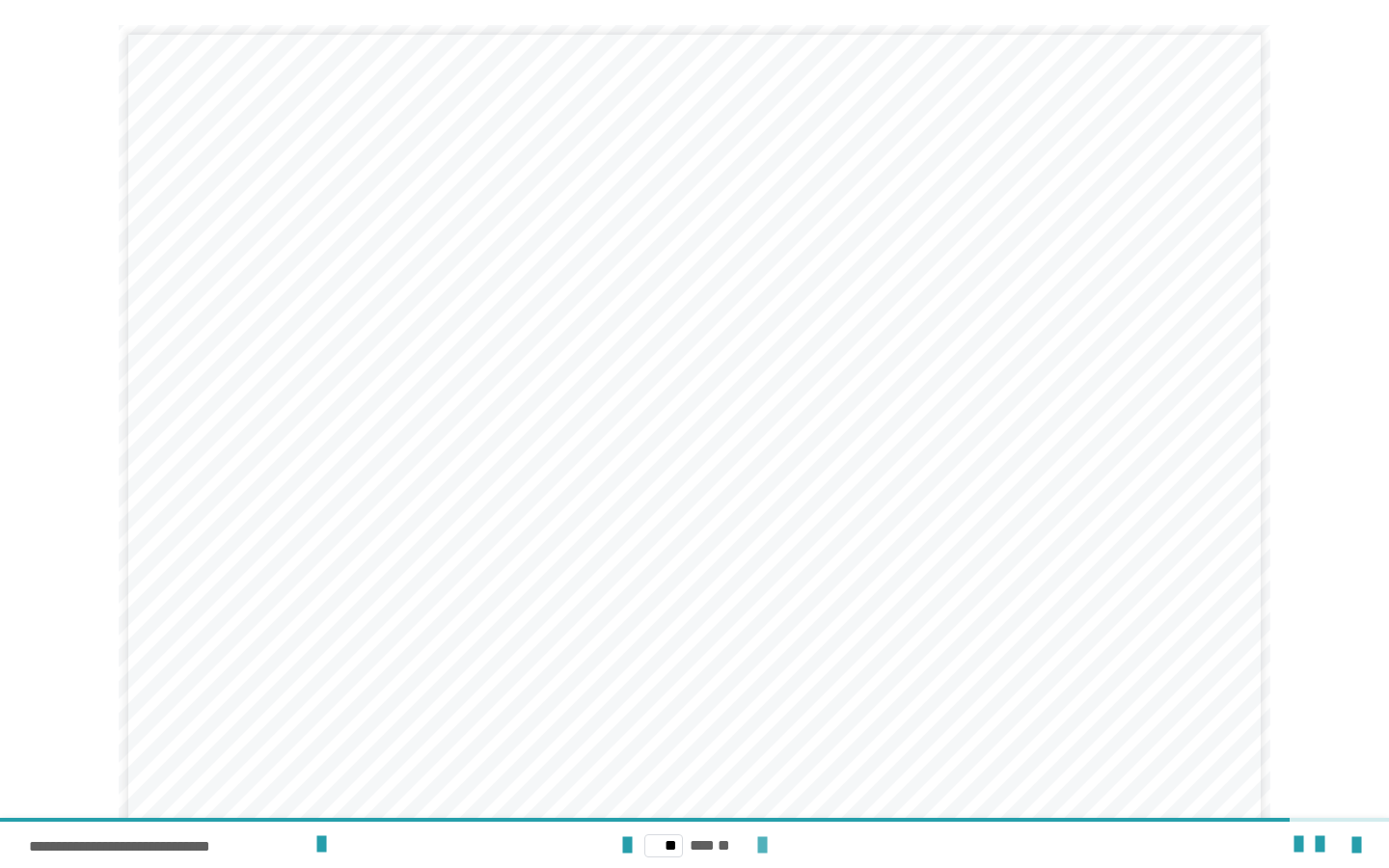 click at bounding box center [762, 846] 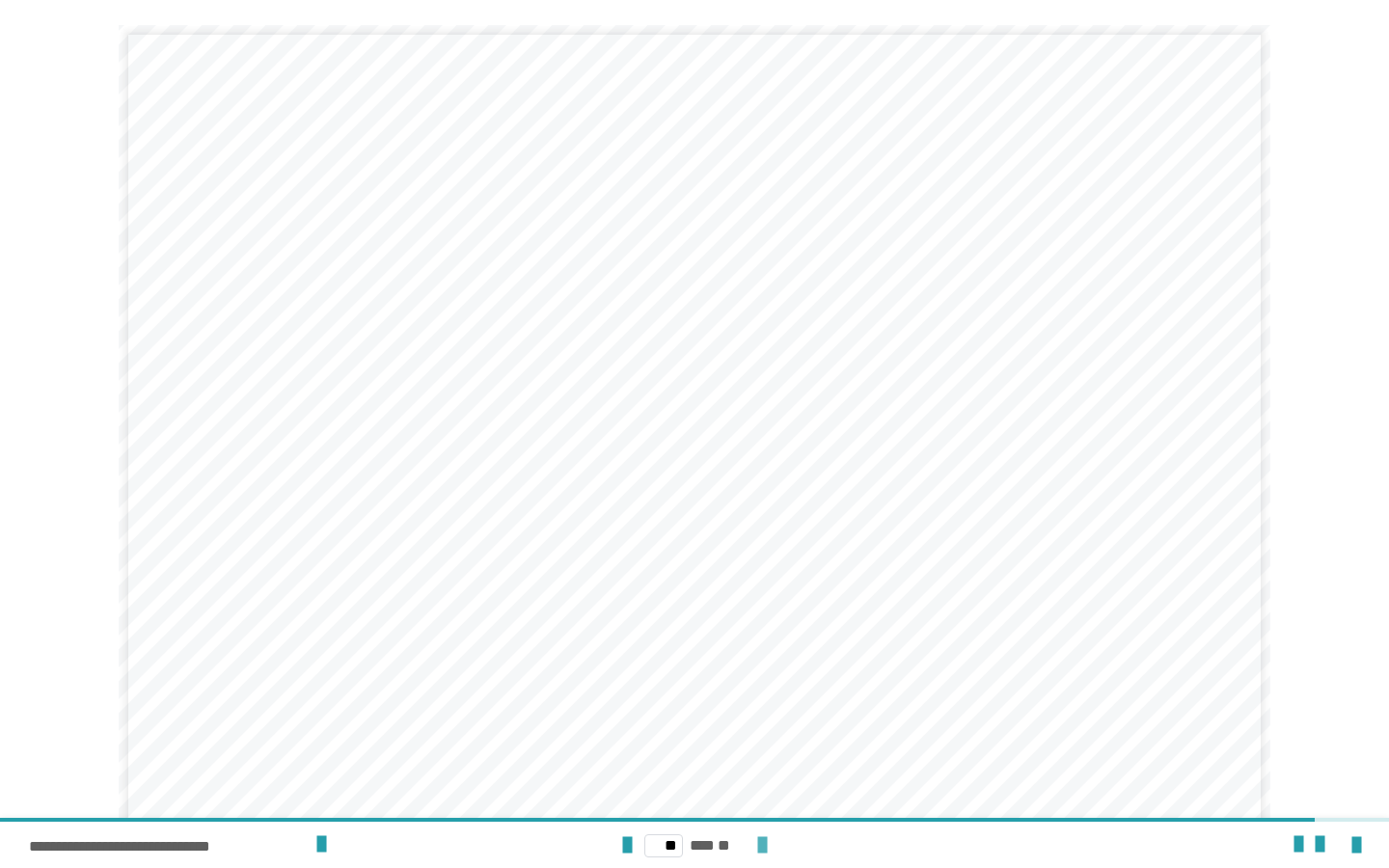 click at bounding box center (762, 846) 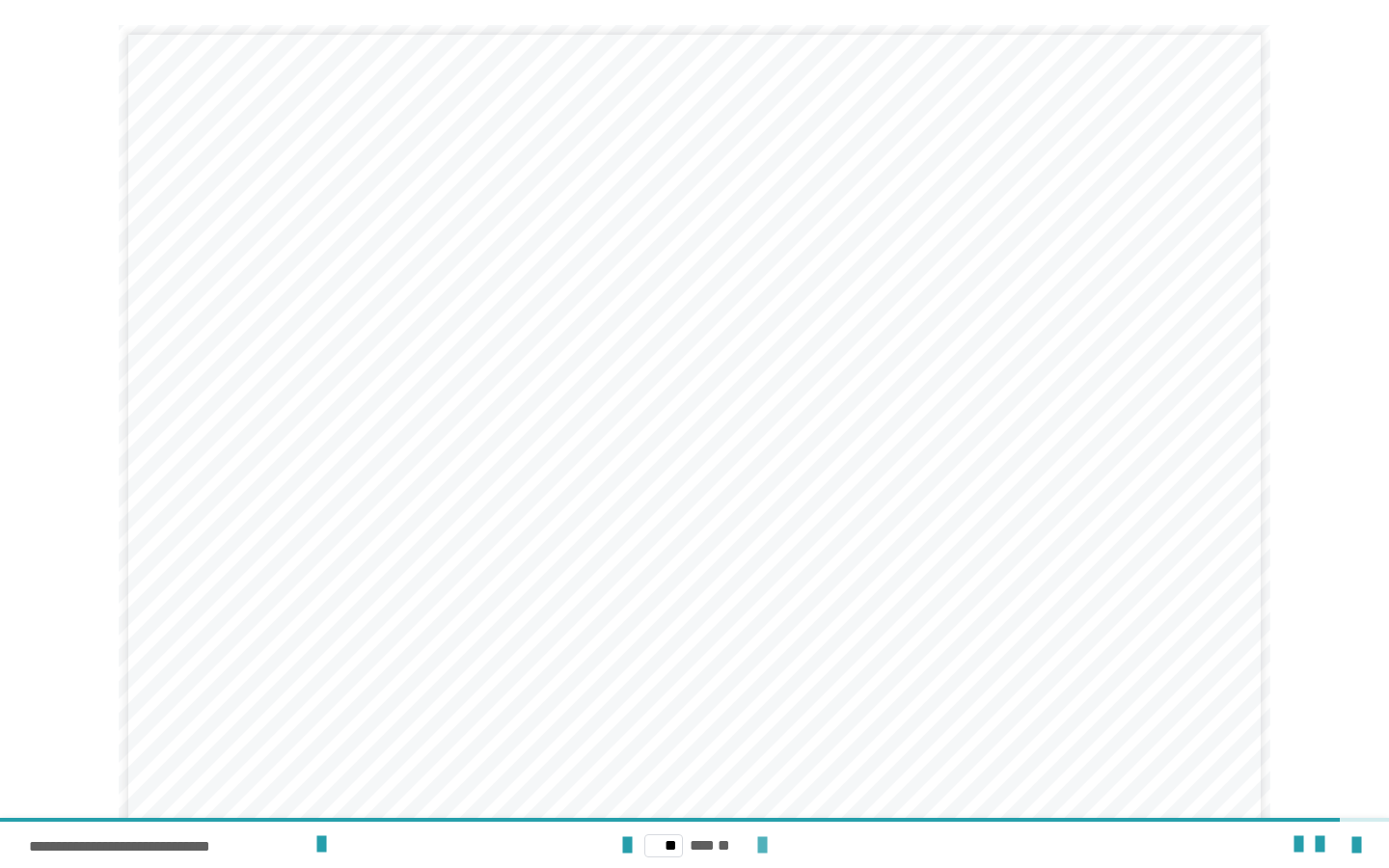 click at bounding box center (762, 846) 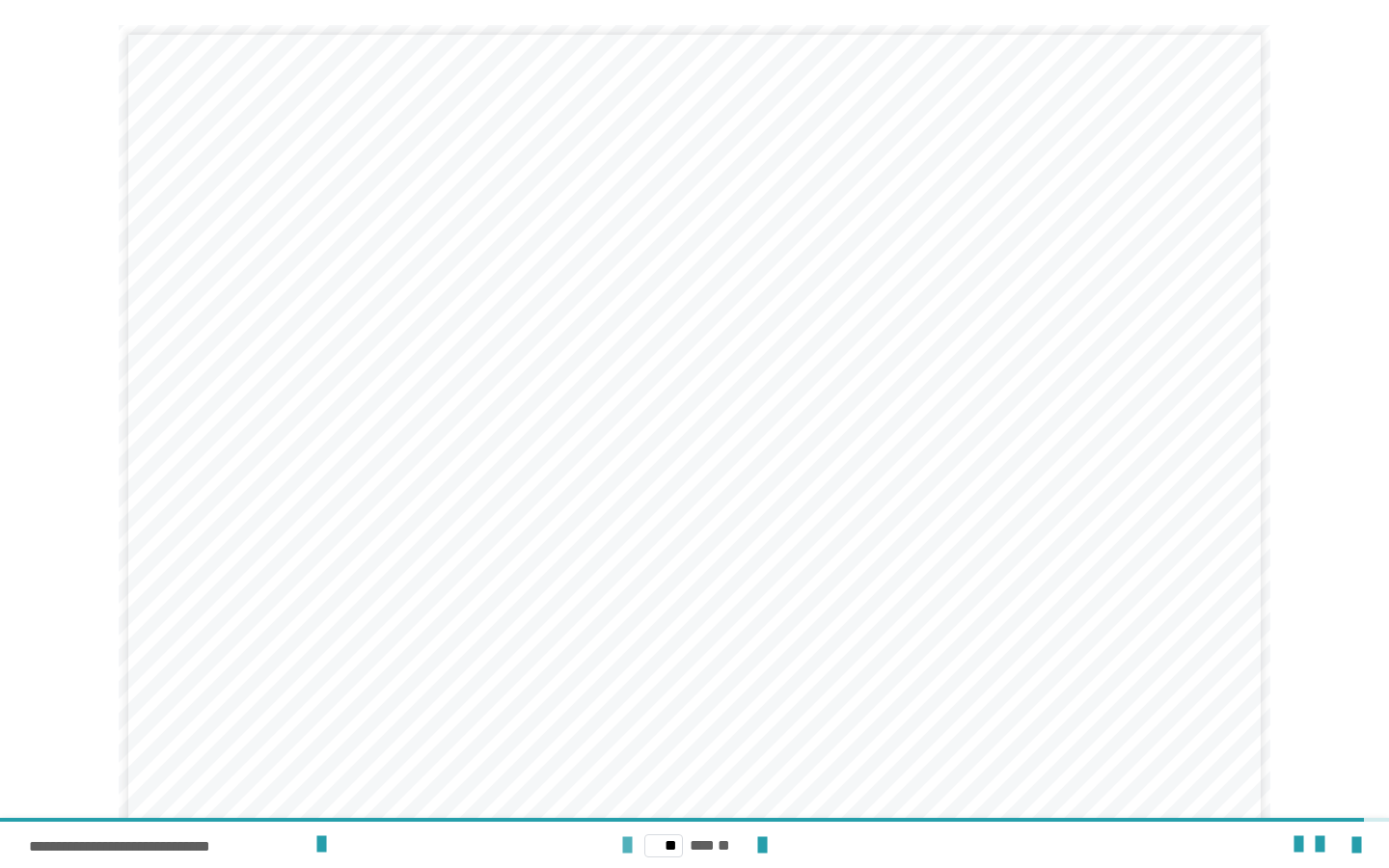 click at bounding box center [627, 846] 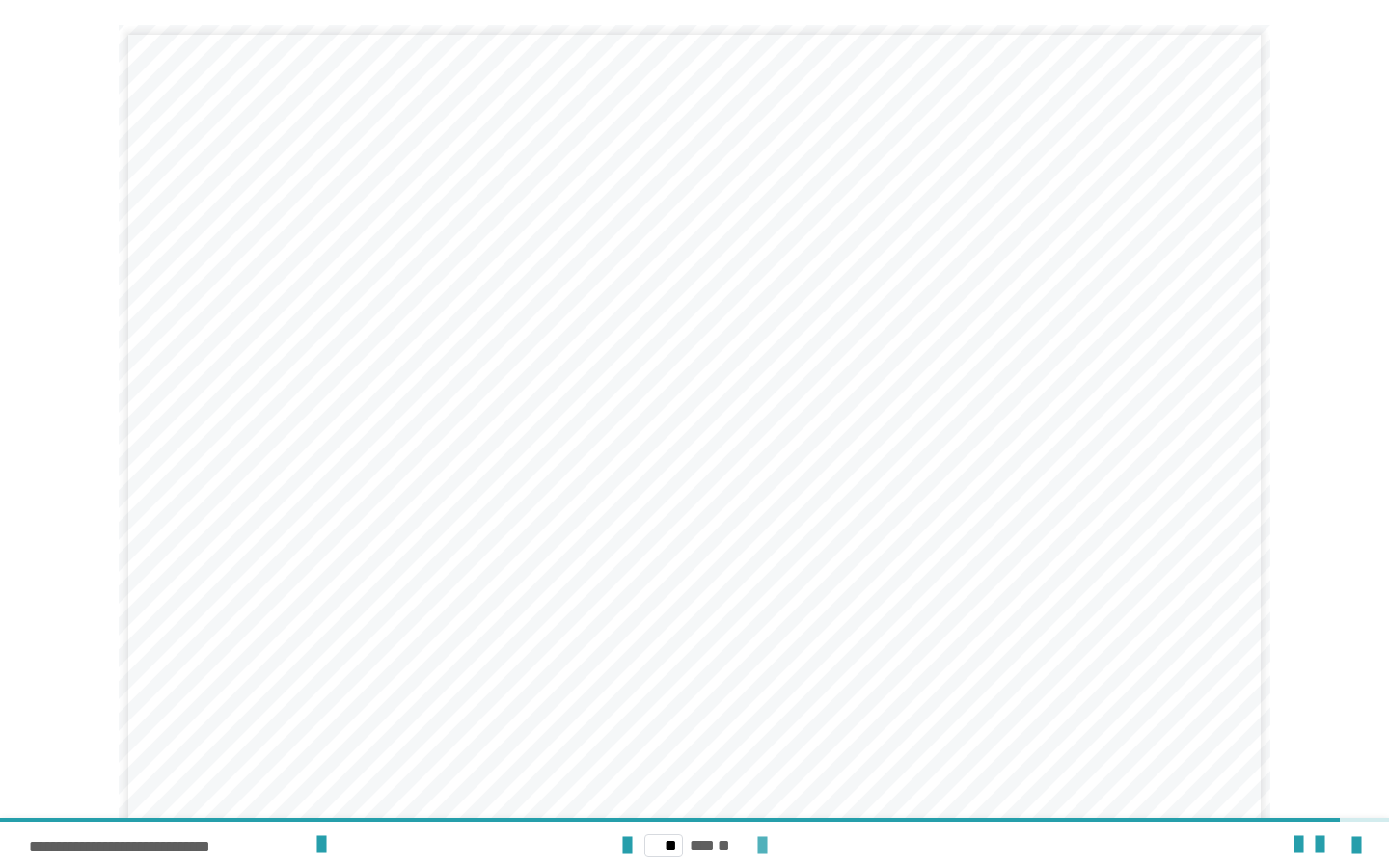 click at bounding box center [762, 846] 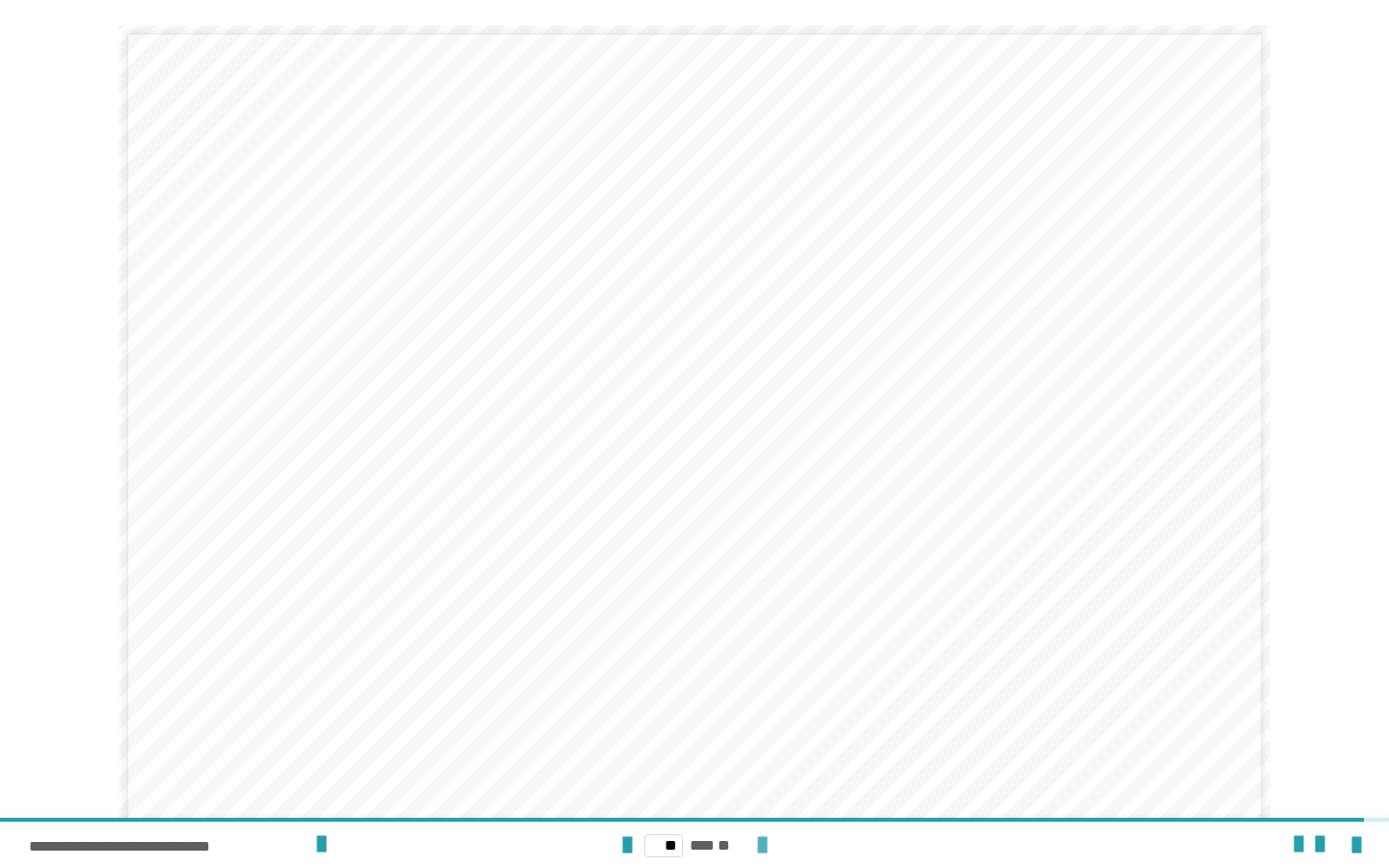 click at bounding box center (762, 846) 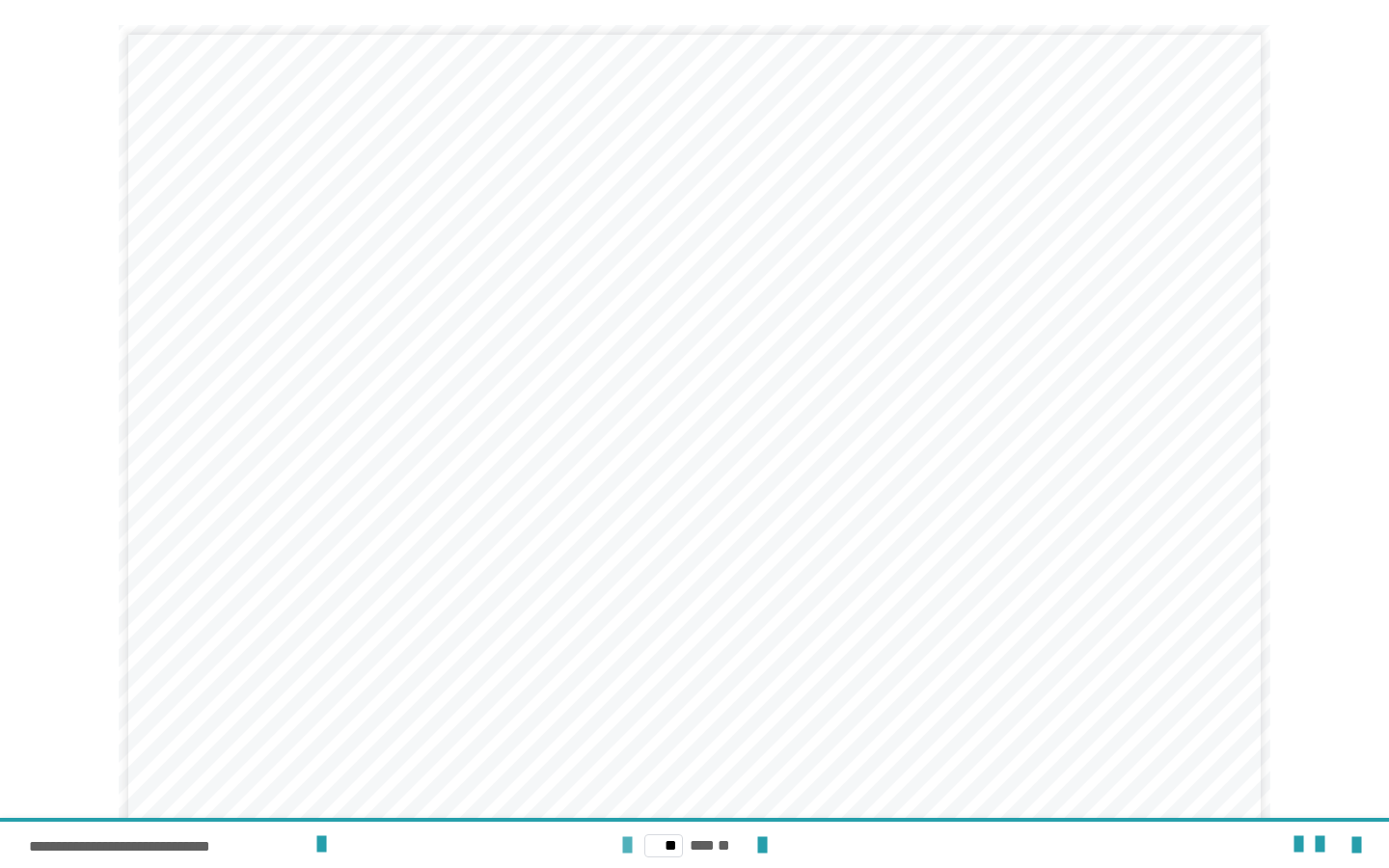 click at bounding box center [627, 846] 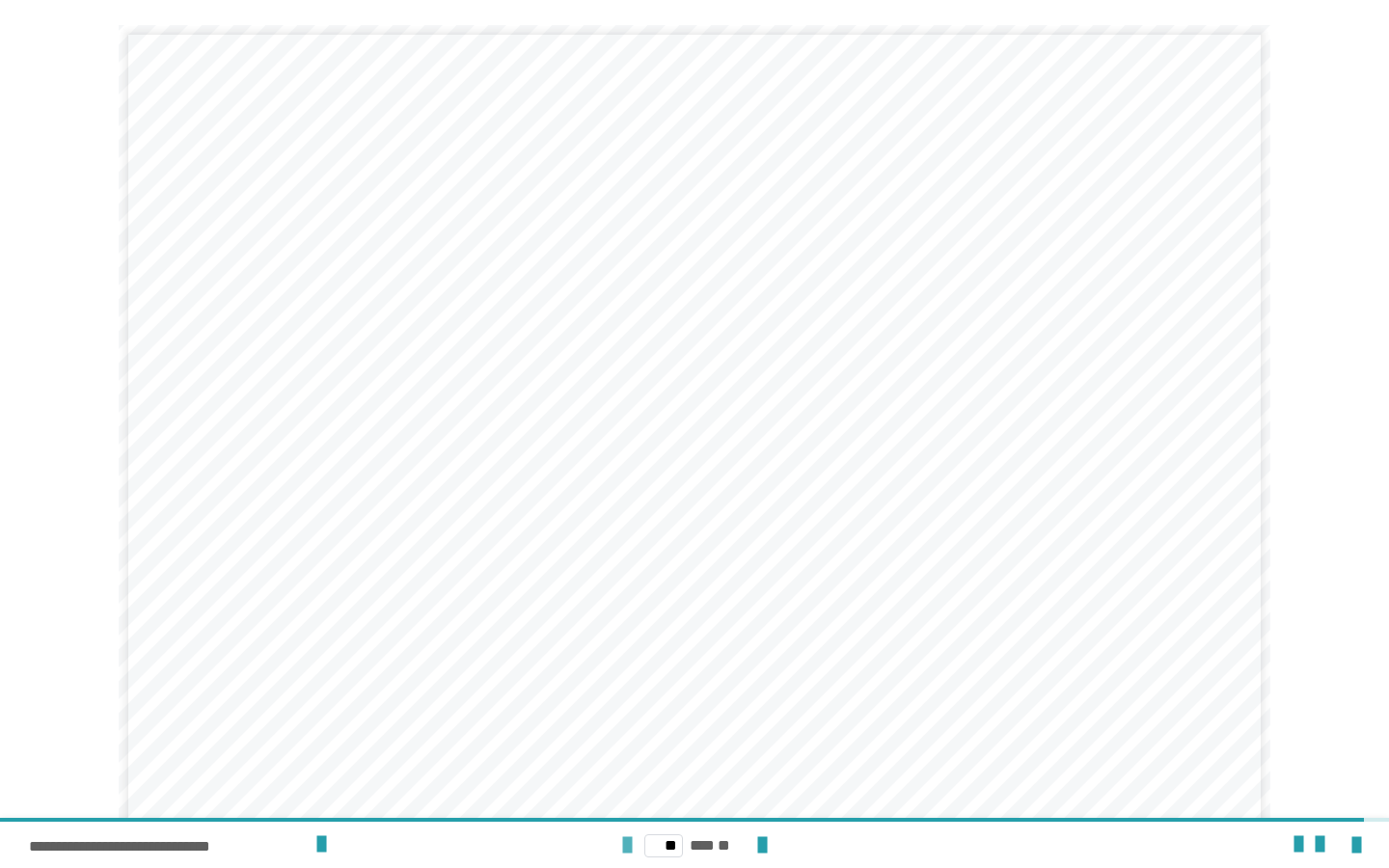 click at bounding box center (627, 846) 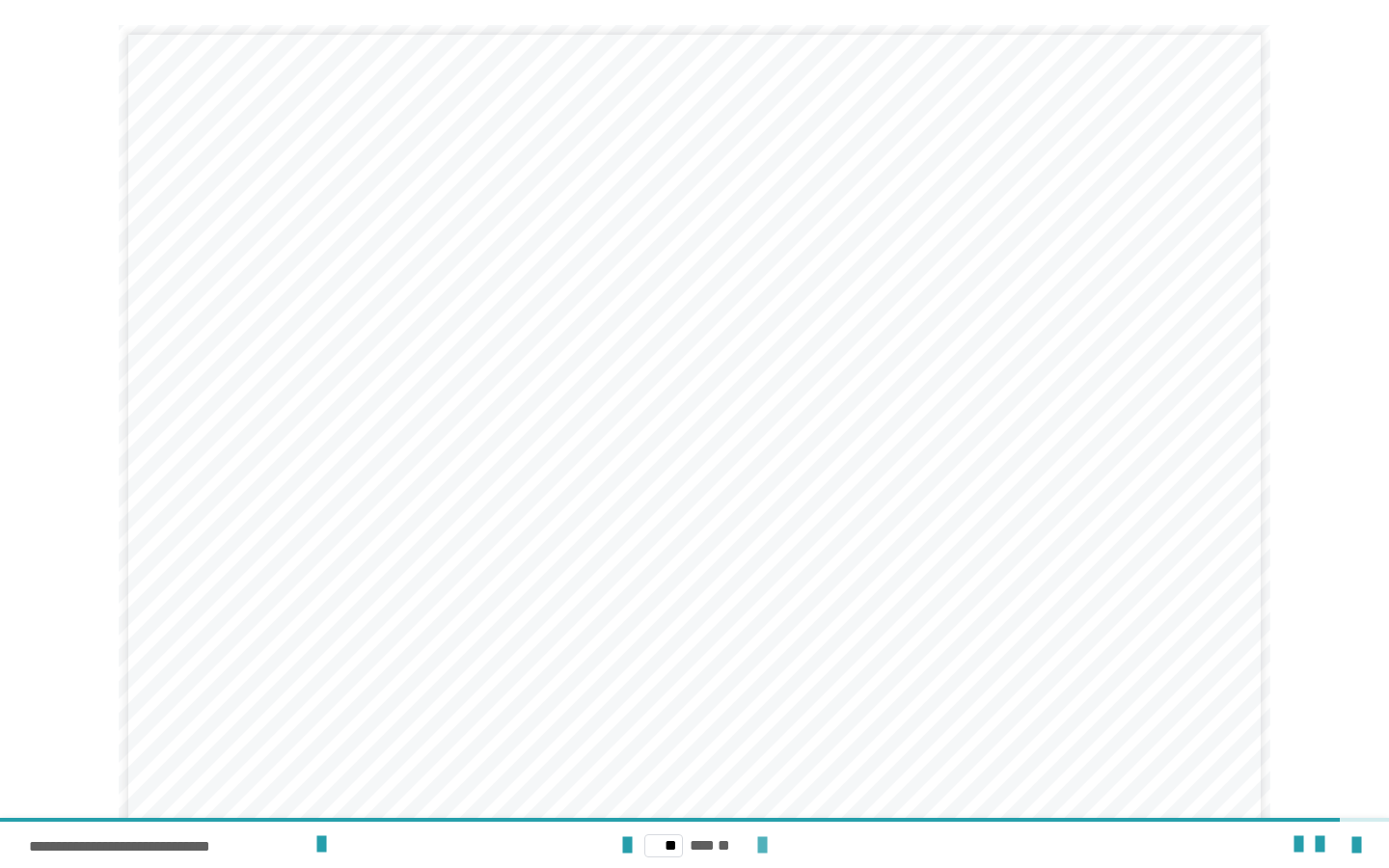 click at bounding box center (762, 846) 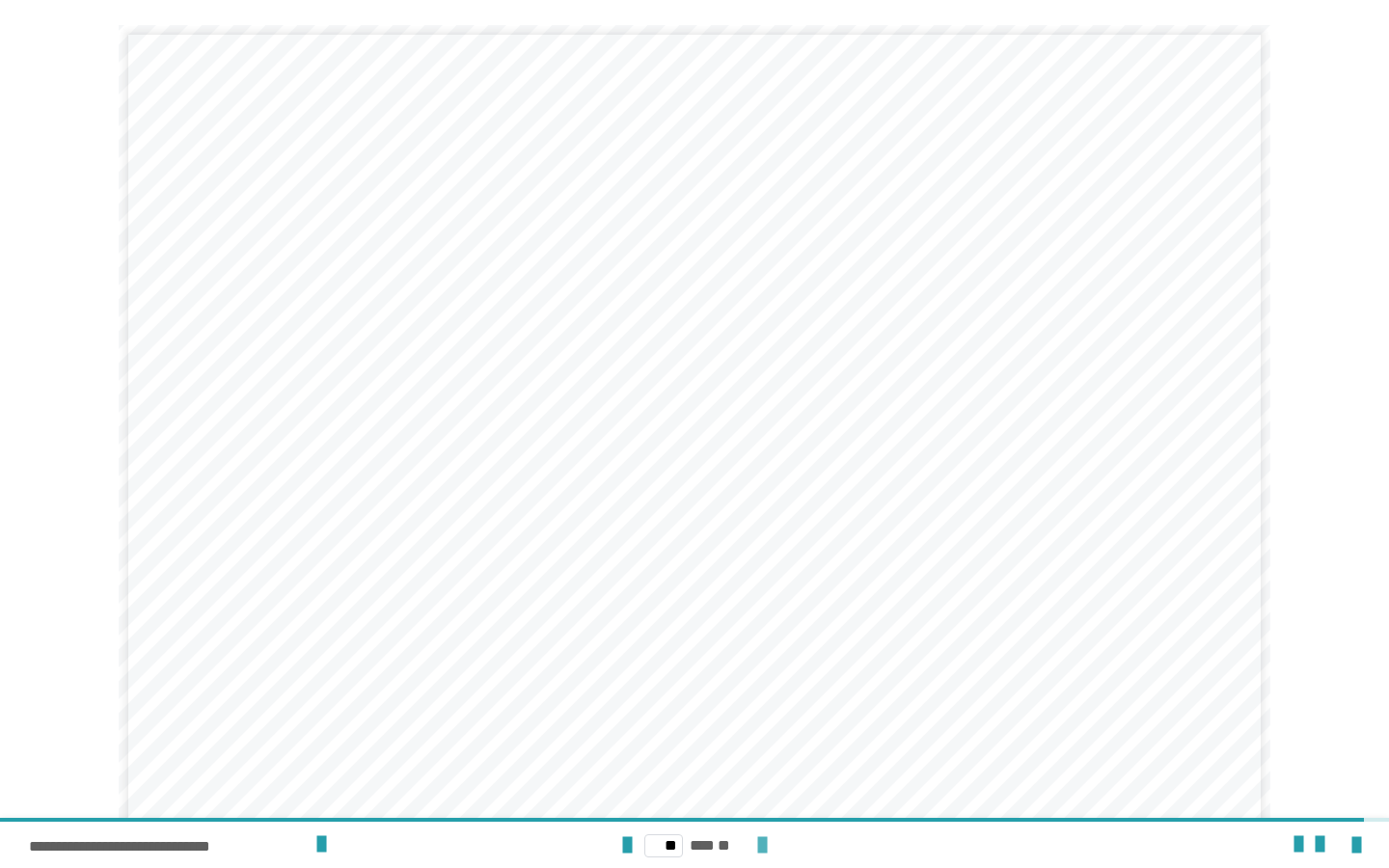 click at bounding box center [762, 846] 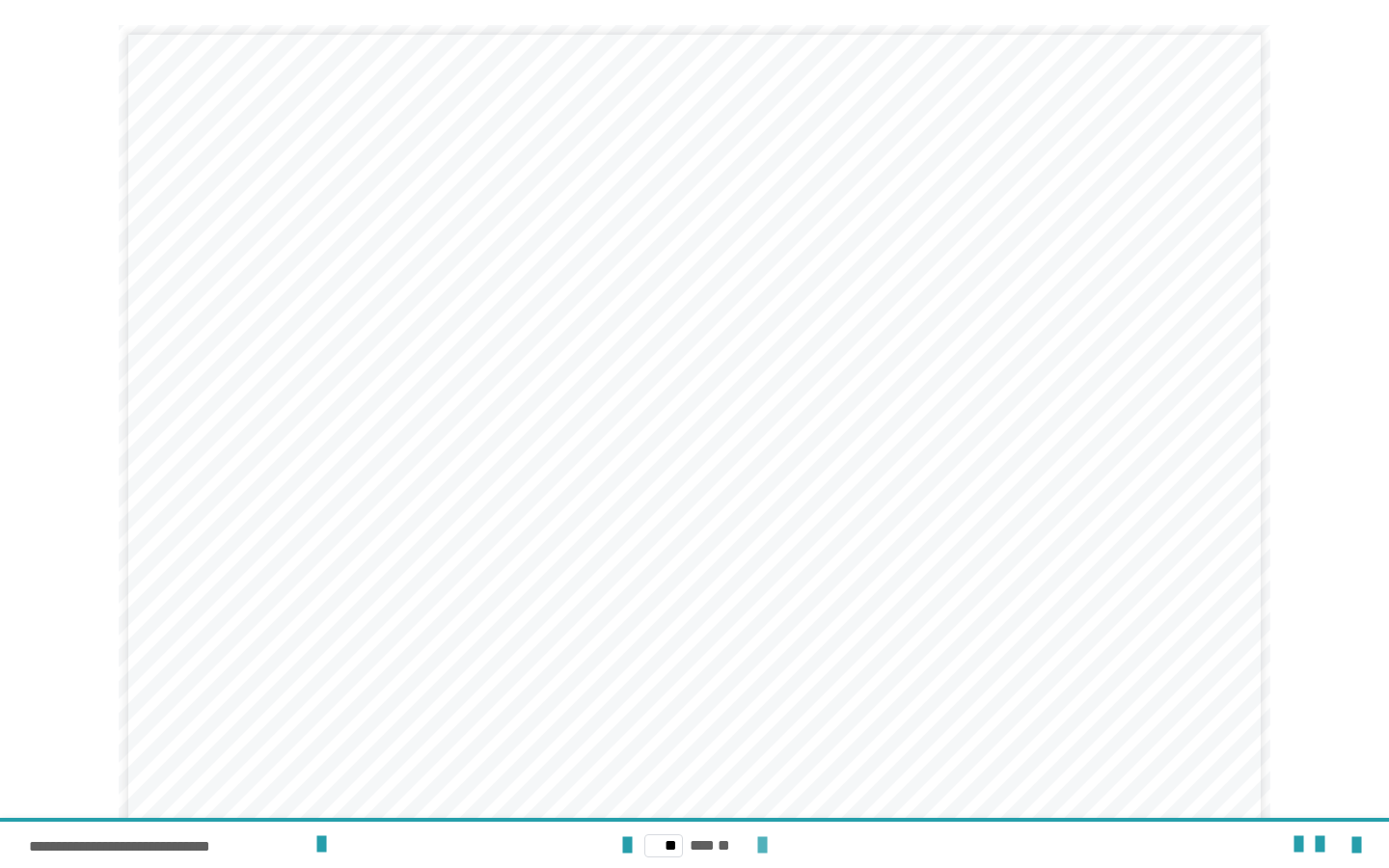 click on "** *** **" at bounding box center (694, 845) 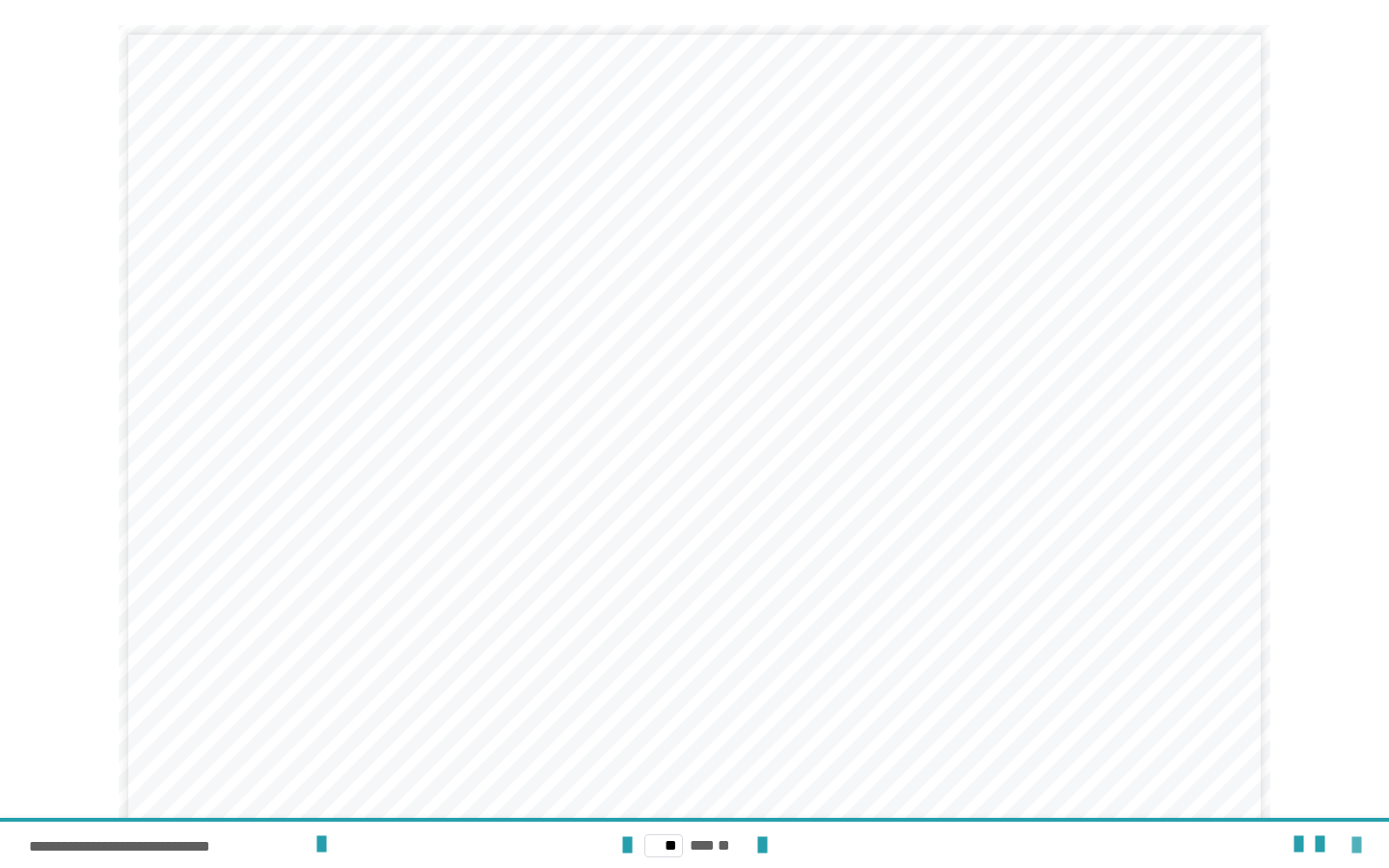 click at bounding box center (1356, 846) 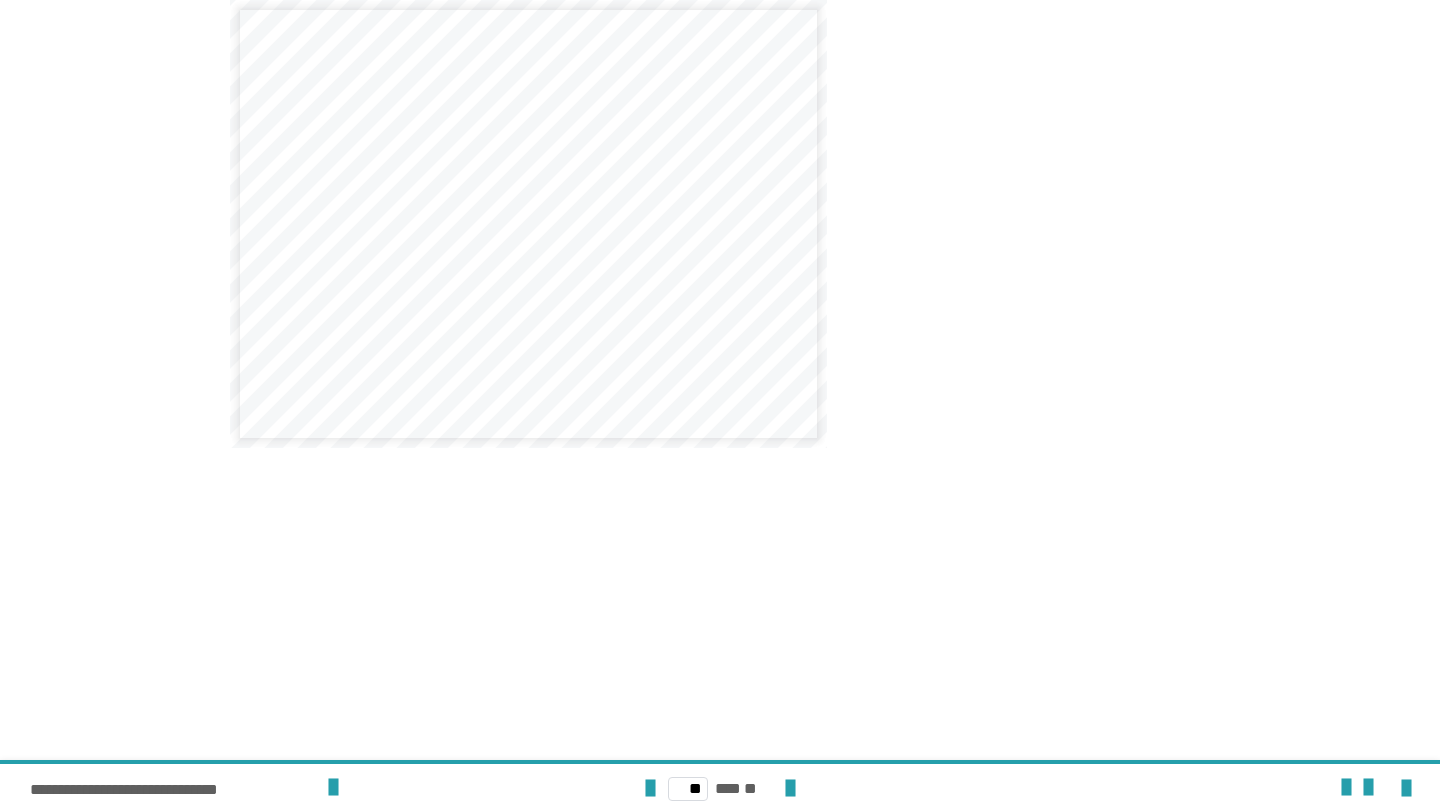 scroll, scrollTop: 2910, scrollLeft: 0, axis: vertical 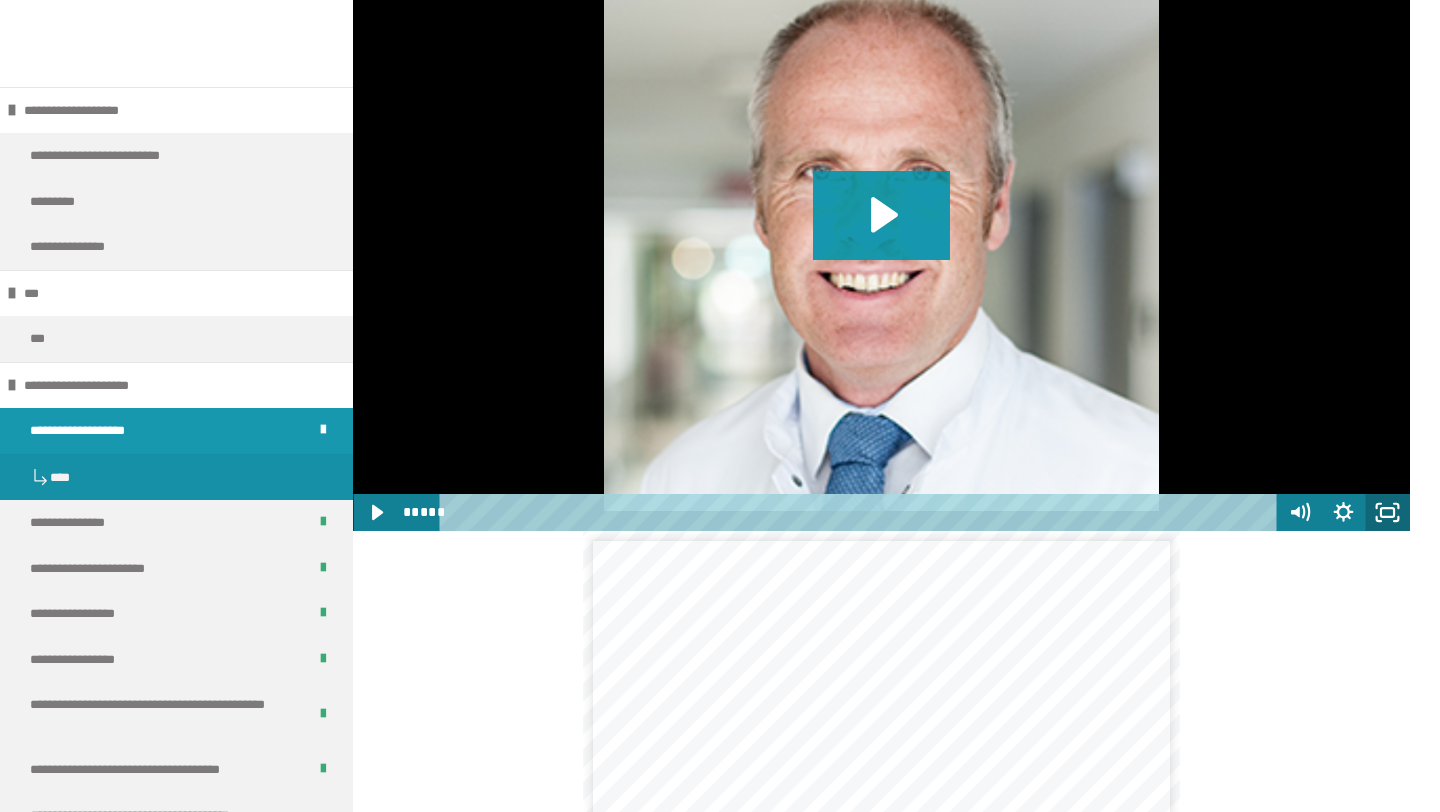 click 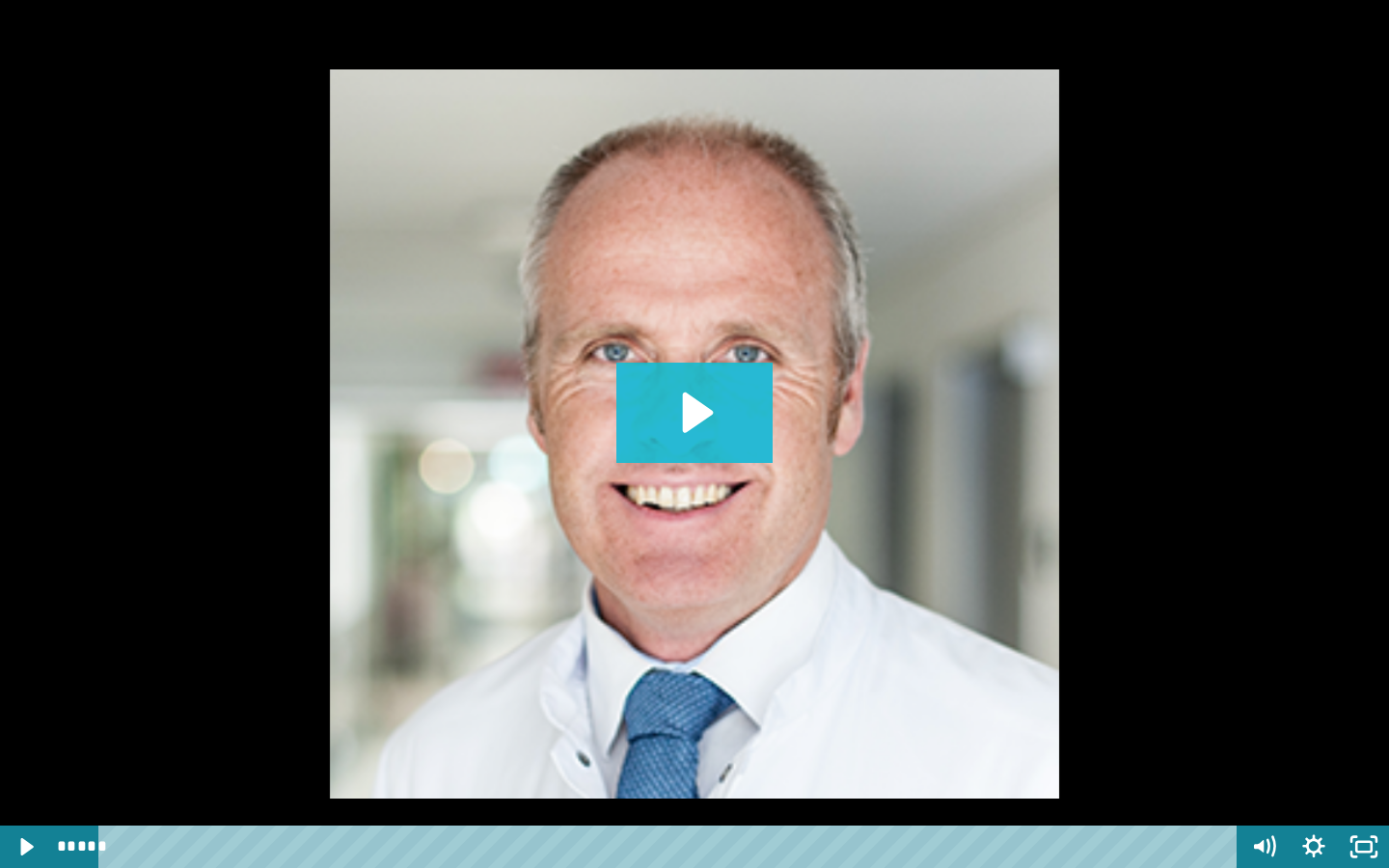 click 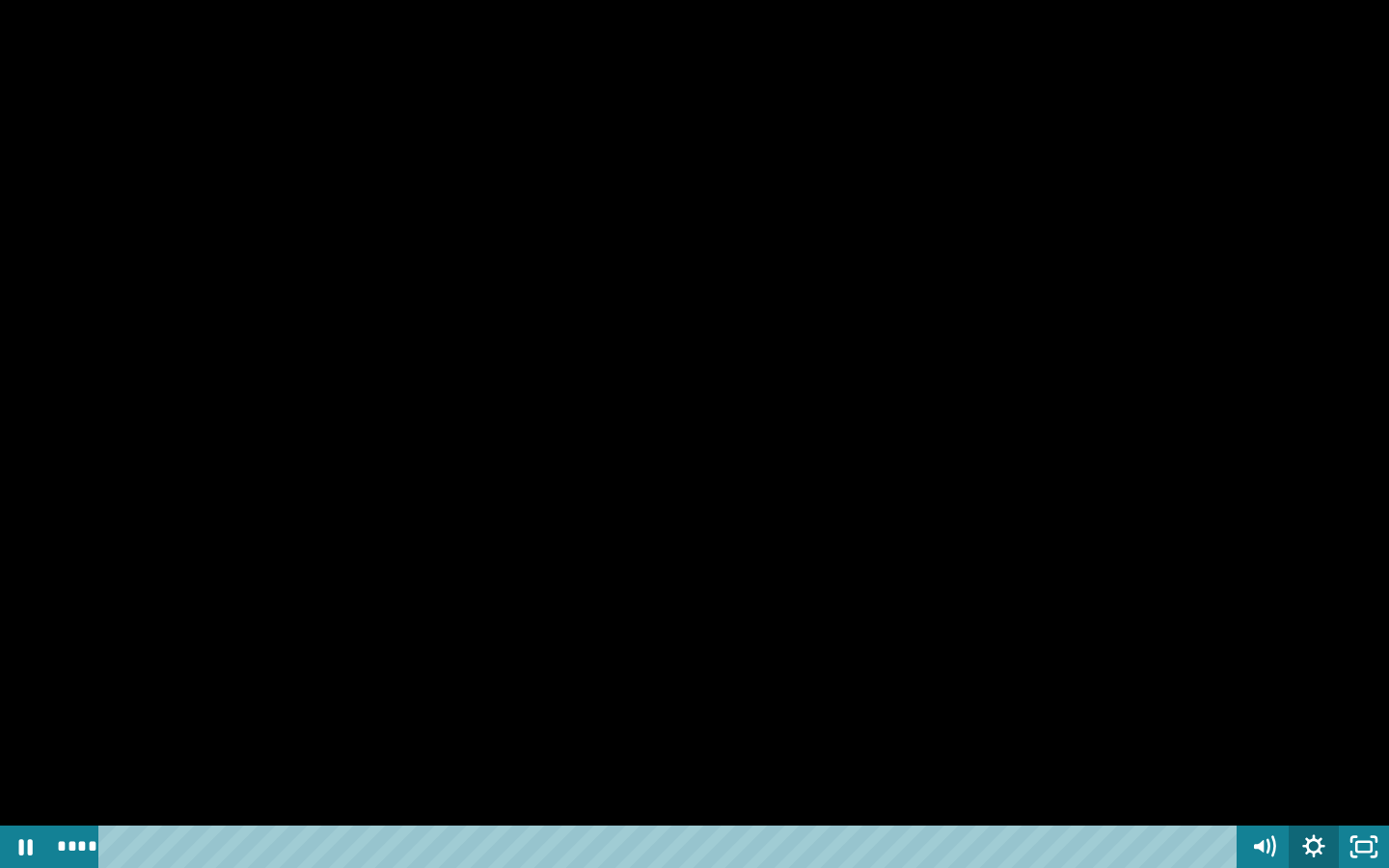 click 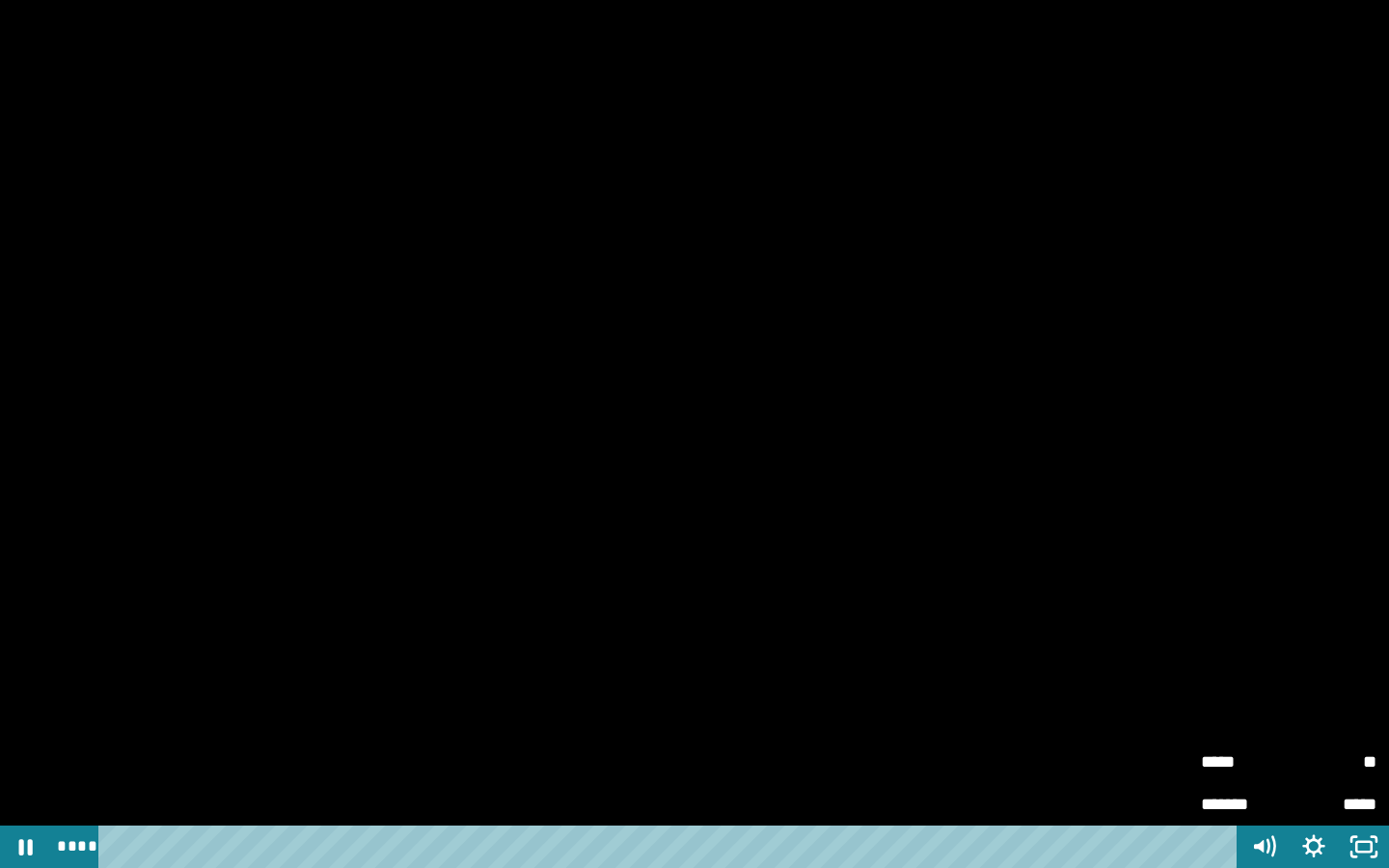 click on "*****" at bounding box center [1244, 759] 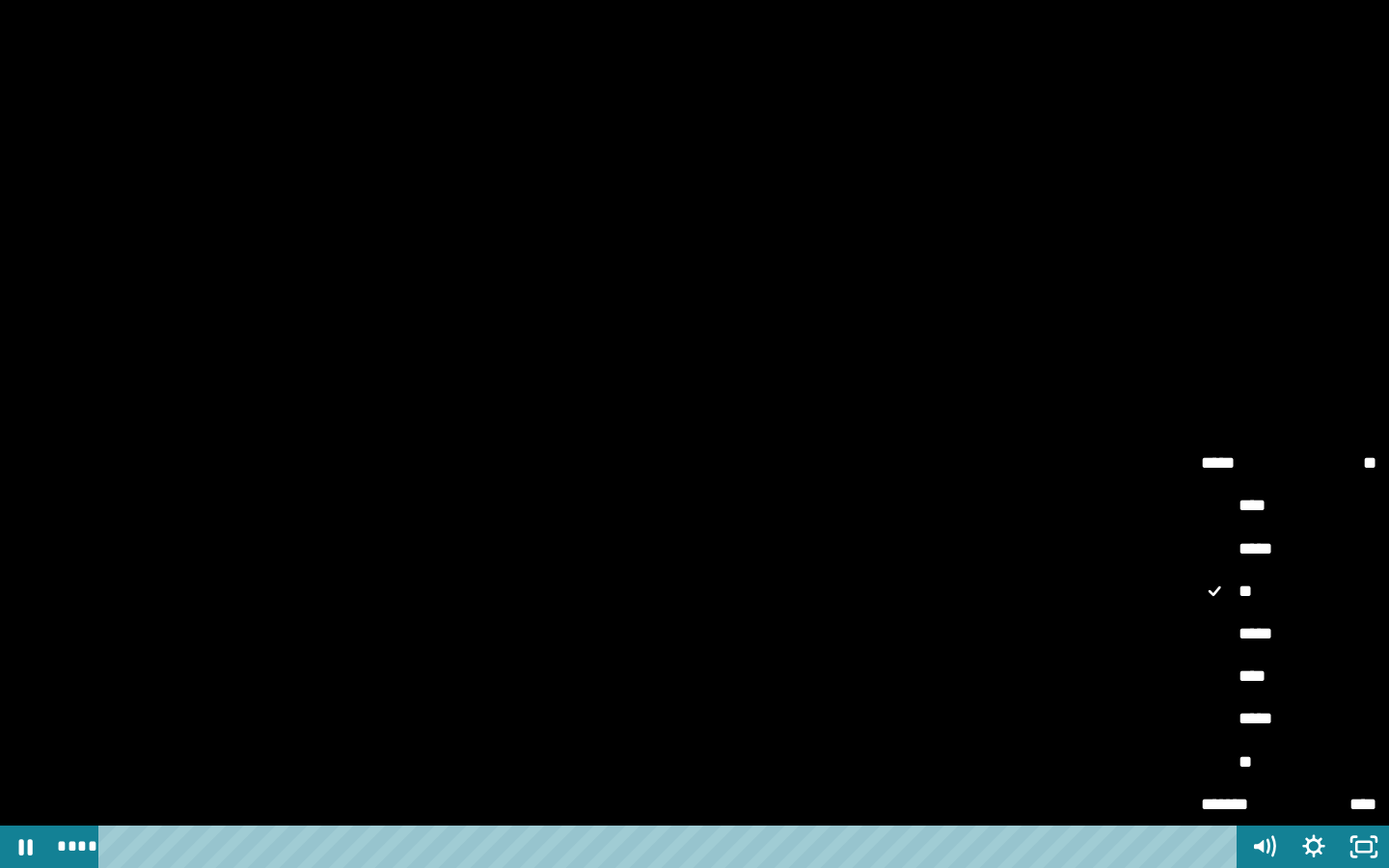 click on "**" at bounding box center (1289, 763) 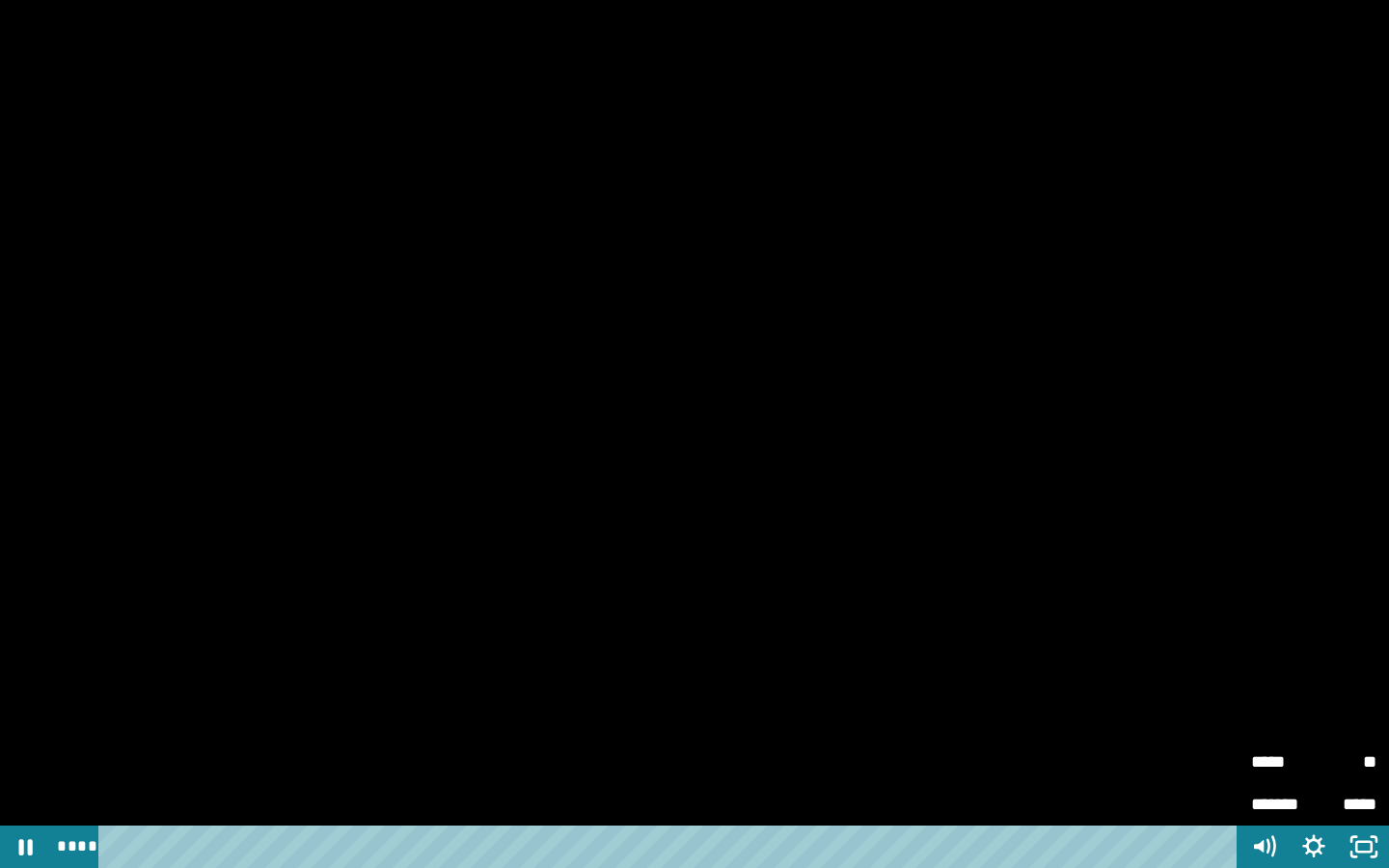 click on "*****" at bounding box center (1282, 762) 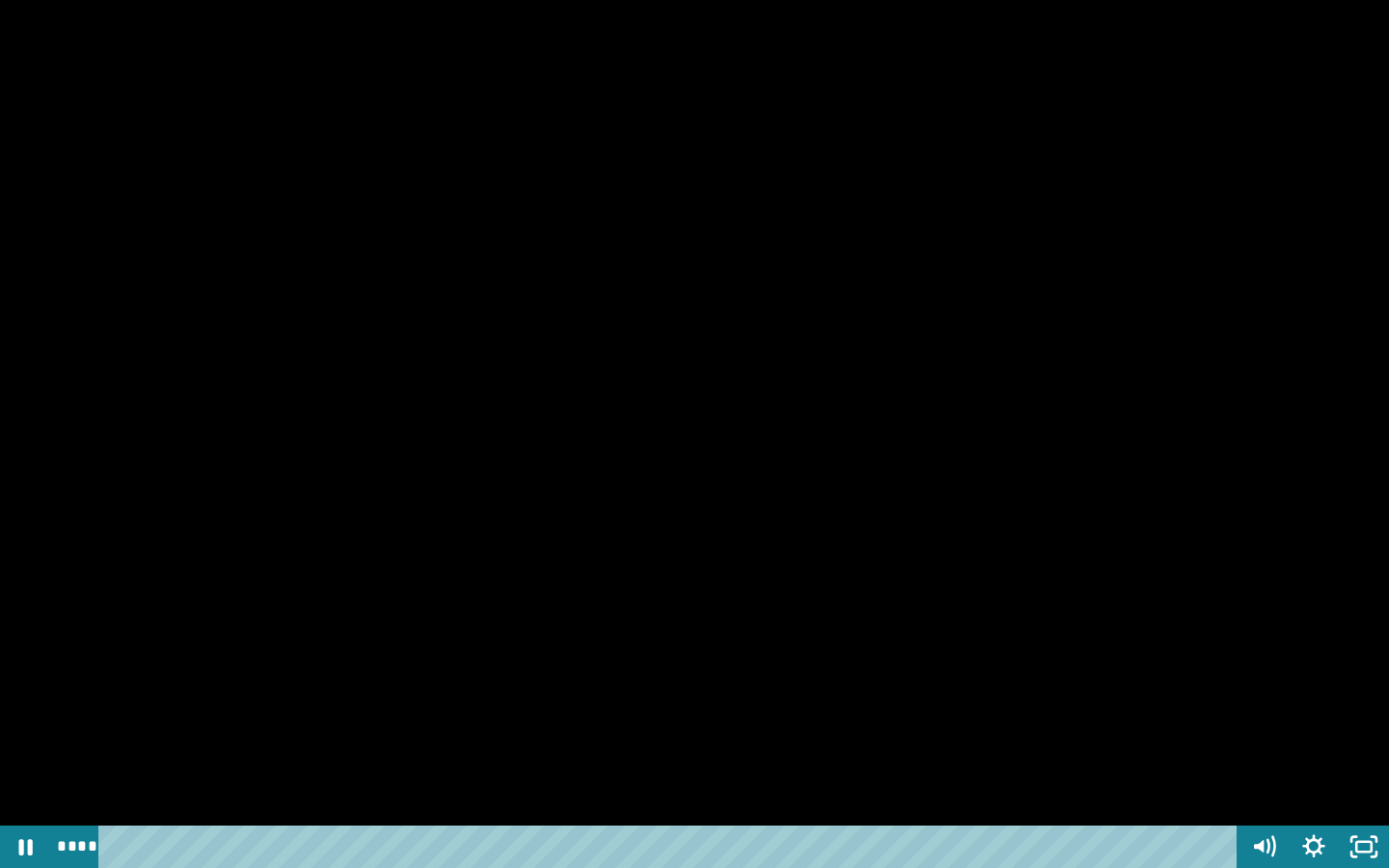 click on "***** **** ***** ** ***** **** ***** **" at bounding box center (1289, 711) 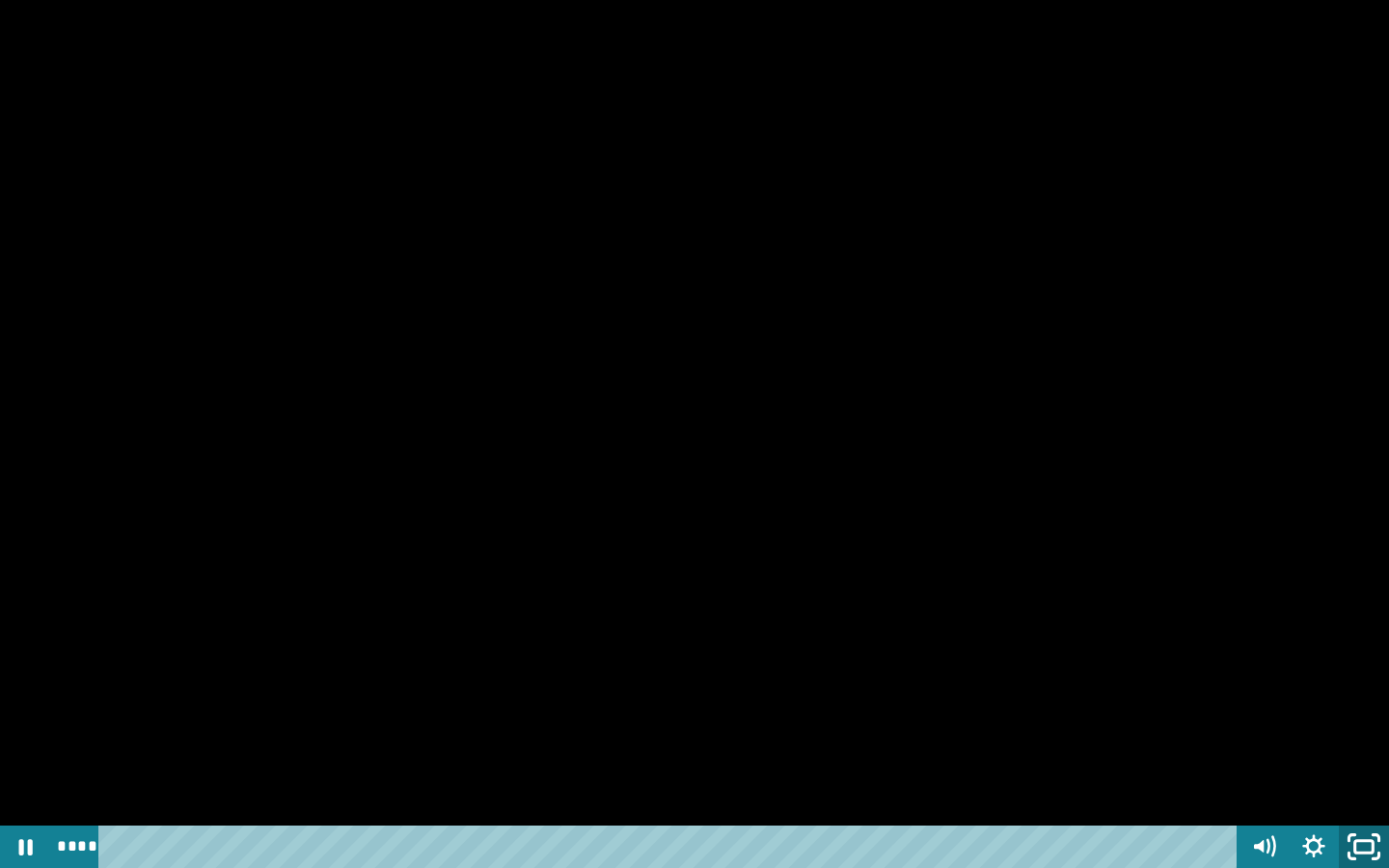 click 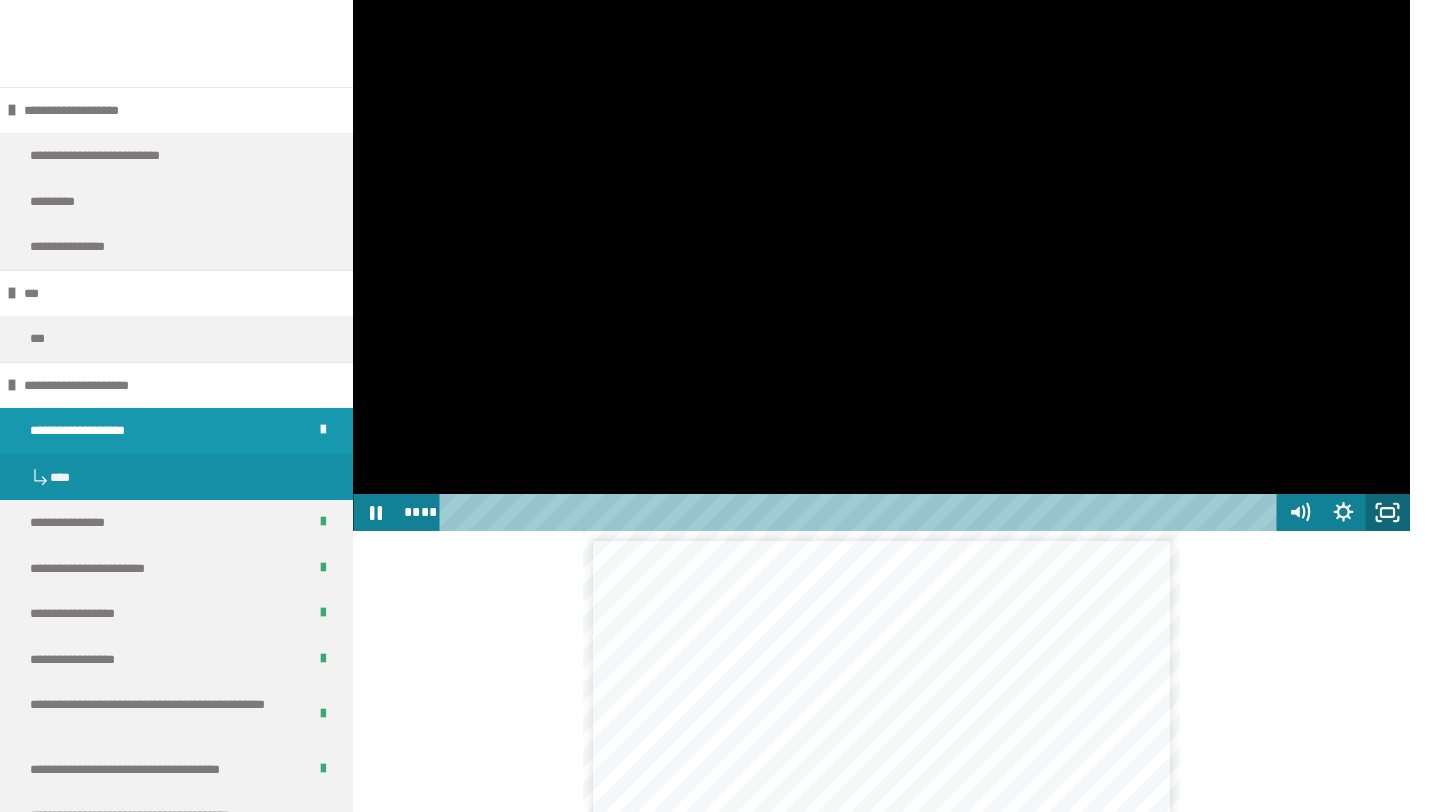 click 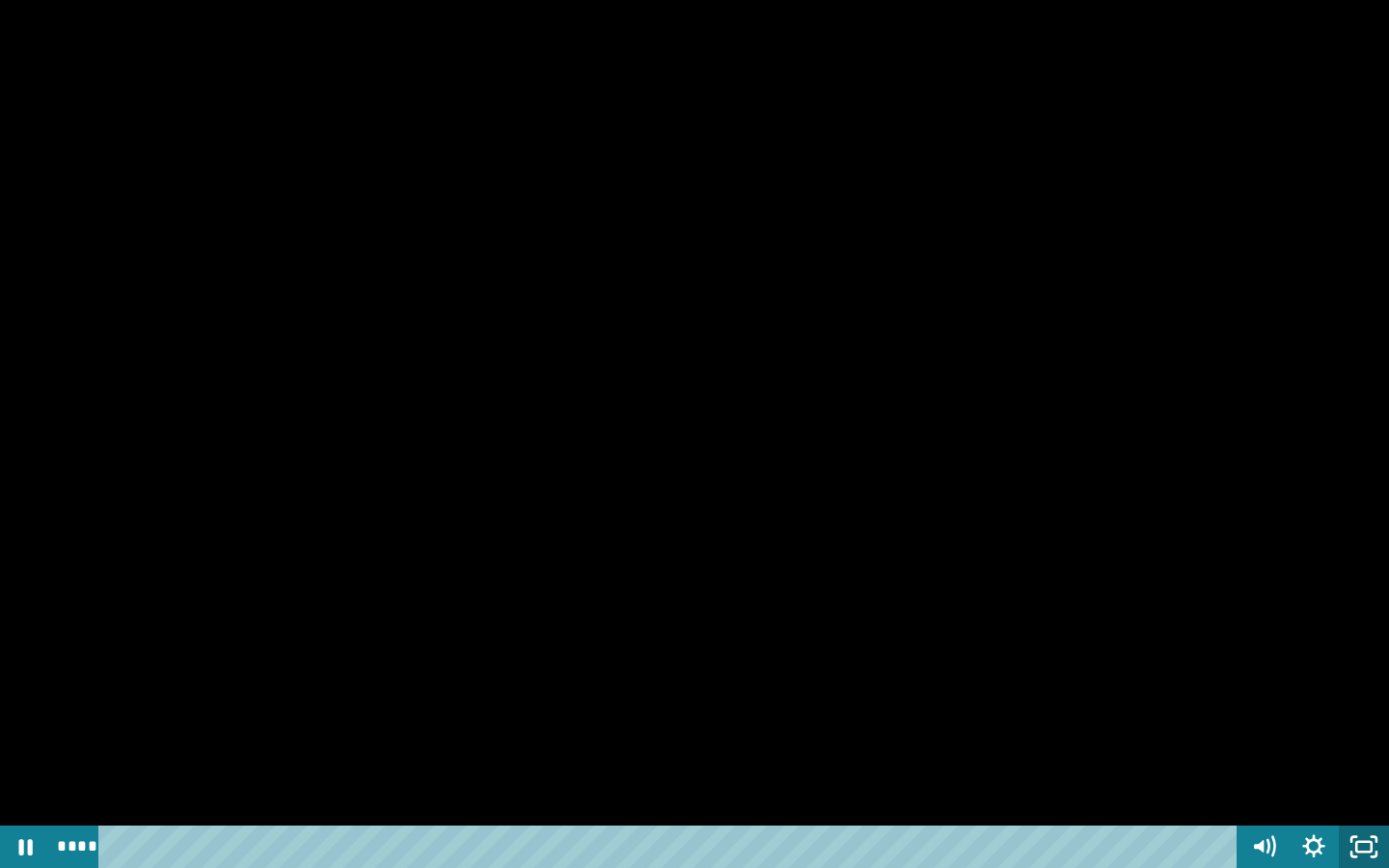 click 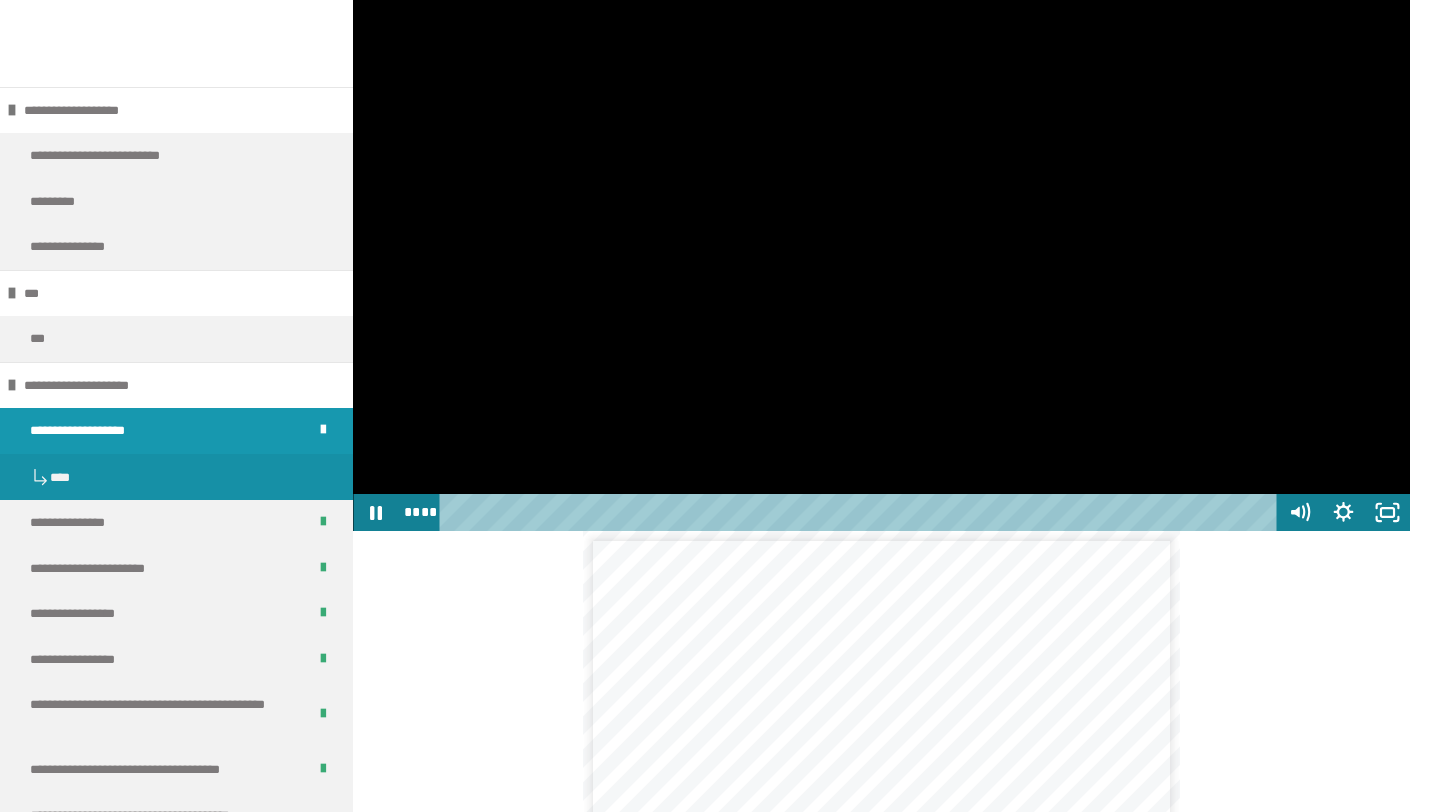 click at bounding box center [881, 234] 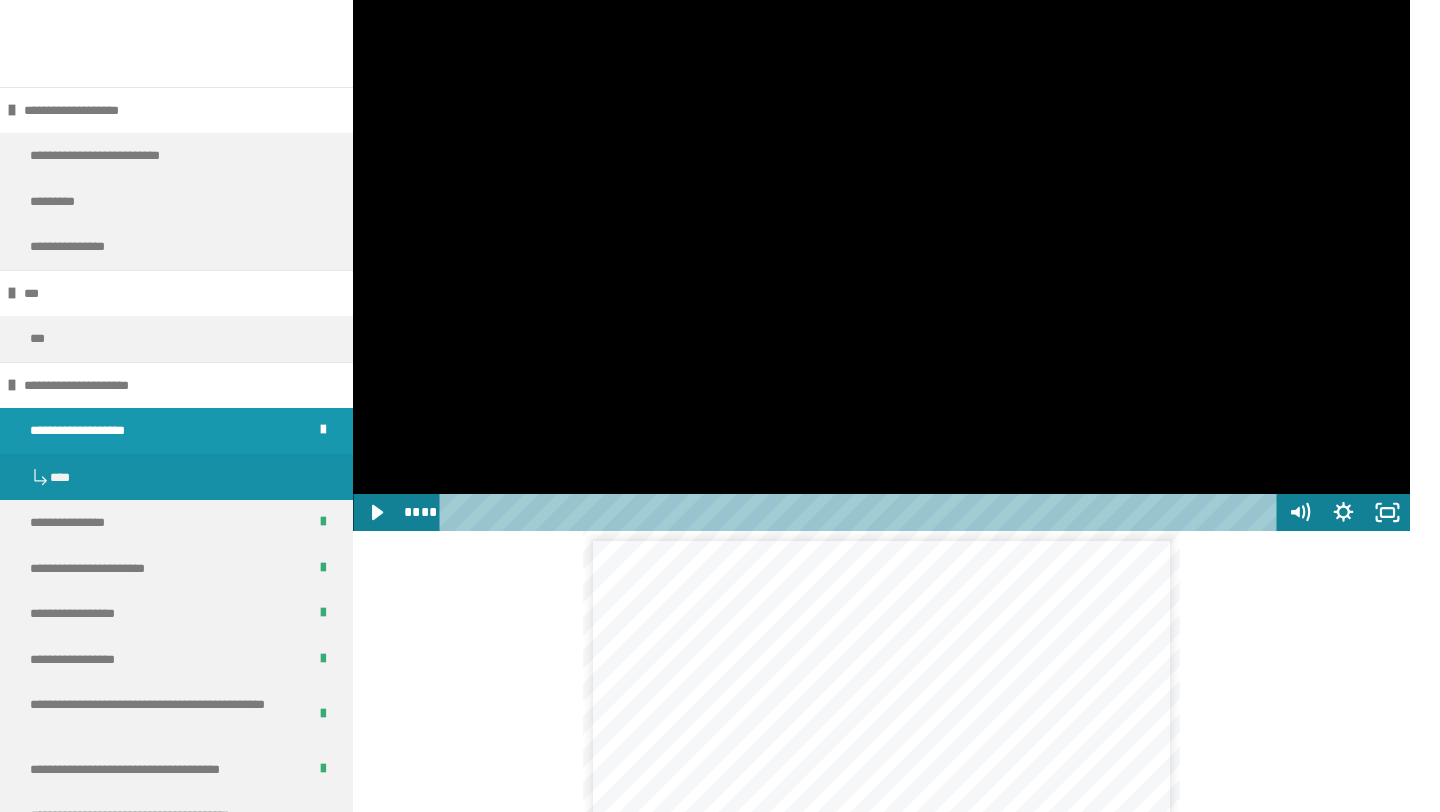 click at bounding box center [881, 234] 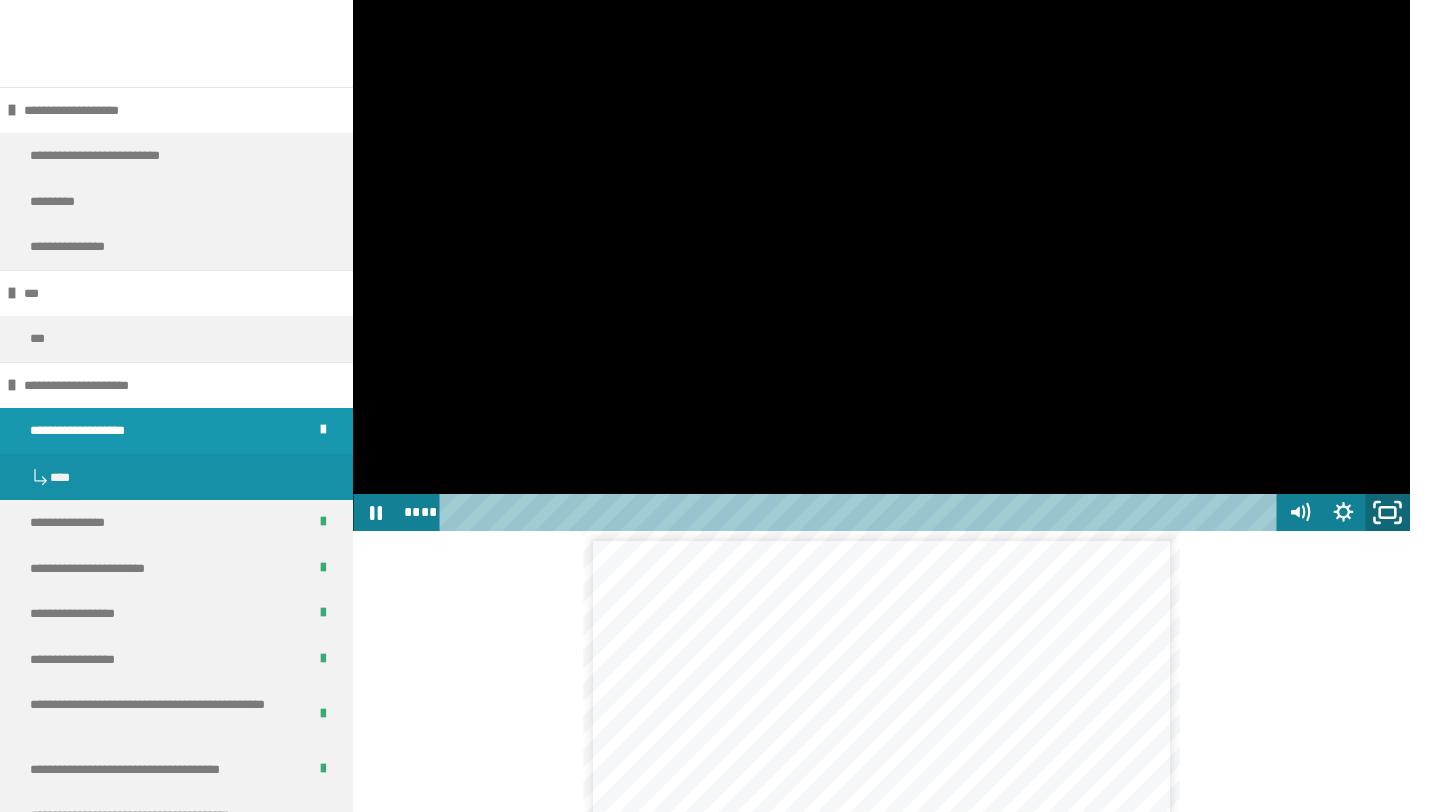 click 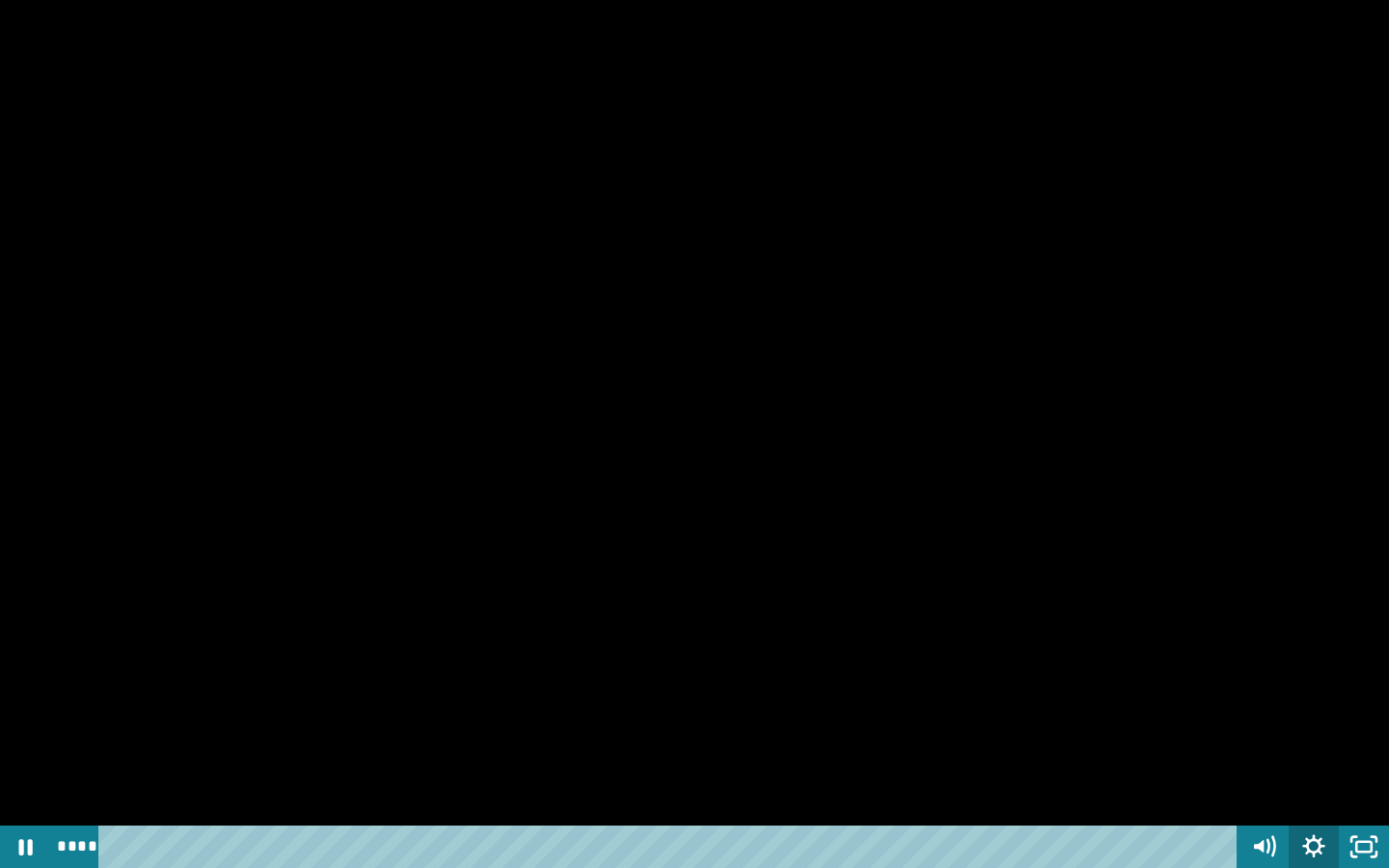 click 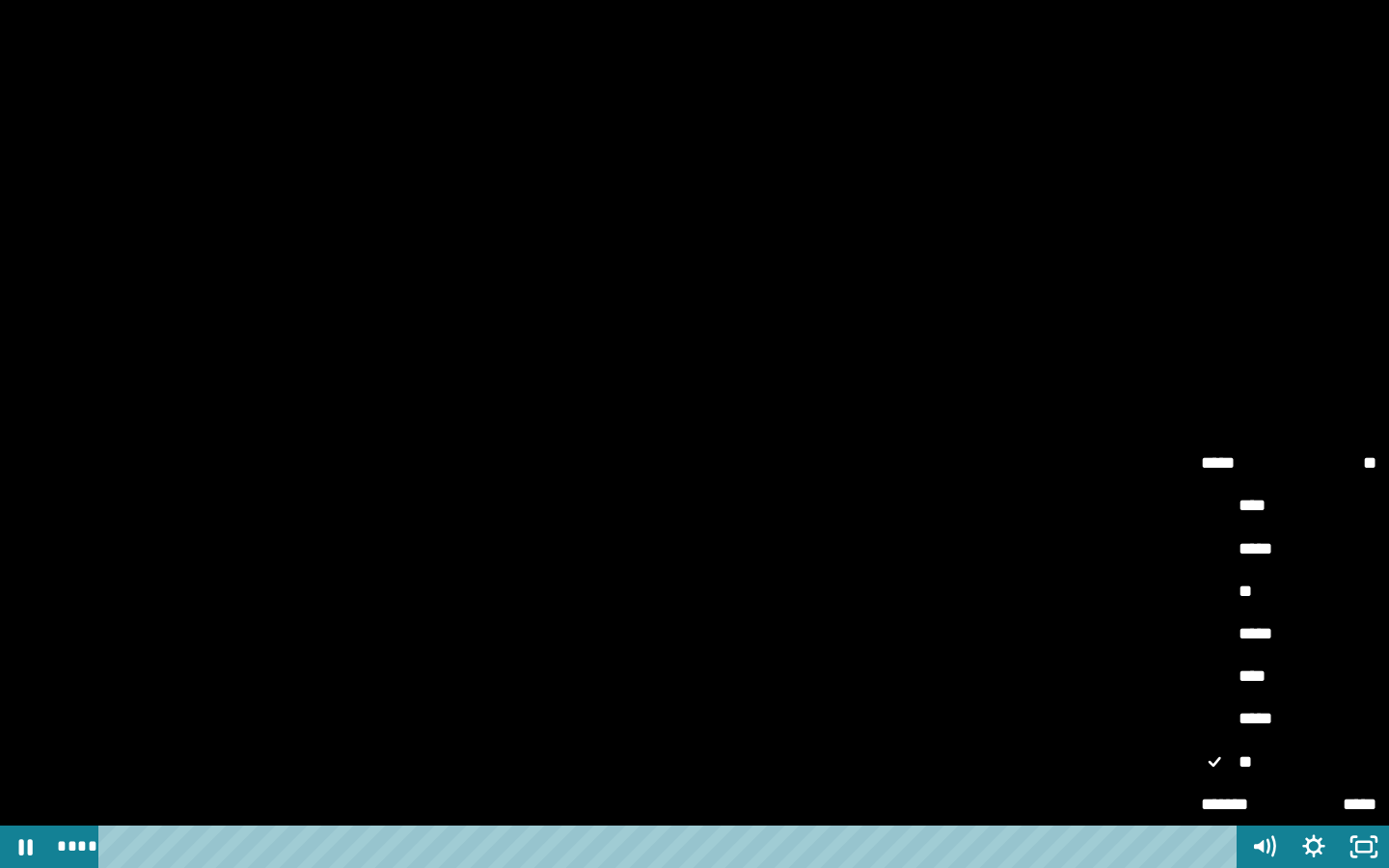 click on "****" at bounding box center (1289, 677) 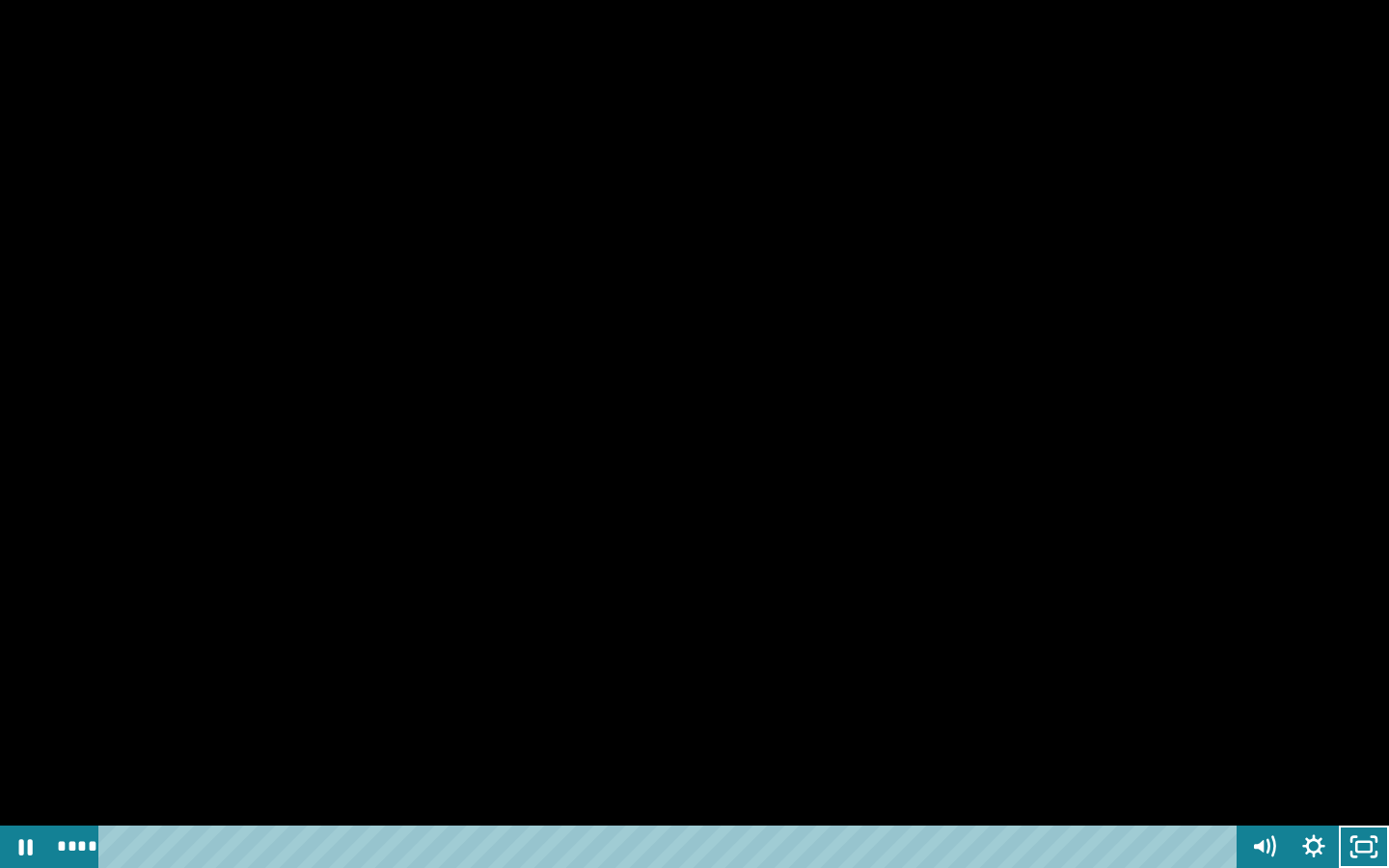 type 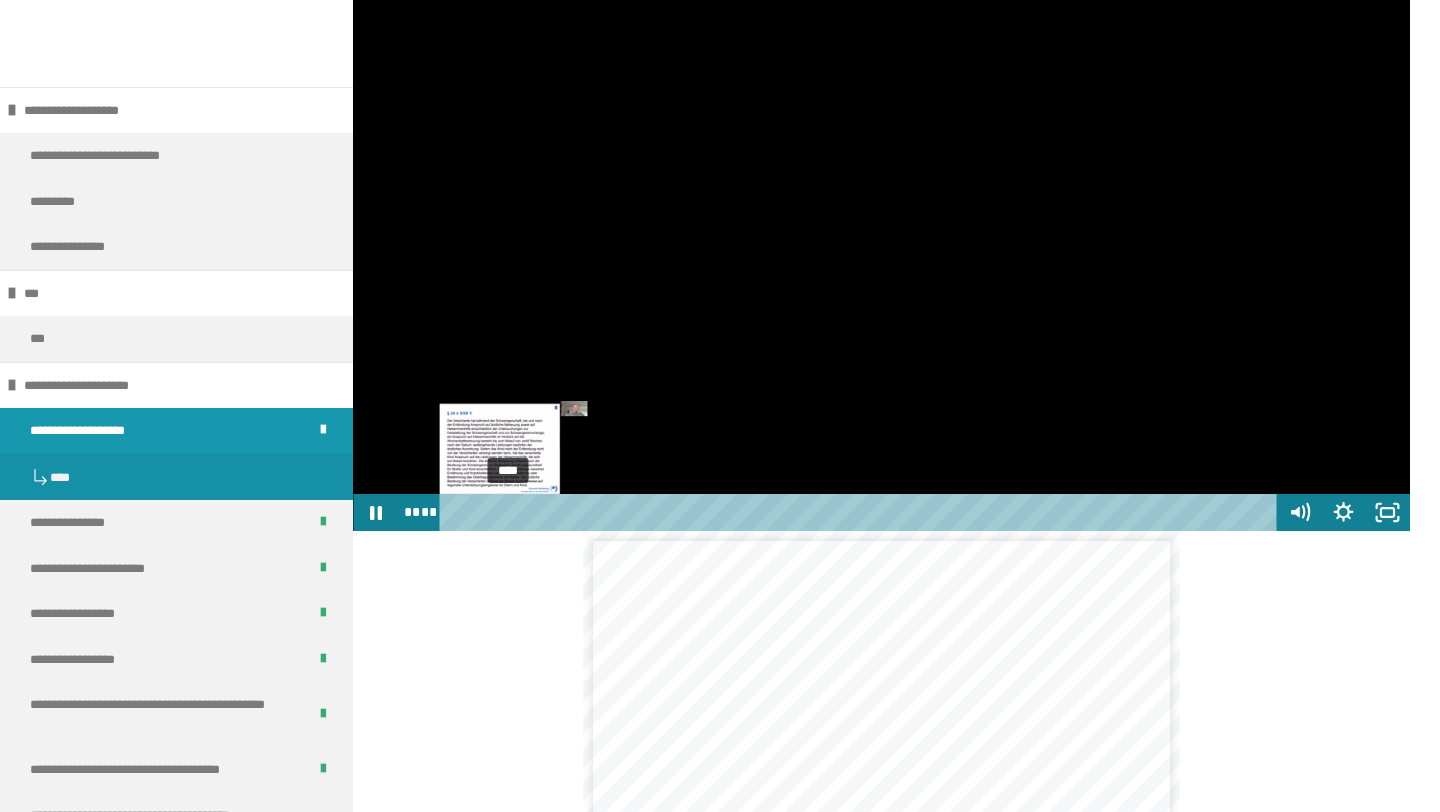 click at bounding box center (508, 513) 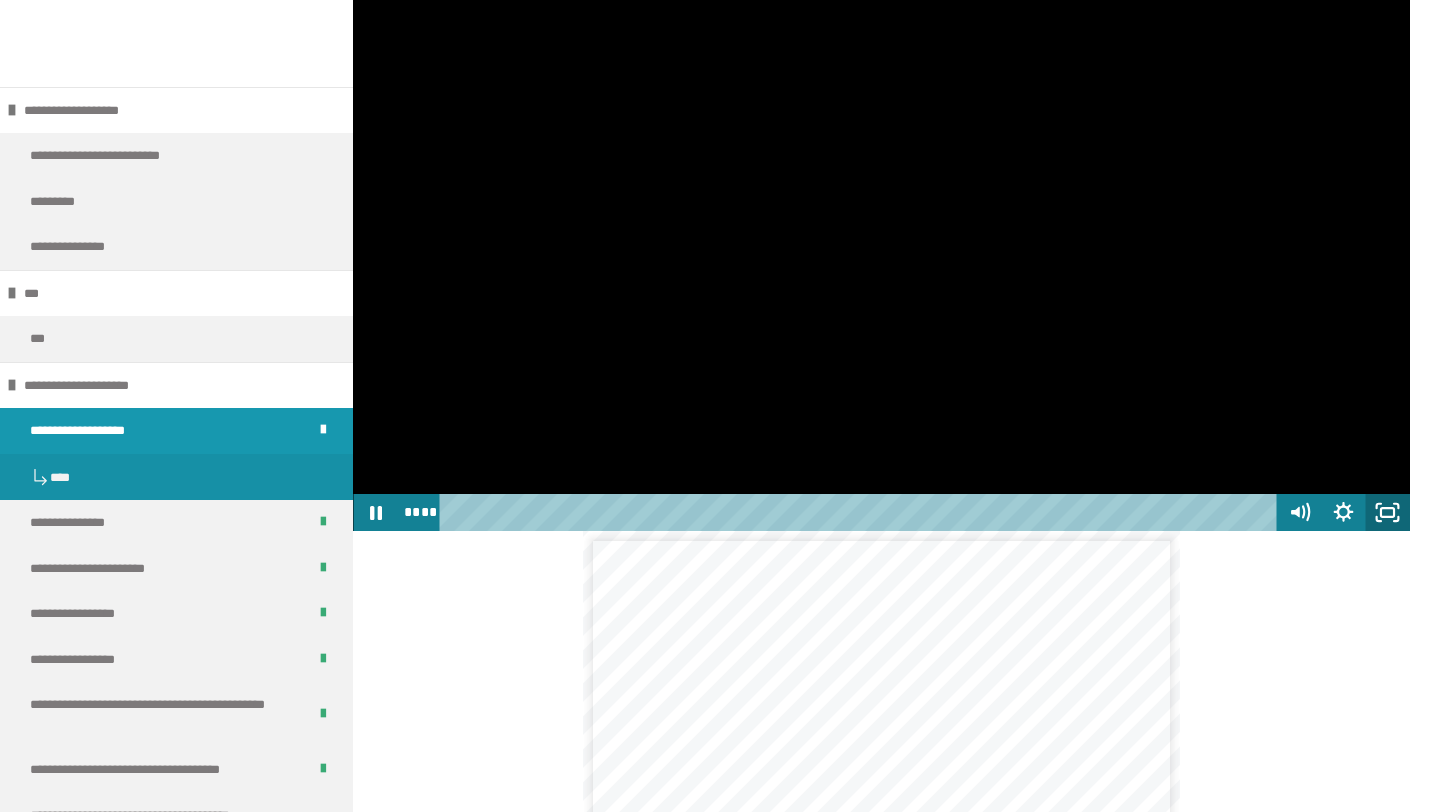 click 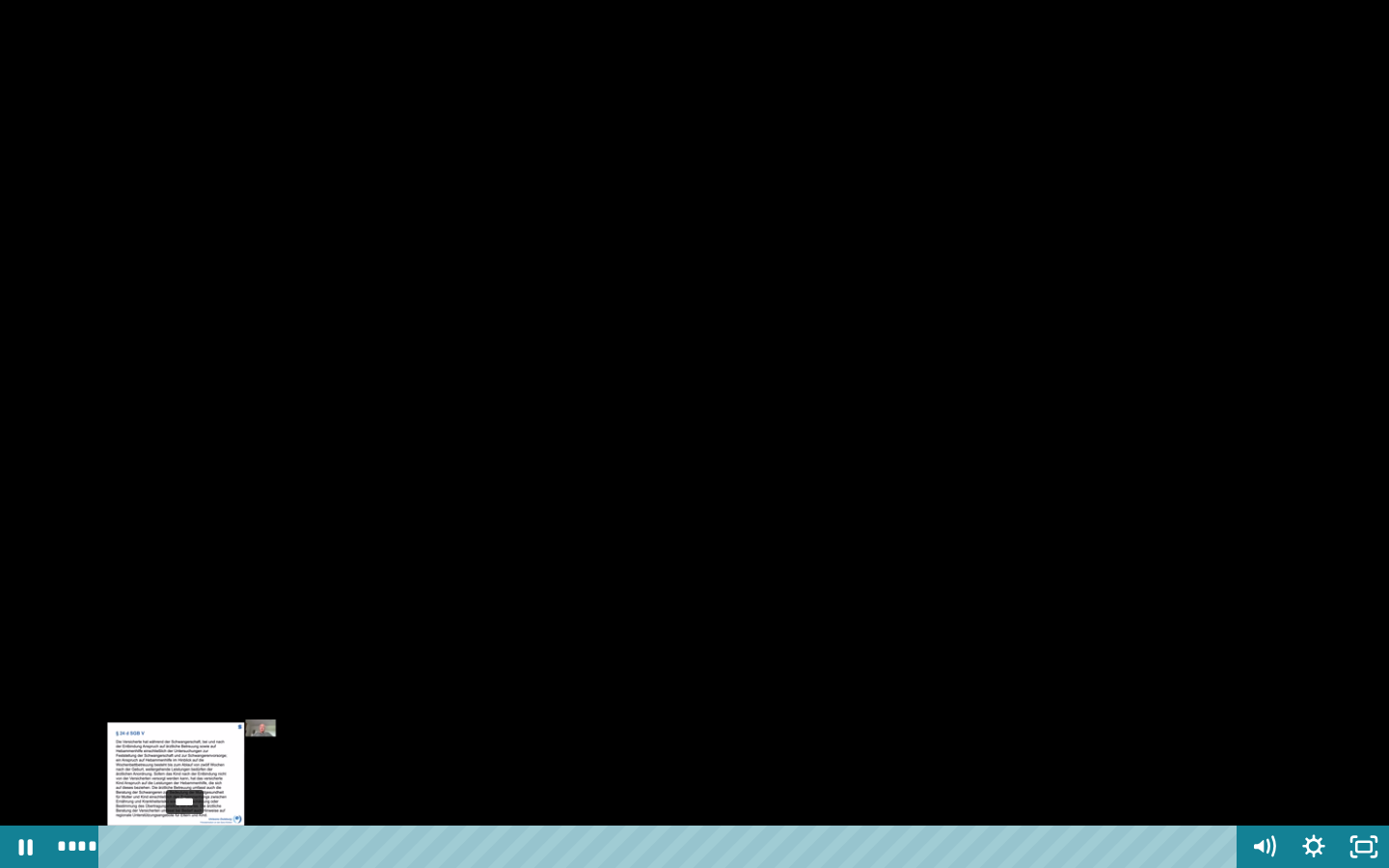 click at bounding box center (190, 847) 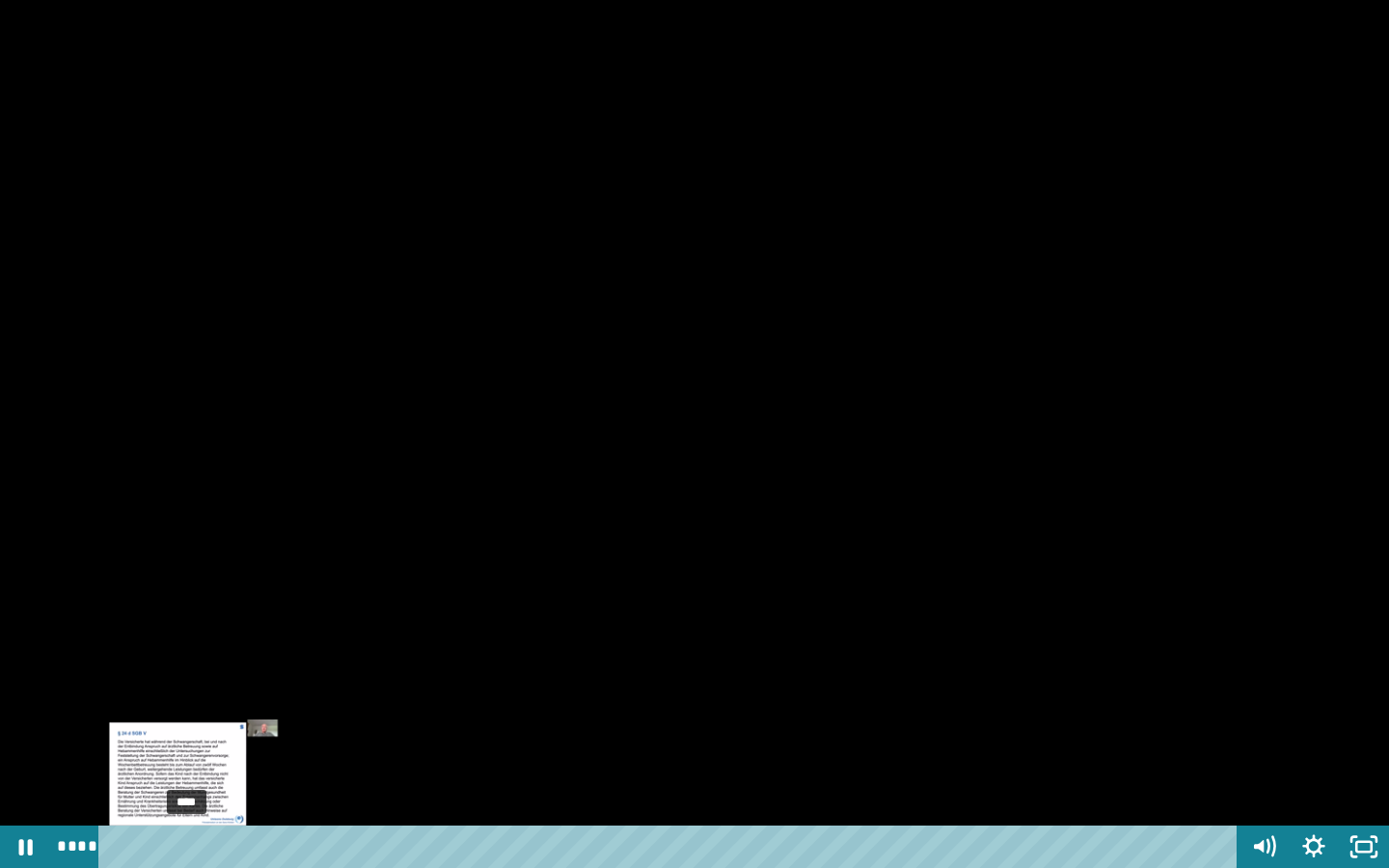 click at bounding box center [192, 847] 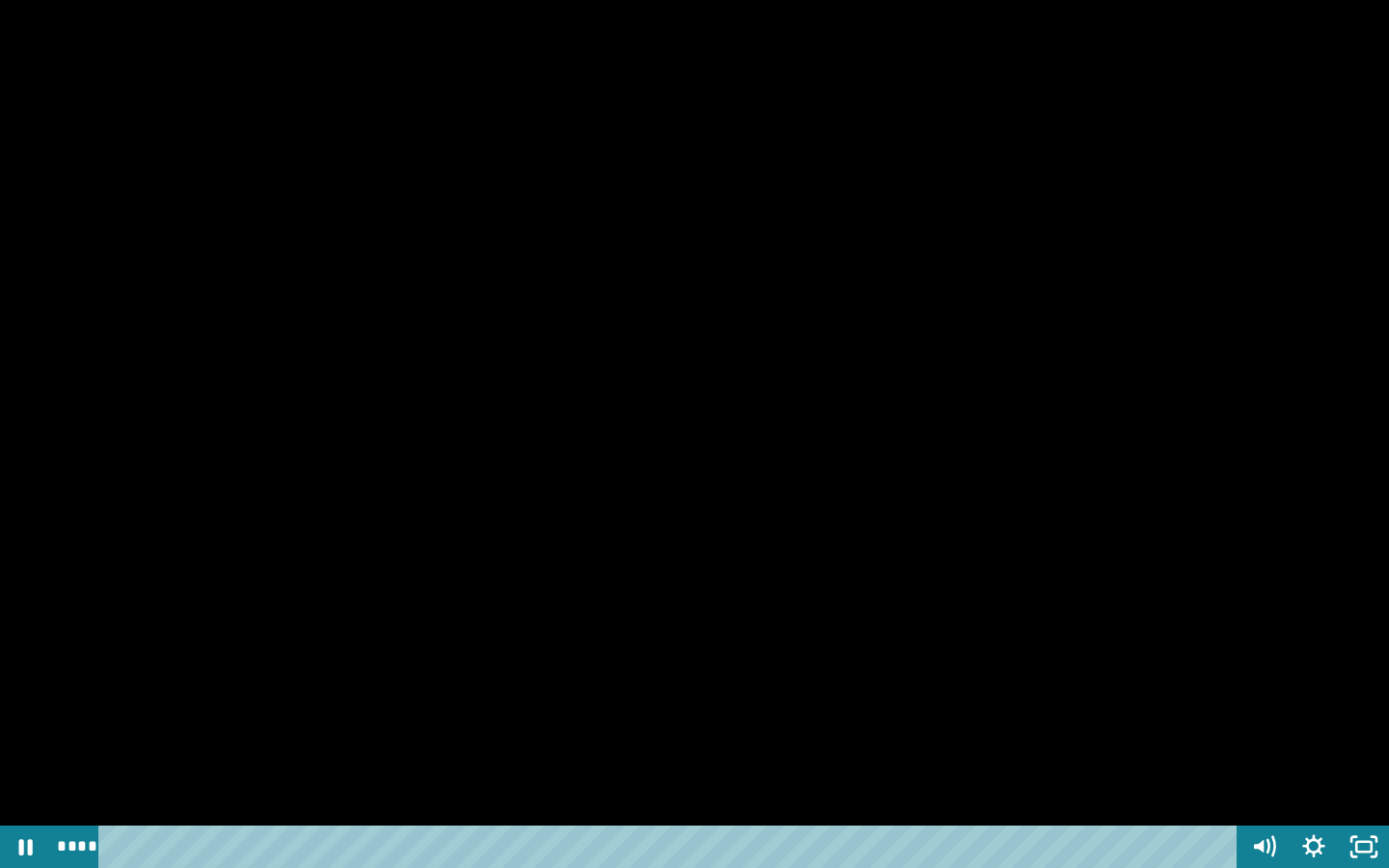 click at bounding box center (694, 434) 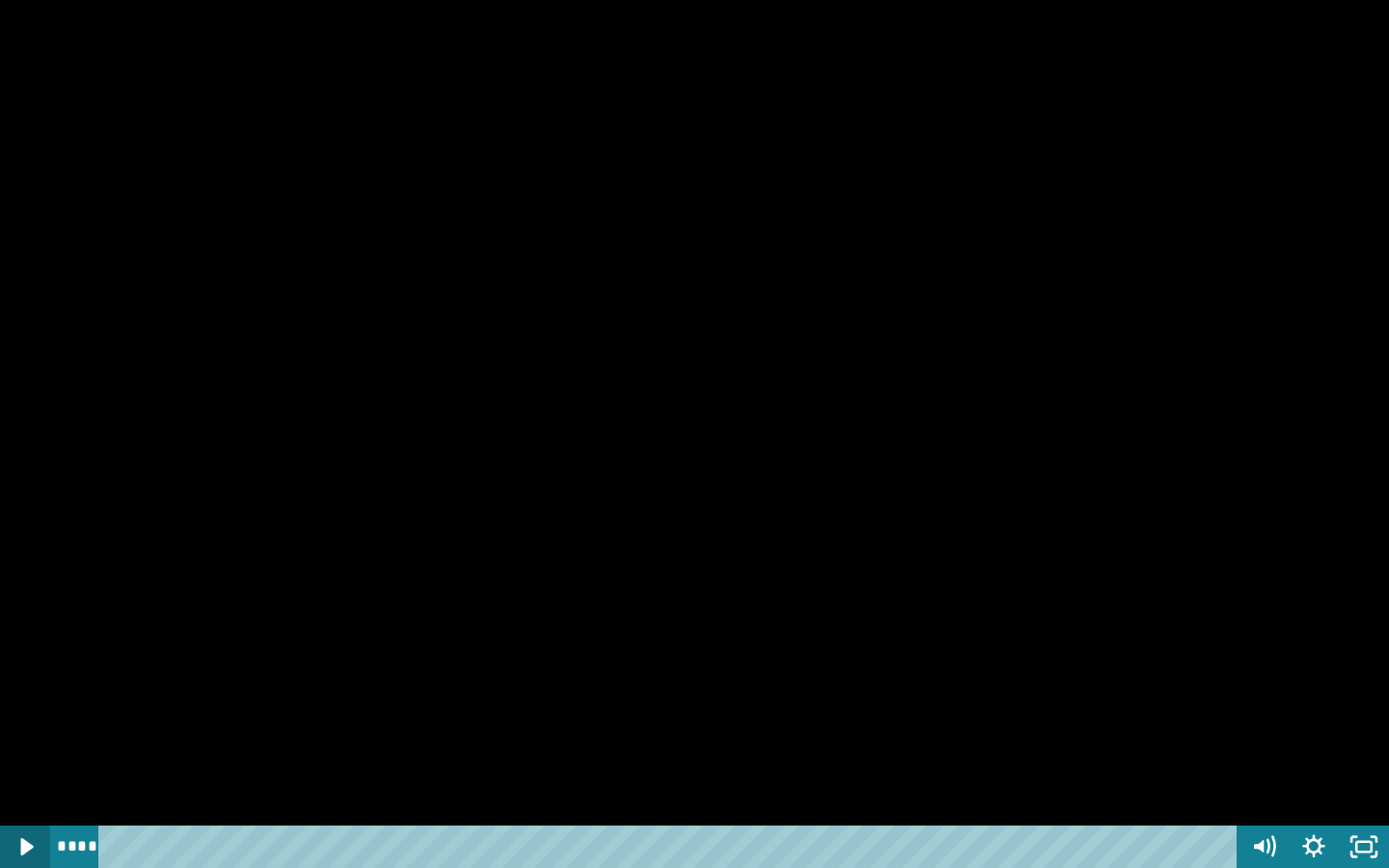 click 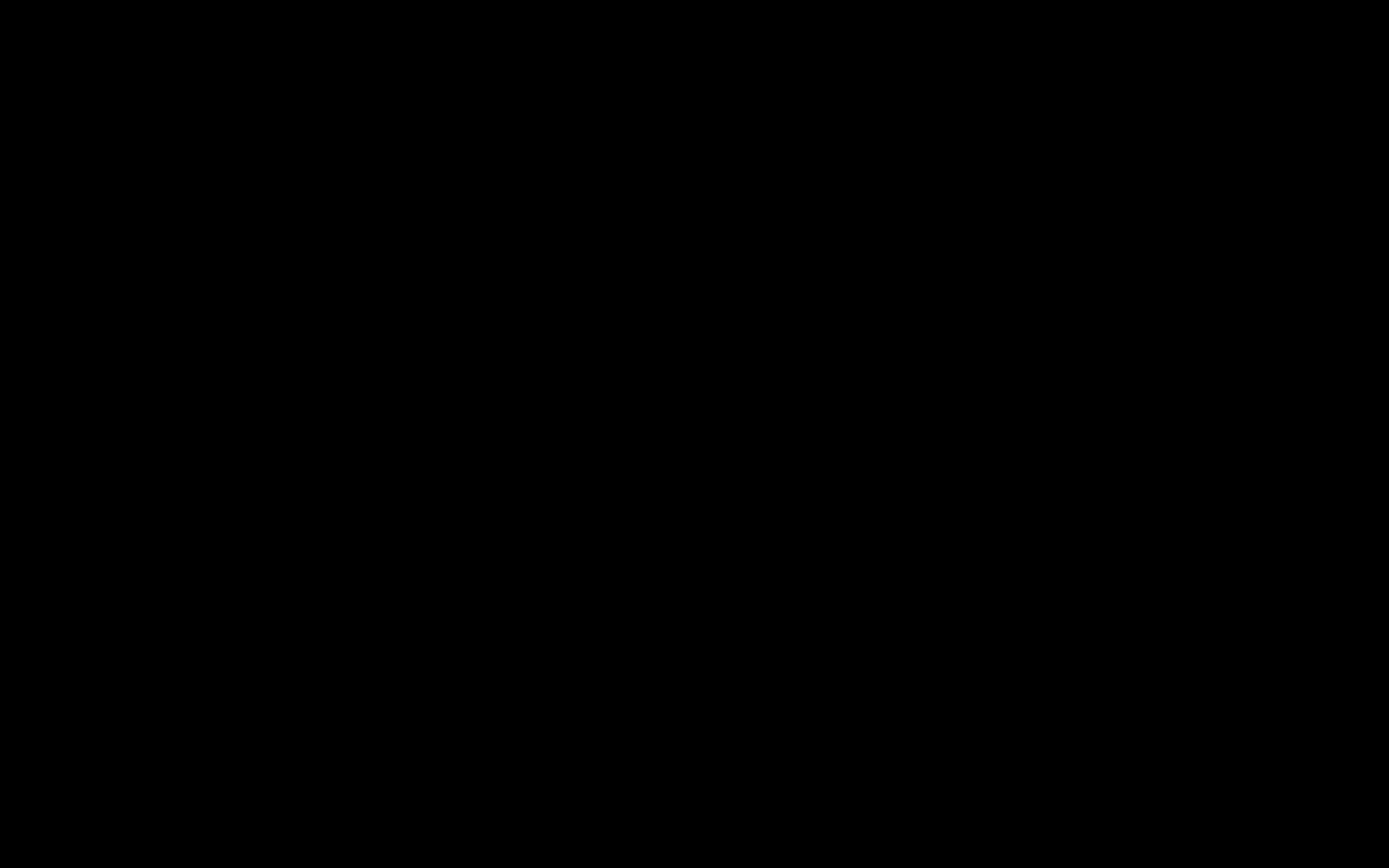 type 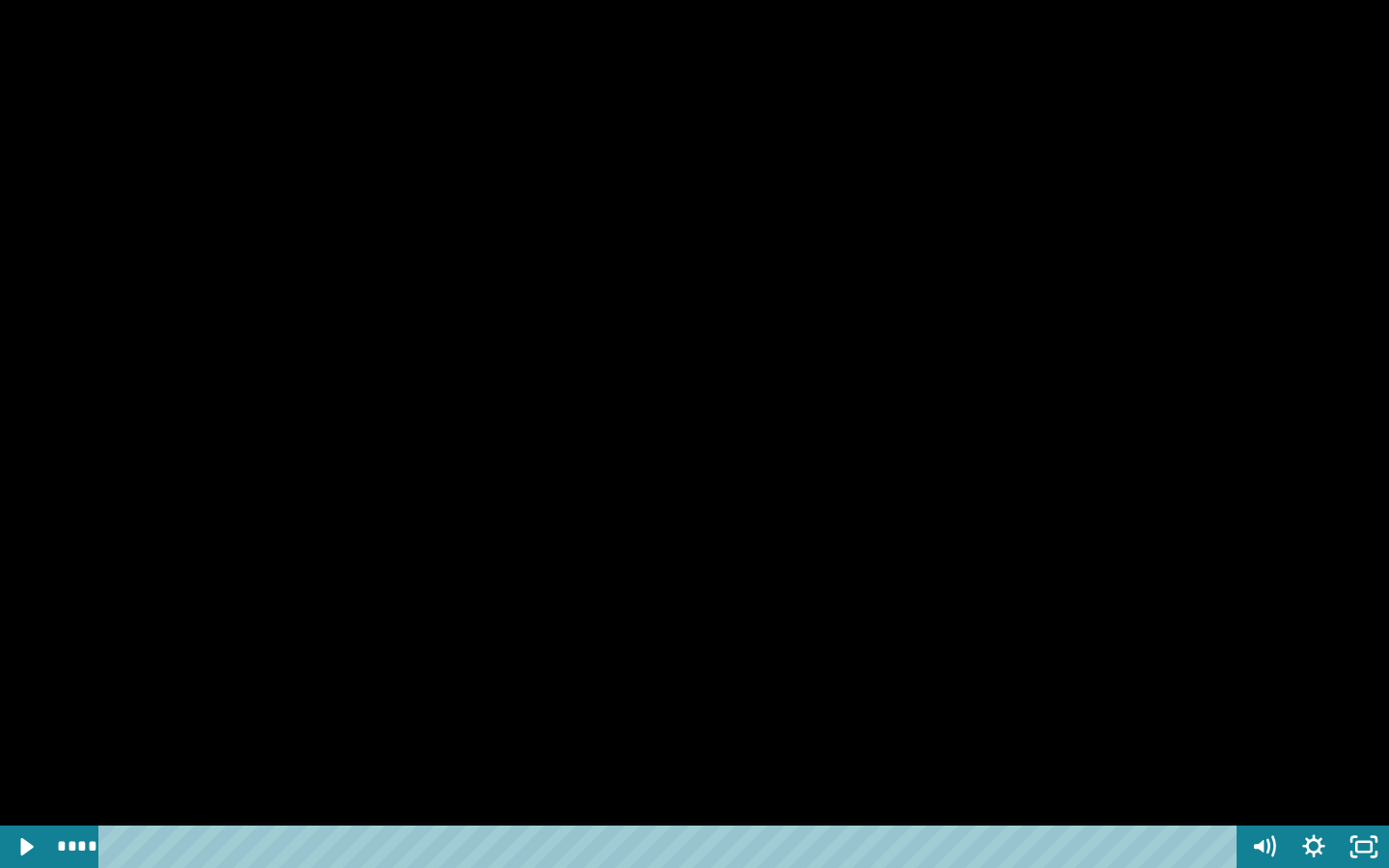 click at bounding box center [694, 434] 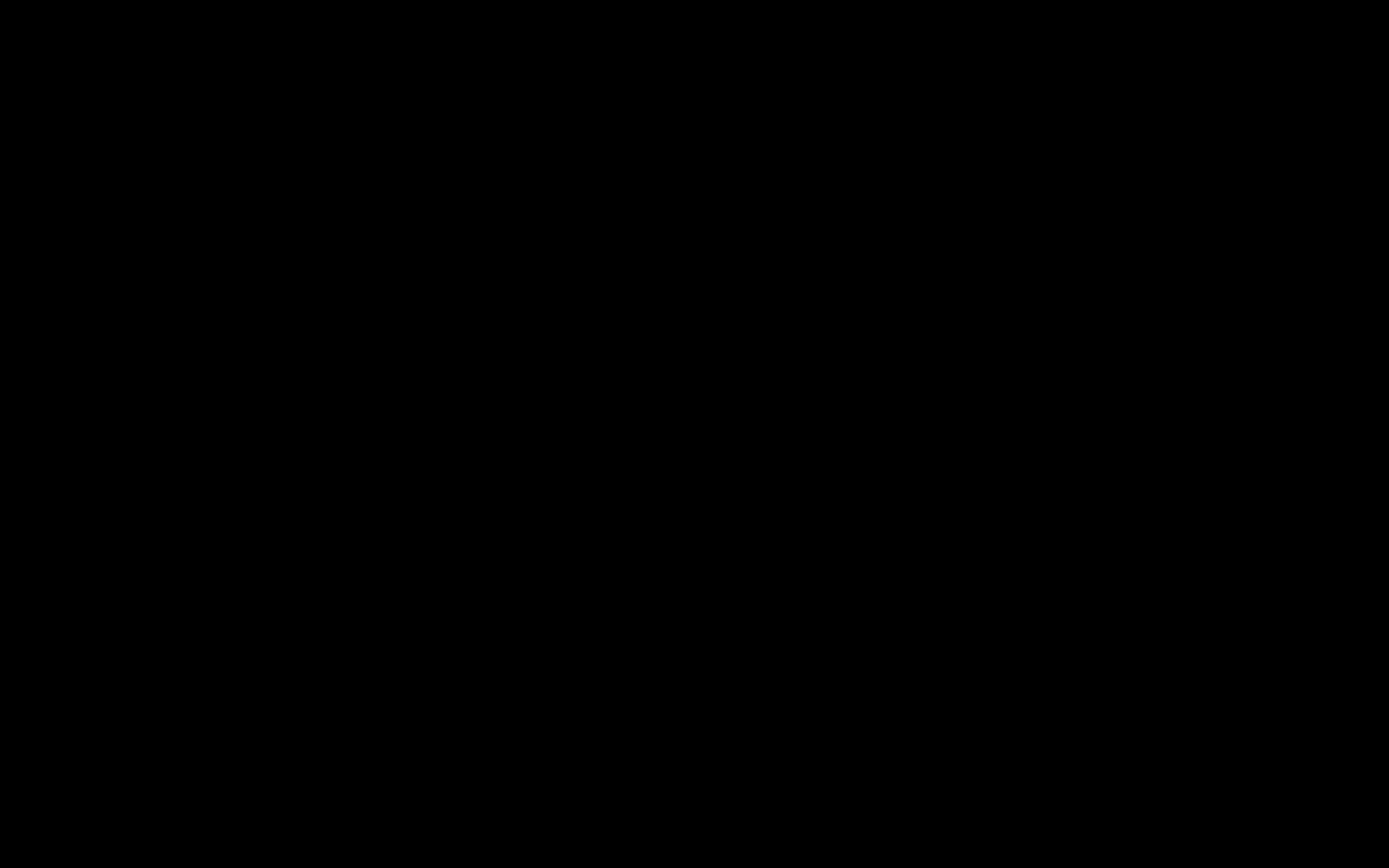 type 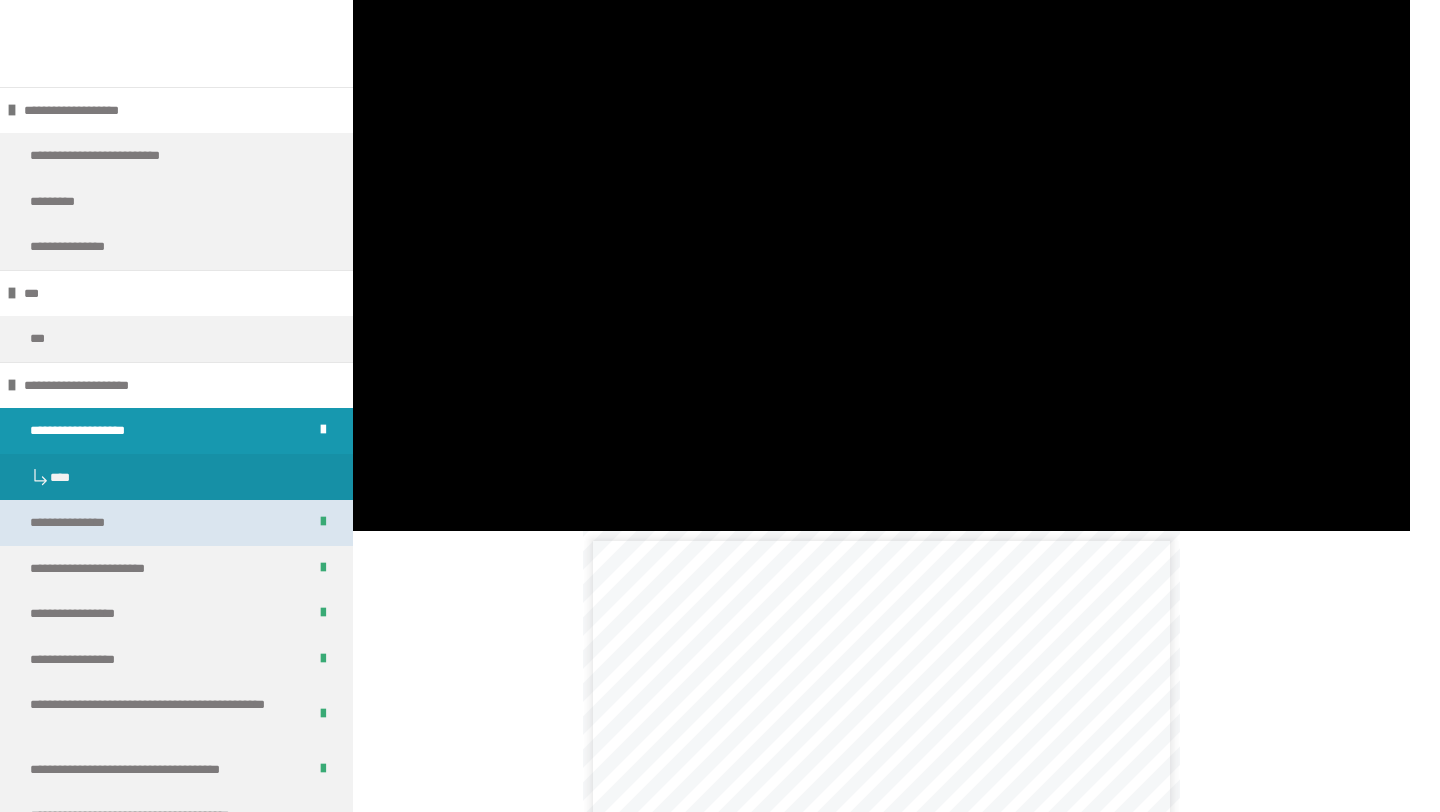 click on "**********" at bounding box center (176, 523) 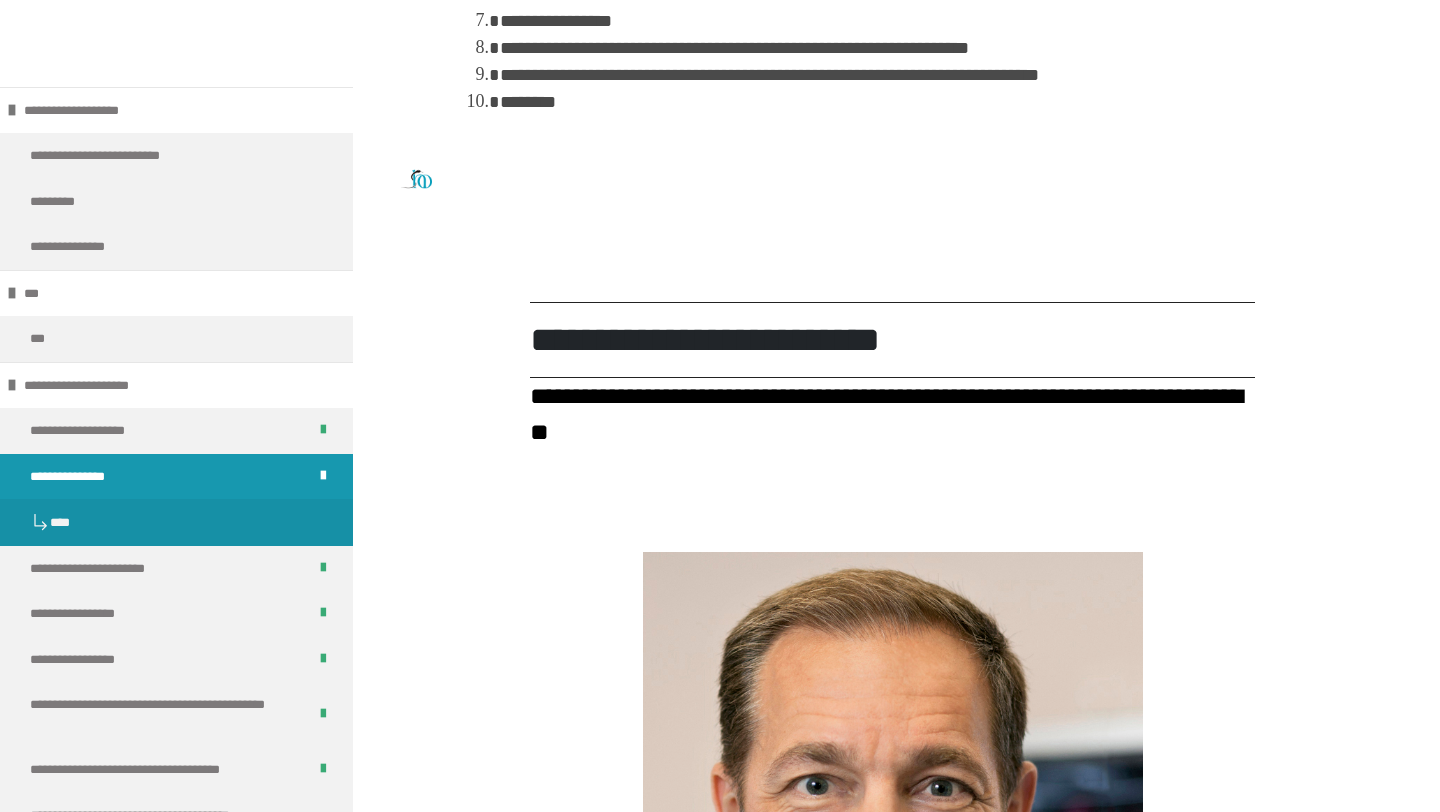 scroll, scrollTop: 1070, scrollLeft: 0, axis: vertical 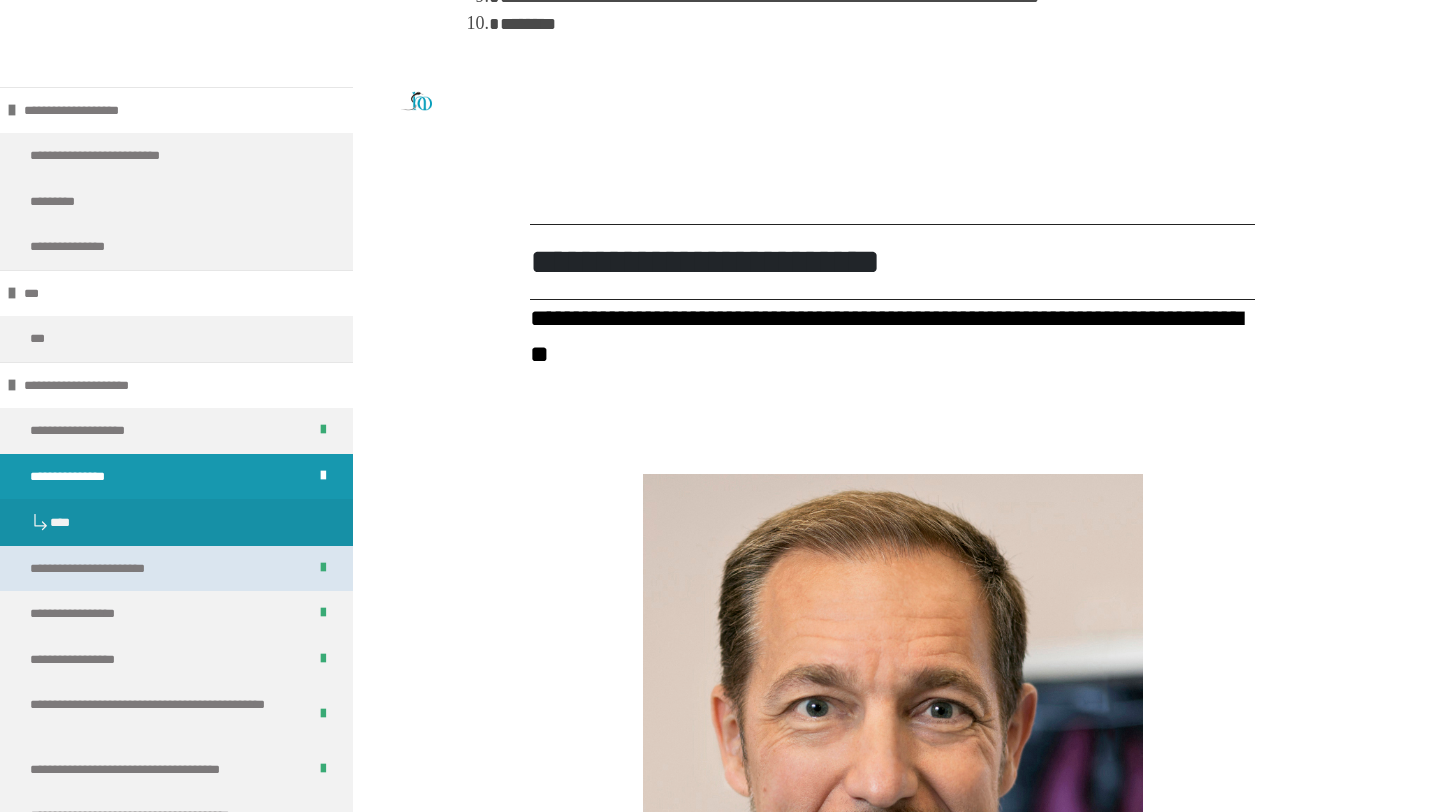 click on "**********" at bounding box center [176, 569] 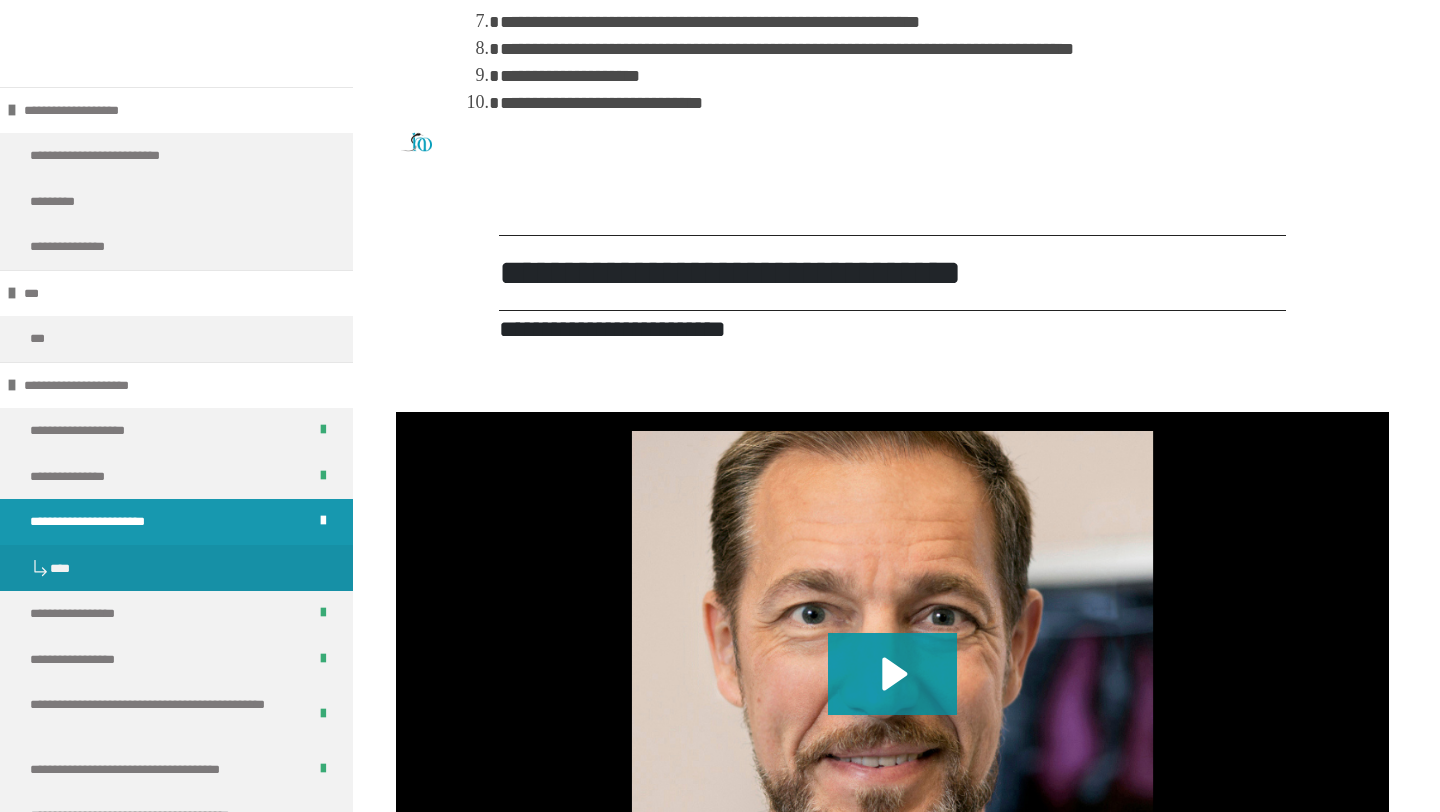 scroll, scrollTop: 959, scrollLeft: 0, axis: vertical 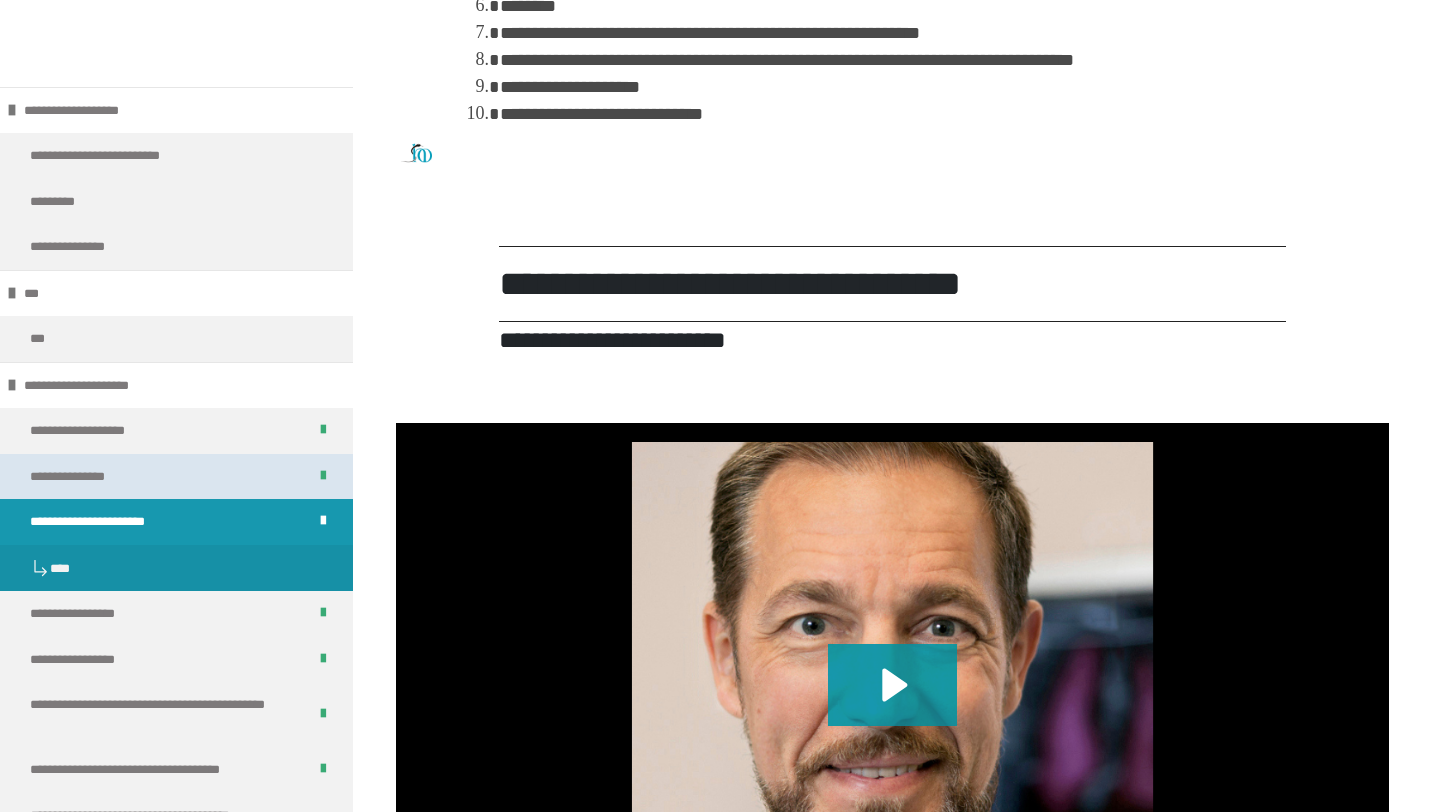 click on "**********" at bounding box center (176, 477) 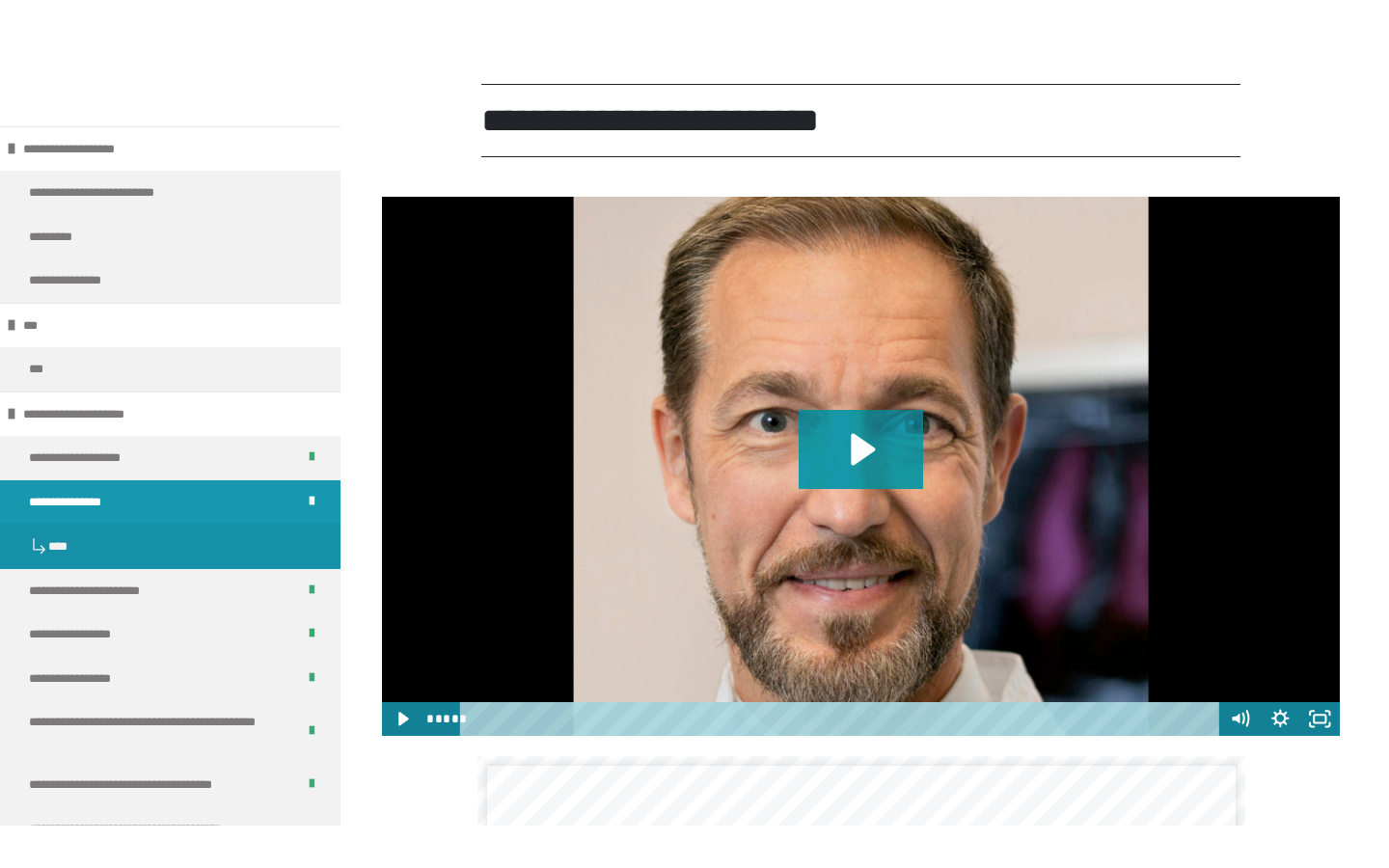 scroll, scrollTop: 3285, scrollLeft: 0, axis: vertical 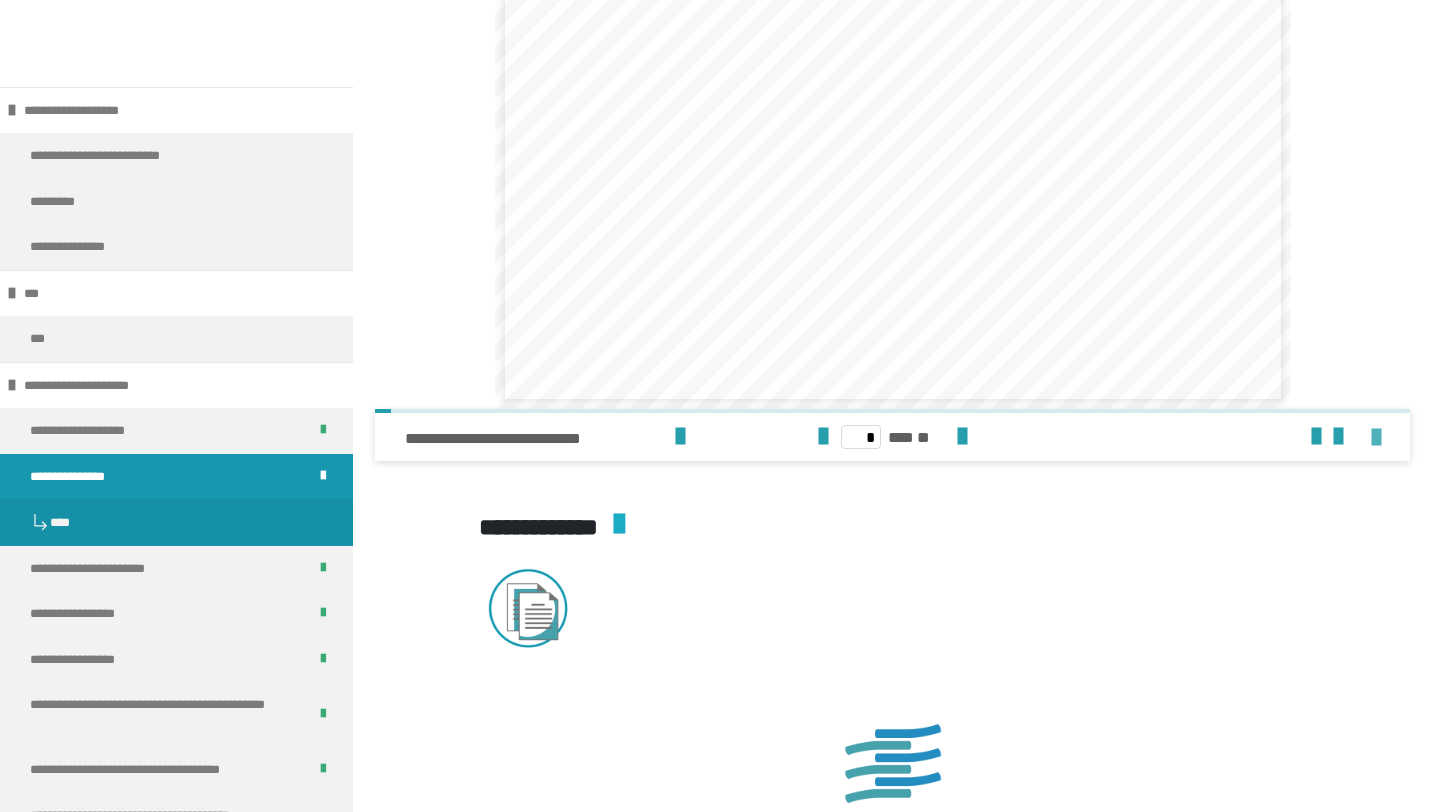 click at bounding box center (1376, 438) 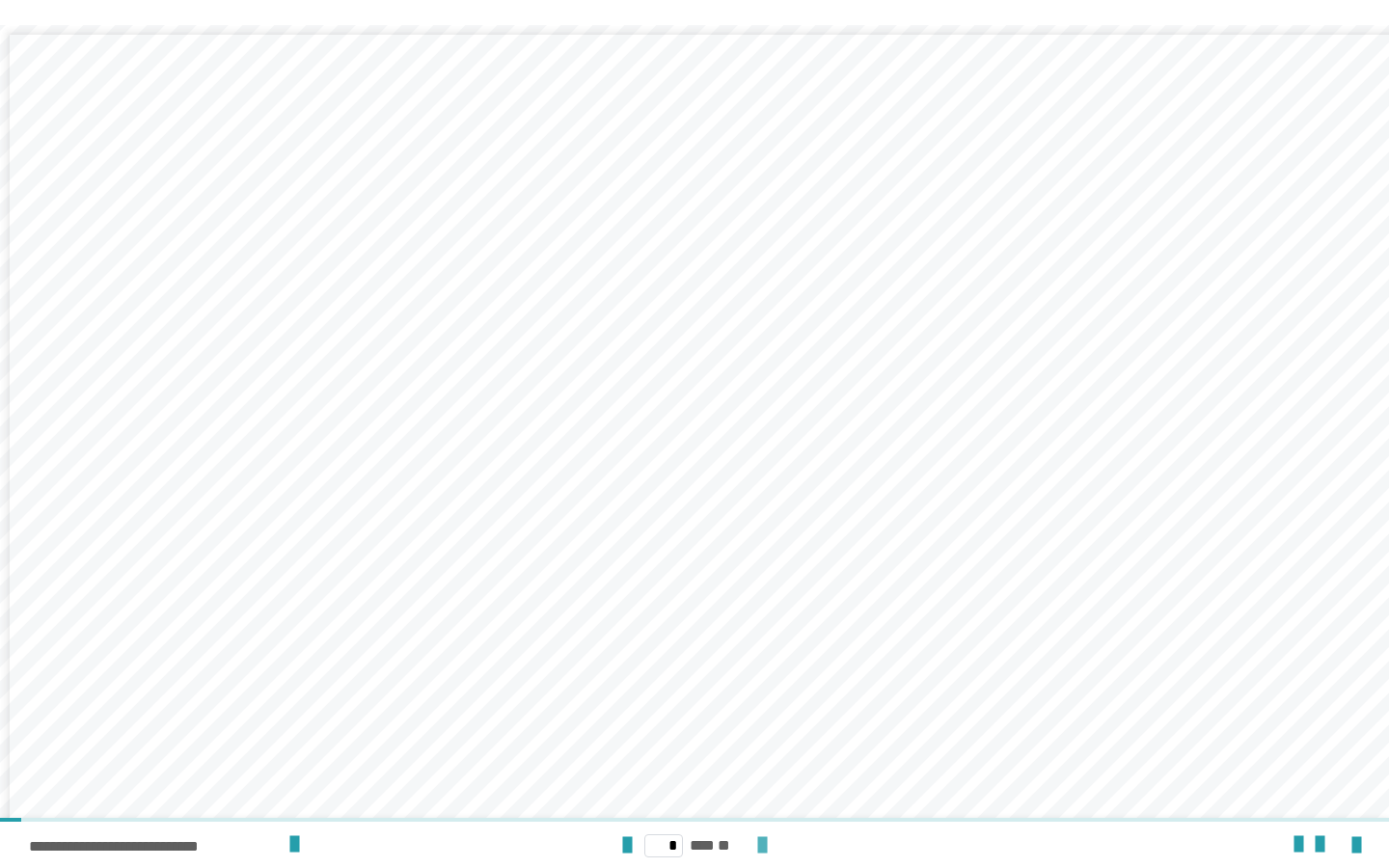 click at bounding box center (762, 846) 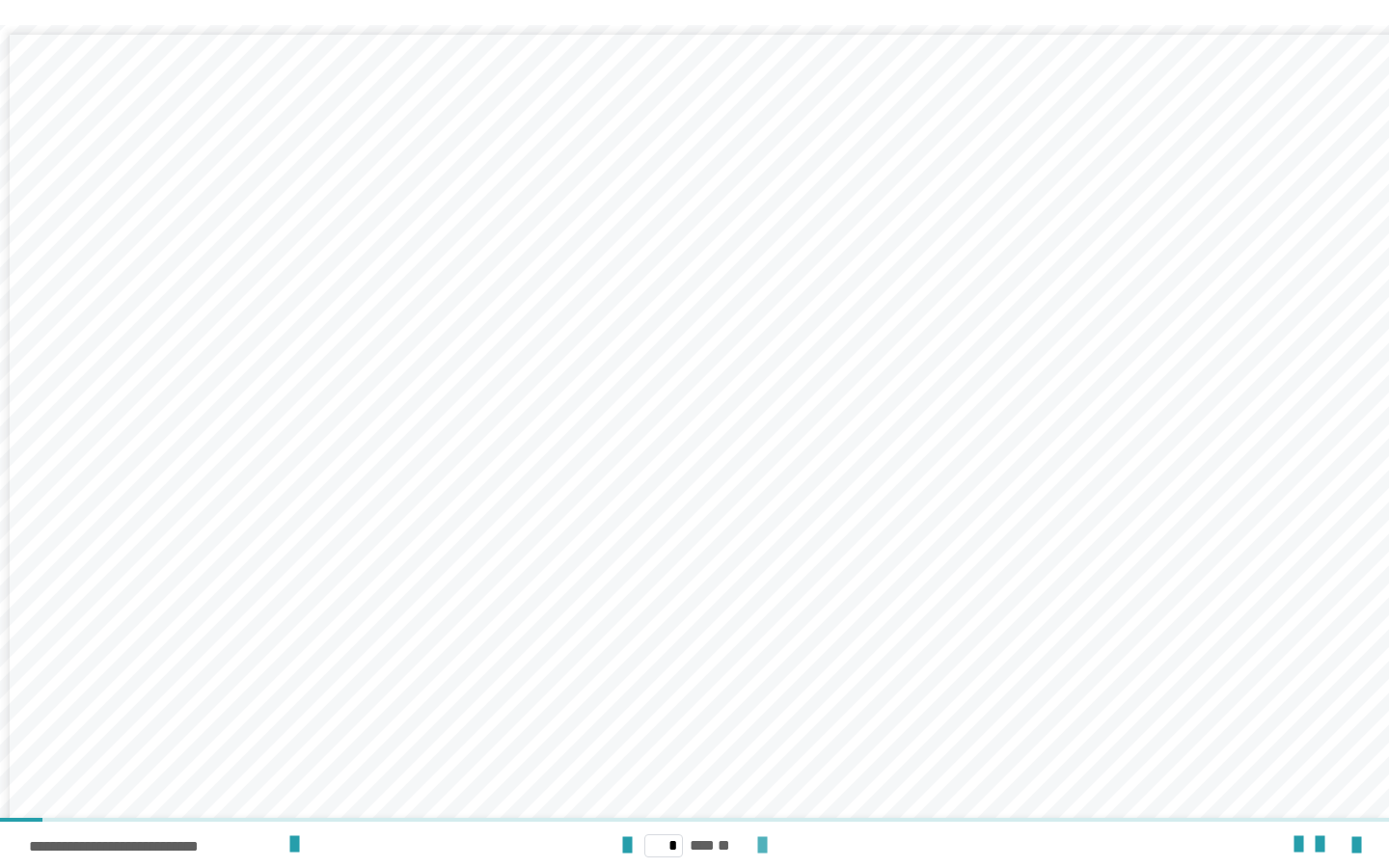 click at bounding box center [762, 846] 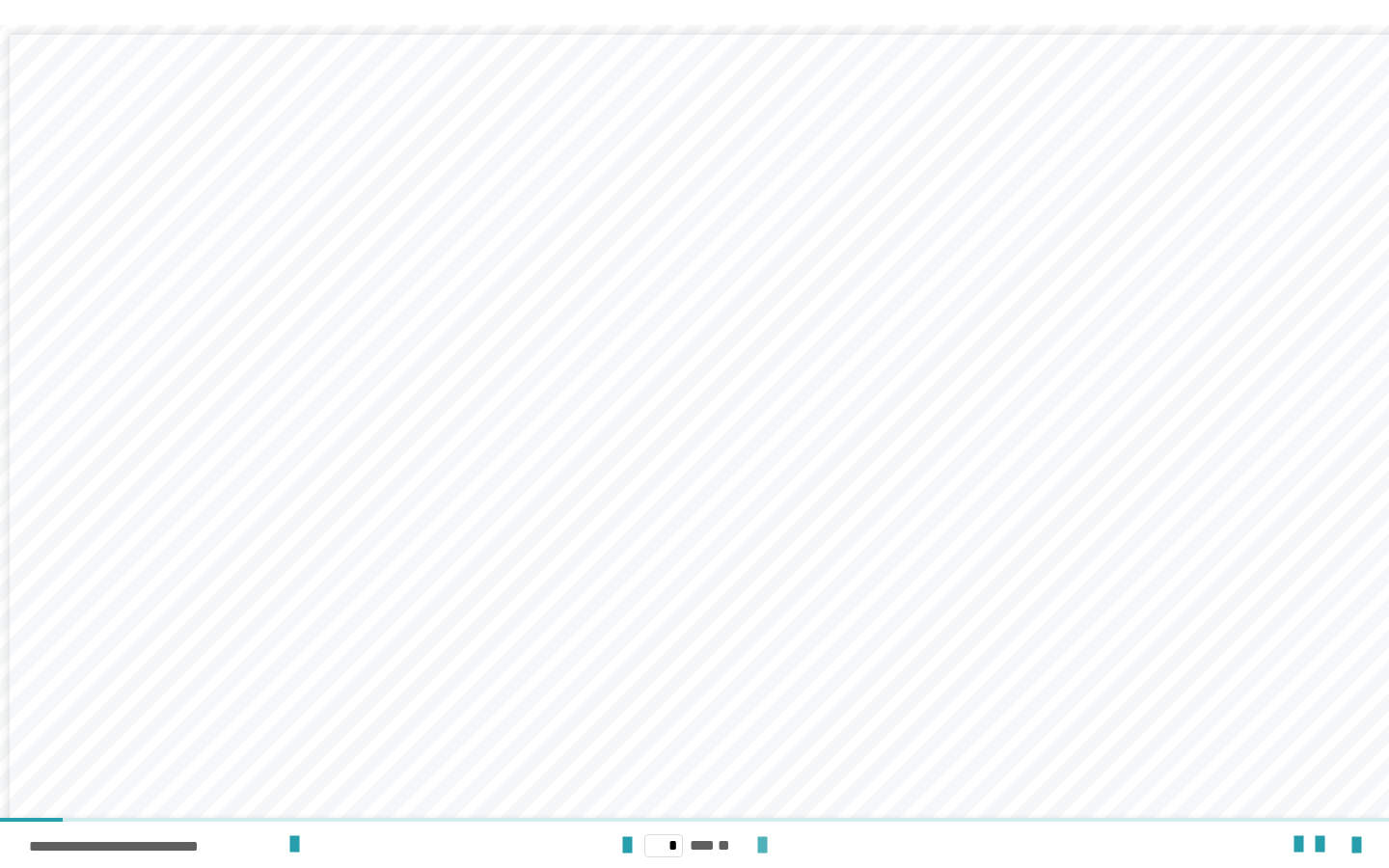 click at bounding box center (762, 846) 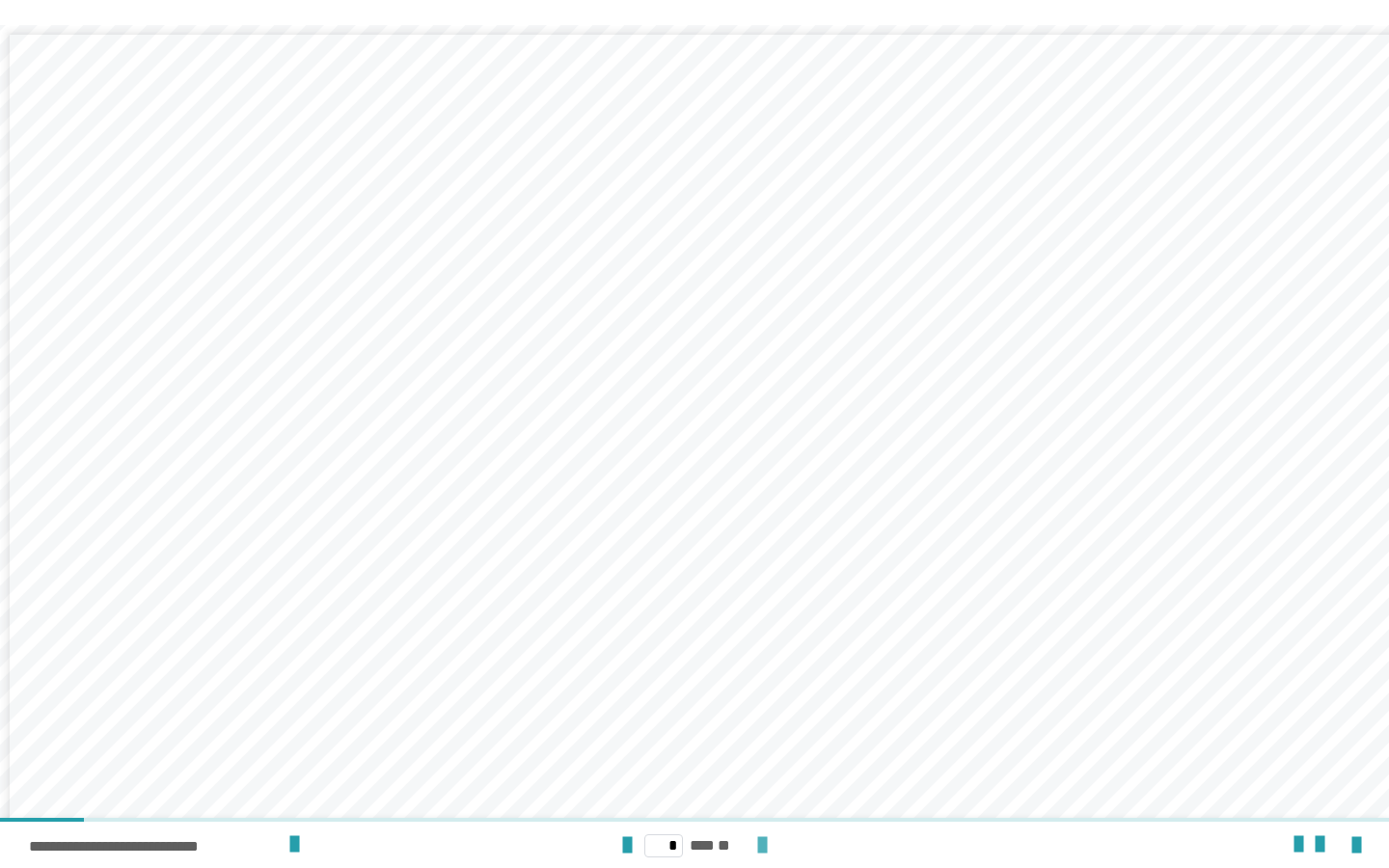 click at bounding box center (762, 846) 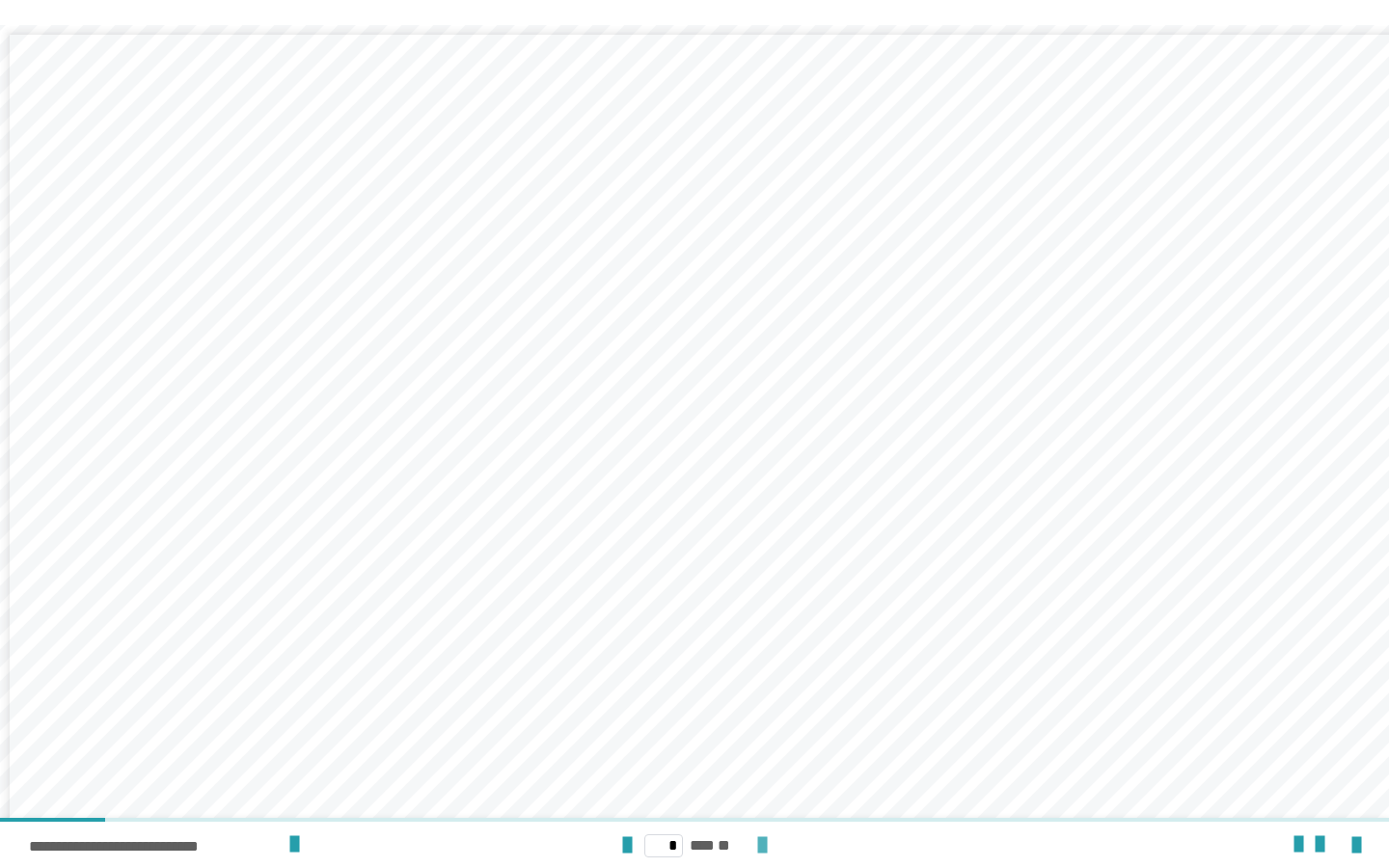 click at bounding box center [762, 846] 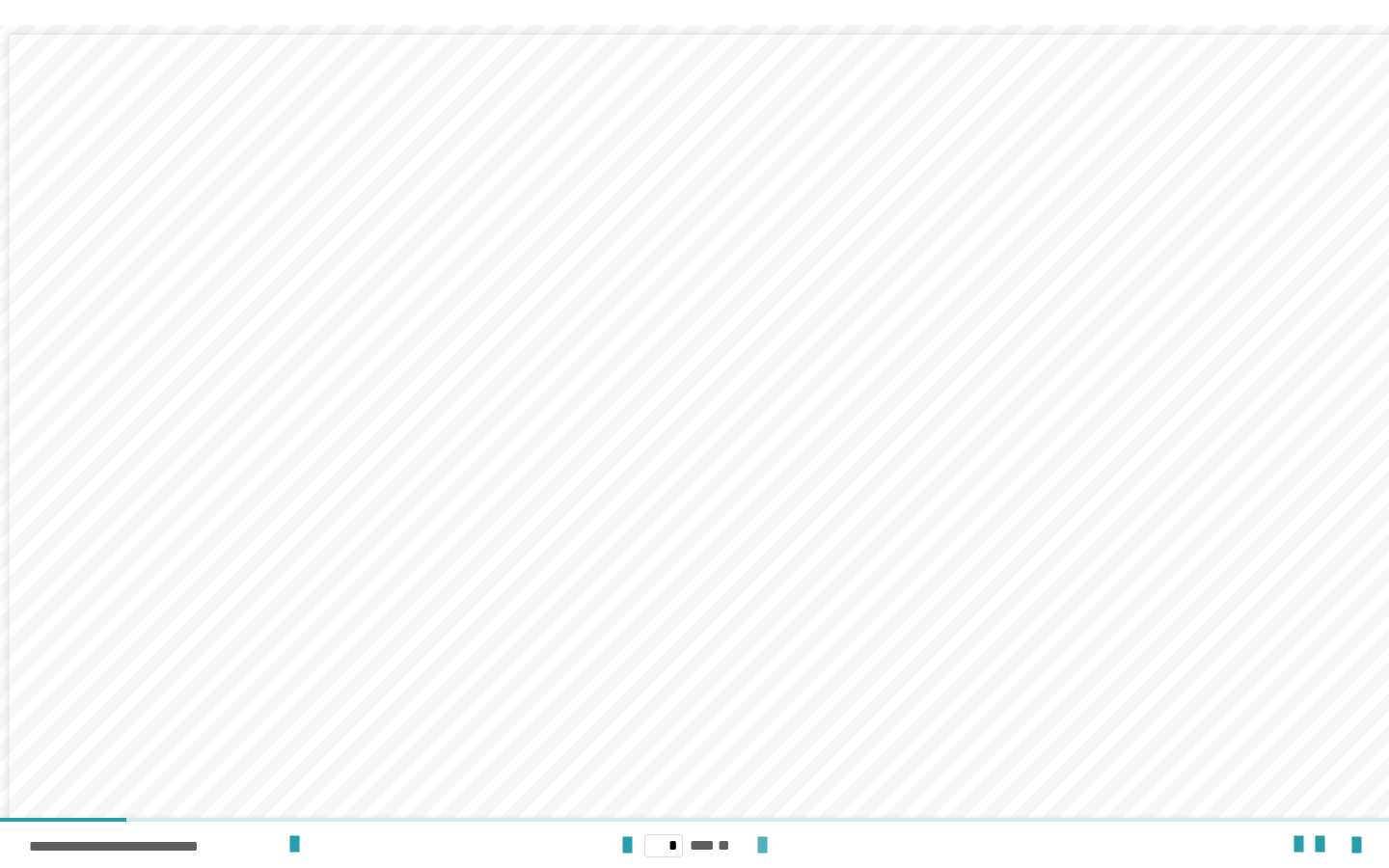 click at bounding box center (762, 846) 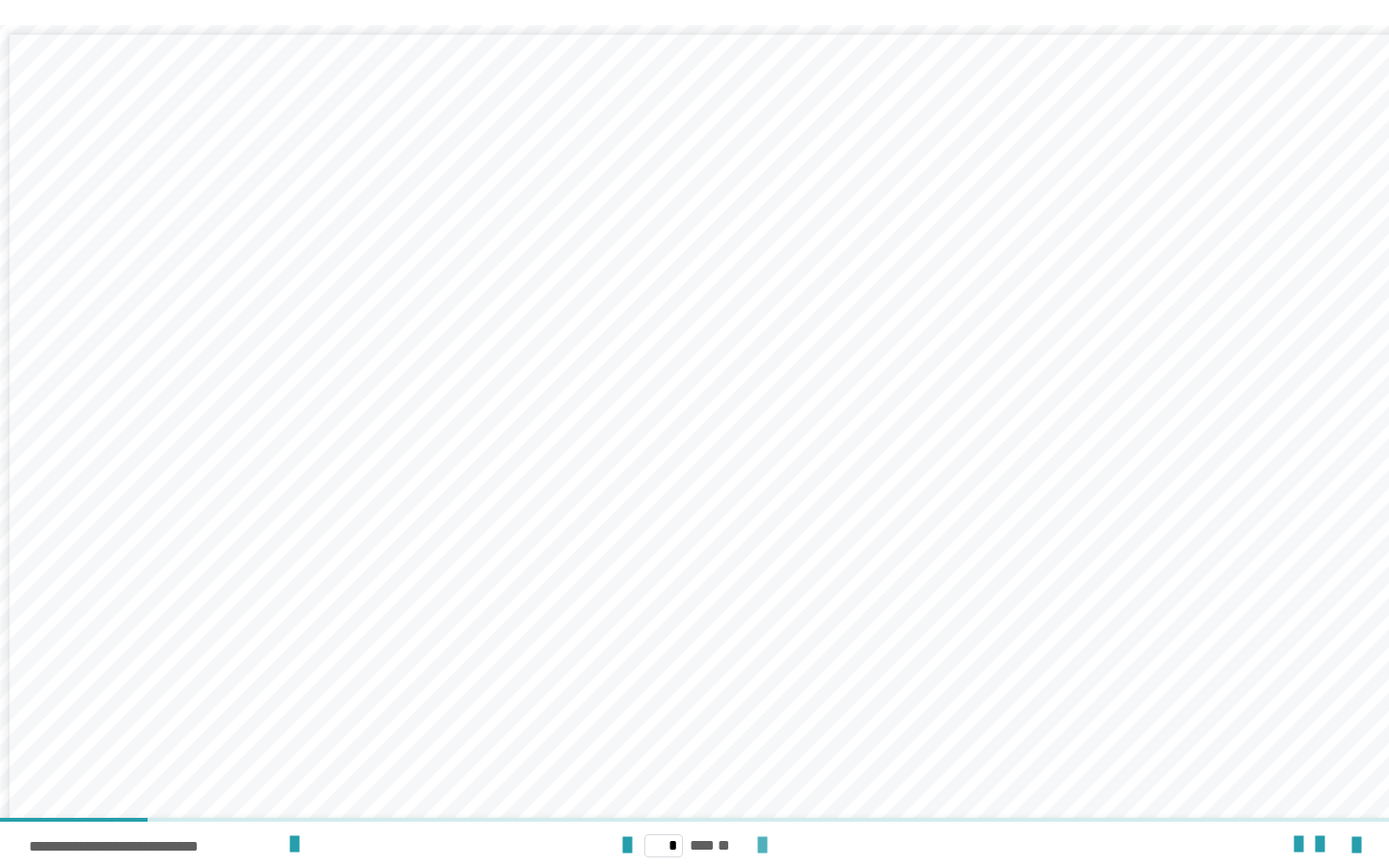 click at bounding box center (762, 846) 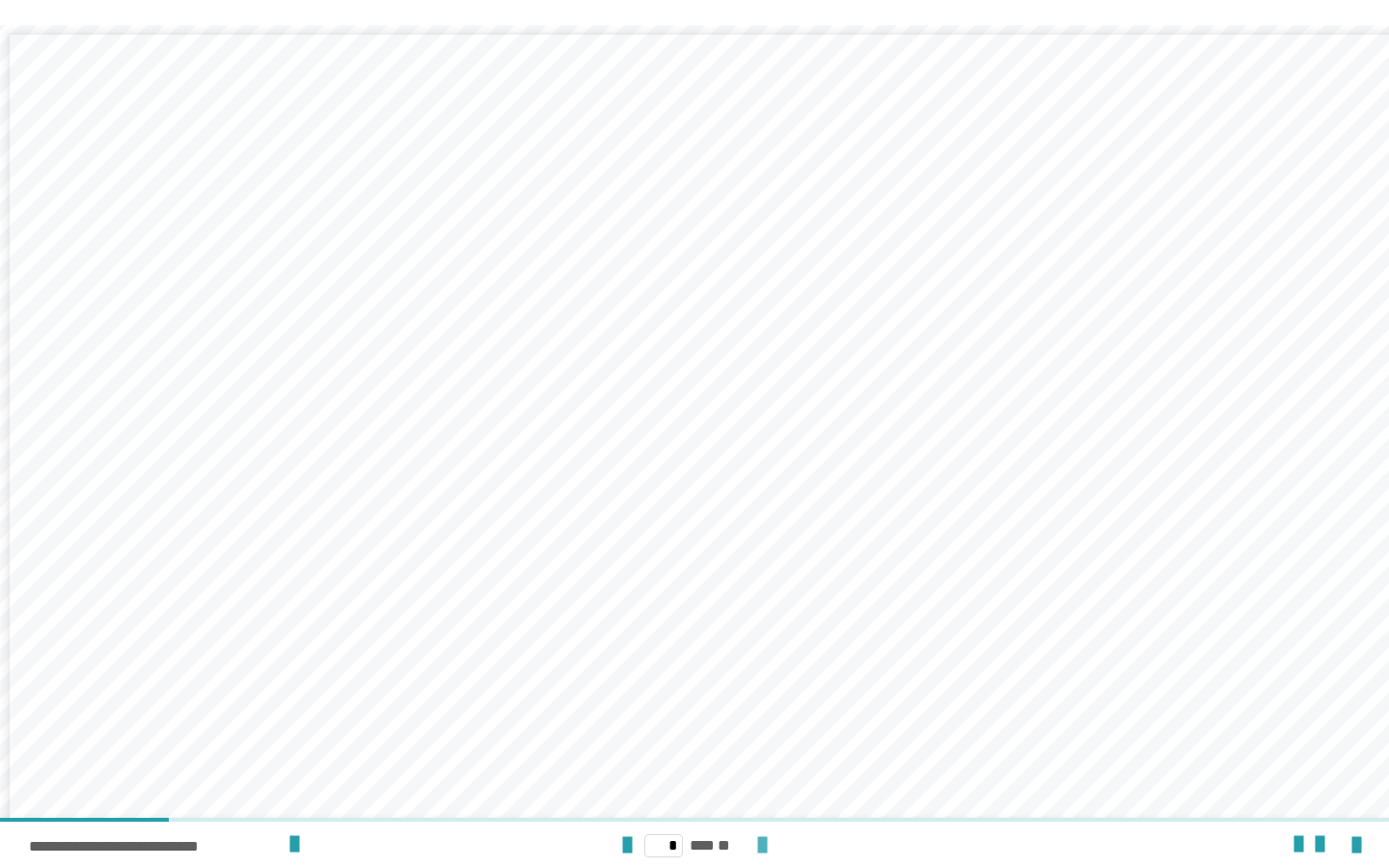 click at bounding box center (762, 846) 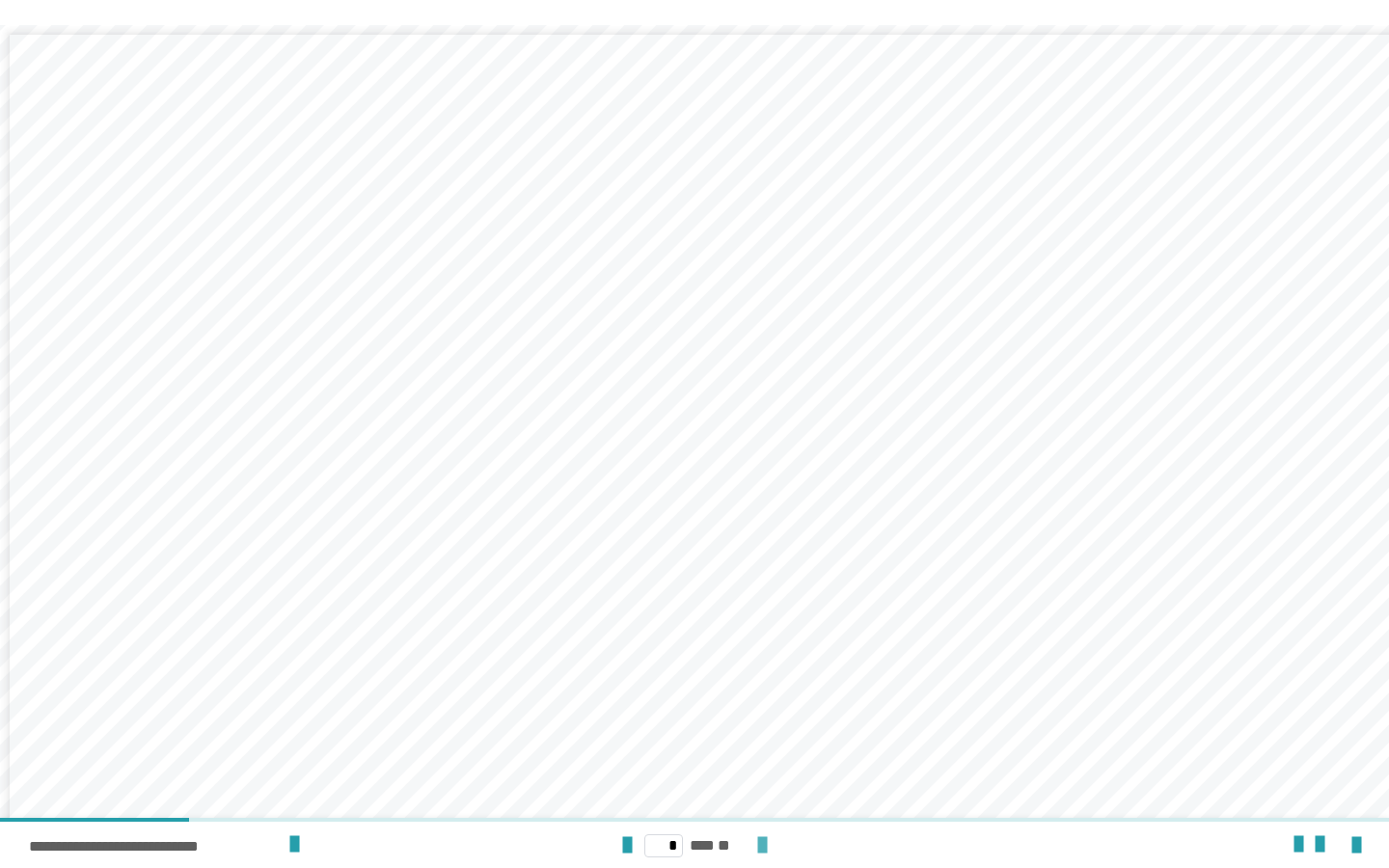 click at bounding box center (762, 846) 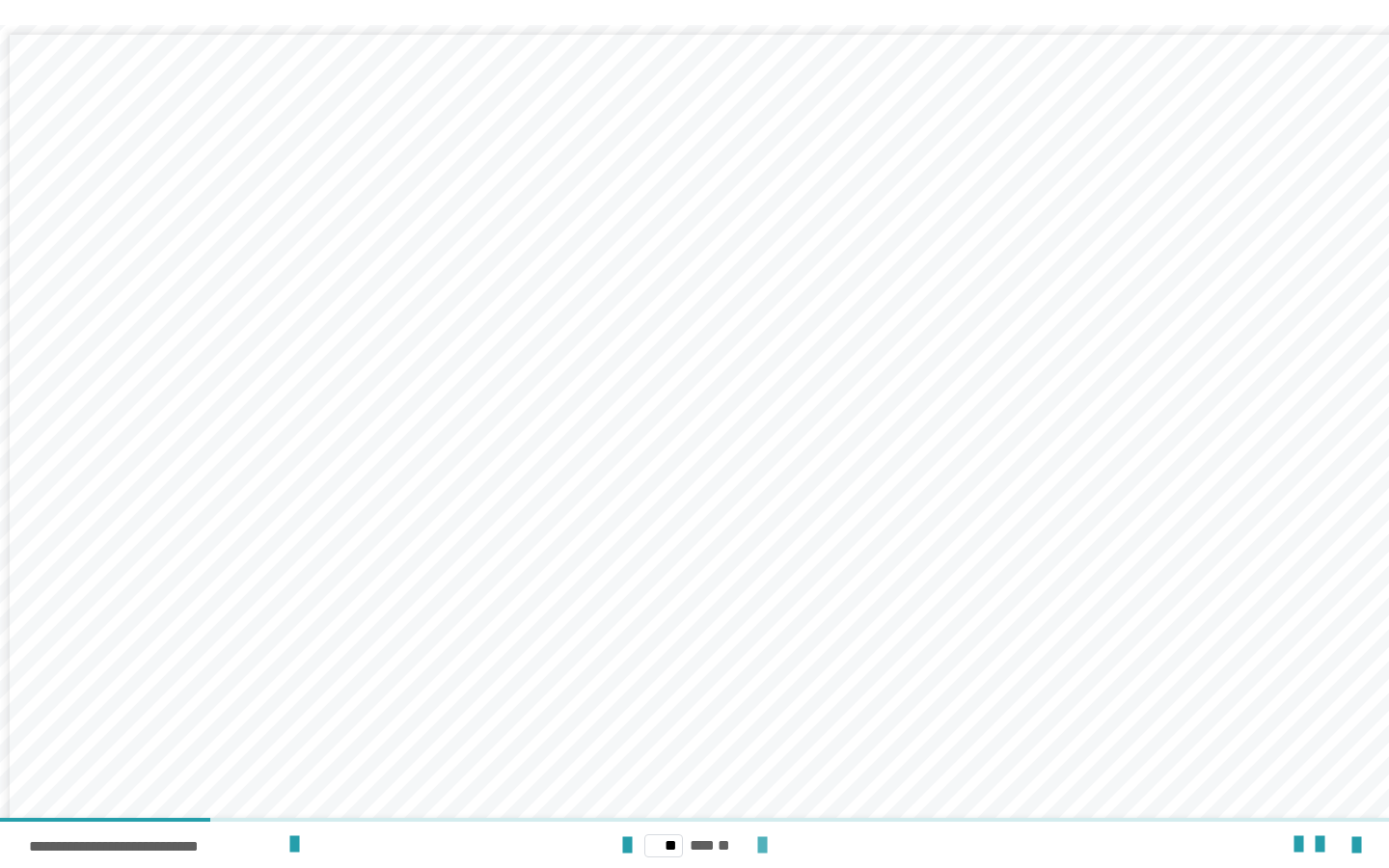 click at bounding box center [762, 846] 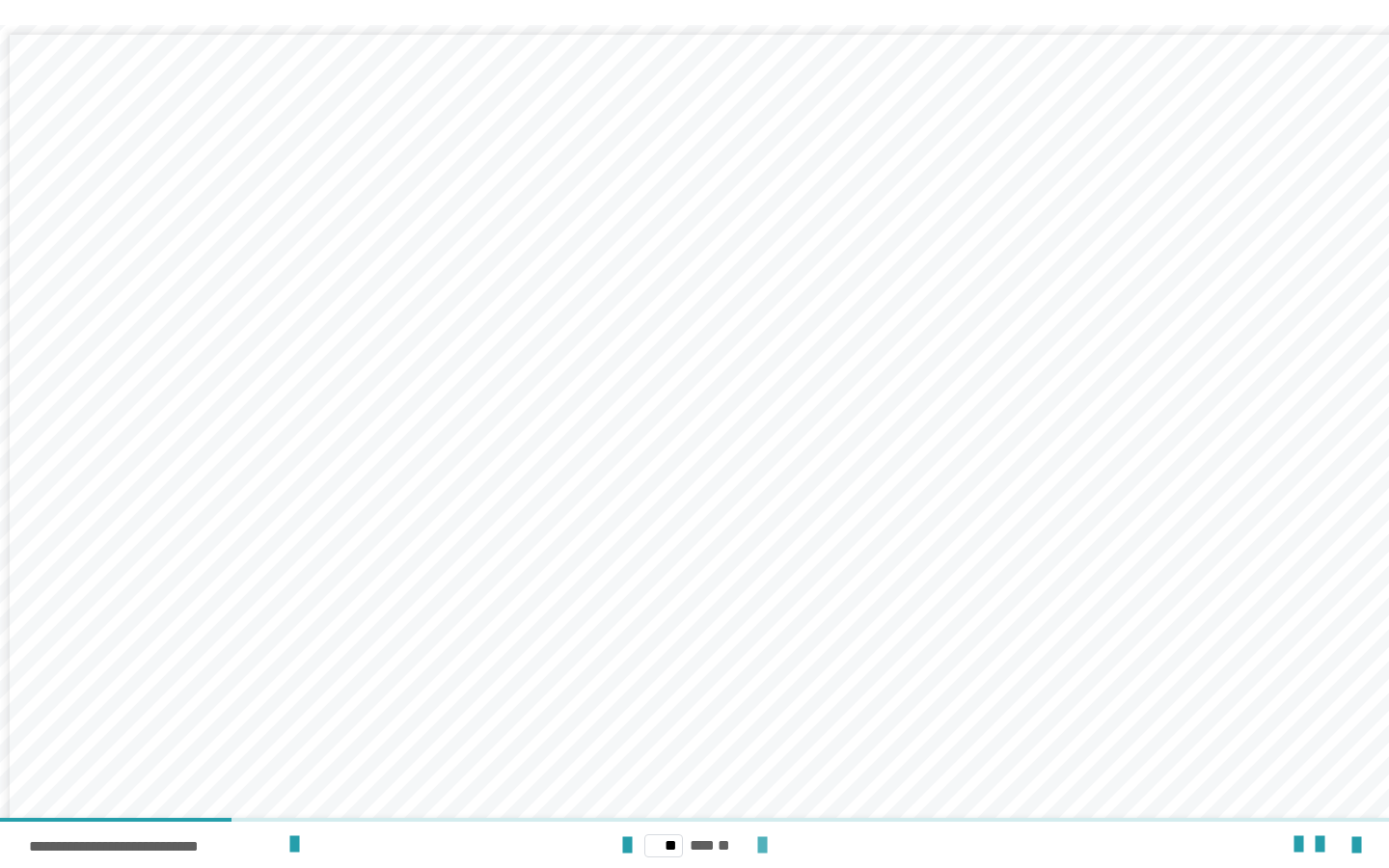 click at bounding box center (762, 846) 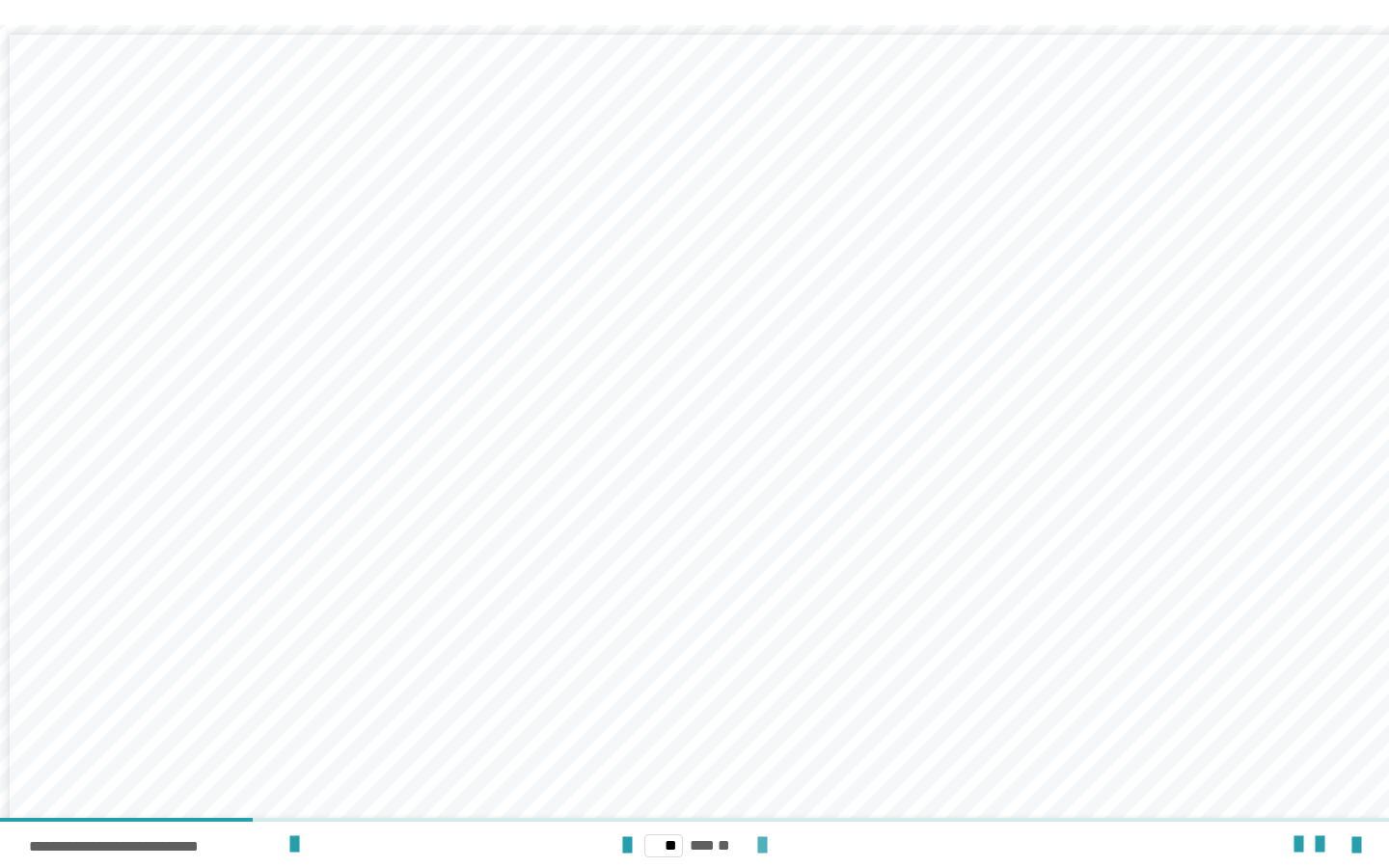 click at bounding box center (762, 846) 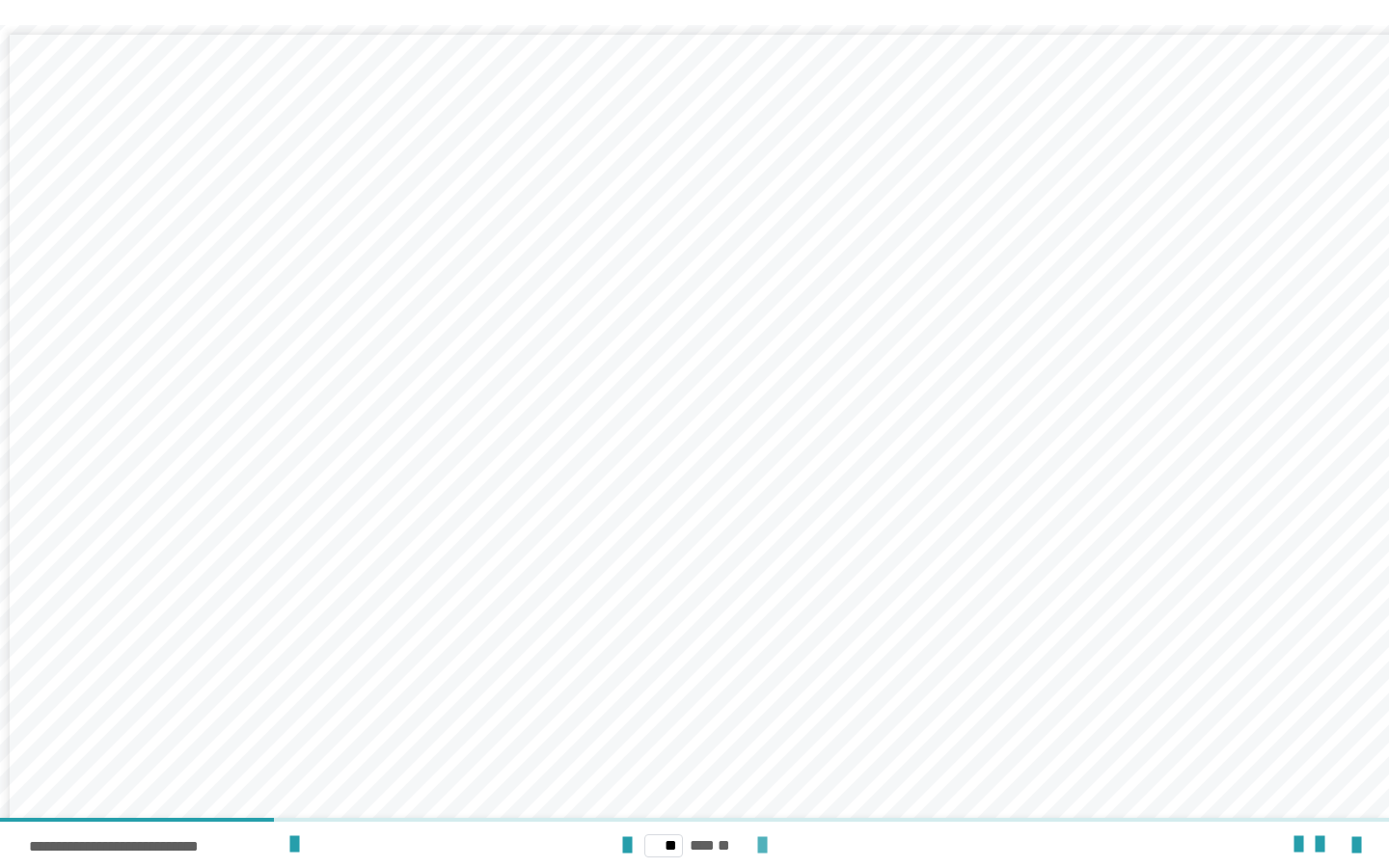 click at bounding box center [762, 846] 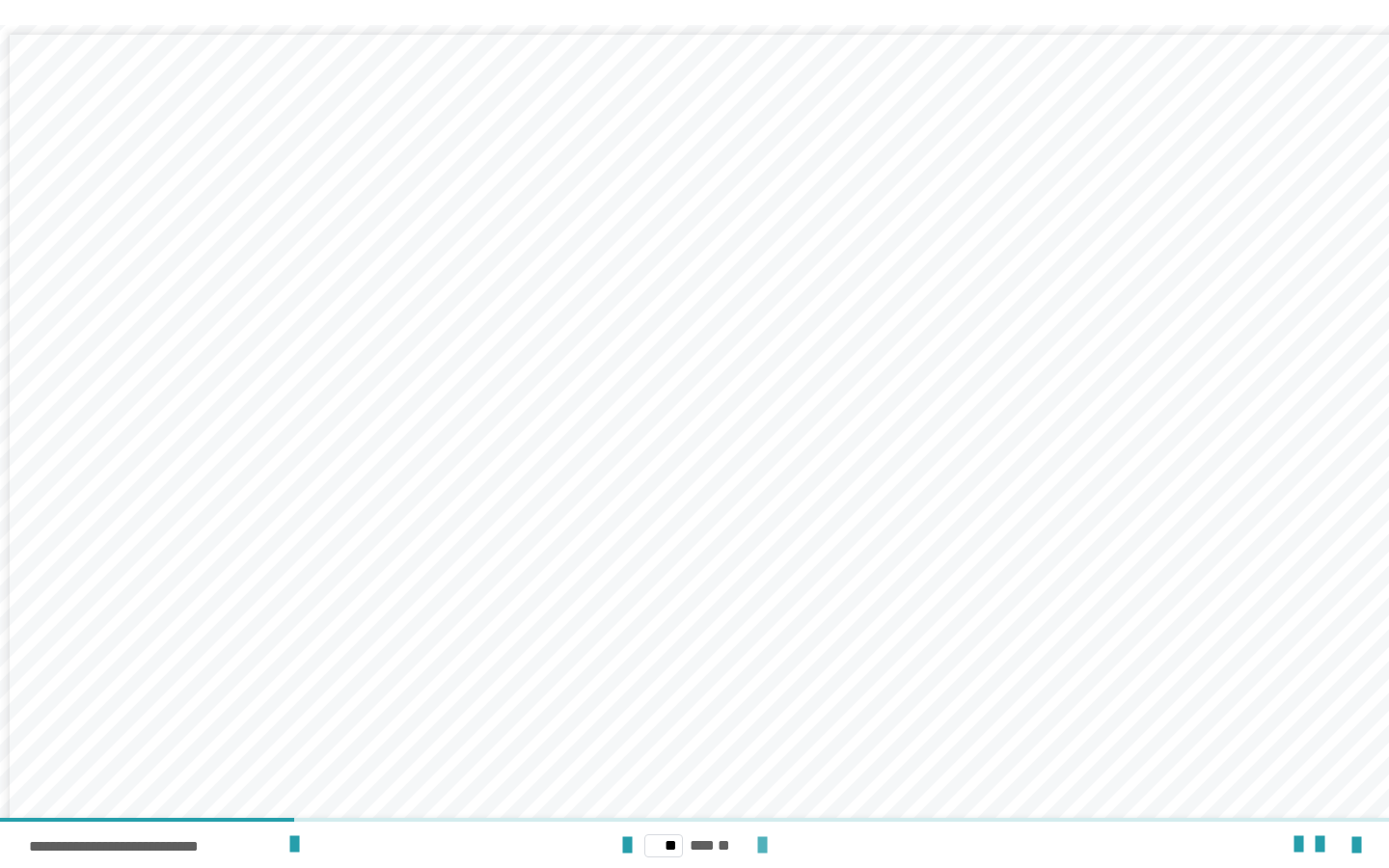 click at bounding box center [762, 846] 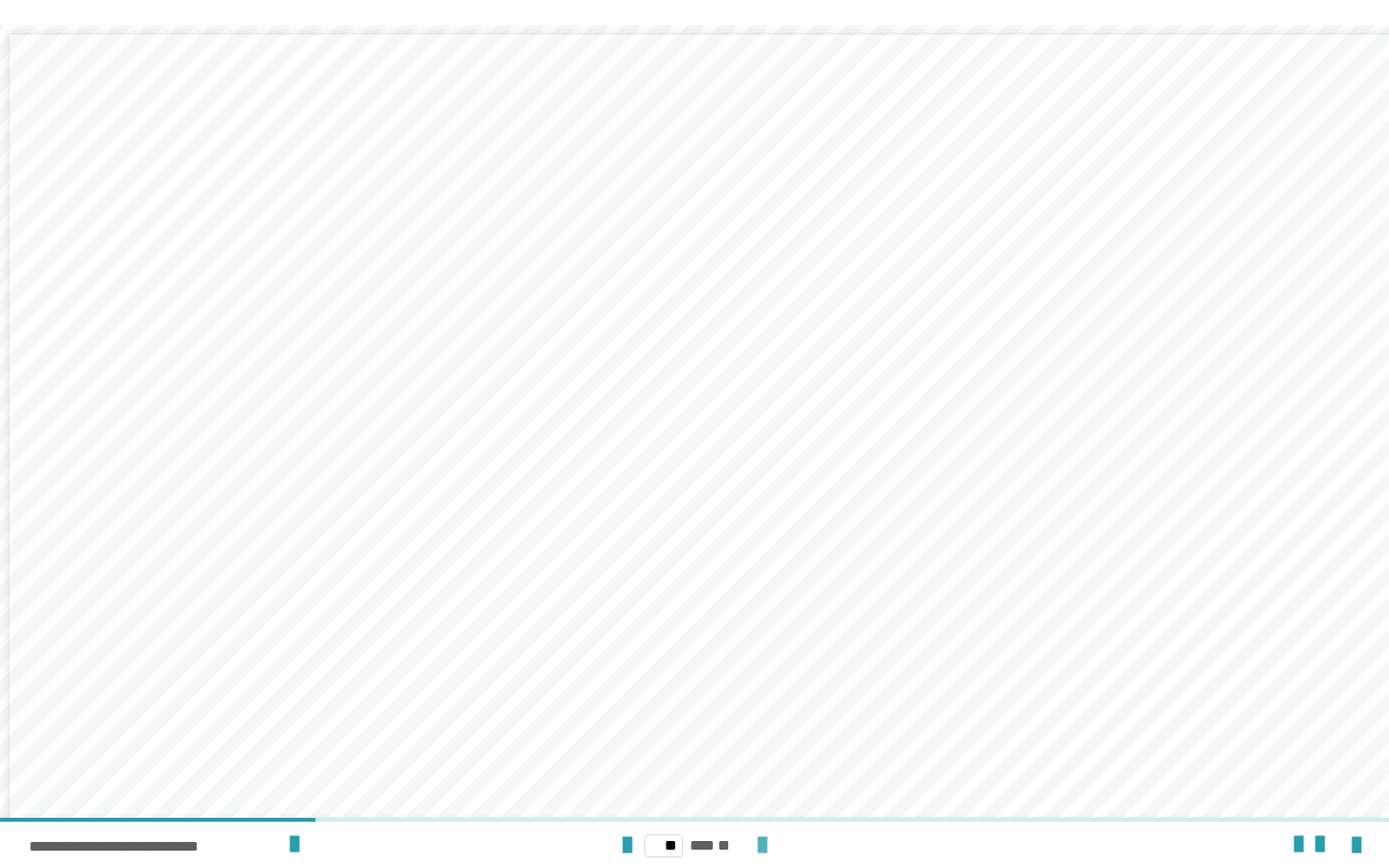 click at bounding box center (762, 846) 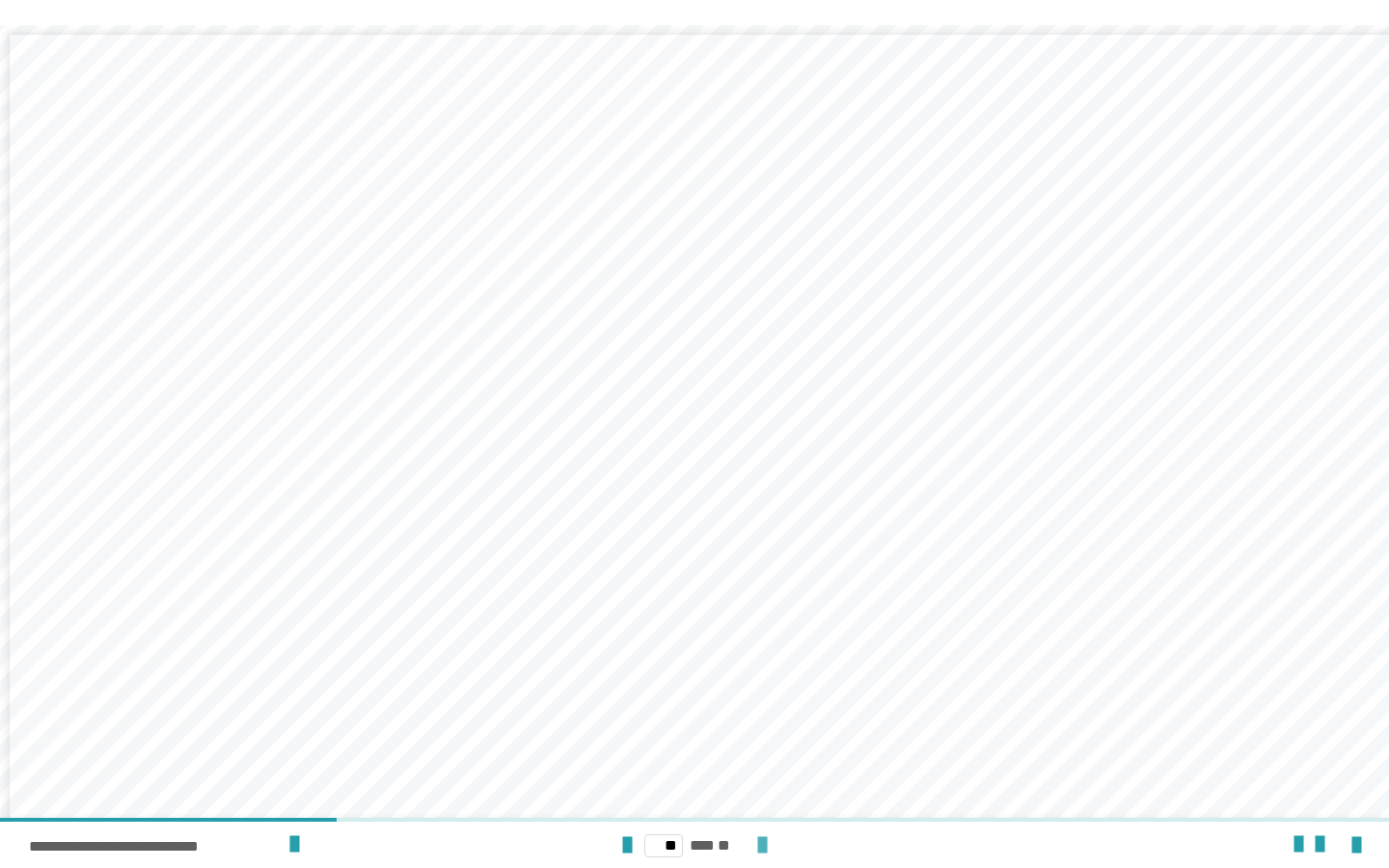 click at bounding box center [762, 846] 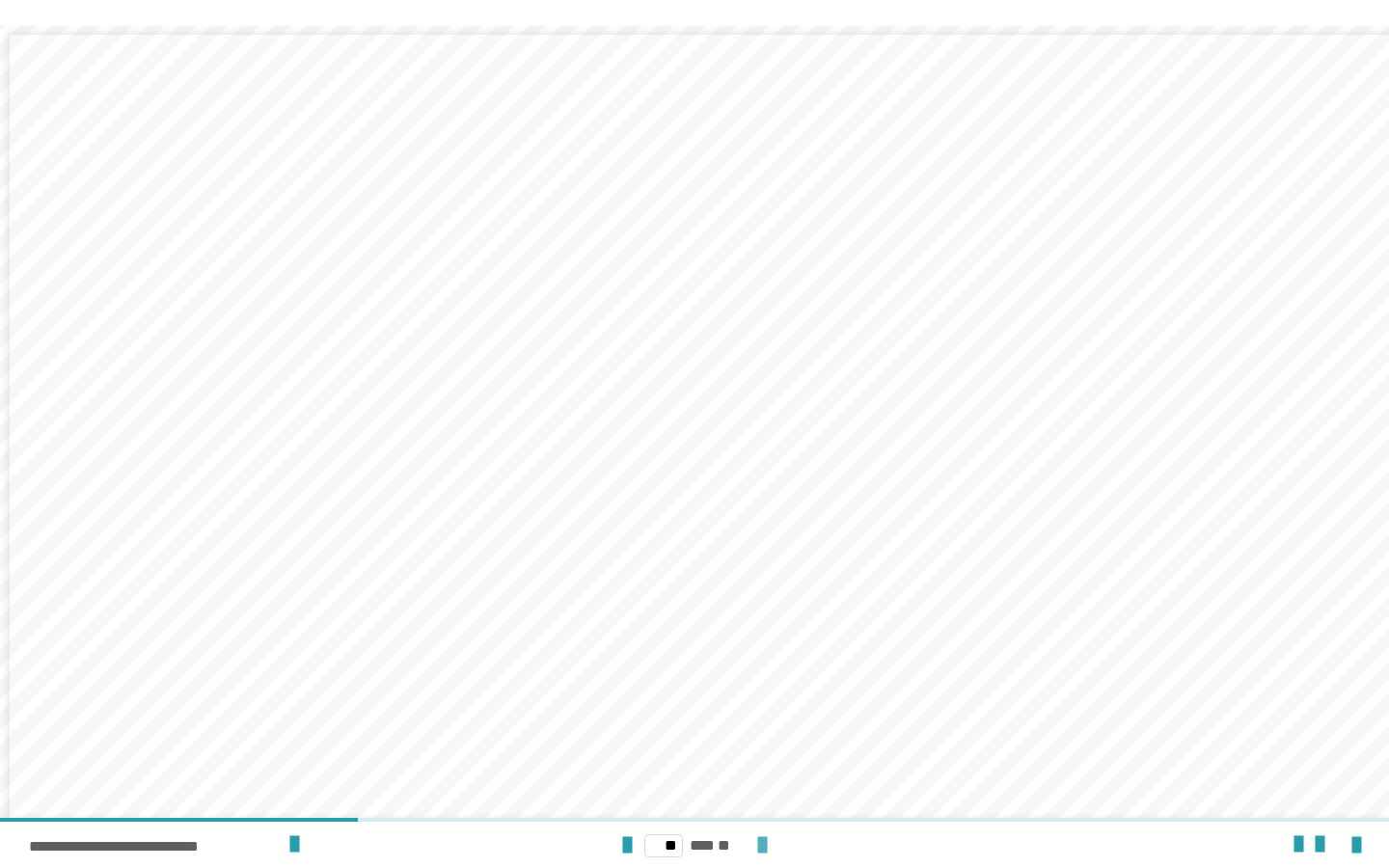 click at bounding box center [762, 846] 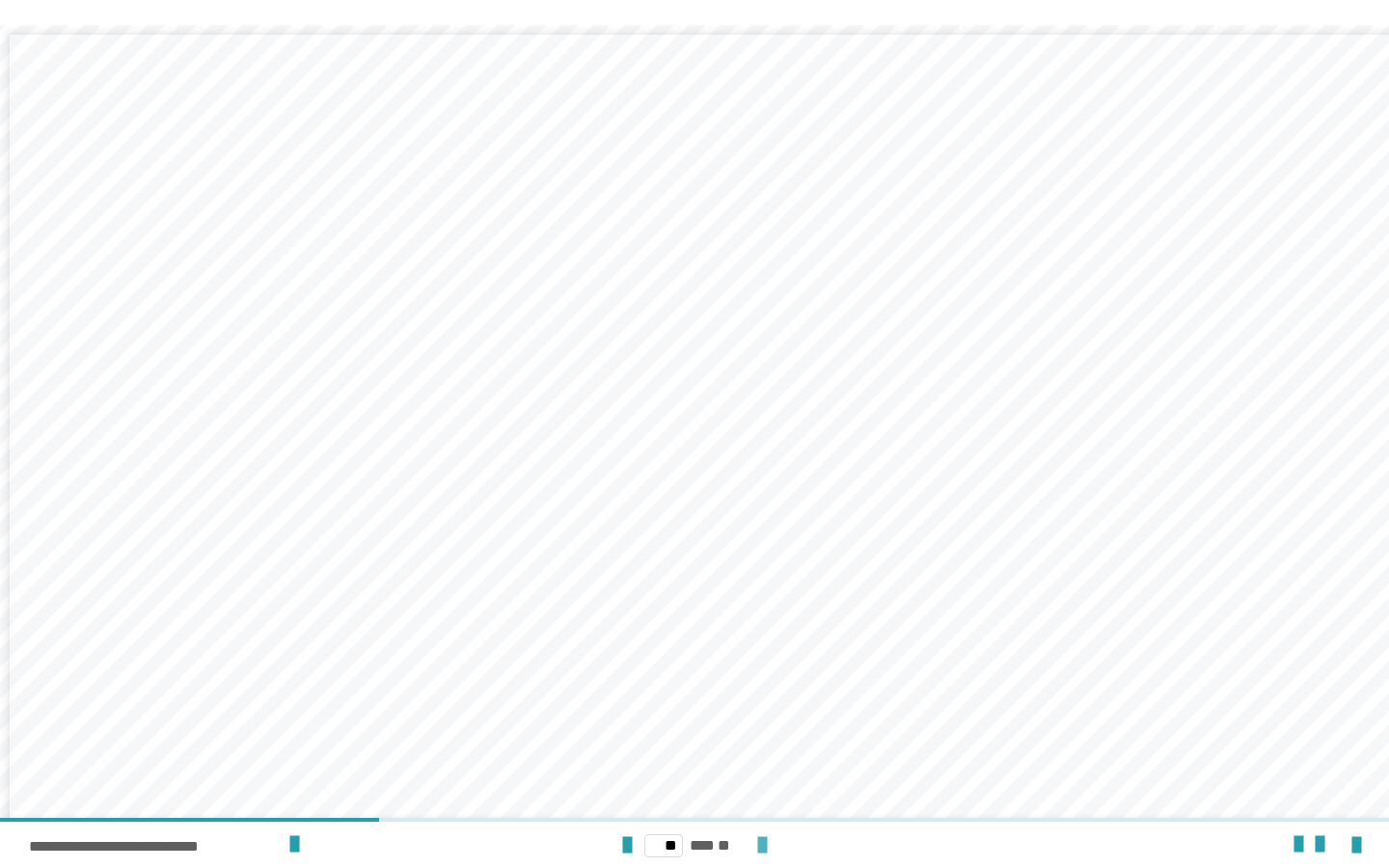 click at bounding box center [762, 846] 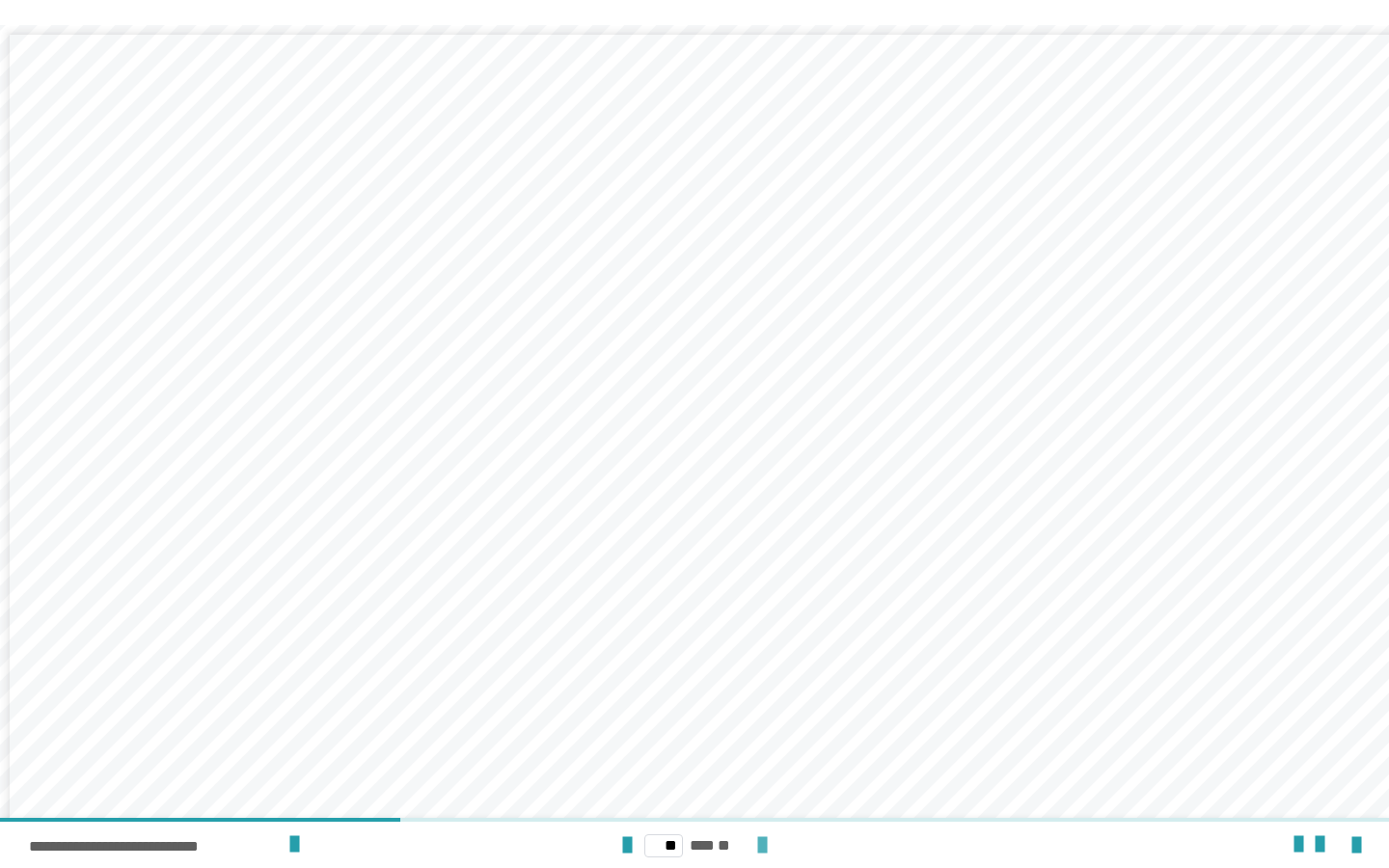 click at bounding box center [762, 846] 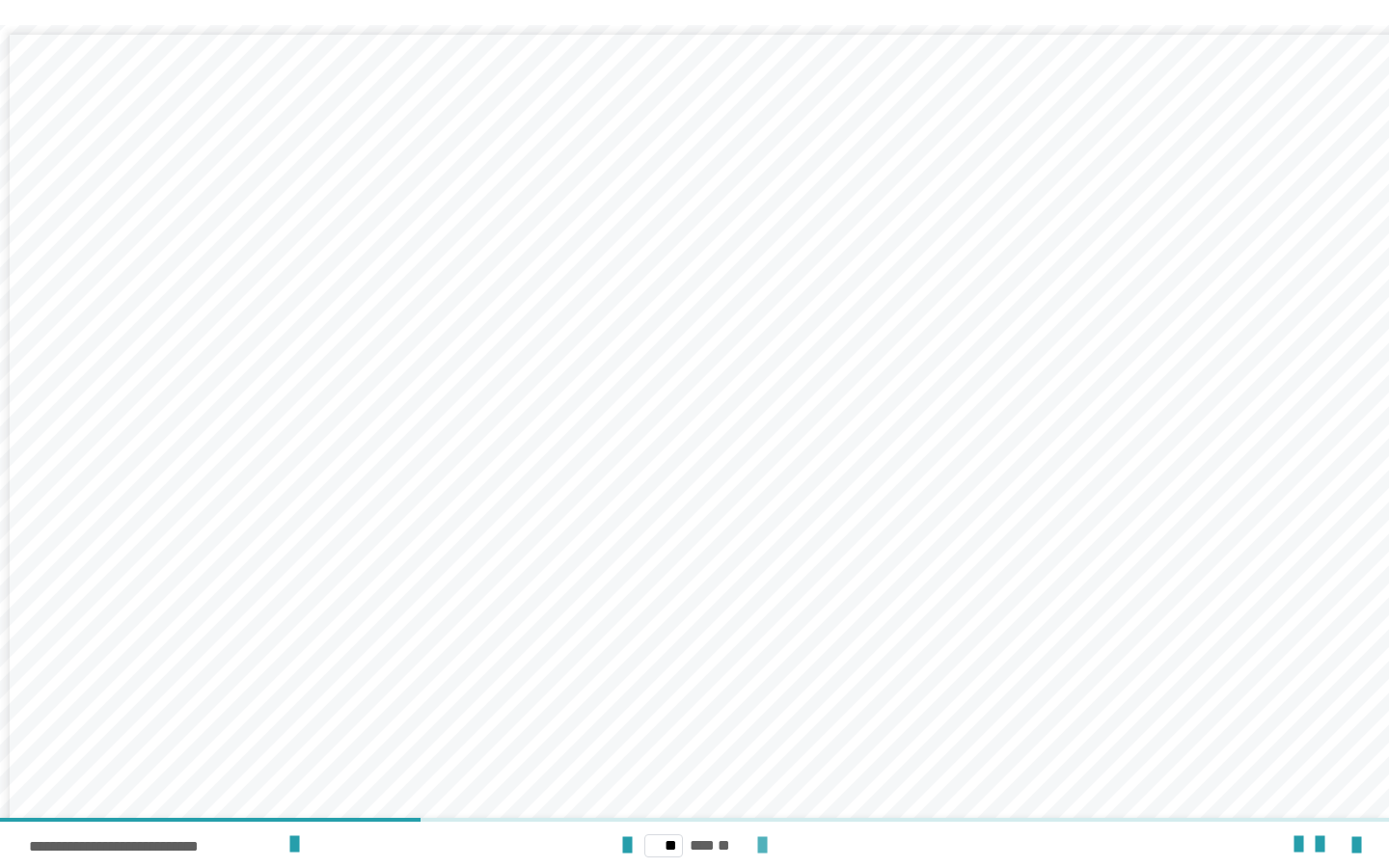click at bounding box center [762, 846] 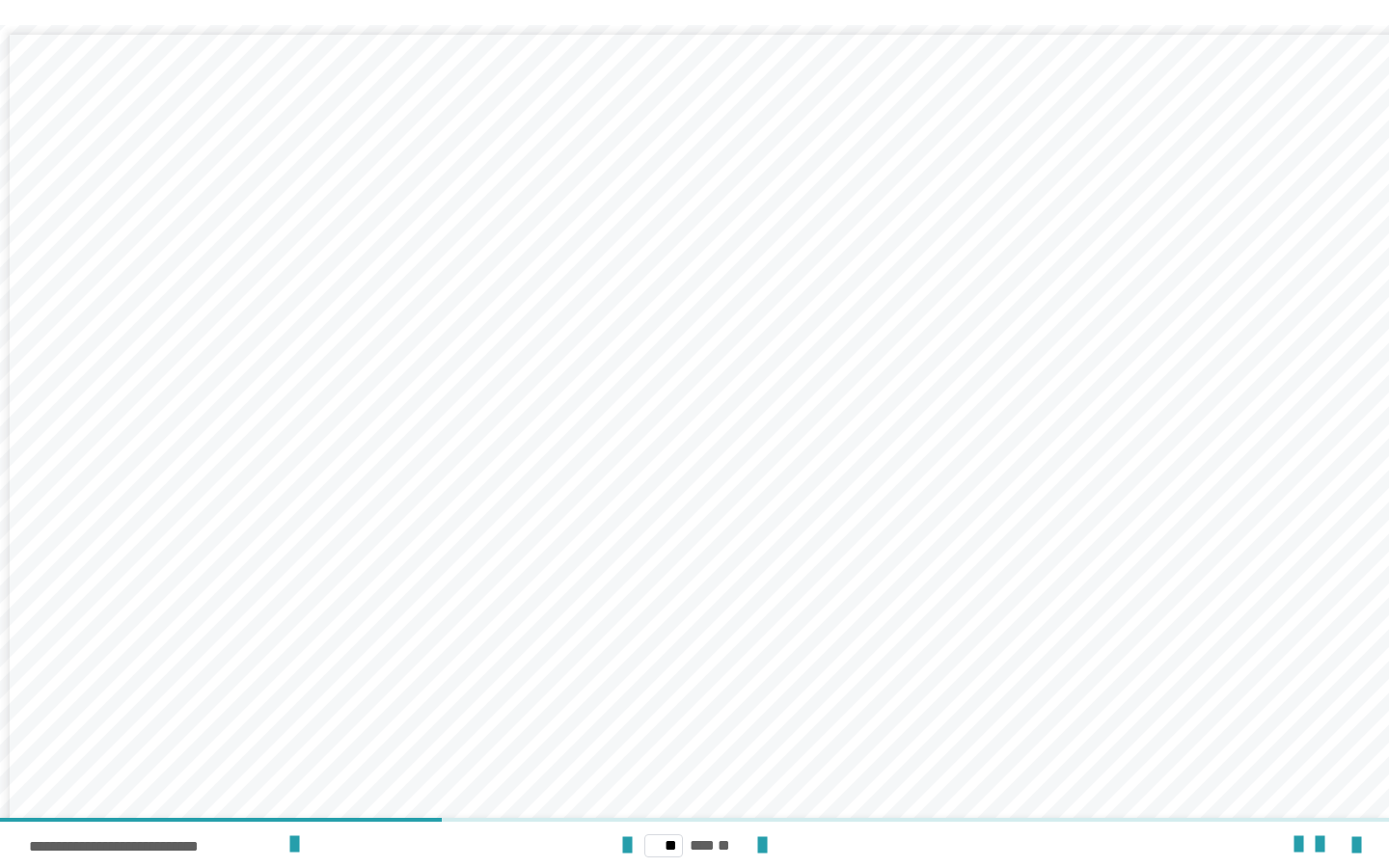 scroll, scrollTop: 21, scrollLeft: 0, axis: vertical 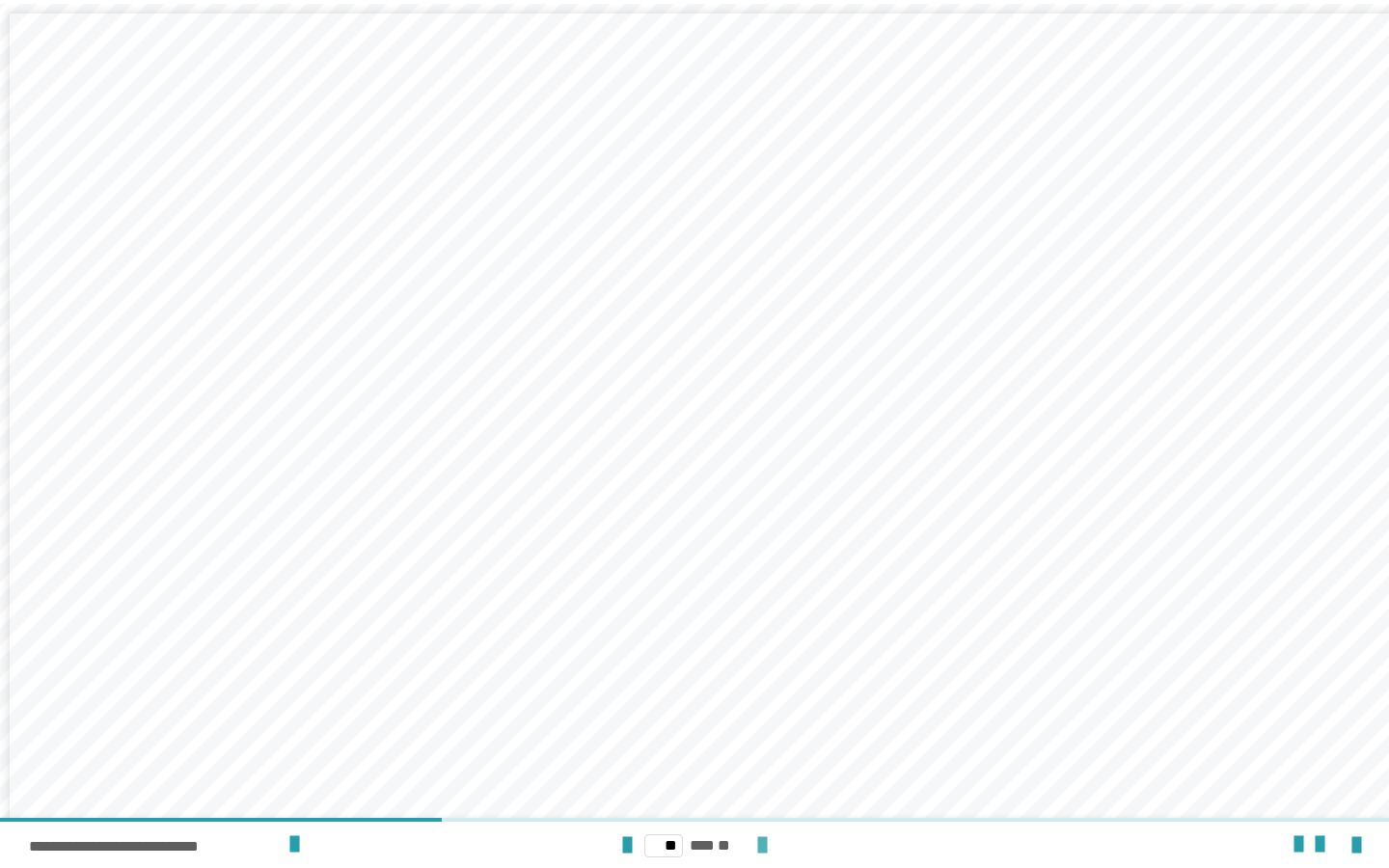 click at bounding box center [762, 846] 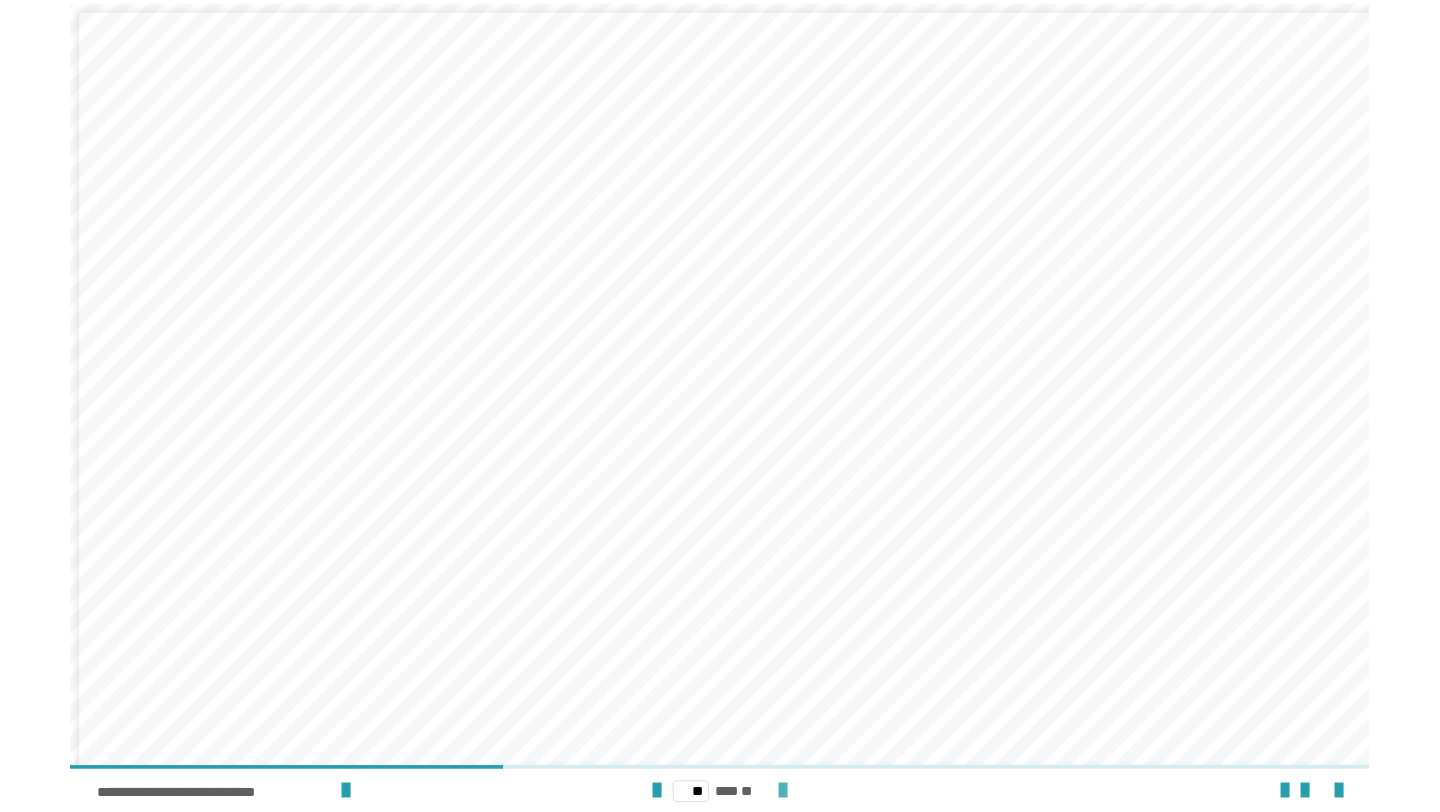 scroll, scrollTop: 0, scrollLeft: 0, axis: both 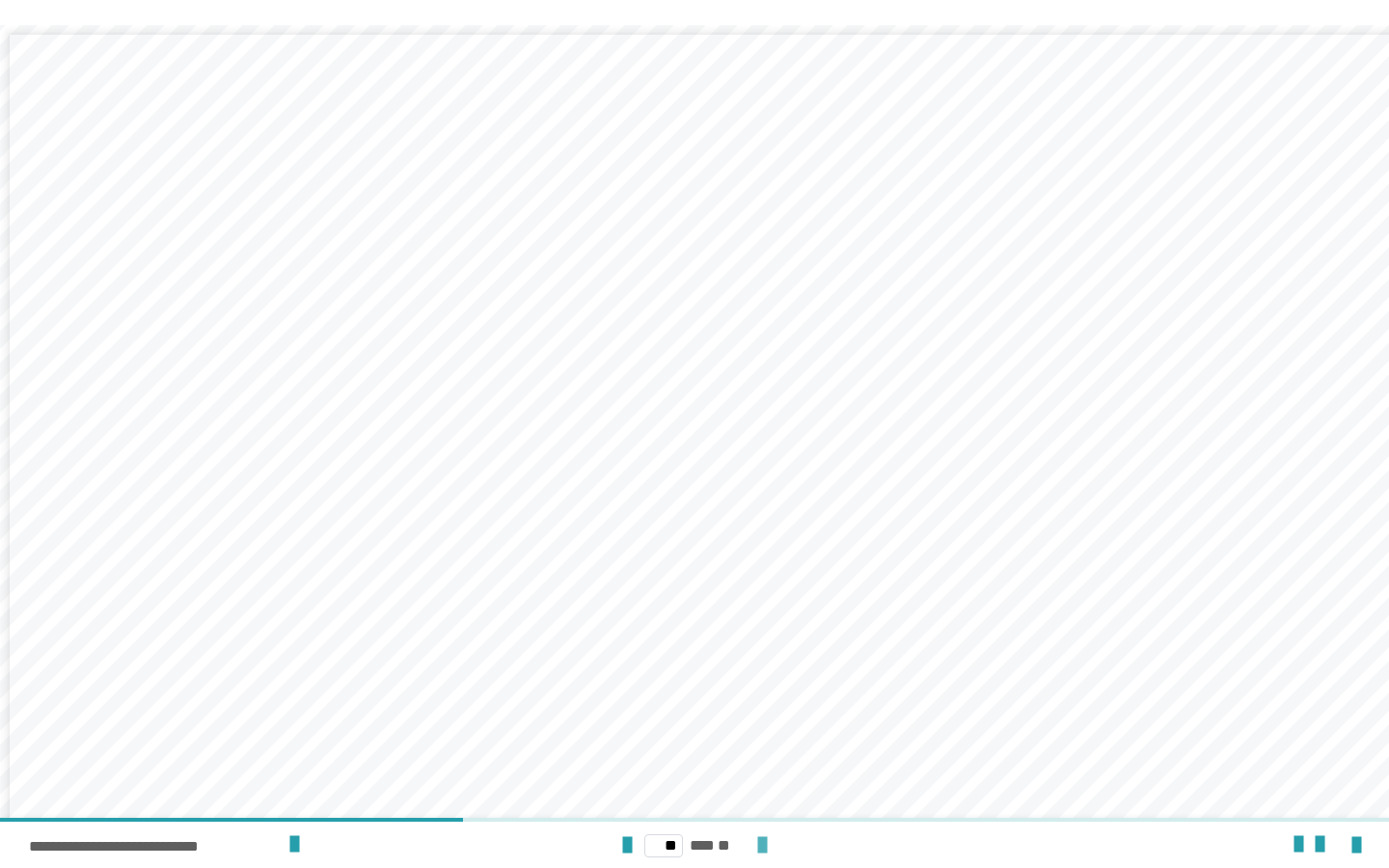 click at bounding box center (762, 846) 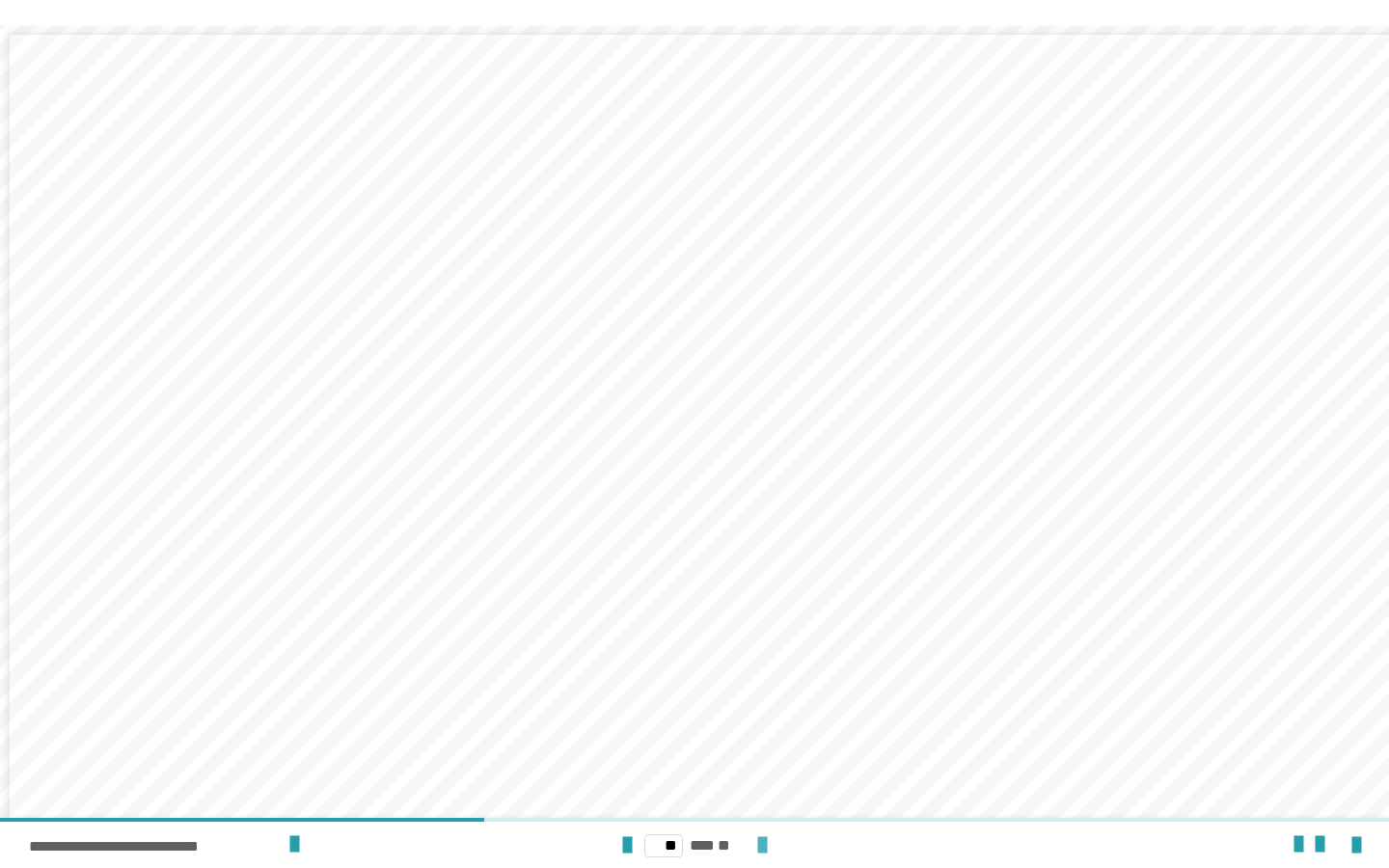 click at bounding box center [762, 846] 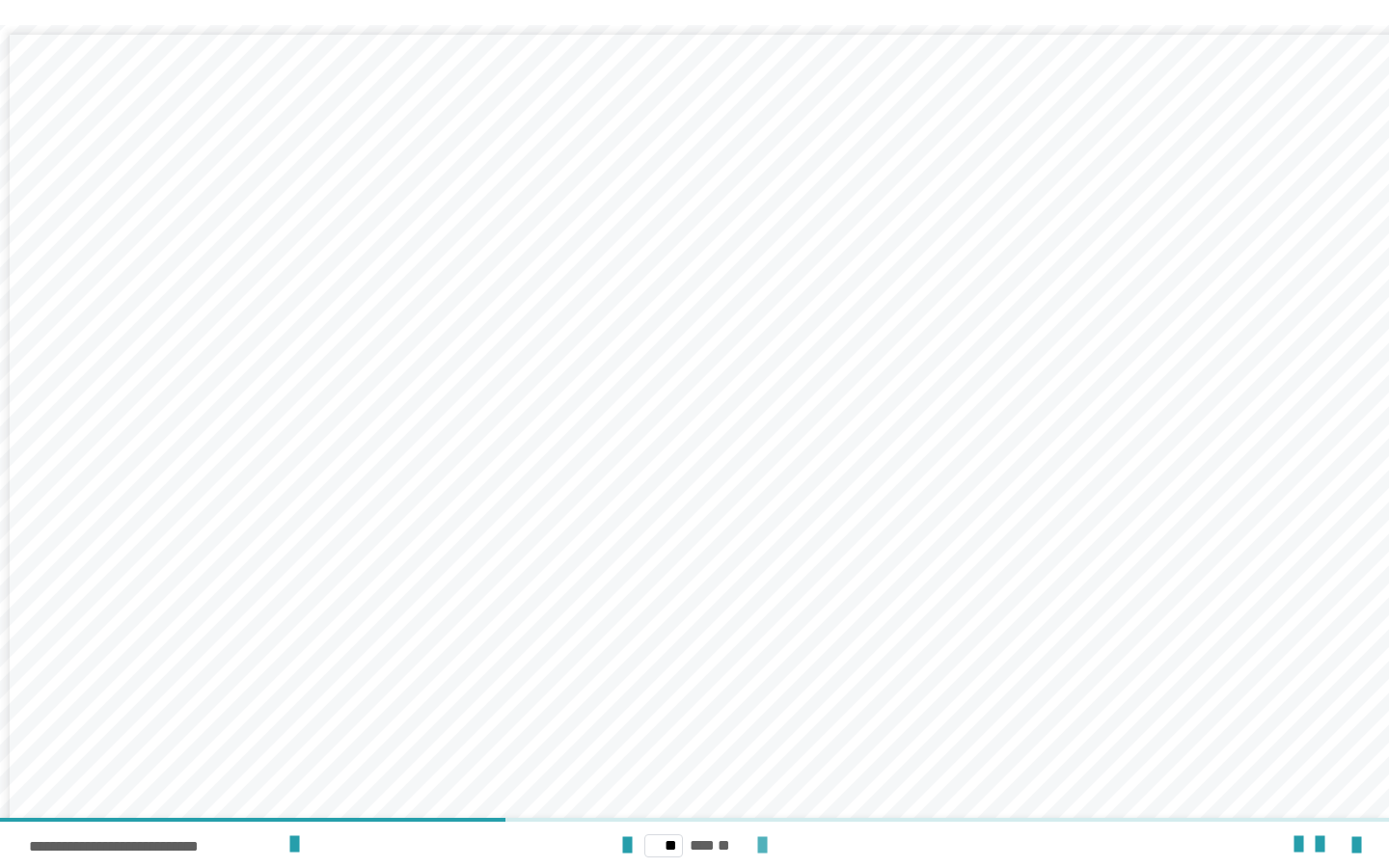 click at bounding box center [762, 846] 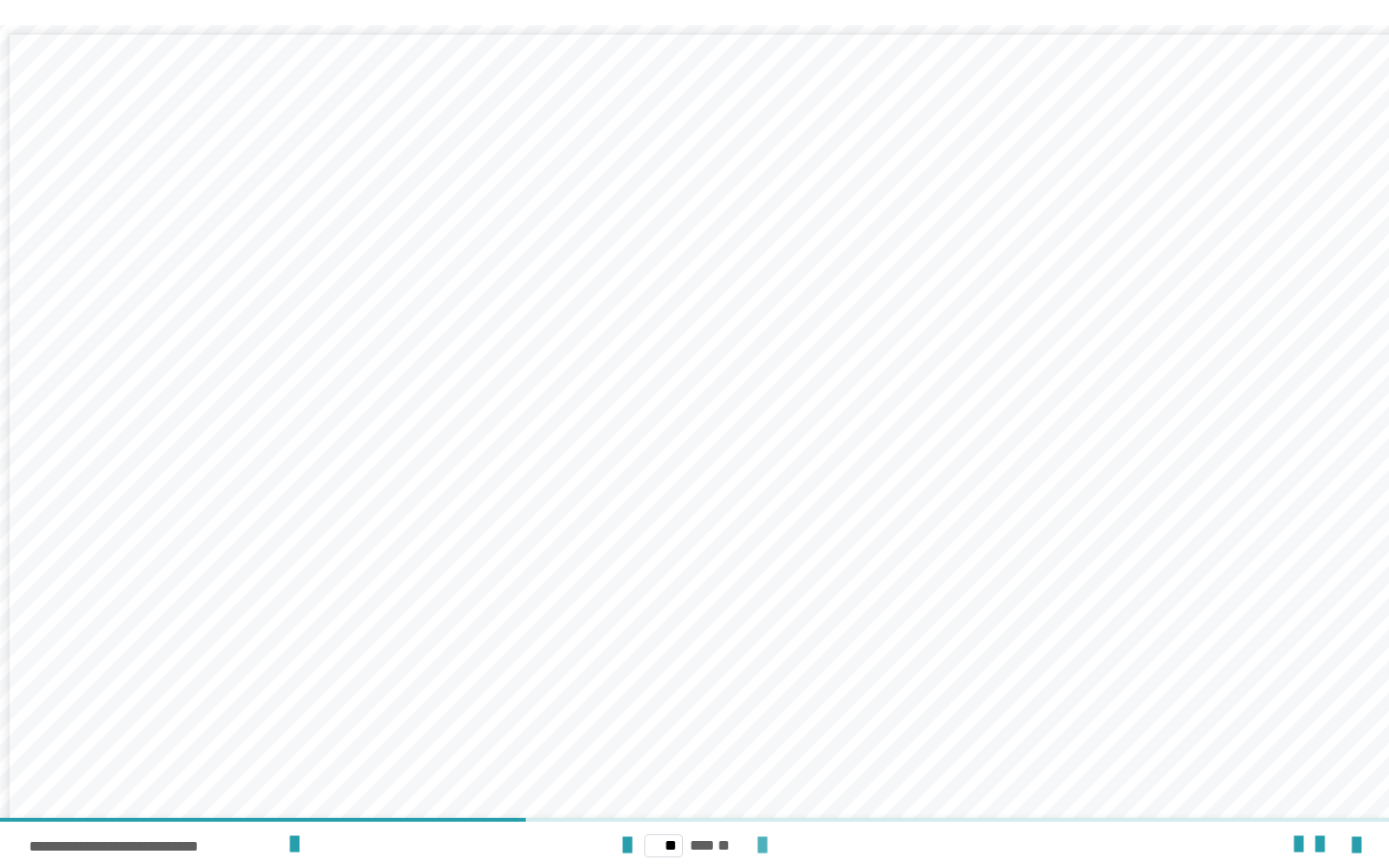 click at bounding box center [762, 846] 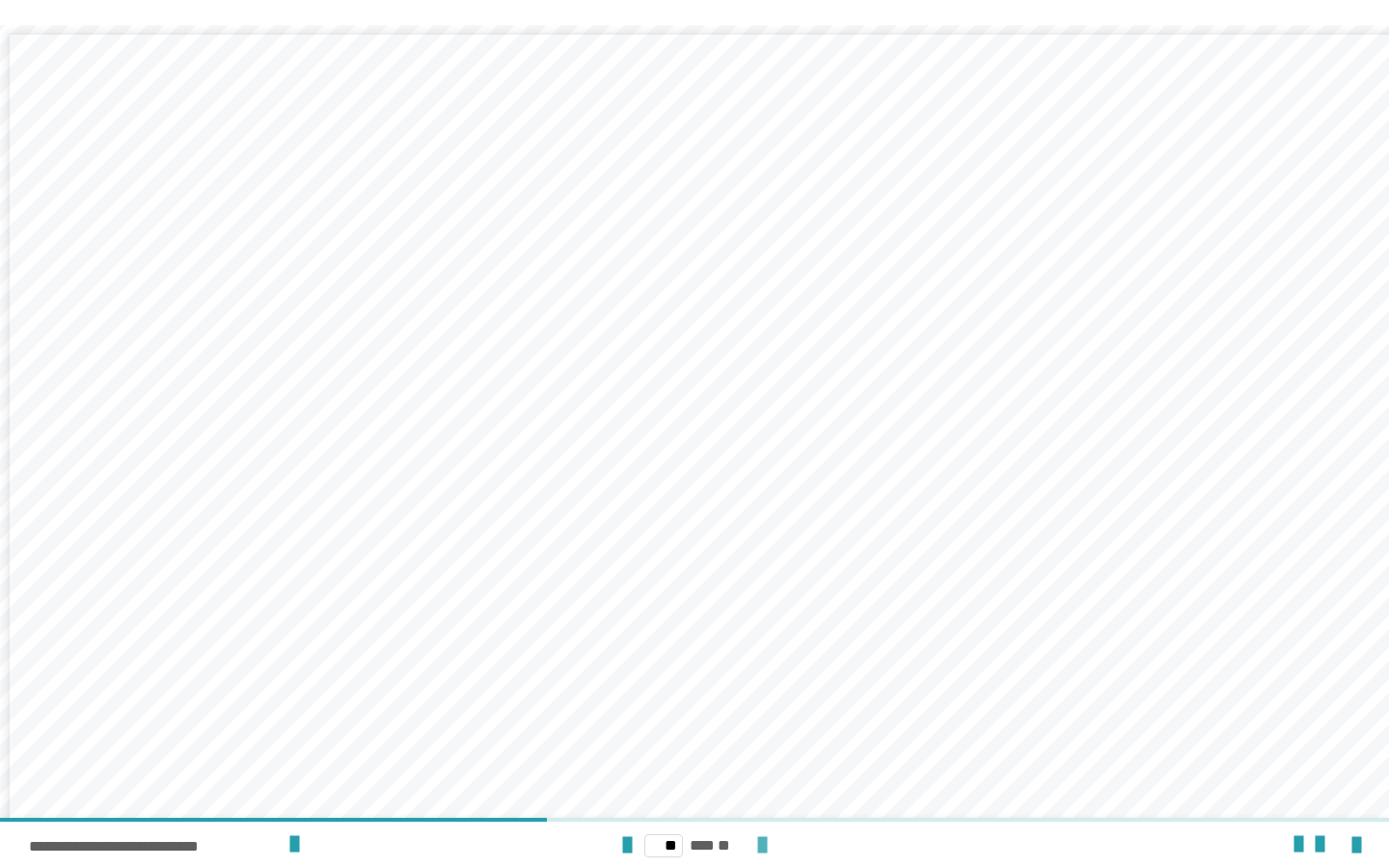 click at bounding box center (762, 846) 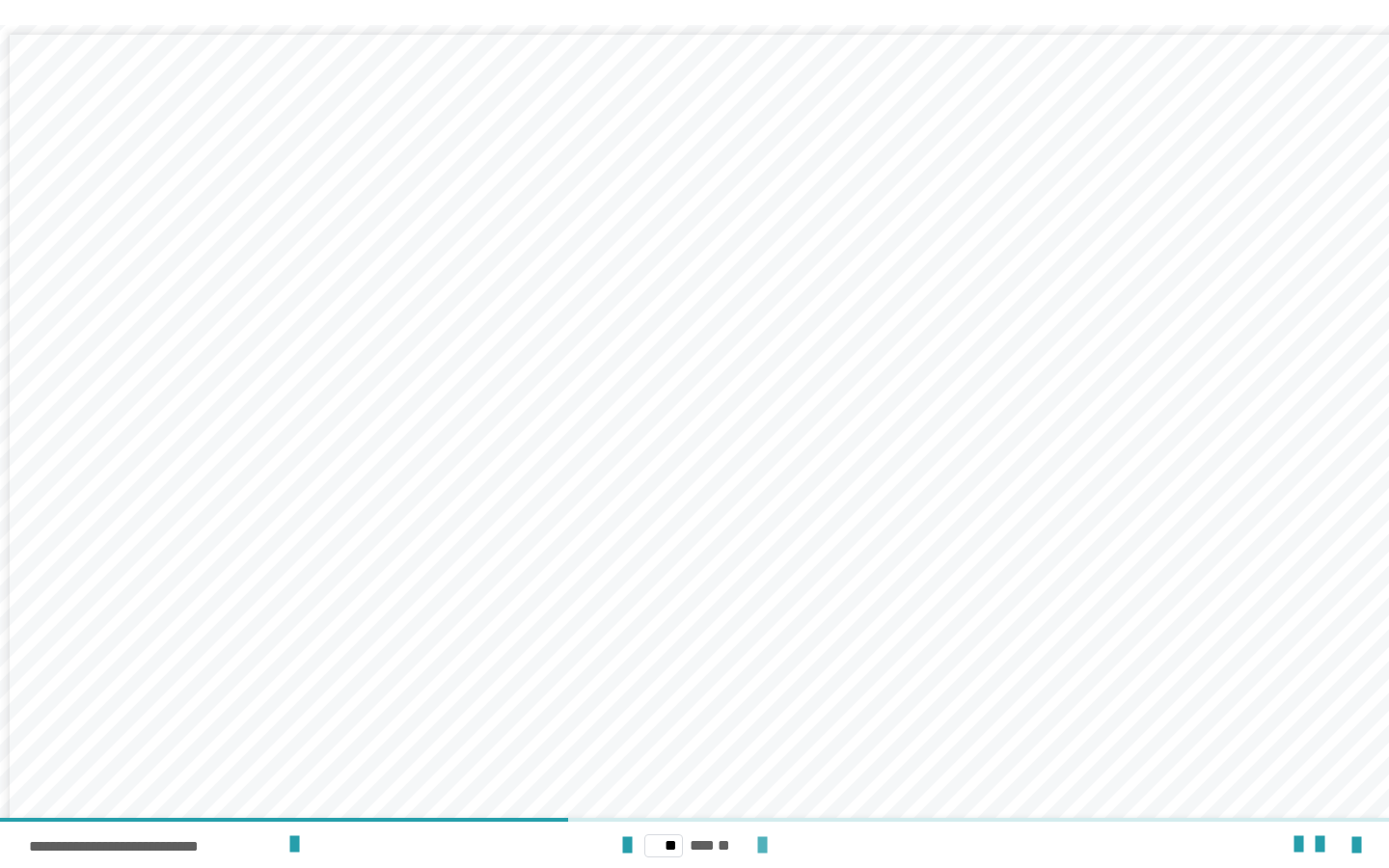 click at bounding box center [762, 846] 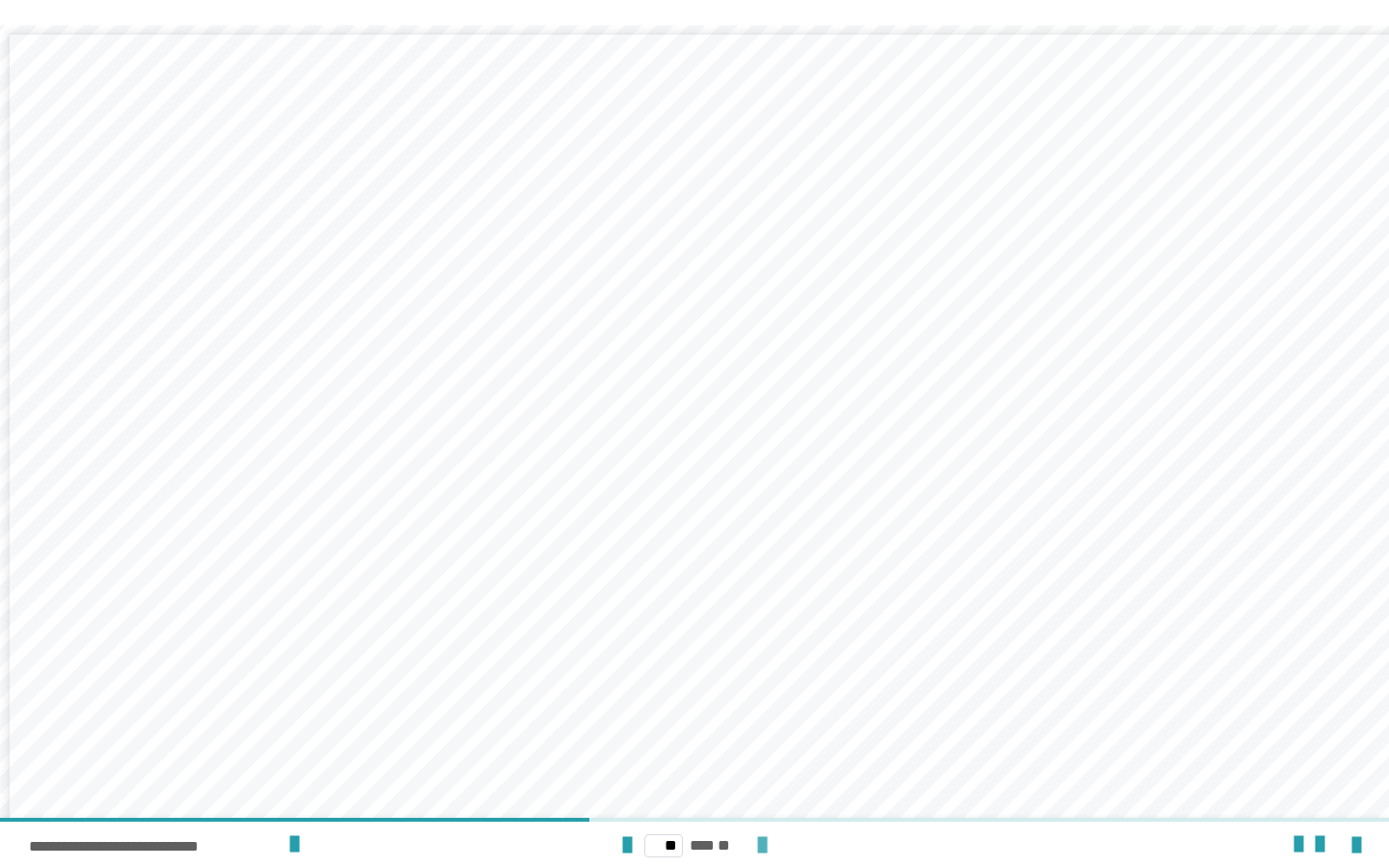 click at bounding box center (762, 846) 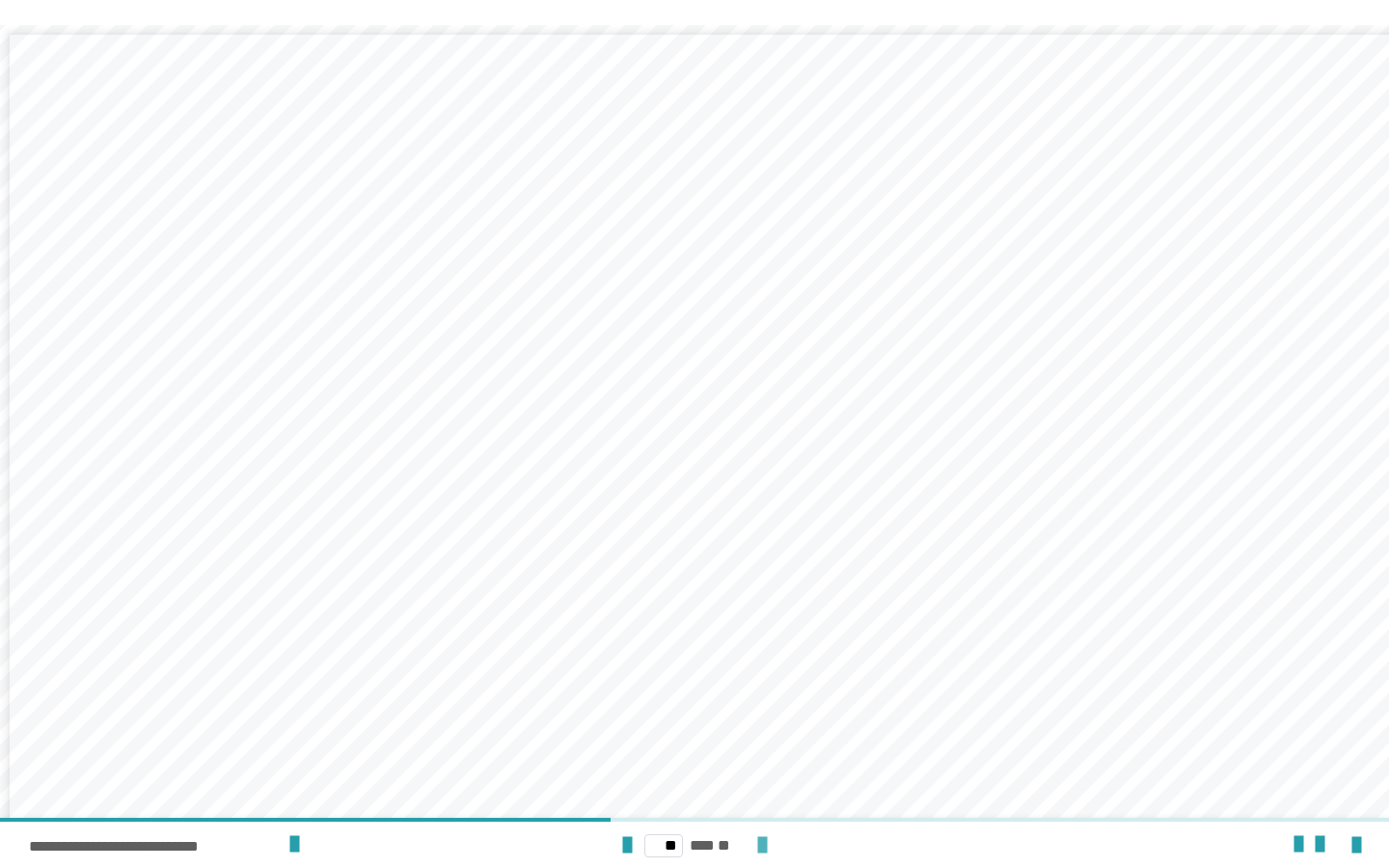 click at bounding box center [762, 846] 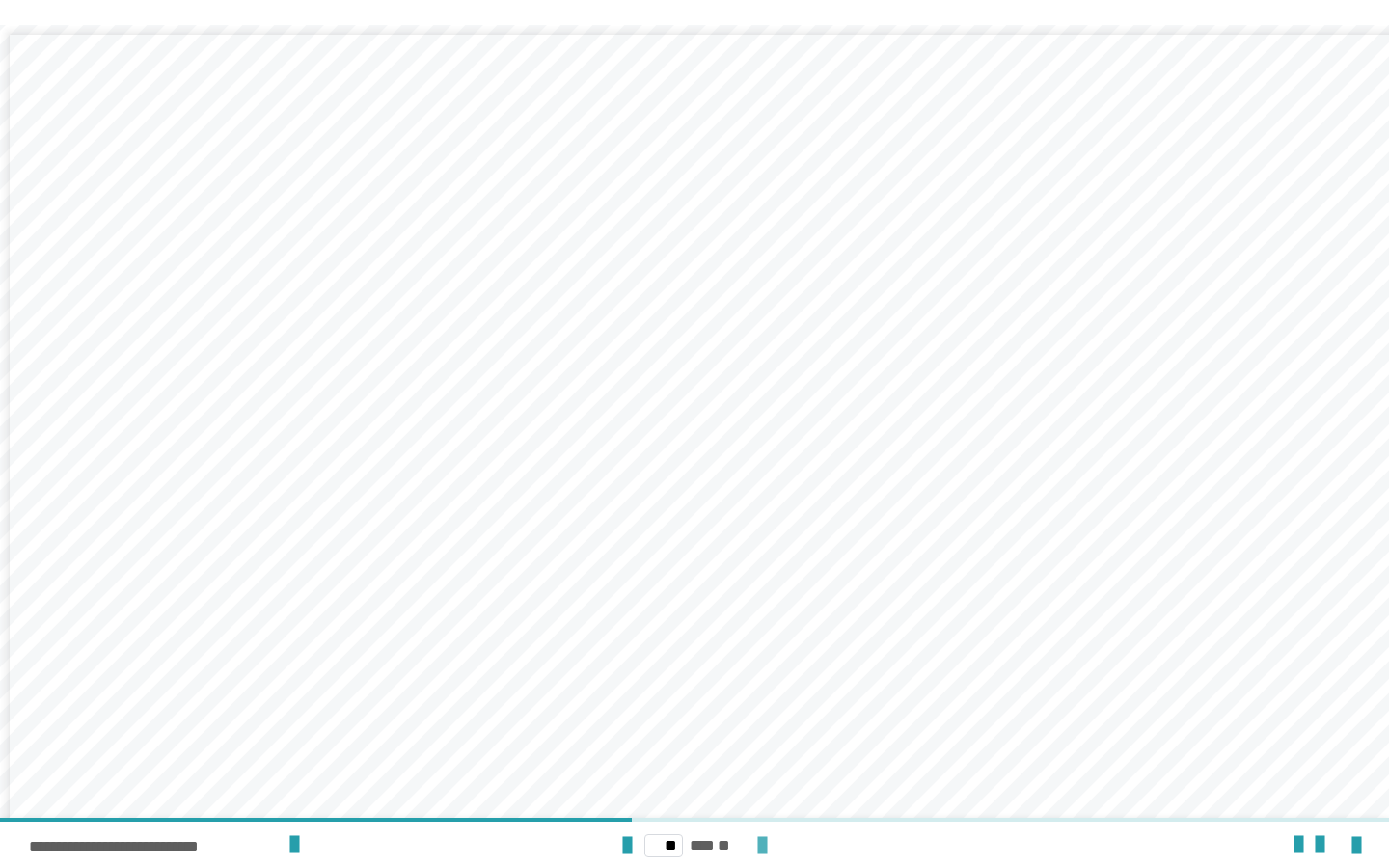 click at bounding box center (762, 846) 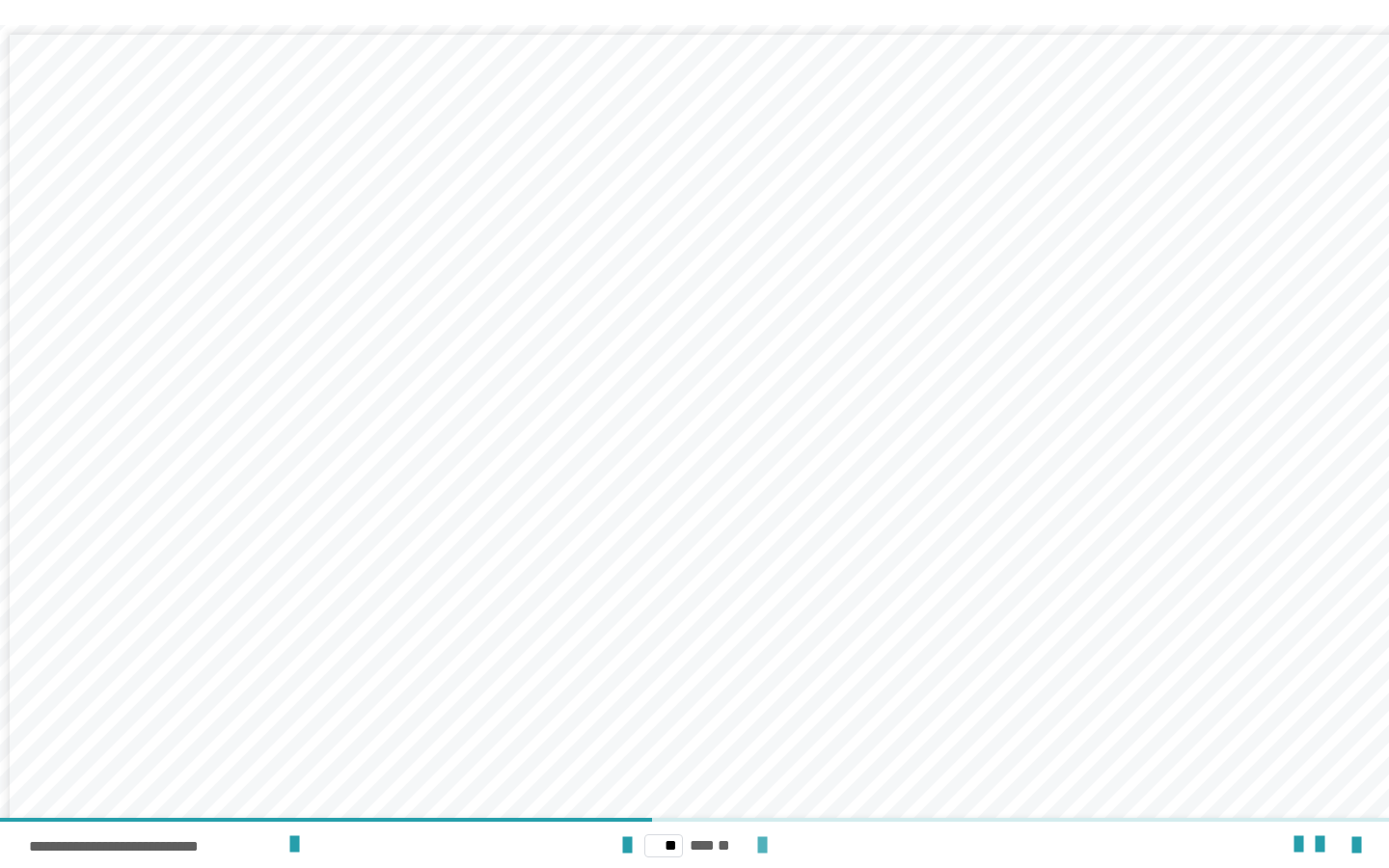 click at bounding box center (762, 846) 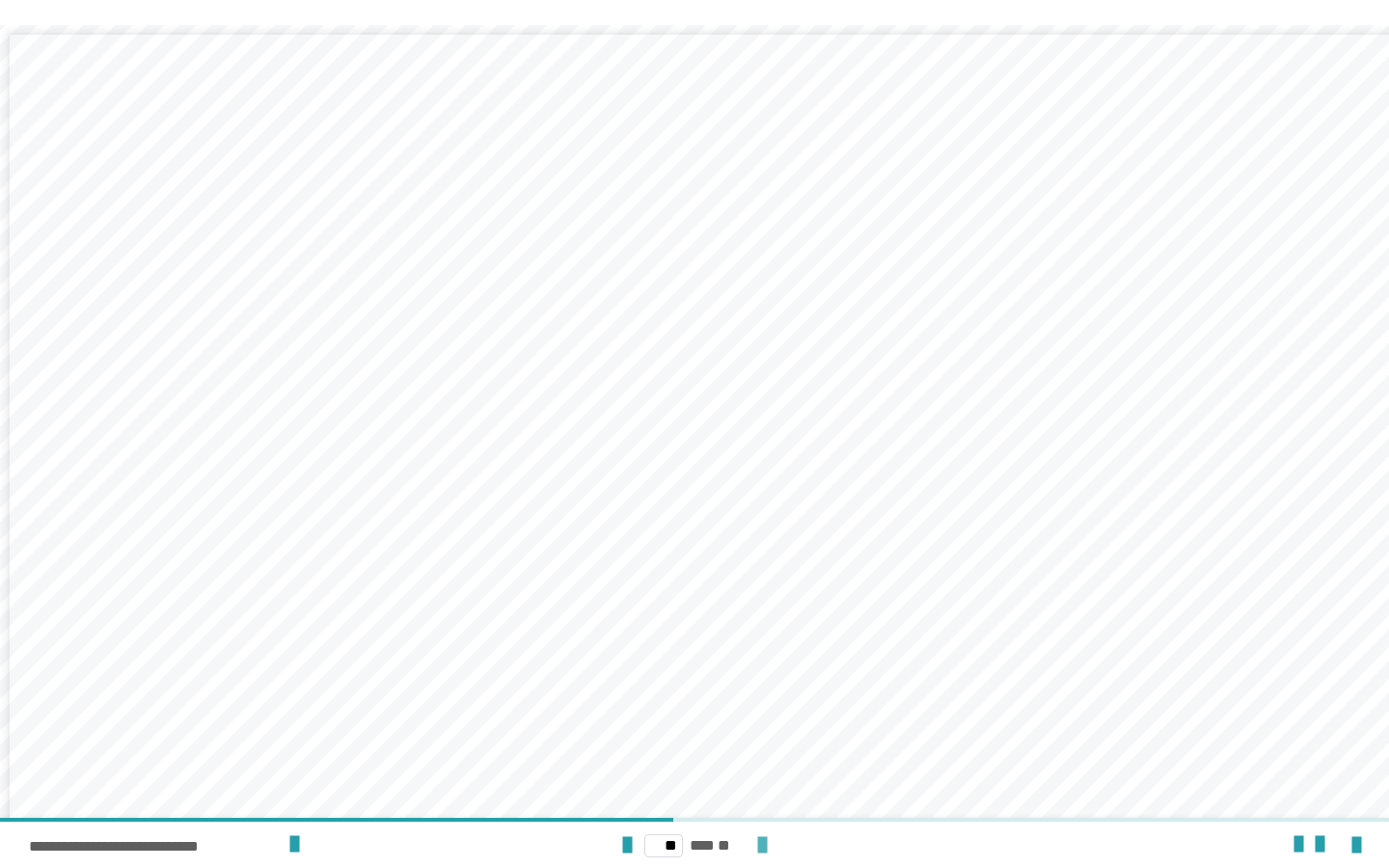 click at bounding box center [762, 846] 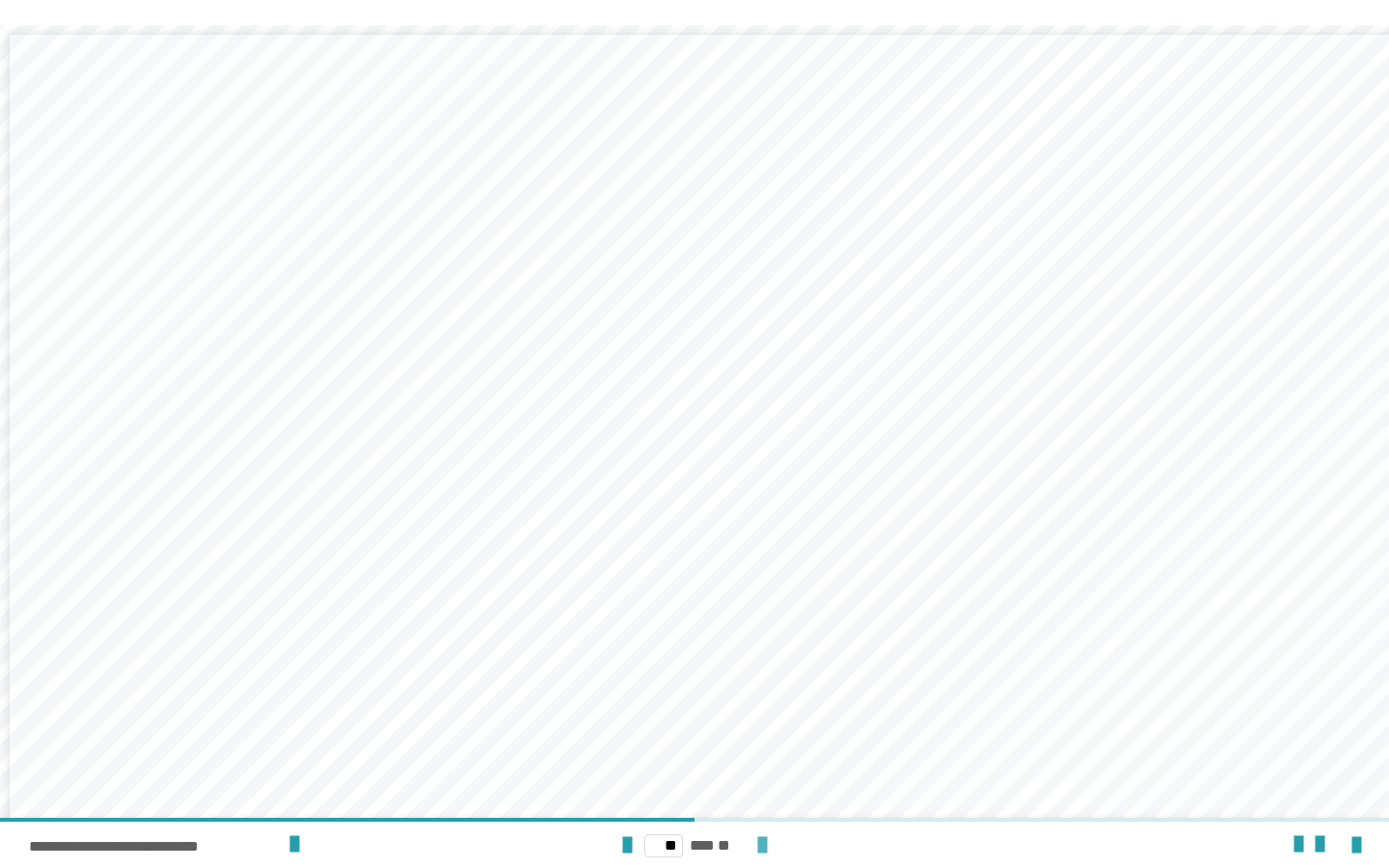 click at bounding box center [762, 846] 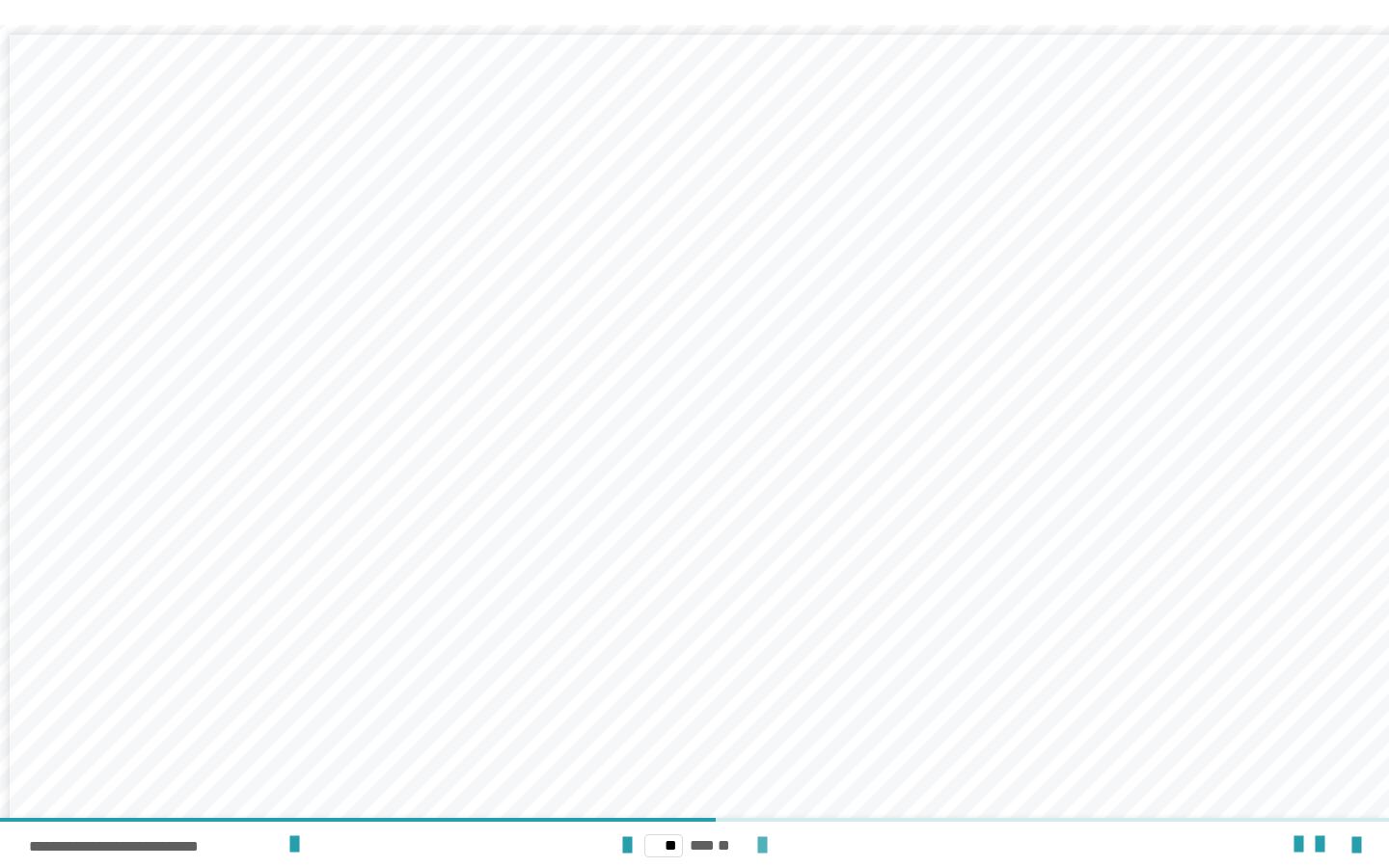 click at bounding box center [762, 846] 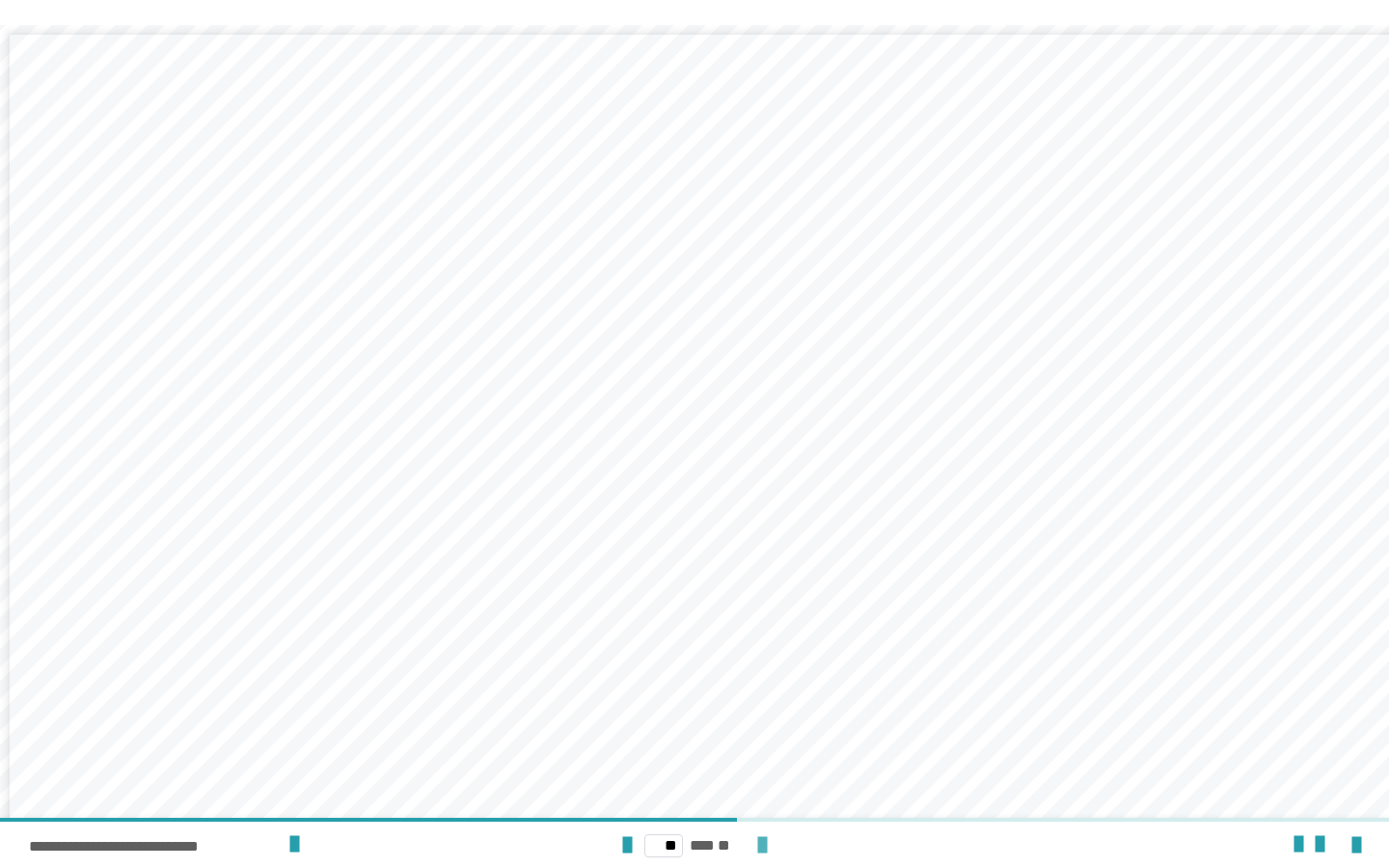click at bounding box center [762, 846] 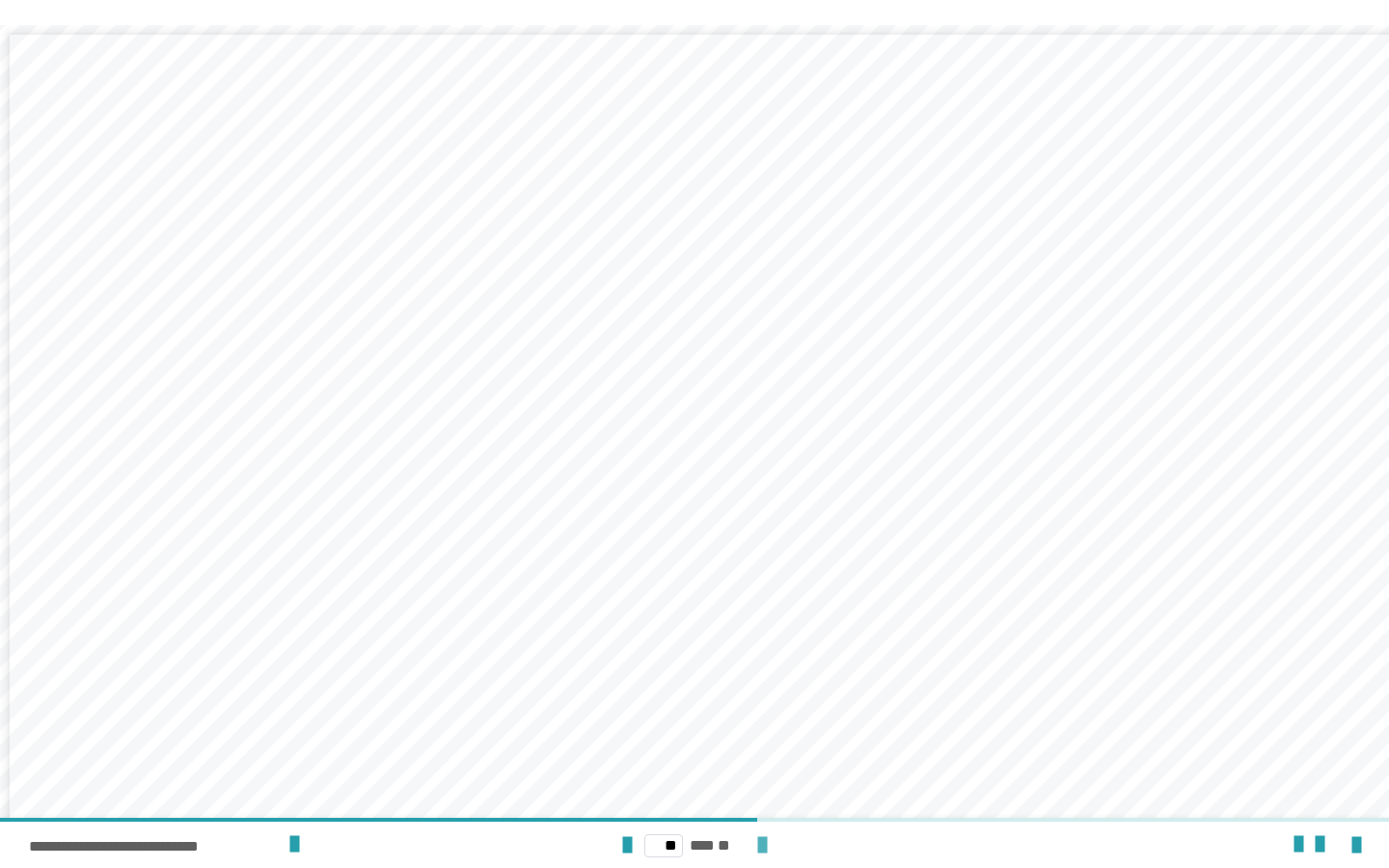 click at bounding box center [762, 846] 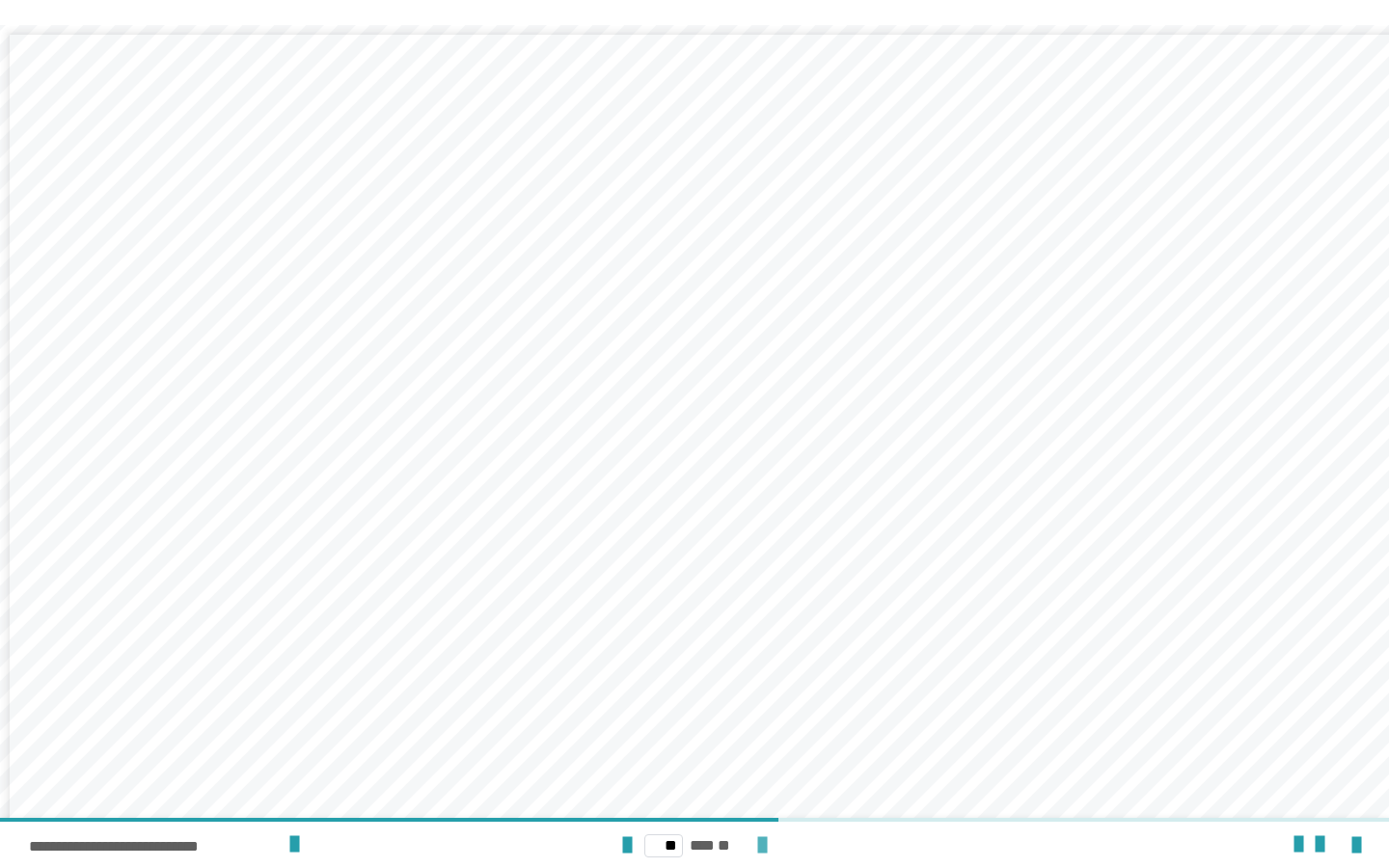 click at bounding box center [762, 846] 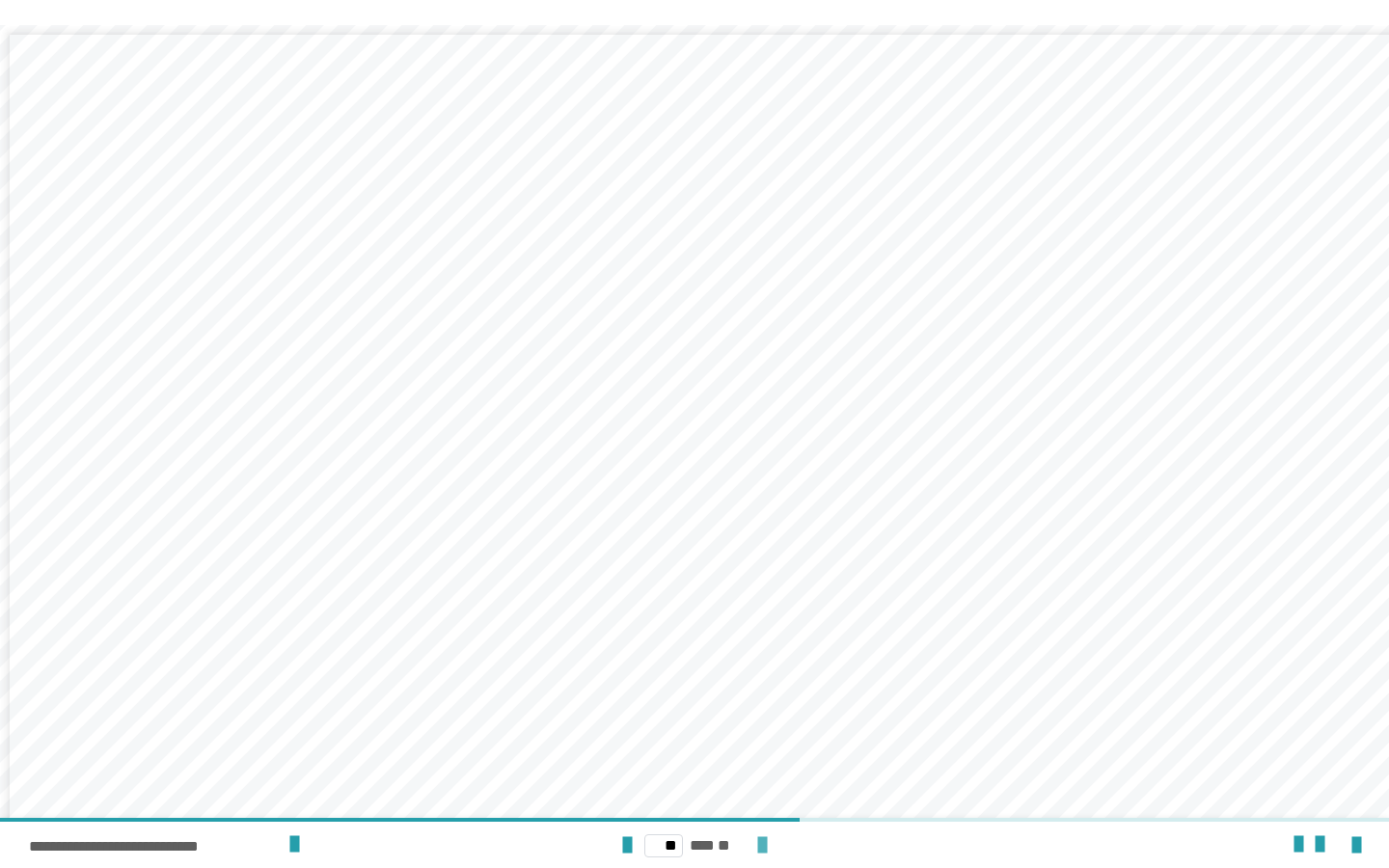 click at bounding box center (762, 846) 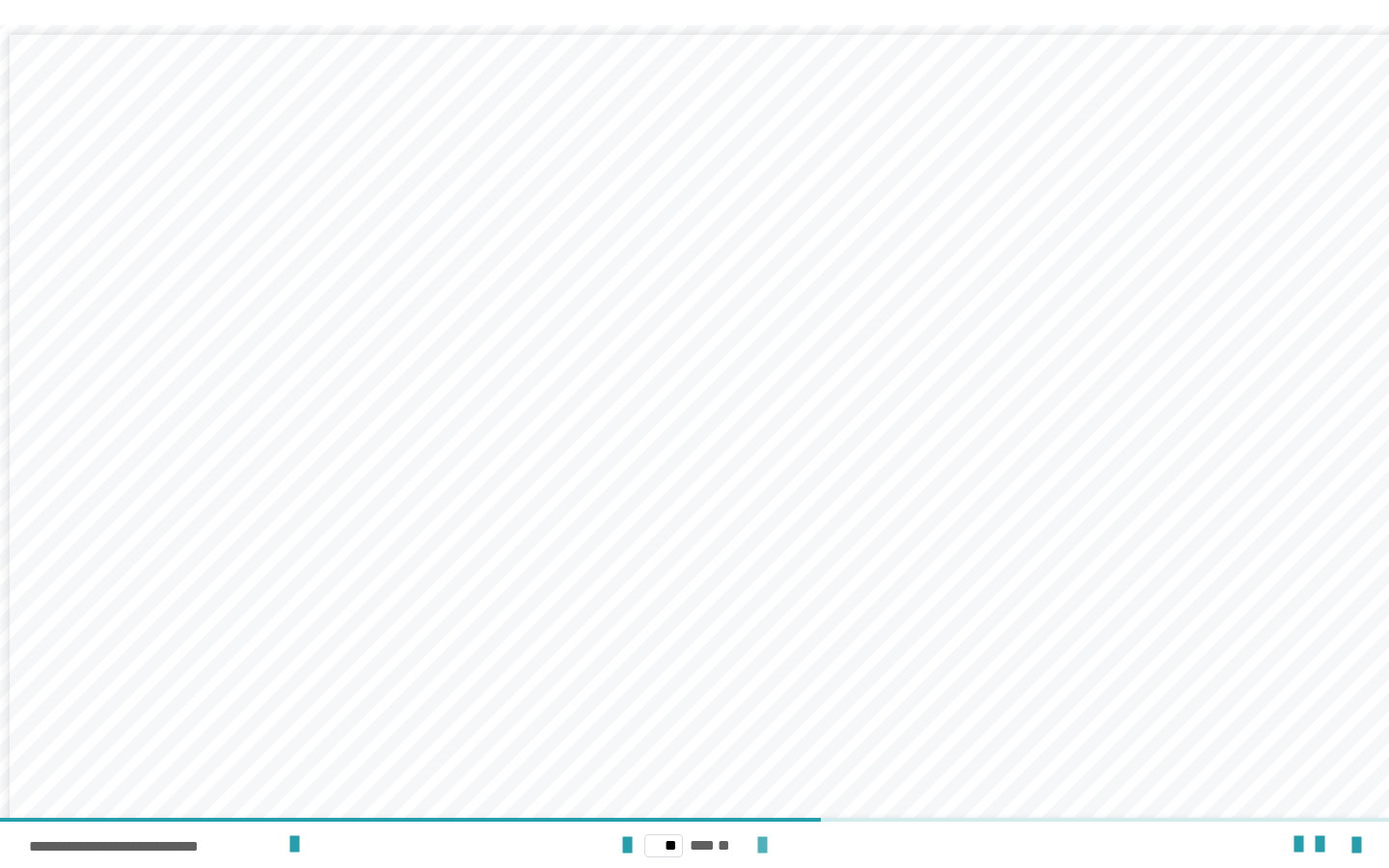 click at bounding box center (762, 846) 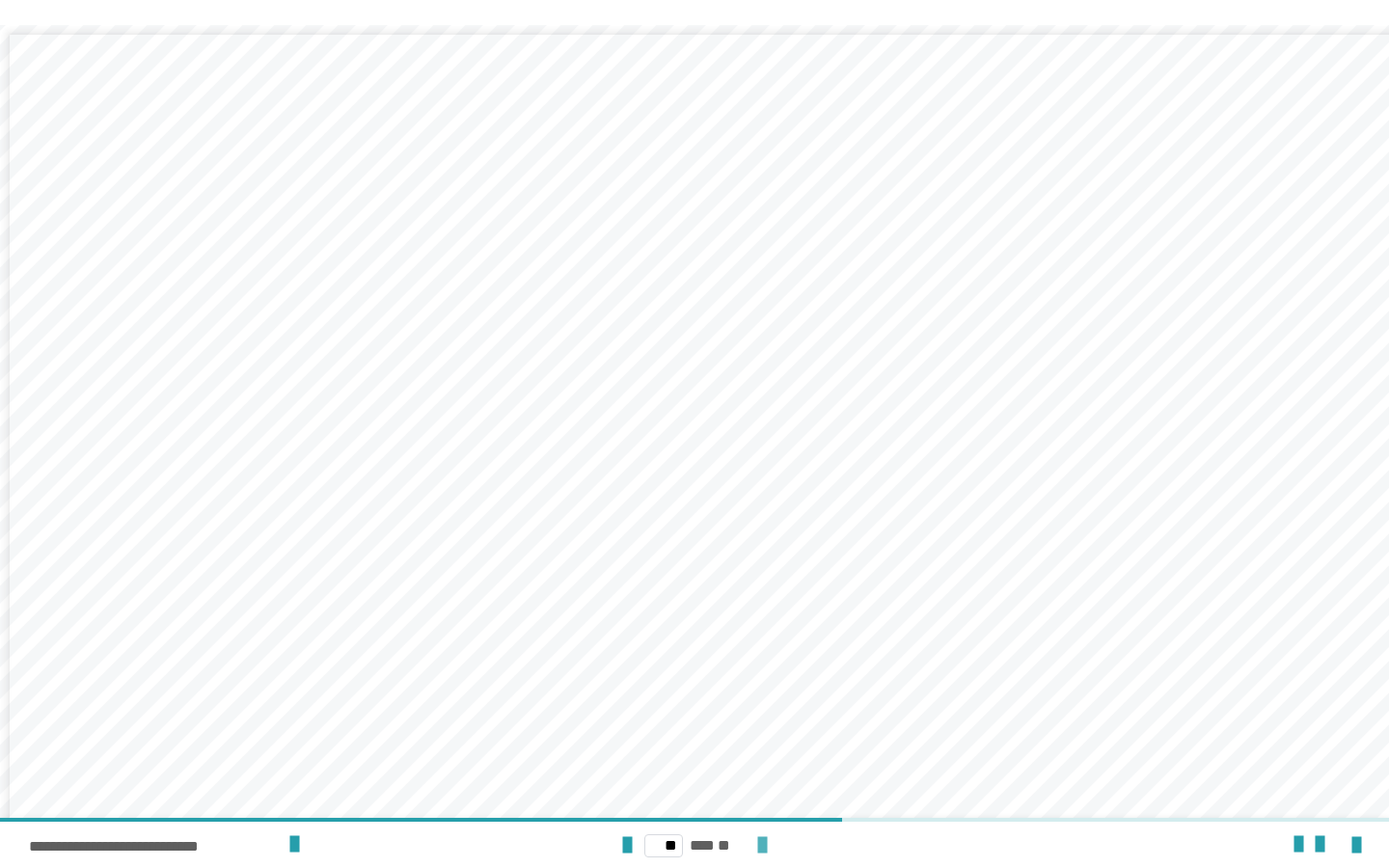 click at bounding box center [762, 846] 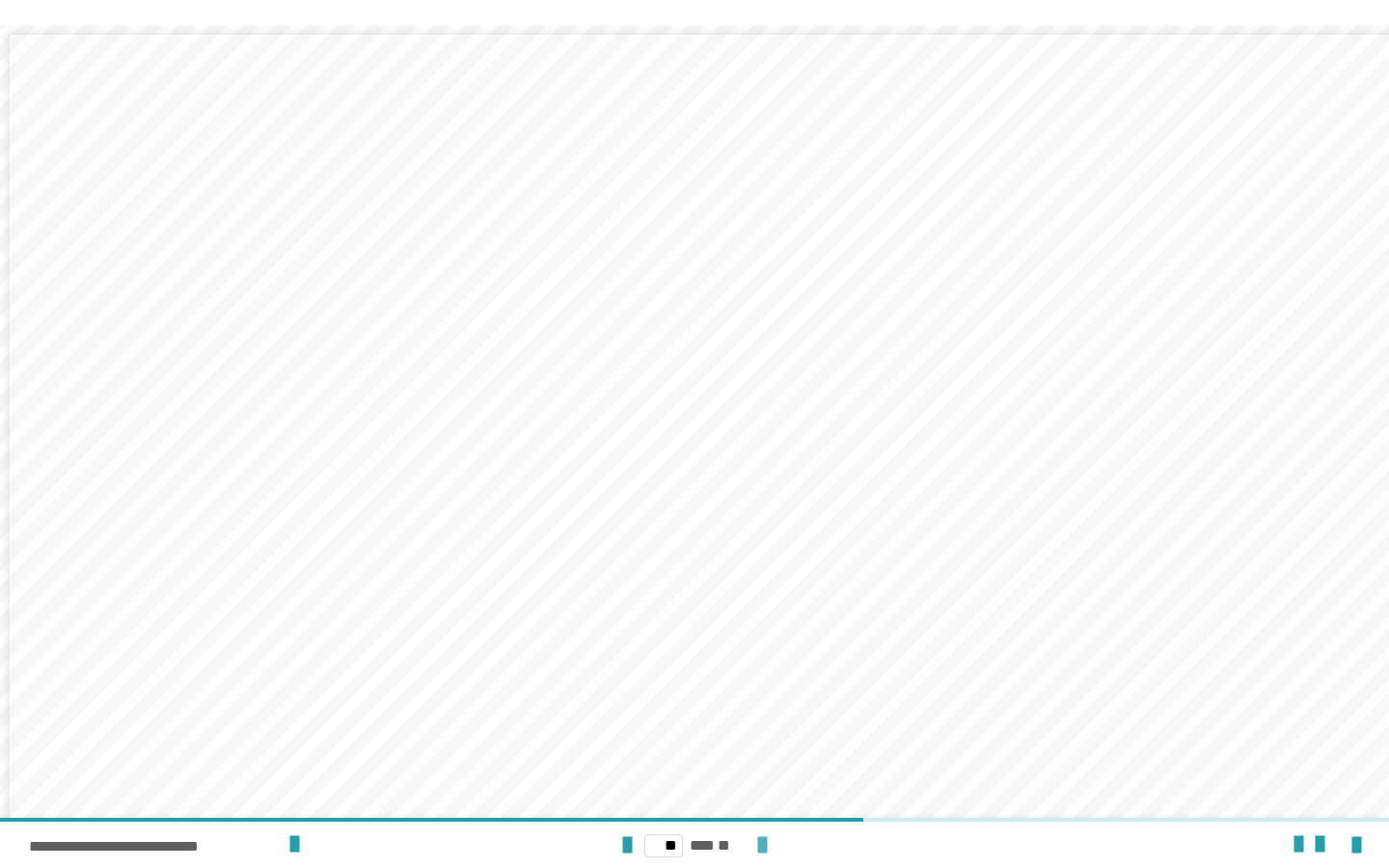 click at bounding box center [762, 846] 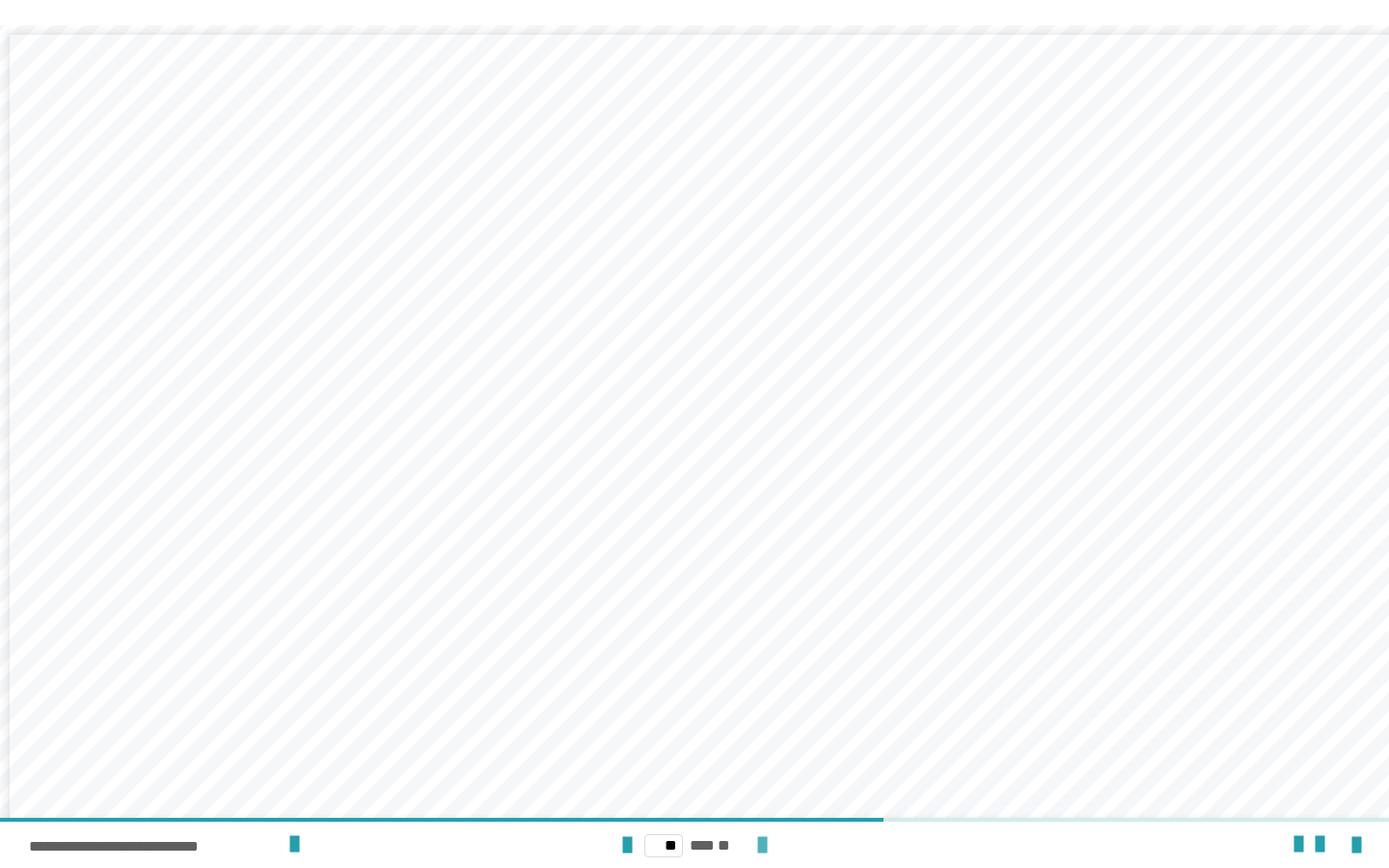 click at bounding box center [762, 846] 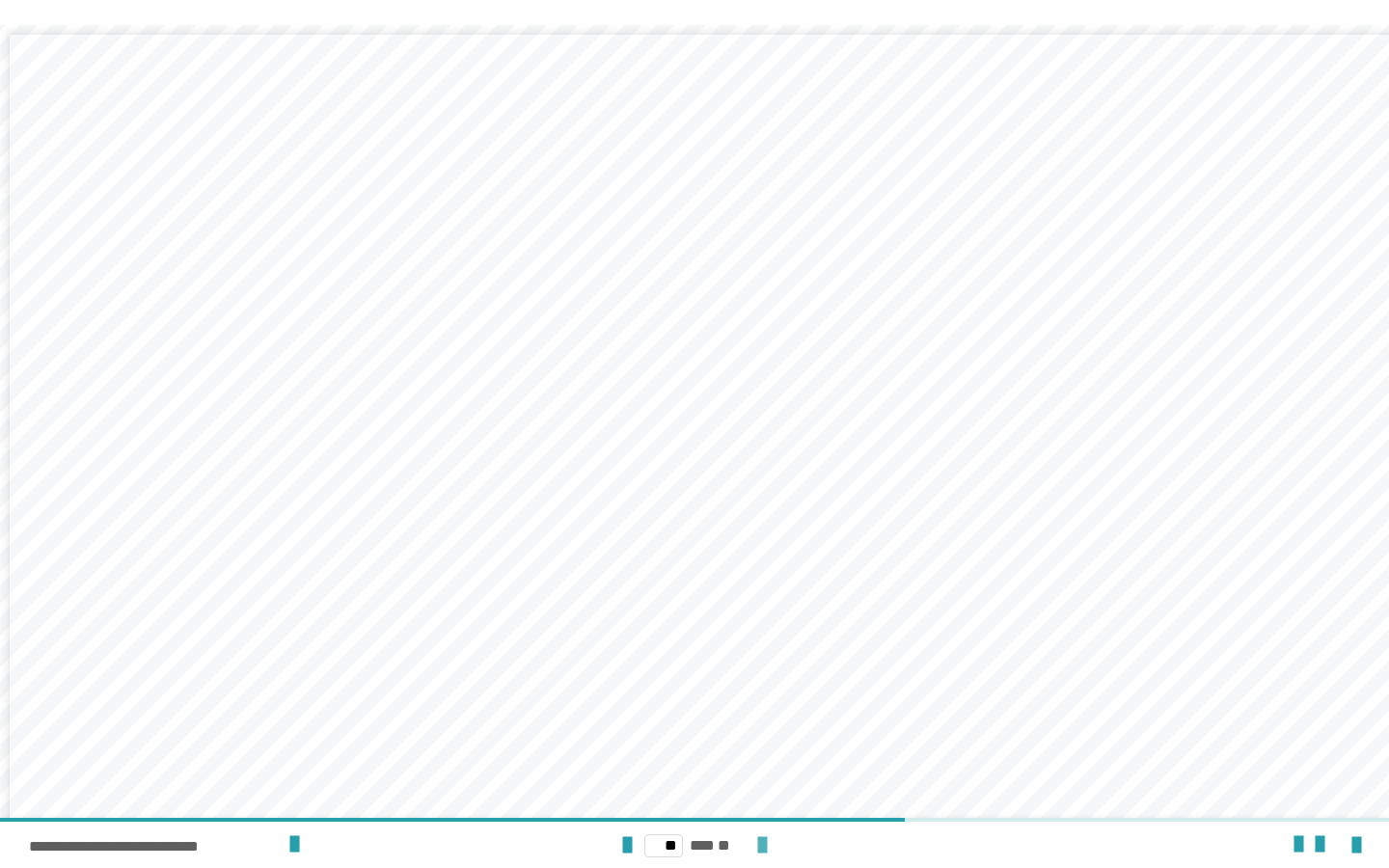 click at bounding box center [762, 846] 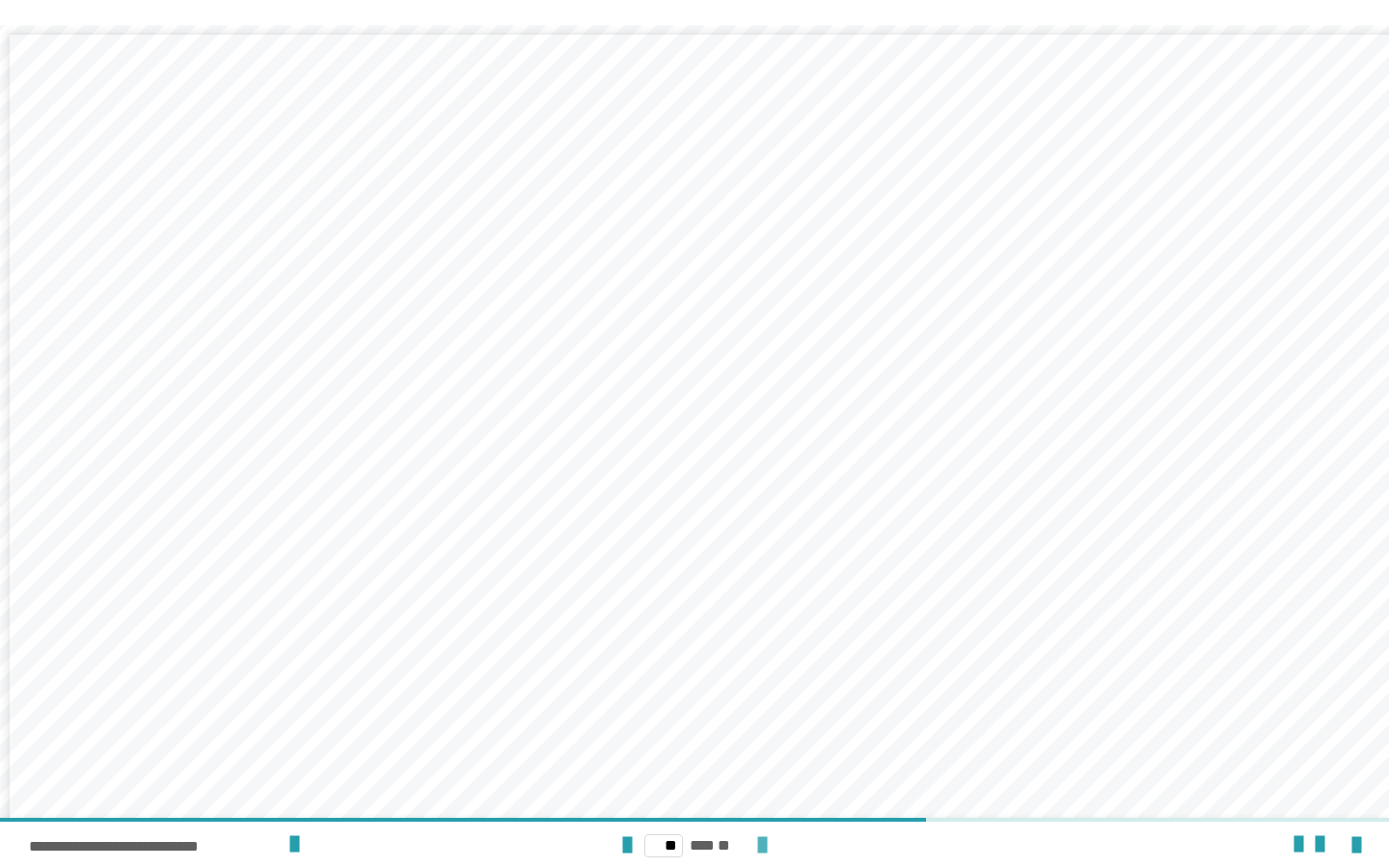 click at bounding box center (762, 846) 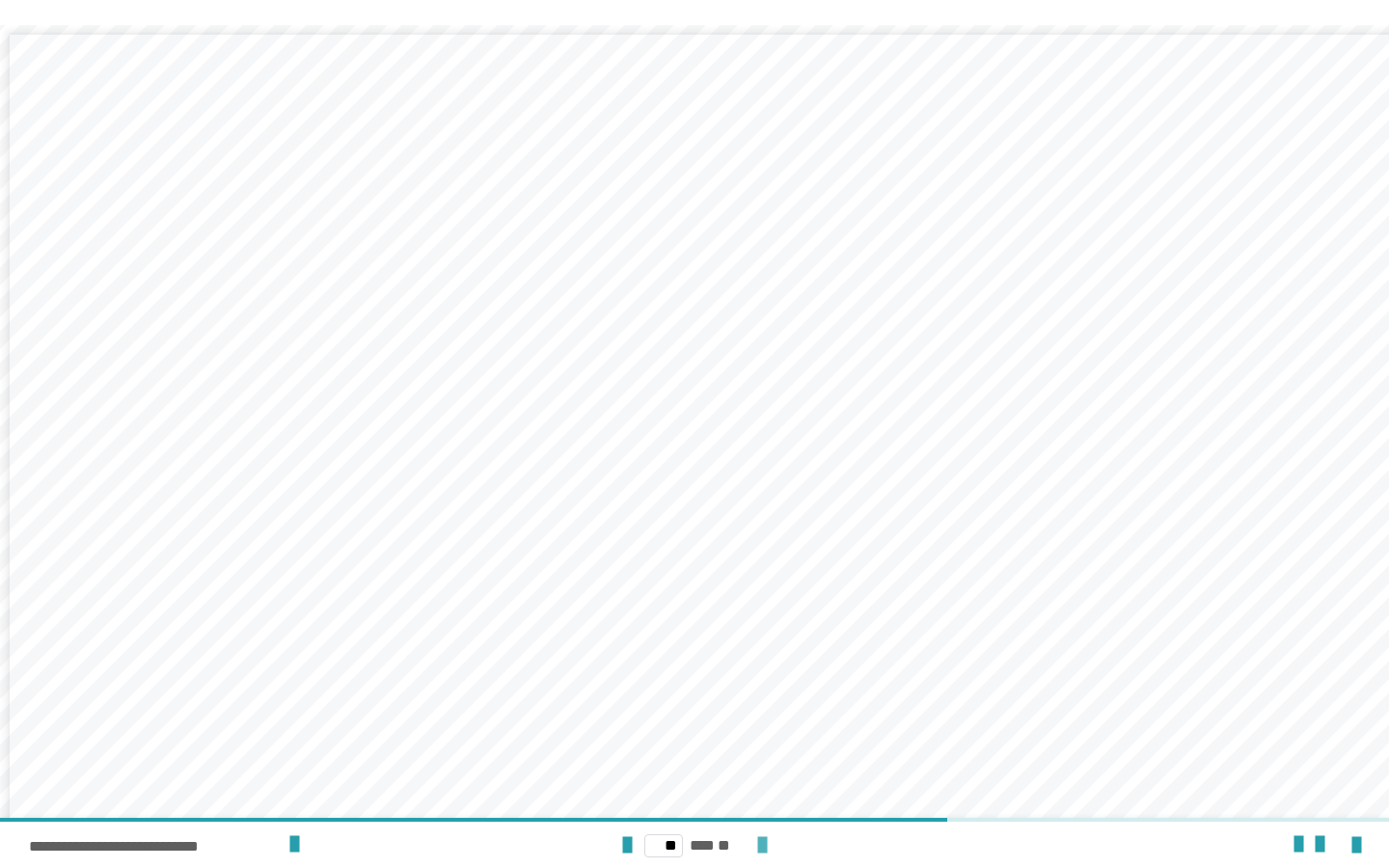 click at bounding box center (762, 846) 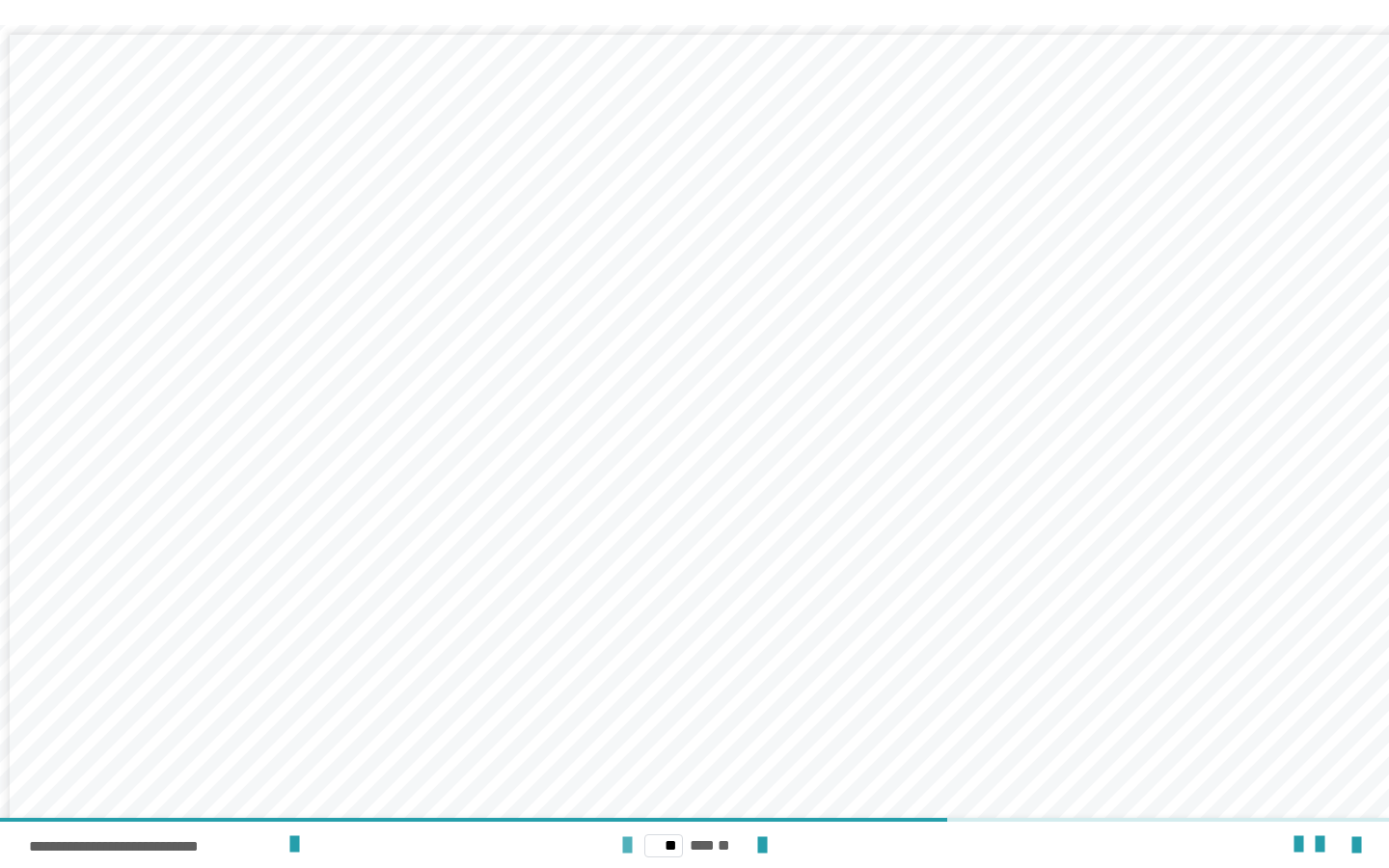 click at bounding box center (762, 846) 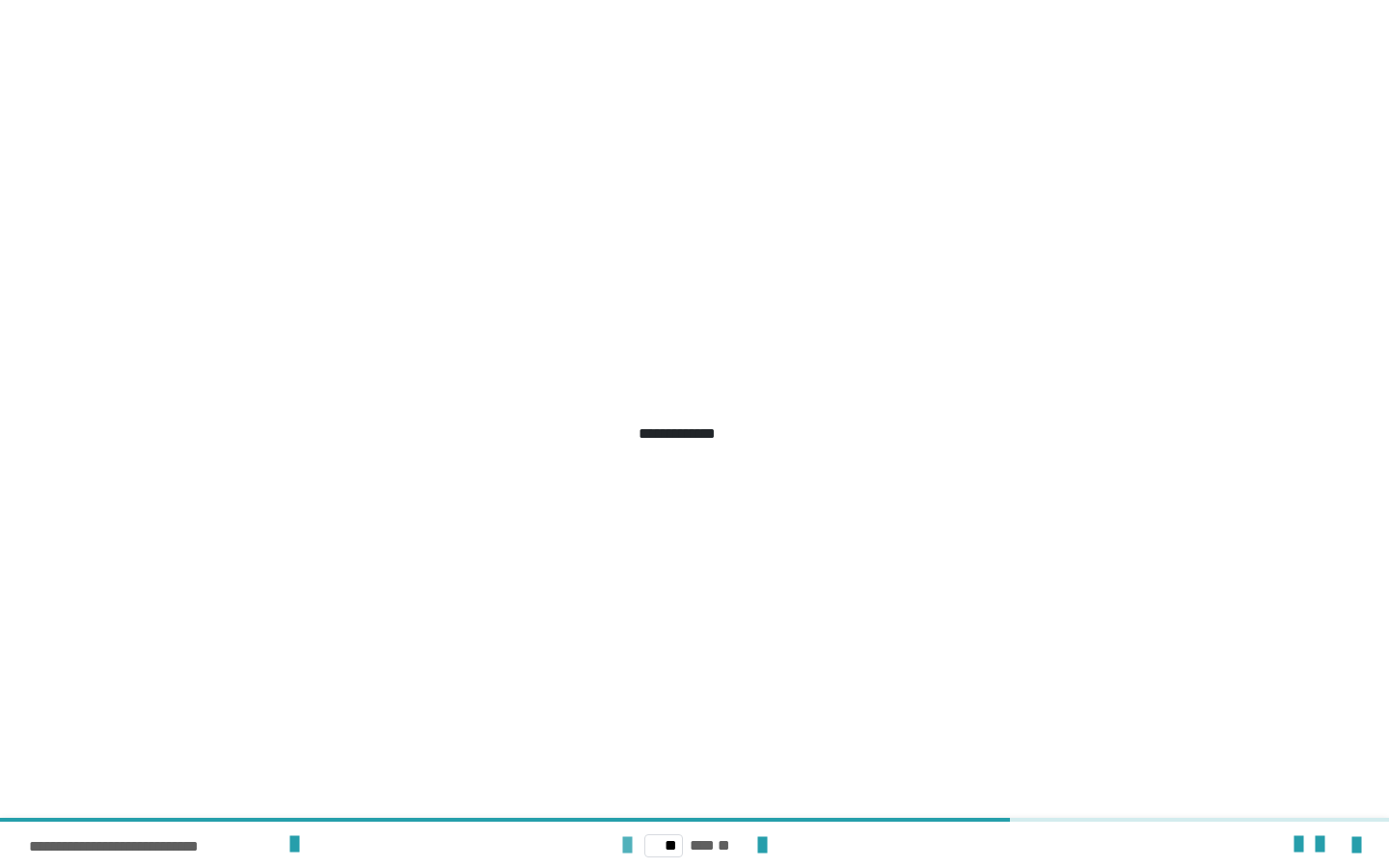 click at bounding box center [627, 846] 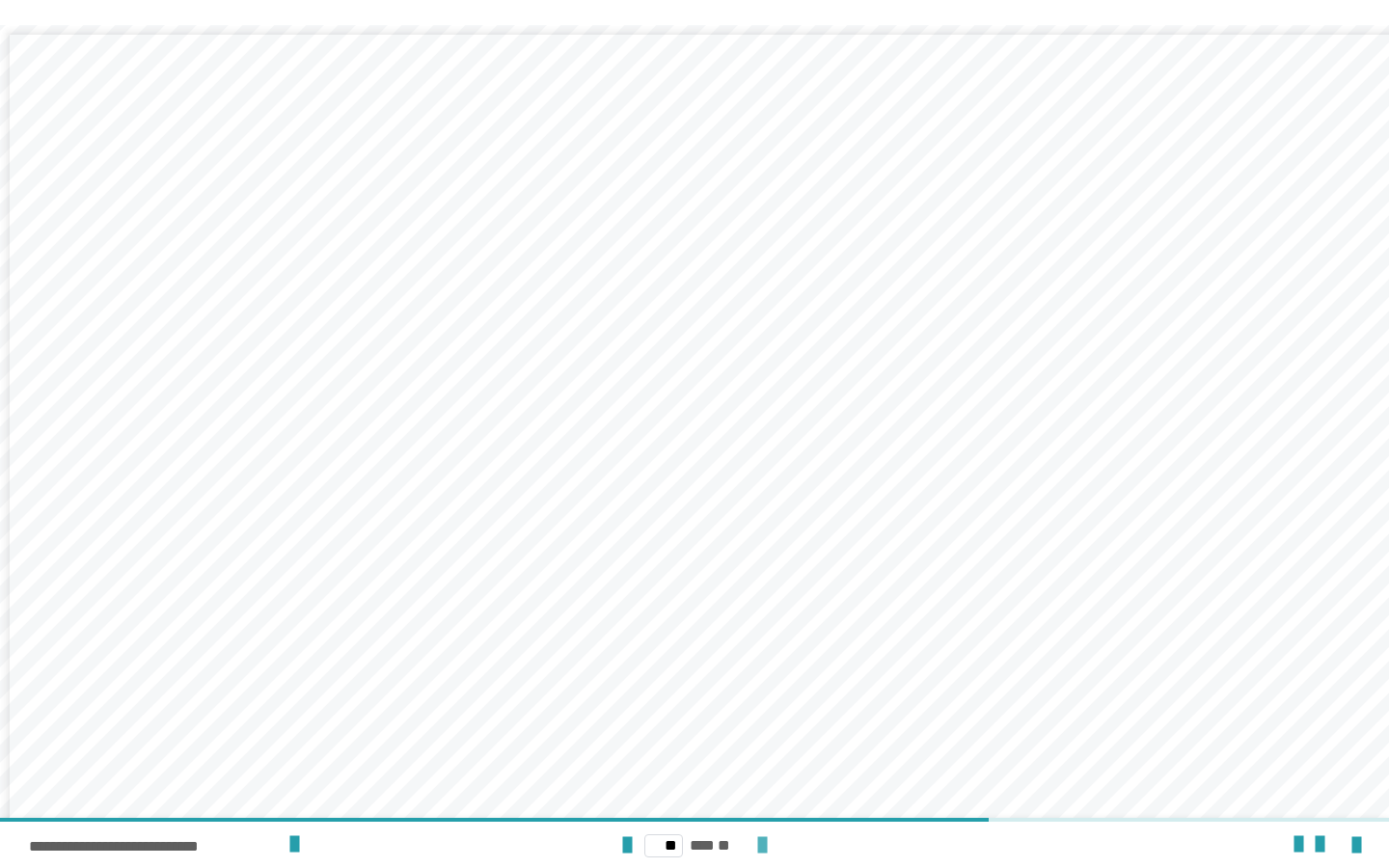 click at bounding box center (762, 846) 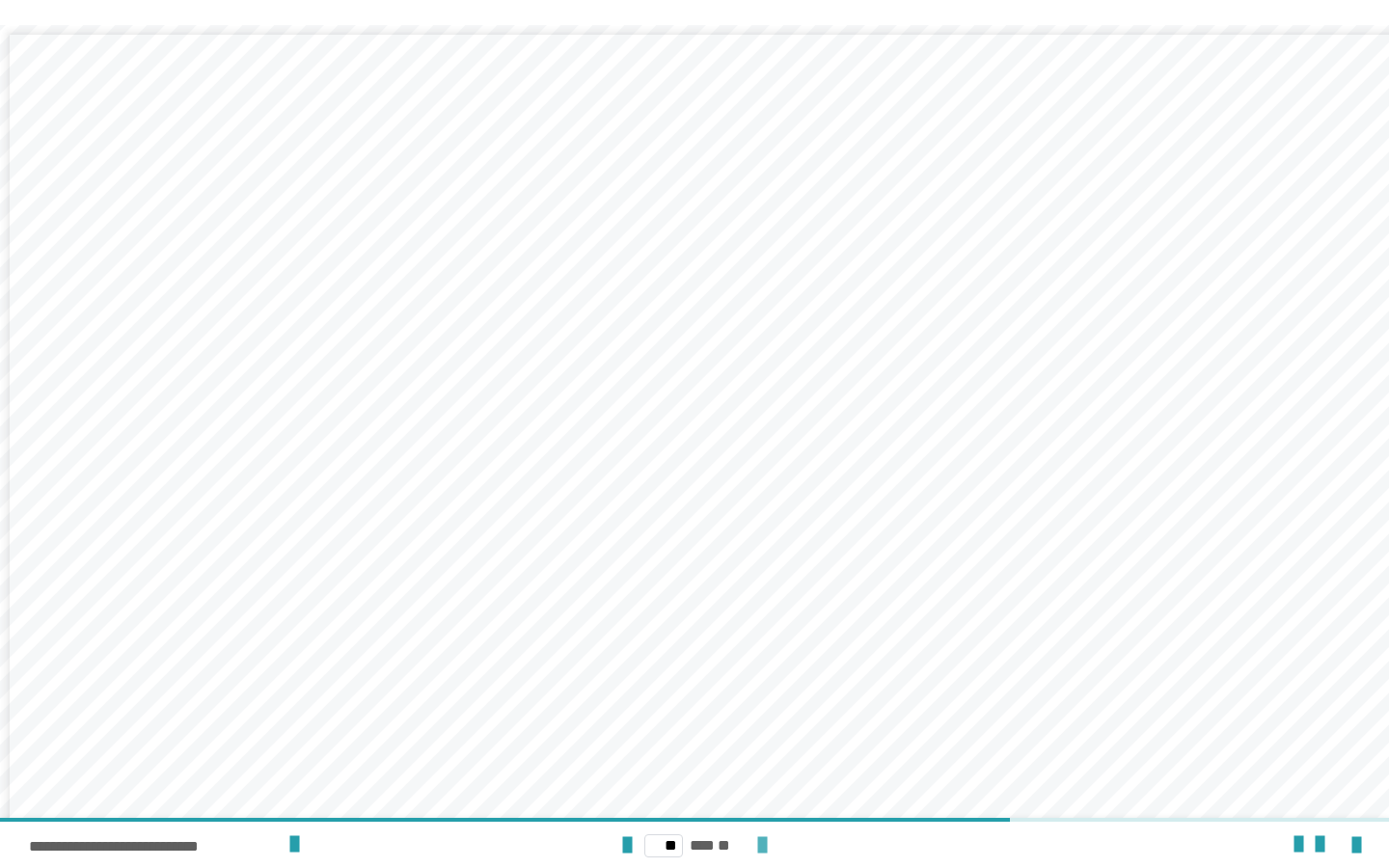 click at bounding box center (762, 846) 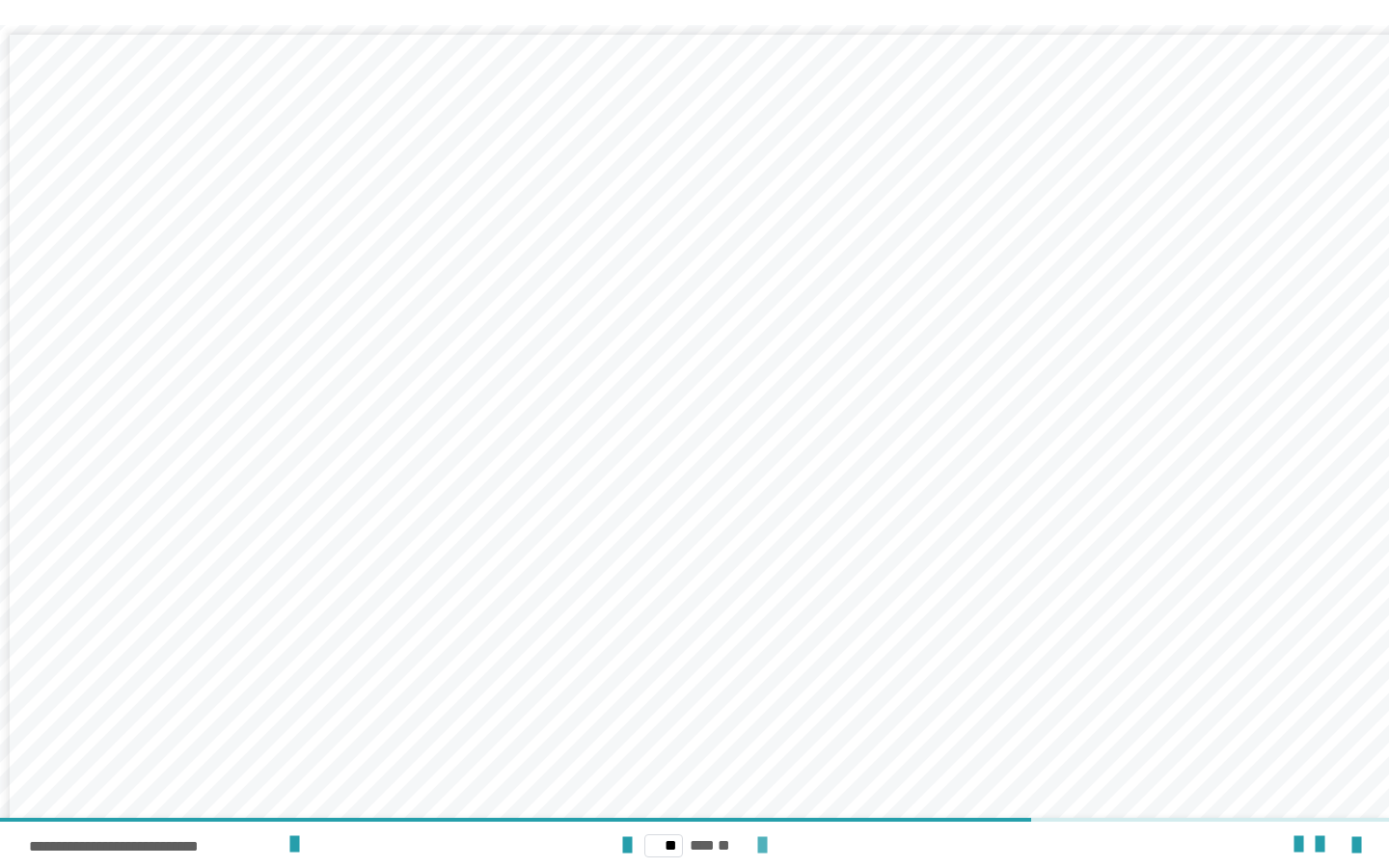 click at bounding box center [762, 846] 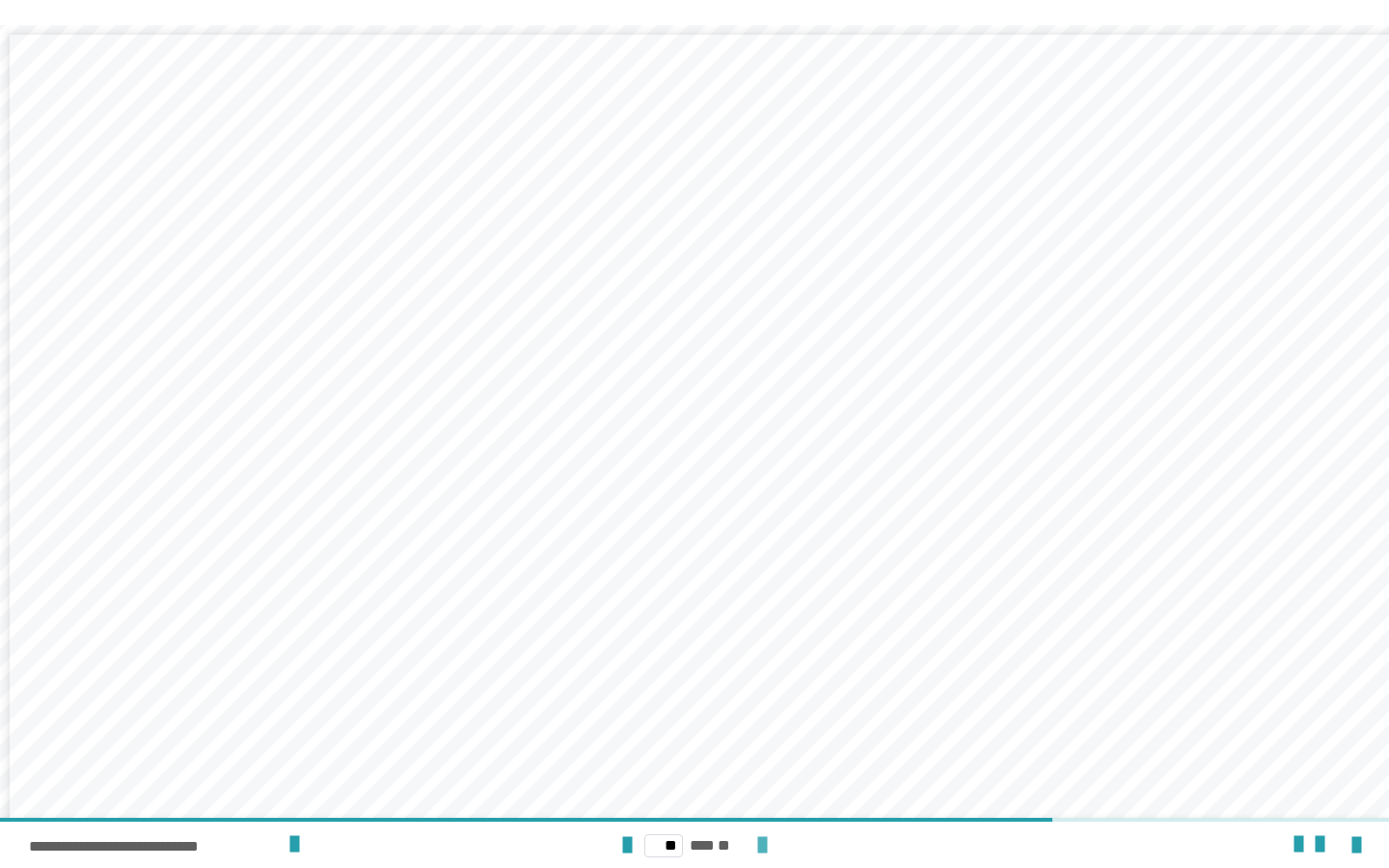click at bounding box center [762, 846] 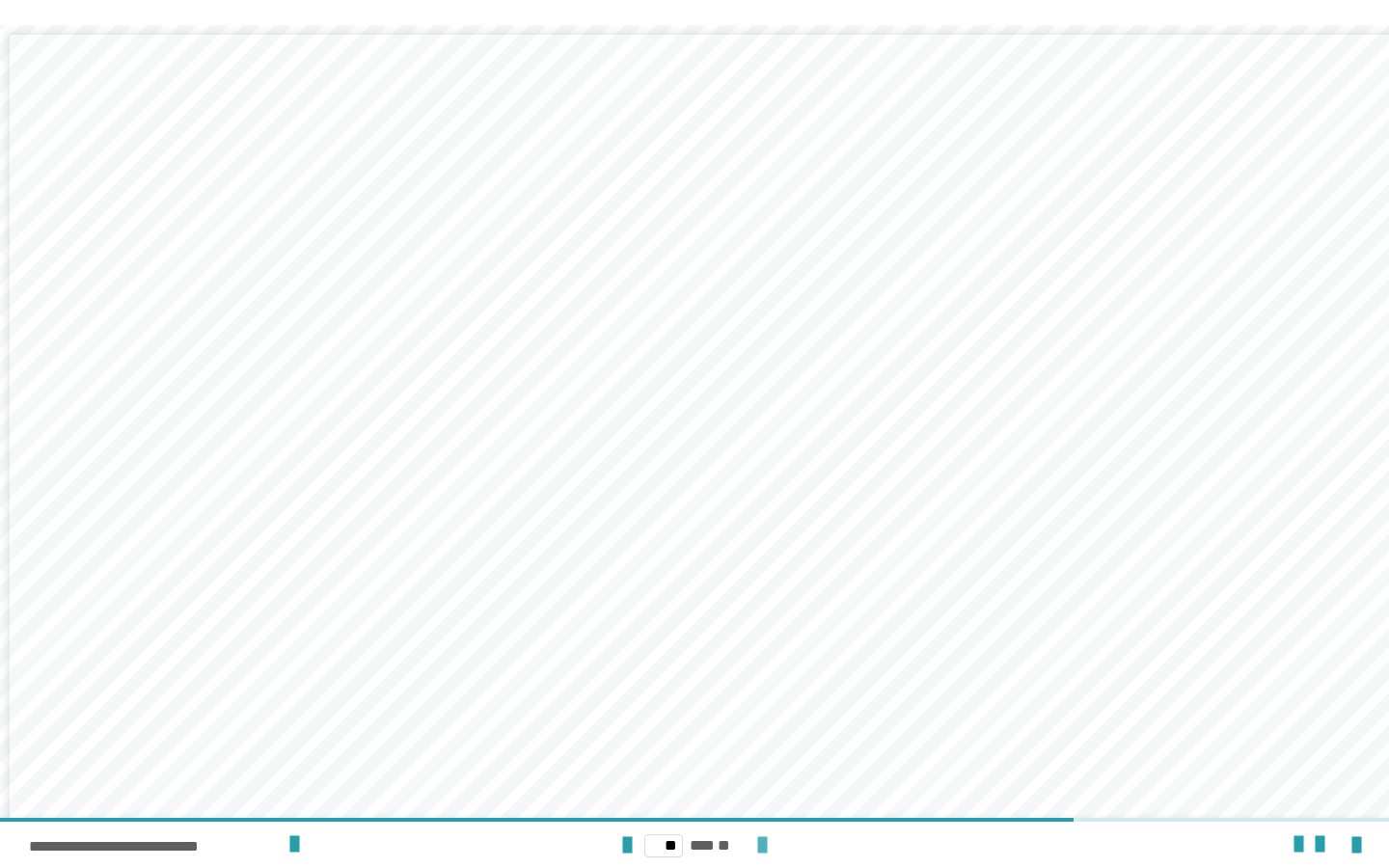 click at bounding box center [762, 846] 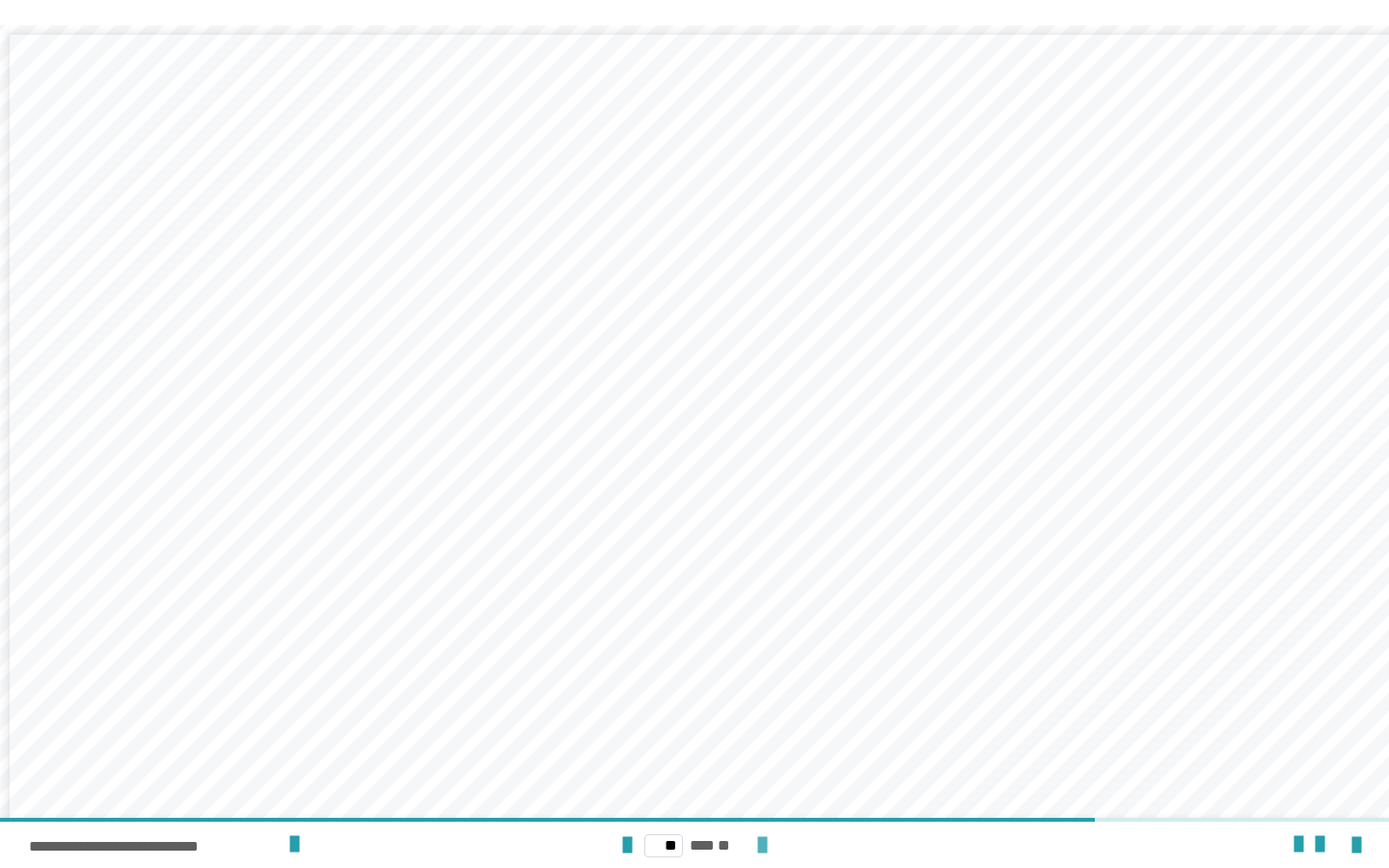 click at bounding box center (762, 846) 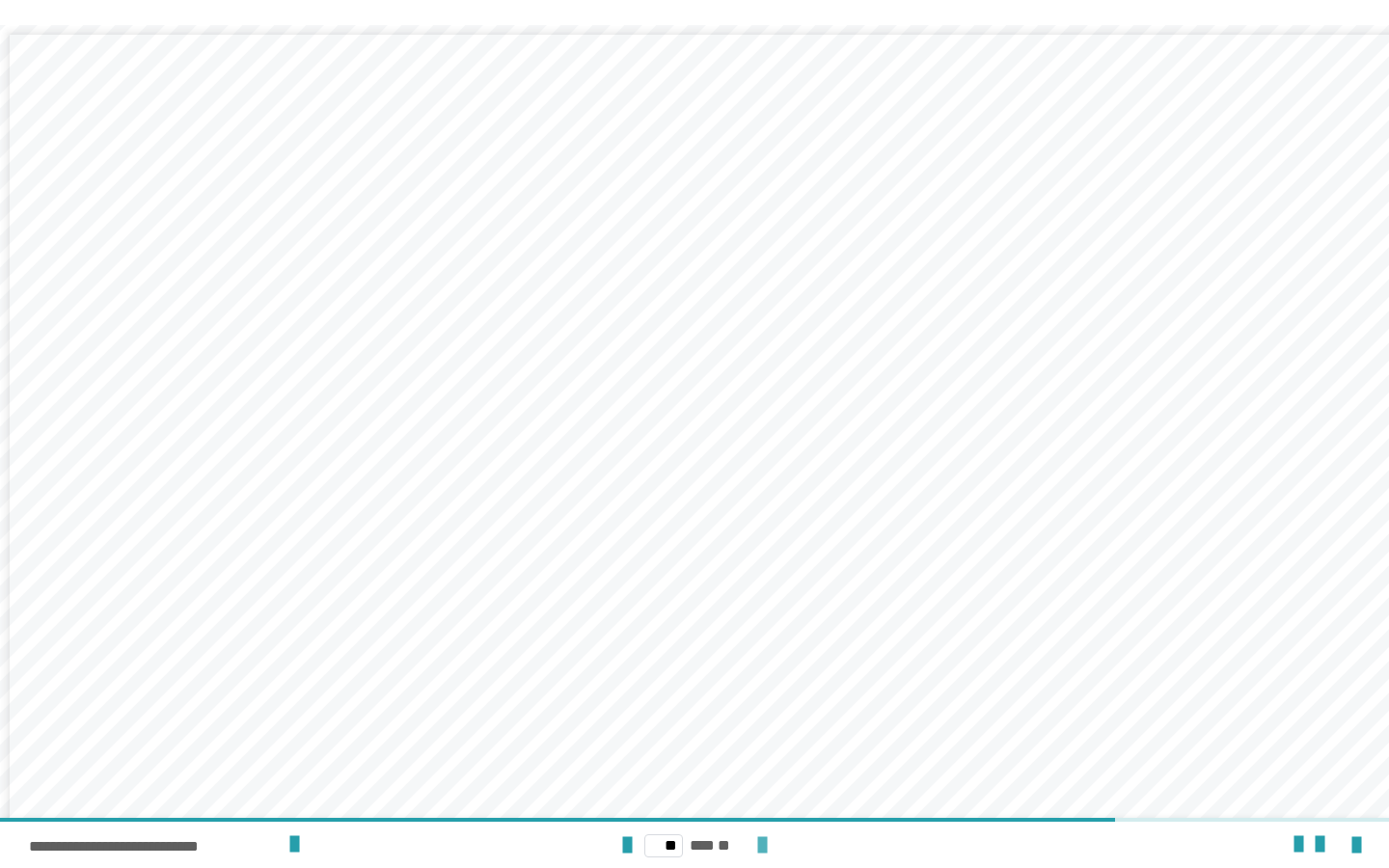 click at bounding box center (762, 846) 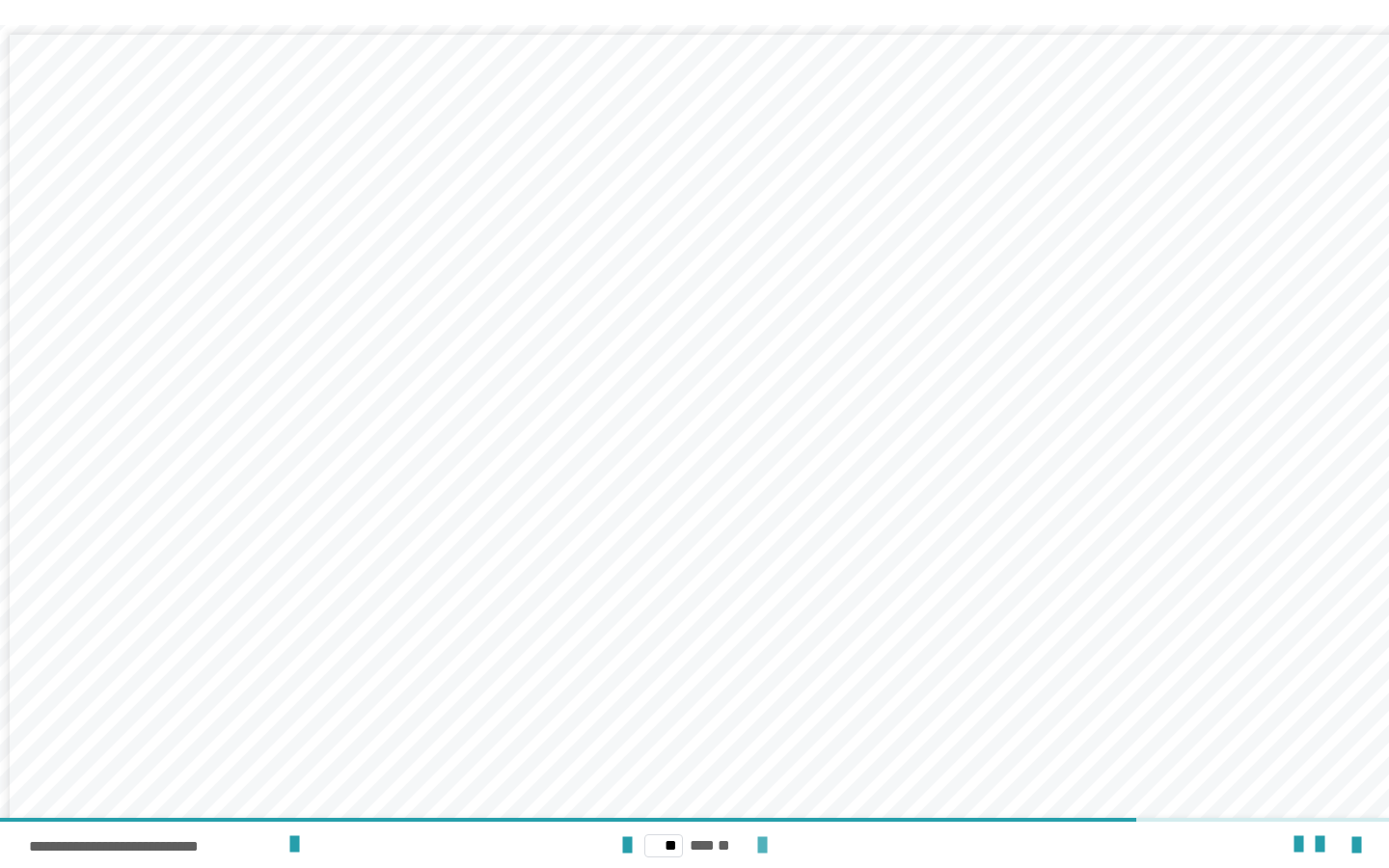 click at bounding box center [762, 846] 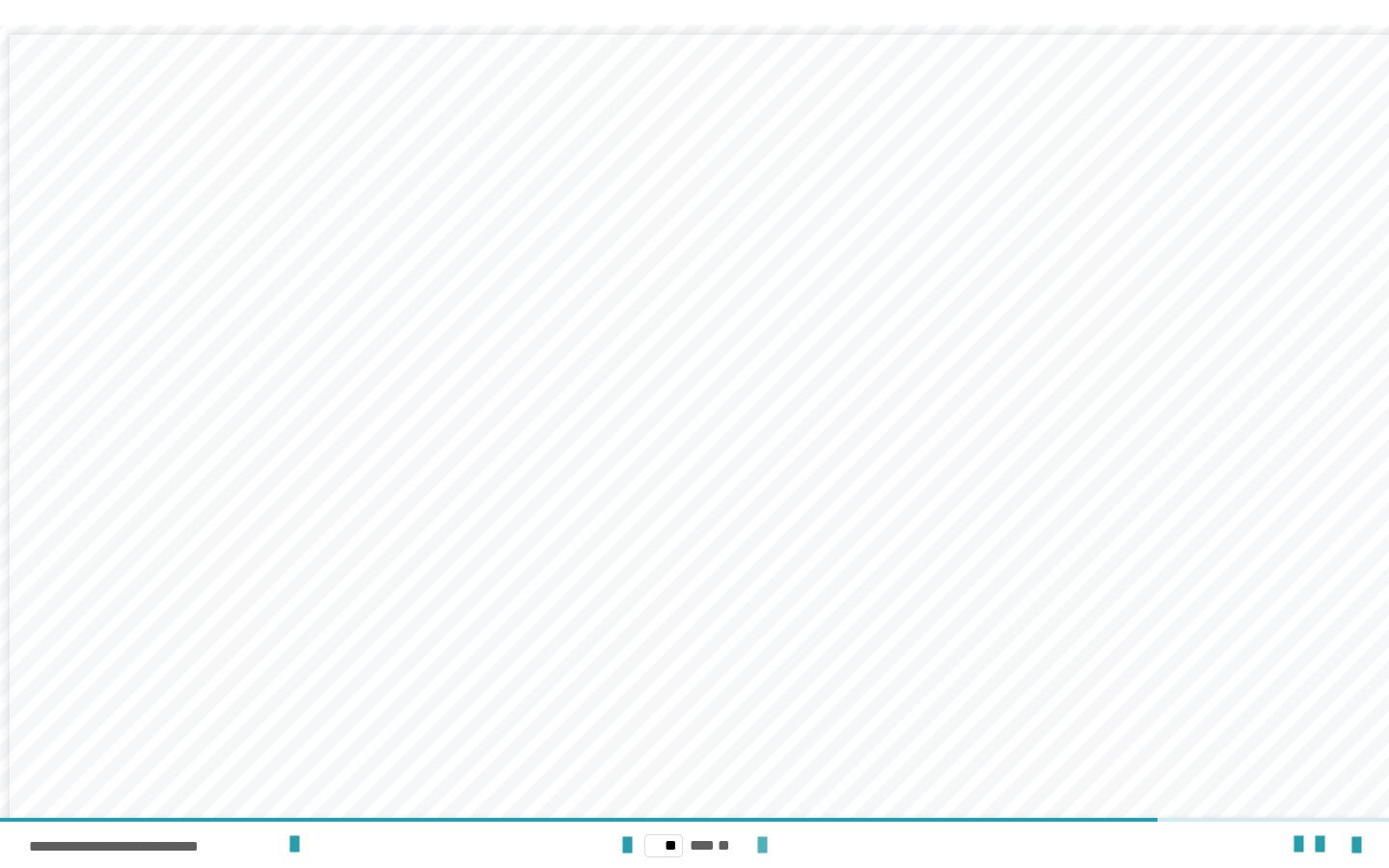 click at bounding box center (762, 846) 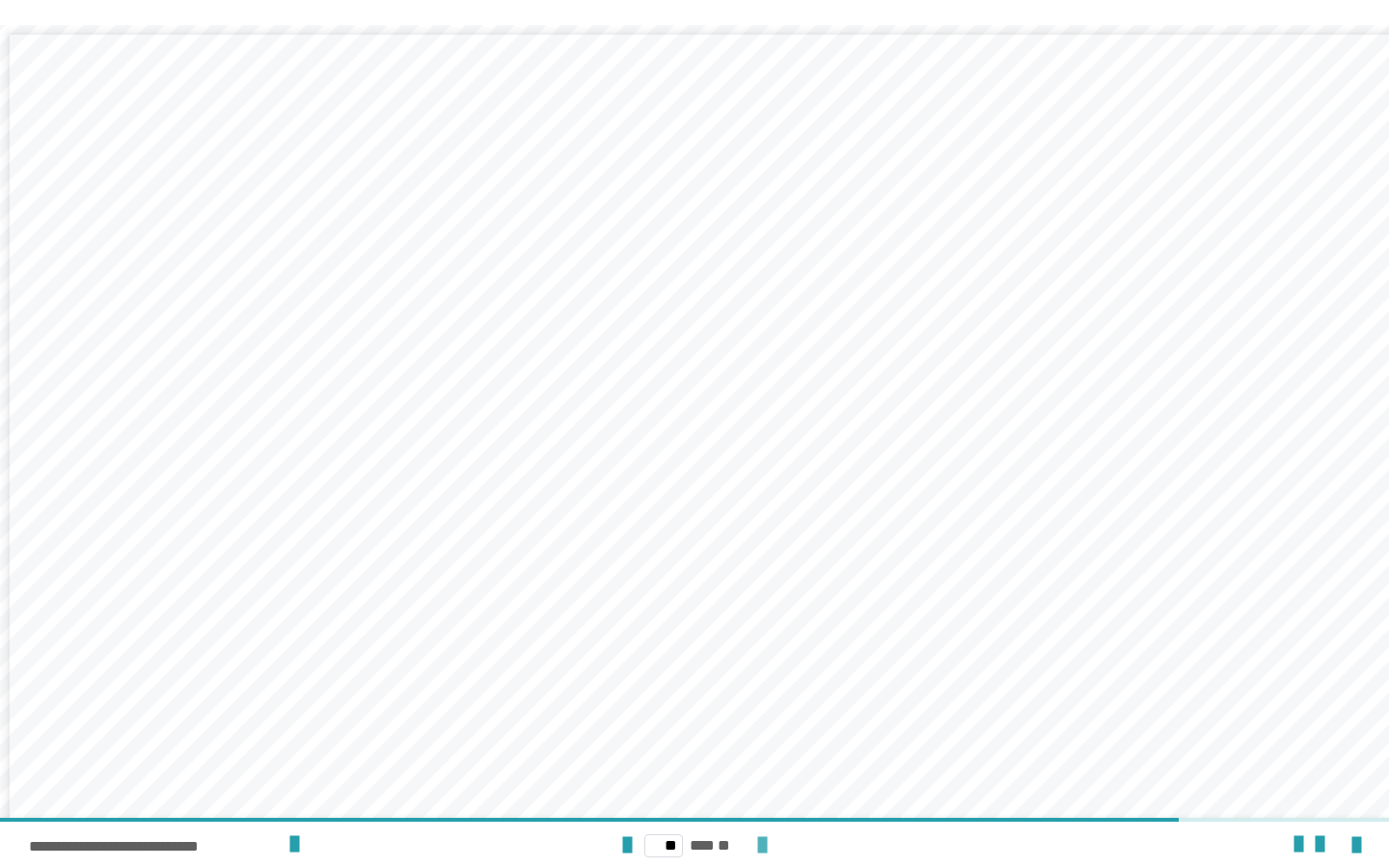 click at bounding box center (762, 846) 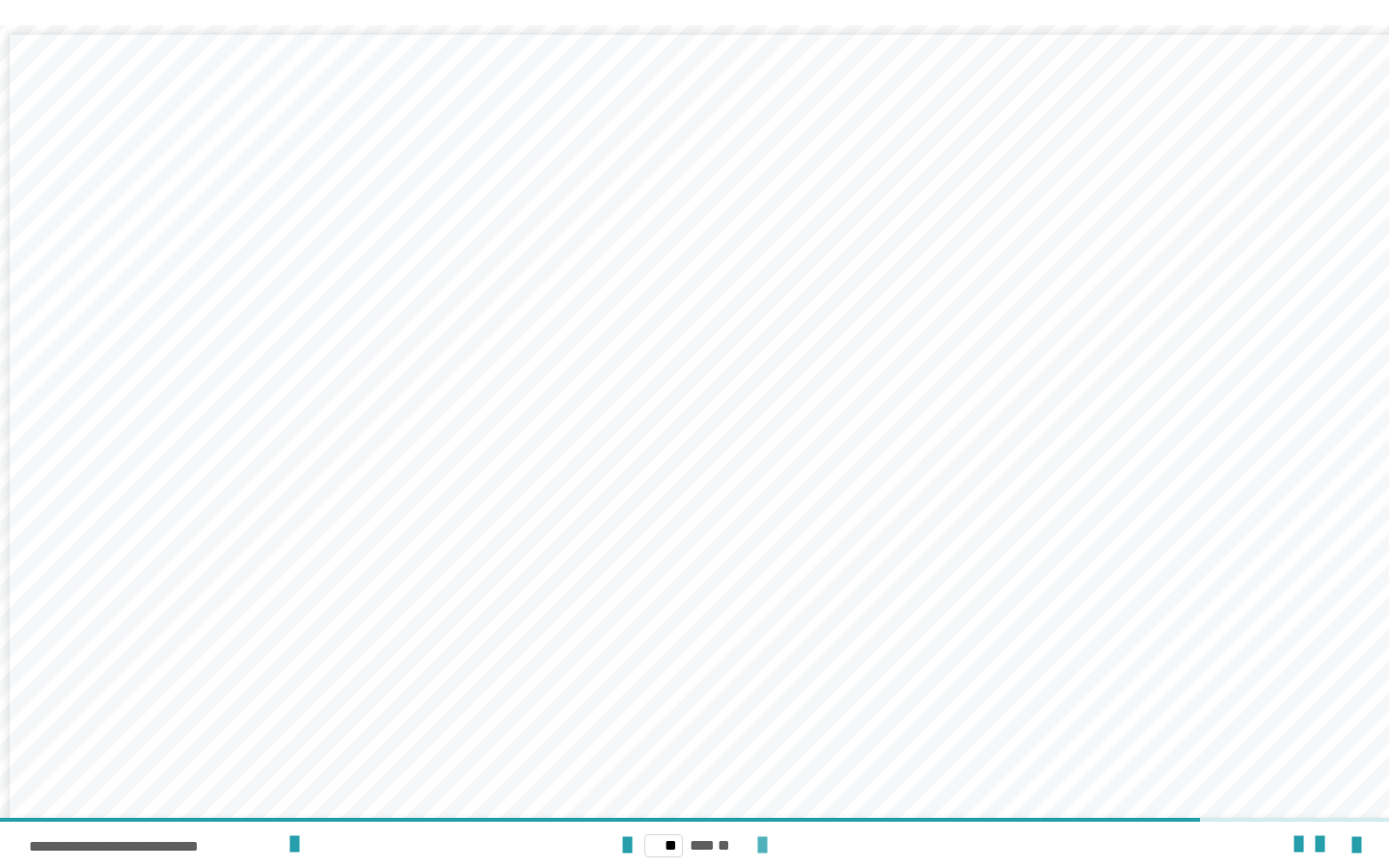 click at bounding box center [762, 846] 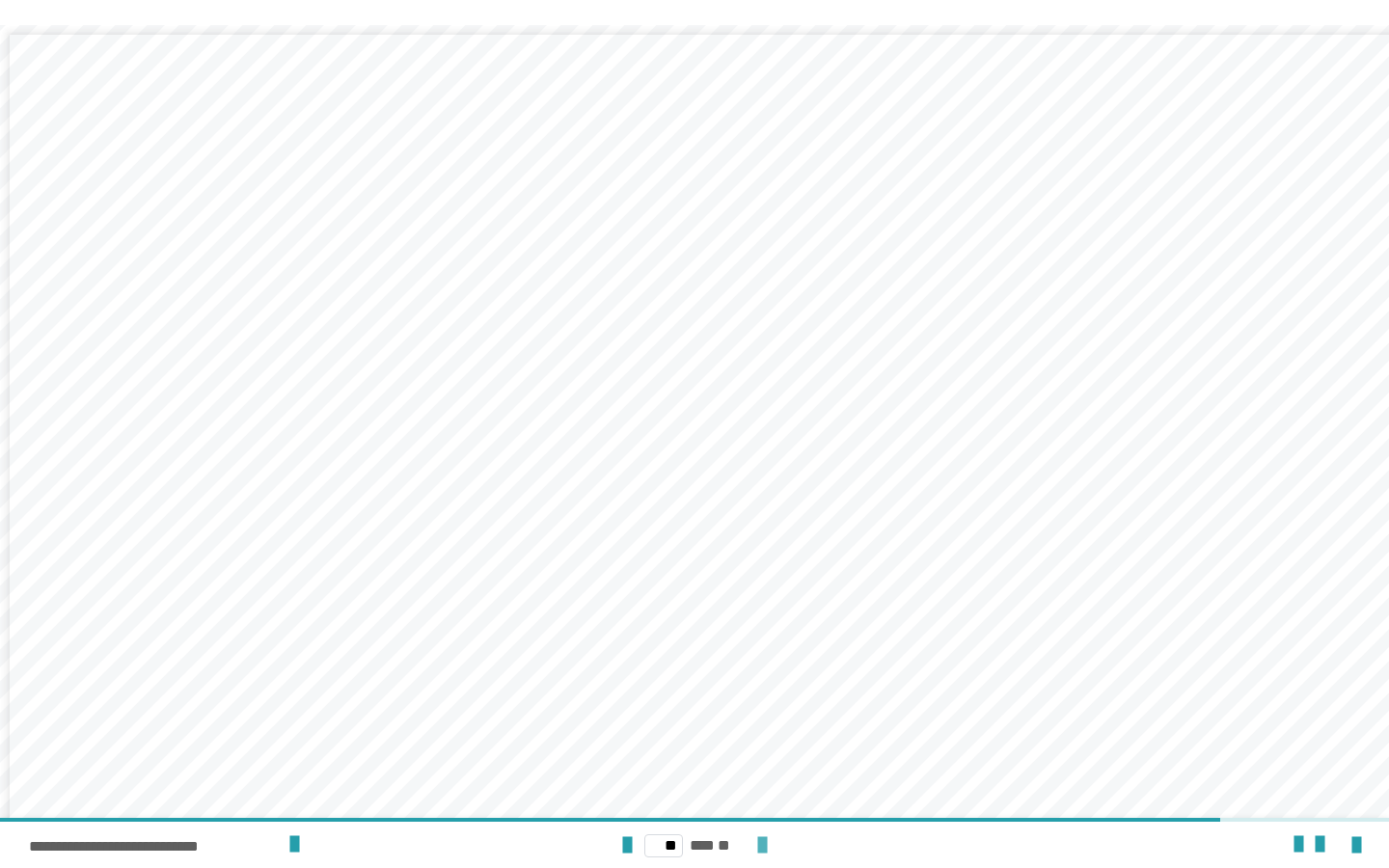 click at bounding box center [762, 846] 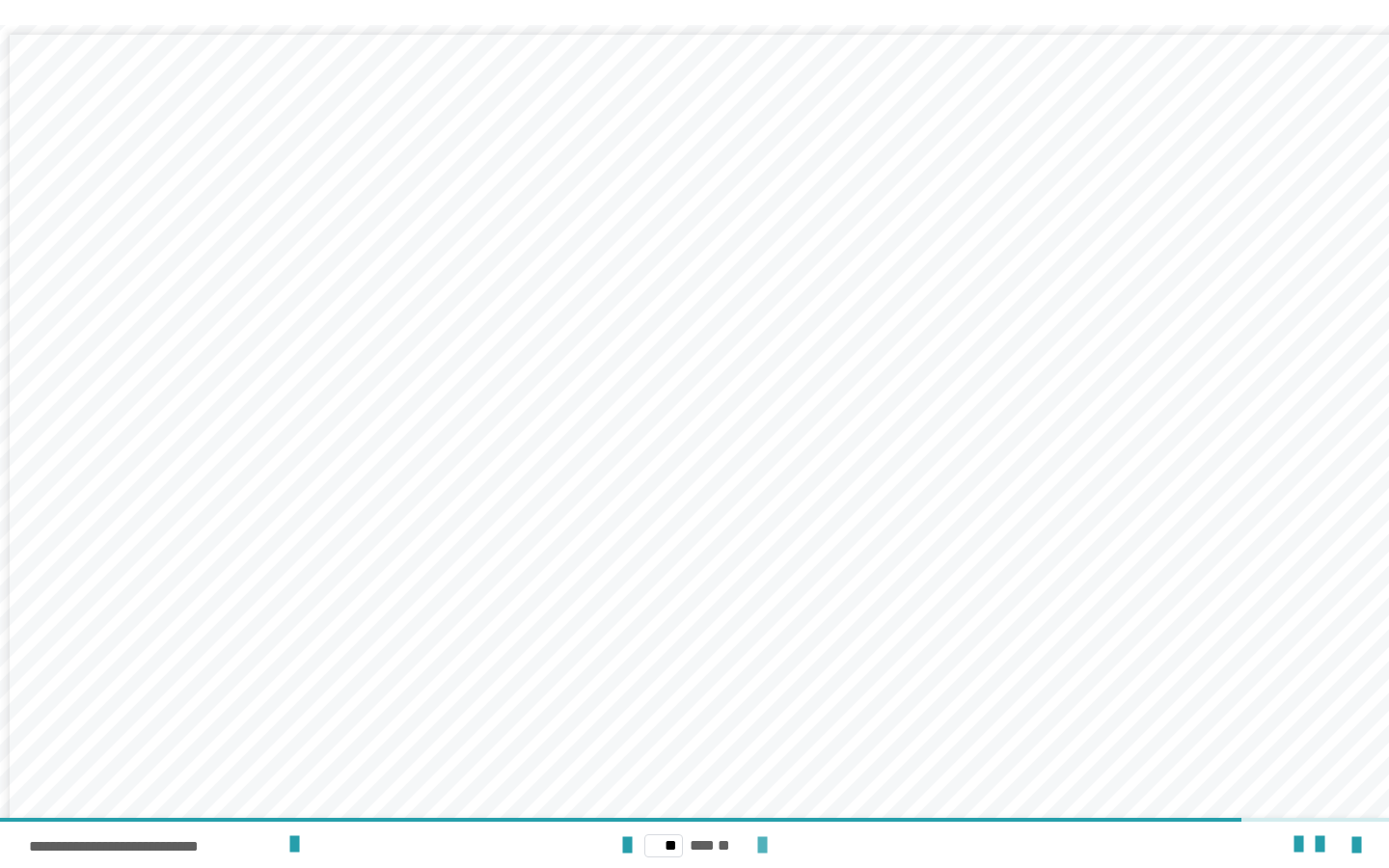 click at bounding box center [762, 846] 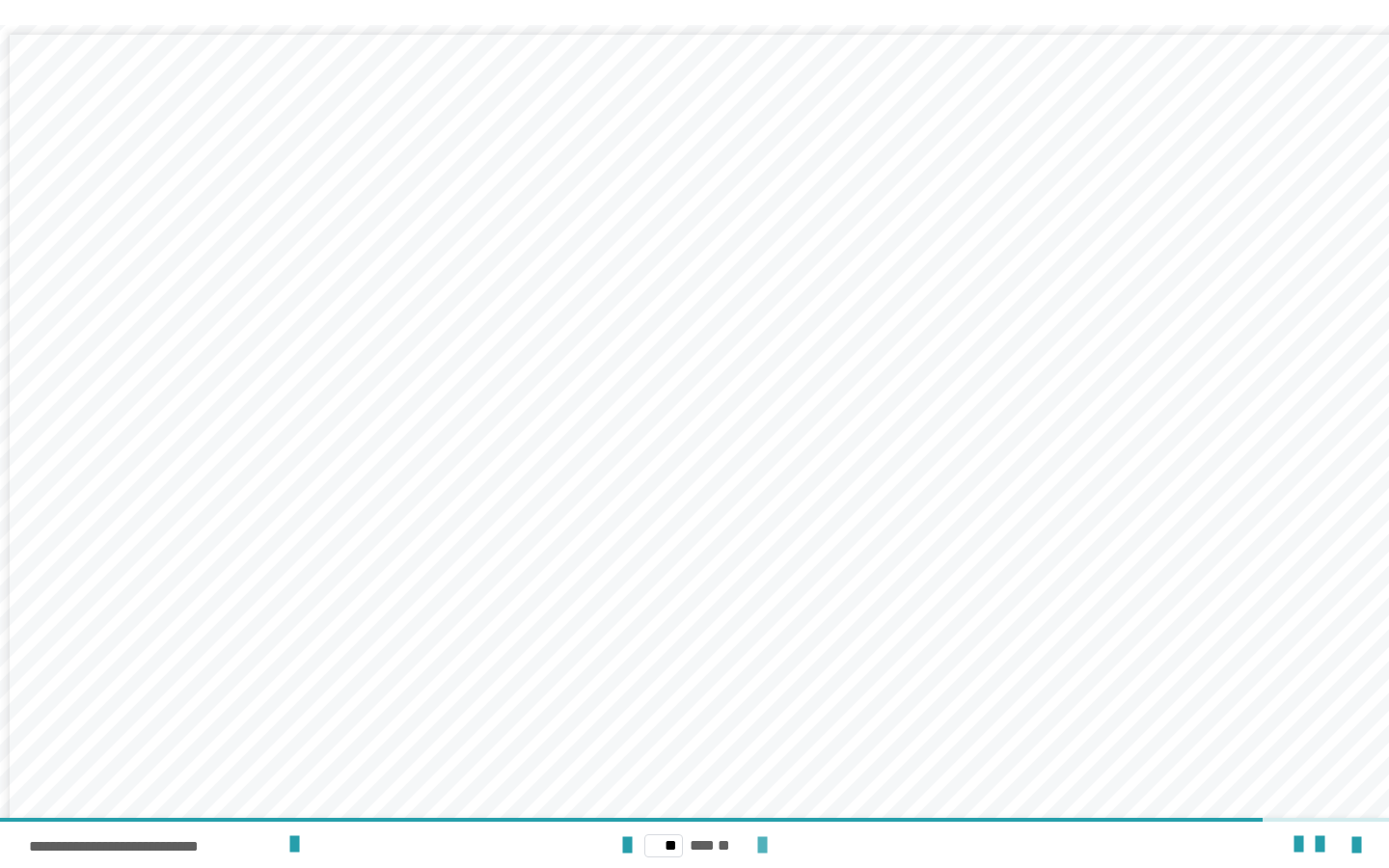 click at bounding box center [762, 846] 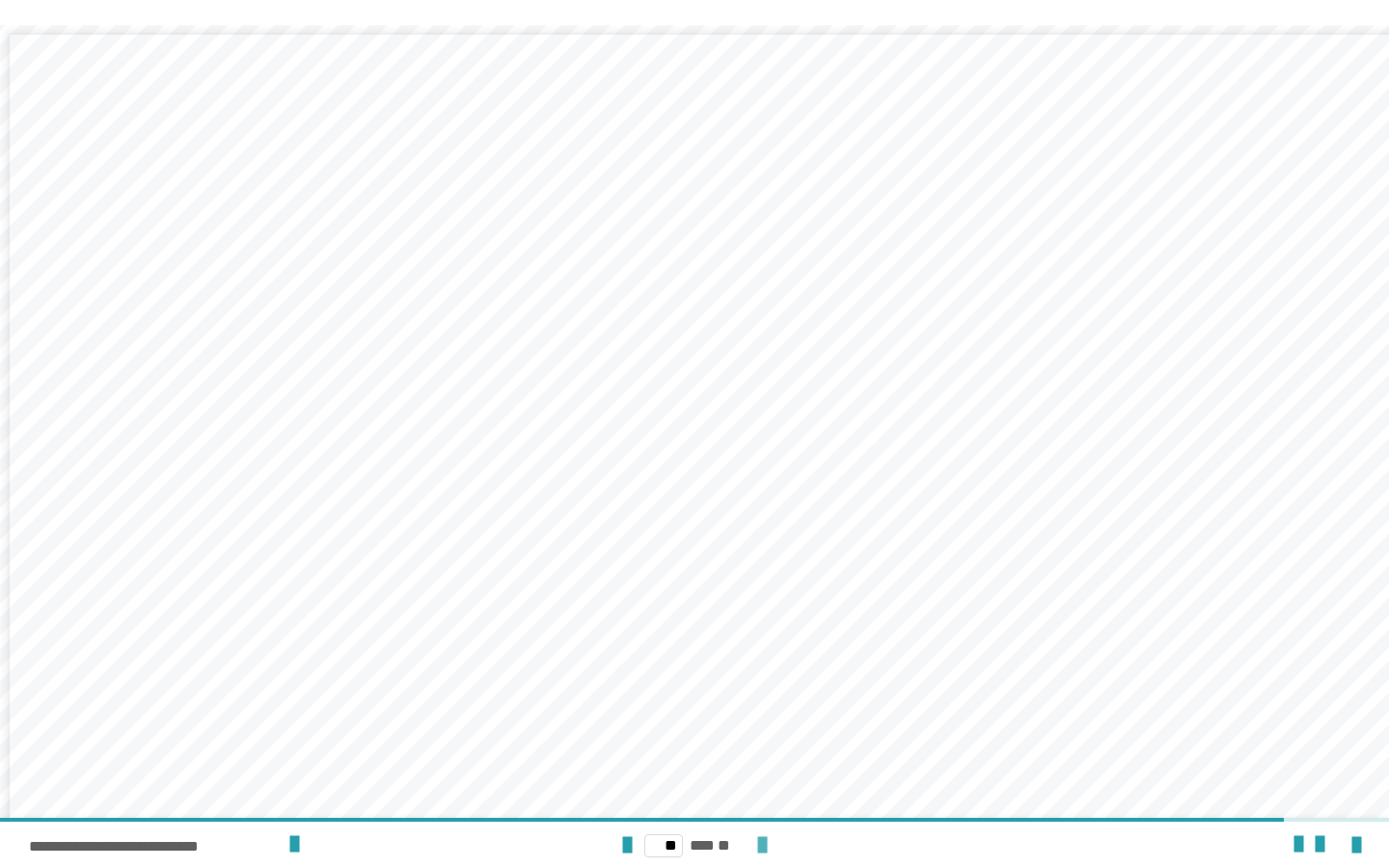 click at bounding box center (762, 846) 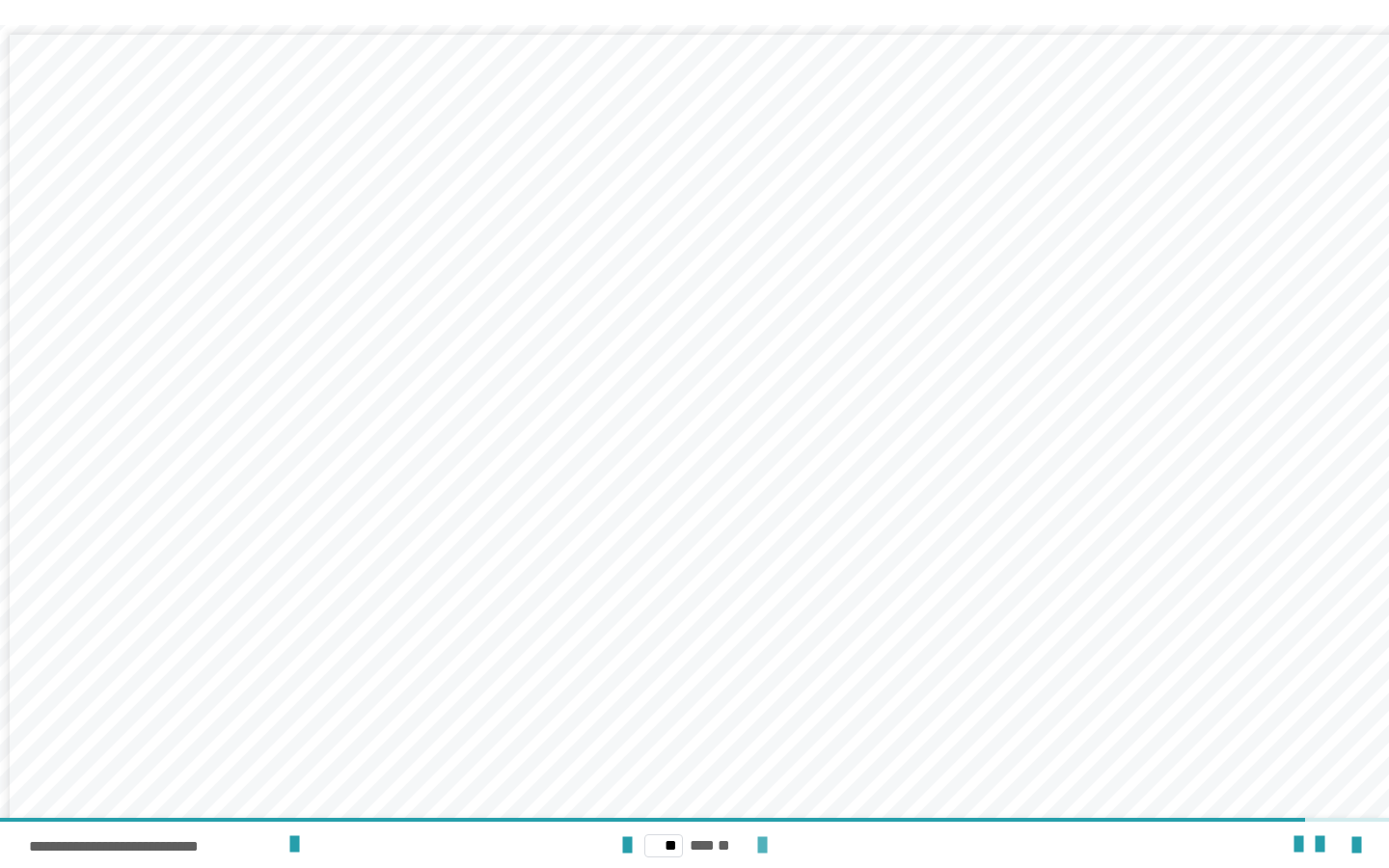 click at bounding box center [762, 846] 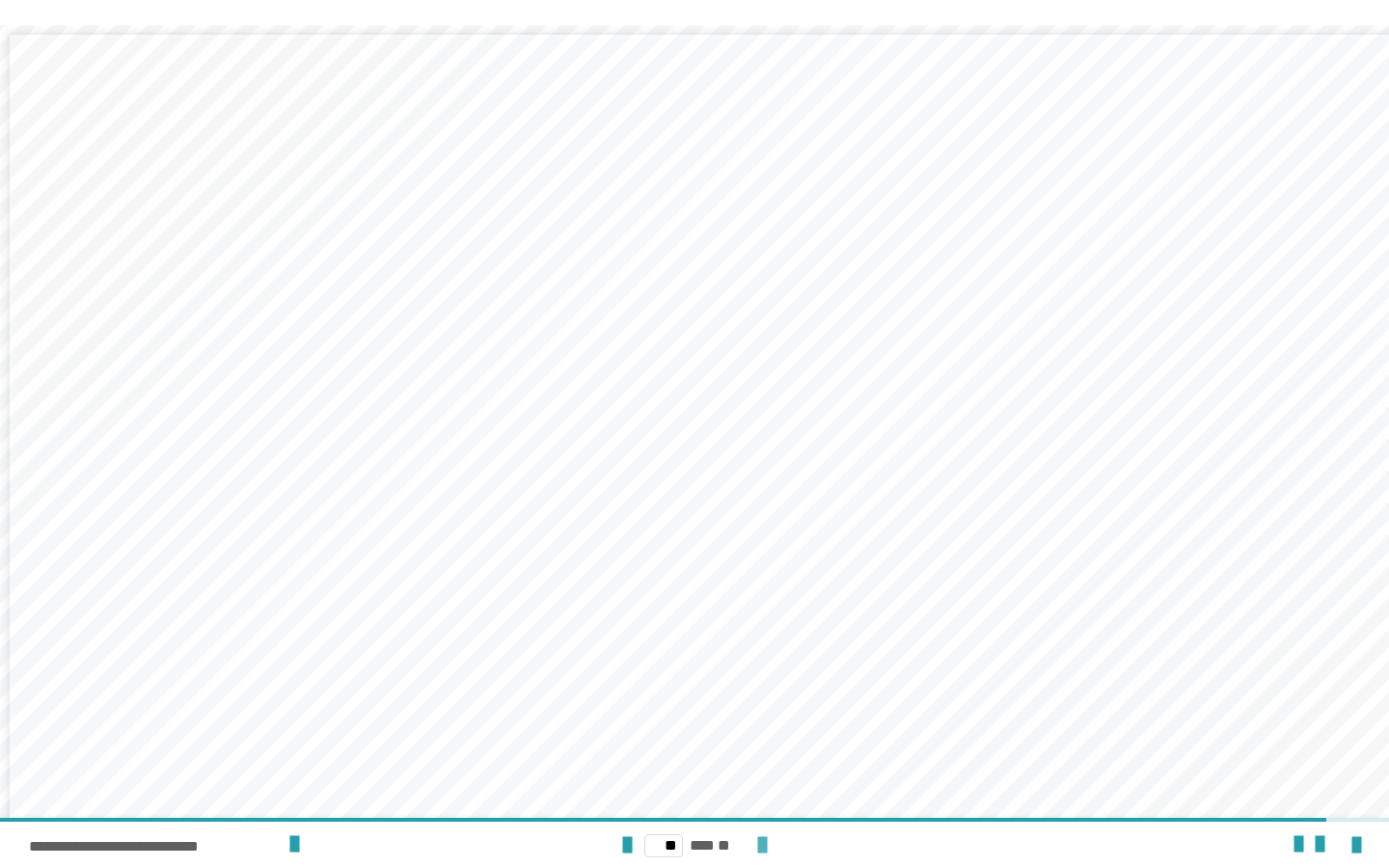 click at bounding box center (762, 846) 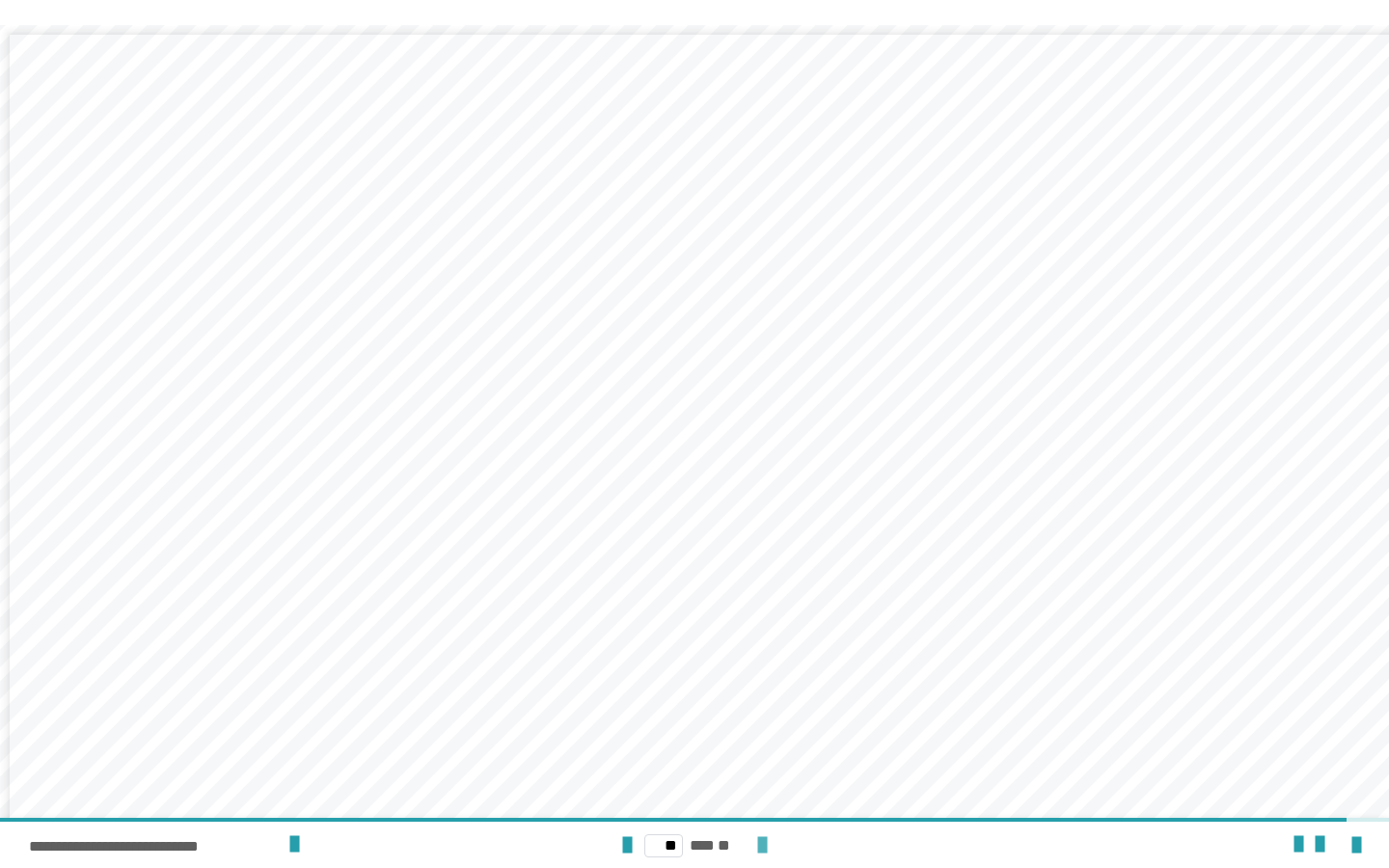 click at bounding box center (762, 846) 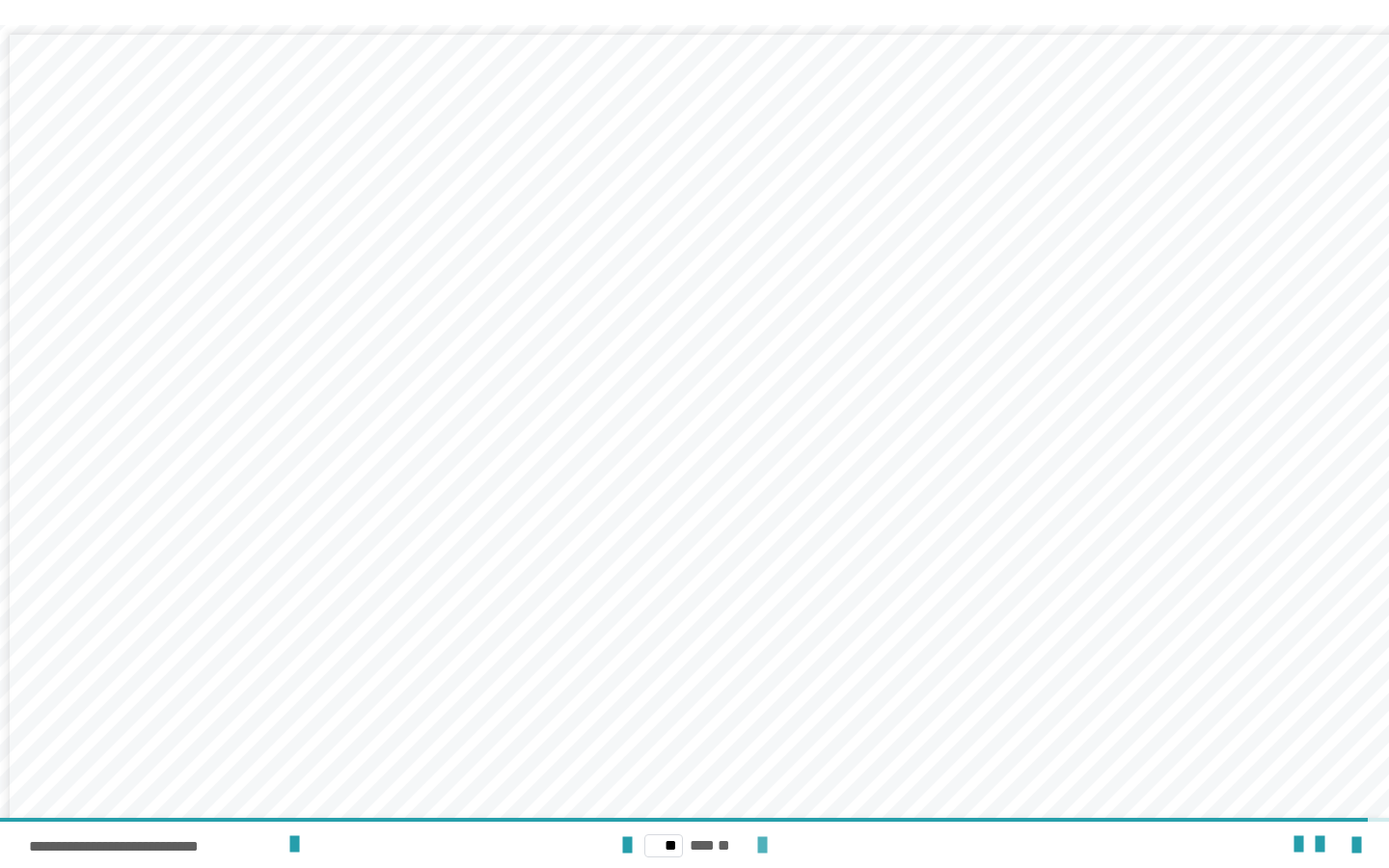 click at bounding box center [762, 846] 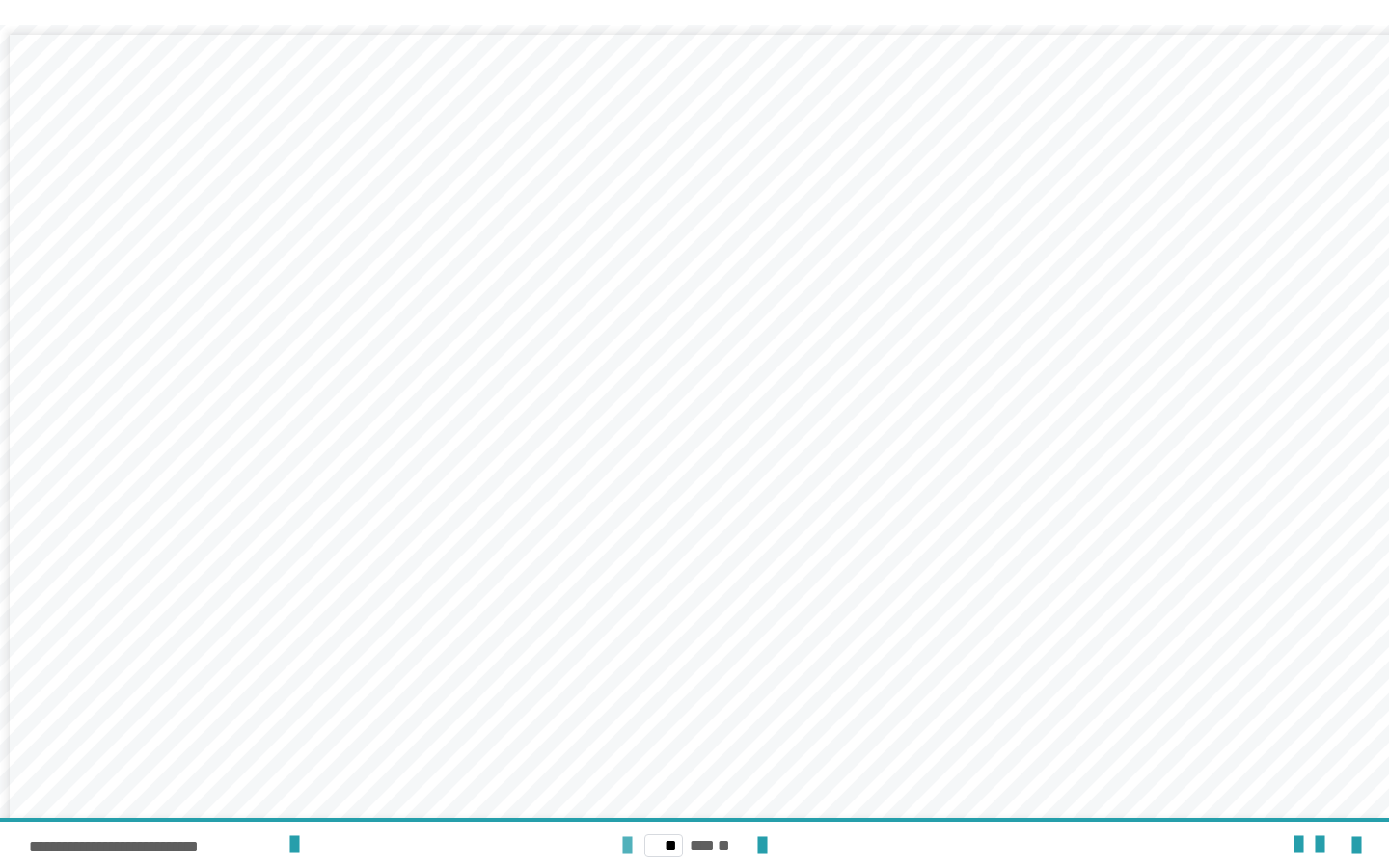 click at bounding box center (627, 846) 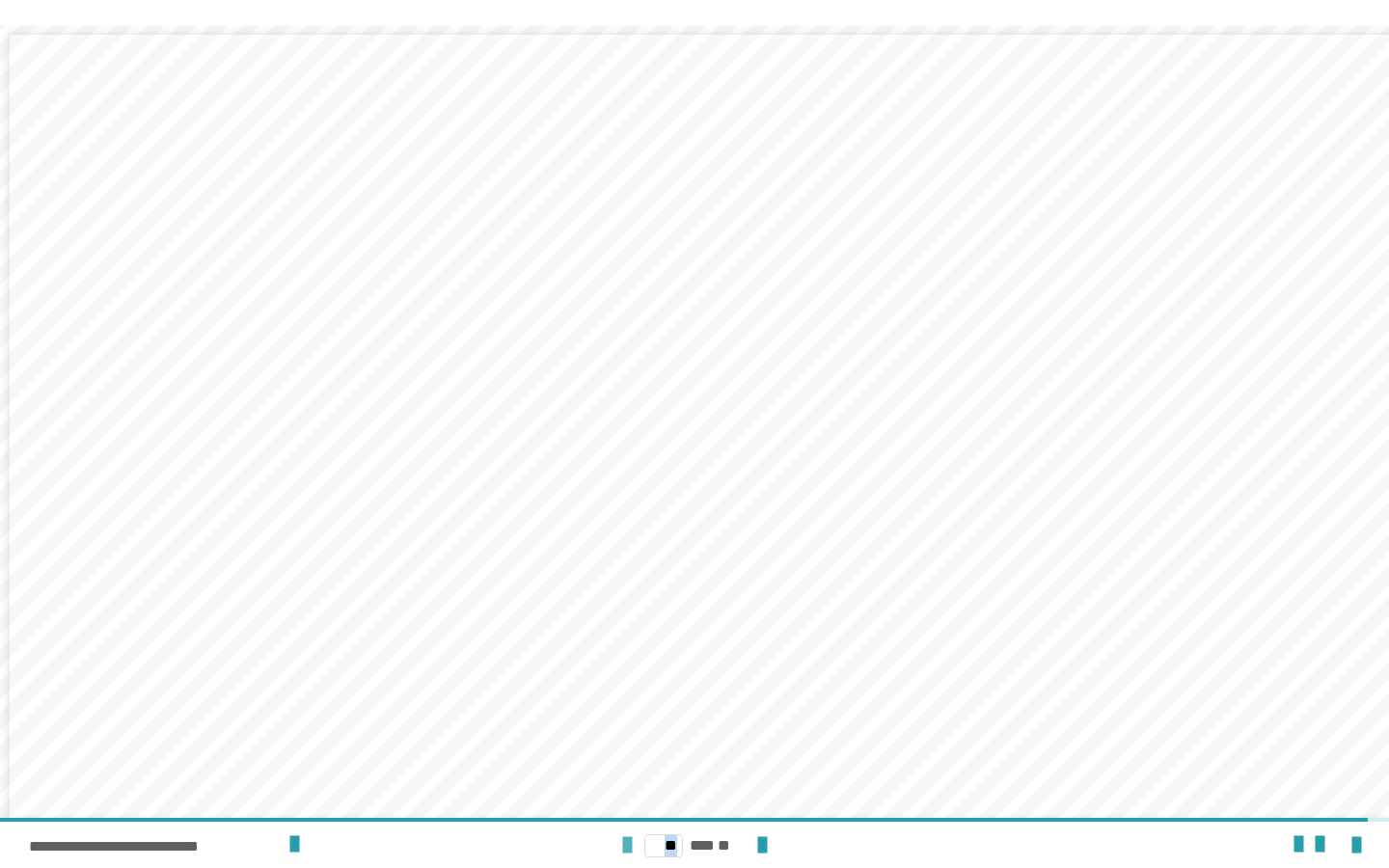 click at bounding box center [627, 846] 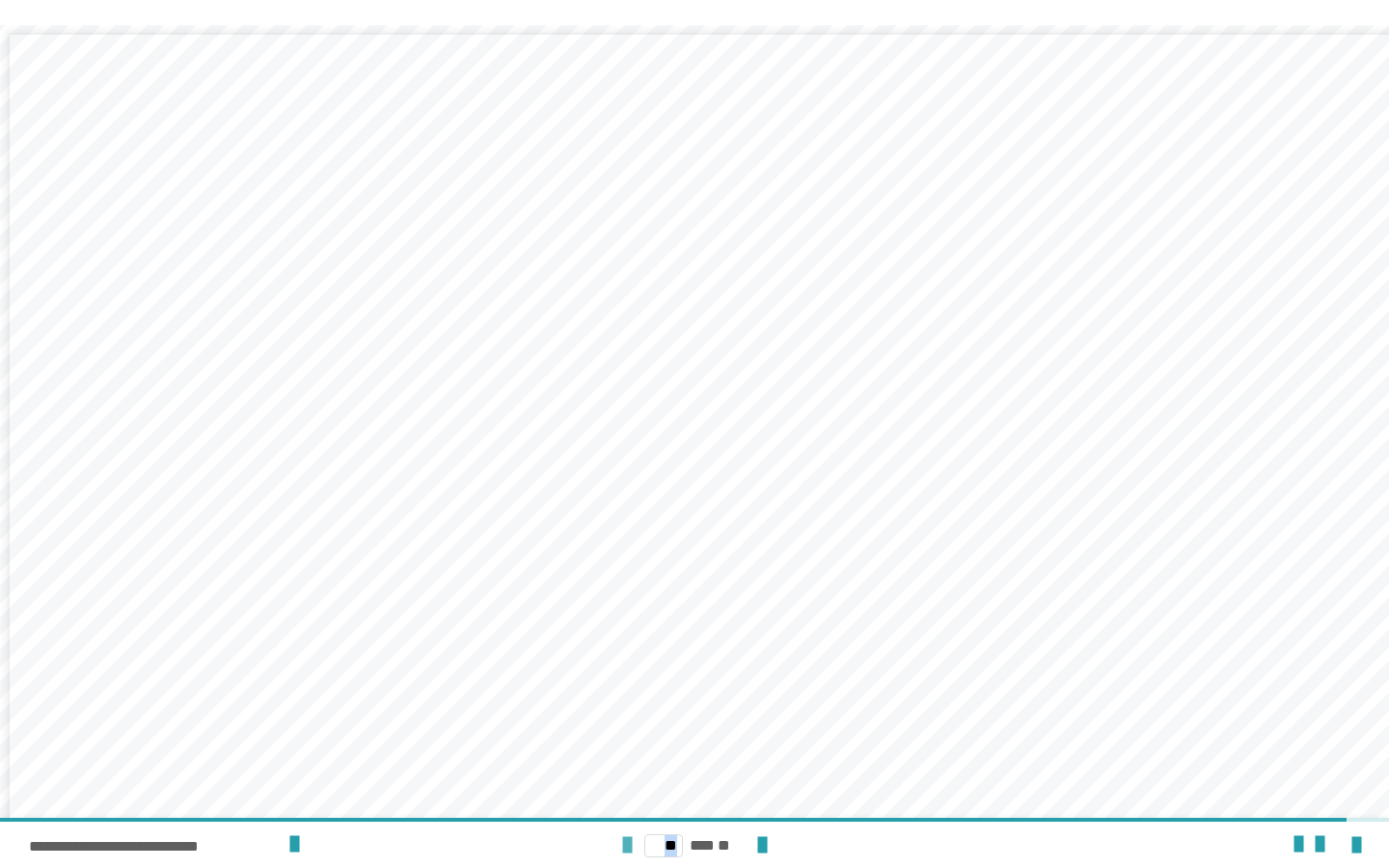 click at bounding box center [627, 846] 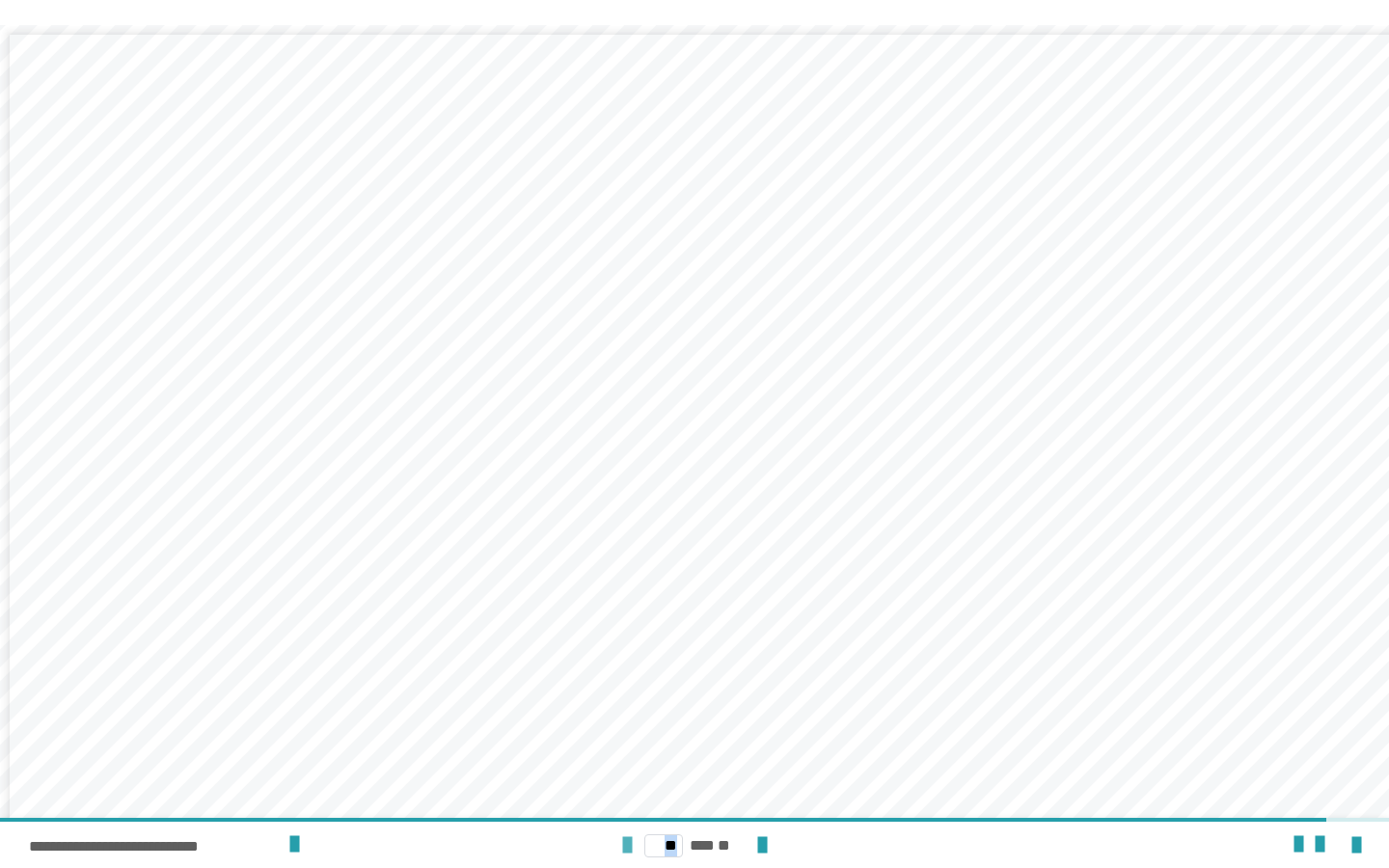 click at bounding box center [627, 846] 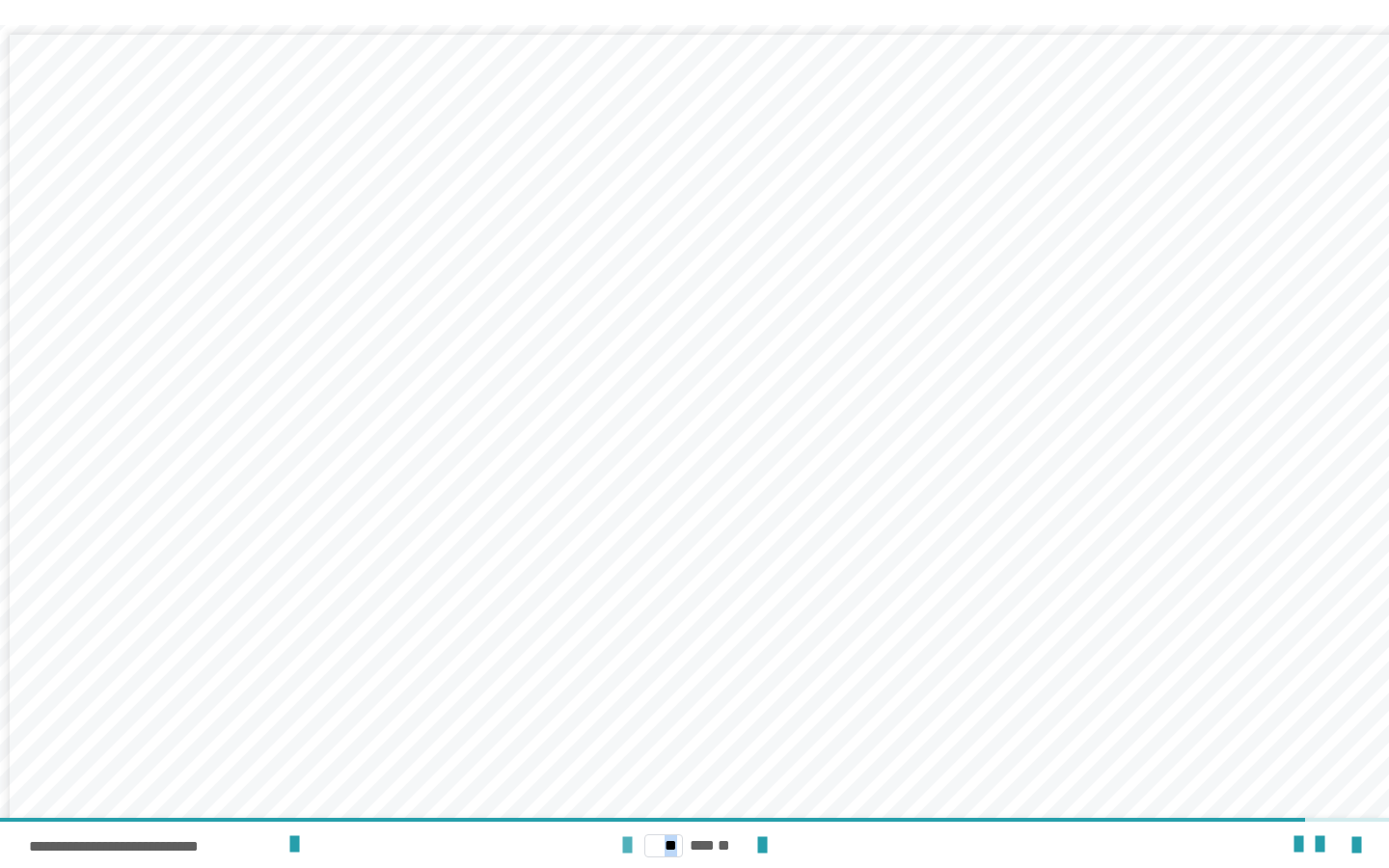 click at bounding box center (627, 846) 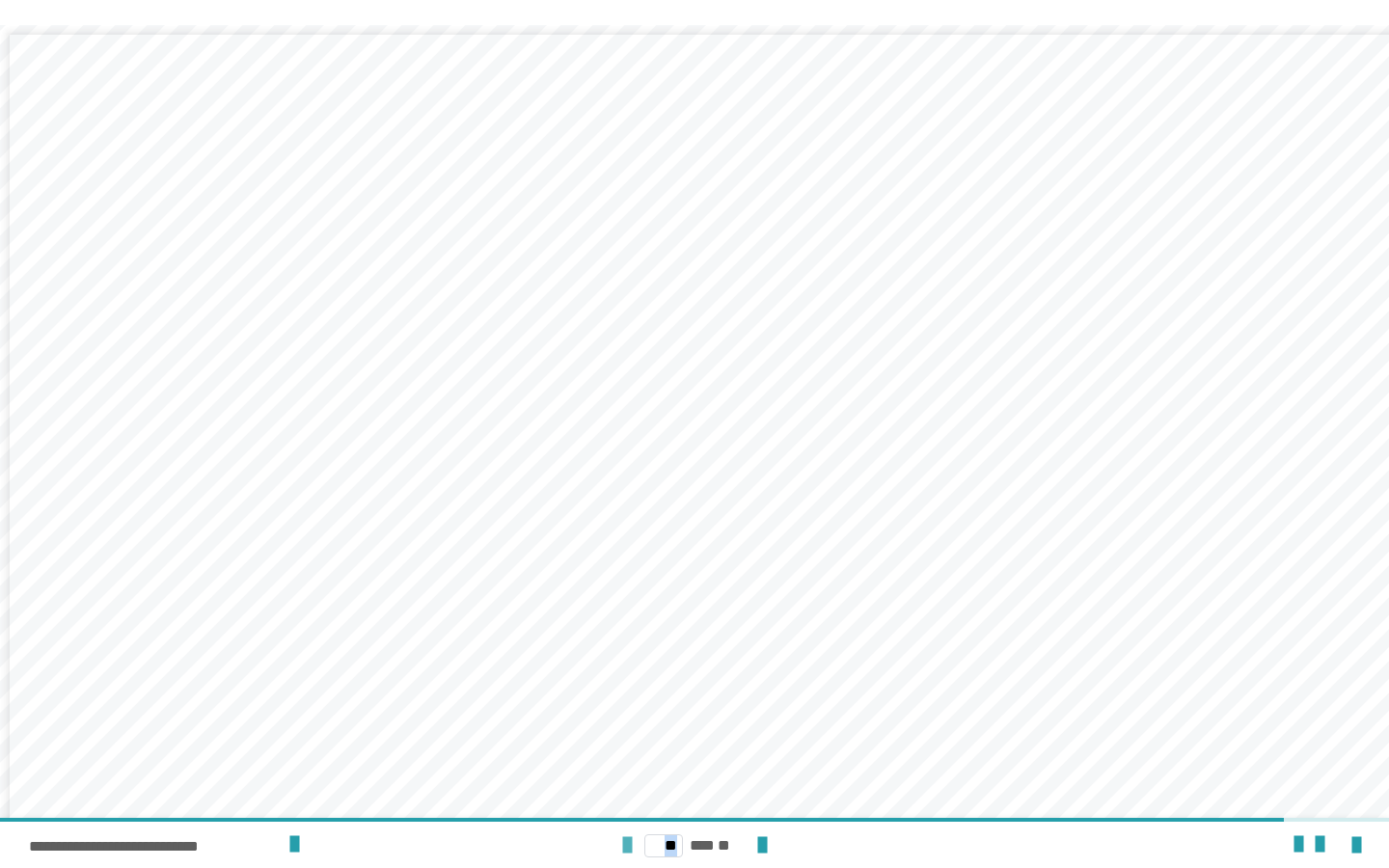 click at bounding box center [627, 846] 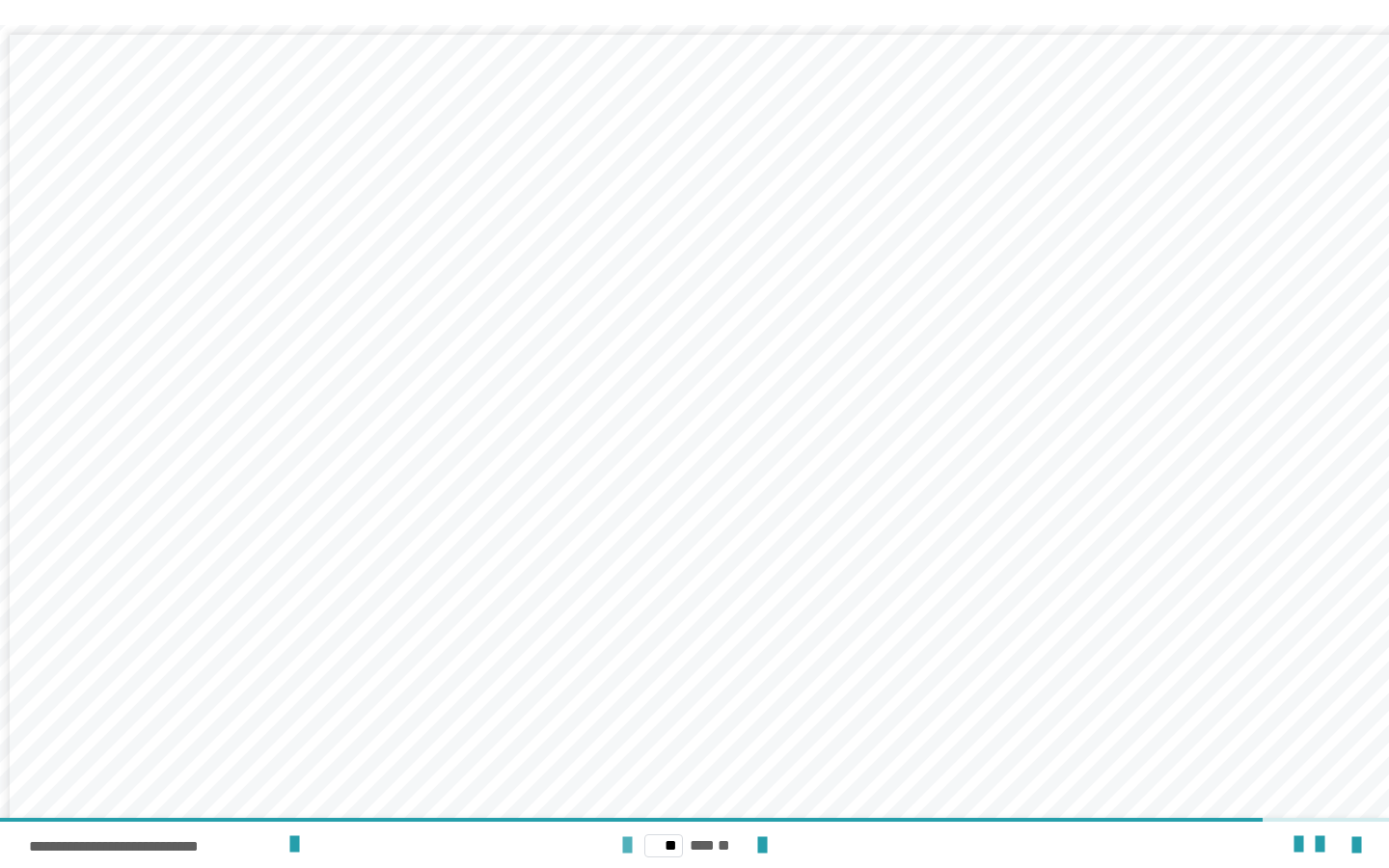 click at bounding box center (627, 846) 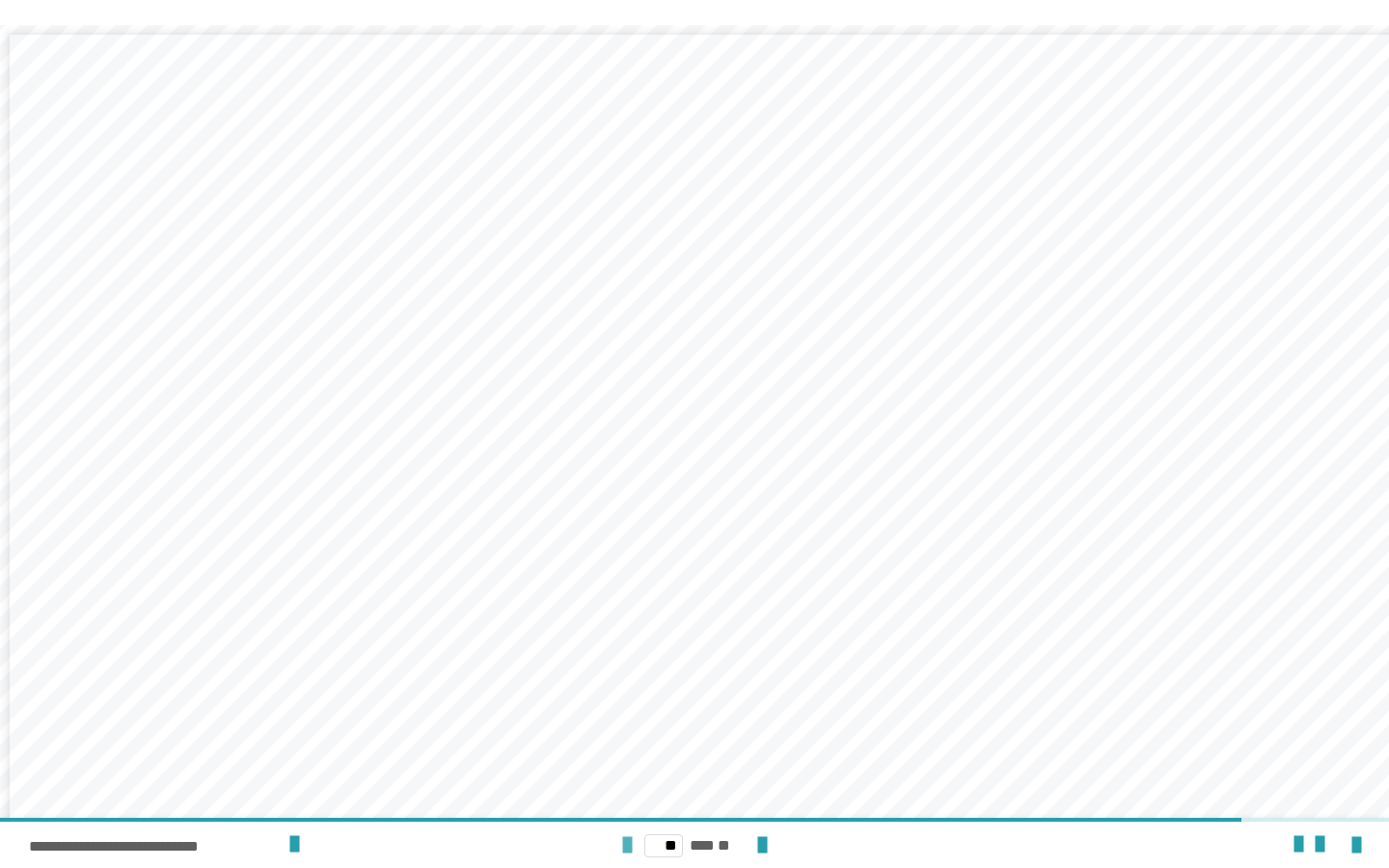 click at bounding box center [627, 846] 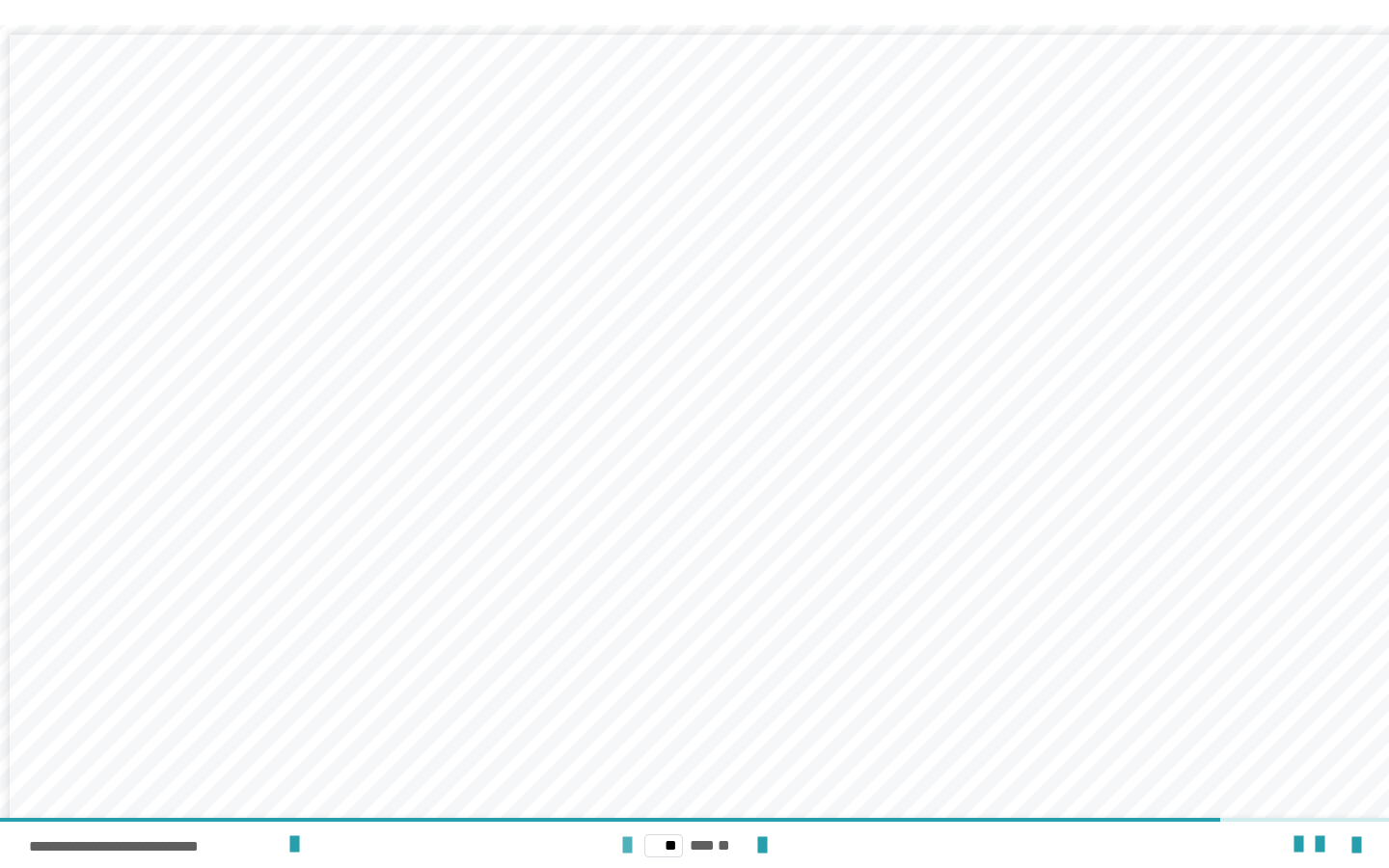 click at bounding box center [627, 846] 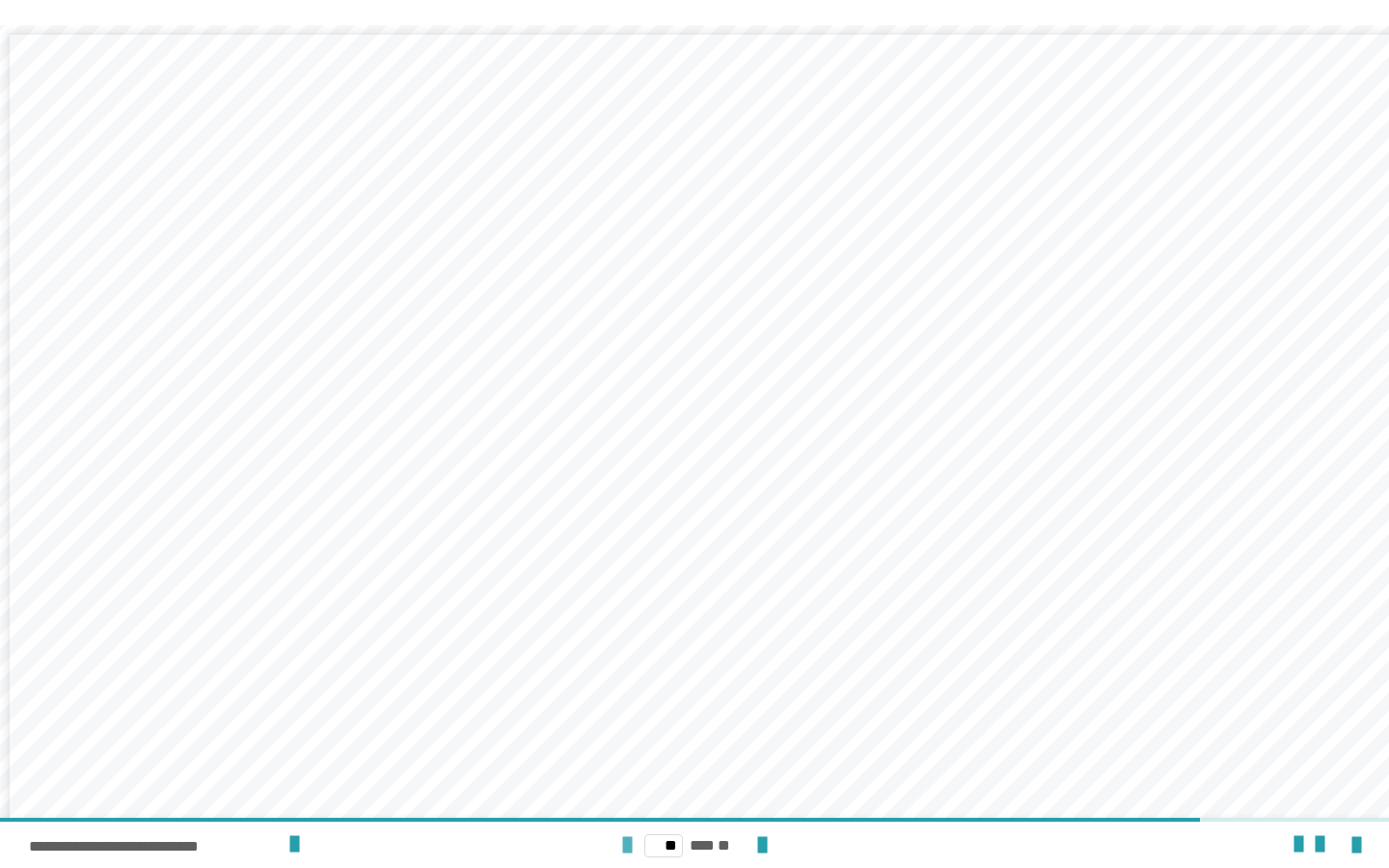 click at bounding box center [627, 846] 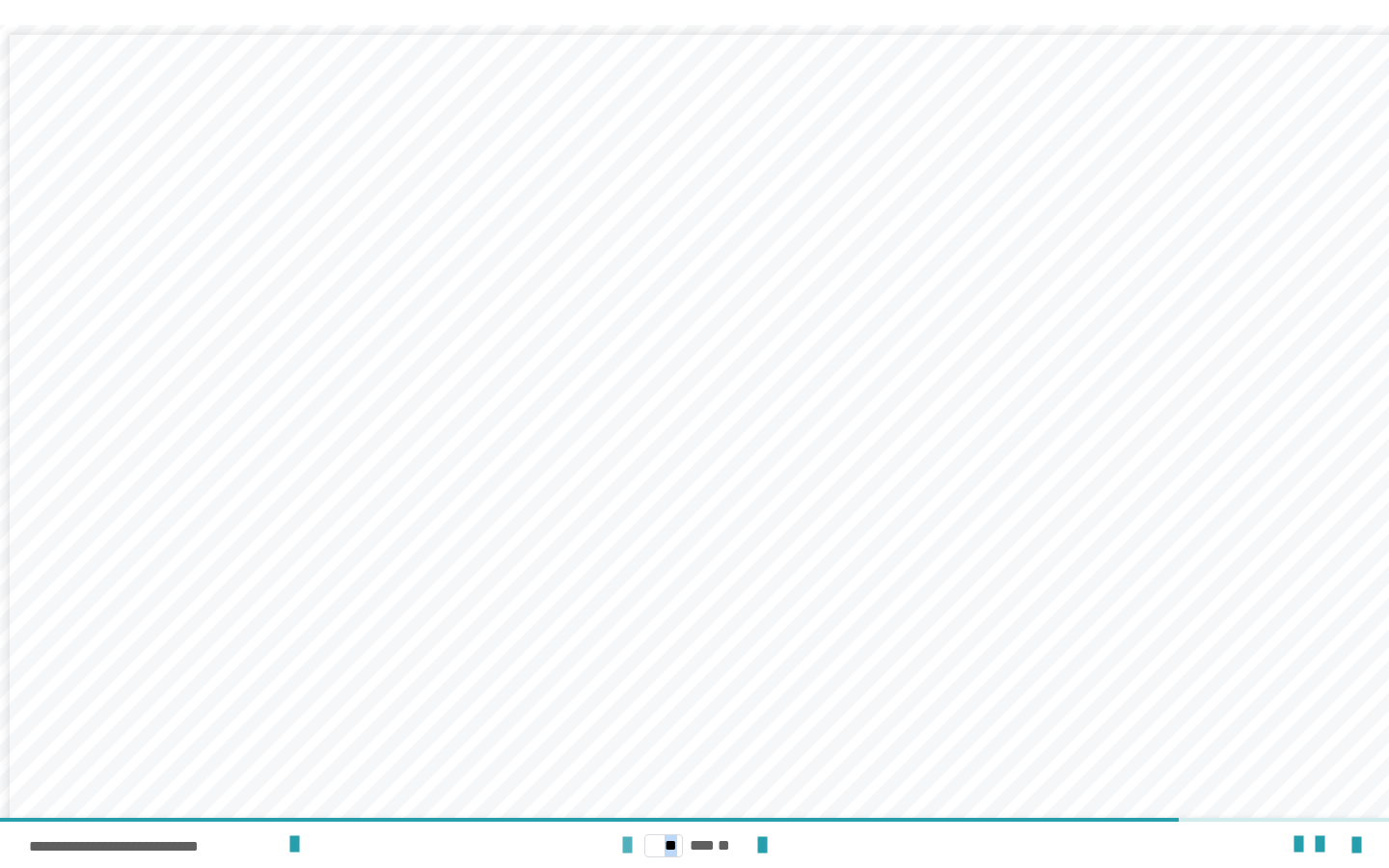 click at bounding box center [627, 846] 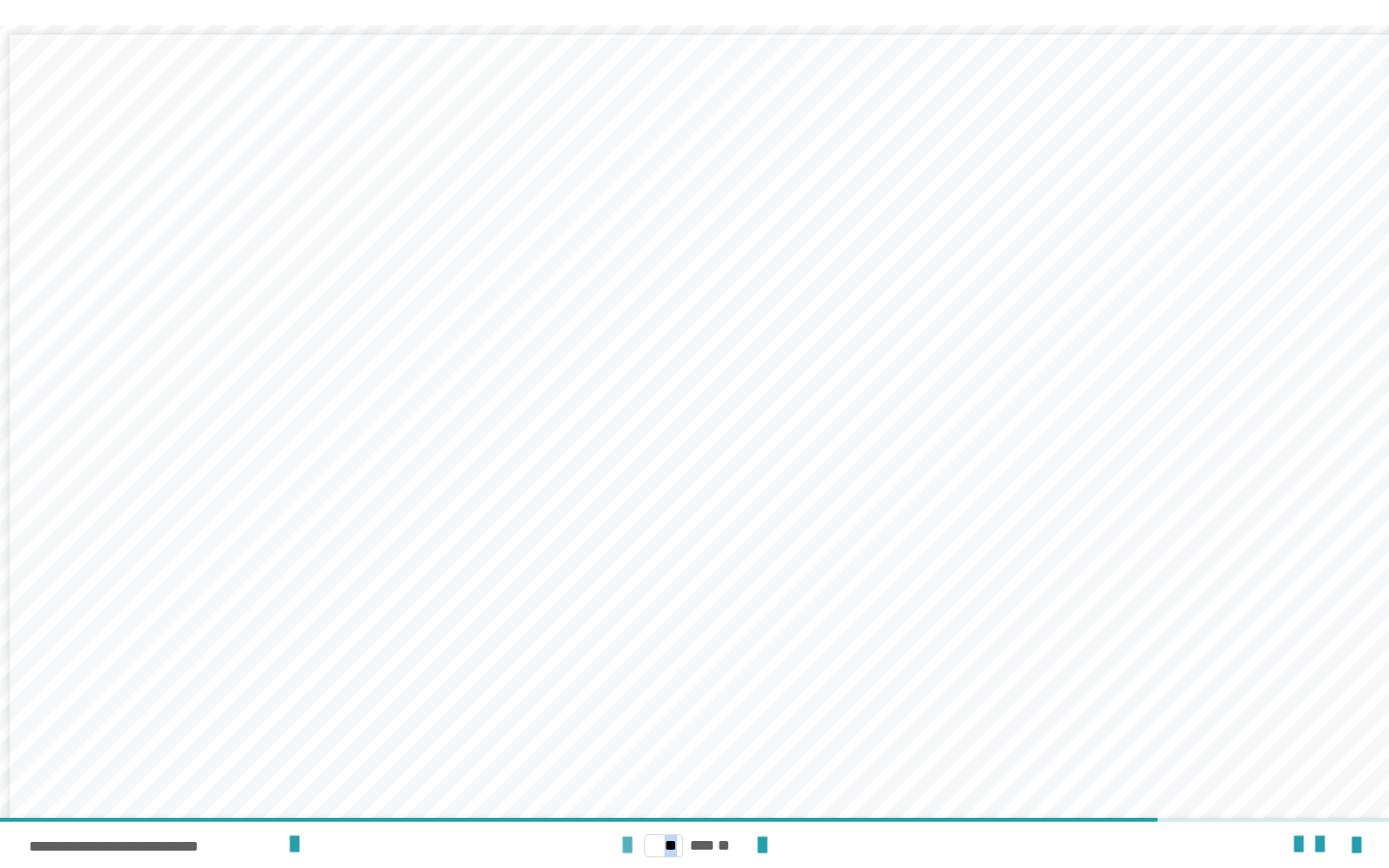 click at bounding box center (627, 846) 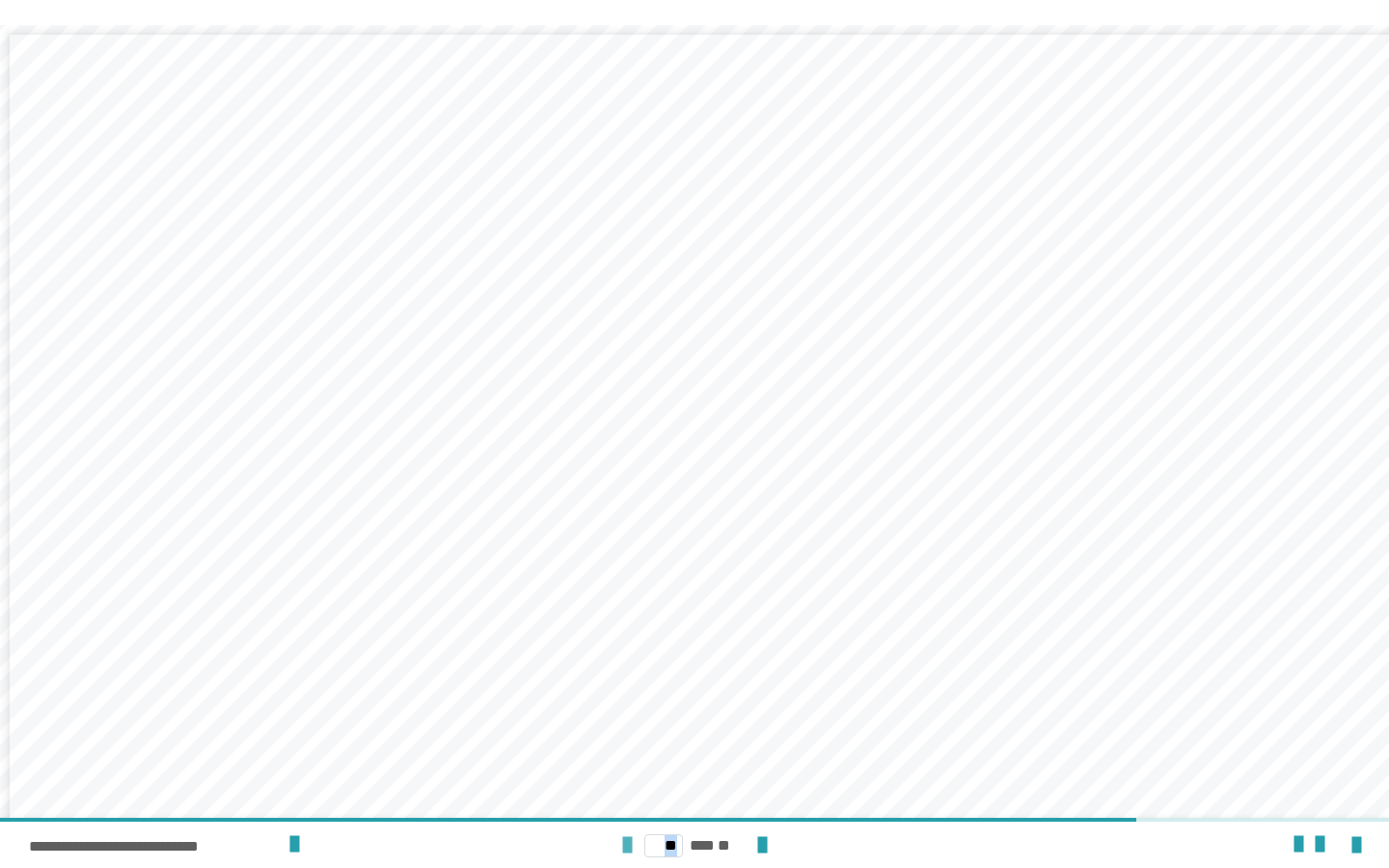 click at bounding box center (627, 846) 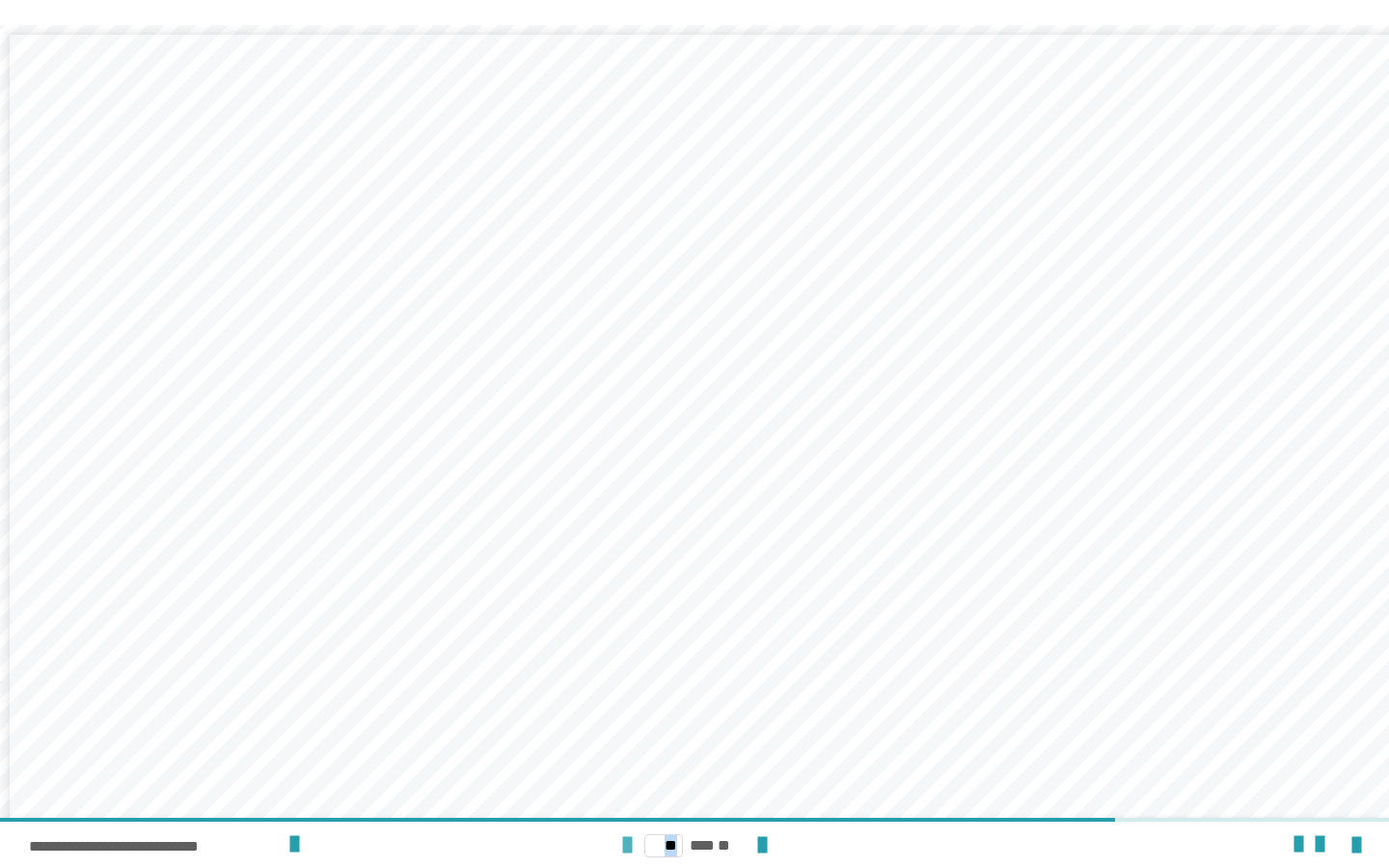click at bounding box center [627, 846] 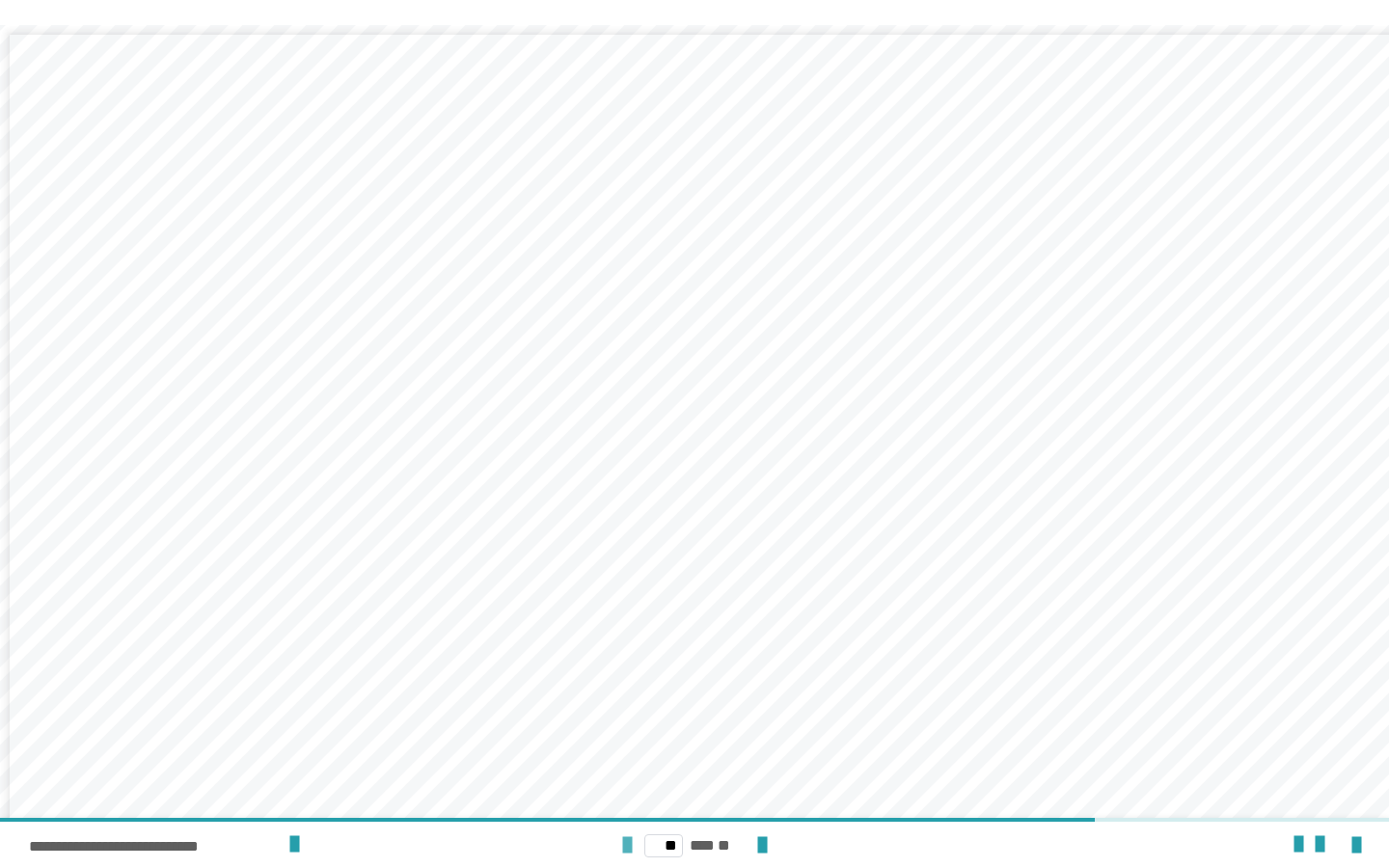click at bounding box center [627, 846] 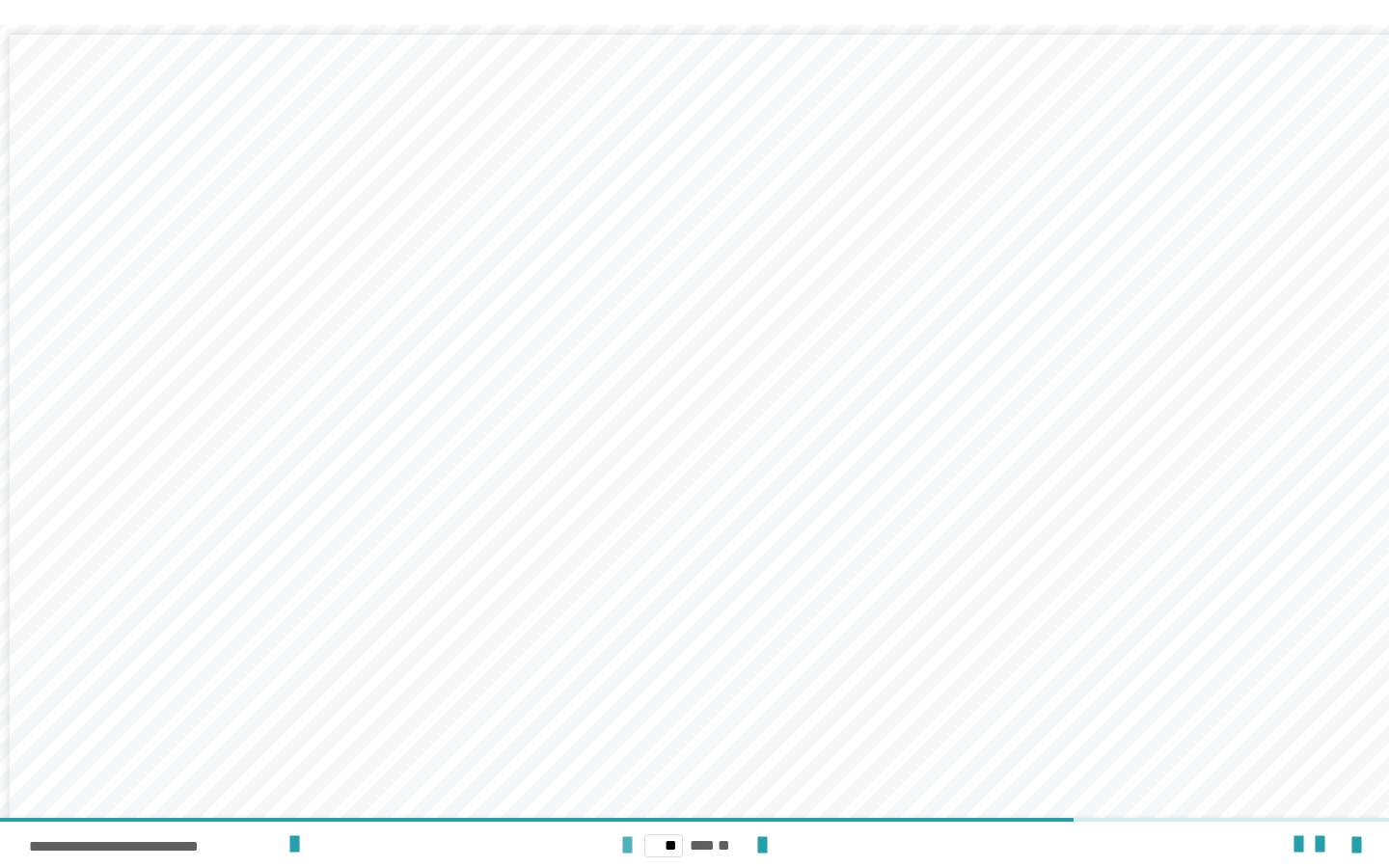 click at bounding box center [627, 846] 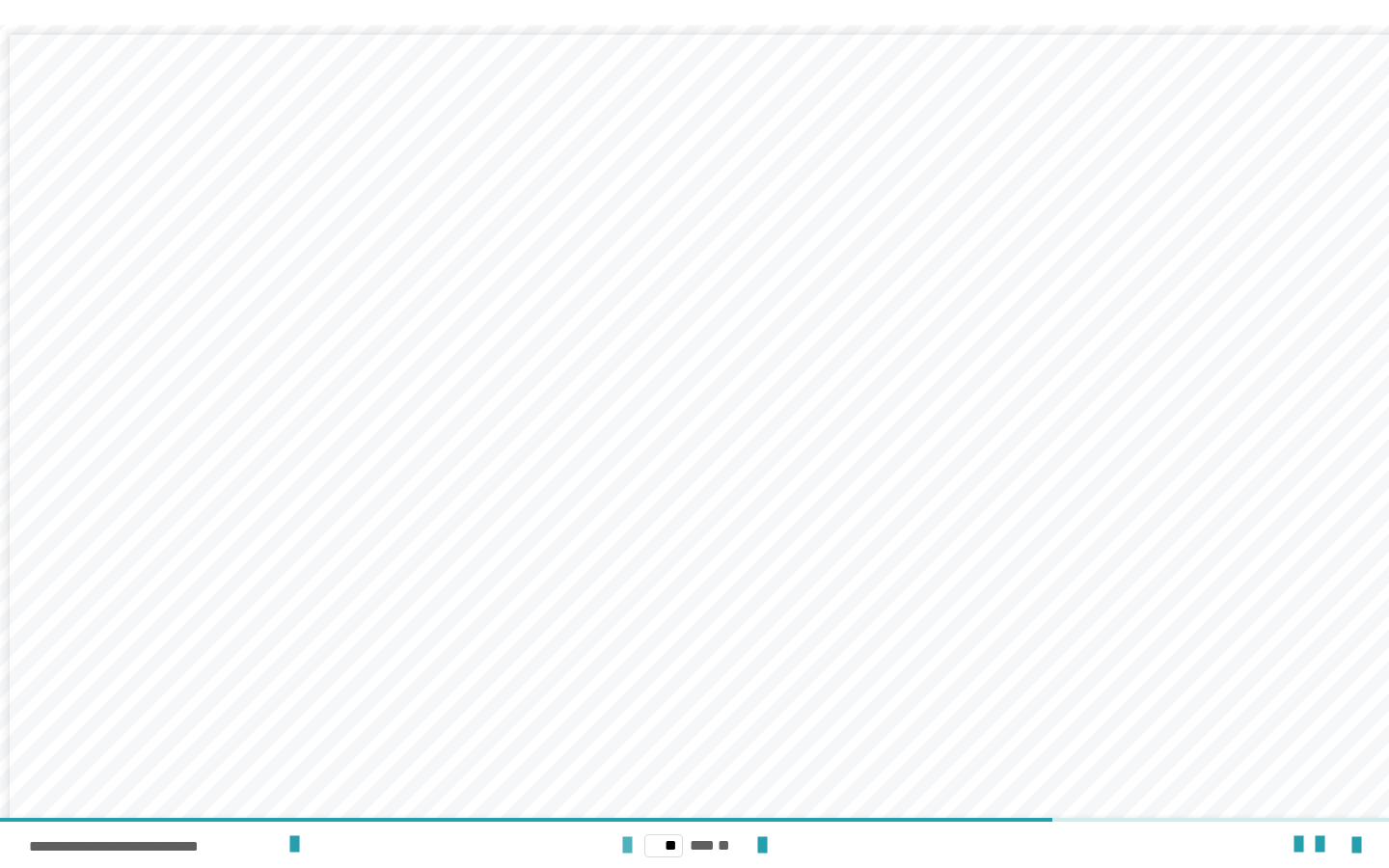 click at bounding box center [627, 846] 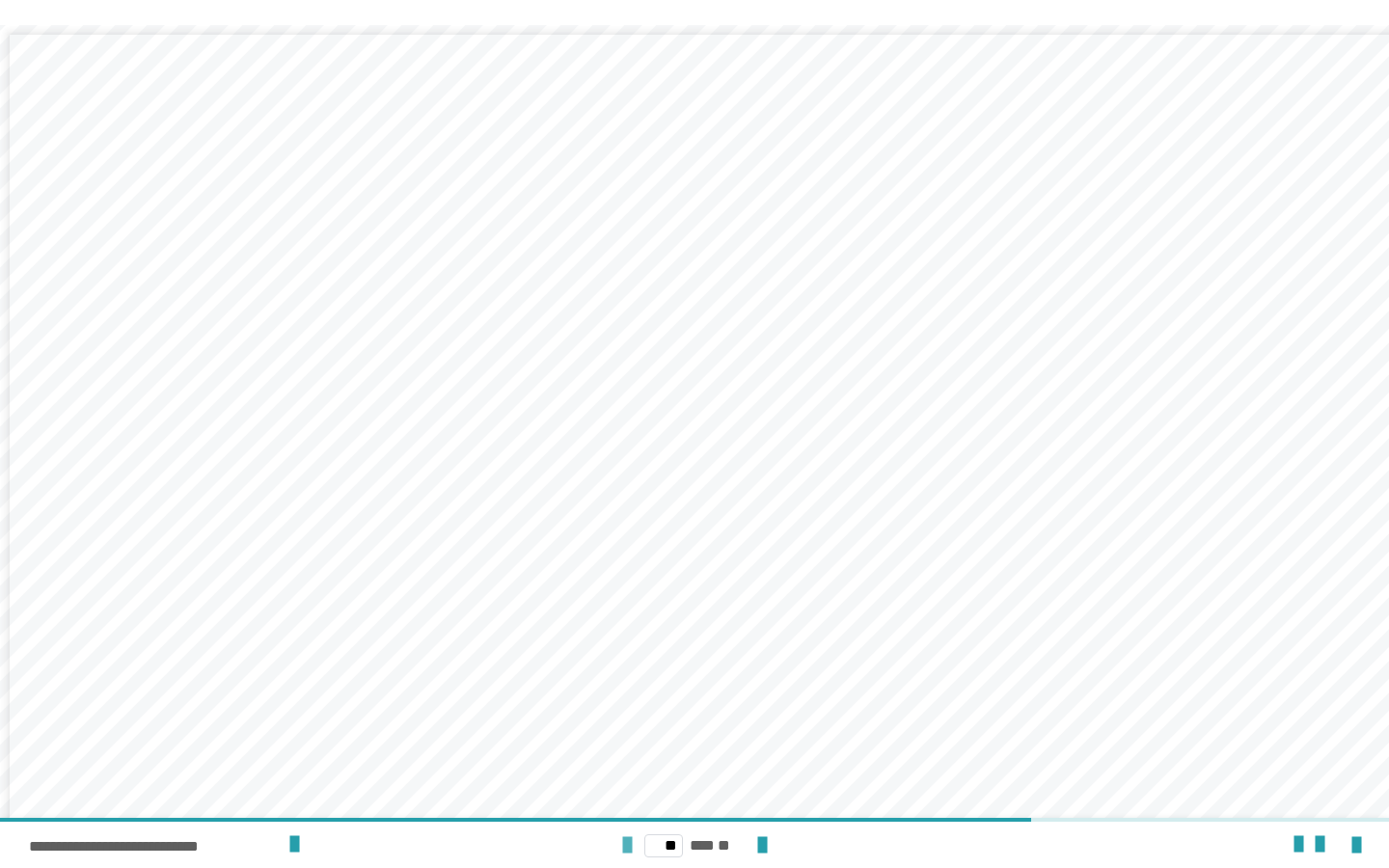 click at bounding box center (627, 846) 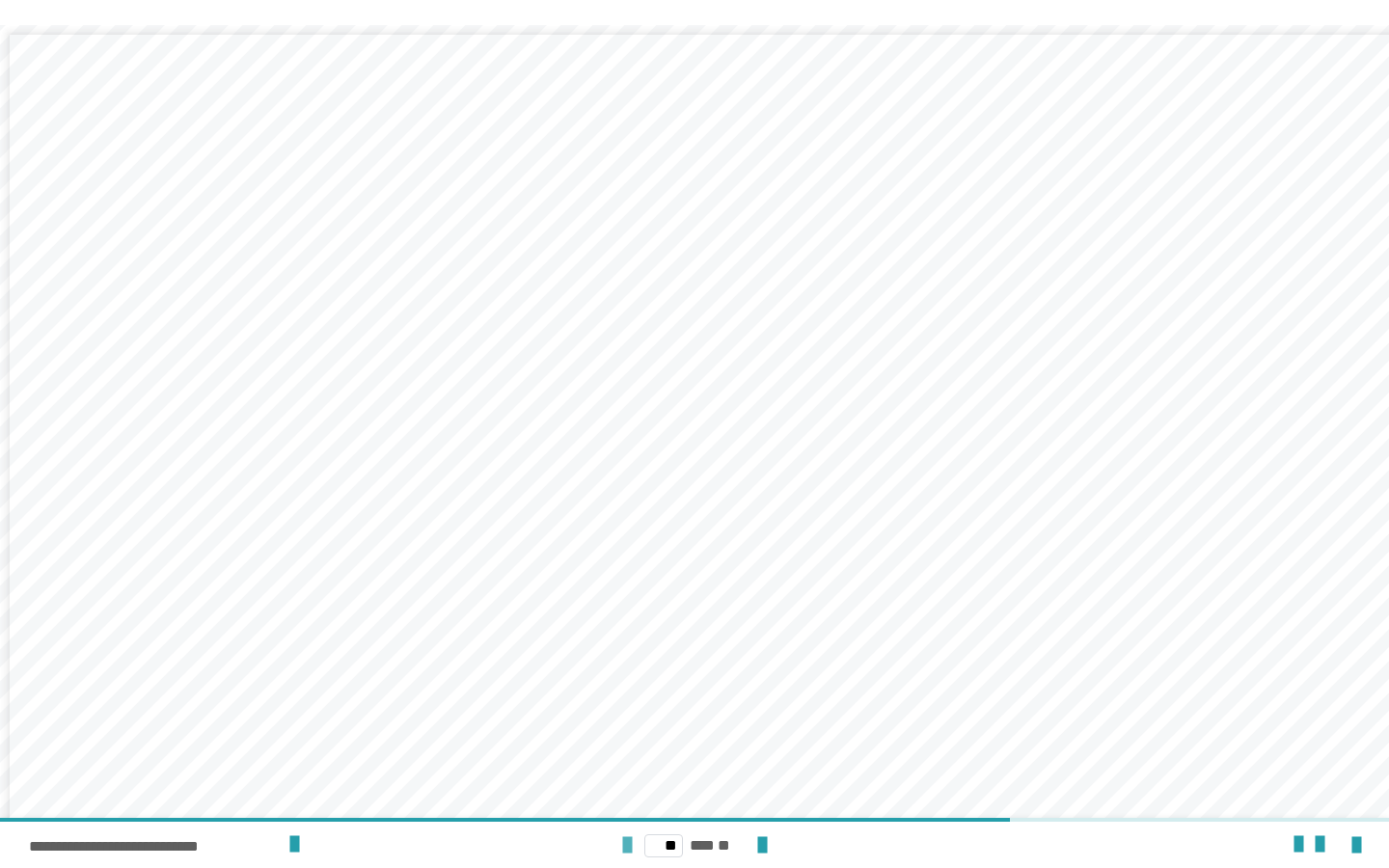 click at bounding box center [627, 846] 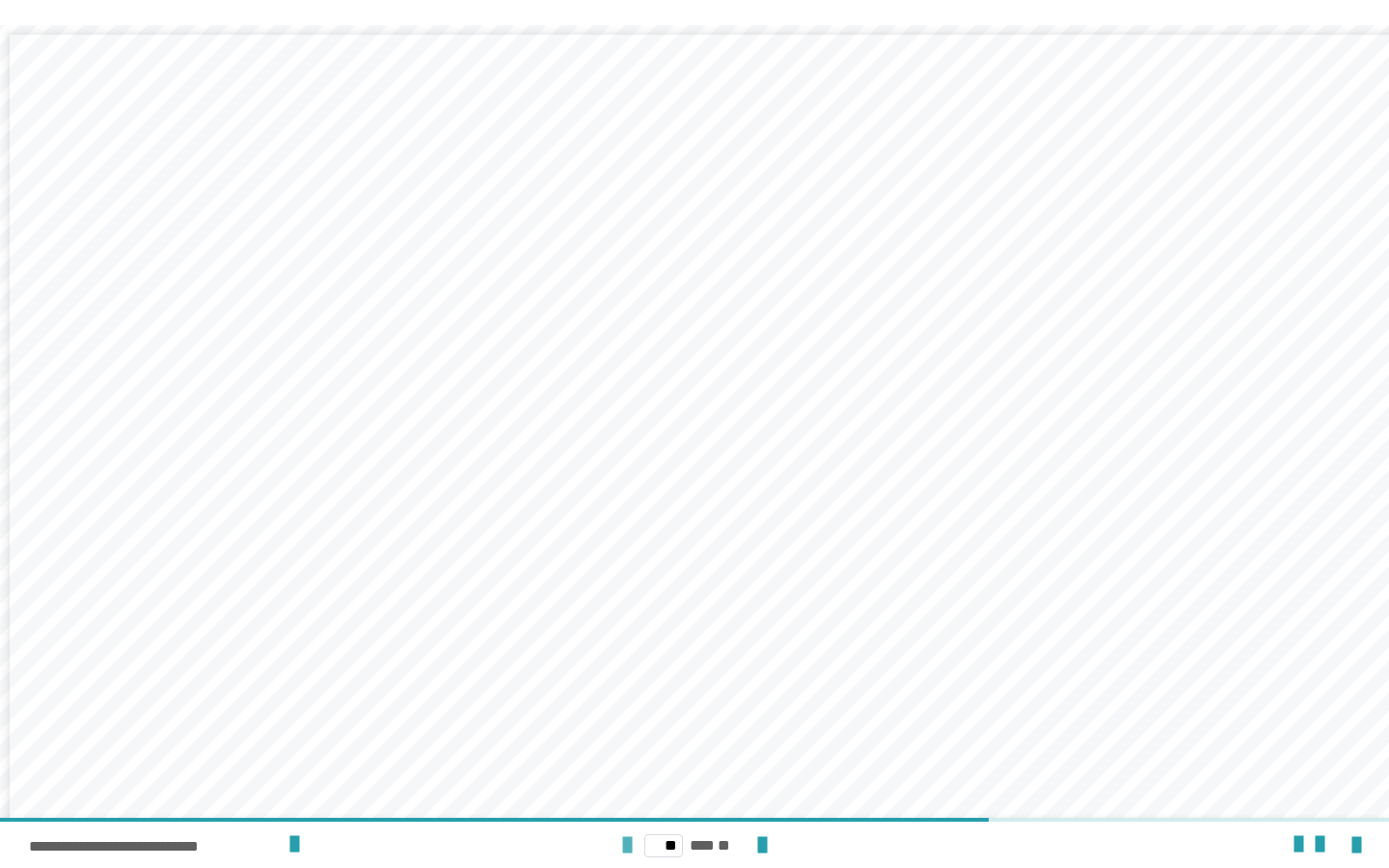 click at bounding box center (627, 846) 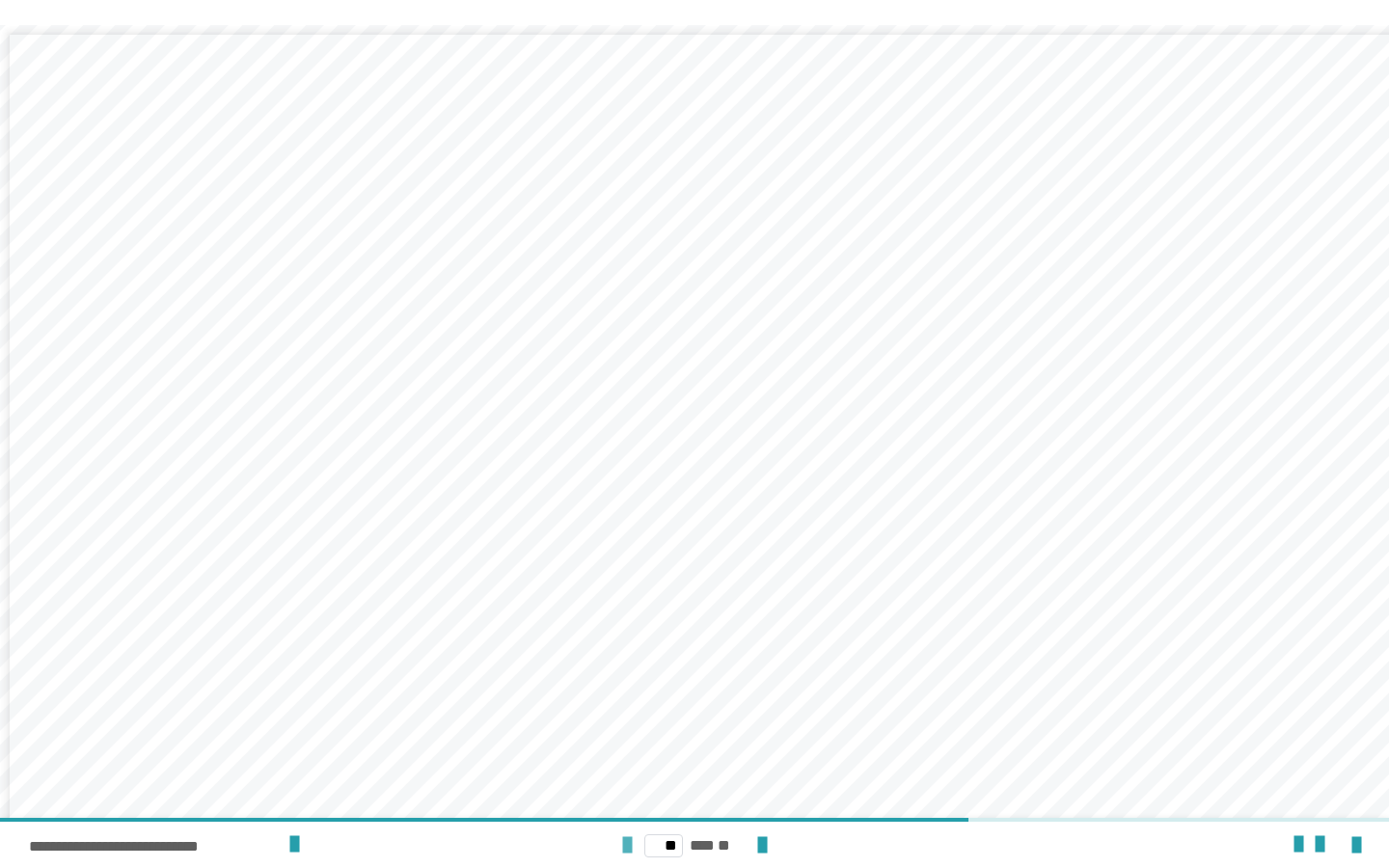 click at bounding box center (627, 846) 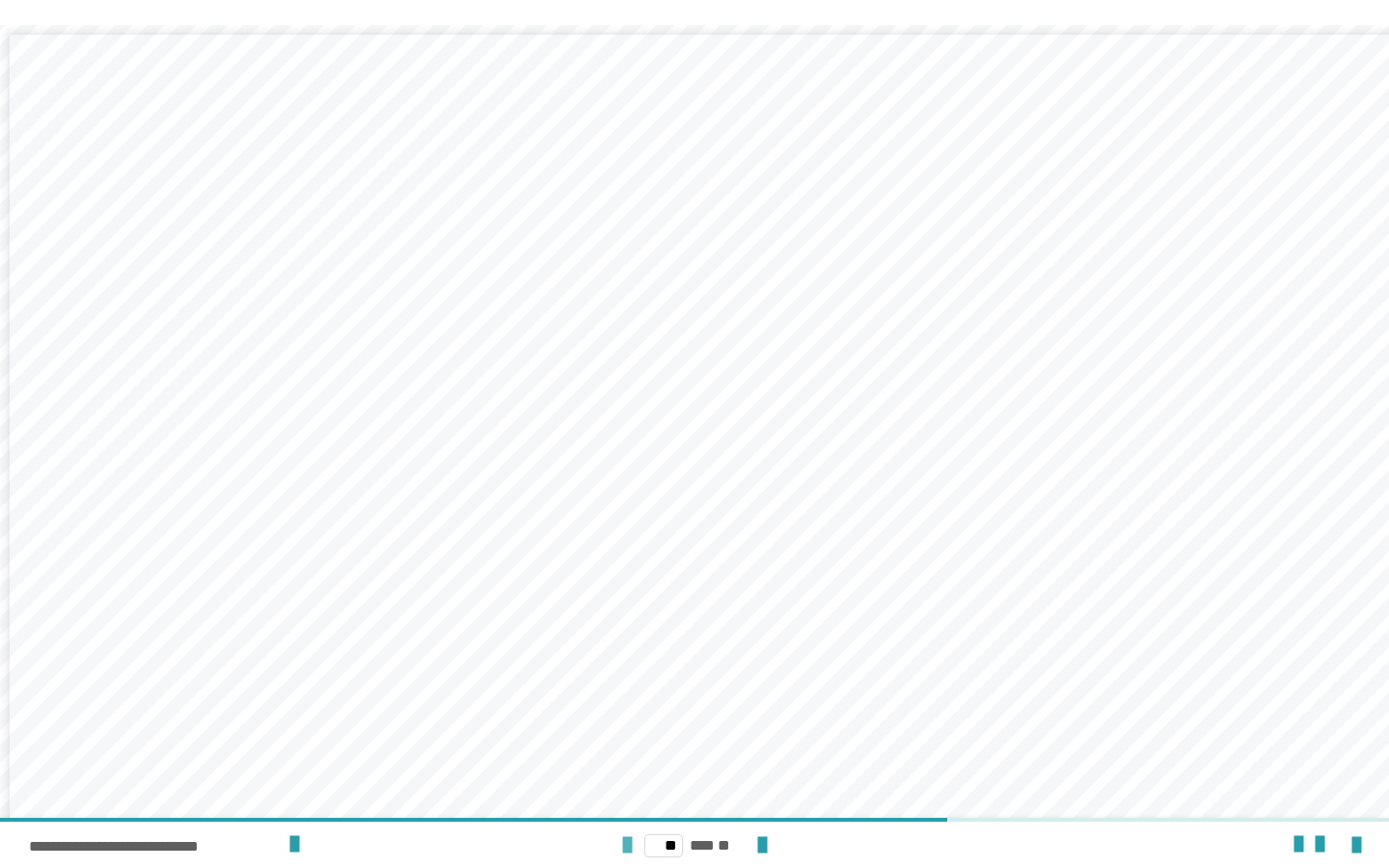 click at bounding box center (627, 846) 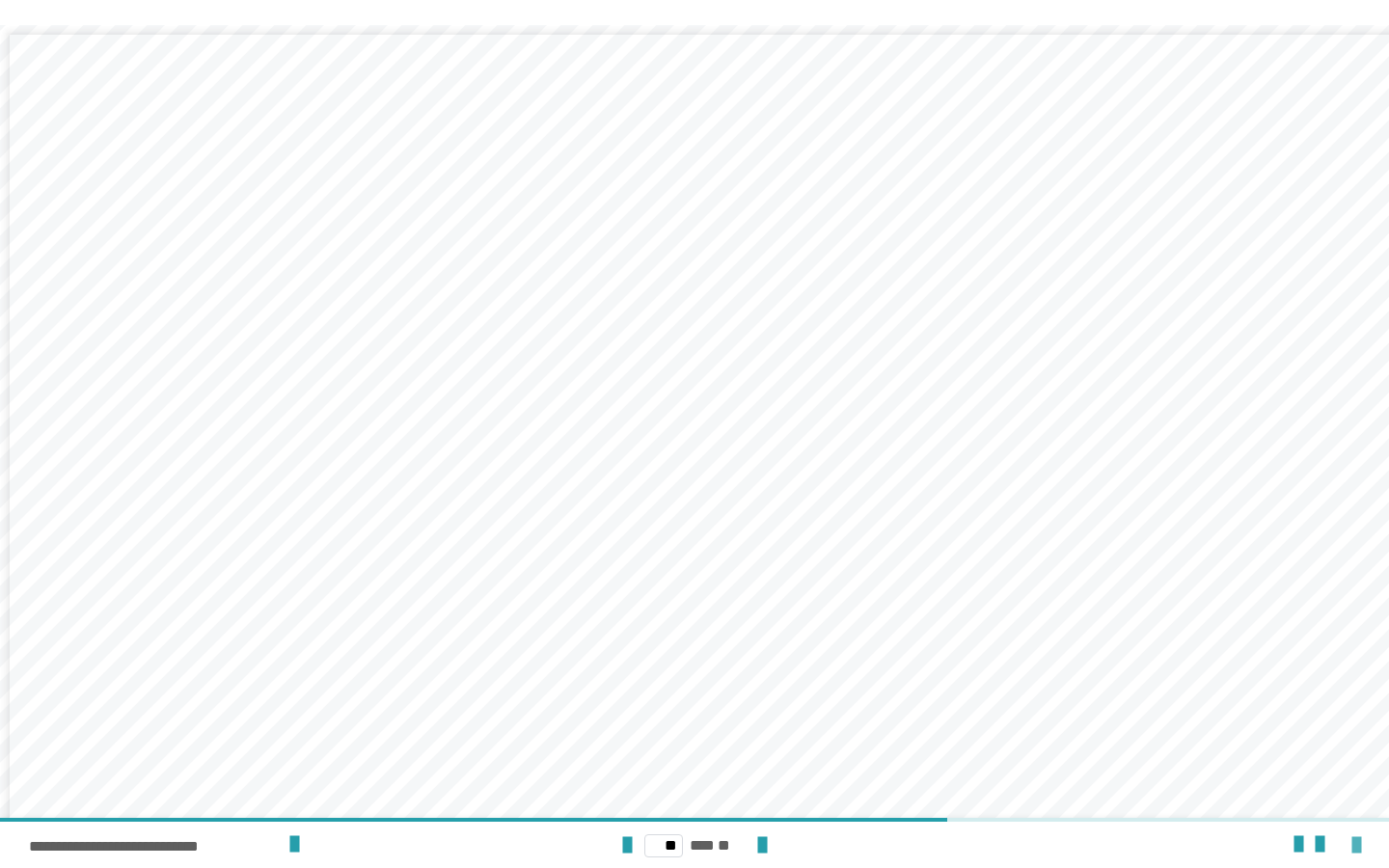 click at bounding box center [627, 846] 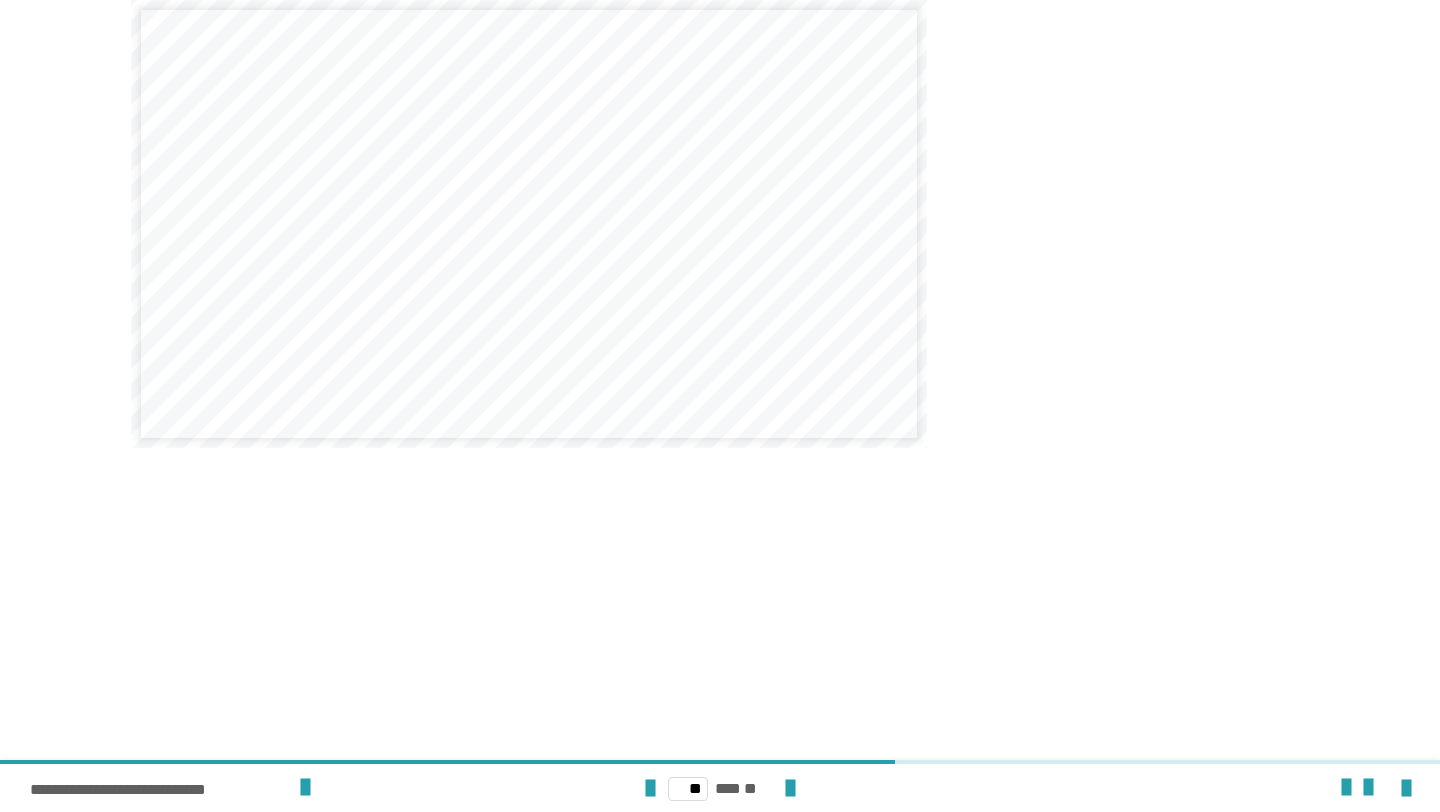 scroll, scrollTop: 3345, scrollLeft: 0, axis: vertical 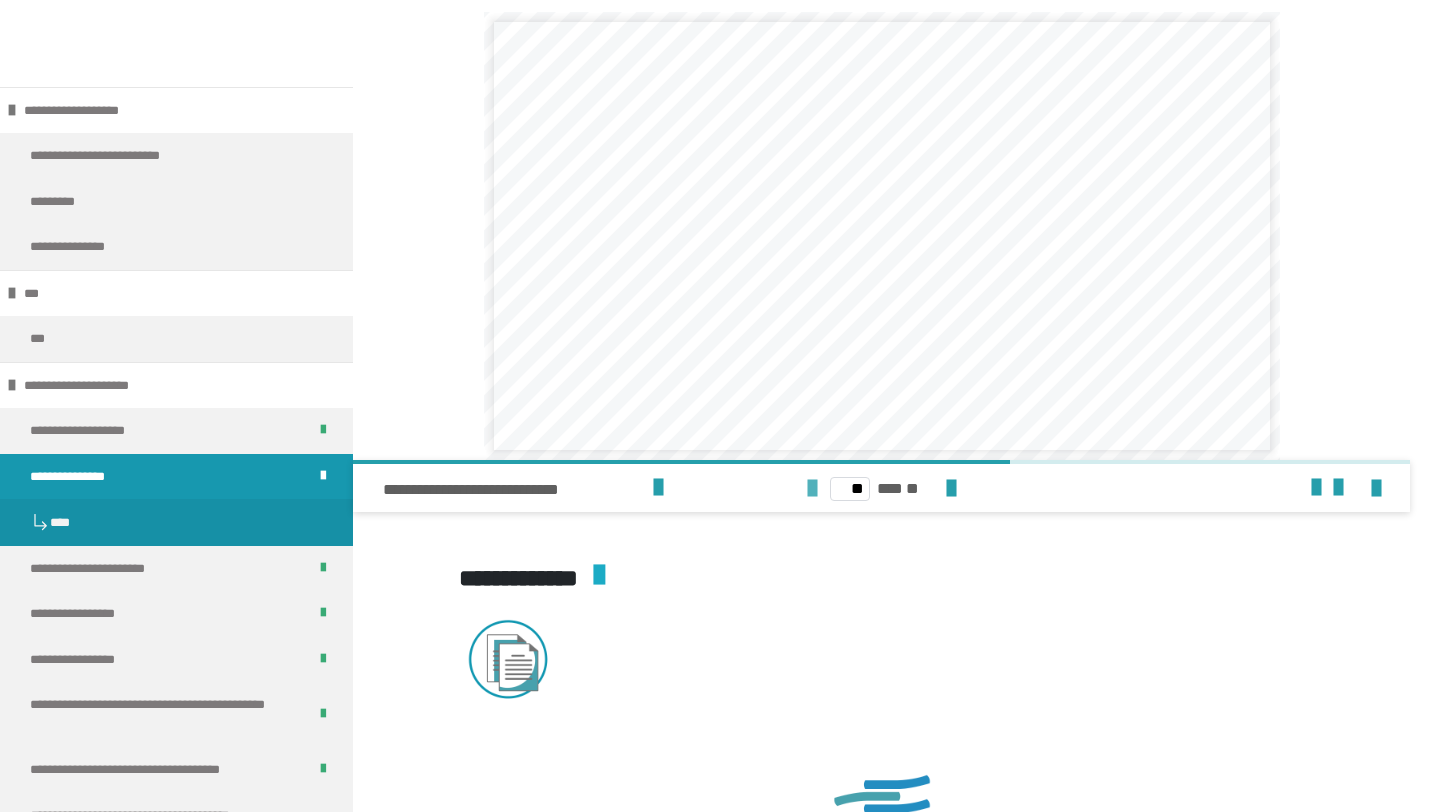 click at bounding box center (812, 489) 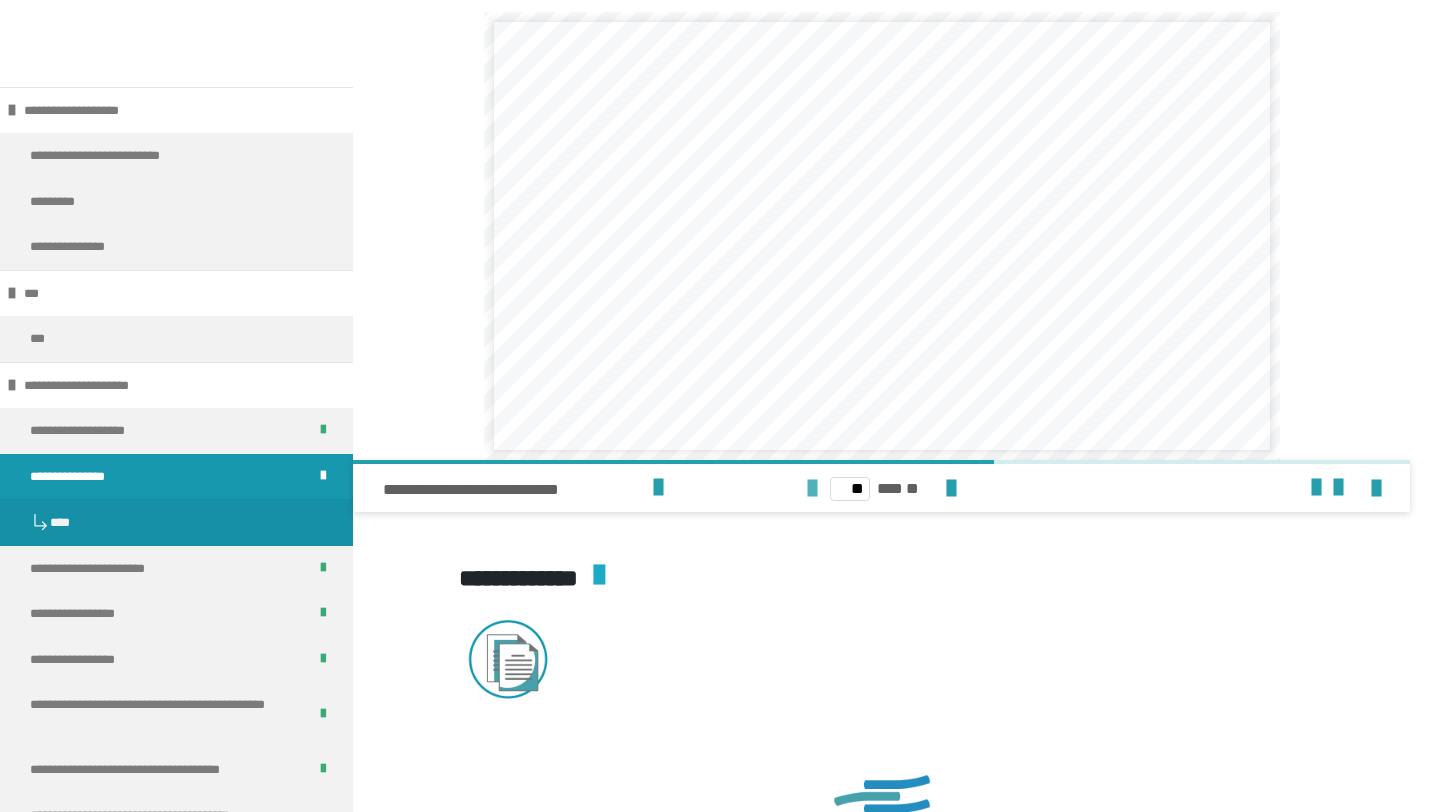 click at bounding box center [812, 489] 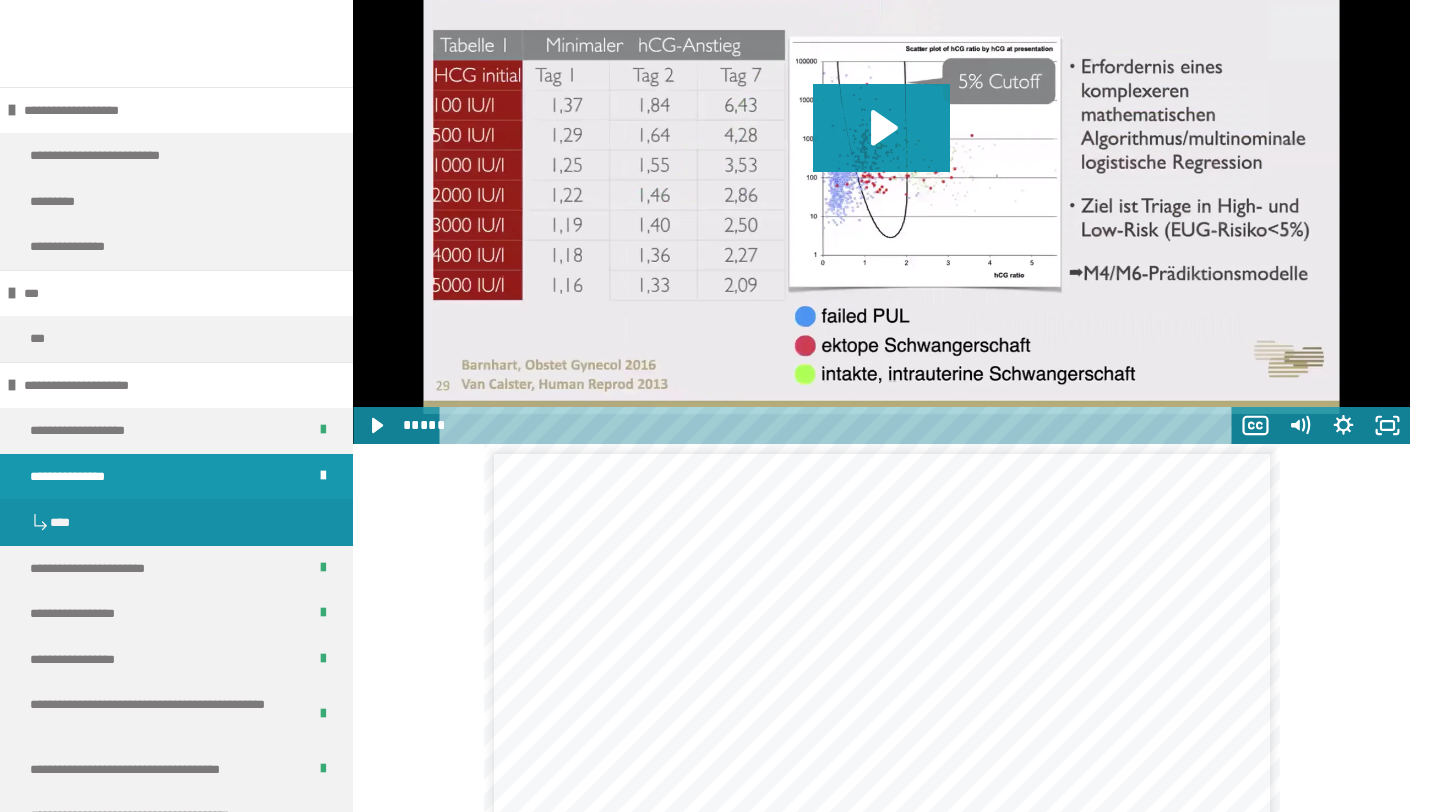 scroll, scrollTop: 4716, scrollLeft: 0, axis: vertical 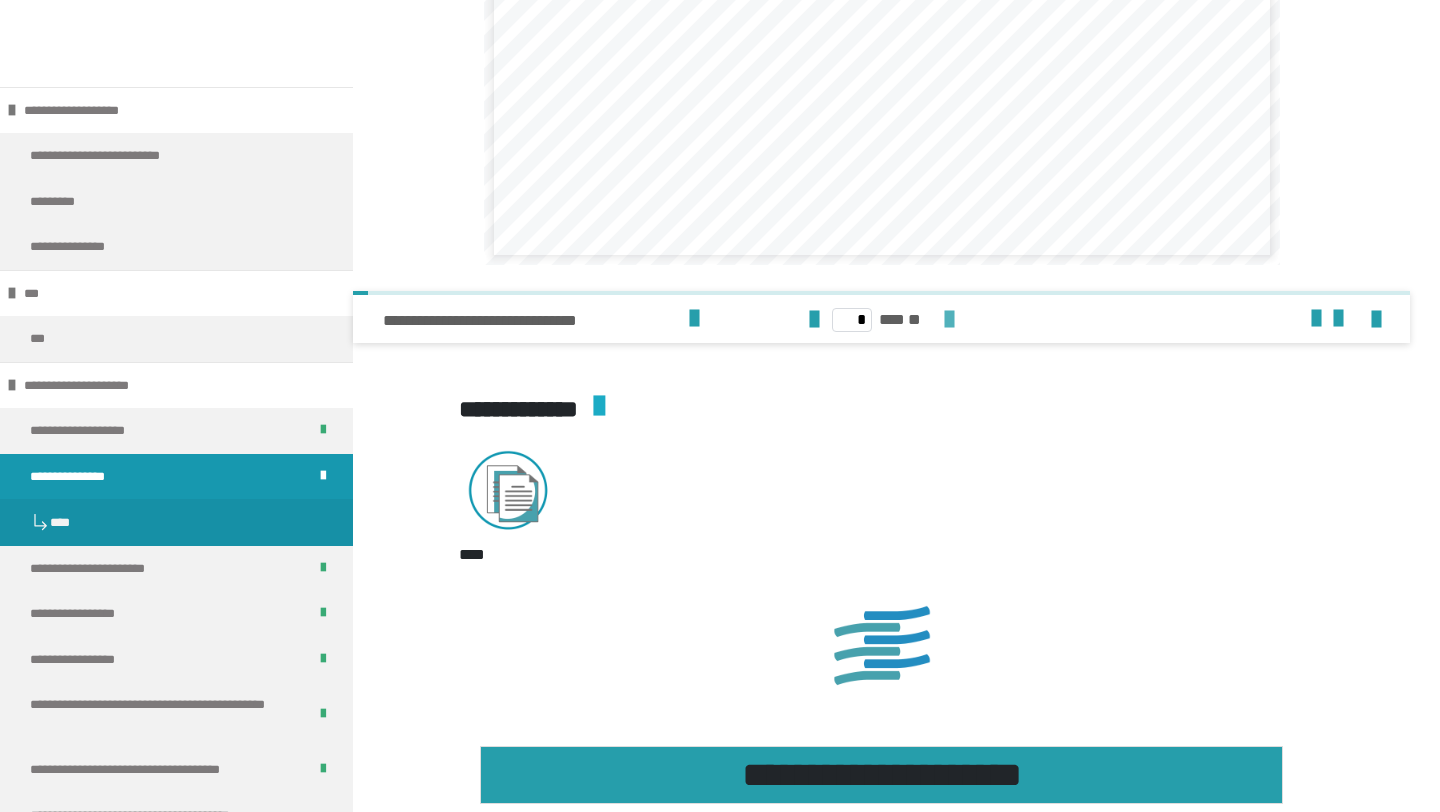 click at bounding box center (949, 320) 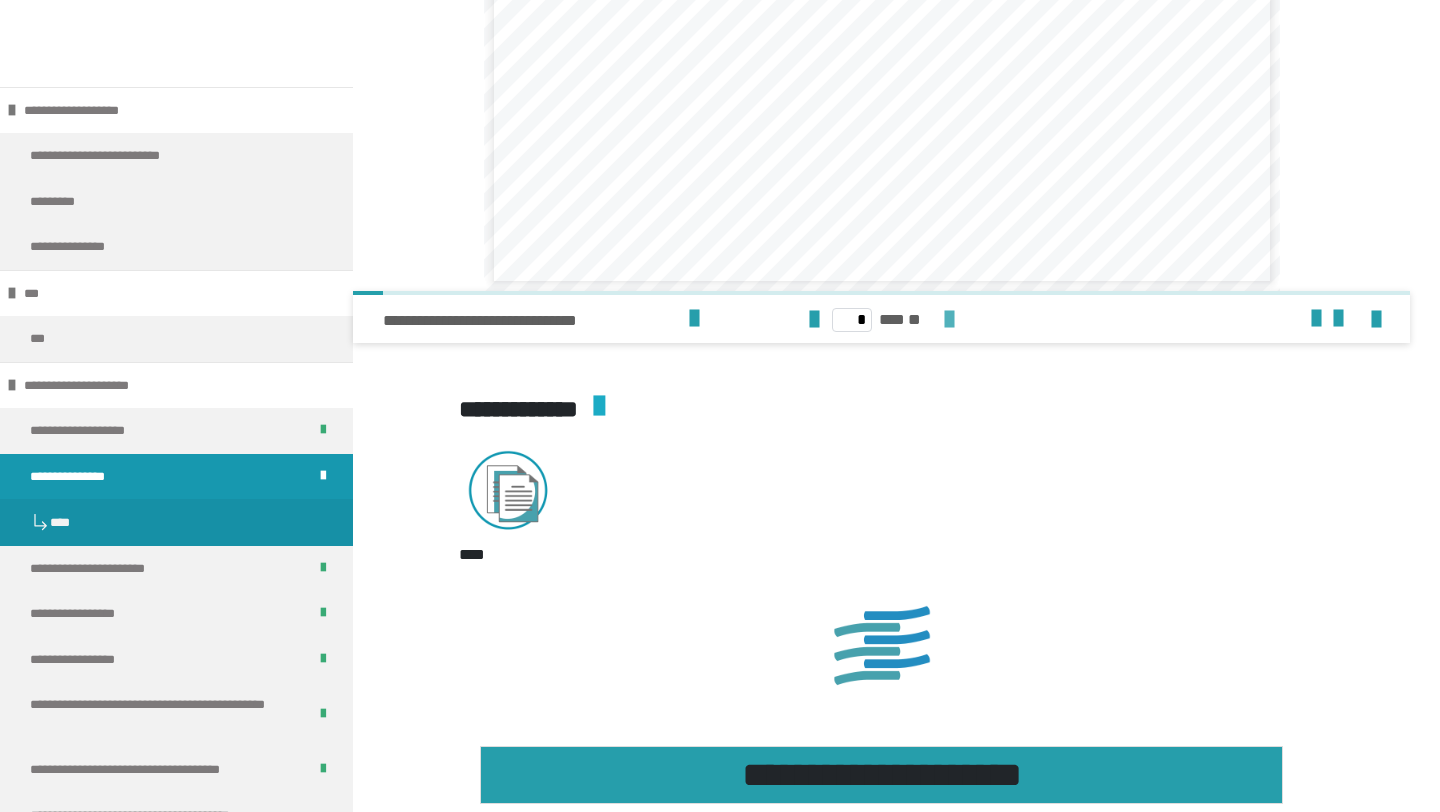 scroll, scrollTop: 0, scrollLeft: 0, axis: both 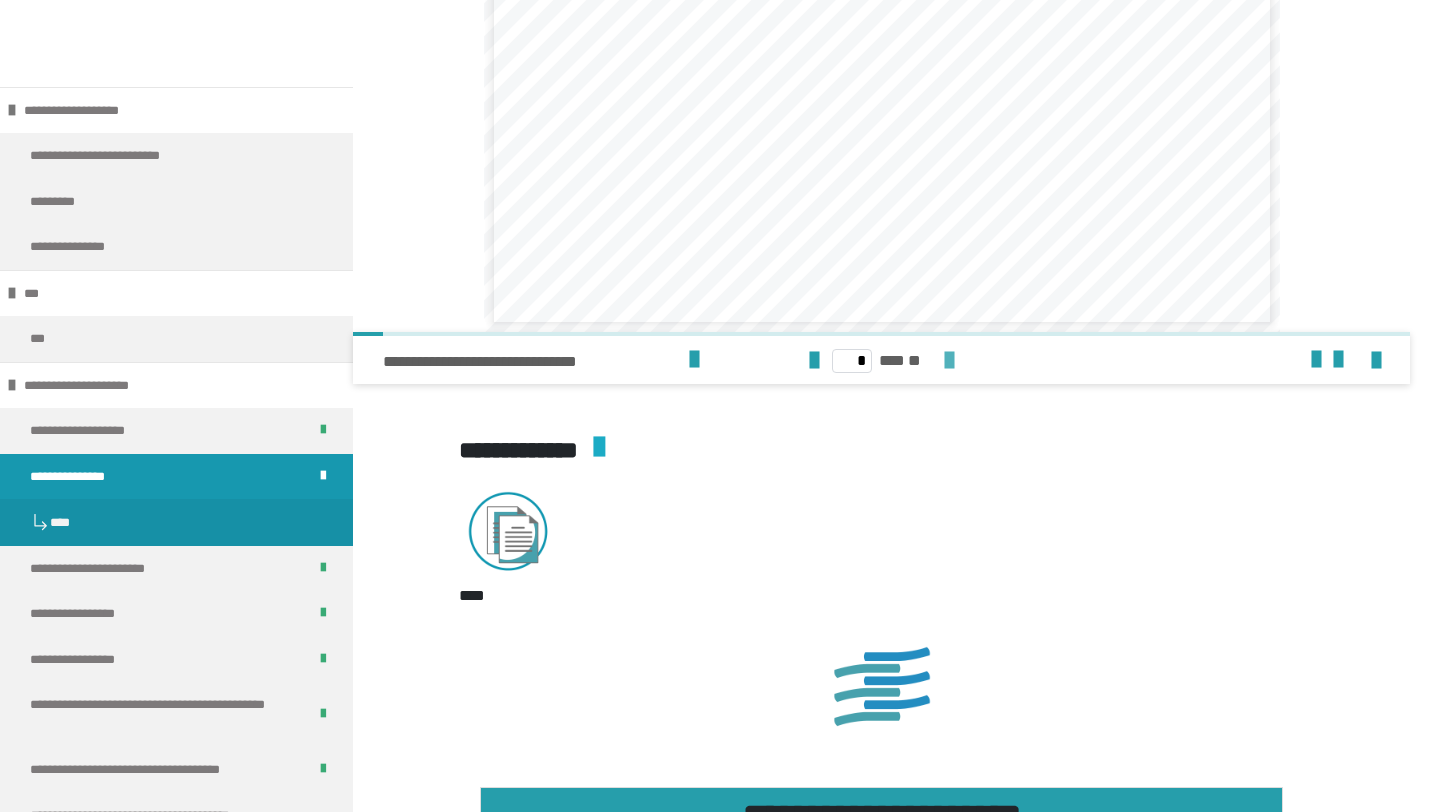 click at bounding box center [949, 361] 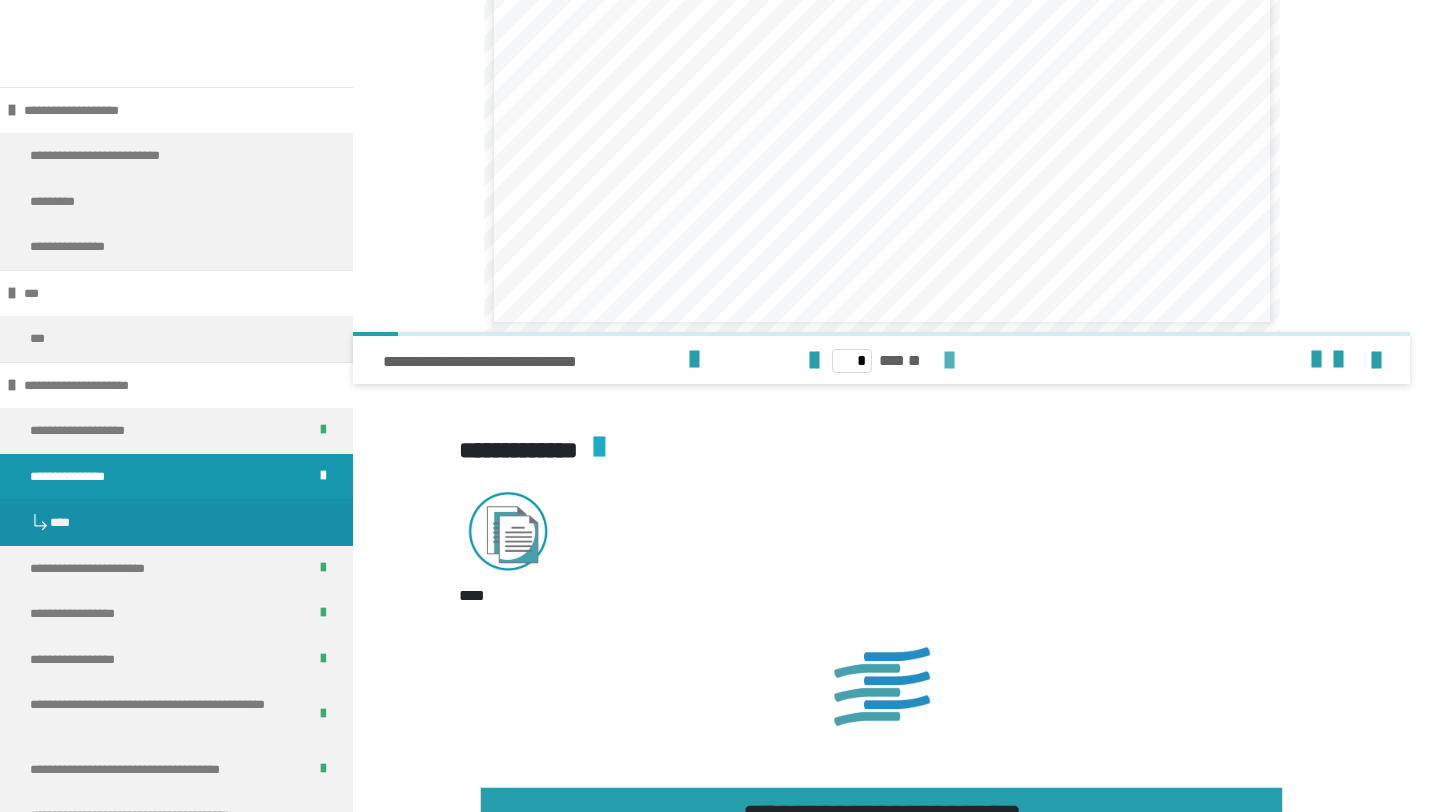click at bounding box center (949, 361) 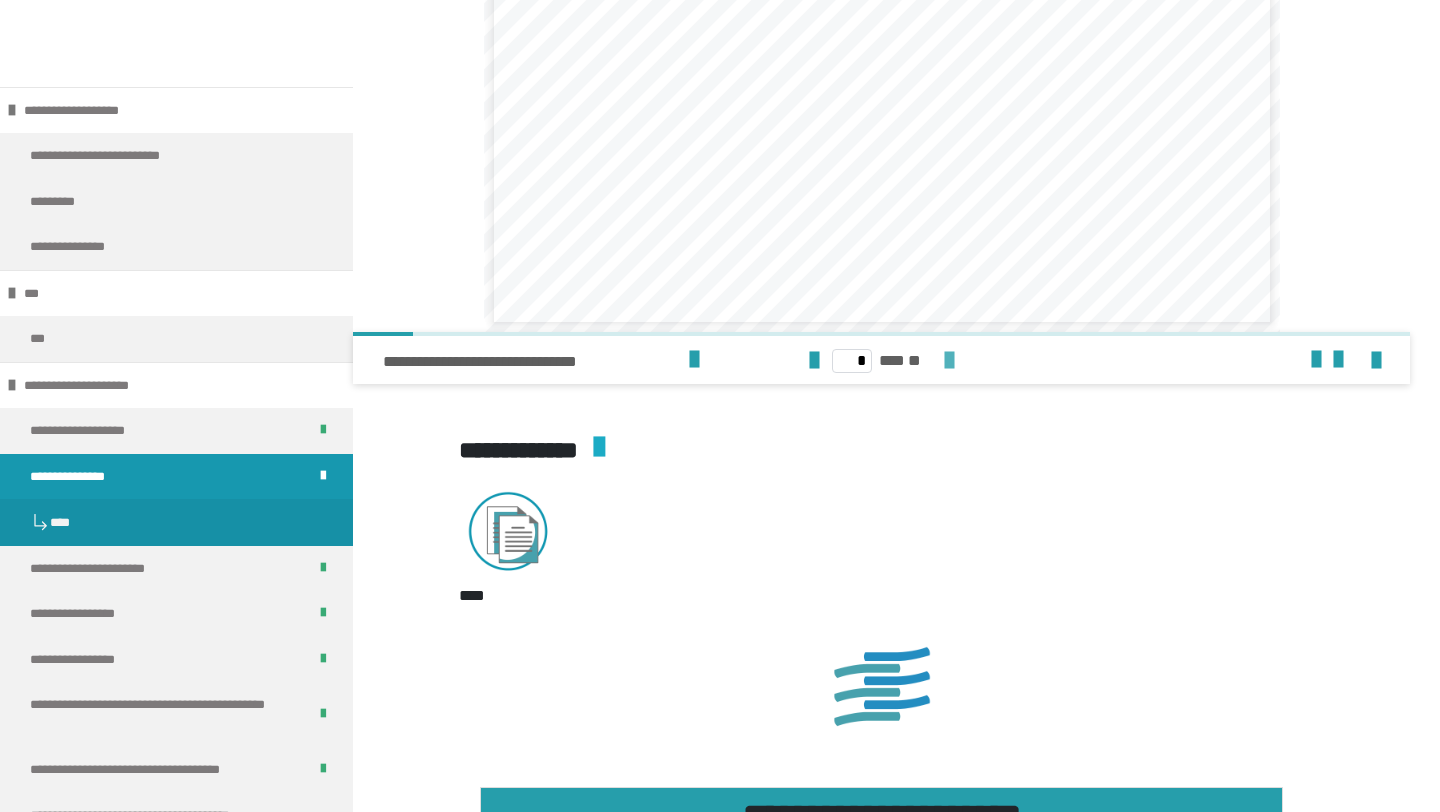 click at bounding box center (949, 361) 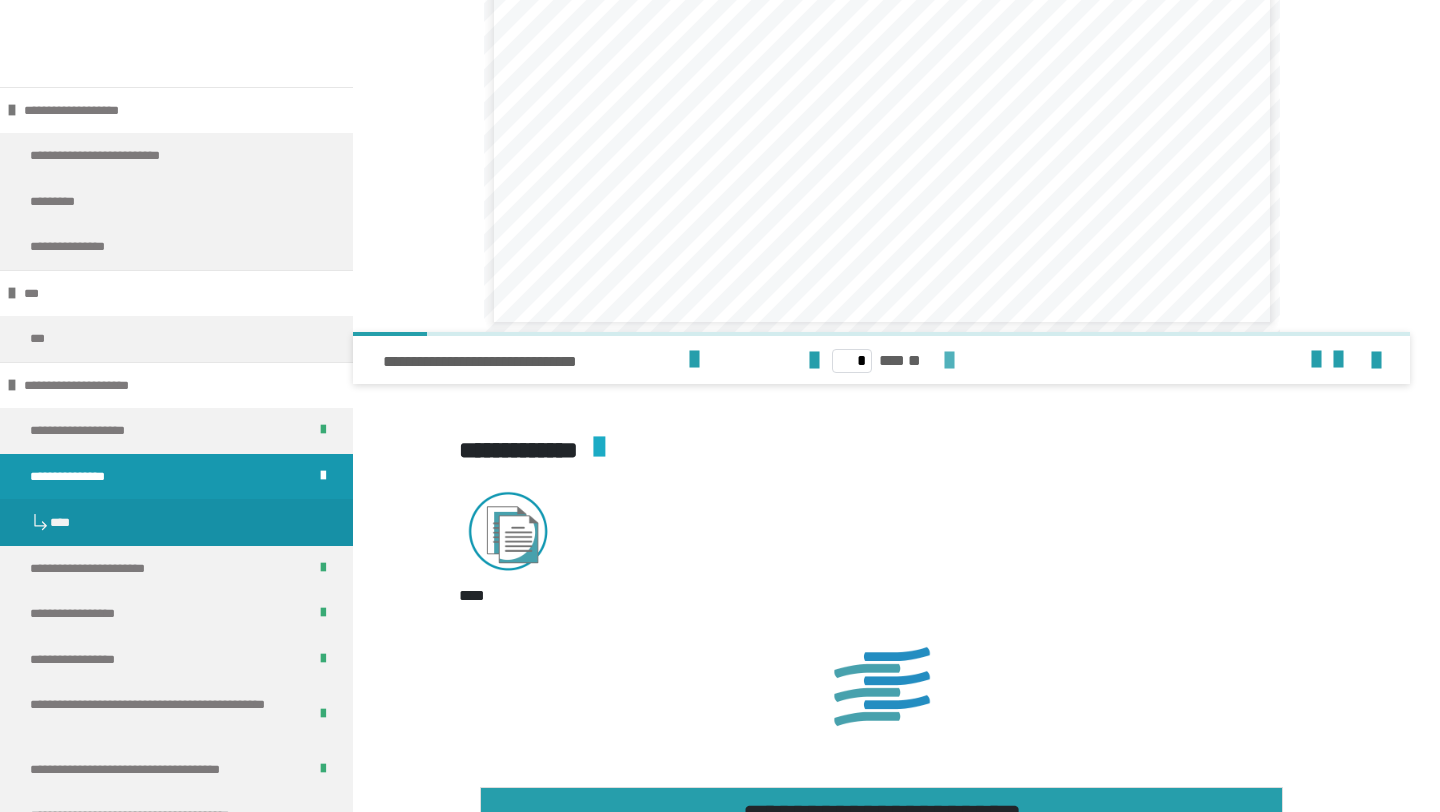 click at bounding box center (949, 361) 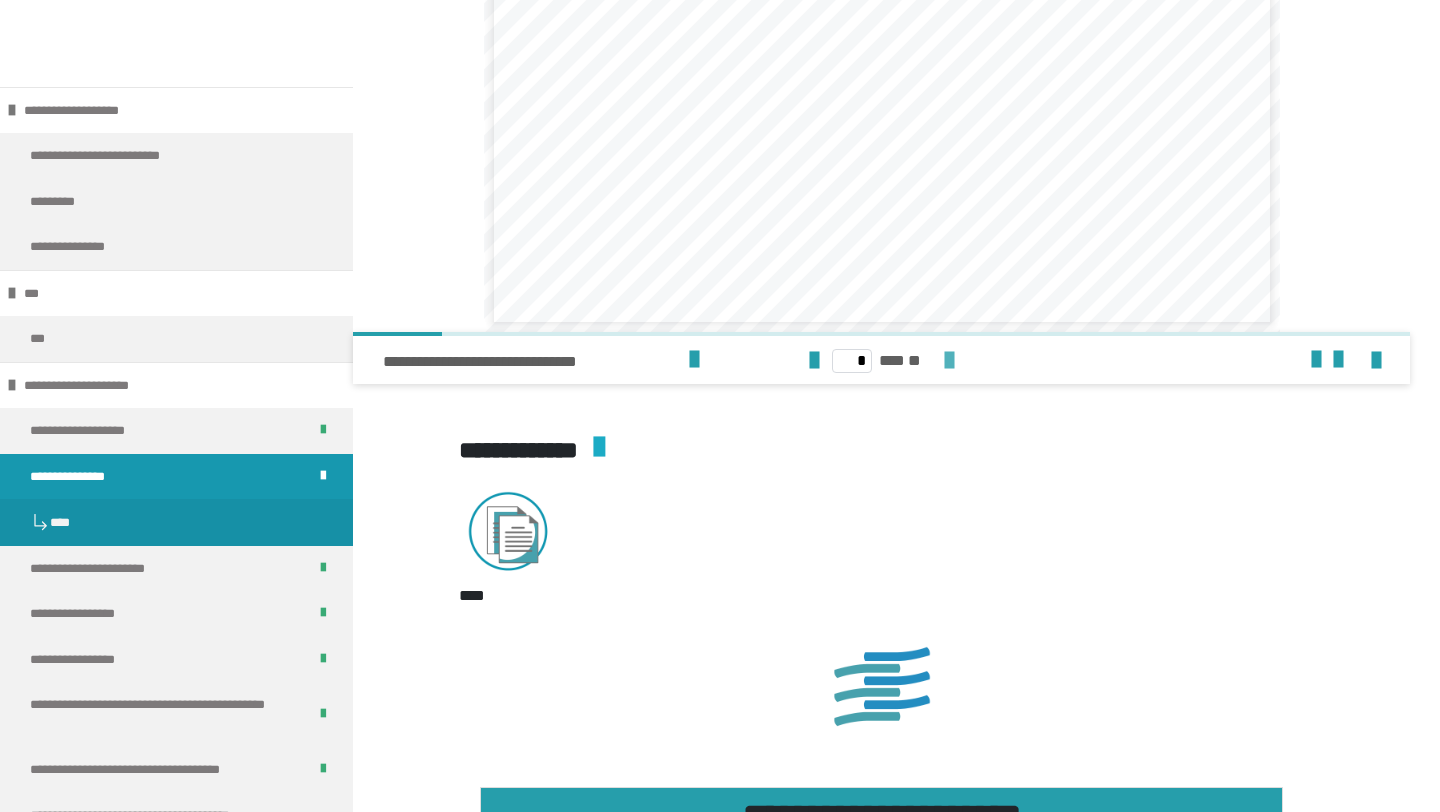 click at bounding box center [949, 361] 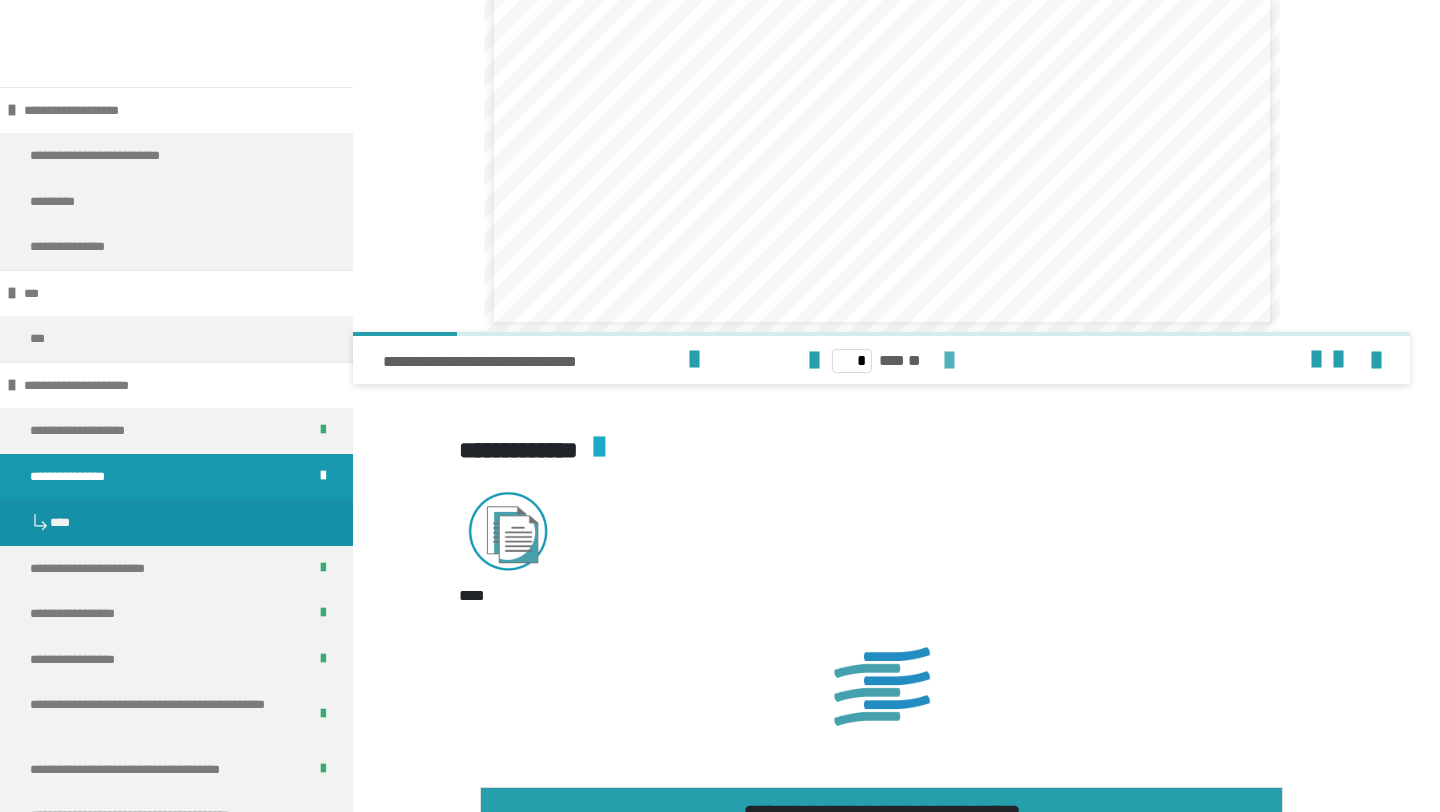 click at bounding box center [949, 361] 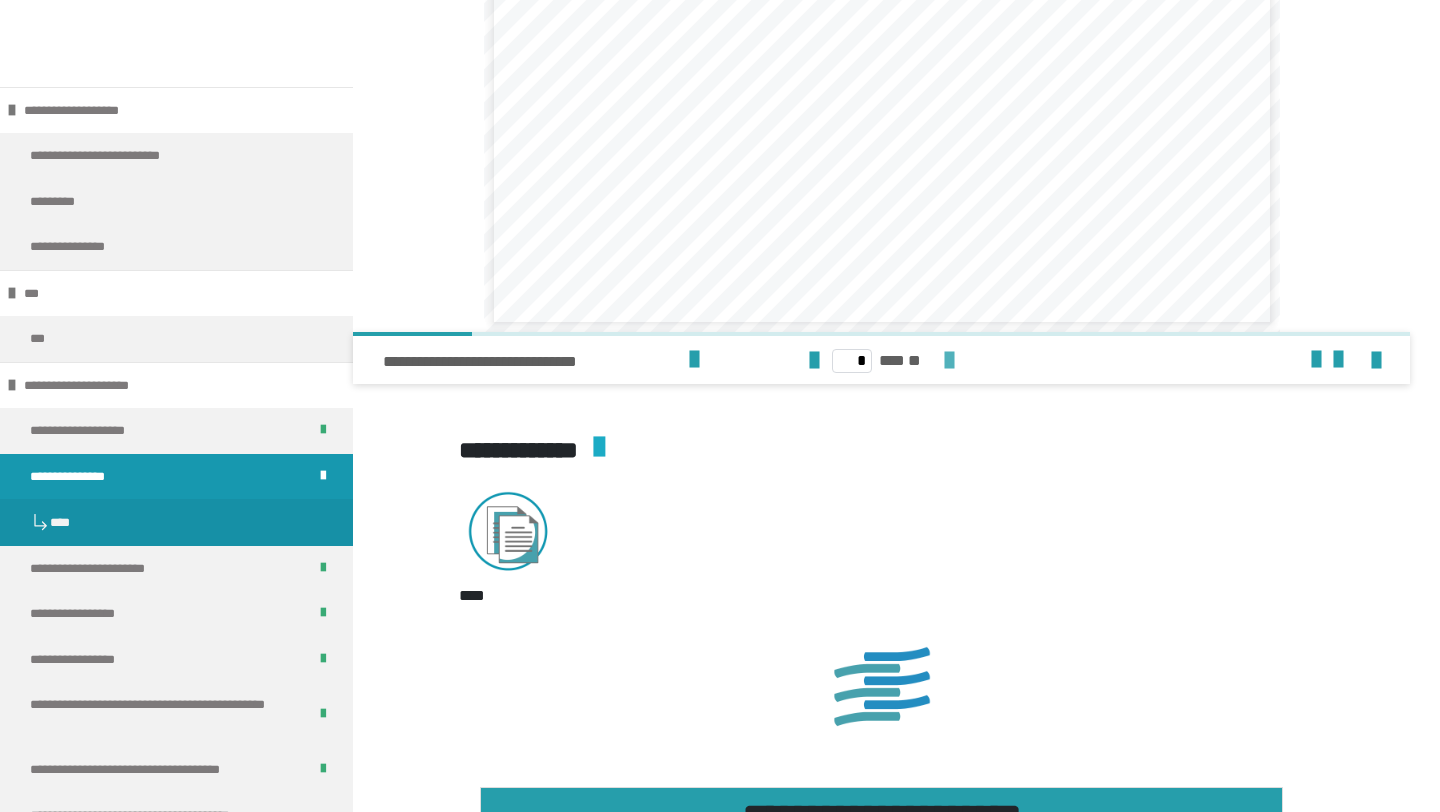 click at bounding box center (949, 361) 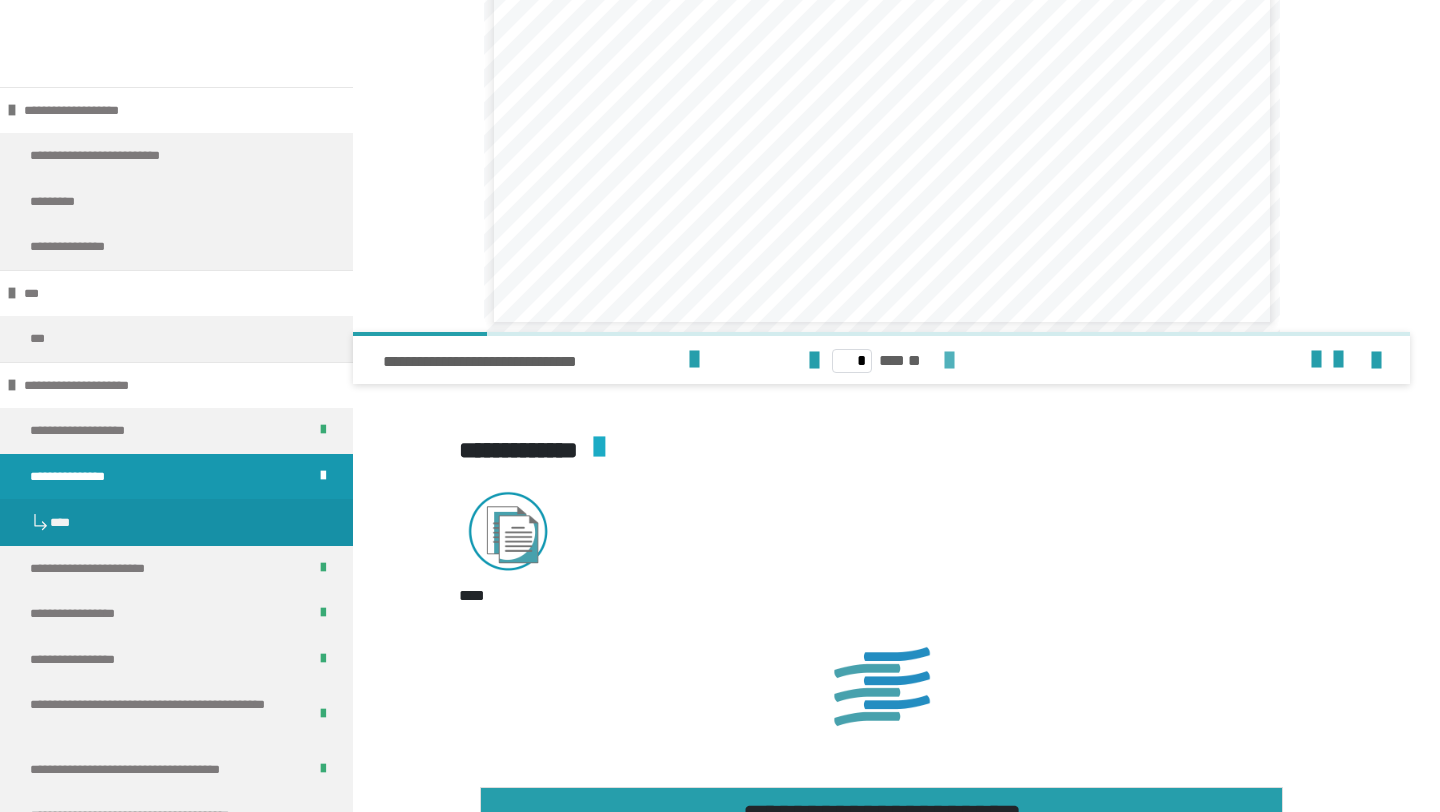 click at bounding box center (949, 361) 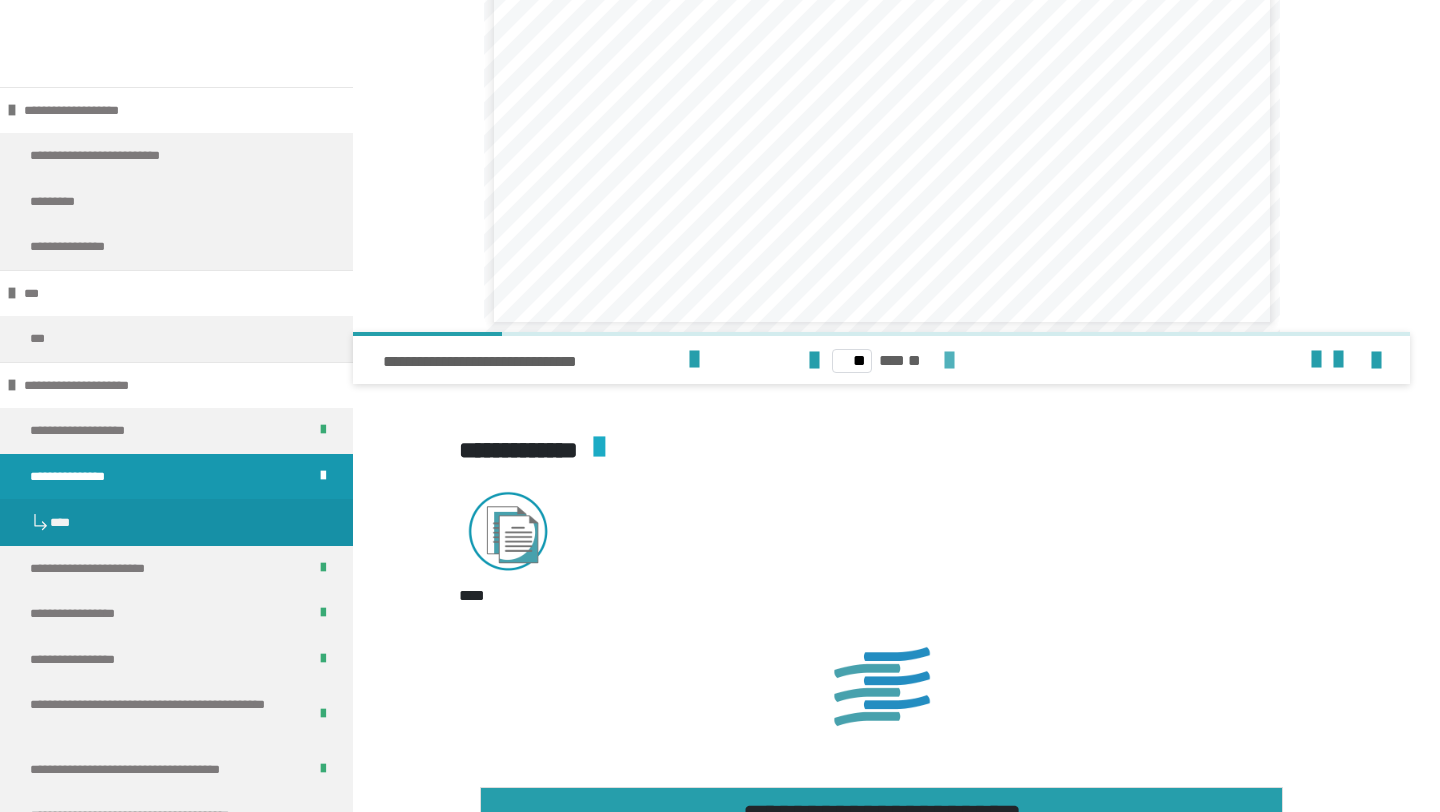 click at bounding box center (949, 361) 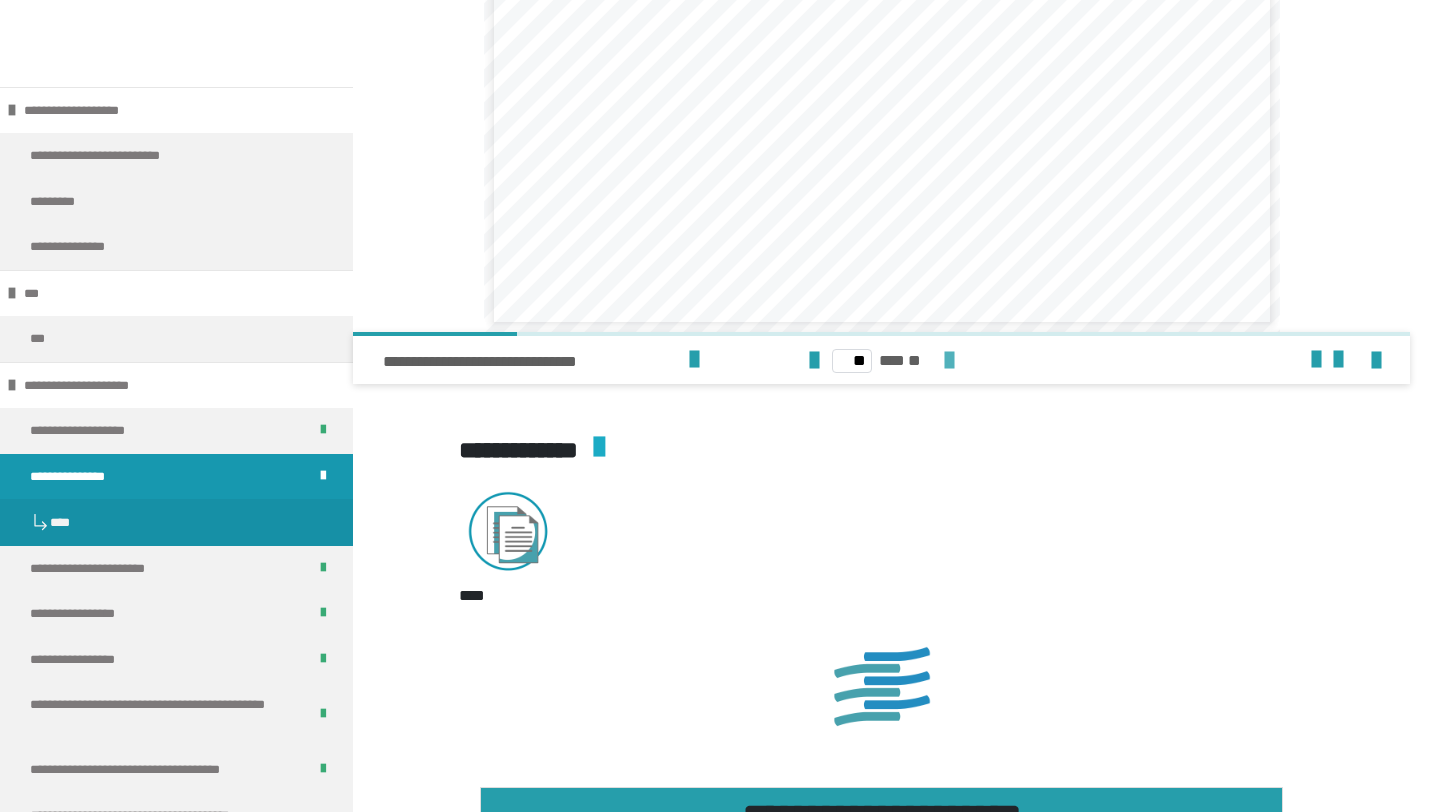 click at bounding box center [949, 361] 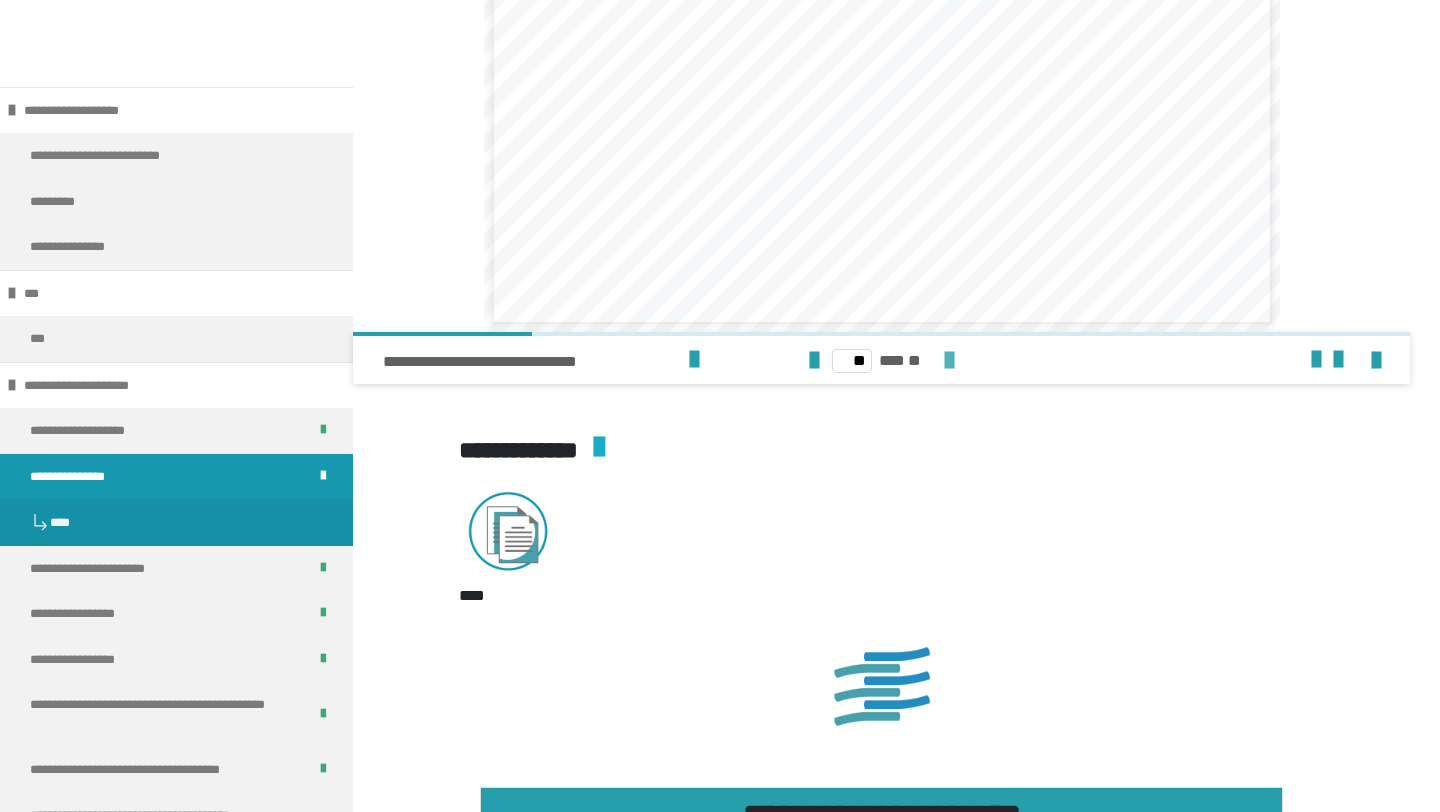 click at bounding box center [949, 361] 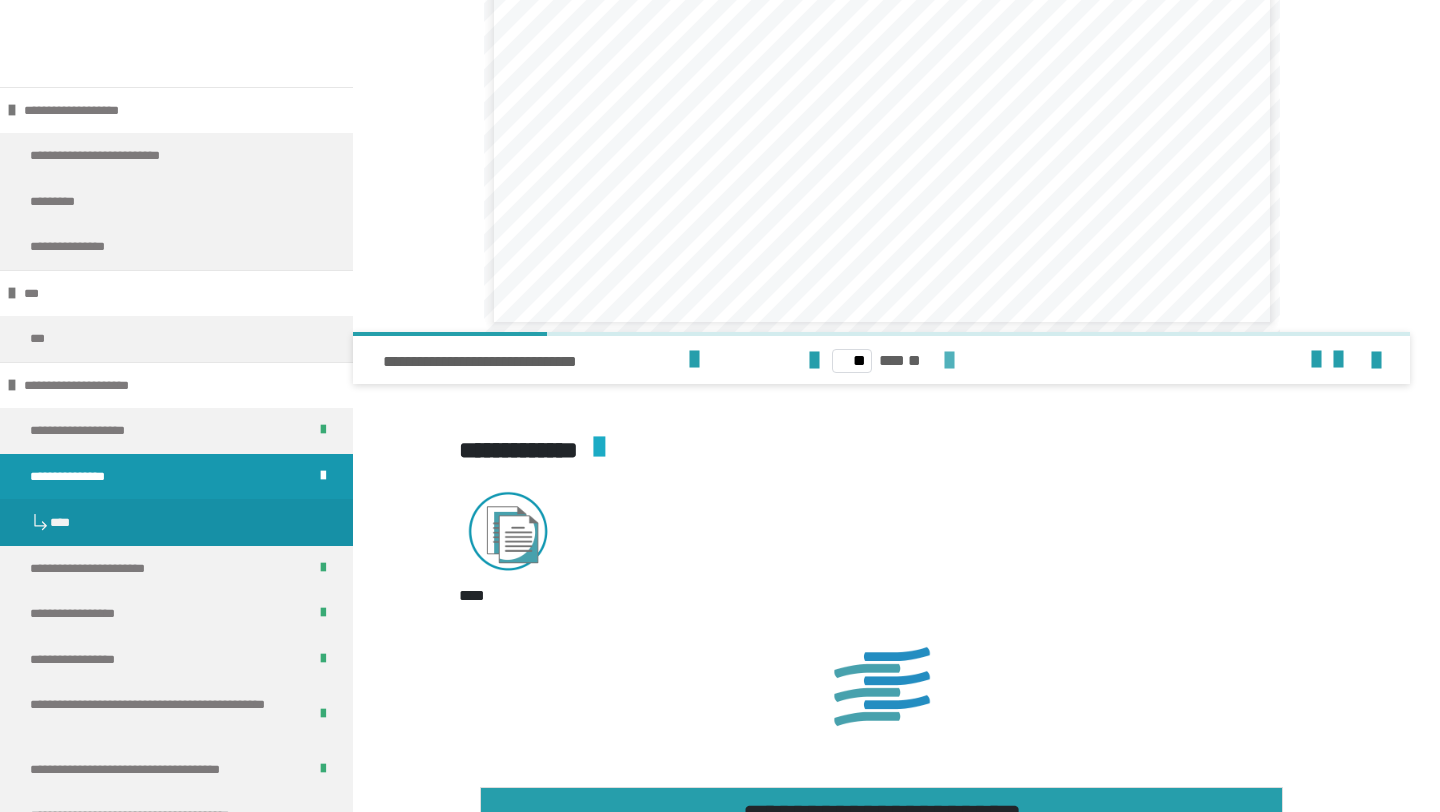 click at bounding box center [949, 361] 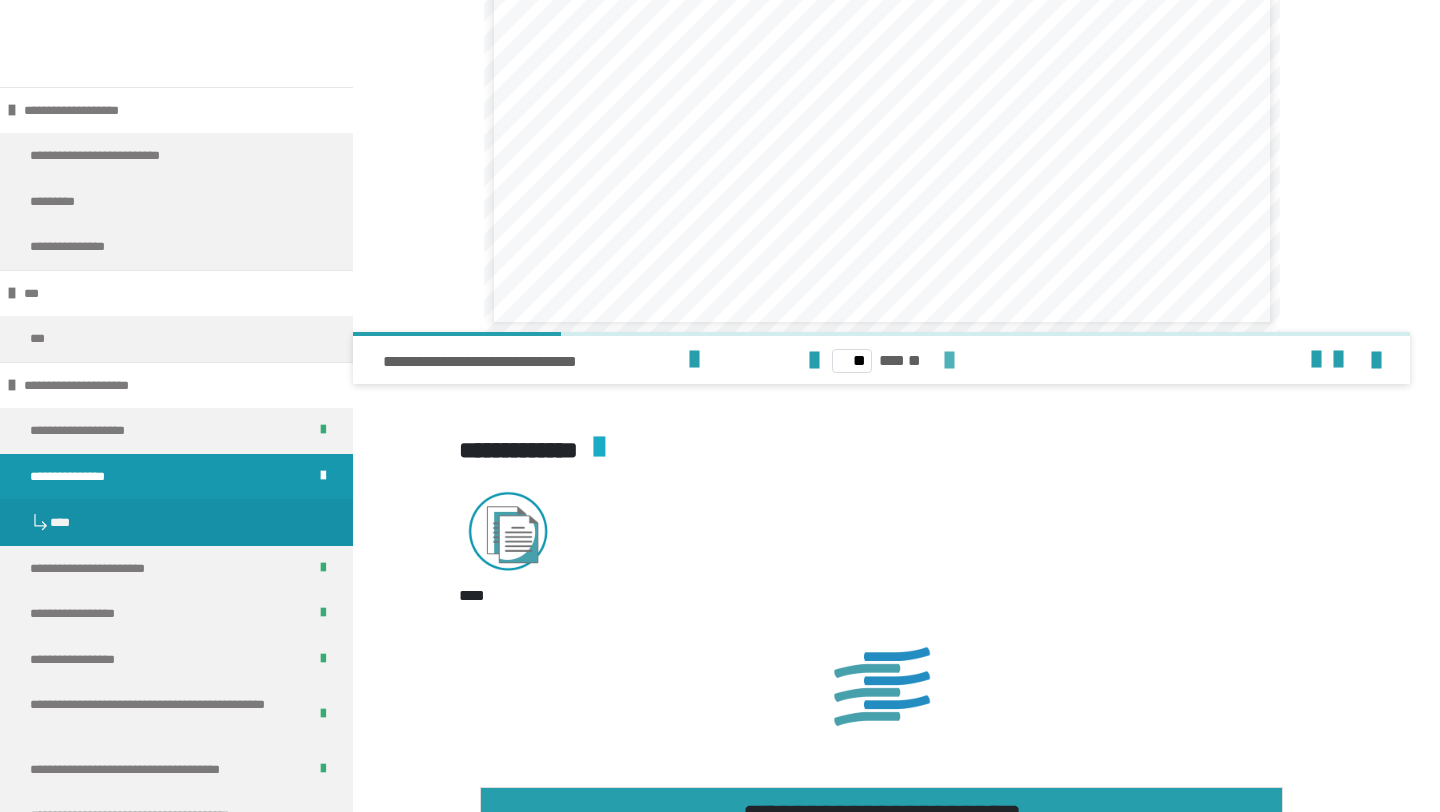 click at bounding box center [949, 361] 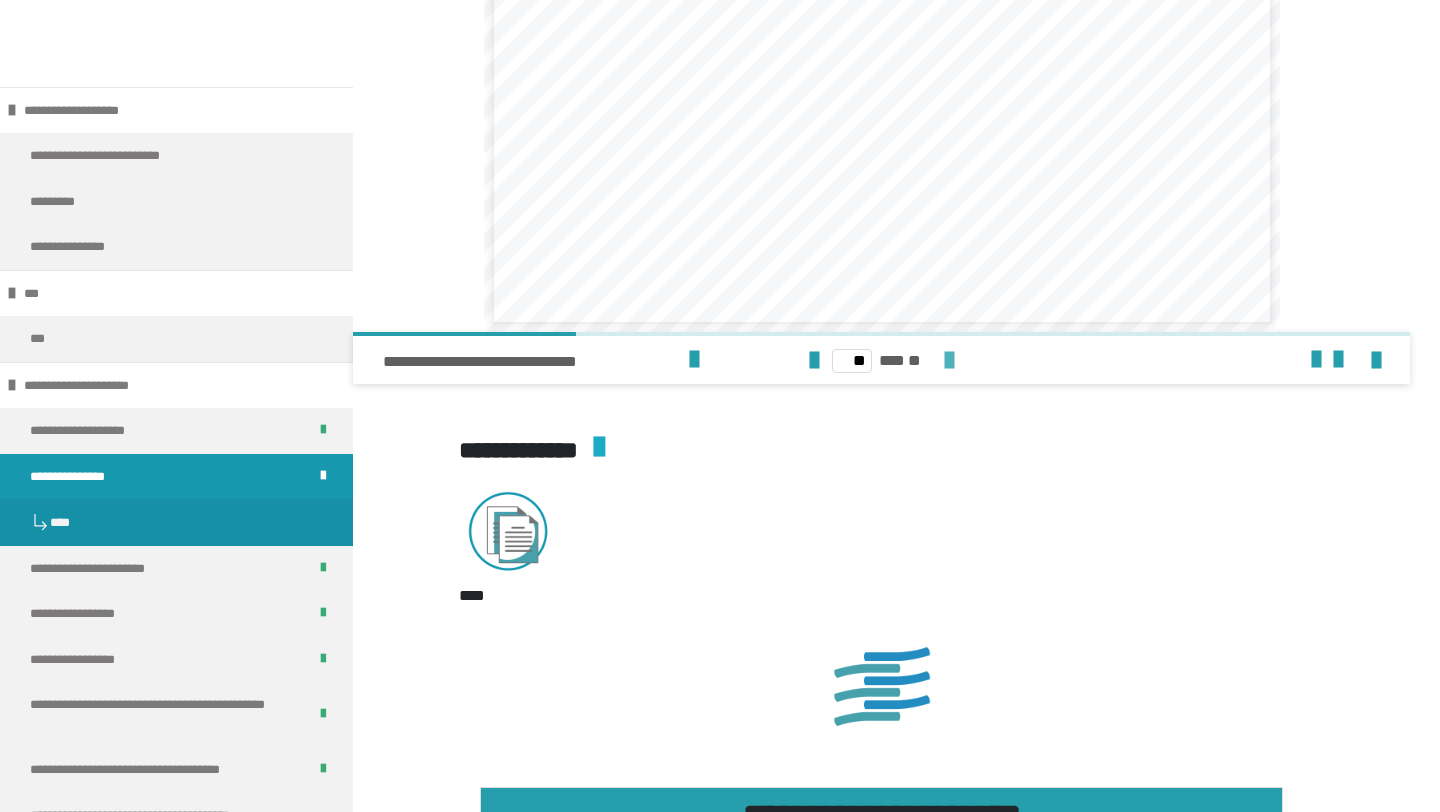 click at bounding box center (949, 361) 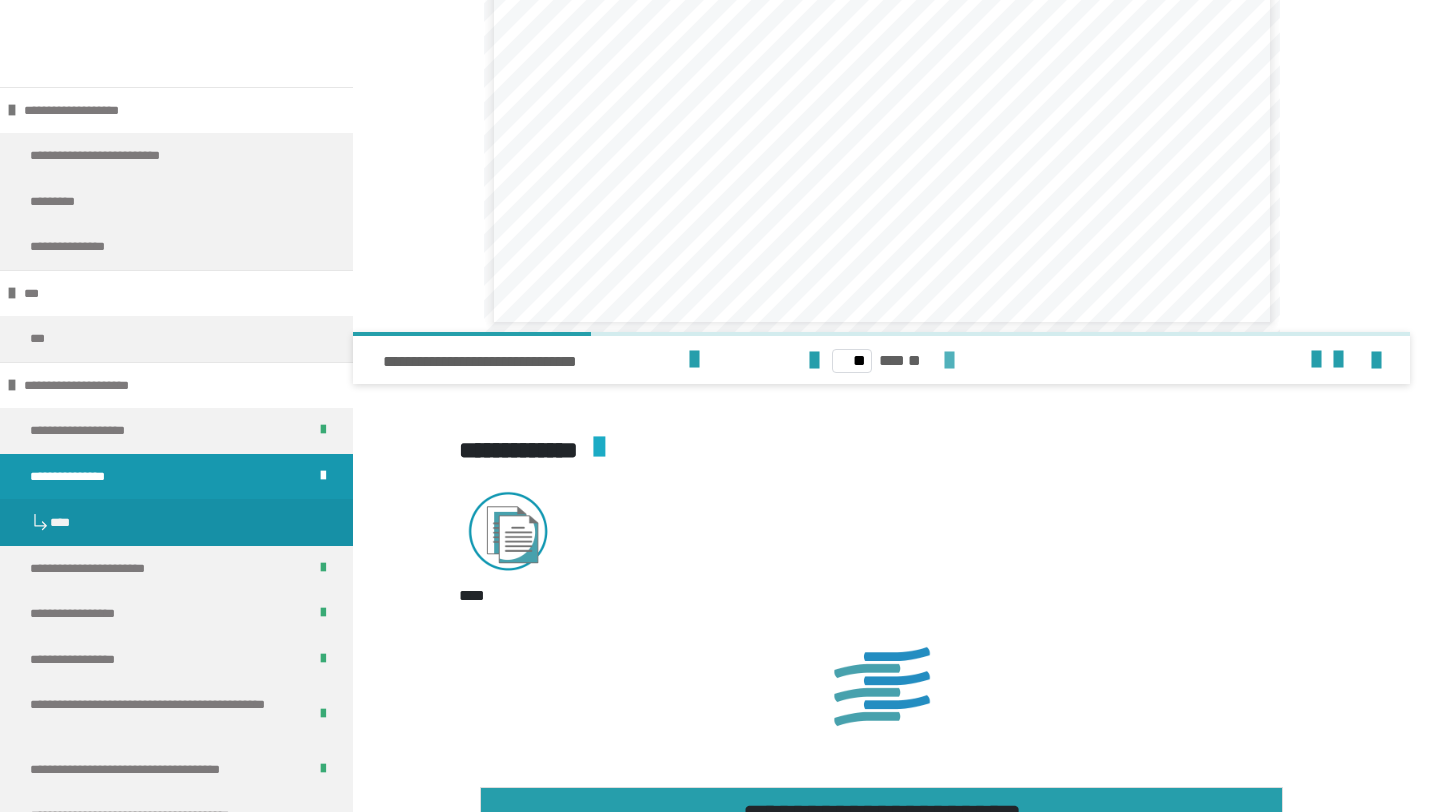 click at bounding box center [949, 361] 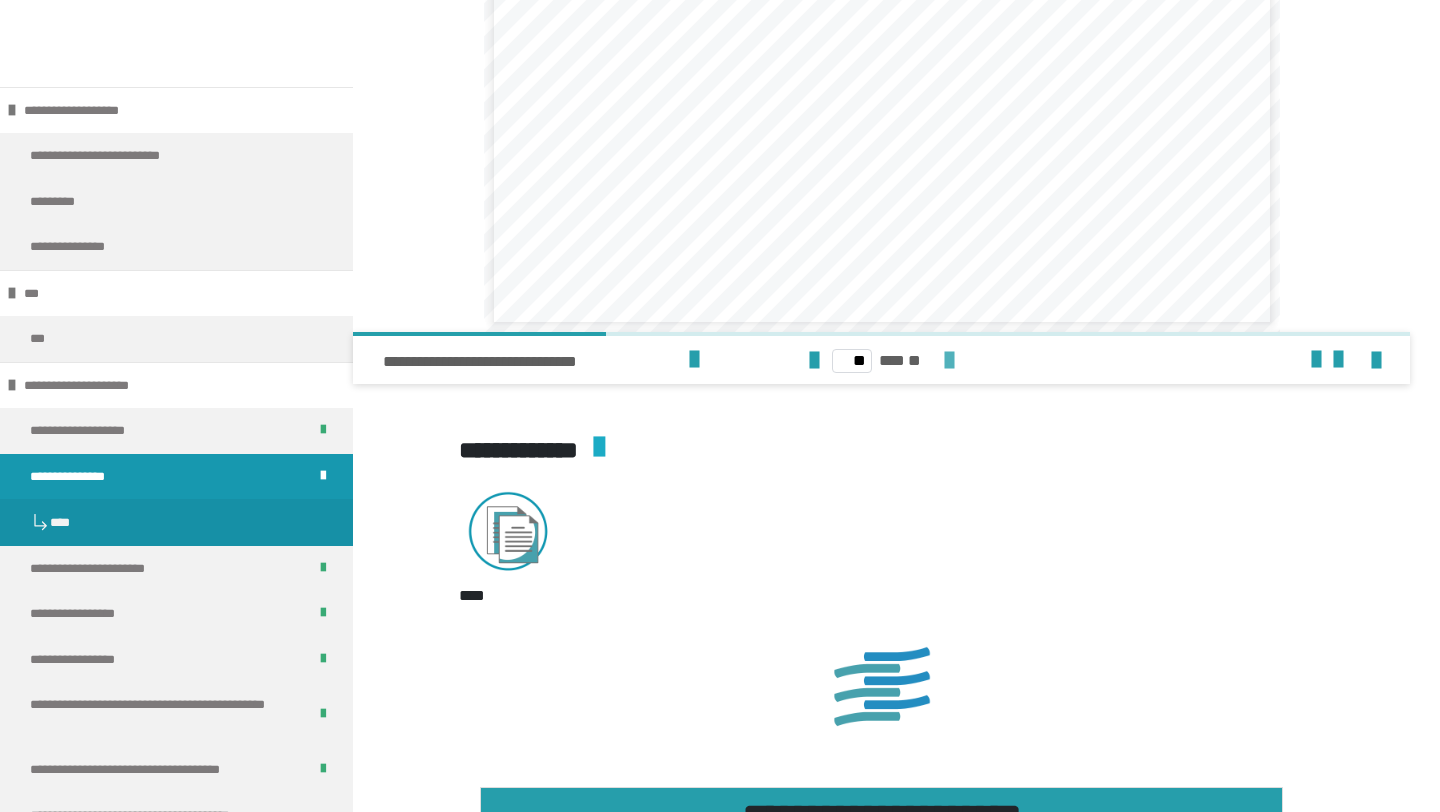 click at bounding box center [949, 361] 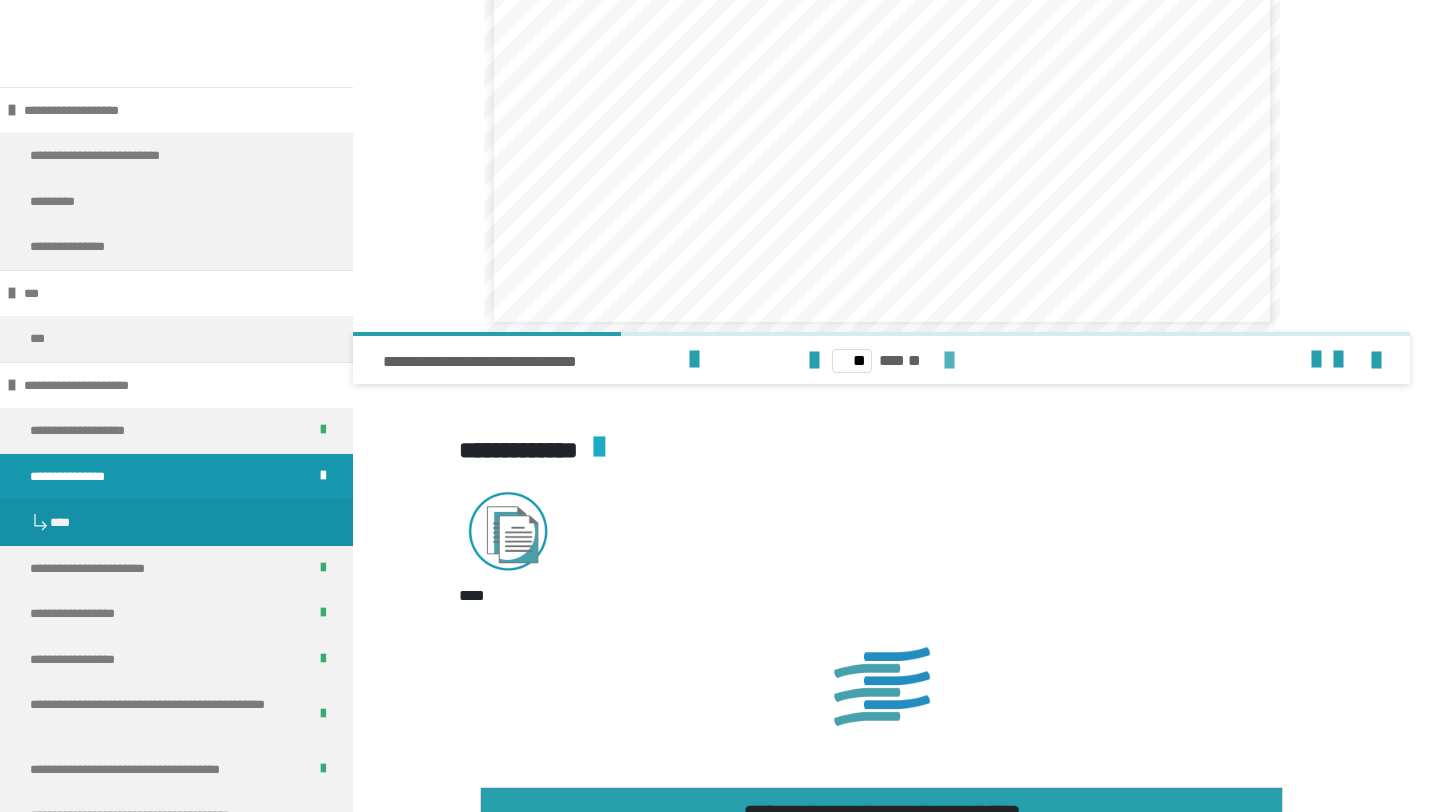 click at bounding box center (949, 361) 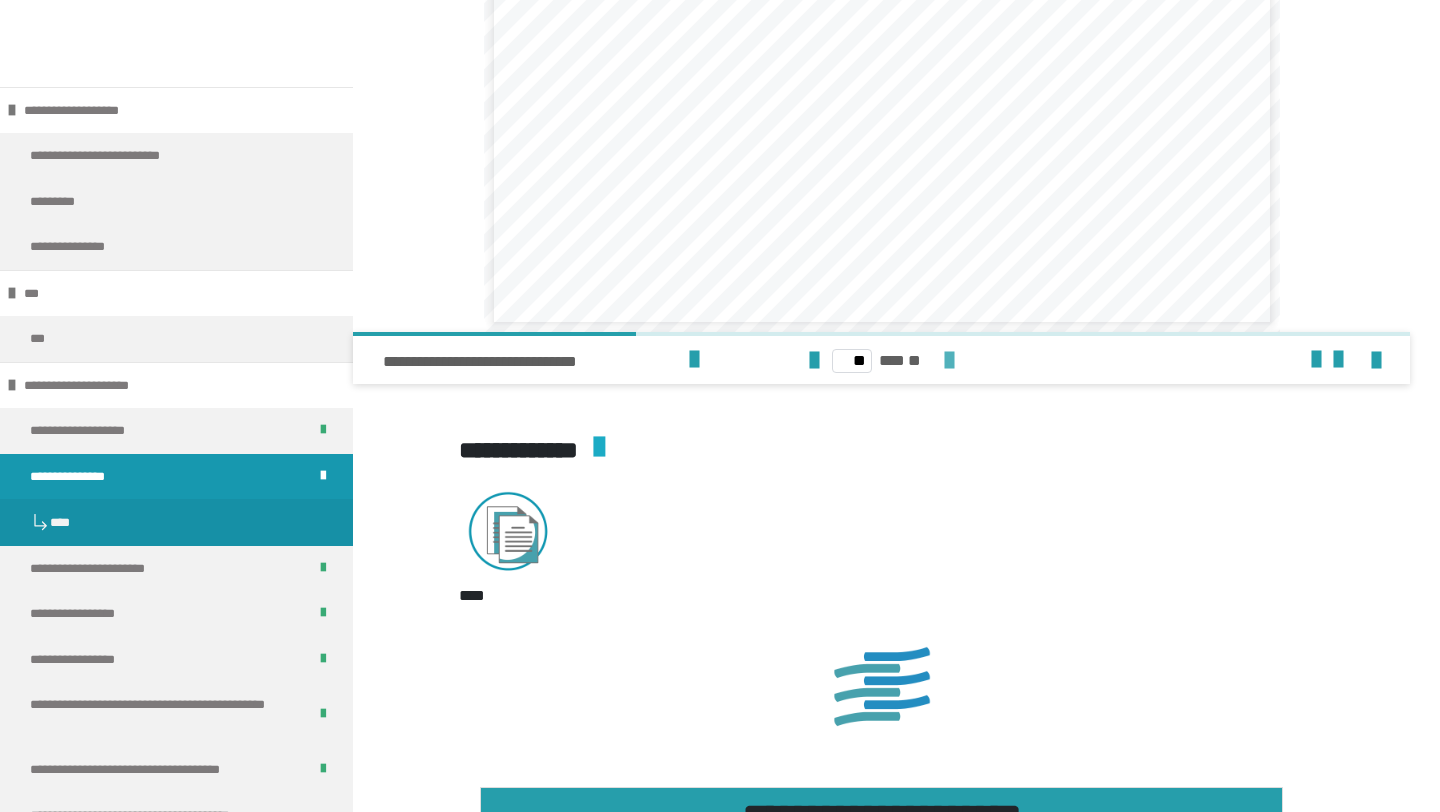 click at bounding box center [949, 361] 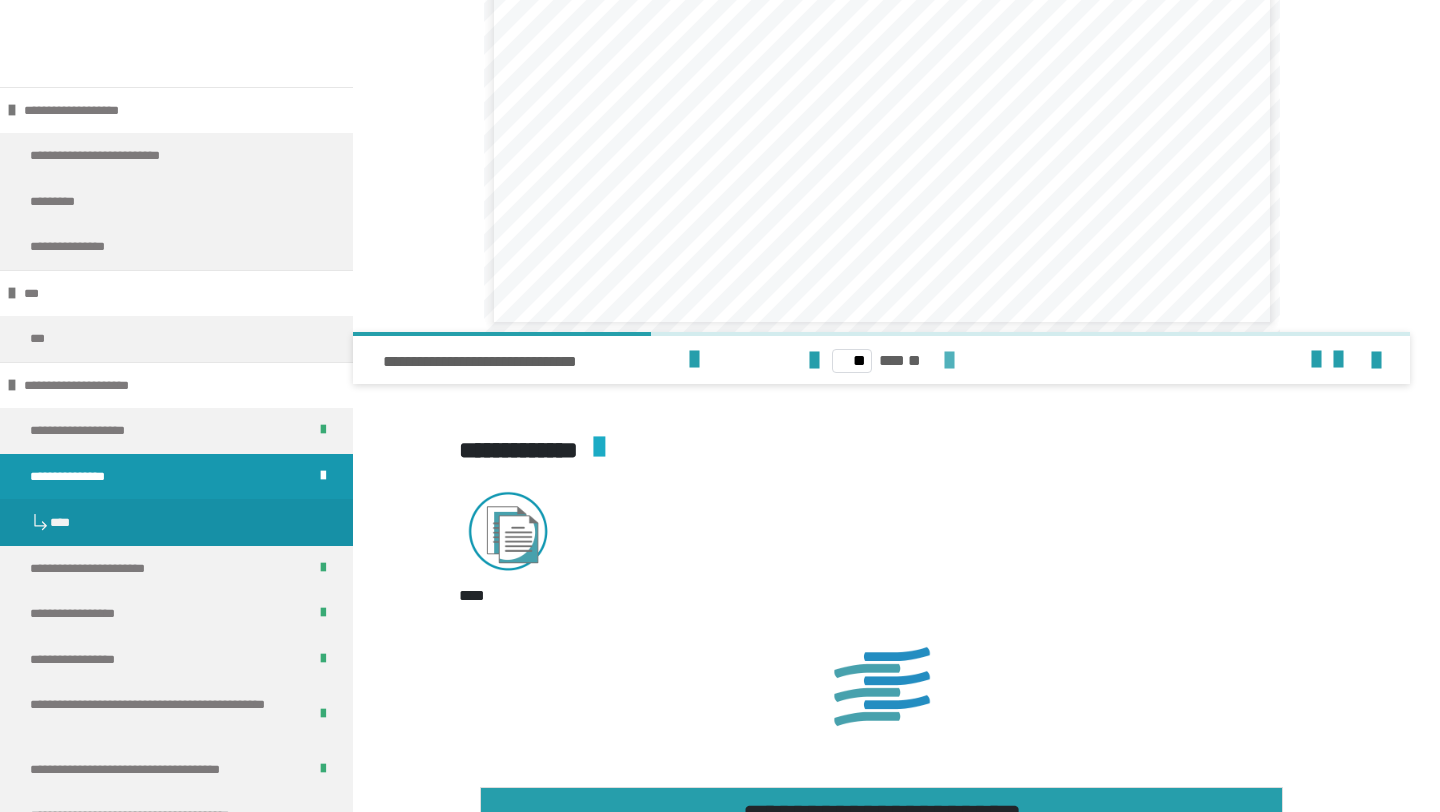 click at bounding box center [949, 361] 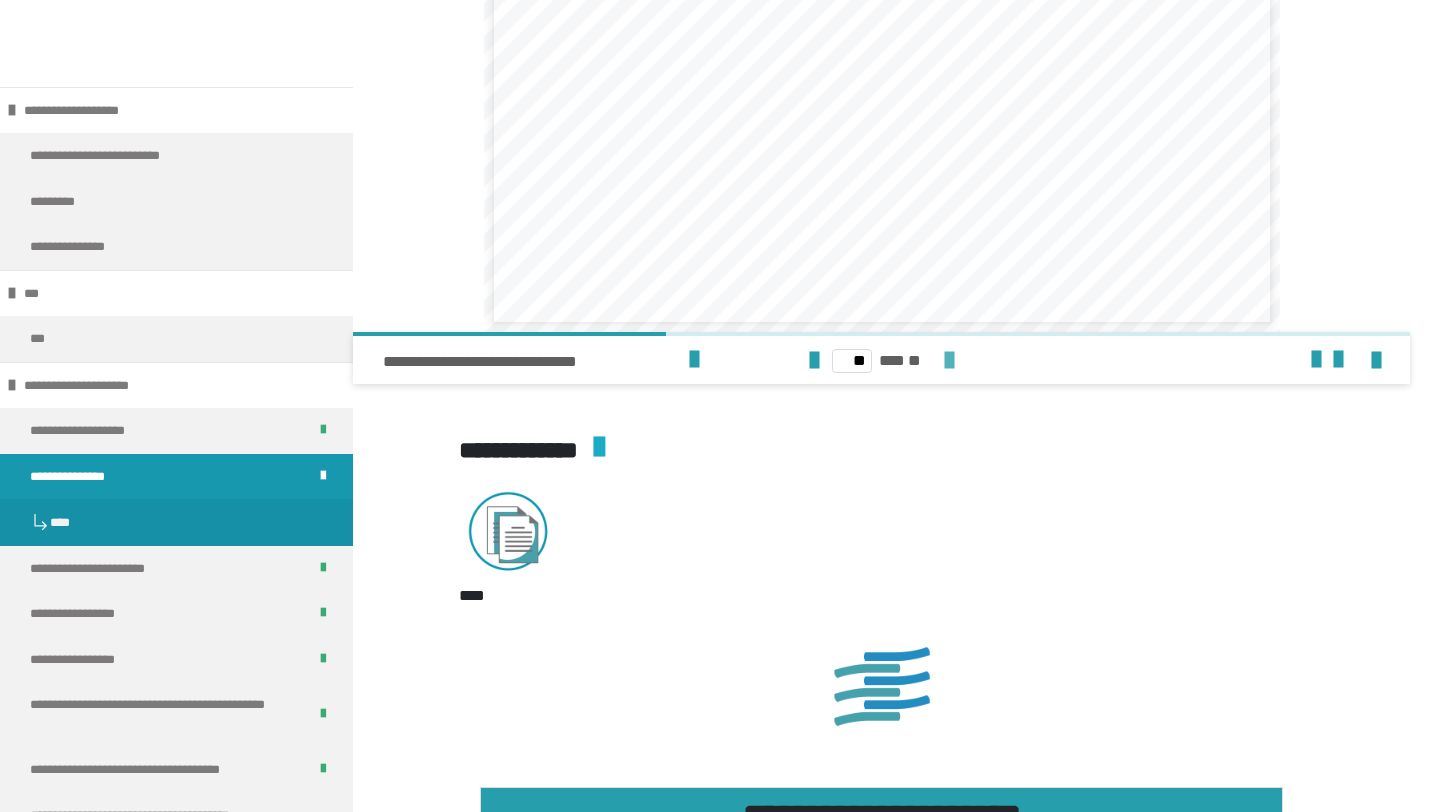 click at bounding box center [949, 361] 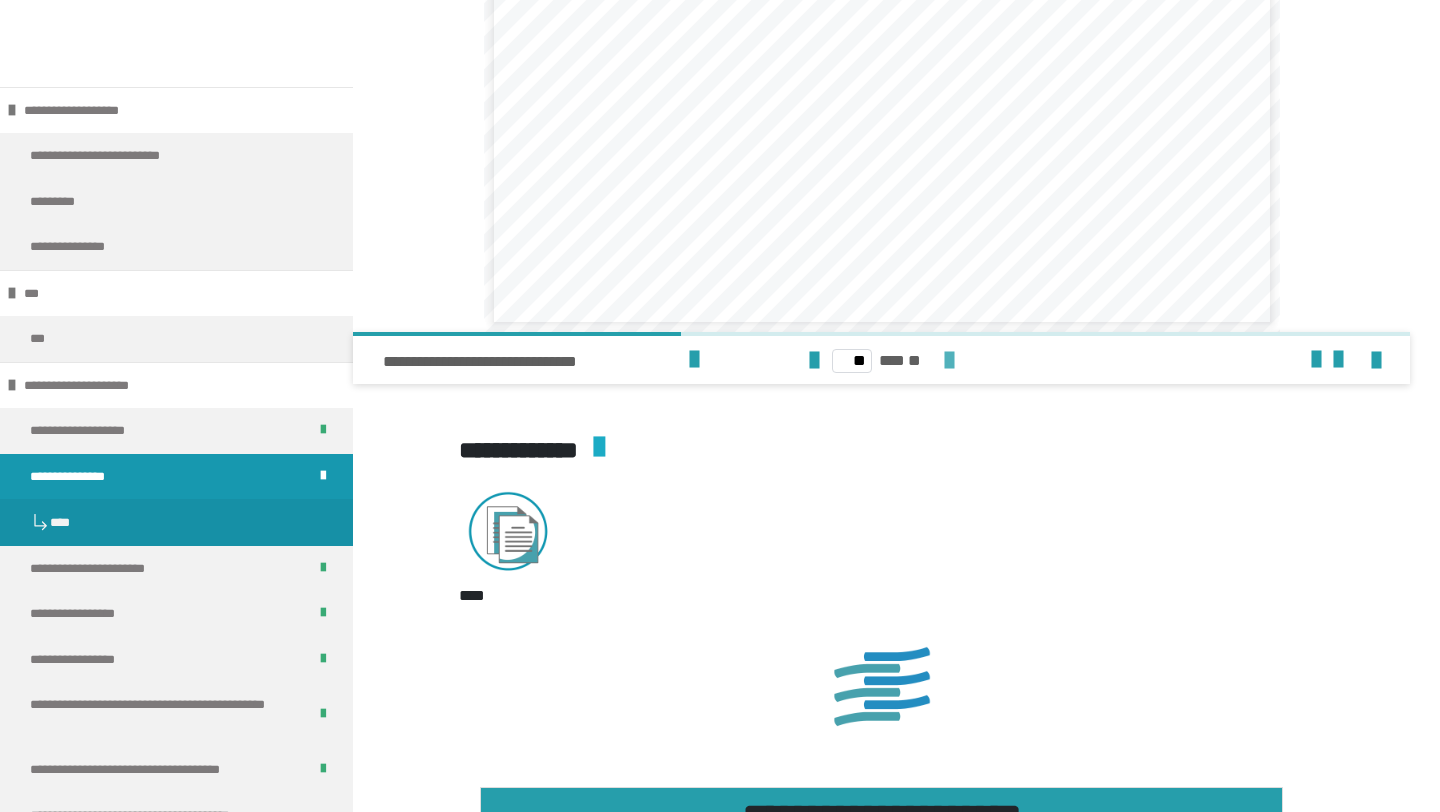 click at bounding box center (949, 361) 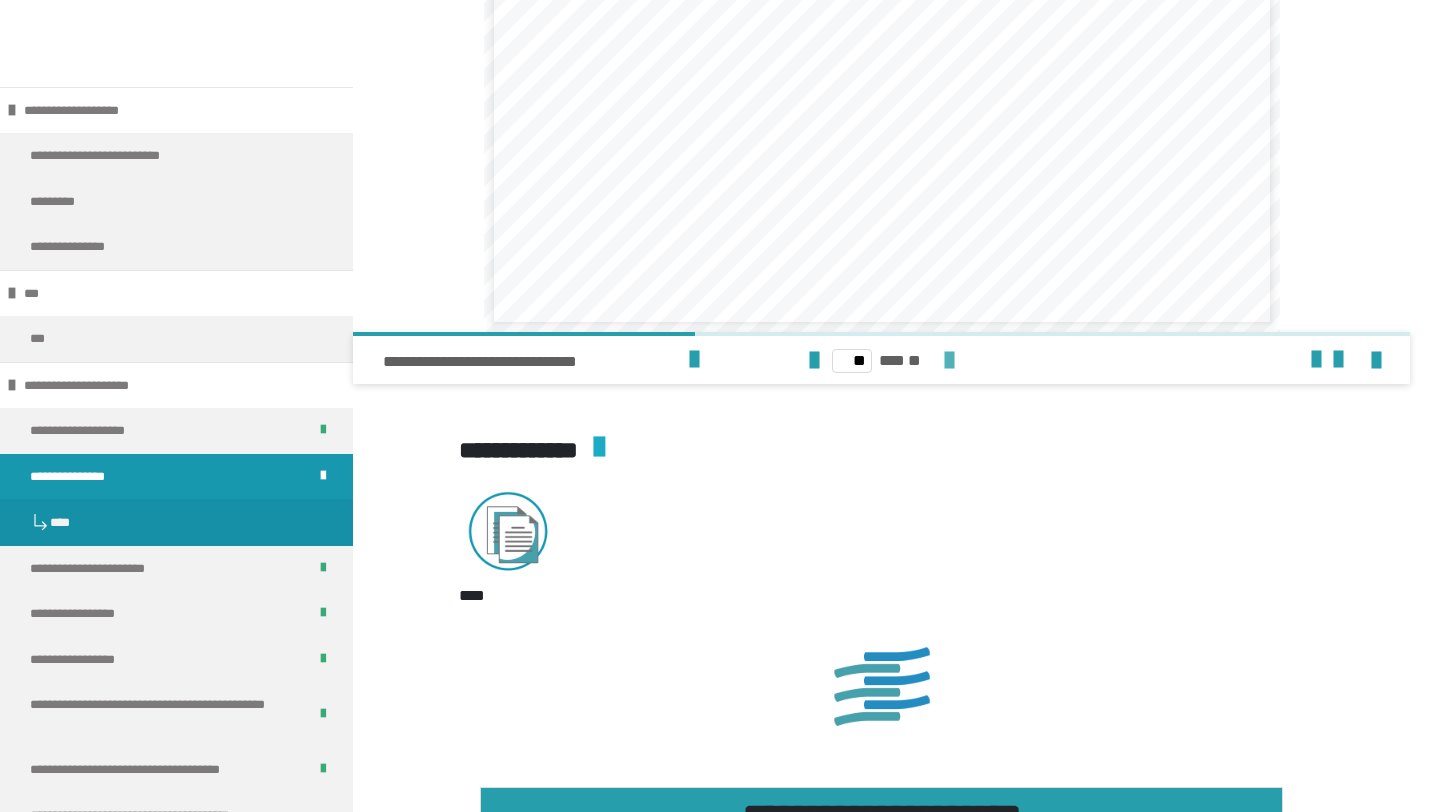 click at bounding box center (949, 361) 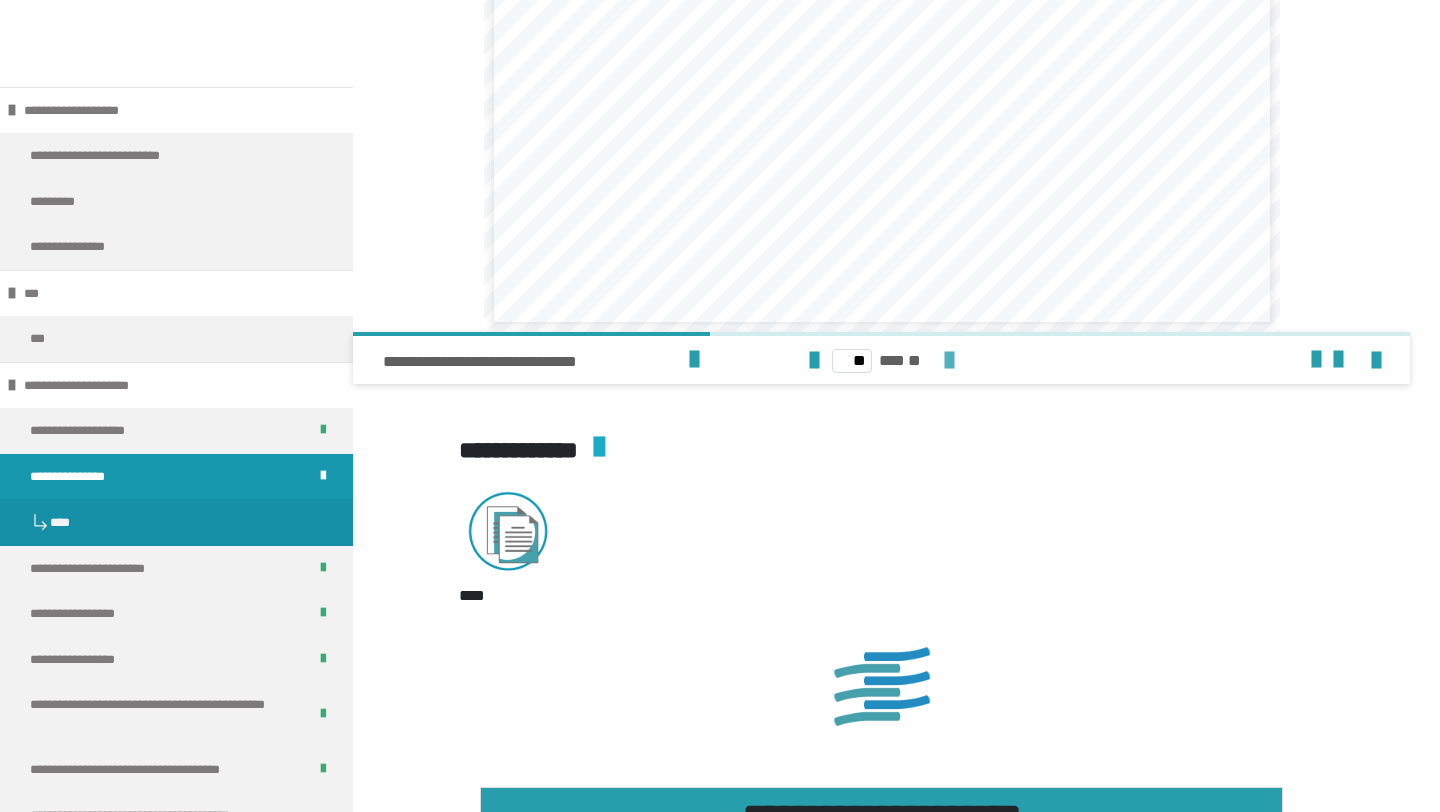 click at bounding box center (949, 361) 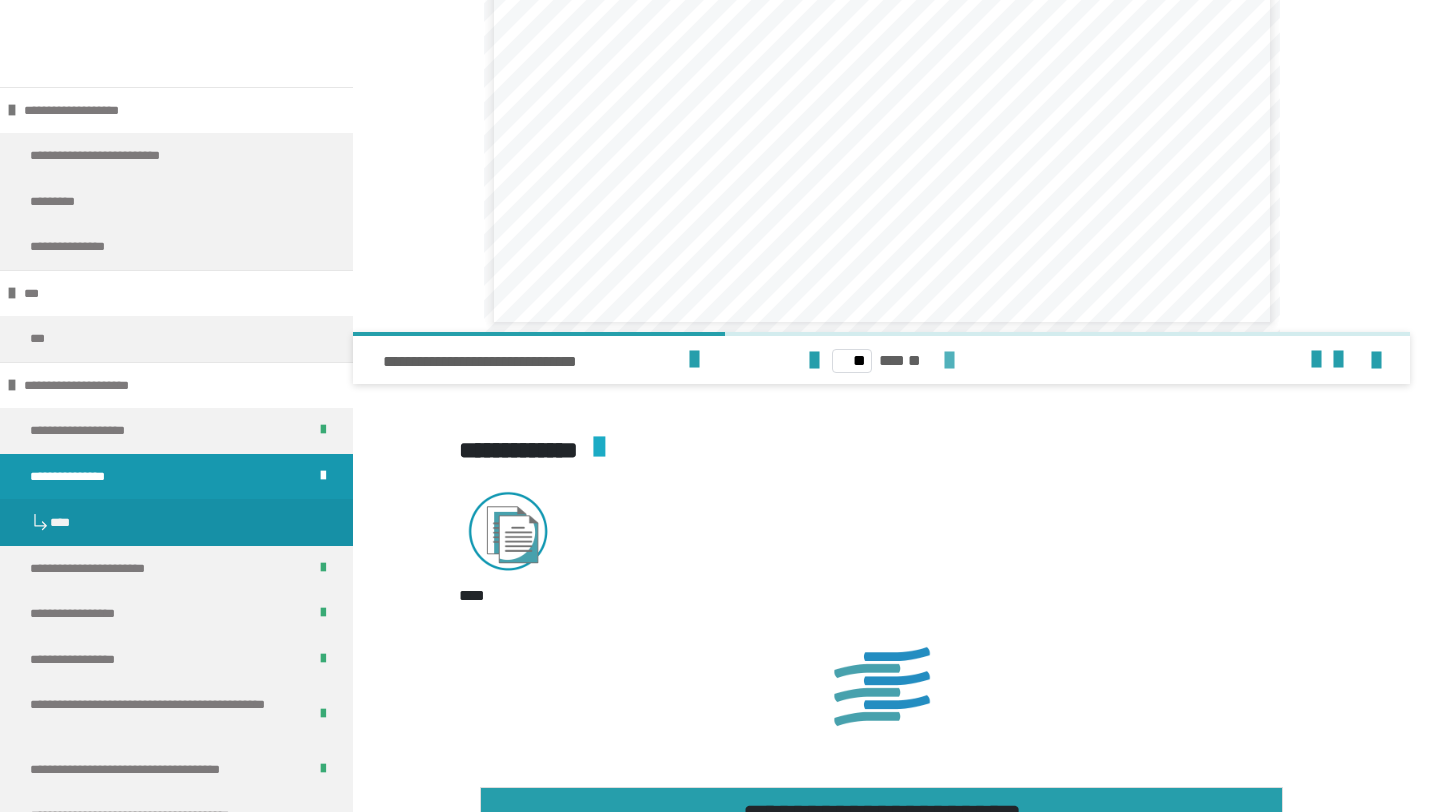 click at bounding box center (949, 361) 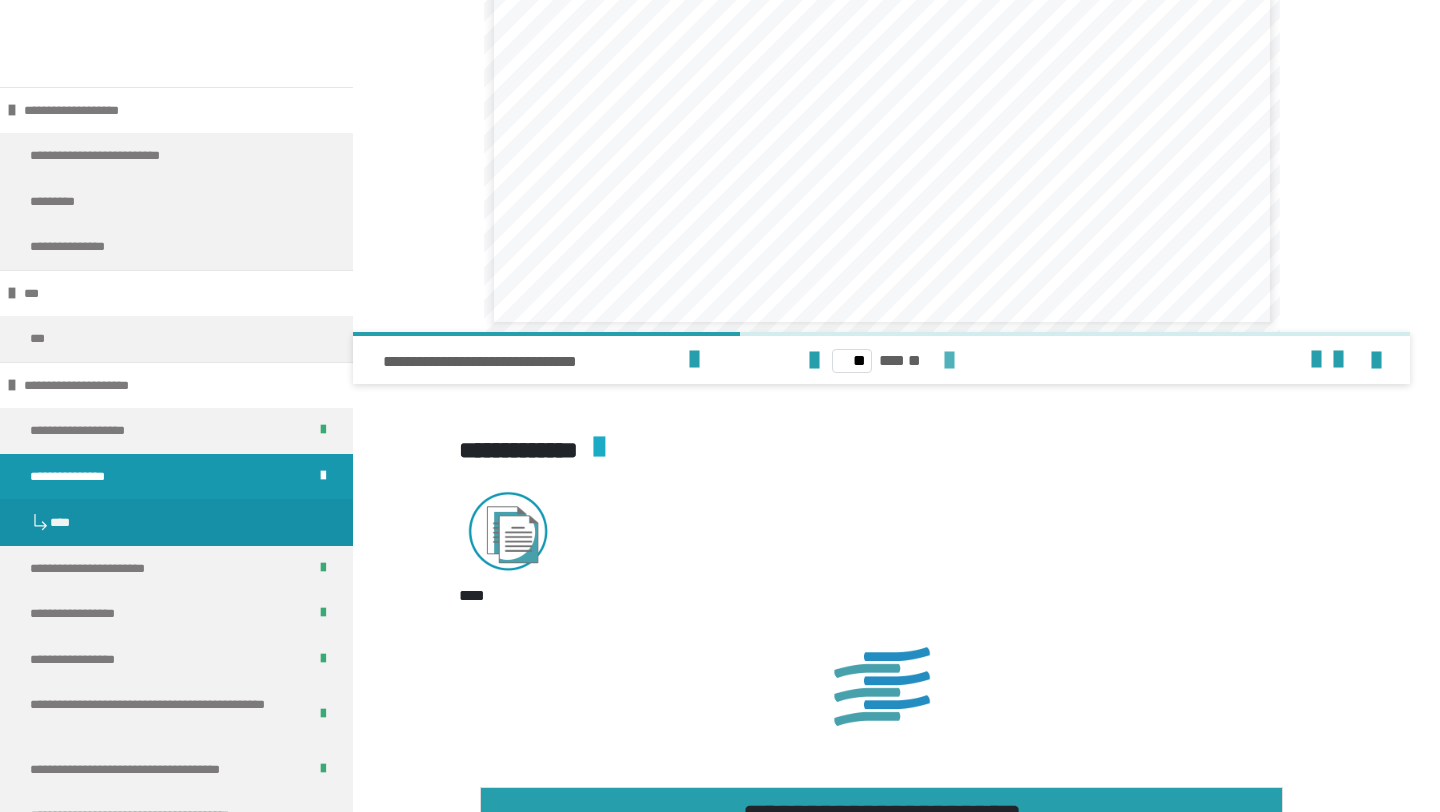 click at bounding box center (949, 361) 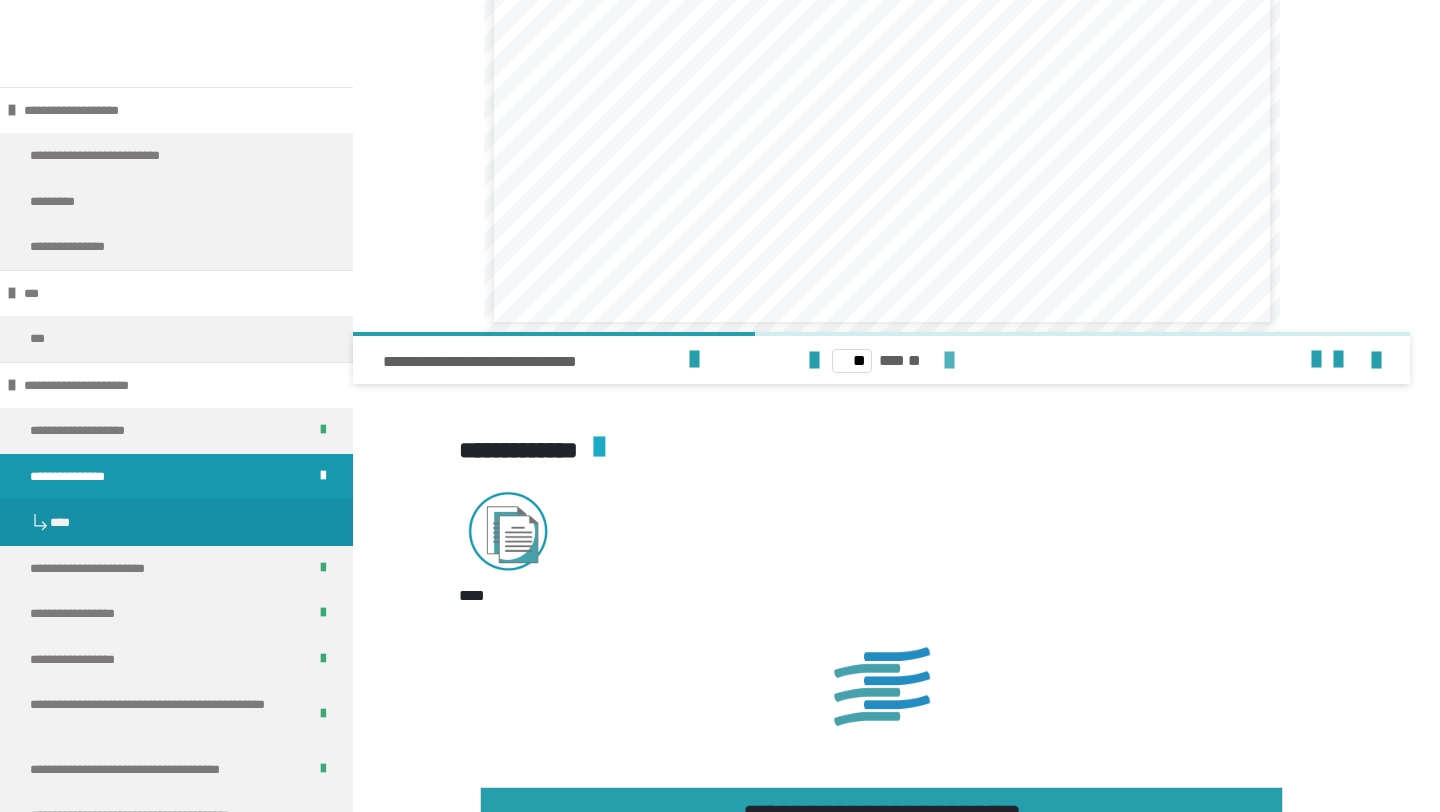click at bounding box center (949, 361) 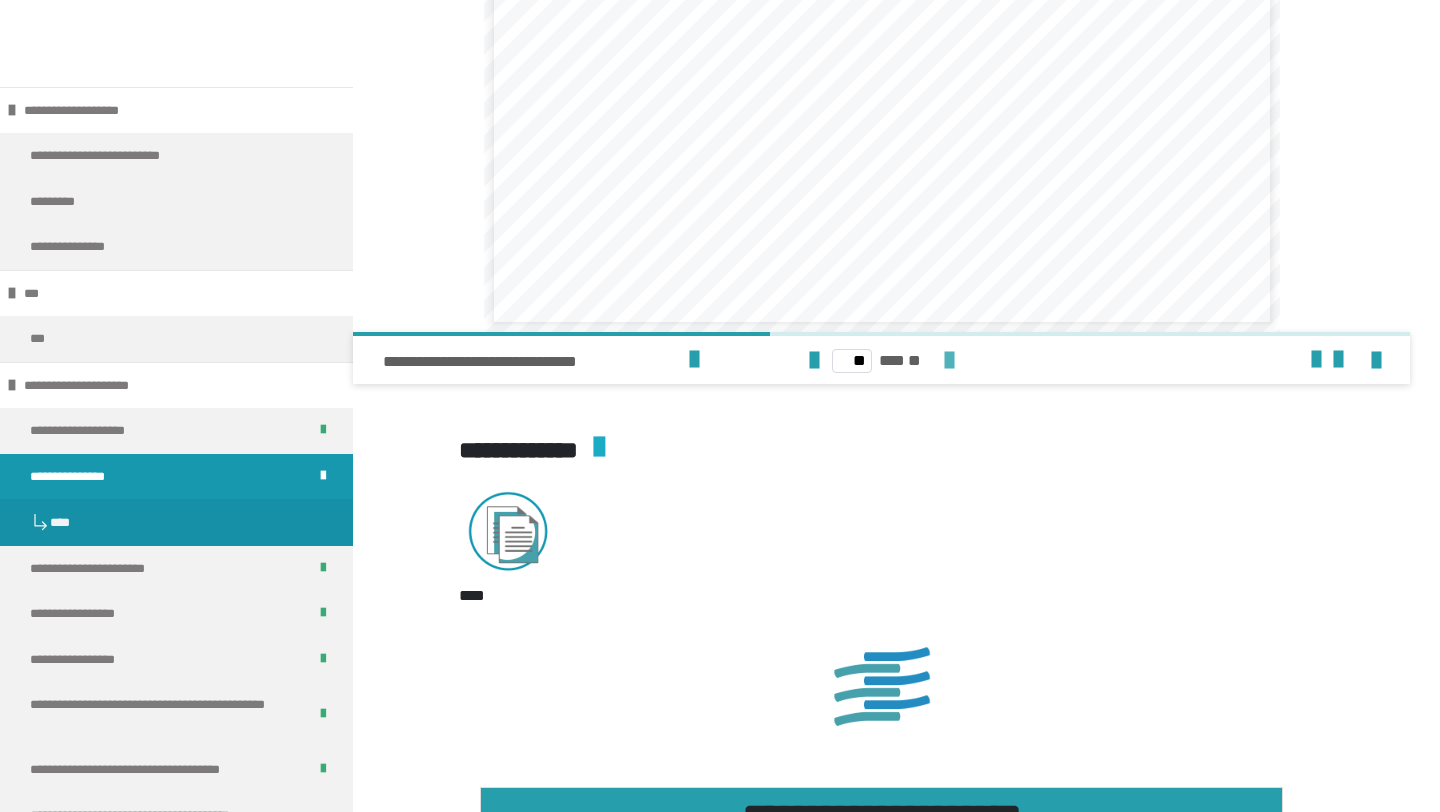 click at bounding box center [949, 361] 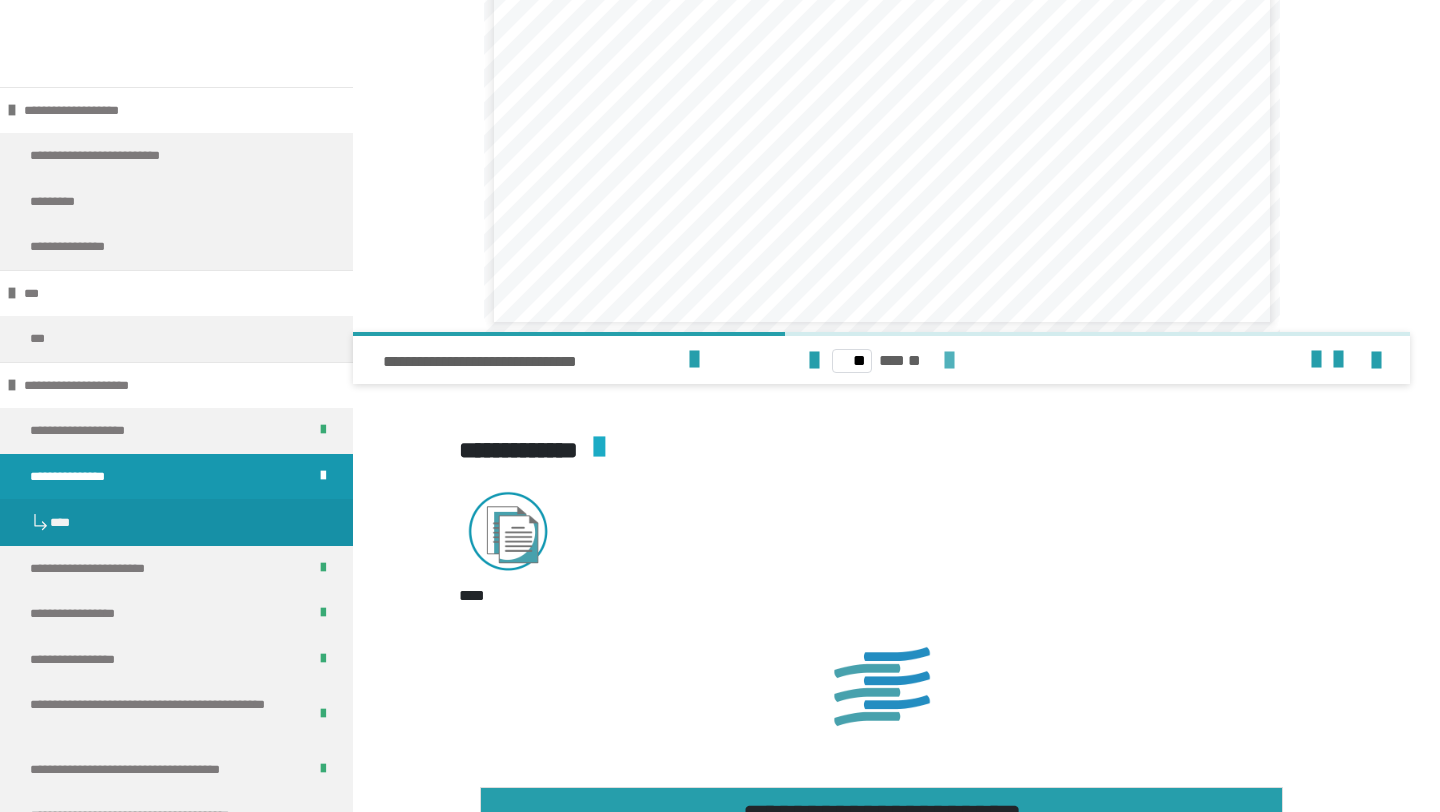 click at bounding box center [949, 361] 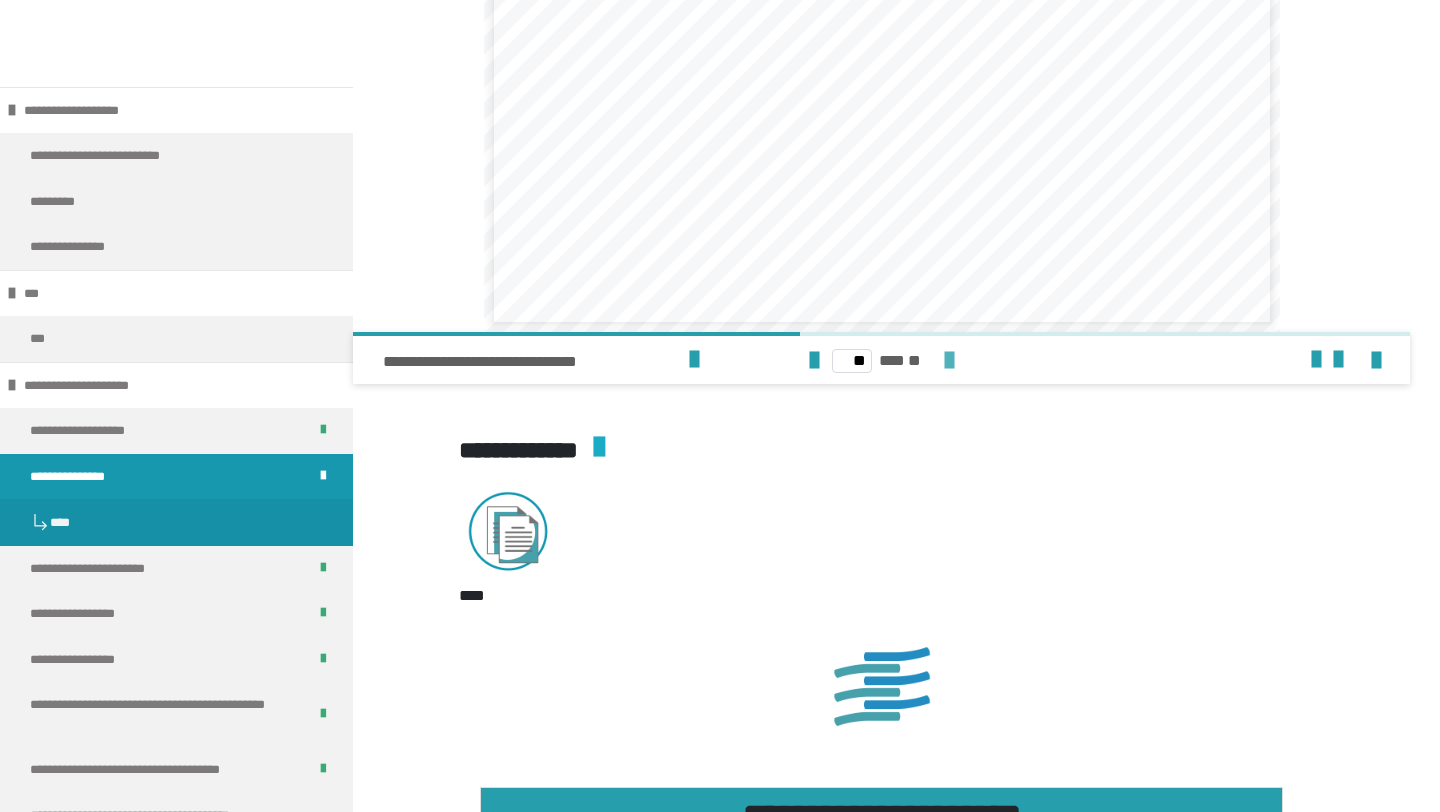 click at bounding box center (949, 361) 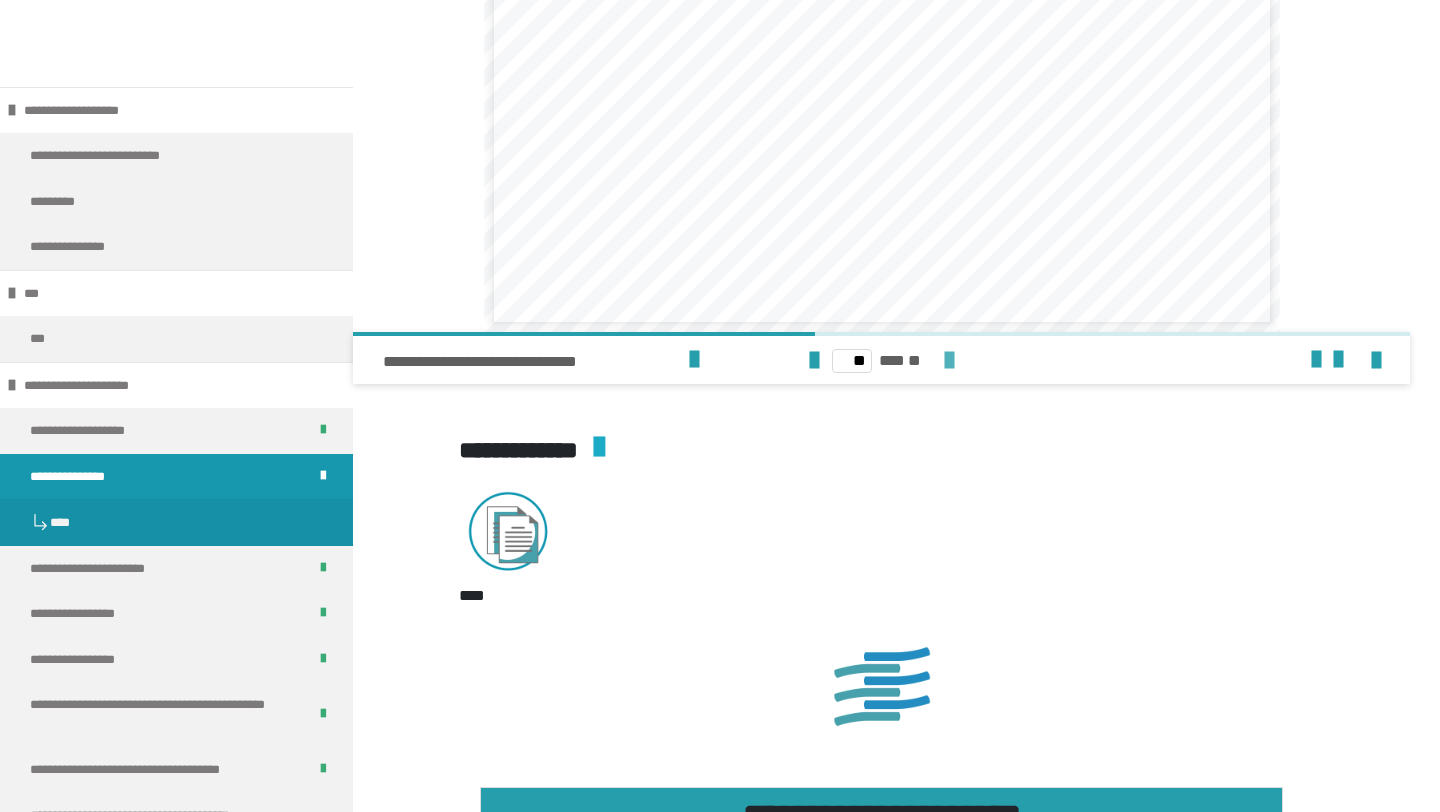 click at bounding box center [949, 361] 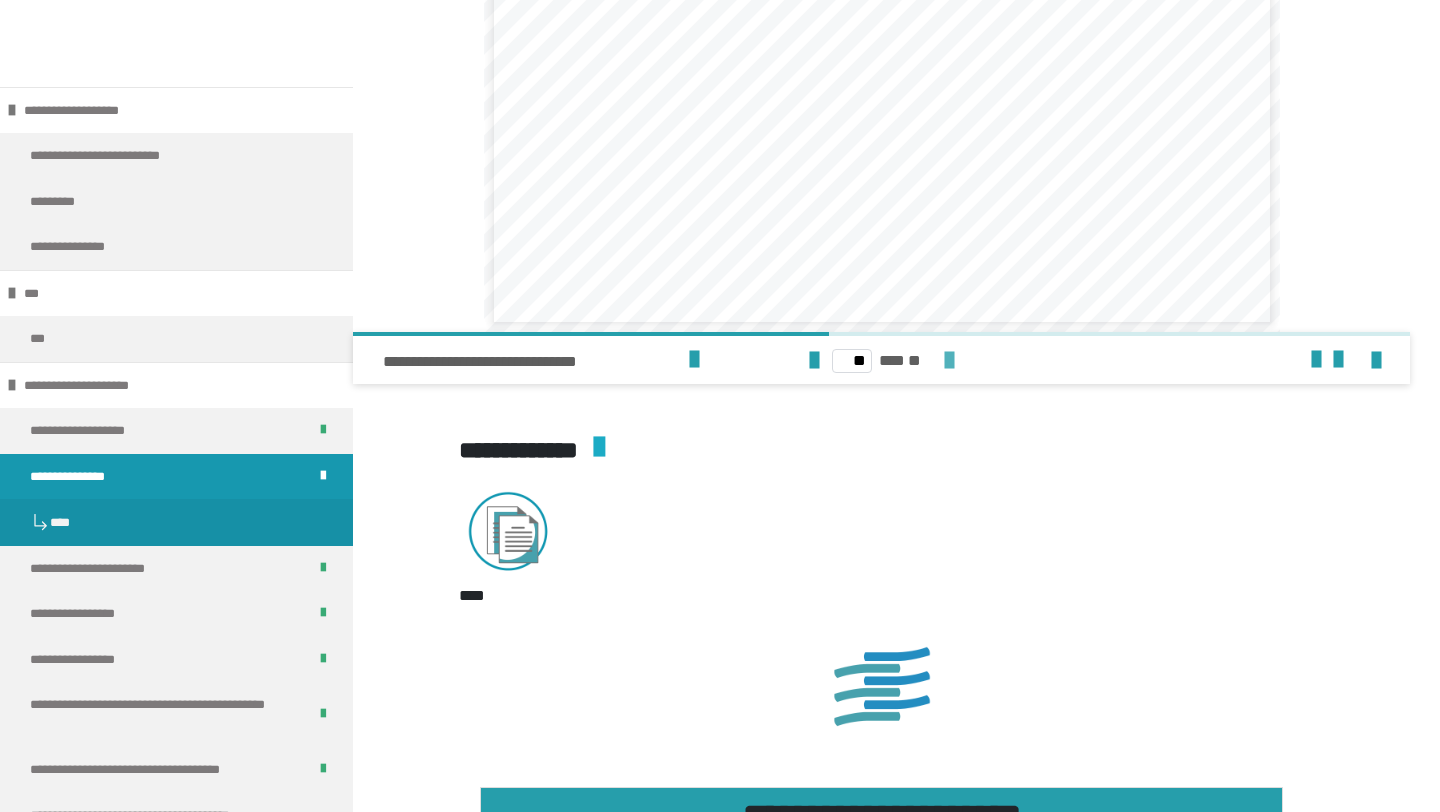 click at bounding box center (949, 361) 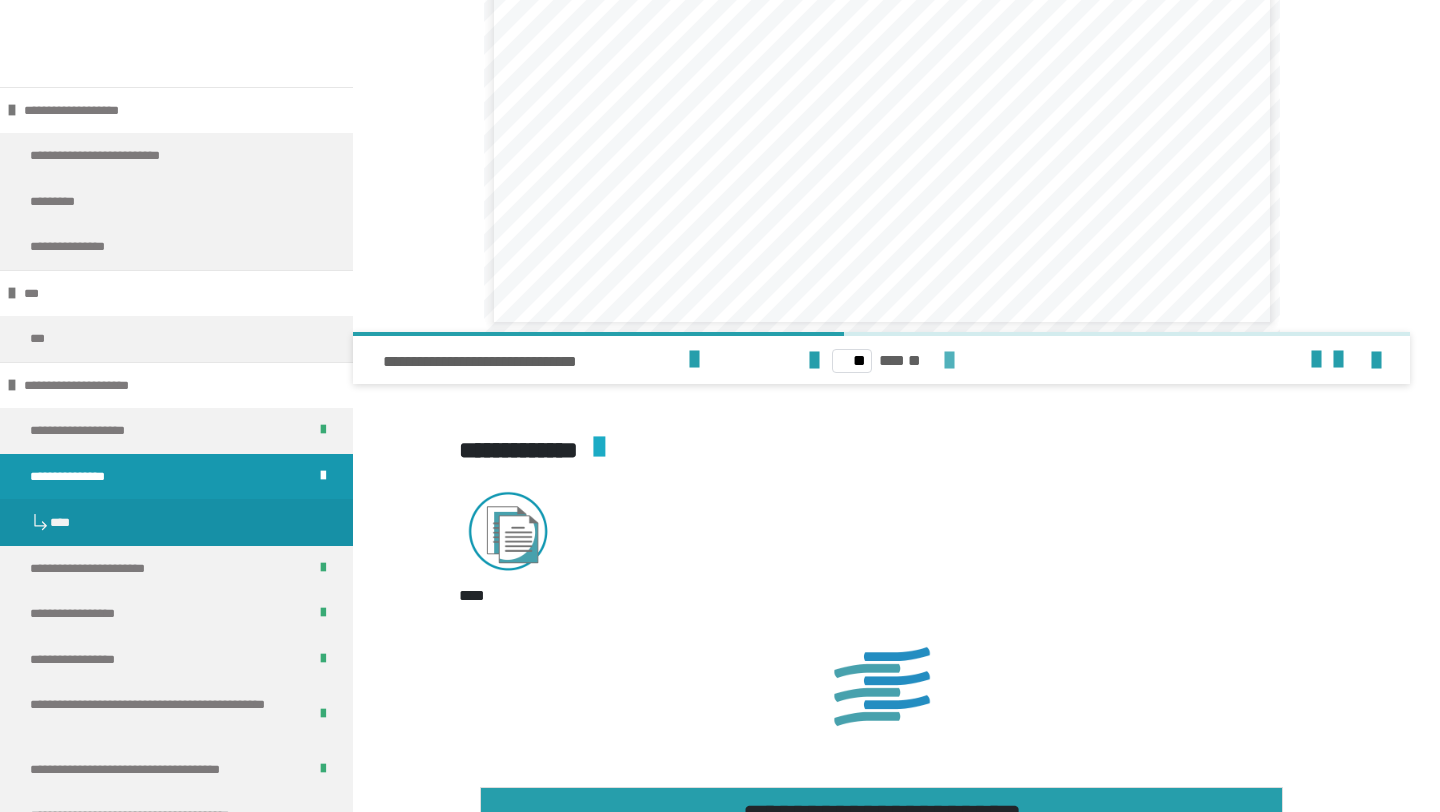 click at bounding box center [949, 361] 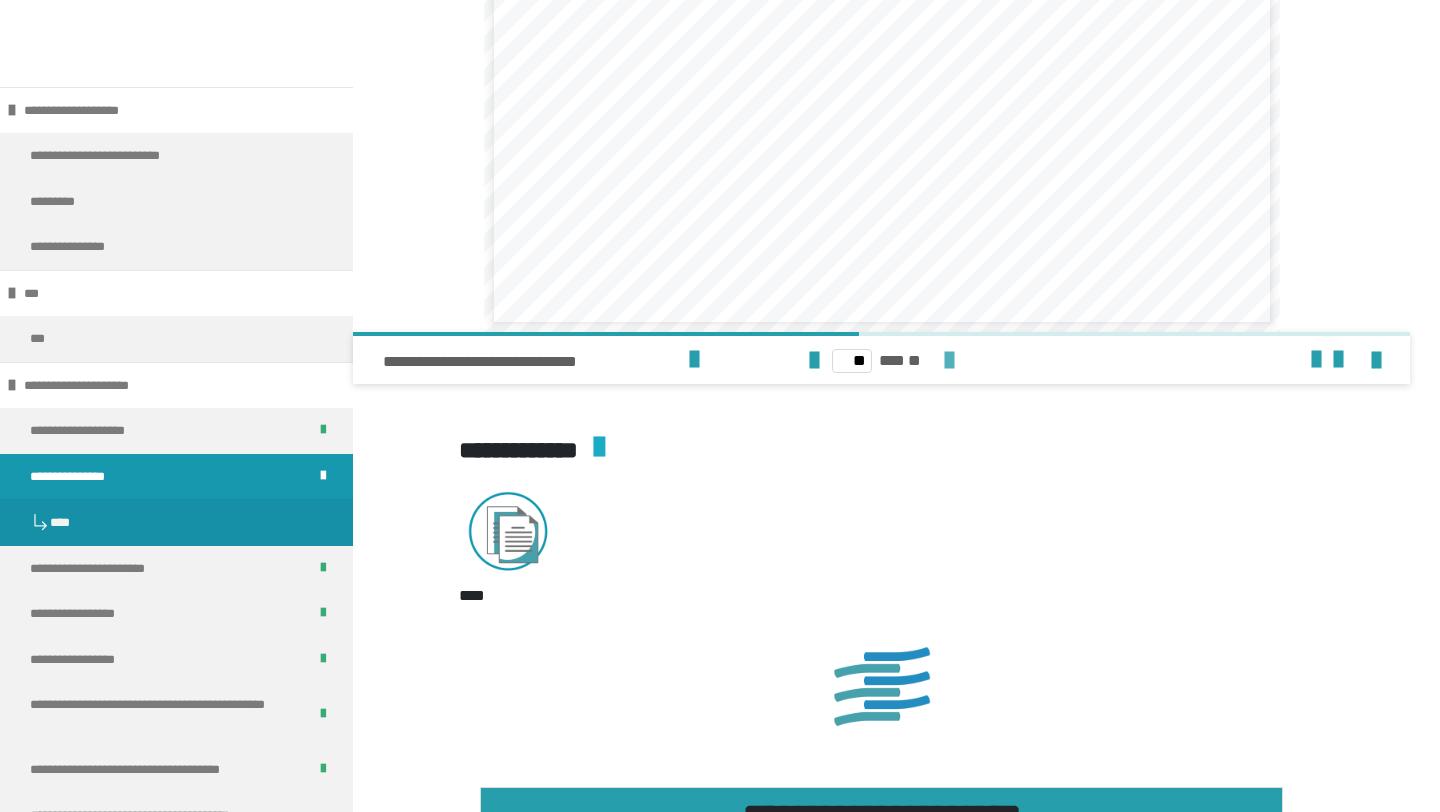 click at bounding box center (949, 361) 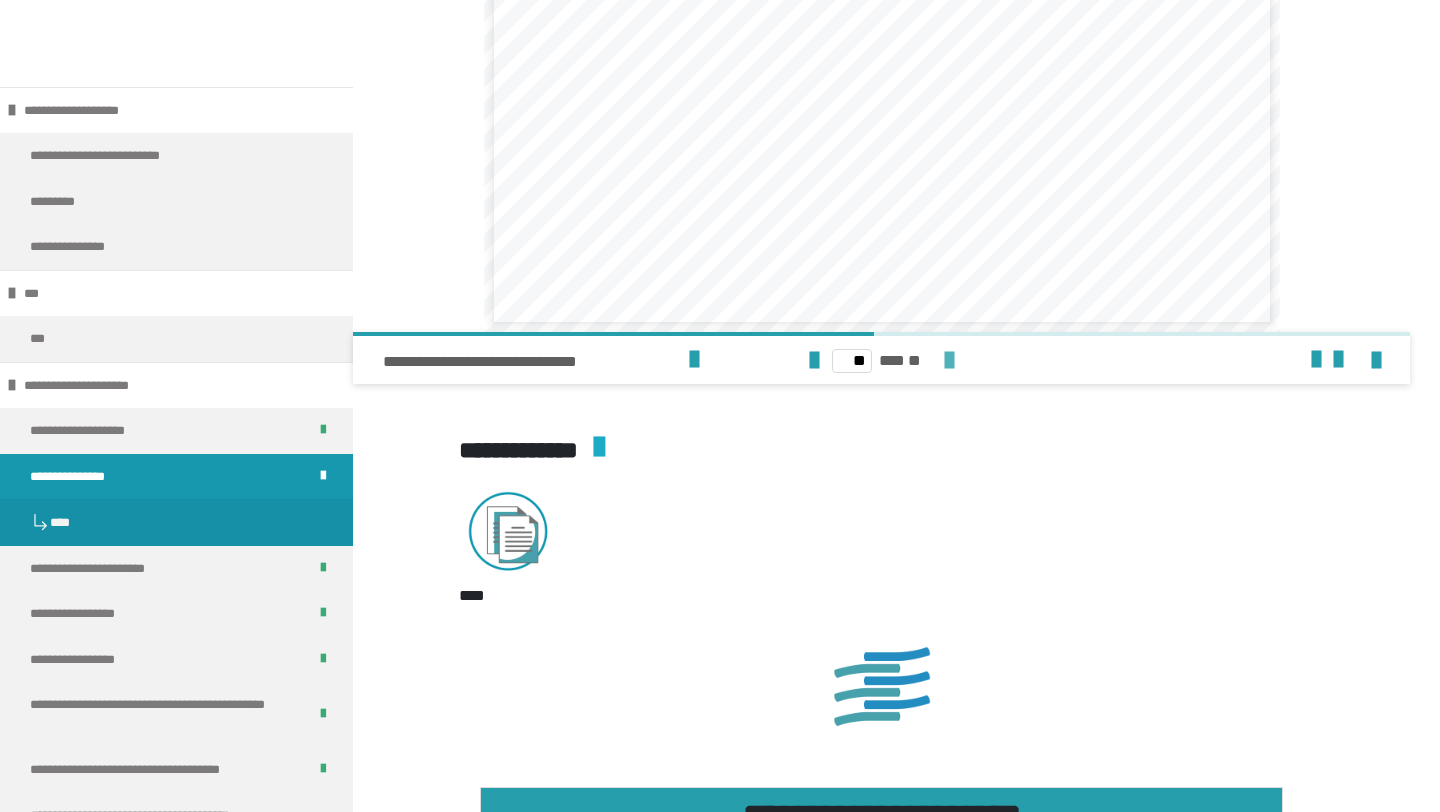 click at bounding box center (949, 361) 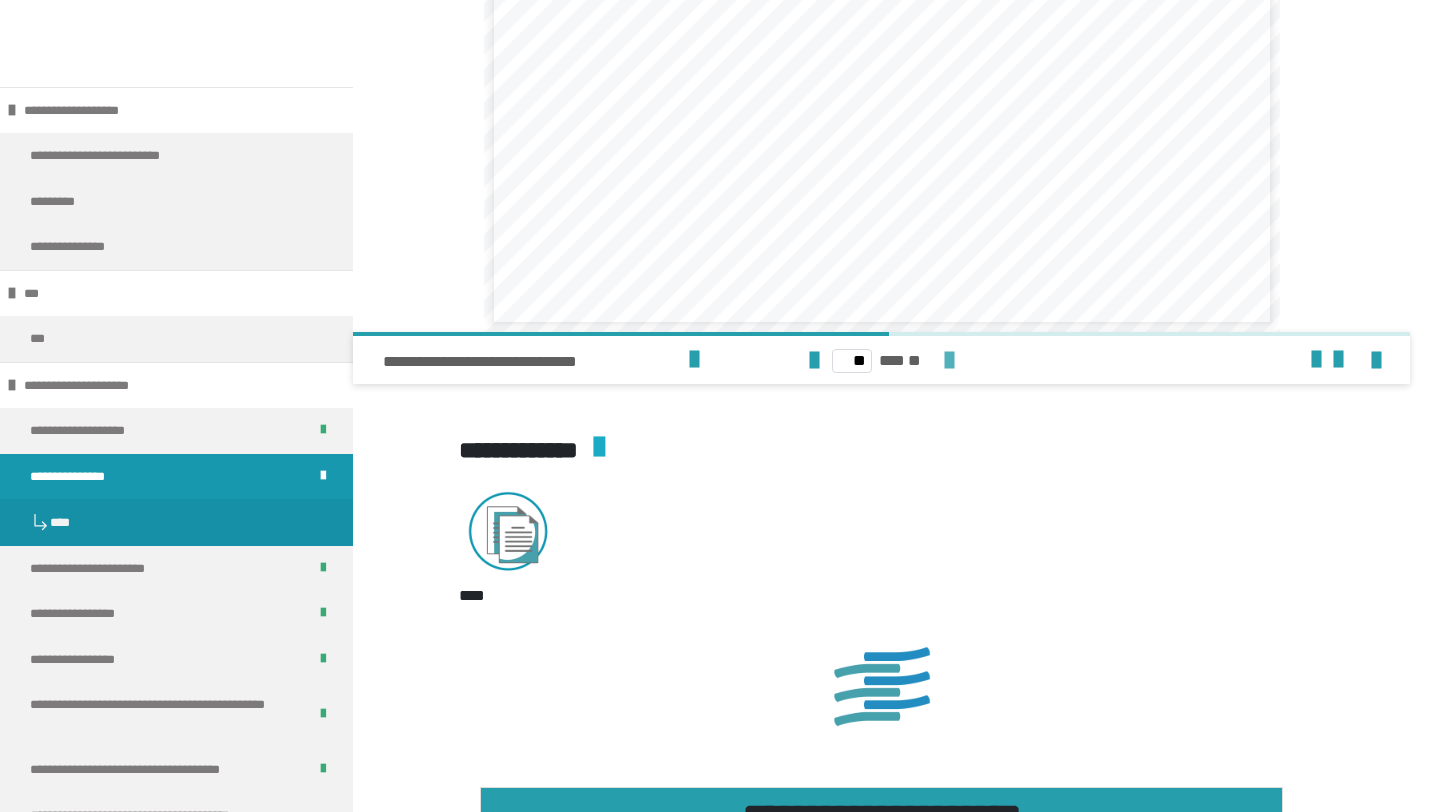 click at bounding box center (949, 361) 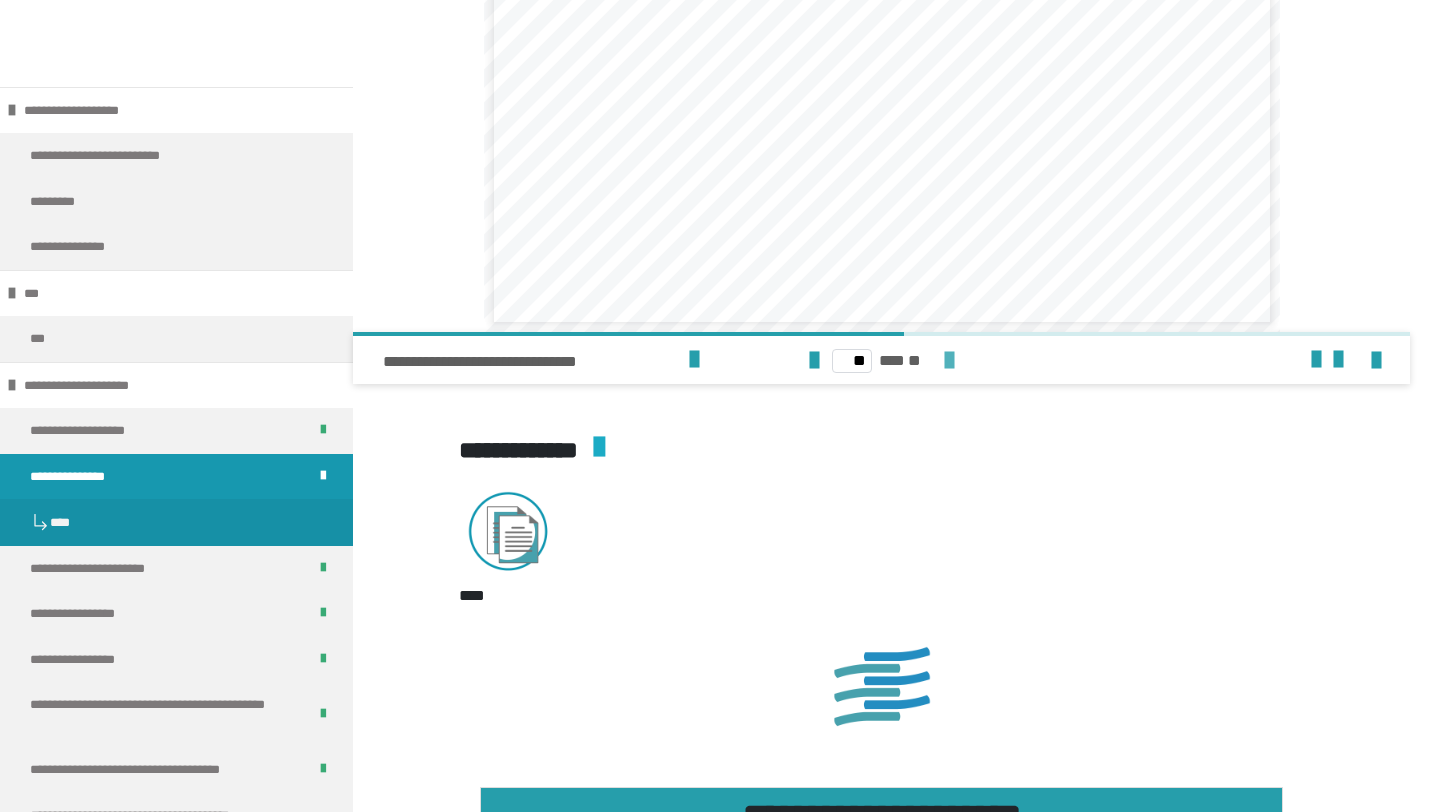 click at bounding box center (949, 361) 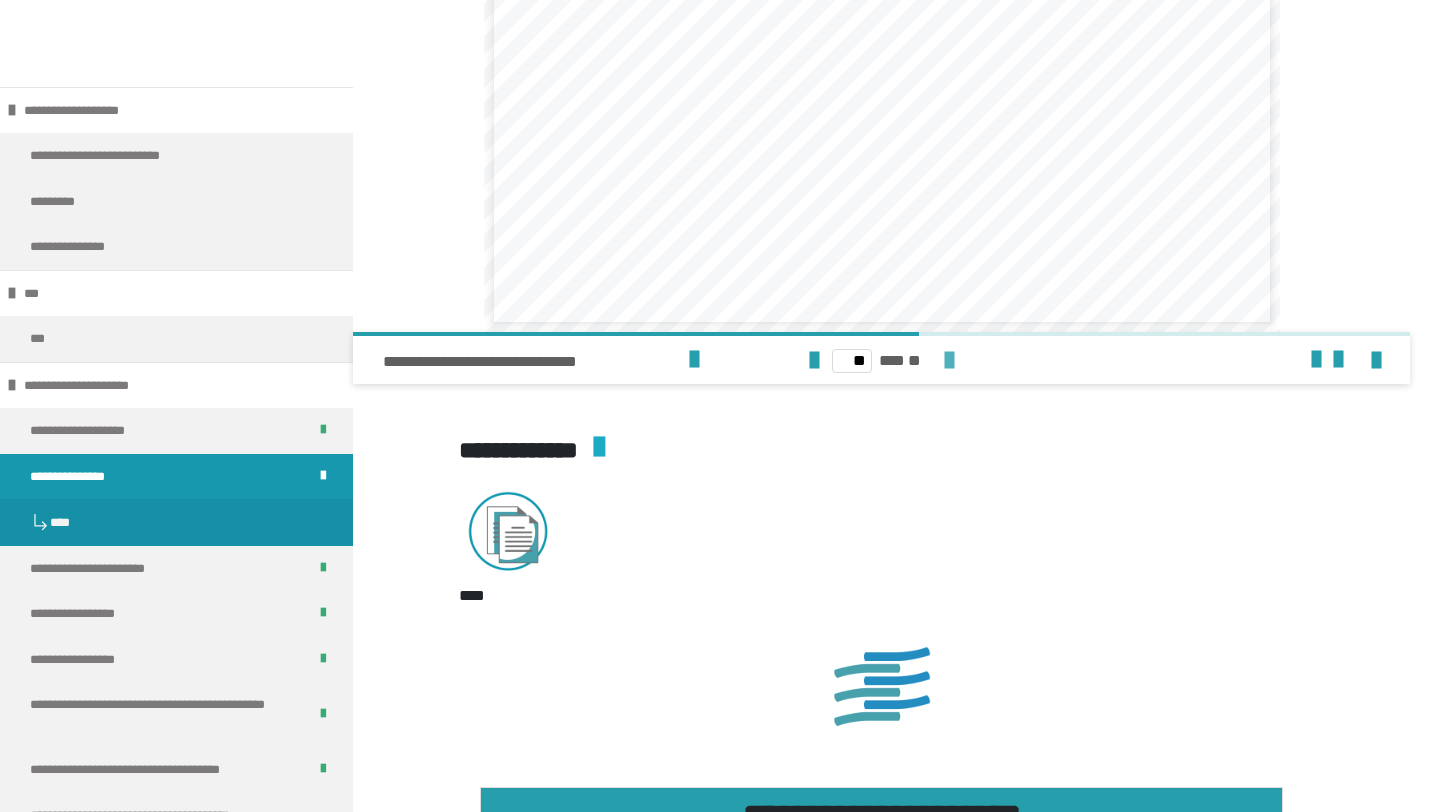 click at bounding box center (949, 361) 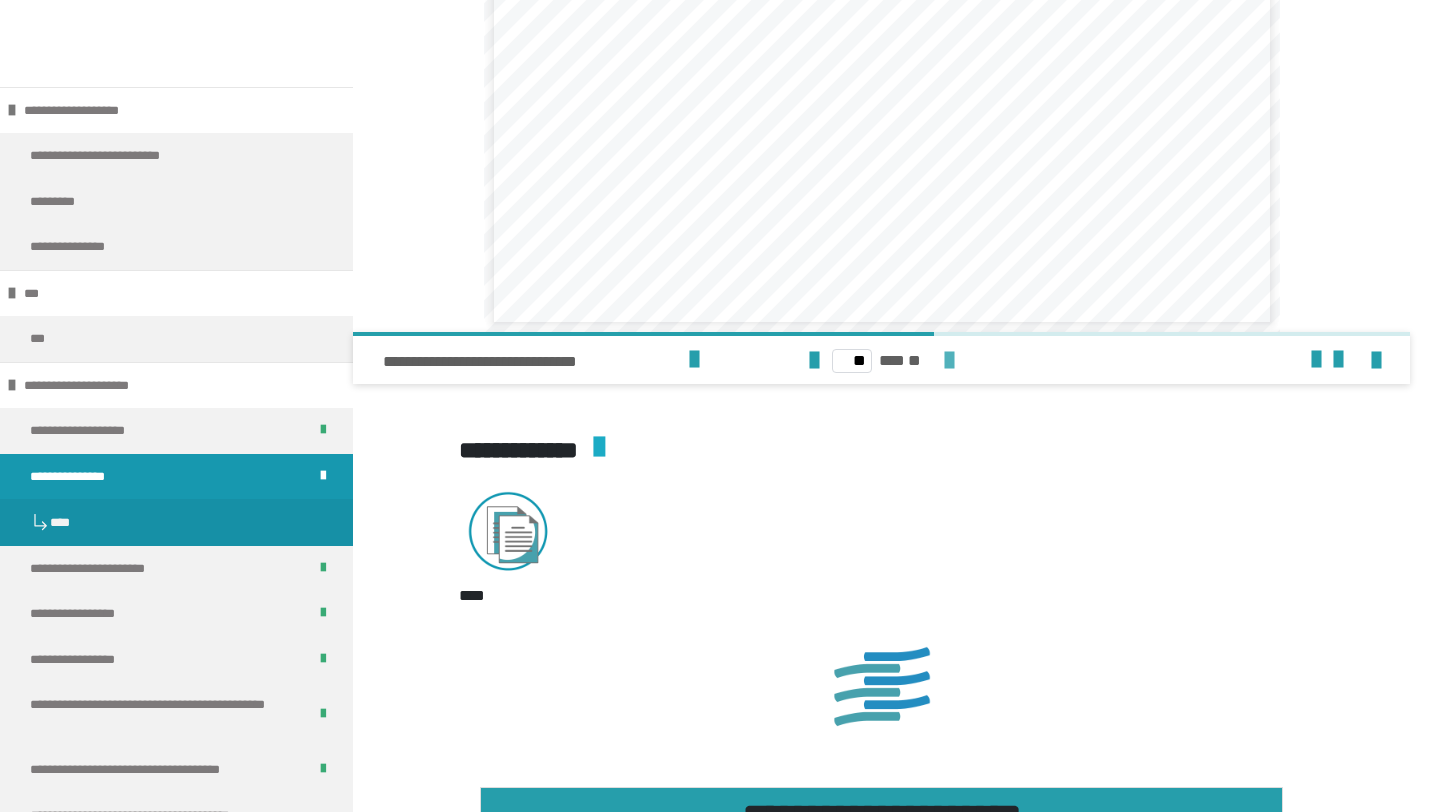 click at bounding box center (949, 361) 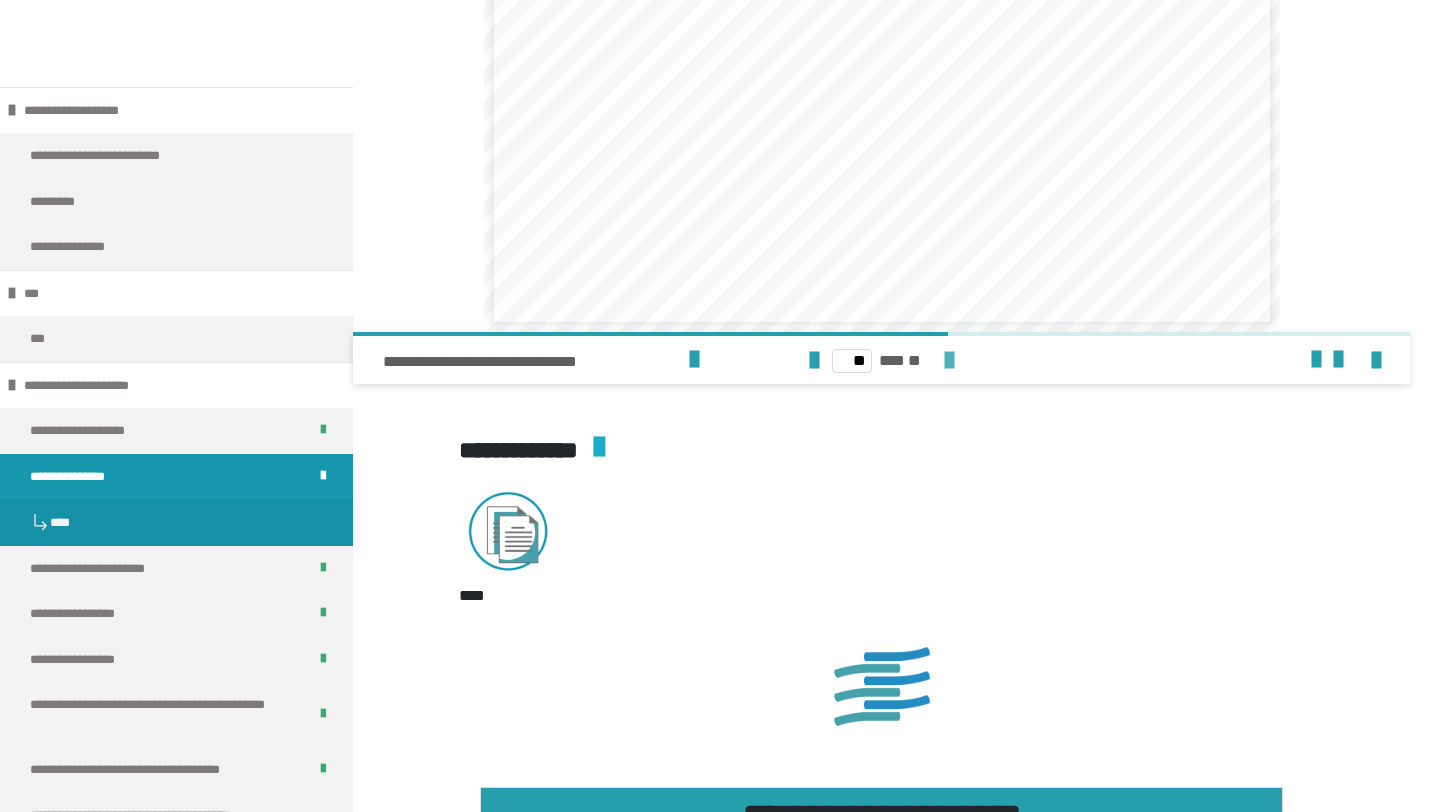 click at bounding box center [949, 361] 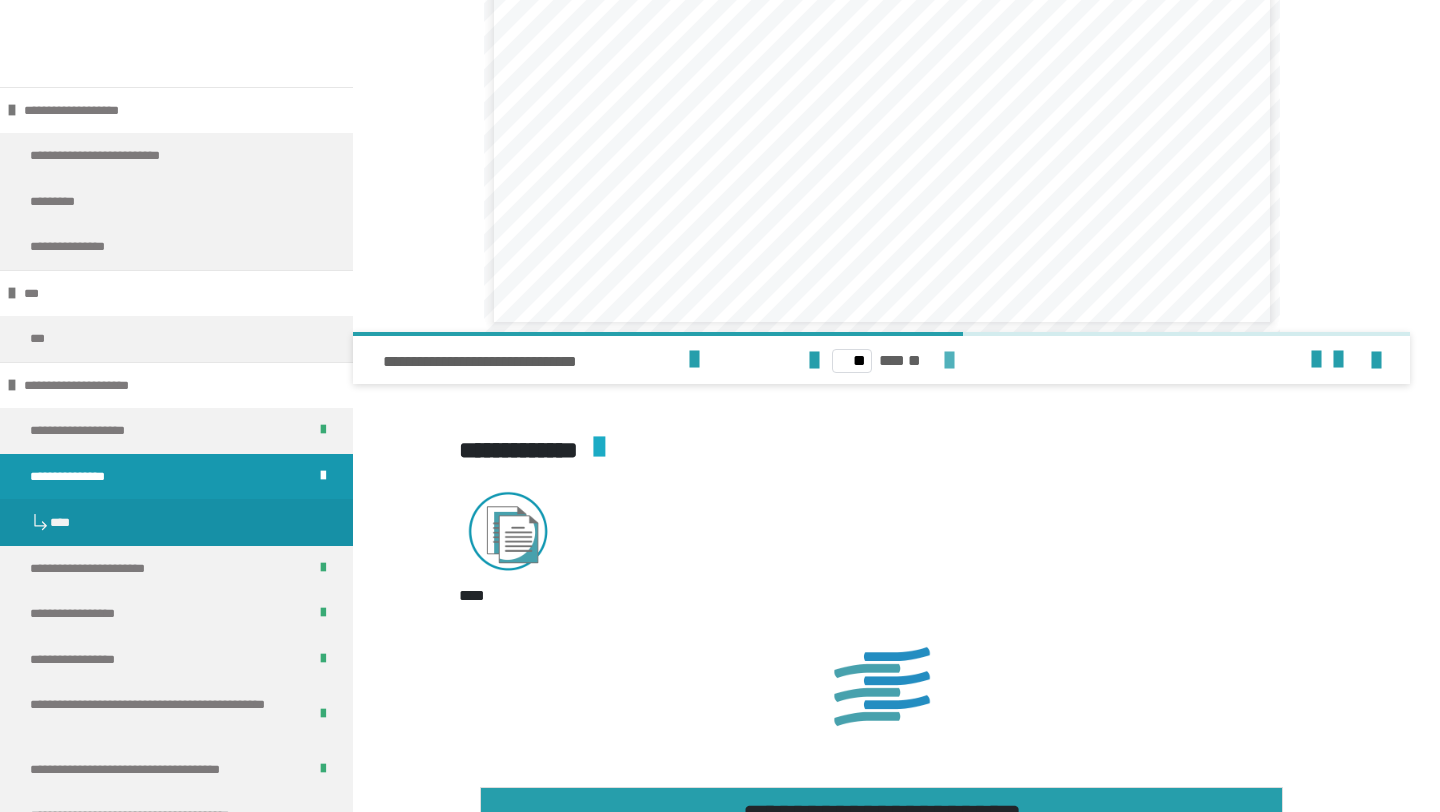 click at bounding box center [949, 361] 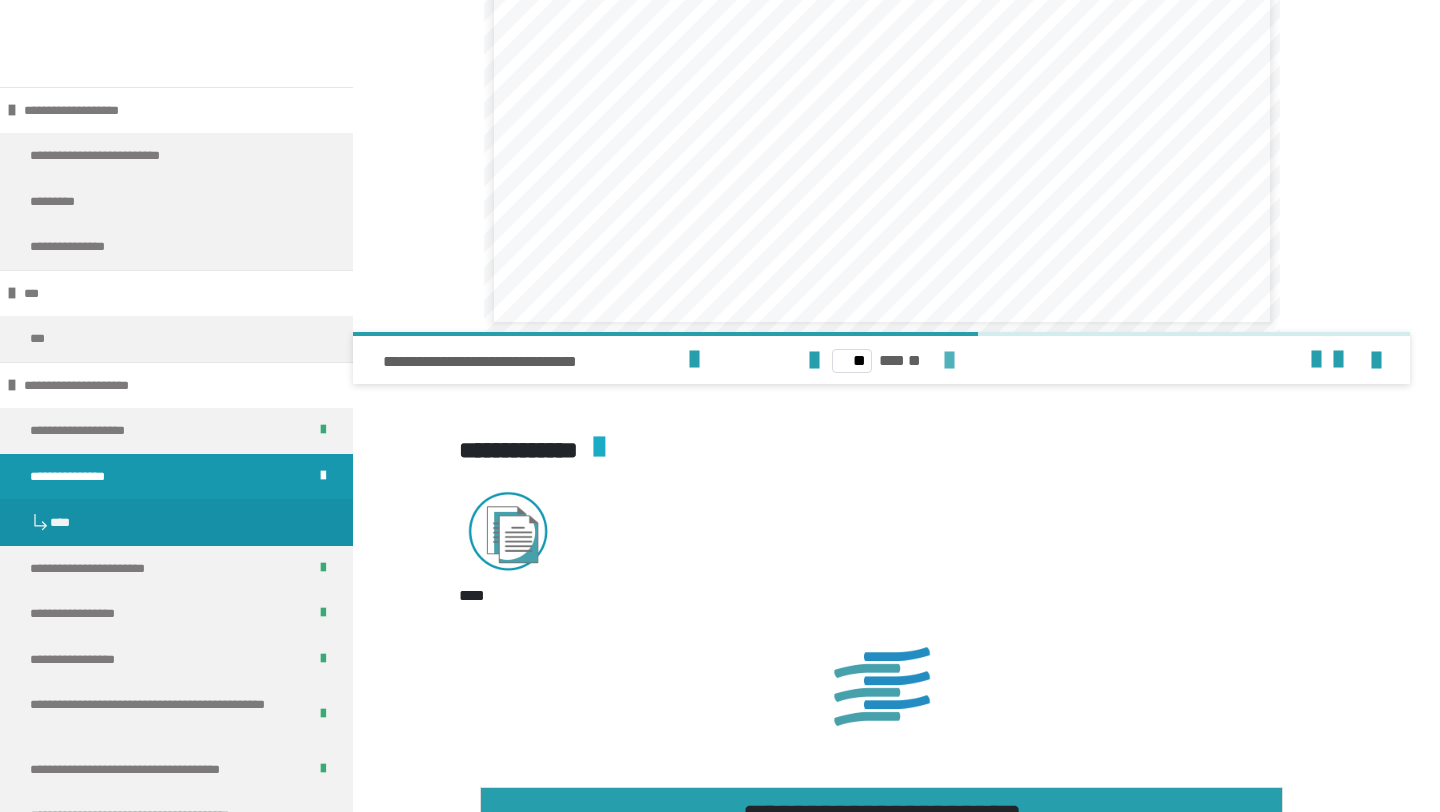 click at bounding box center [949, 361] 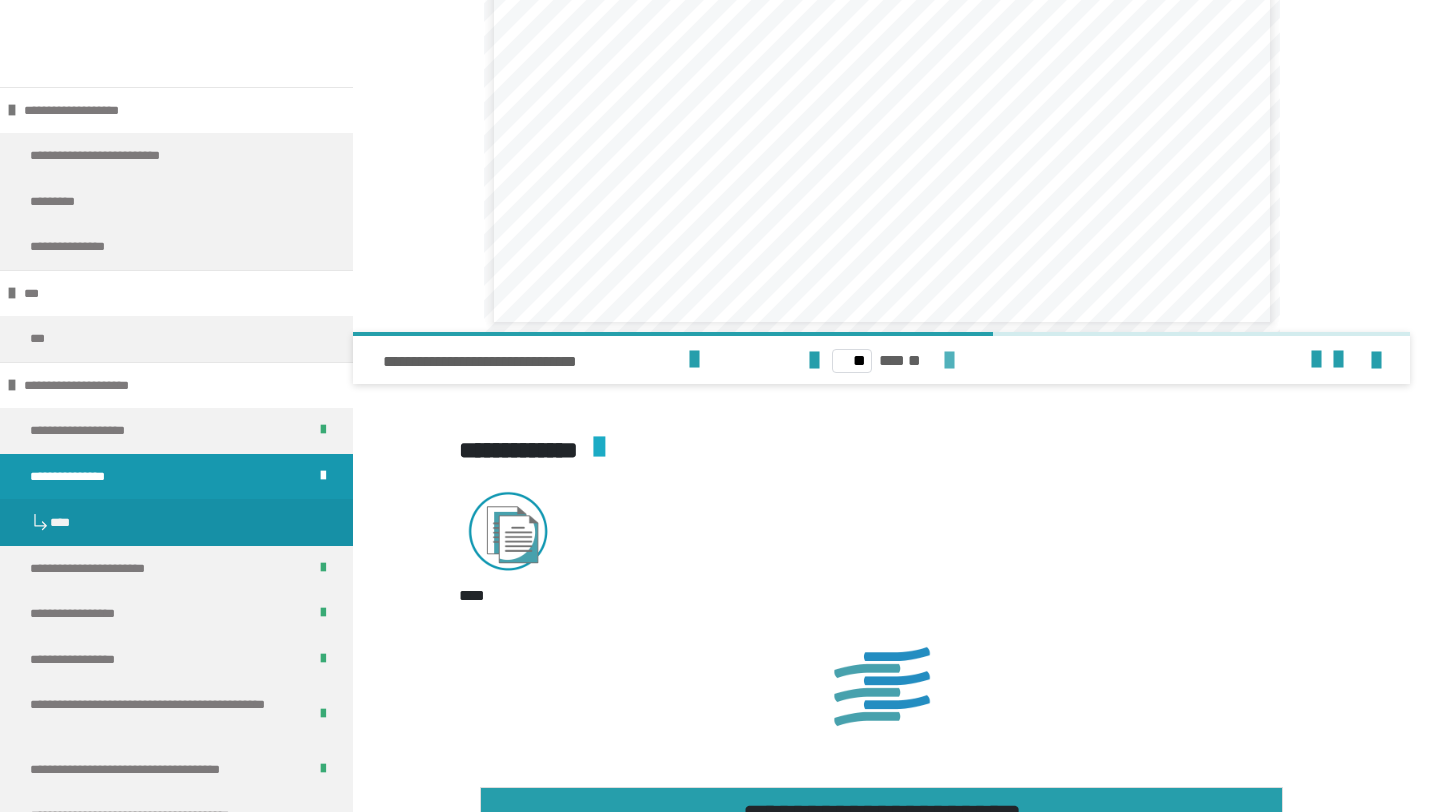 click at bounding box center [949, 361] 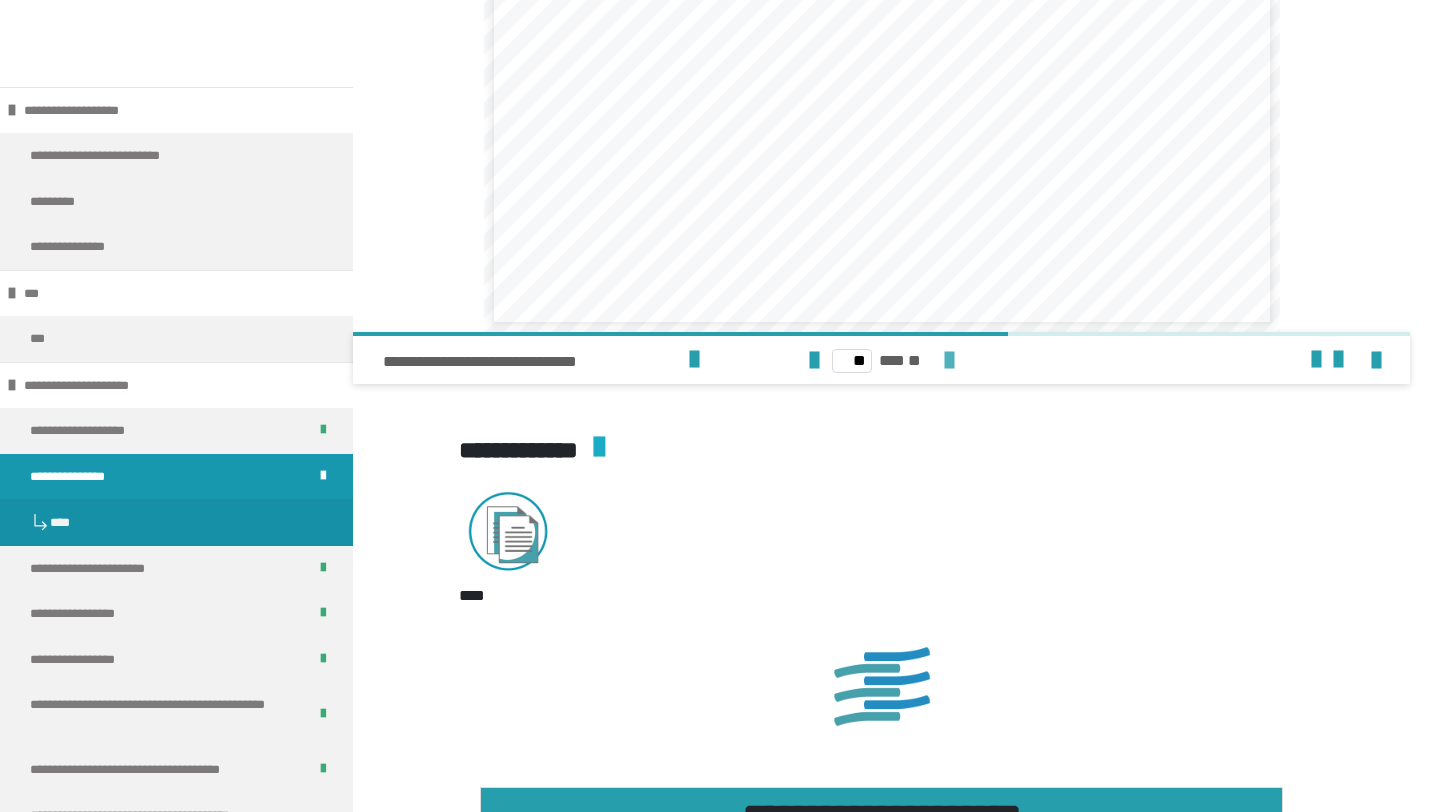 click at bounding box center (949, 361) 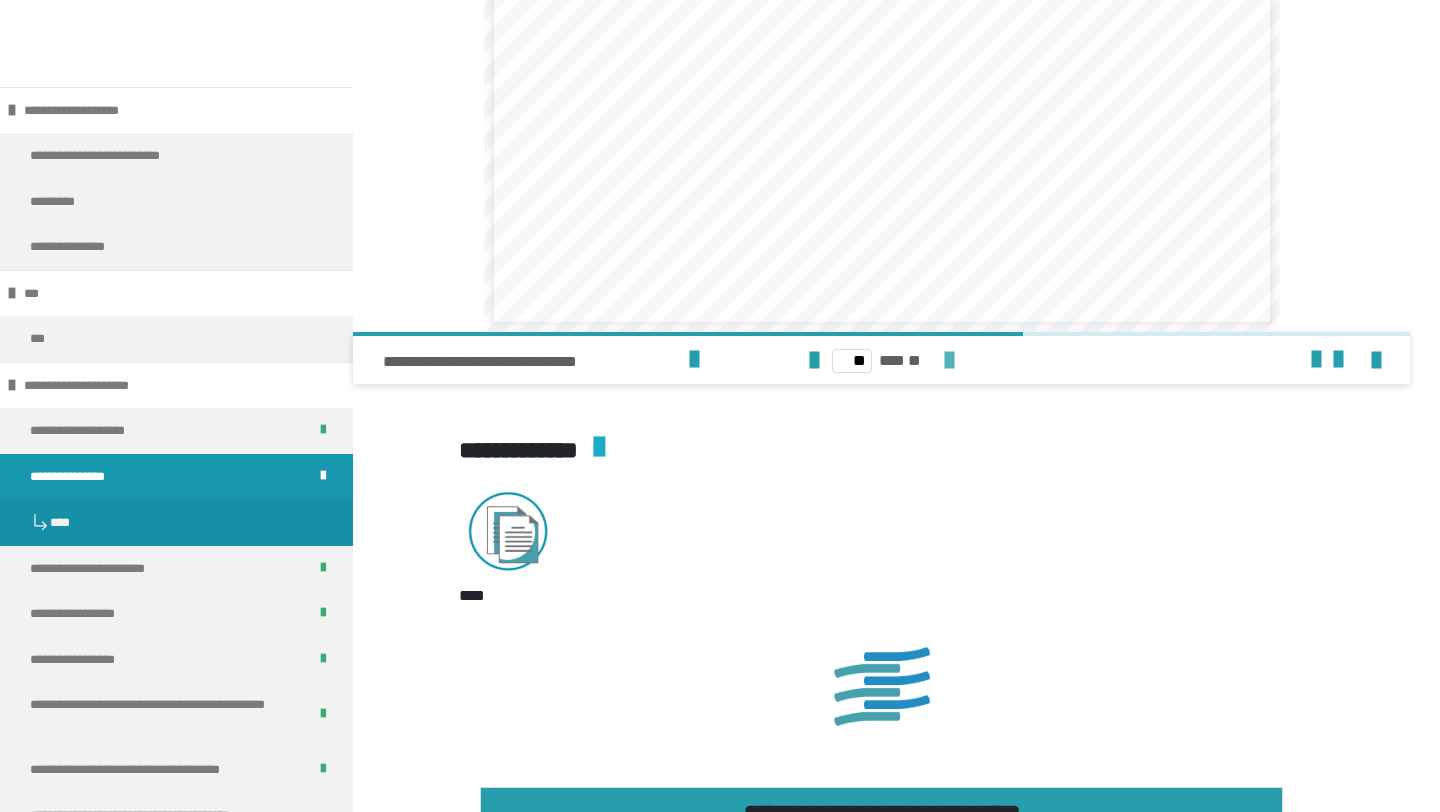 click at bounding box center (949, 361) 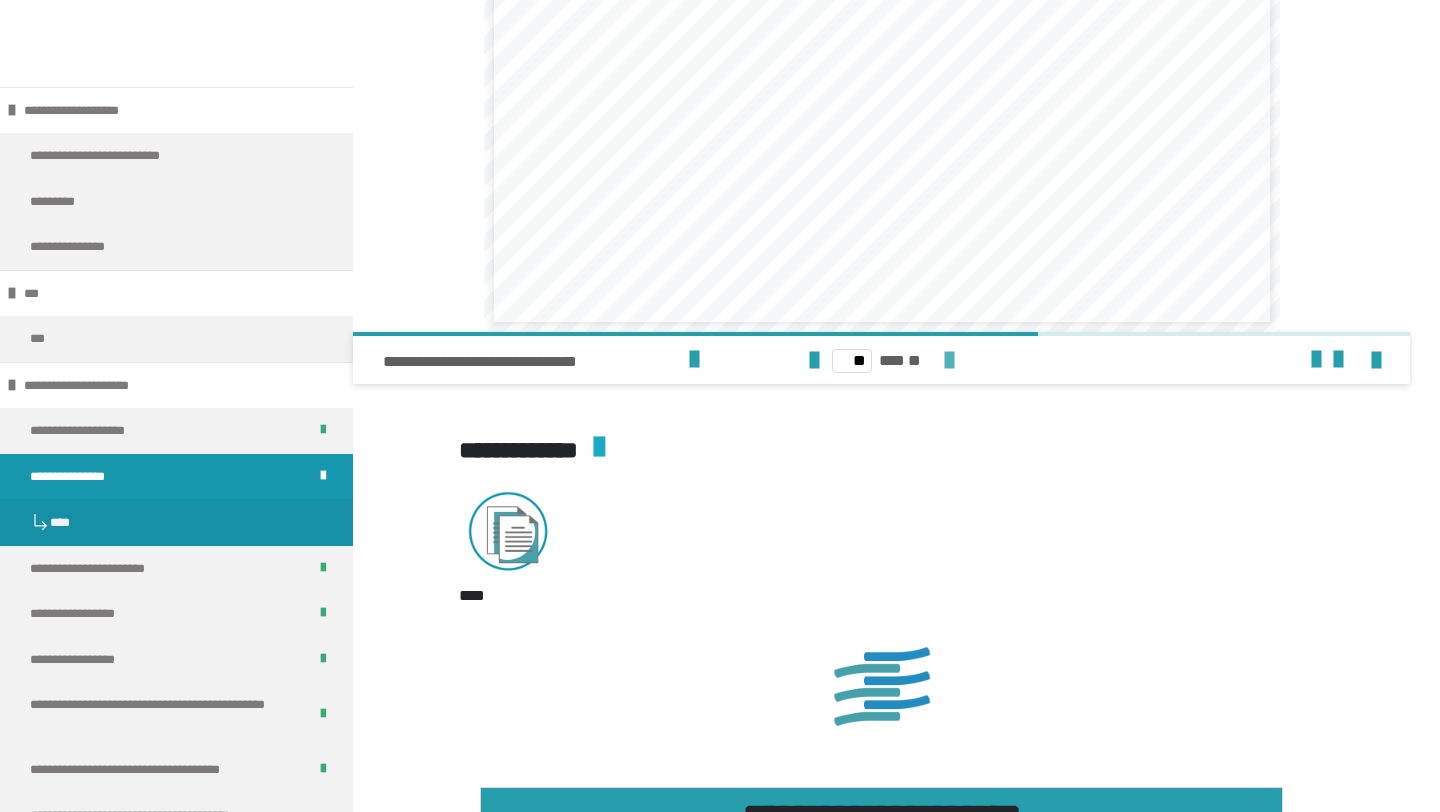click at bounding box center [949, 361] 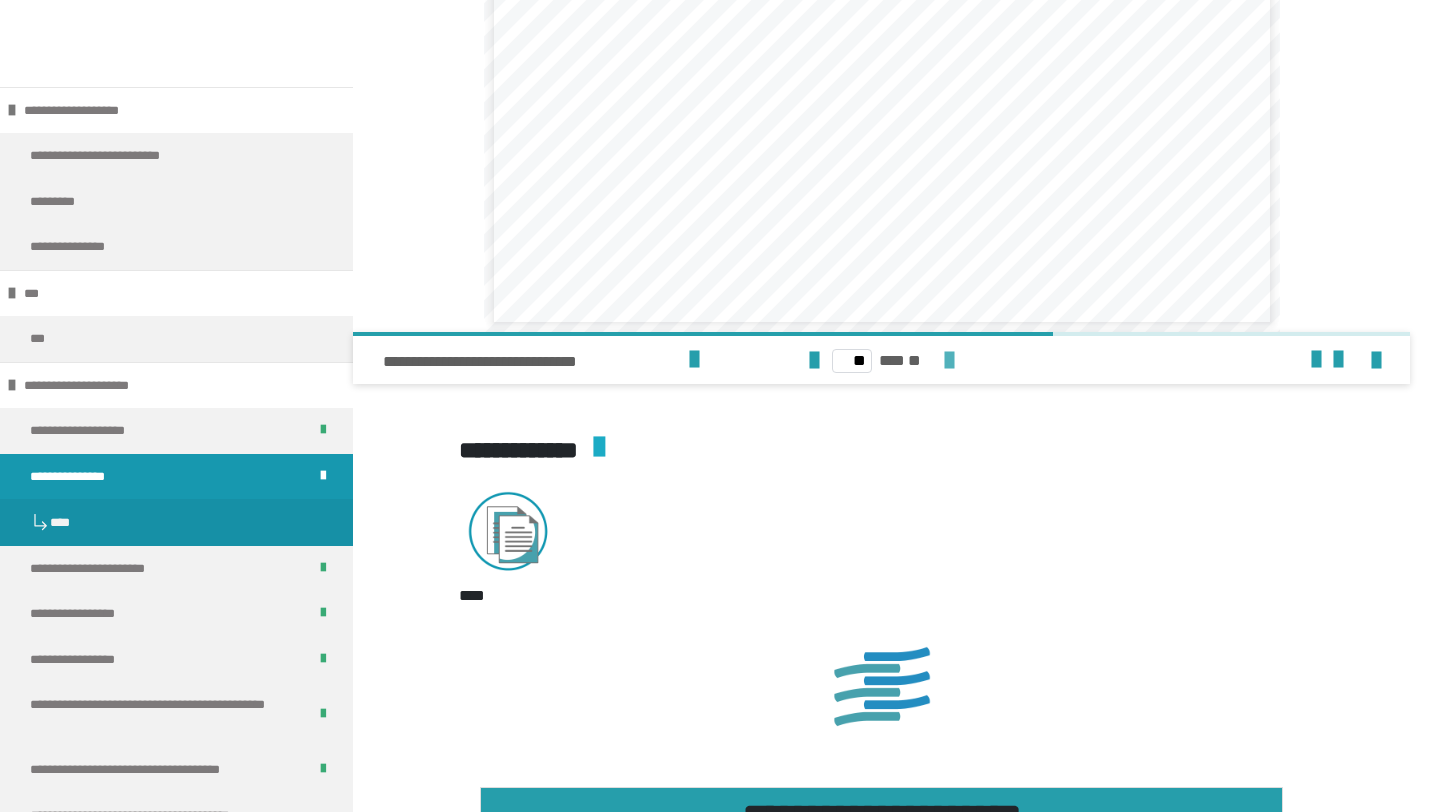 click at bounding box center [949, 361] 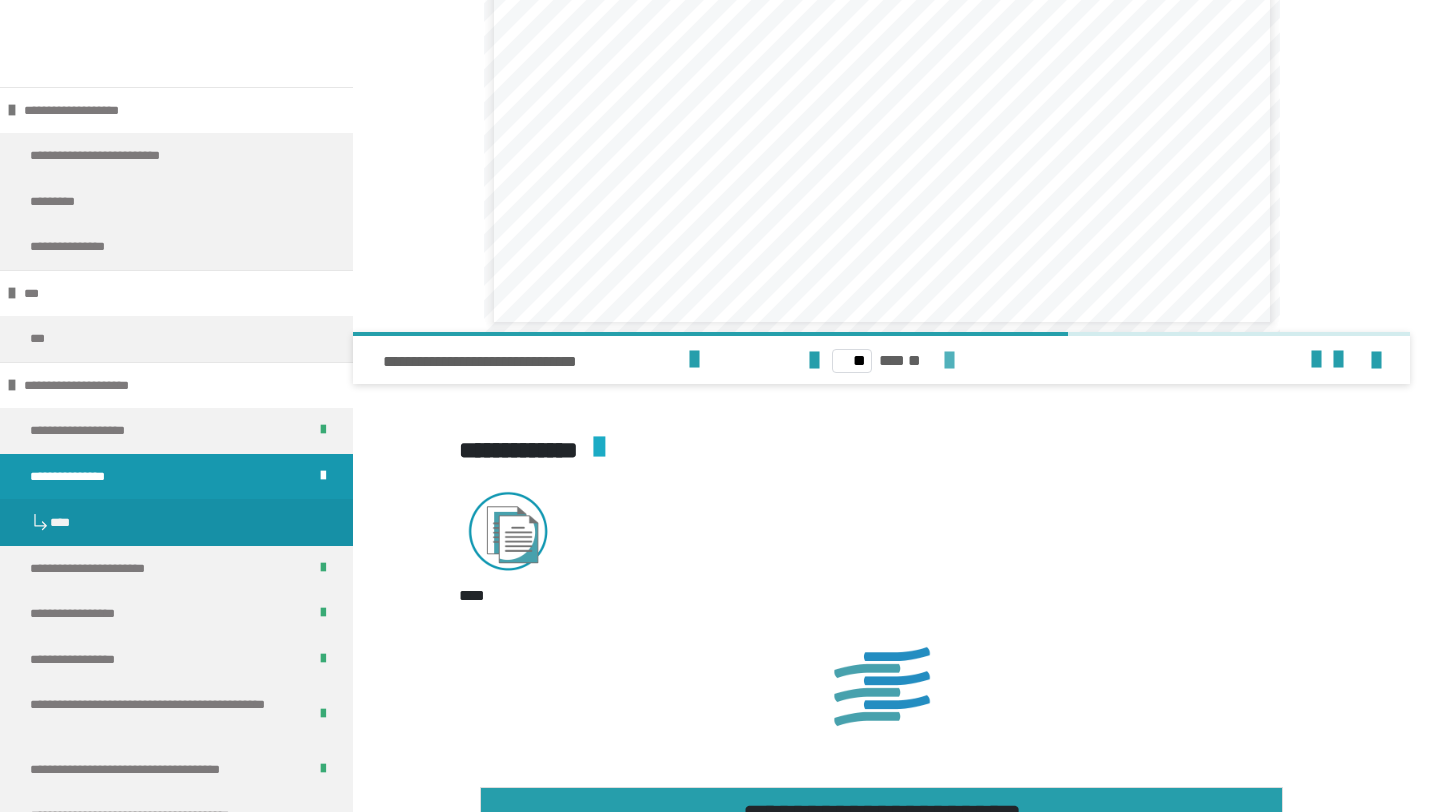 click at bounding box center [814, 361] 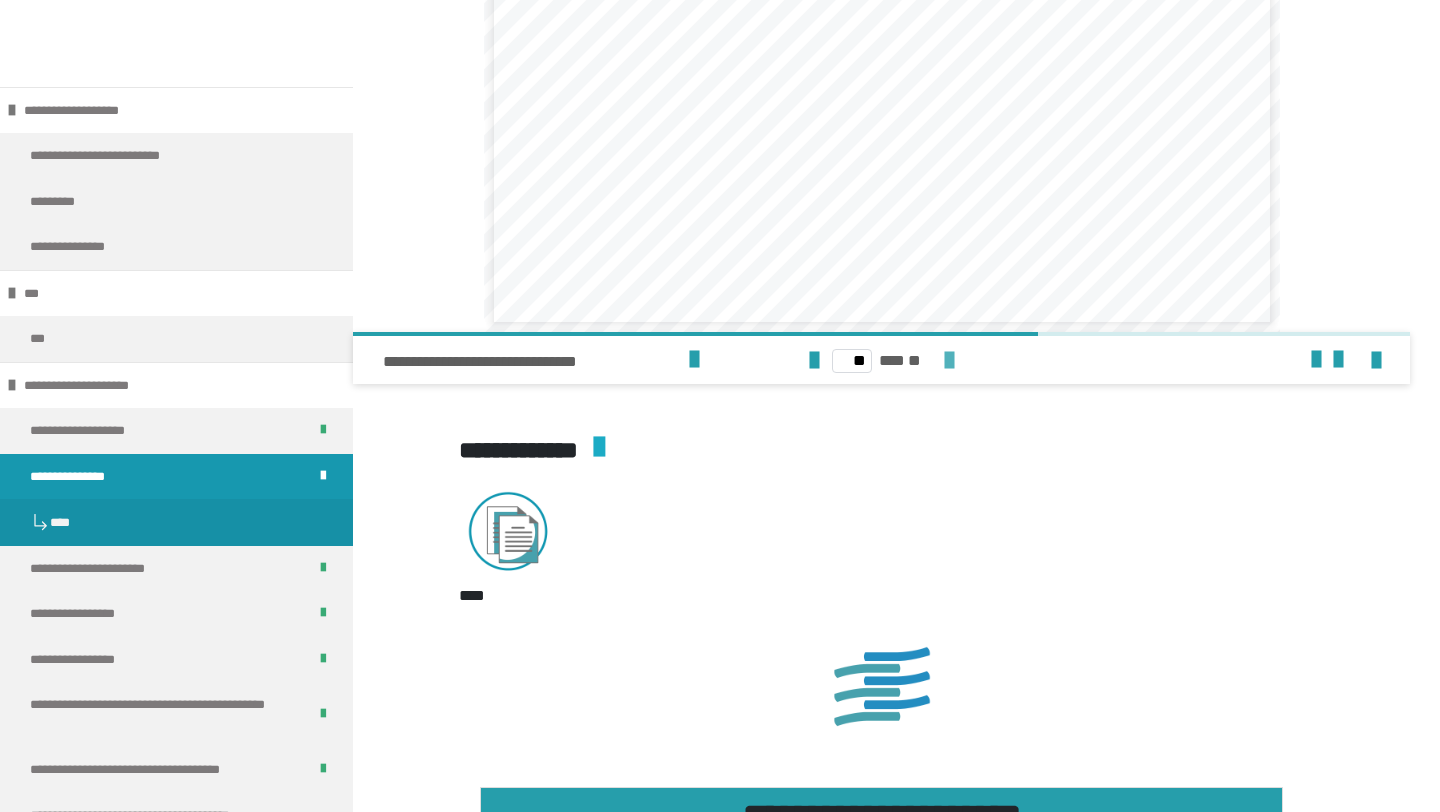 click at bounding box center (949, 361) 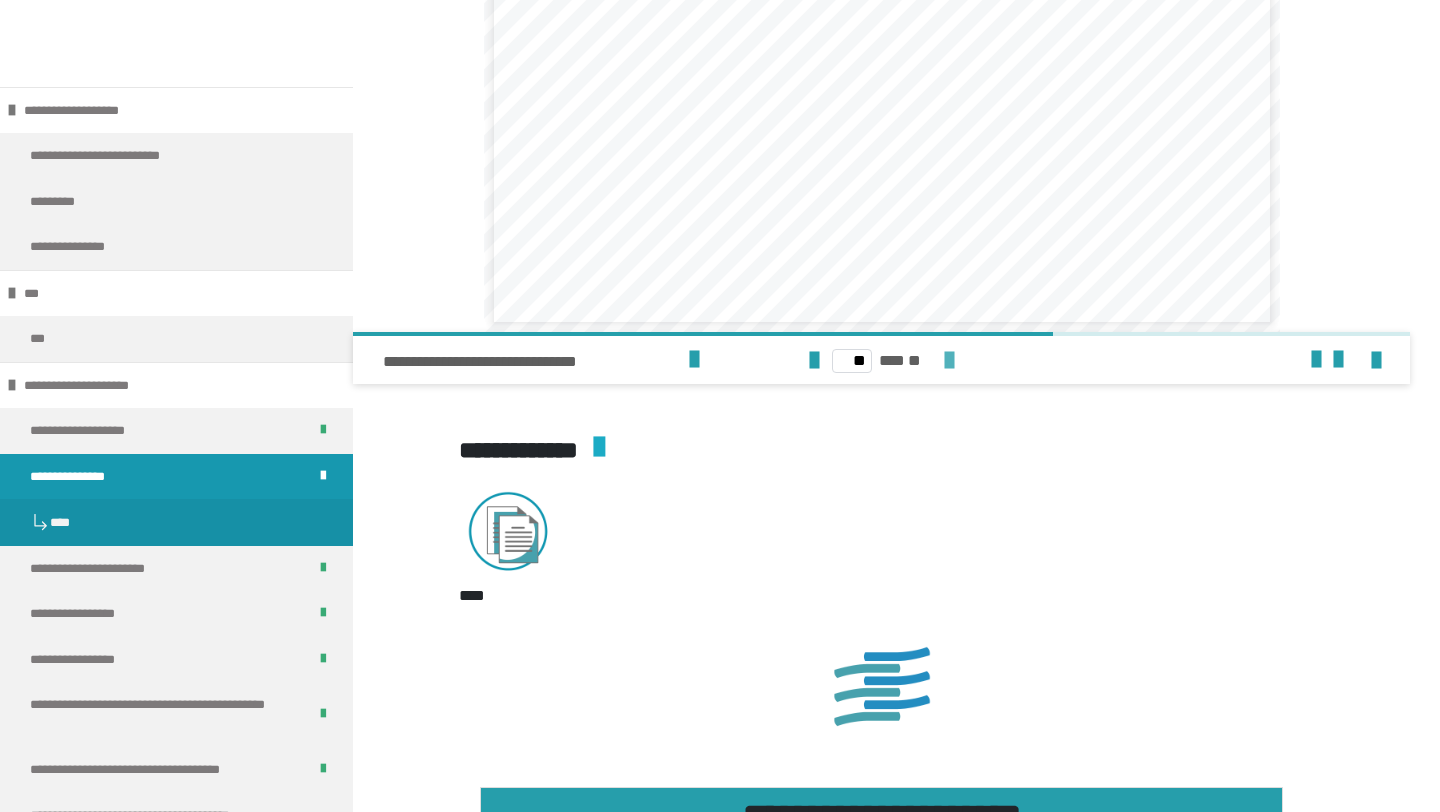 click at bounding box center (949, 361) 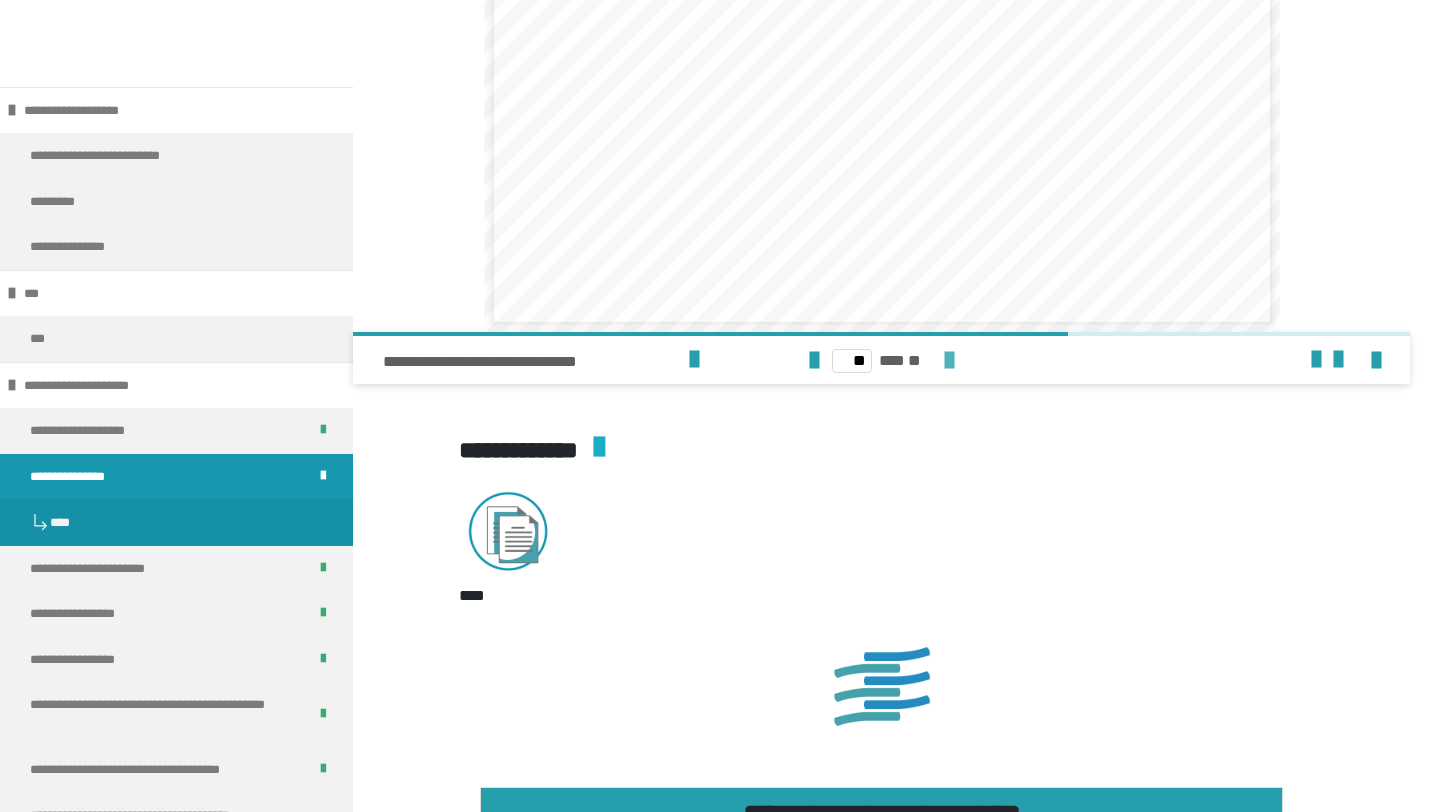 click at bounding box center [949, 361] 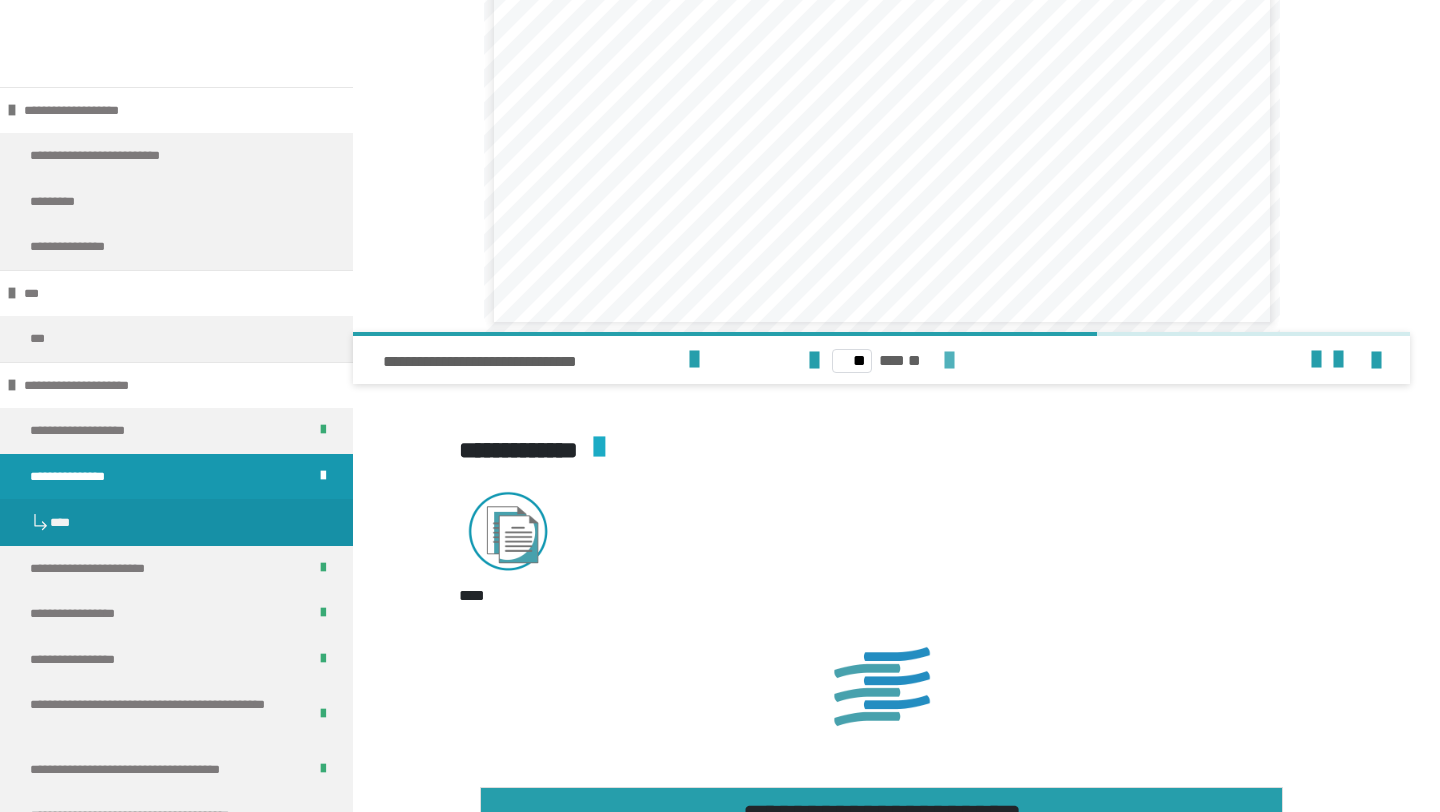 click at bounding box center (949, 361) 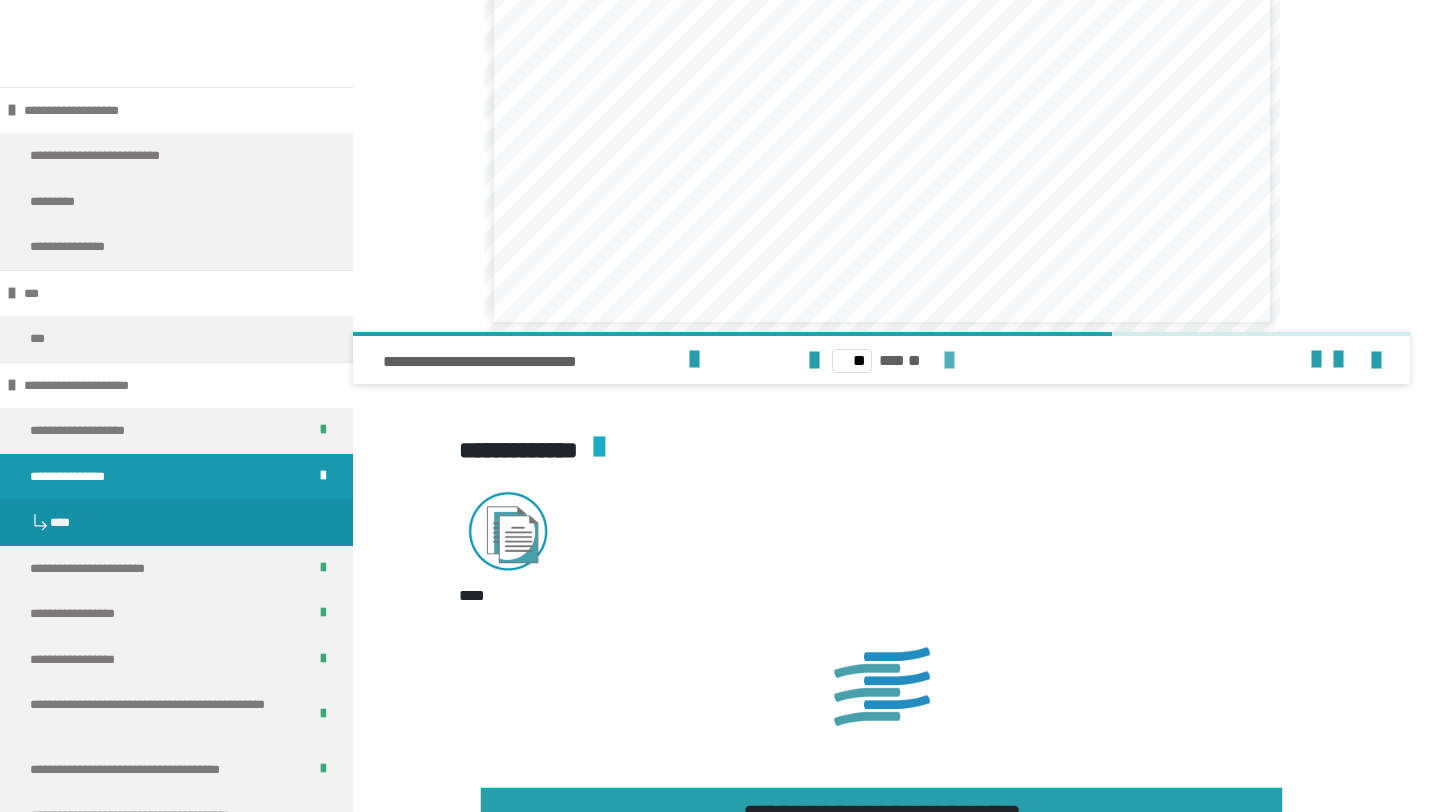 click at bounding box center (949, 361) 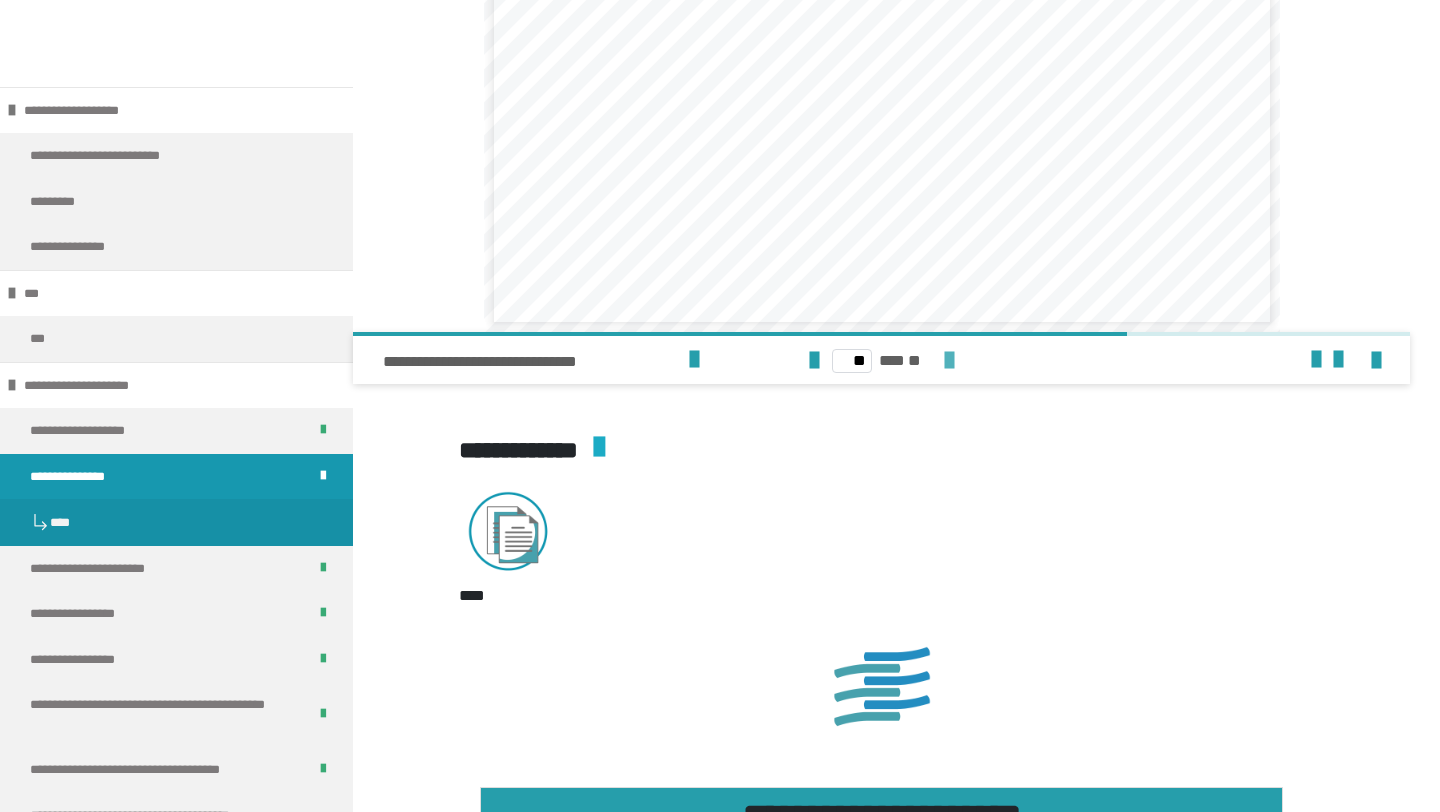 click at bounding box center (949, 361) 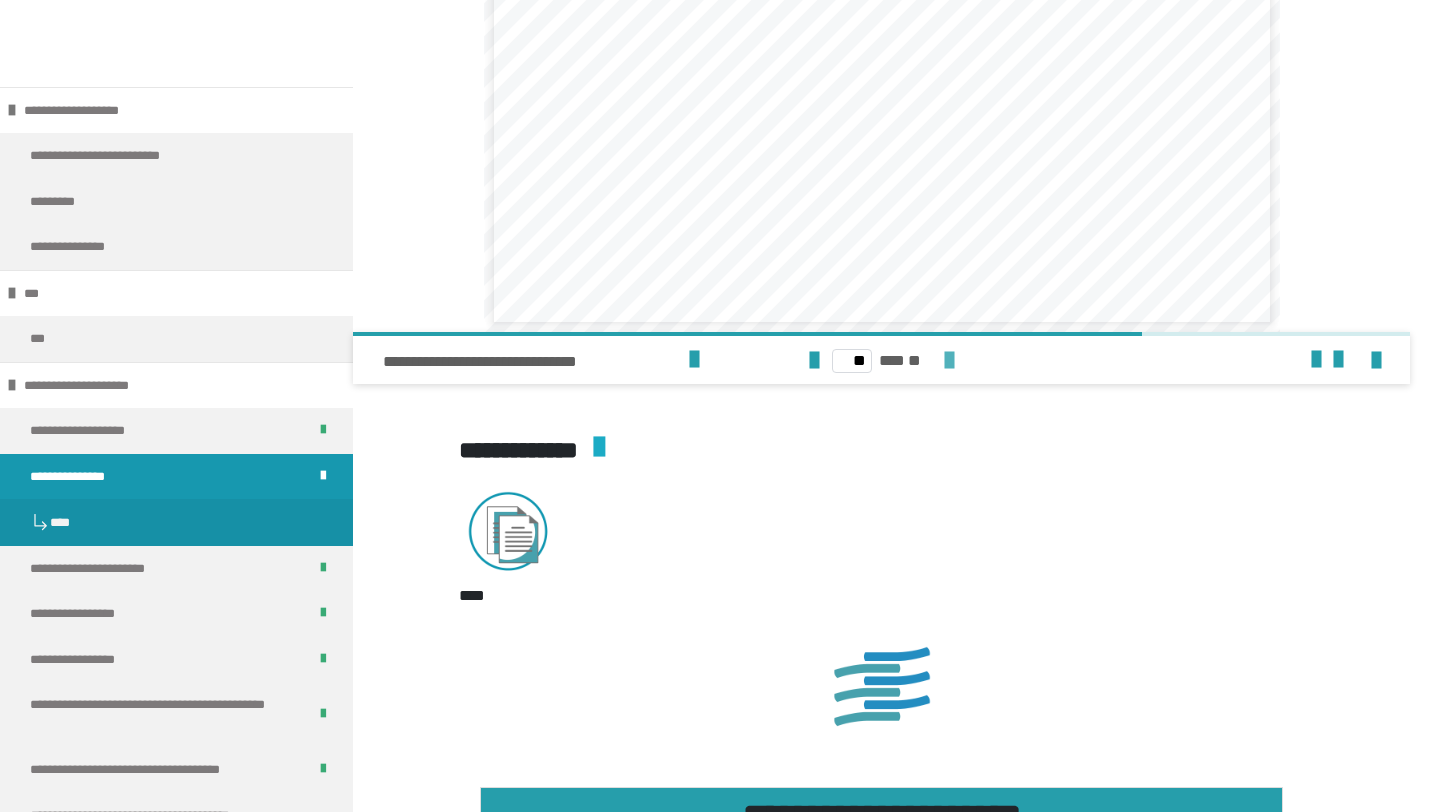 click at bounding box center [949, 361] 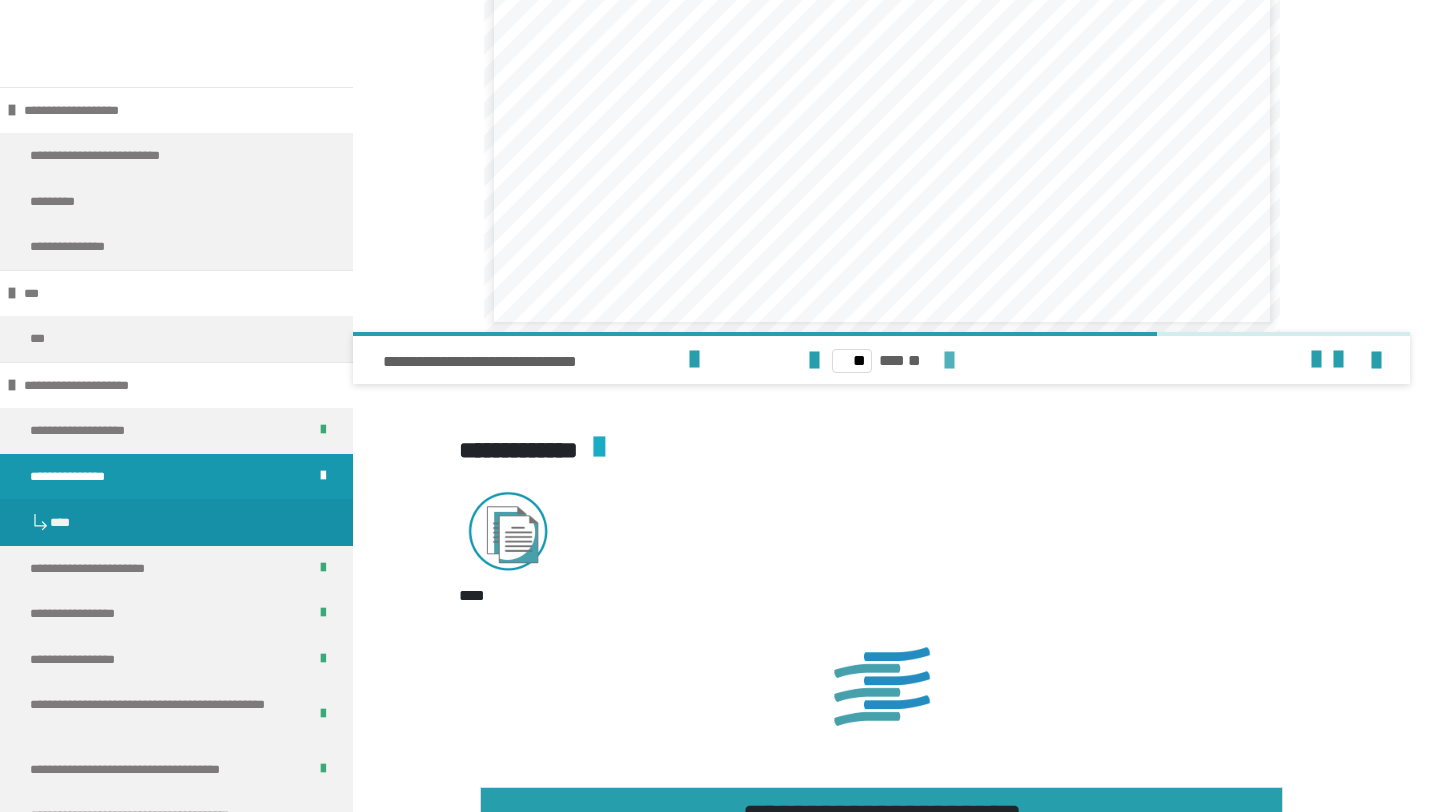 click at bounding box center (949, 361) 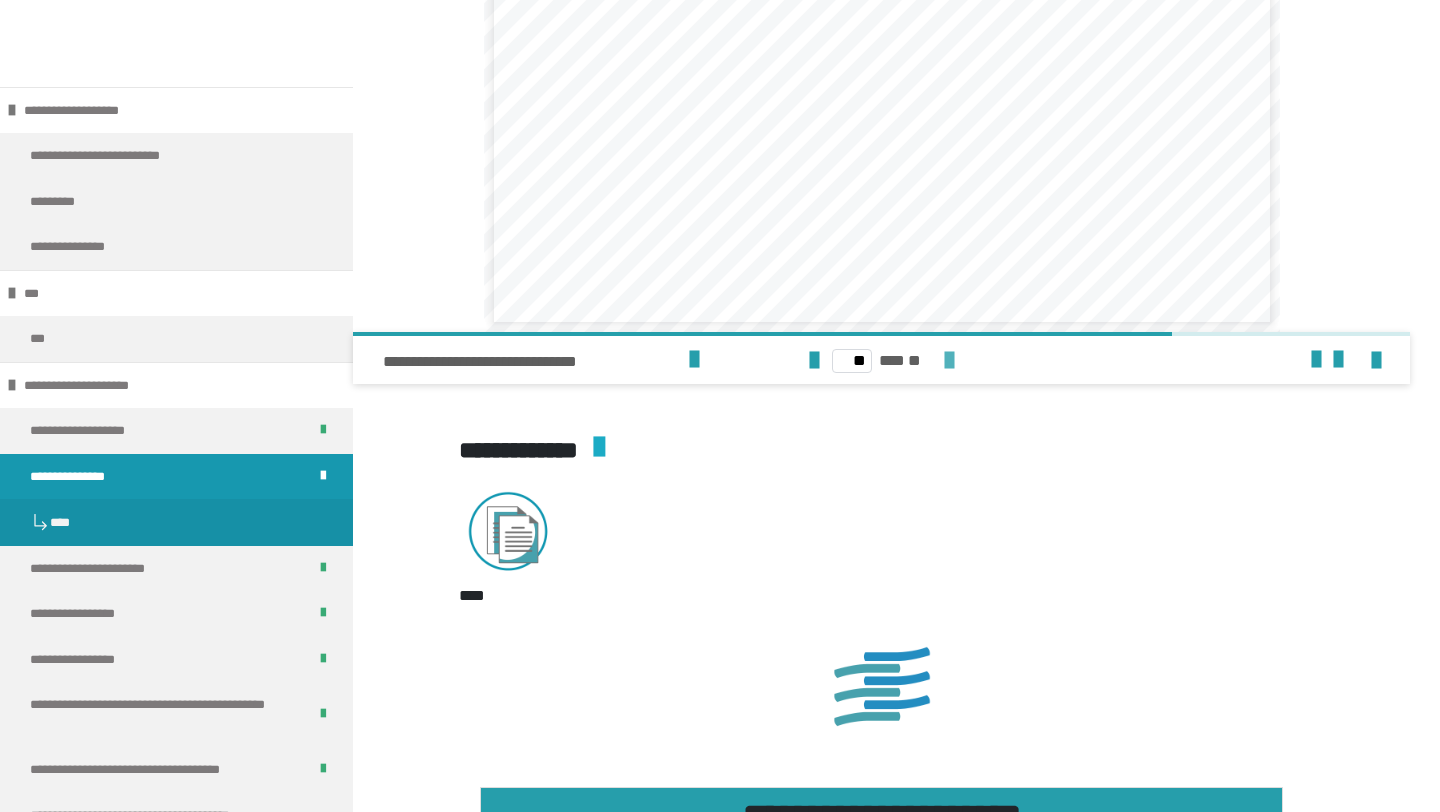 click at bounding box center [949, 361] 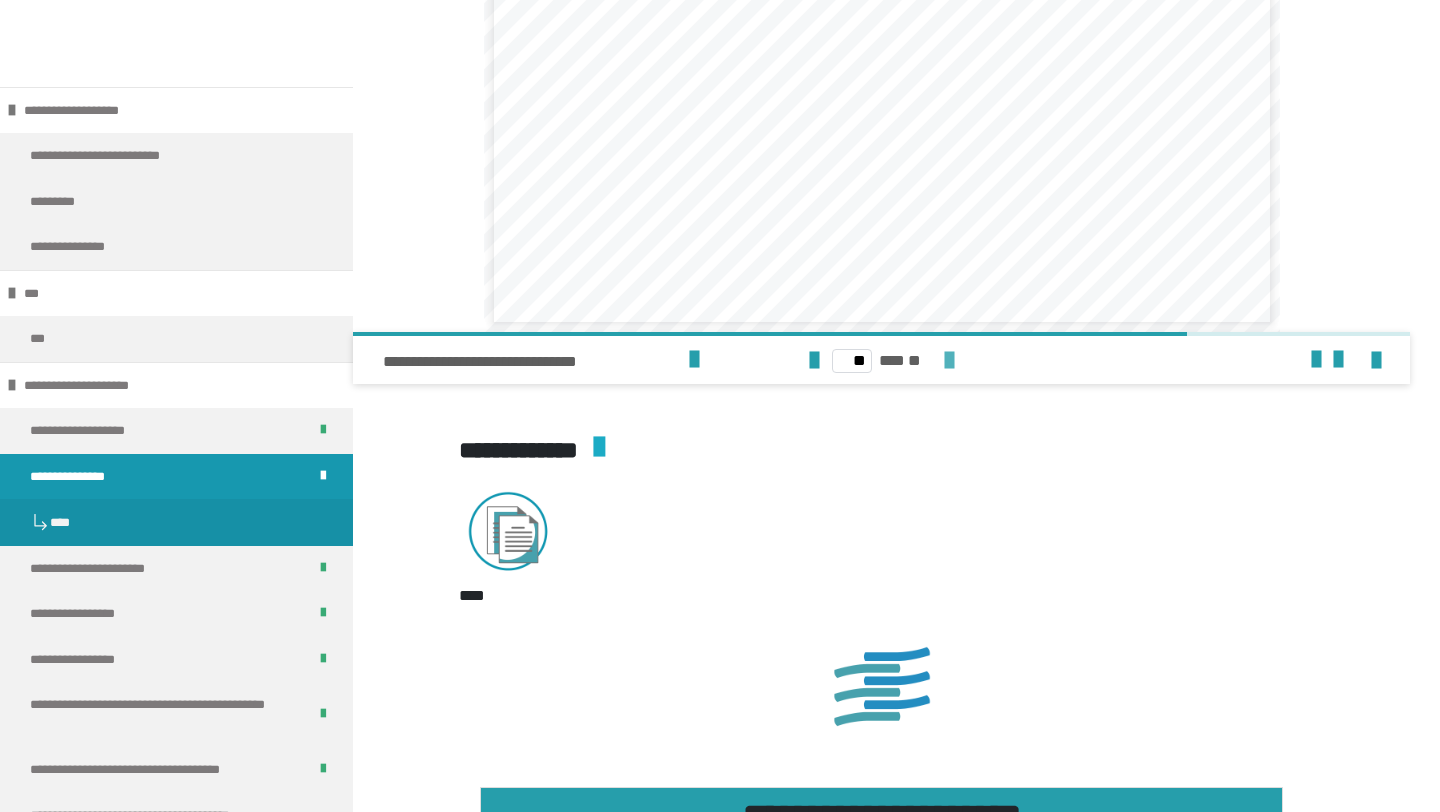 click at bounding box center (949, 361) 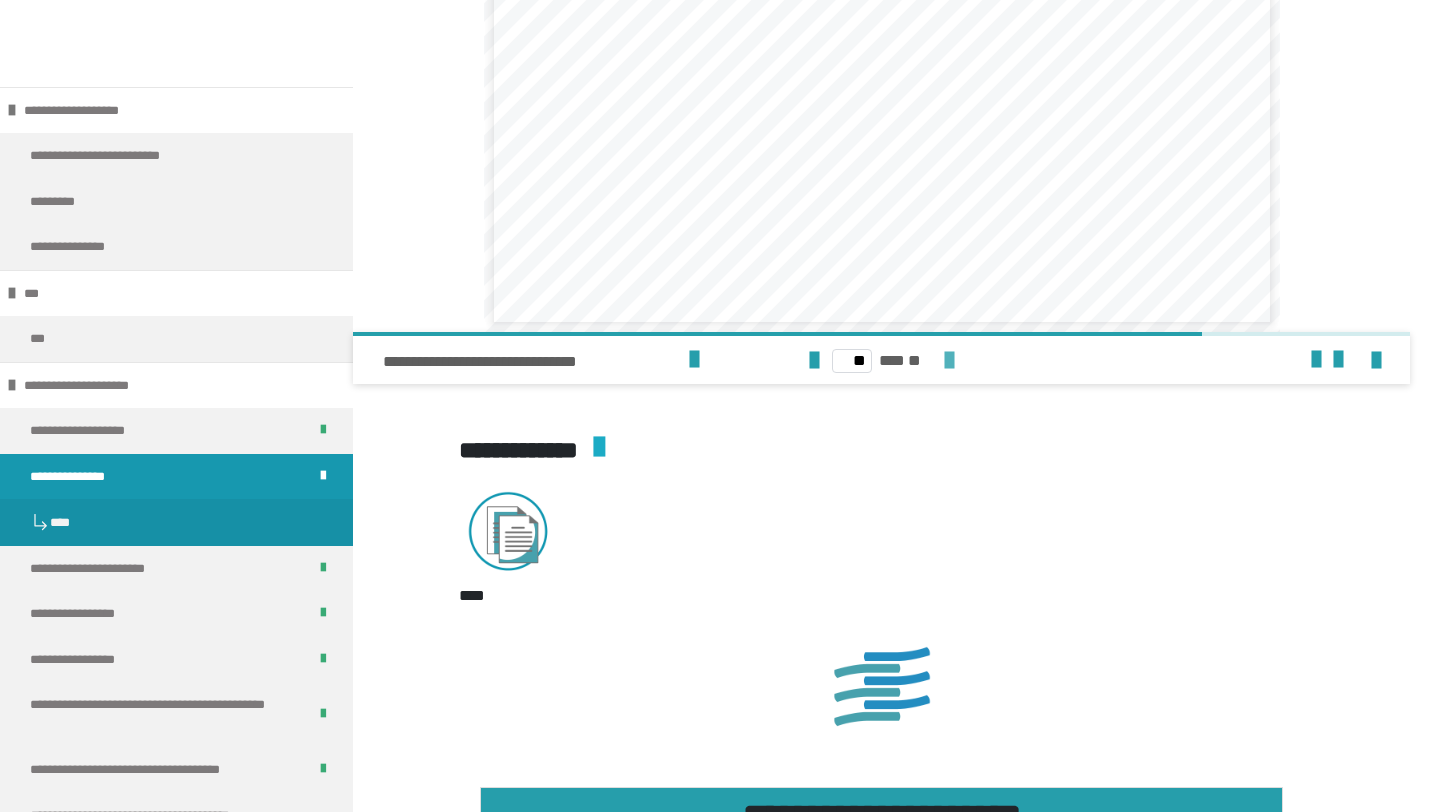 click at bounding box center (949, 361) 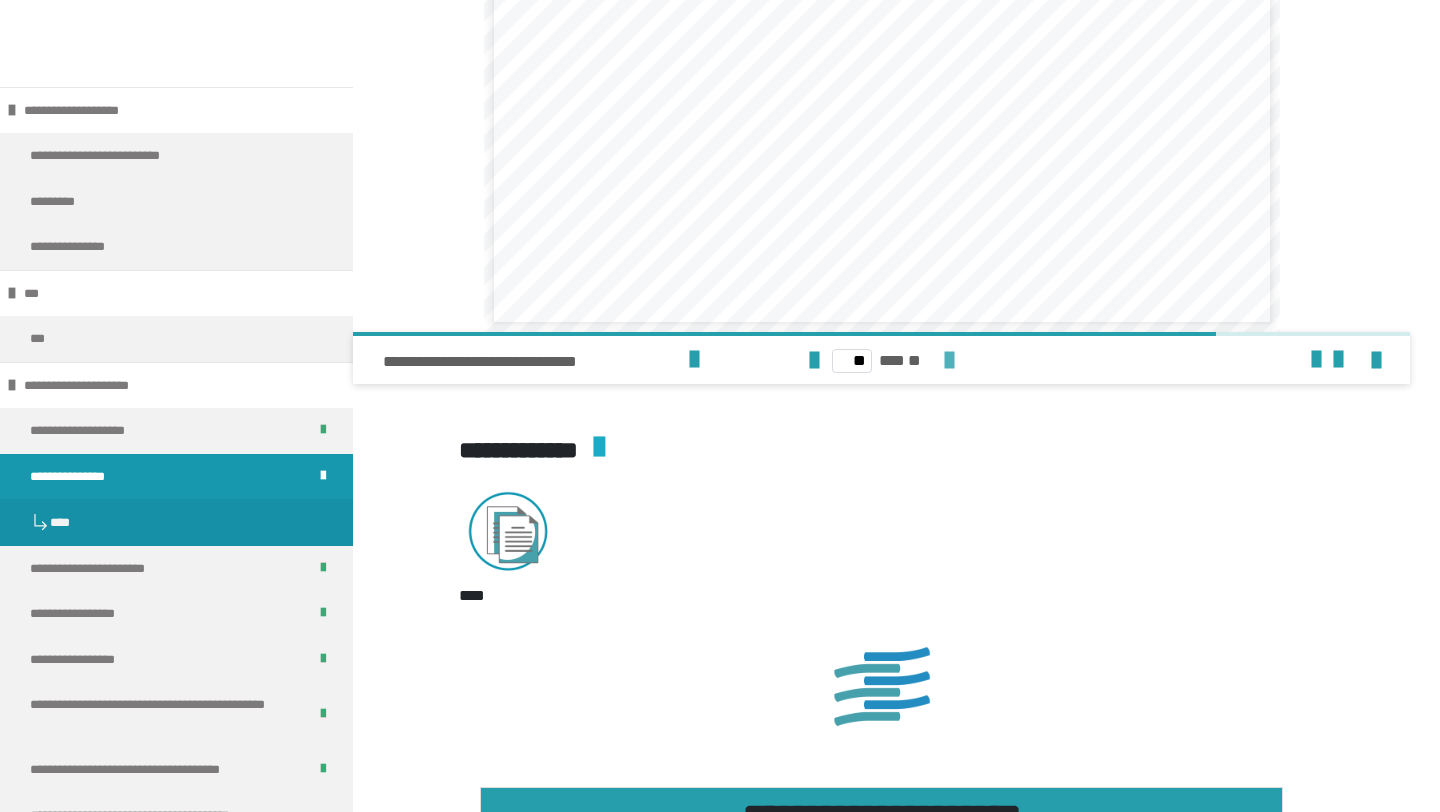 click at bounding box center [949, 361] 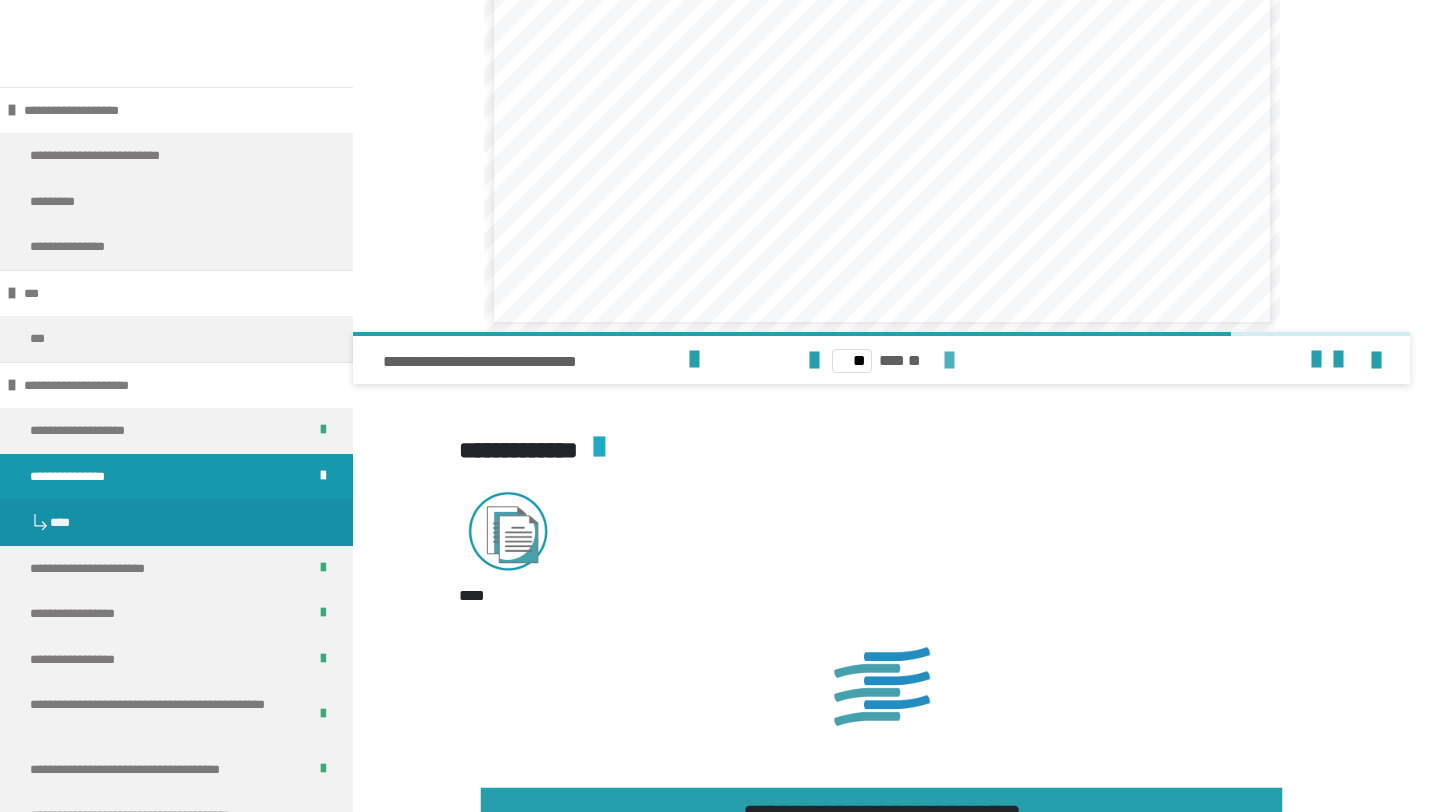click at bounding box center (949, 361) 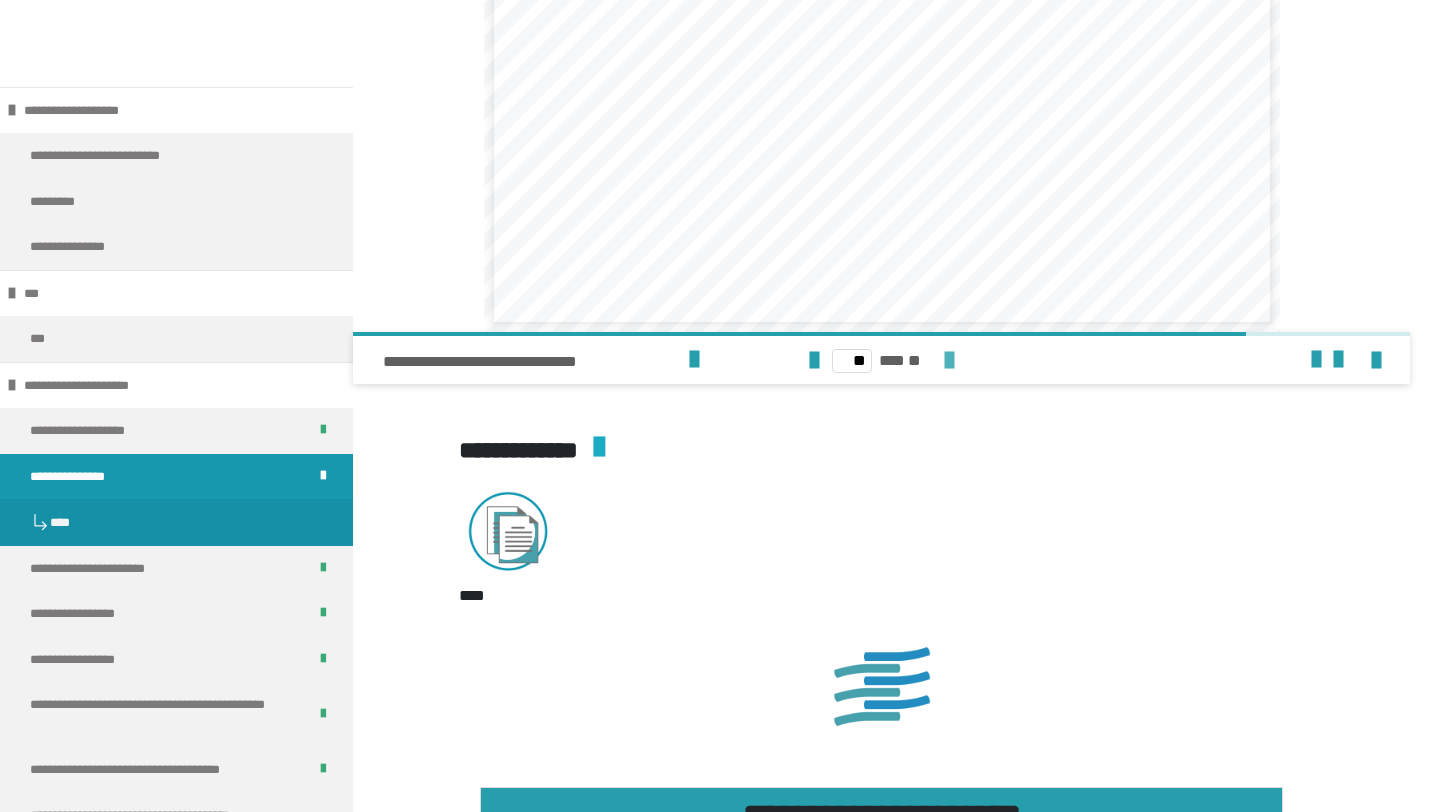 click at bounding box center [949, 361] 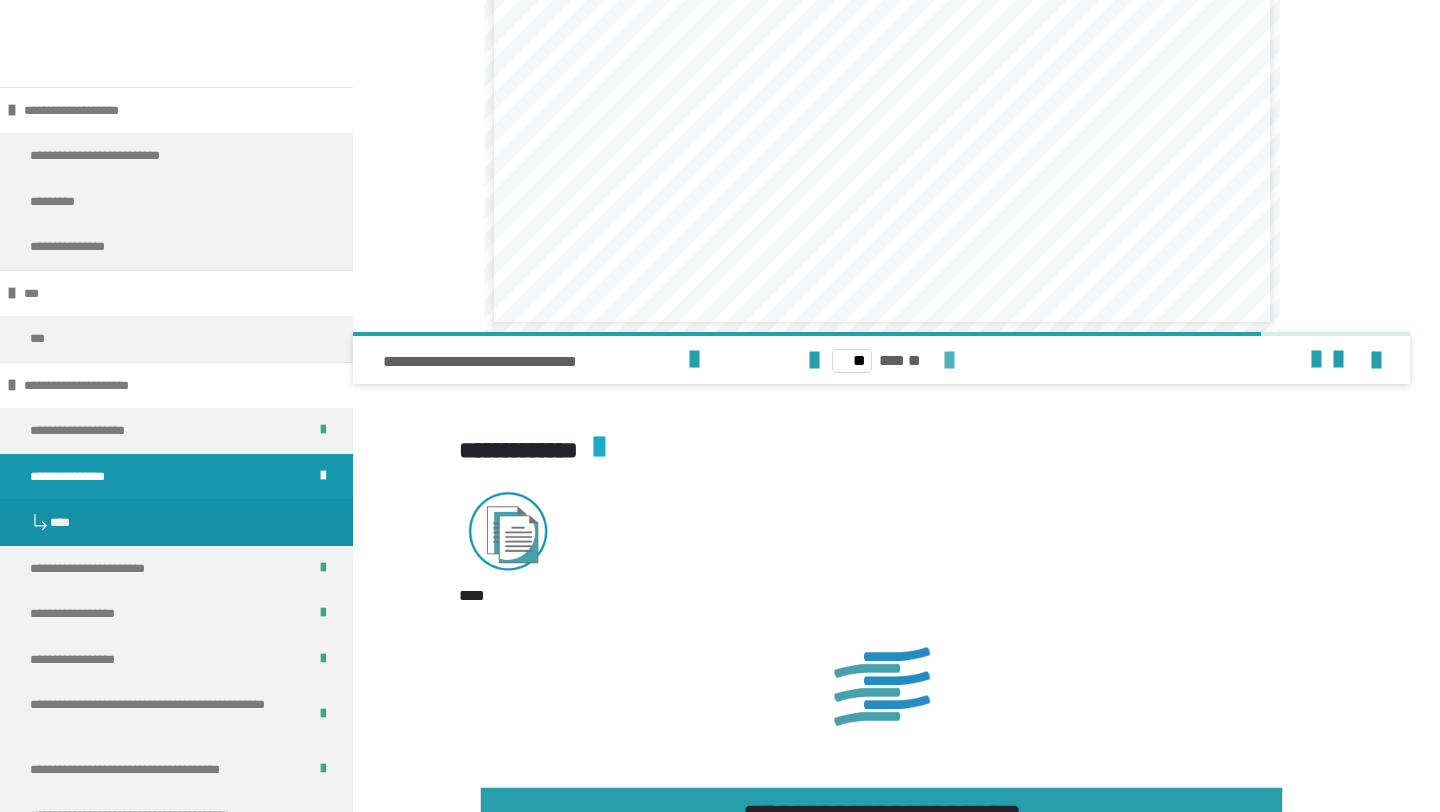 click at bounding box center (949, 361) 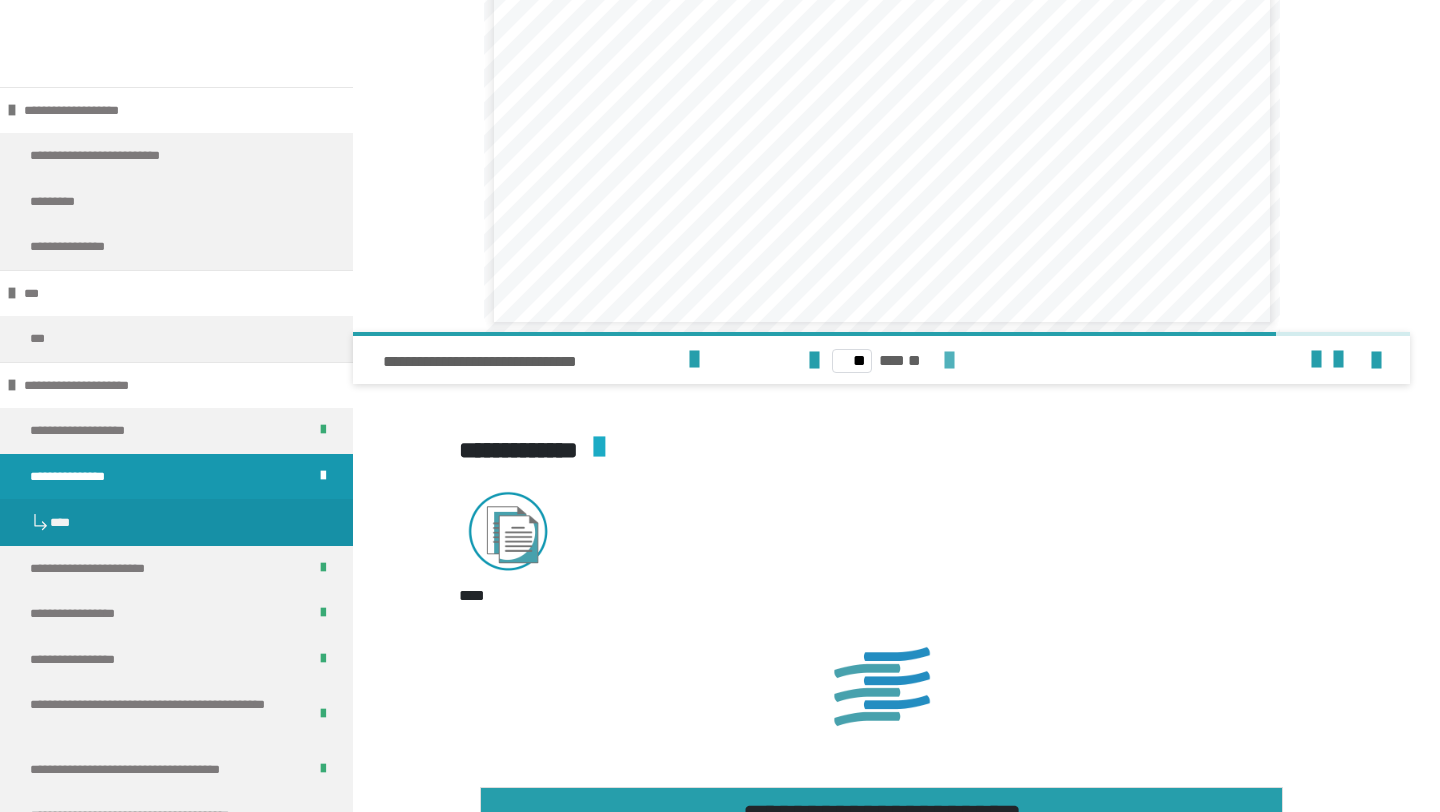 click at bounding box center (949, 361) 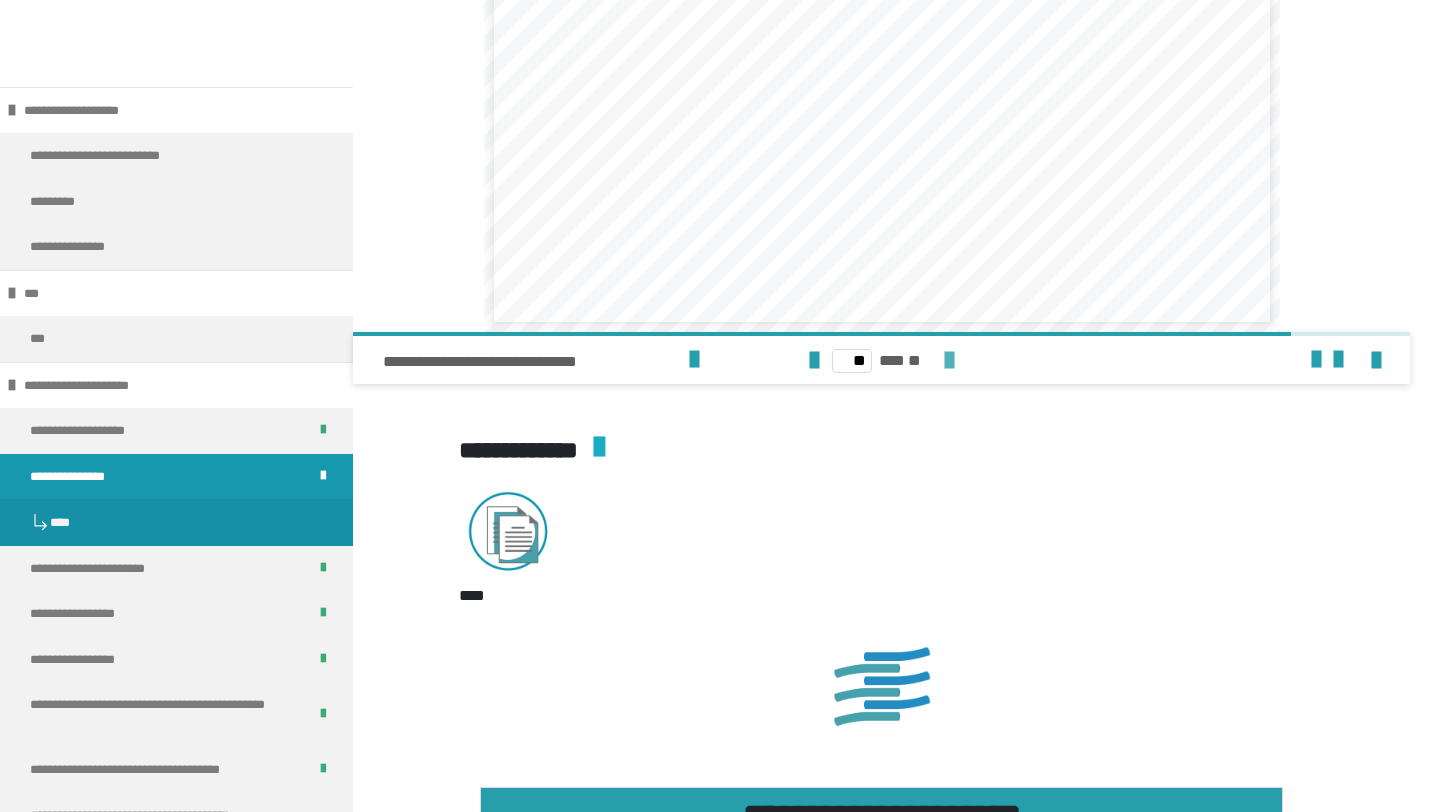 click at bounding box center [949, 361] 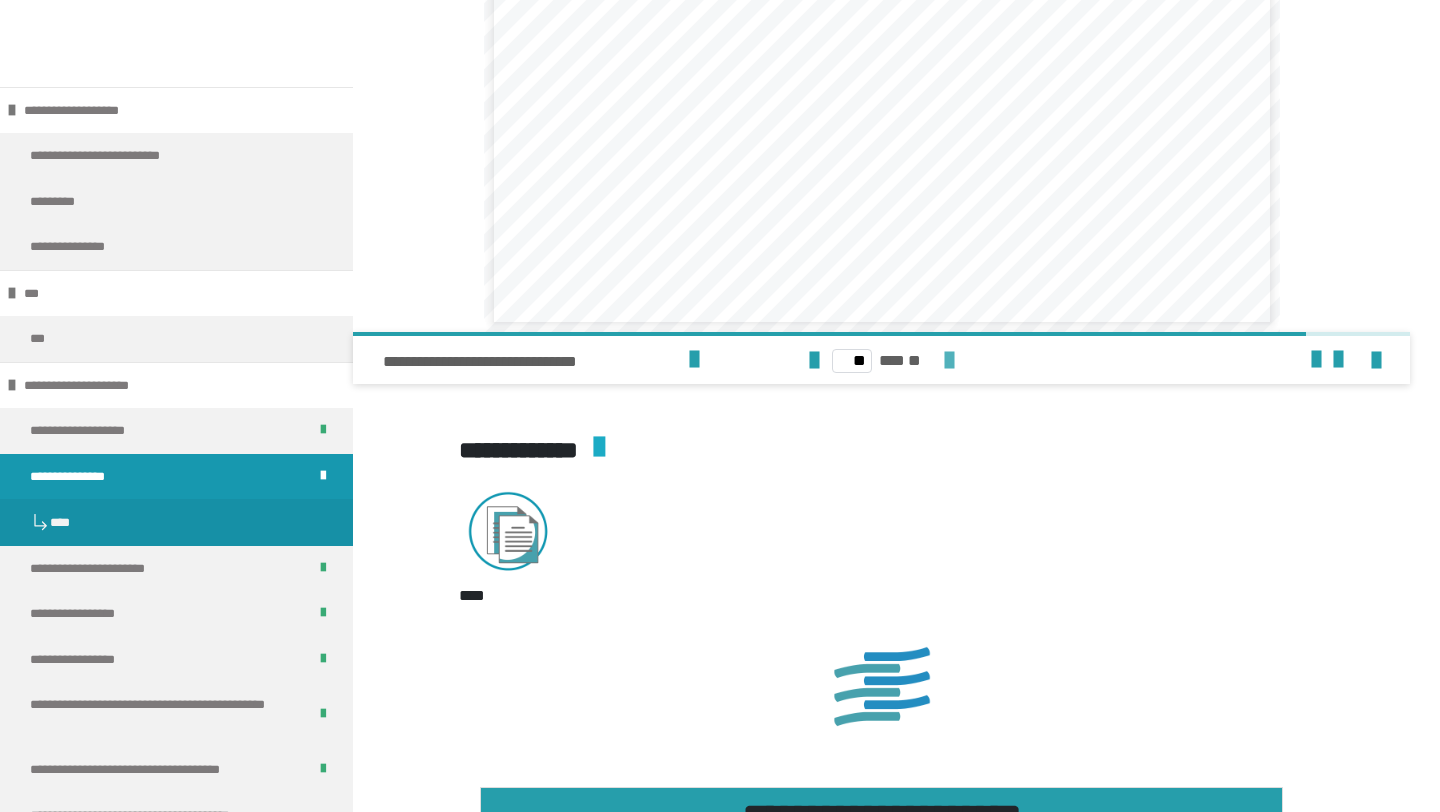 click at bounding box center [949, 361] 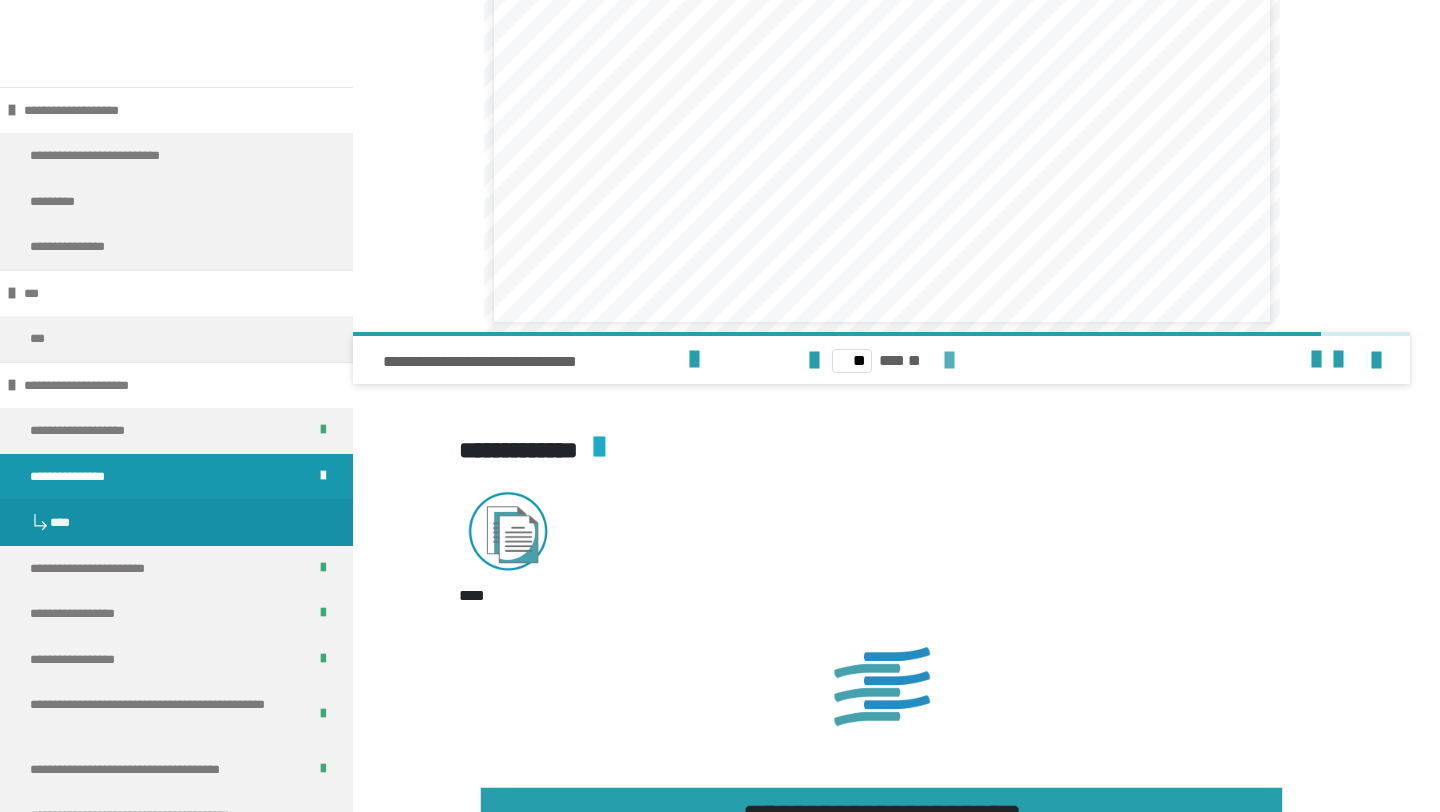 click at bounding box center [949, 361] 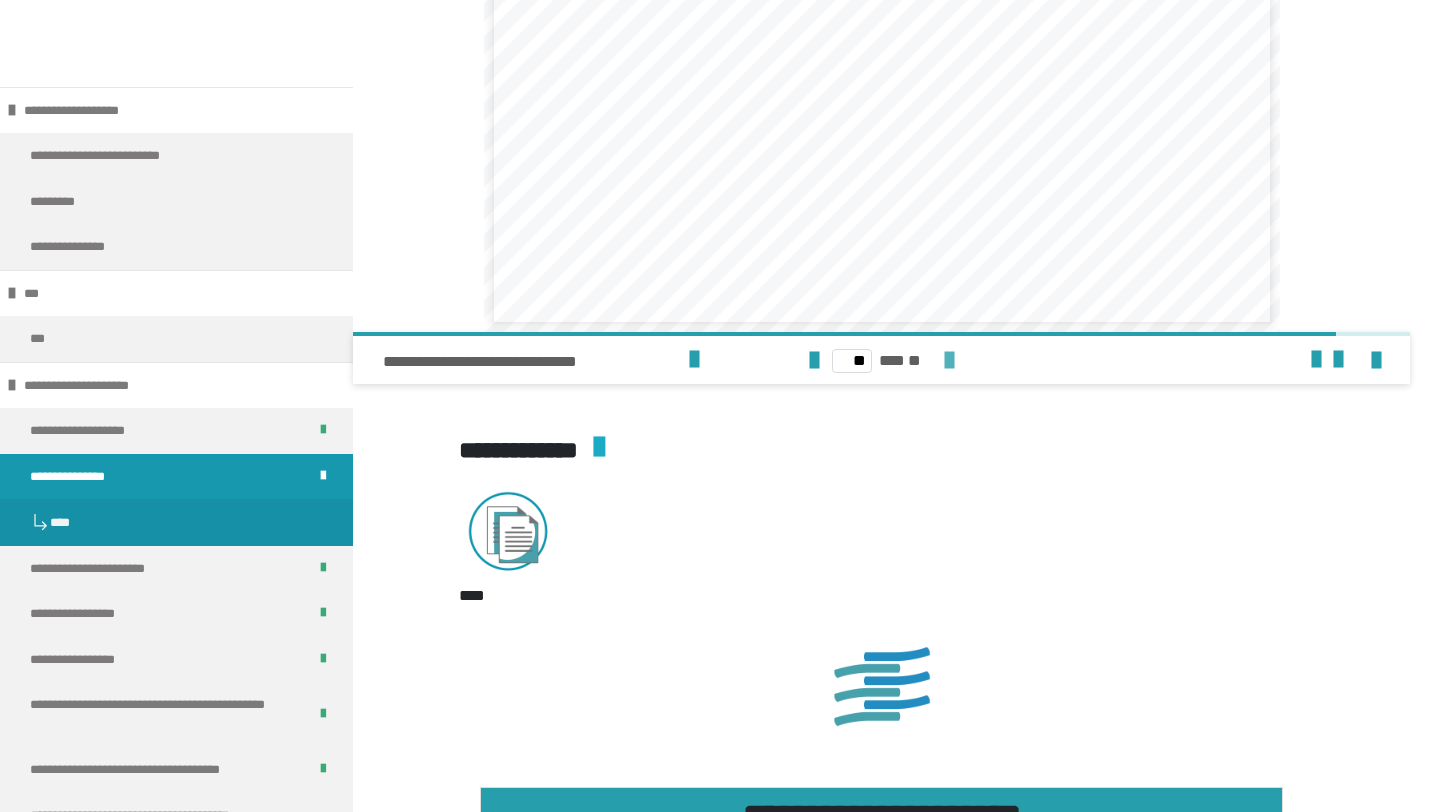 click at bounding box center (949, 361) 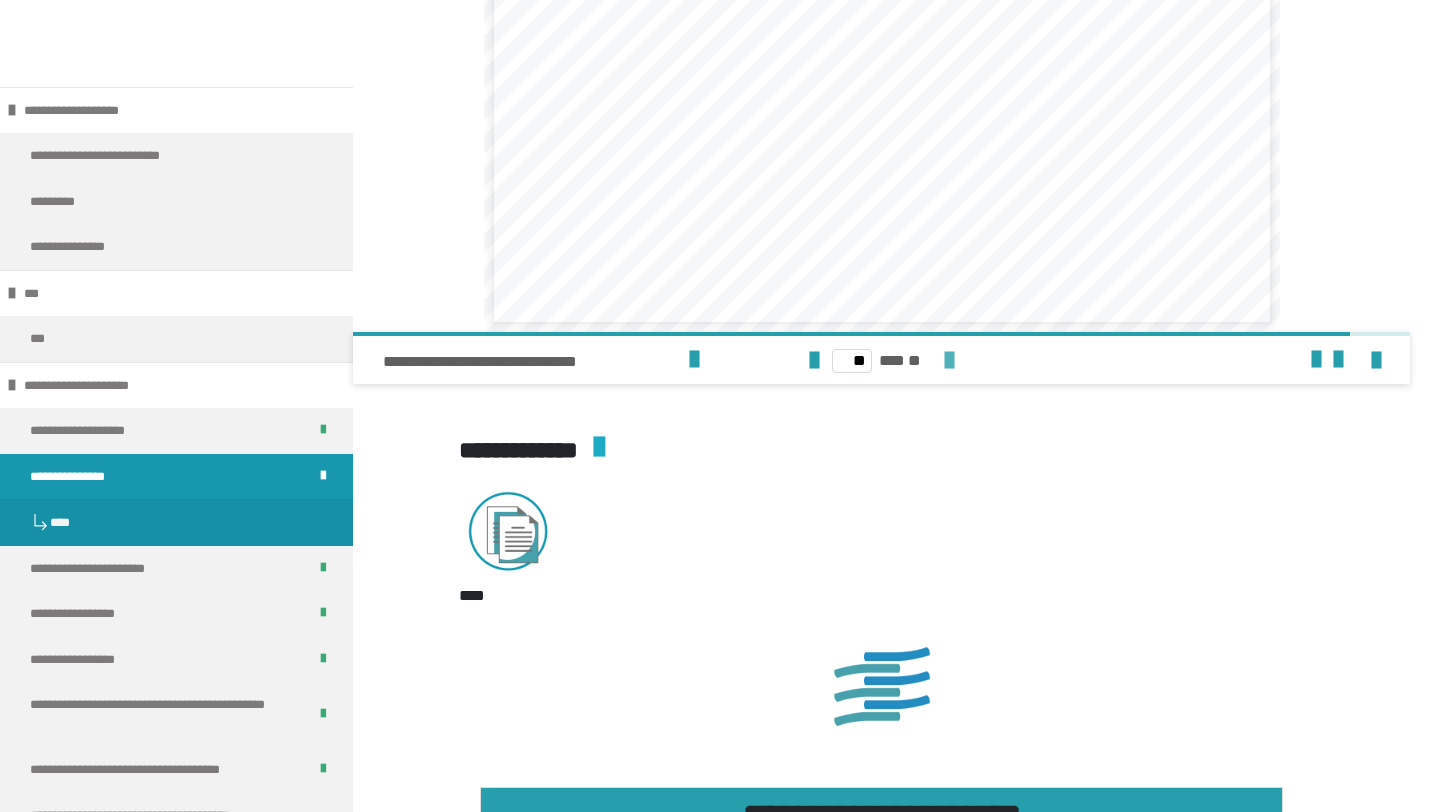 click at bounding box center [949, 361] 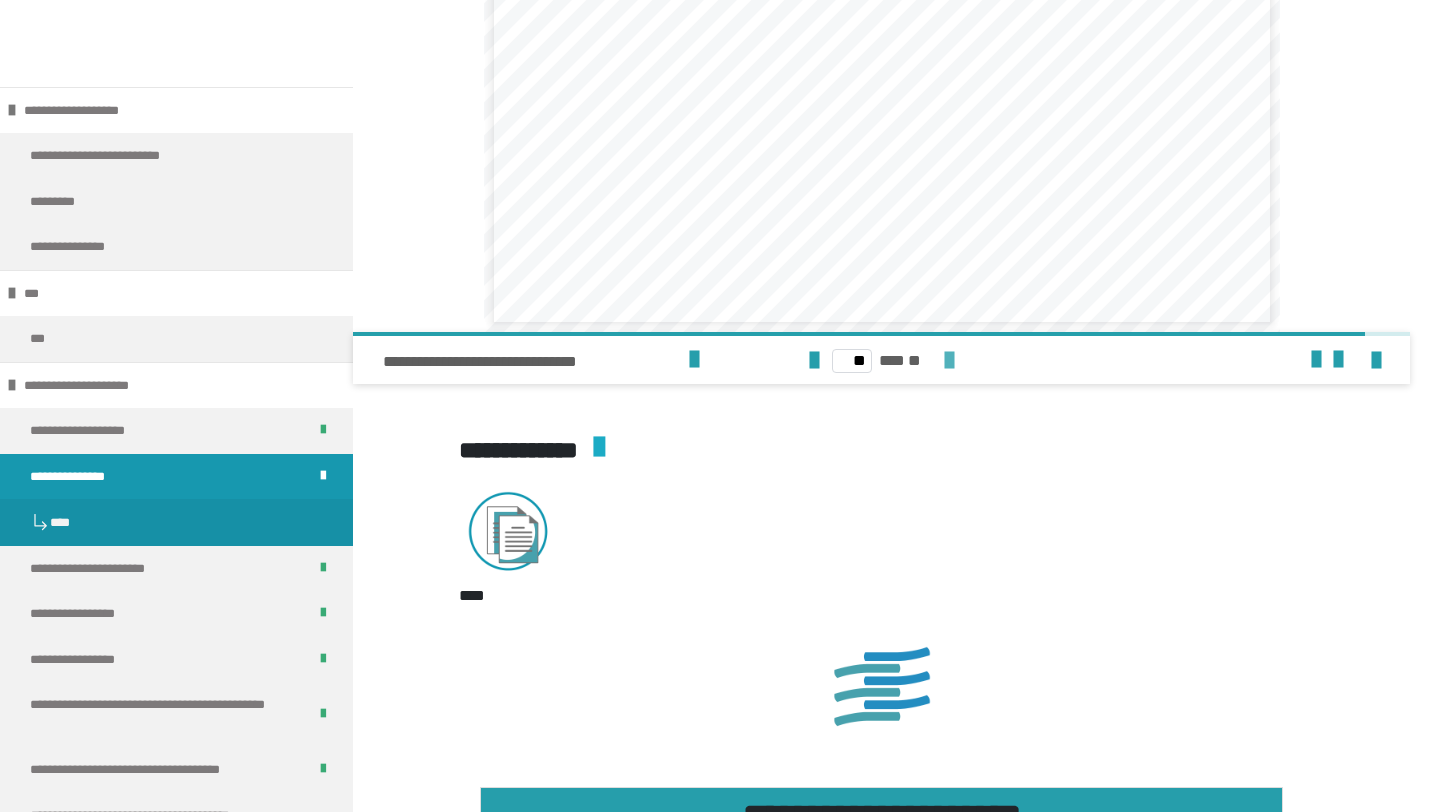 click at bounding box center [949, 361] 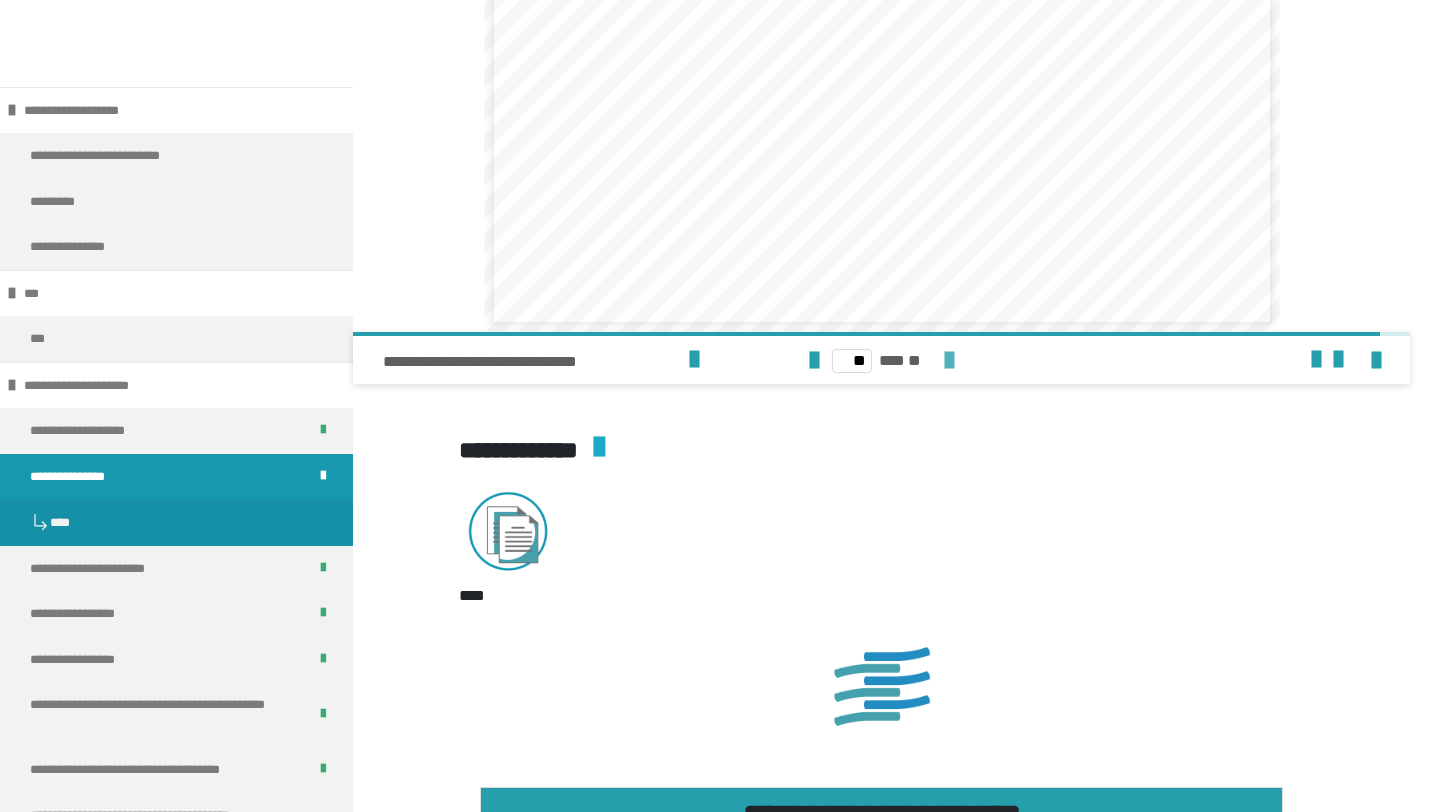 click at bounding box center (949, 361) 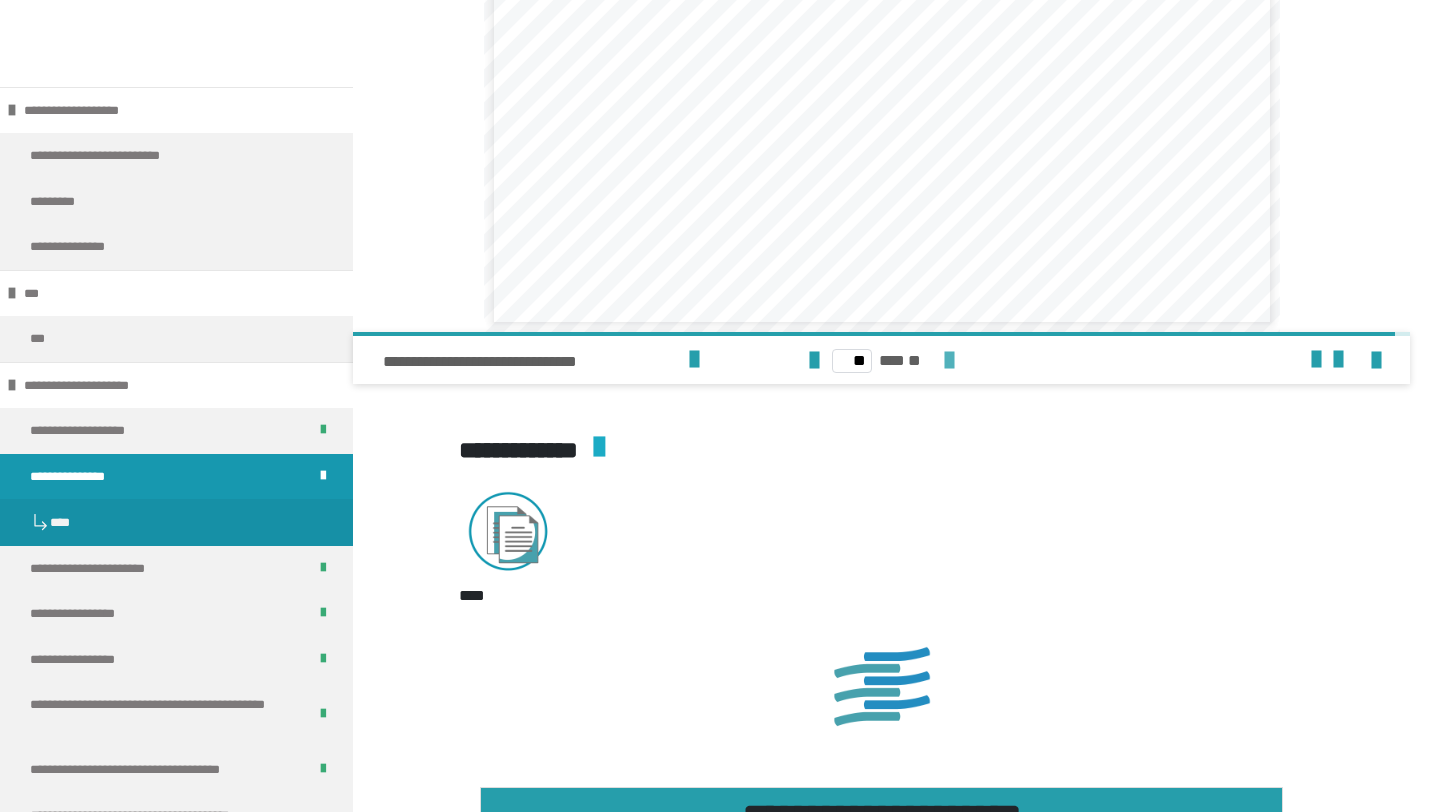 click at bounding box center [949, 361] 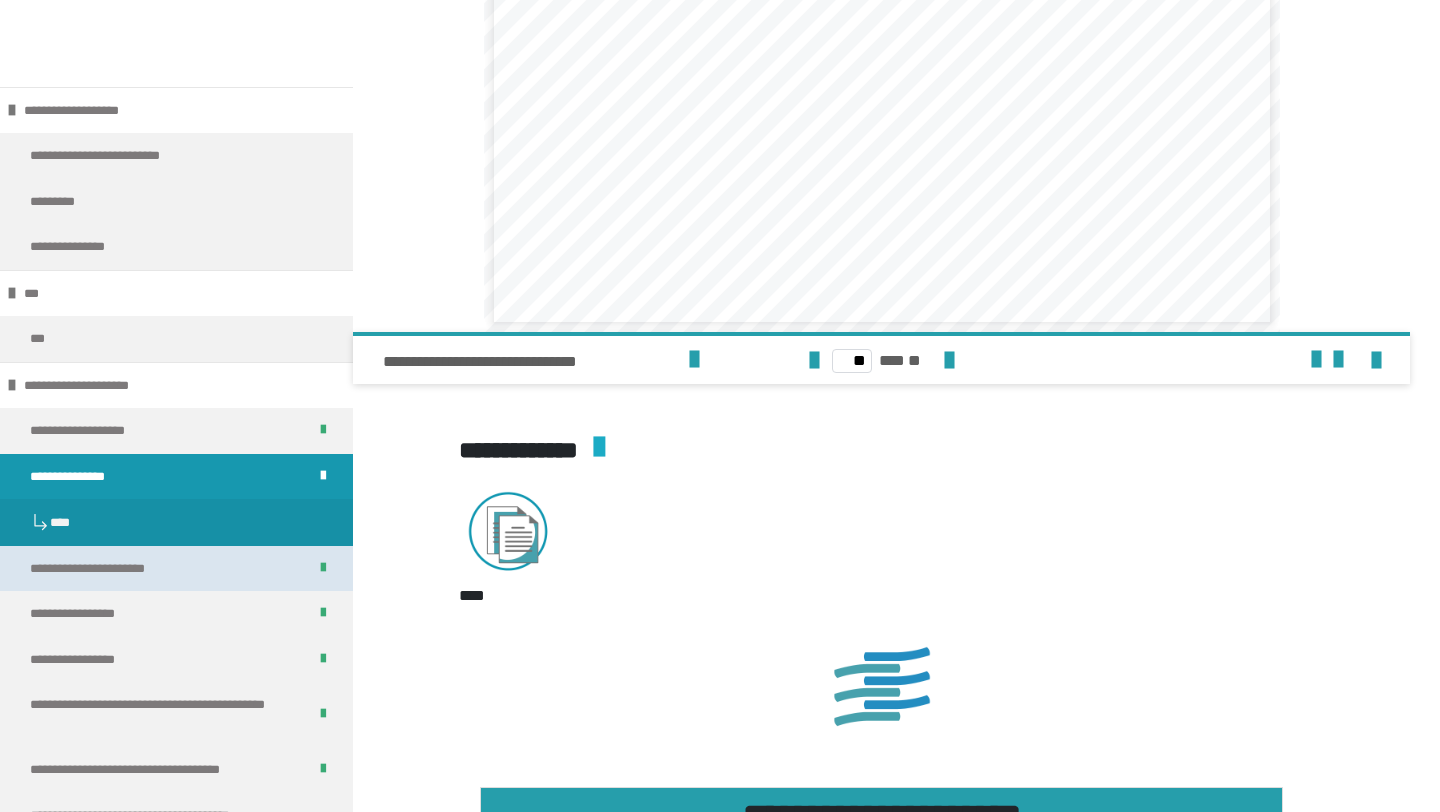 click on "**********" at bounding box center [176, 569] 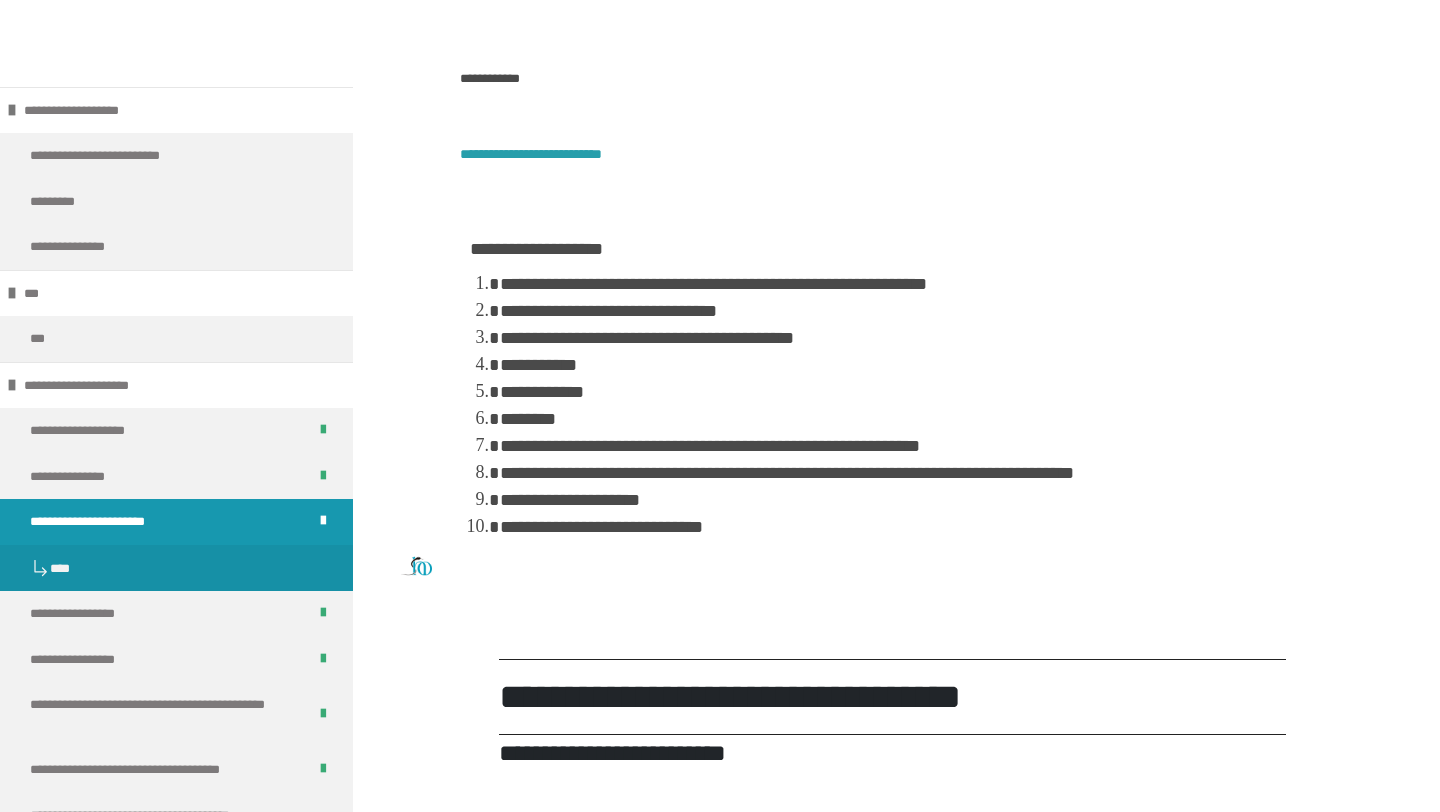 scroll, scrollTop: 547, scrollLeft: 0, axis: vertical 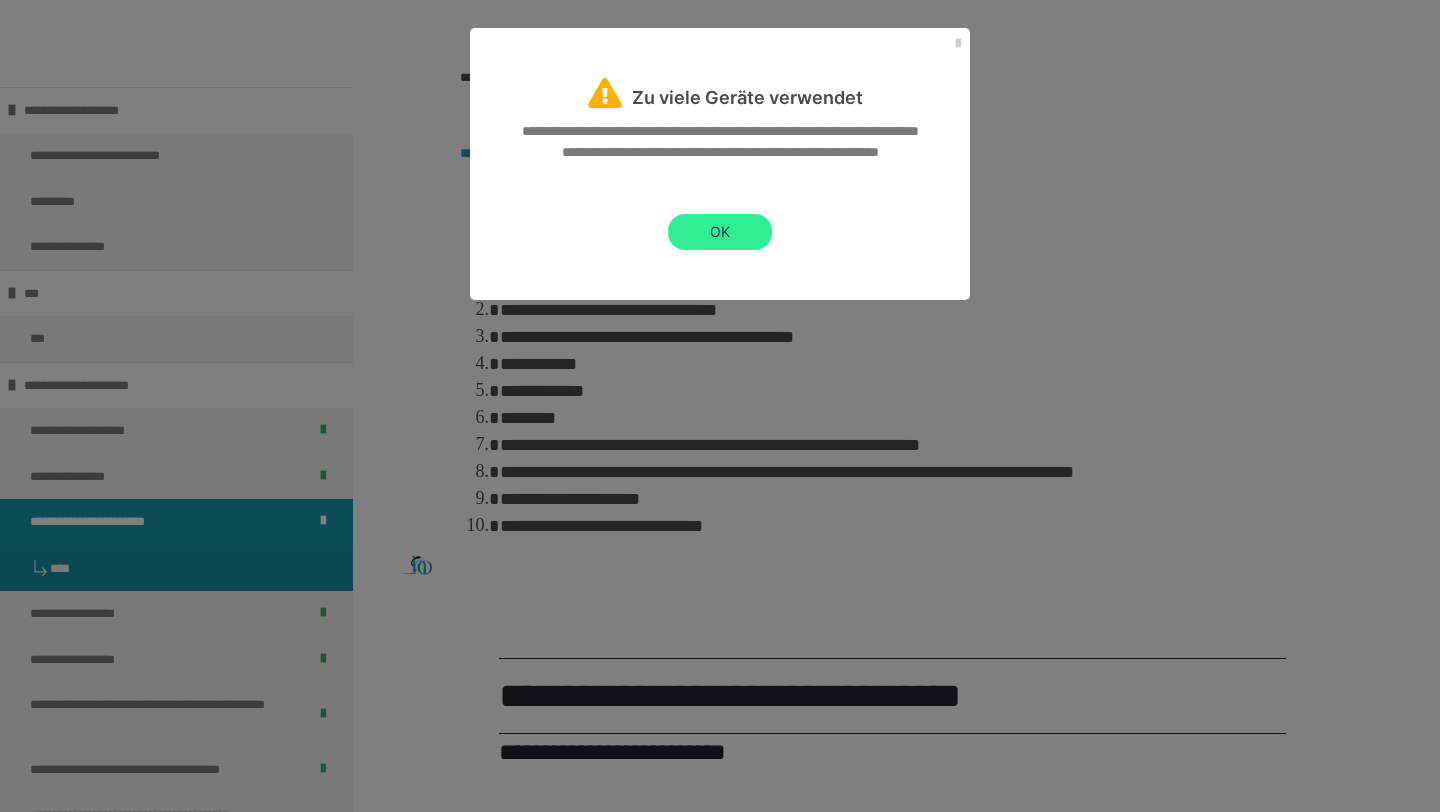click on "OK" at bounding box center [720, 232] 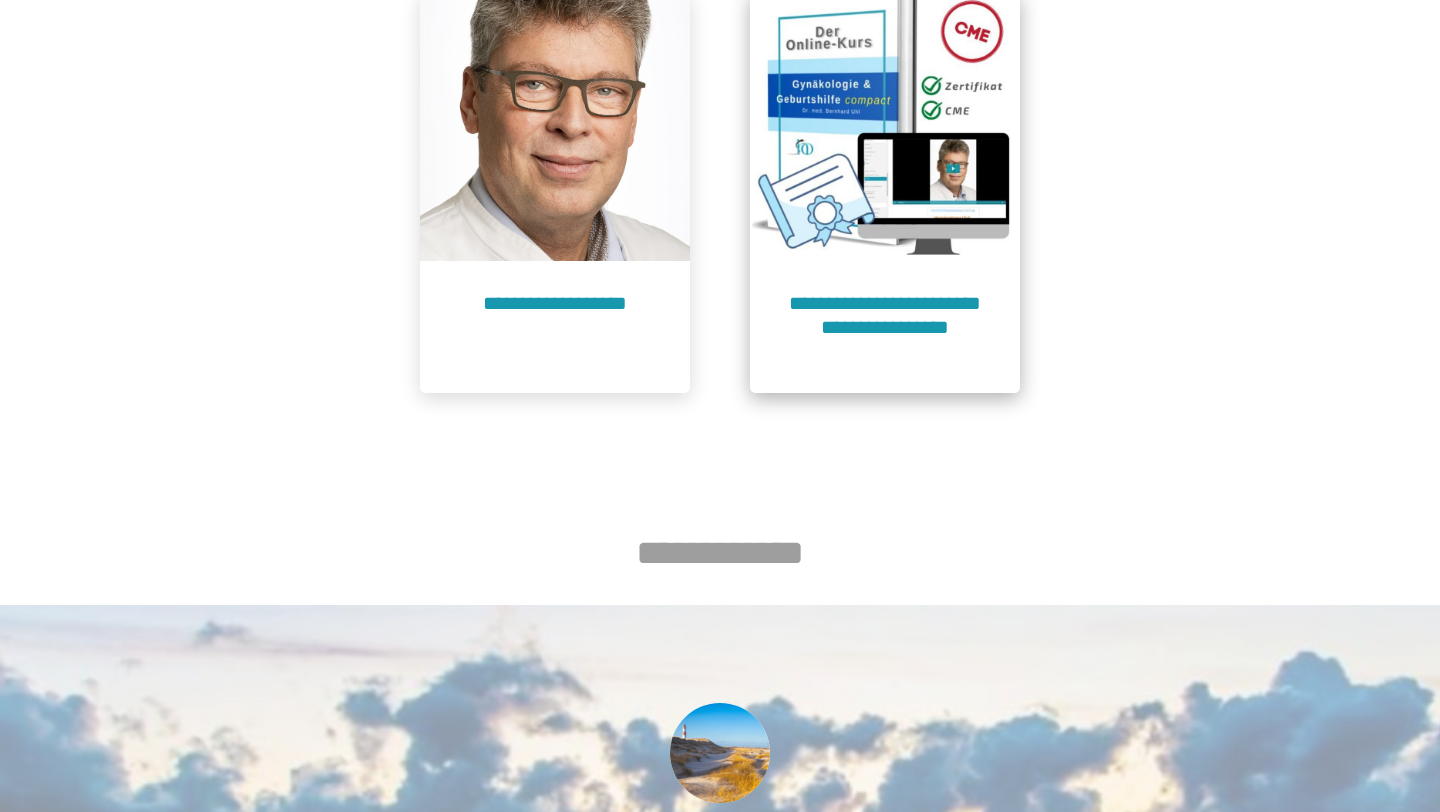 click at bounding box center [885, 126] 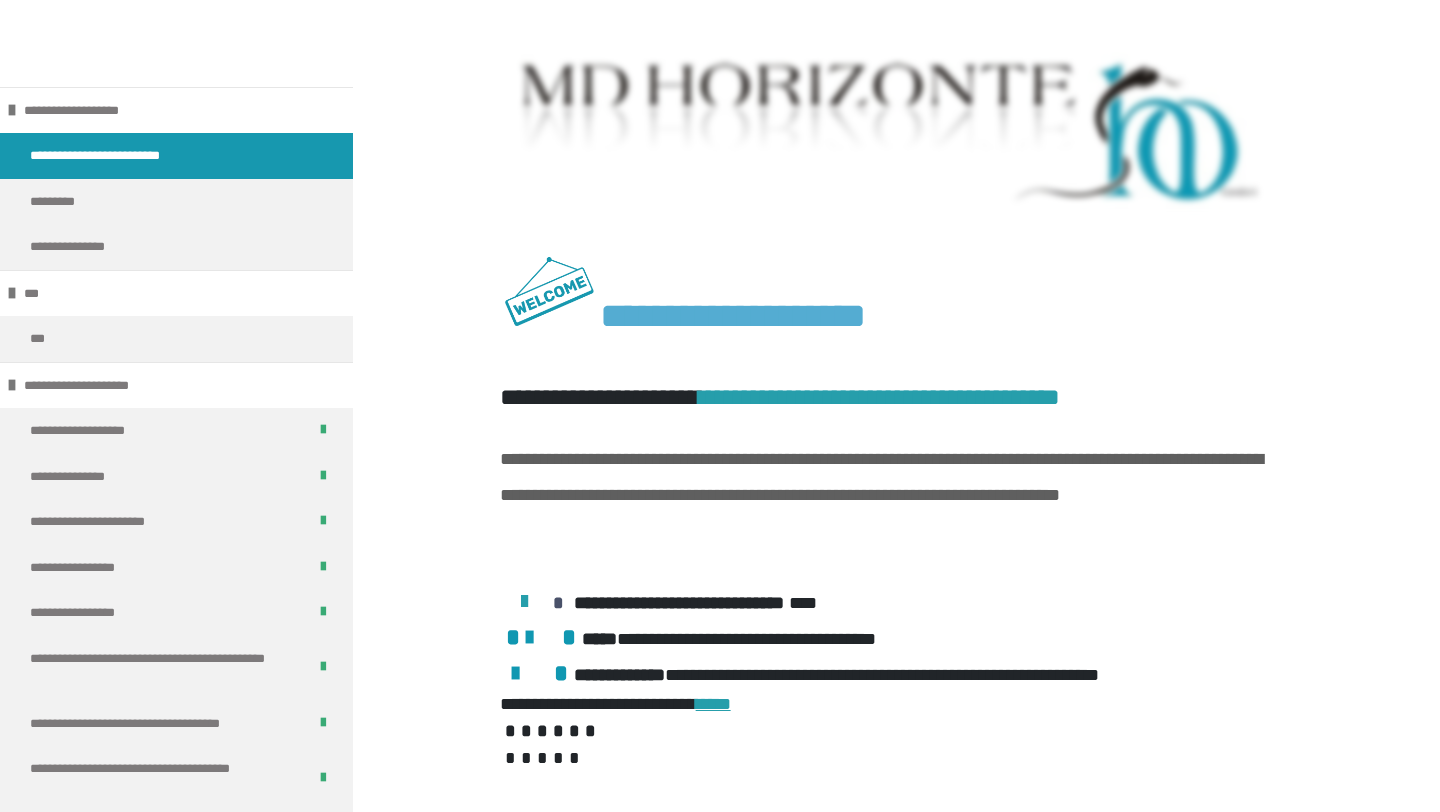 scroll, scrollTop: 876, scrollLeft: 0, axis: vertical 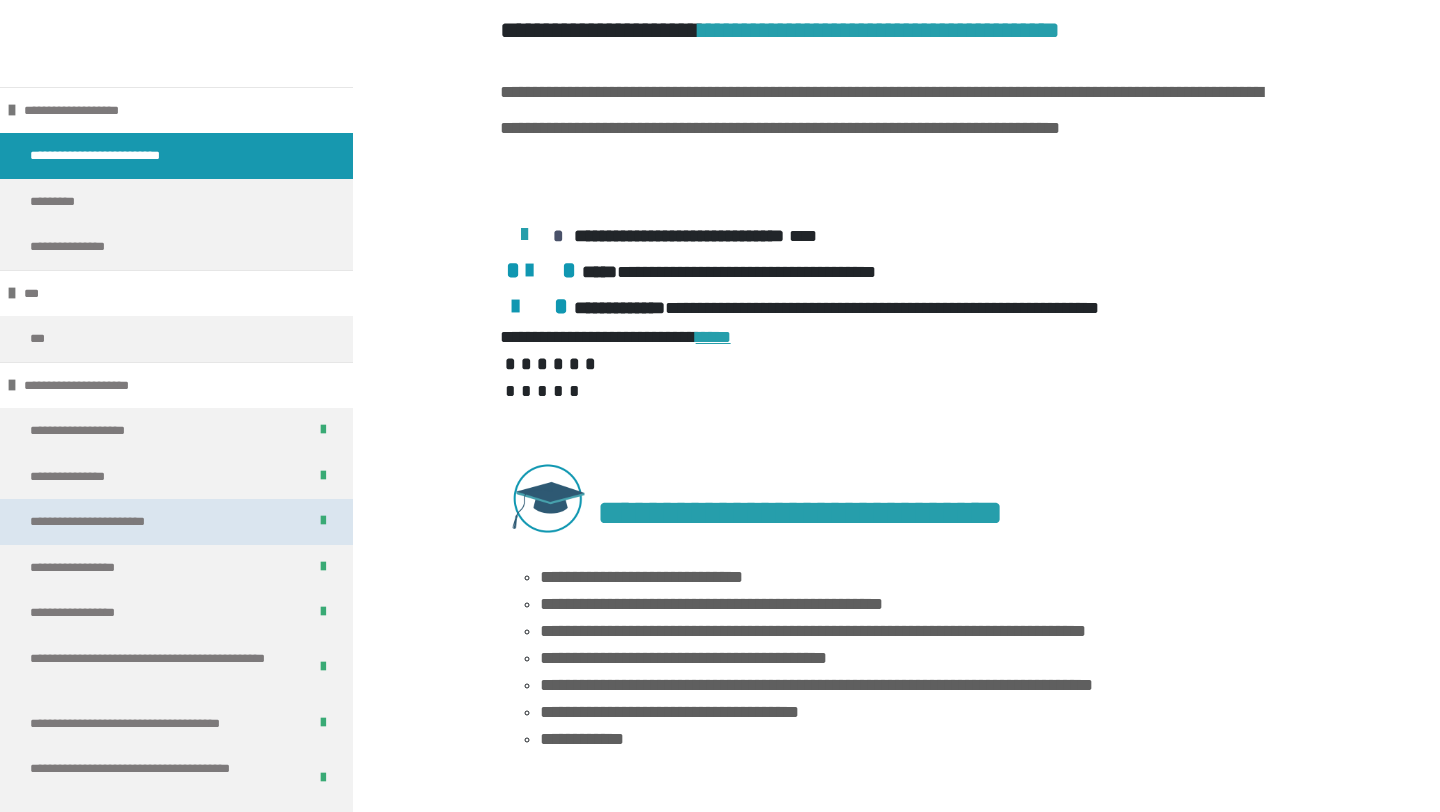 click on "**********" at bounding box center (108, 522) 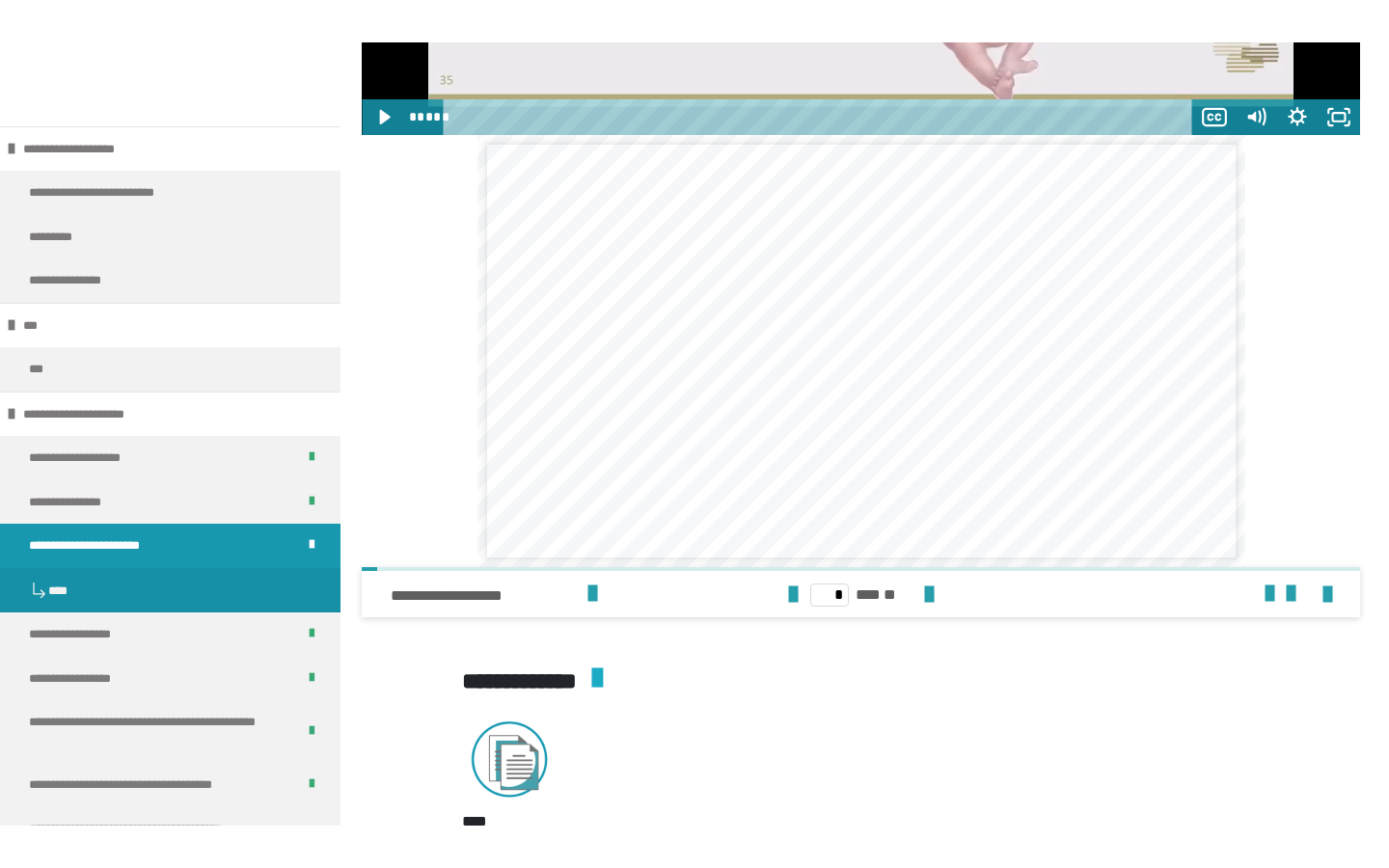 scroll, scrollTop: 3490, scrollLeft: 0, axis: vertical 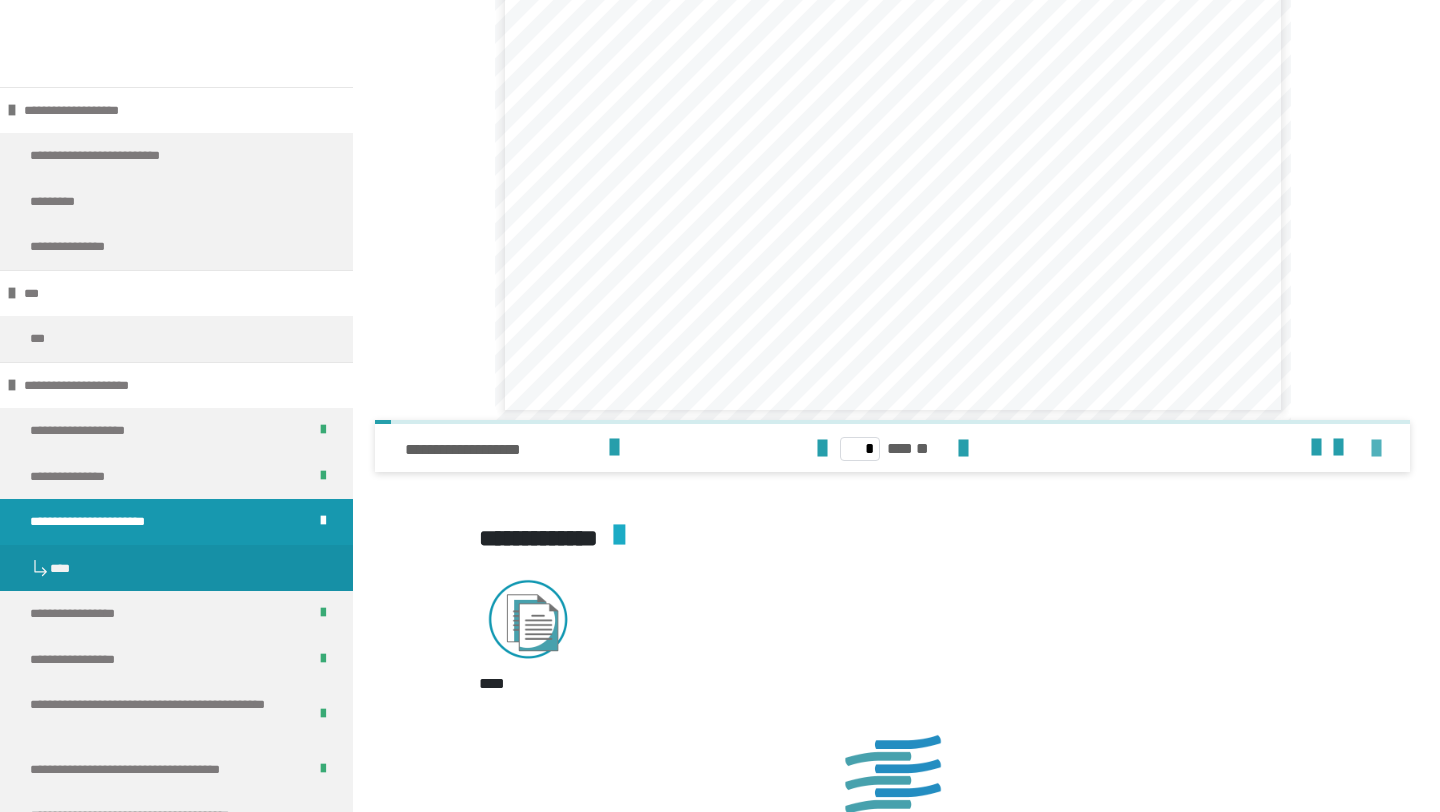 click at bounding box center (1376, 449) 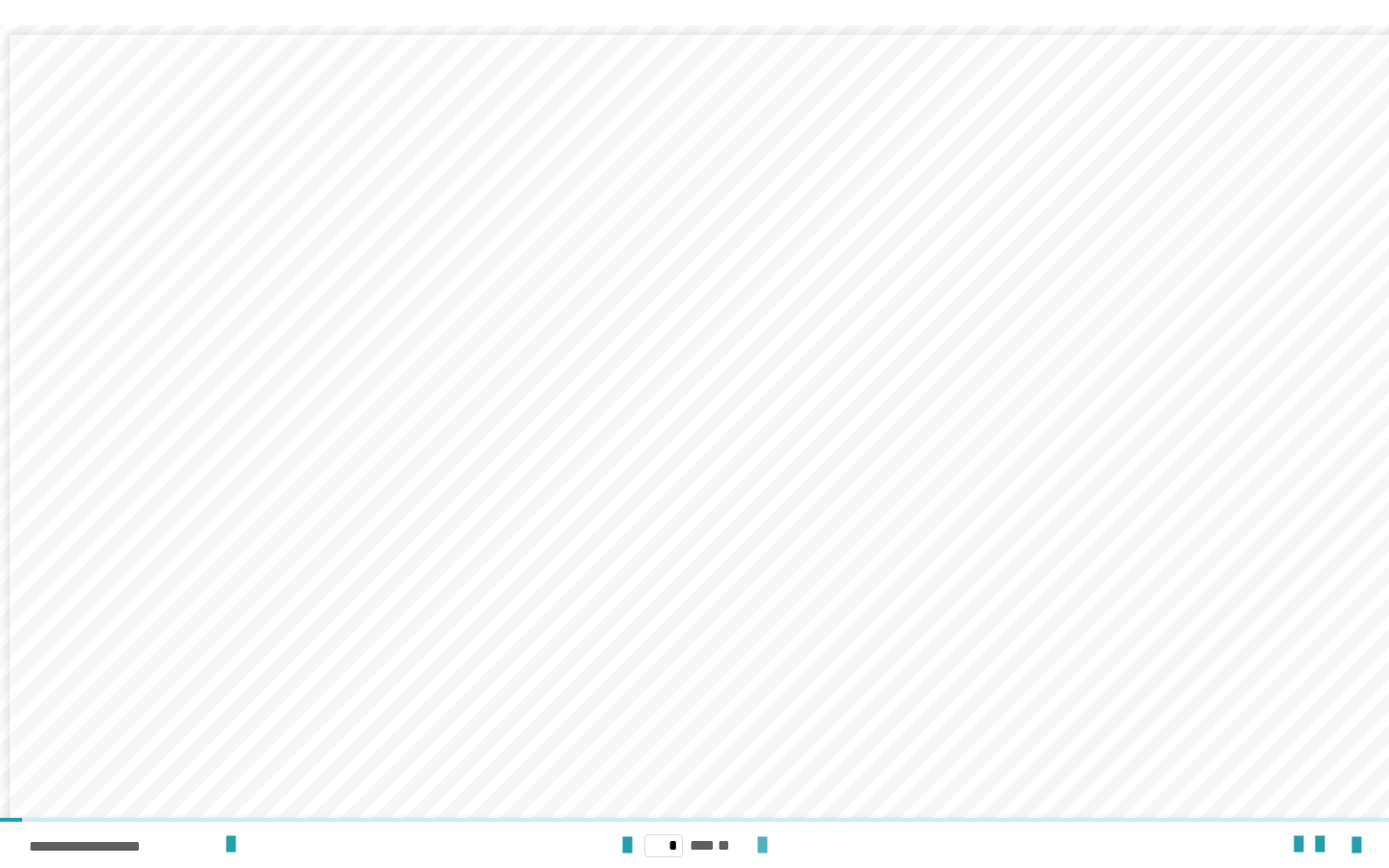 click at bounding box center (762, 846) 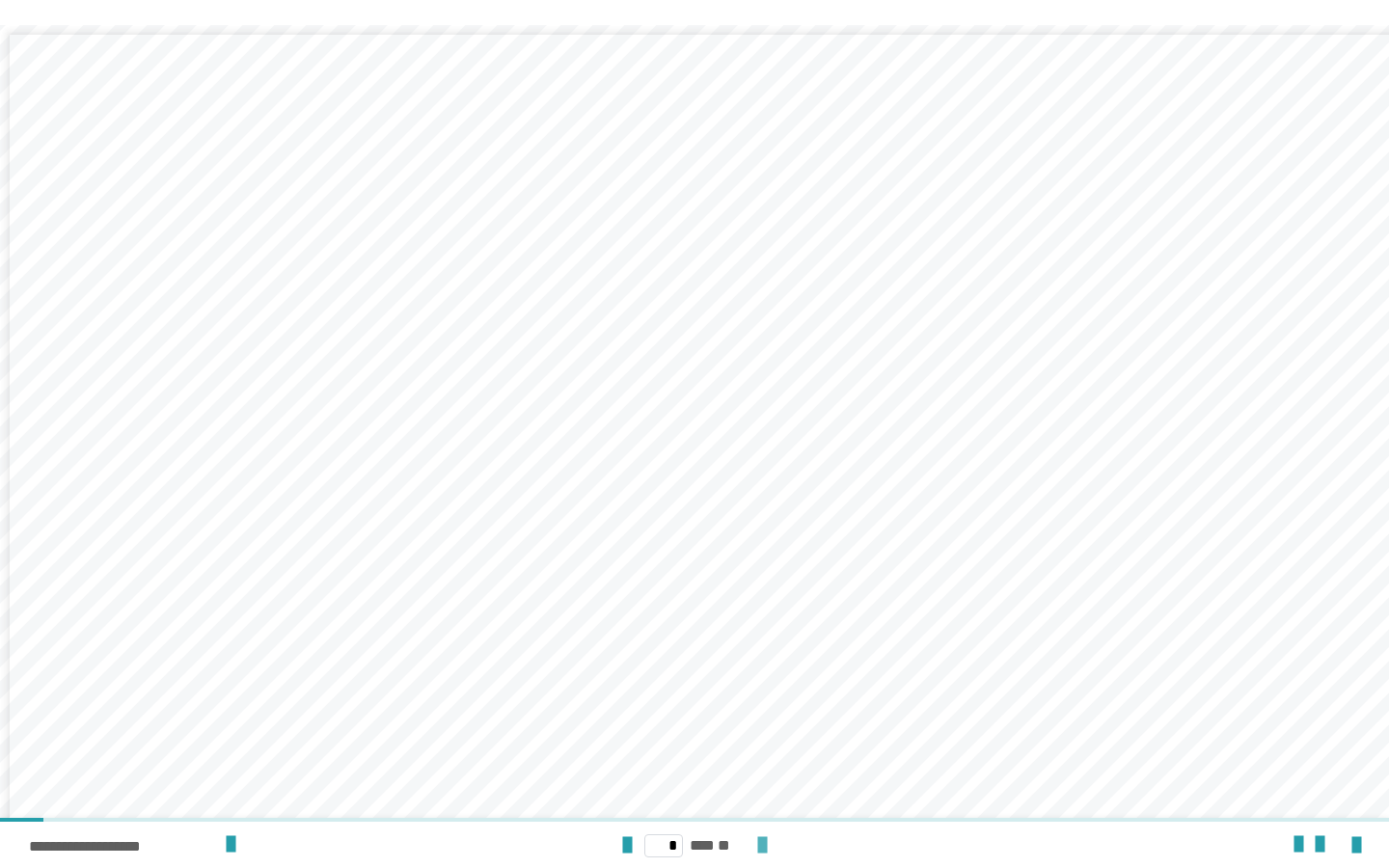 click at bounding box center [762, 846] 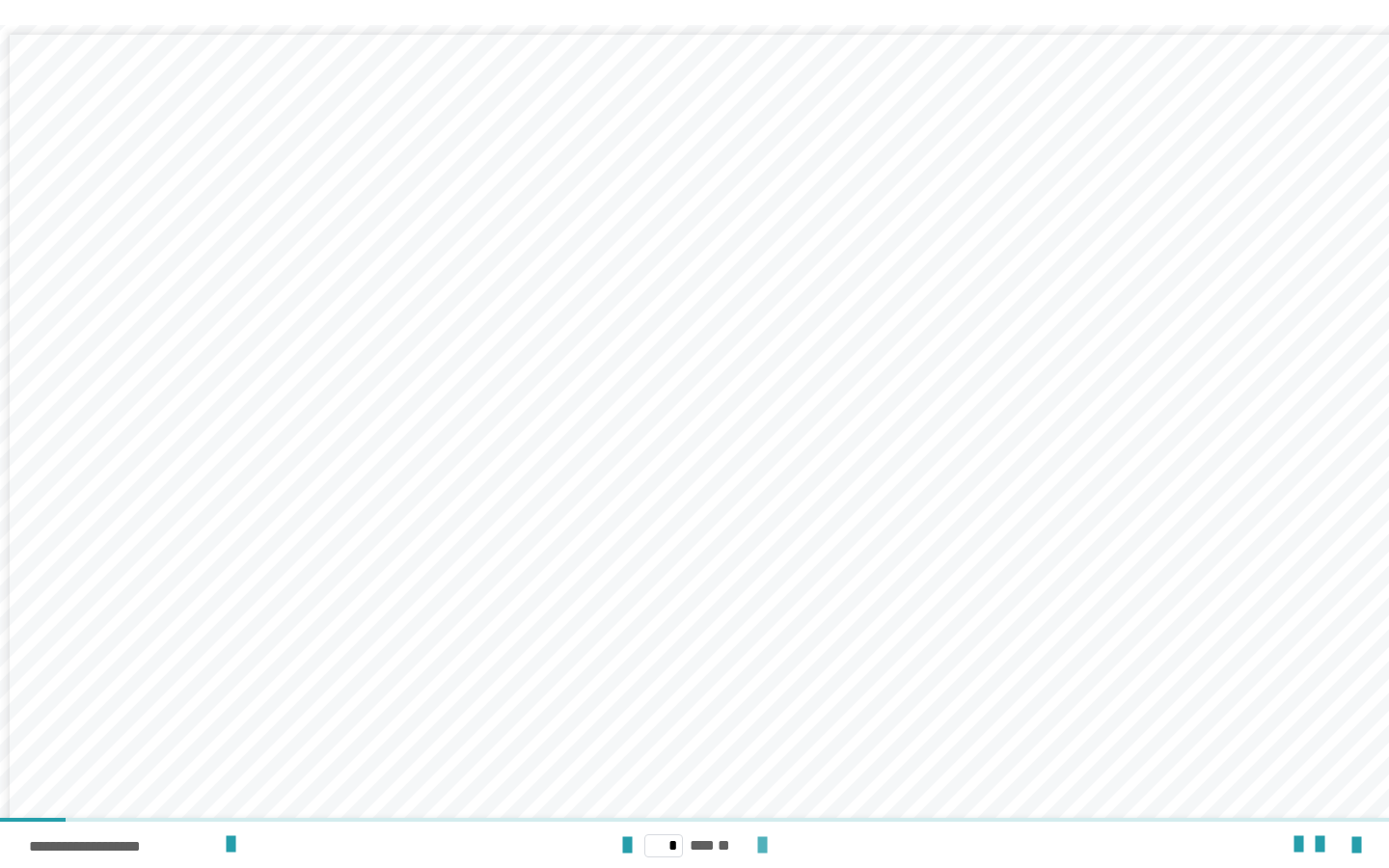 click at bounding box center (762, 846) 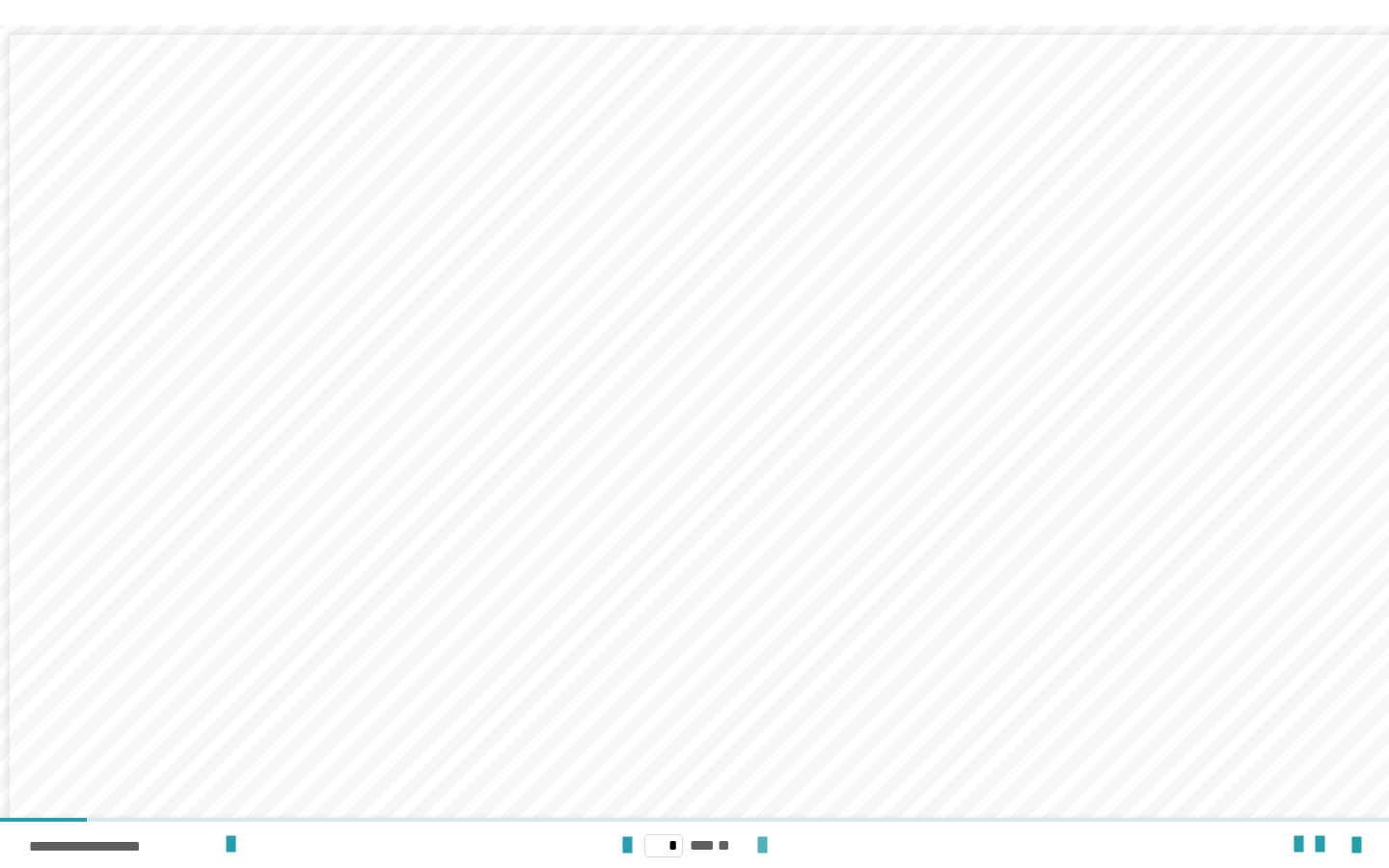 click at bounding box center [762, 846] 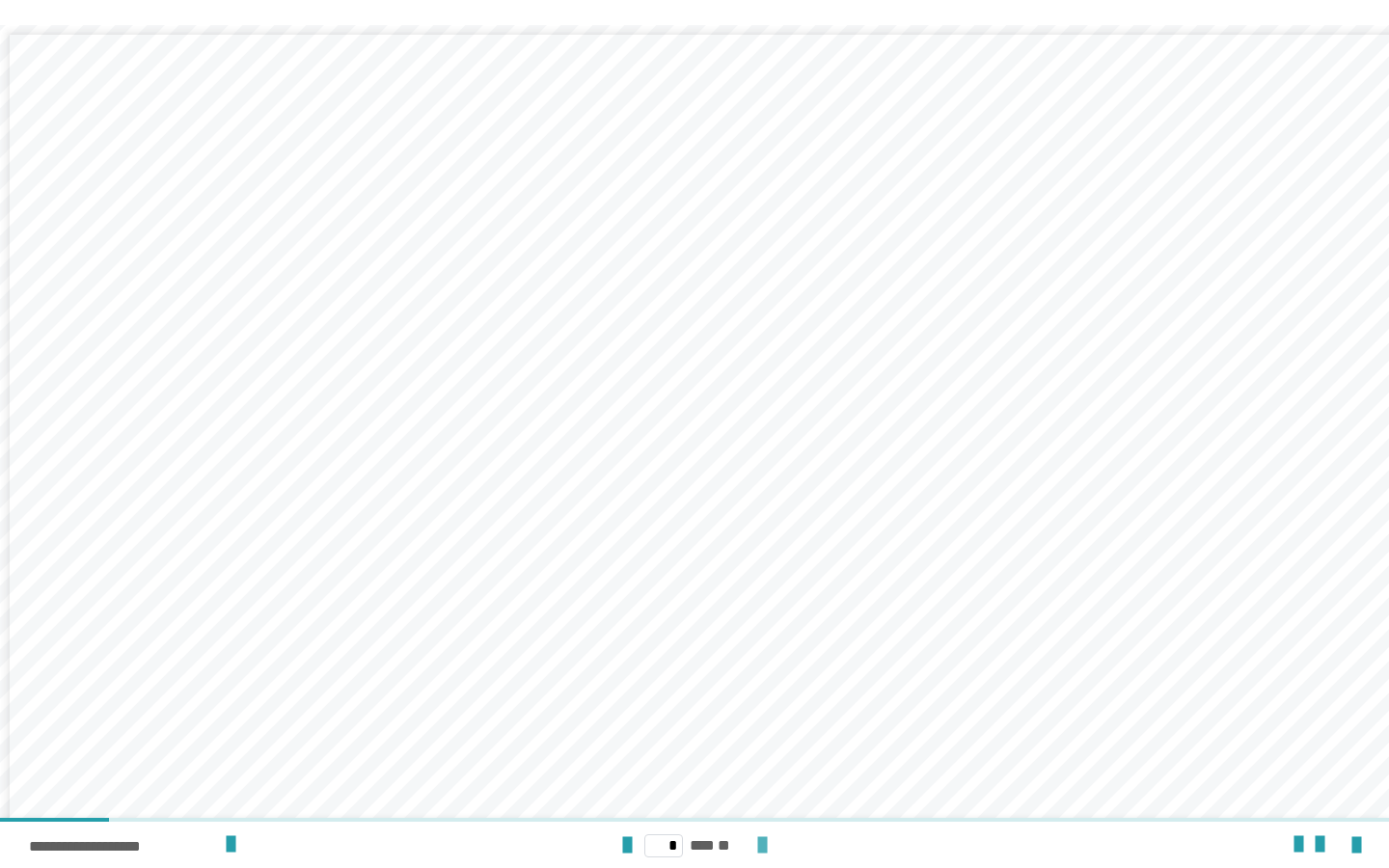 click at bounding box center (762, 846) 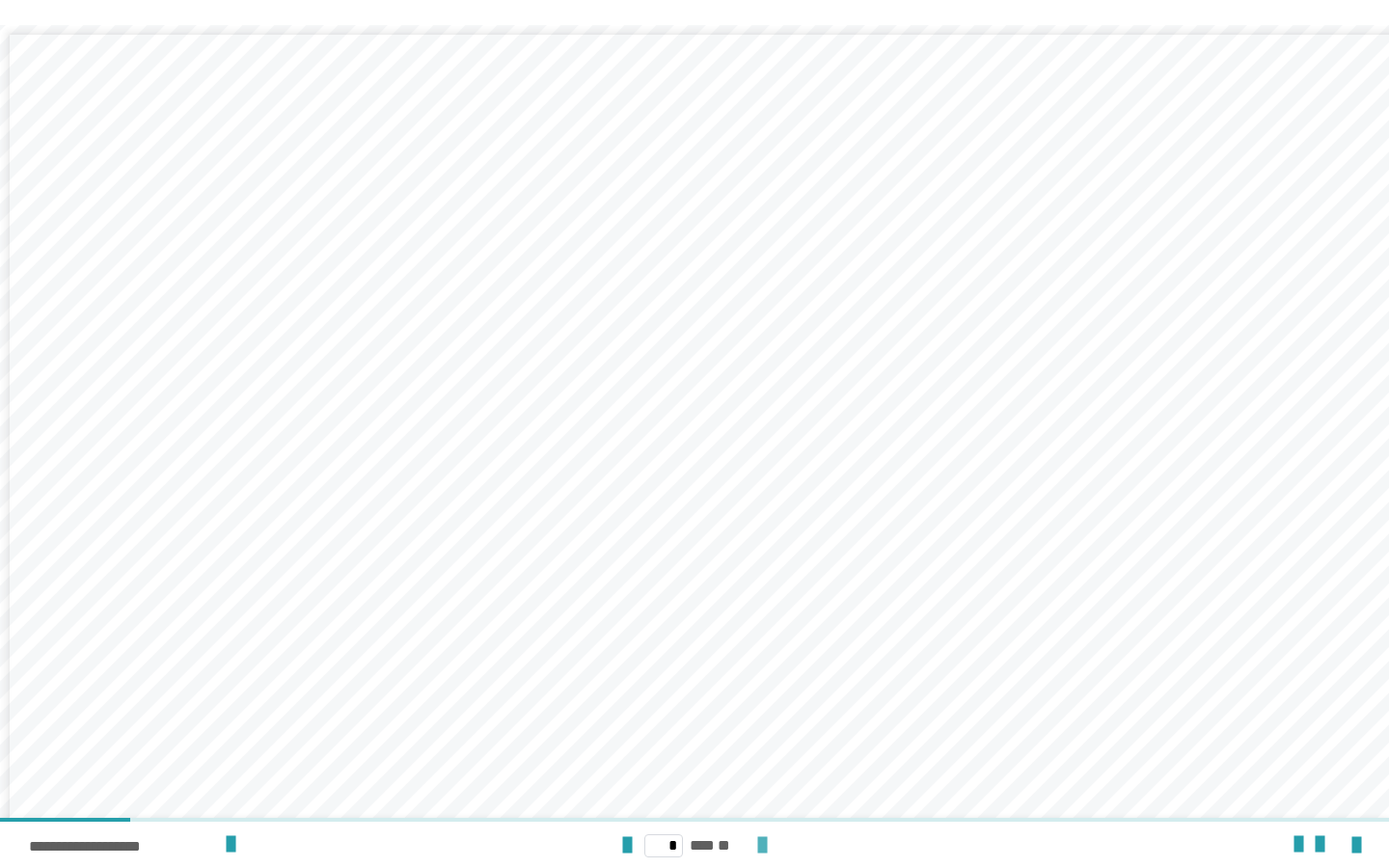 click at bounding box center [762, 846] 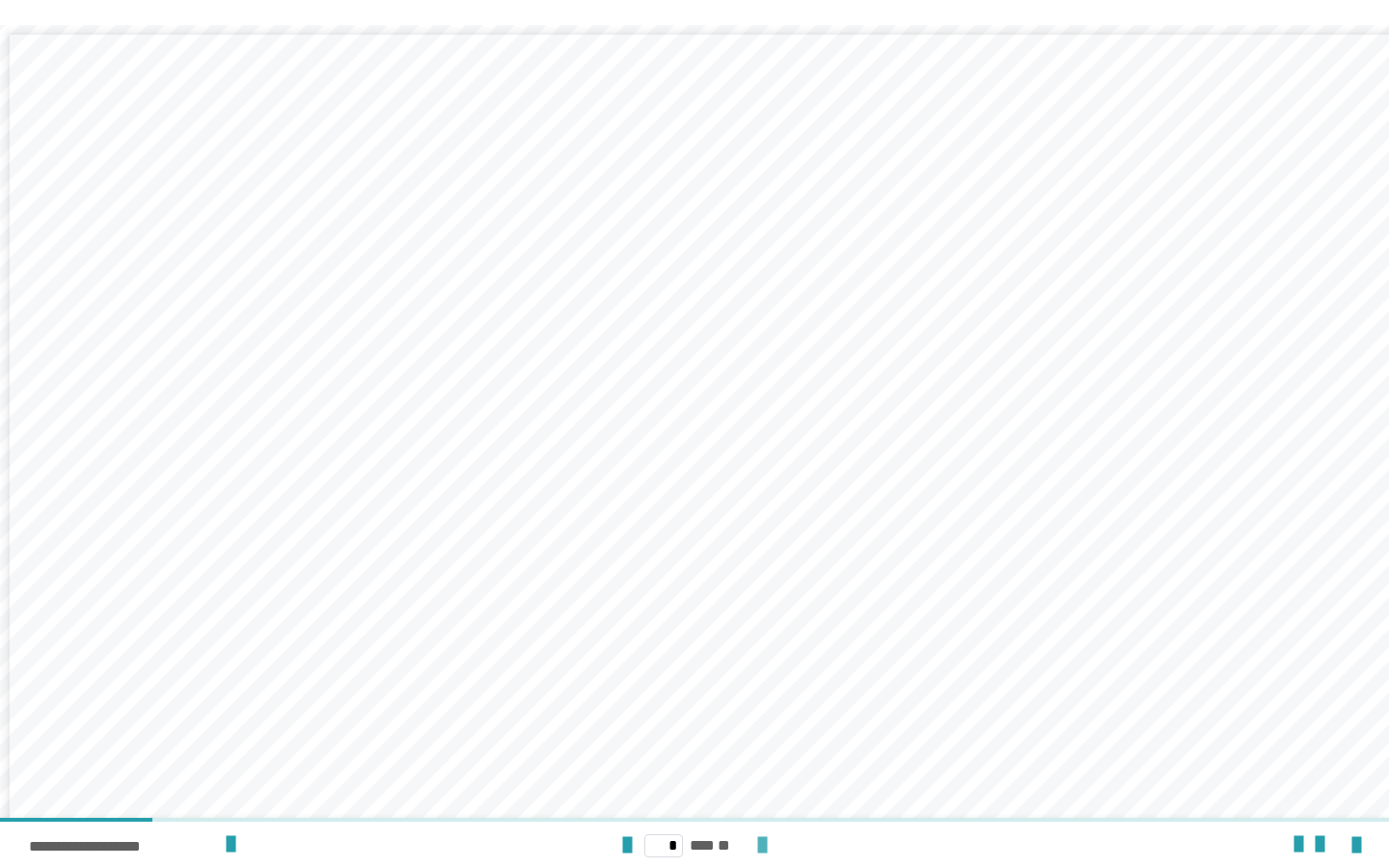 click at bounding box center [762, 846] 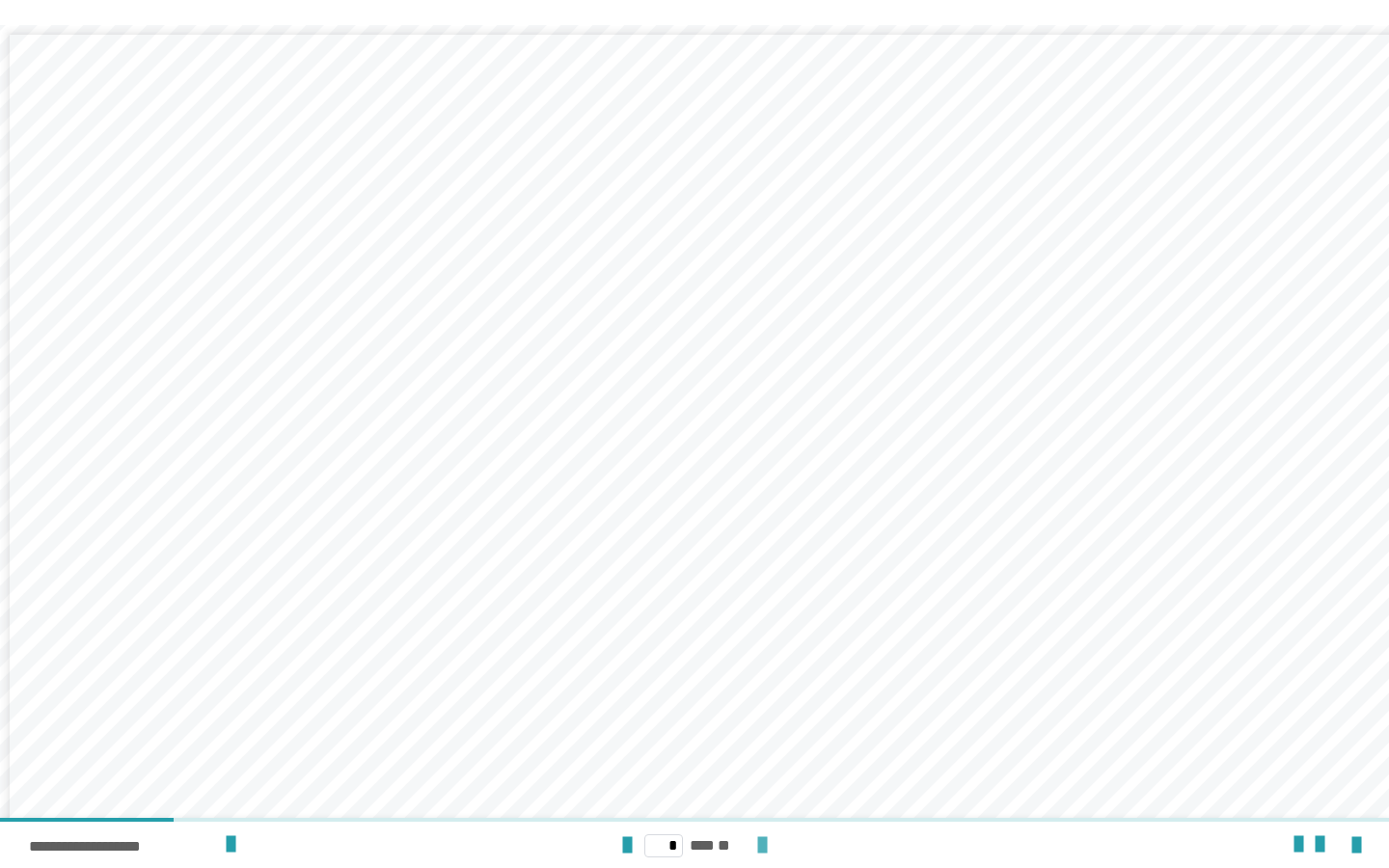 click at bounding box center [762, 846] 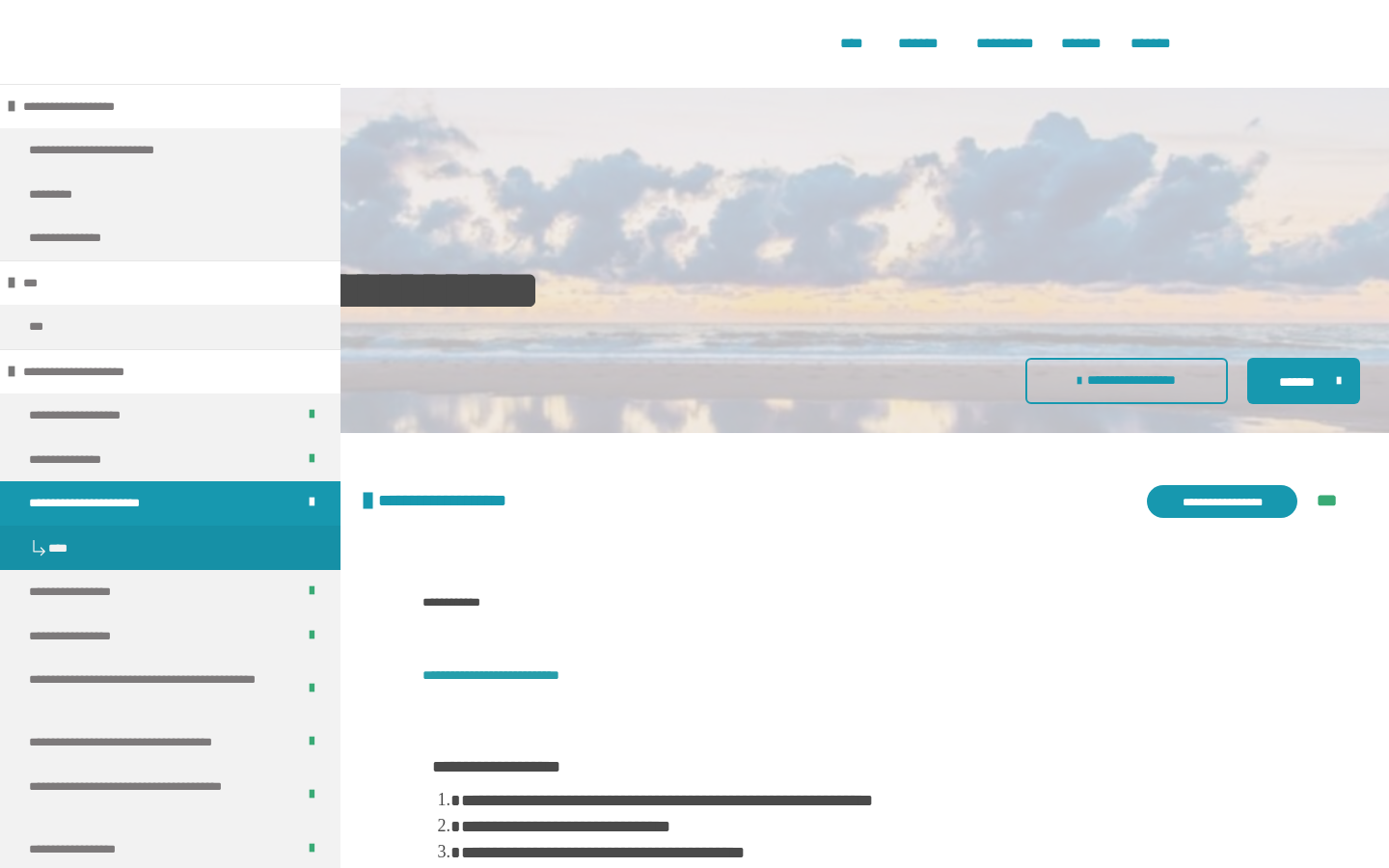 scroll, scrollTop: 3490, scrollLeft: 0, axis: vertical 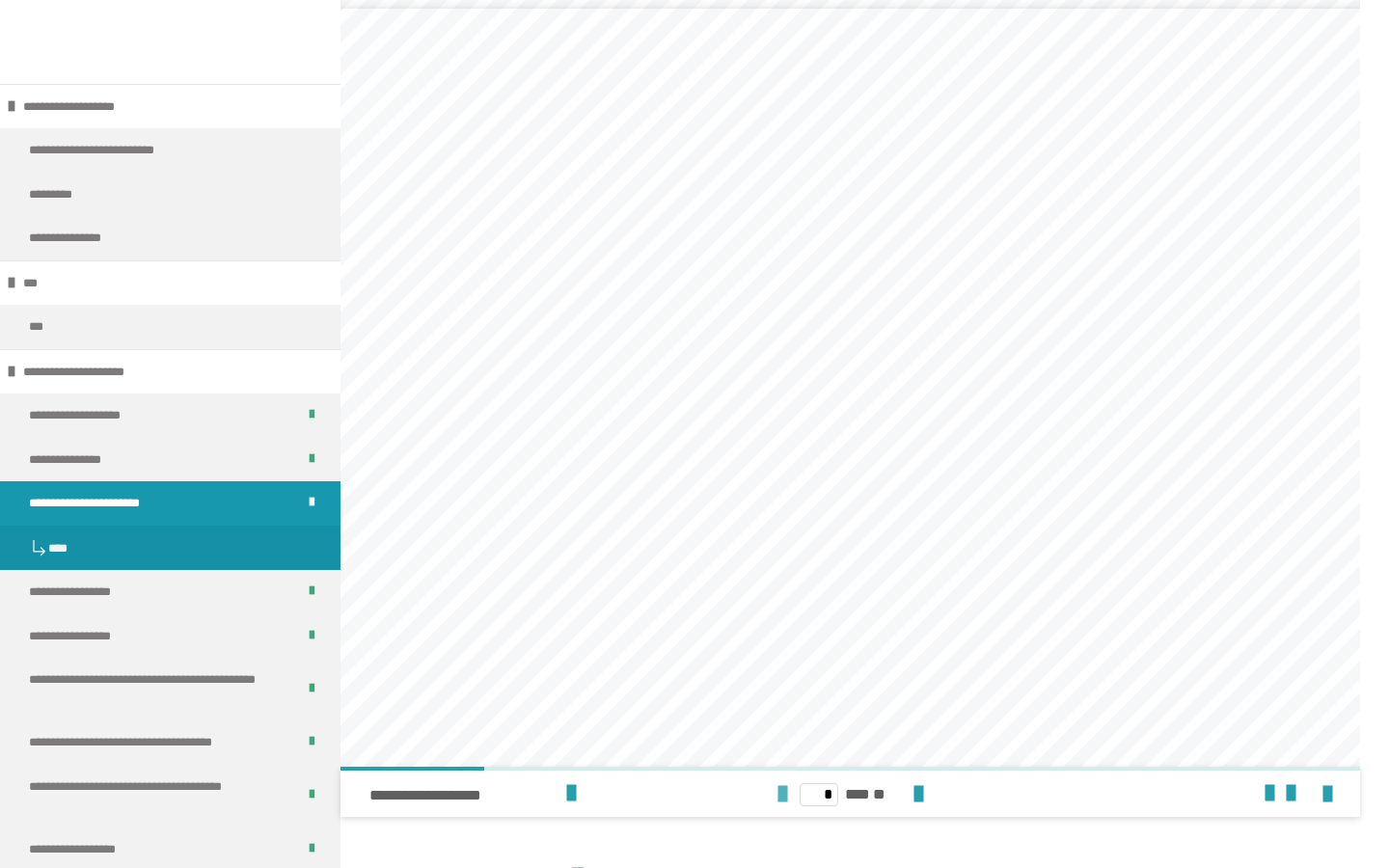 click at bounding box center (782, 795) 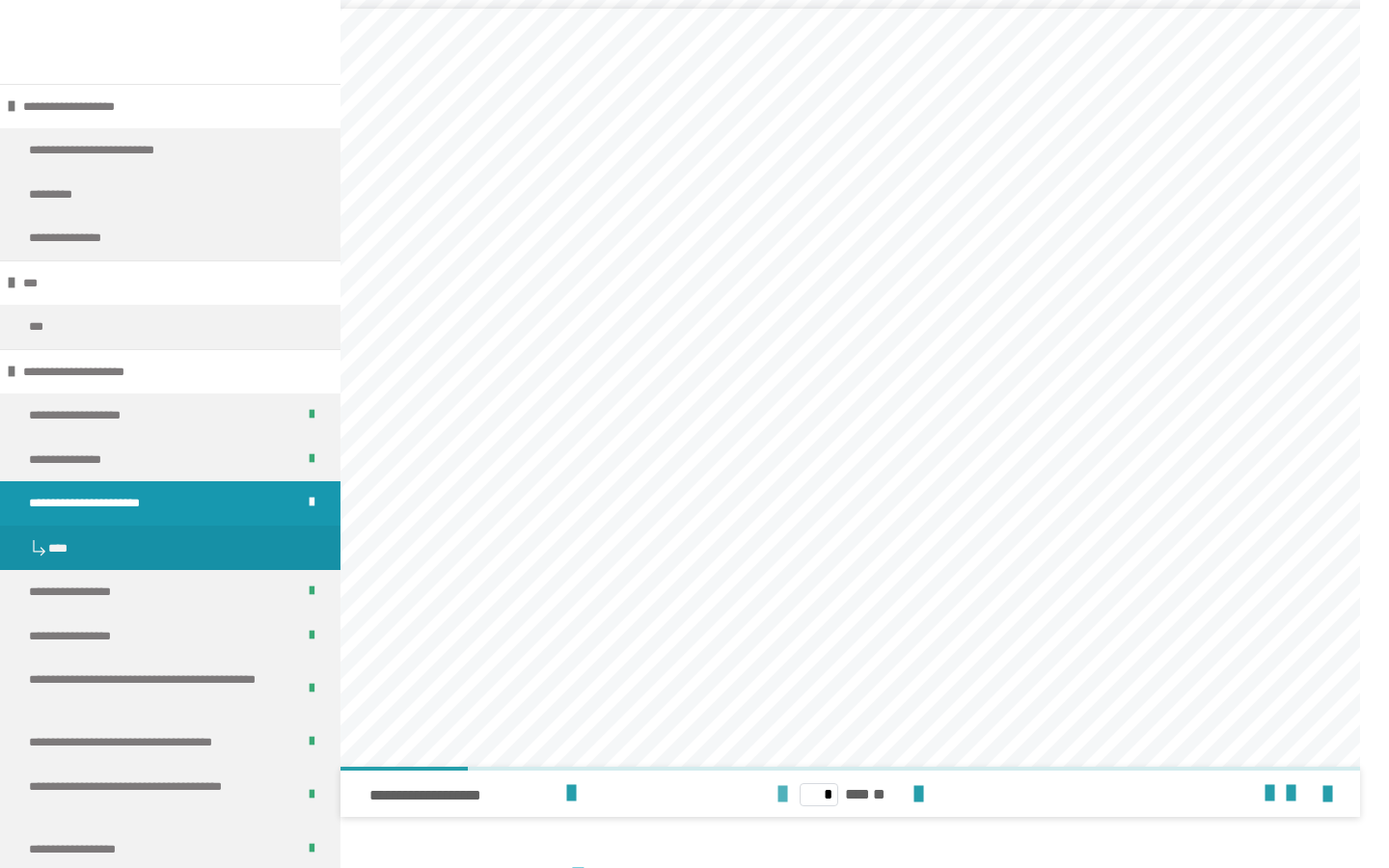 click at bounding box center [782, 795] 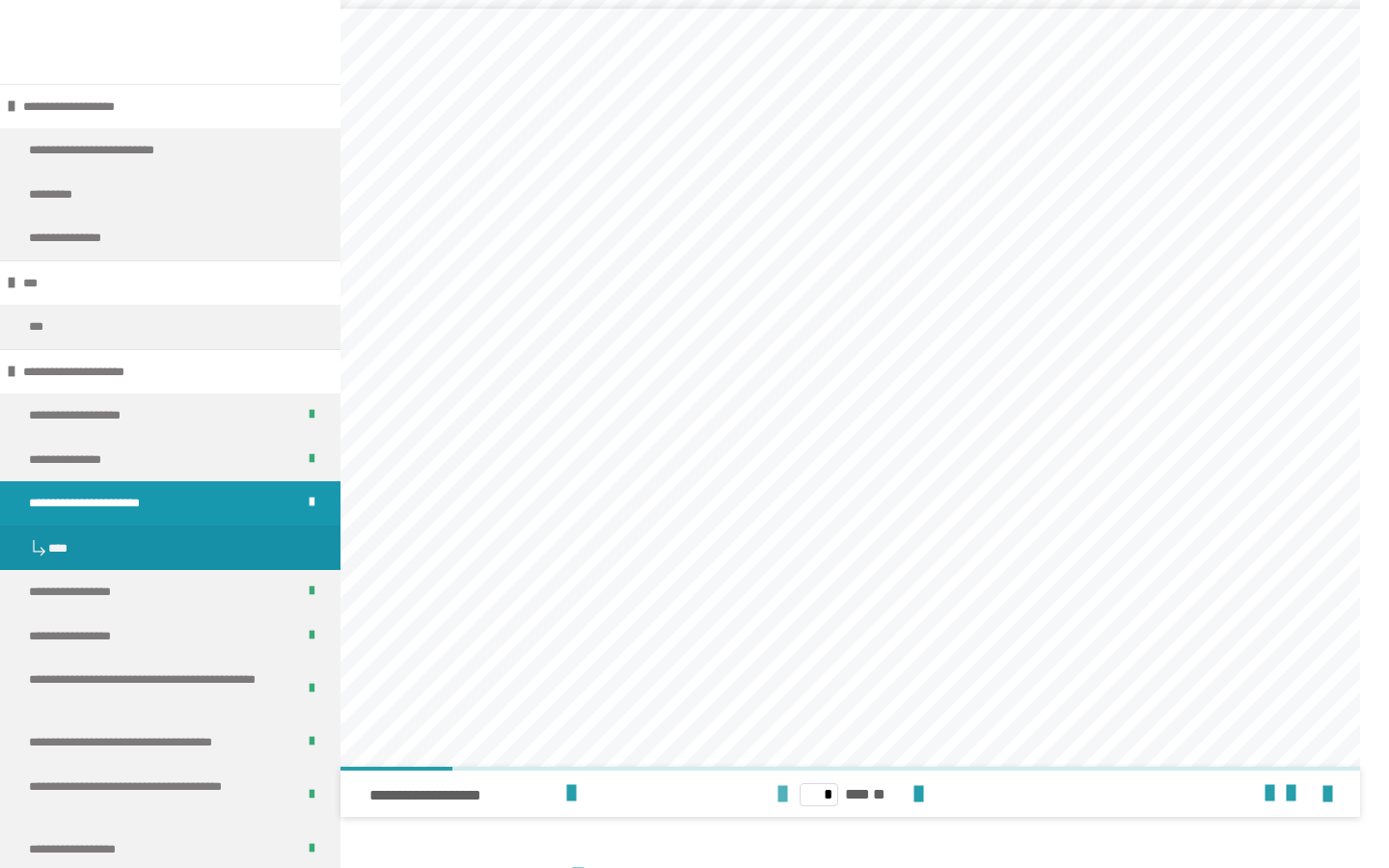 click at bounding box center [782, 795] 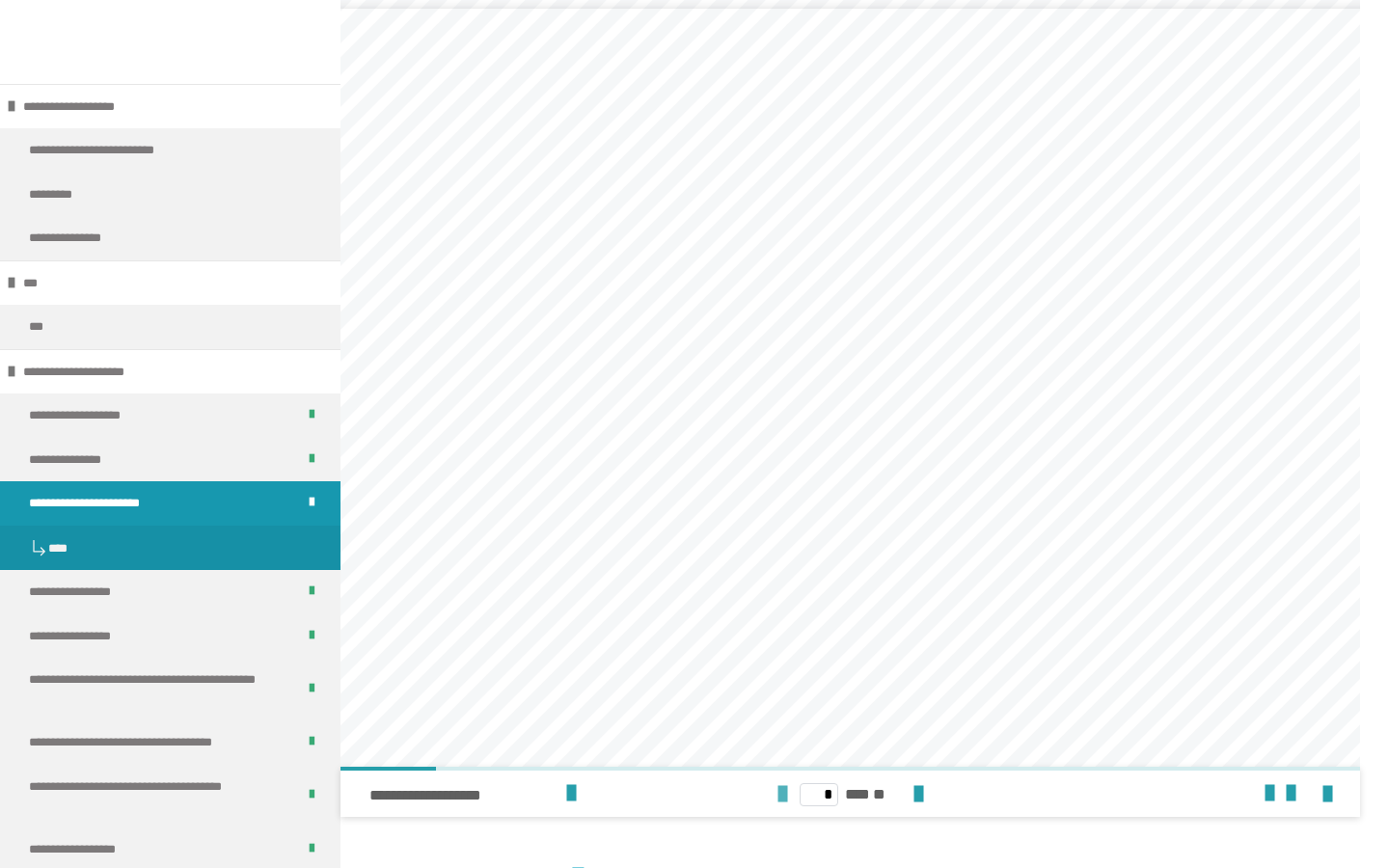 click at bounding box center [782, 795] 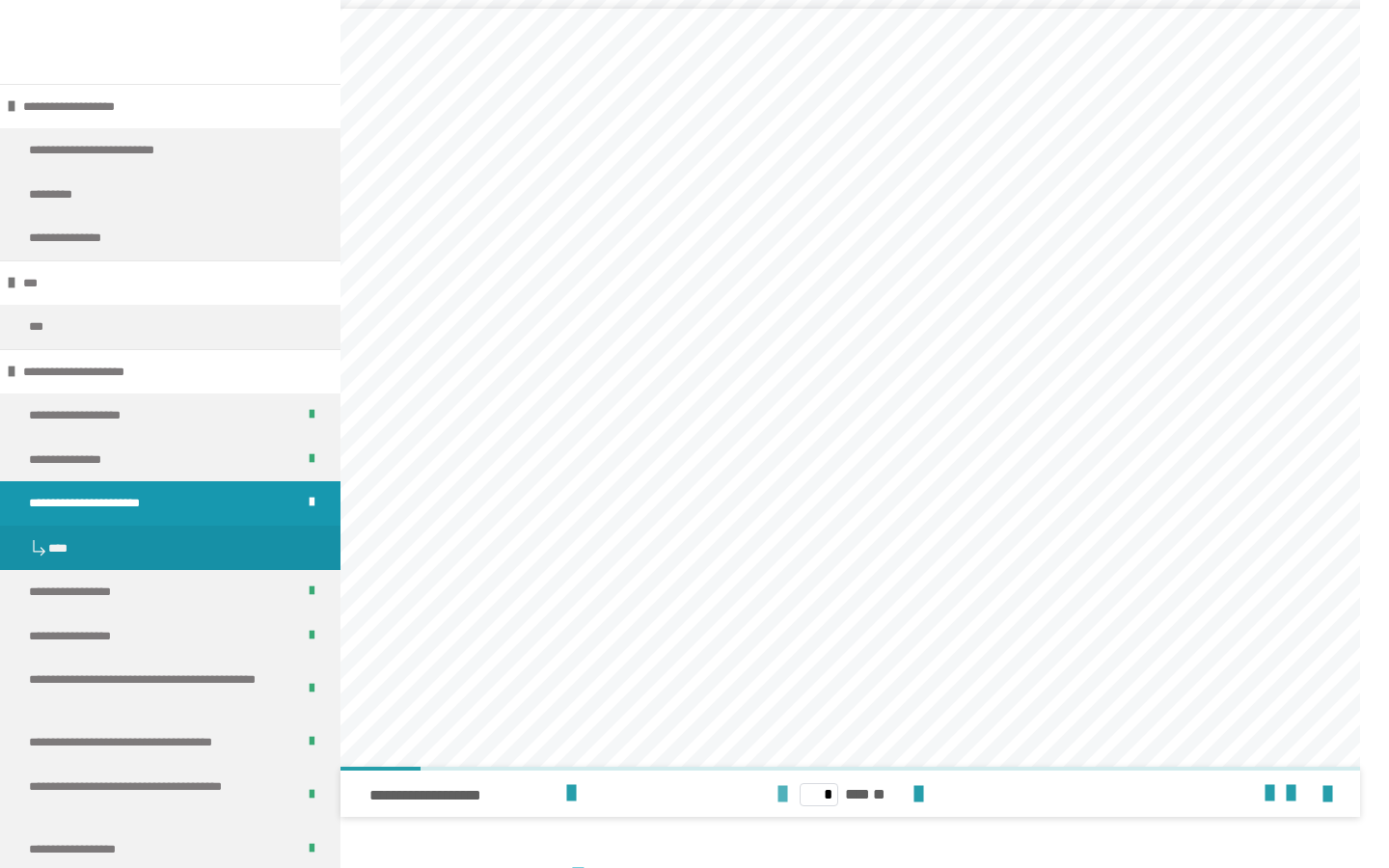 click at bounding box center (782, 795) 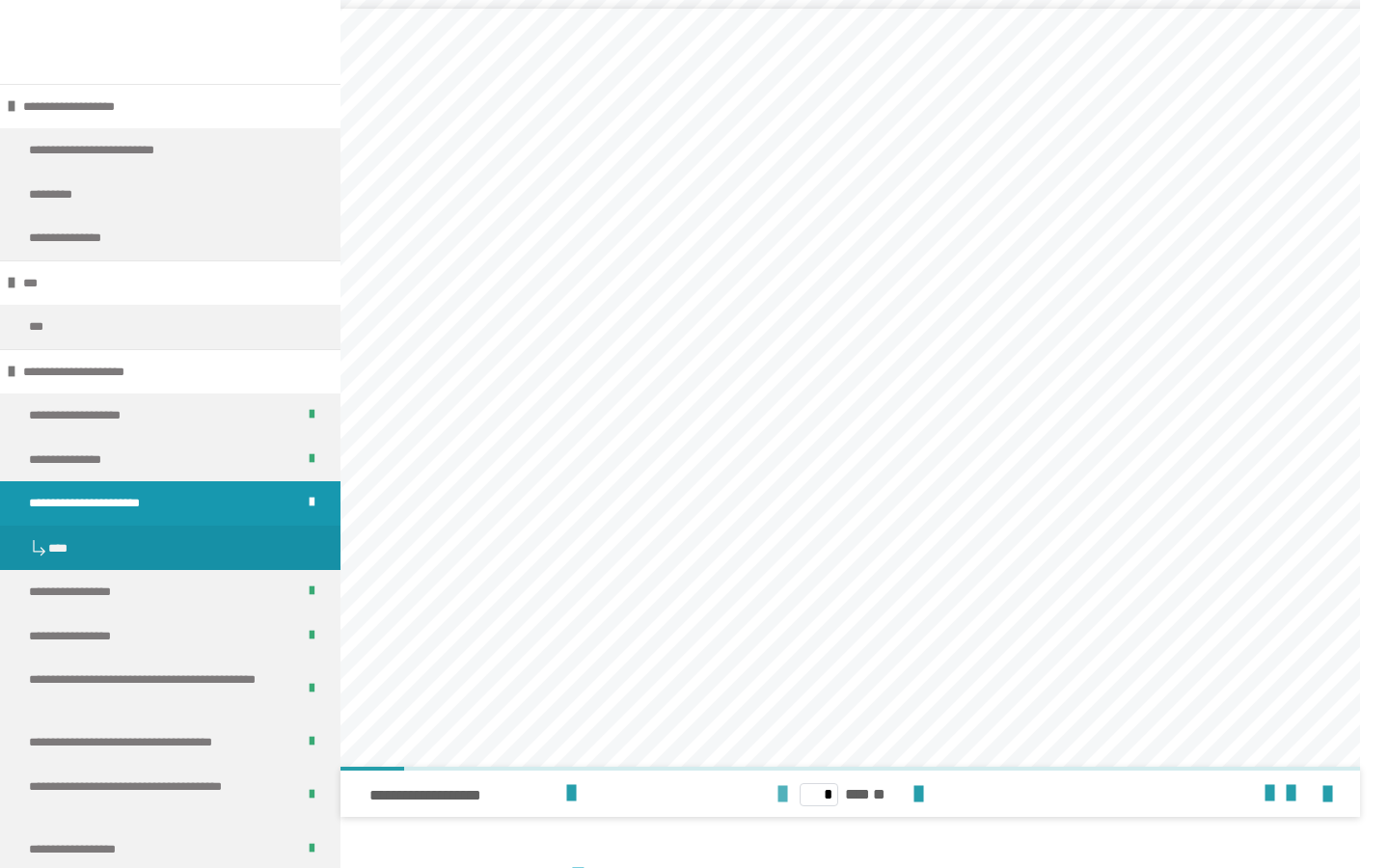 click at bounding box center (782, 795) 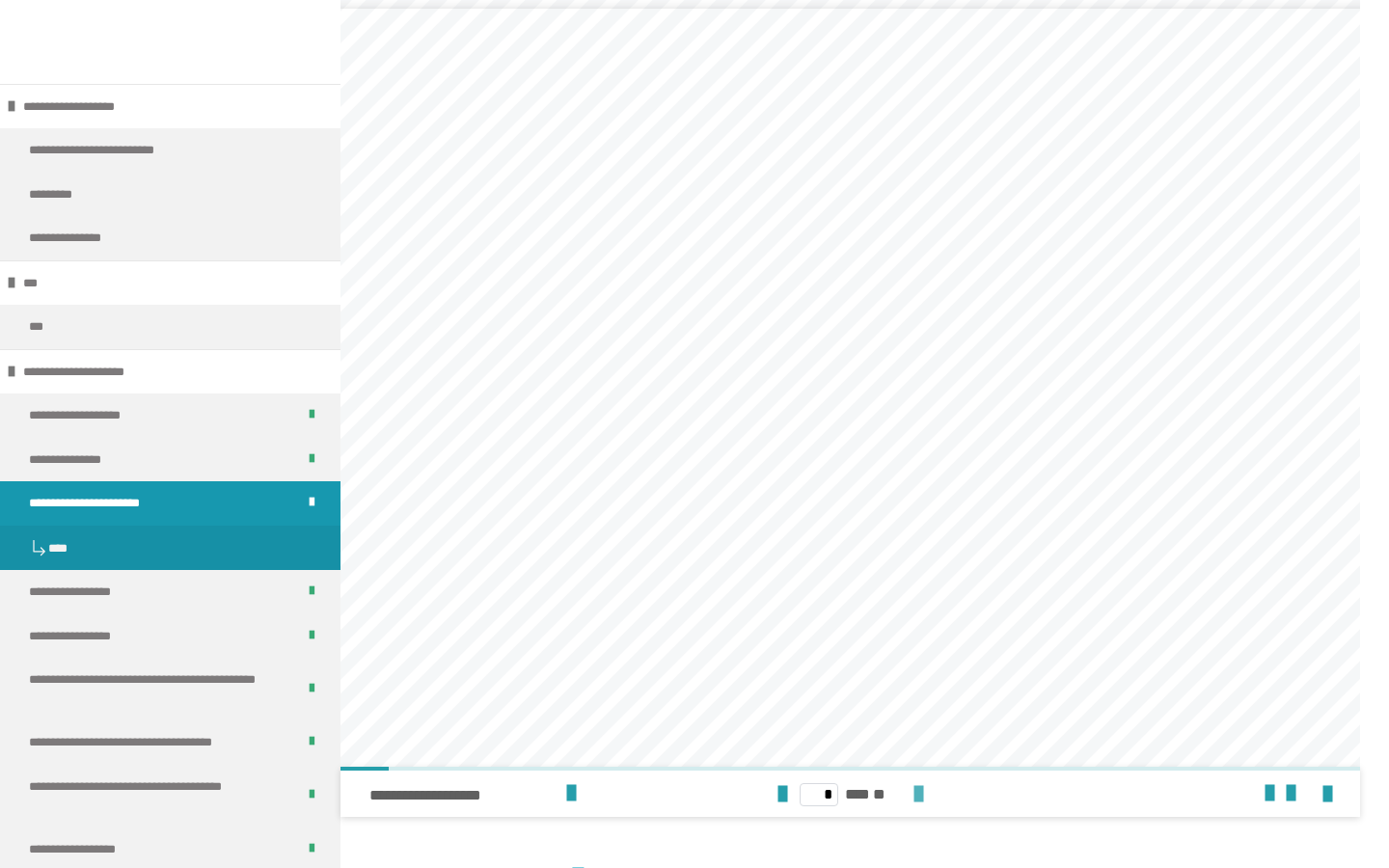 click at bounding box center (918, 795) 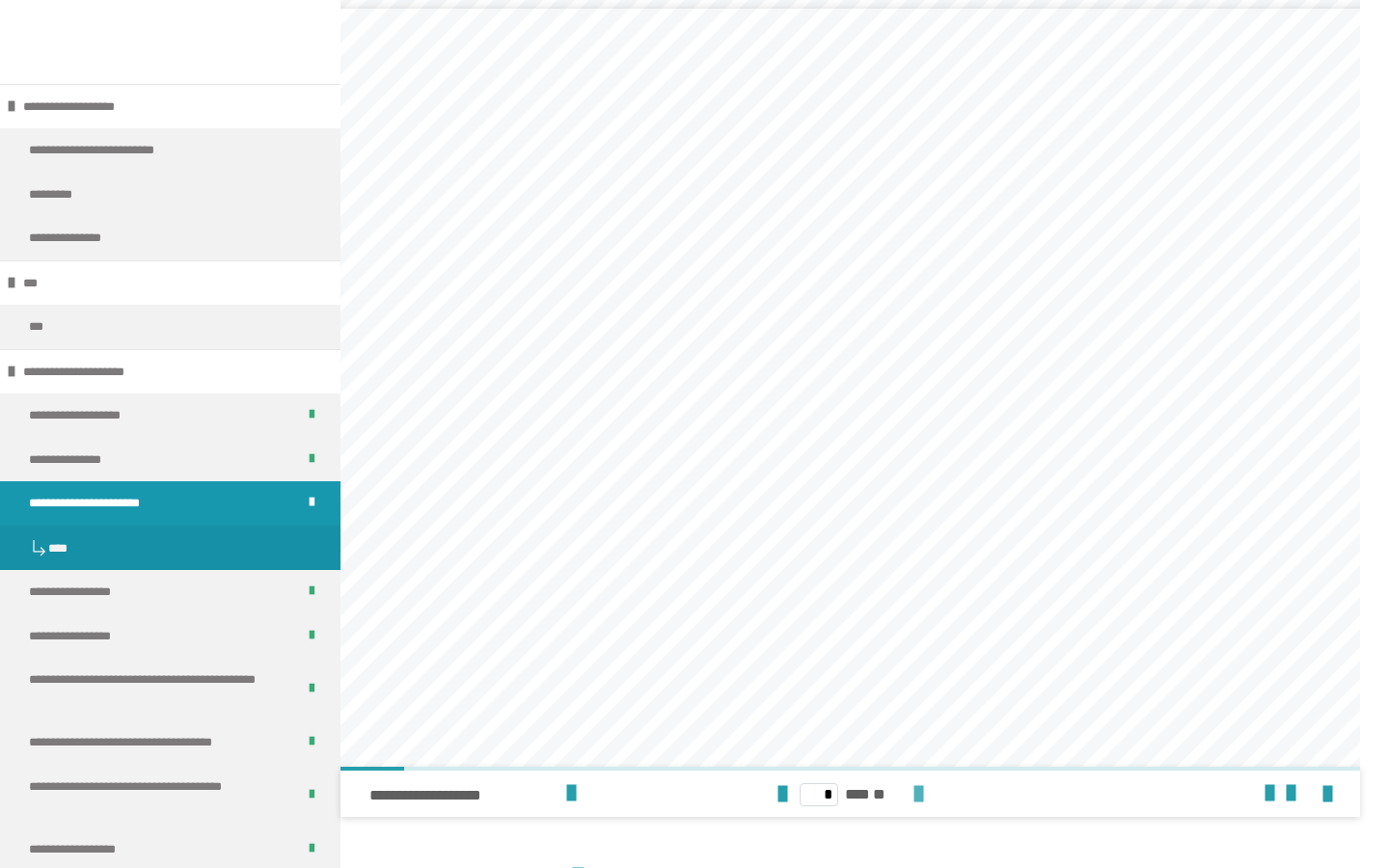 click at bounding box center (918, 795) 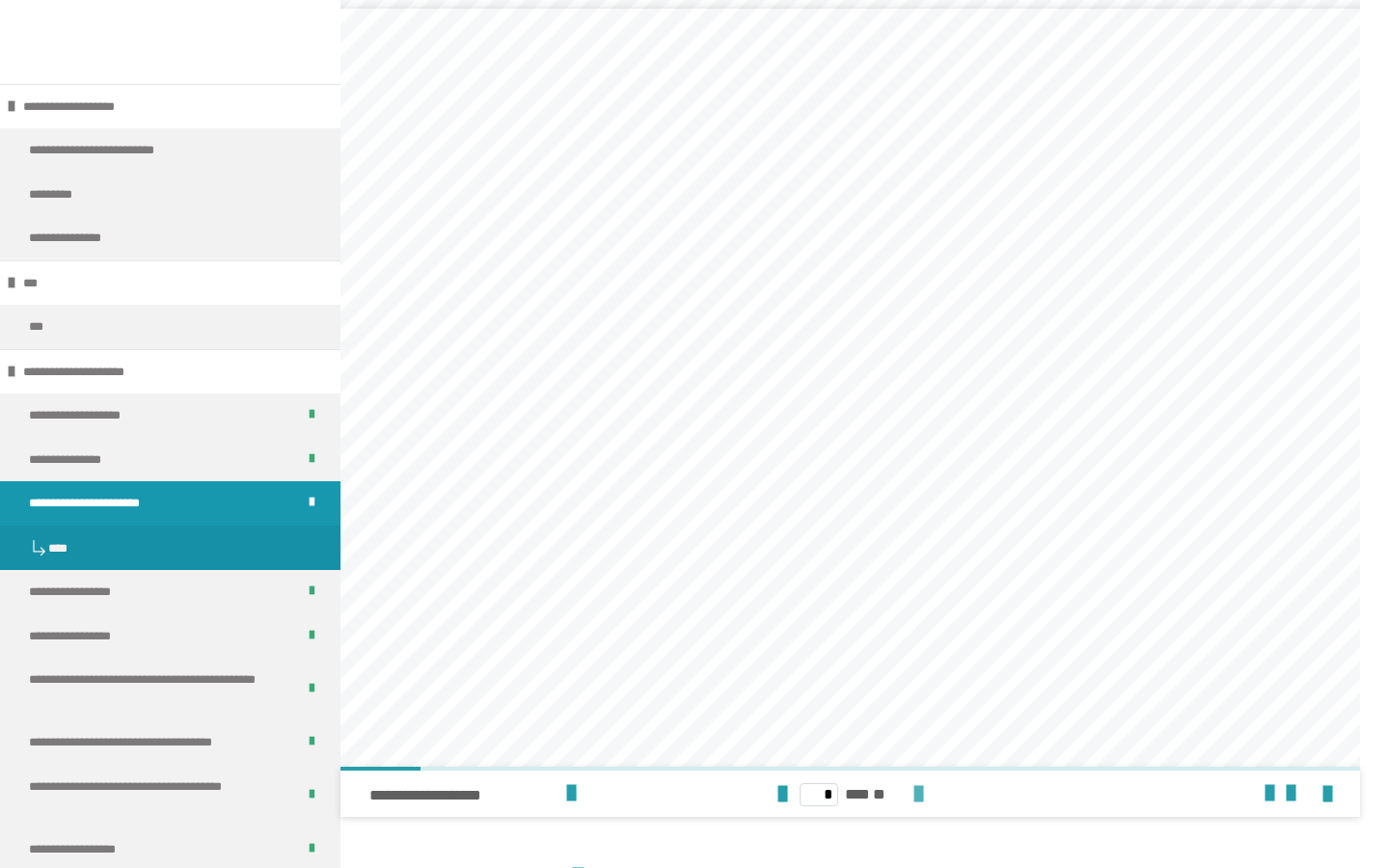 click at bounding box center [918, 795] 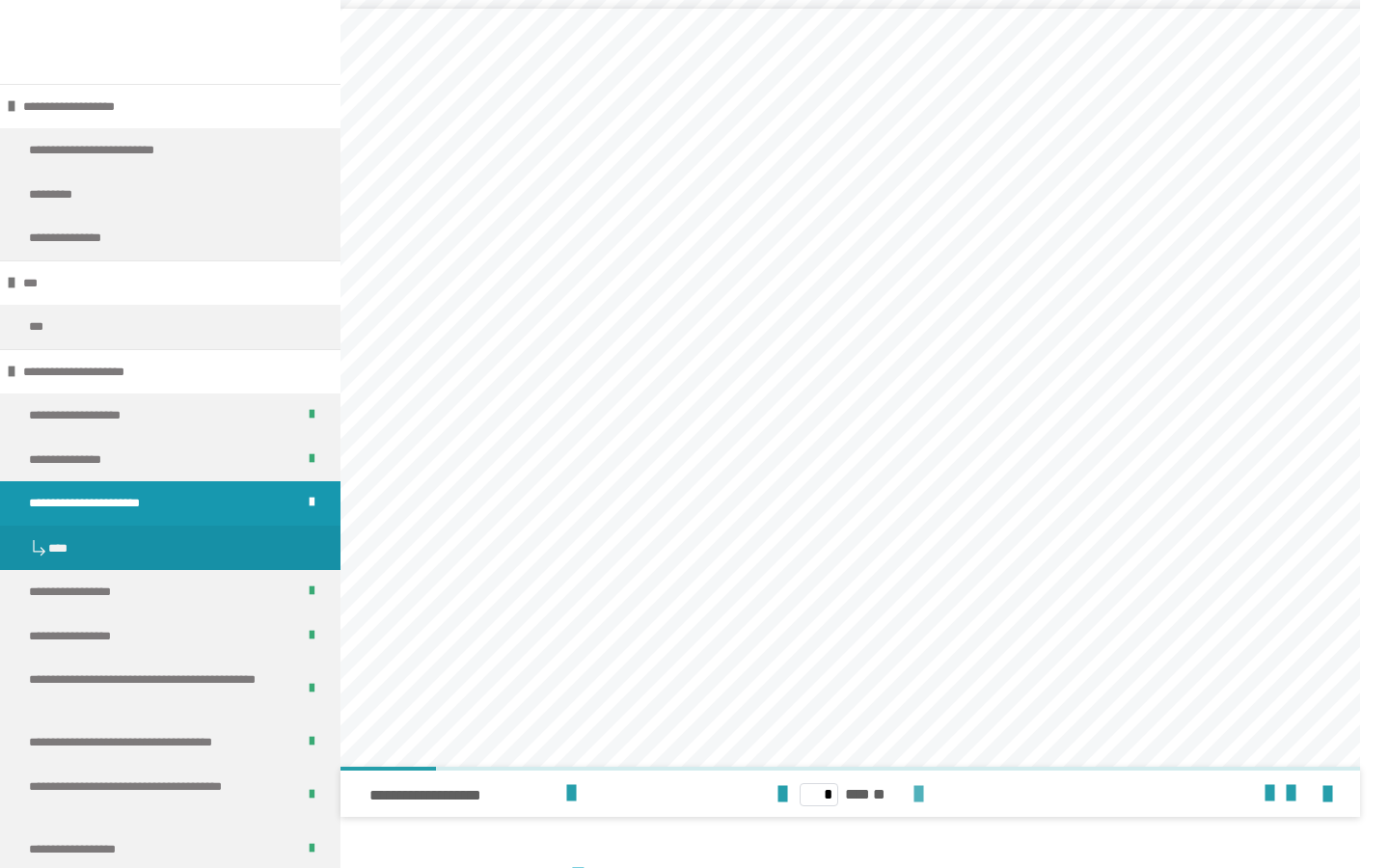 click at bounding box center (918, 795) 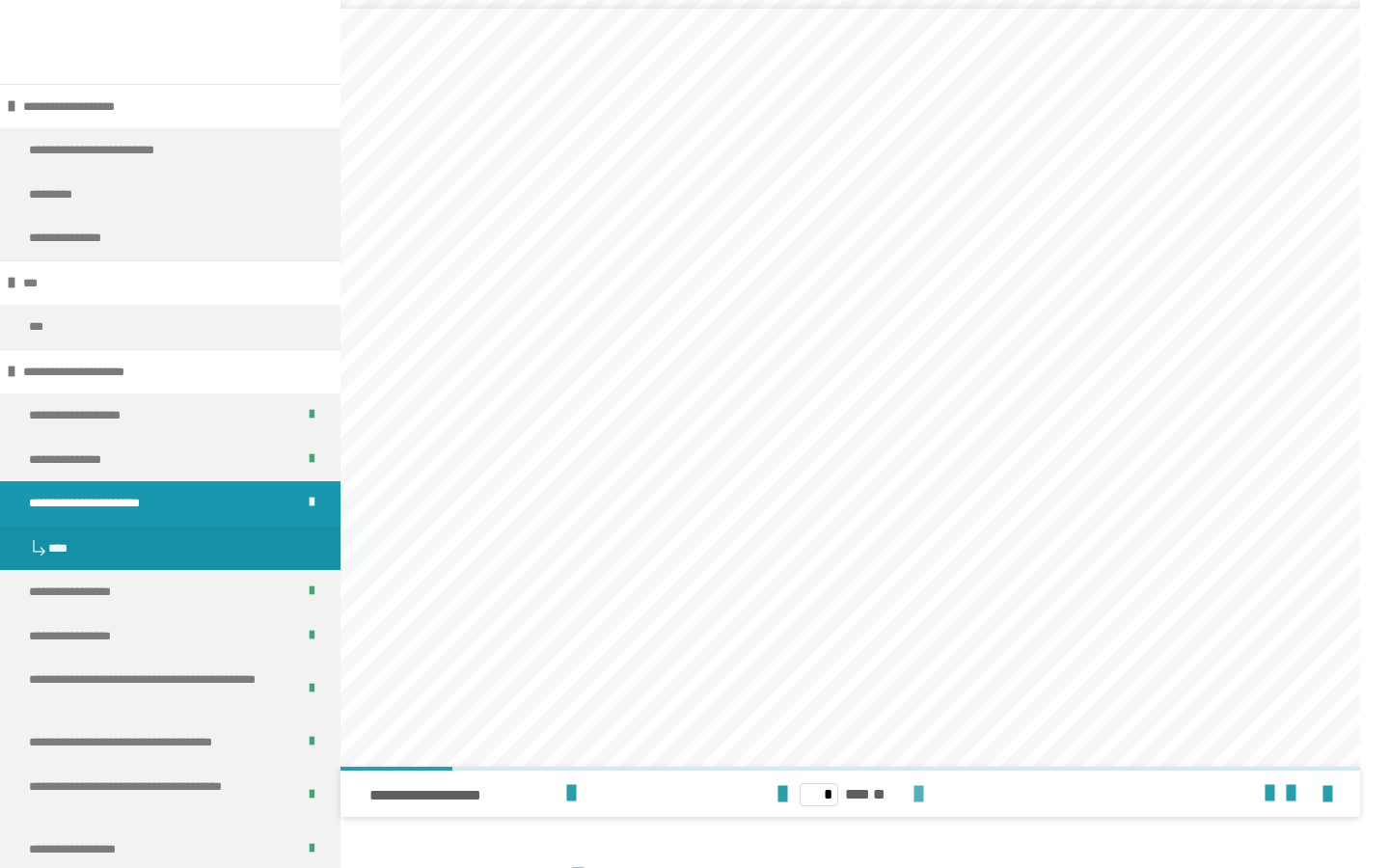 click at bounding box center (918, 795) 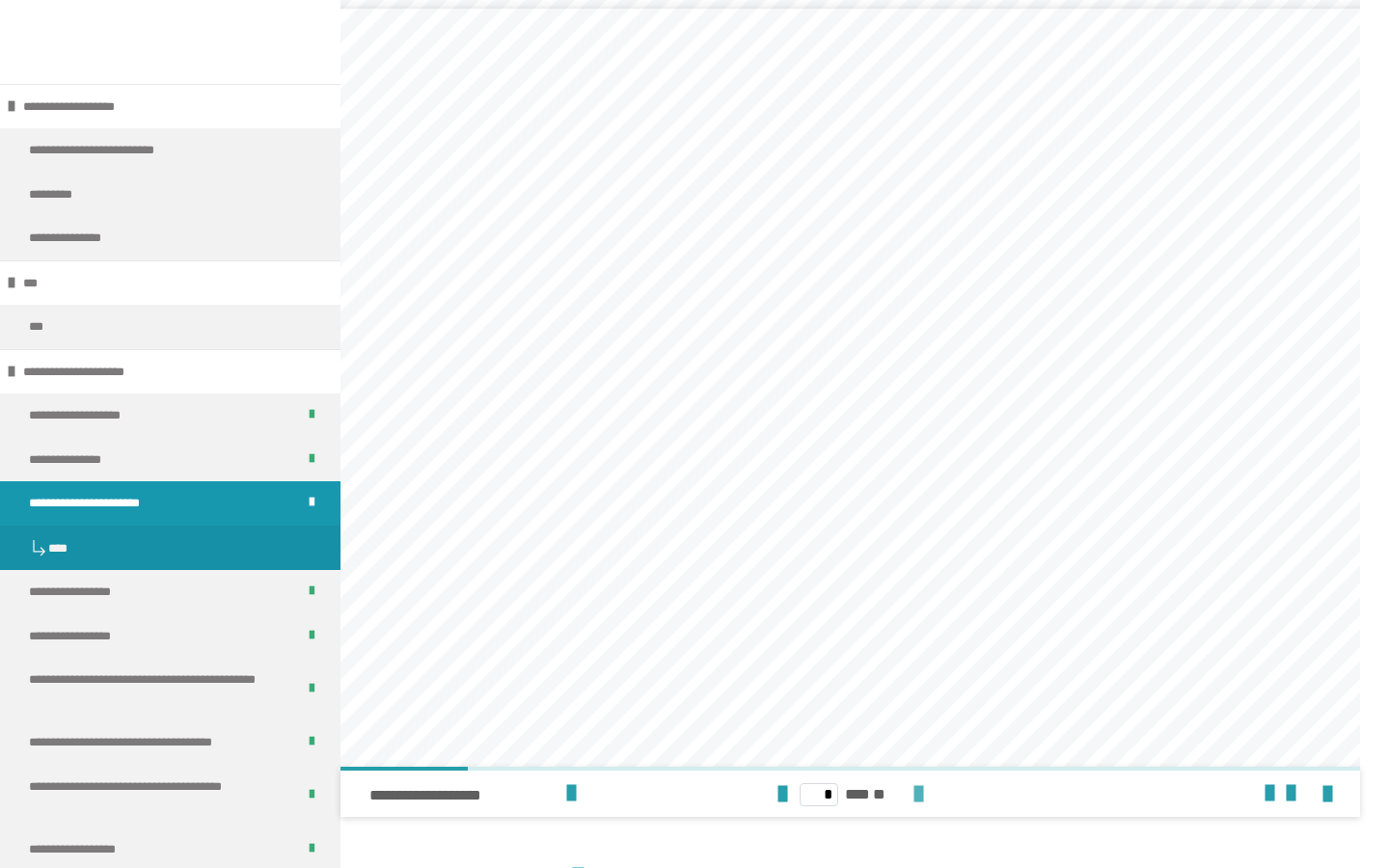click at bounding box center (918, 795) 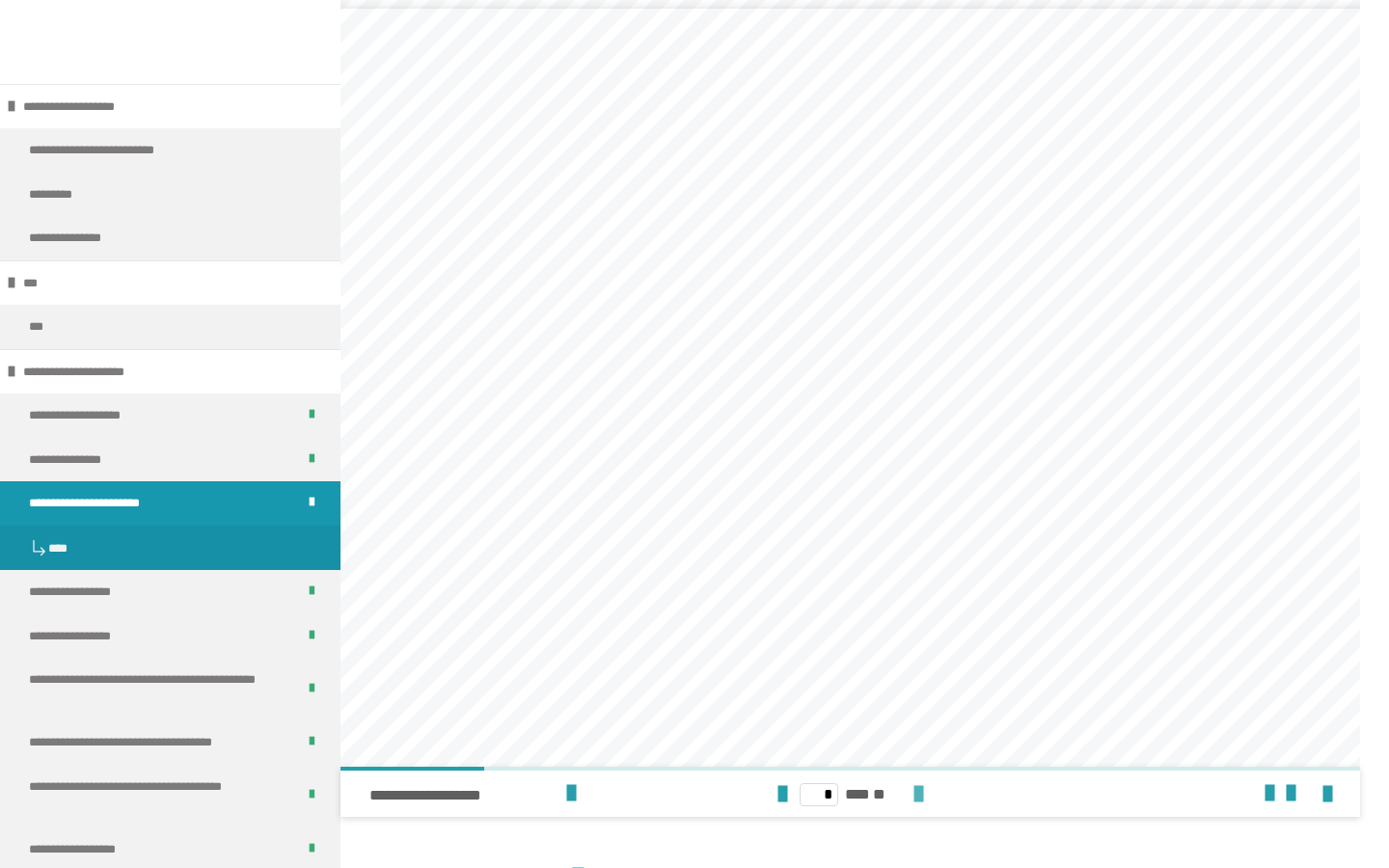 click at bounding box center (918, 795) 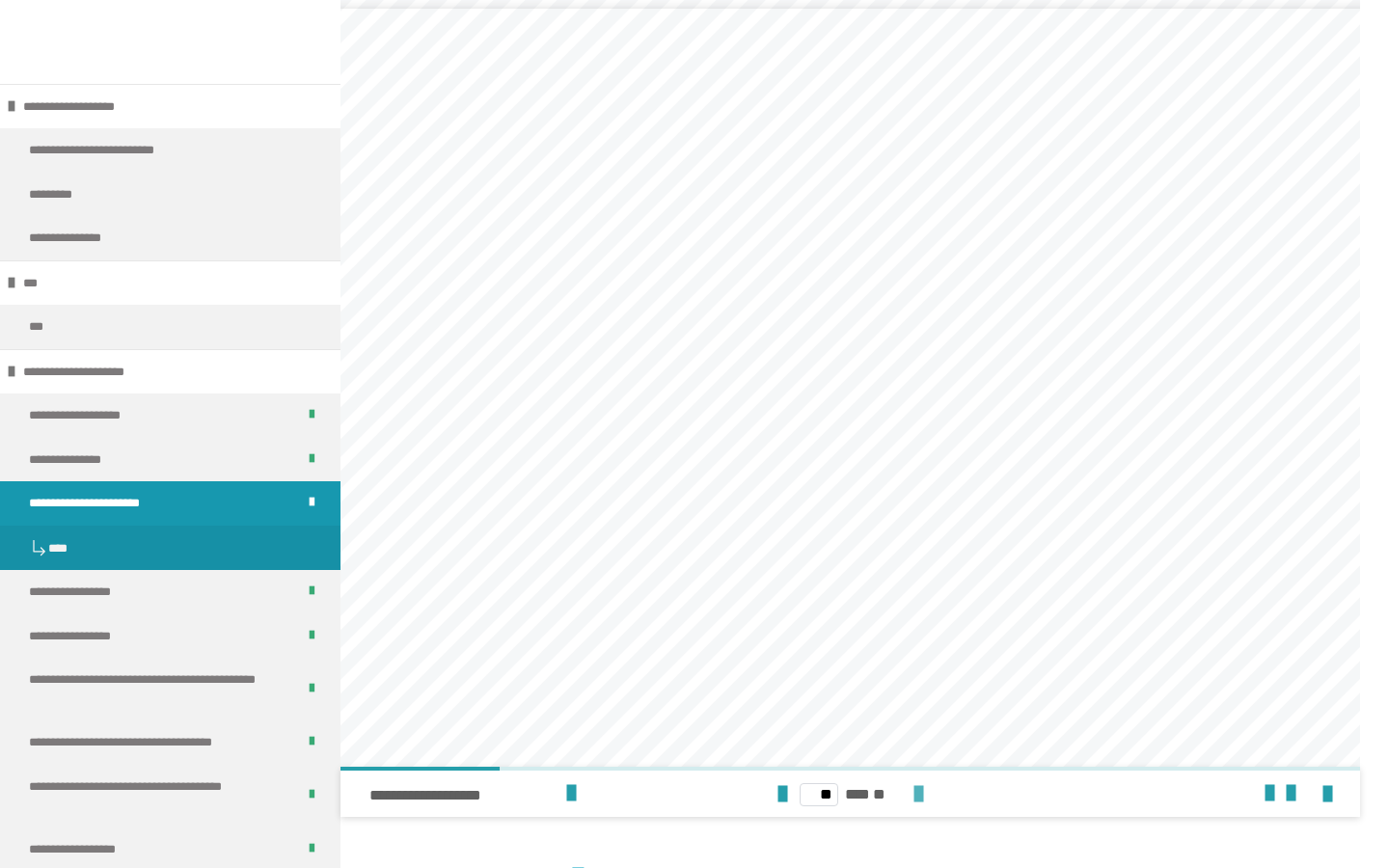 click at bounding box center [918, 795] 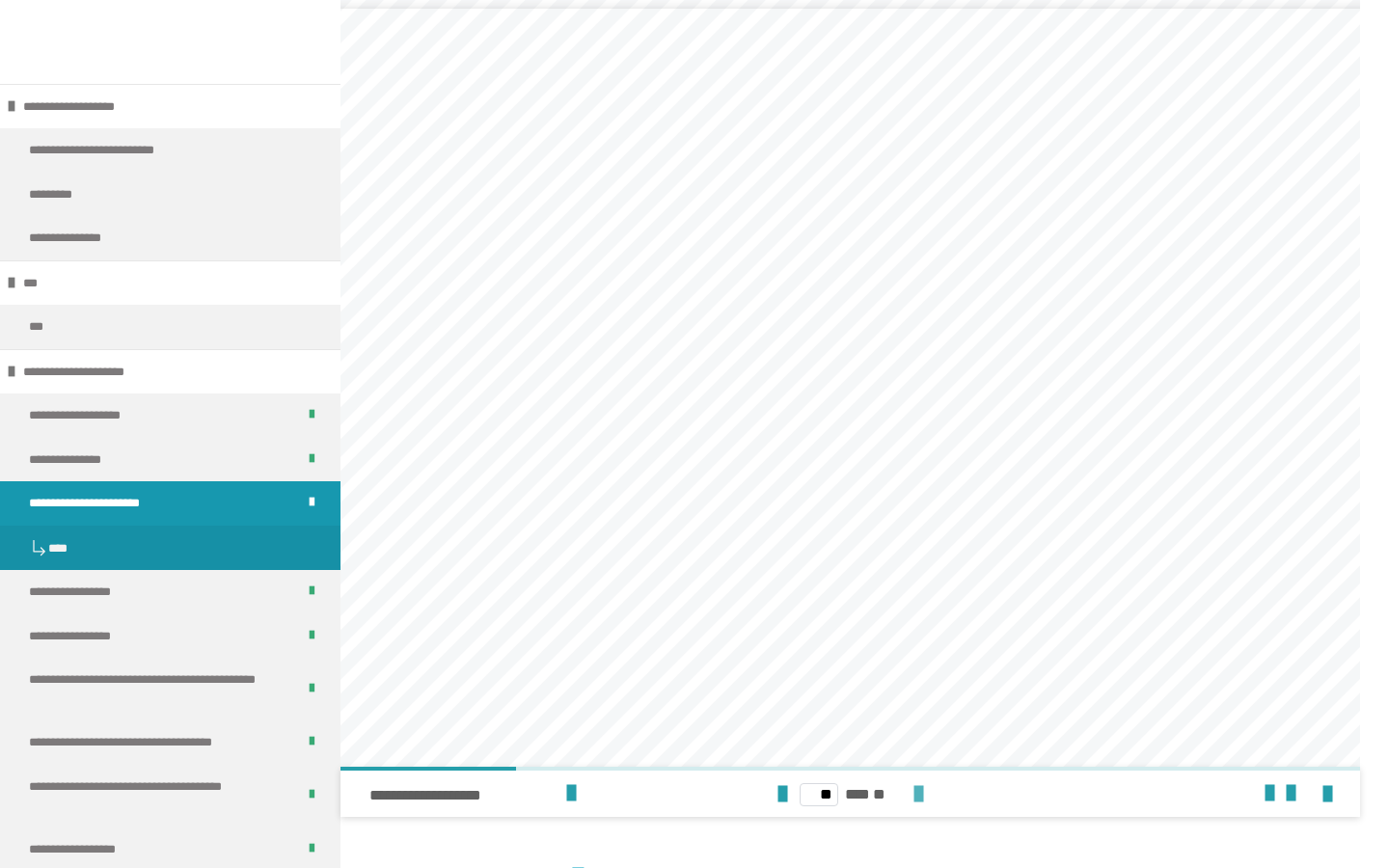 click at bounding box center (918, 795) 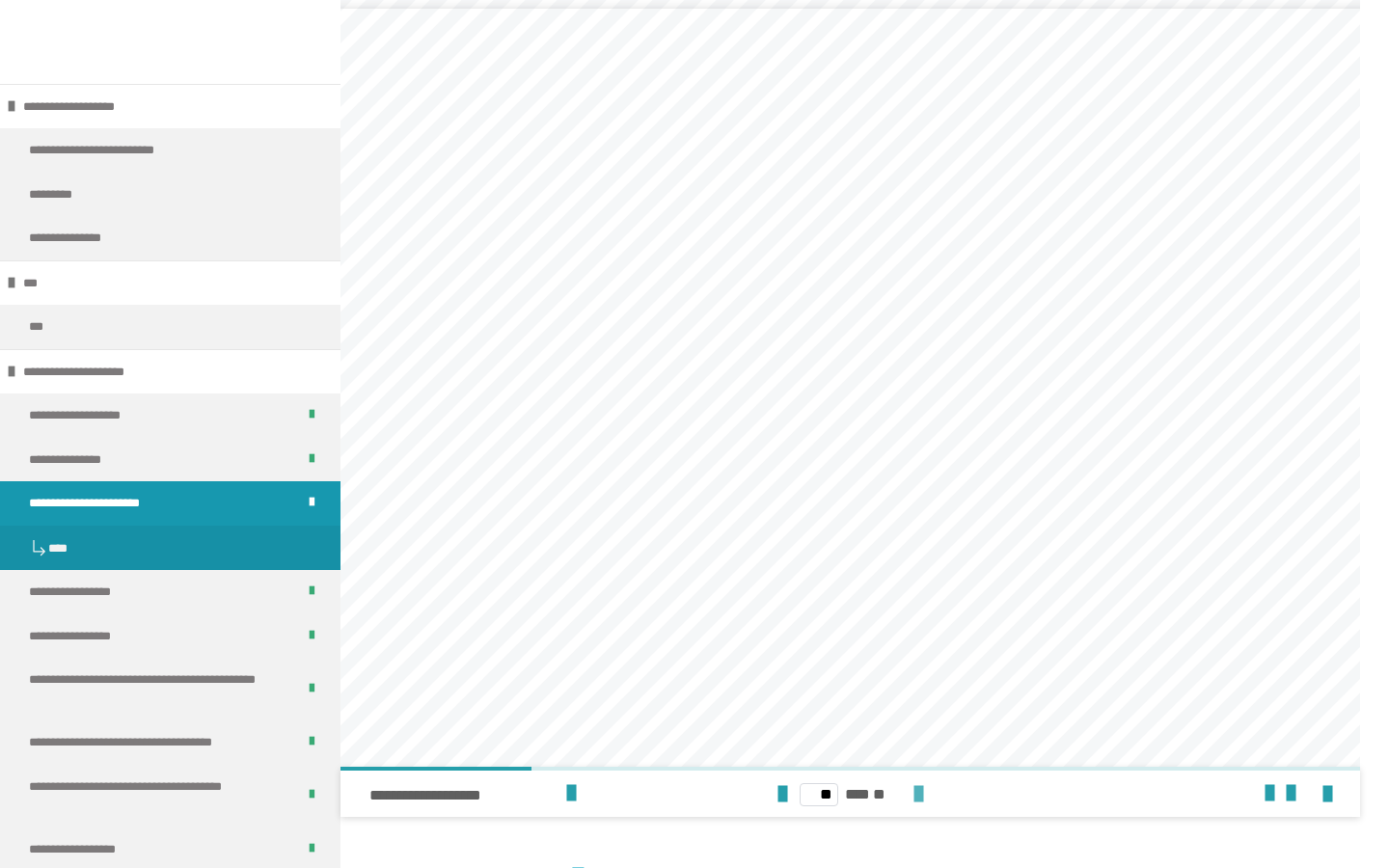 click at bounding box center [918, 795] 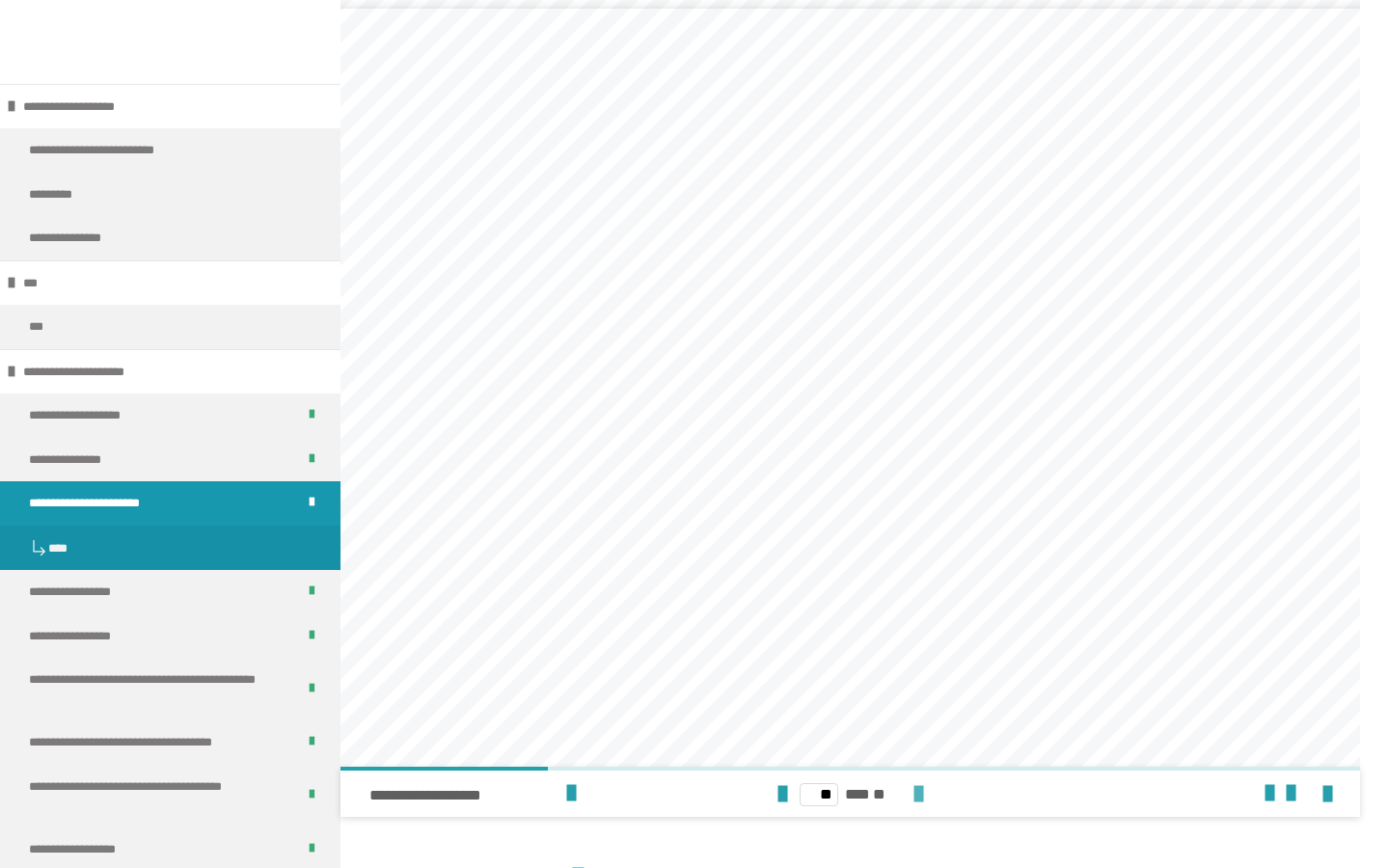click at bounding box center [918, 795] 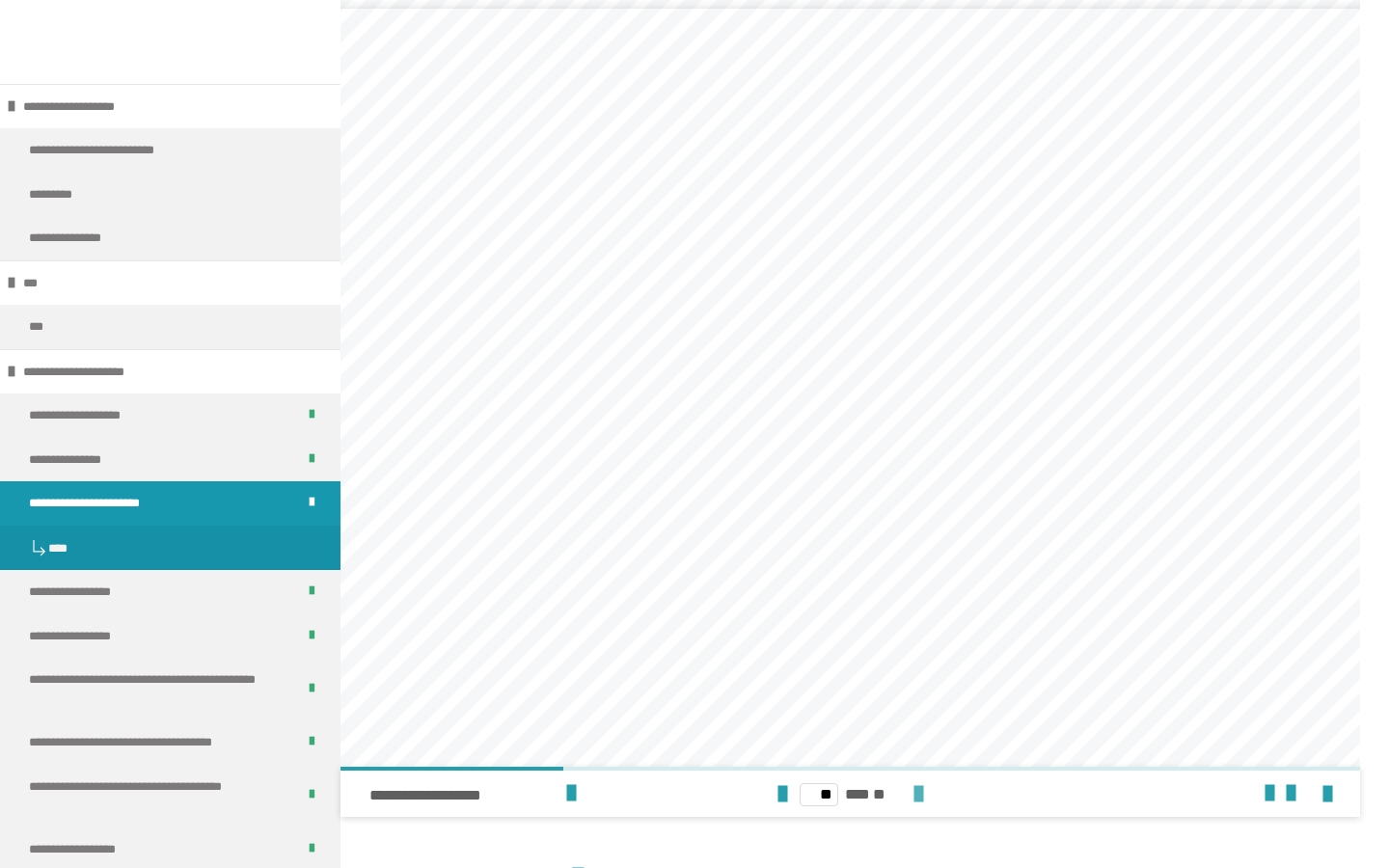 click at bounding box center (918, 795) 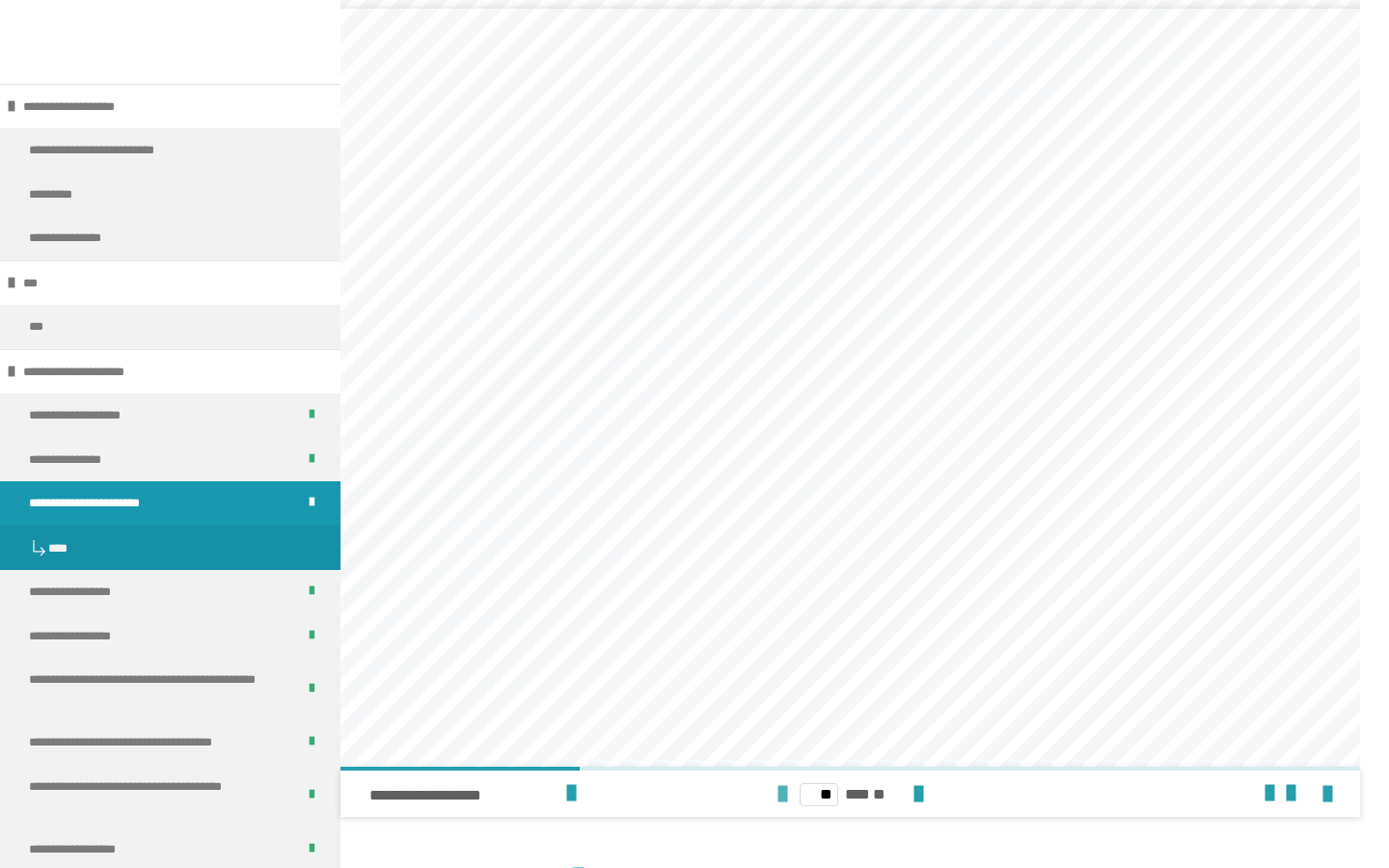 click at bounding box center [782, 795] 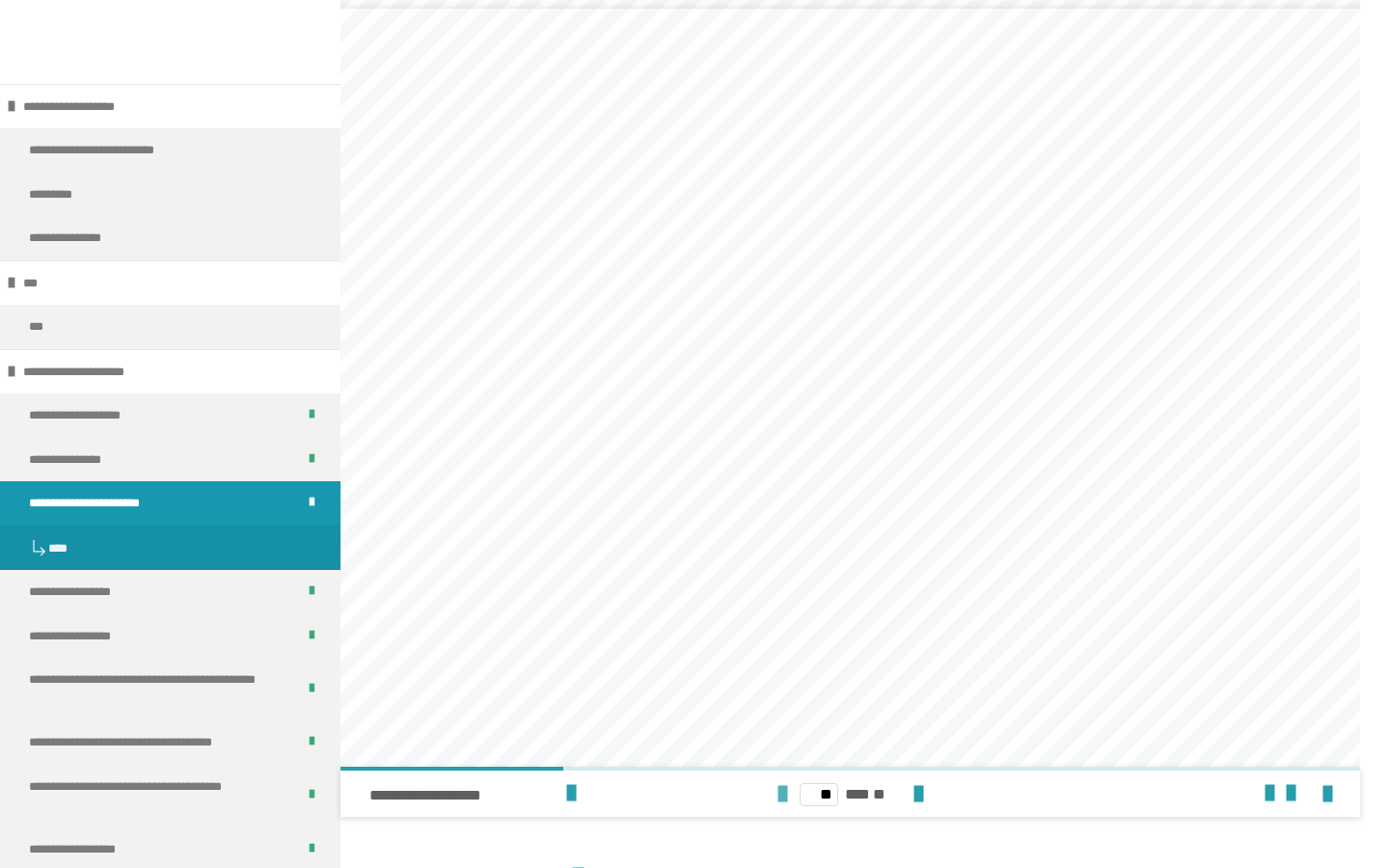 click at bounding box center (782, 795) 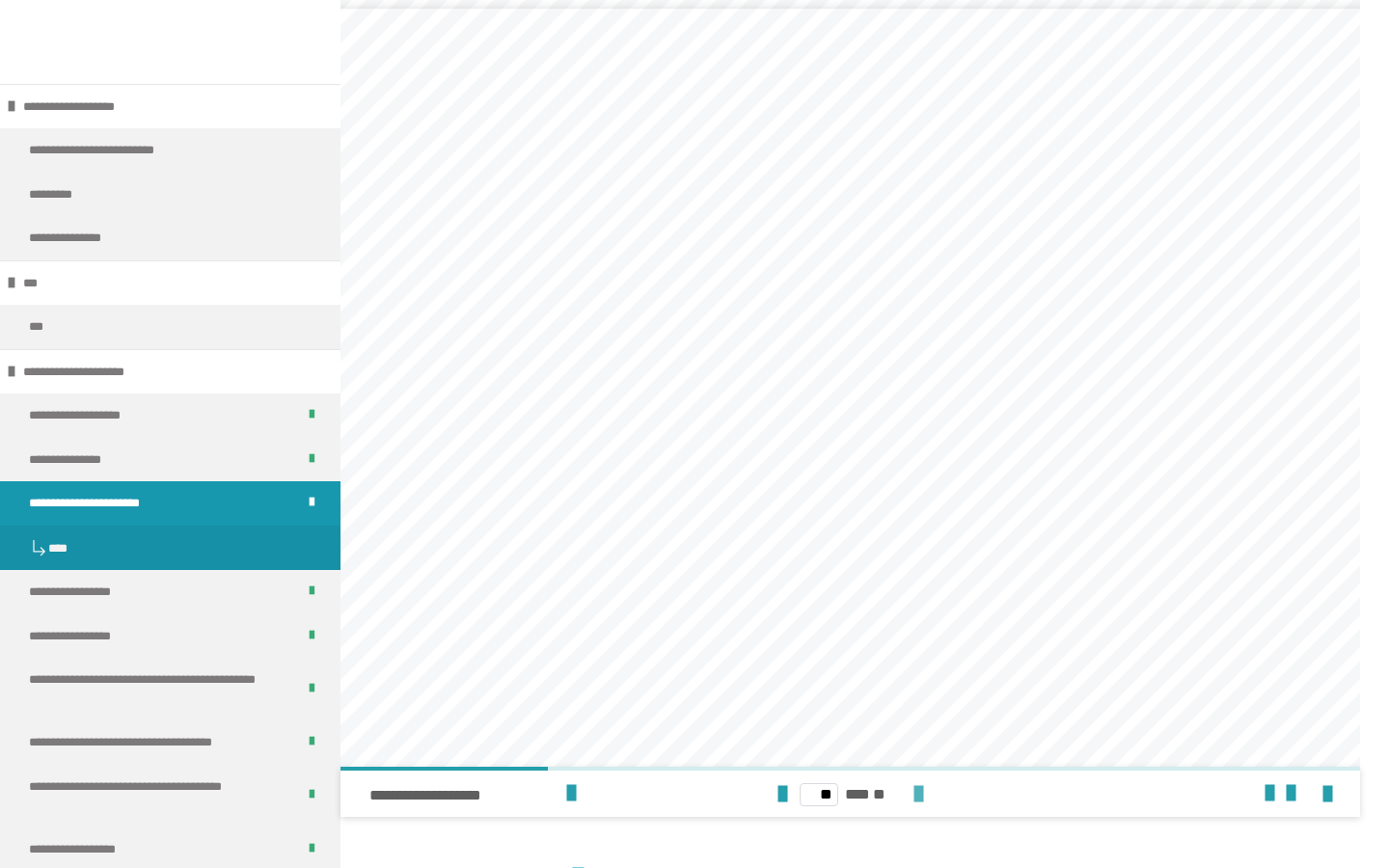 click at bounding box center [918, 795] 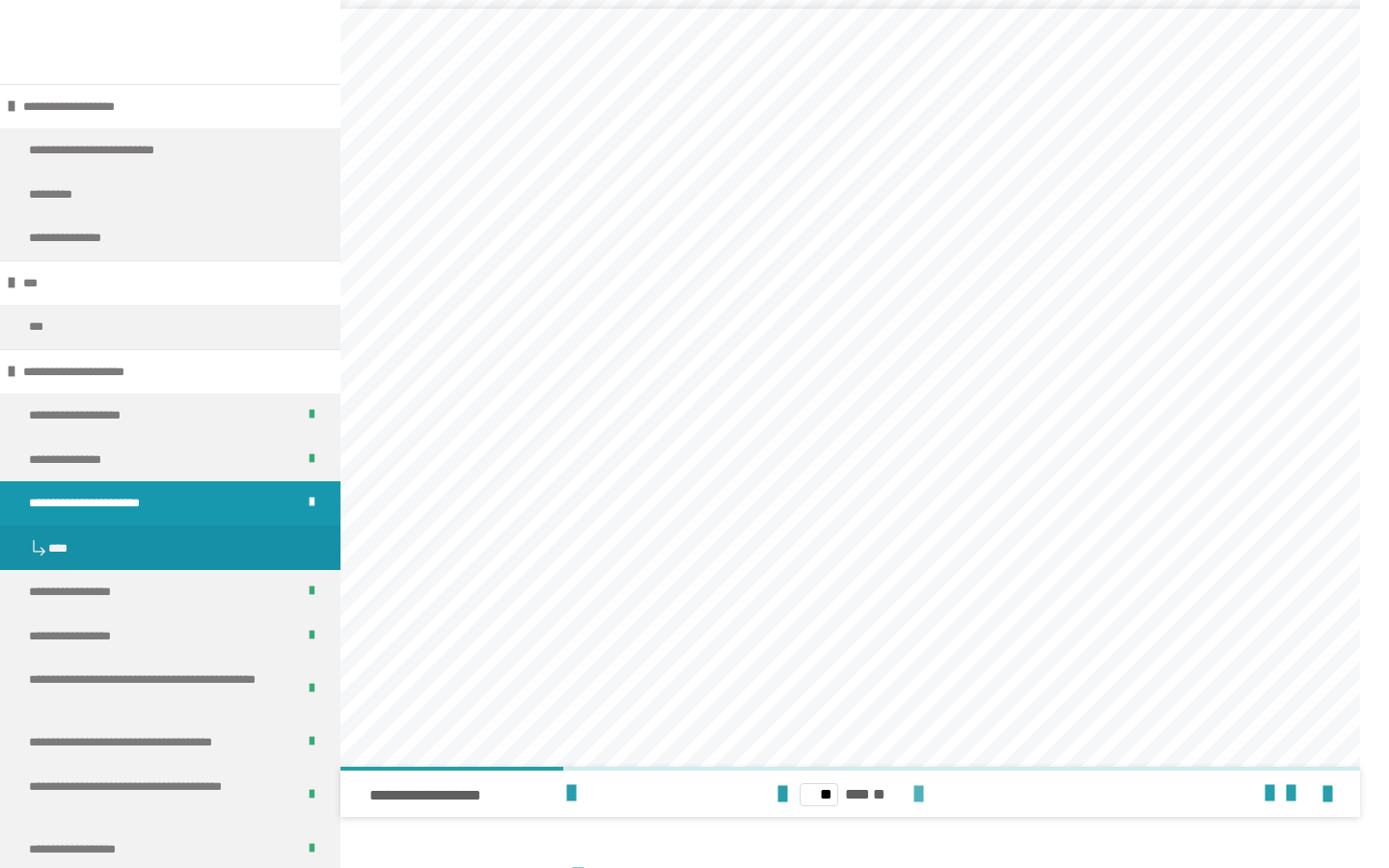 click at bounding box center [918, 795] 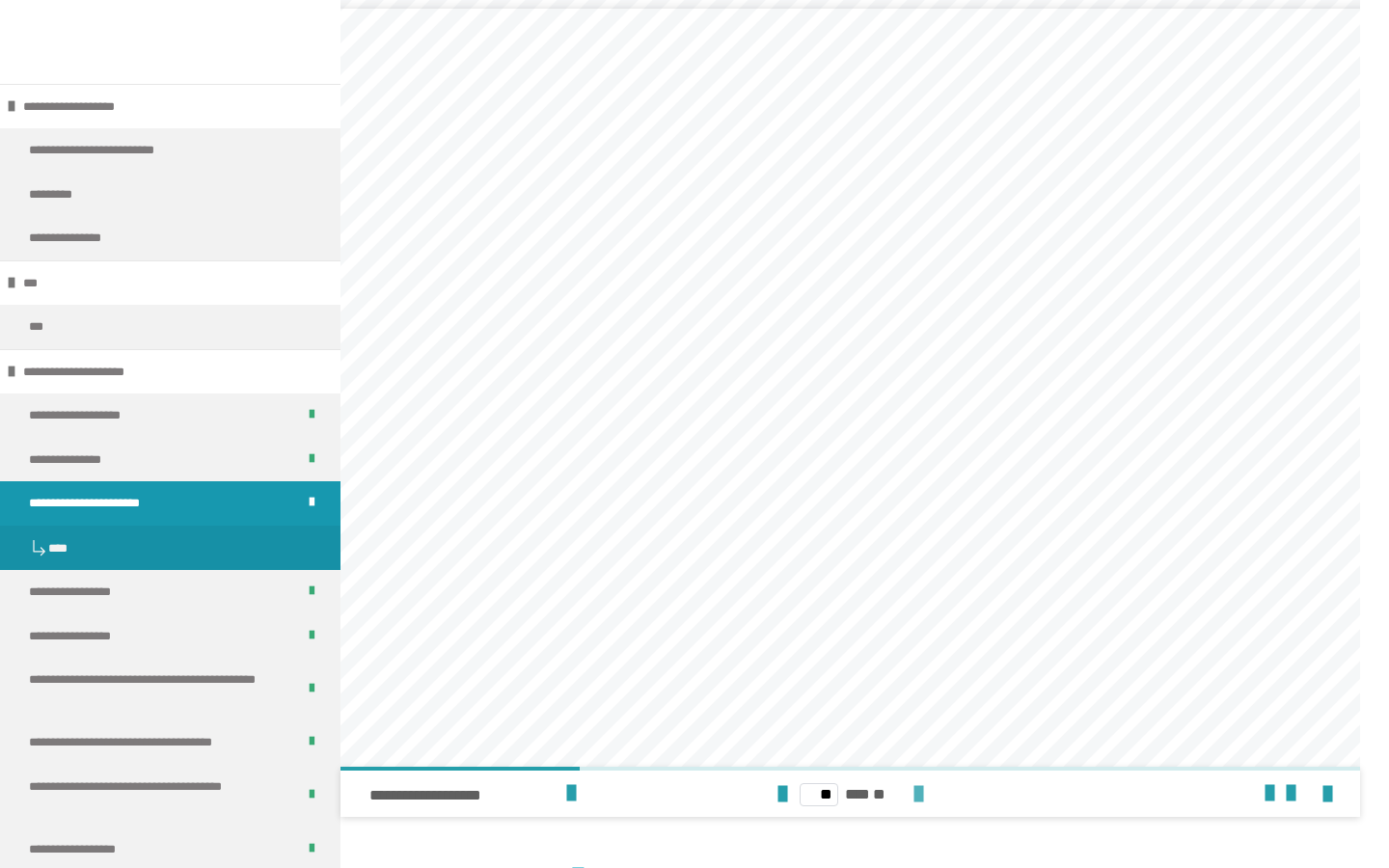 click at bounding box center [918, 795] 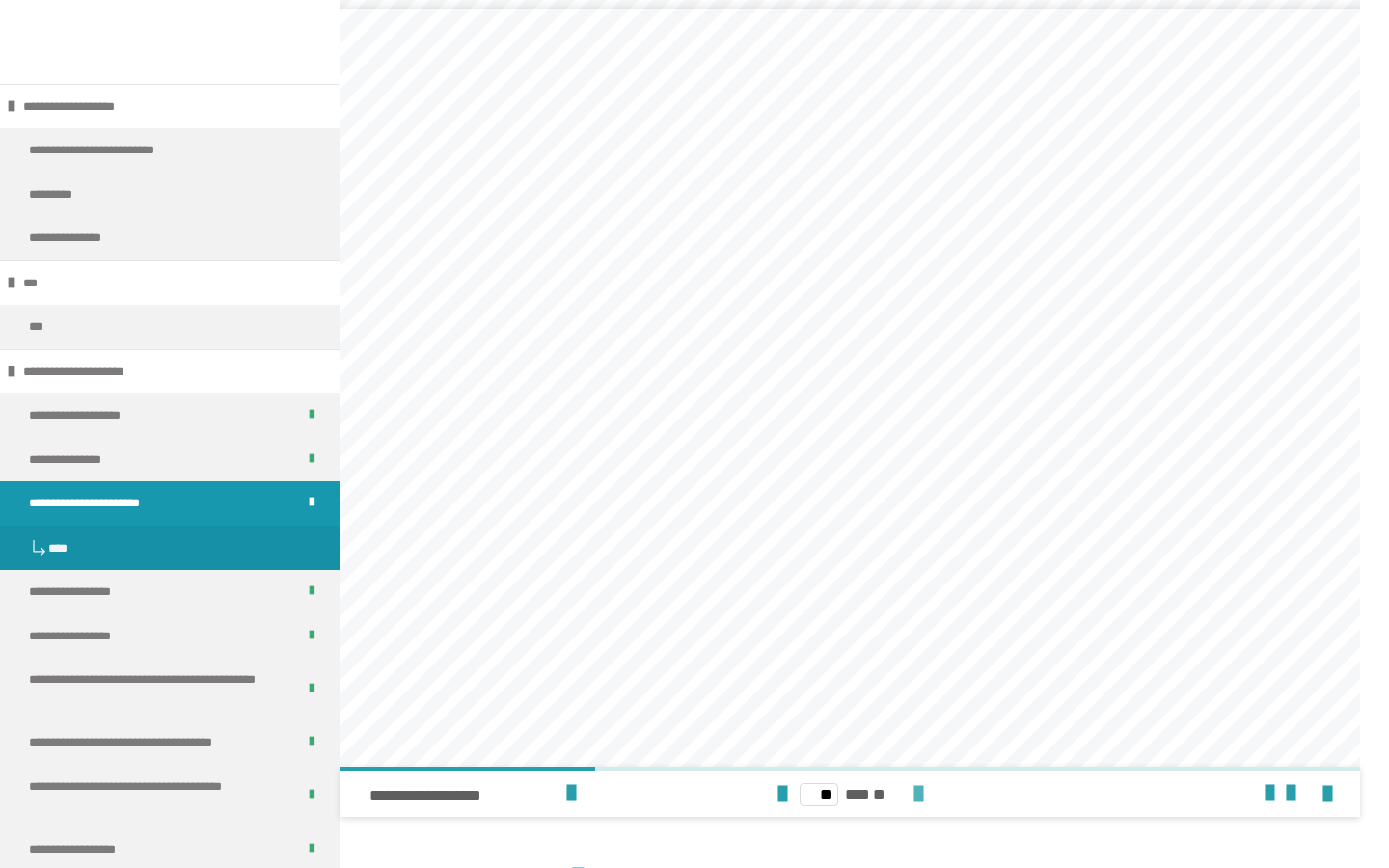 click at bounding box center [918, 795] 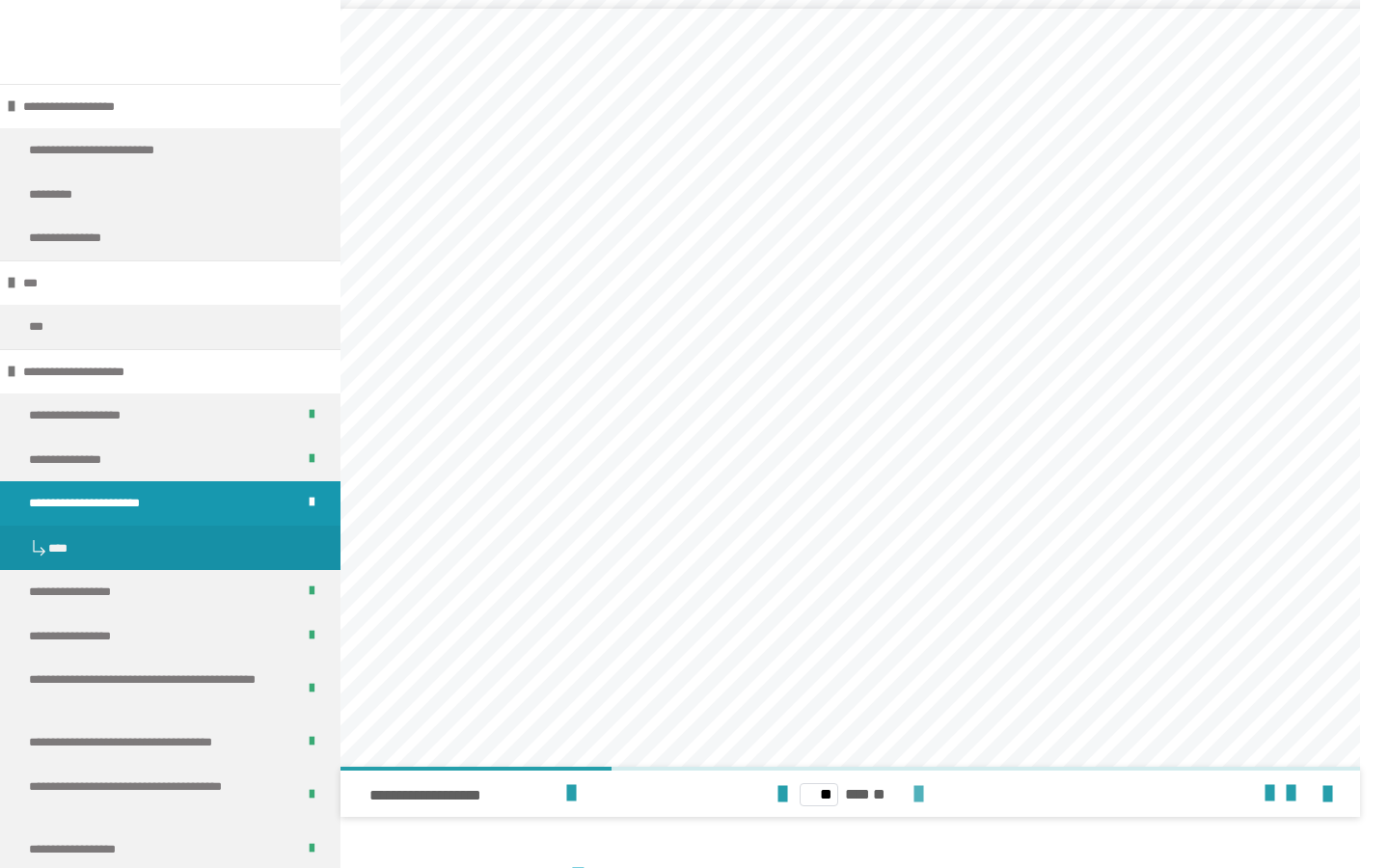 click at bounding box center (918, 795) 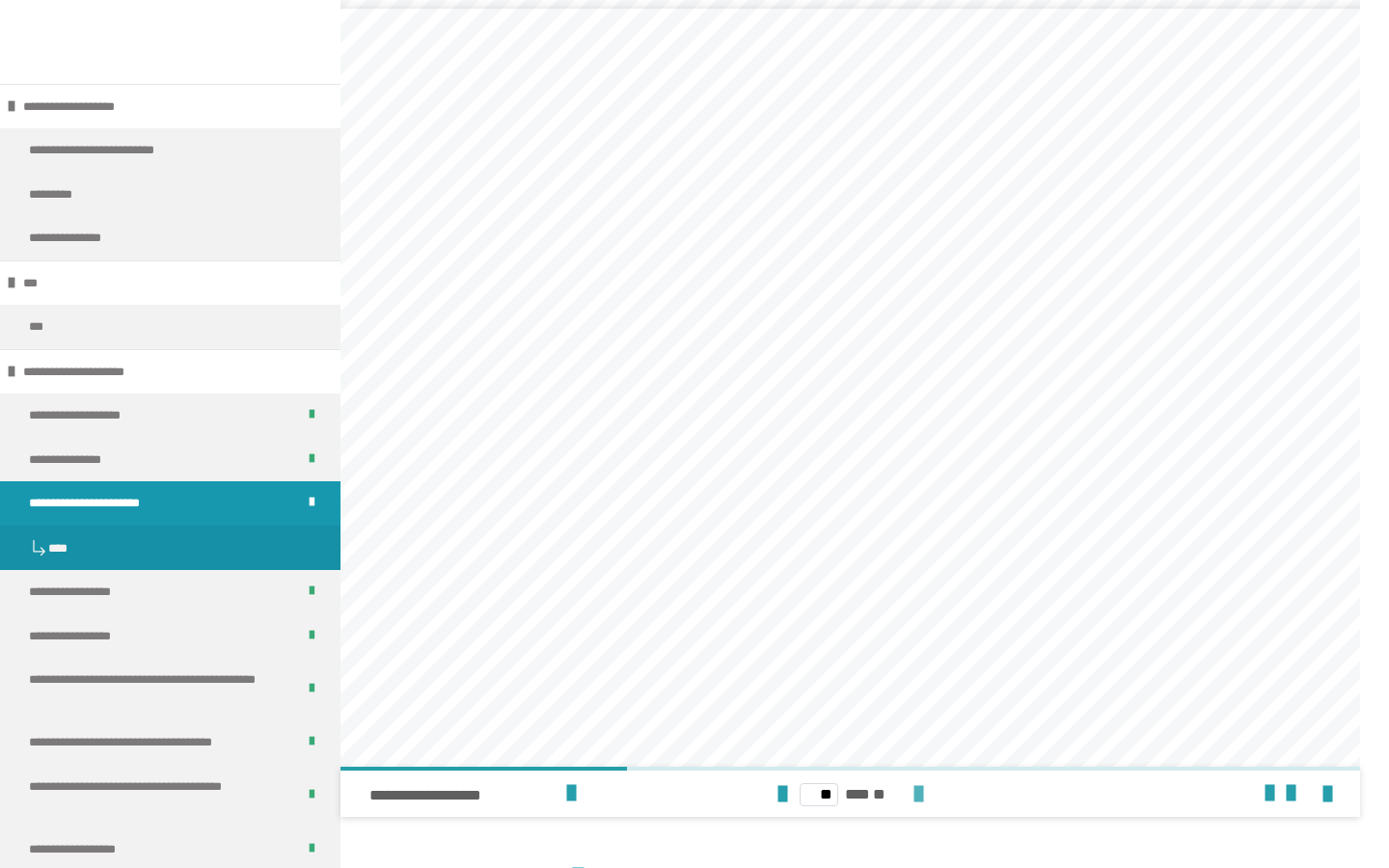 click at bounding box center [918, 795] 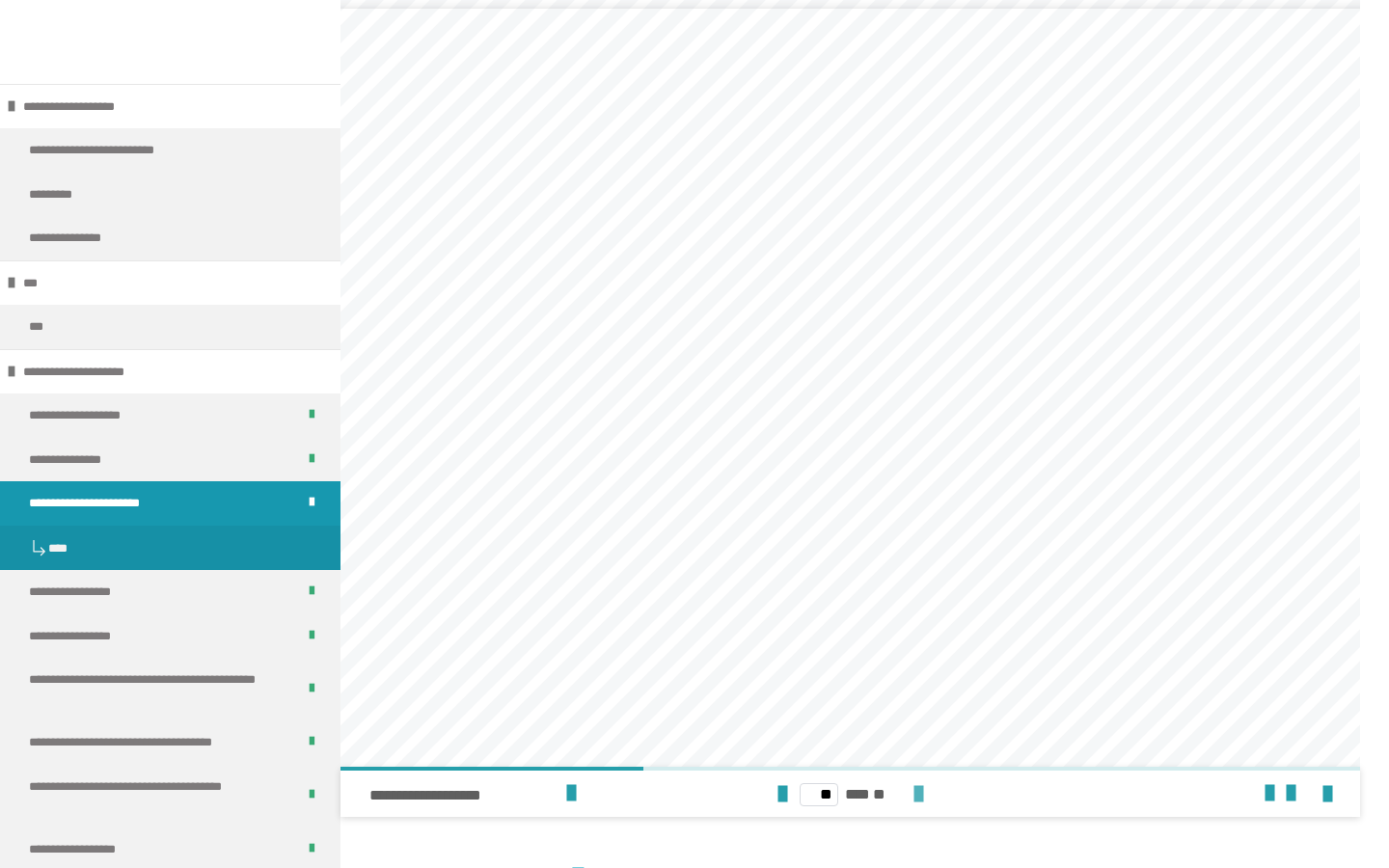 click at bounding box center [918, 795] 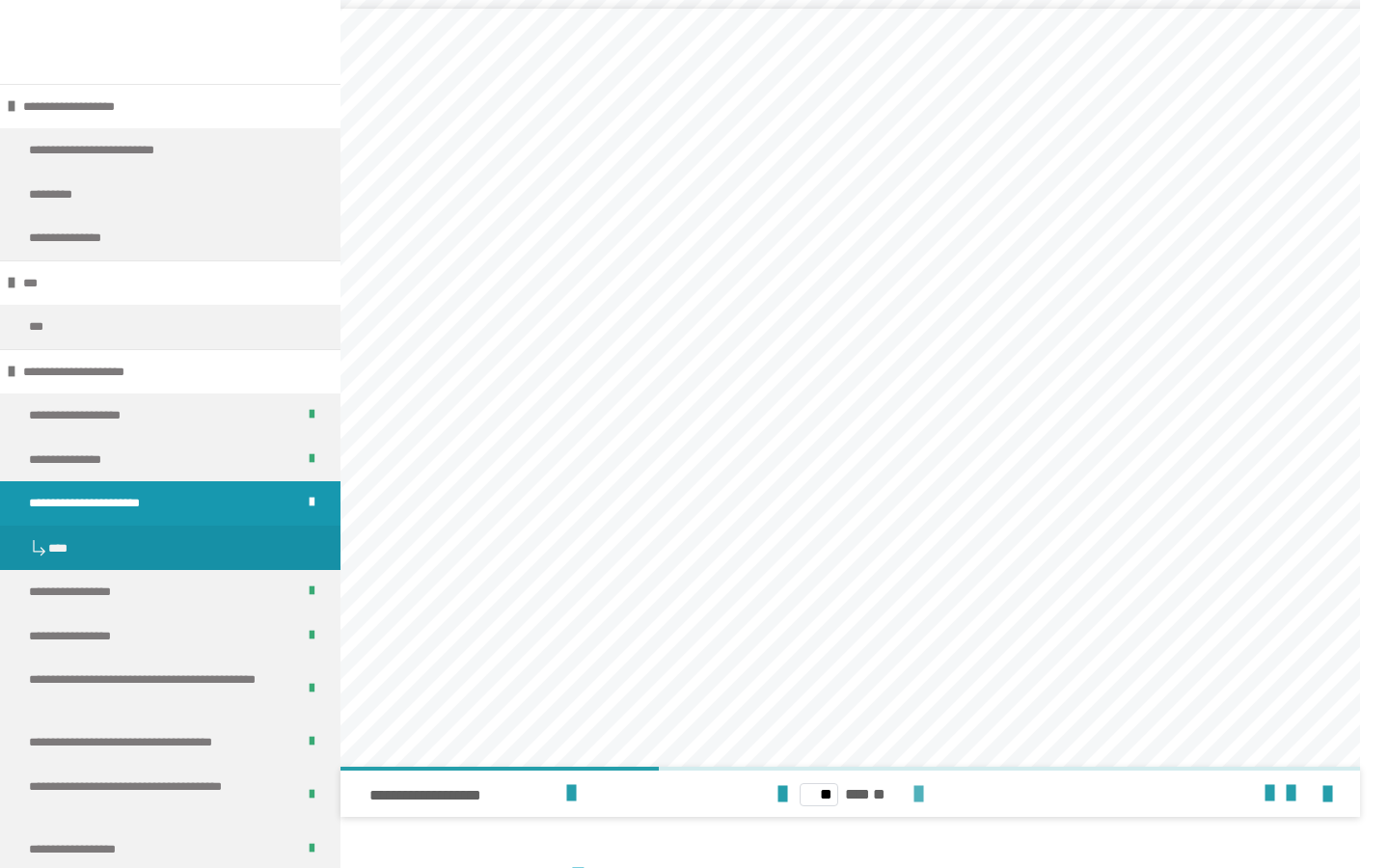 click at bounding box center (918, 795) 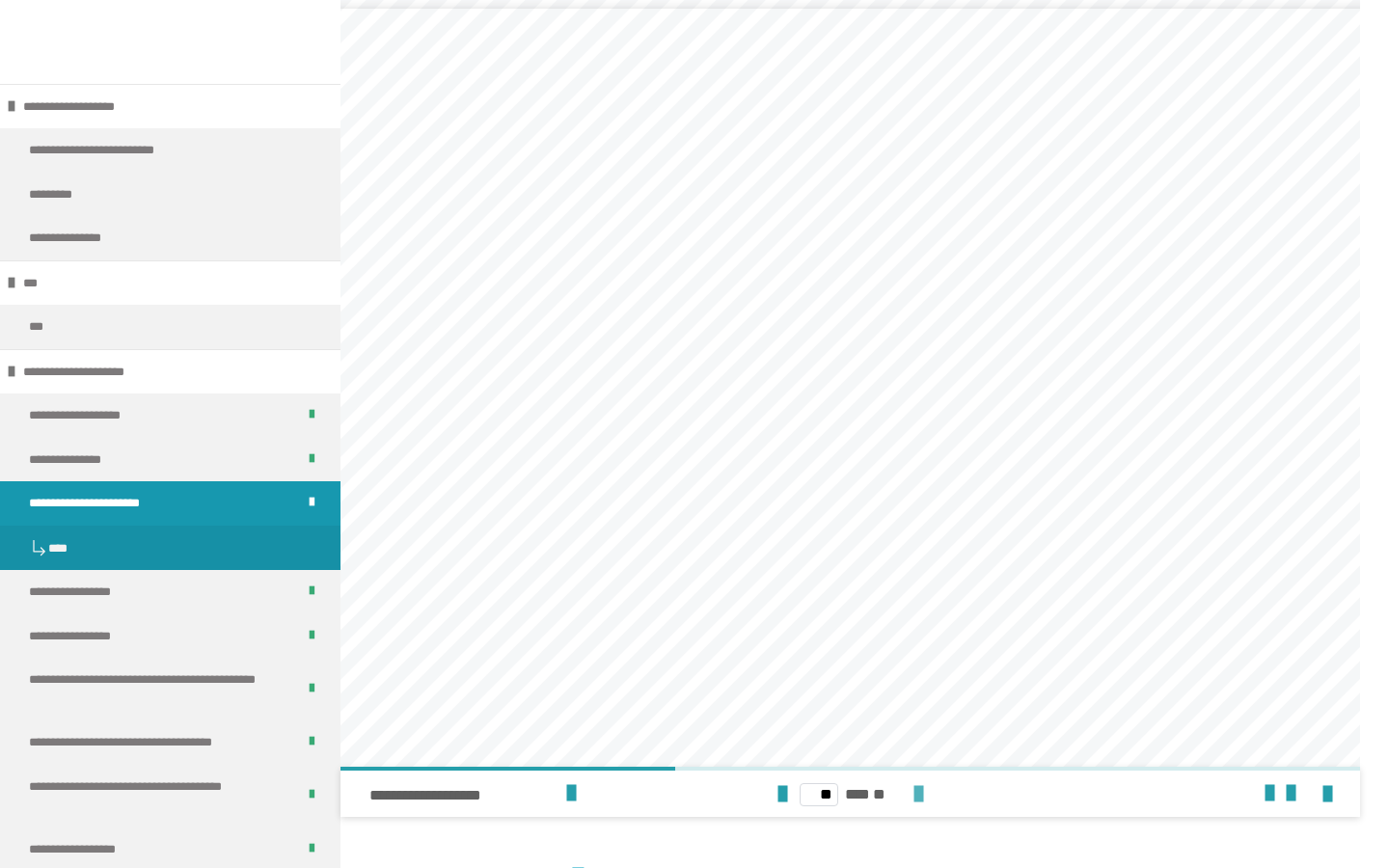 click at bounding box center [918, 795] 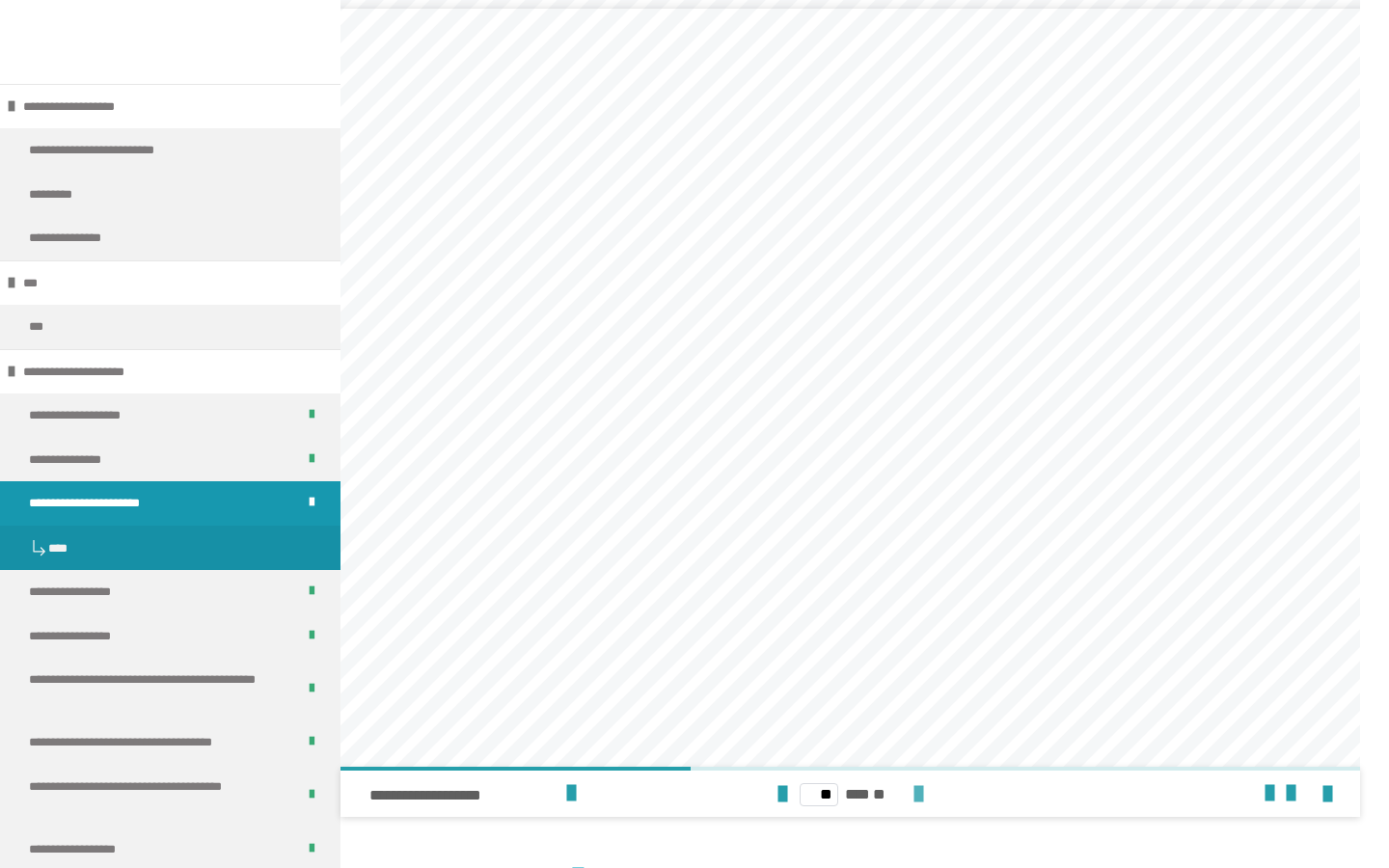 click at bounding box center [918, 795] 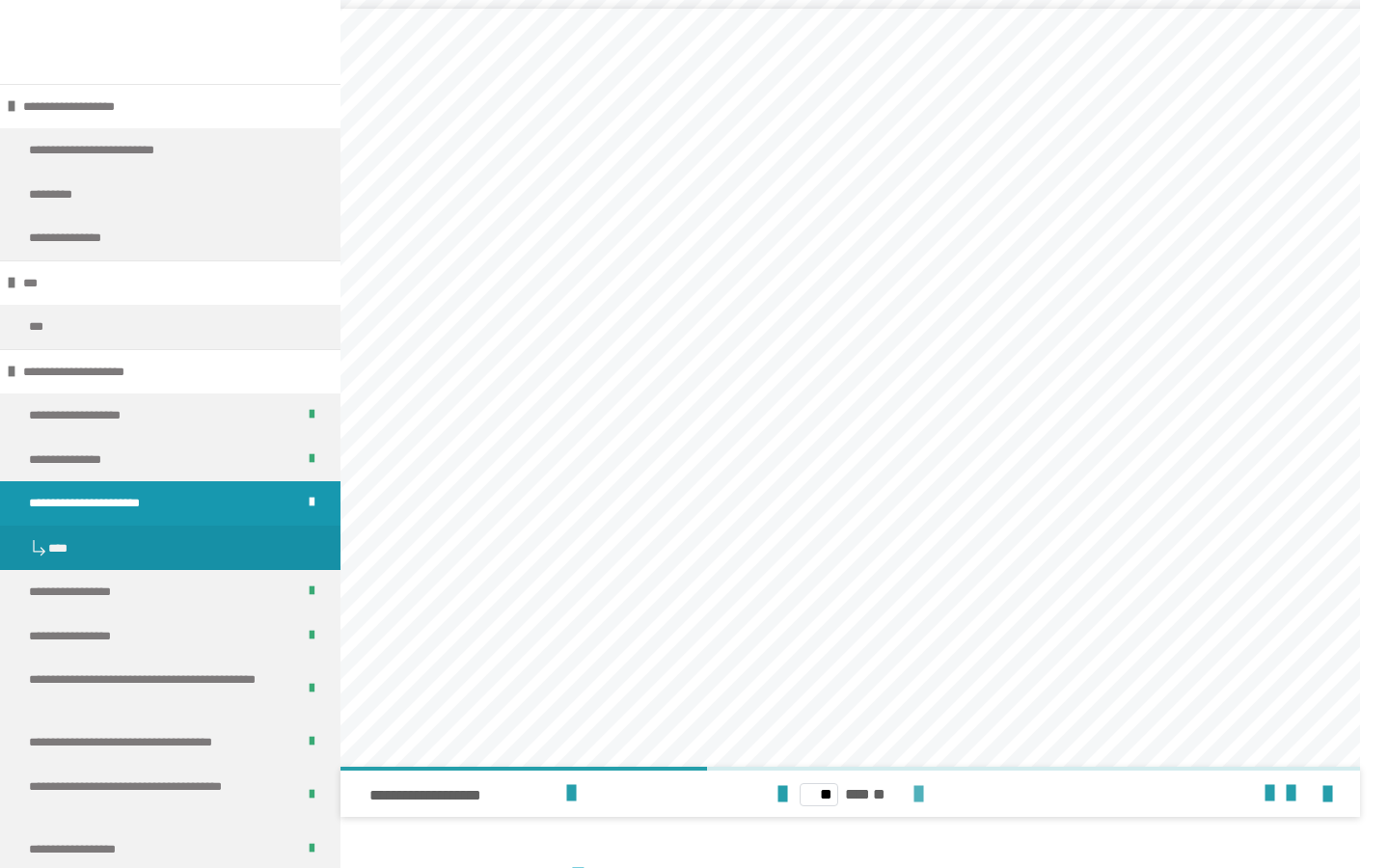 click at bounding box center (918, 795) 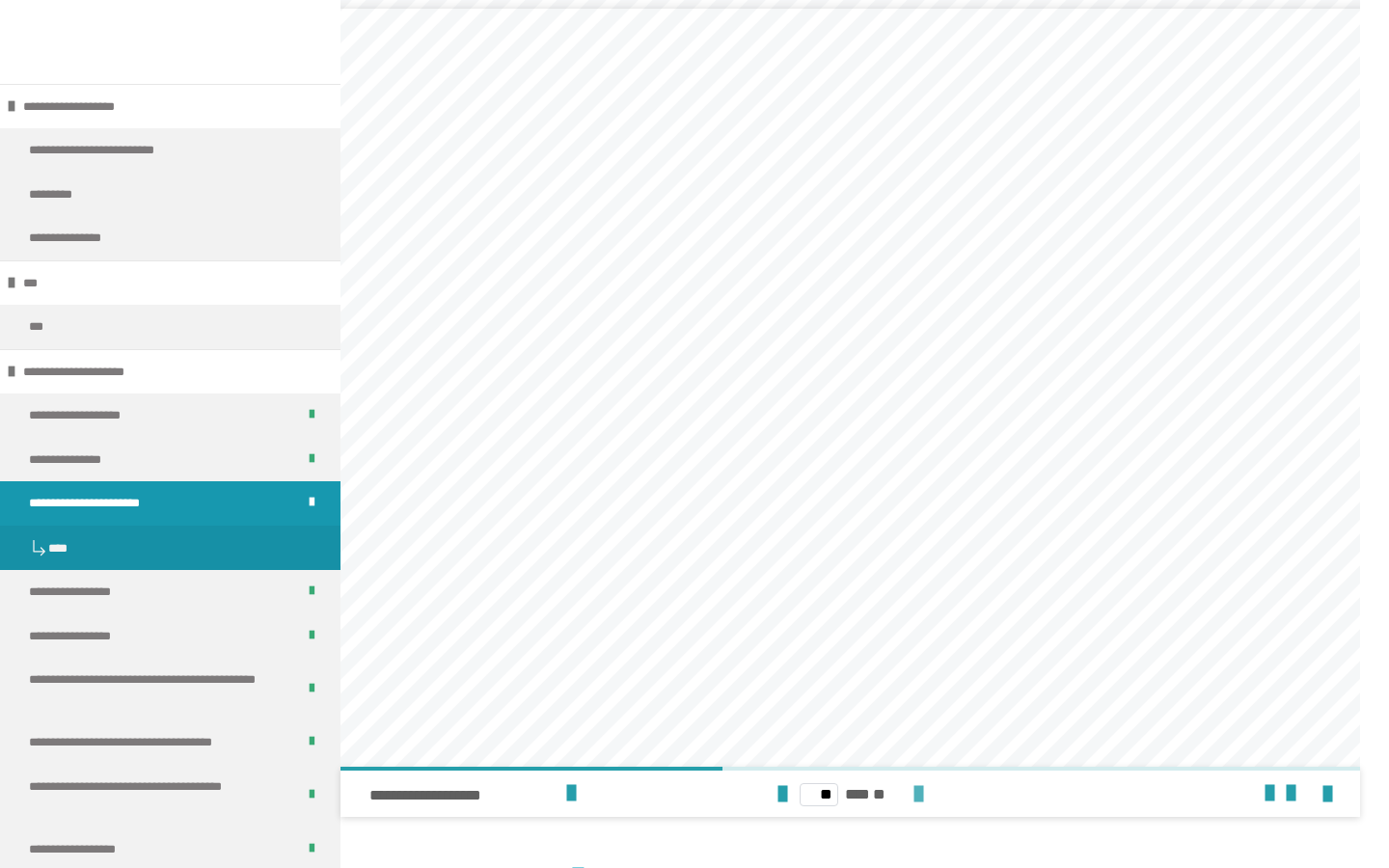 click at bounding box center [918, 795] 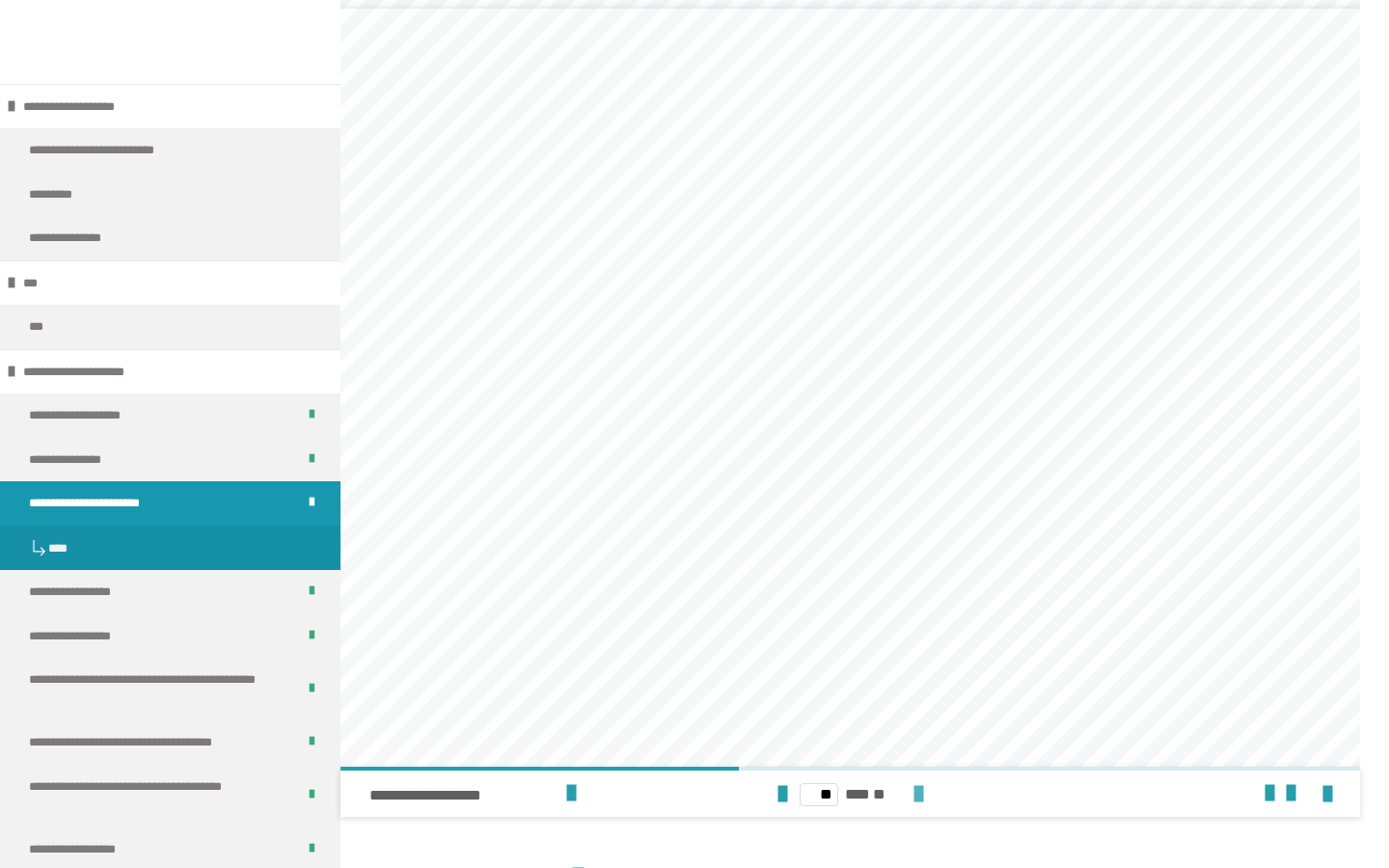click at bounding box center [918, 795] 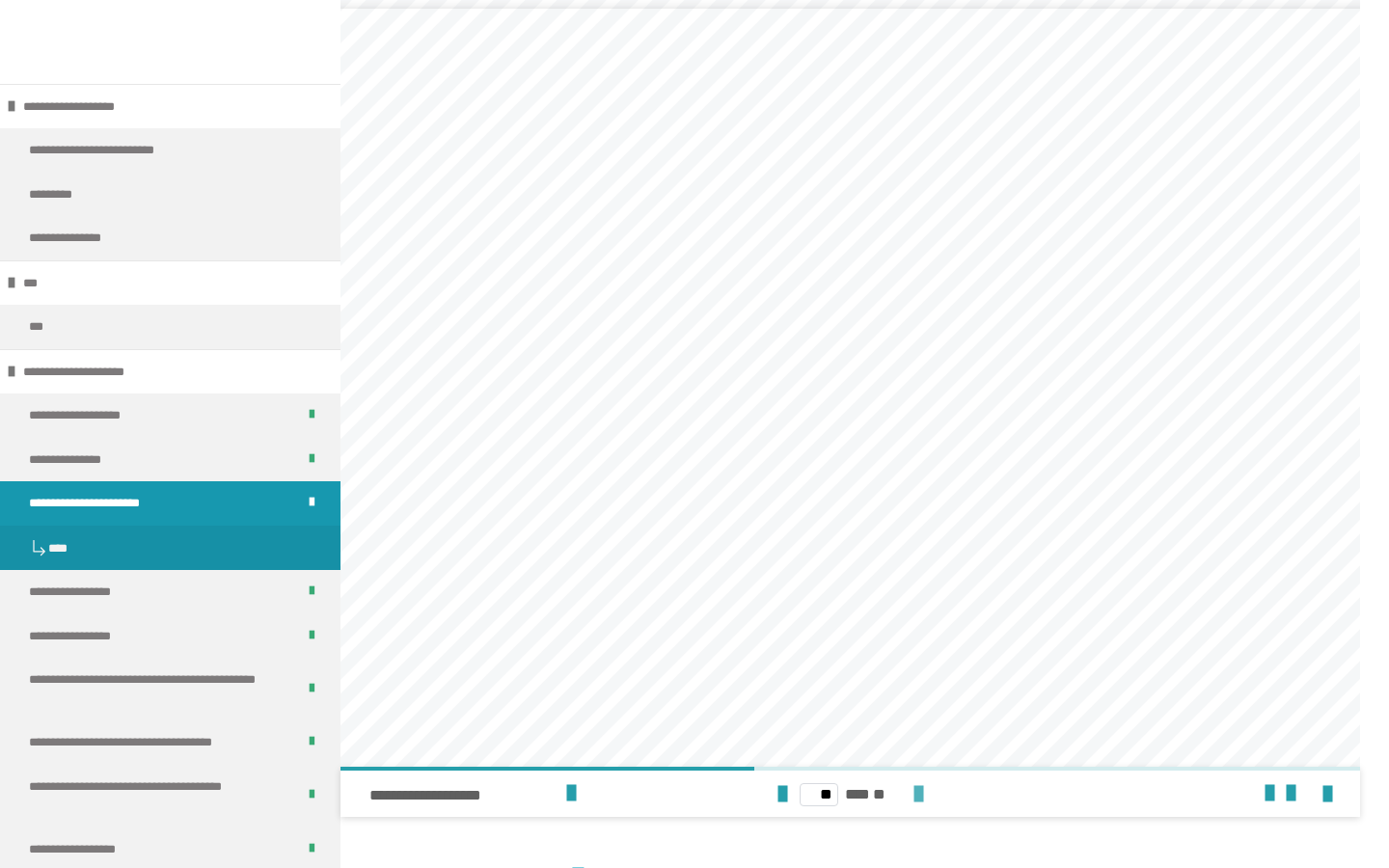 click at bounding box center (918, 795) 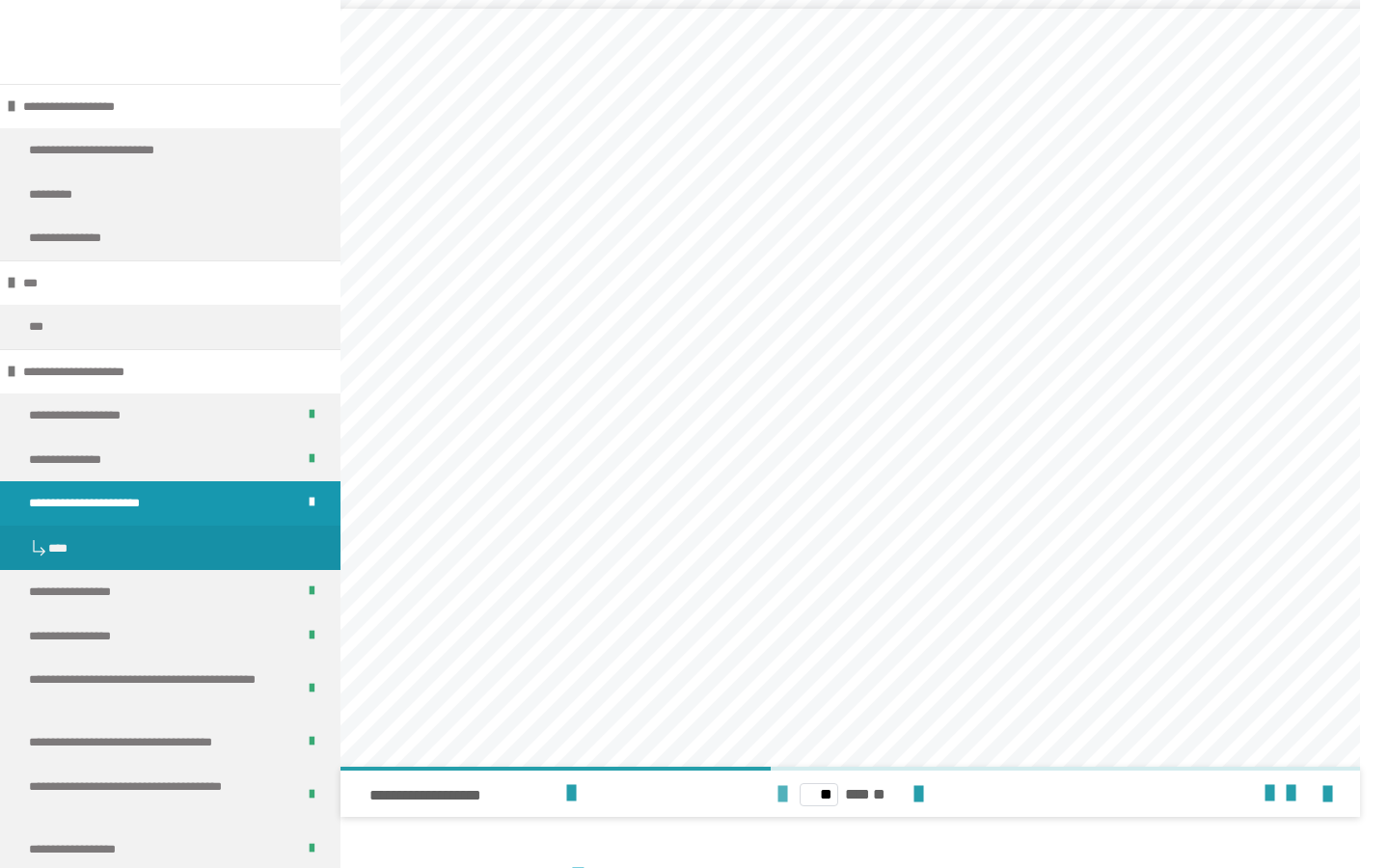 click at bounding box center [782, 795] 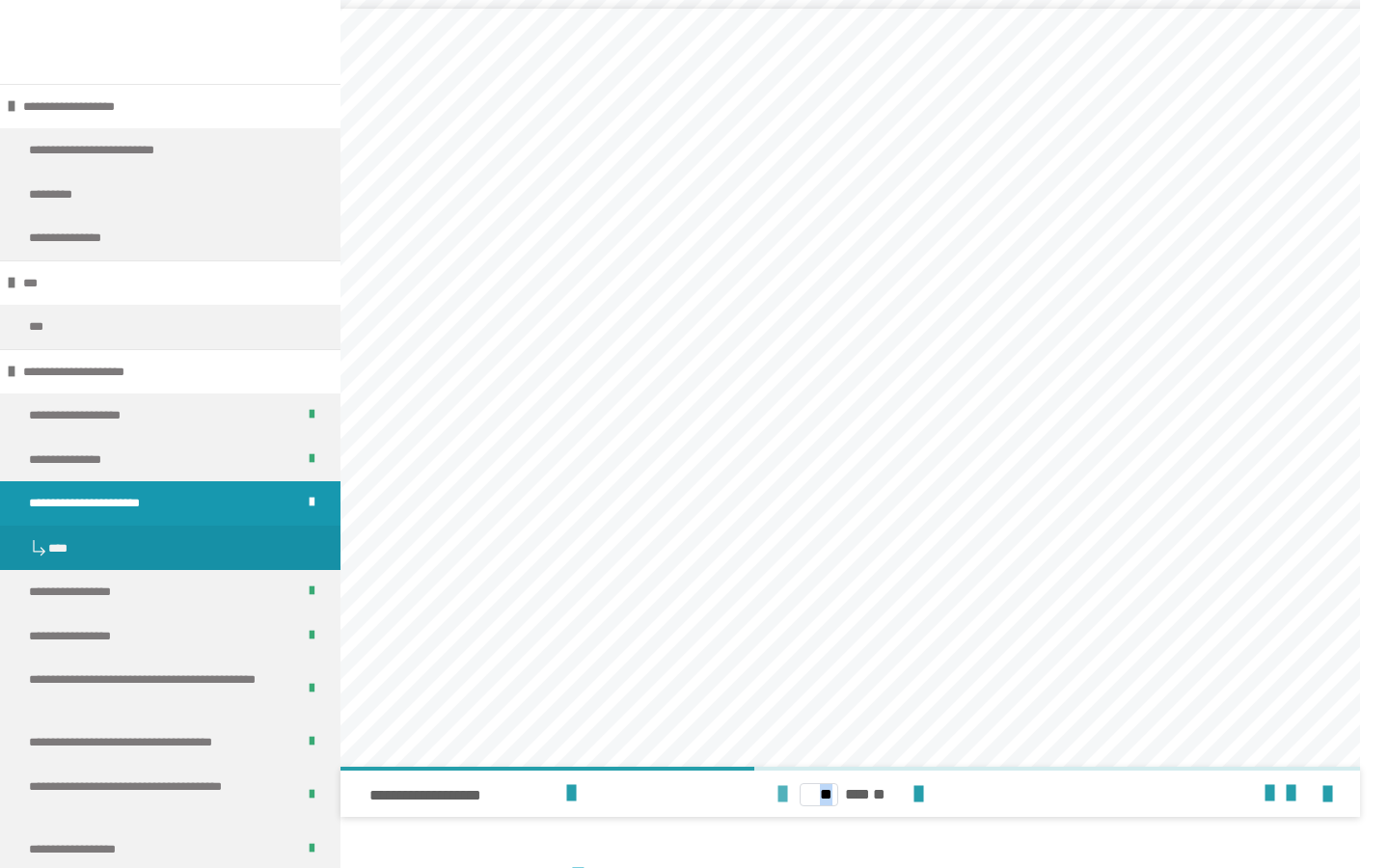 click at bounding box center (782, 795) 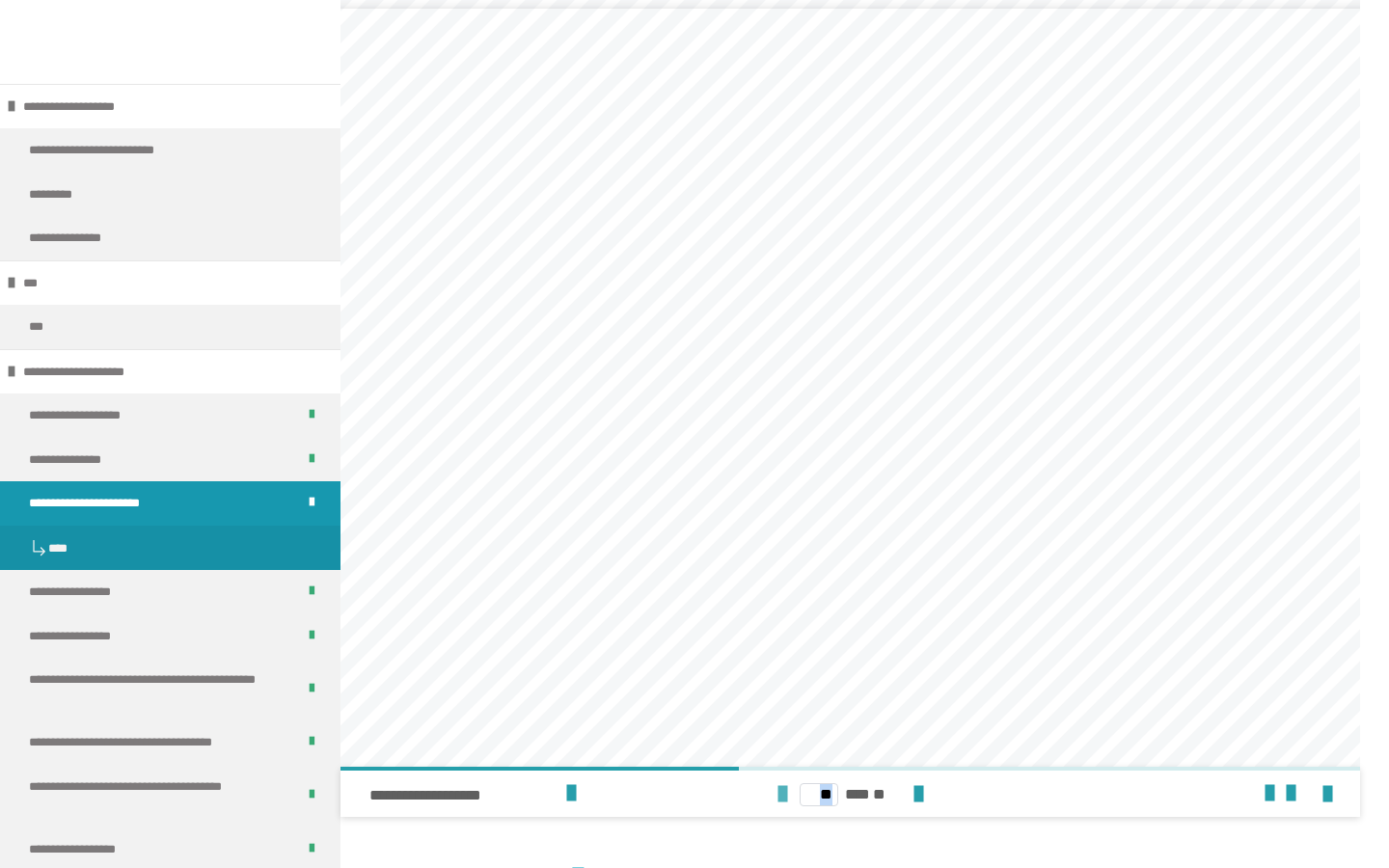 click at bounding box center [782, 795] 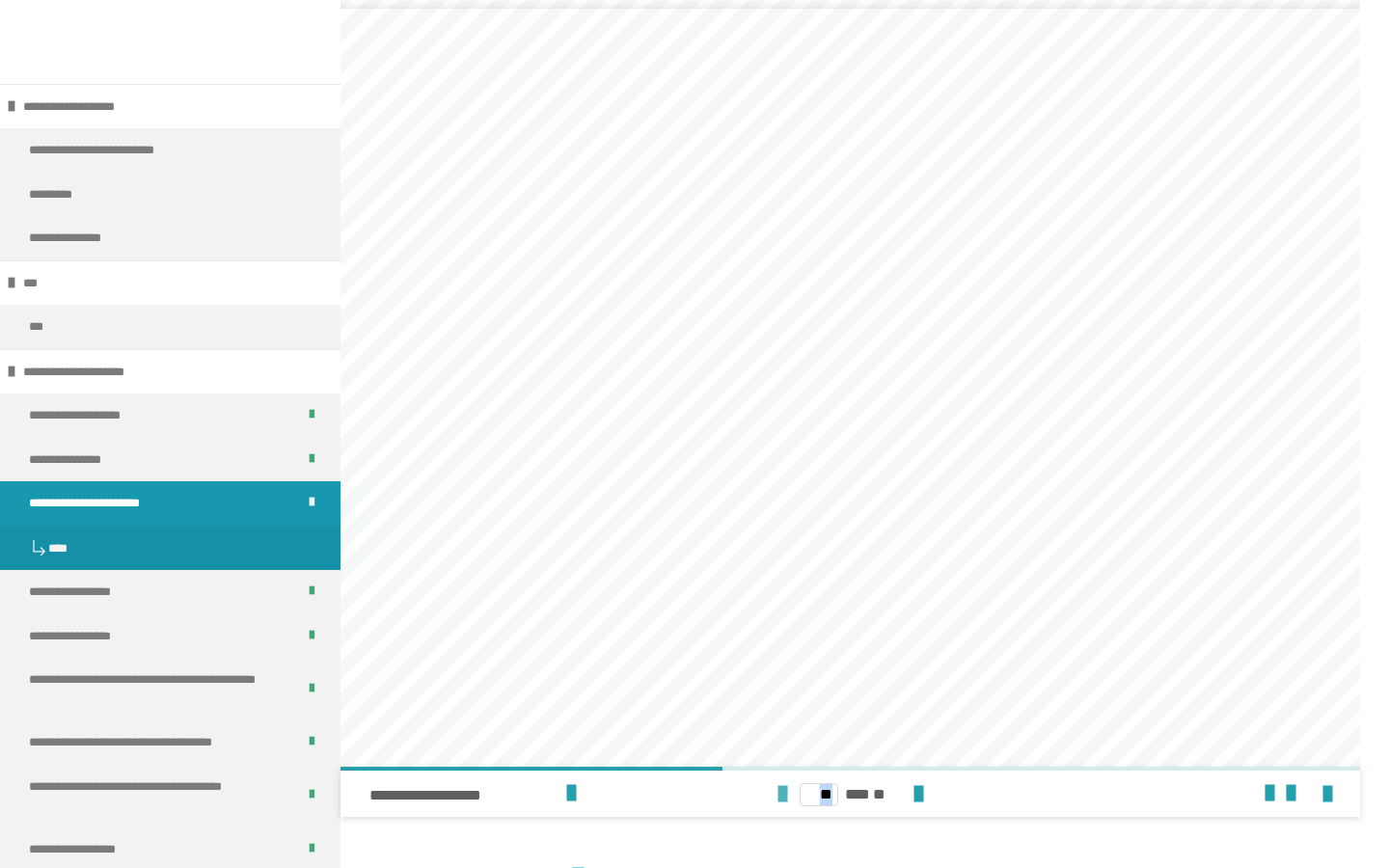 click at bounding box center [782, 795] 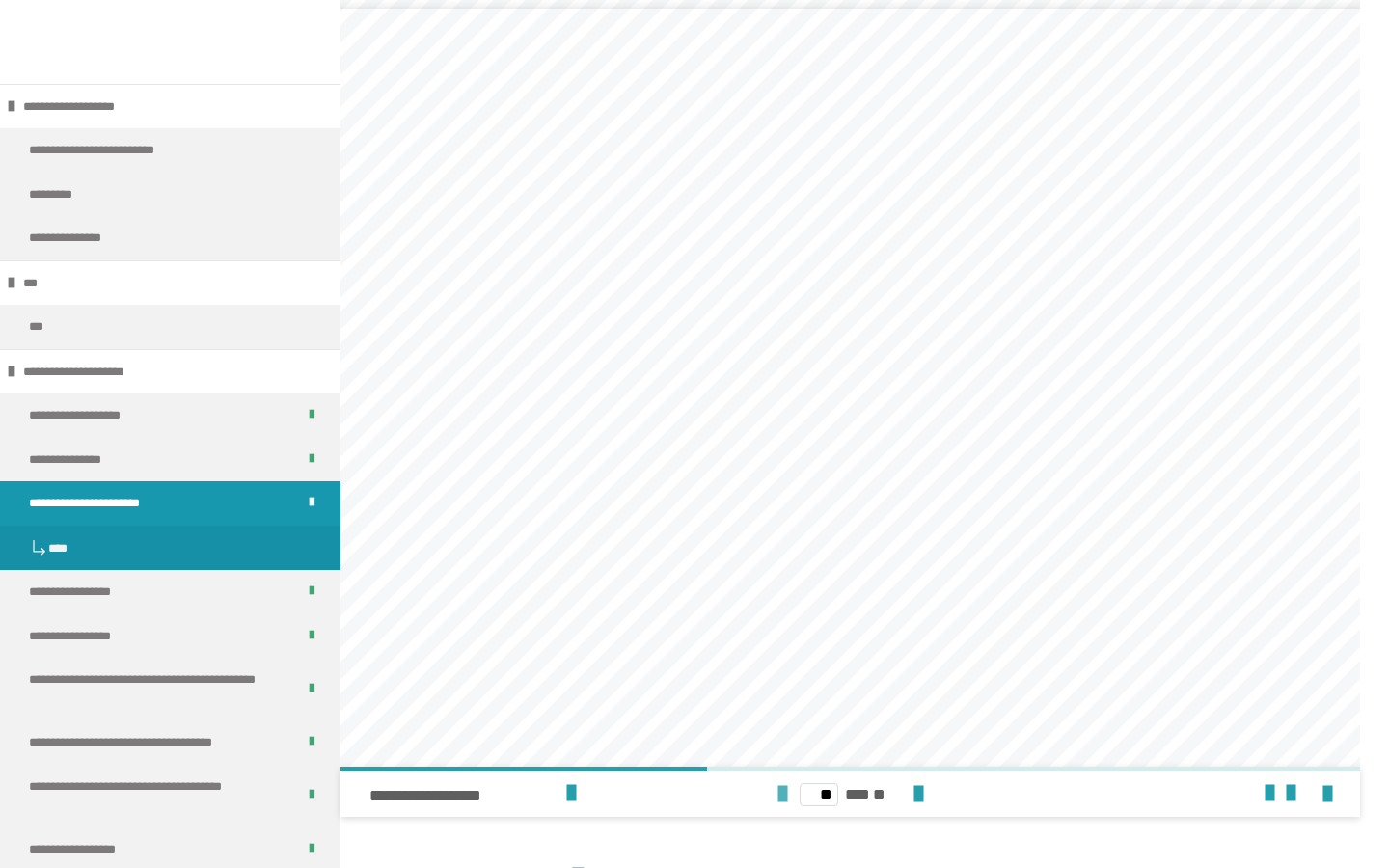 click at bounding box center (782, 795) 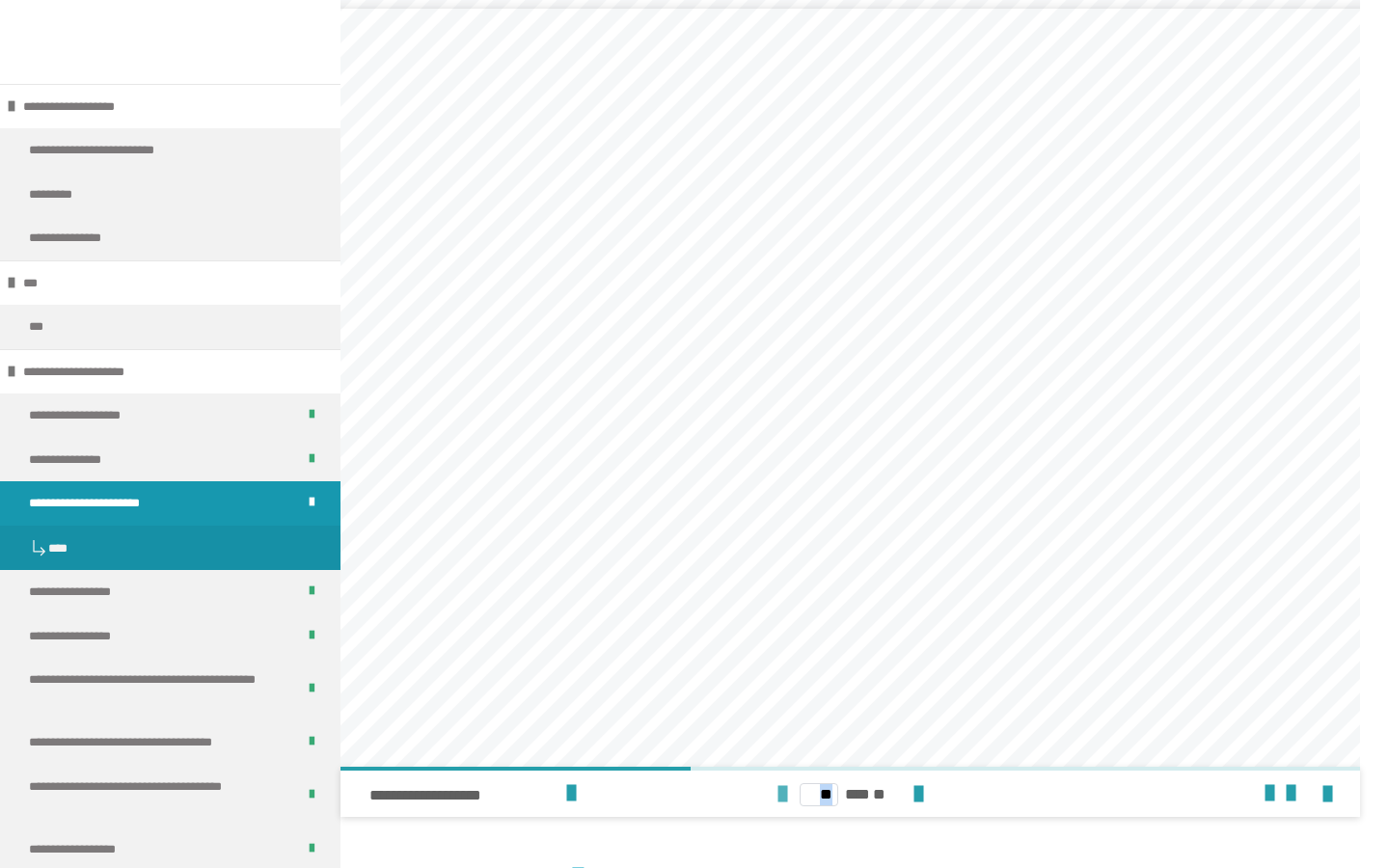 click at bounding box center (782, 795) 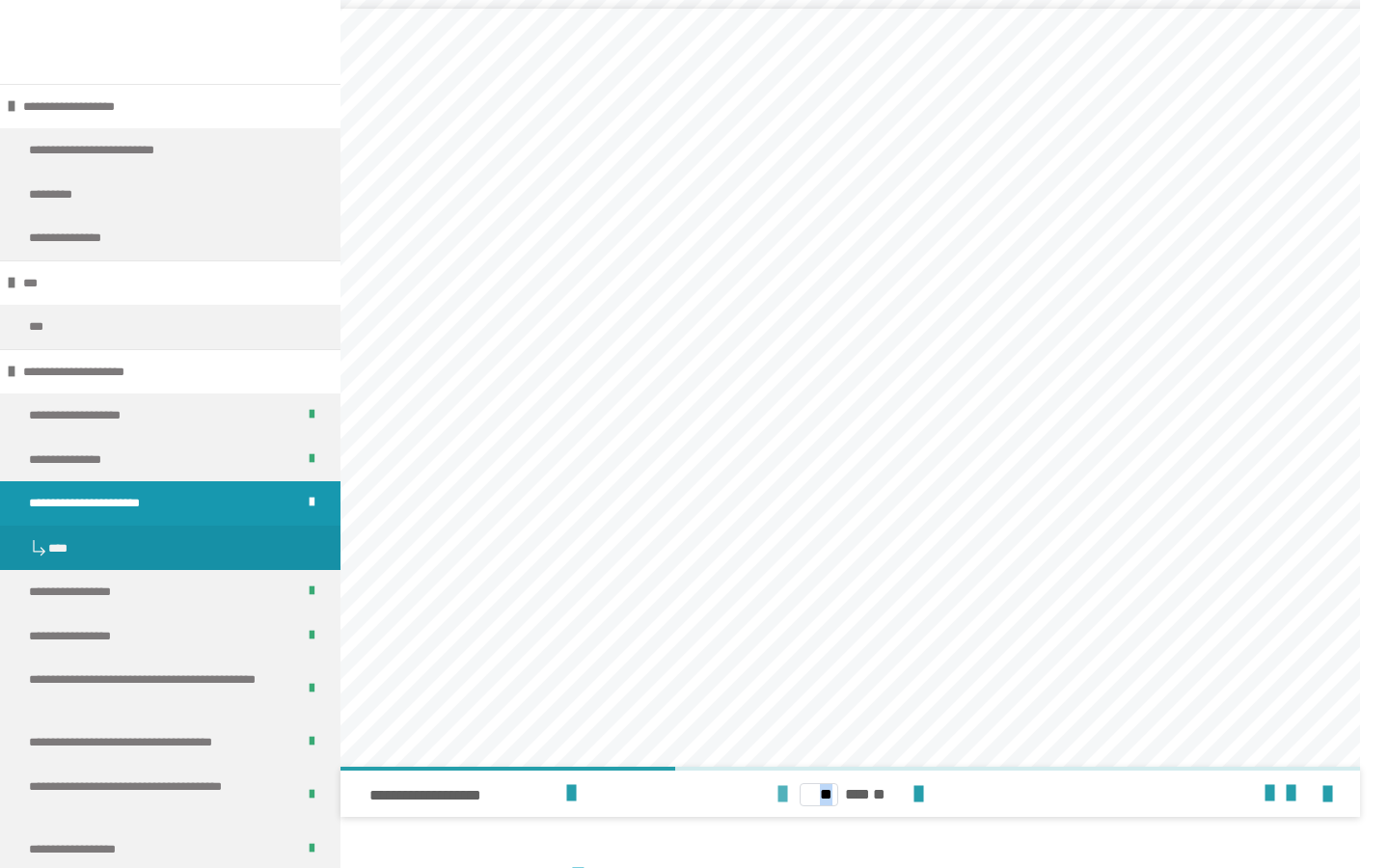click at bounding box center (782, 795) 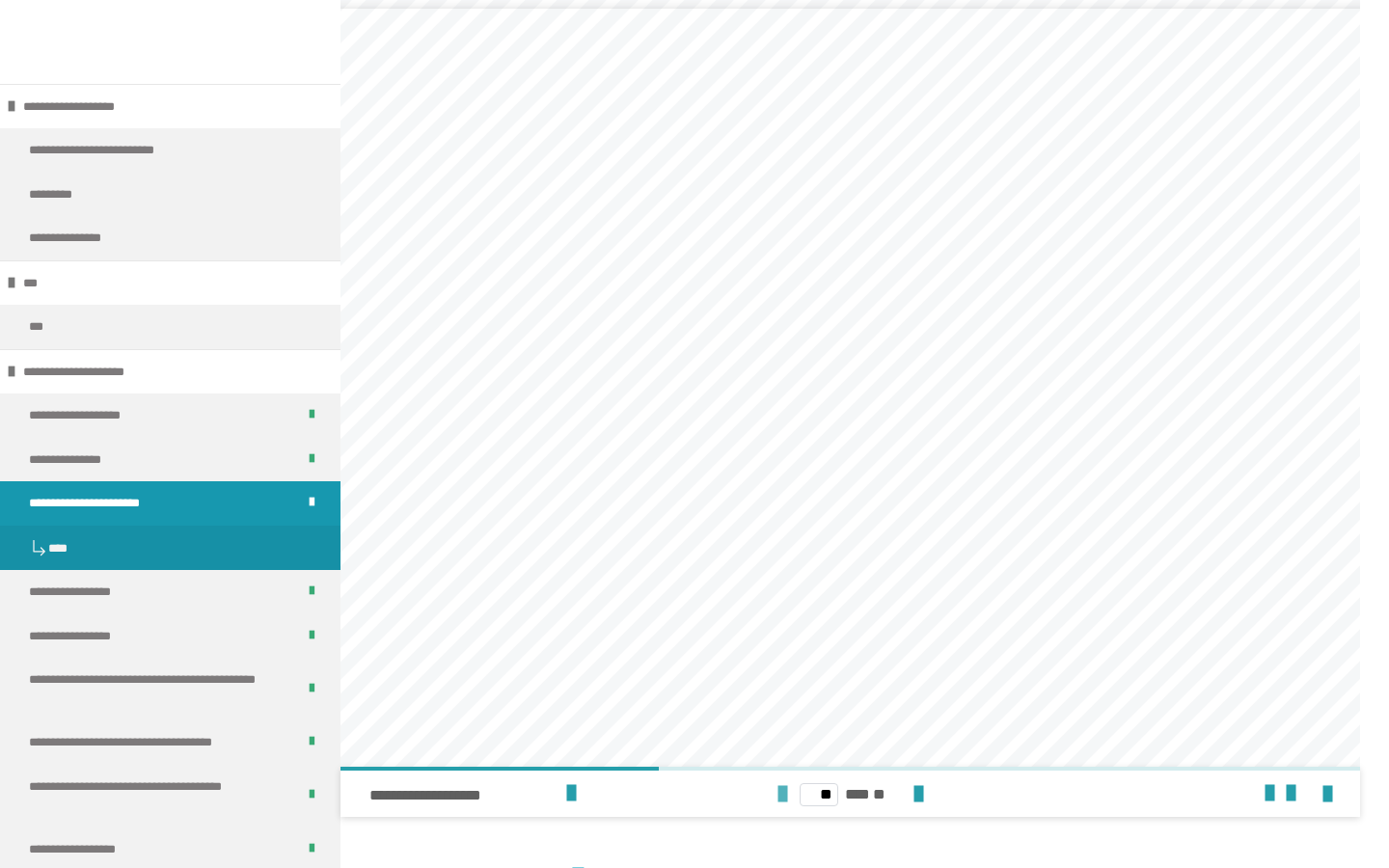 click at bounding box center [782, 795] 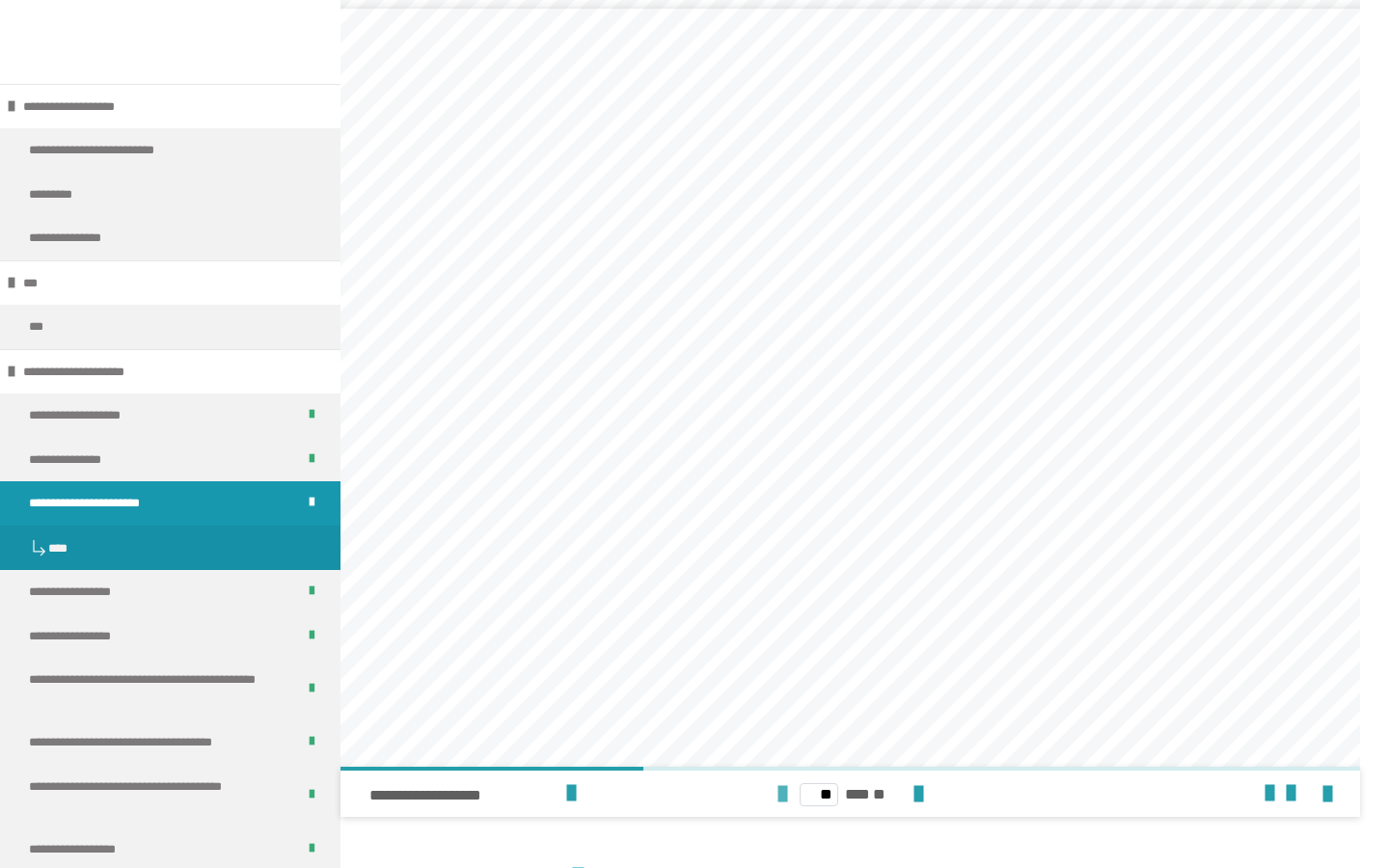 click at bounding box center (782, 795) 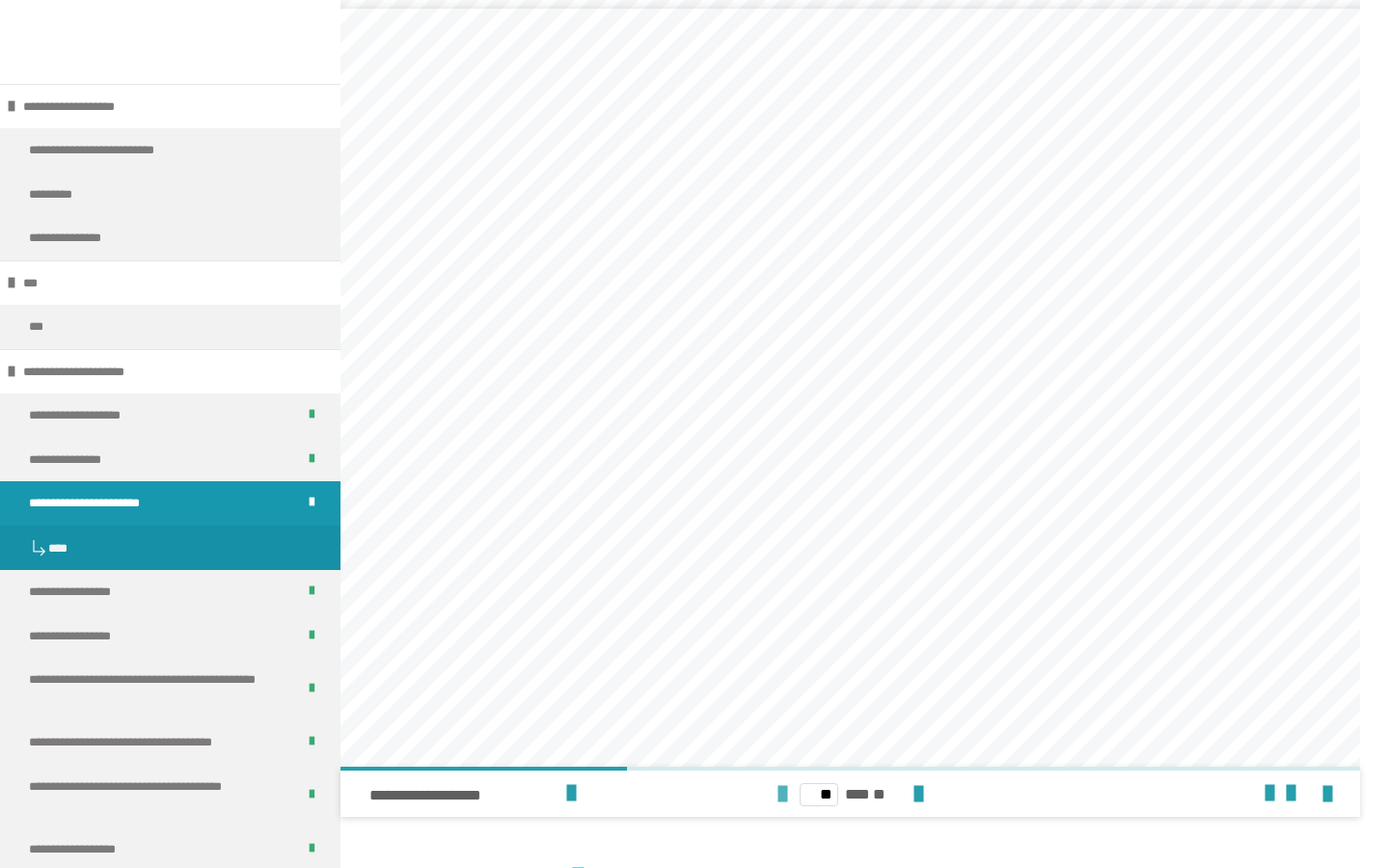 click at bounding box center (782, 795) 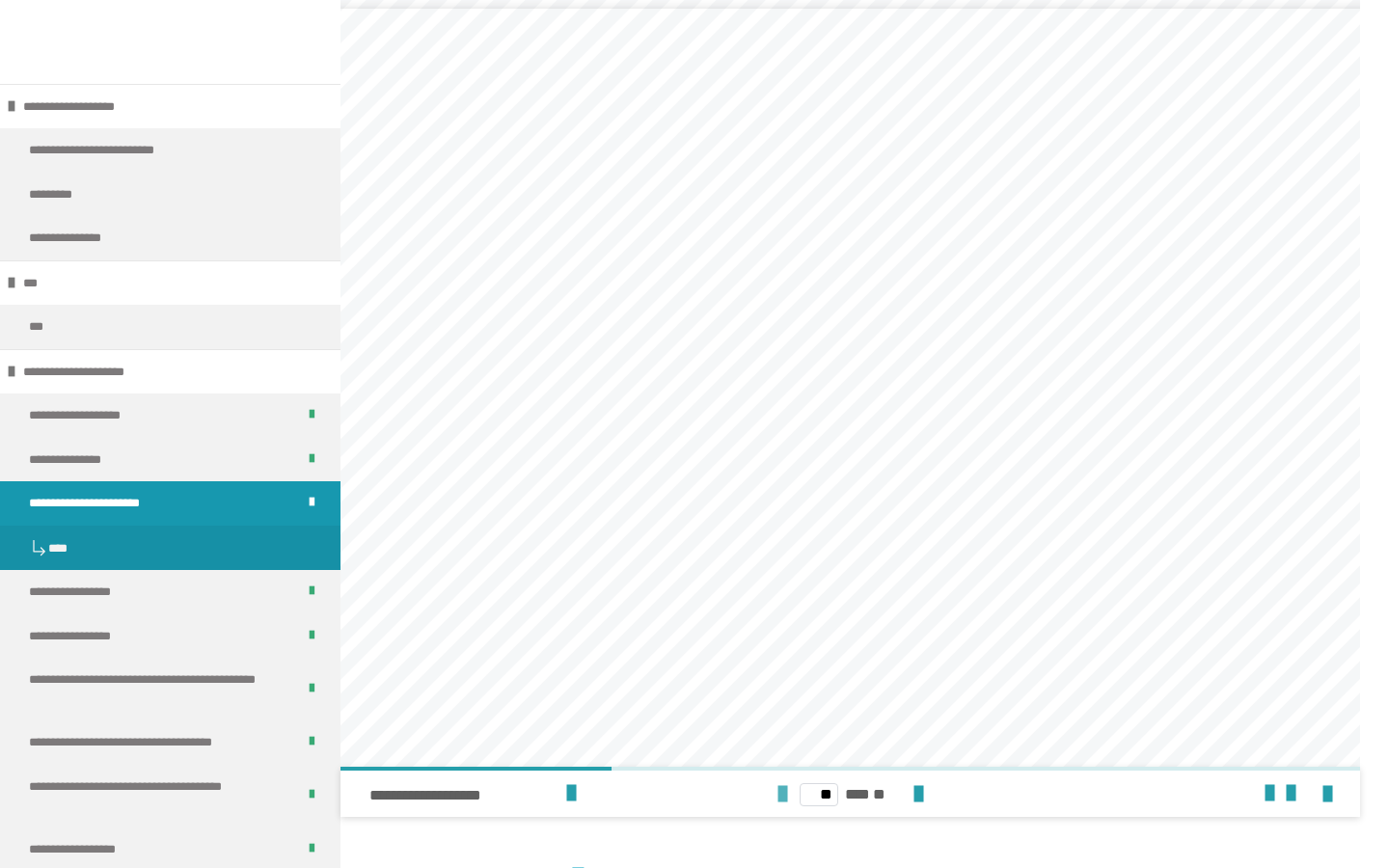 click at bounding box center [782, 795] 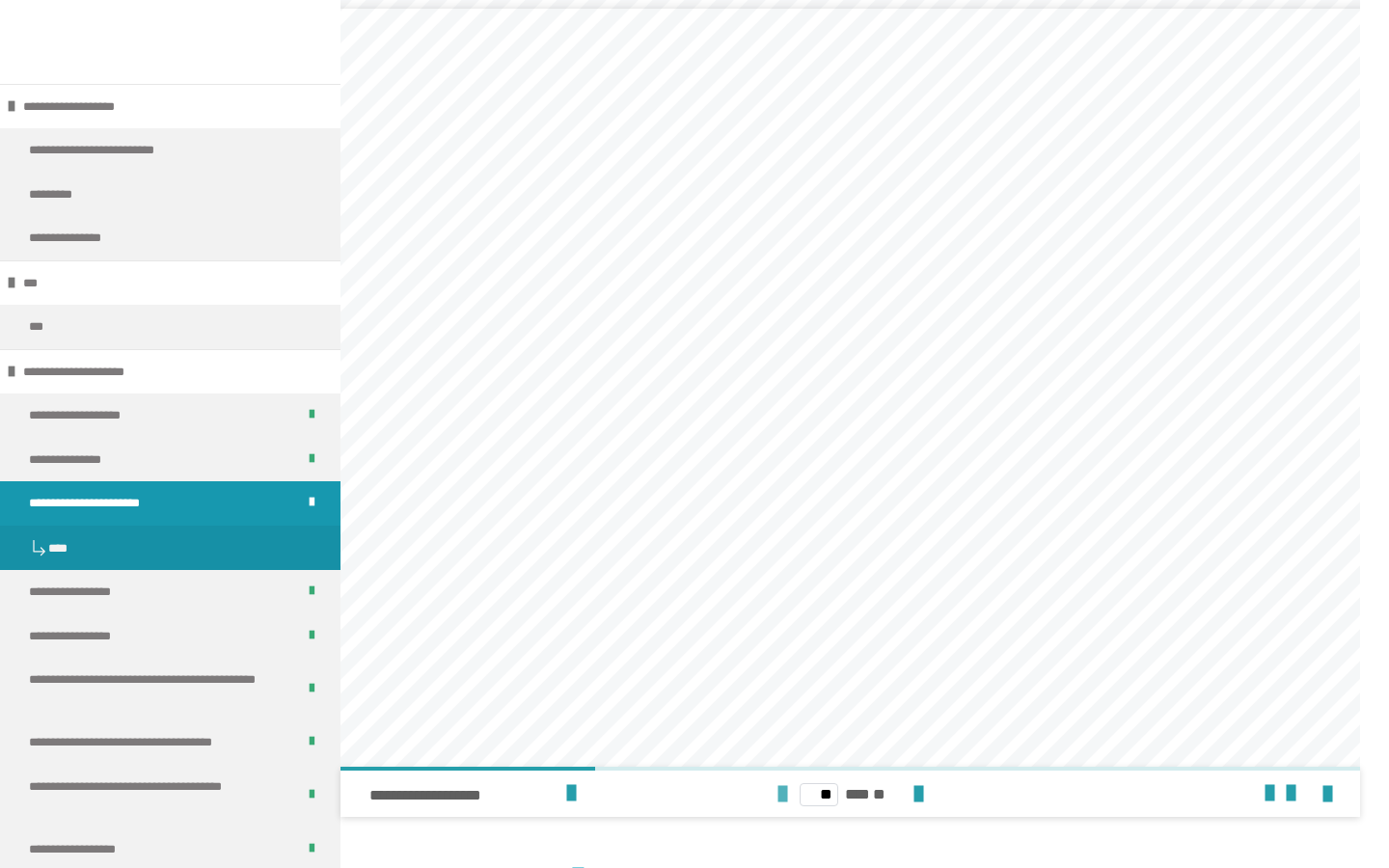 click at bounding box center (782, 795) 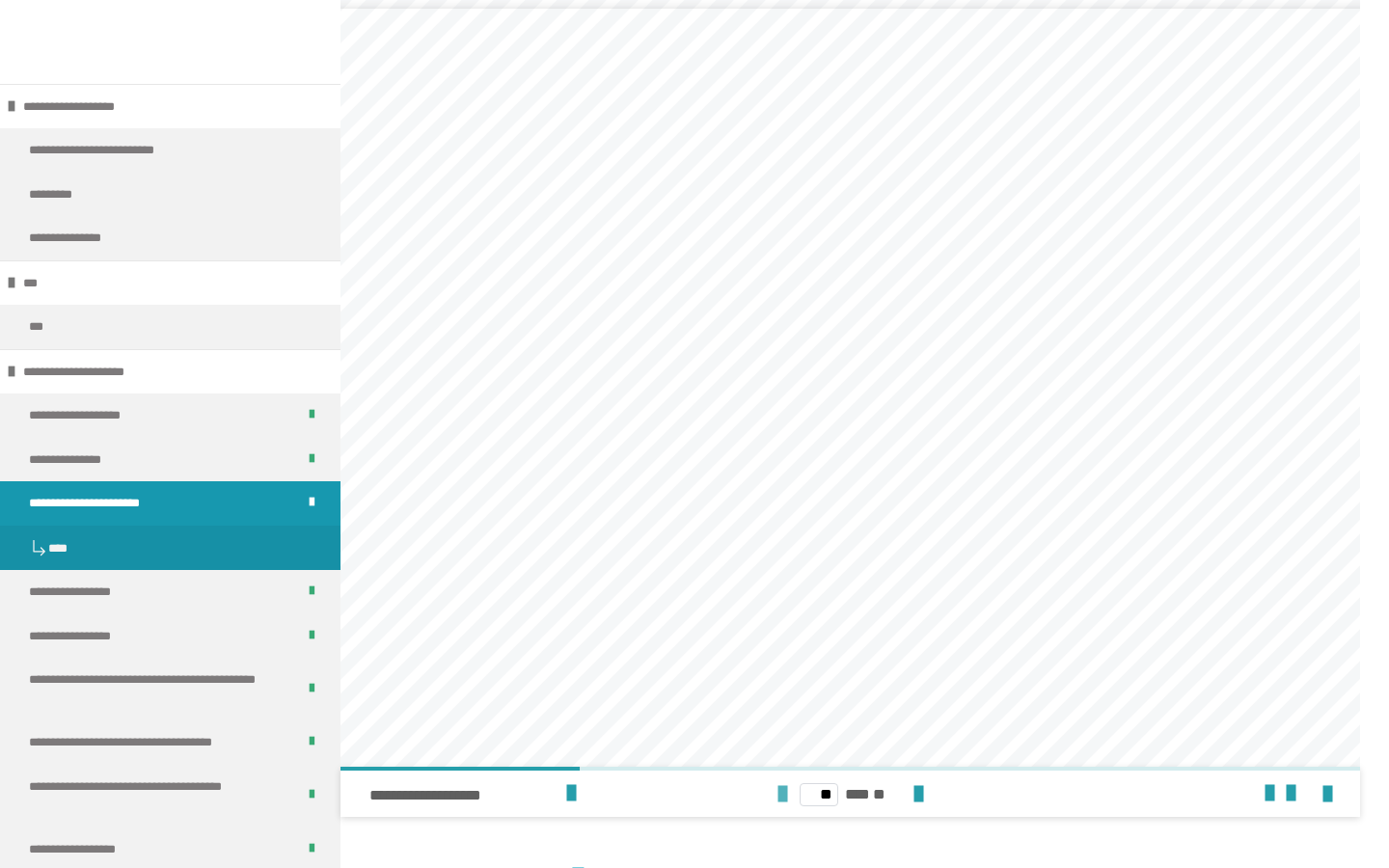 click at bounding box center (782, 795) 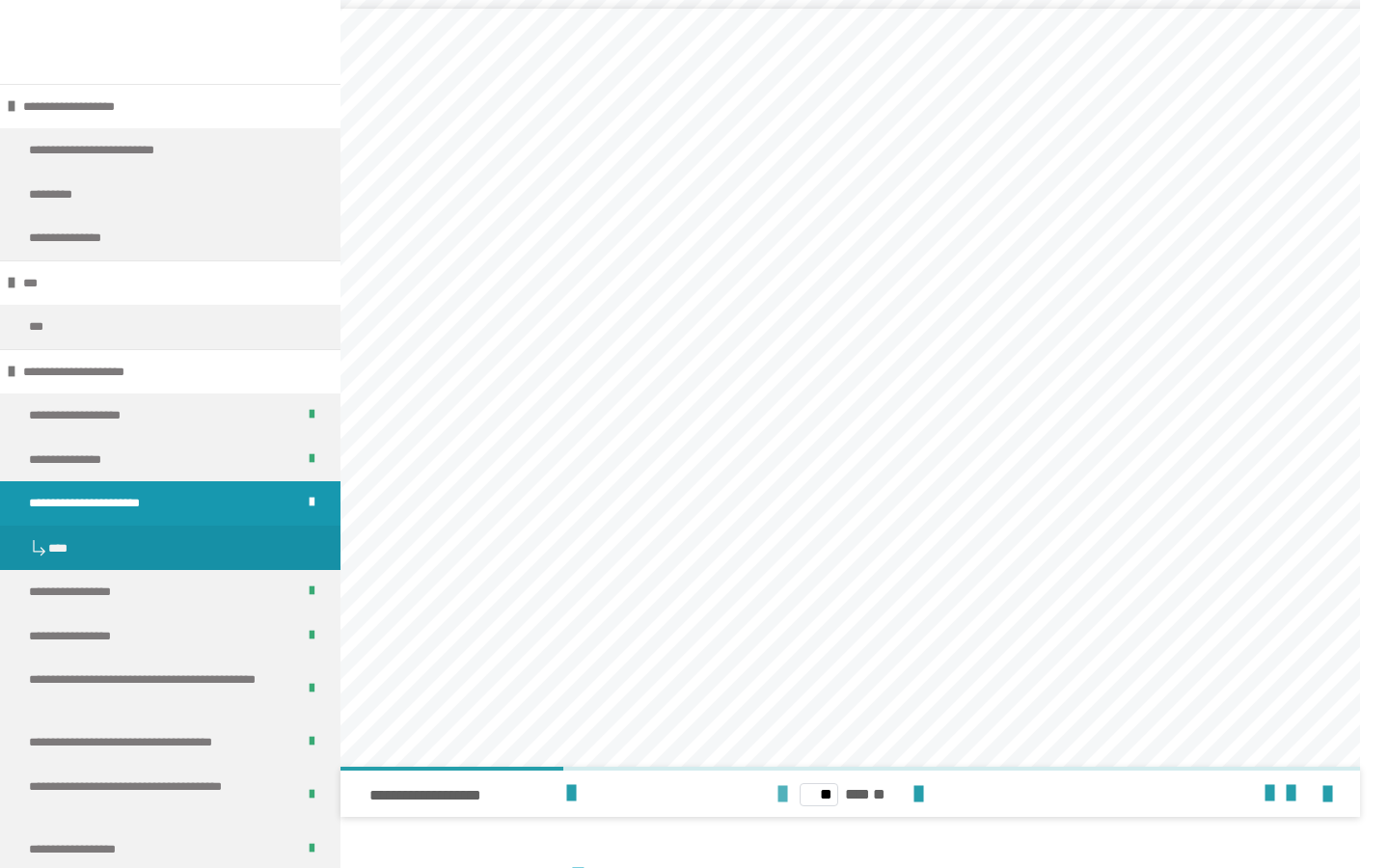 click at bounding box center [782, 795] 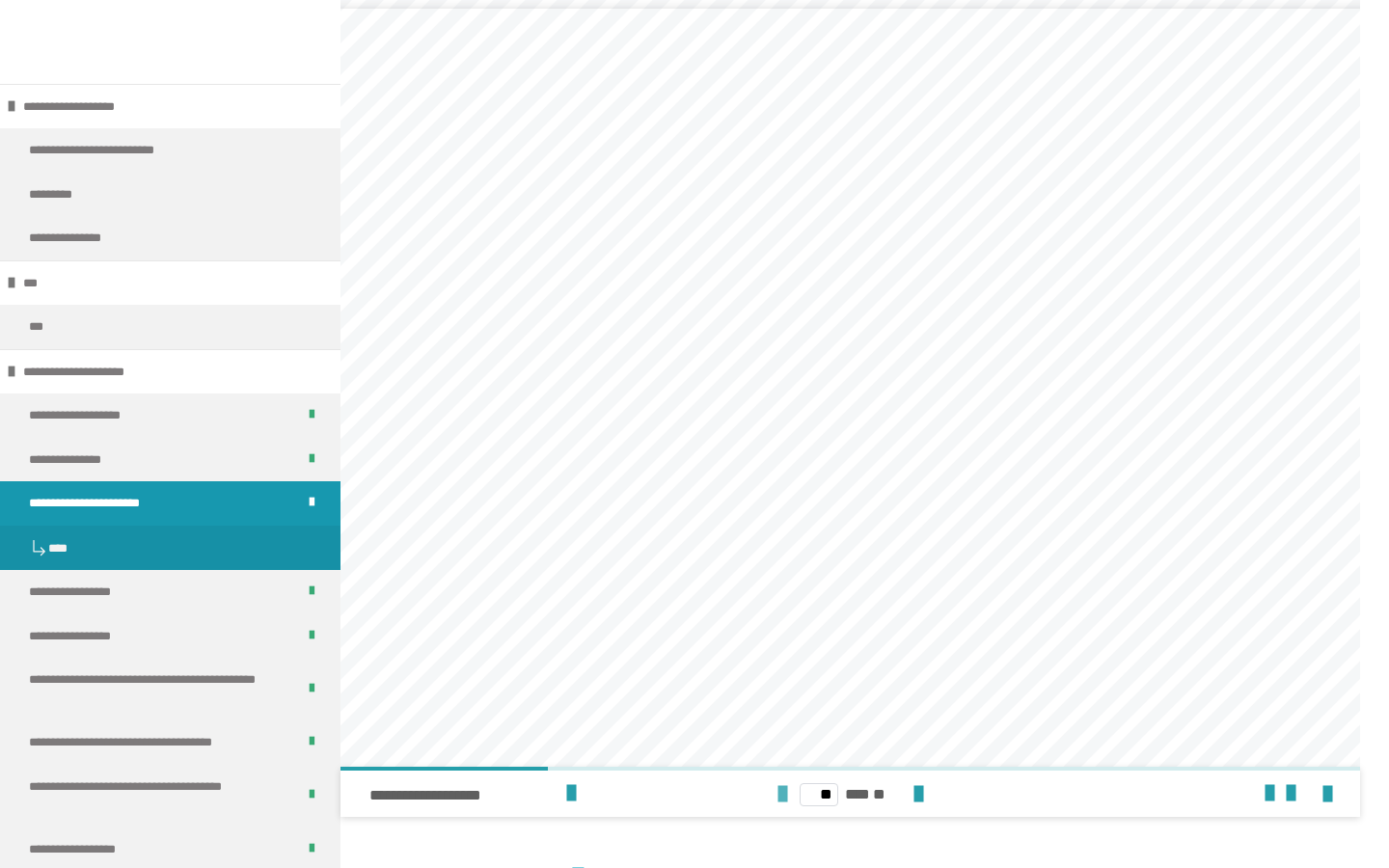 click at bounding box center [782, 795] 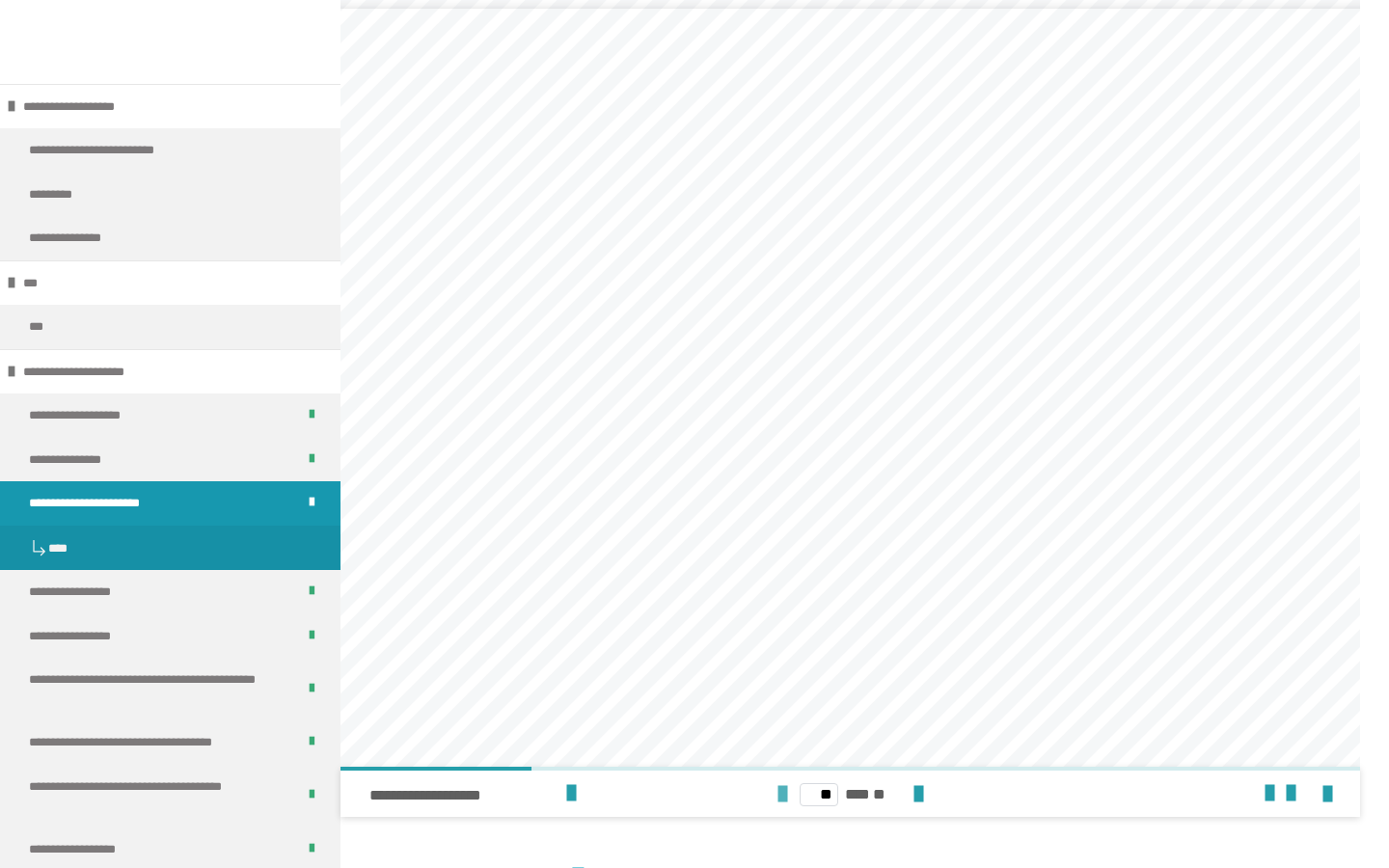 click at bounding box center [782, 795] 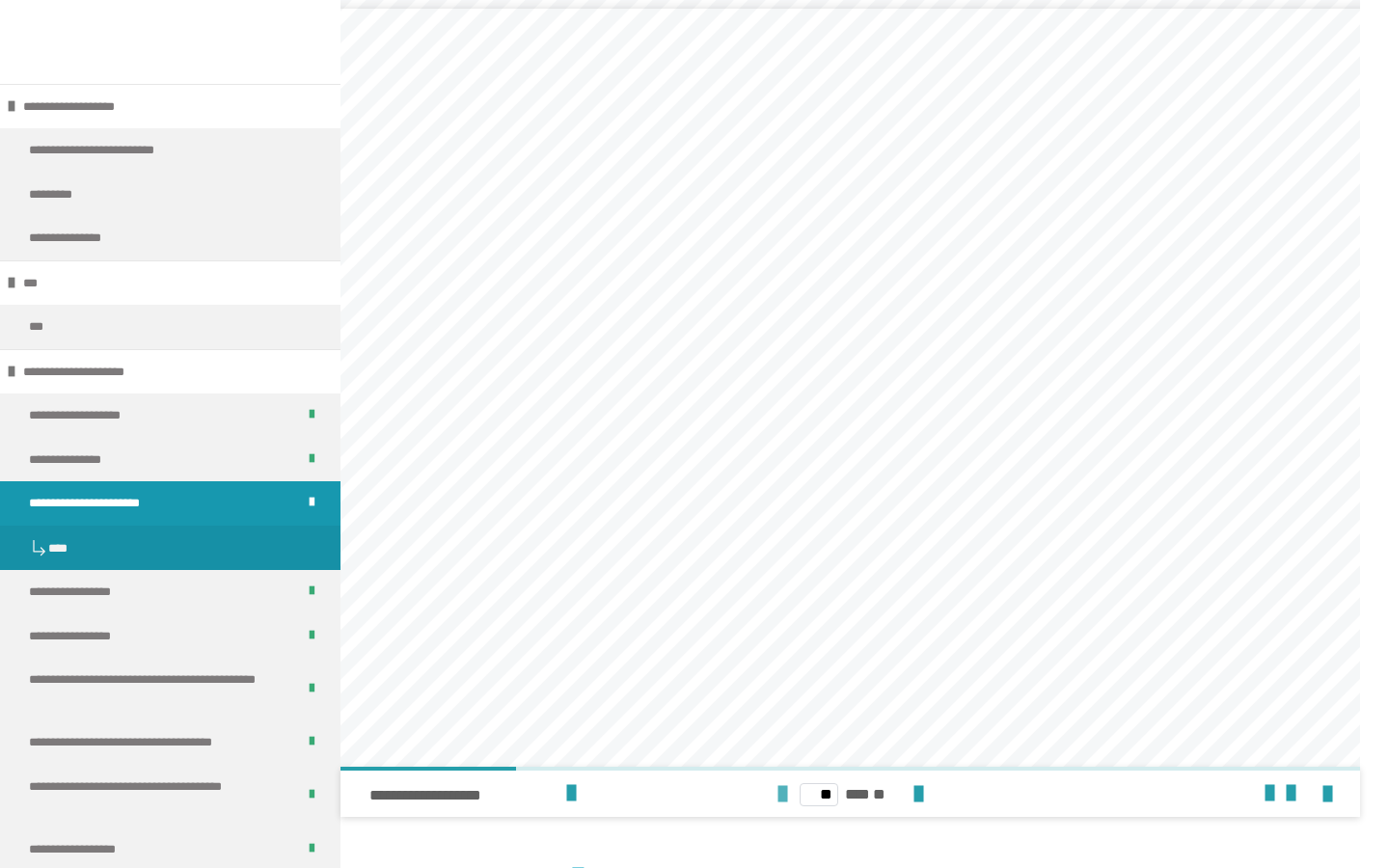 click at bounding box center (782, 795) 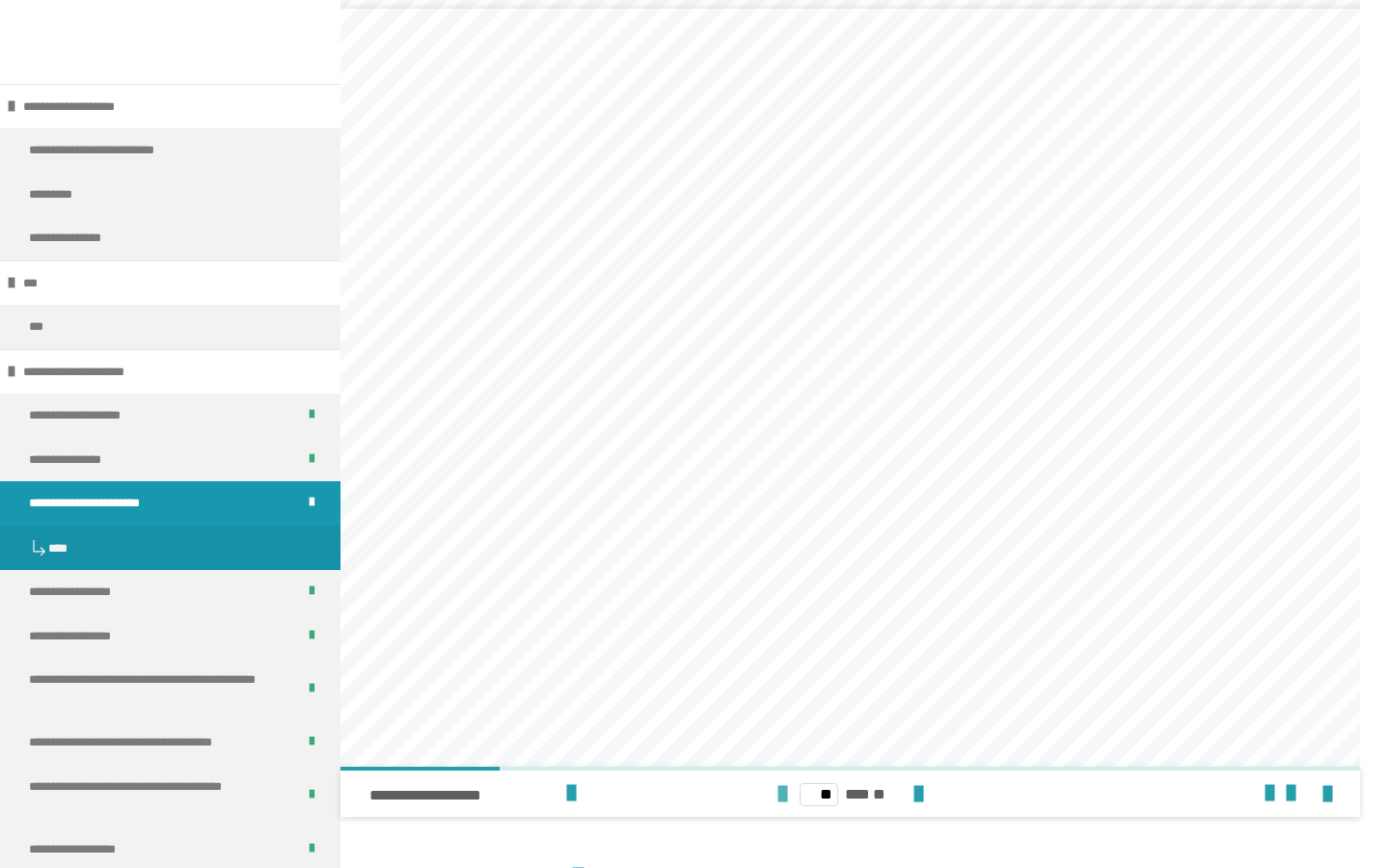 click at bounding box center (782, 795) 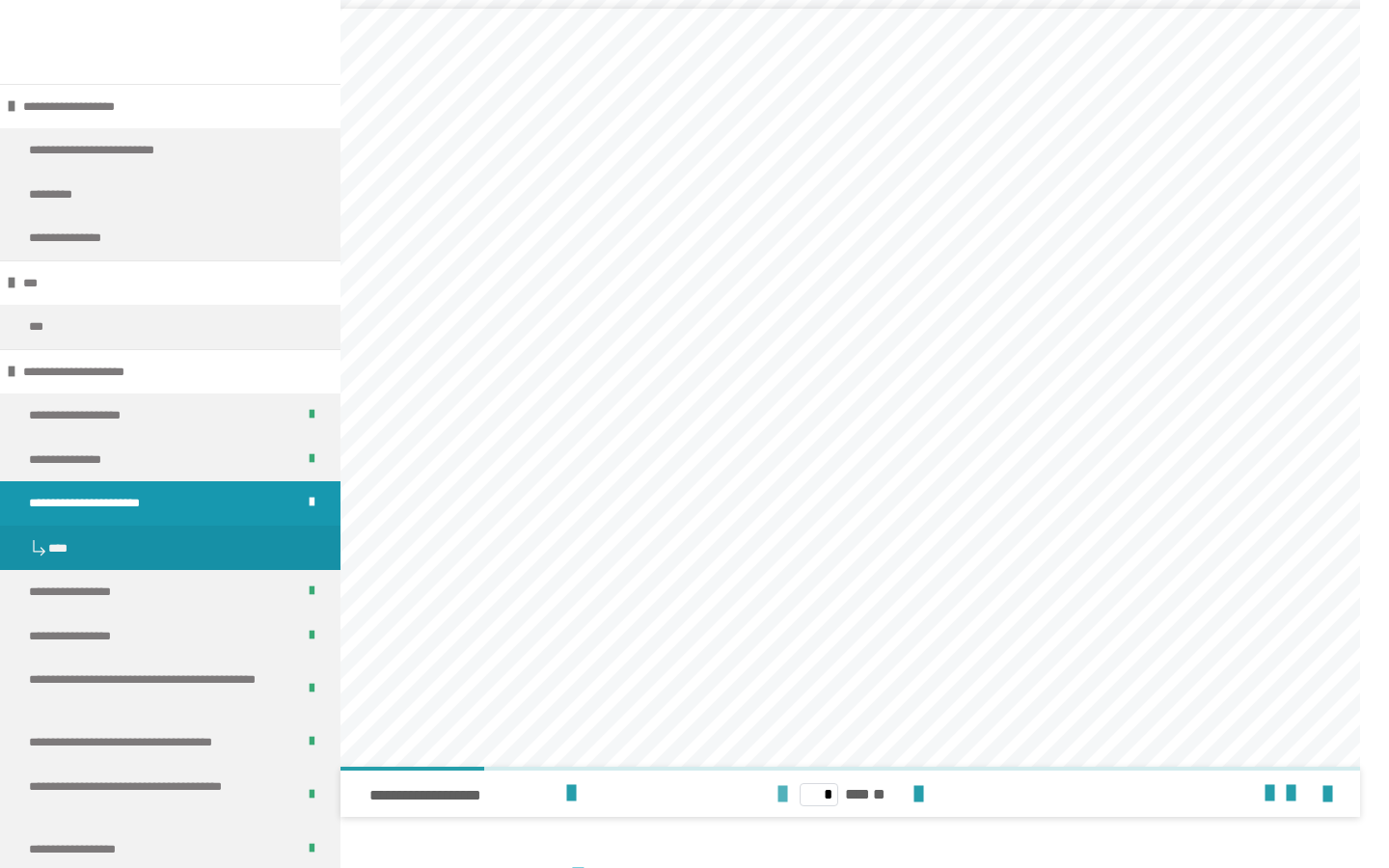 click at bounding box center [782, 795] 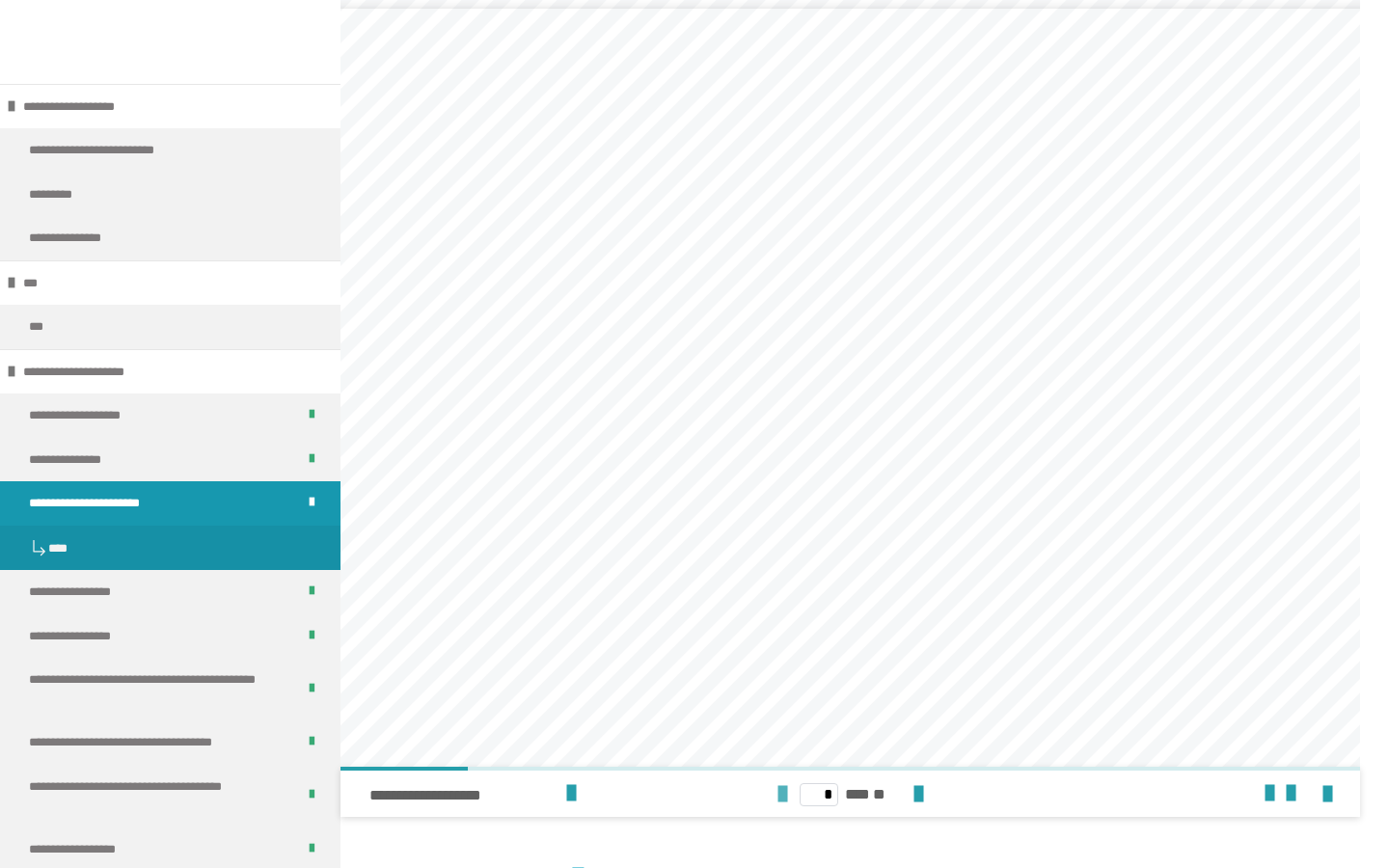 click at bounding box center [782, 795] 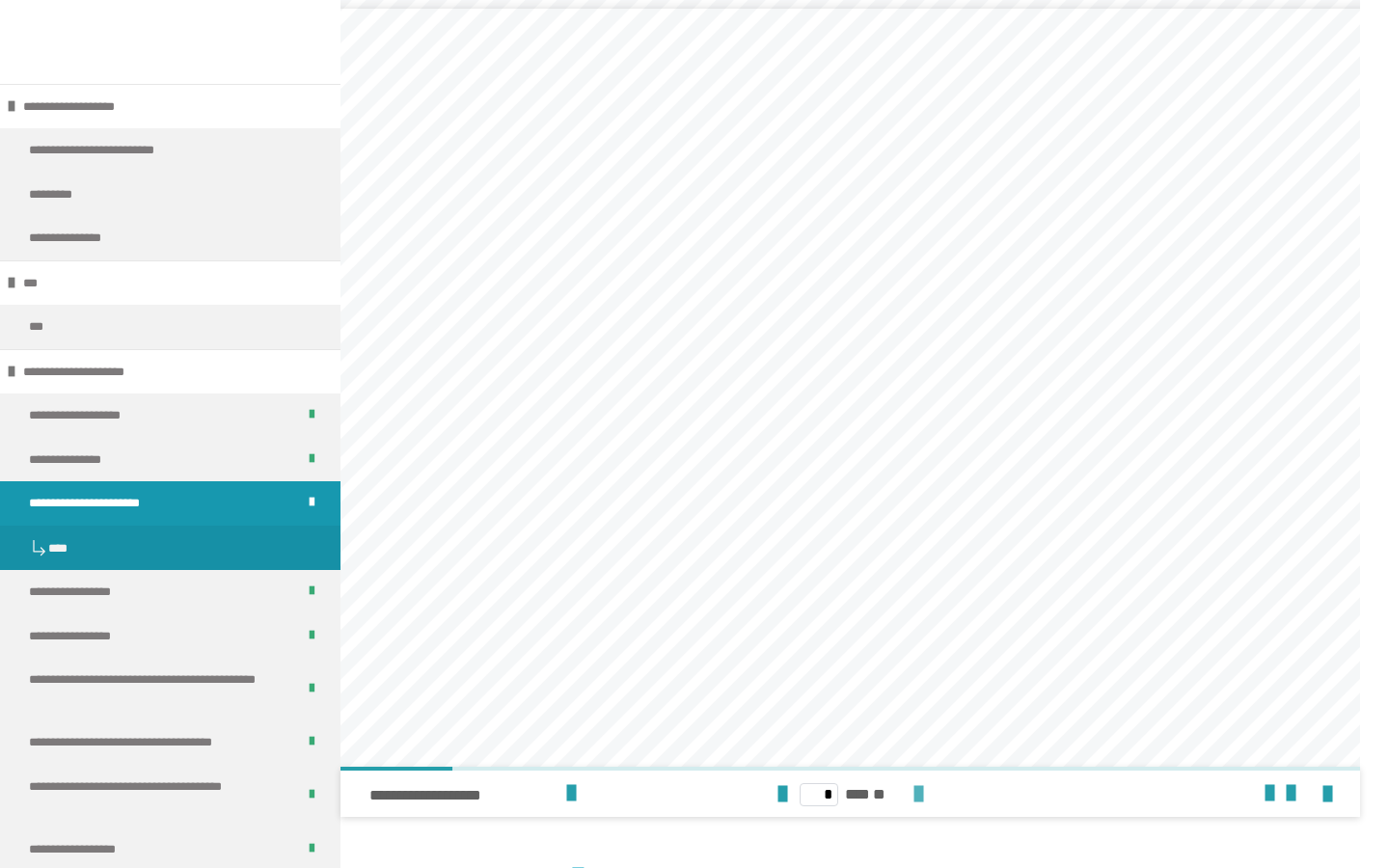 click at bounding box center (918, 795) 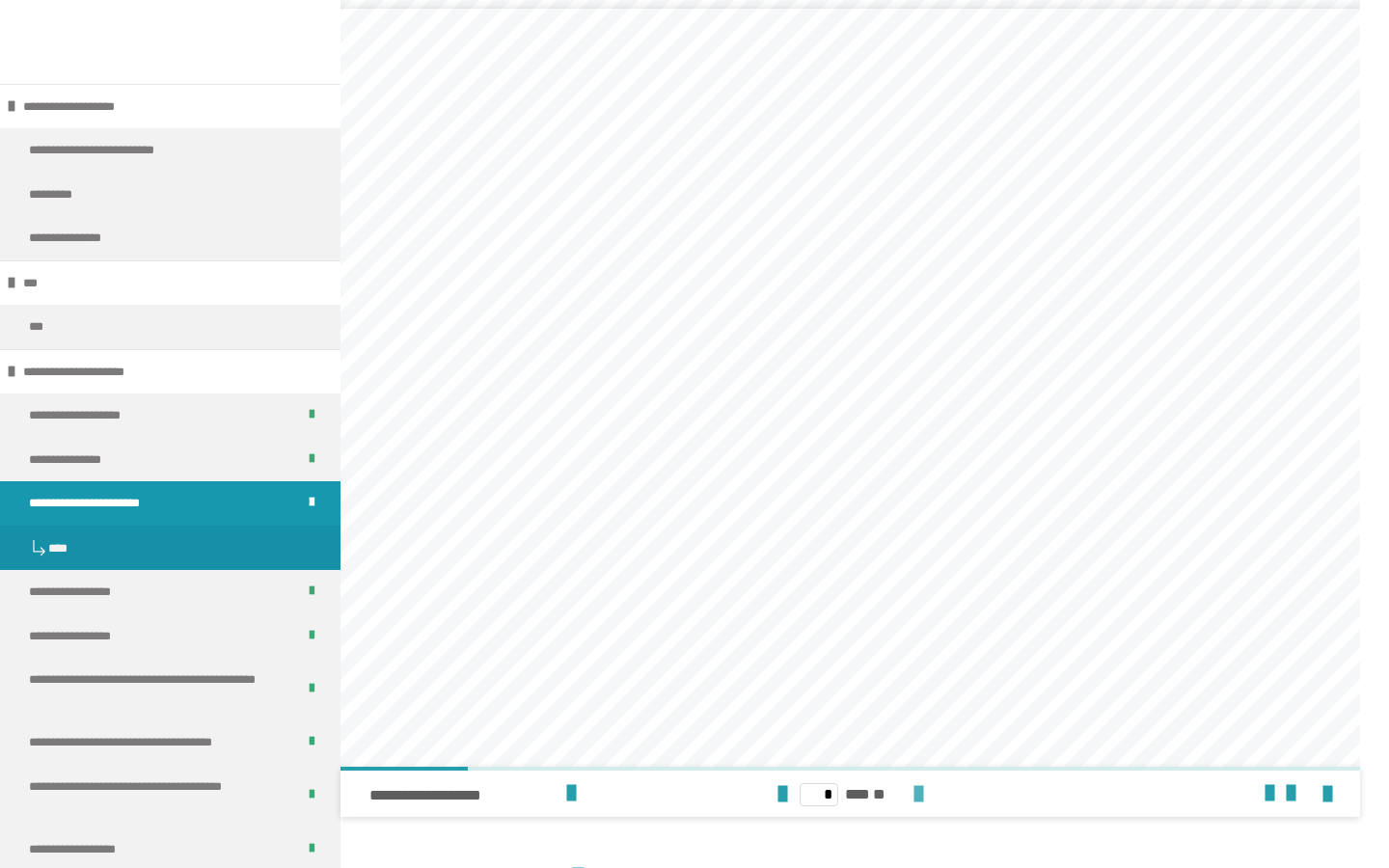 click at bounding box center [918, 795] 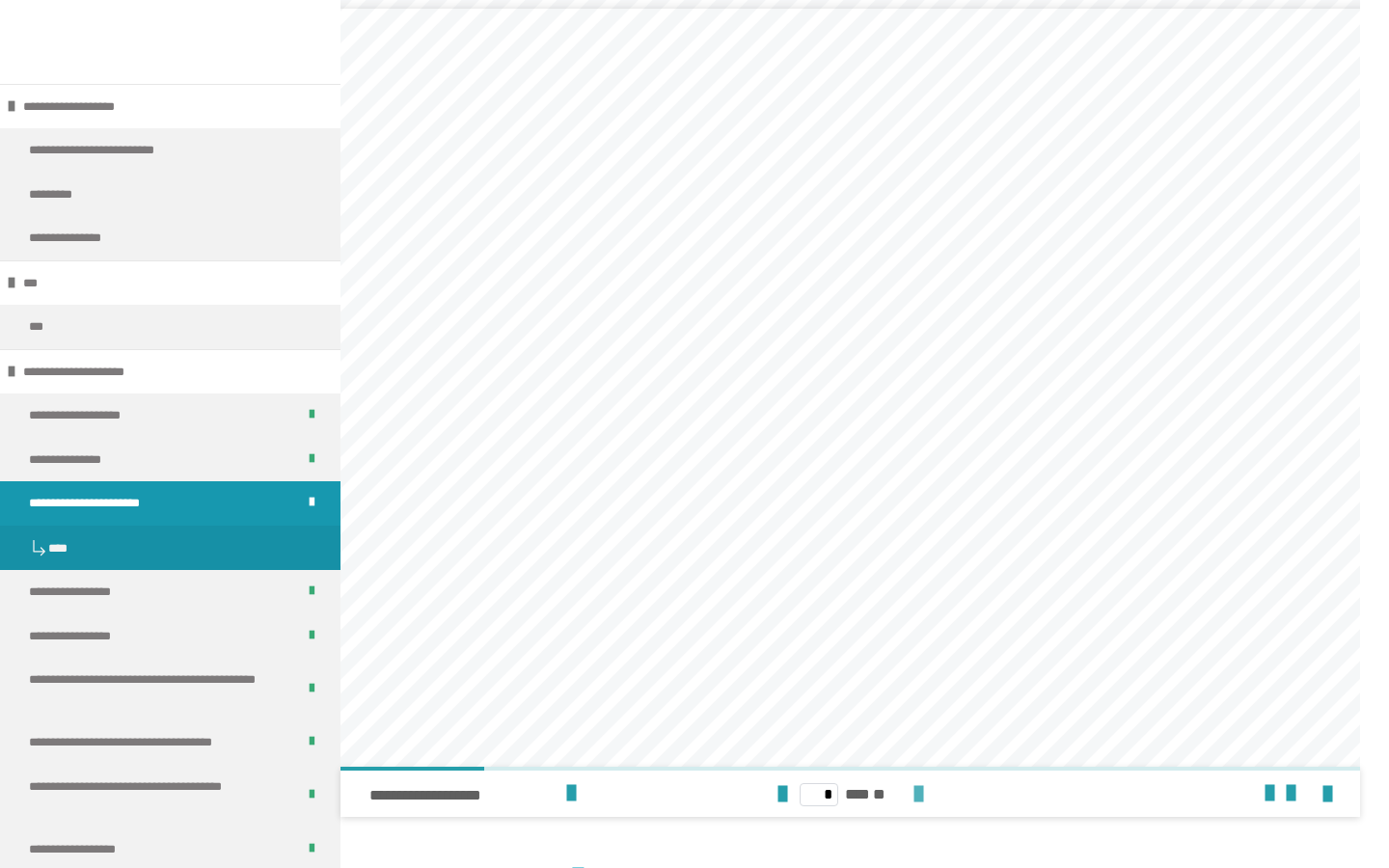 click at bounding box center [918, 795] 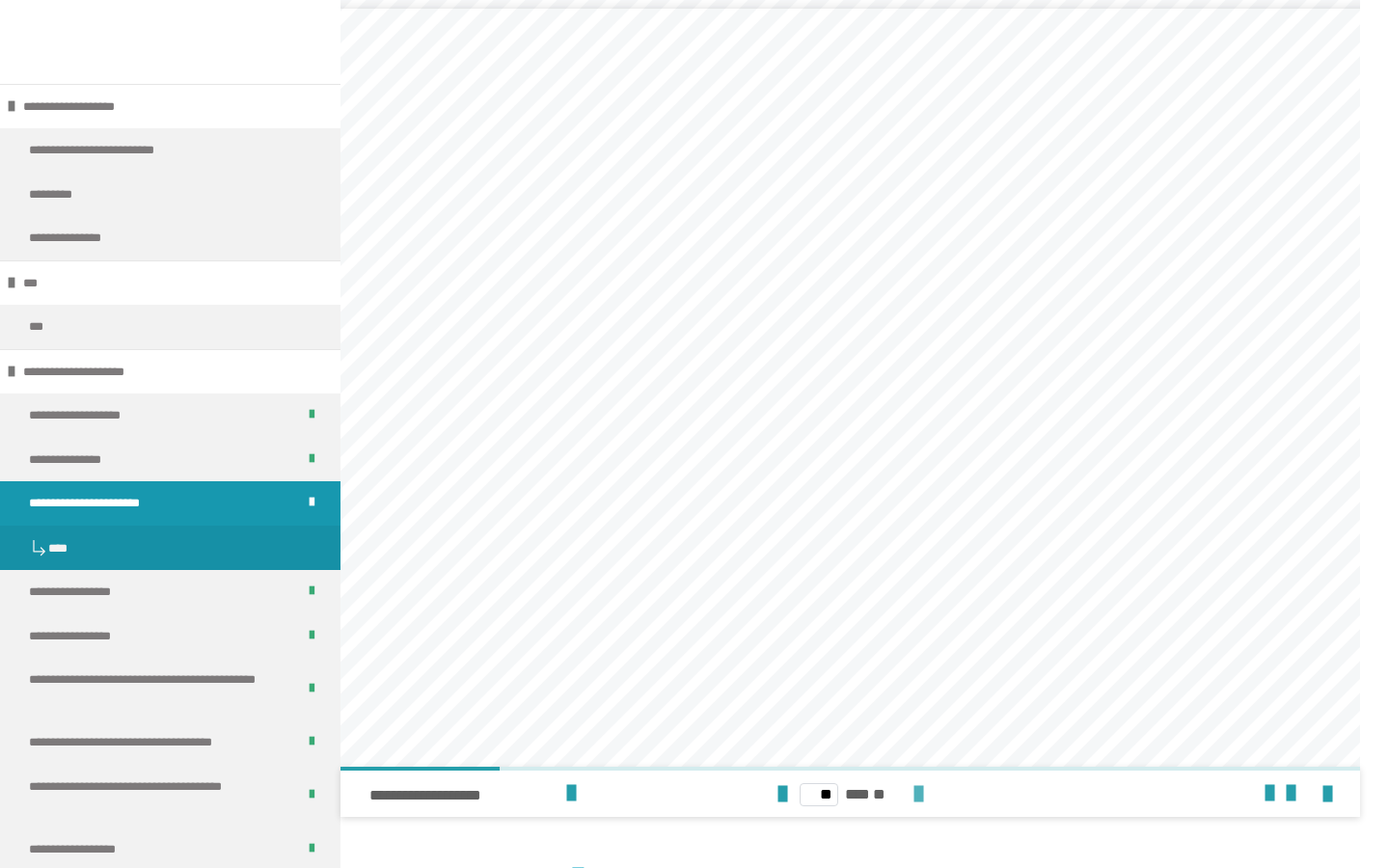 click at bounding box center [918, 795] 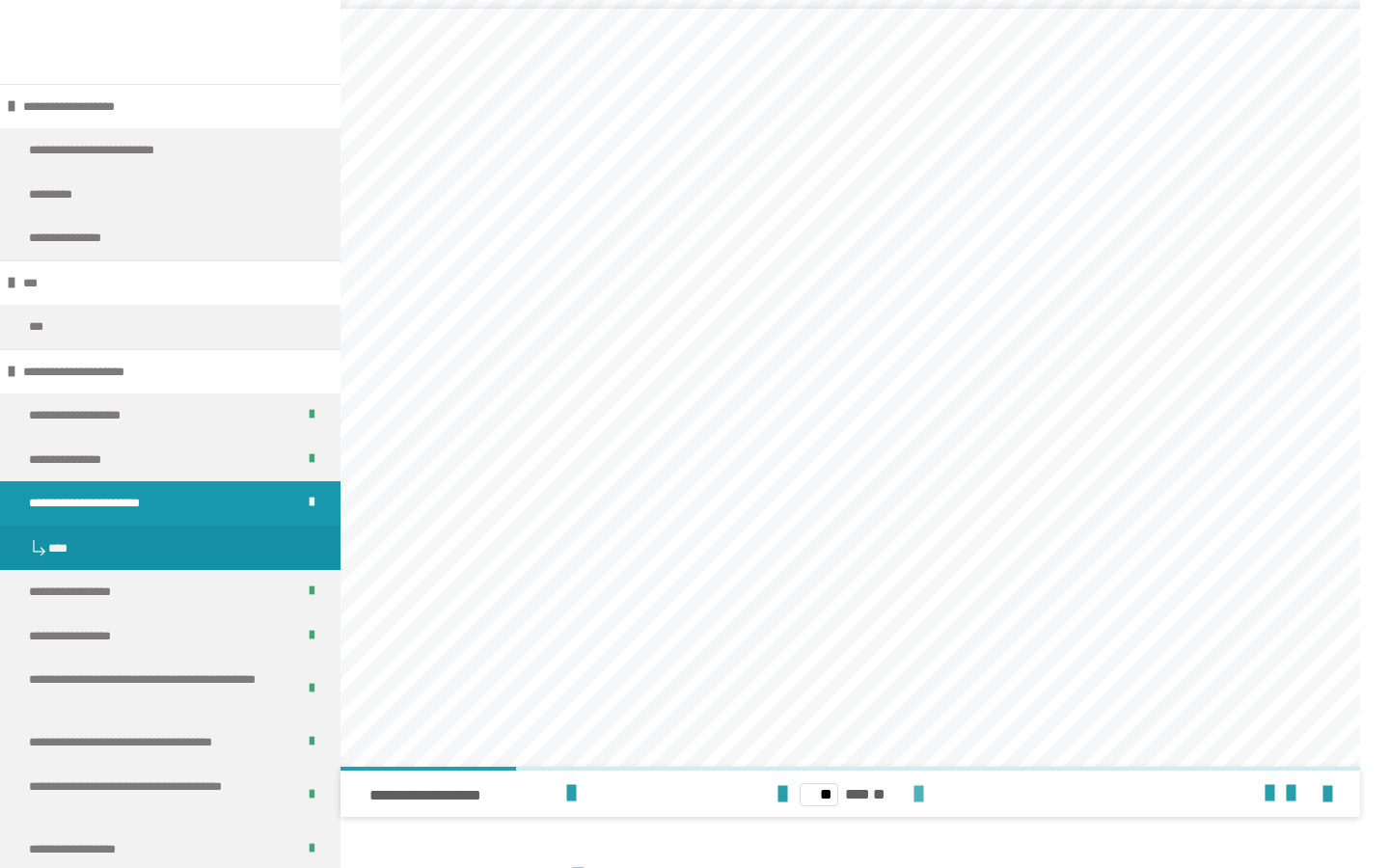 click at bounding box center (918, 795) 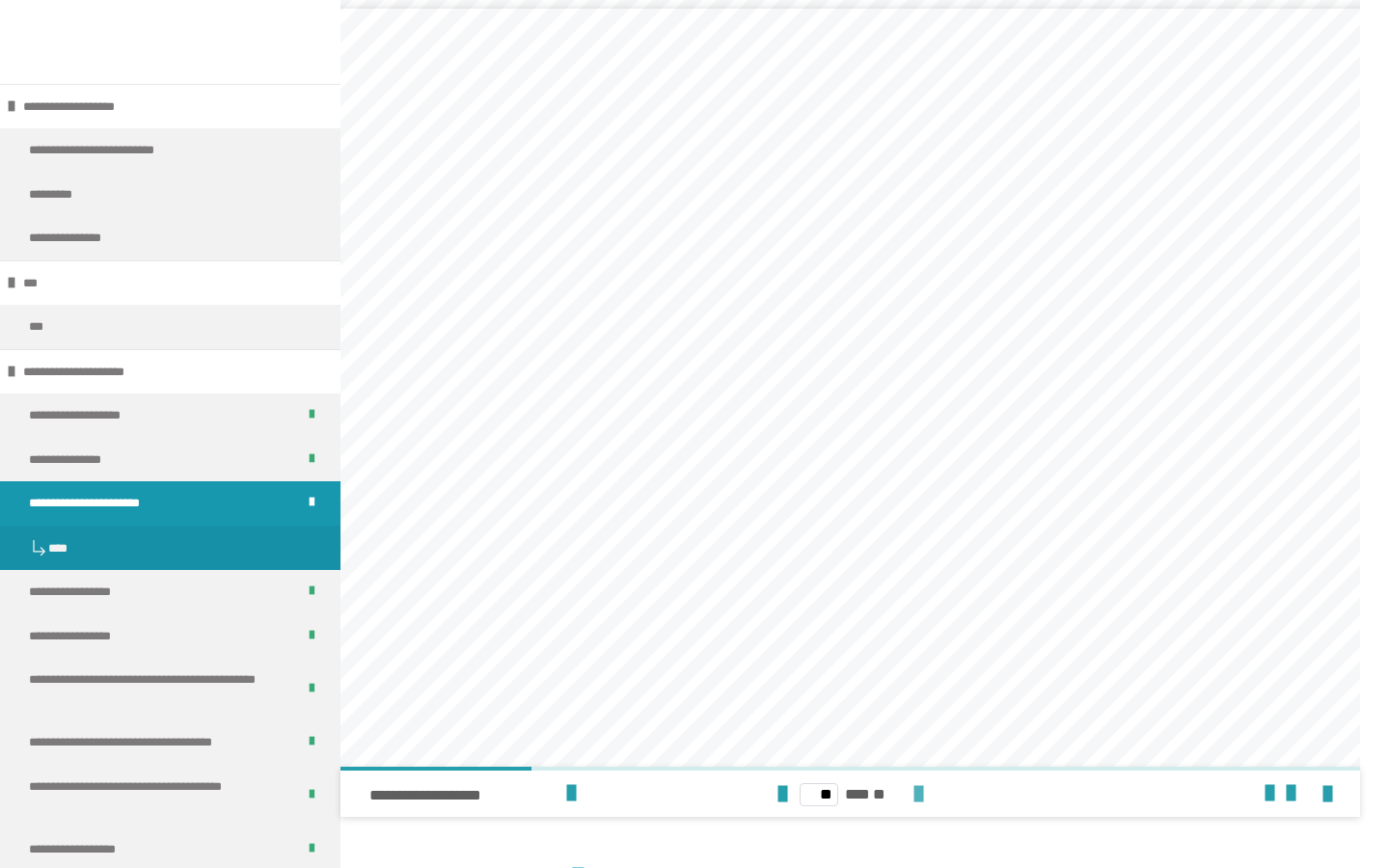 click at bounding box center (918, 795) 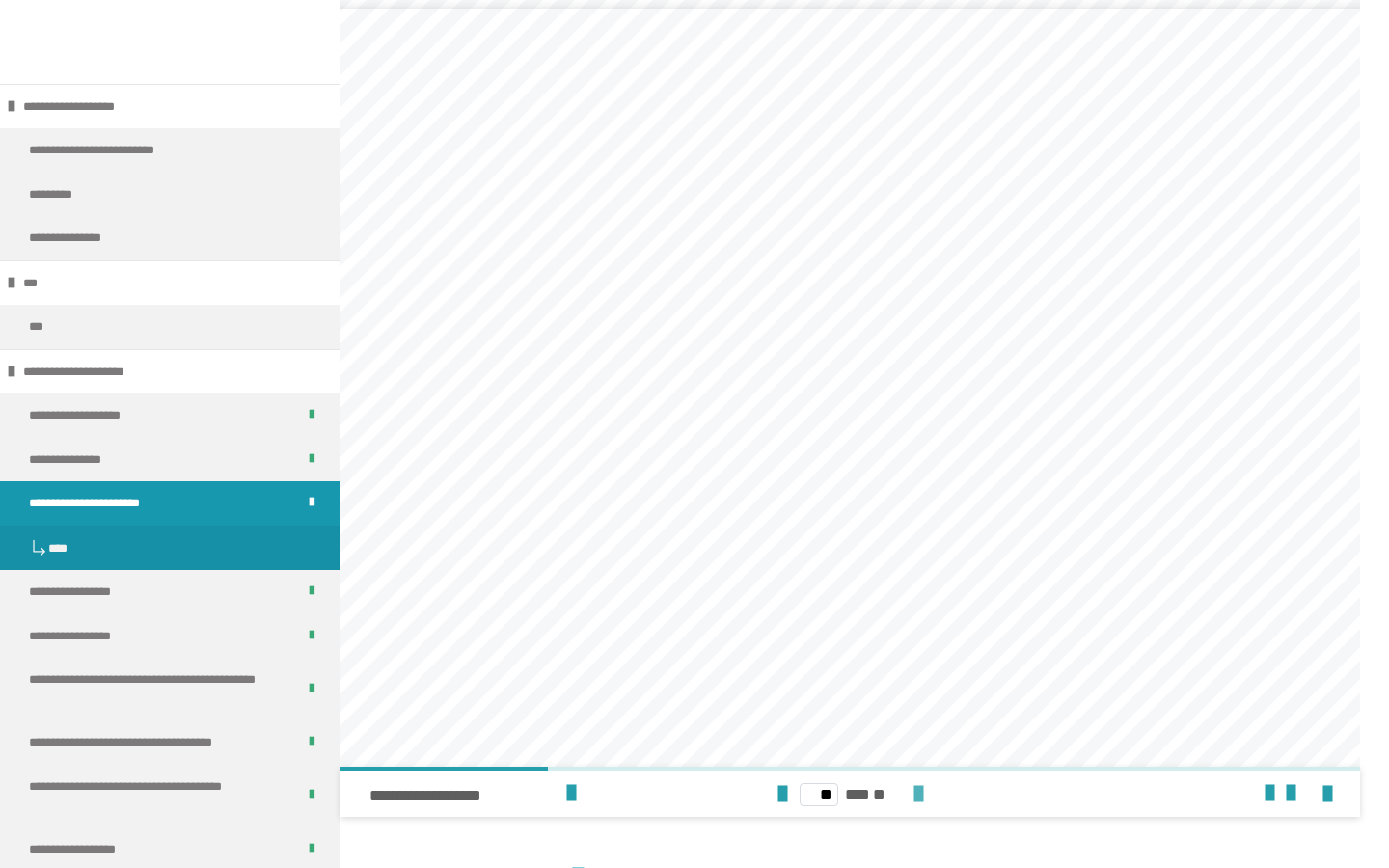 click at bounding box center [918, 795] 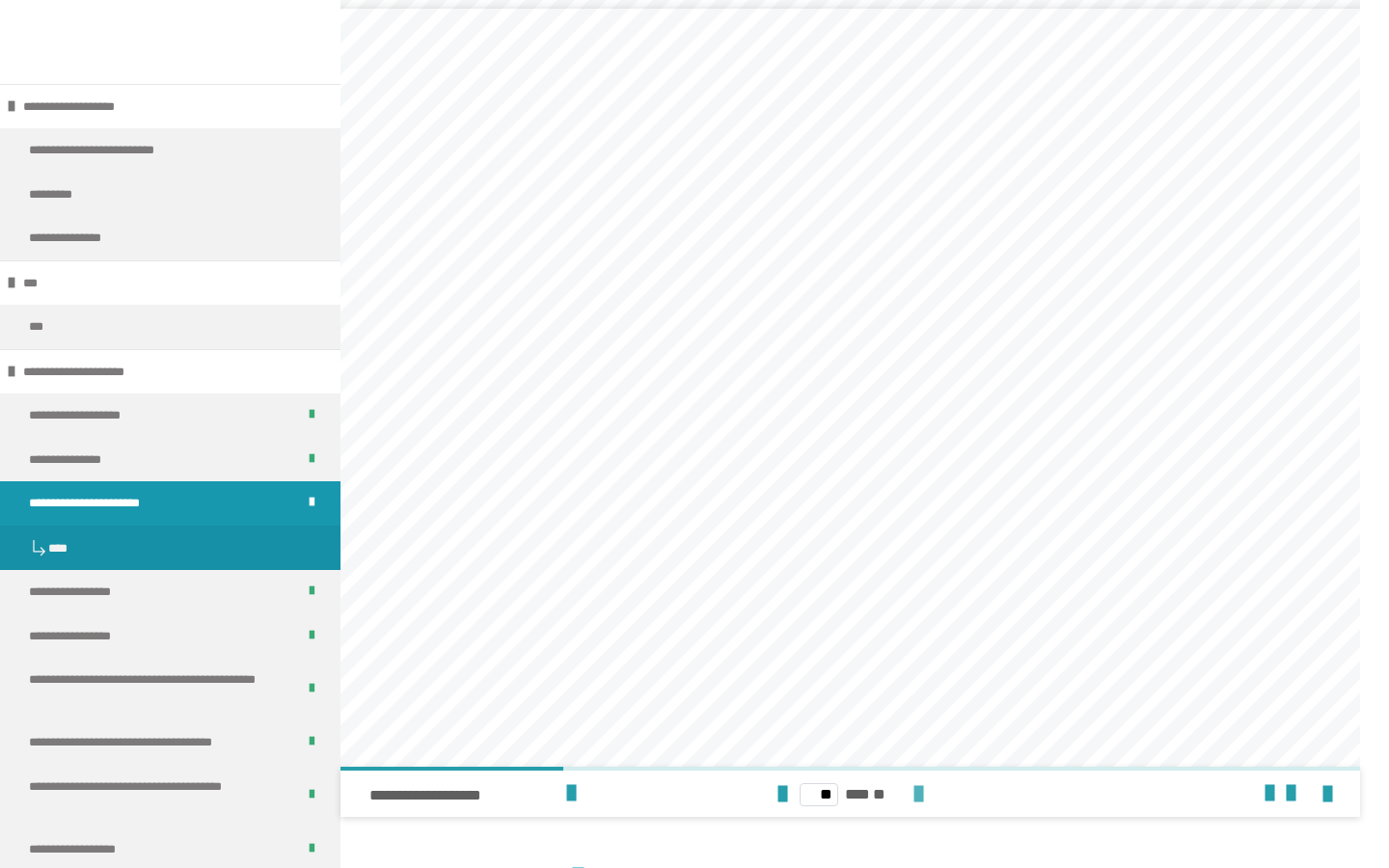 click at bounding box center (918, 795) 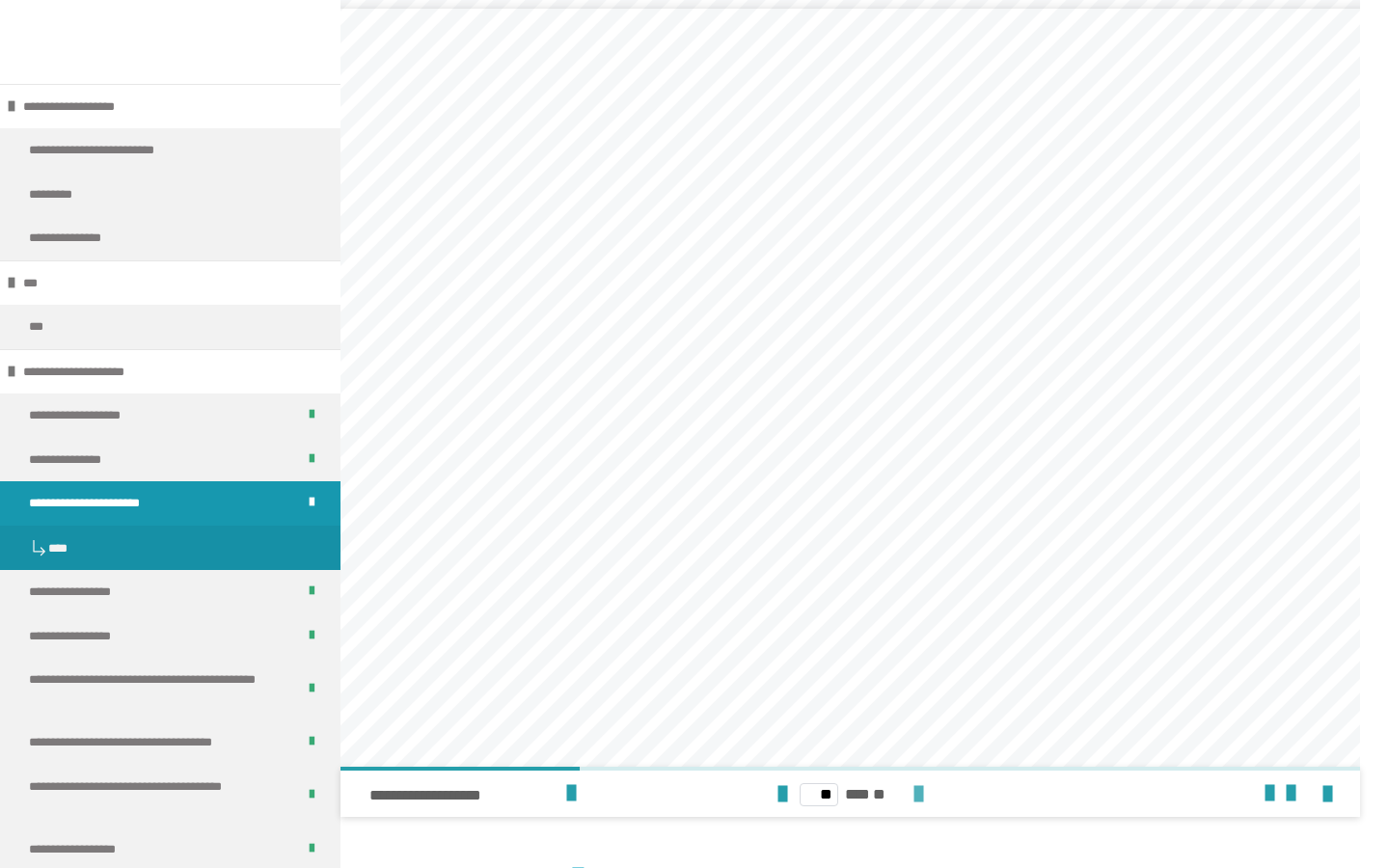 click at bounding box center (918, 795) 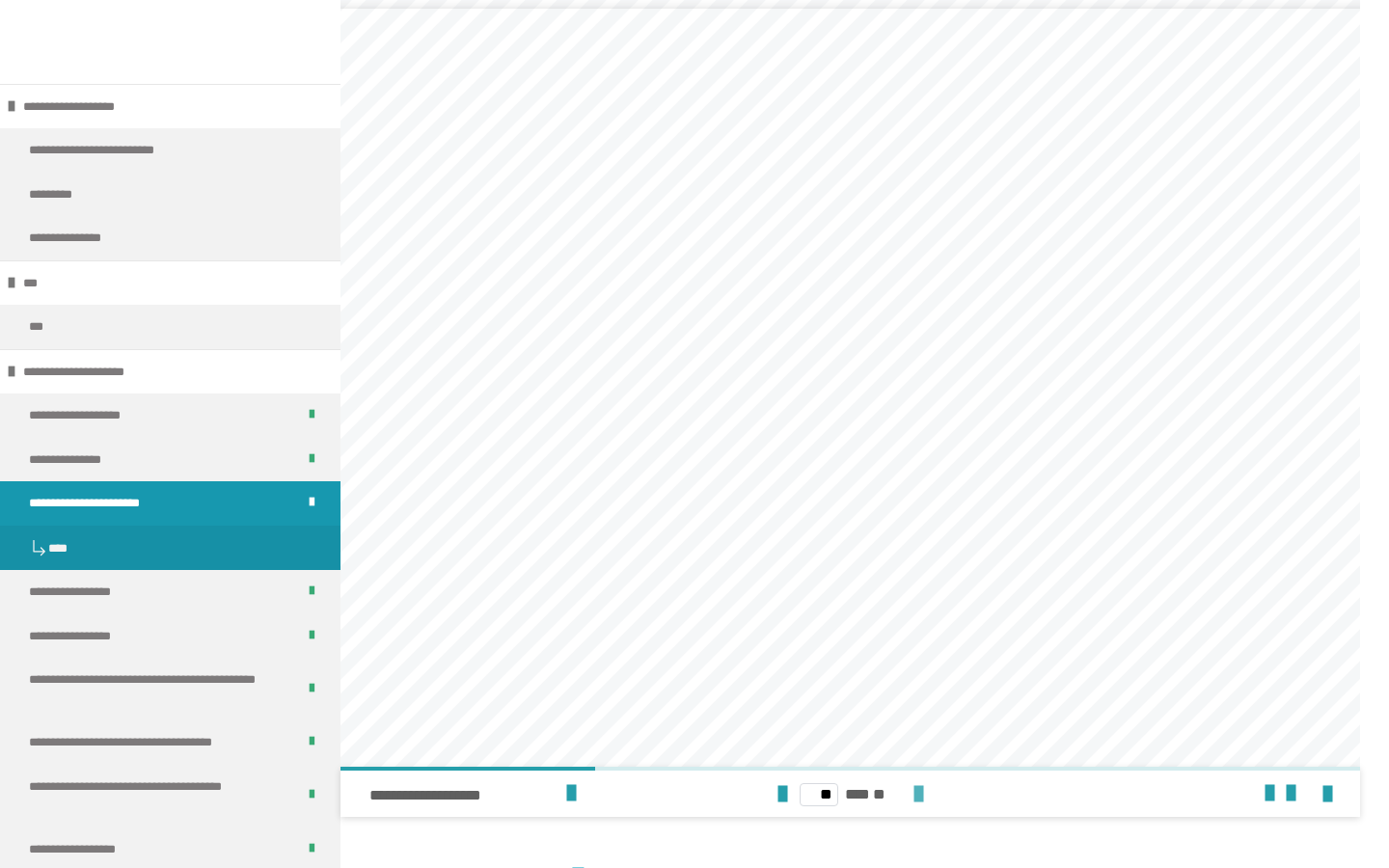 click at bounding box center [918, 795] 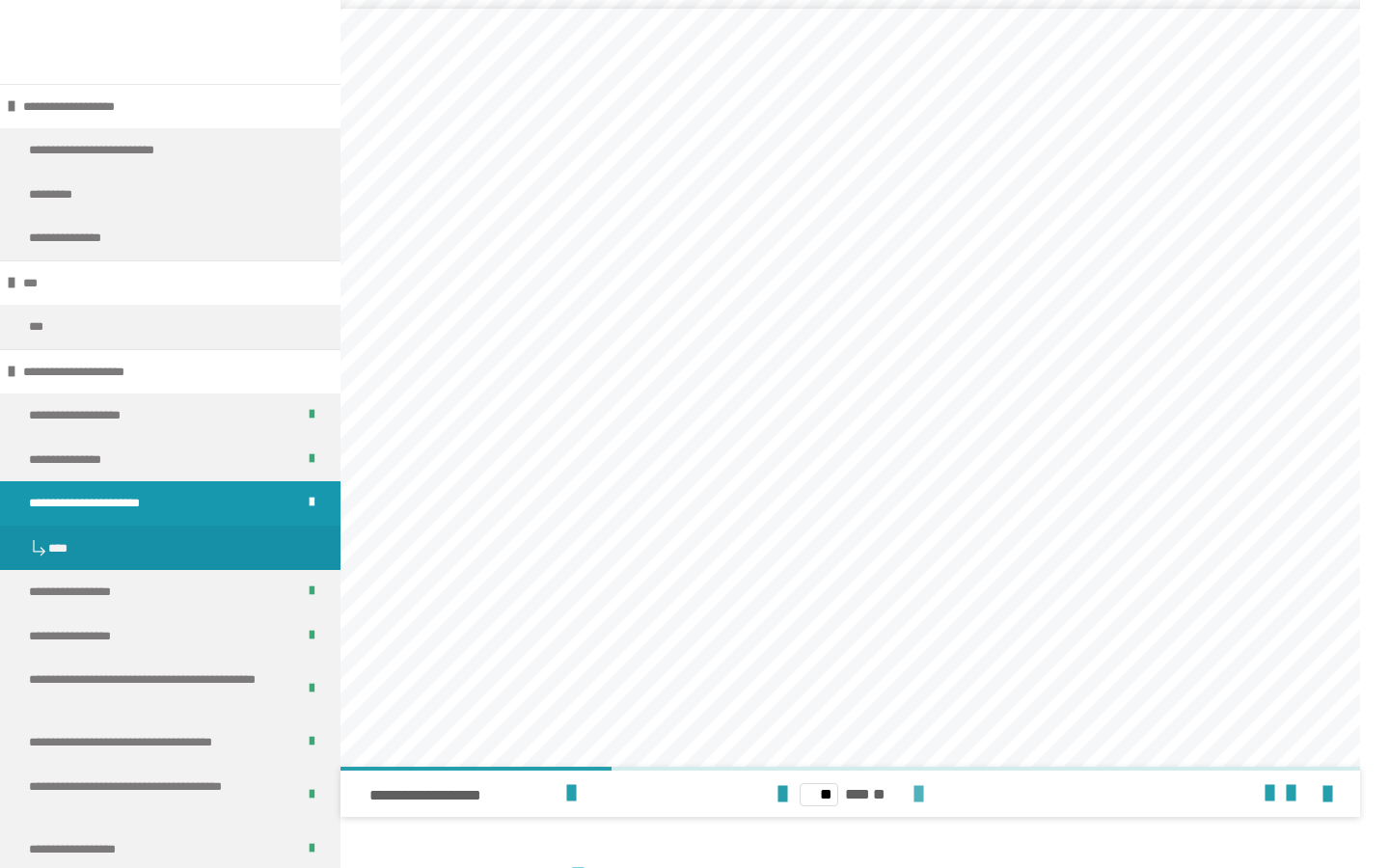click at bounding box center (918, 795) 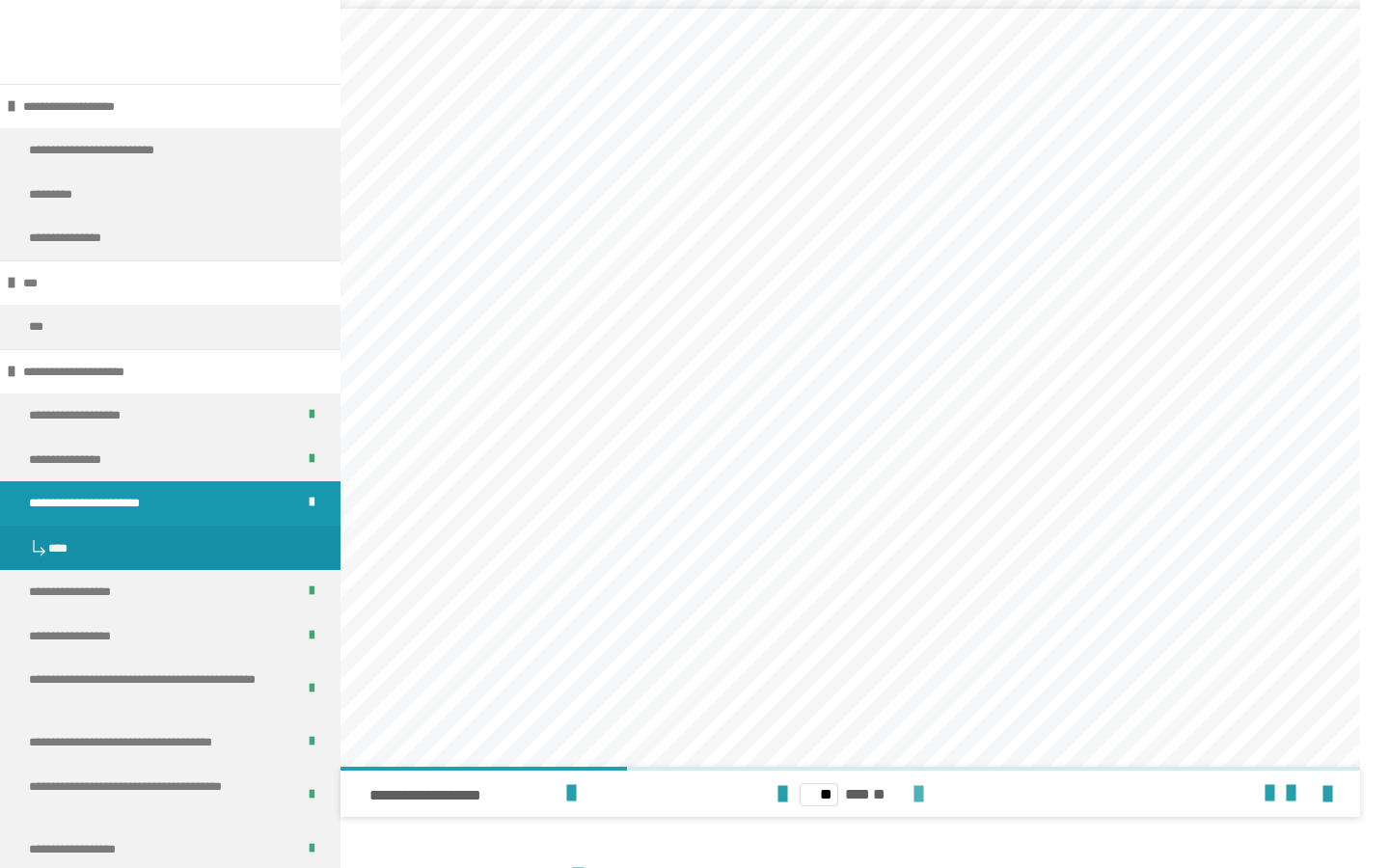 click at bounding box center [918, 795] 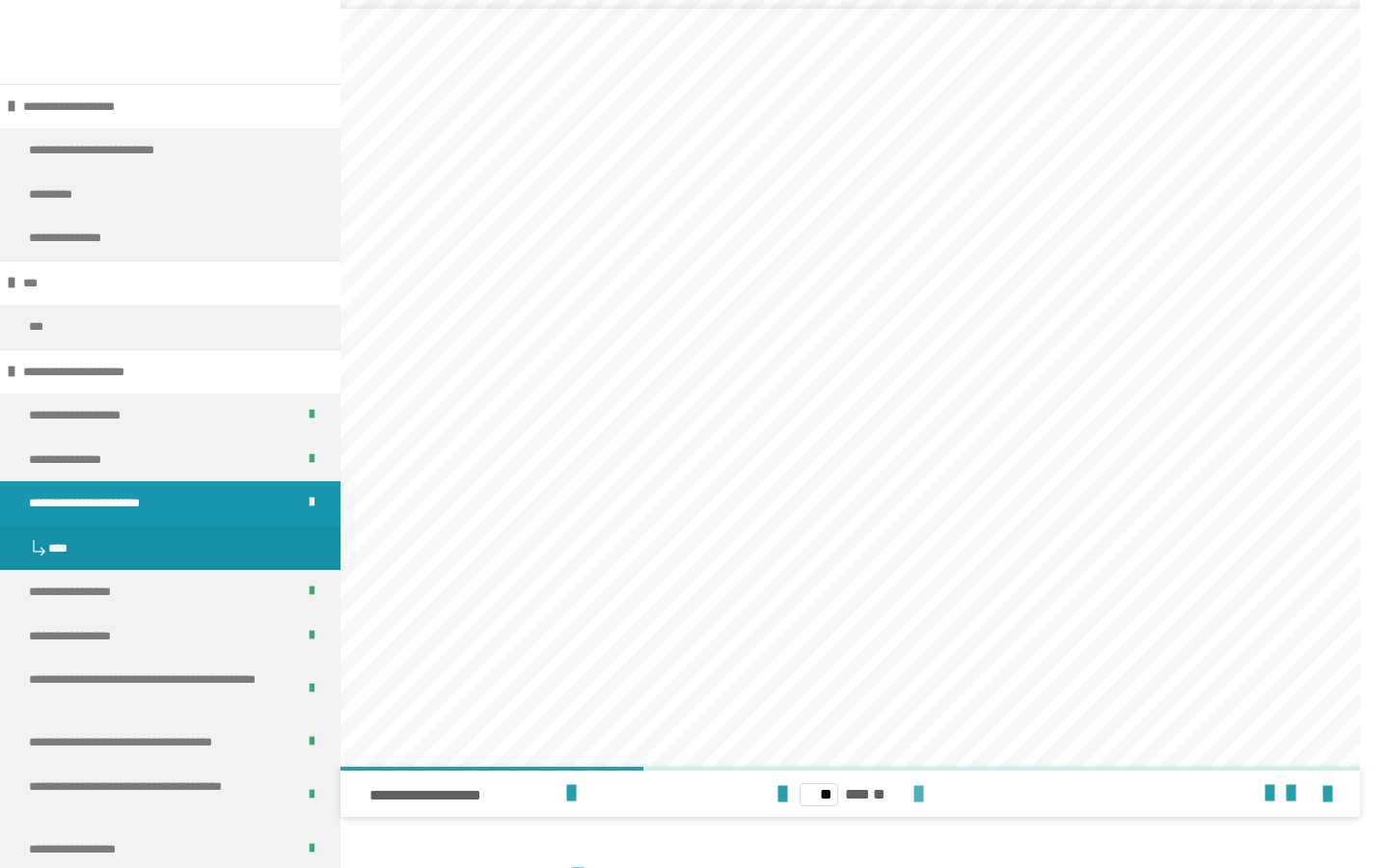click at bounding box center (918, 795) 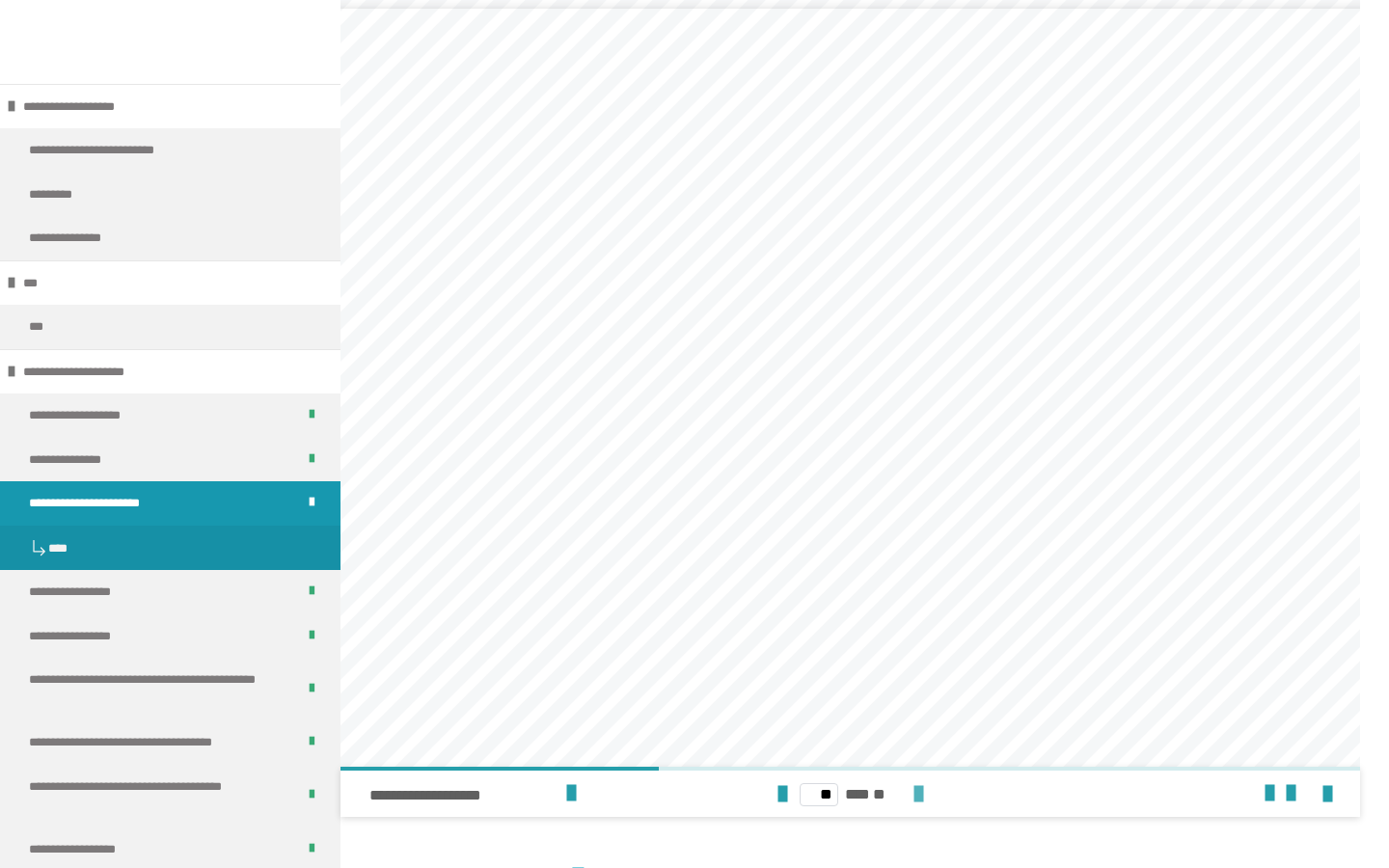 click at bounding box center [918, 795] 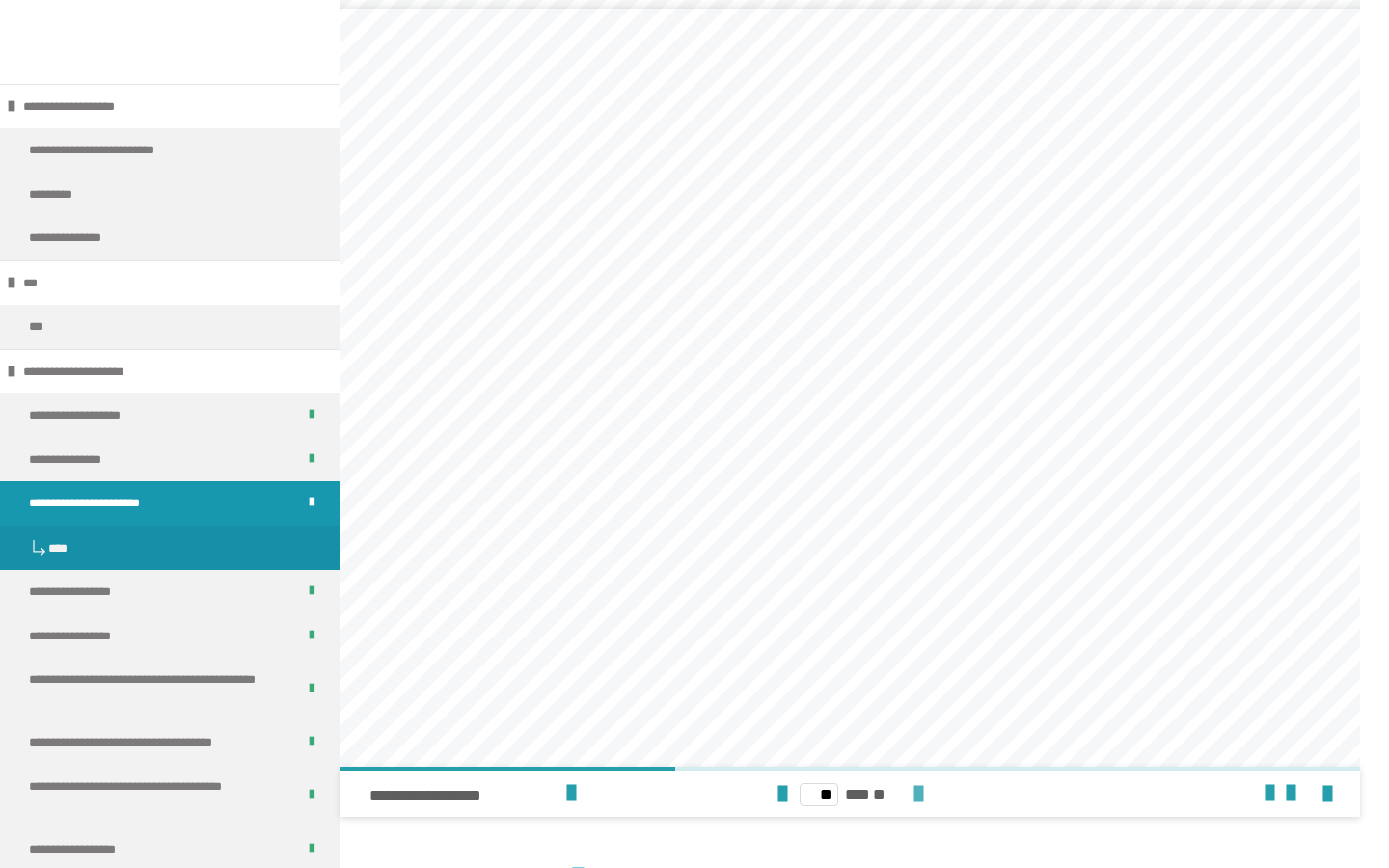 click at bounding box center (918, 795) 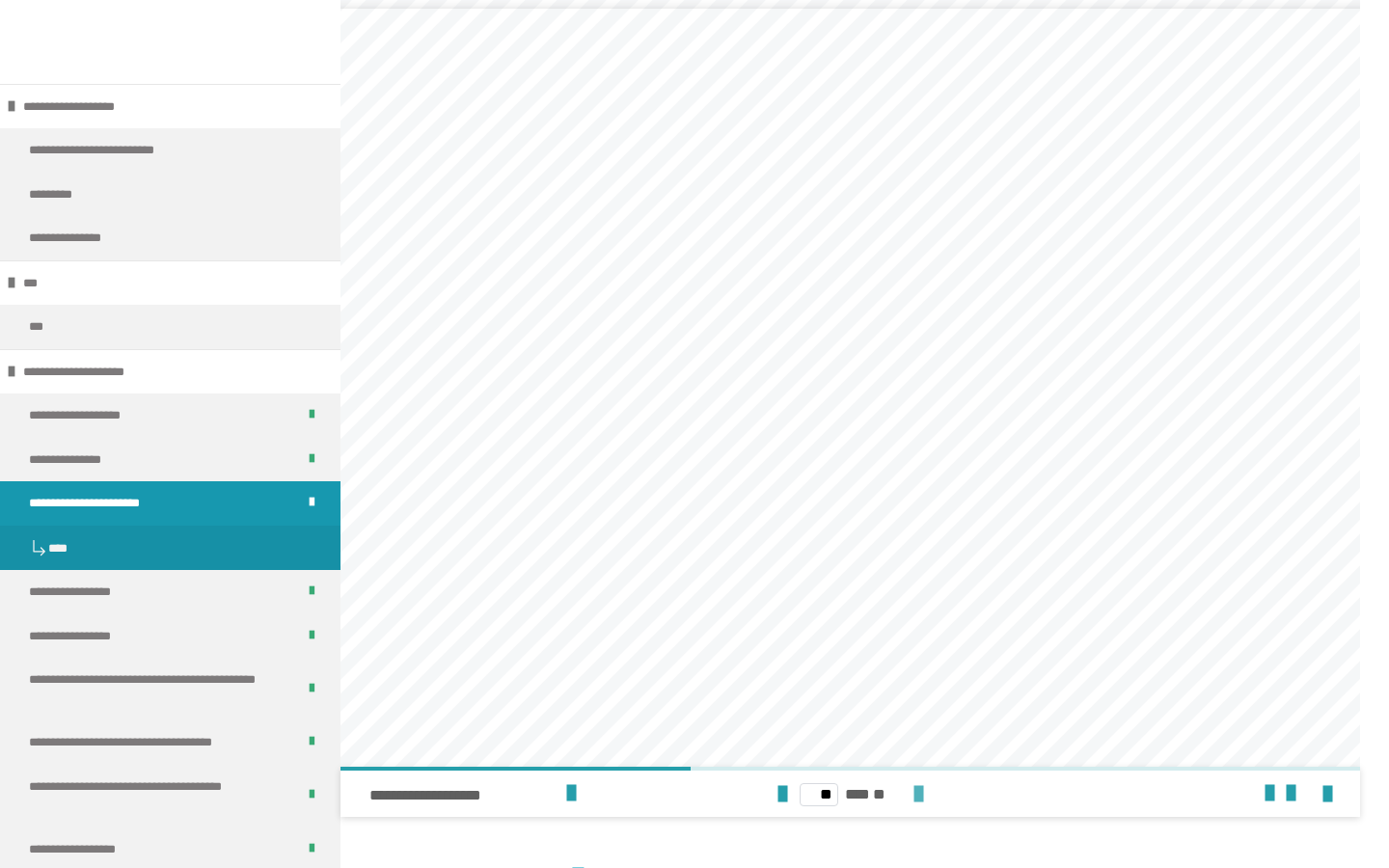 click at bounding box center (918, 795) 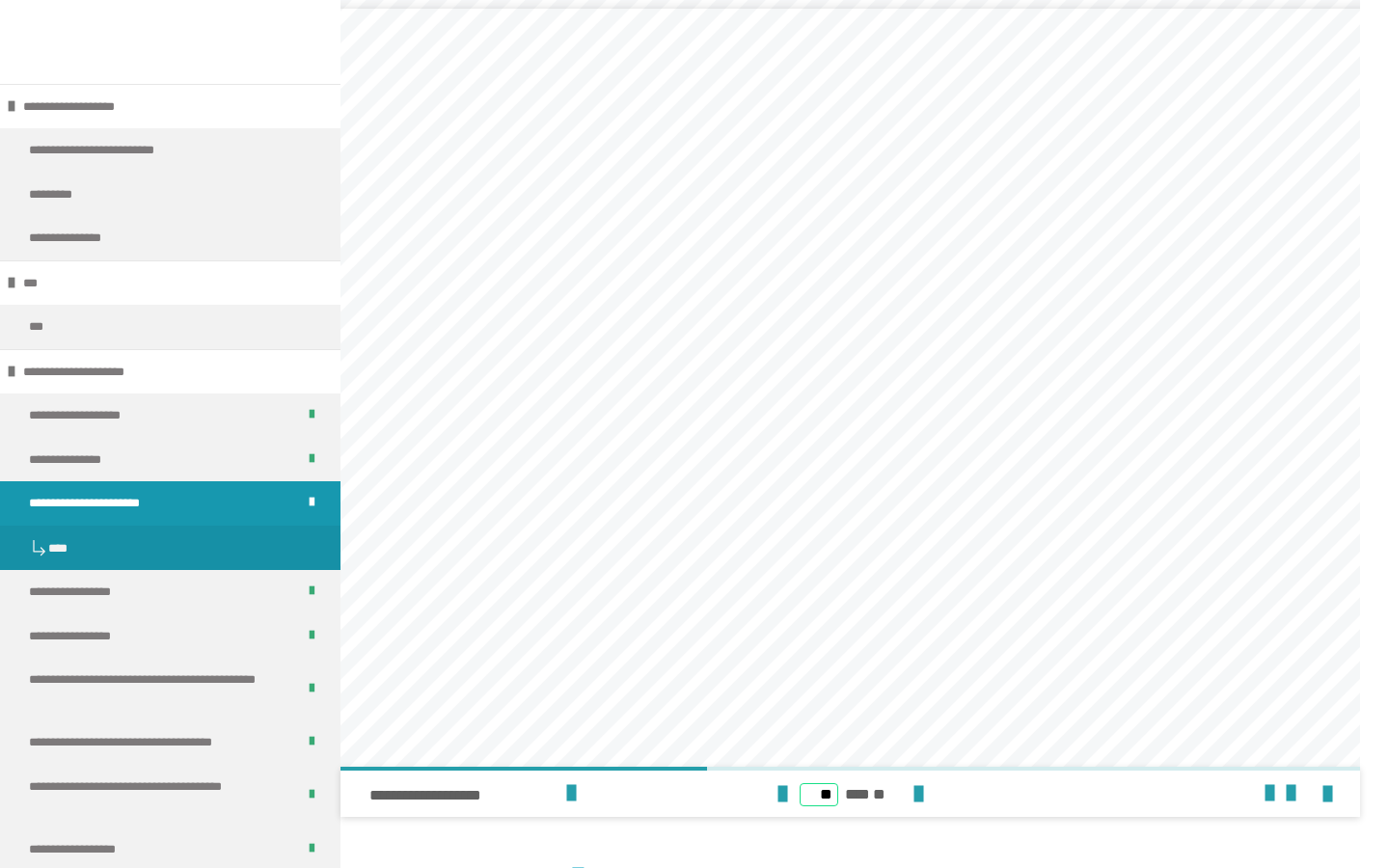 click on "**" at bounding box center (819, 795) 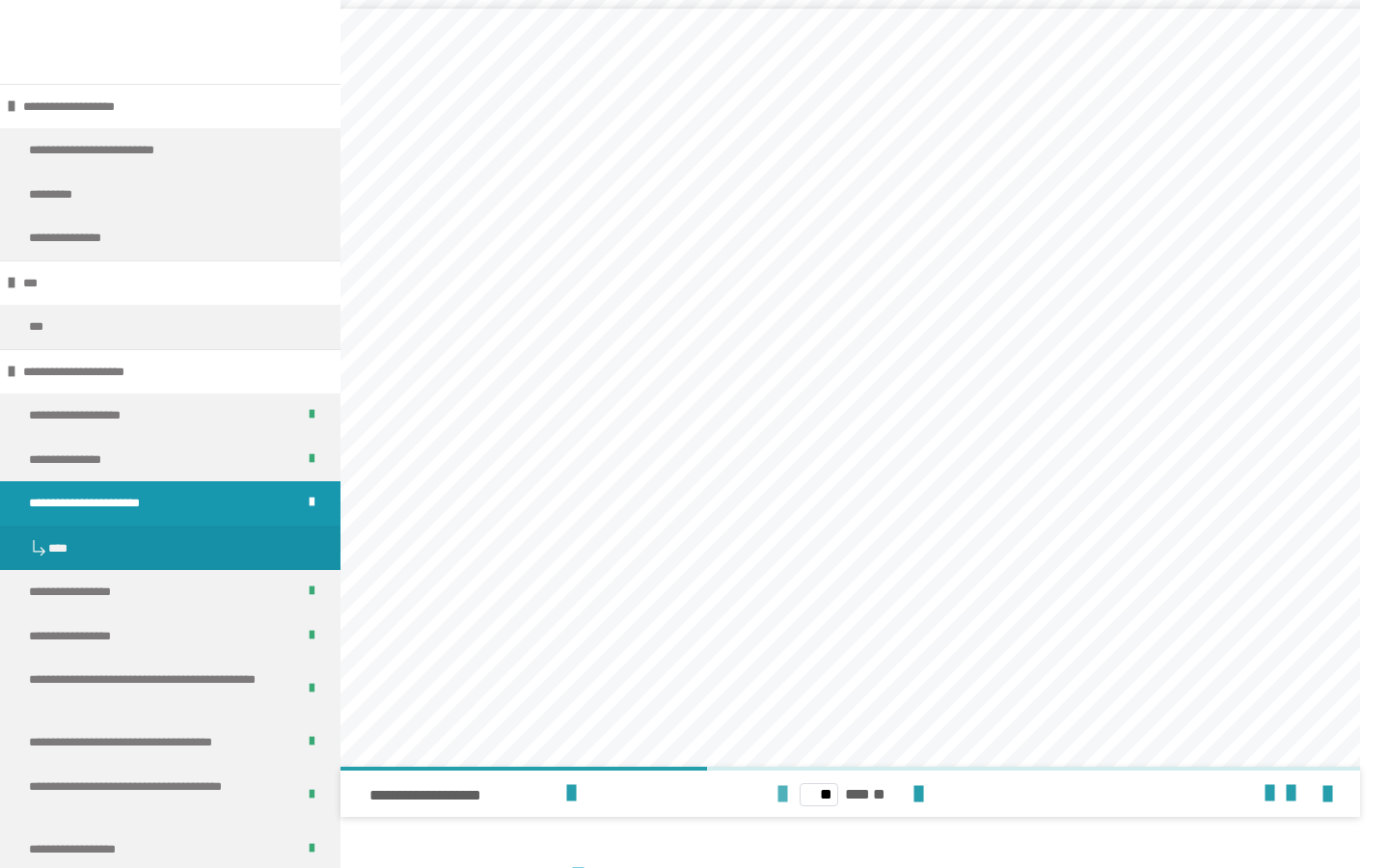 click at bounding box center (782, 795) 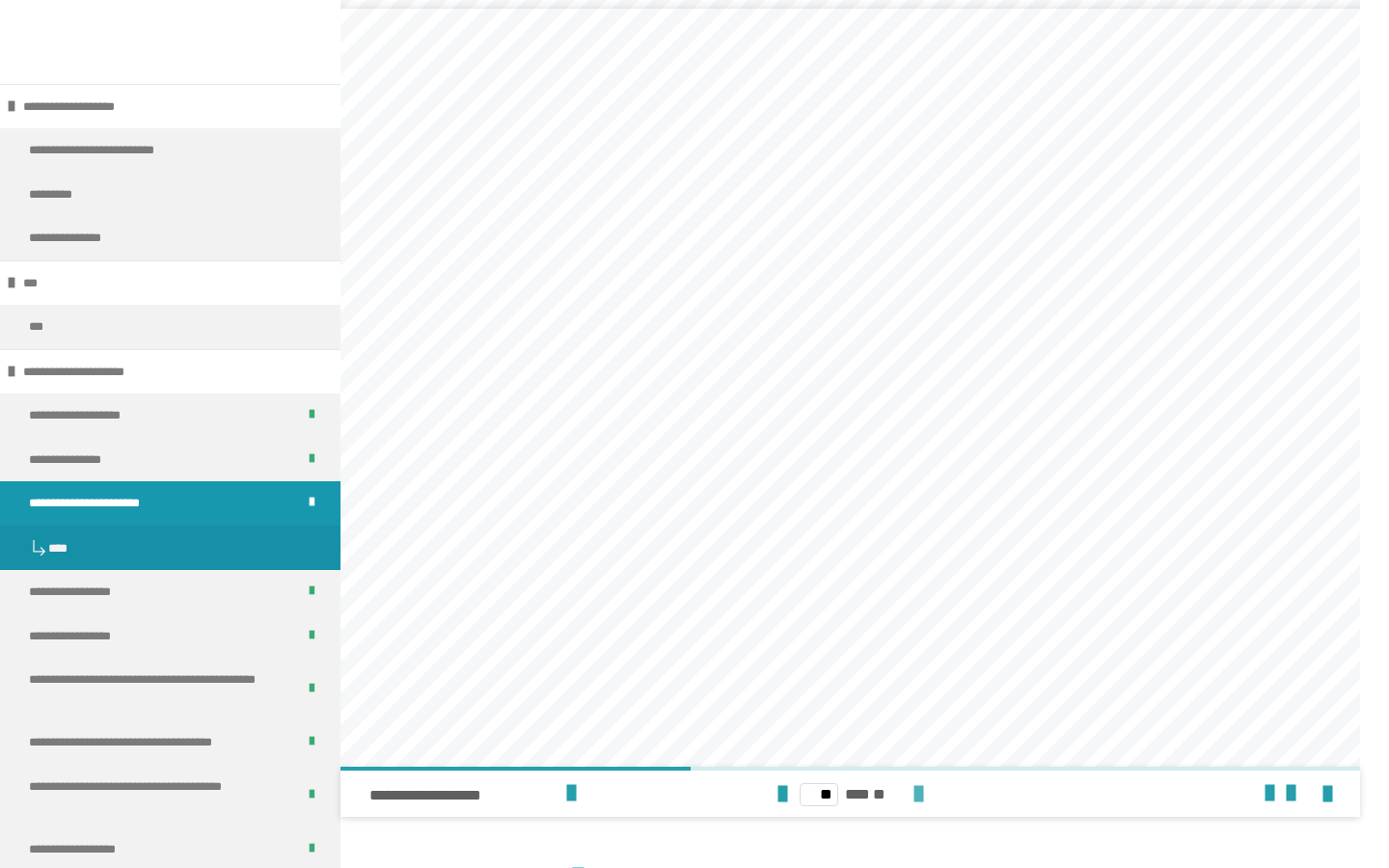 click at bounding box center (918, 795) 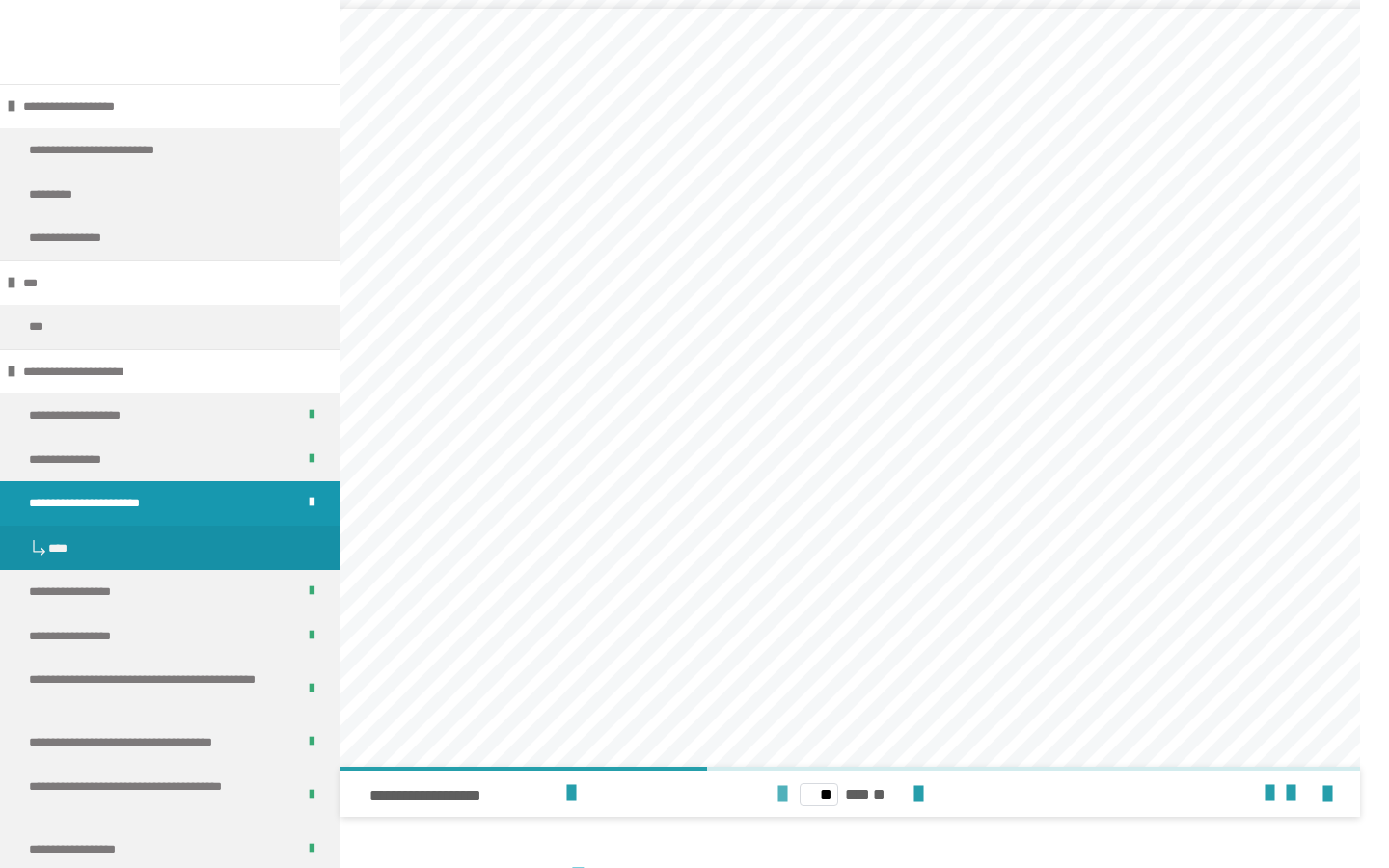 click at bounding box center (782, 795) 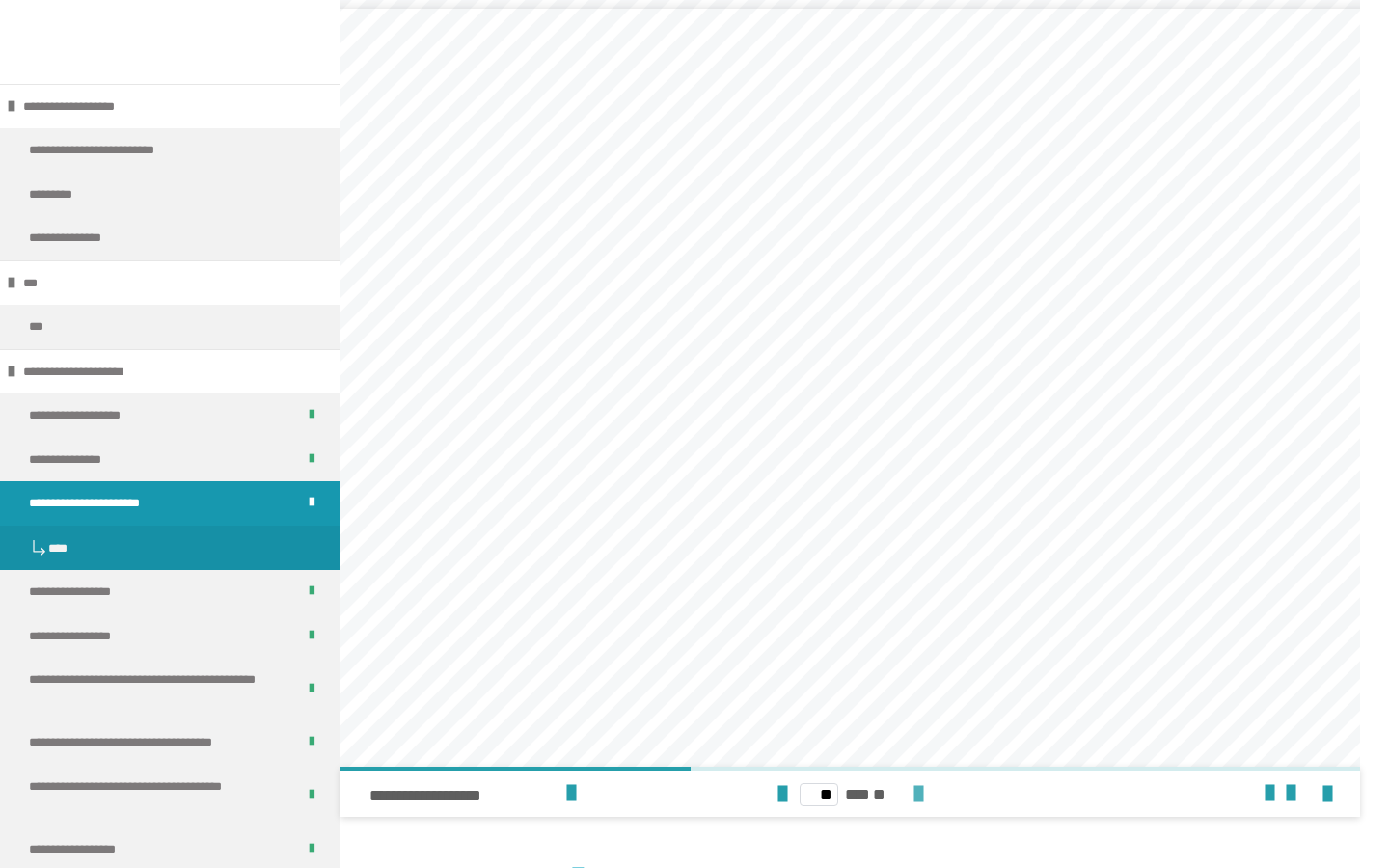 click at bounding box center [918, 795] 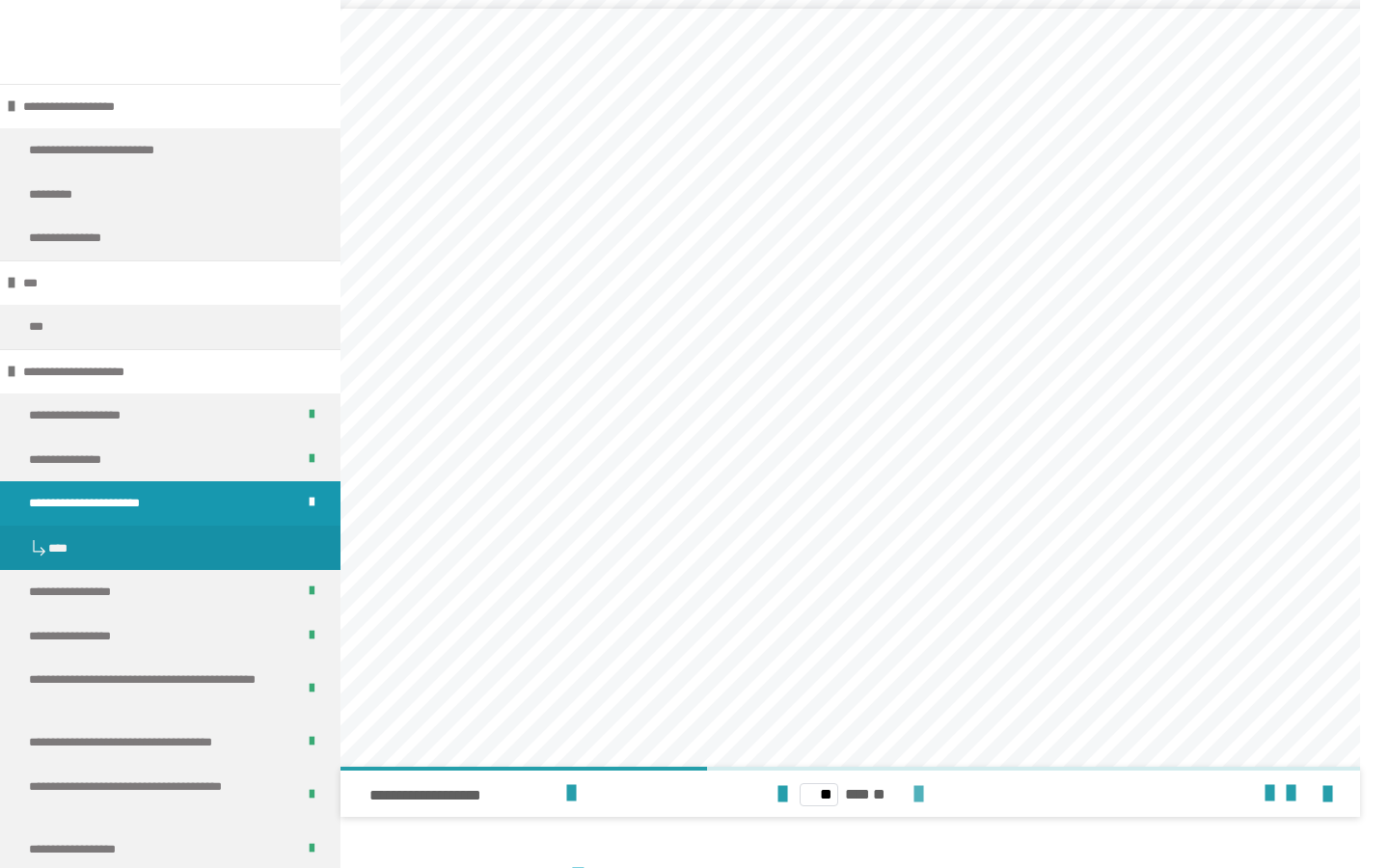 click at bounding box center (918, 795) 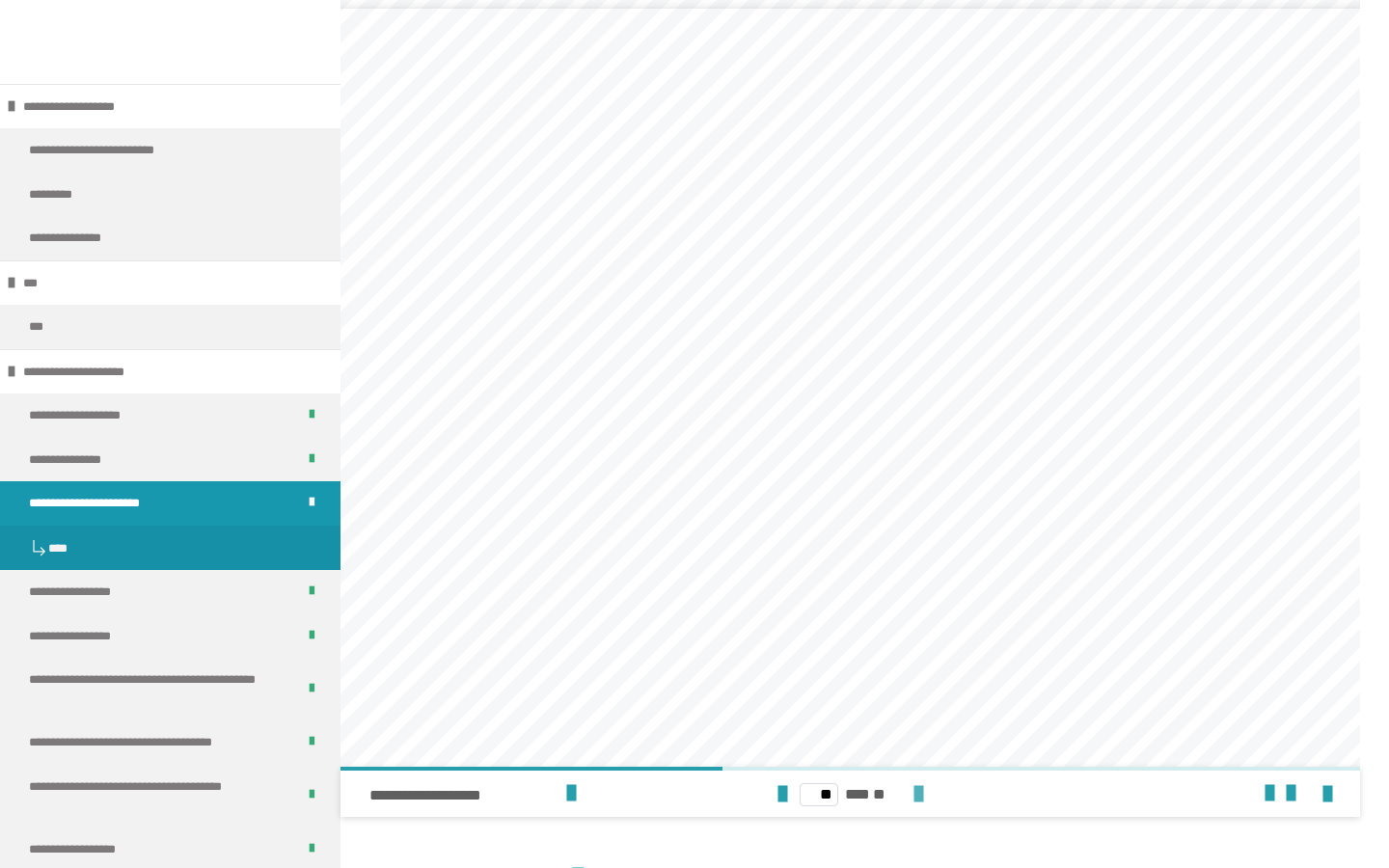 click at bounding box center (918, 795) 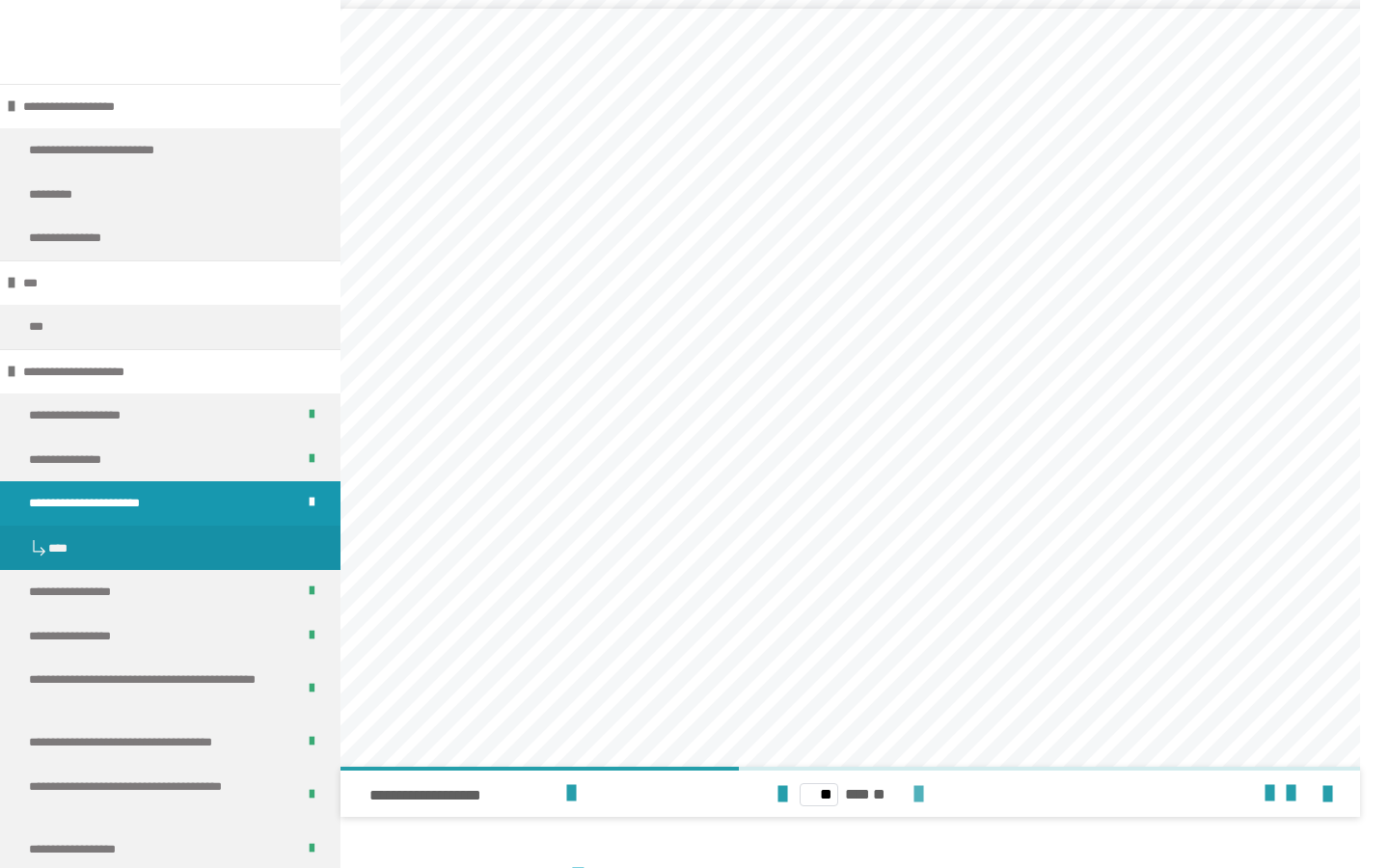 click at bounding box center (918, 795) 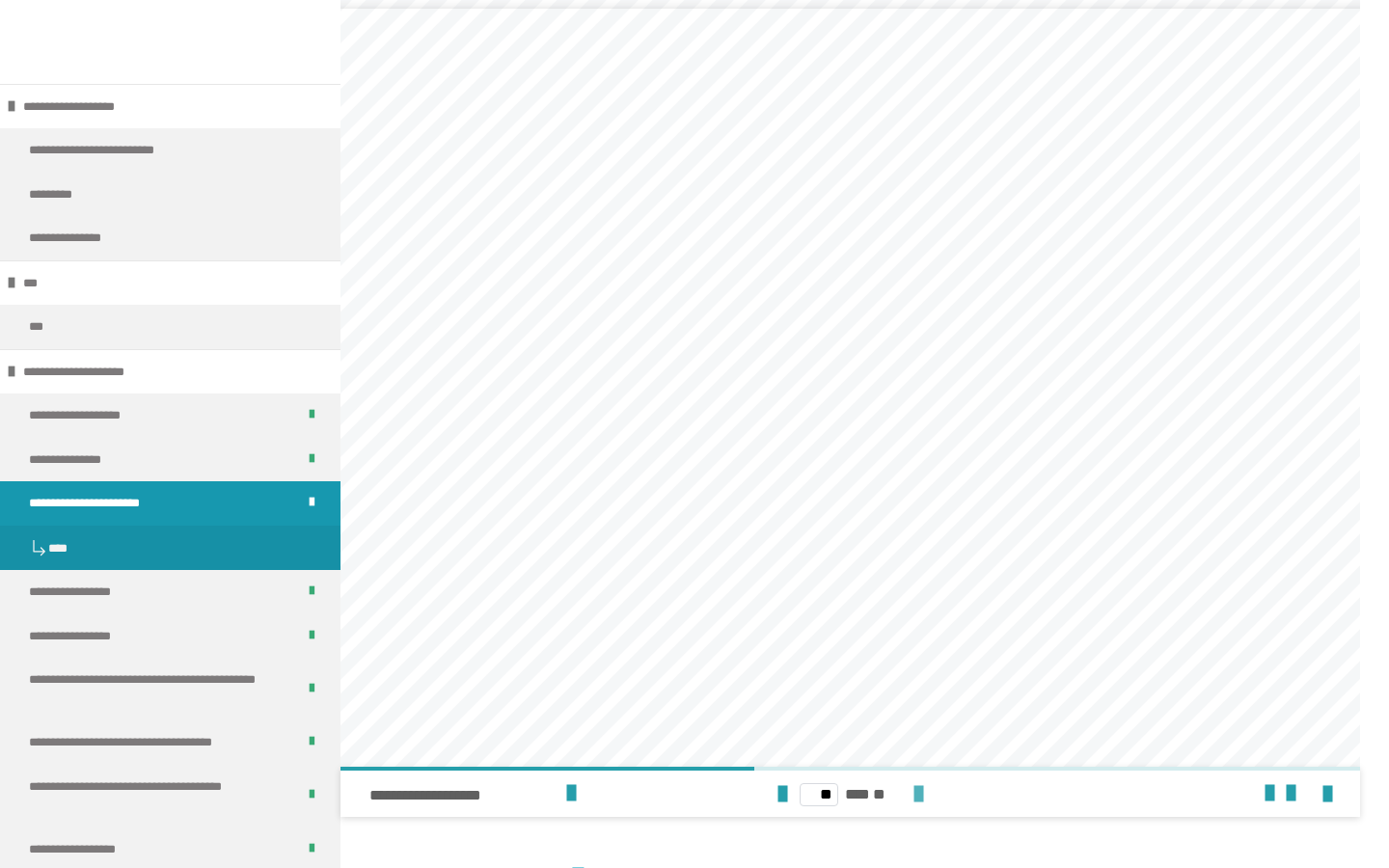 click at bounding box center [918, 795] 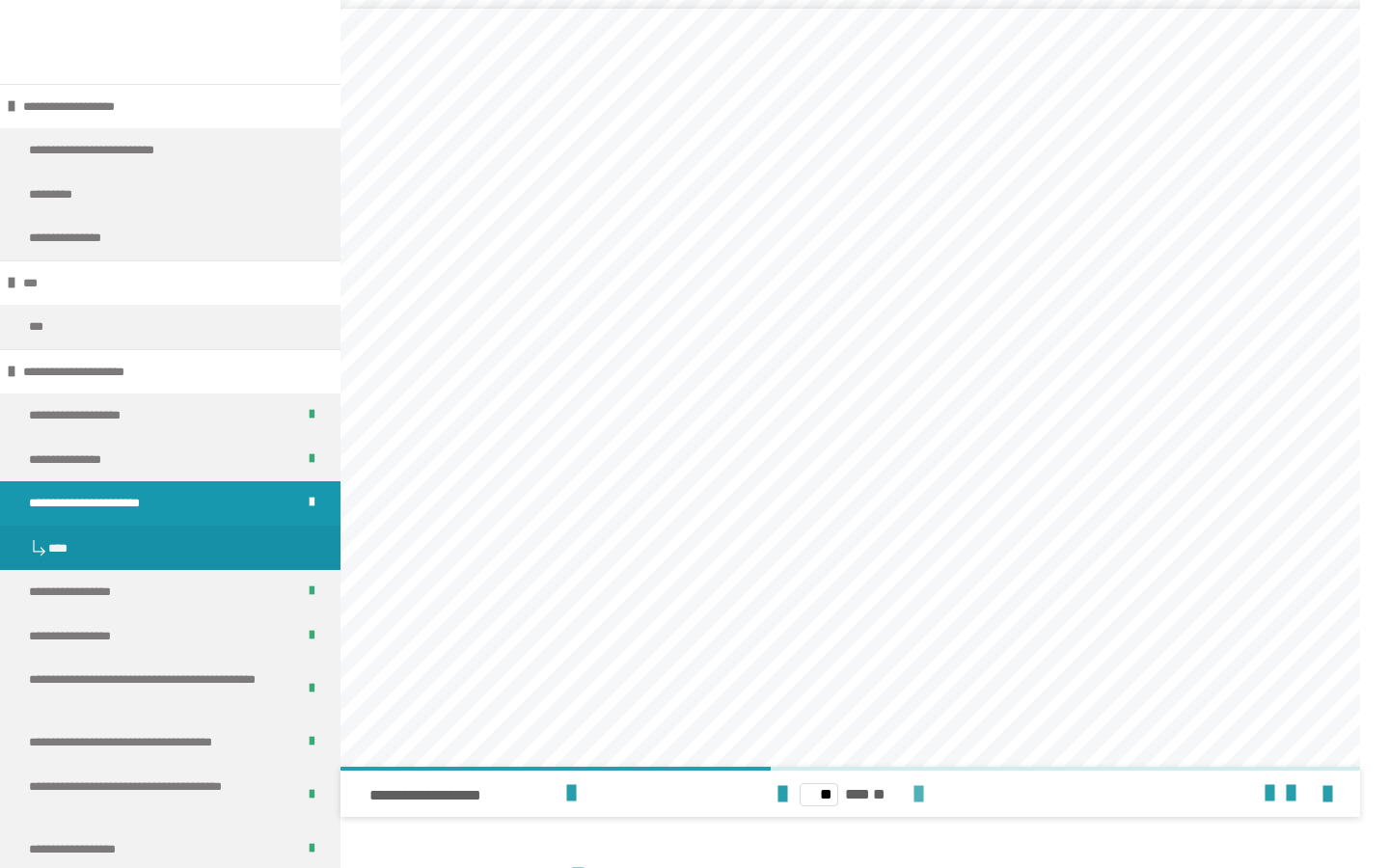 click at bounding box center (918, 795) 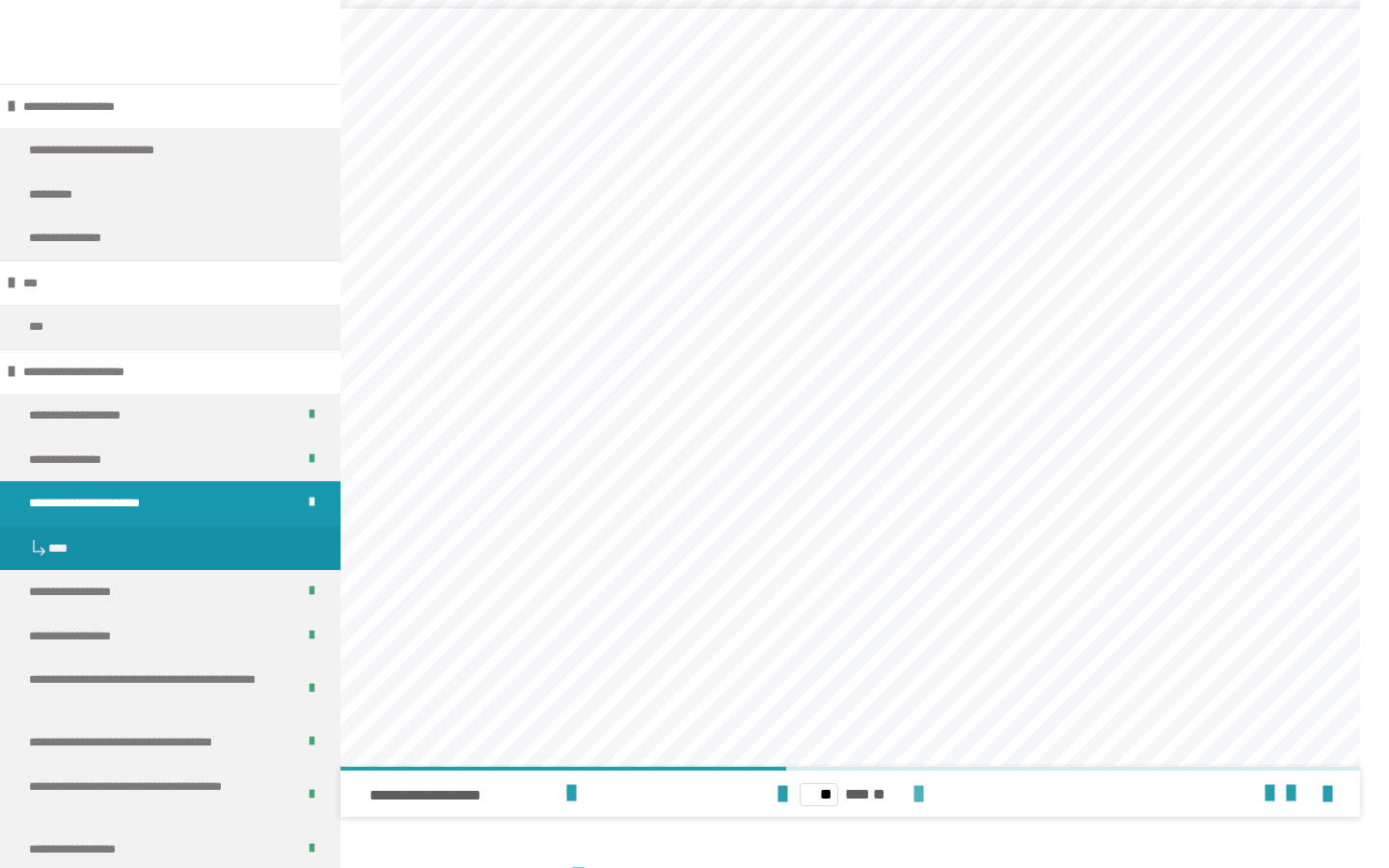 click at bounding box center [918, 795] 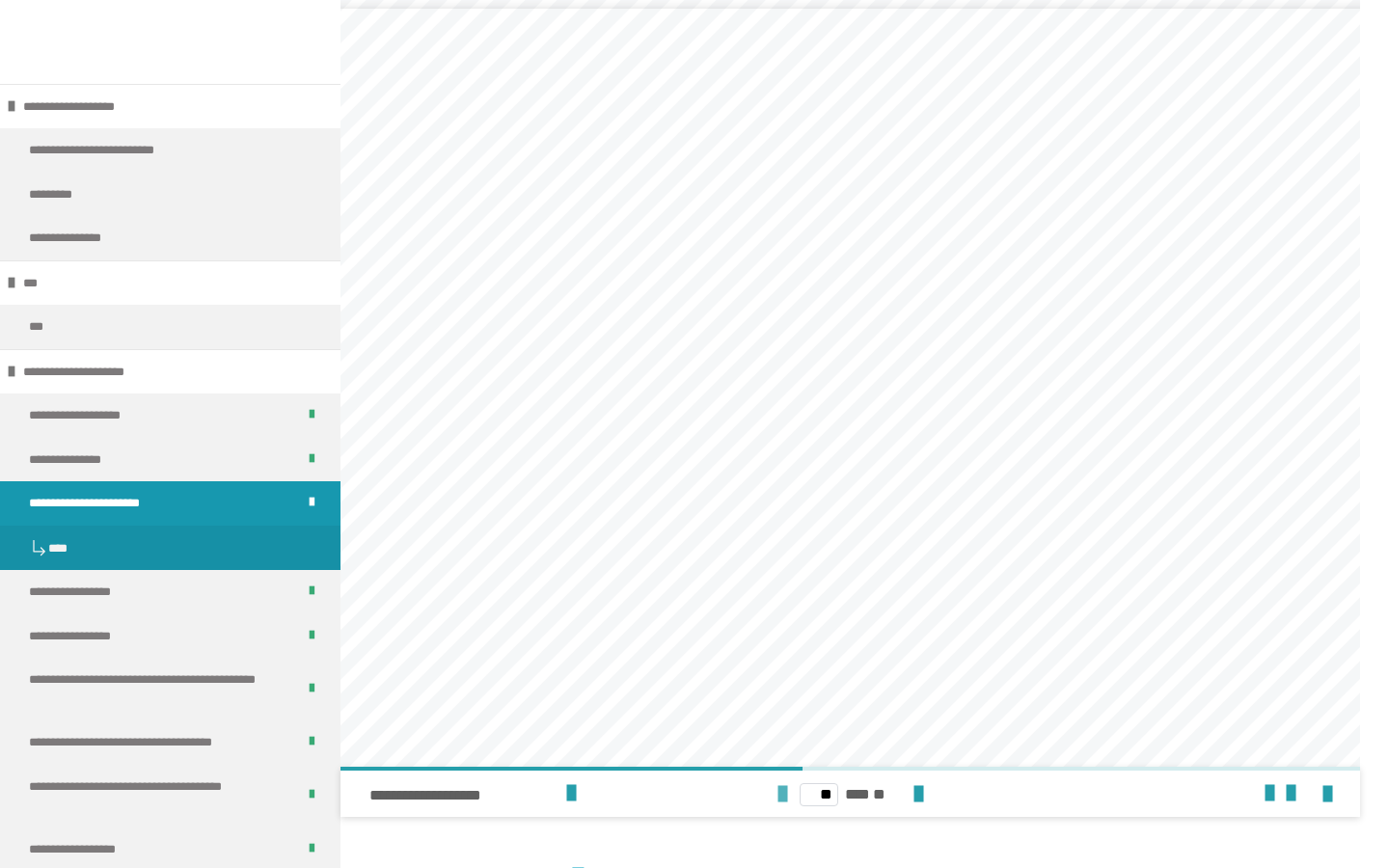 click at bounding box center [782, 795] 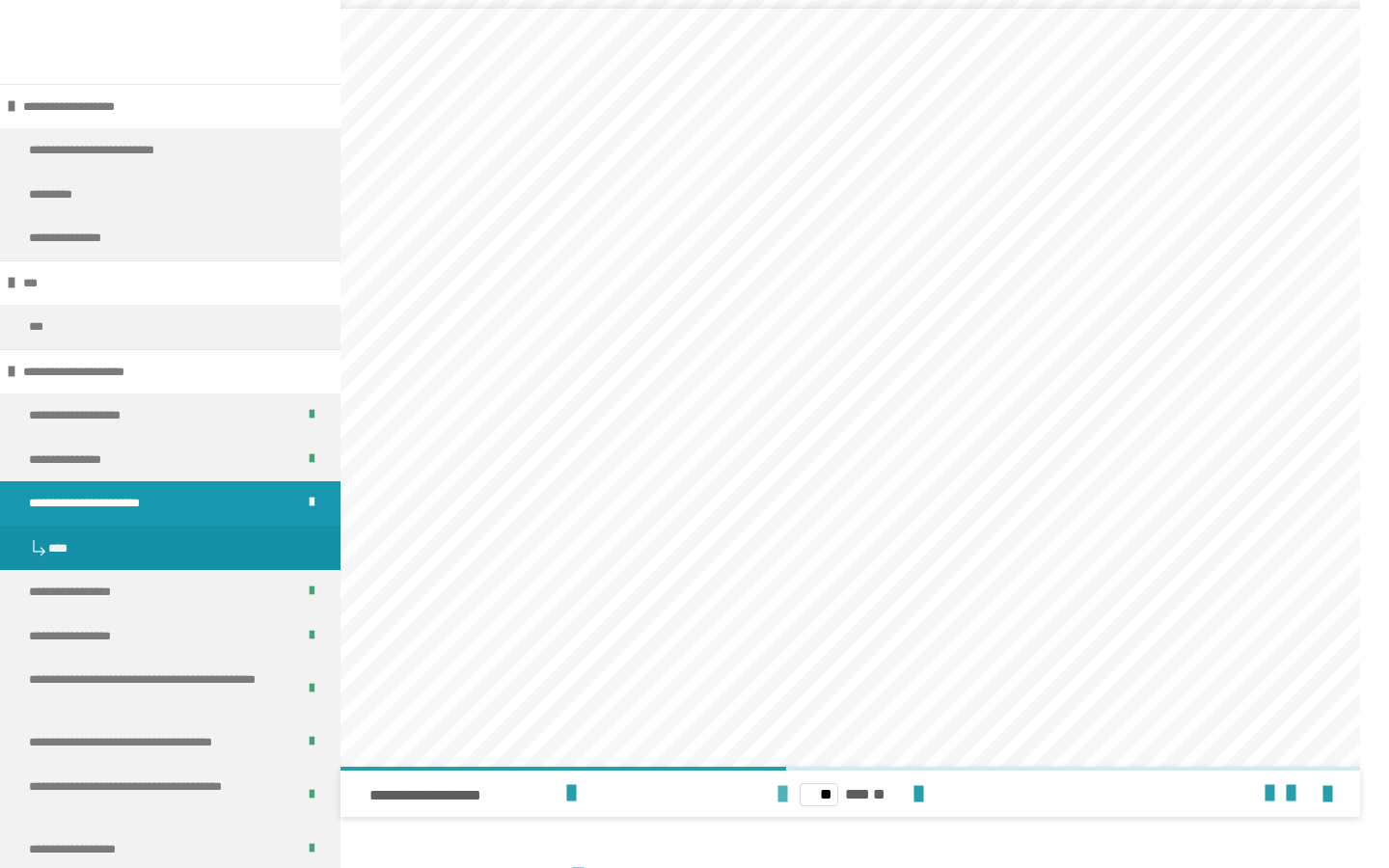 click at bounding box center (782, 795) 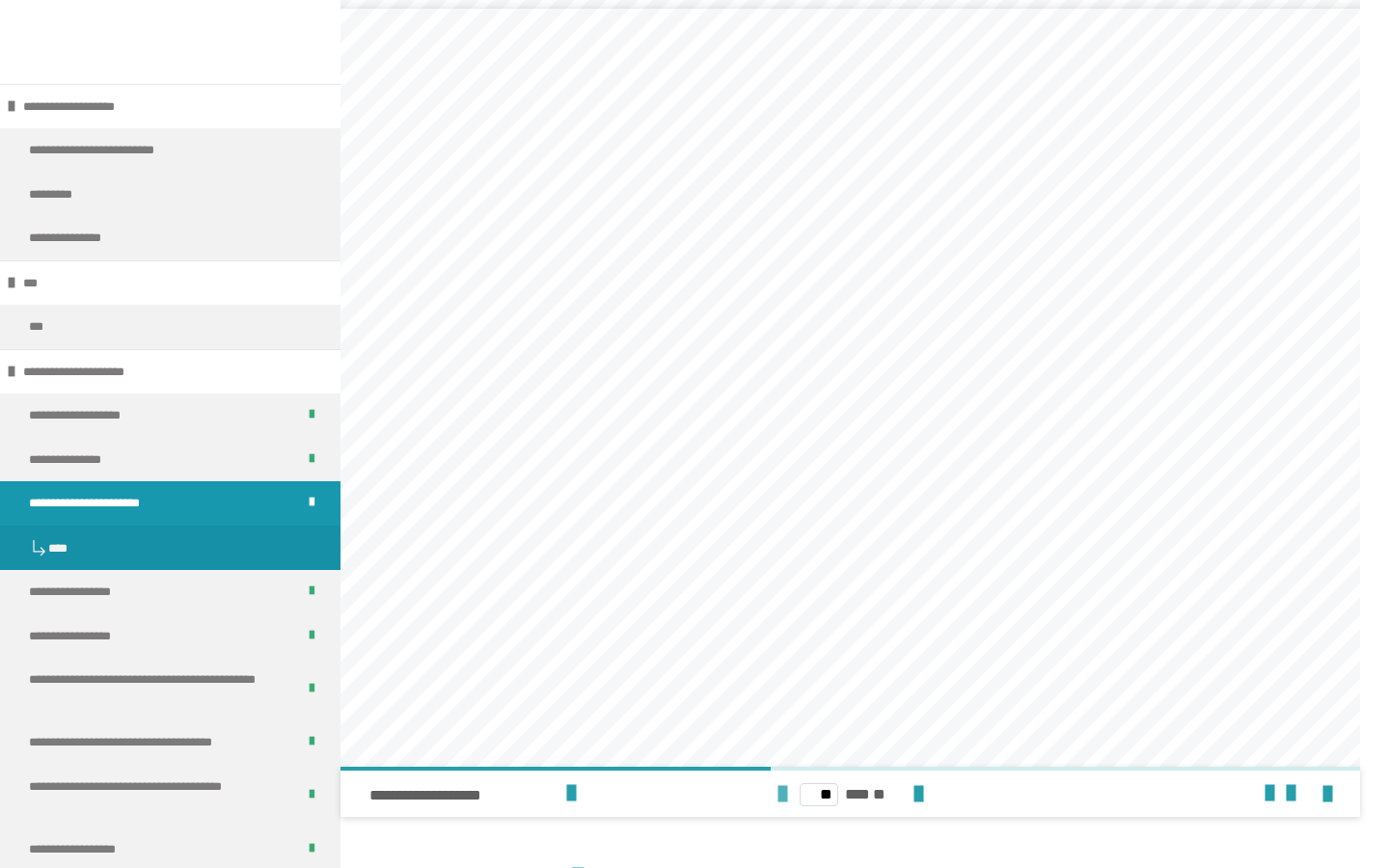 click at bounding box center [782, 795] 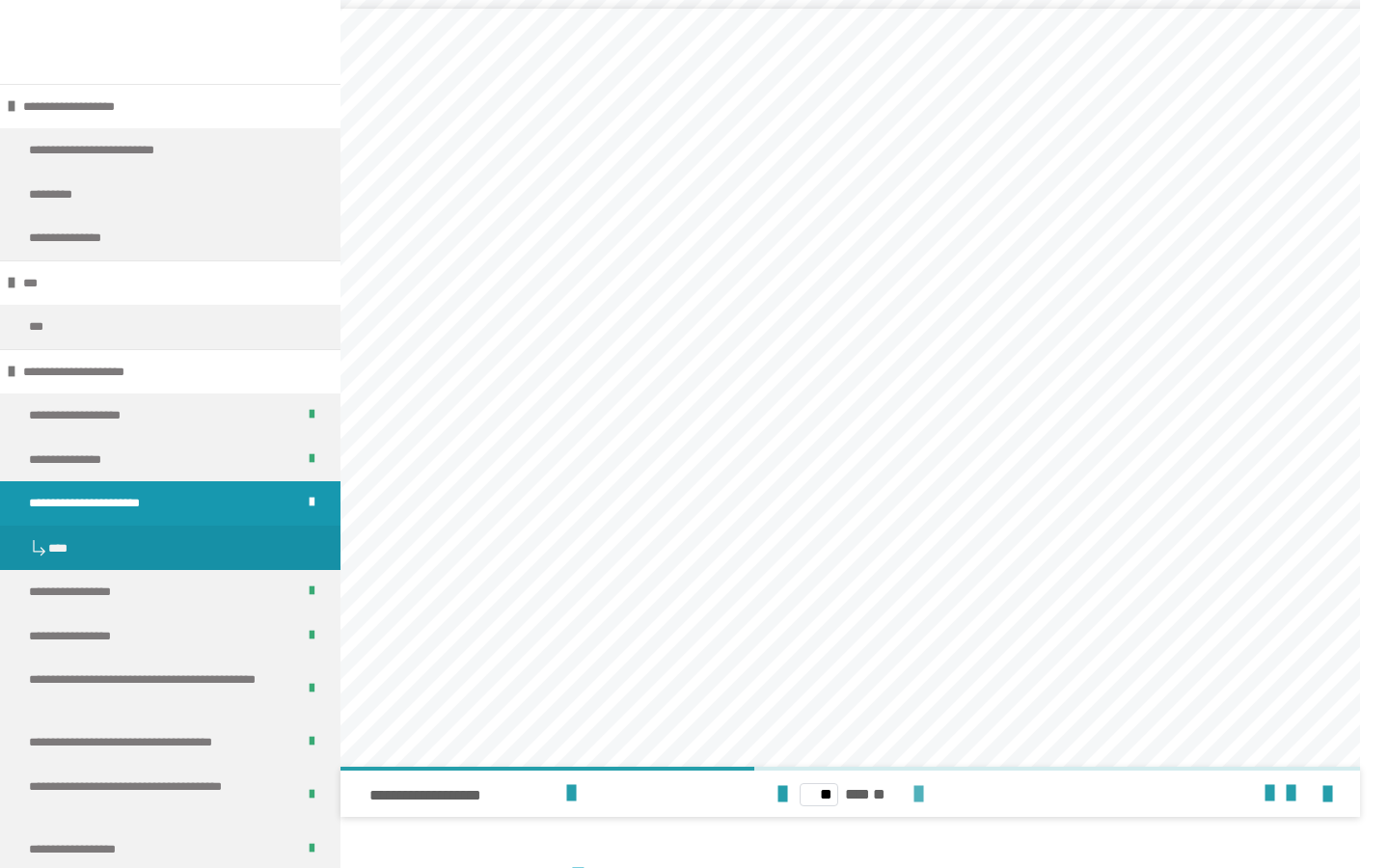click at bounding box center [918, 795] 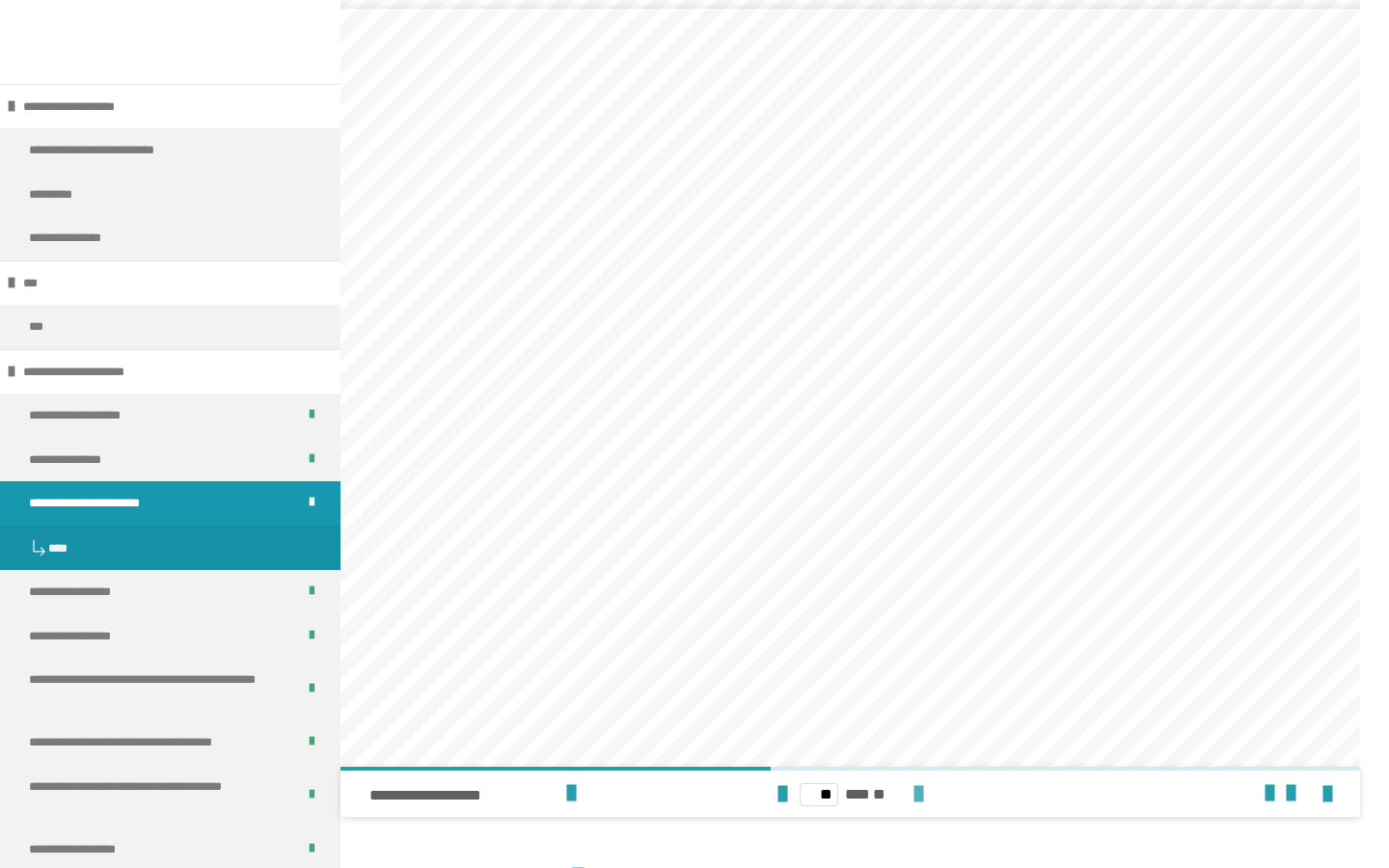 click at bounding box center [918, 794] 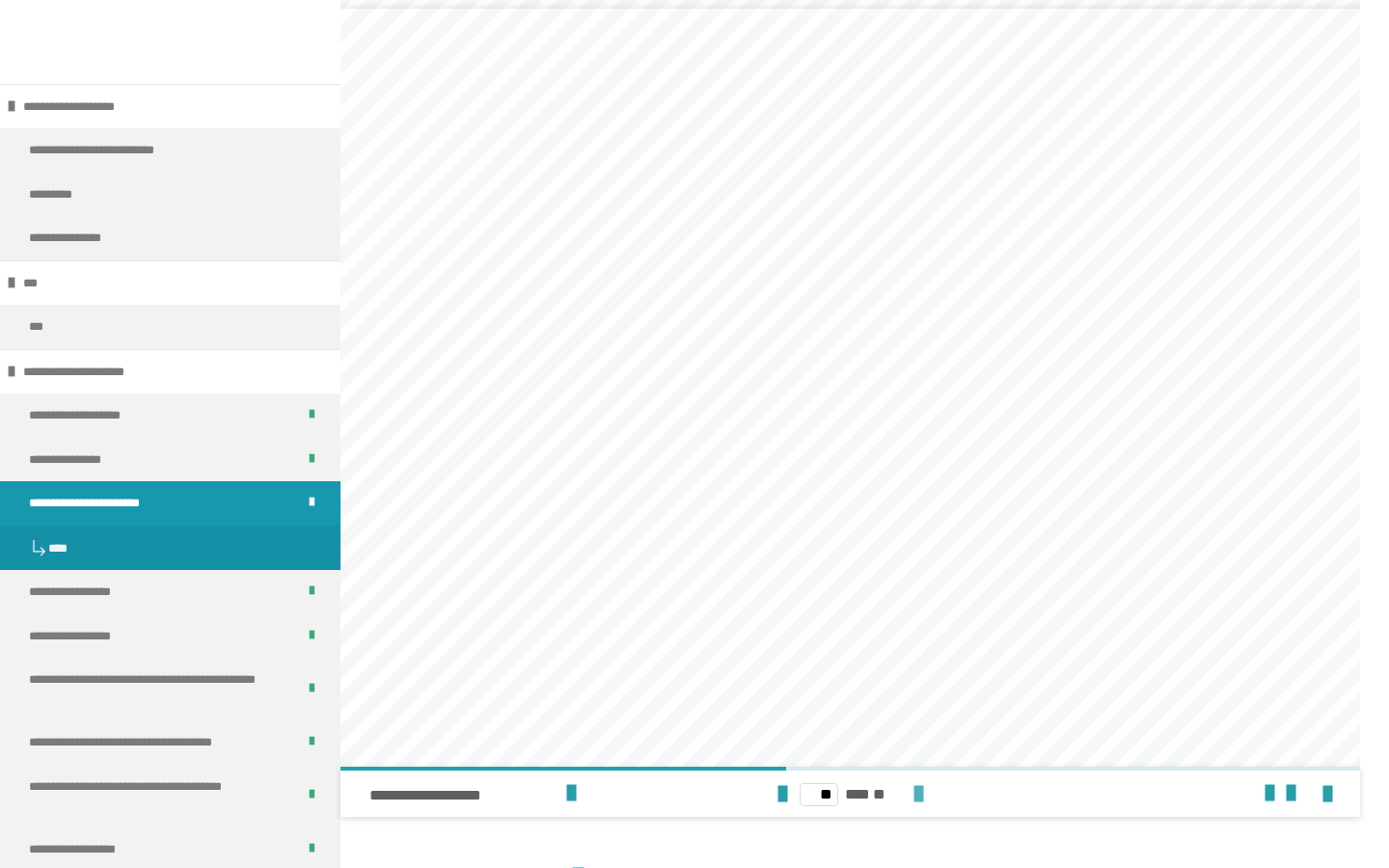click at bounding box center [918, 794] 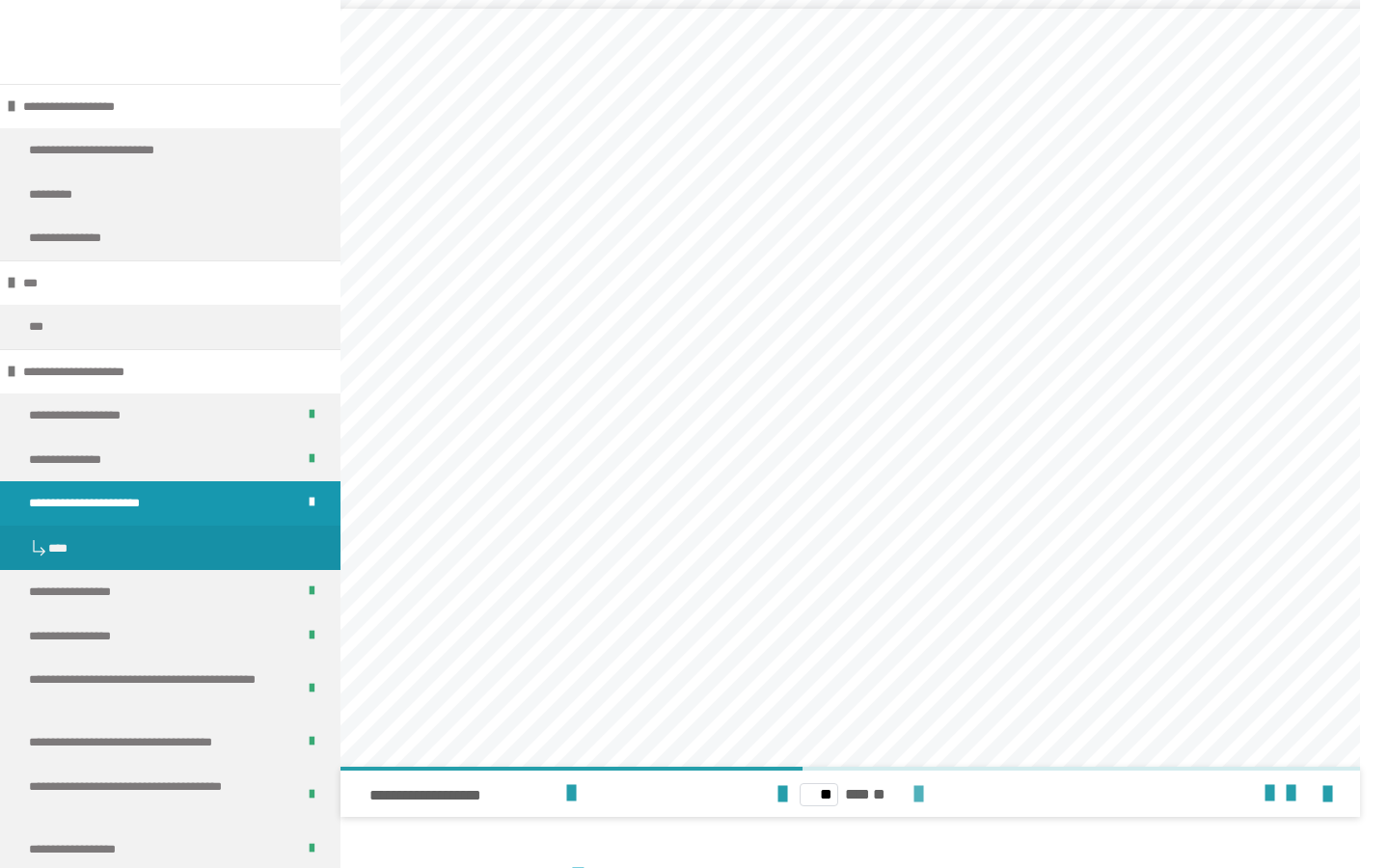click at bounding box center [918, 795] 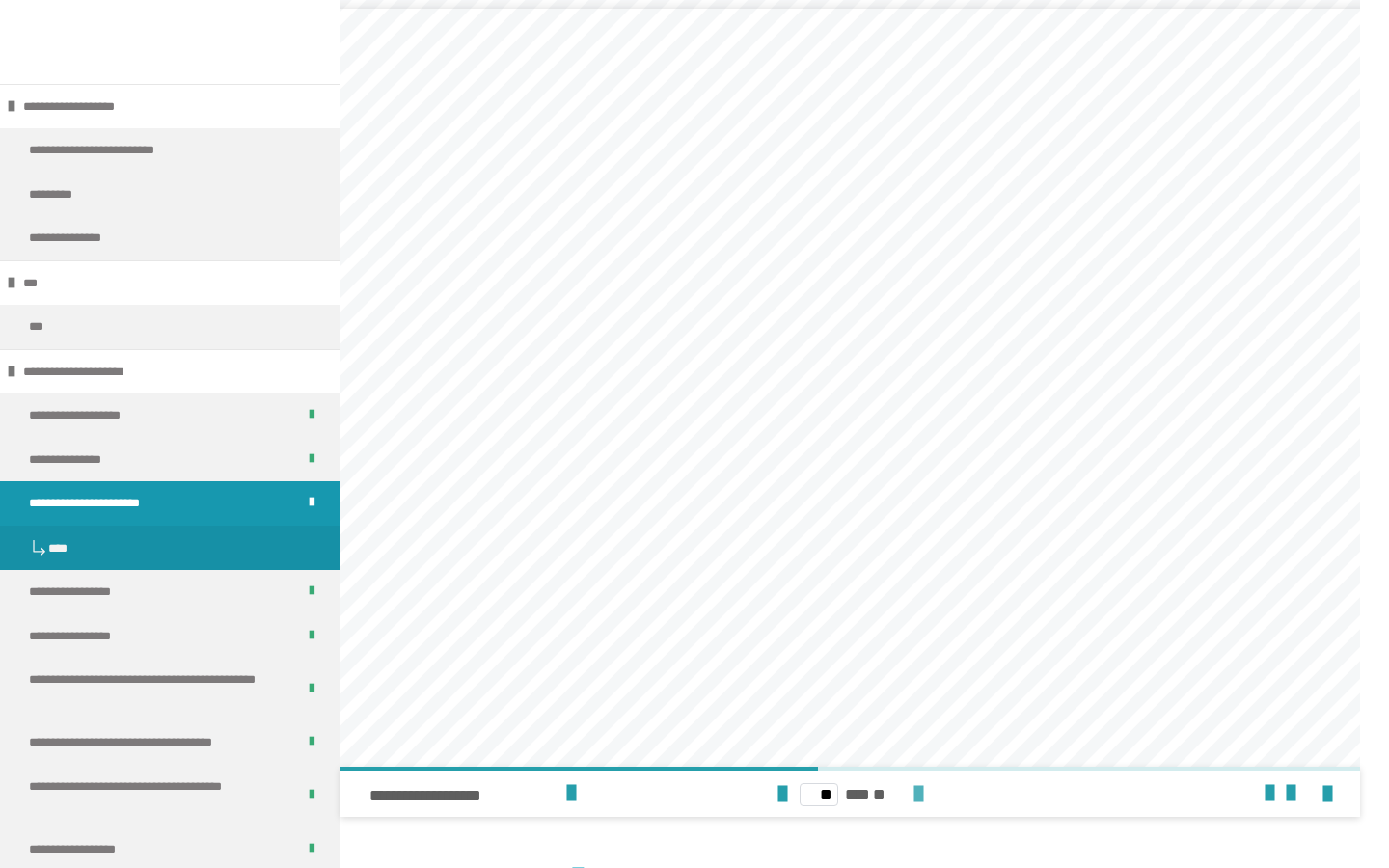 click at bounding box center [918, 795] 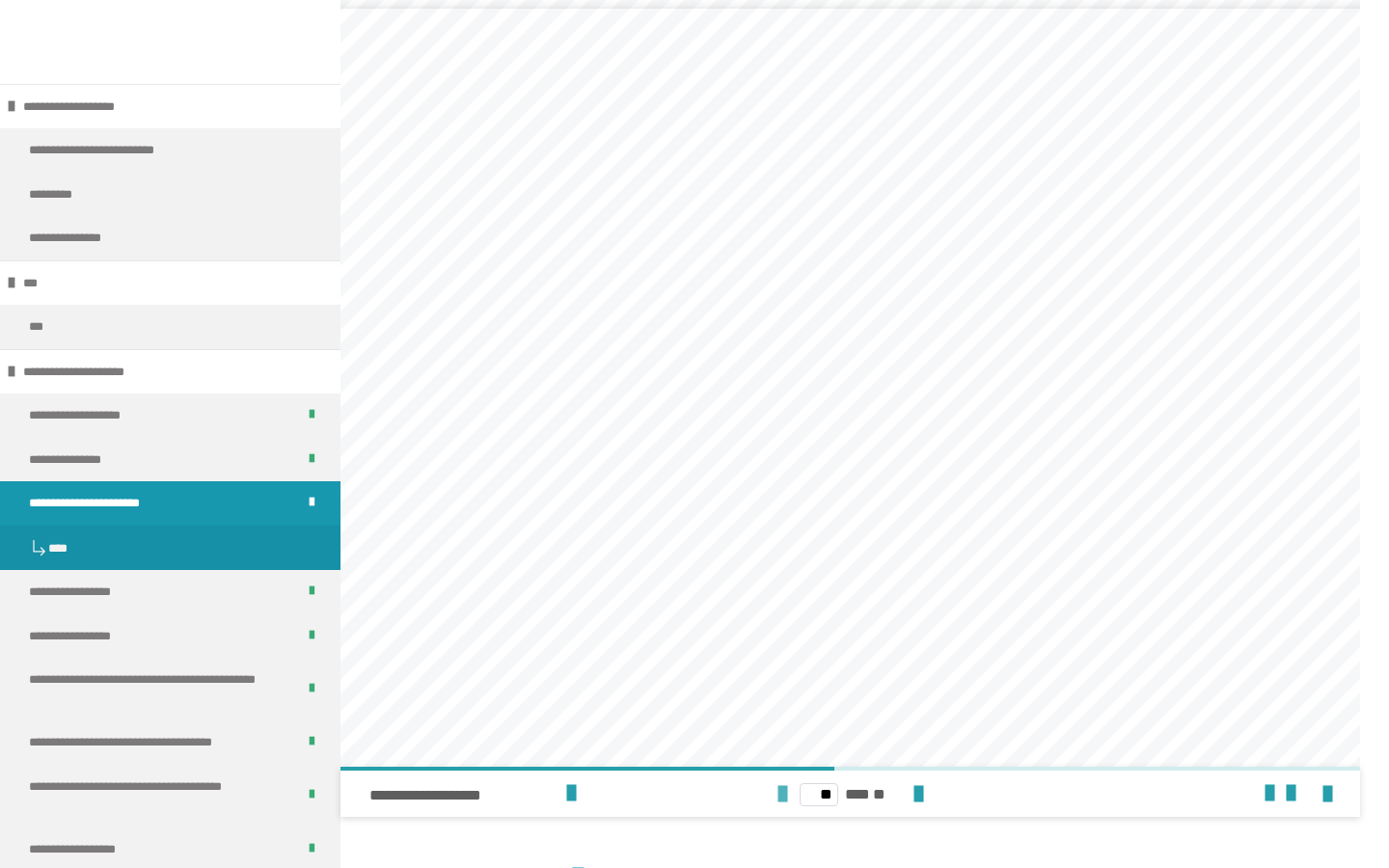 click at bounding box center (782, 795) 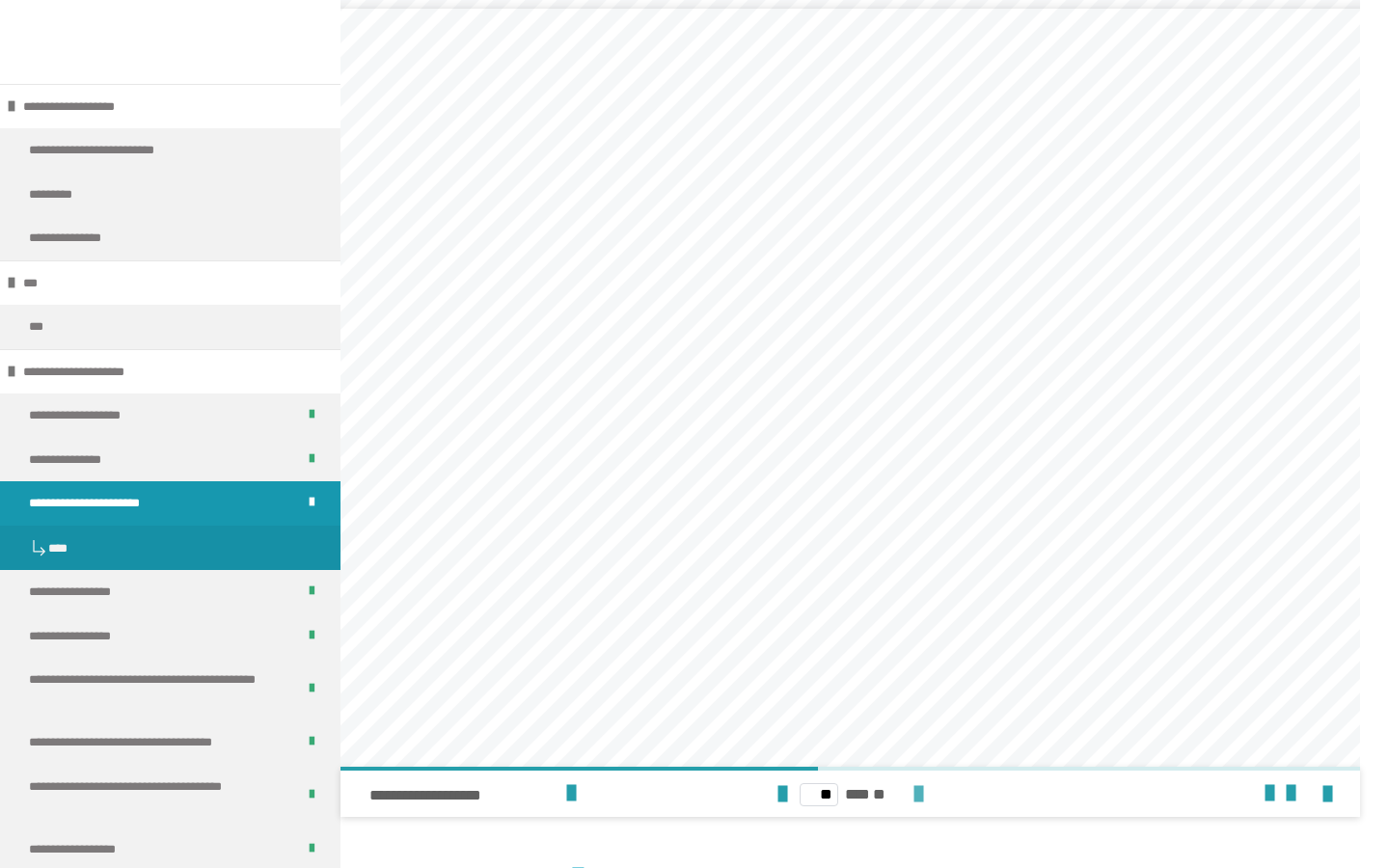click at bounding box center [918, 795] 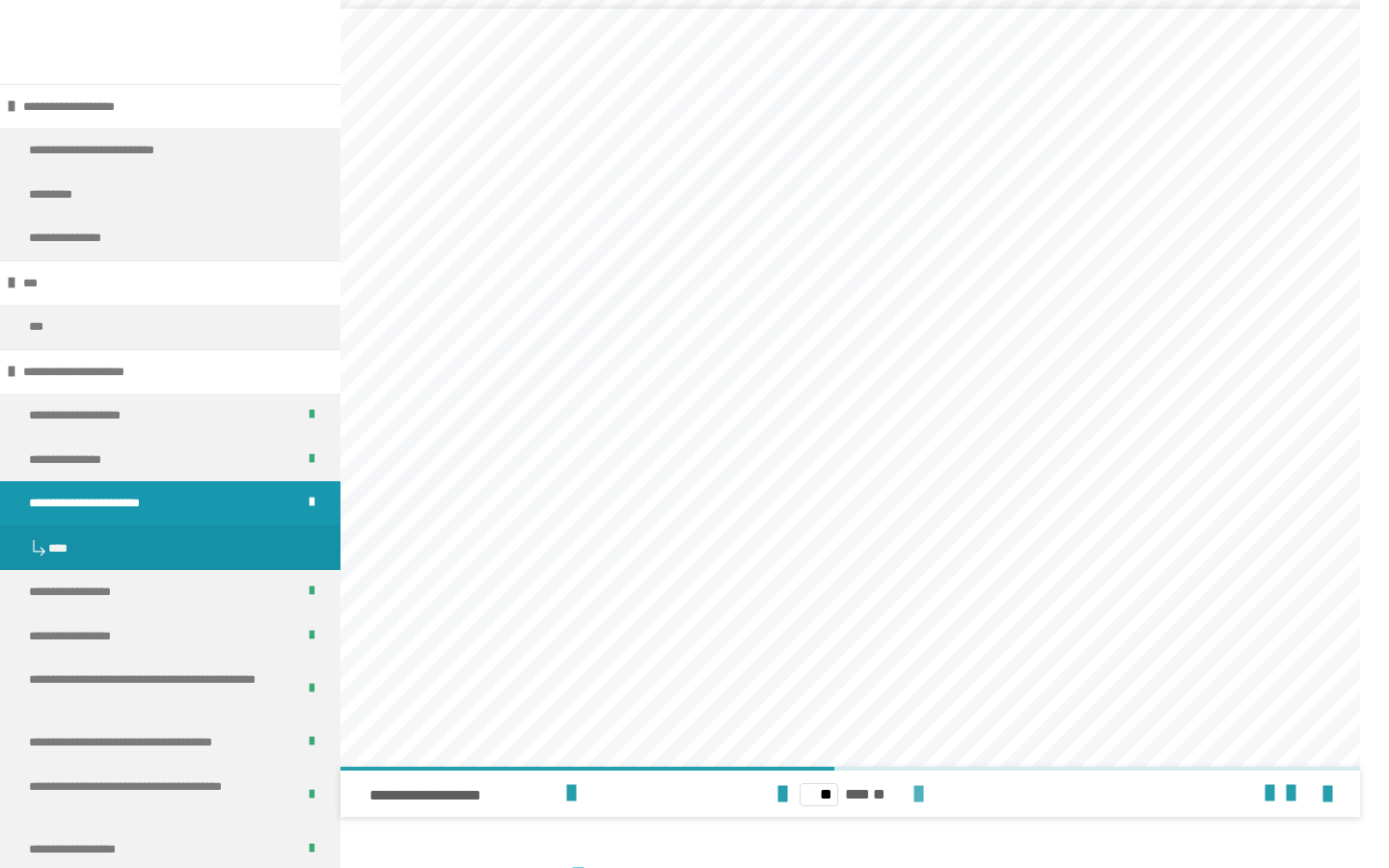 click at bounding box center (918, 795) 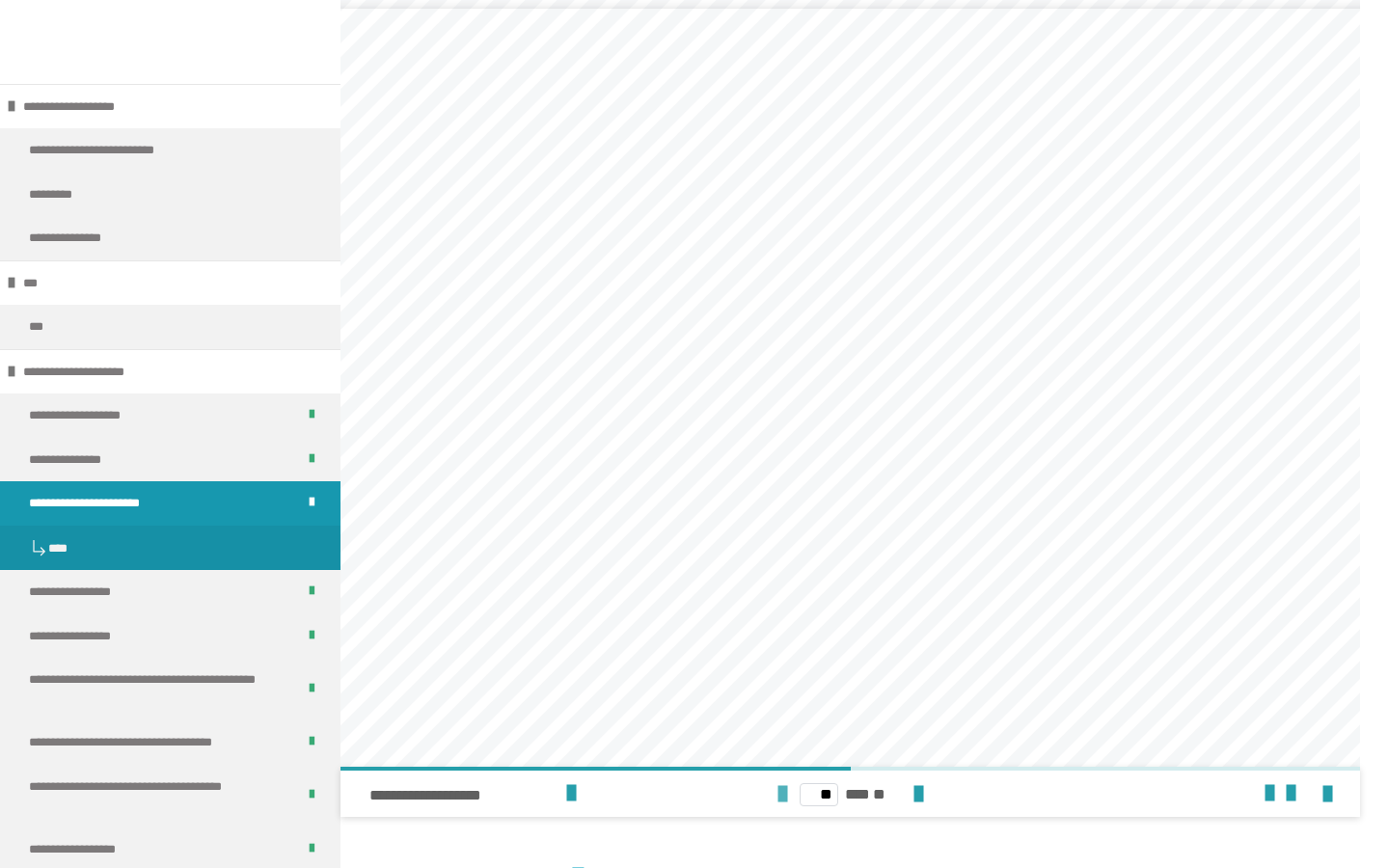 click at bounding box center (782, 795) 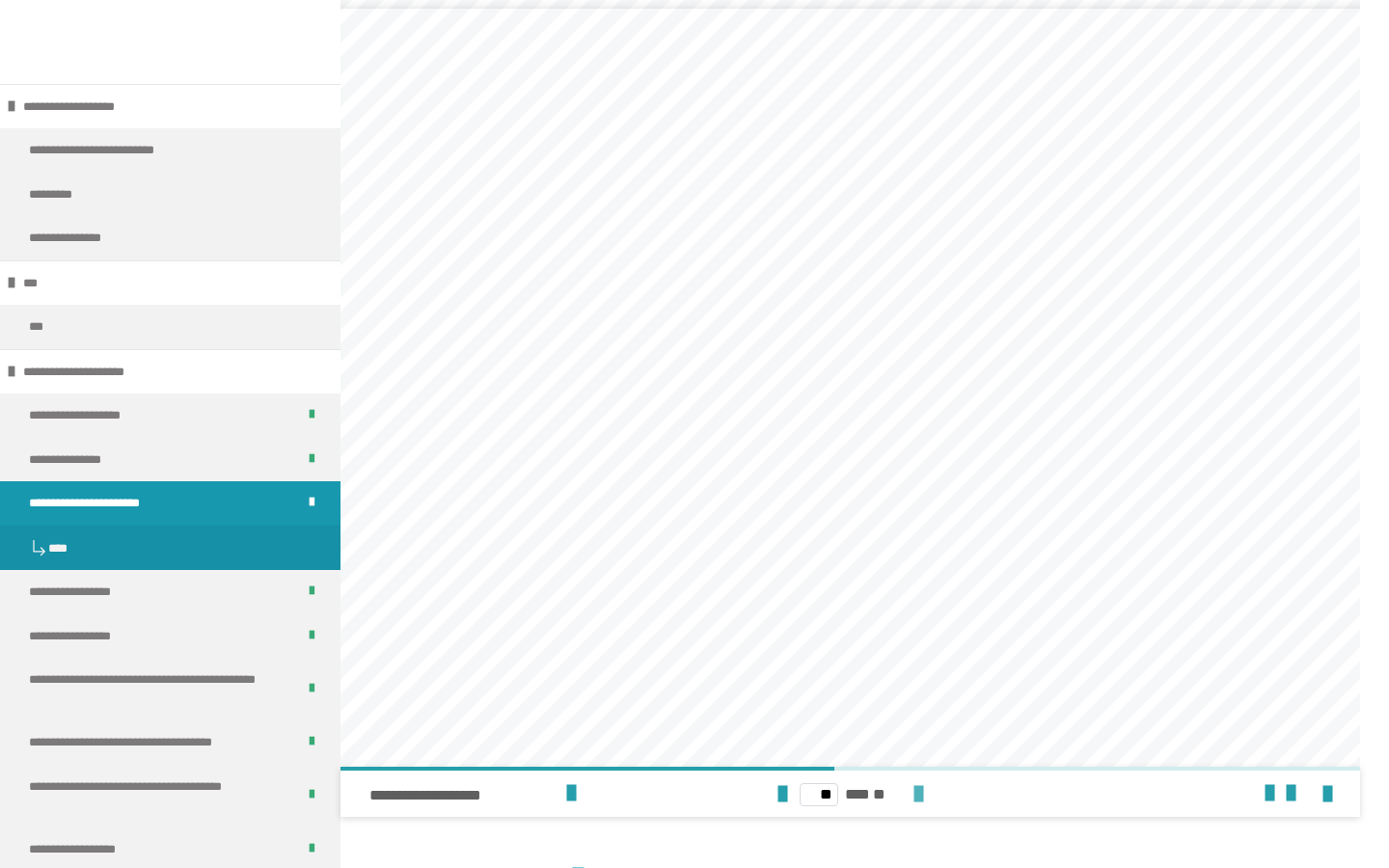 click at bounding box center (918, 795) 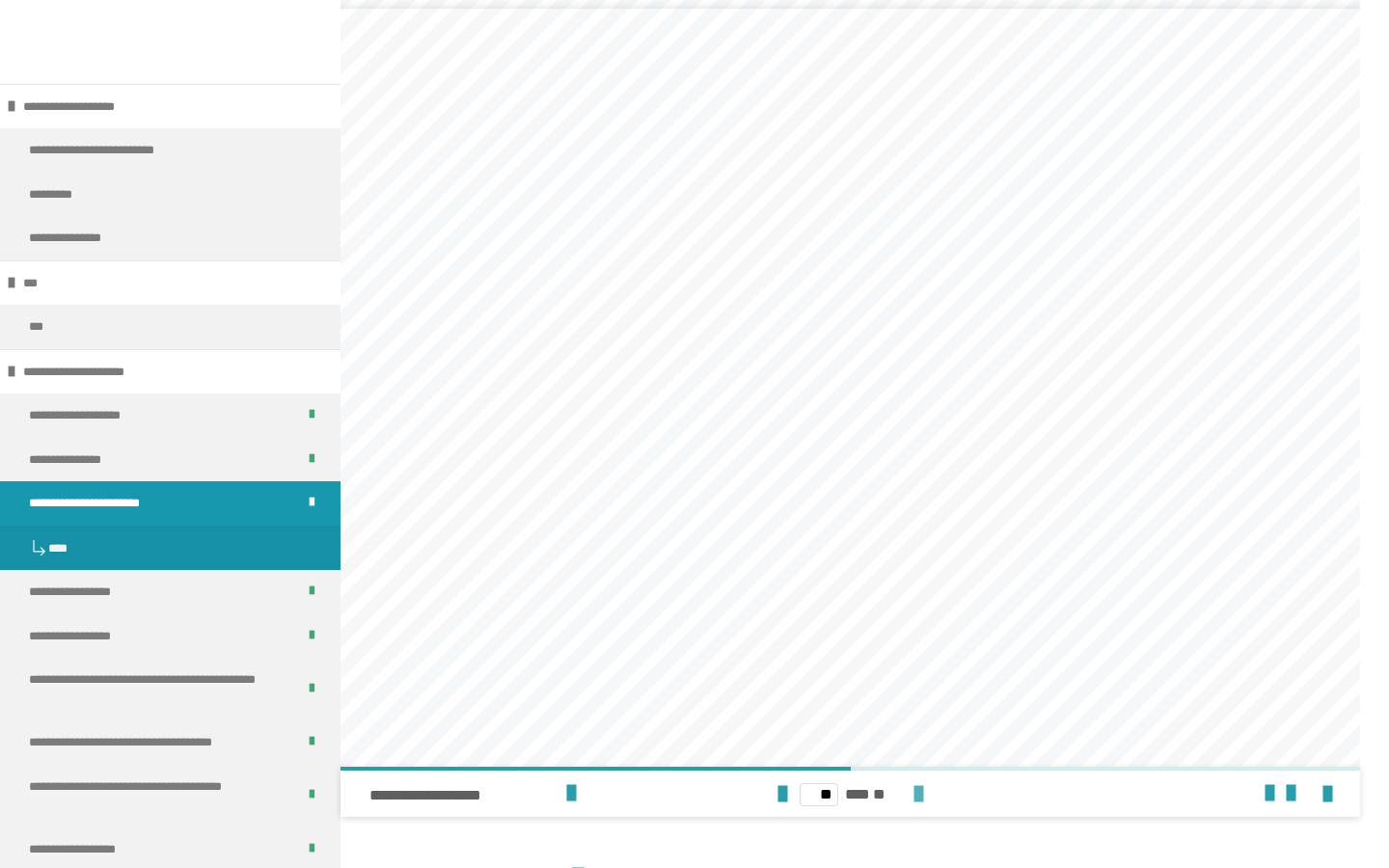 click at bounding box center [918, 795] 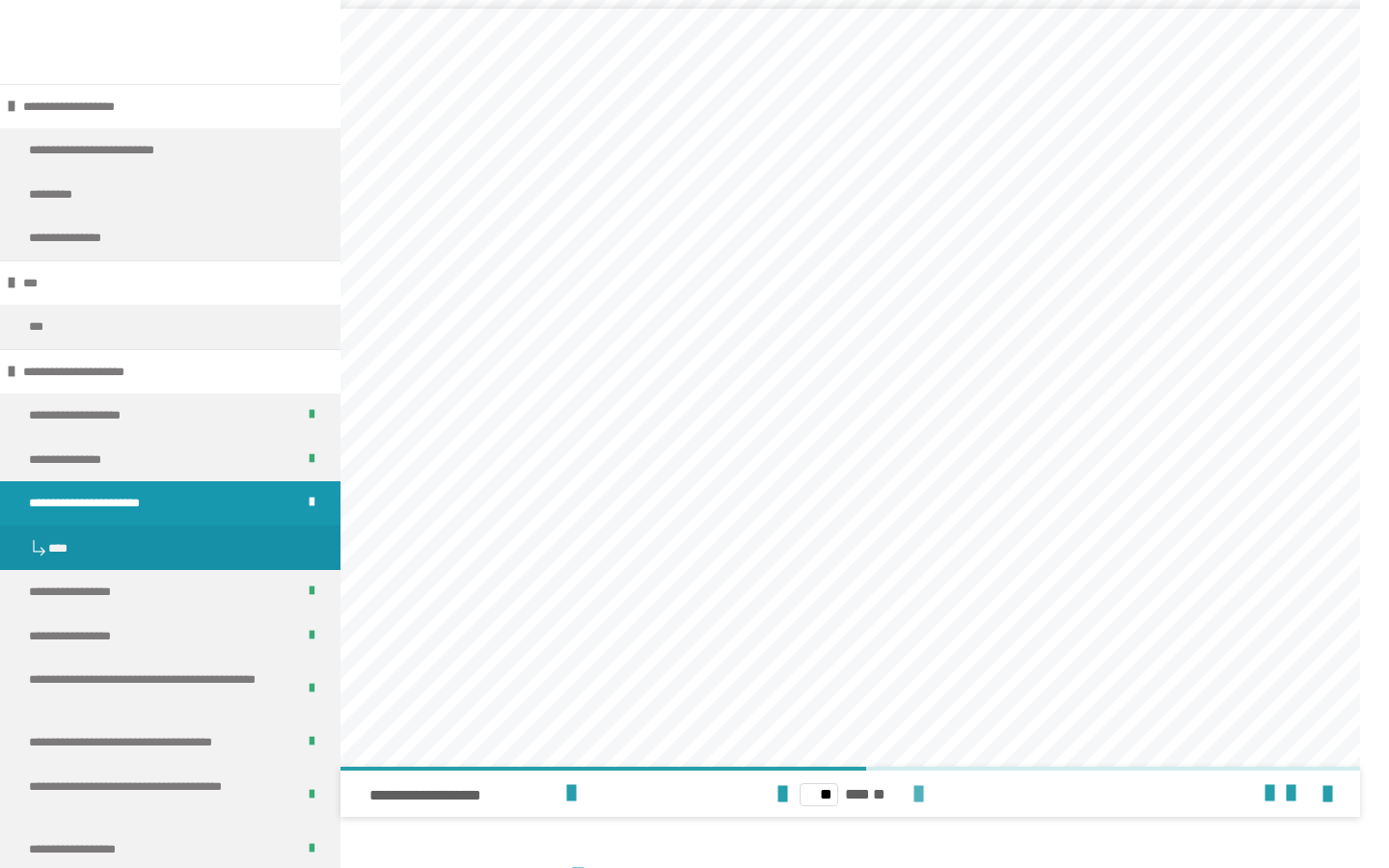 click at bounding box center [918, 795] 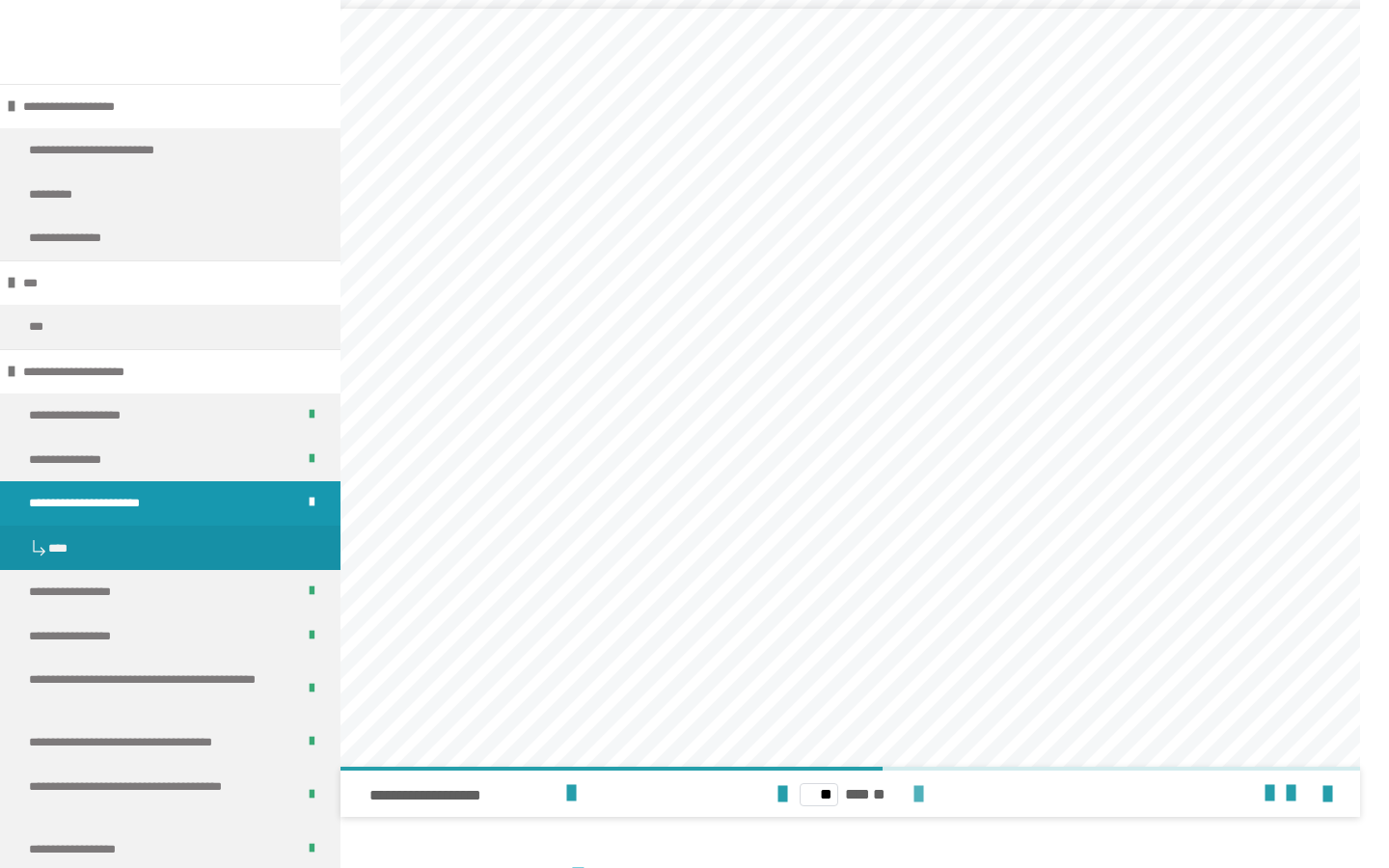 click at bounding box center (918, 795) 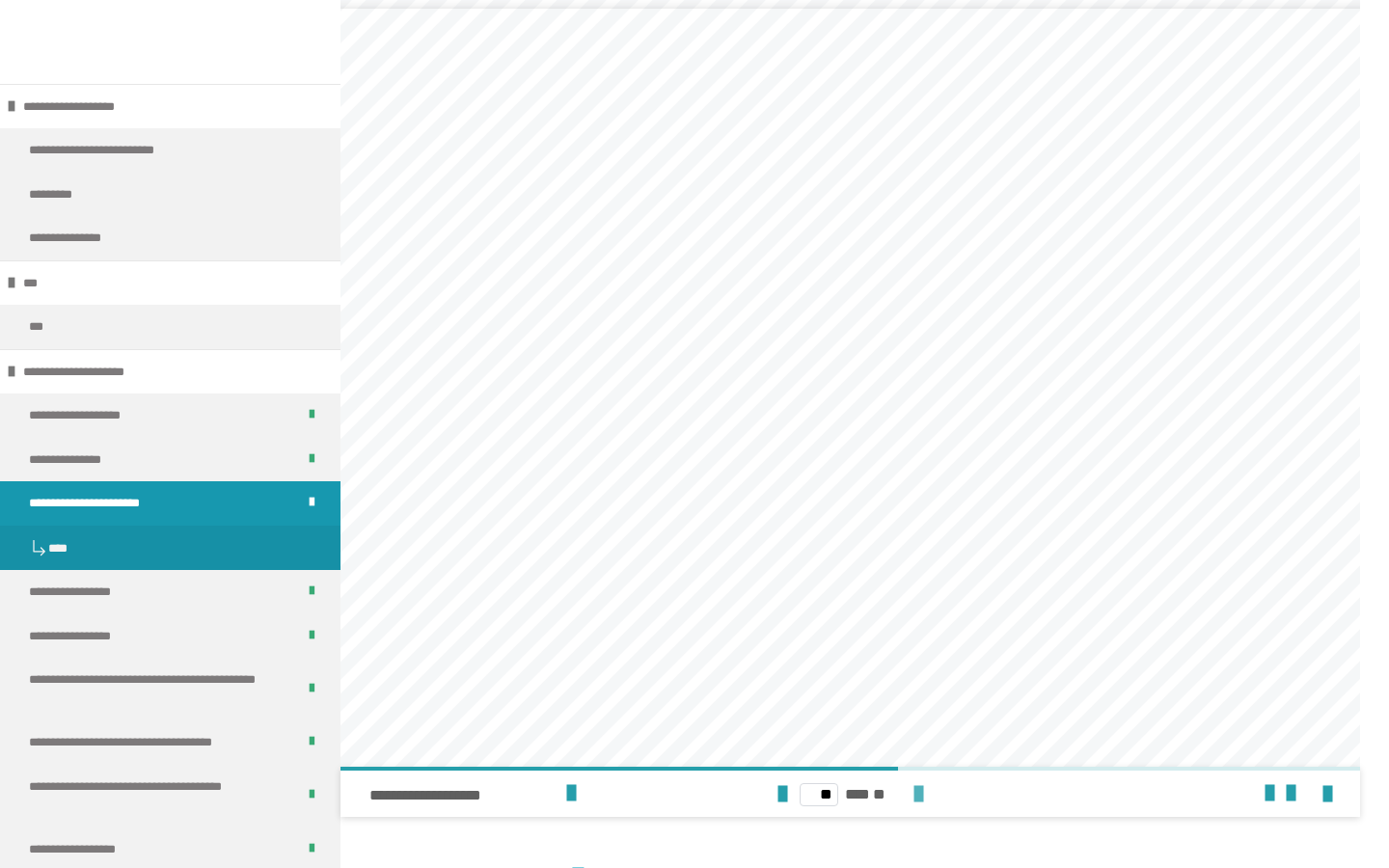 click at bounding box center (918, 795) 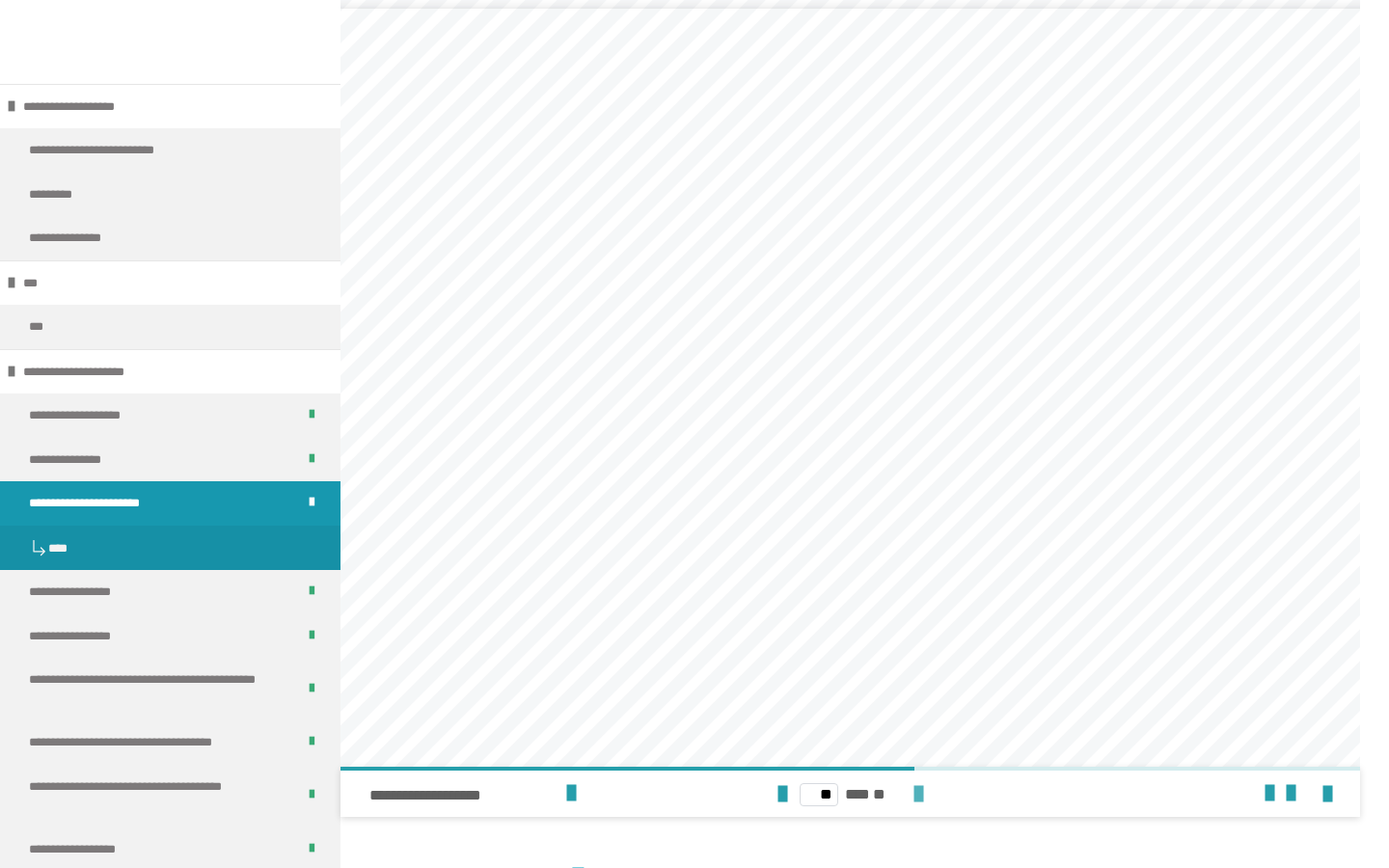 click at bounding box center [918, 795] 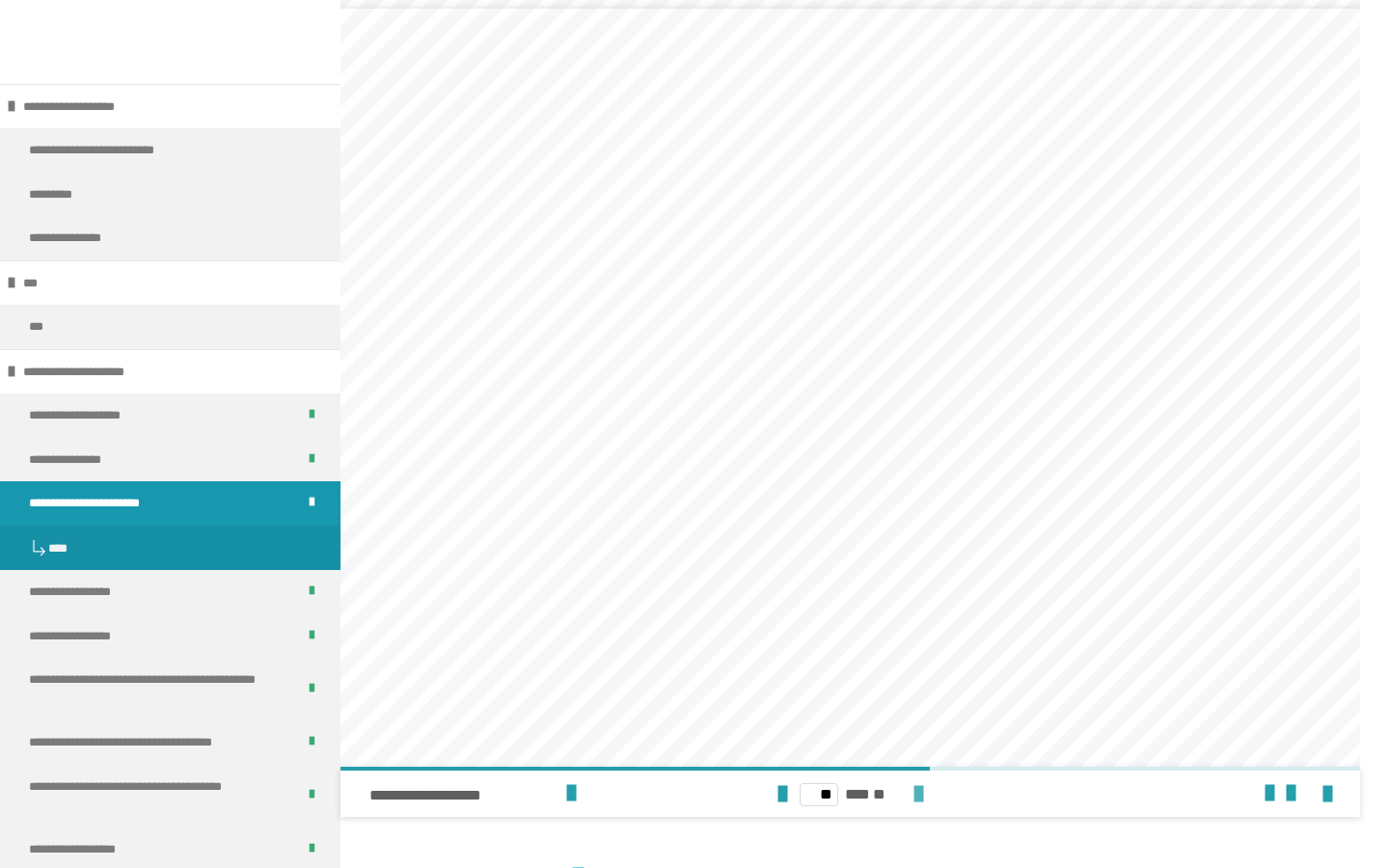 click at bounding box center [918, 795] 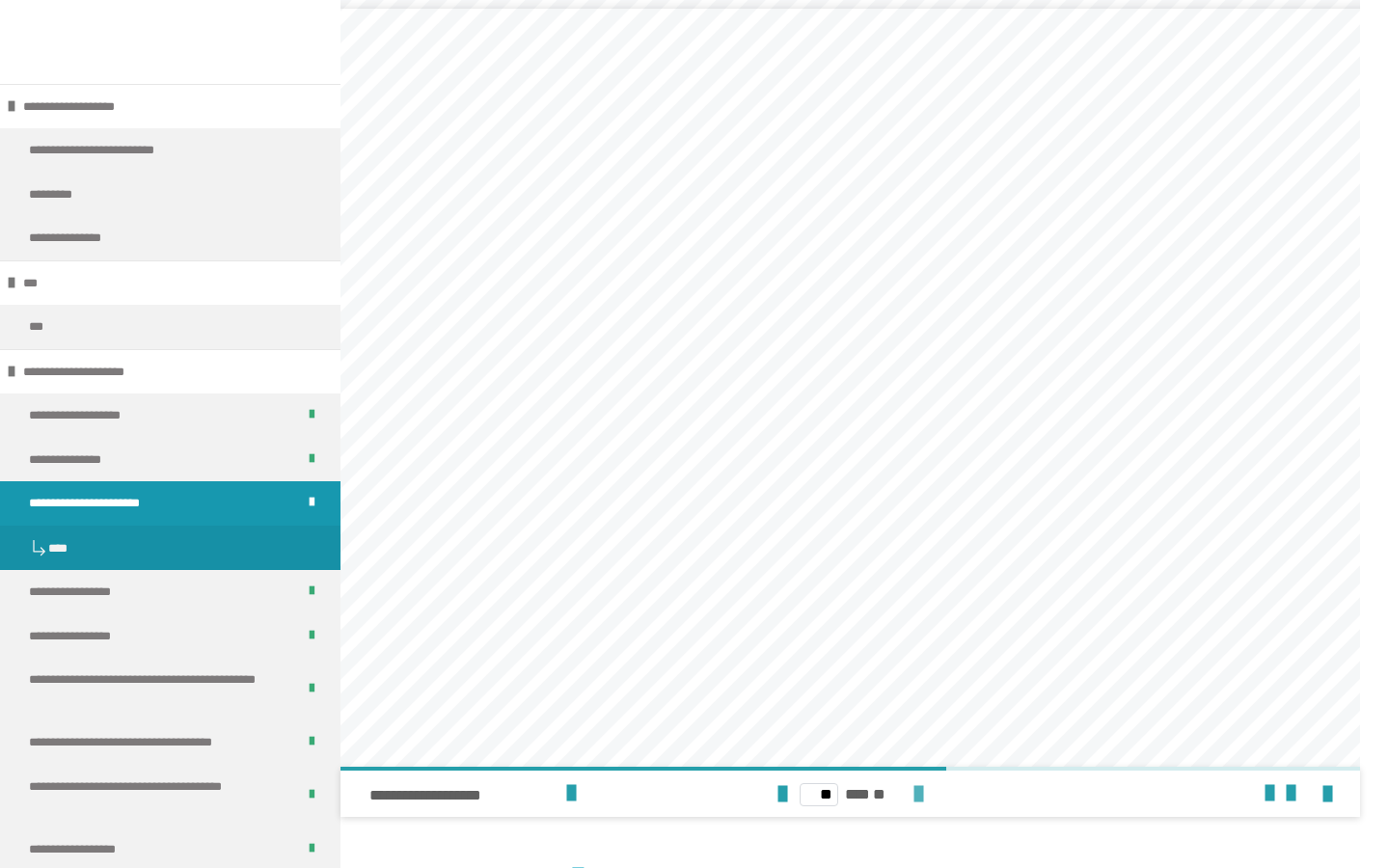 click at bounding box center [918, 795] 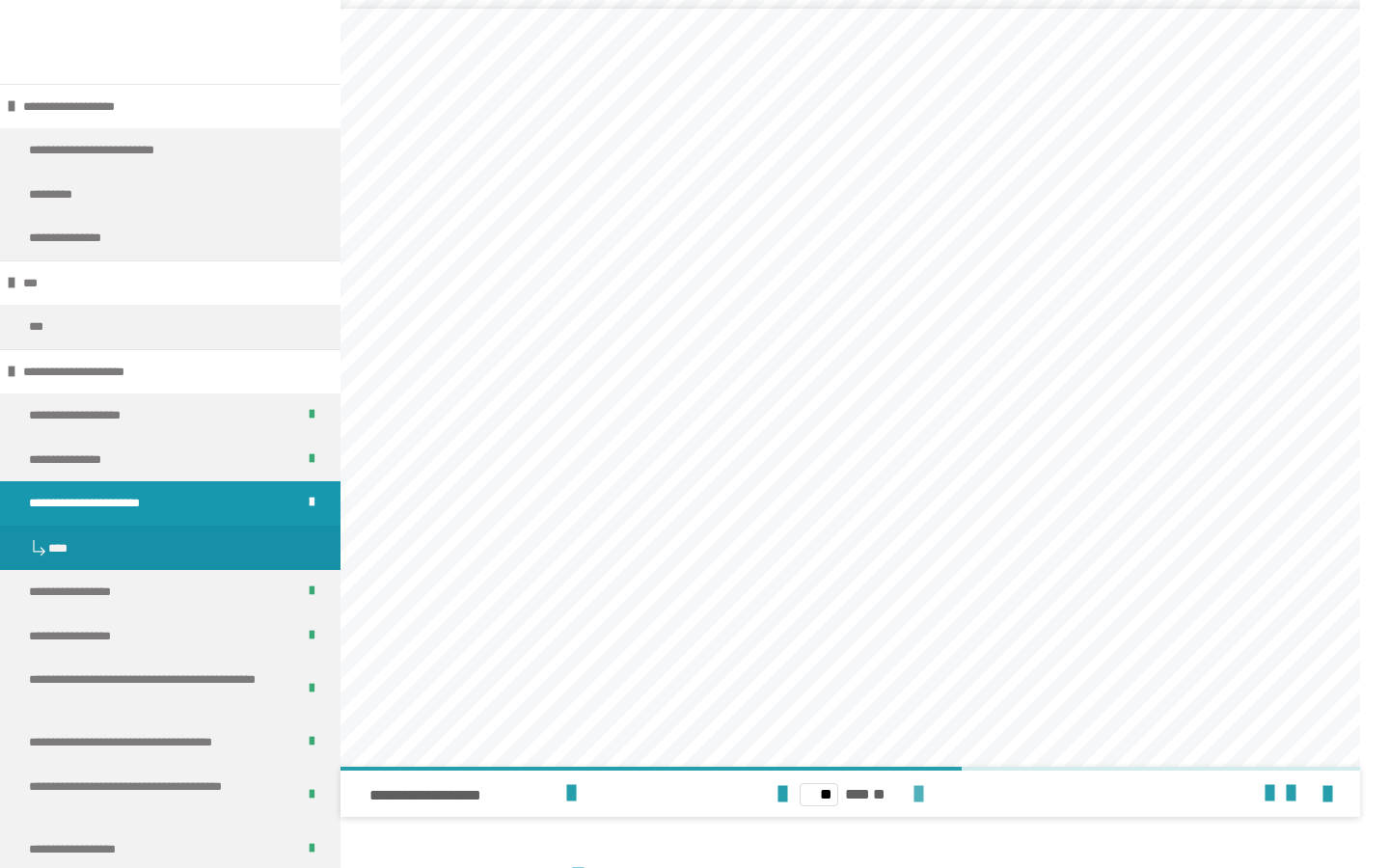 click at bounding box center (918, 795) 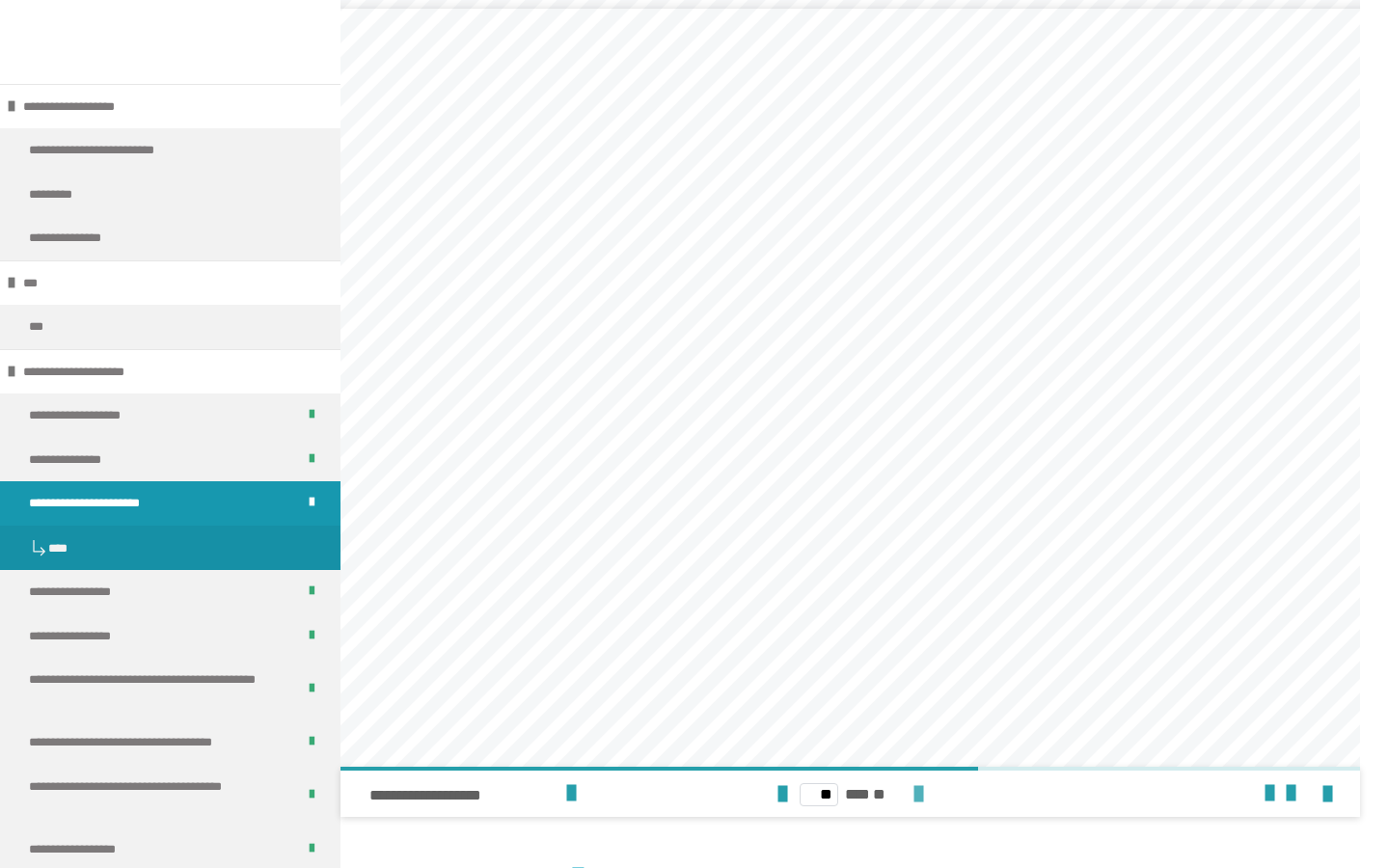 click at bounding box center (918, 795) 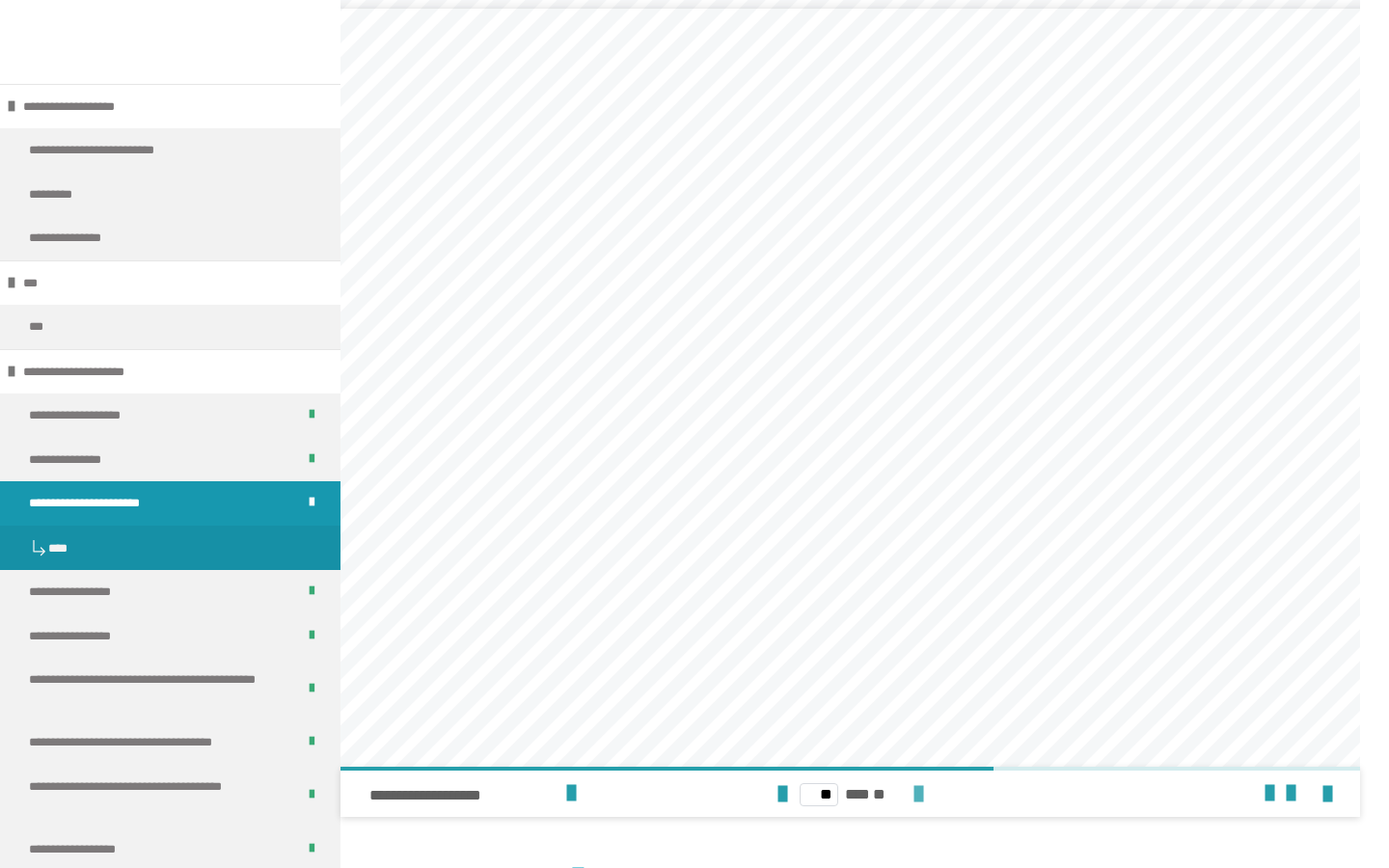 click at bounding box center (918, 795) 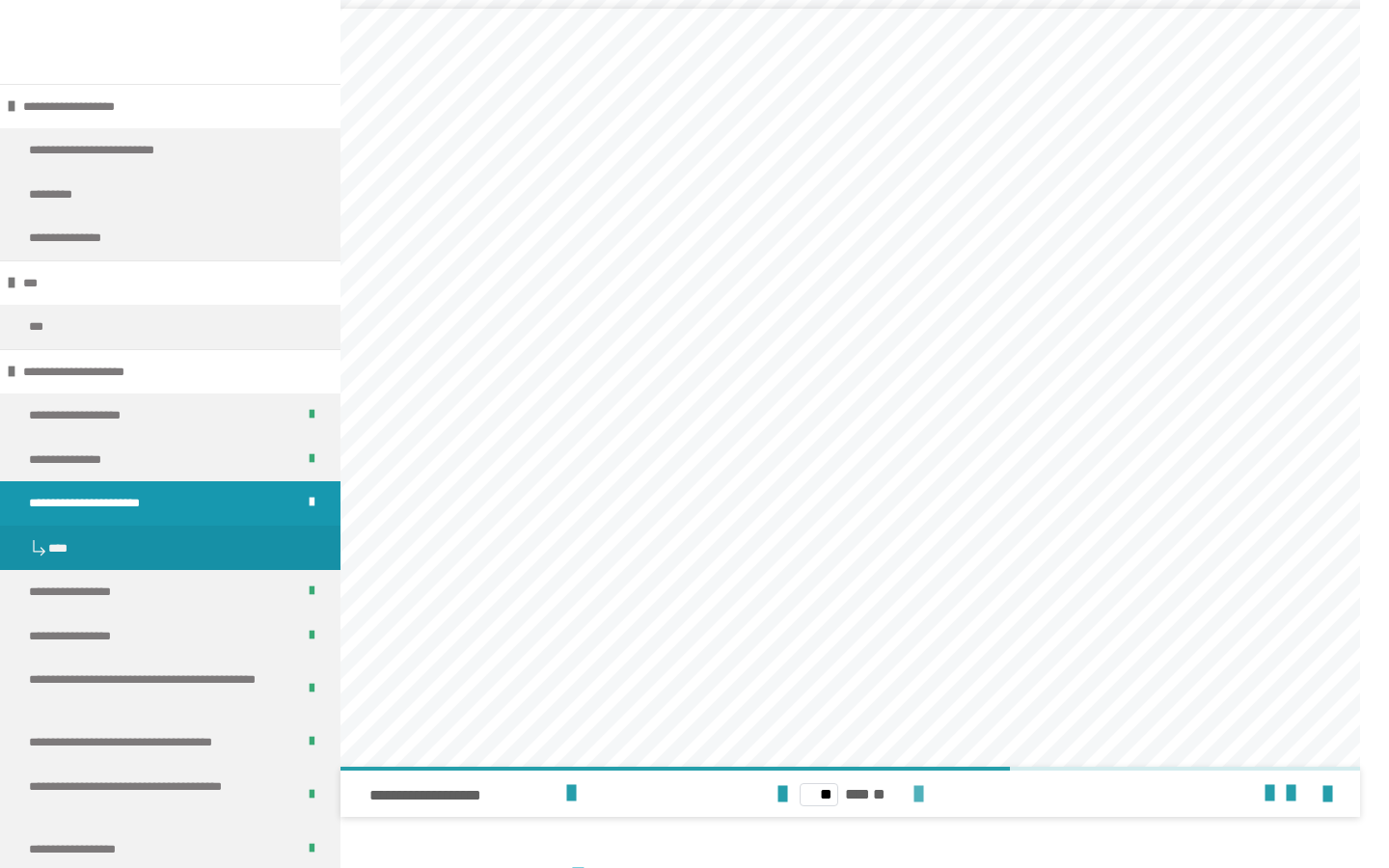 click at bounding box center [918, 795] 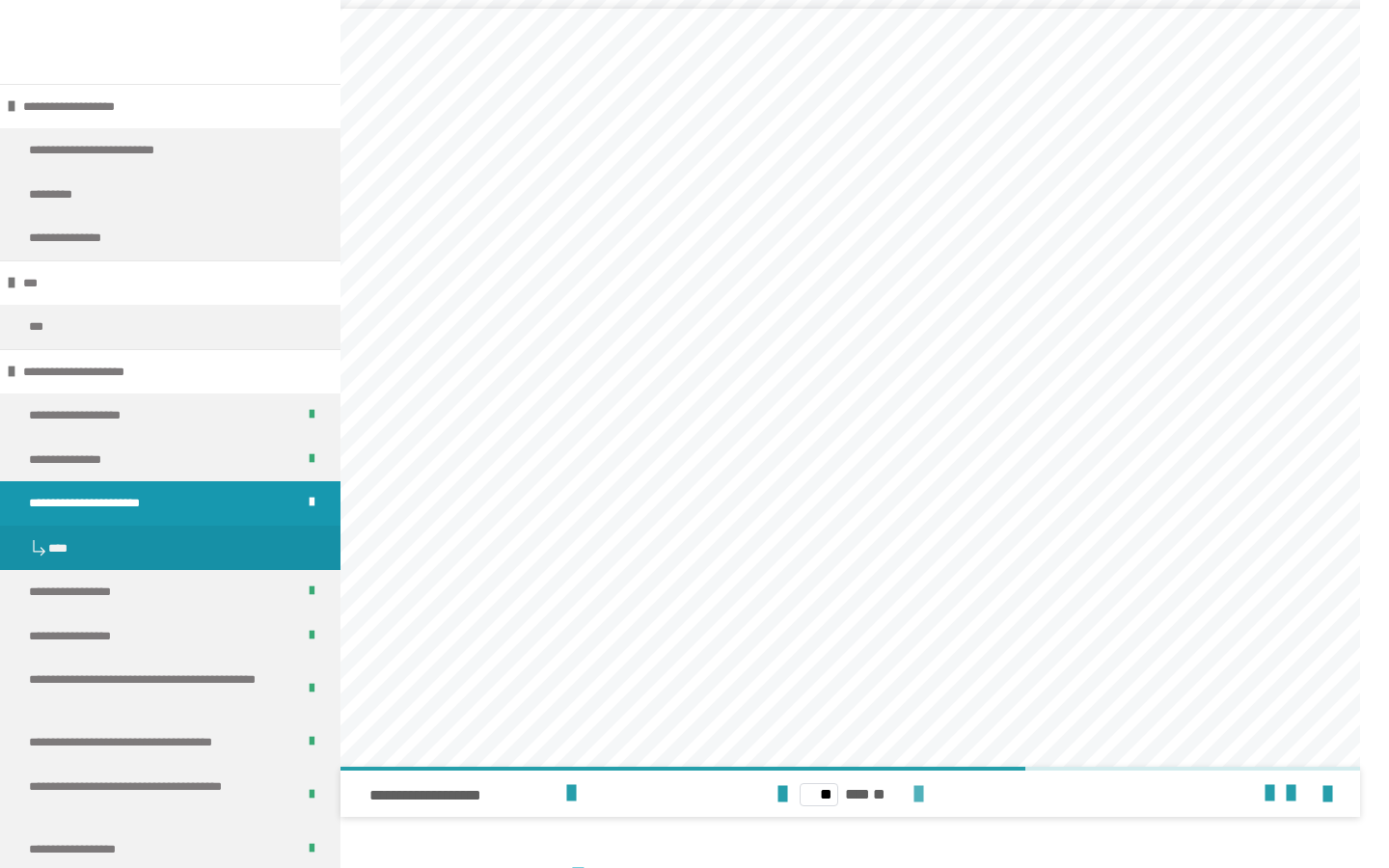 click at bounding box center [918, 795] 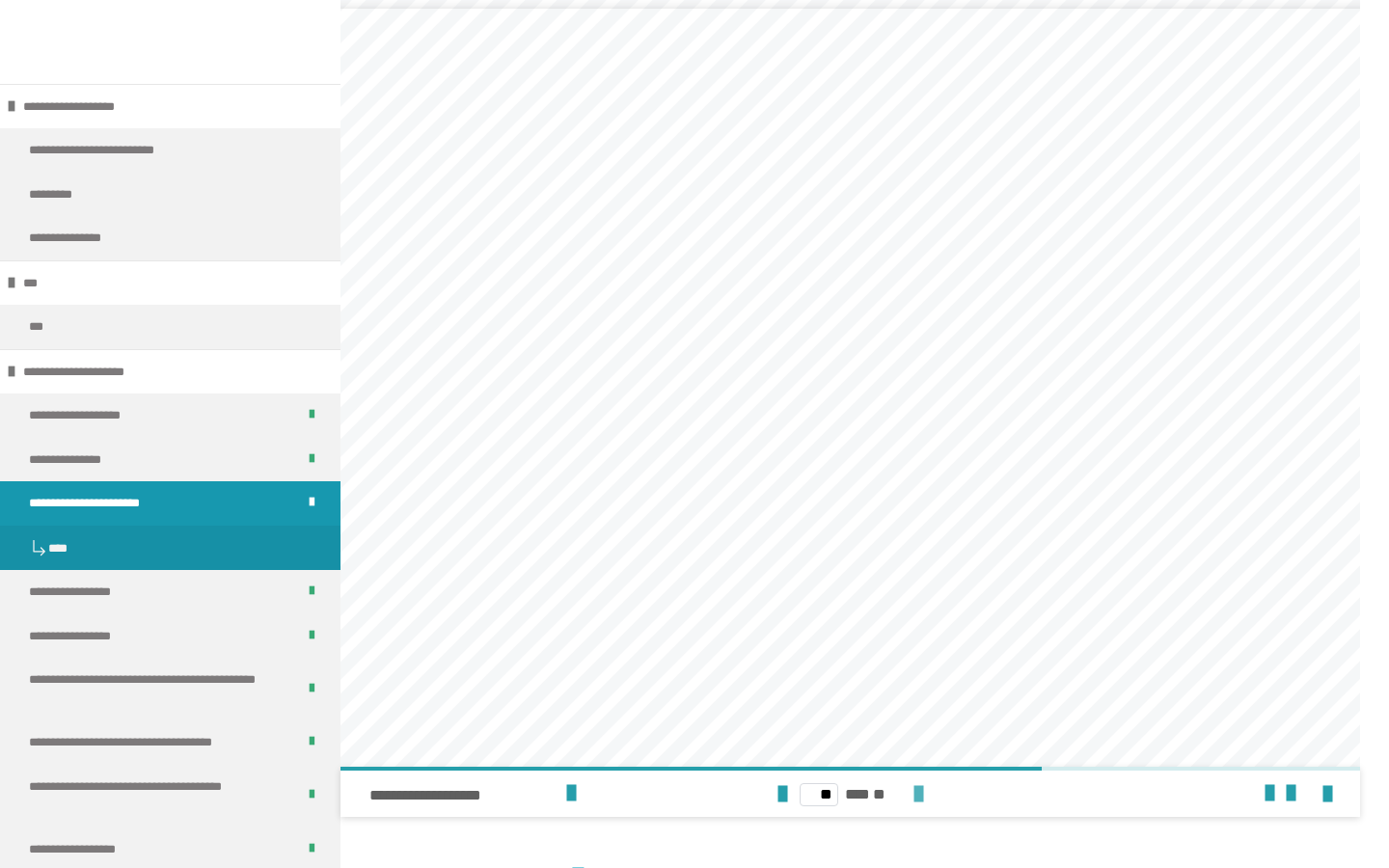 click at bounding box center [918, 795] 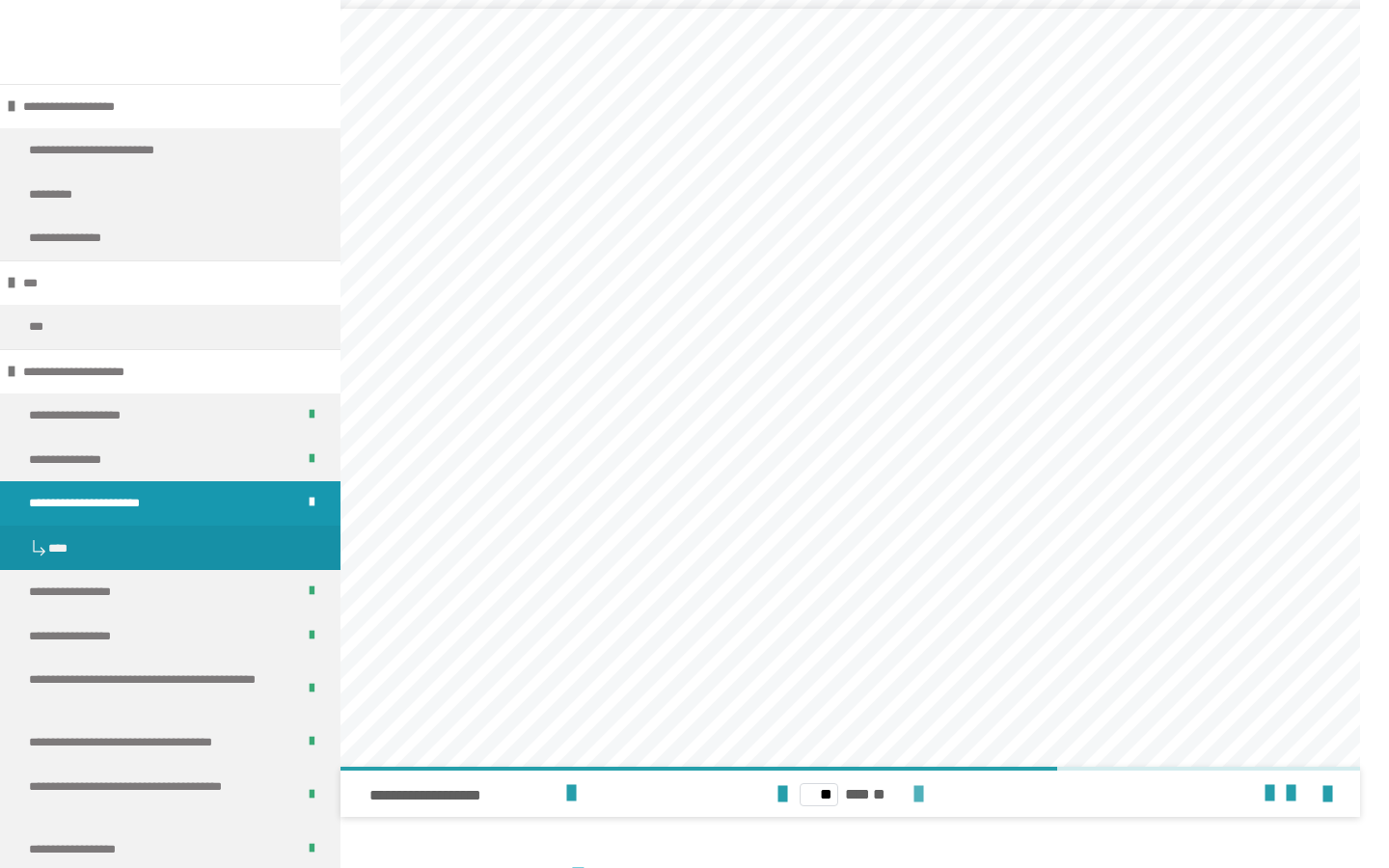 click at bounding box center (918, 795) 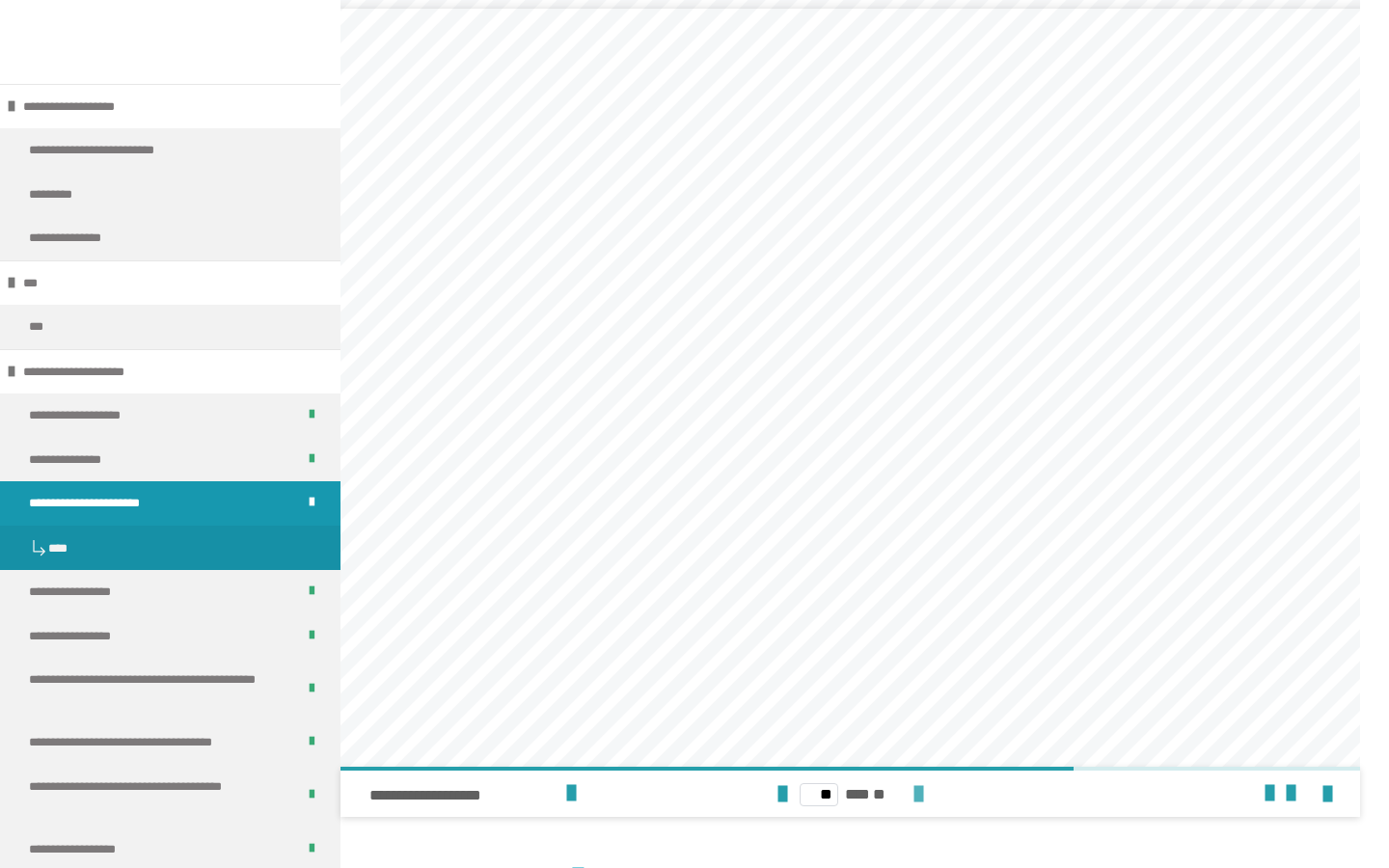 click at bounding box center (918, 795) 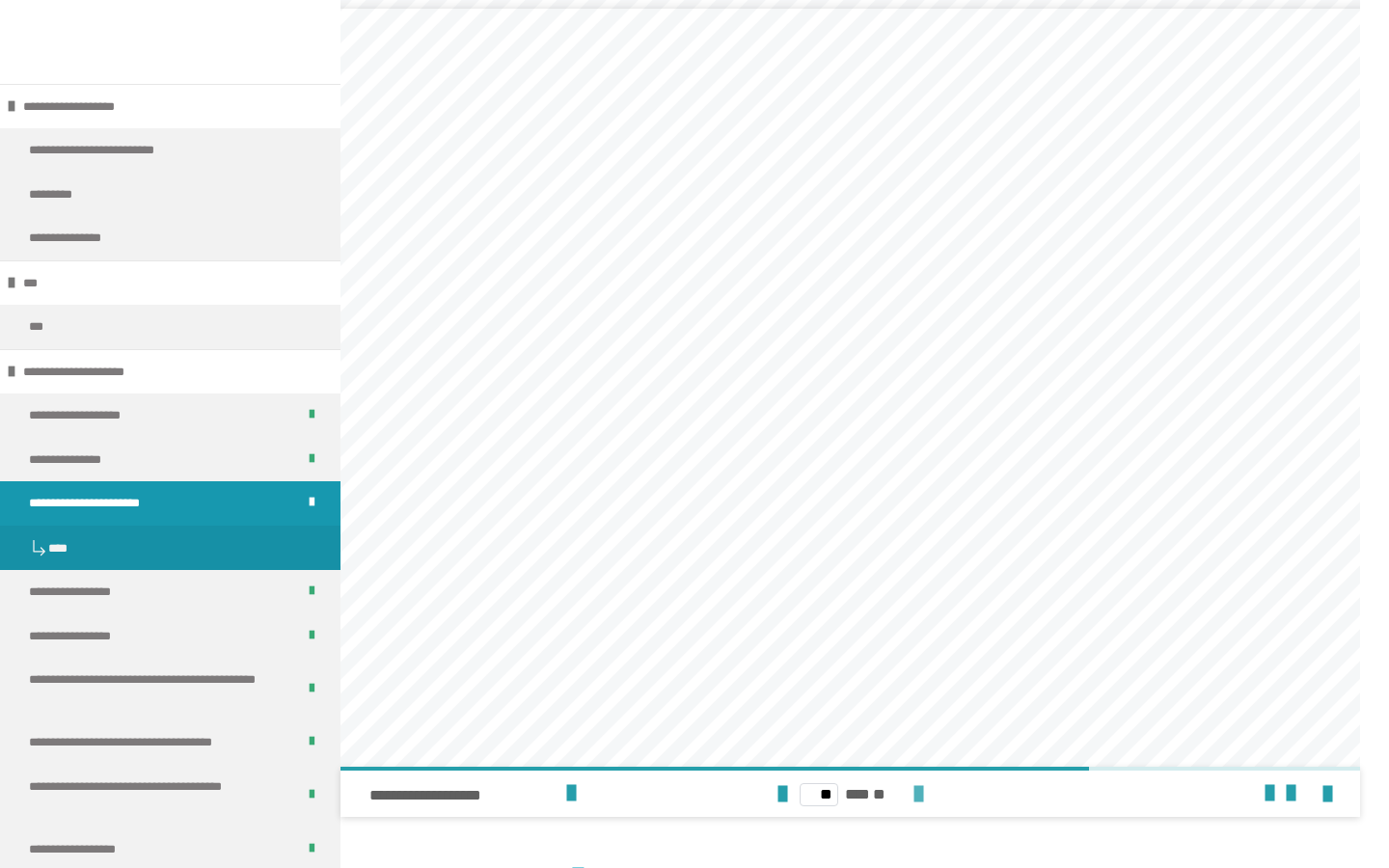 click at bounding box center (918, 795) 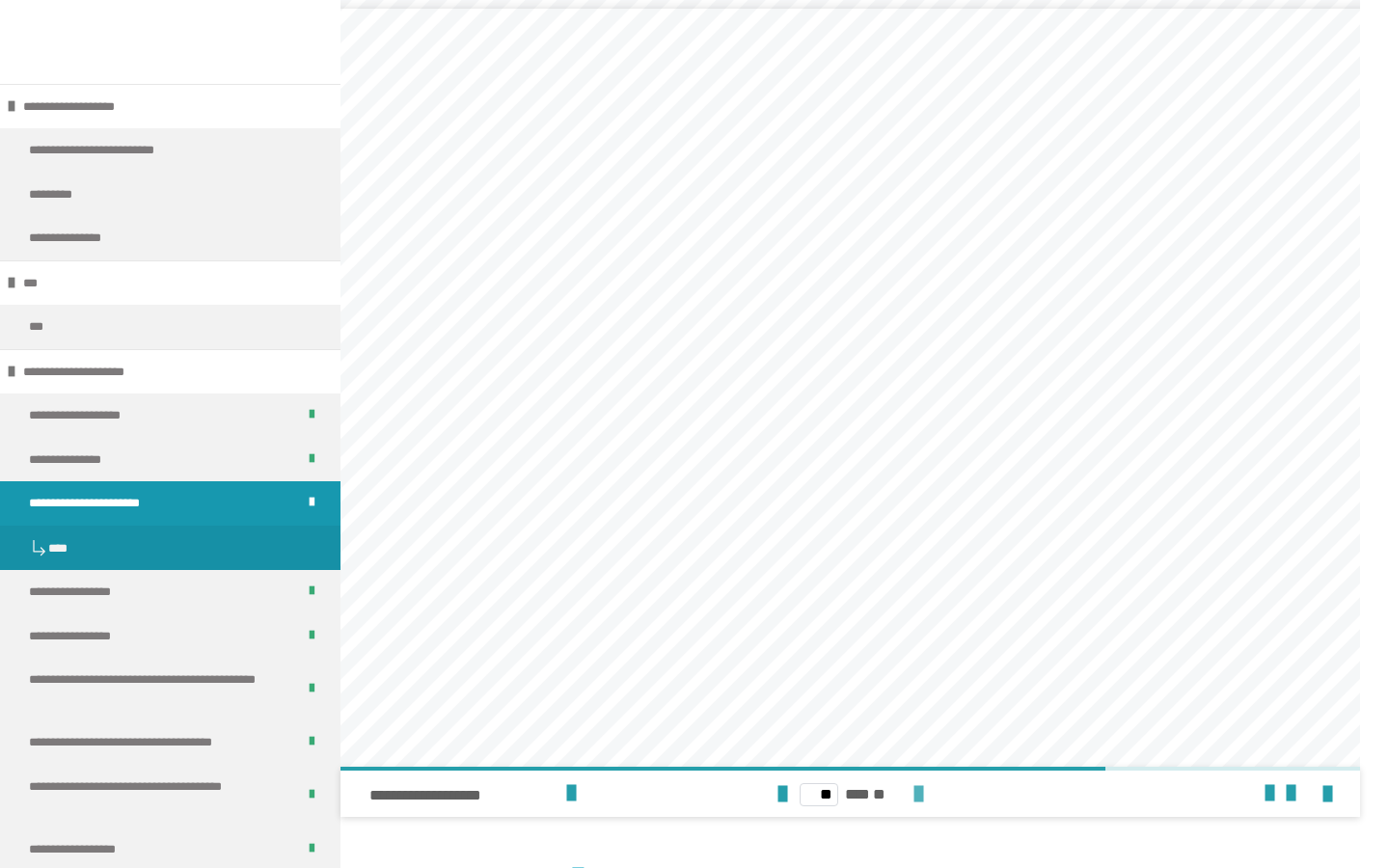 click at bounding box center [918, 795] 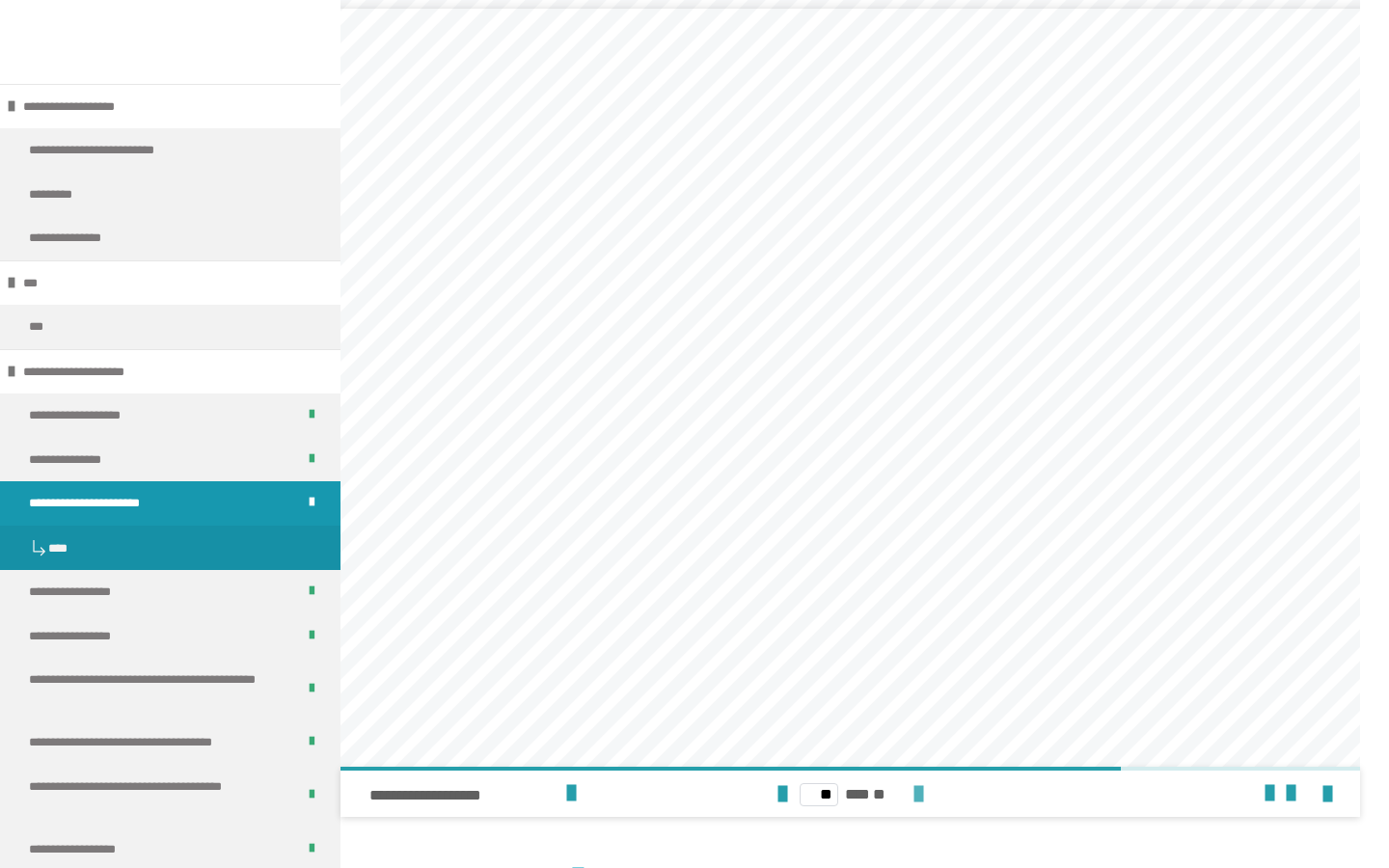 click at bounding box center [918, 795] 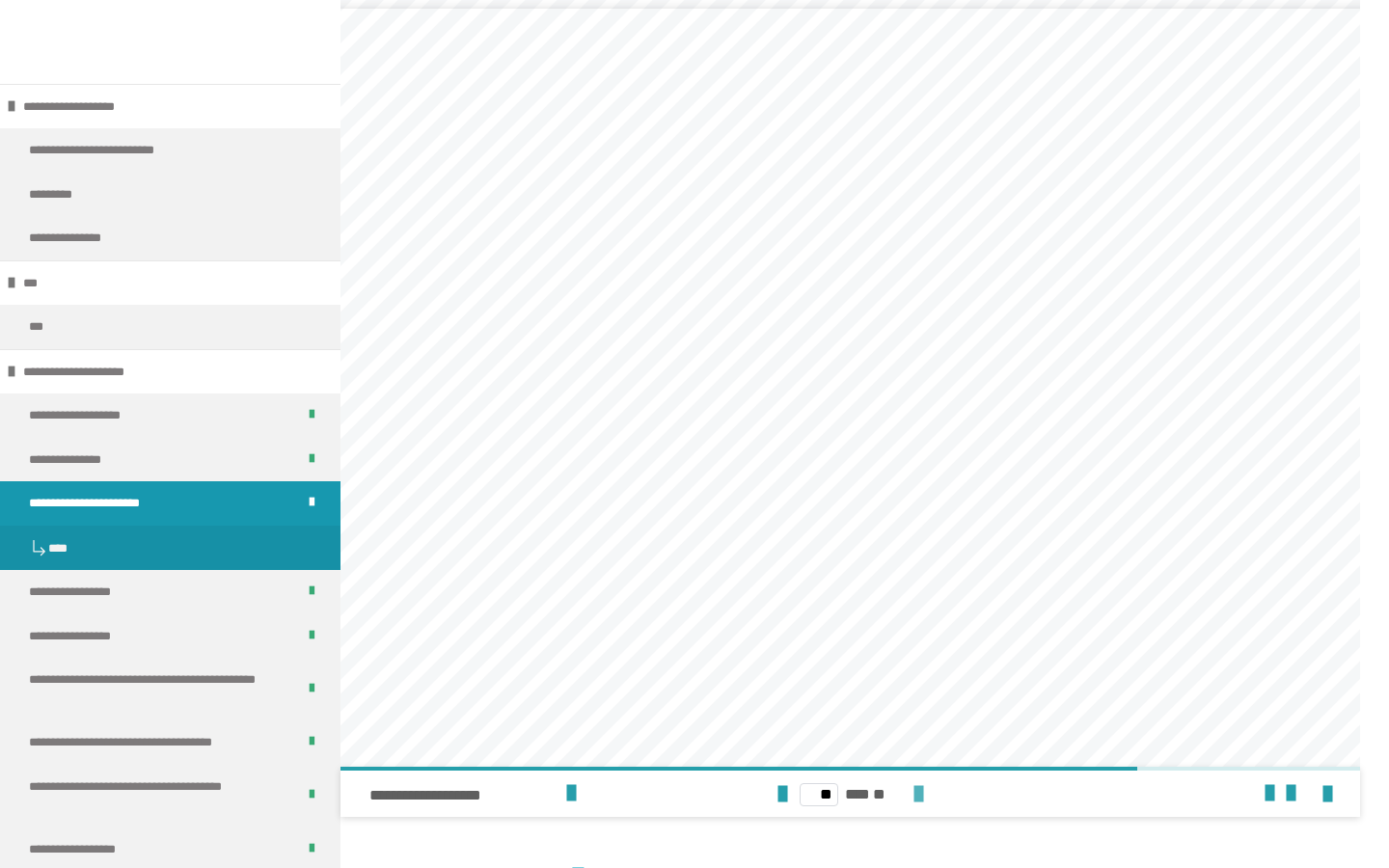 click at bounding box center (918, 795) 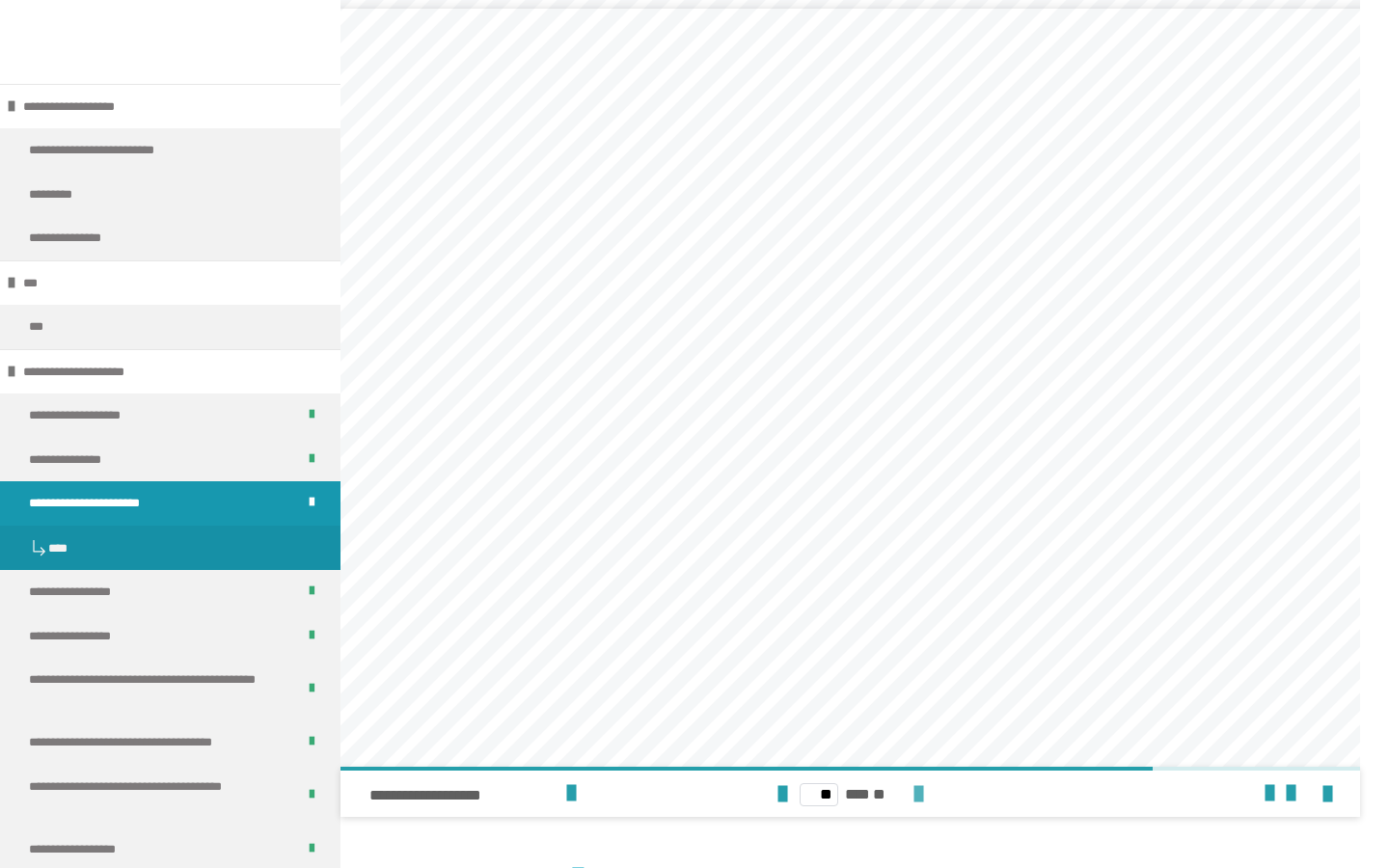 click at bounding box center (918, 795) 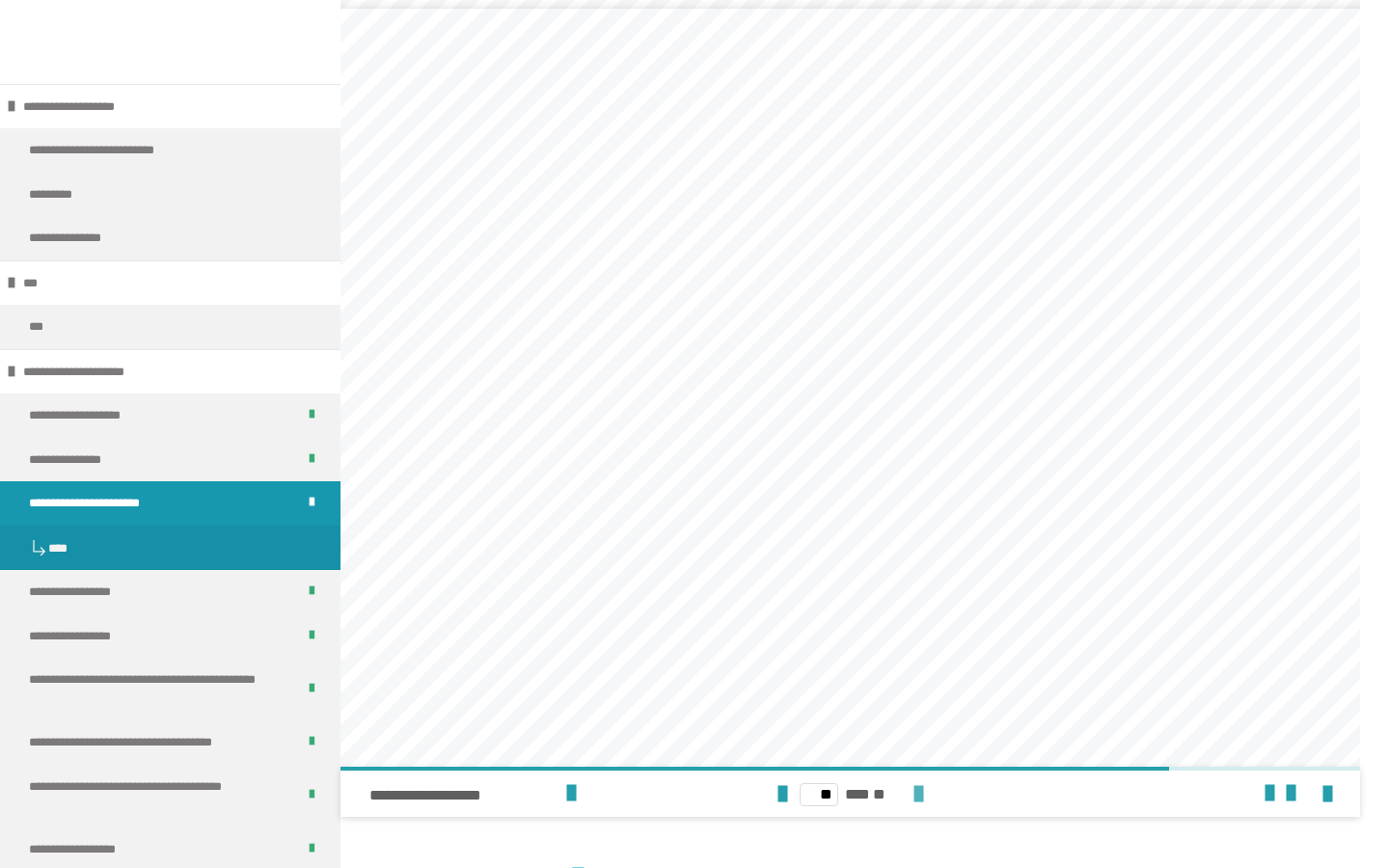 click at bounding box center [918, 795] 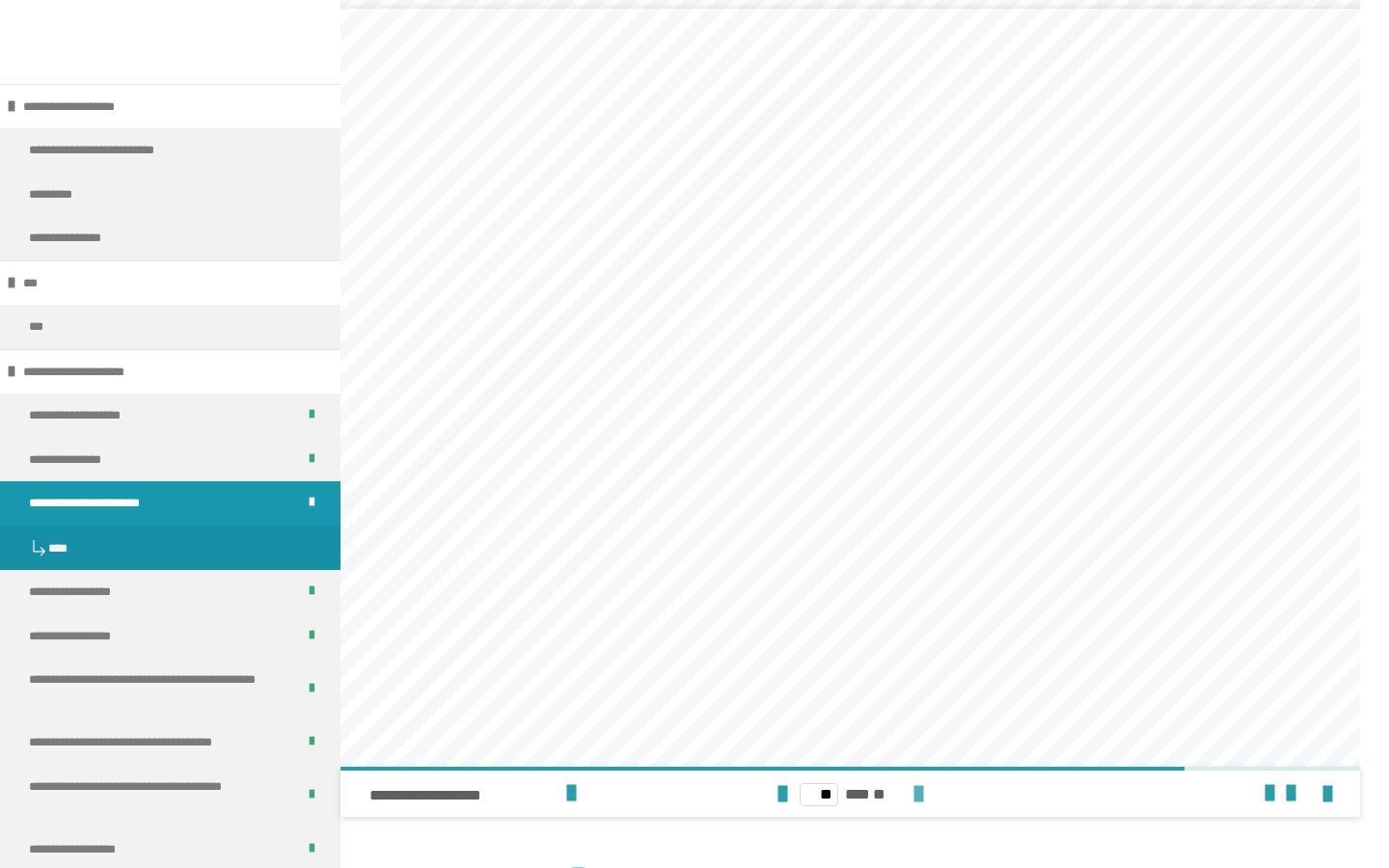 click at bounding box center (918, 795) 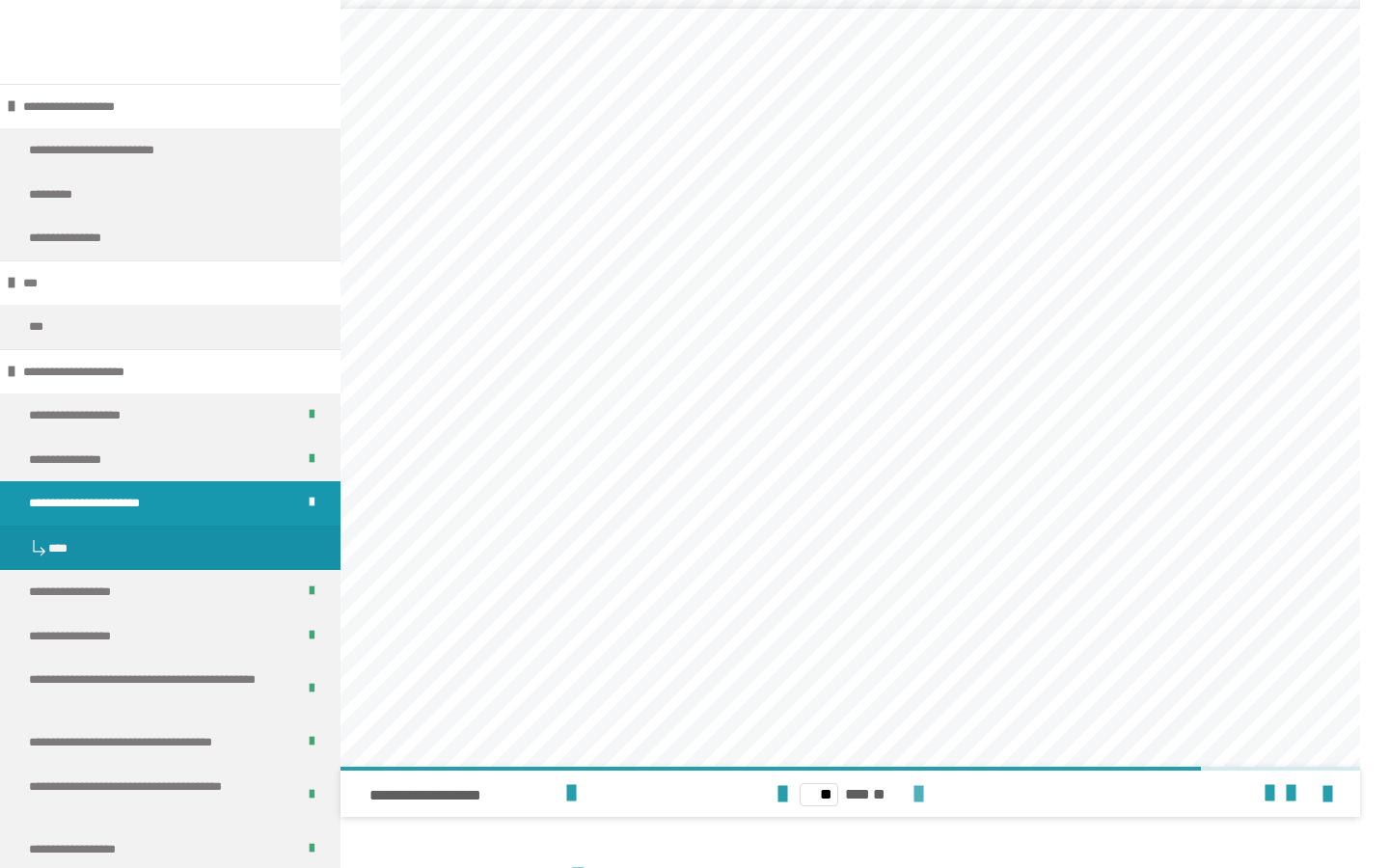 click at bounding box center (918, 795) 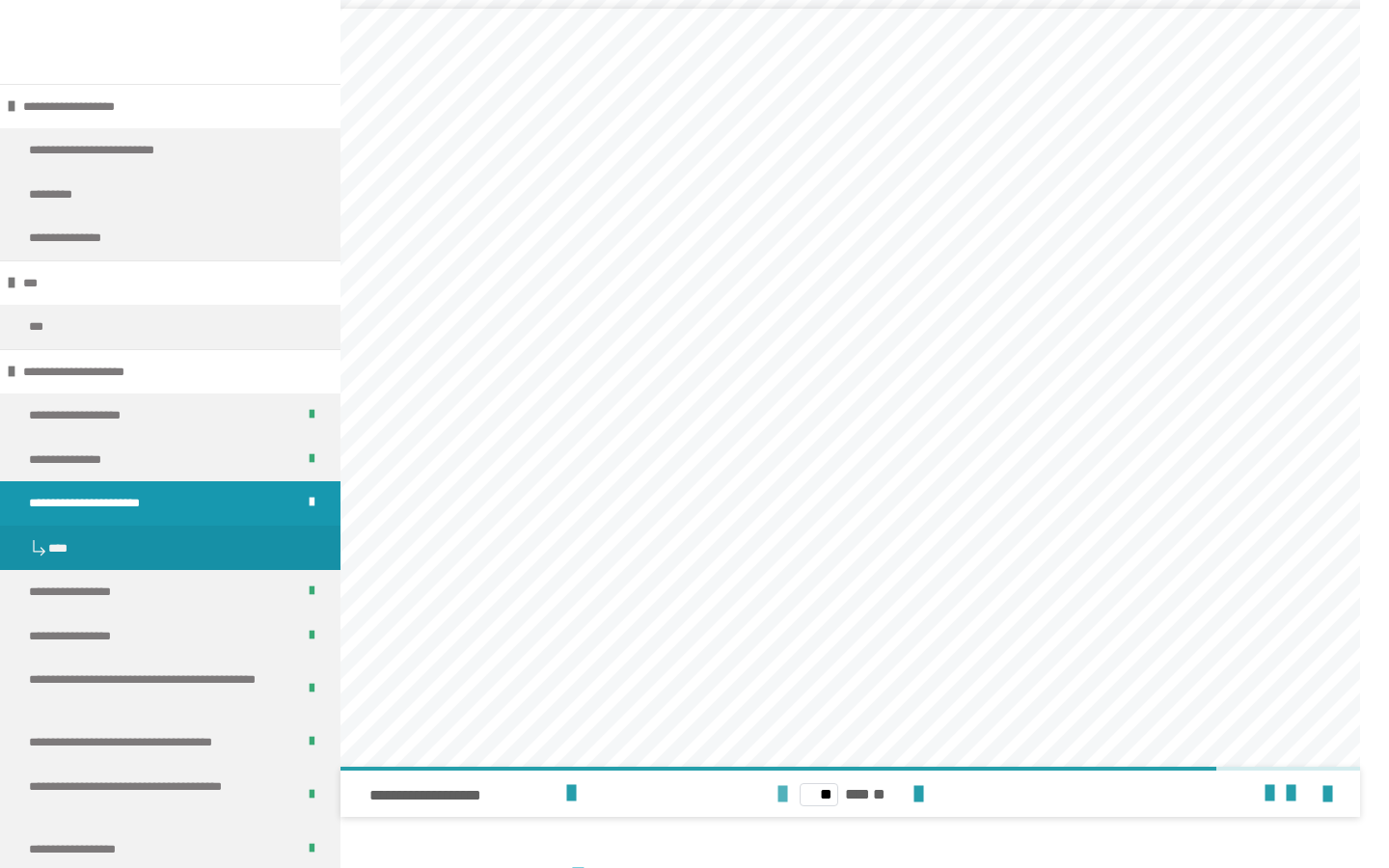 click at bounding box center (782, 795) 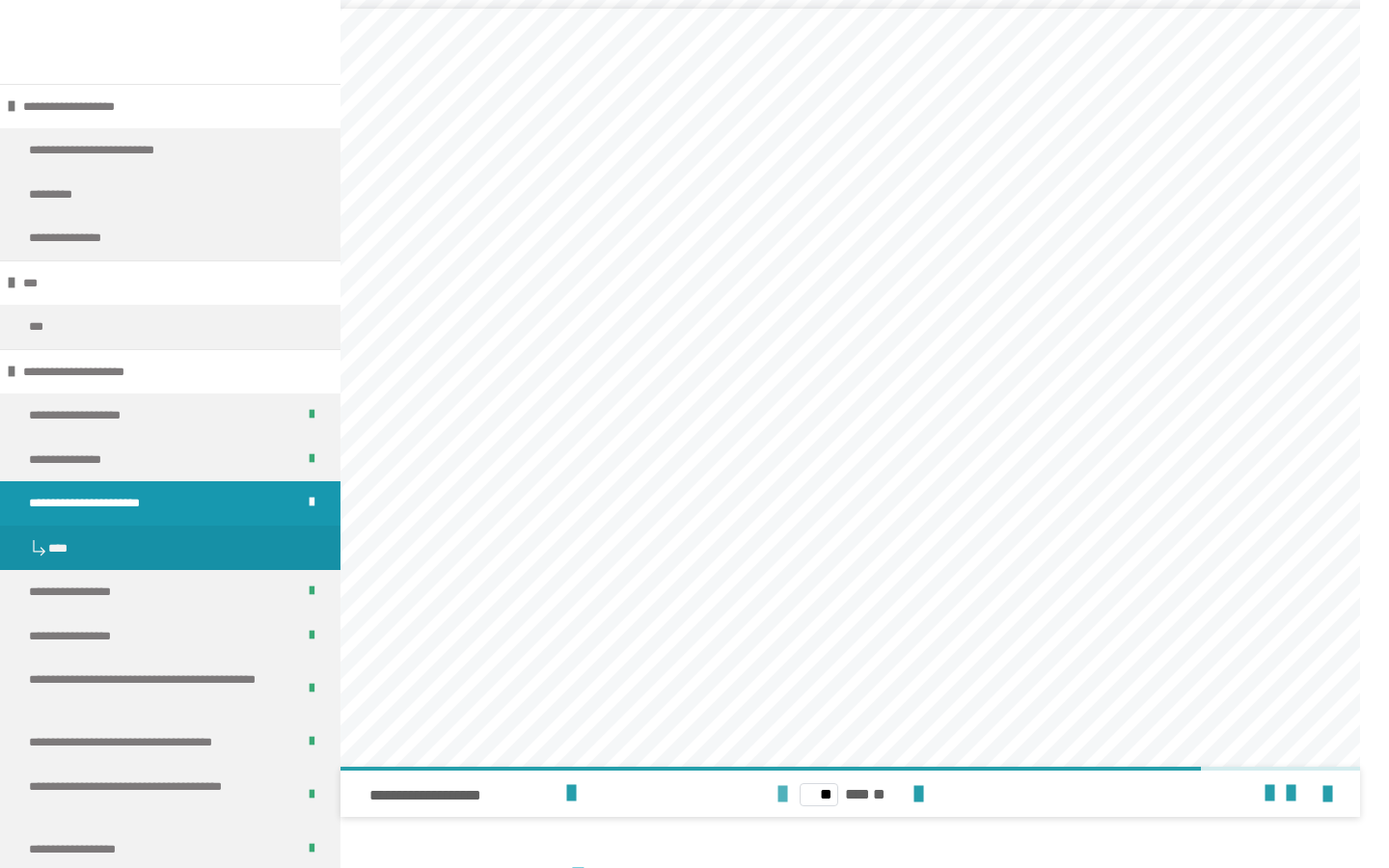 click at bounding box center (782, 795) 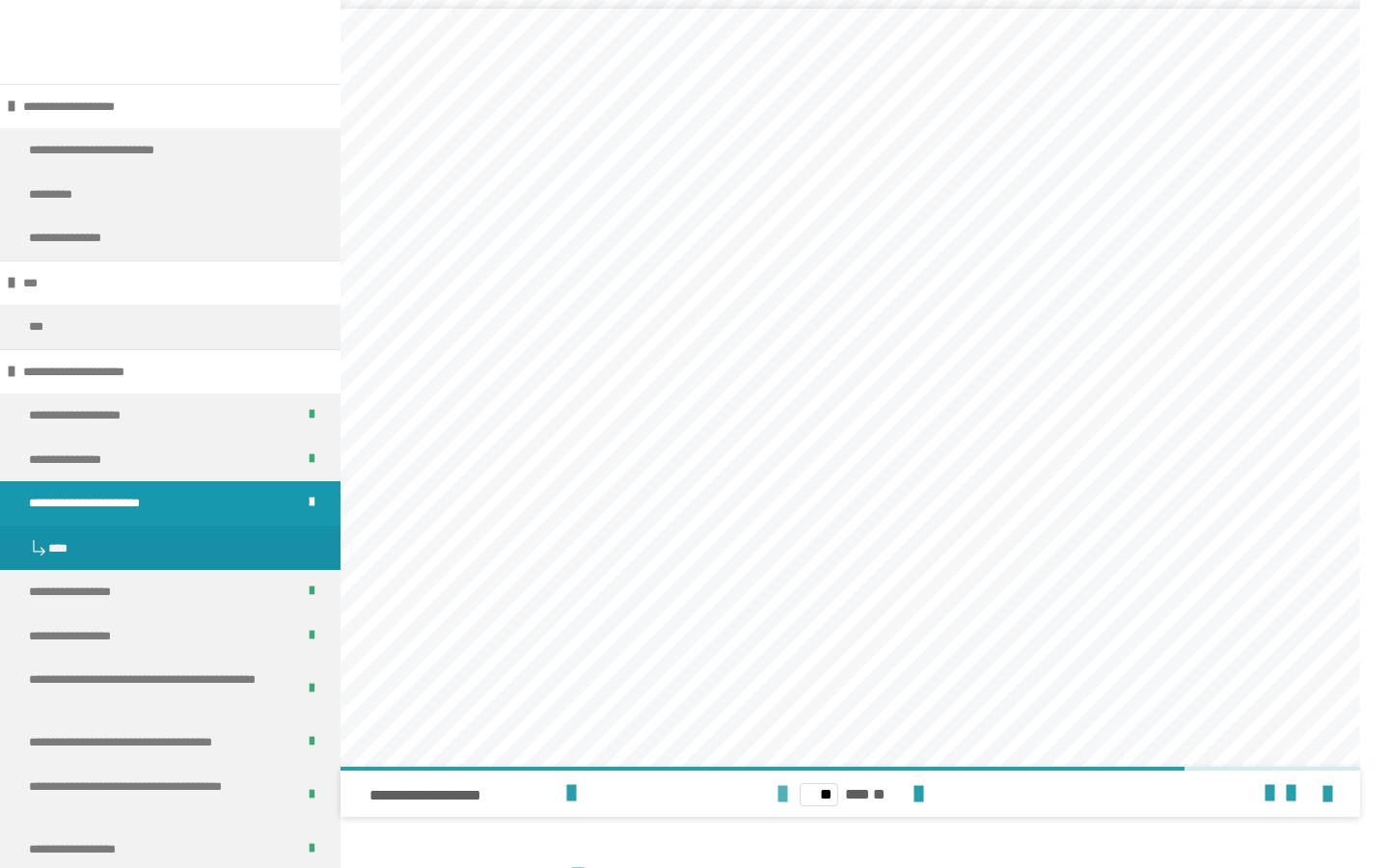 click at bounding box center [782, 795] 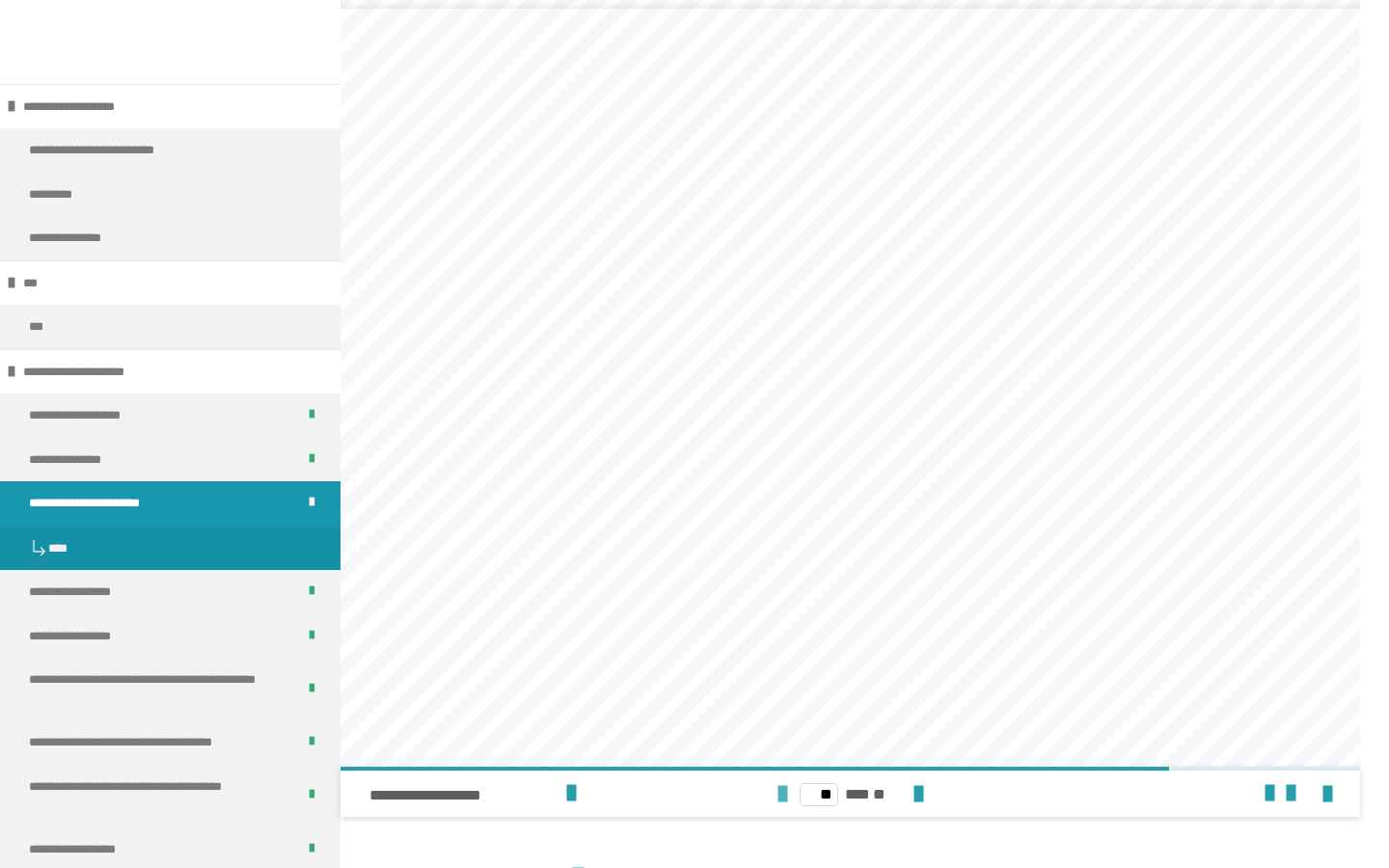 click at bounding box center [782, 795] 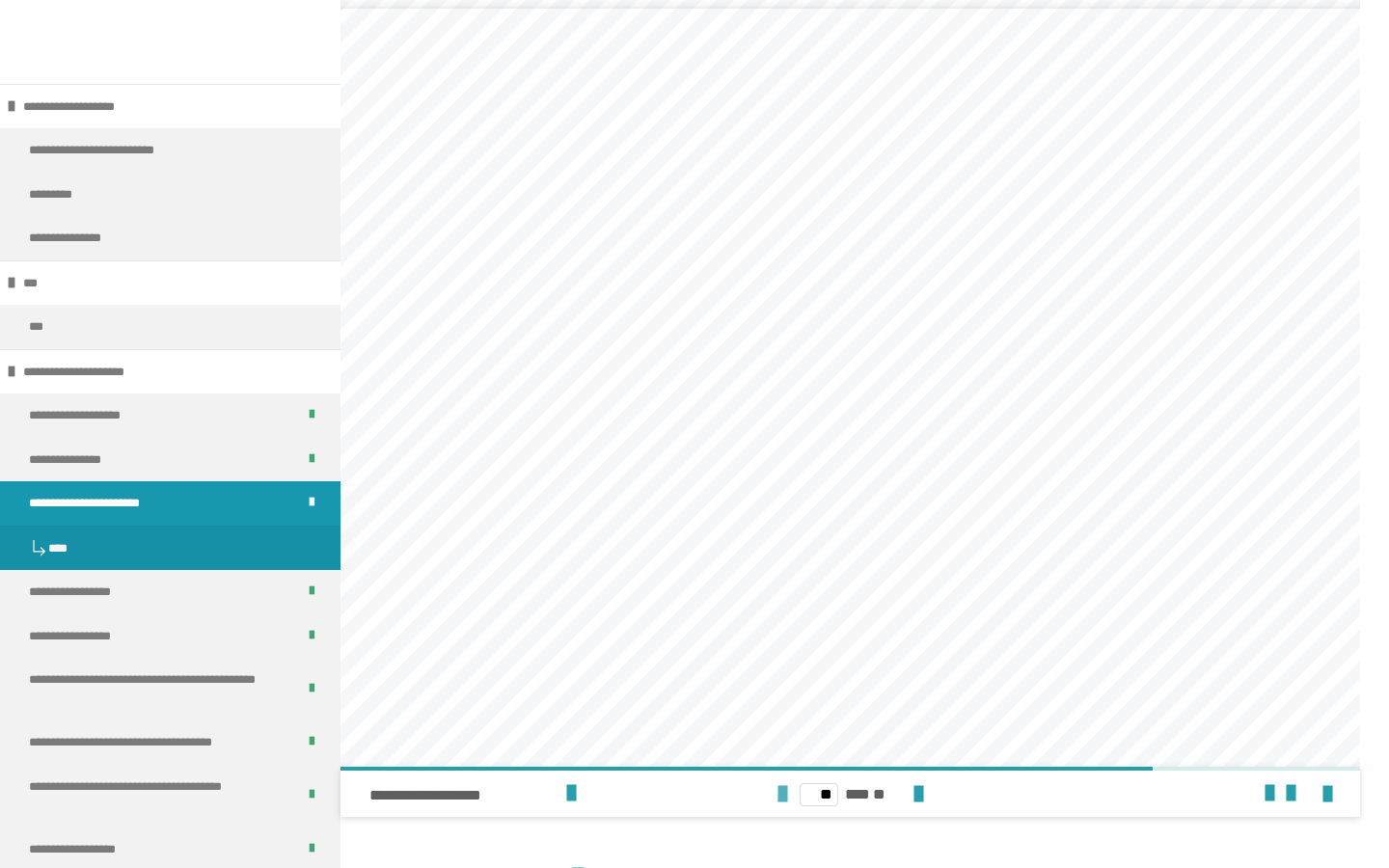 click at bounding box center [782, 795] 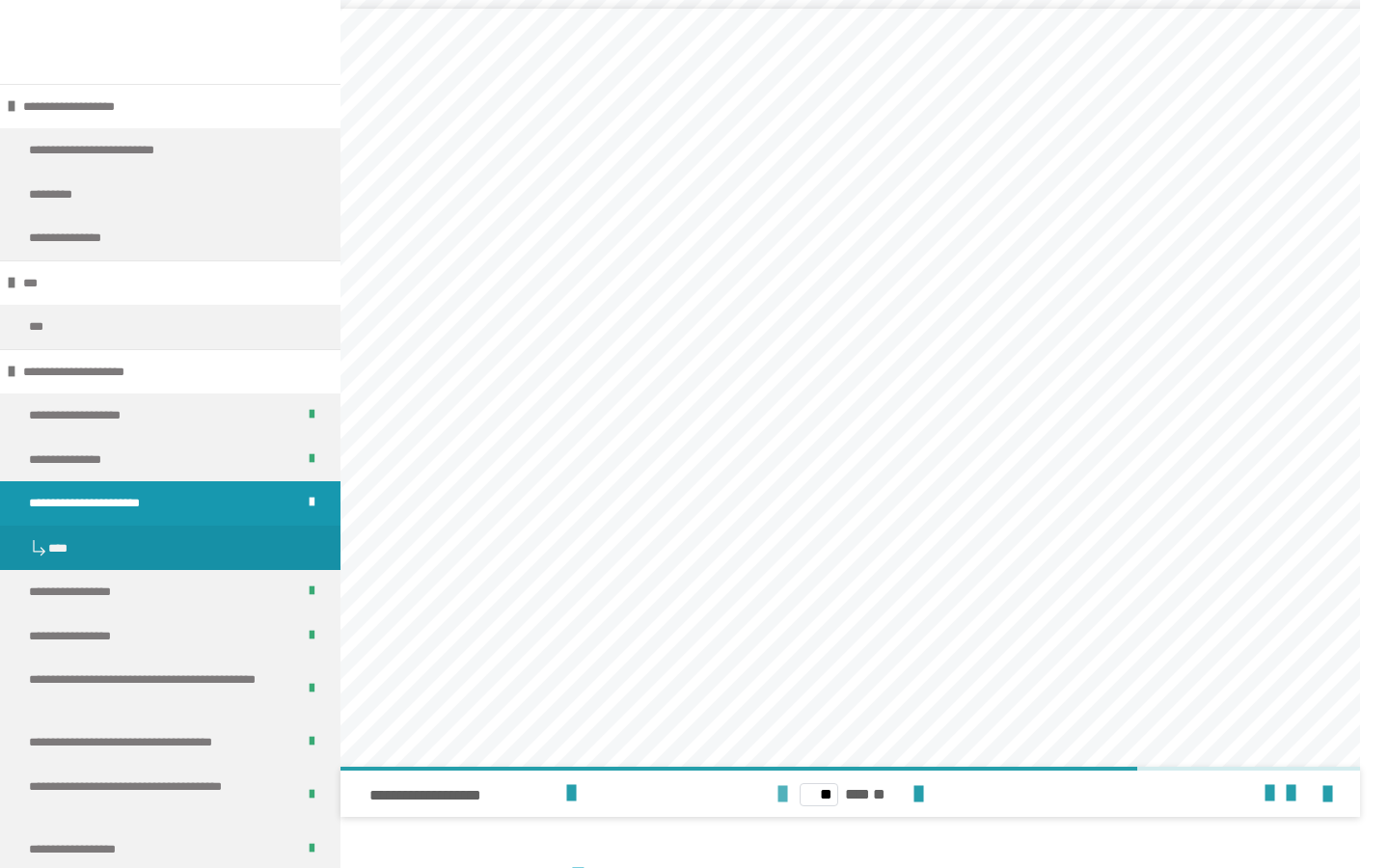 click at bounding box center (782, 795) 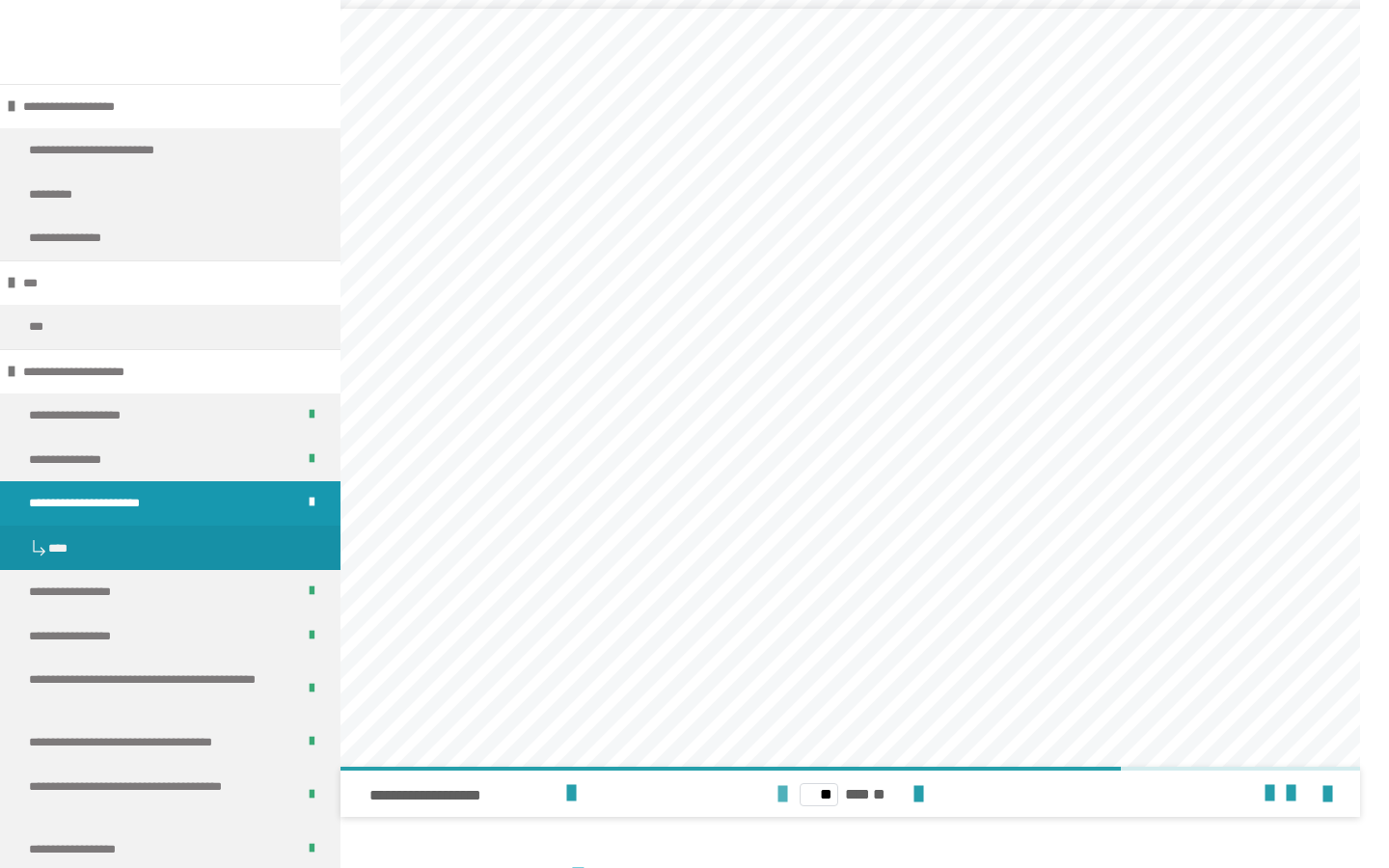 click at bounding box center [782, 795] 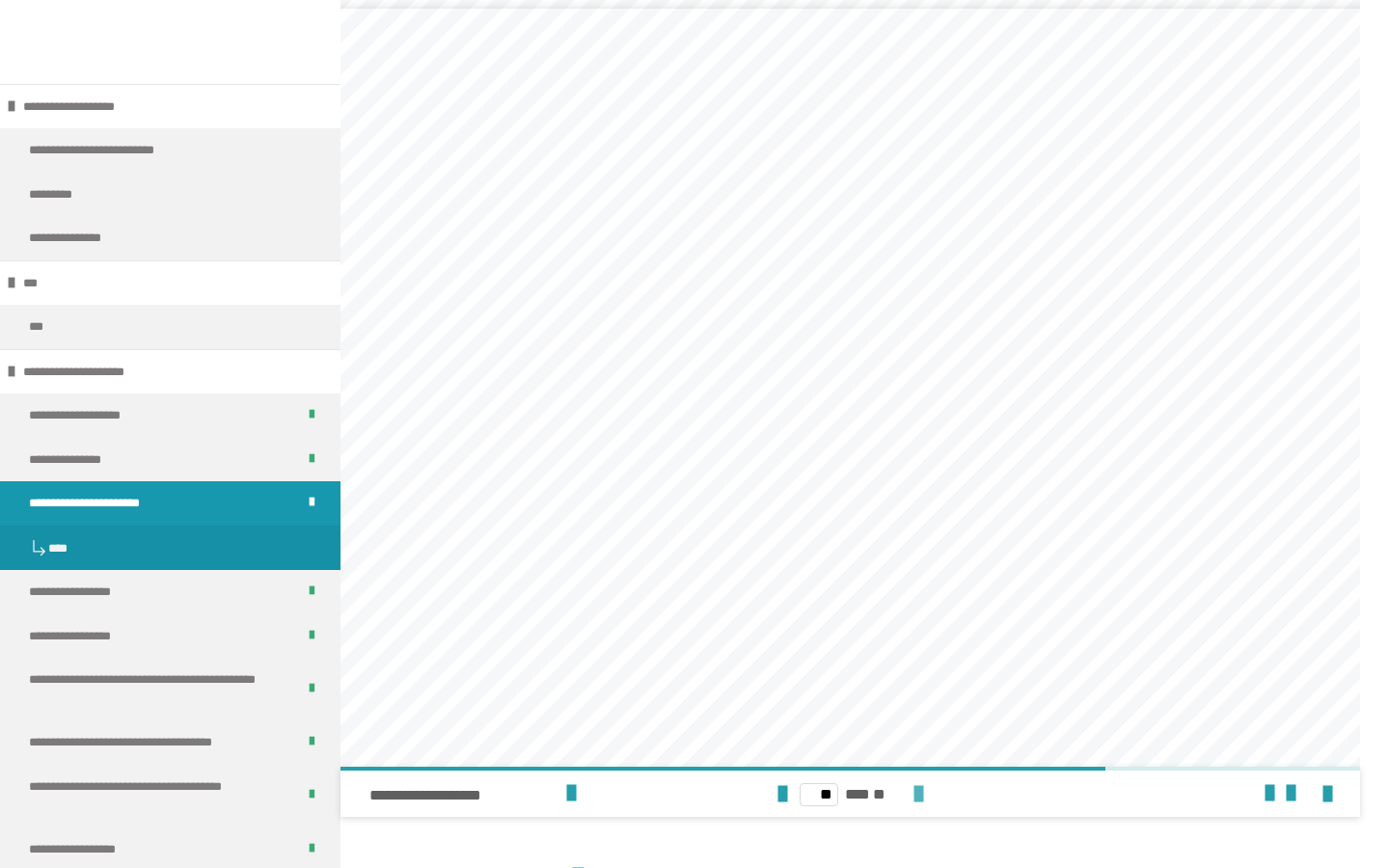 click at bounding box center [918, 795] 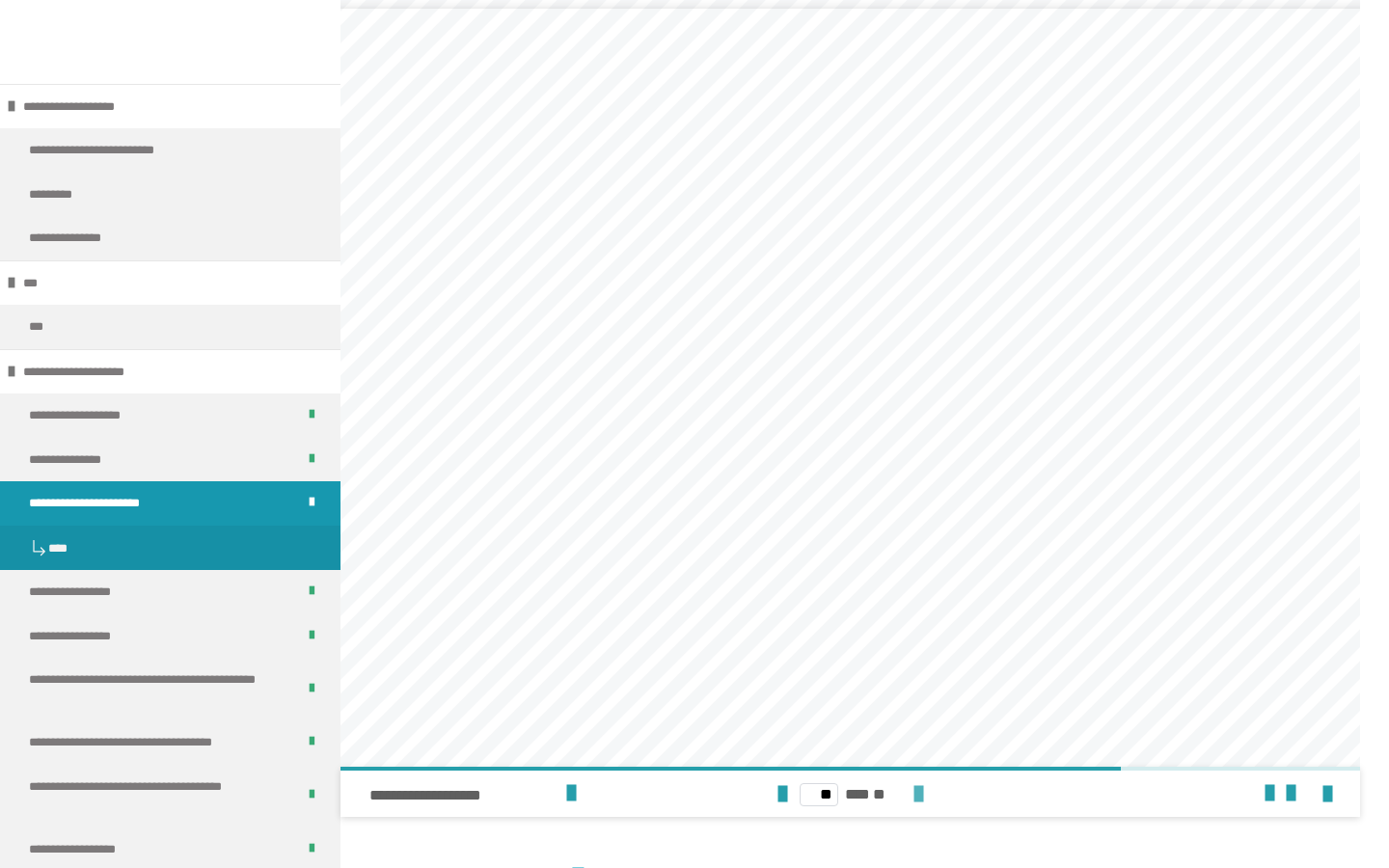 click at bounding box center (918, 795) 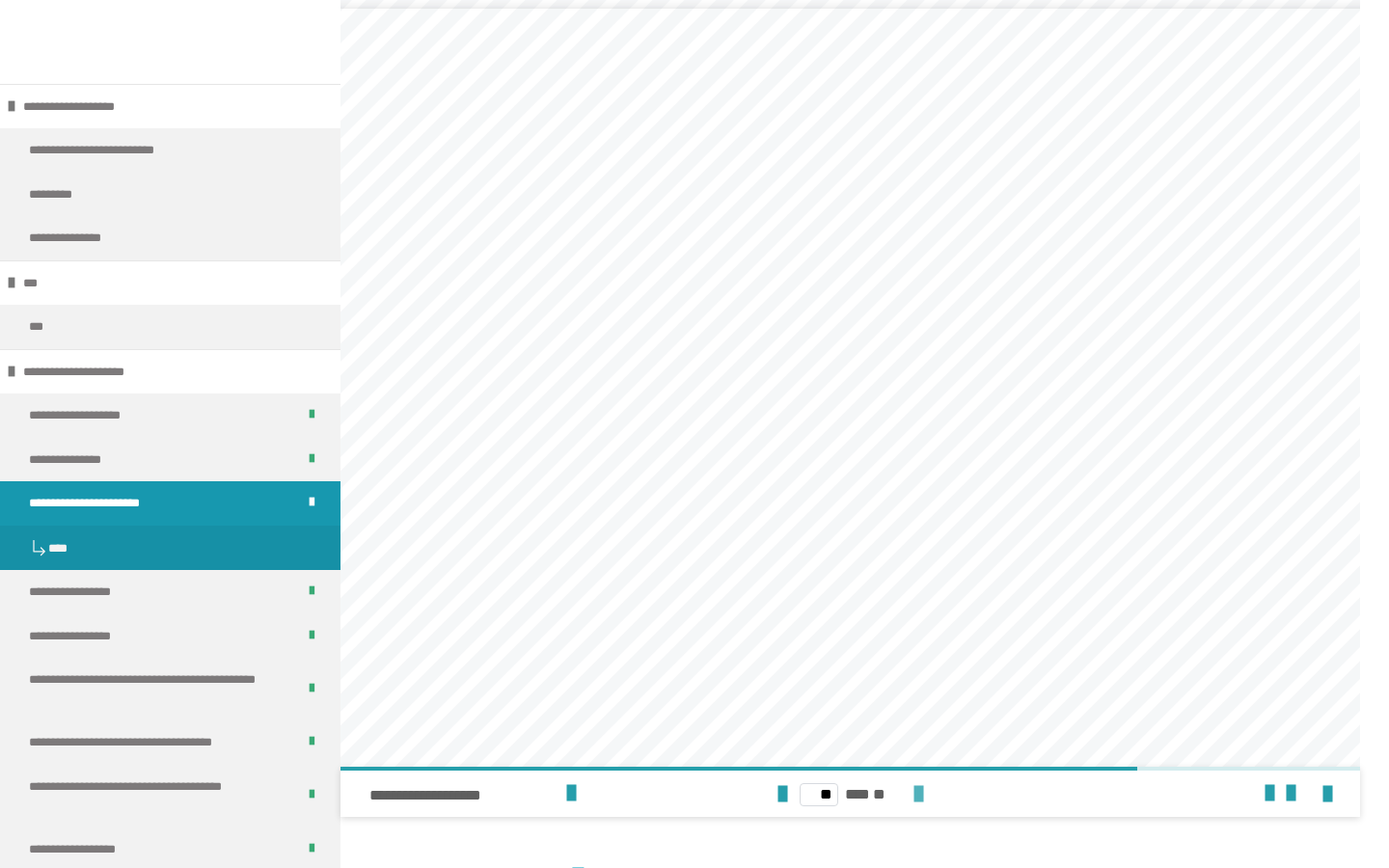 click at bounding box center [918, 795] 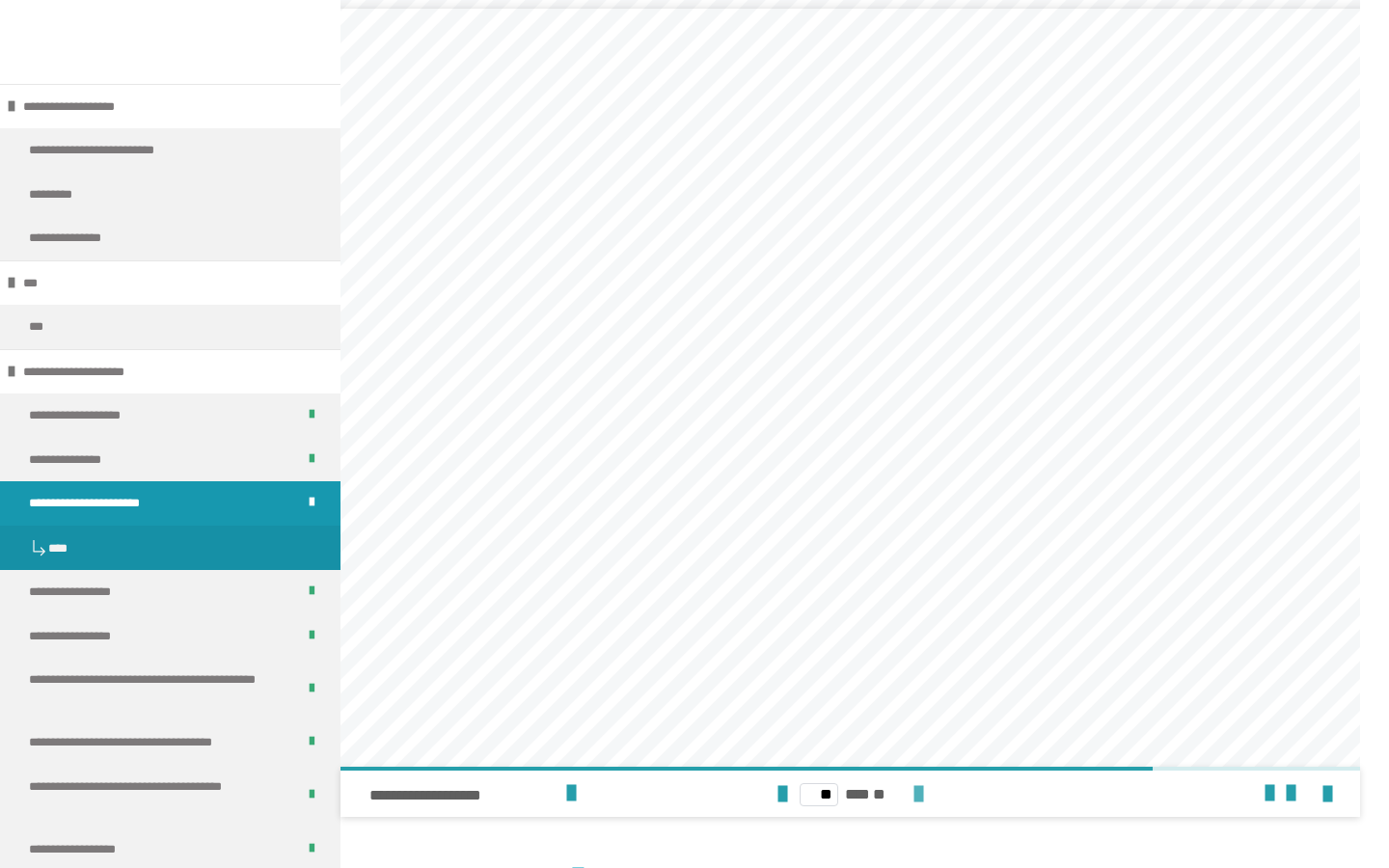 click at bounding box center [918, 795] 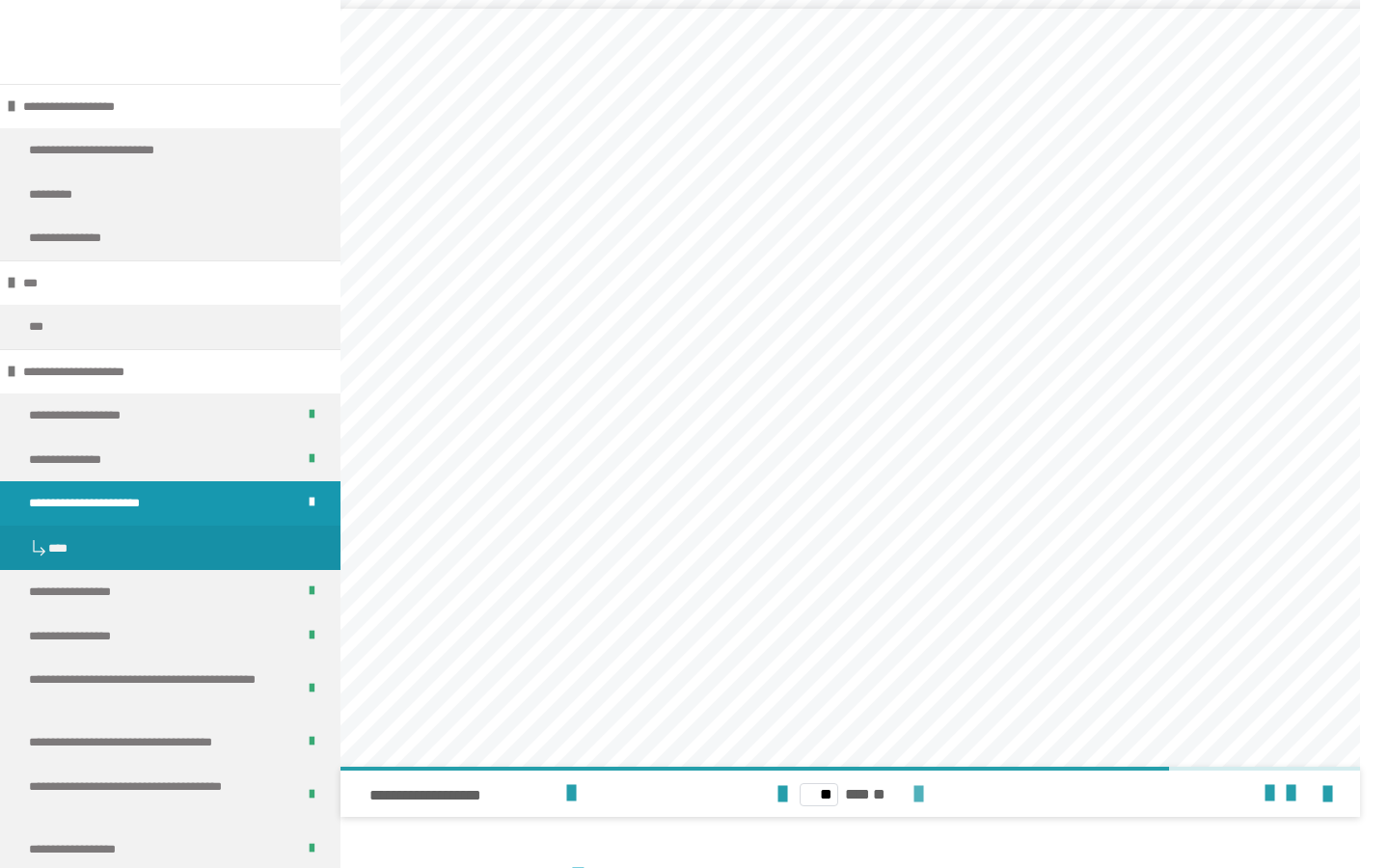 click at bounding box center [918, 795] 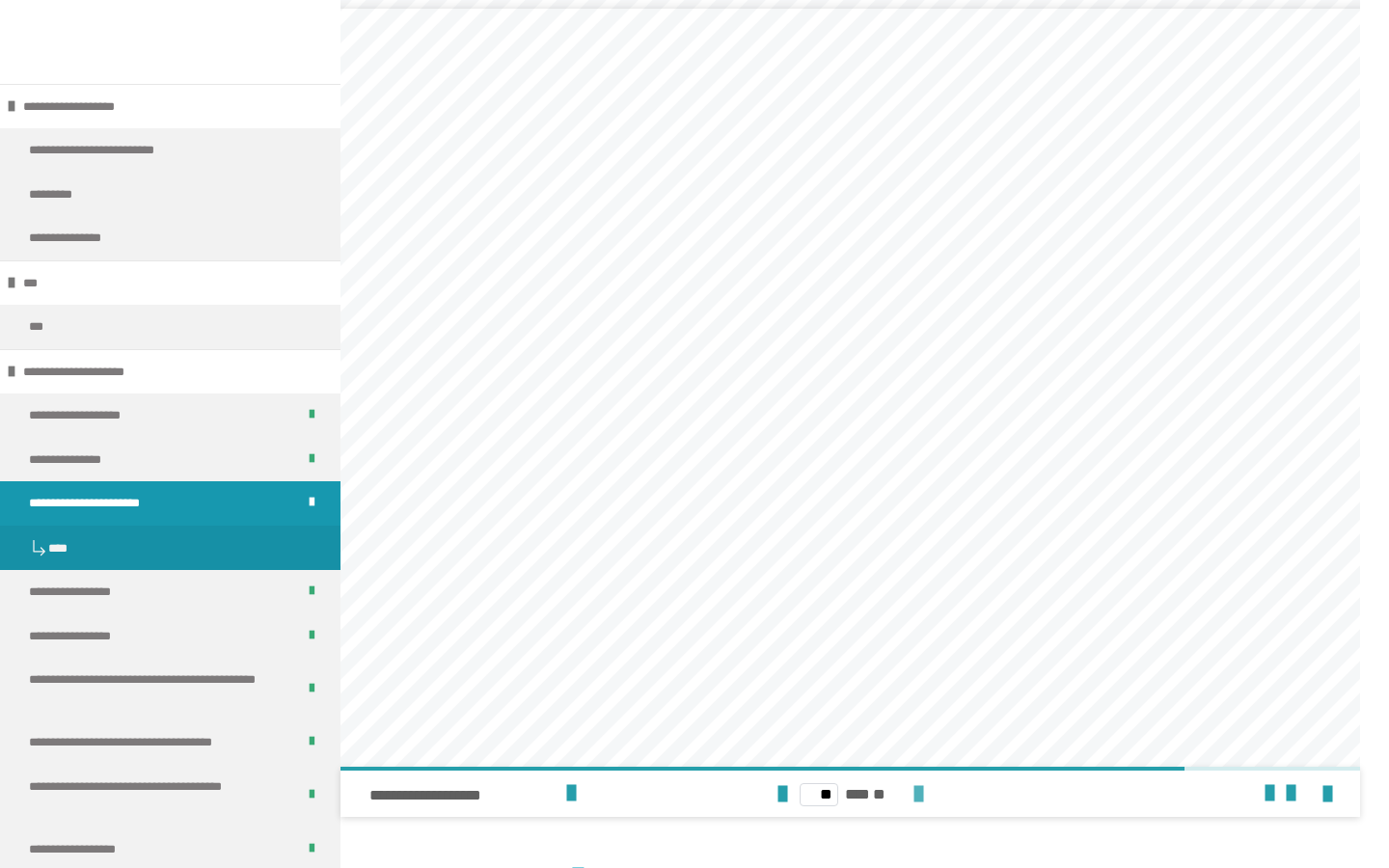 click at bounding box center [918, 795] 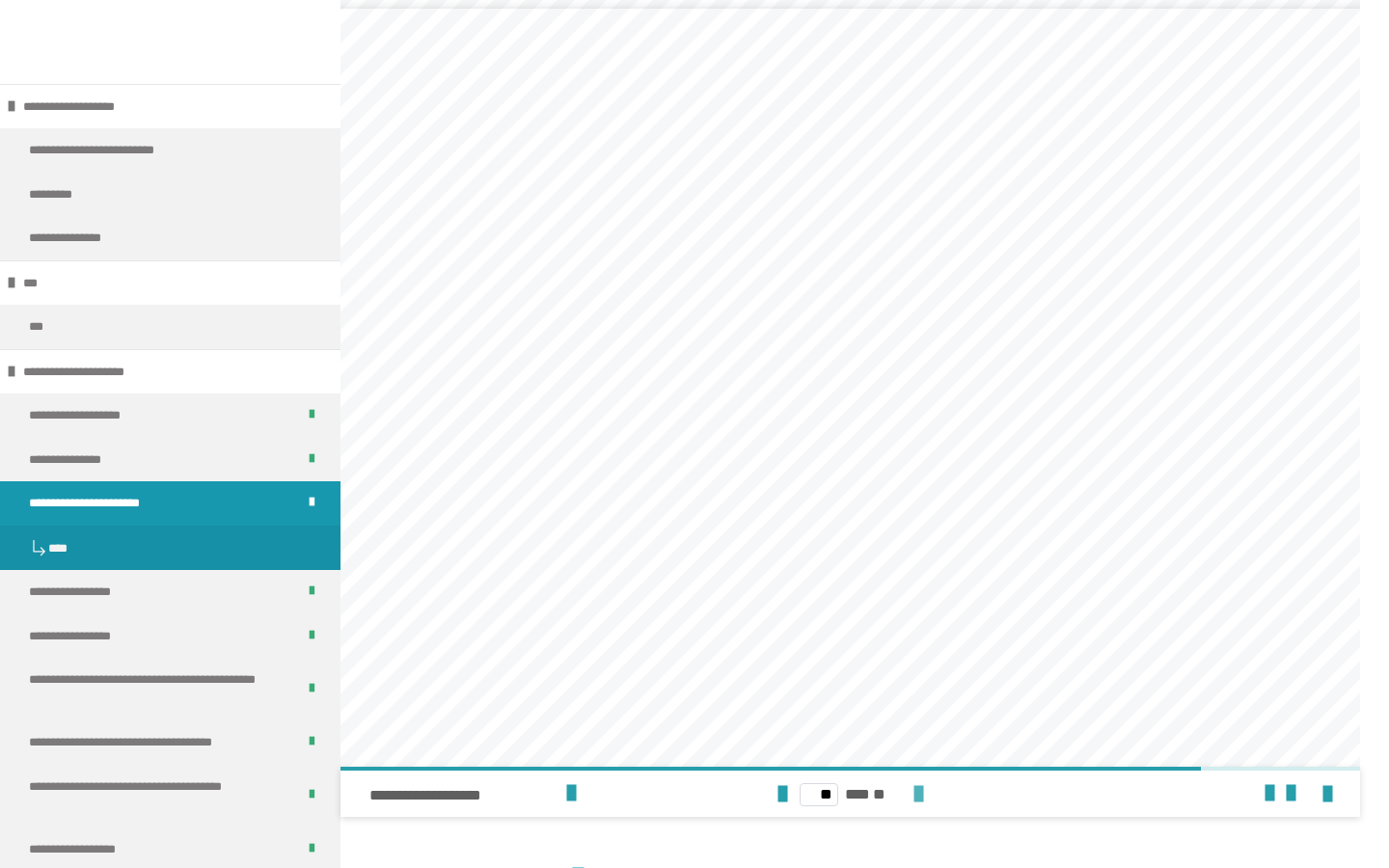click at bounding box center [918, 795] 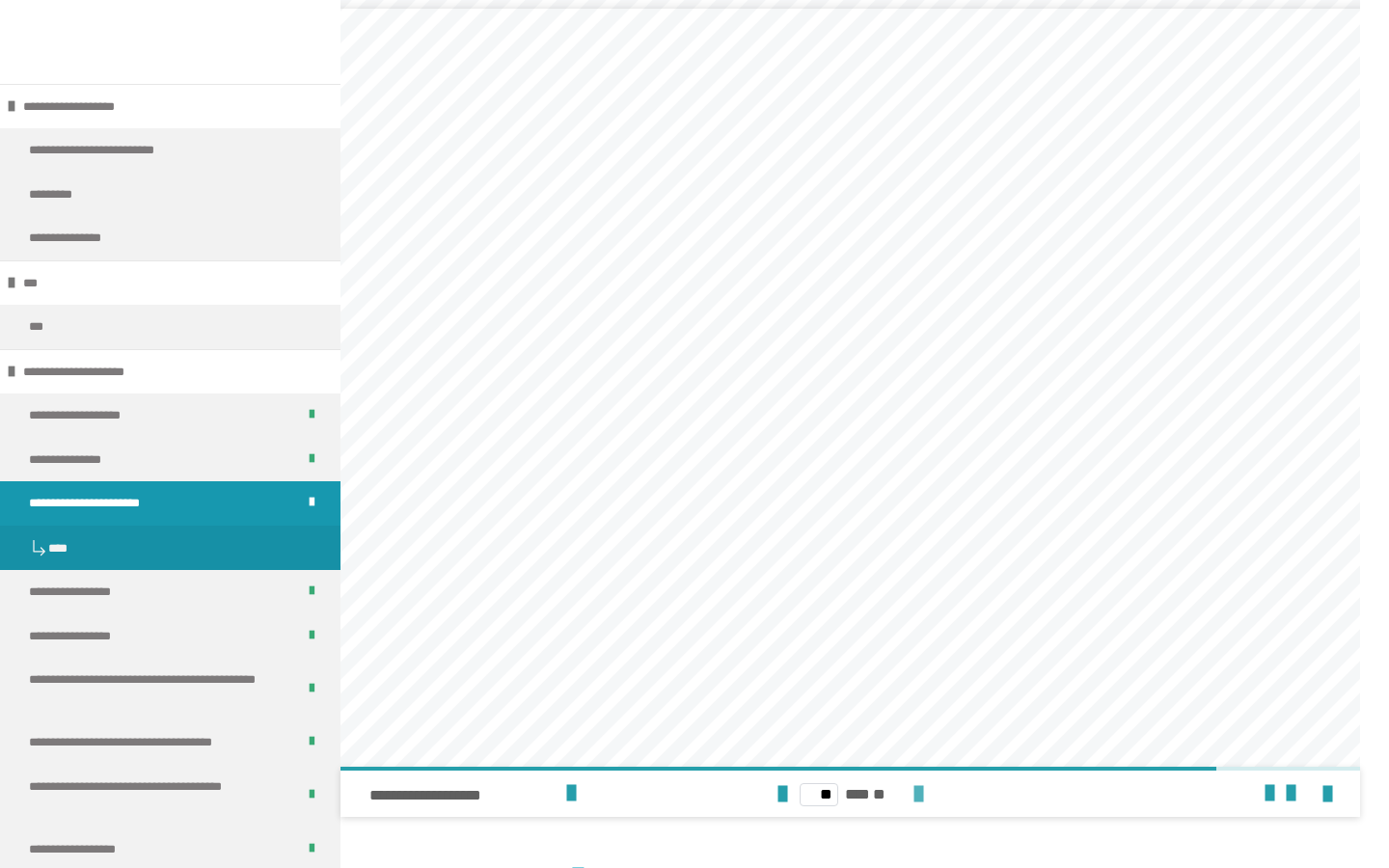 click at bounding box center [918, 794] 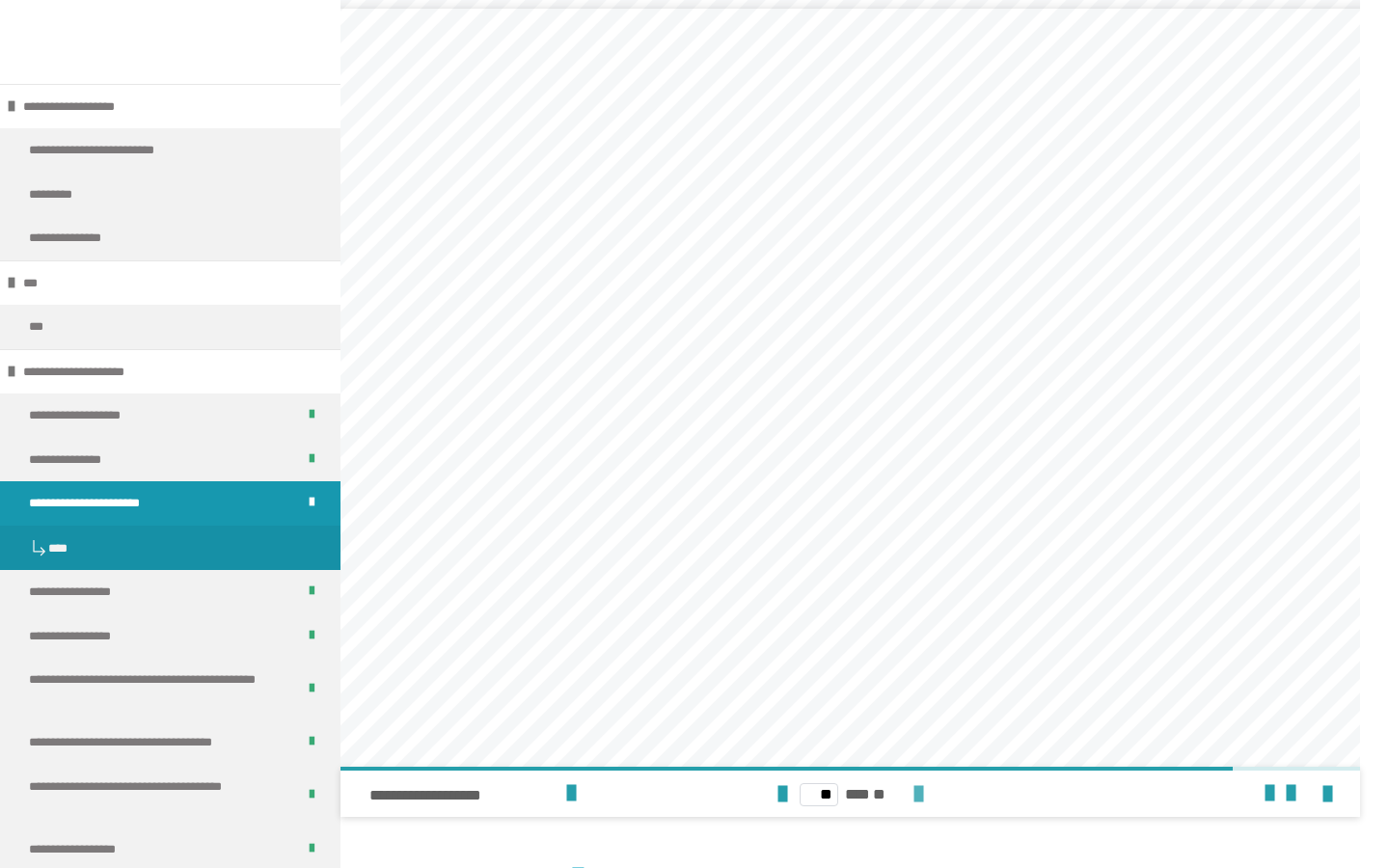 click at bounding box center (918, 795) 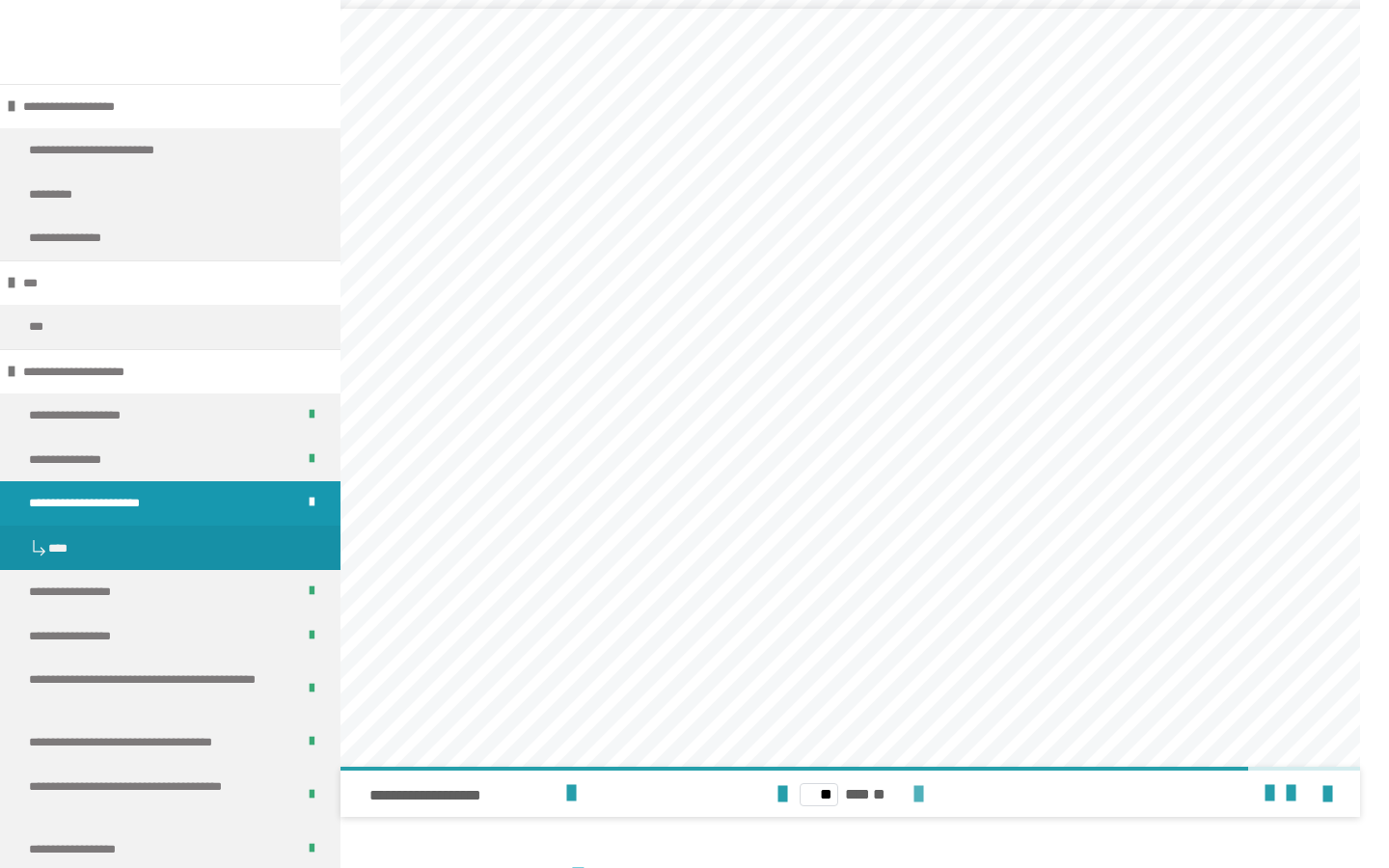 click at bounding box center (918, 795) 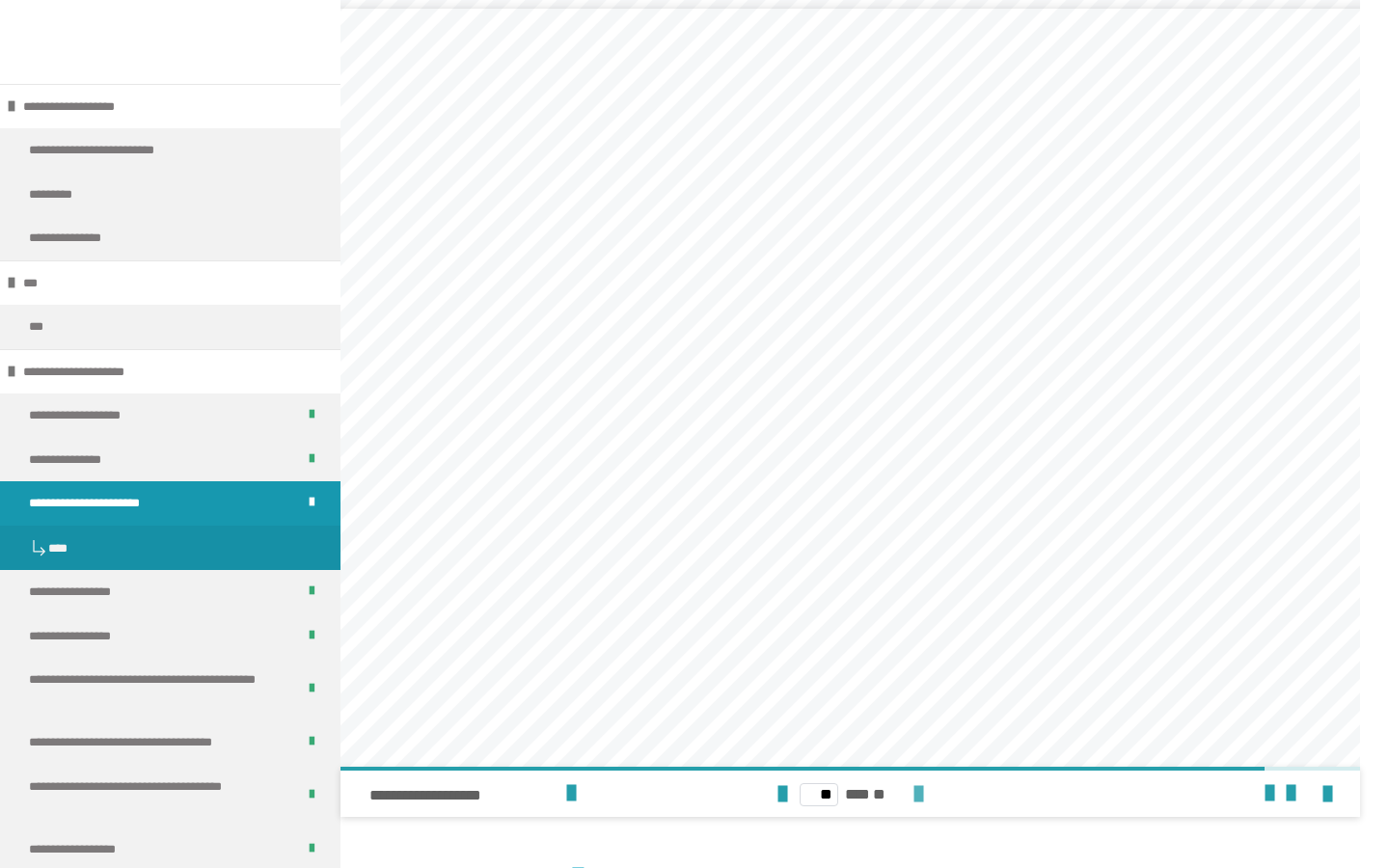 click at bounding box center [918, 795] 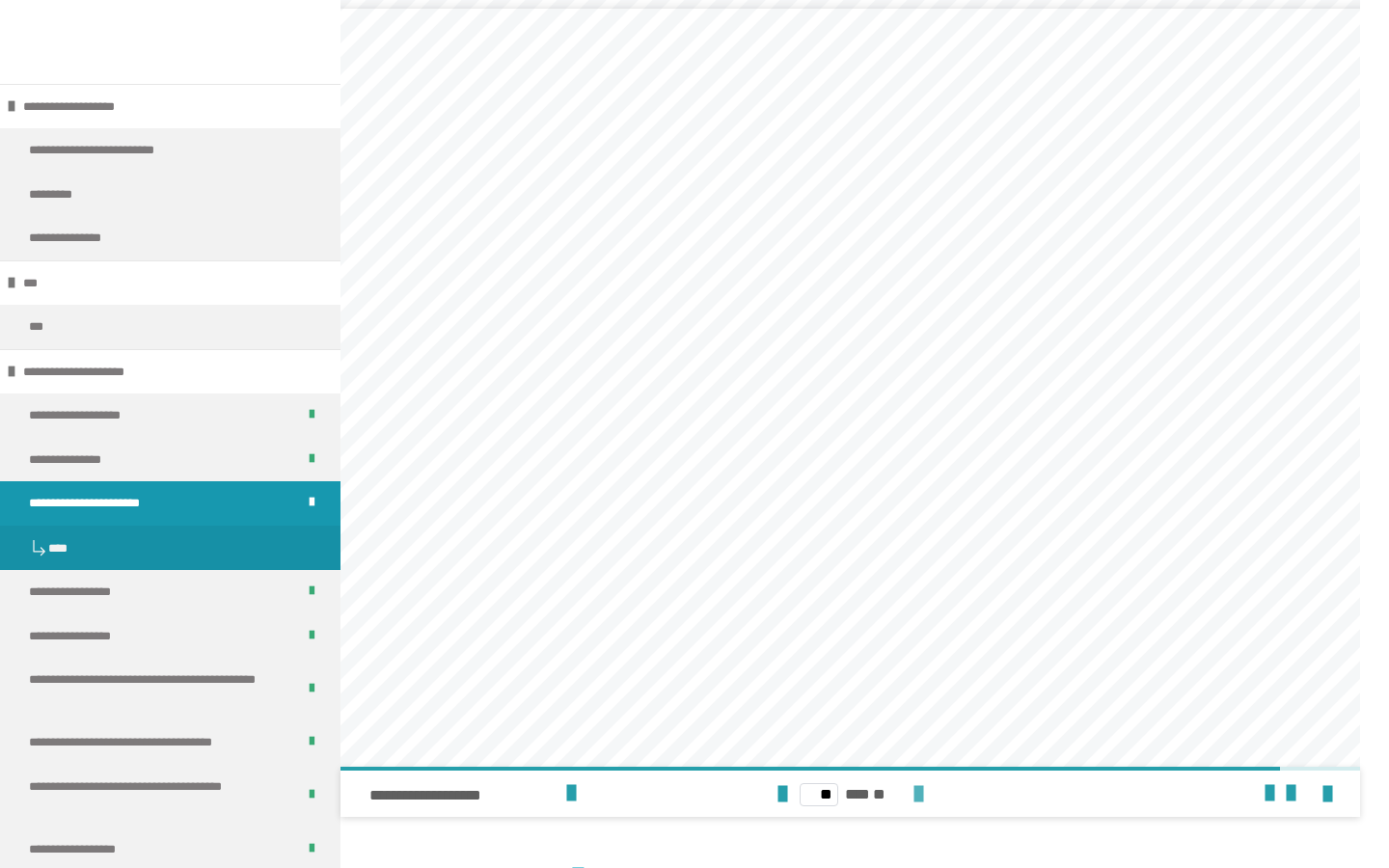 click at bounding box center [918, 795] 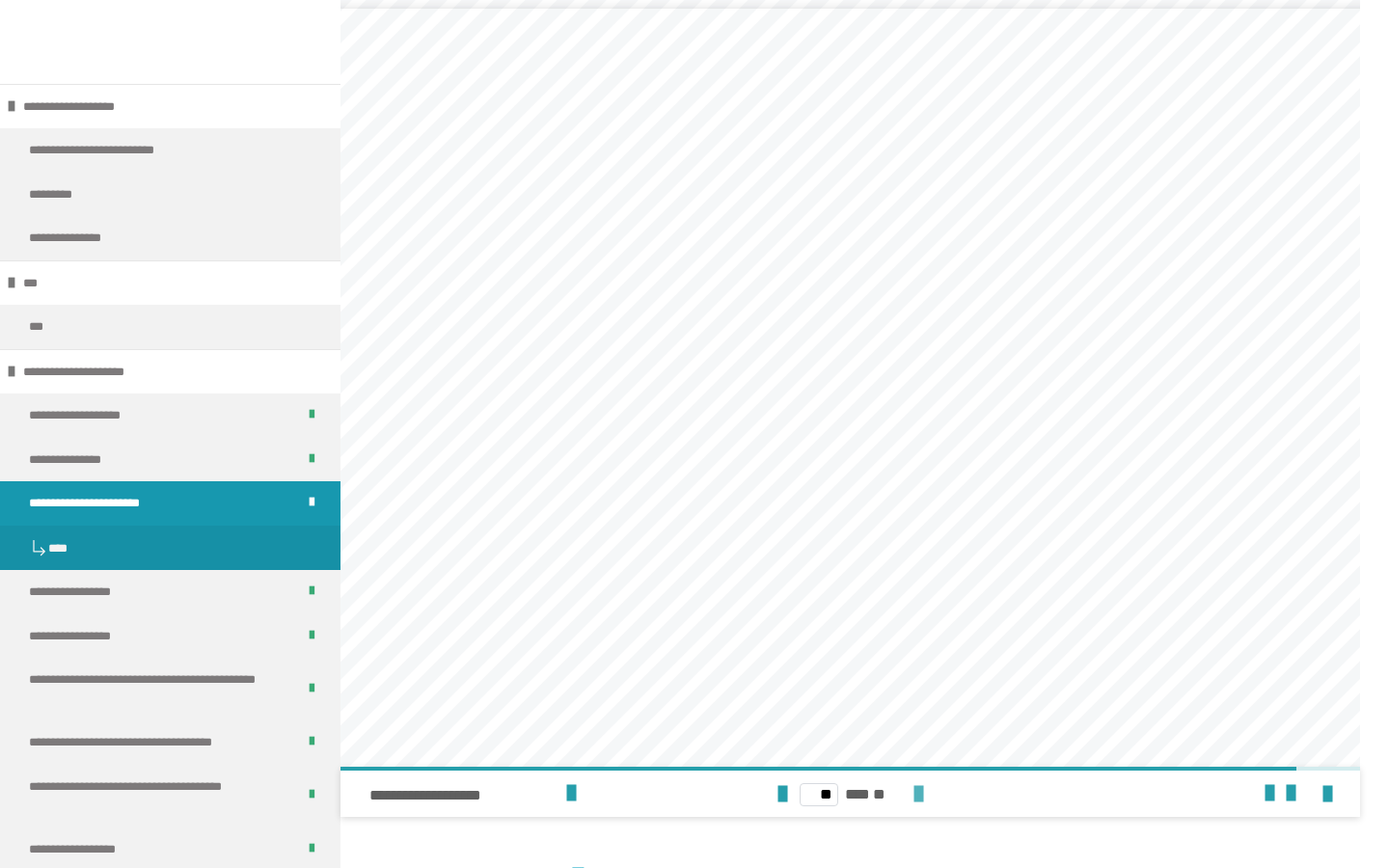 click at bounding box center [918, 795] 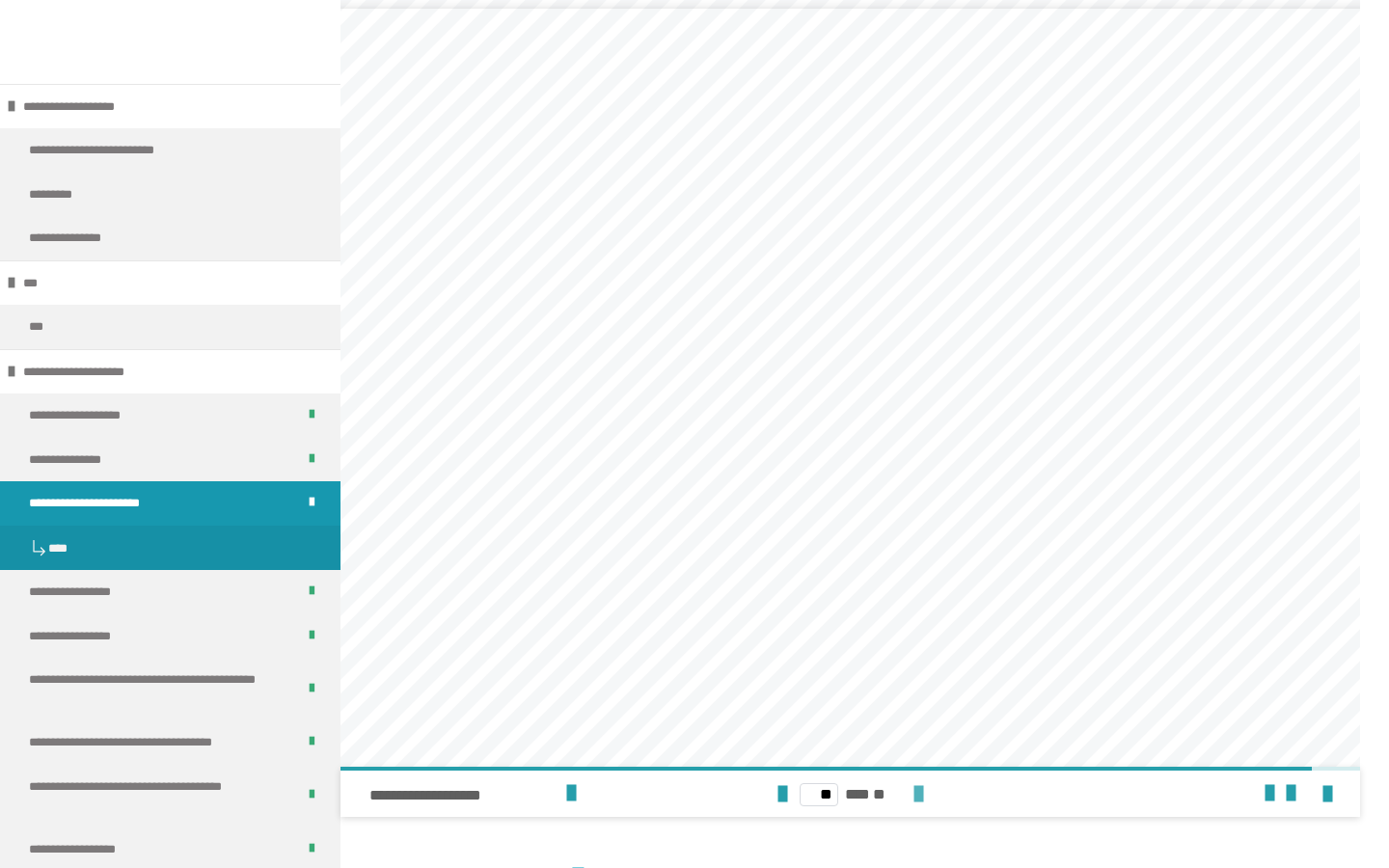 click at bounding box center [918, 795] 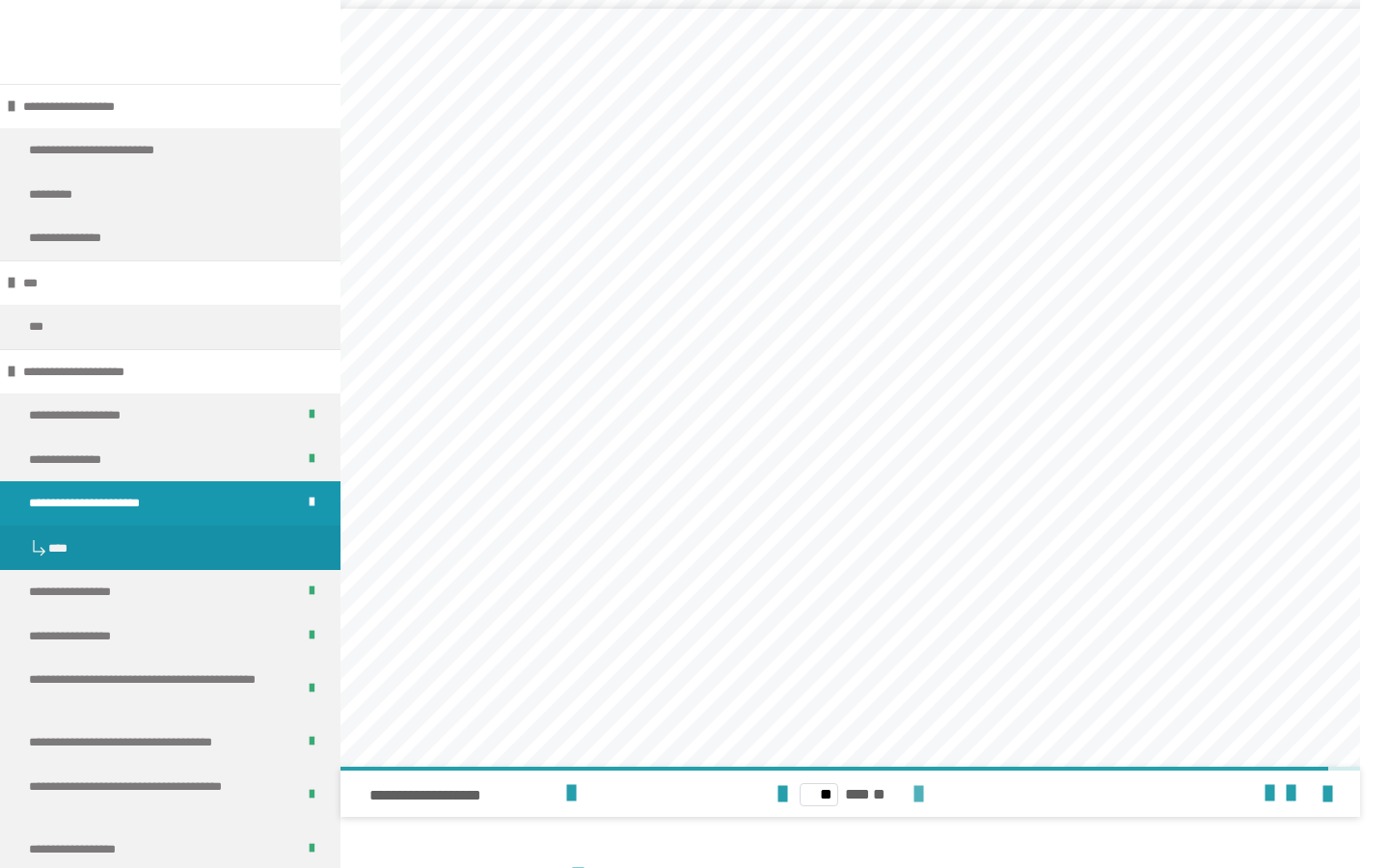 click at bounding box center (918, 795) 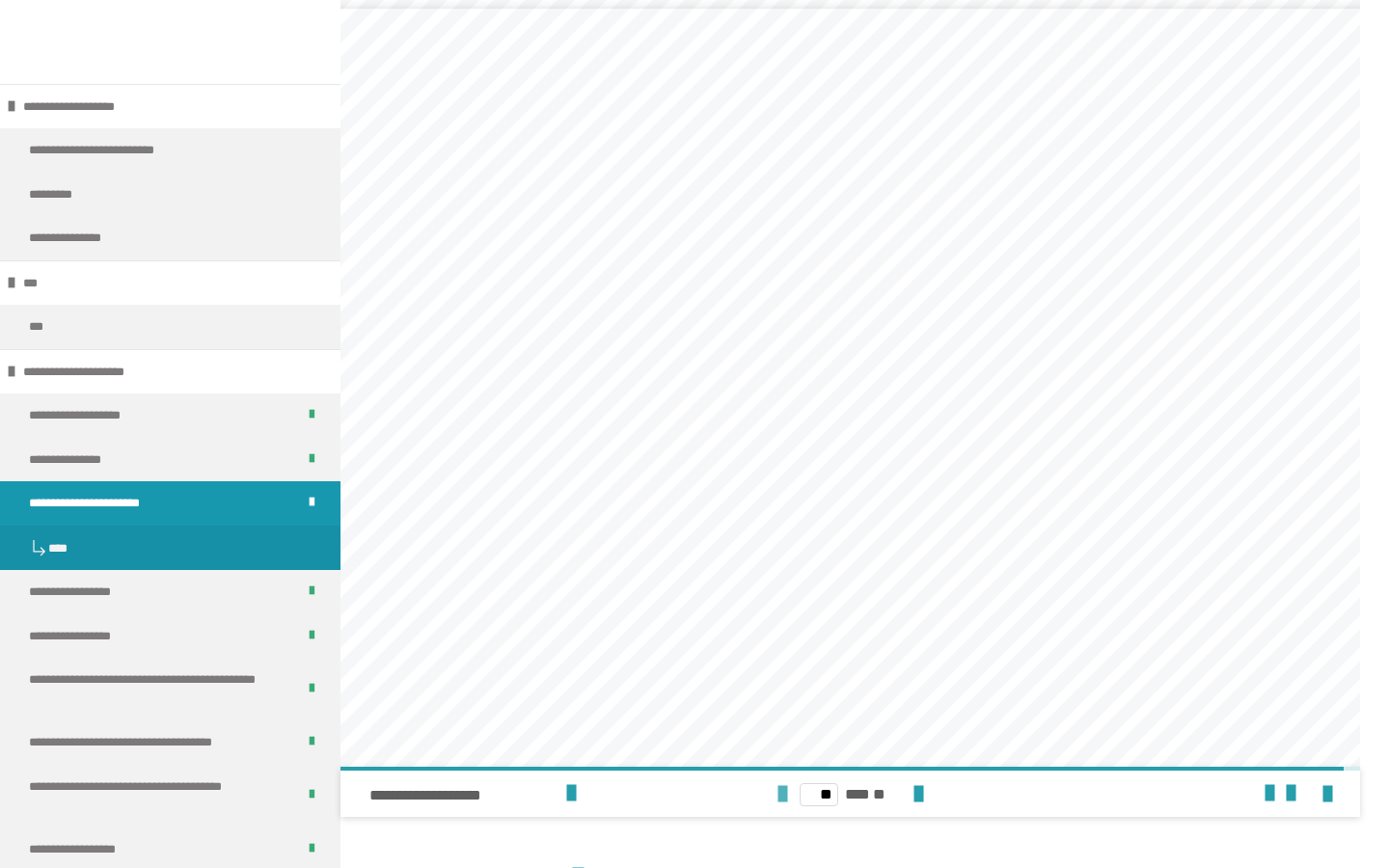 click at bounding box center [782, 795] 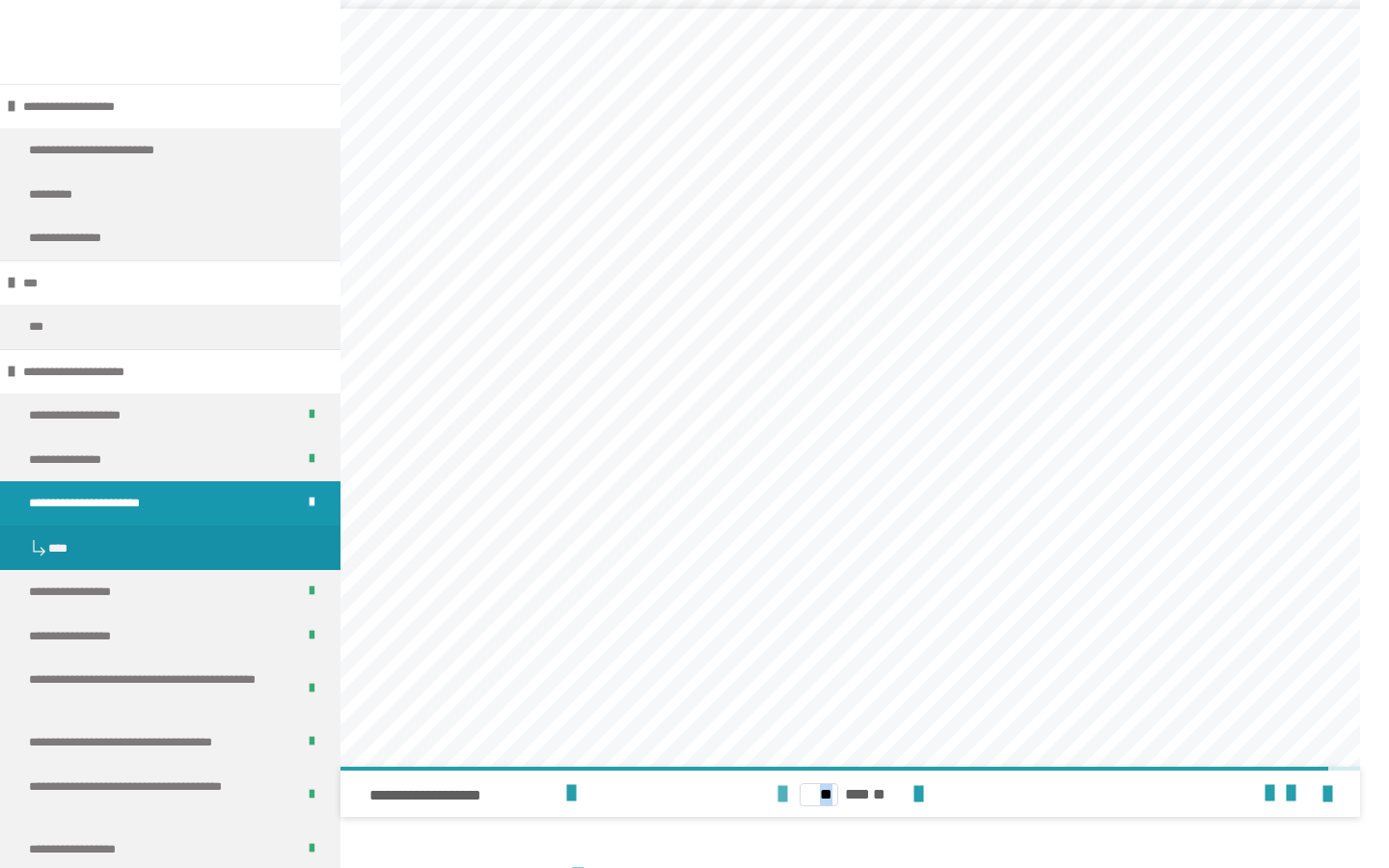 click at bounding box center [782, 795] 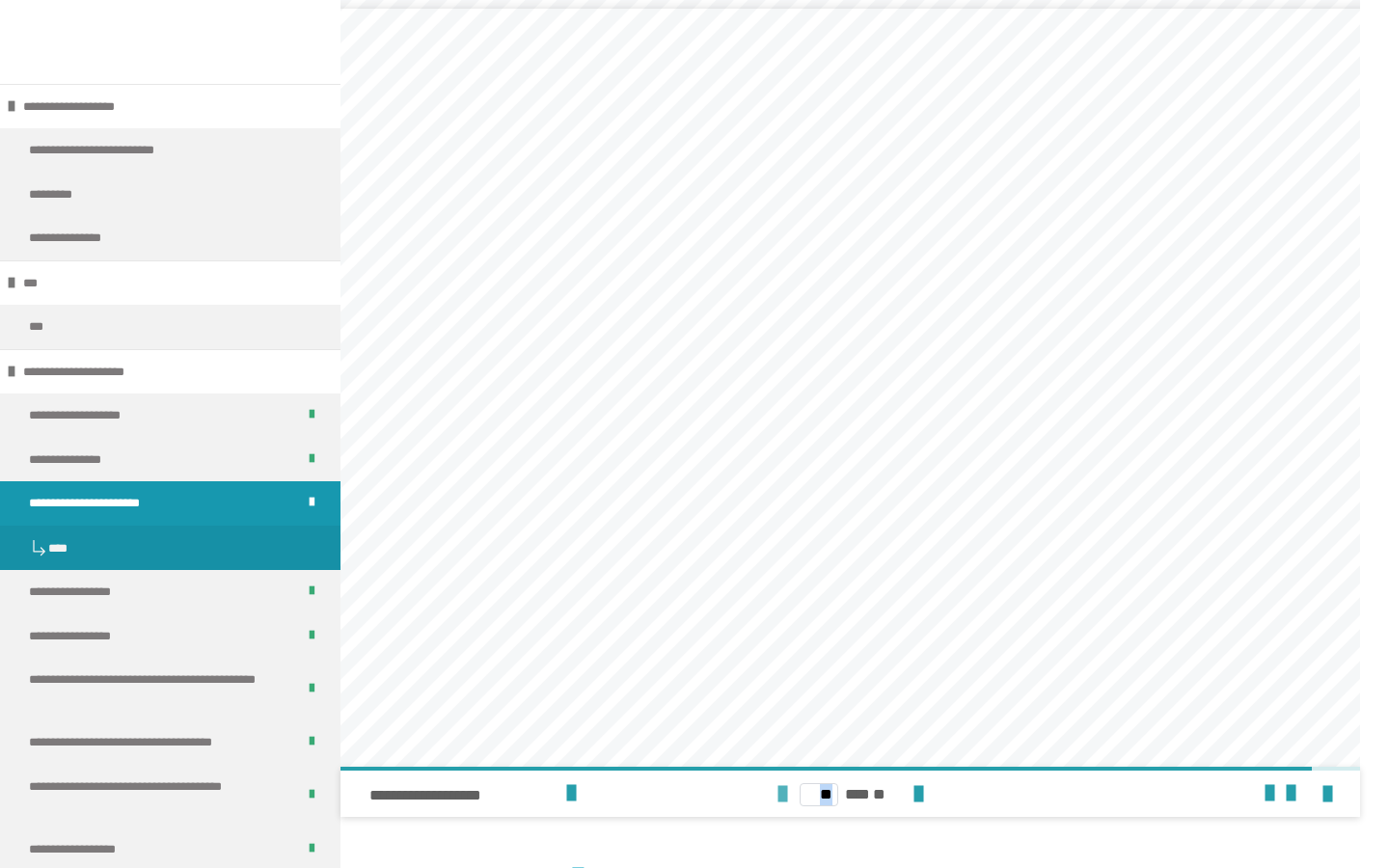 click at bounding box center (782, 795) 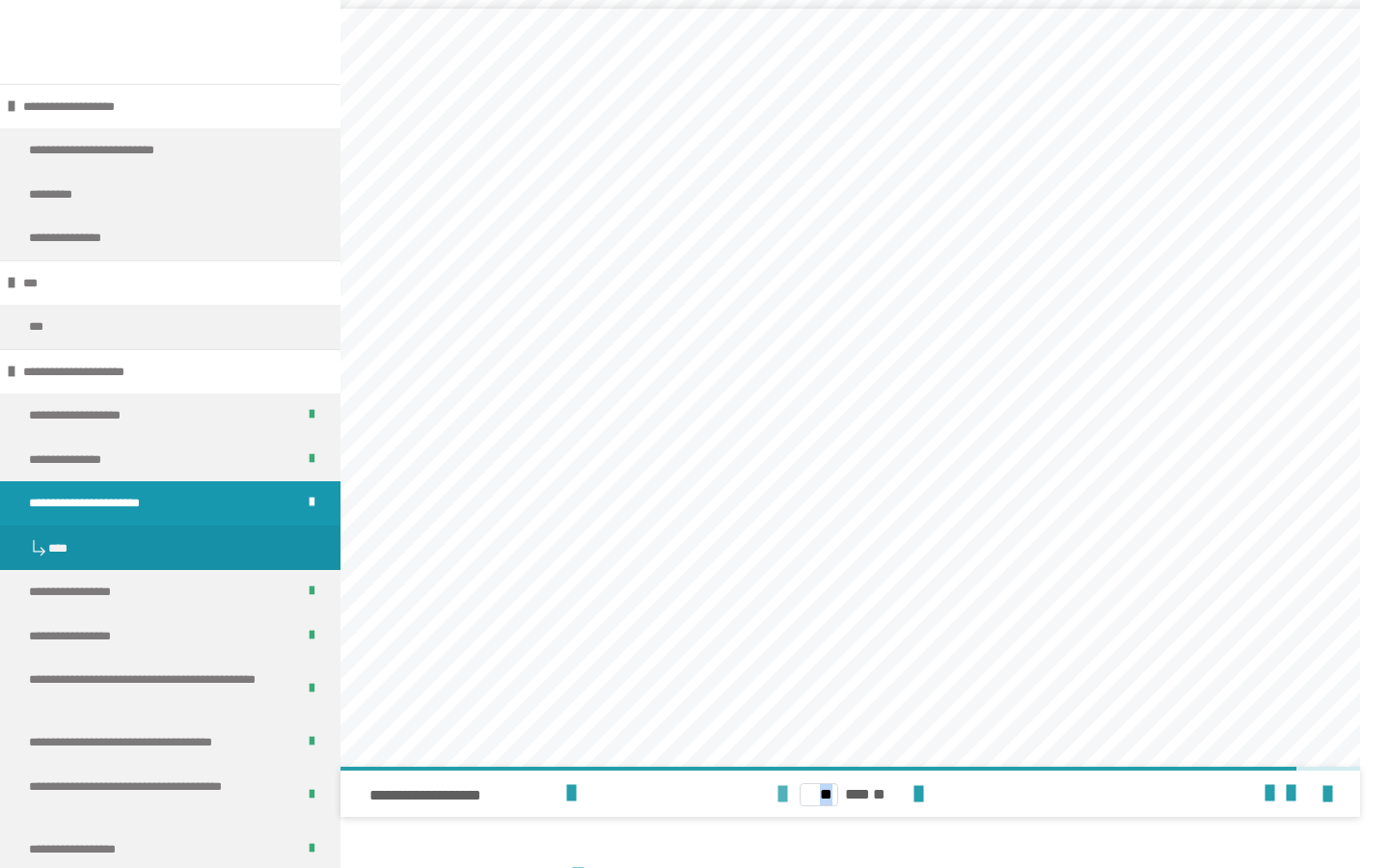 click at bounding box center (782, 795) 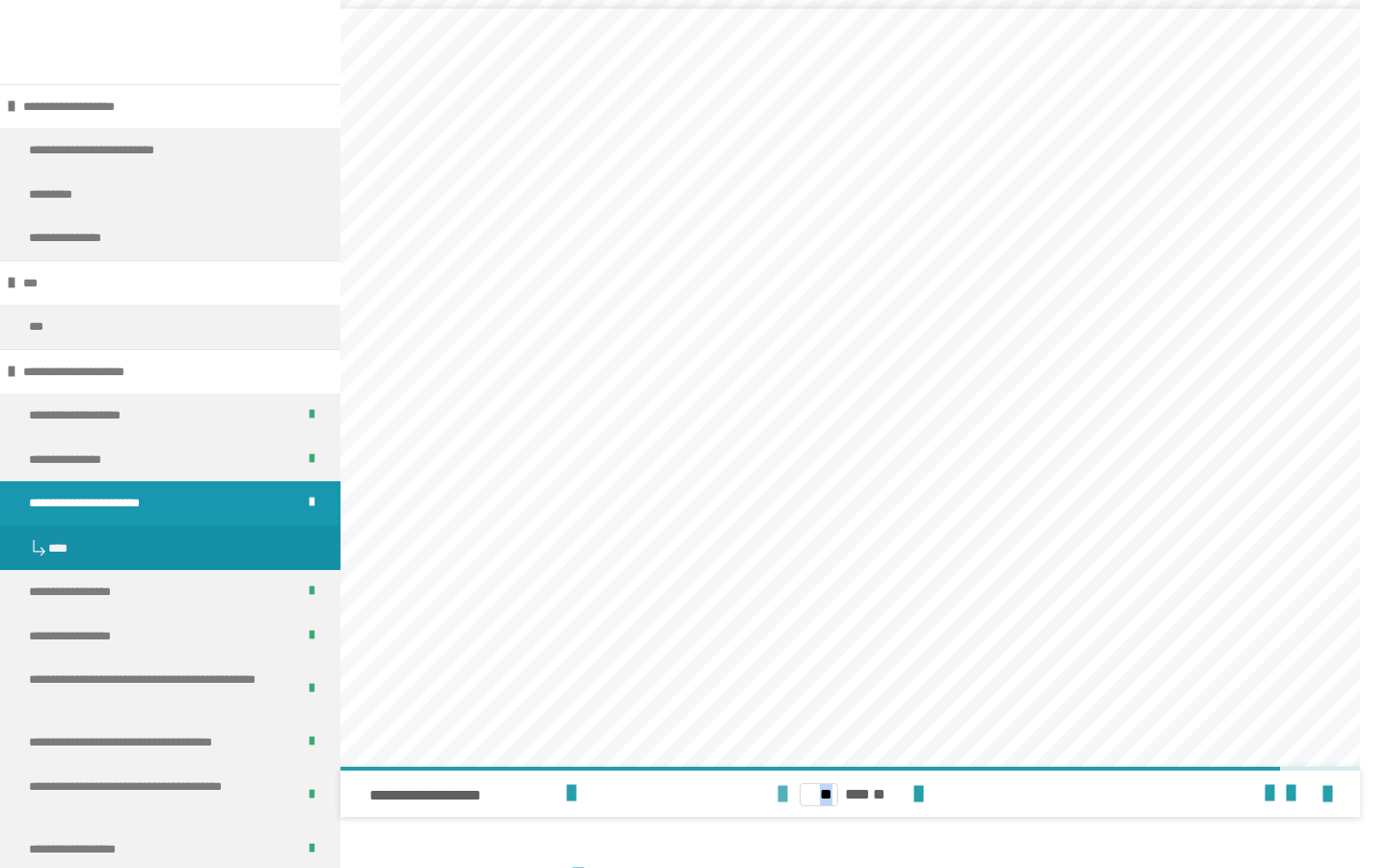 click at bounding box center [782, 795] 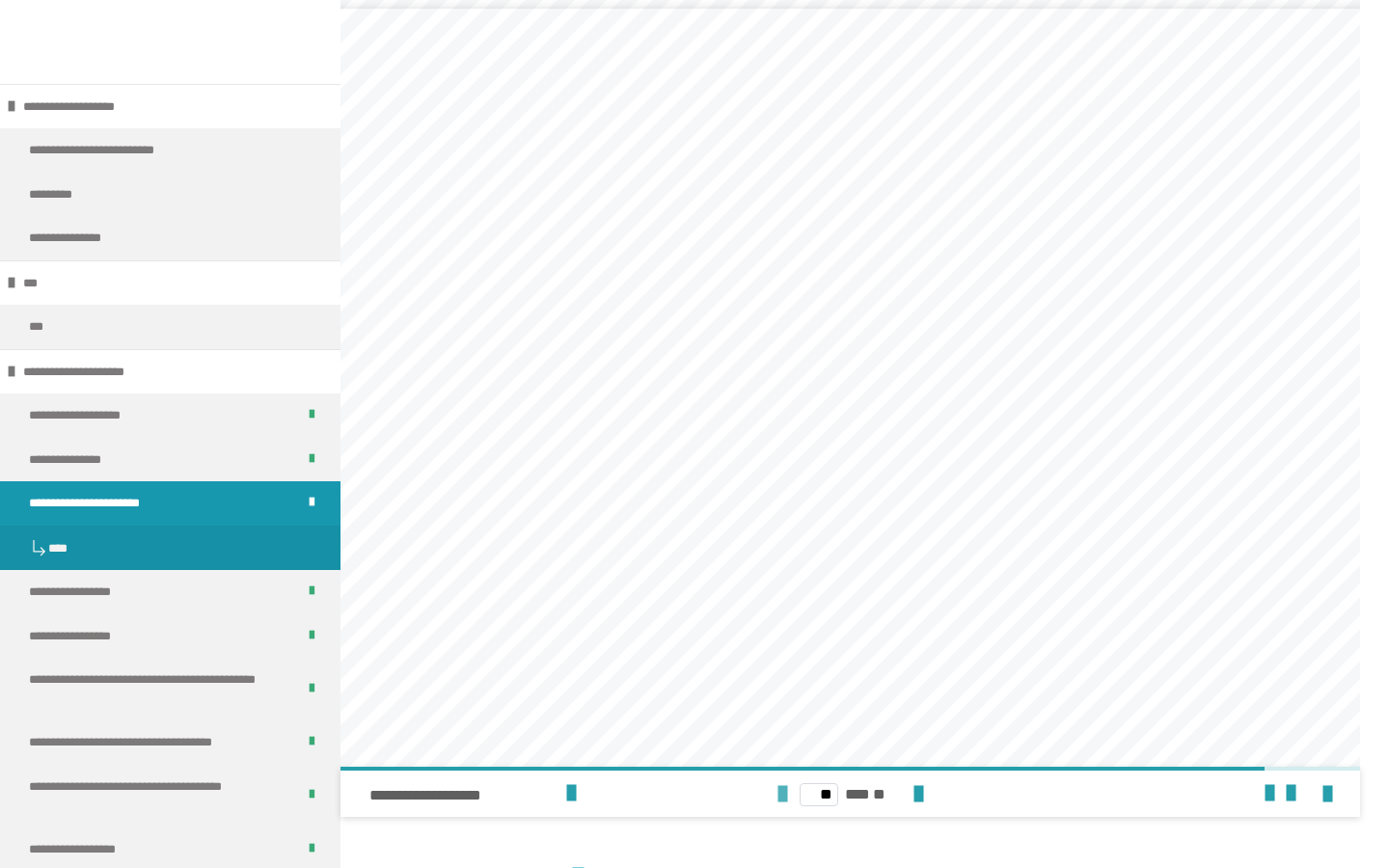 click at bounding box center (782, 795) 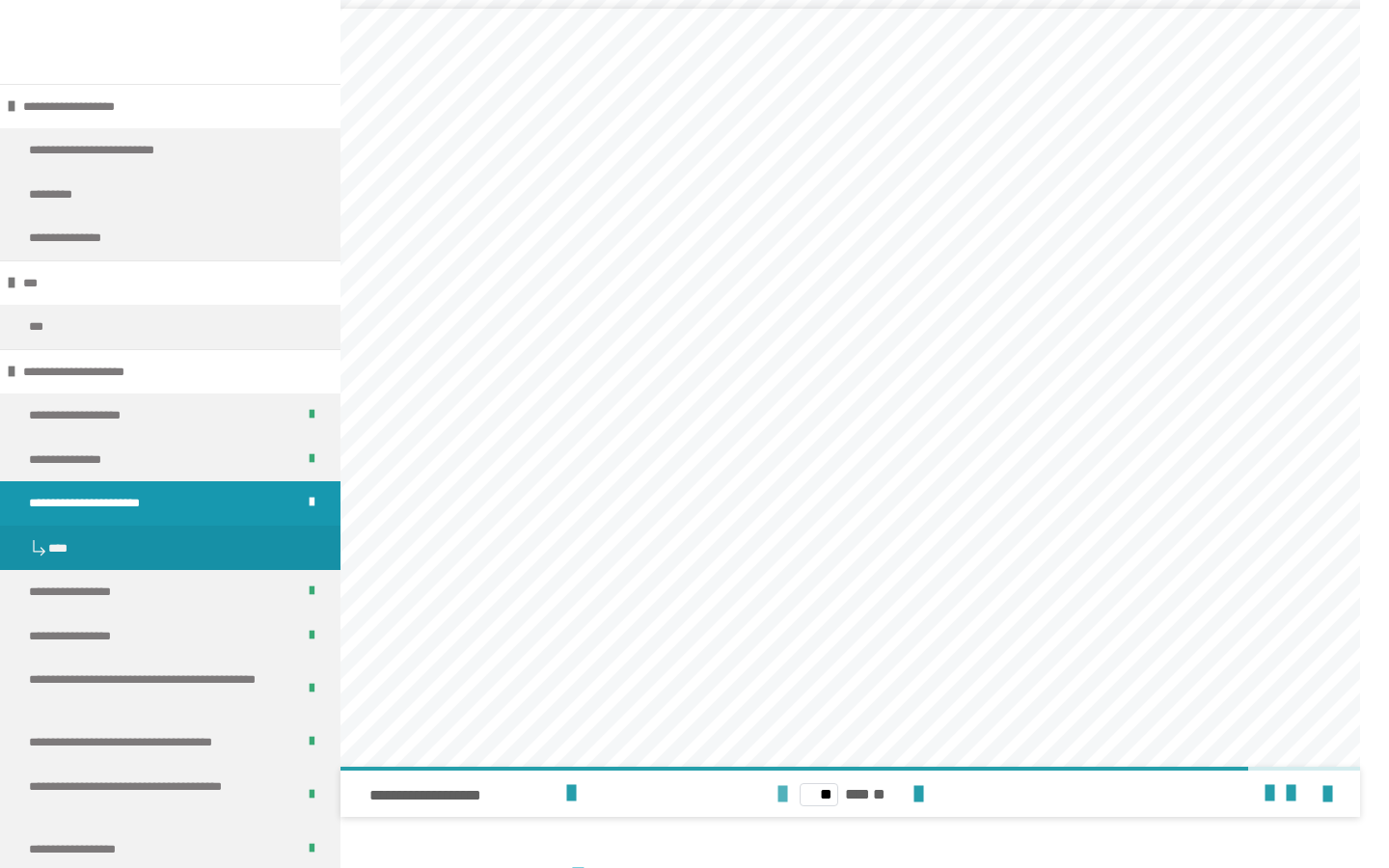 click at bounding box center [782, 795] 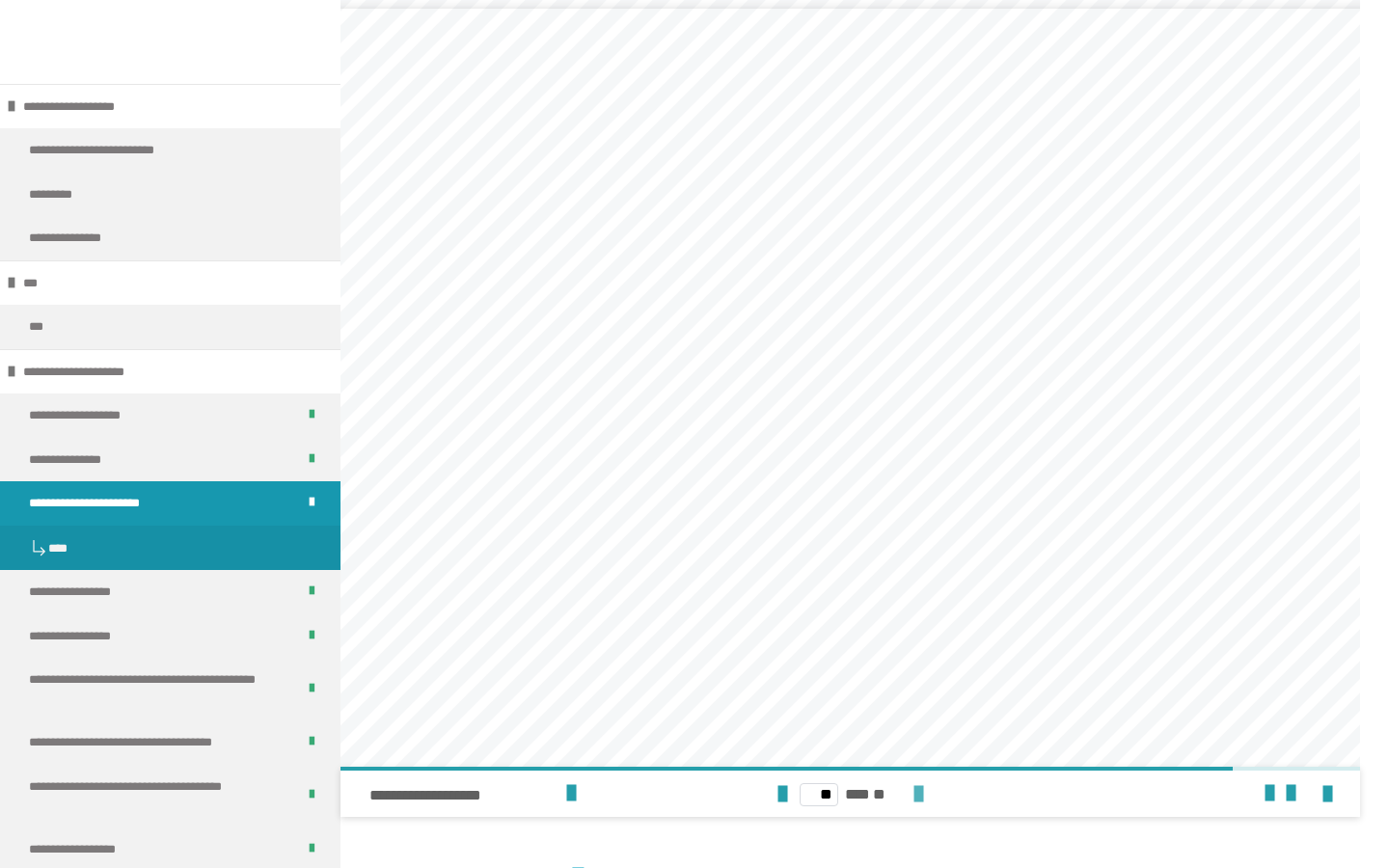 click at bounding box center [918, 795] 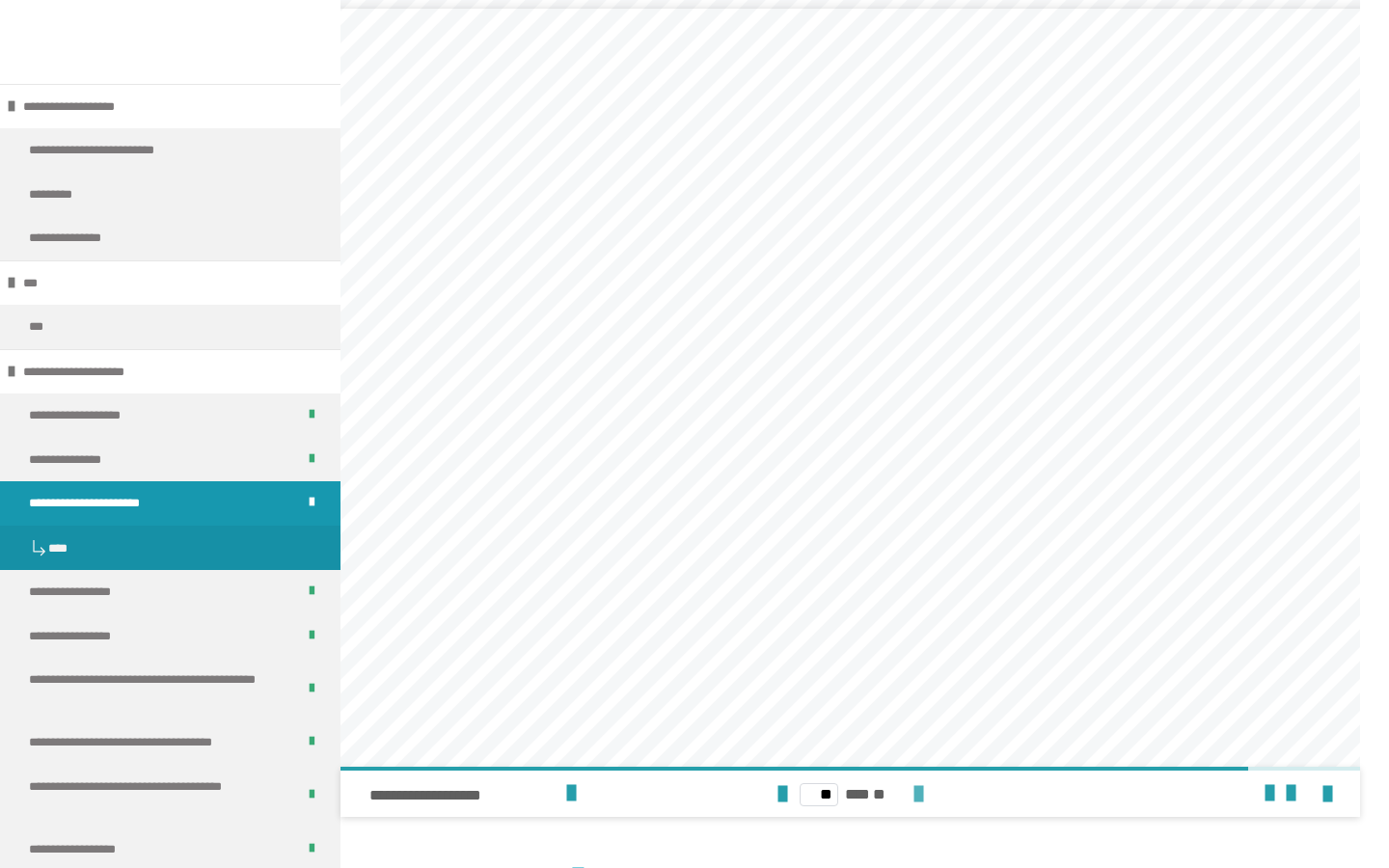 click at bounding box center [918, 795] 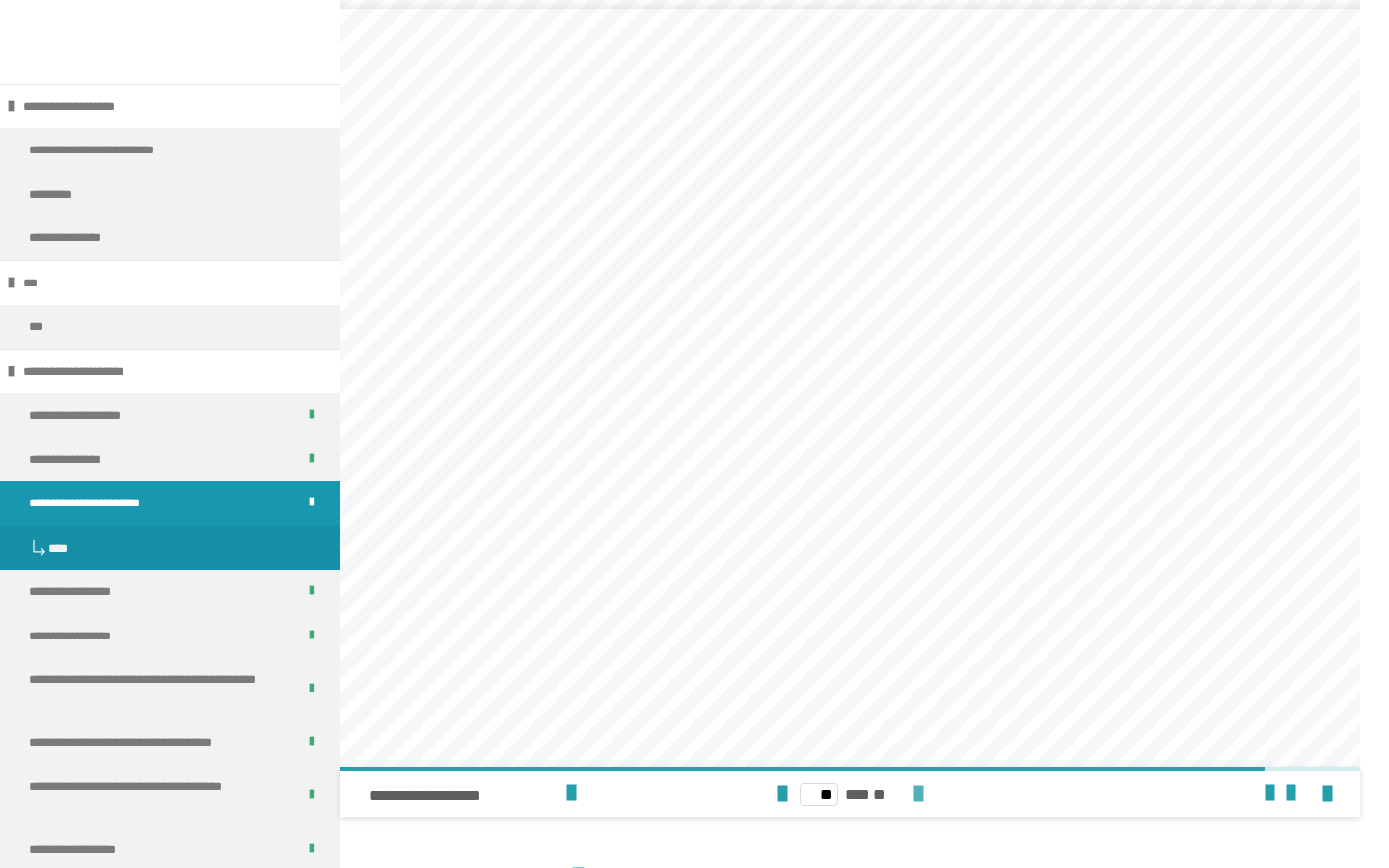 click at bounding box center (918, 795) 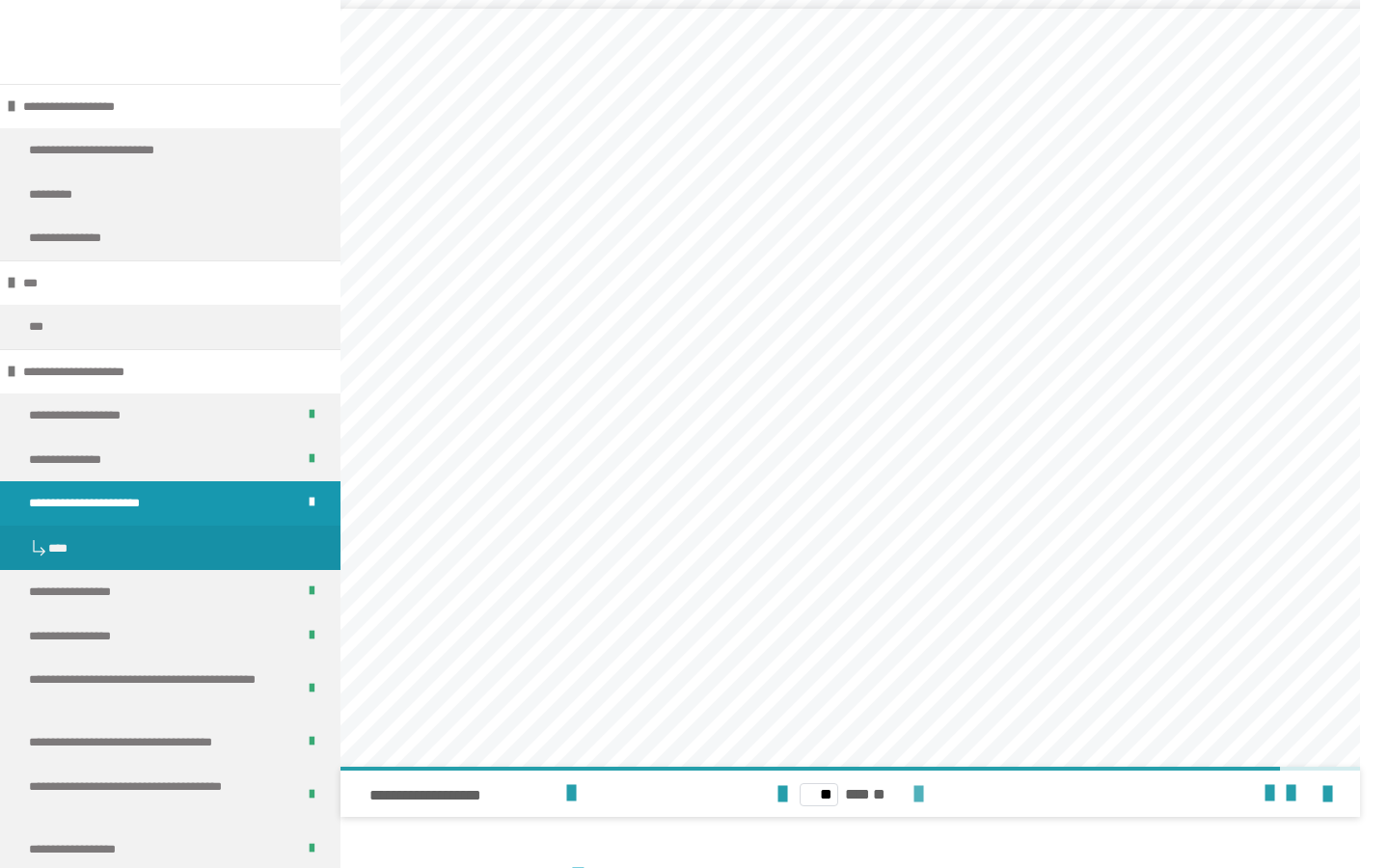 click at bounding box center (918, 795) 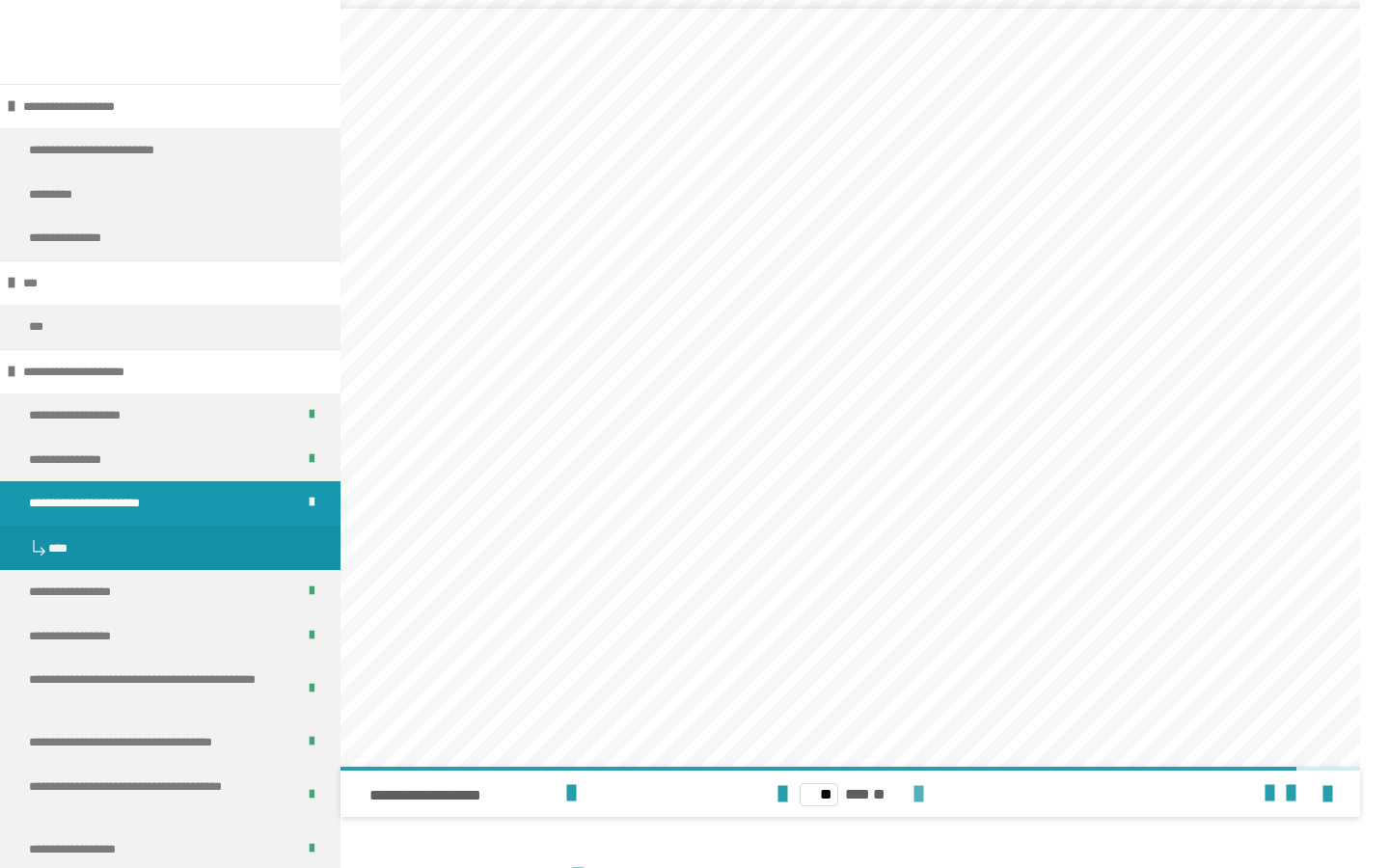 click at bounding box center [918, 795] 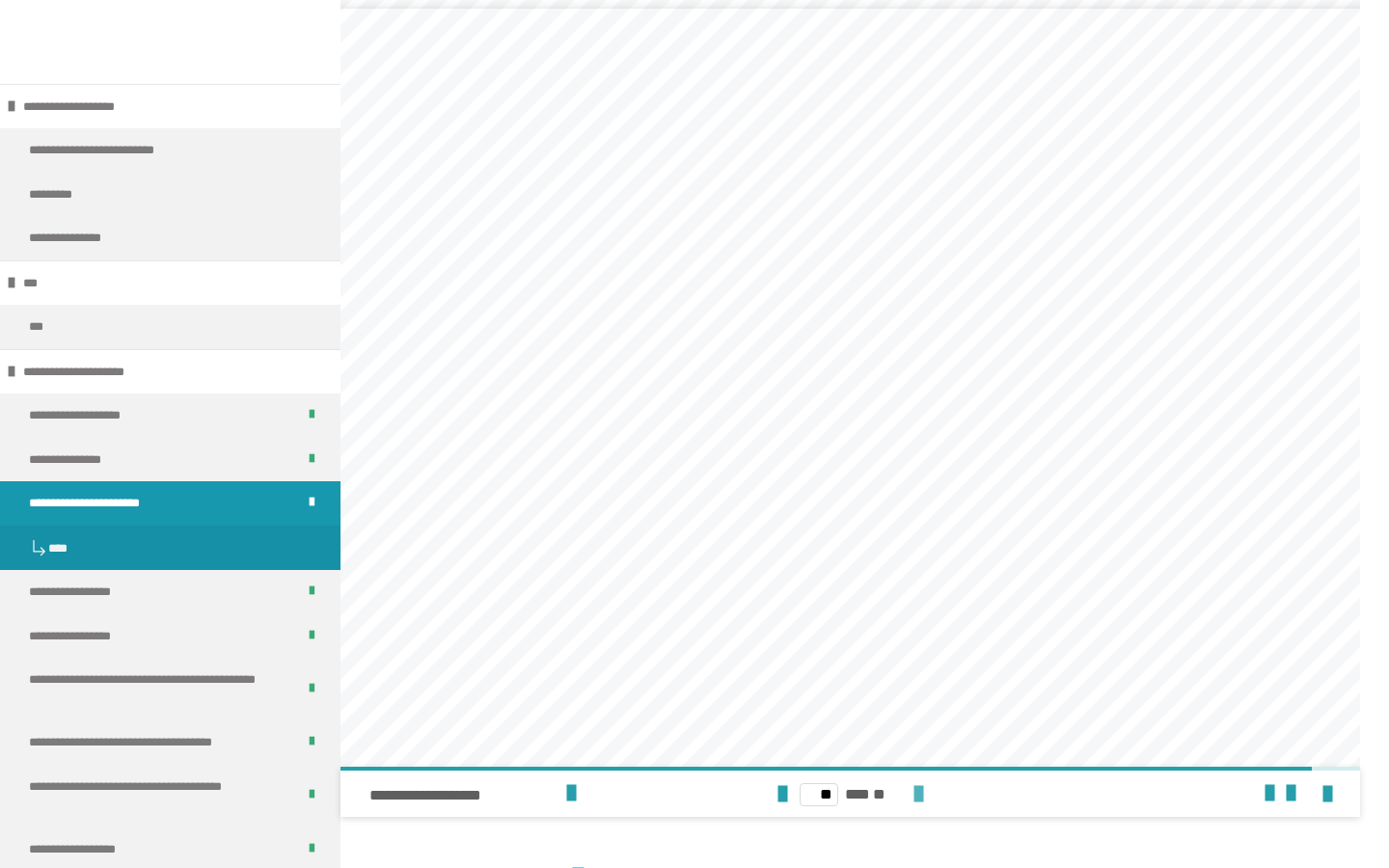 click at bounding box center [918, 795] 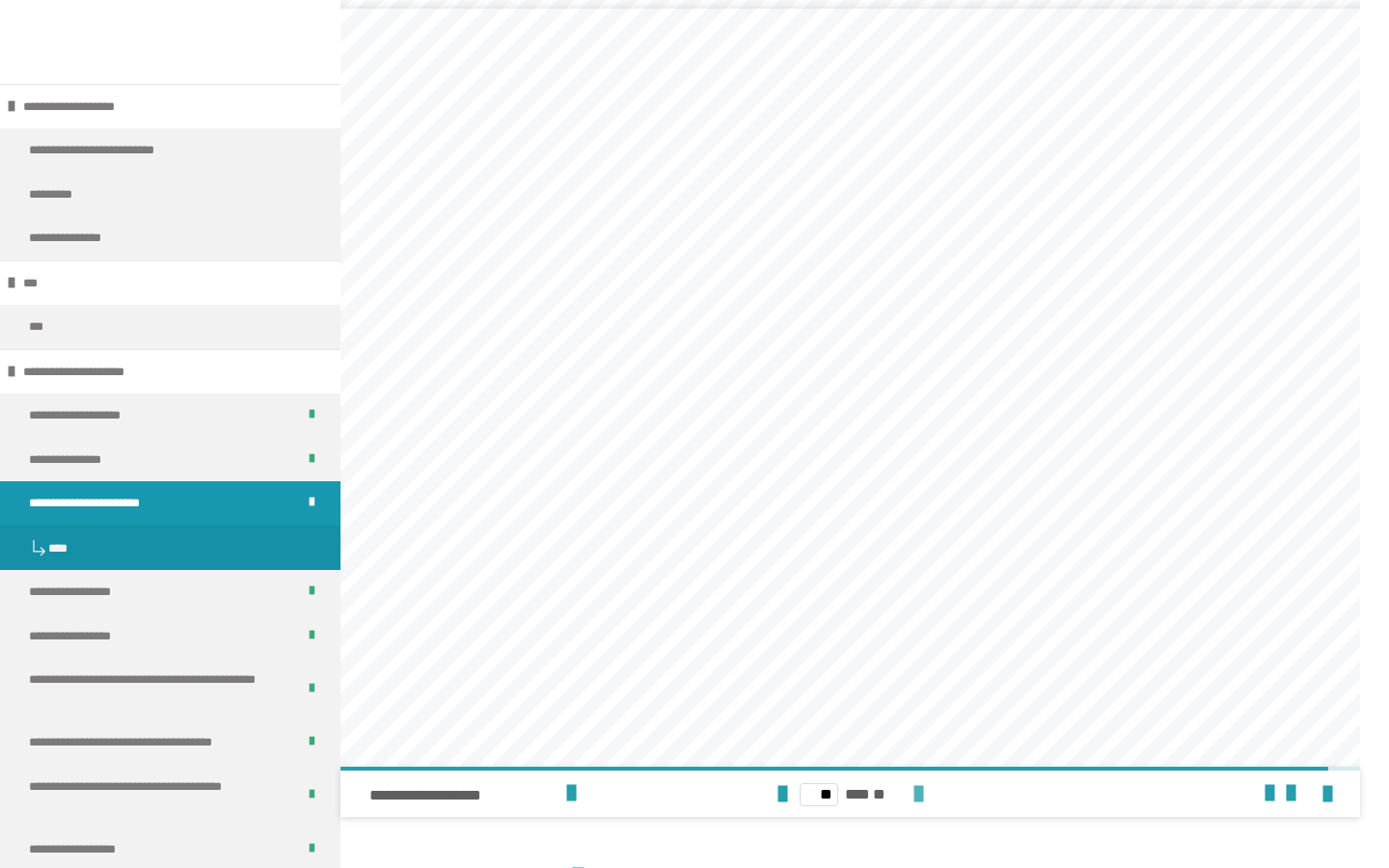 click at bounding box center (918, 795) 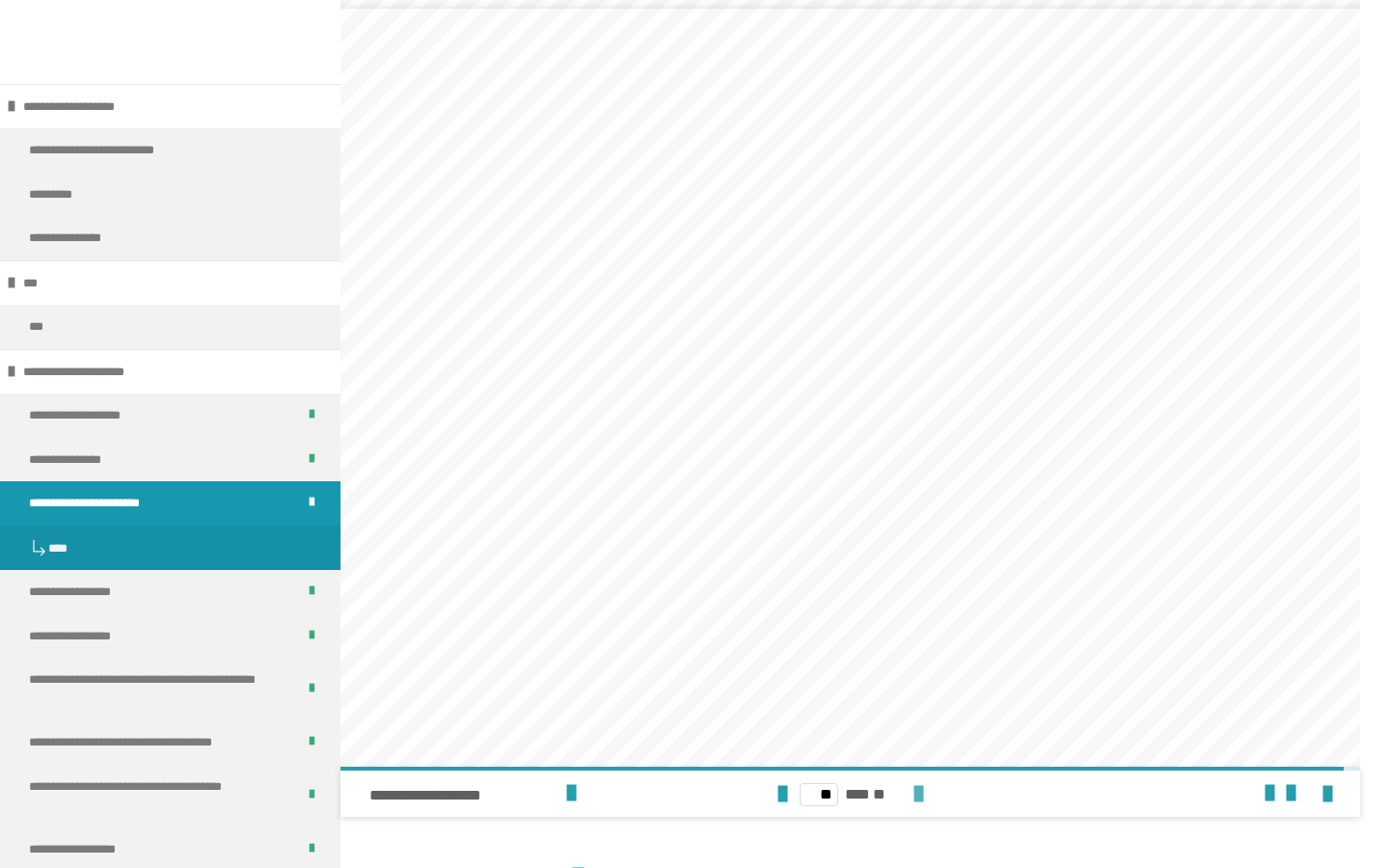 click at bounding box center (918, 795) 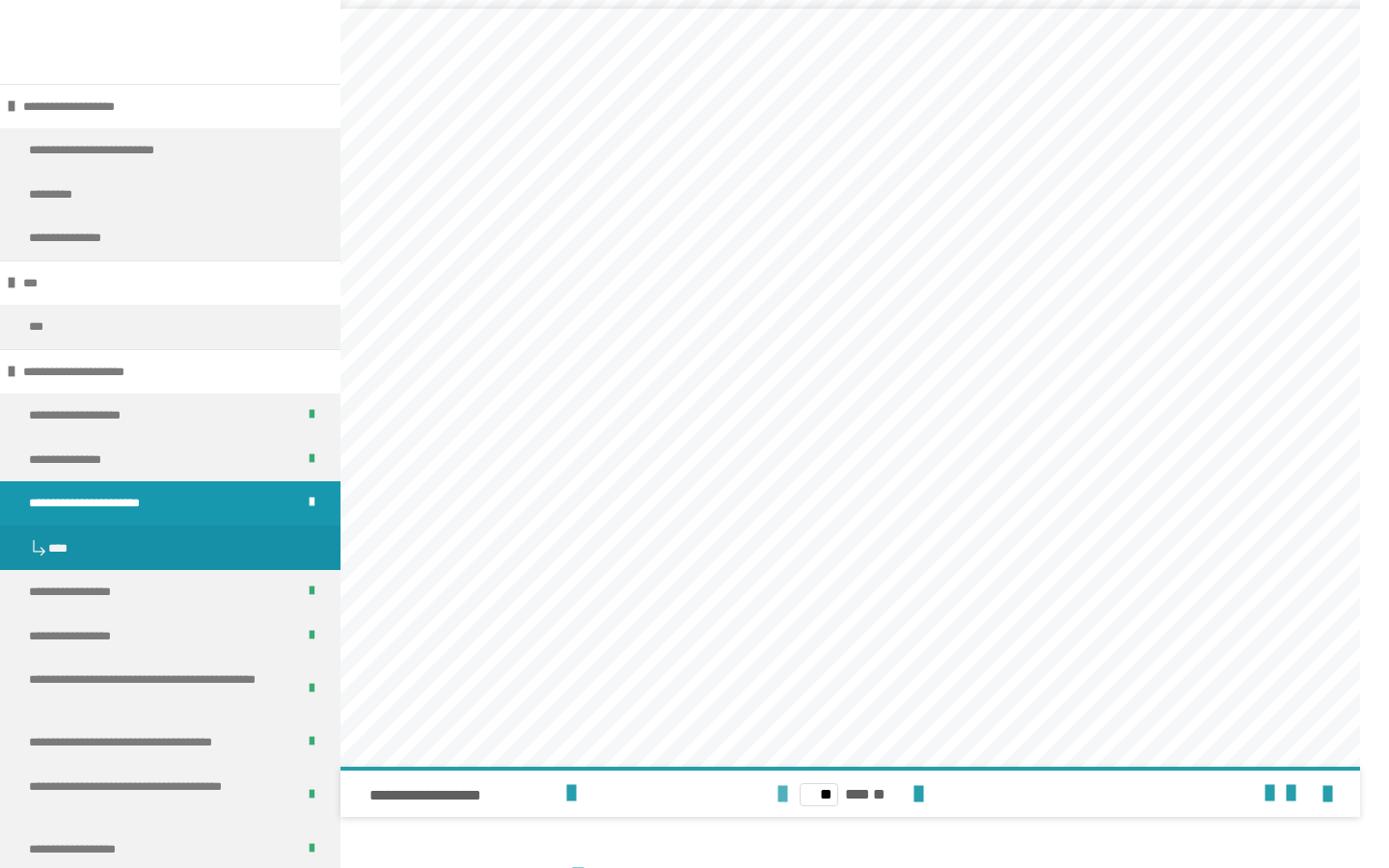 click at bounding box center (782, 795) 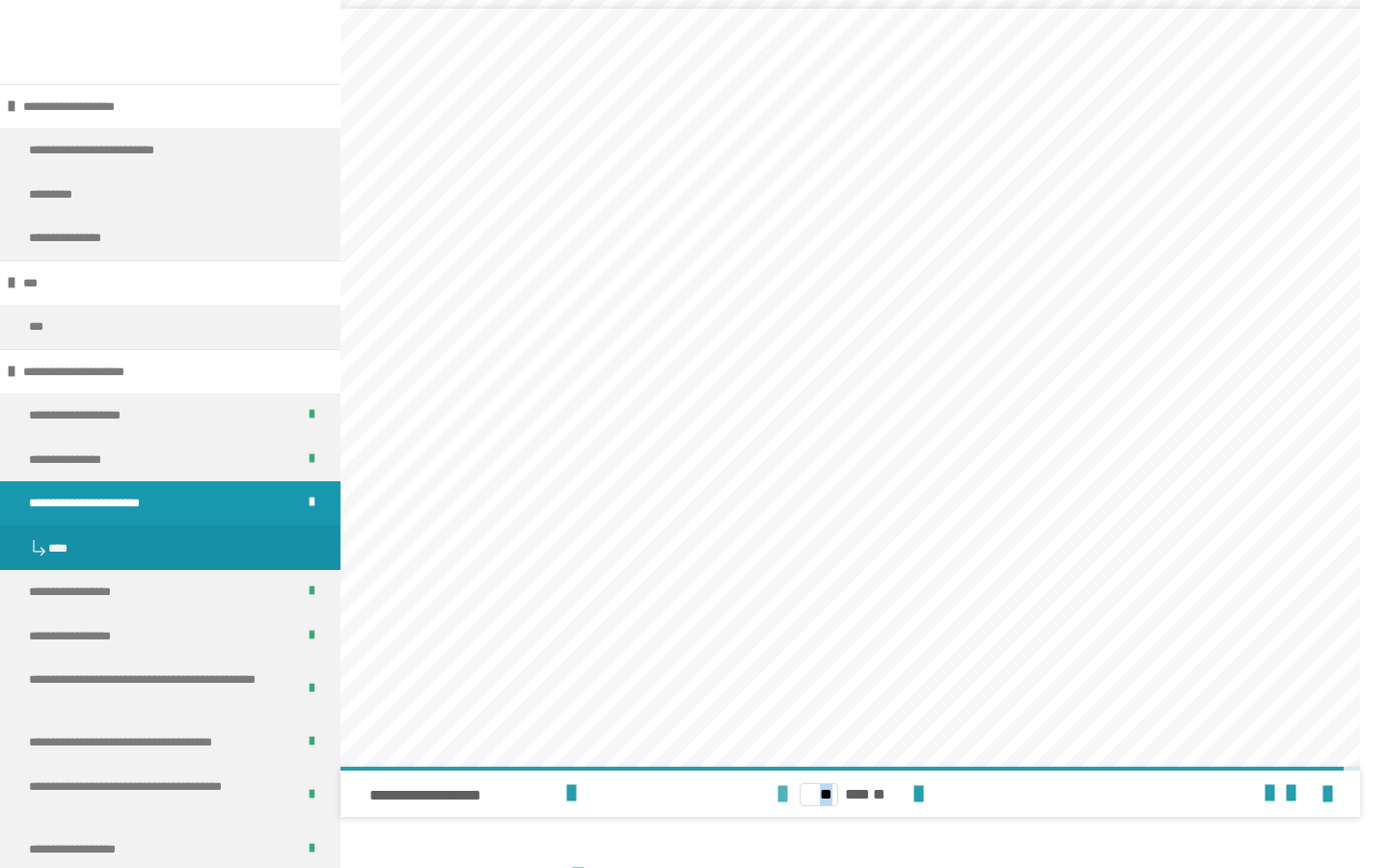 click at bounding box center (782, 795) 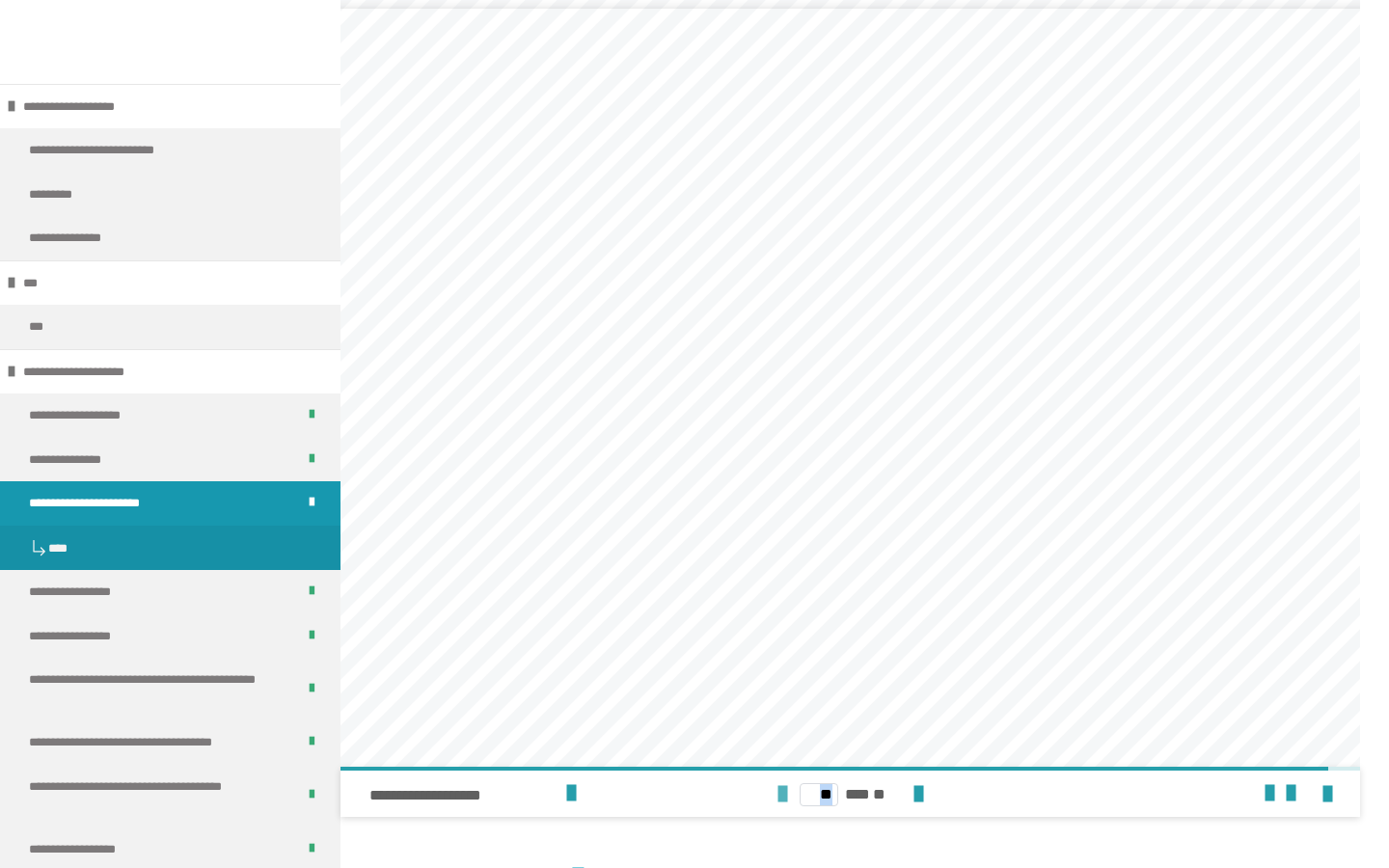 click at bounding box center [782, 795] 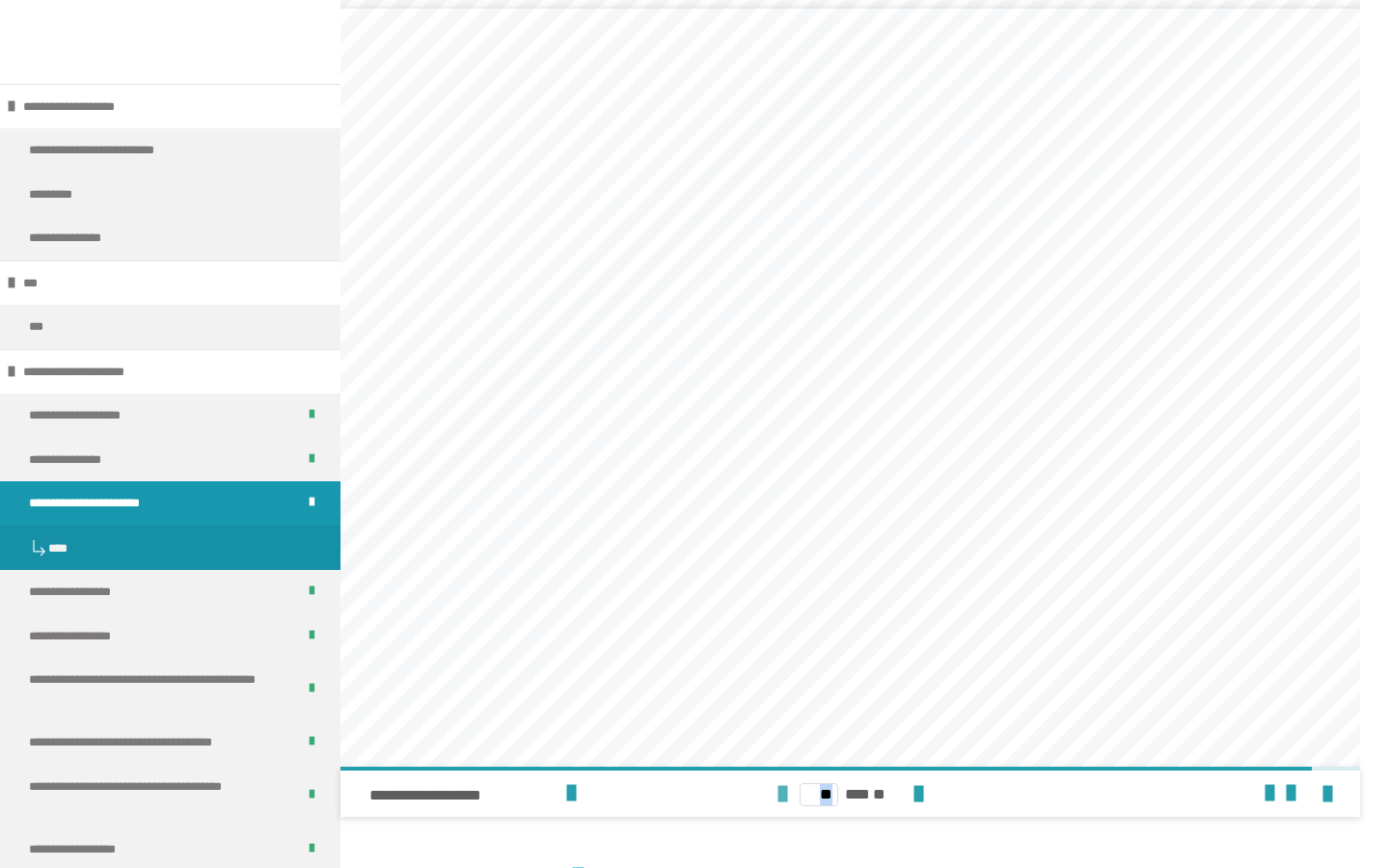 click at bounding box center (782, 795) 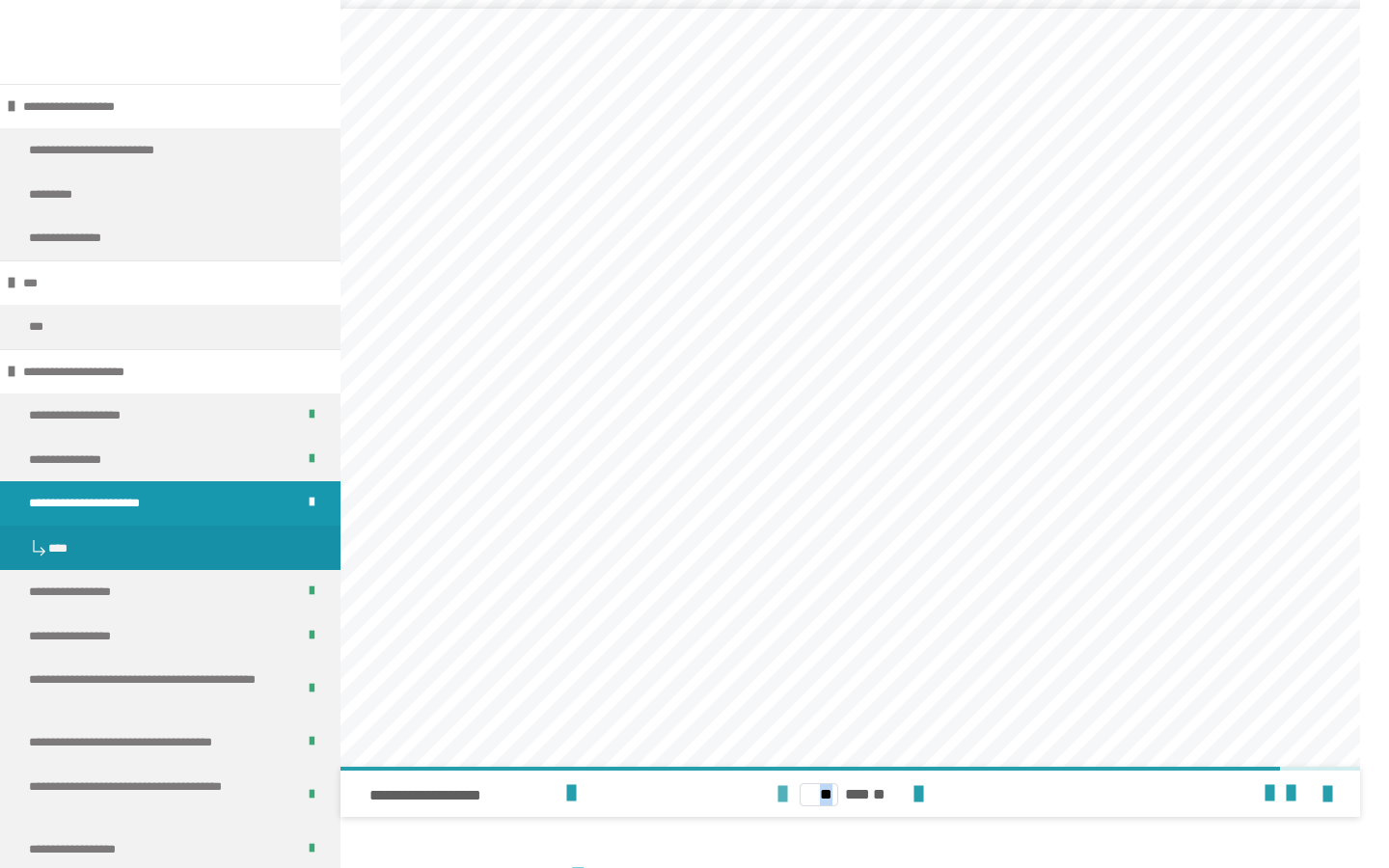 click at bounding box center [782, 795] 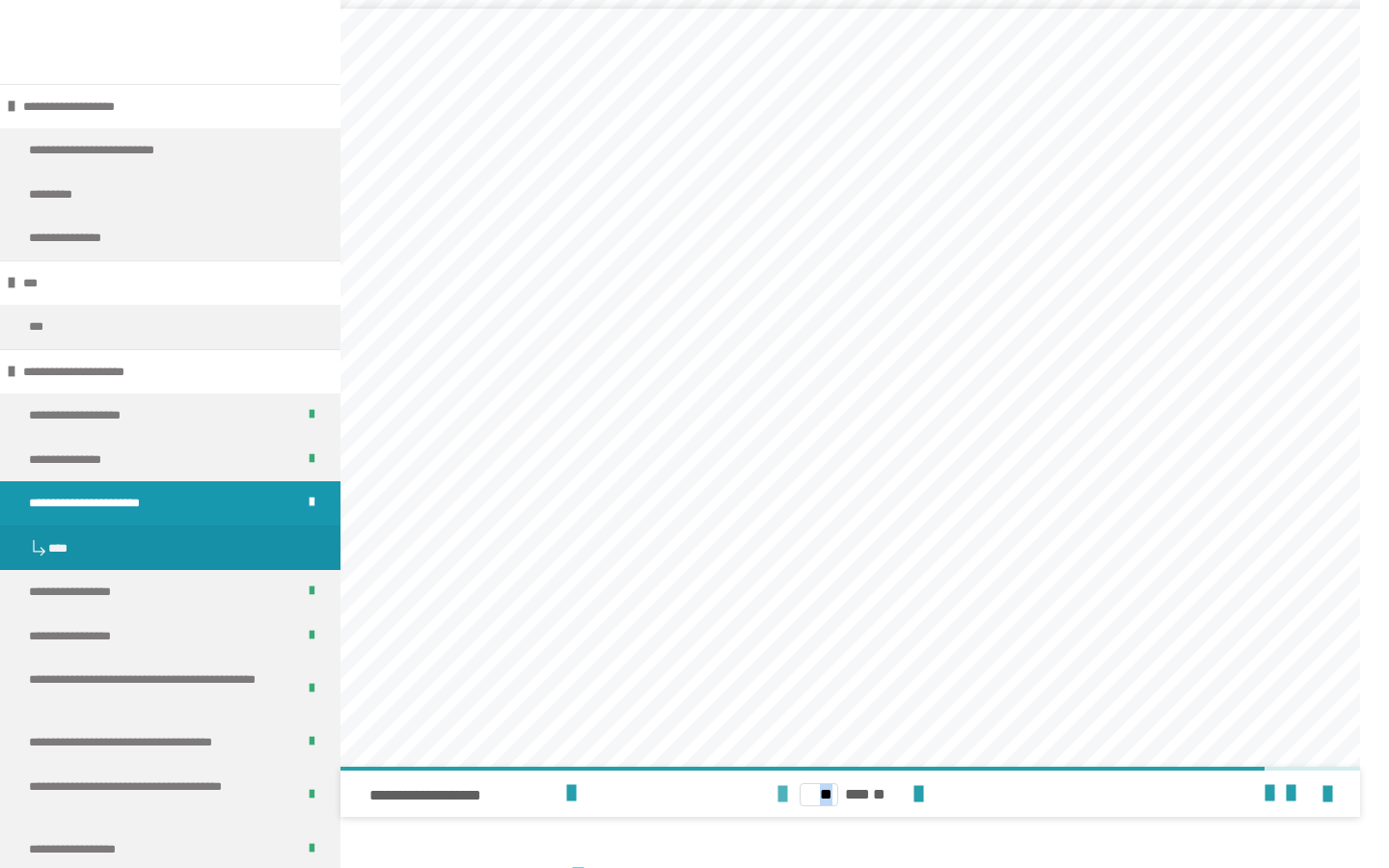 click at bounding box center (782, 795) 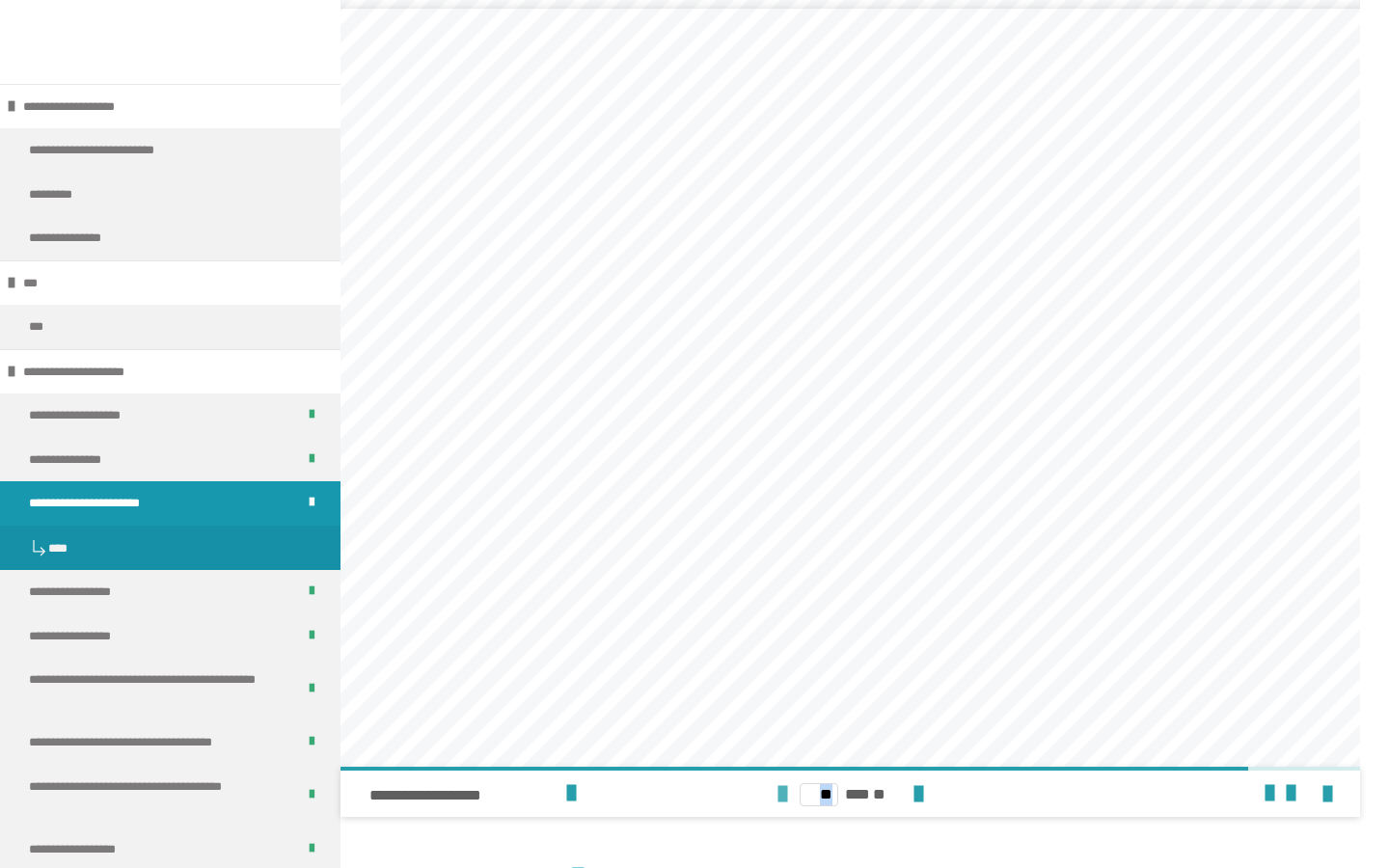 click at bounding box center [782, 795] 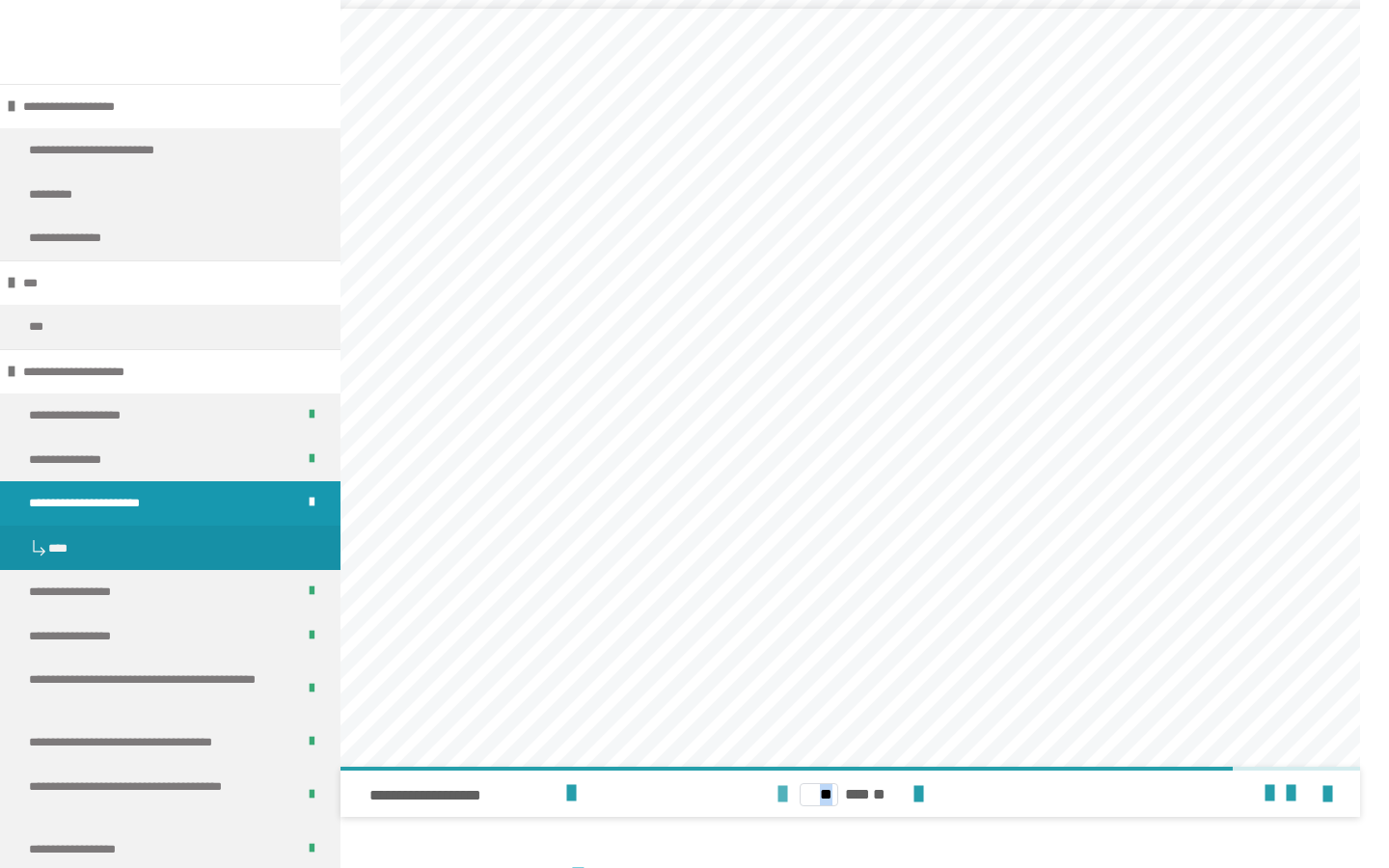 click at bounding box center [782, 795] 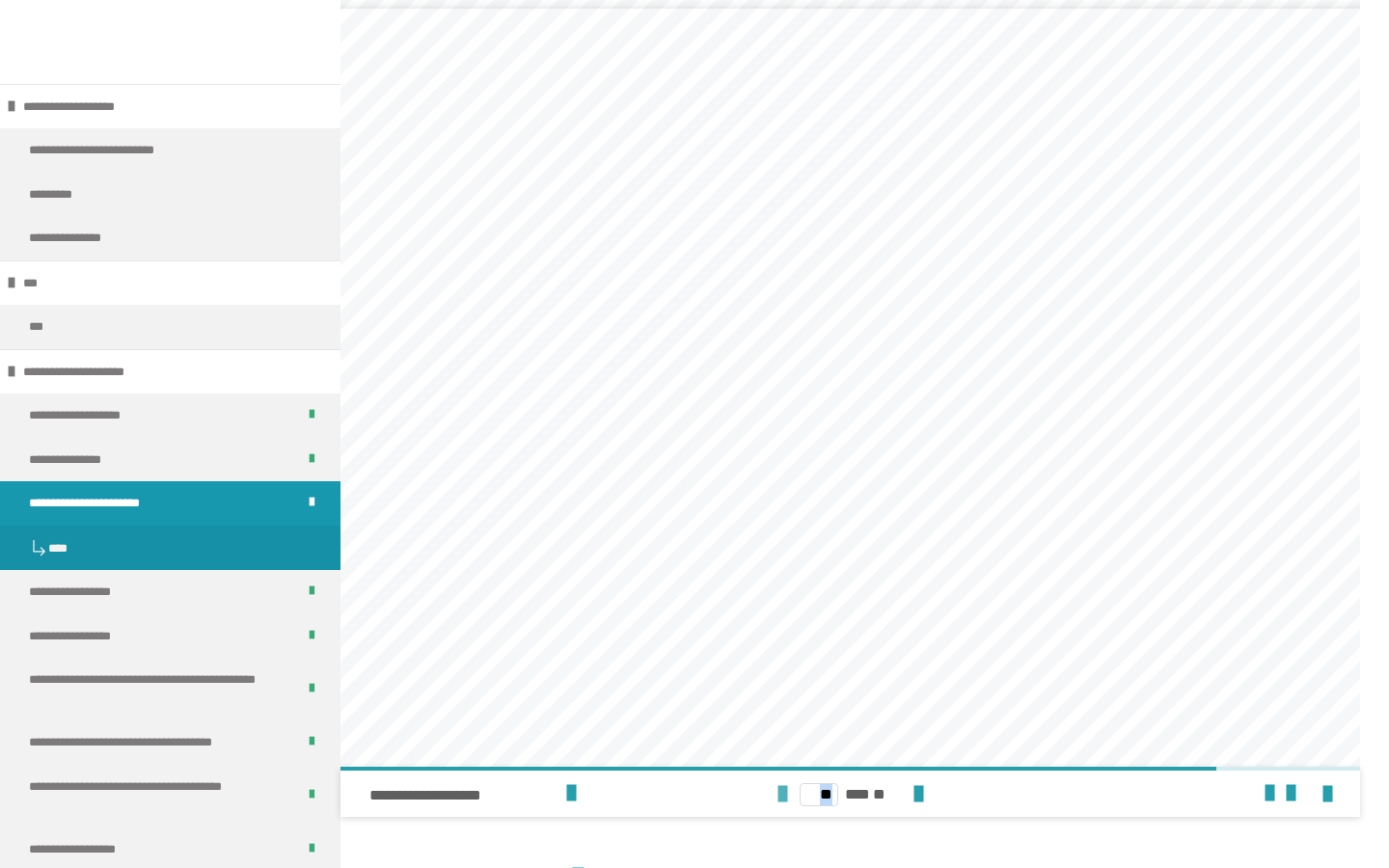 click at bounding box center [782, 795] 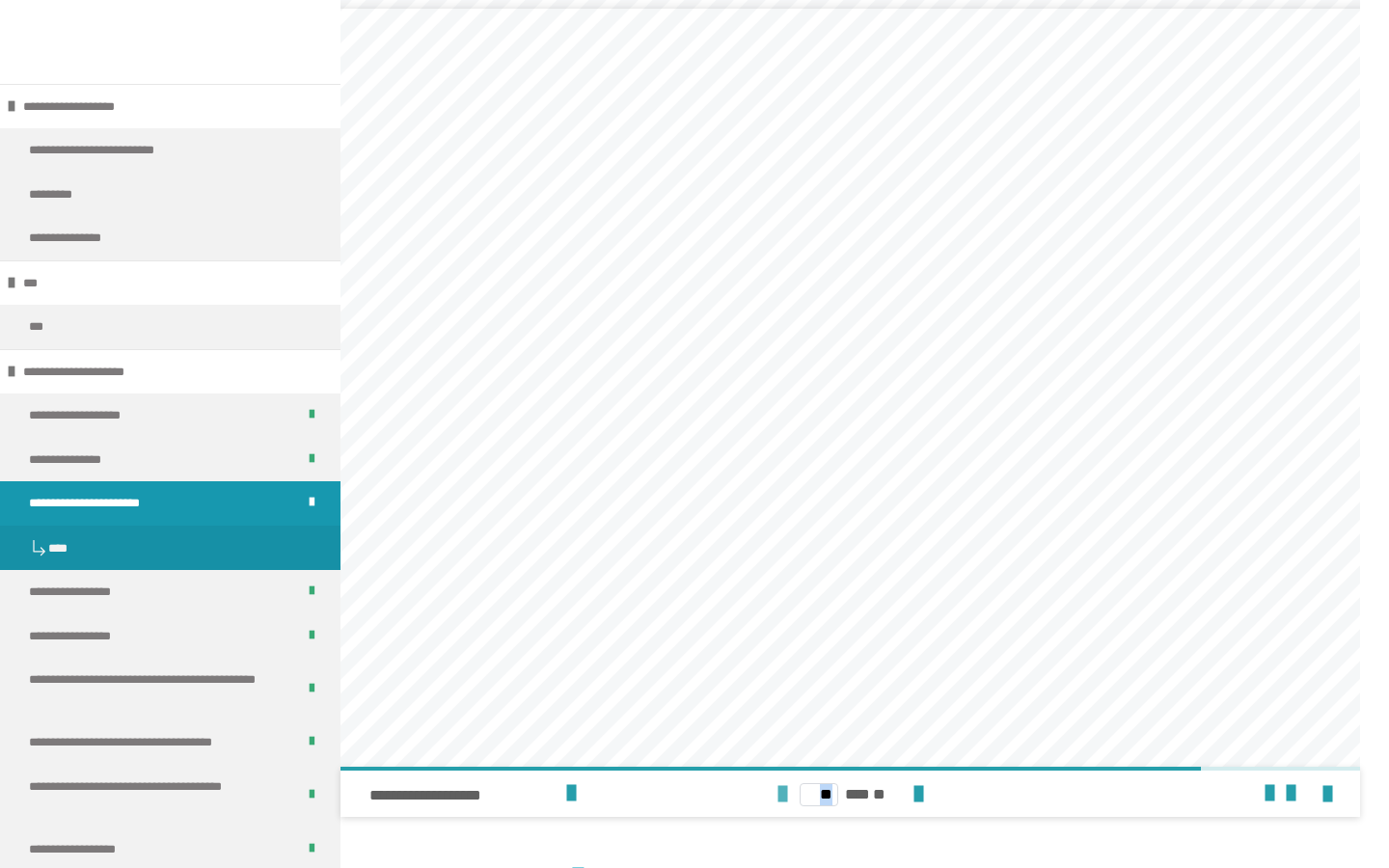 click at bounding box center [782, 795] 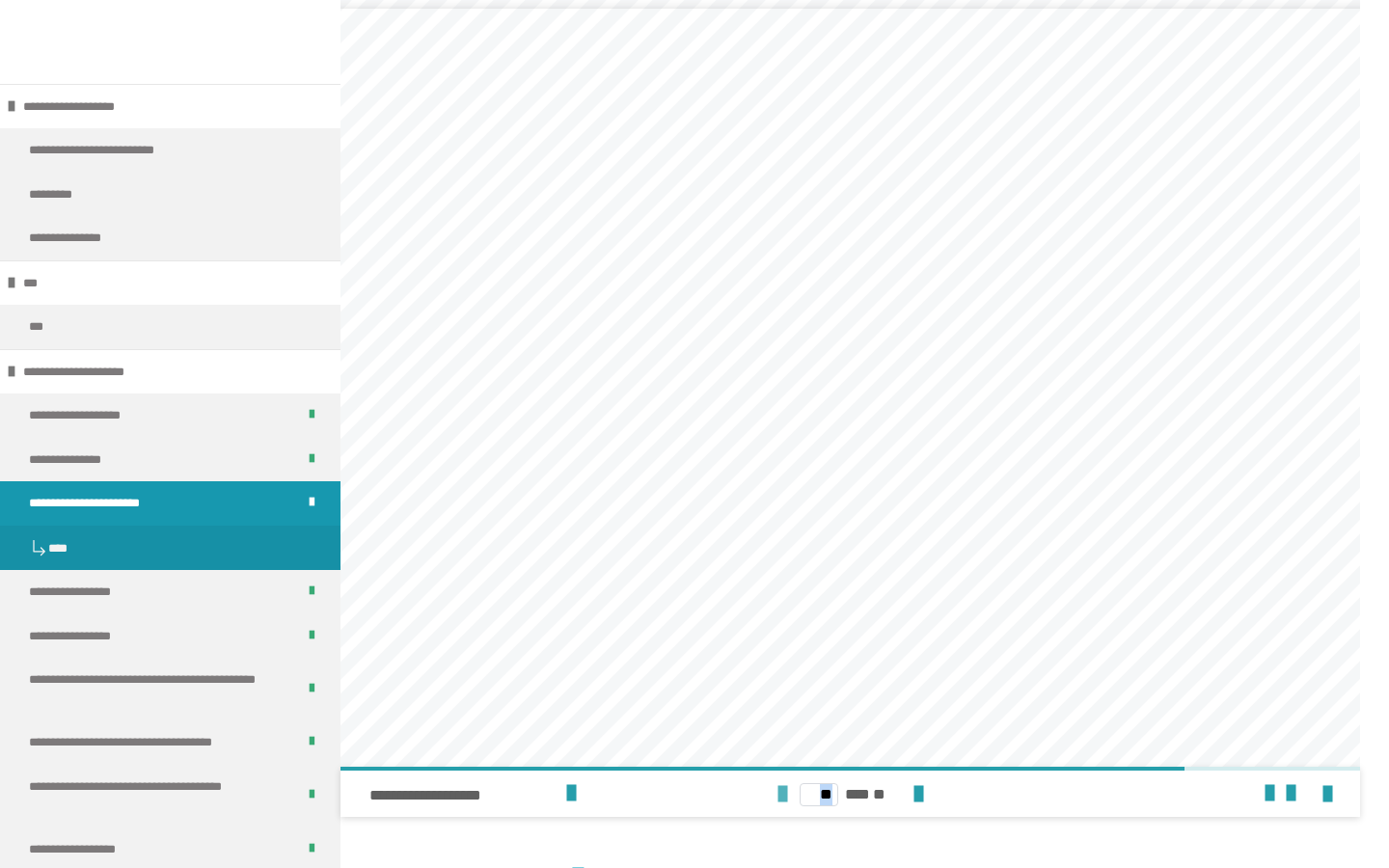 click at bounding box center [782, 795] 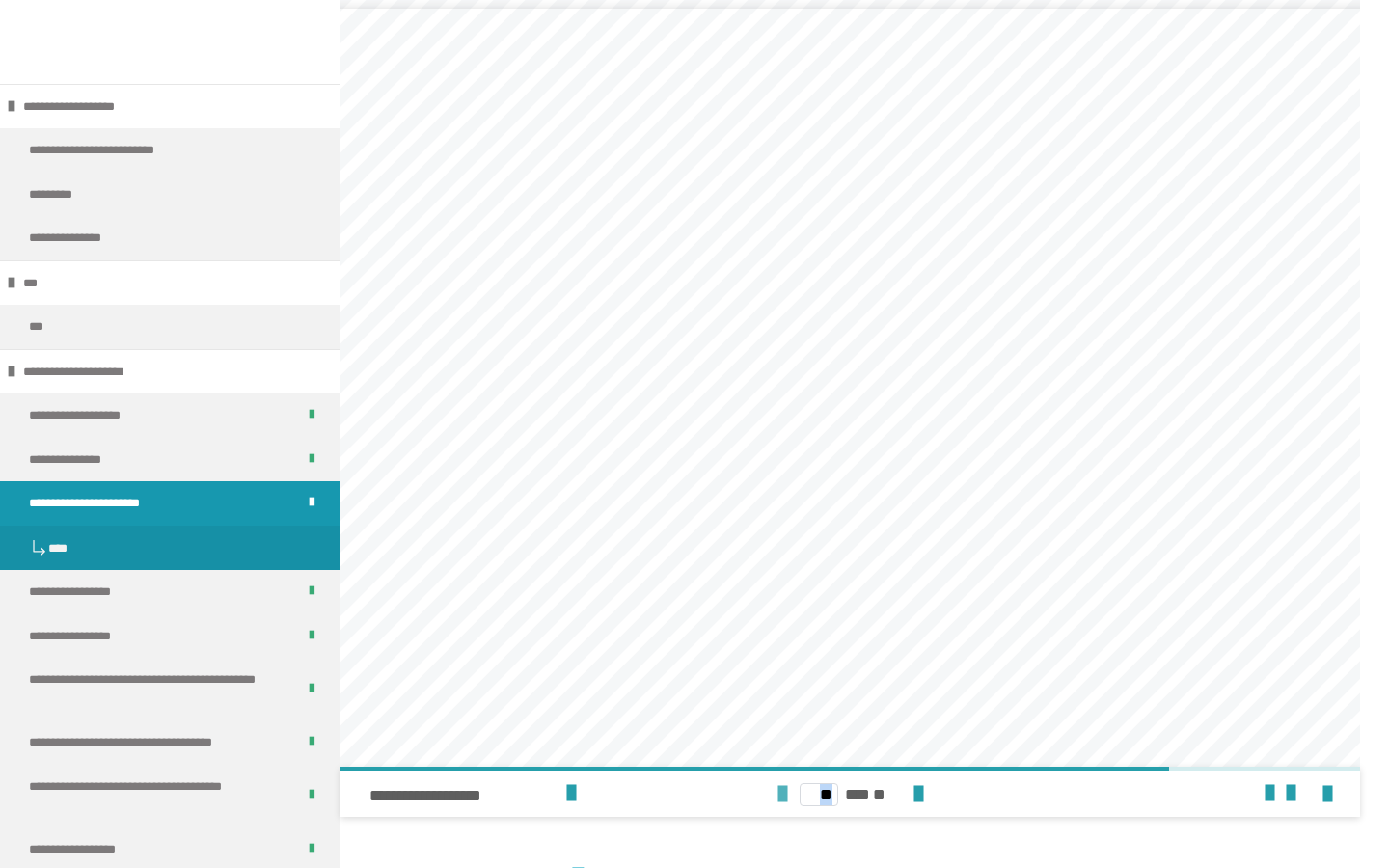 click at bounding box center (782, 795) 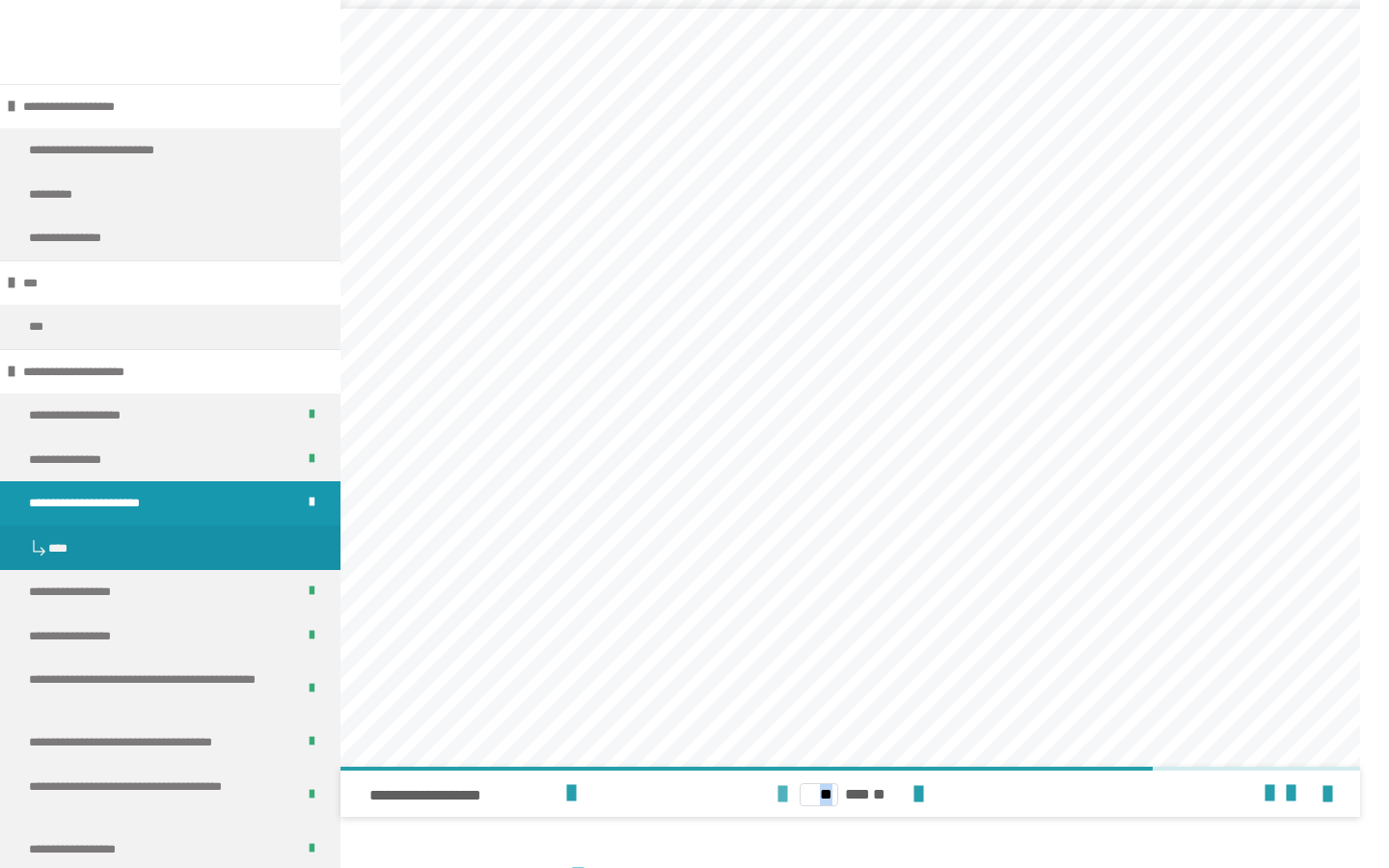 click at bounding box center [782, 795] 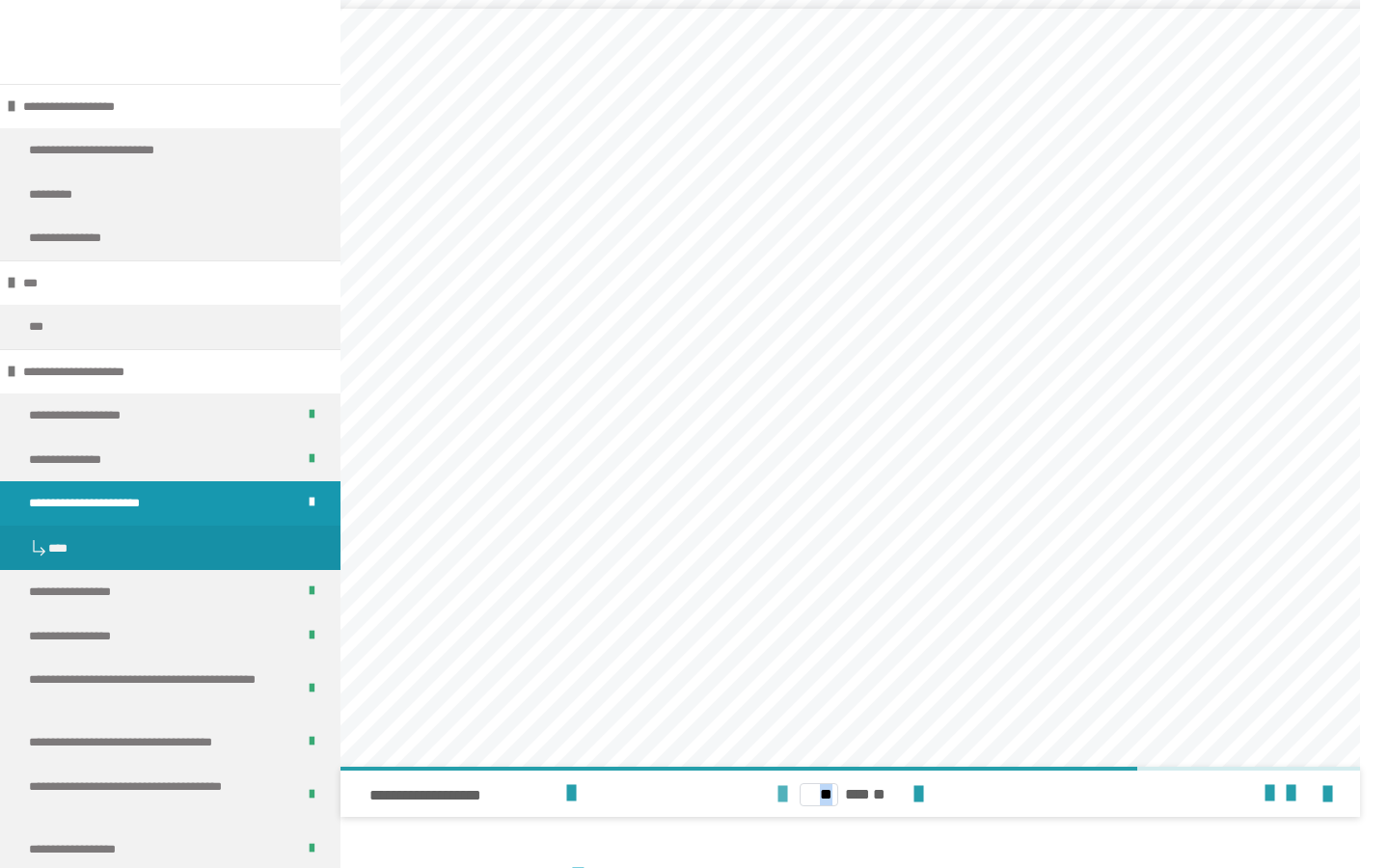 click at bounding box center (782, 795) 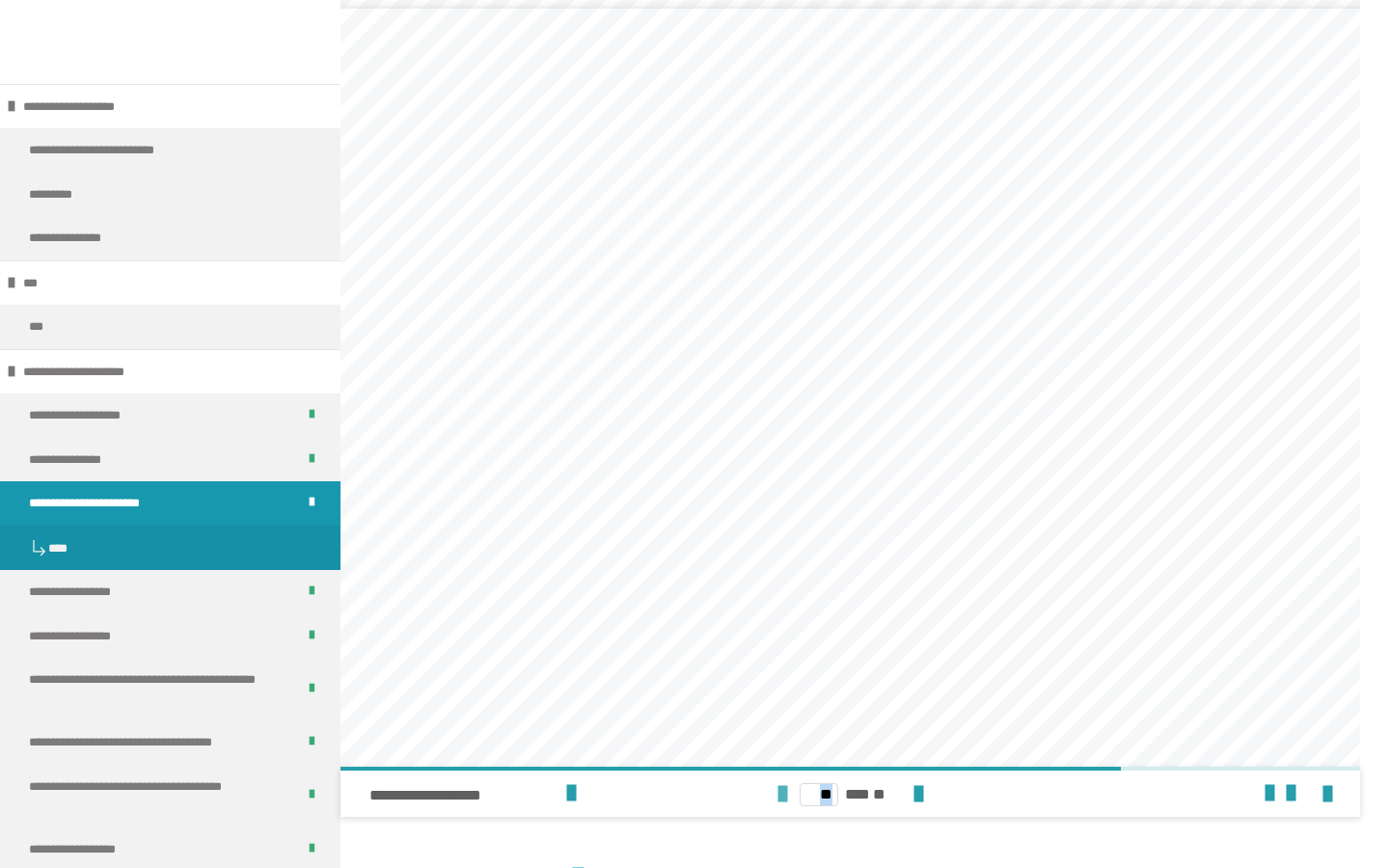 click at bounding box center [782, 795] 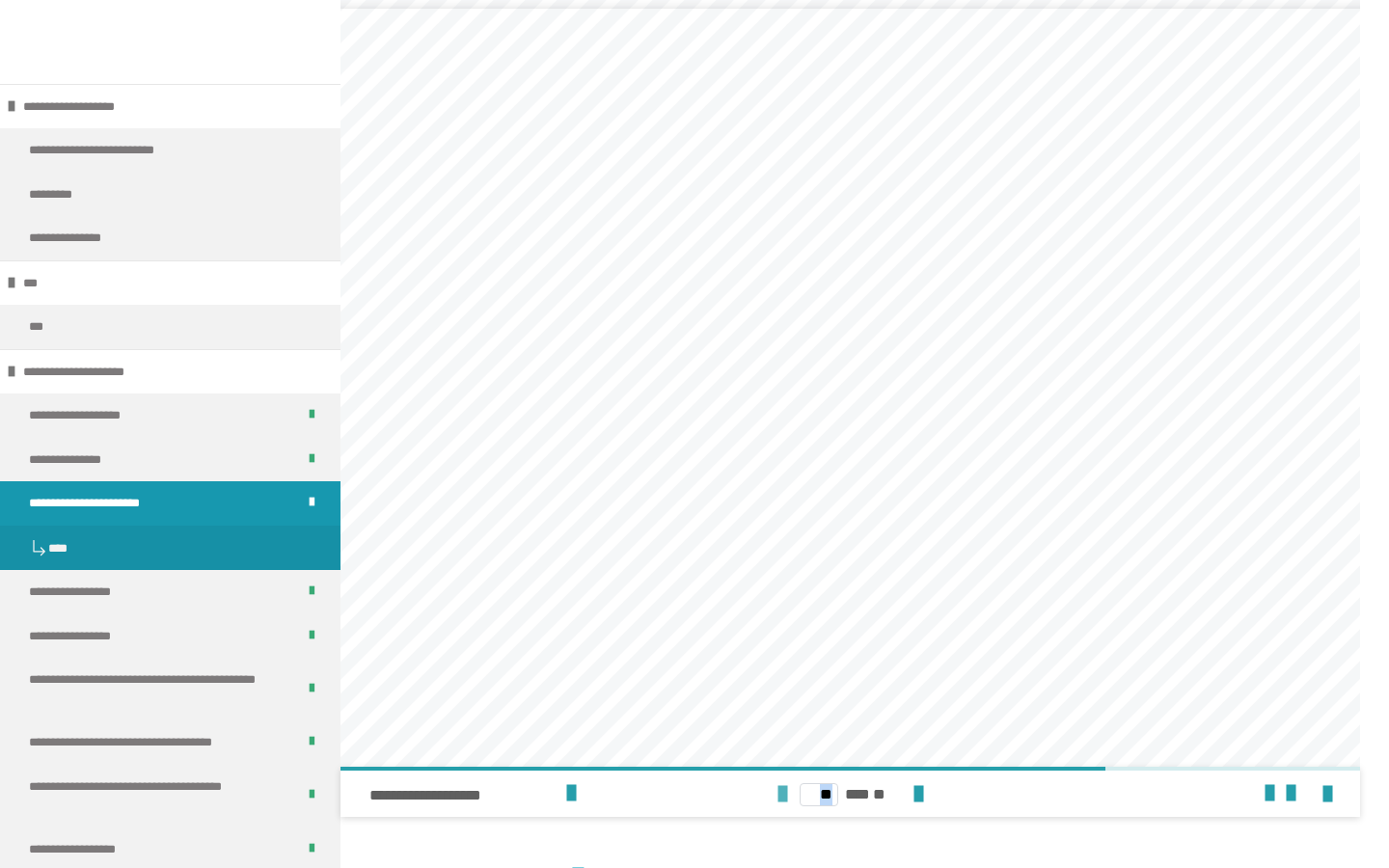 click at bounding box center [782, 795] 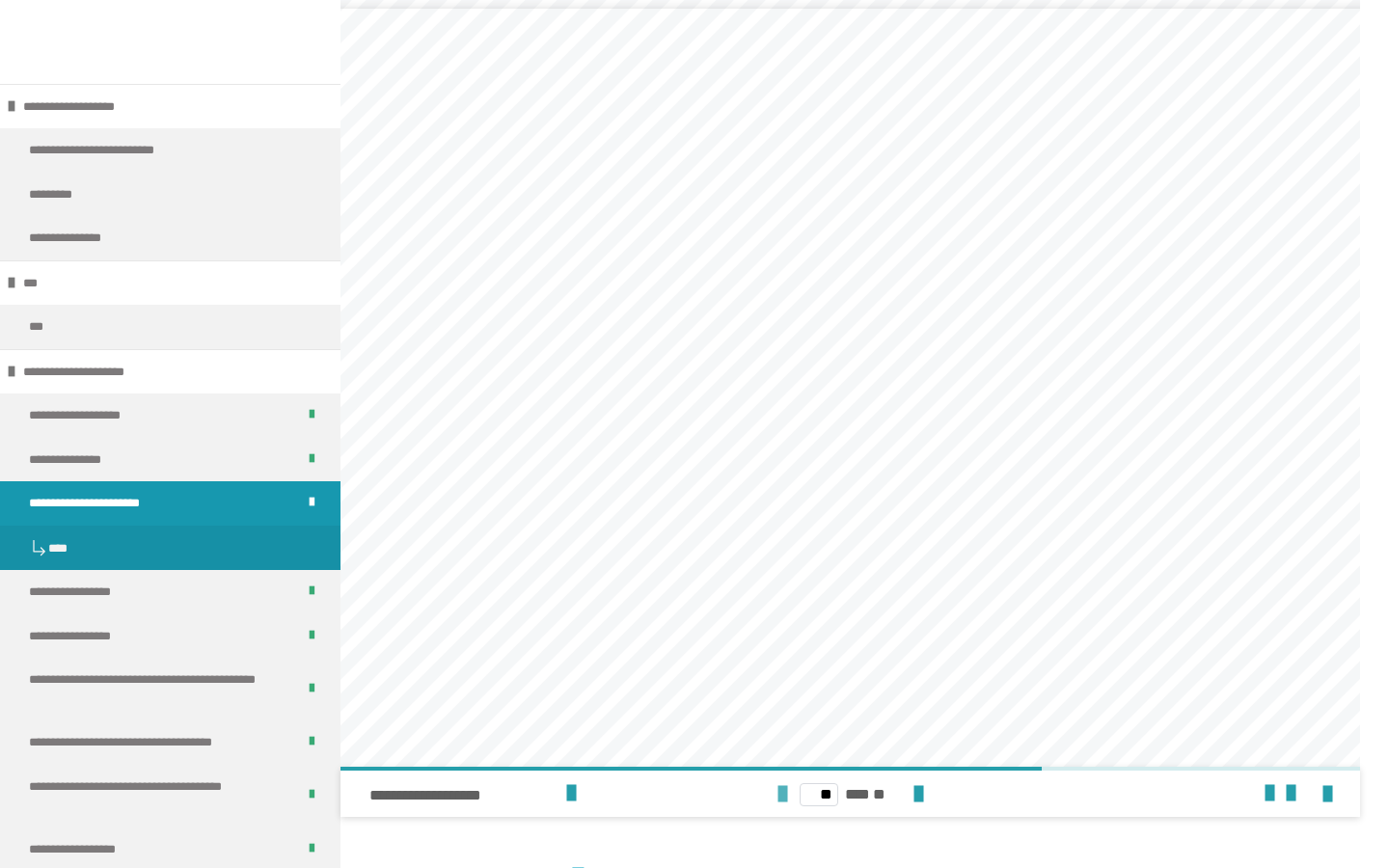 click at bounding box center [782, 795] 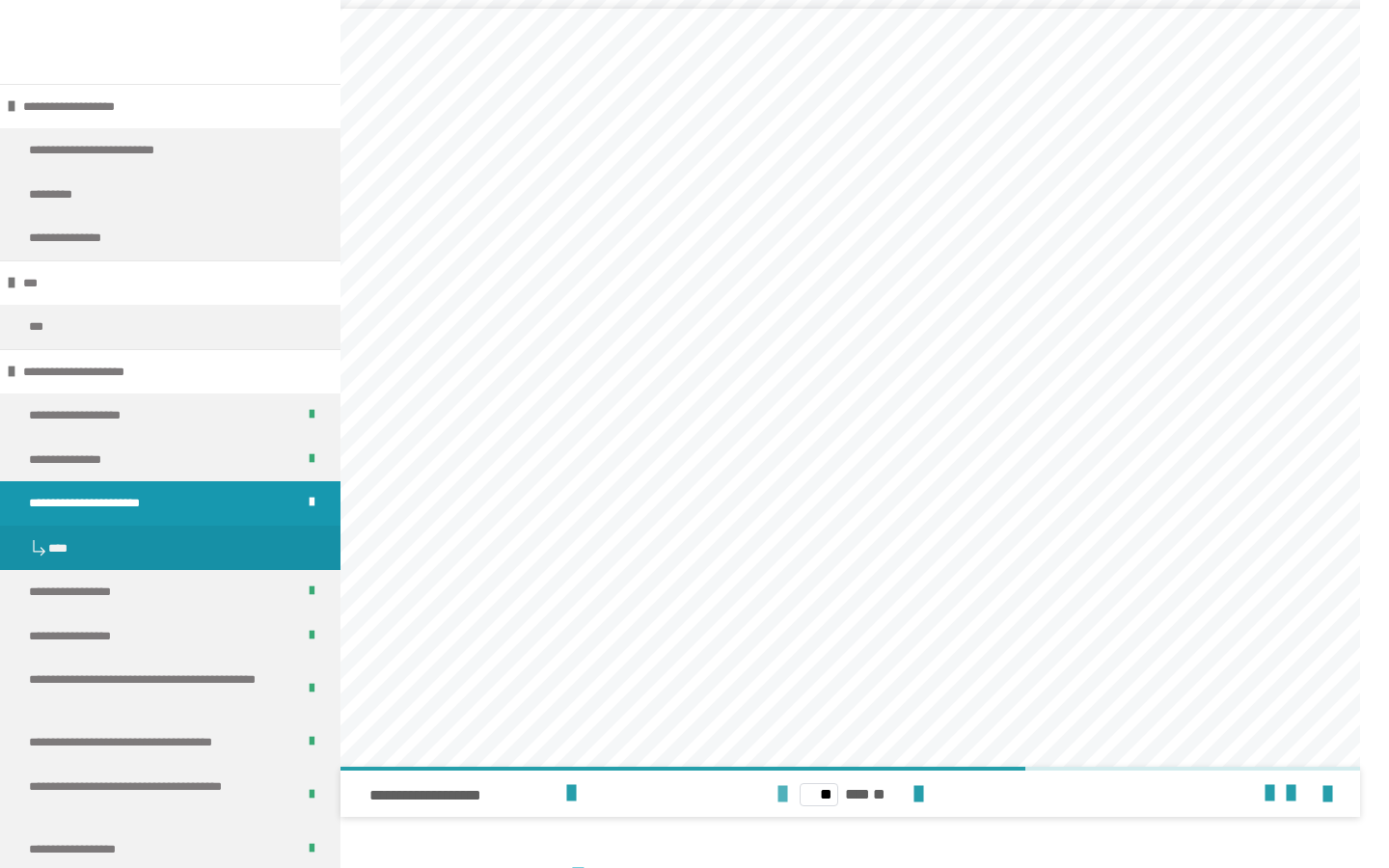 click at bounding box center [782, 795] 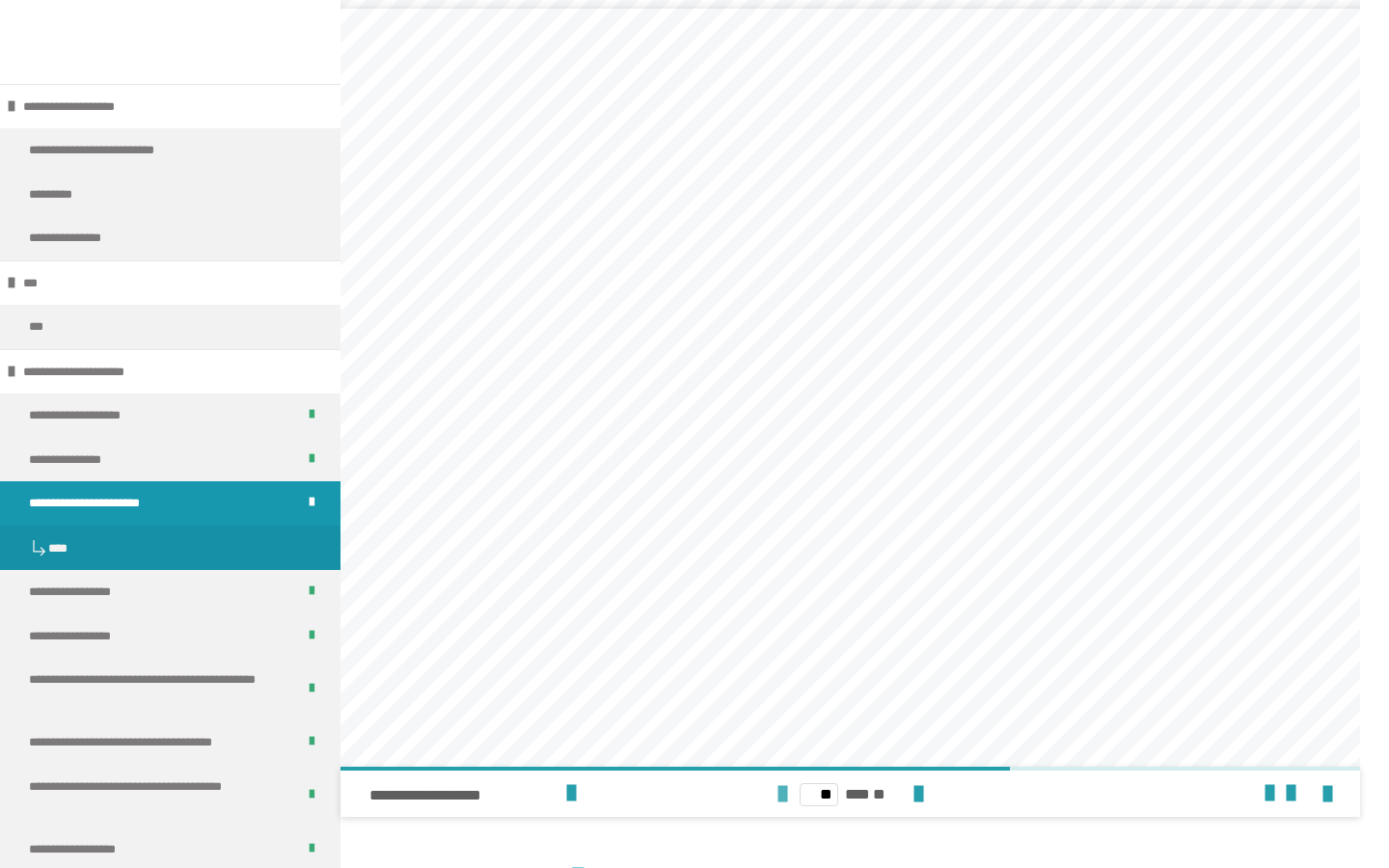 click at bounding box center [782, 795] 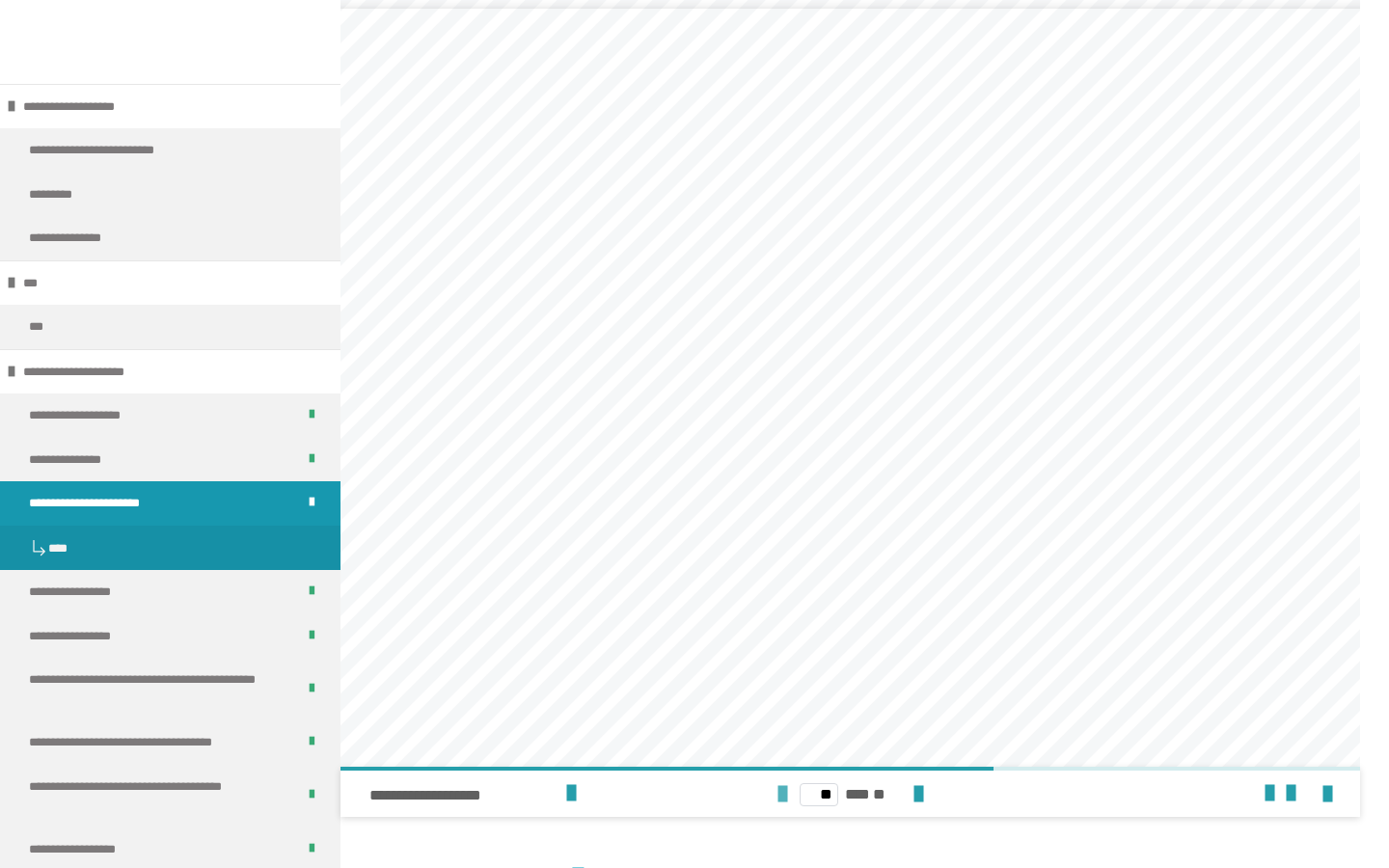 click at bounding box center [782, 795] 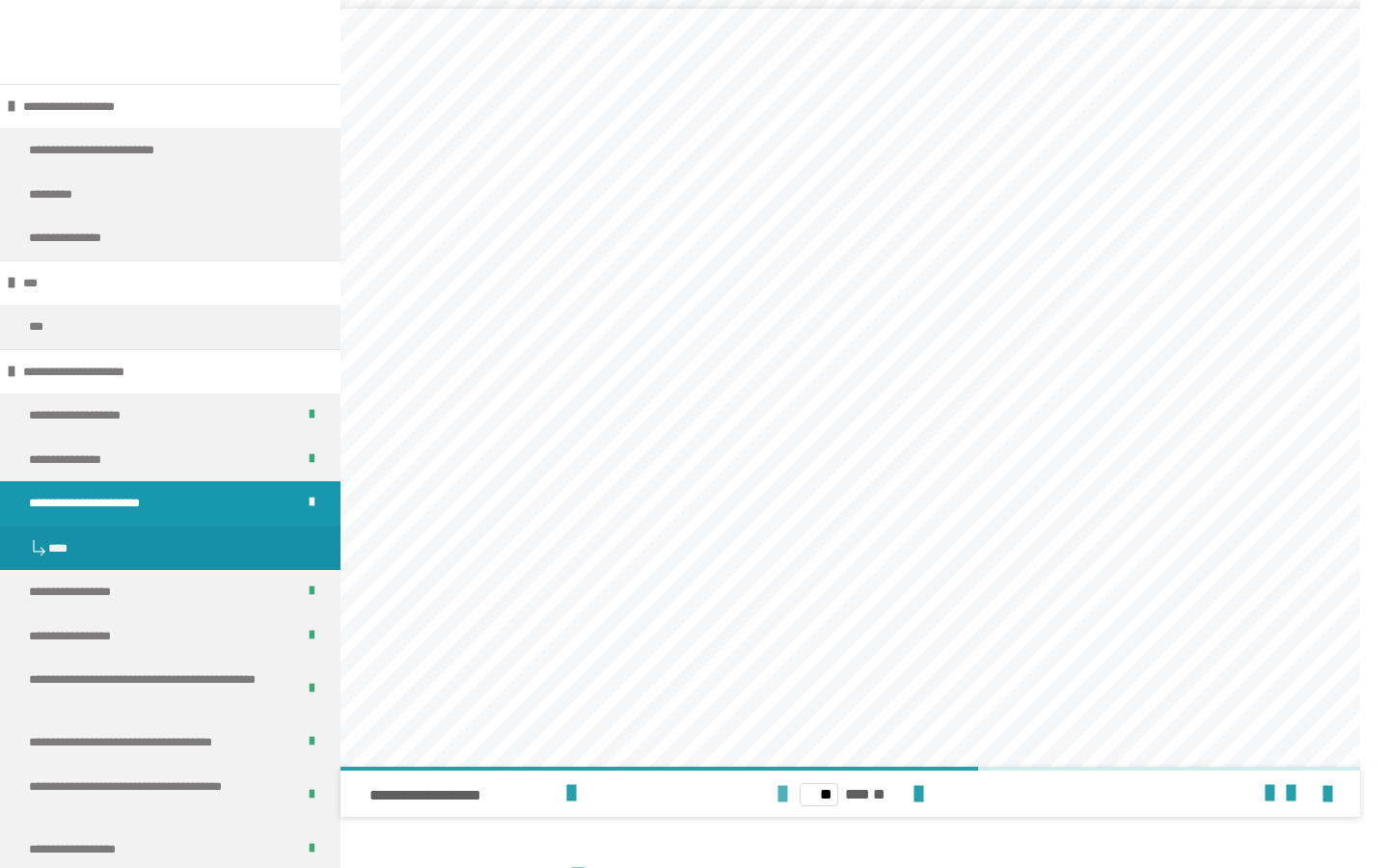 click at bounding box center (782, 795) 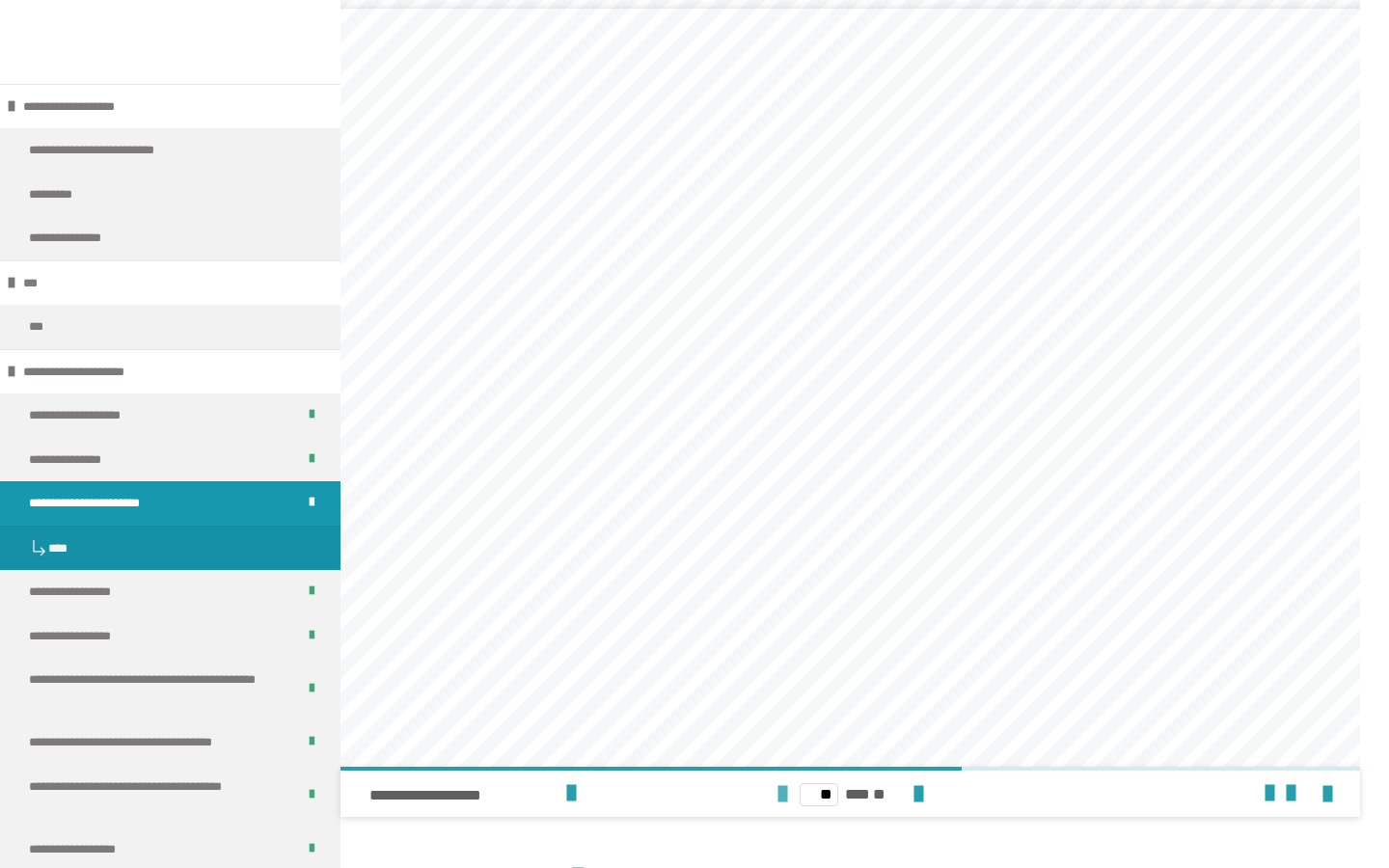 click at bounding box center [782, 795] 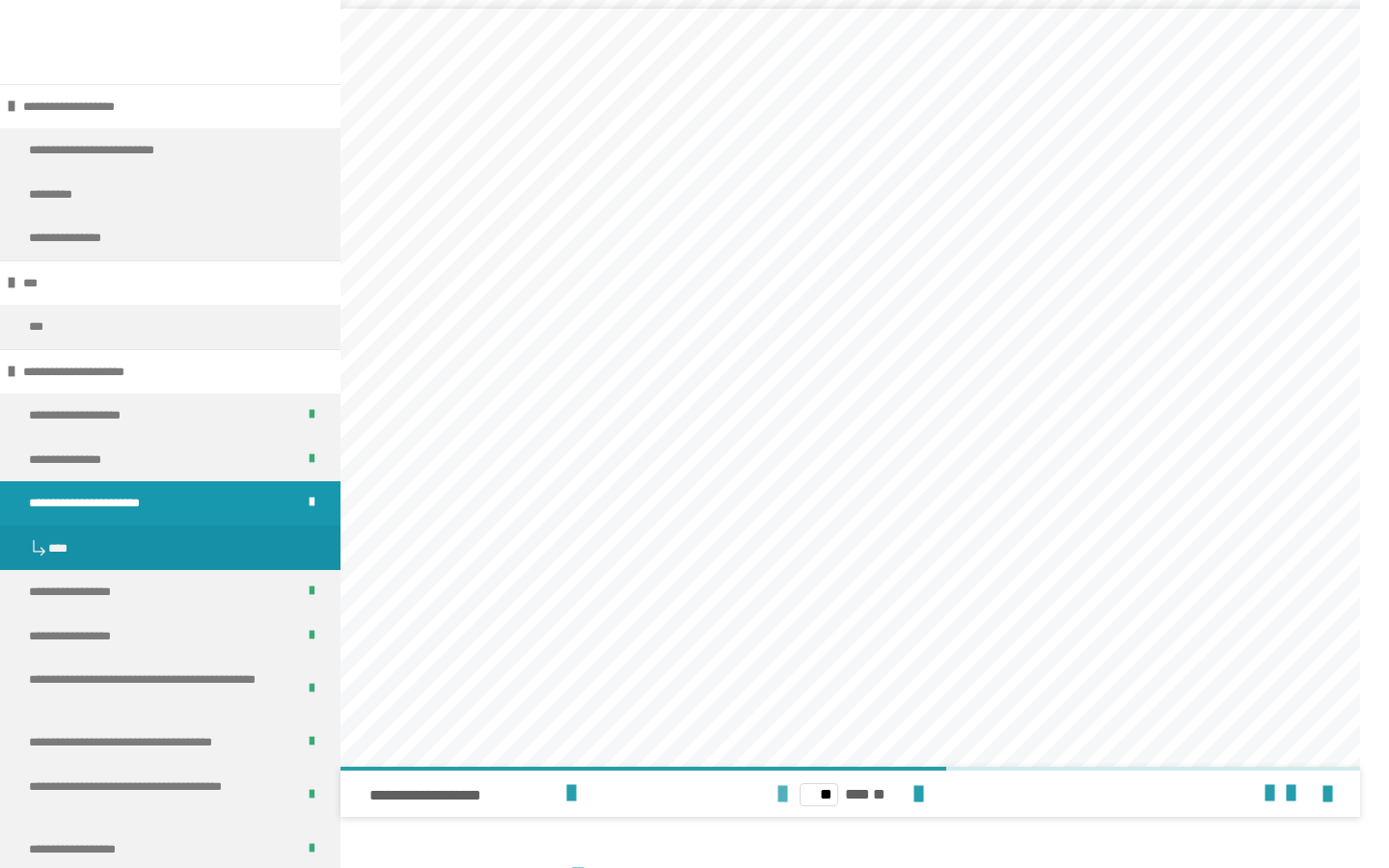 click at bounding box center (782, 795) 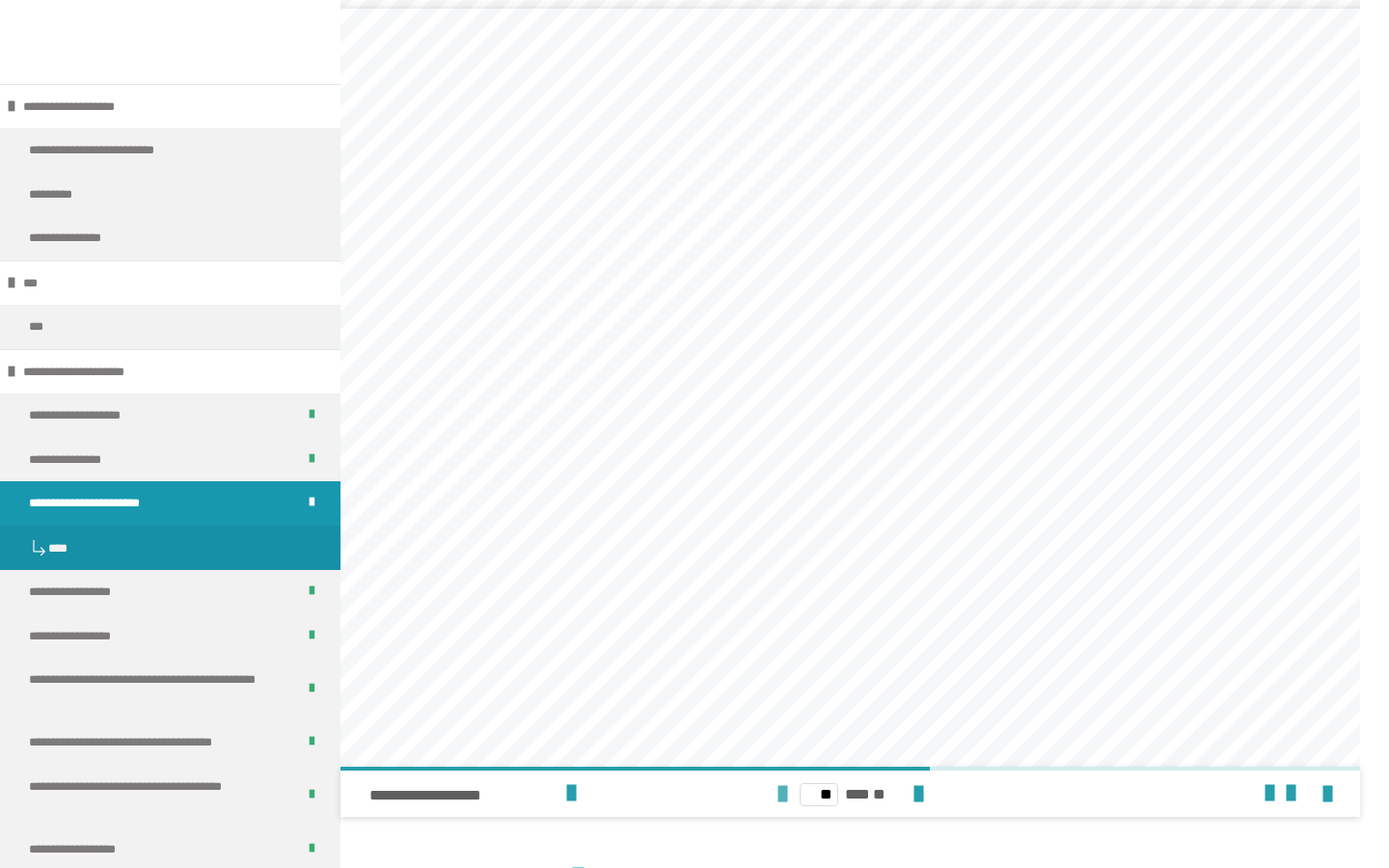 click at bounding box center [782, 795] 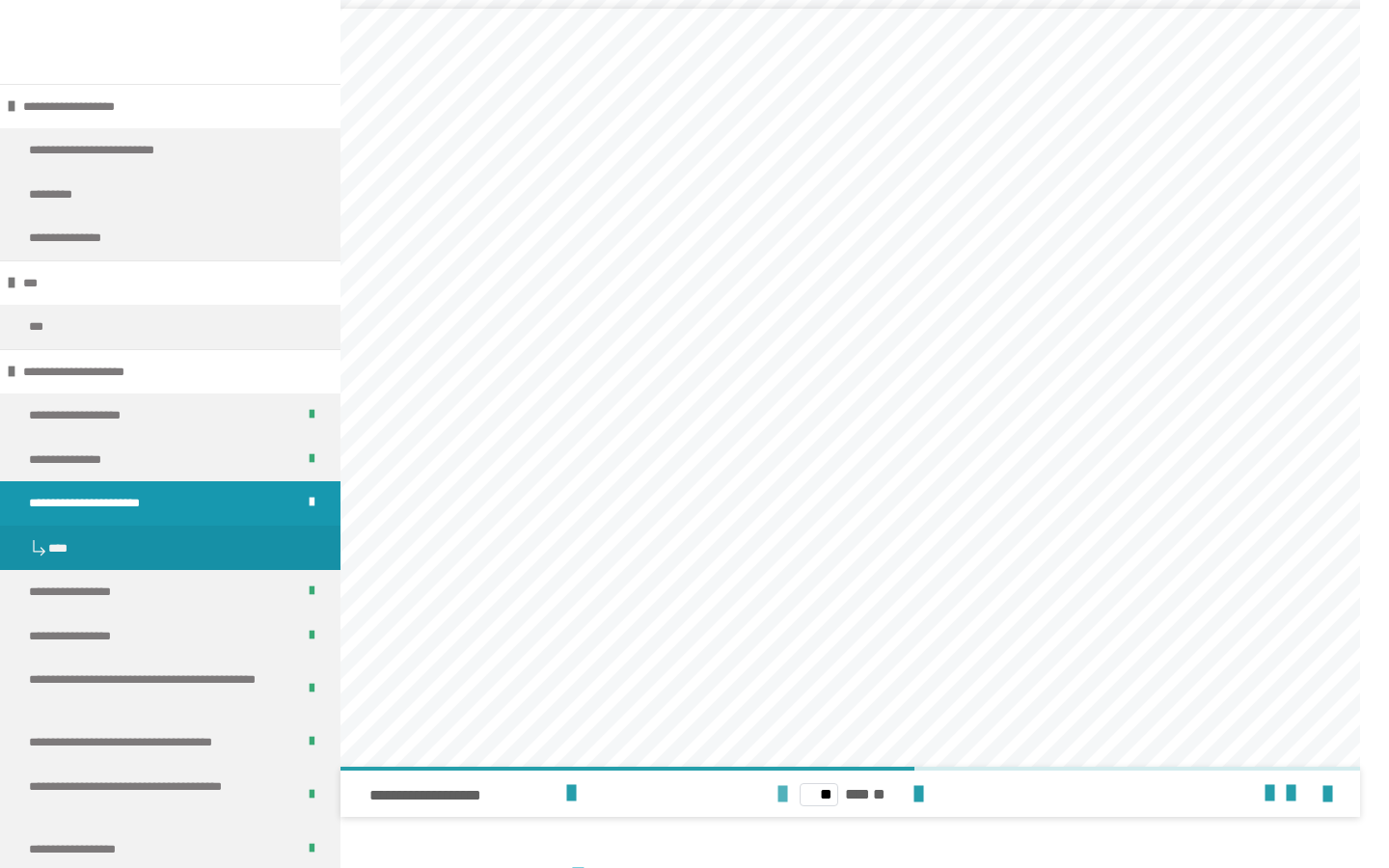click at bounding box center (782, 795) 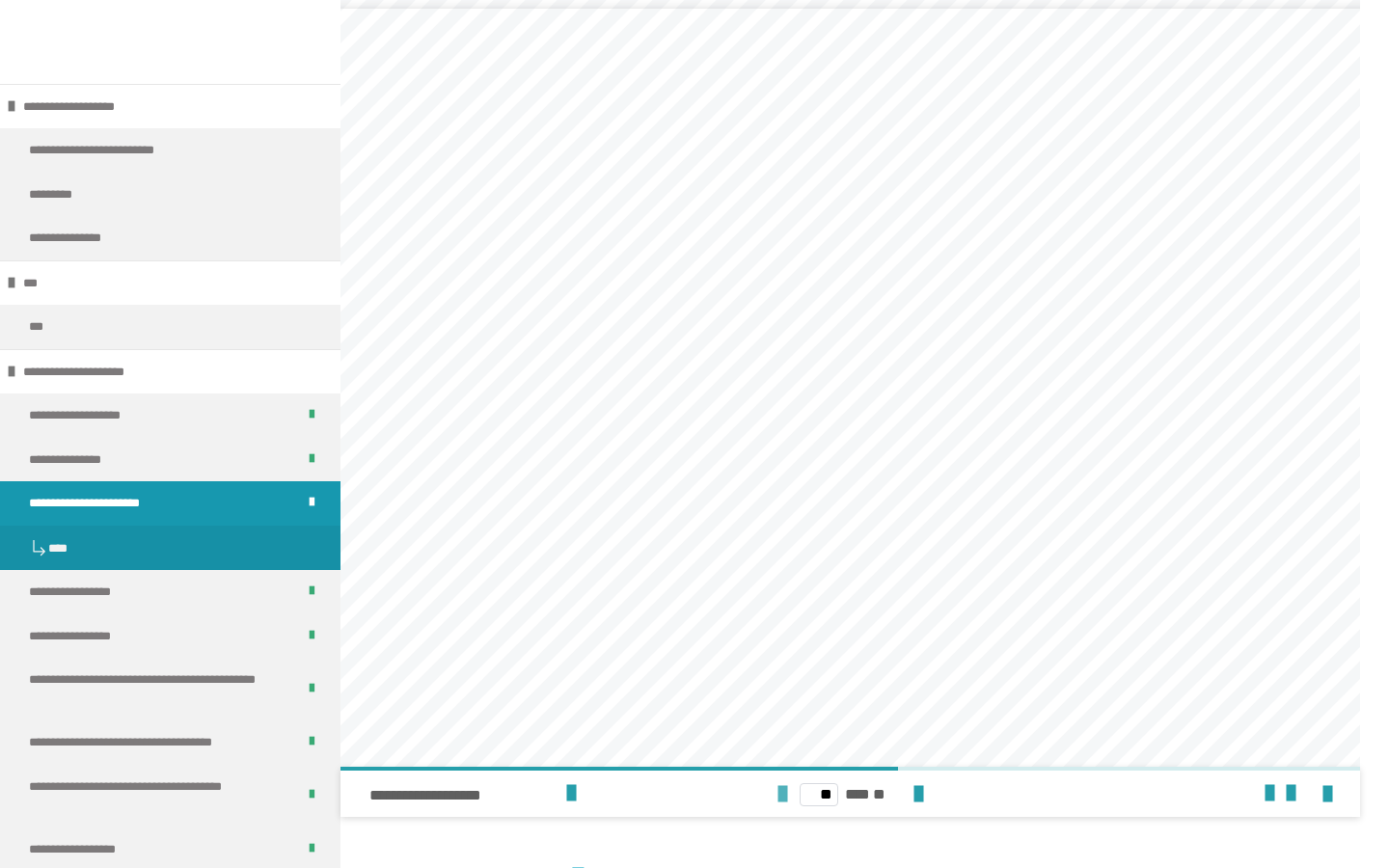 click at bounding box center (782, 795) 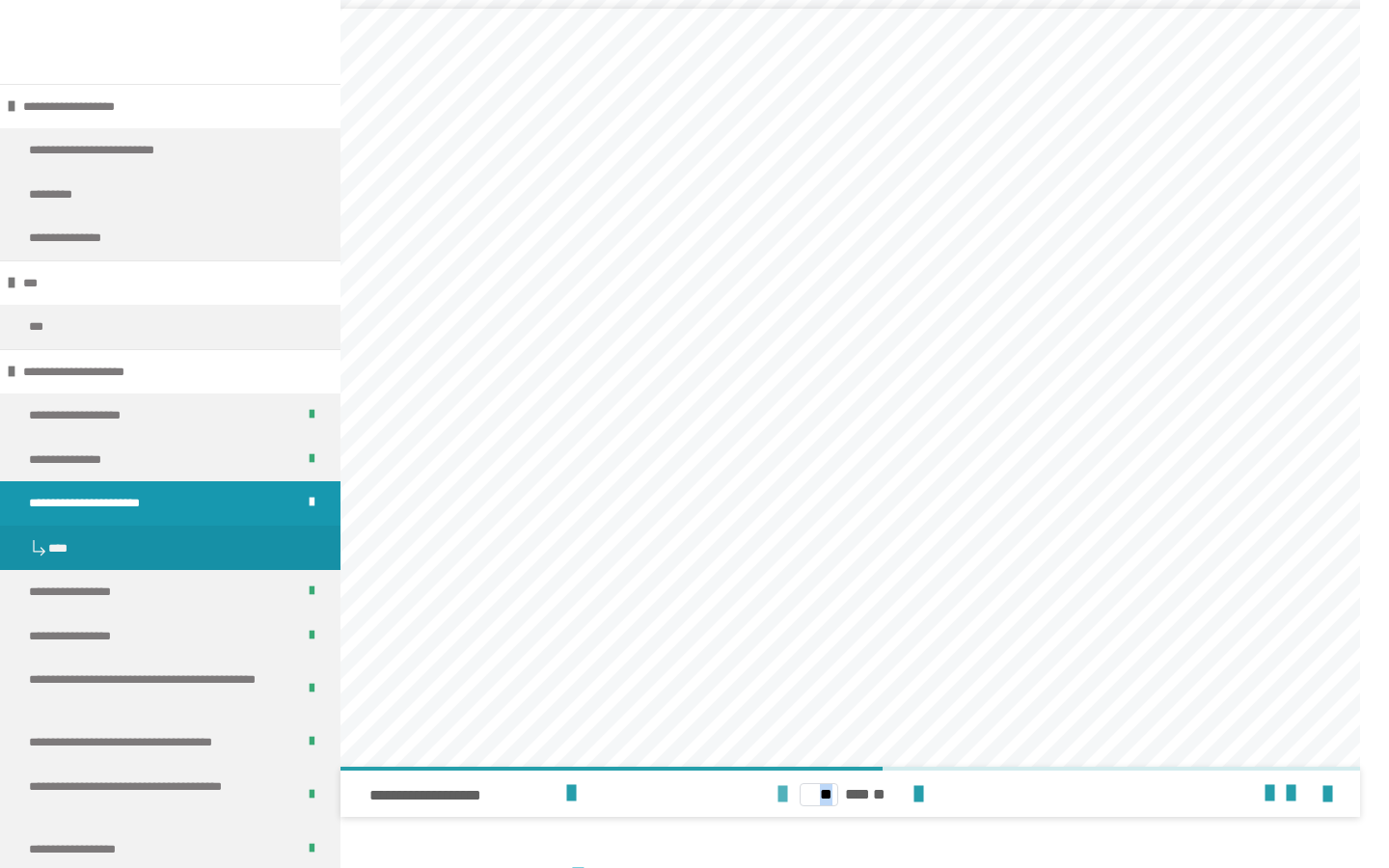 click at bounding box center (782, 795) 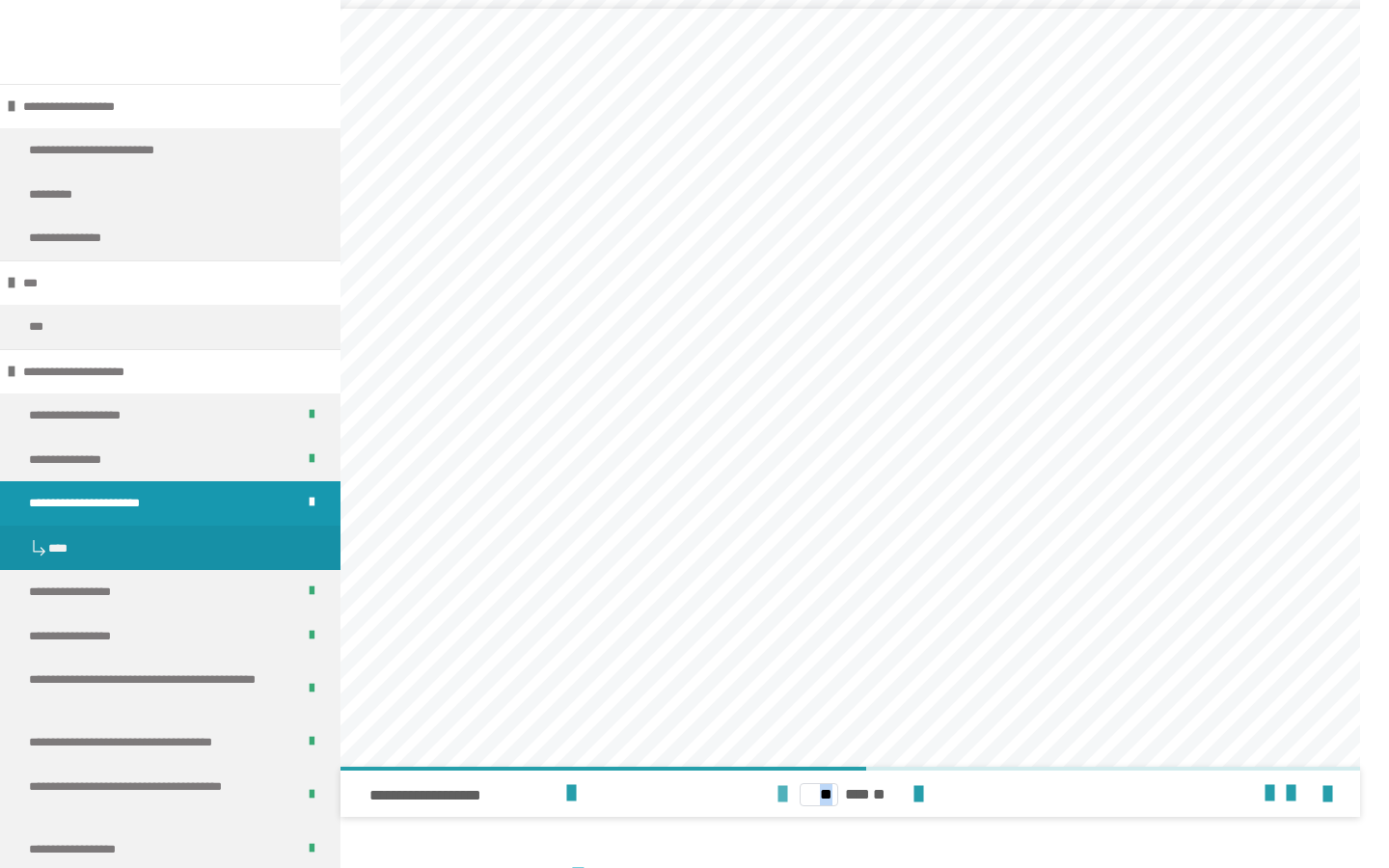click at bounding box center [782, 795] 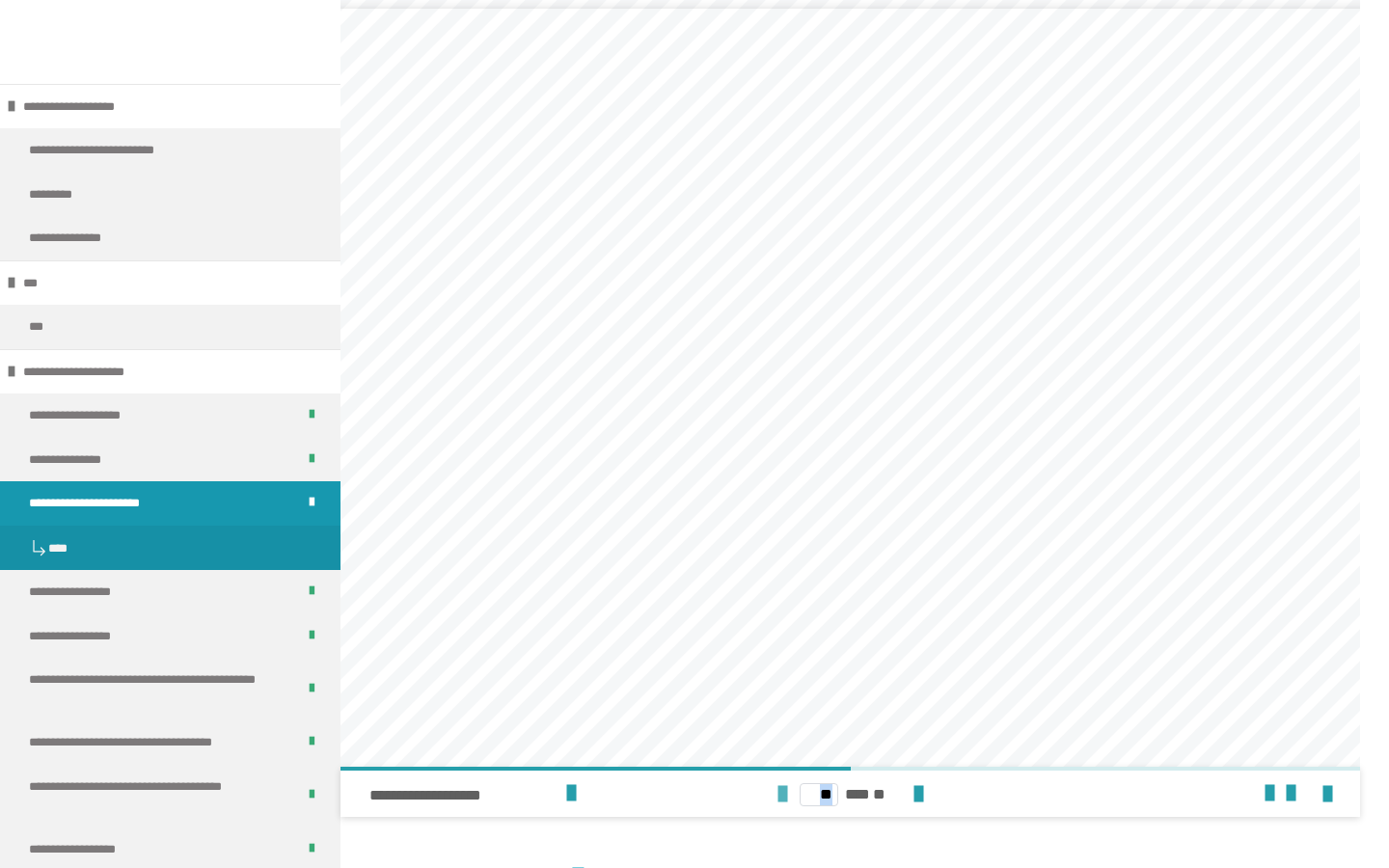 click at bounding box center (782, 795) 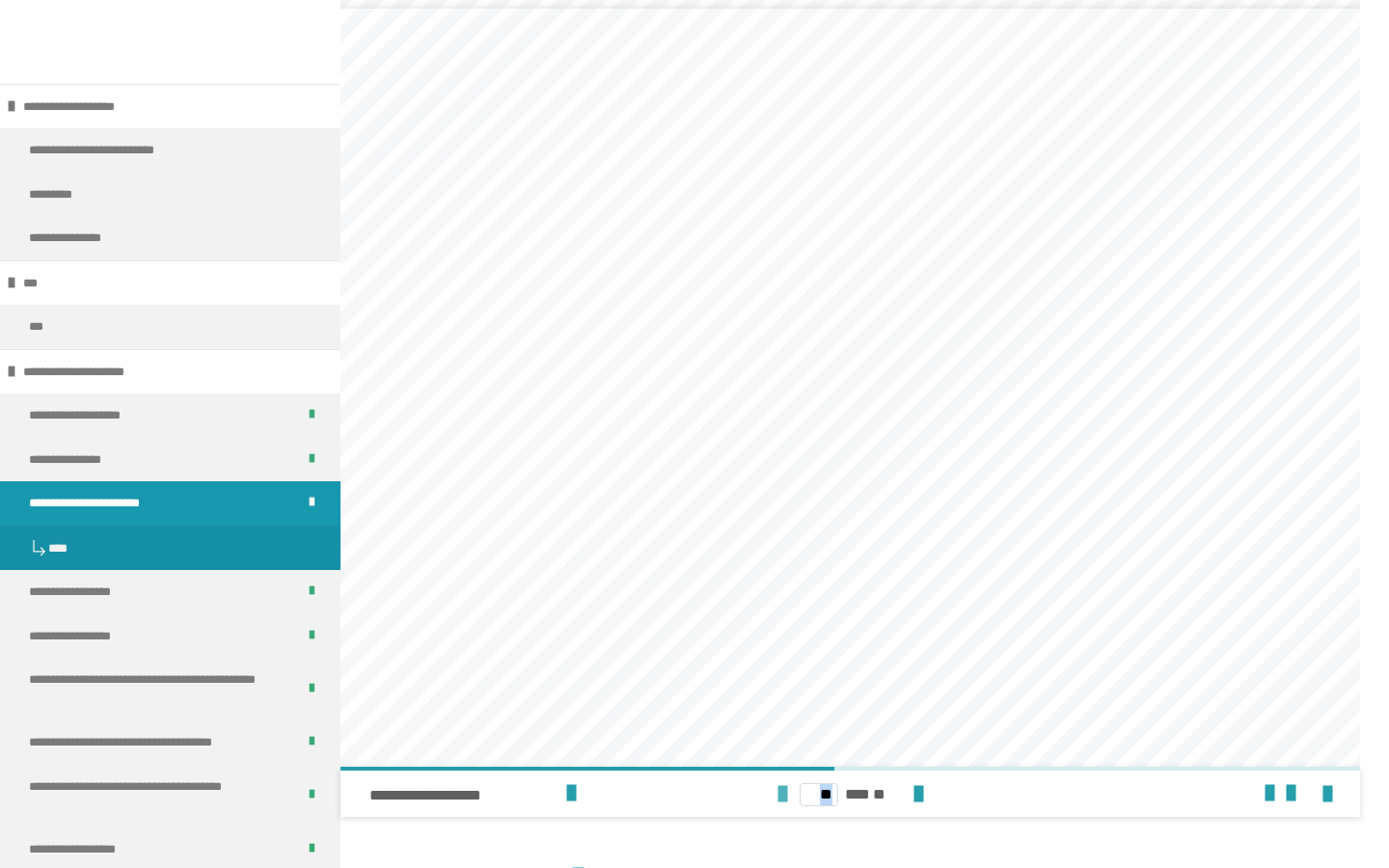click at bounding box center (782, 795) 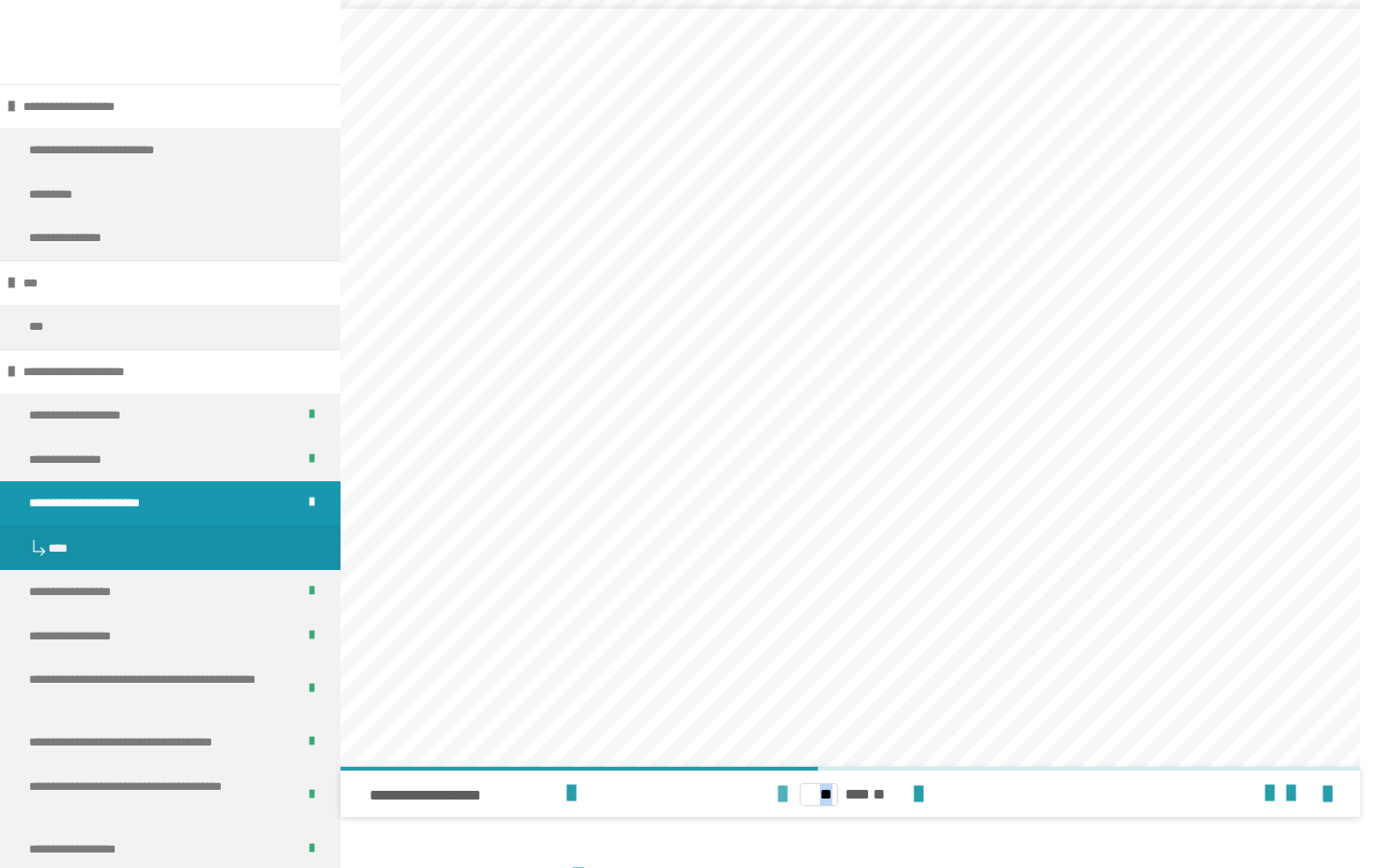 click at bounding box center (782, 795) 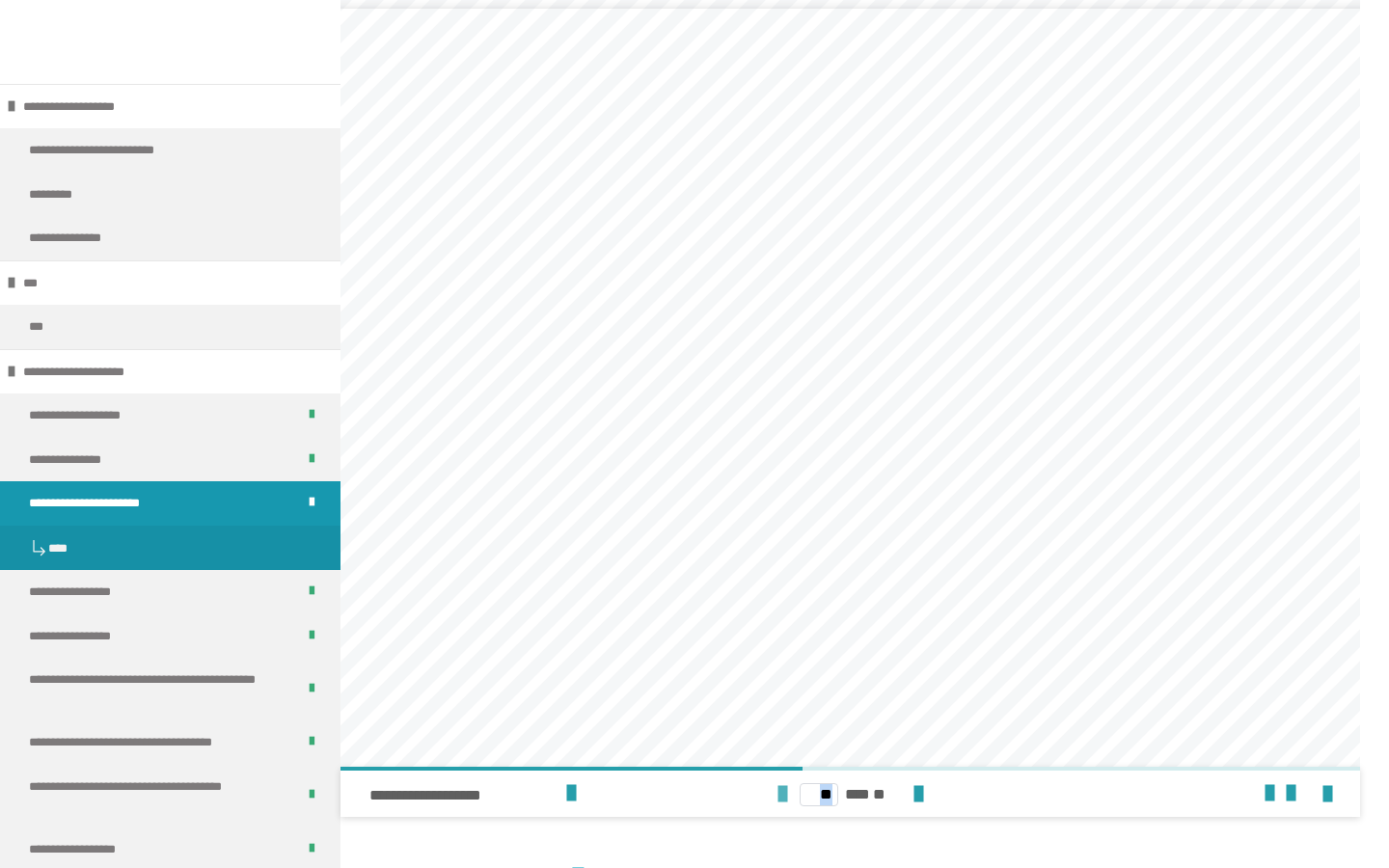 click at bounding box center (782, 795) 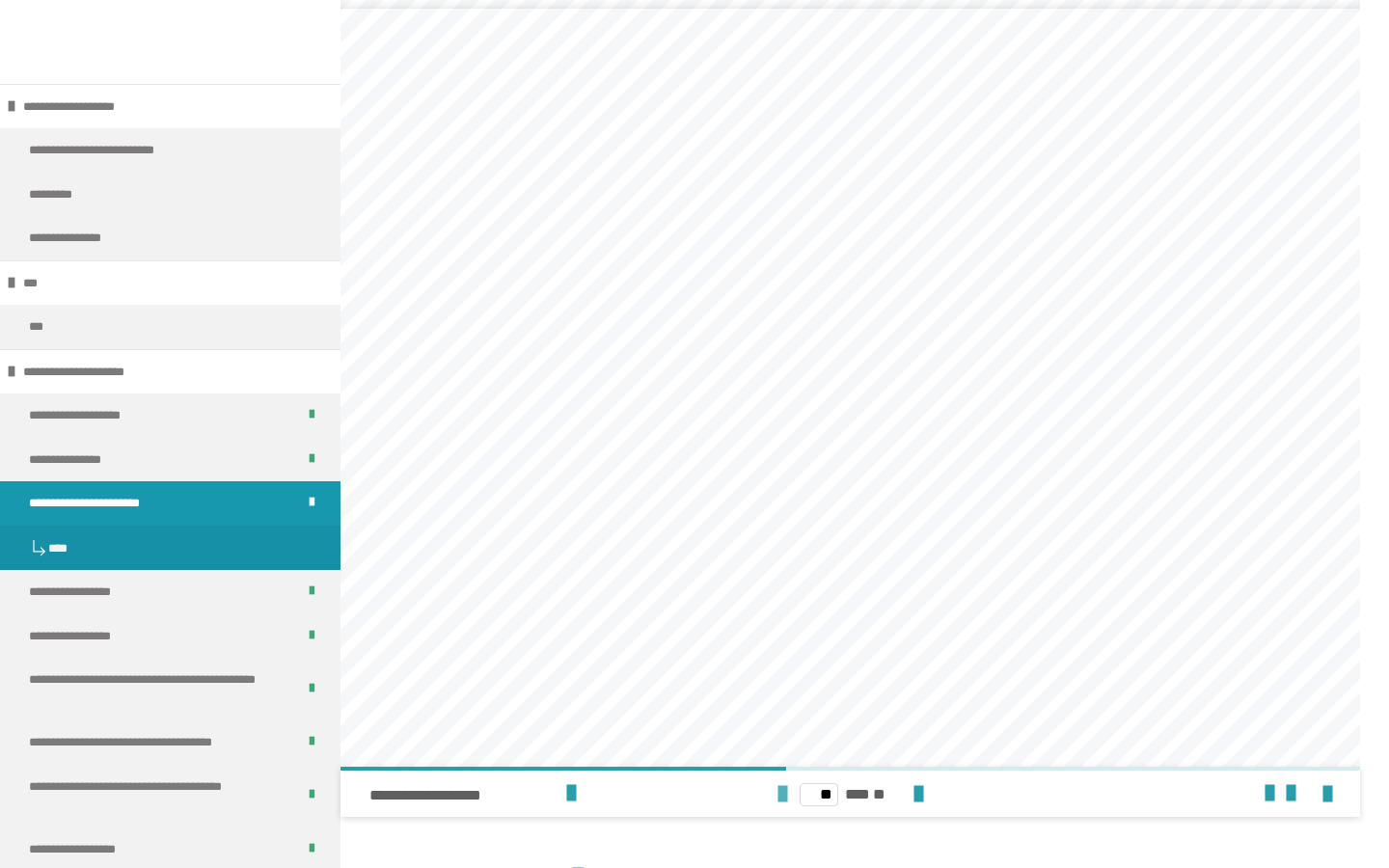 click at bounding box center [782, 795] 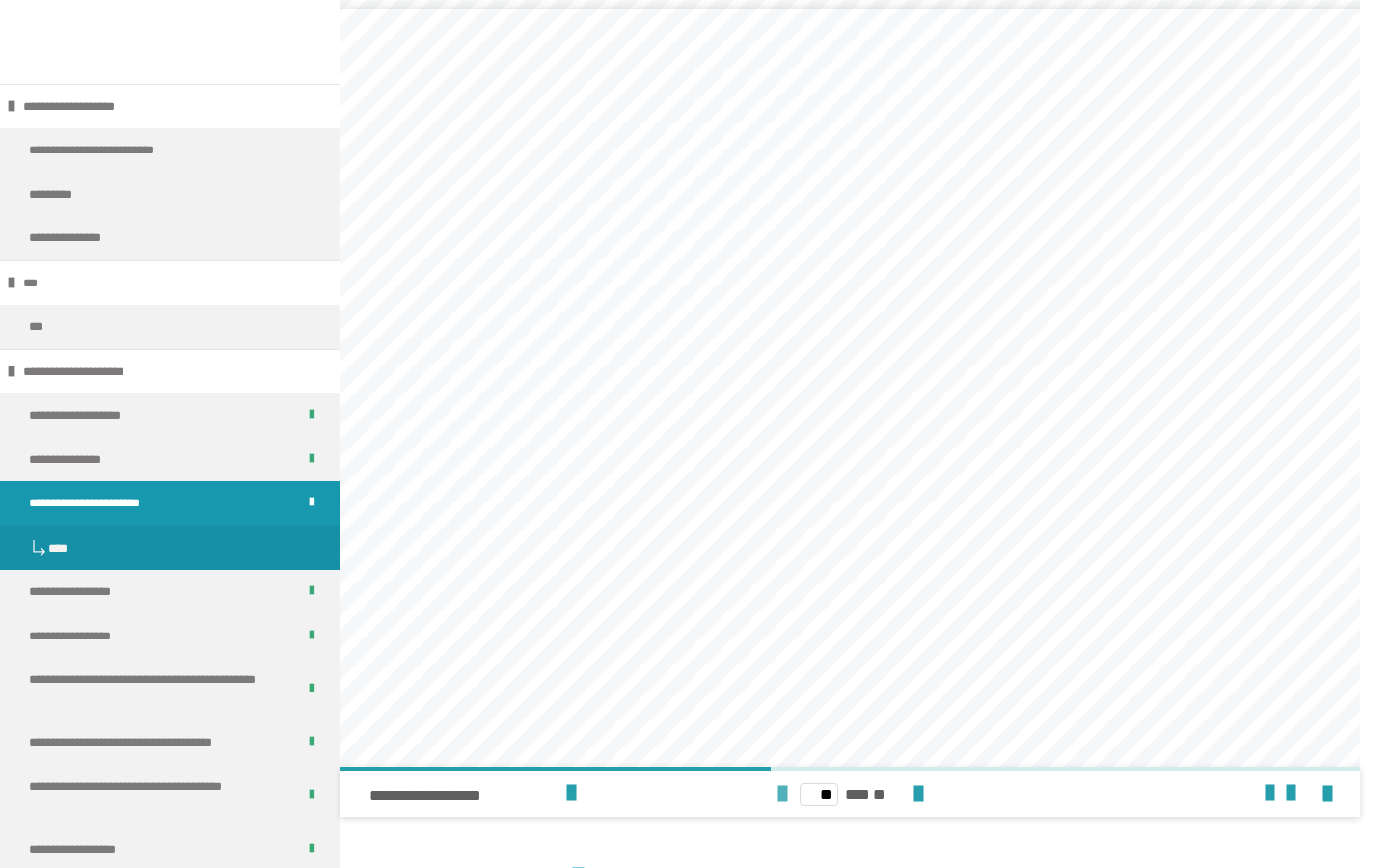 click at bounding box center (782, 795) 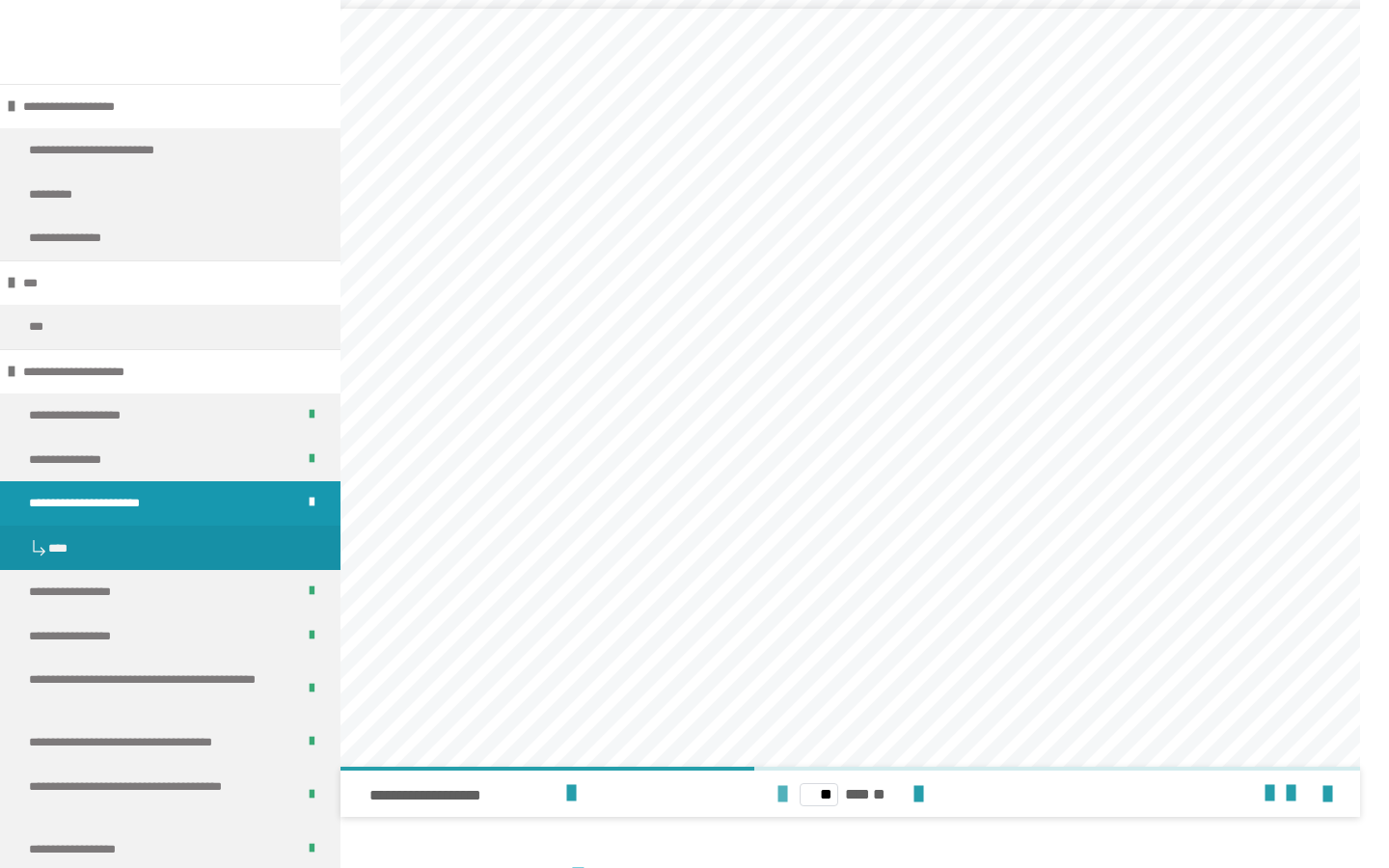 click at bounding box center (782, 795) 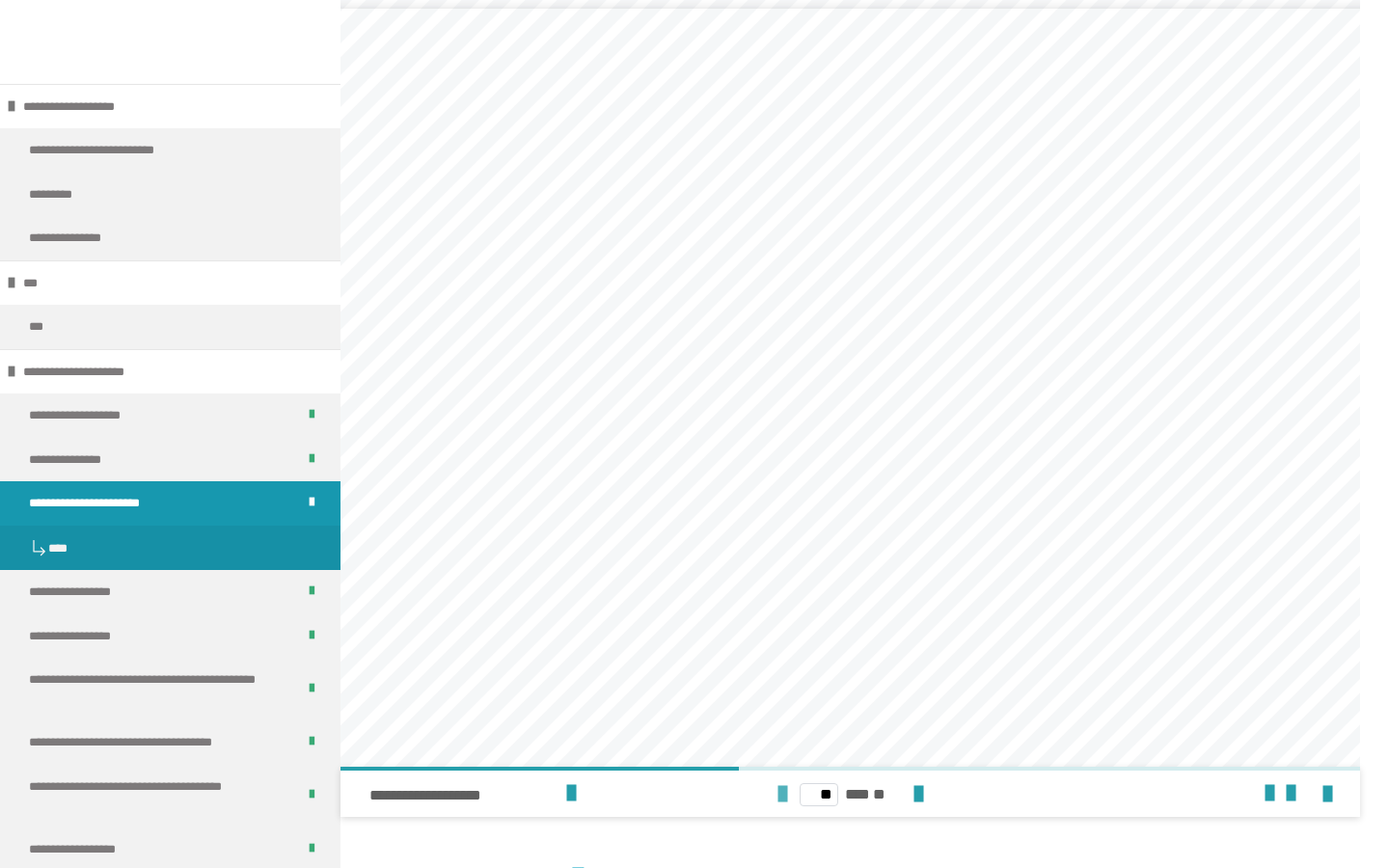 click at bounding box center (782, 795) 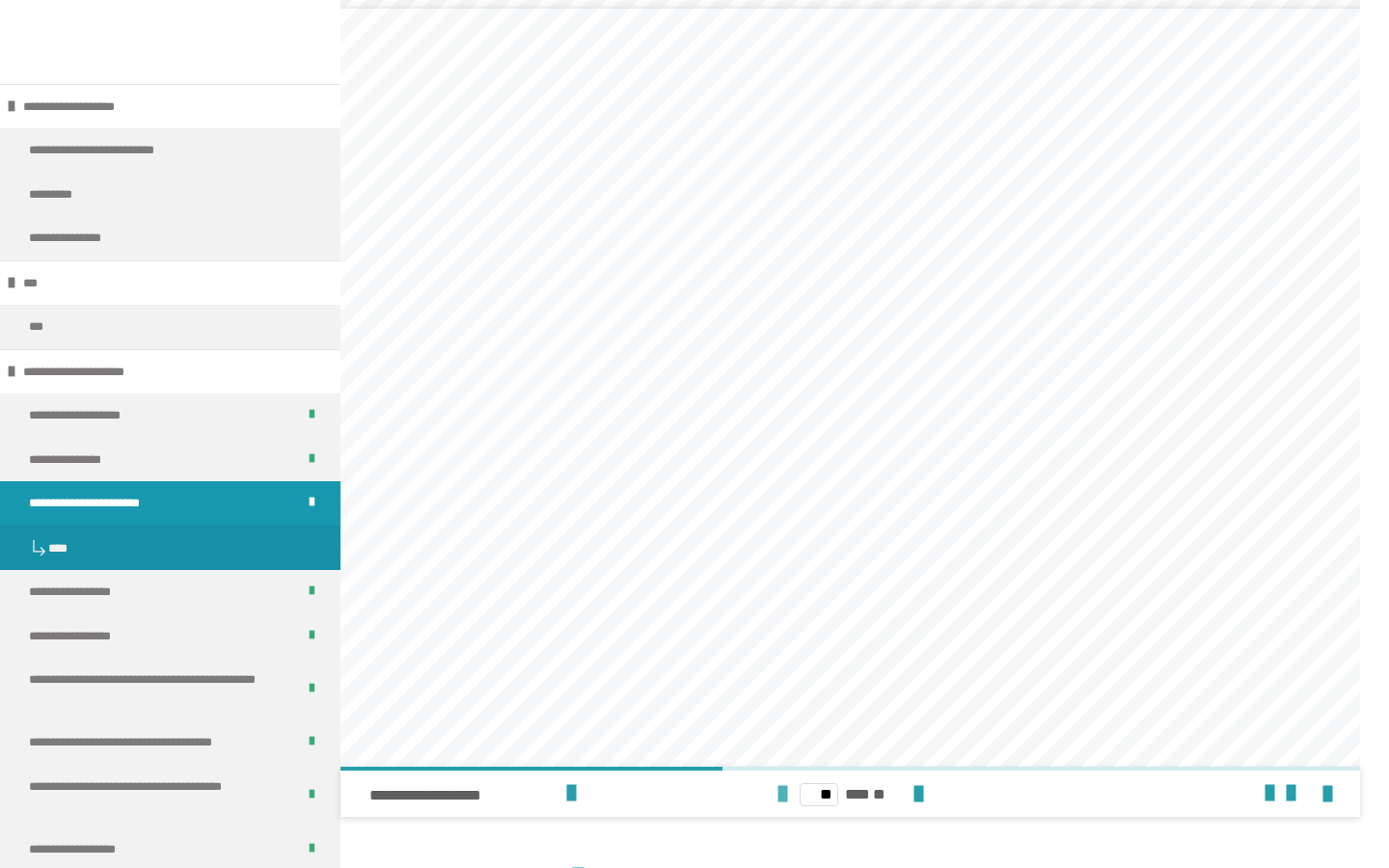 click at bounding box center (782, 795) 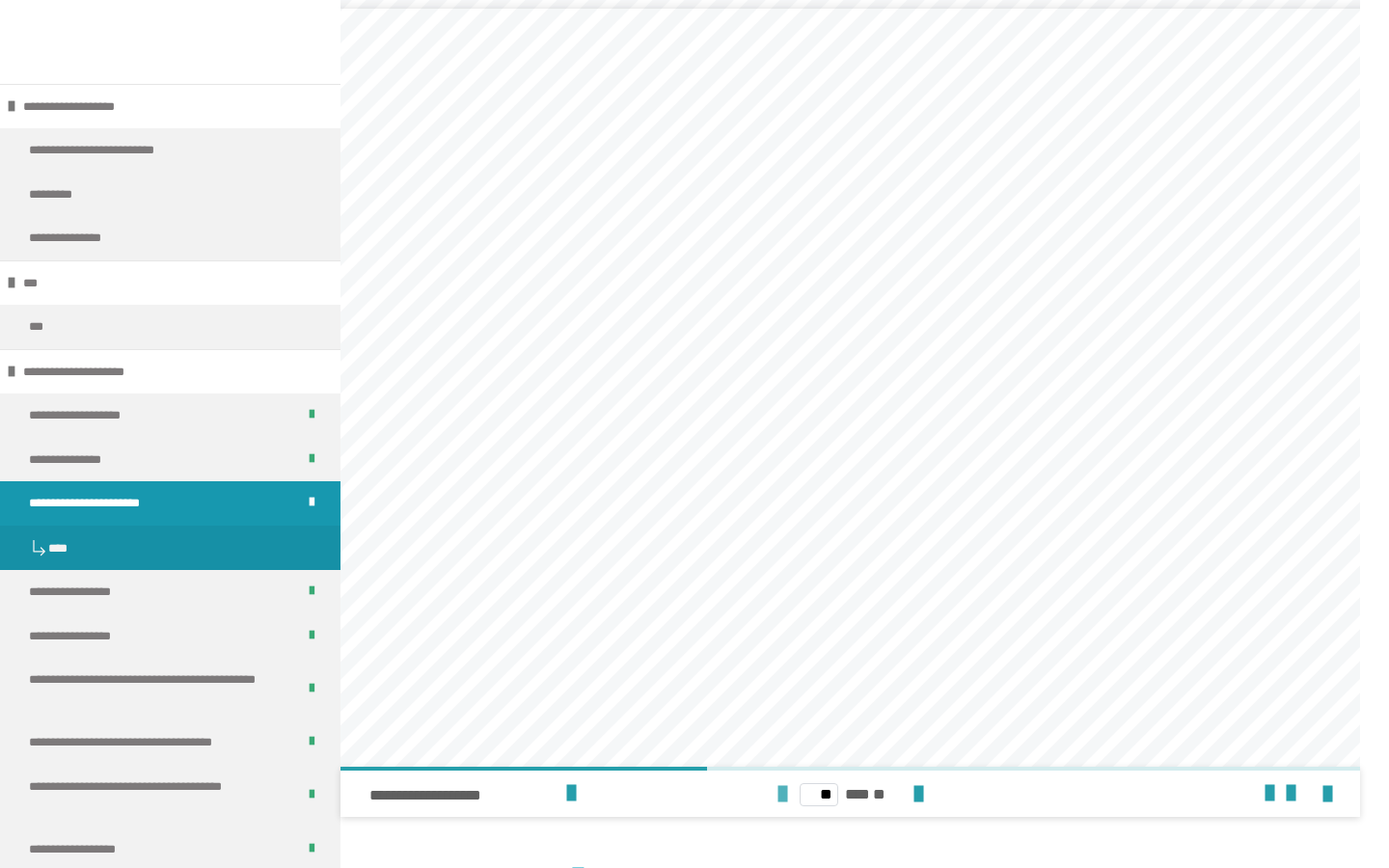 click at bounding box center (782, 795) 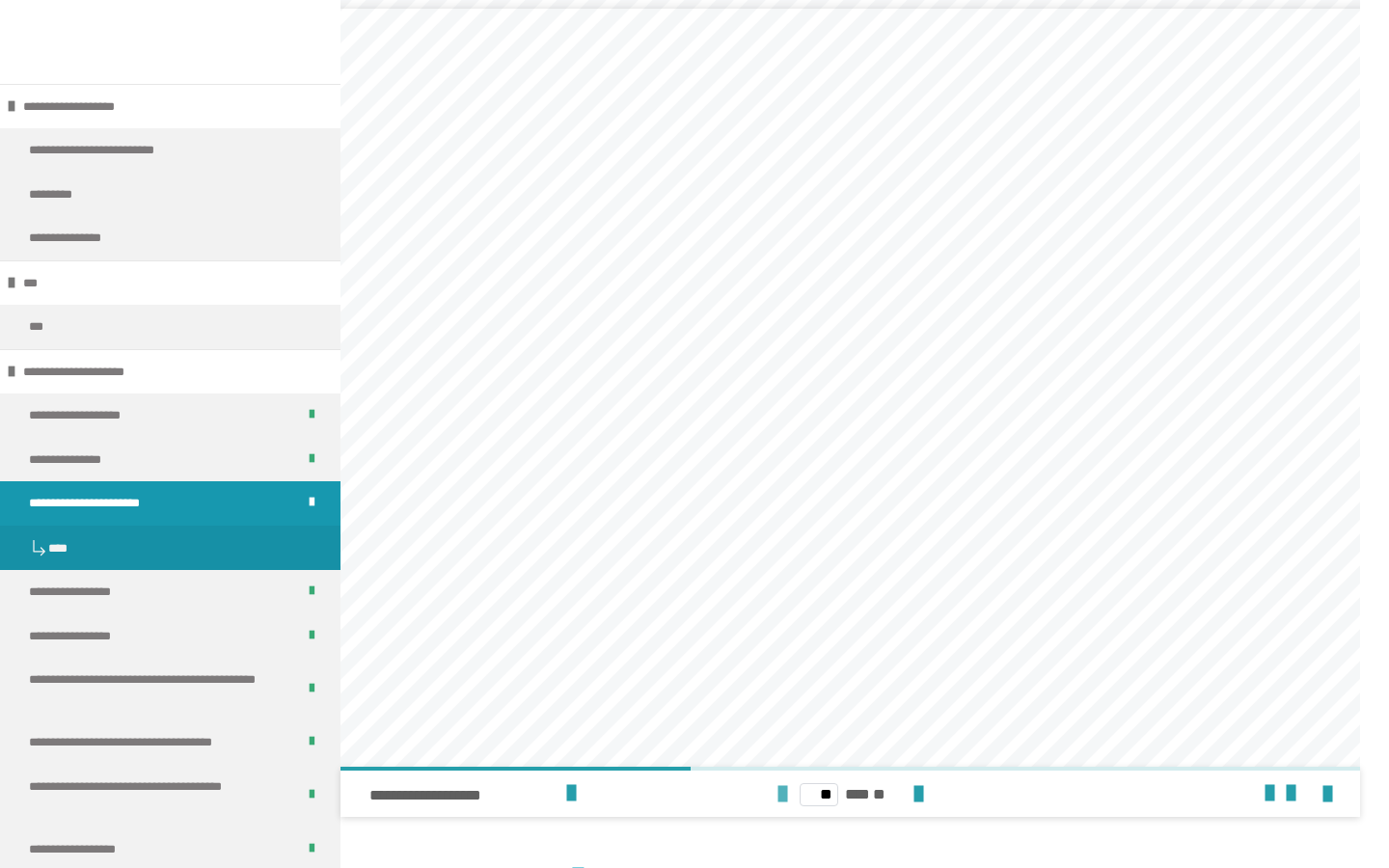click at bounding box center (782, 795) 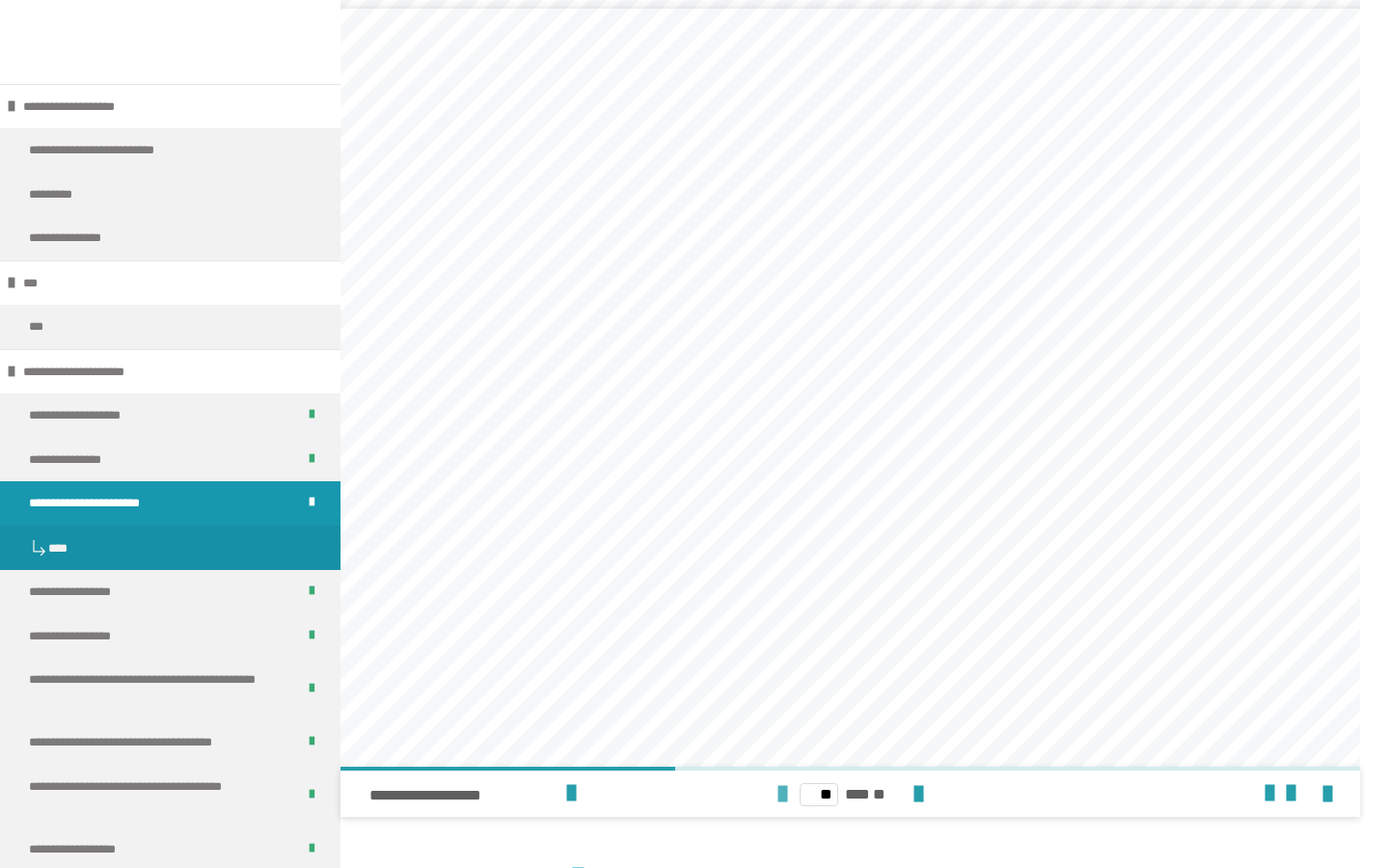 click at bounding box center (782, 795) 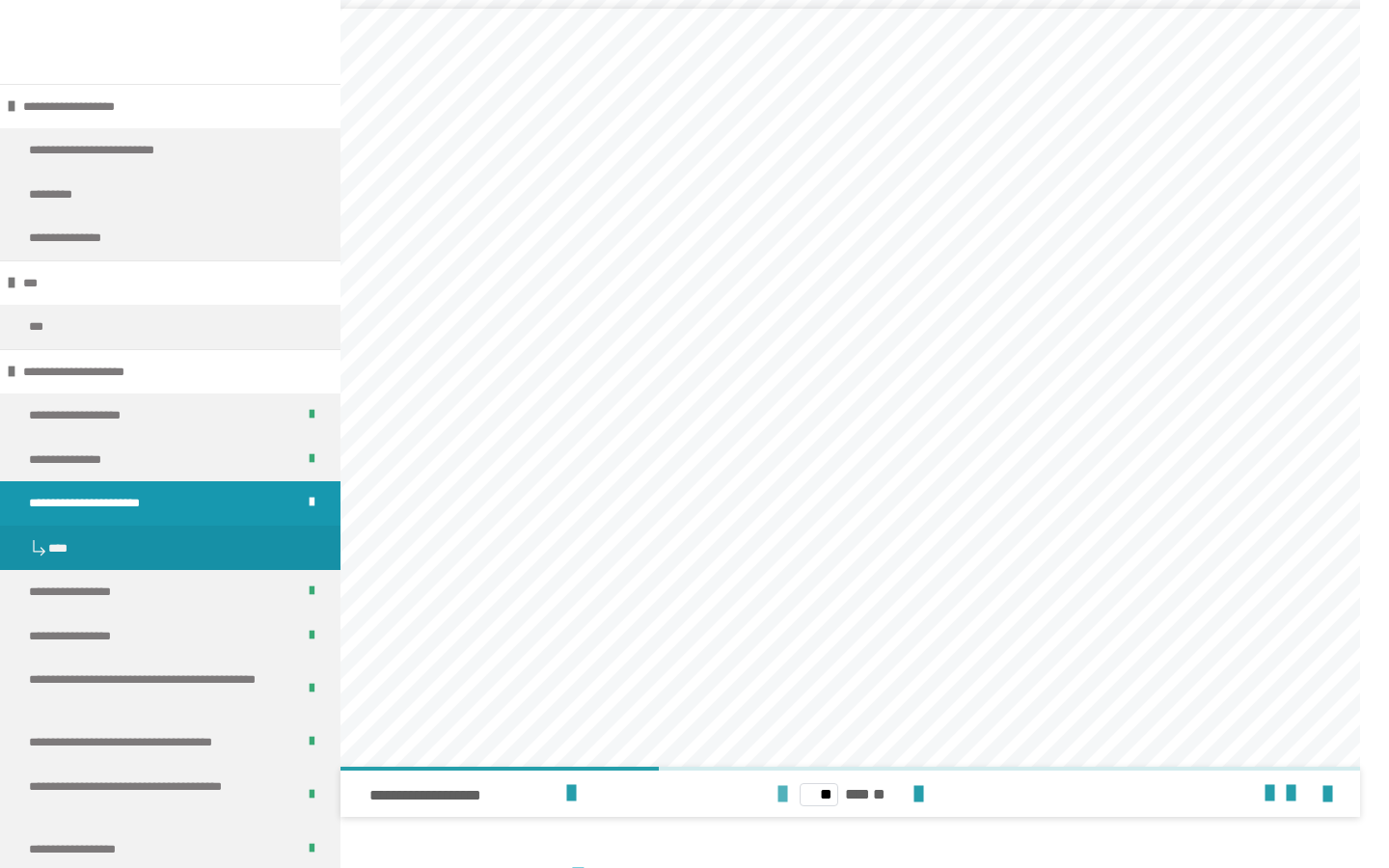 click at bounding box center (782, 795) 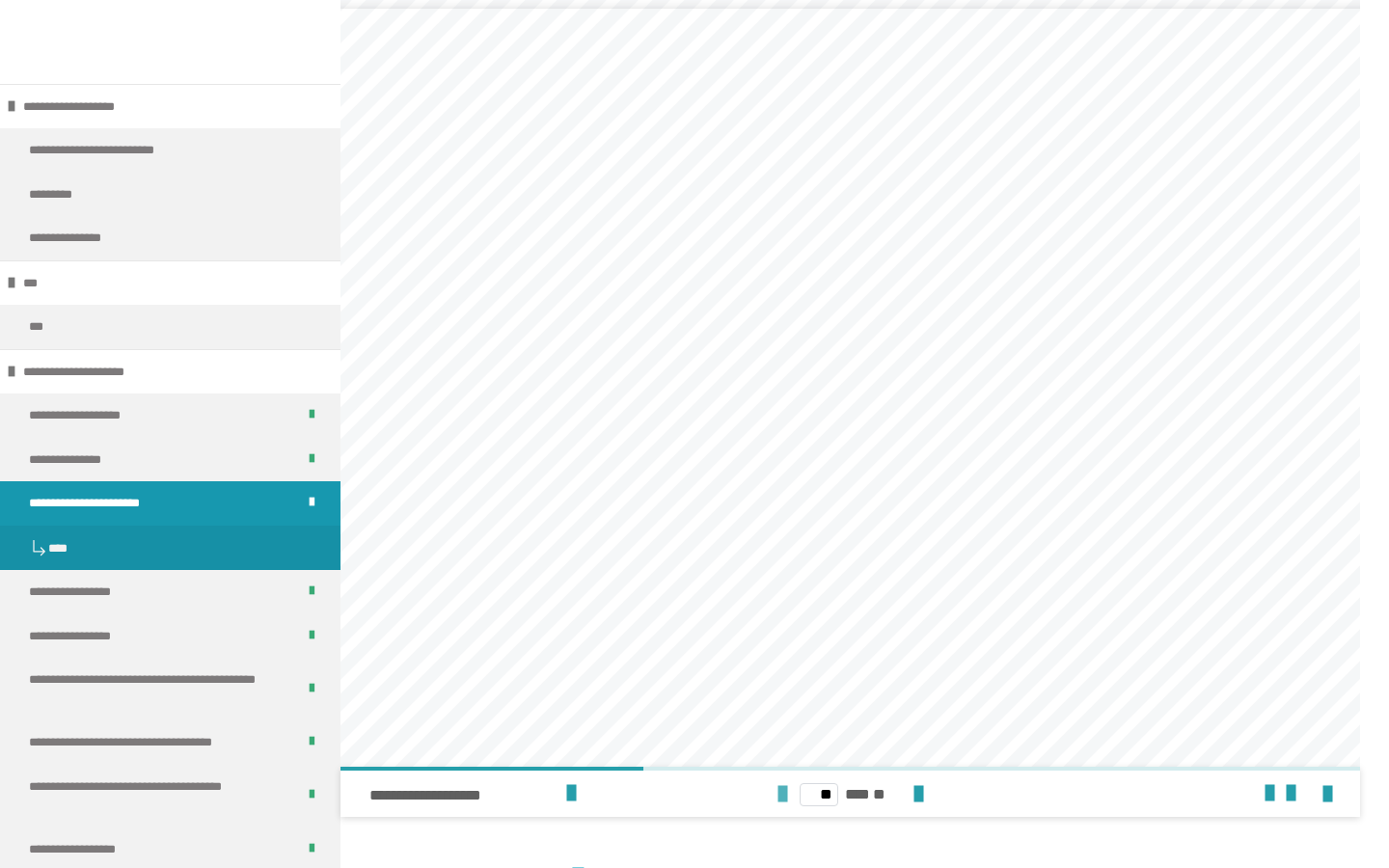 click at bounding box center (782, 795) 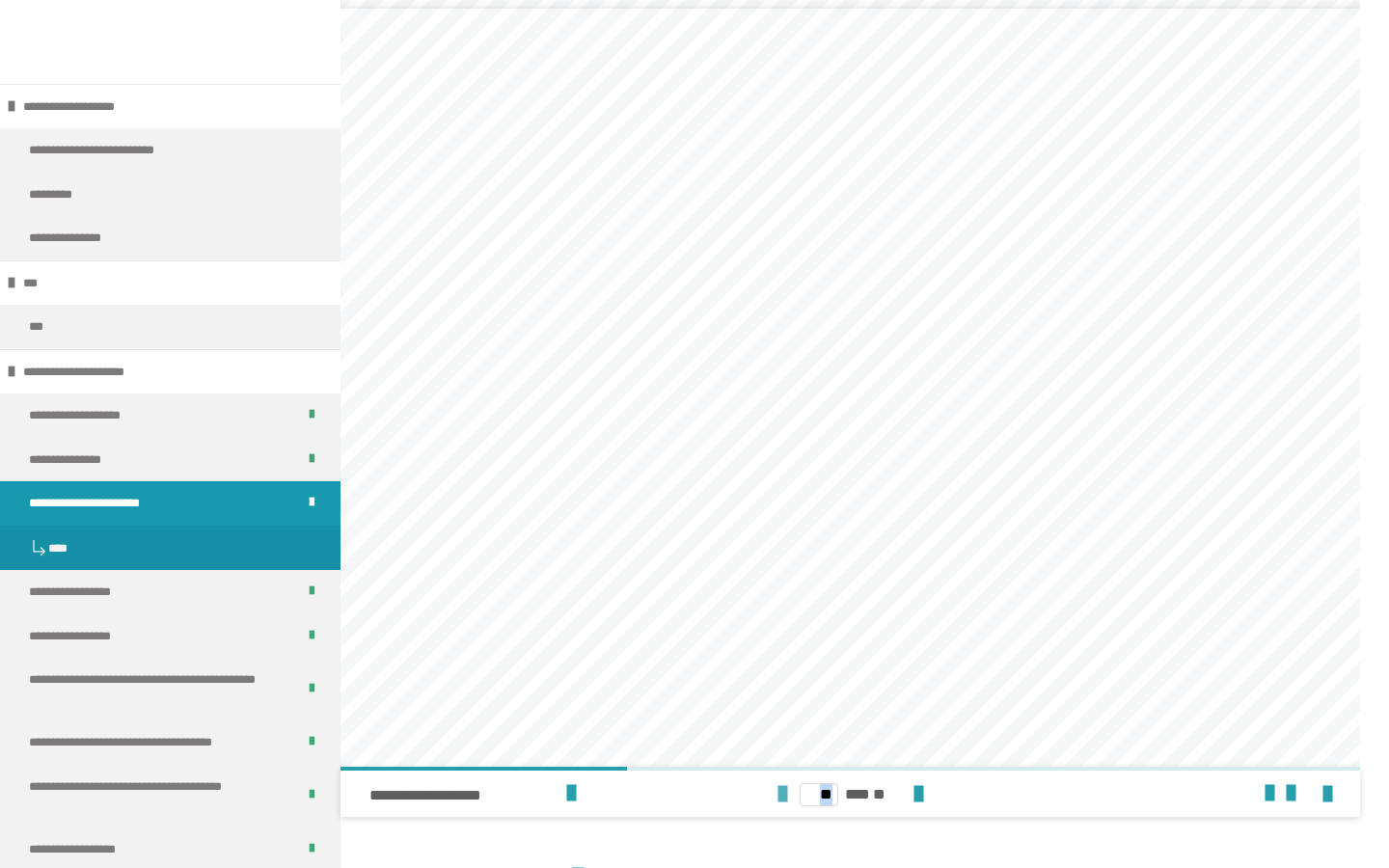 click at bounding box center [782, 795] 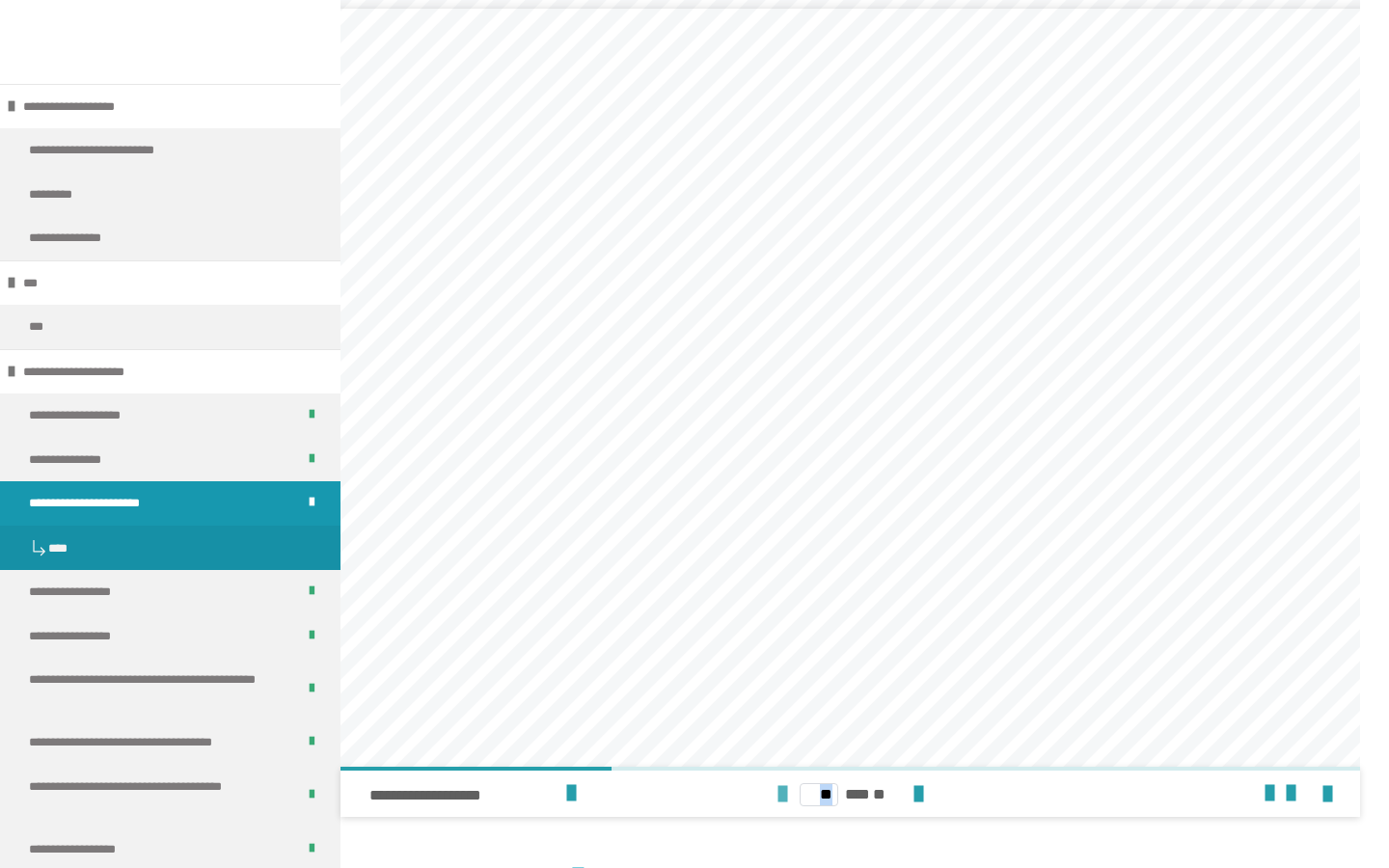 click at bounding box center [782, 795] 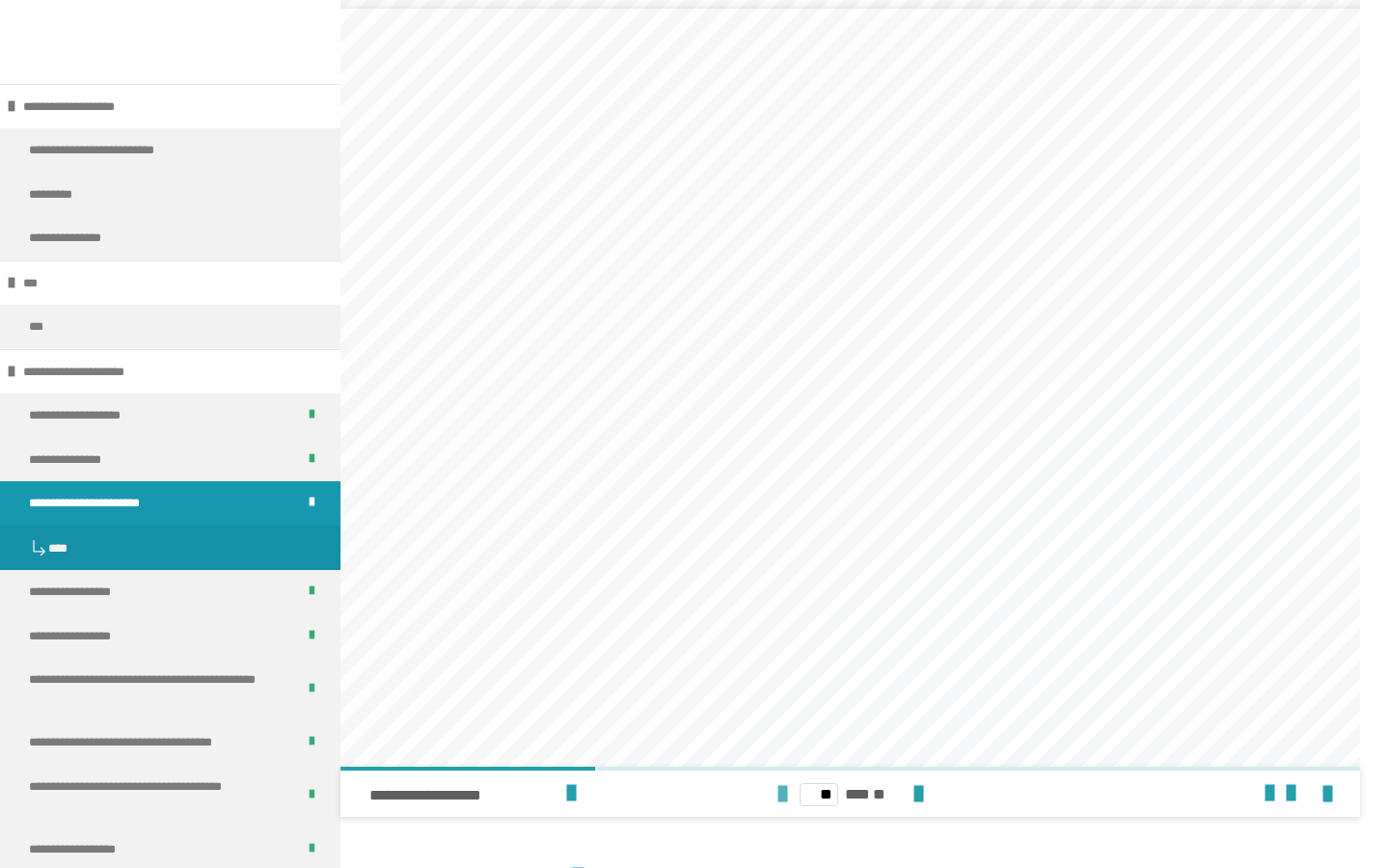 click at bounding box center (782, 795) 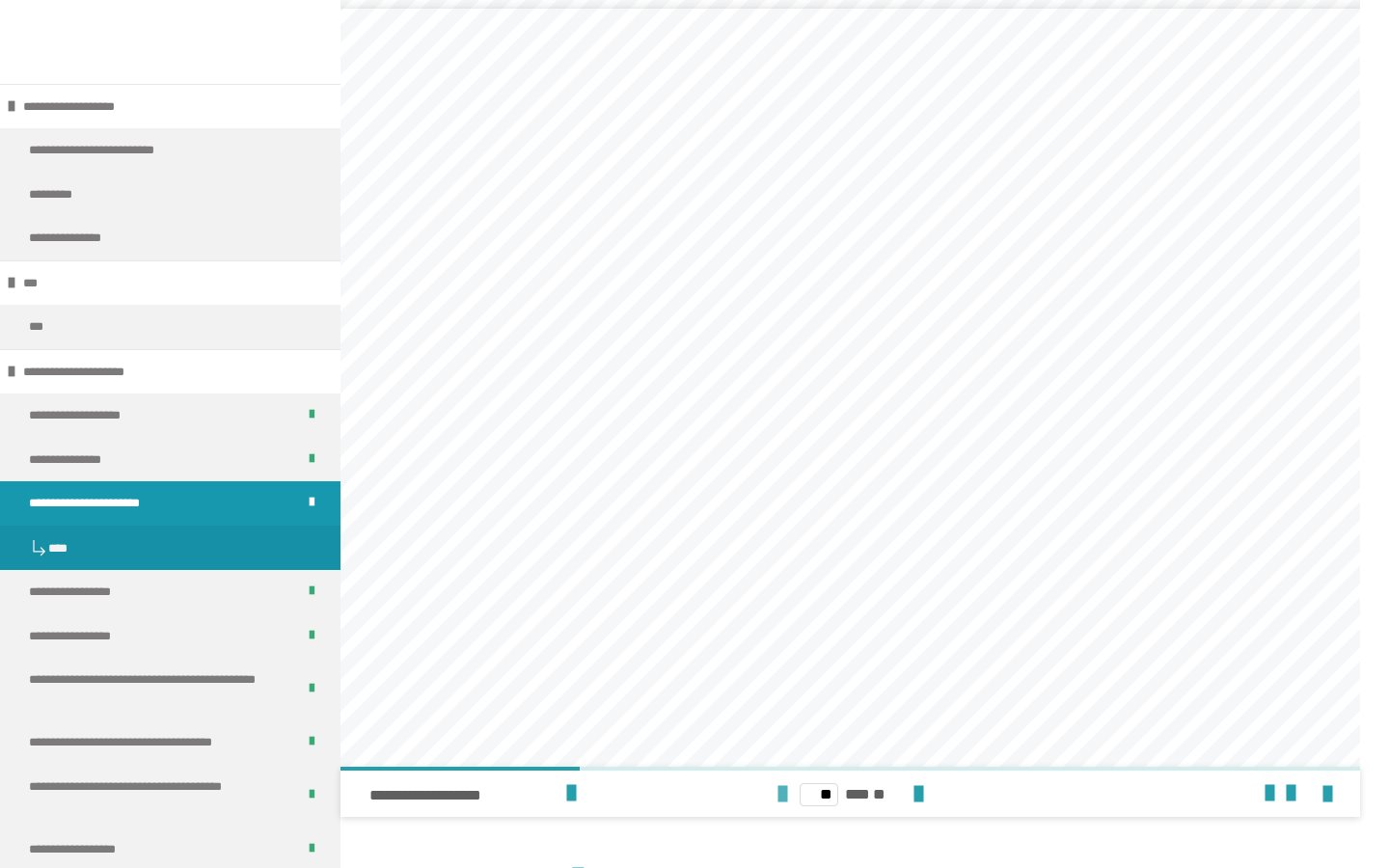 click at bounding box center (782, 795) 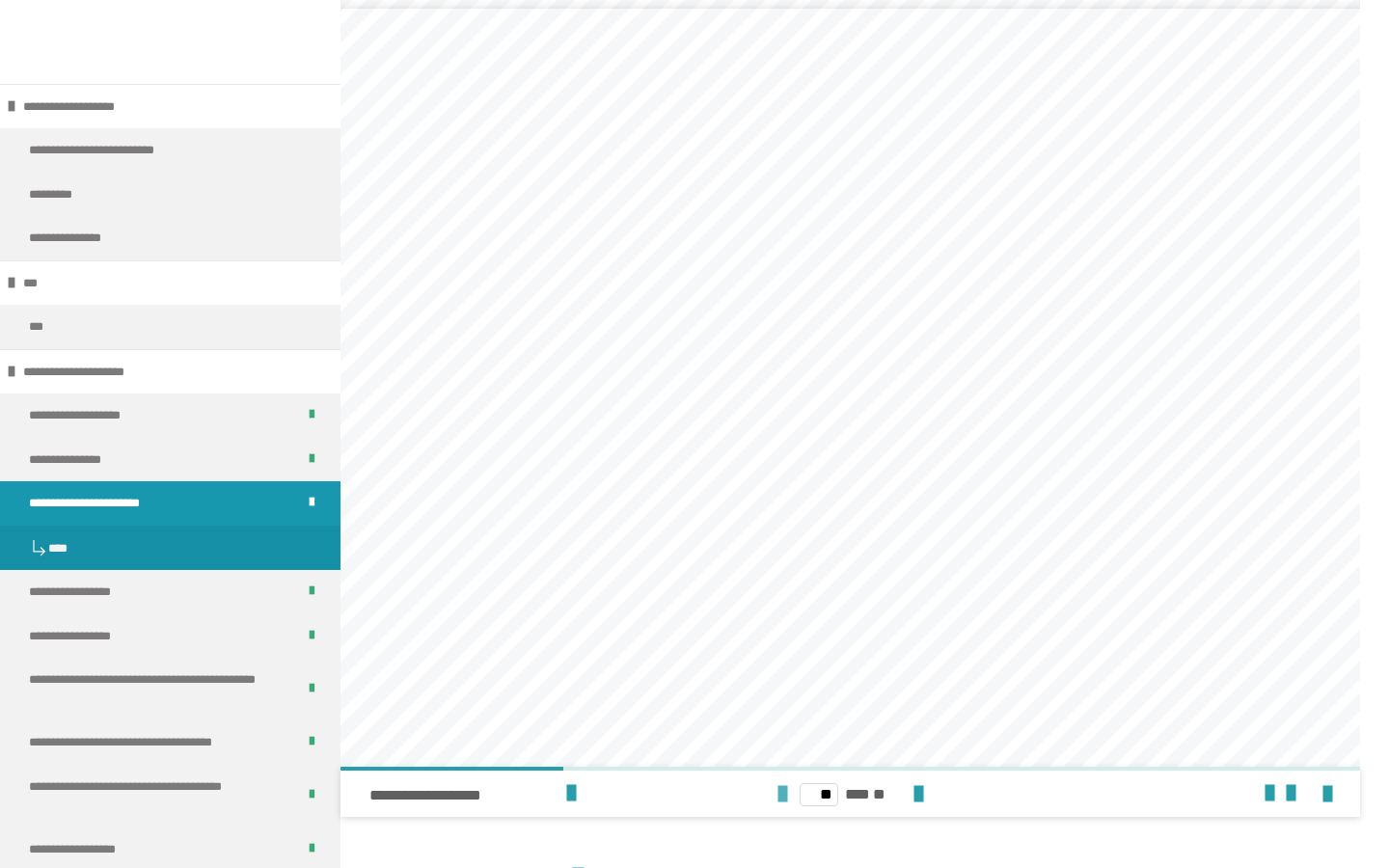click at bounding box center (782, 795) 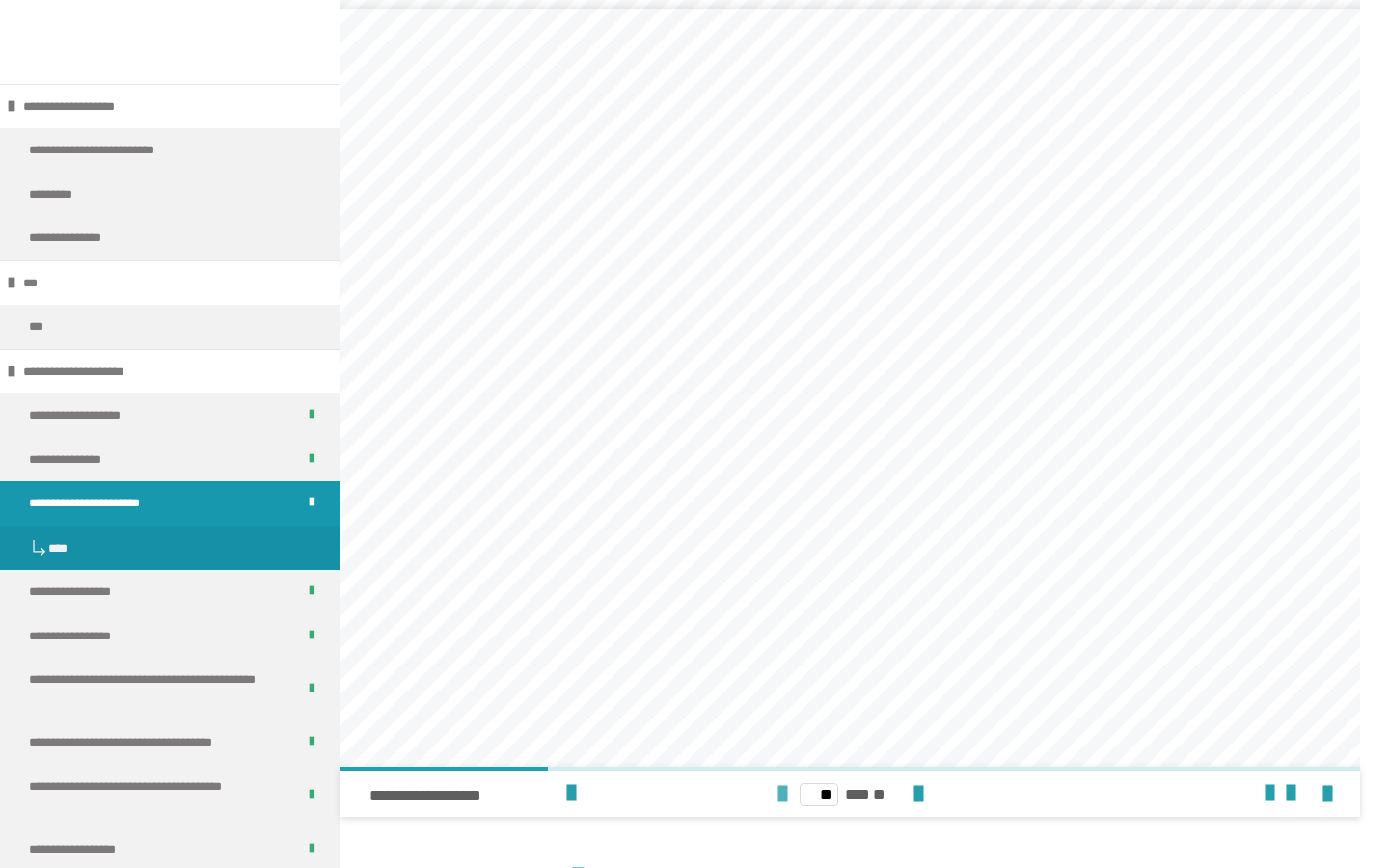 click at bounding box center (782, 795) 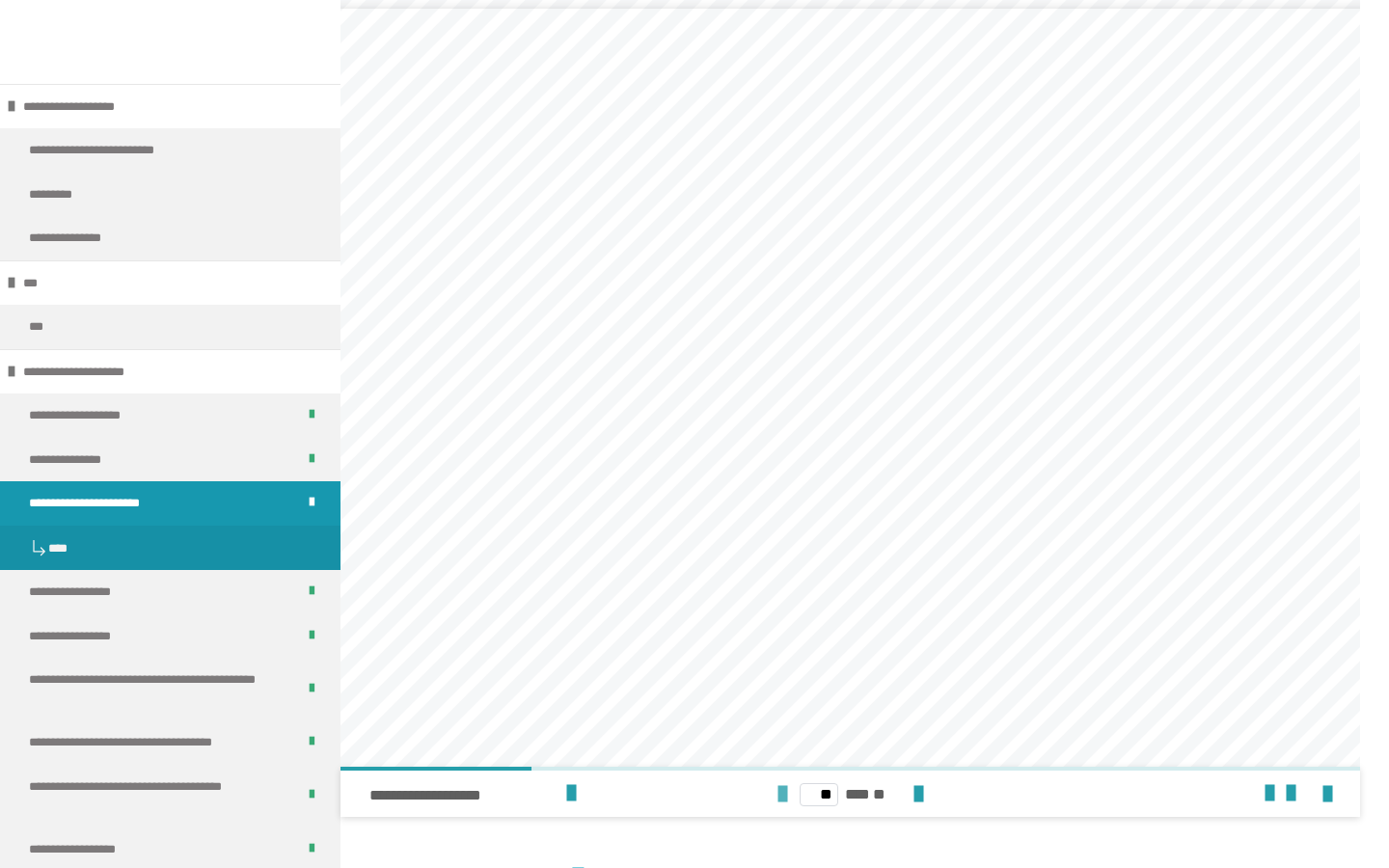 click at bounding box center [782, 795] 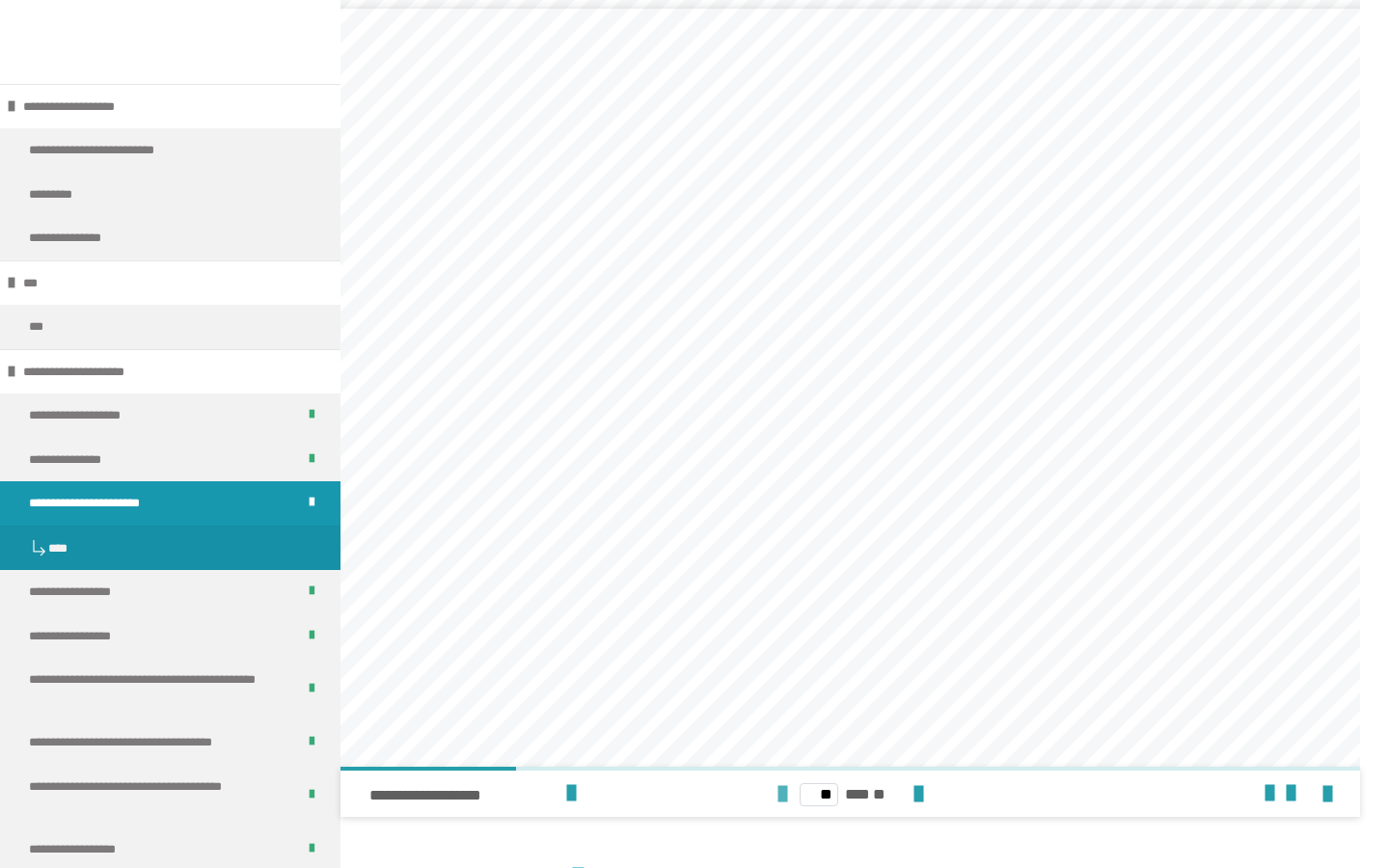 click at bounding box center (782, 795) 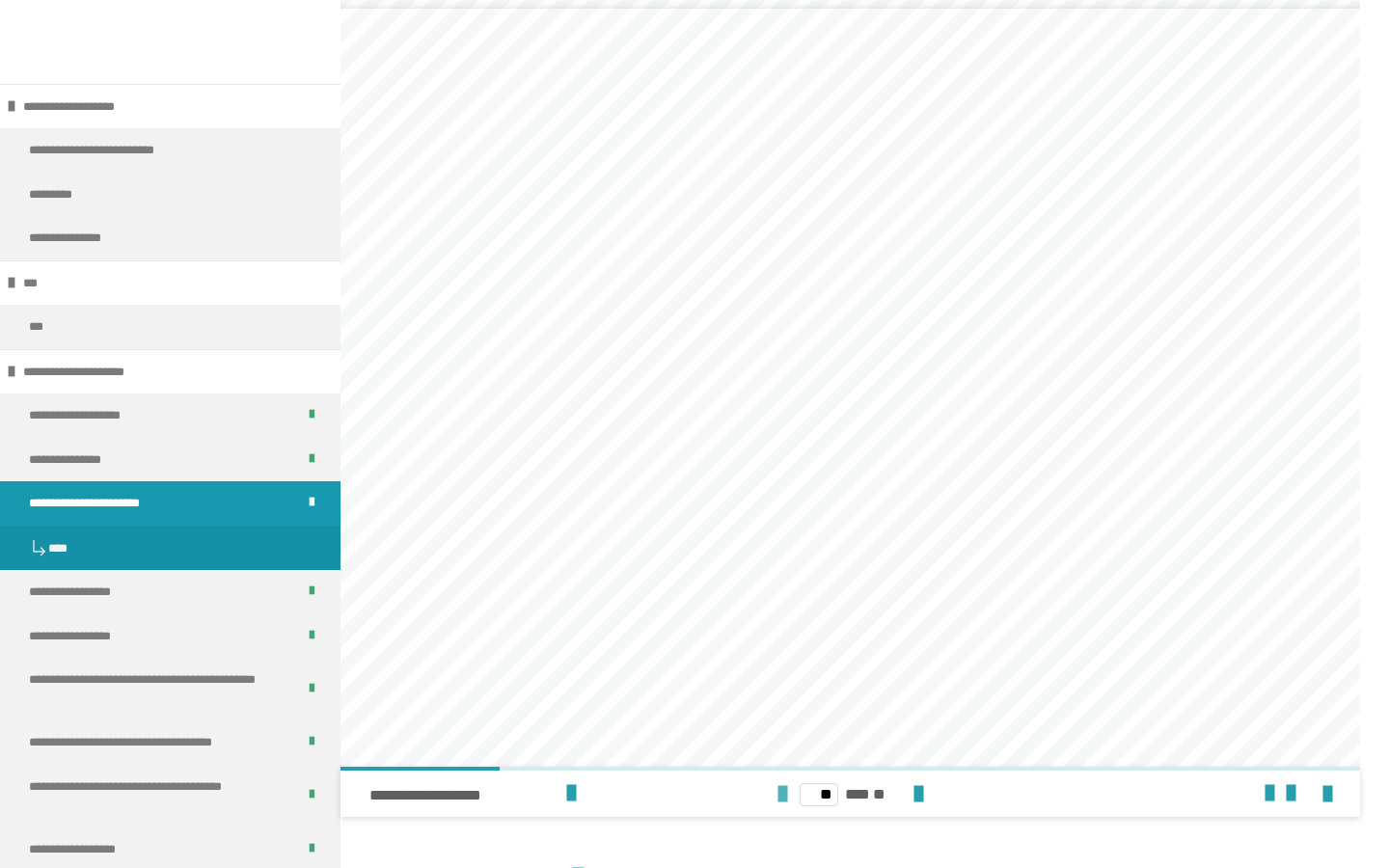 click at bounding box center (782, 795) 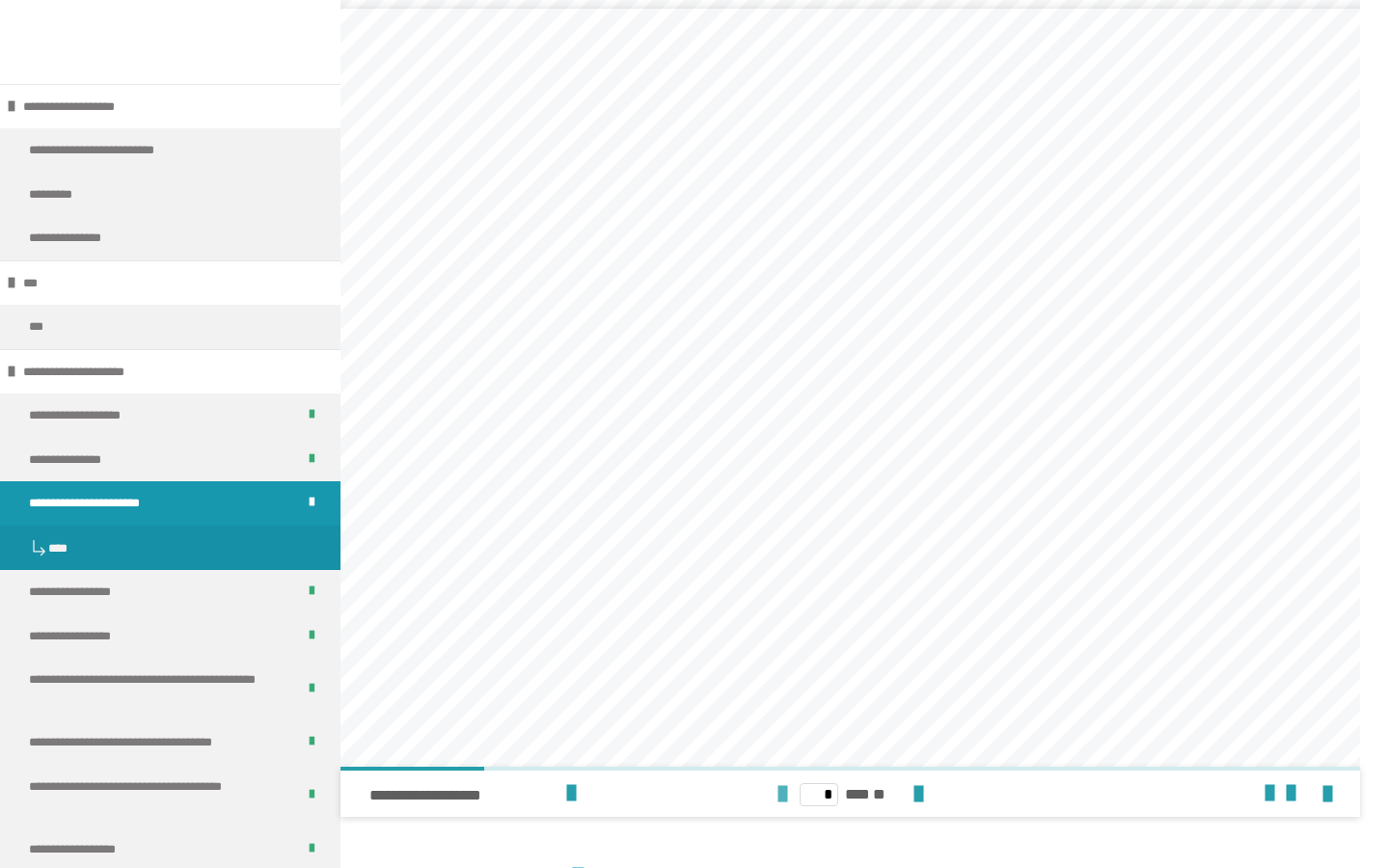 click at bounding box center [782, 795] 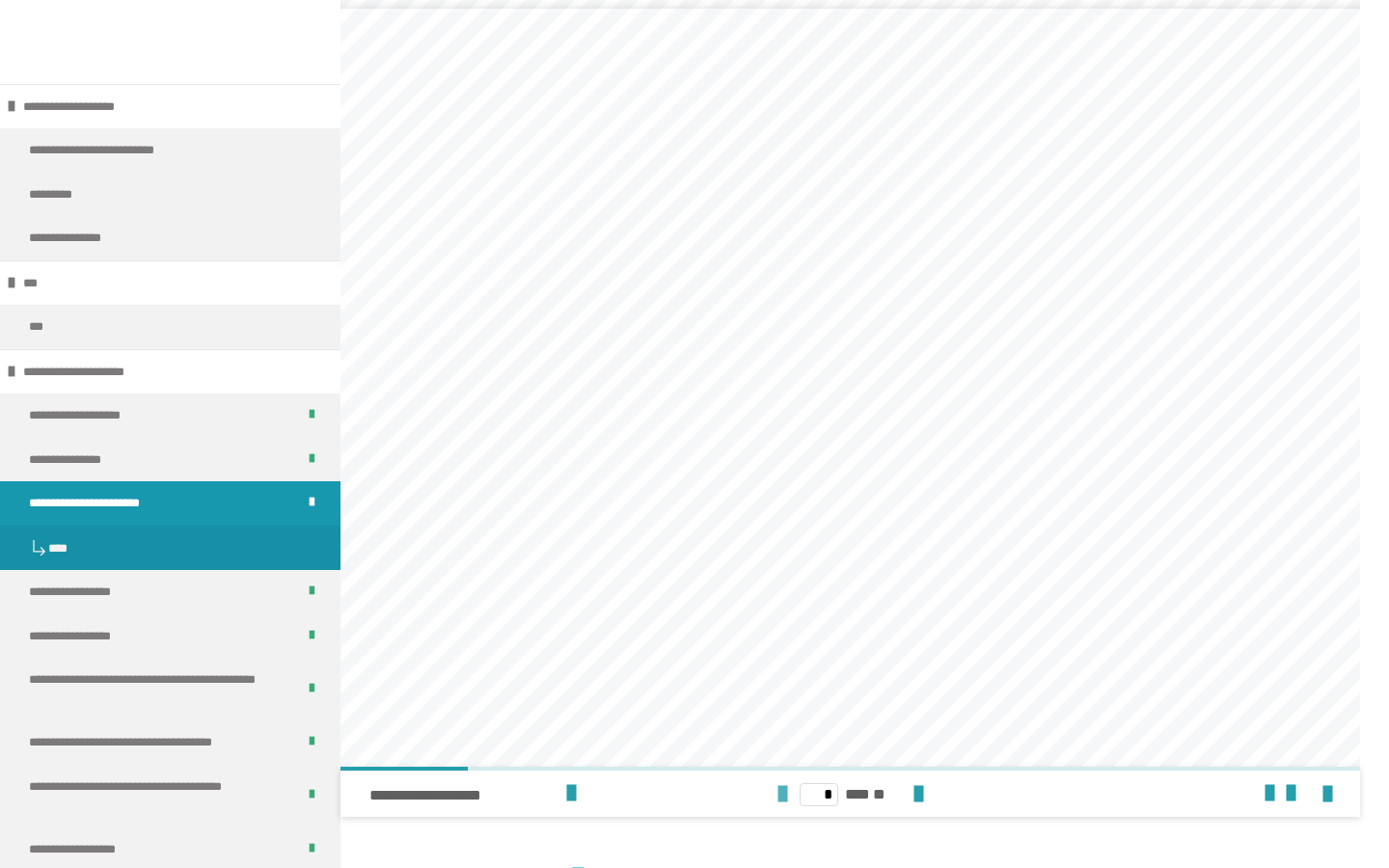 click at bounding box center [782, 795] 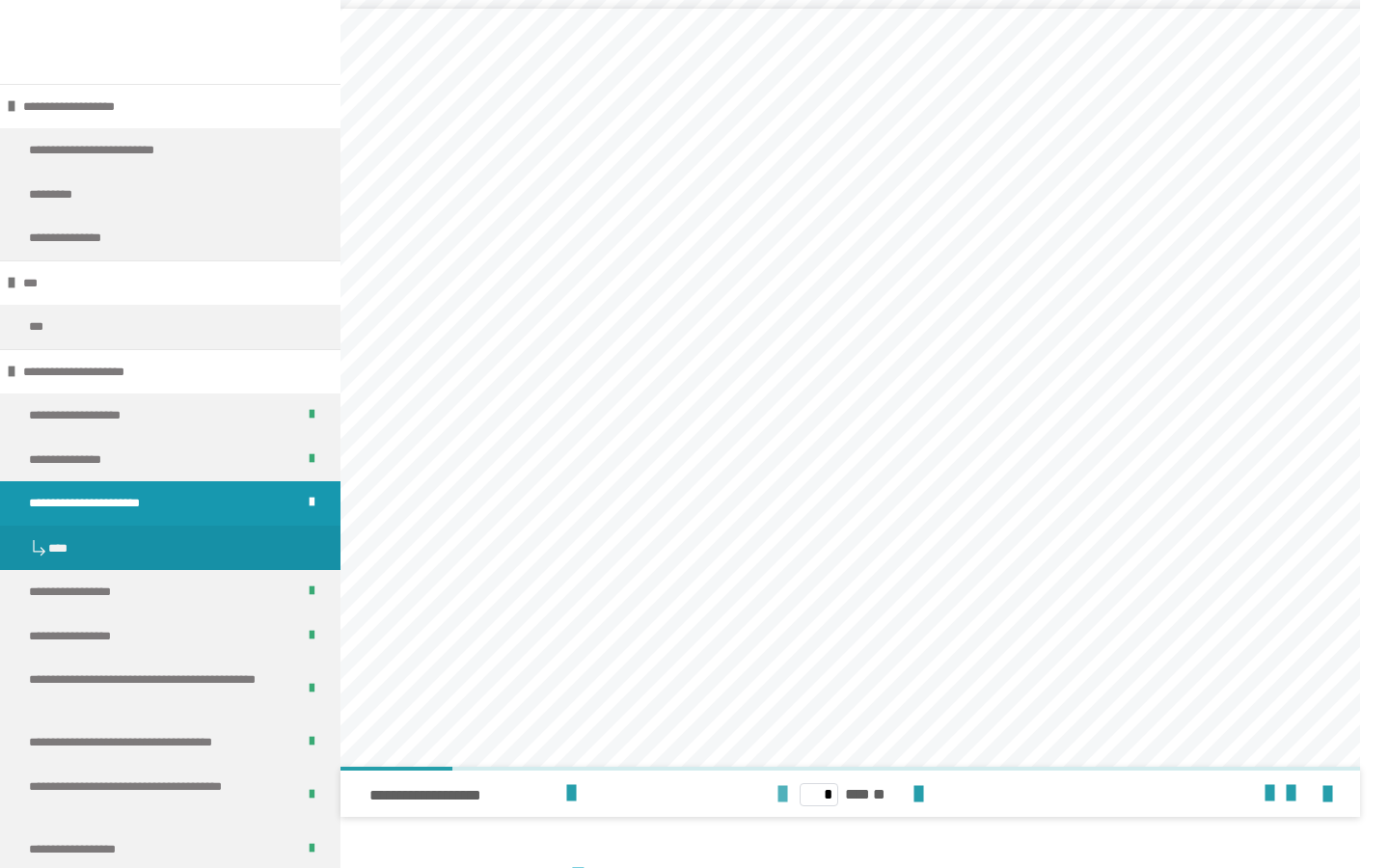 click at bounding box center (782, 795) 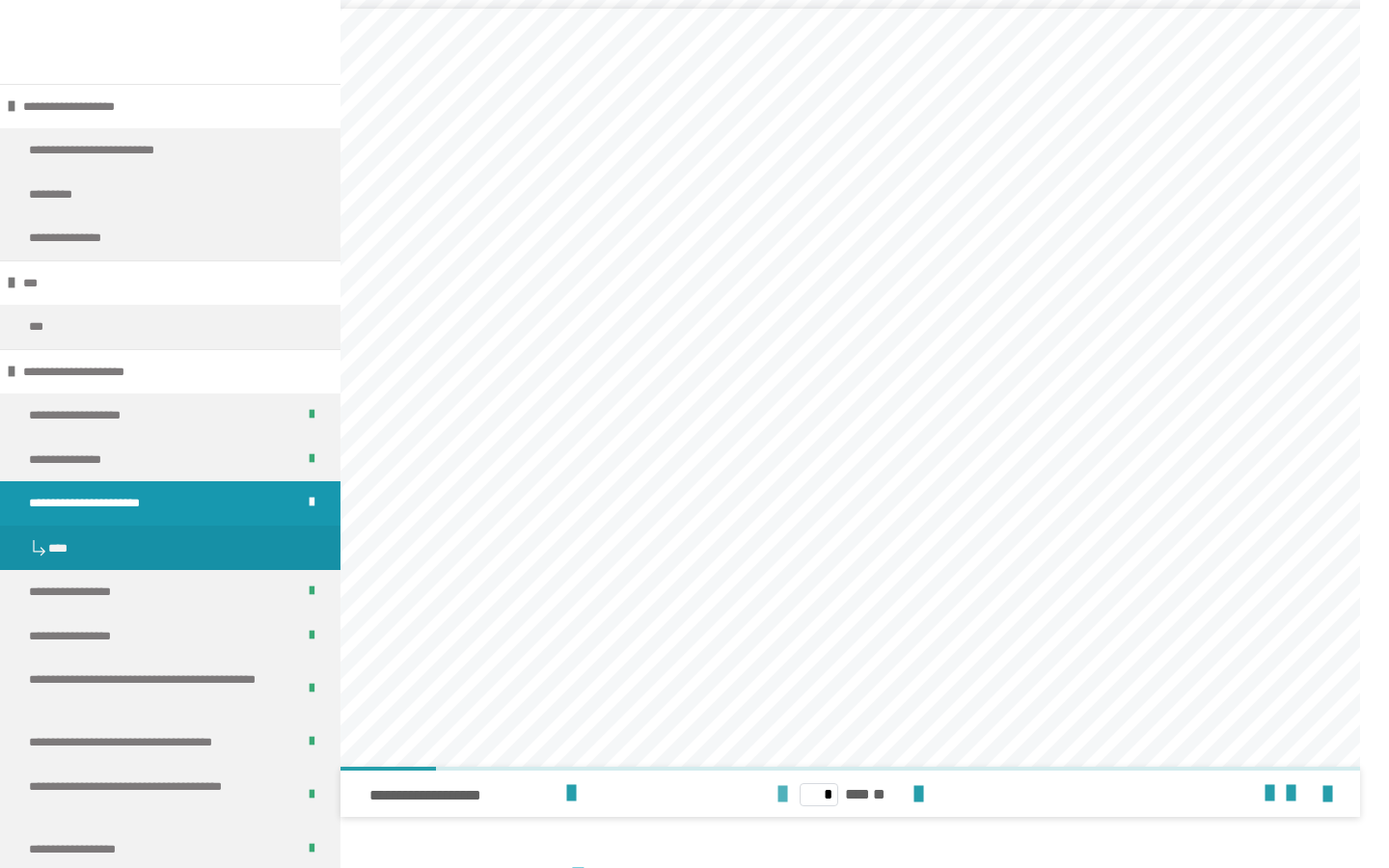 click at bounding box center (782, 795) 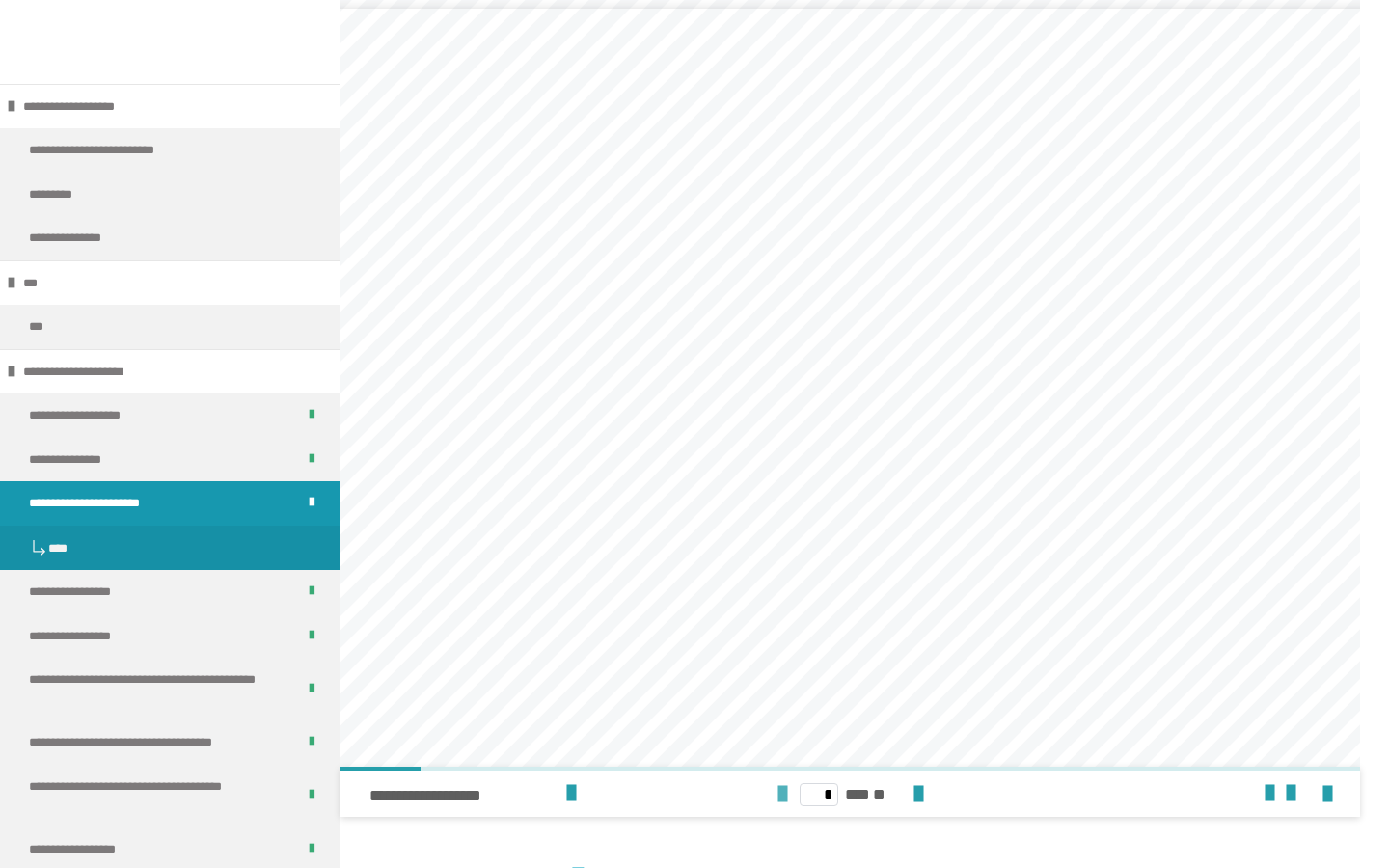 click at bounding box center (782, 795) 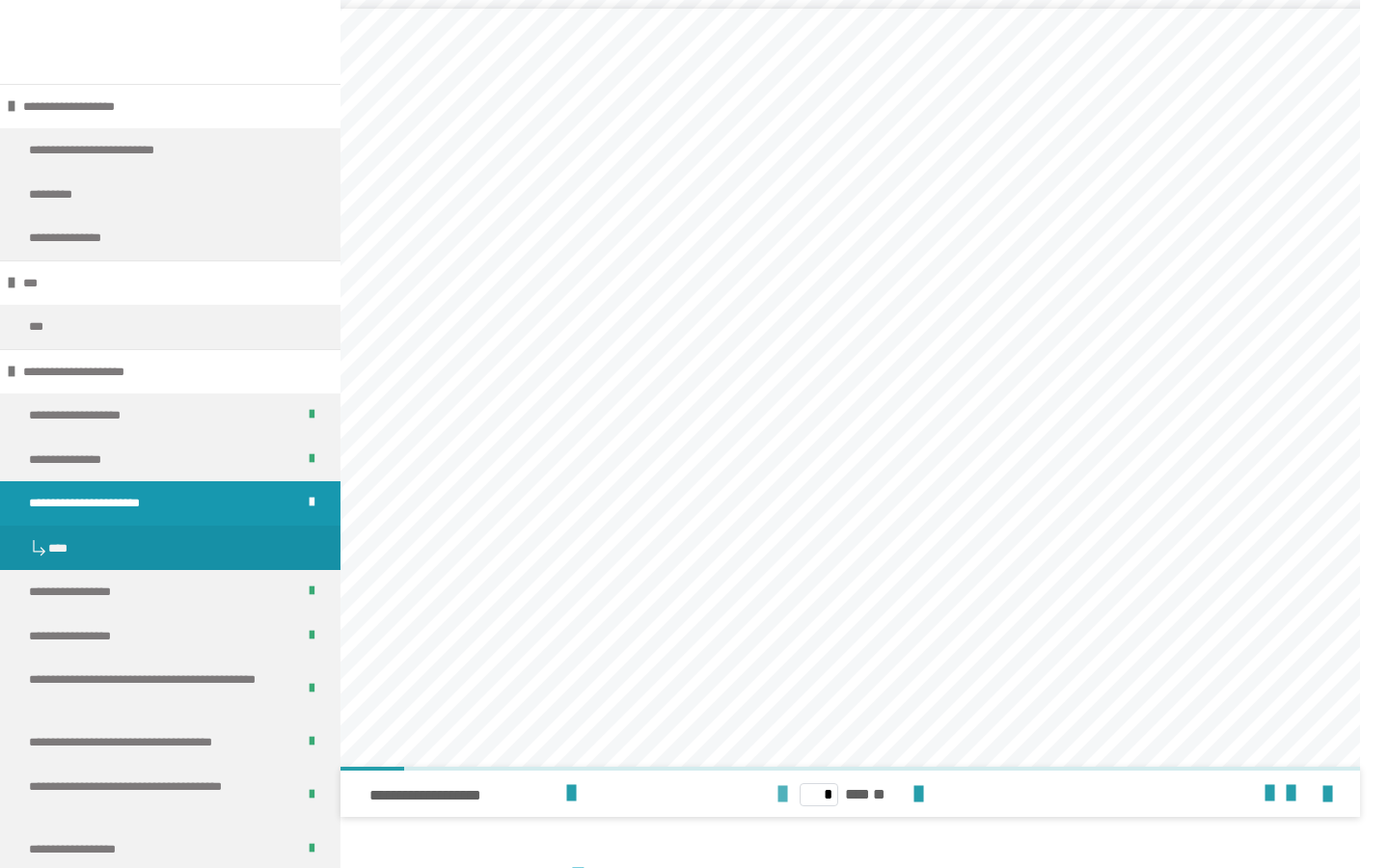 click at bounding box center [782, 795] 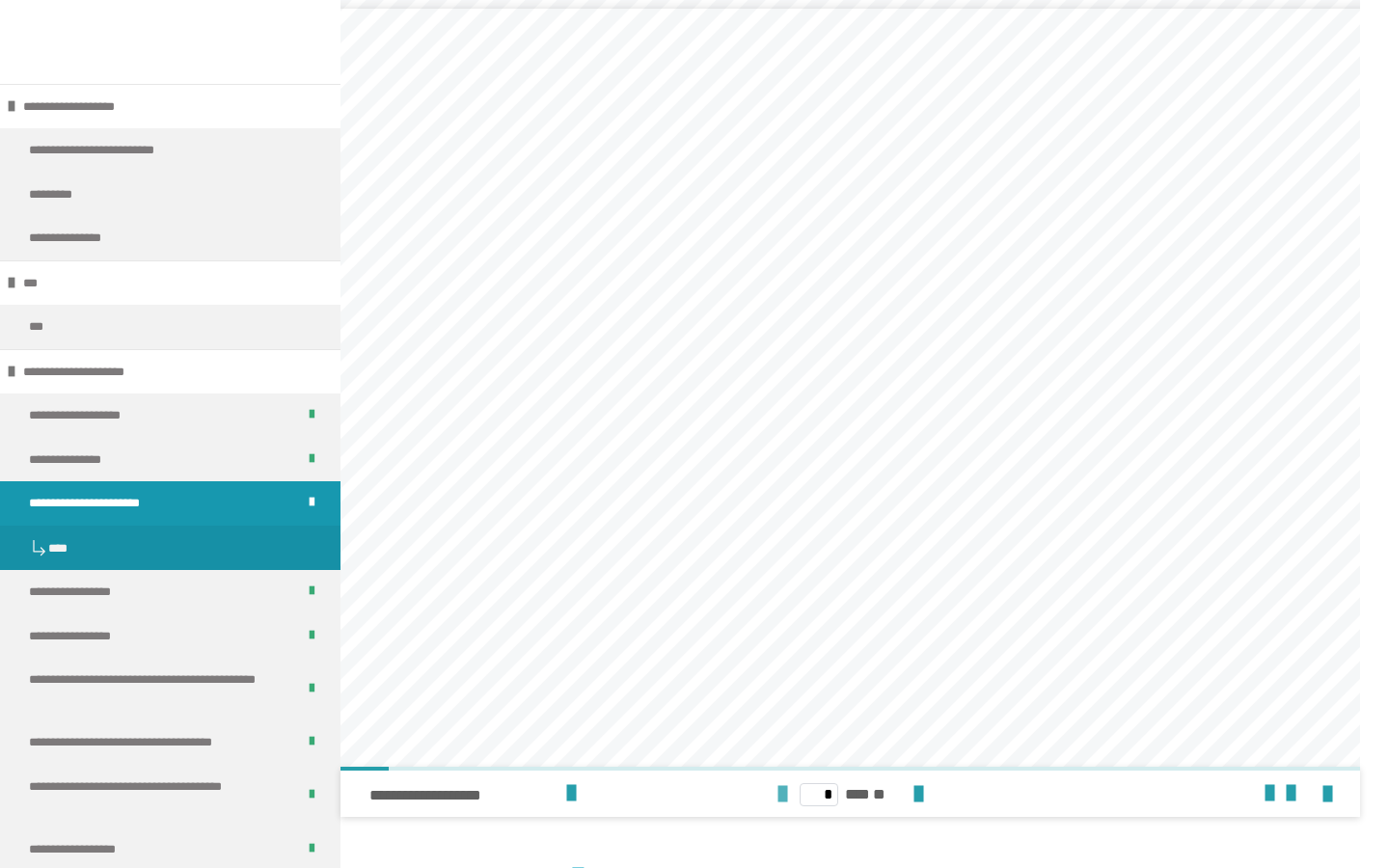 click at bounding box center [782, 795] 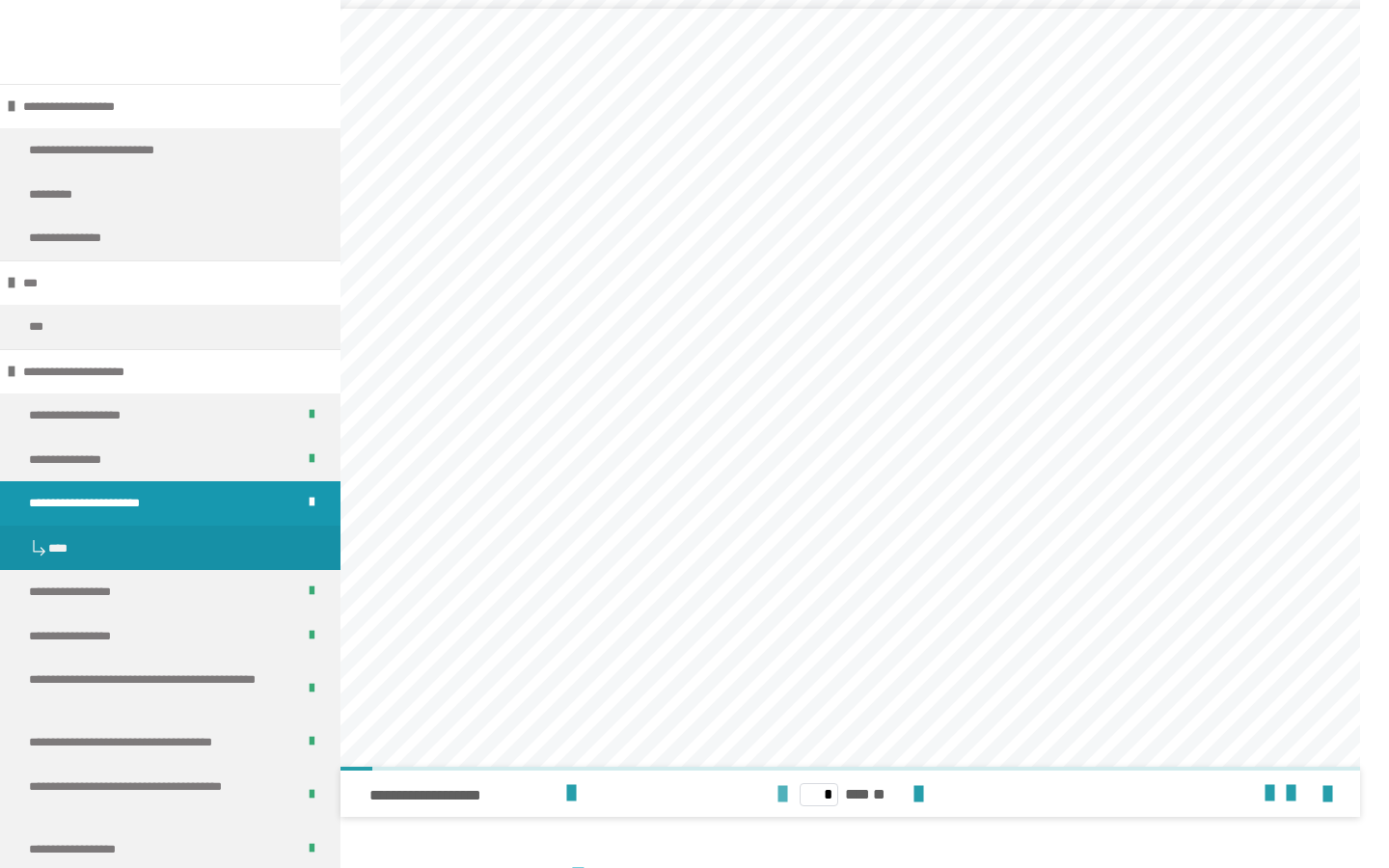 click at bounding box center [782, 795] 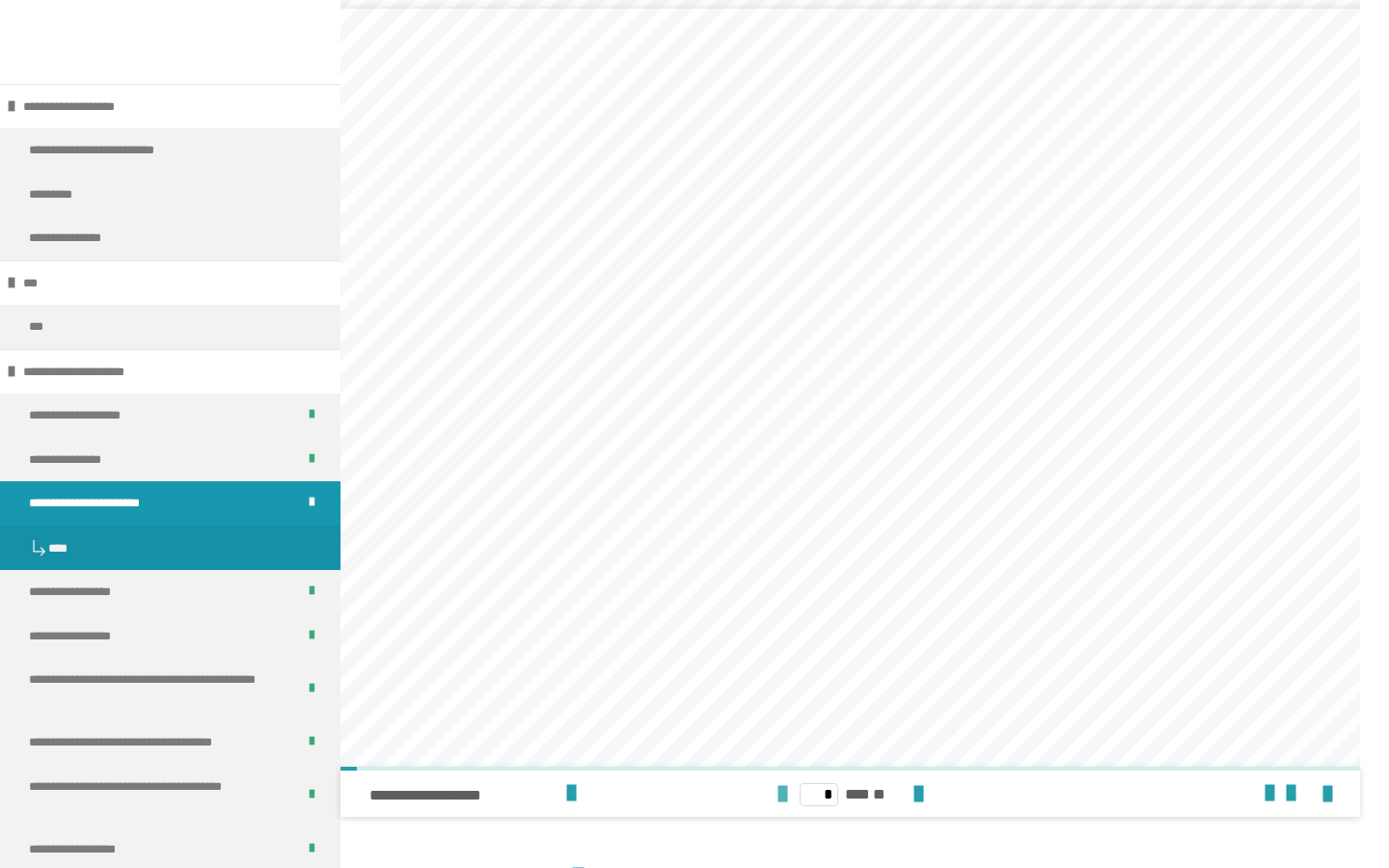 click on "* *** **" at bounding box center [850, 794] 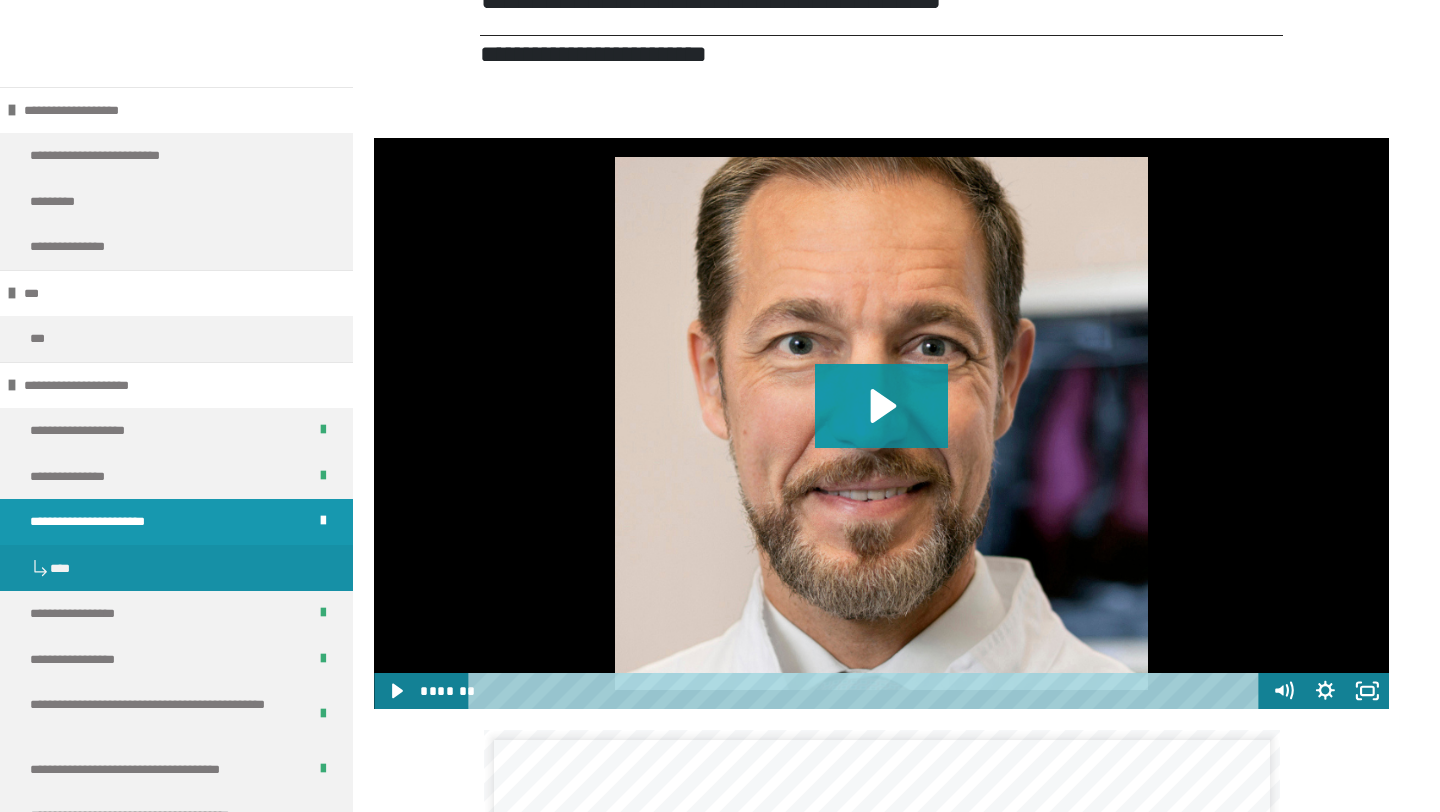 scroll, scrollTop: 1248, scrollLeft: 0, axis: vertical 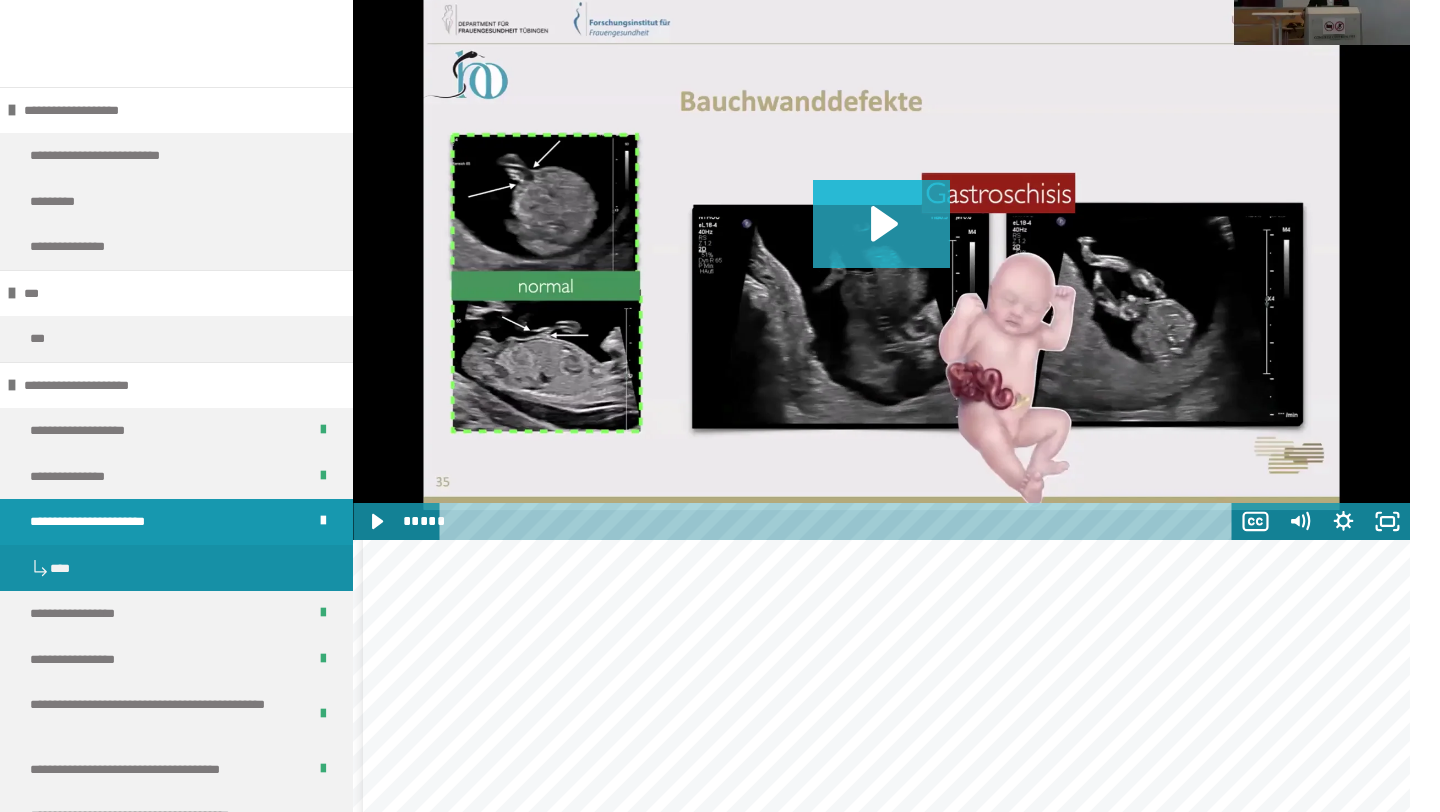 click 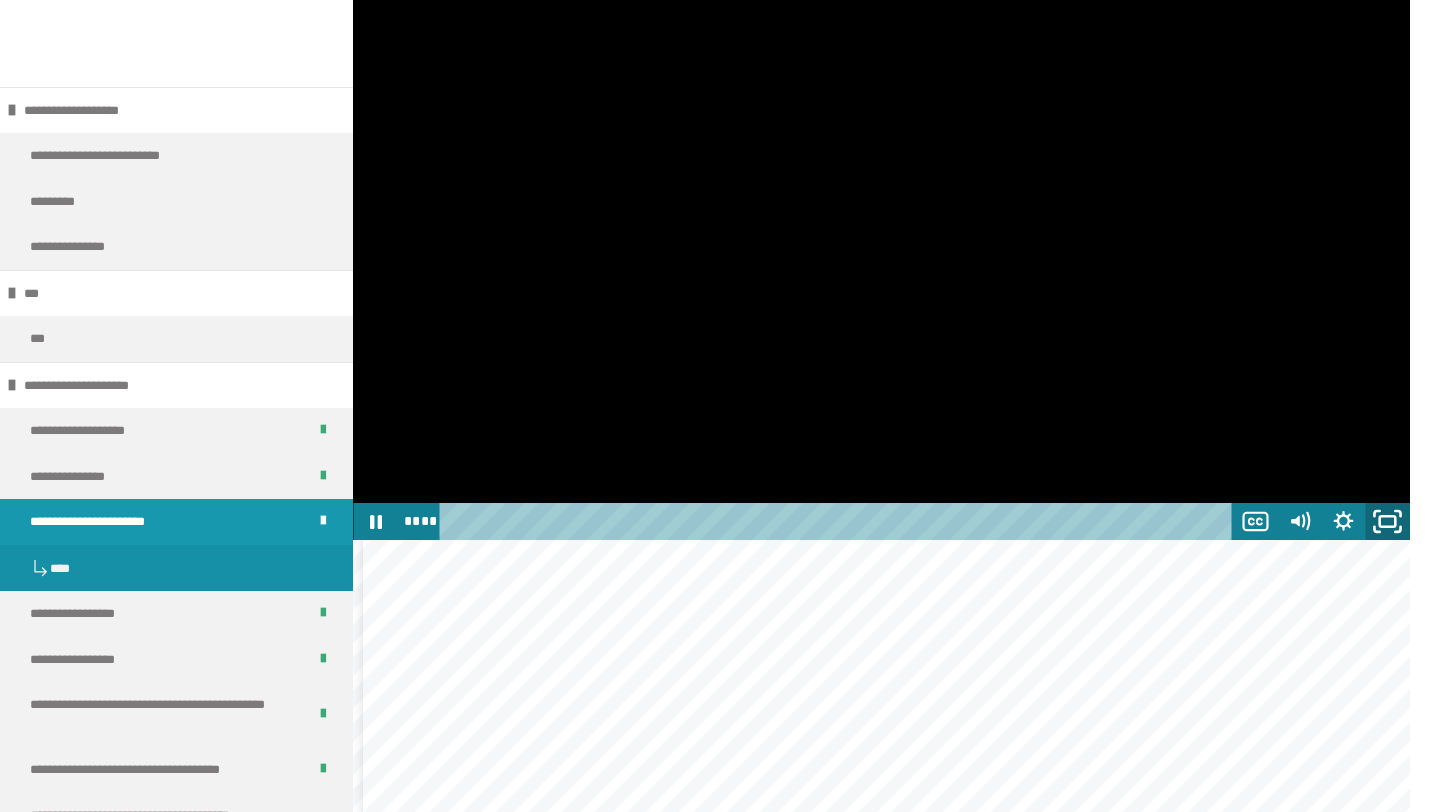 click 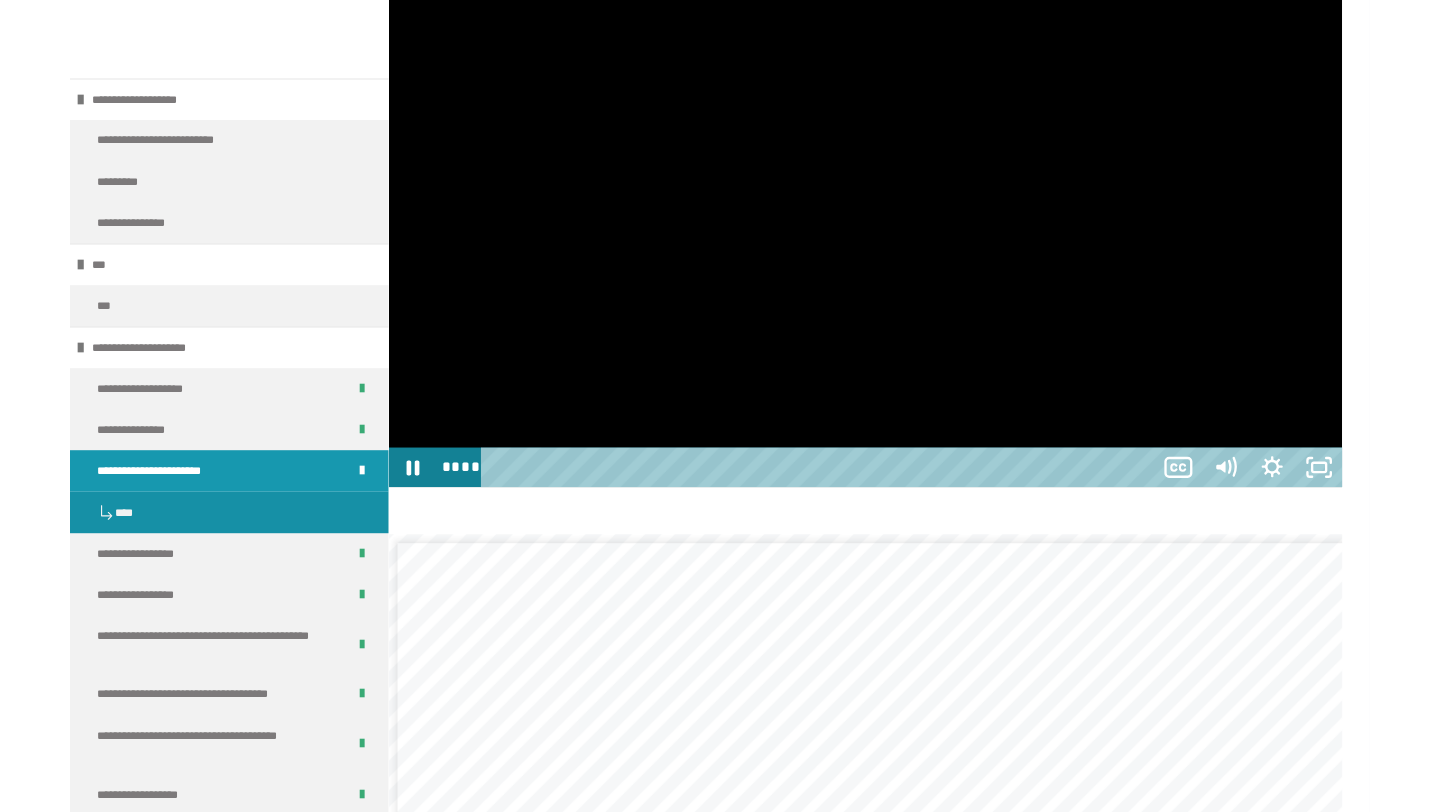 scroll, scrollTop: 0, scrollLeft: 0, axis: both 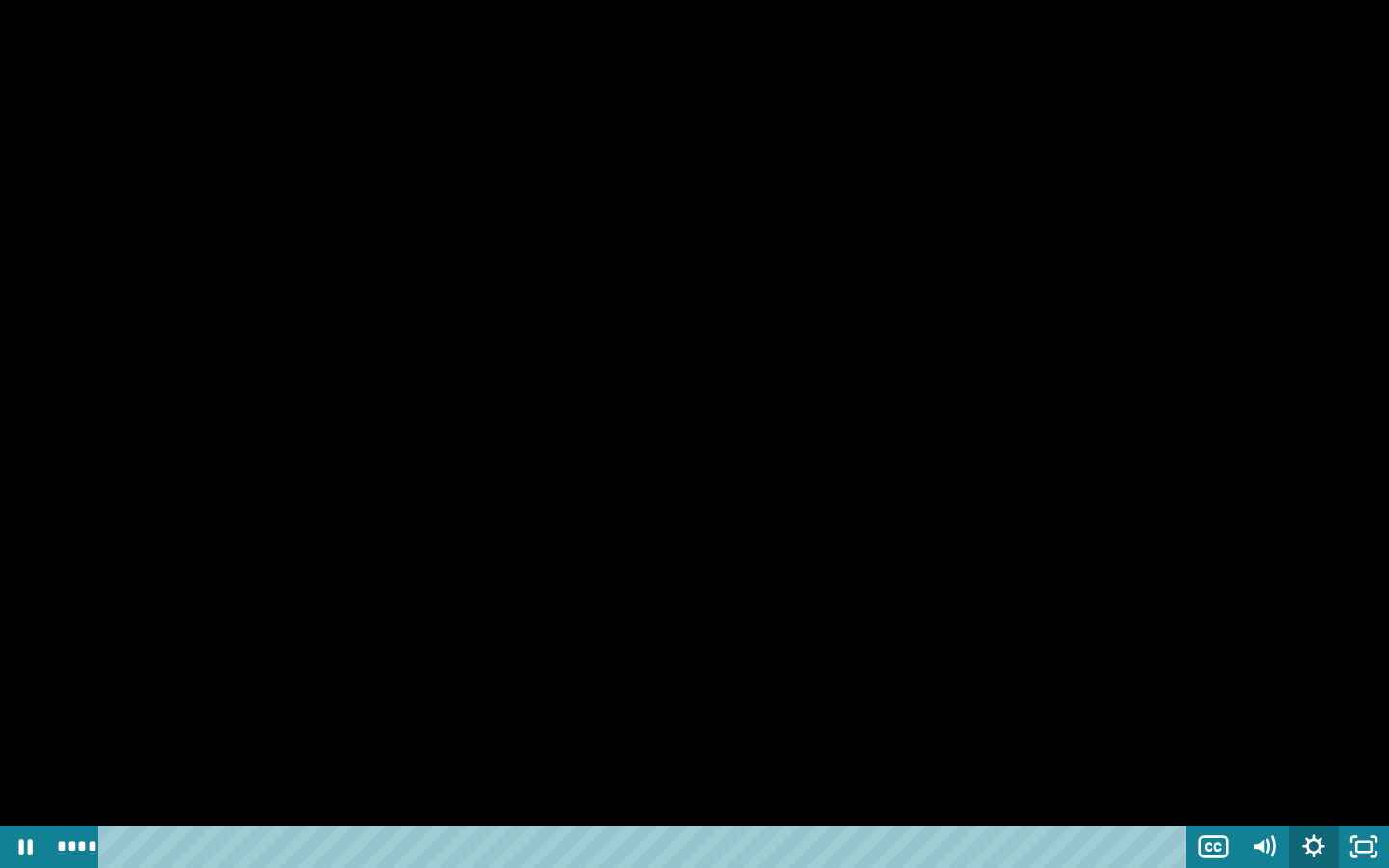 click 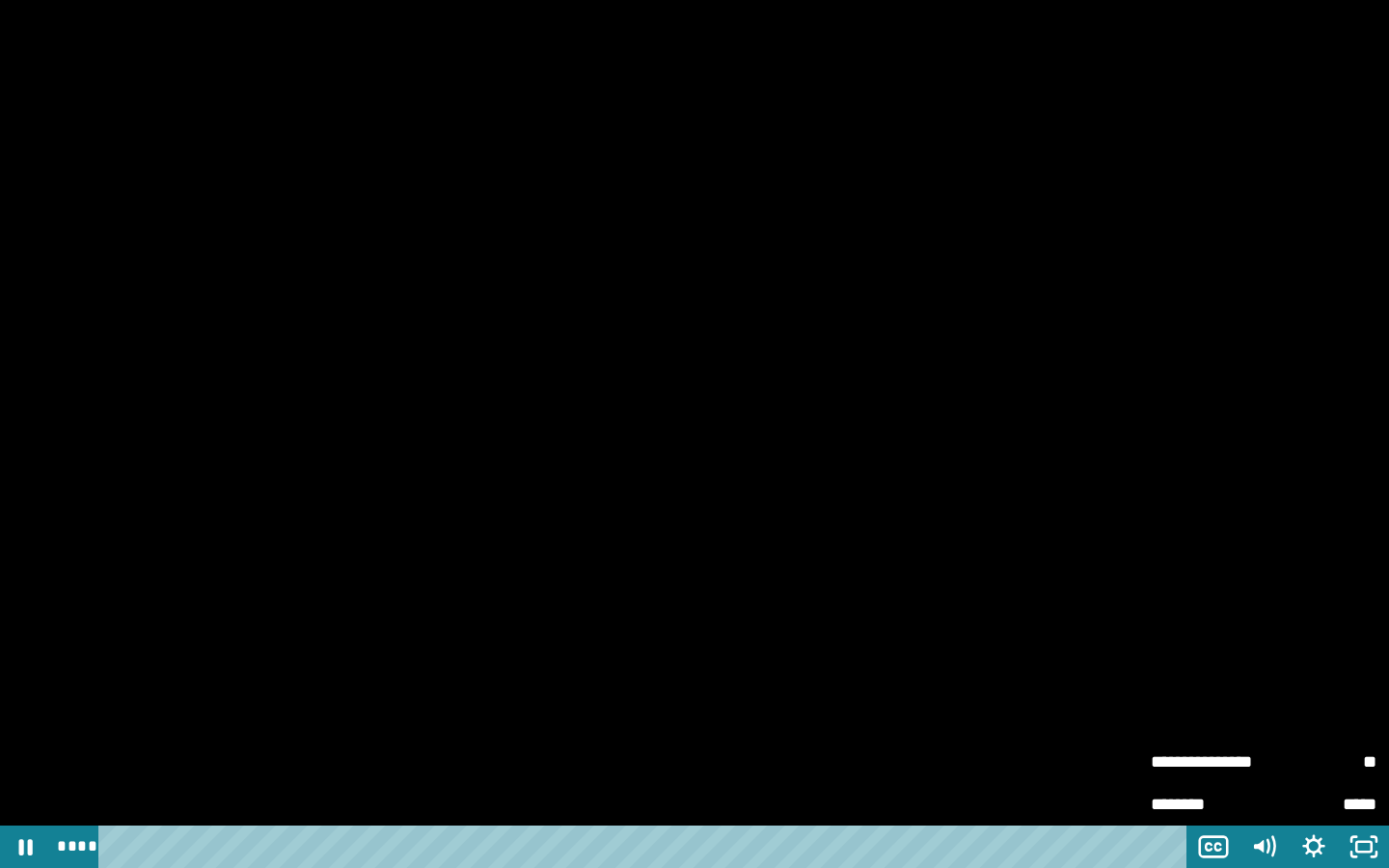 click on "**********" at bounding box center [1207, 759] 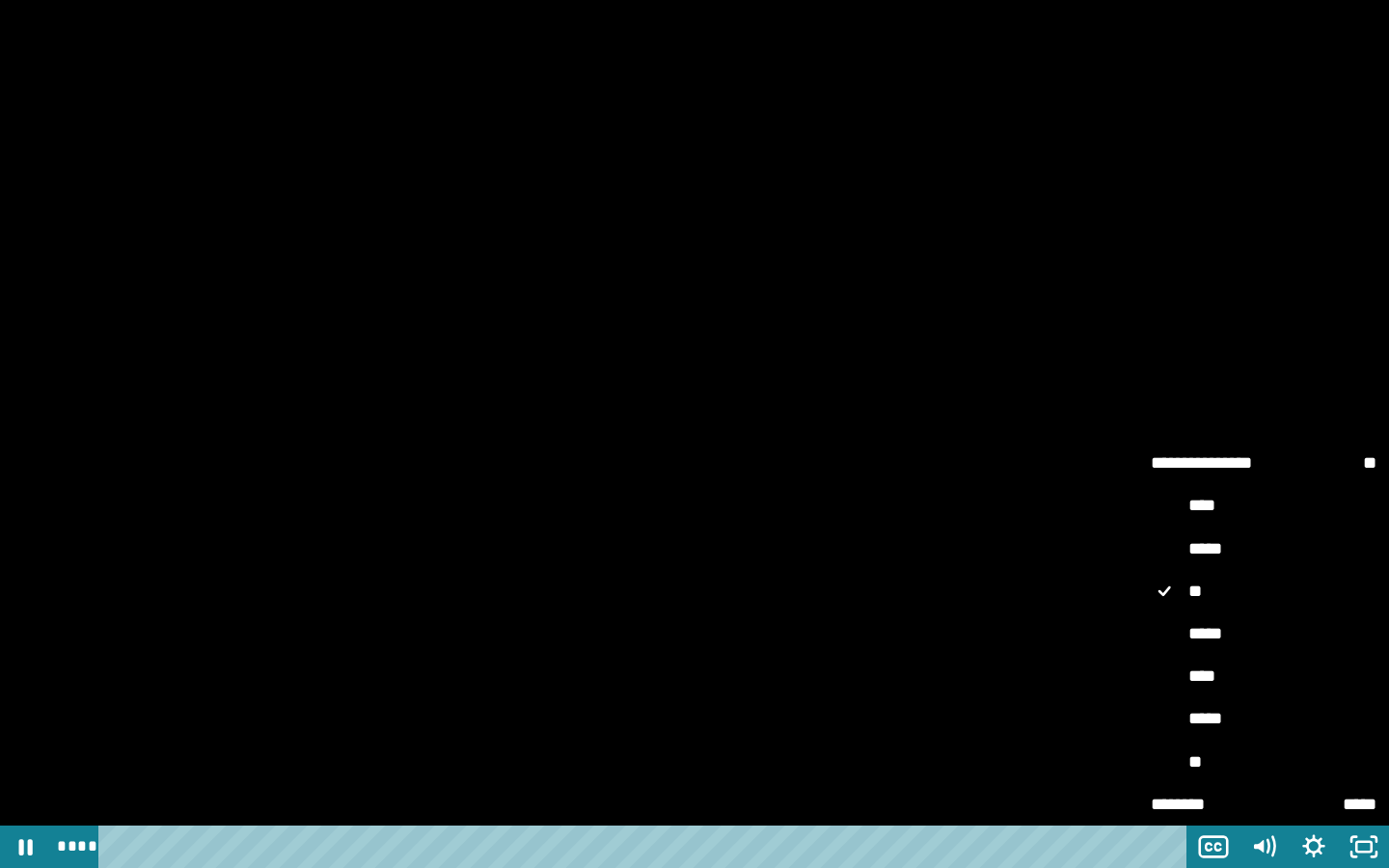 click on "****" at bounding box center [1264, 677] 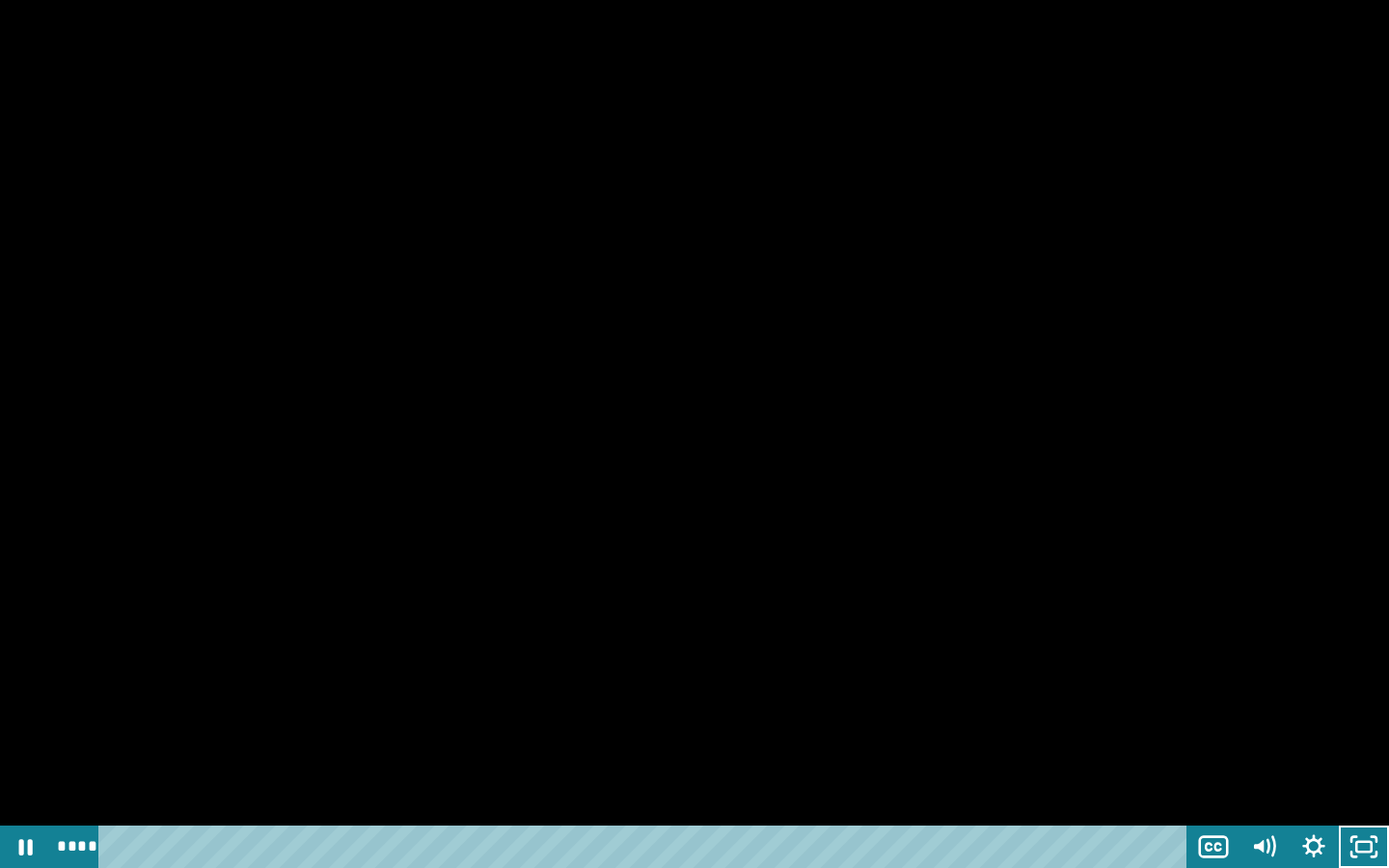 type 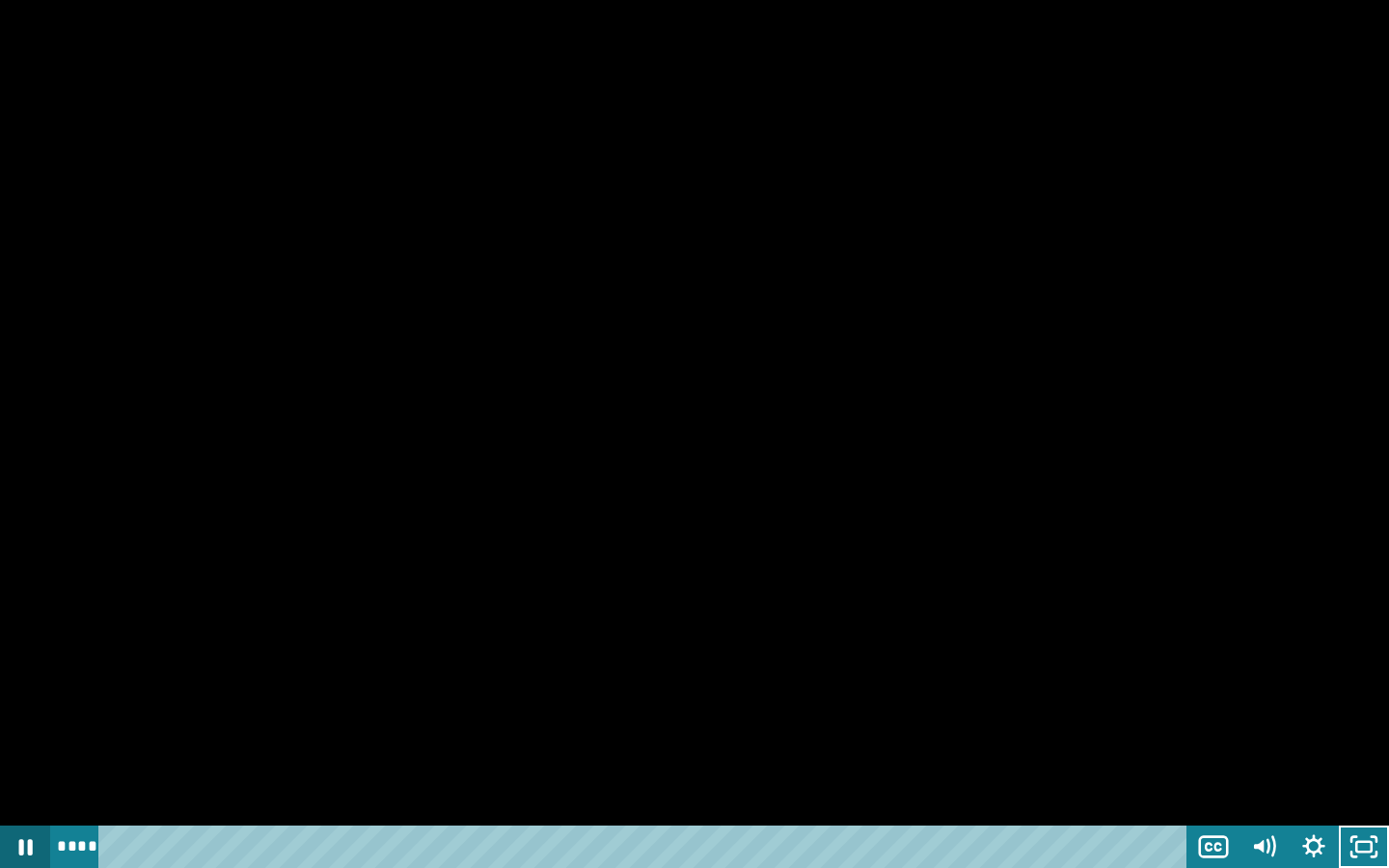 click 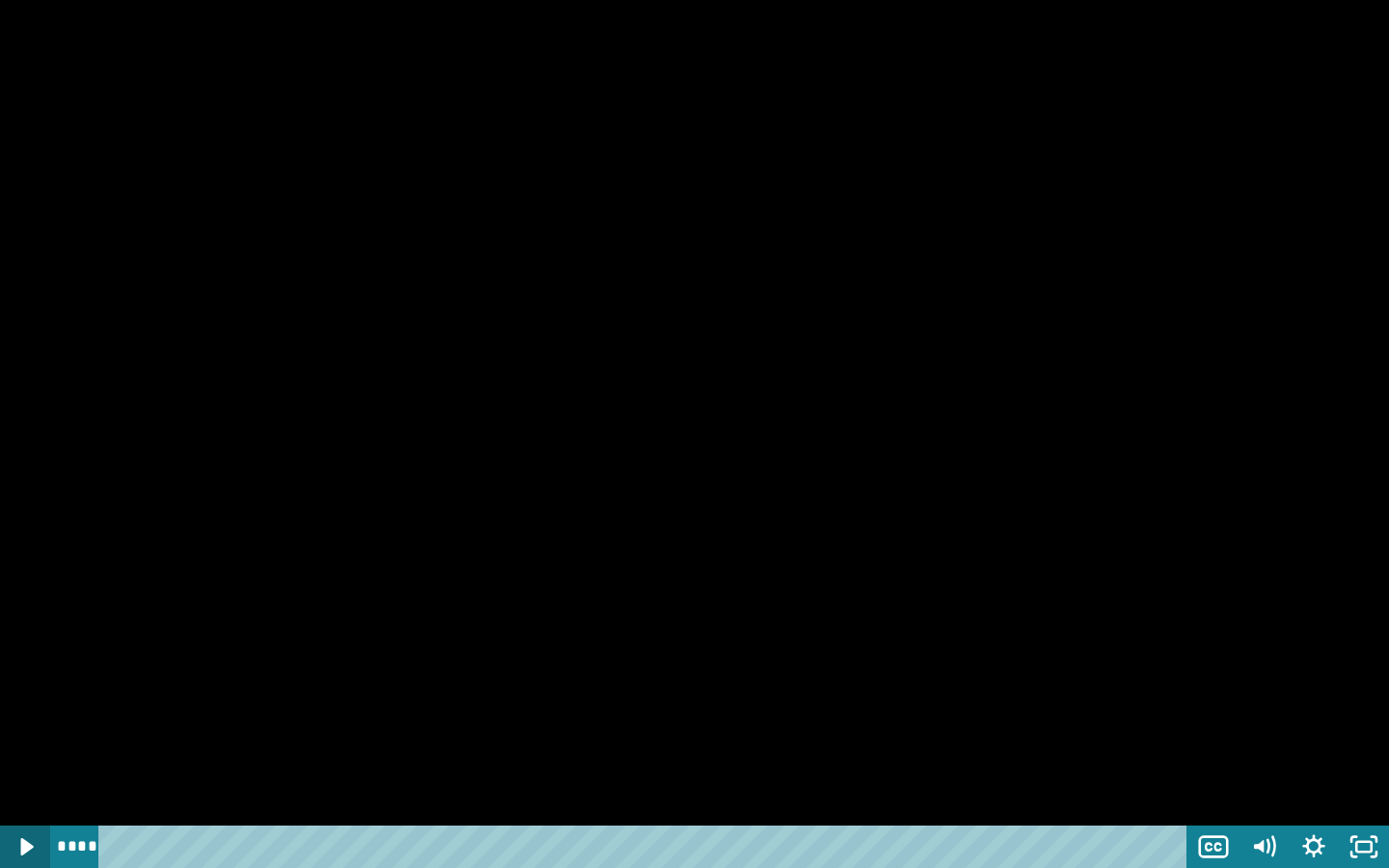 type 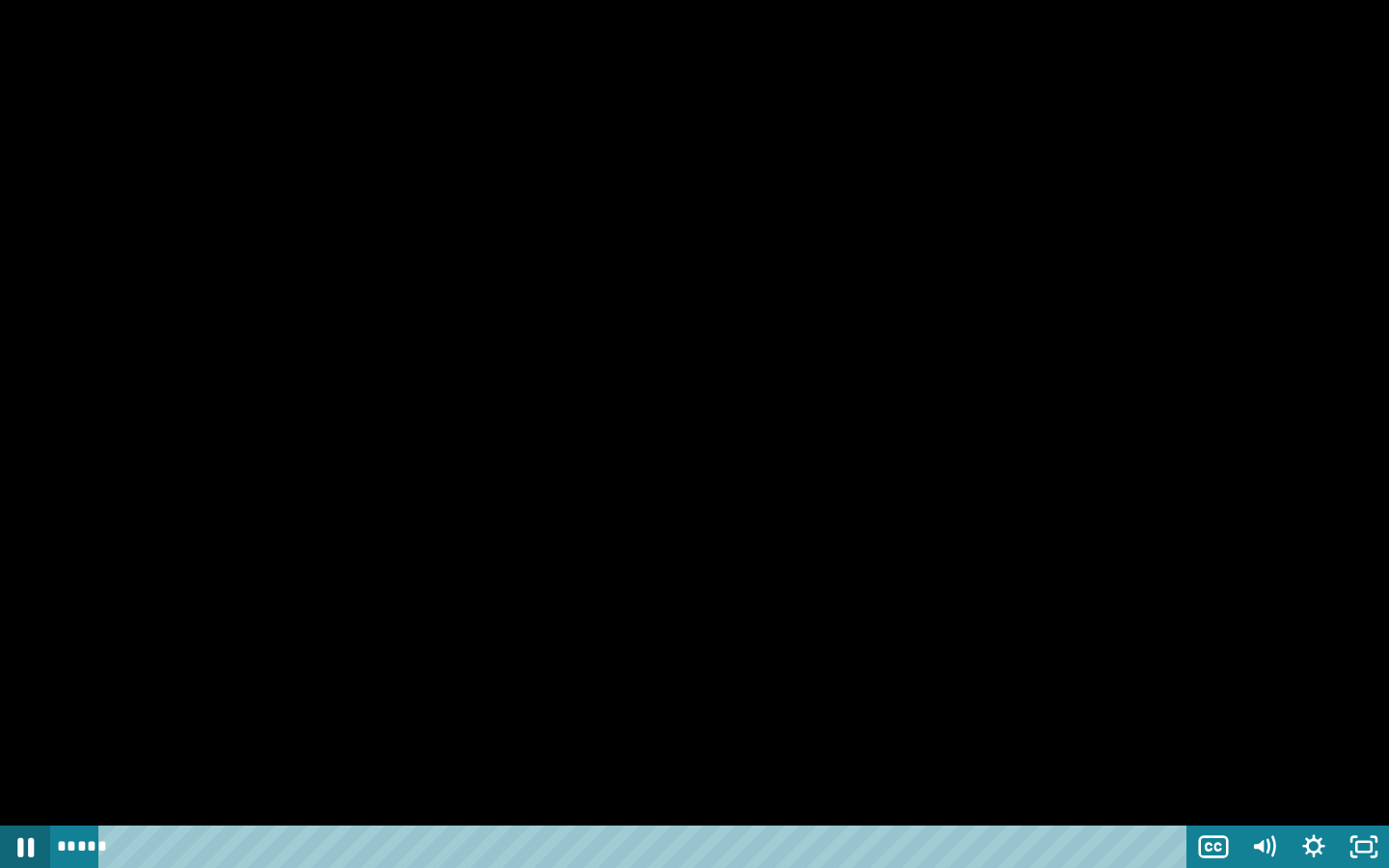 click 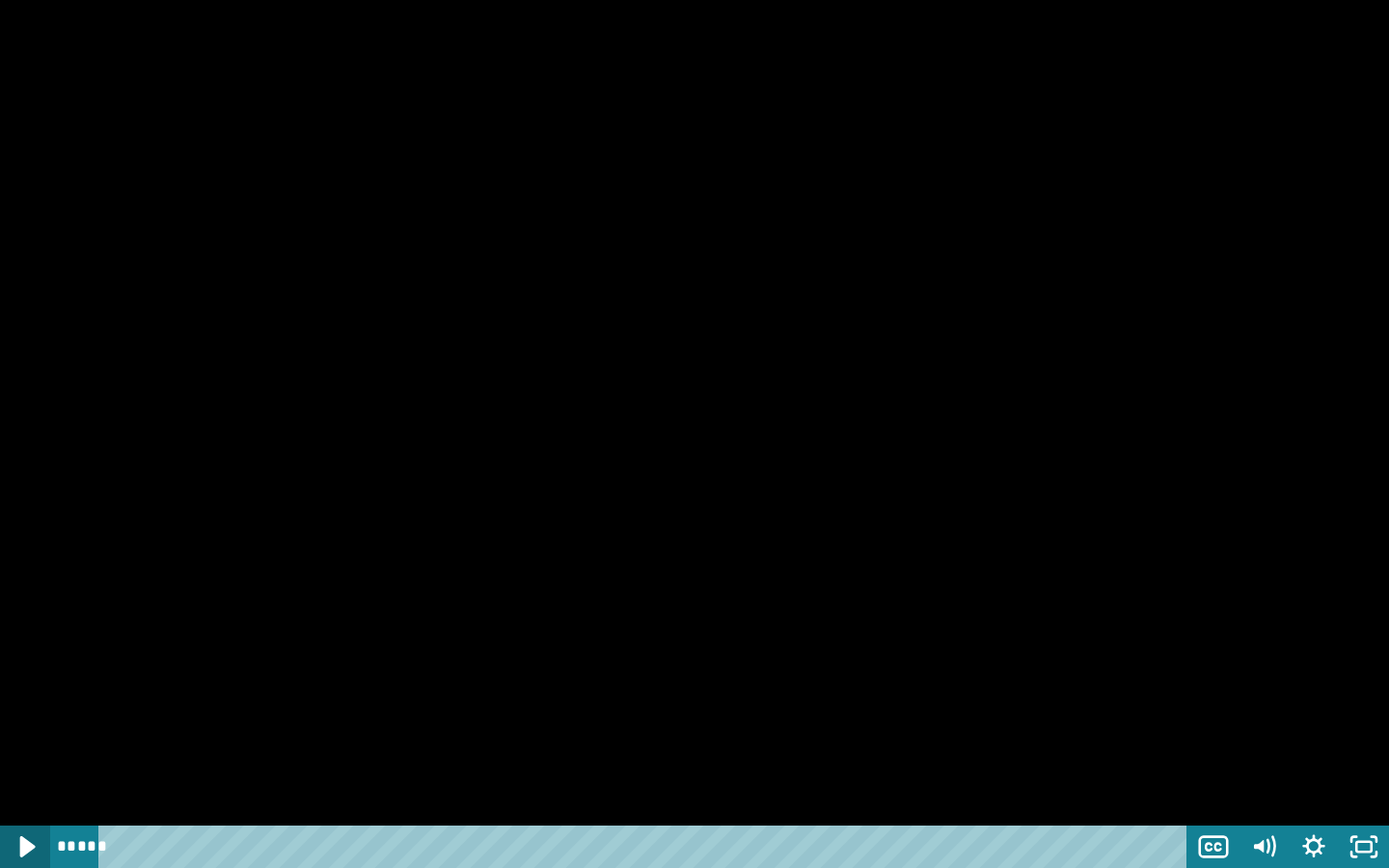 click 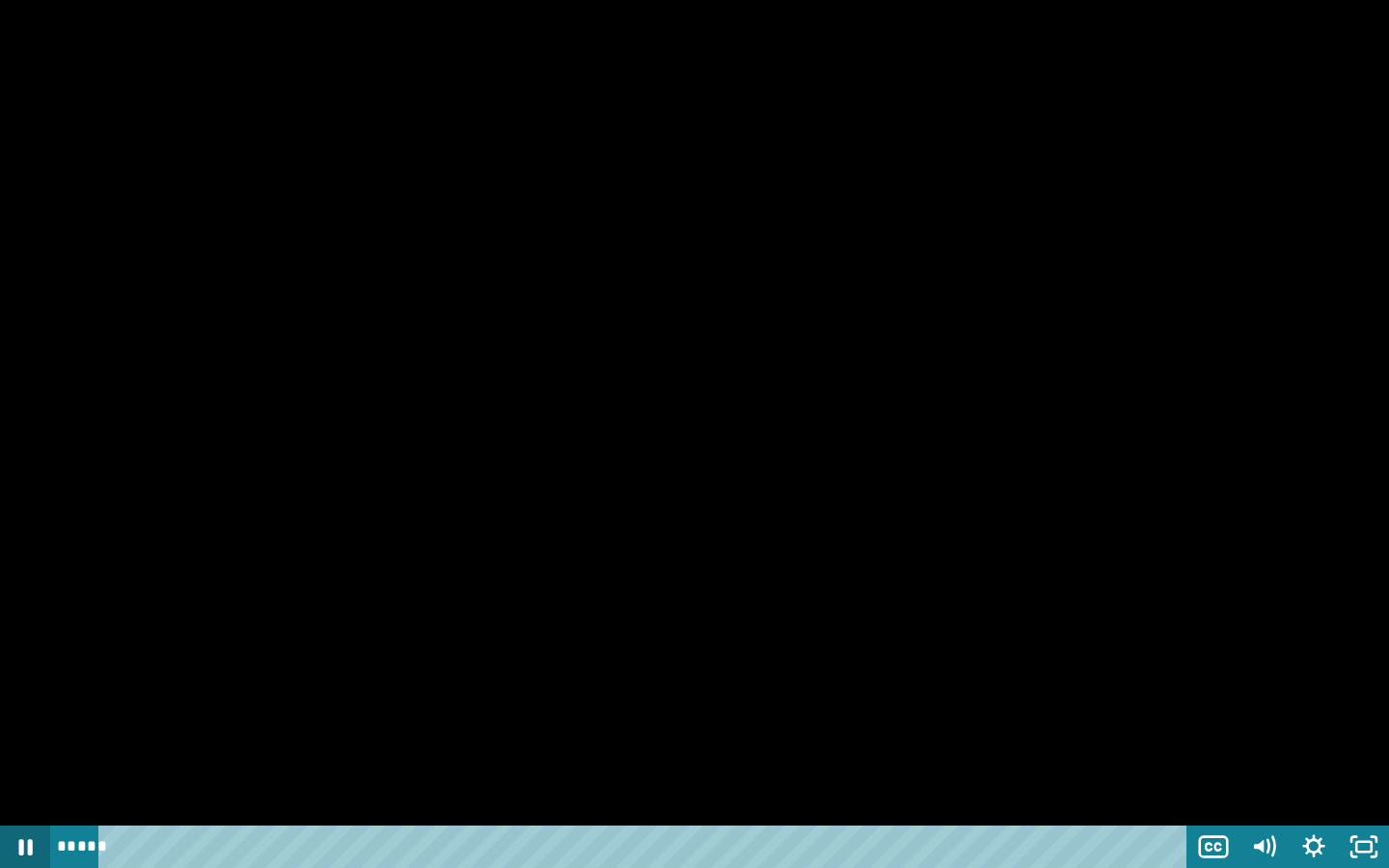 click 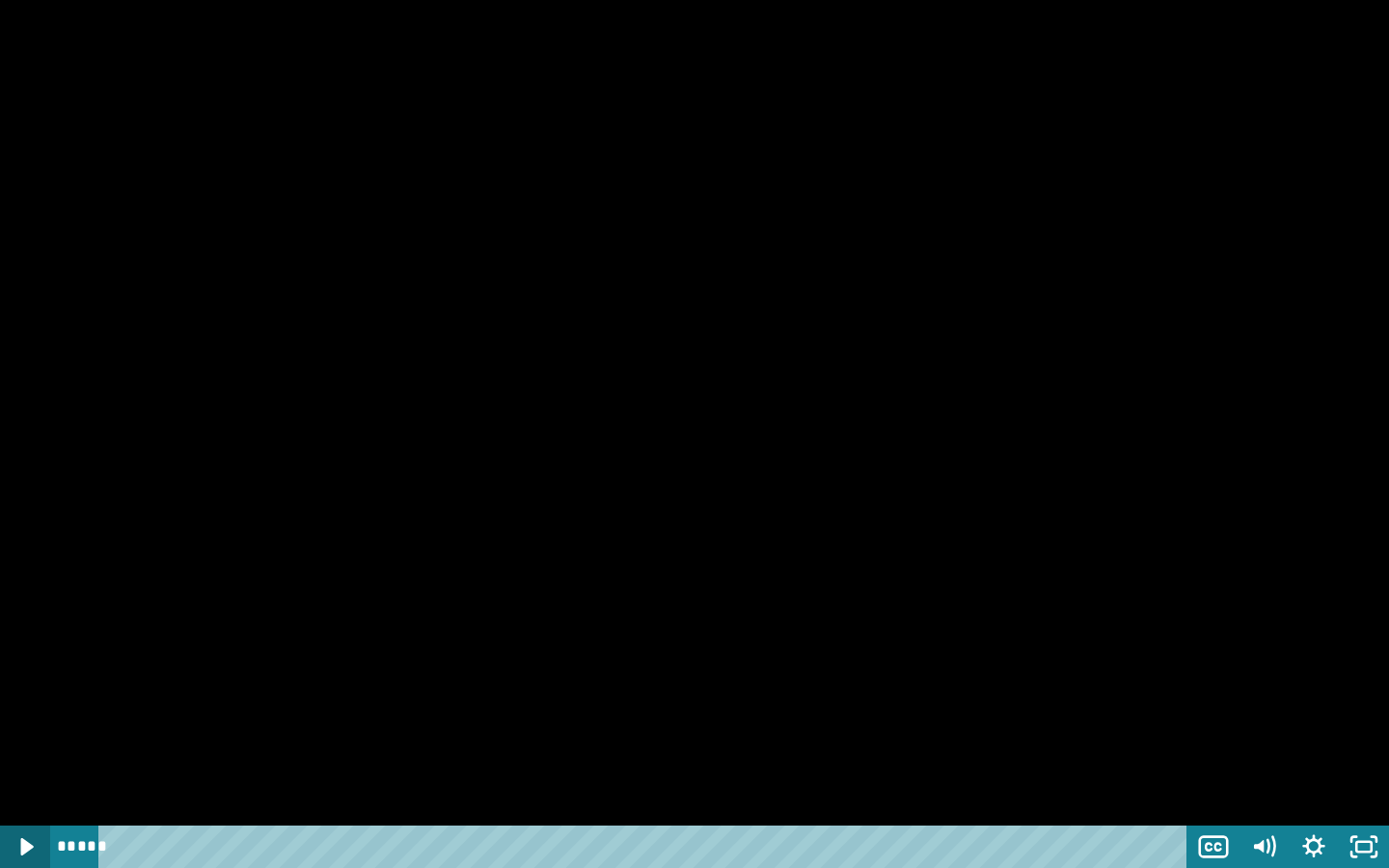 click 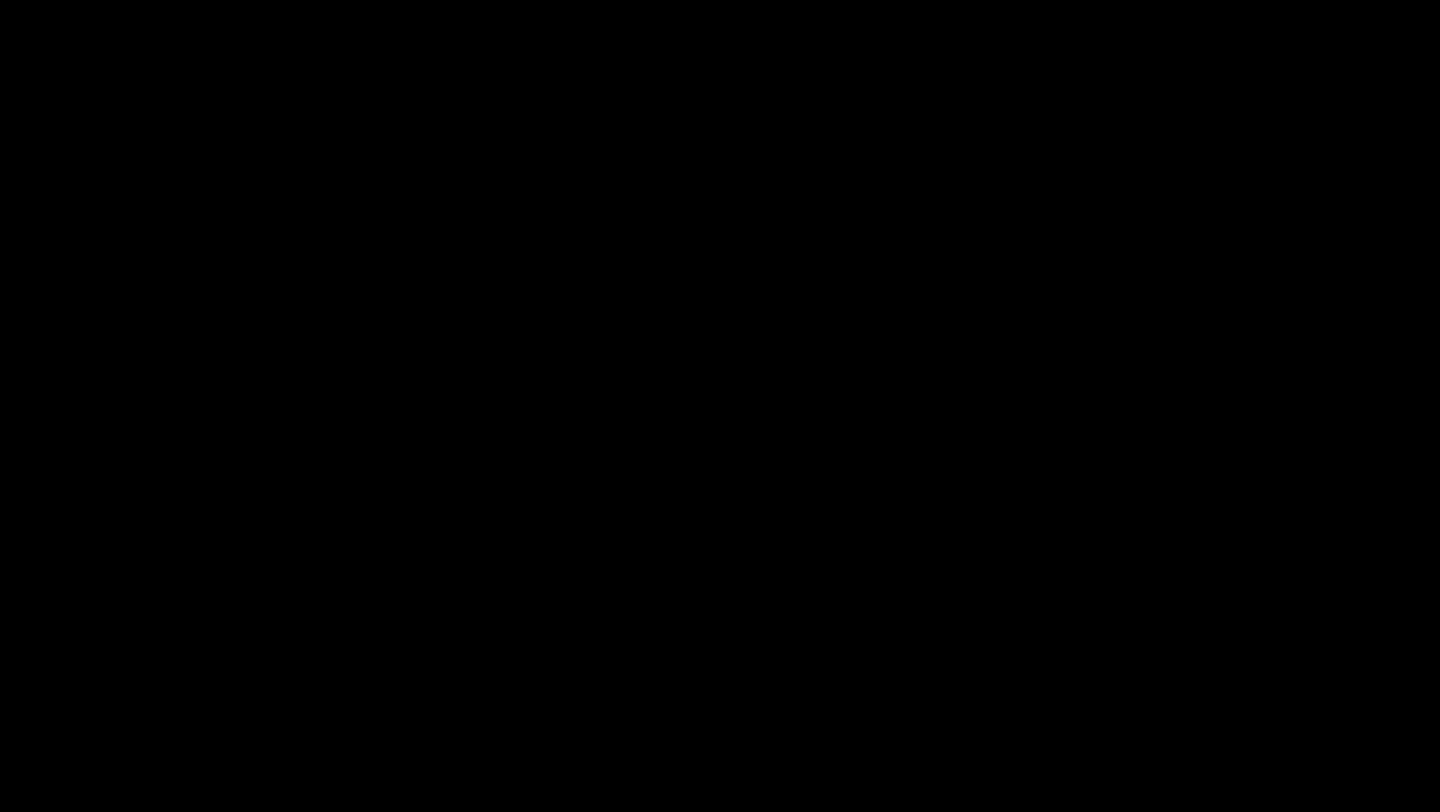 scroll, scrollTop: 2729, scrollLeft: 0, axis: vertical 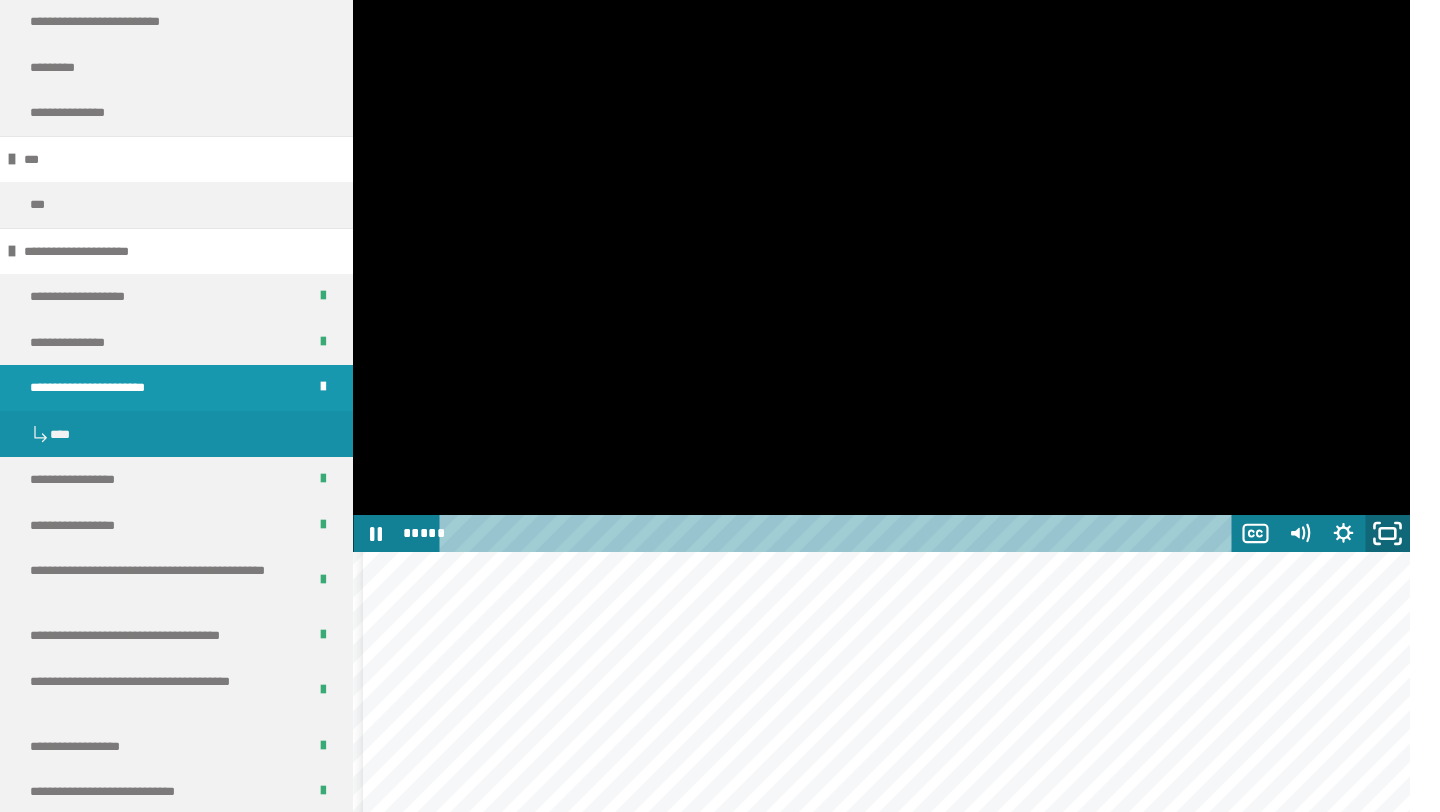 click 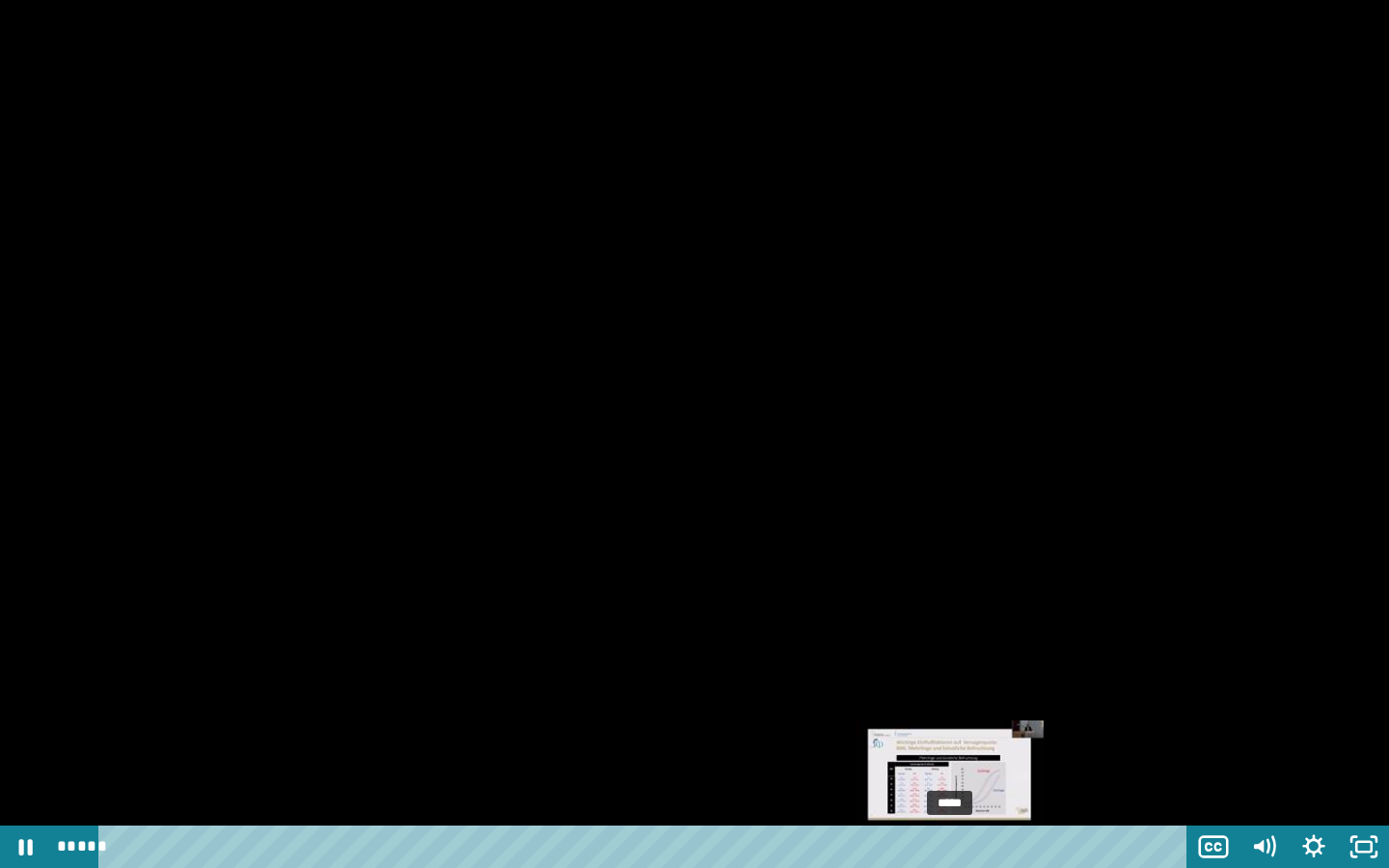 click on "*****" at bounding box center (646, 847) 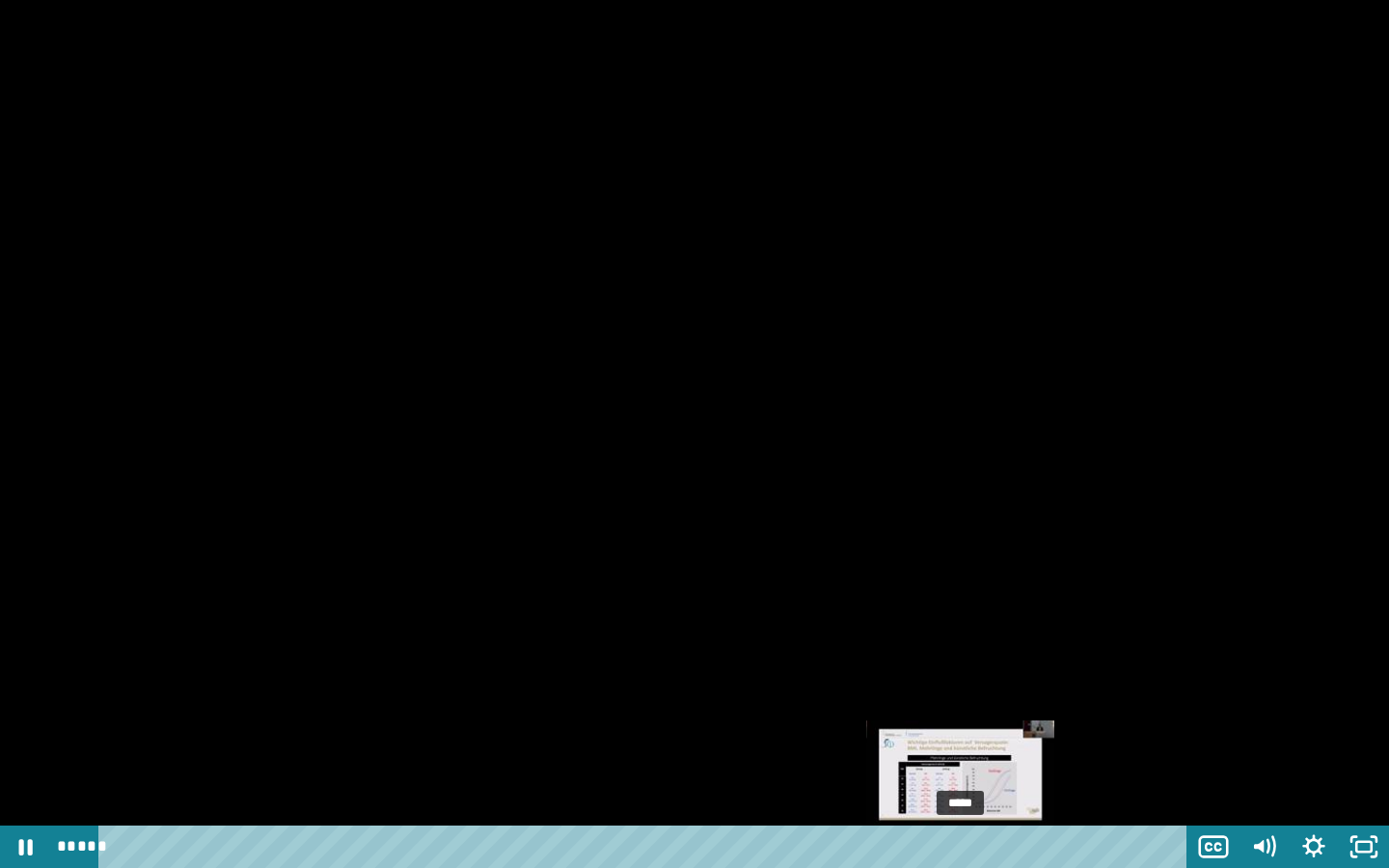 click on "*****" at bounding box center [646, 847] 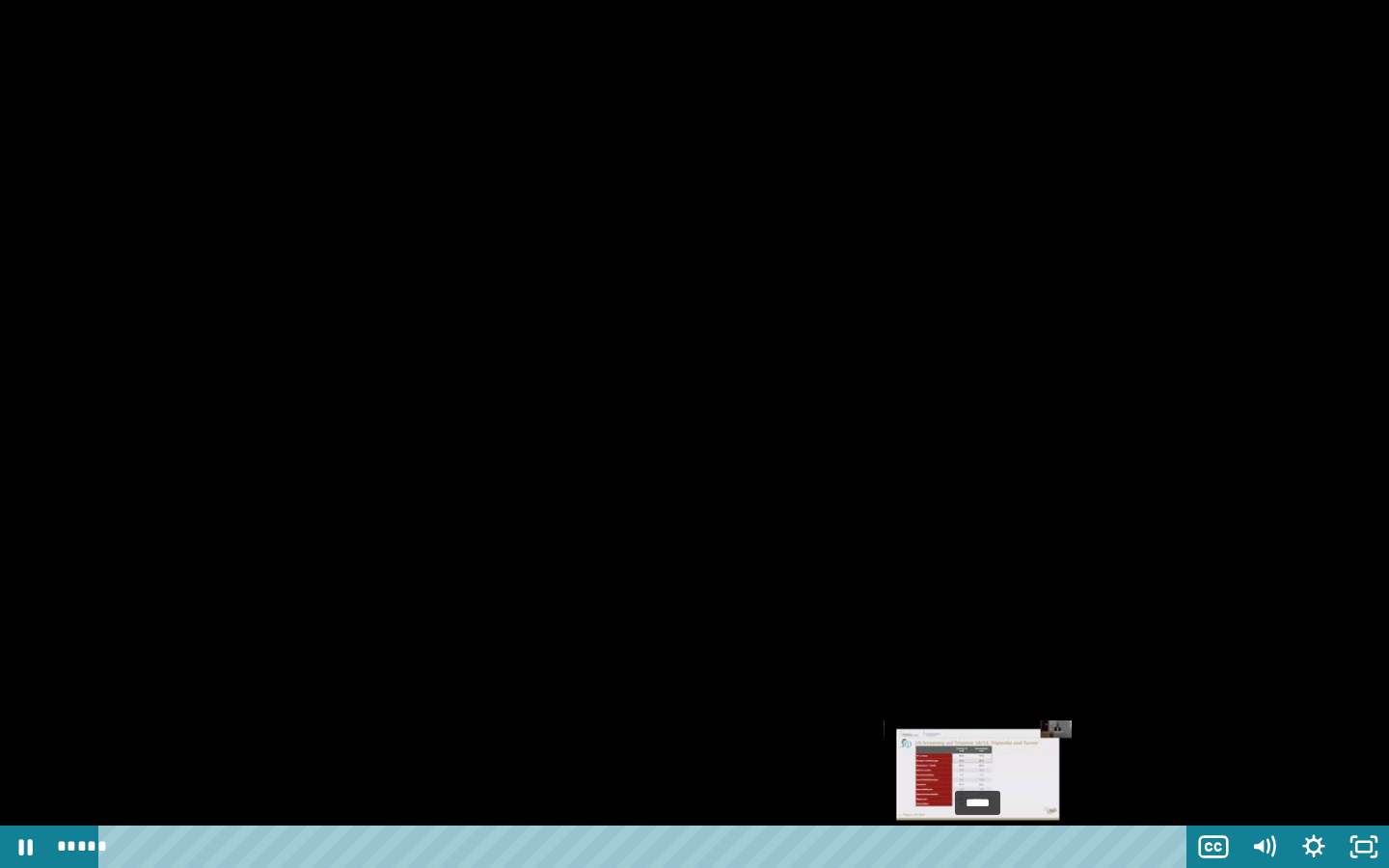 click on "*****" at bounding box center [646, 847] 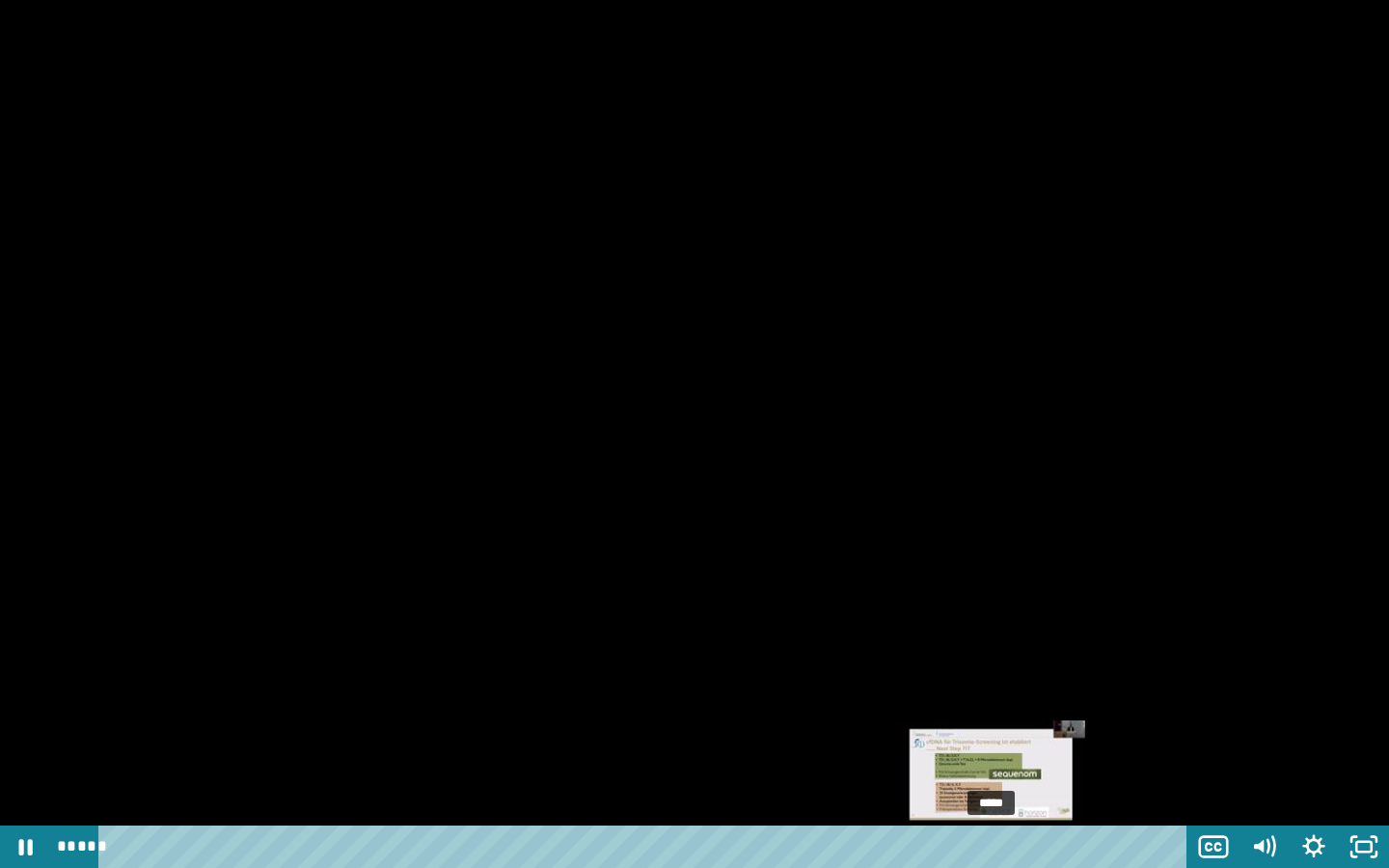 click on "*****" at bounding box center (646, 847) 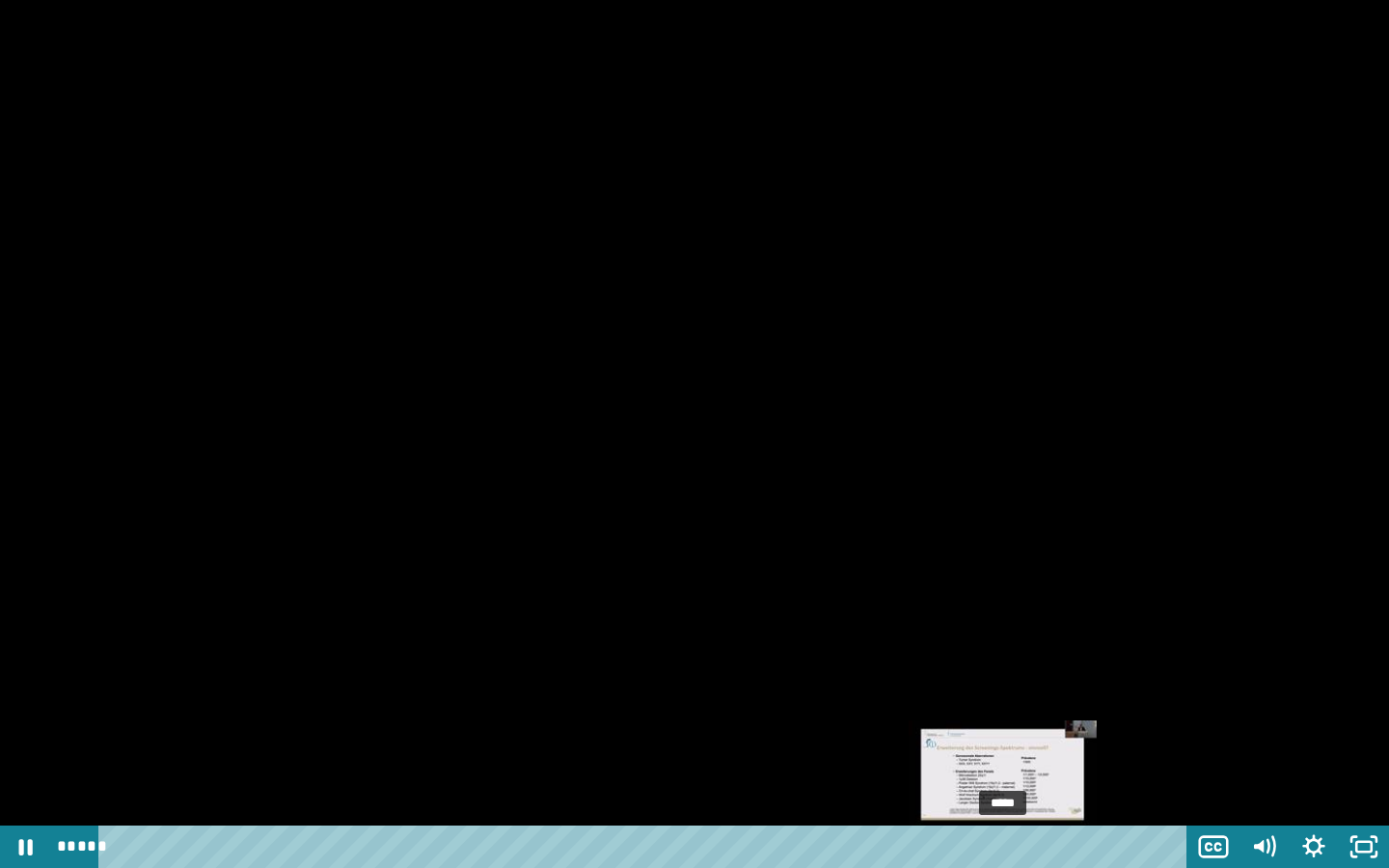 click on "*****" at bounding box center [646, 847] 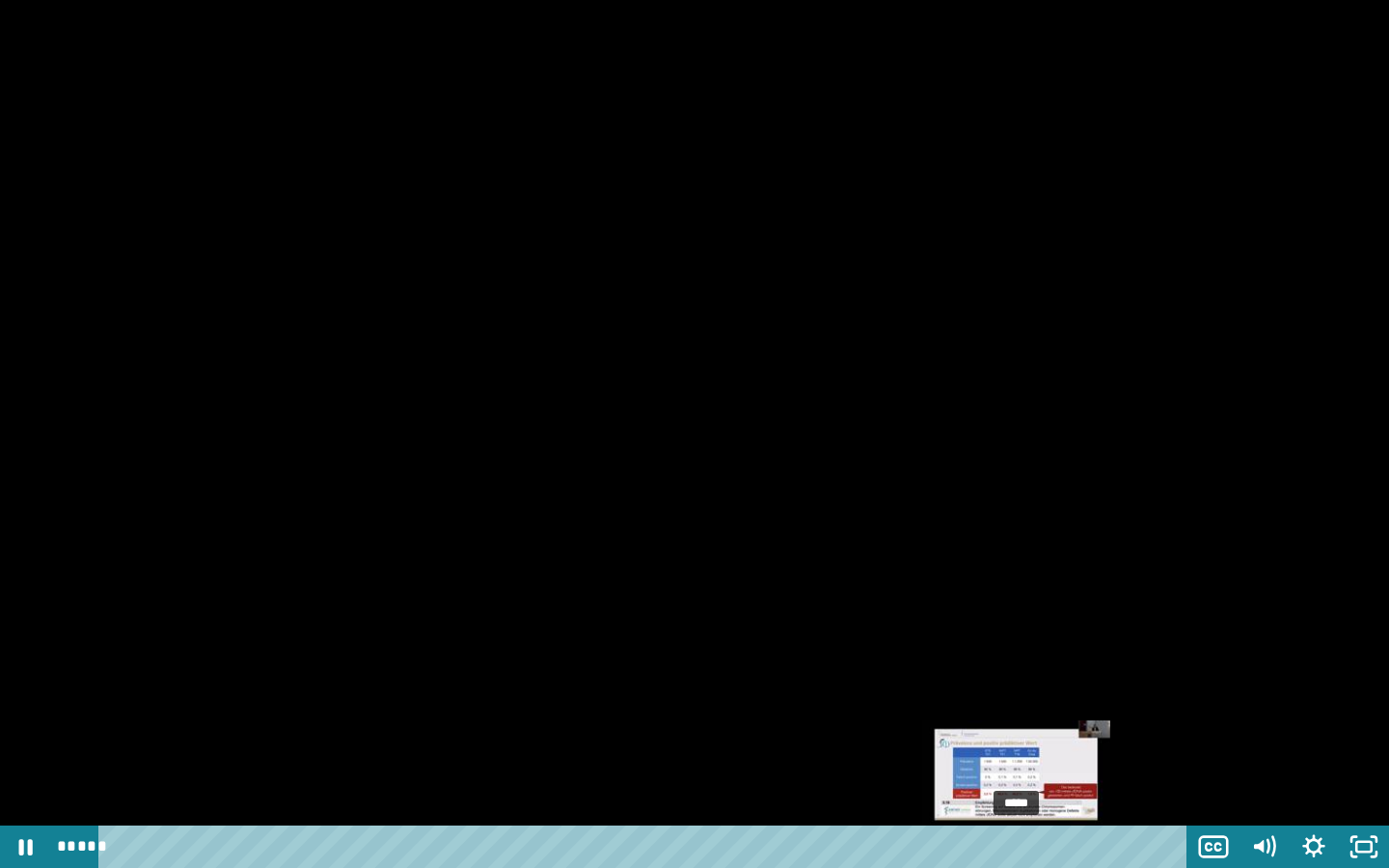 click on "*****" at bounding box center [646, 847] 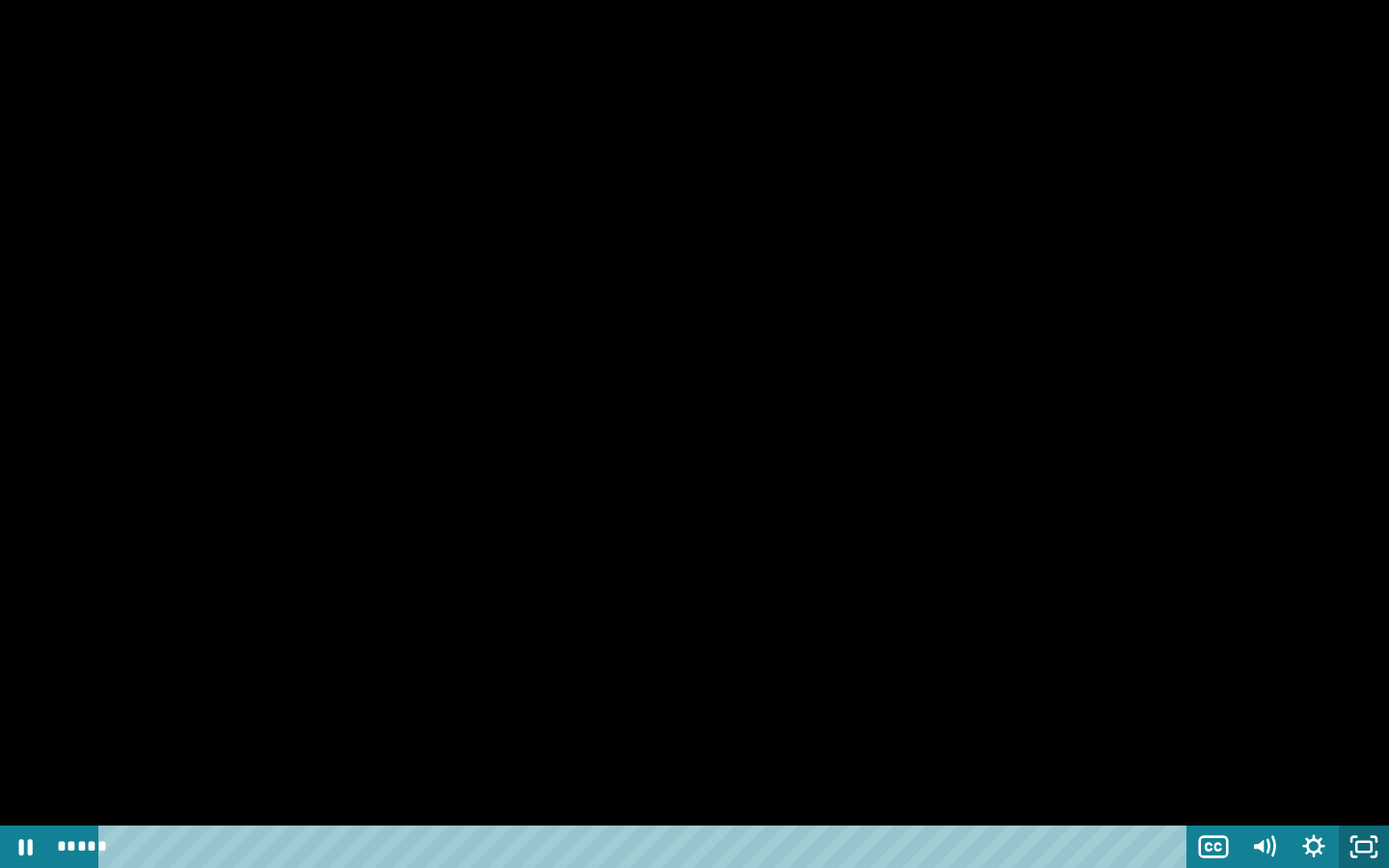 click 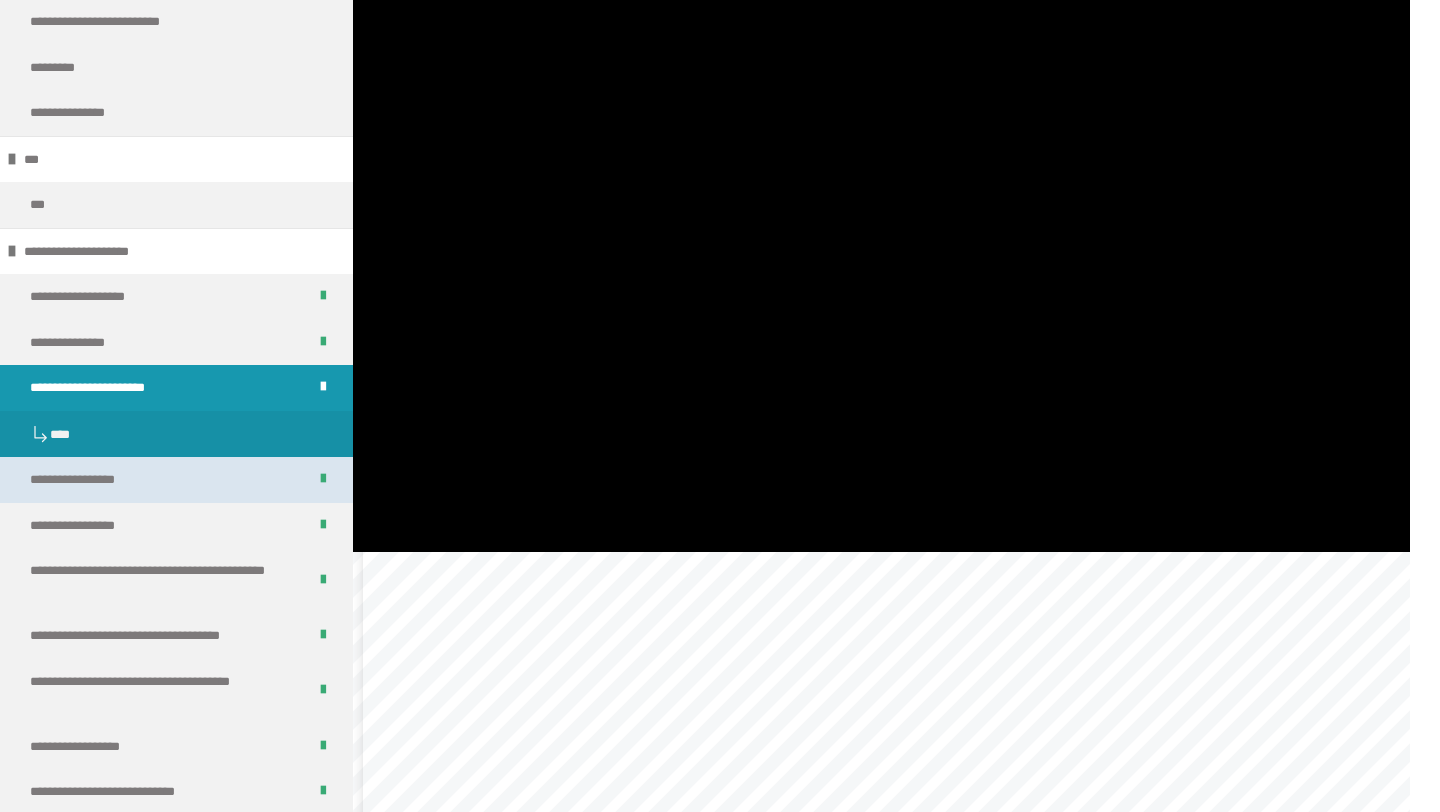 click on "**********" at bounding box center [176, 480] 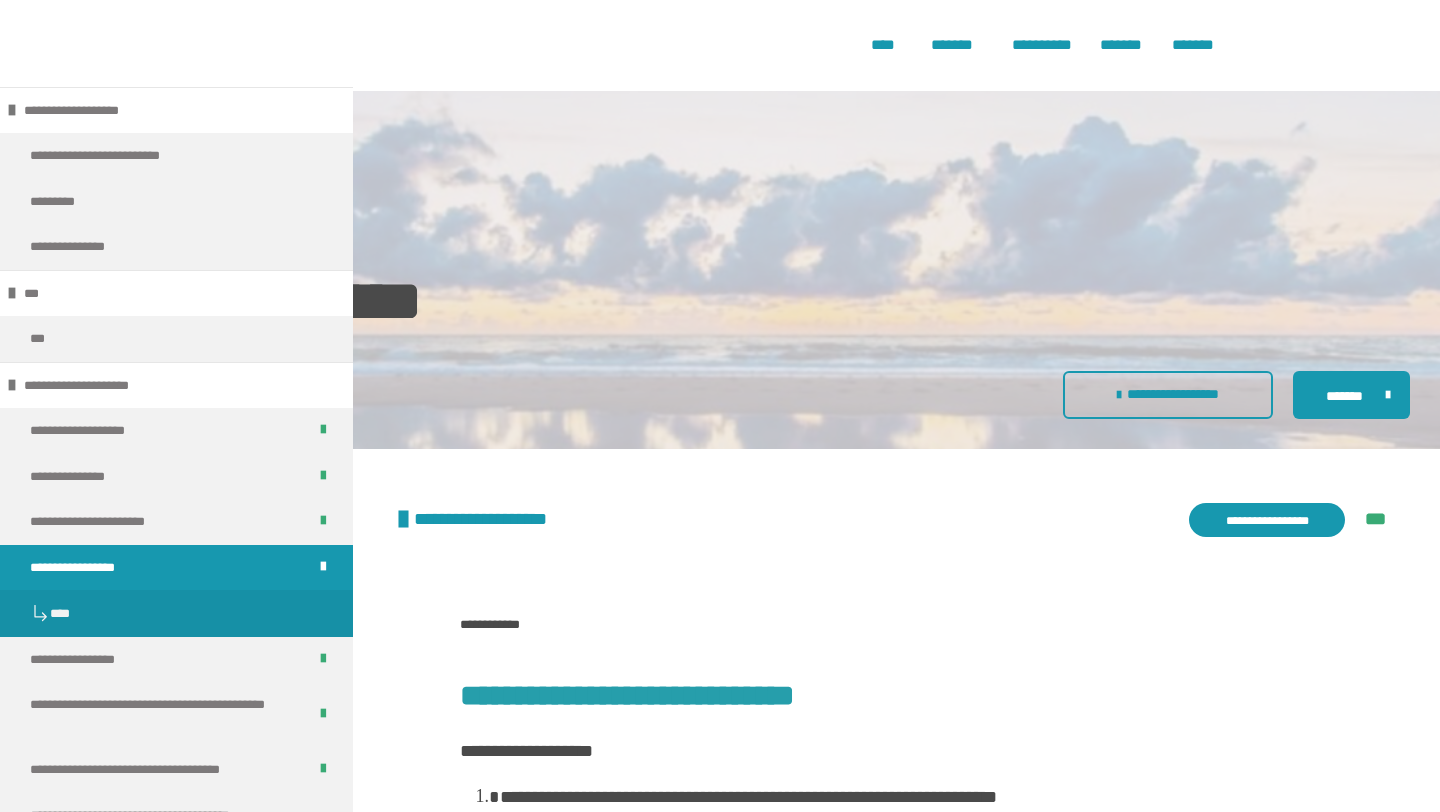scroll, scrollTop: 929, scrollLeft: 0, axis: vertical 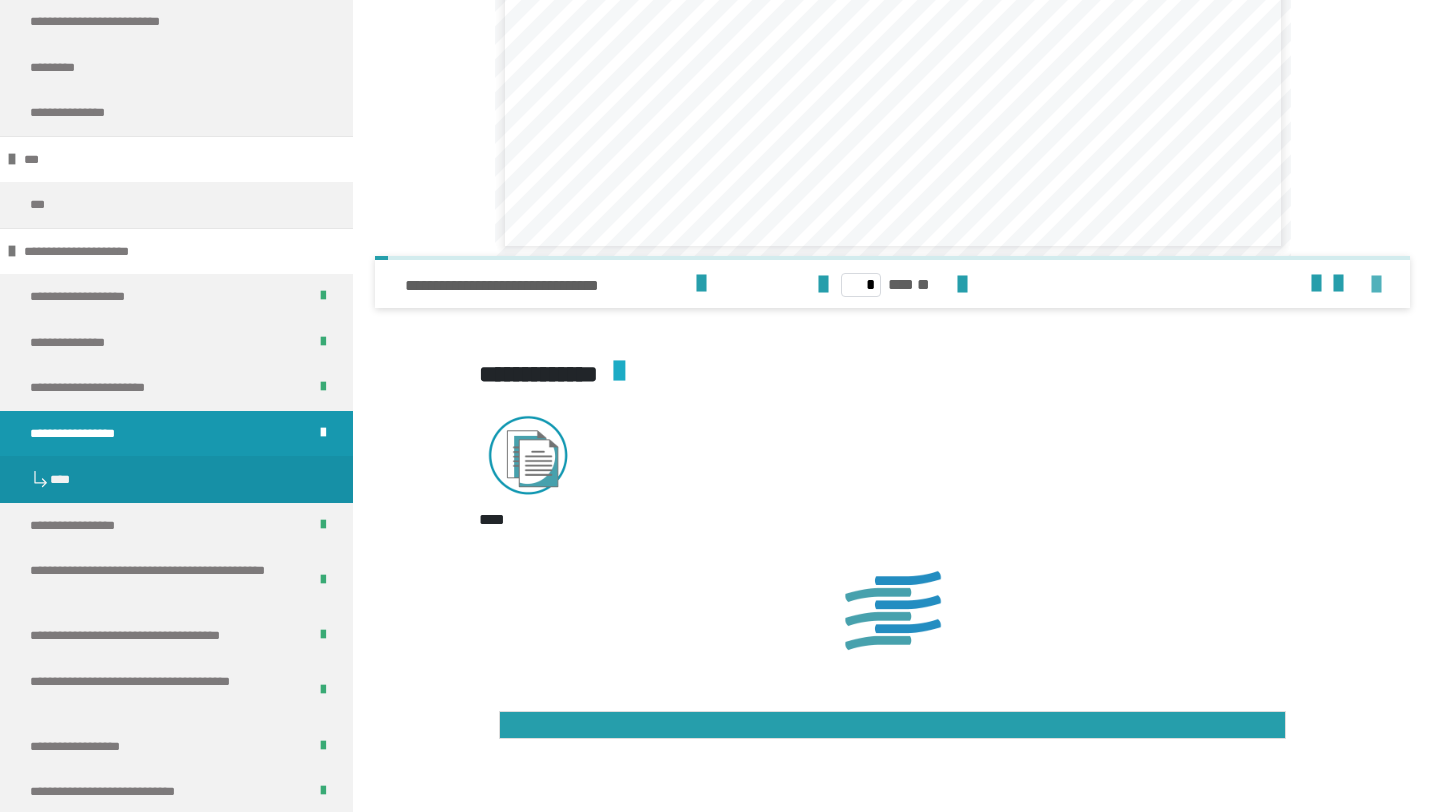 click at bounding box center [1376, 285] 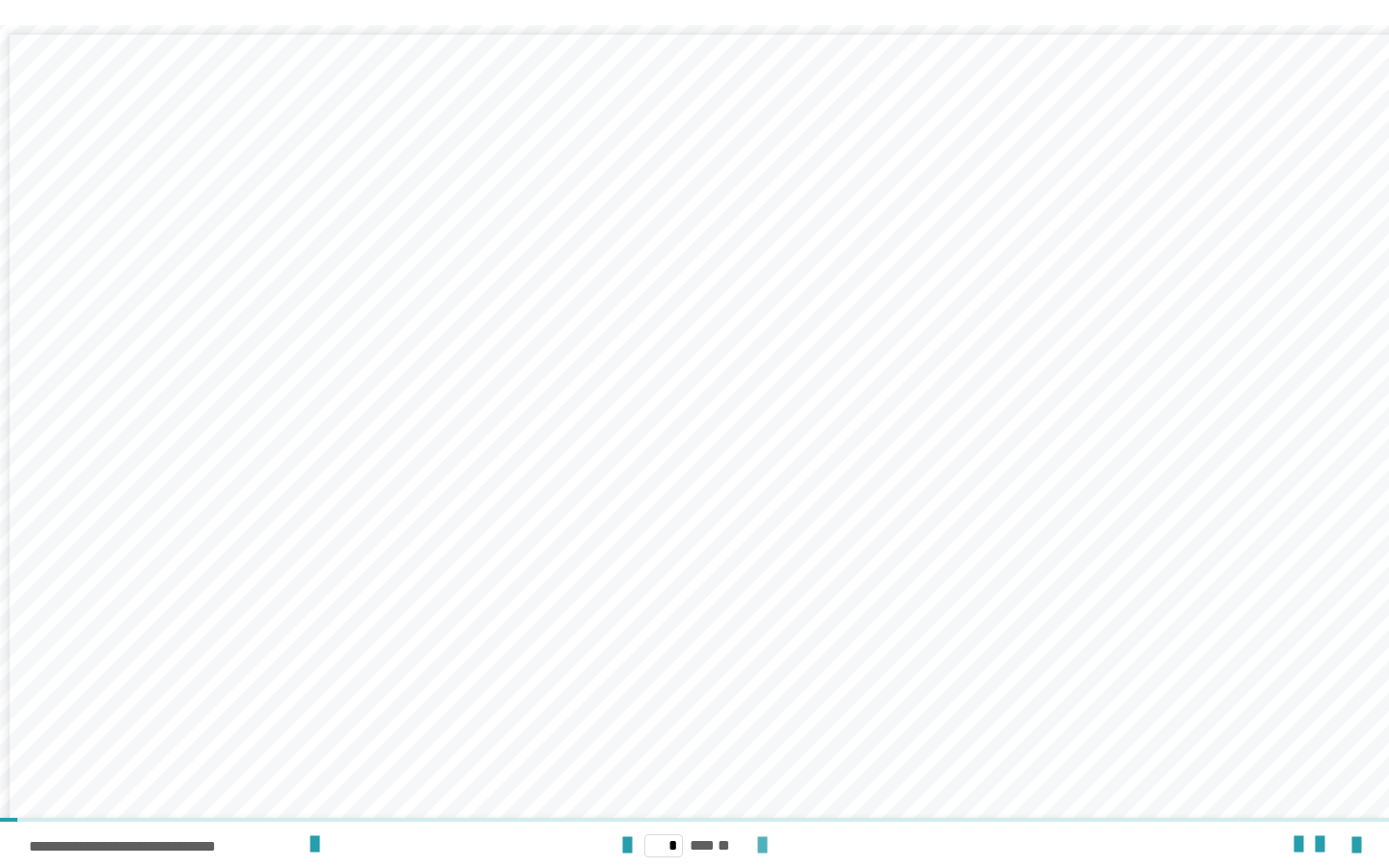 click at bounding box center [762, 846] 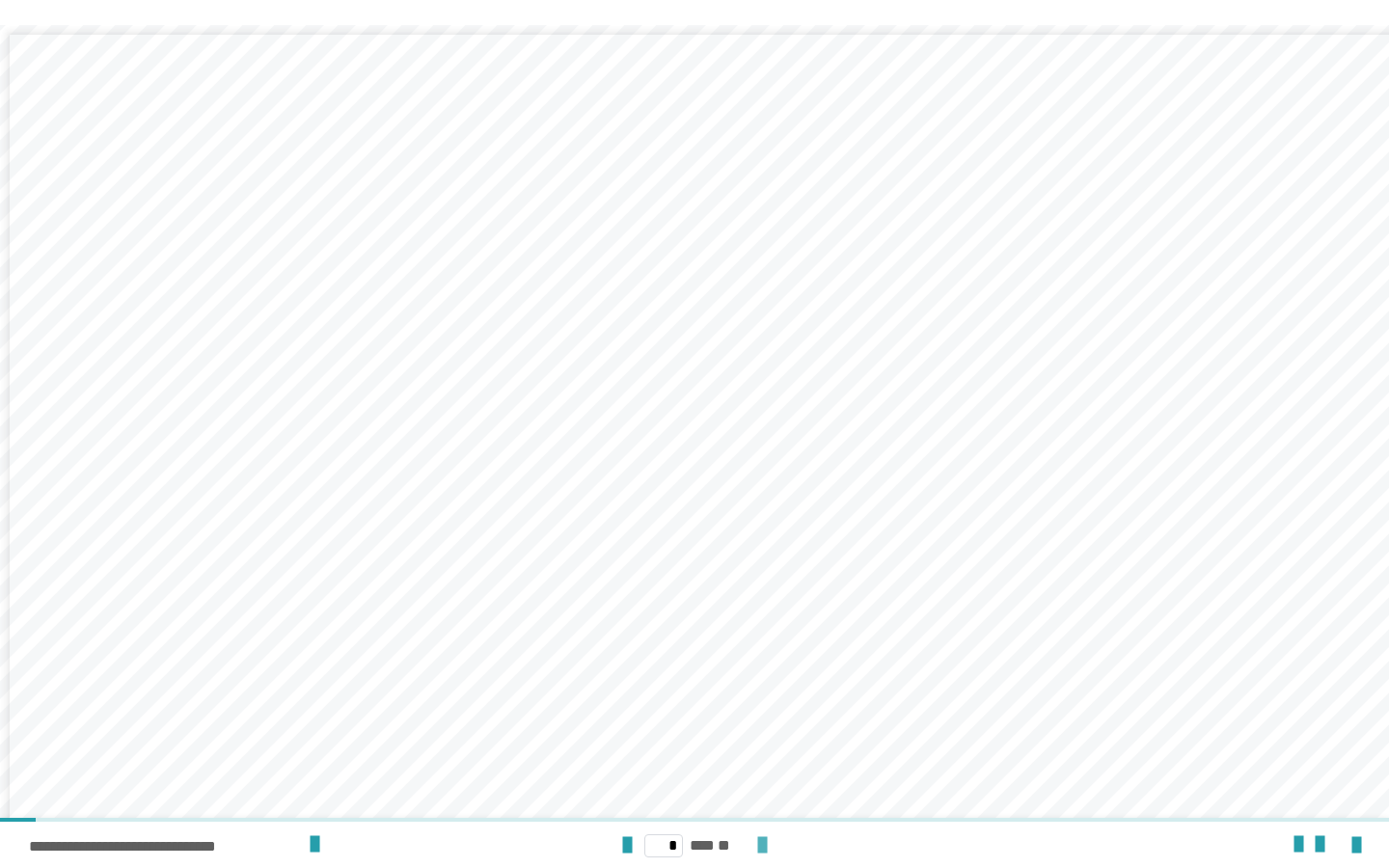click at bounding box center [762, 846] 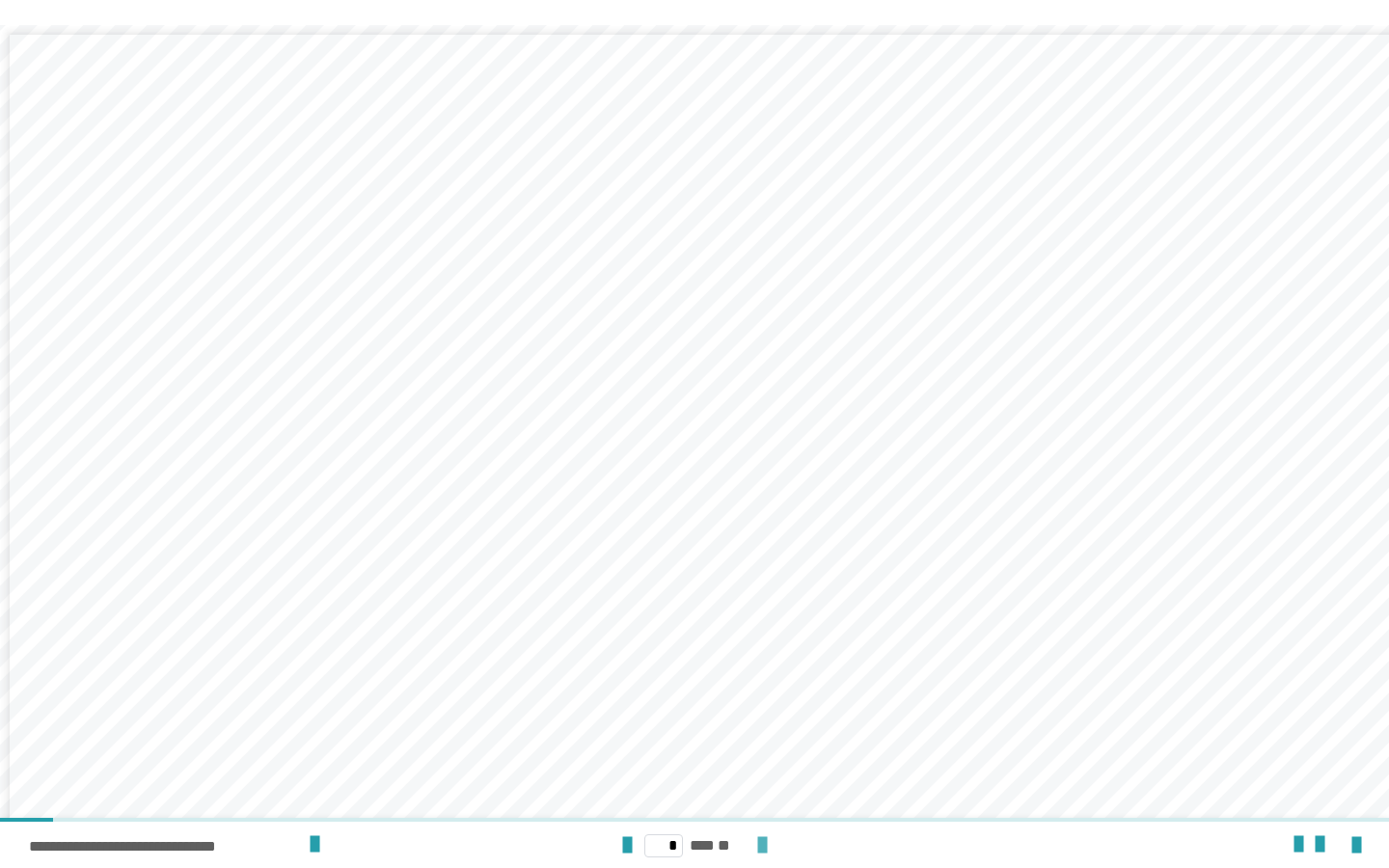 click at bounding box center [762, 846] 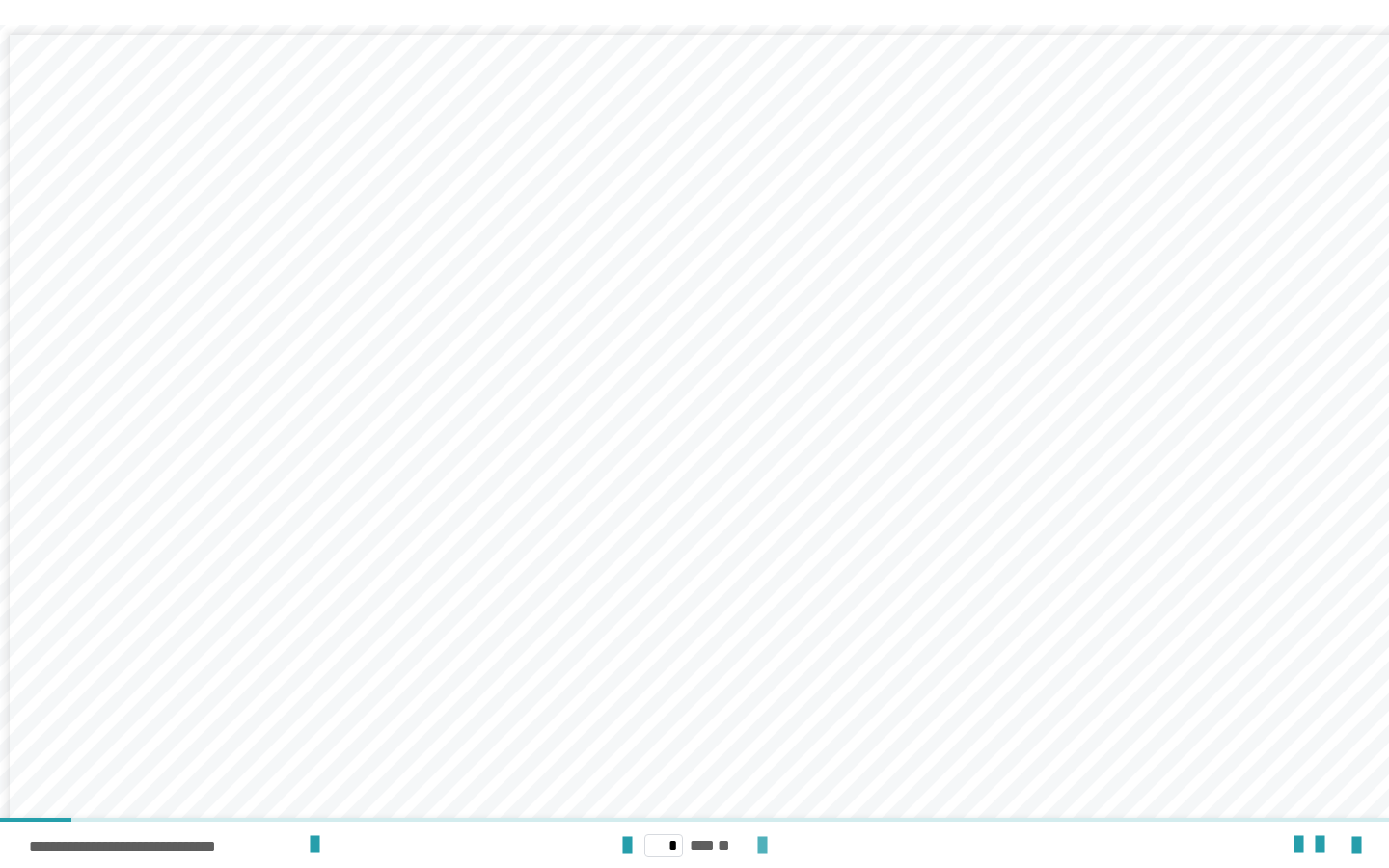 click at bounding box center [762, 846] 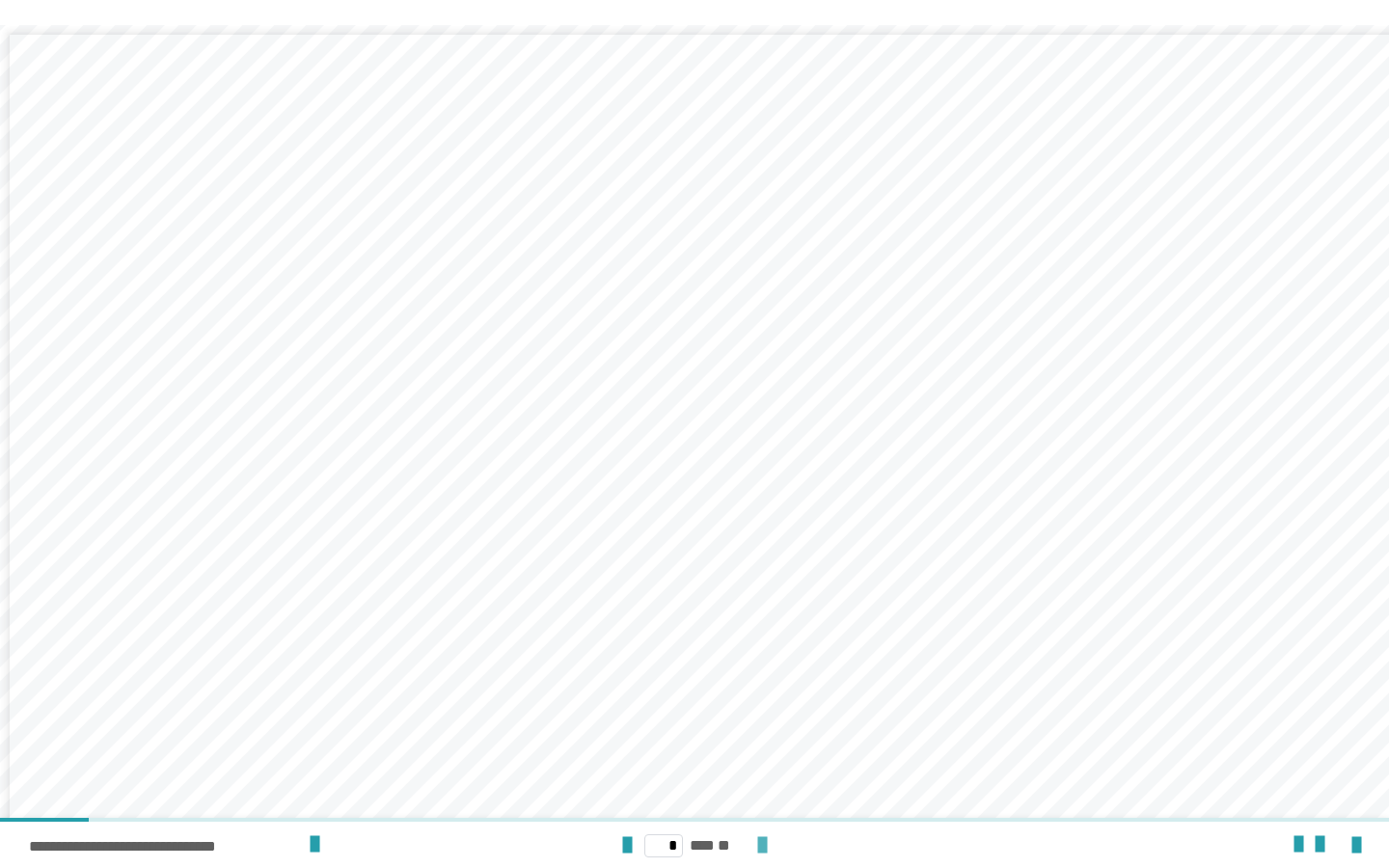 click at bounding box center [762, 846] 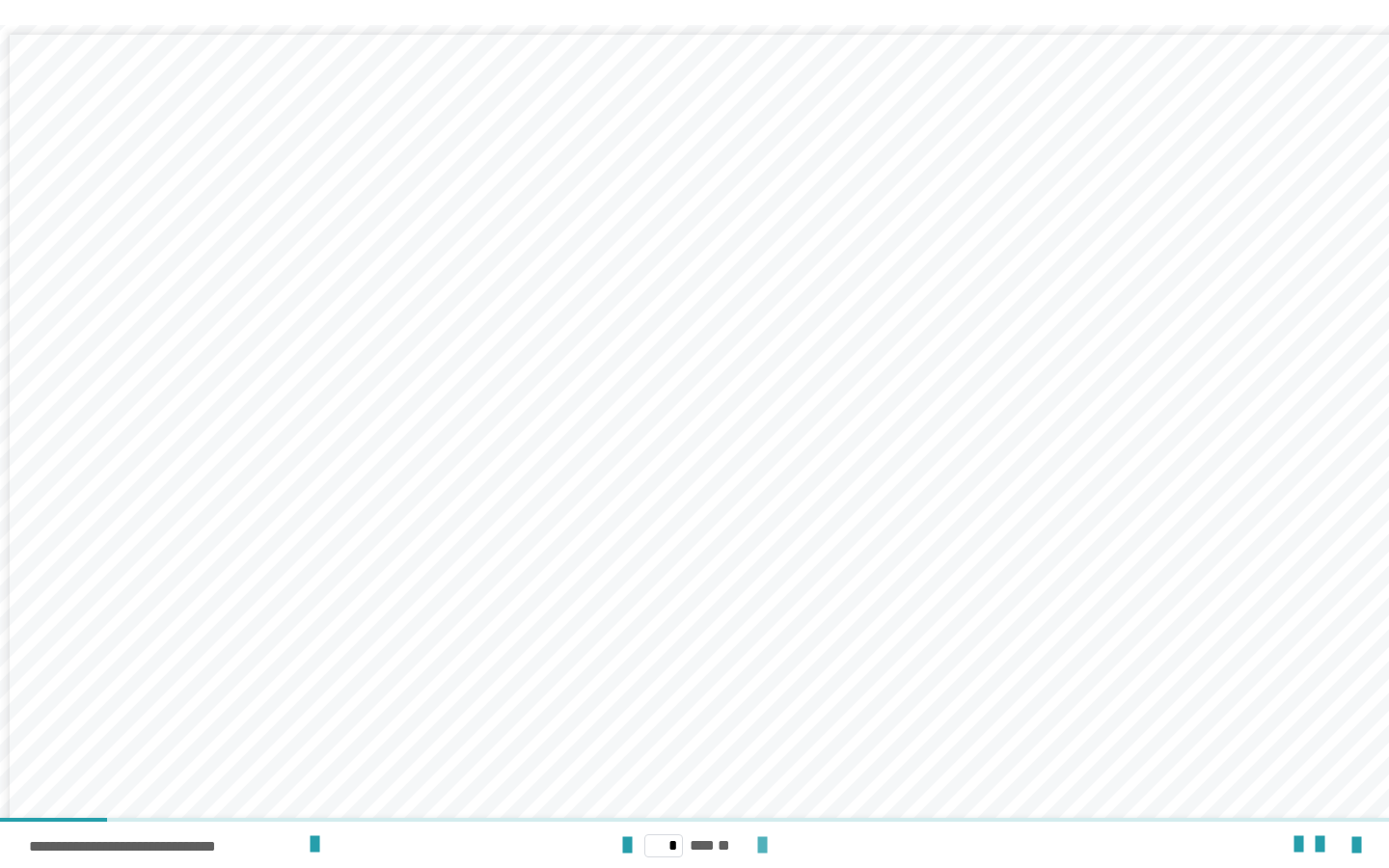click at bounding box center [762, 846] 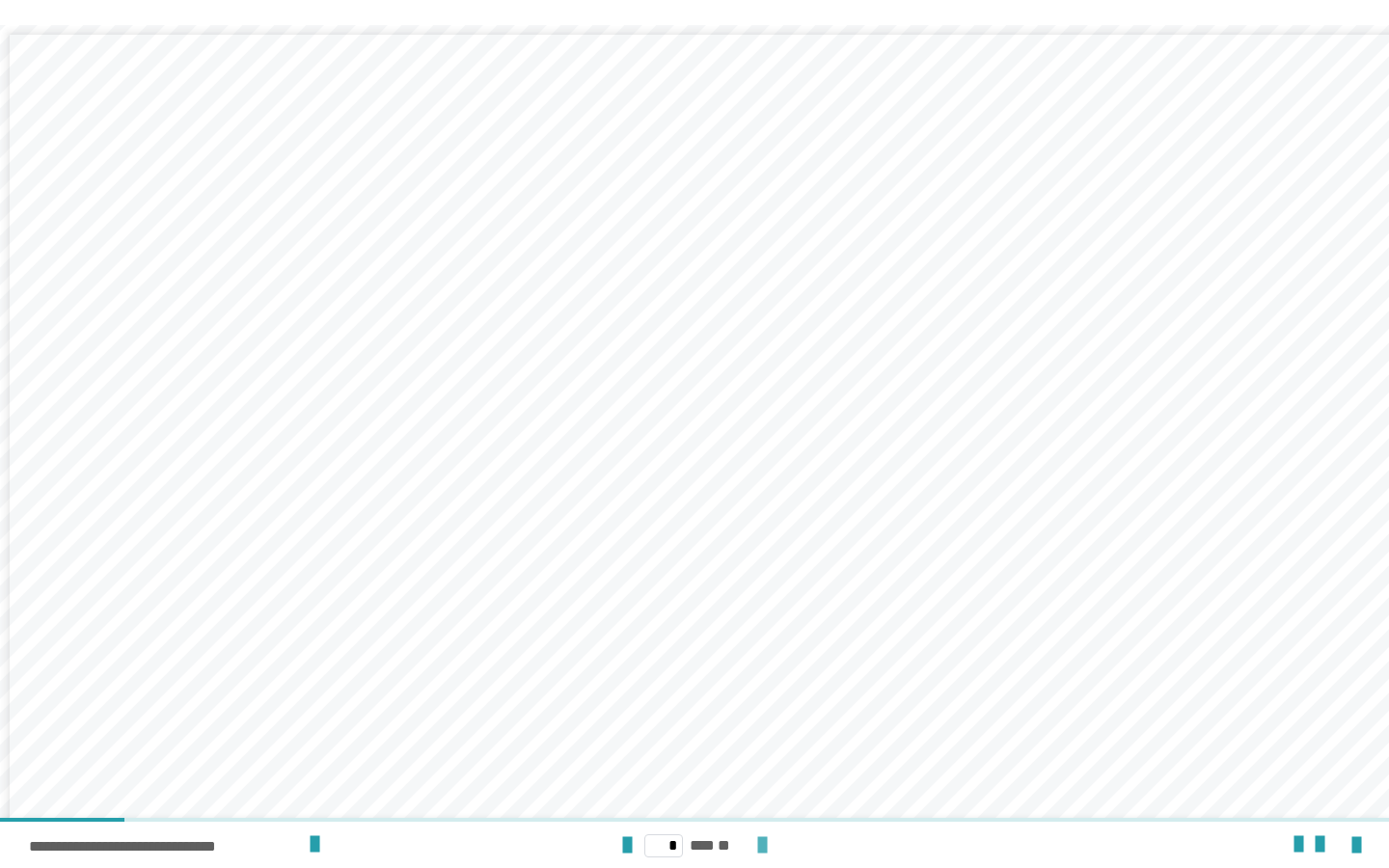 click at bounding box center [762, 846] 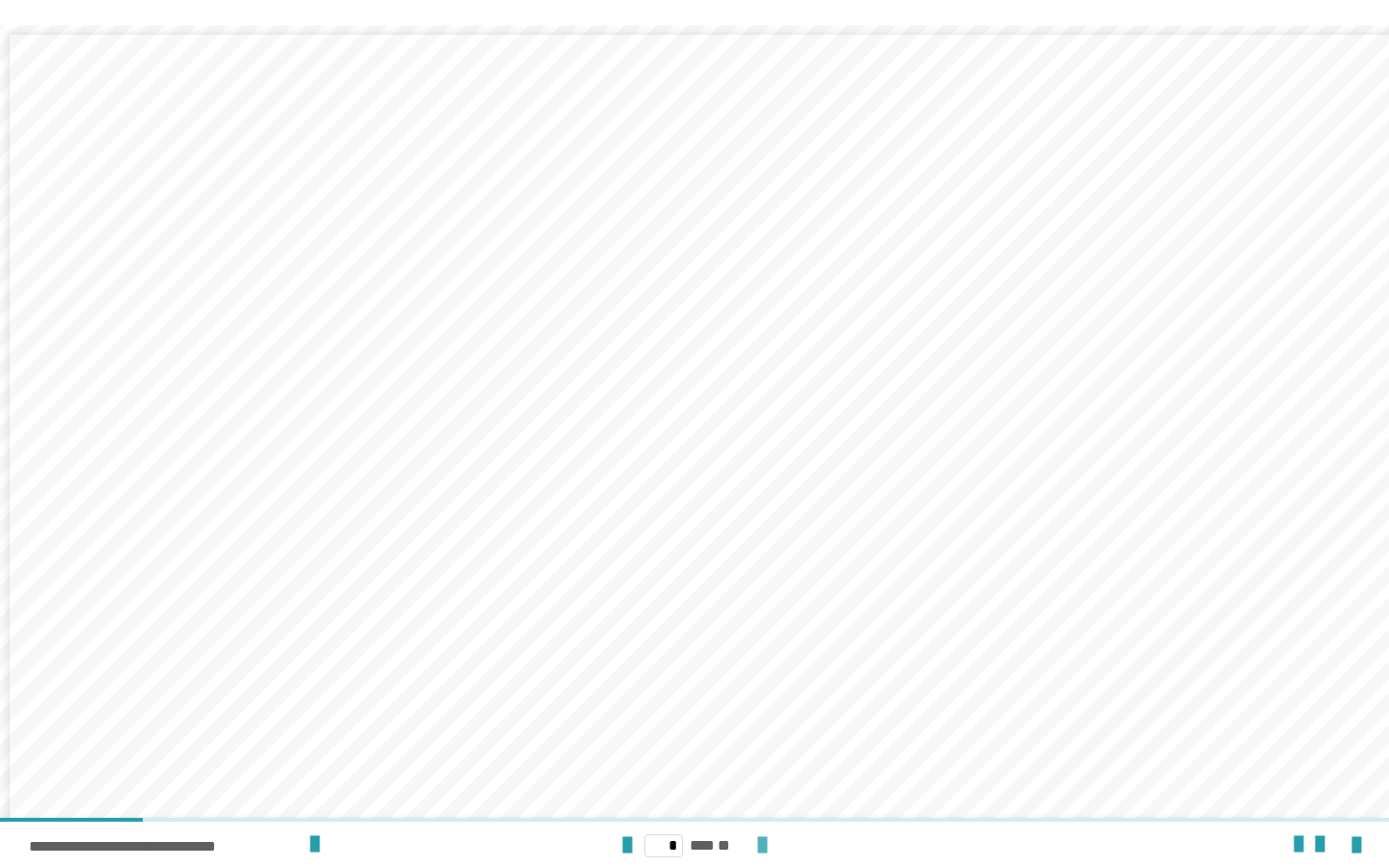 click at bounding box center (762, 846) 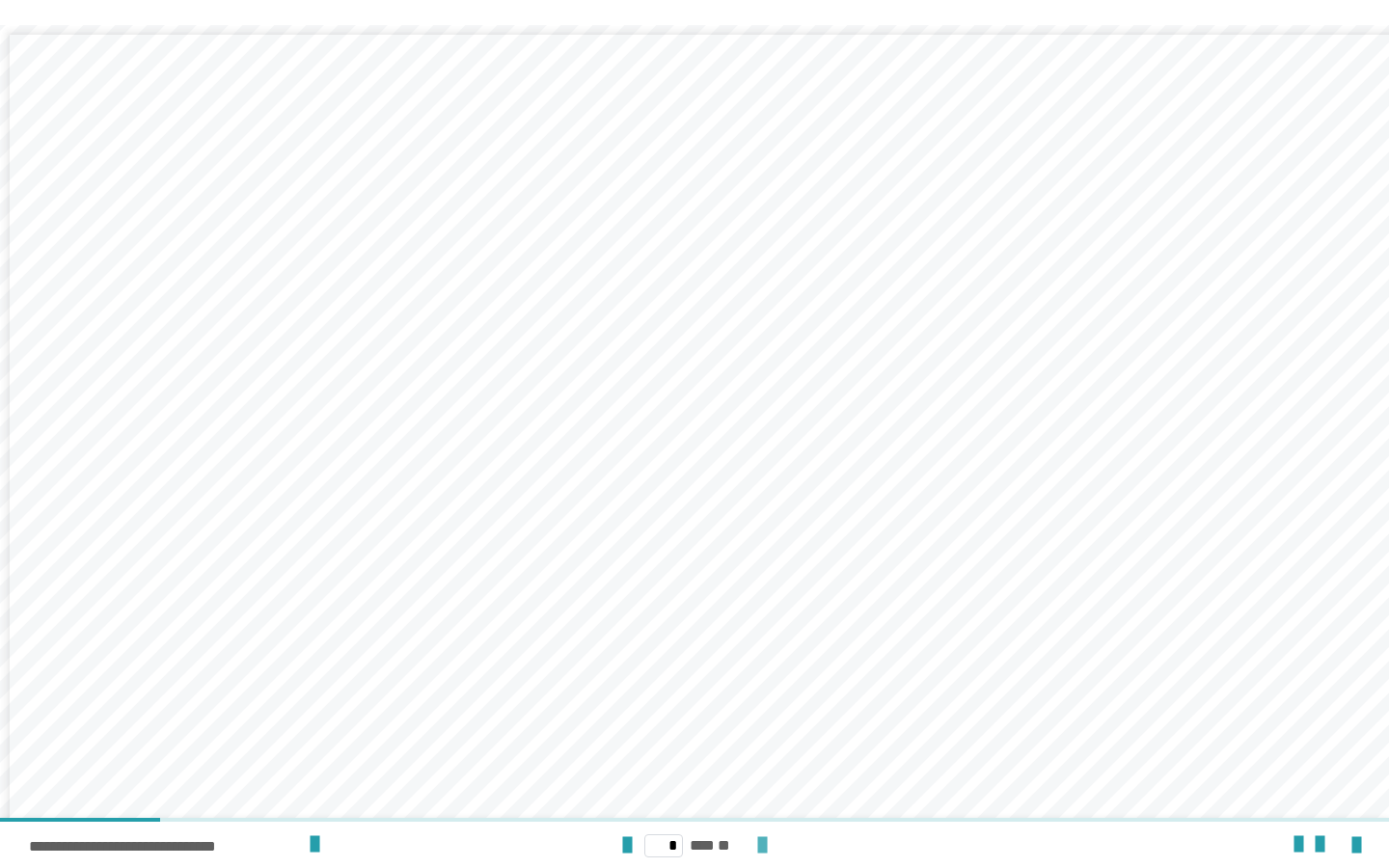 click at bounding box center (762, 846) 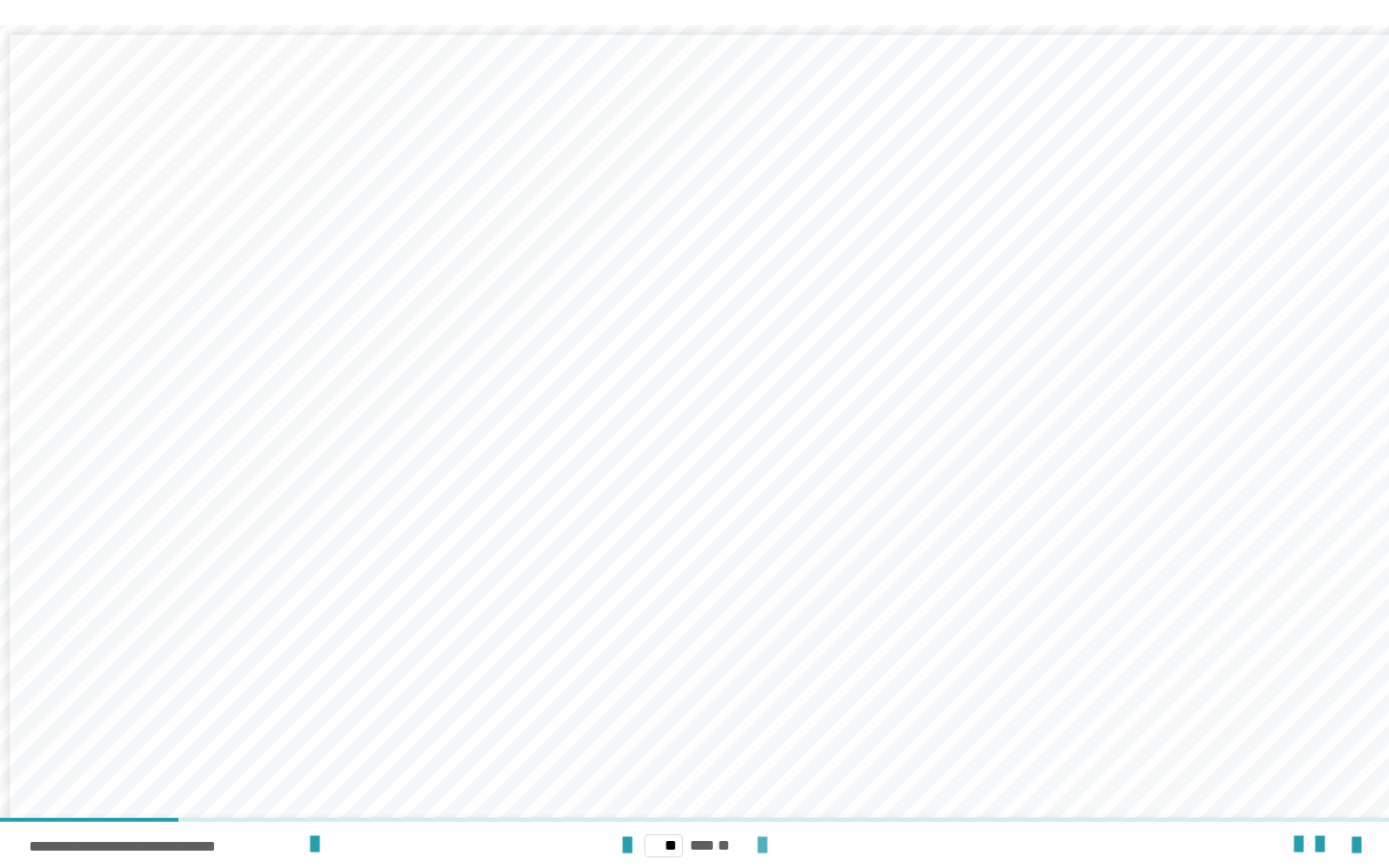 click at bounding box center [762, 846] 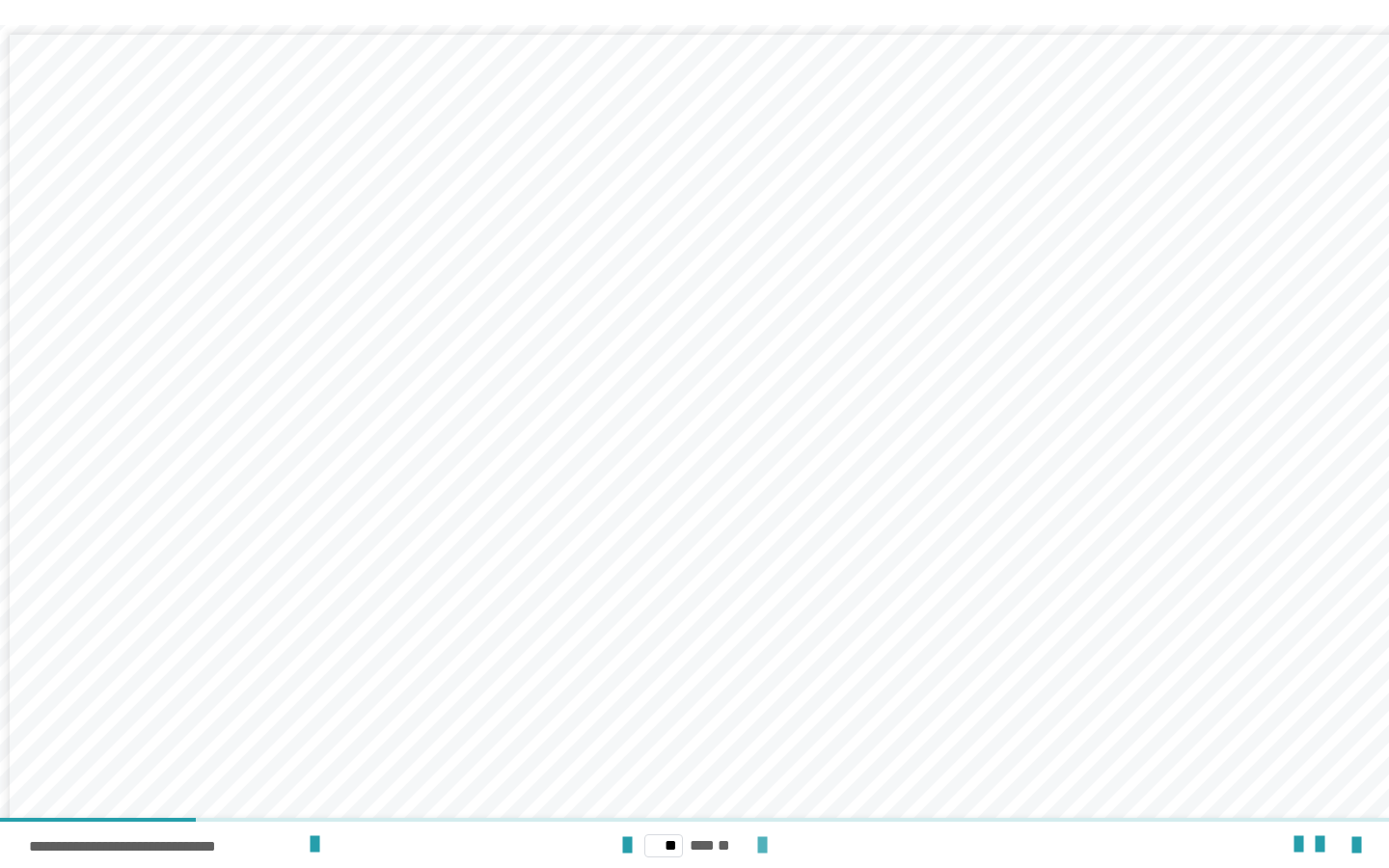 click at bounding box center [762, 846] 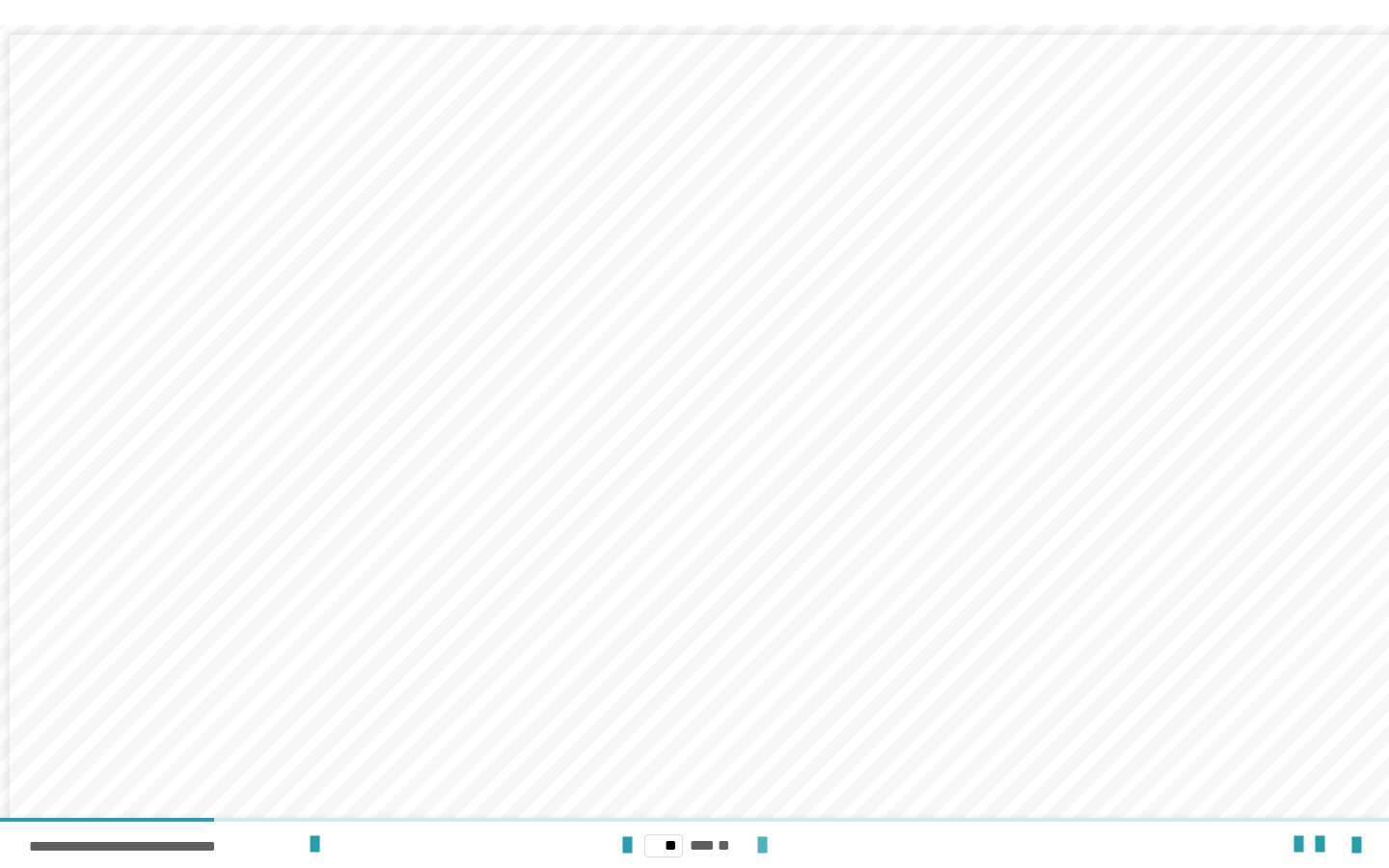 click at bounding box center (762, 846) 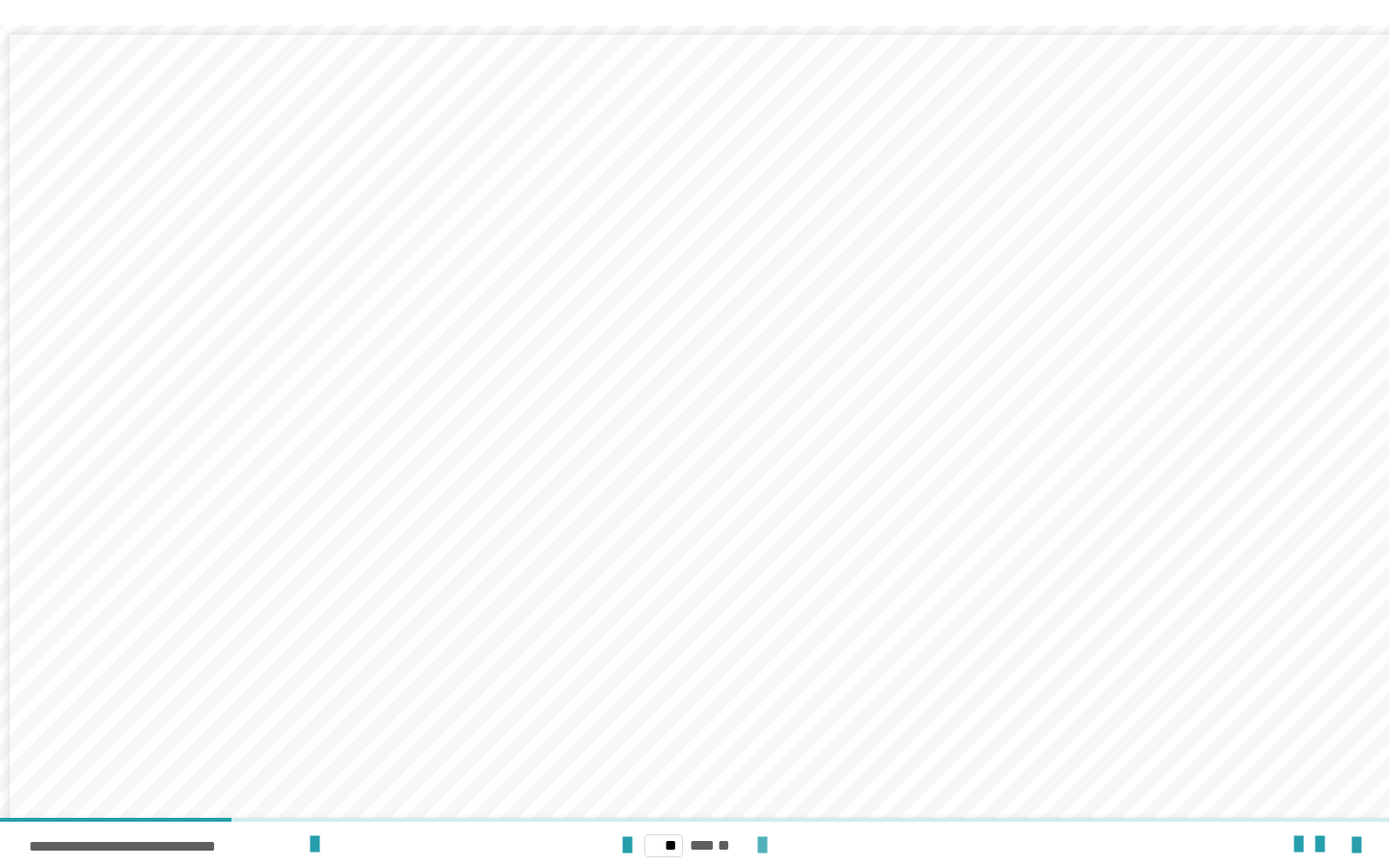 click at bounding box center (762, 846) 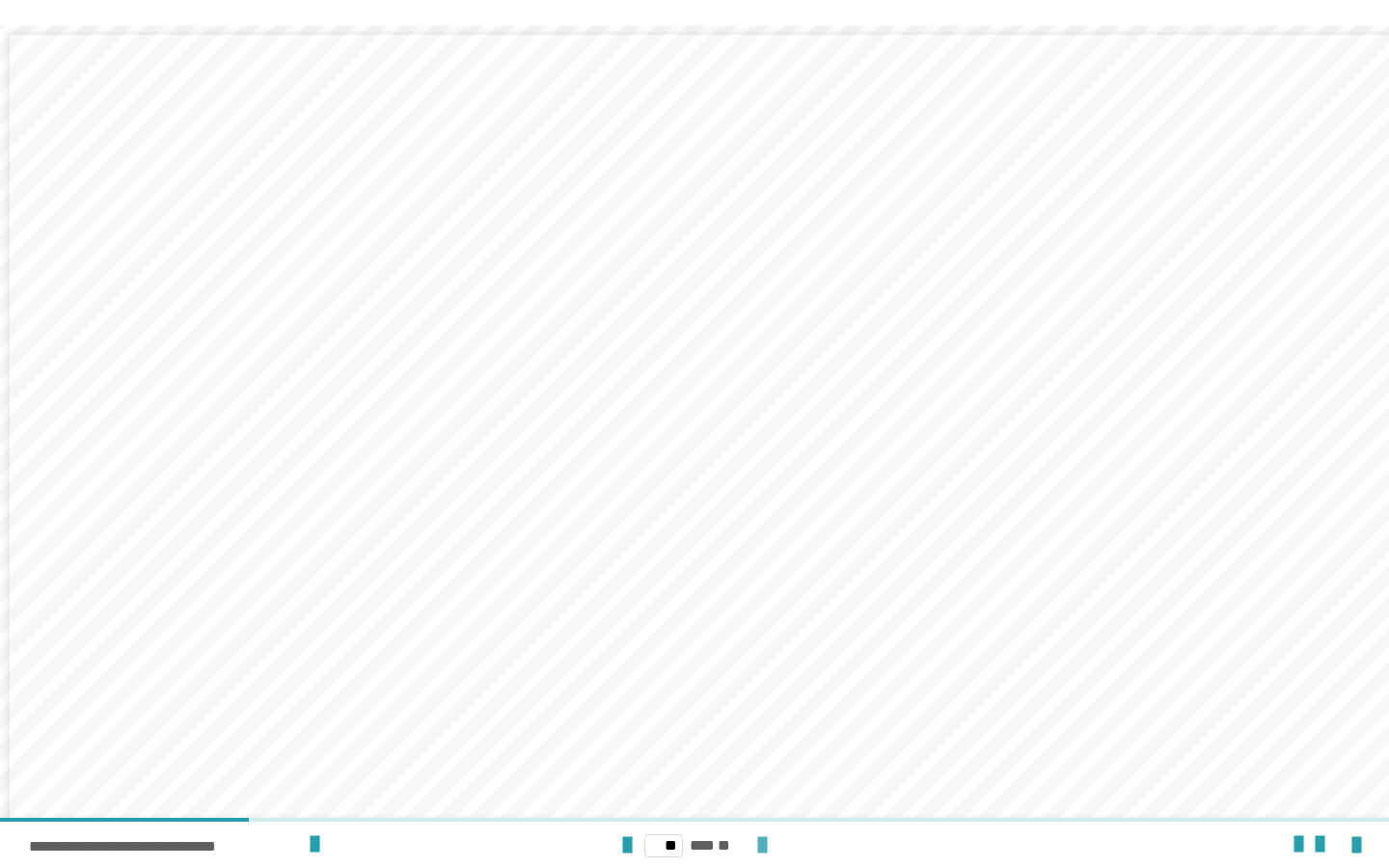 click at bounding box center (762, 846) 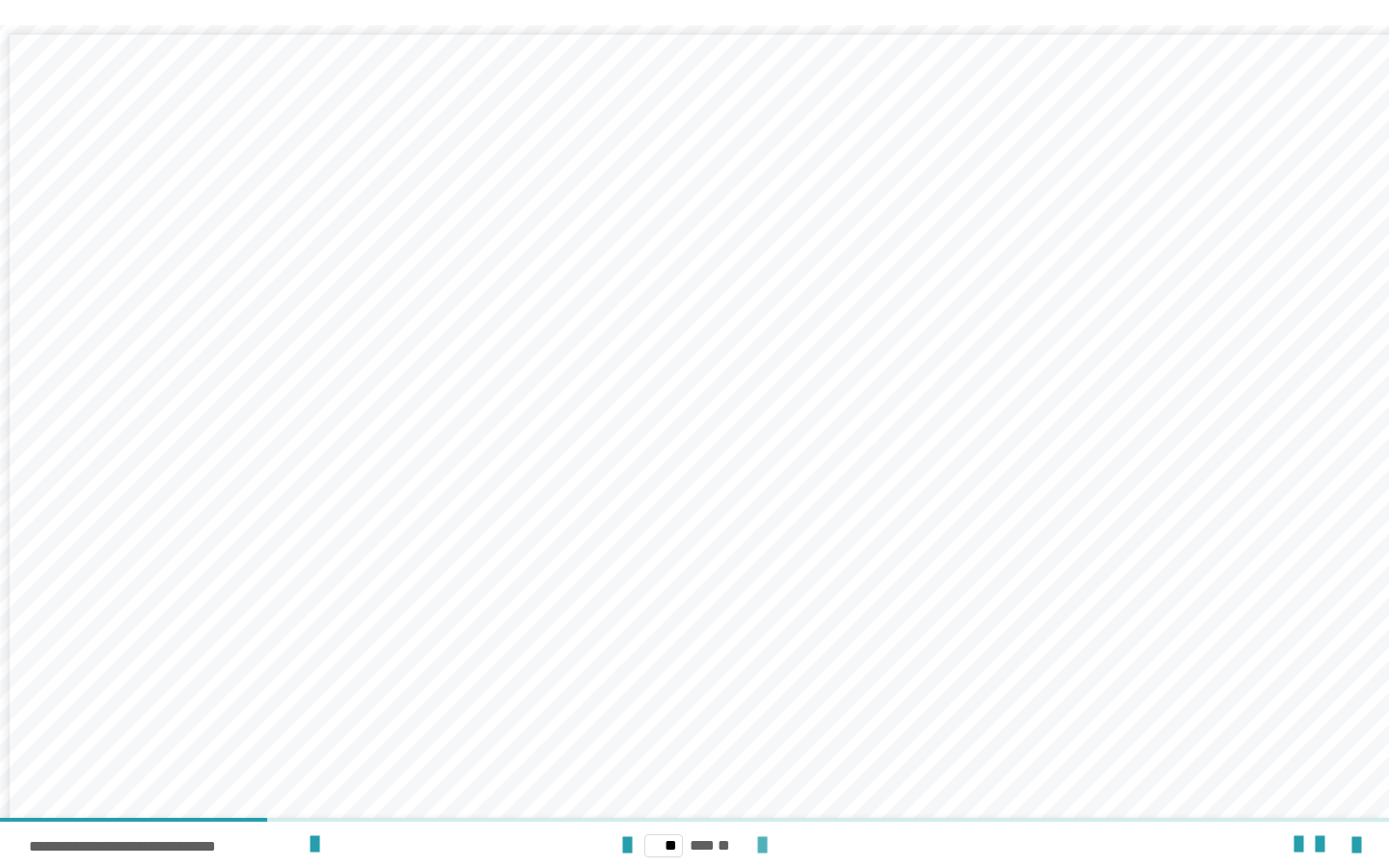 click at bounding box center (762, 846) 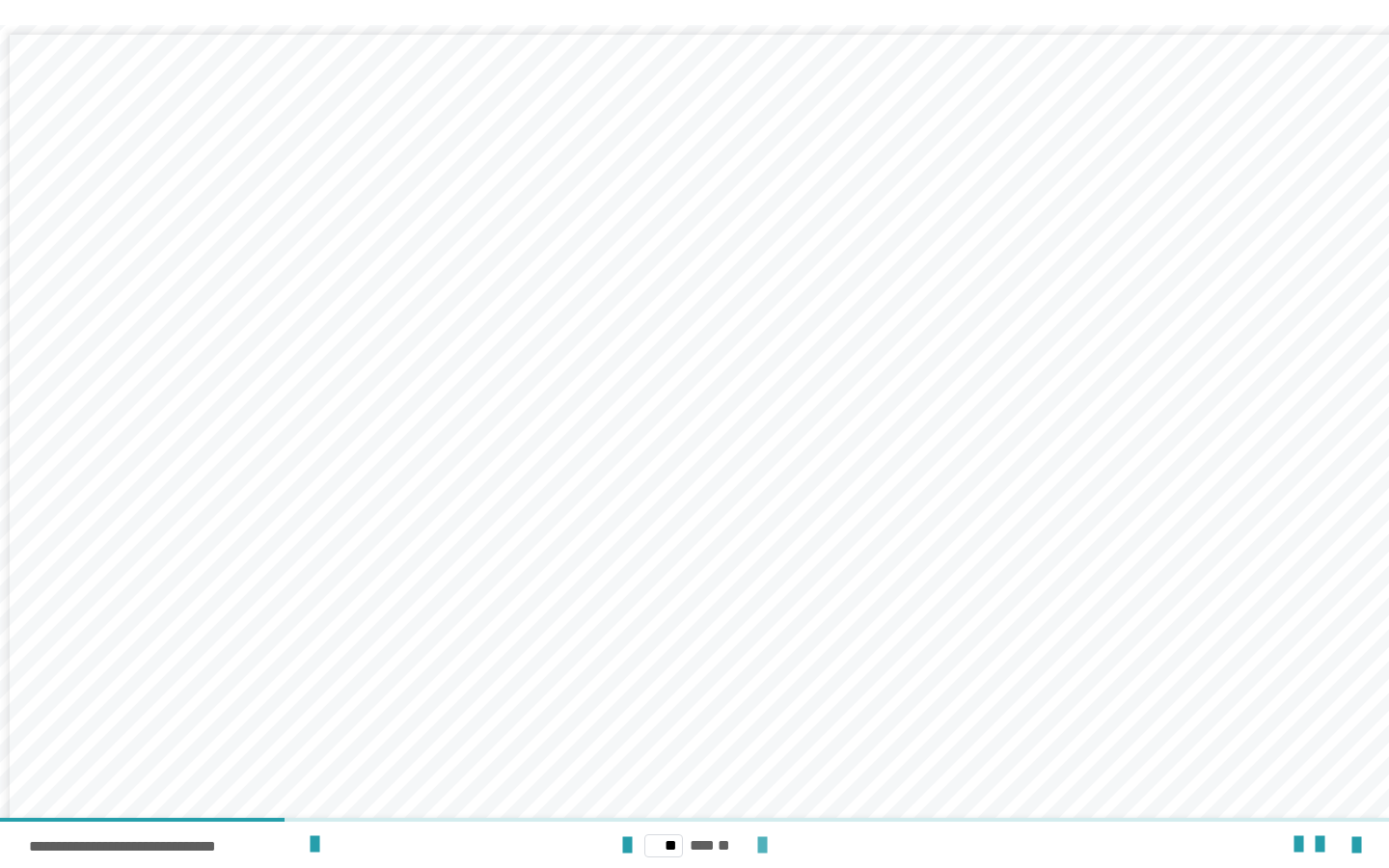 click at bounding box center [762, 846] 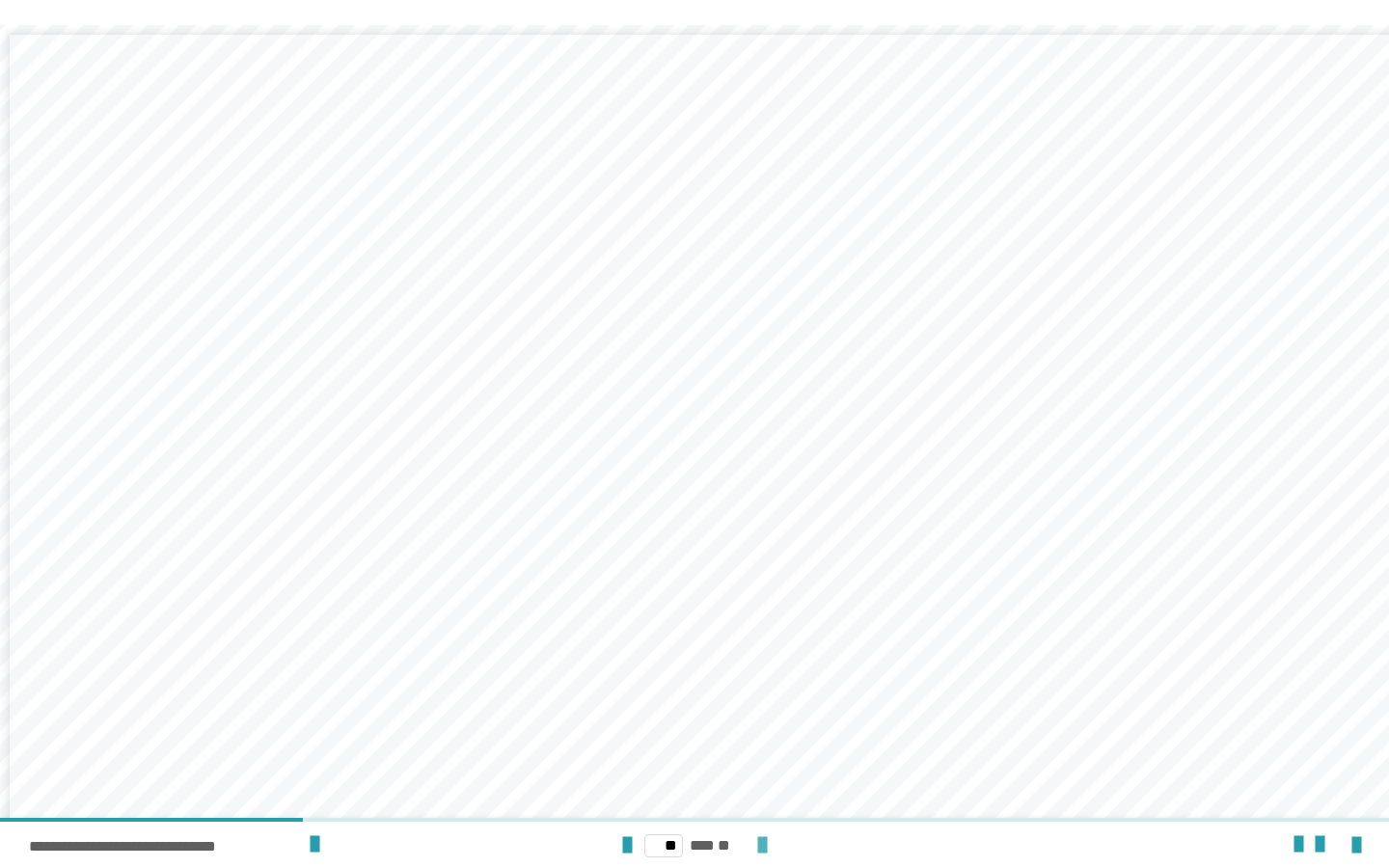 click at bounding box center [762, 846] 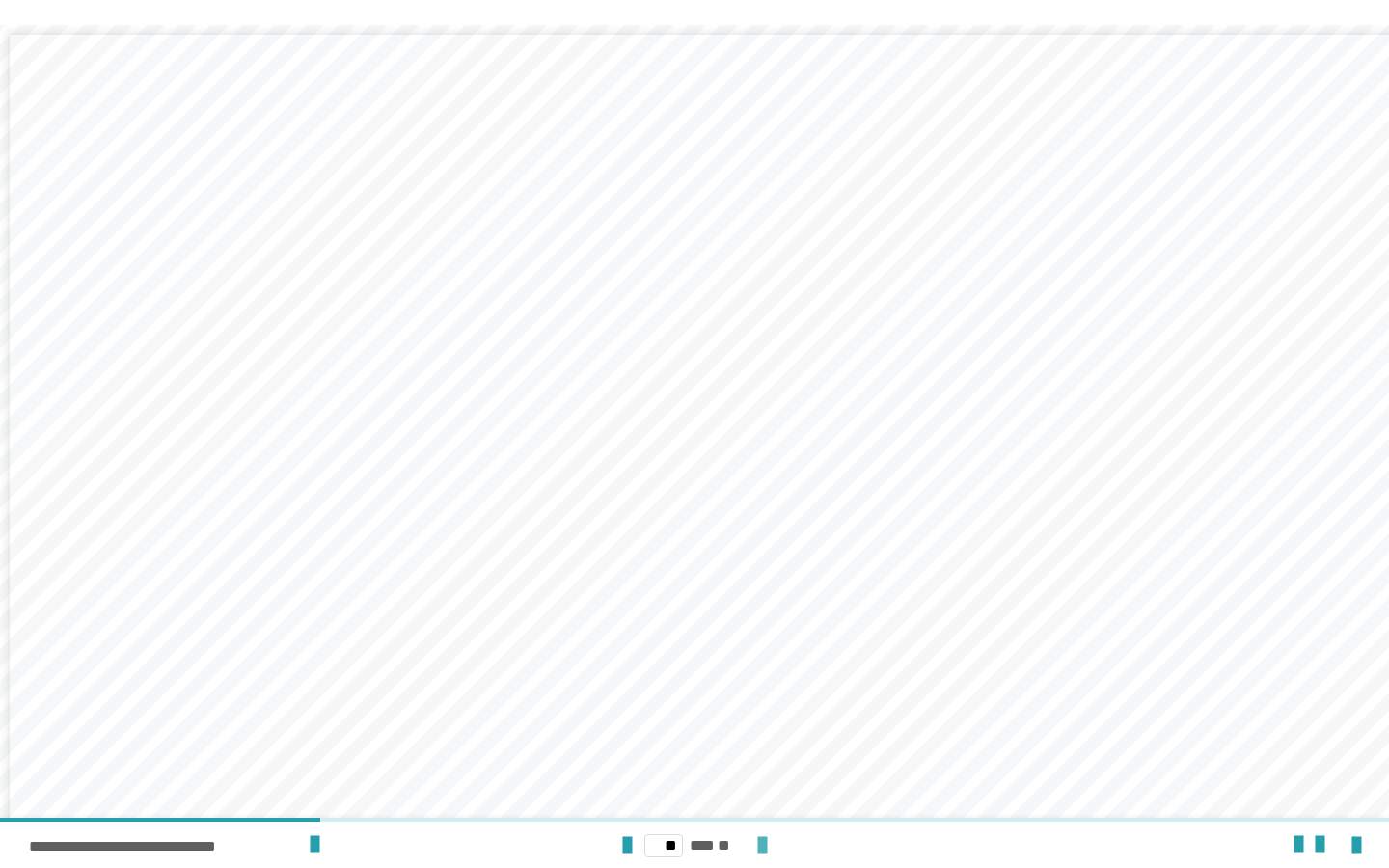 click at bounding box center [762, 846] 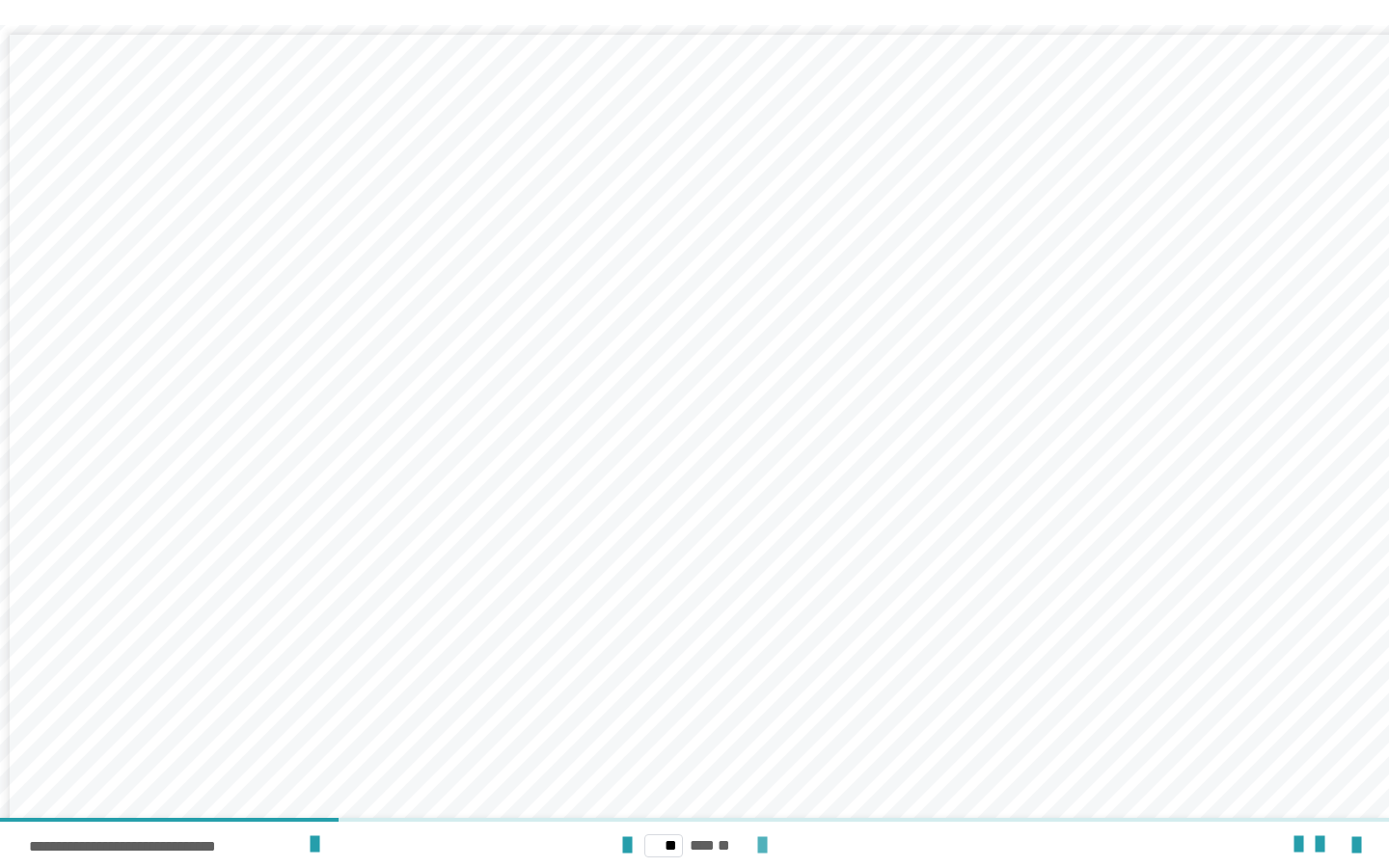 click at bounding box center (762, 846) 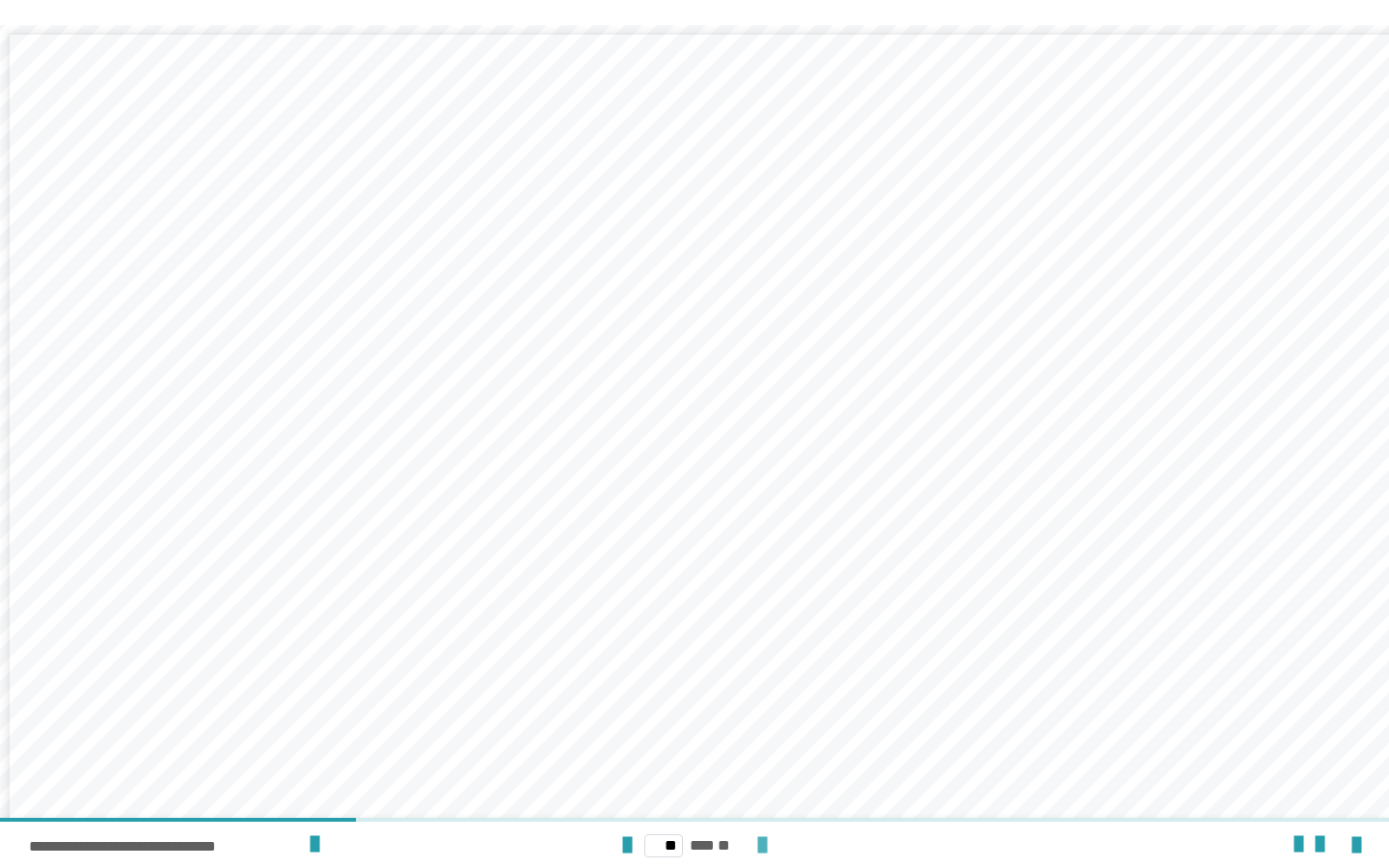 click at bounding box center (762, 846) 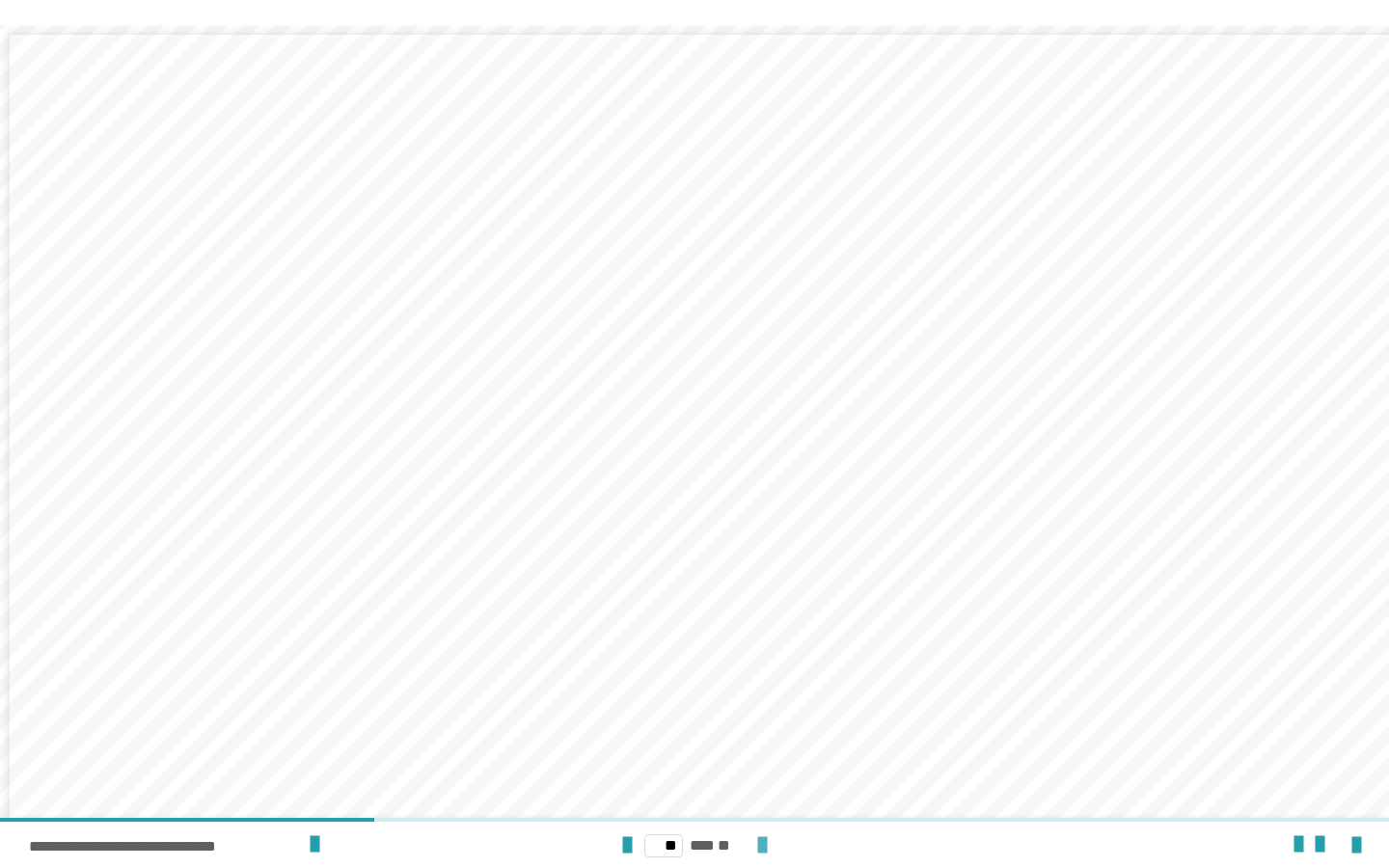 click at bounding box center [762, 846] 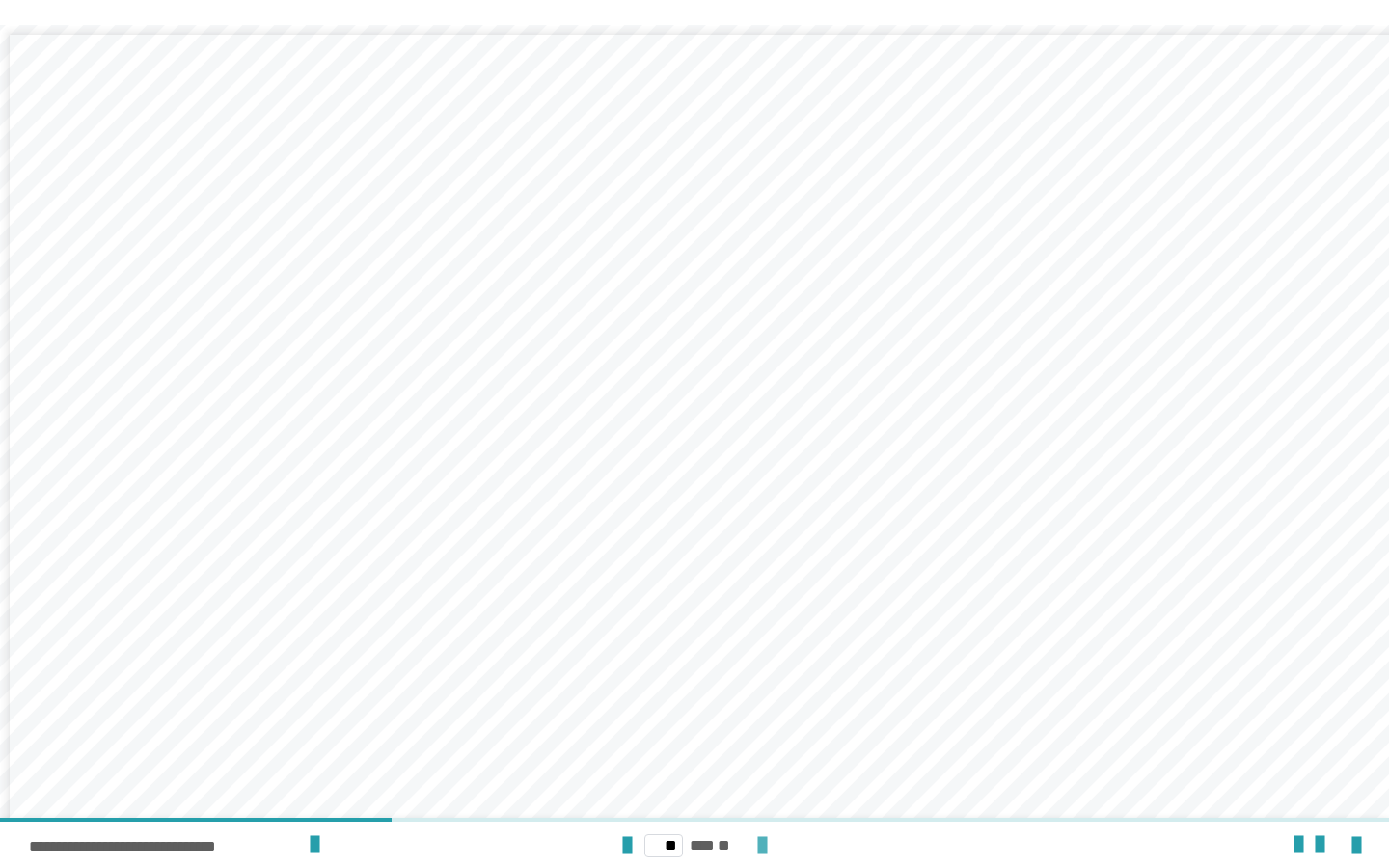 click at bounding box center [762, 846] 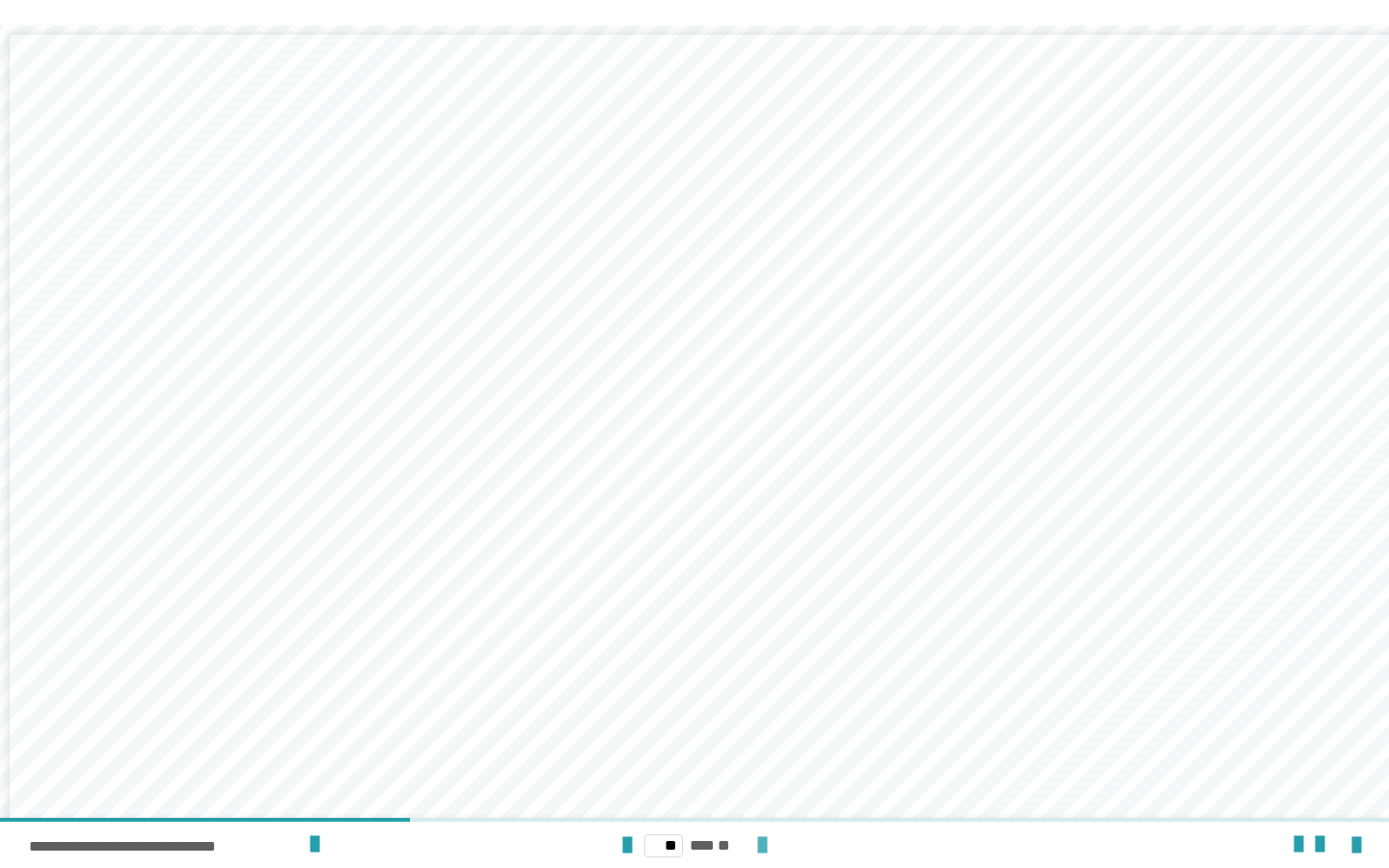 click at bounding box center (762, 846) 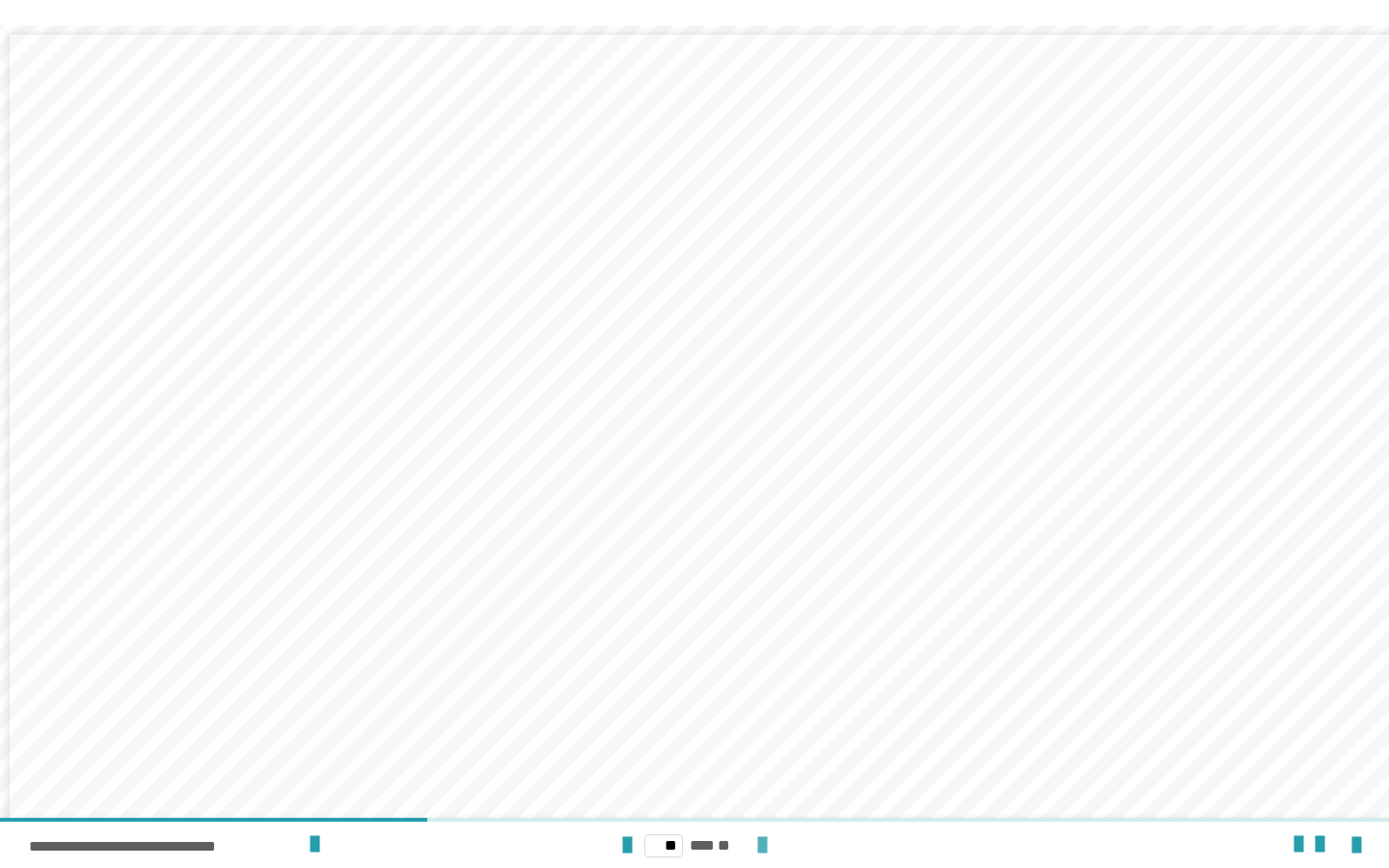 click at bounding box center [762, 846] 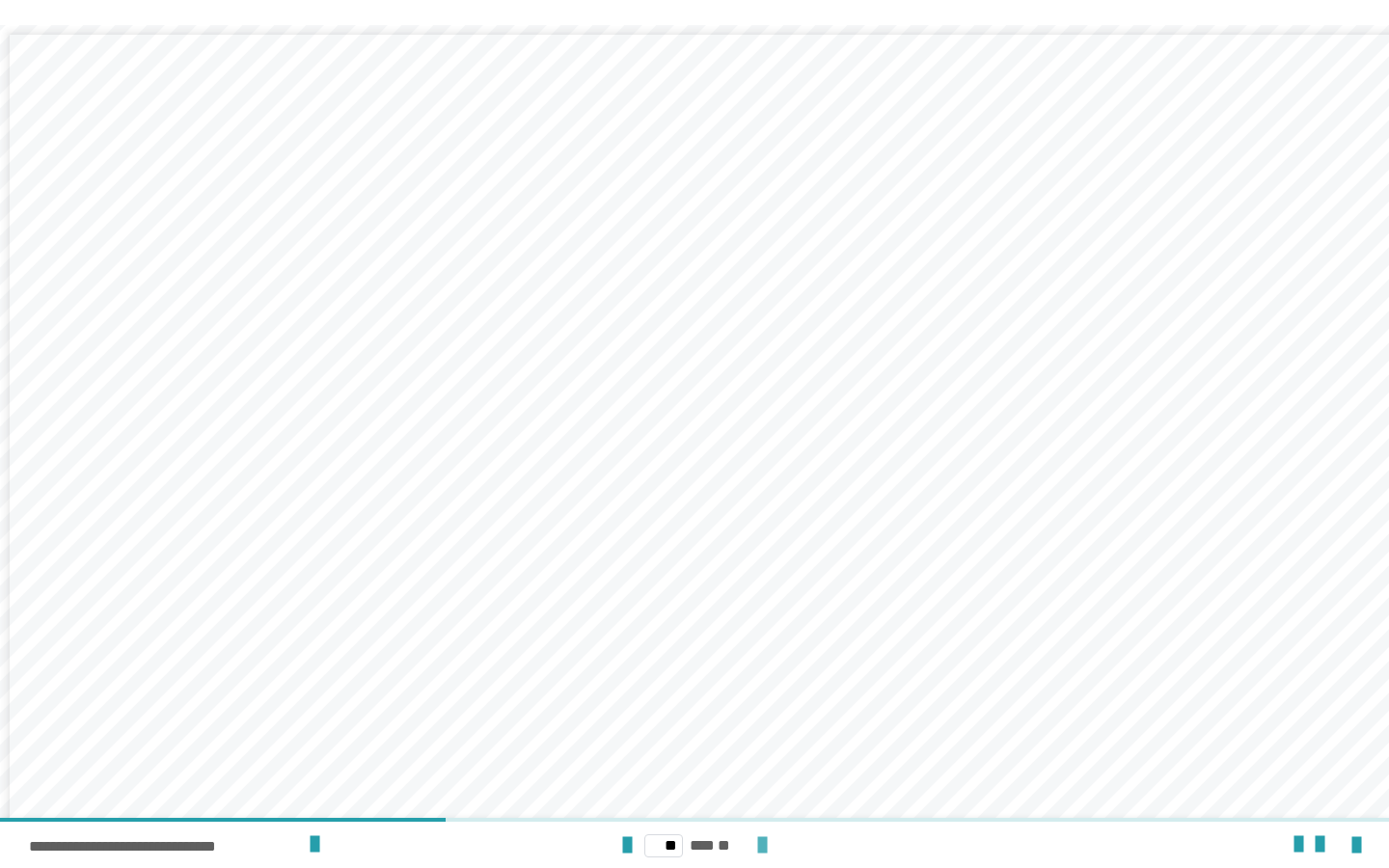 click at bounding box center (762, 846) 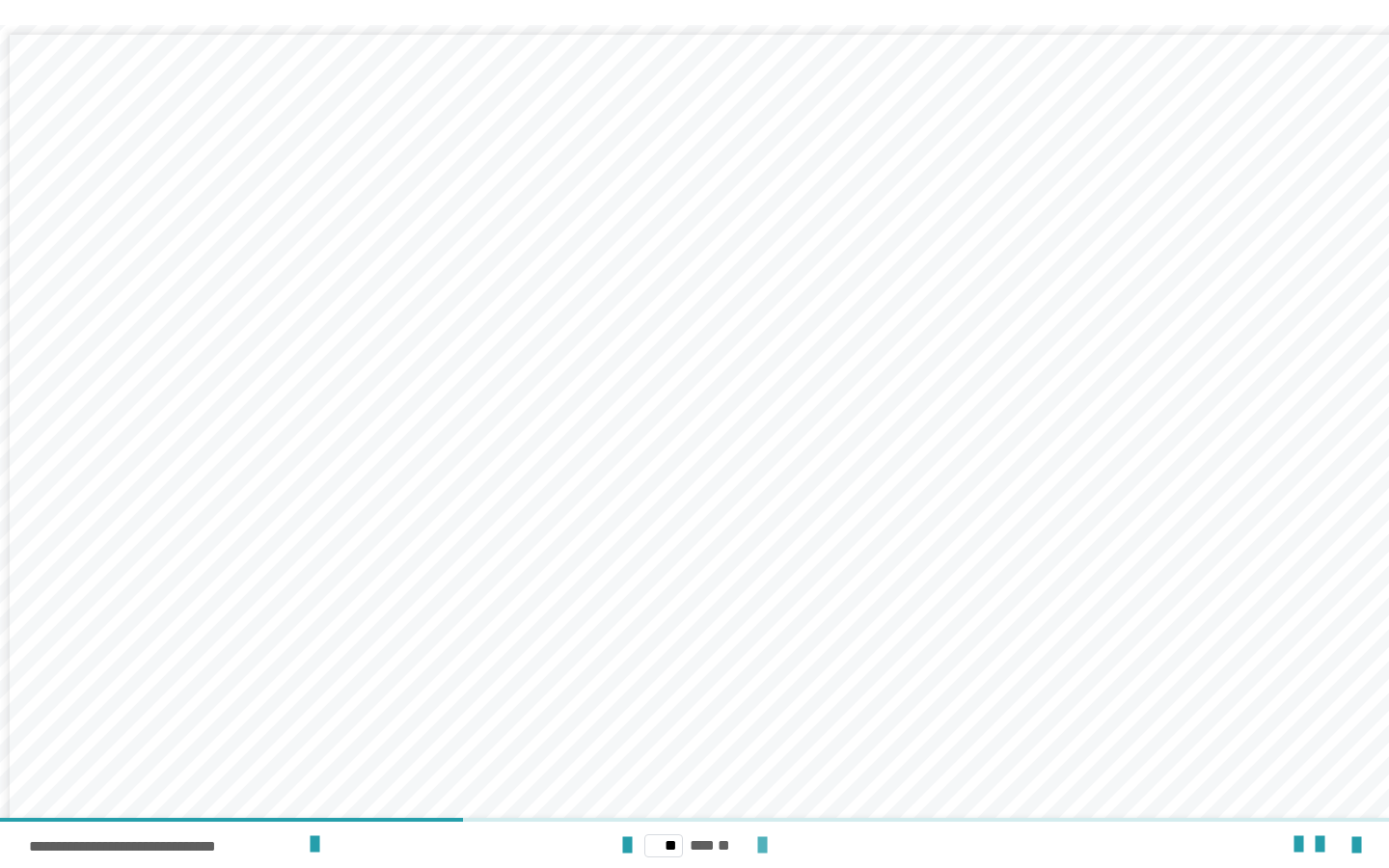 click at bounding box center [762, 846] 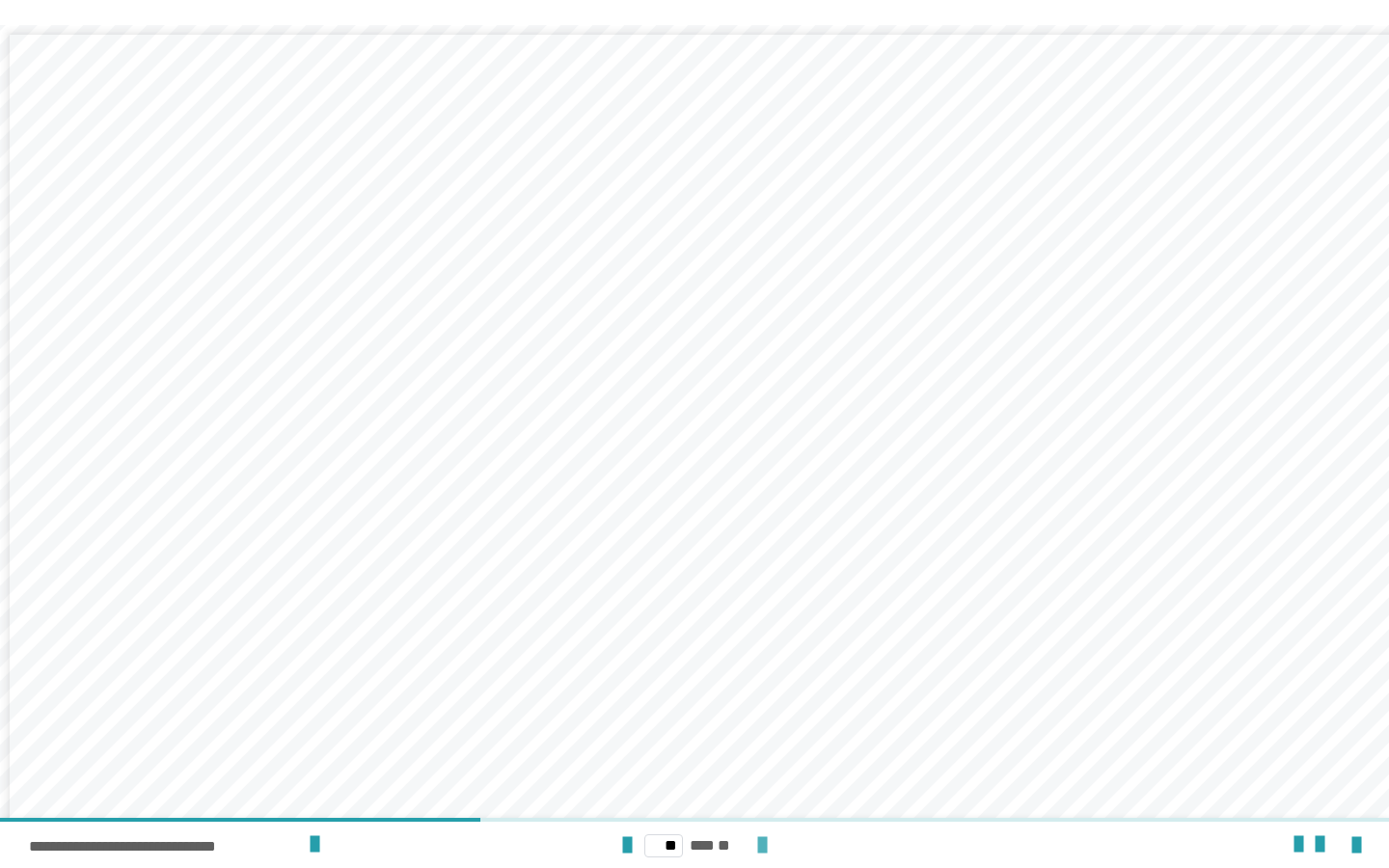 click at bounding box center (762, 846) 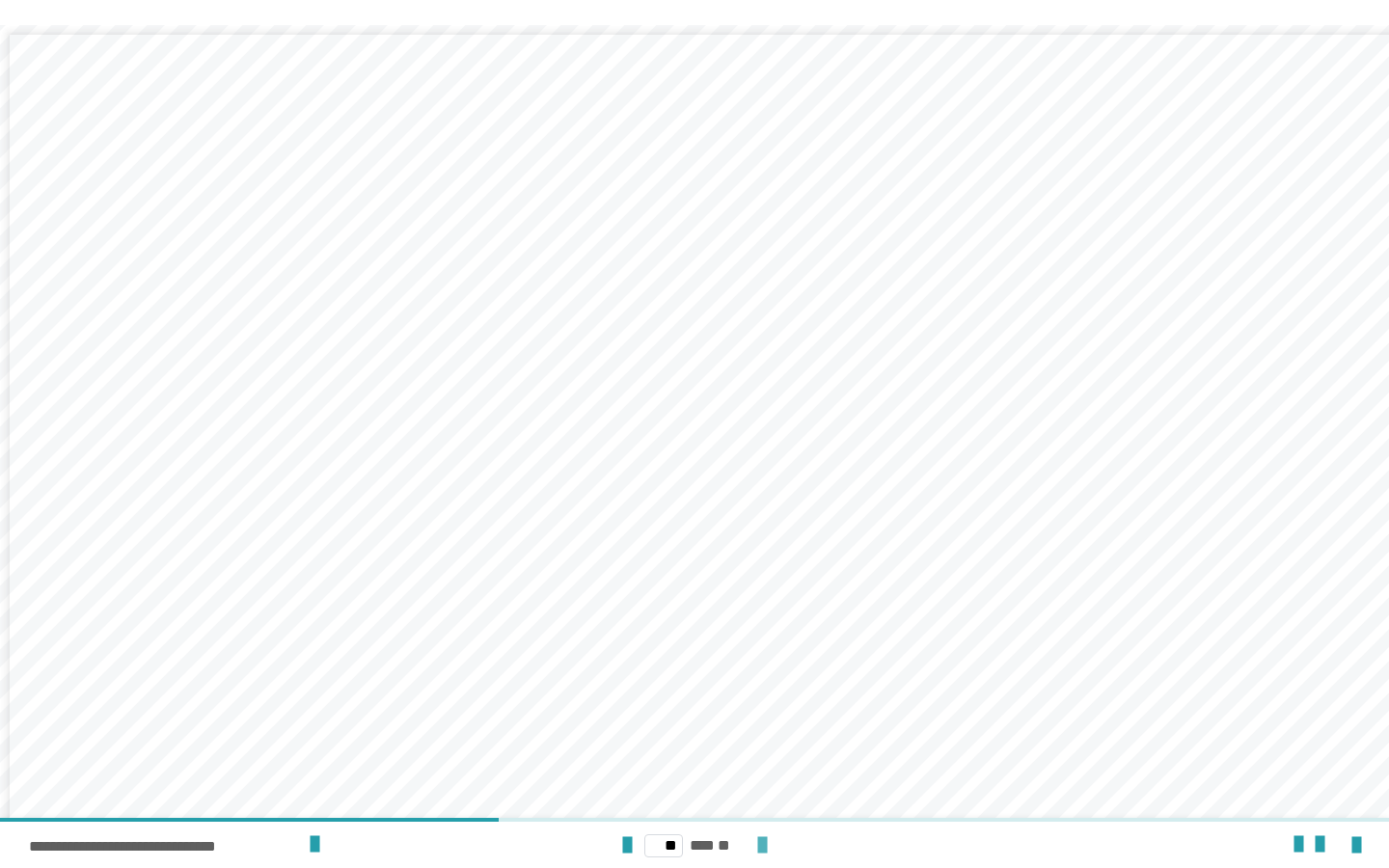 click at bounding box center [762, 846] 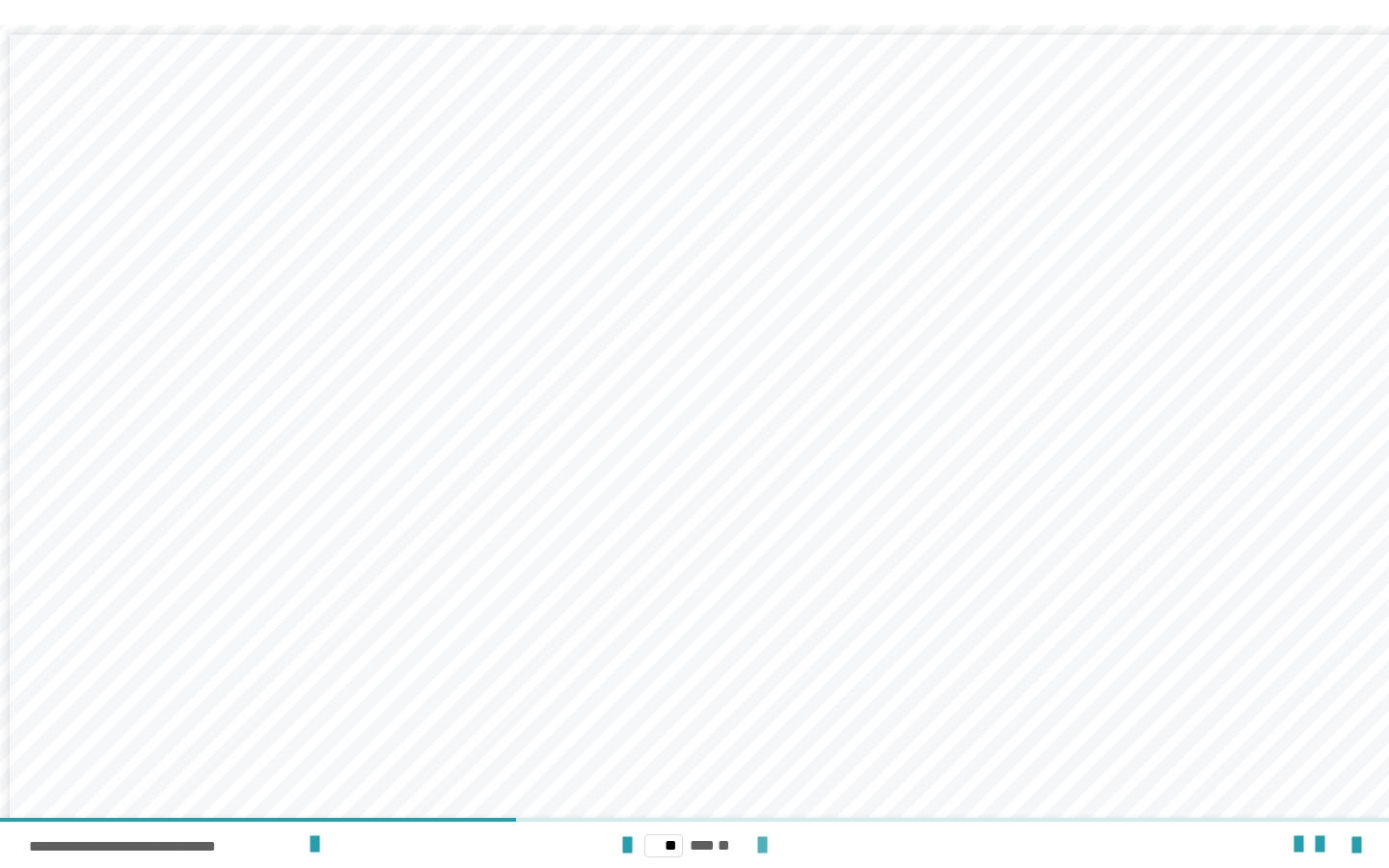 click at bounding box center (762, 846) 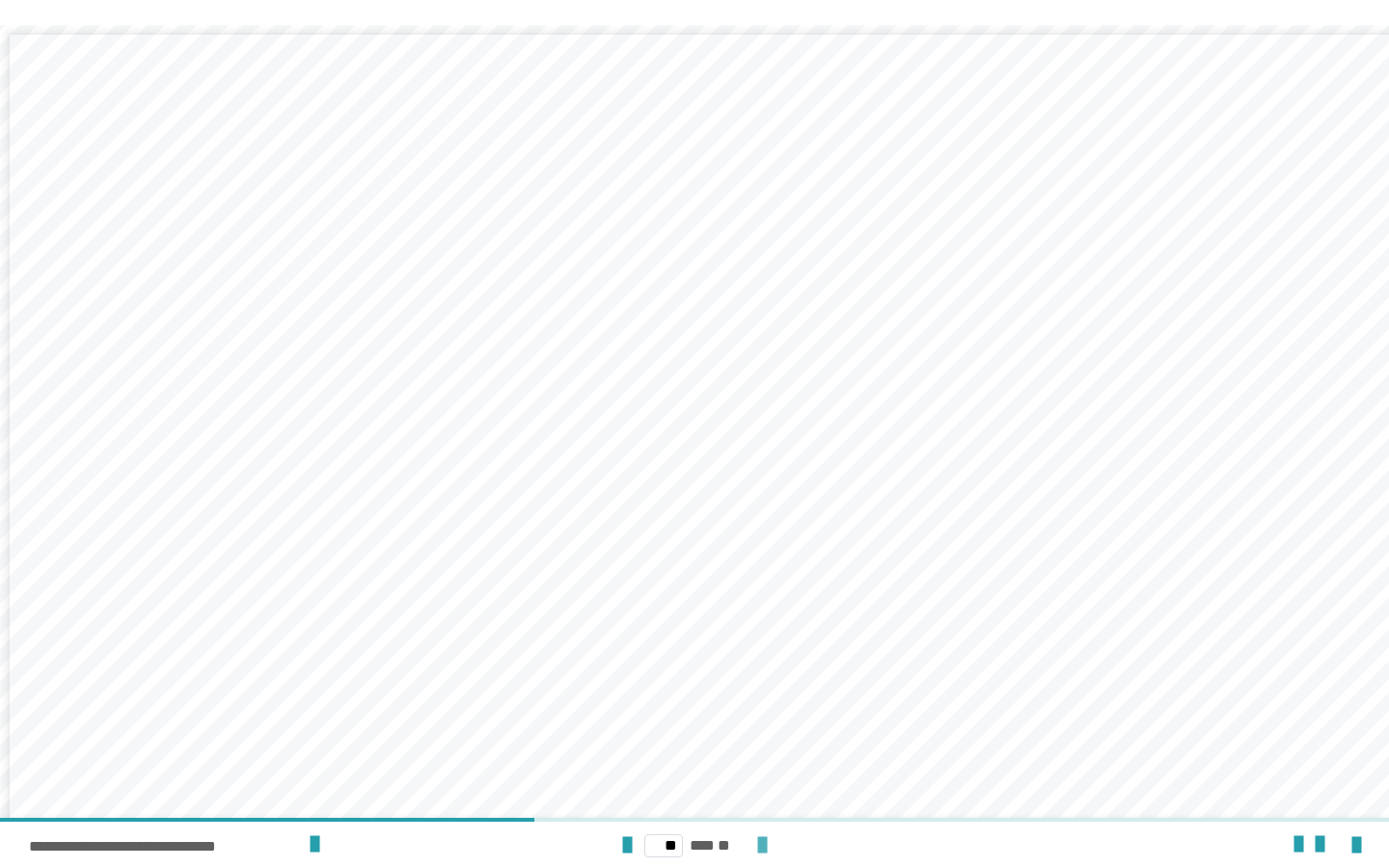 click at bounding box center (762, 846) 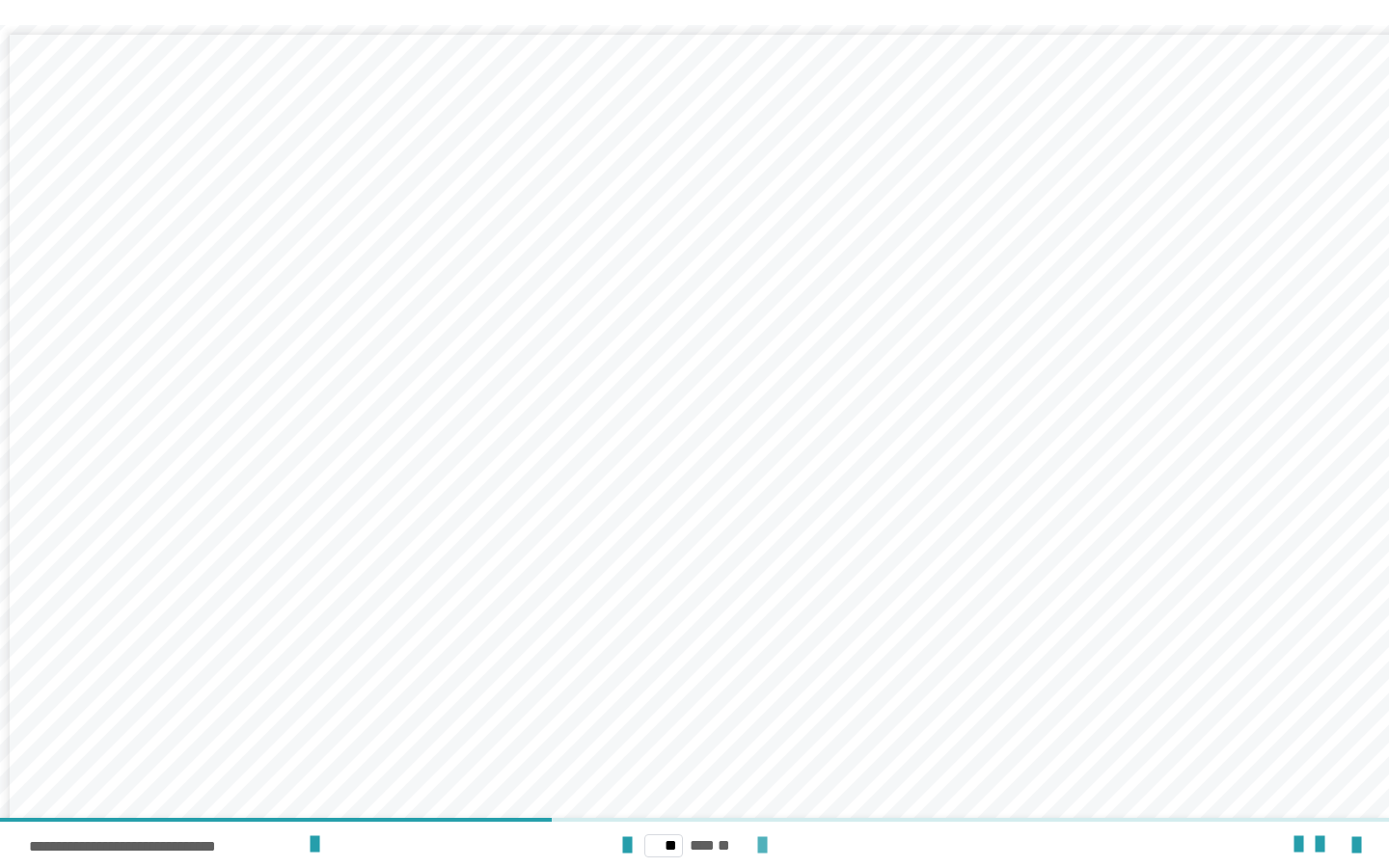 click at bounding box center [762, 846] 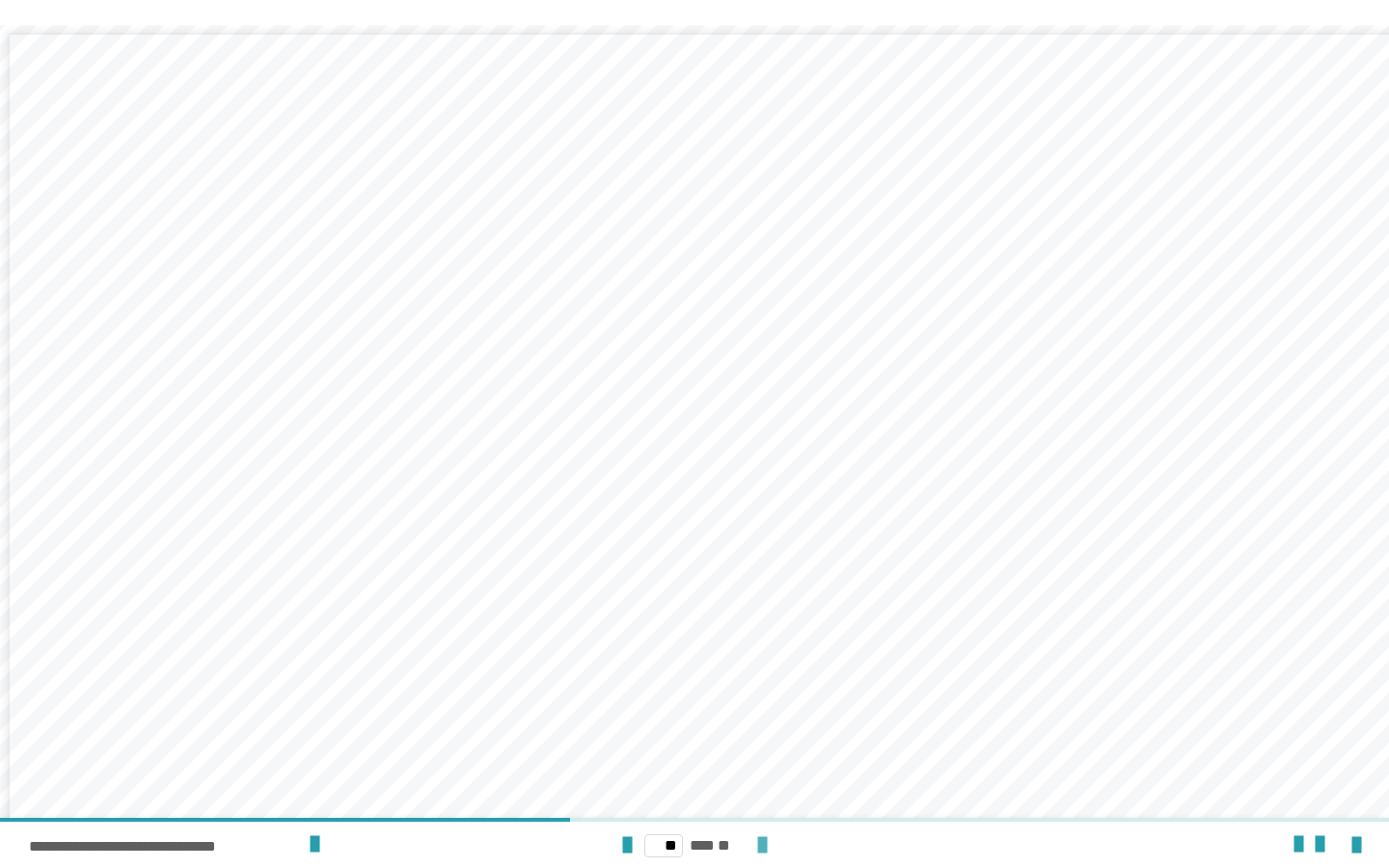 click at bounding box center (762, 846) 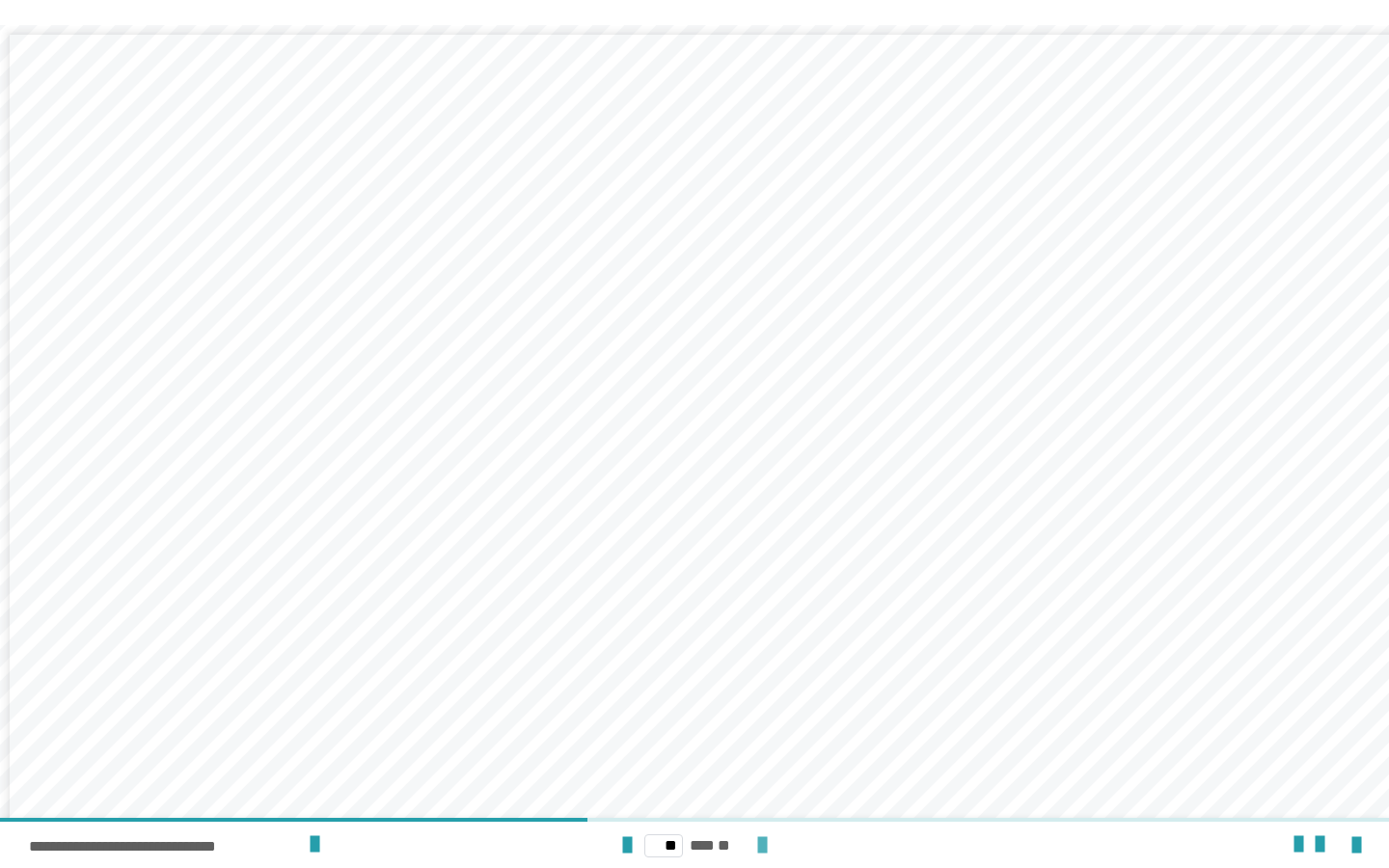 click at bounding box center [762, 846] 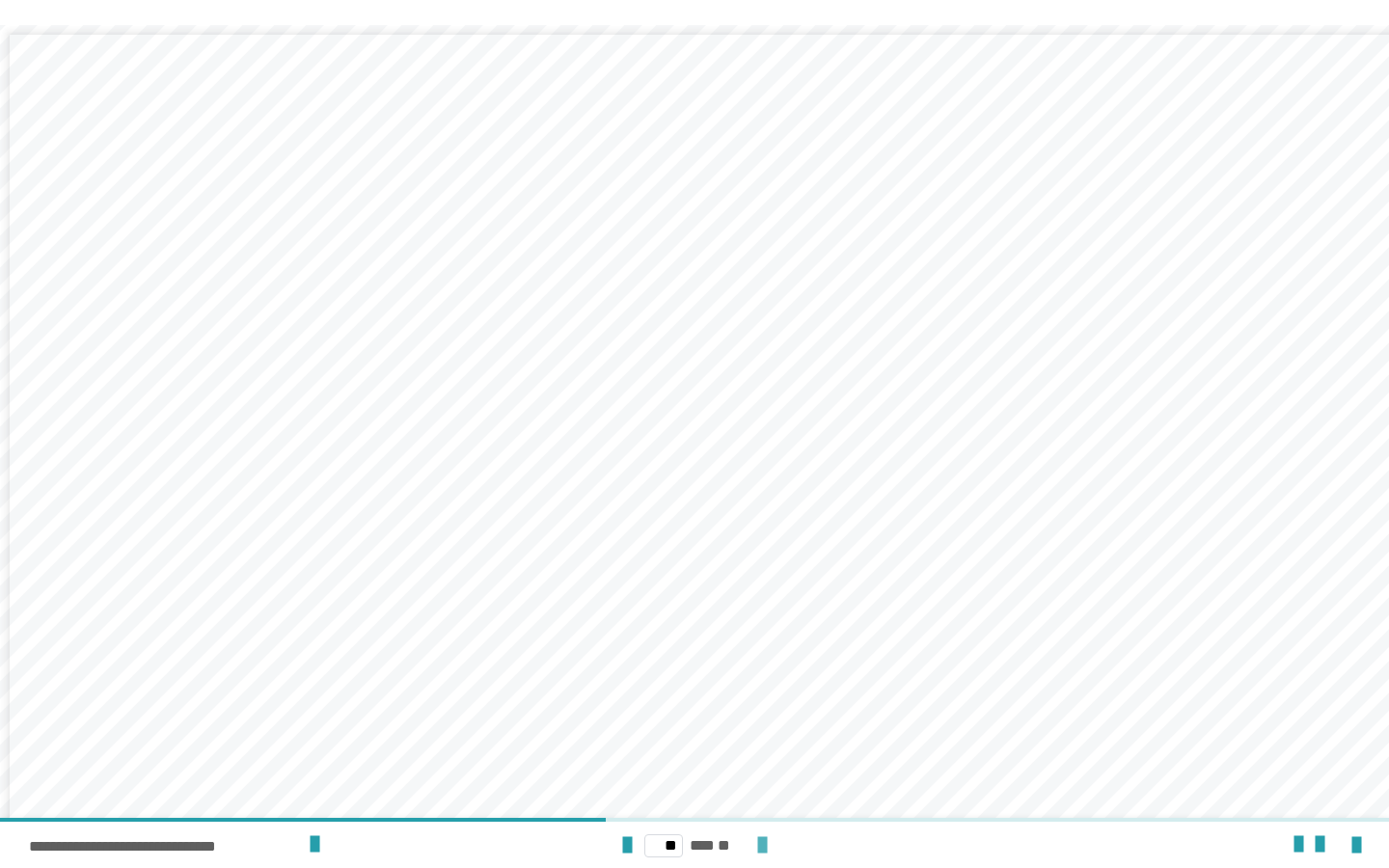 click at bounding box center [762, 846] 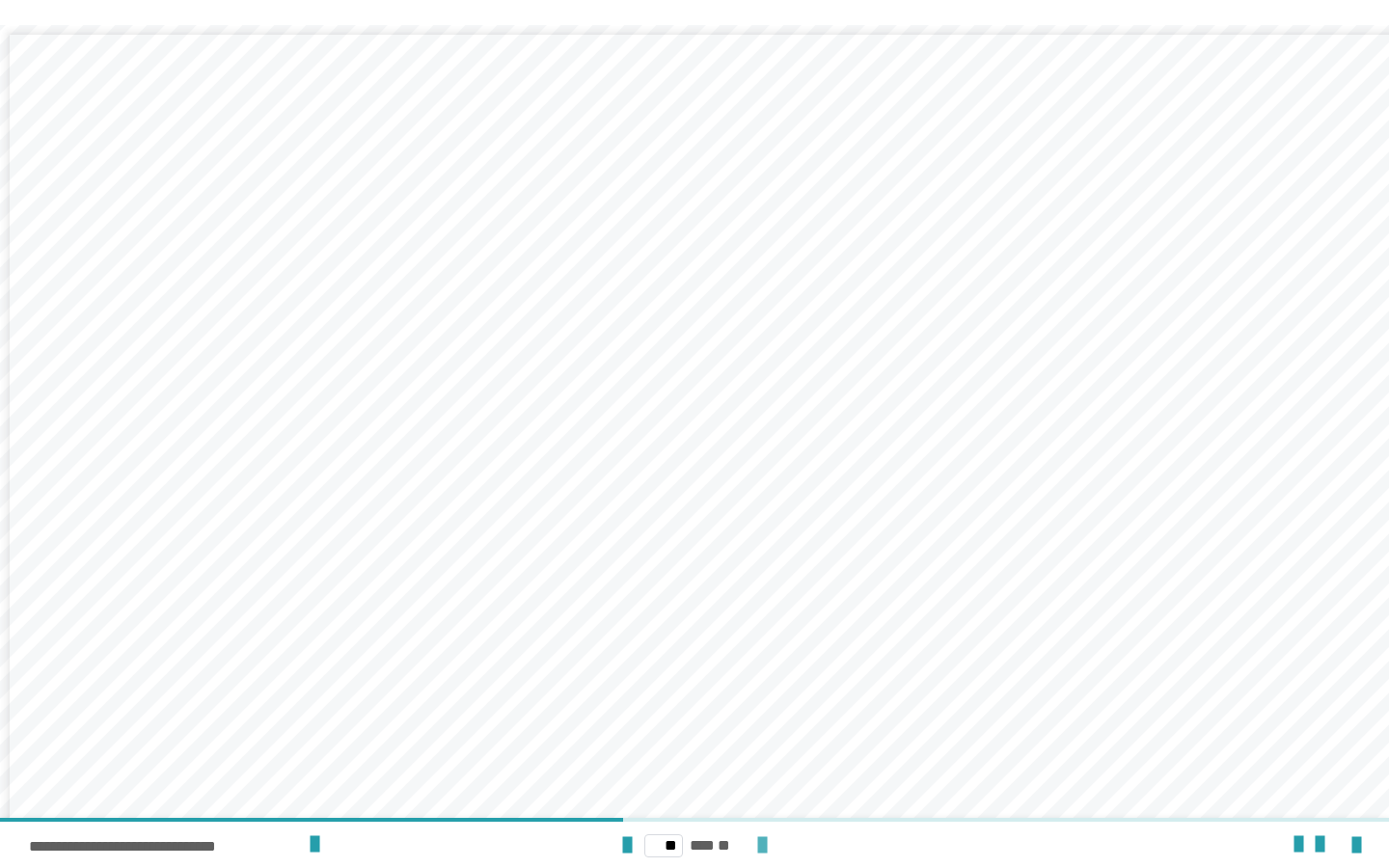 click at bounding box center [762, 846] 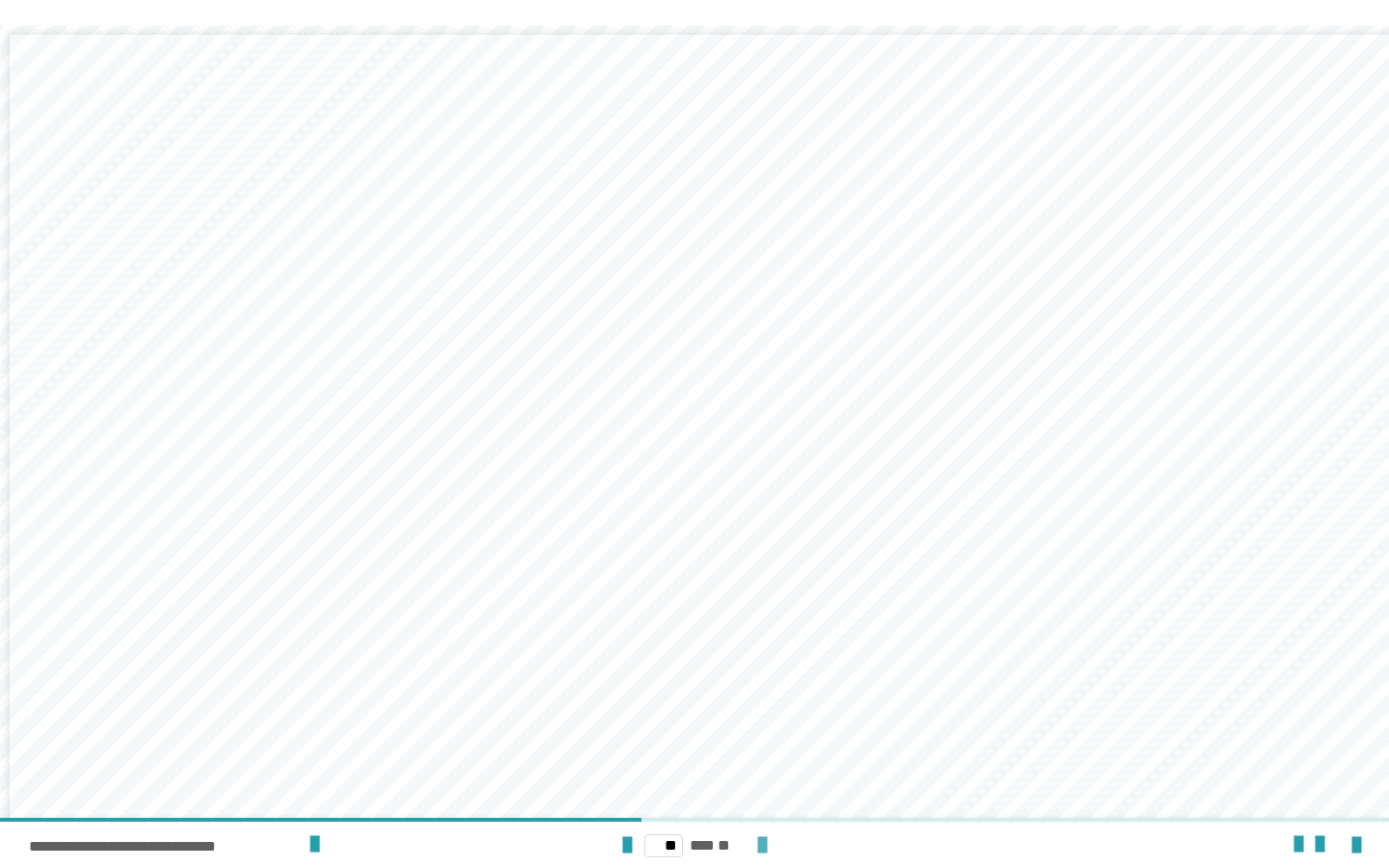 click at bounding box center (762, 846) 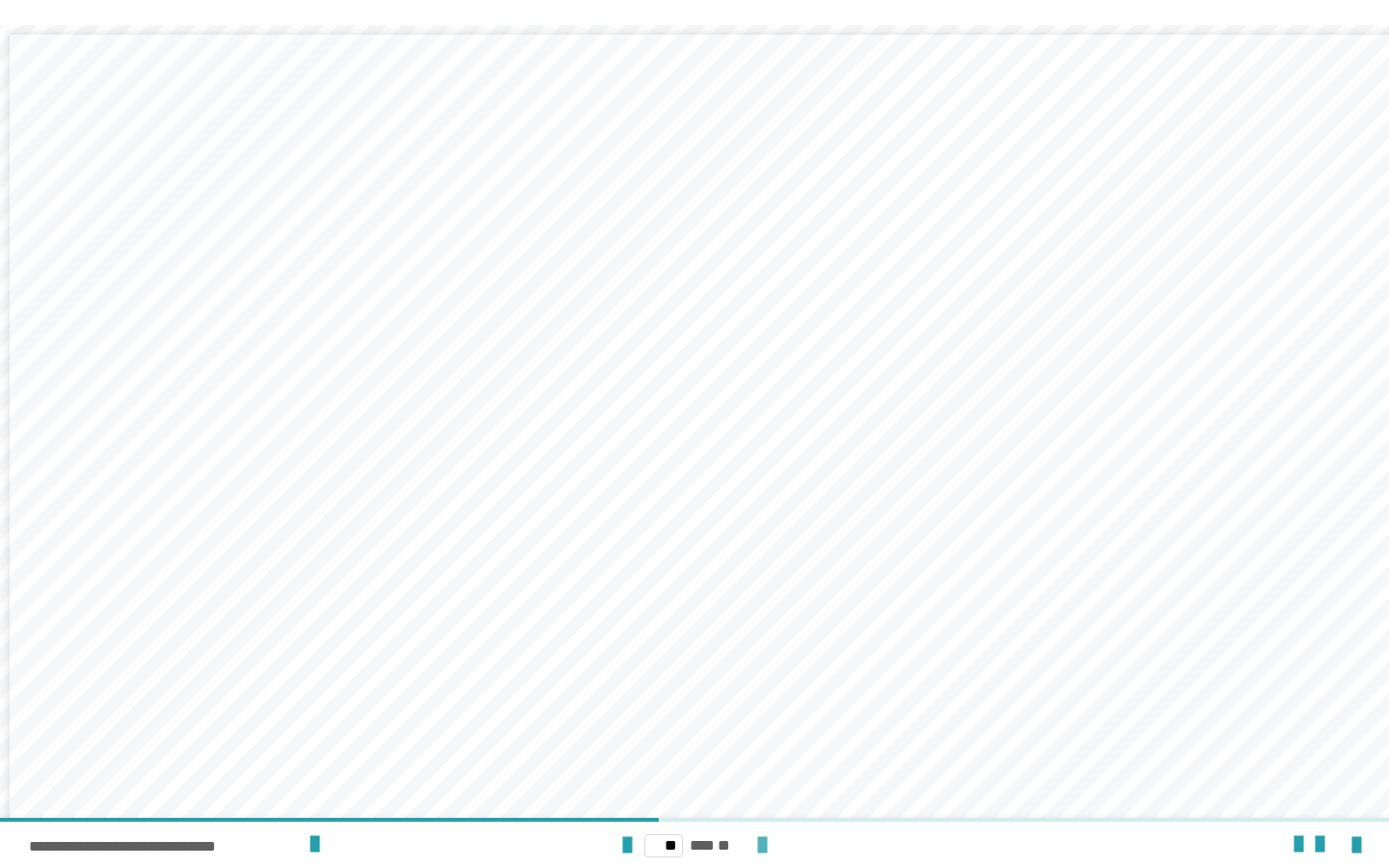click at bounding box center (762, 846) 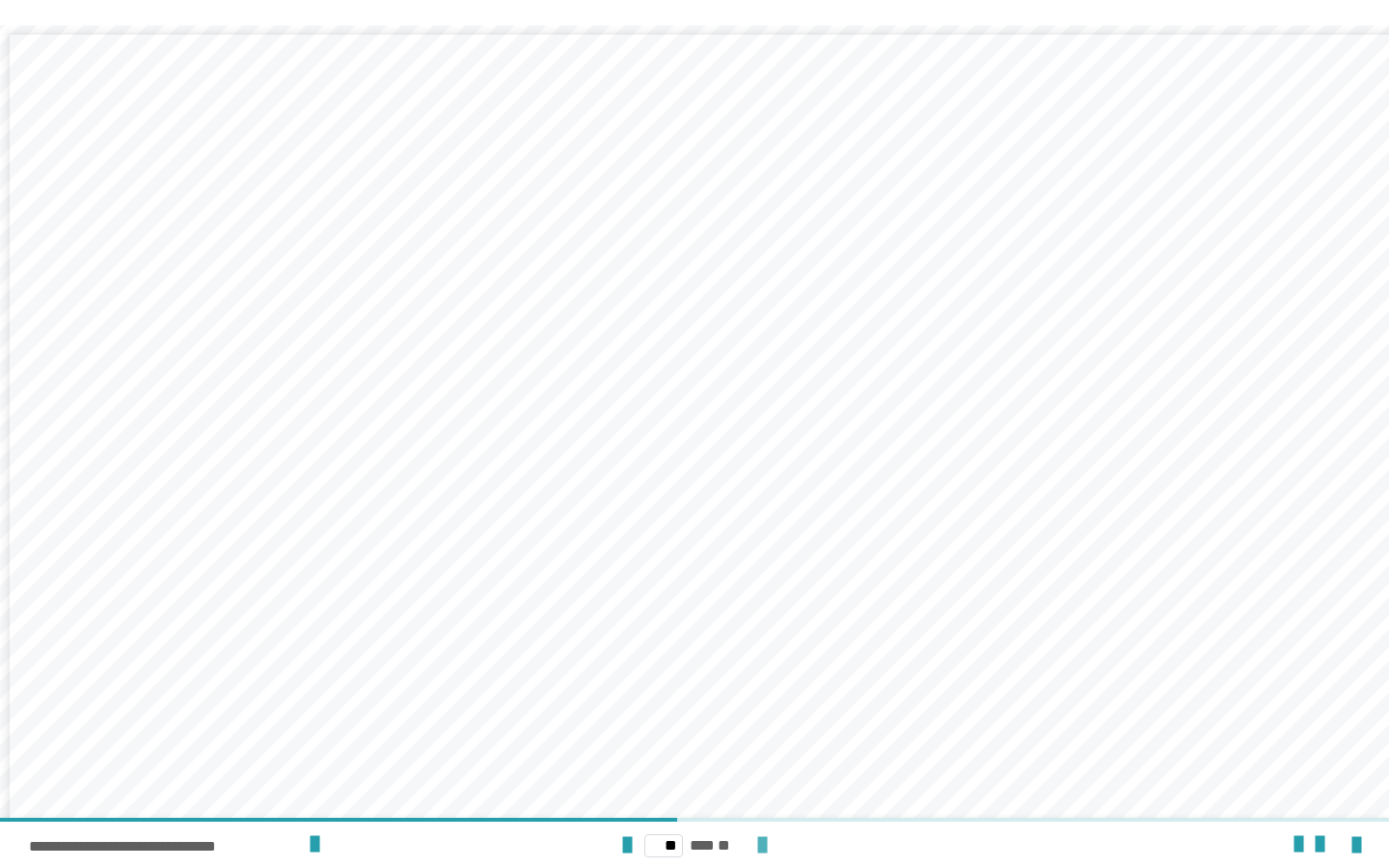 click at bounding box center (762, 846) 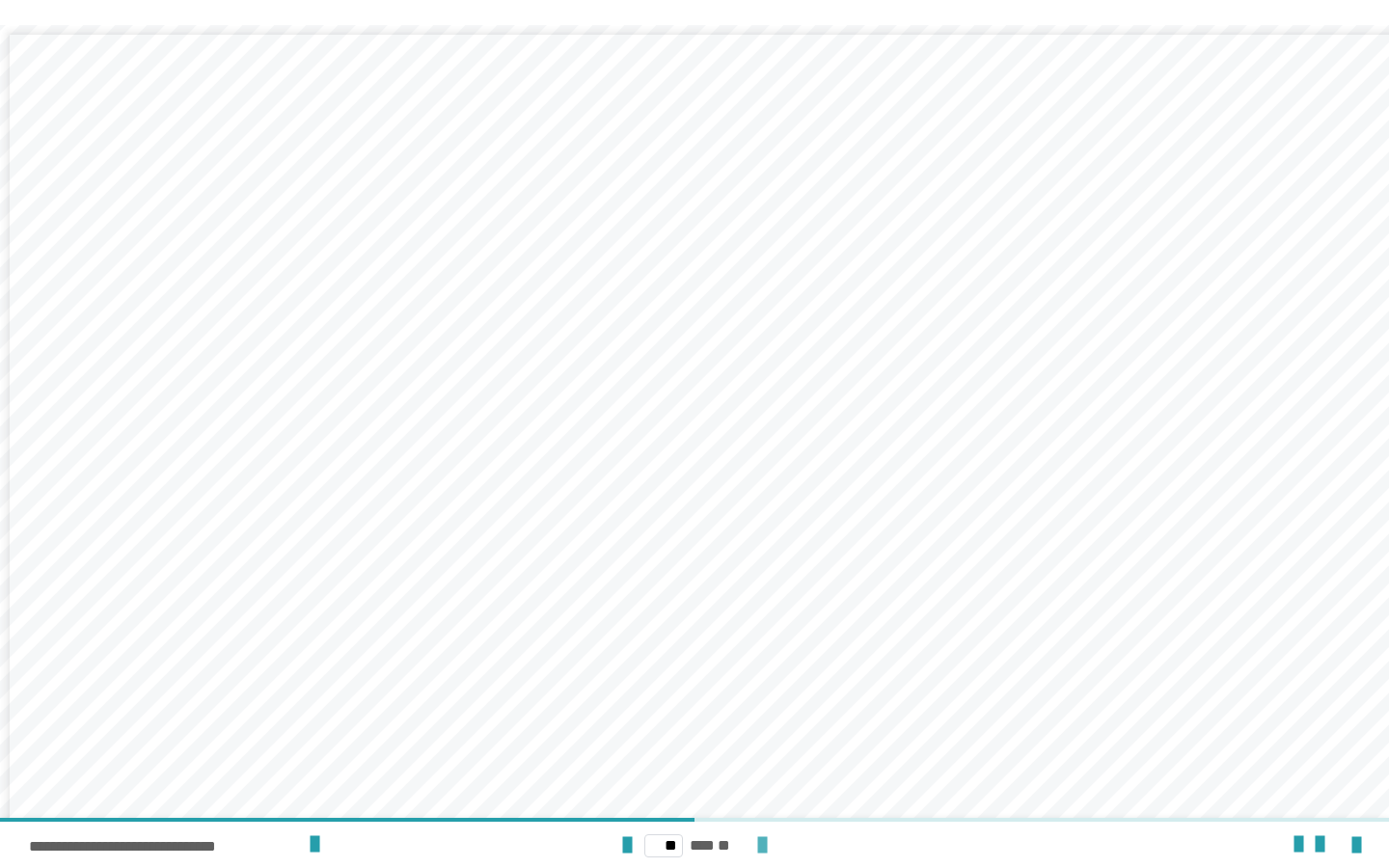 click at bounding box center (762, 846) 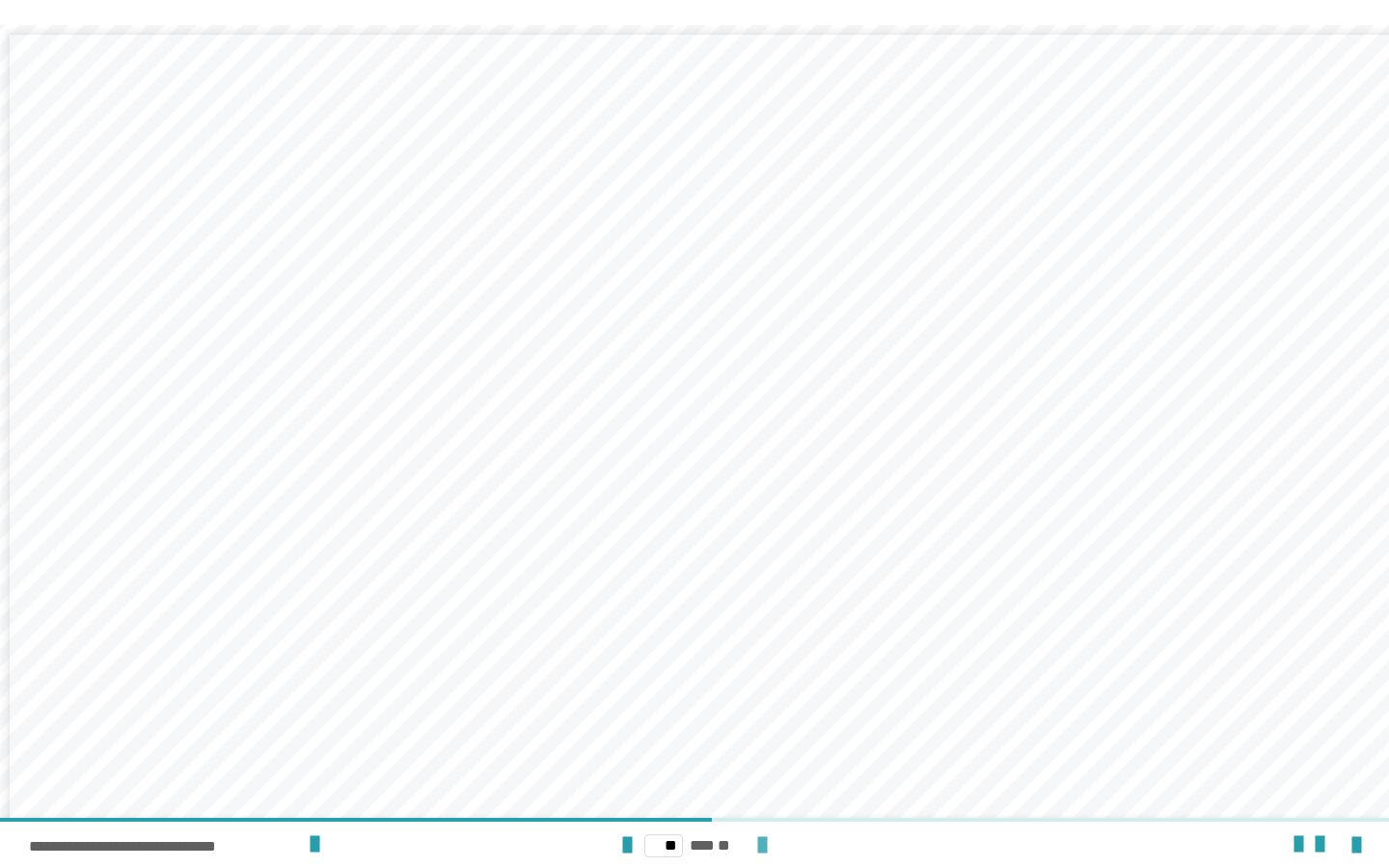 click at bounding box center (762, 846) 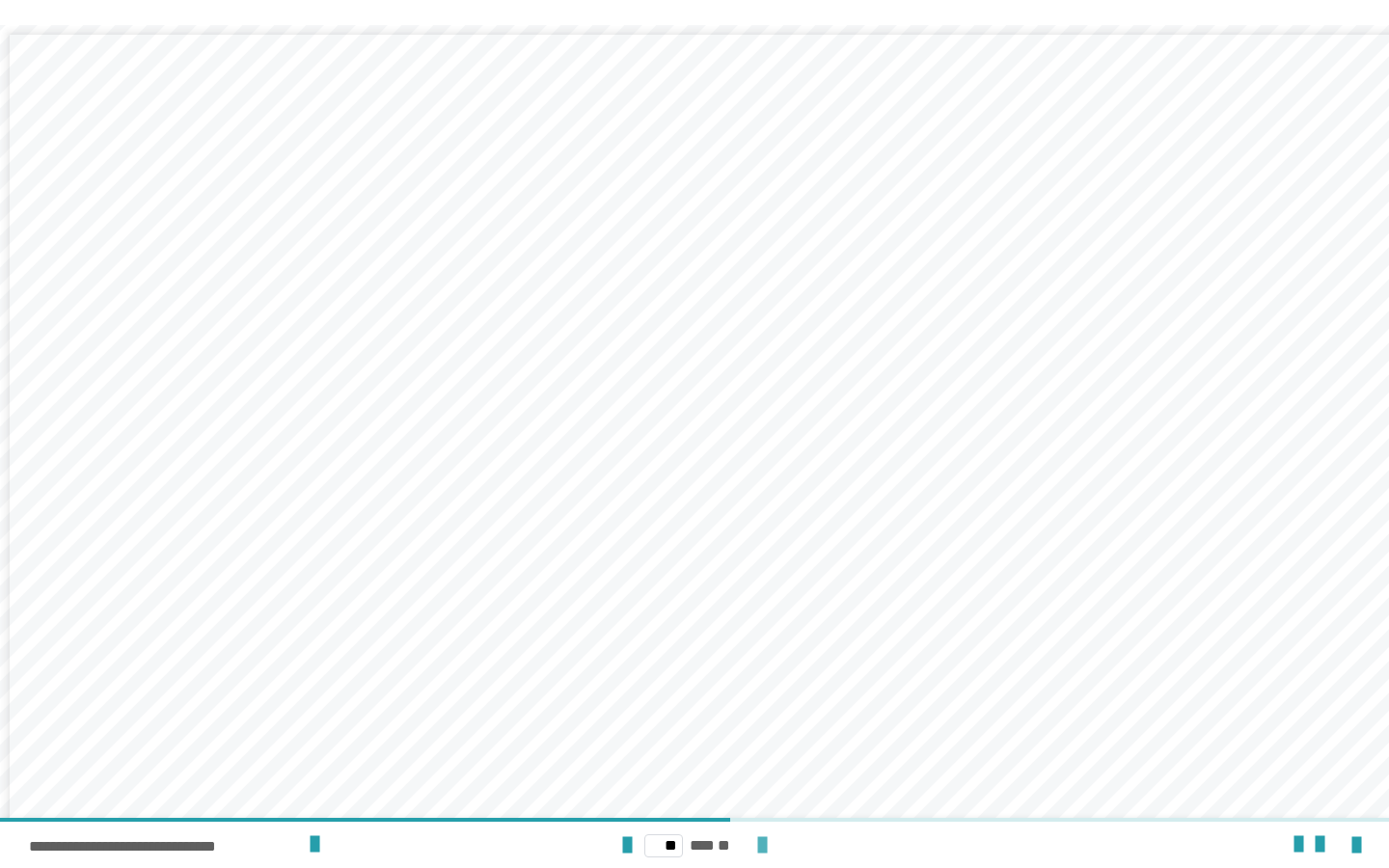 click at bounding box center (762, 846) 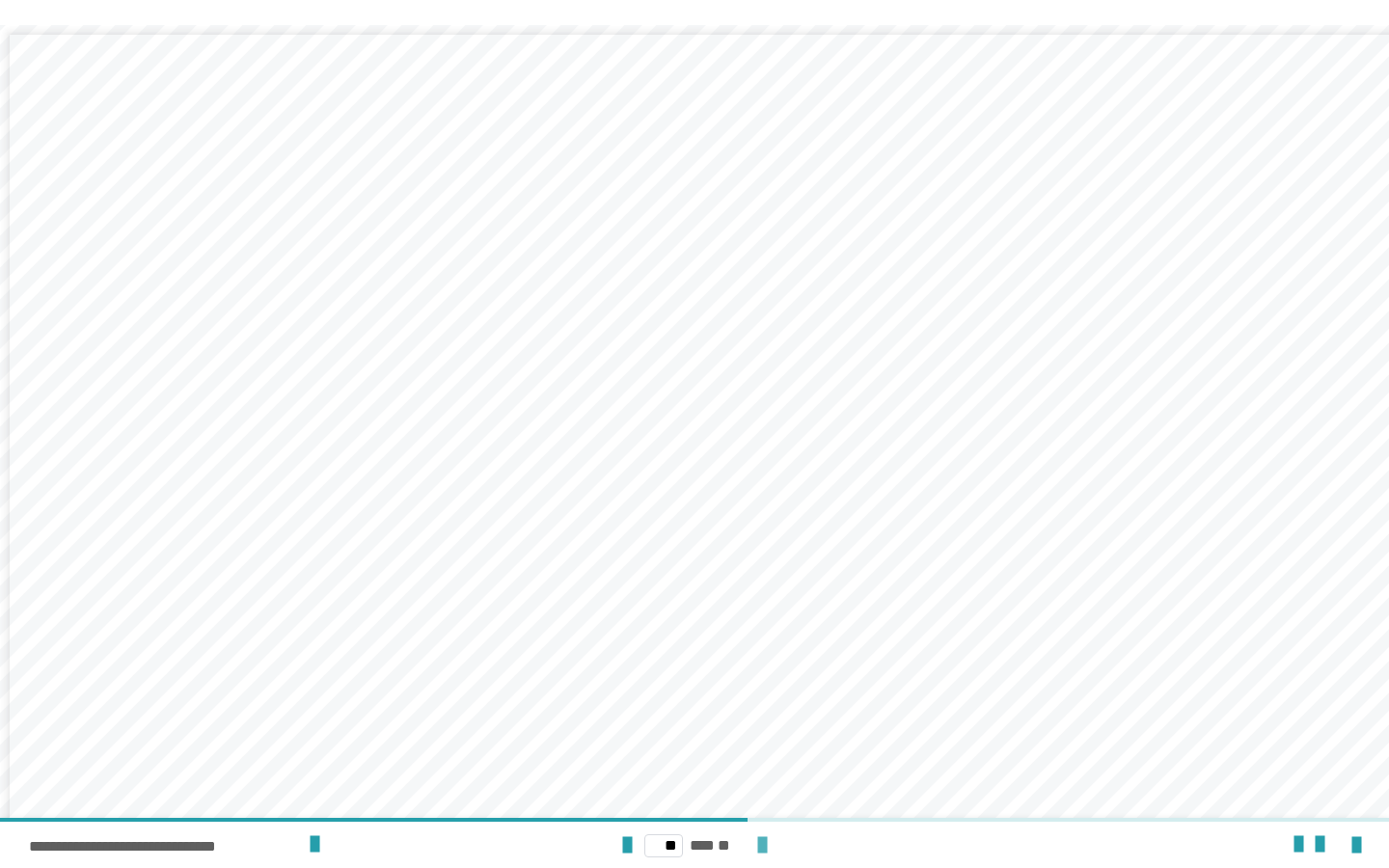 click at bounding box center [762, 846] 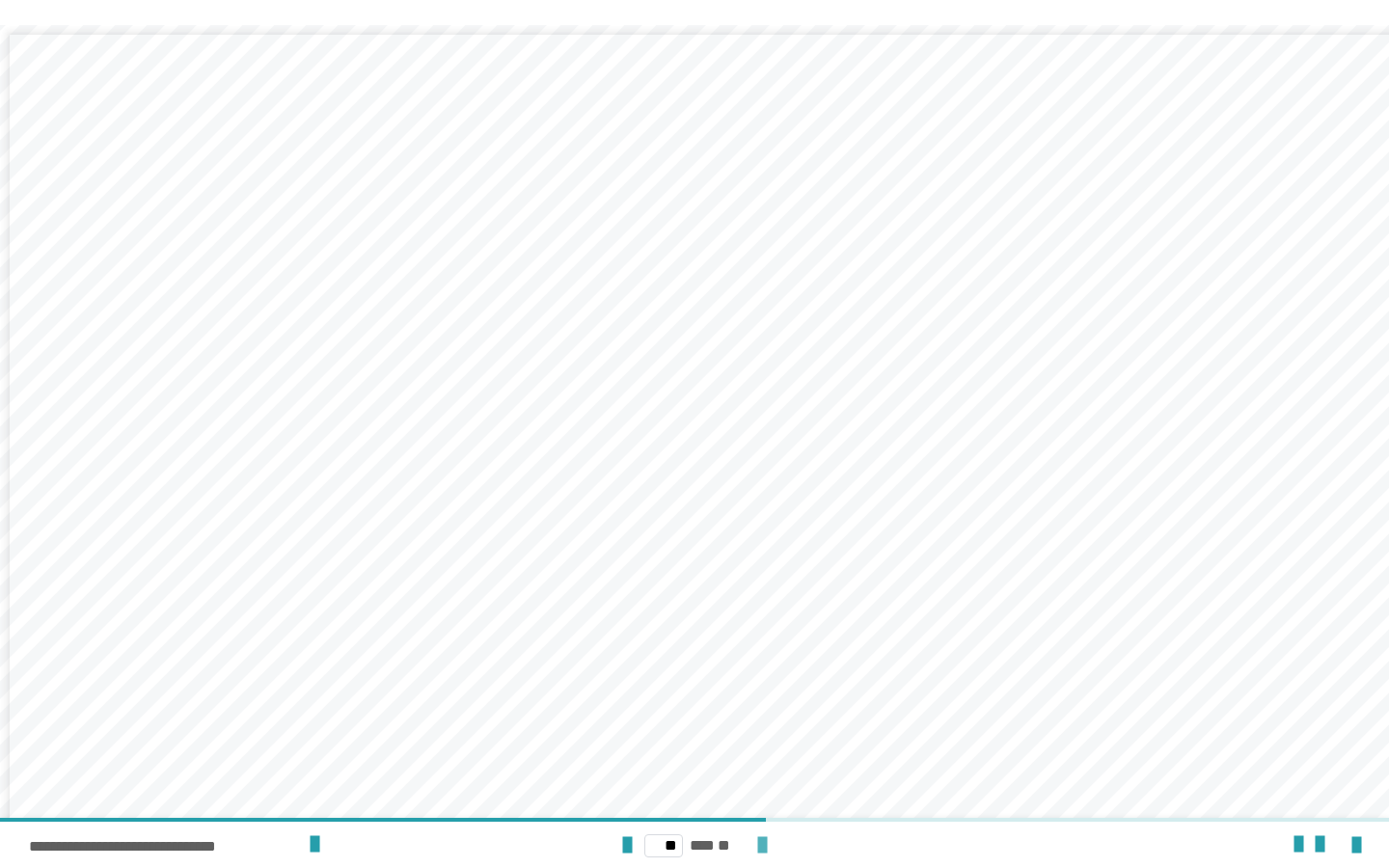 click at bounding box center [762, 846] 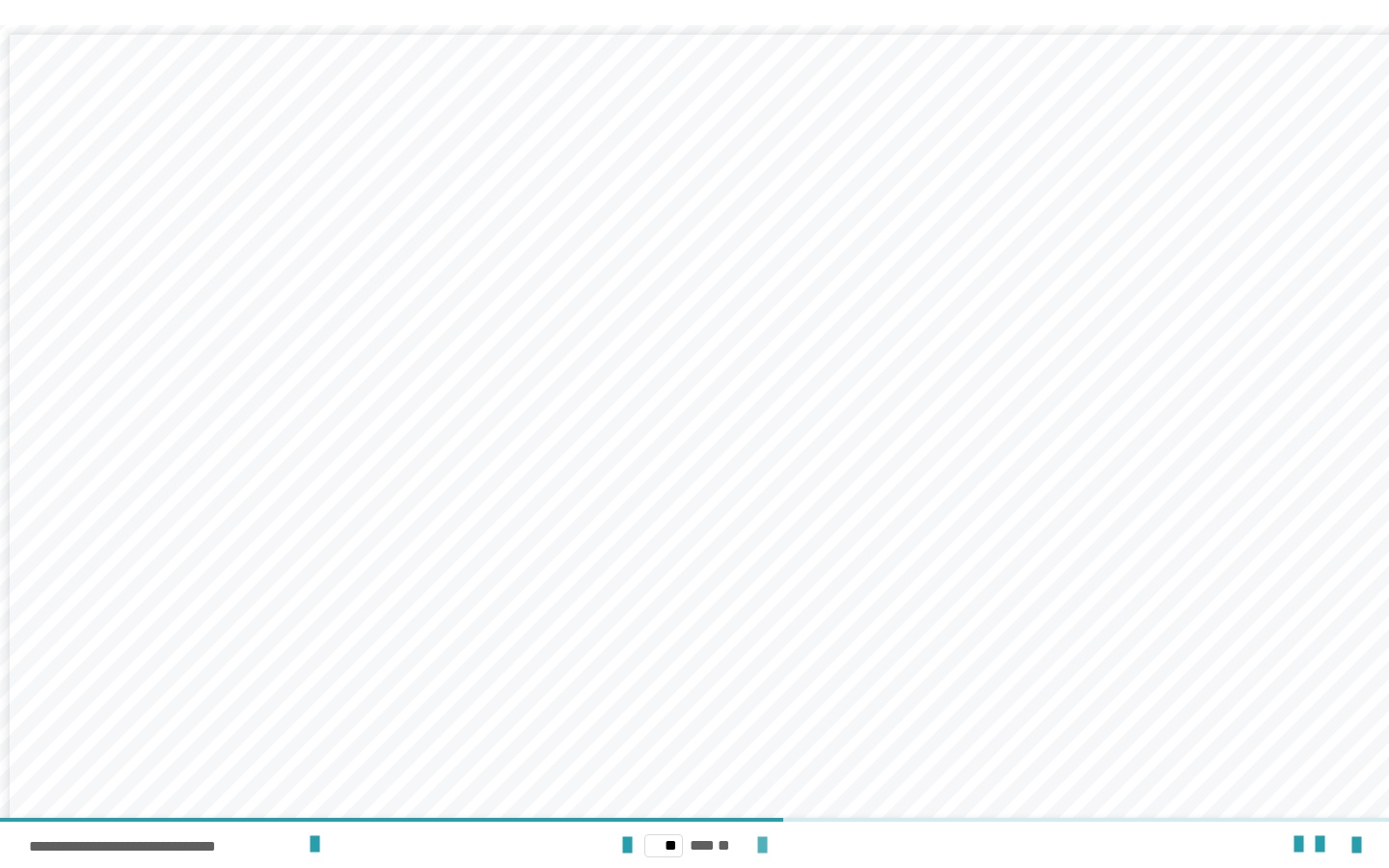 click at bounding box center [762, 846] 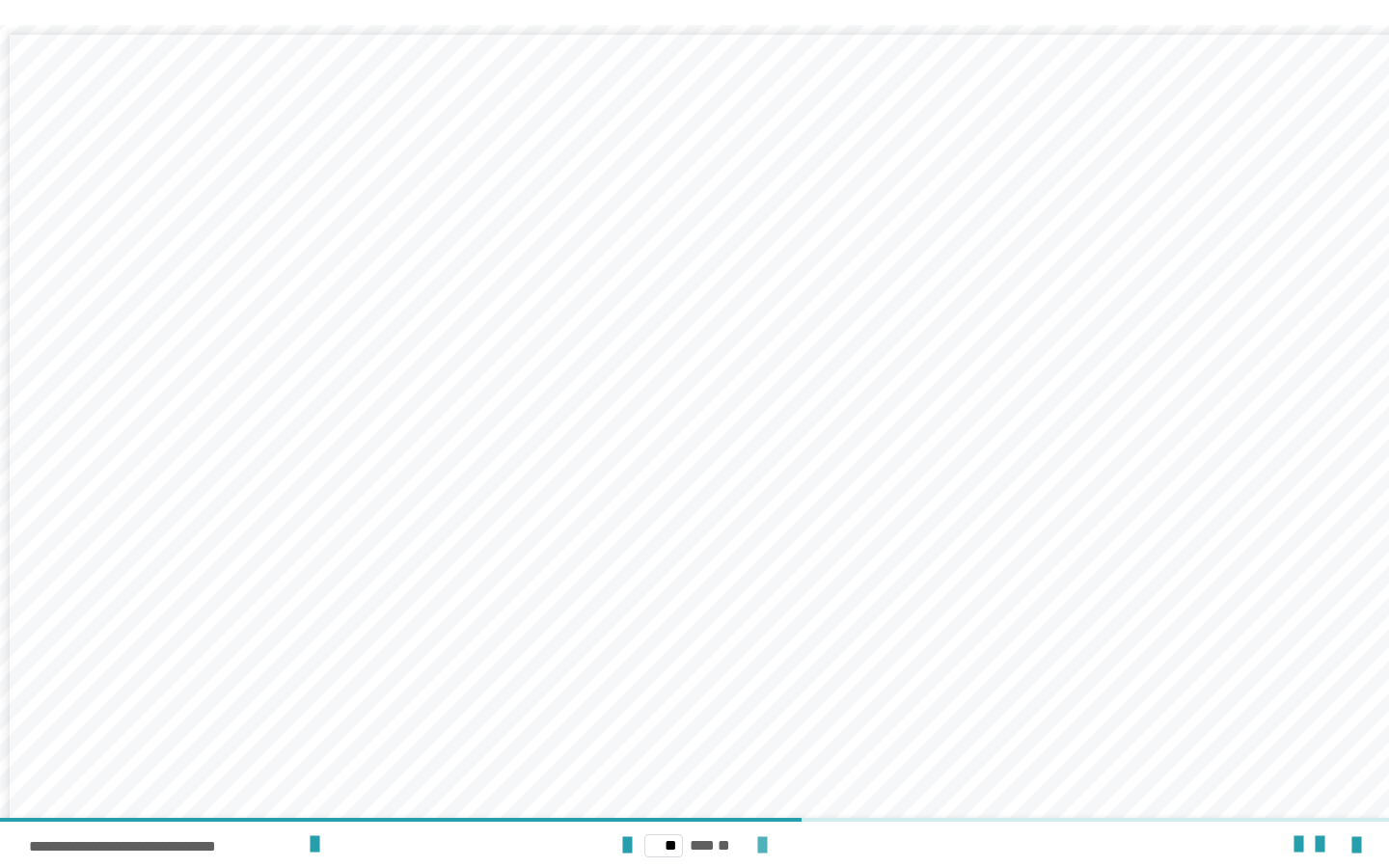 click at bounding box center (762, 846) 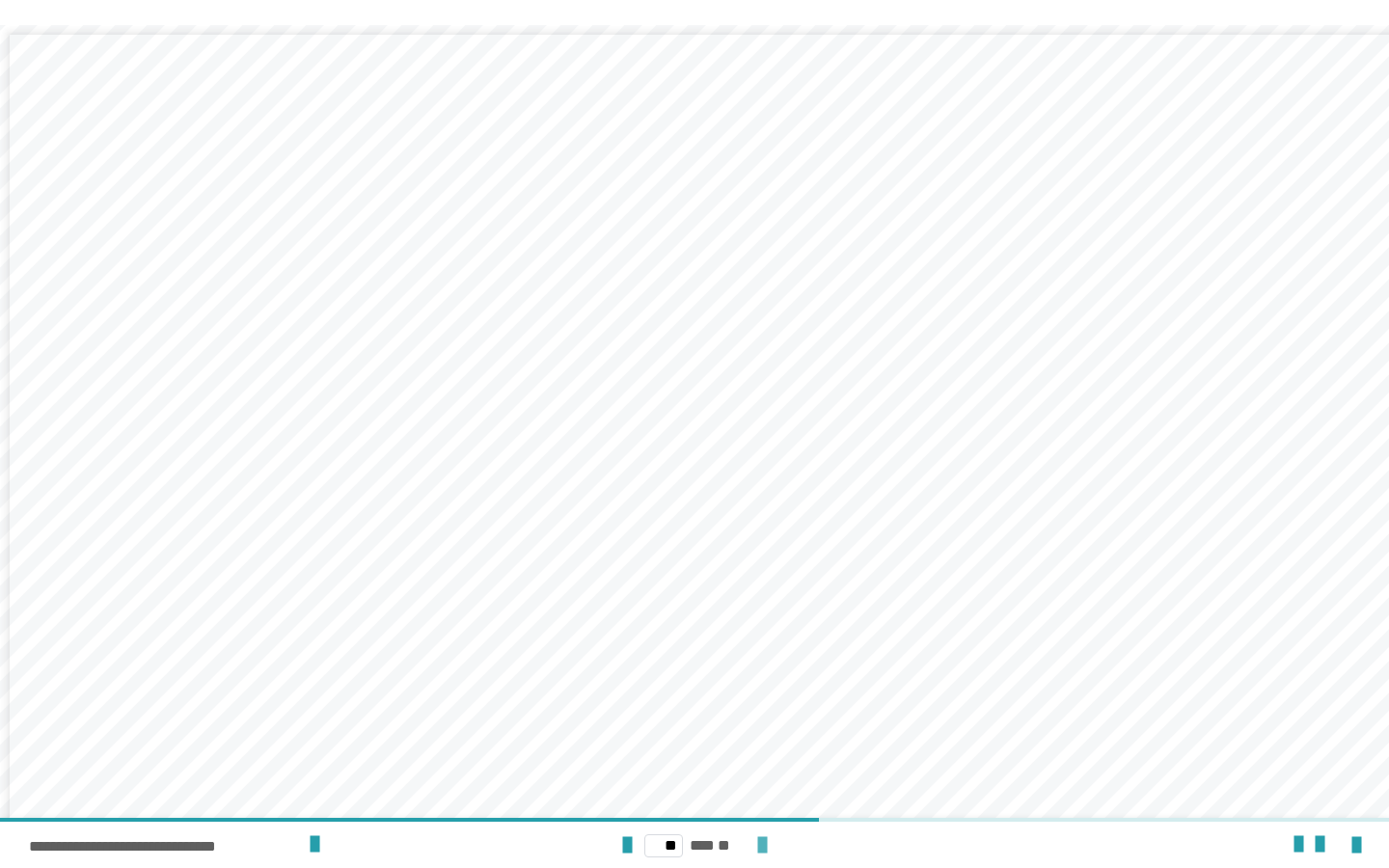 click at bounding box center (762, 846) 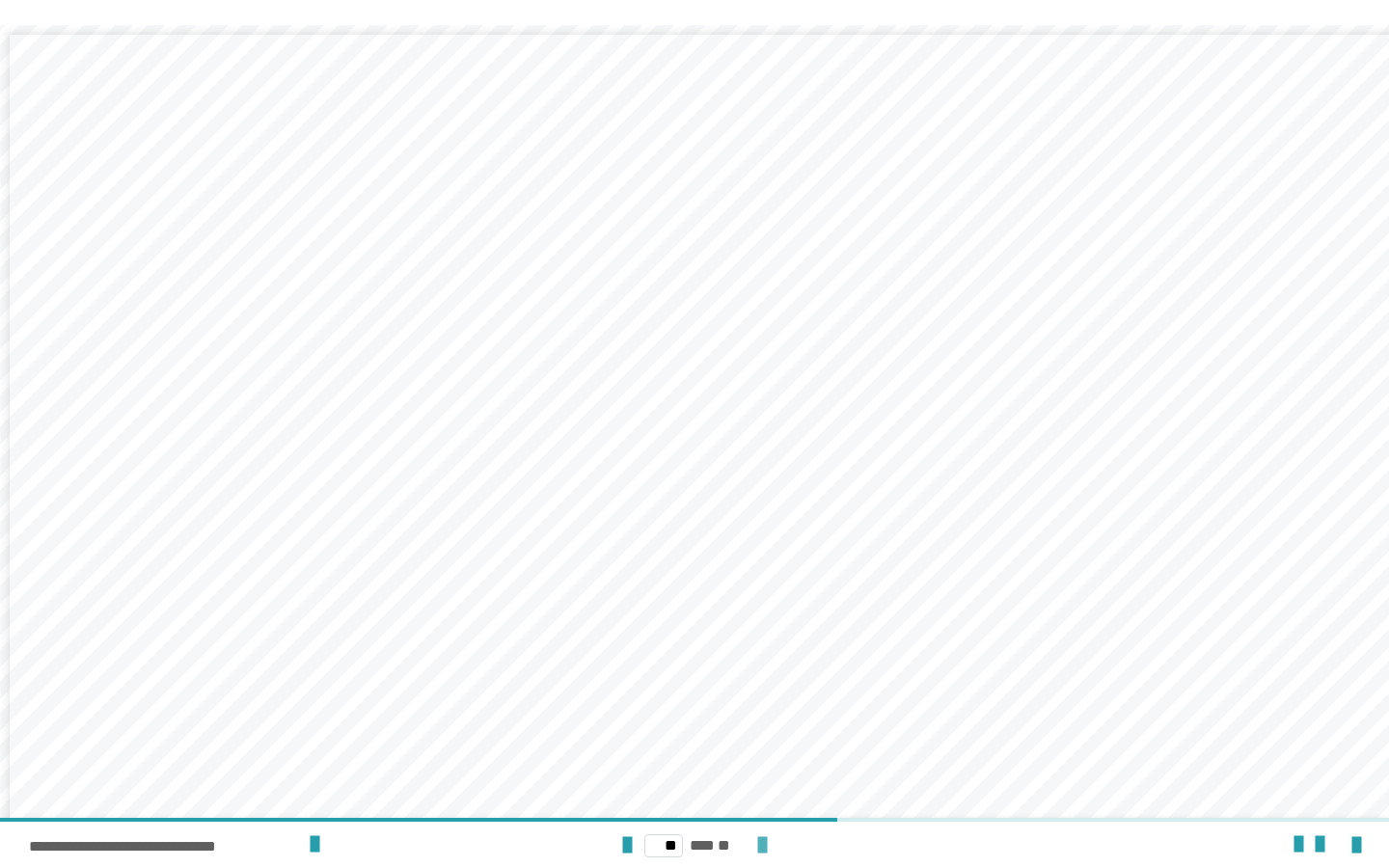 click at bounding box center (762, 846) 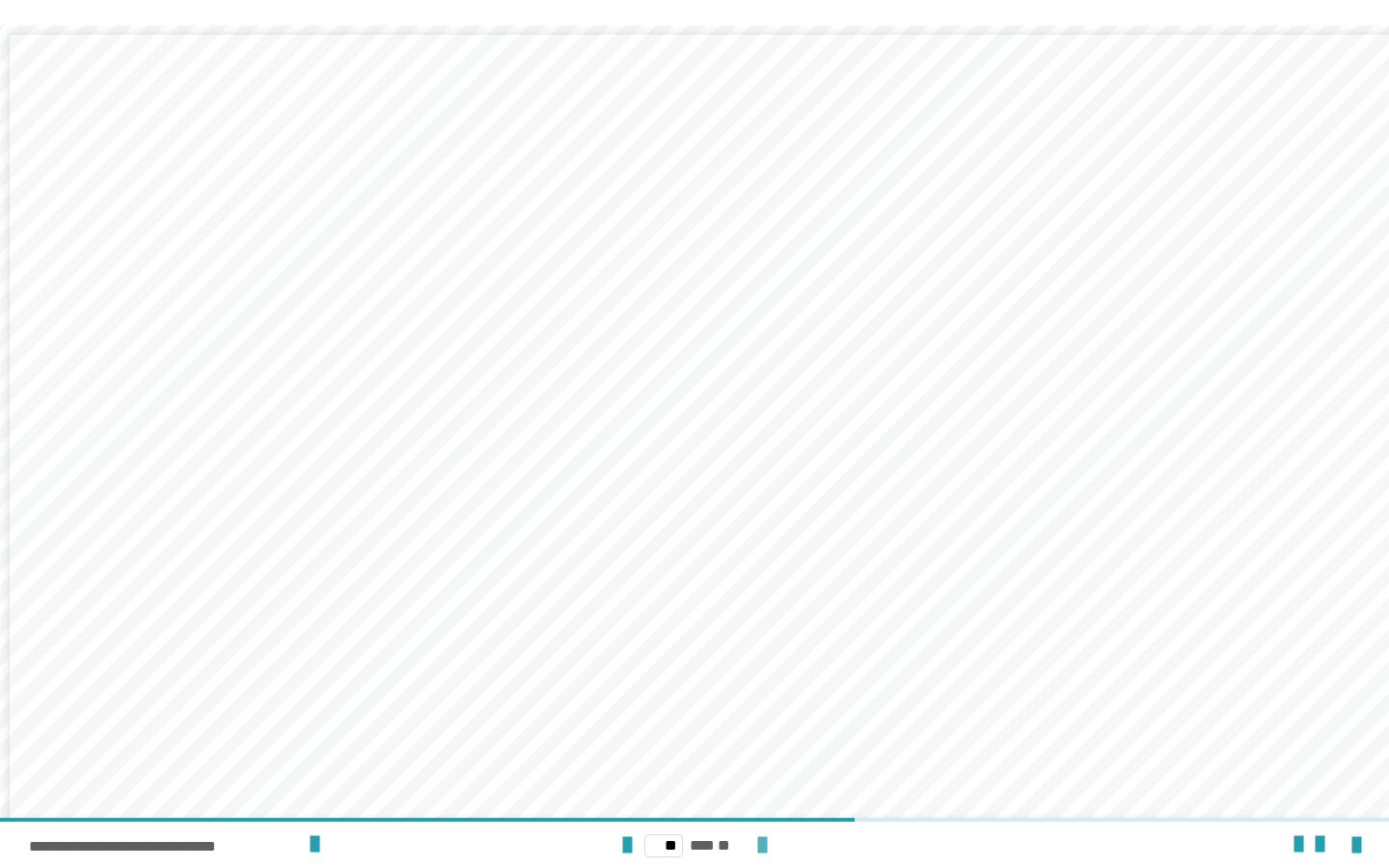 click at bounding box center (762, 846) 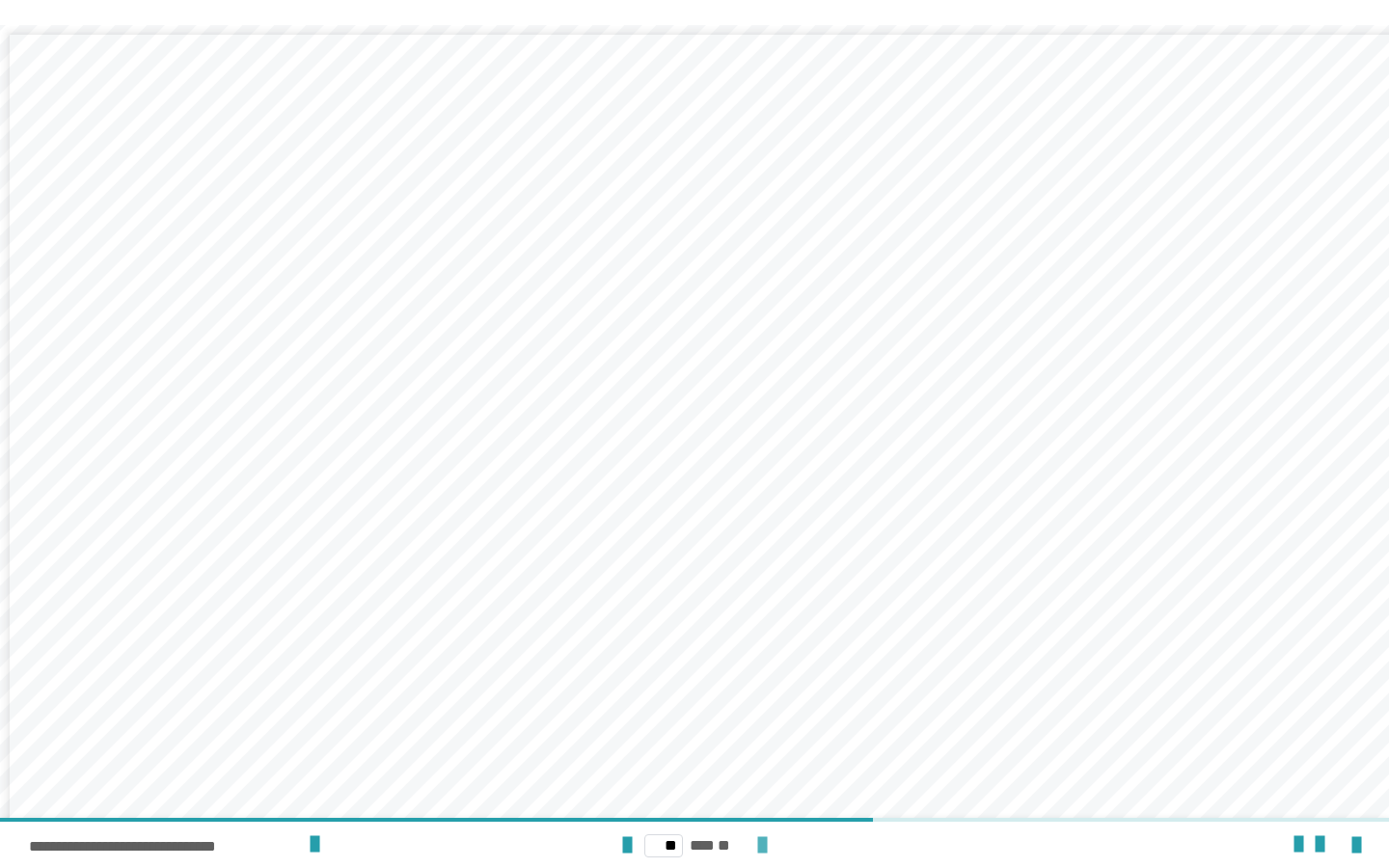 click at bounding box center (762, 846) 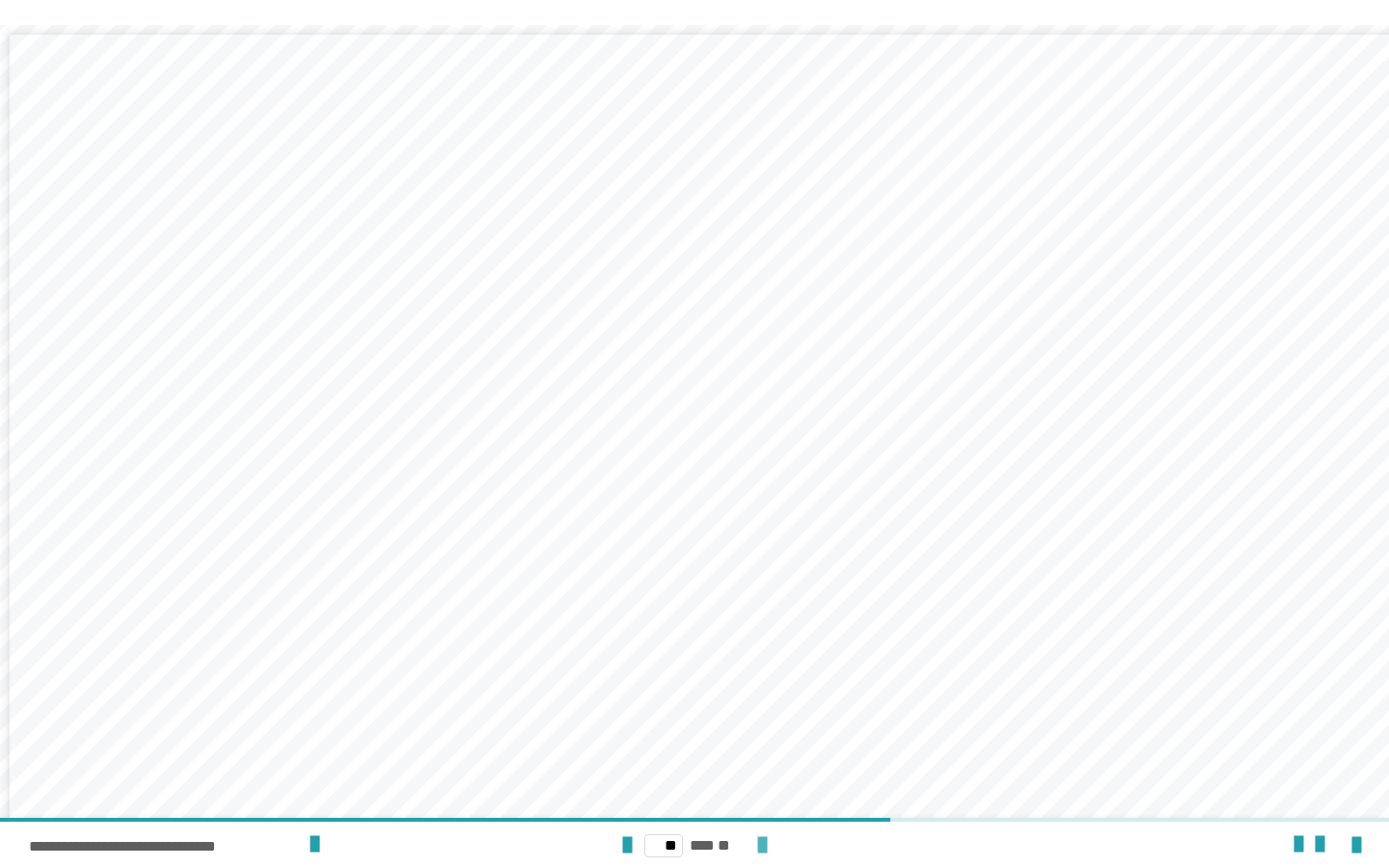 click at bounding box center (762, 846) 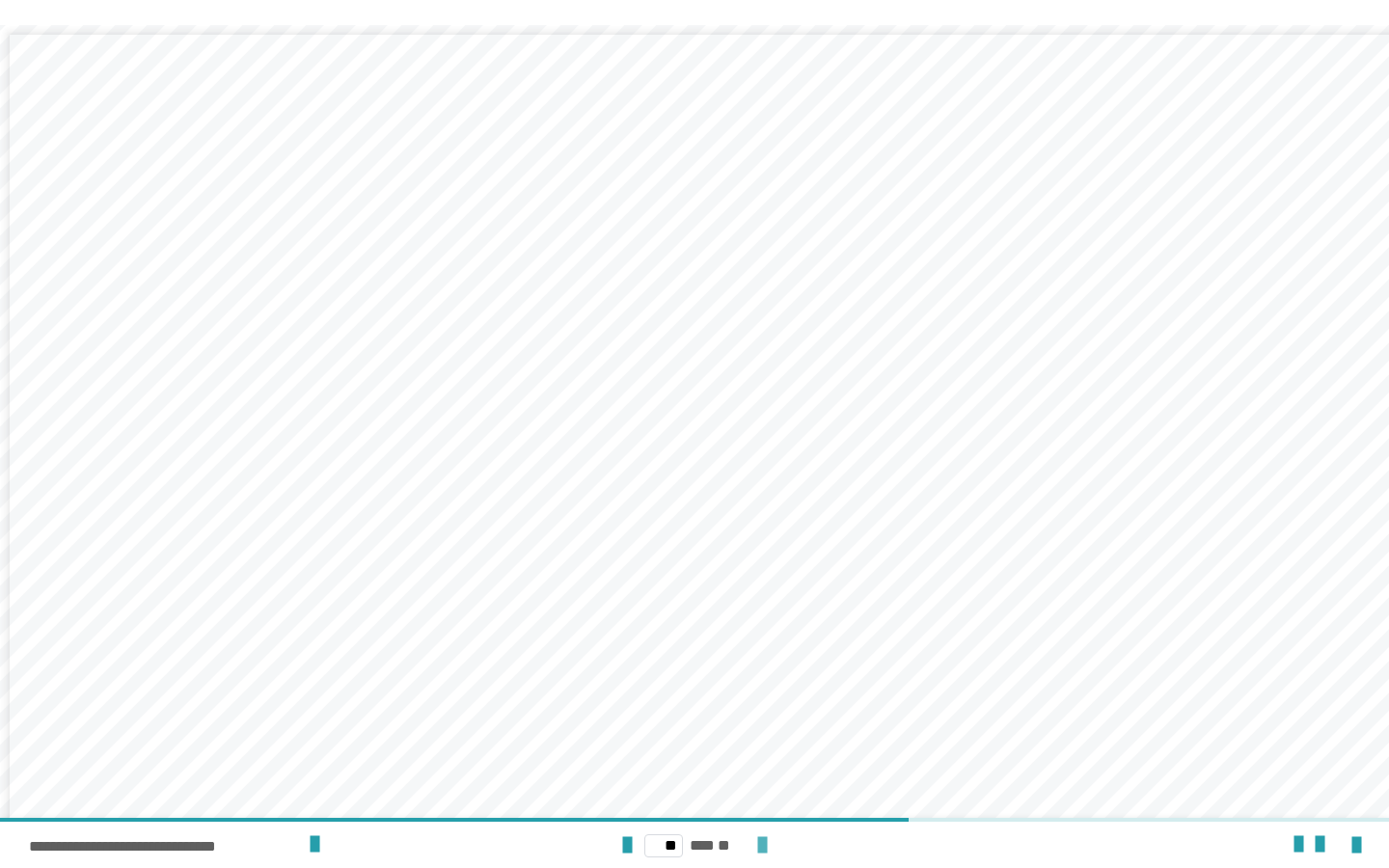 click at bounding box center [762, 846] 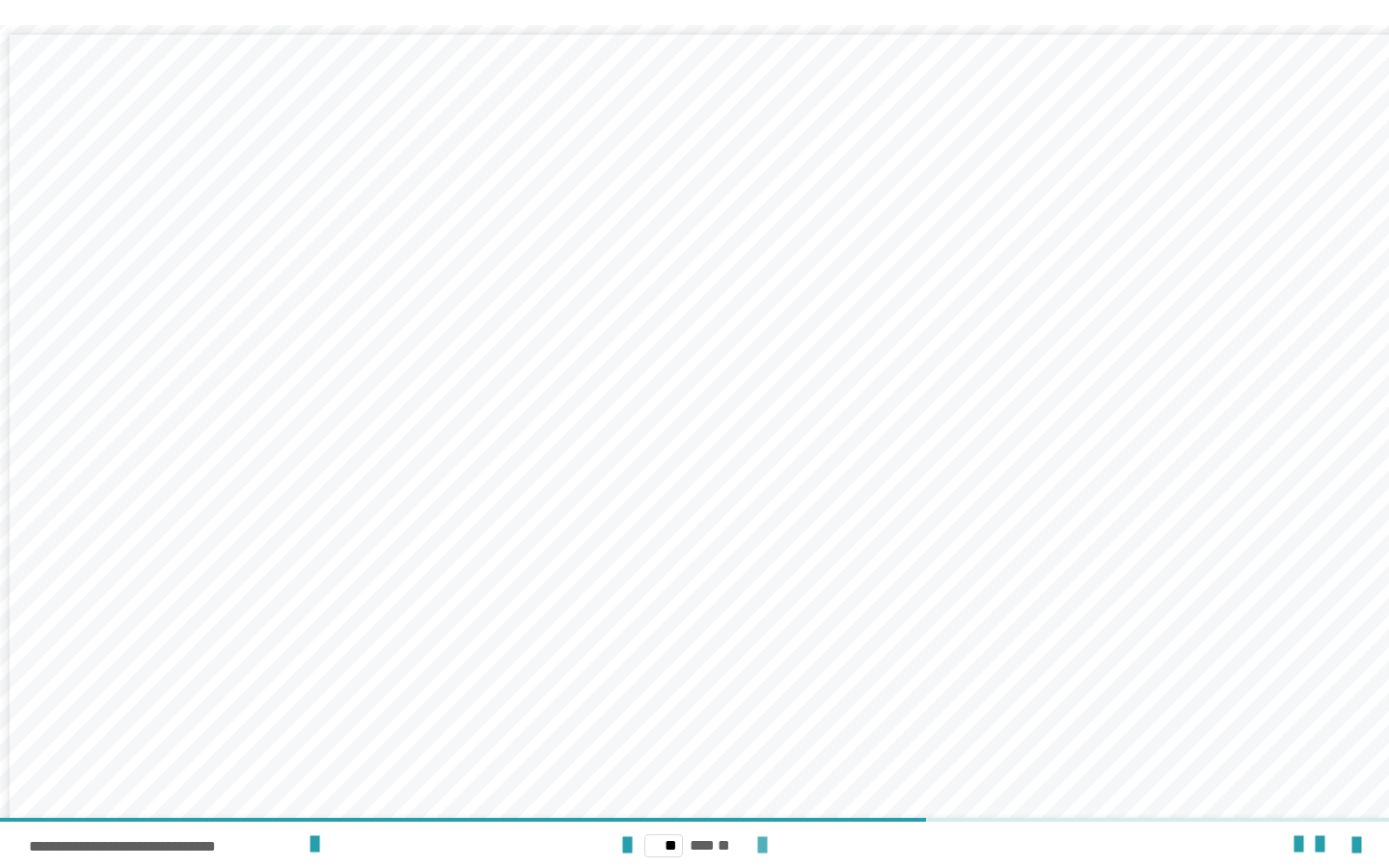 click at bounding box center [762, 846] 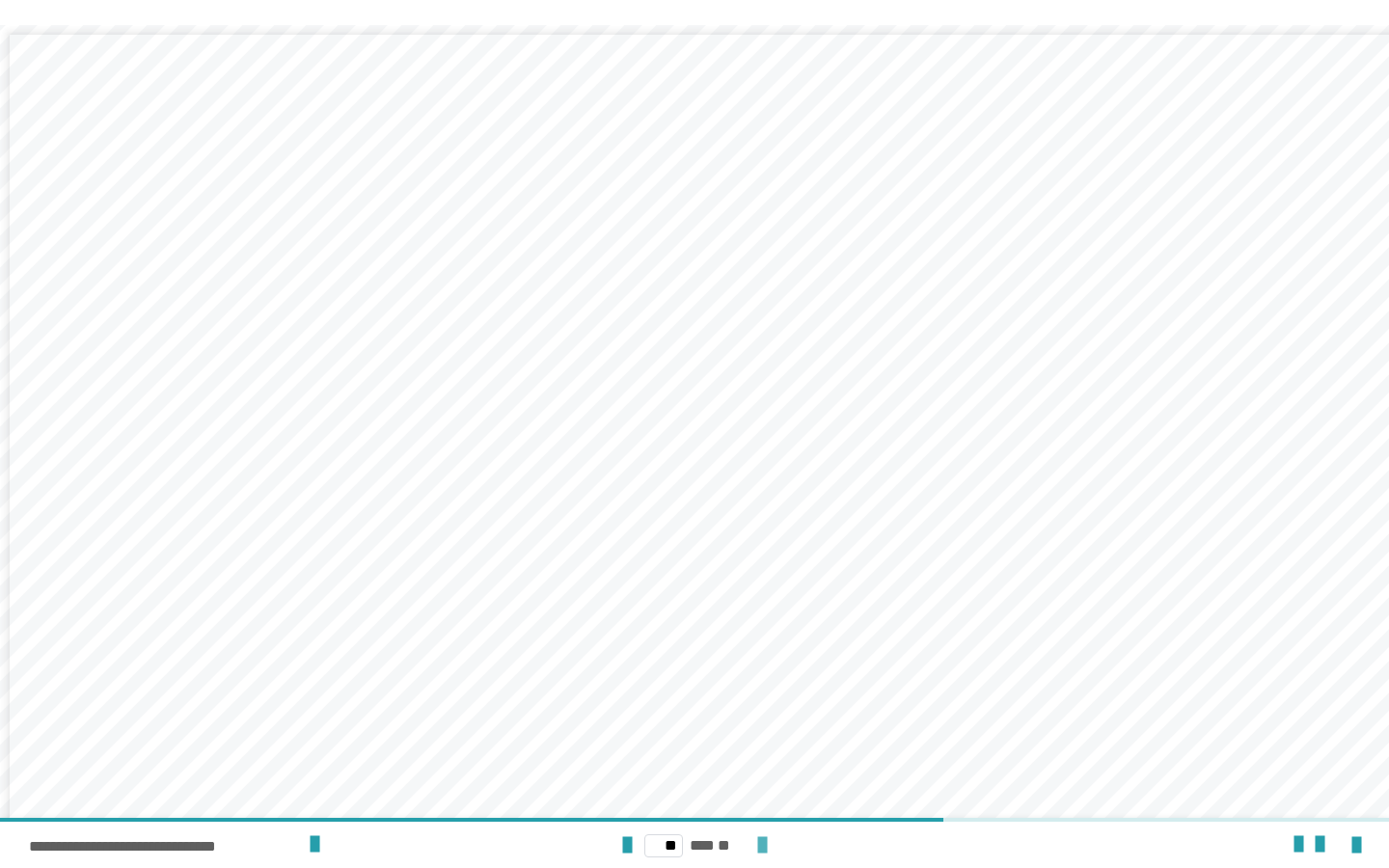click at bounding box center (762, 846) 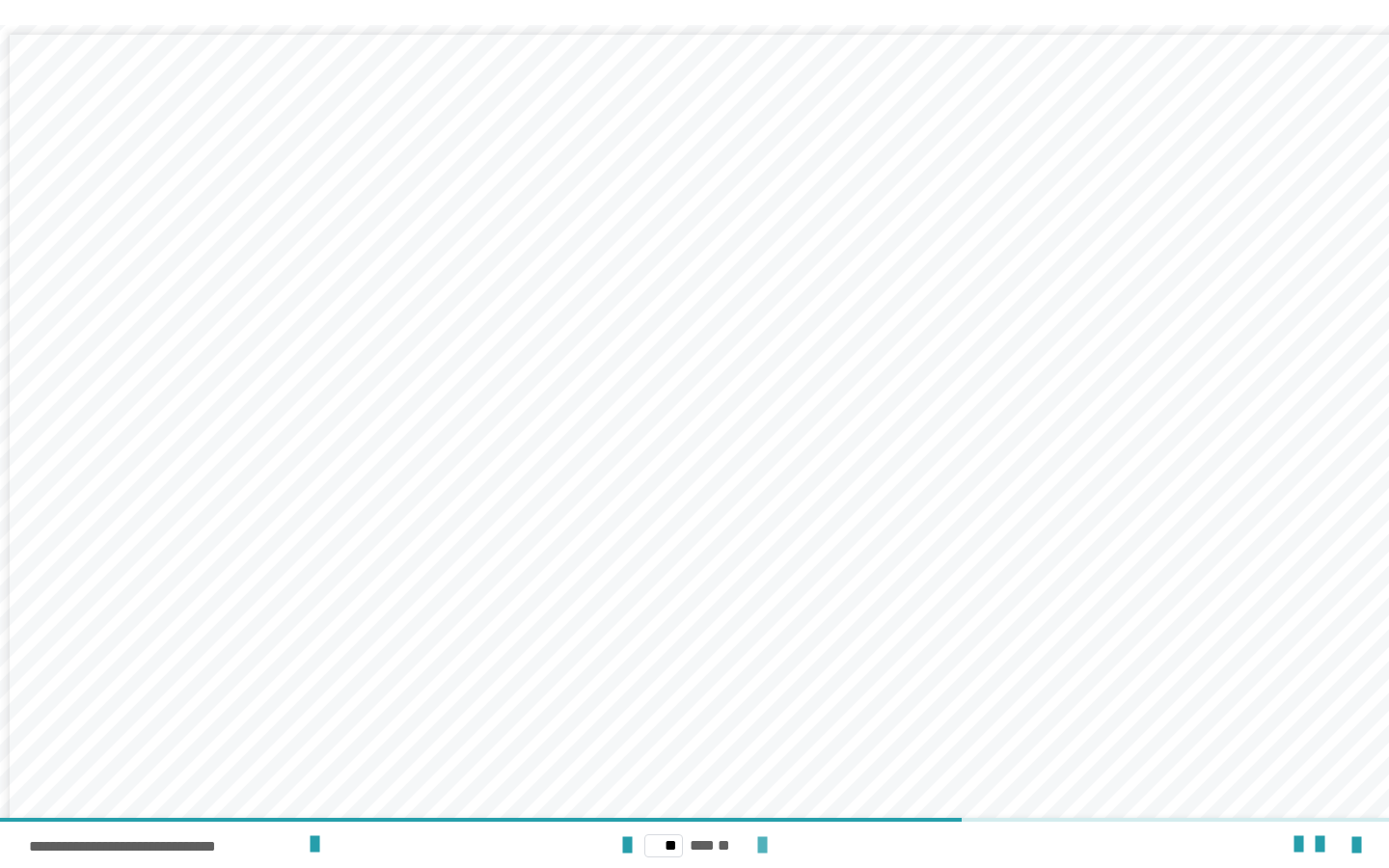 click at bounding box center [762, 846] 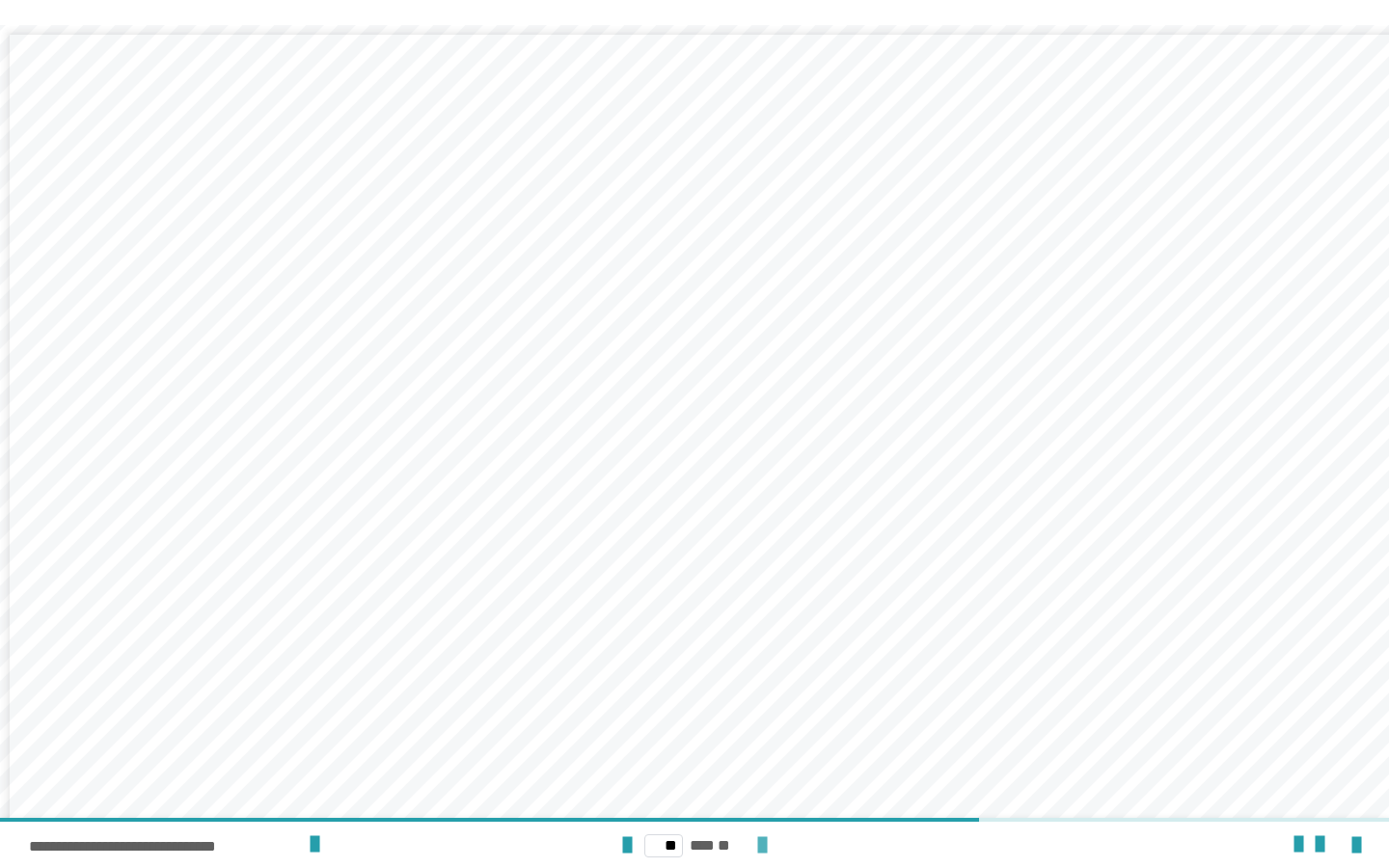 click at bounding box center [762, 846] 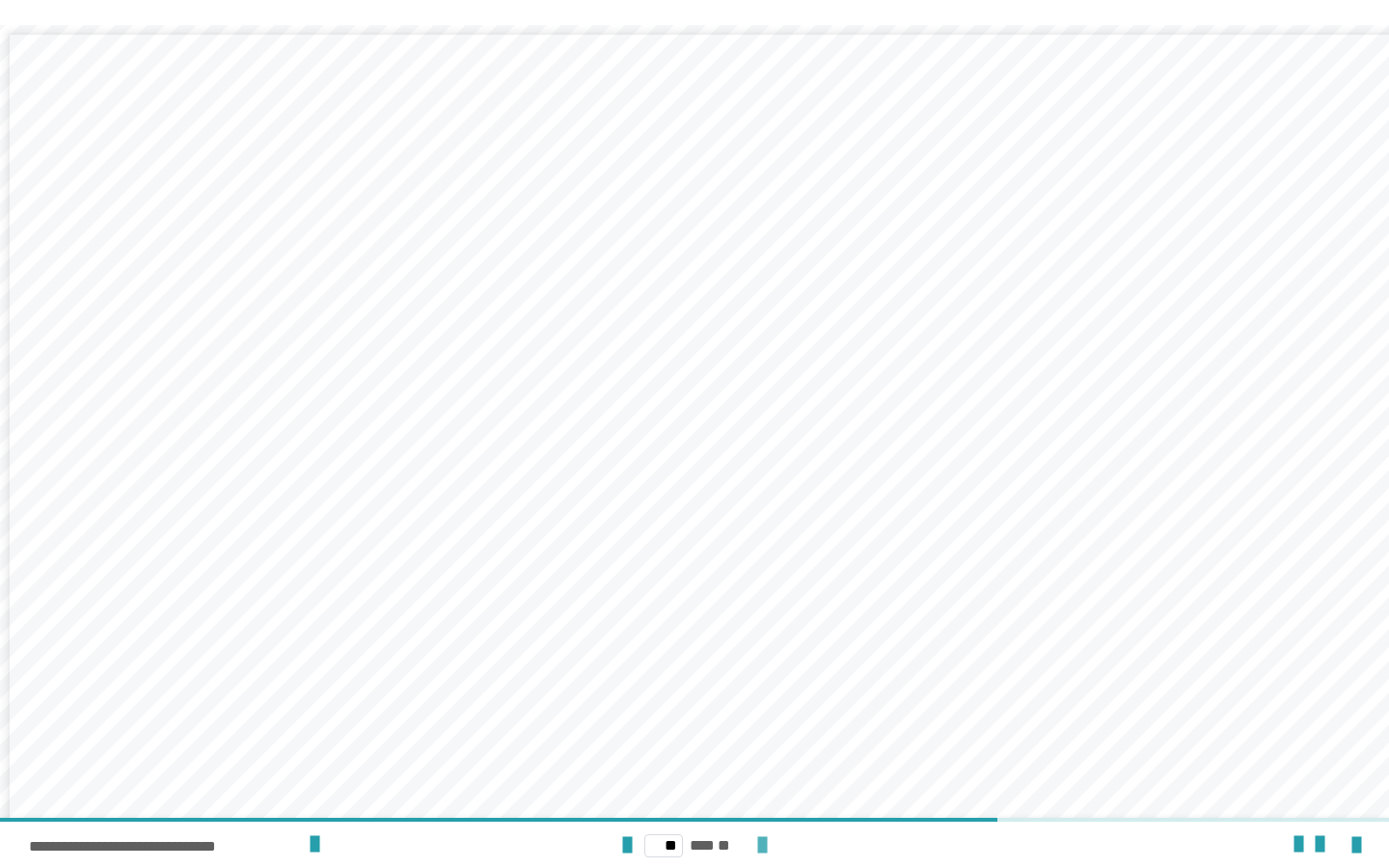 click at bounding box center [762, 846] 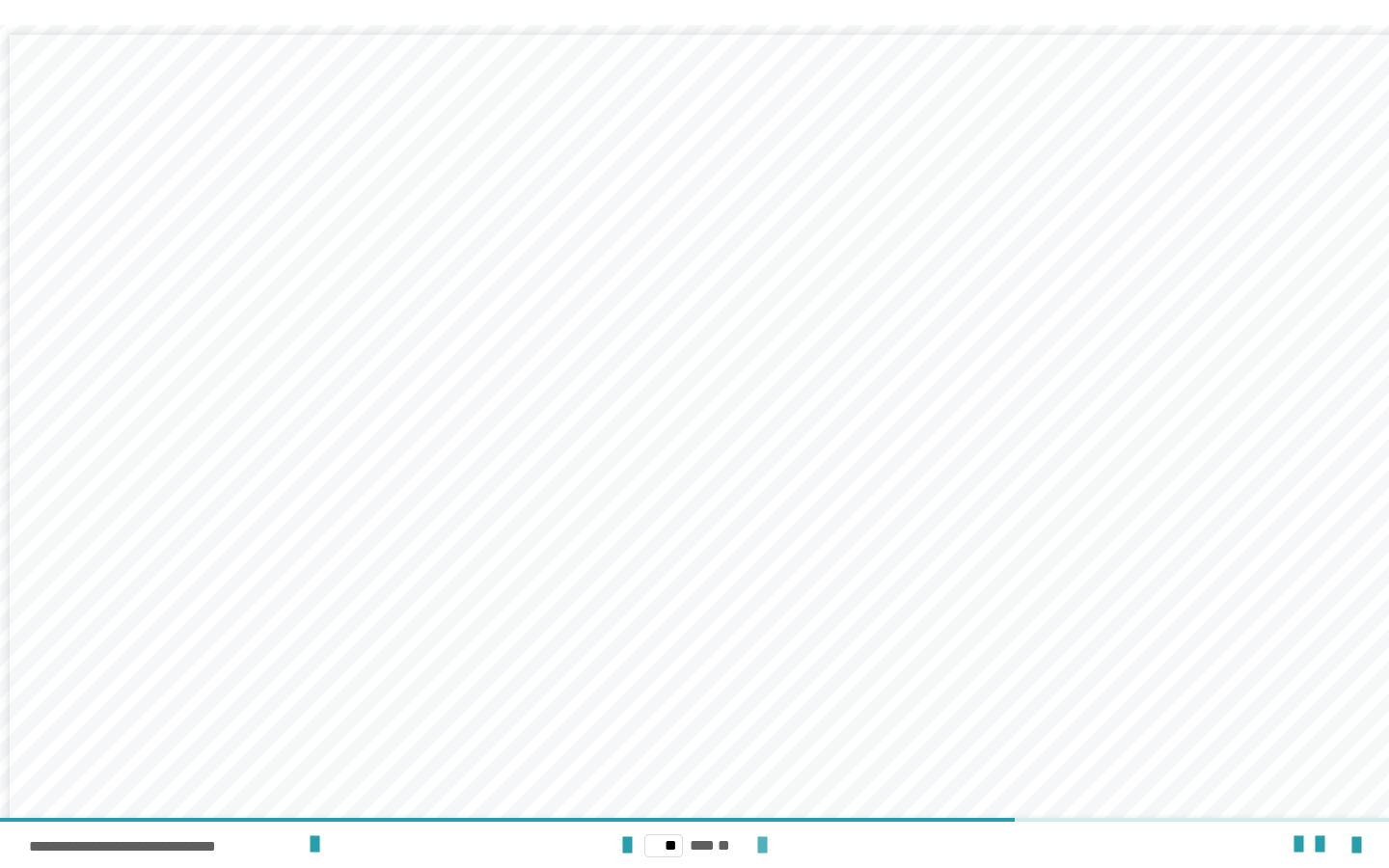 click at bounding box center (762, 846) 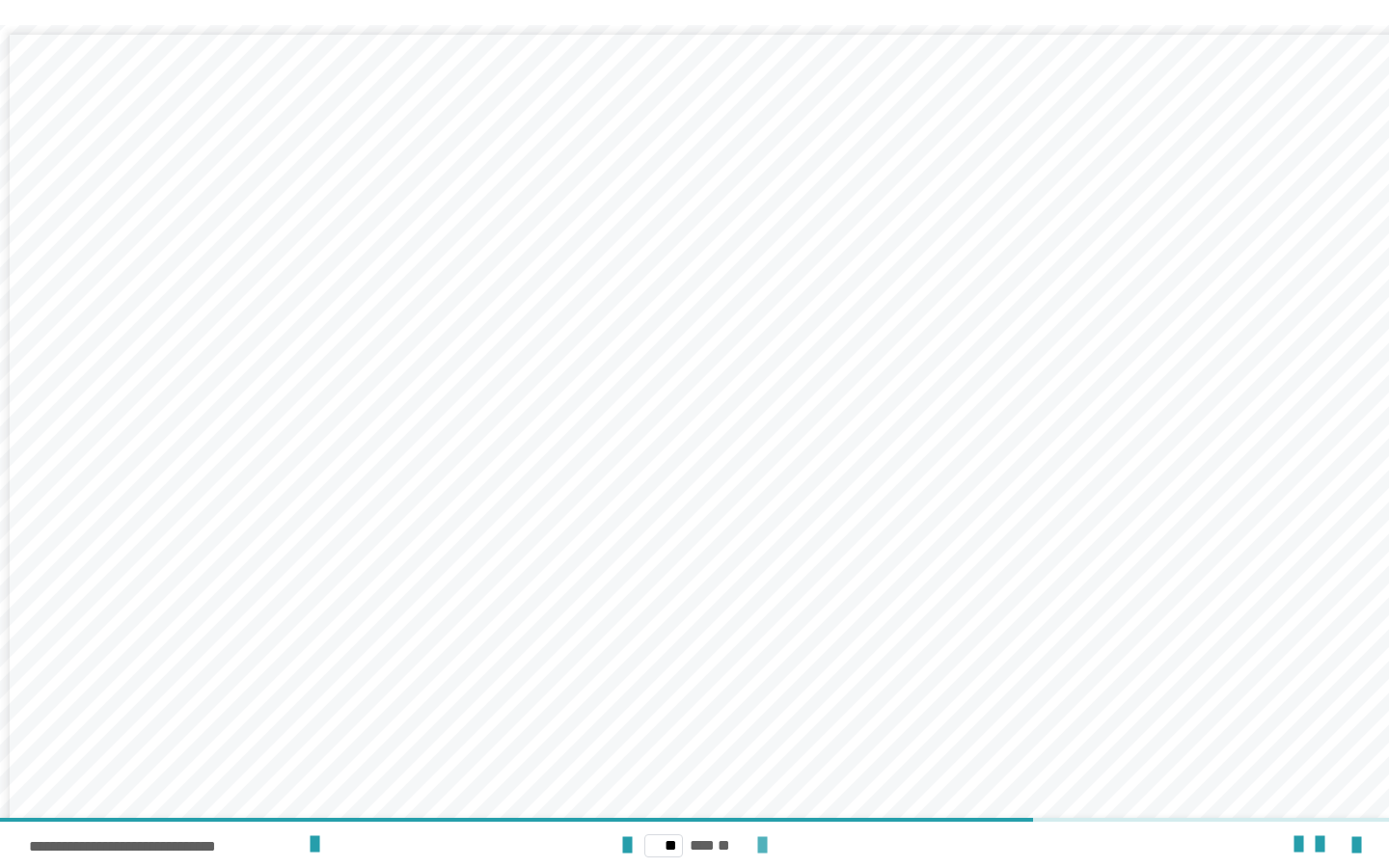 click at bounding box center [762, 846] 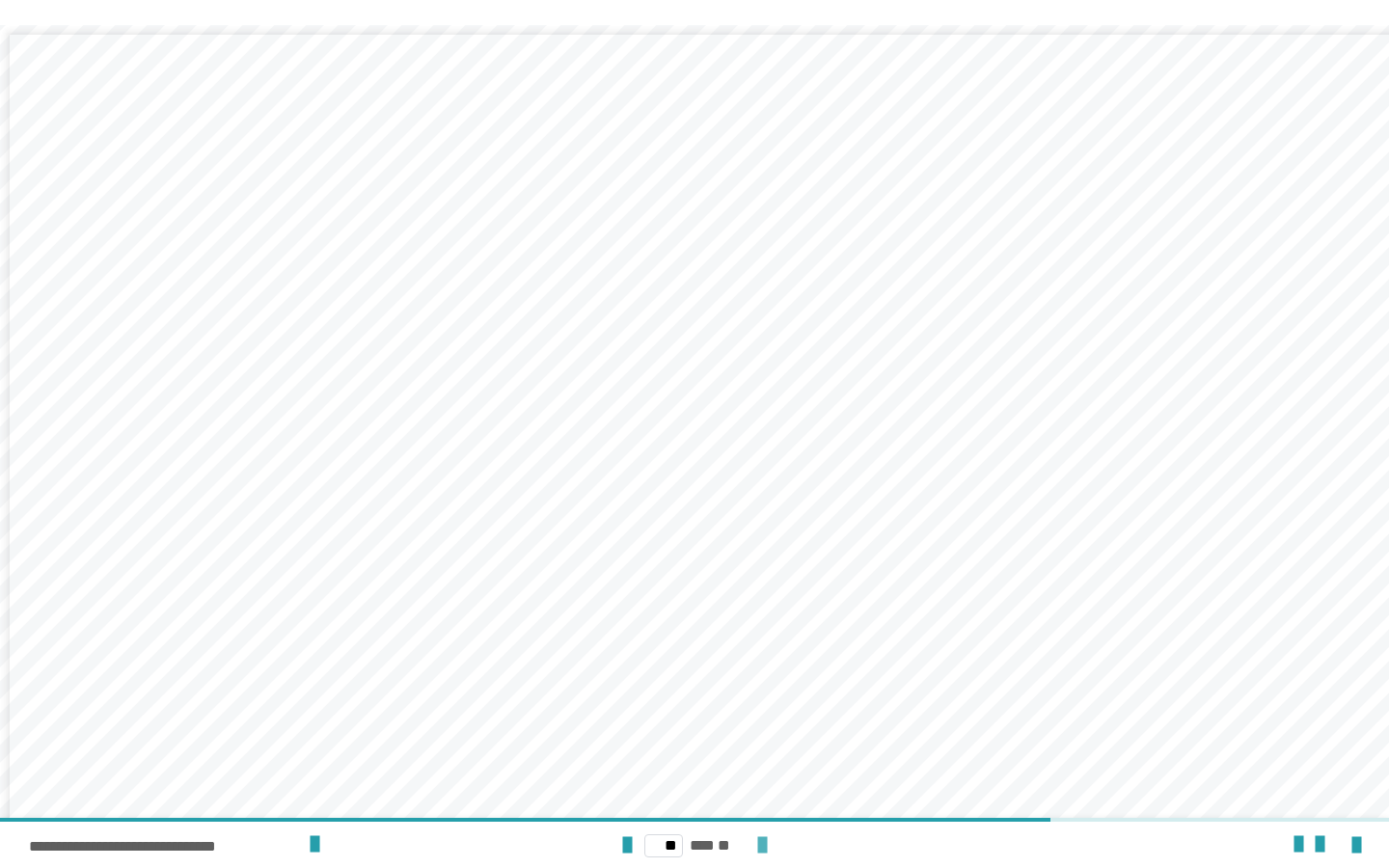 click at bounding box center (762, 846) 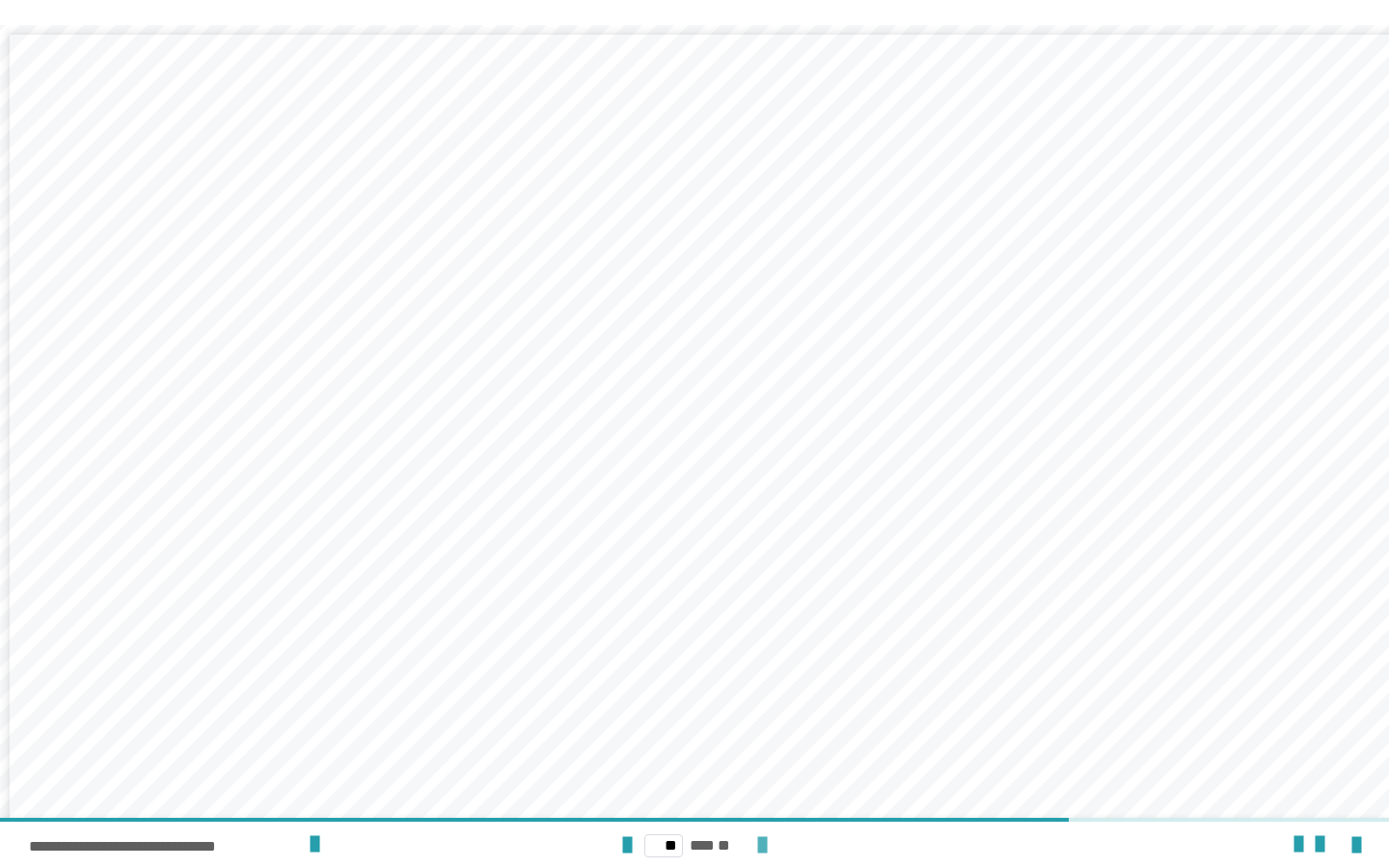 click at bounding box center [762, 846] 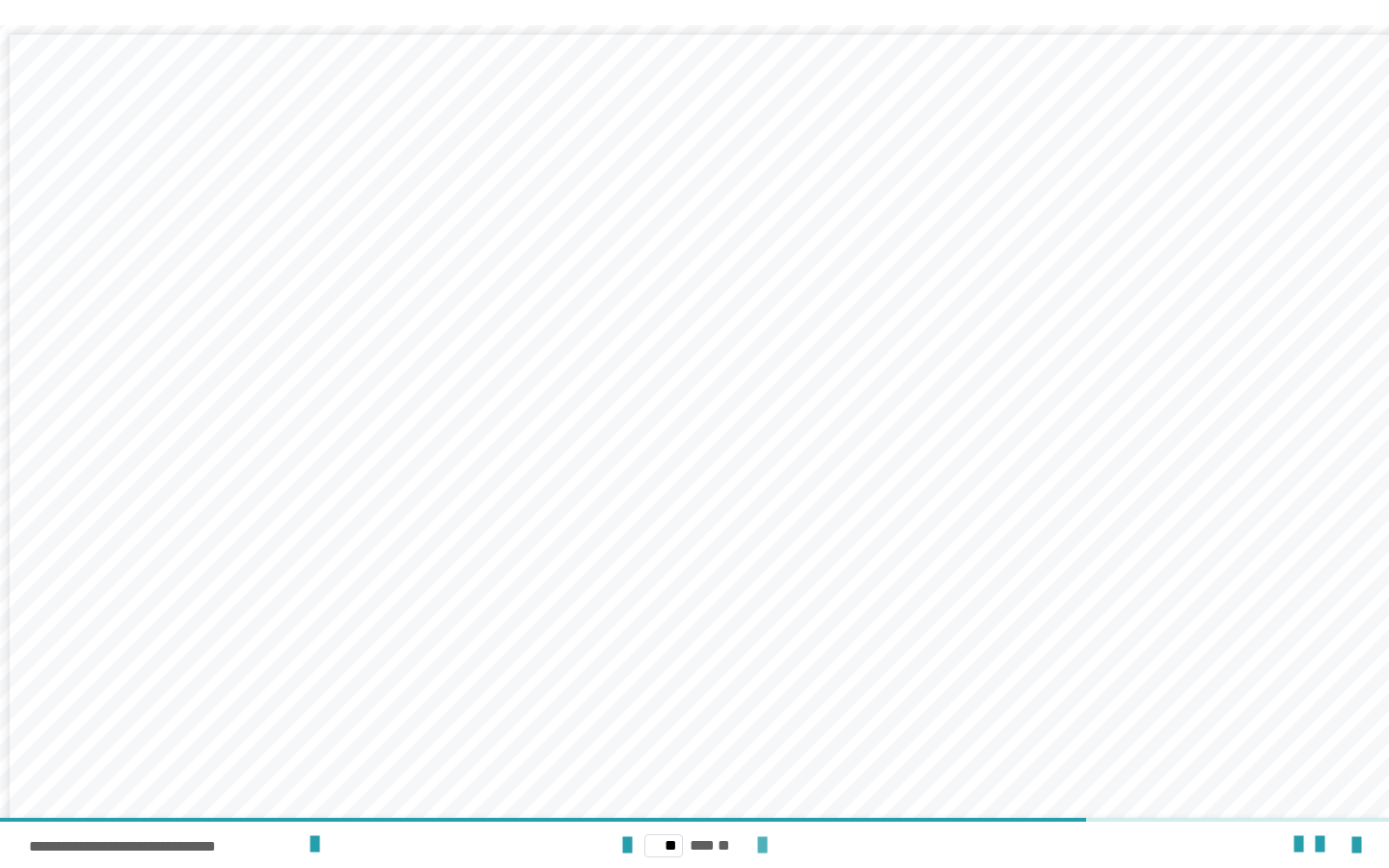 click at bounding box center [762, 846] 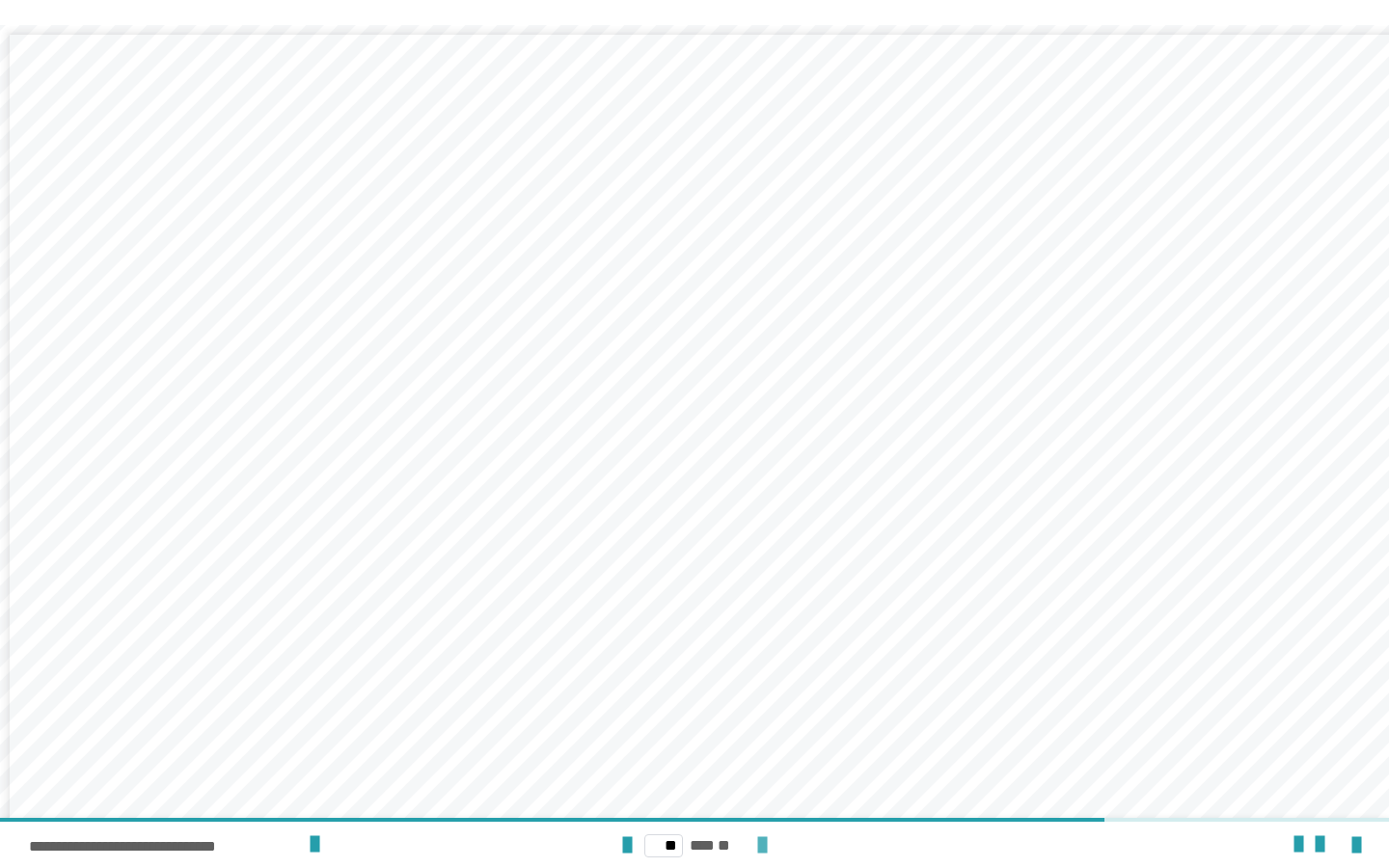 click at bounding box center (762, 846) 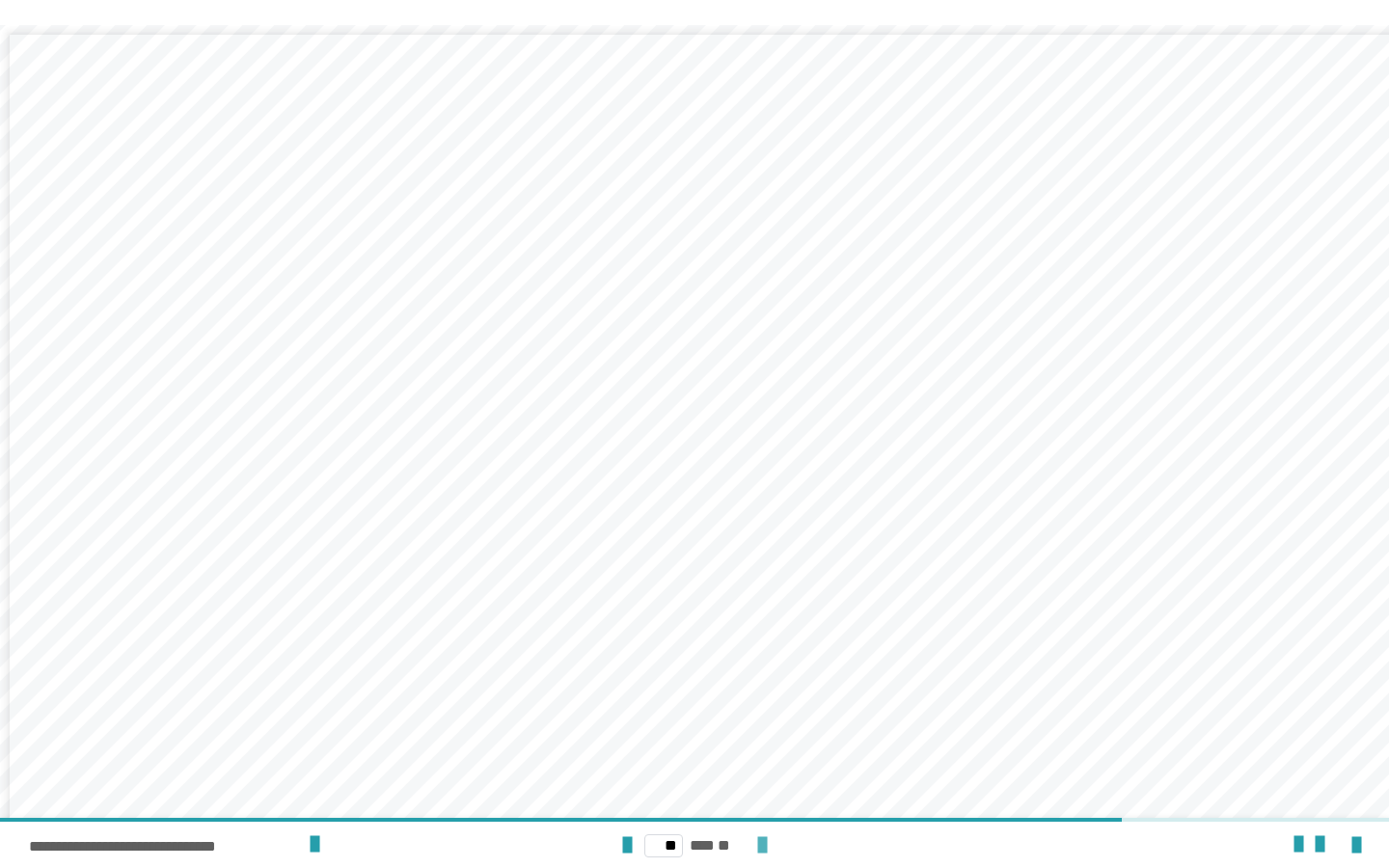 click at bounding box center [762, 846] 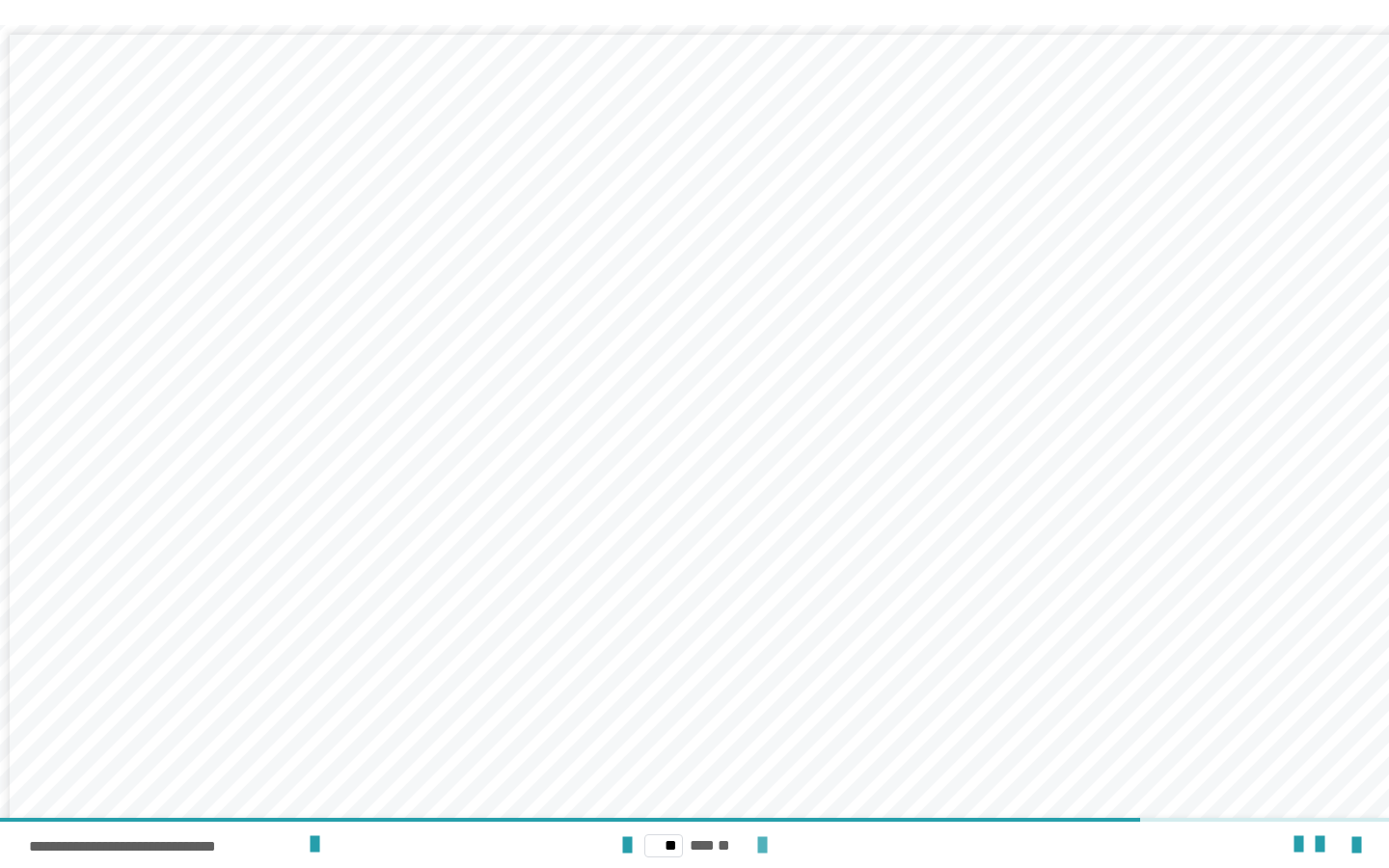 click at bounding box center (762, 846) 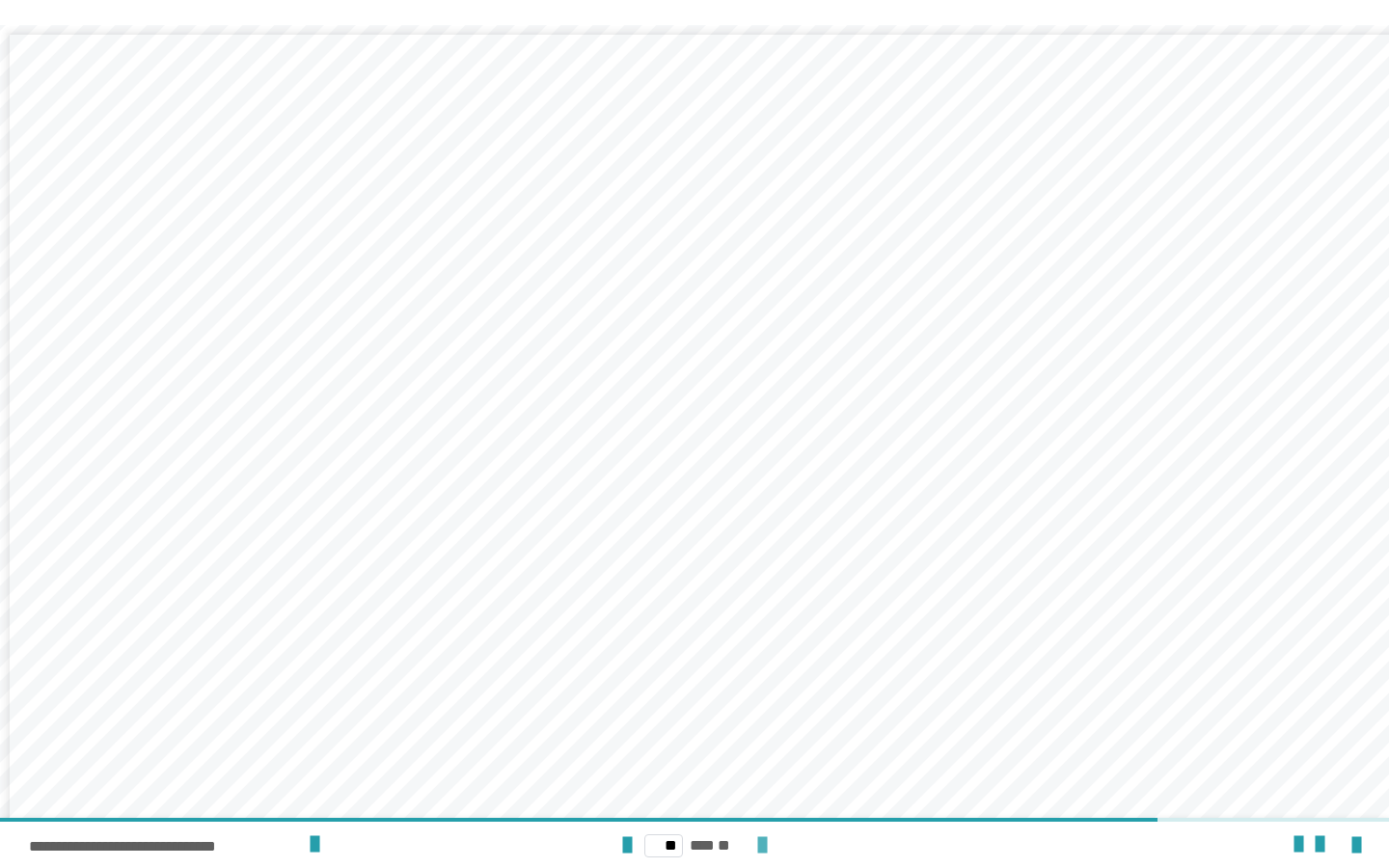 click at bounding box center [762, 846] 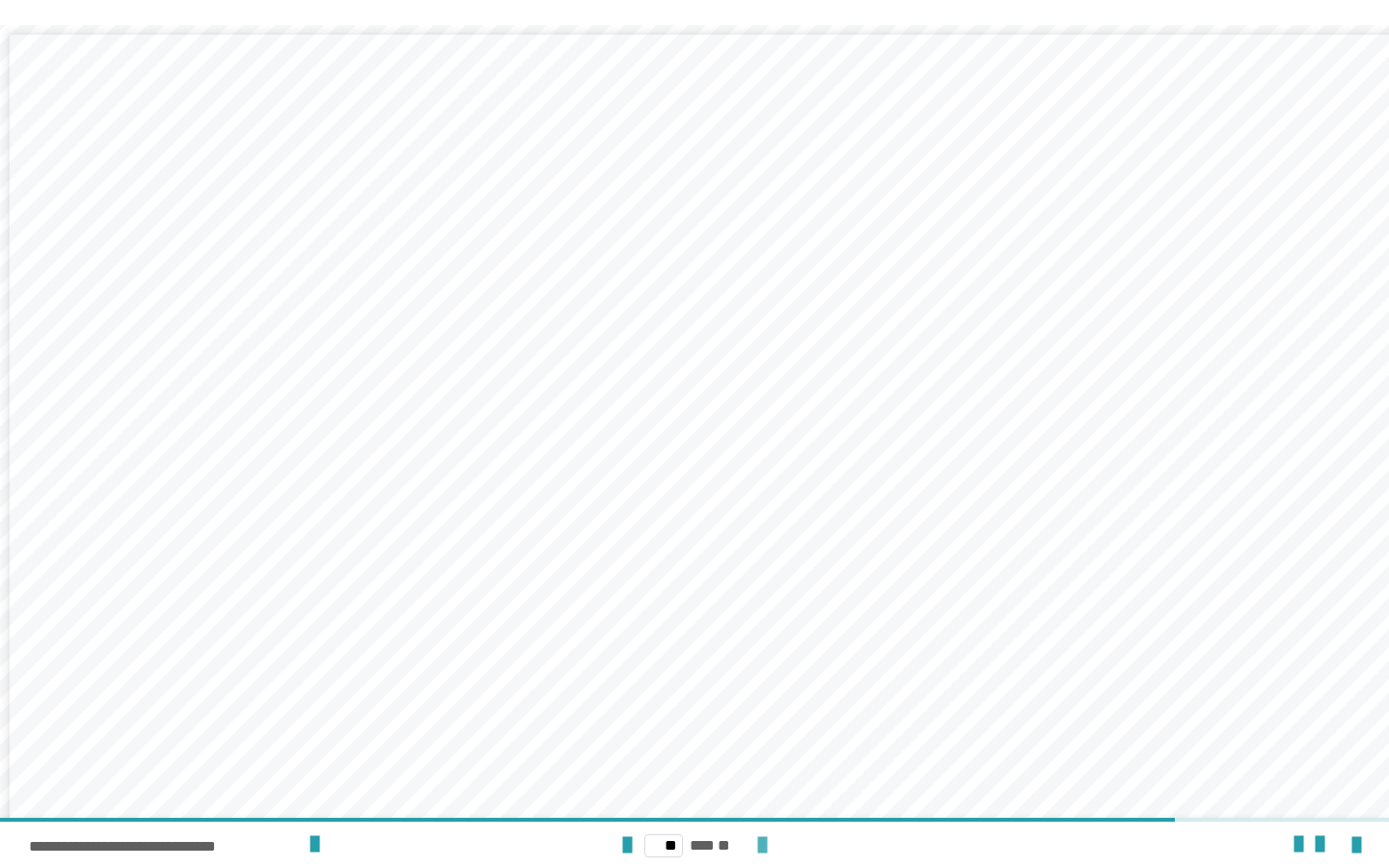 click at bounding box center (762, 846) 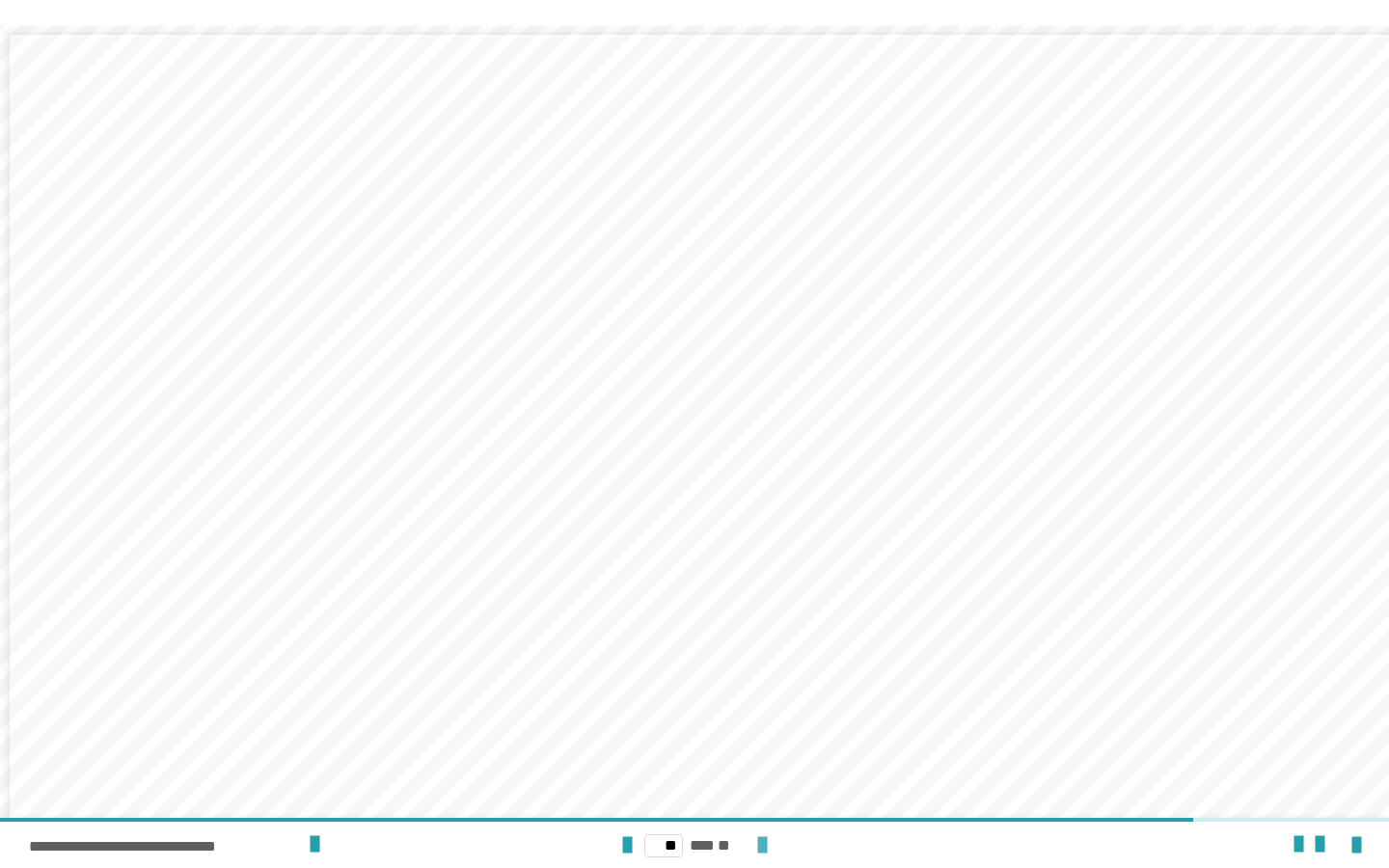 click at bounding box center [762, 846] 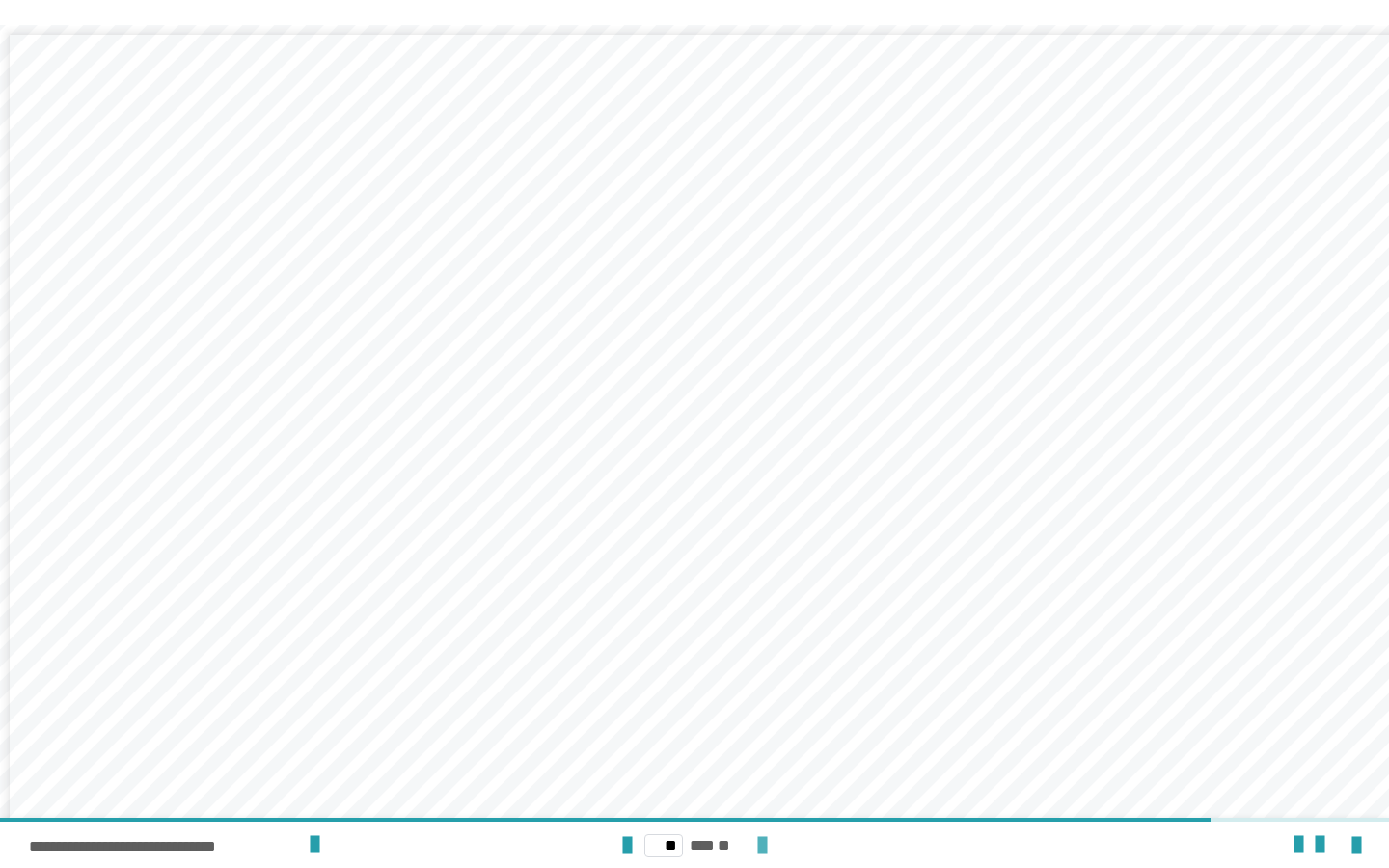 click at bounding box center [762, 846] 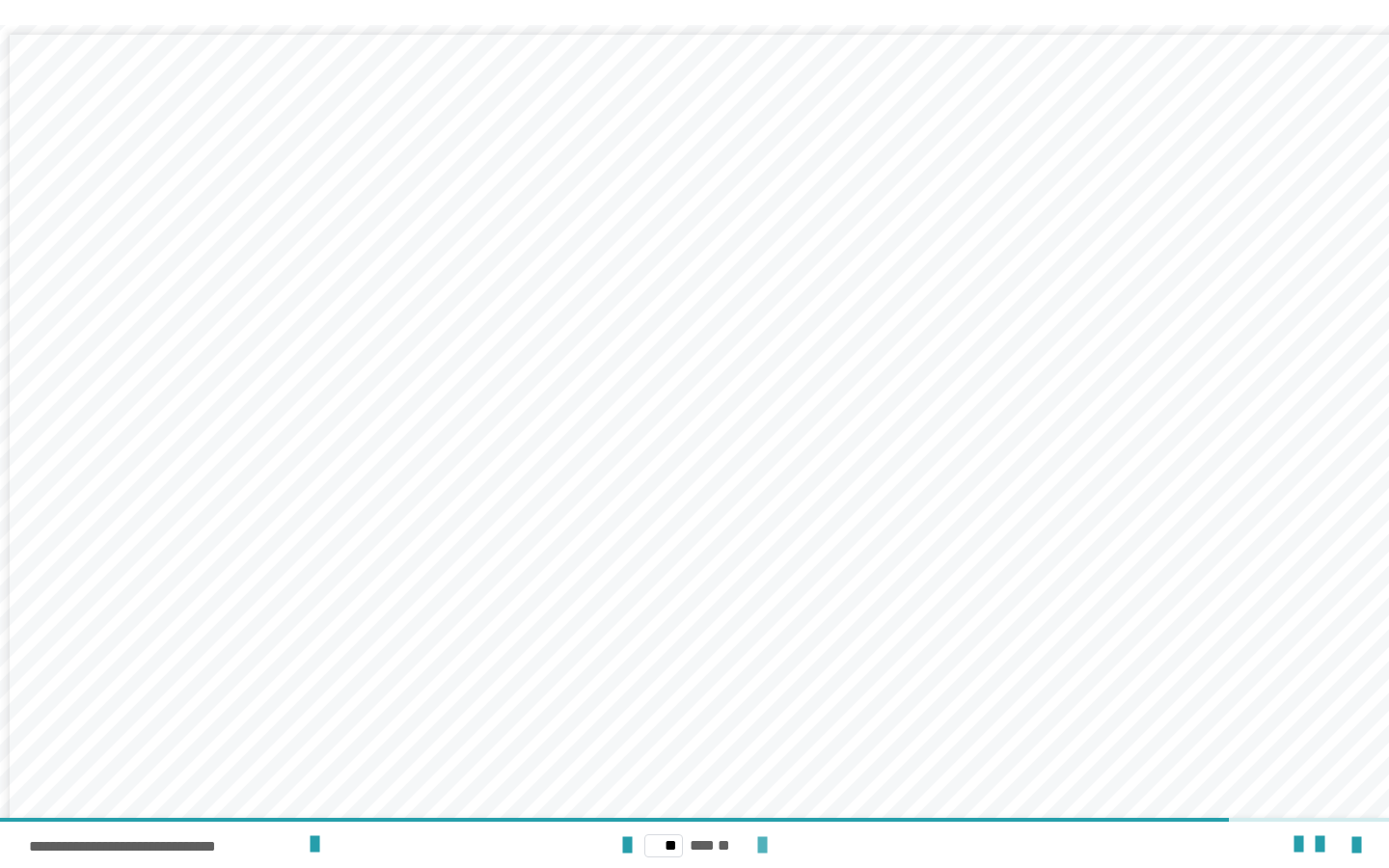 click at bounding box center (762, 846) 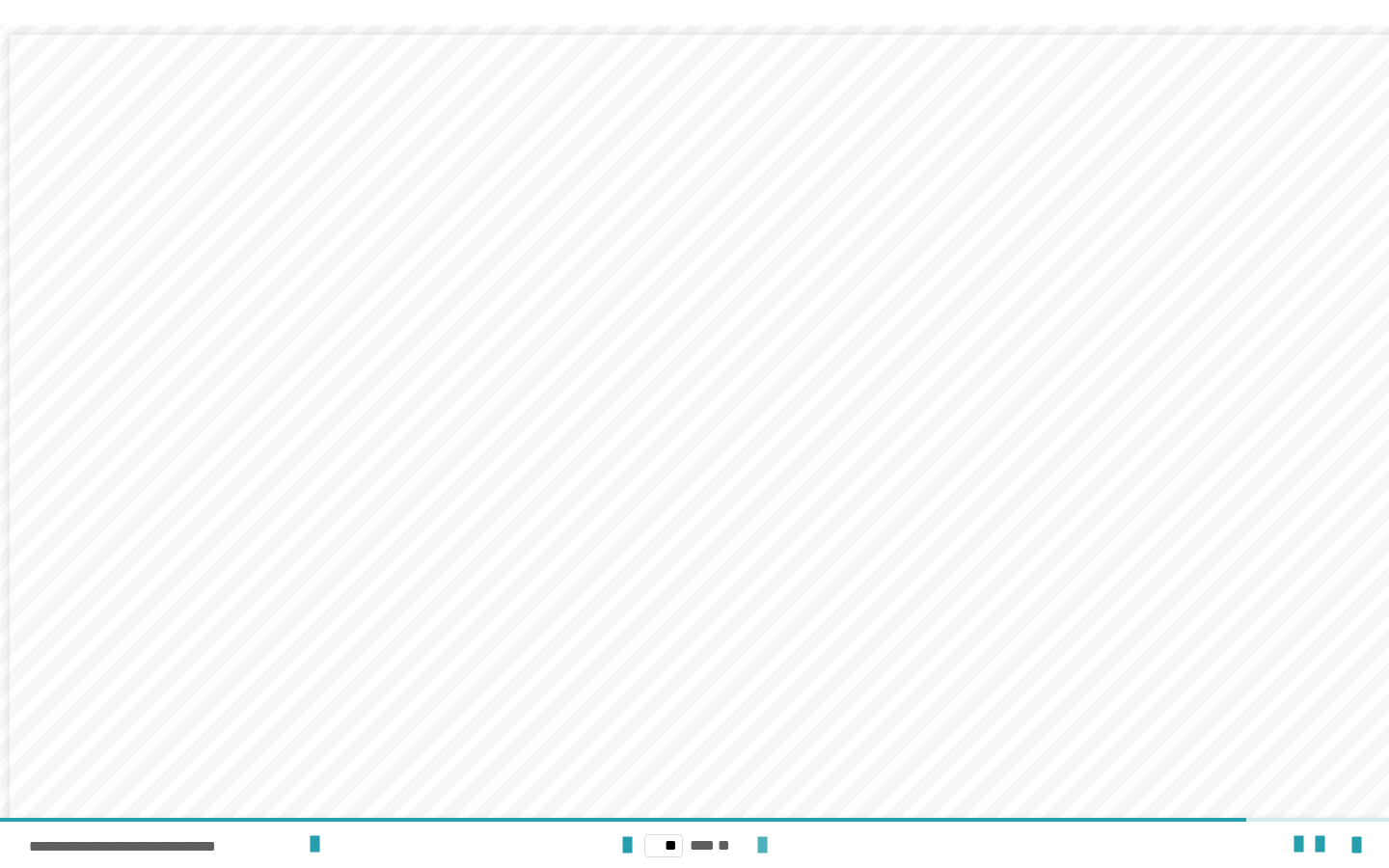 click at bounding box center [762, 846] 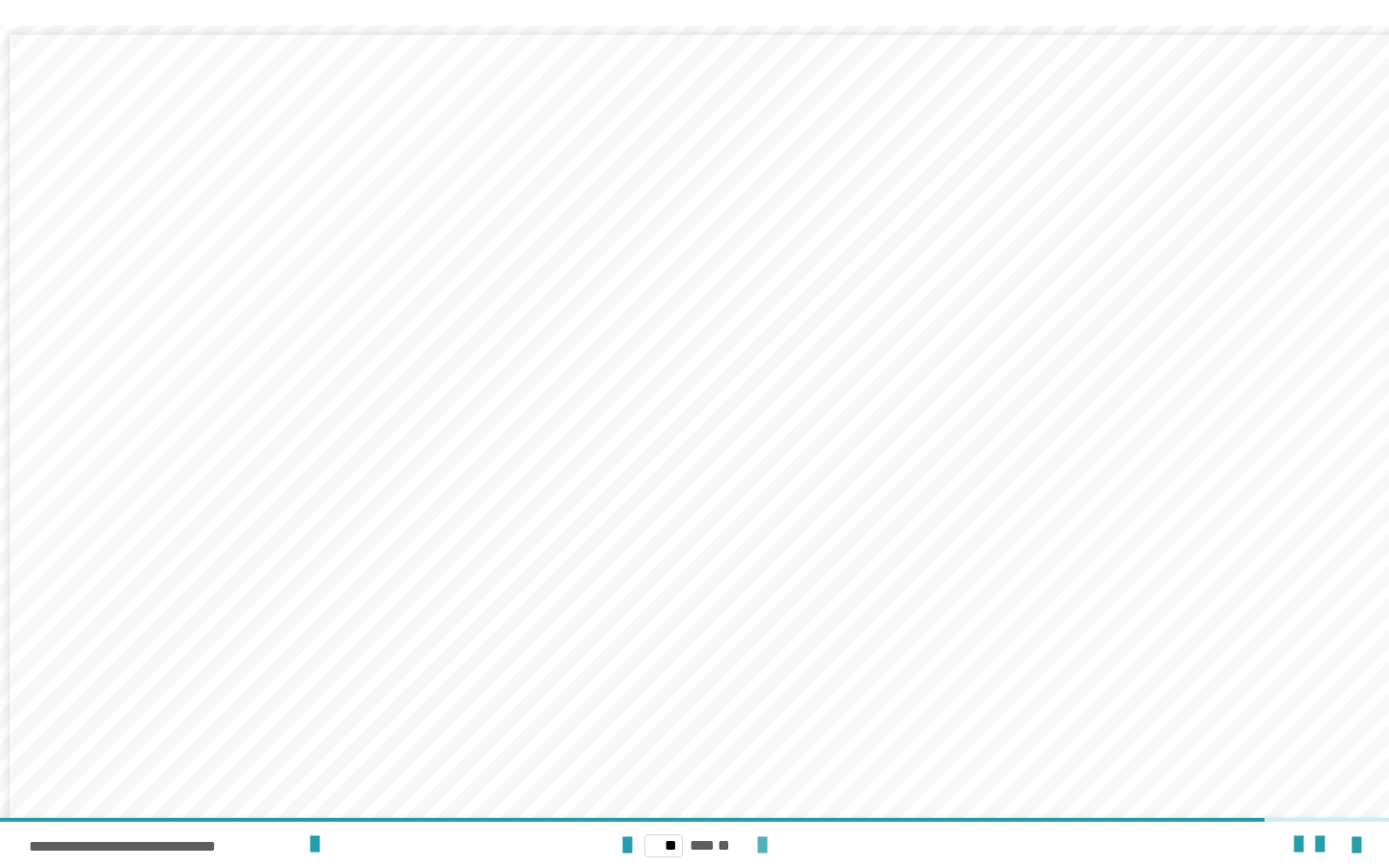 click at bounding box center (762, 846) 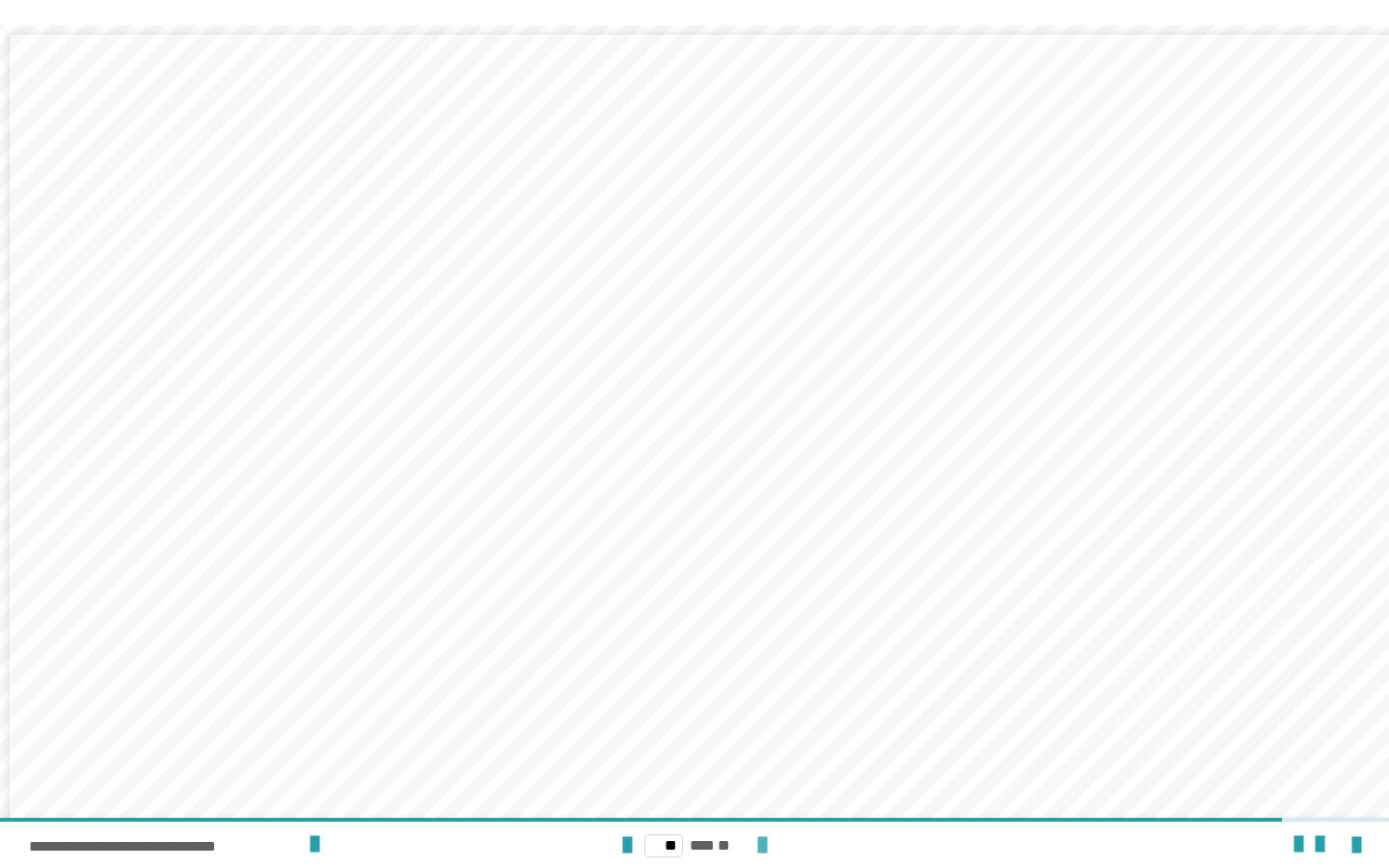 click at bounding box center [762, 846] 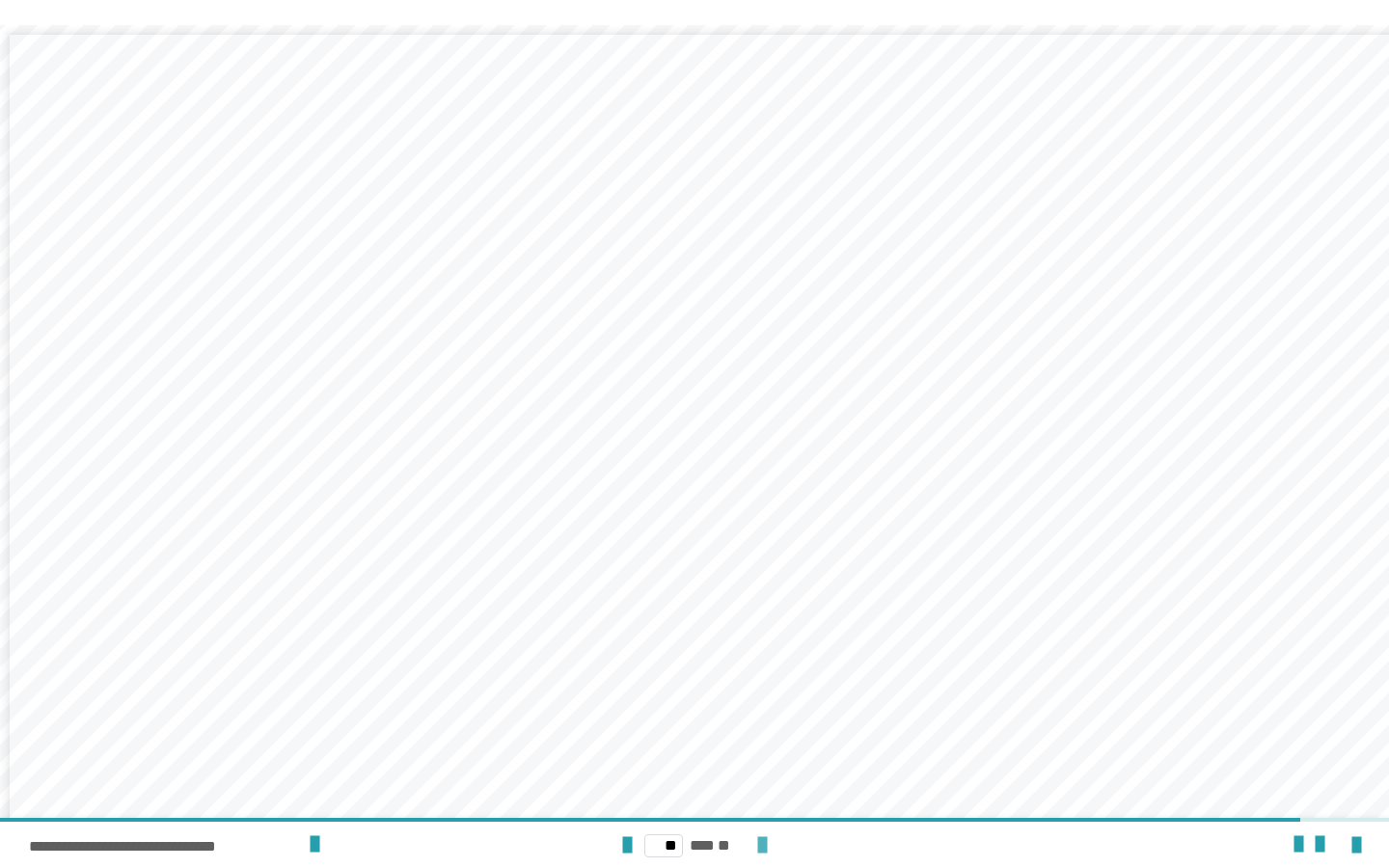 click at bounding box center (762, 846) 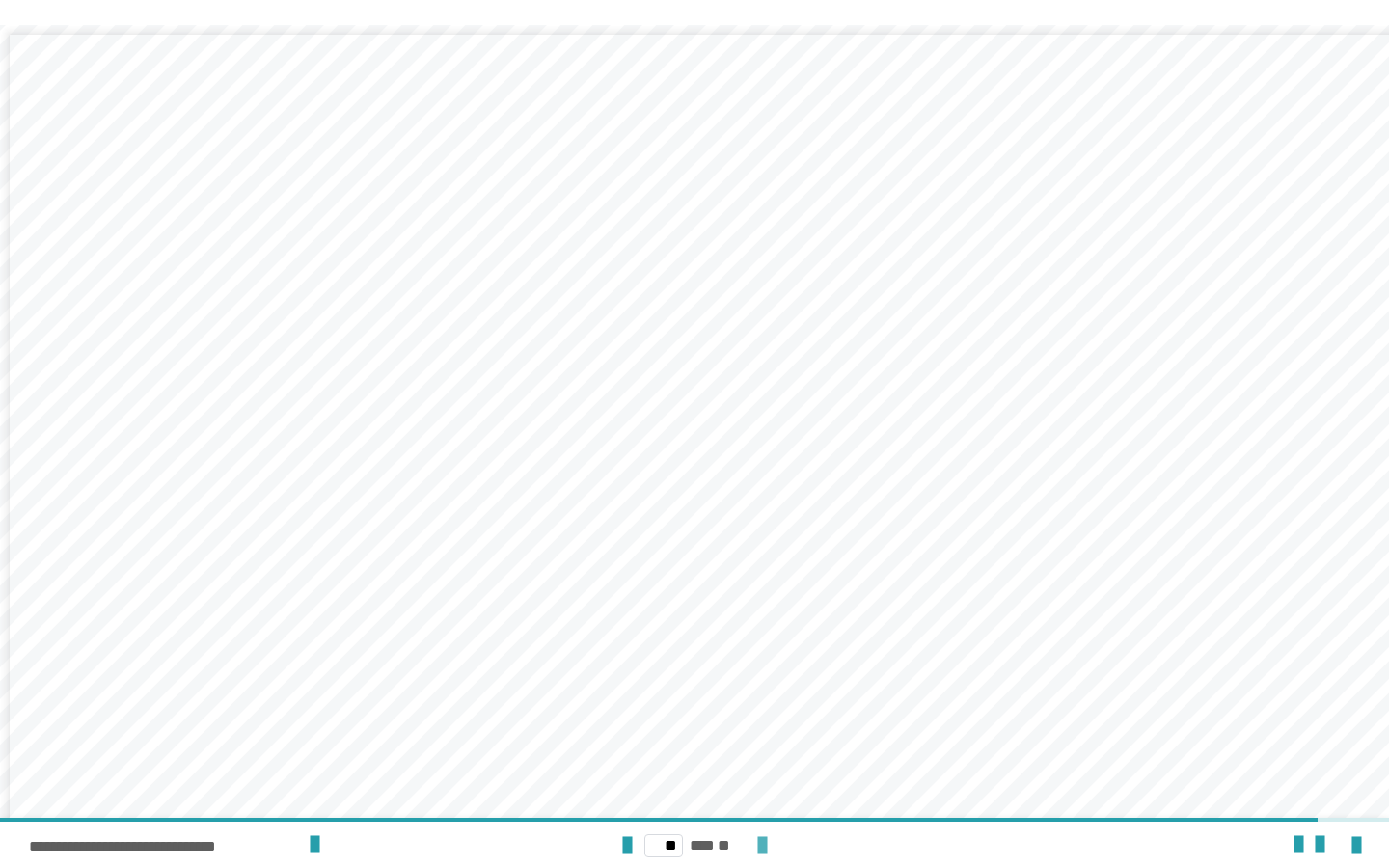 click at bounding box center [762, 846] 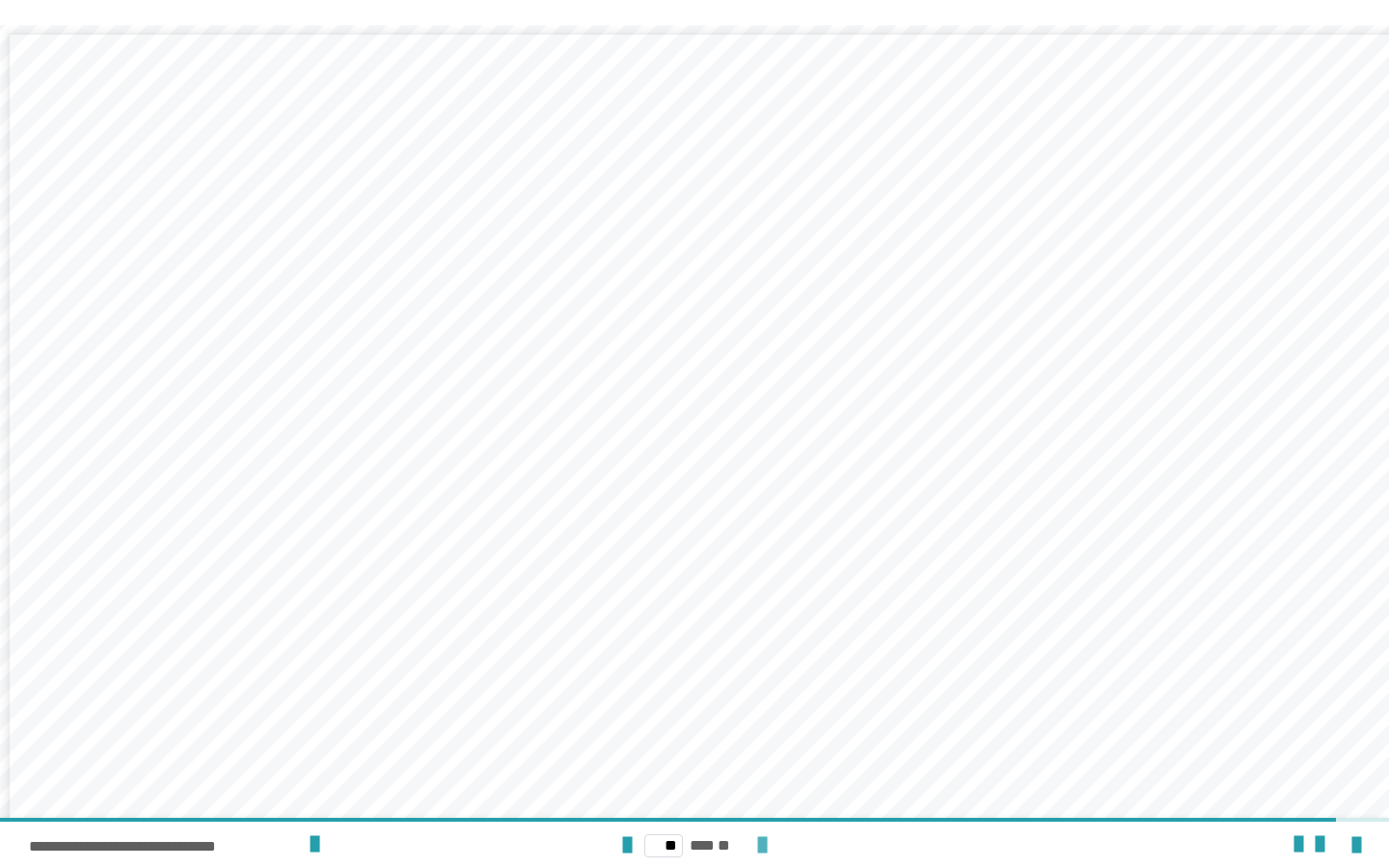 click at bounding box center [762, 846] 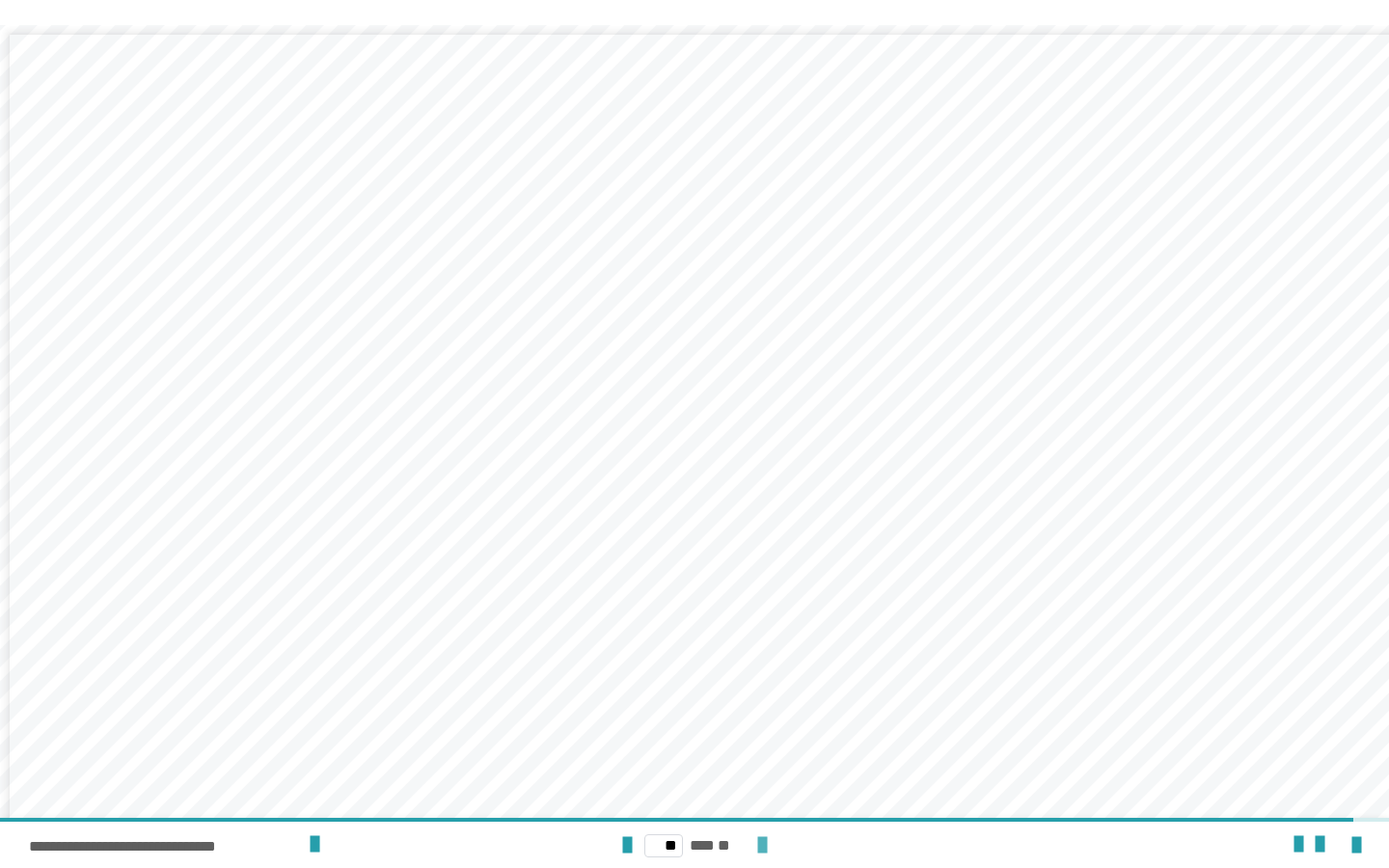 click at bounding box center [762, 846] 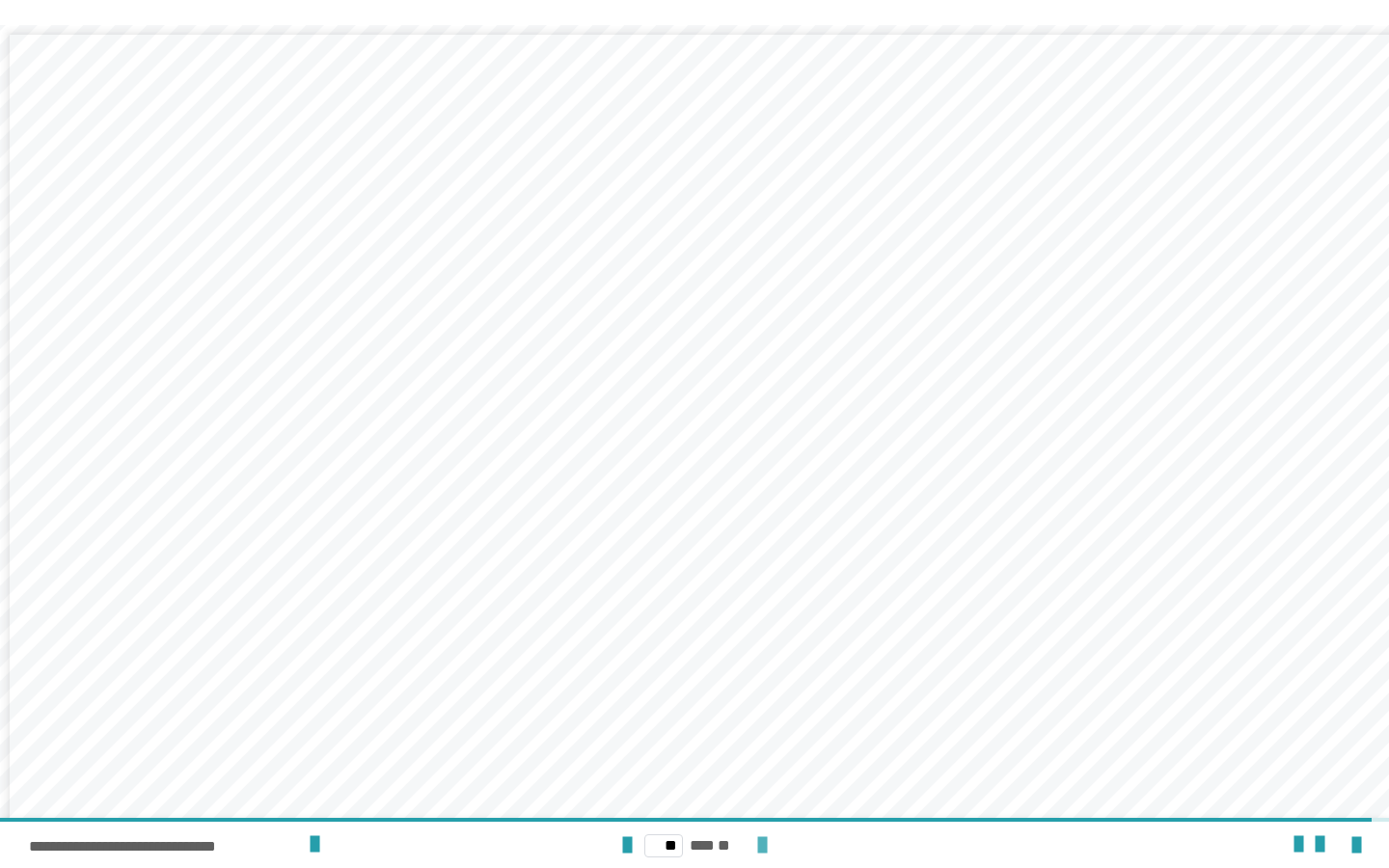 click at bounding box center [762, 846] 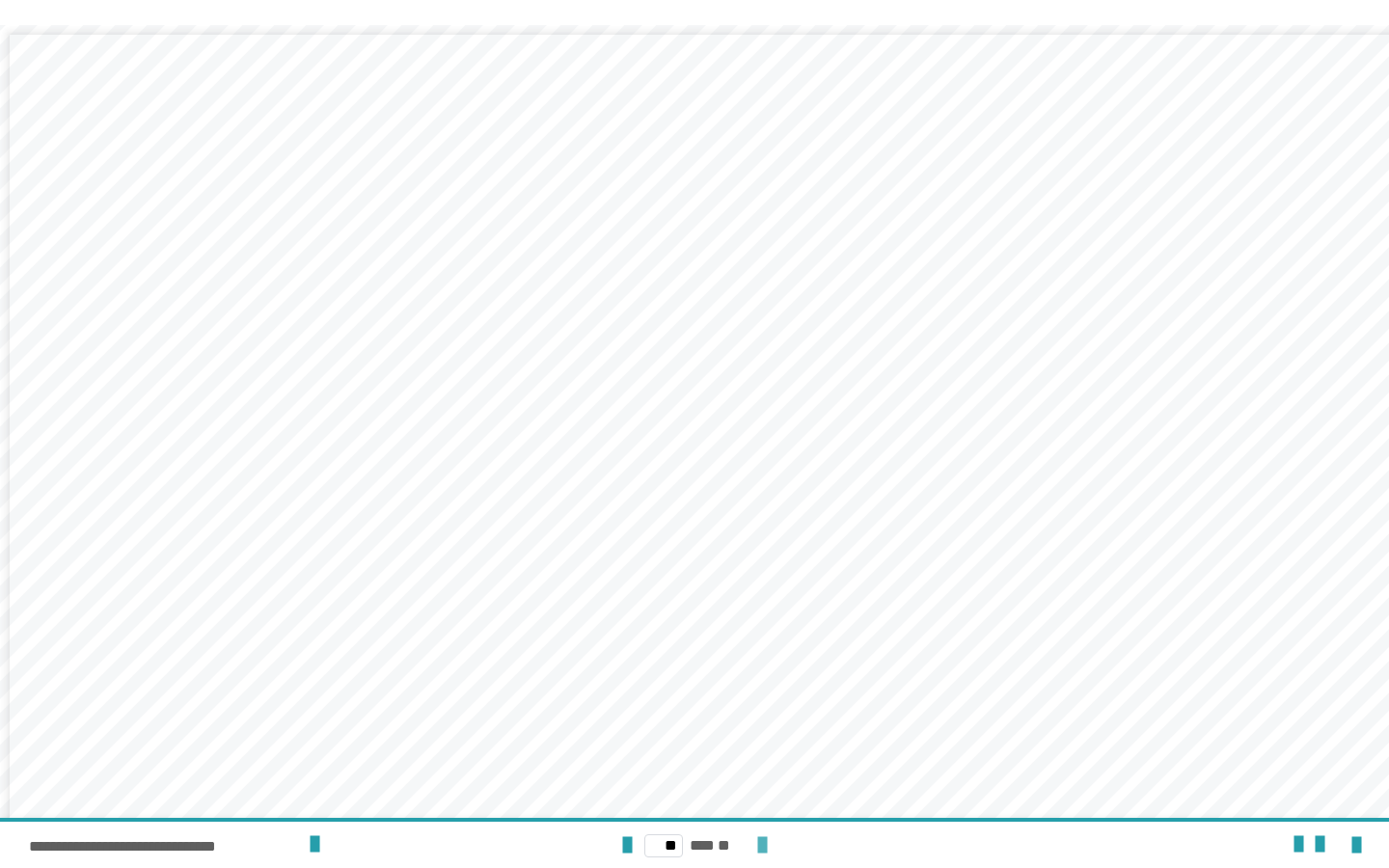 click on "** *** **" at bounding box center [694, 845] 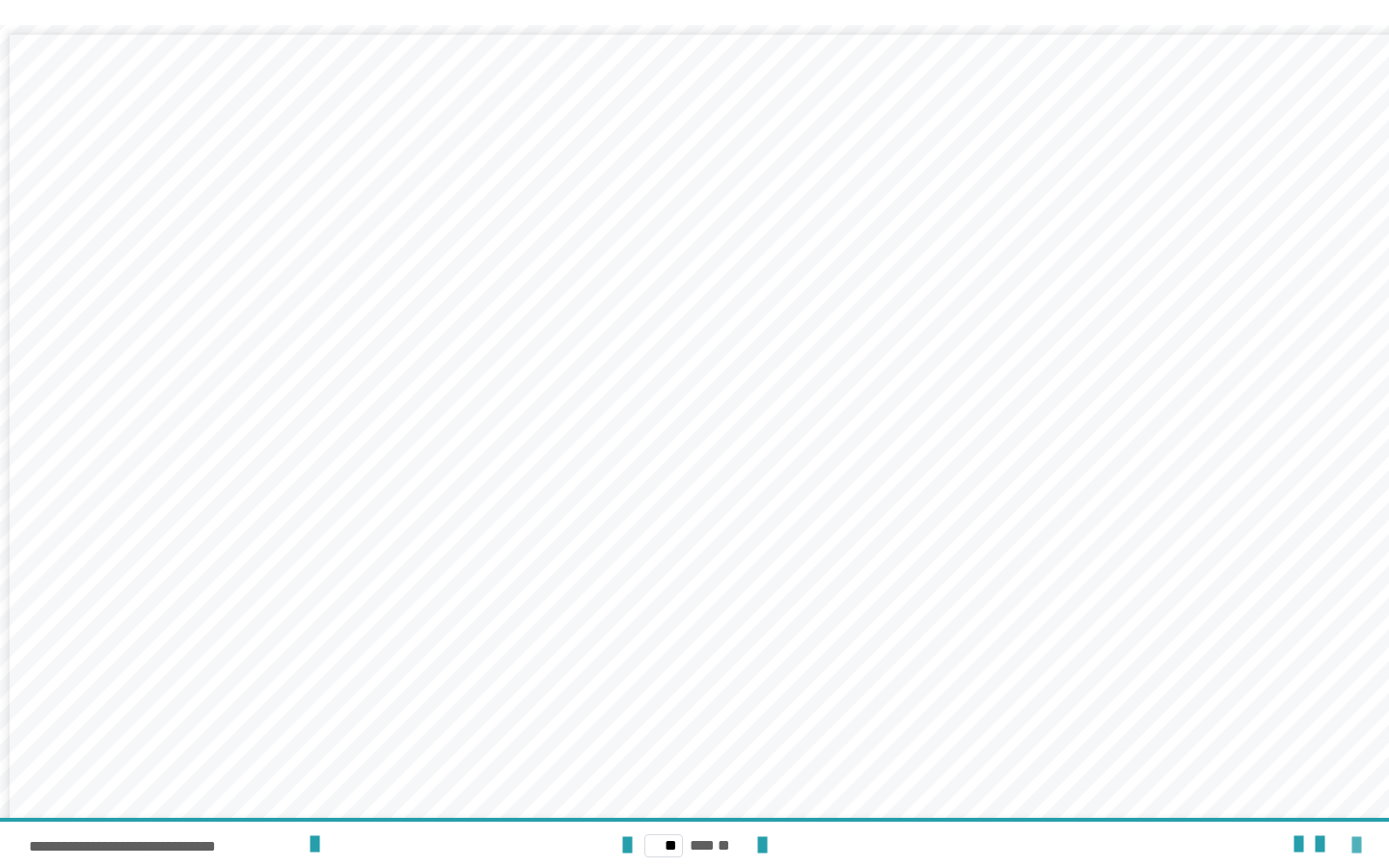 click at bounding box center (1356, 846) 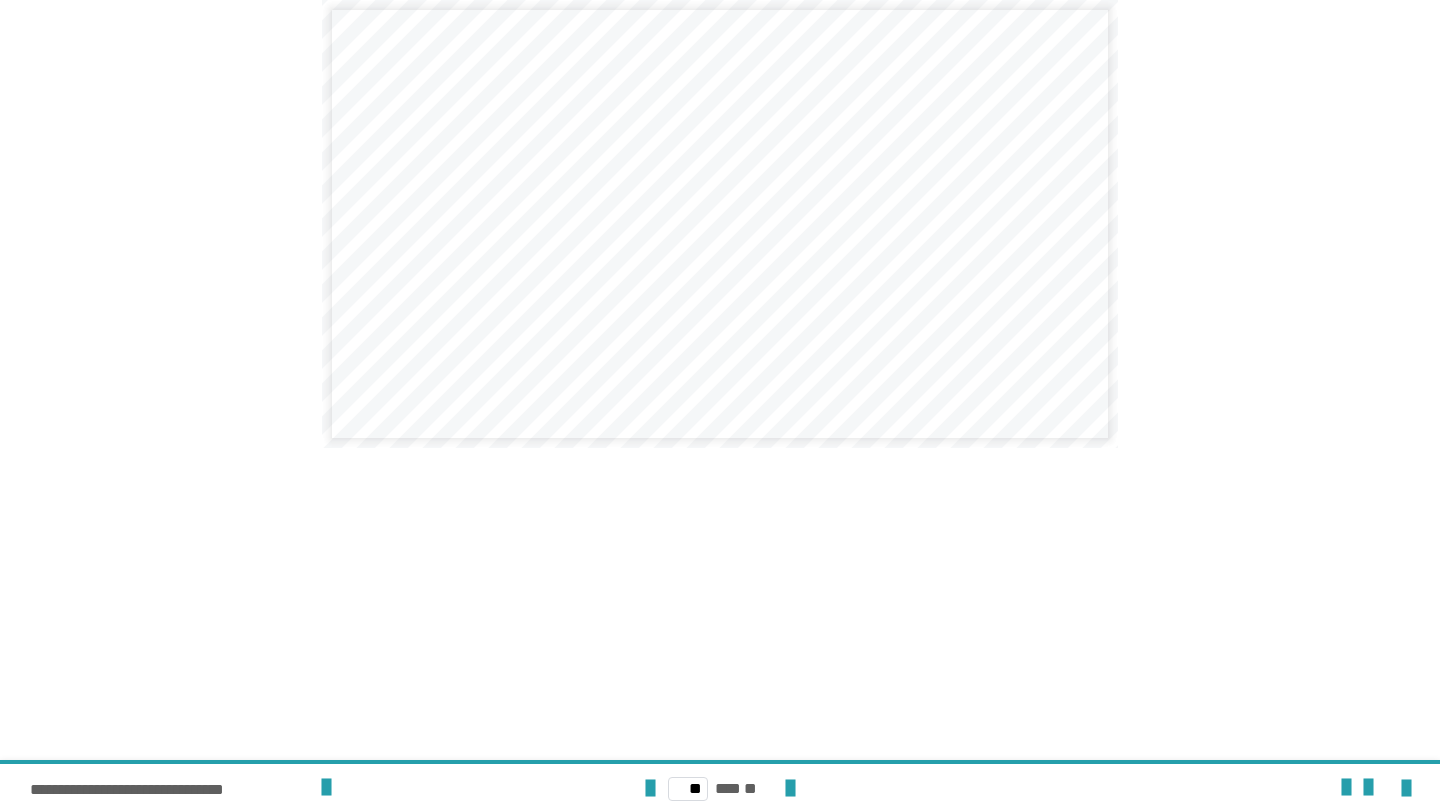 scroll, scrollTop: 4662, scrollLeft: 0, axis: vertical 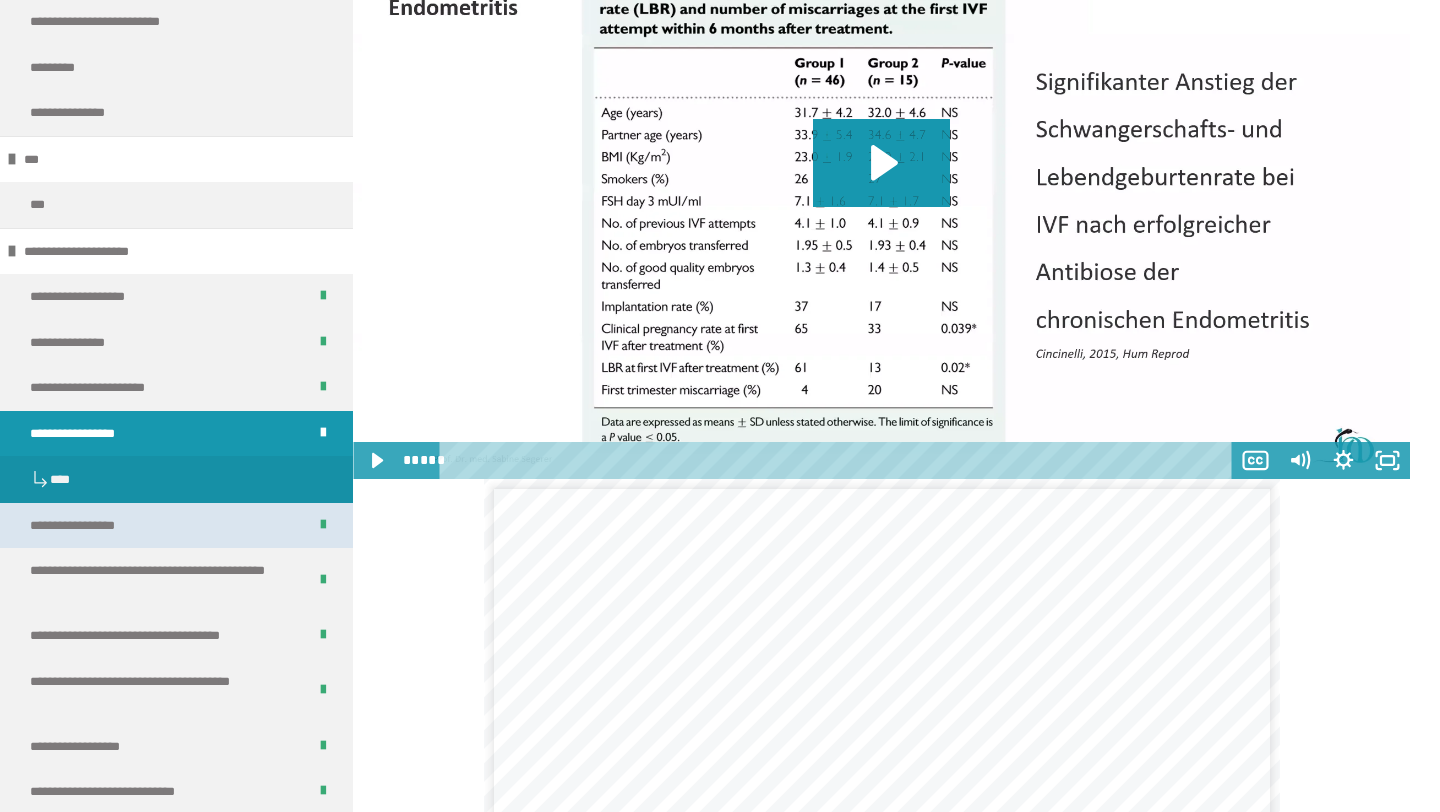 click on "**********" at bounding box center (176, 526) 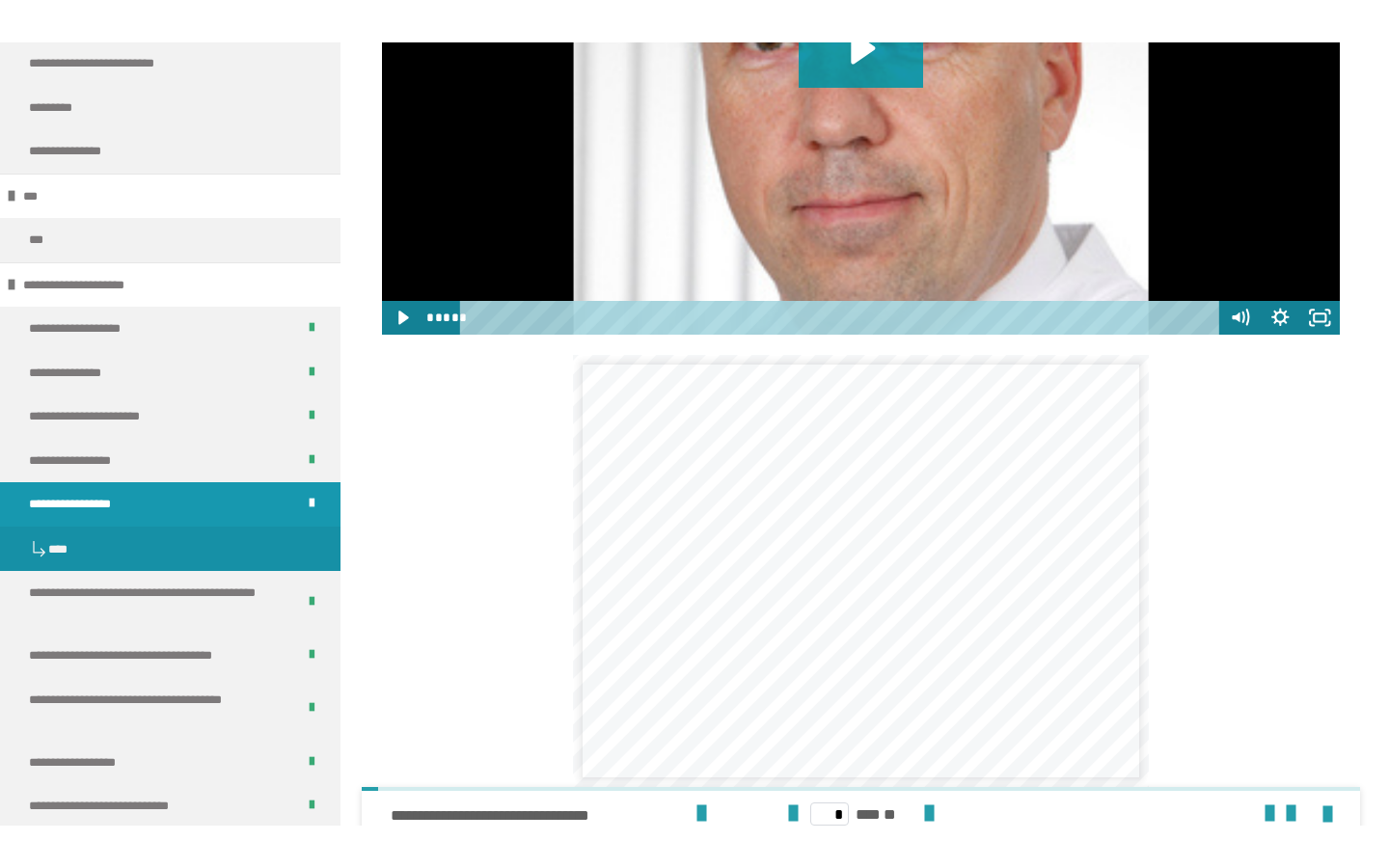 scroll, scrollTop: 1935, scrollLeft: 0, axis: vertical 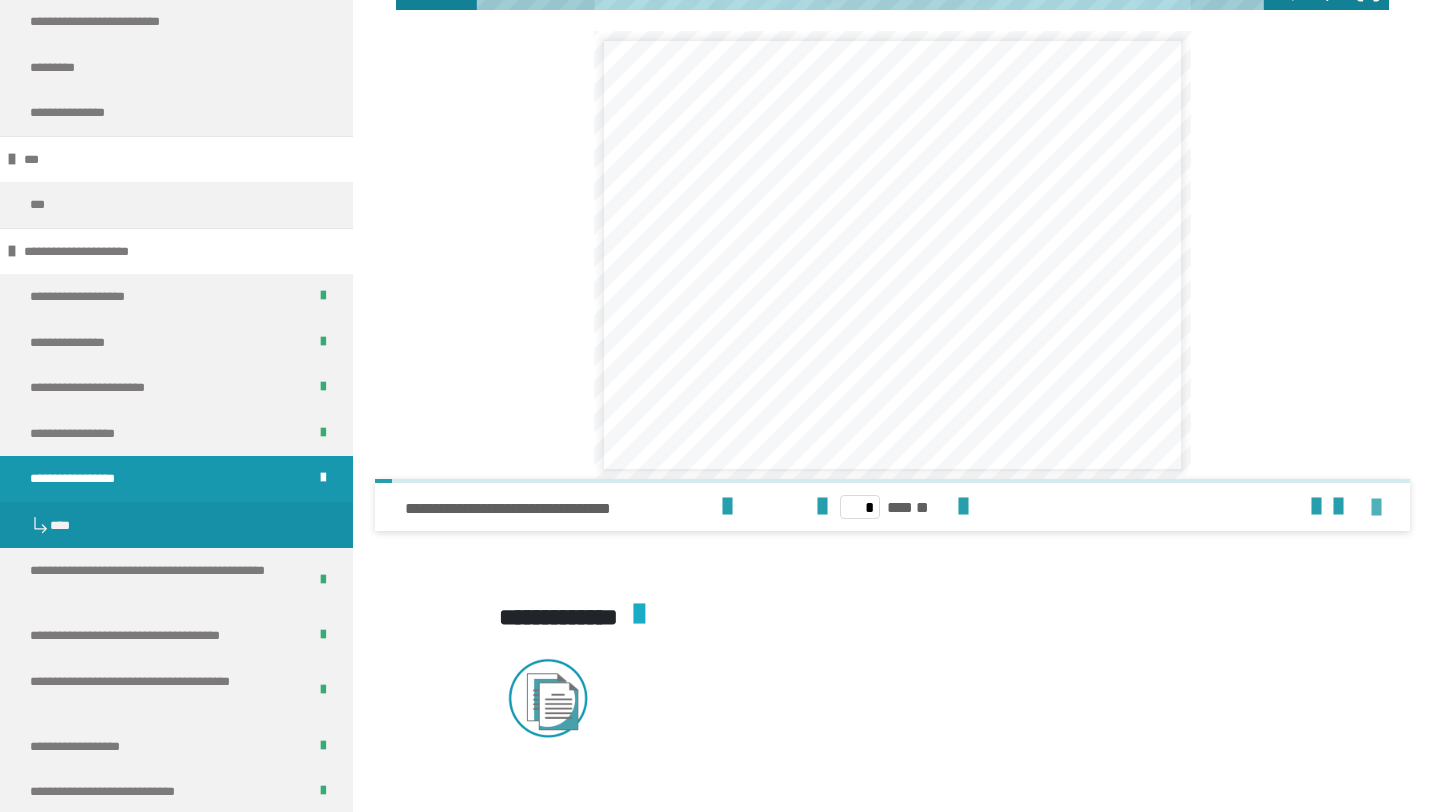 click at bounding box center (1376, 508) 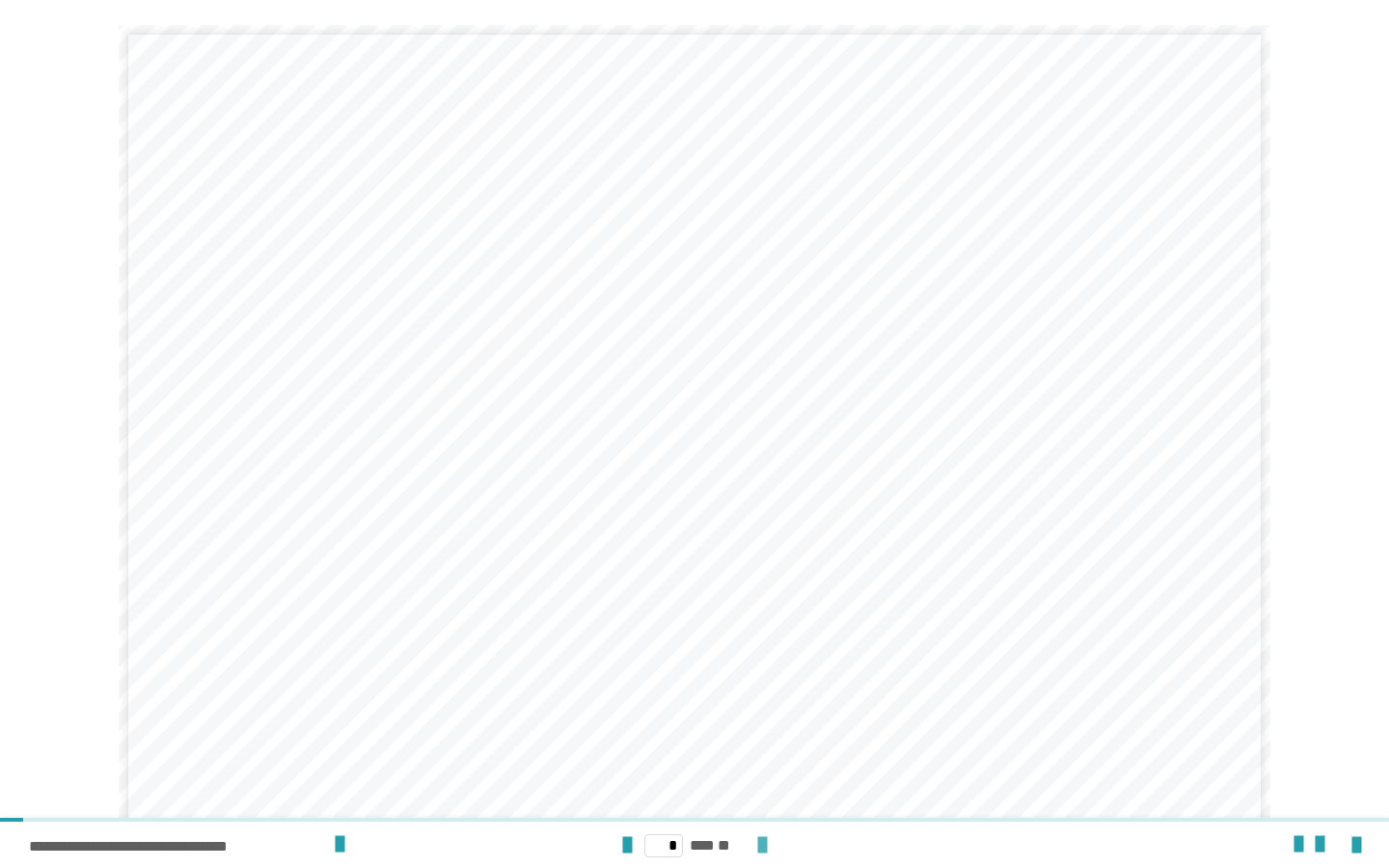 click at bounding box center (762, 846) 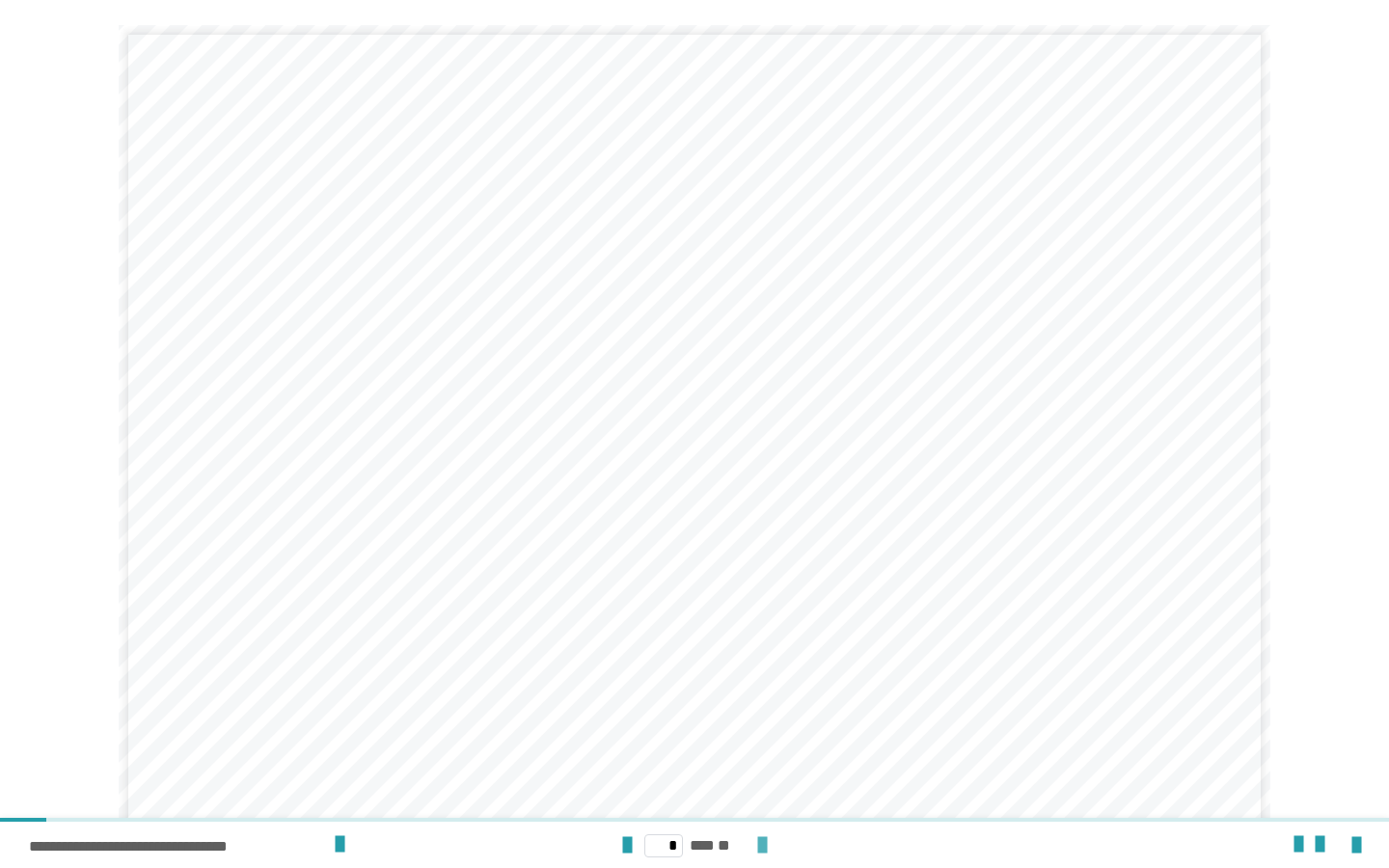 click at bounding box center [762, 846] 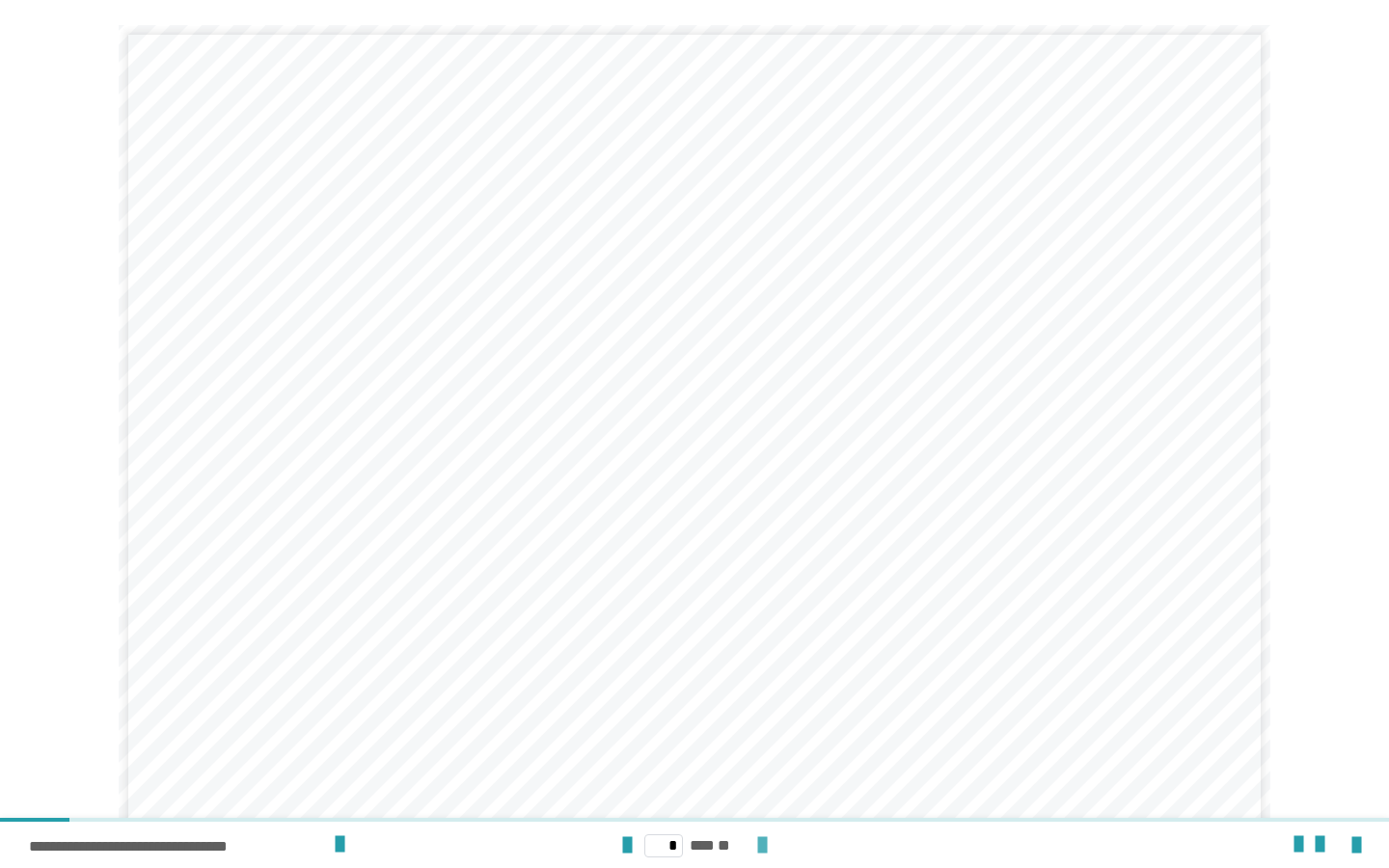 click at bounding box center [762, 846] 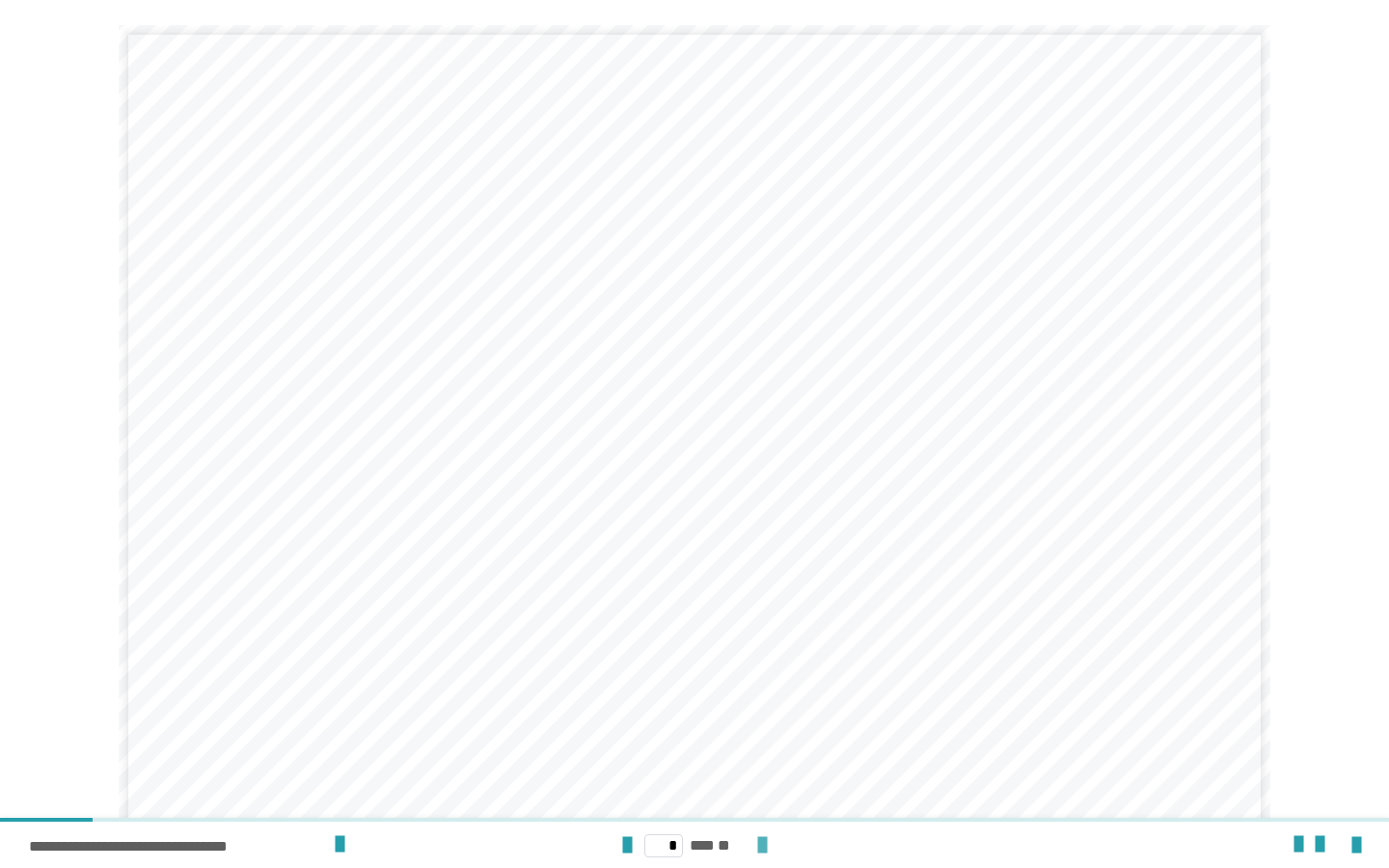 click at bounding box center [762, 846] 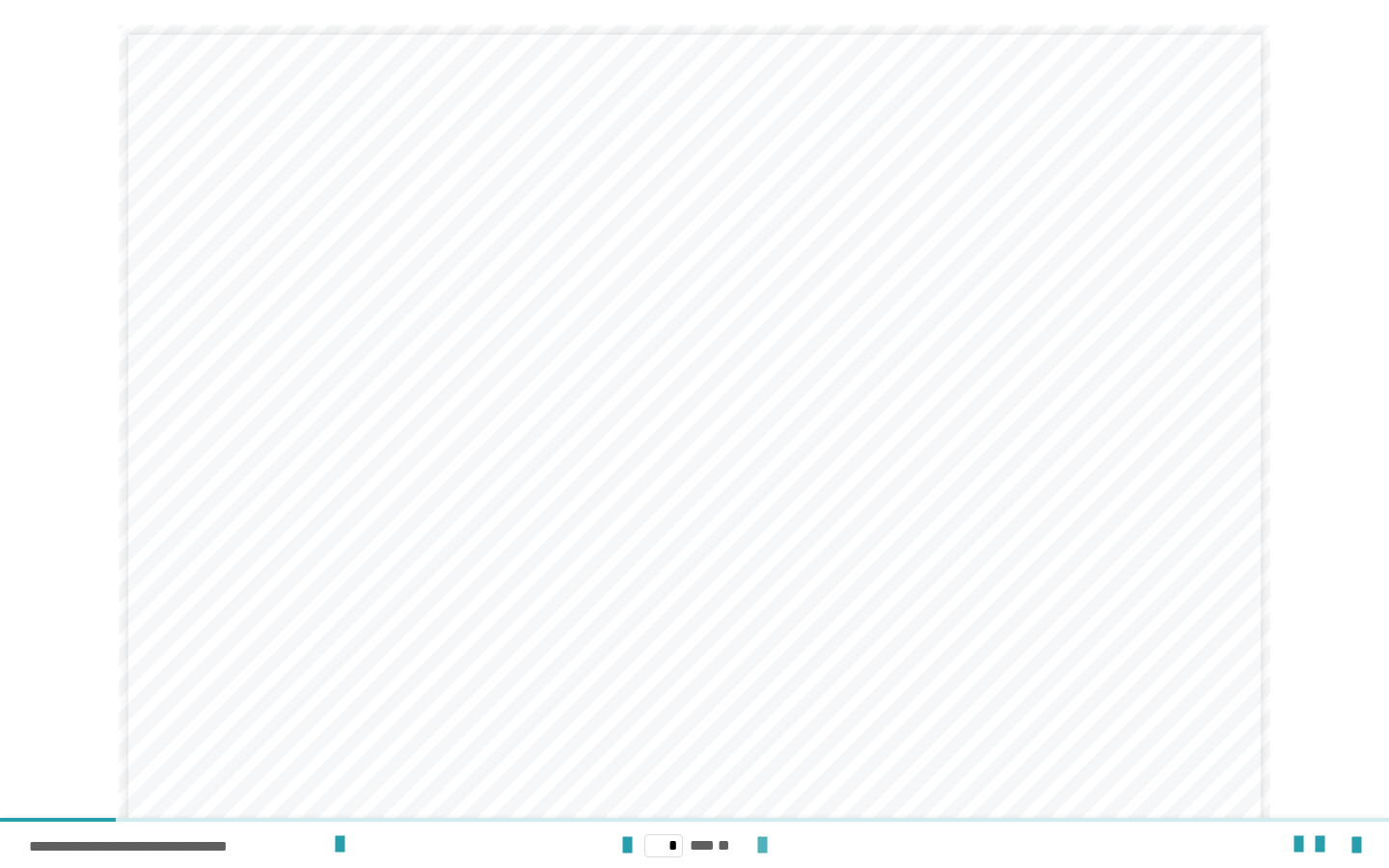 click at bounding box center (762, 846) 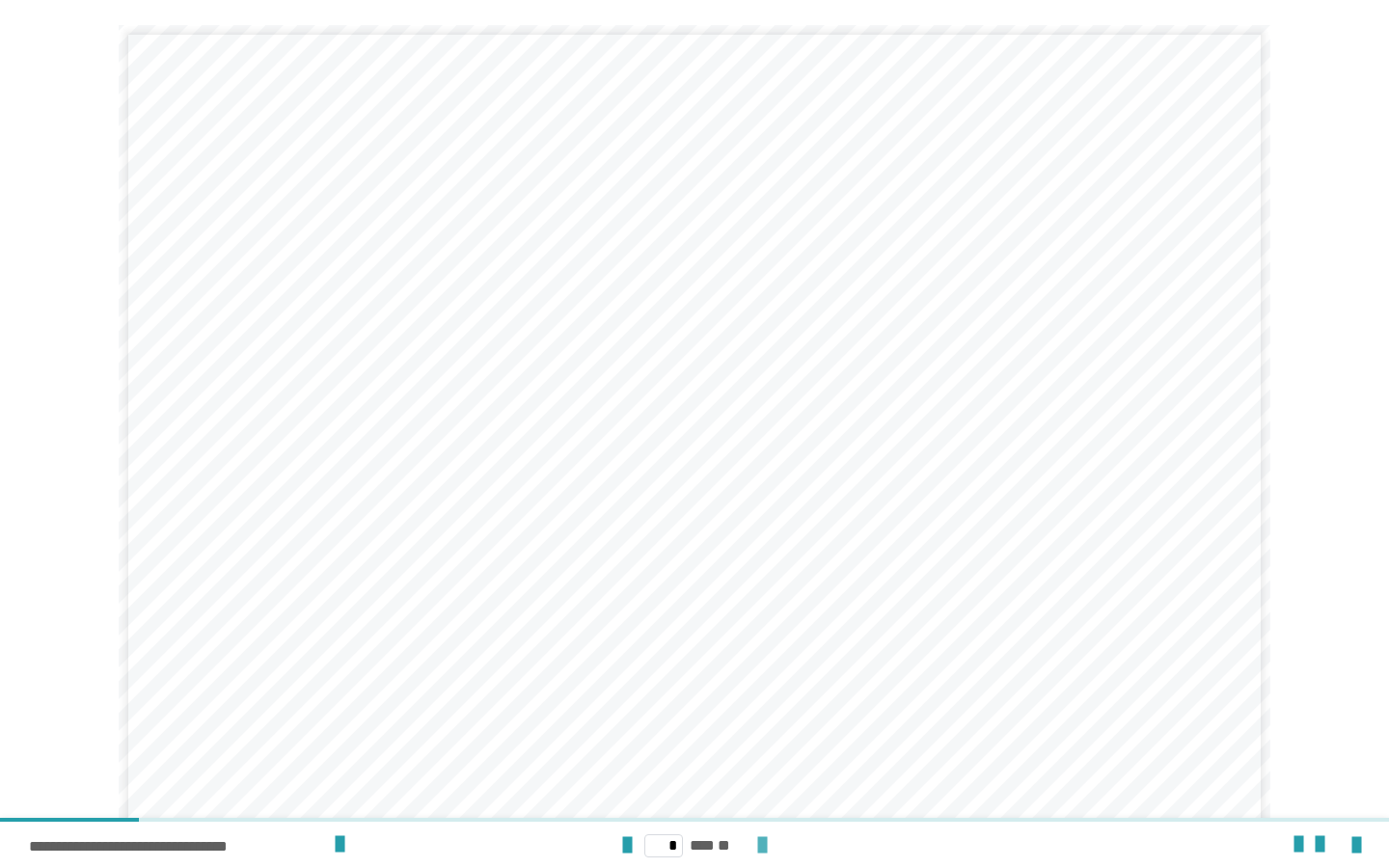 click at bounding box center [762, 846] 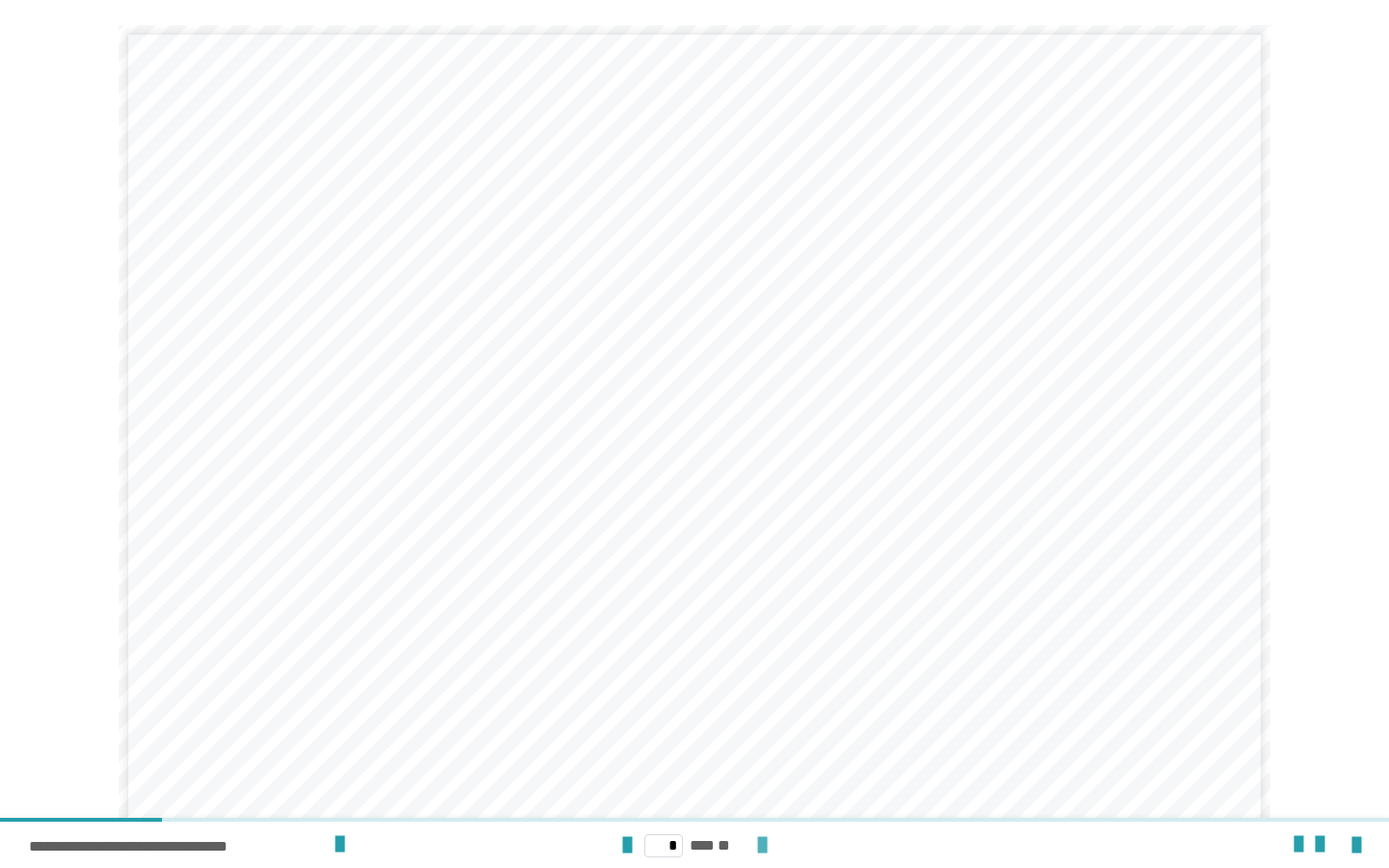 click at bounding box center (762, 846) 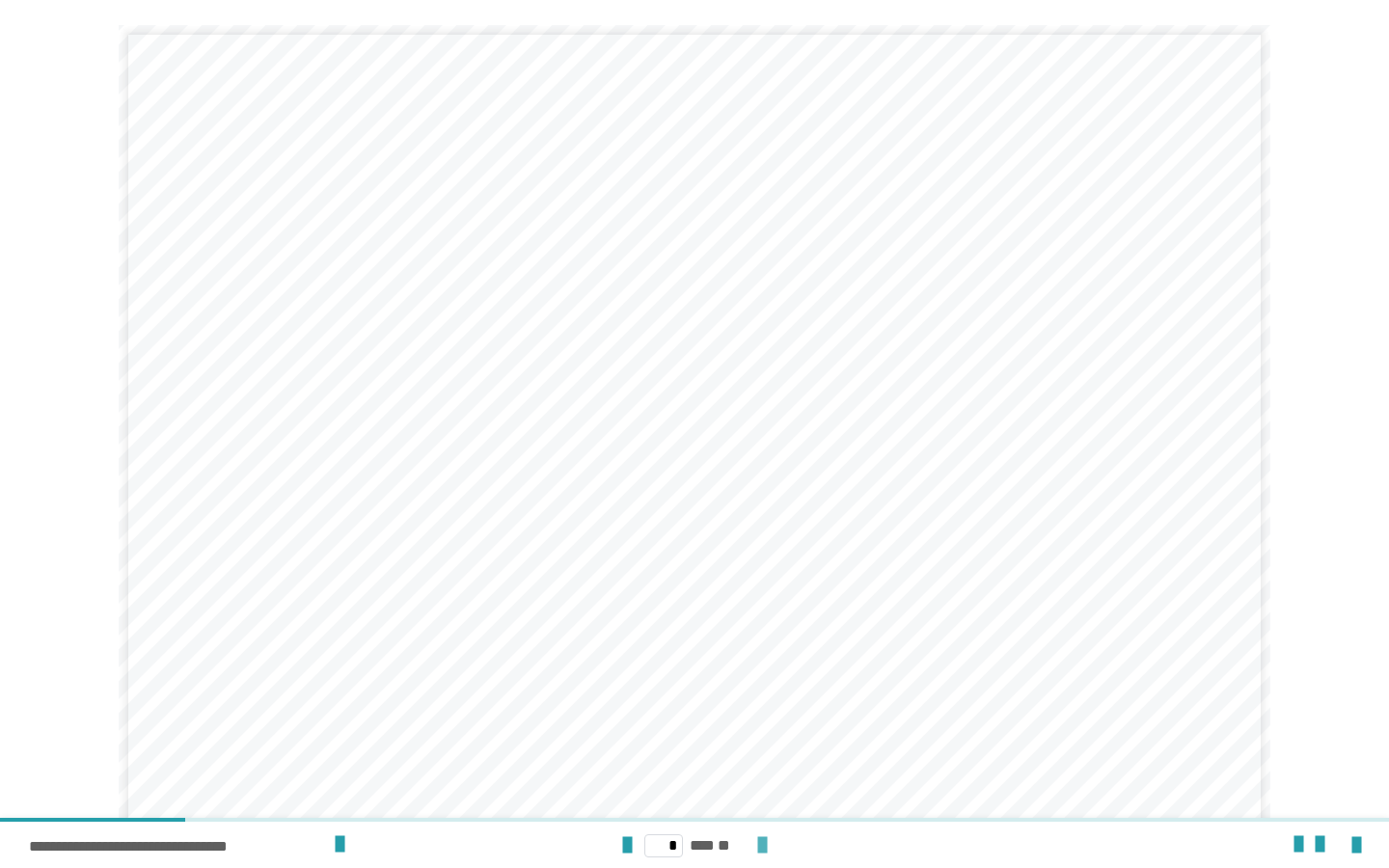 click at bounding box center [762, 846] 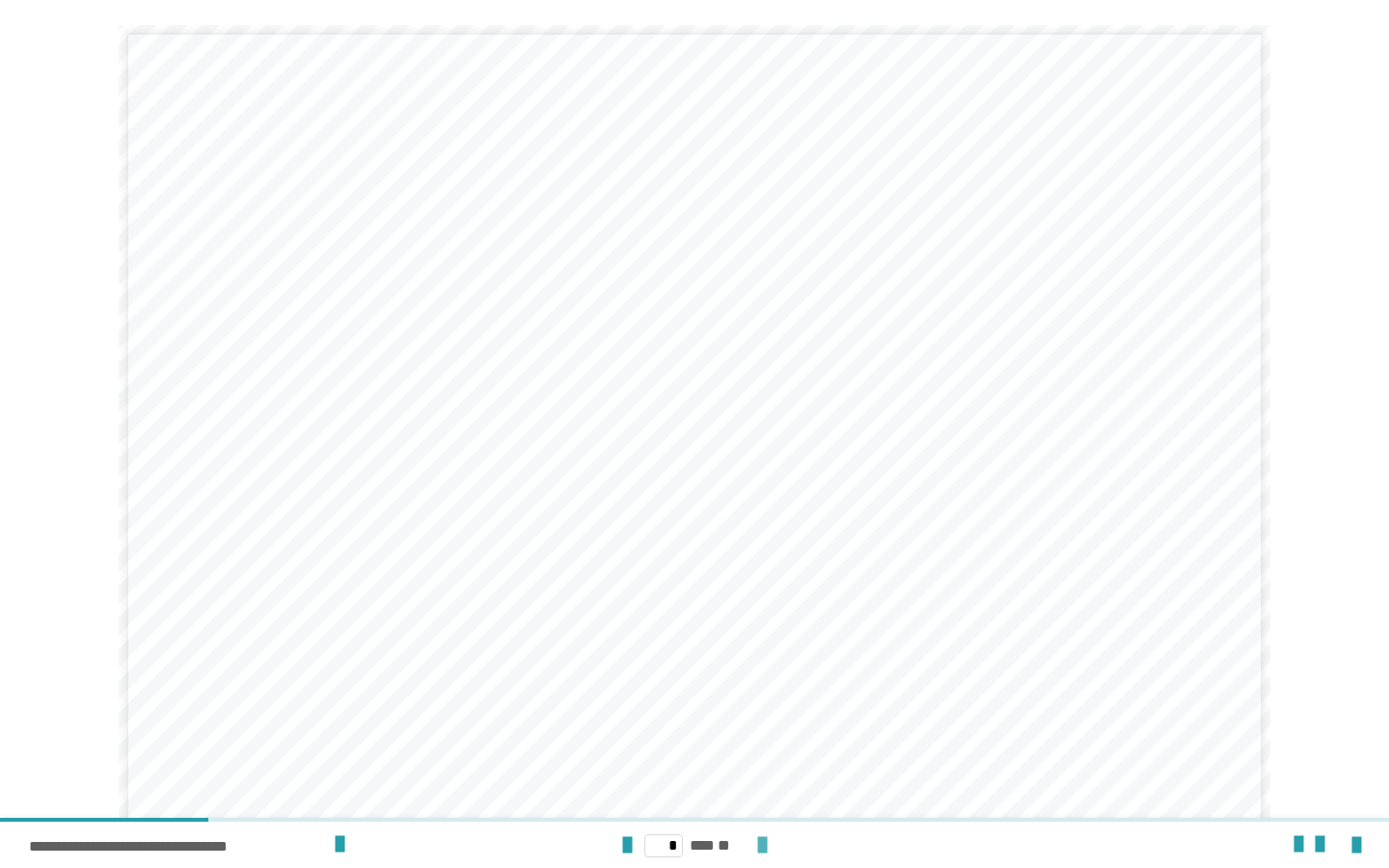 click at bounding box center (762, 846) 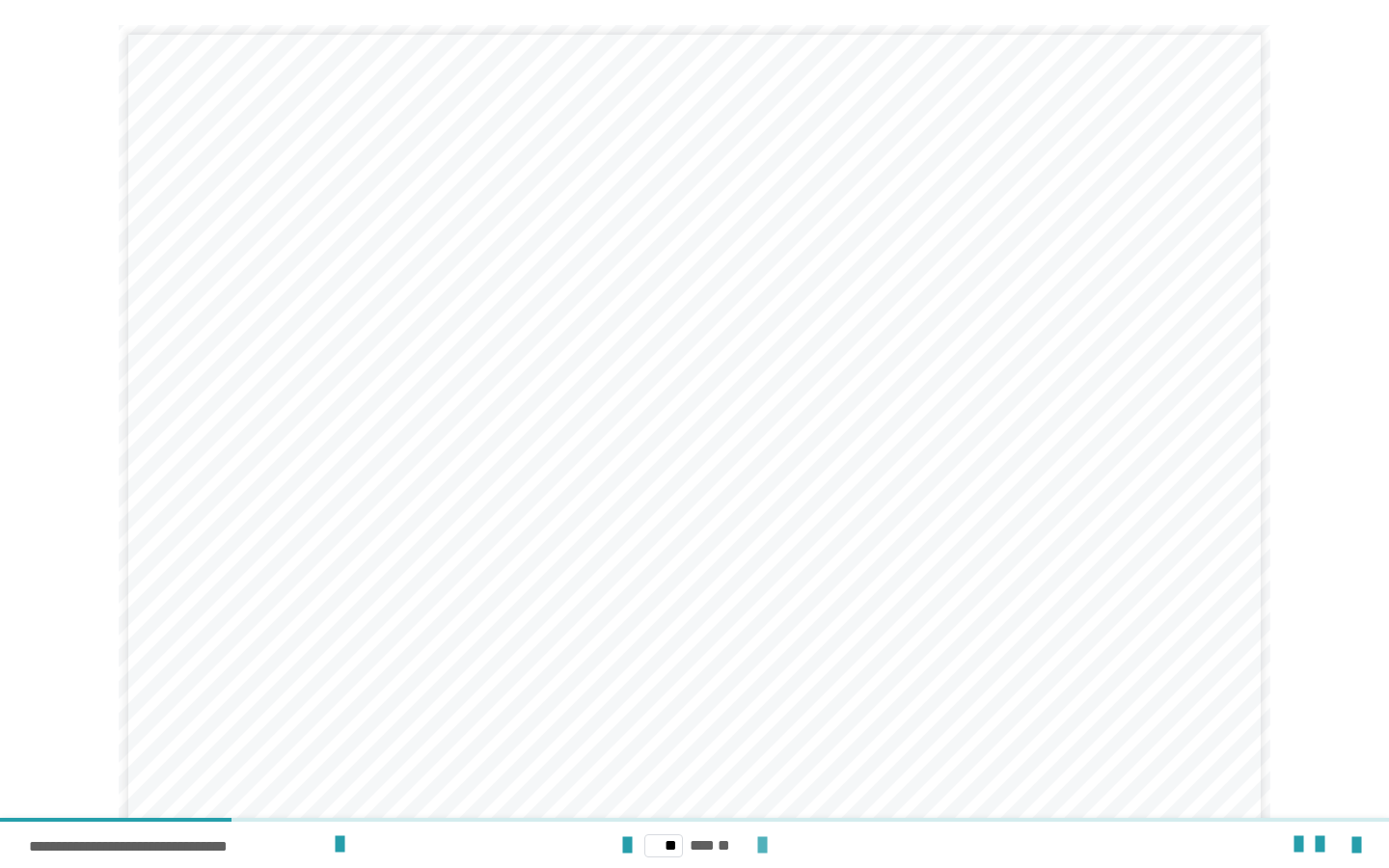 click at bounding box center [762, 846] 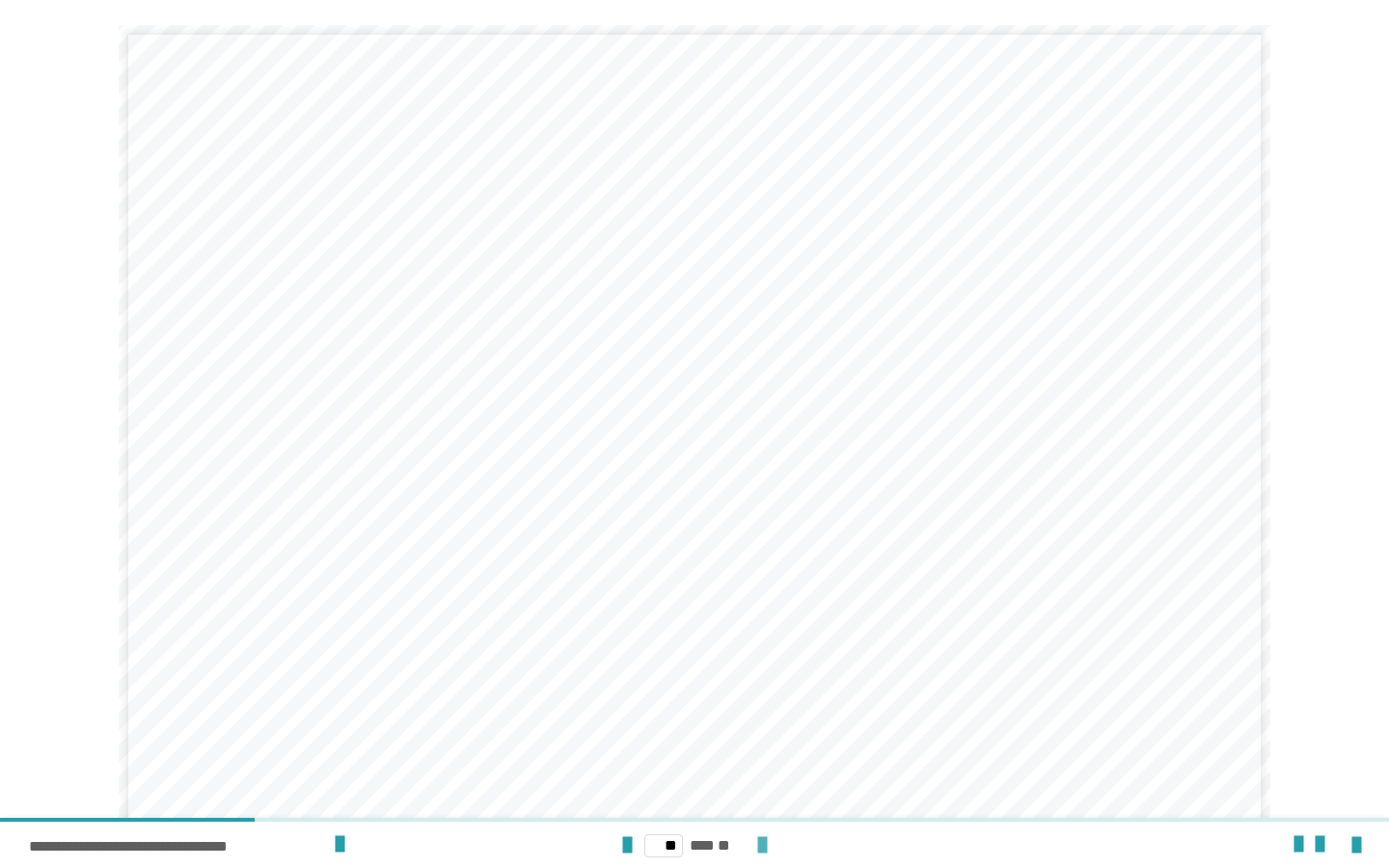 click at bounding box center (762, 846) 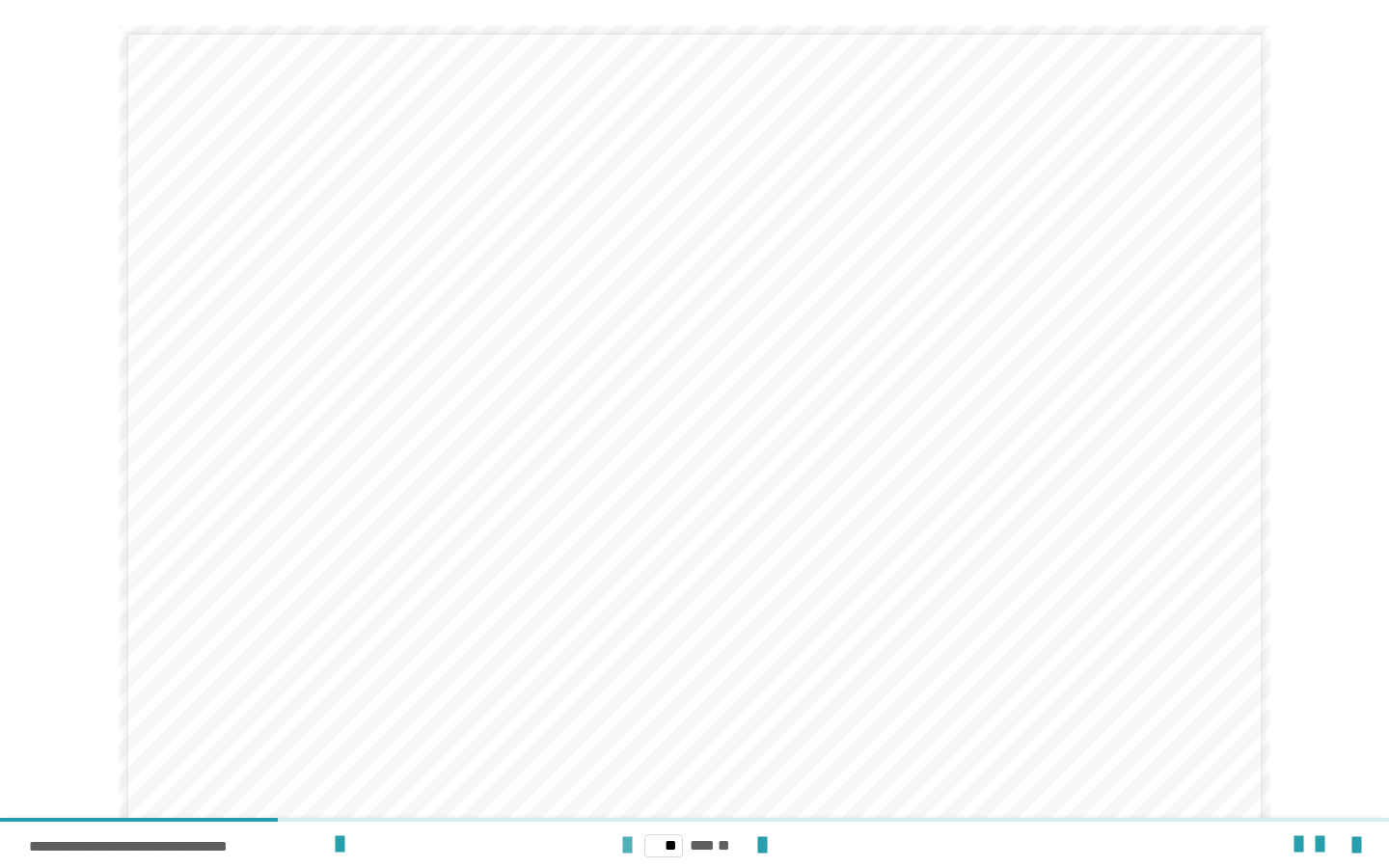 click at bounding box center (627, 846) 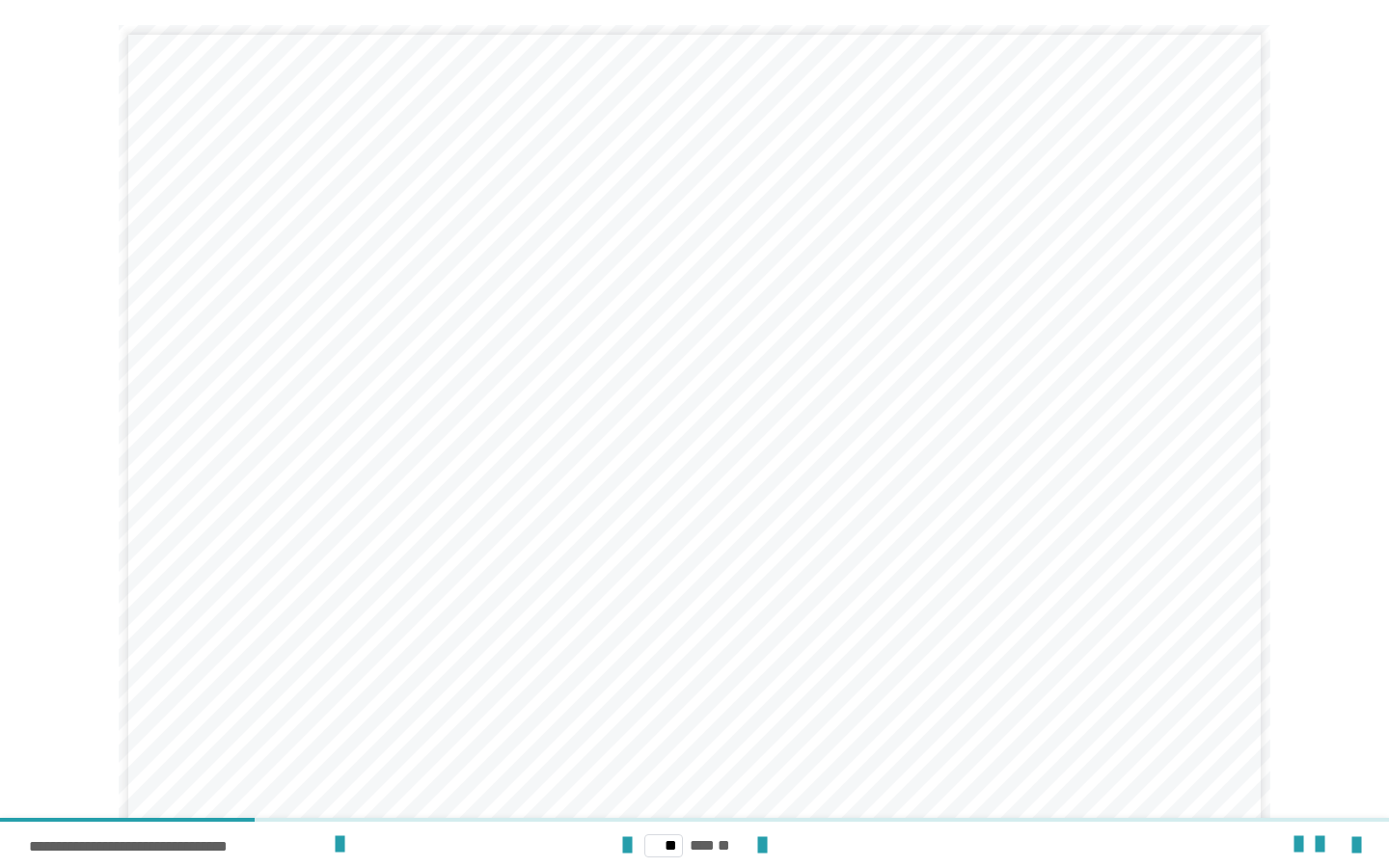 click on "** *** **" at bounding box center (694, 845) 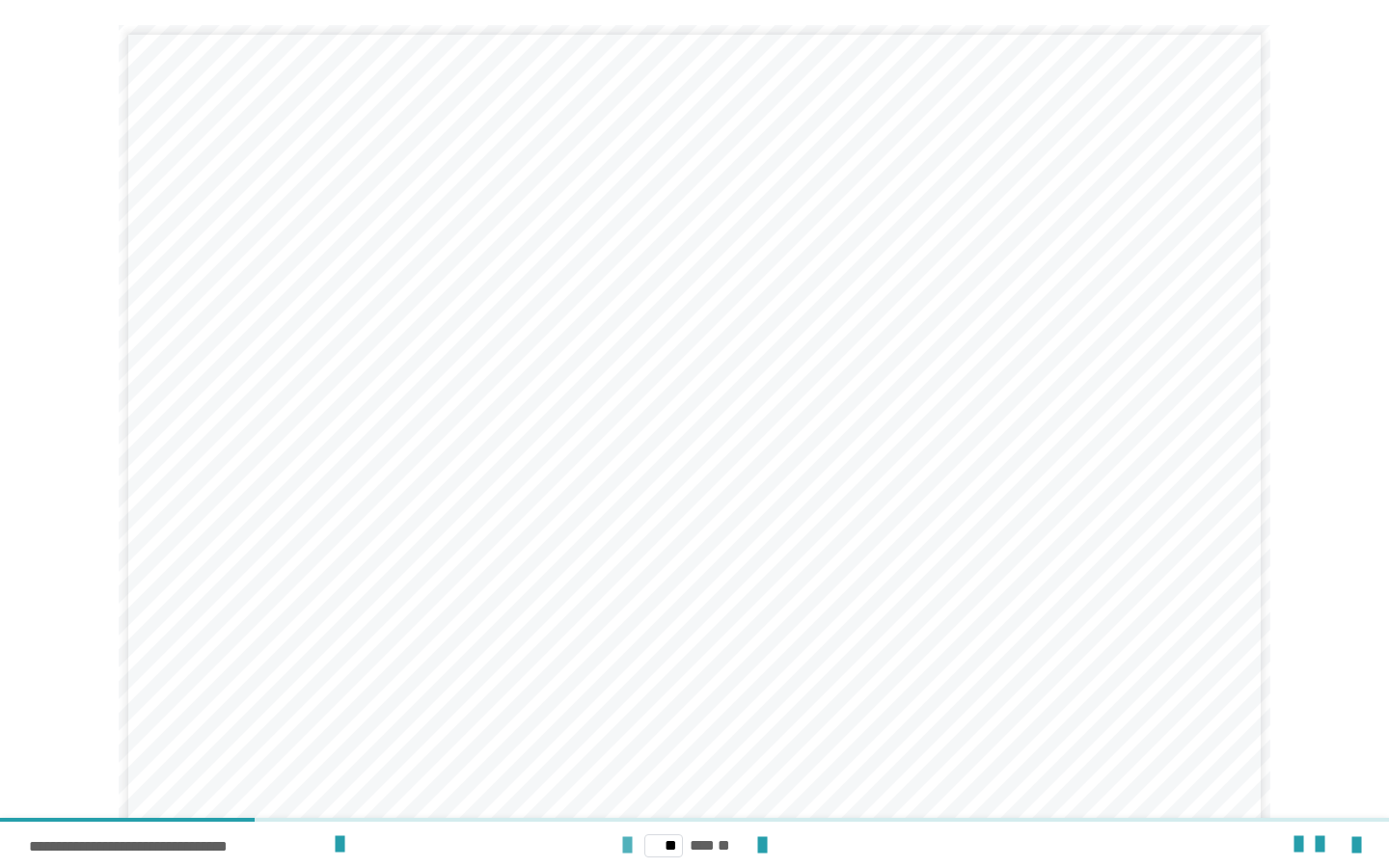 click at bounding box center [627, 846] 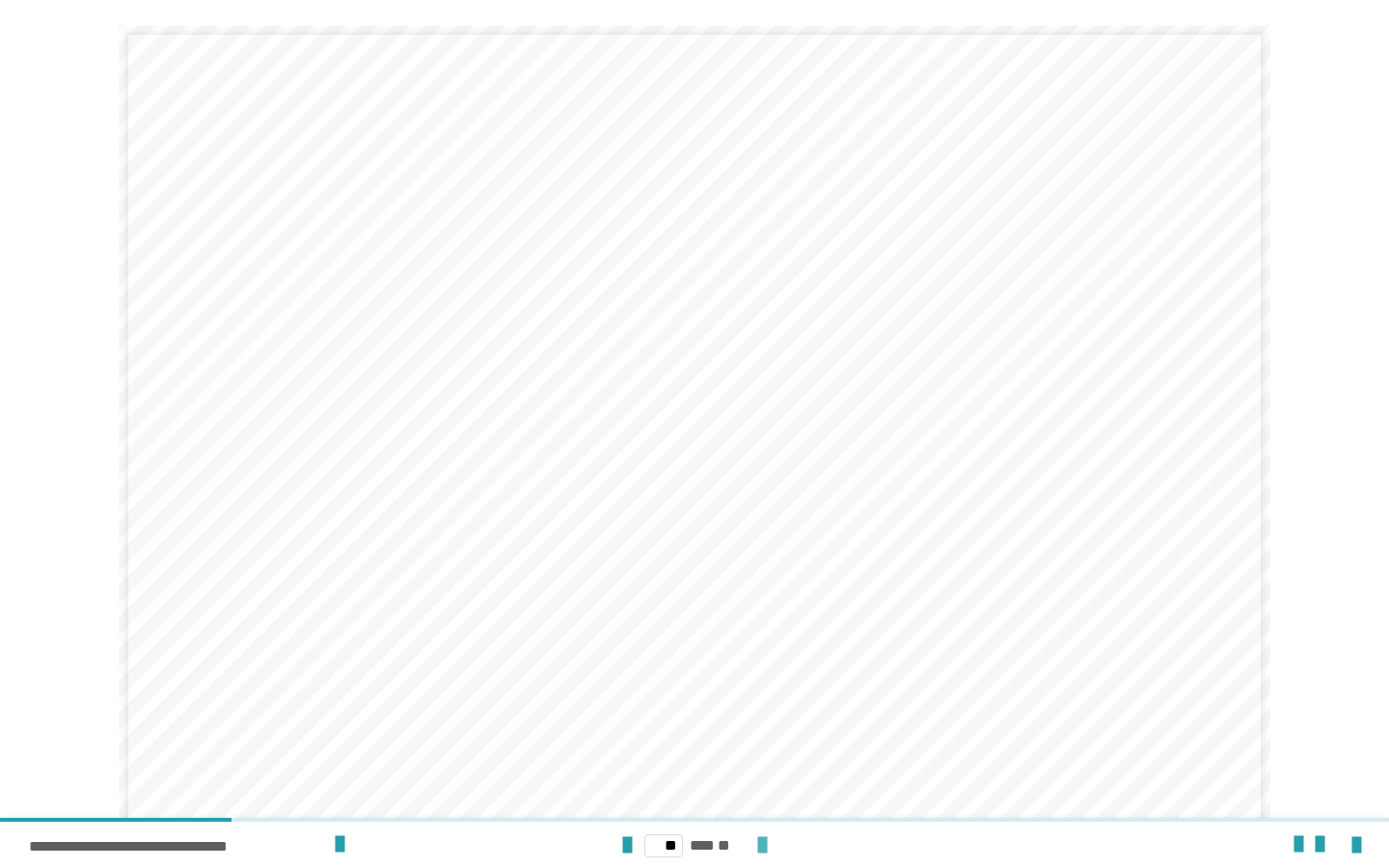click at bounding box center [762, 846] 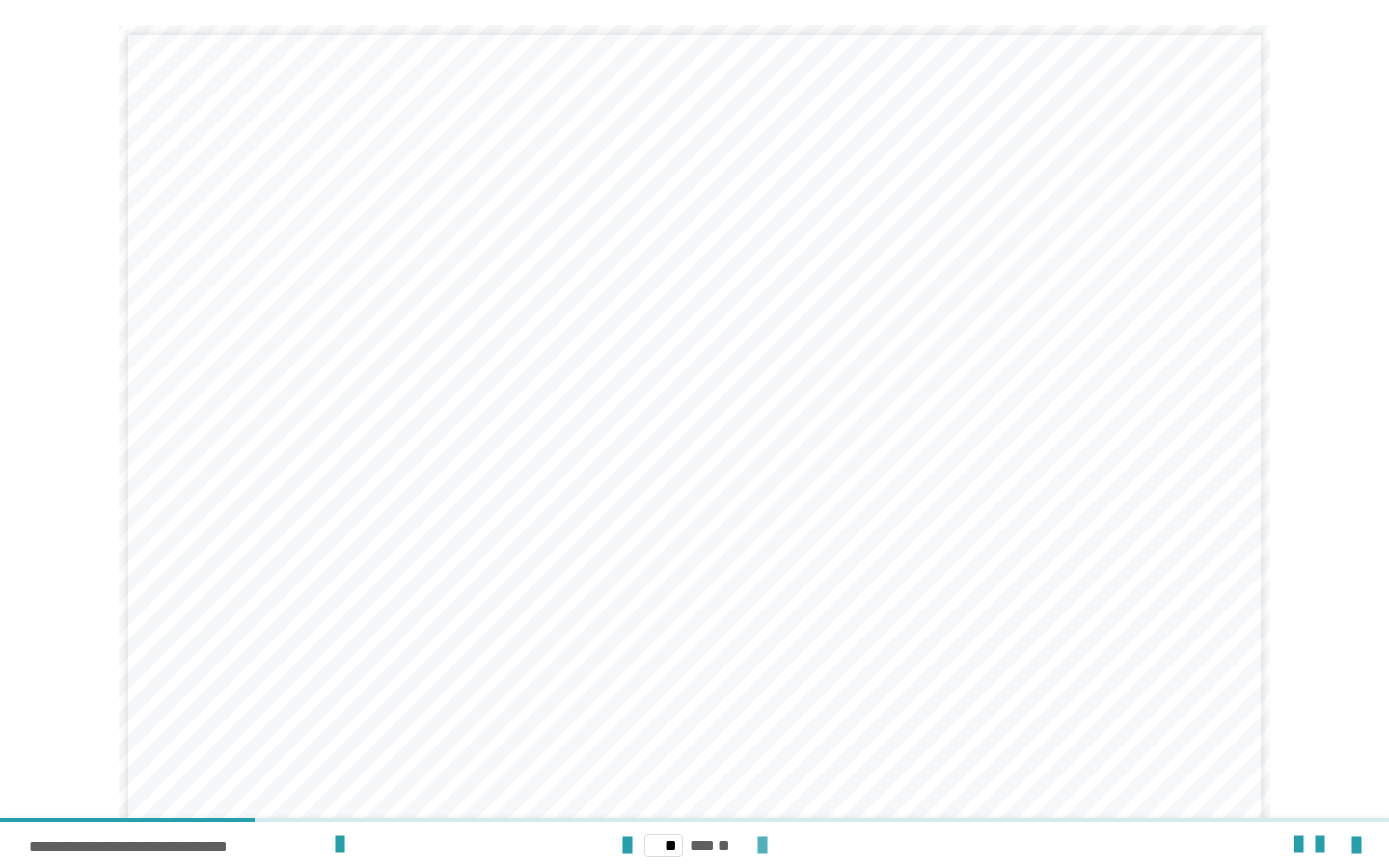 click at bounding box center [762, 846] 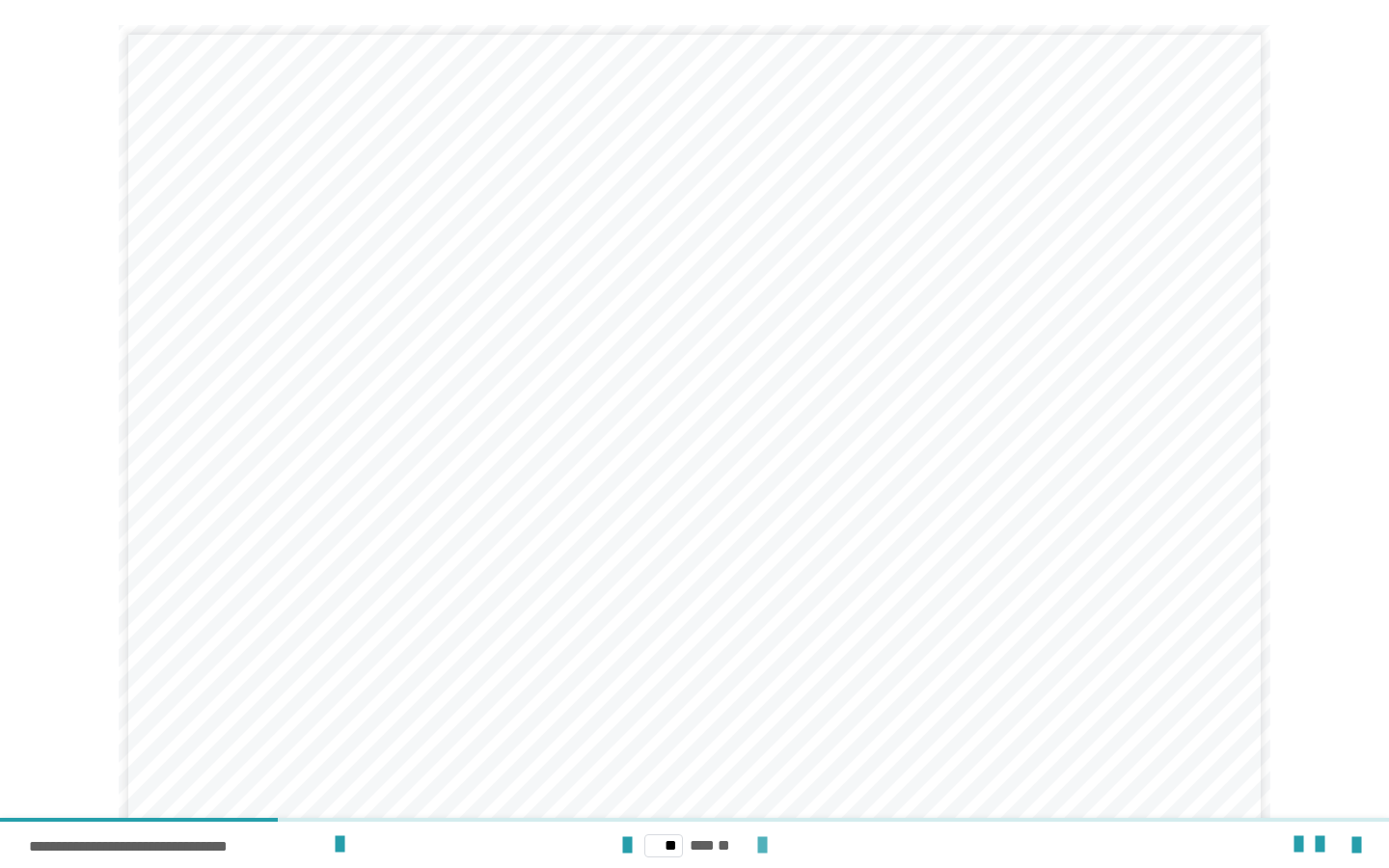 click at bounding box center (762, 846) 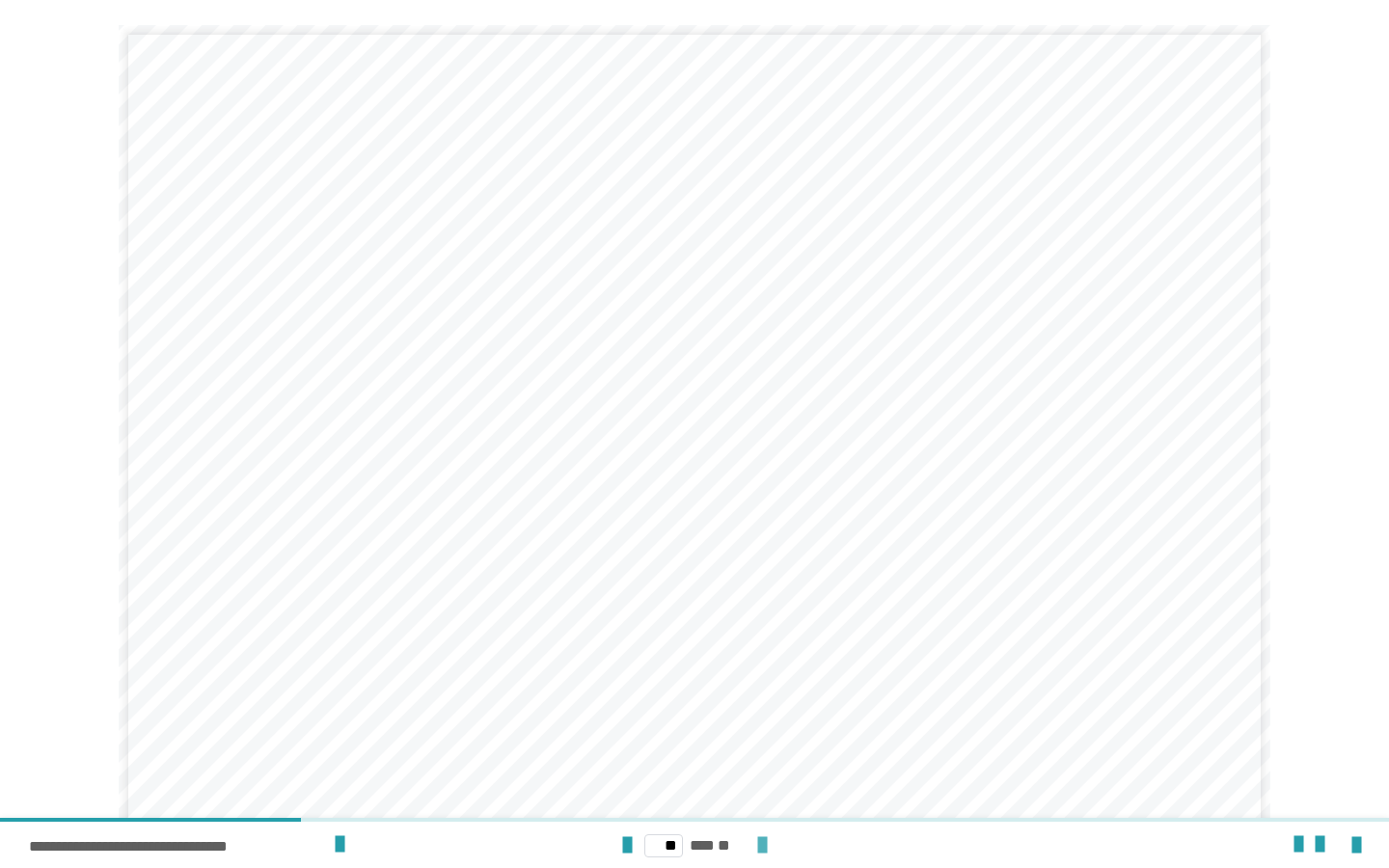 click at bounding box center (762, 846) 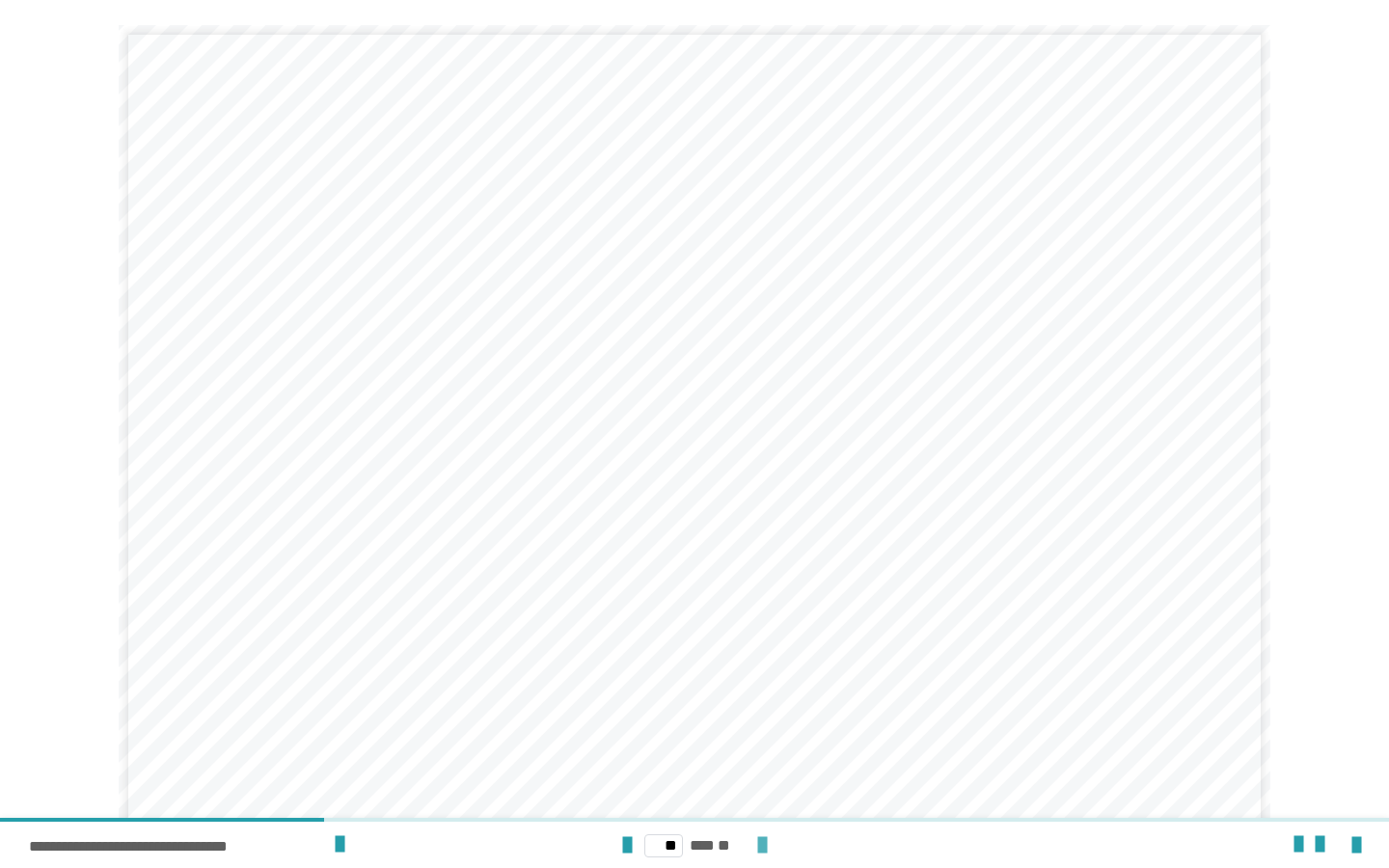 click at bounding box center [762, 846] 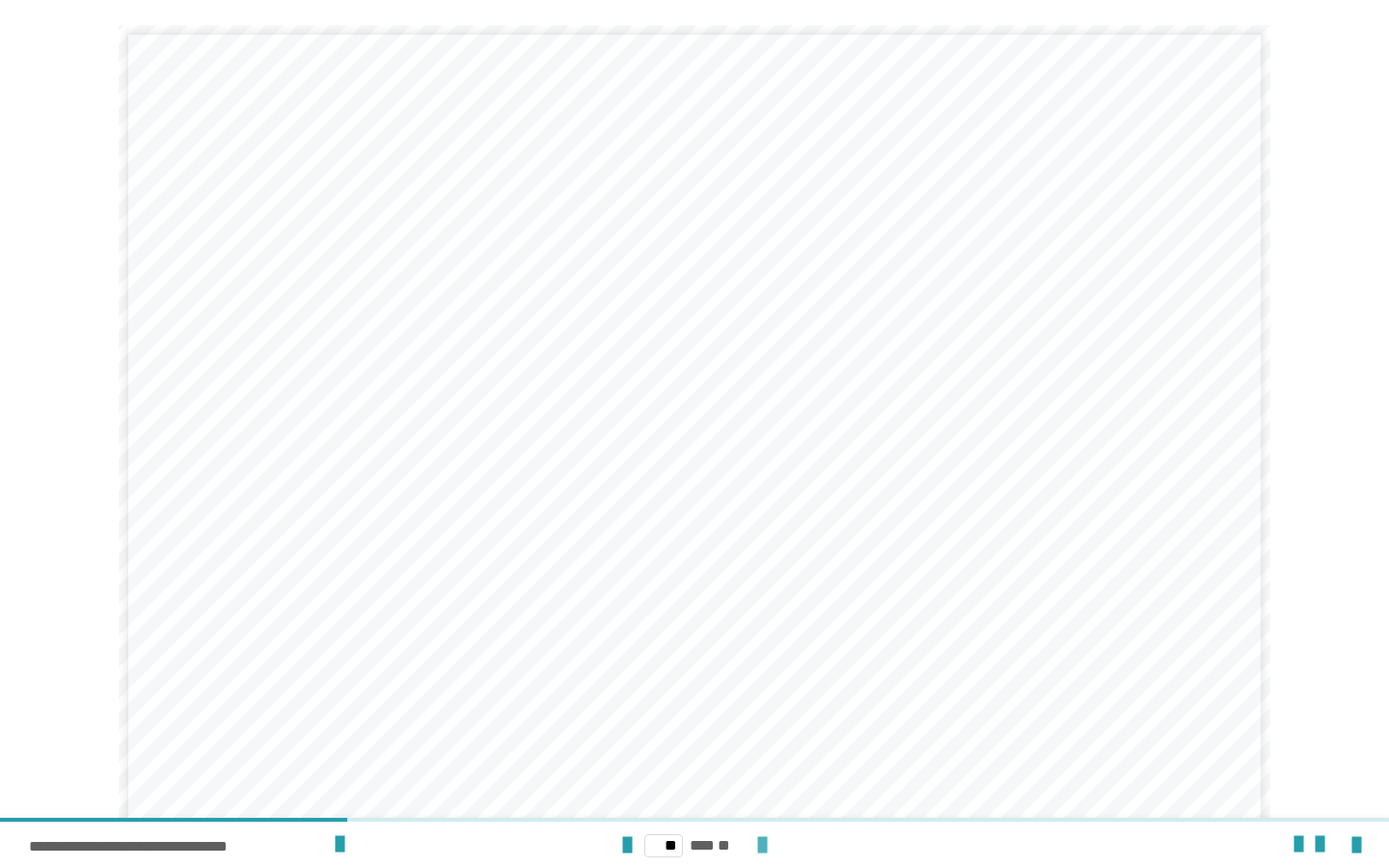 click at bounding box center [762, 846] 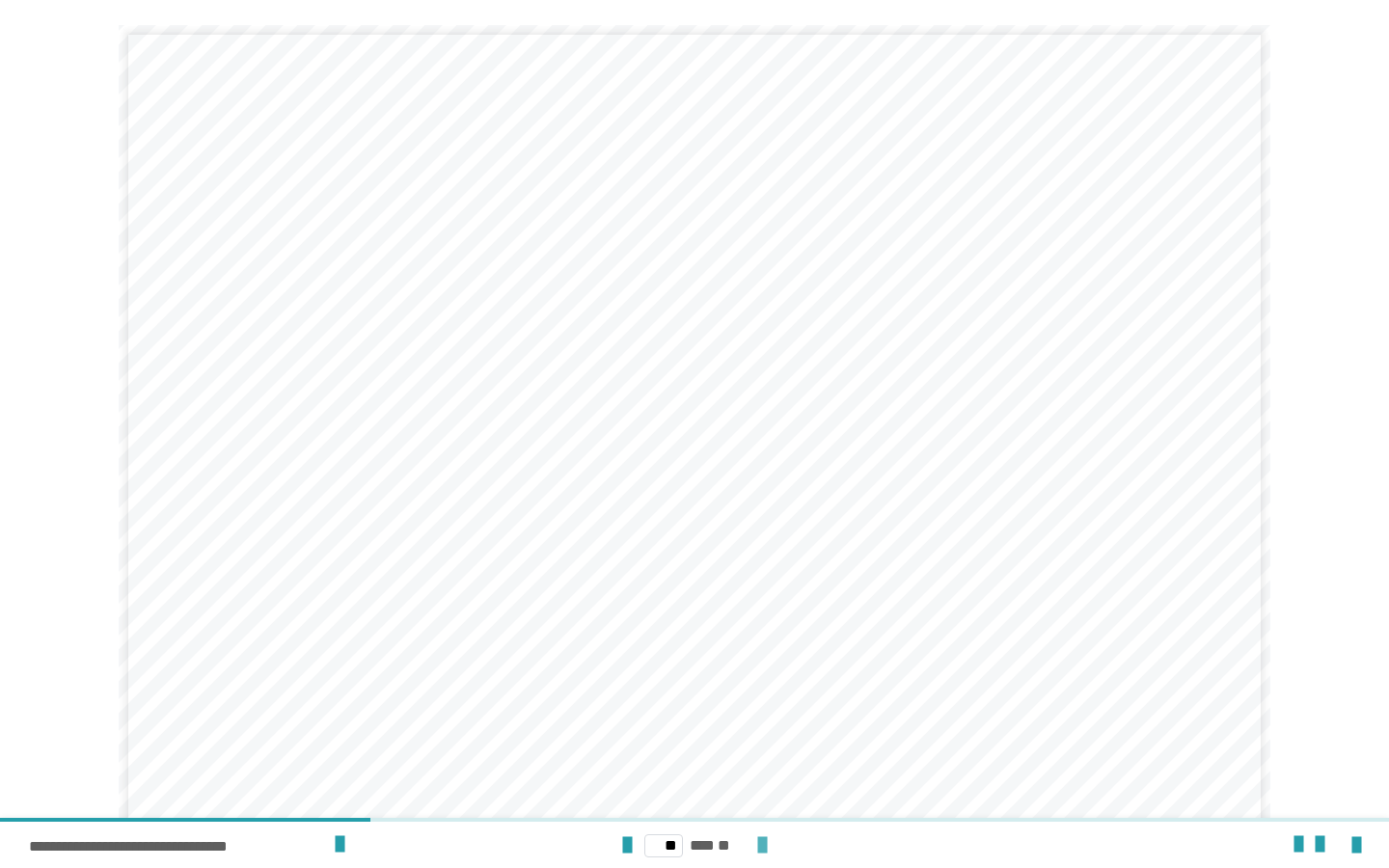 click at bounding box center [762, 846] 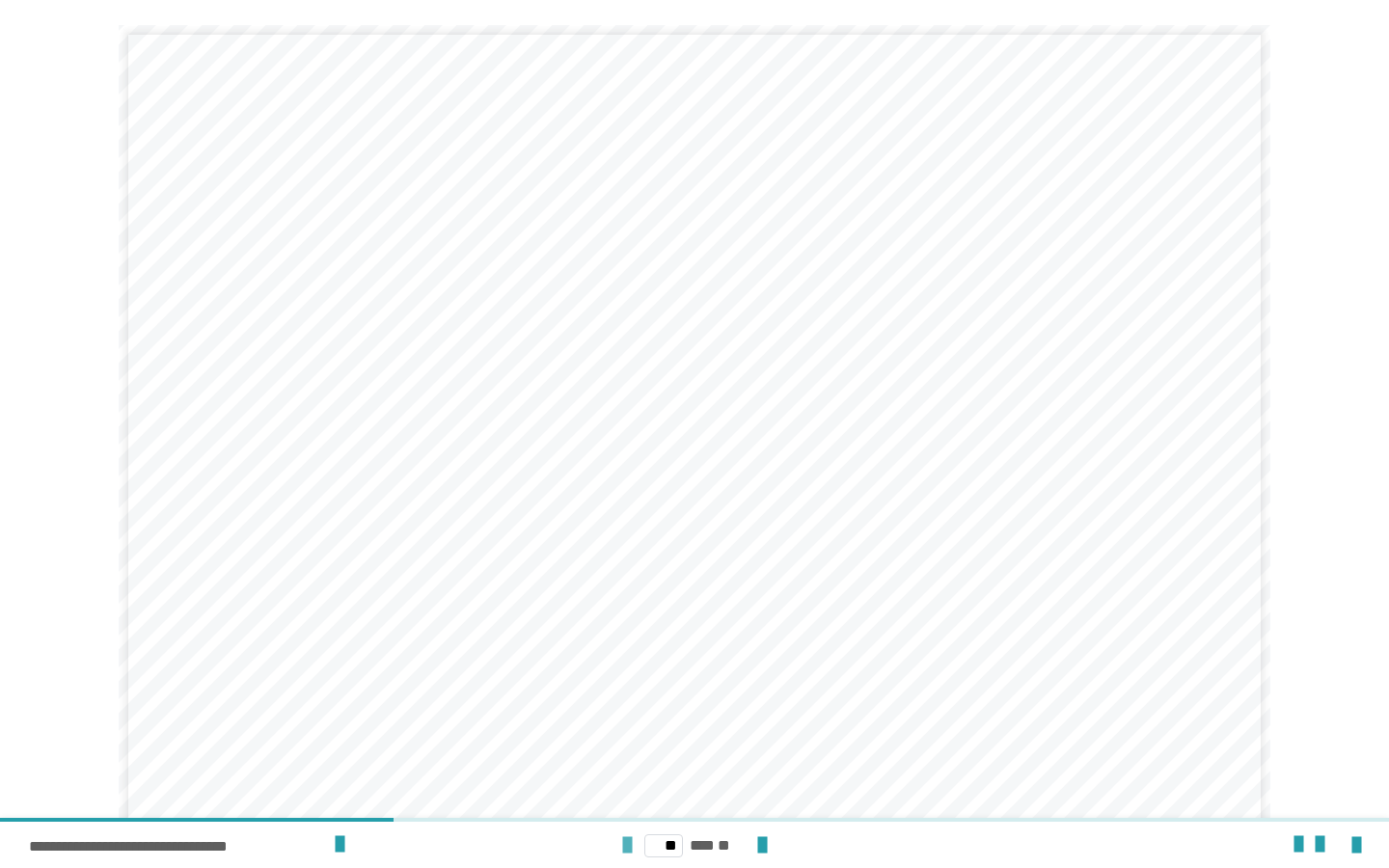 click at bounding box center (627, 846) 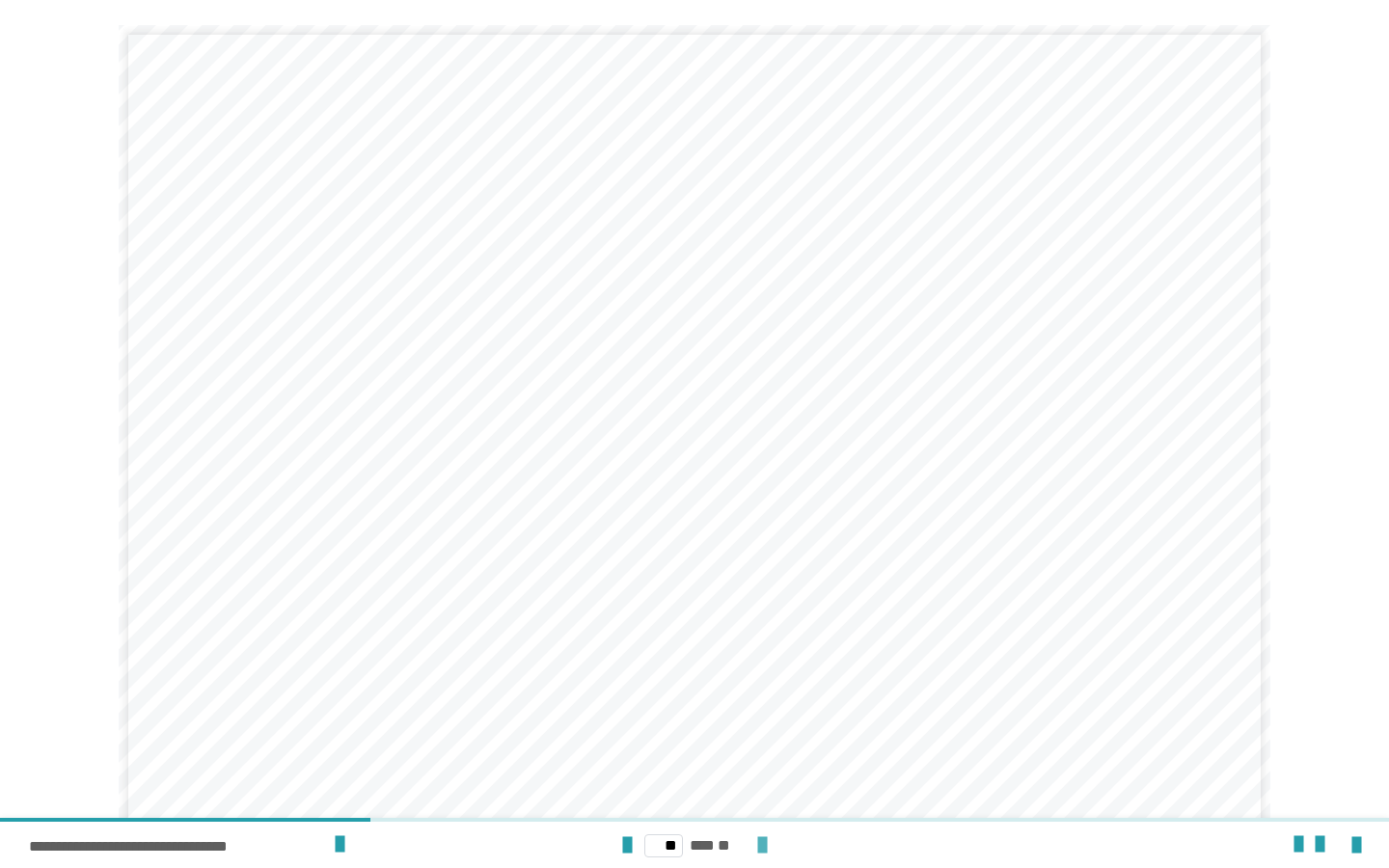 click at bounding box center [762, 846] 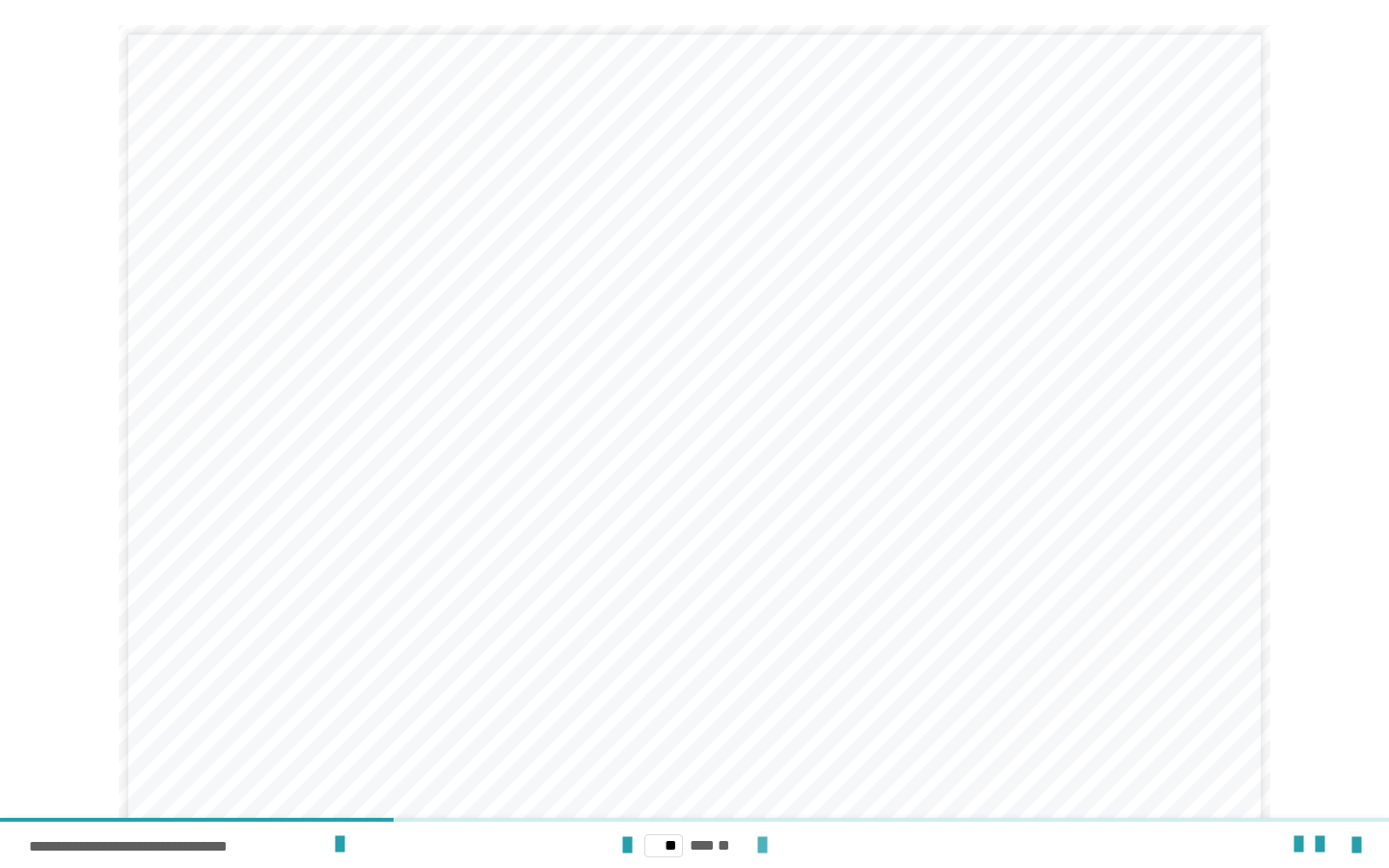 click at bounding box center (762, 846) 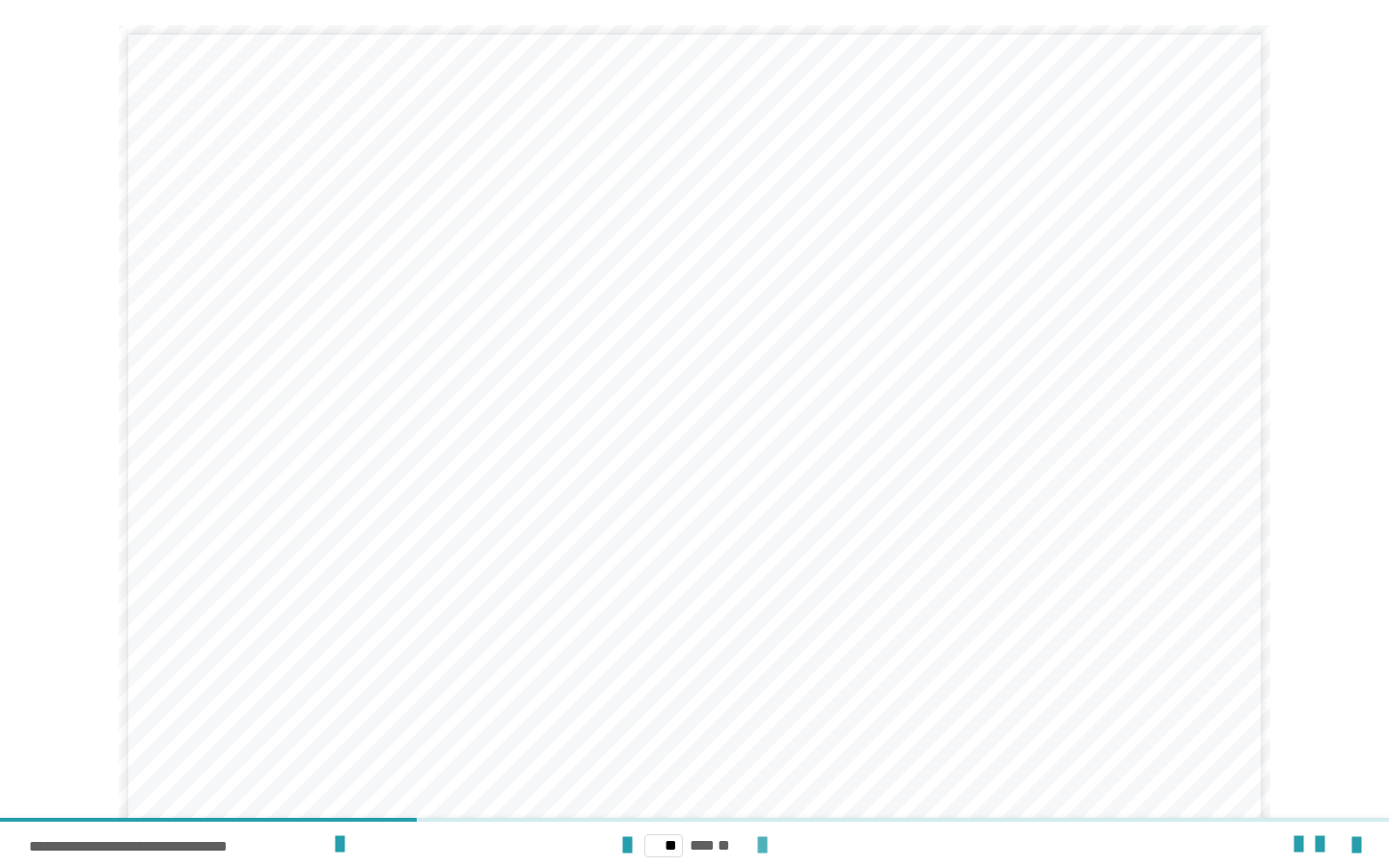 click at bounding box center [762, 846] 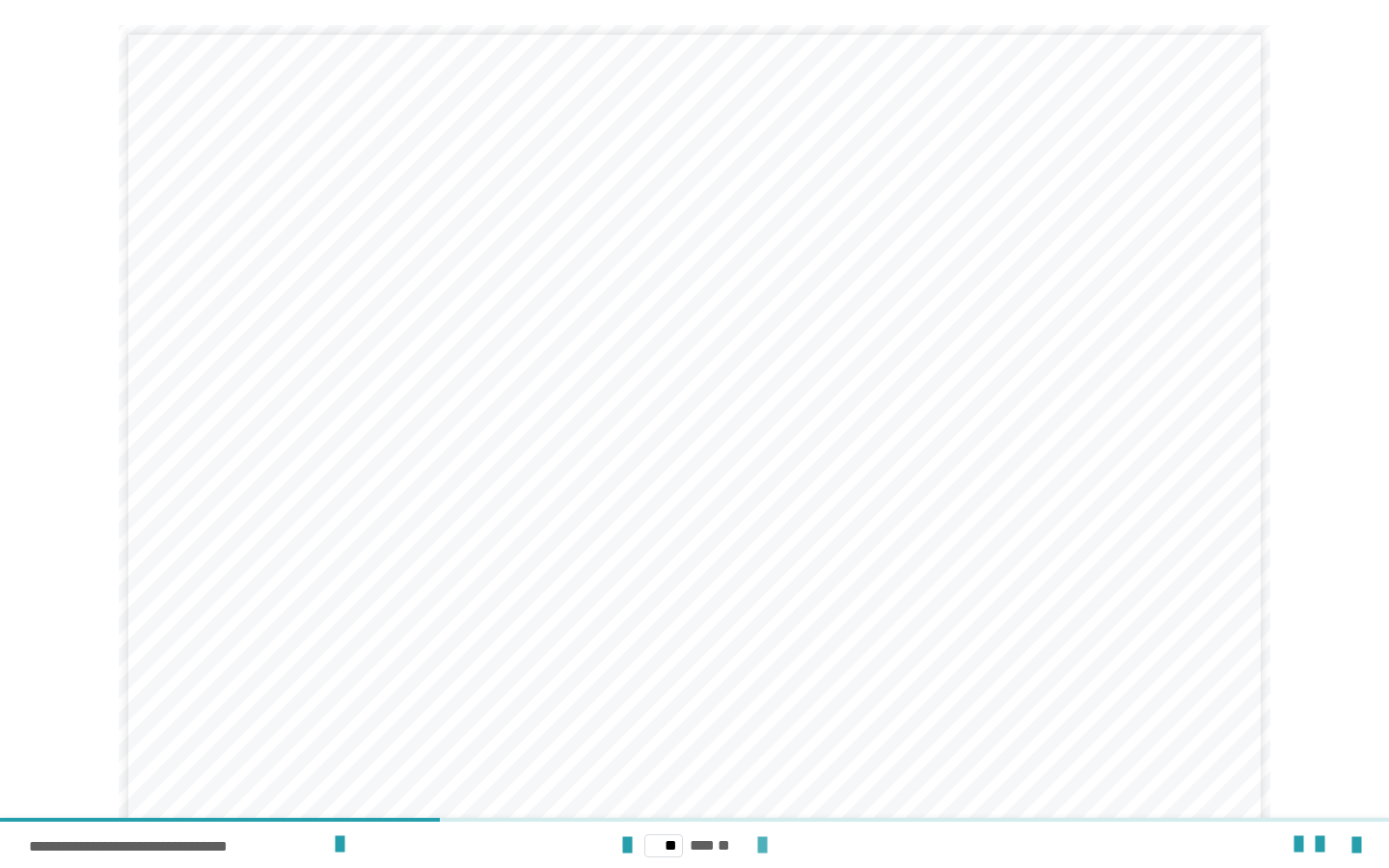 click at bounding box center [762, 846] 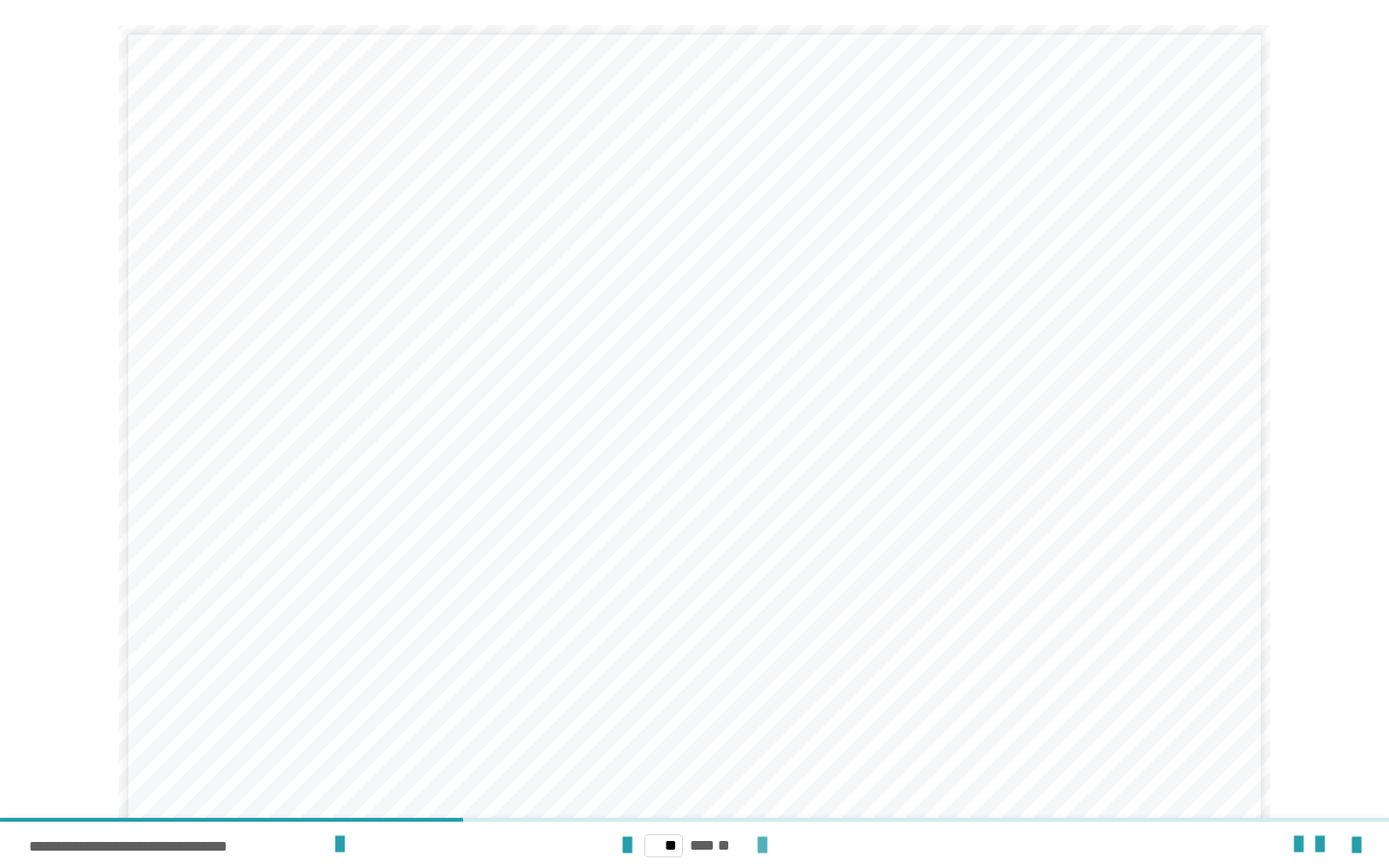 click at bounding box center (762, 846) 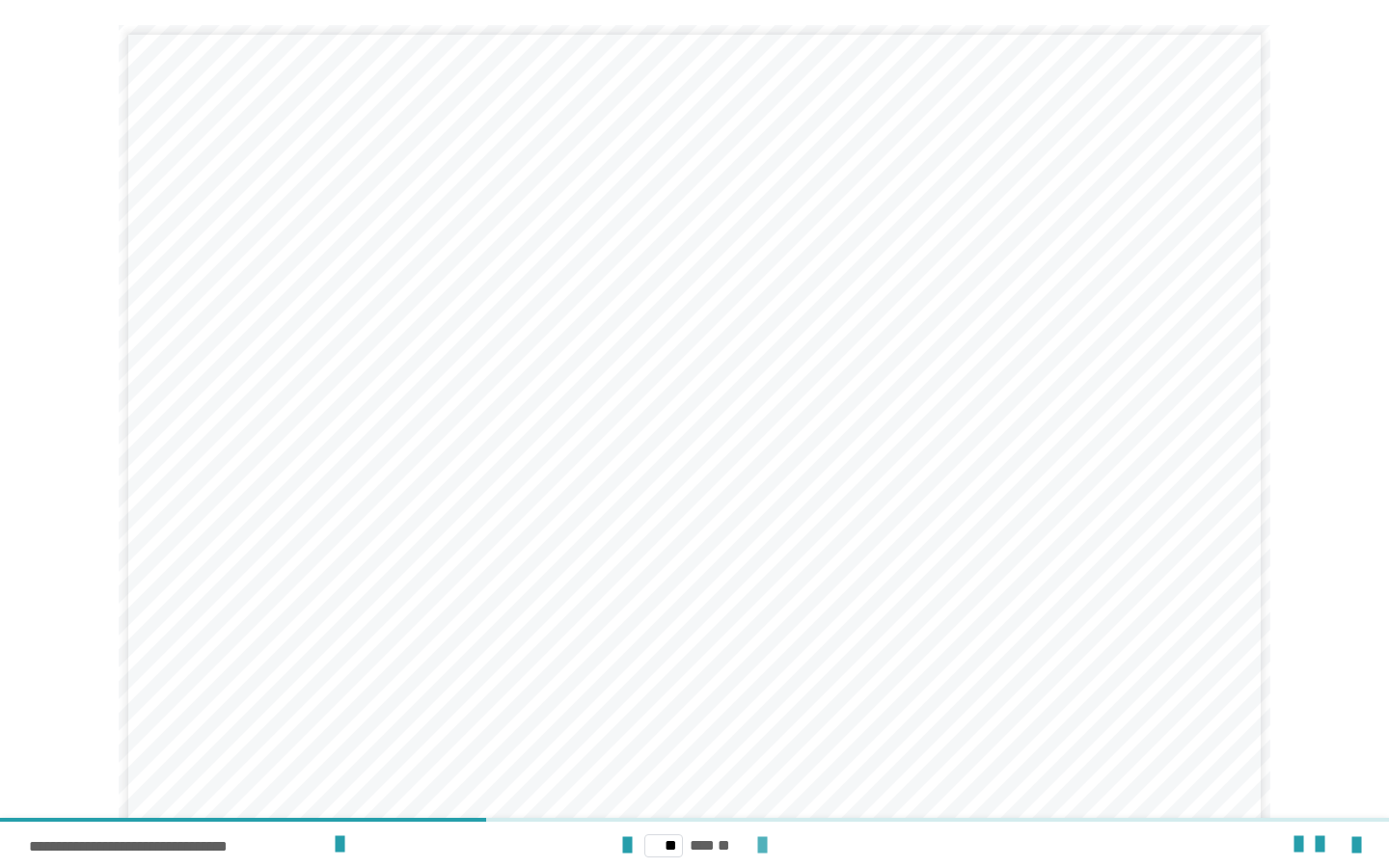 click at bounding box center [762, 846] 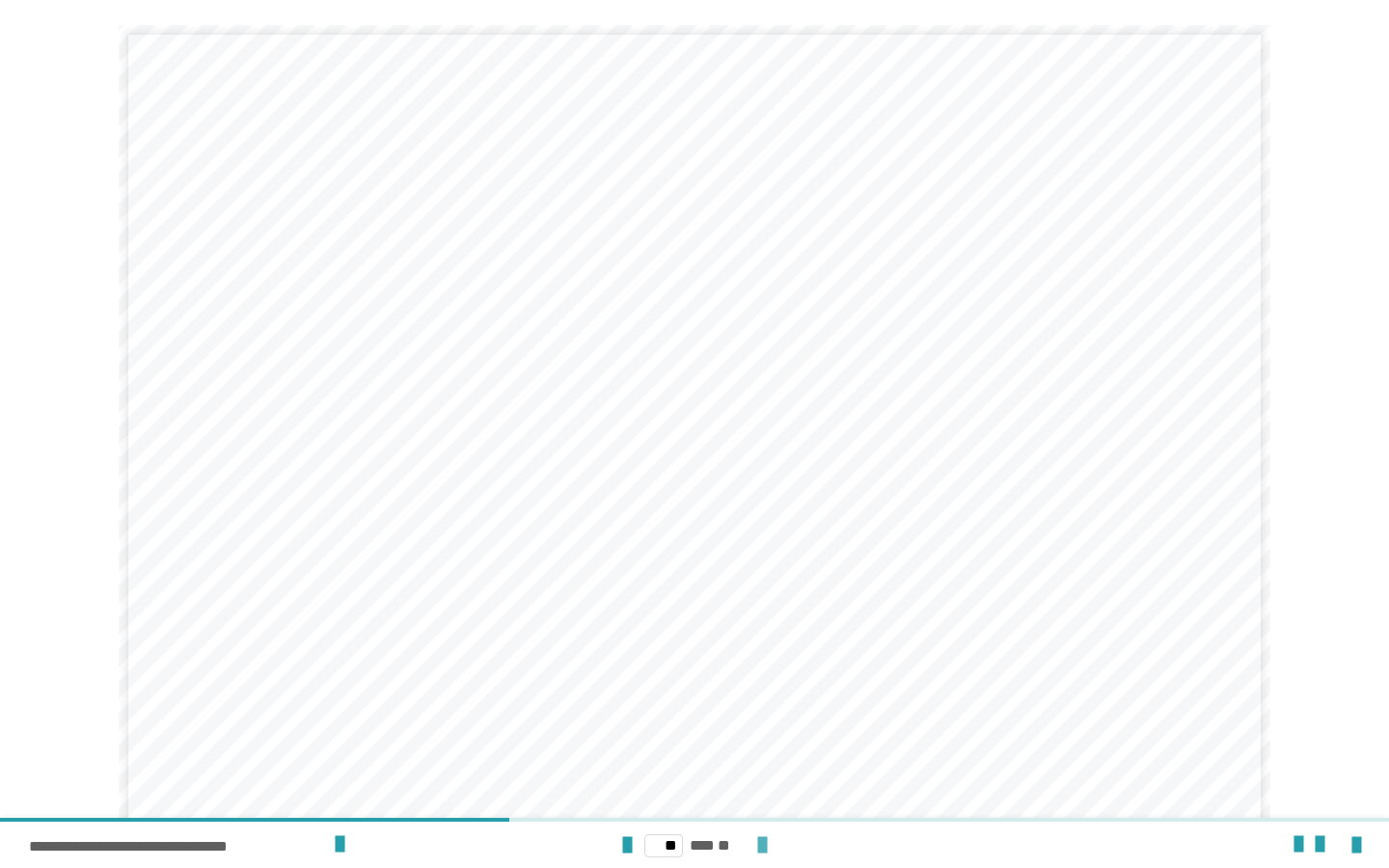 click at bounding box center (762, 846) 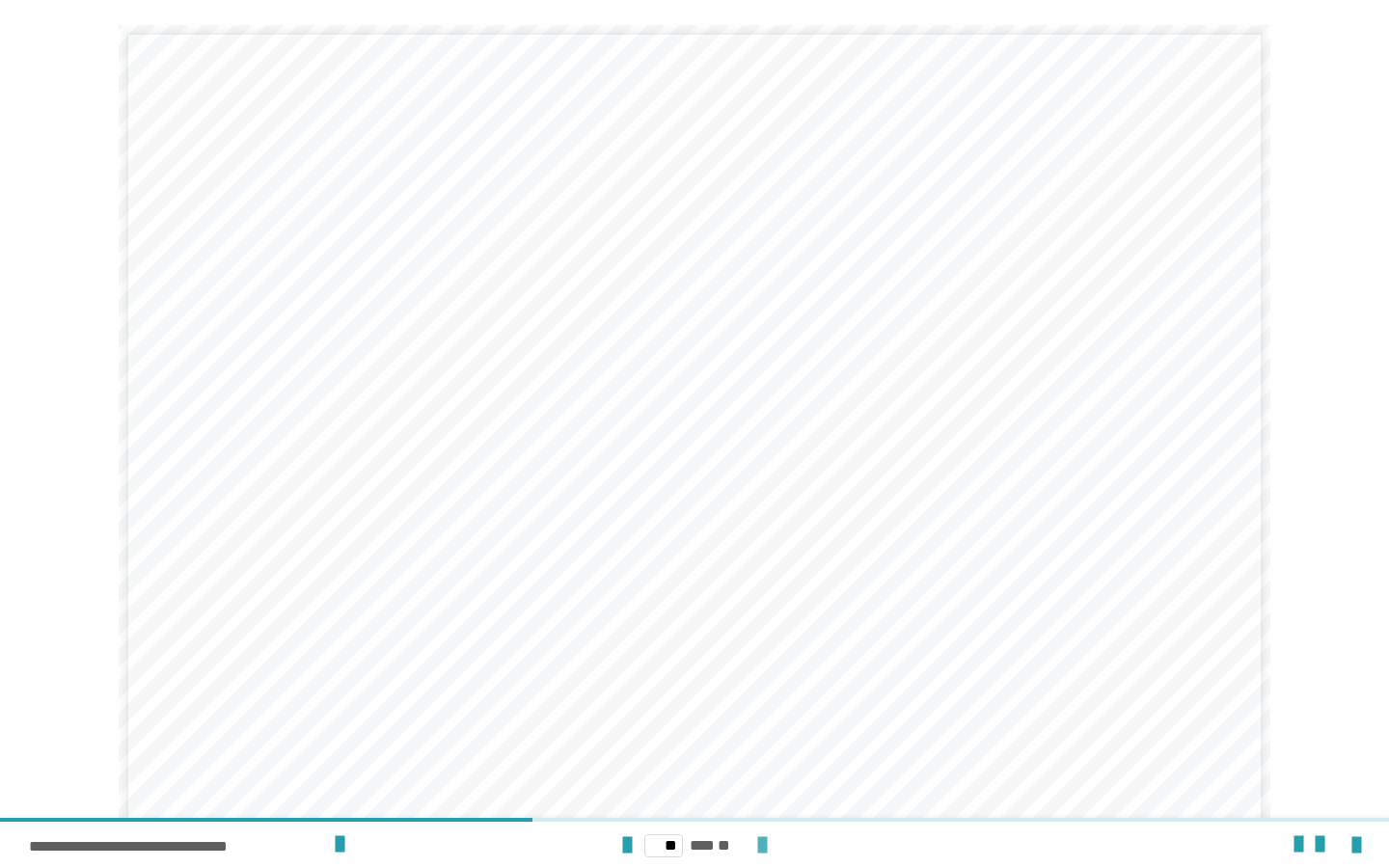 click at bounding box center [762, 846] 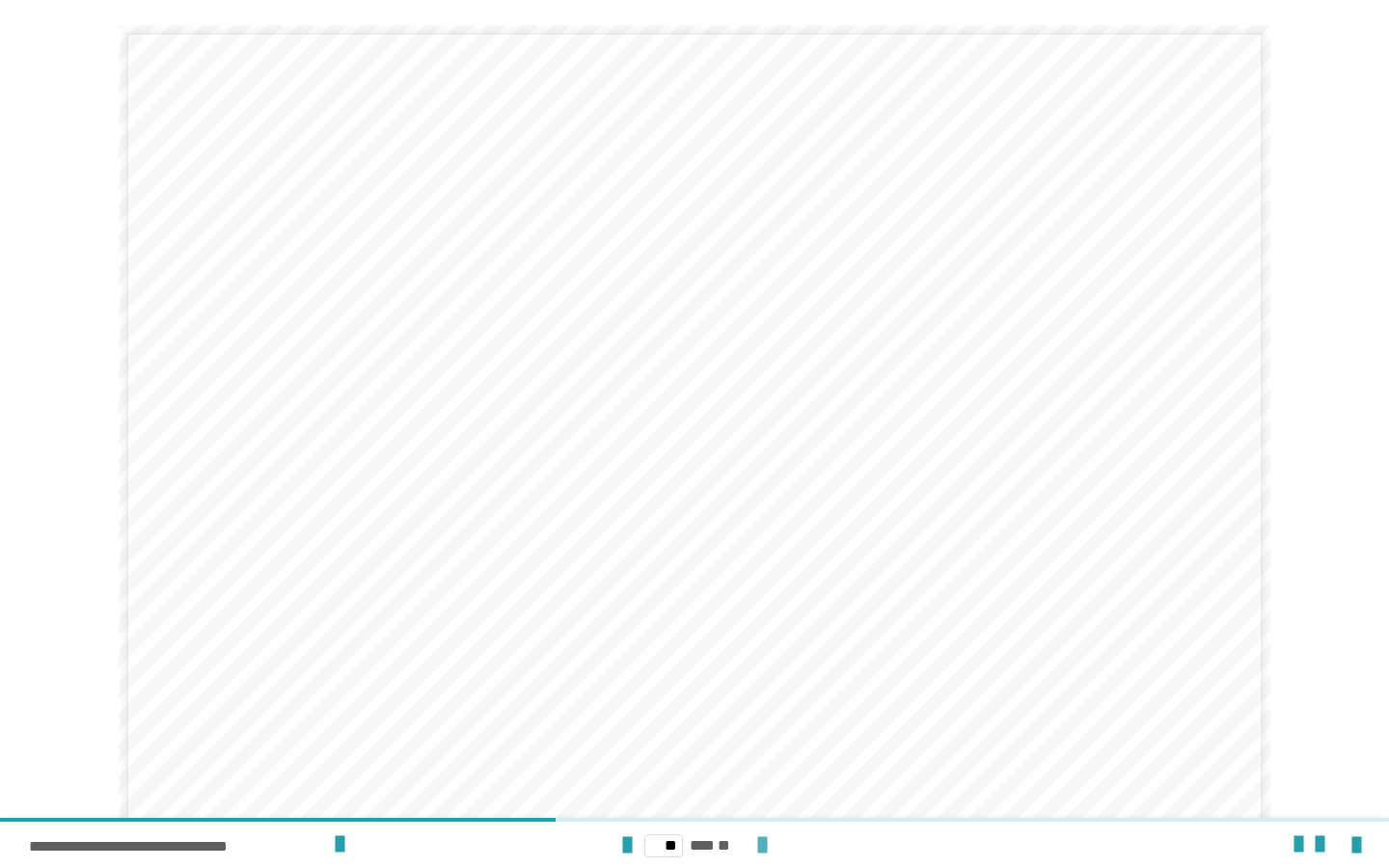 click at bounding box center (762, 846) 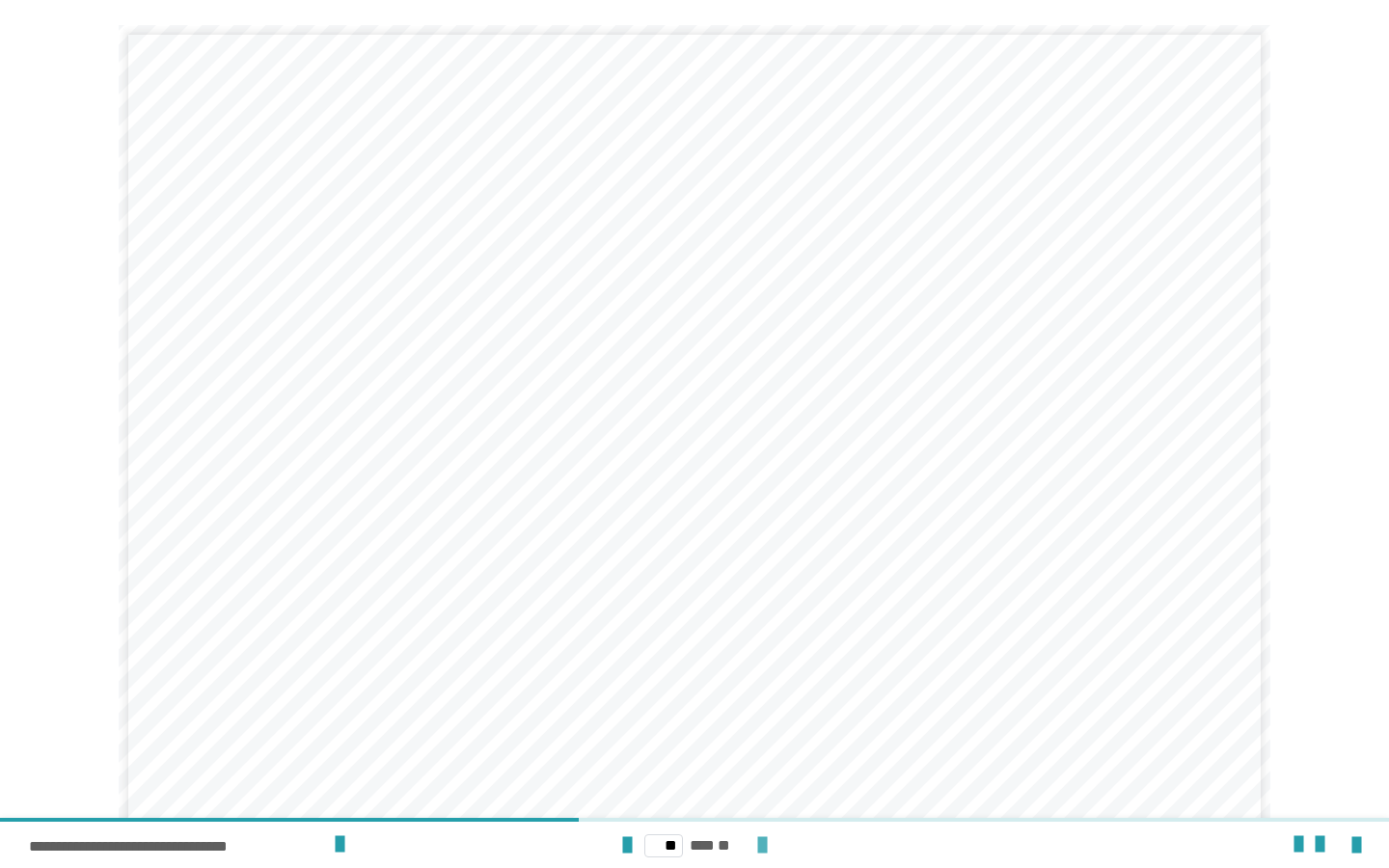 click at bounding box center [762, 846] 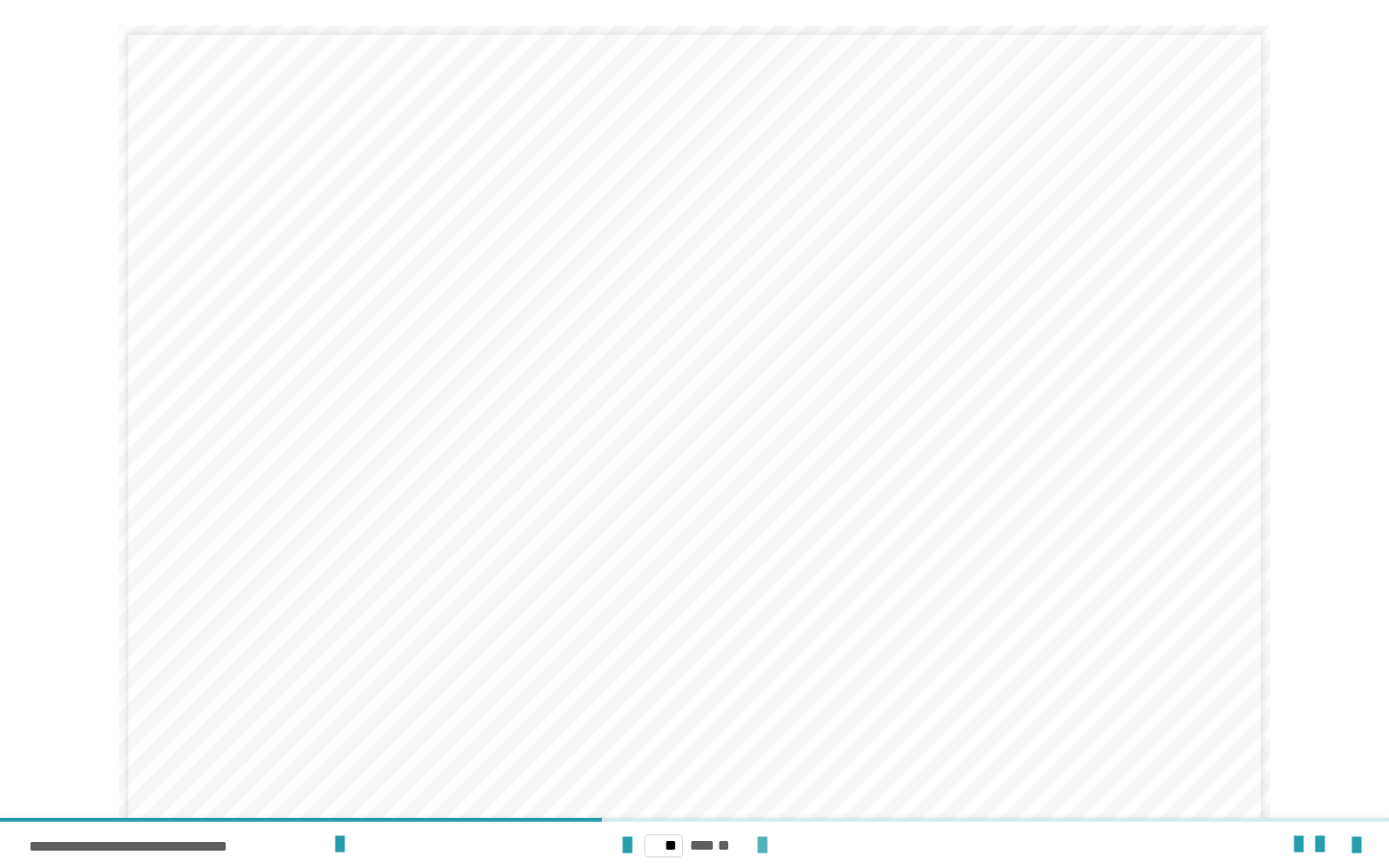 click at bounding box center [762, 846] 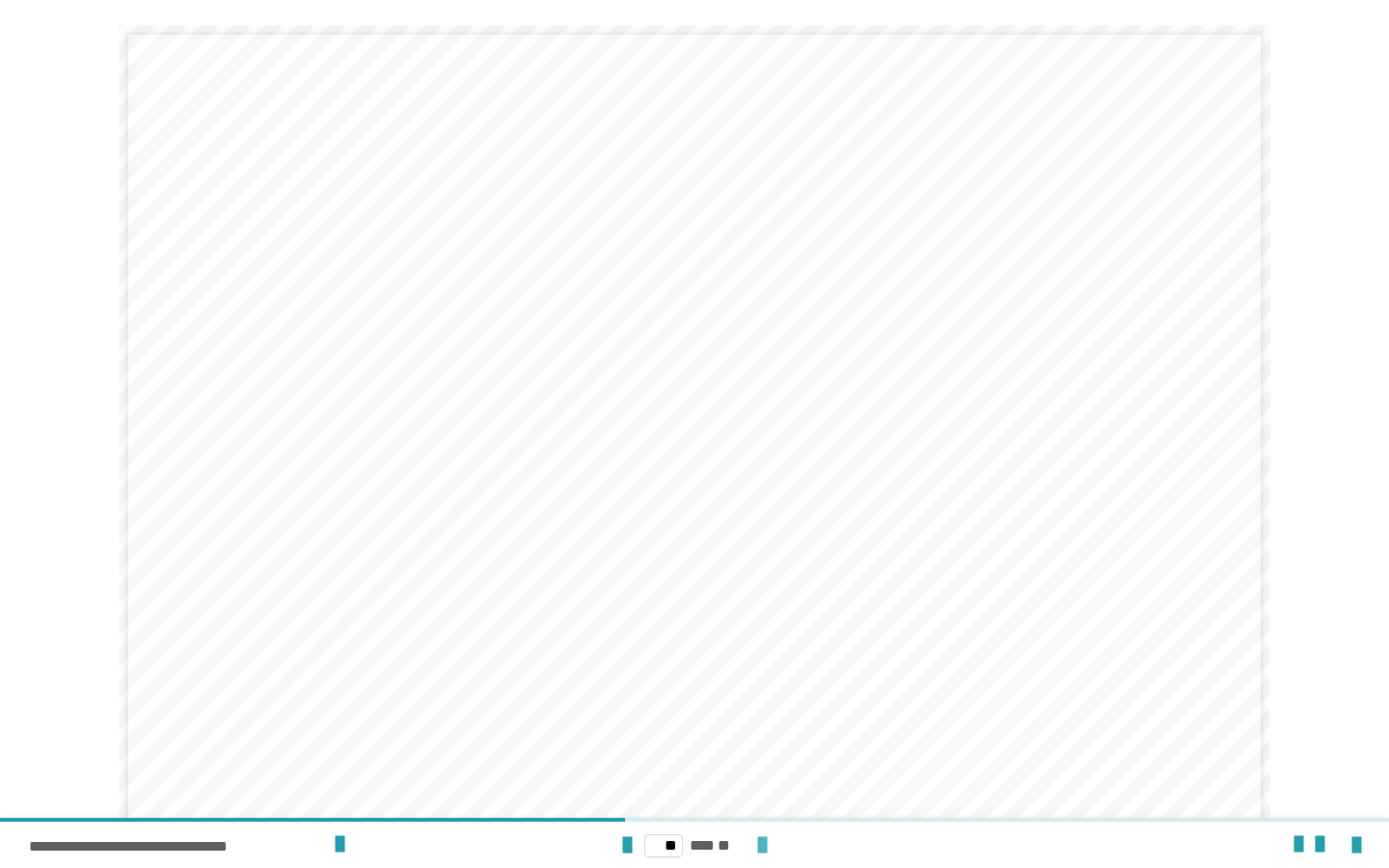 click at bounding box center (762, 846) 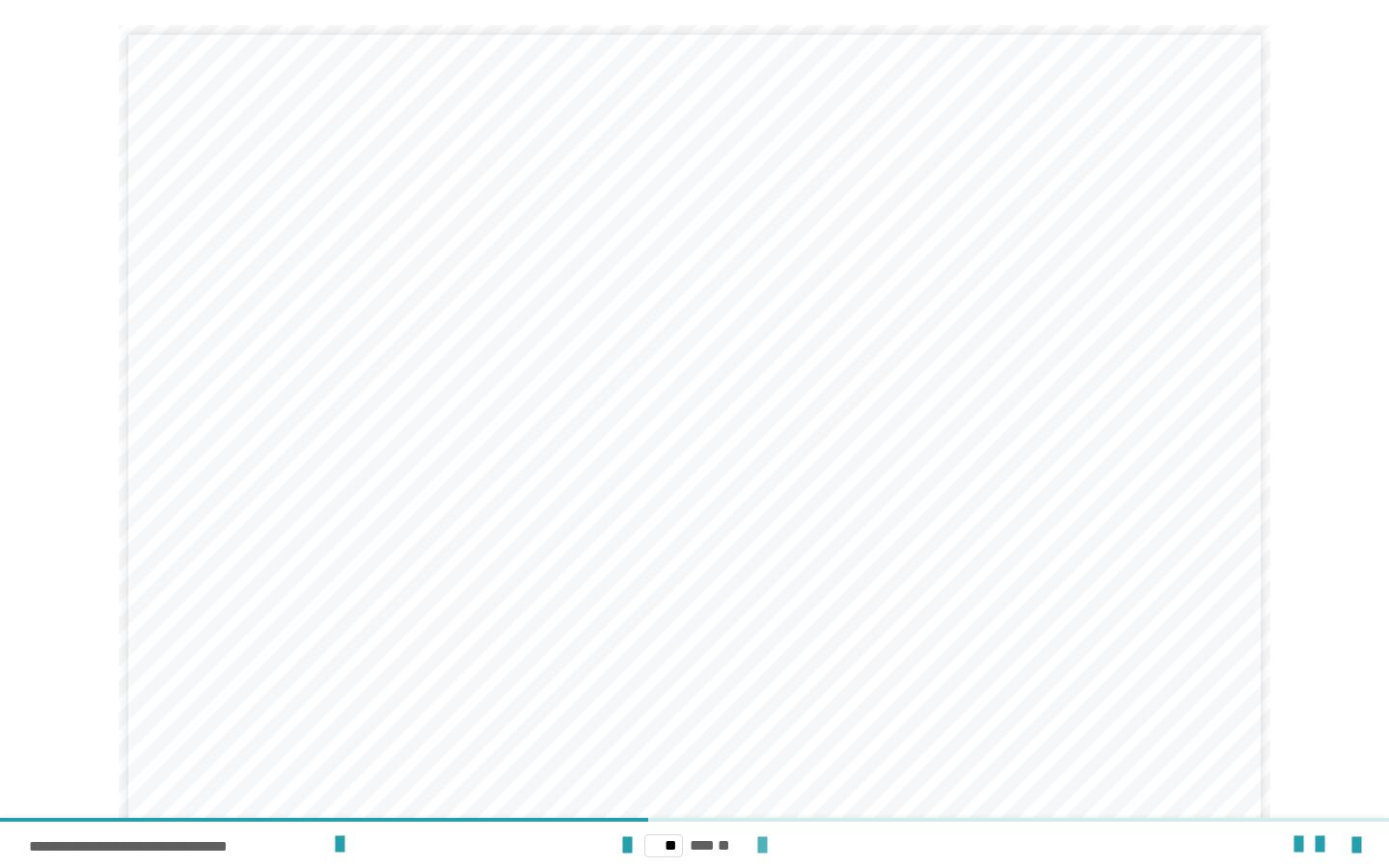 click at bounding box center (762, 846) 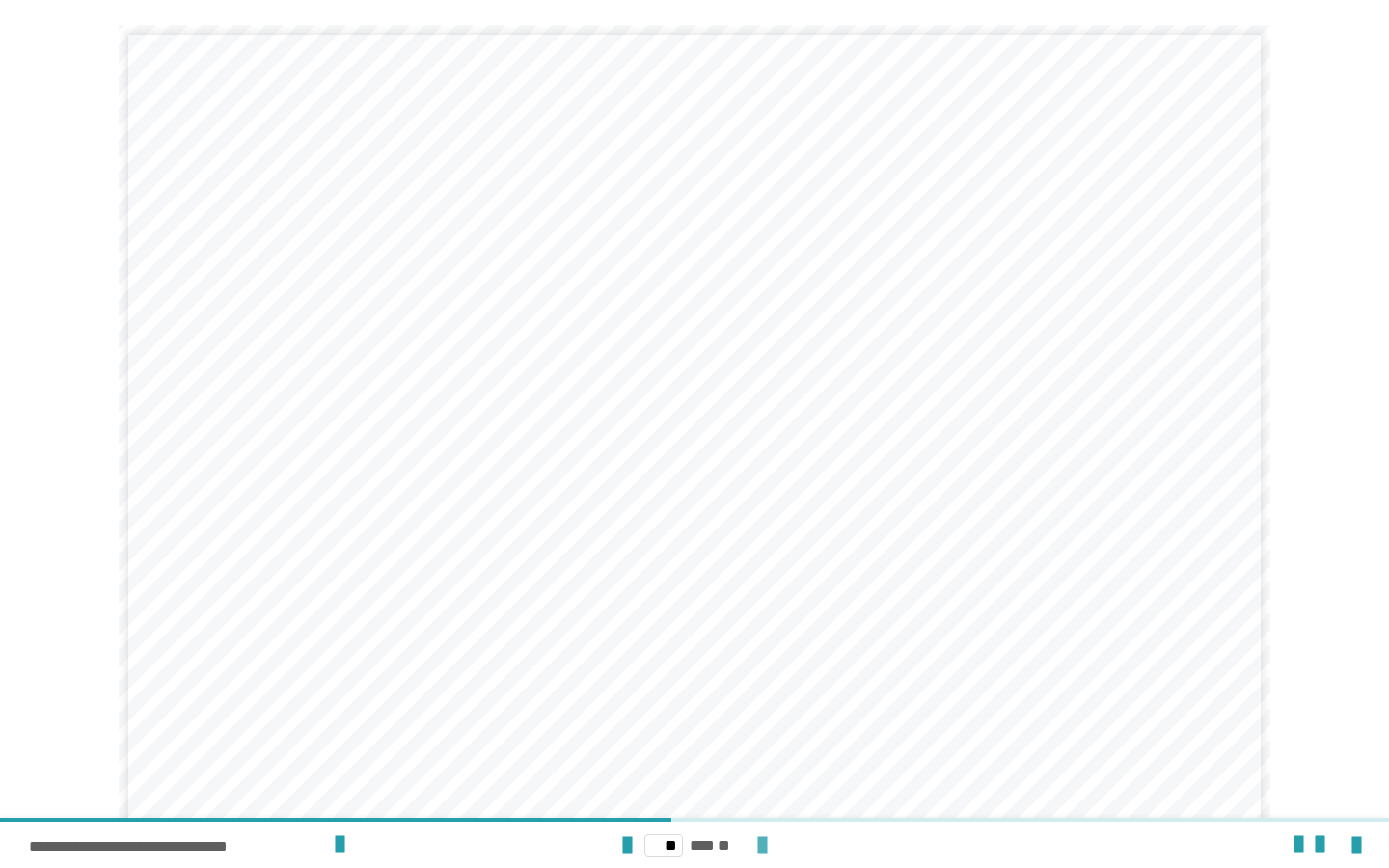 click at bounding box center [762, 846] 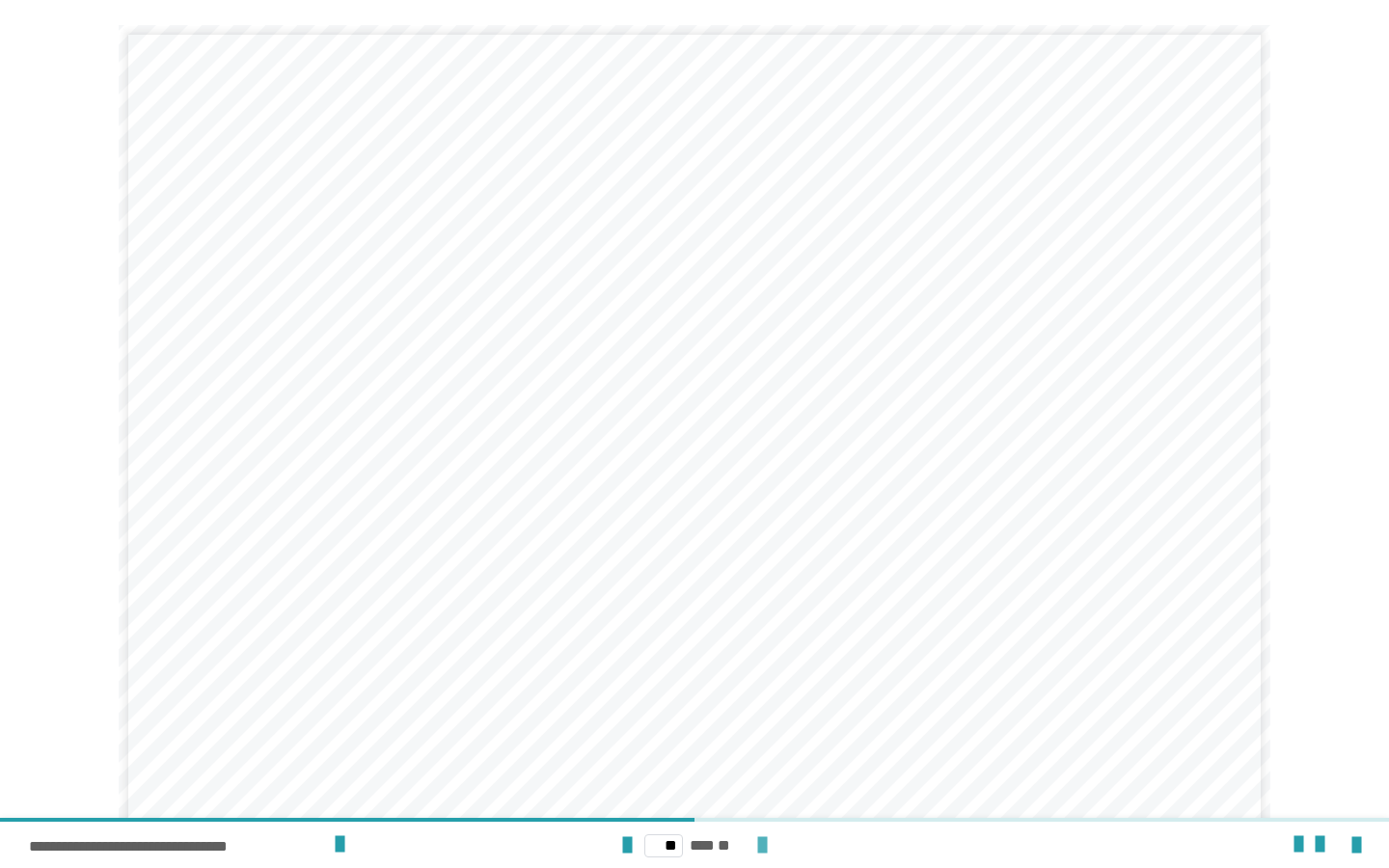 click at bounding box center [762, 846] 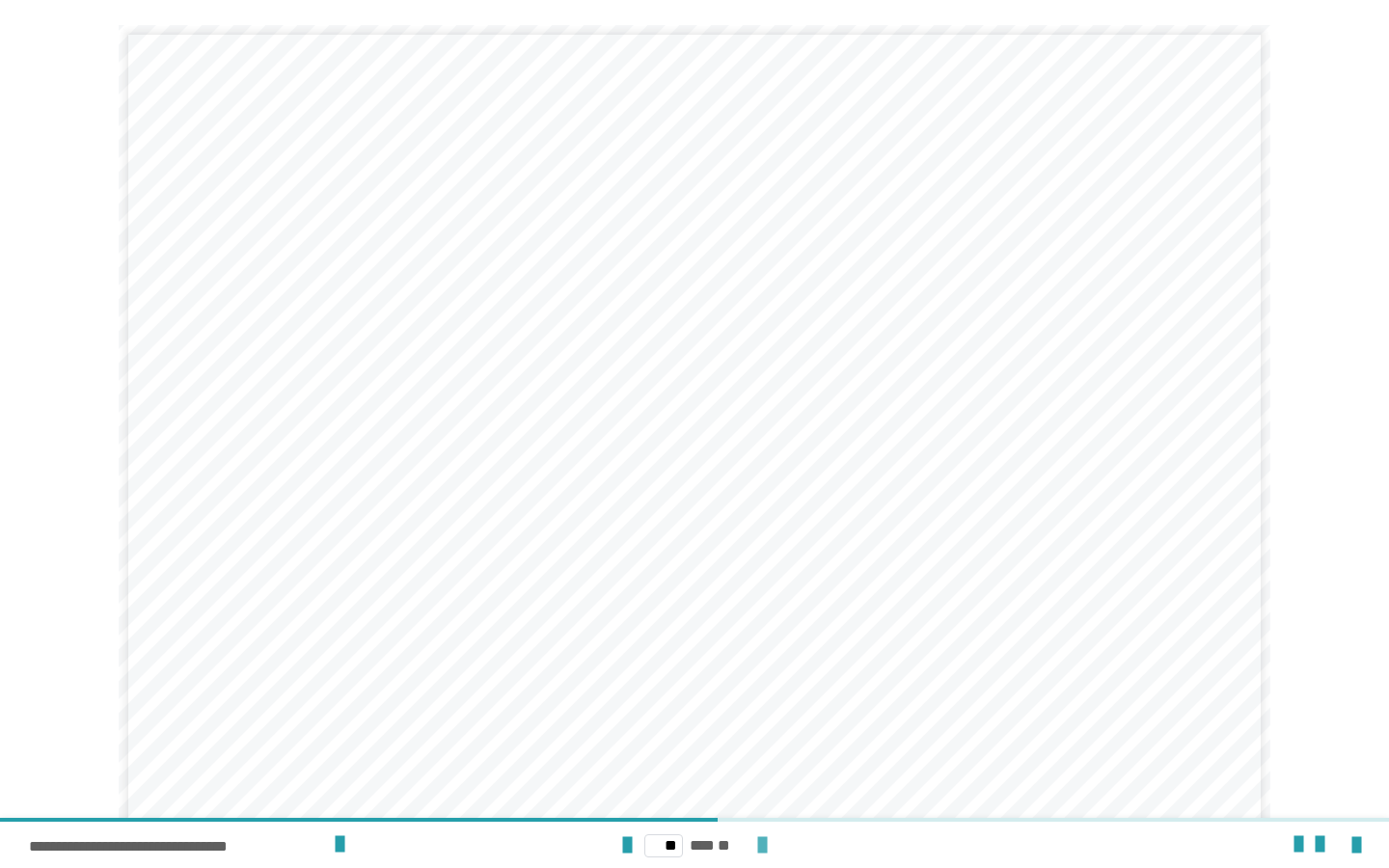 click at bounding box center [762, 846] 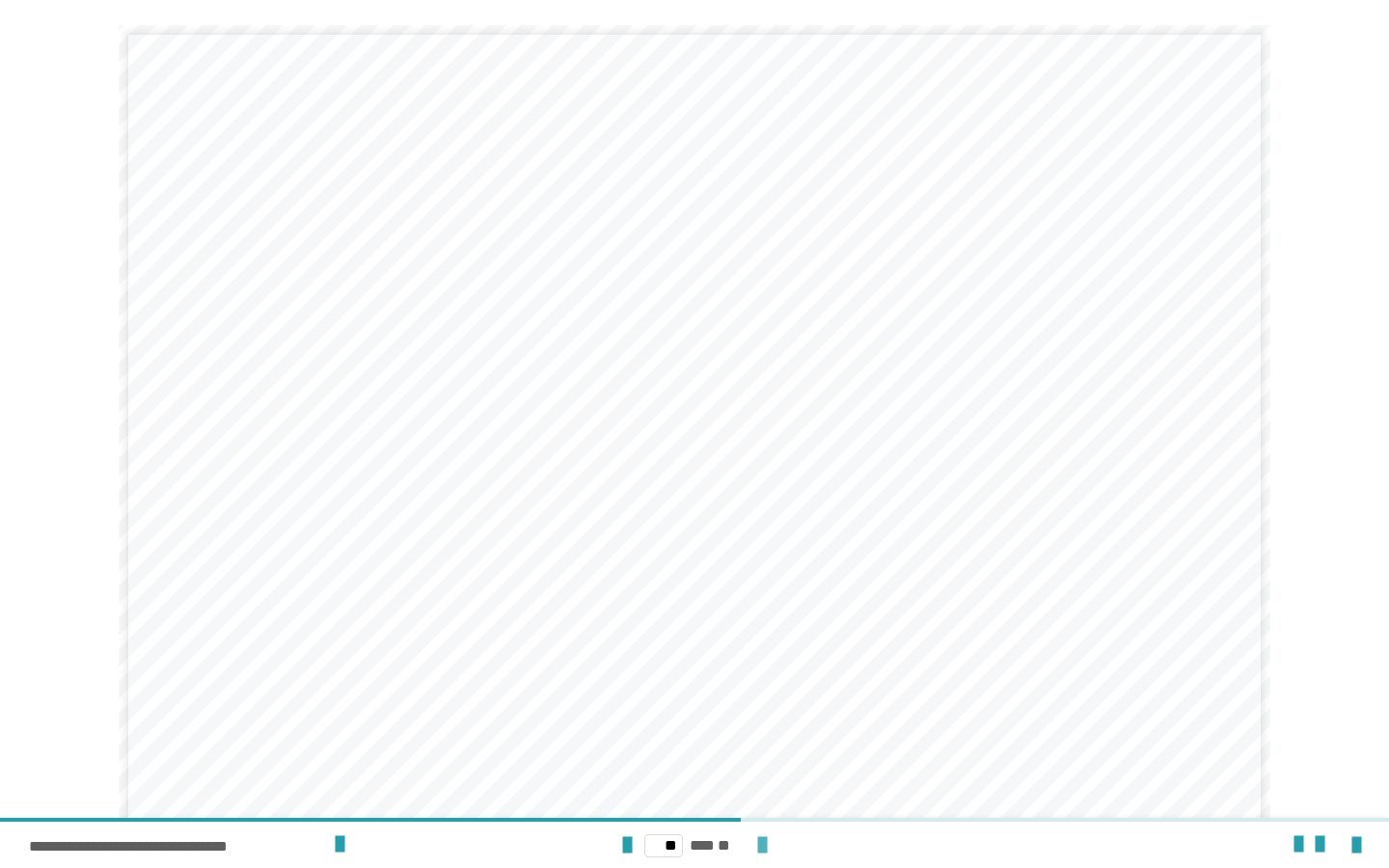 click at bounding box center (762, 846) 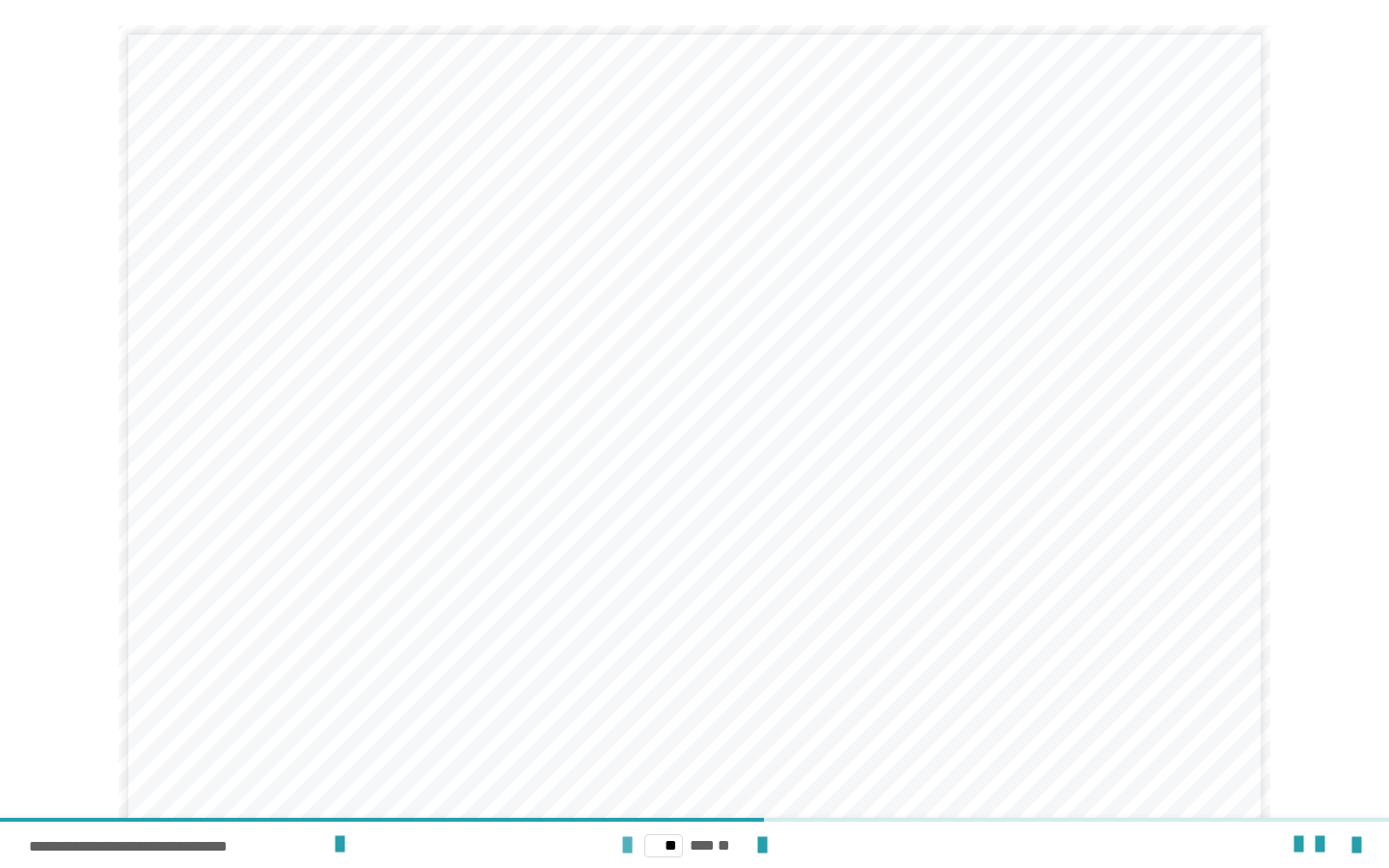 click at bounding box center [627, 846] 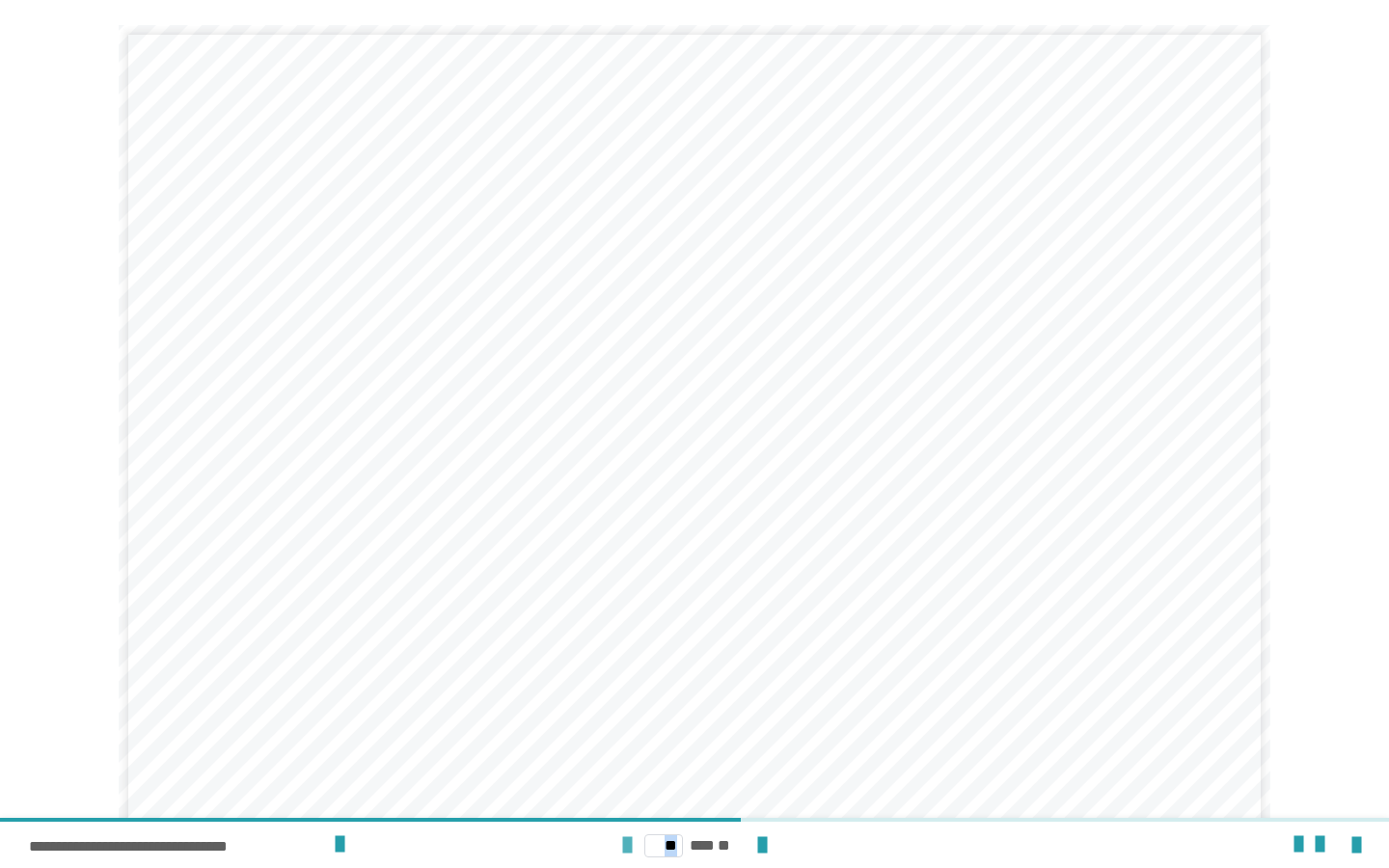 click at bounding box center [627, 846] 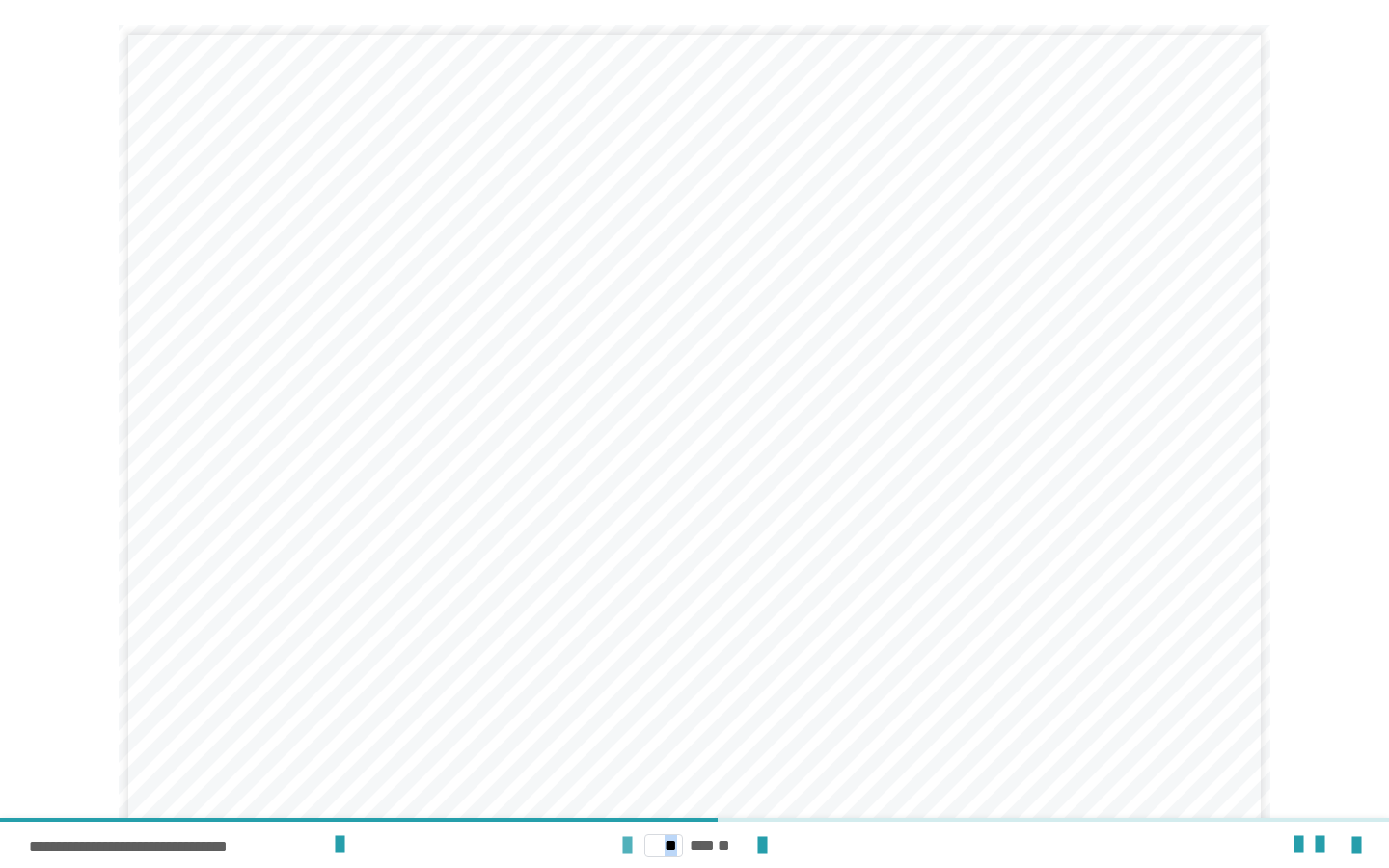 click at bounding box center [627, 846] 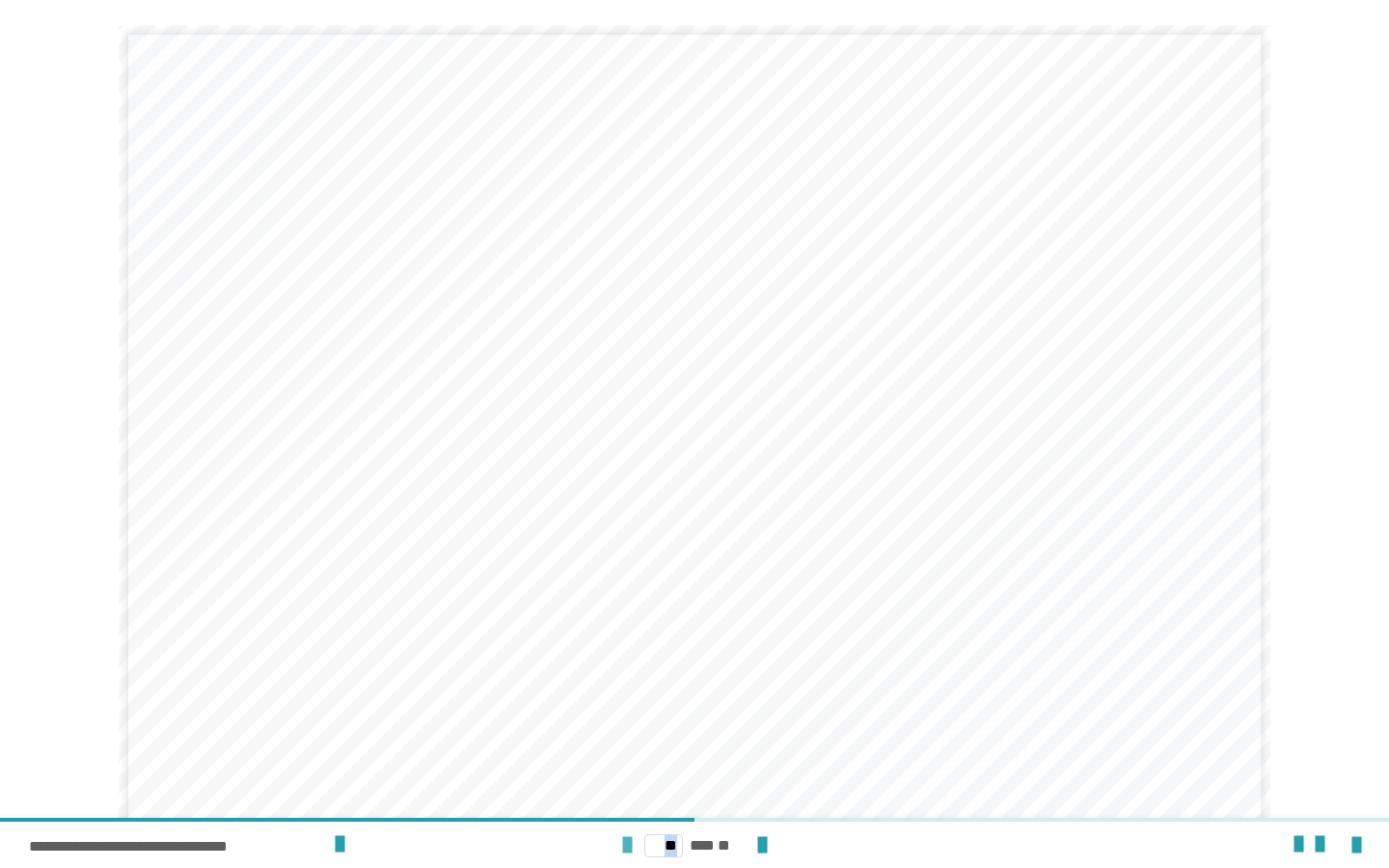 click at bounding box center [627, 846] 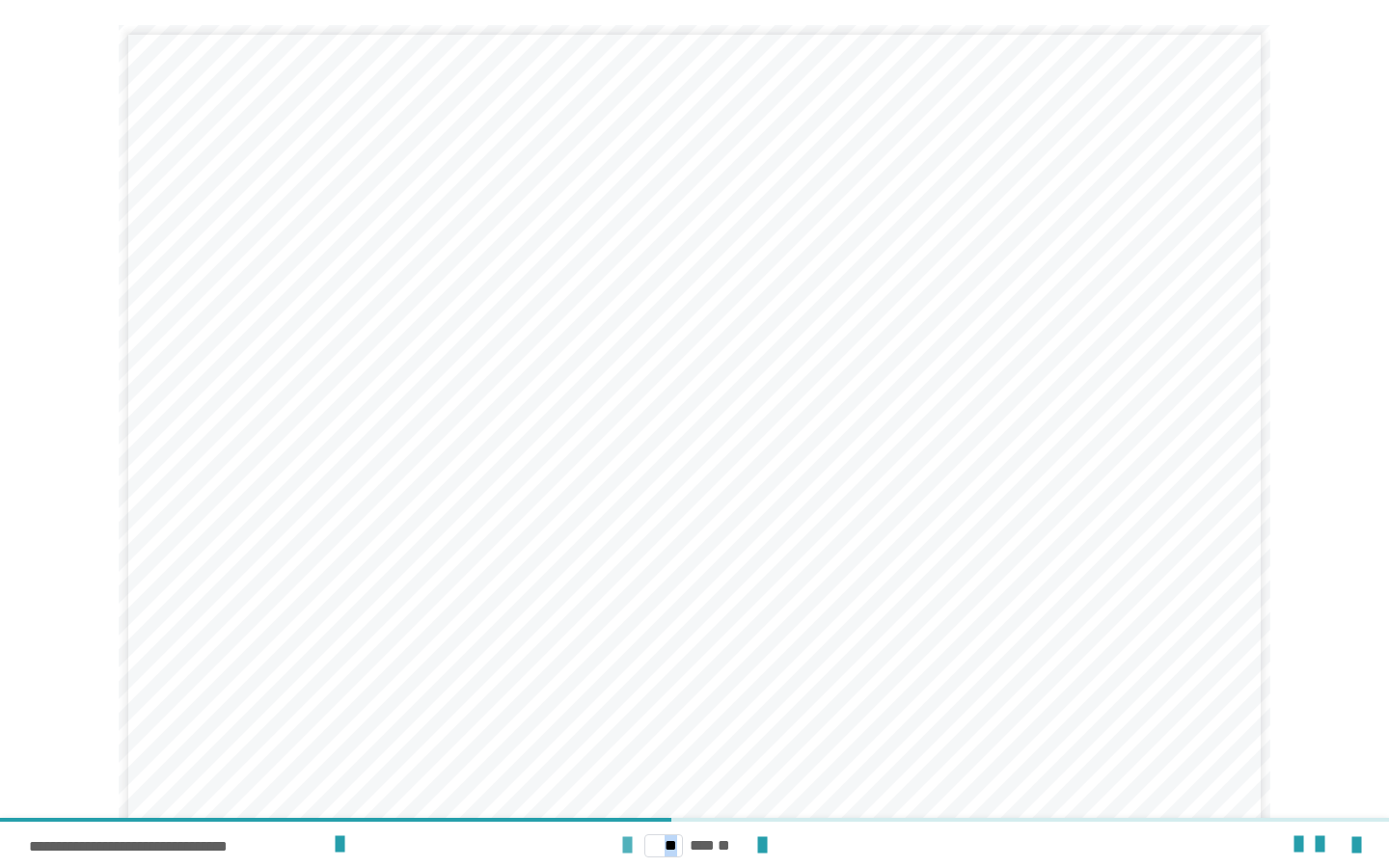click at bounding box center [627, 846] 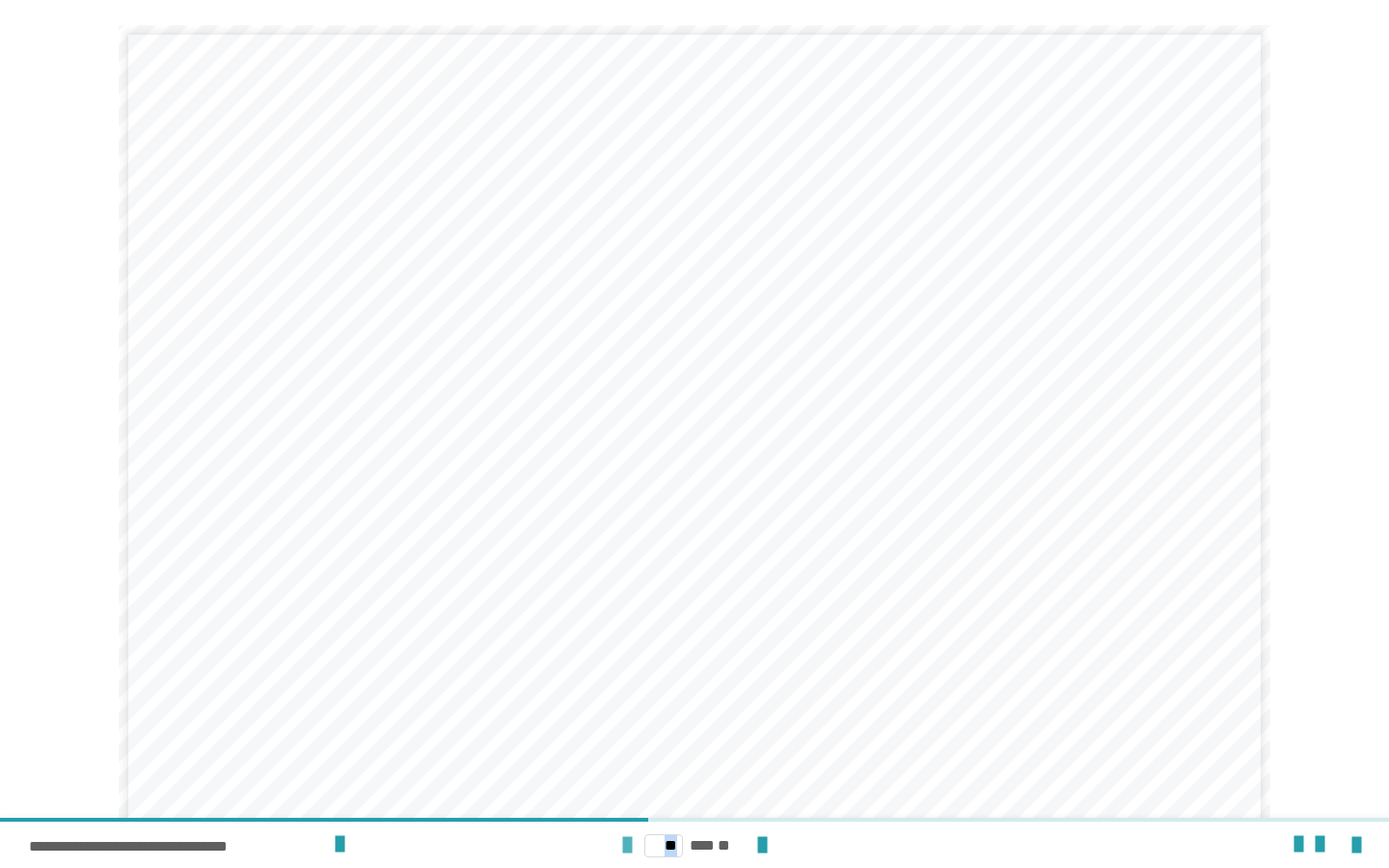 click at bounding box center [627, 846] 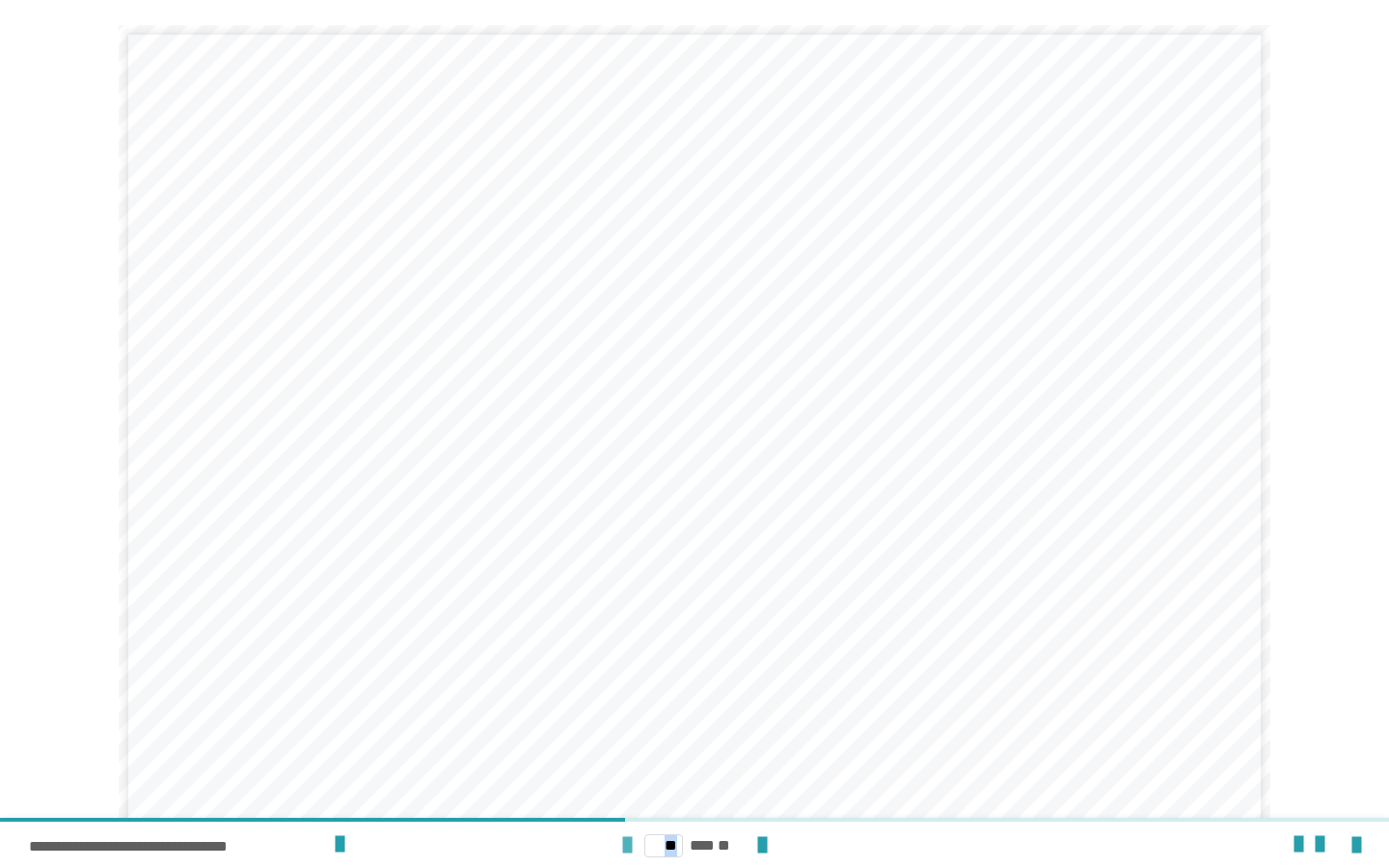 click at bounding box center [627, 846] 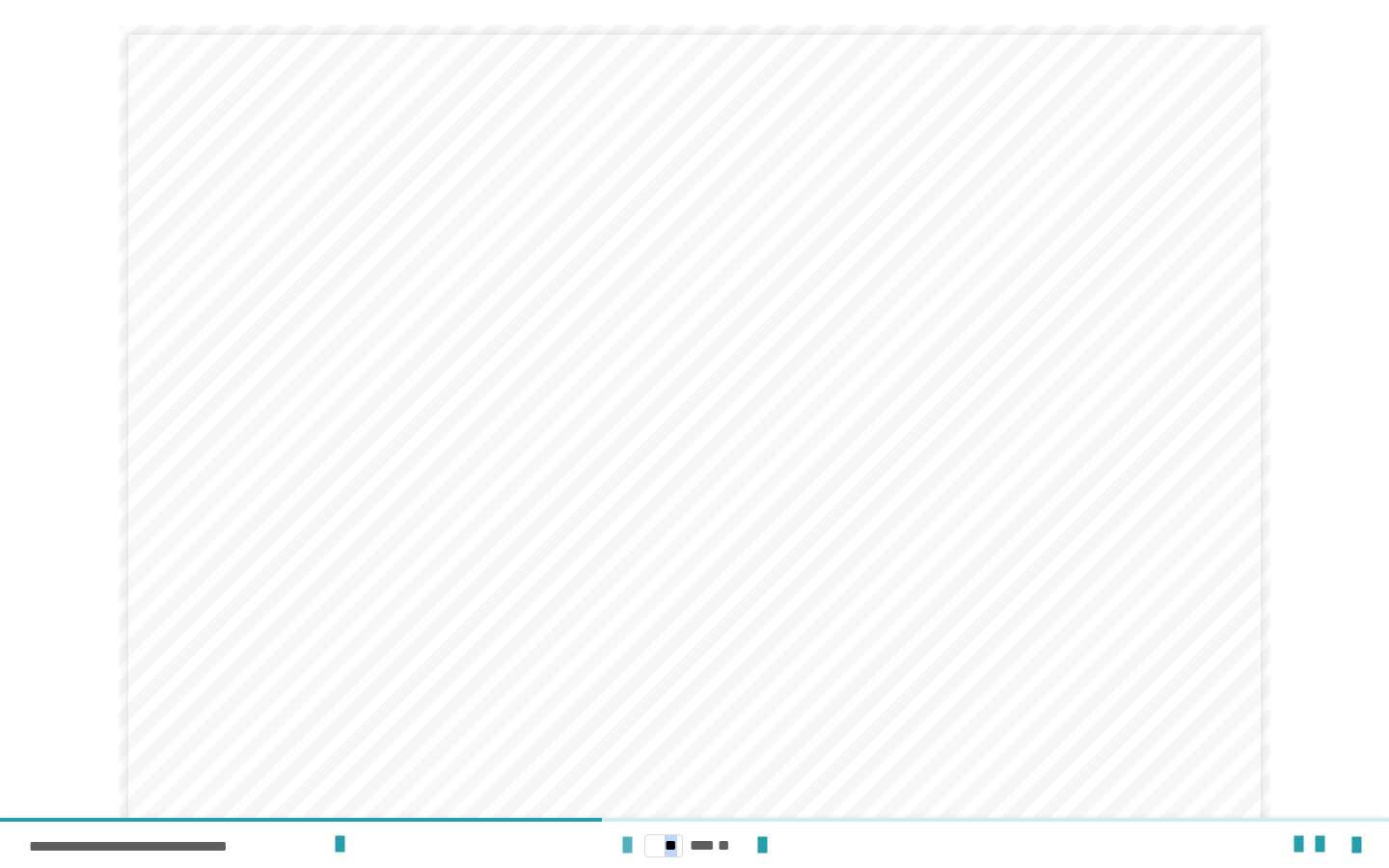 click at bounding box center (627, 846) 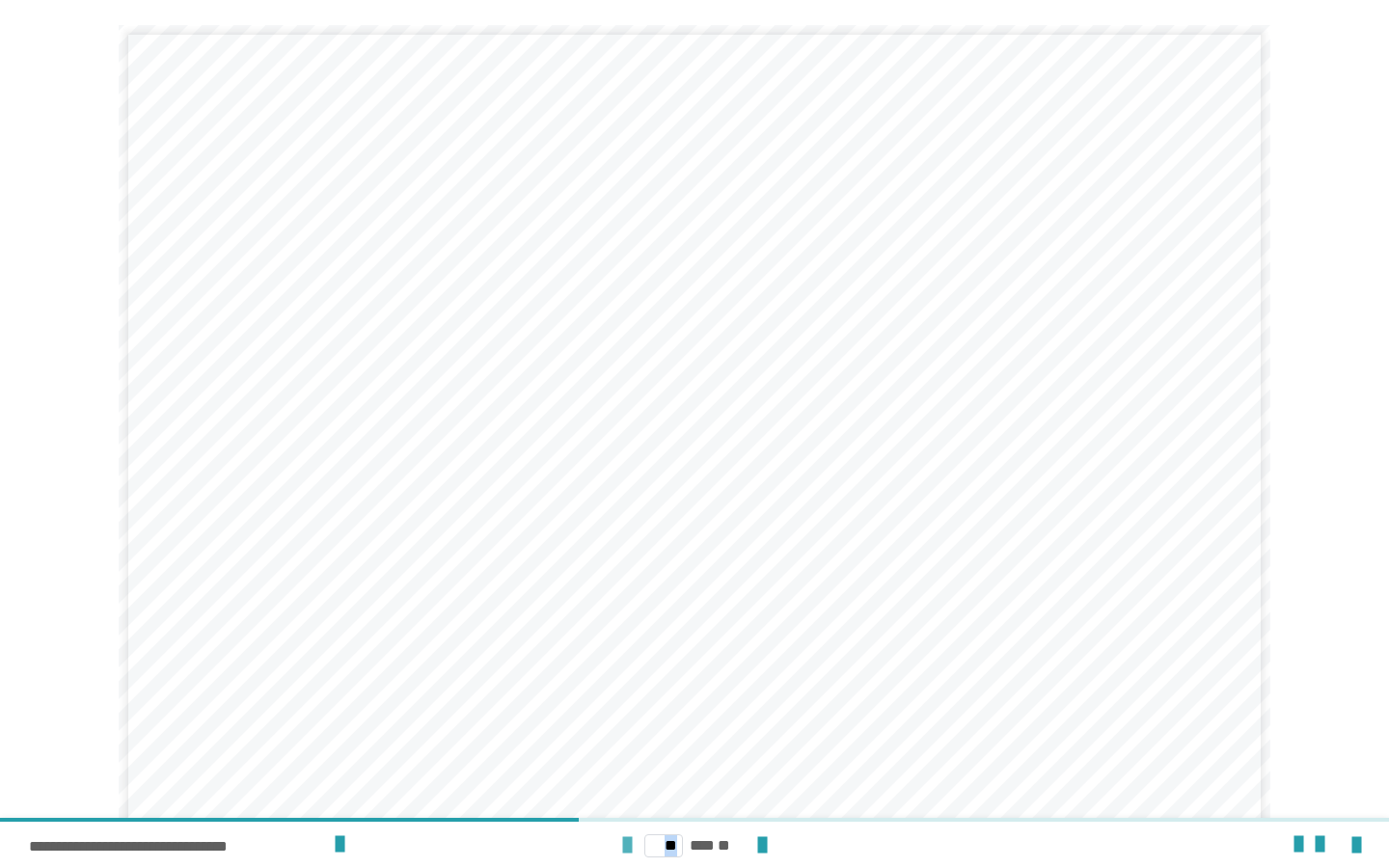 click at bounding box center (627, 846) 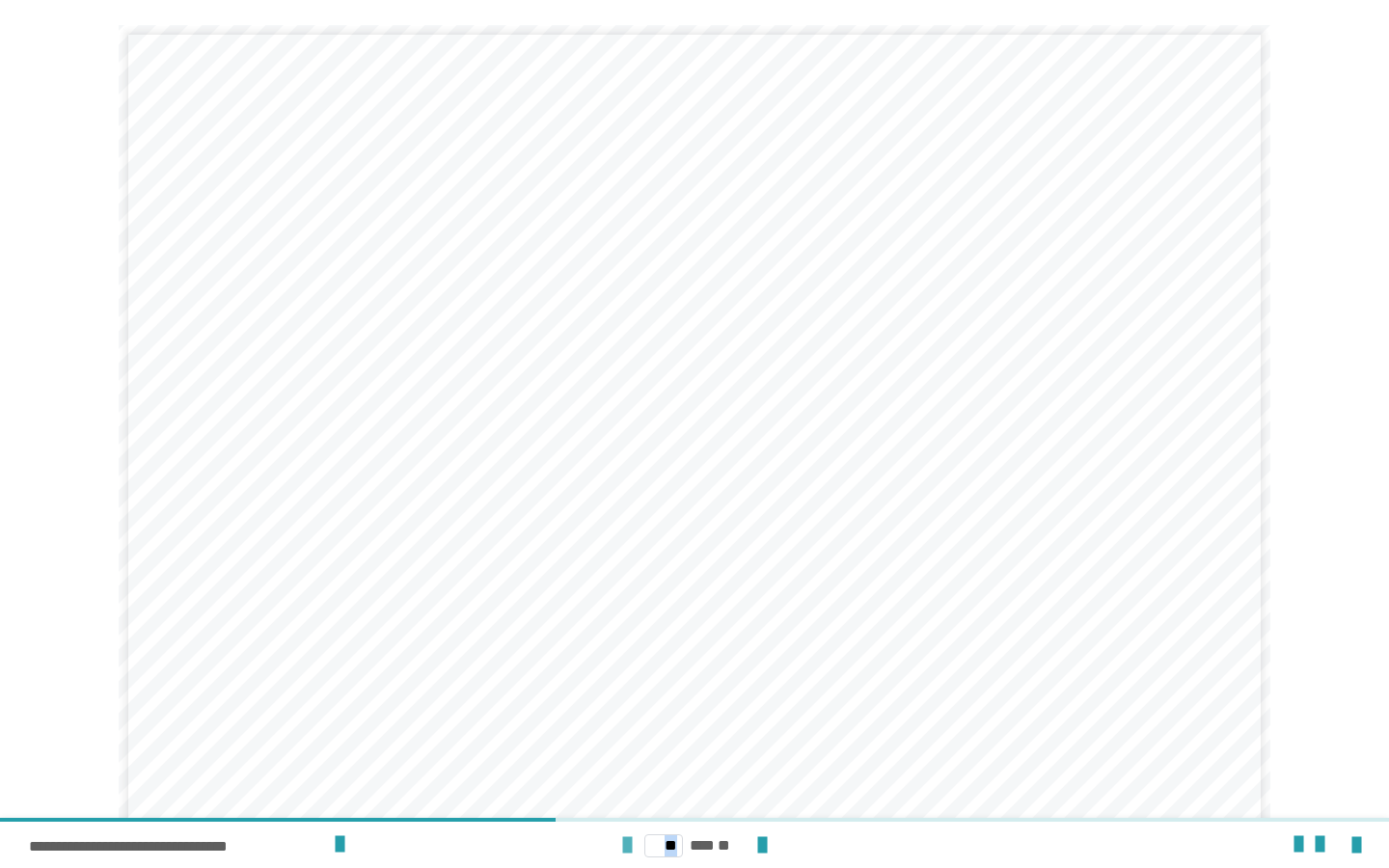 click at bounding box center (627, 846) 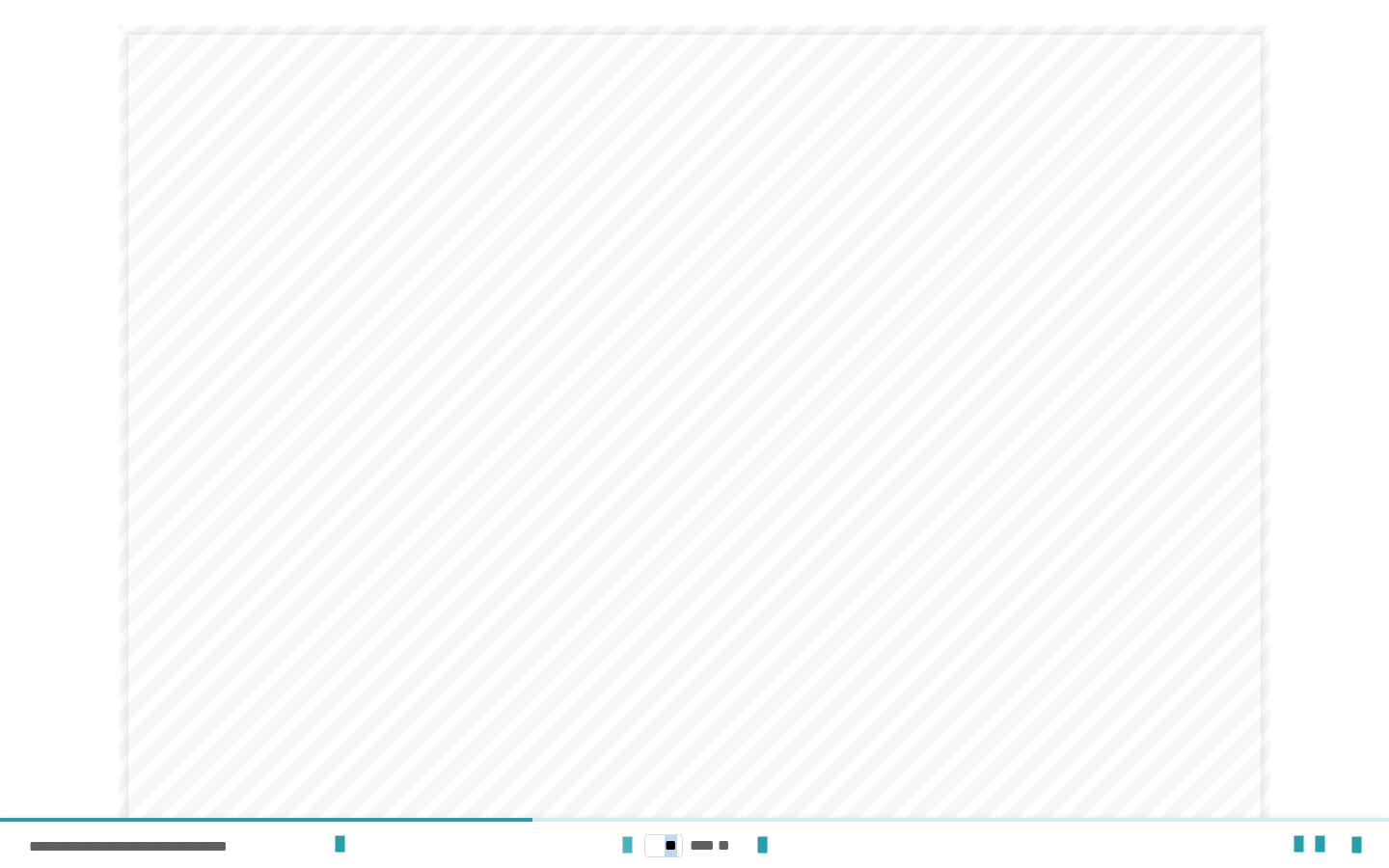 click at bounding box center (627, 846) 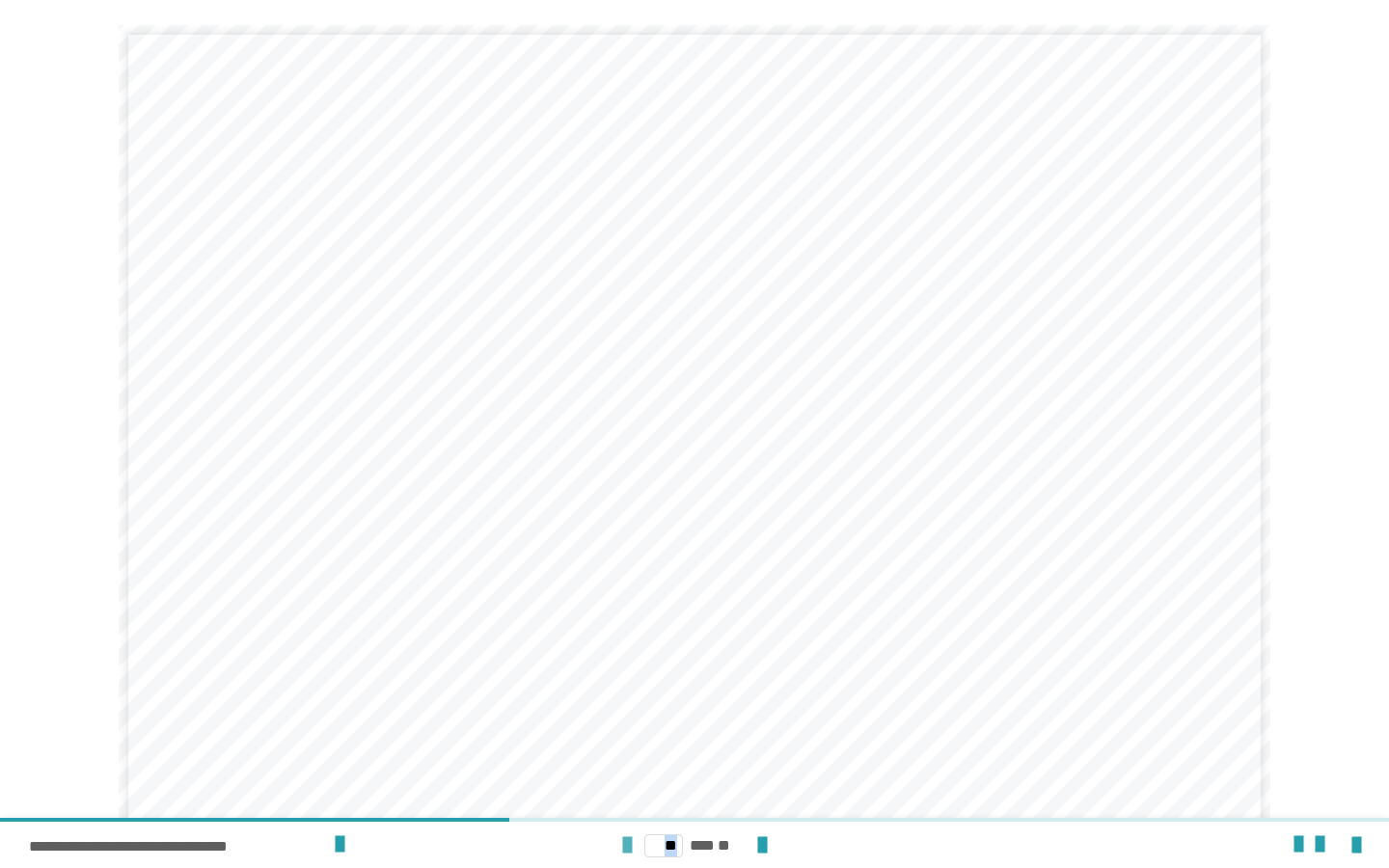 click at bounding box center [627, 846] 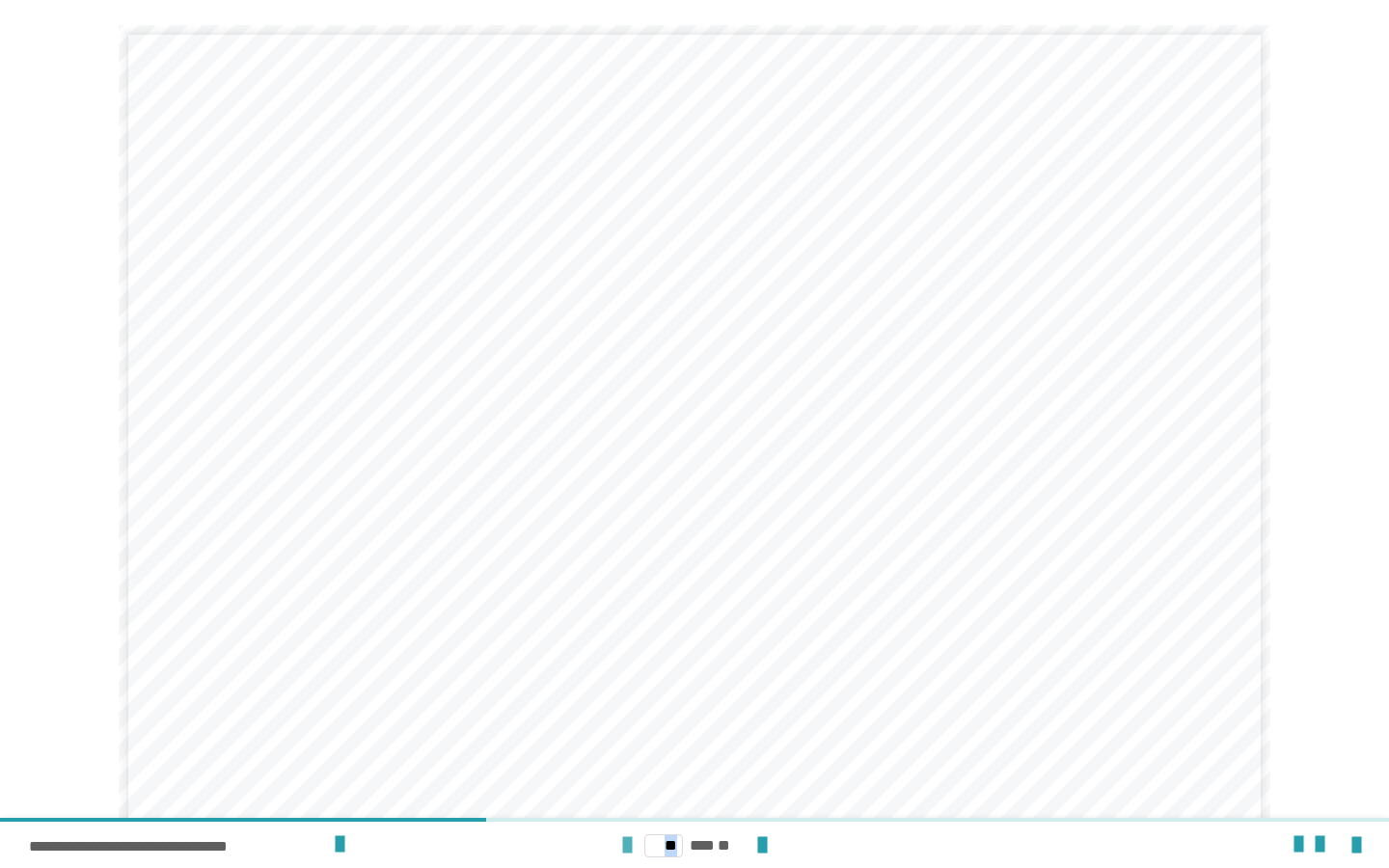 click at bounding box center (627, 846) 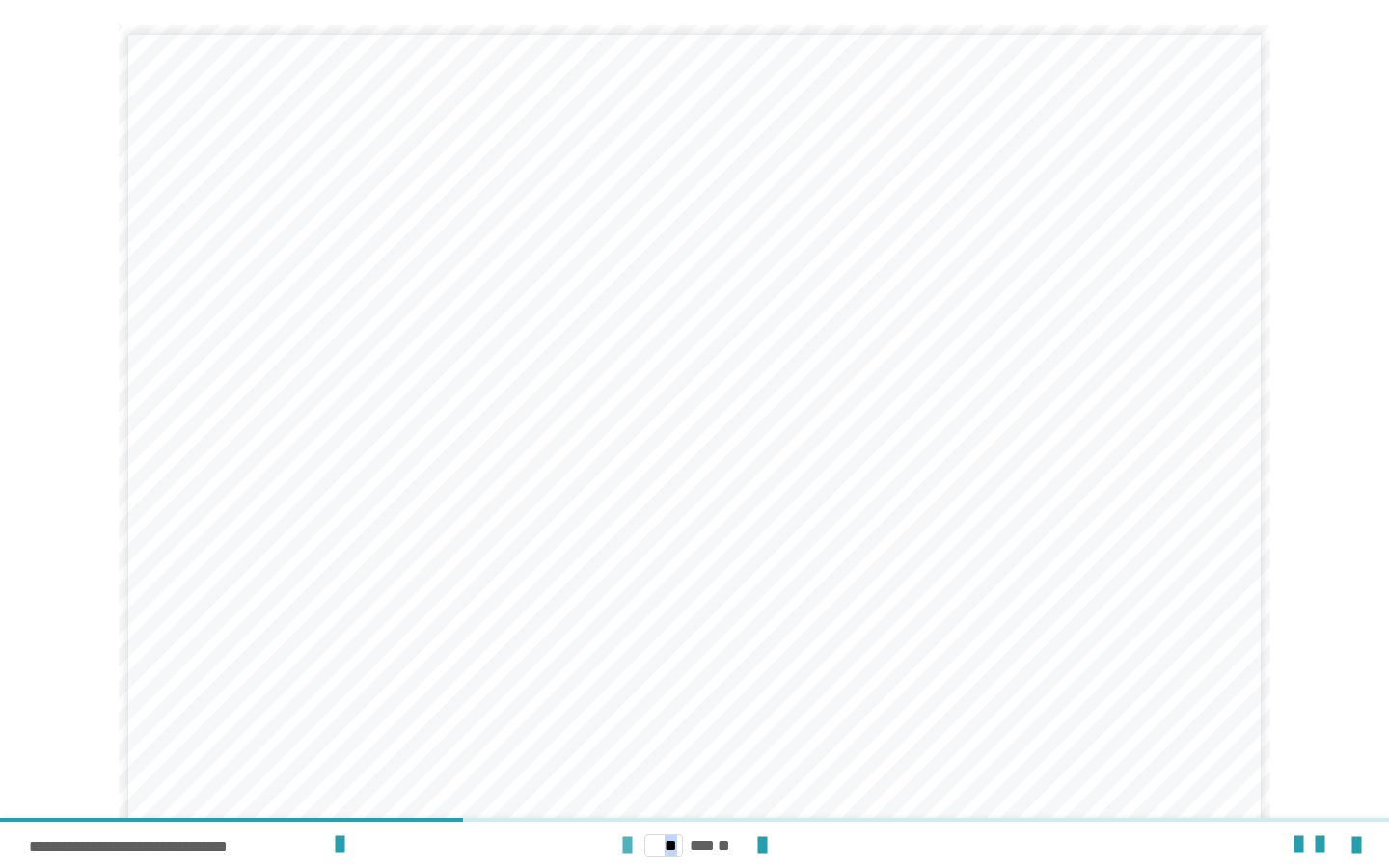 click at bounding box center (627, 846) 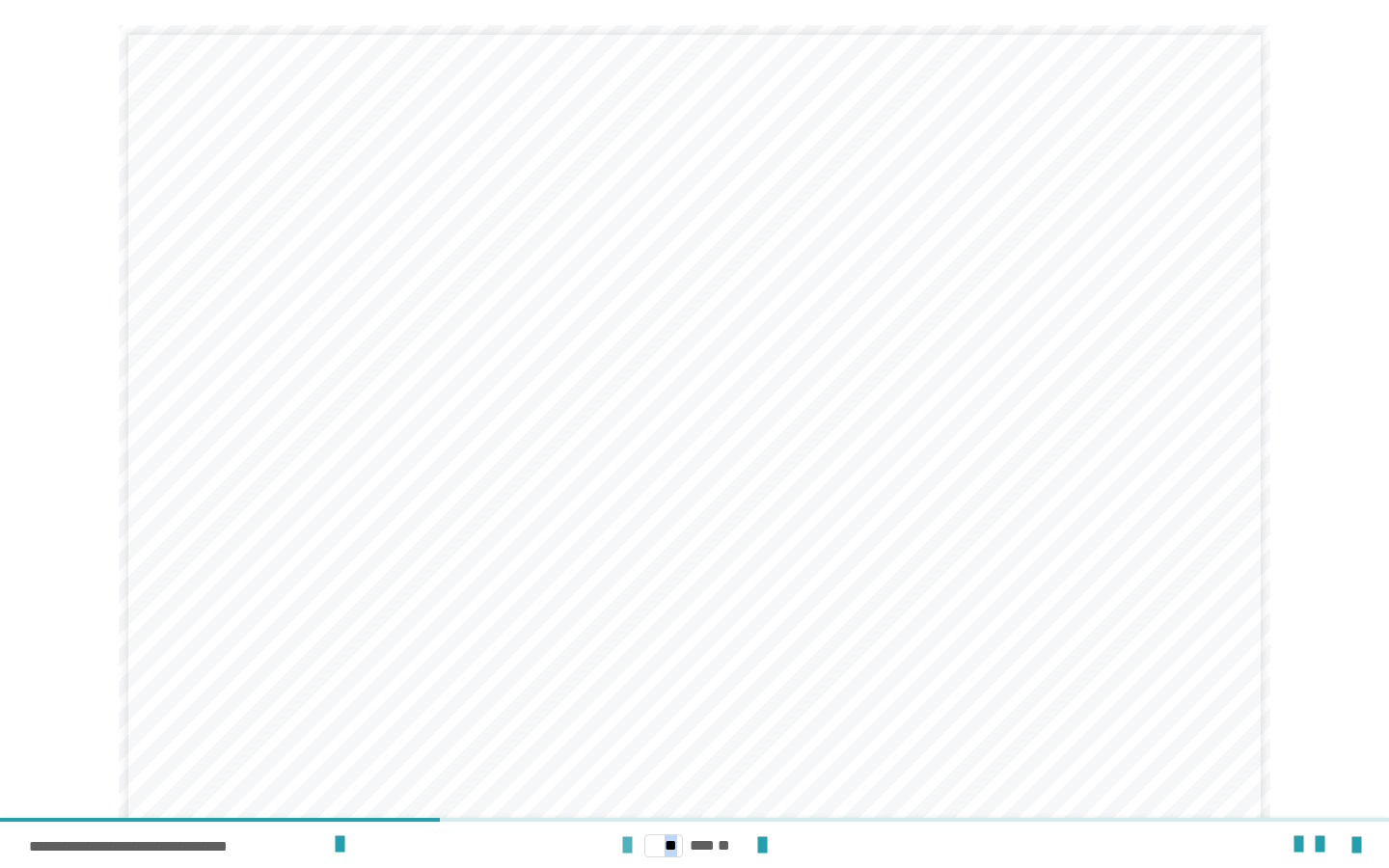 click at bounding box center (627, 846) 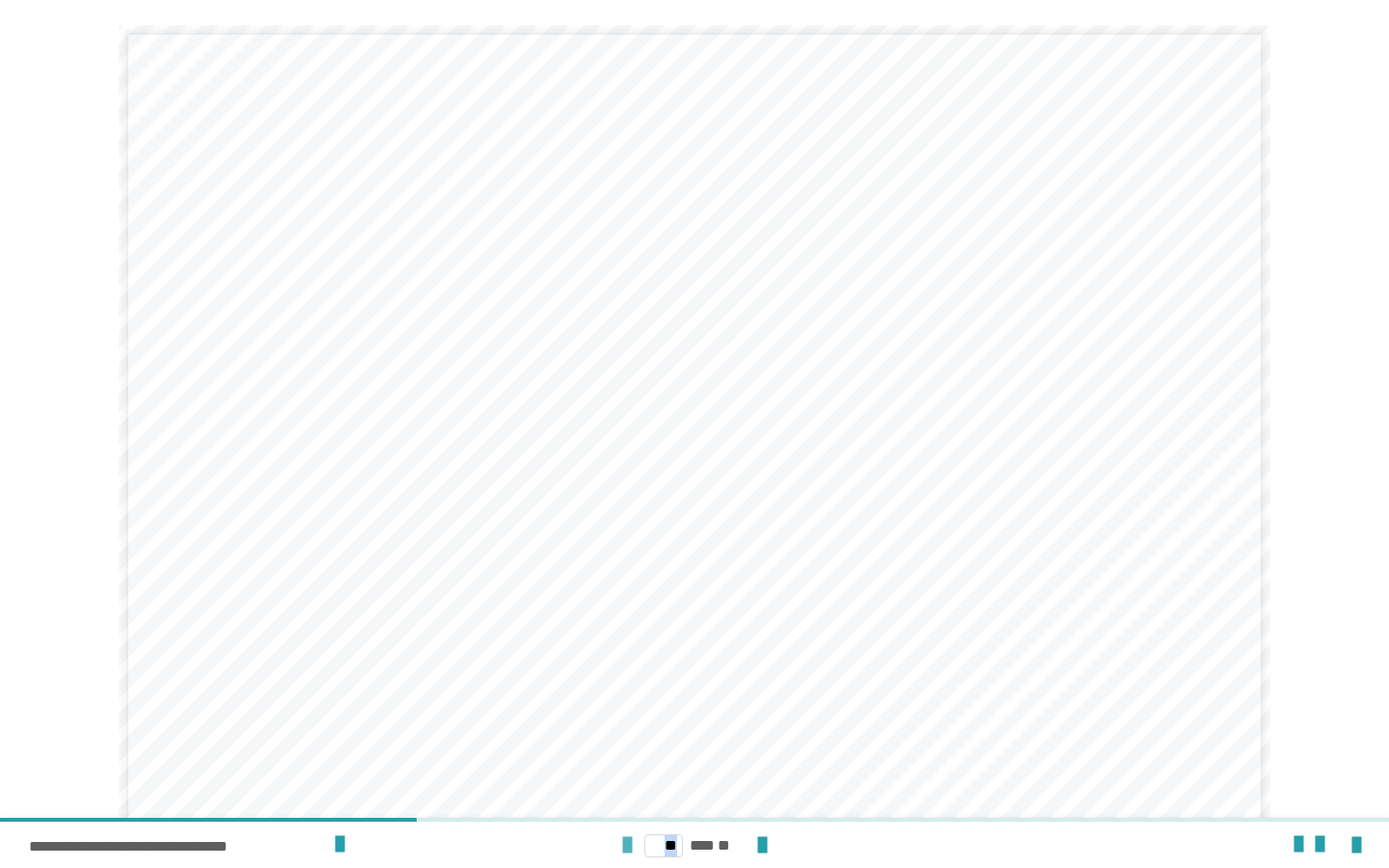click at bounding box center [627, 846] 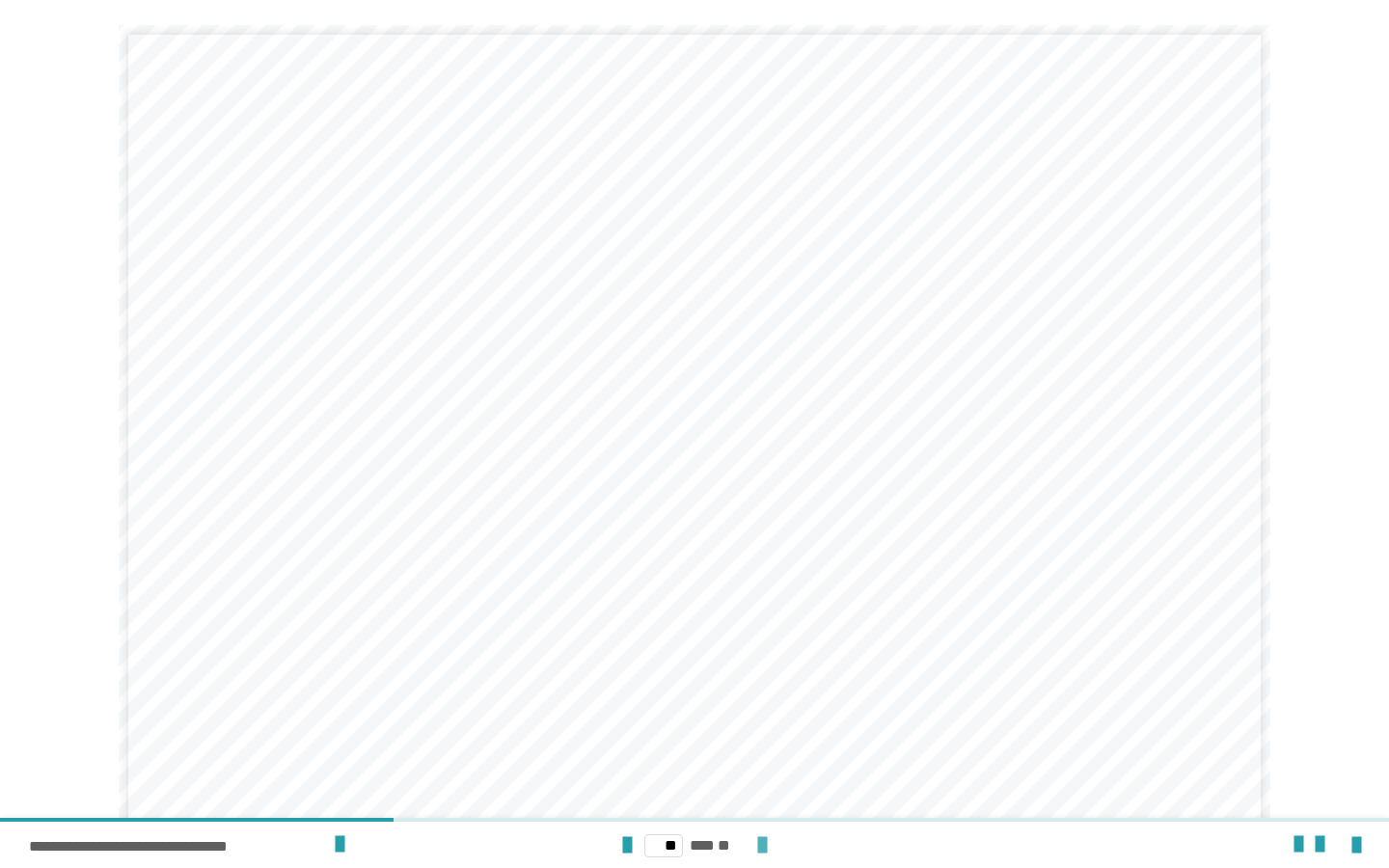 click at bounding box center (762, 846) 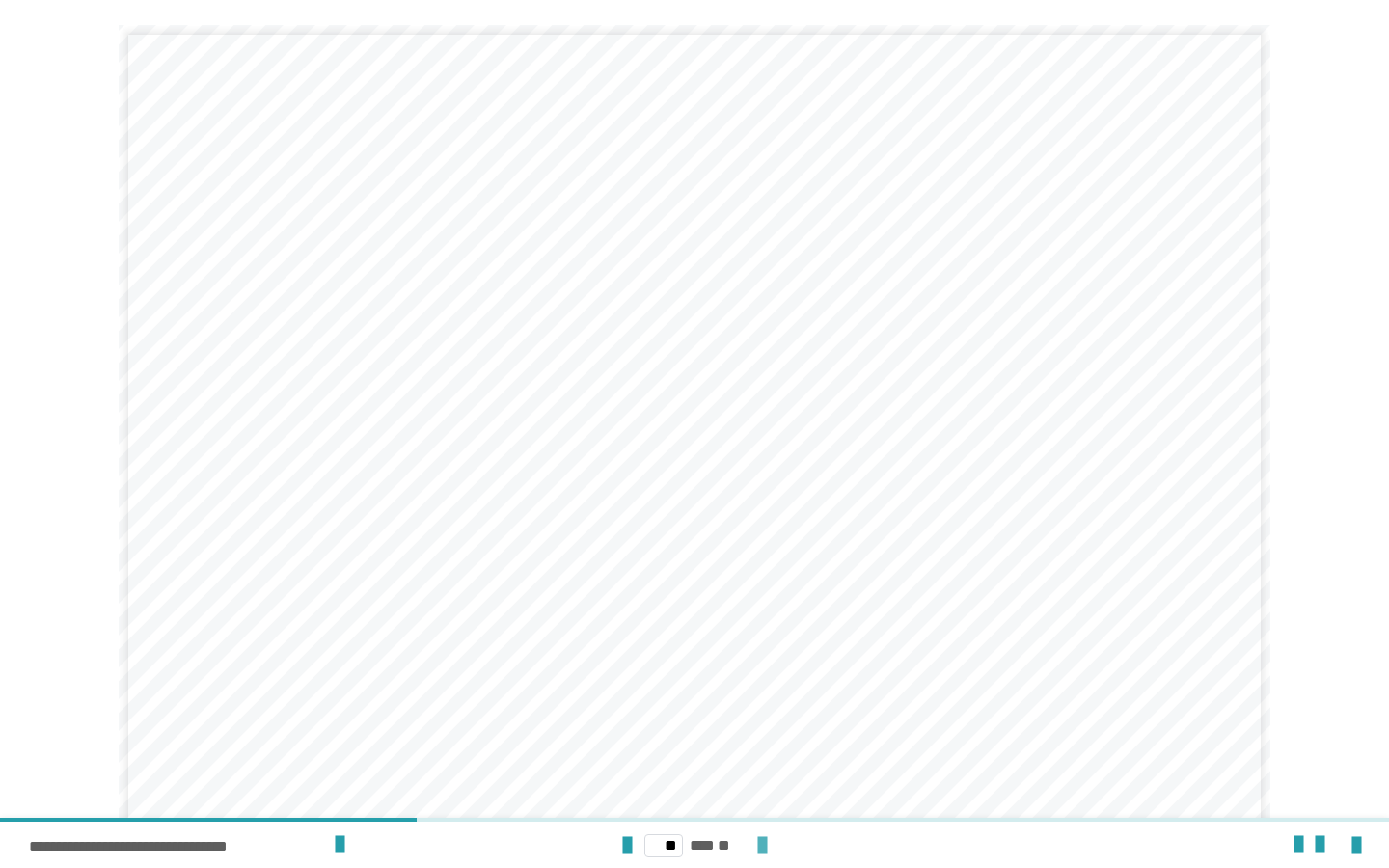 click at bounding box center (762, 846) 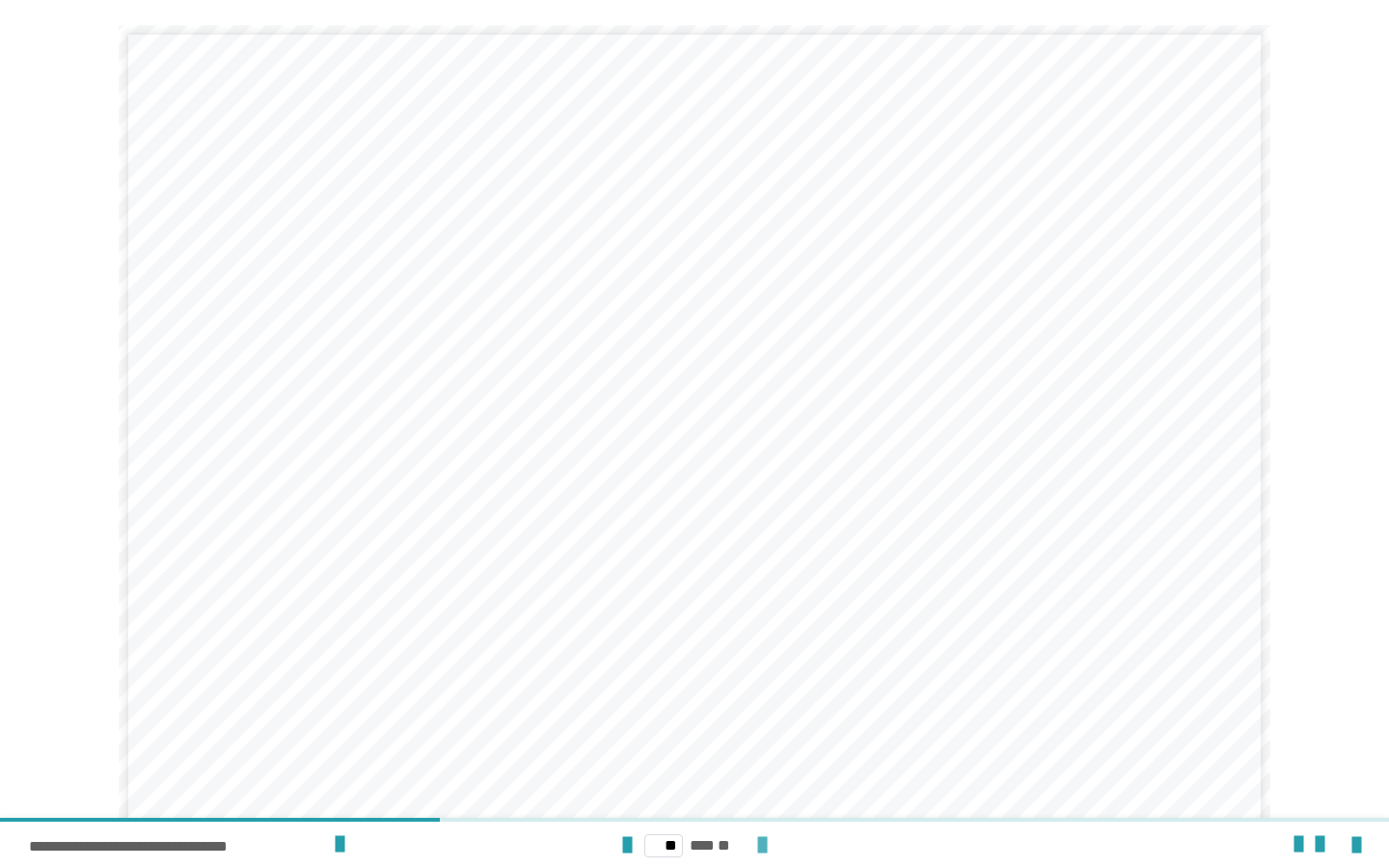 click at bounding box center (762, 846) 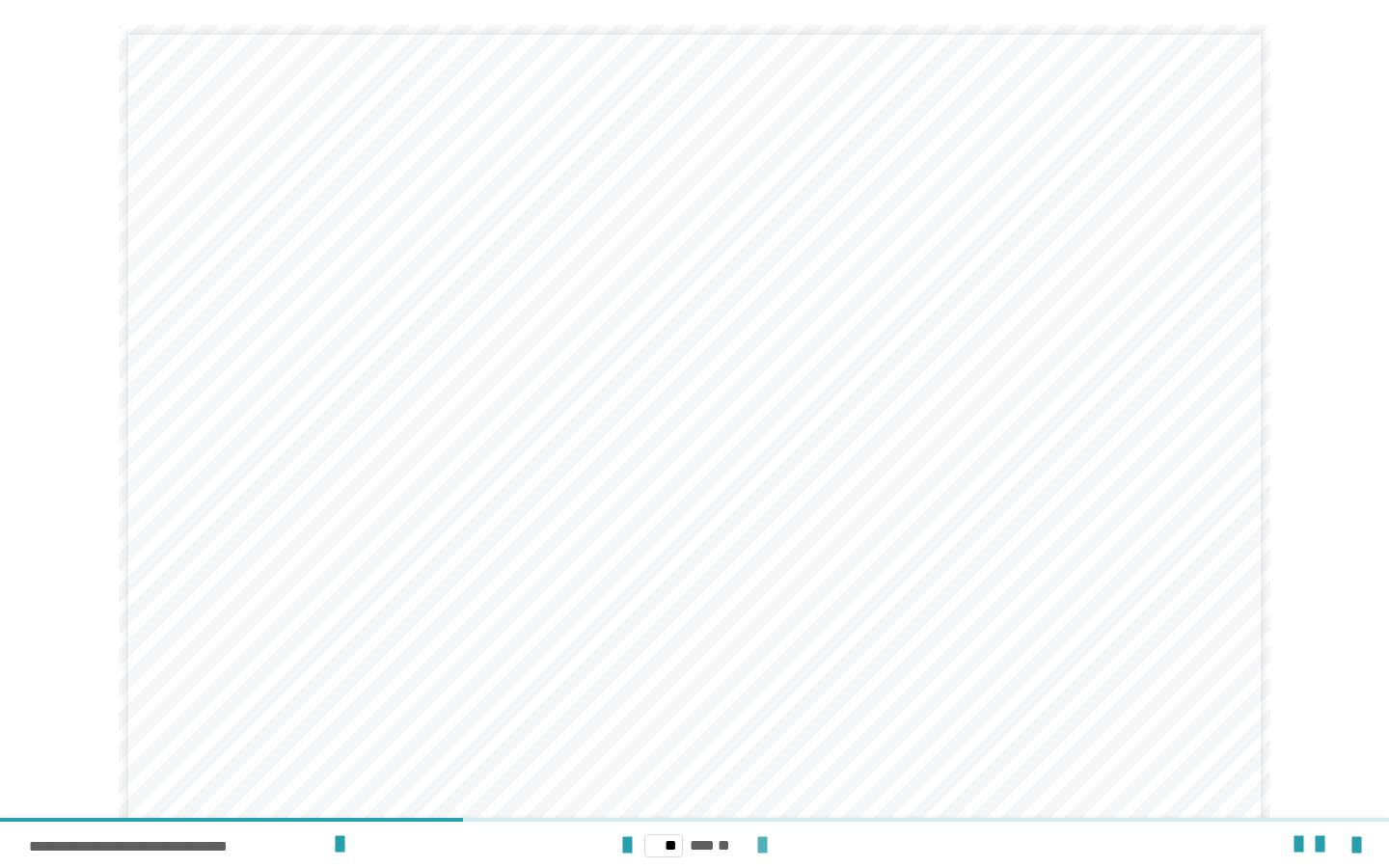 click at bounding box center (762, 846) 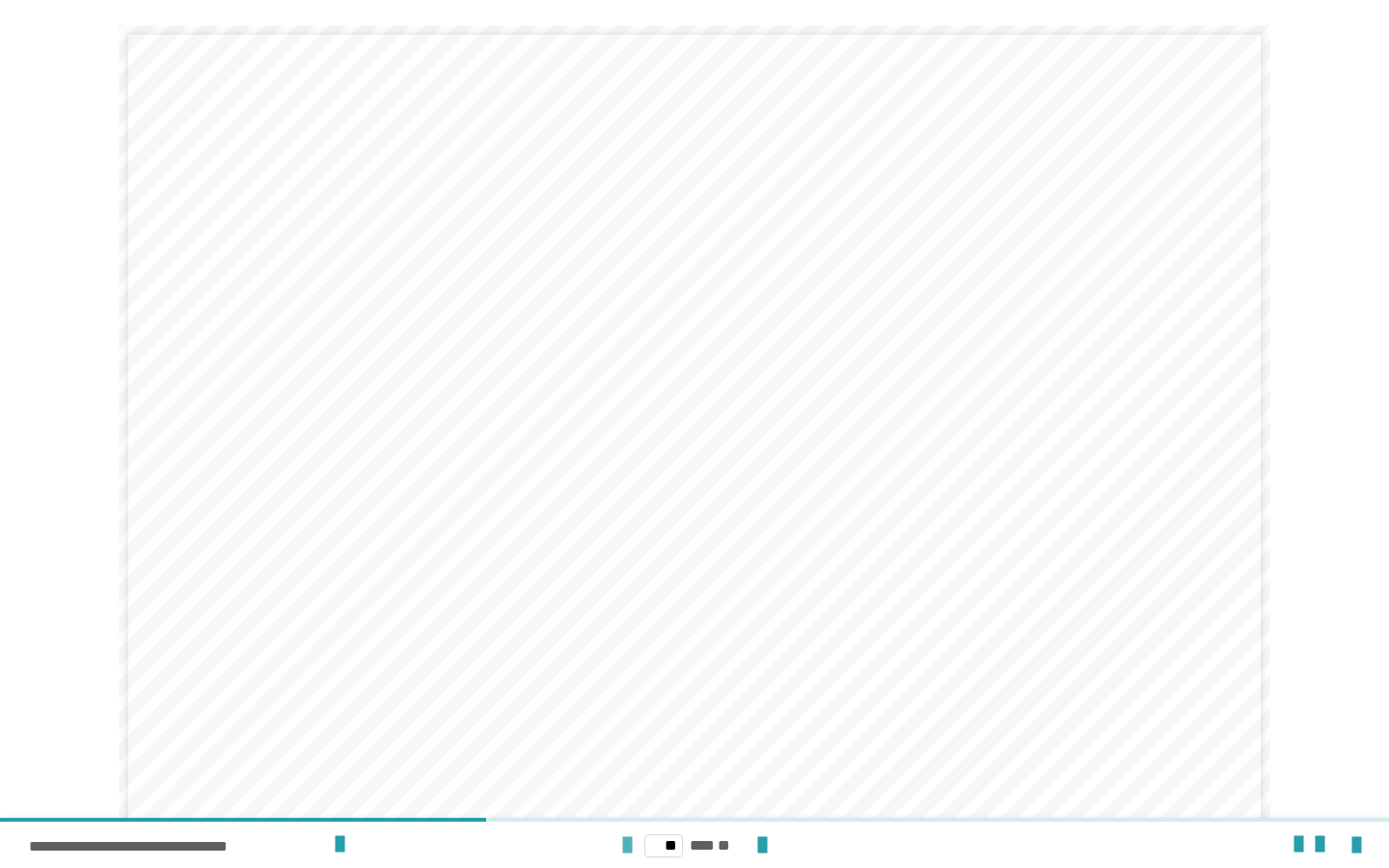 click at bounding box center (627, 846) 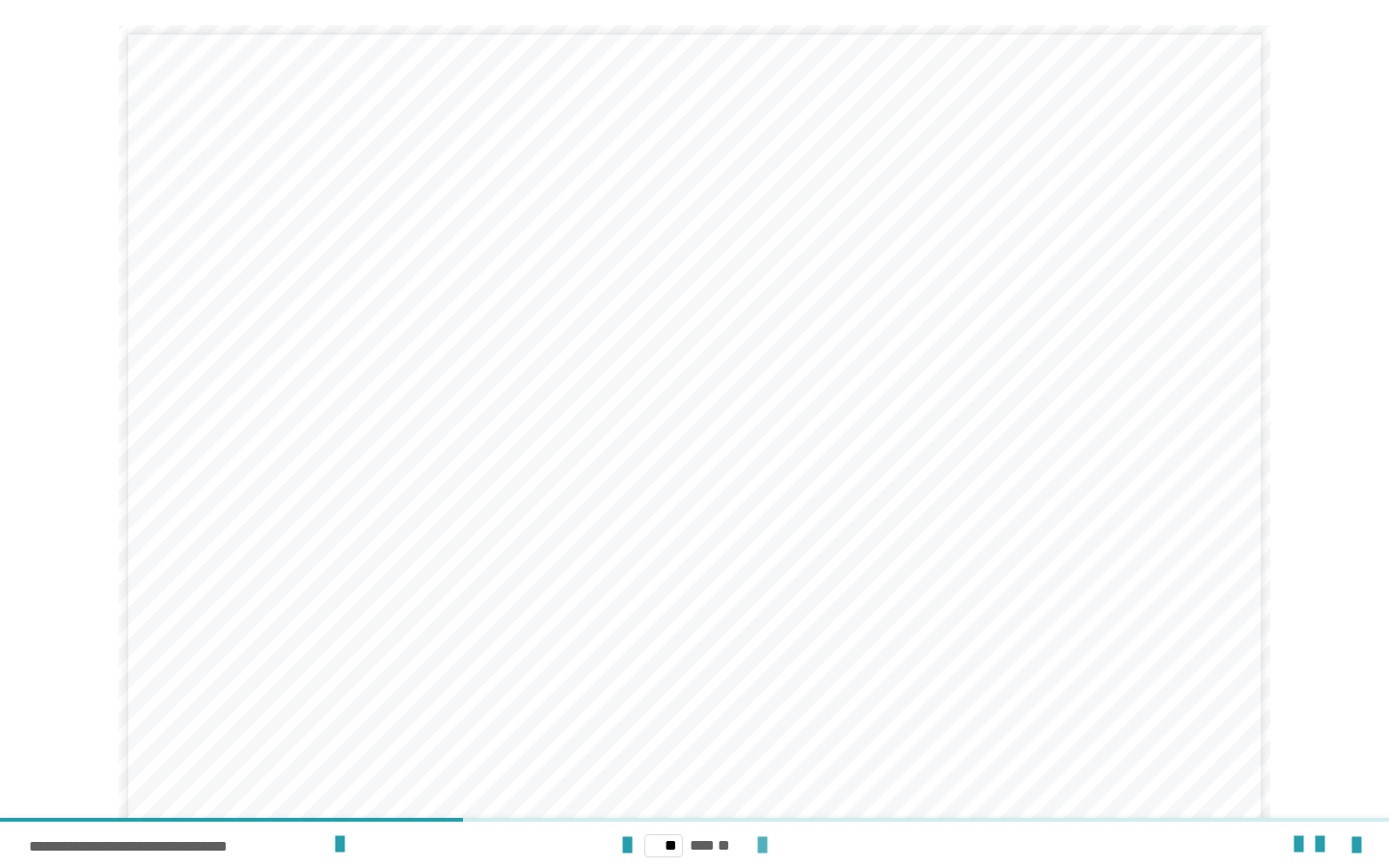 click at bounding box center (762, 846) 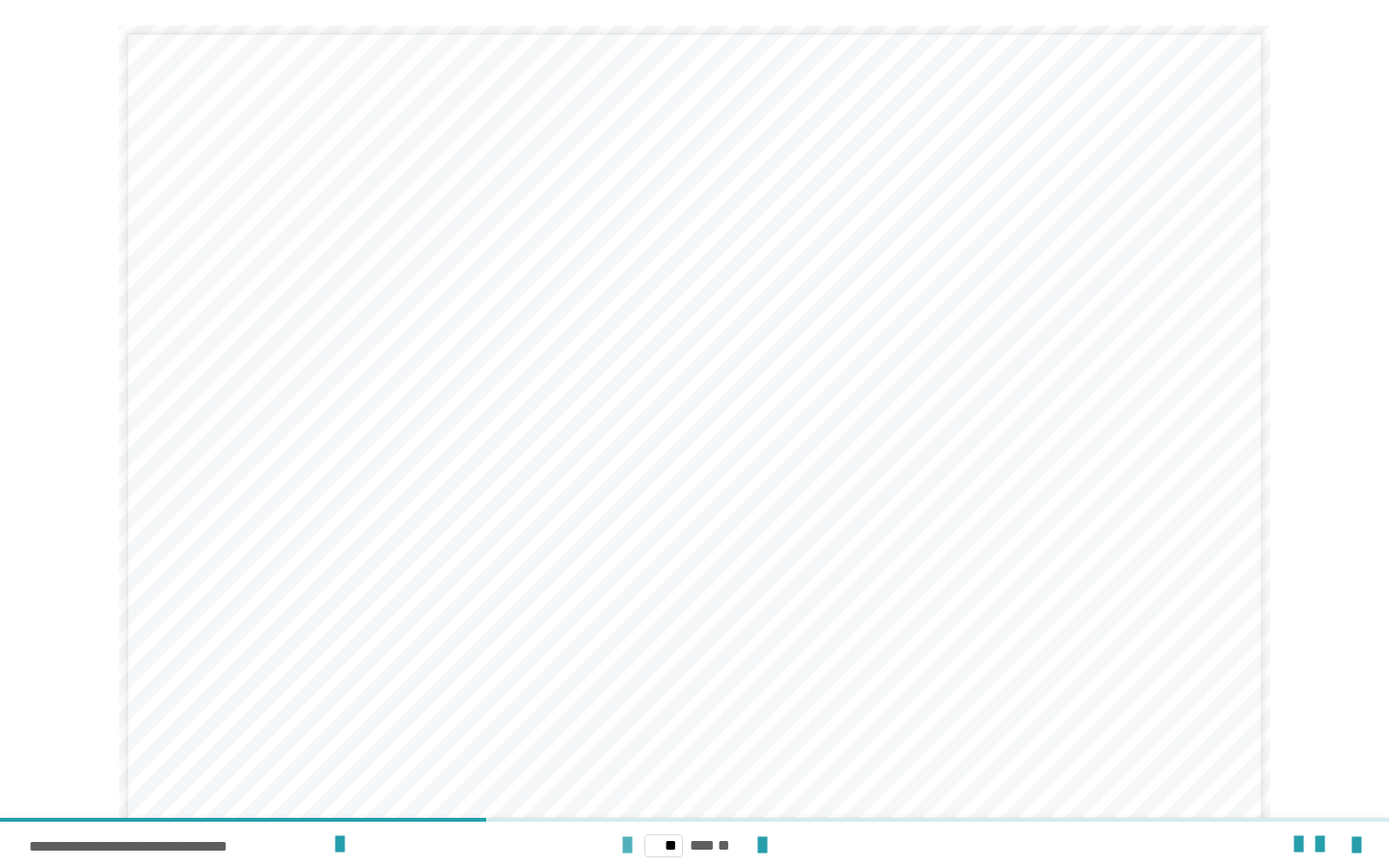 click at bounding box center (627, 846) 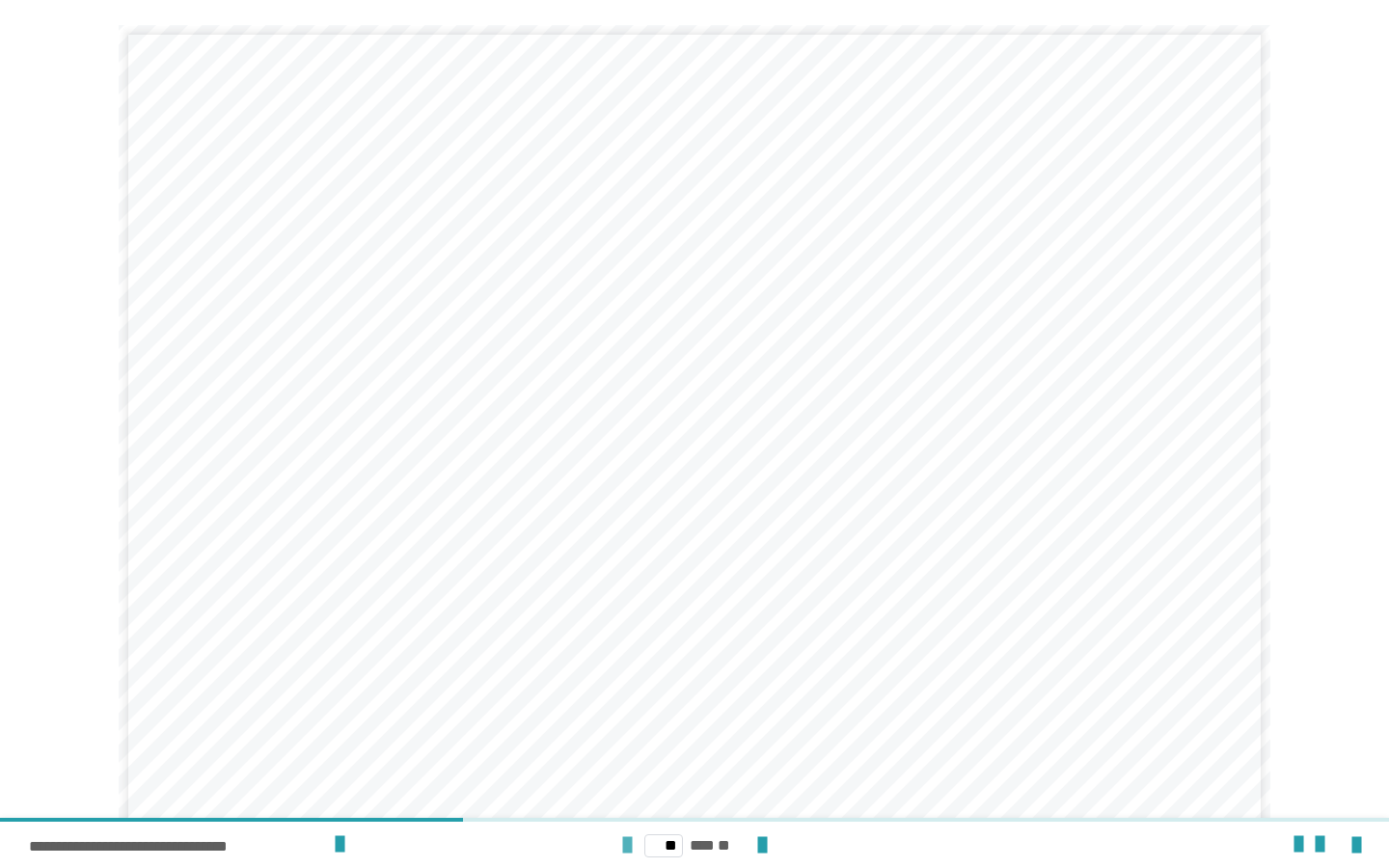 click at bounding box center (627, 846) 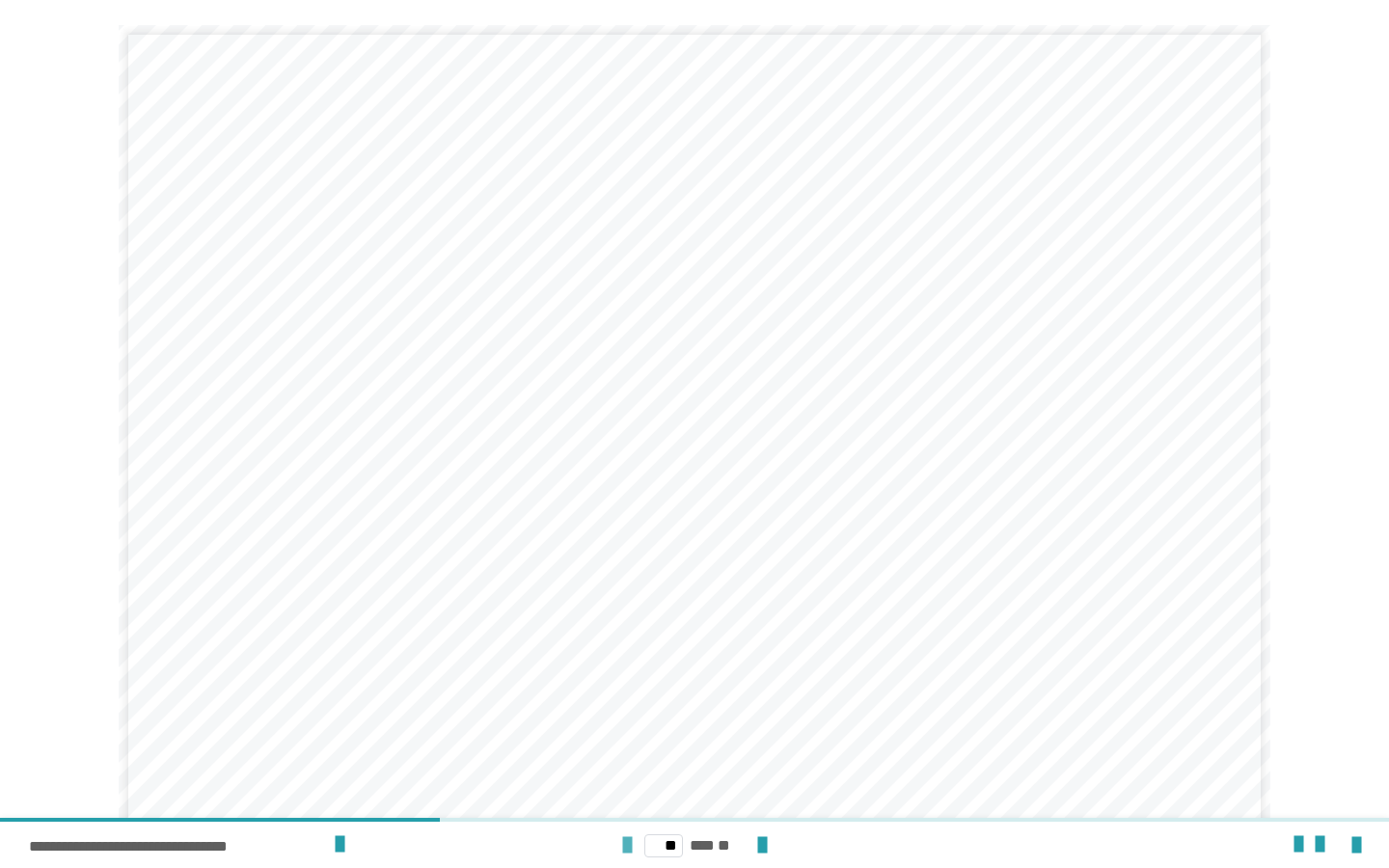 click at bounding box center [627, 846] 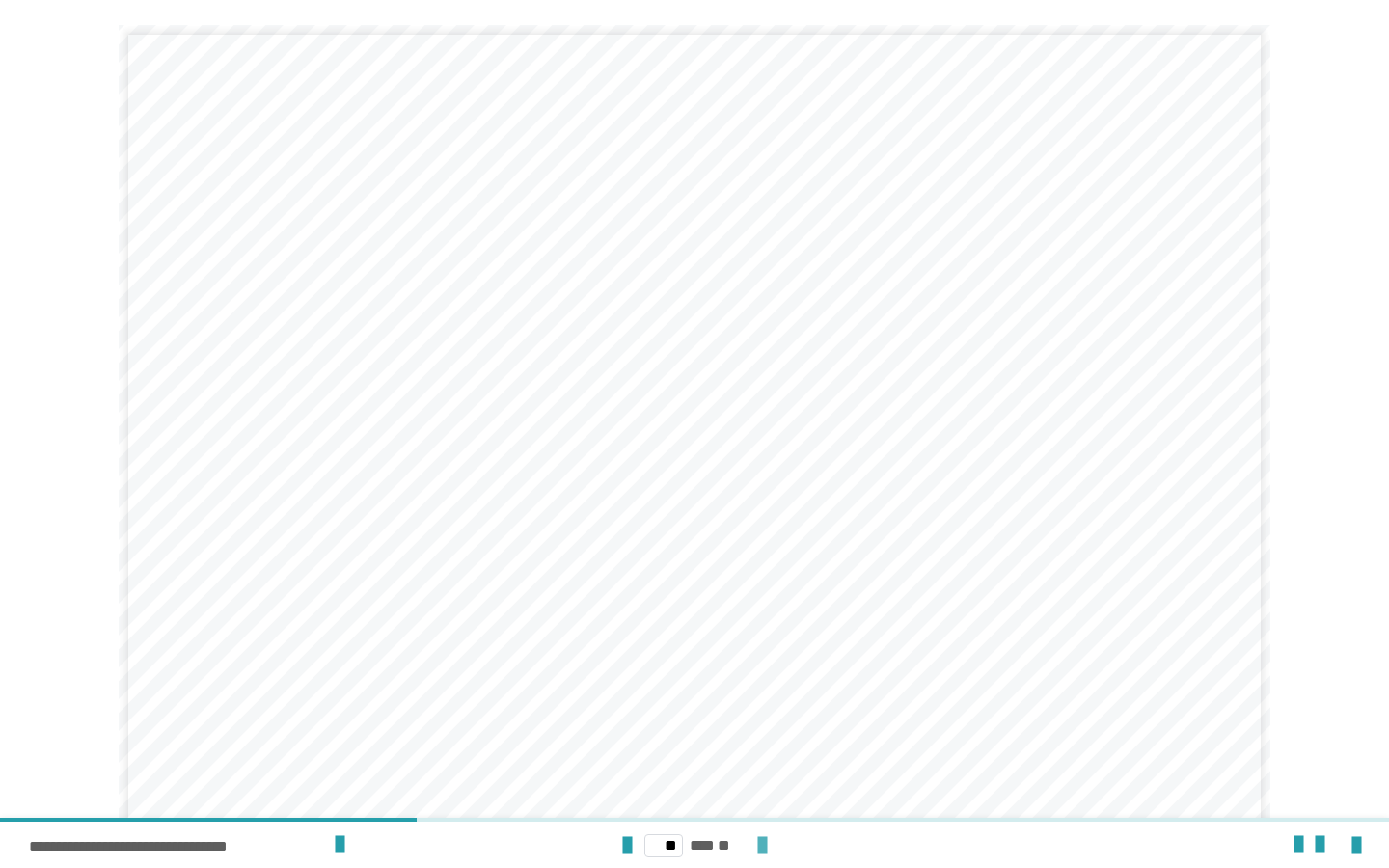 click at bounding box center (762, 846) 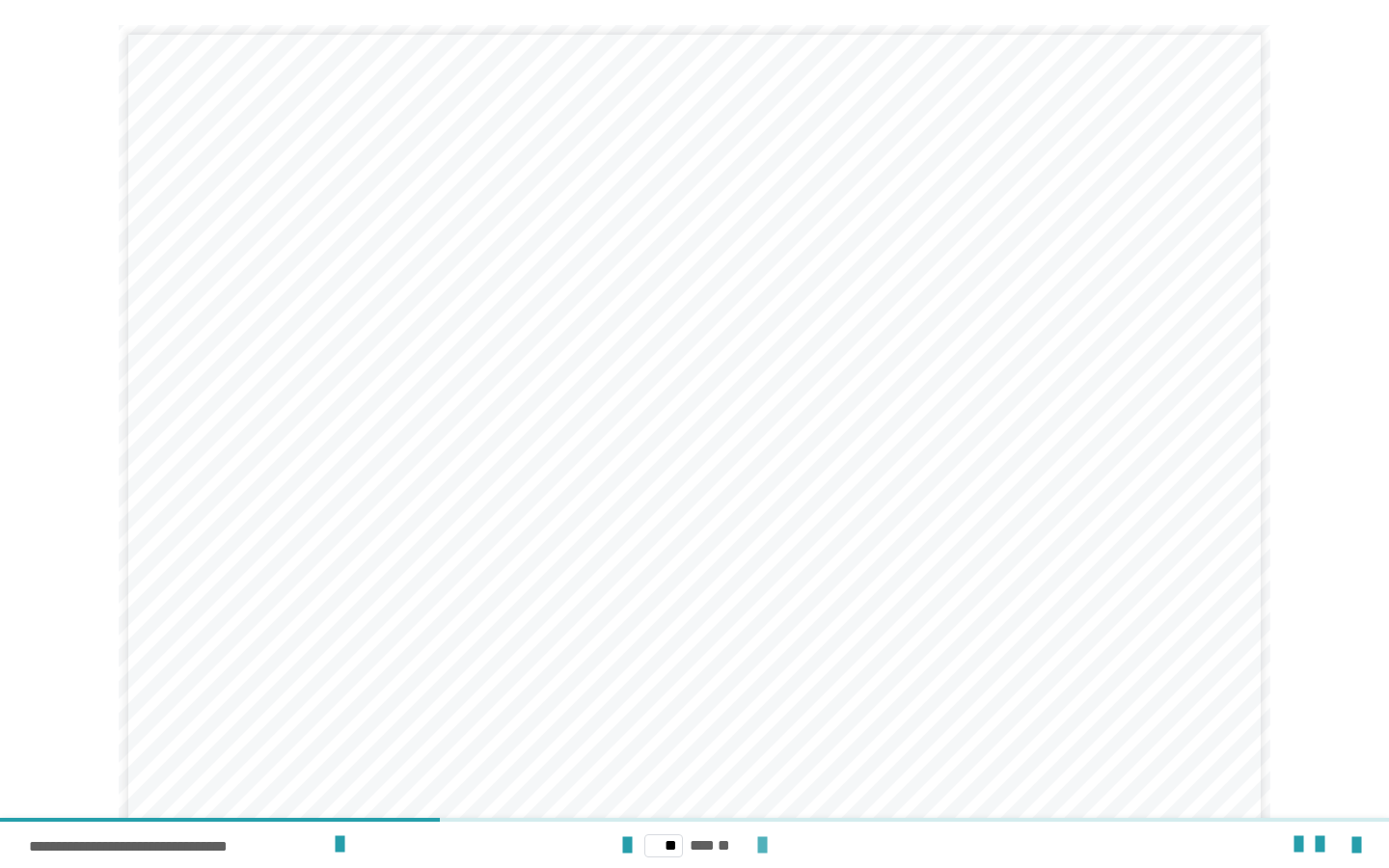 click at bounding box center [762, 846] 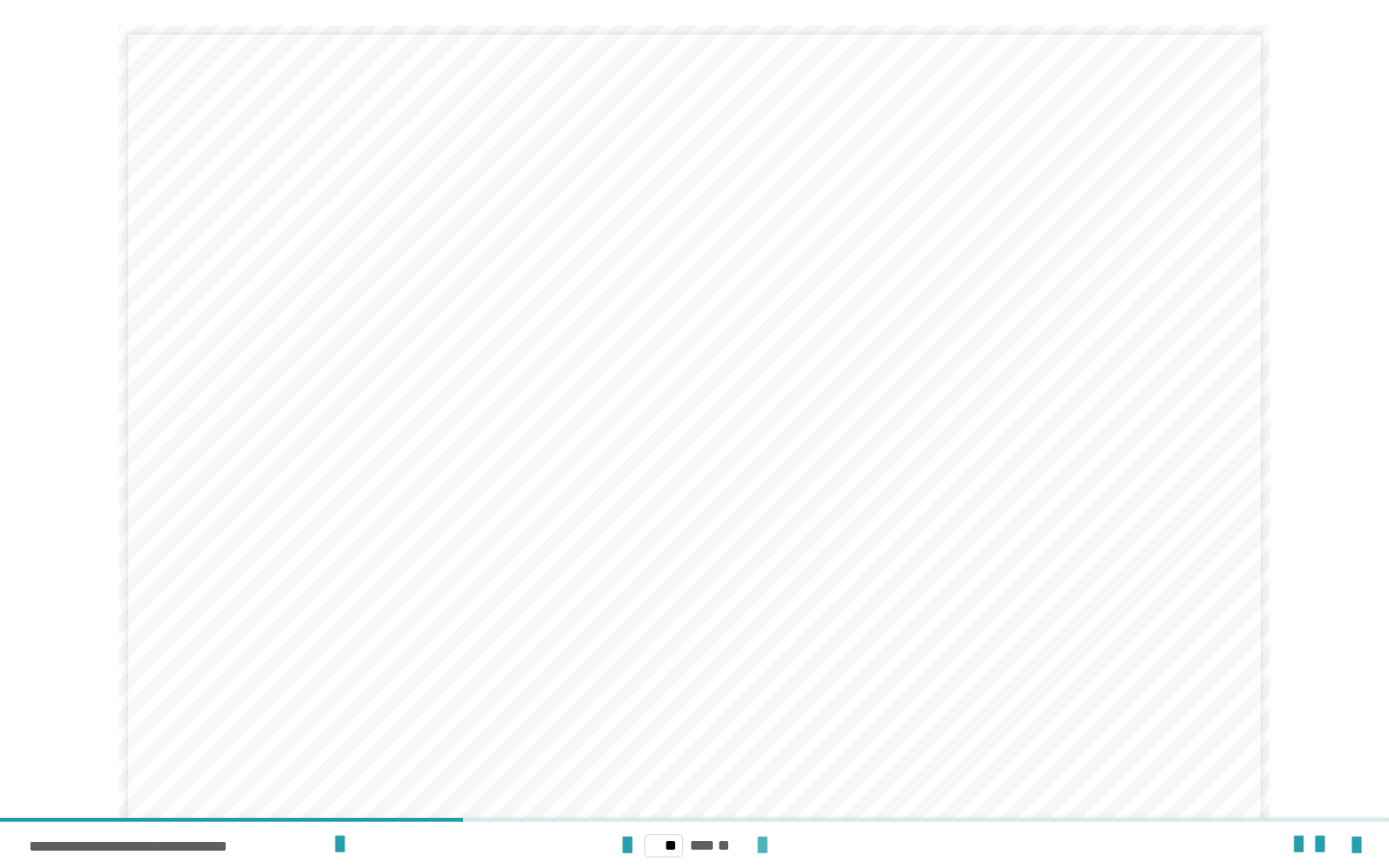 click at bounding box center [762, 846] 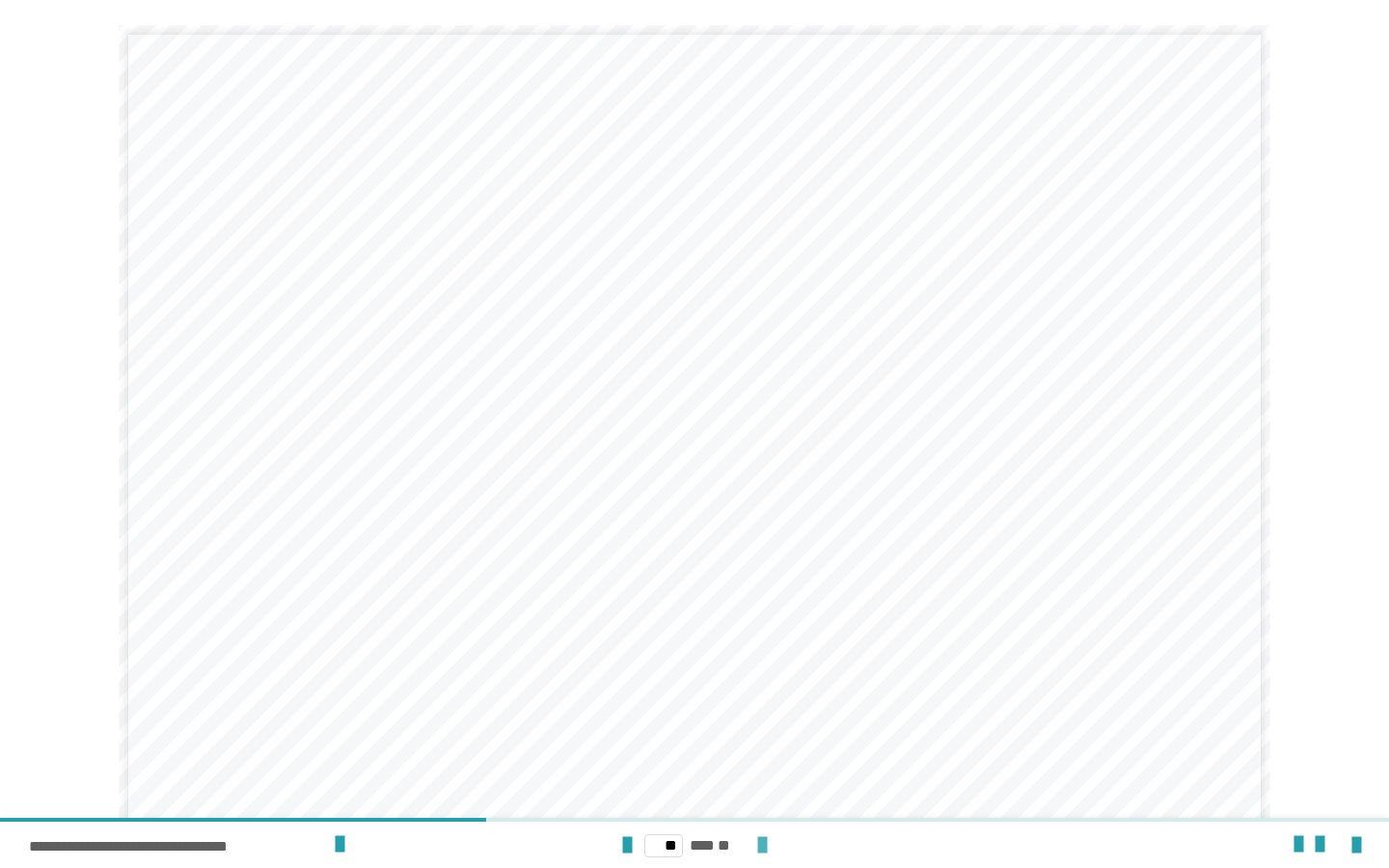 click at bounding box center [762, 846] 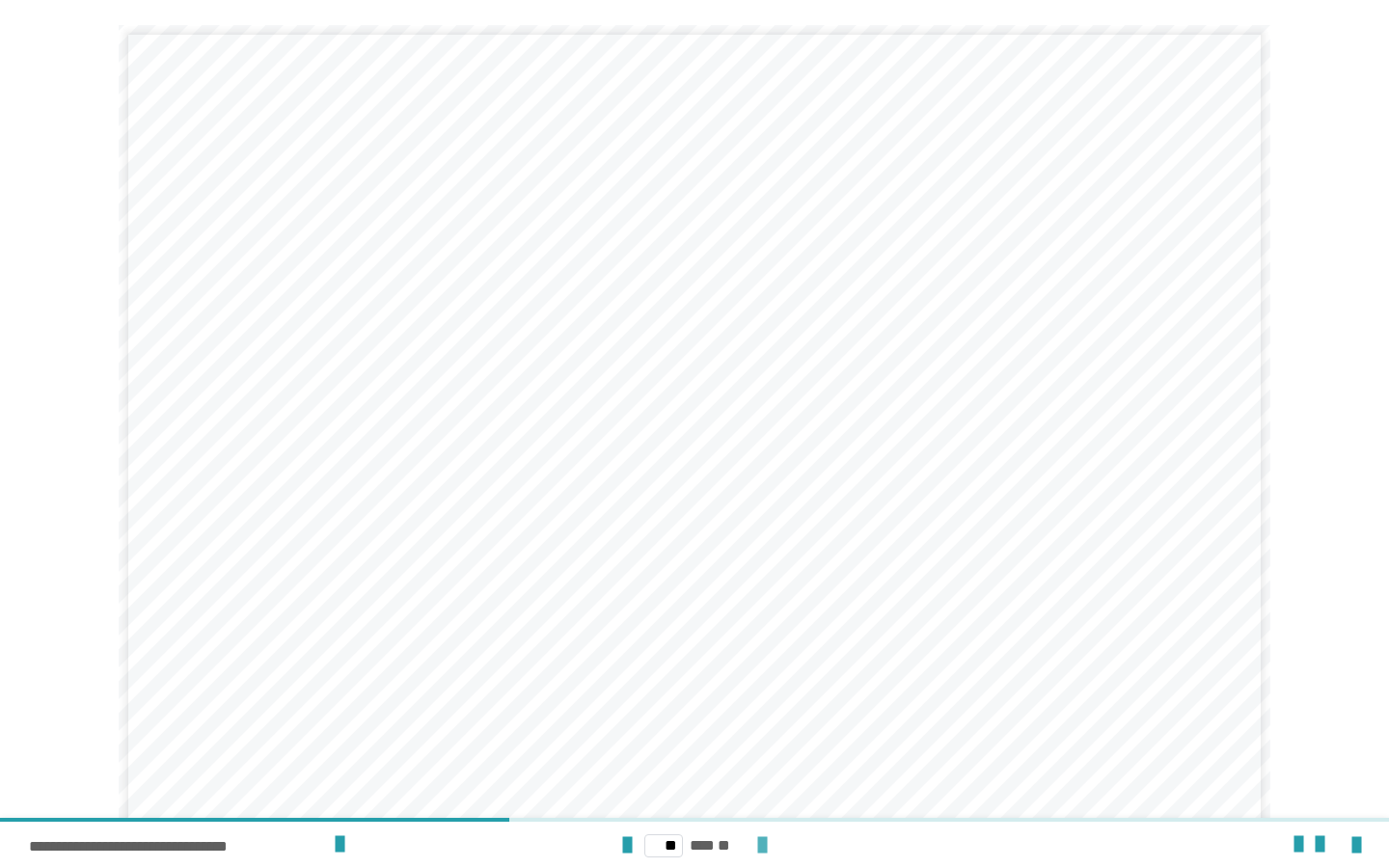 click at bounding box center (762, 846) 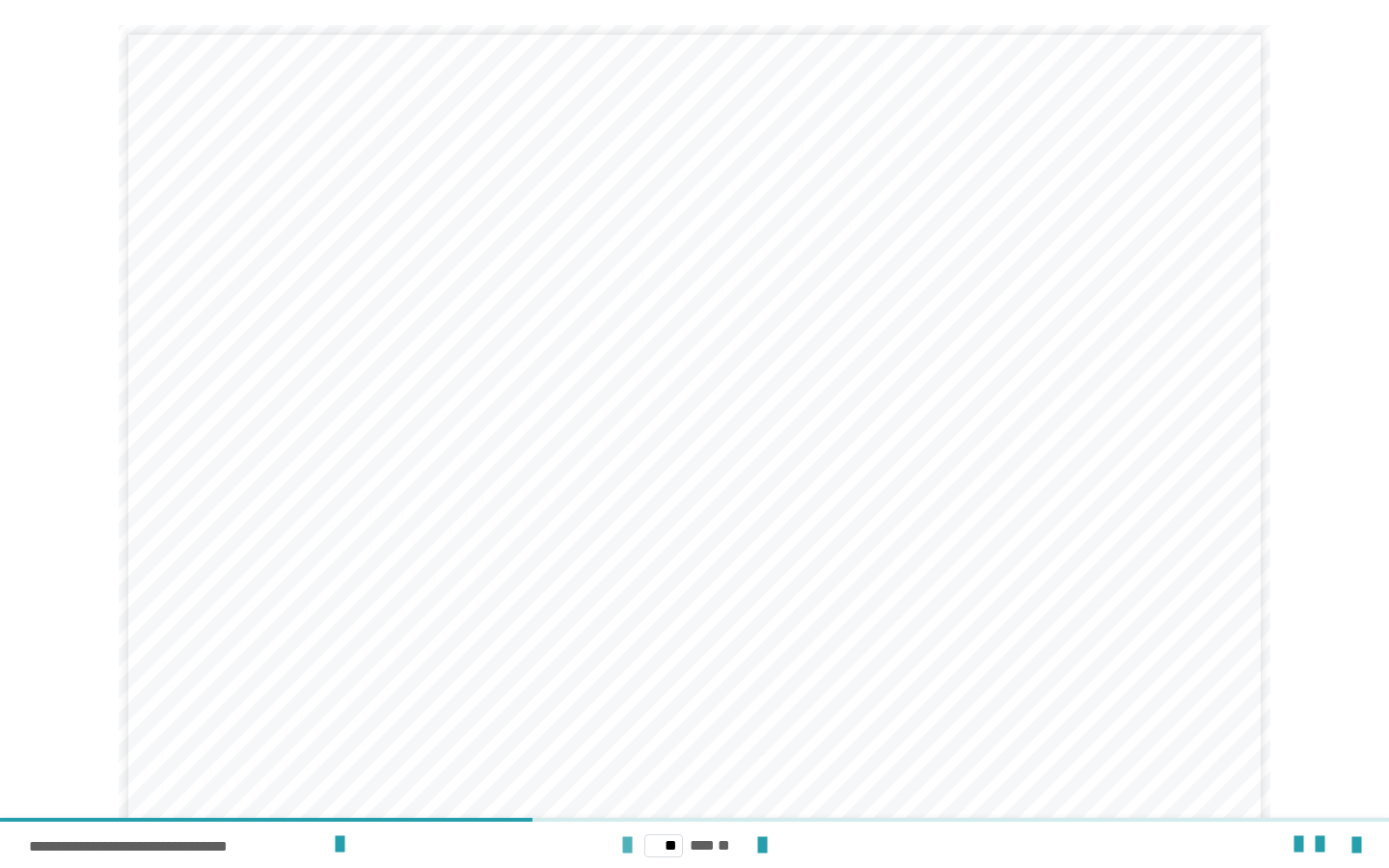 click at bounding box center [627, 846] 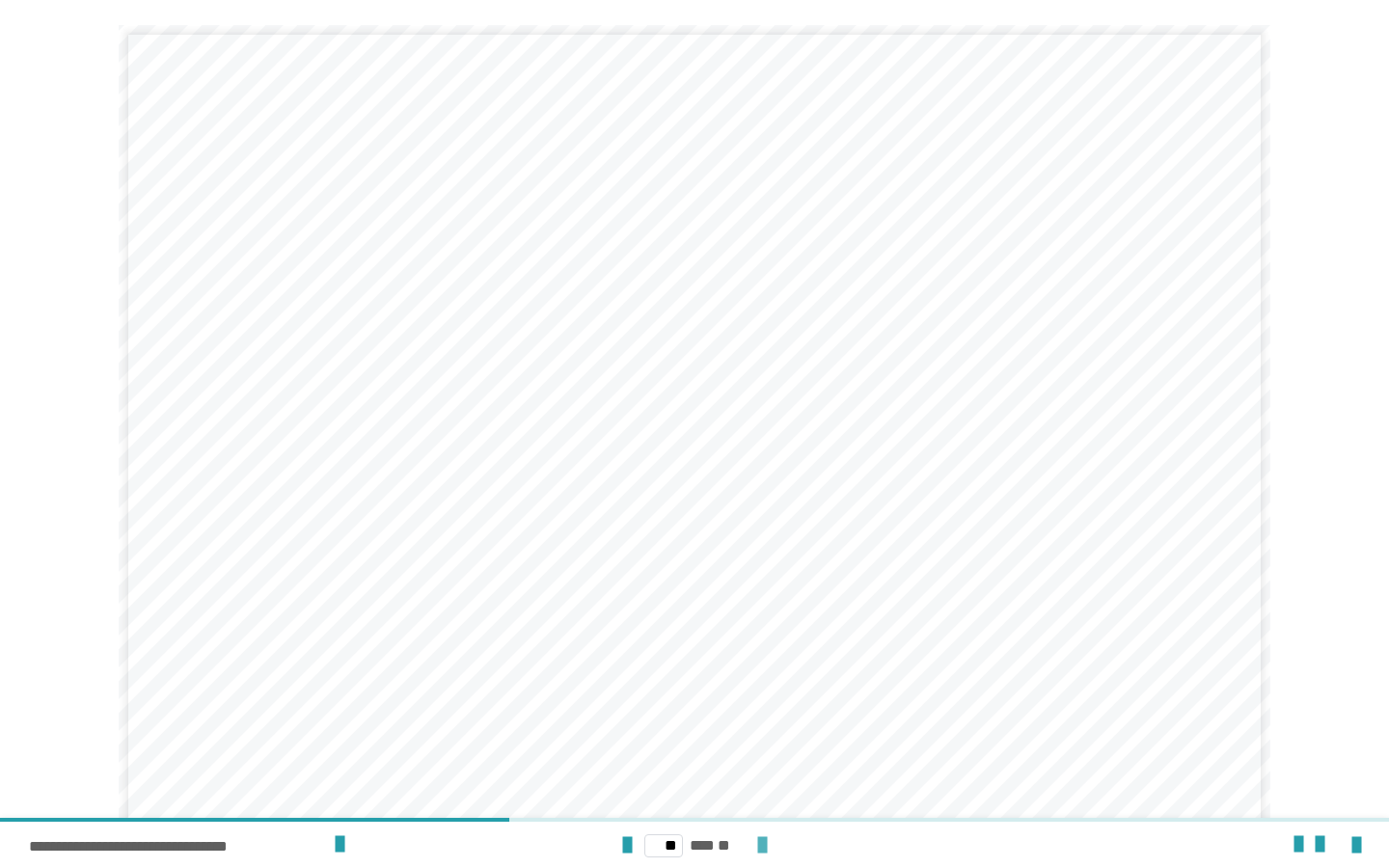 click at bounding box center (762, 846) 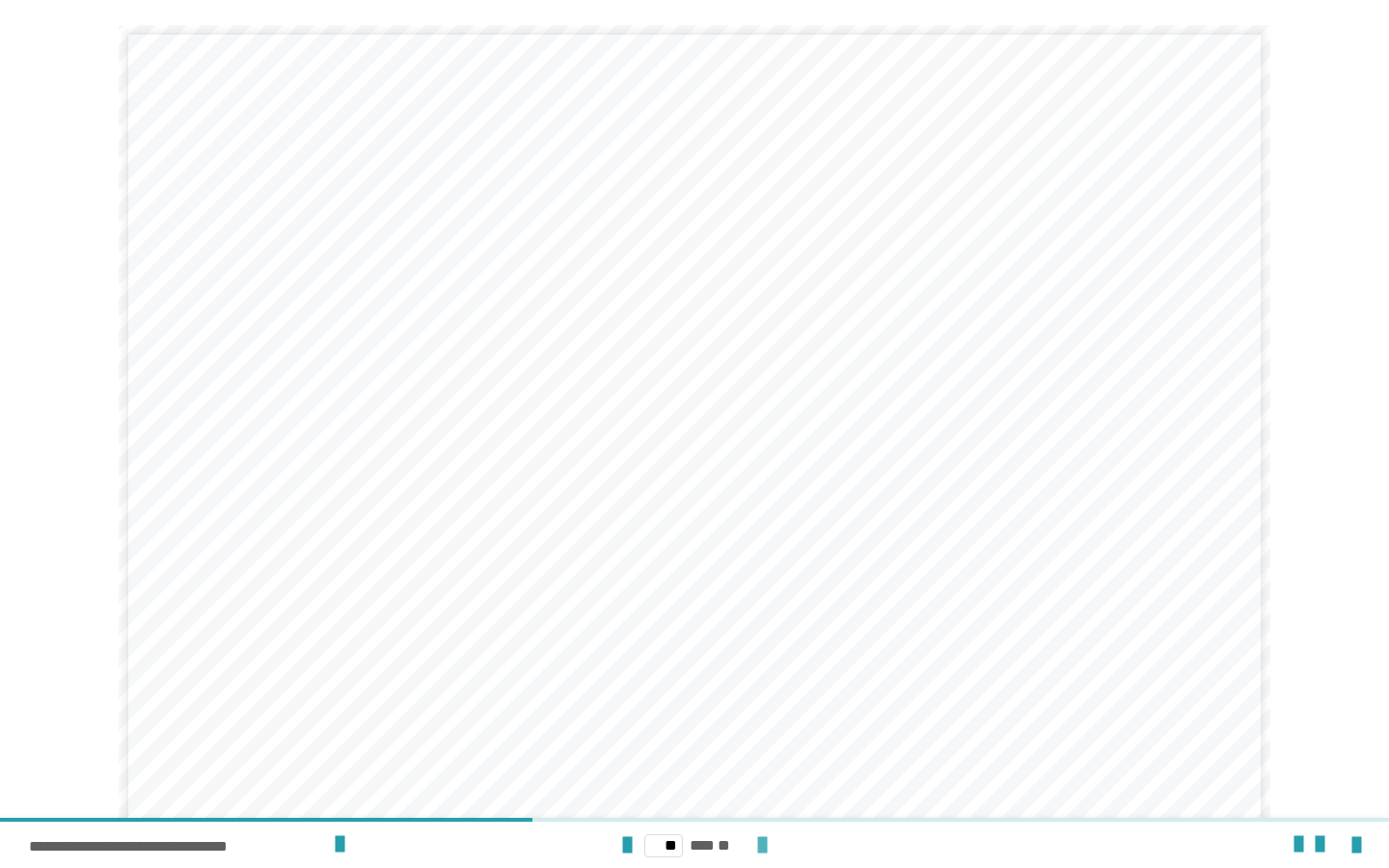 click at bounding box center (762, 846) 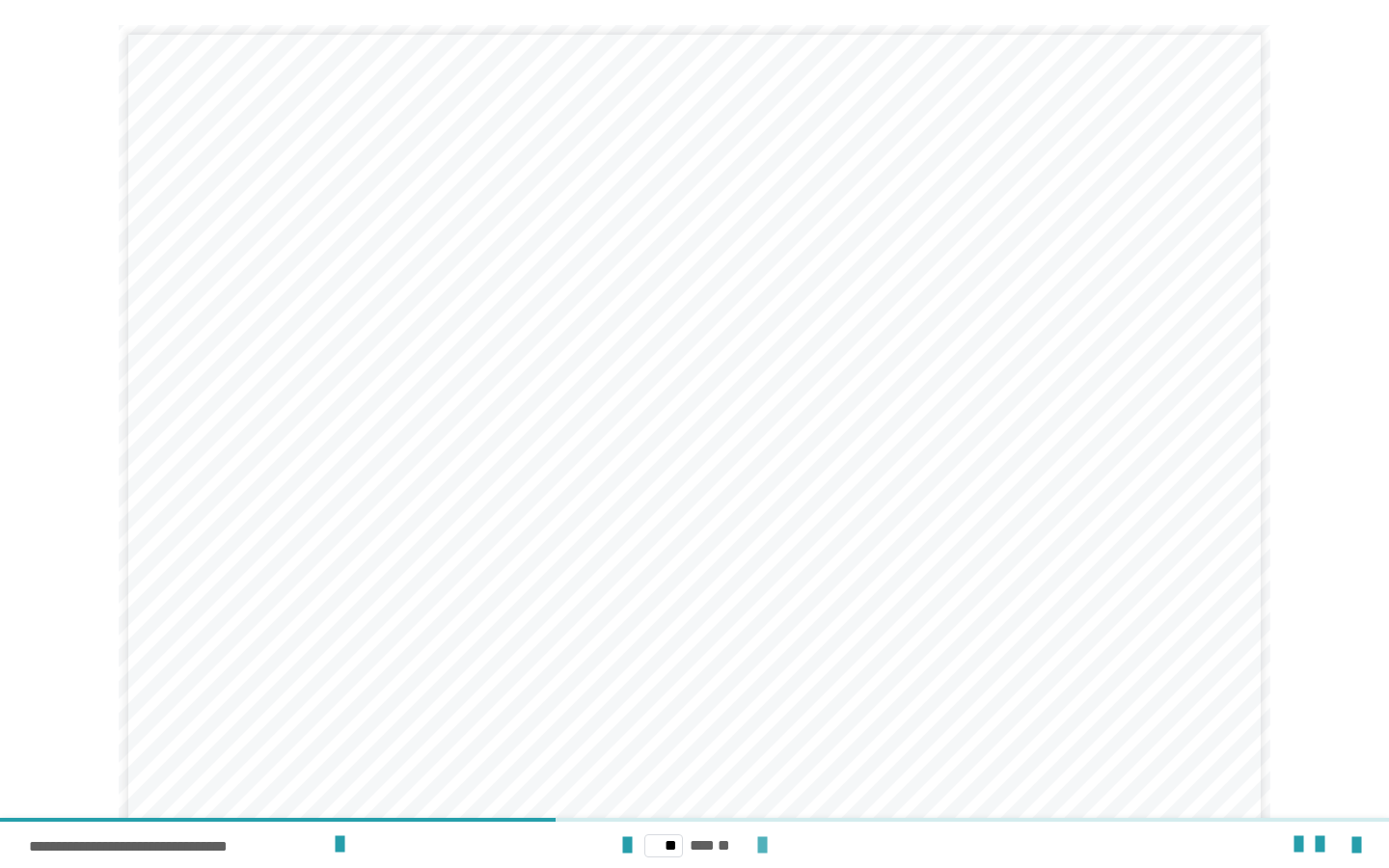 click at bounding box center [762, 846] 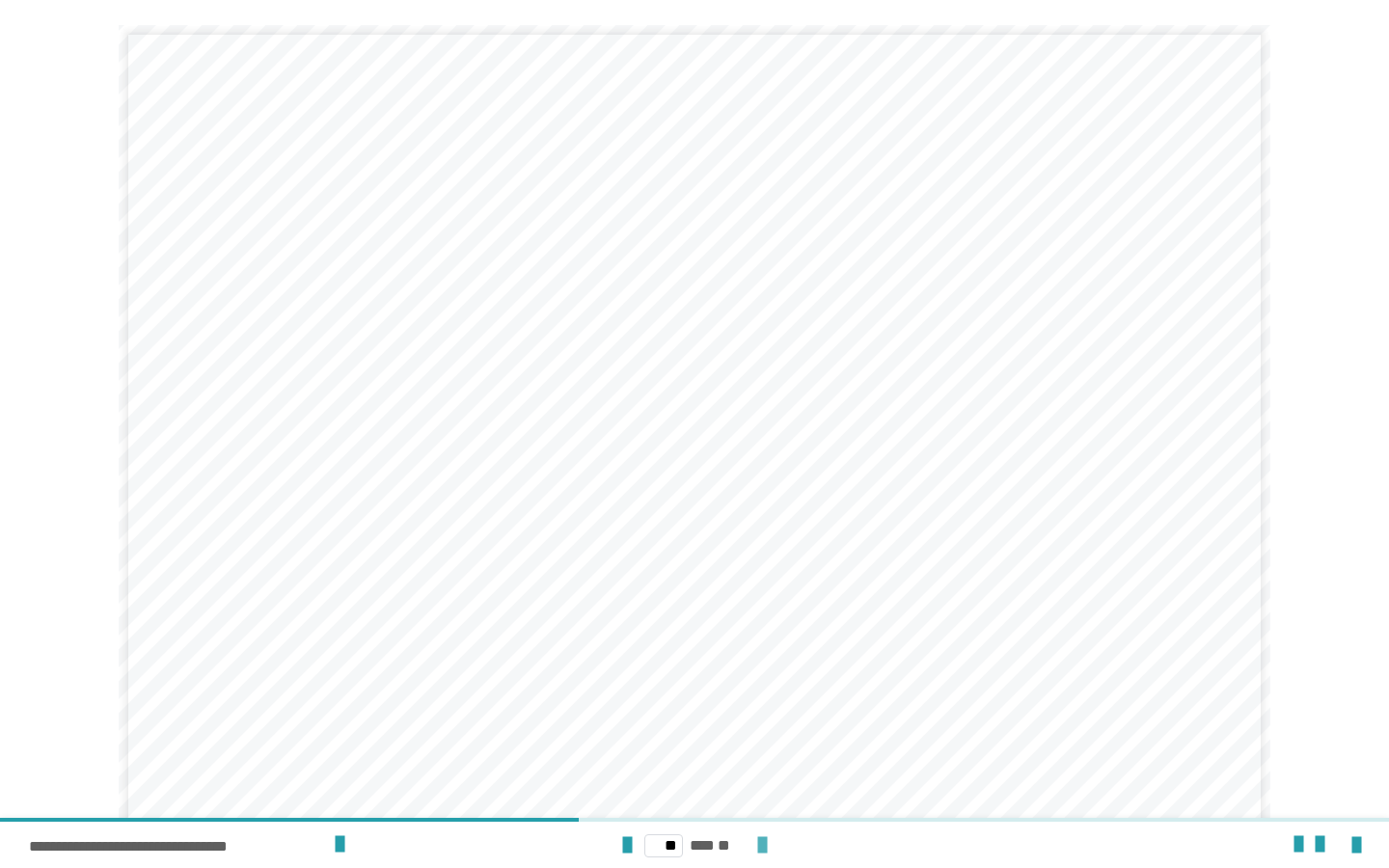 click at bounding box center [762, 846] 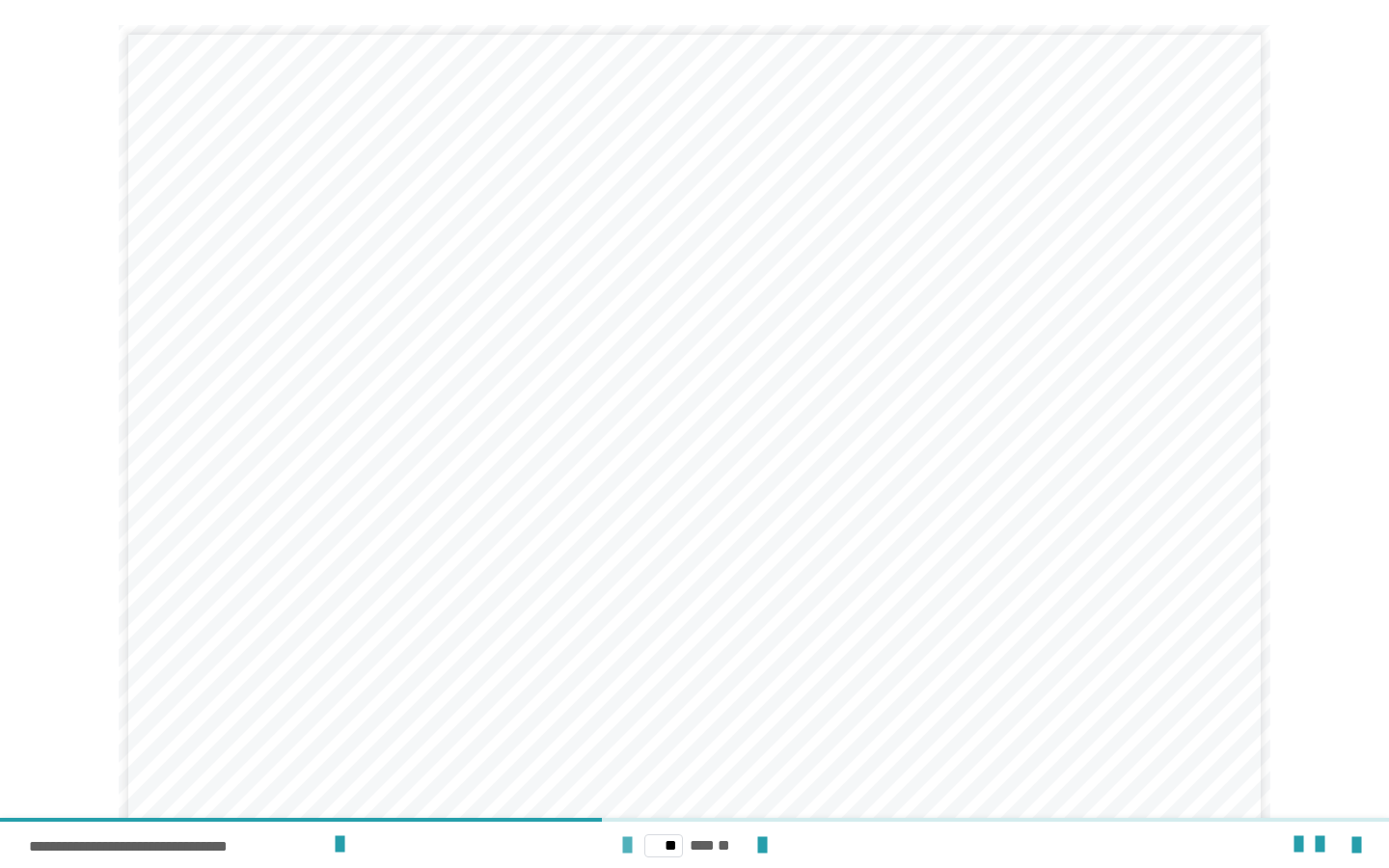click at bounding box center [627, 846] 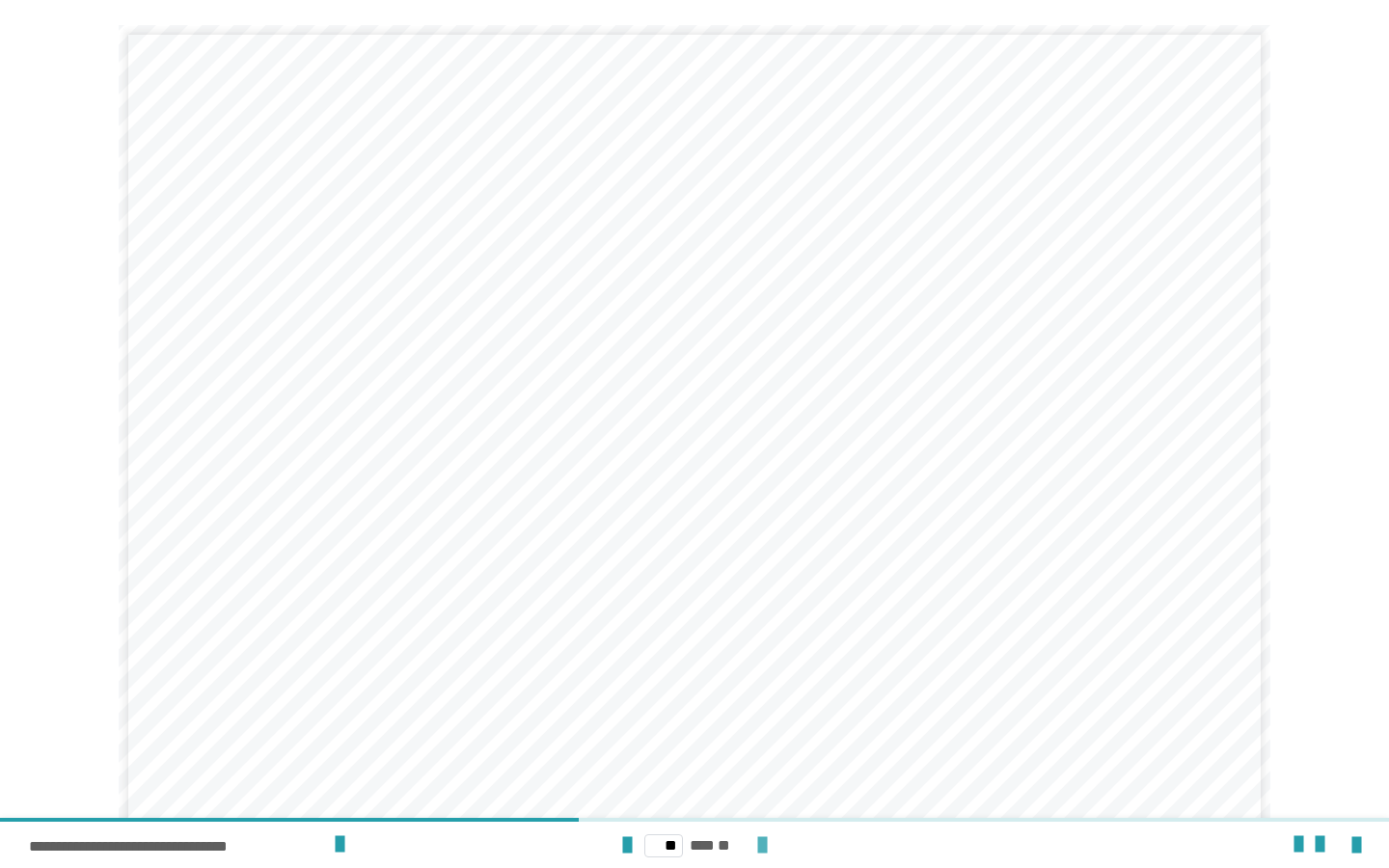 click at bounding box center (762, 846) 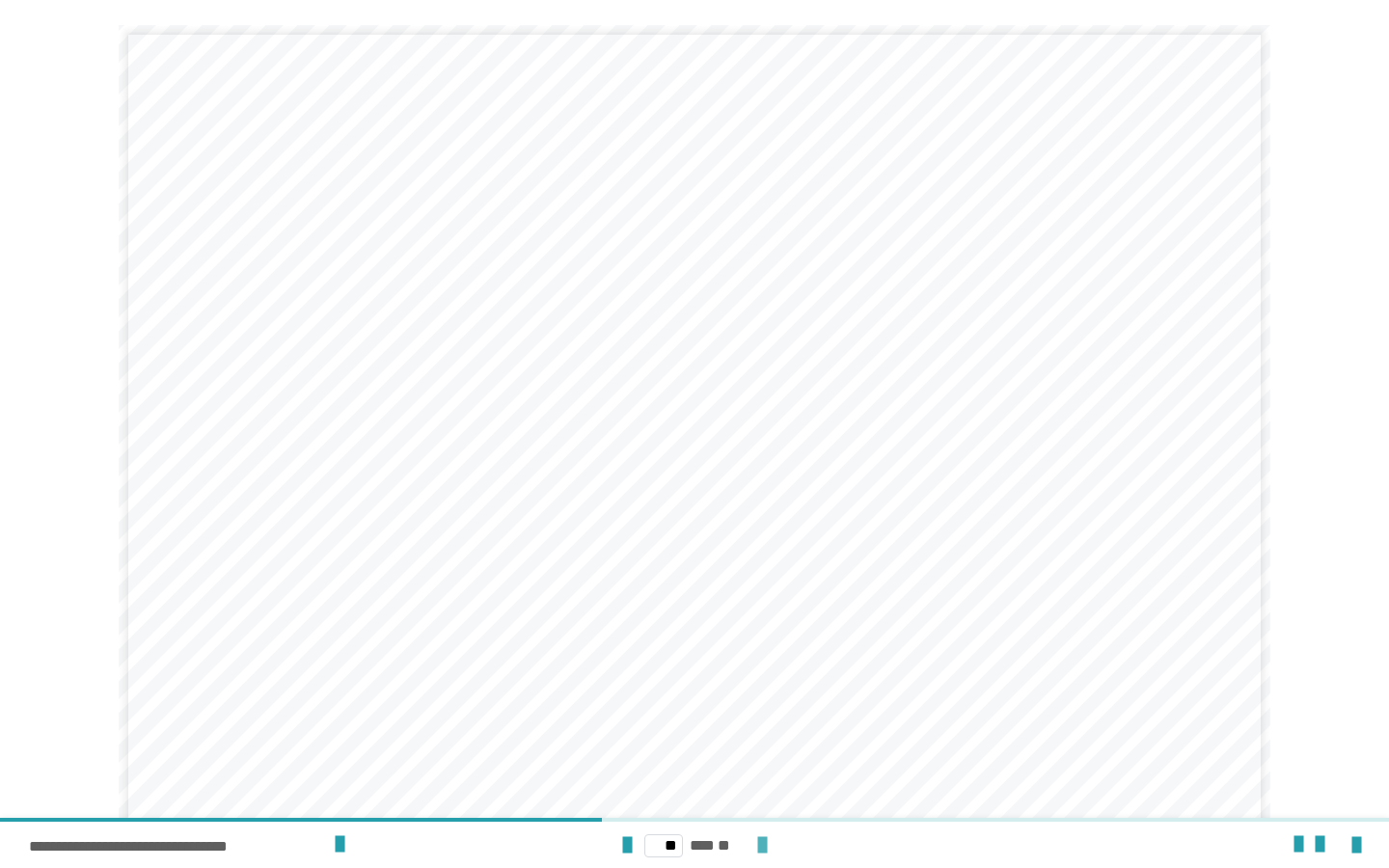 click at bounding box center (762, 846) 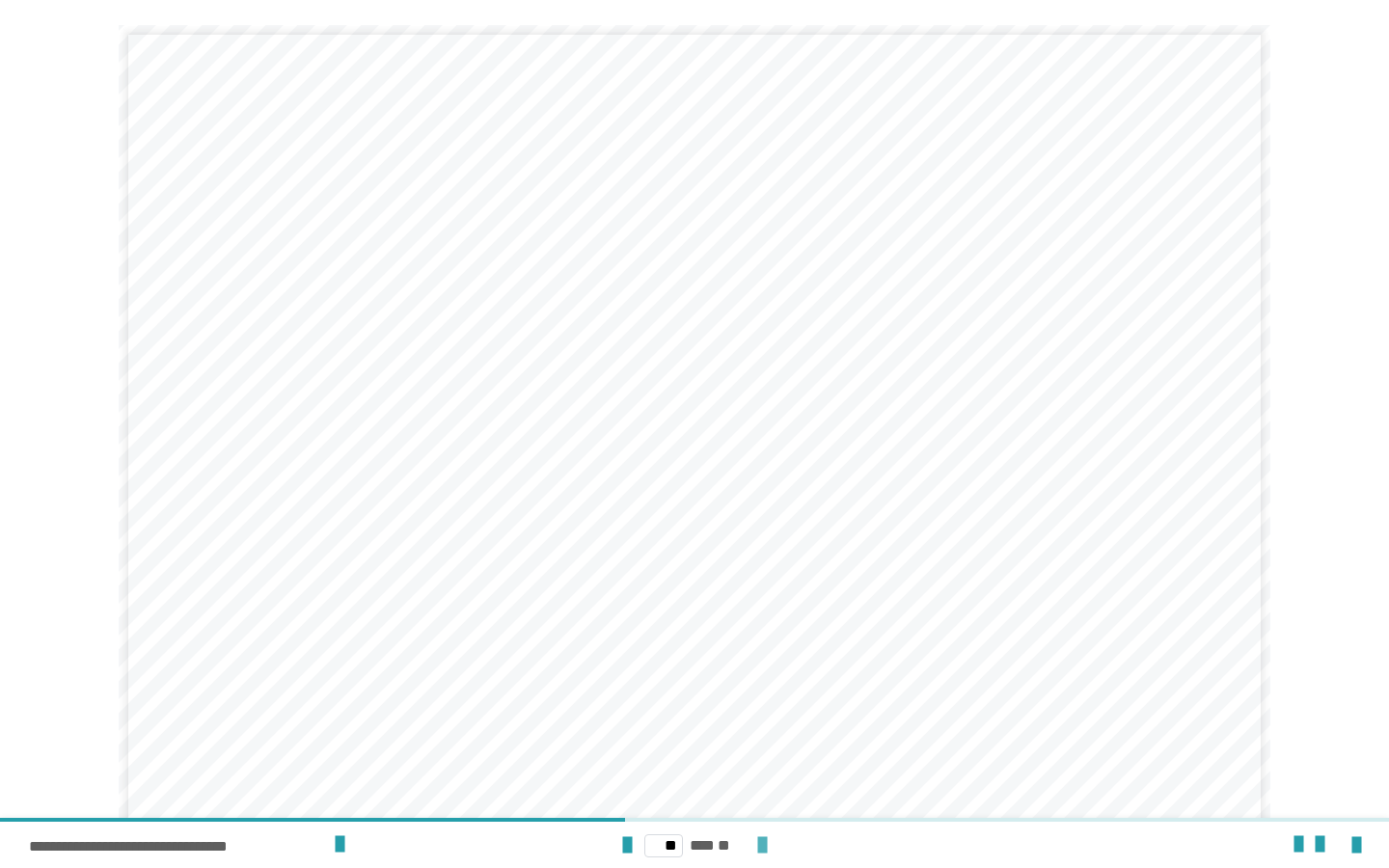 click at bounding box center (762, 846) 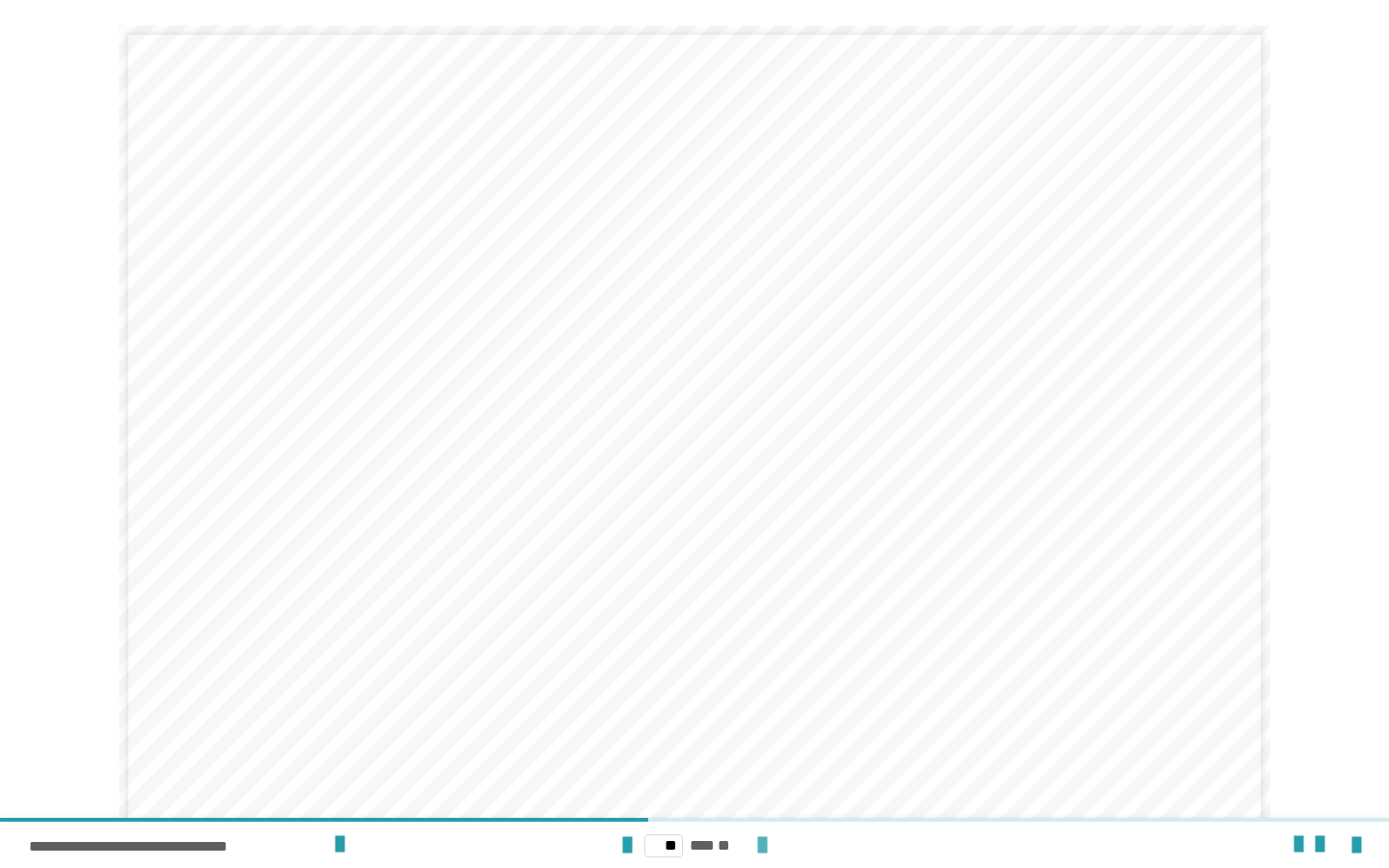 click at bounding box center [762, 846] 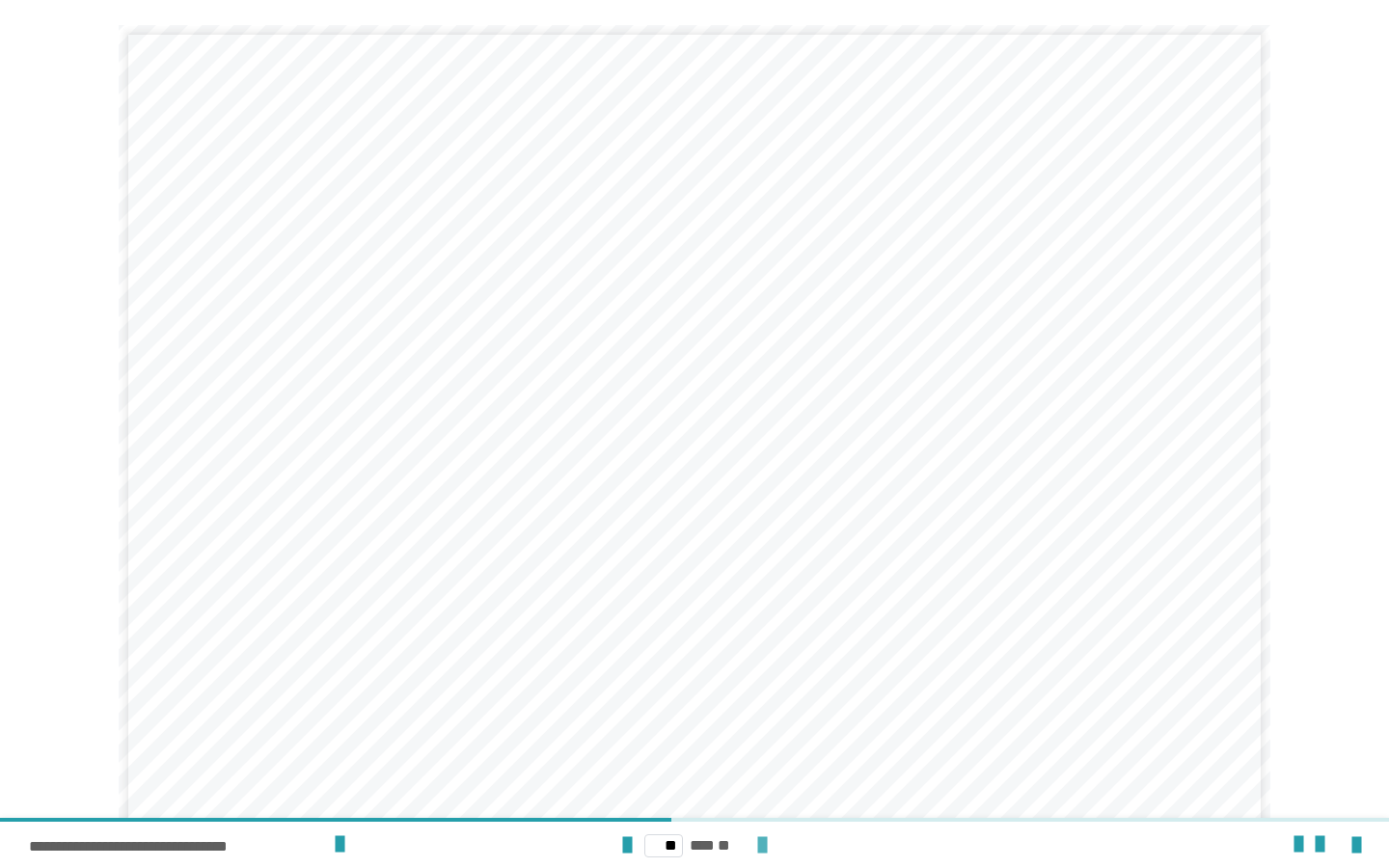 click at bounding box center [762, 846] 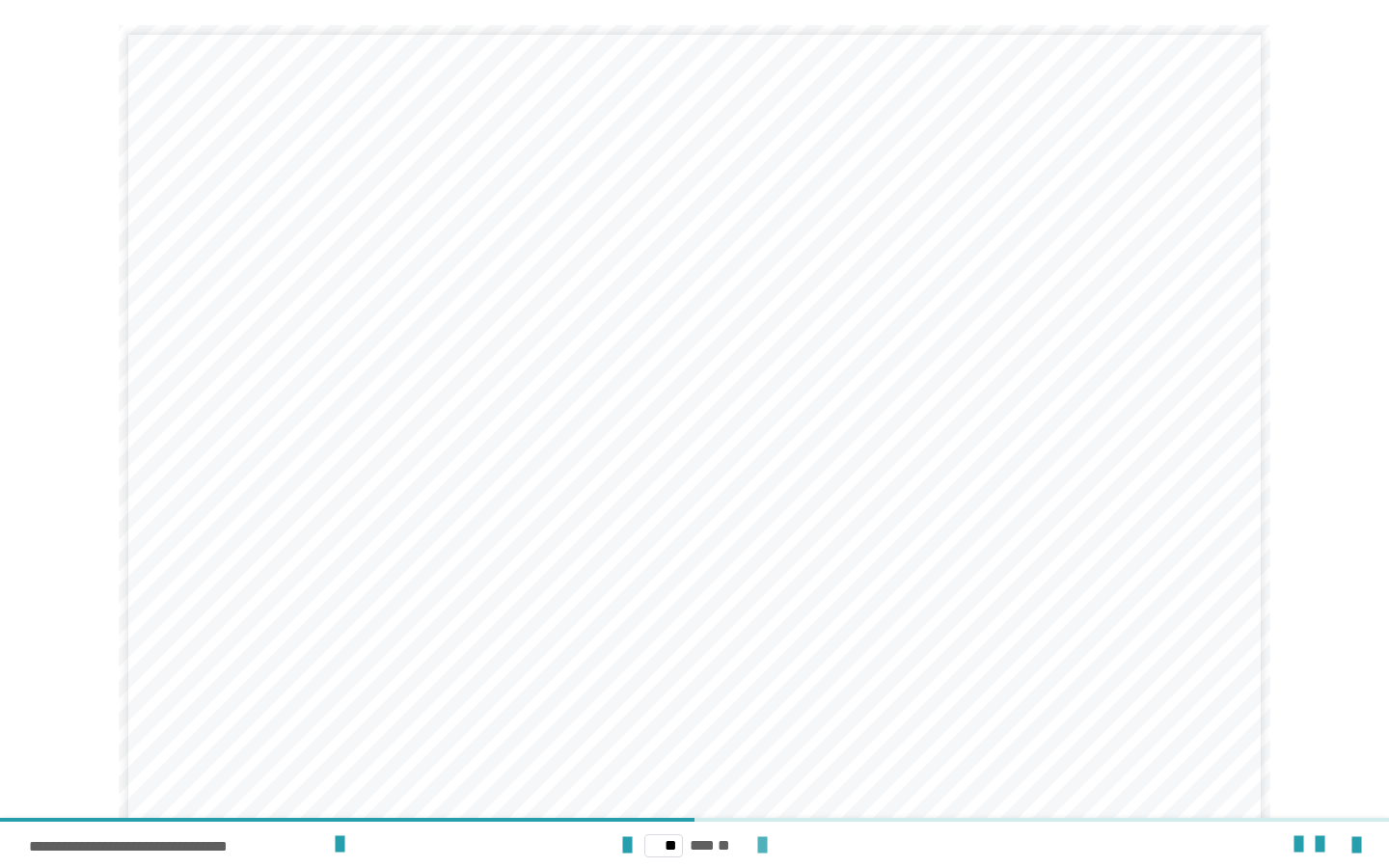 click at bounding box center (762, 846) 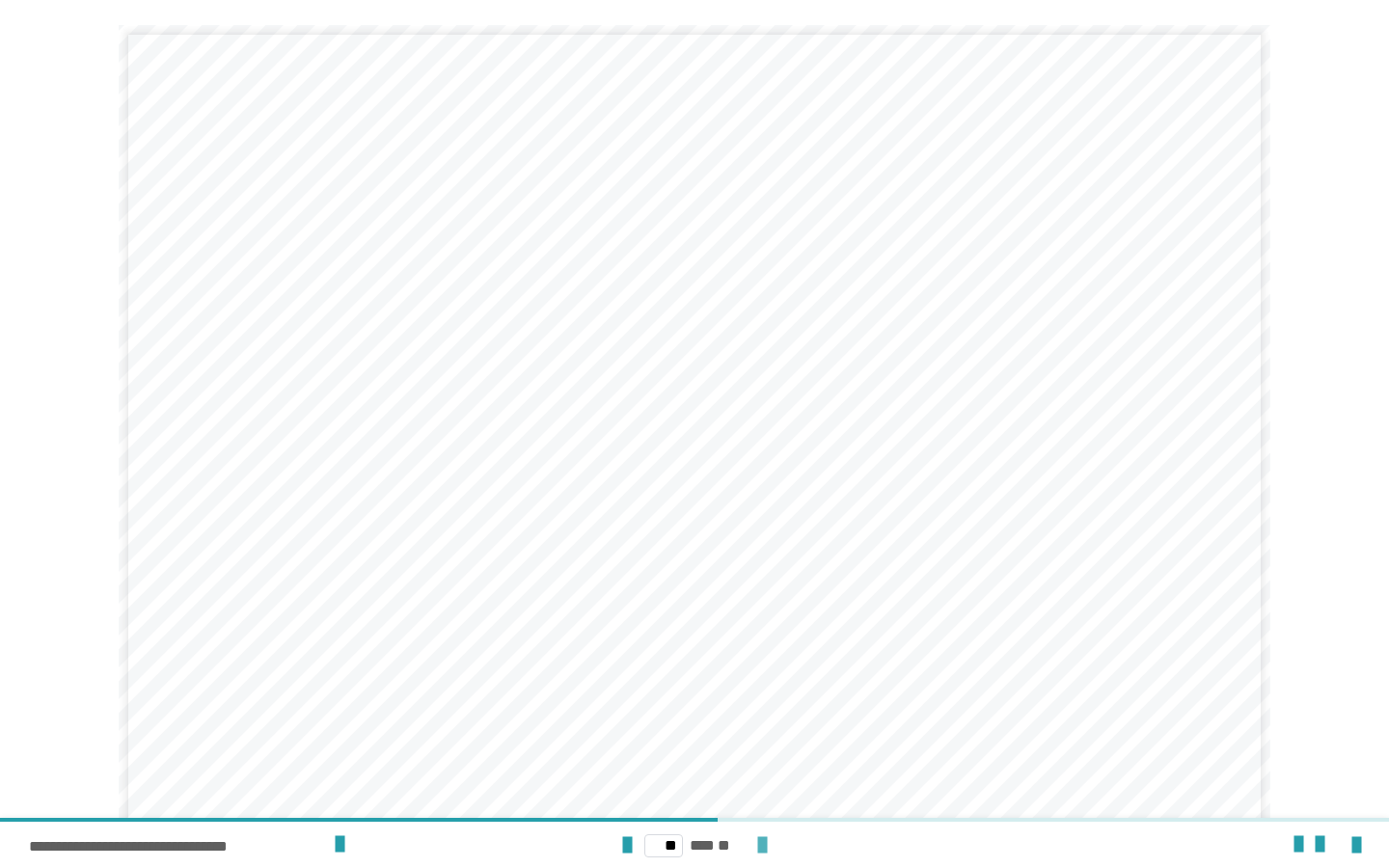 click at bounding box center [762, 846] 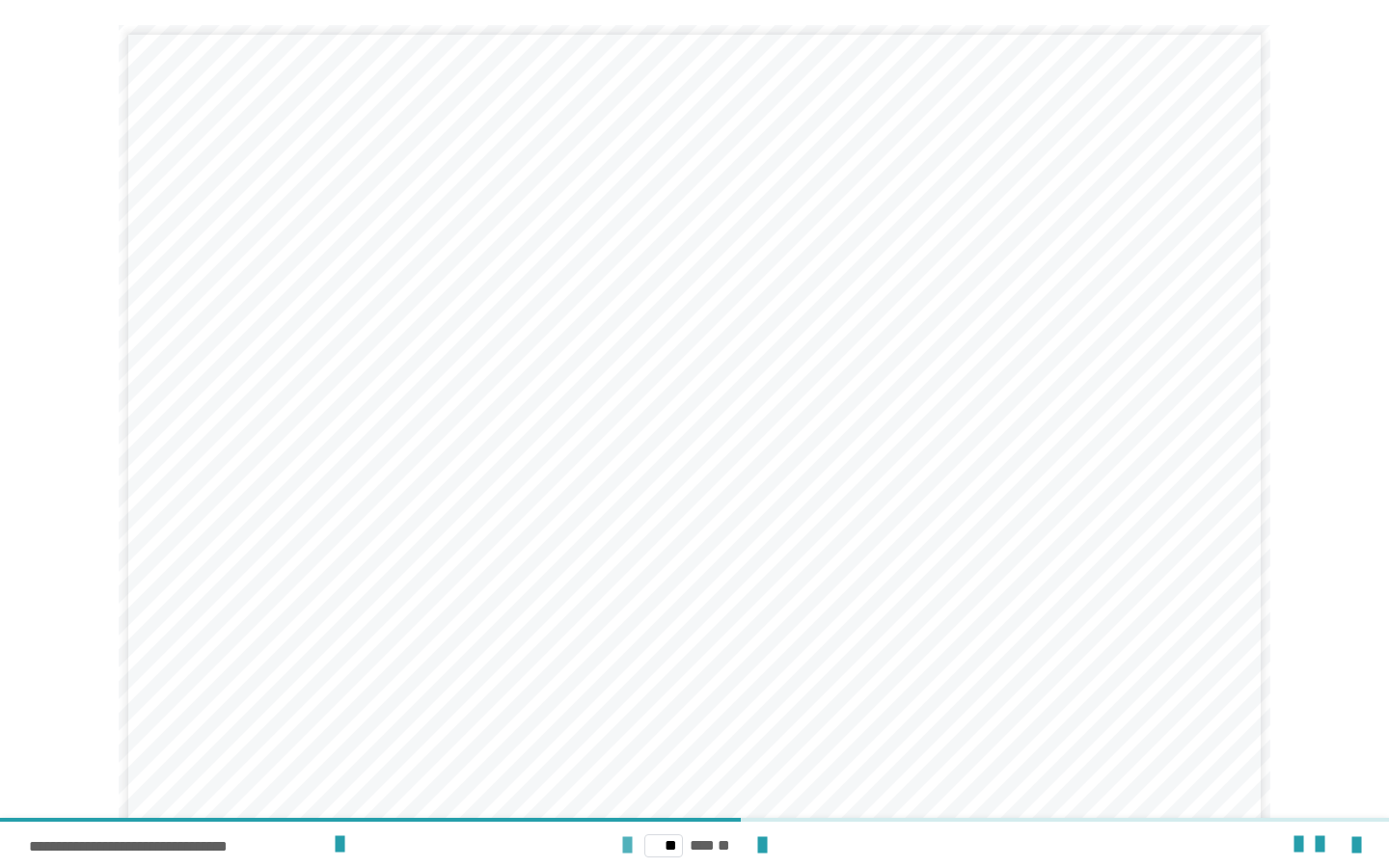 click at bounding box center [627, 846] 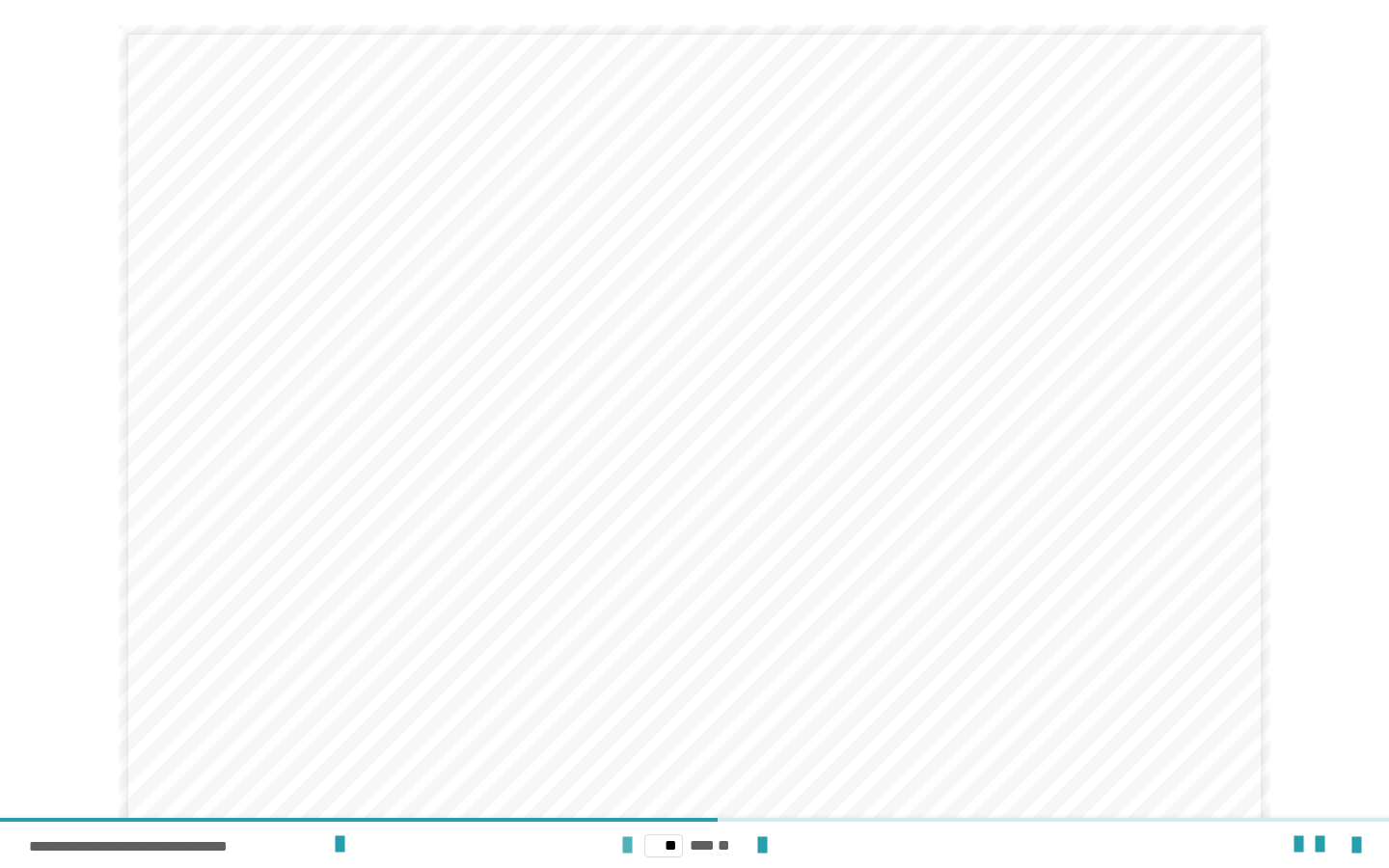 click at bounding box center (627, 846) 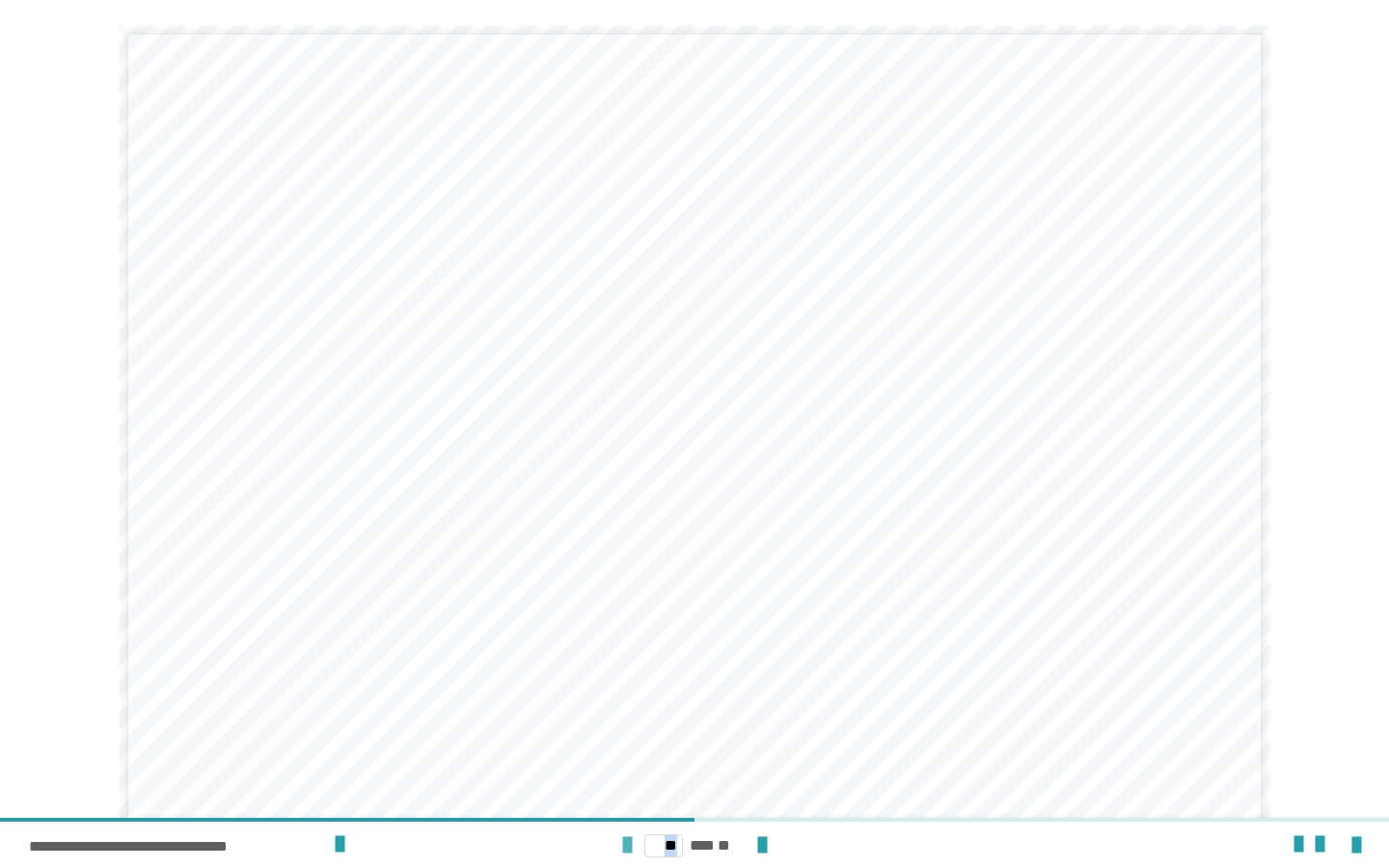 click at bounding box center [627, 846] 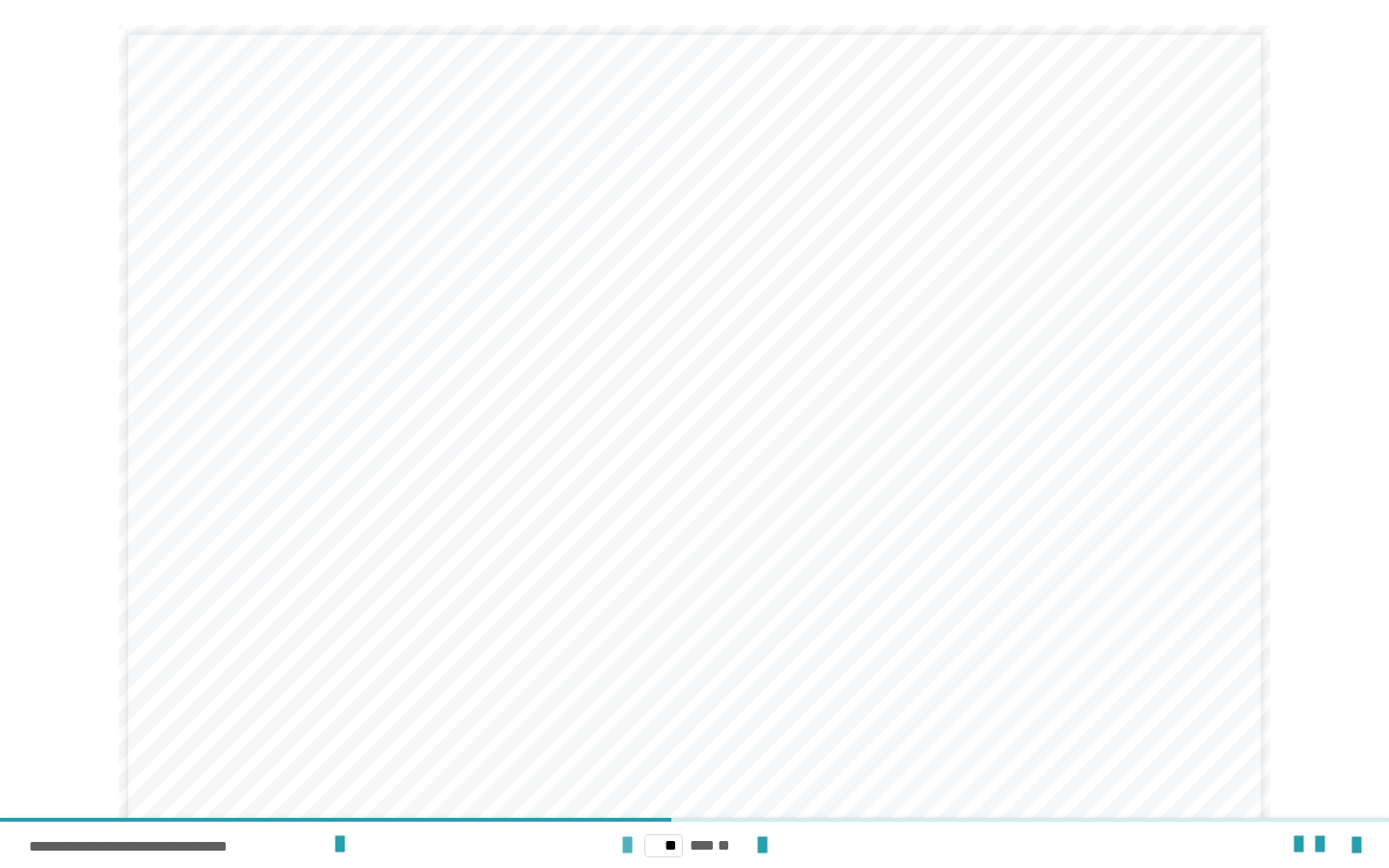 click at bounding box center (627, 846) 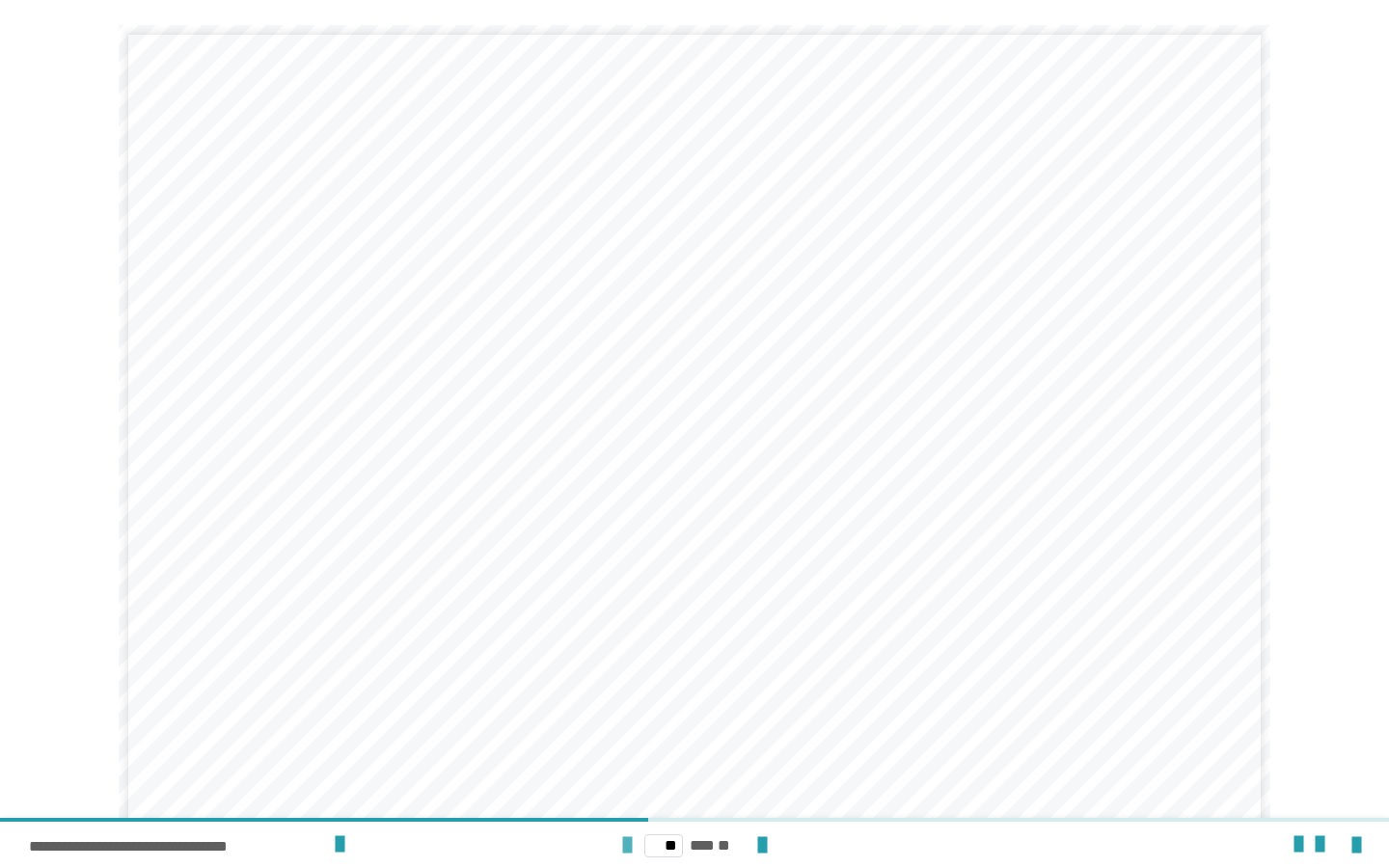 click at bounding box center [627, 846] 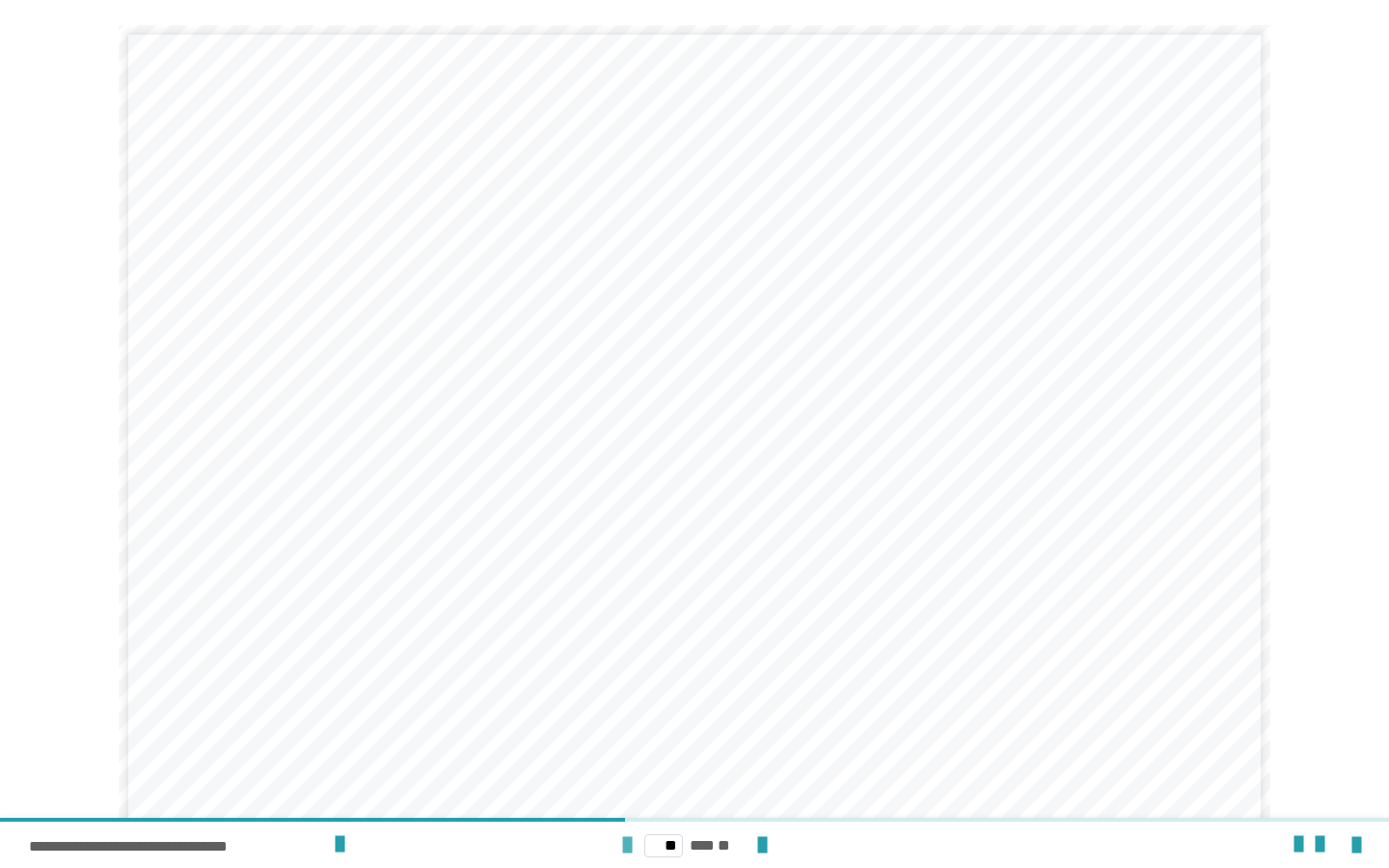 click at bounding box center (627, 846) 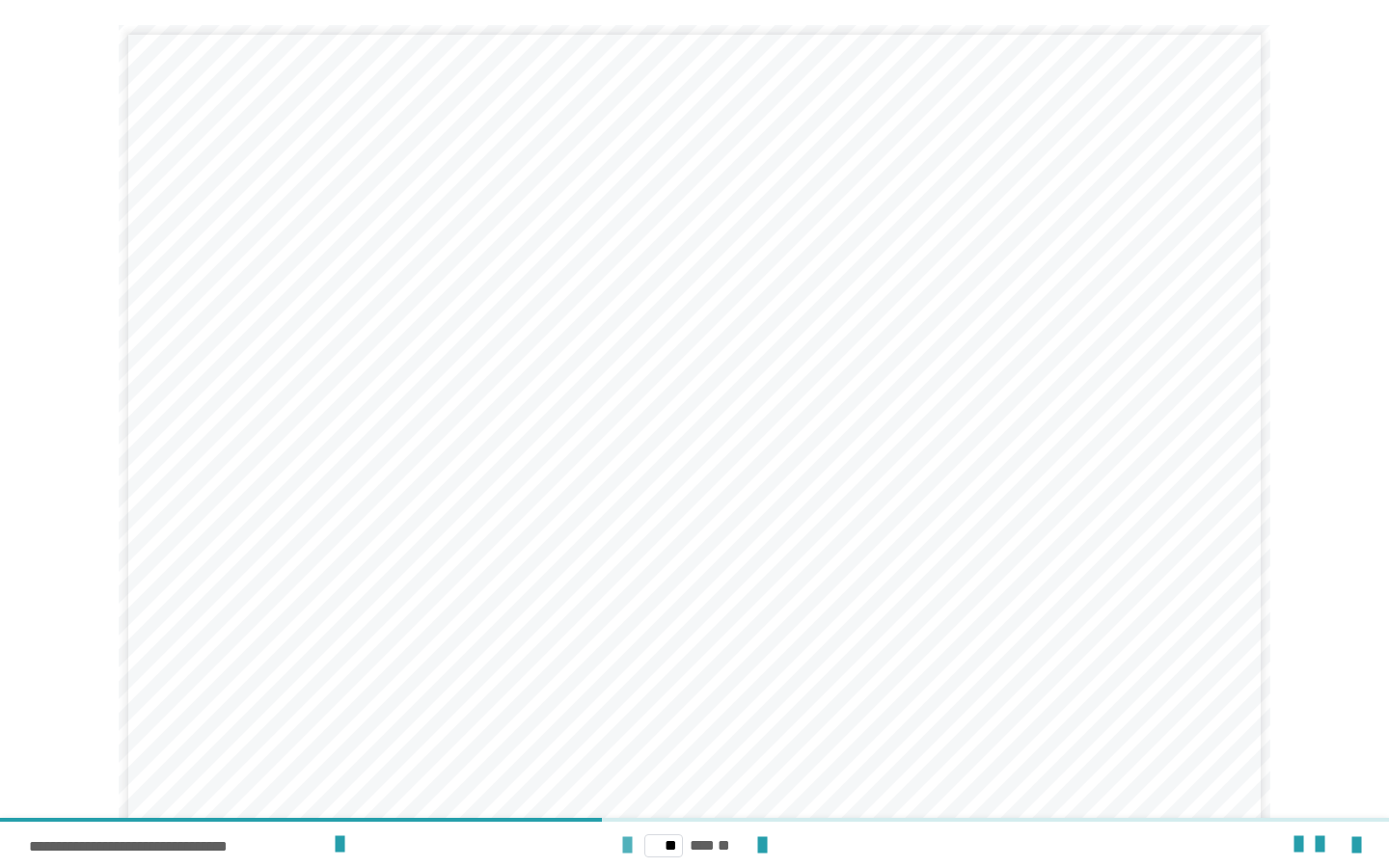 click at bounding box center [627, 846] 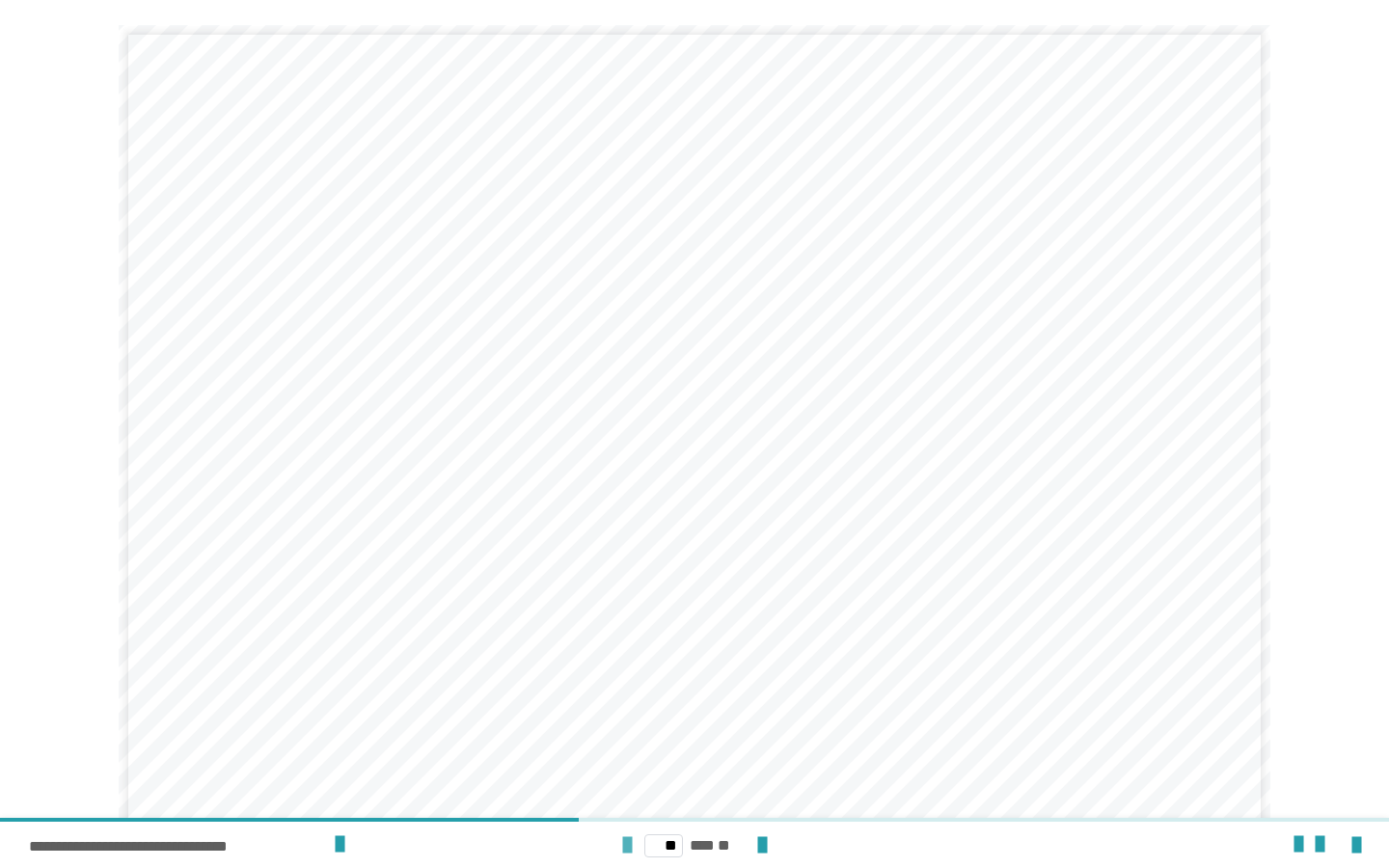 click at bounding box center [627, 846] 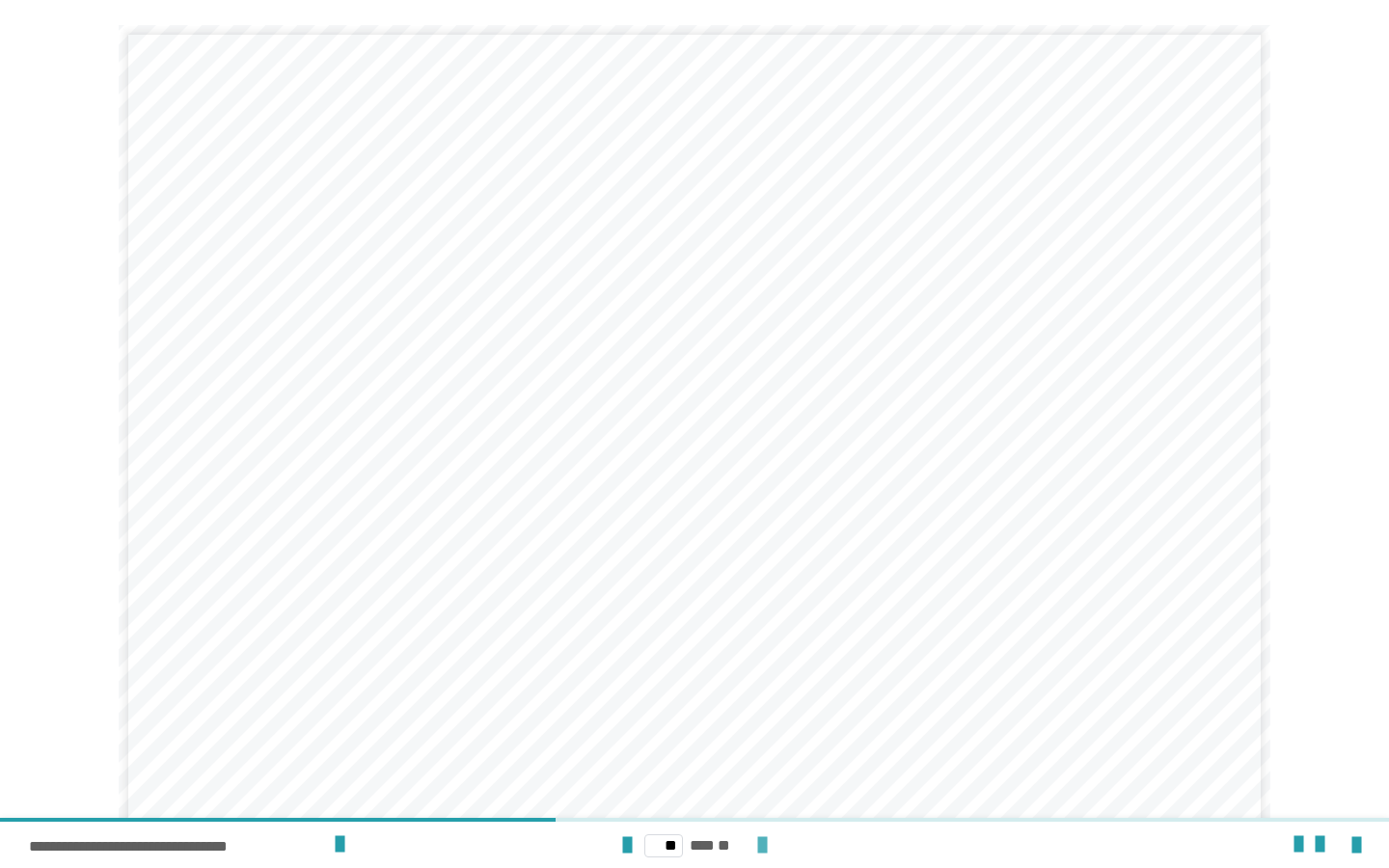 click at bounding box center (762, 846) 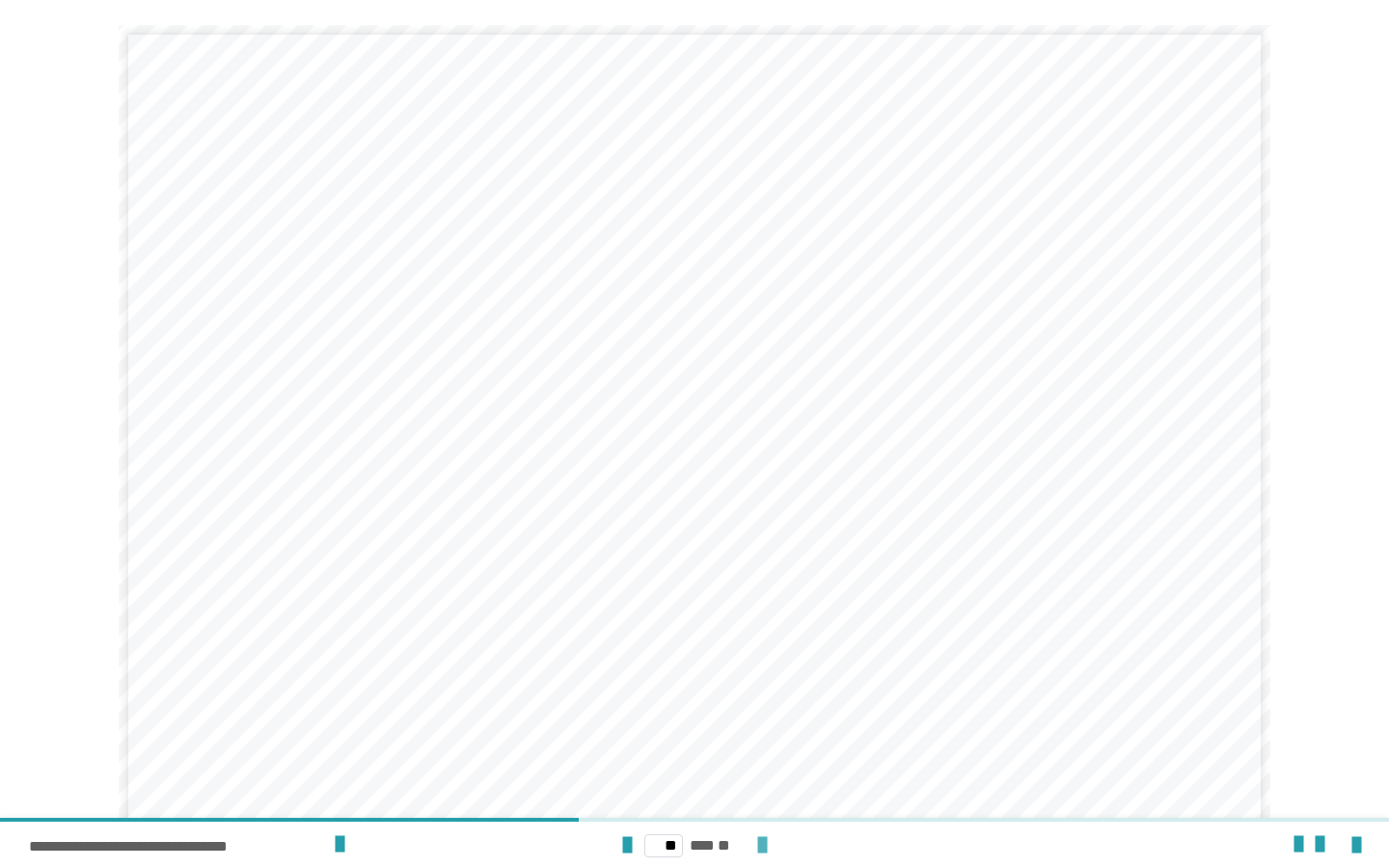 click at bounding box center (762, 846) 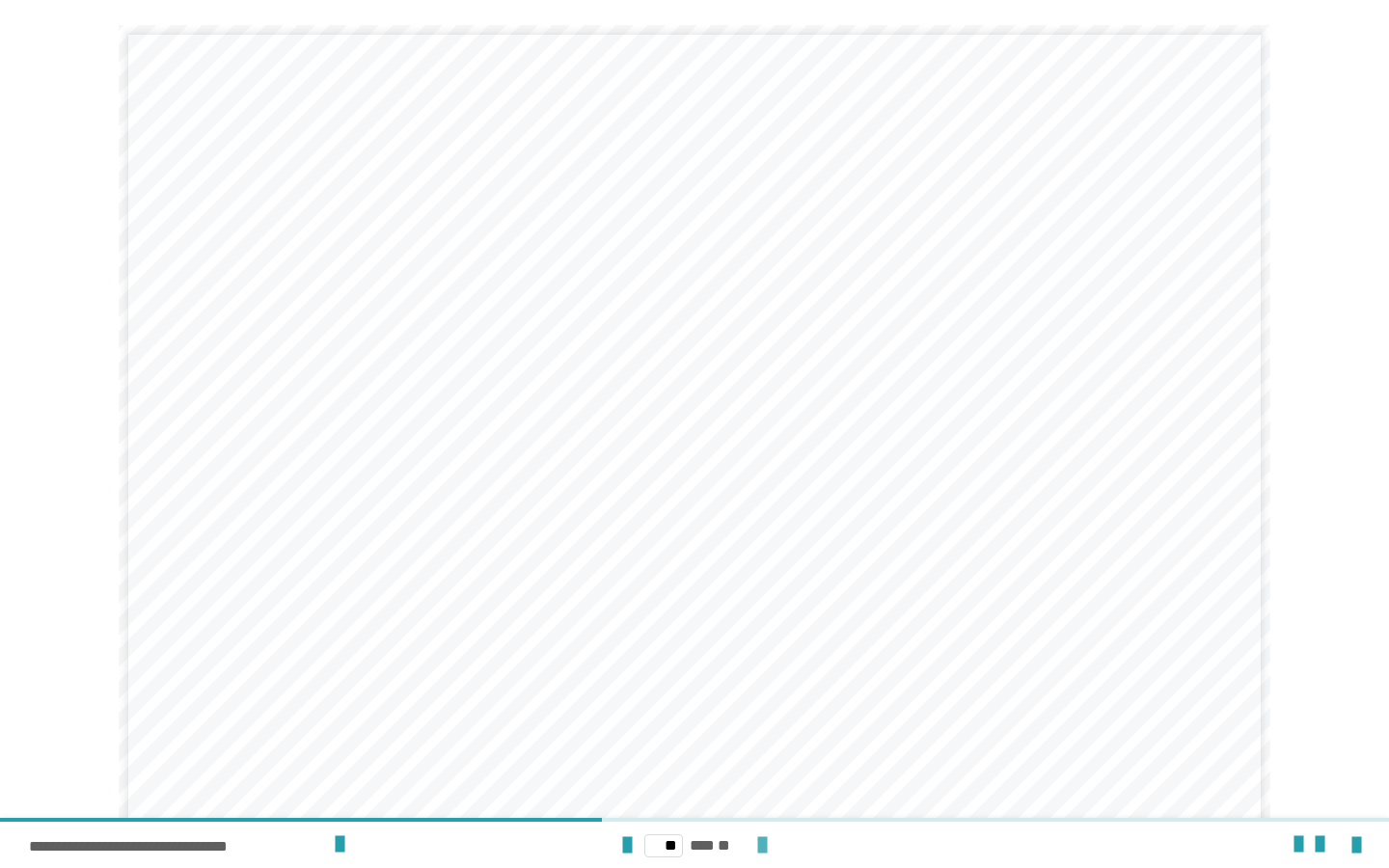 click at bounding box center [762, 846] 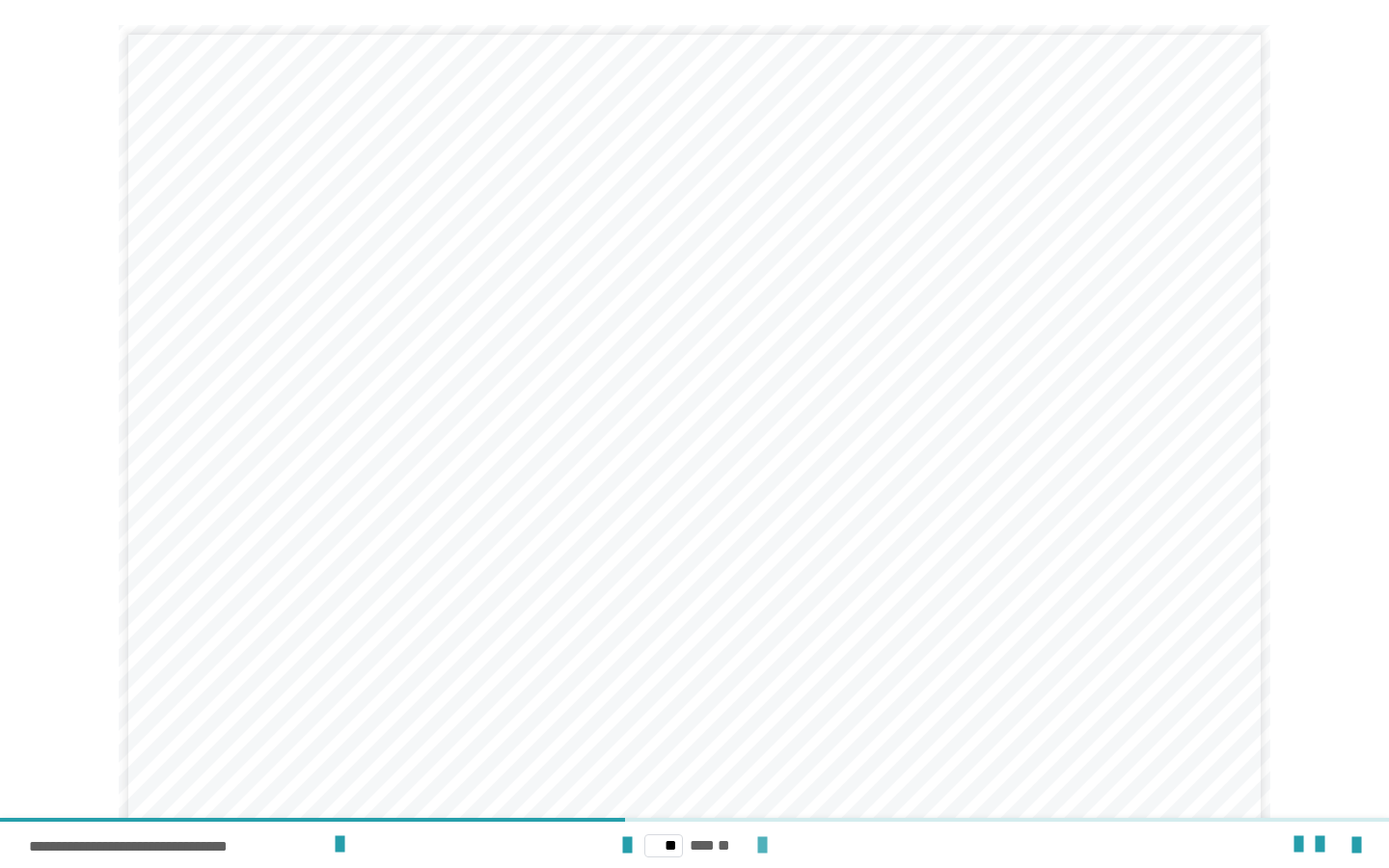 click at bounding box center (762, 846) 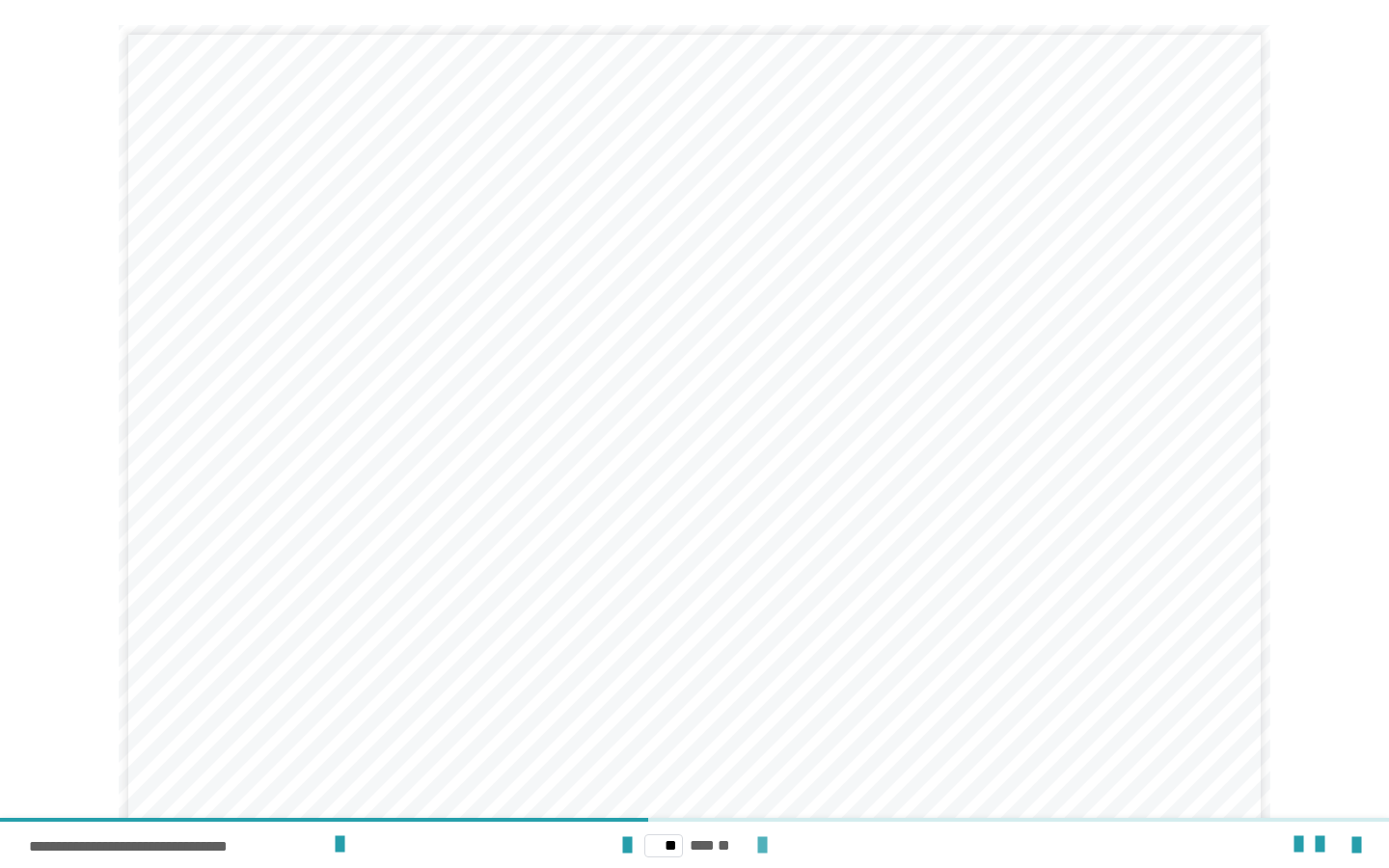 click at bounding box center [762, 846] 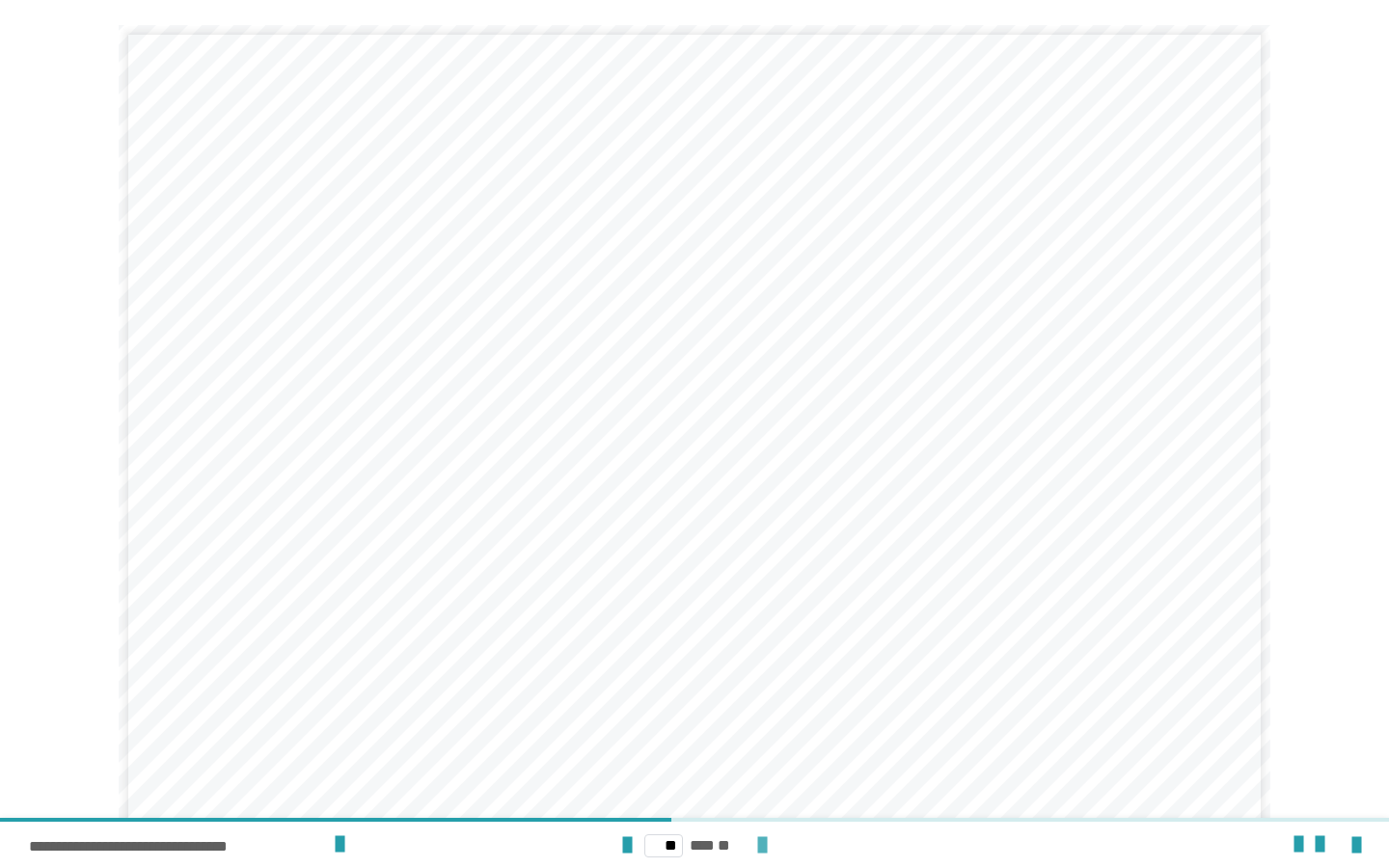click at bounding box center [762, 846] 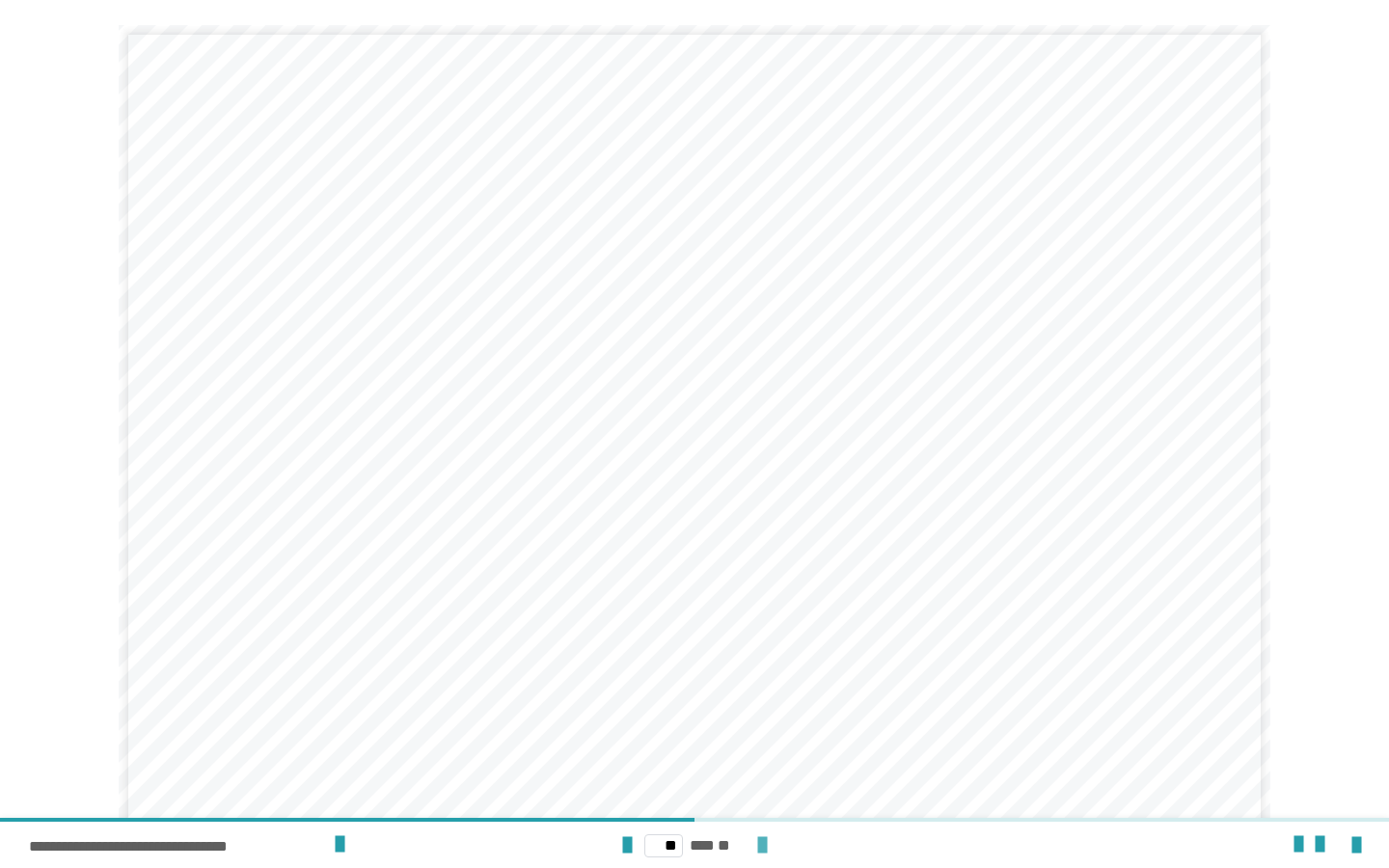 click at bounding box center [762, 846] 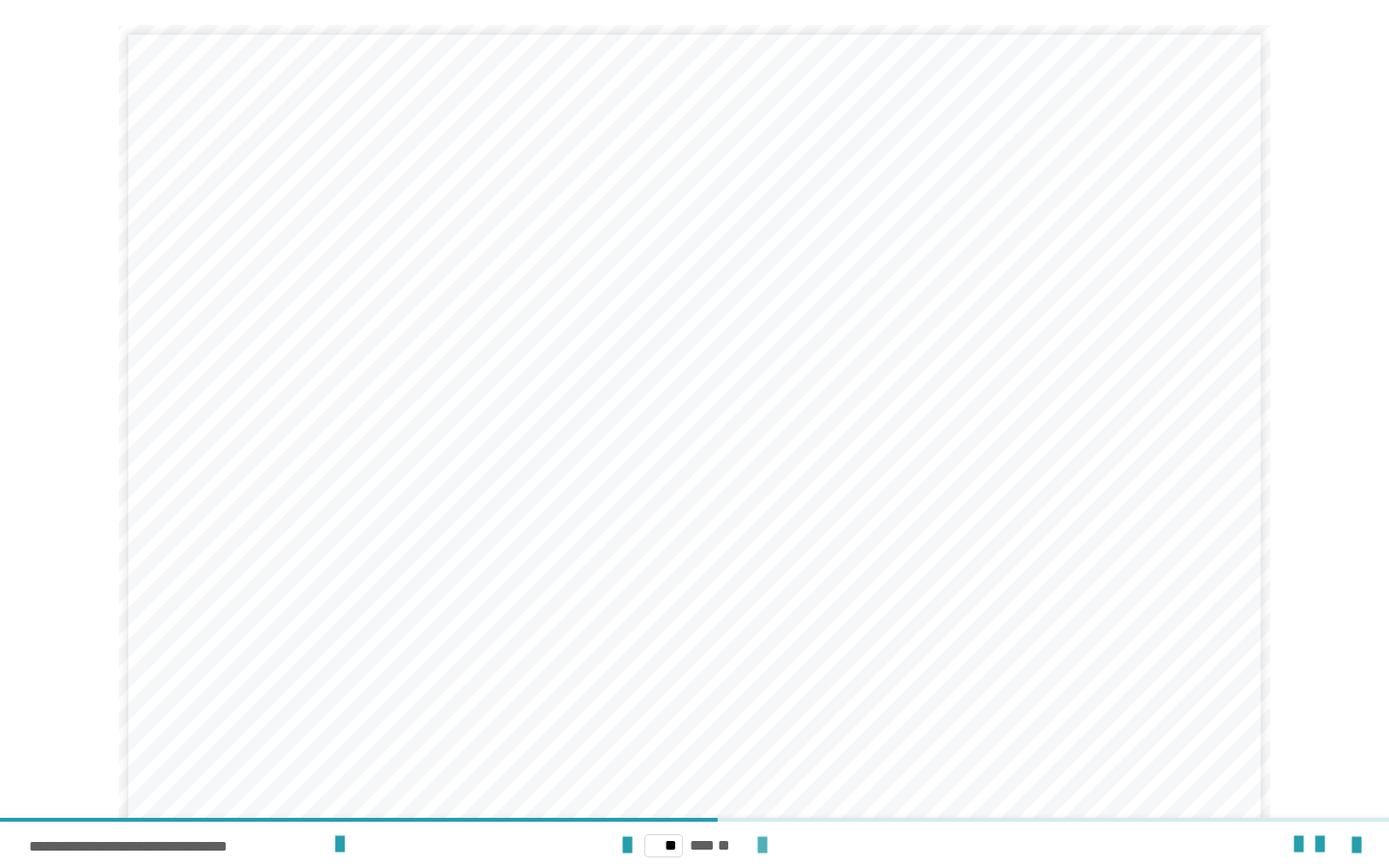 click at bounding box center [762, 846] 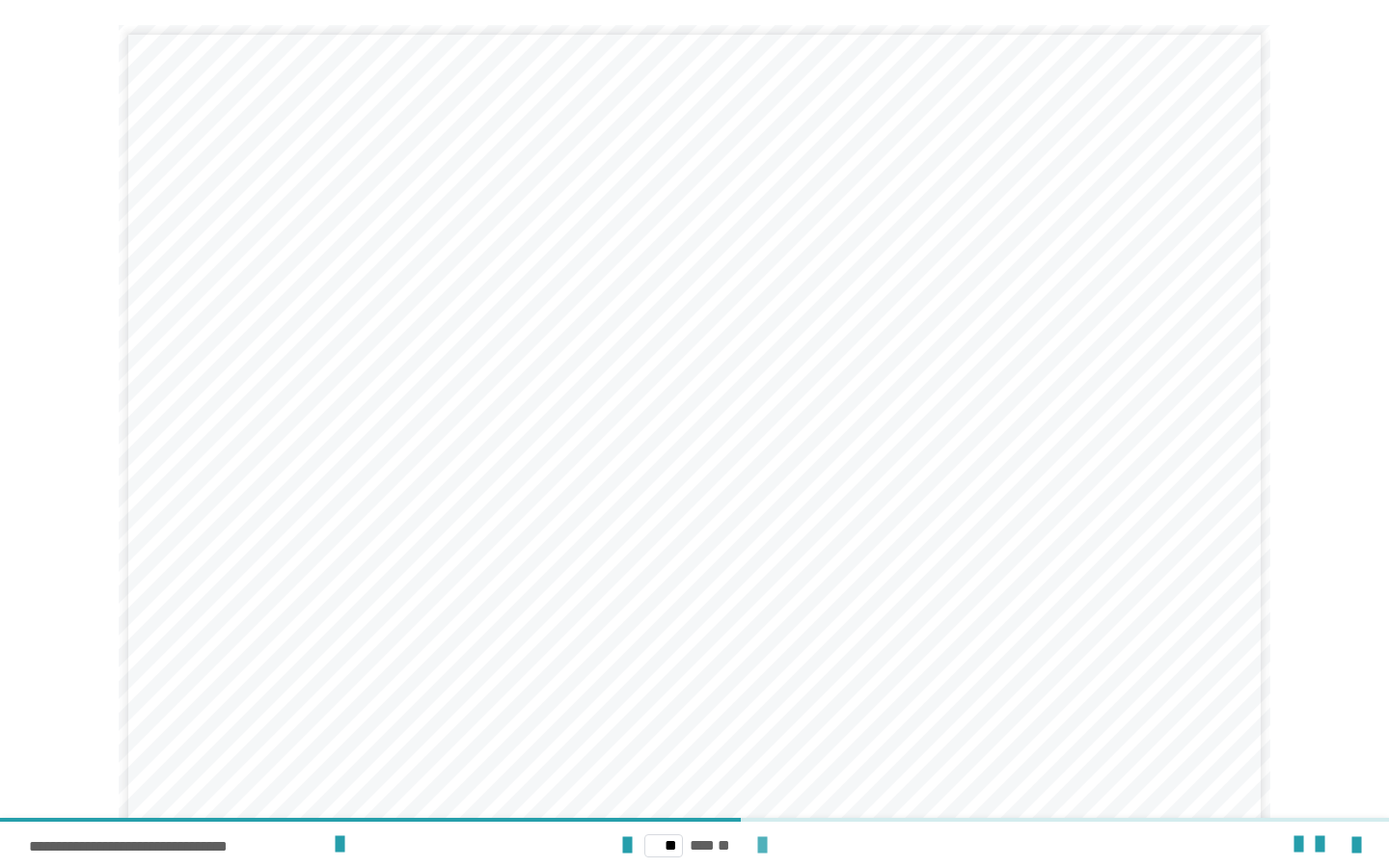 click at bounding box center (762, 846) 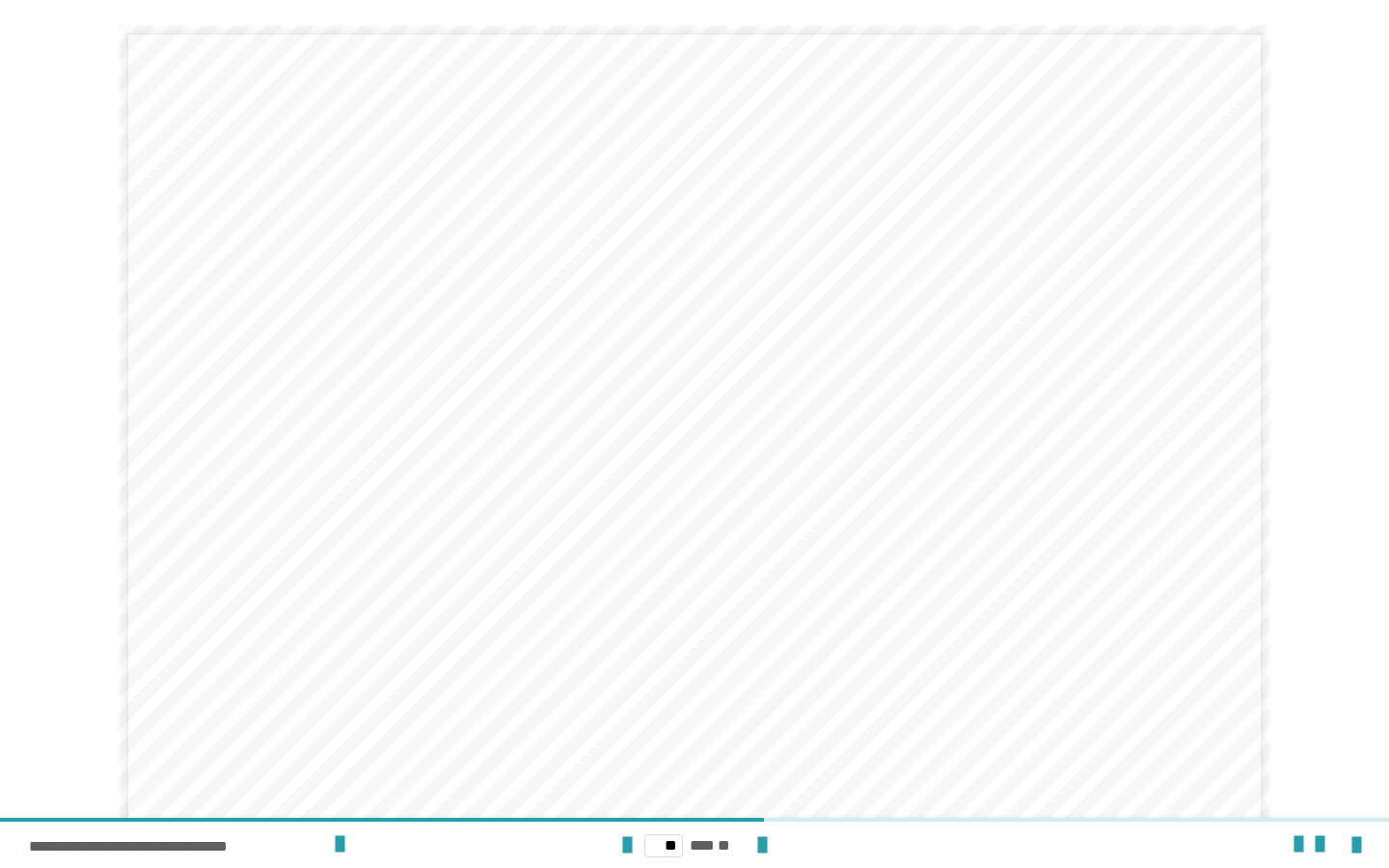 click on "** *** **" at bounding box center (694, 845) 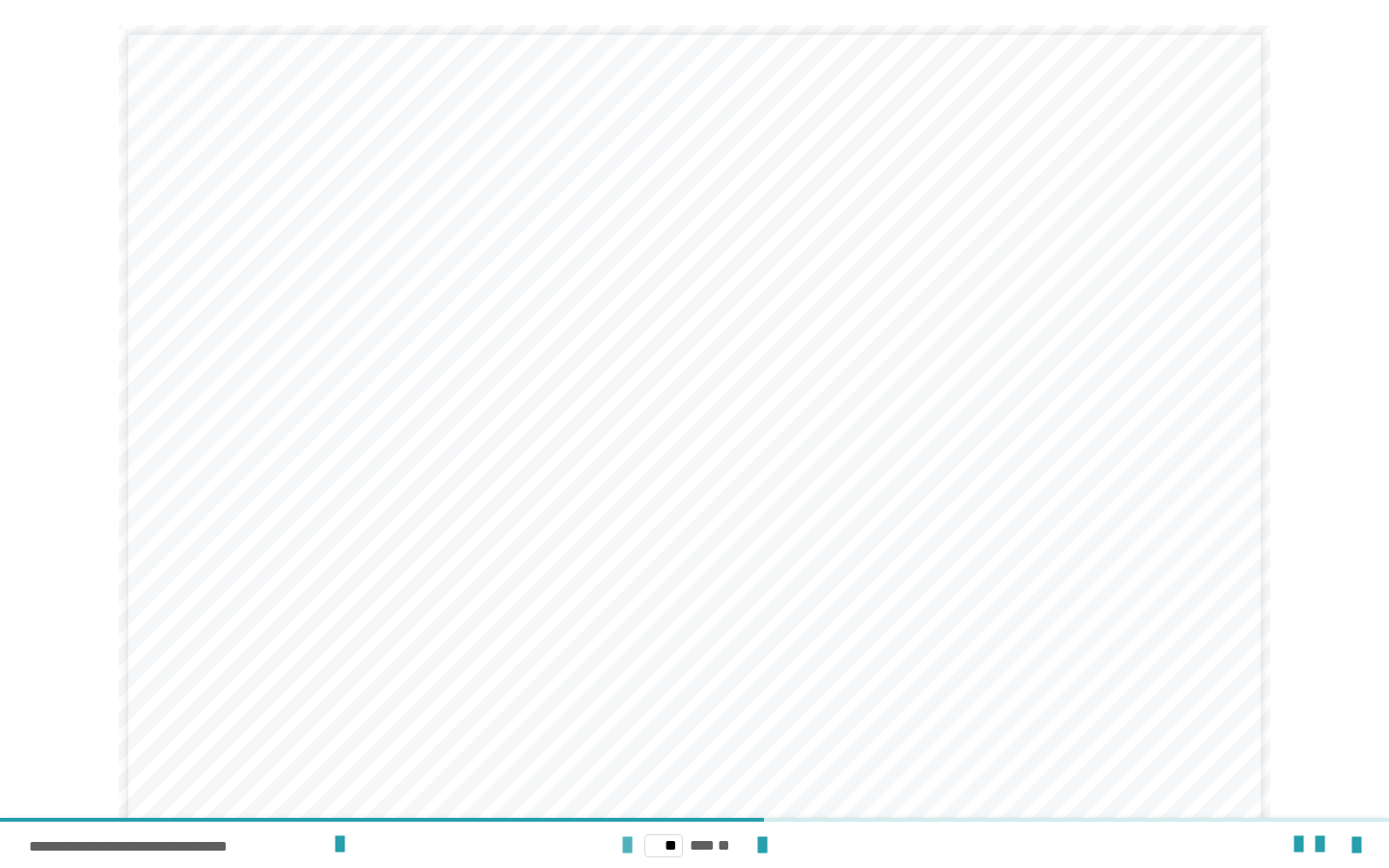 click at bounding box center [627, 846] 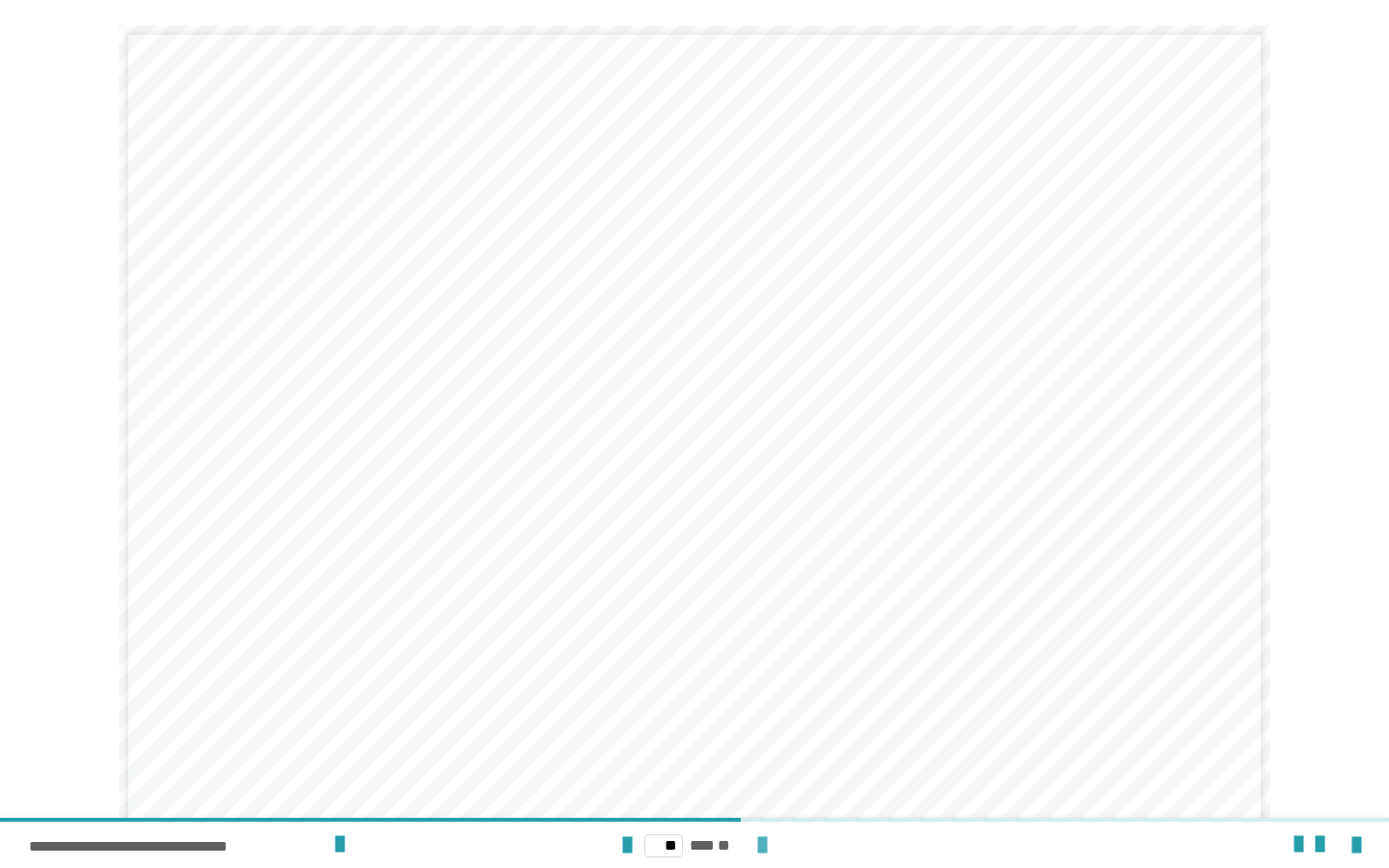 click at bounding box center [762, 846] 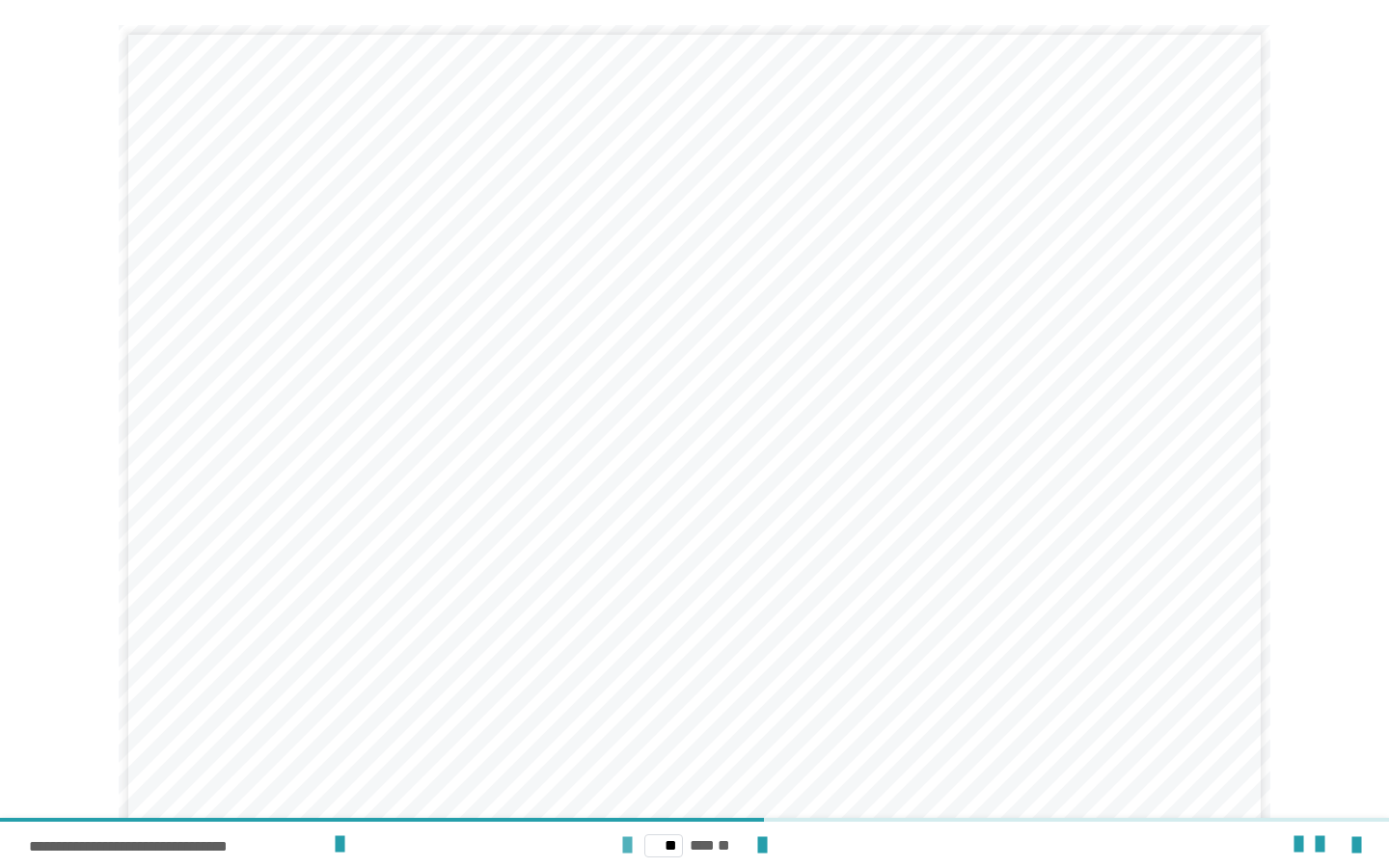 click at bounding box center (627, 846) 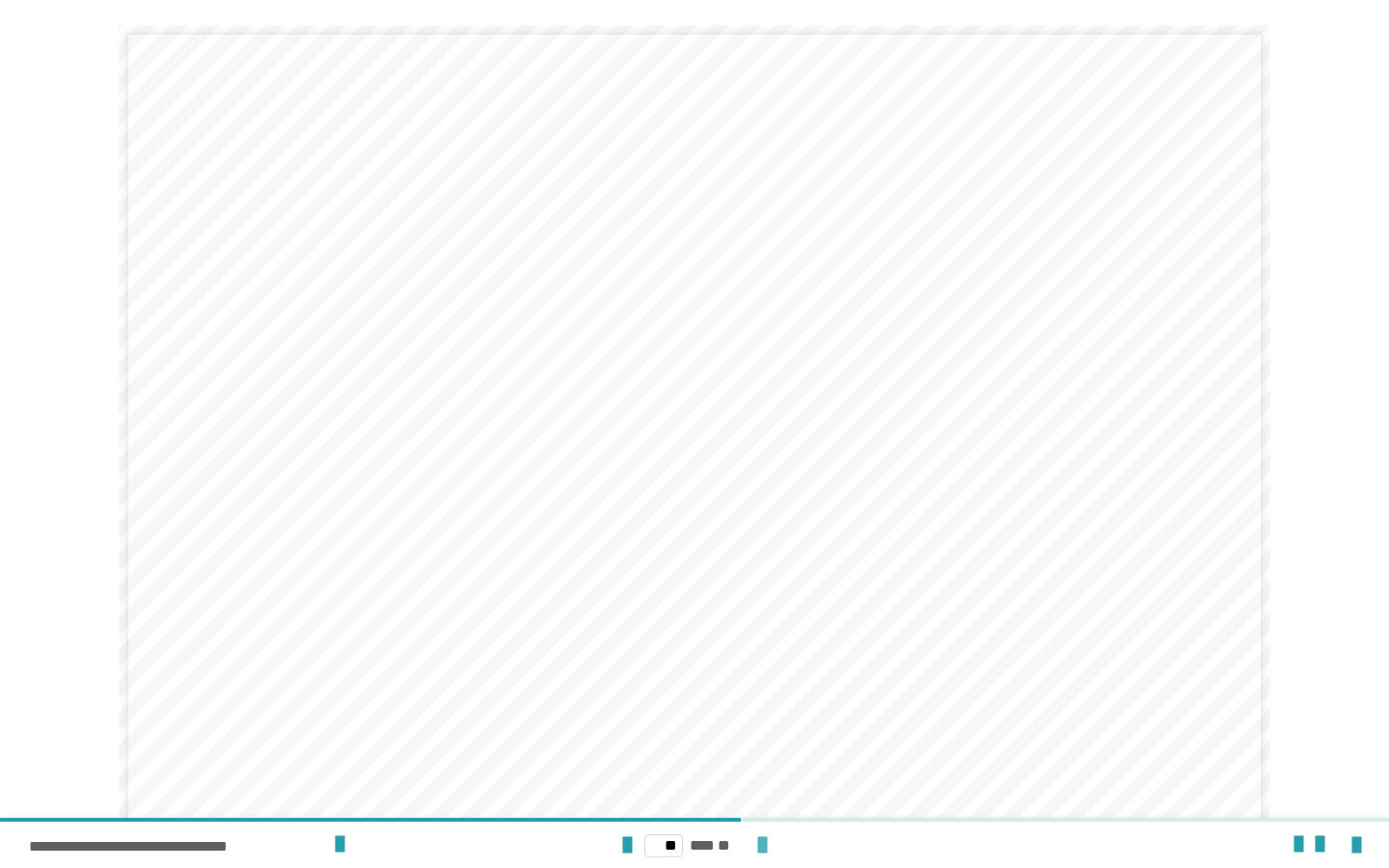 click at bounding box center [762, 846] 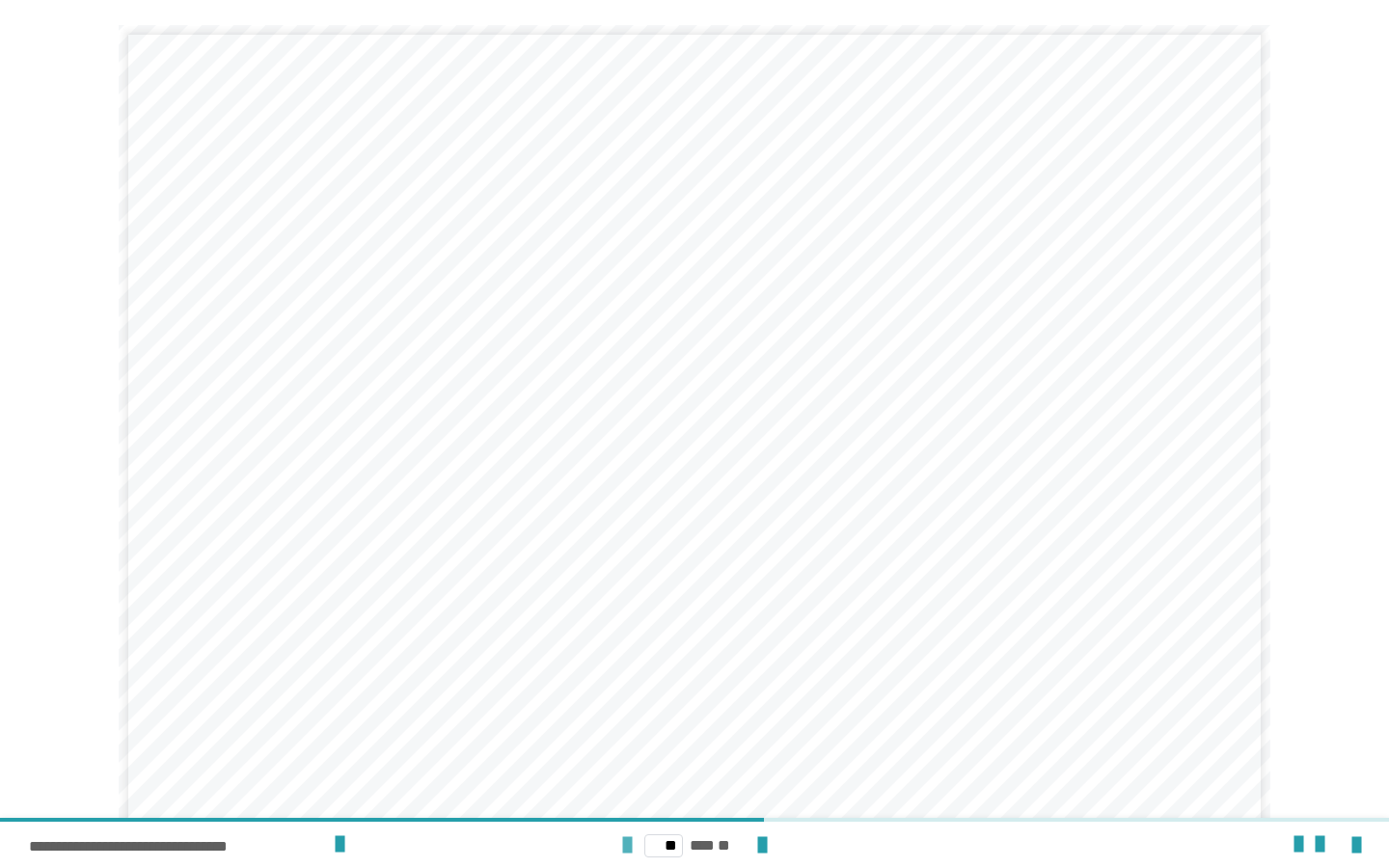 click at bounding box center (627, 846) 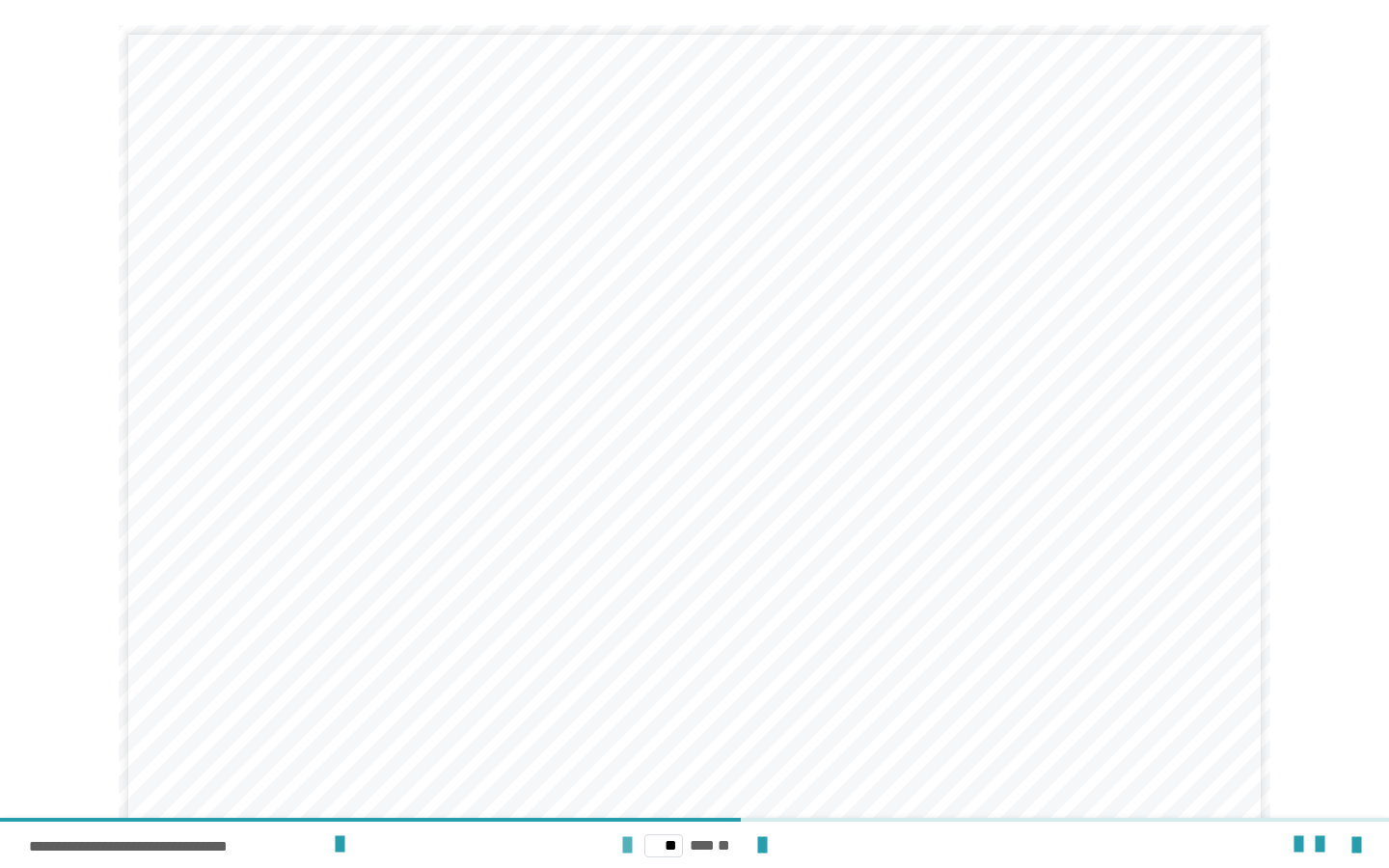 click at bounding box center (627, 846) 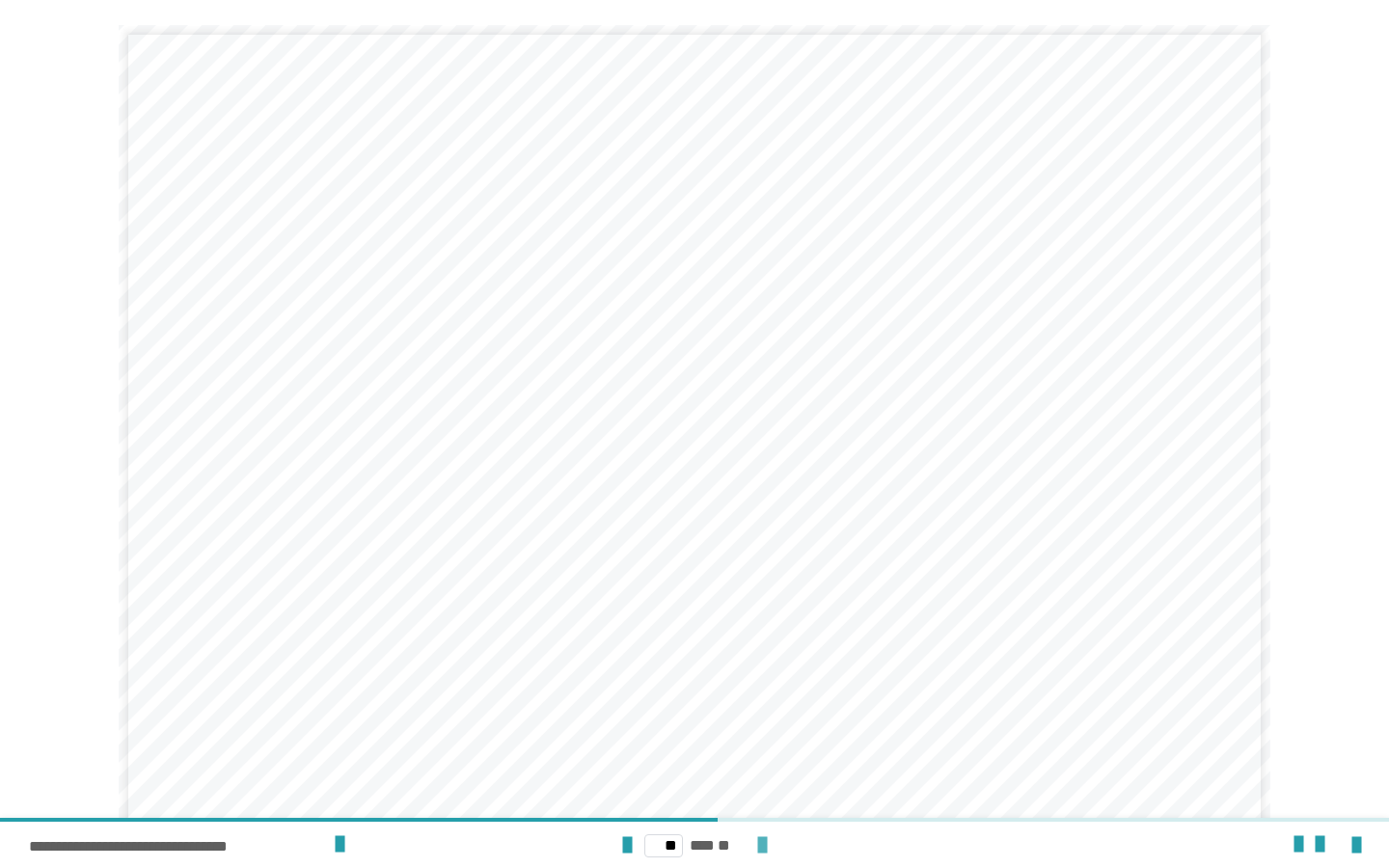 click at bounding box center [762, 846] 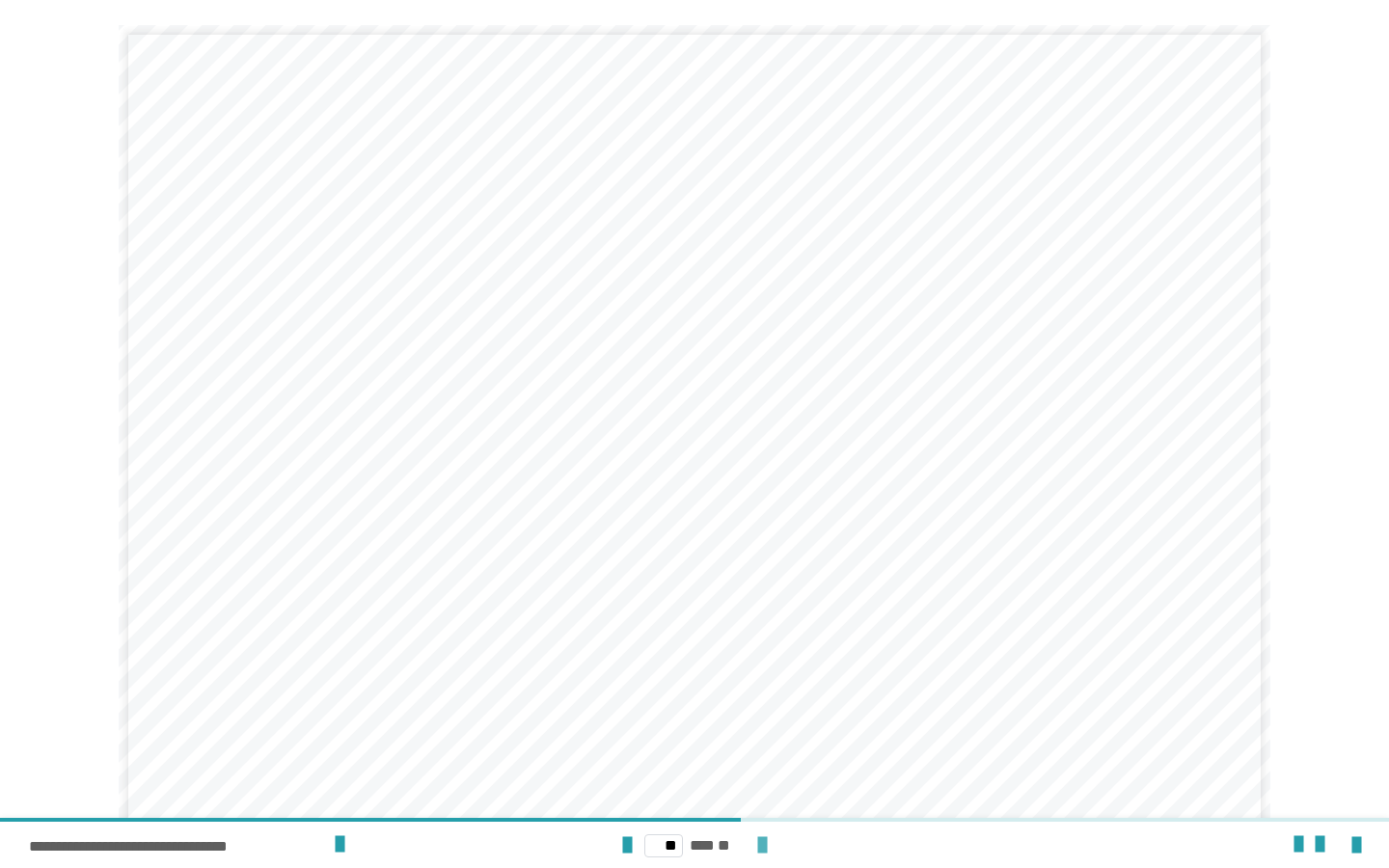 click at bounding box center (762, 846) 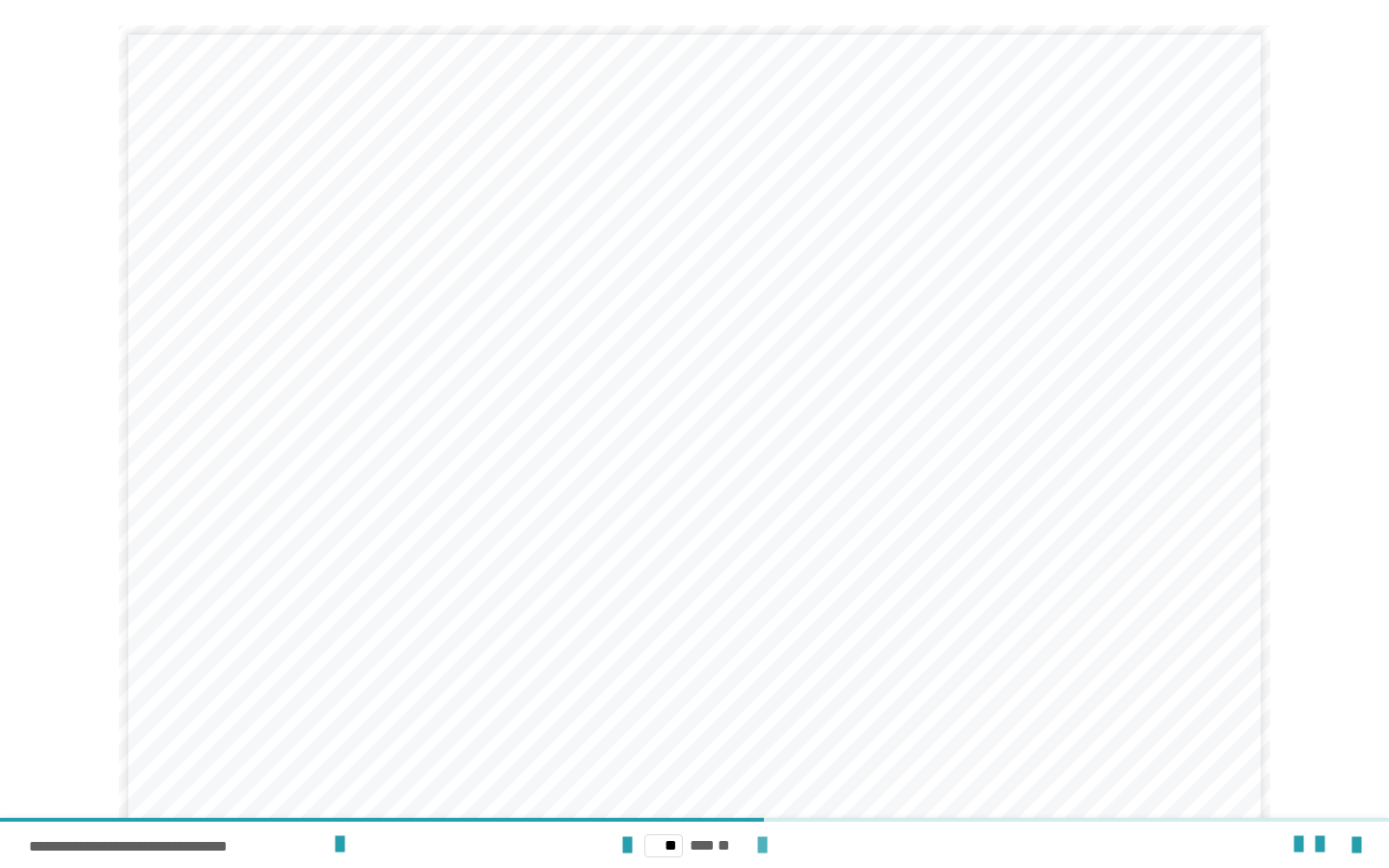 click at bounding box center (762, 846) 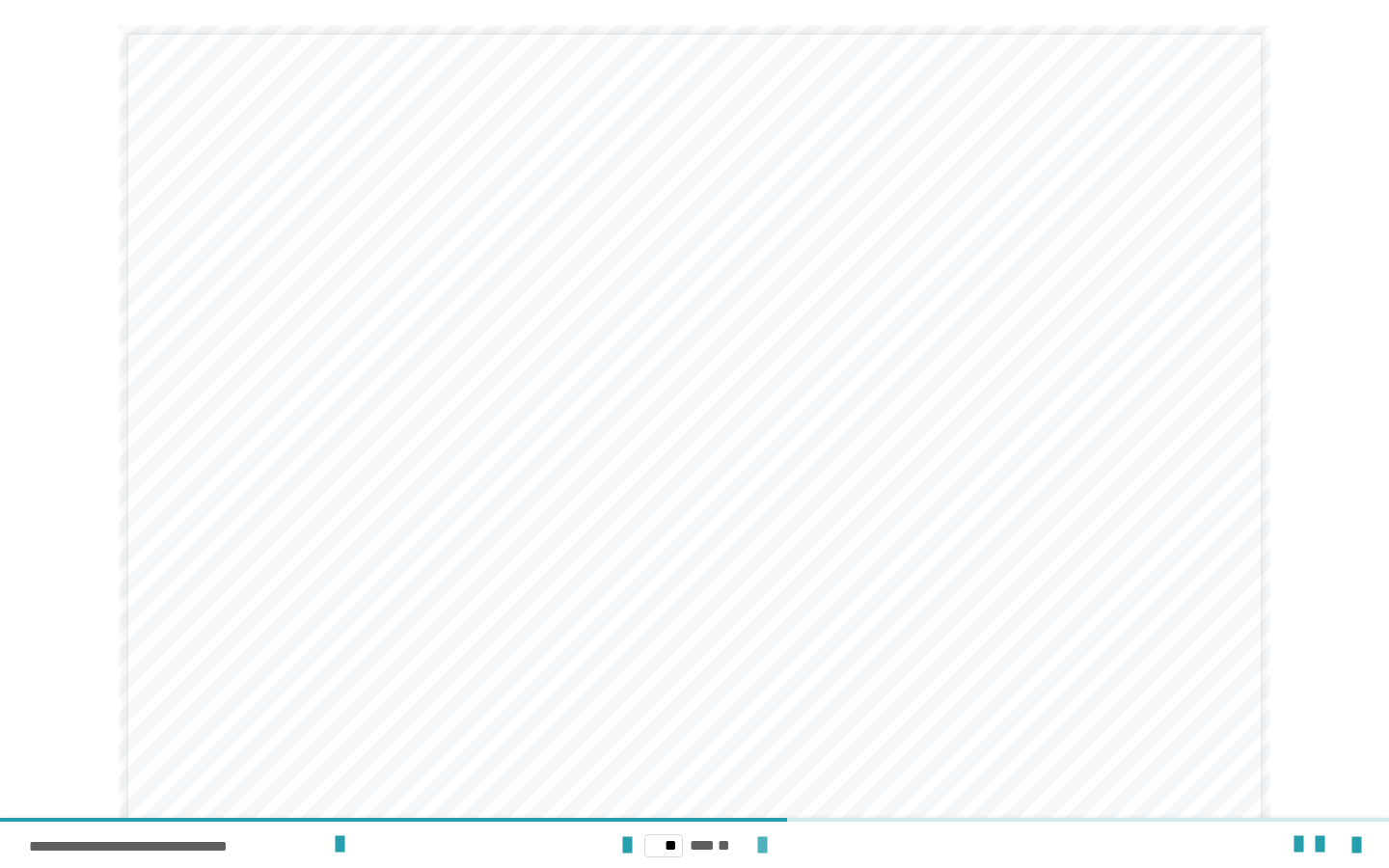 click at bounding box center [762, 846] 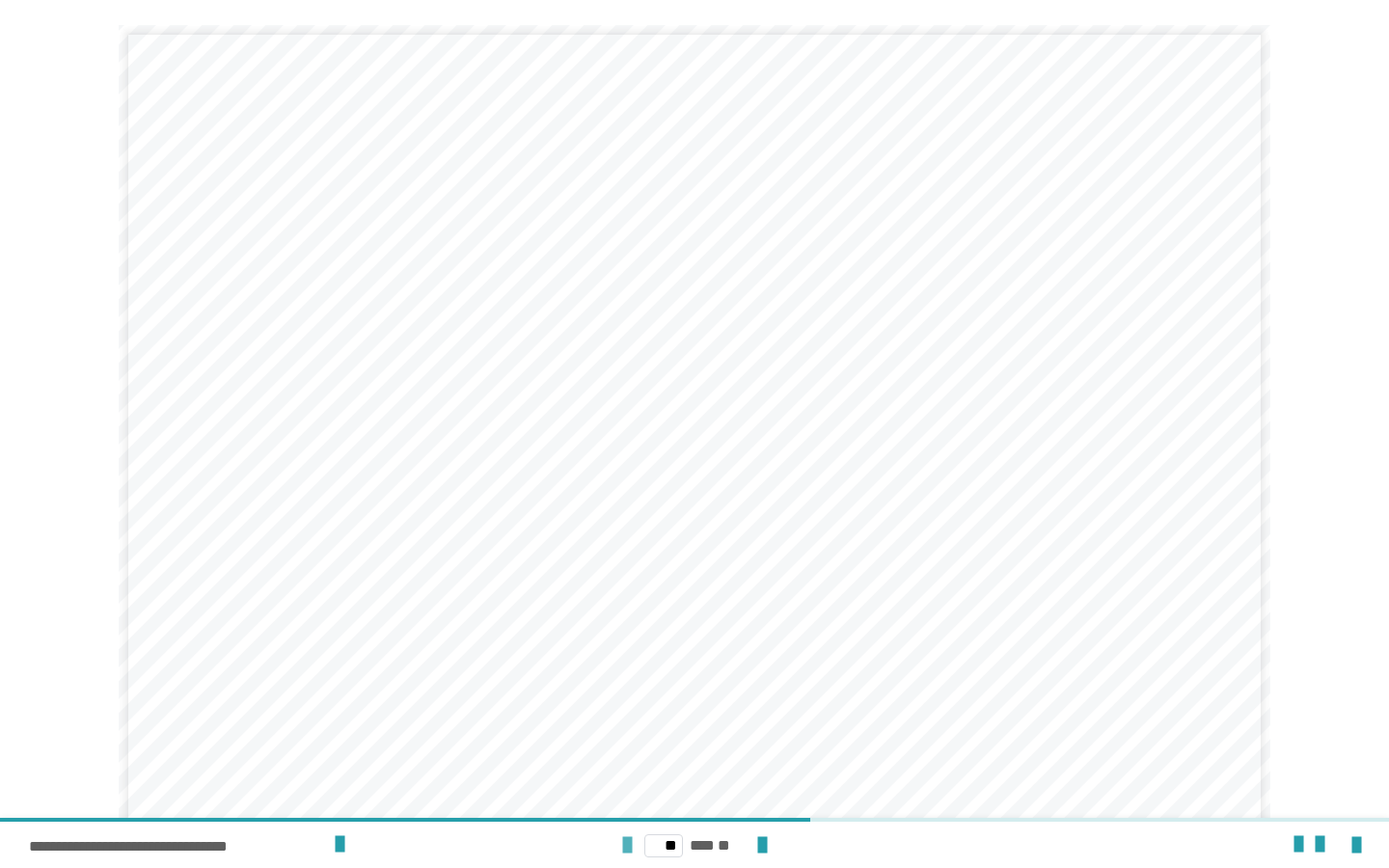 click at bounding box center (627, 846) 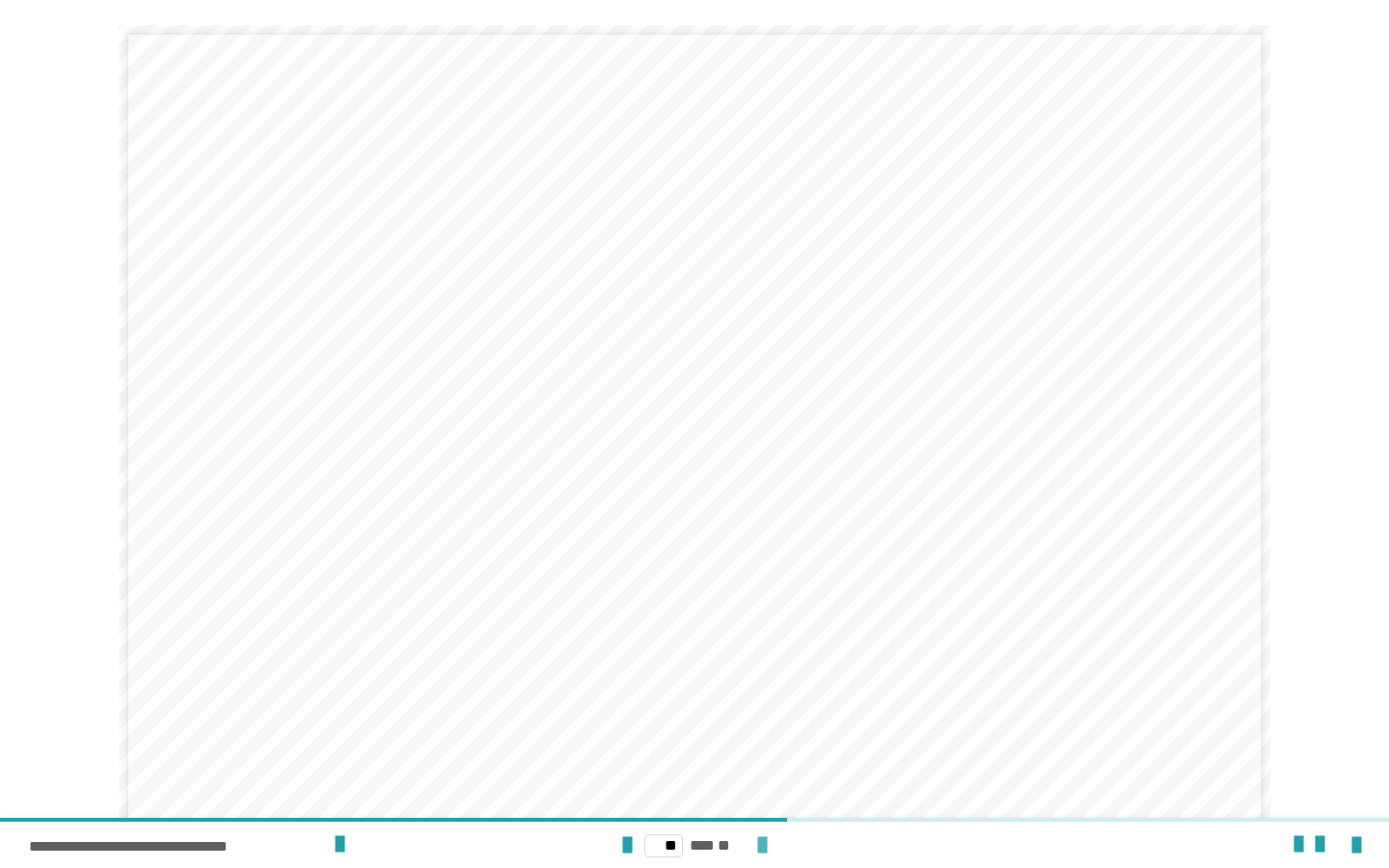 click at bounding box center (762, 846) 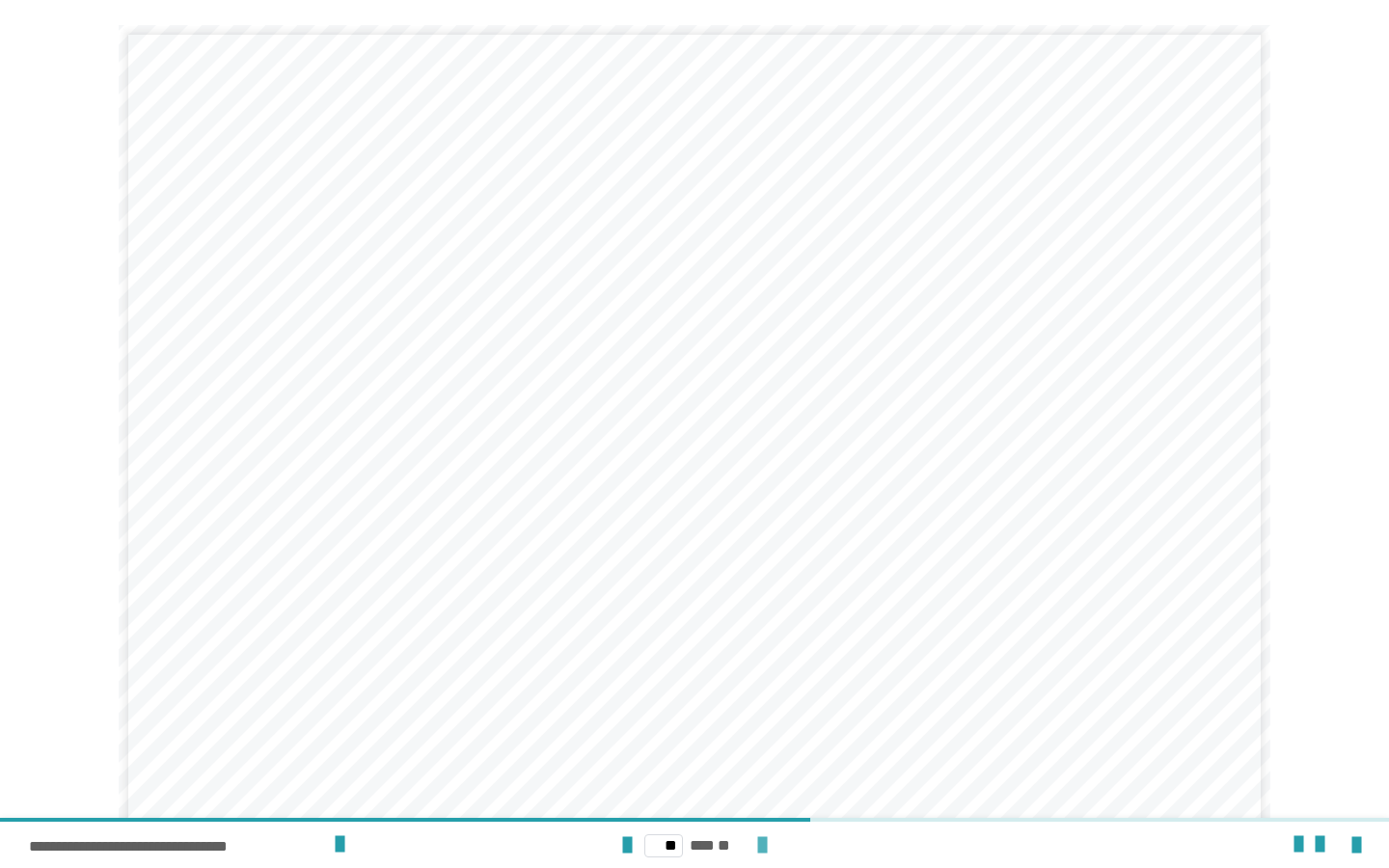 click at bounding box center (762, 846) 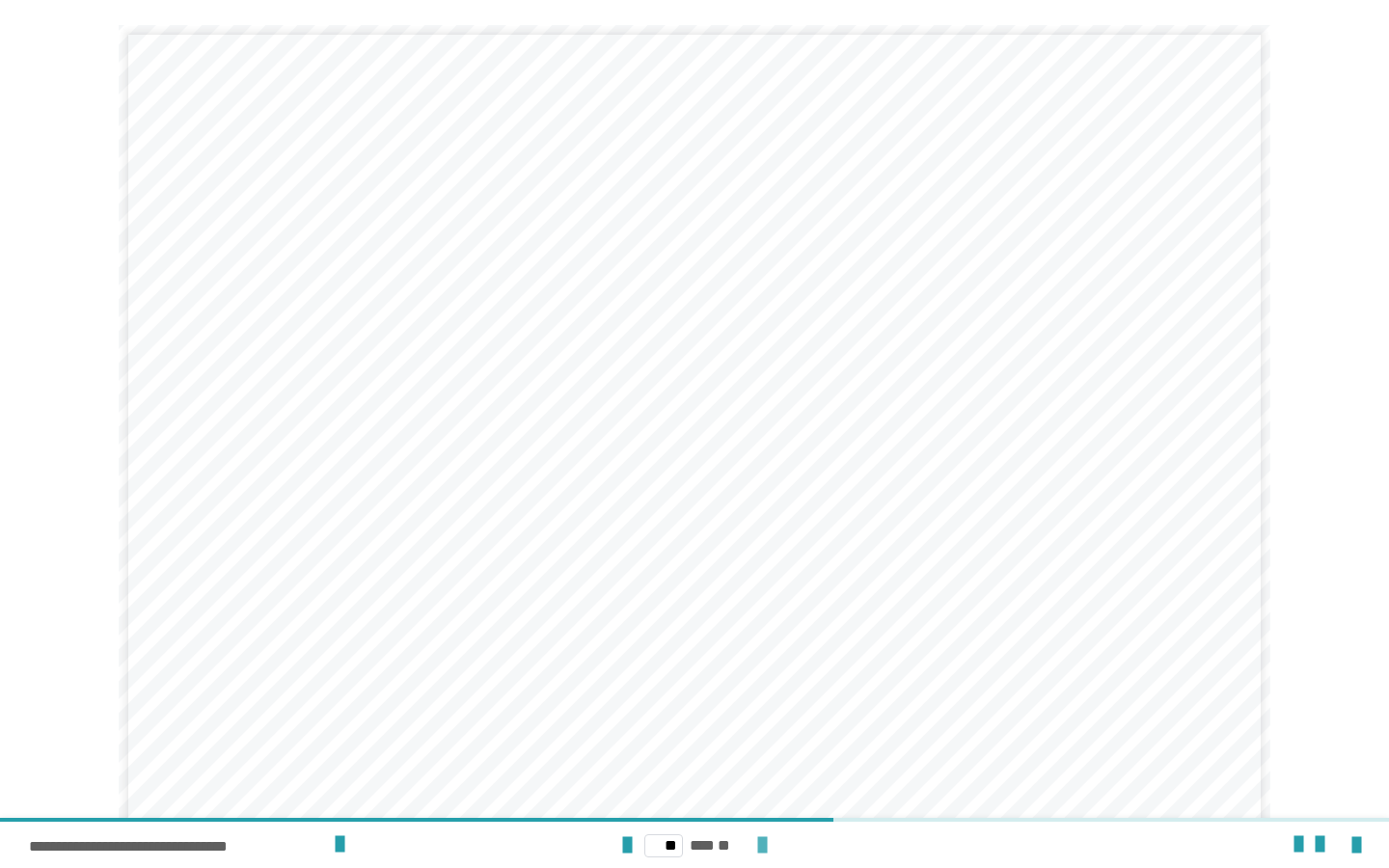click at bounding box center (762, 846) 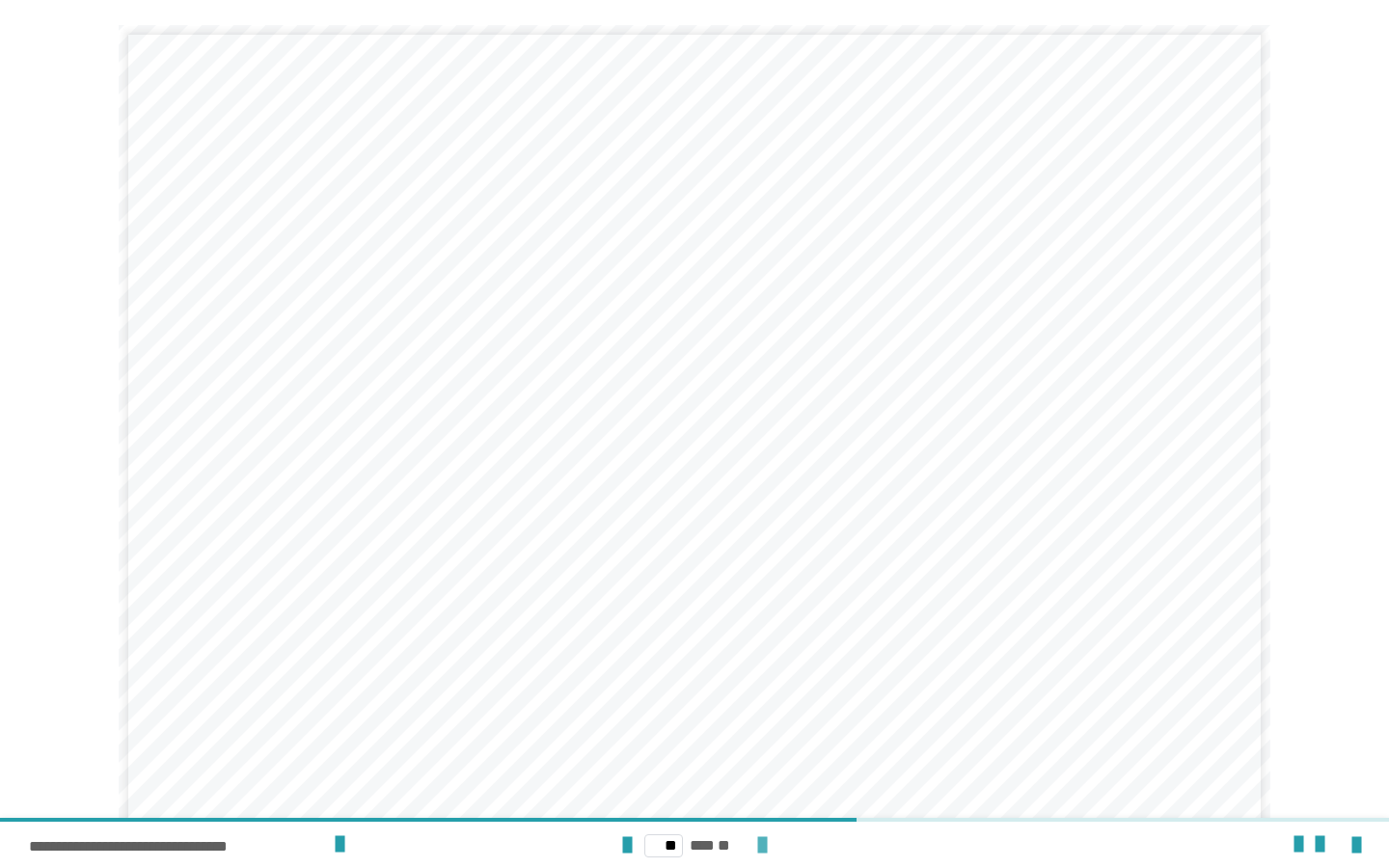 click at bounding box center [762, 846] 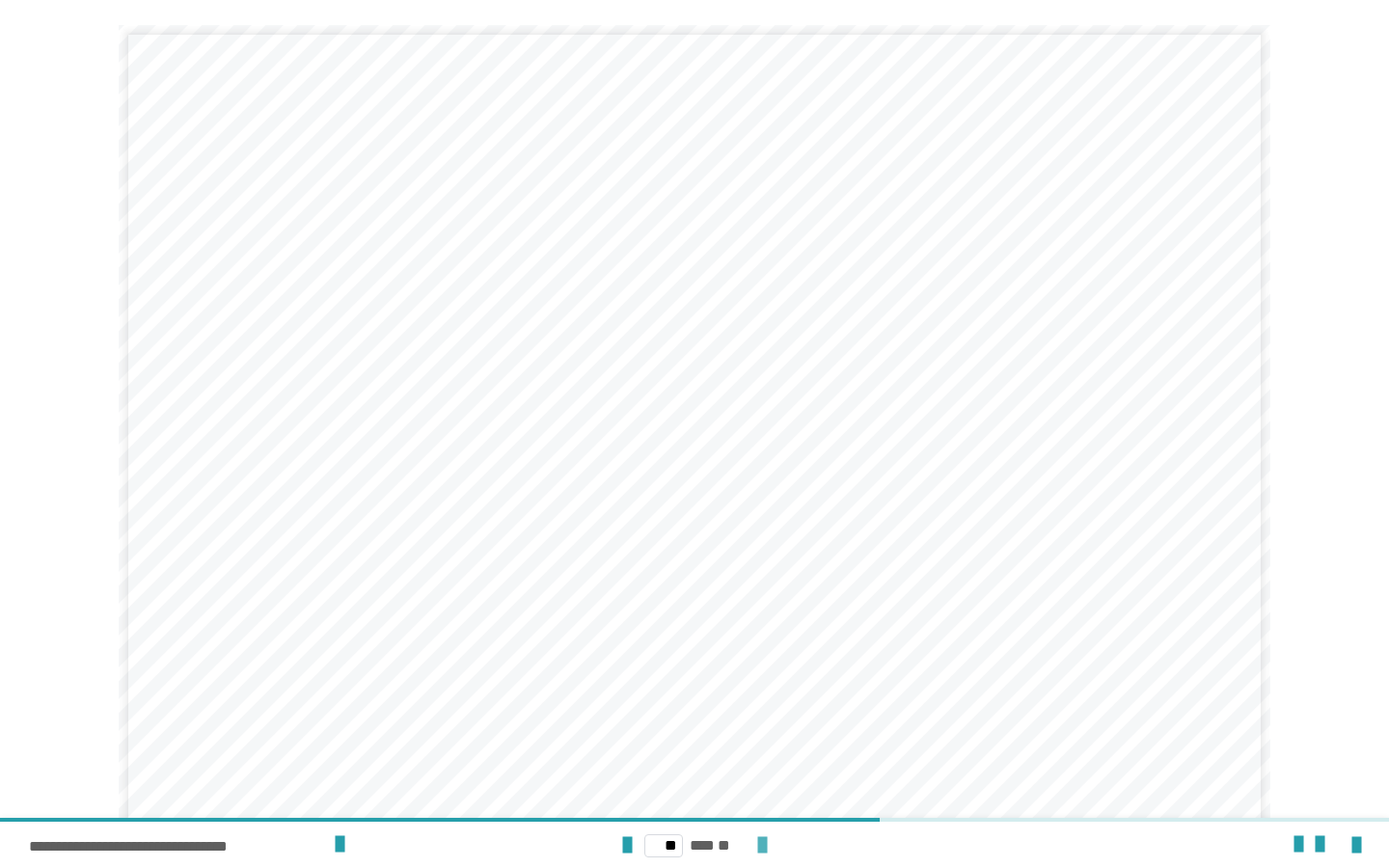 click at bounding box center (762, 846) 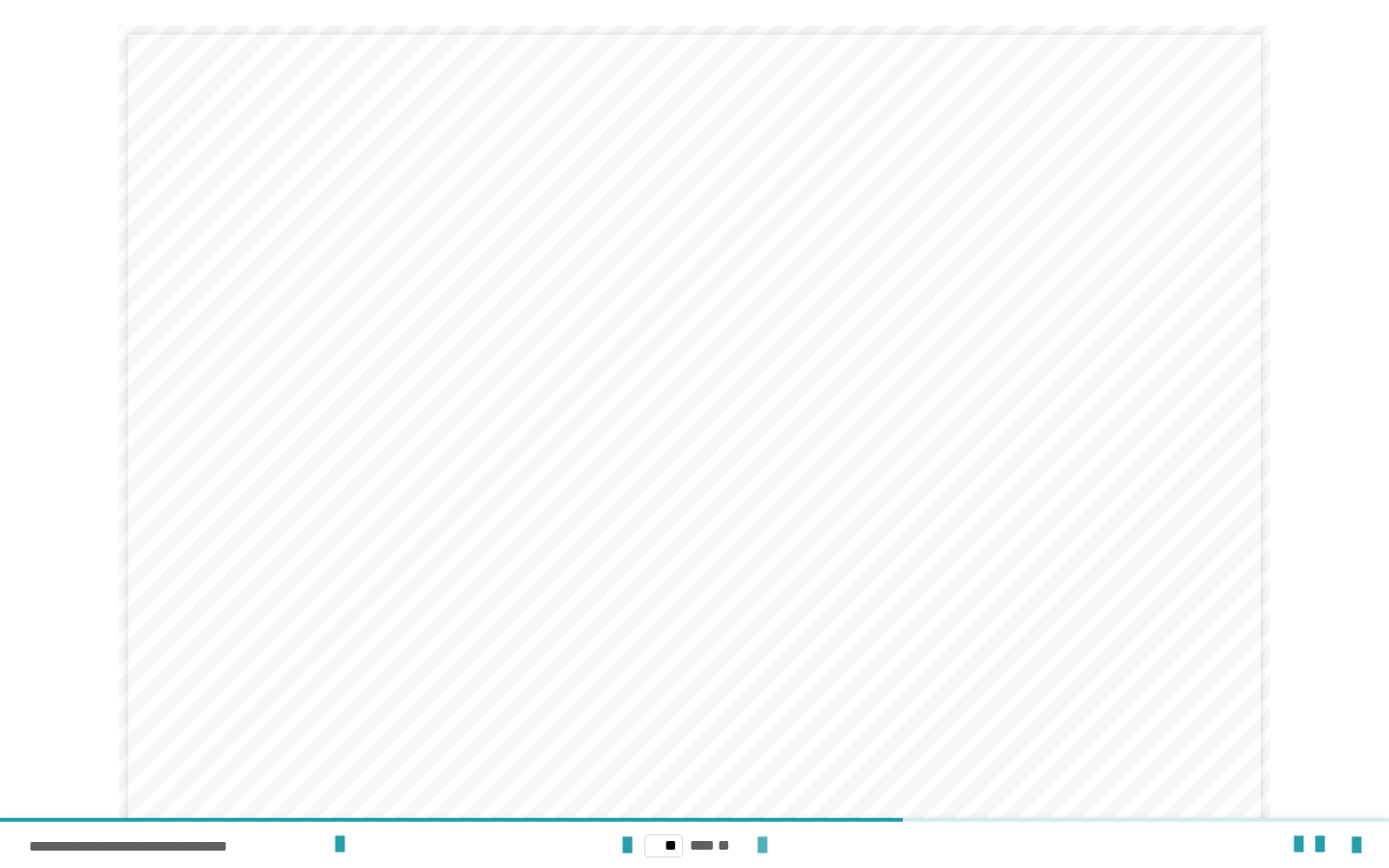 click at bounding box center (762, 846) 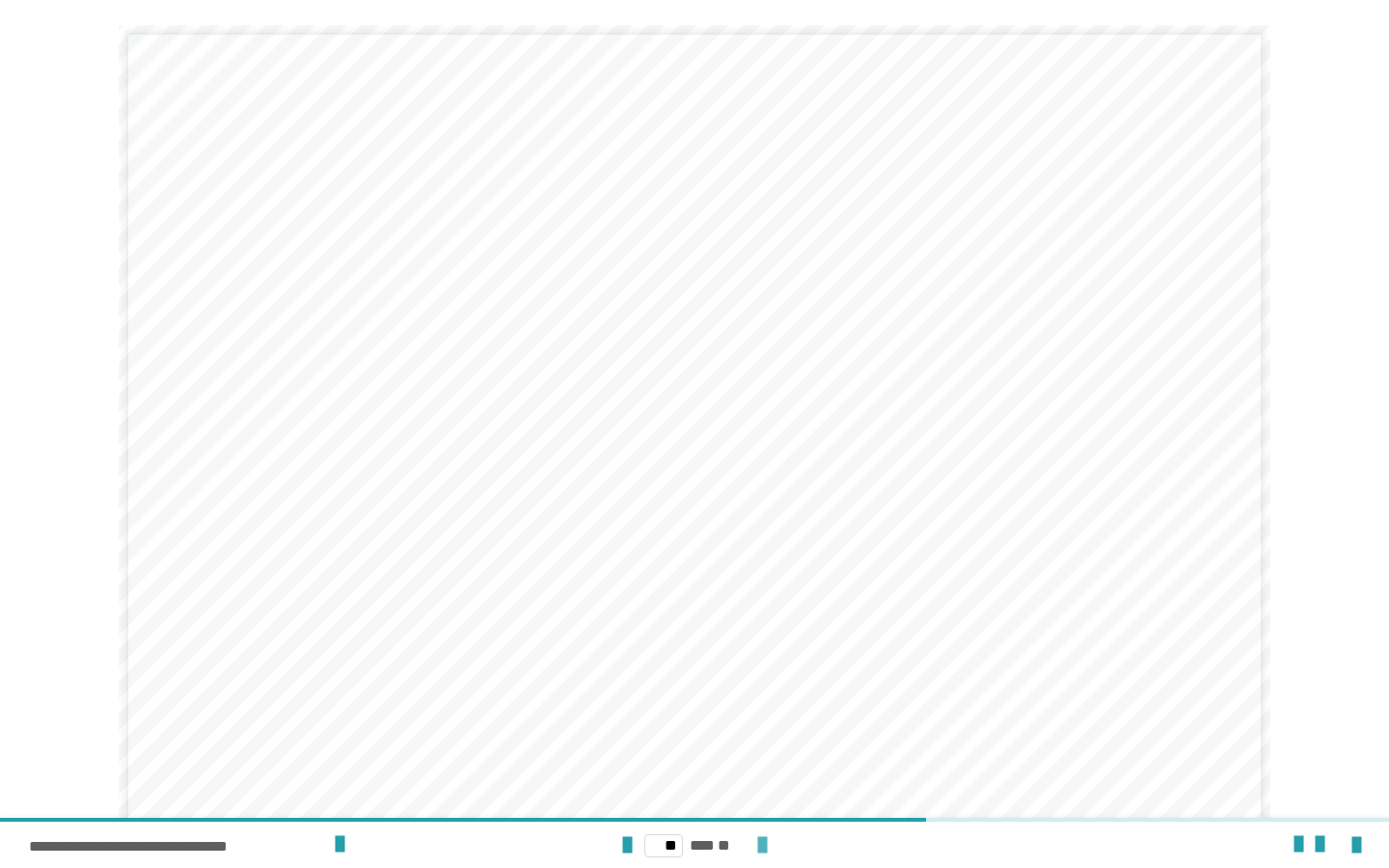 click at bounding box center (762, 846) 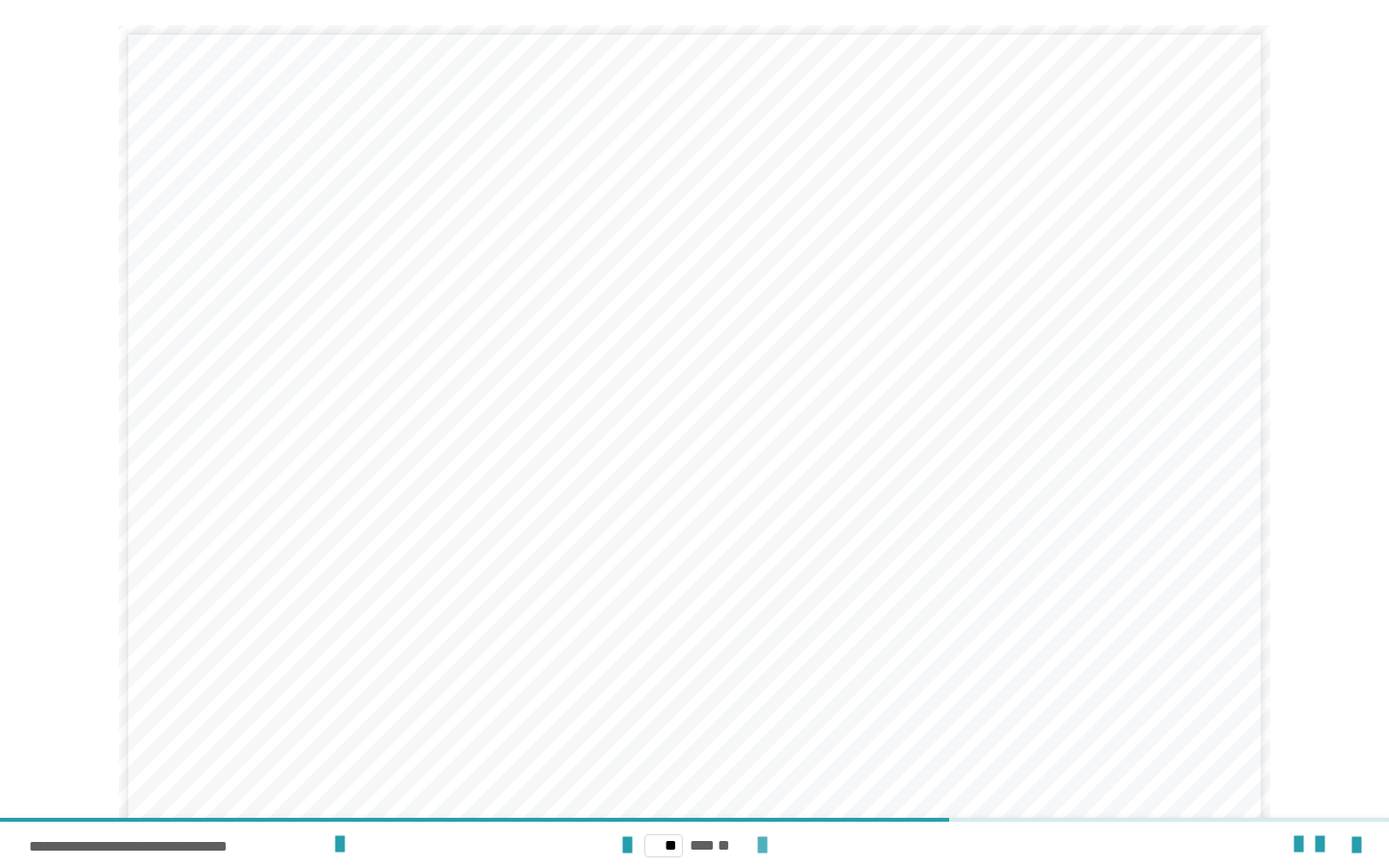 click at bounding box center [762, 846] 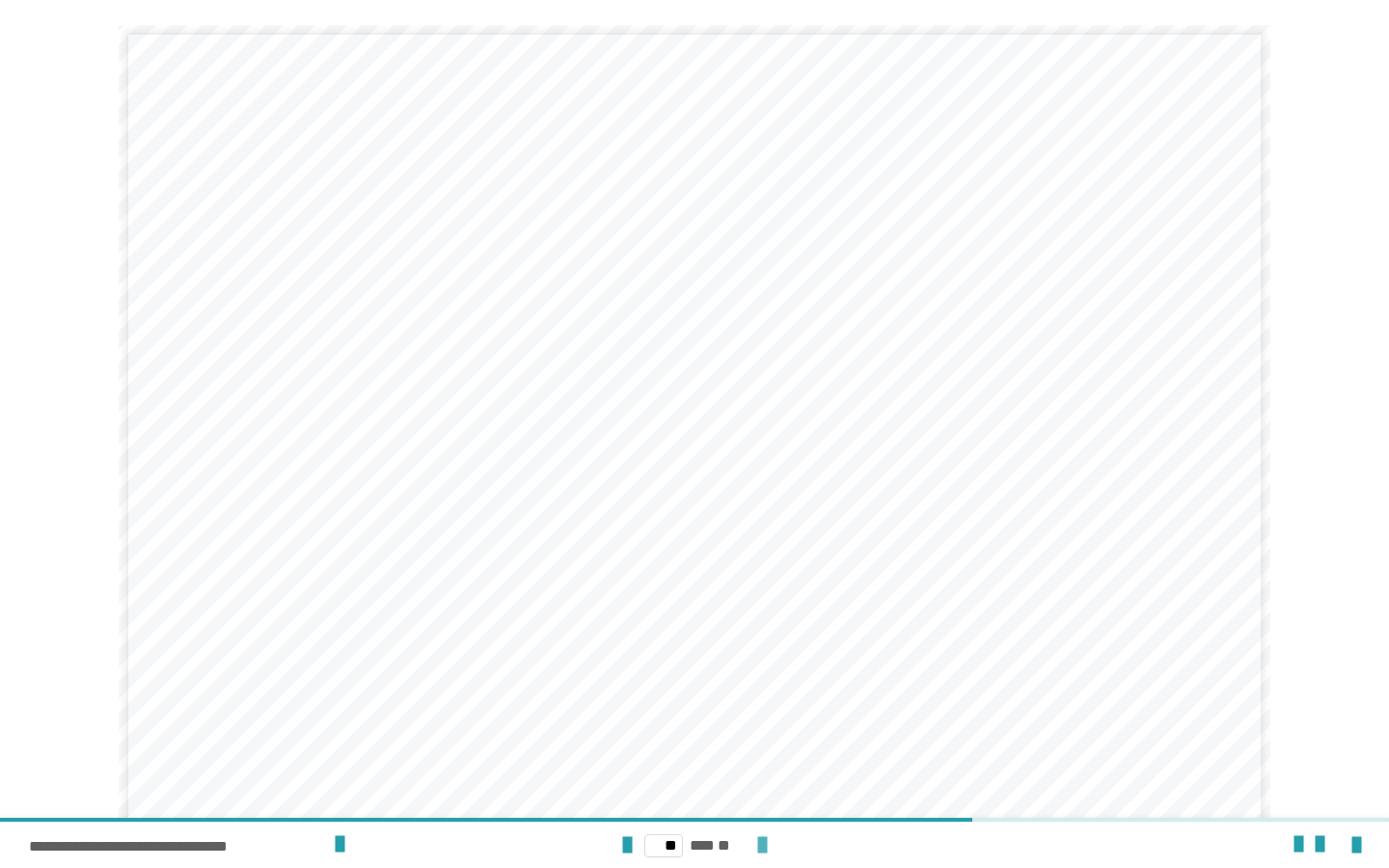 click at bounding box center [762, 846] 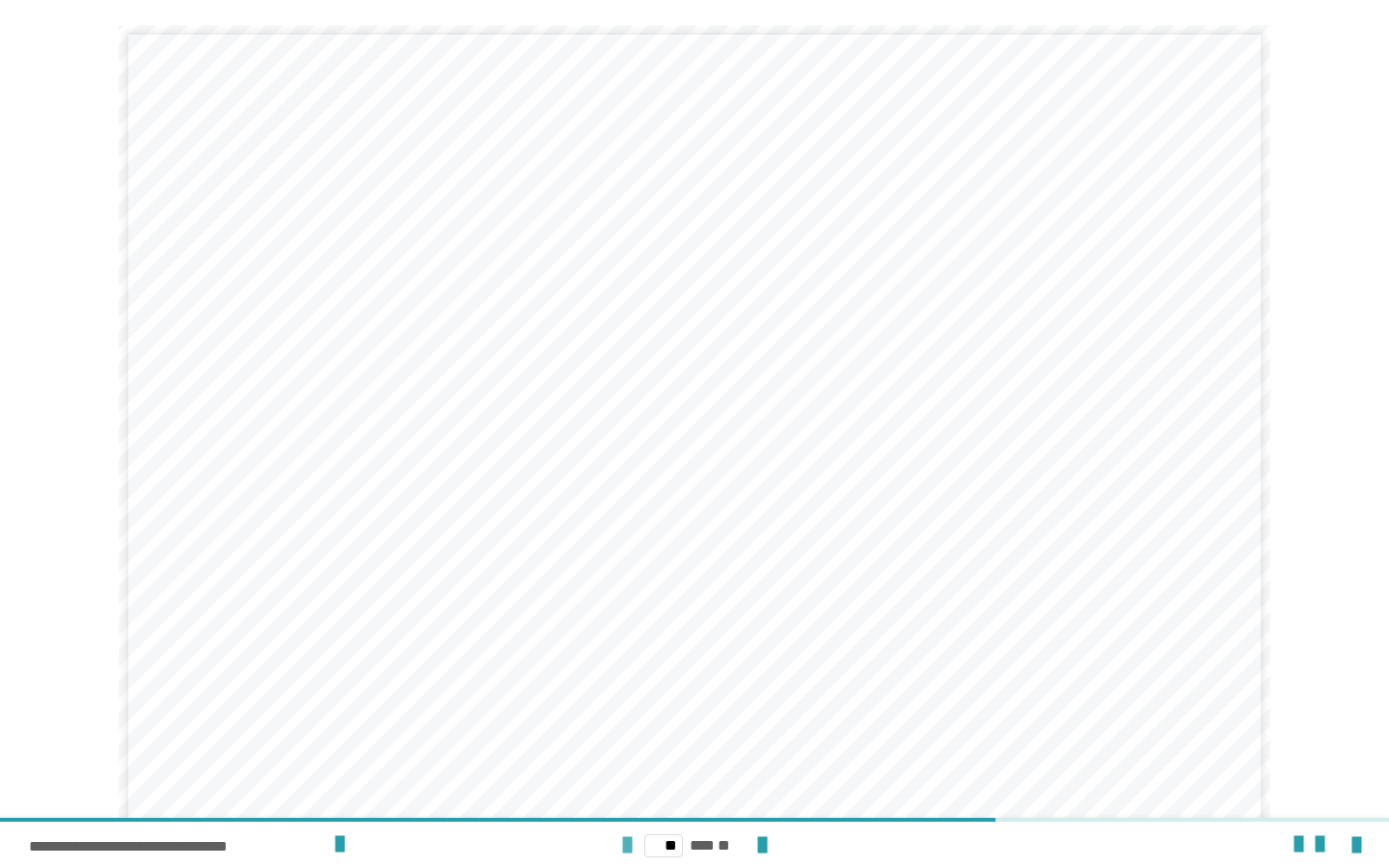 click at bounding box center (627, 846) 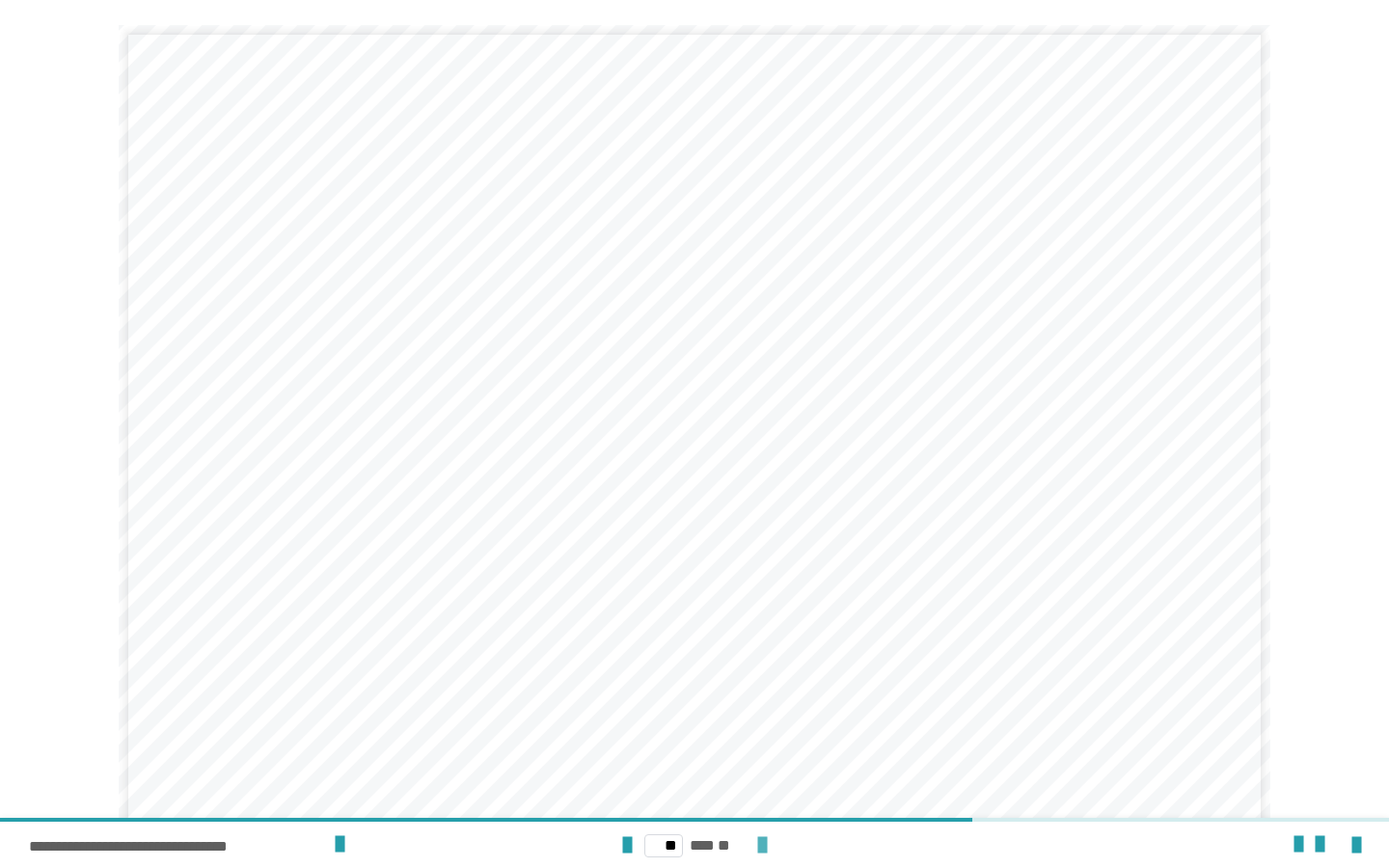 click at bounding box center [762, 846] 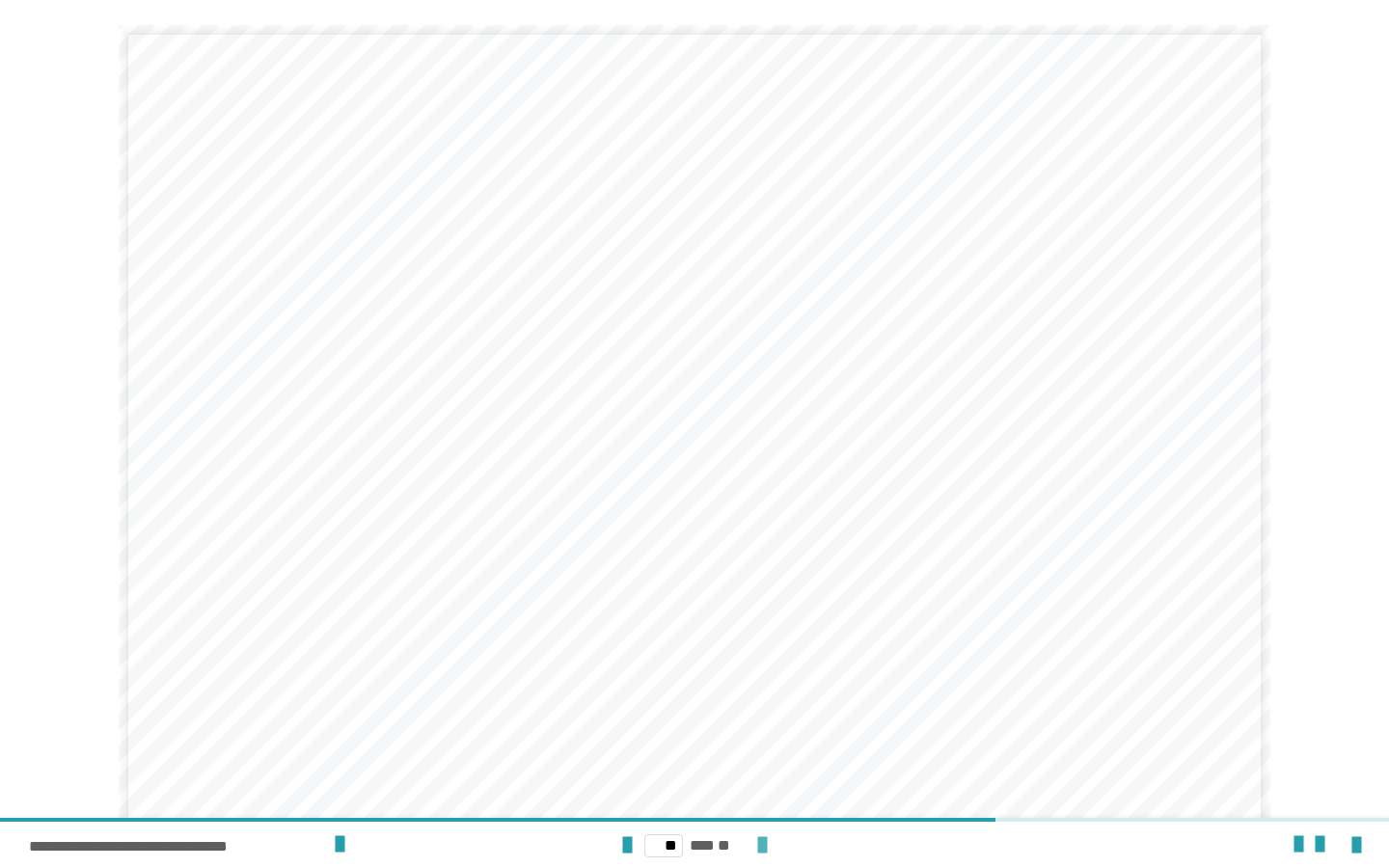click at bounding box center (762, 846) 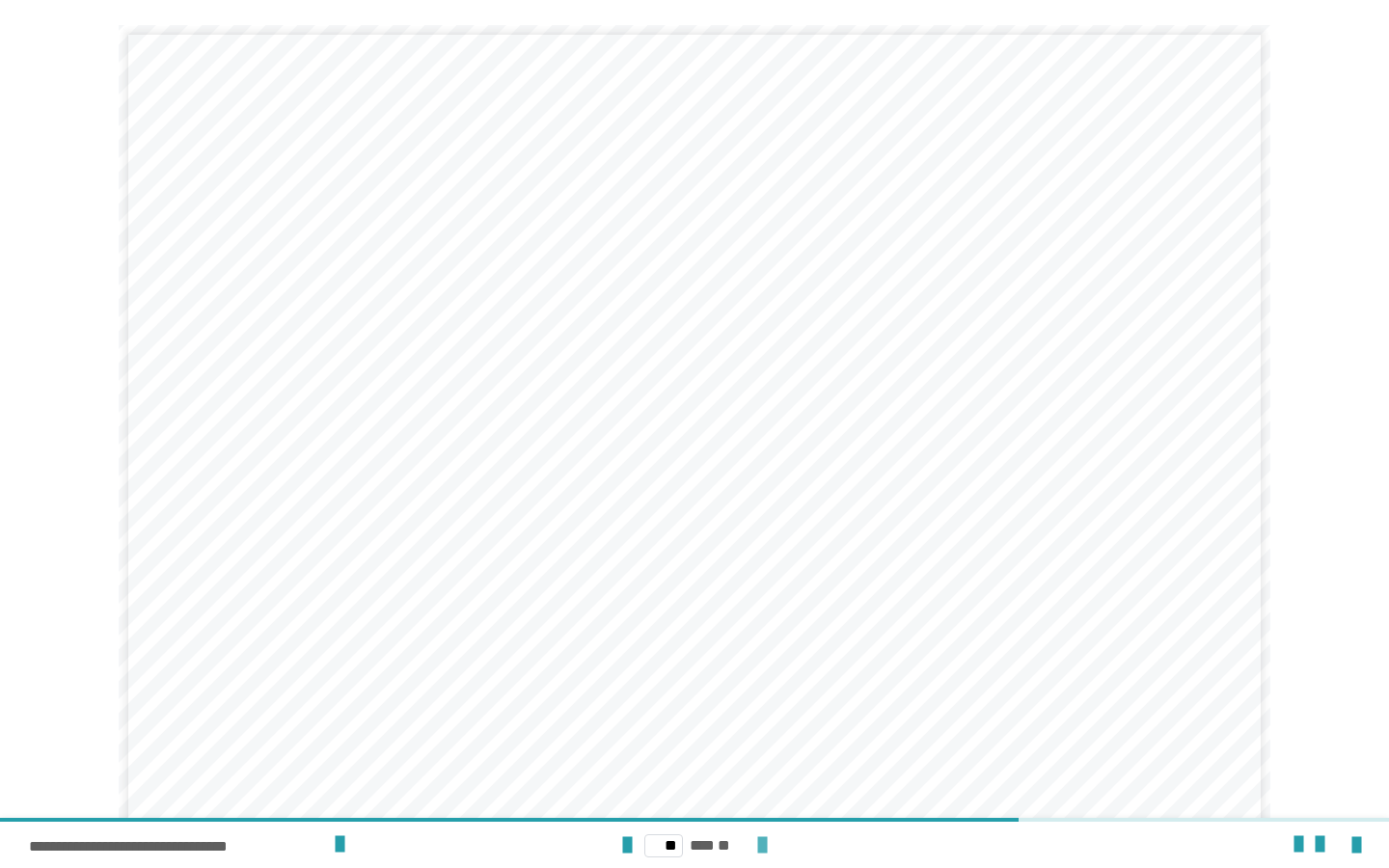 click at bounding box center (762, 846) 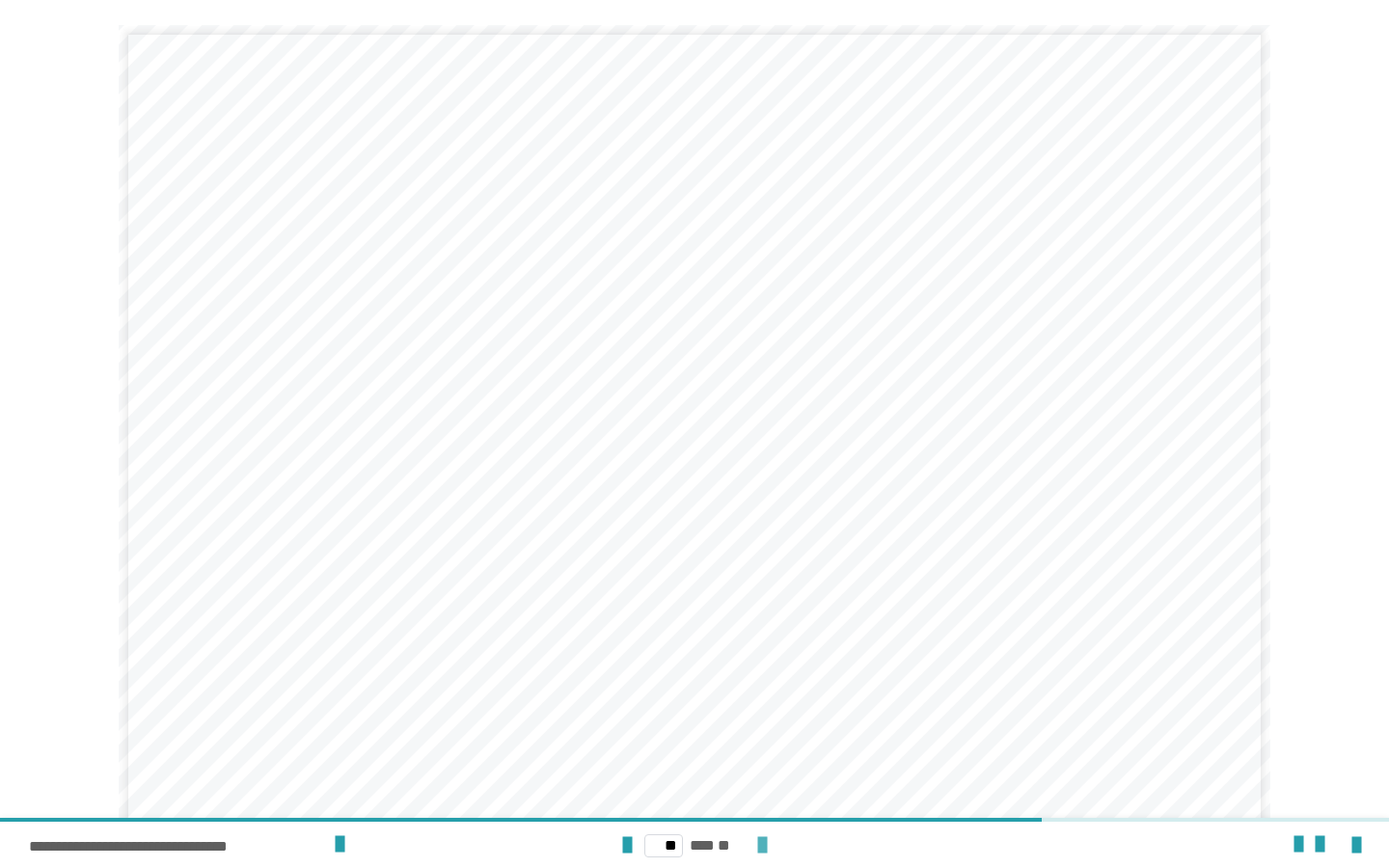 click at bounding box center [762, 846] 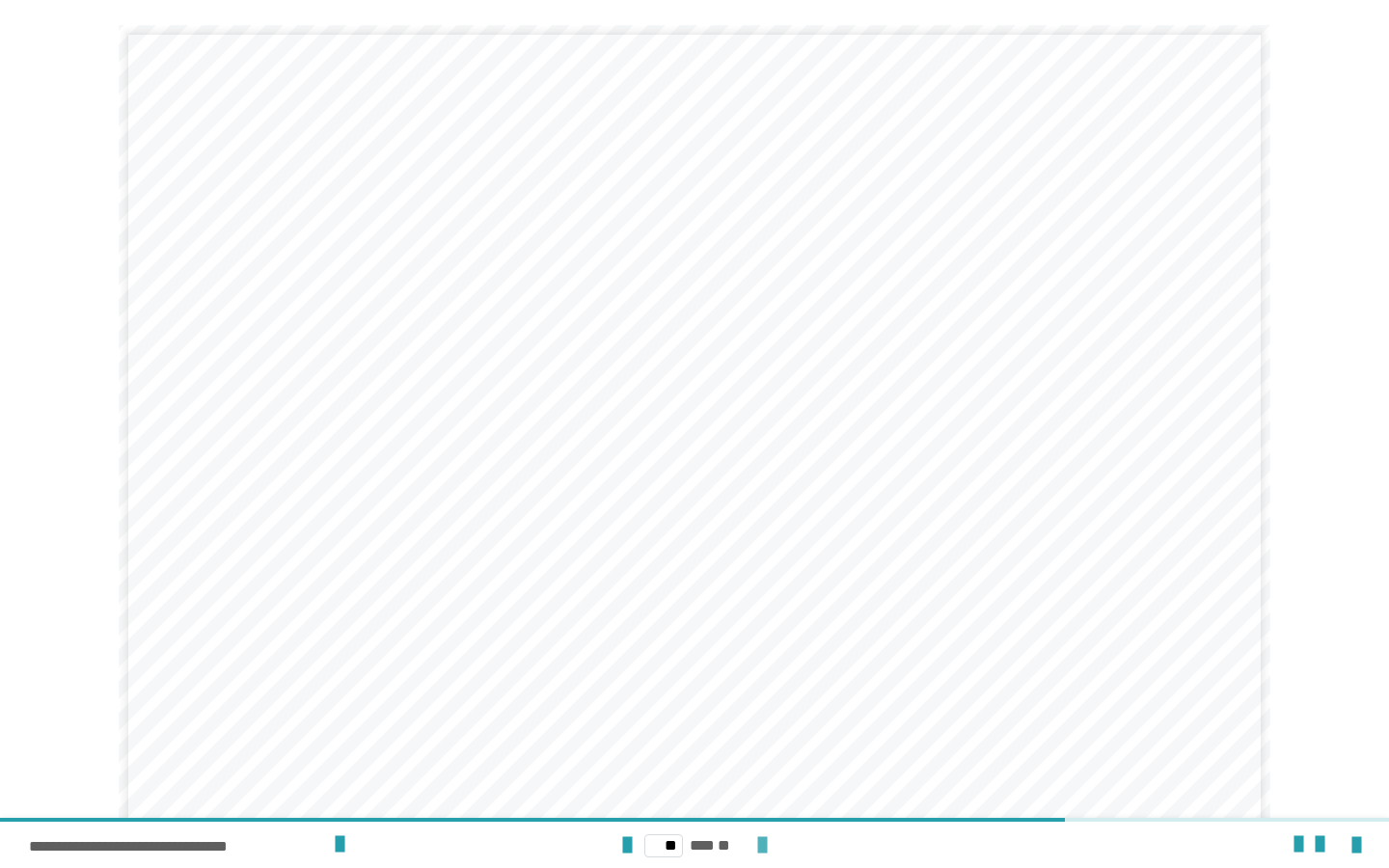 click at bounding box center [762, 846] 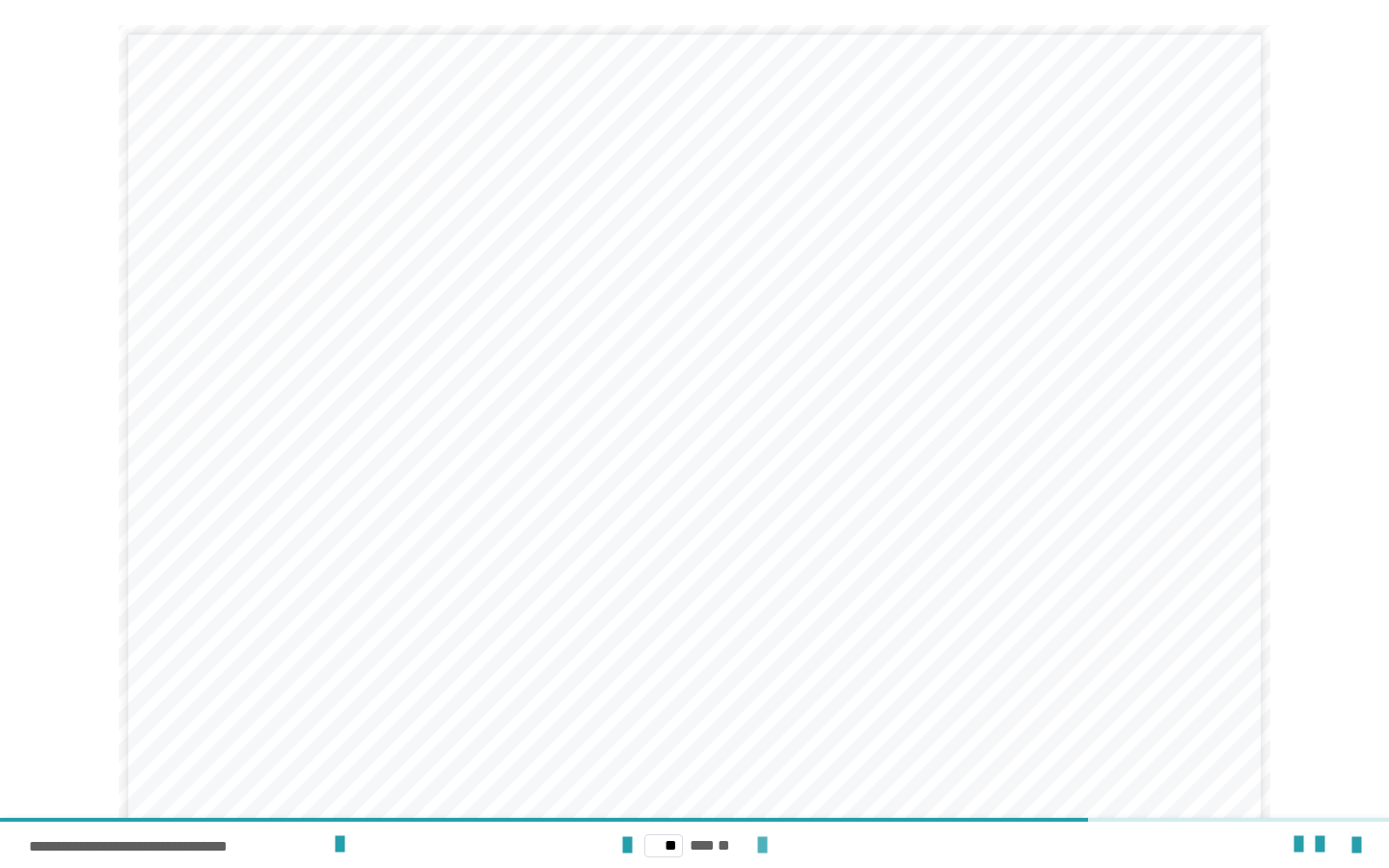 click at bounding box center (762, 846) 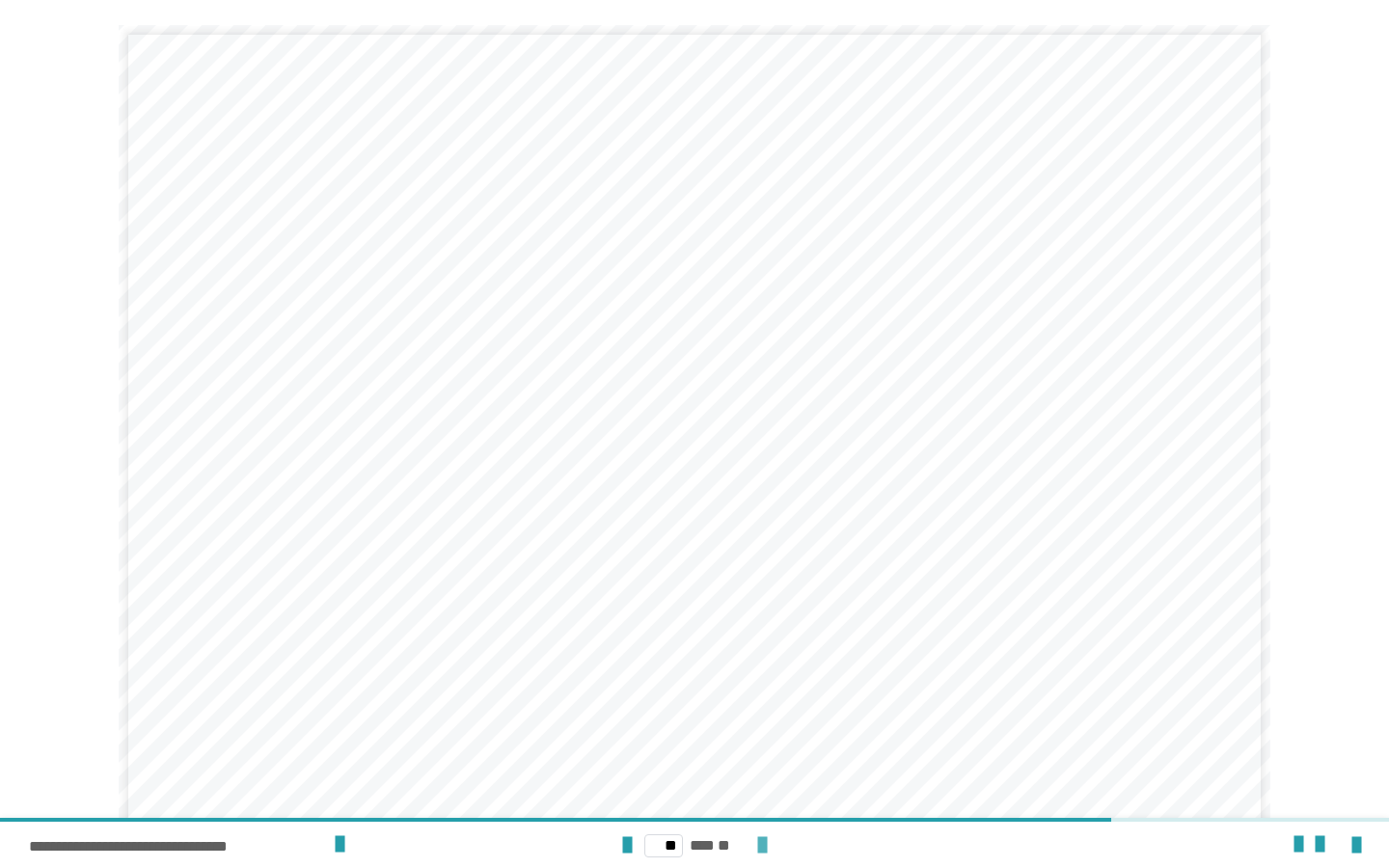 click at bounding box center [762, 846] 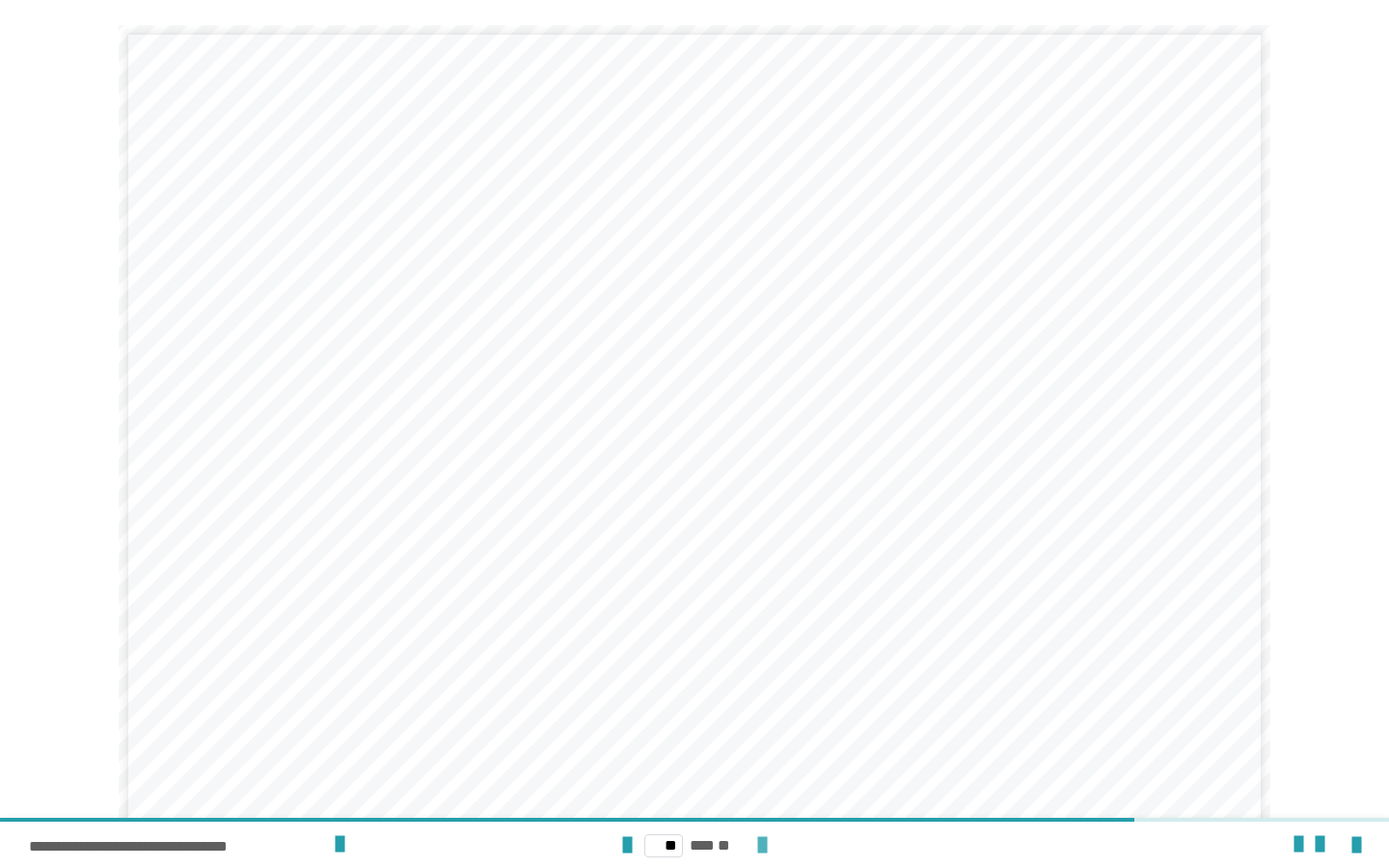 click at bounding box center (762, 846) 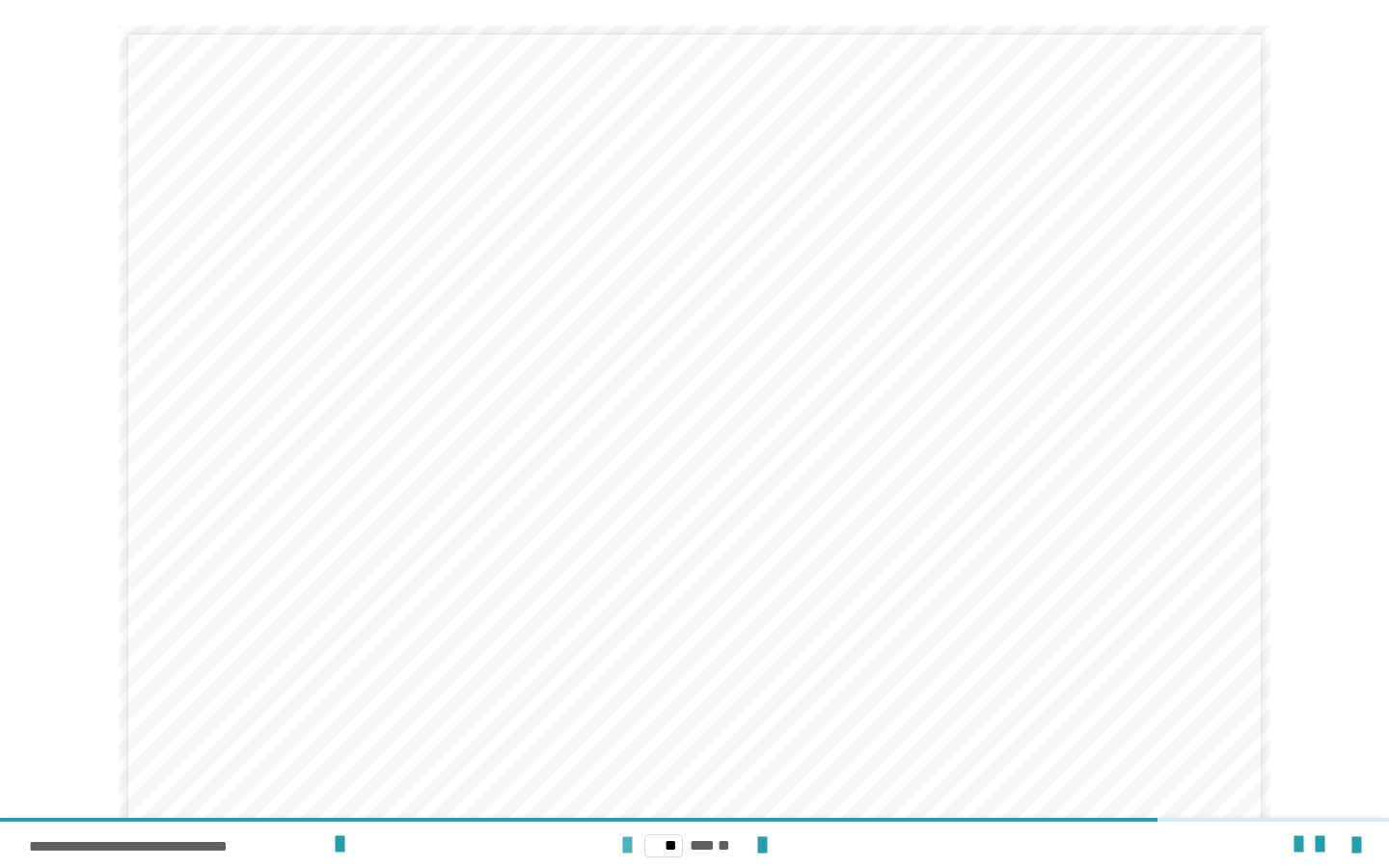 click at bounding box center [627, 846] 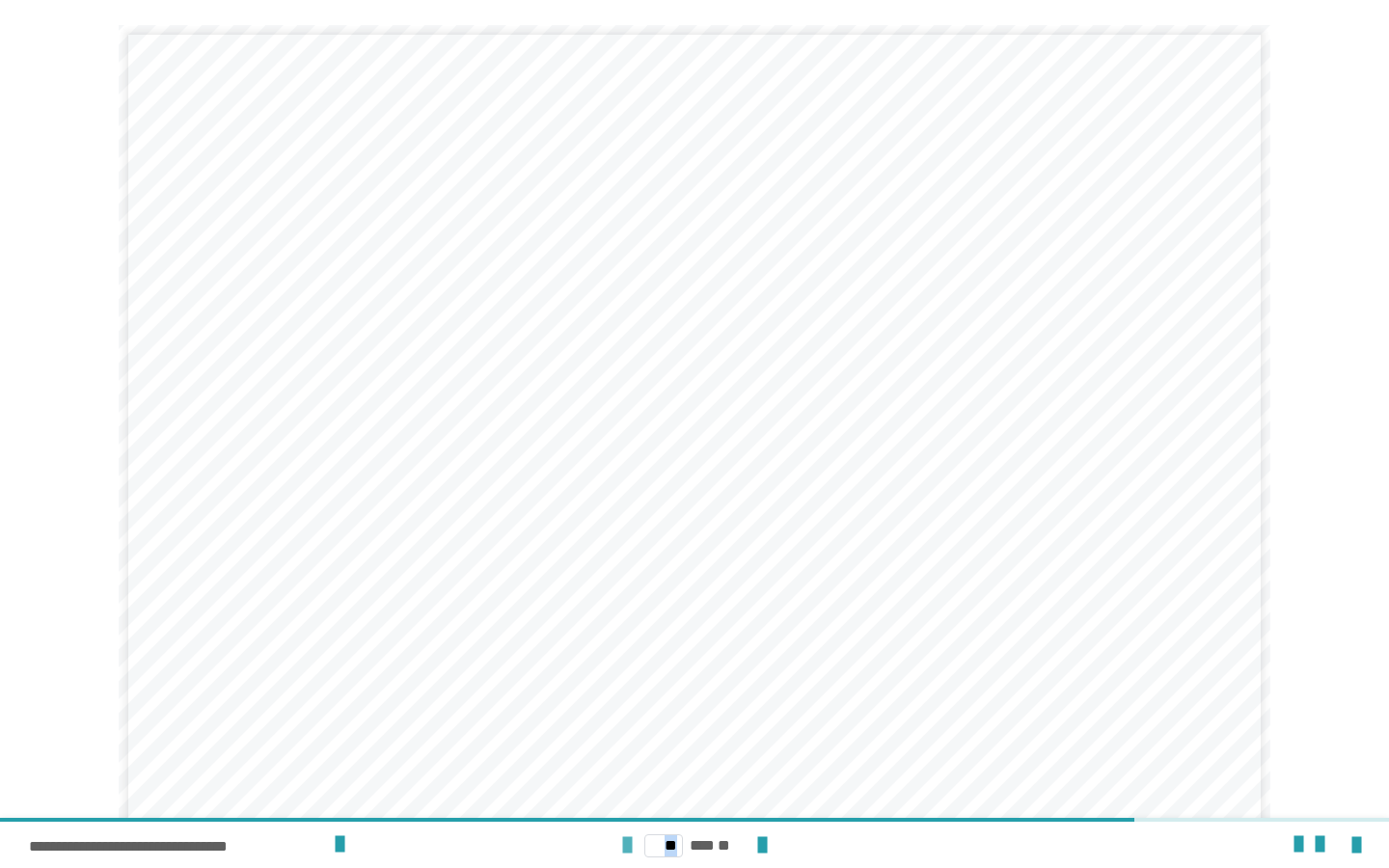 click at bounding box center (627, 846) 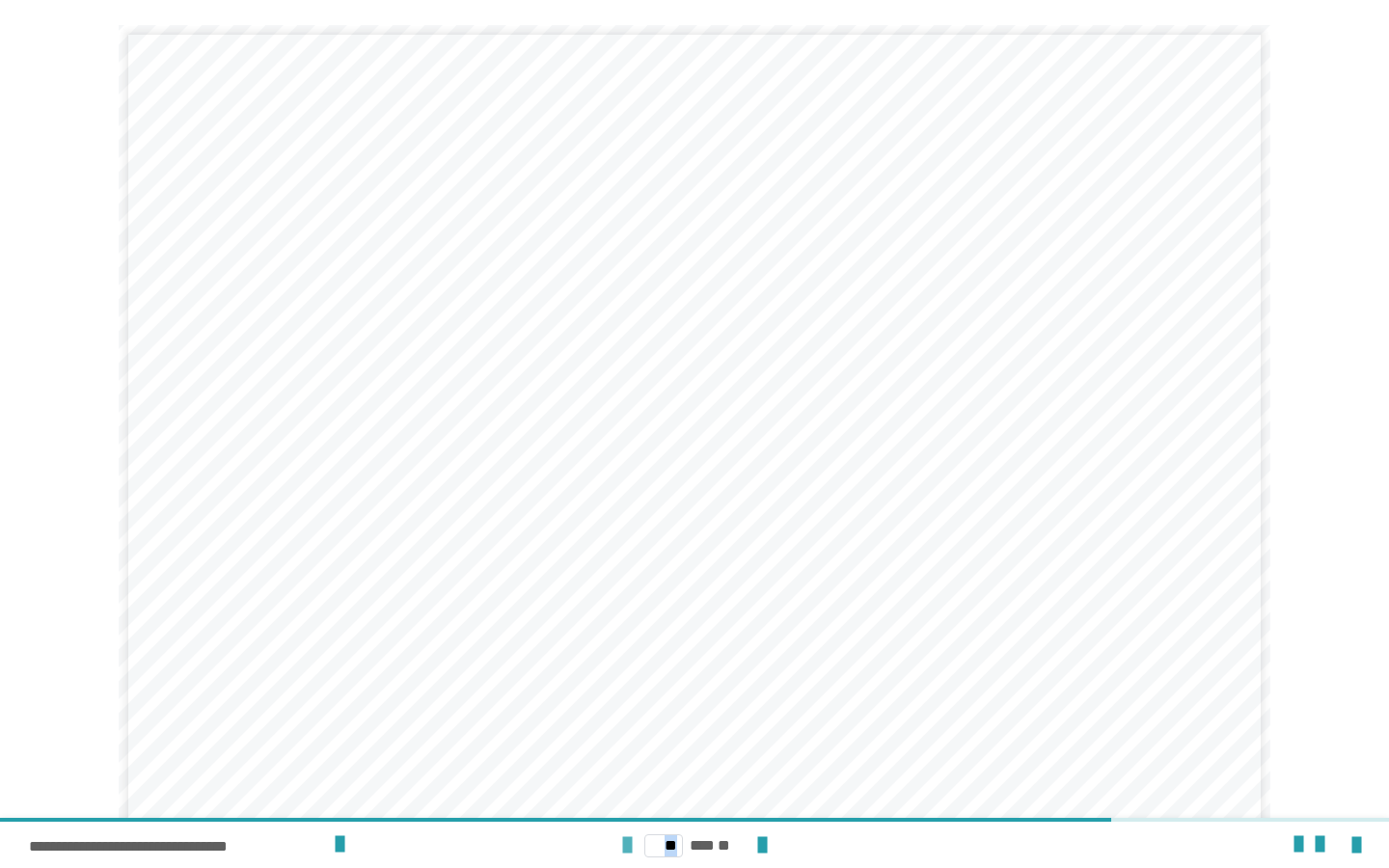 click at bounding box center (627, 846) 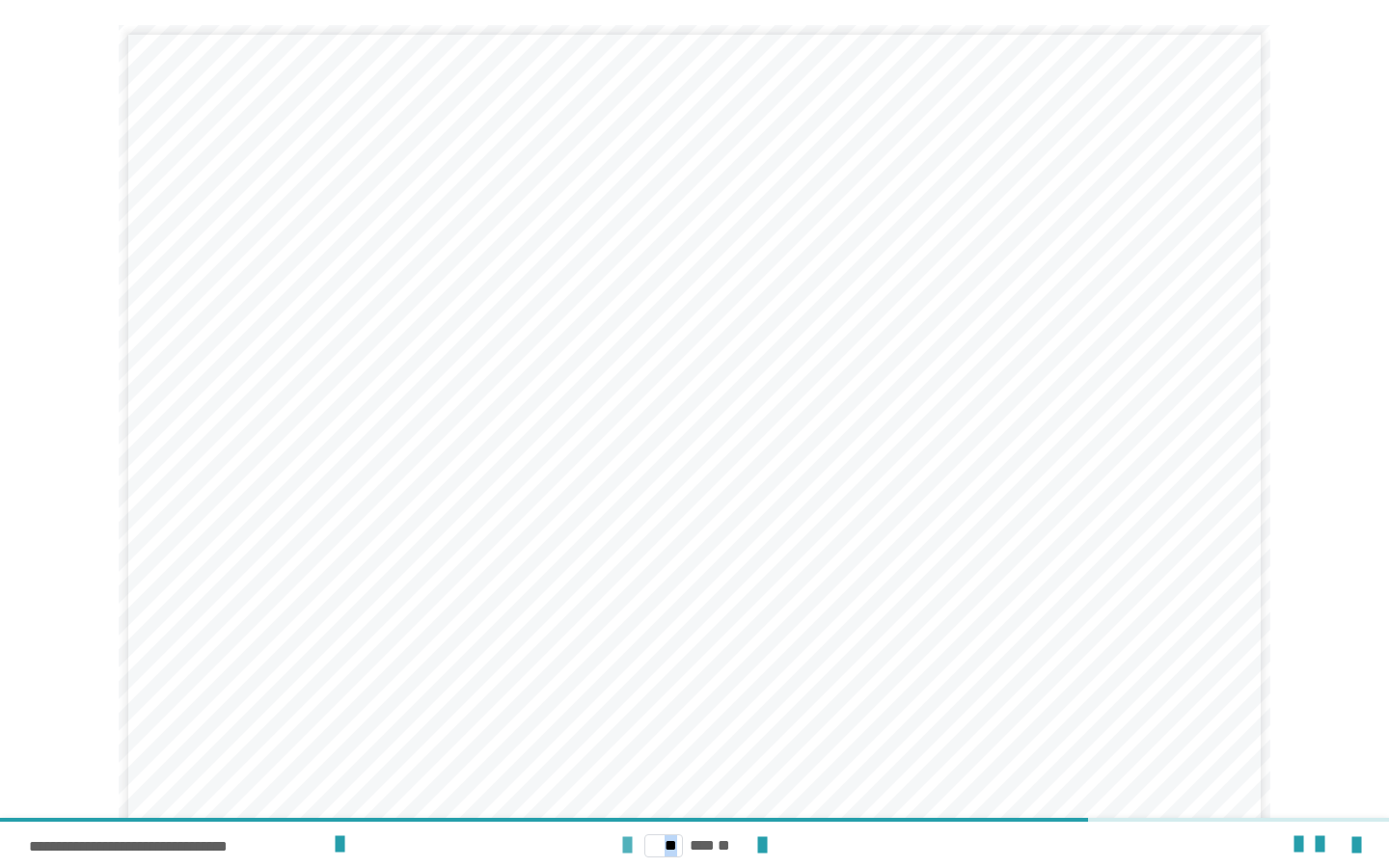 click at bounding box center (627, 846) 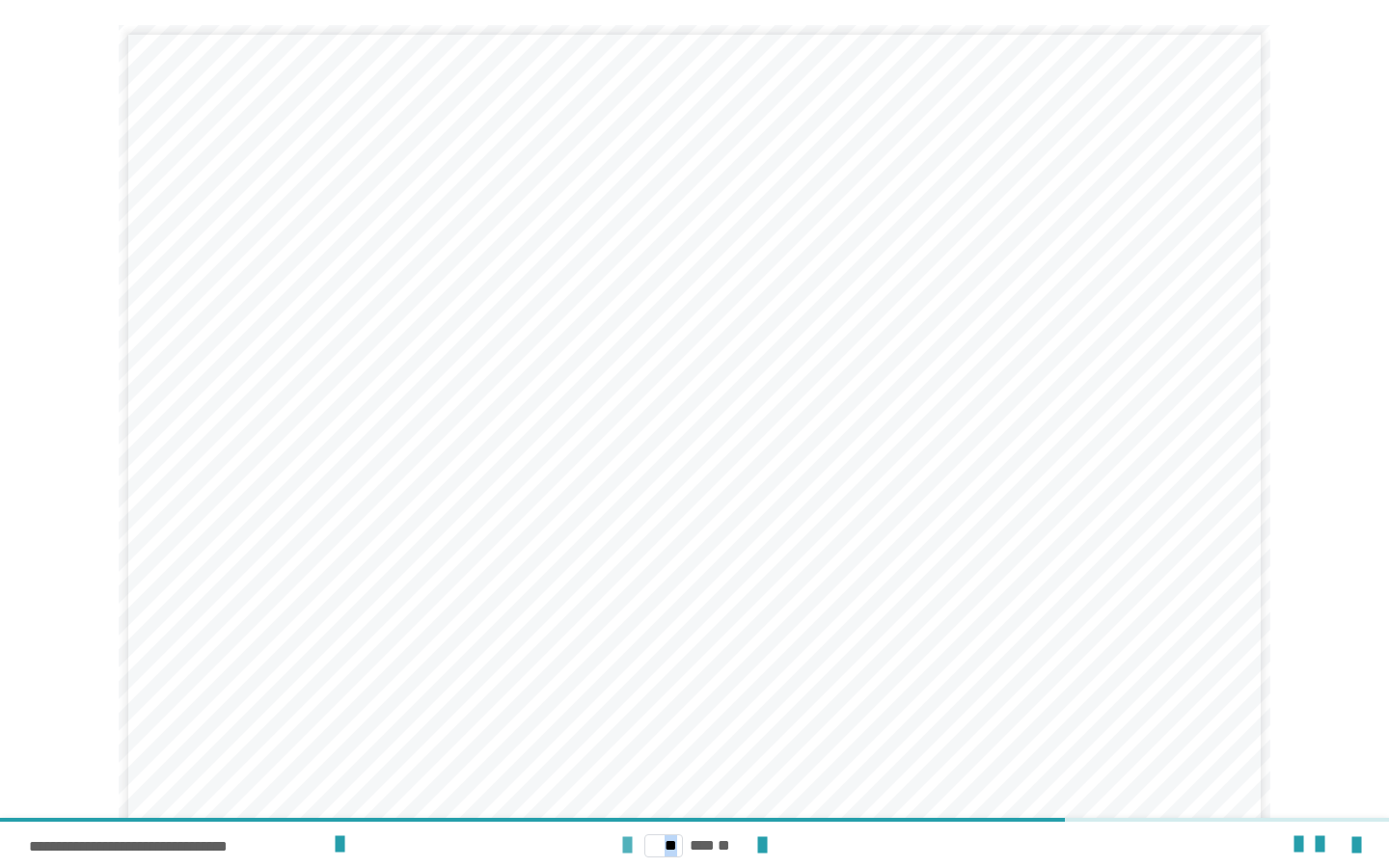 click at bounding box center [627, 846] 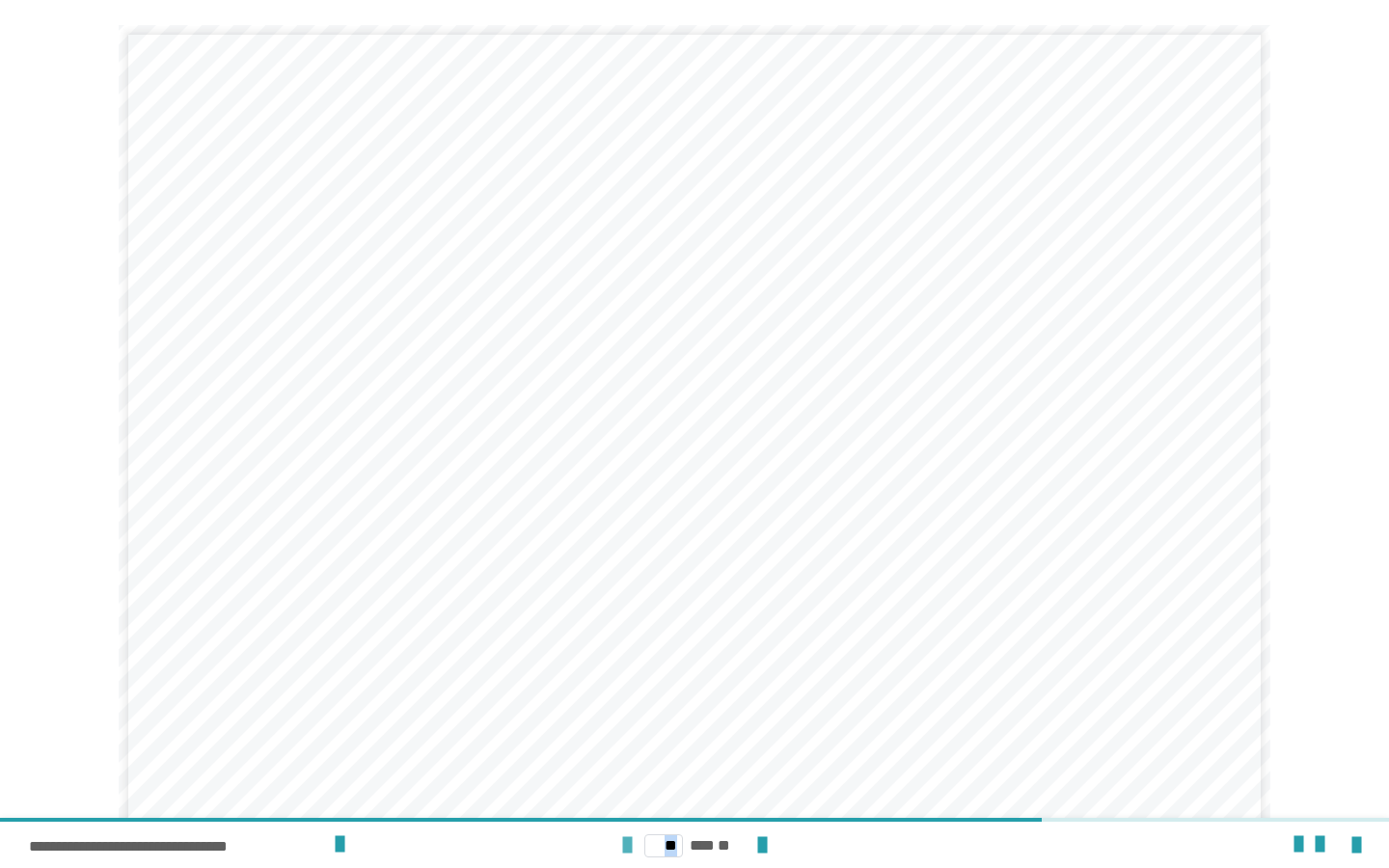 click at bounding box center [627, 846] 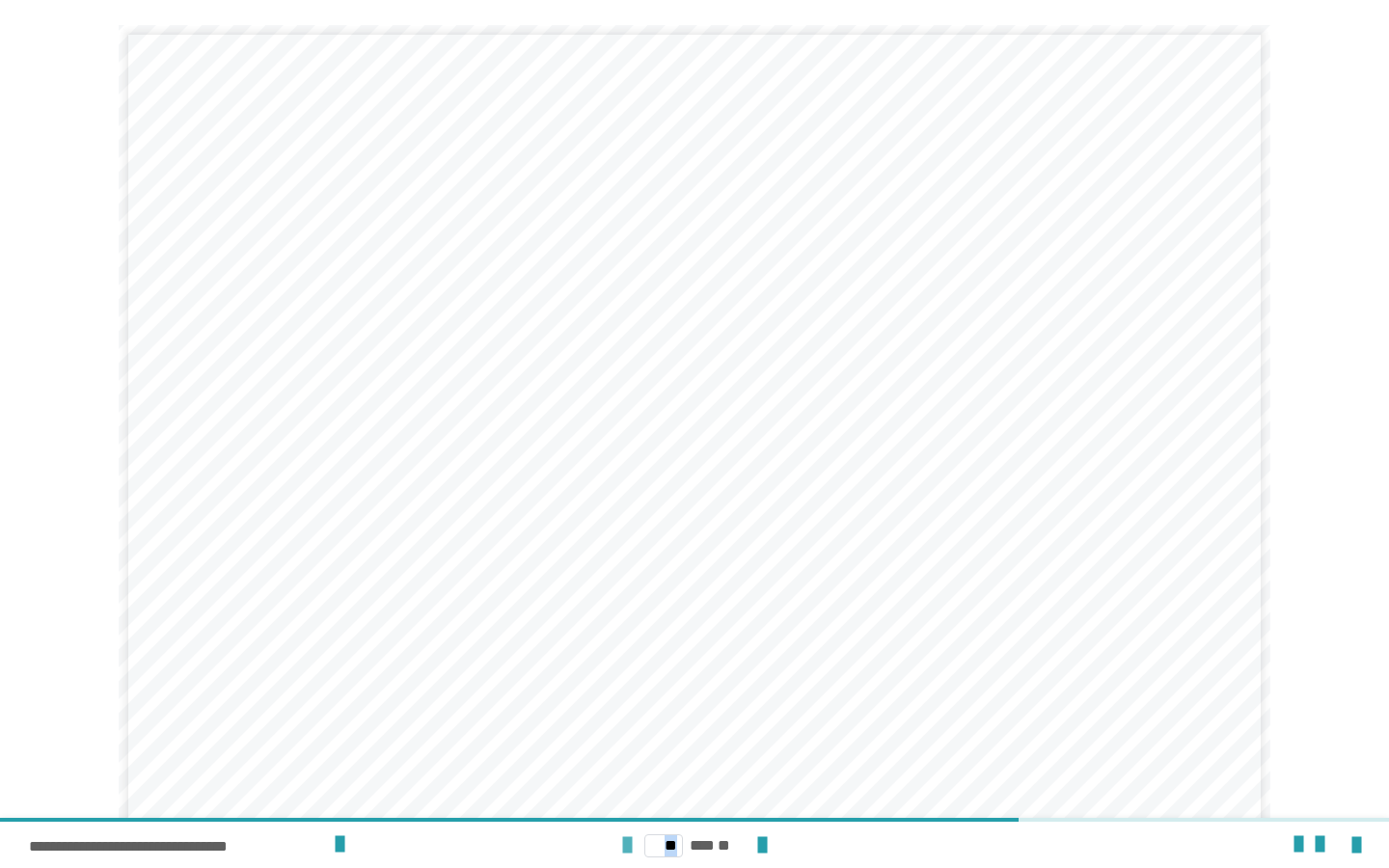 click at bounding box center [627, 846] 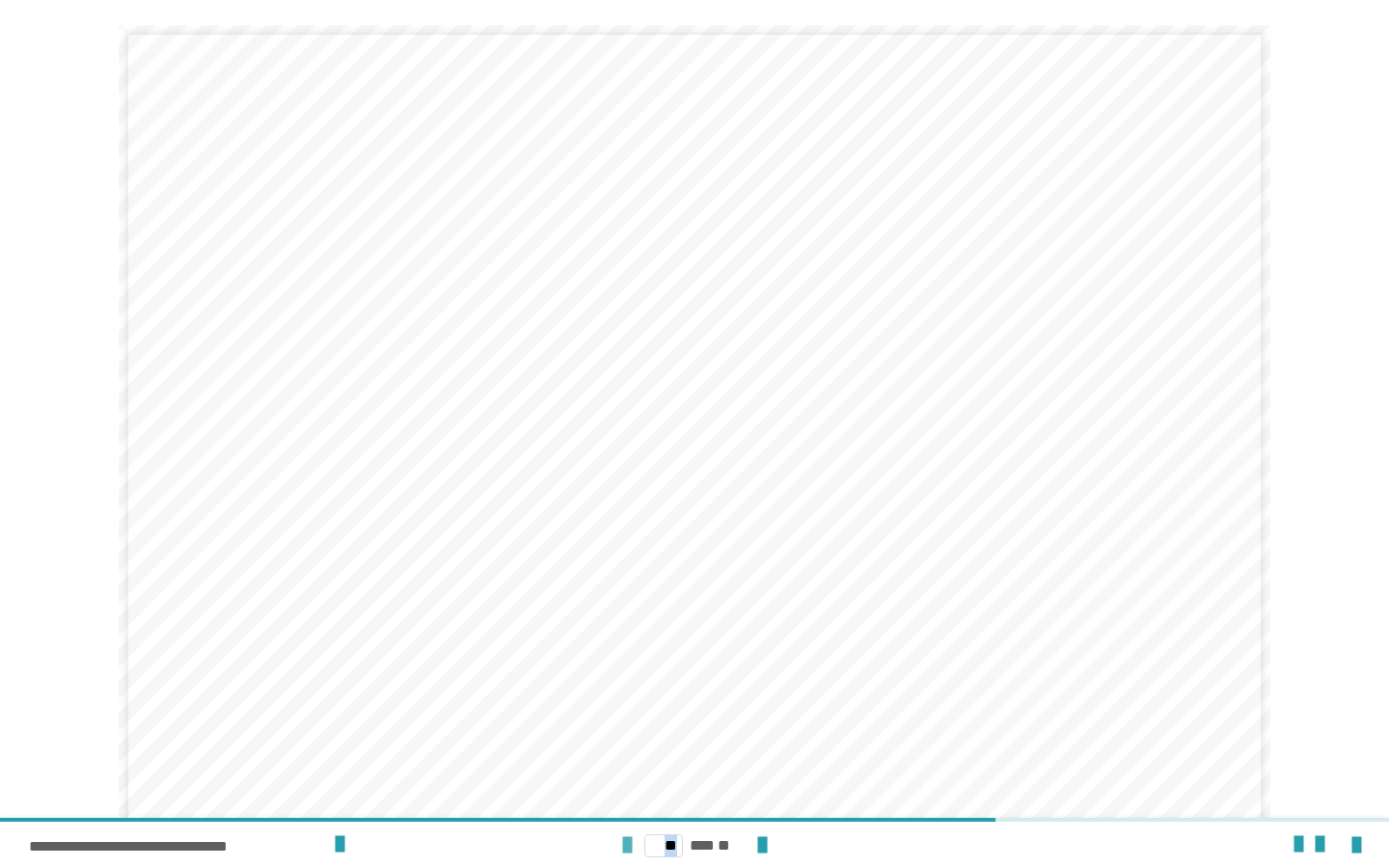 click at bounding box center [627, 846] 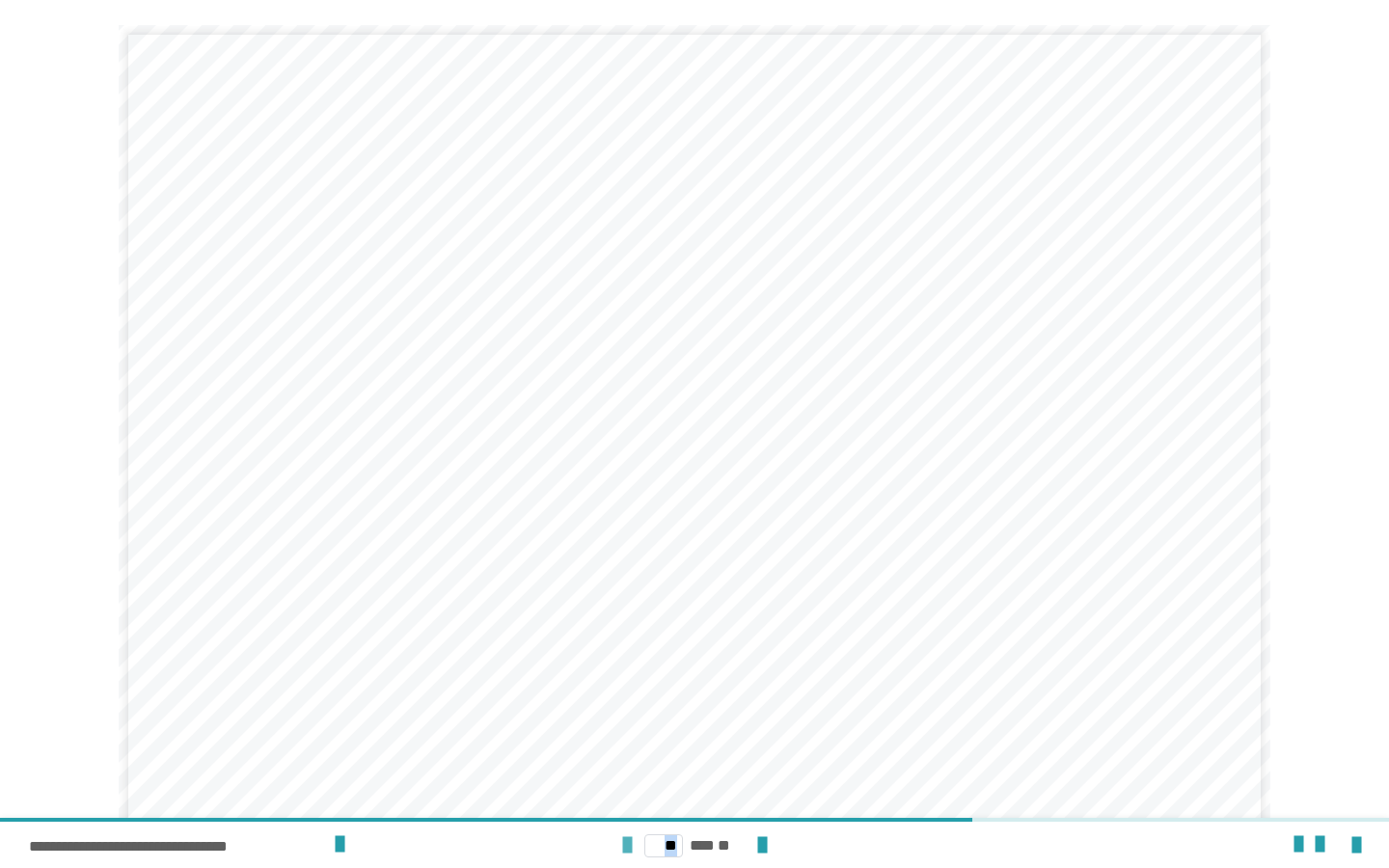 click at bounding box center [627, 846] 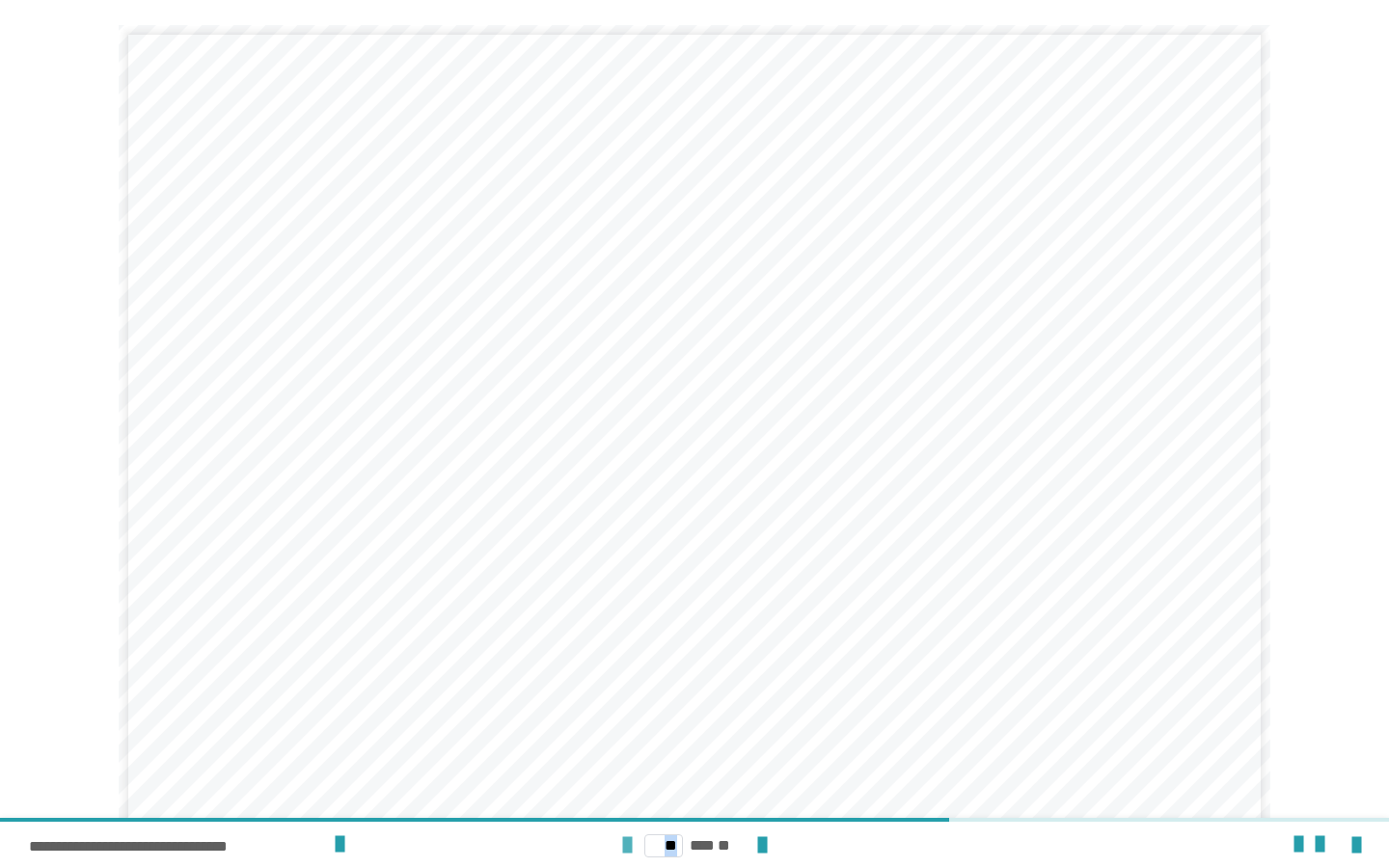 click at bounding box center [627, 846] 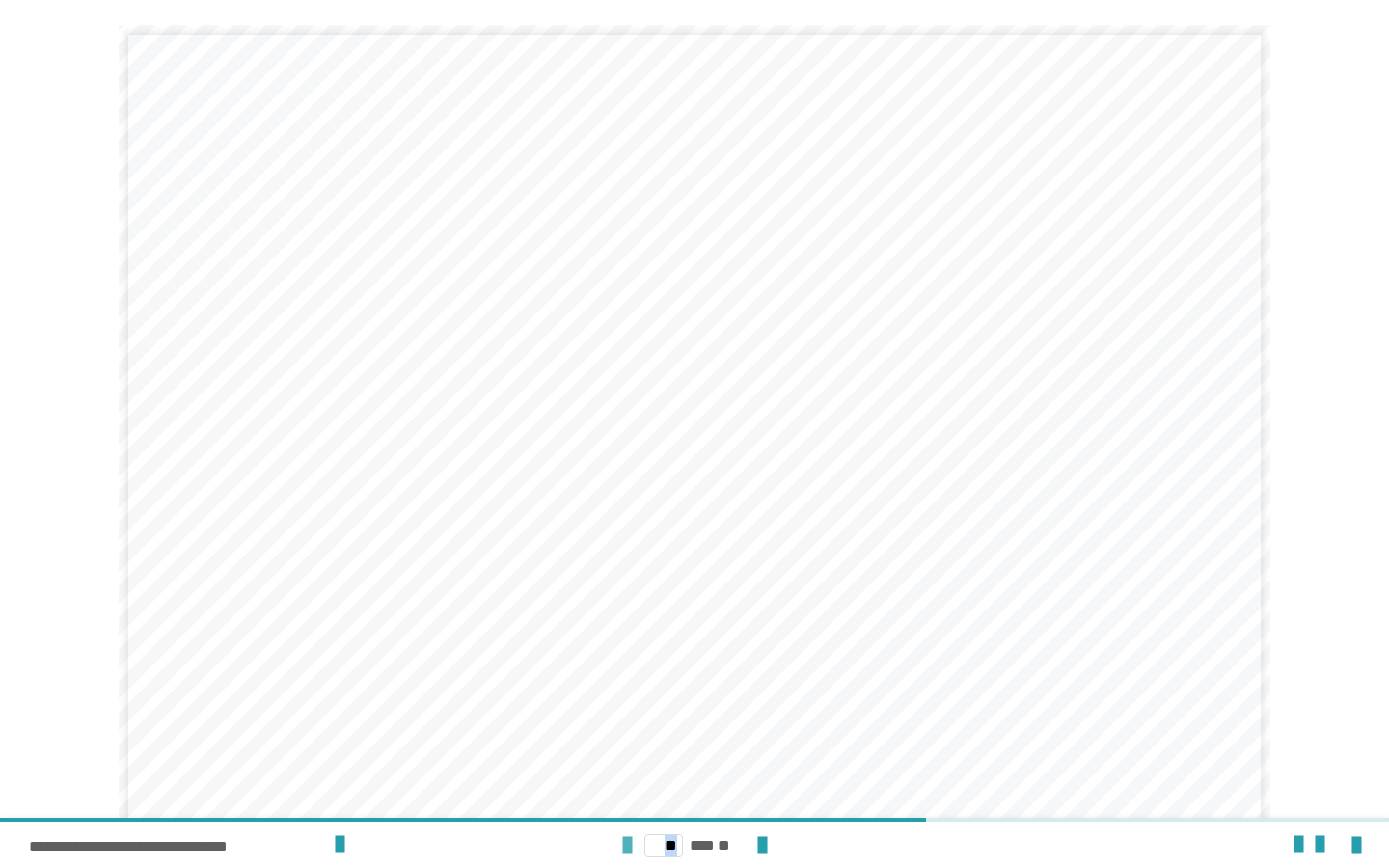 click at bounding box center (627, 846) 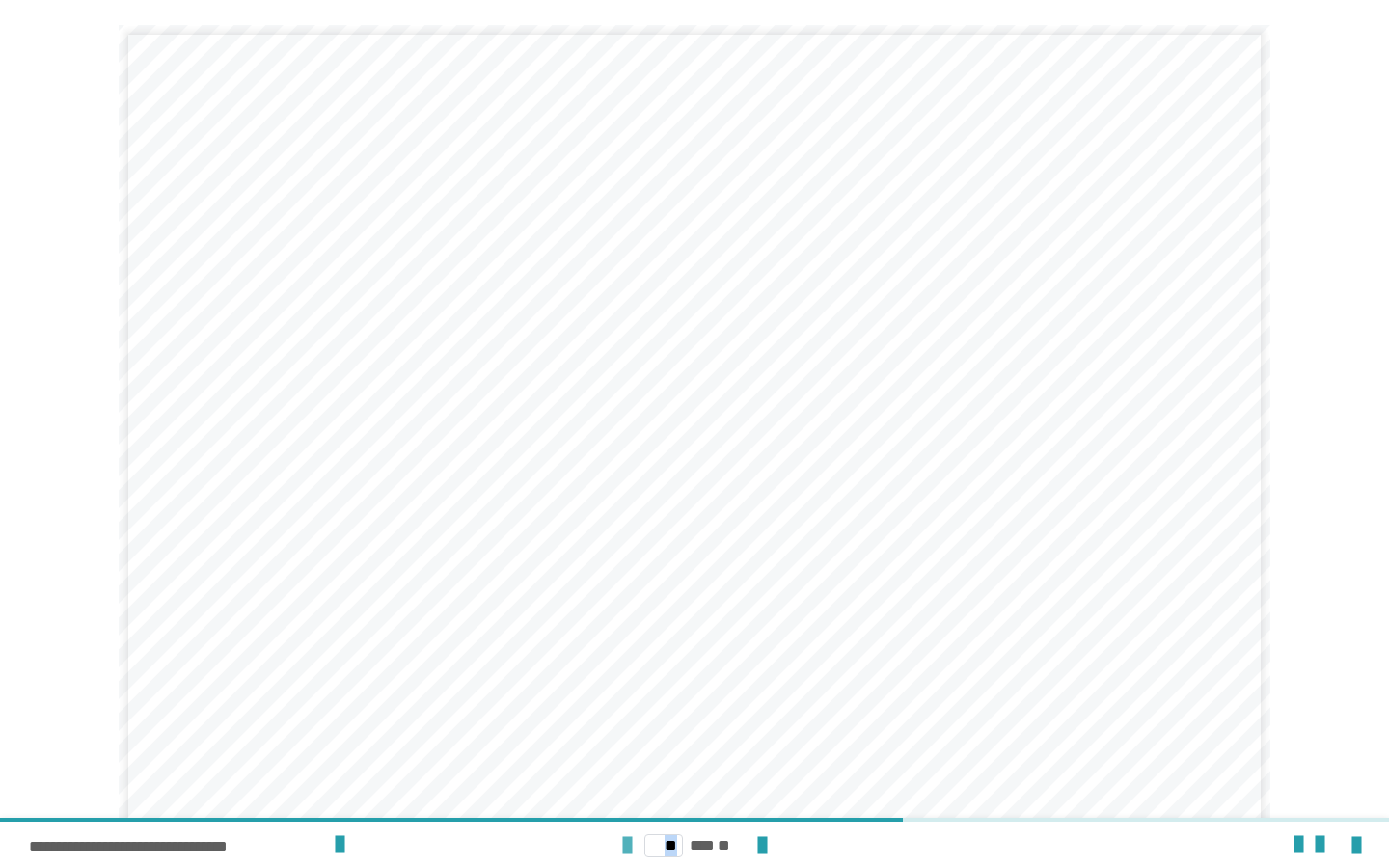 click at bounding box center [627, 846] 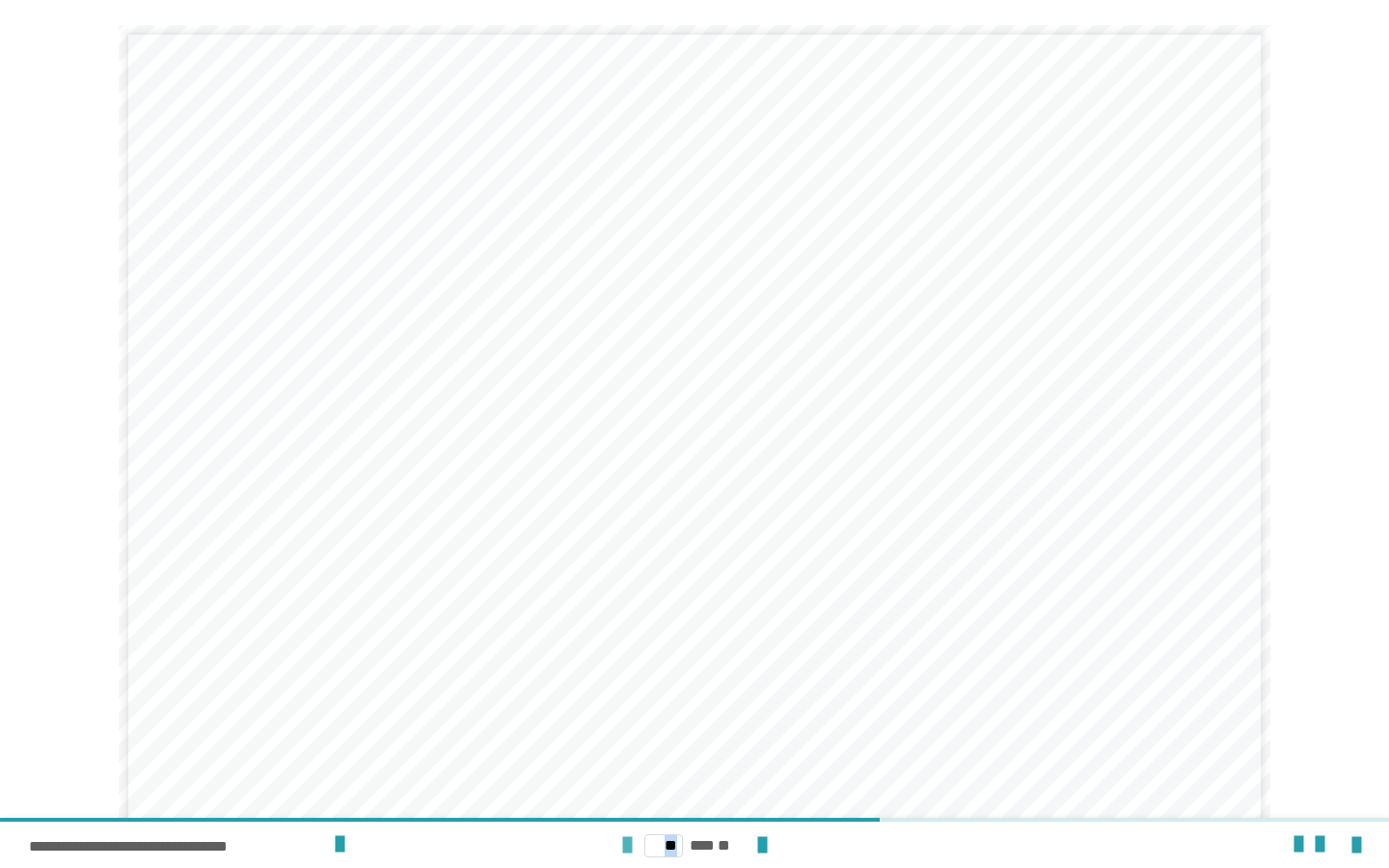 click at bounding box center (627, 846) 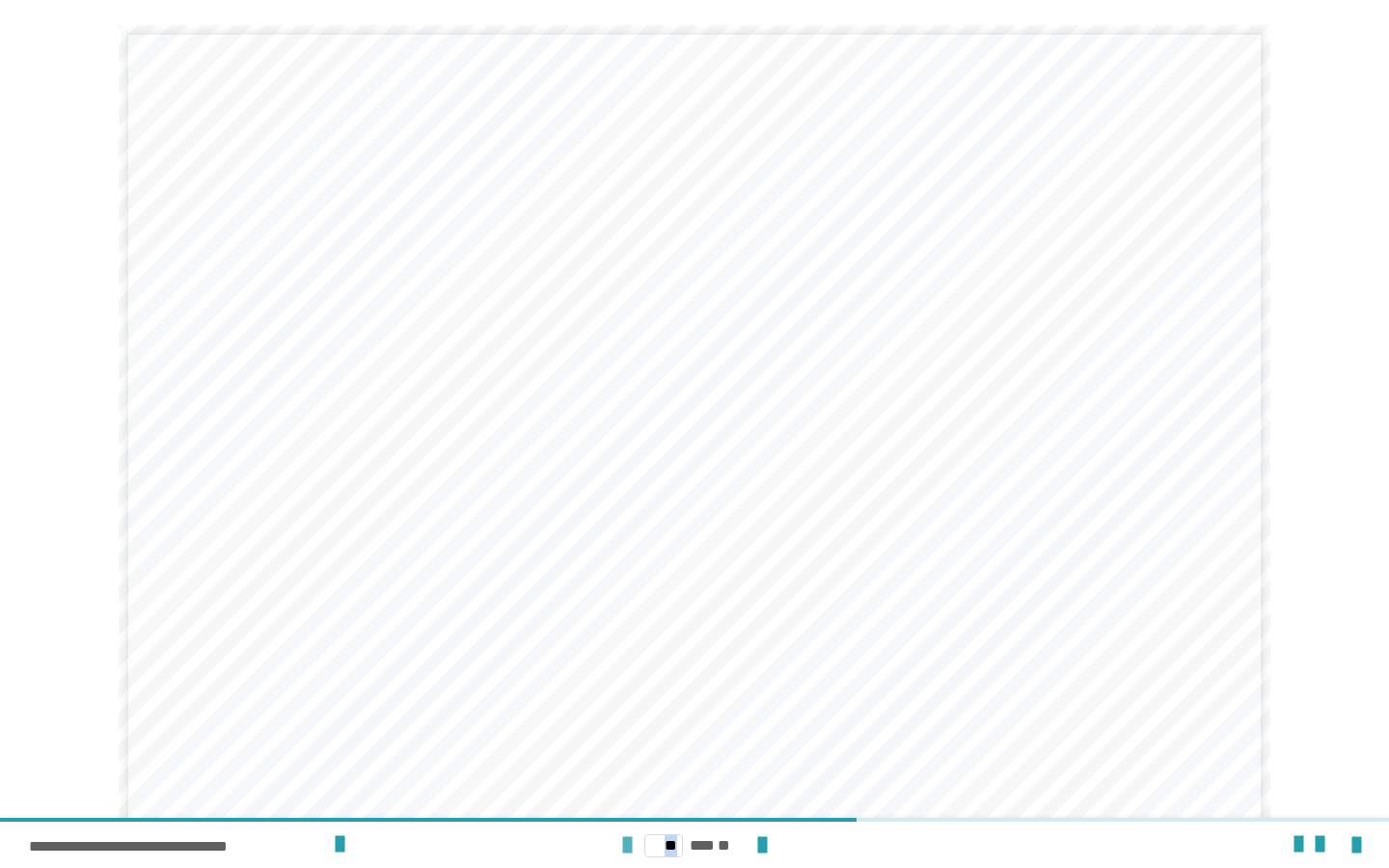 click at bounding box center (627, 846) 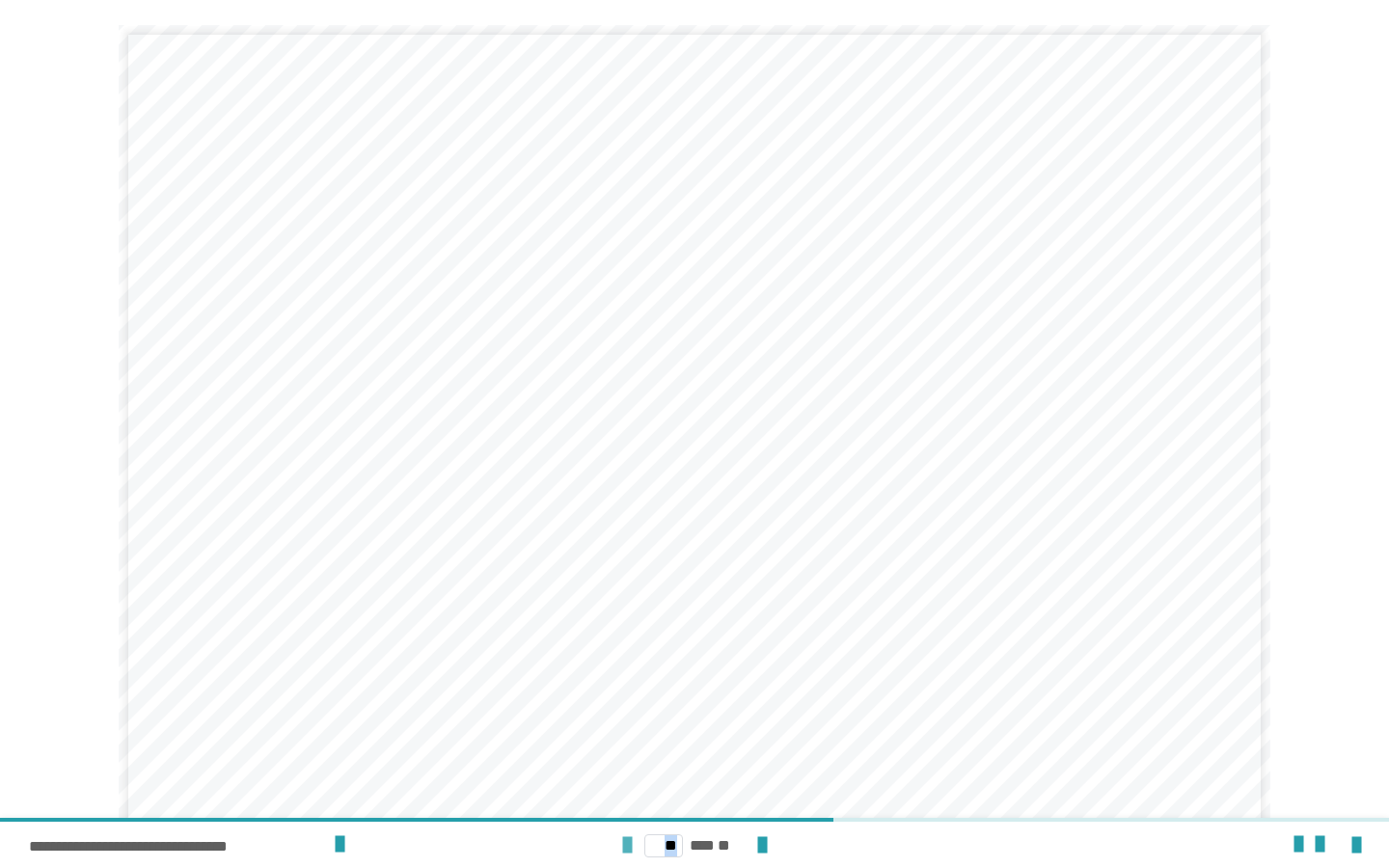 click at bounding box center [627, 846] 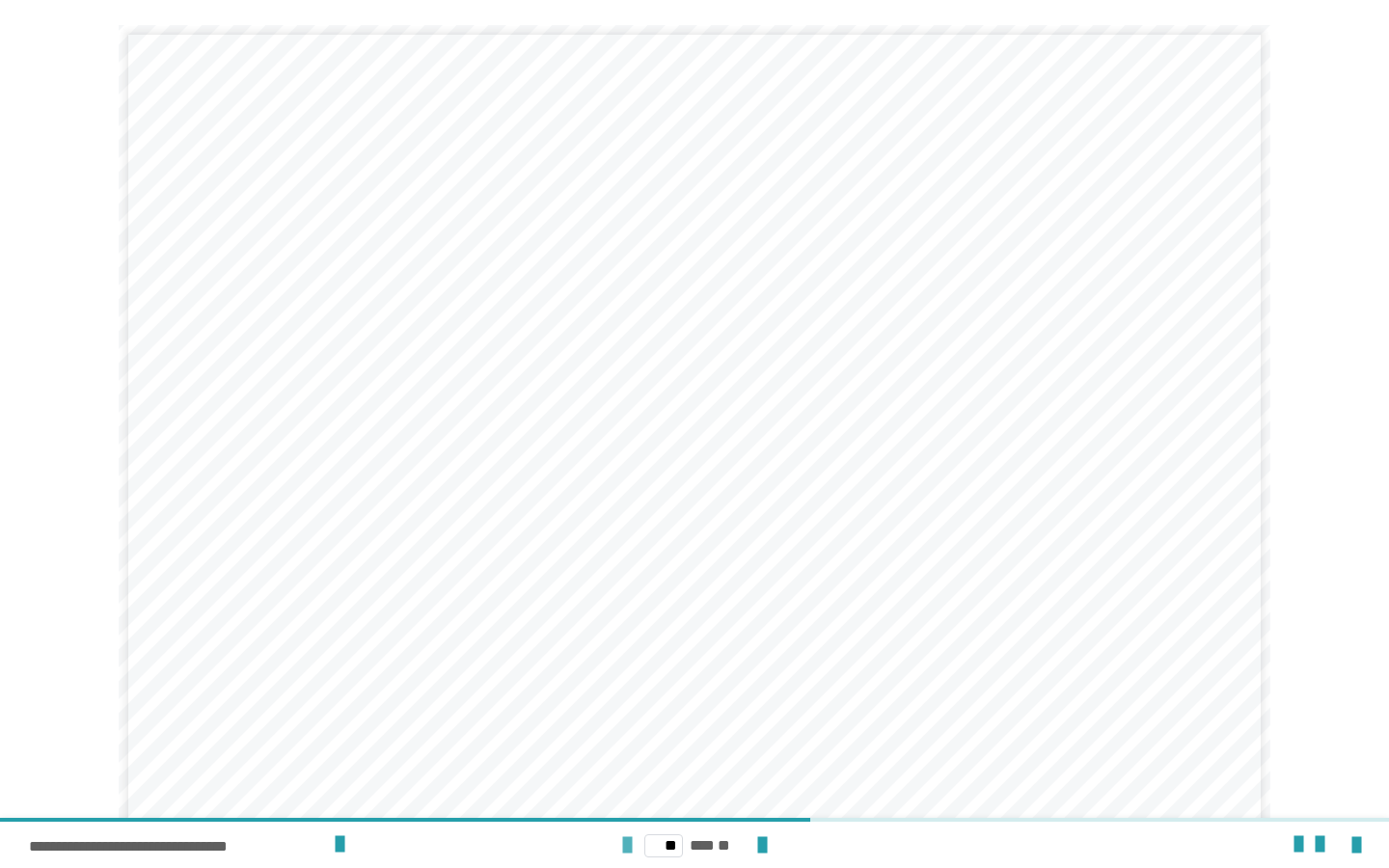 click at bounding box center [627, 846] 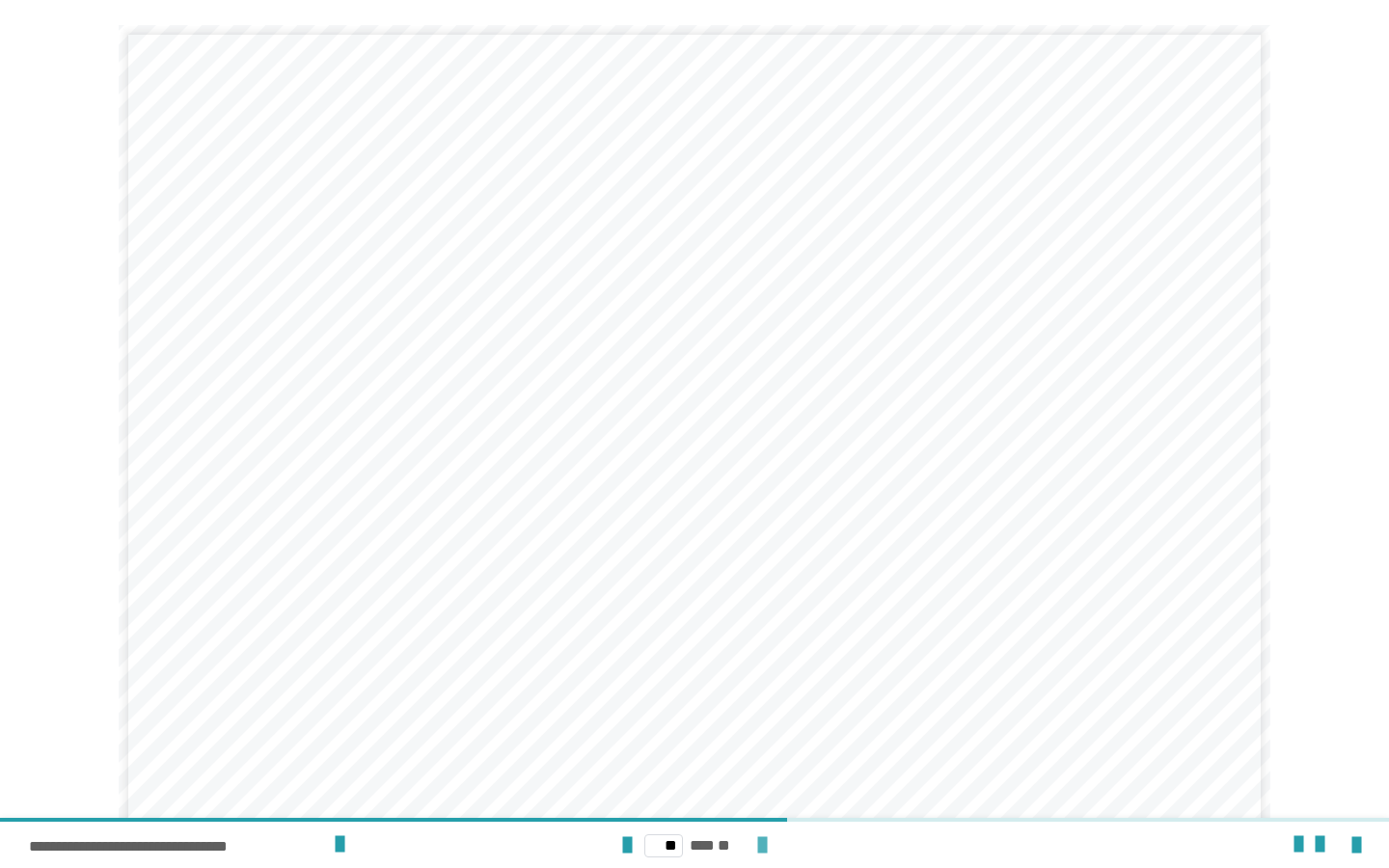click at bounding box center (762, 846) 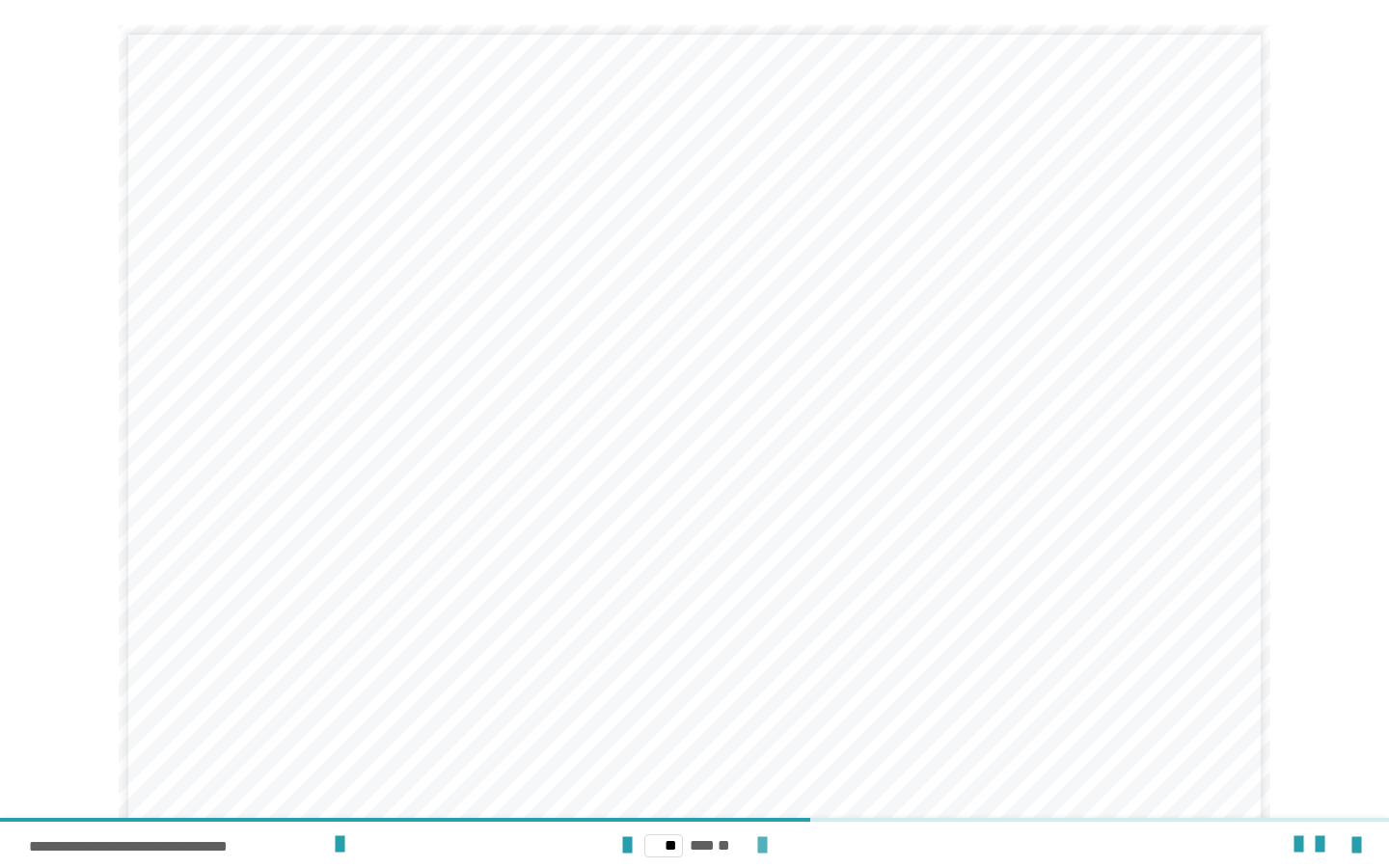 click at bounding box center [762, 846] 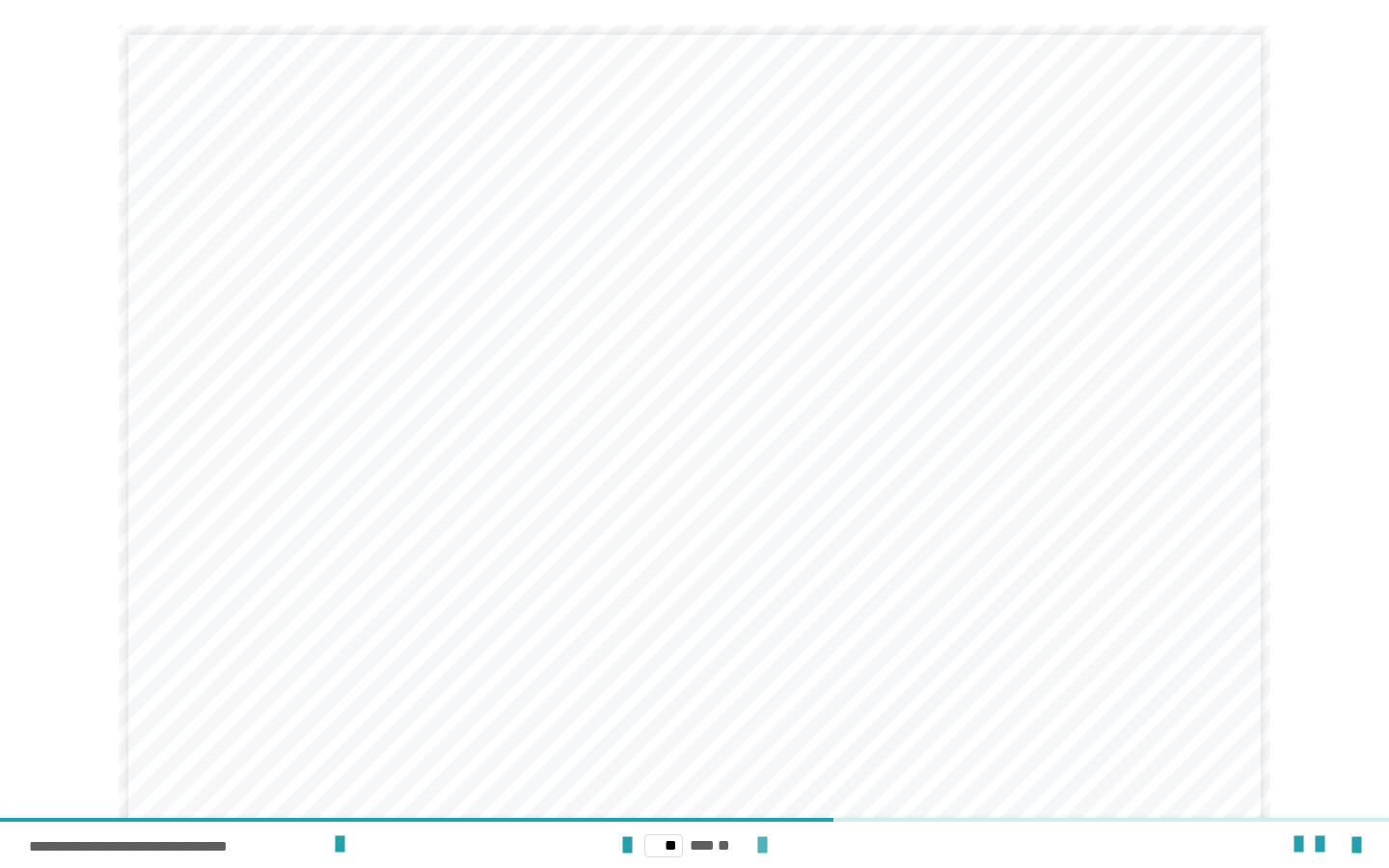 click at bounding box center [762, 846] 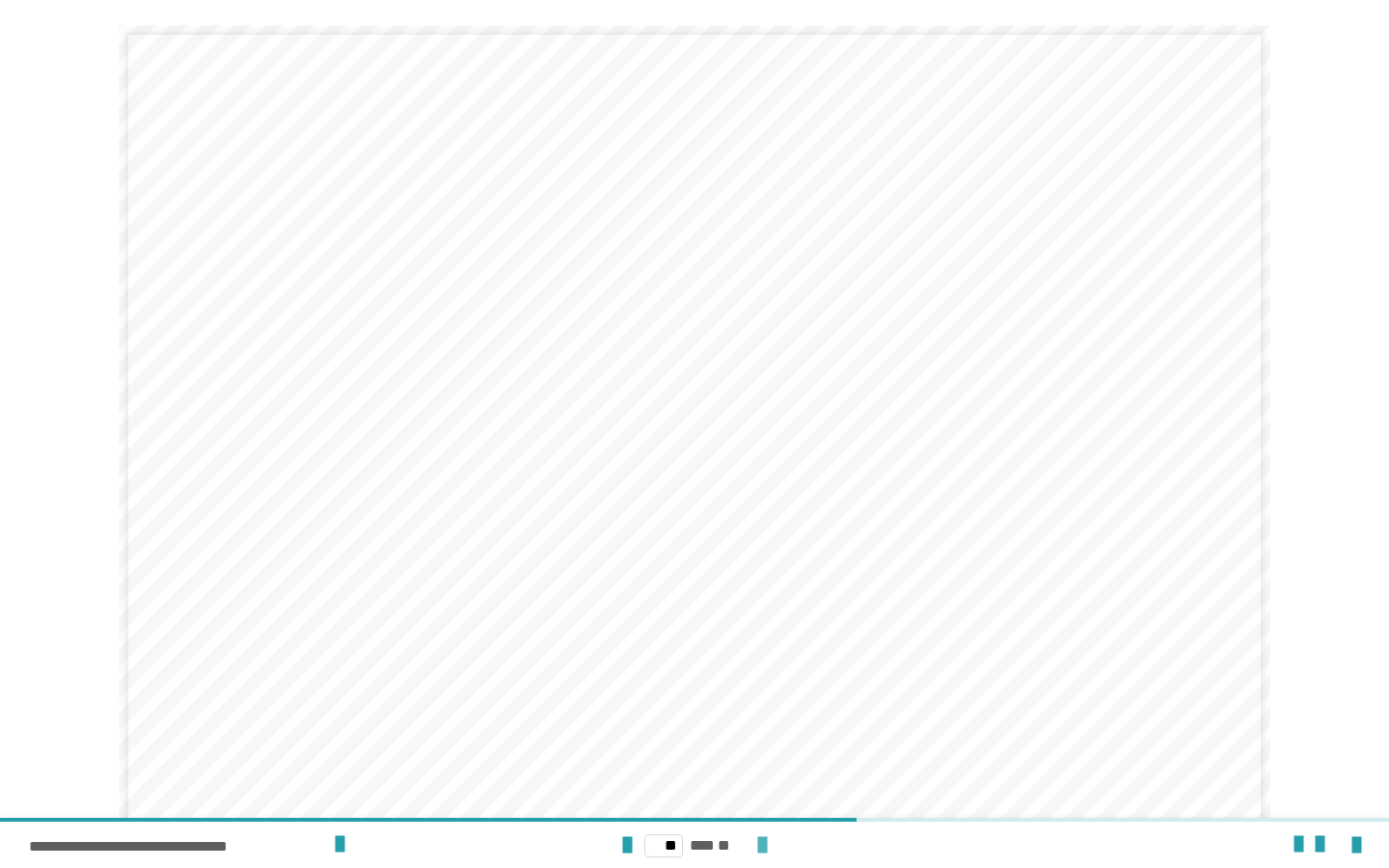 click at bounding box center [762, 846] 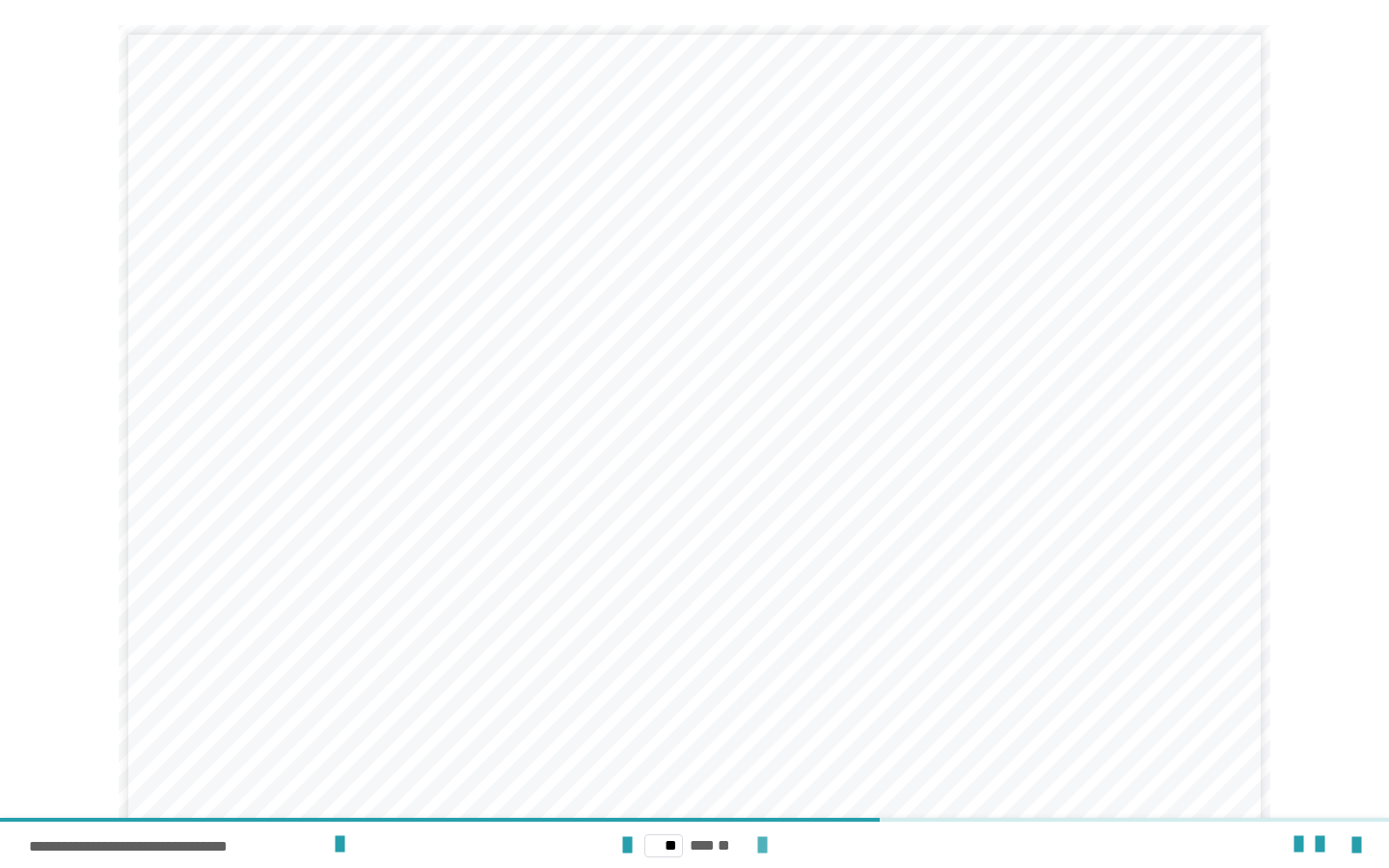 click at bounding box center [762, 846] 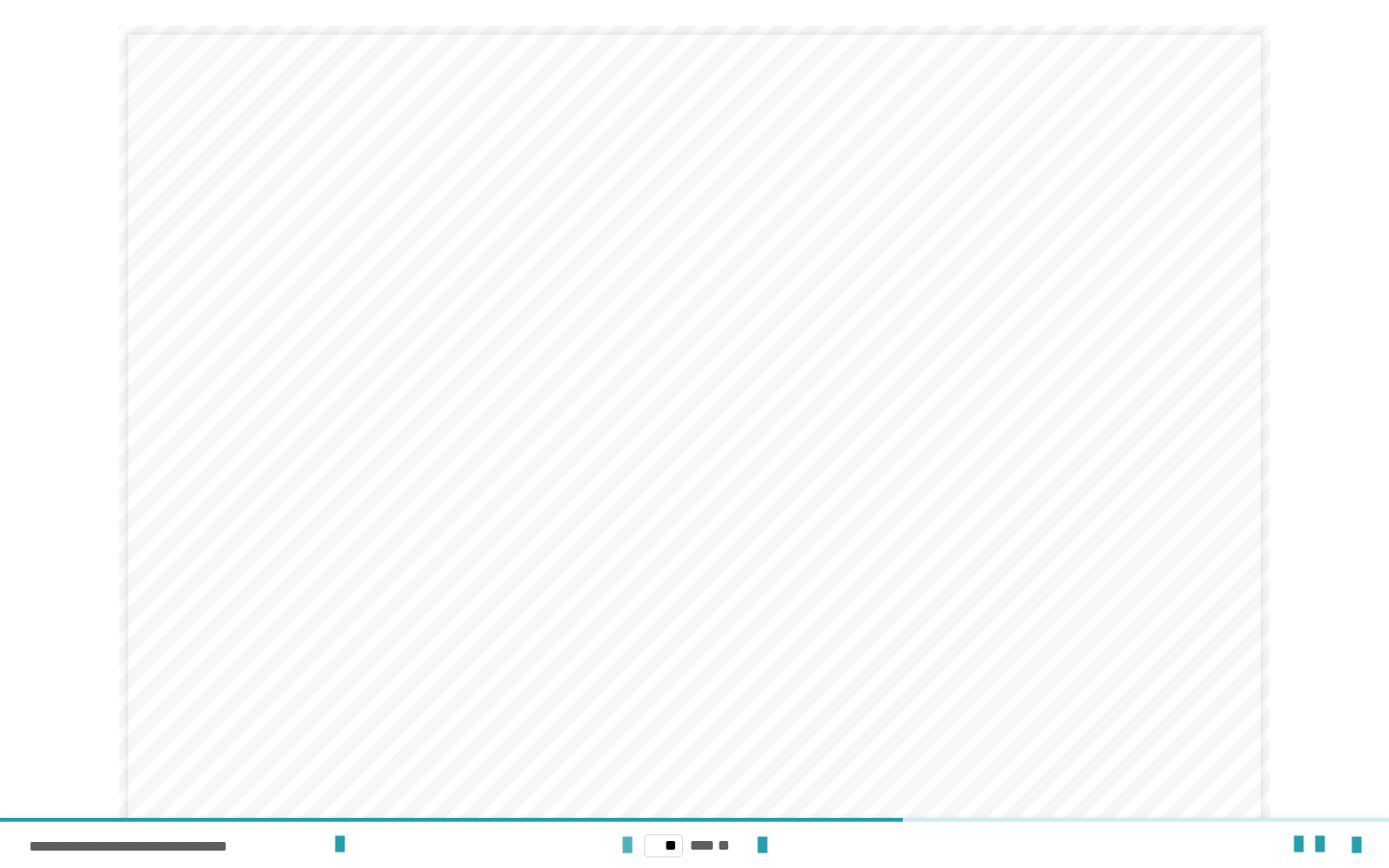 click at bounding box center [627, 846] 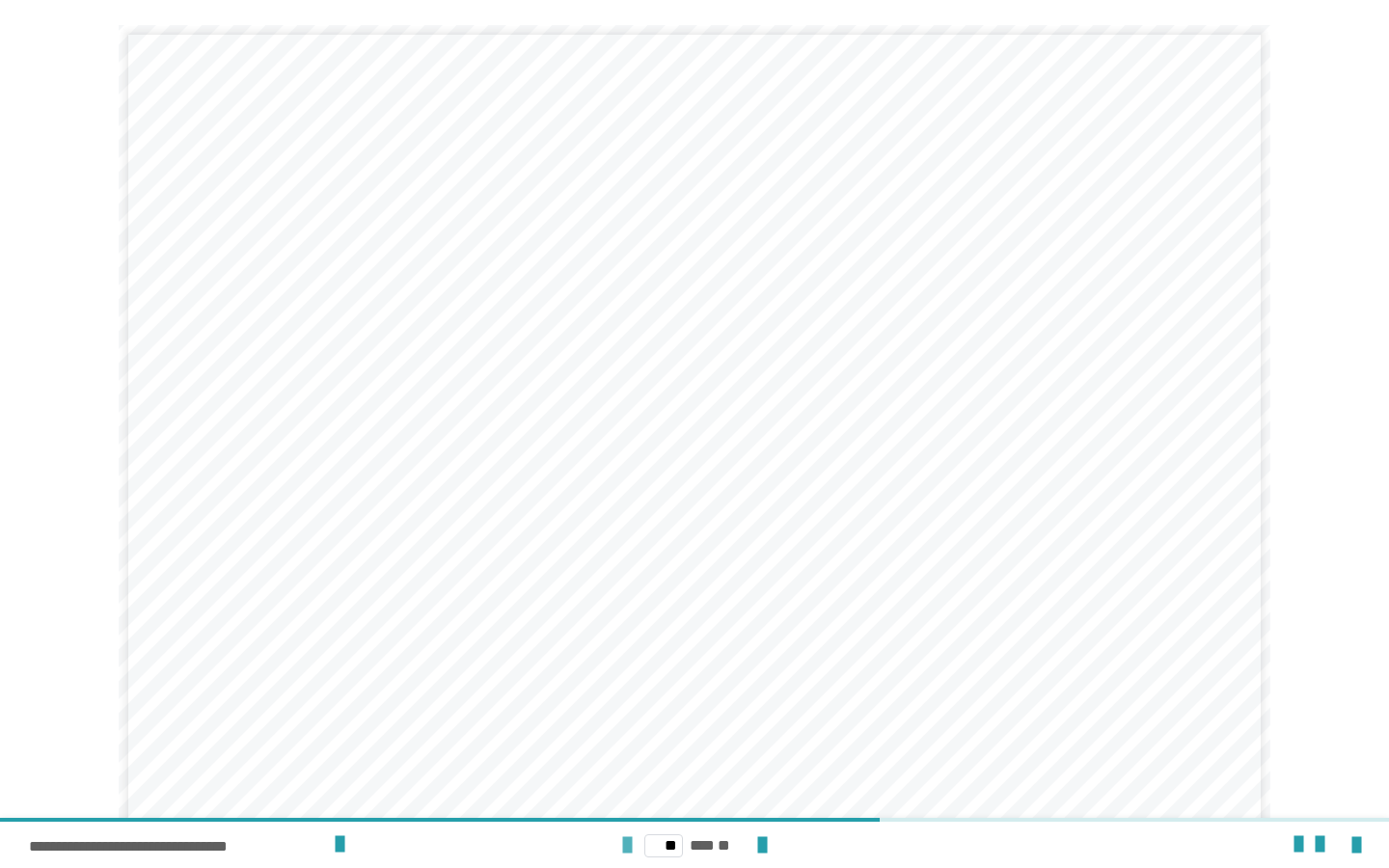 click at bounding box center [627, 846] 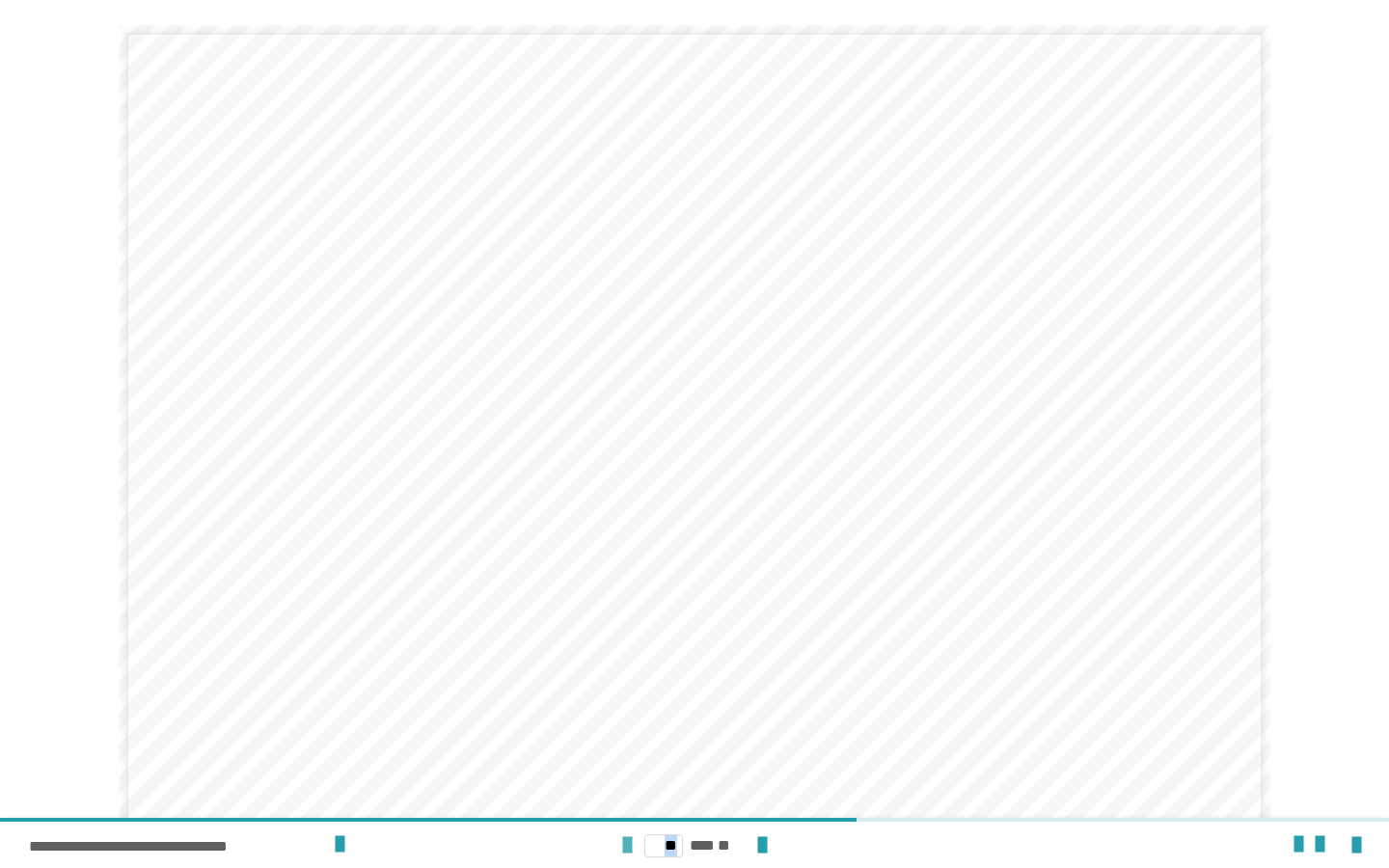 click at bounding box center (627, 846) 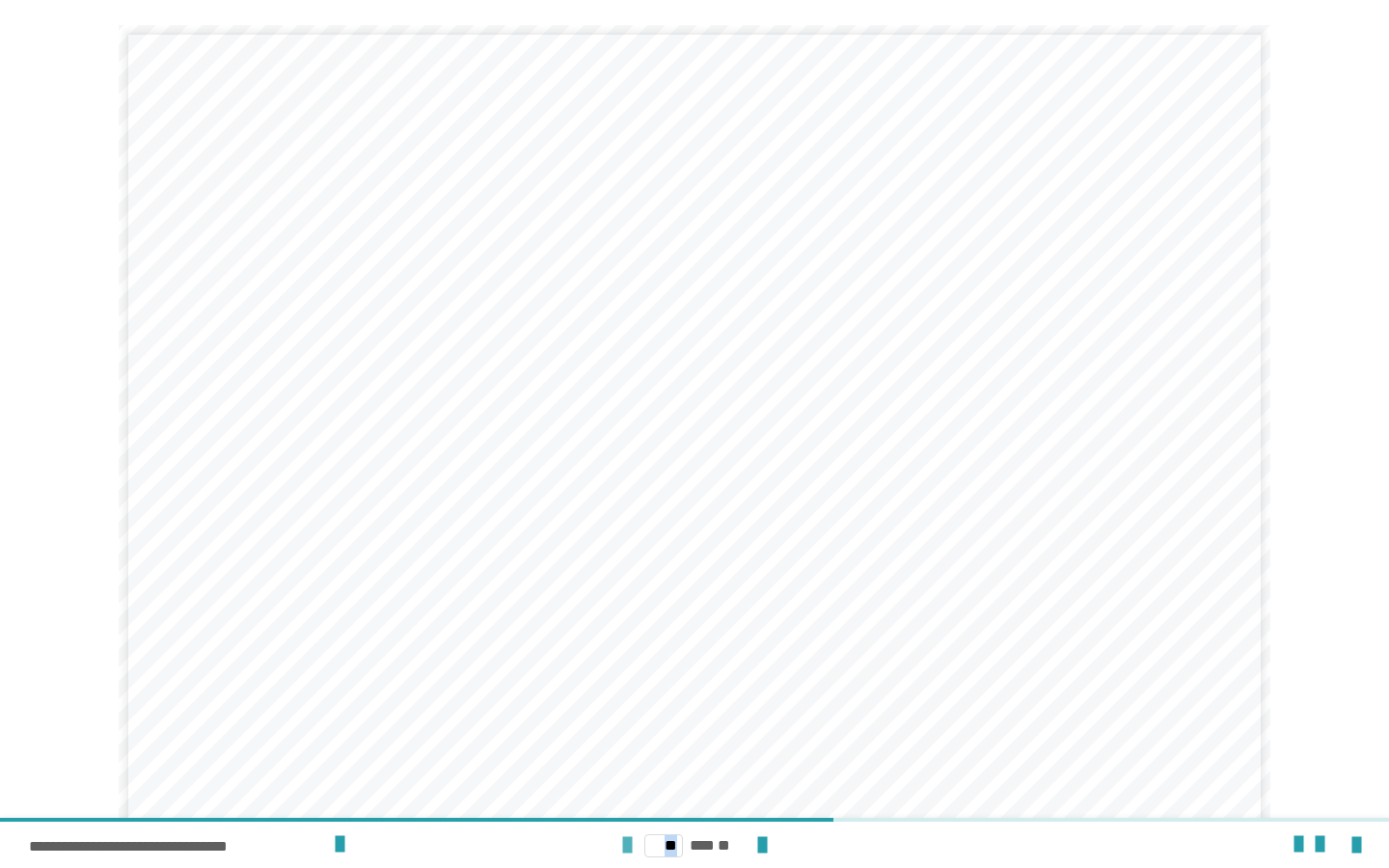 click at bounding box center [627, 846] 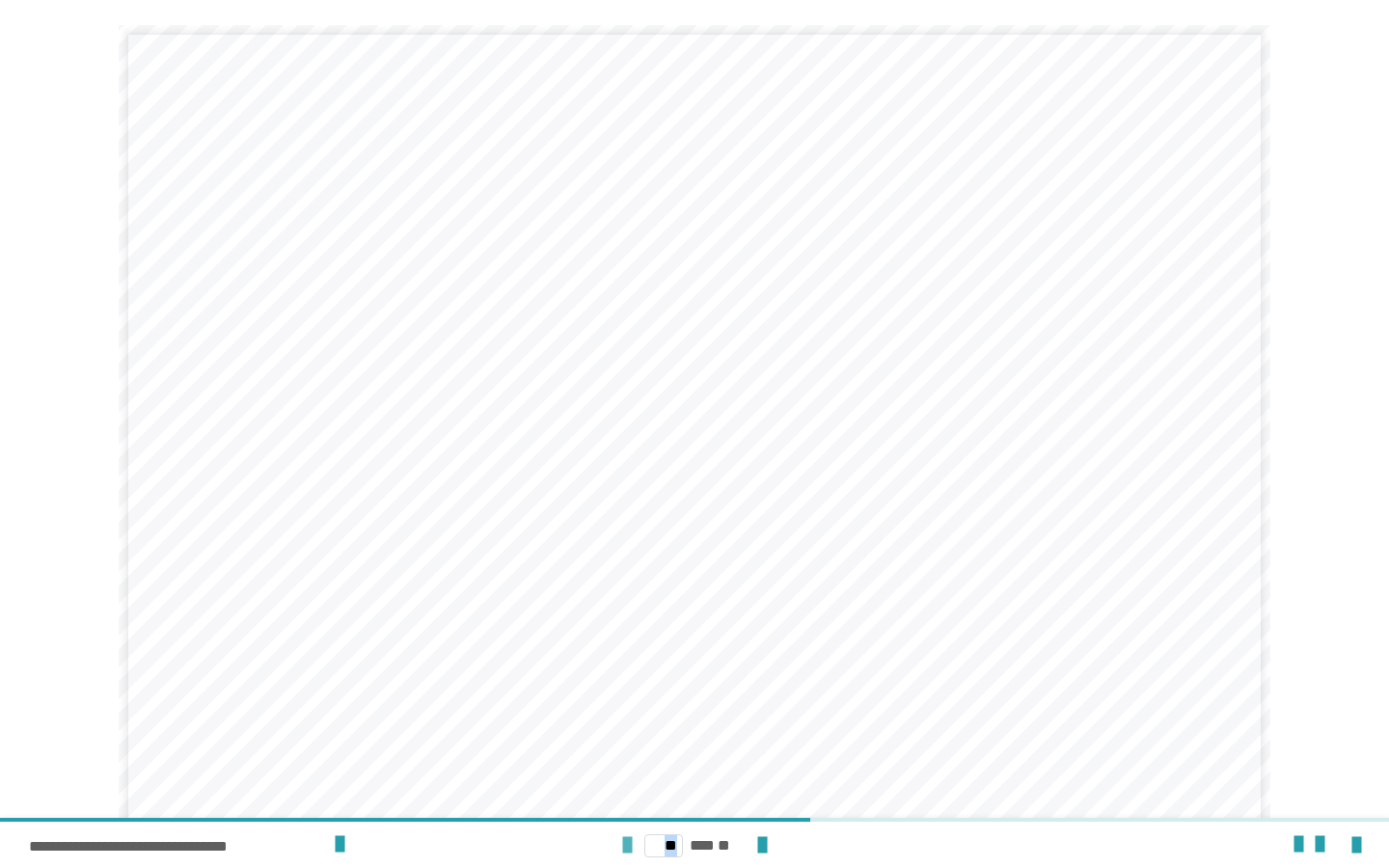 click at bounding box center (627, 846) 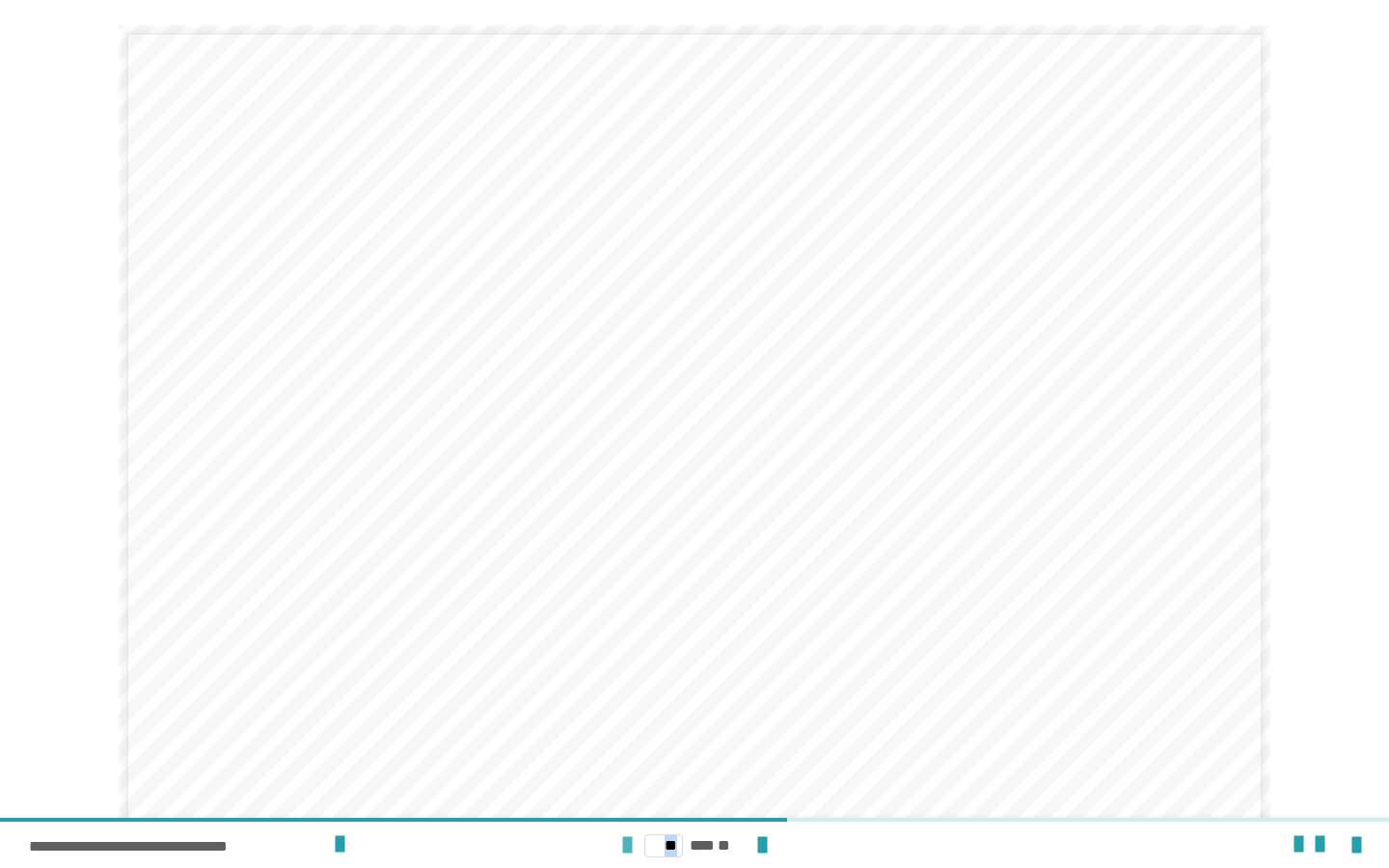 click at bounding box center [627, 846] 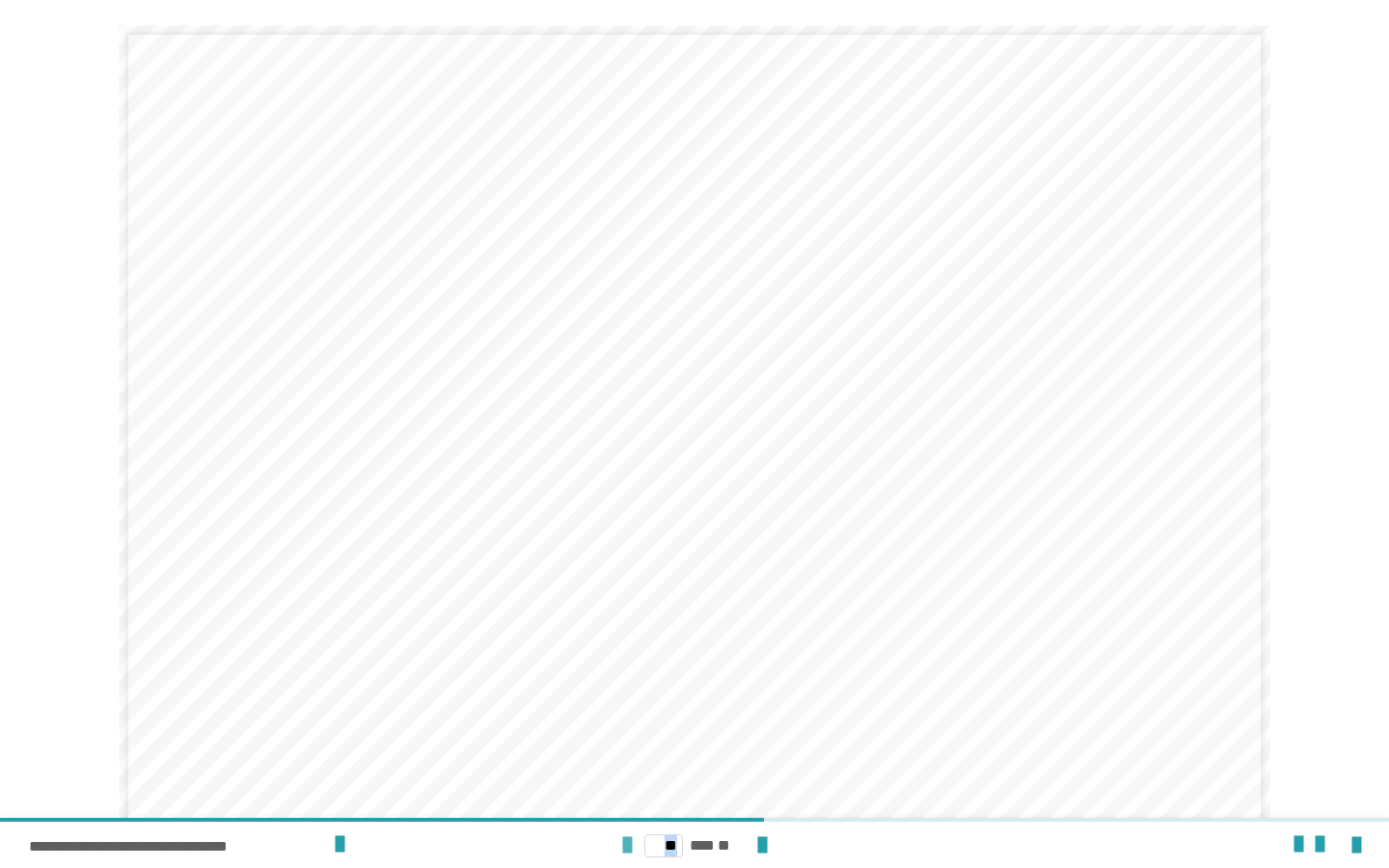 click at bounding box center (627, 846) 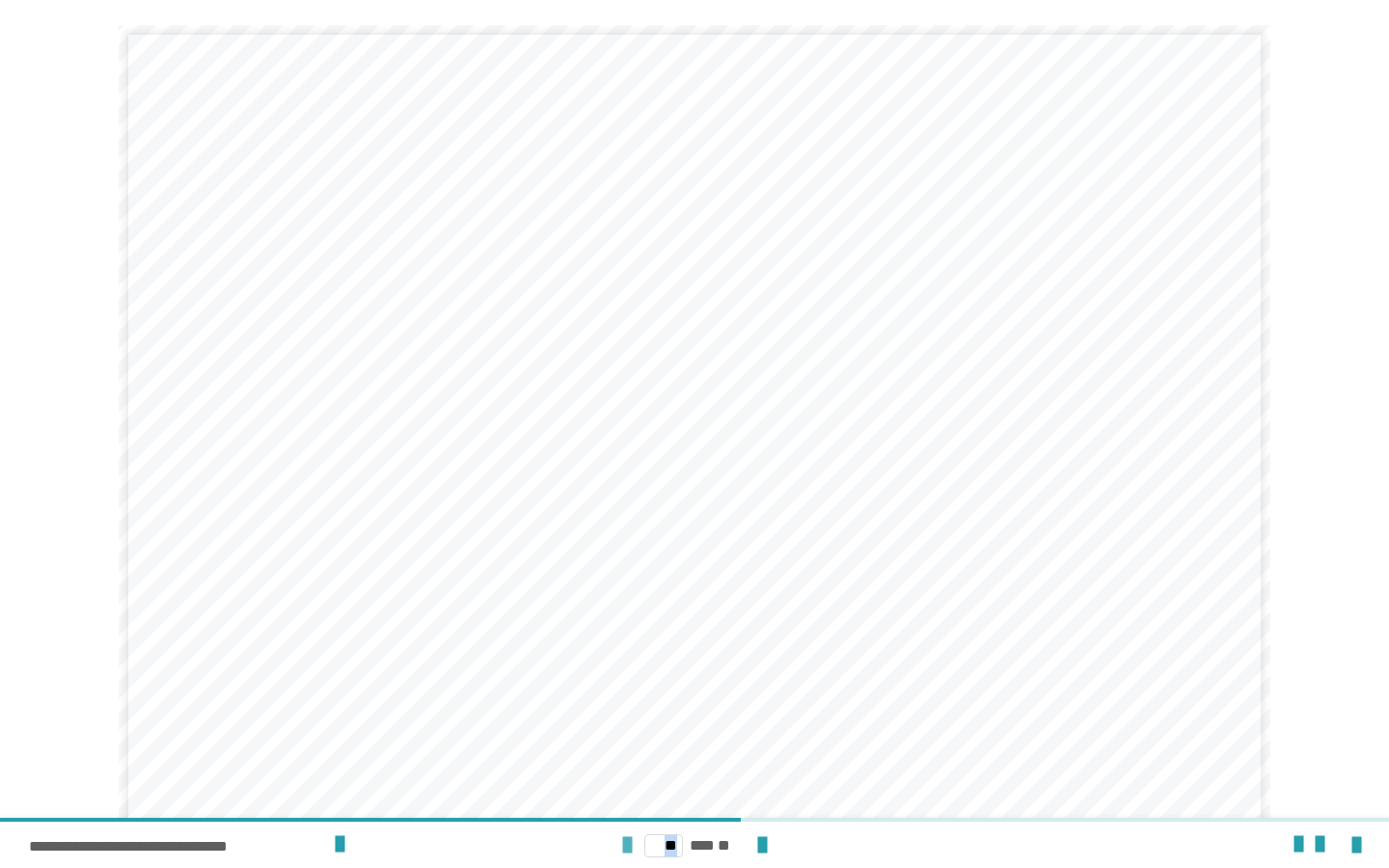 click at bounding box center [627, 846] 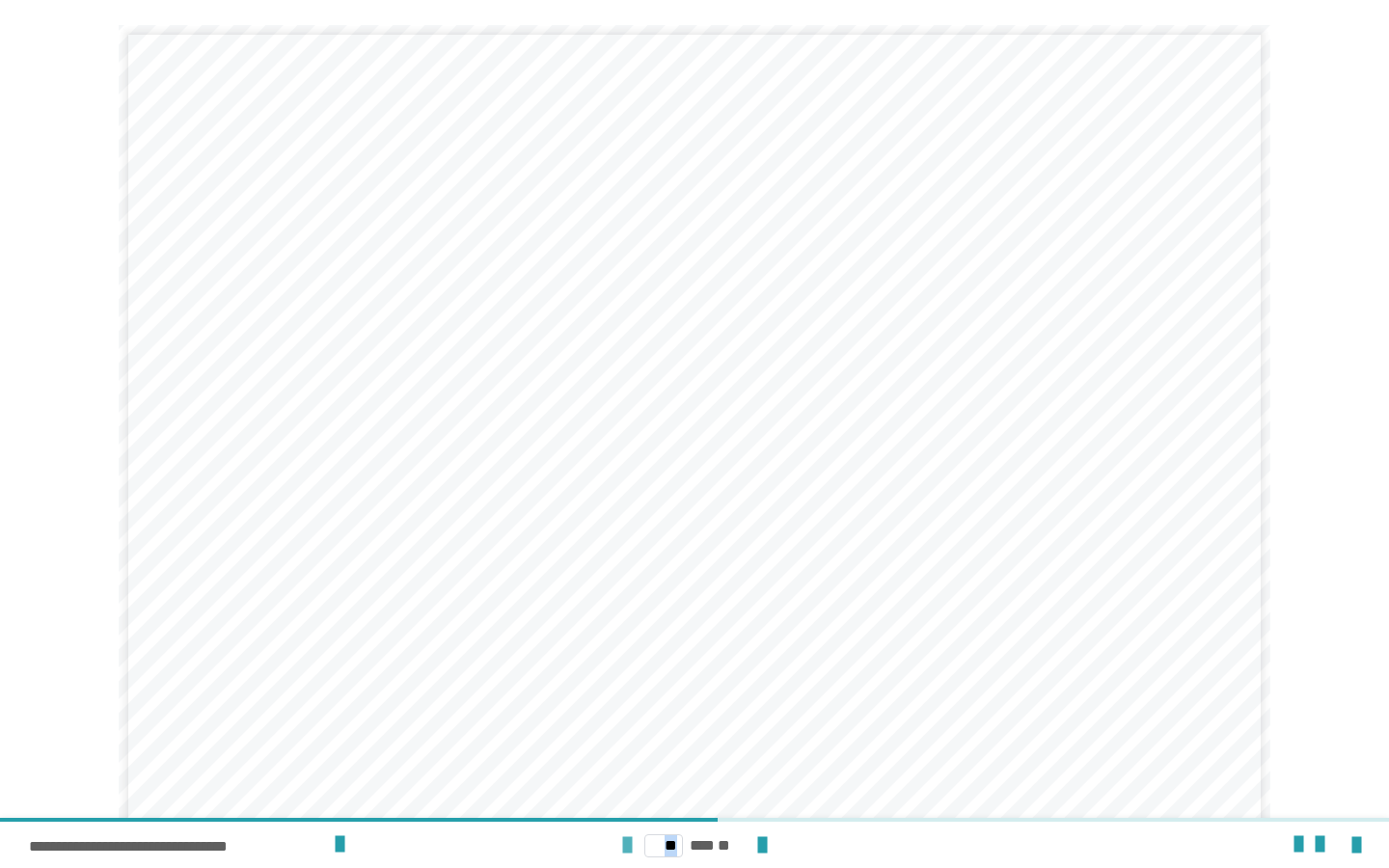click at bounding box center (627, 846) 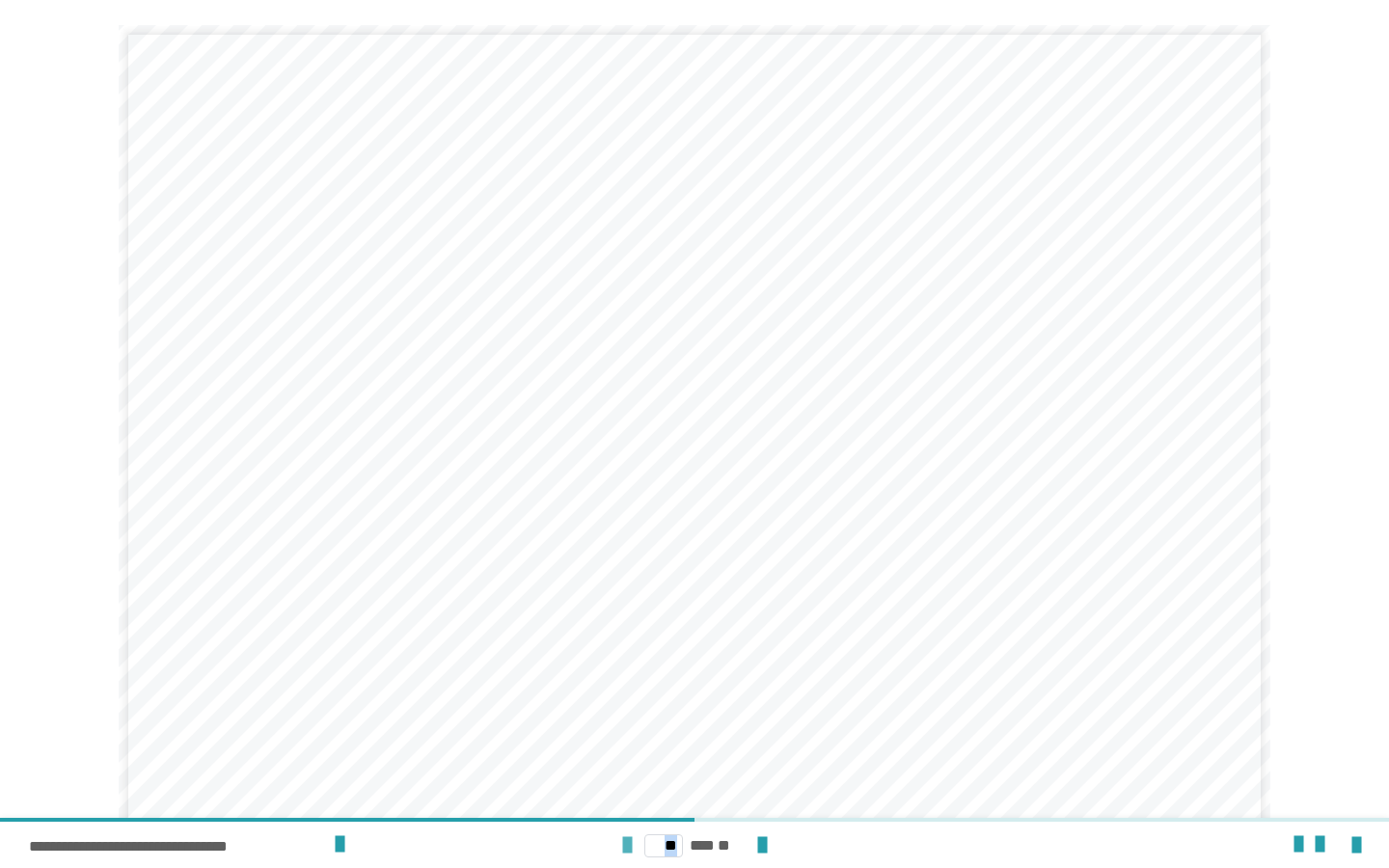 click at bounding box center [627, 846] 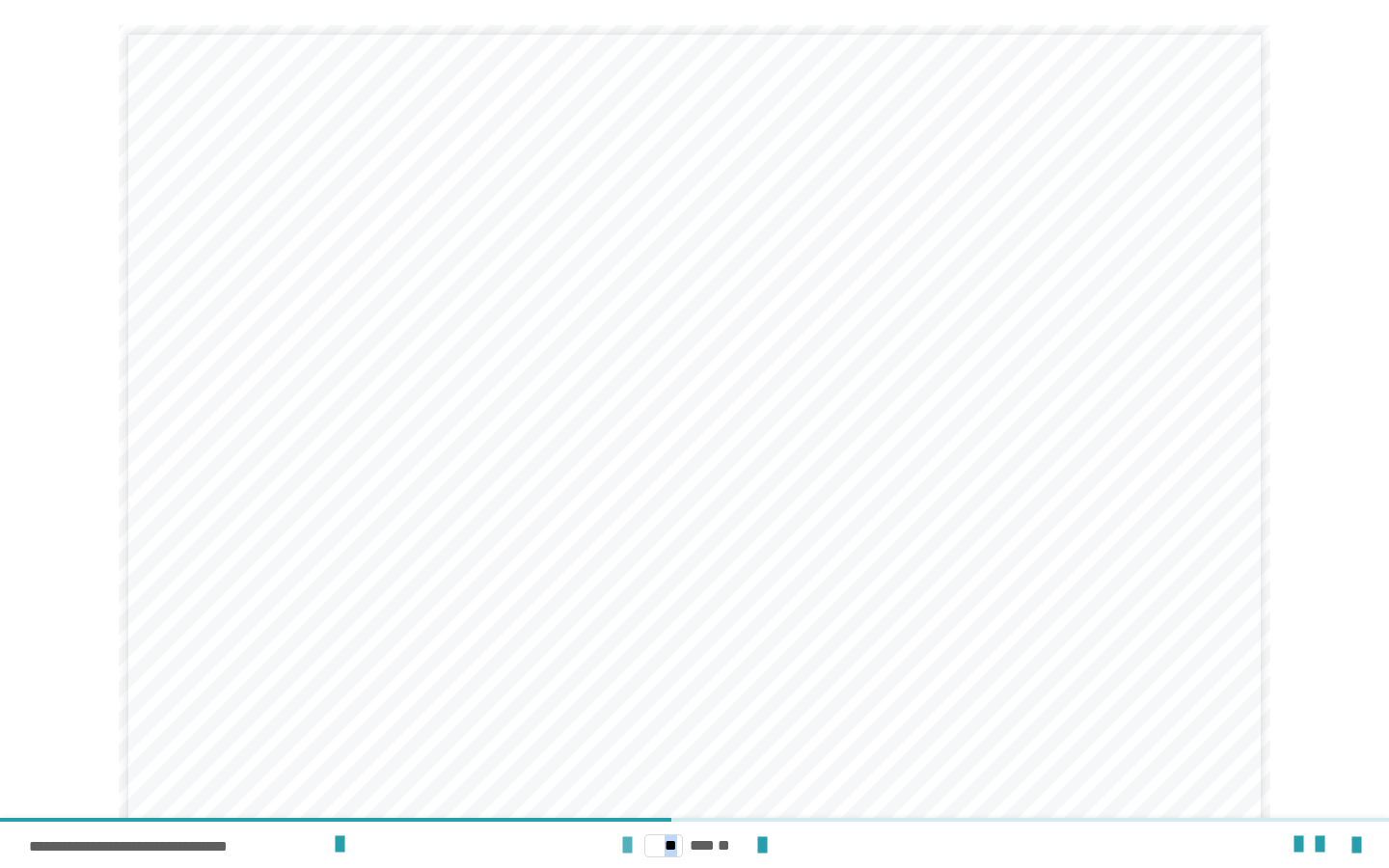 click at bounding box center [627, 846] 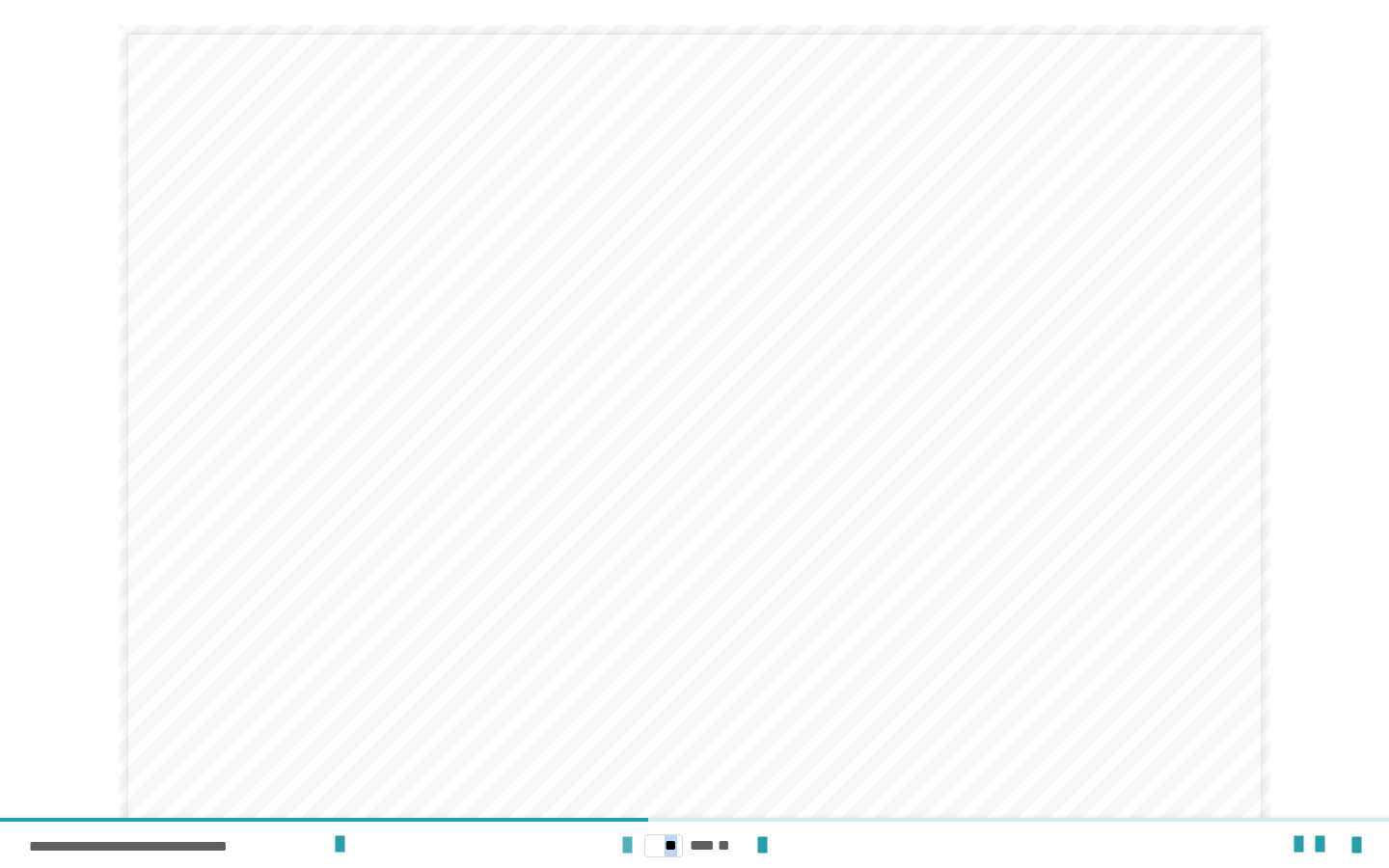 click at bounding box center (627, 846) 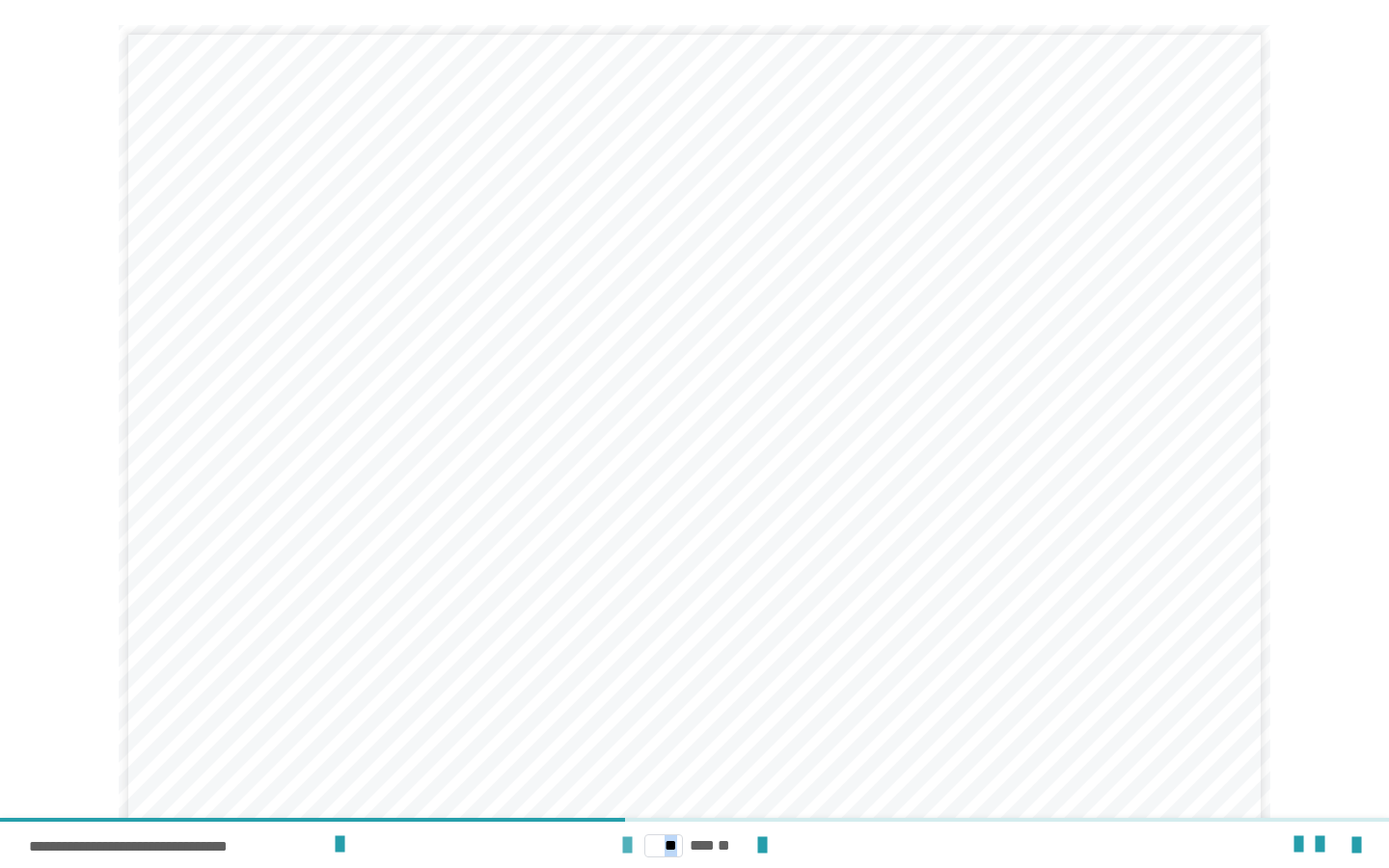 click at bounding box center (627, 846) 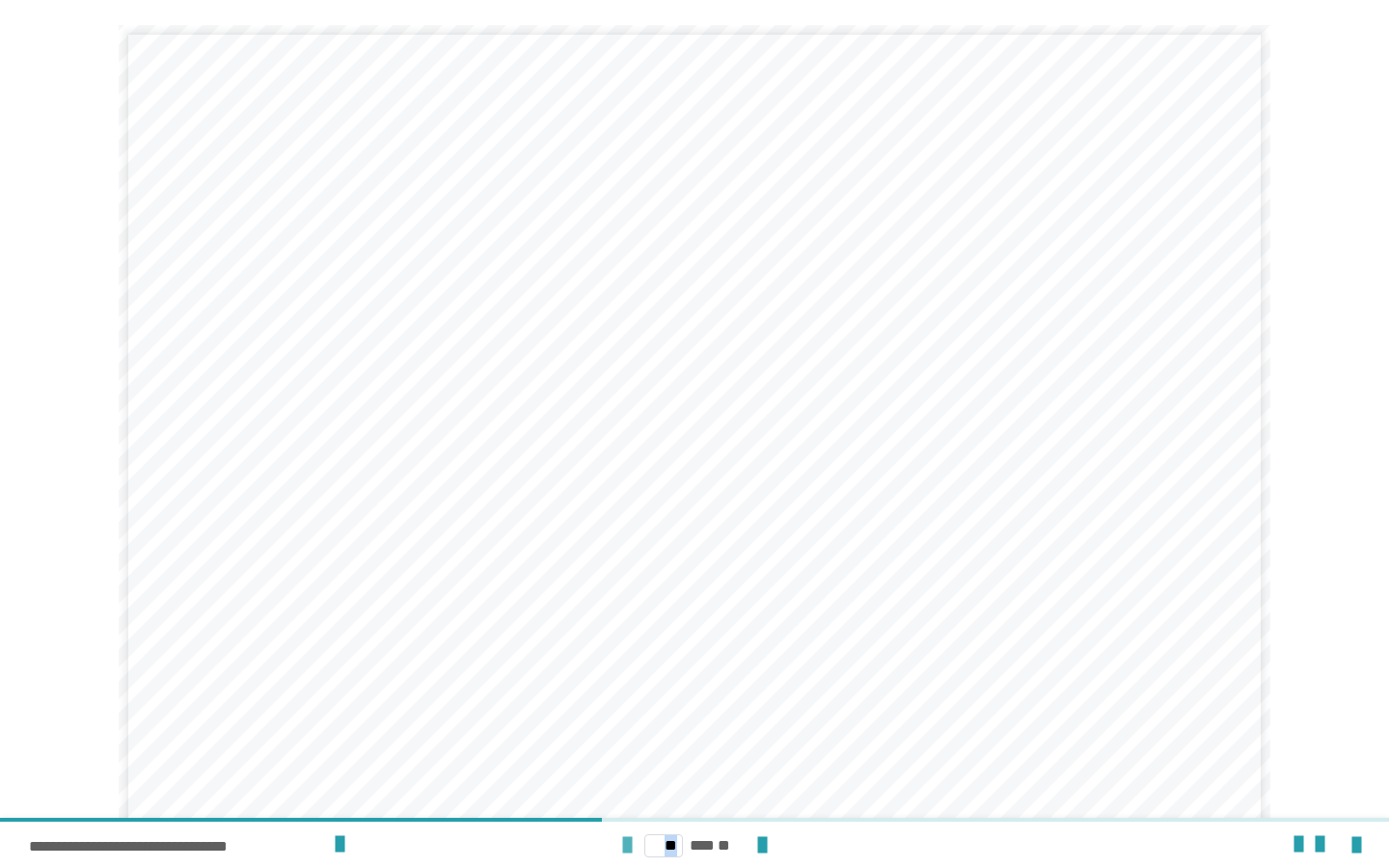click at bounding box center (627, 846) 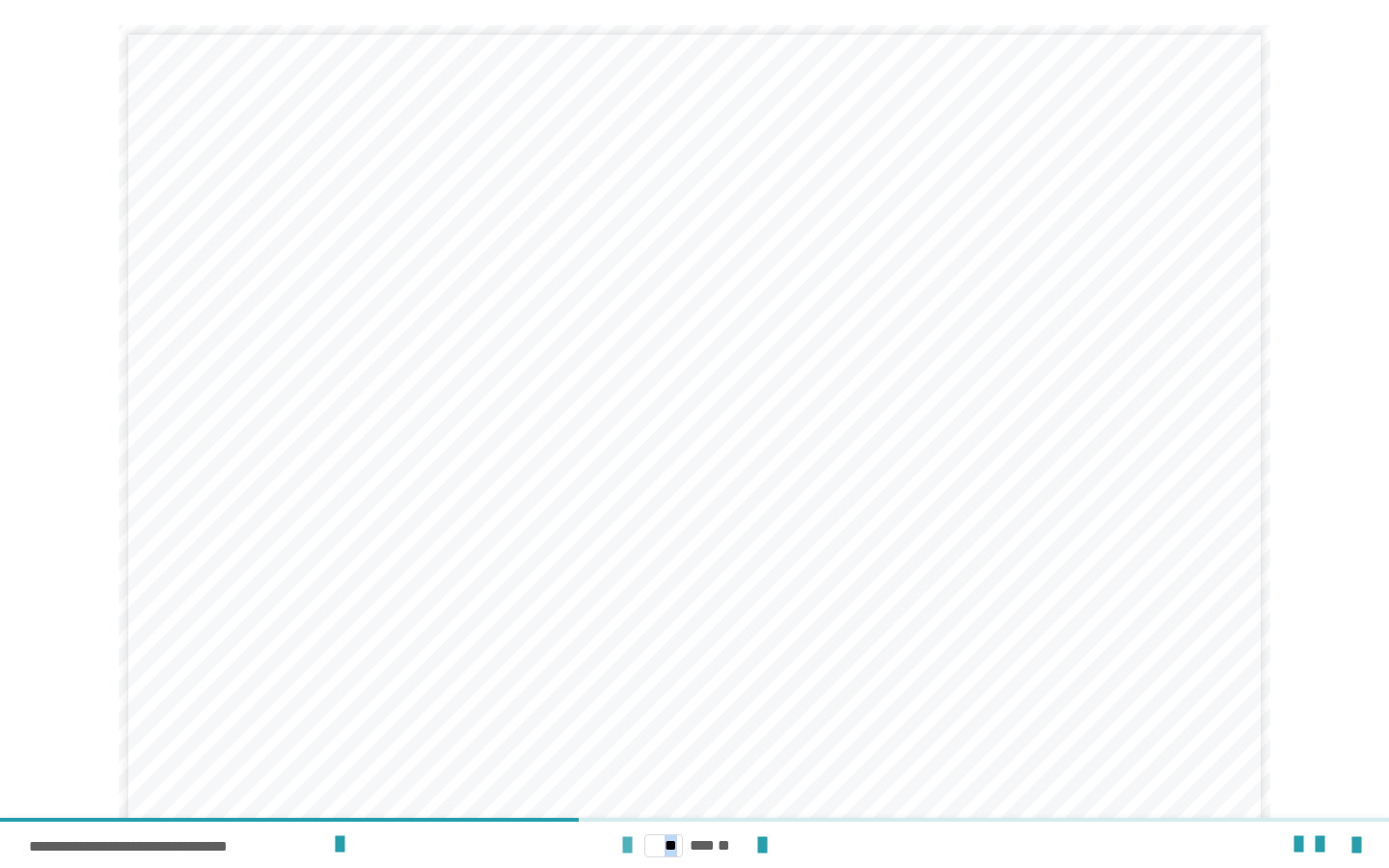 click at bounding box center (627, 846) 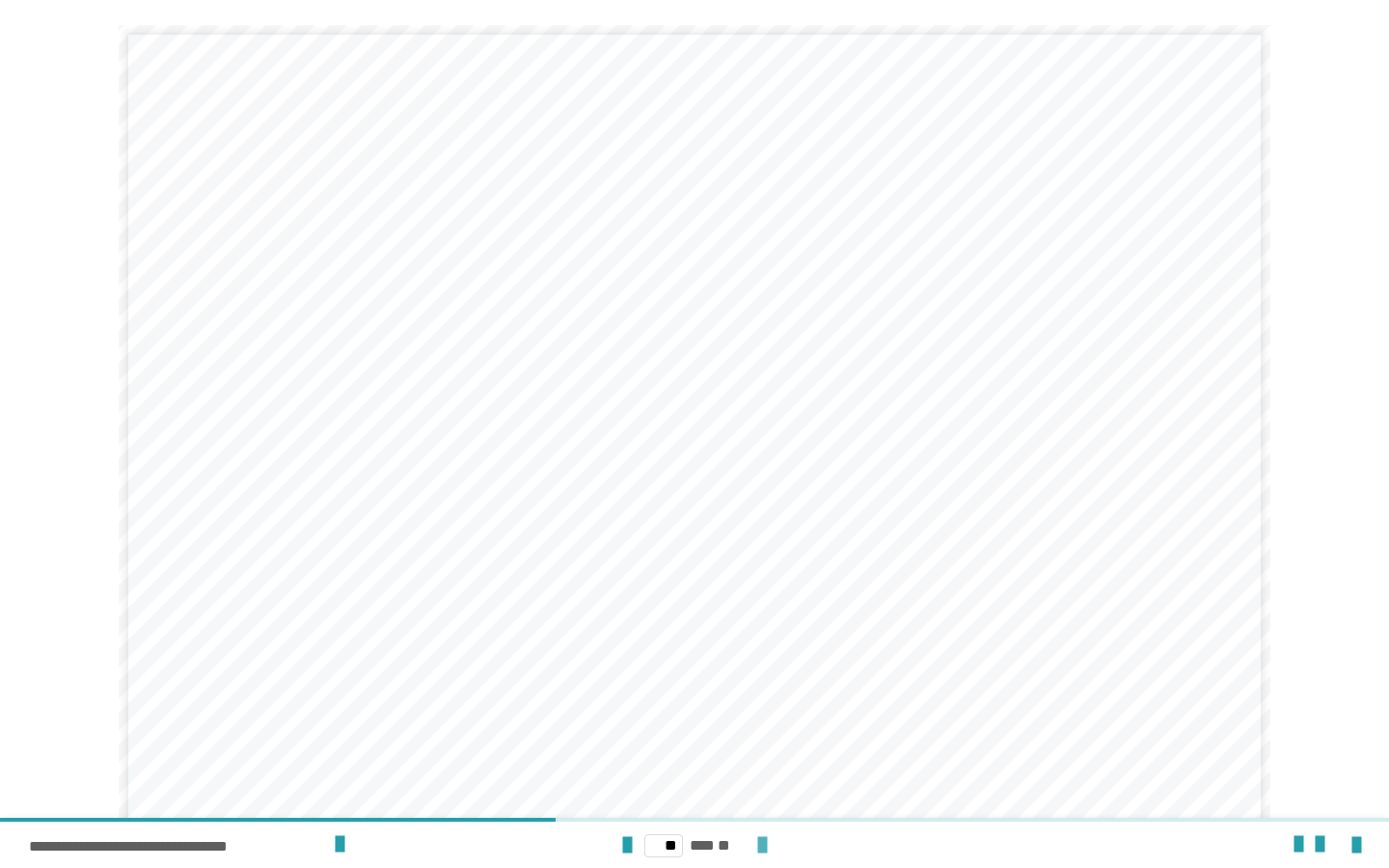 click at bounding box center [762, 846] 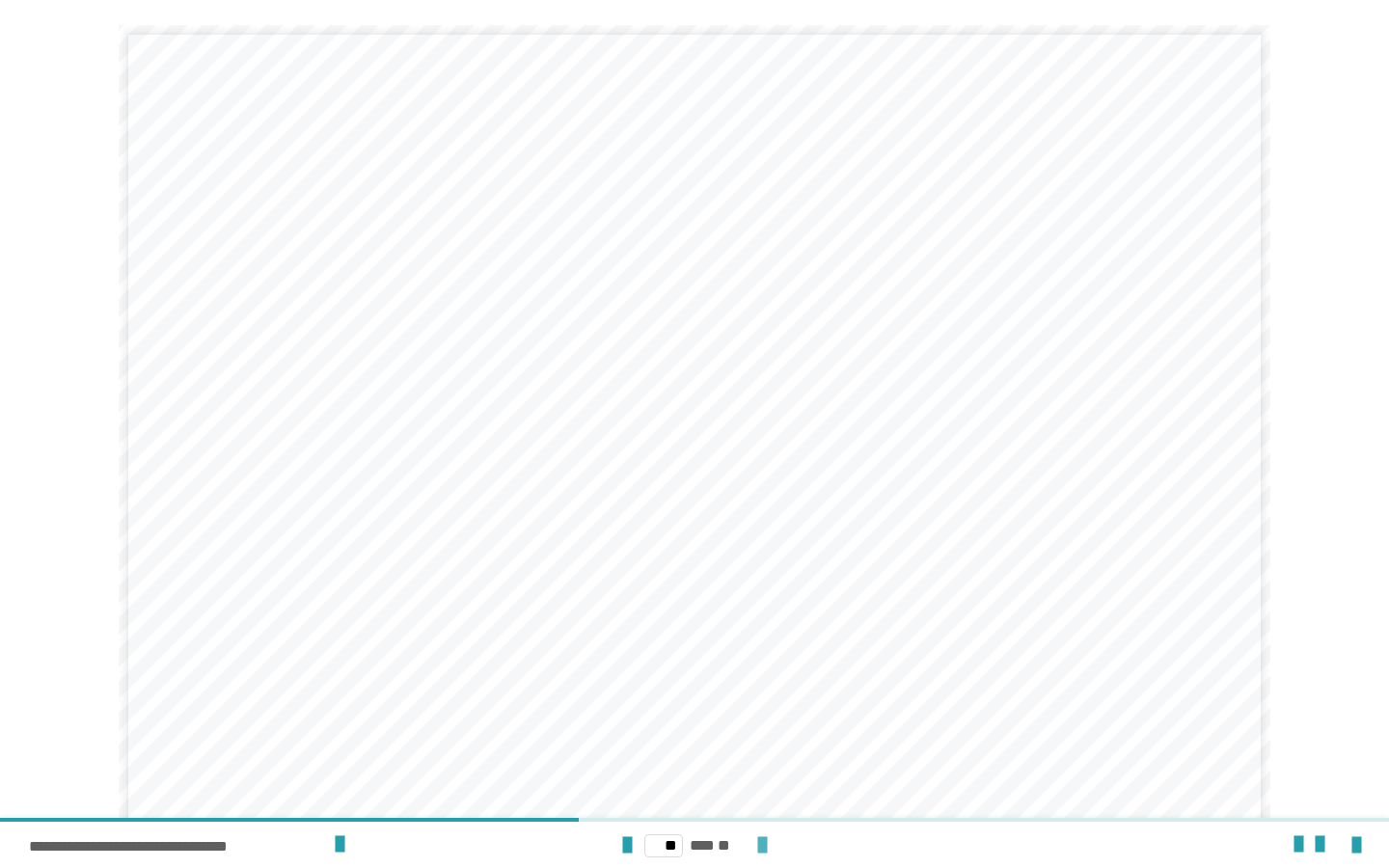 click at bounding box center (762, 846) 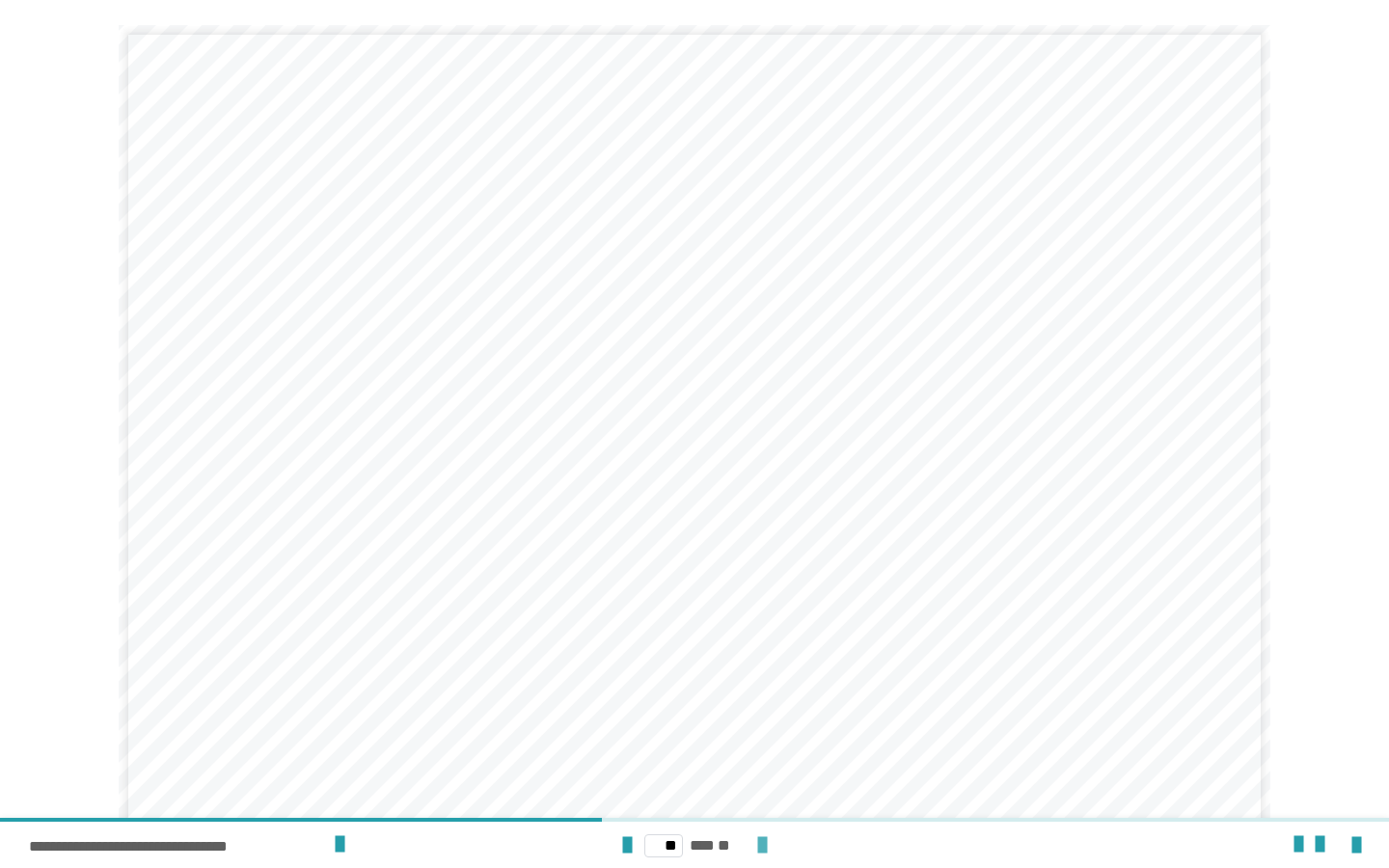 click at bounding box center (762, 846) 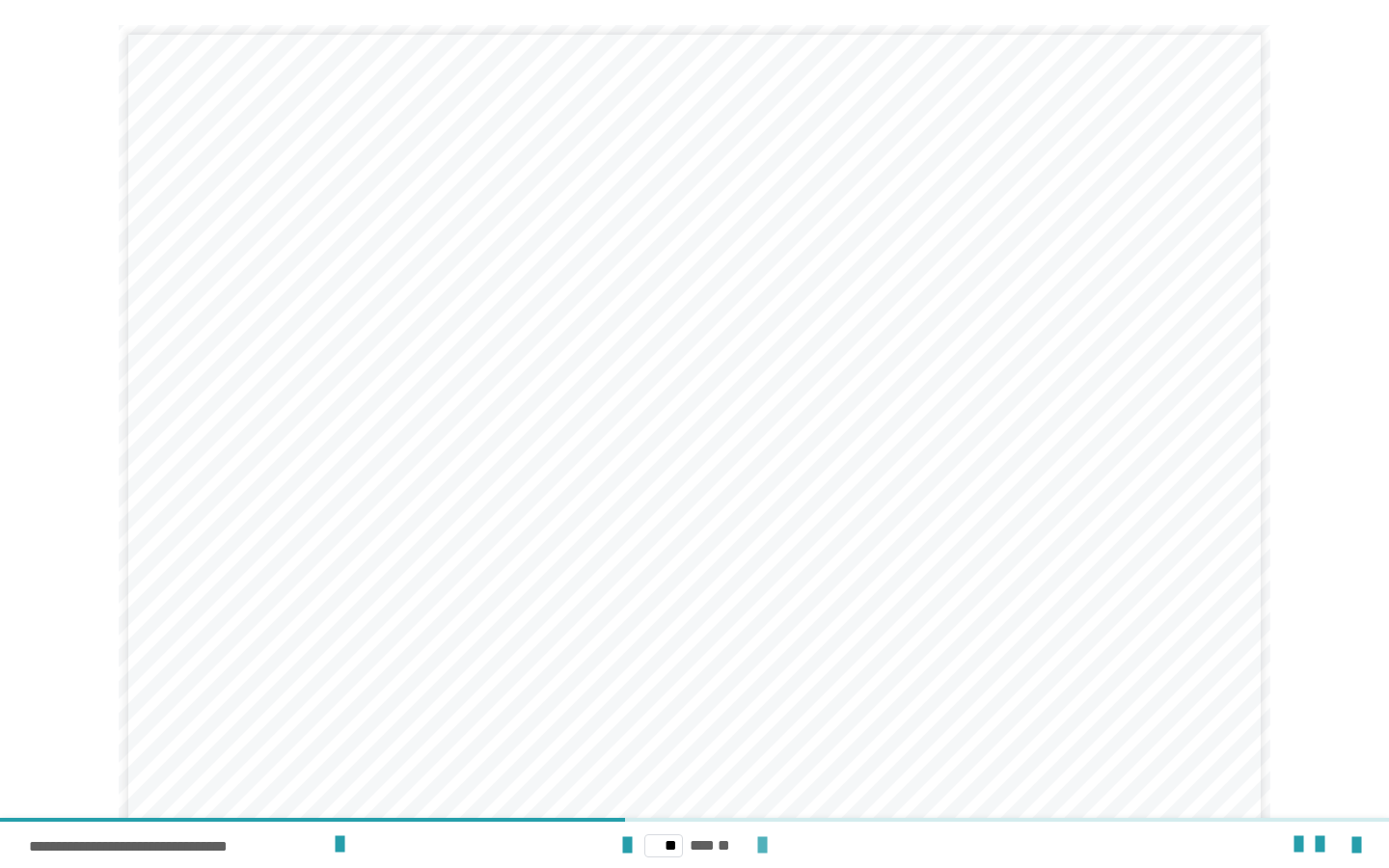 click at bounding box center [762, 846] 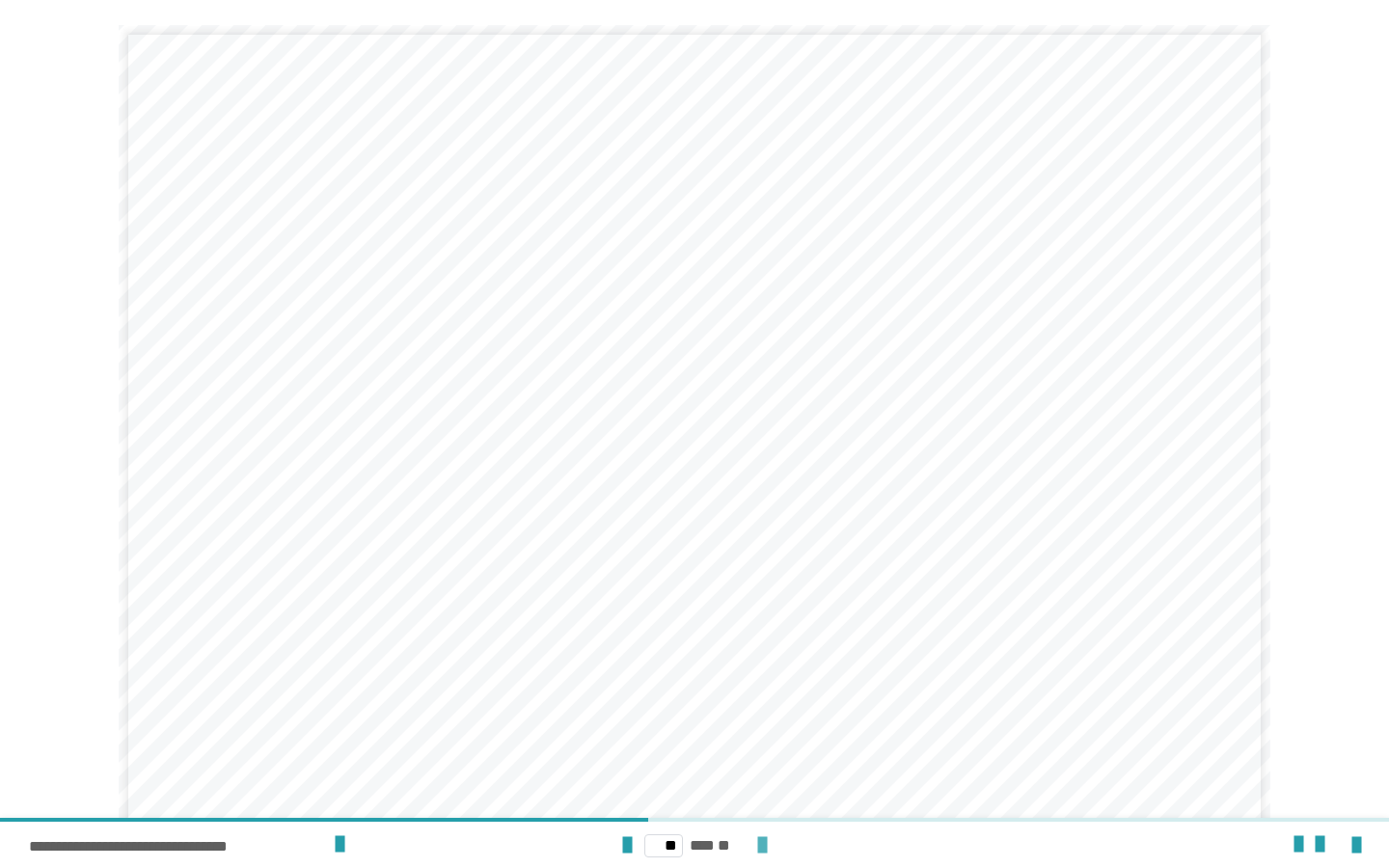 click at bounding box center [762, 846] 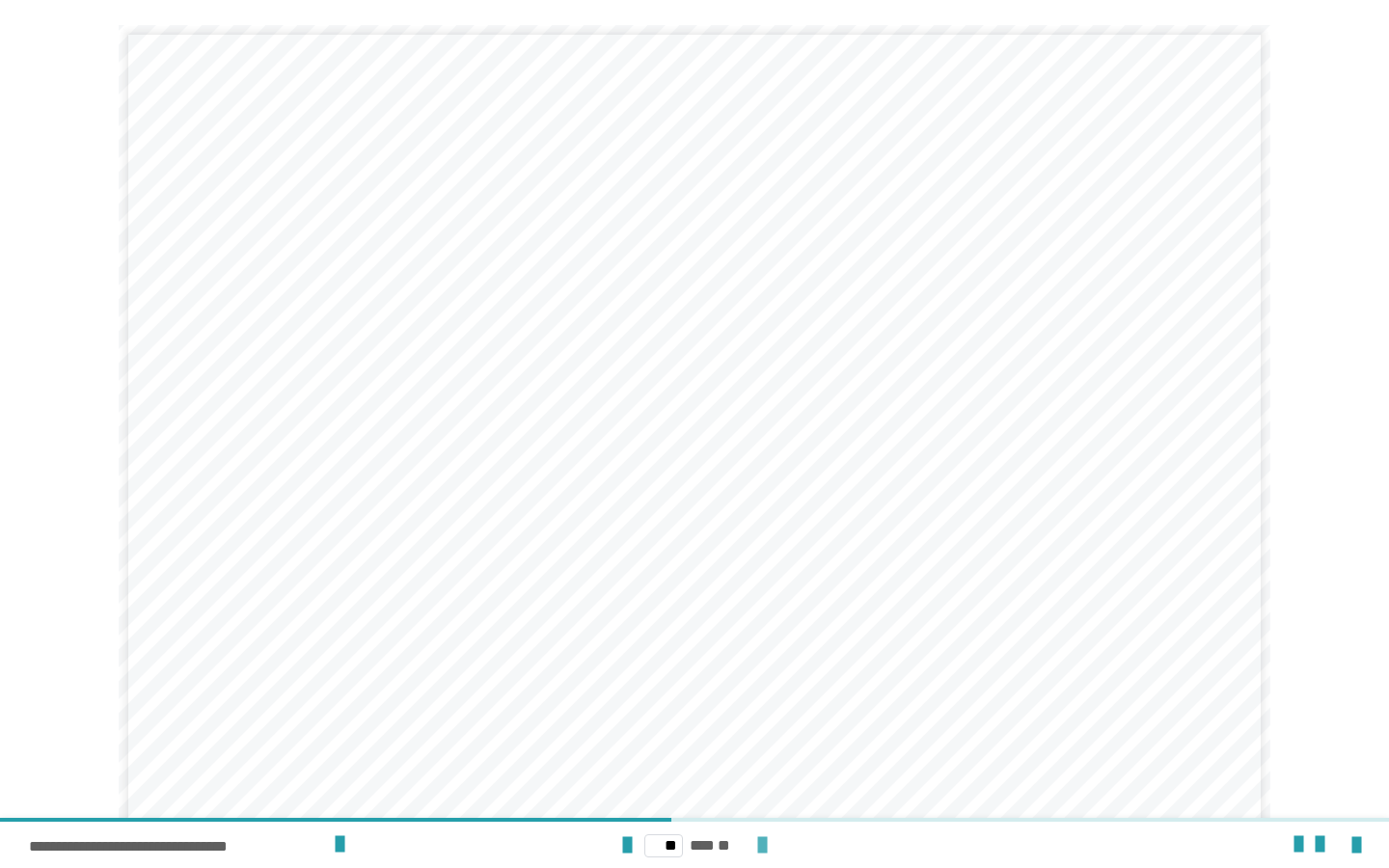 click at bounding box center (762, 846) 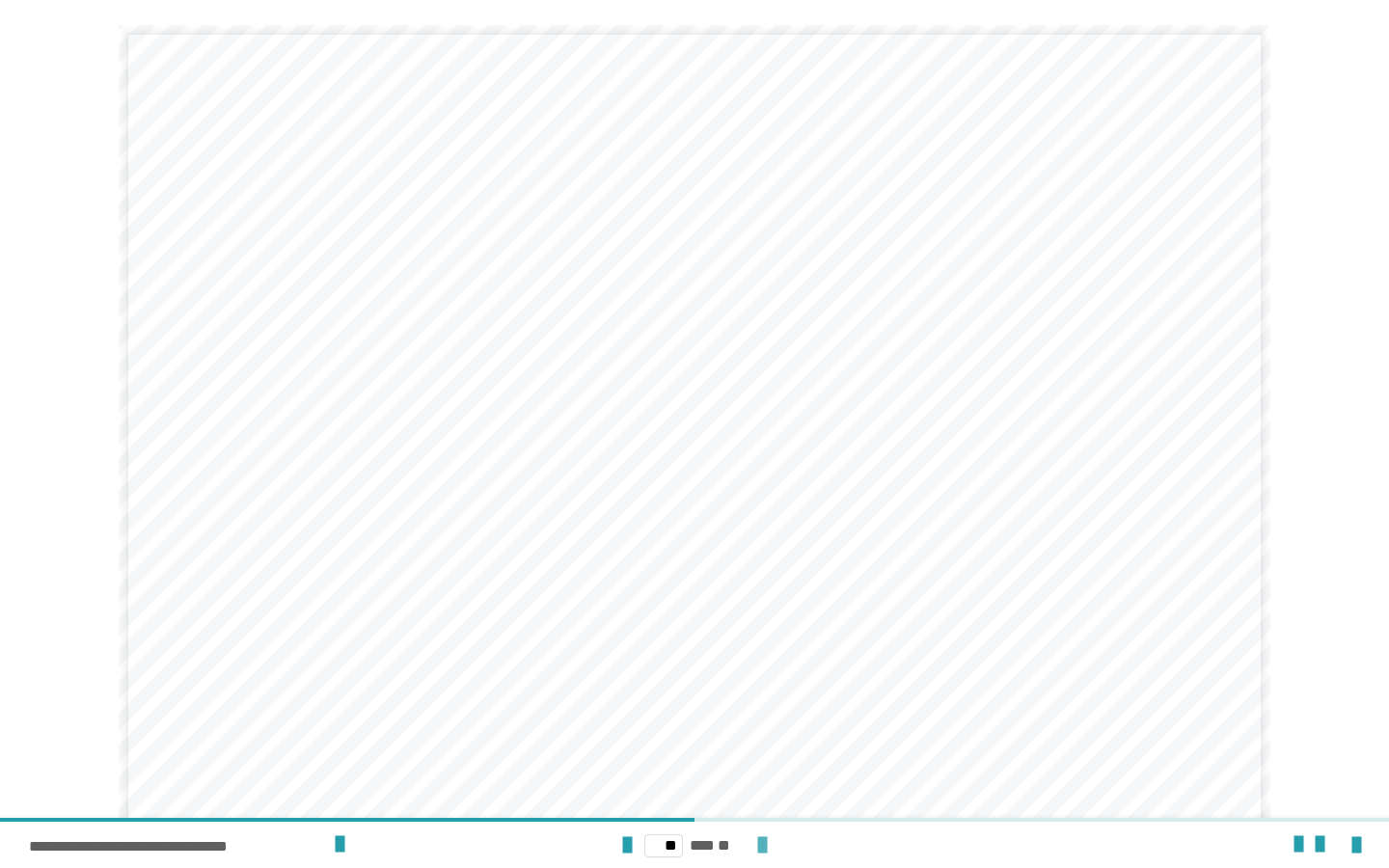 click at bounding box center [762, 846] 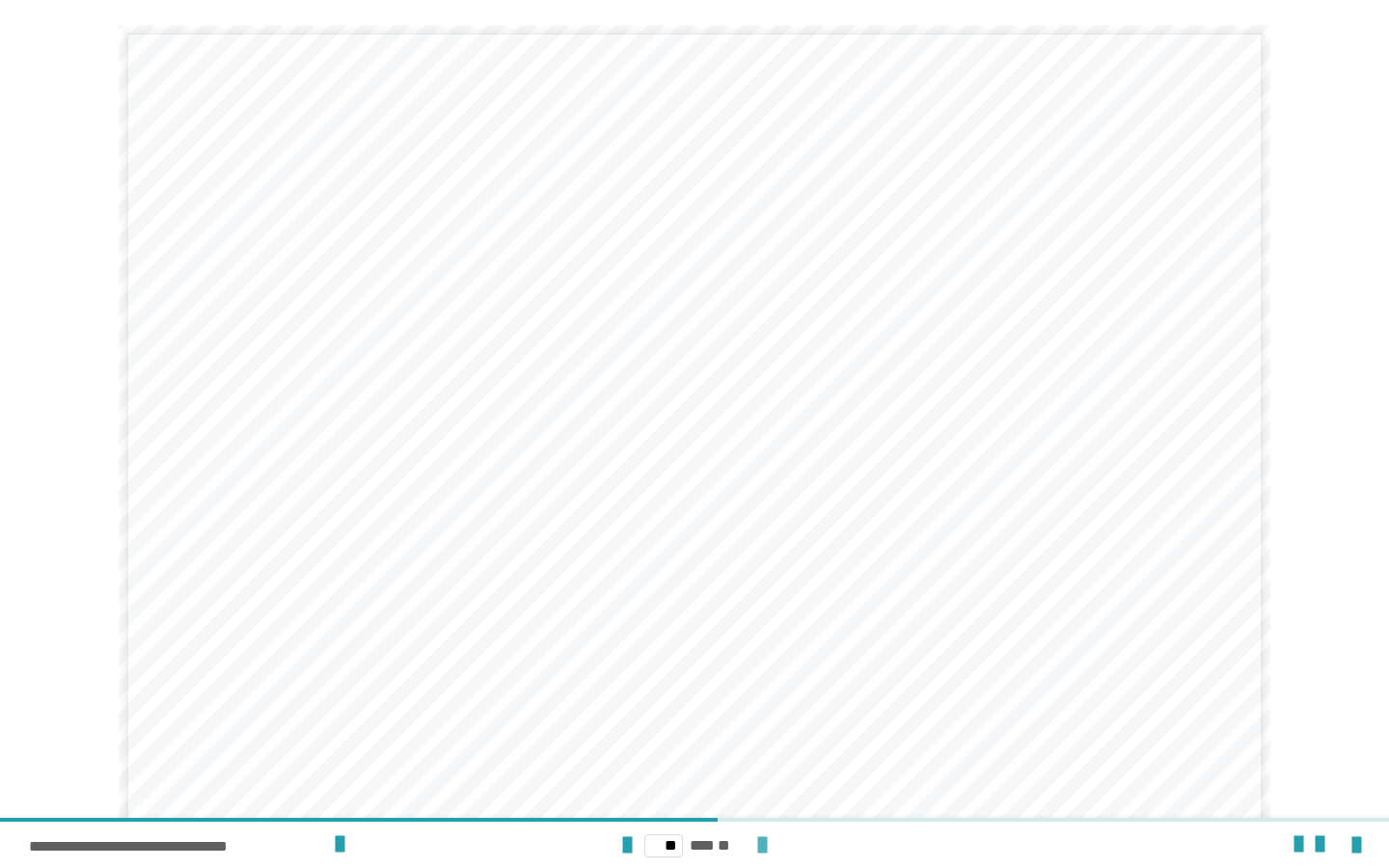 click at bounding box center (762, 846) 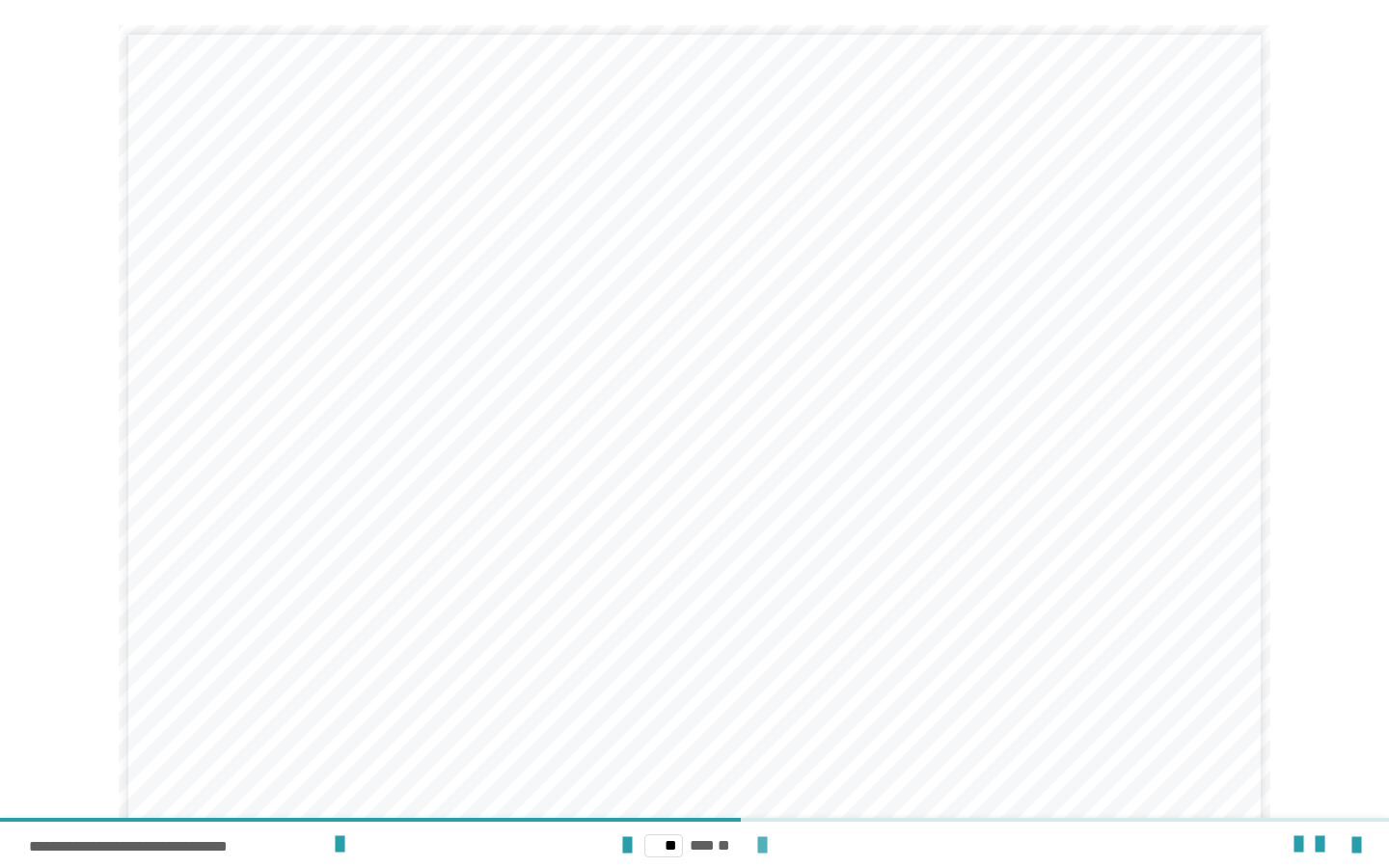 click at bounding box center (762, 846) 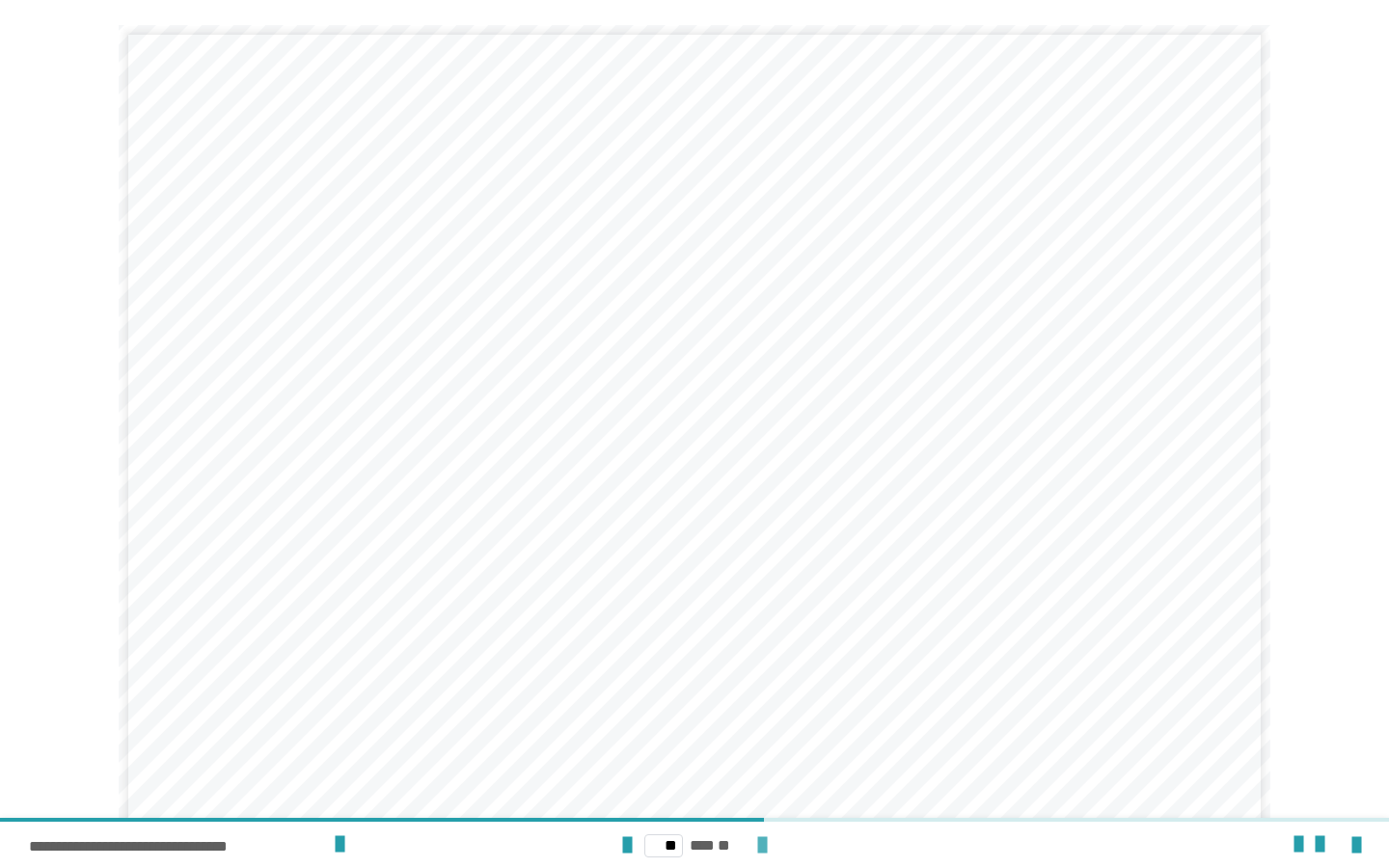 click at bounding box center [762, 846] 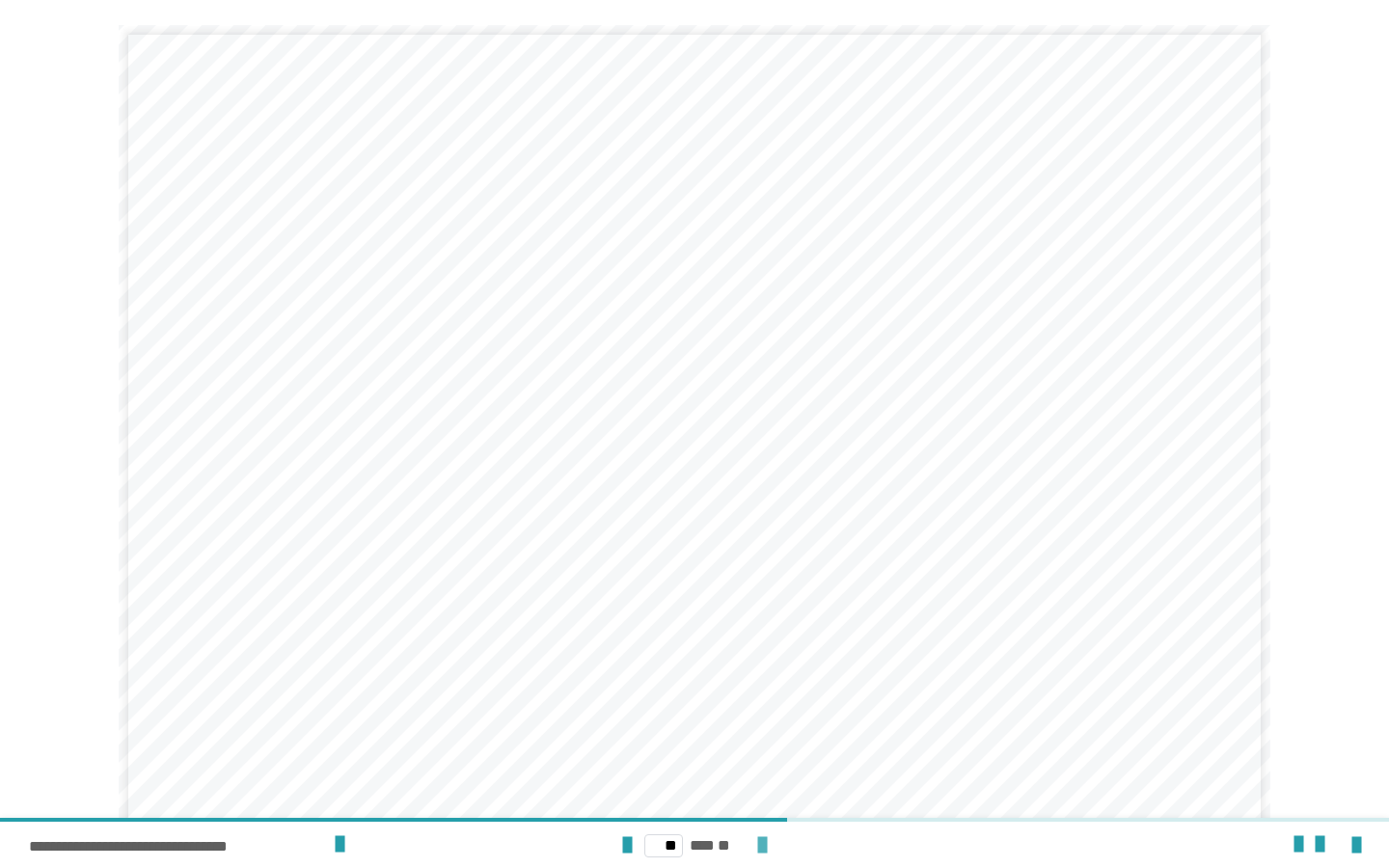 click at bounding box center [762, 846] 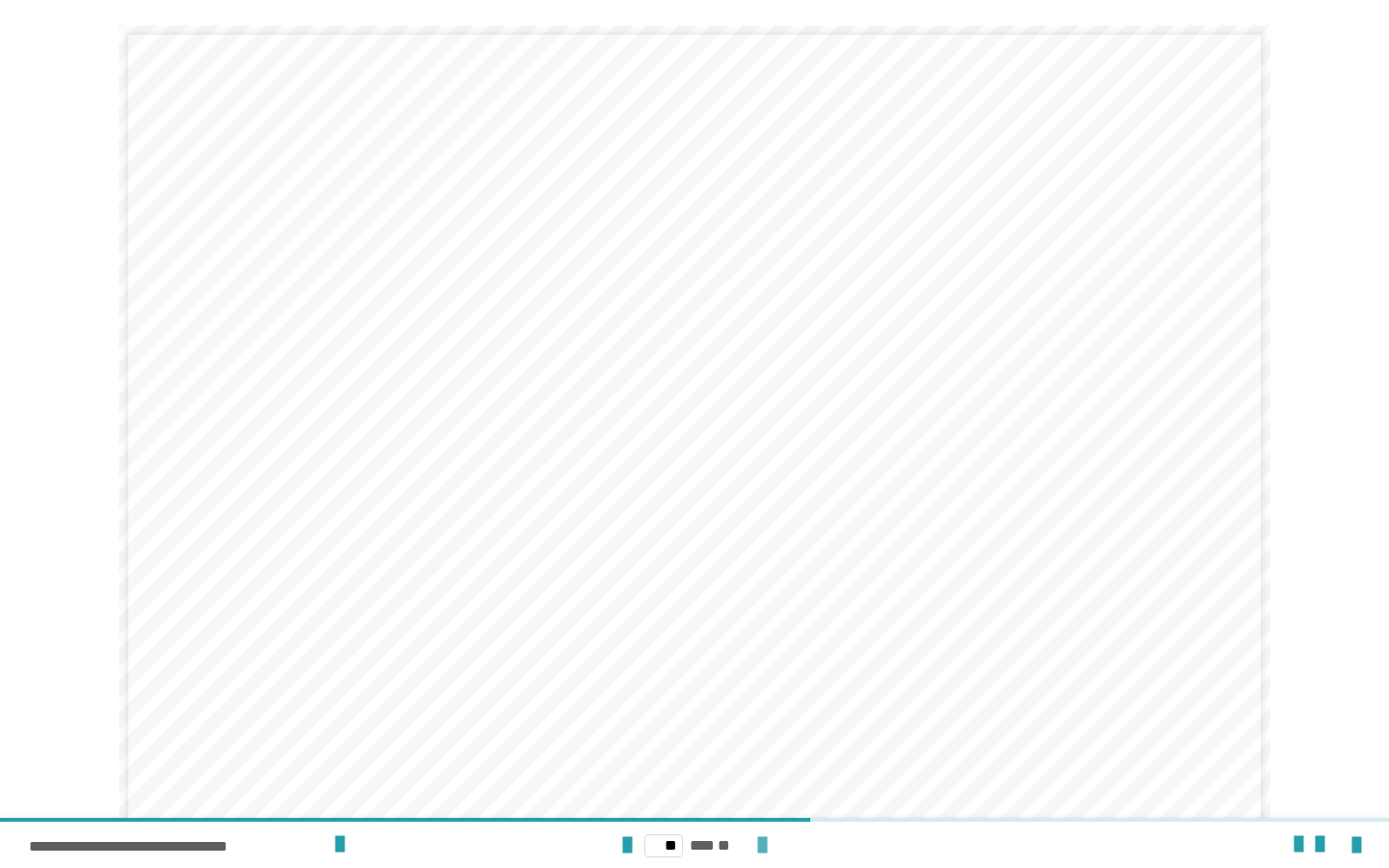 click at bounding box center [762, 846] 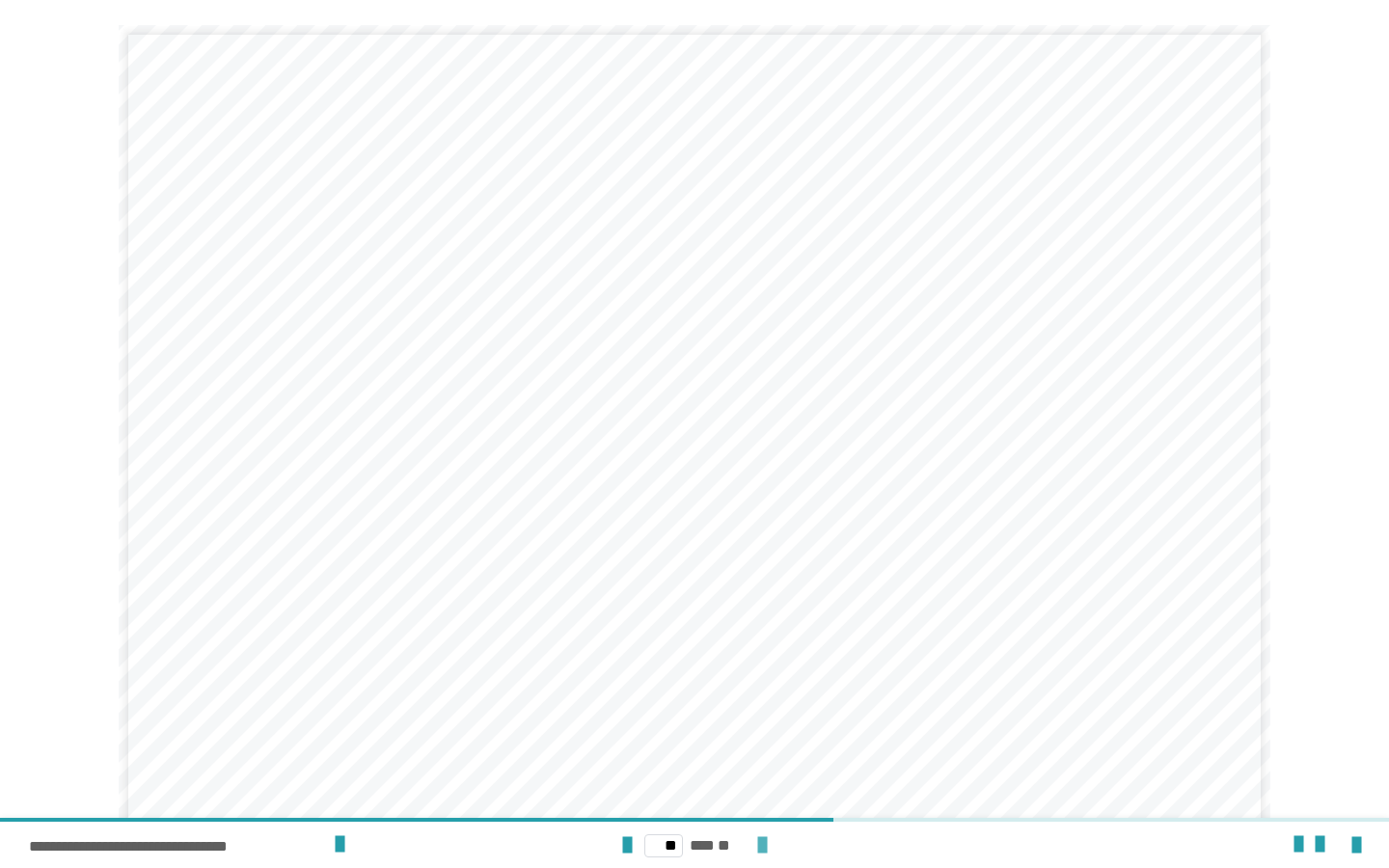 click at bounding box center [762, 846] 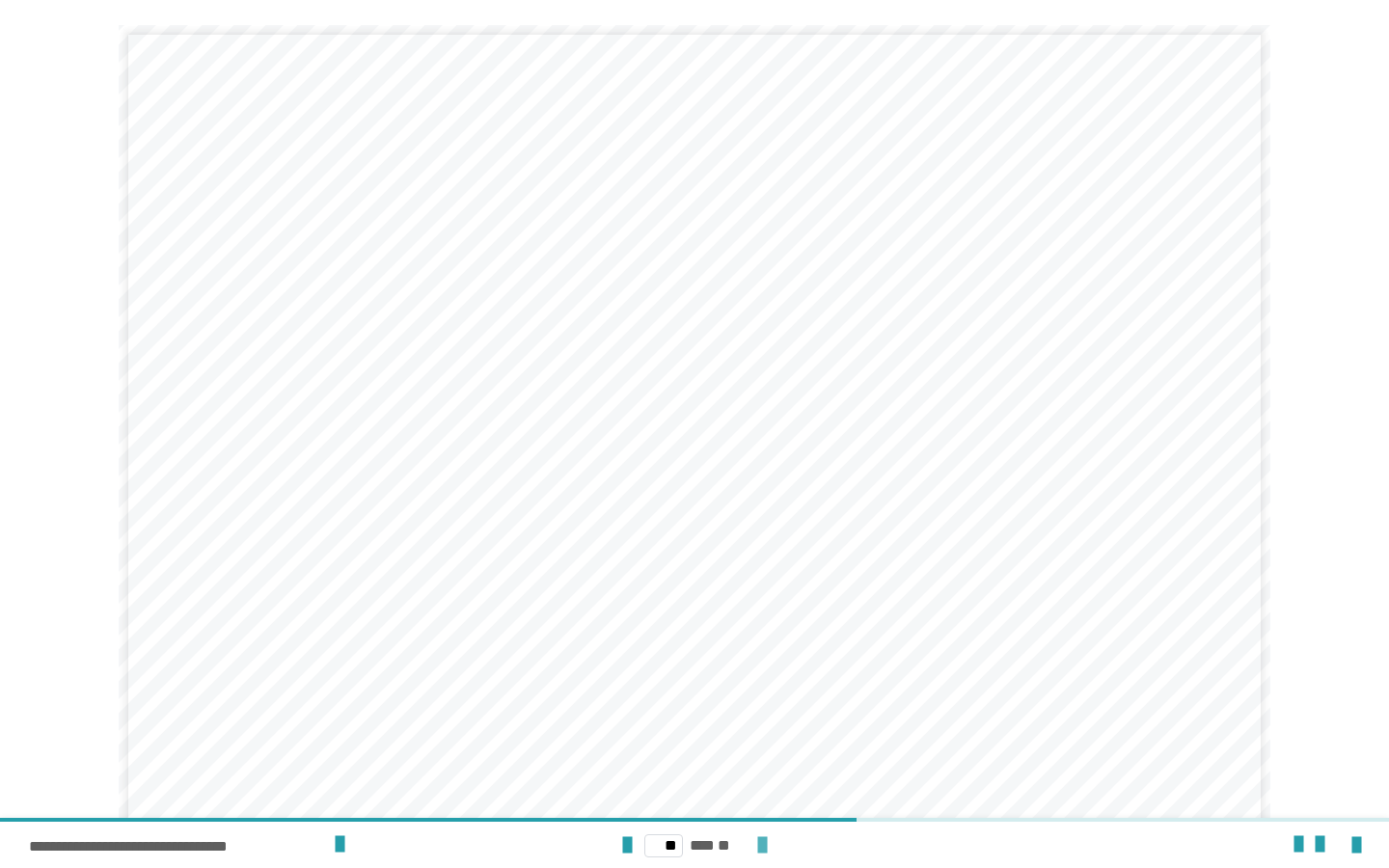 click at bounding box center [762, 846] 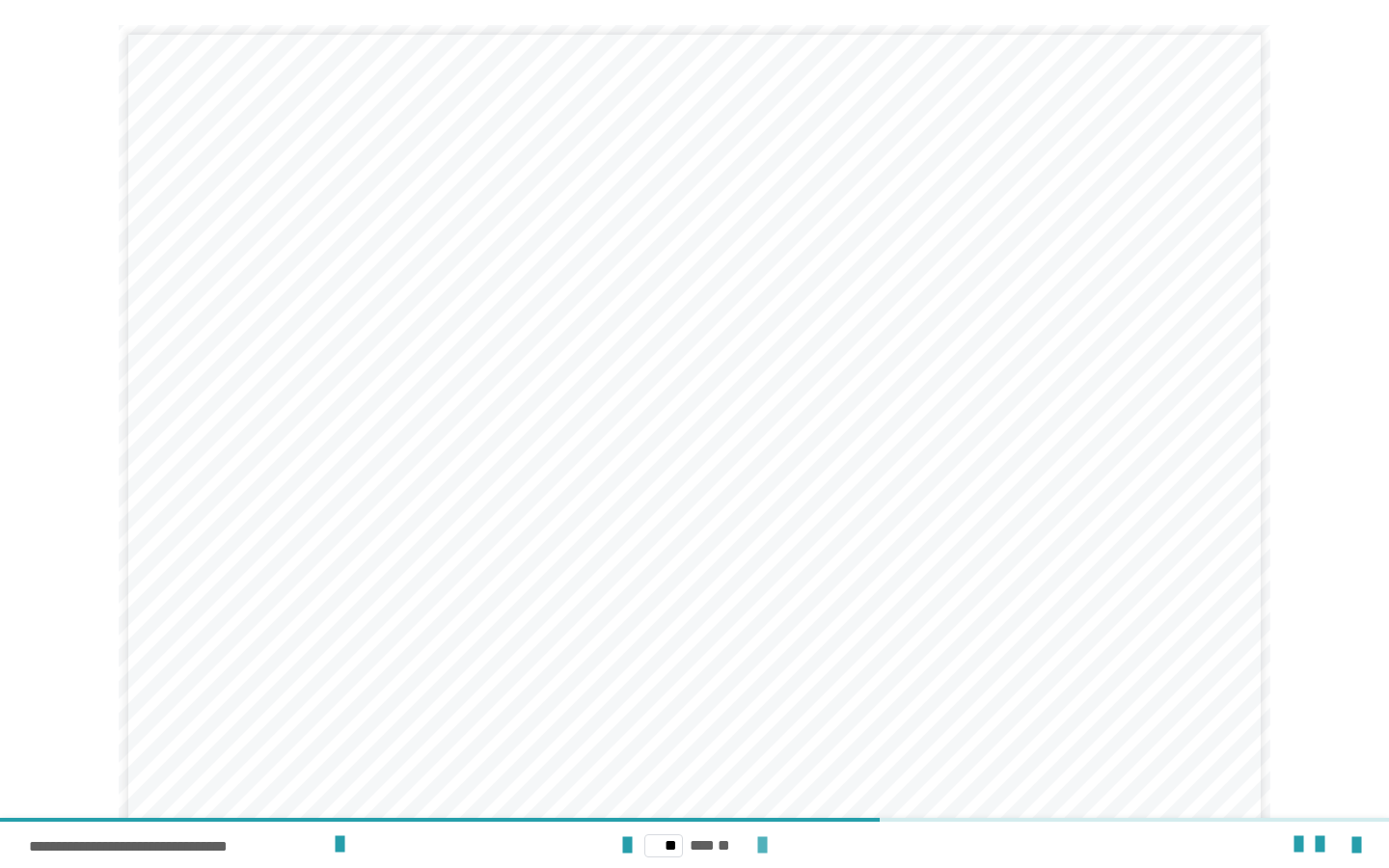 click at bounding box center (762, 846) 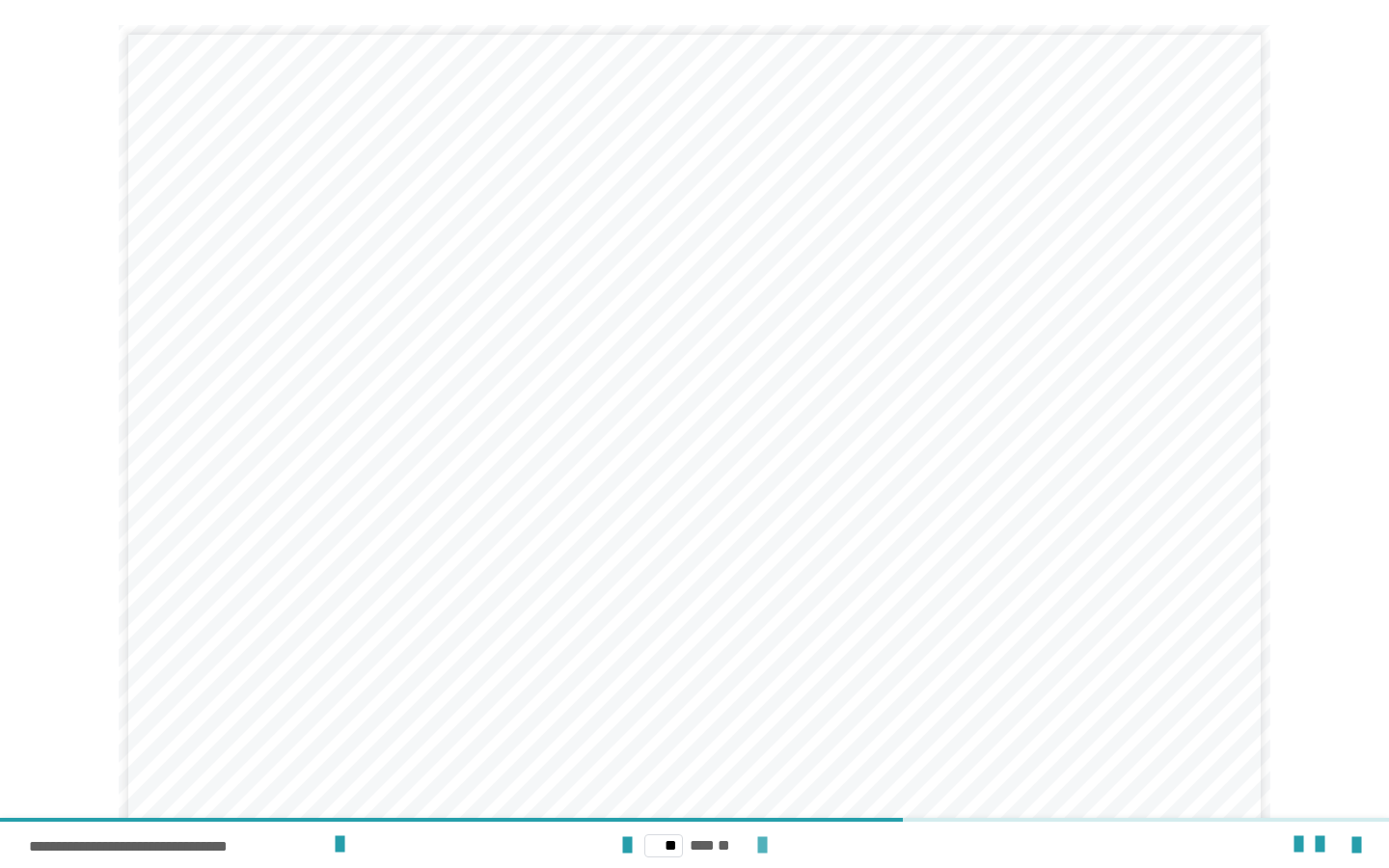 click at bounding box center (762, 846) 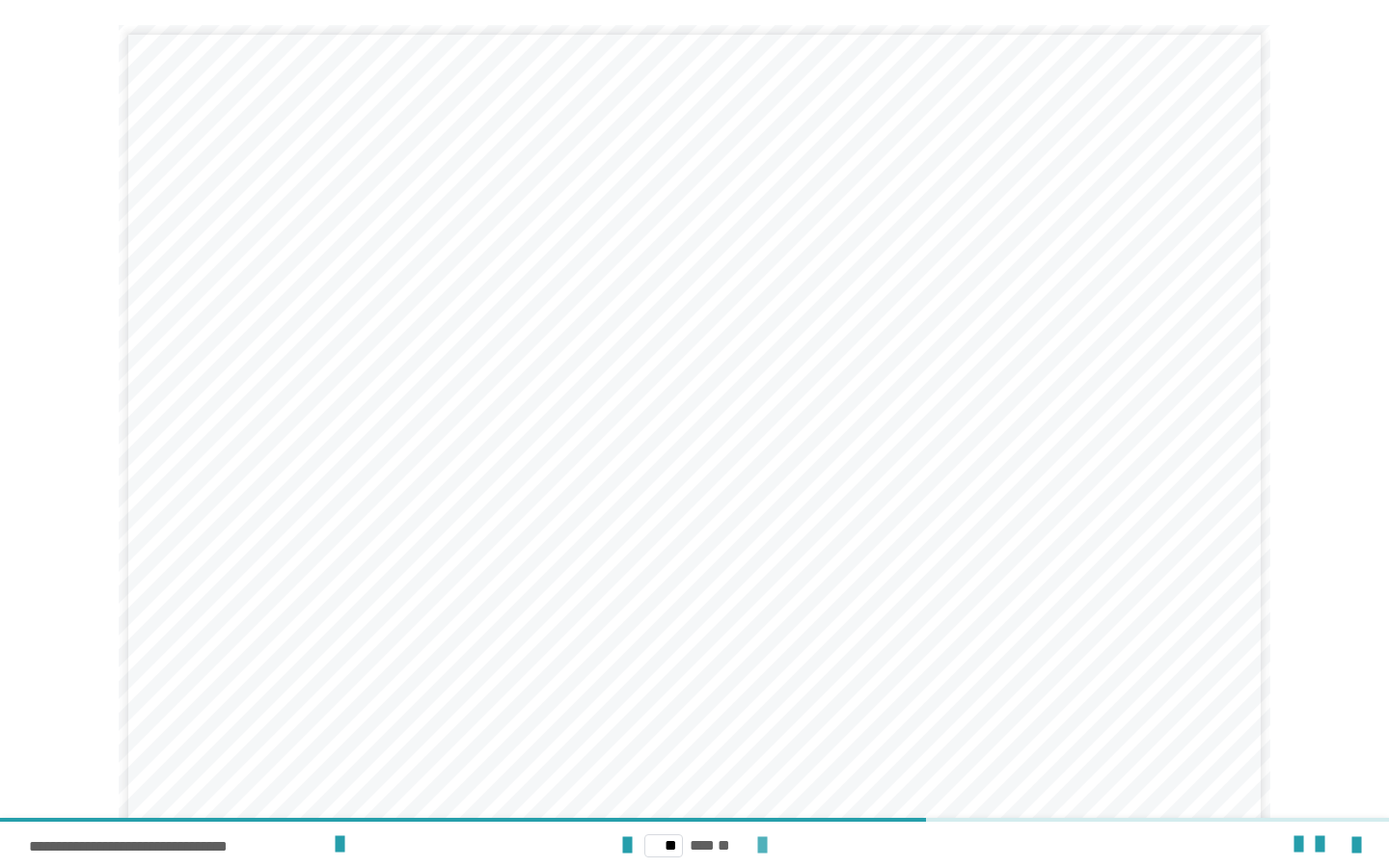 click at bounding box center (762, 846) 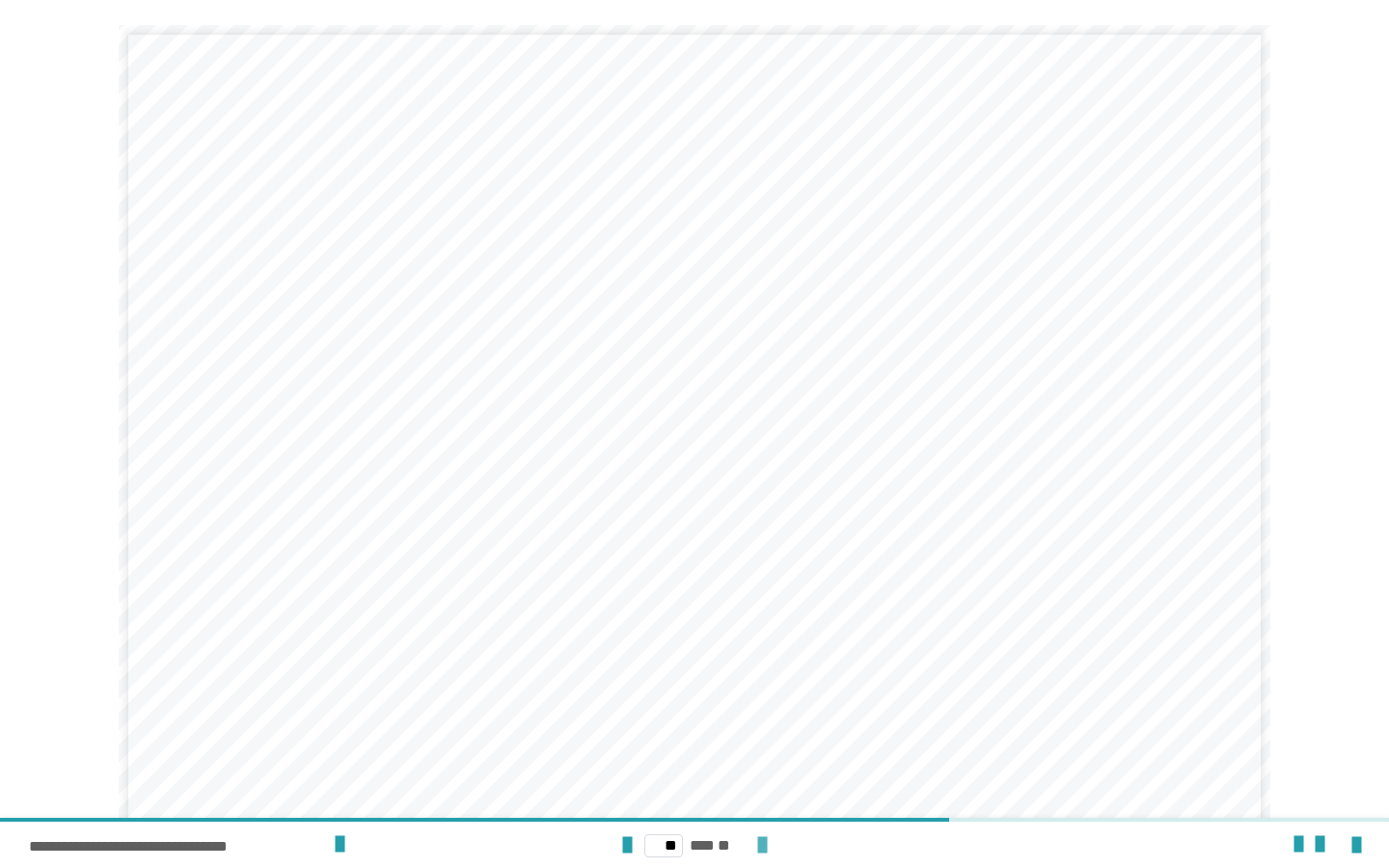 click at bounding box center [762, 846] 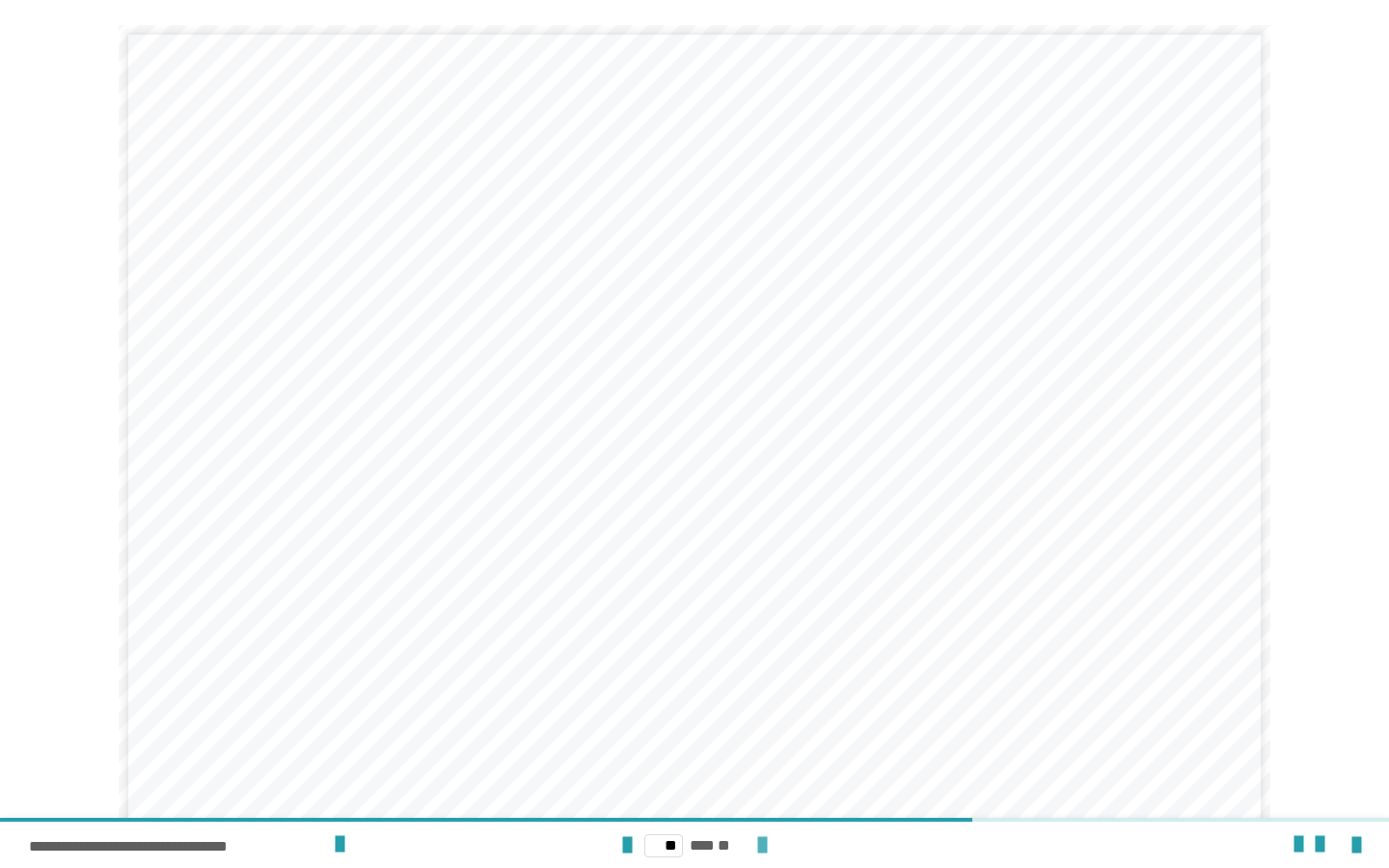 click at bounding box center (762, 846) 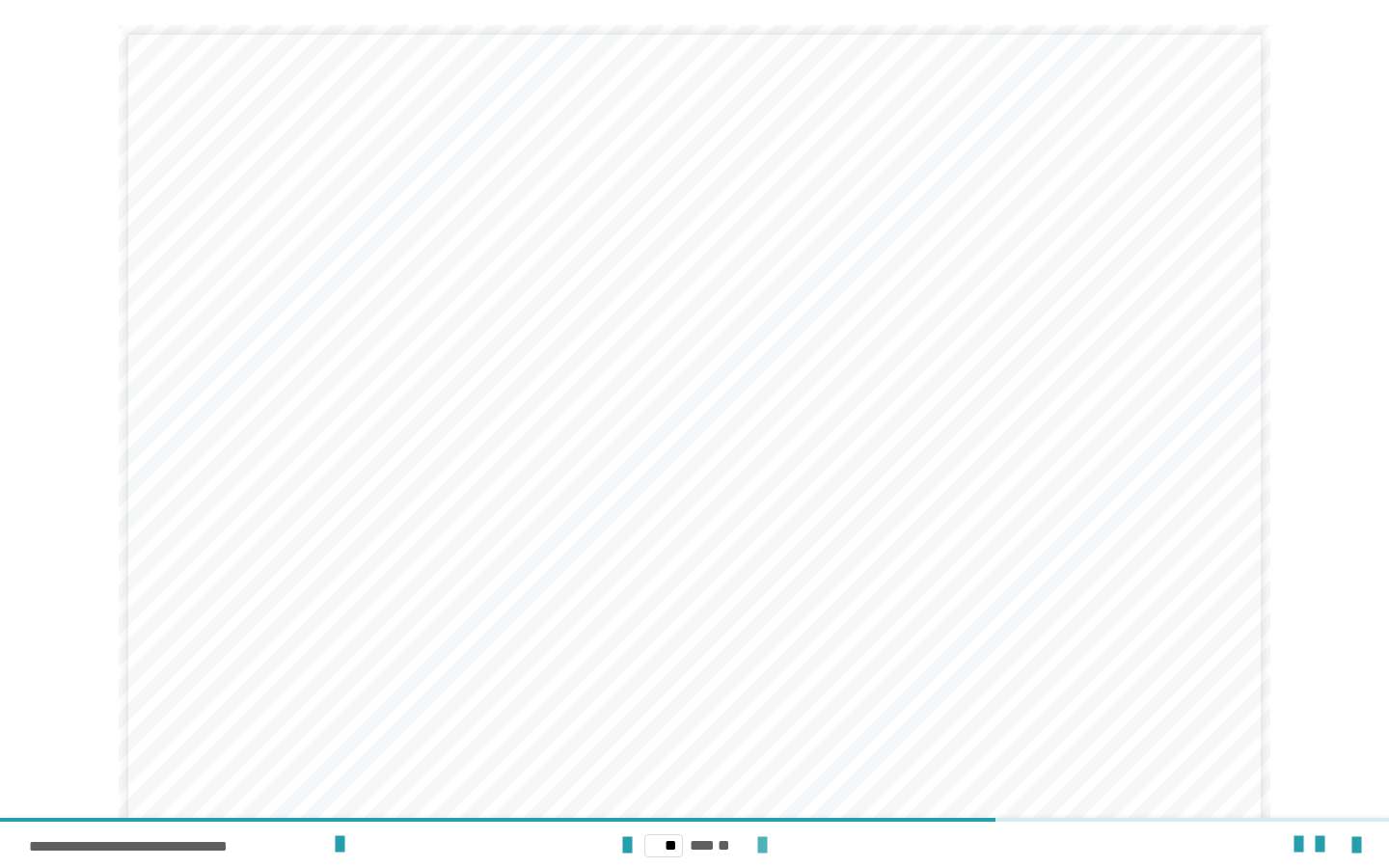 click at bounding box center (762, 846) 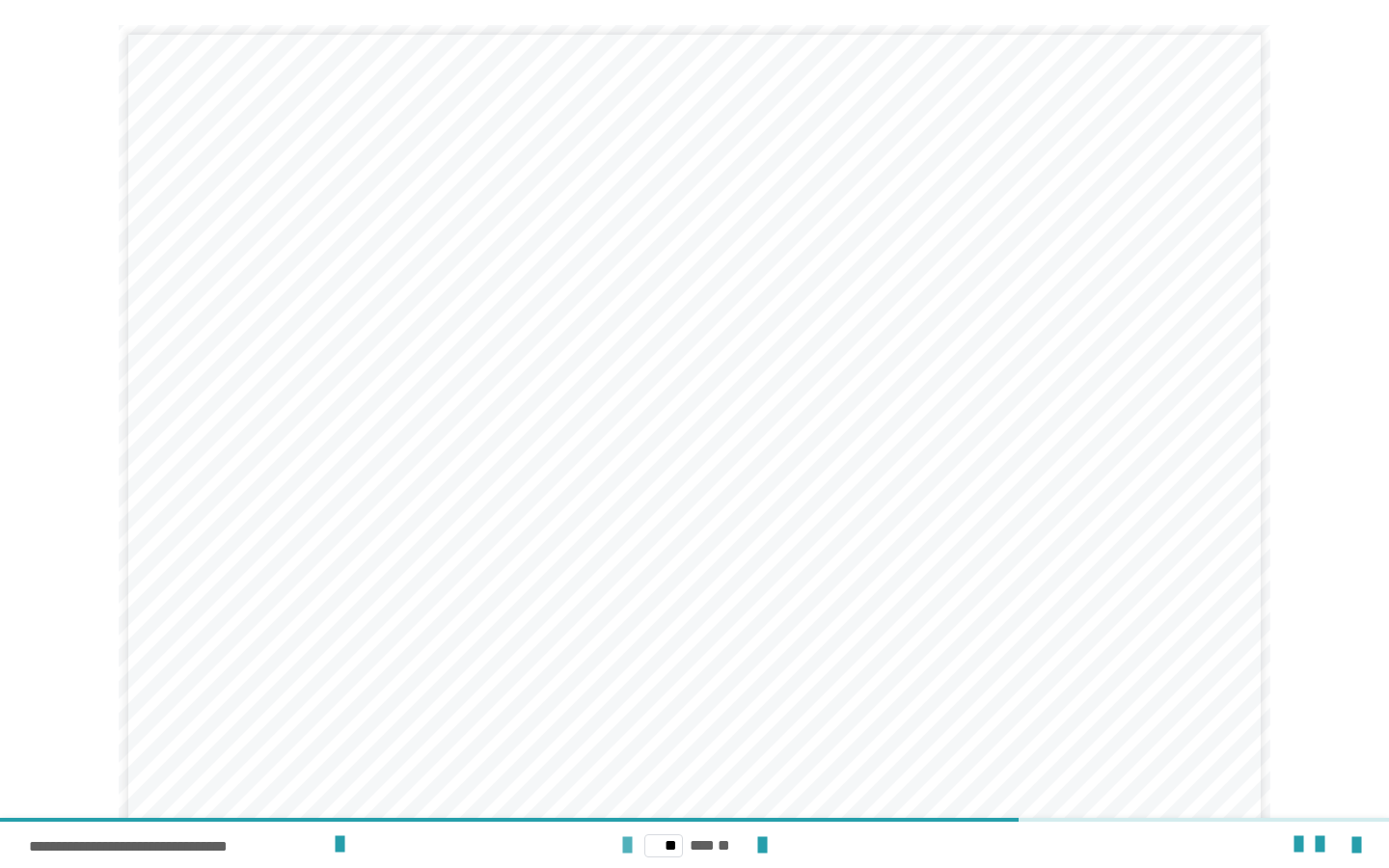 click at bounding box center [627, 846] 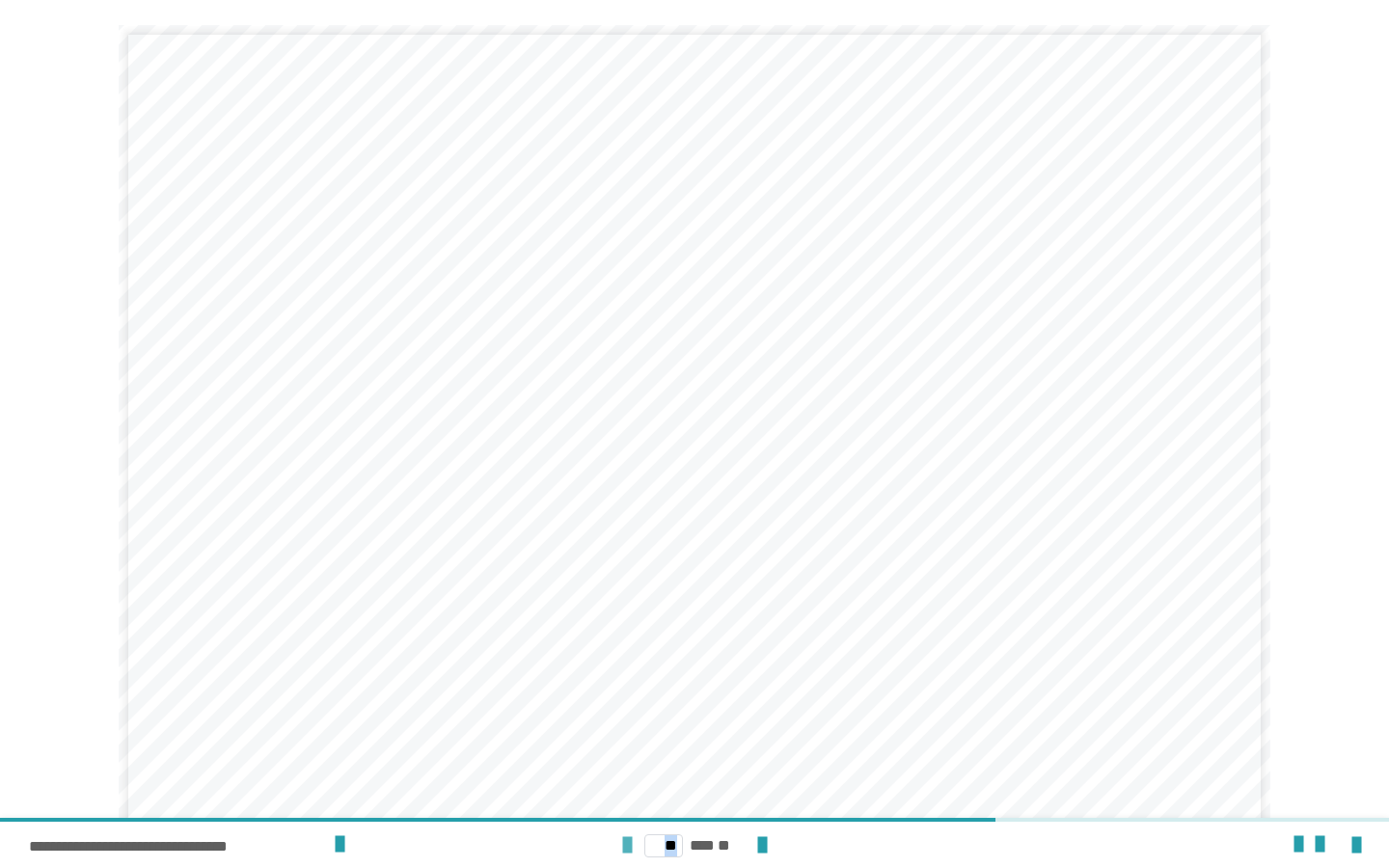 click at bounding box center [627, 846] 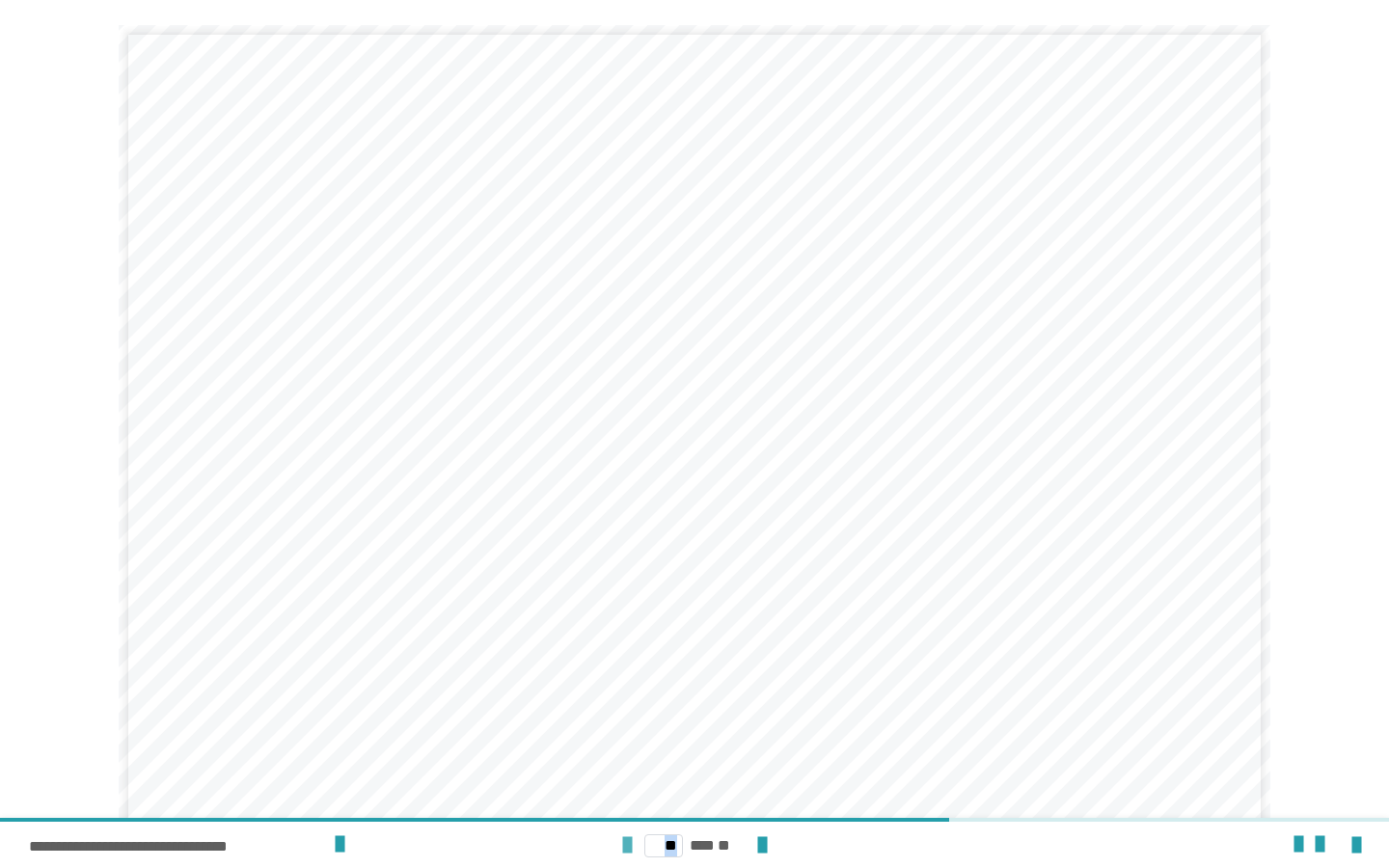 click at bounding box center [627, 846] 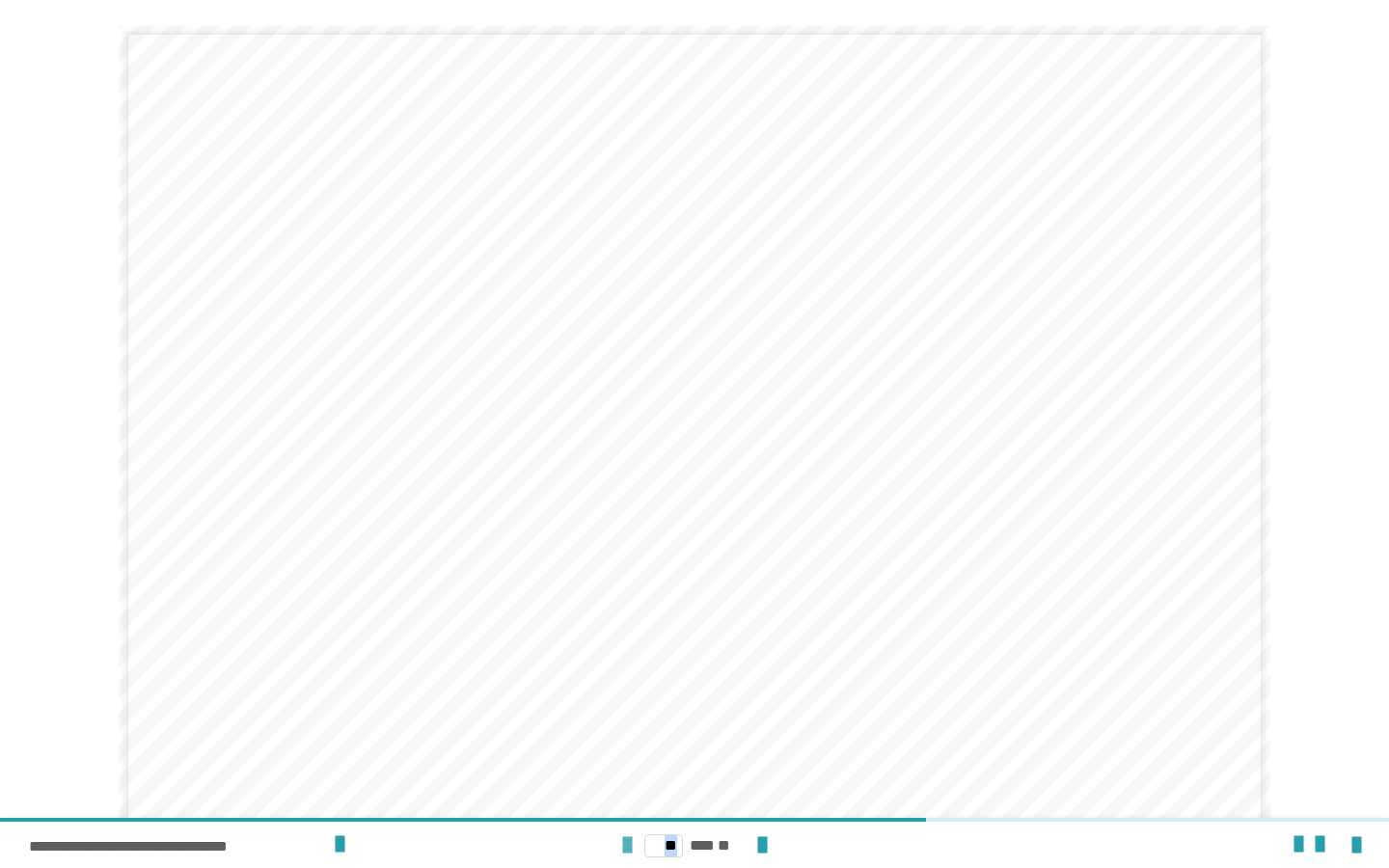 click at bounding box center (627, 846) 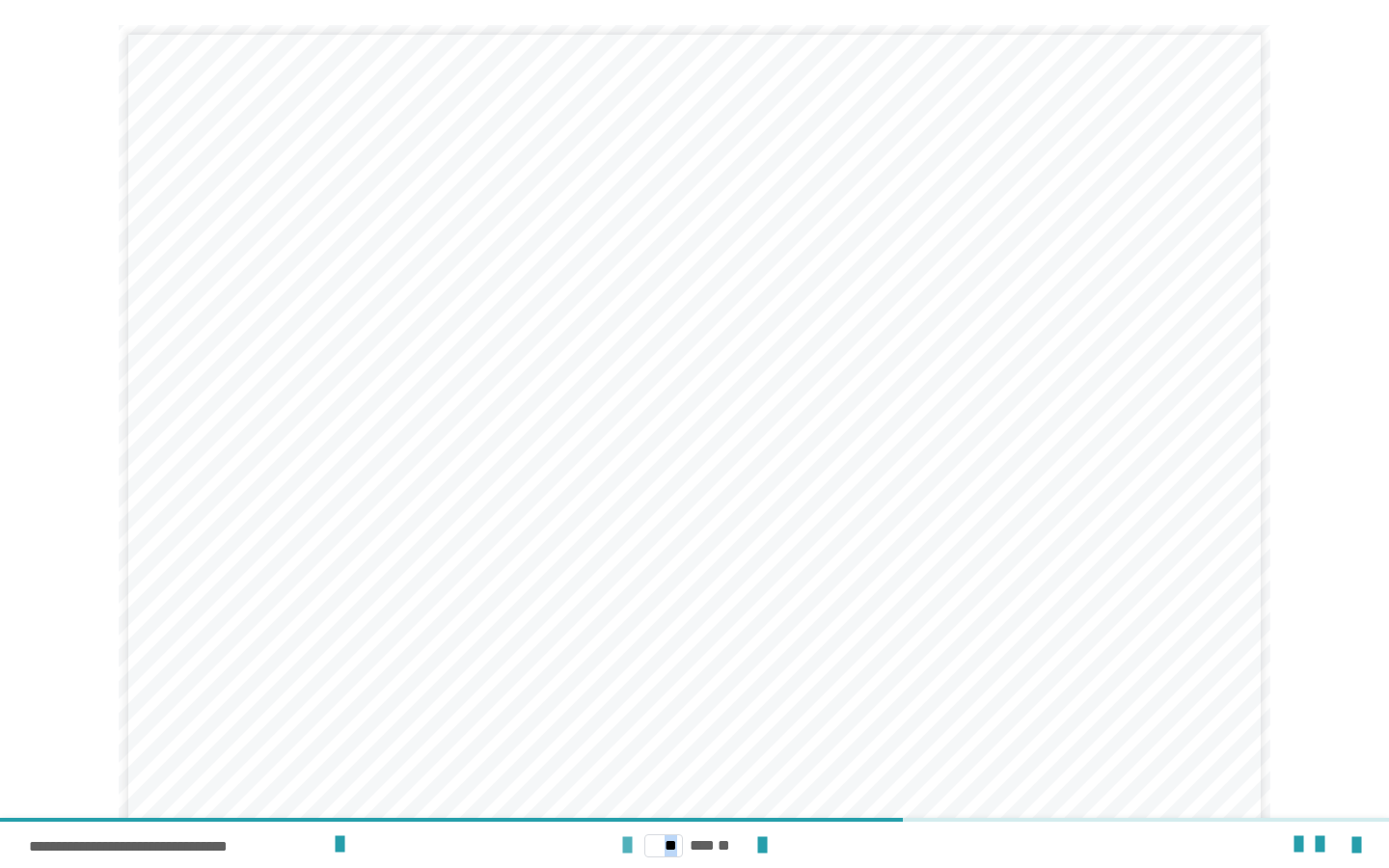 click at bounding box center (627, 846) 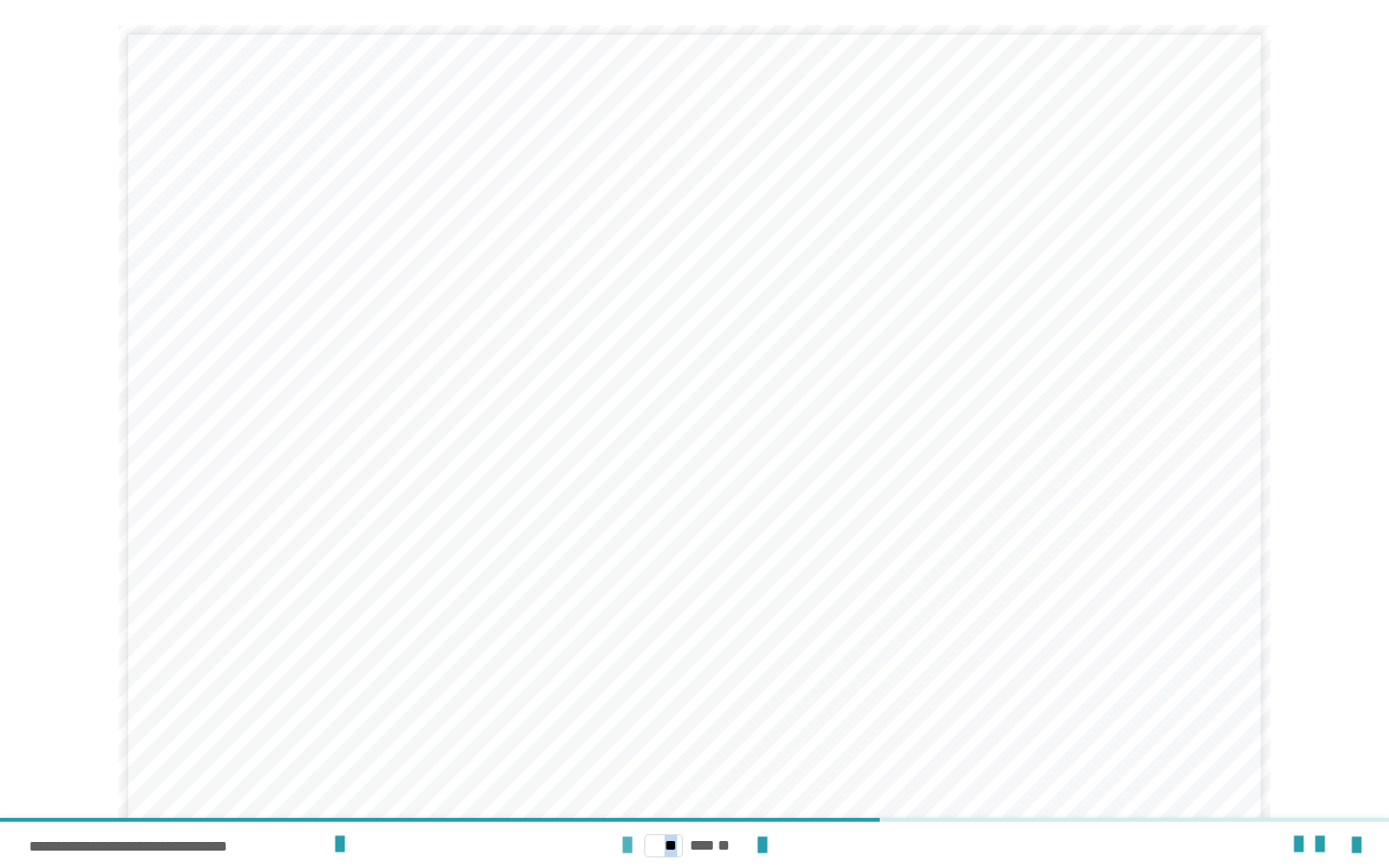 click at bounding box center [627, 846] 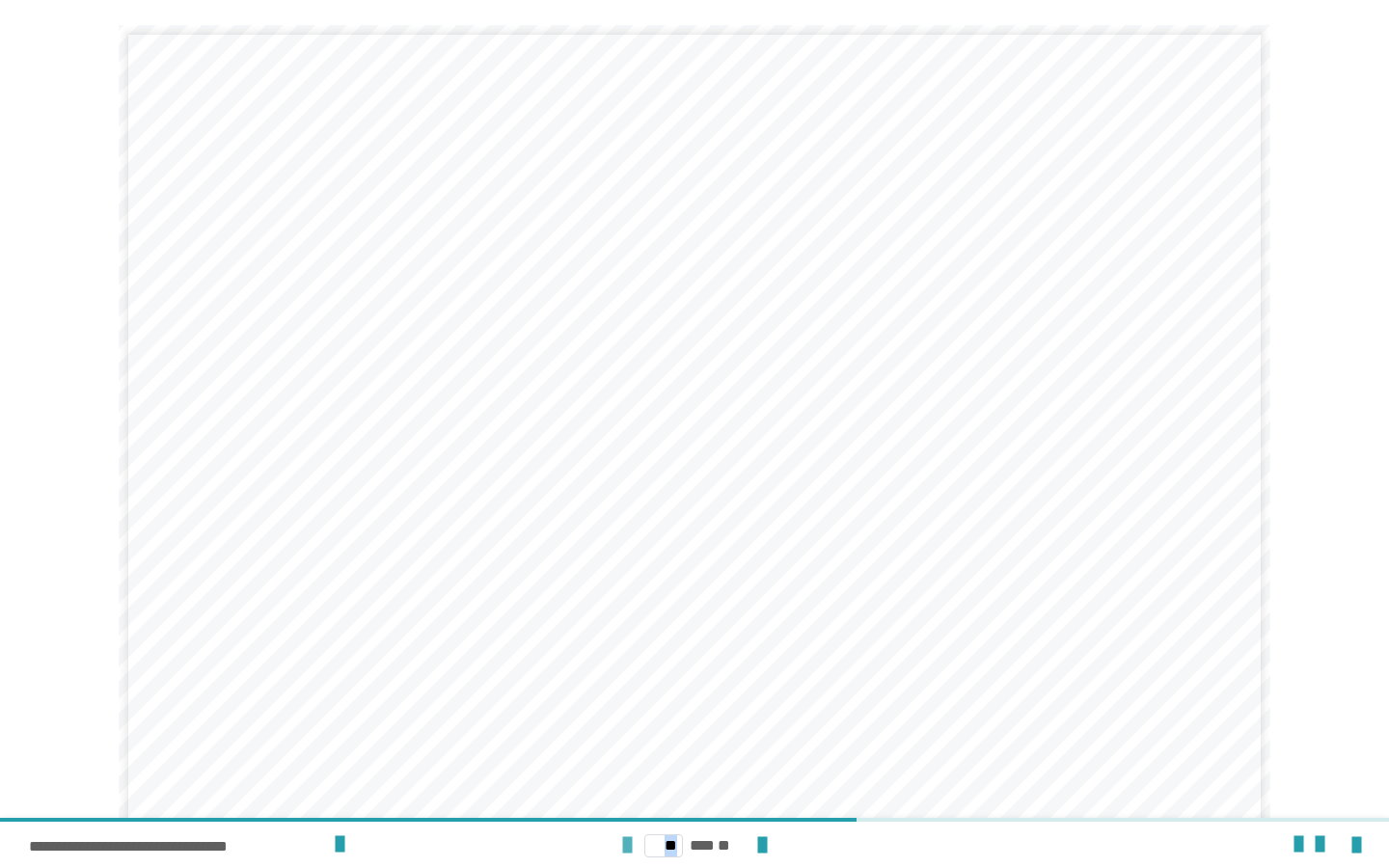 click at bounding box center (627, 846) 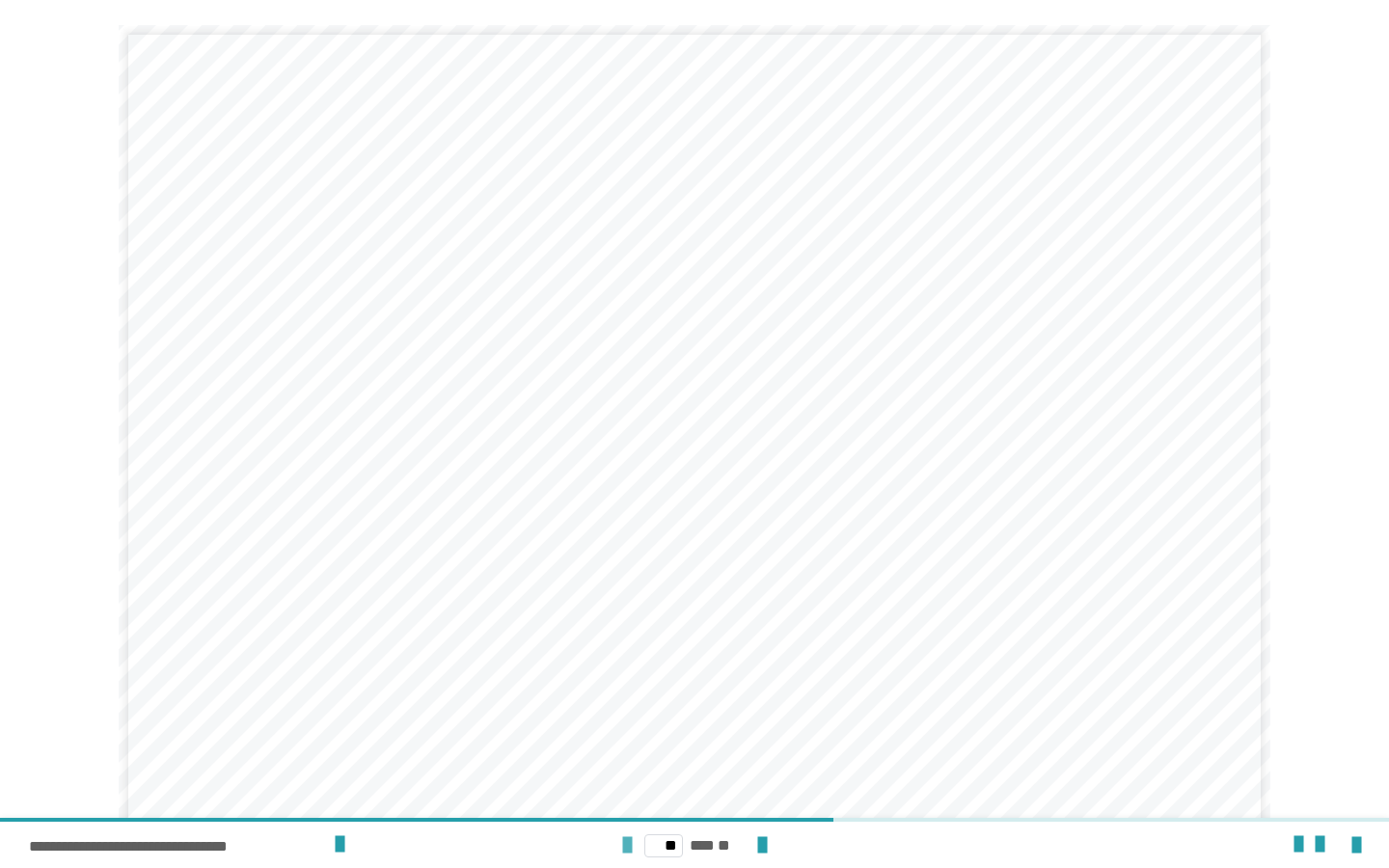 click at bounding box center [627, 846] 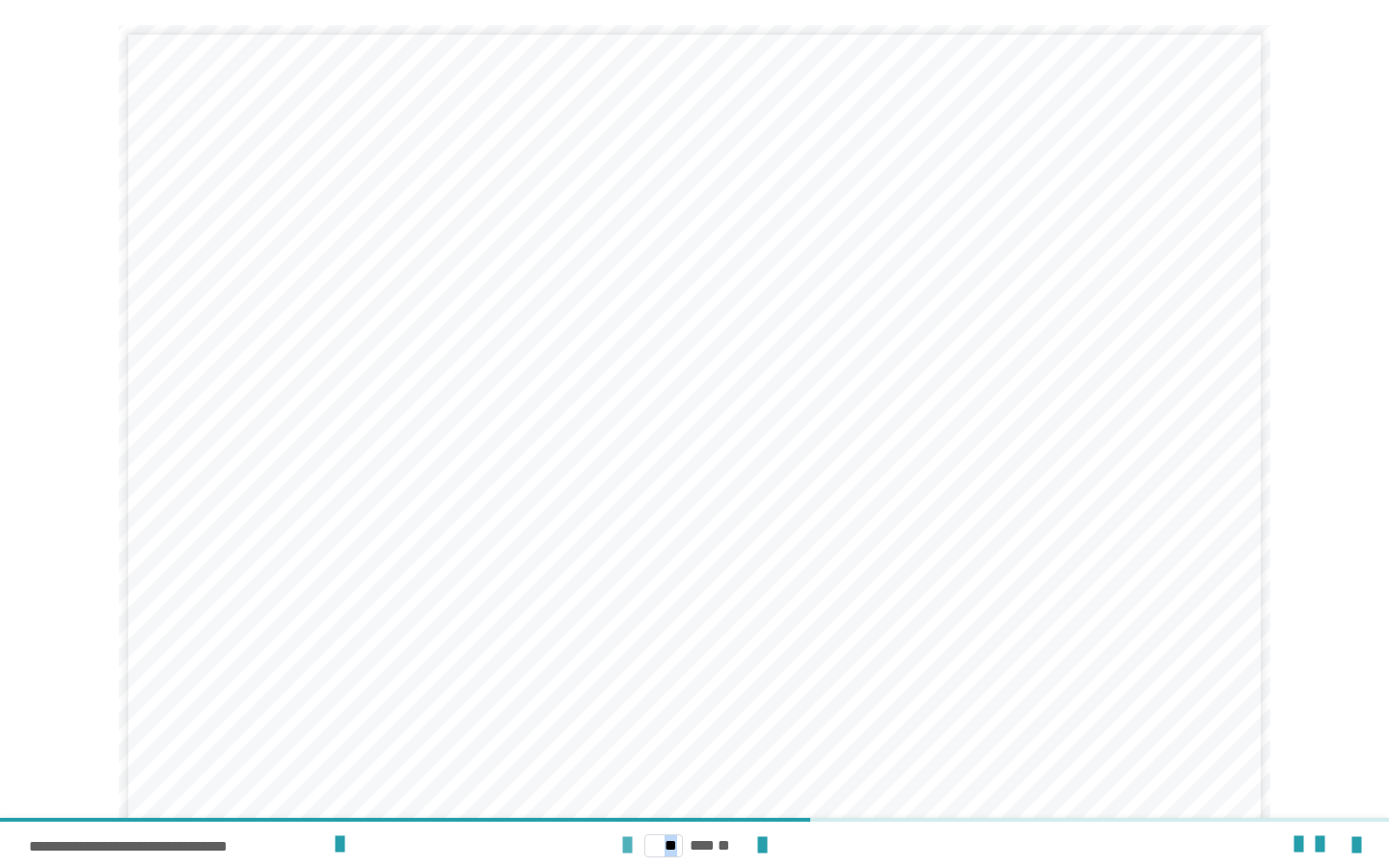 click at bounding box center (627, 846) 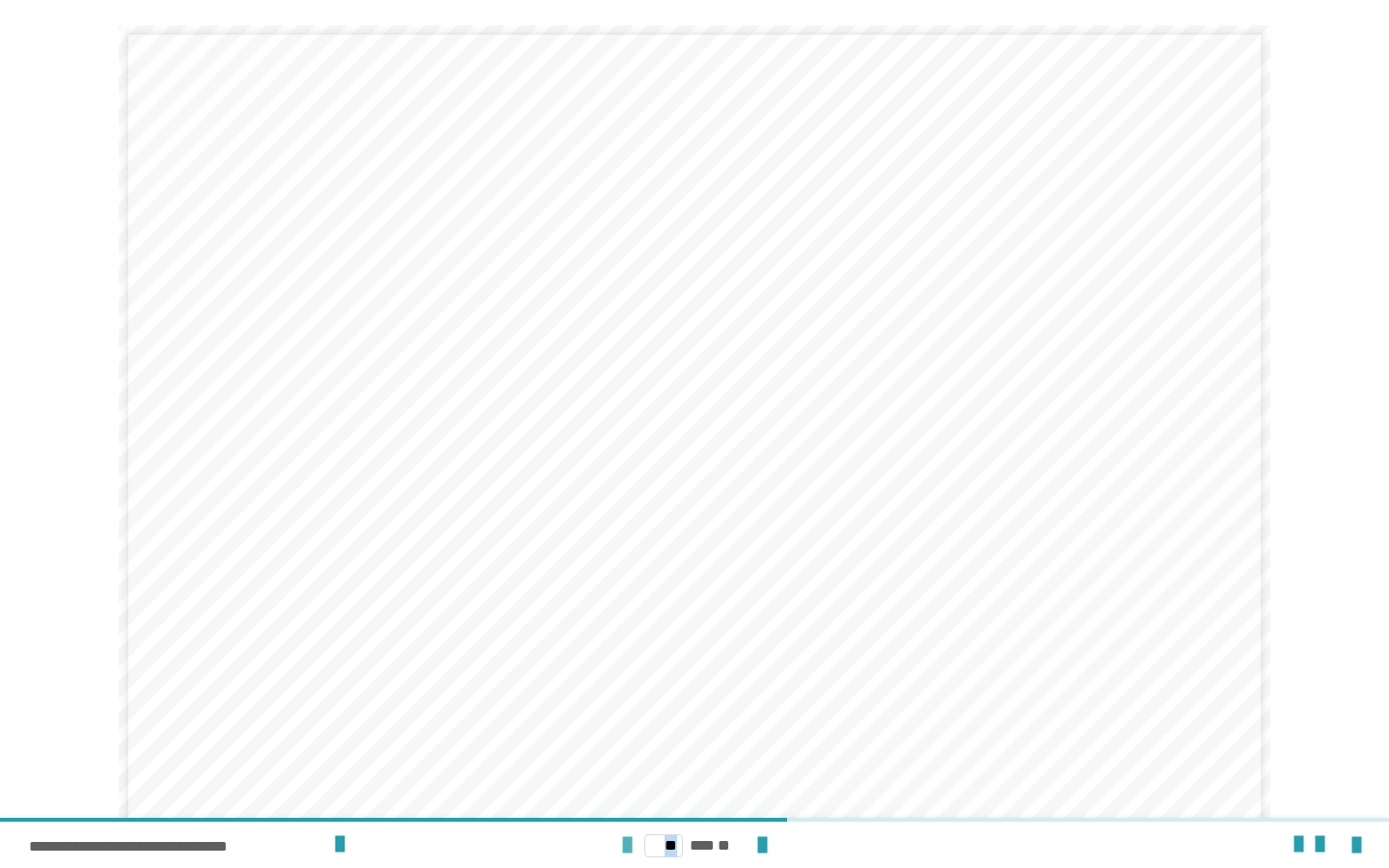 click at bounding box center (627, 846) 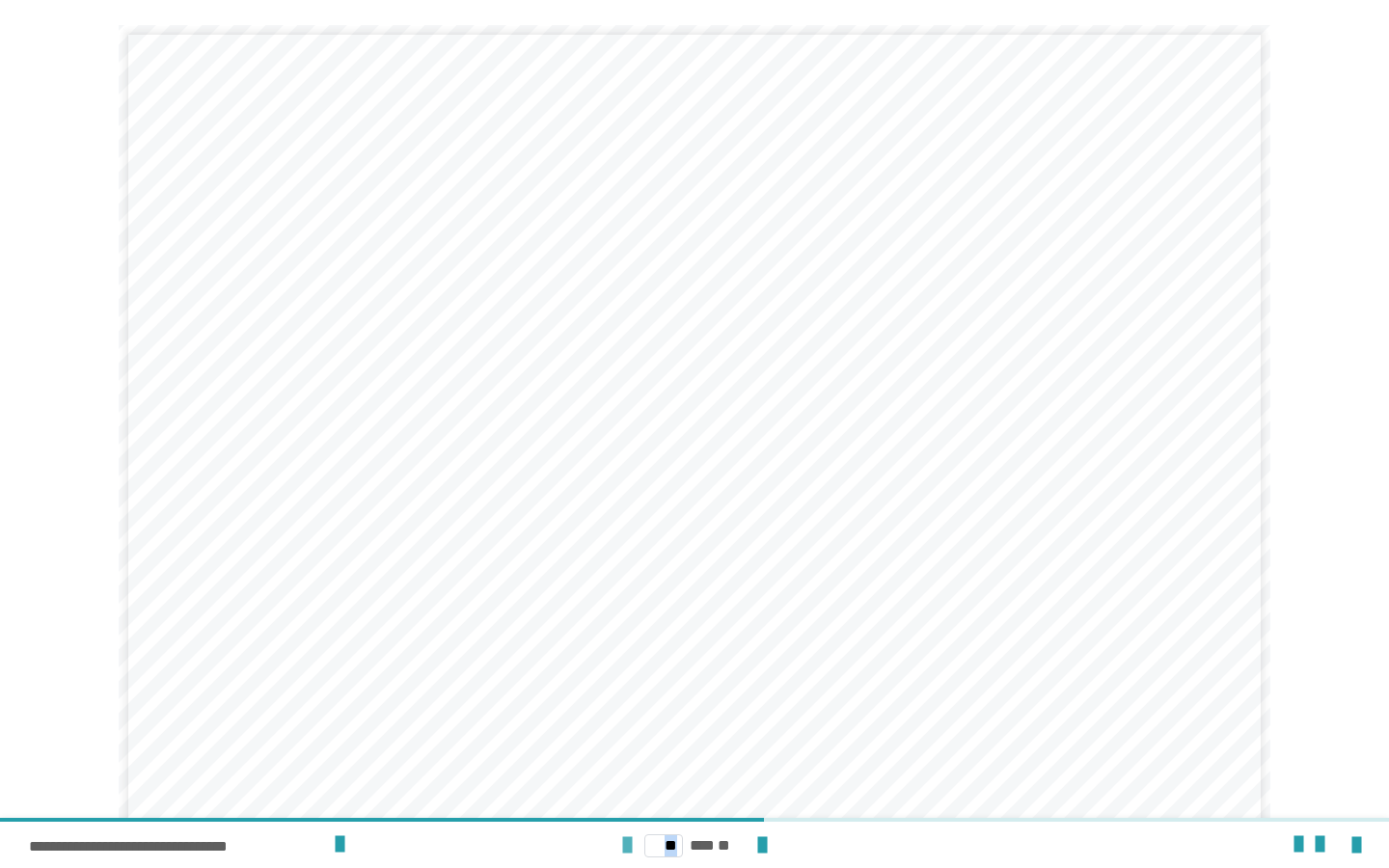 click at bounding box center [627, 846] 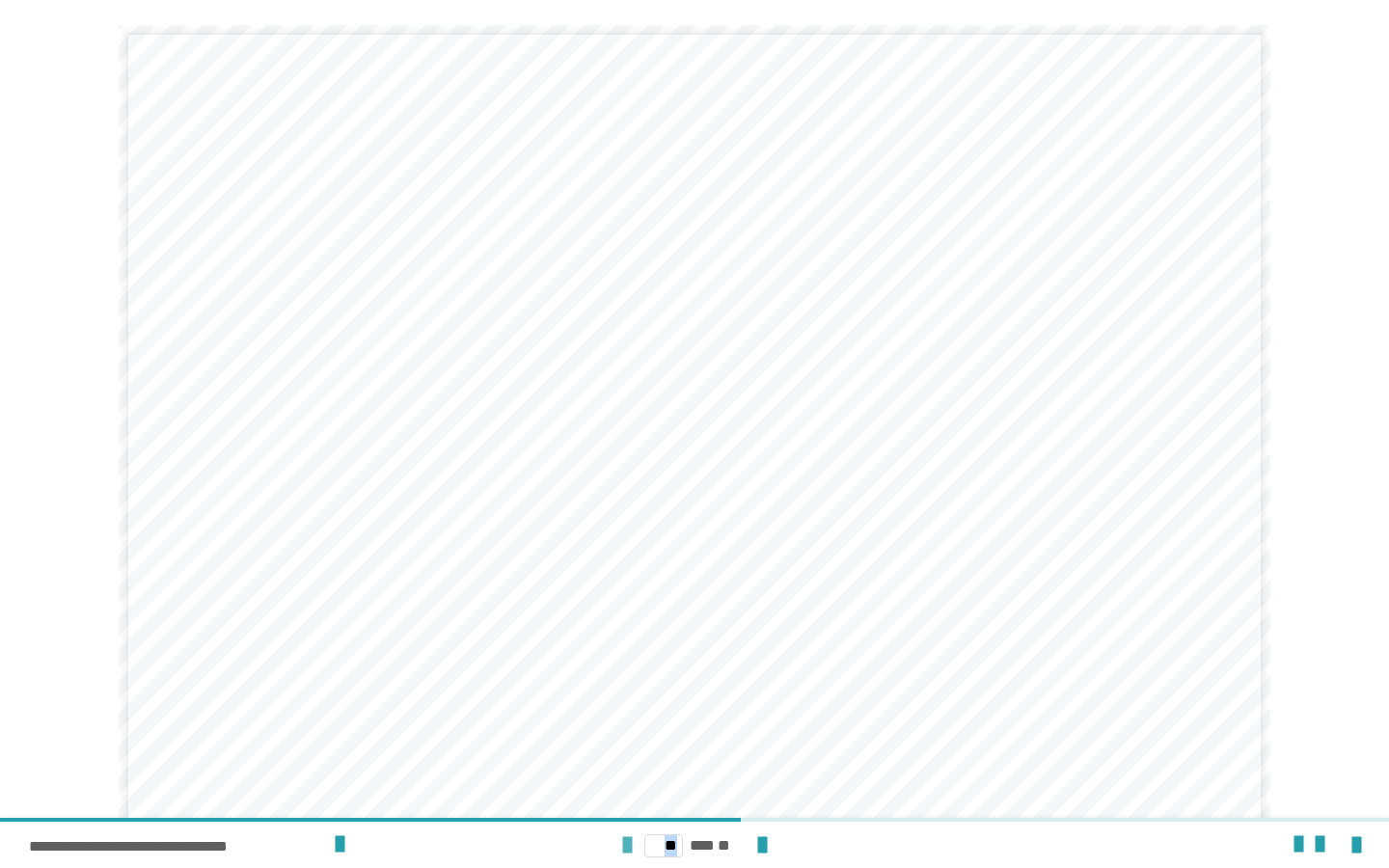 click at bounding box center [627, 846] 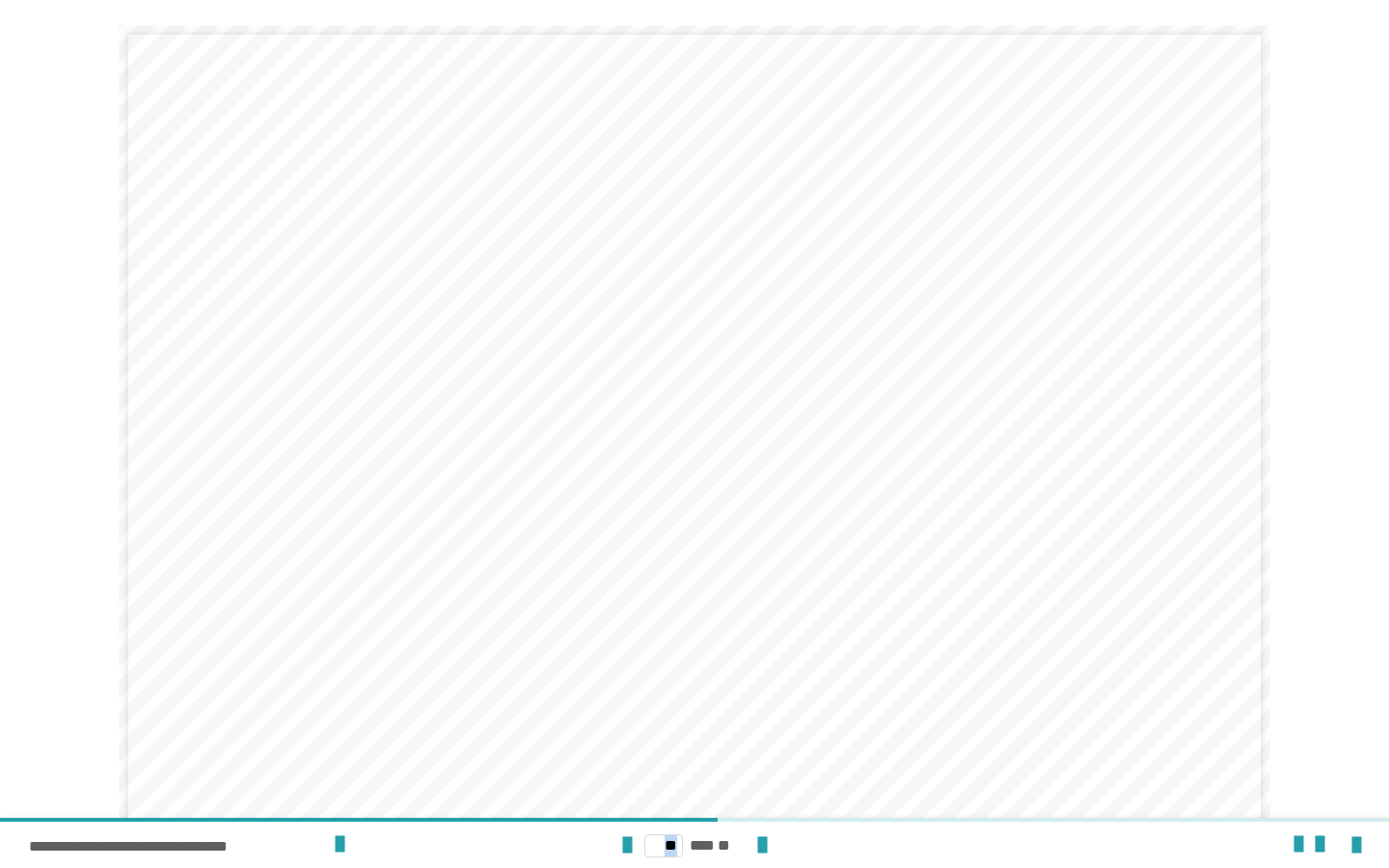 click on "** *** **" at bounding box center [694, 845] 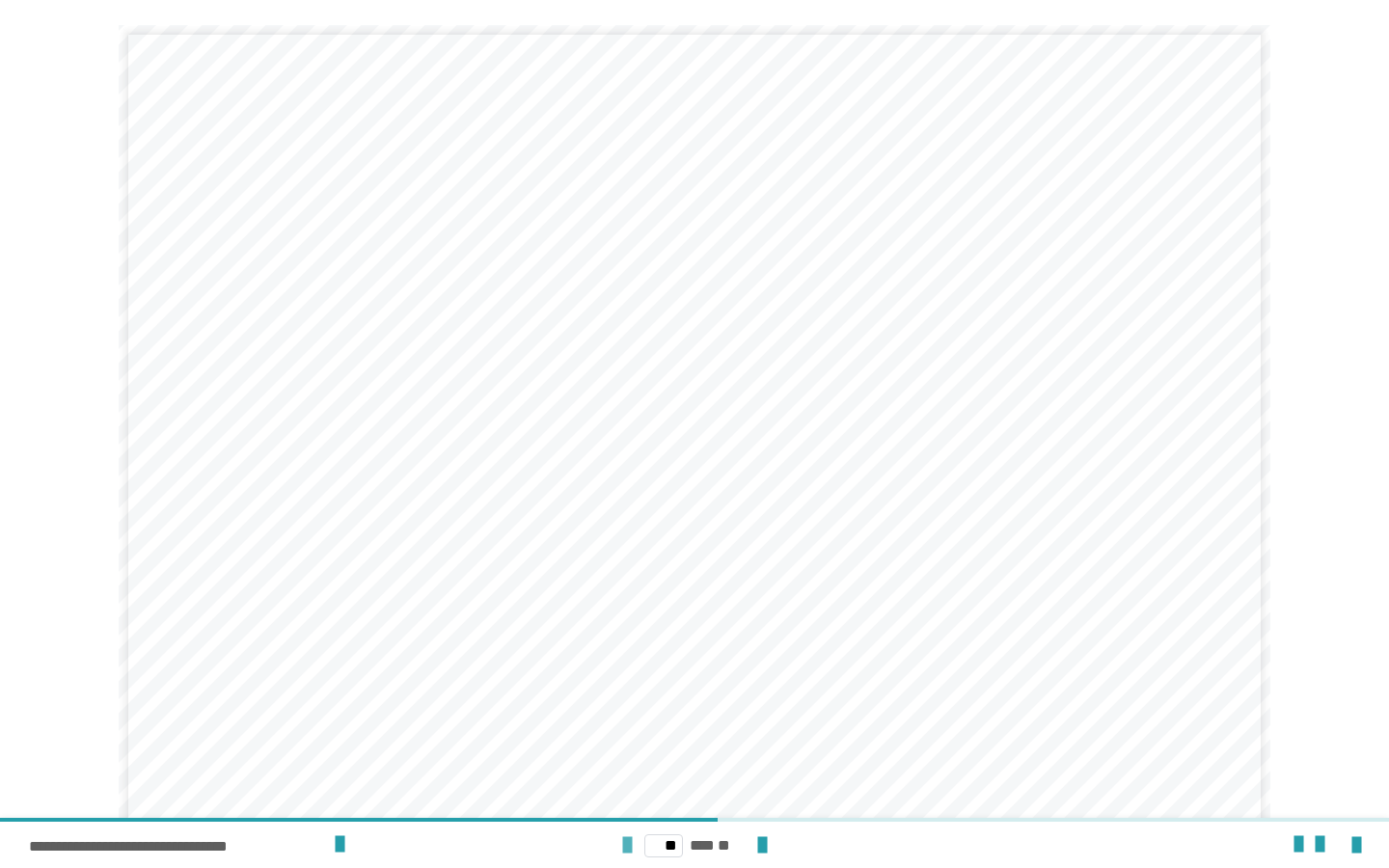 click at bounding box center (627, 846) 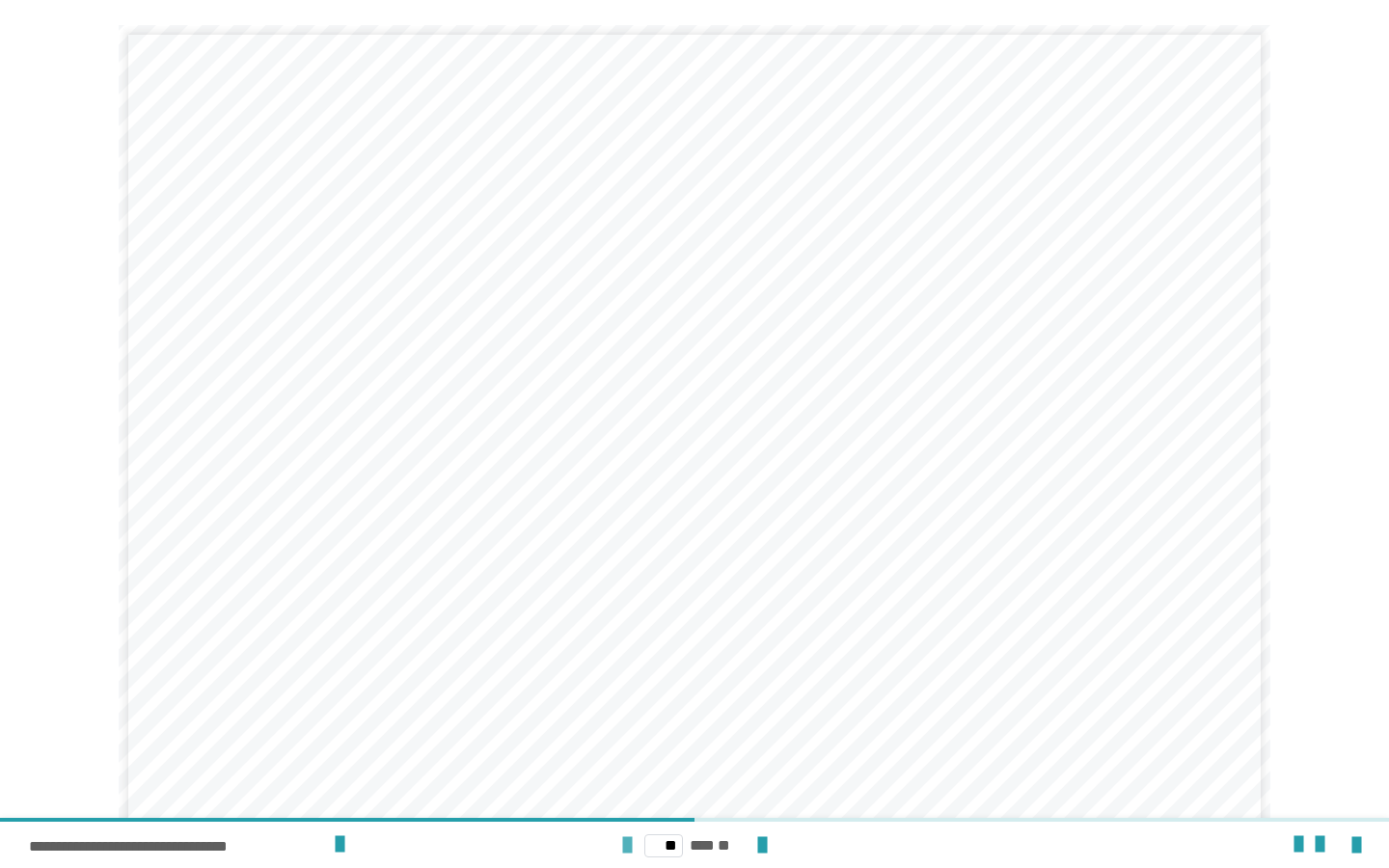 click at bounding box center [627, 846] 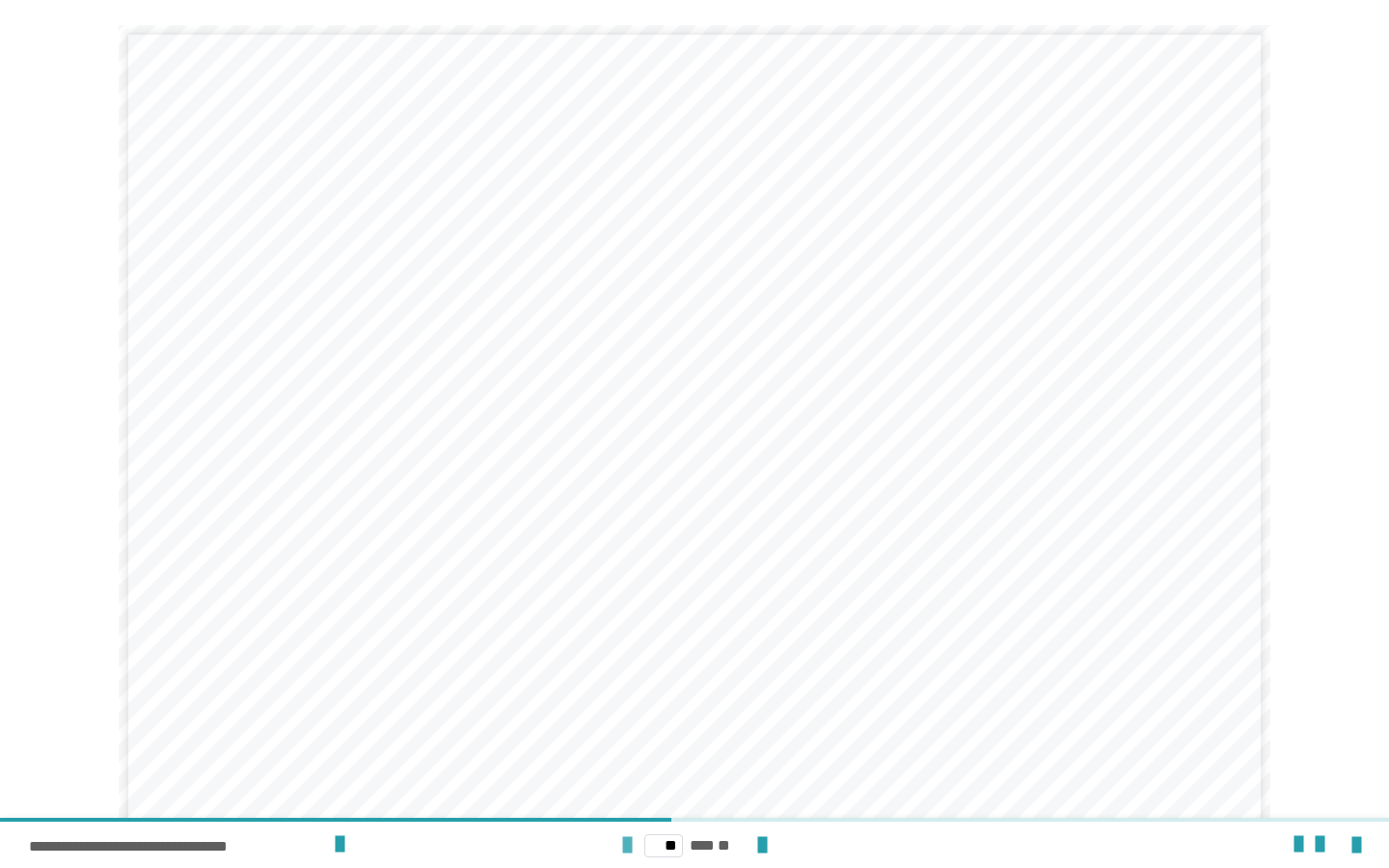 click at bounding box center (627, 846) 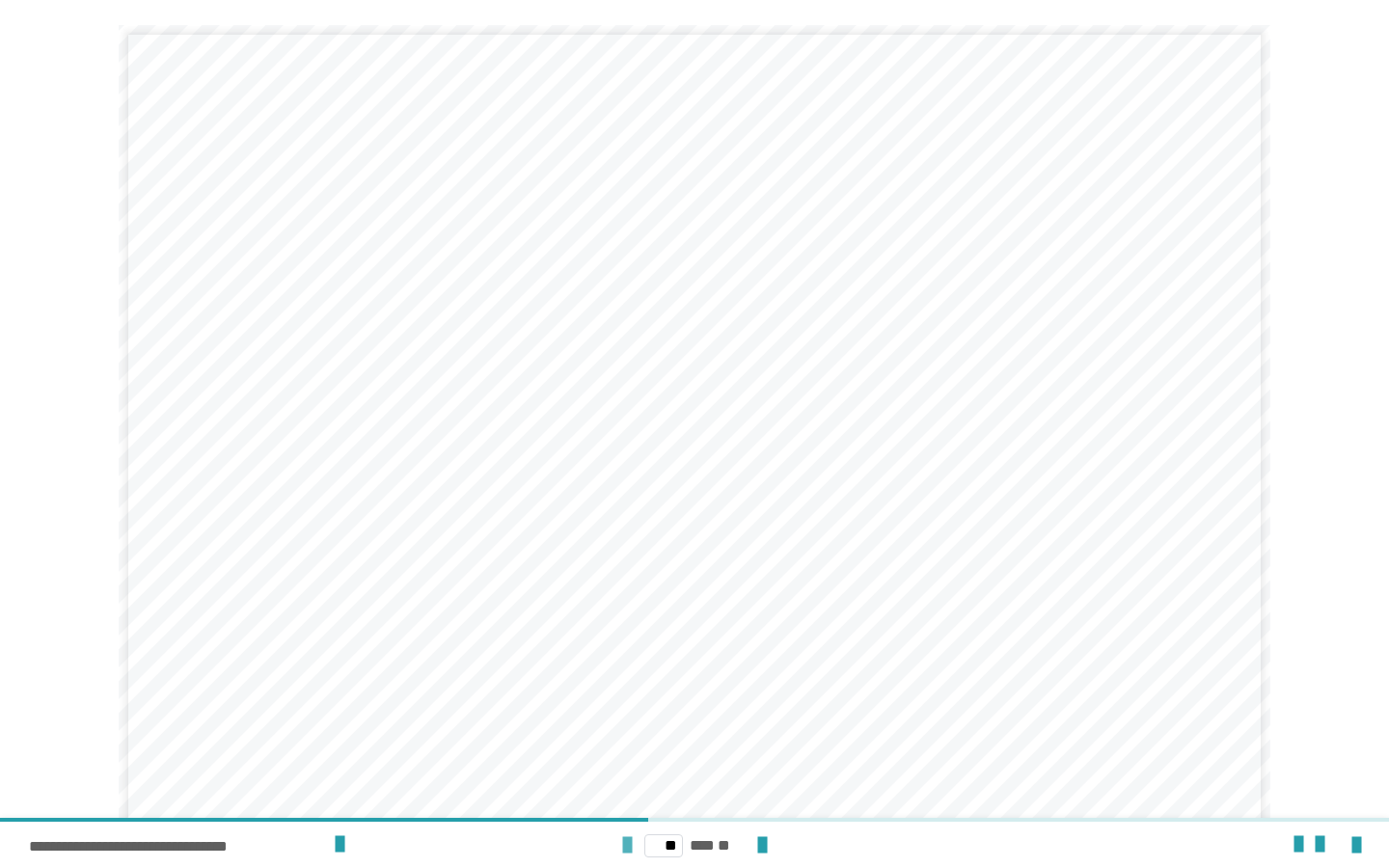 click at bounding box center [627, 846] 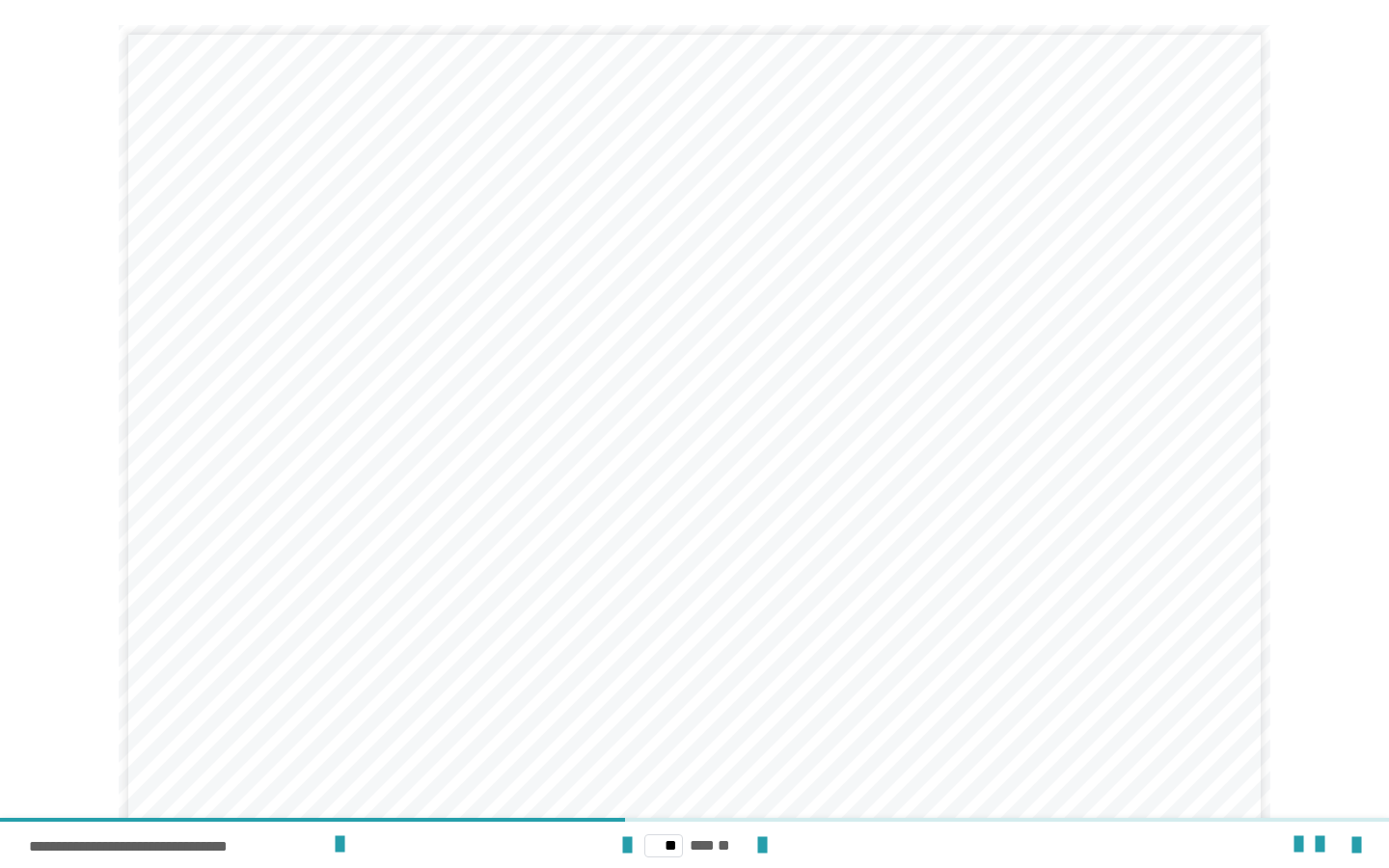 click on "** *** **" at bounding box center (694, 845) 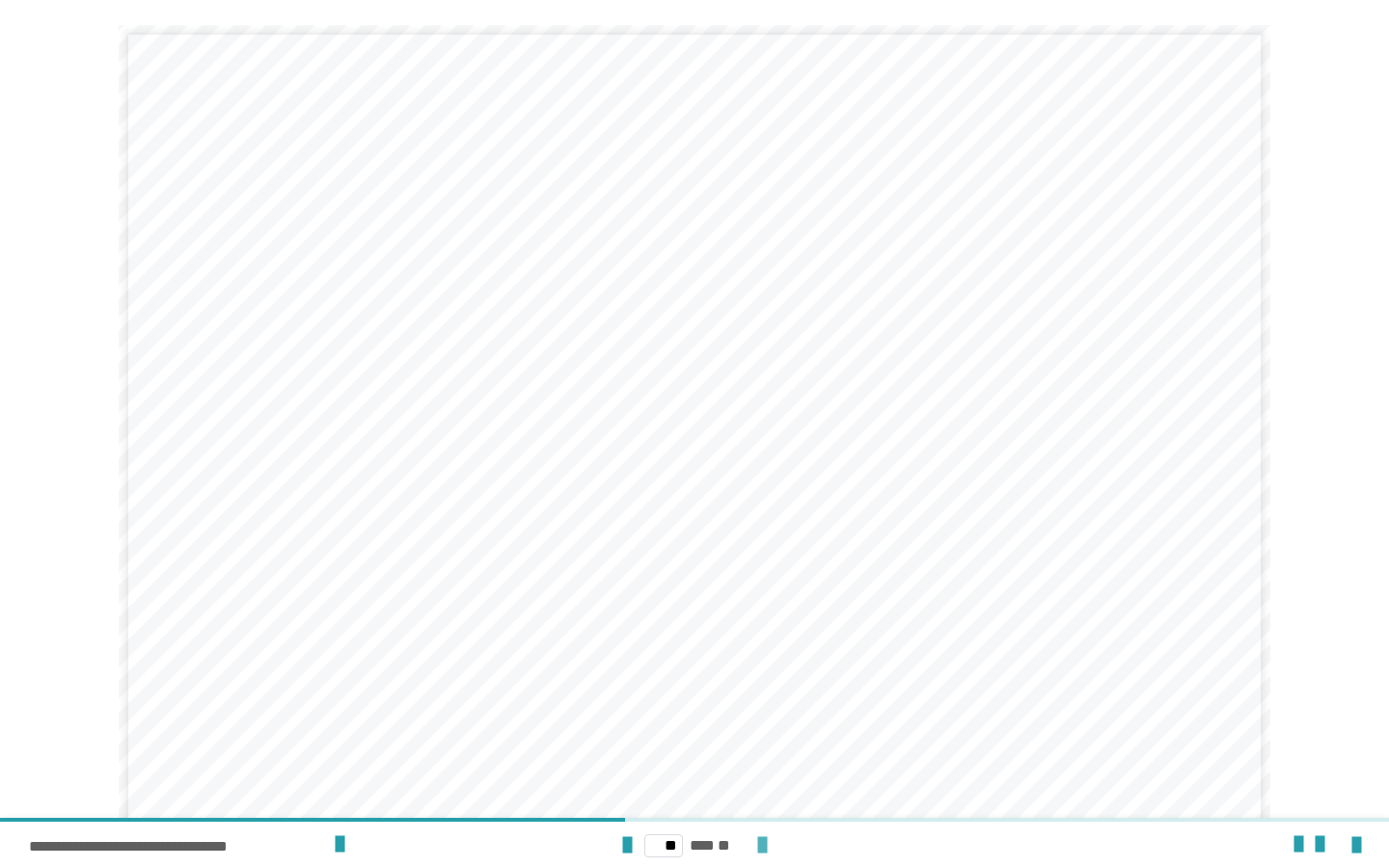 click at bounding box center [762, 846] 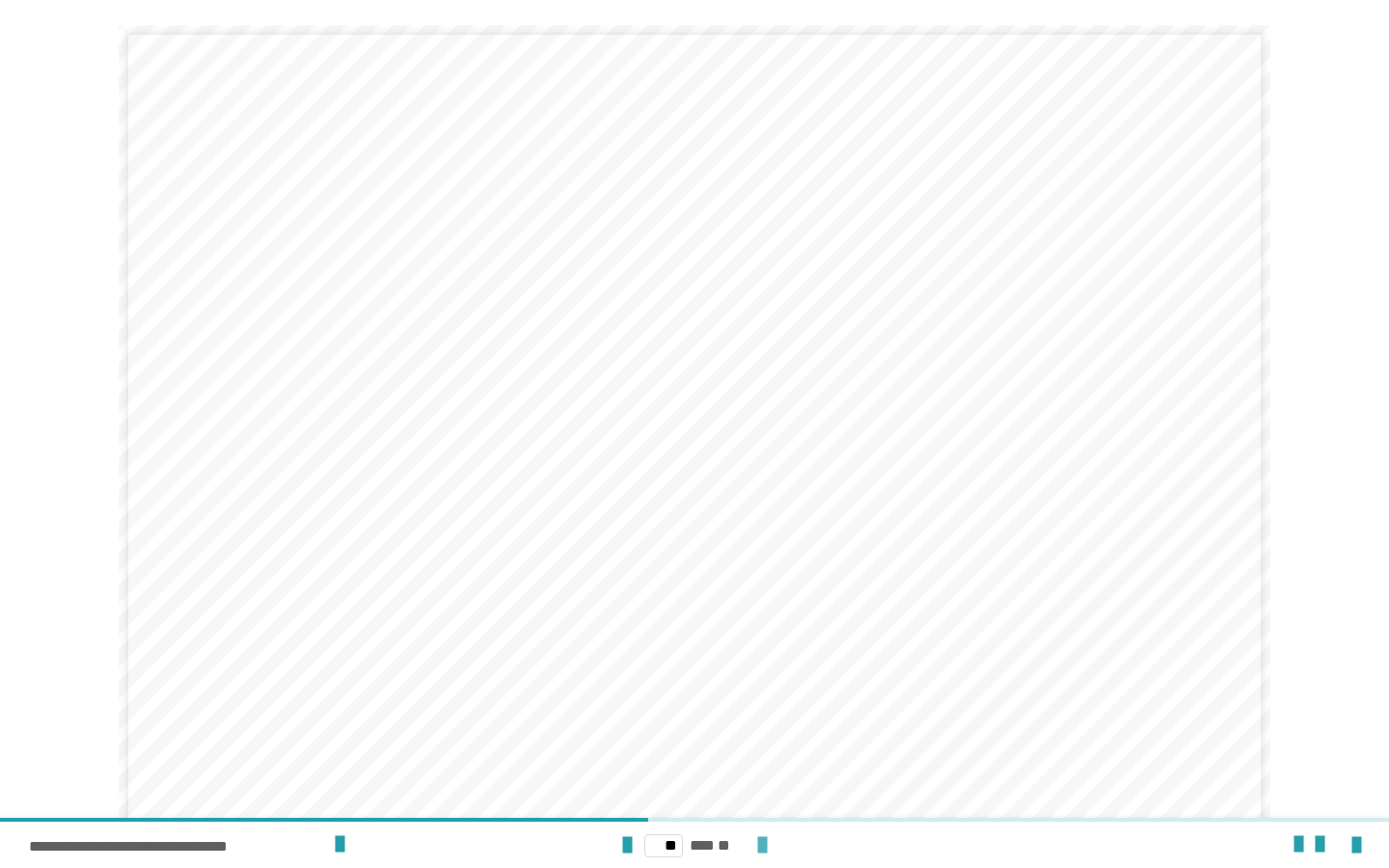 click at bounding box center (762, 846) 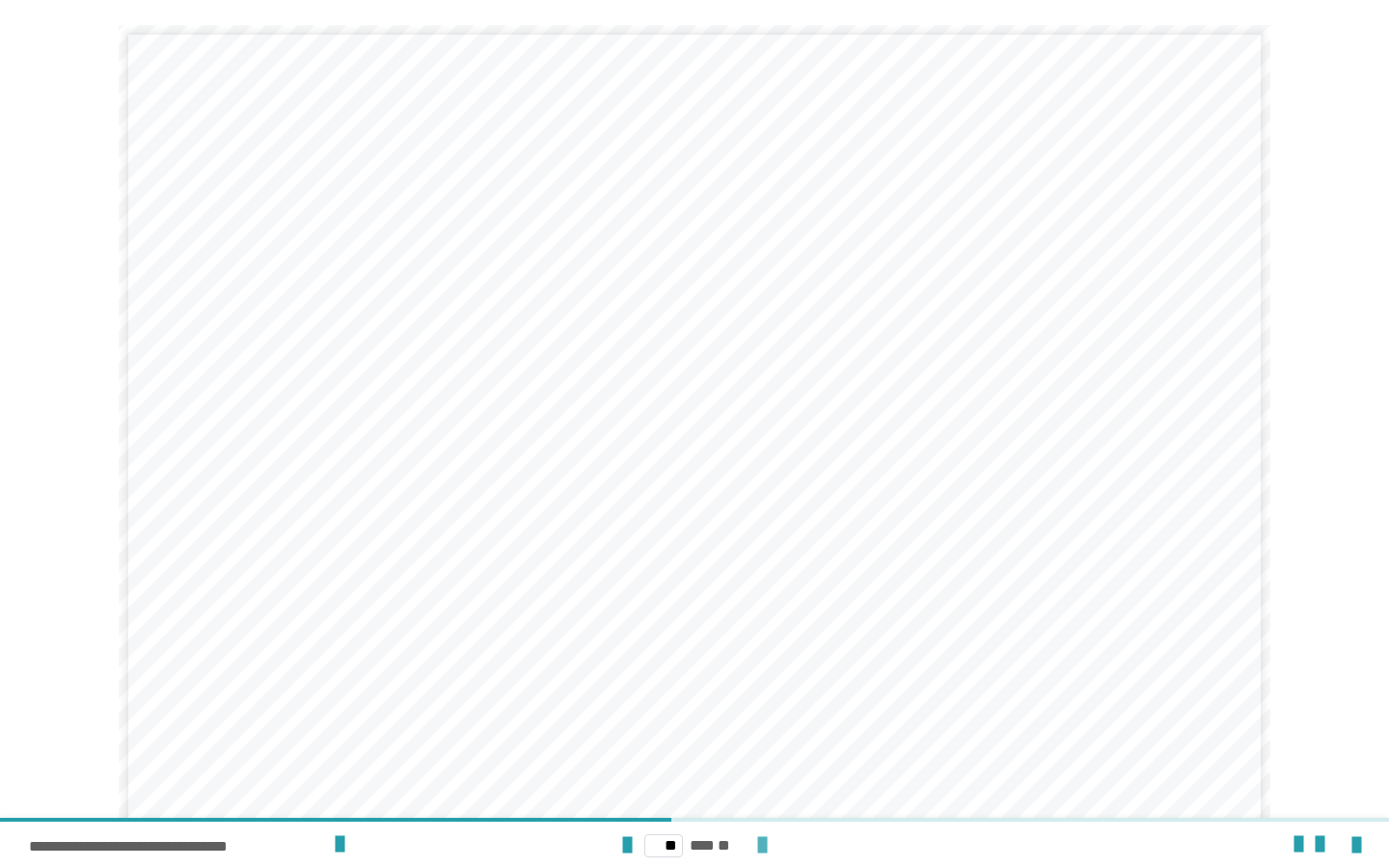 click at bounding box center (762, 846) 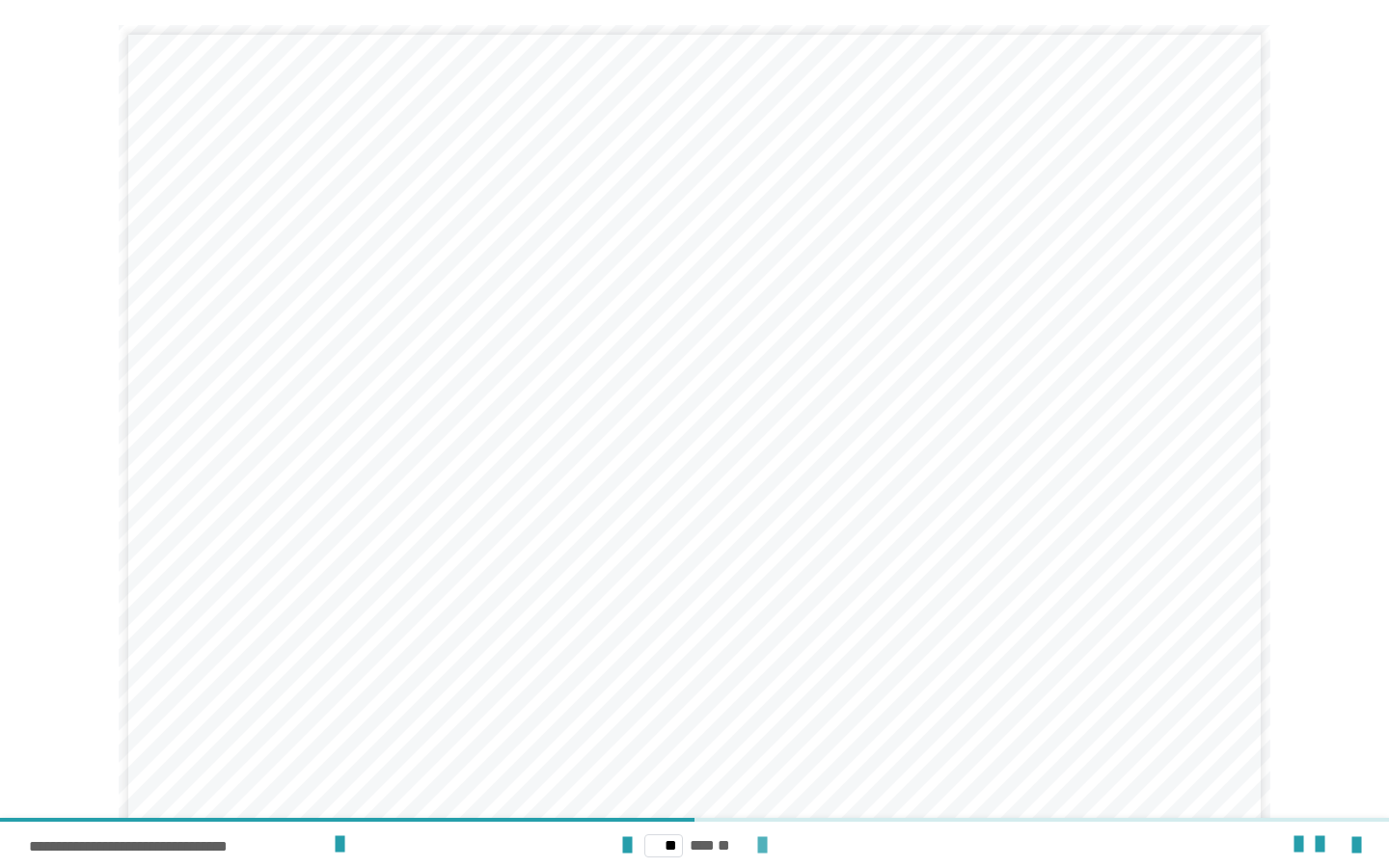click at bounding box center (762, 846) 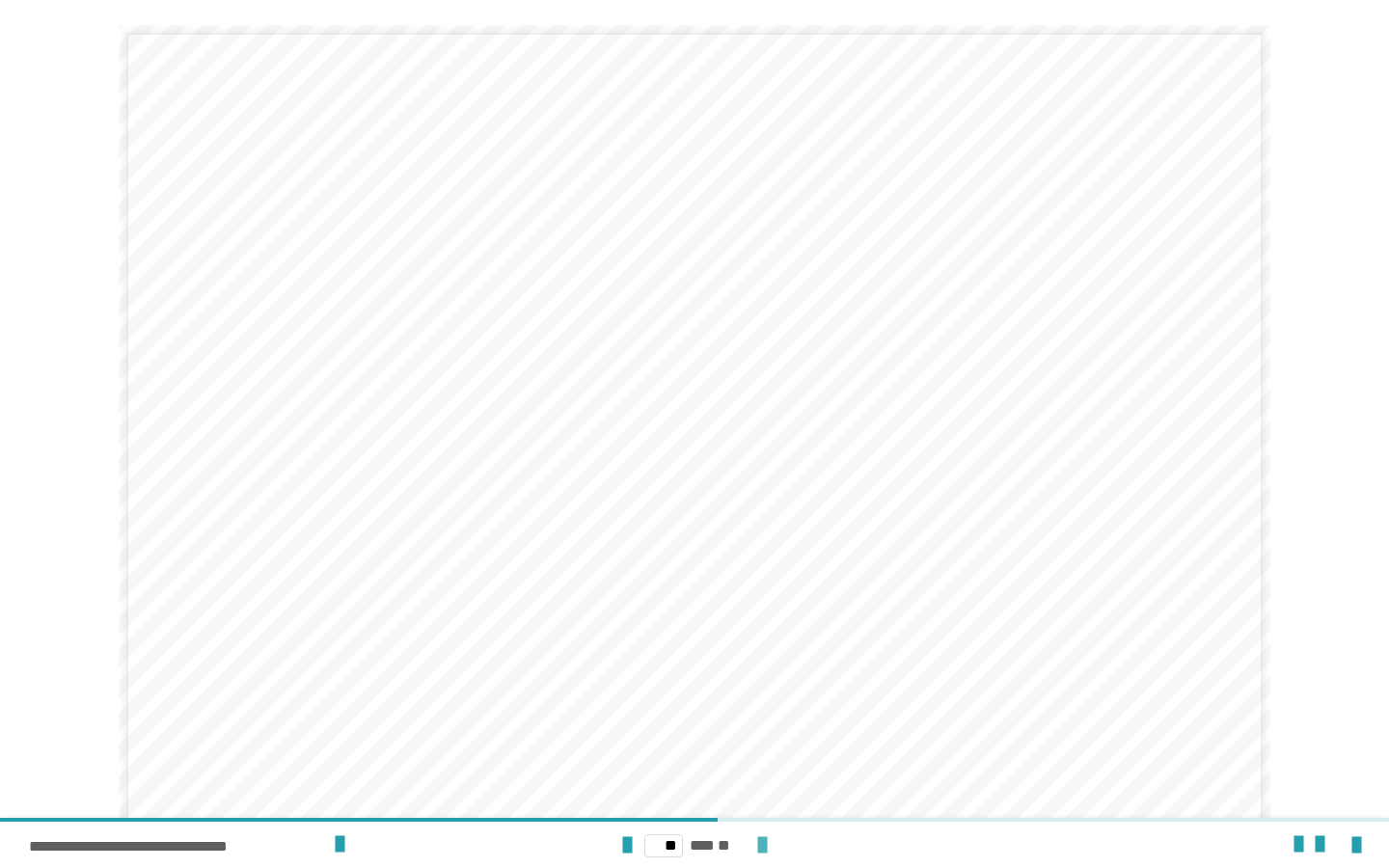 click at bounding box center (762, 846) 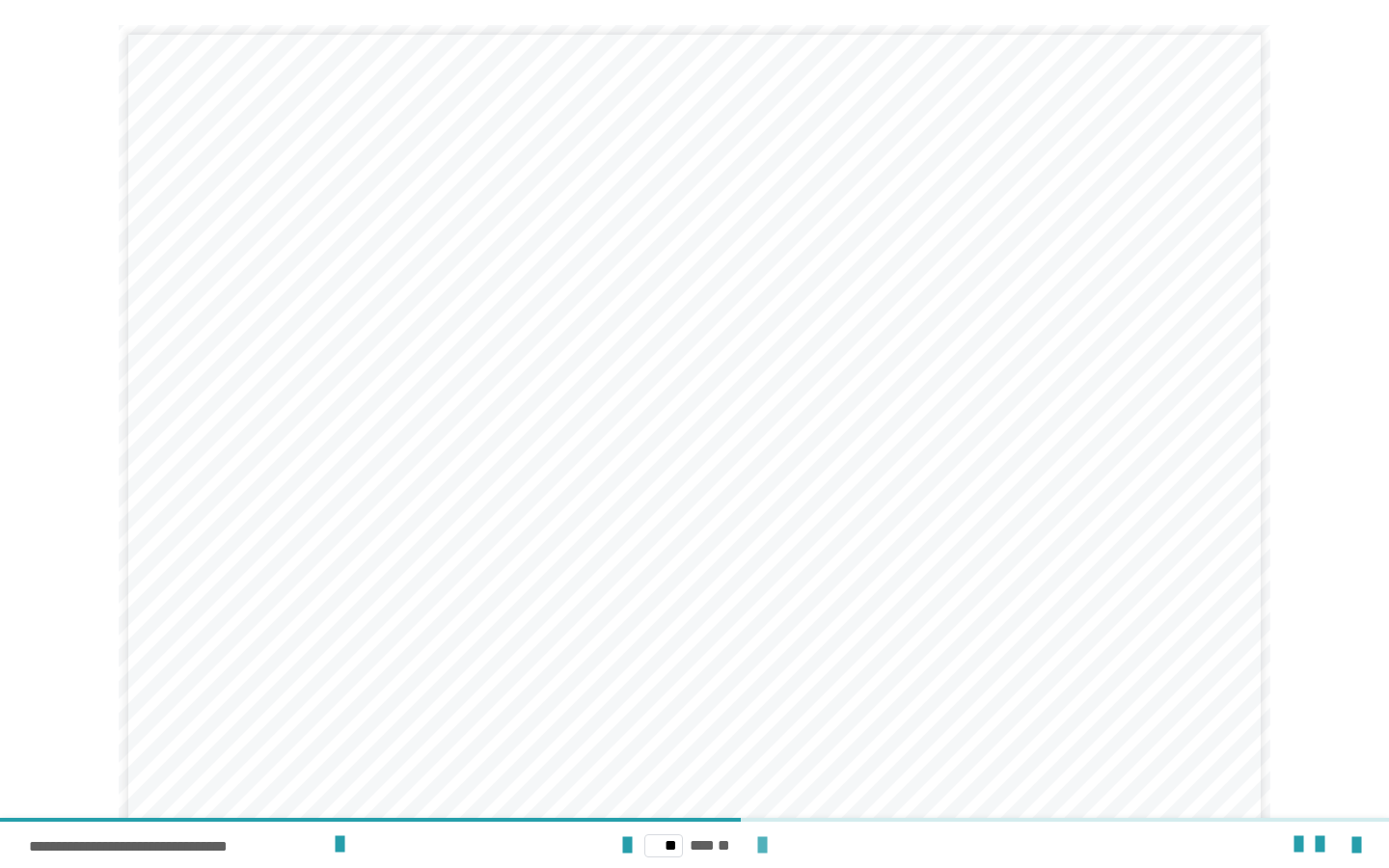 click at bounding box center (762, 846) 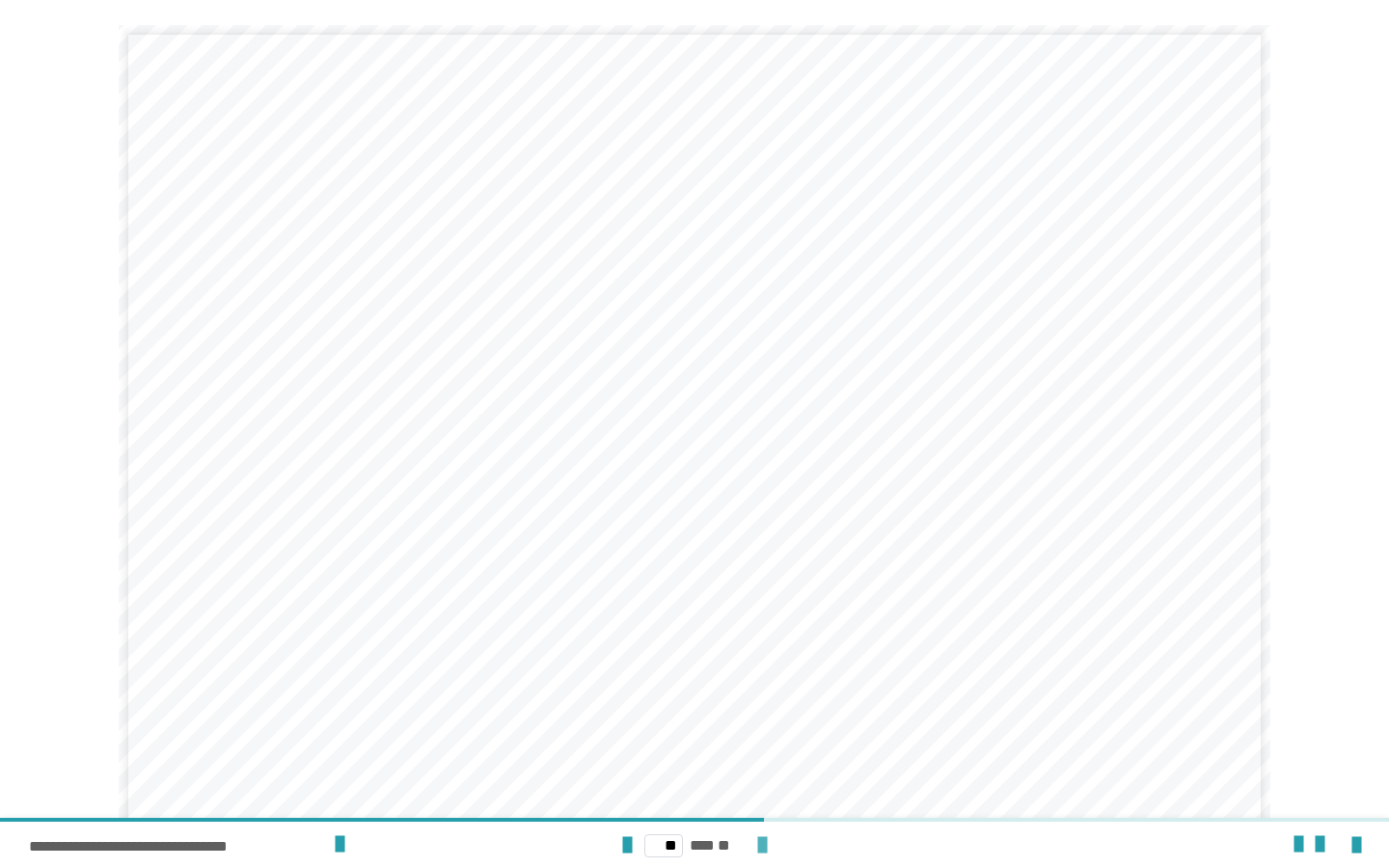 click at bounding box center (762, 846) 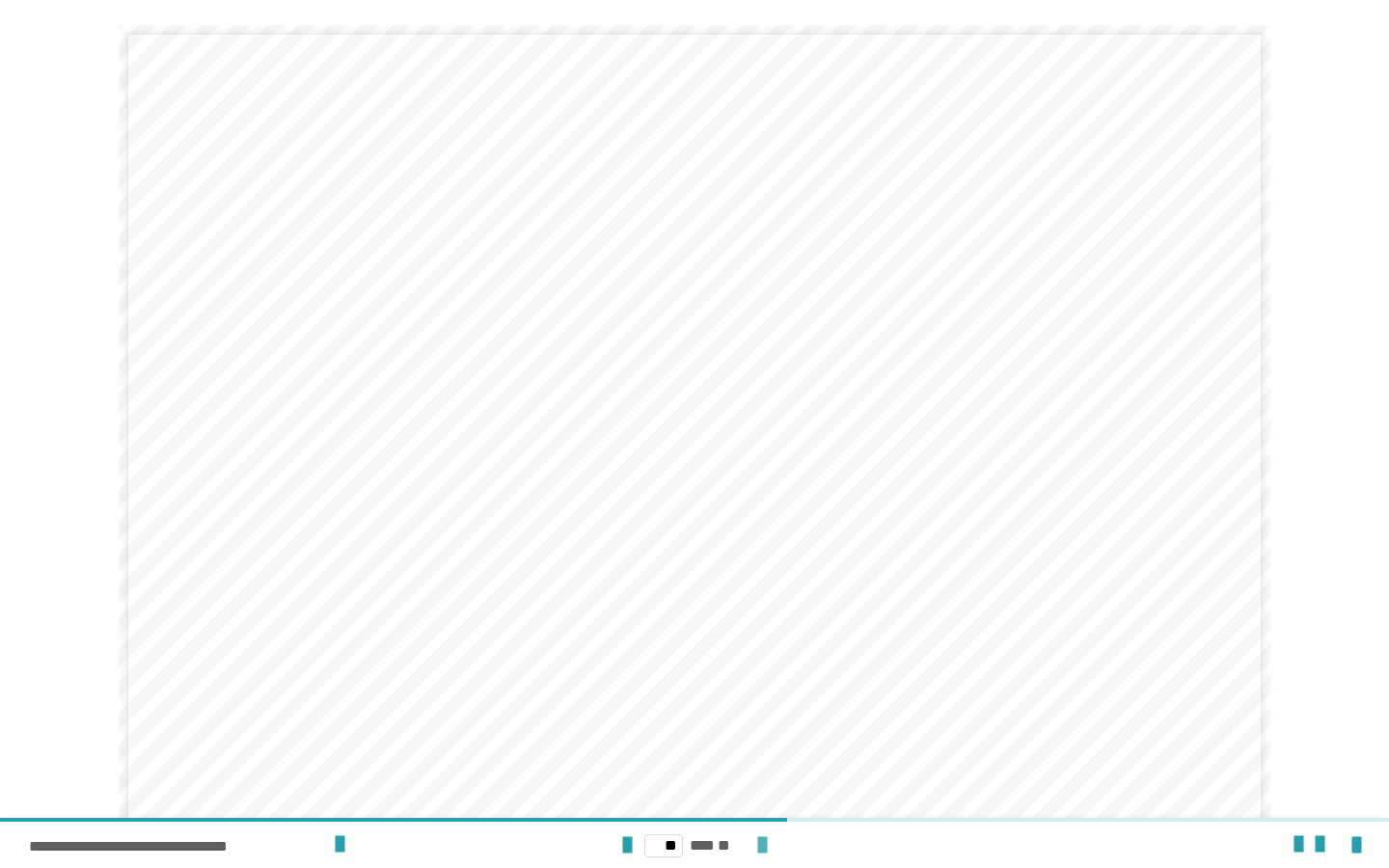 click at bounding box center (762, 846) 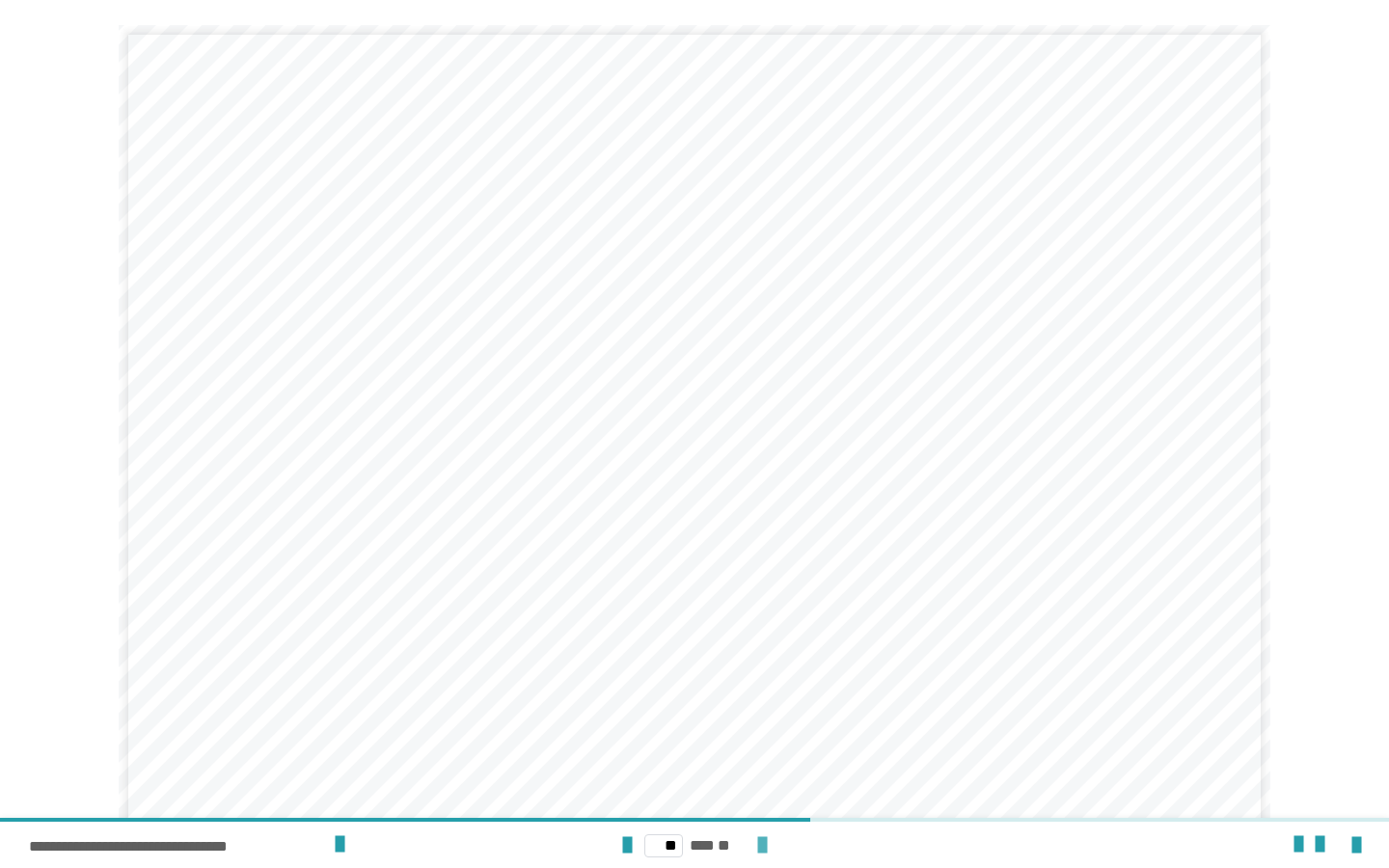 click at bounding box center [762, 845] 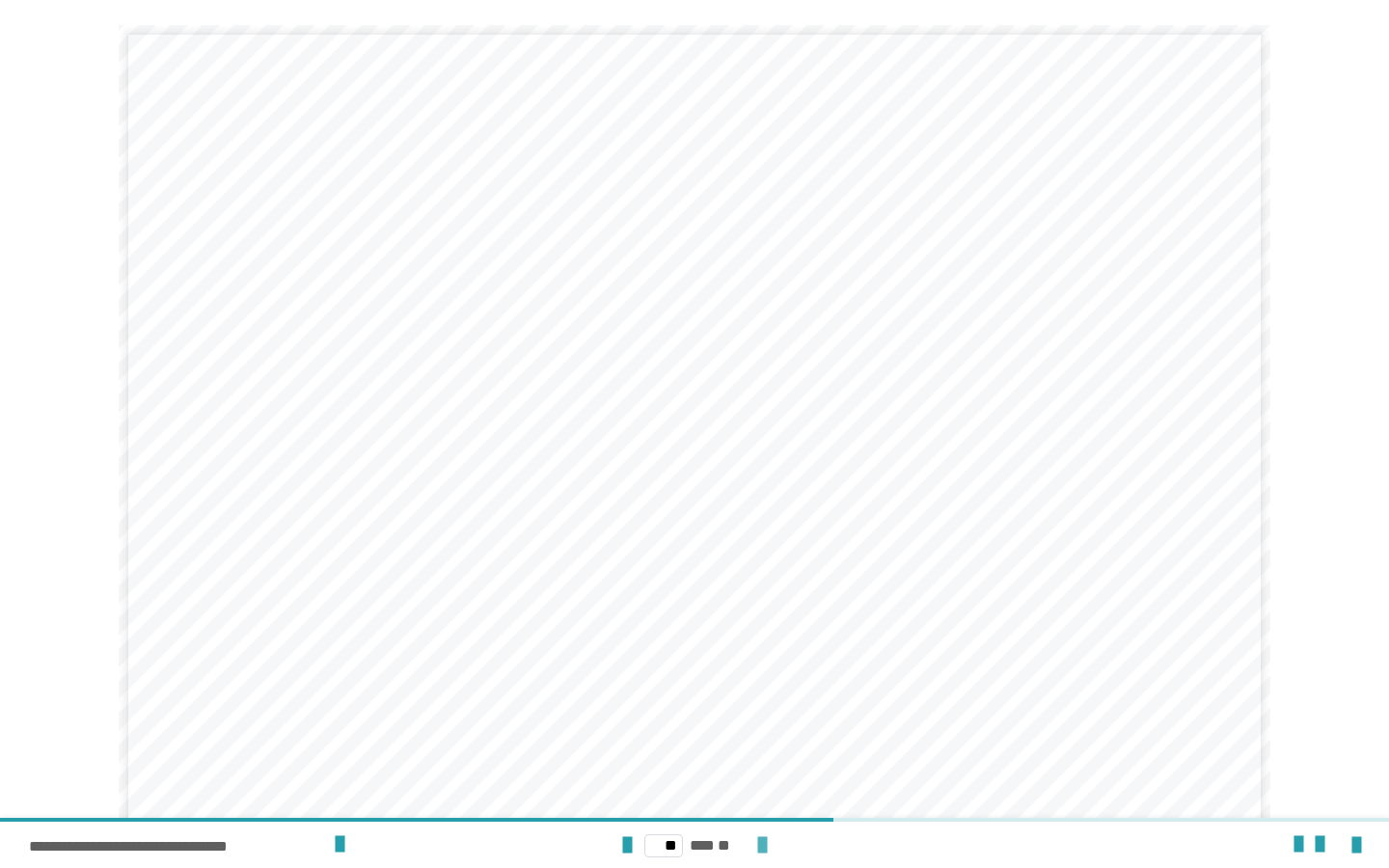 click at bounding box center (762, 845) 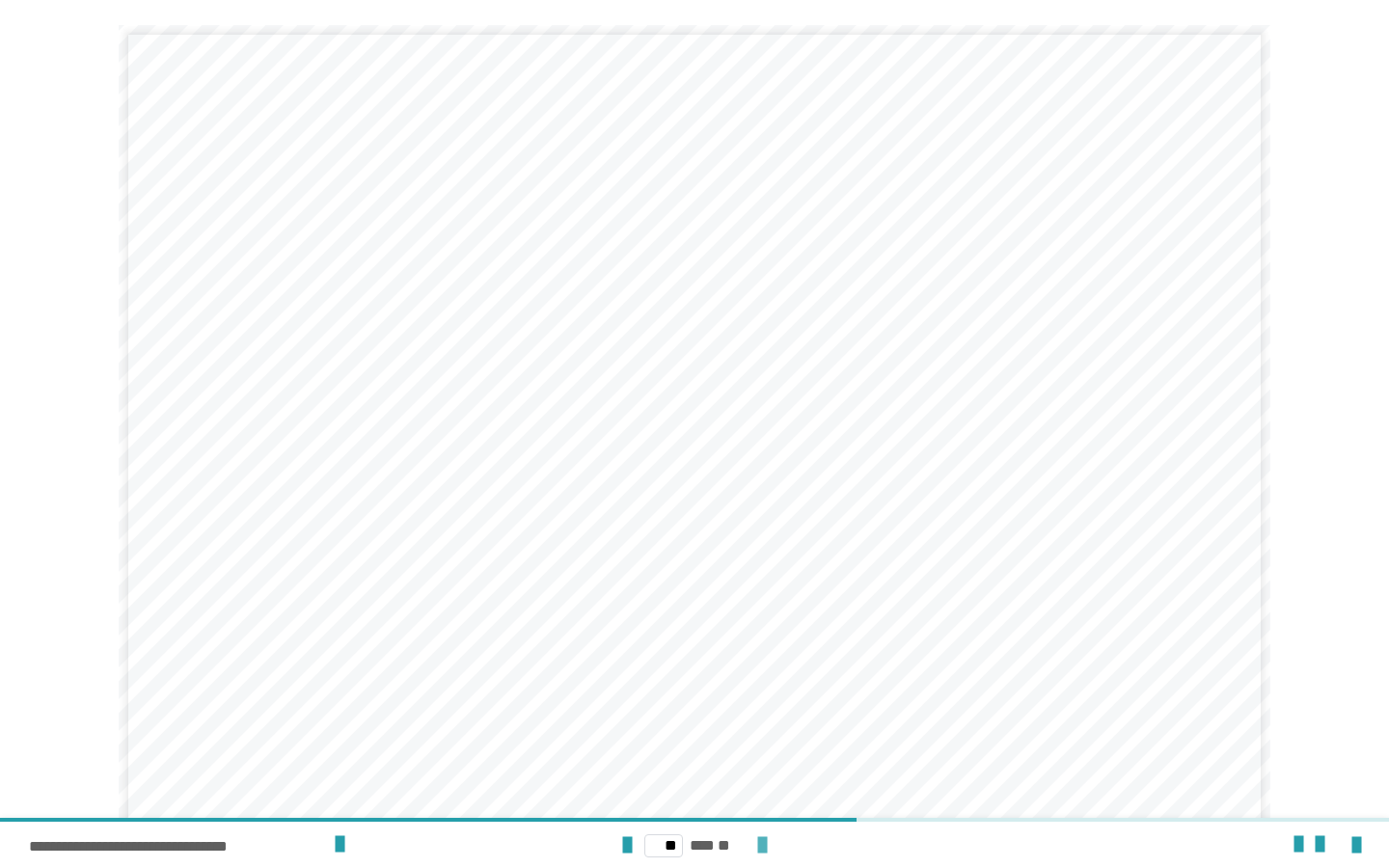 click at bounding box center [762, 845] 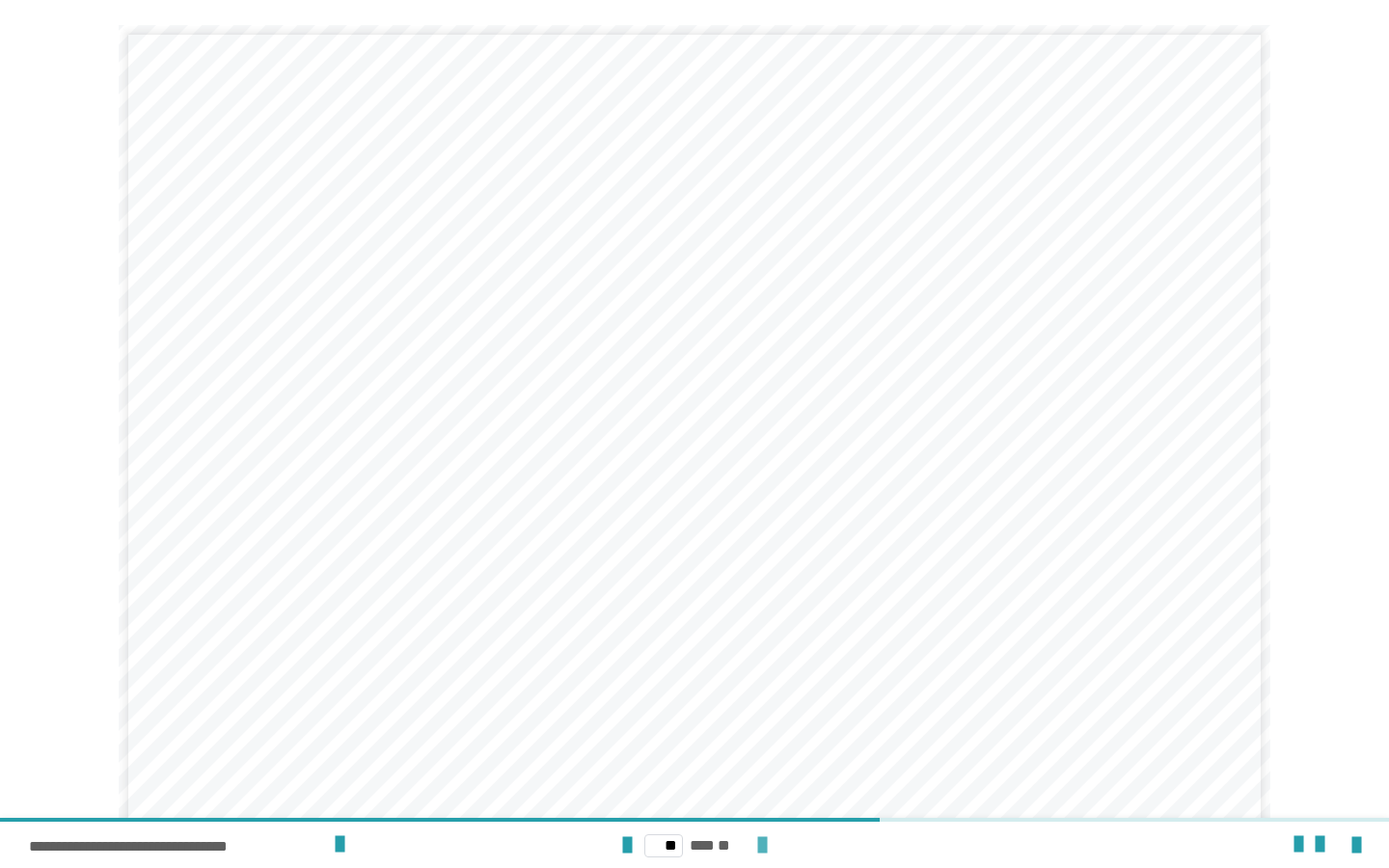 click at bounding box center (762, 845) 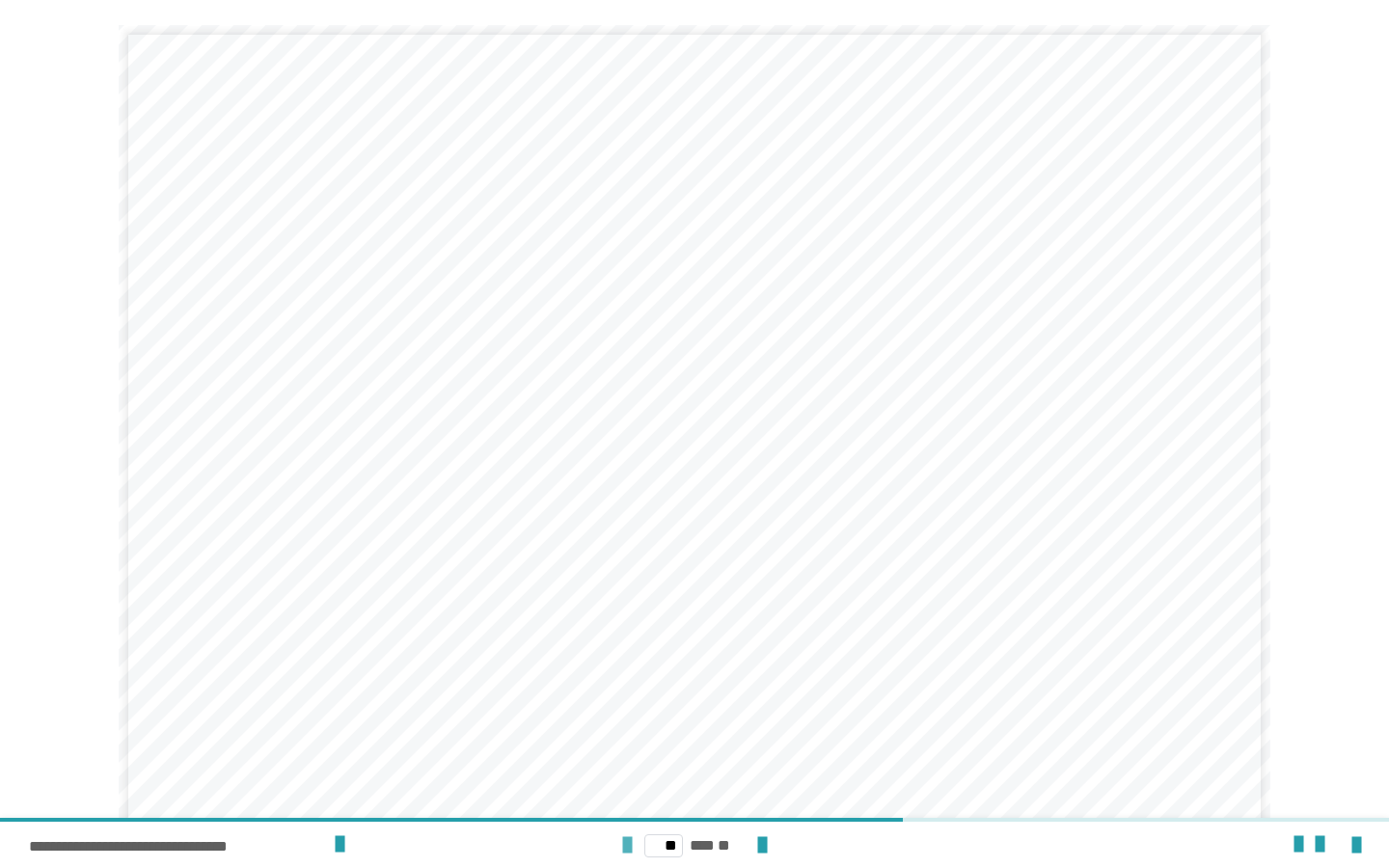 click at bounding box center (627, 846) 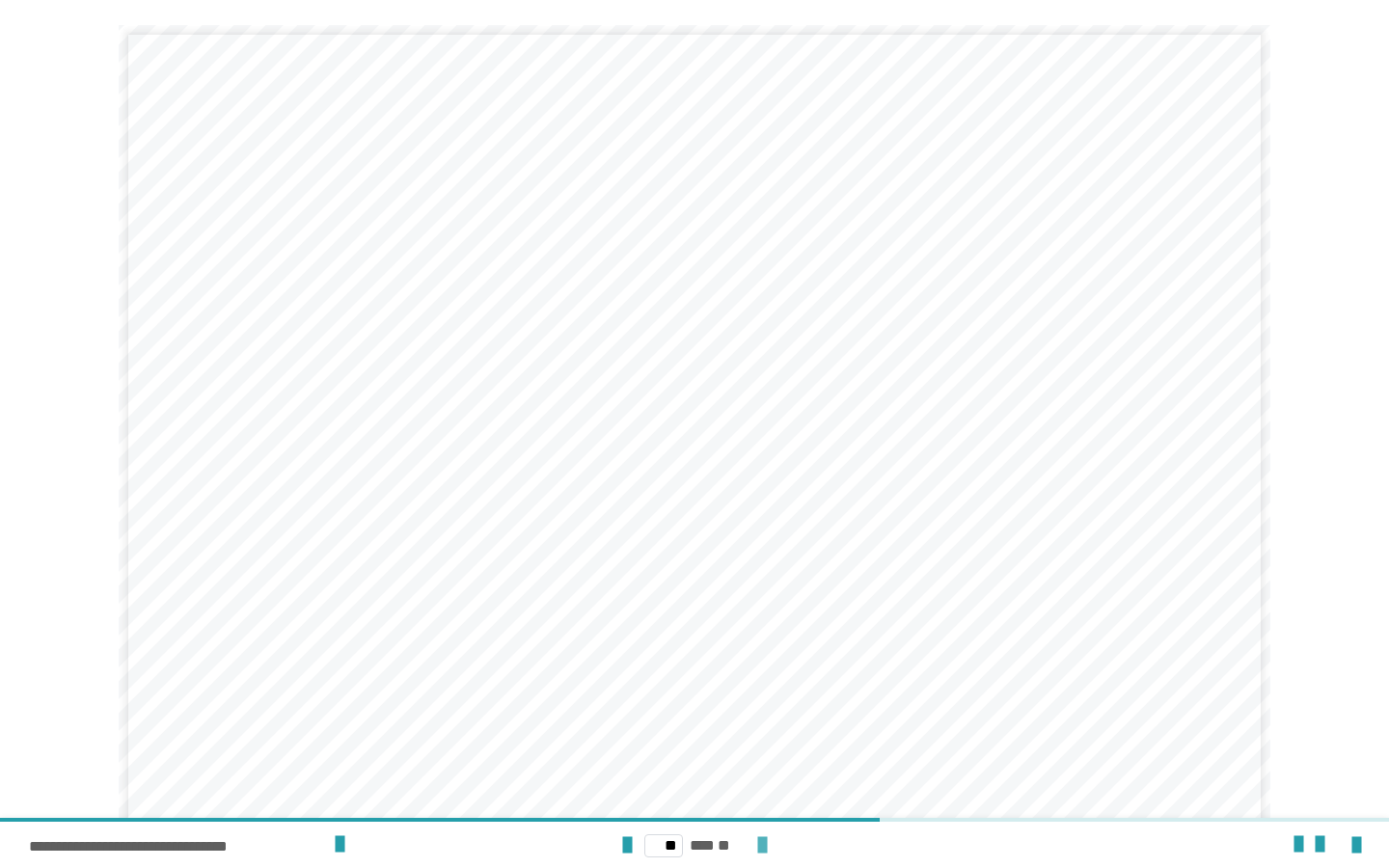 click at bounding box center [762, 846] 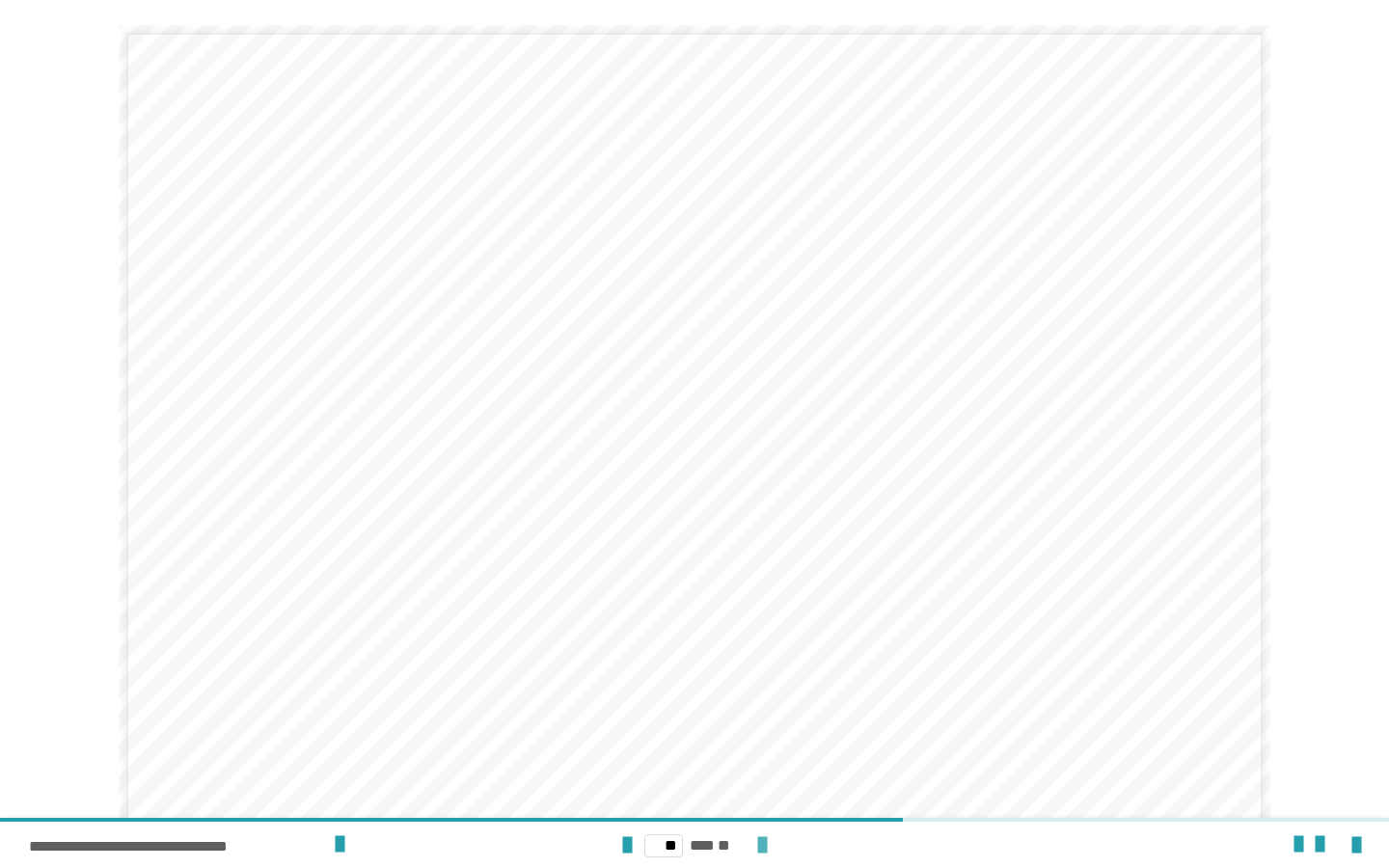 click at bounding box center (762, 846) 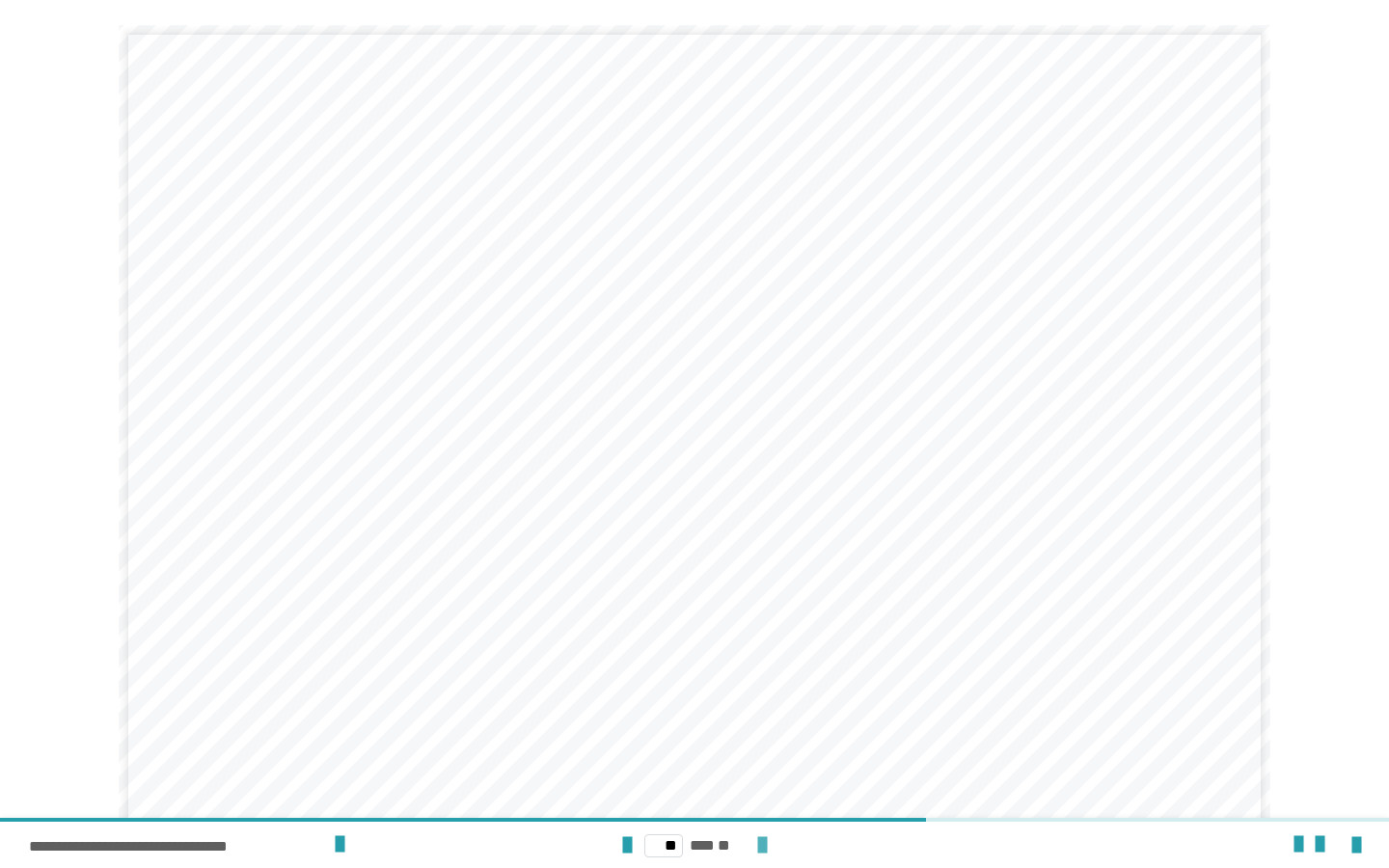 click at bounding box center (762, 846) 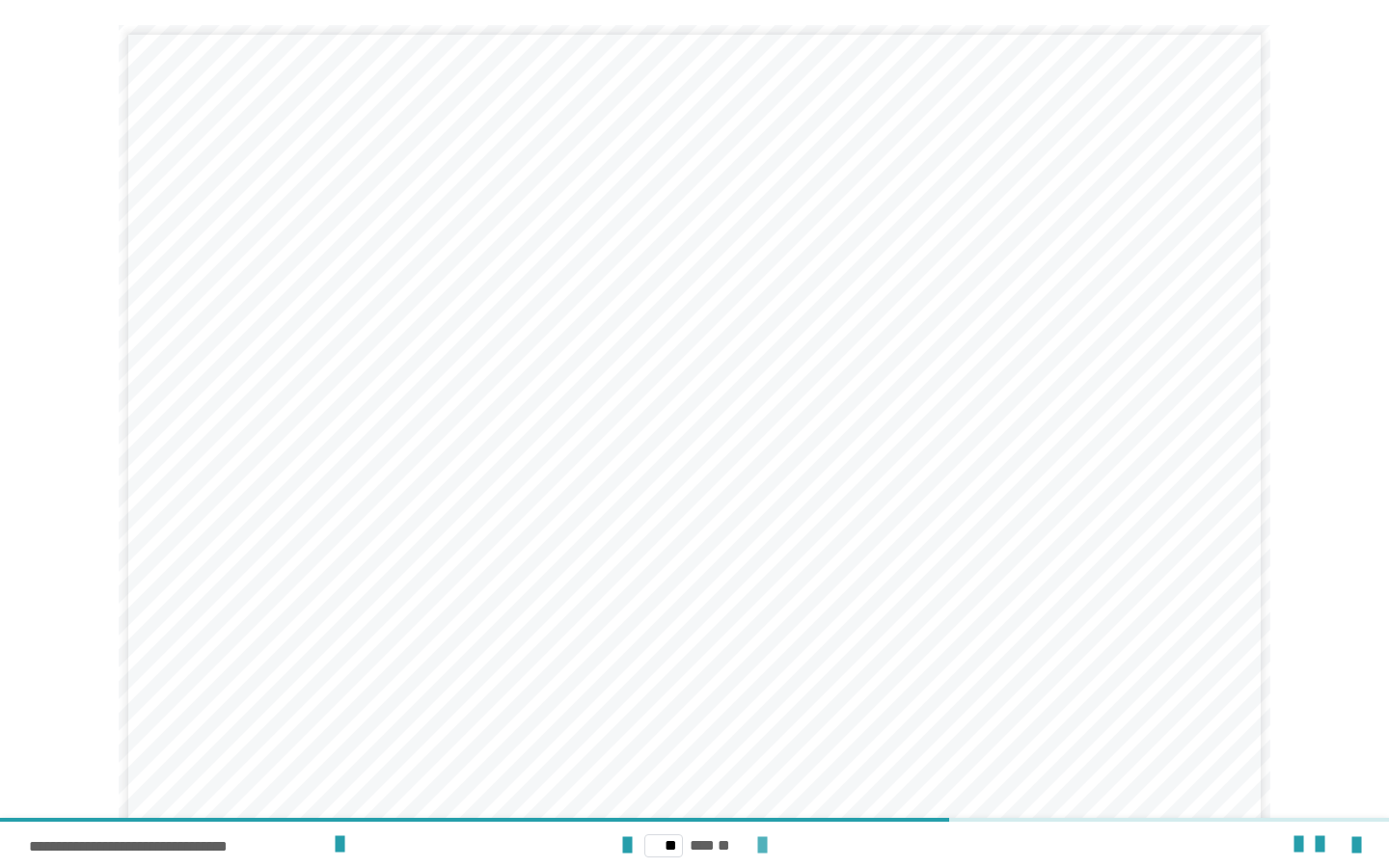 click at bounding box center [762, 845] 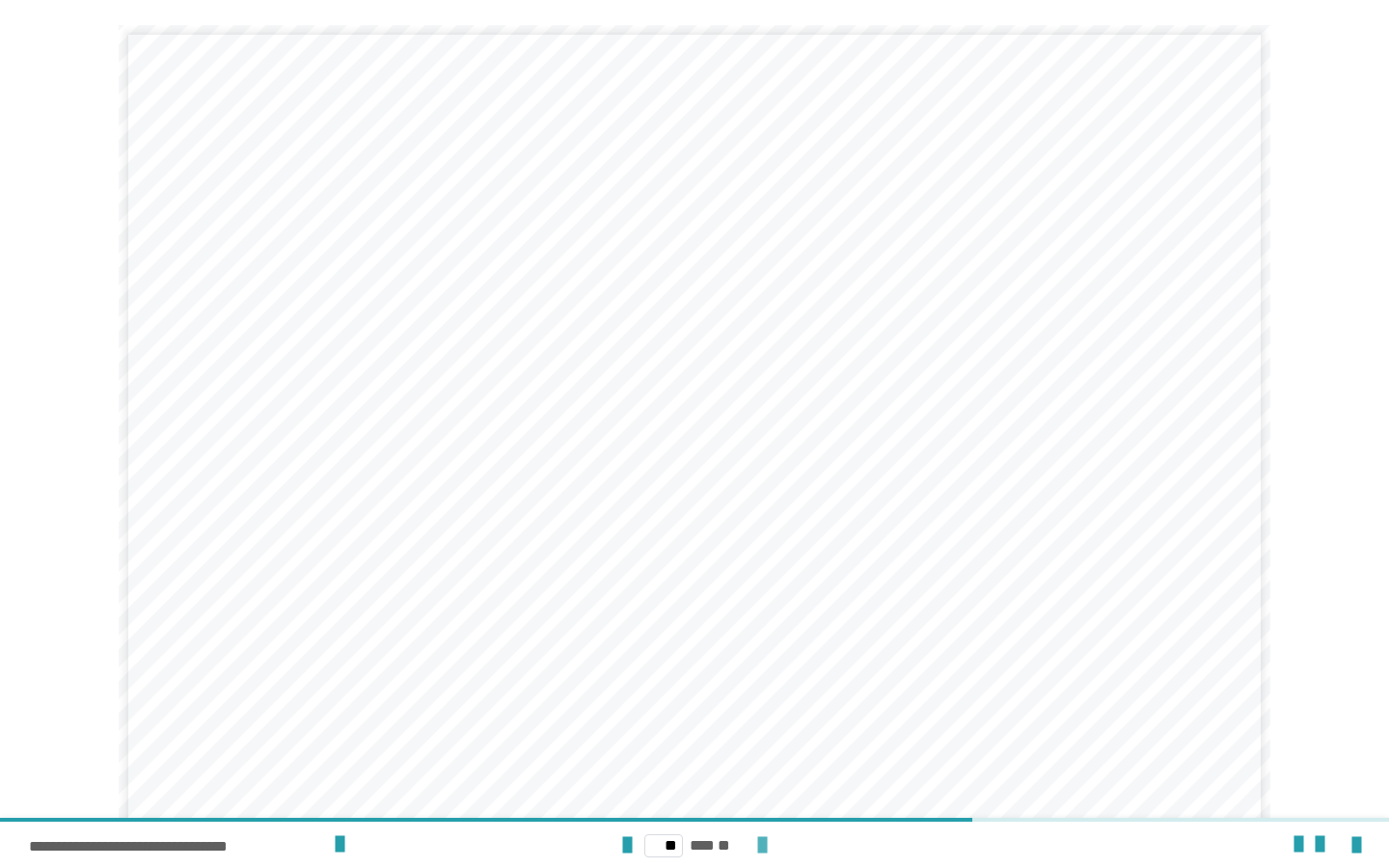 click at bounding box center (762, 845) 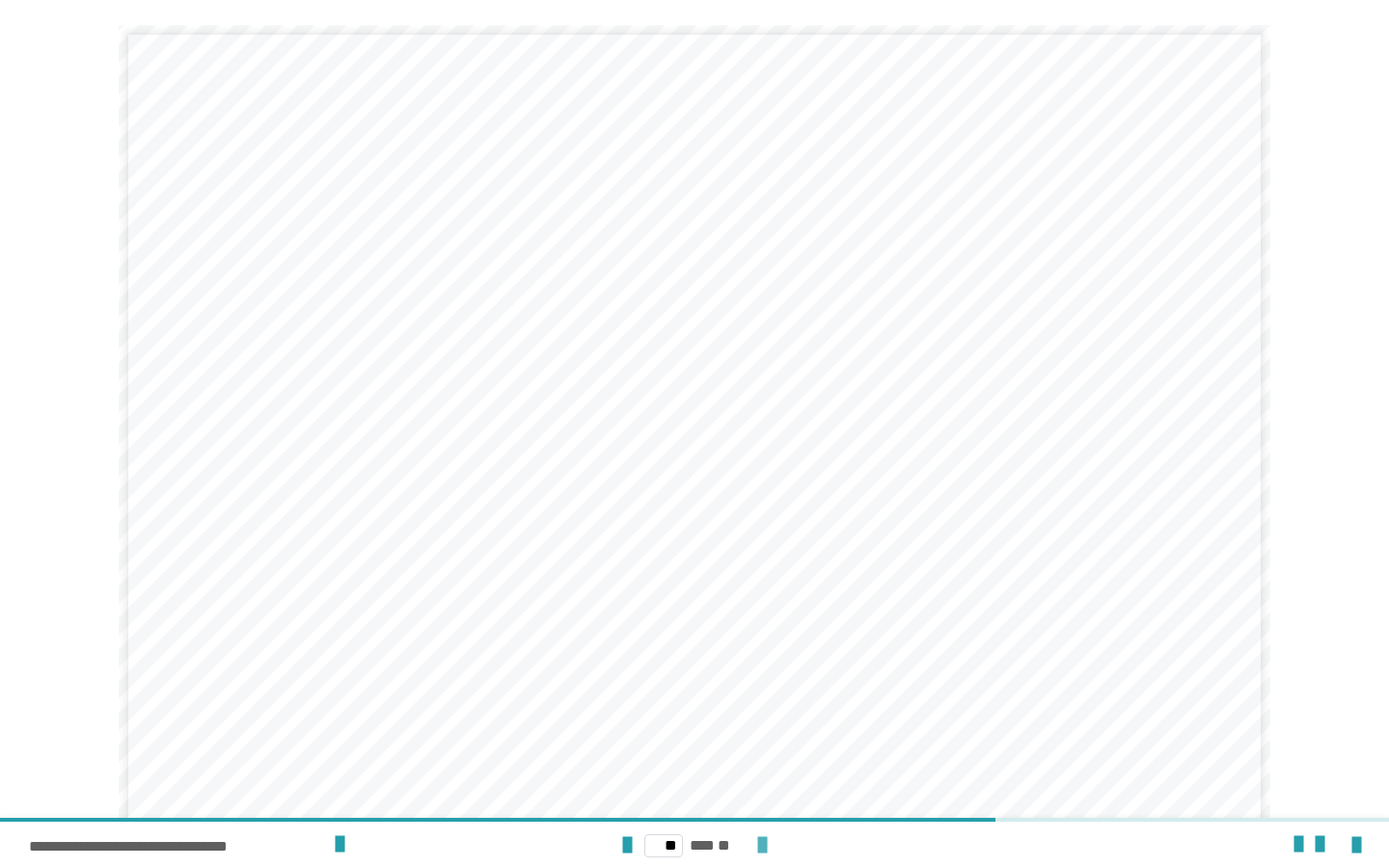 click at bounding box center [762, 846] 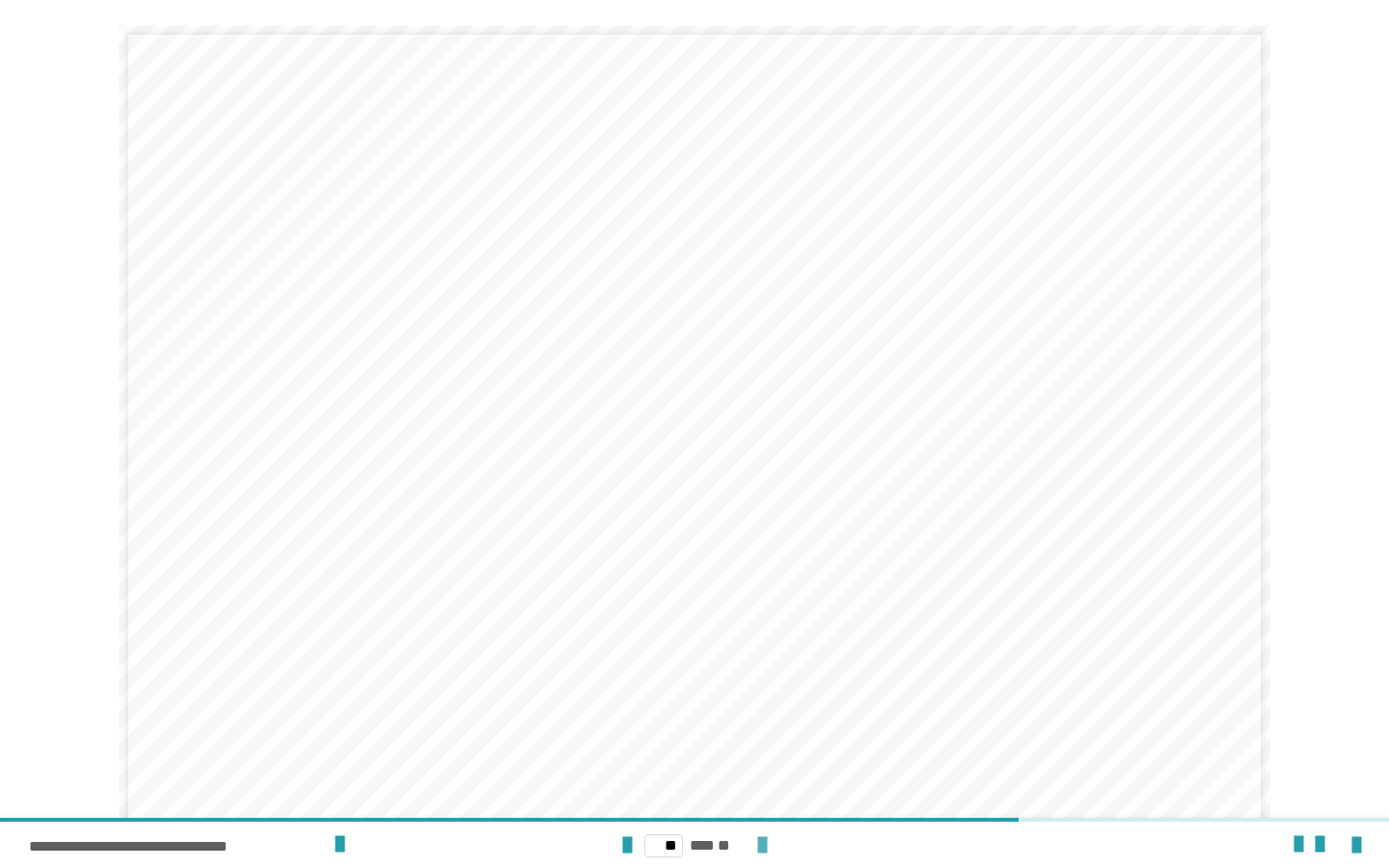click at bounding box center (762, 846) 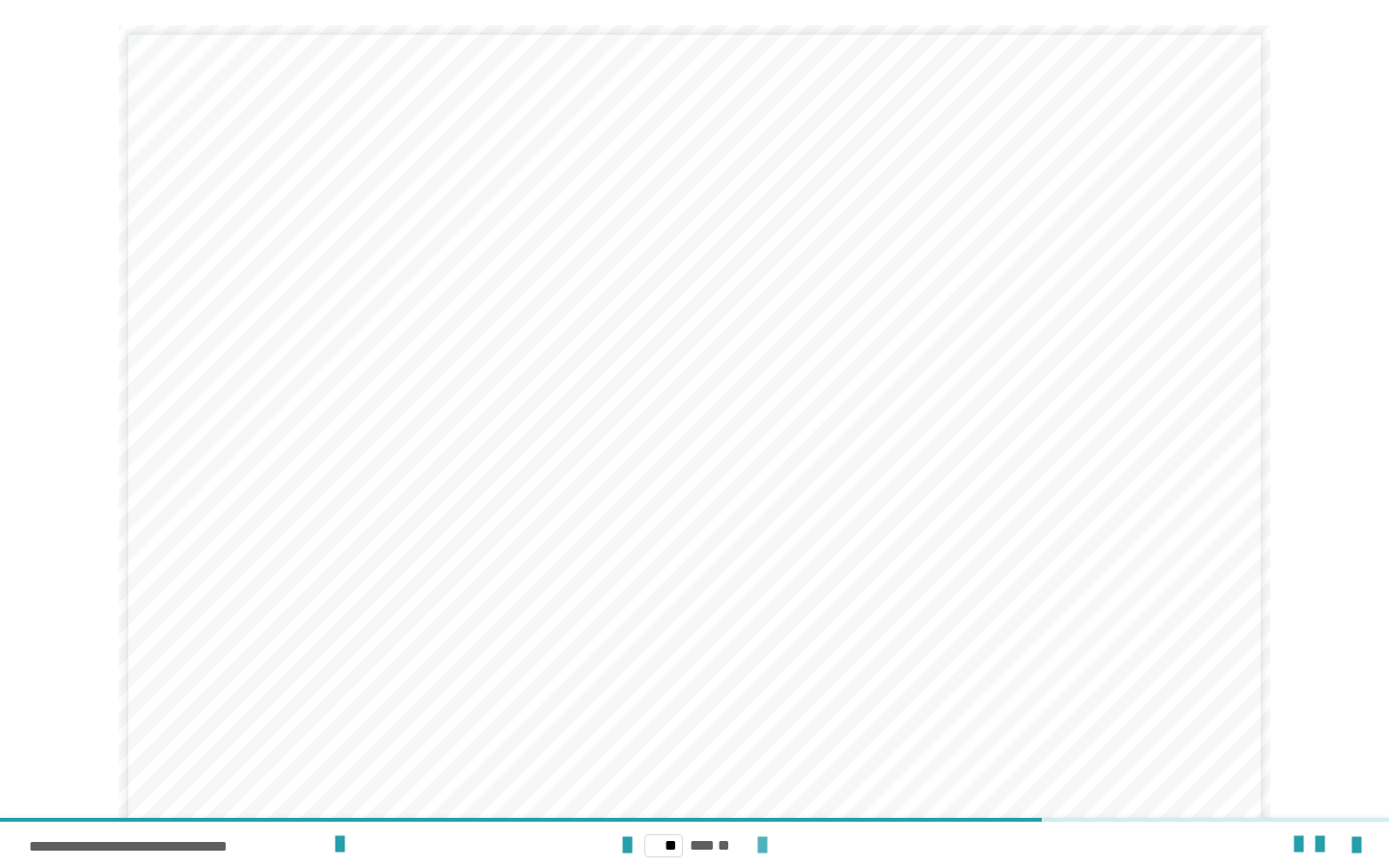 click at bounding box center (762, 846) 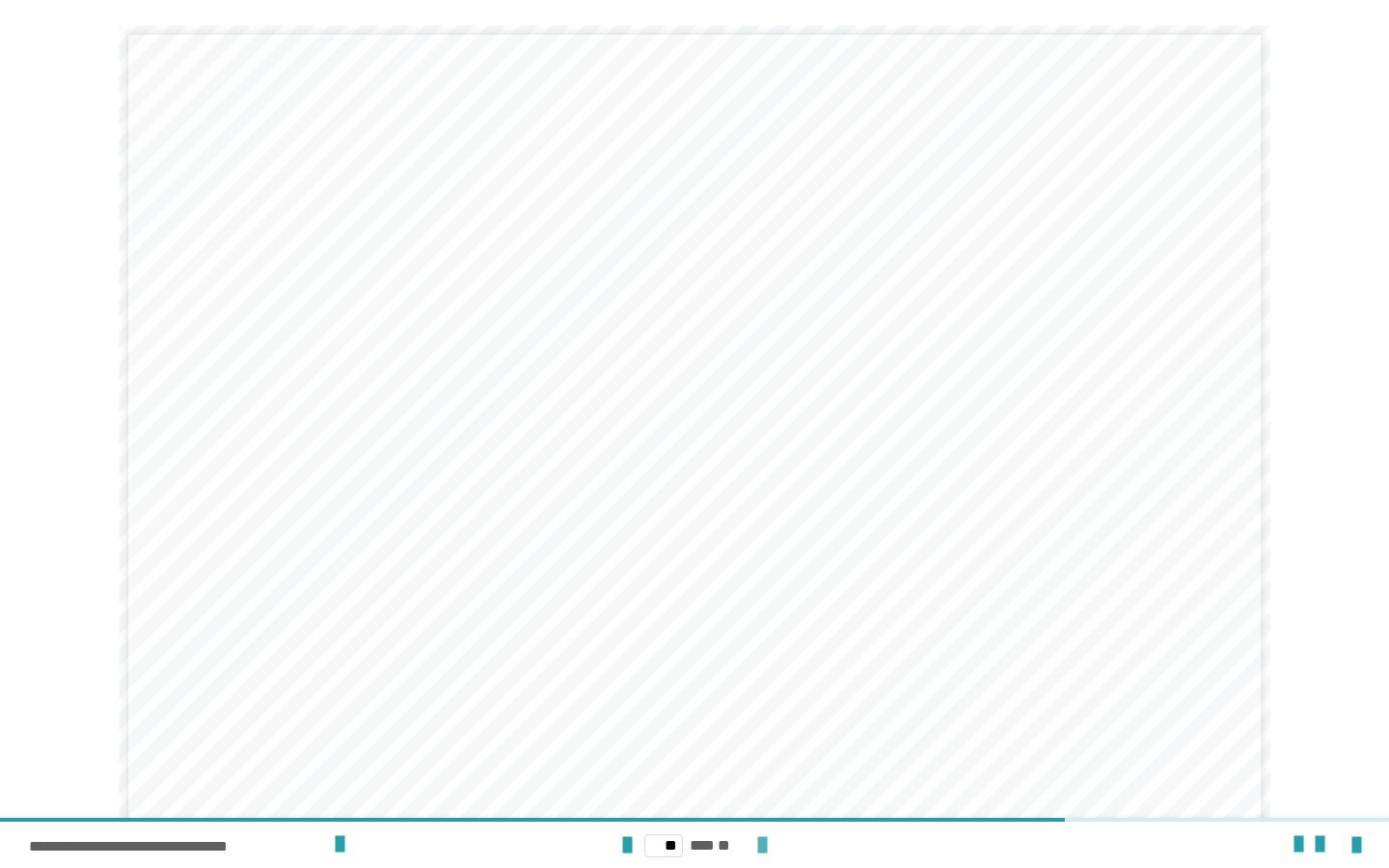 click at bounding box center (762, 846) 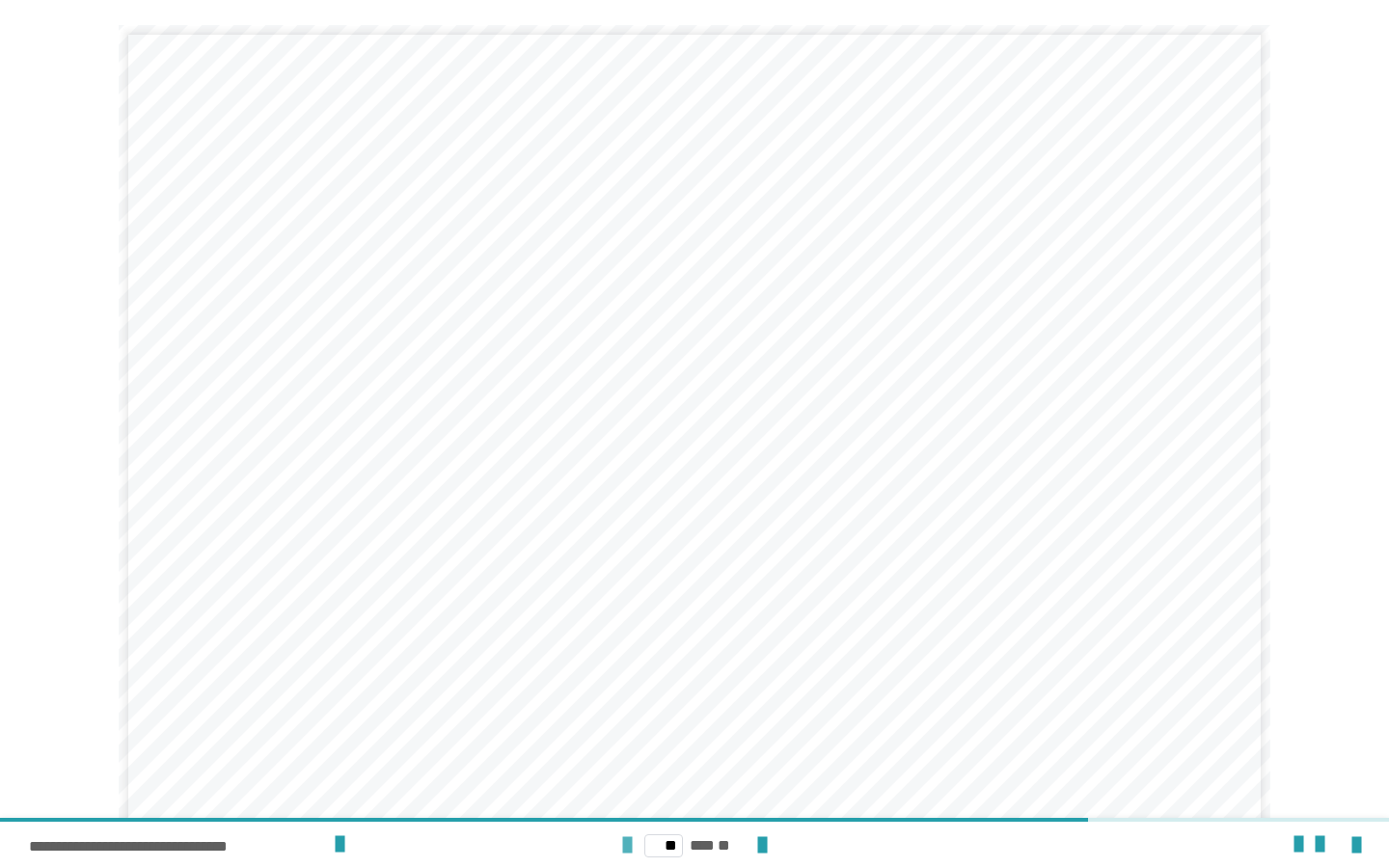 click at bounding box center [627, 846] 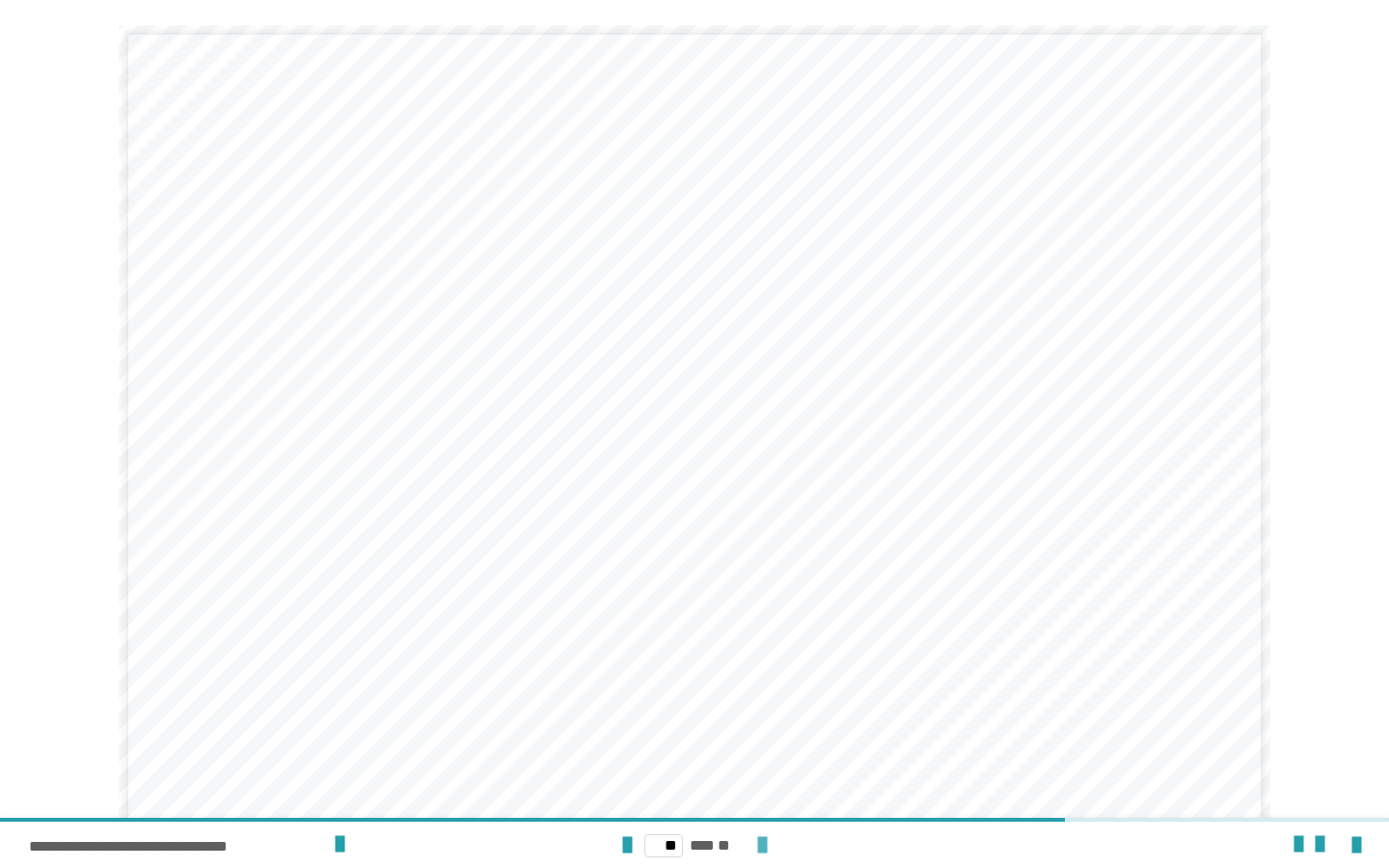 click at bounding box center (762, 846) 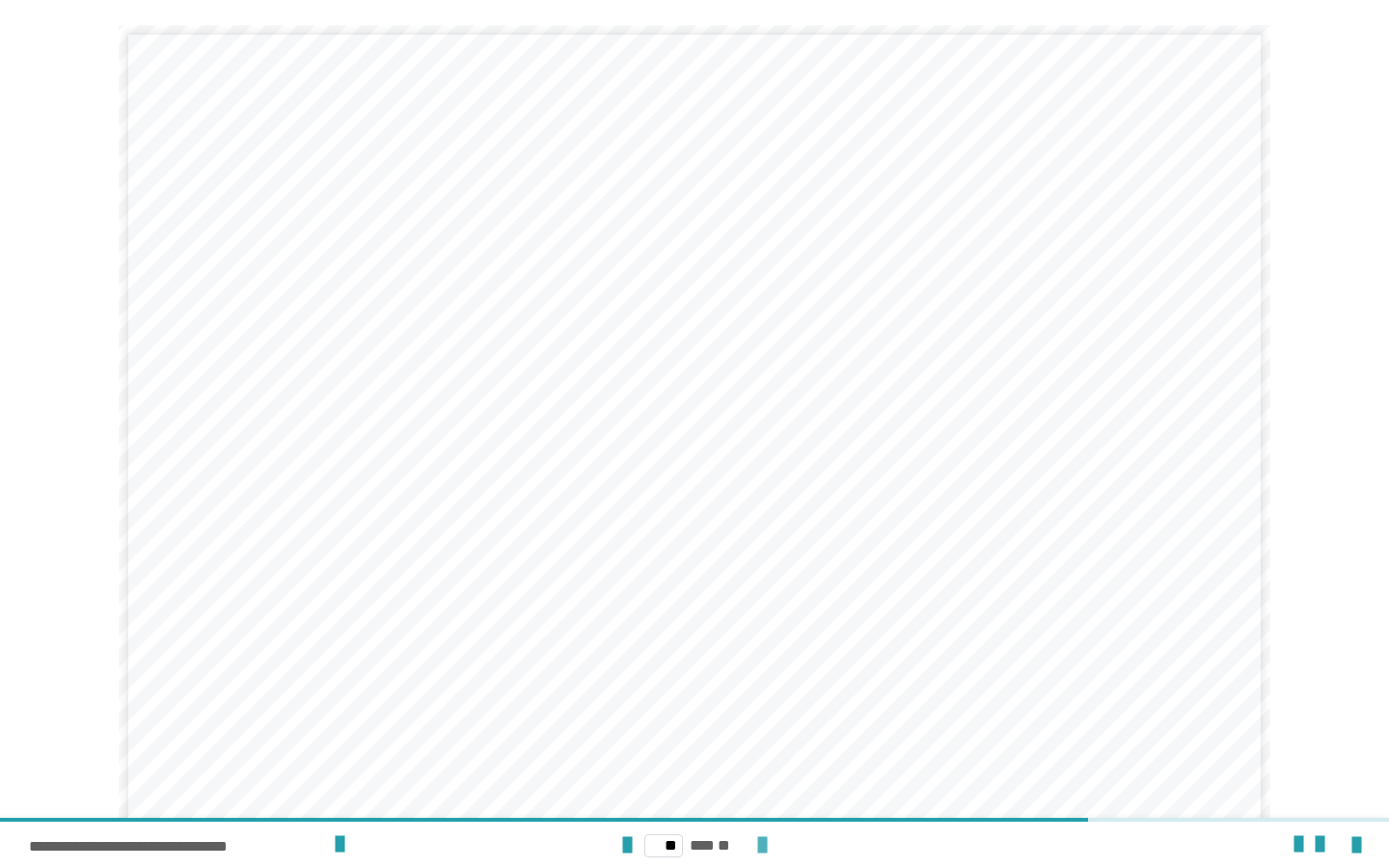 click at bounding box center [762, 846] 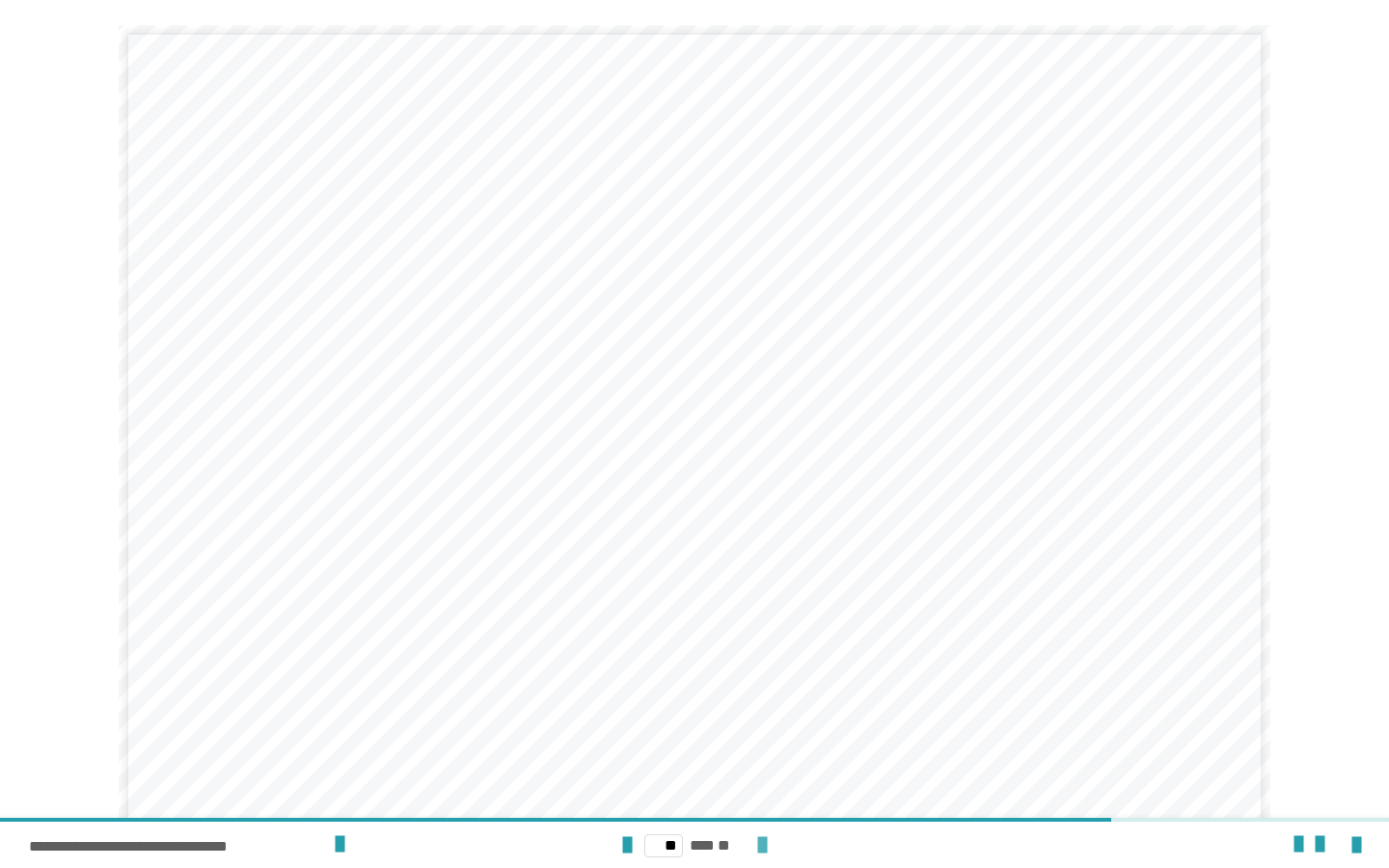 click at bounding box center [762, 846] 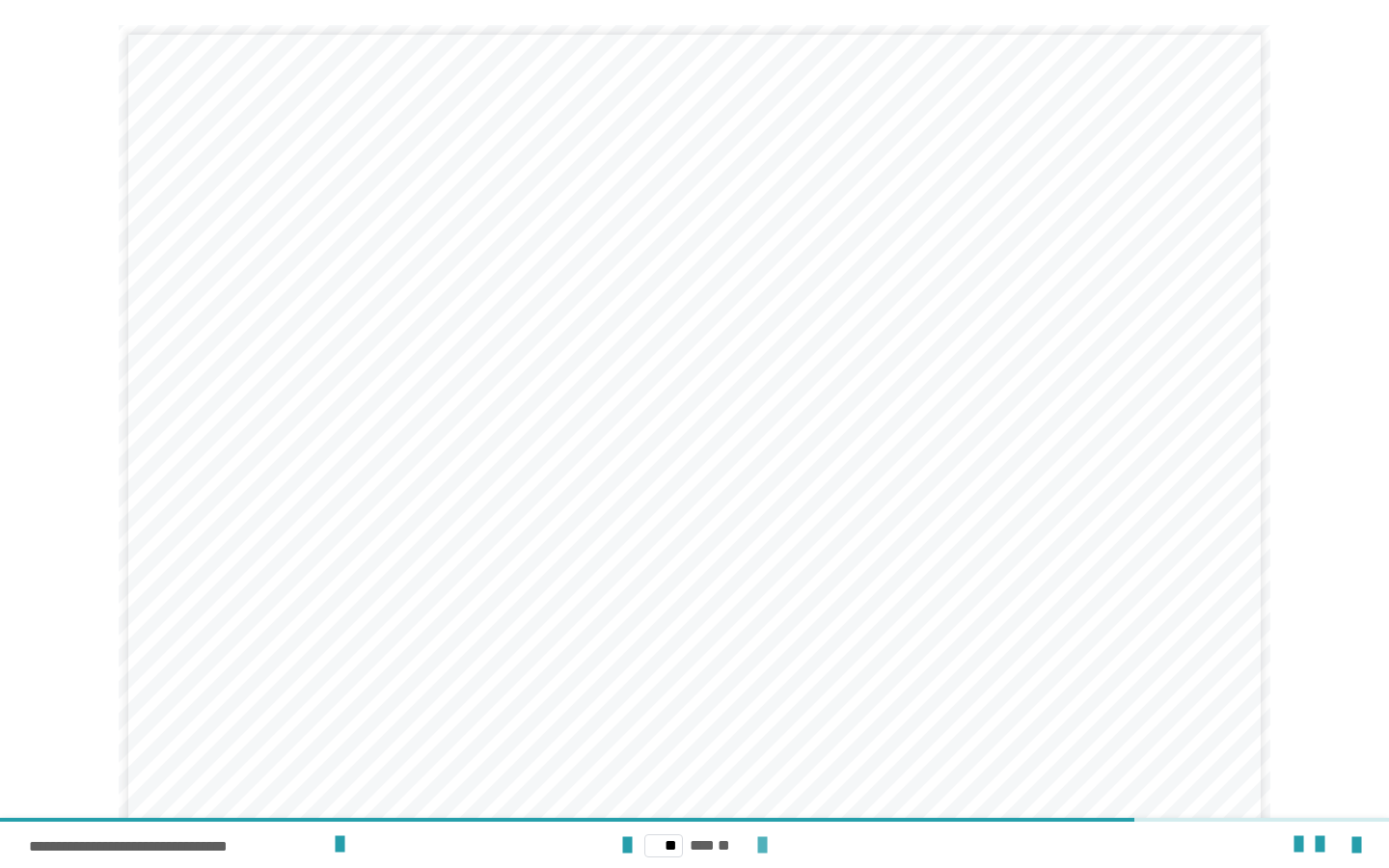 click at bounding box center [762, 846] 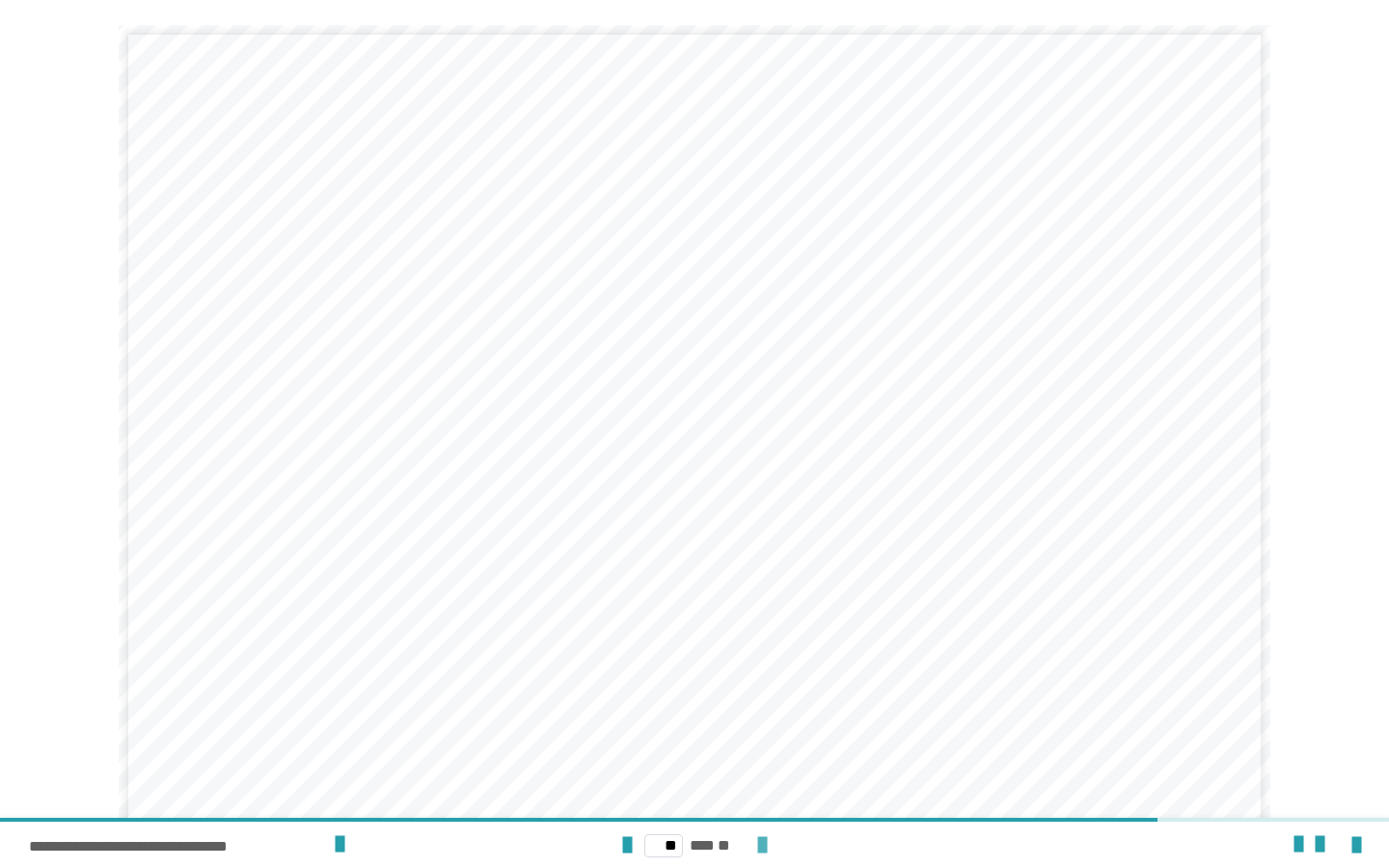 click at bounding box center [762, 846] 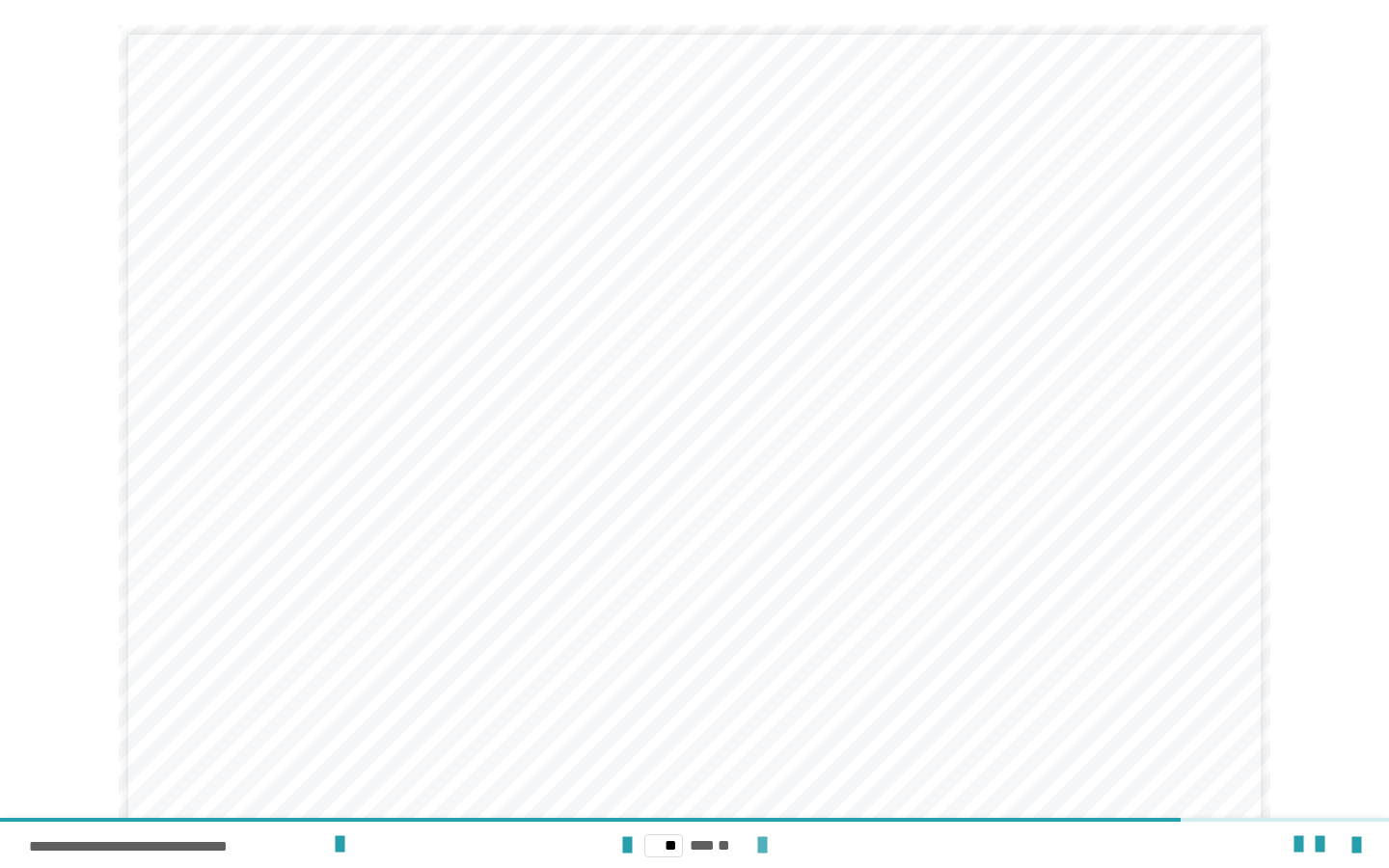 click at bounding box center (762, 846) 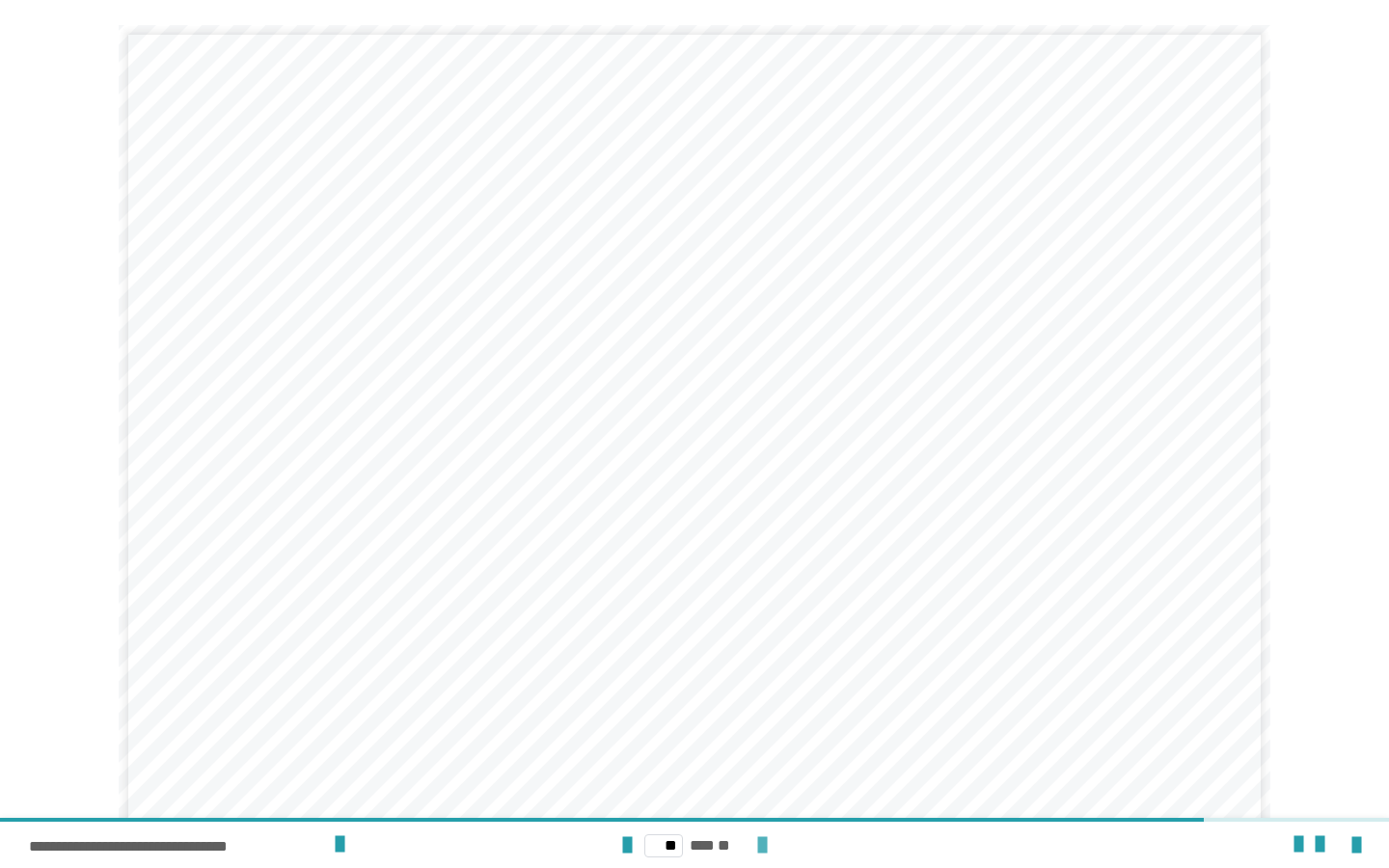 click at bounding box center (762, 846) 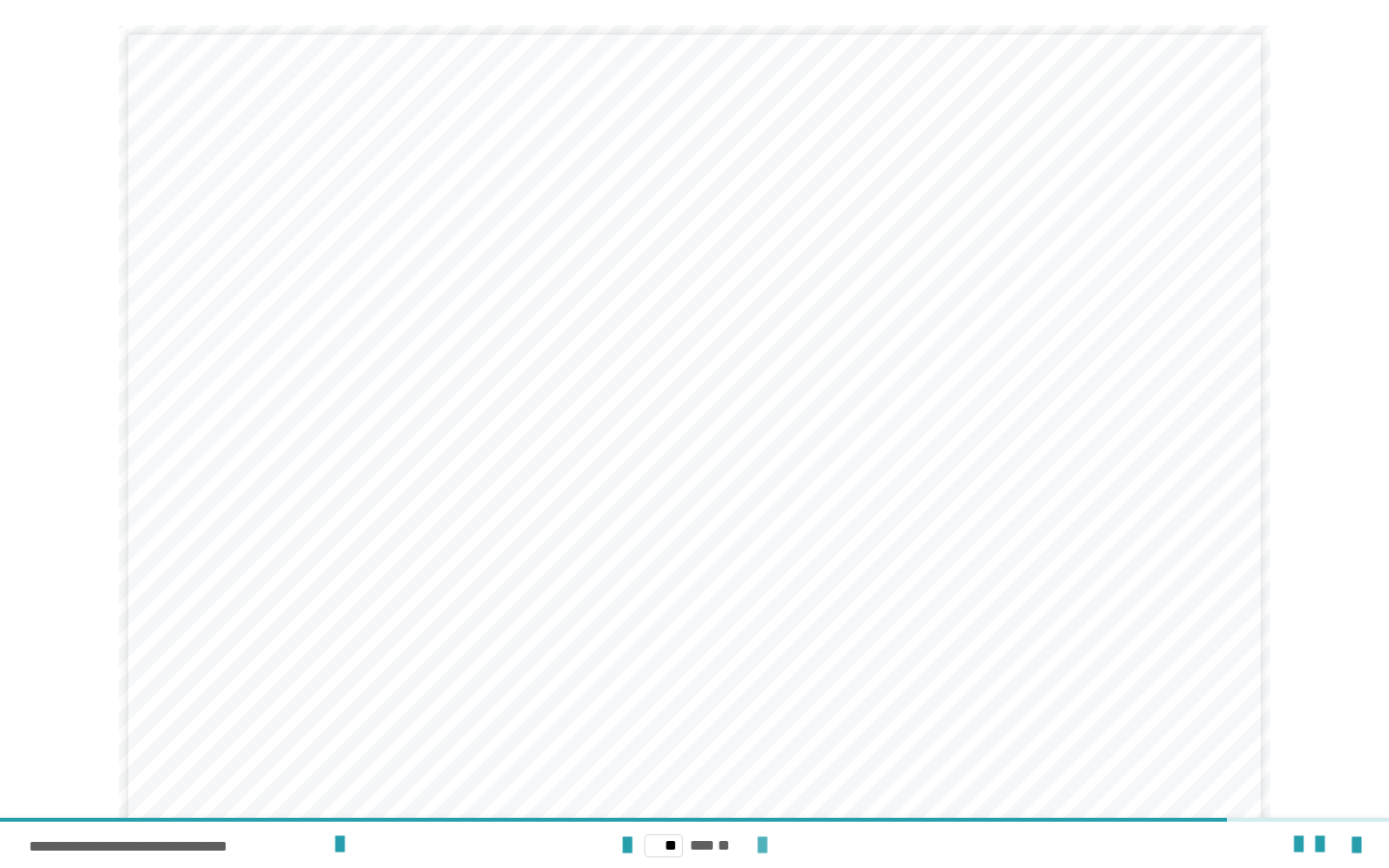 click at bounding box center (762, 846) 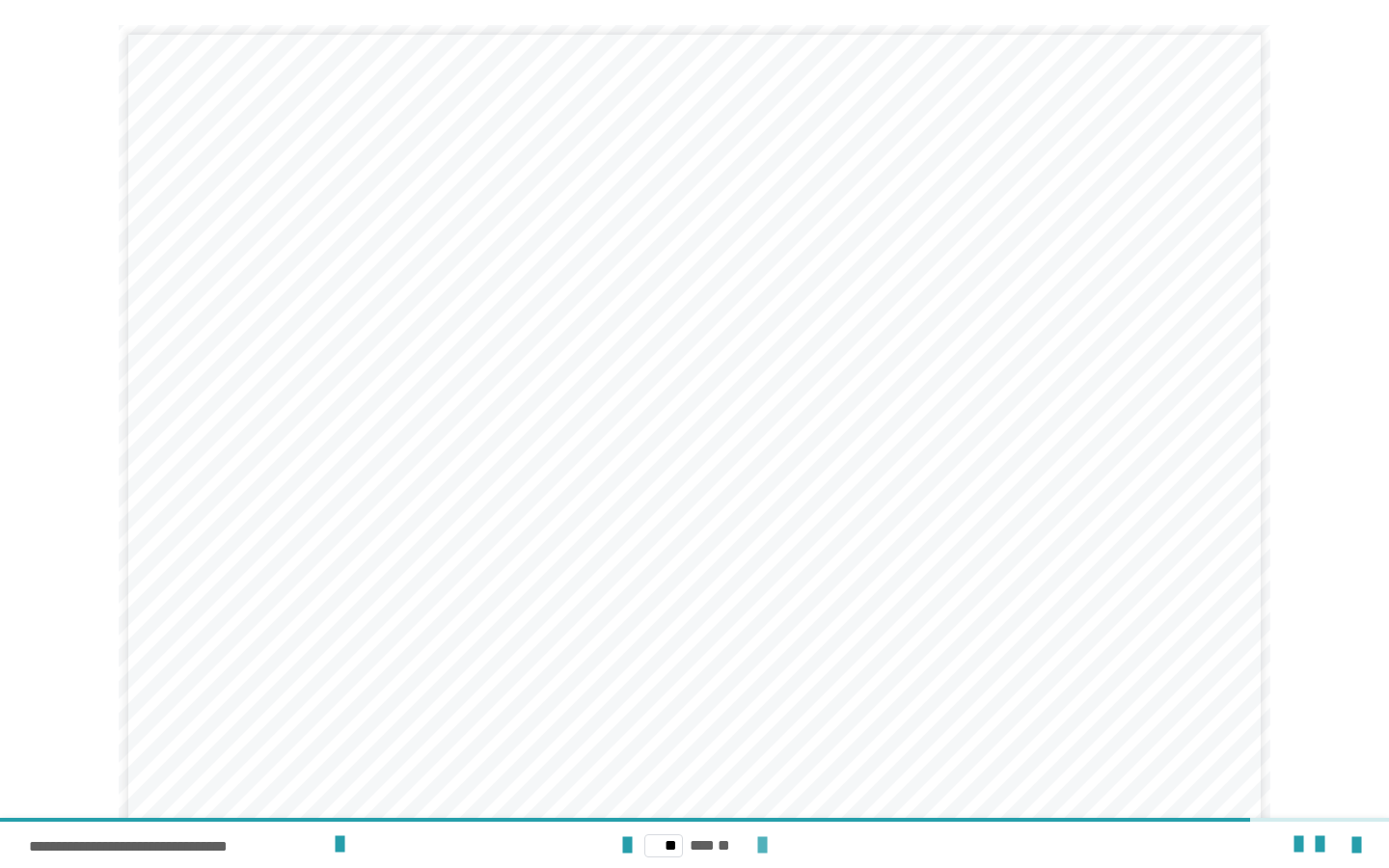click at bounding box center (762, 846) 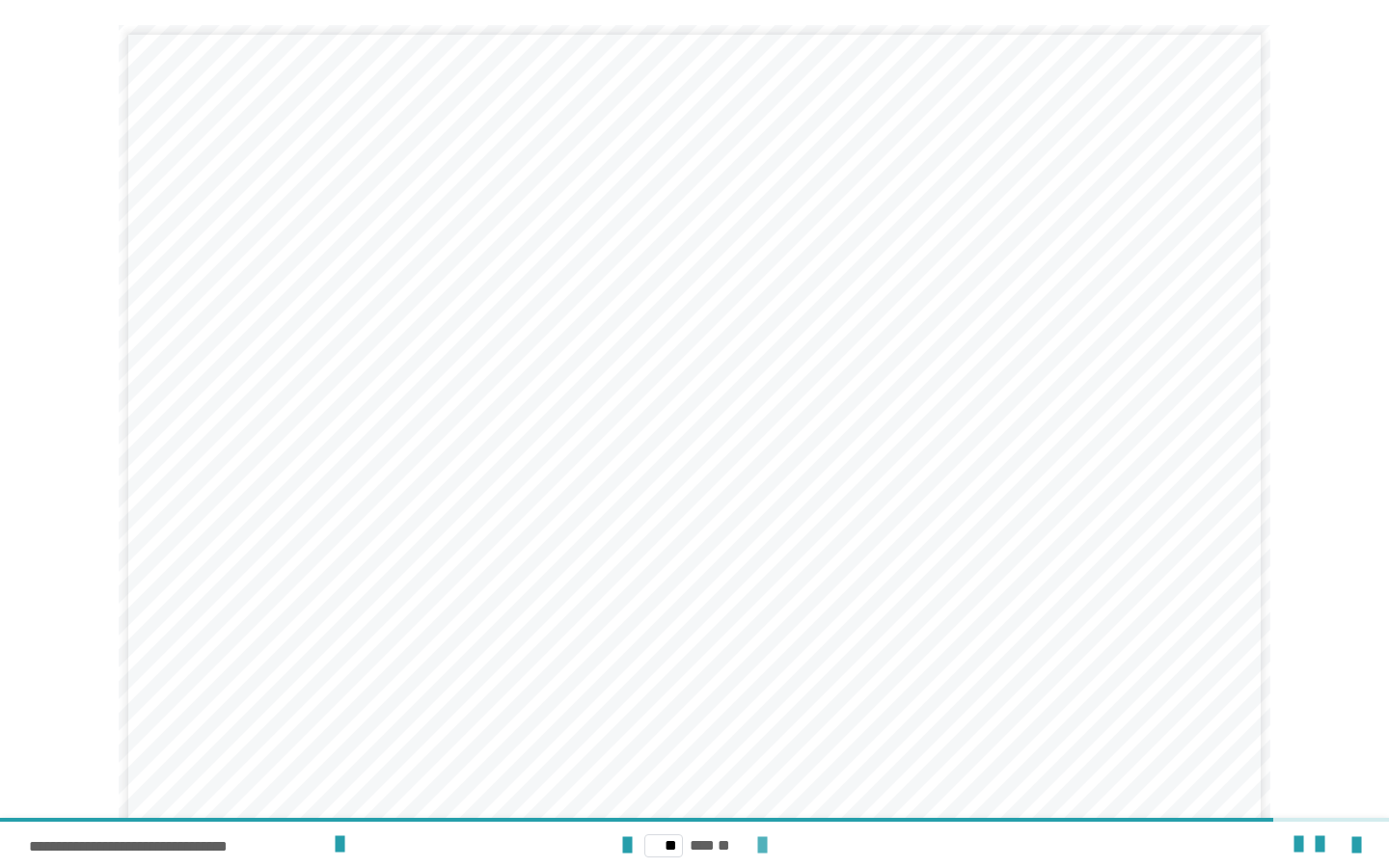 click at bounding box center [762, 846] 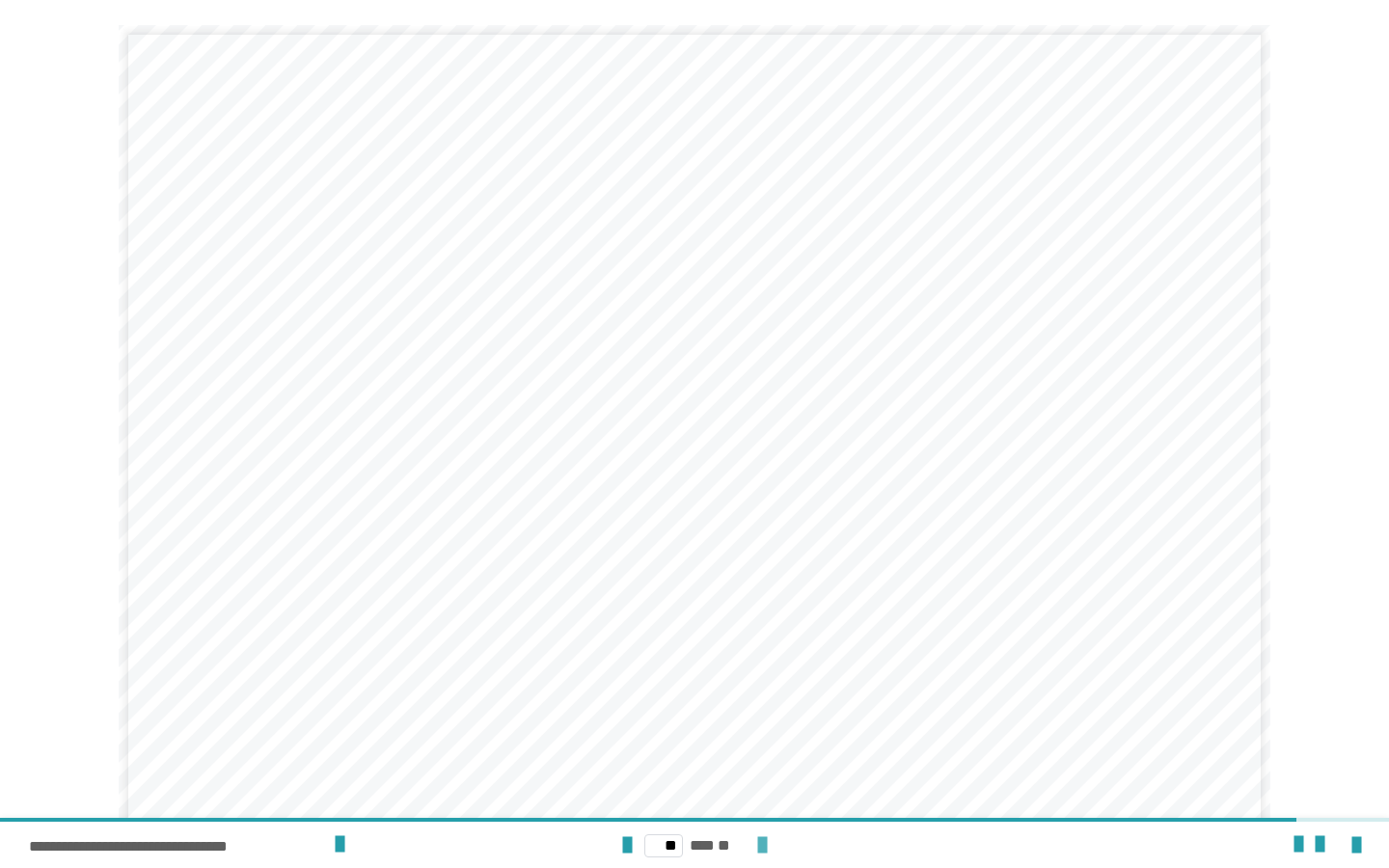click at bounding box center (762, 846) 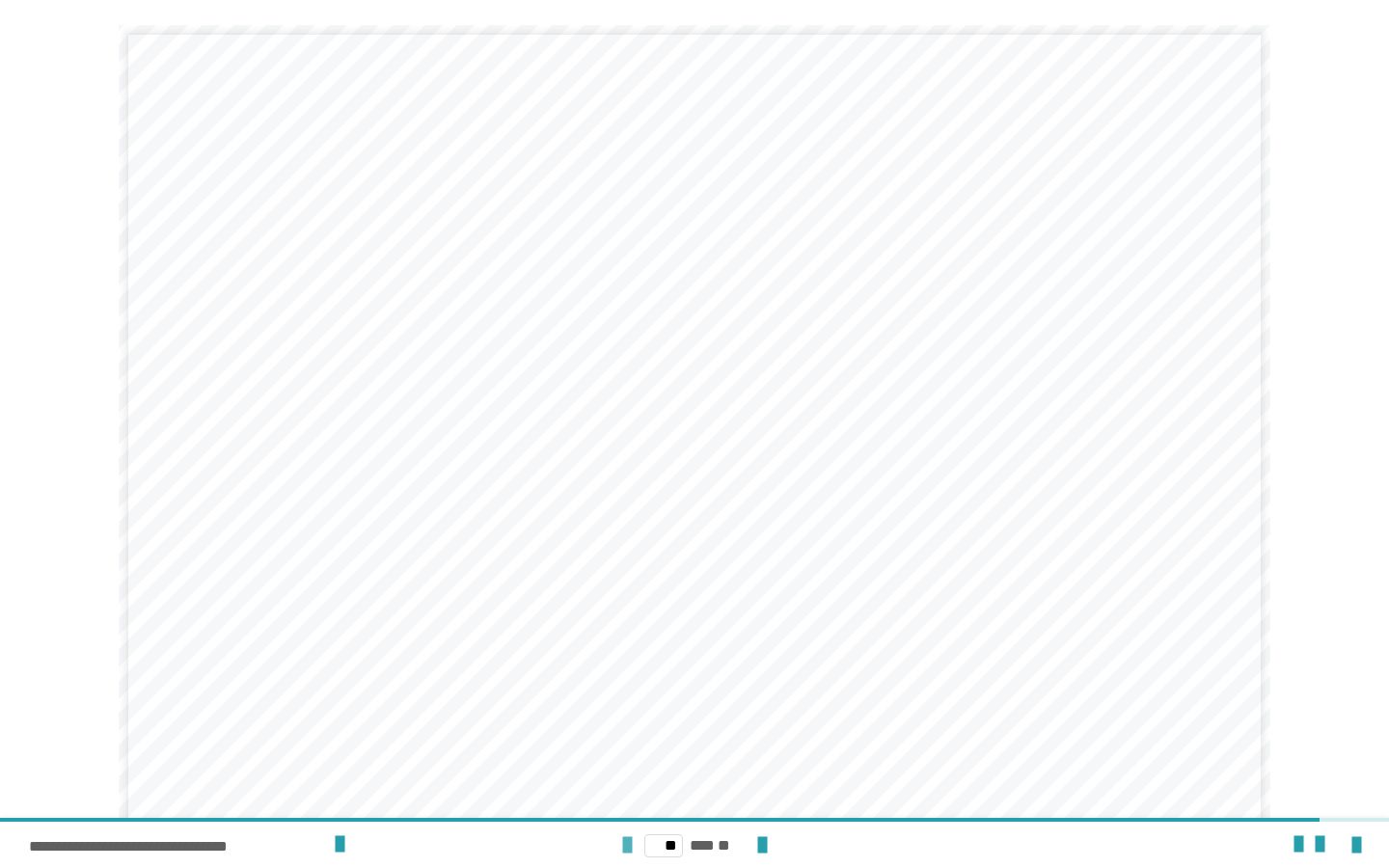 click at bounding box center (627, 846) 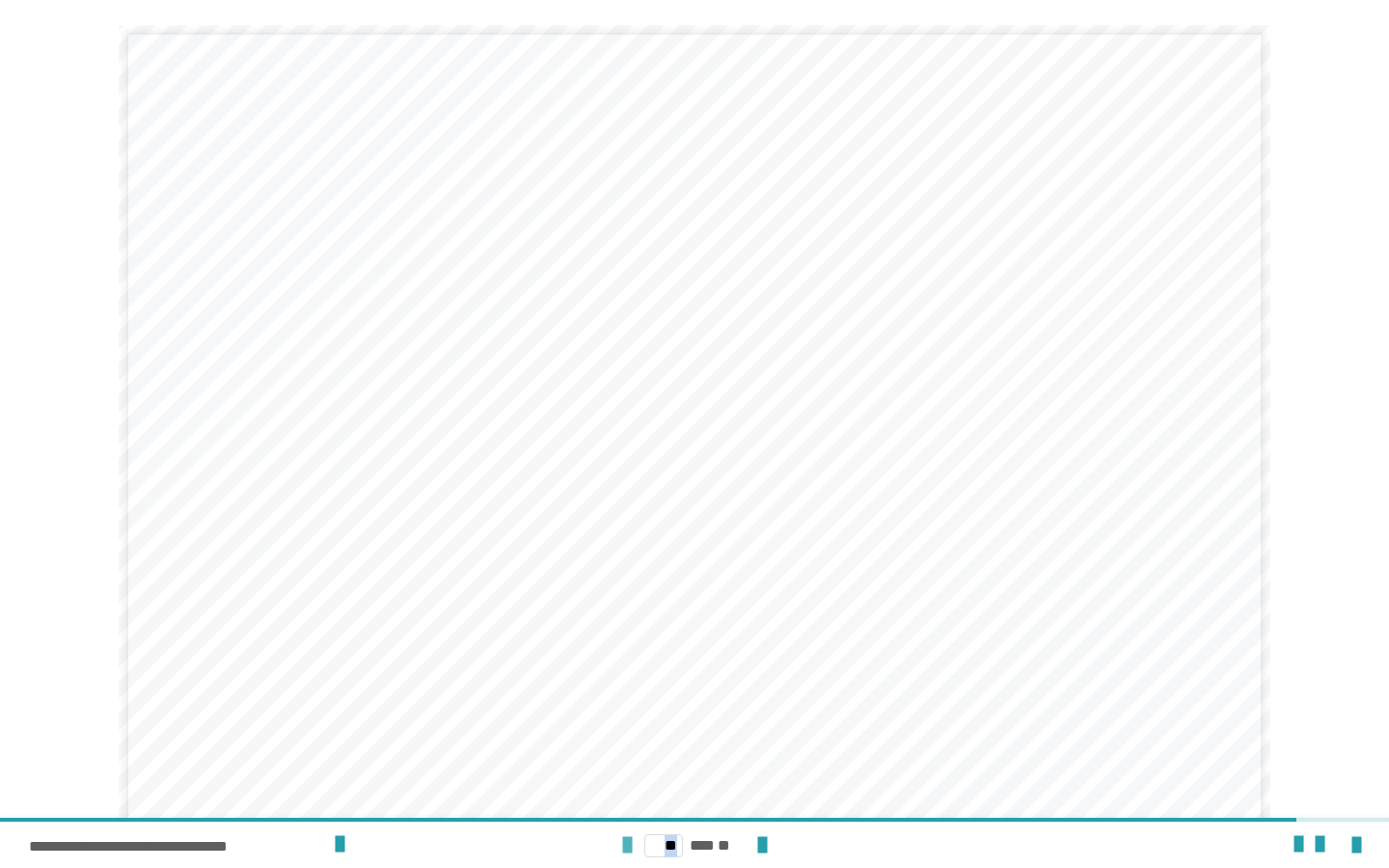 click at bounding box center (627, 846) 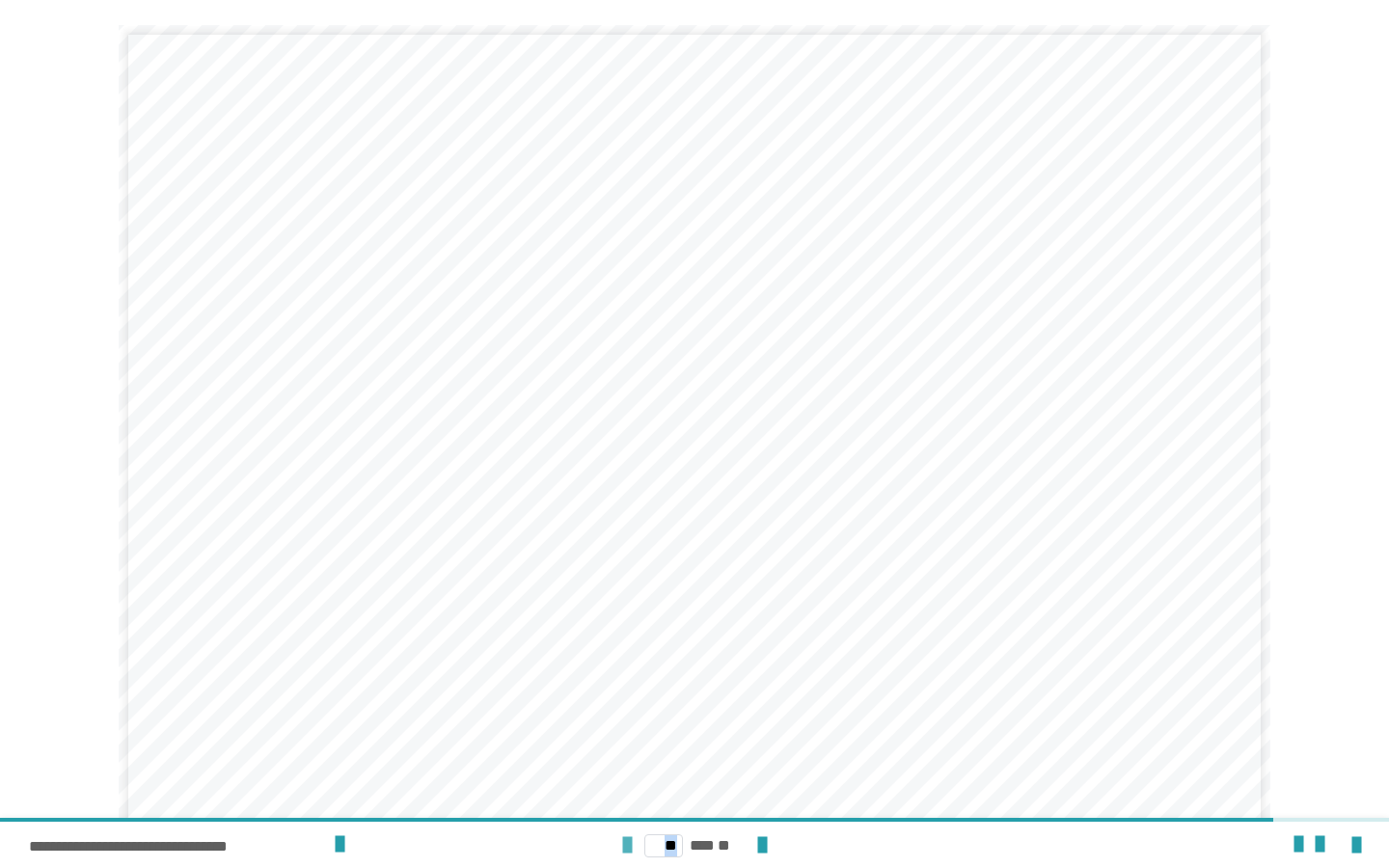 click at bounding box center (627, 846) 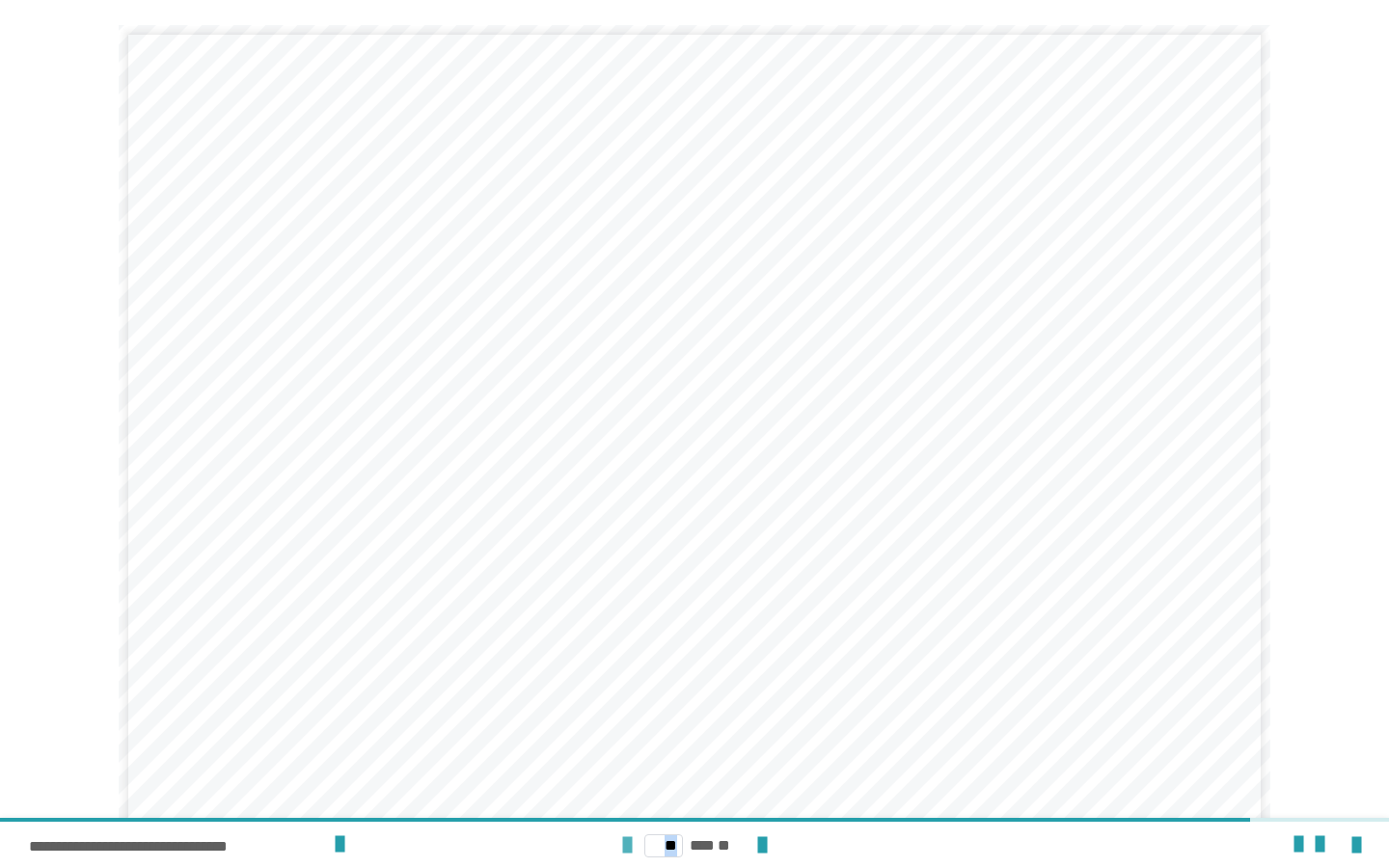 click at bounding box center [627, 846] 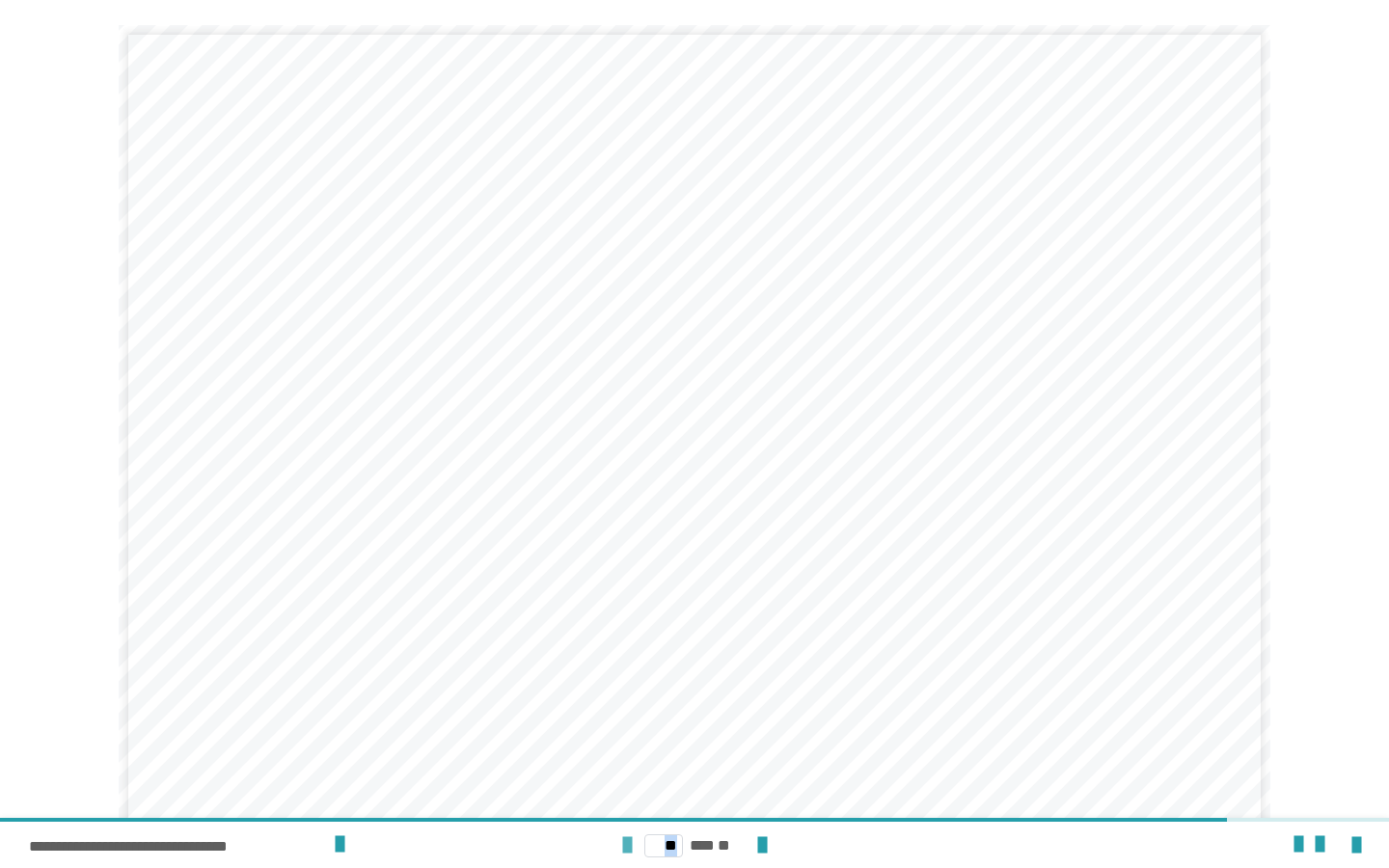 click at bounding box center [627, 846] 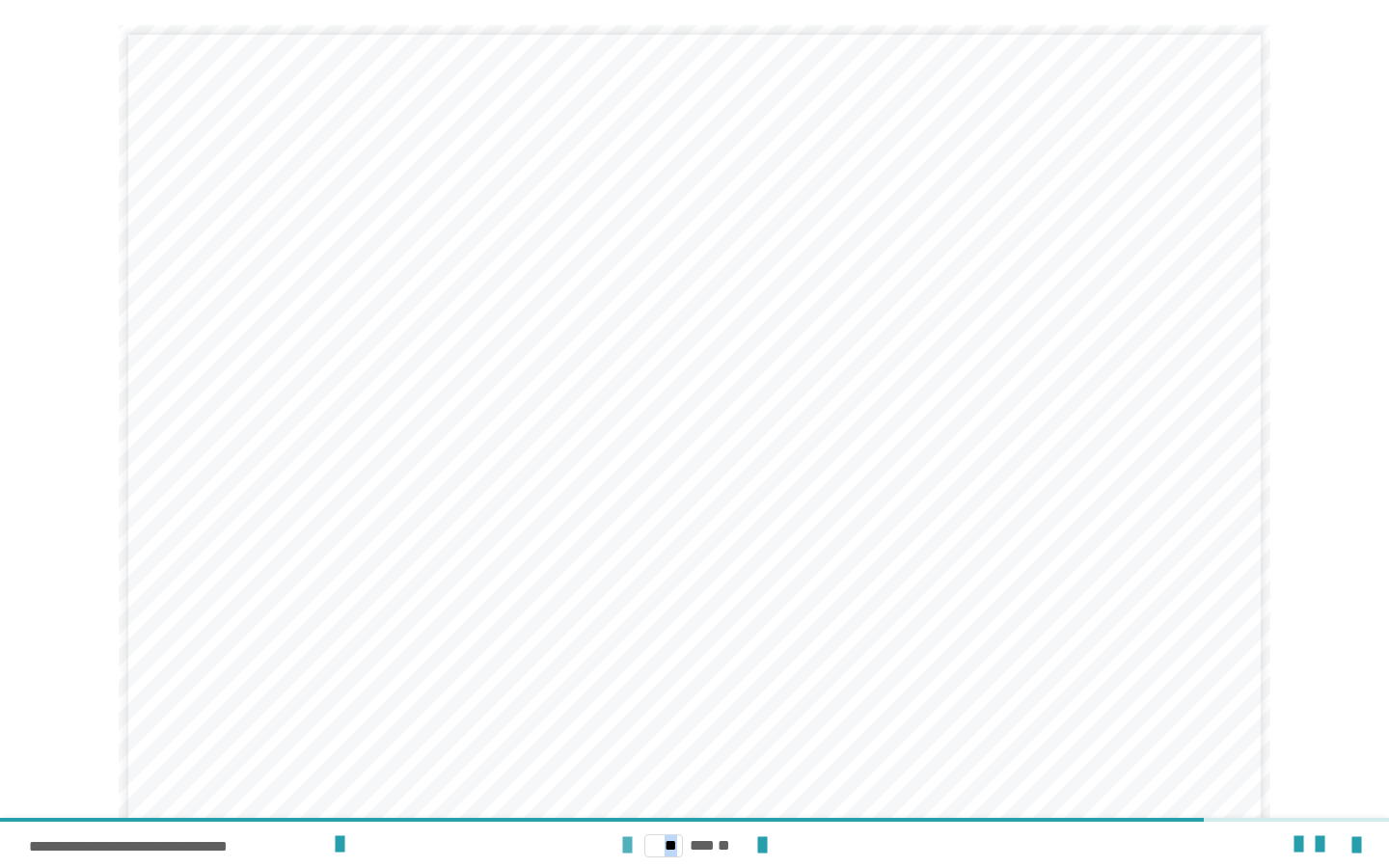 click at bounding box center (627, 846) 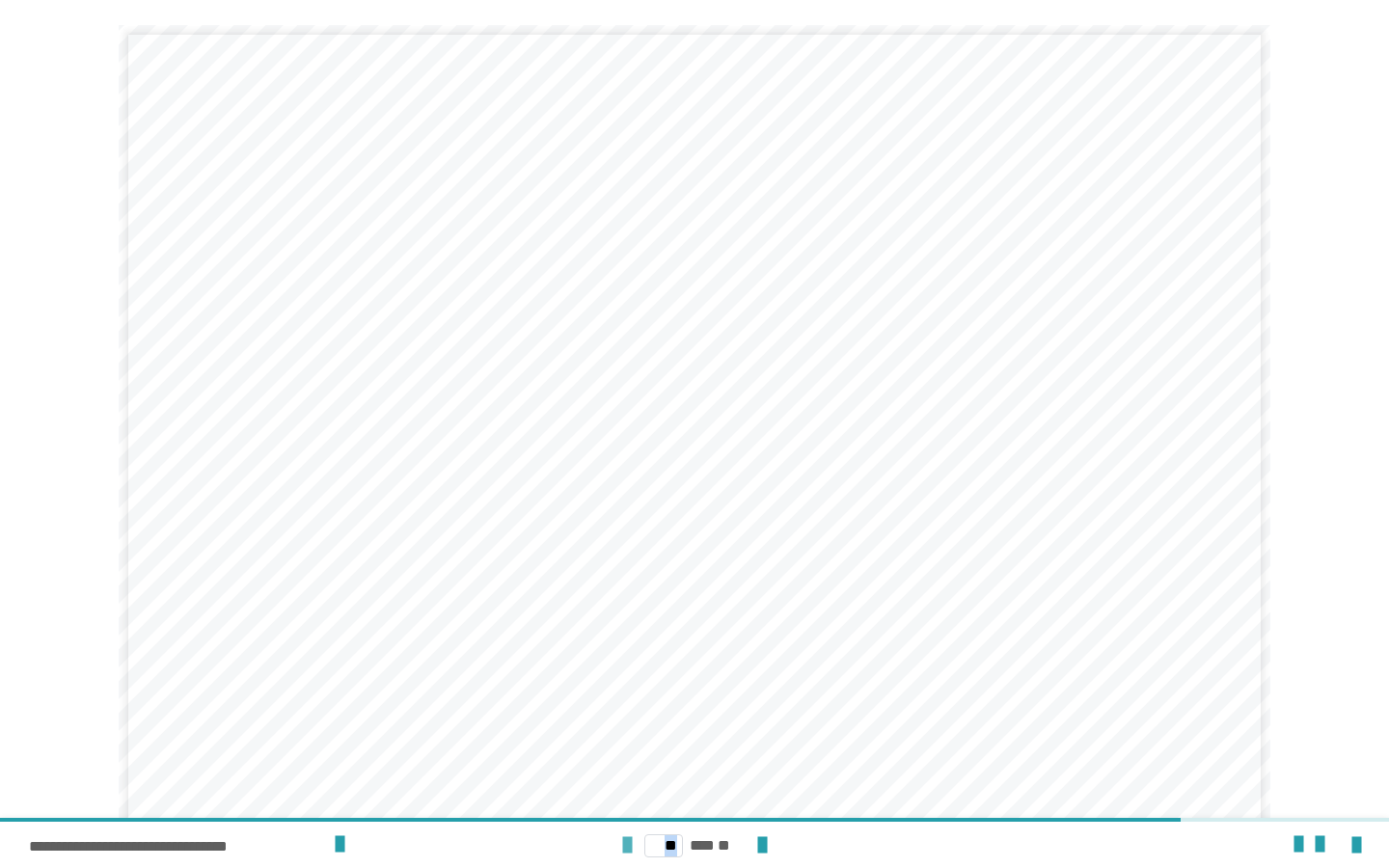 click at bounding box center [627, 846] 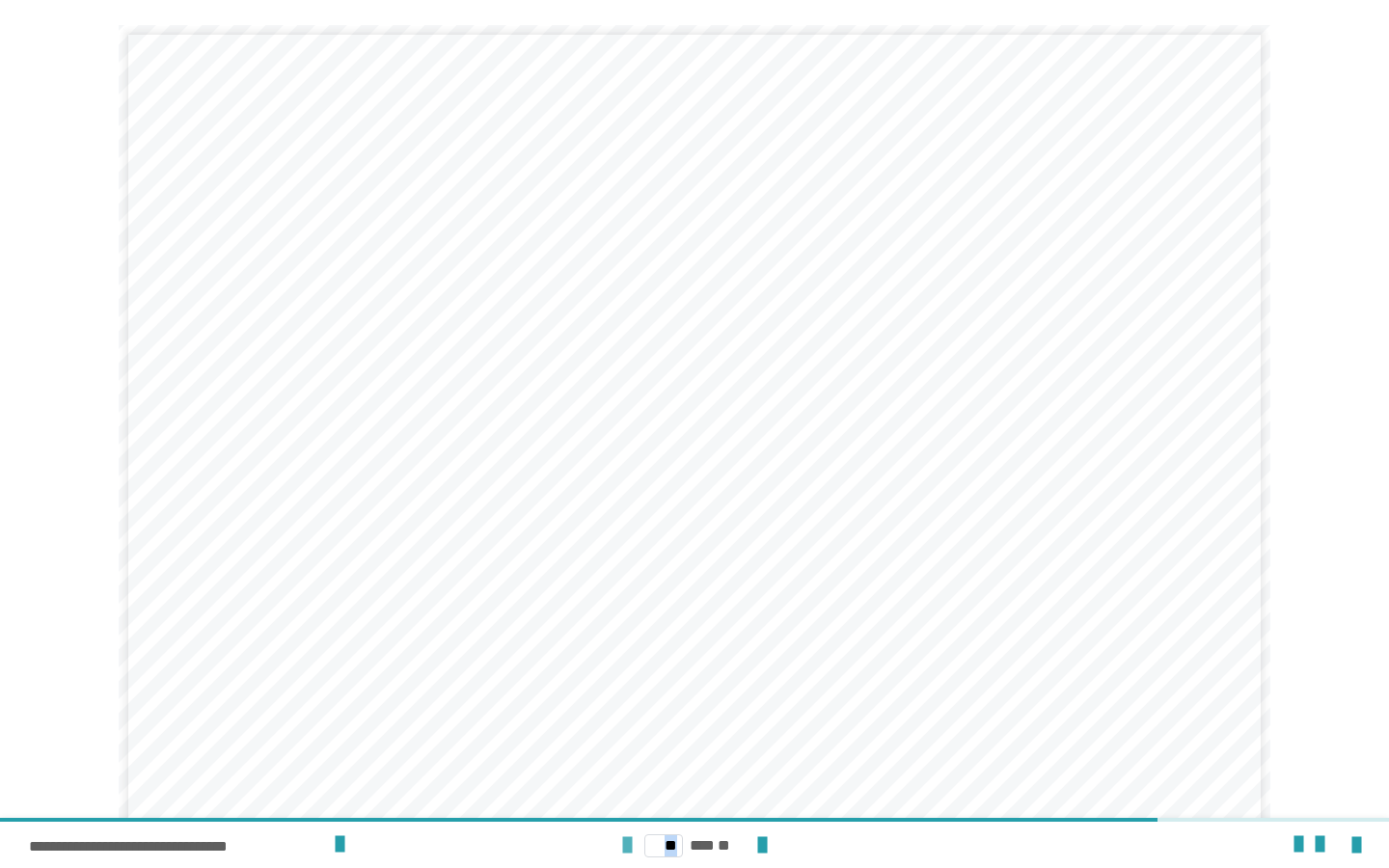 click at bounding box center (627, 846) 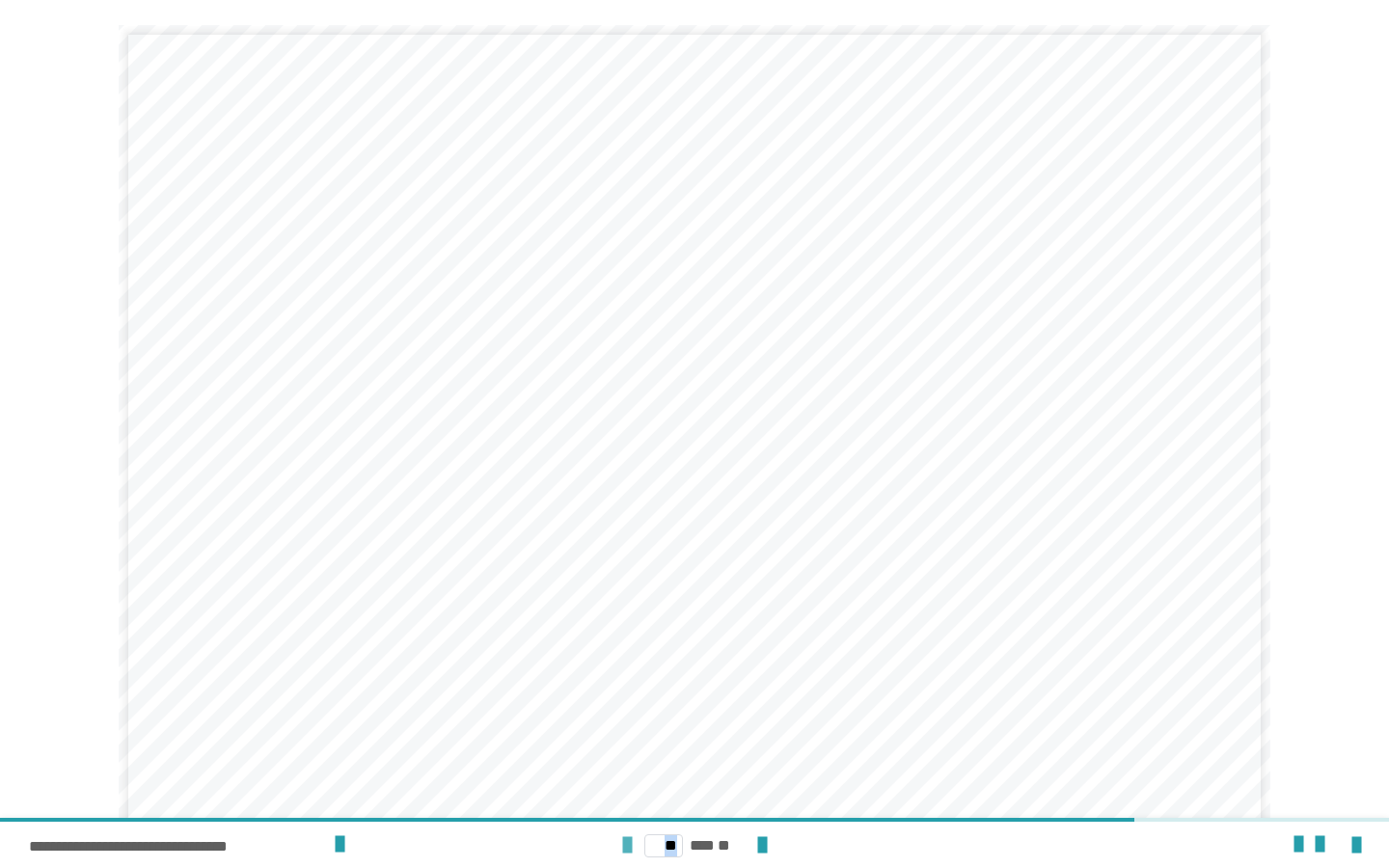 click at bounding box center [627, 846] 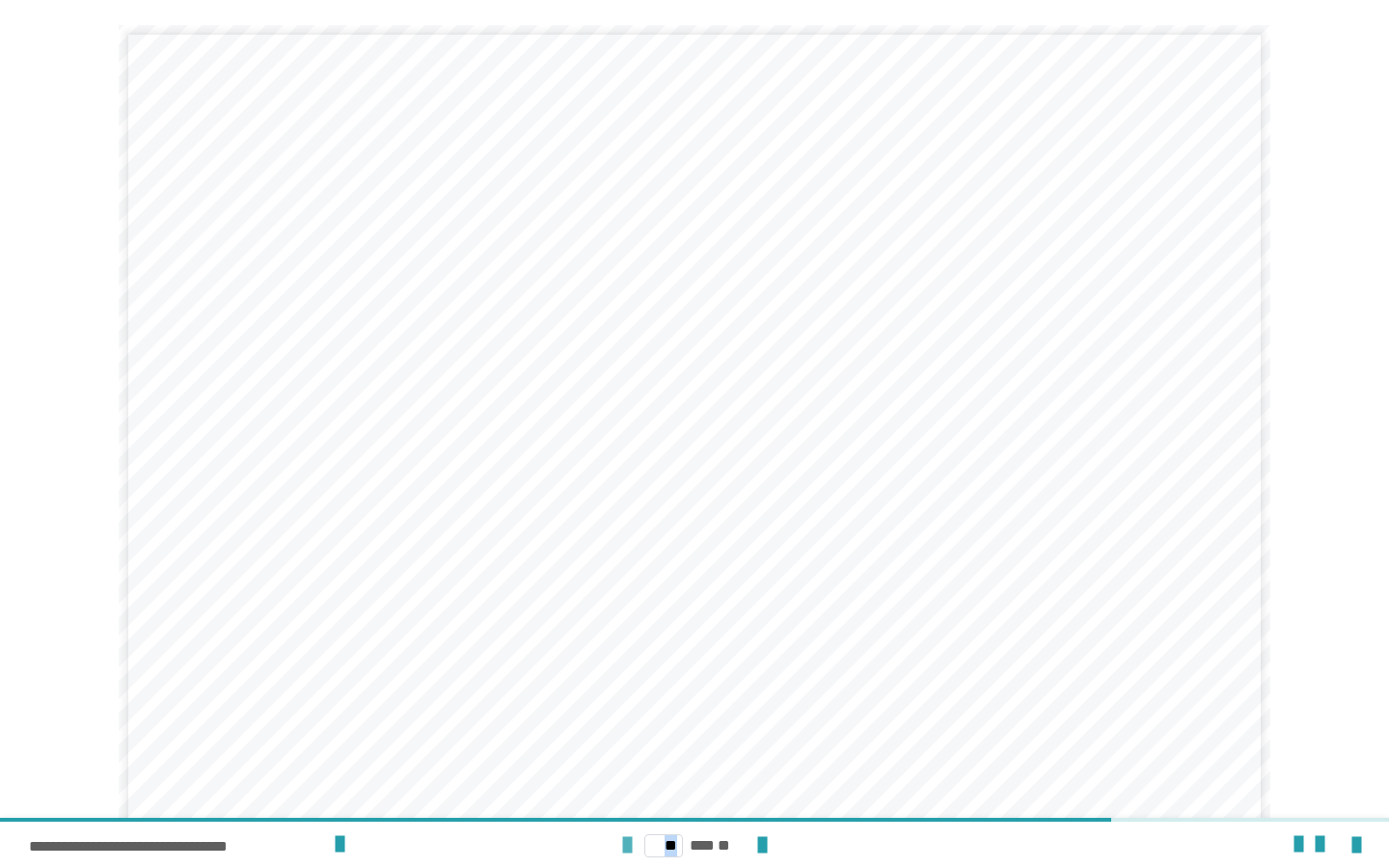 click at bounding box center [627, 846] 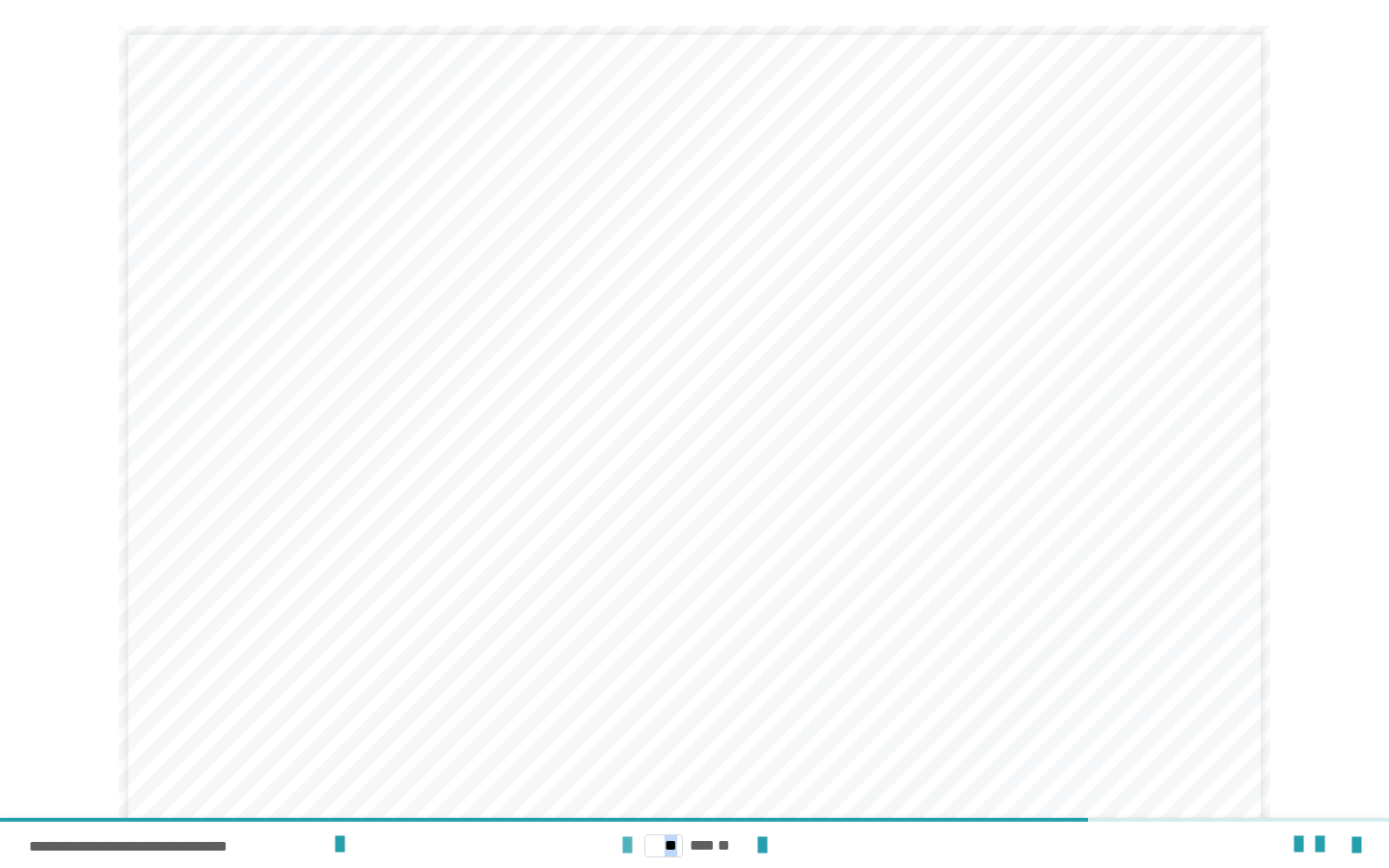 click at bounding box center [627, 846] 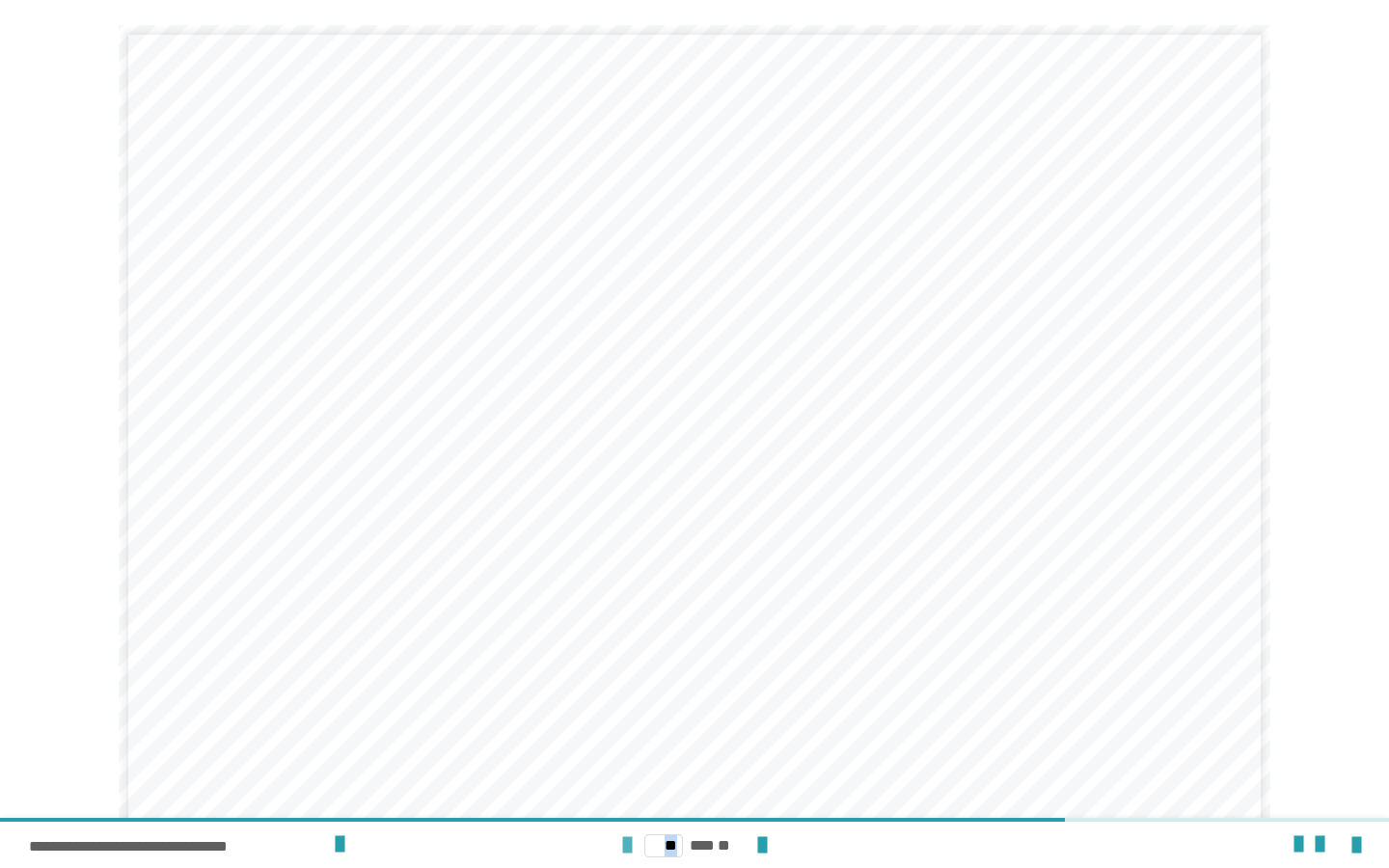 click at bounding box center (627, 846) 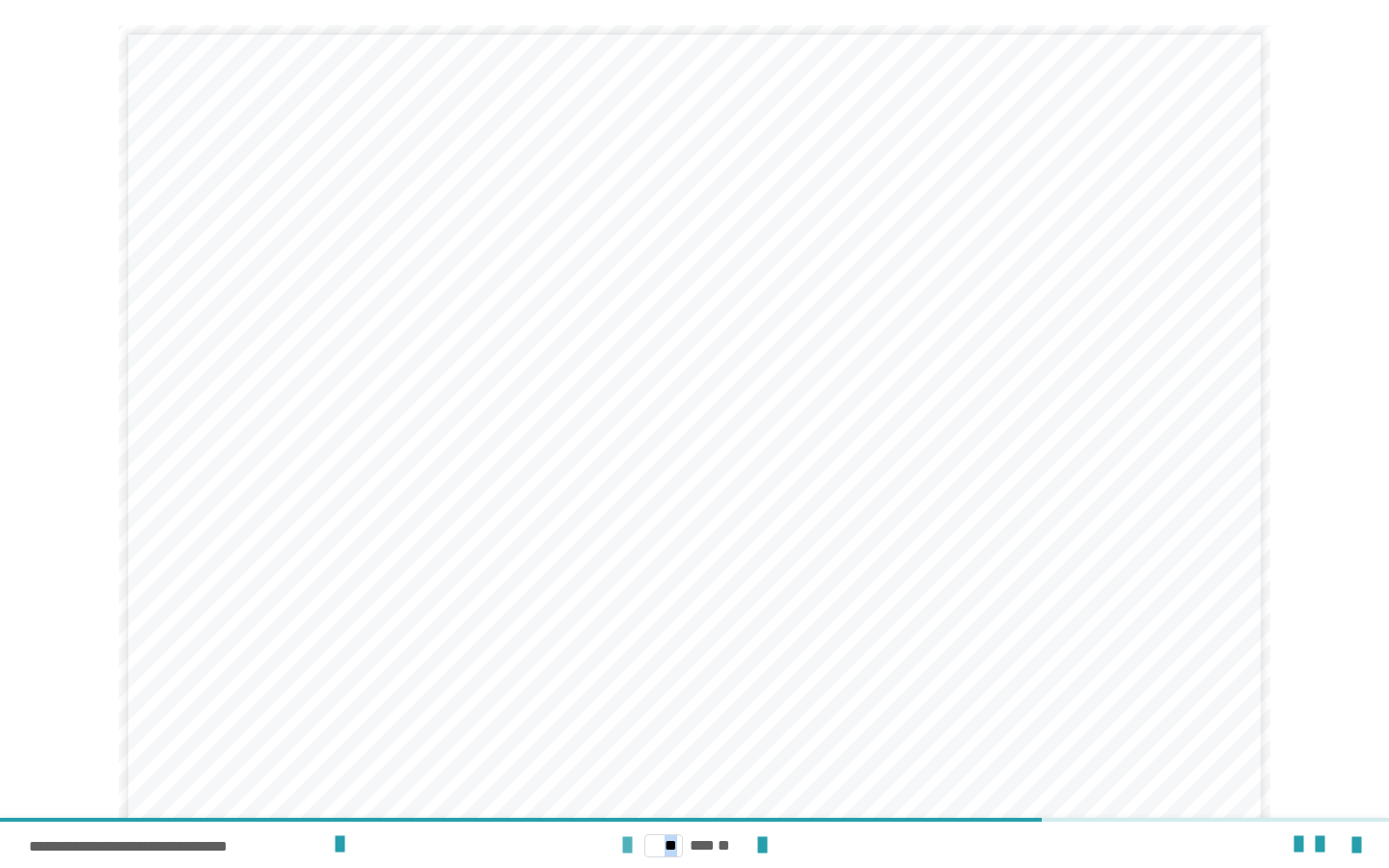 click at bounding box center [627, 846] 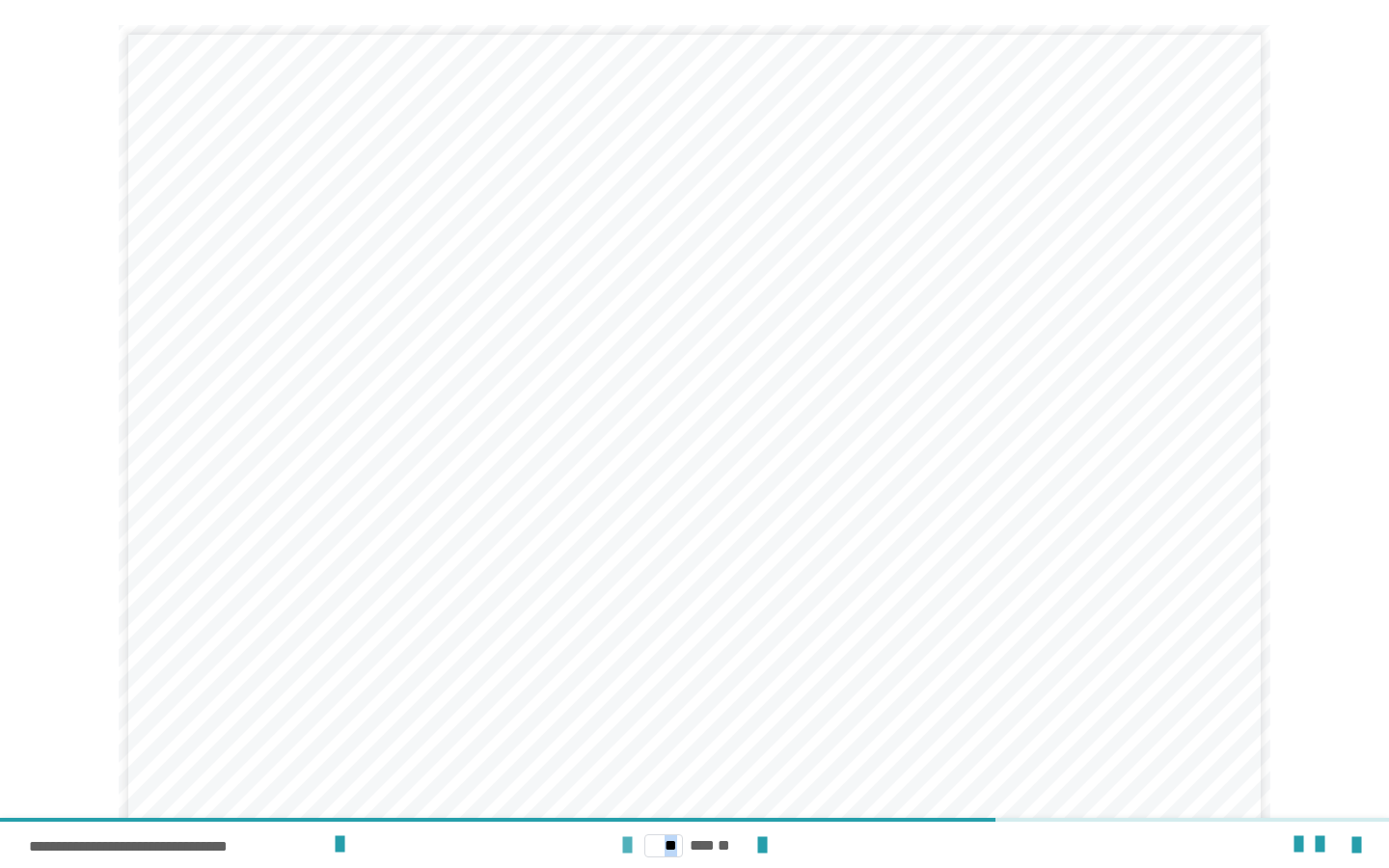 click at bounding box center (627, 846) 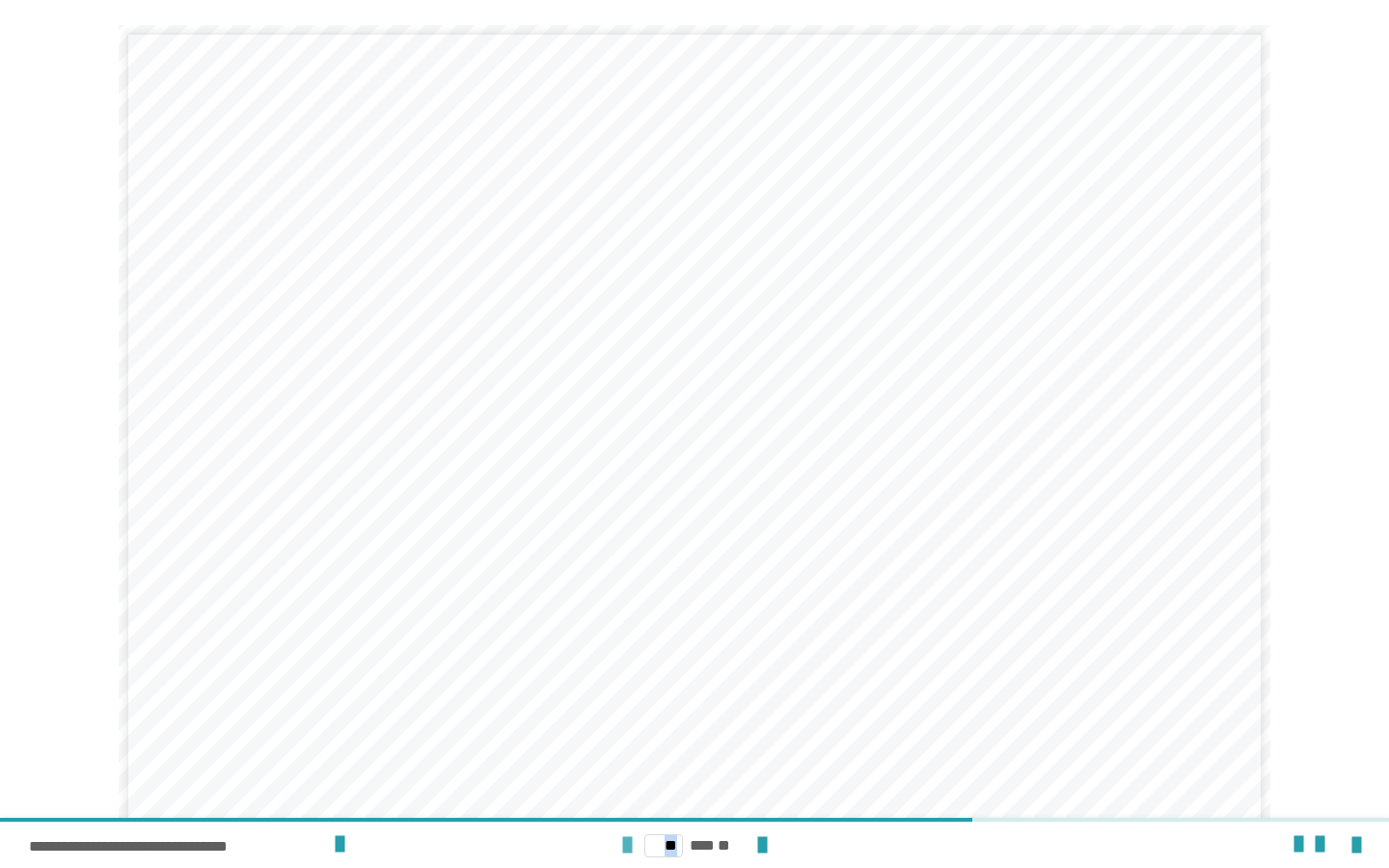 click at bounding box center [627, 846] 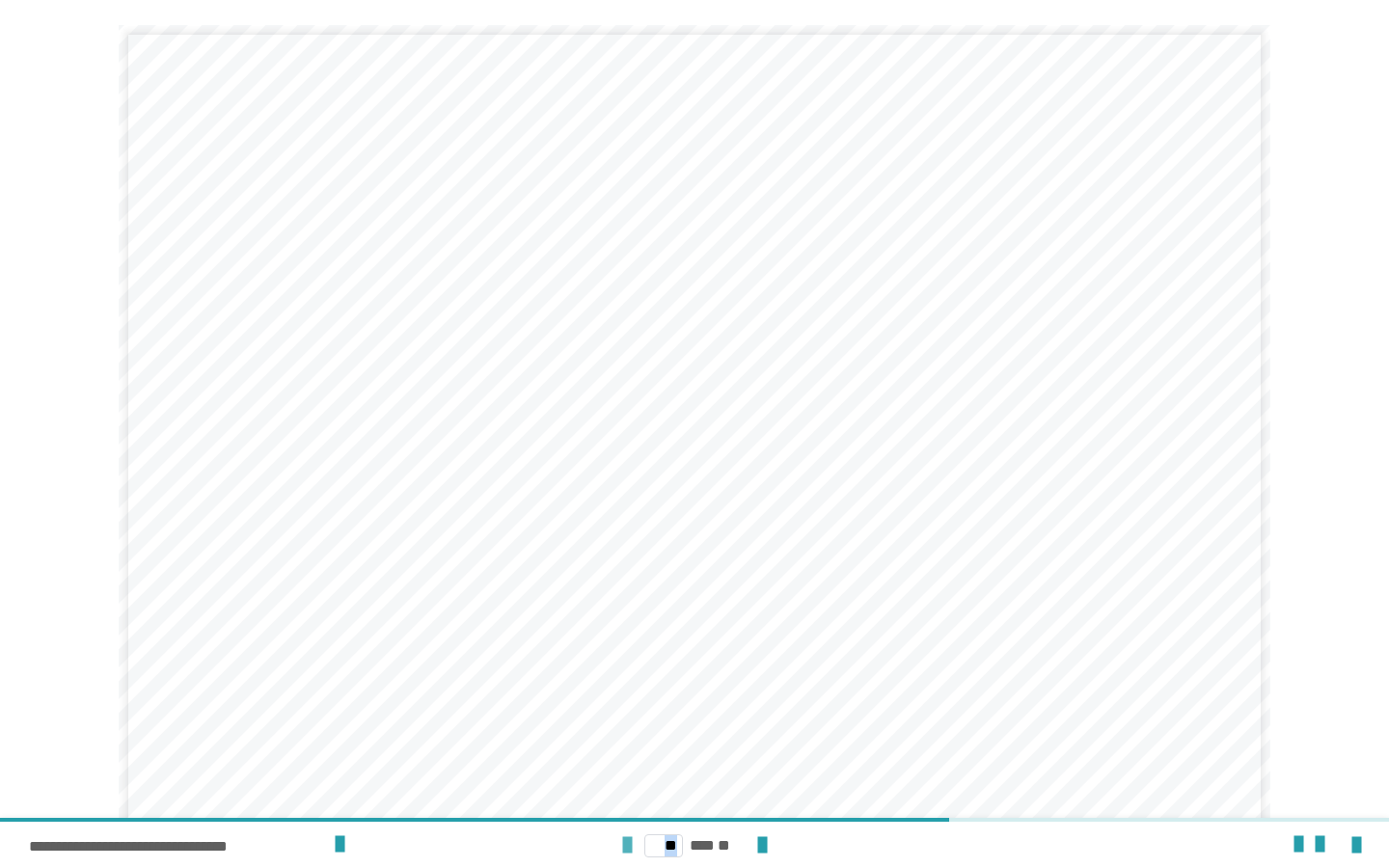 click at bounding box center (627, 846) 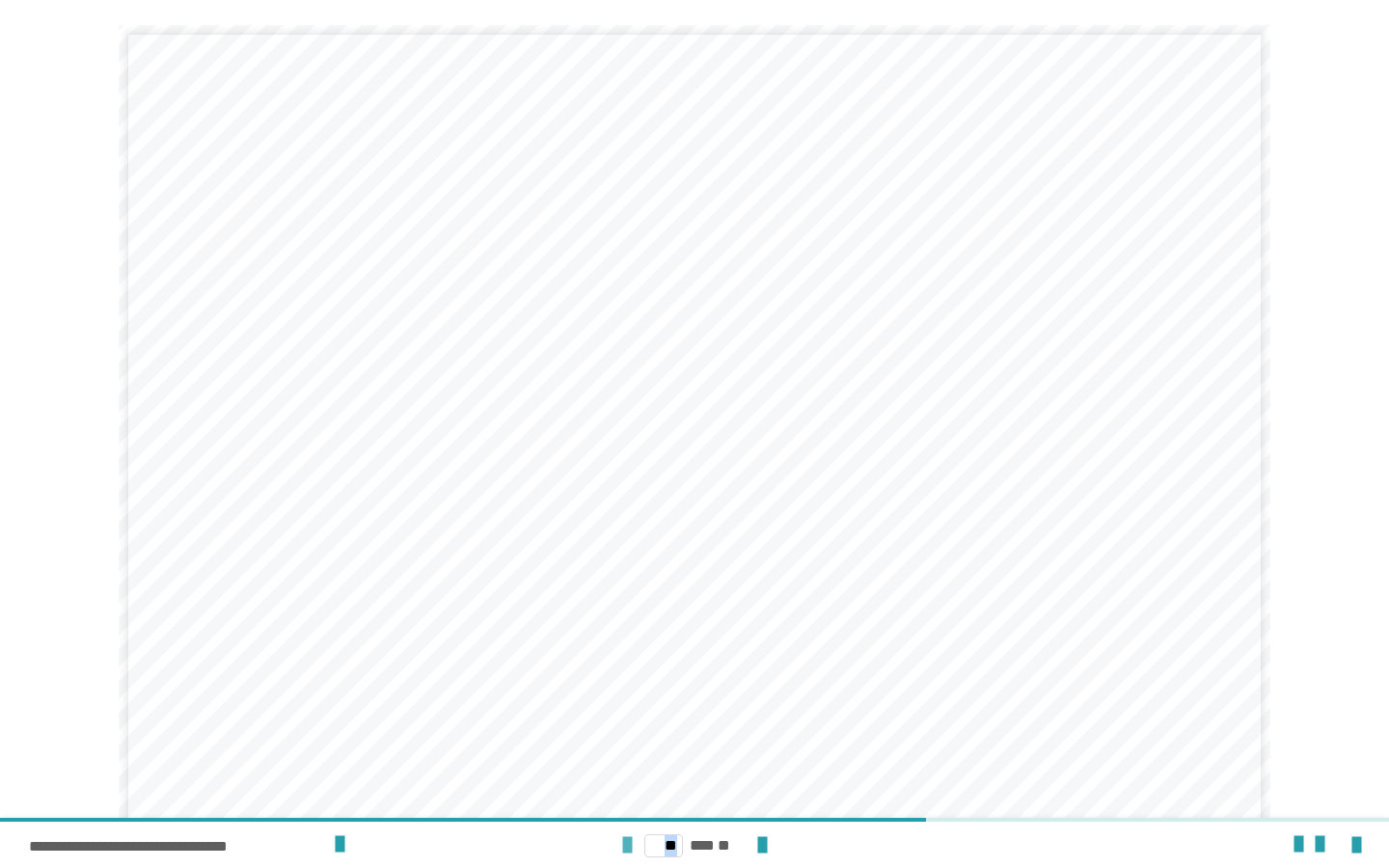 click at bounding box center [627, 846] 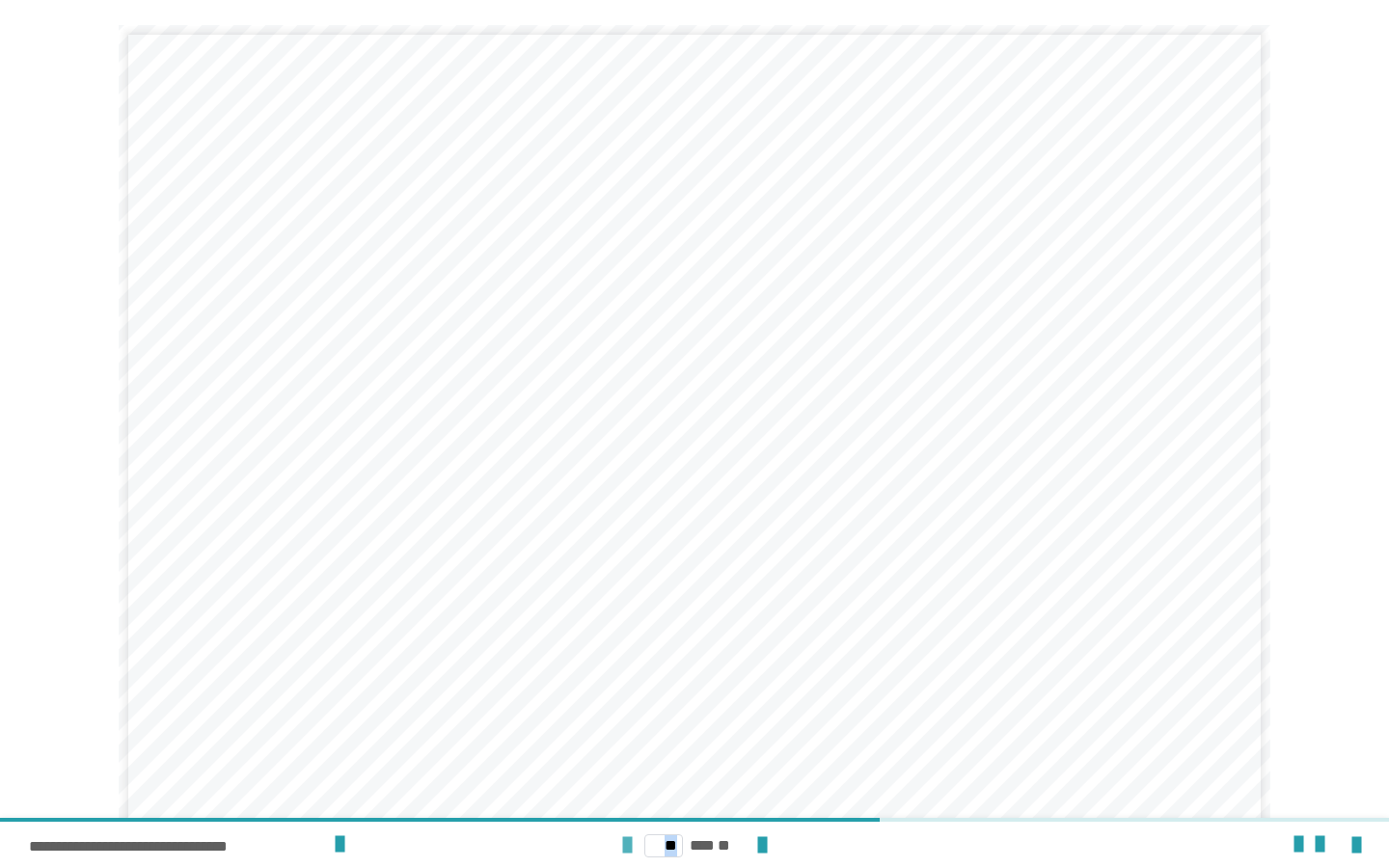 click at bounding box center (627, 846) 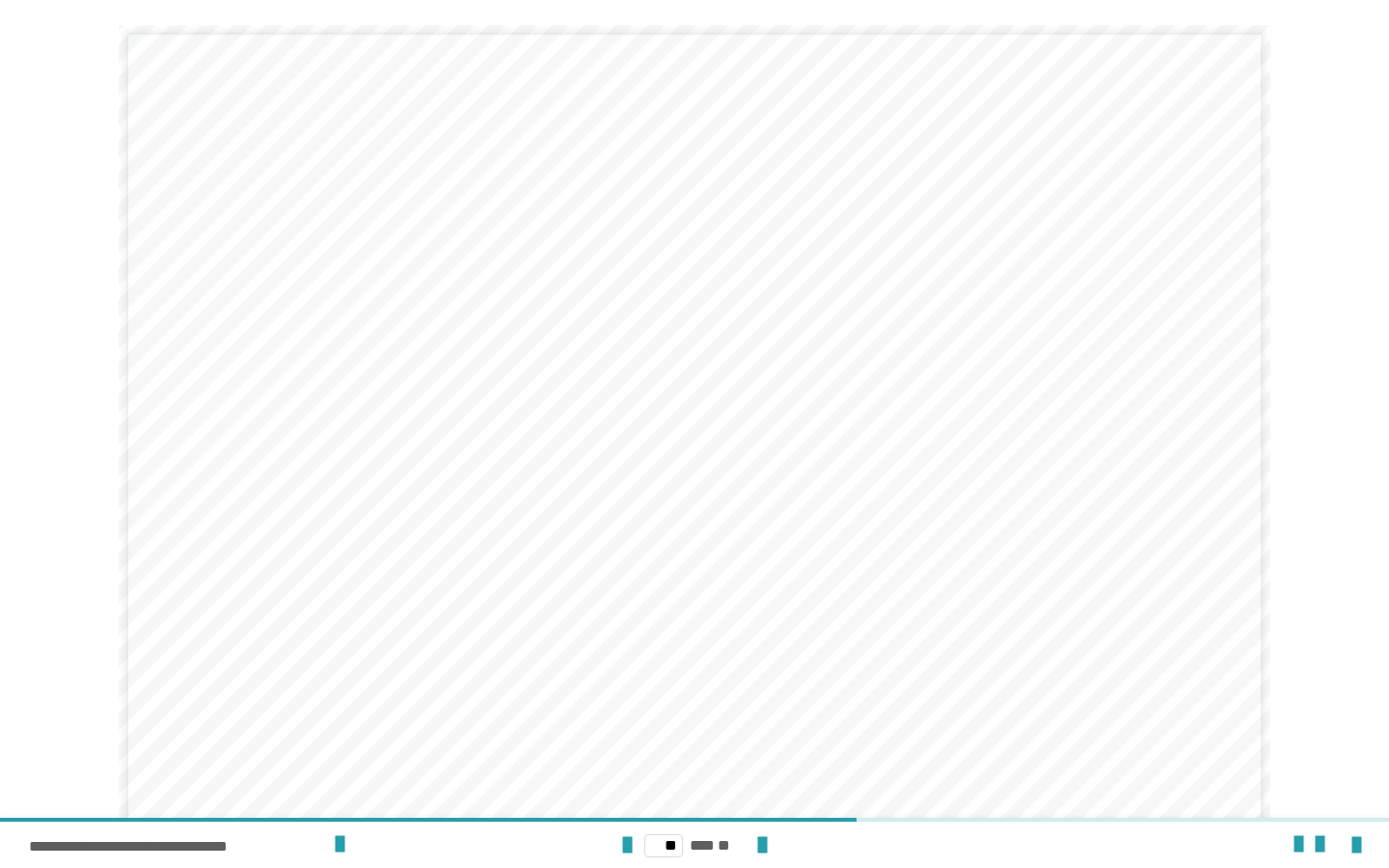 click at bounding box center [1345, 845] 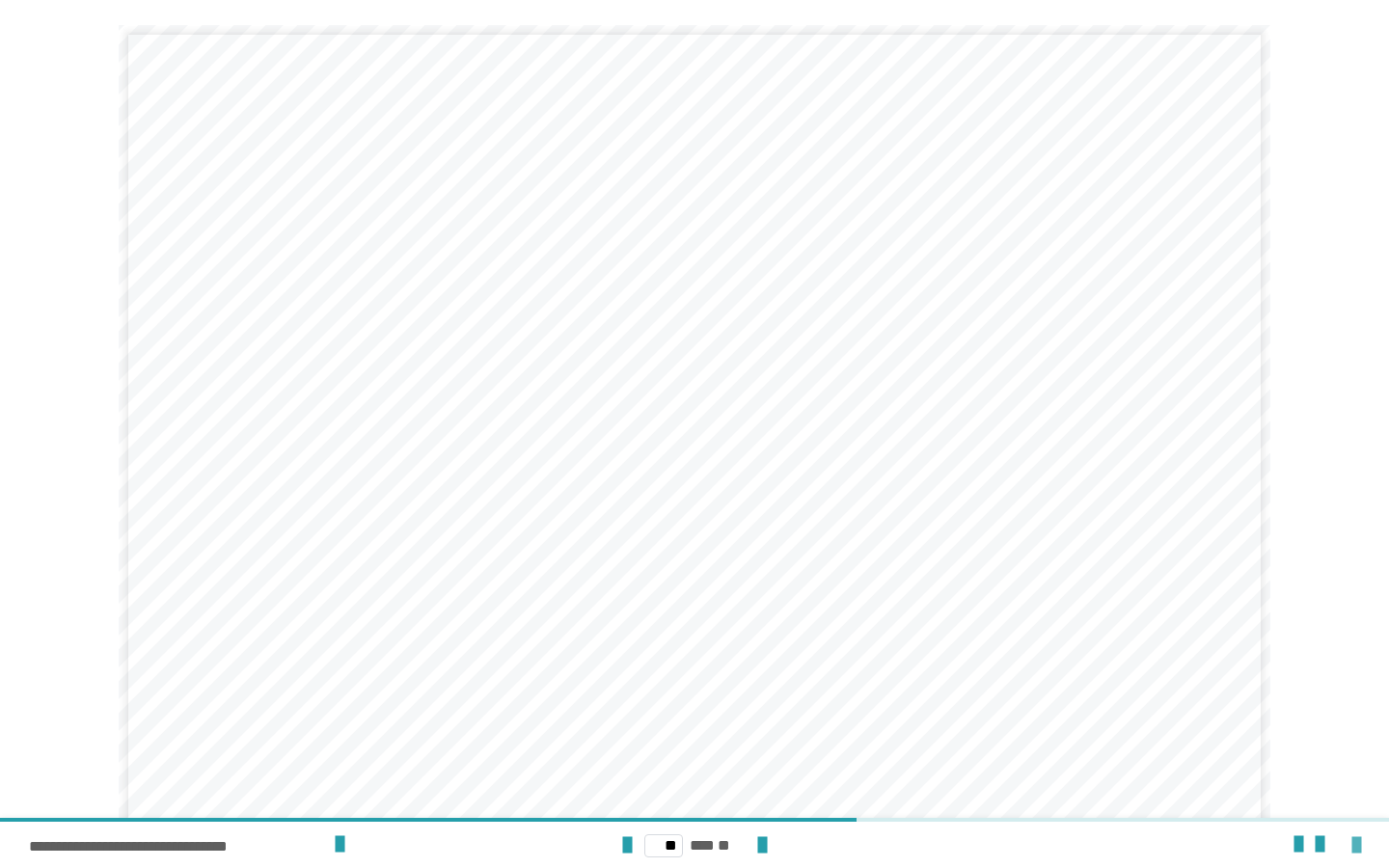 click at bounding box center (1356, 846) 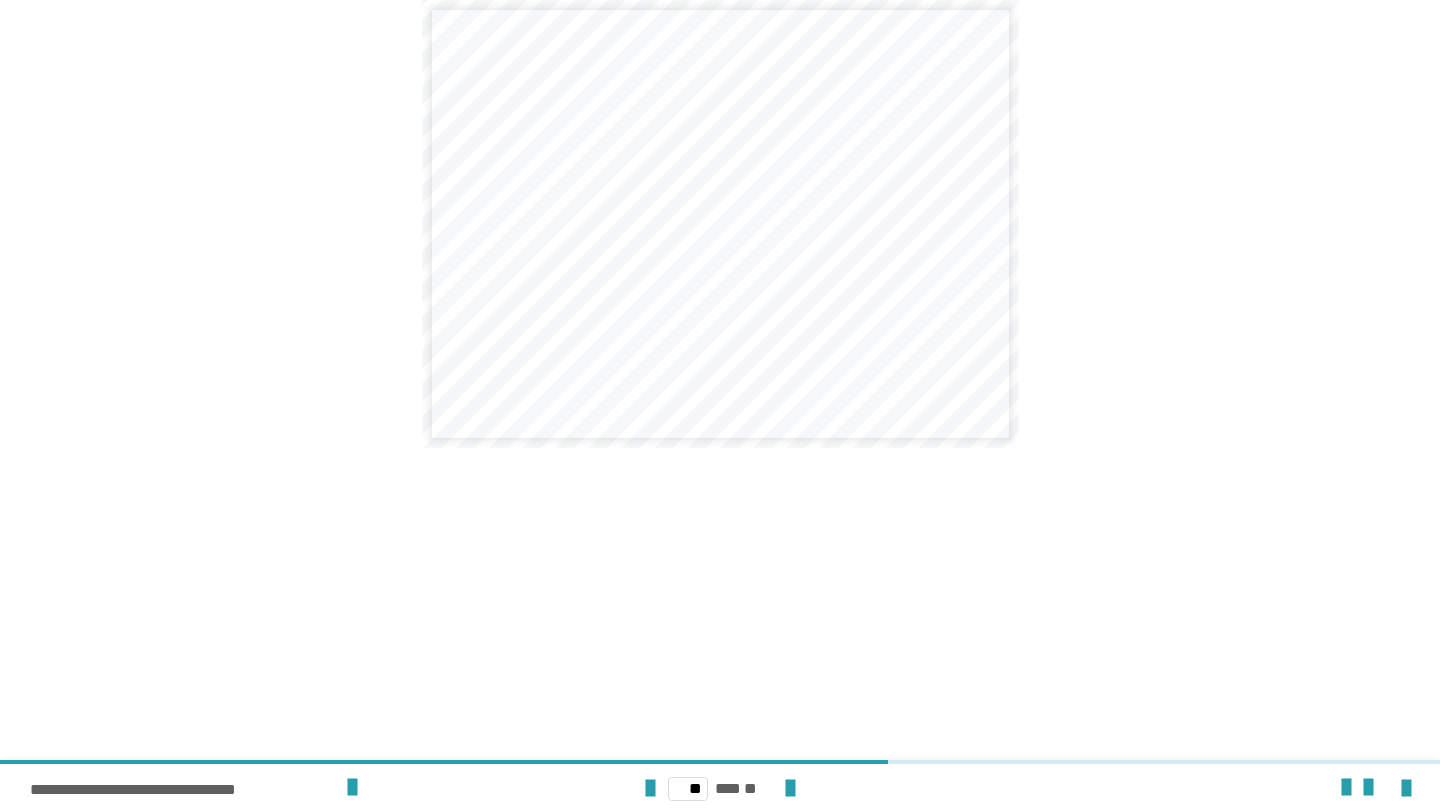 scroll, scrollTop: 1379, scrollLeft: 0, axis: vertical 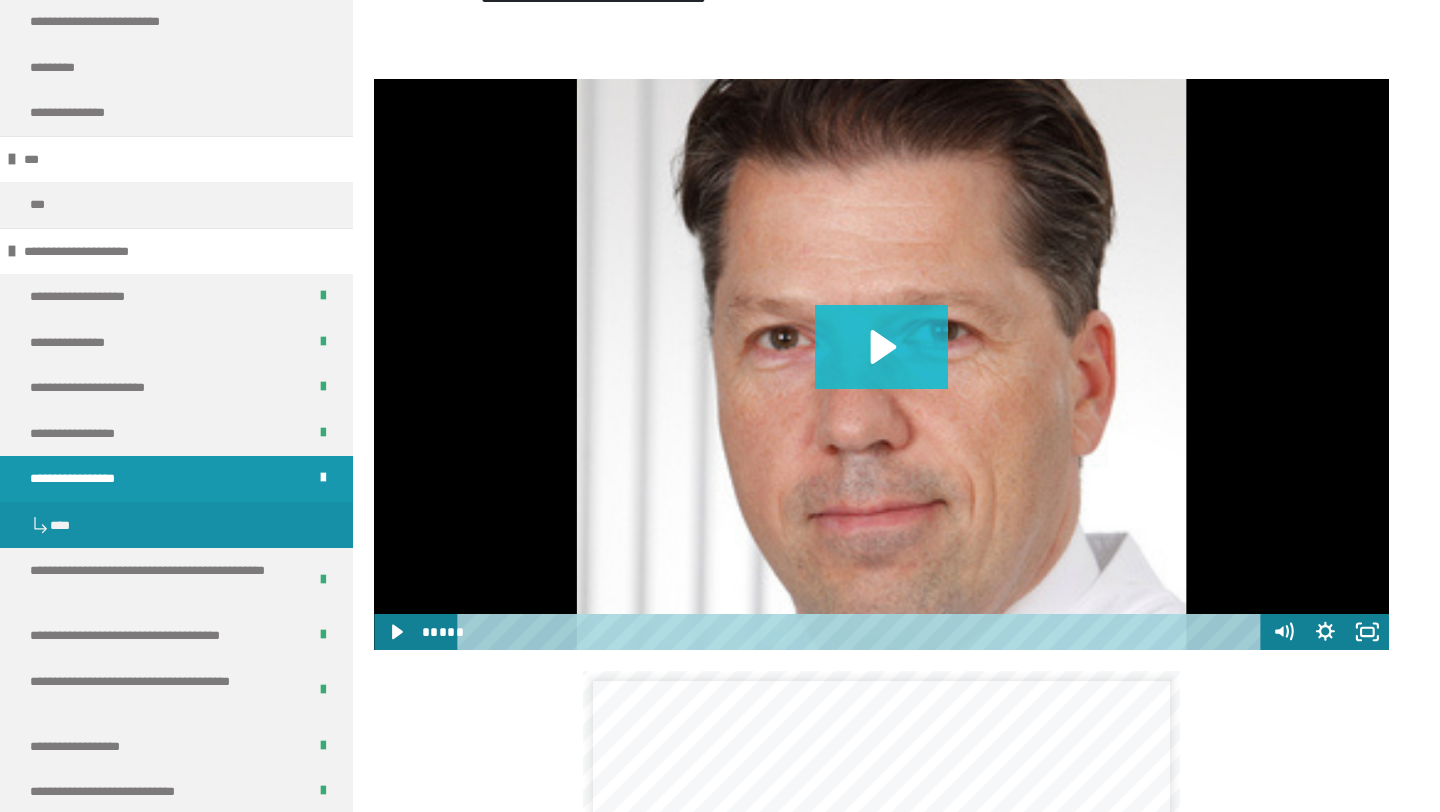 click 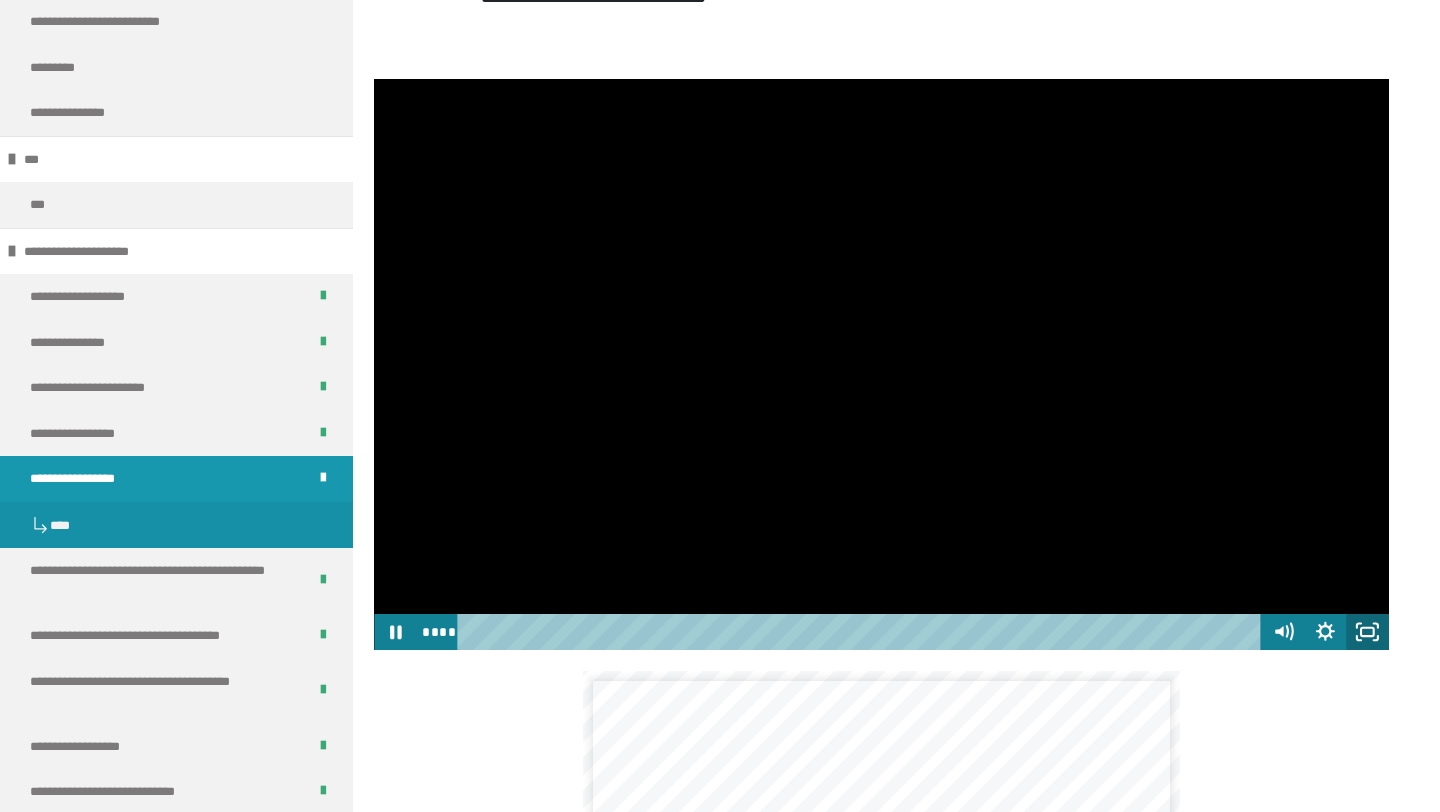 click 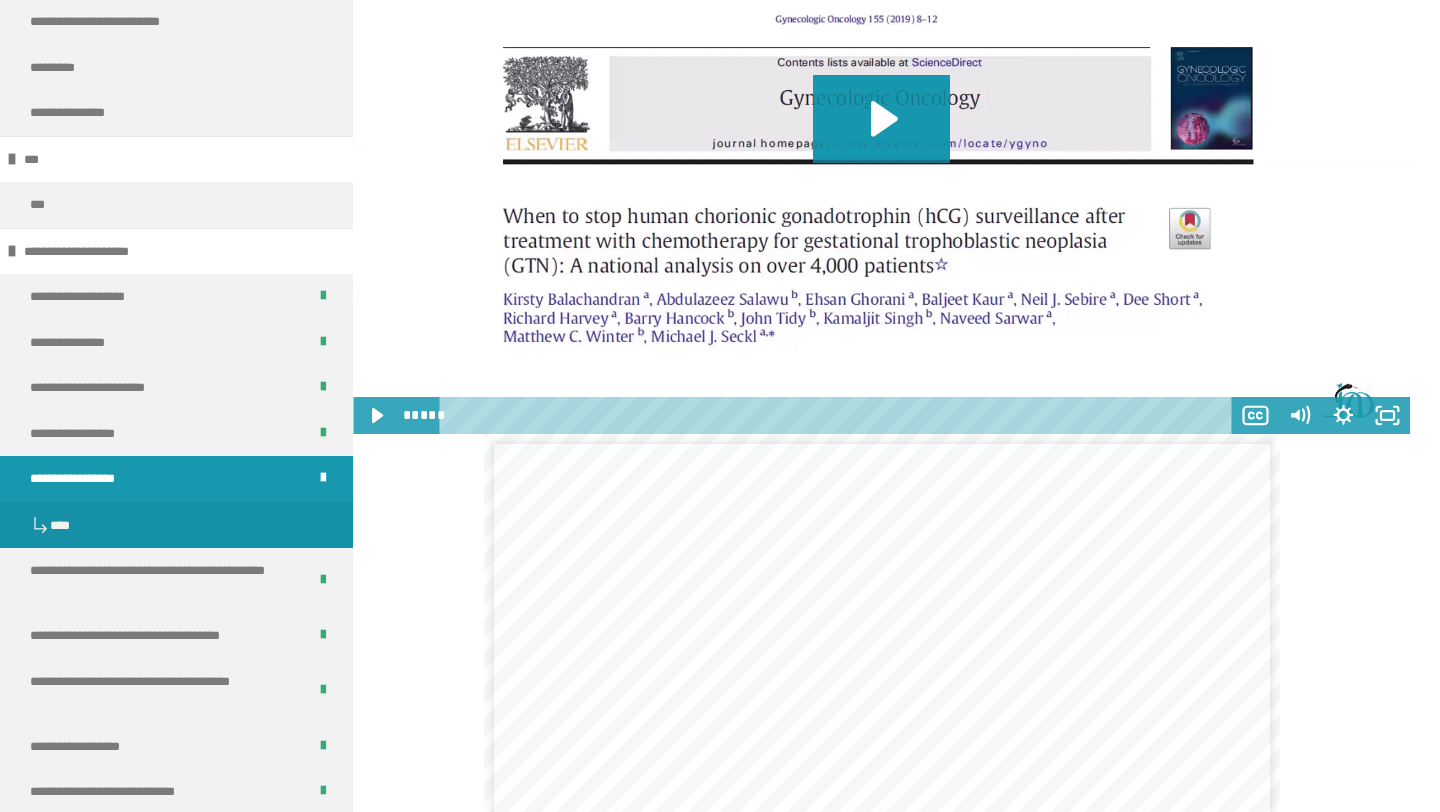 scroll, scrollTop: 3117, scrollLeft: 0, axis: vertical 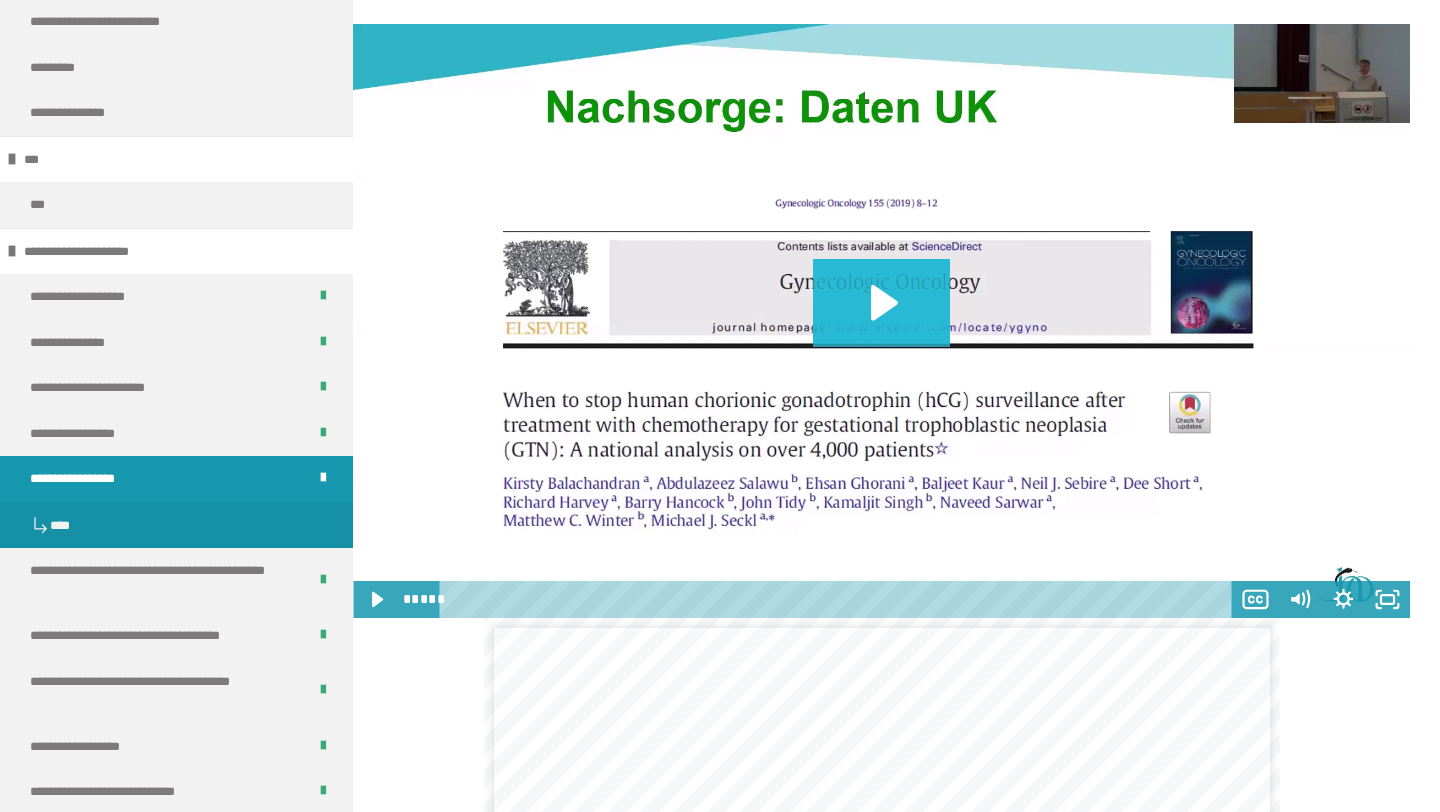 click 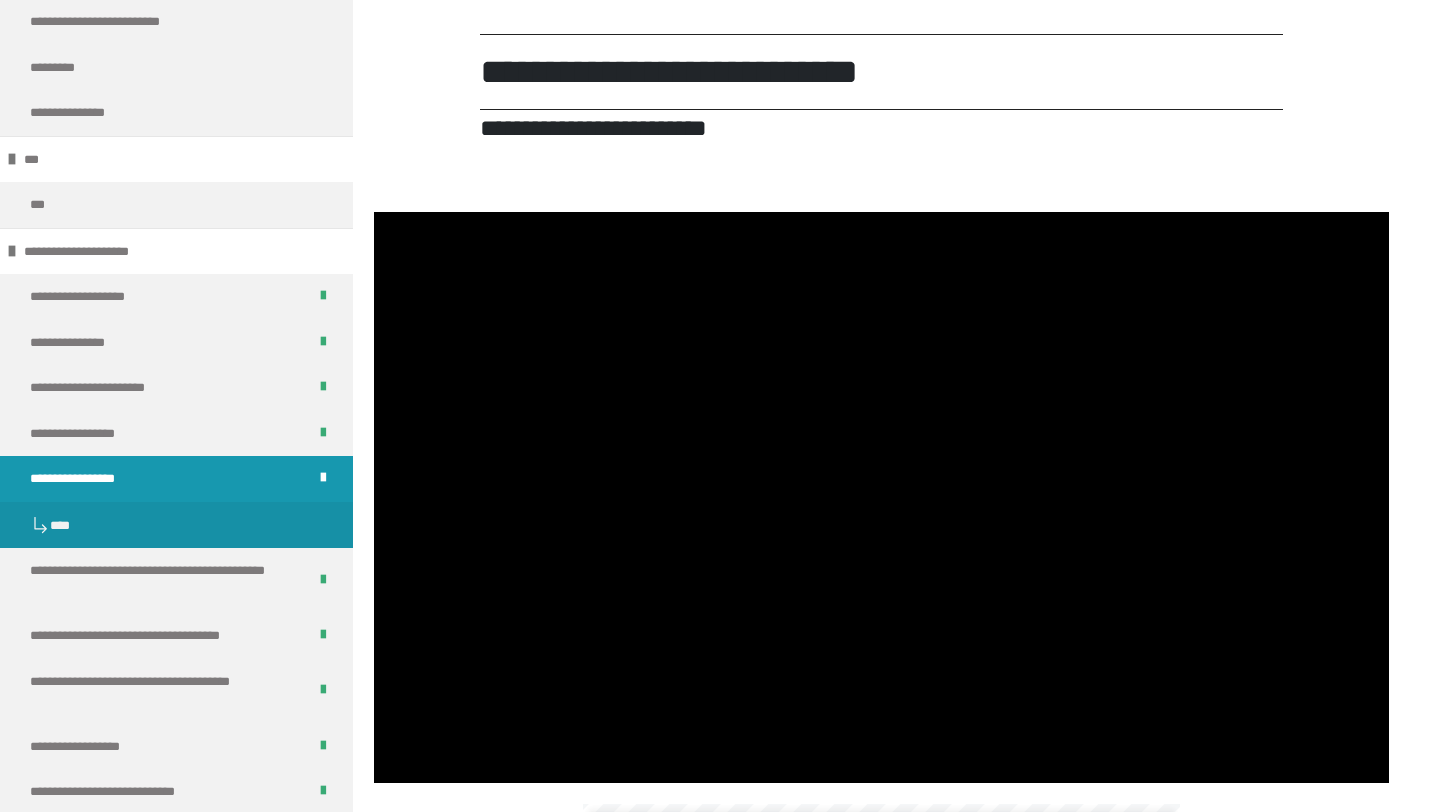 scroll, scrollTop: 1182, scrollLeft: 0, axis: vertical 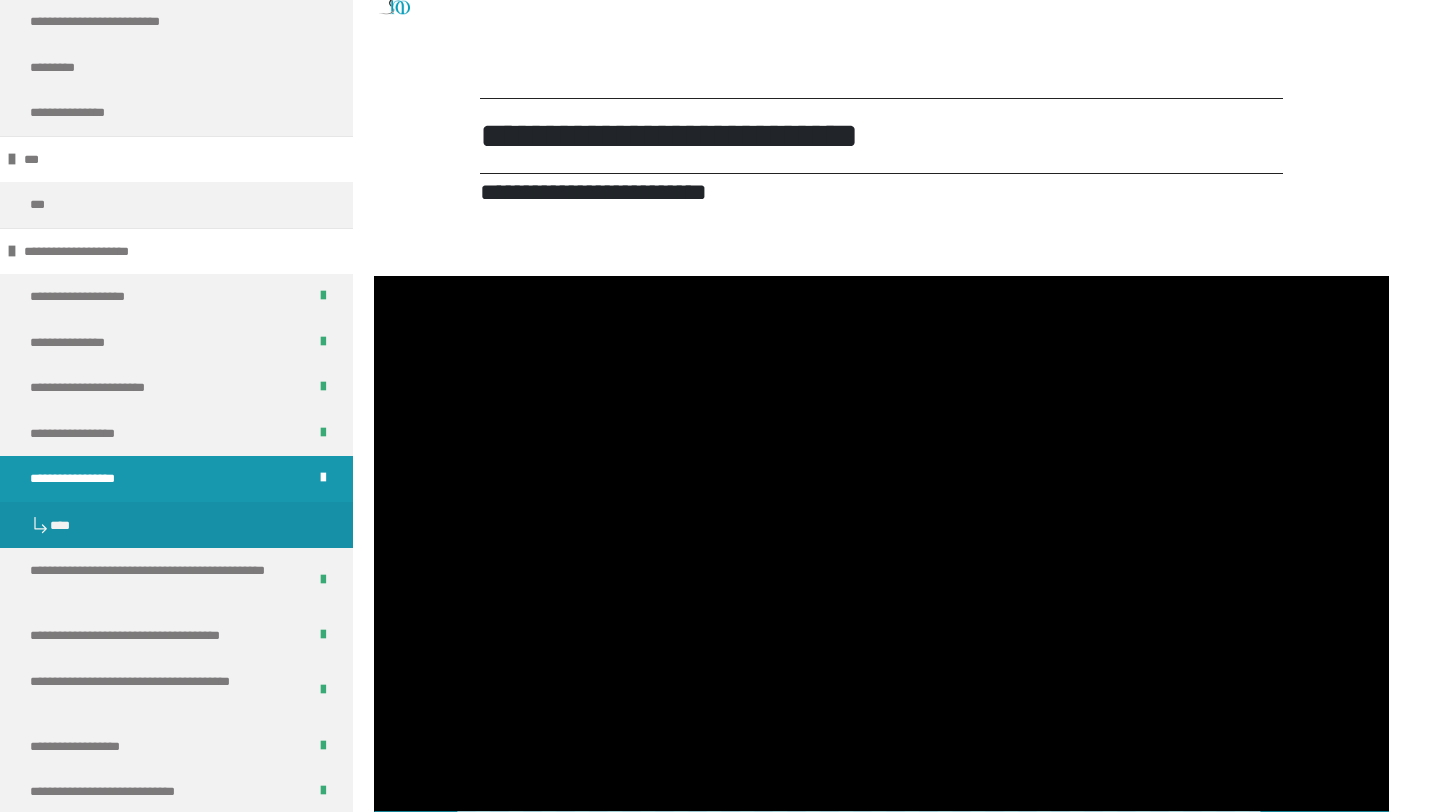 click at bounding box center [881, 561] 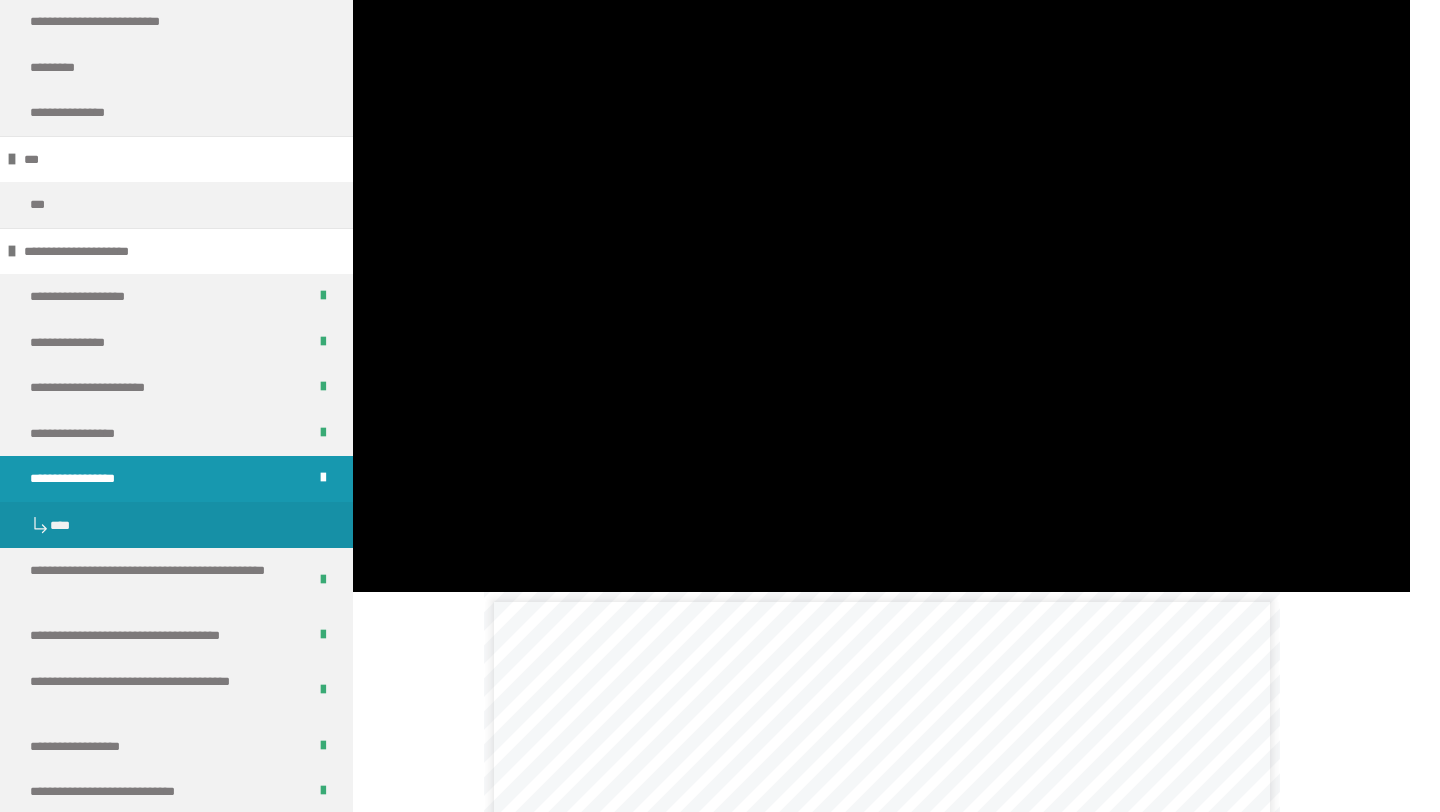 scroll, scrollTop: 3249, scrollLeft: 0, axis: vertical 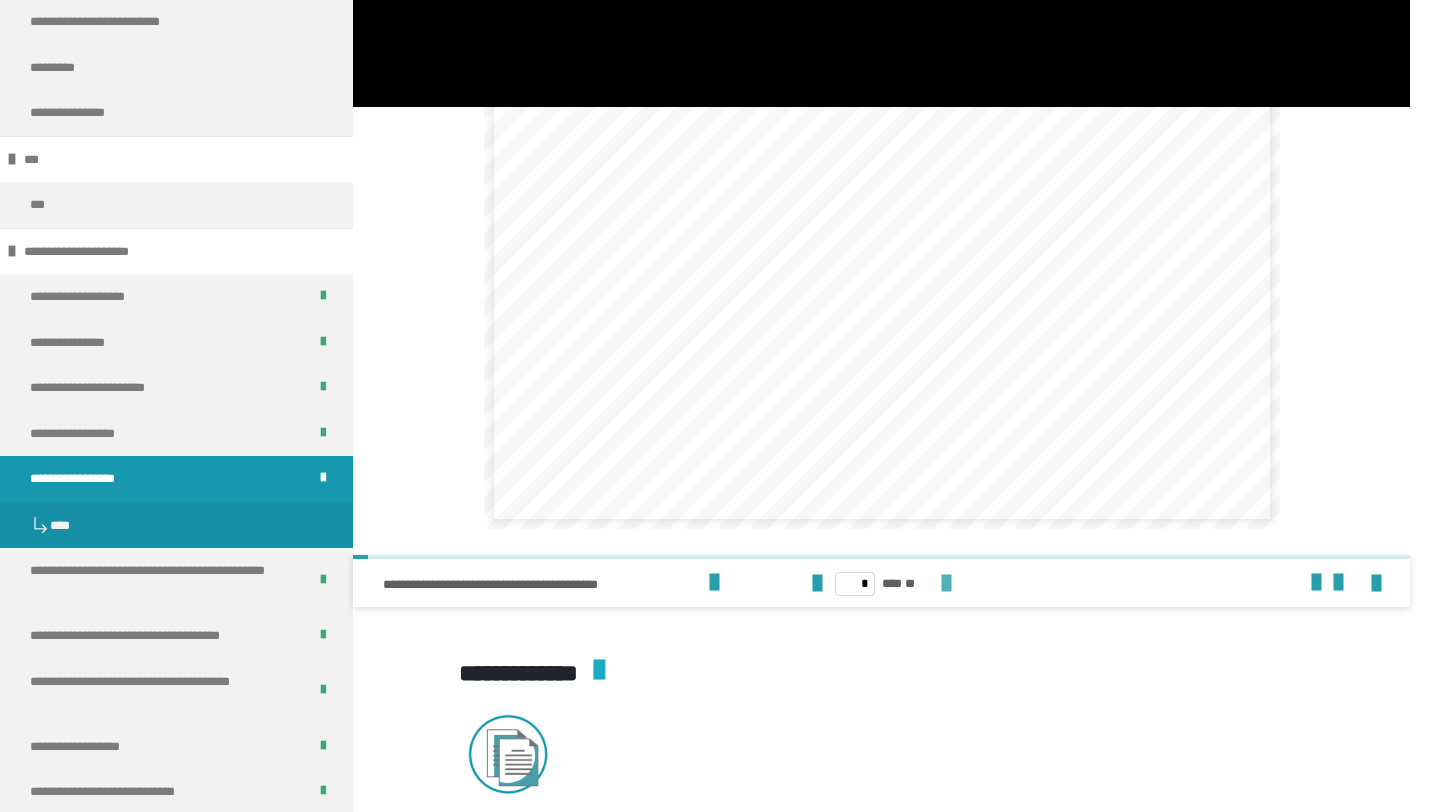 click at bounding box center (946, 584) 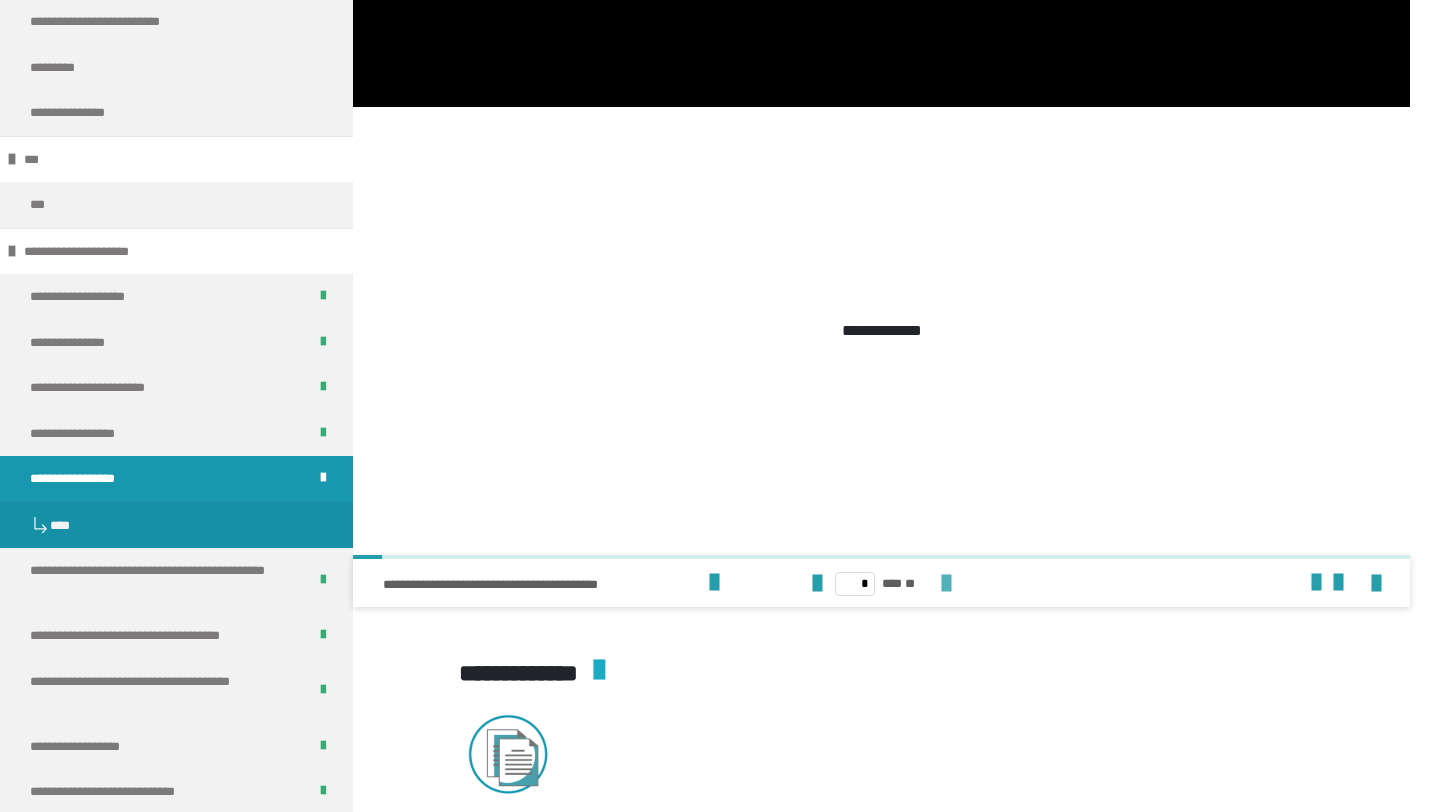 scroll, scrollTop: 0, scrollLeft: 0, axis: both 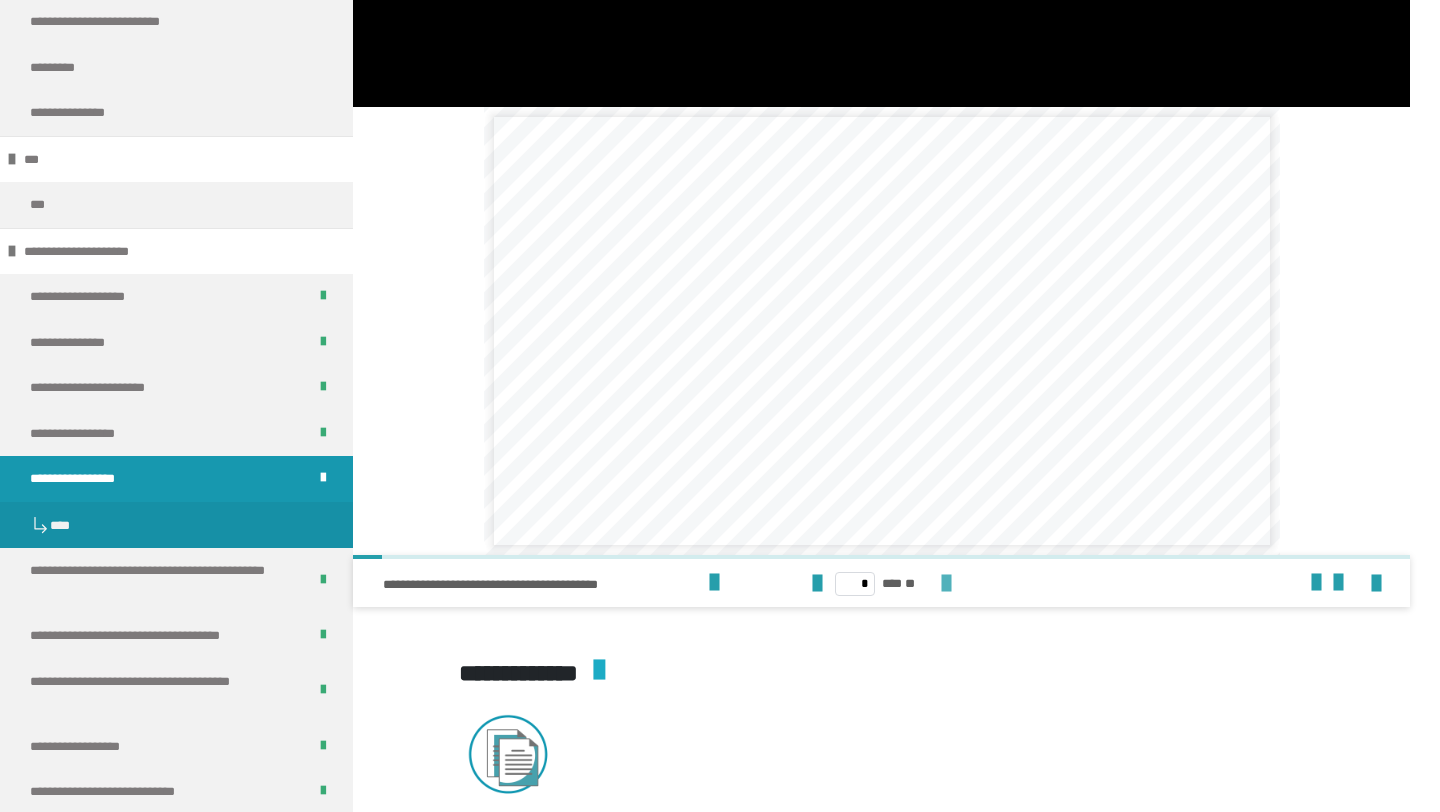 click at bounding box center (946, 584) 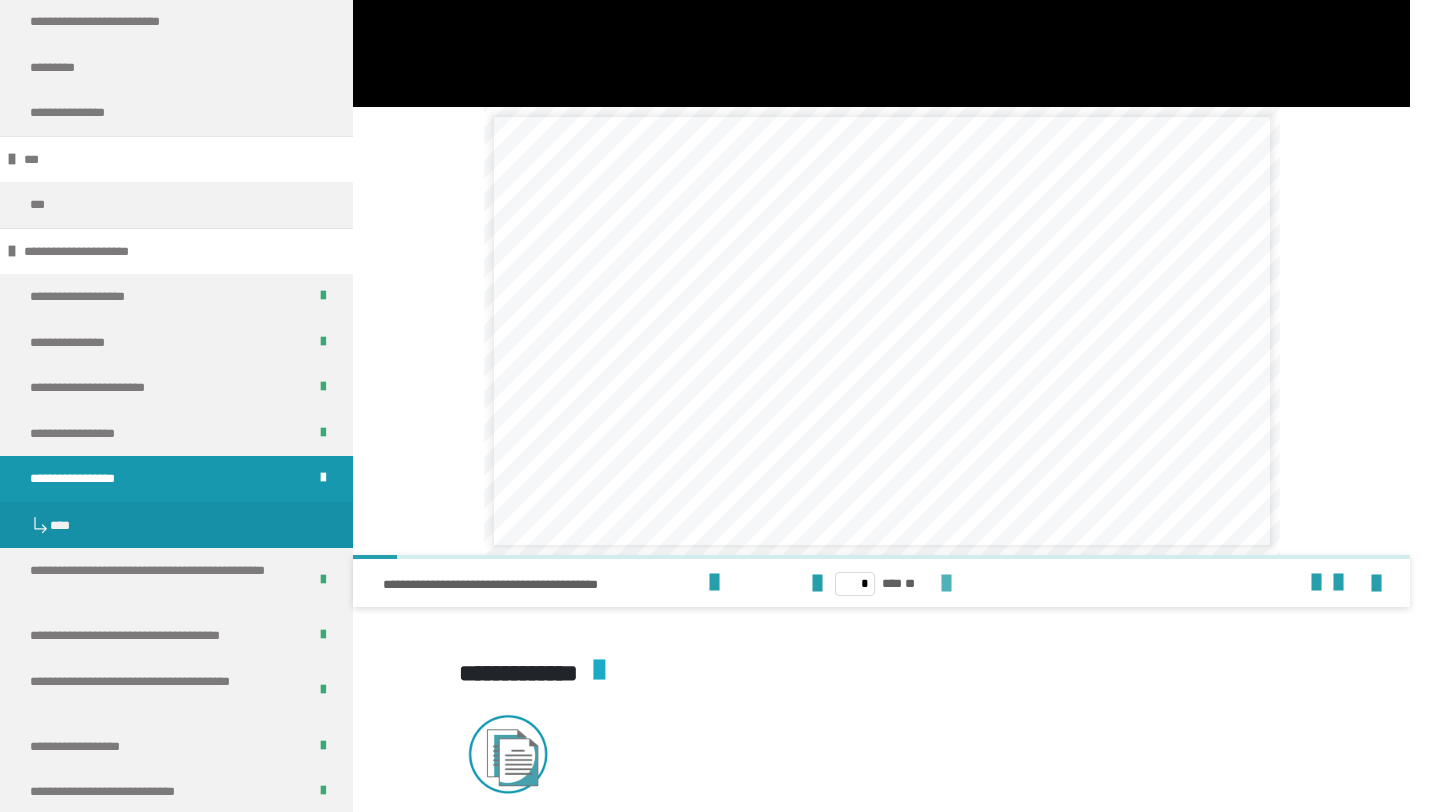 click at bounding box center (946, 584) 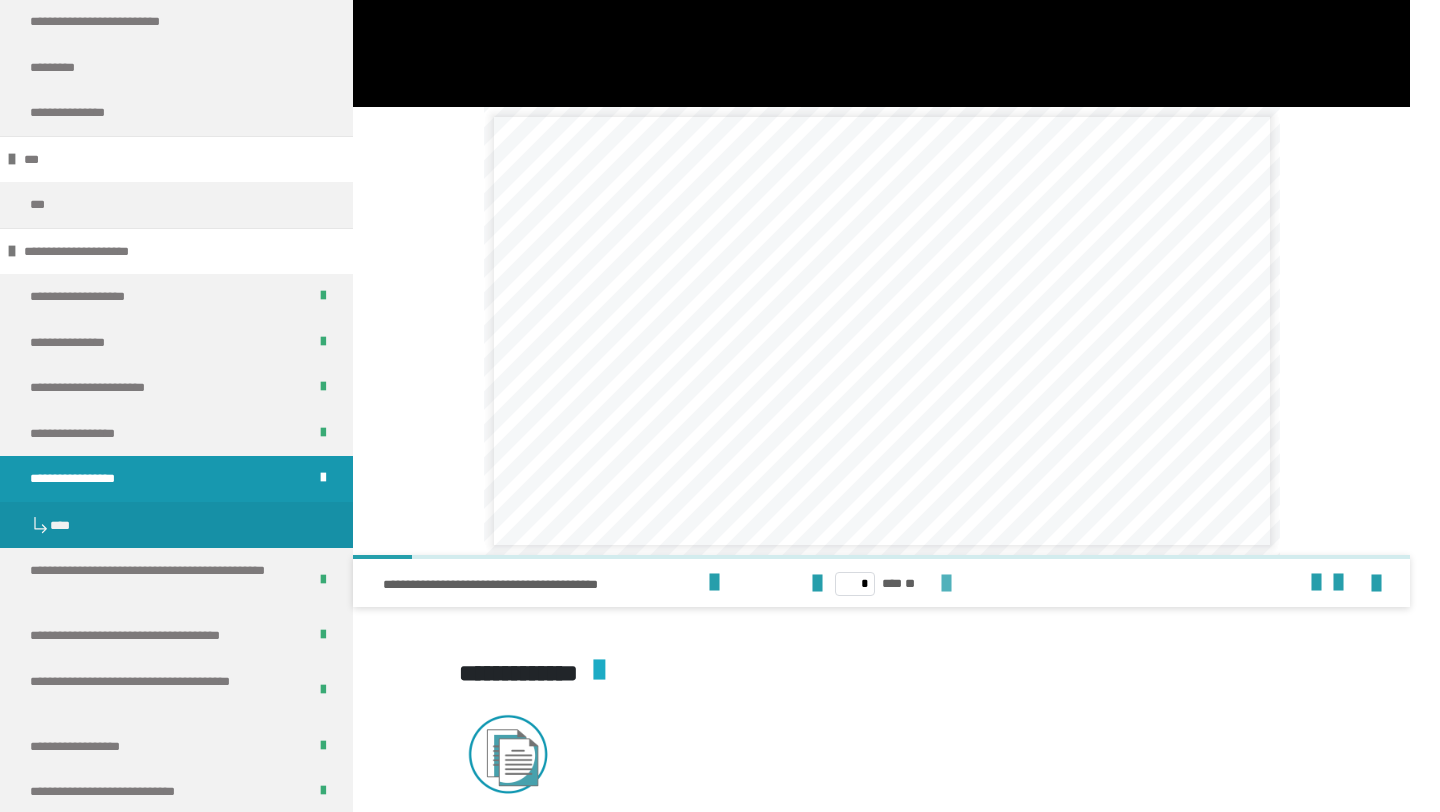 click at bounding box center (946, 584) 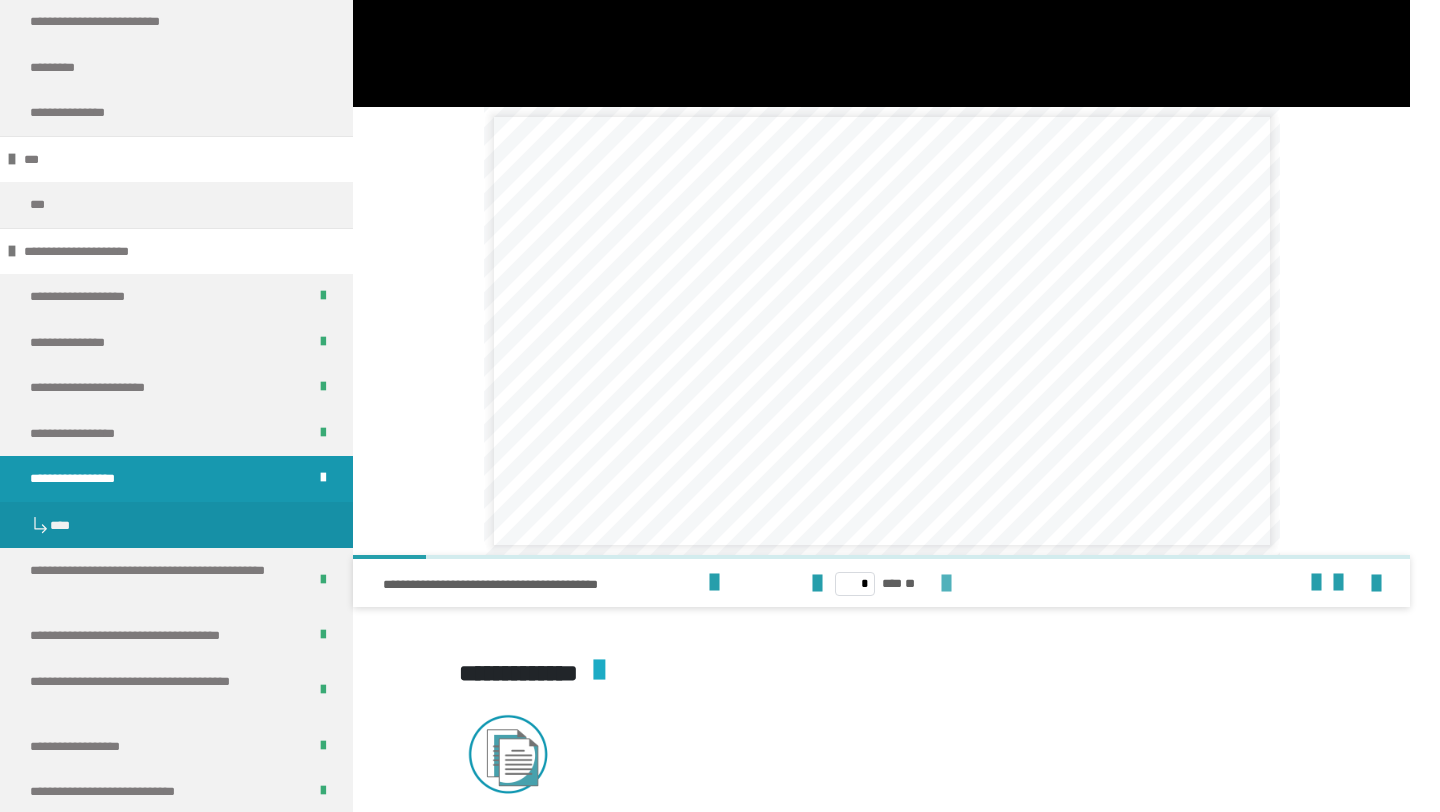click at bounding box center (946, 584) 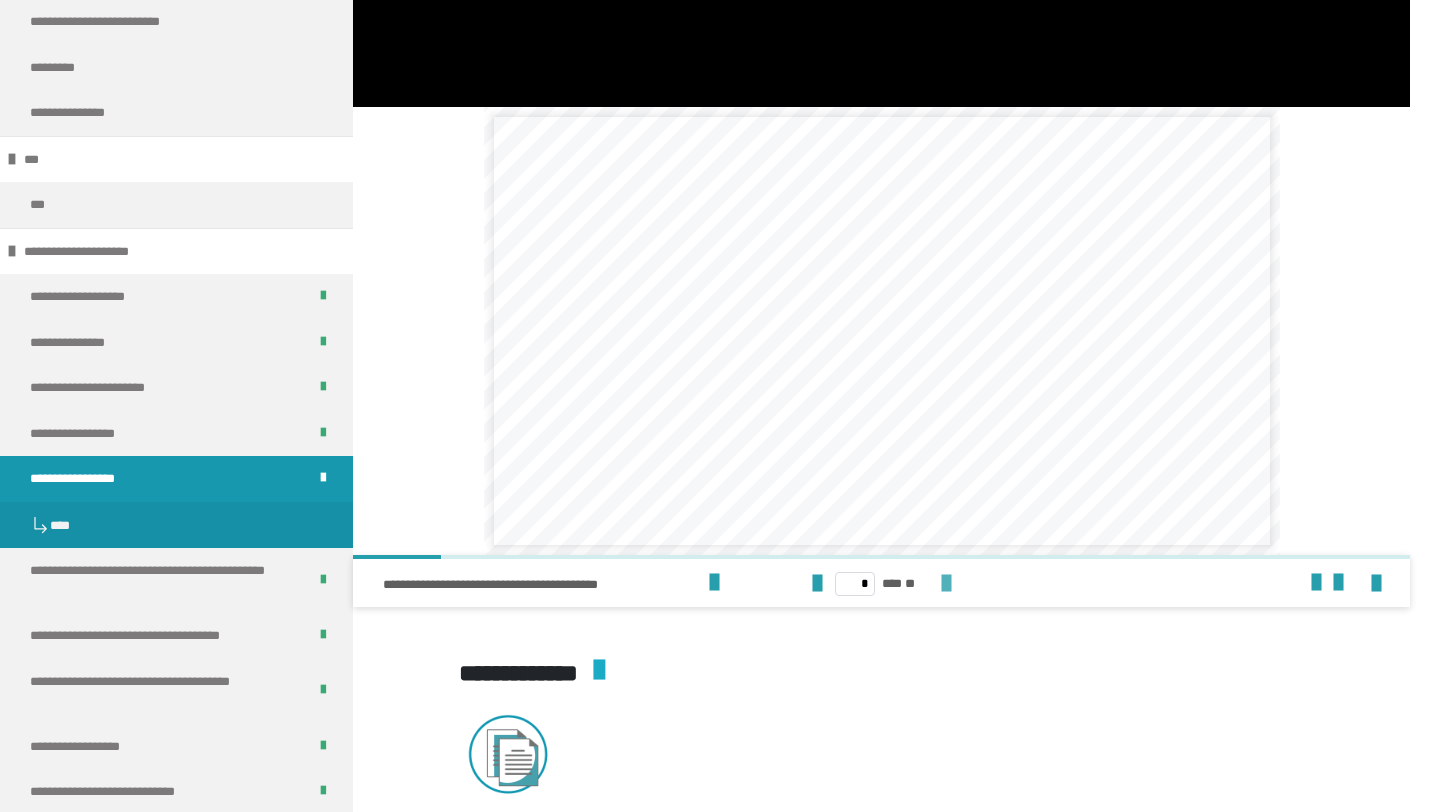 click at bounding box center (946, 584) 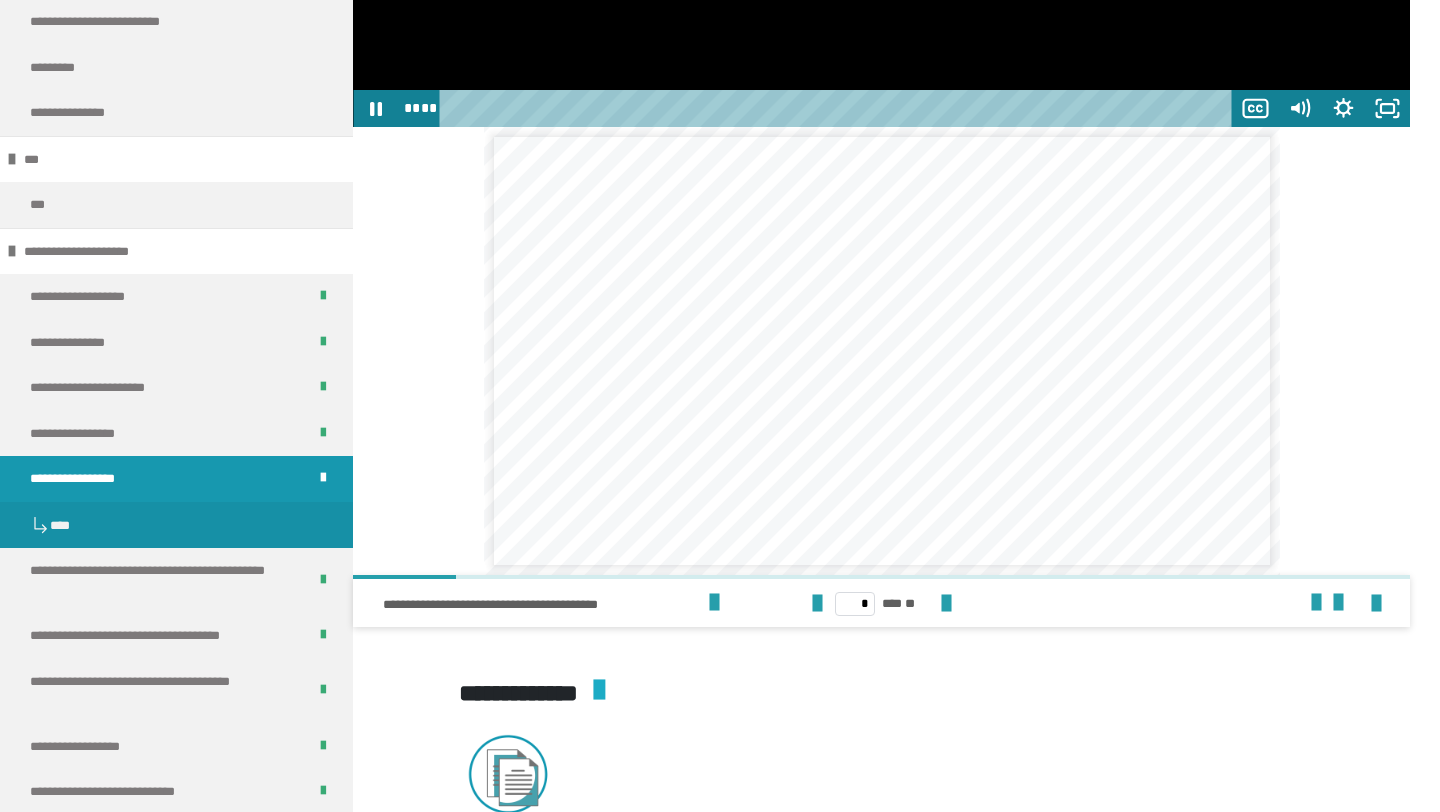 scroll, scrollTop: 3523, scrollLeft: 0, axis: vertical 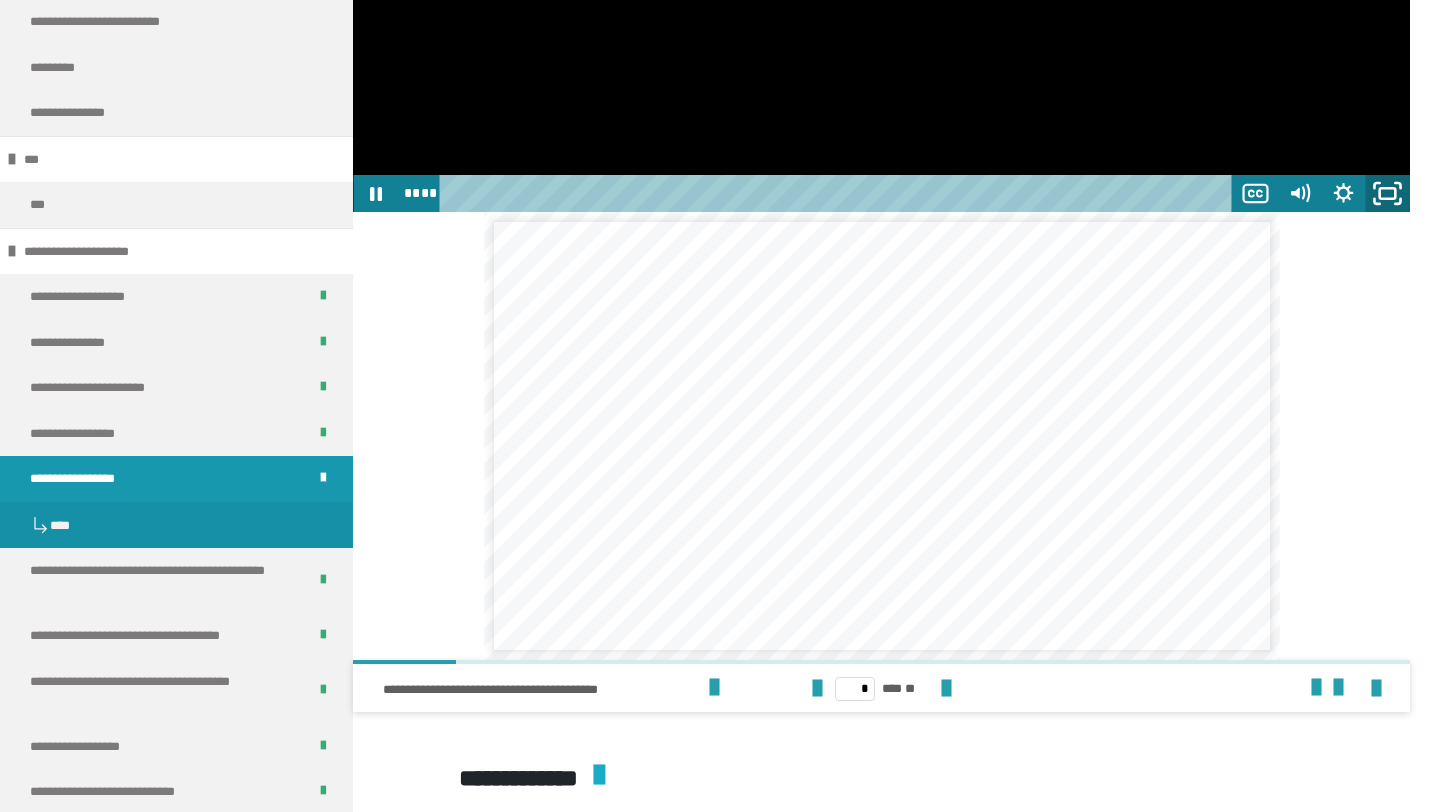 click 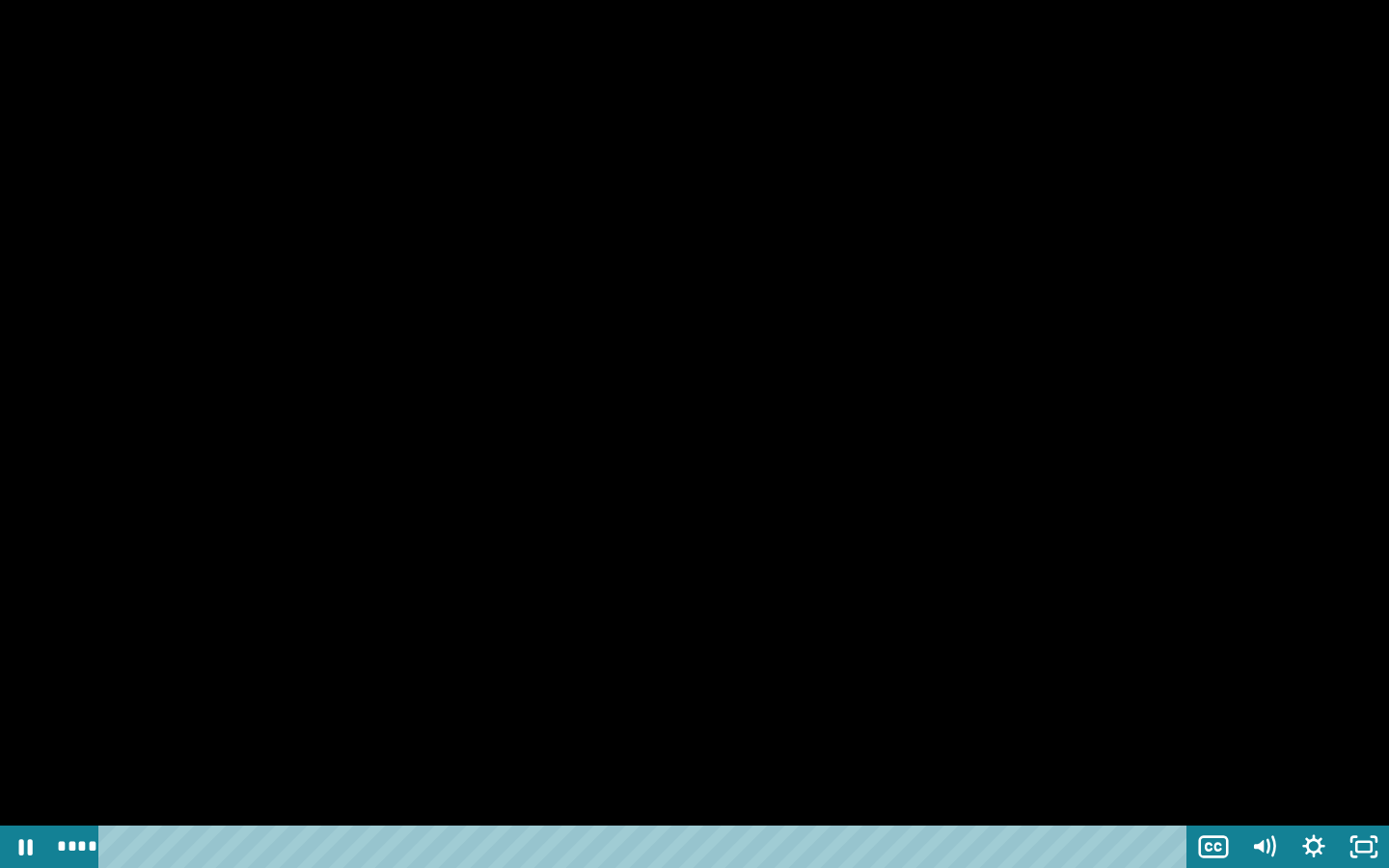 click at bounding box center (694, 434) 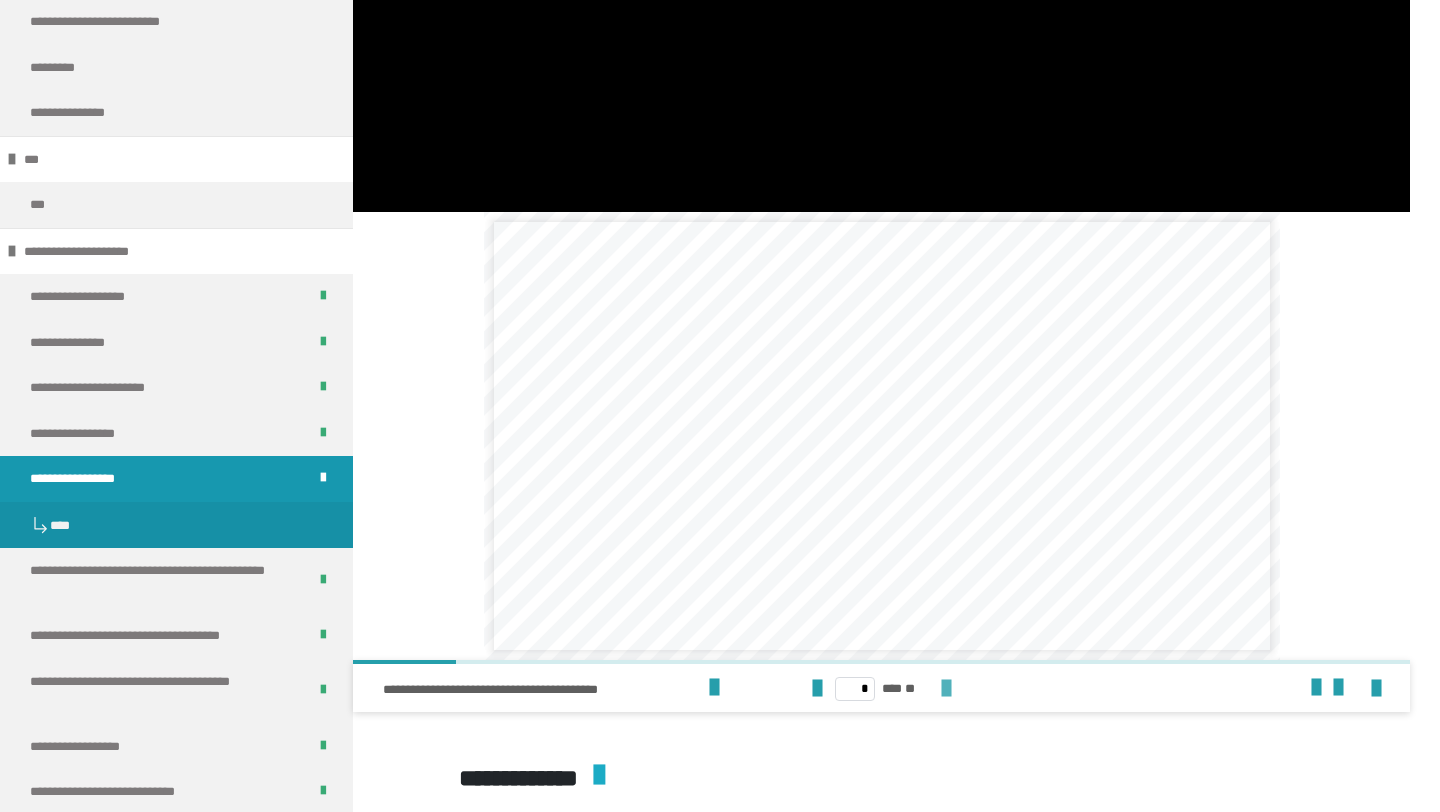 click at bounding box center (946, 689) 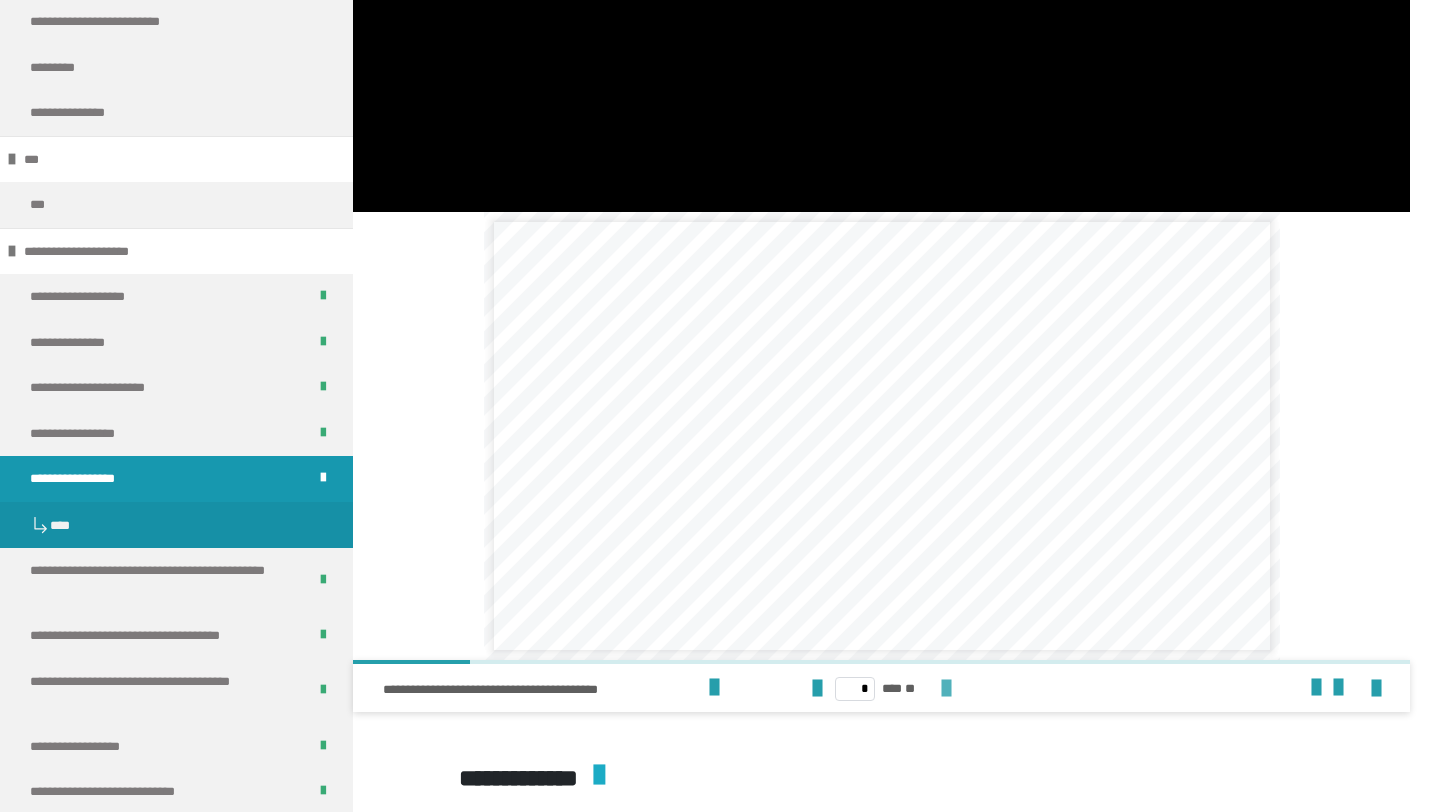 click at bounding box center (946, 689) 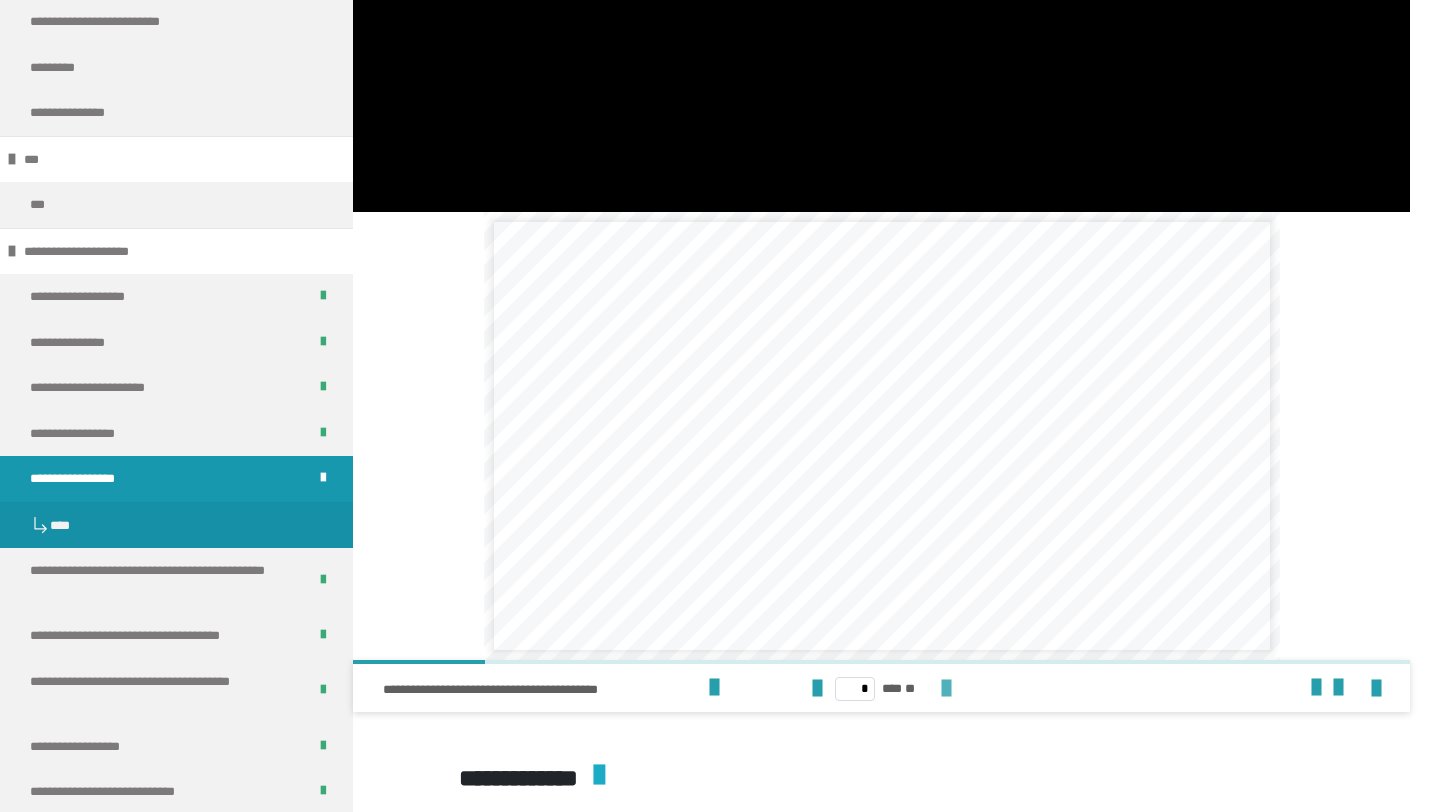 click at bounding box center (946, 689) 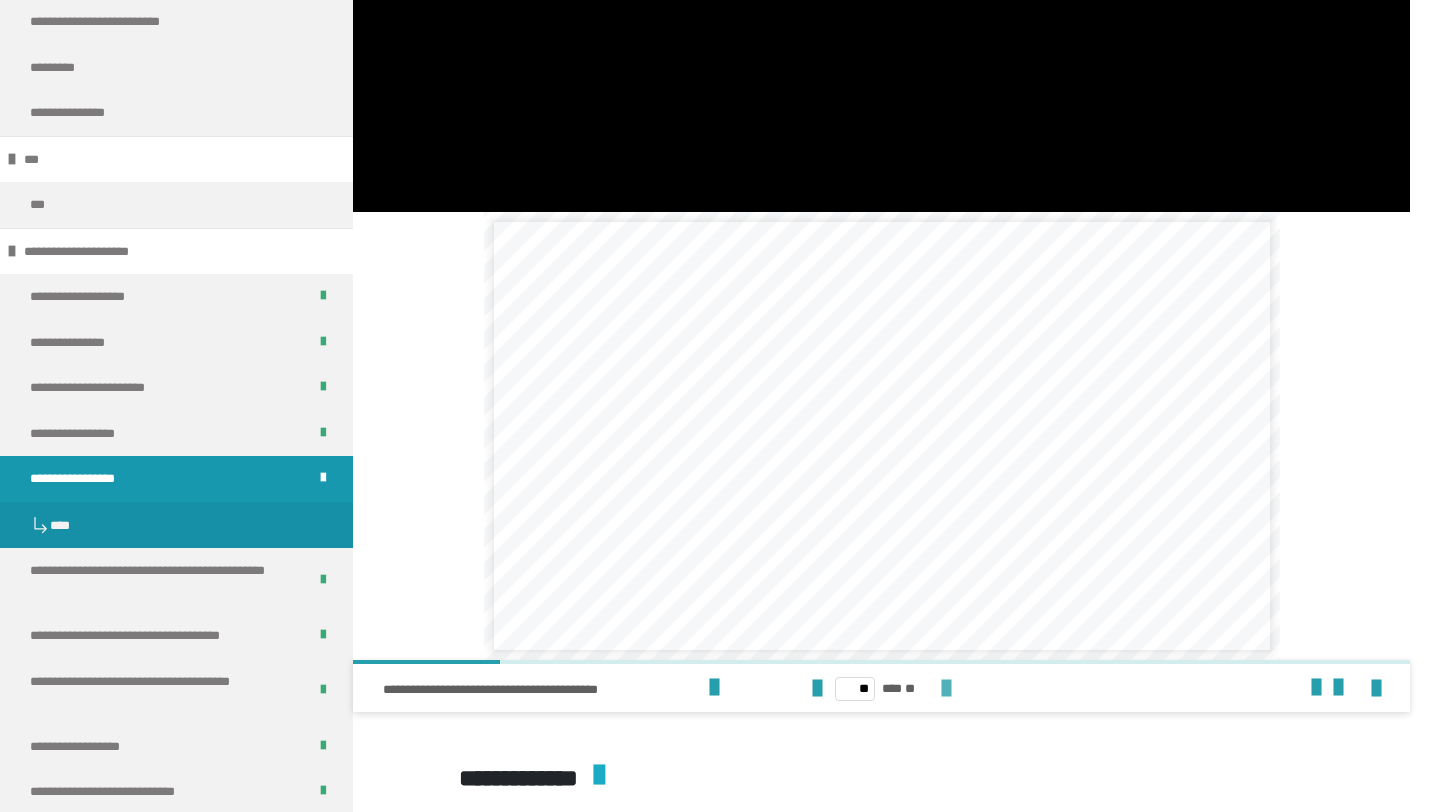 click at bounding box center (946, 689) 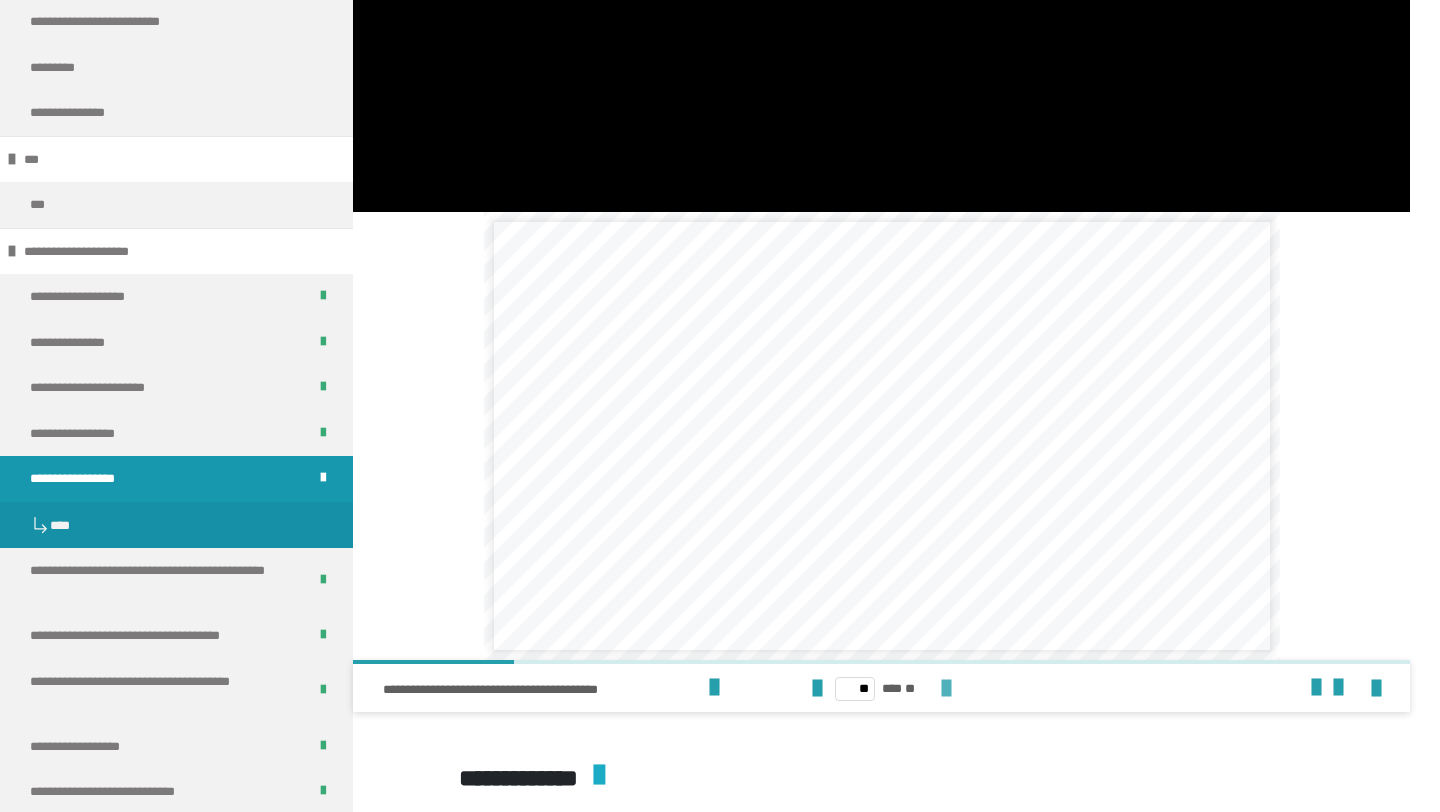 click at bounding box center [946, 689] 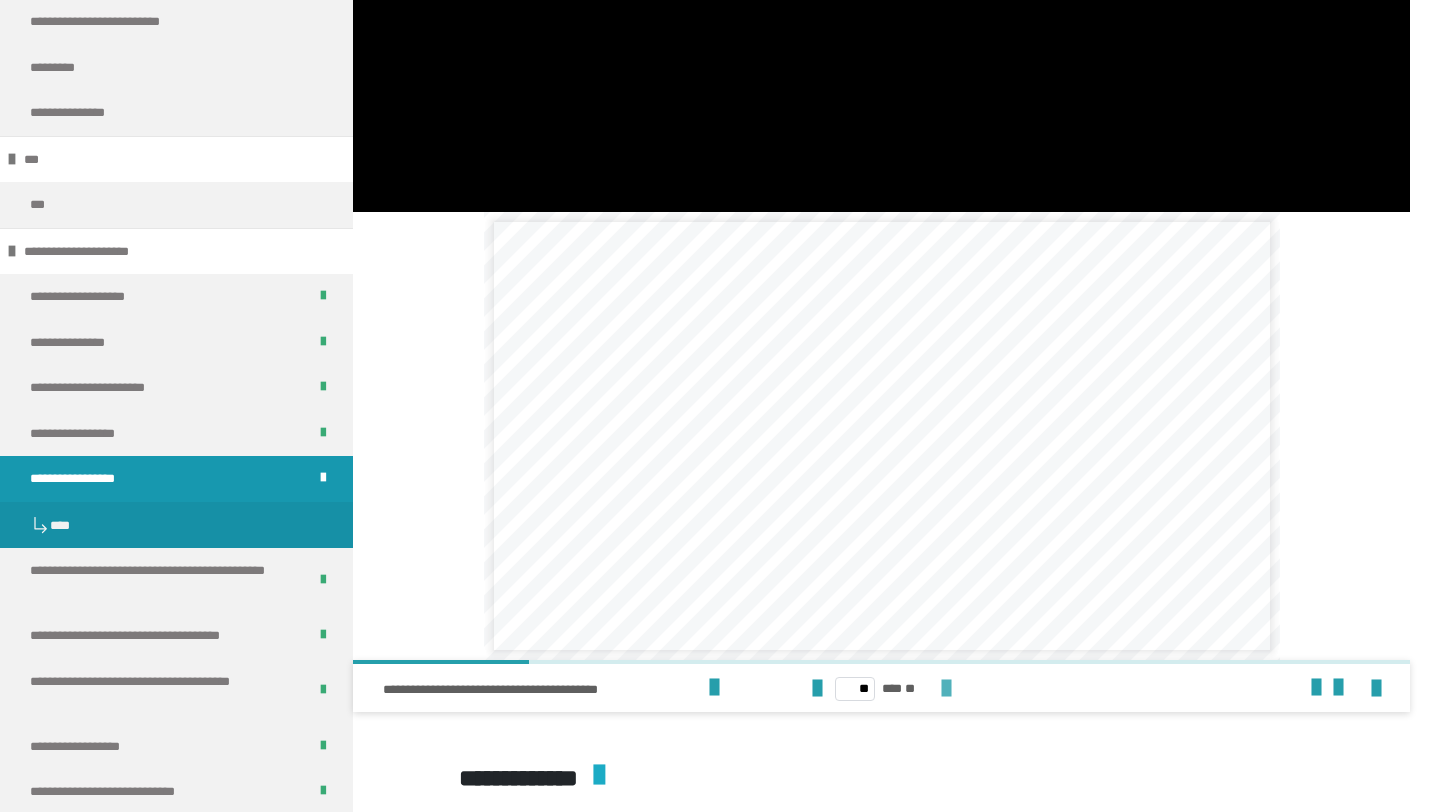 click at bounding box center (946, 689) 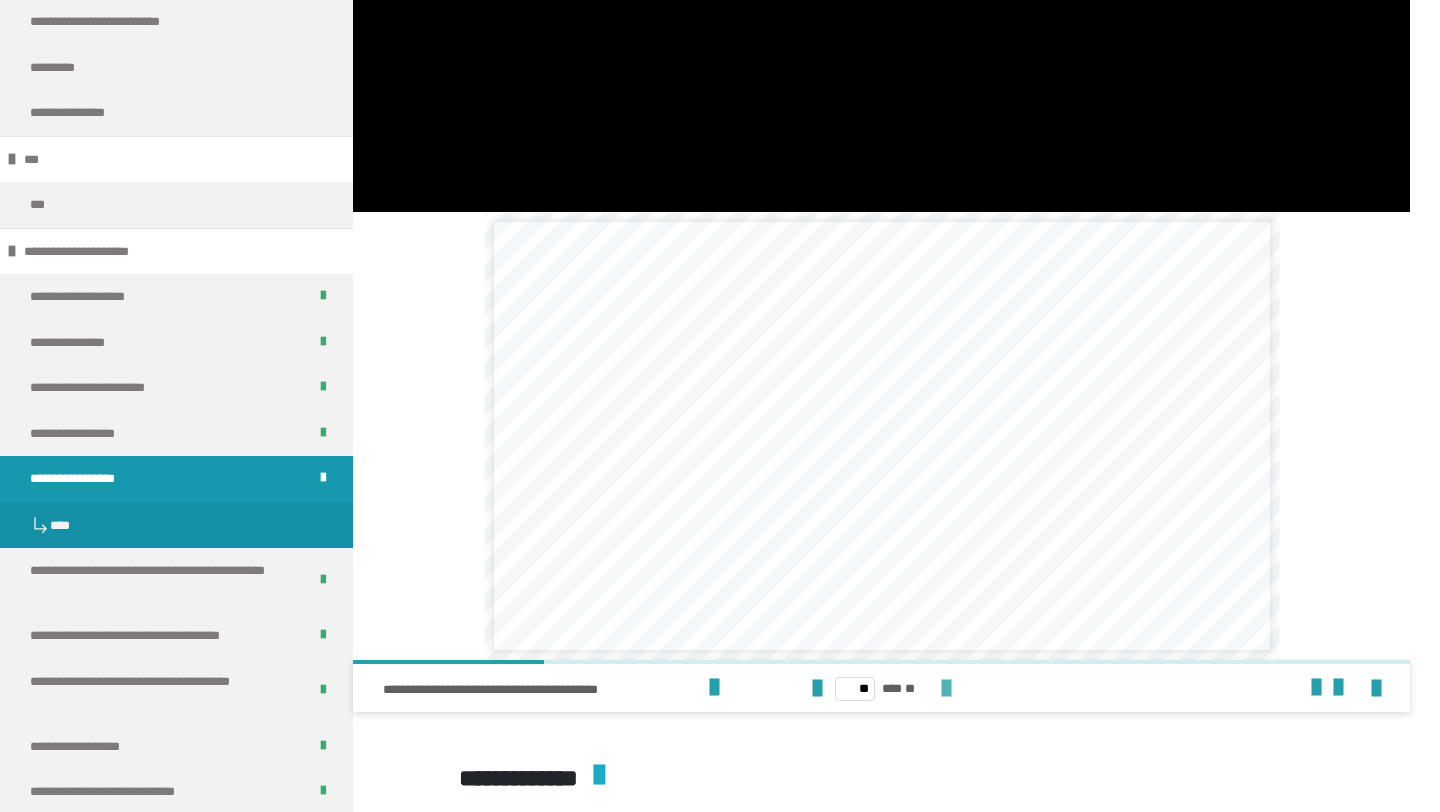 click at bounding box center (946, 689) 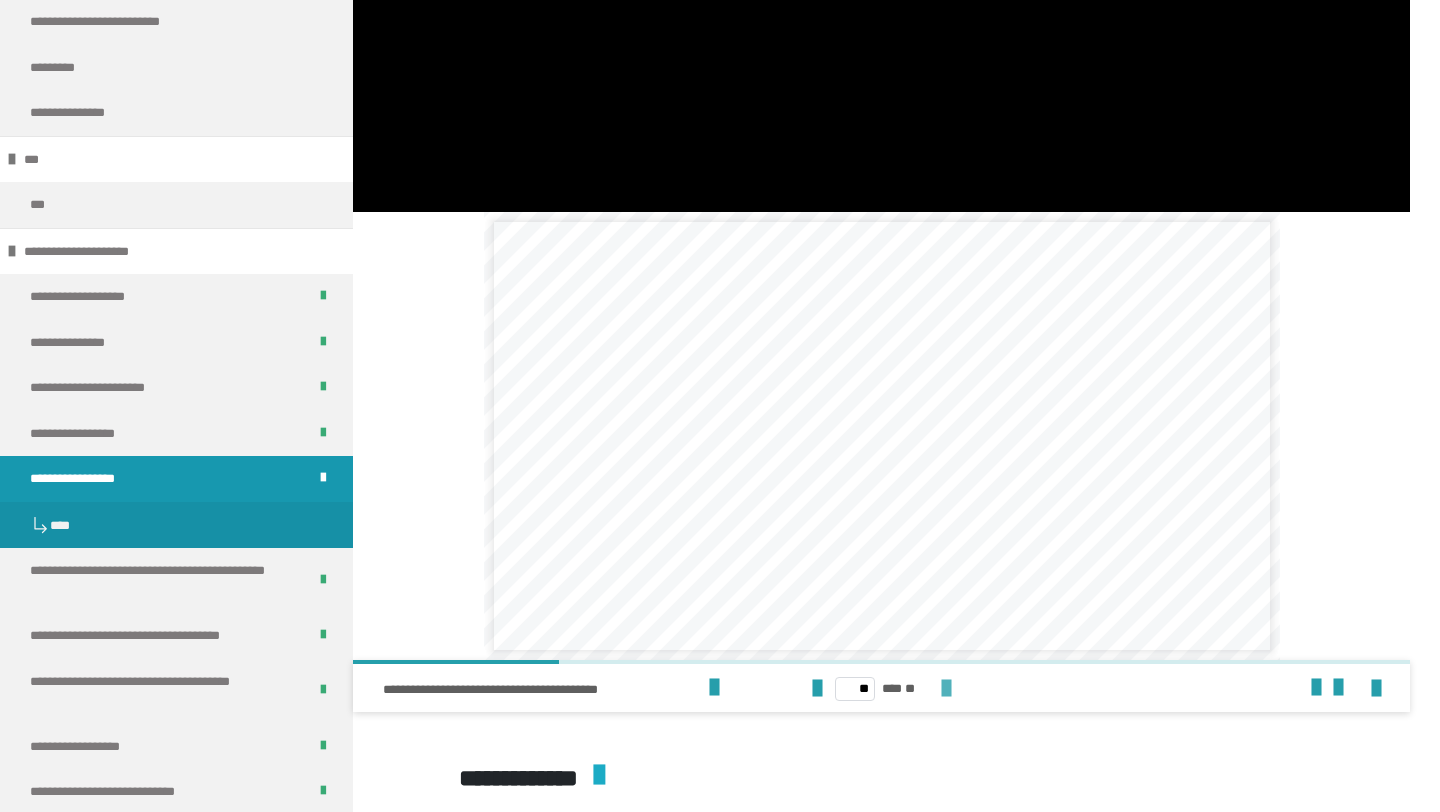 click at bounding box center (946, 689) 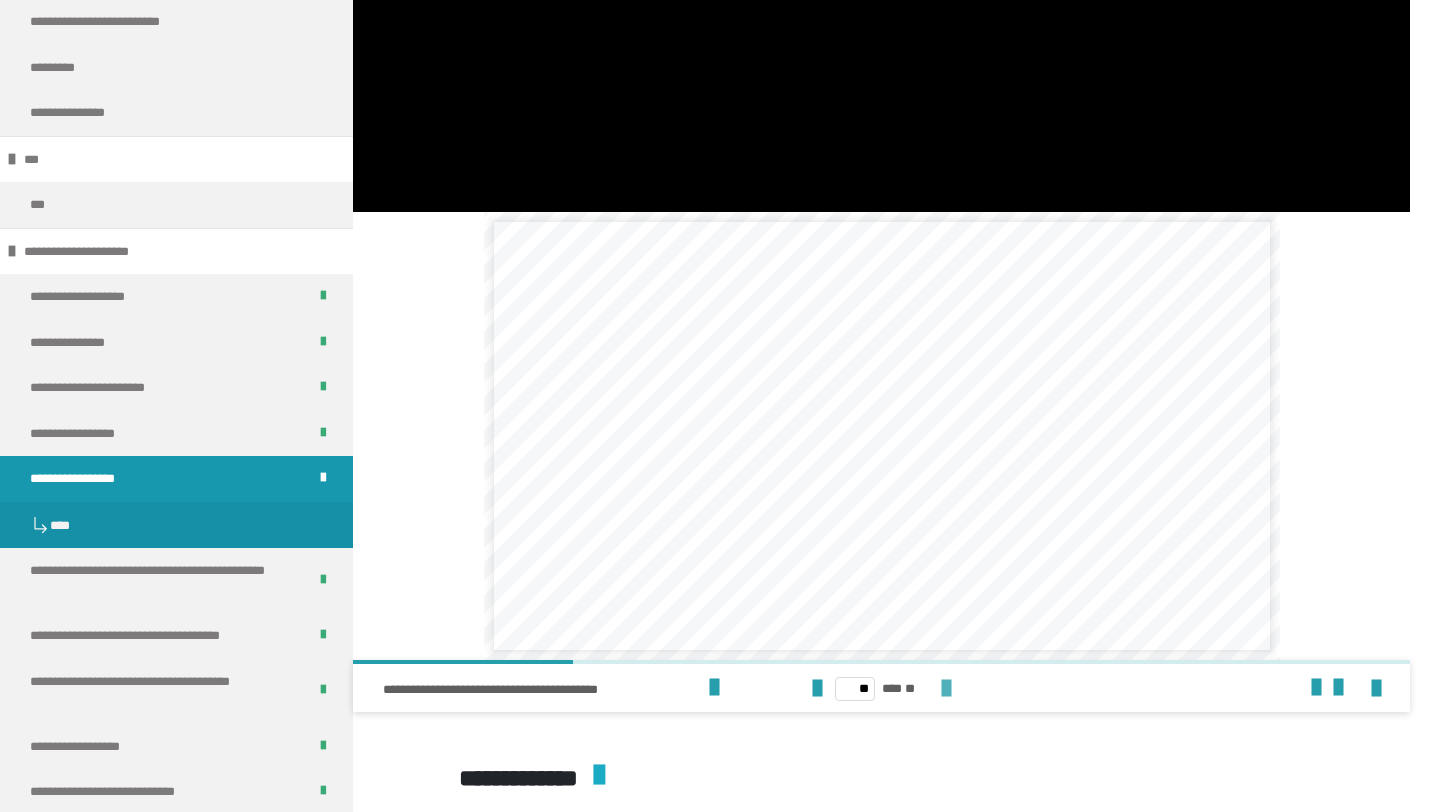 click at bounding box center (946, 689) 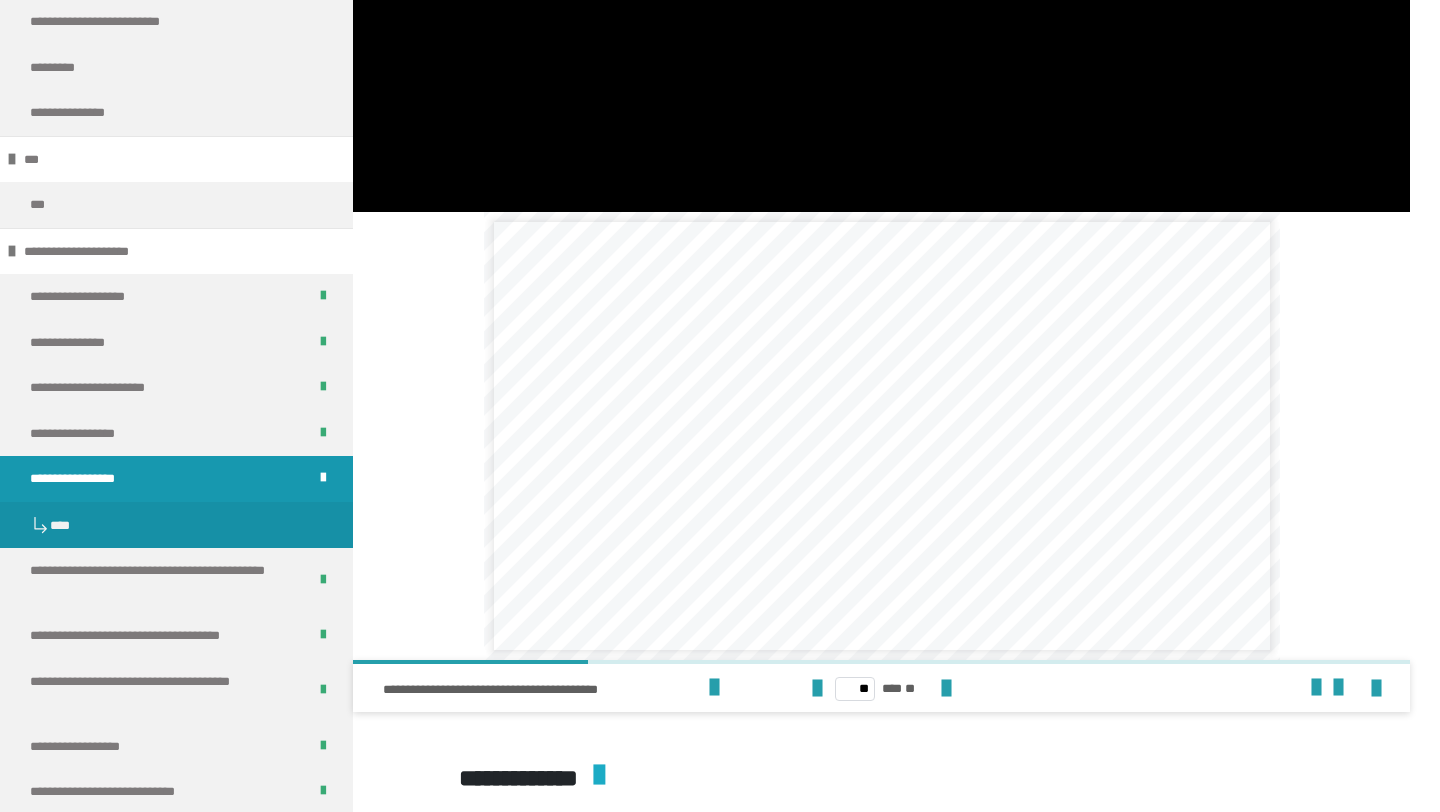 click on "** *** **" at bounding box center [881, 688] 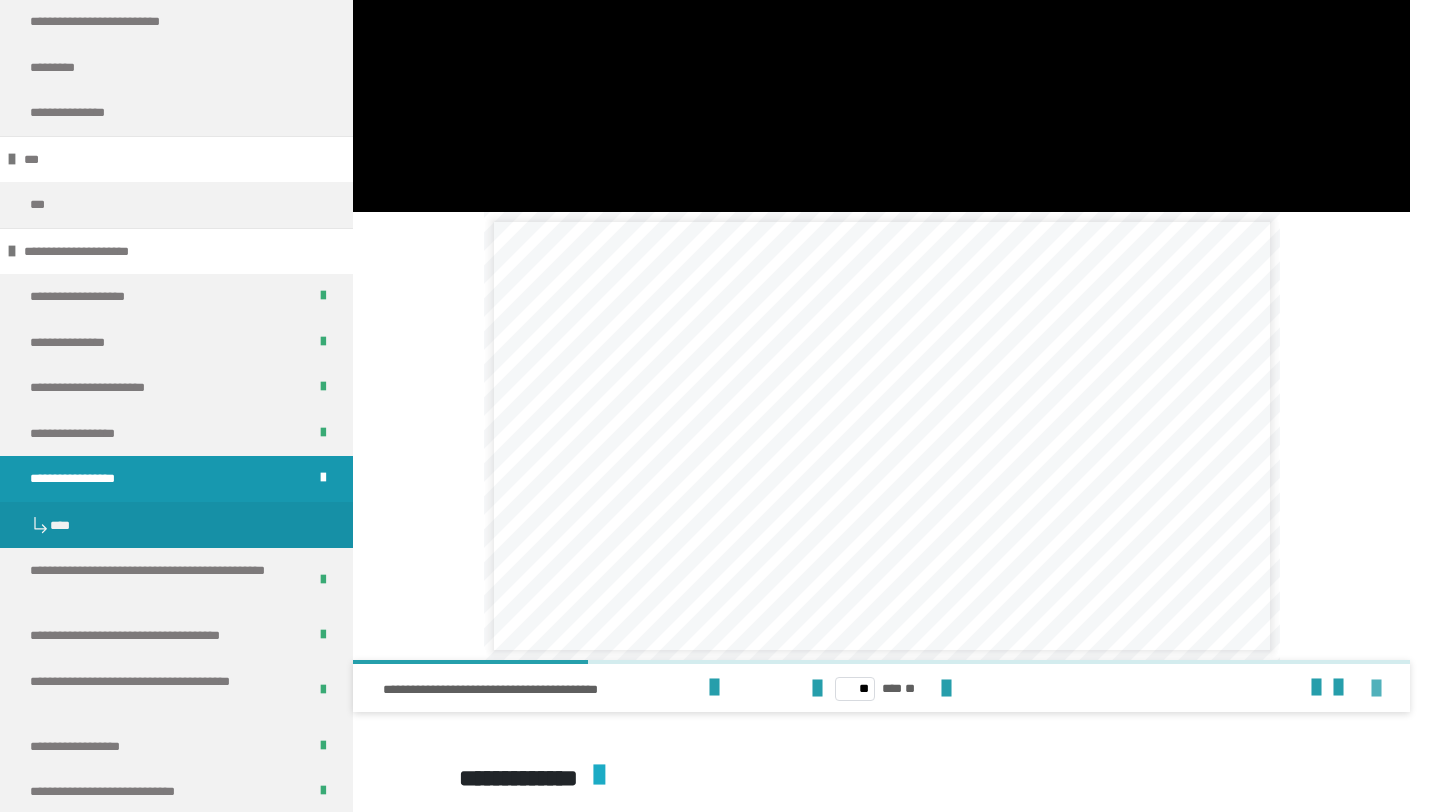 click at bounding box center (1376, 689) 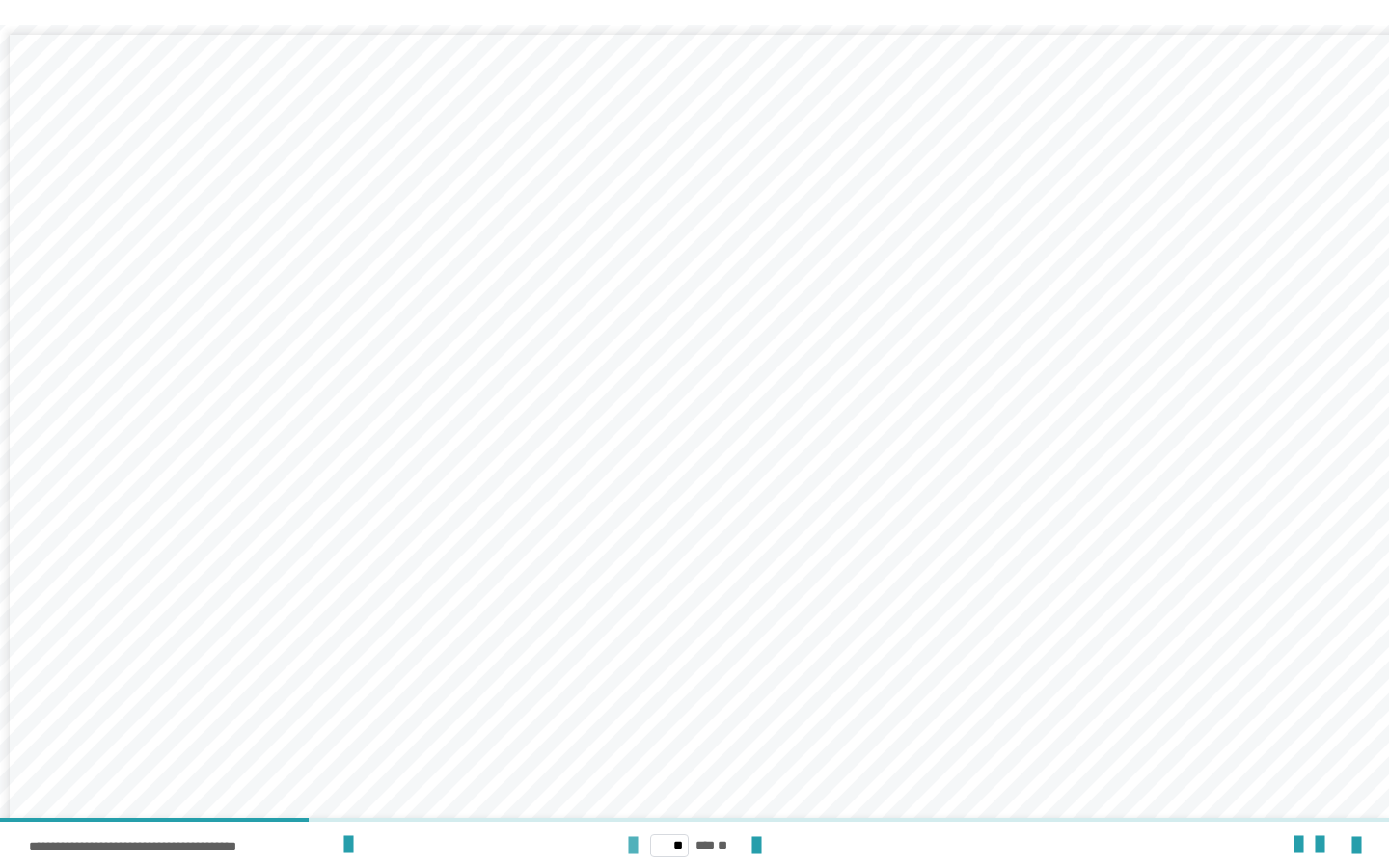 click at bounding box center (633, 846) 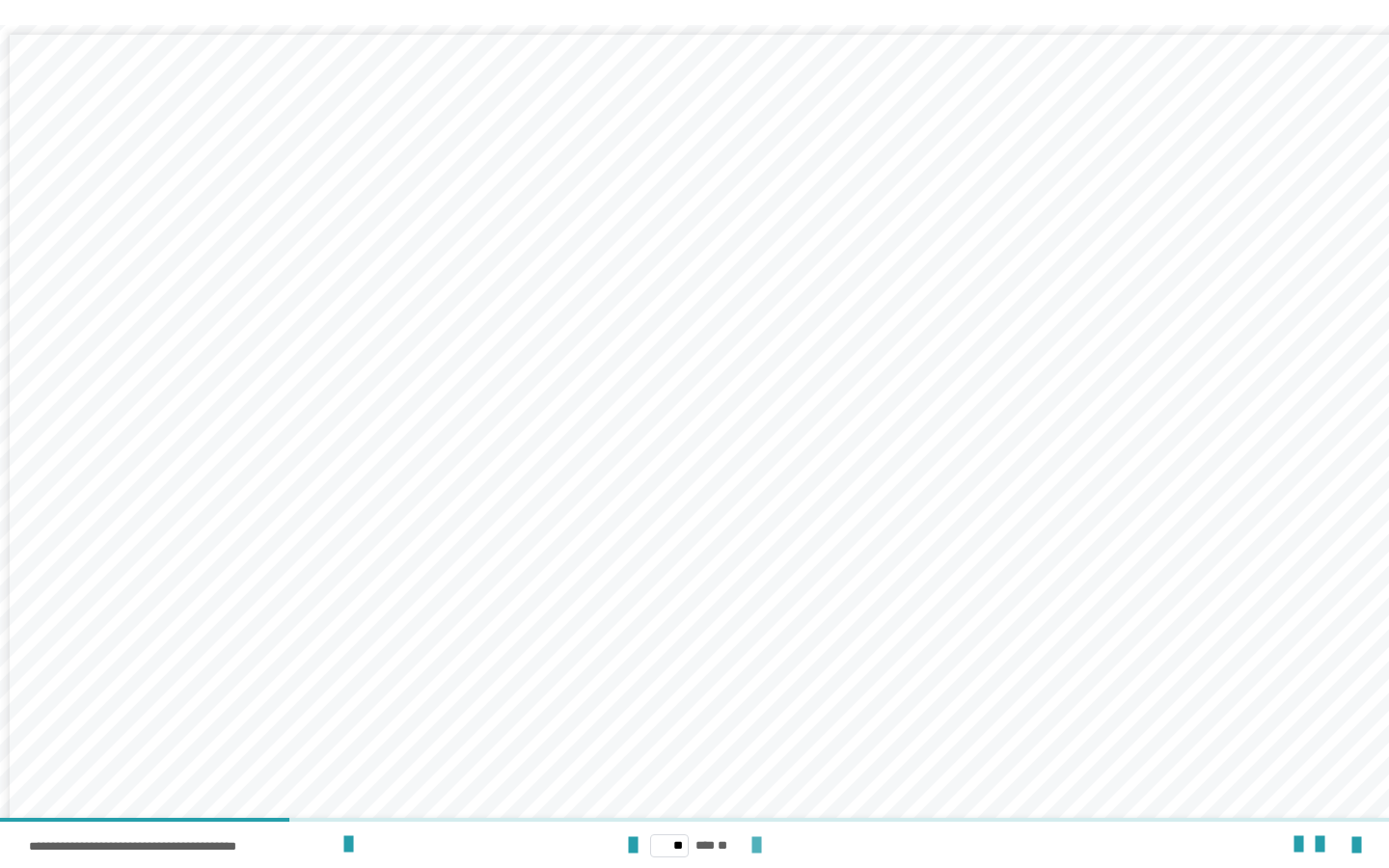 click at bounding box center (756, 846) 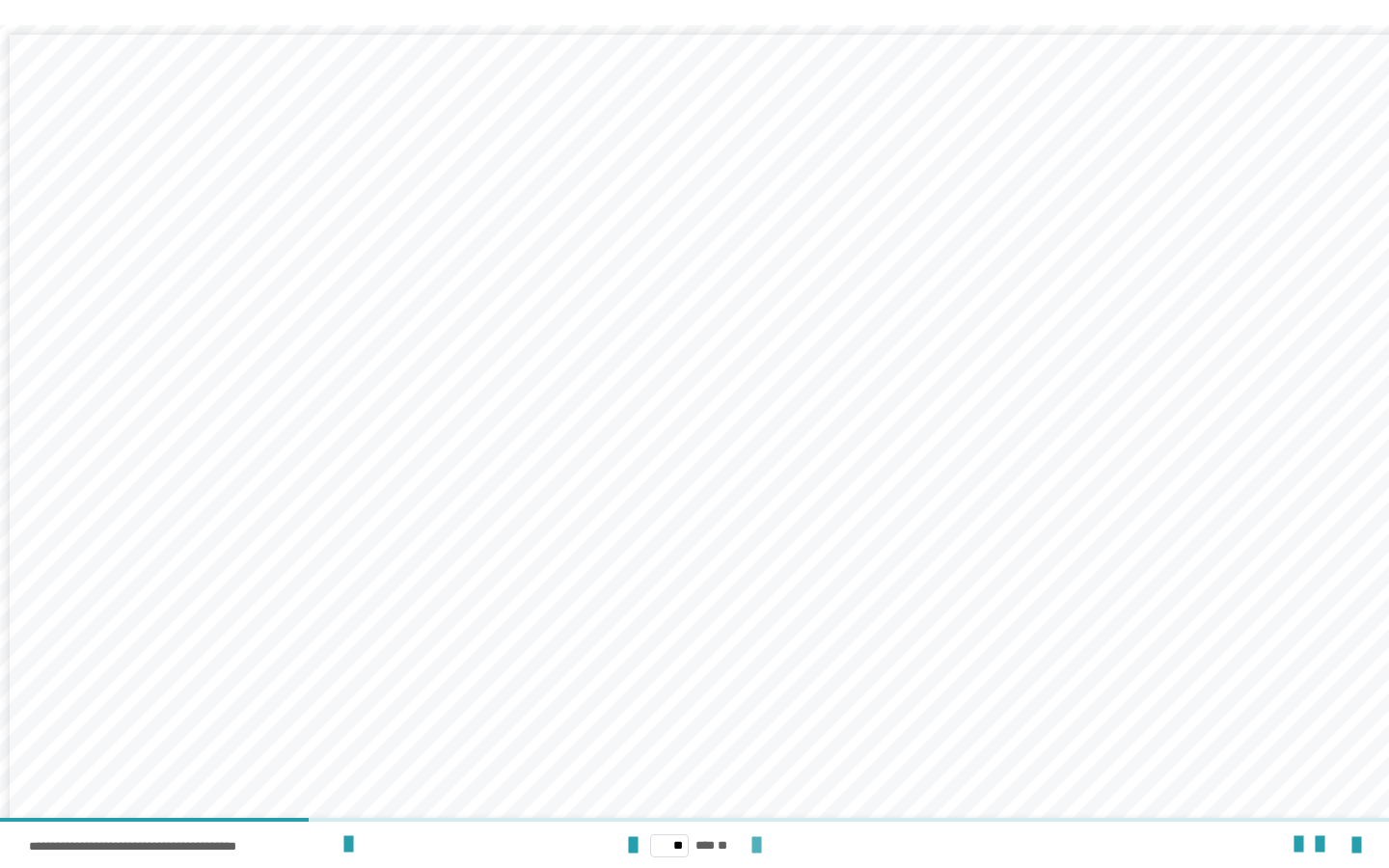 click at bounding box center (756, 846) 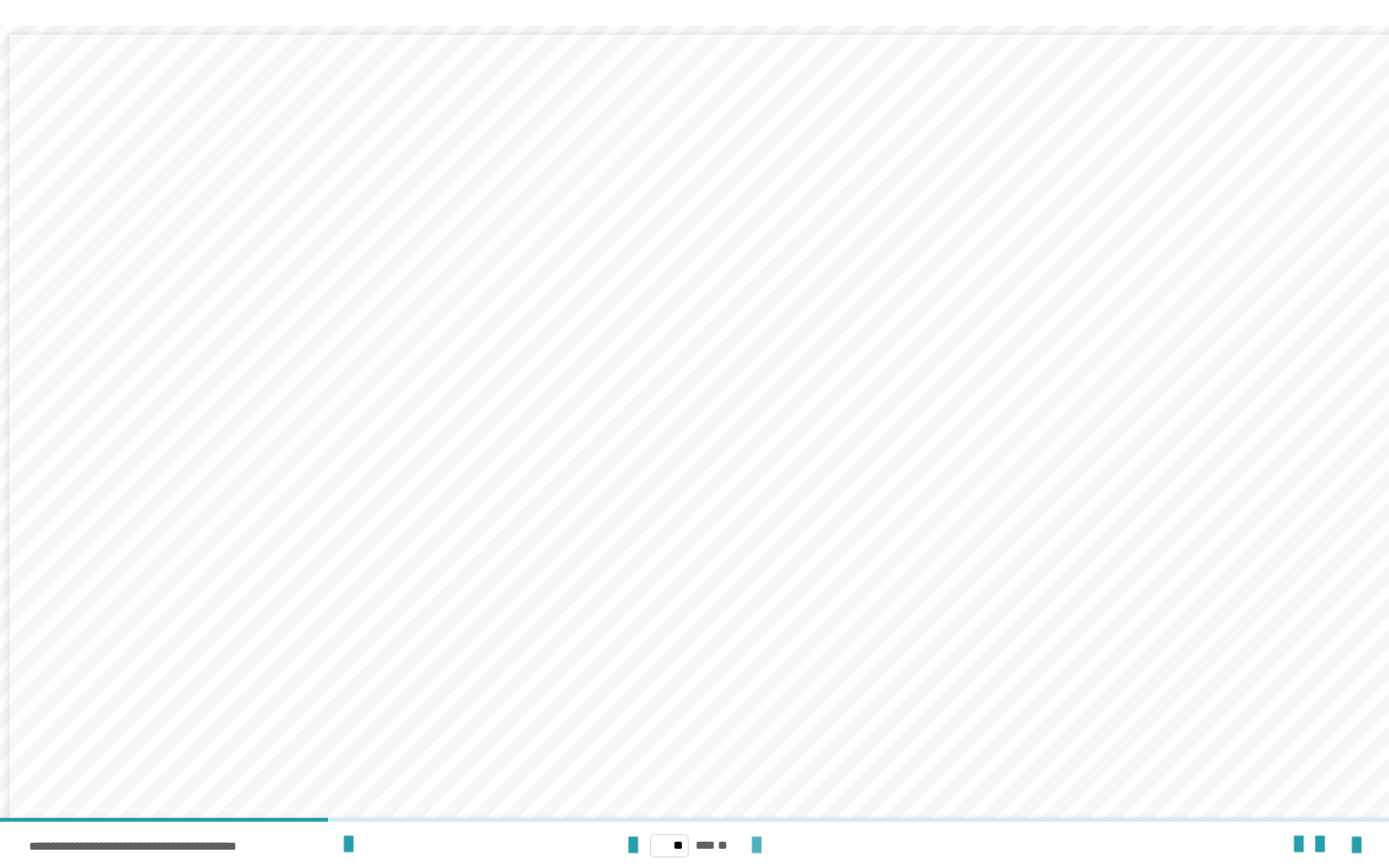 click at bounding box center [756, 846] 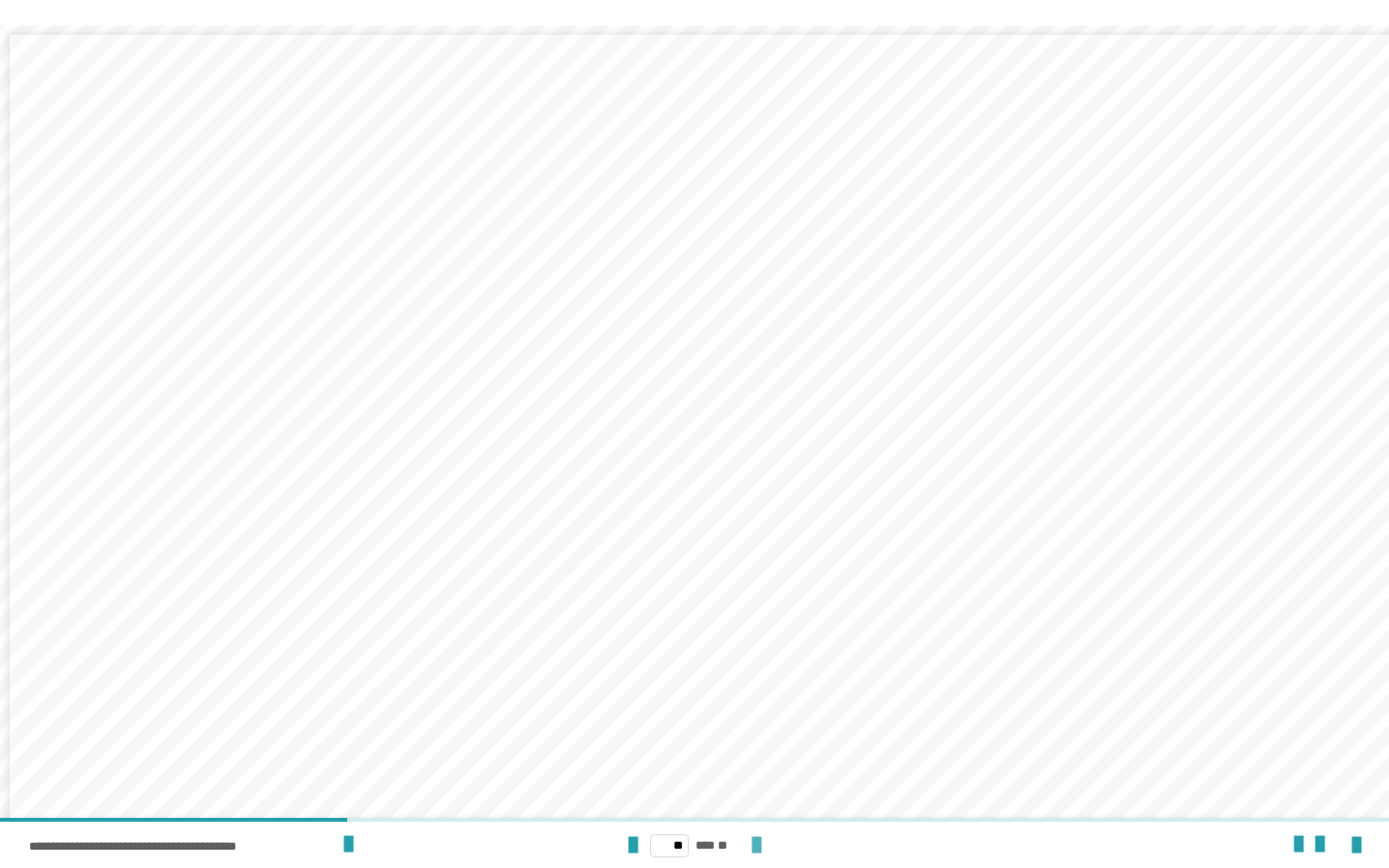click at bounding box center [756, 846] 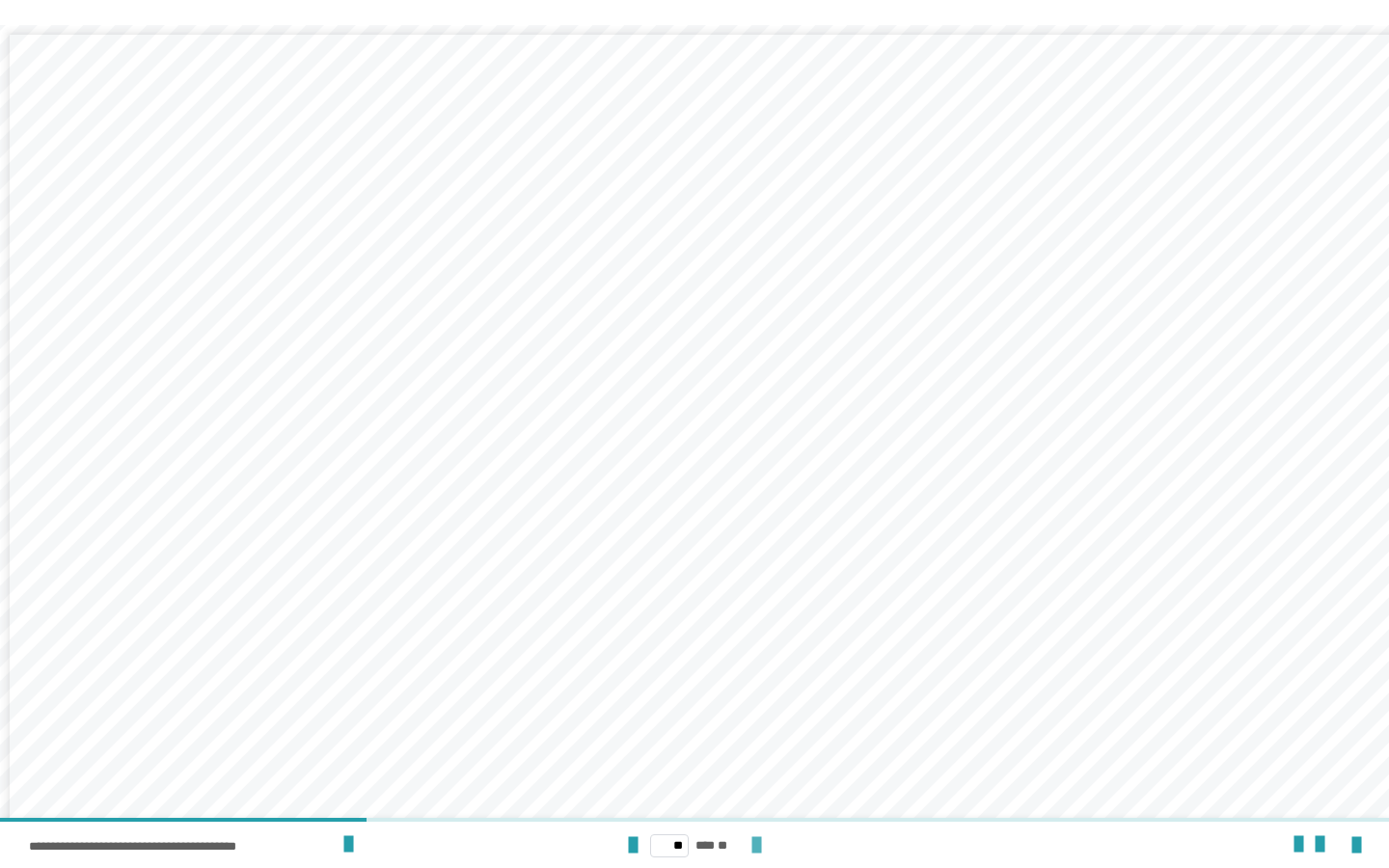 click at bounding box center (756, 846) 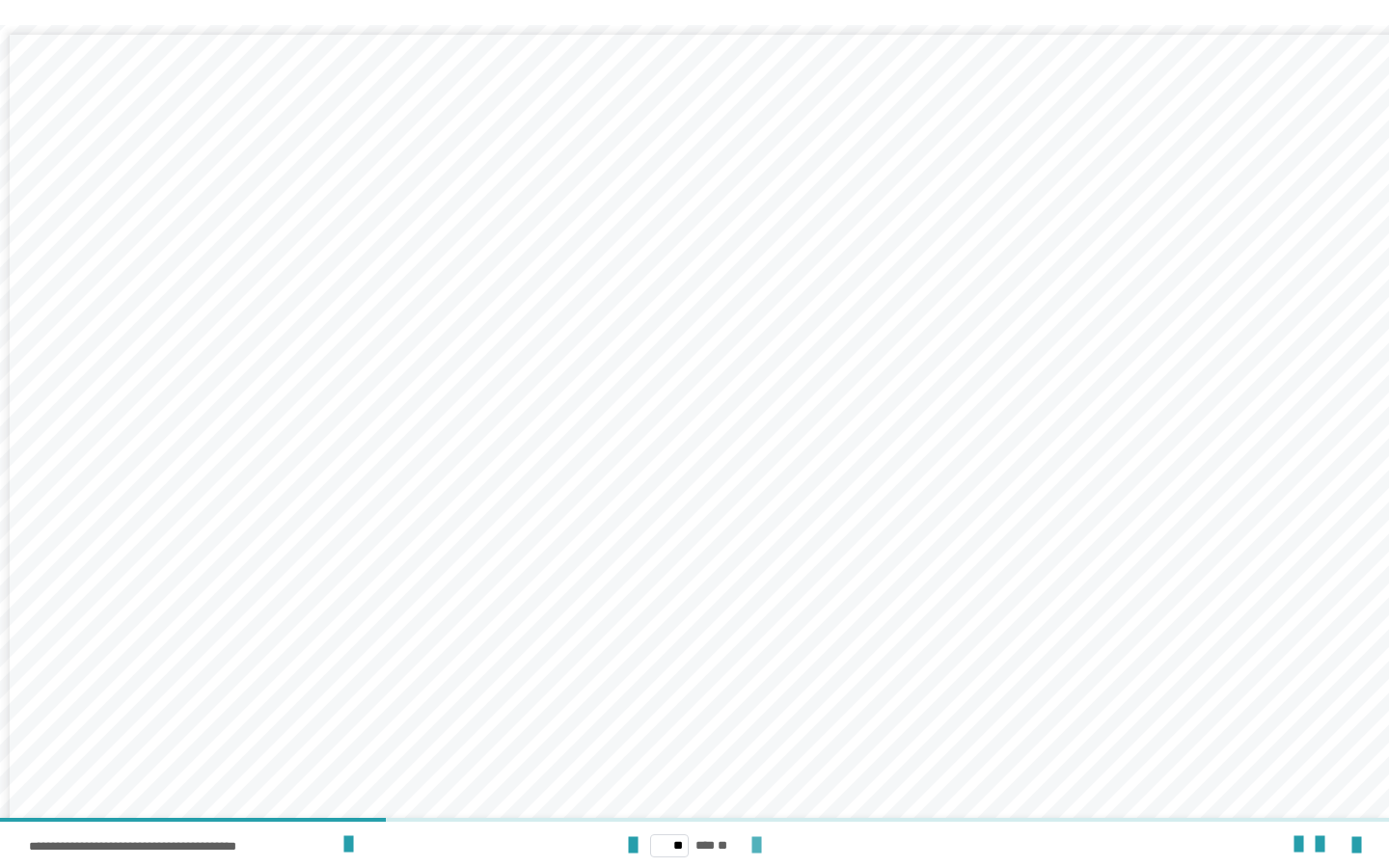 click at bounding box center (756, 846) 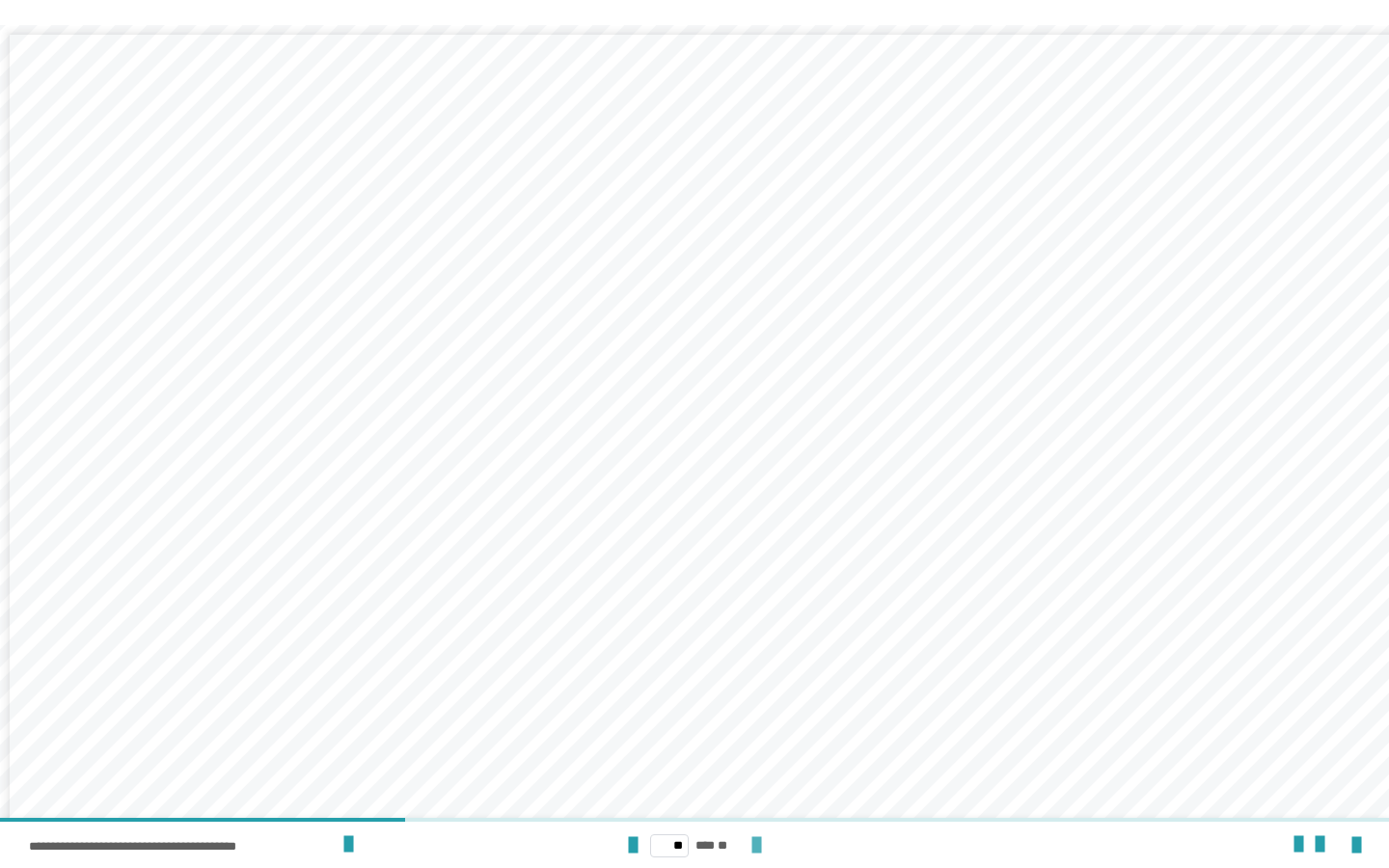 click at bounding box center [756, 846] 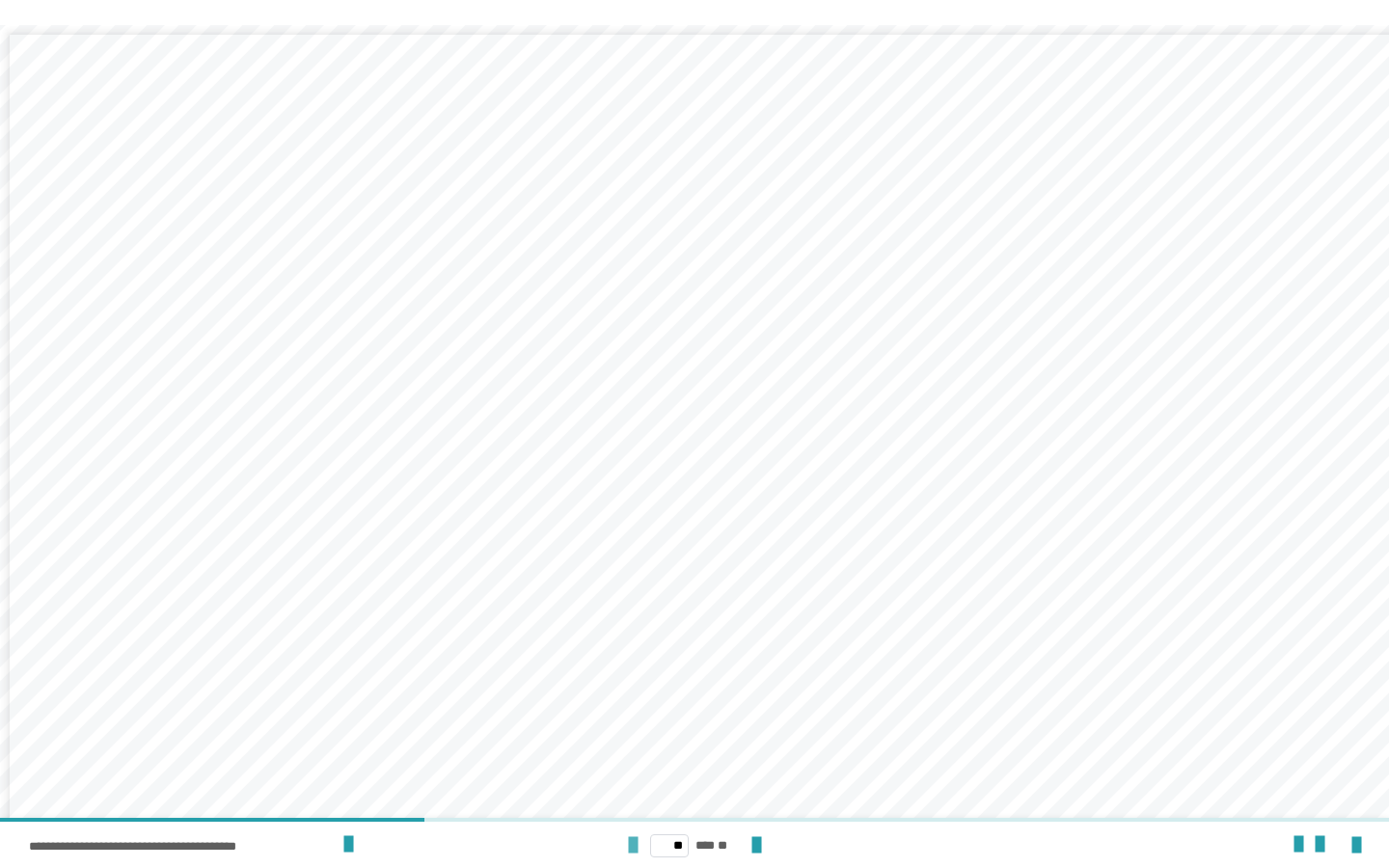 click at bounding box center [633, 846] 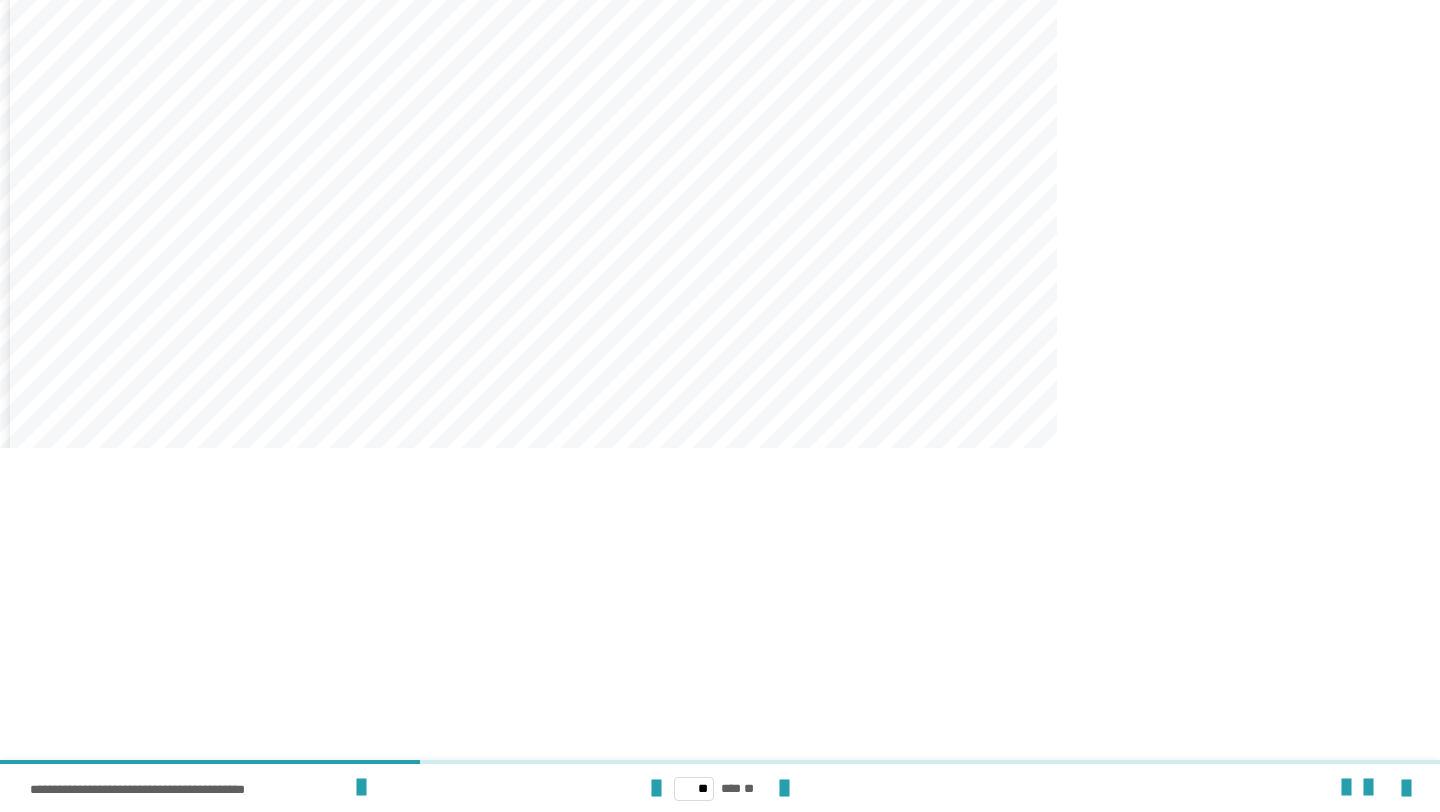 scroll, scrollTop: 3270, scrollLeft: 0, axis: vertical 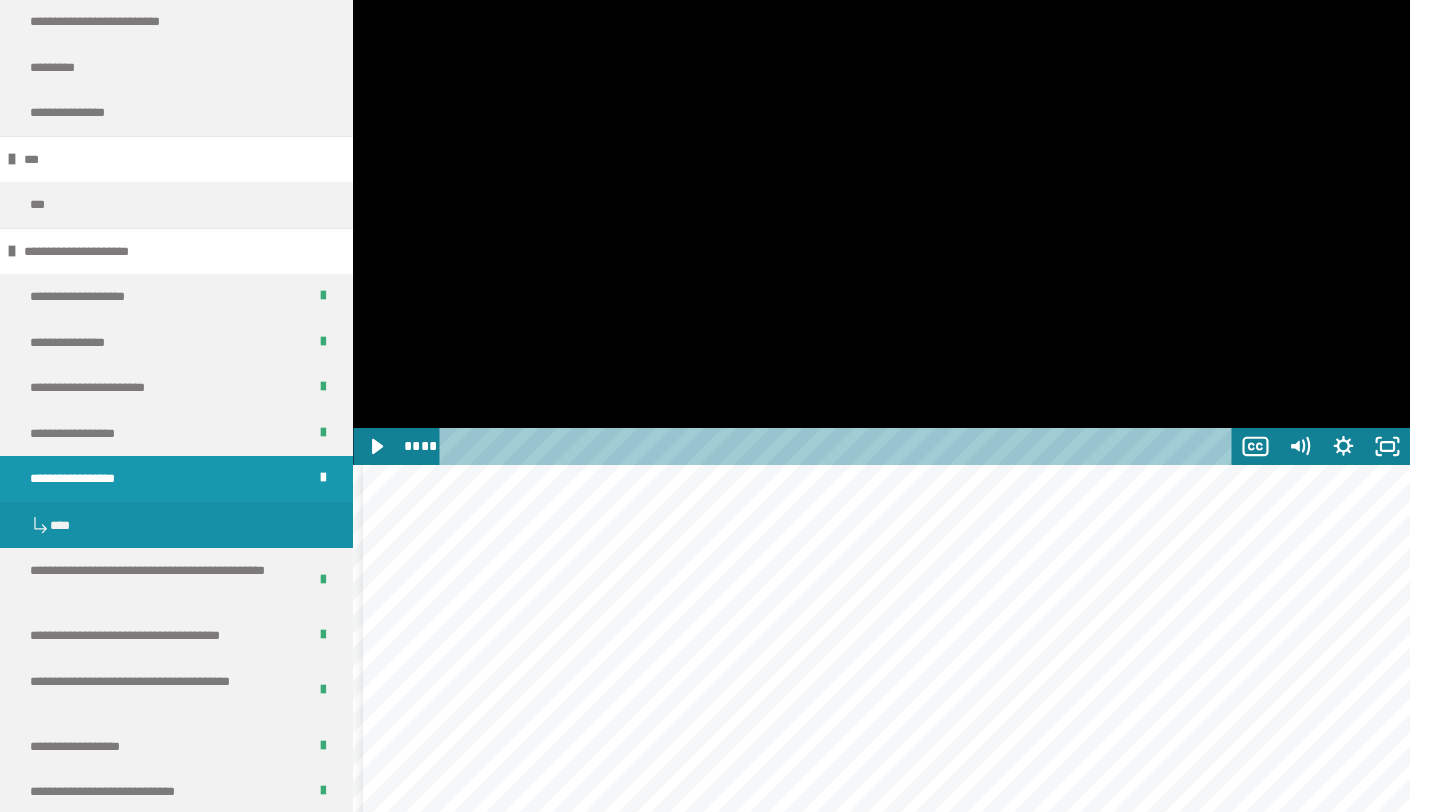 click at bounding box center (881, 168) 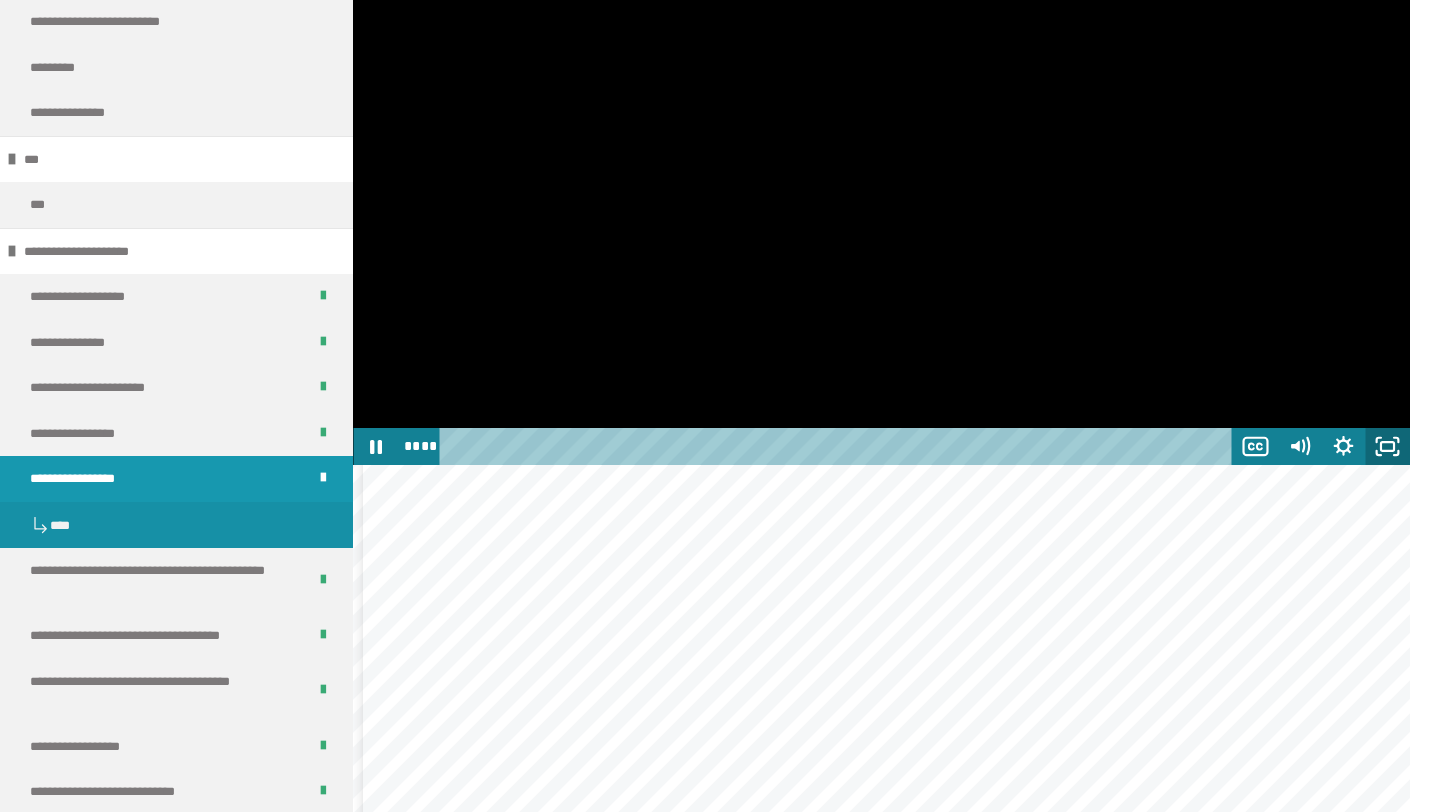 click 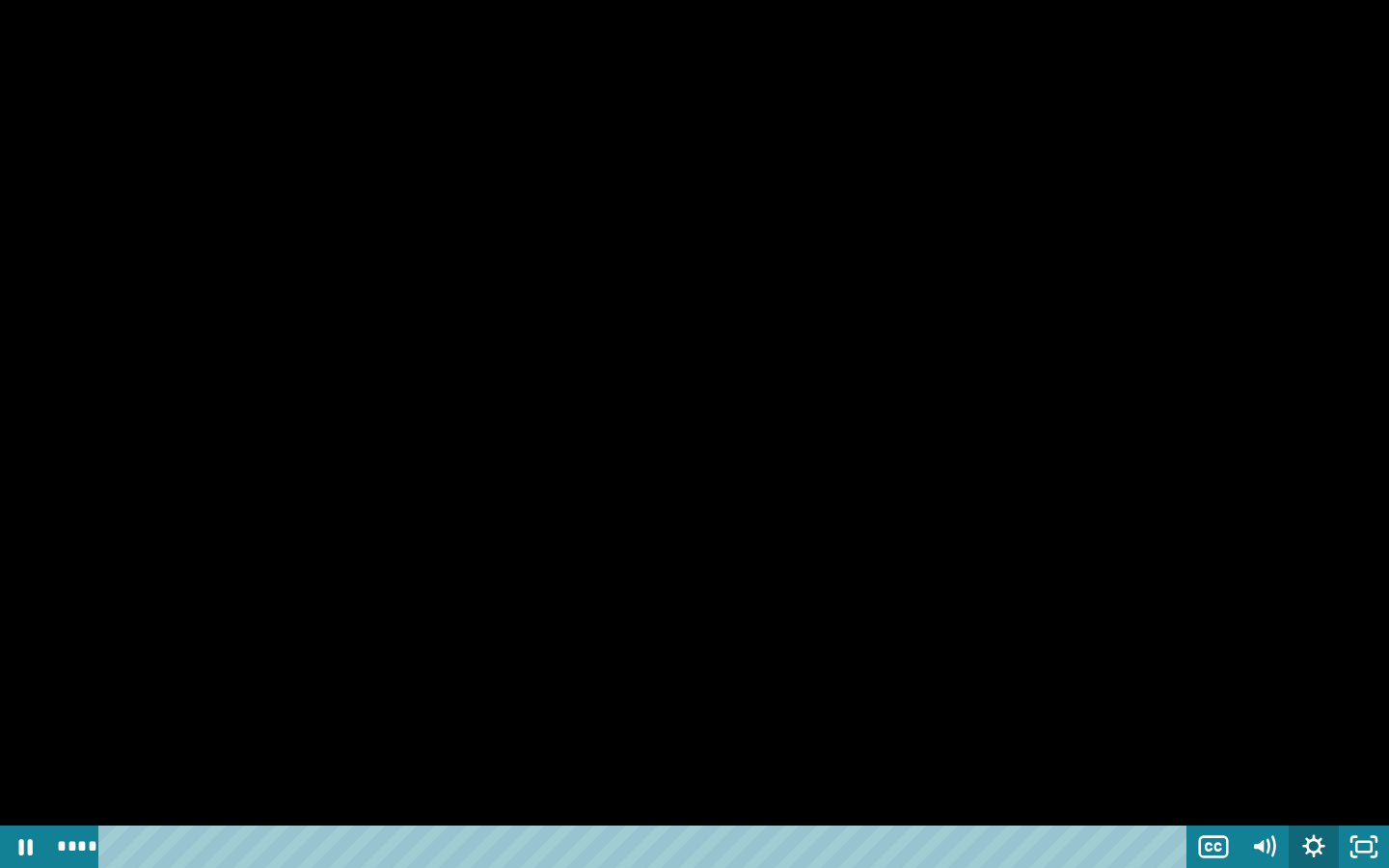 click 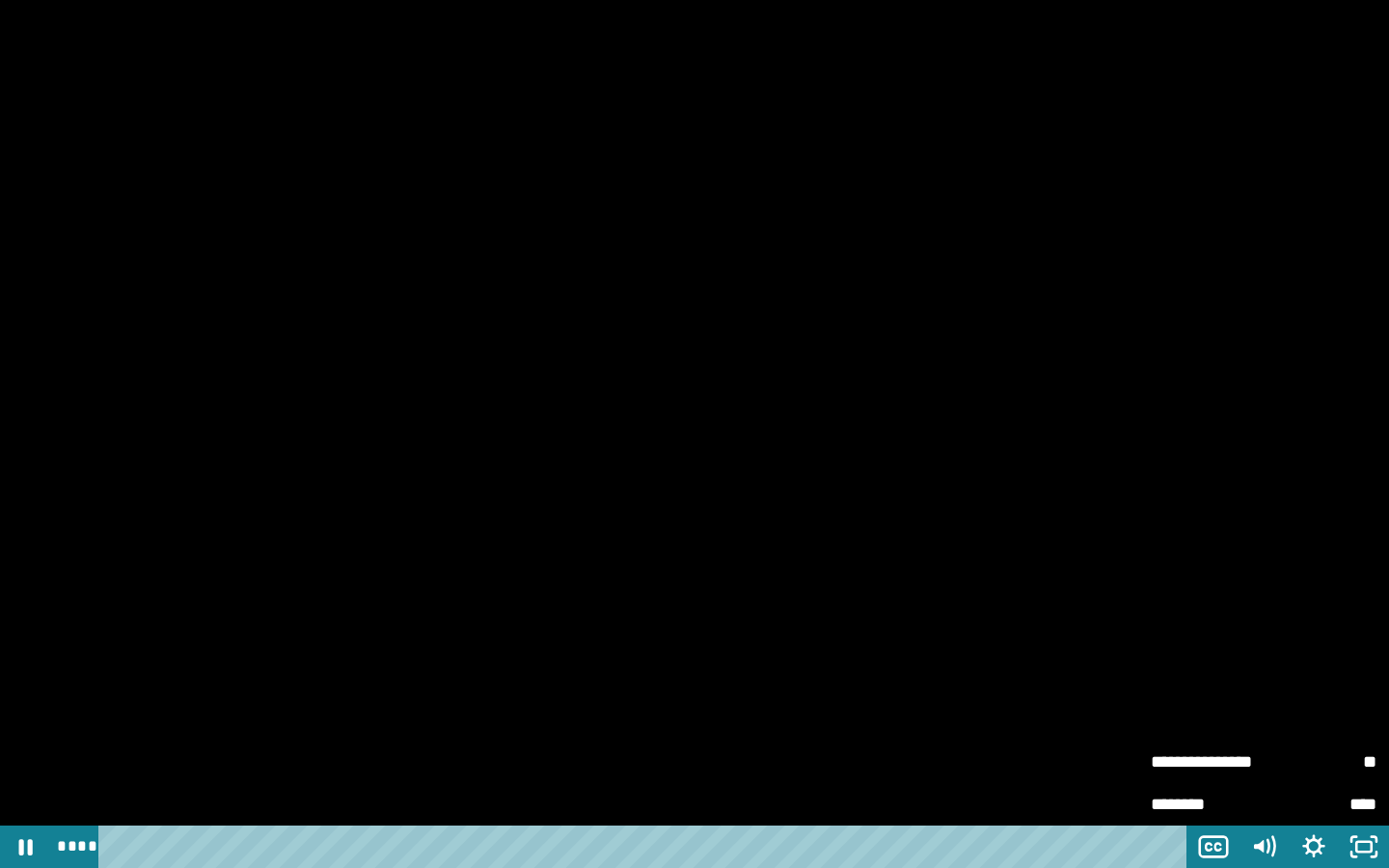 click on "**" at bounding box center [1320, 759] 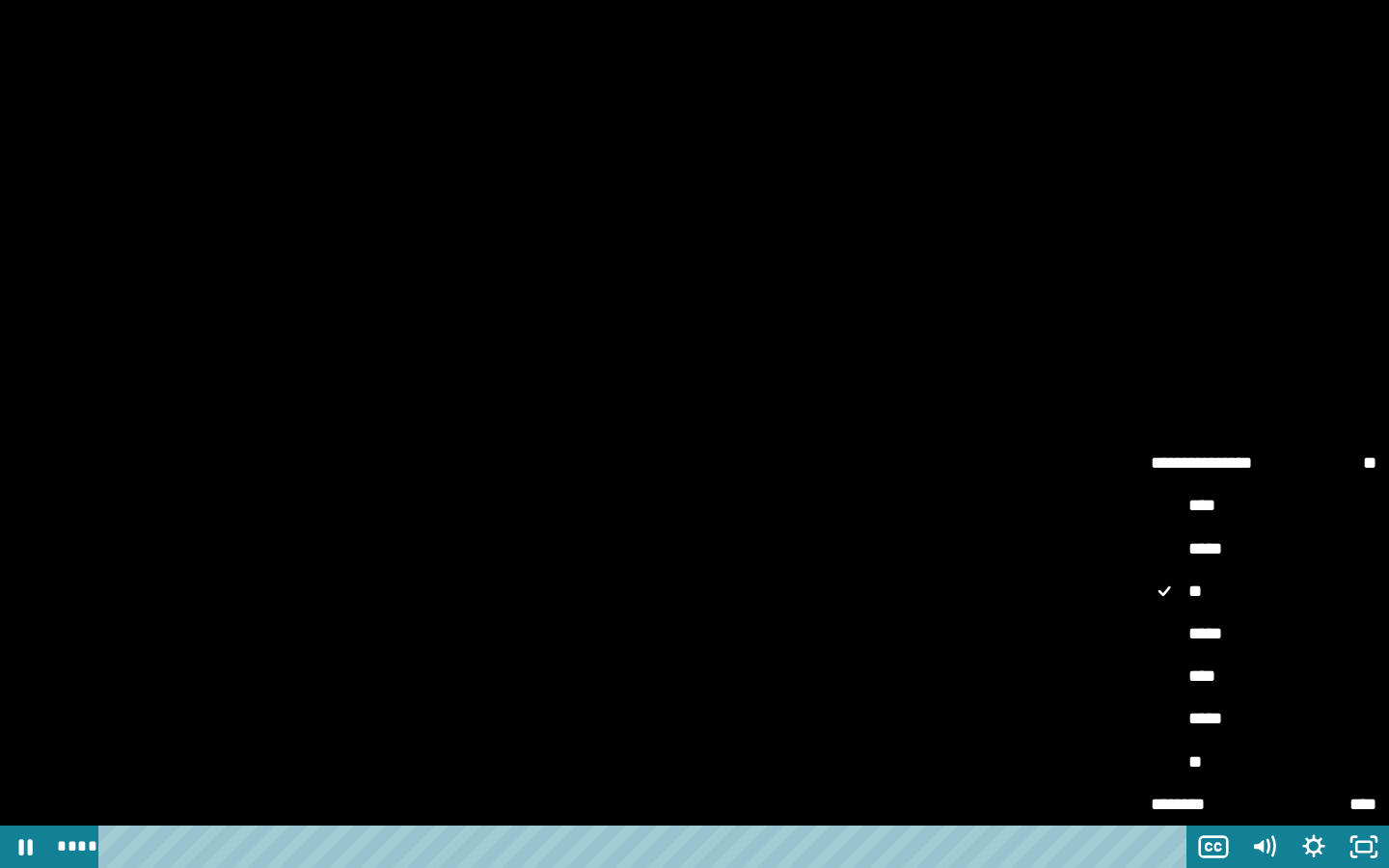 click on "****" at bounding box center (1264, 677) 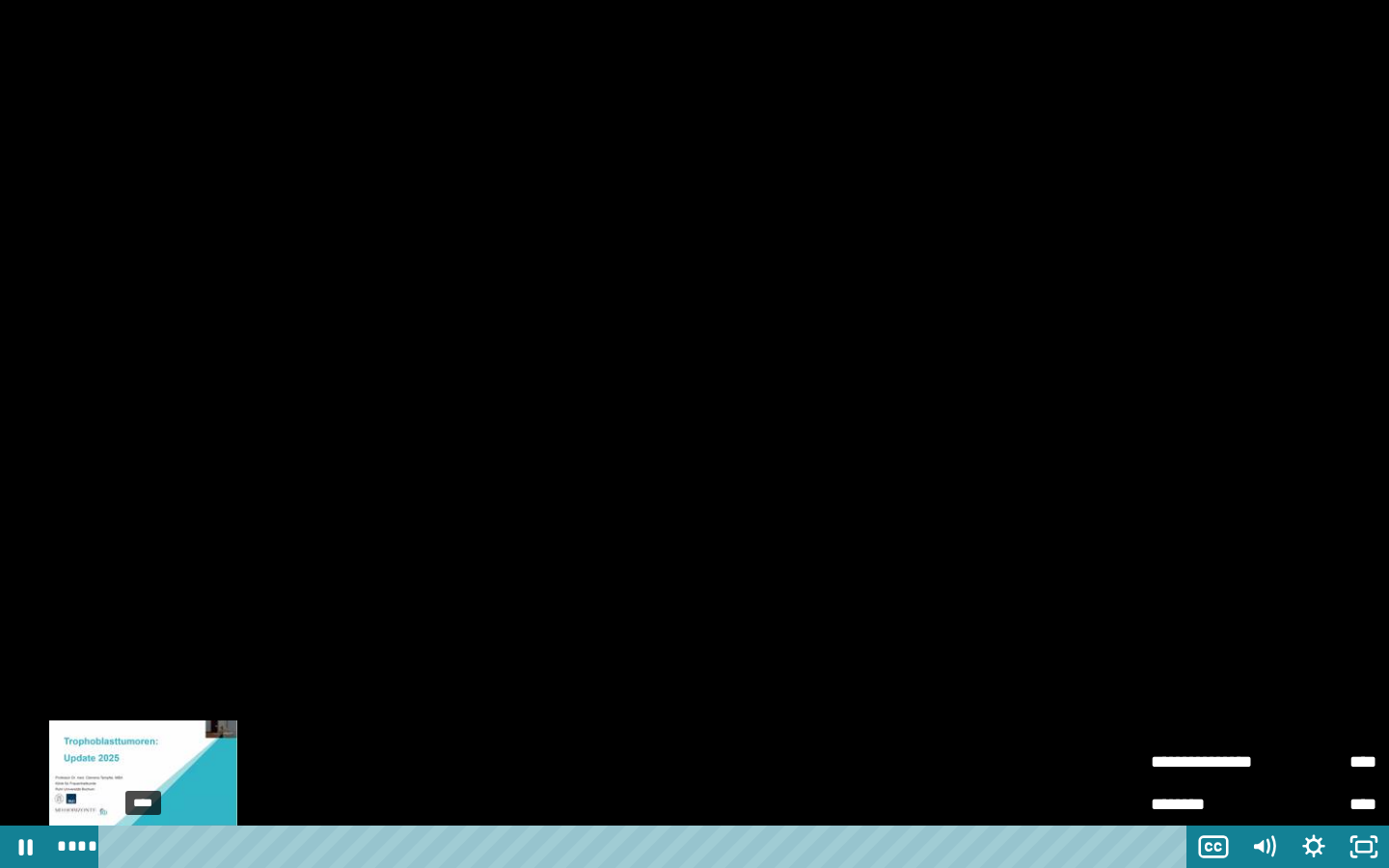 click on "****" at bounding box center (646, 847) 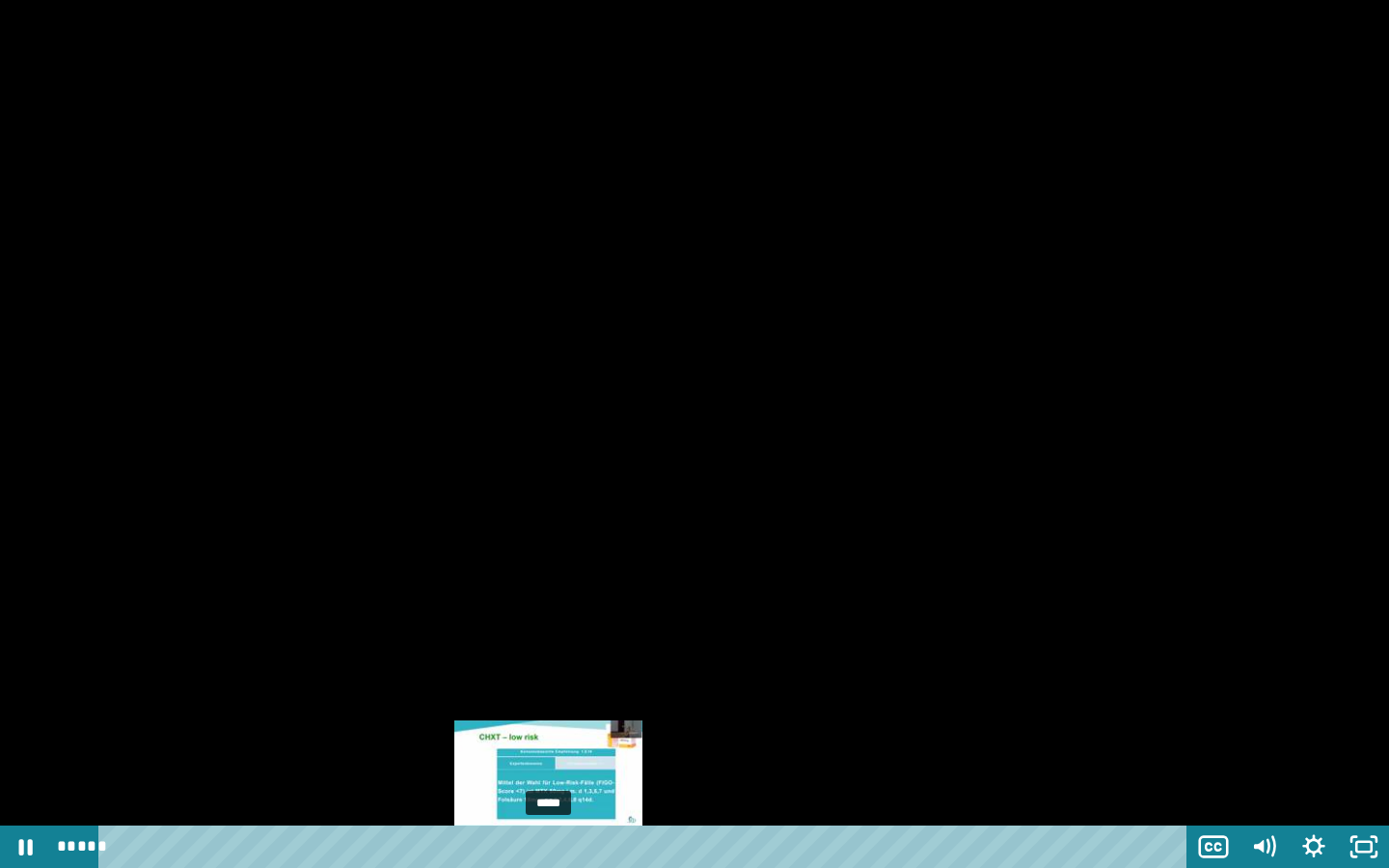 click on "*****" at bounding box center (646, 847) 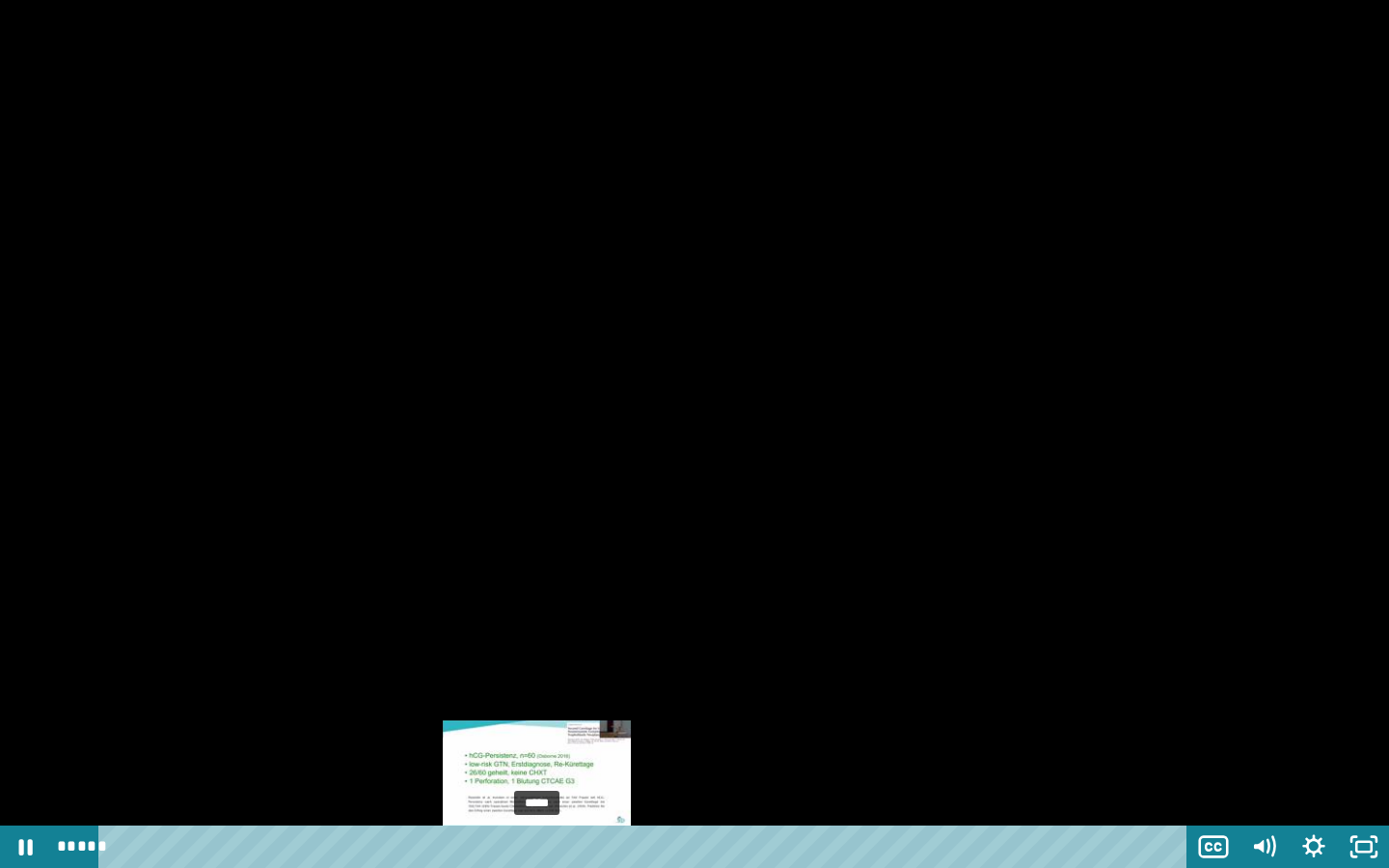 click on "*****" at bounding box center (646, 847) 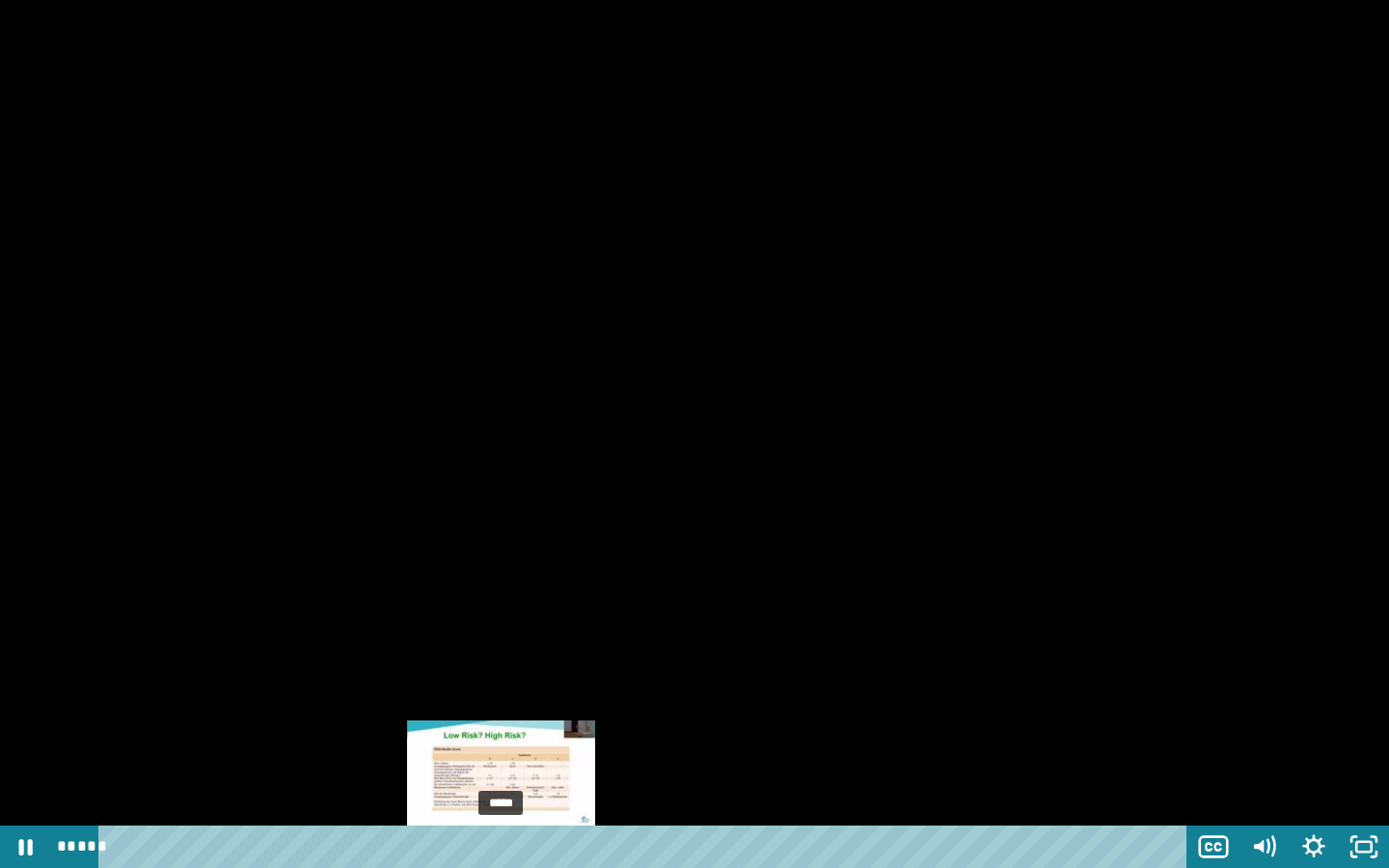 click on "*****" at bounding box center (646, 847) 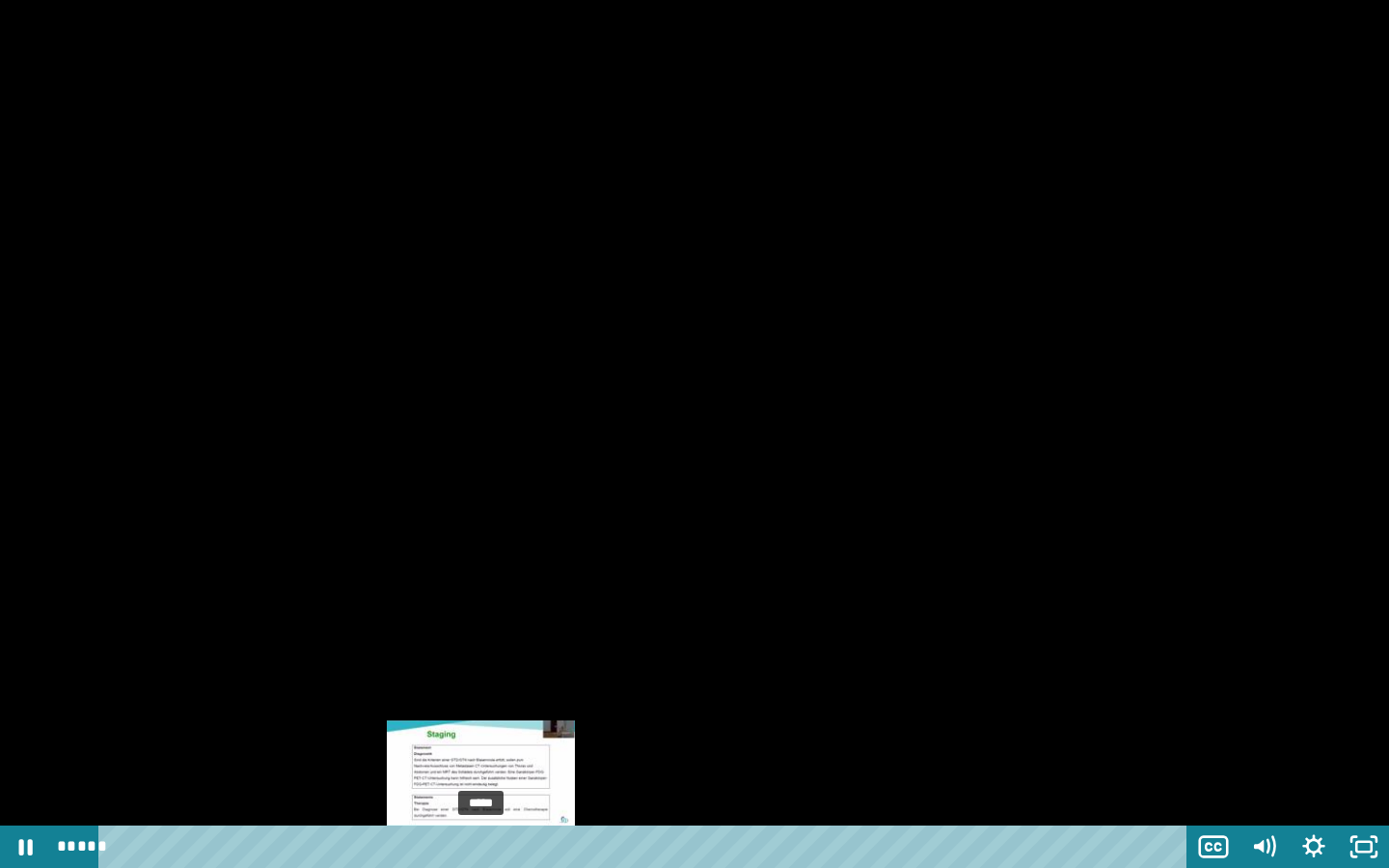click on "*****" at bounding box center (646, 847) 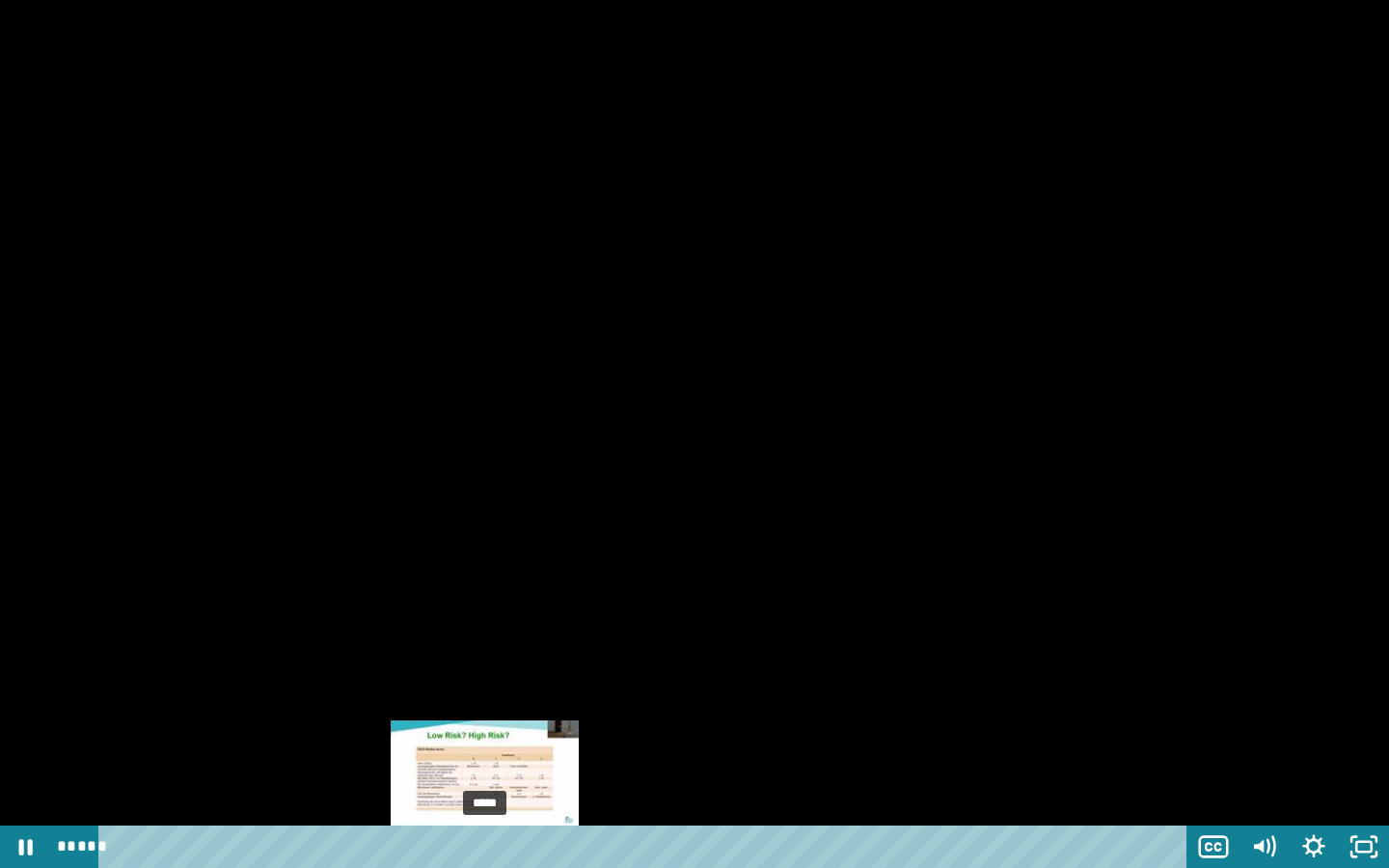 click on "*****" at bounding box center (646, 847) 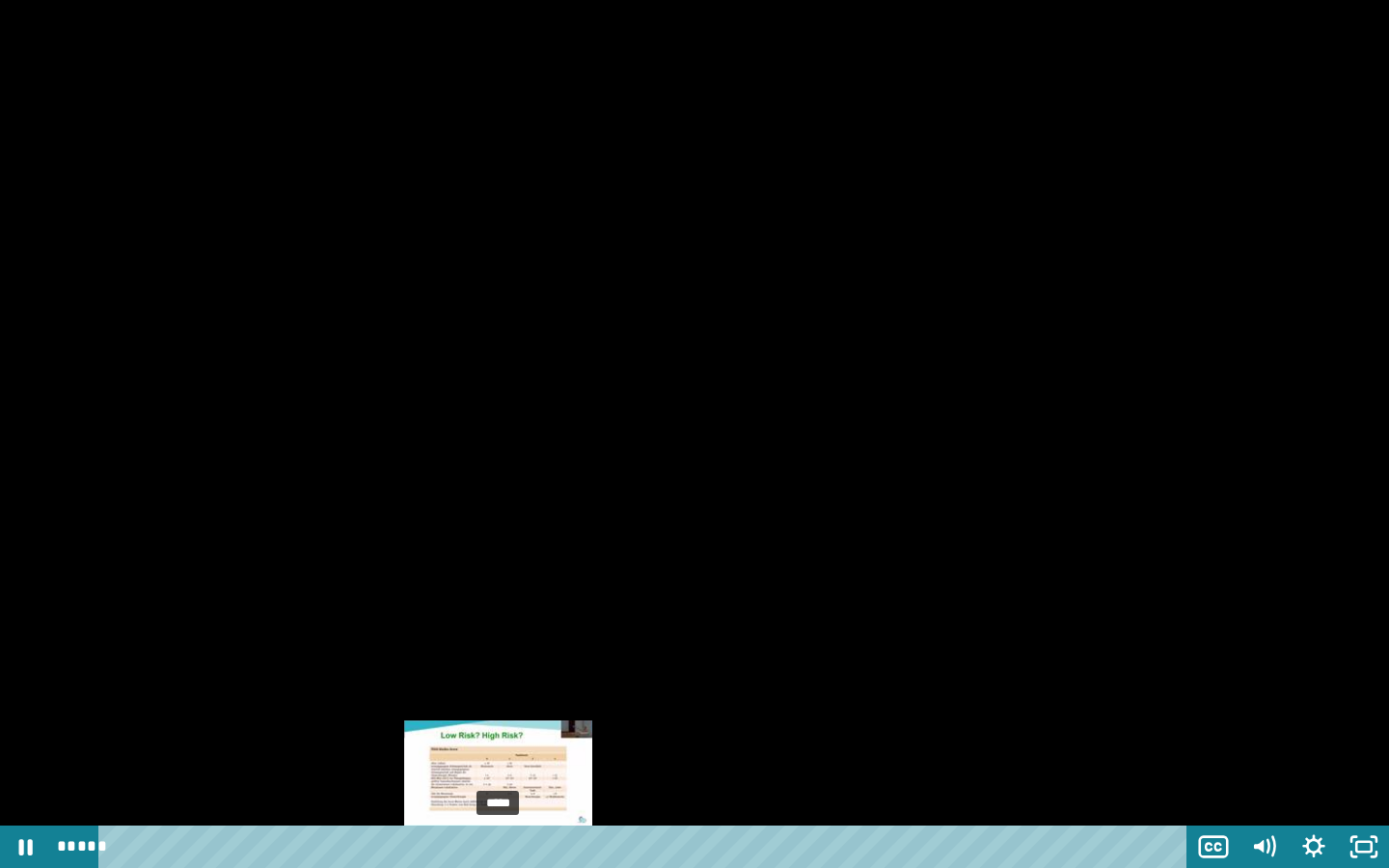click on "*****" at bounding box center (646, 847) 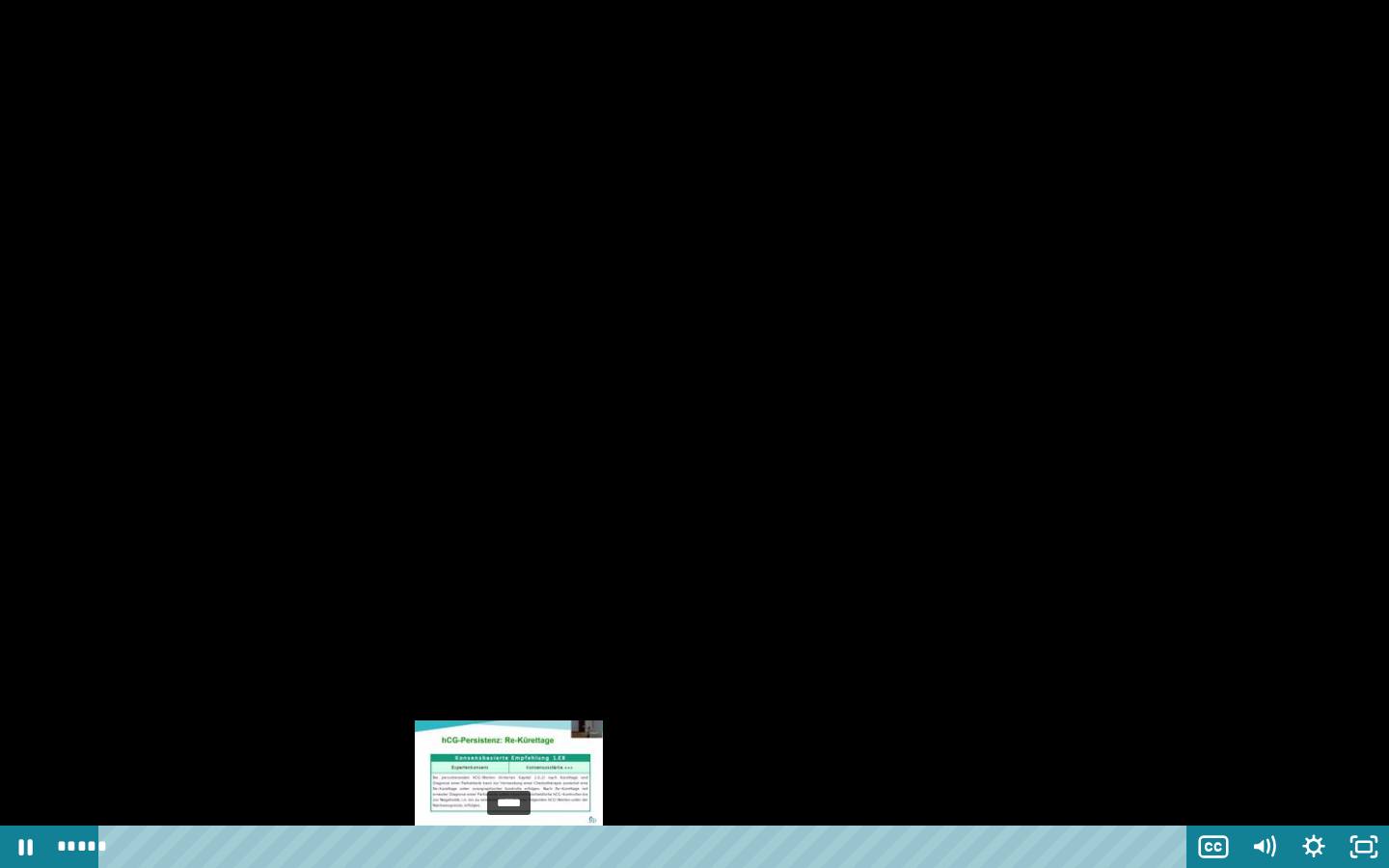 click on "*****" at bounding box center [646, 847] 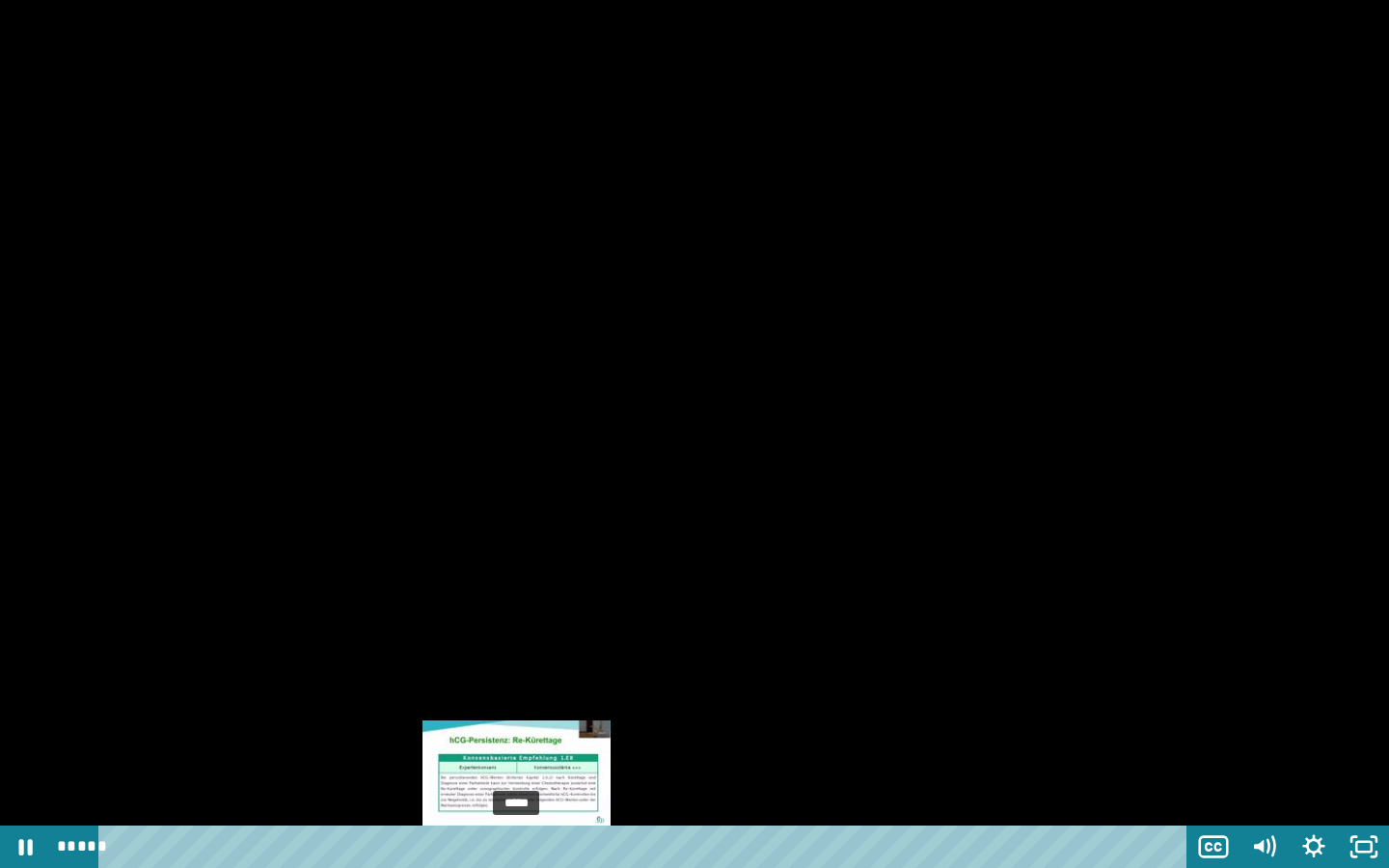 click on "*****" at bounding box center (646, 847) 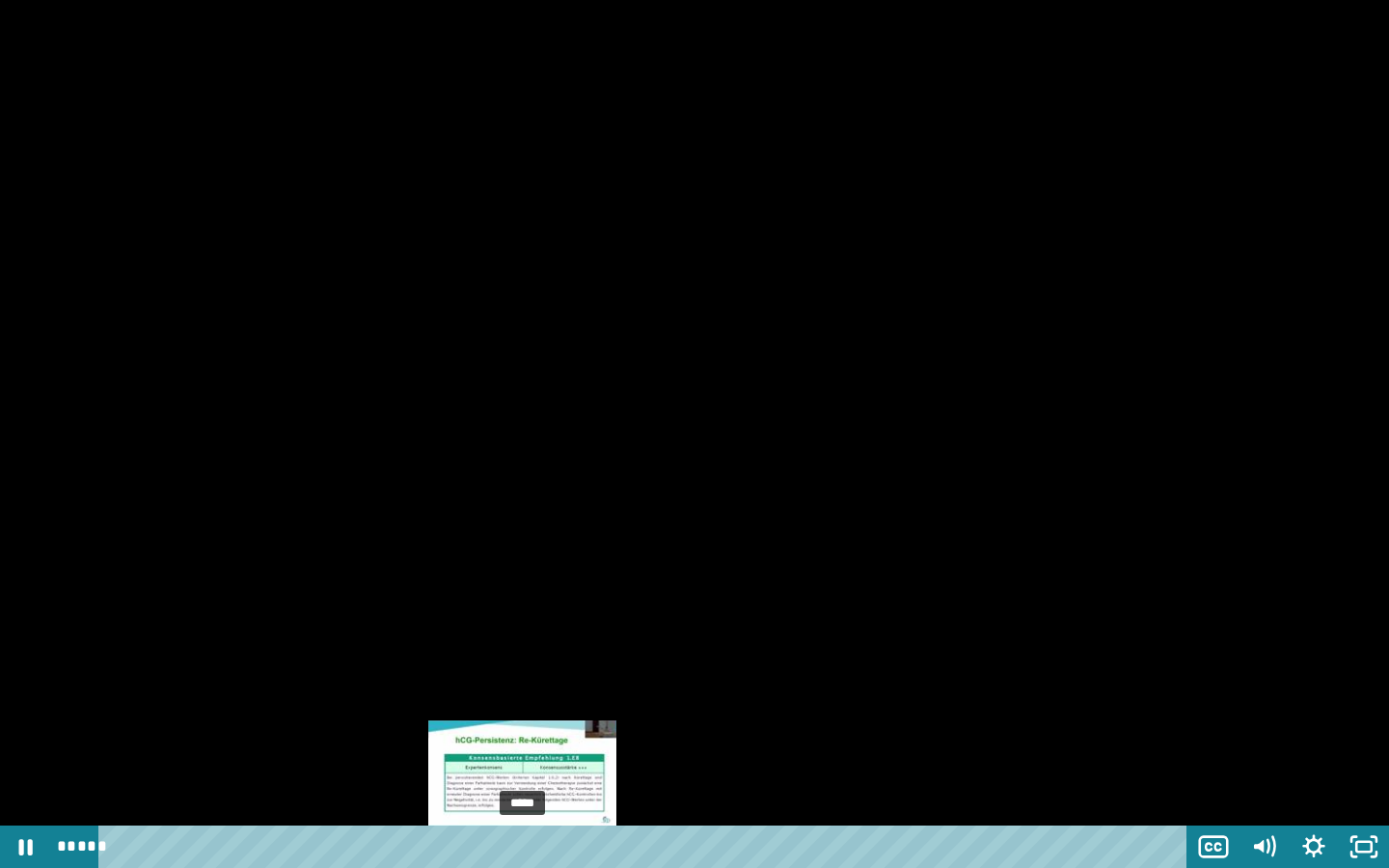 click on "*****" at bounding box center (646, 847) 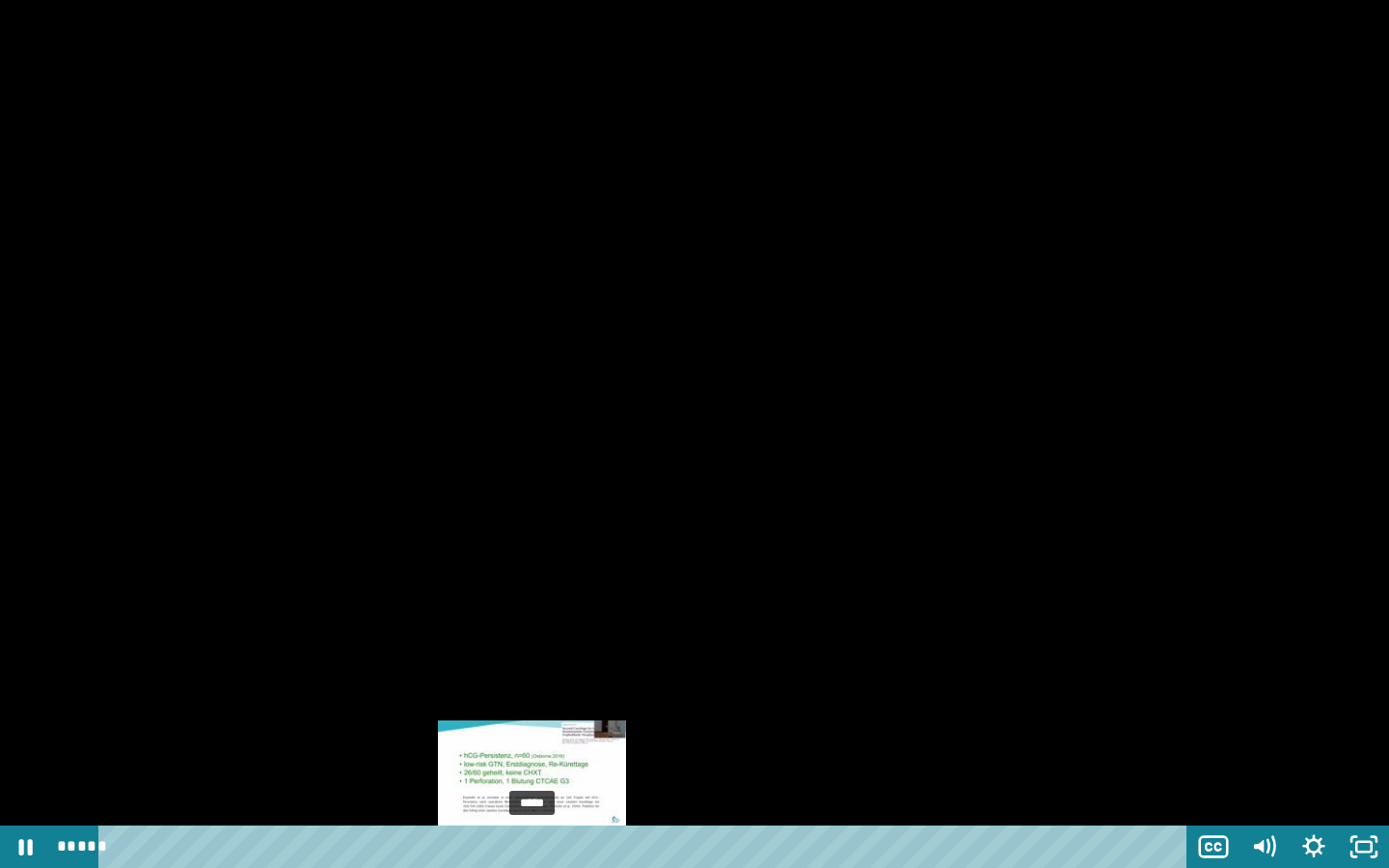 click on "*****" at bounding box center (646, 847) 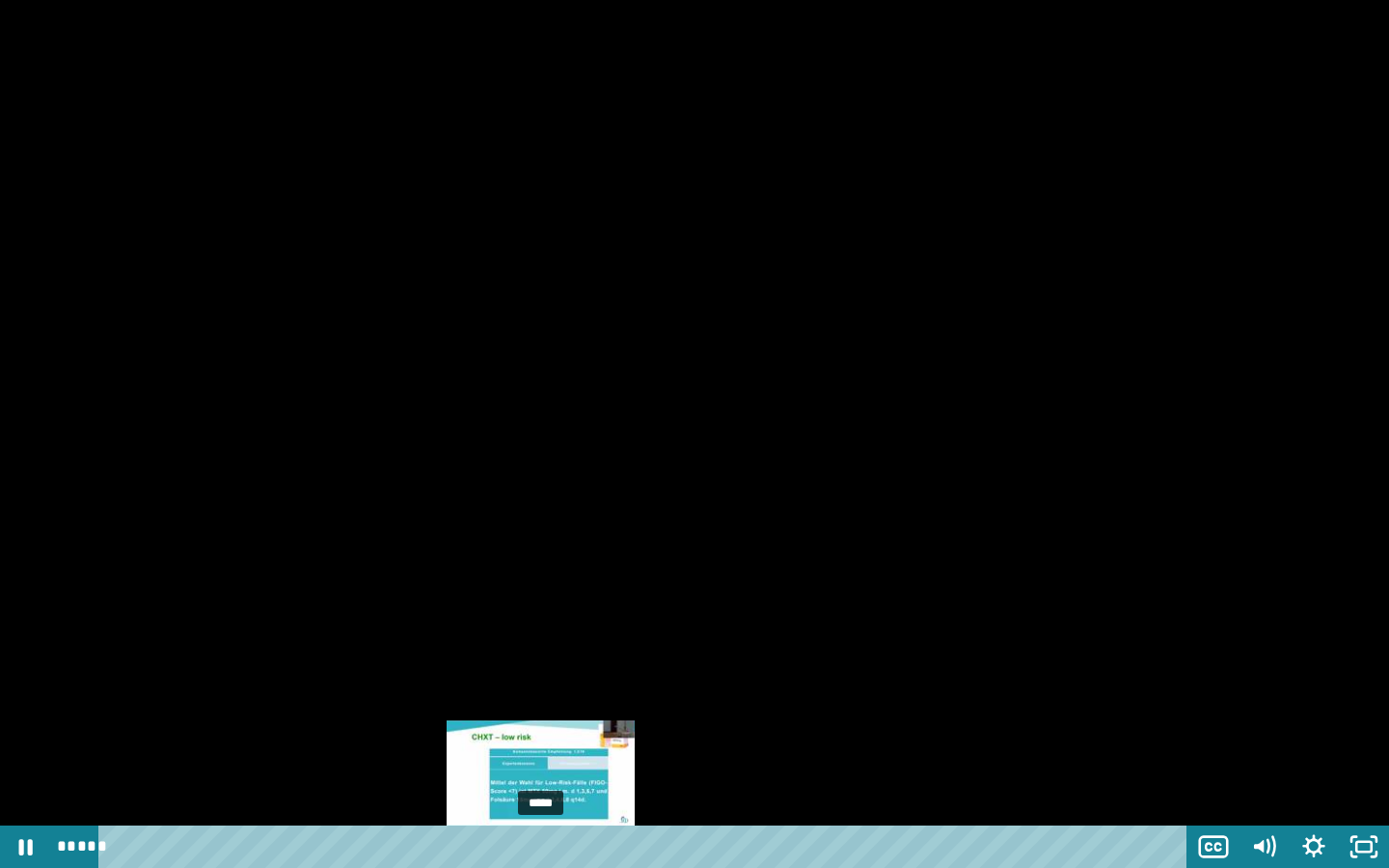 click on "*****" at bounding box center [646, 847] 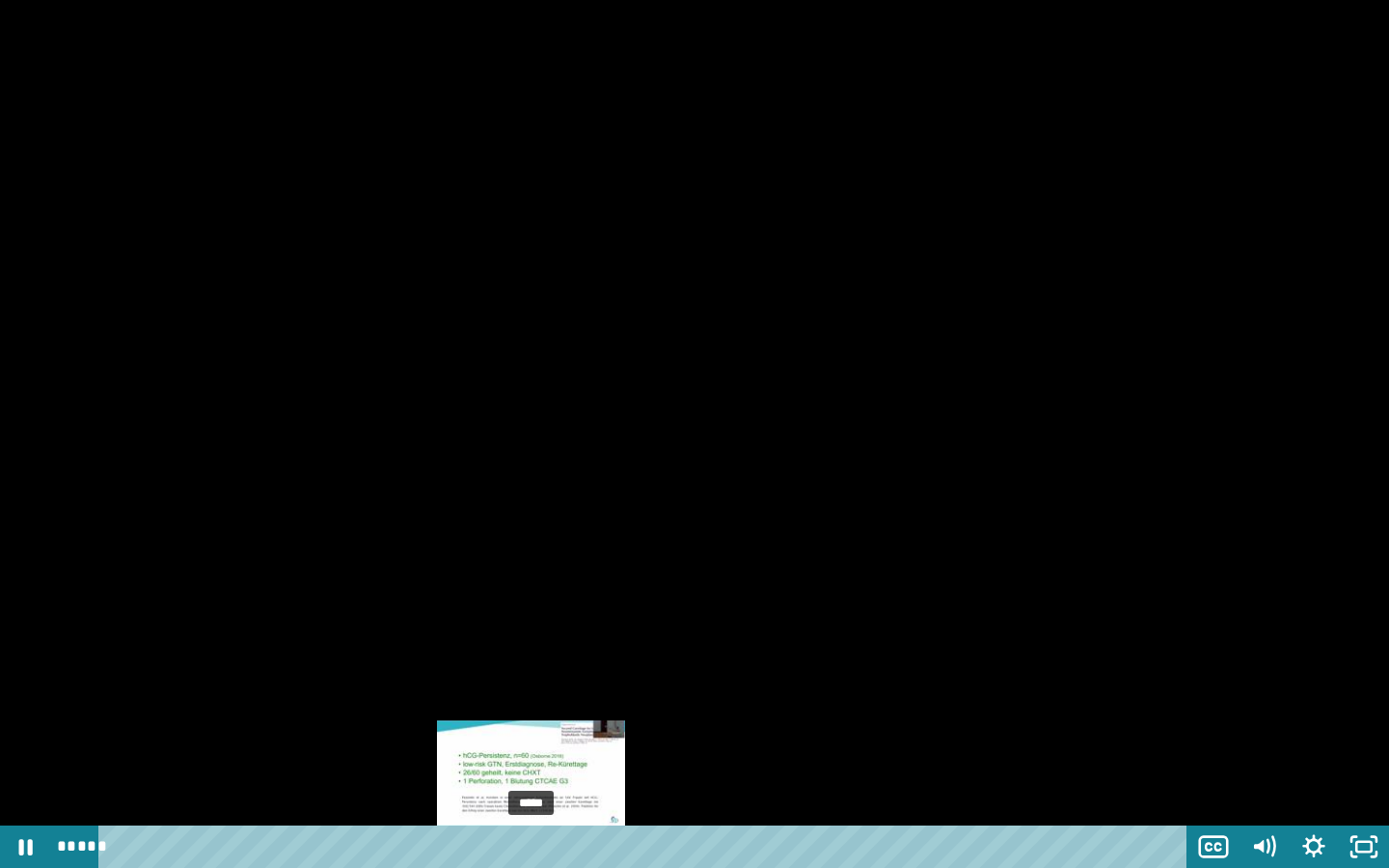 click on "*****" at bounding box center [646, 847] 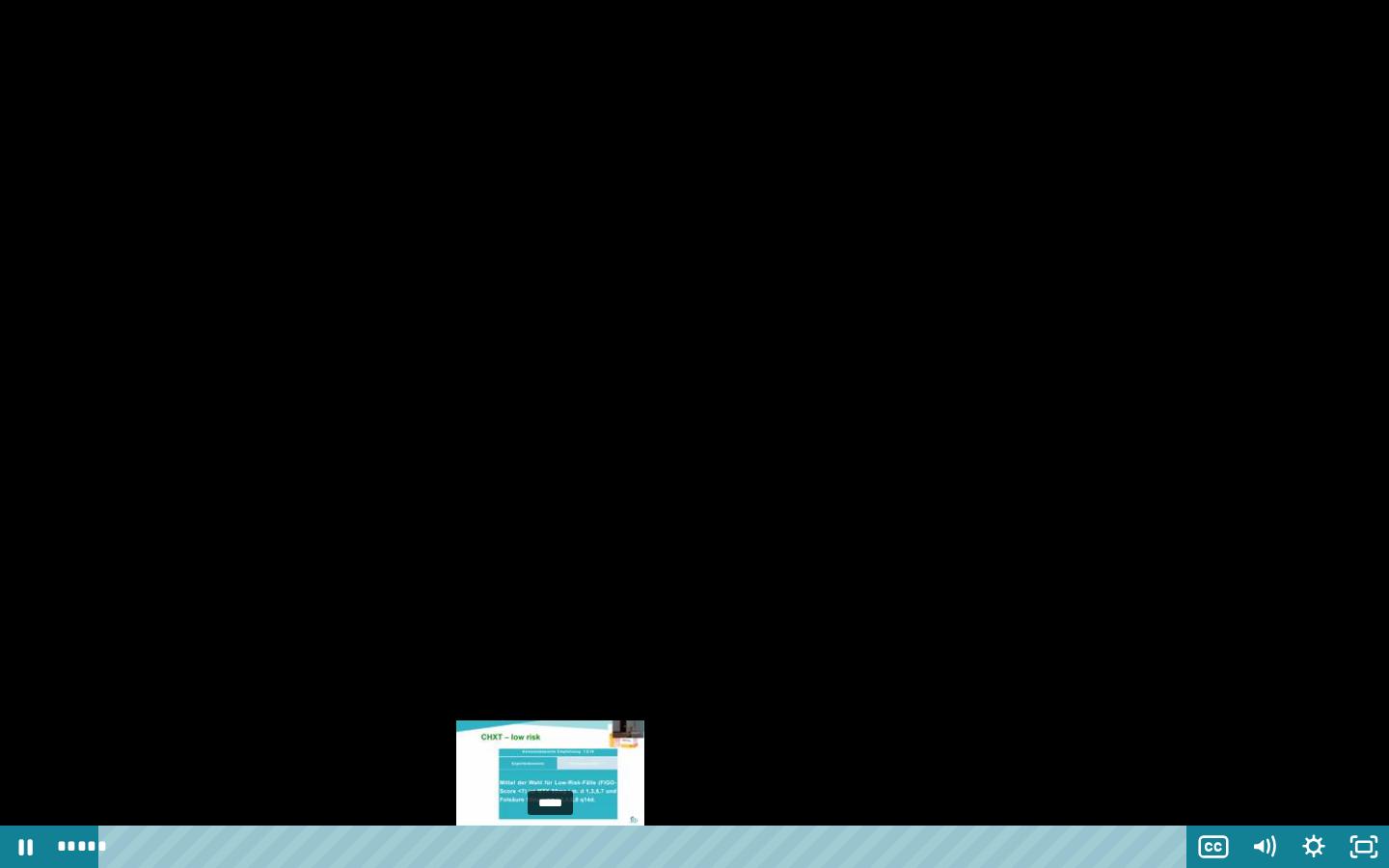 click on "*****" at bounding box center (646, 847) 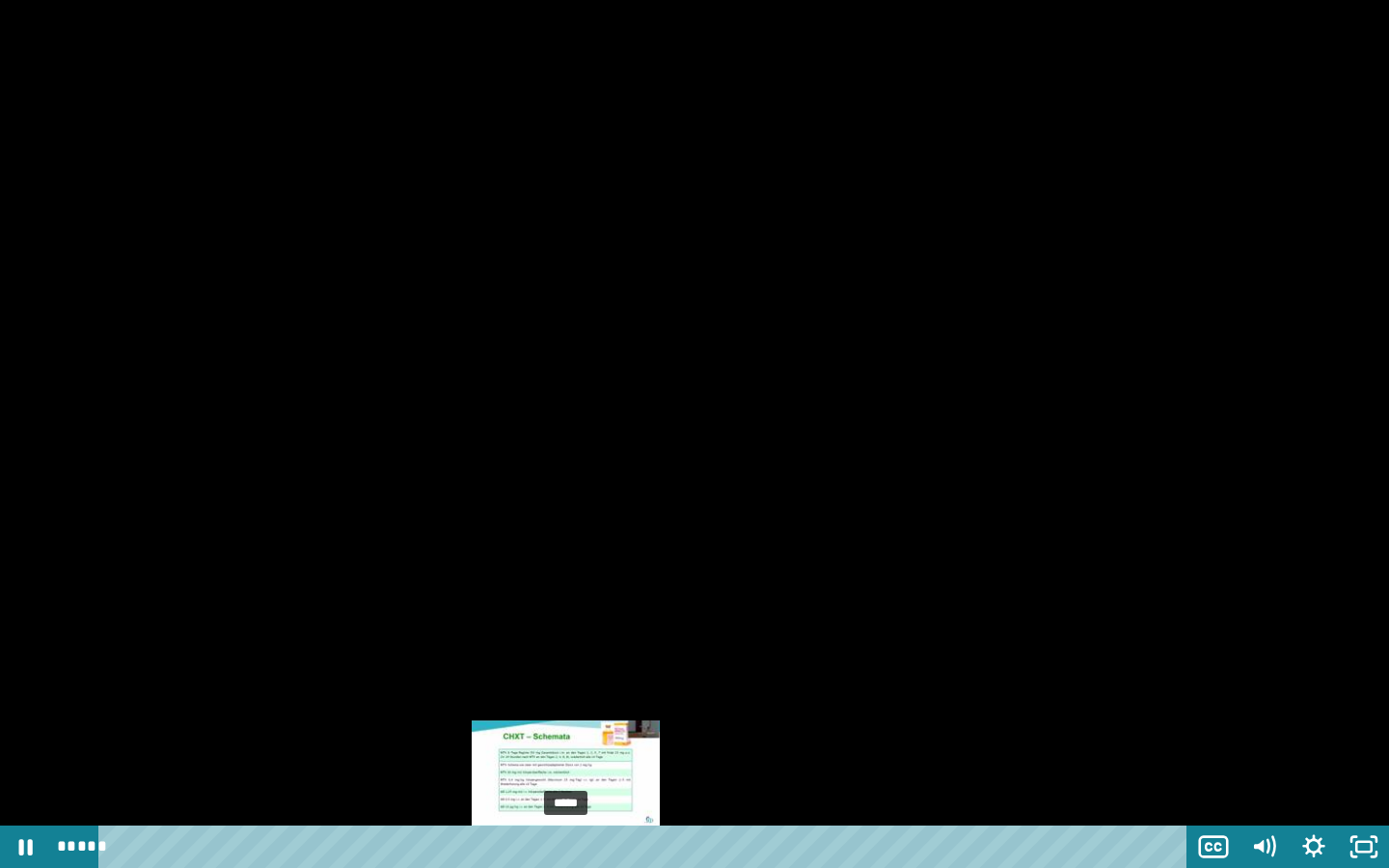 click on "*****" at bounding box center [646, 847] 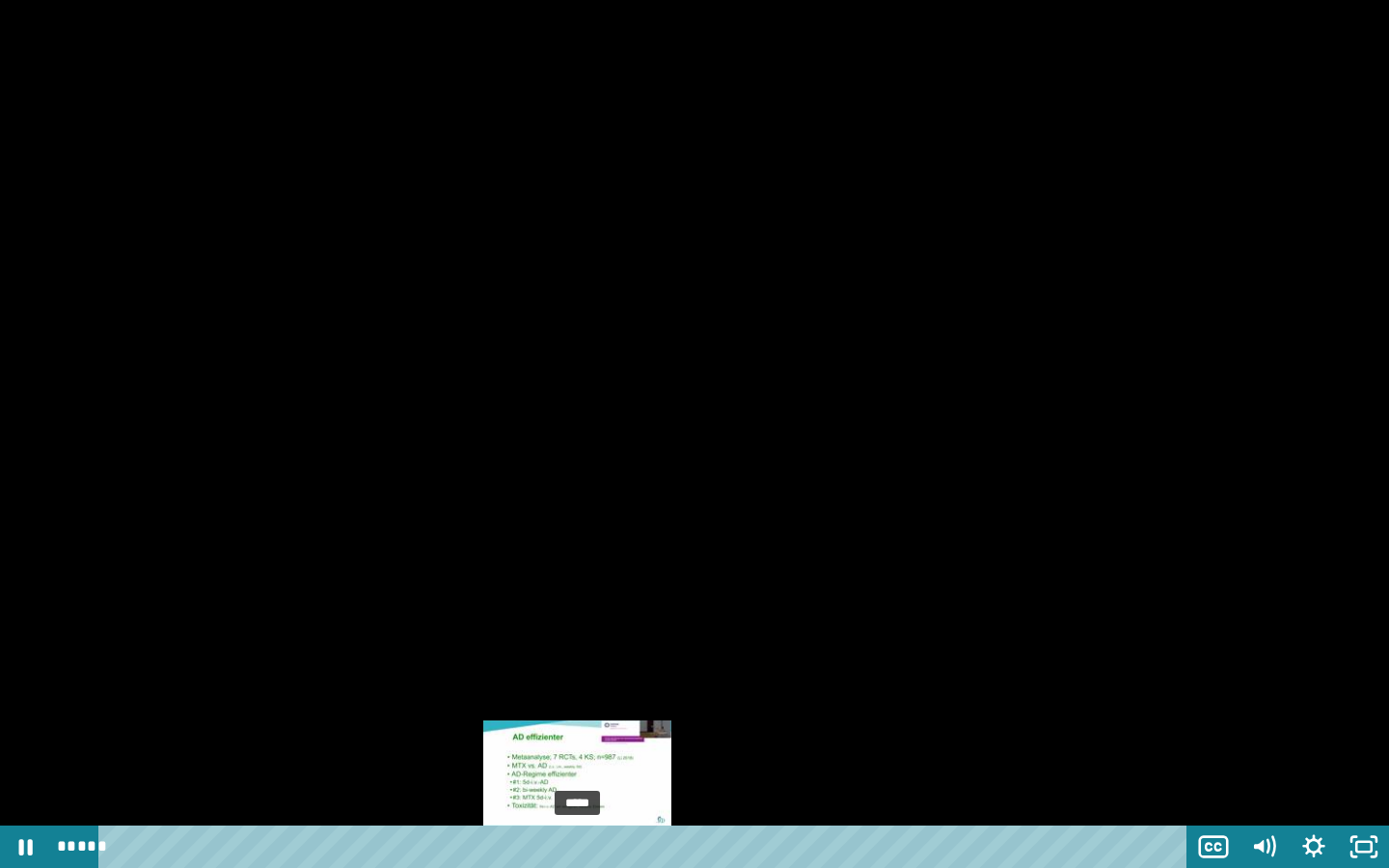 click on "*****" at bounding box center (646, 847) 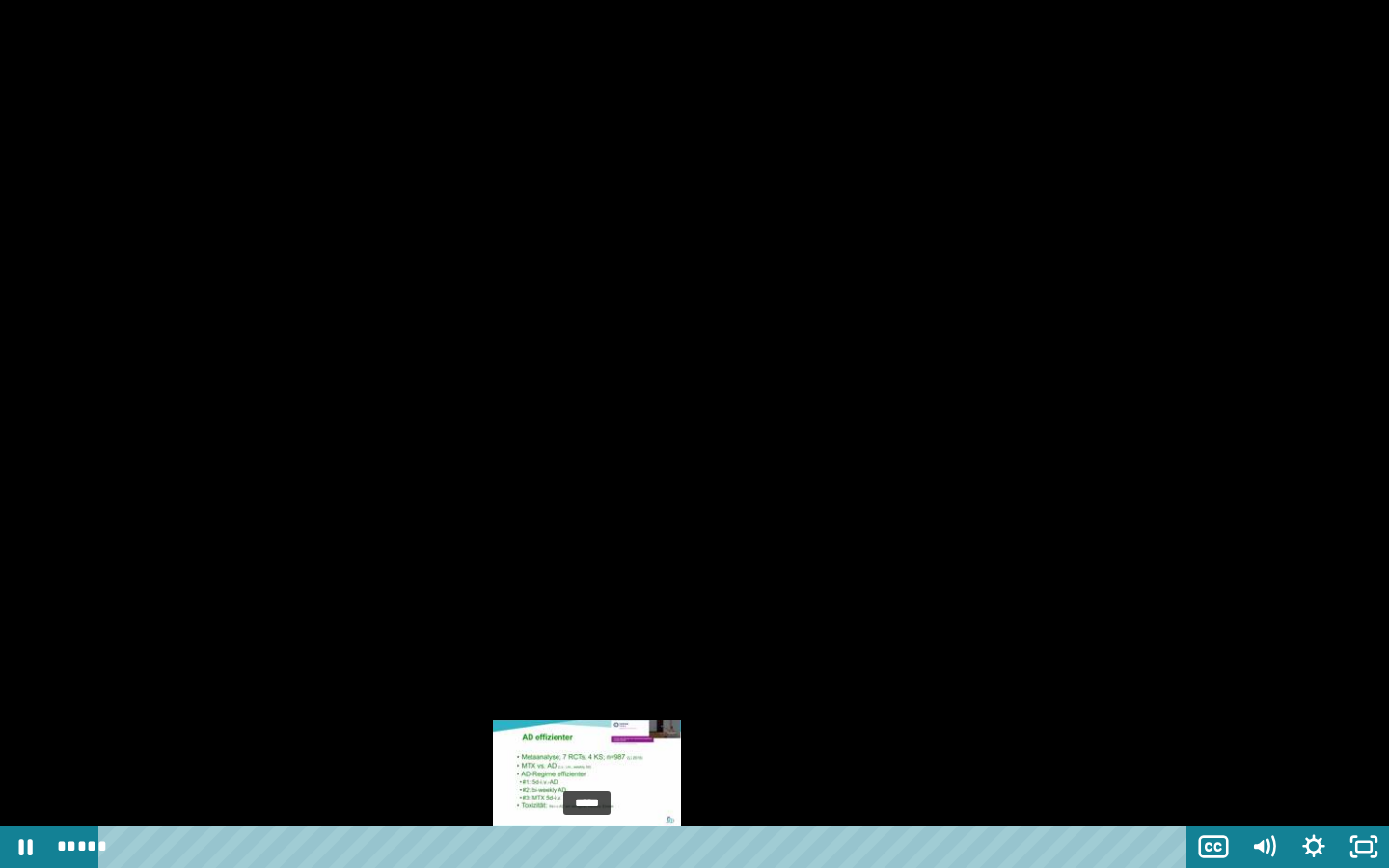 click on "*****" at bounding box center (646, 847) 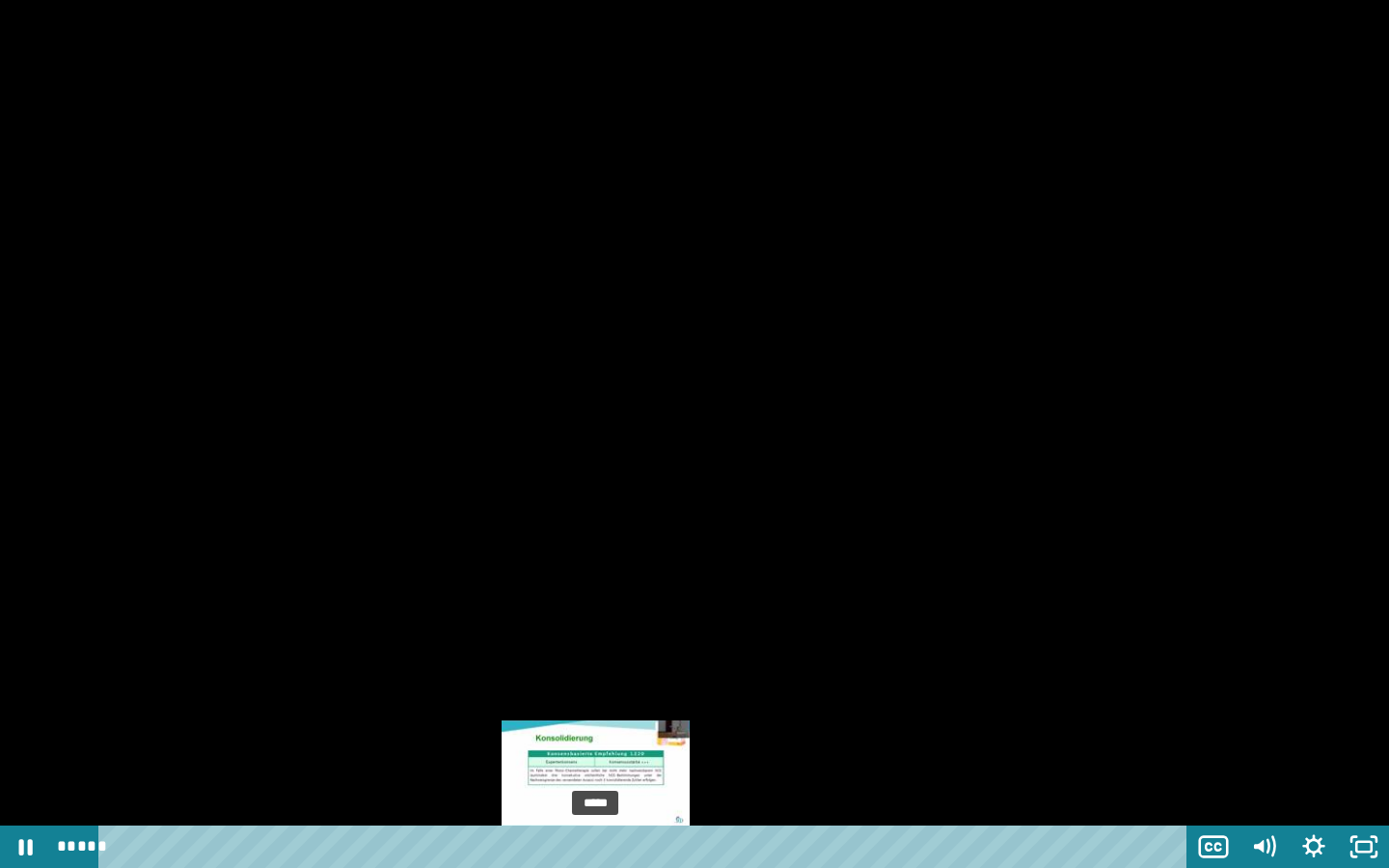 click on "*****" at bounding box center (646, 847) 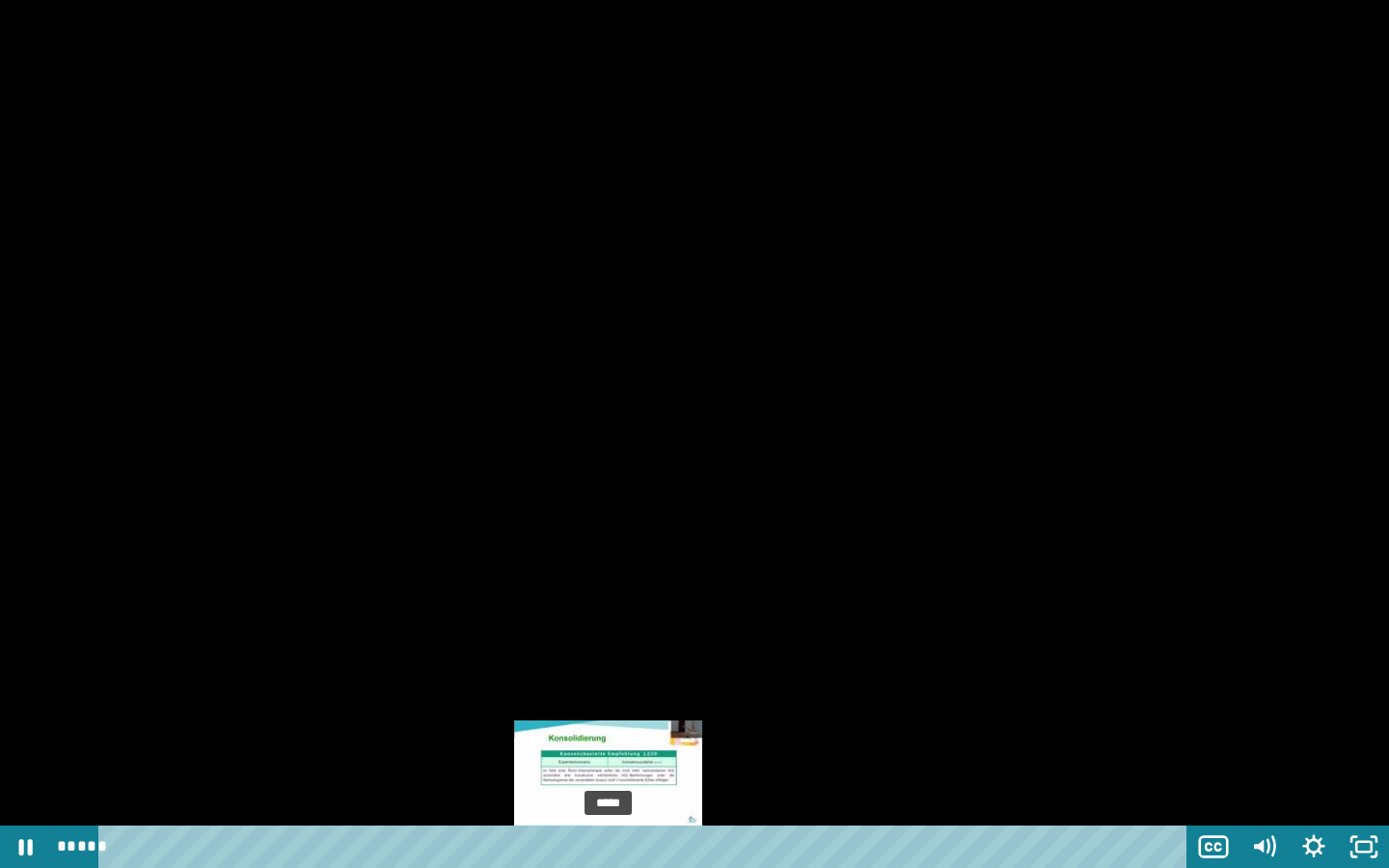 click on "*****" at bounding box center [646, 847] 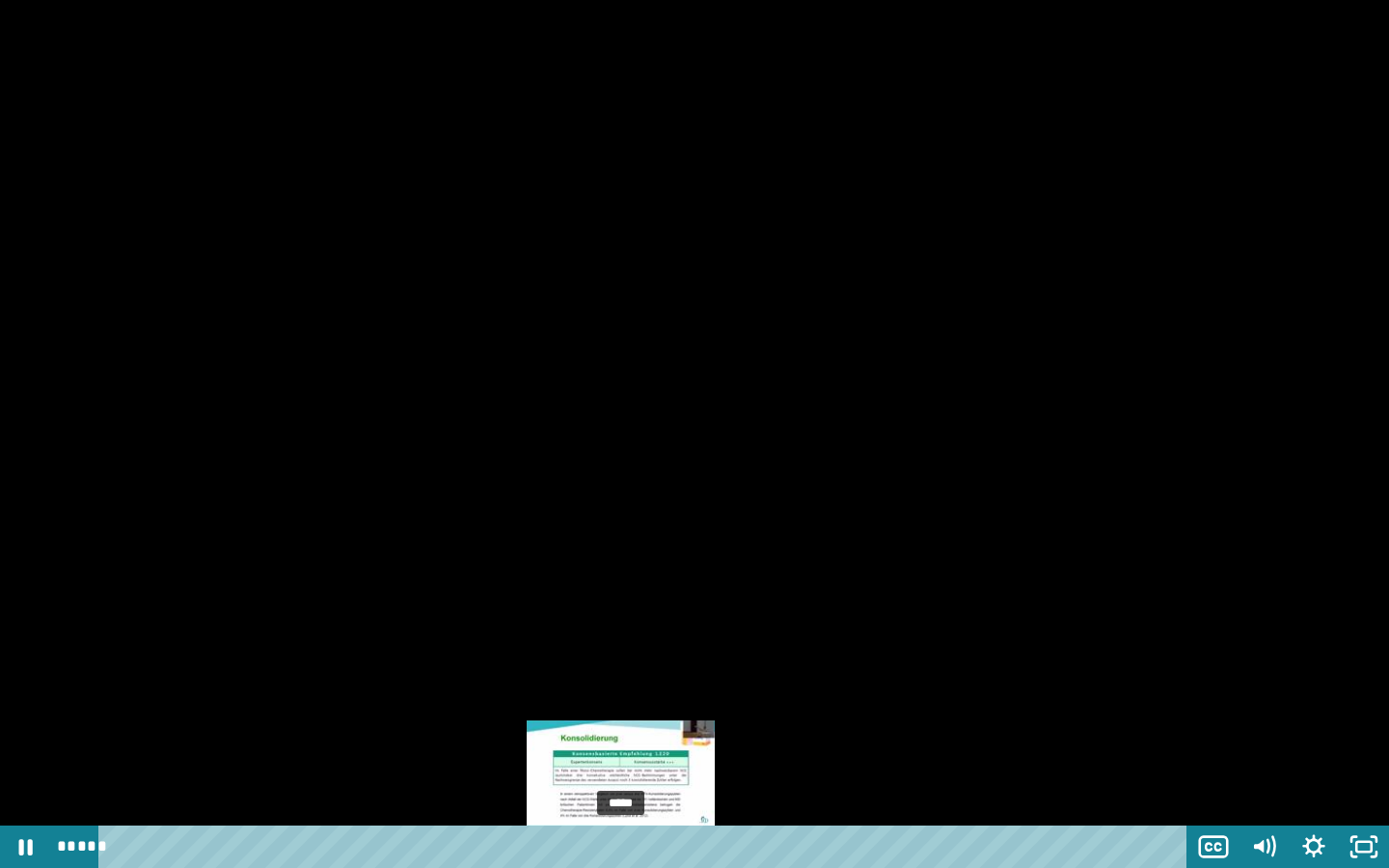 click on "*****" at bounding box center [646, 847] 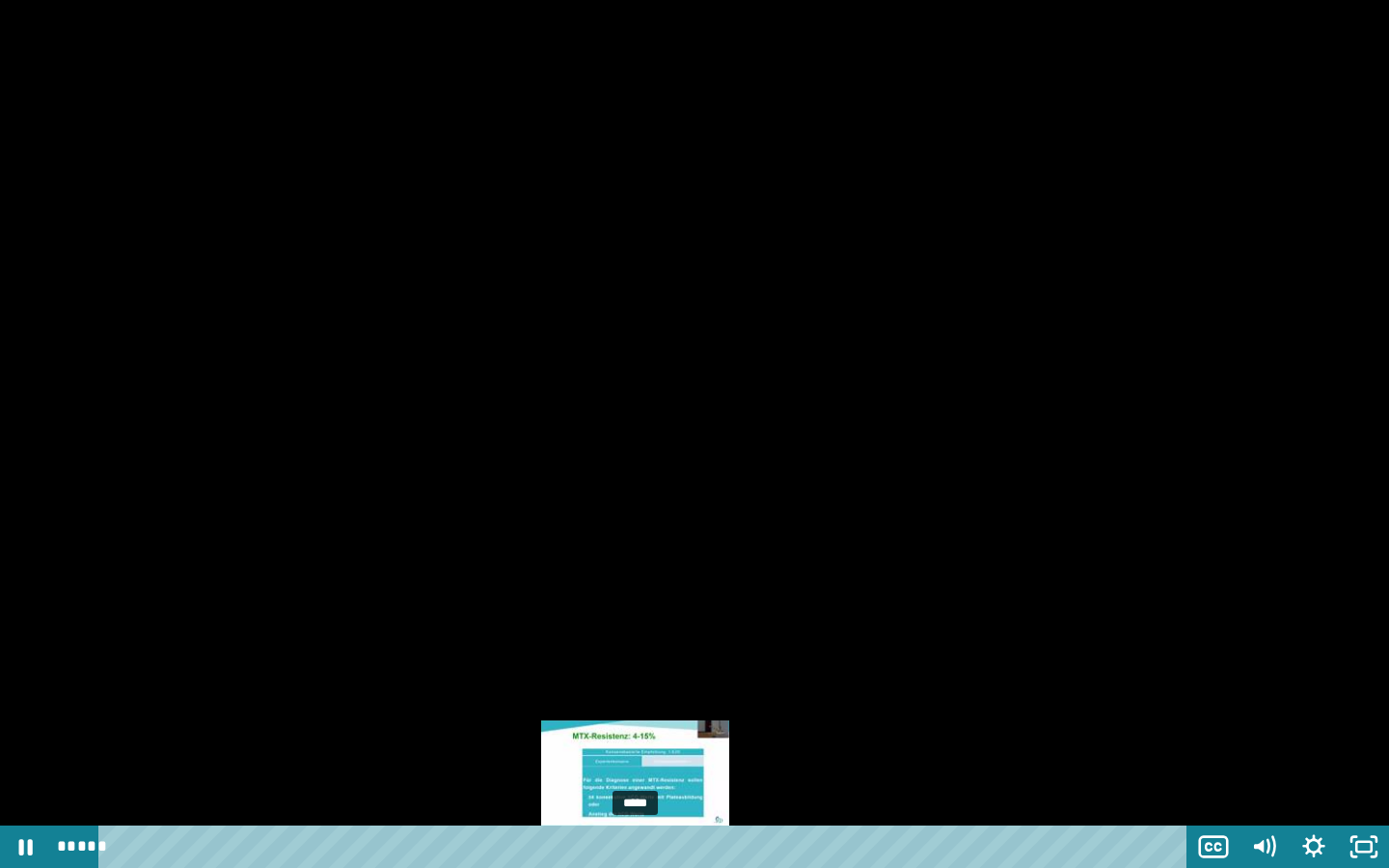 click on "*****" at bounding box center [646, 847] 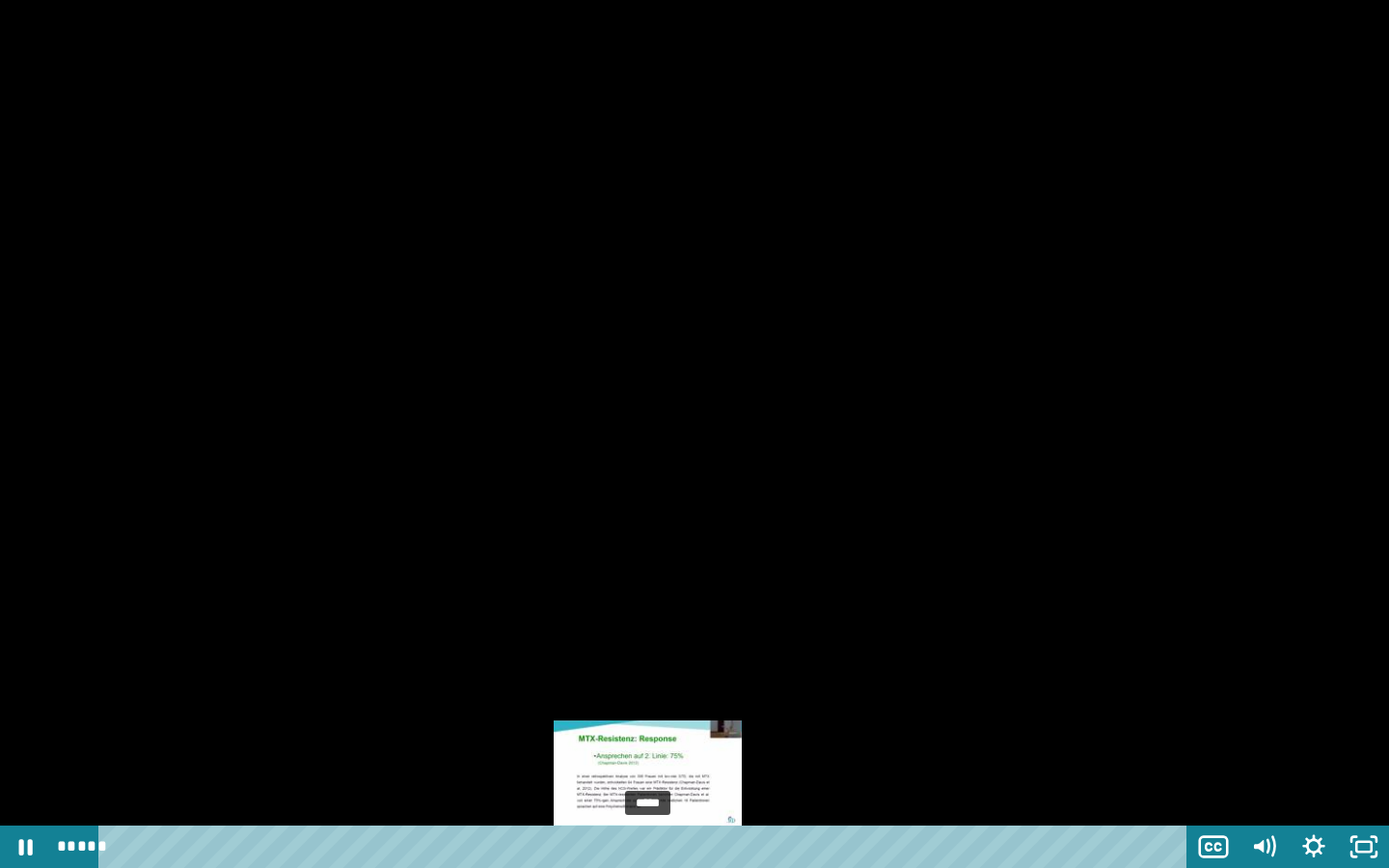 click on "*****" at bounding box center [646, 847] 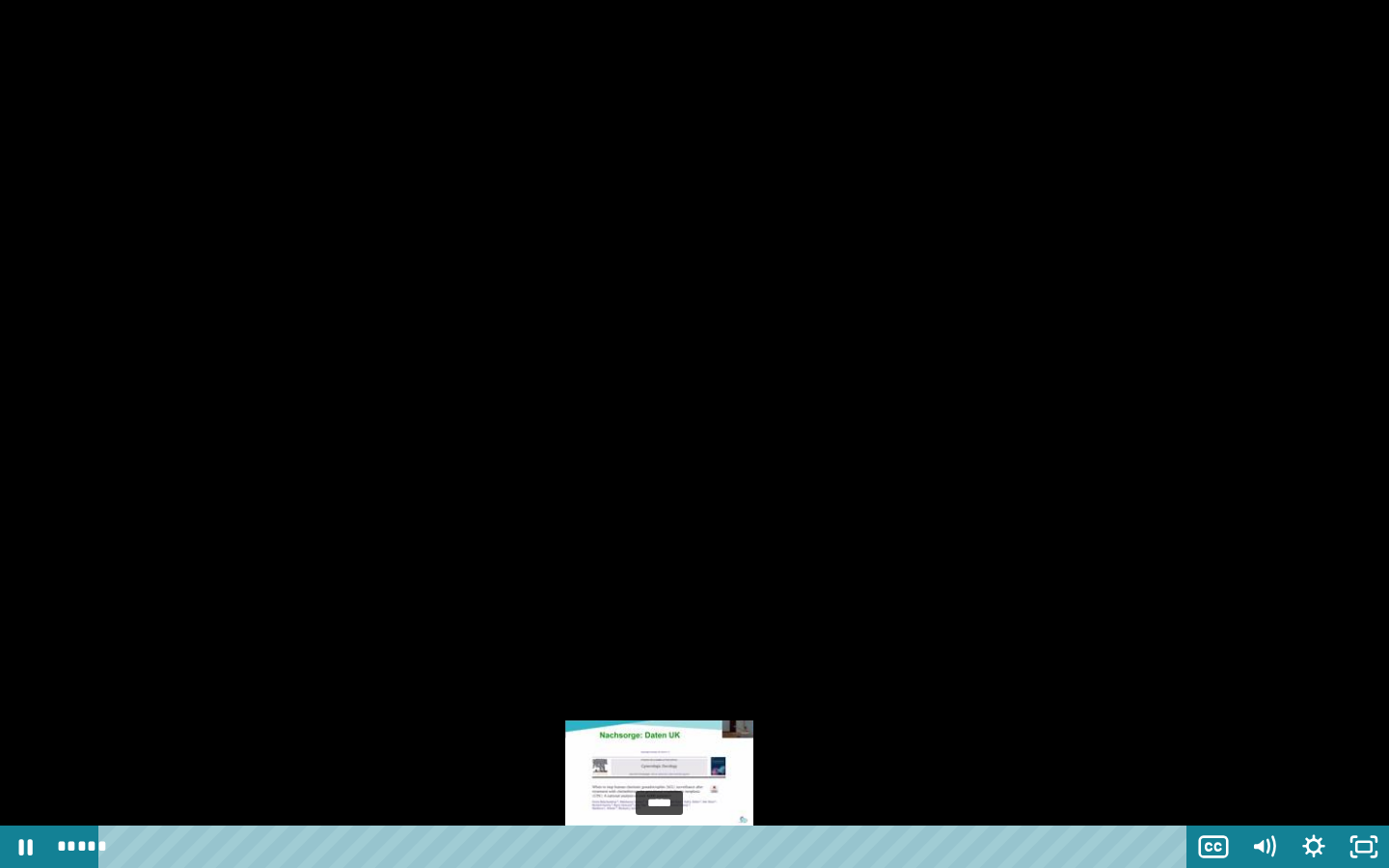 click on "*****" at bounding box center (646, 847) 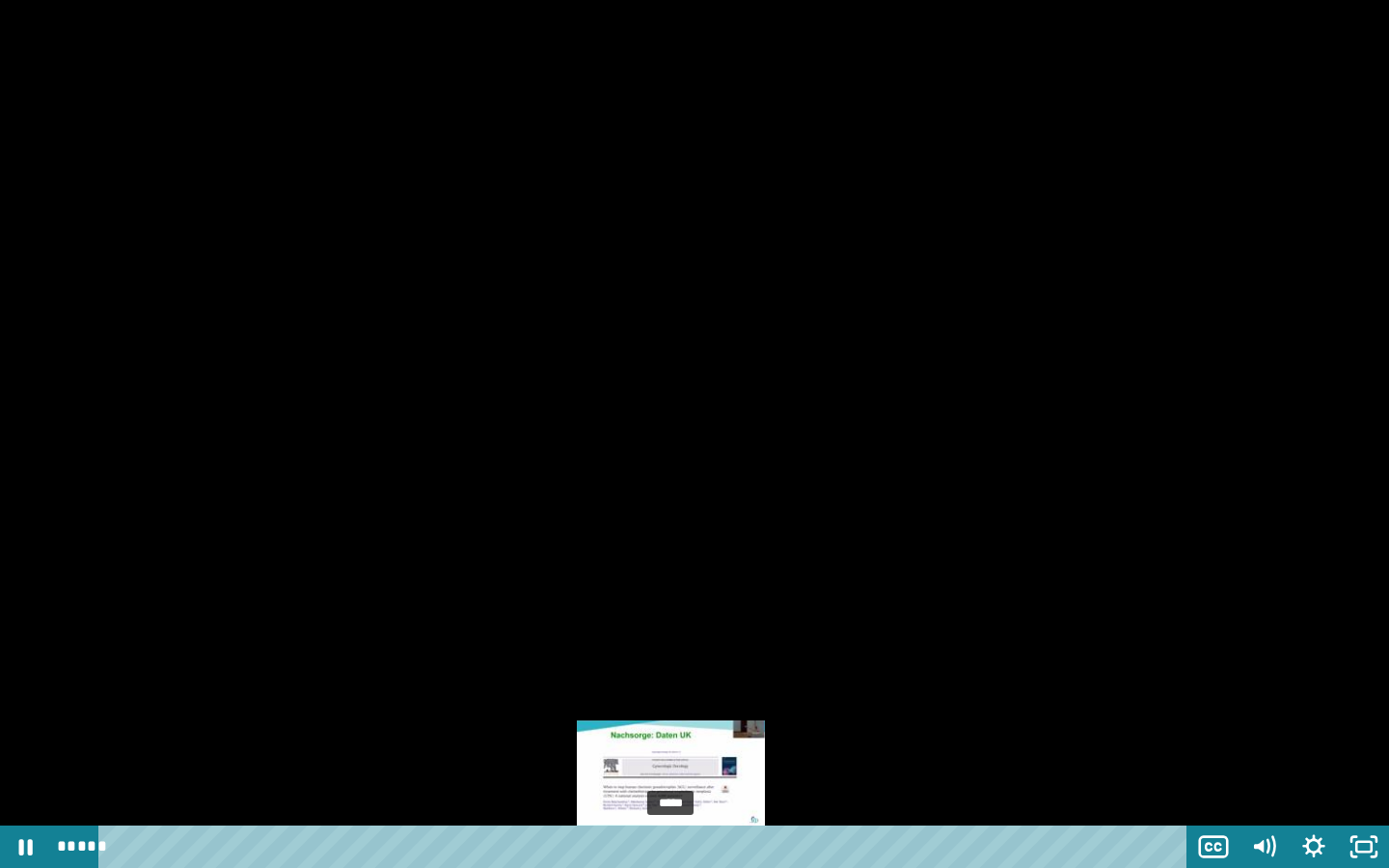 click on "*****" at bounding box center [646, 847] 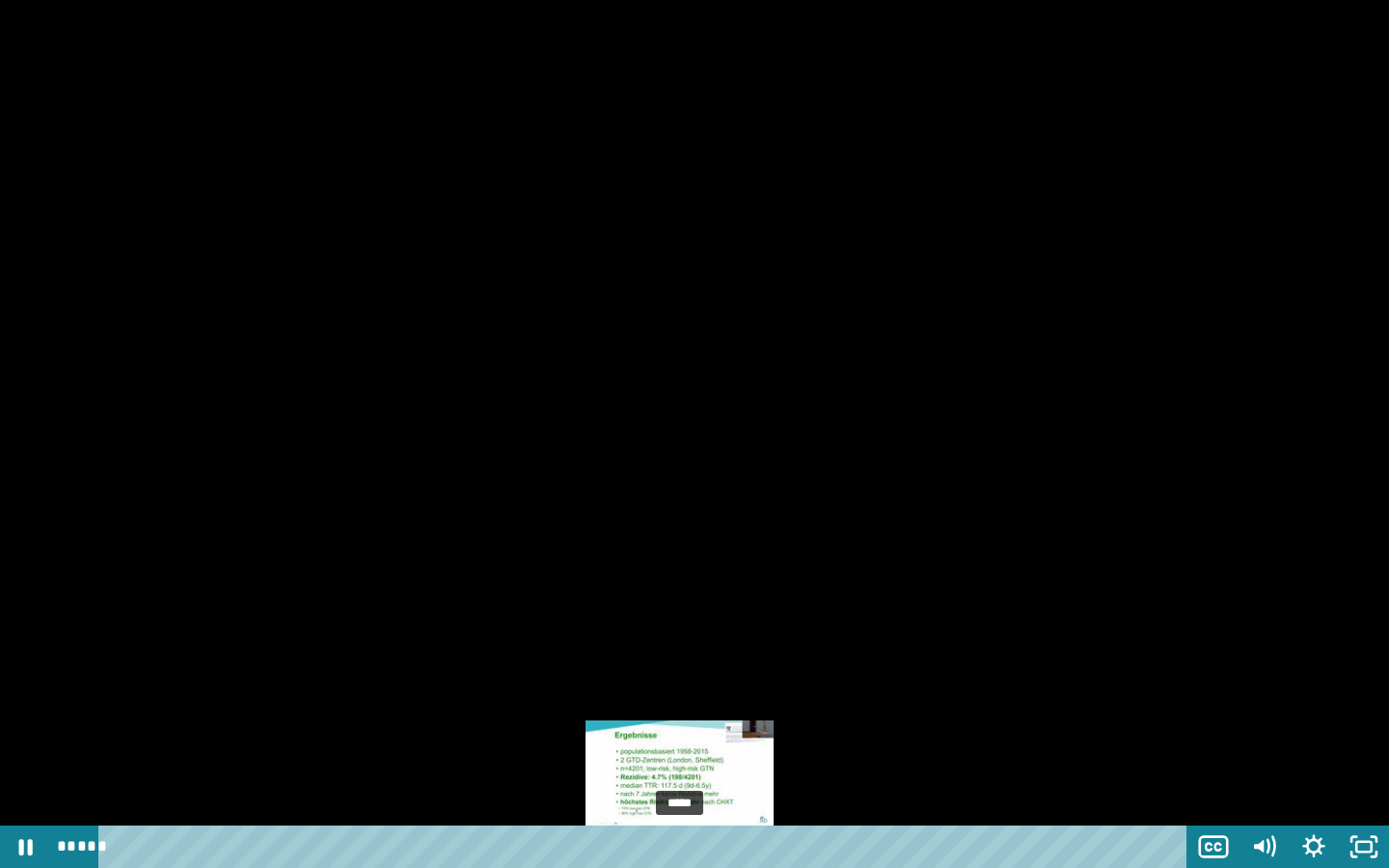 click on "*****" at bounding box center (646, 847) 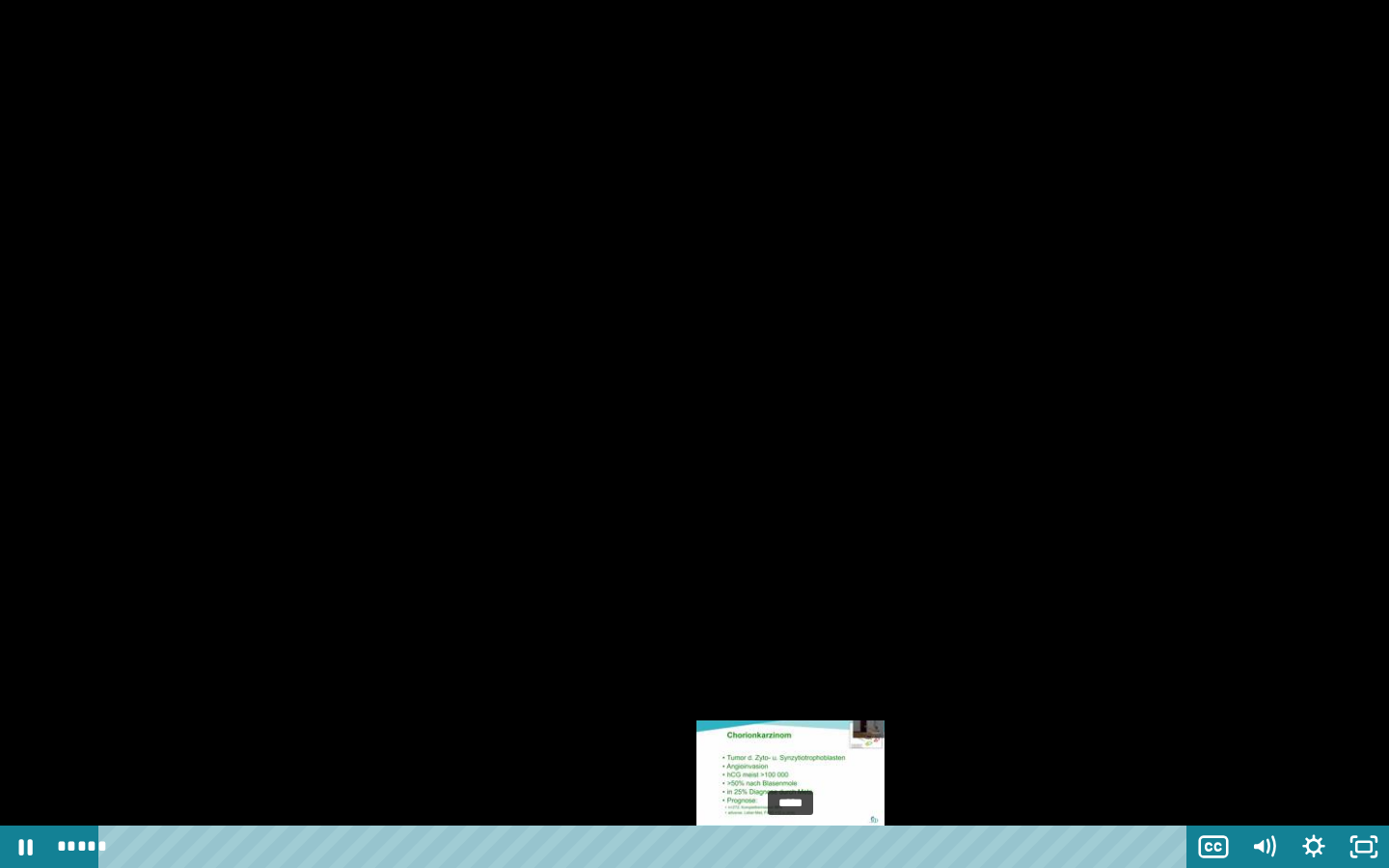 click on "*****" at bounding box center (646, 847) 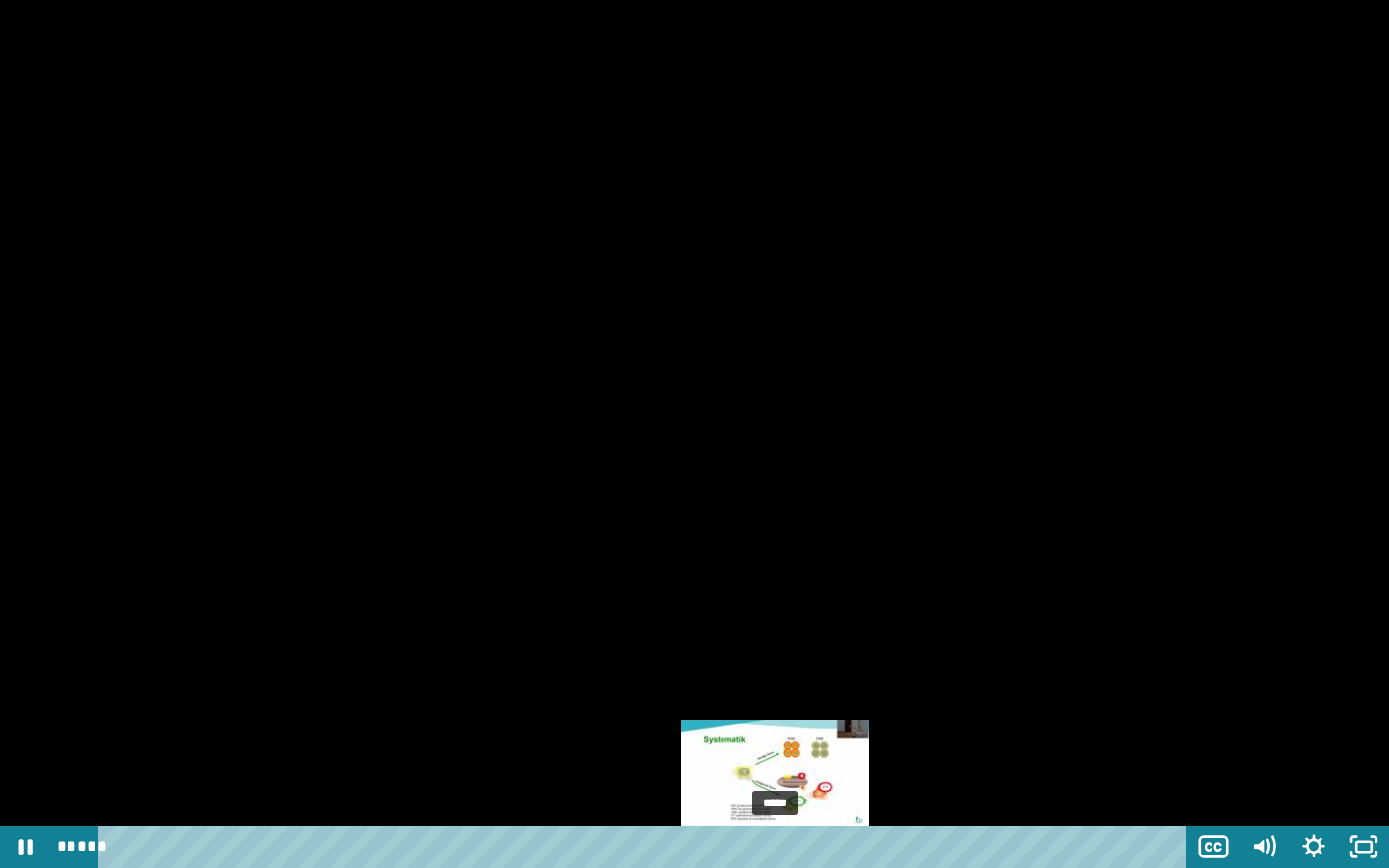 click on "*****" at bounding box center (646, 847) 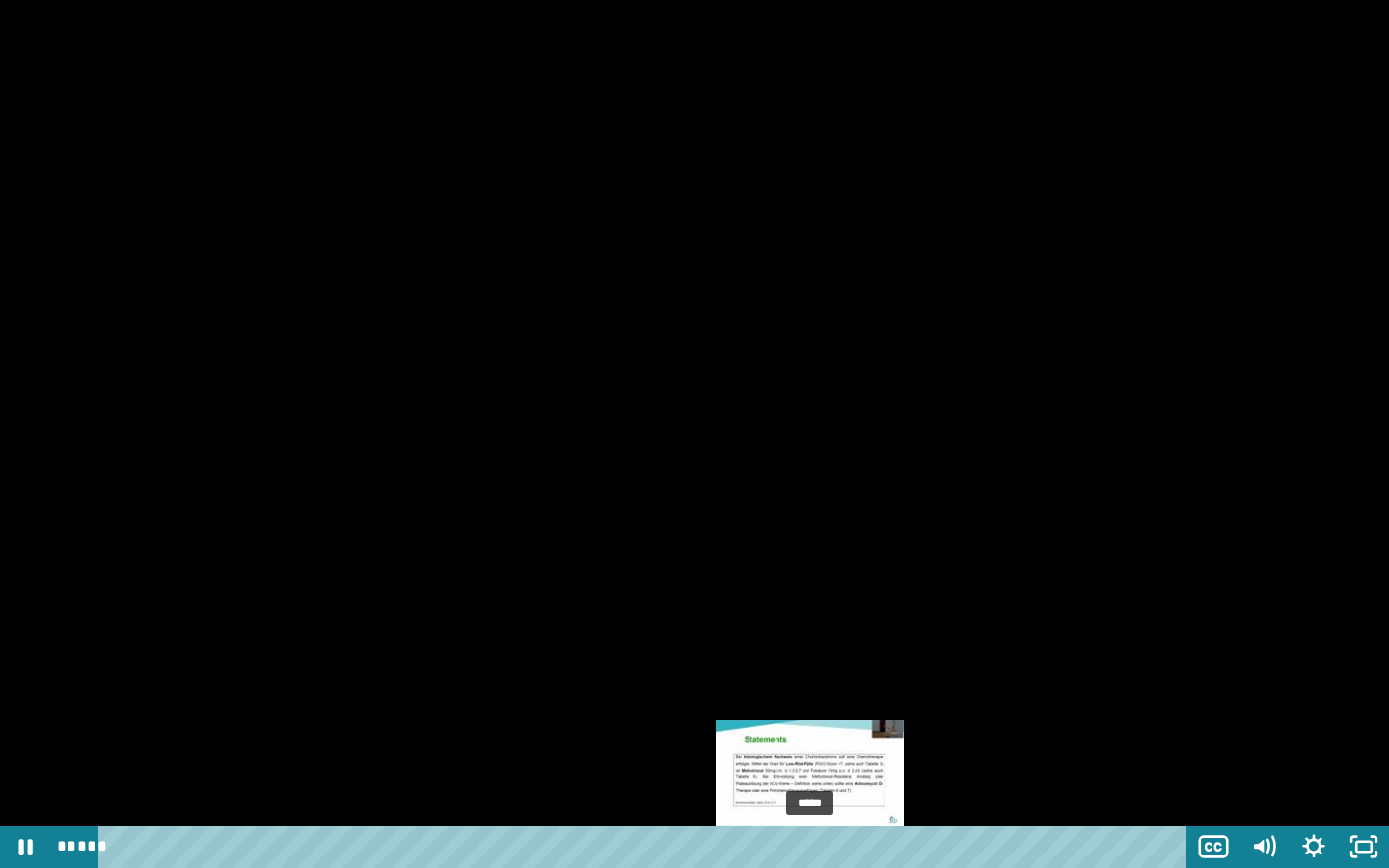 click on "*****" at bounding box center [646, 847] 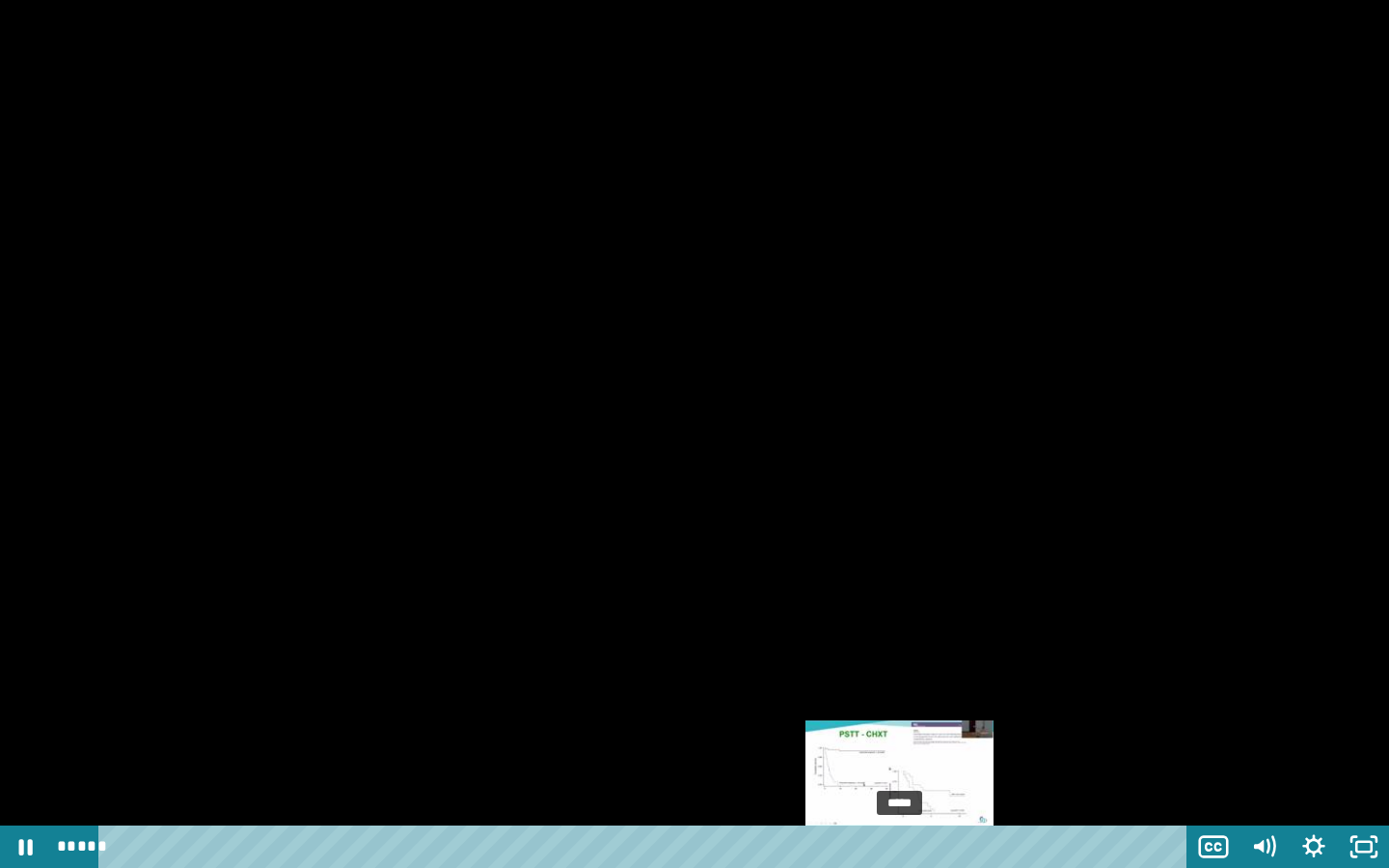 click on "*****" at bounding box center (646, 847) 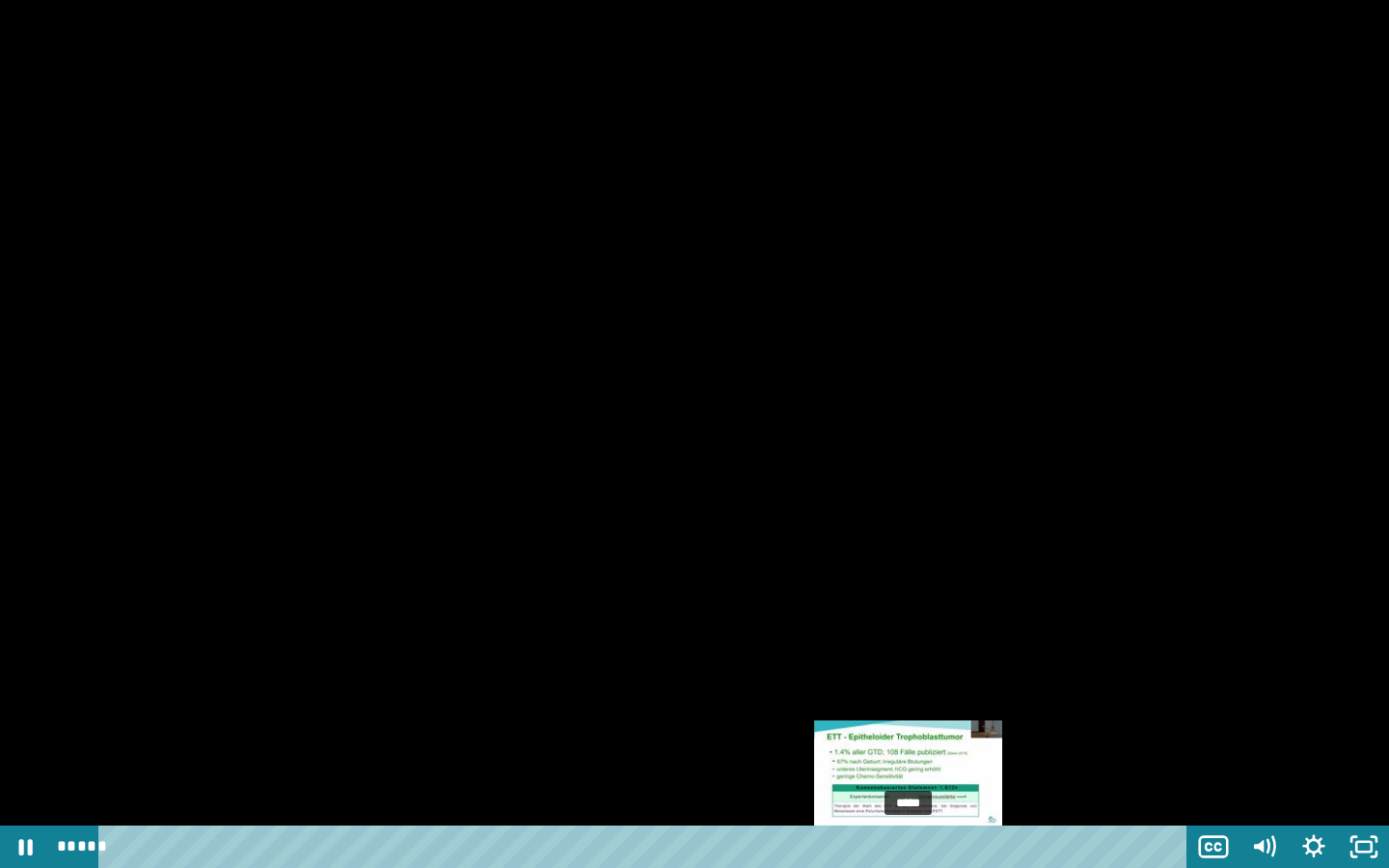 click on "*****" at bounding box center (646, 847) 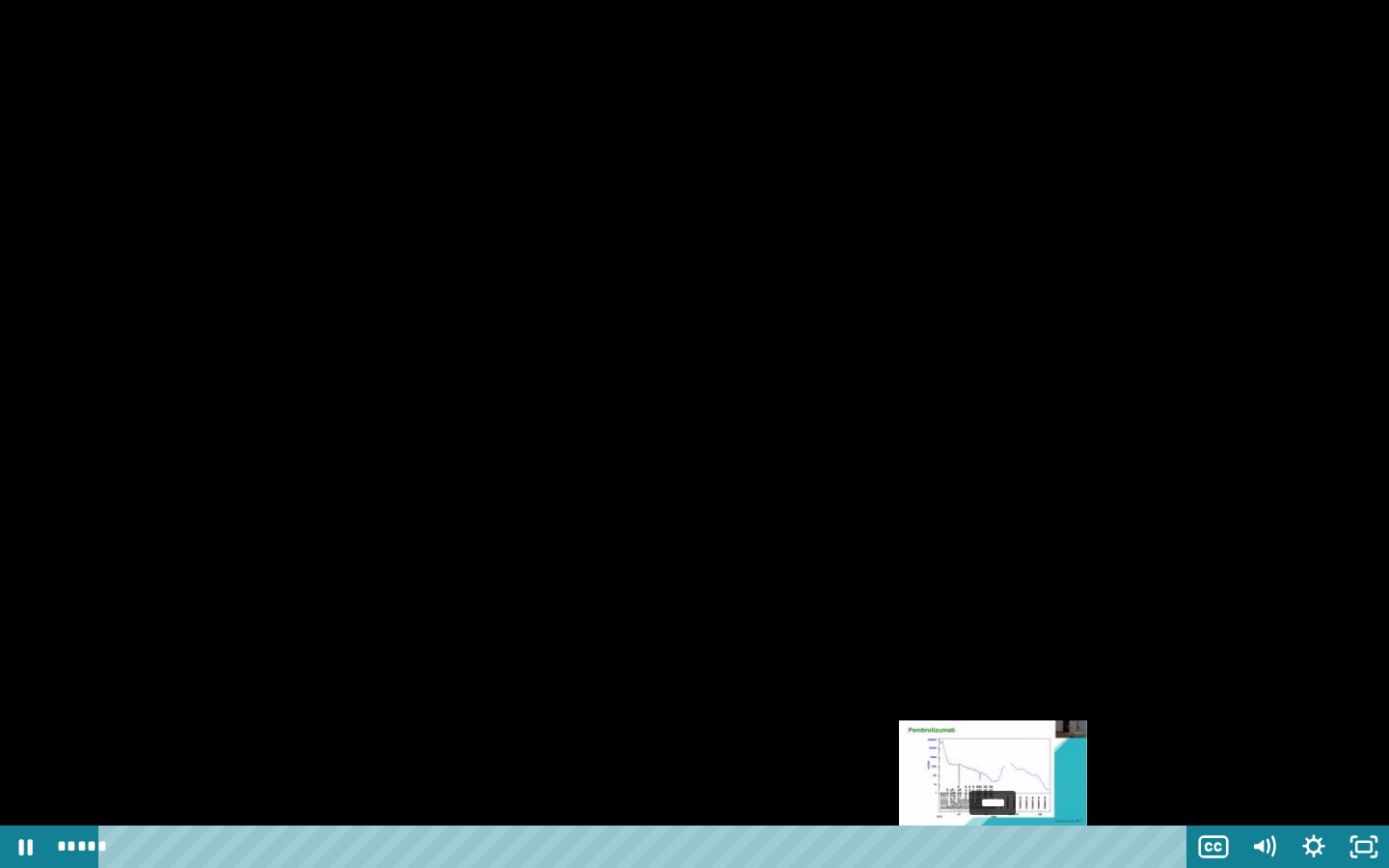 click on "*****" at bounding box center (646, 847) 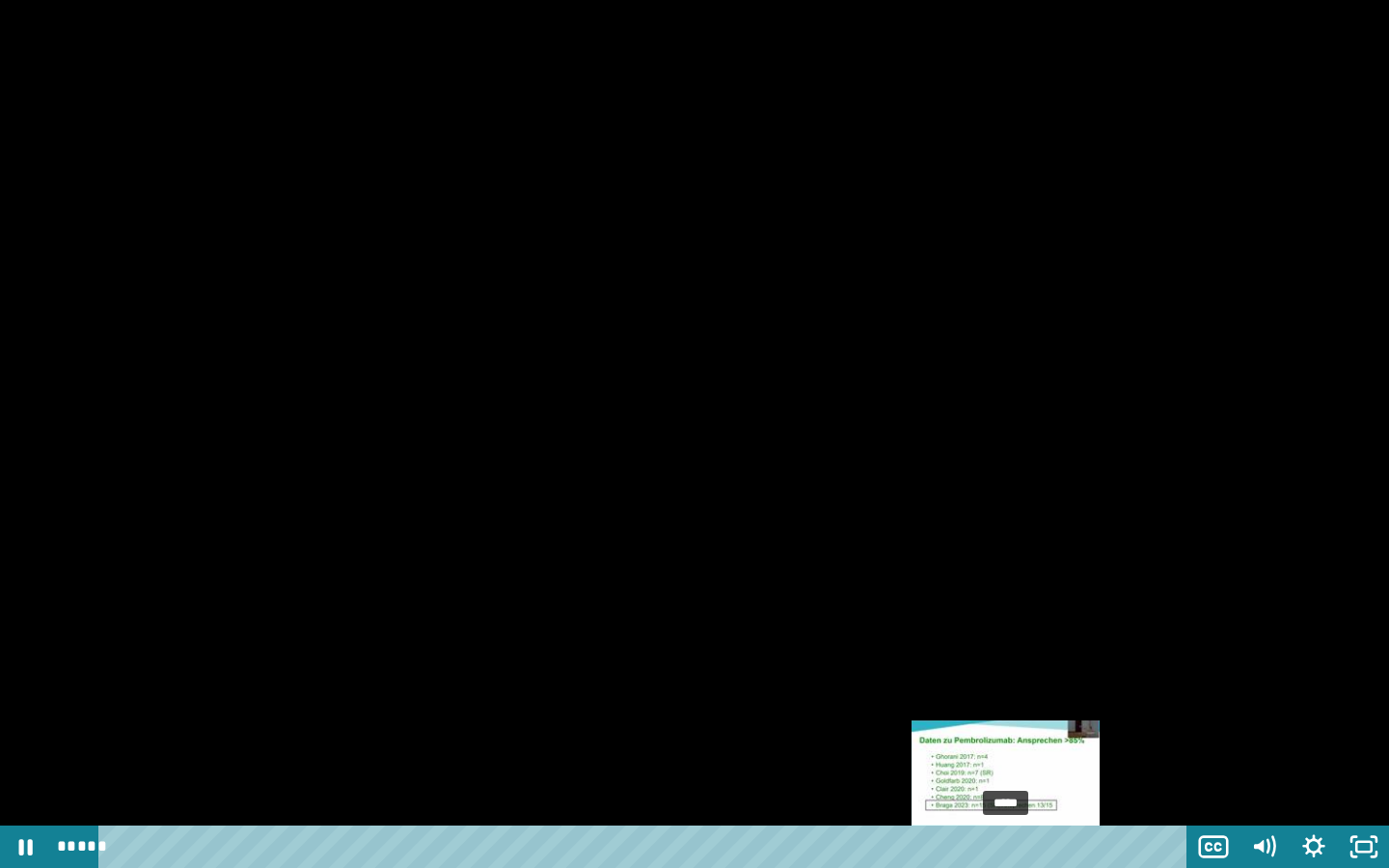 click on "*****" at bounding box center (646, 847) 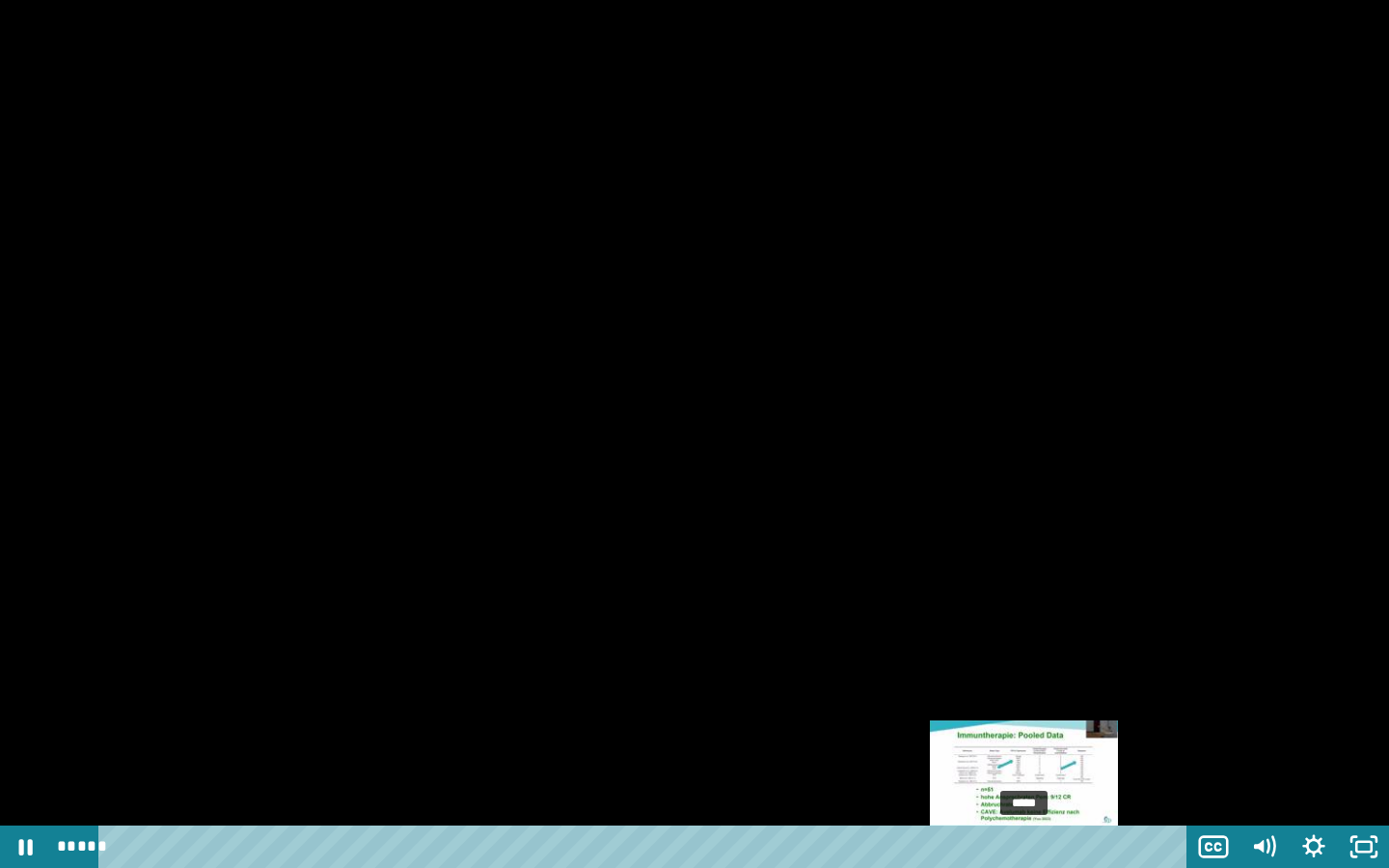 click on "*****" at bounding box center (646, 847) 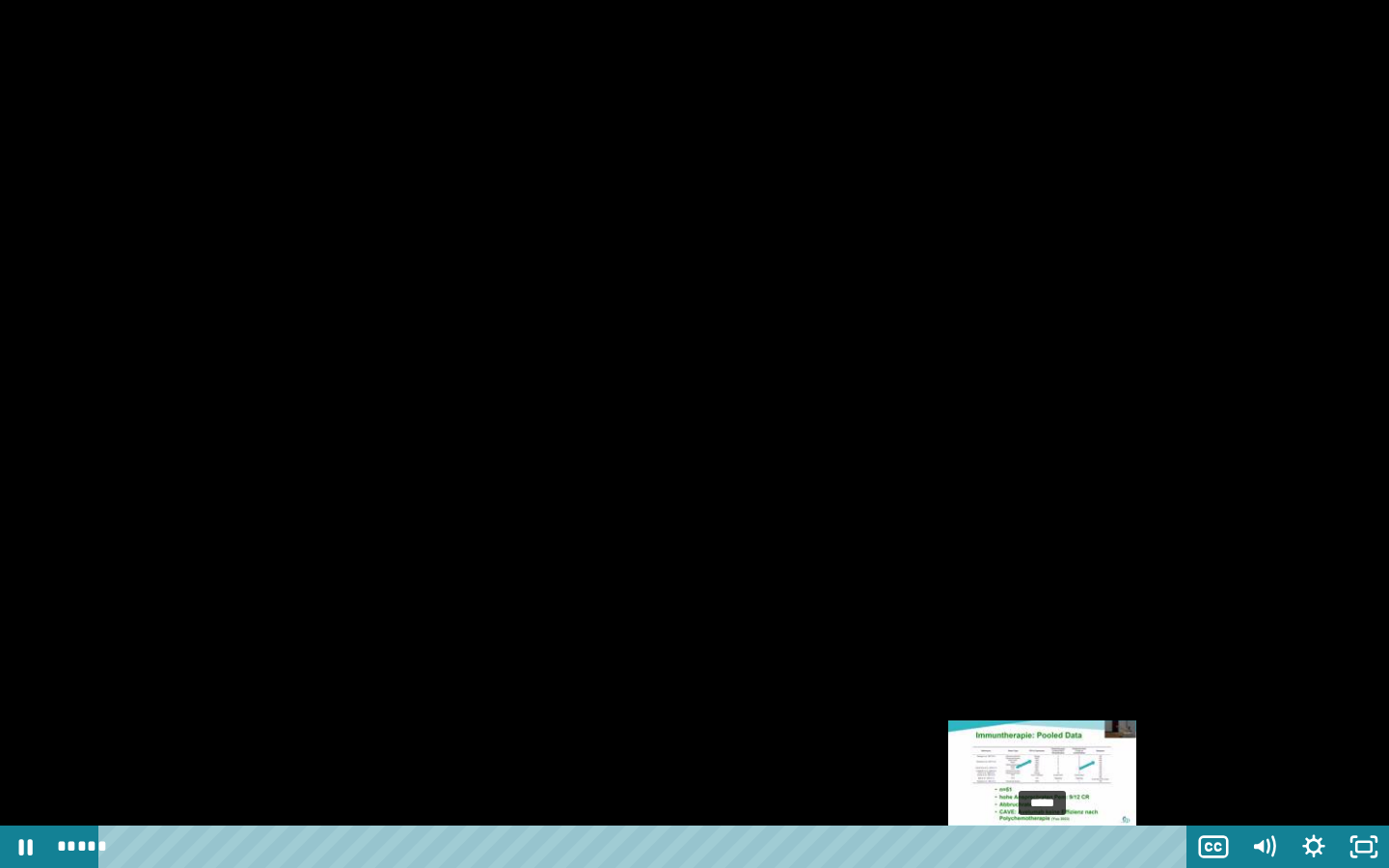 click on "*****" at bounding box center [646, 847] 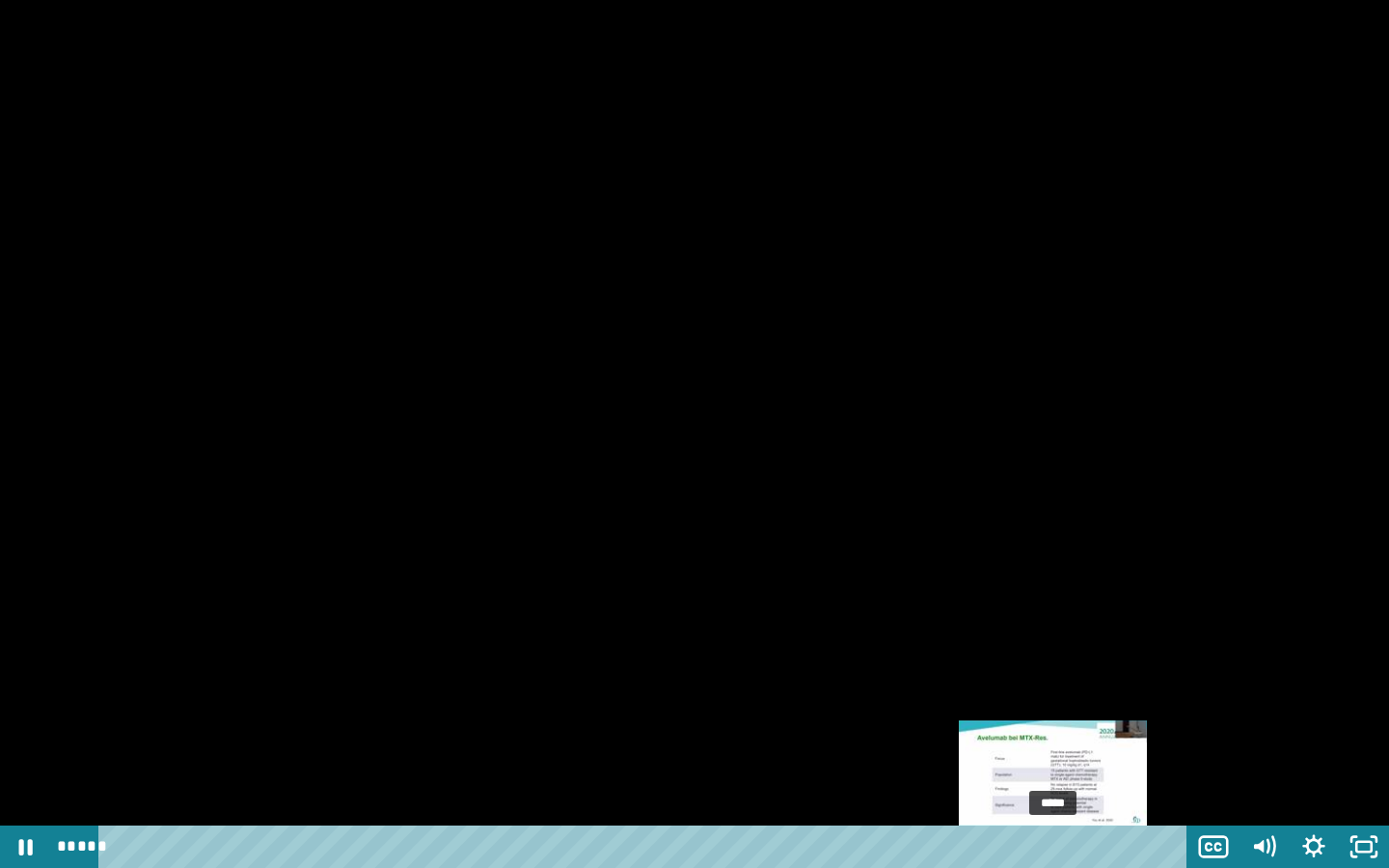 click on "*****" at bounding box center [646, 847] 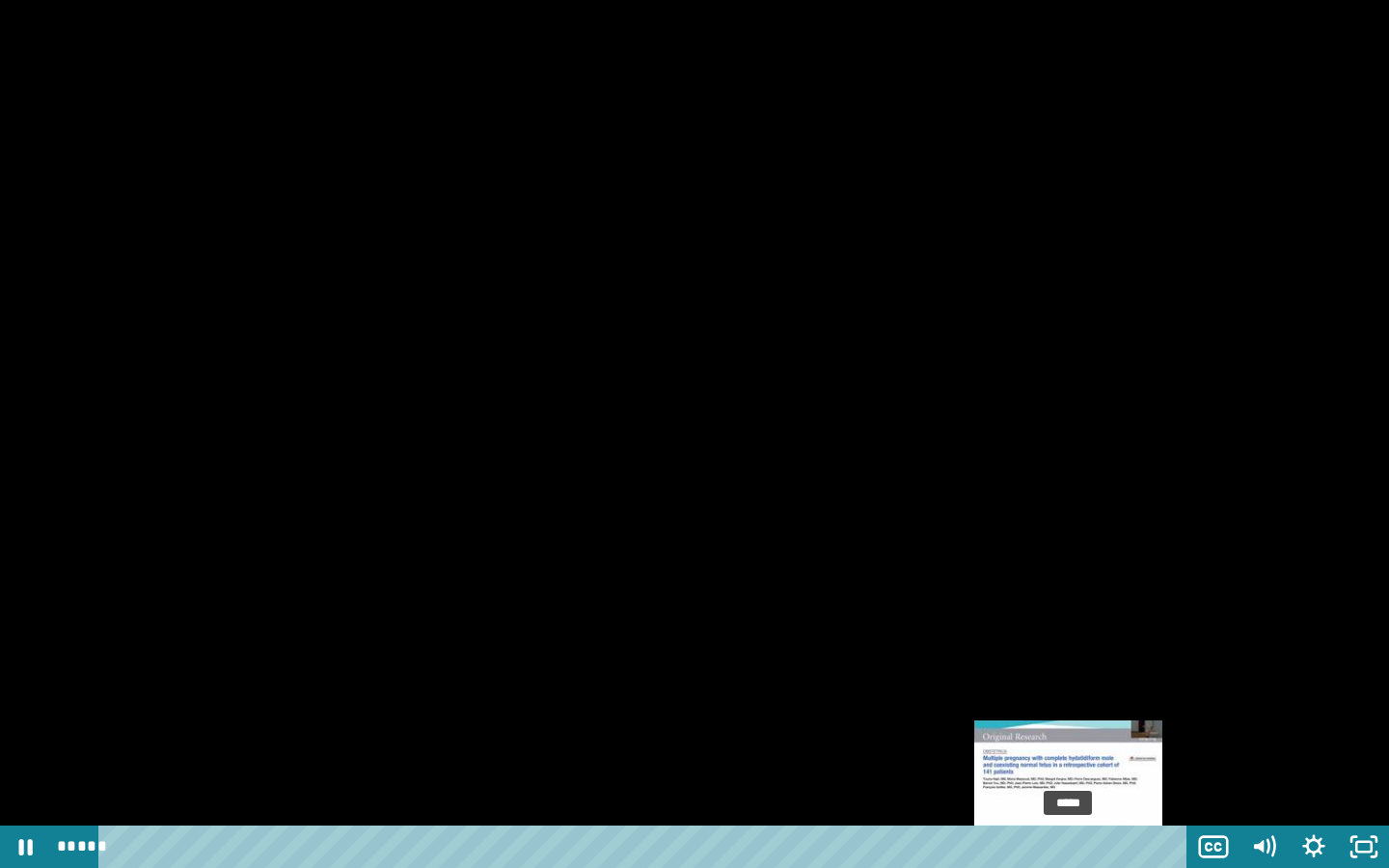 click on "*****" at bounding box center [646, 847] 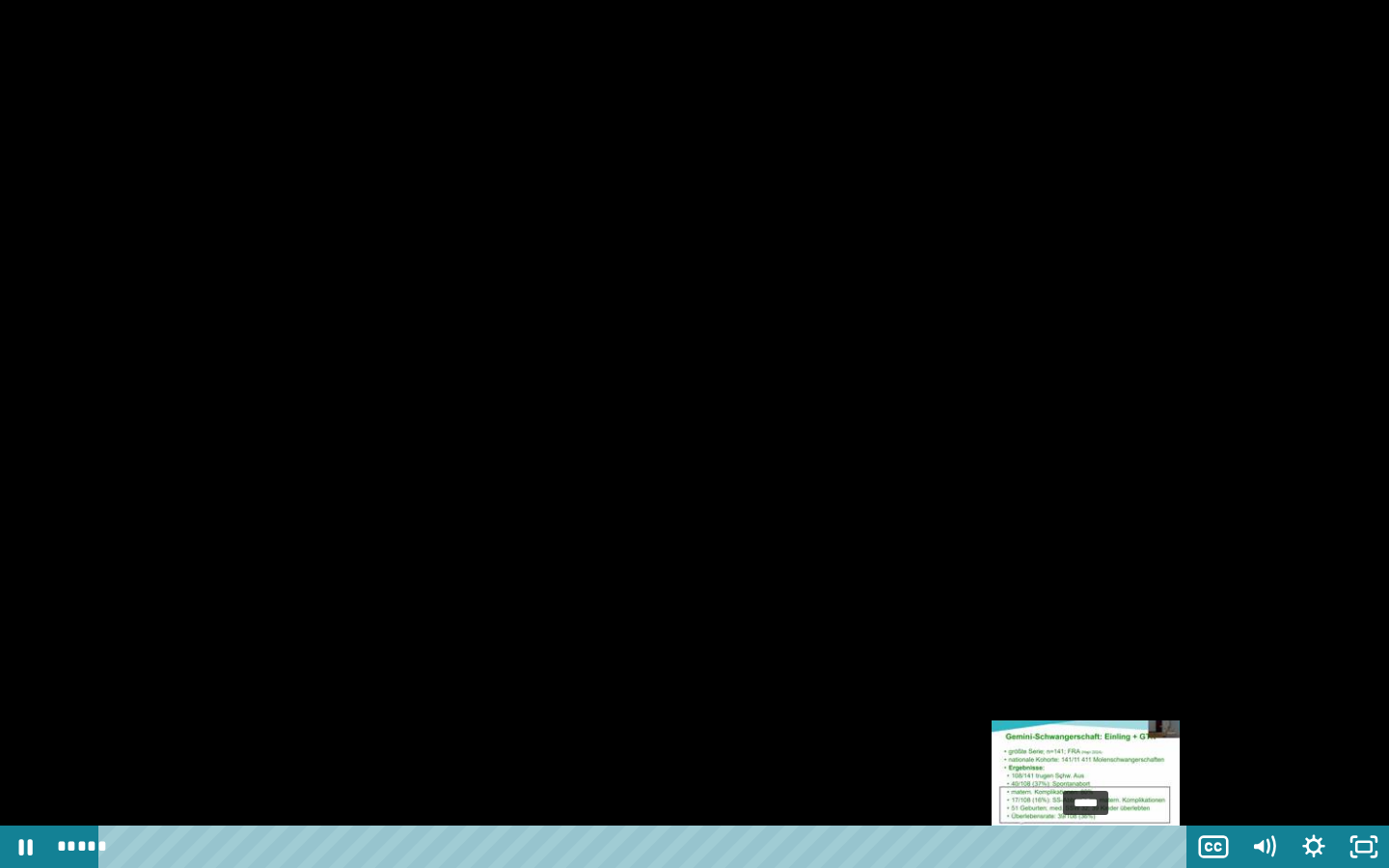 click on "*****" at bounding box center [646, 847] 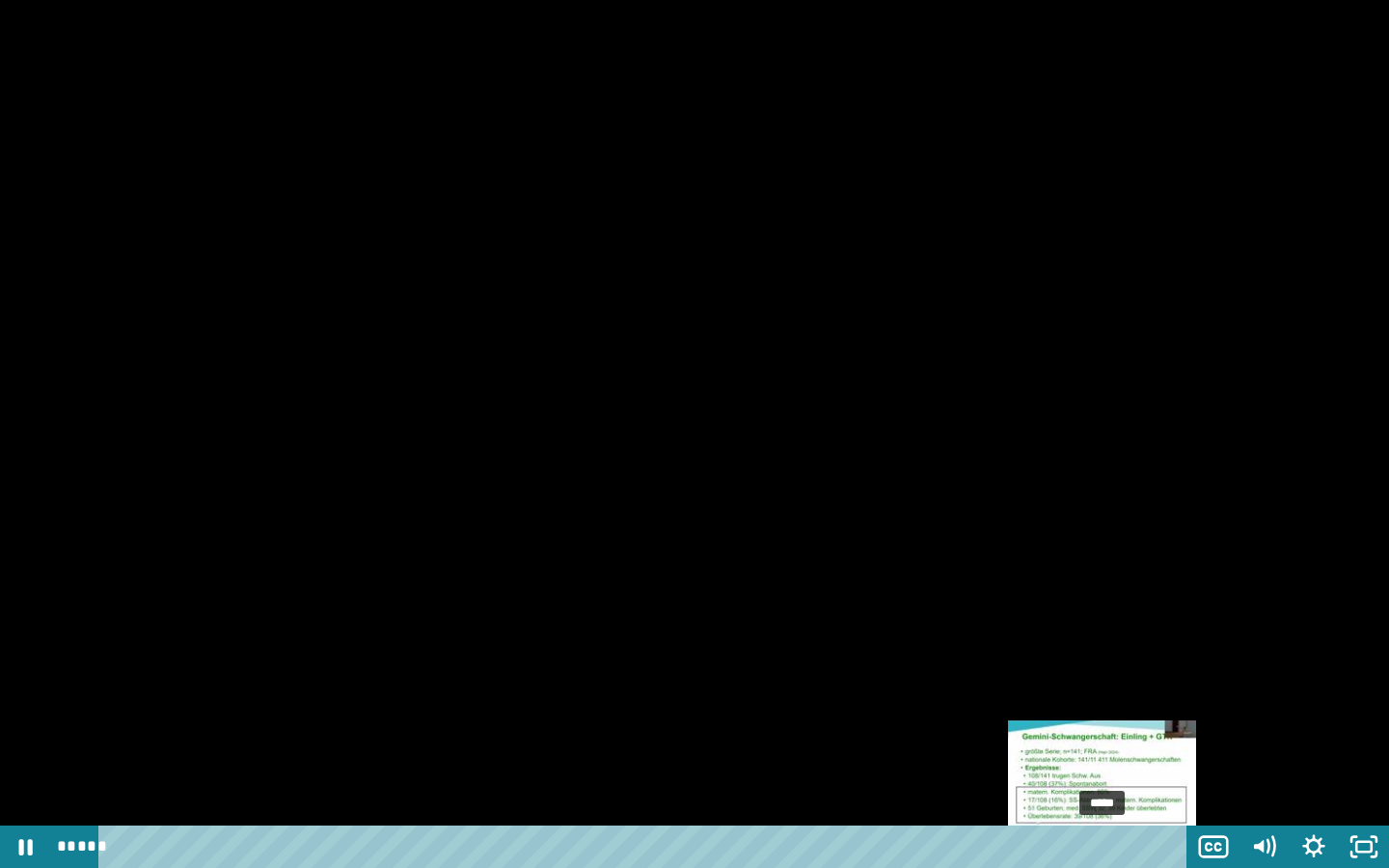 click on "*****" at bounding box center (646, 847) 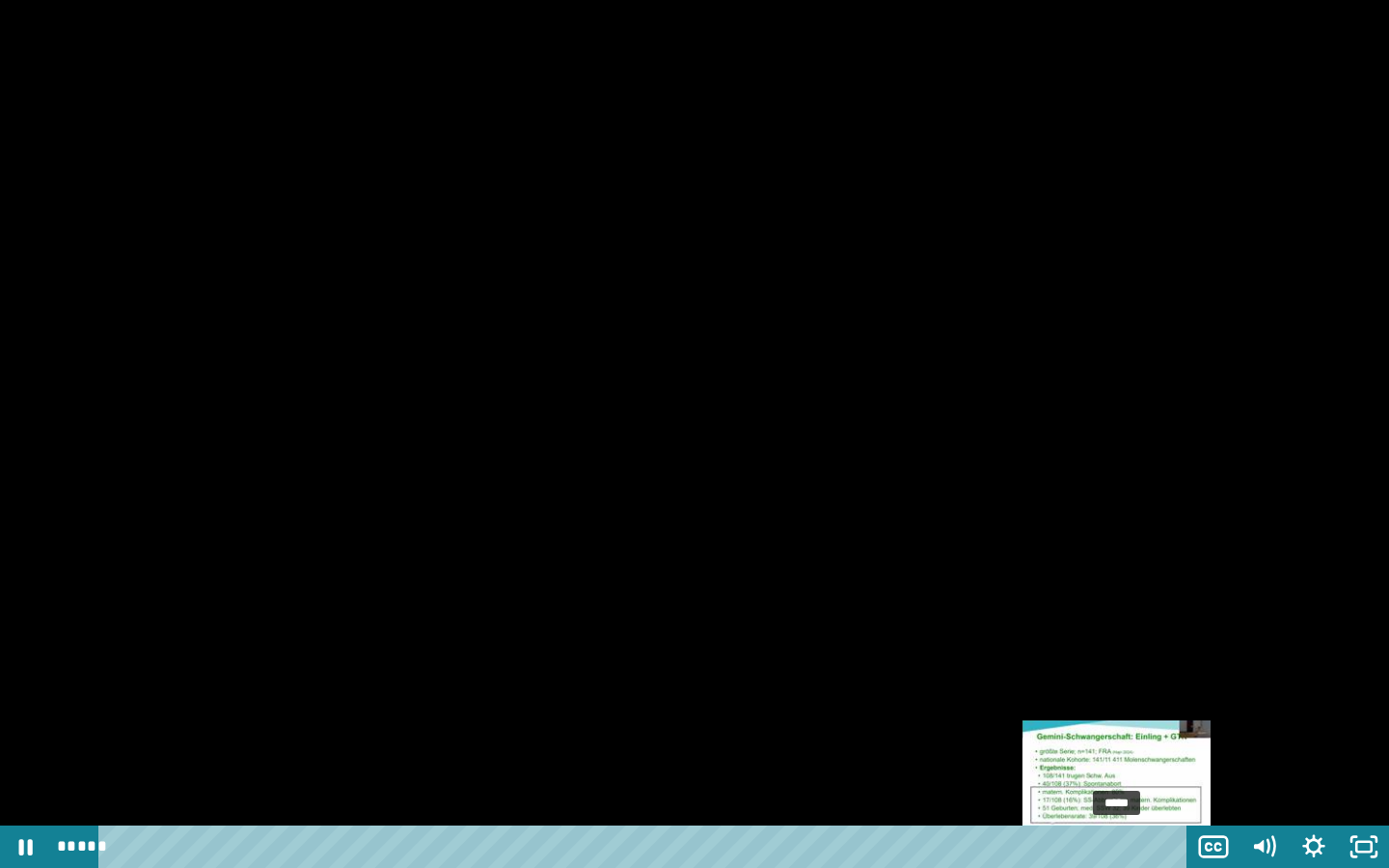 click on "*****" at bounding box center (646, 847) 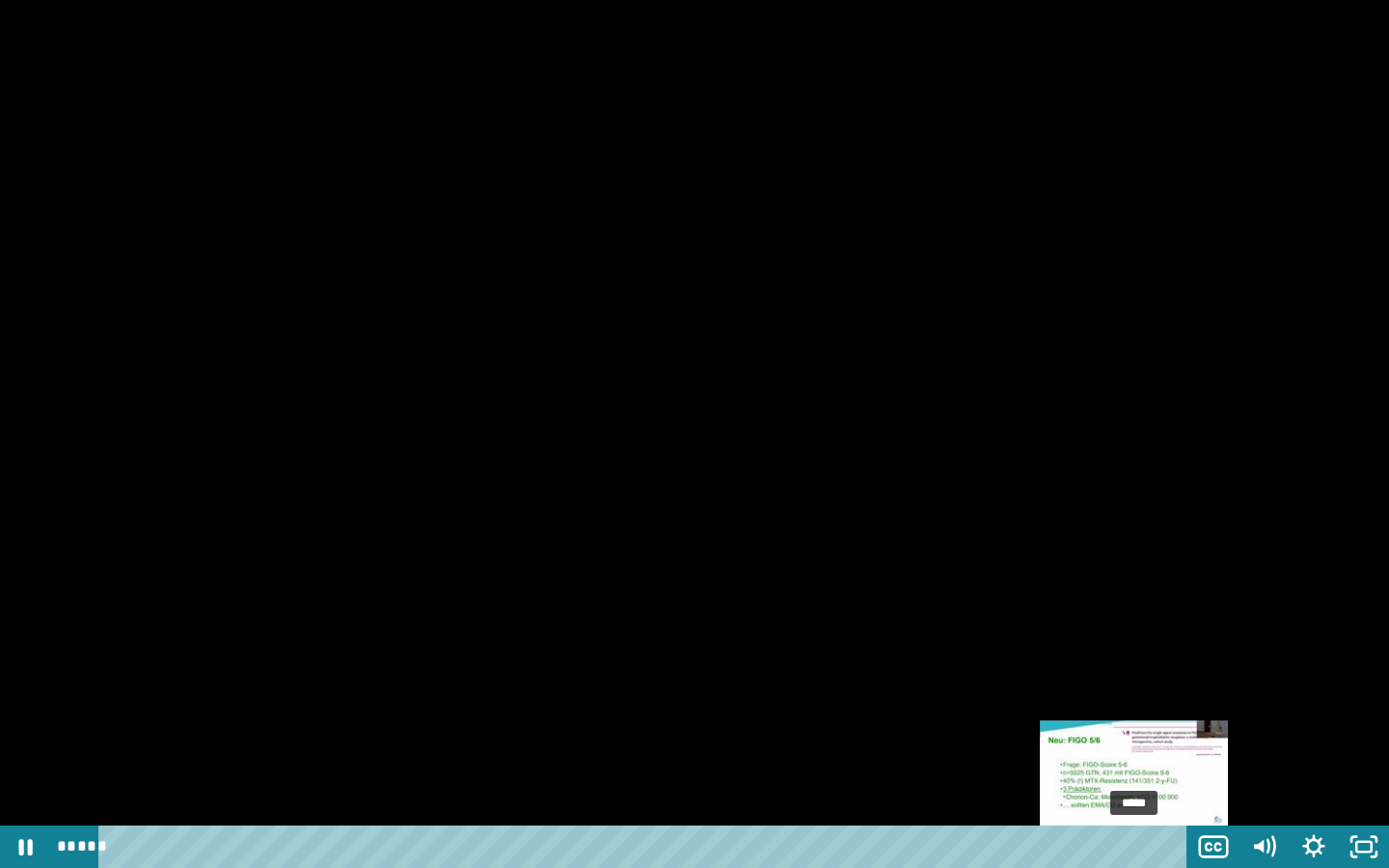 click on "*****" at bounding box center (646, 847) 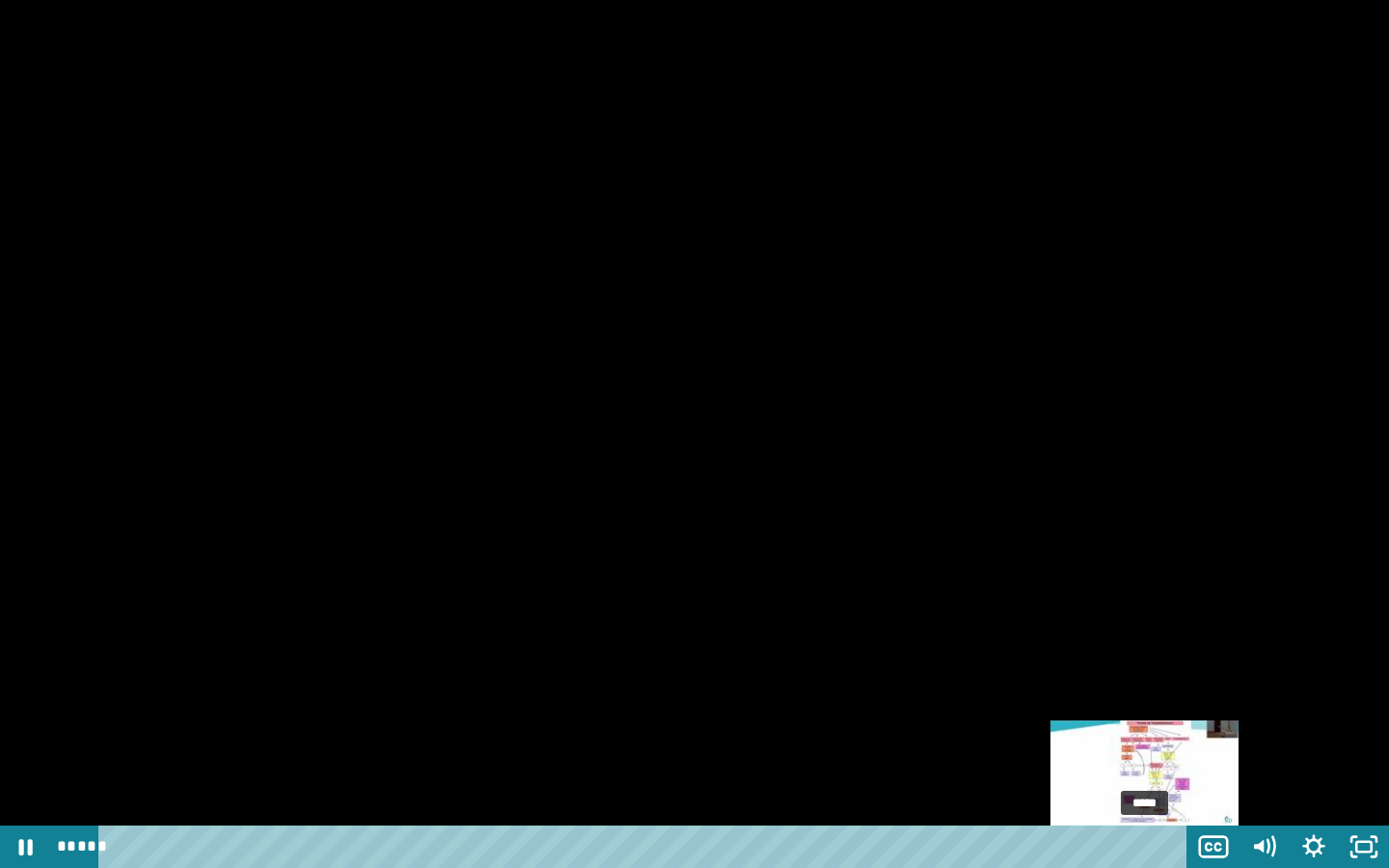 click on "*****" at bounding box center [646, 847] 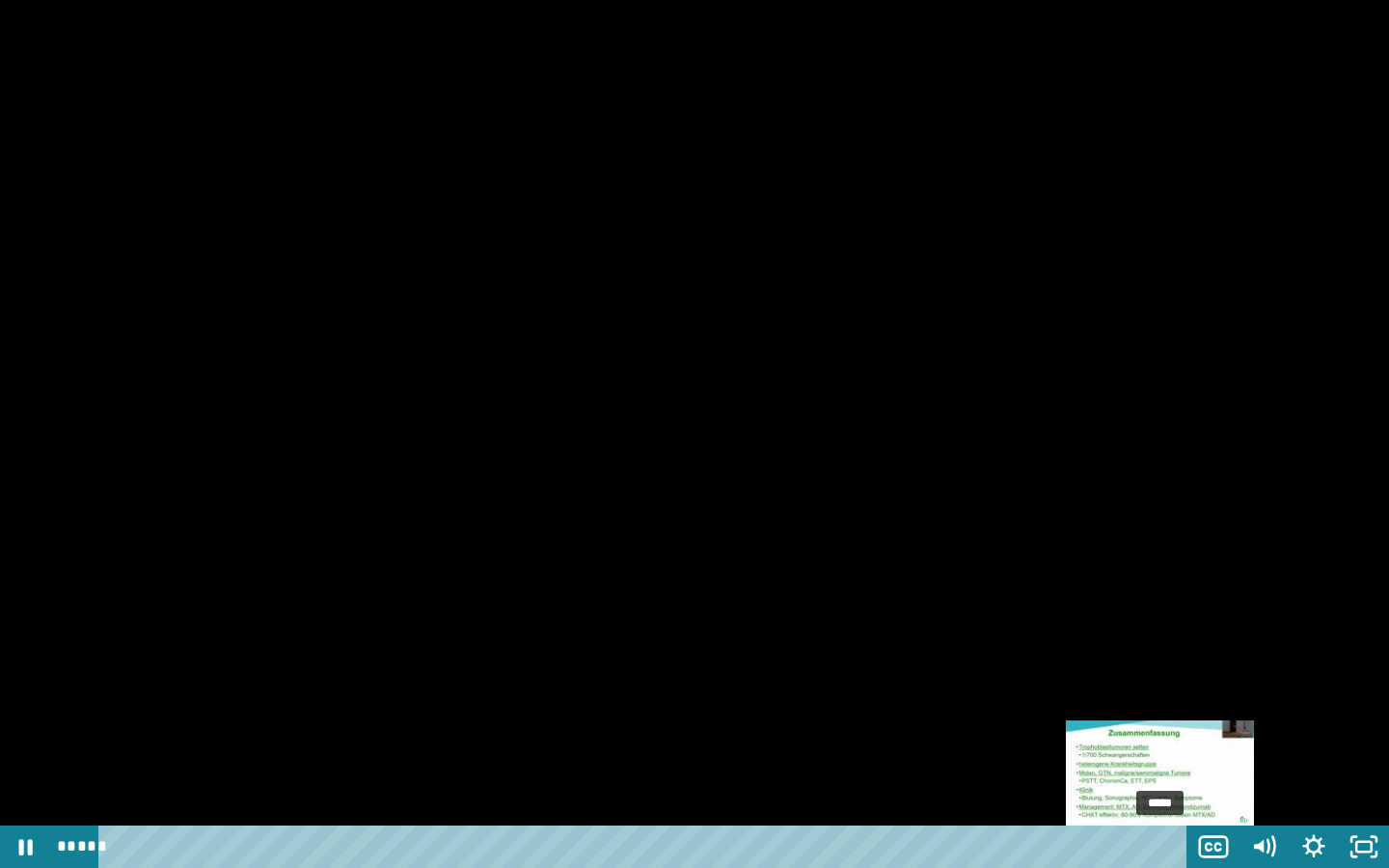 click on "*****" at bounding box center [646, 847] 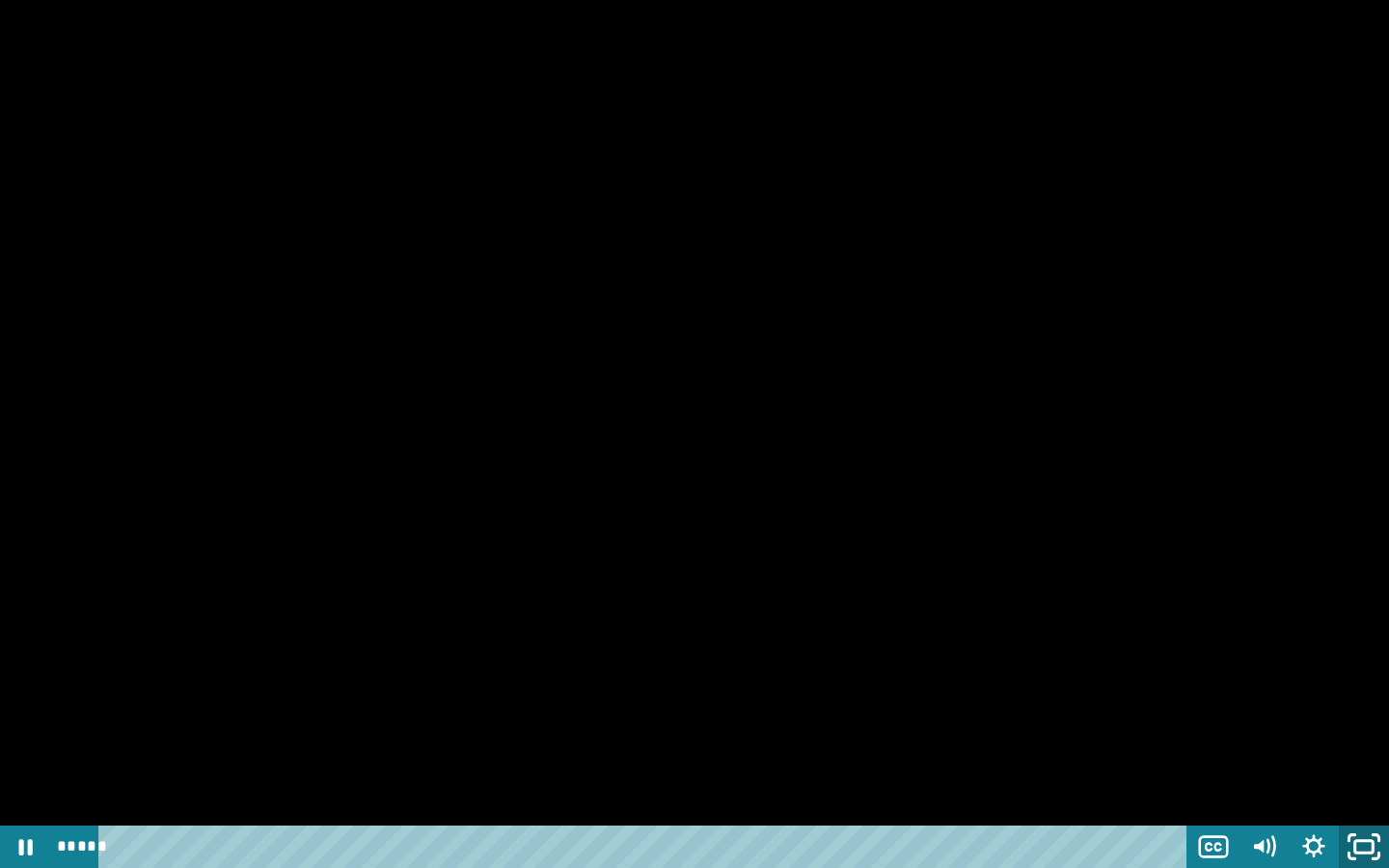 click 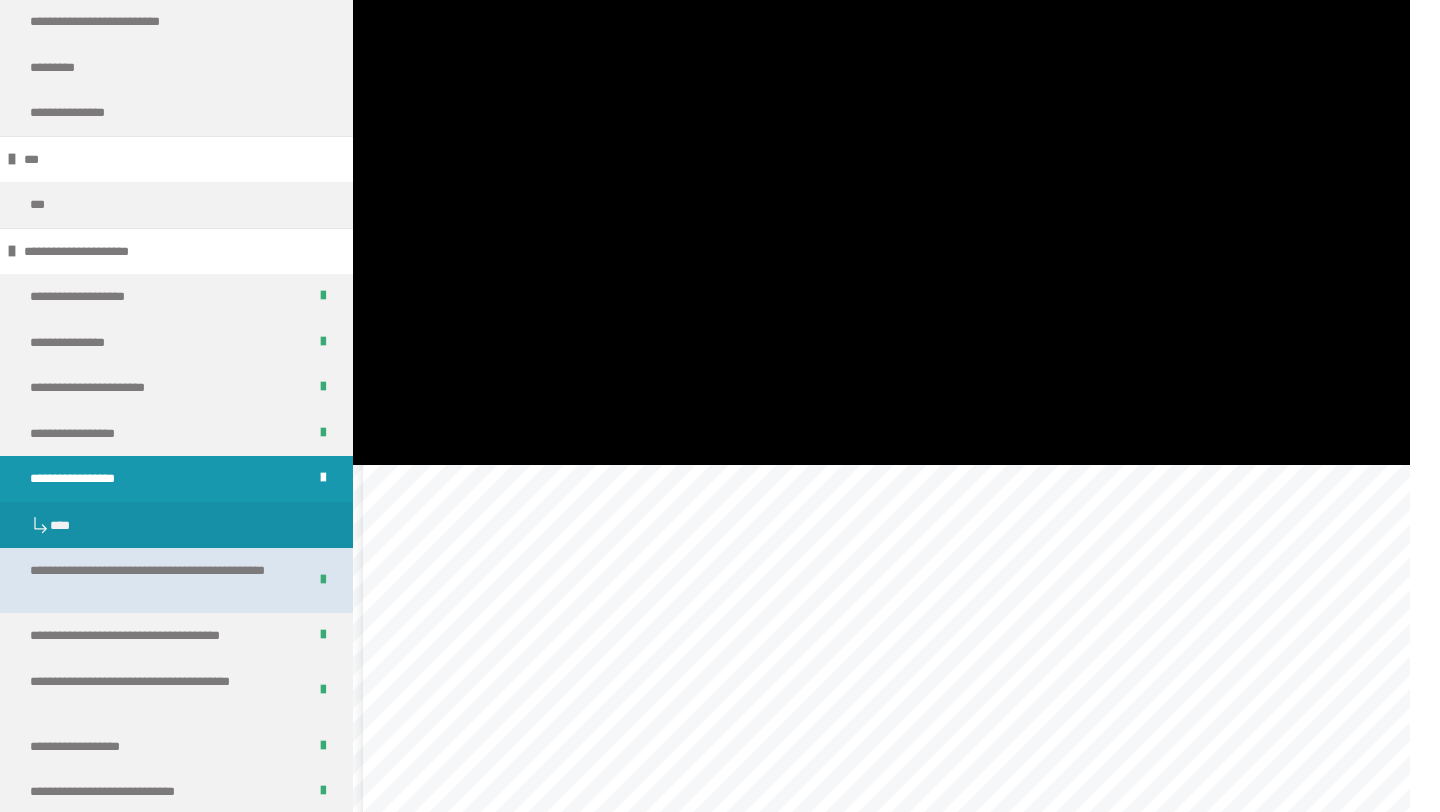 click on "**********" at bounding box center [160, 580] 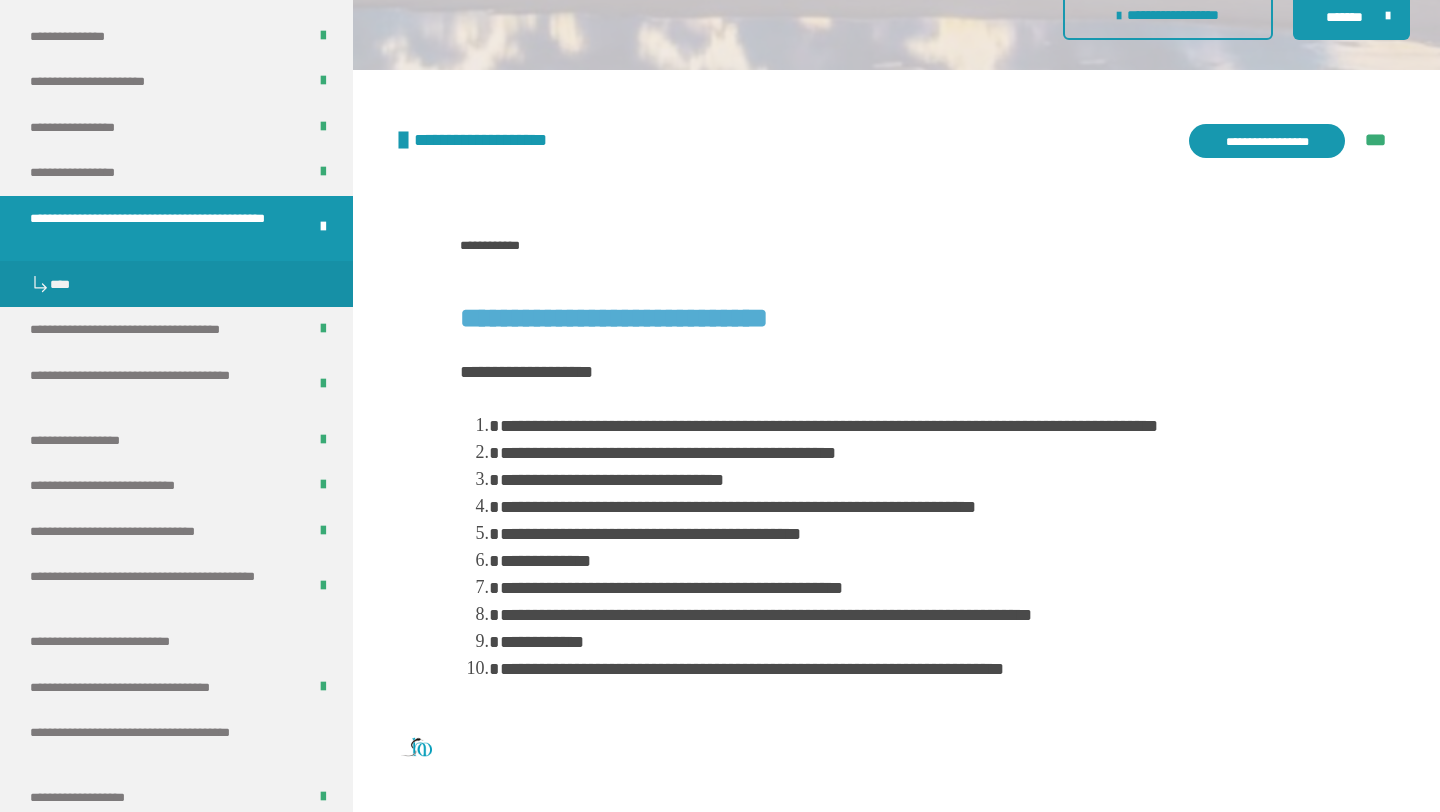 scroll, scrollTop: 452, scrollLeft: 0, axis: vertical 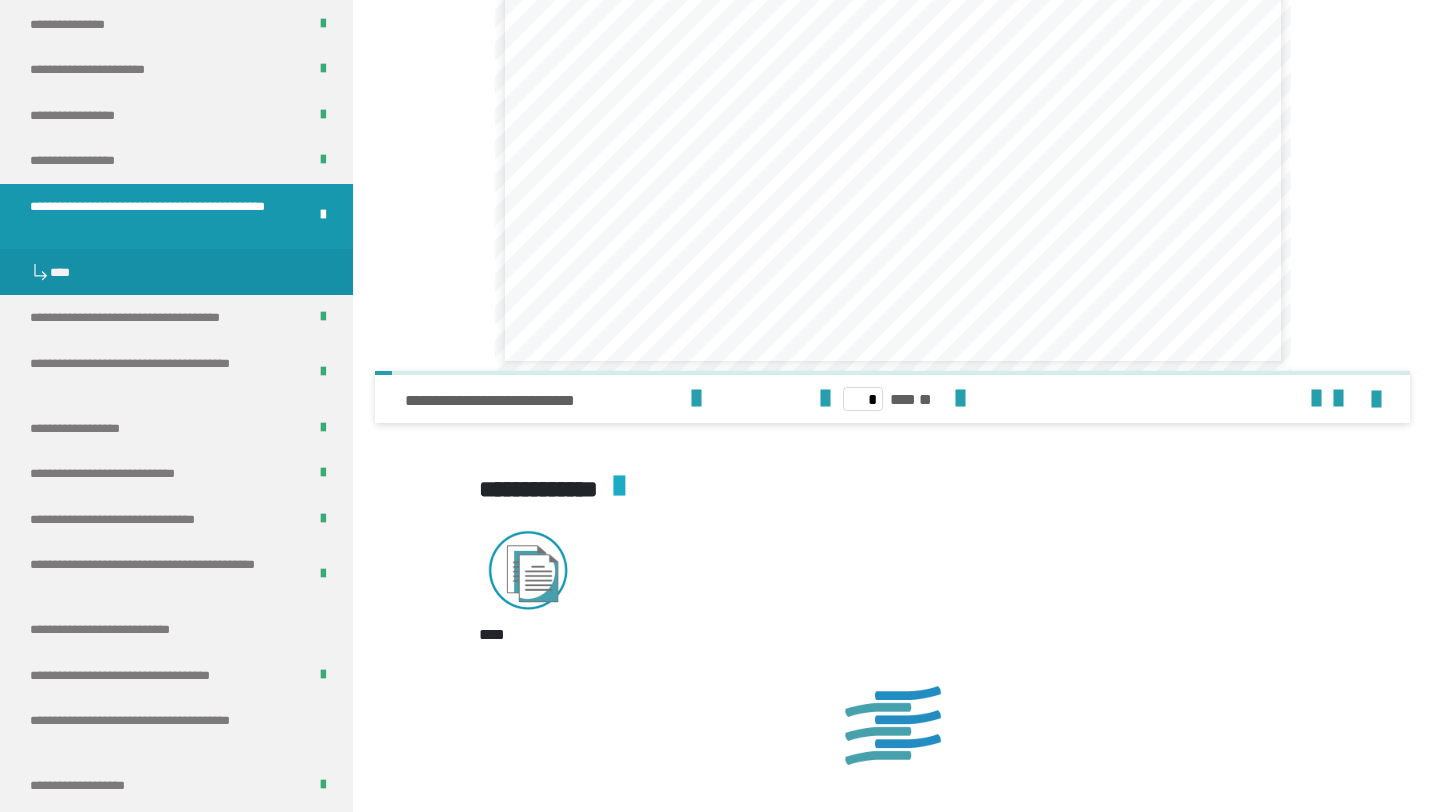 click on "* *** **" at bounding box center (892, 399) 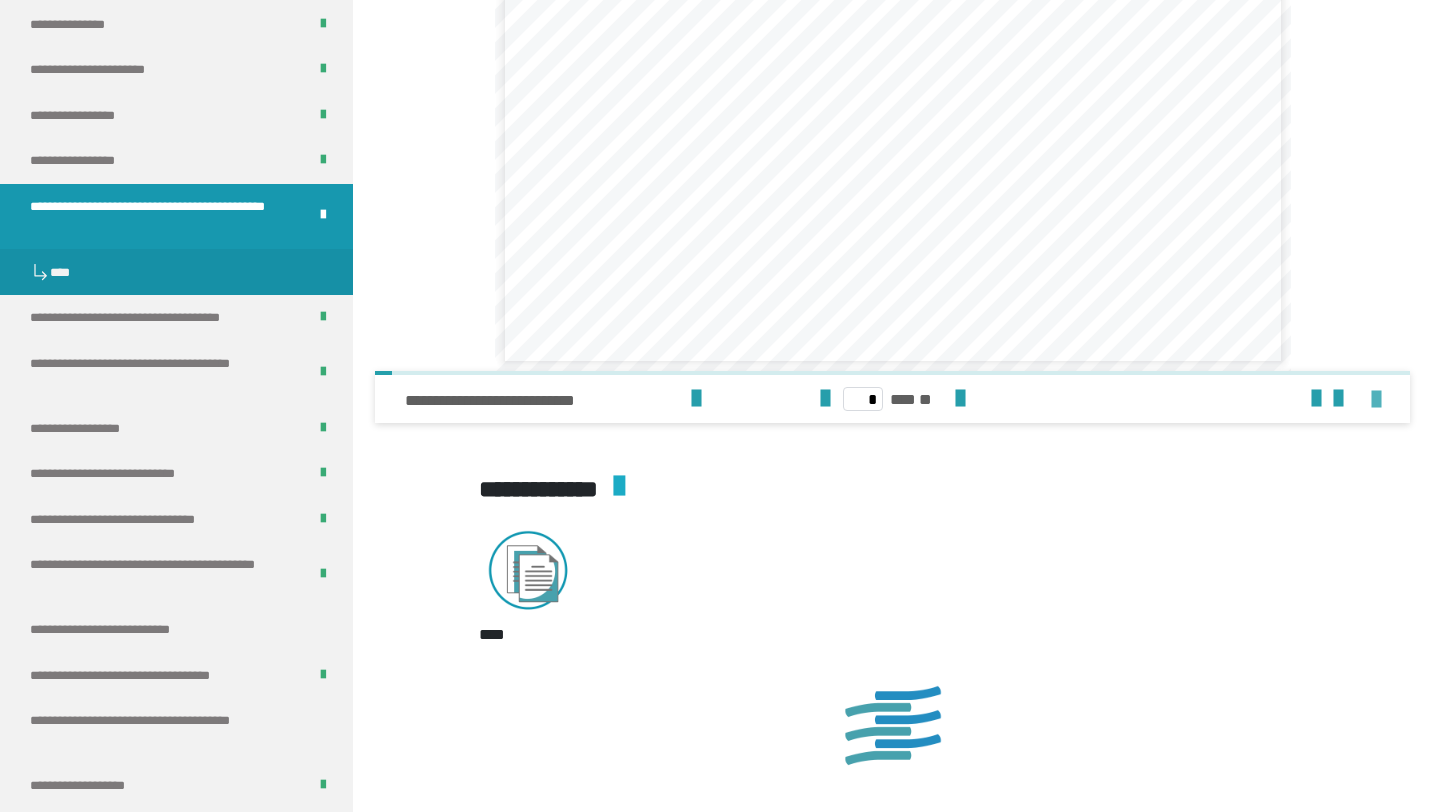 click at bounding box center (1376, 400) 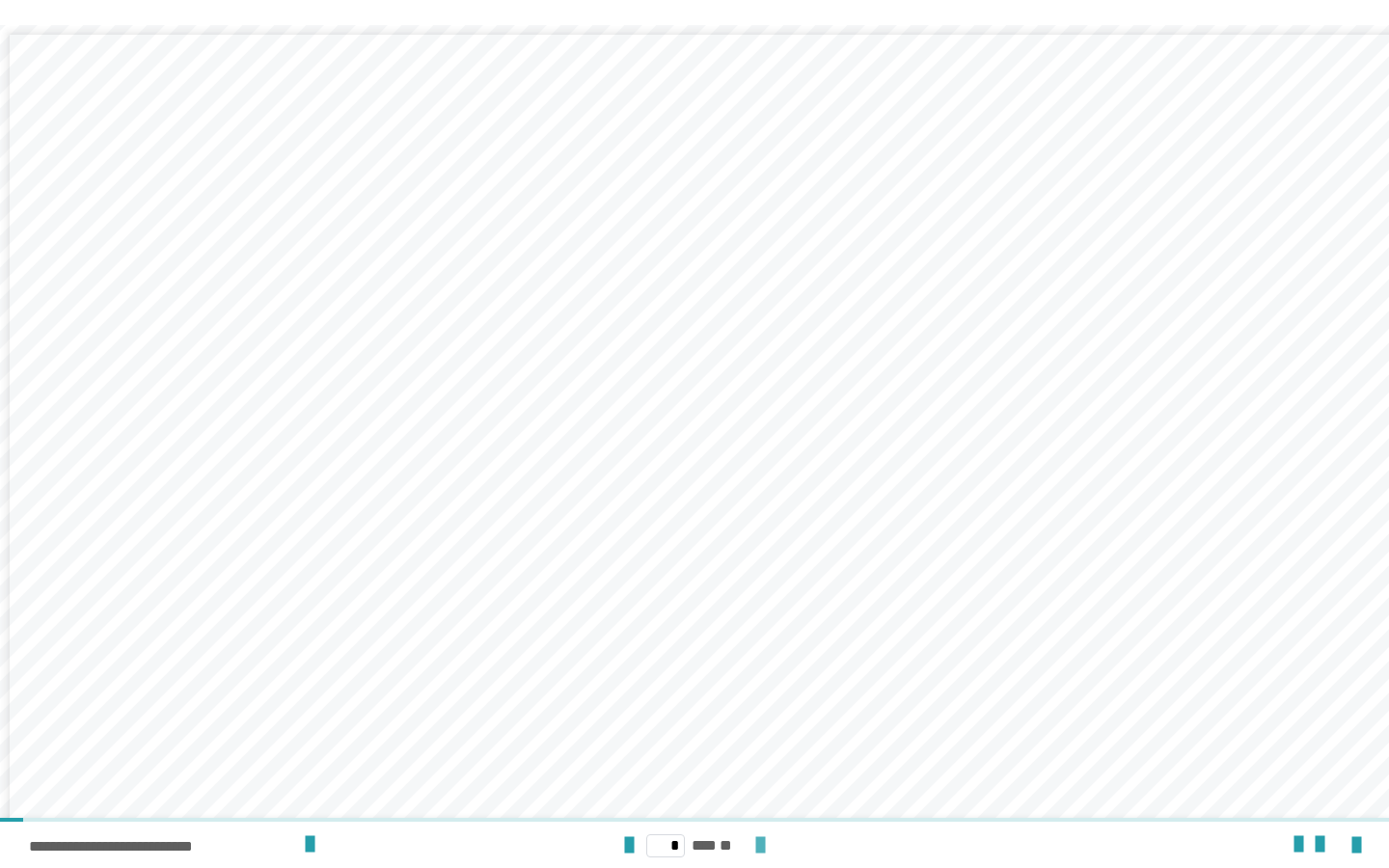 click at bounding box center [760, 846] 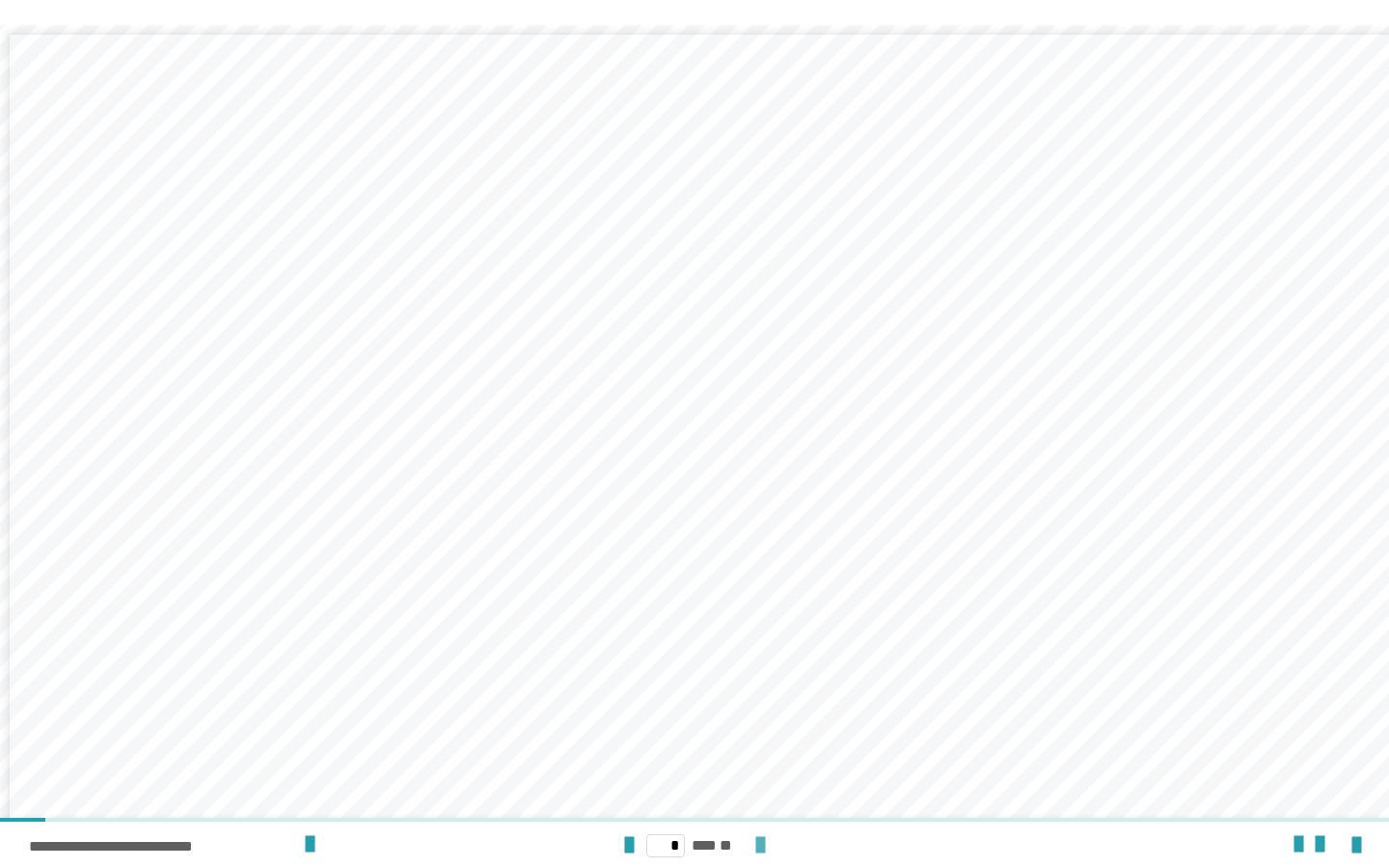 click at bounding box center [760, 846] 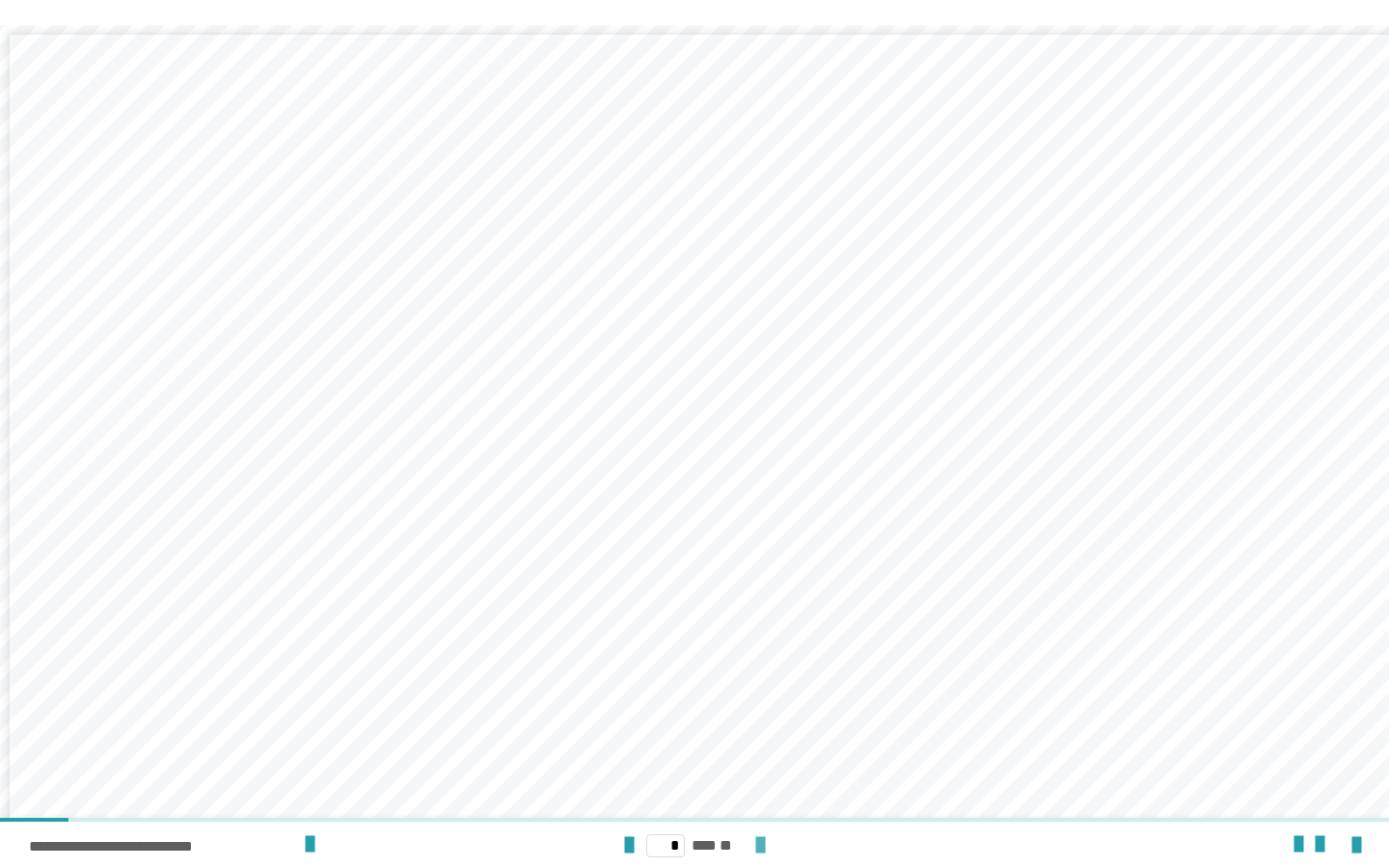 click at bounding box center (760, 846) 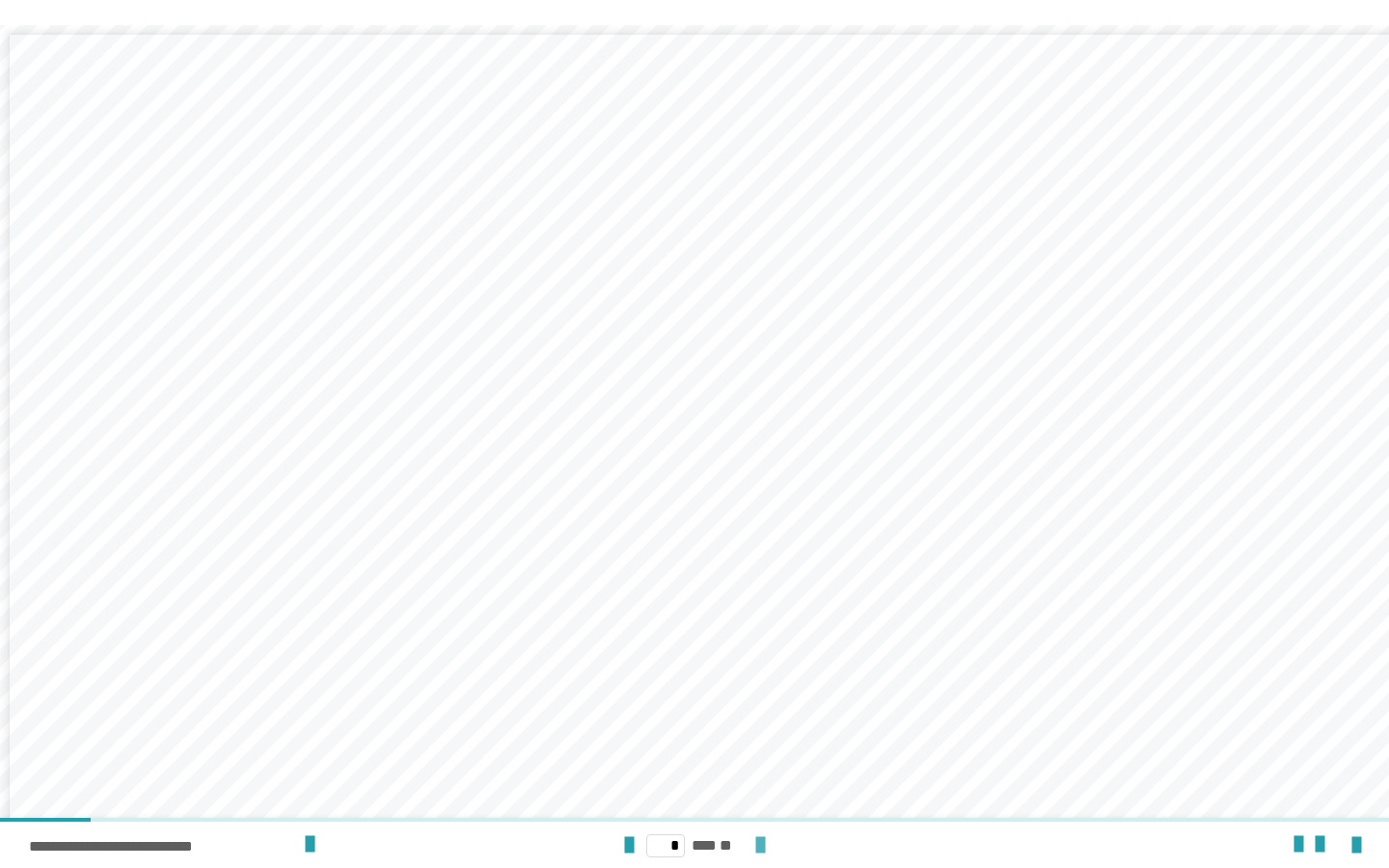 click at bounding box center (760, 846) 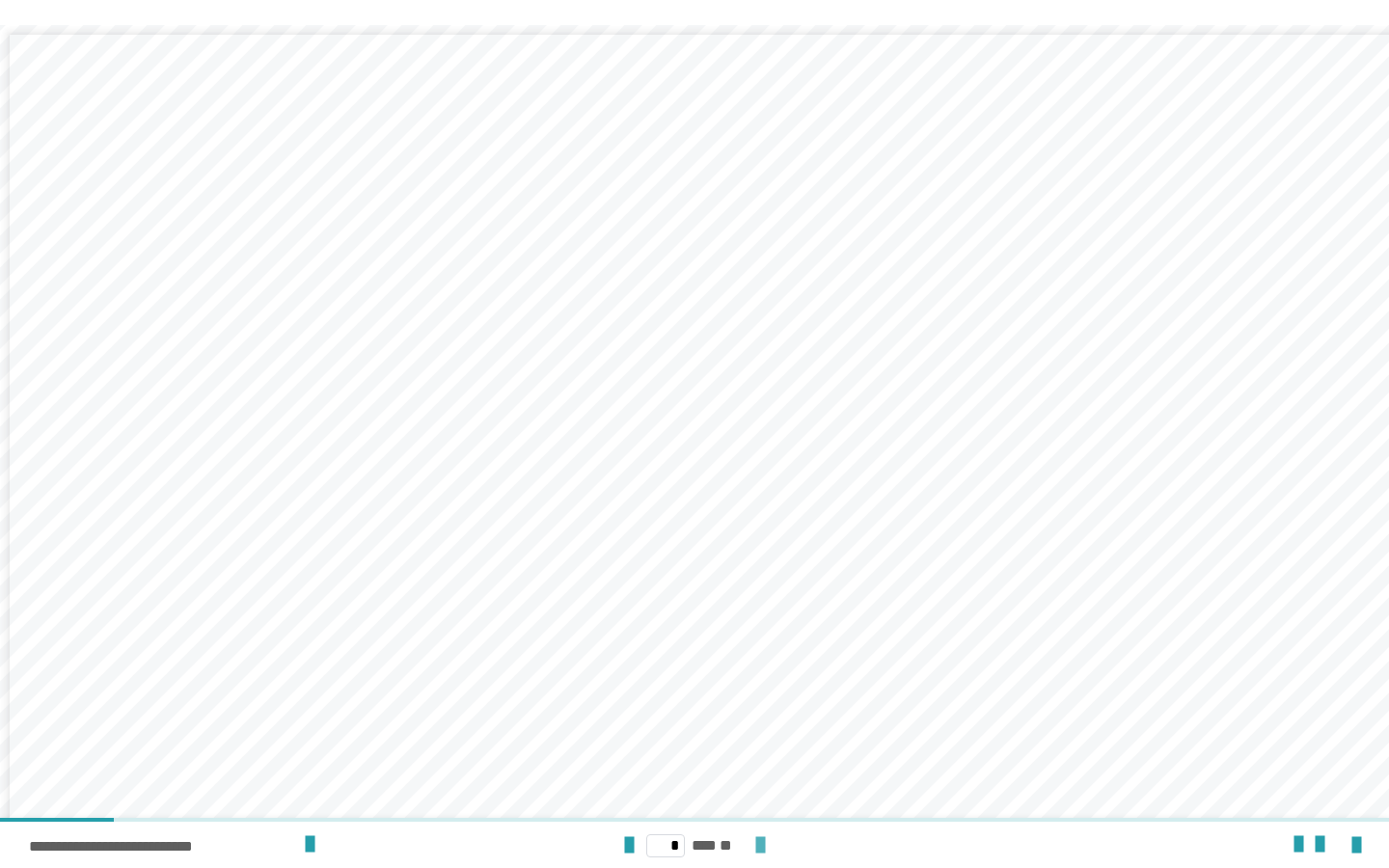 click at bounding box center (760, 846) 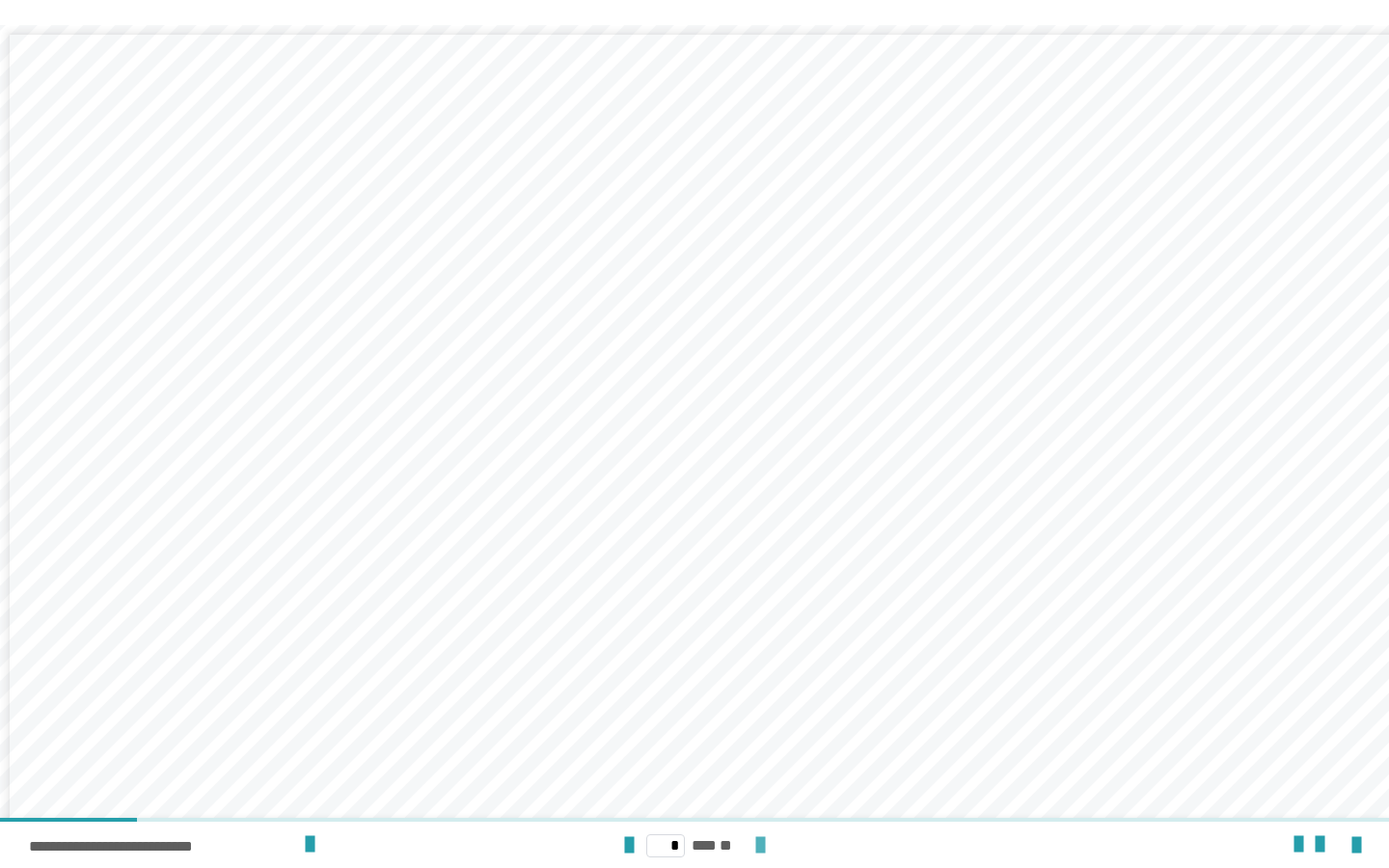 click at bounding box center (760, 846) 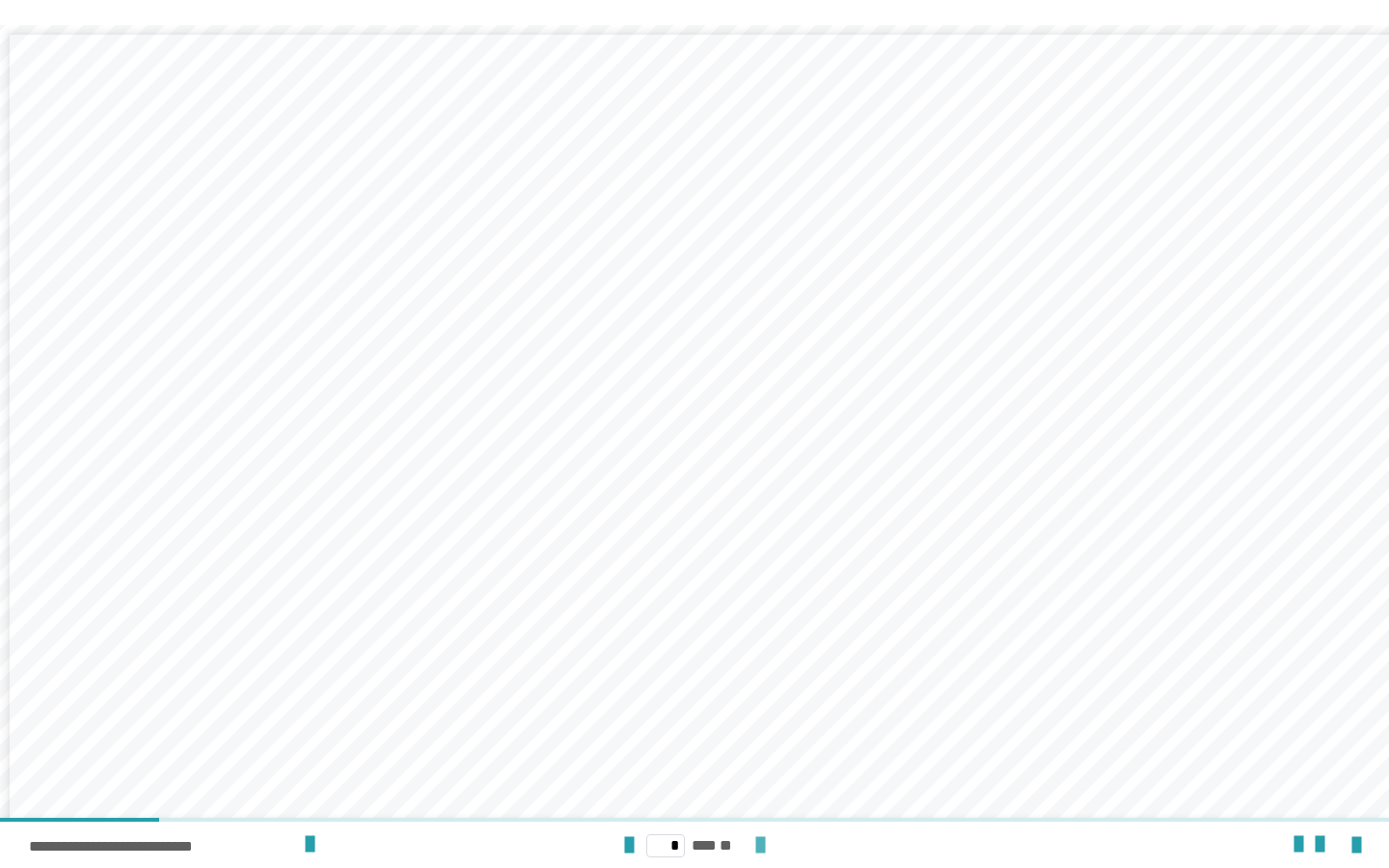 click at bounding box center [760, 846] 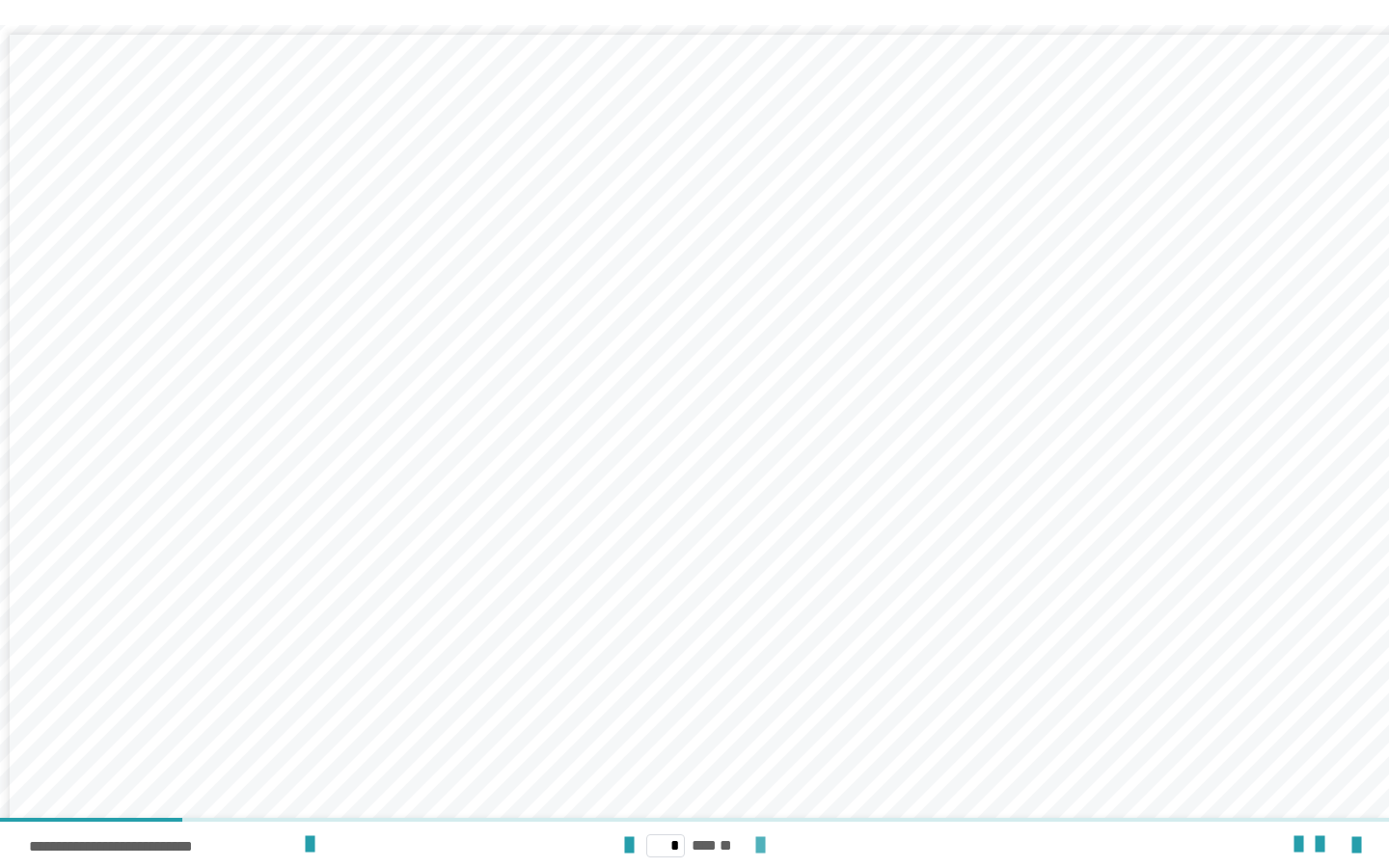 click at bounding box center [760, 846] 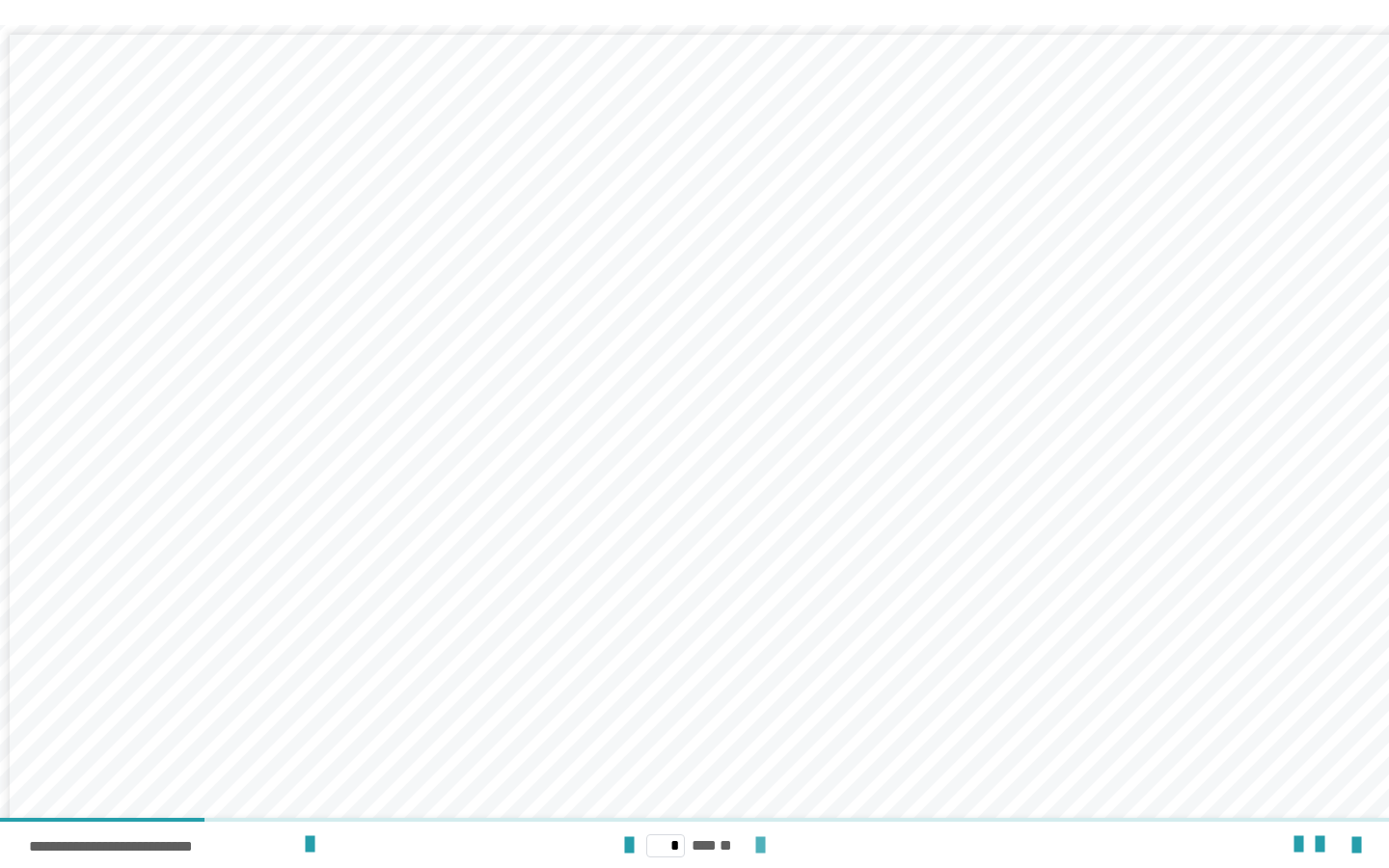 click at bounding box center [760, 846] 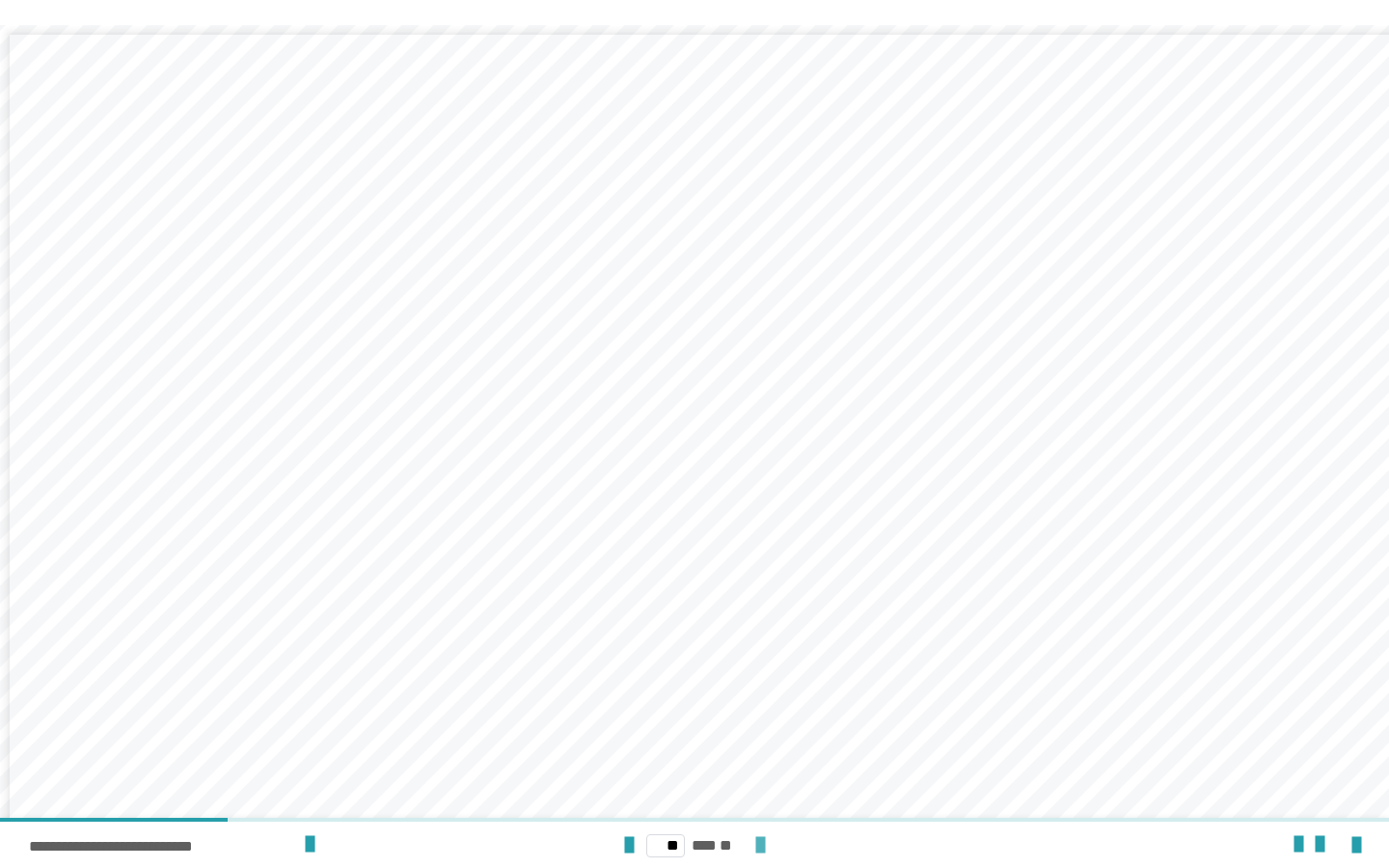 click at bounding box center [760, 846] 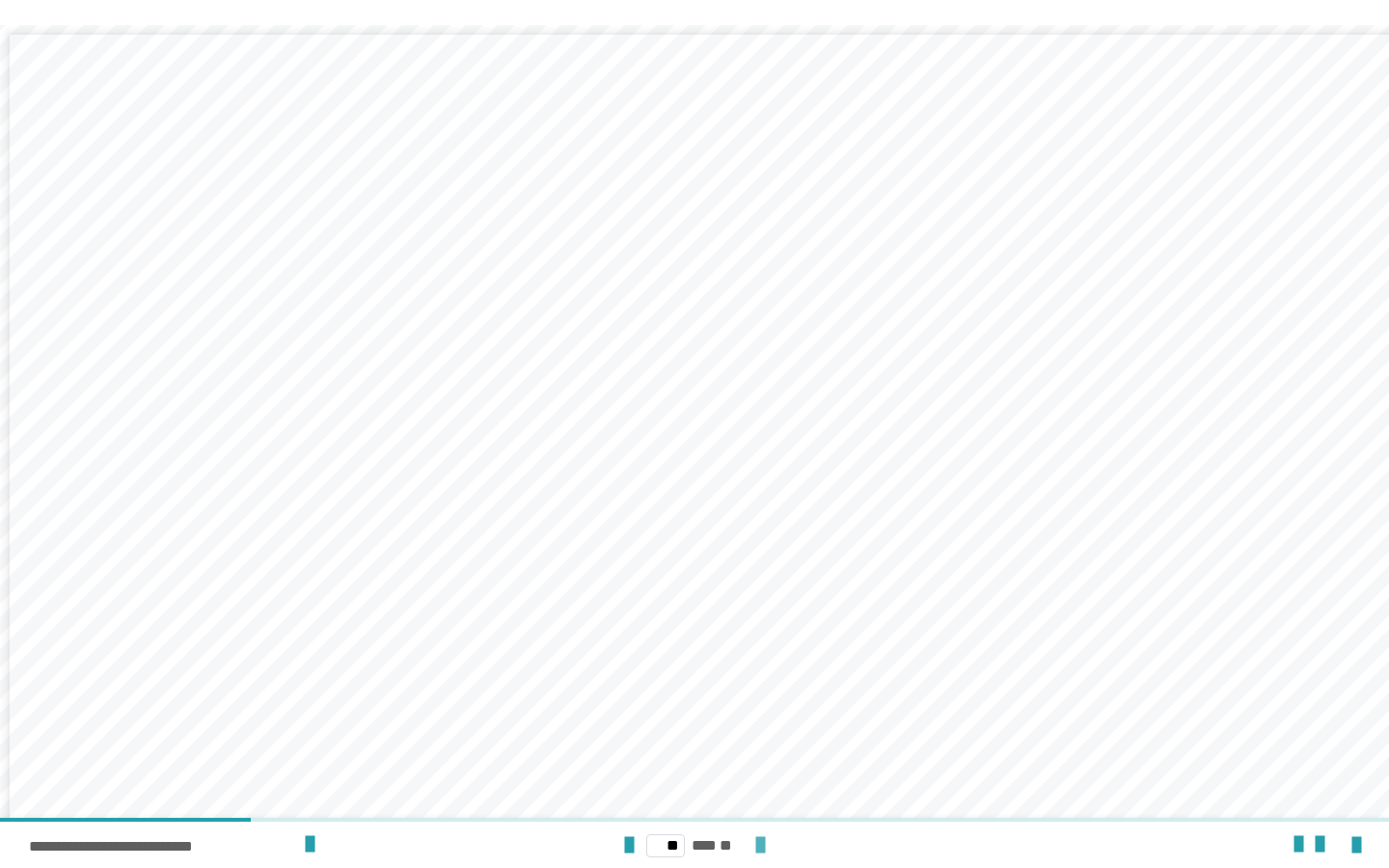 click at bounding box center (760, 846) 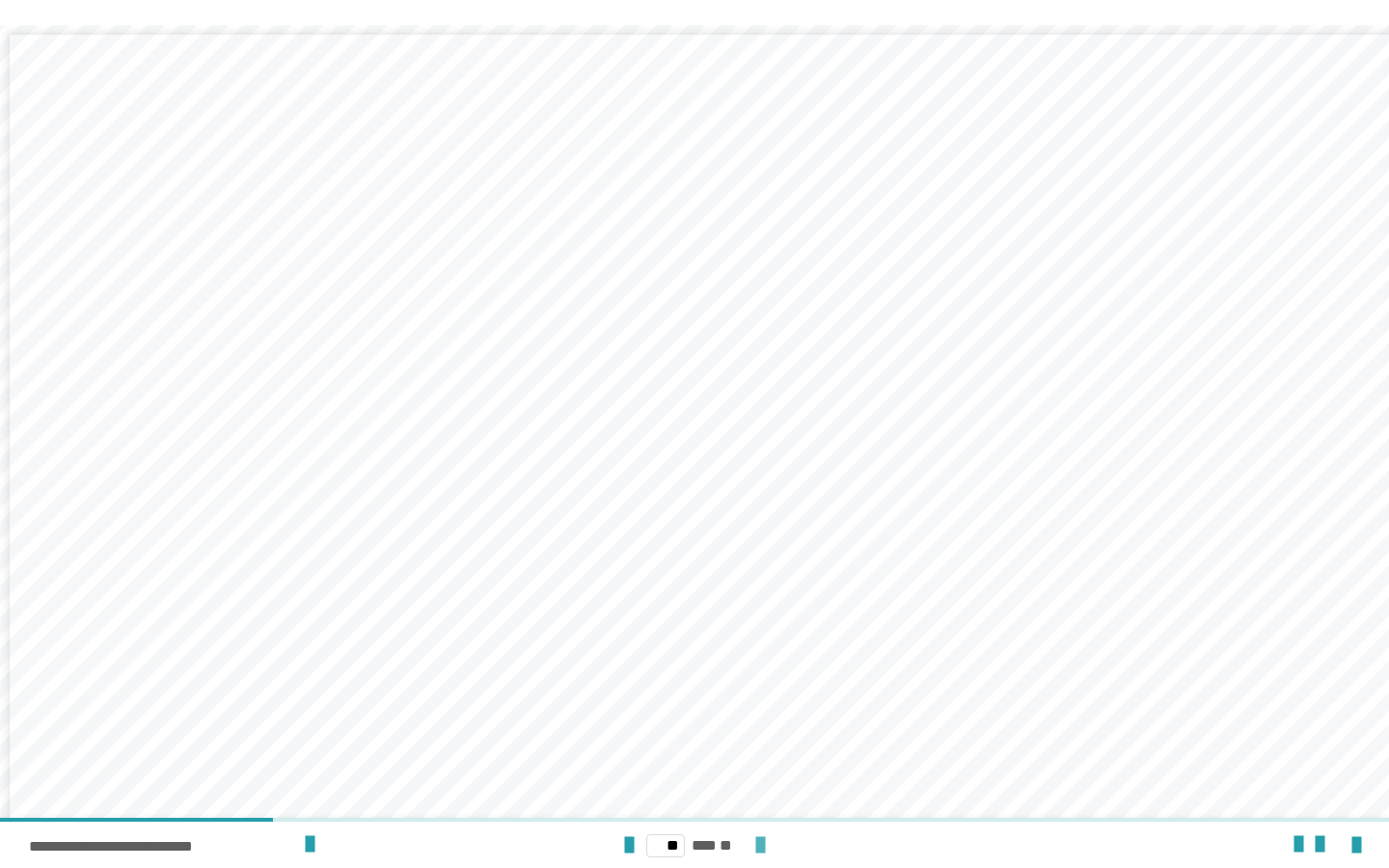 click at bounding box center [760, 846] 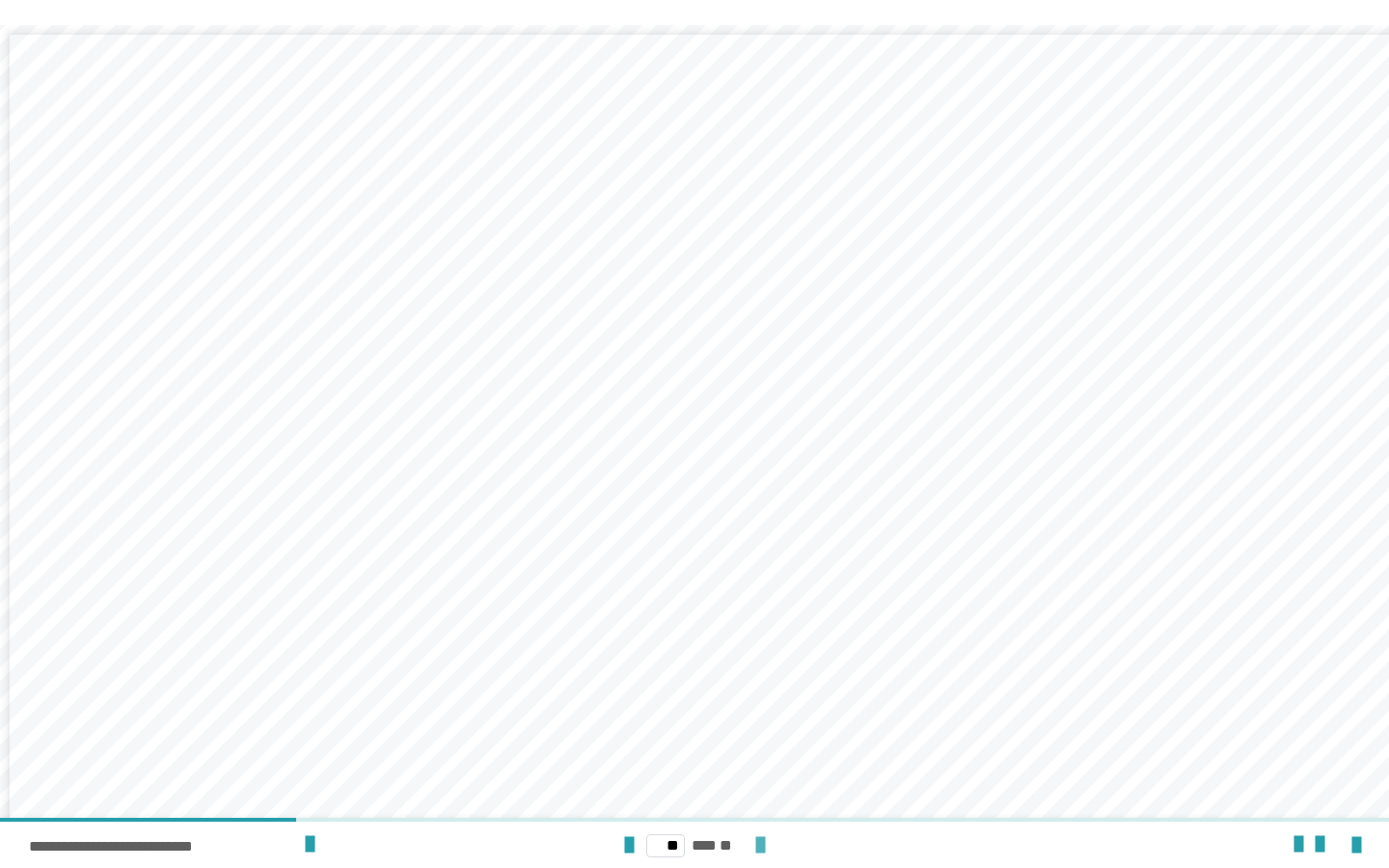 click at bounding box center (760, 846) 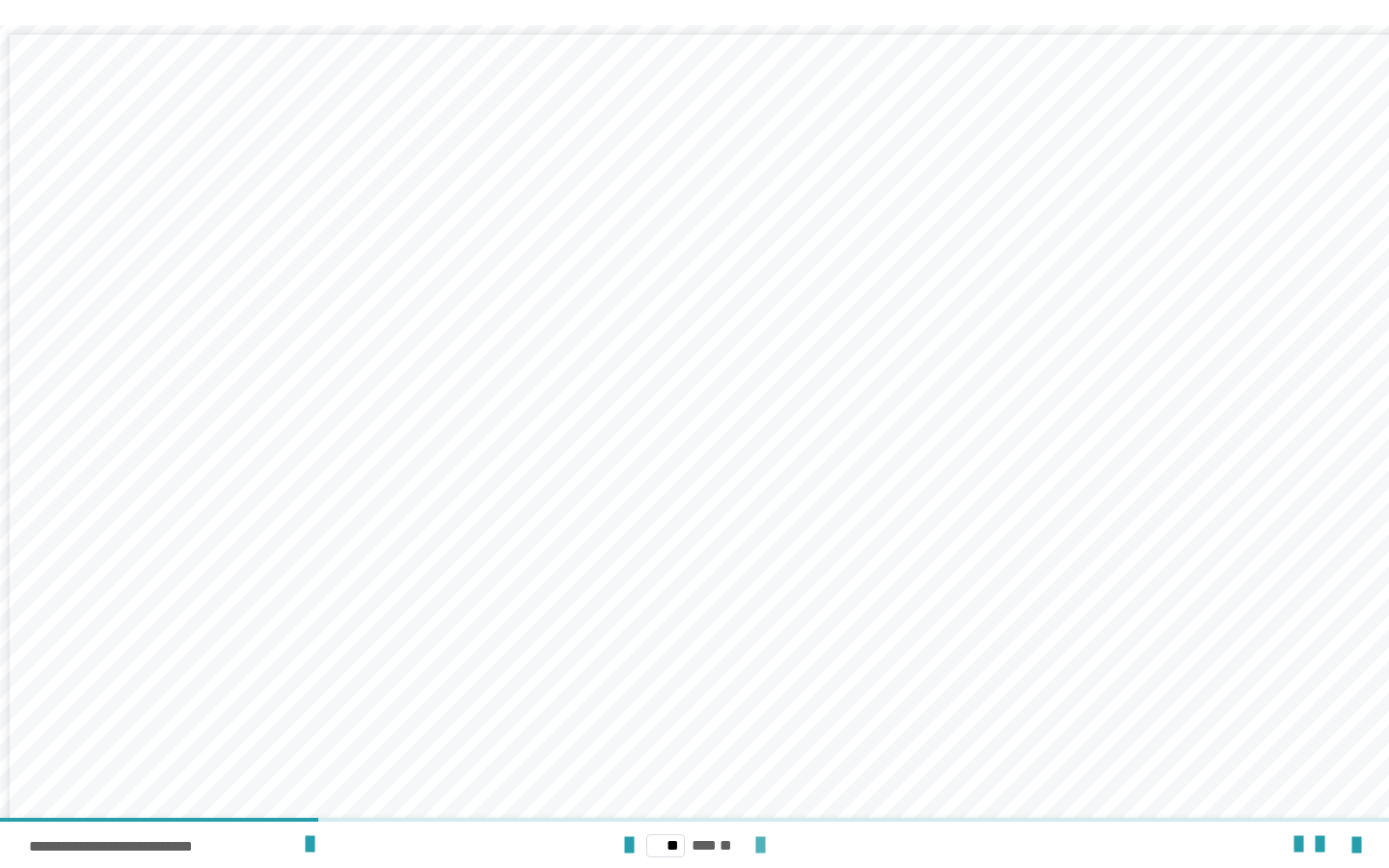 click at bounding box center [760, 846] 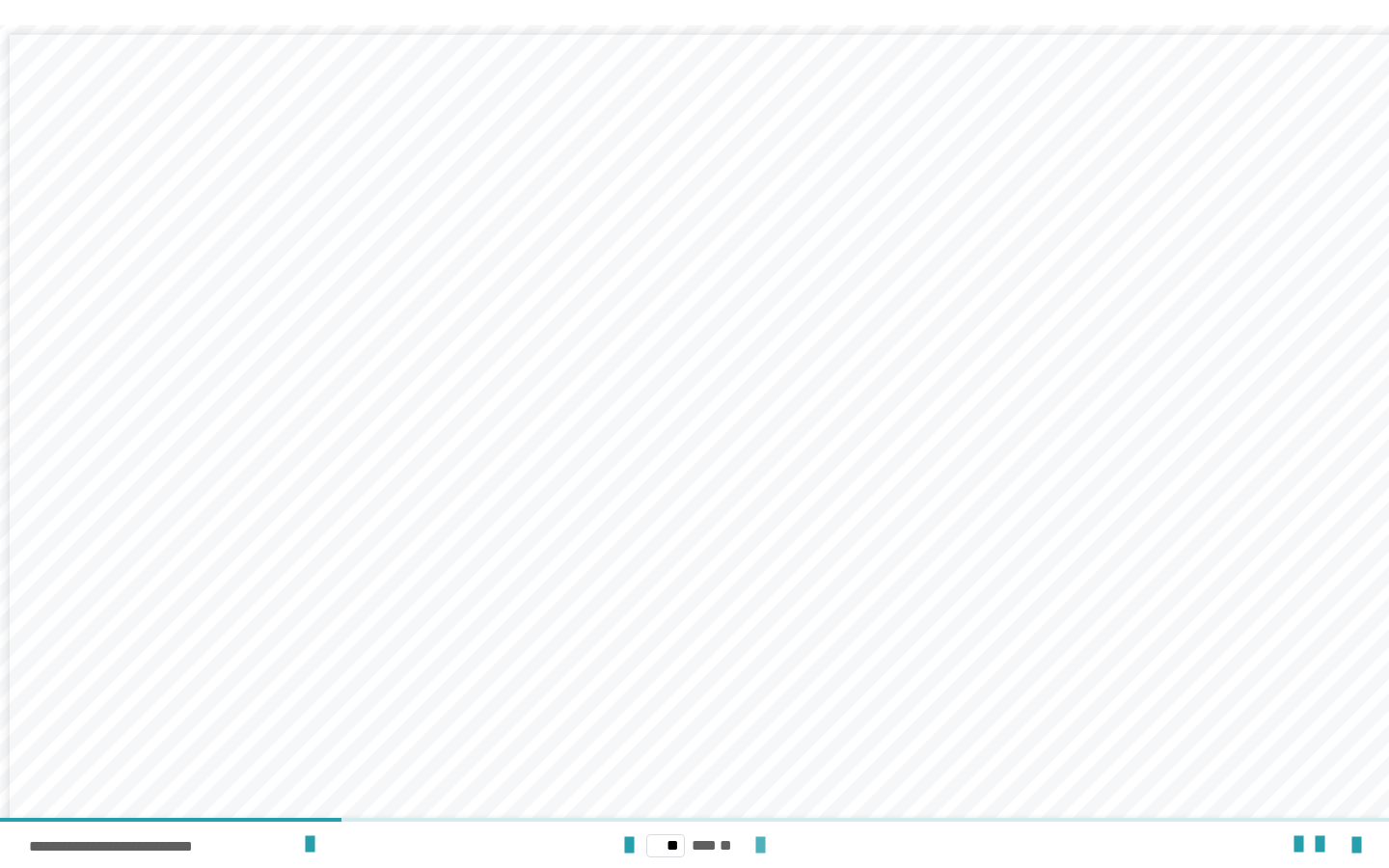click at bounding box center [760, 846] 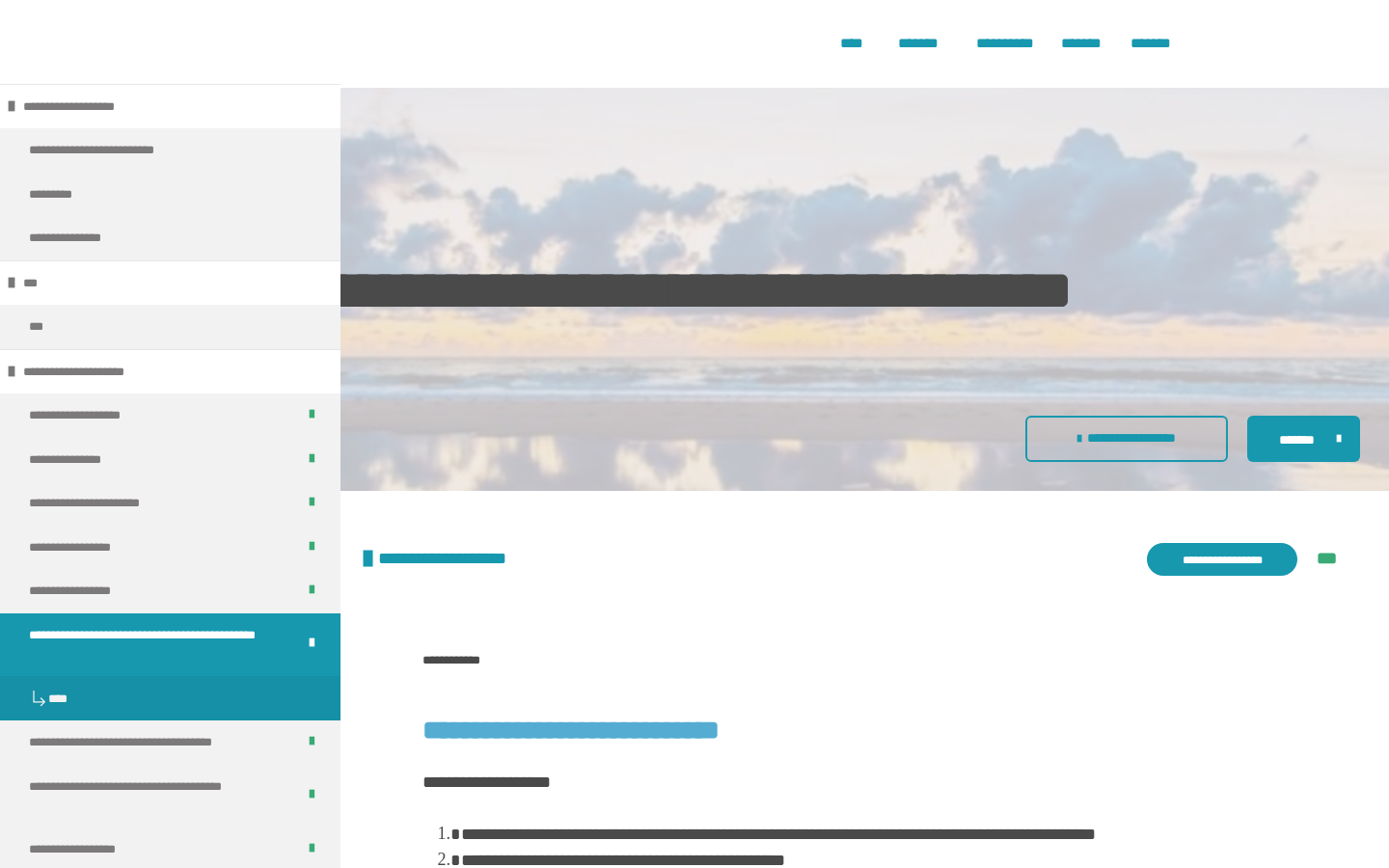 scroll, scrollTop: 3661, scrollLeft: 0, axis: vertical 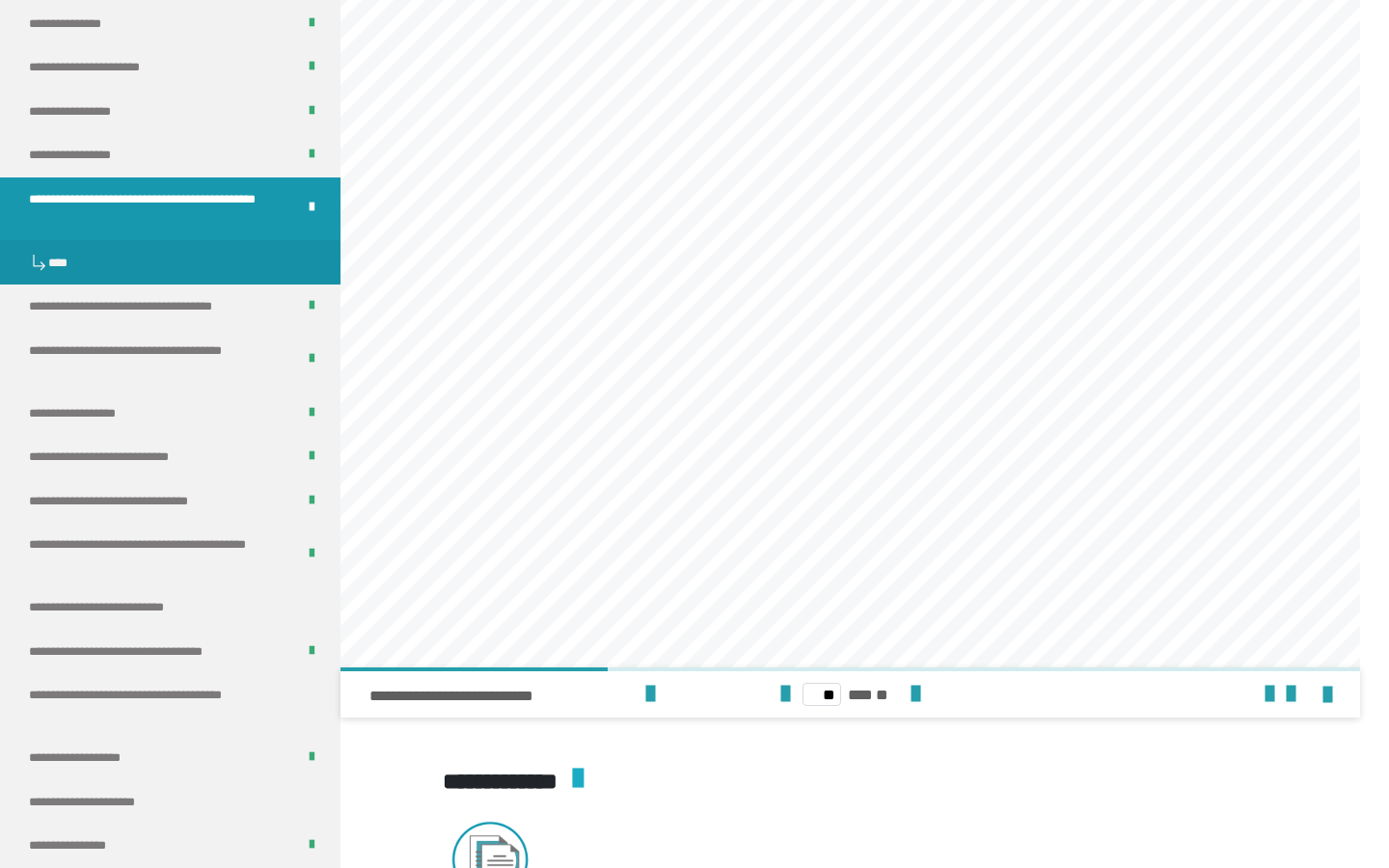 click at bounding box center (915, 694) 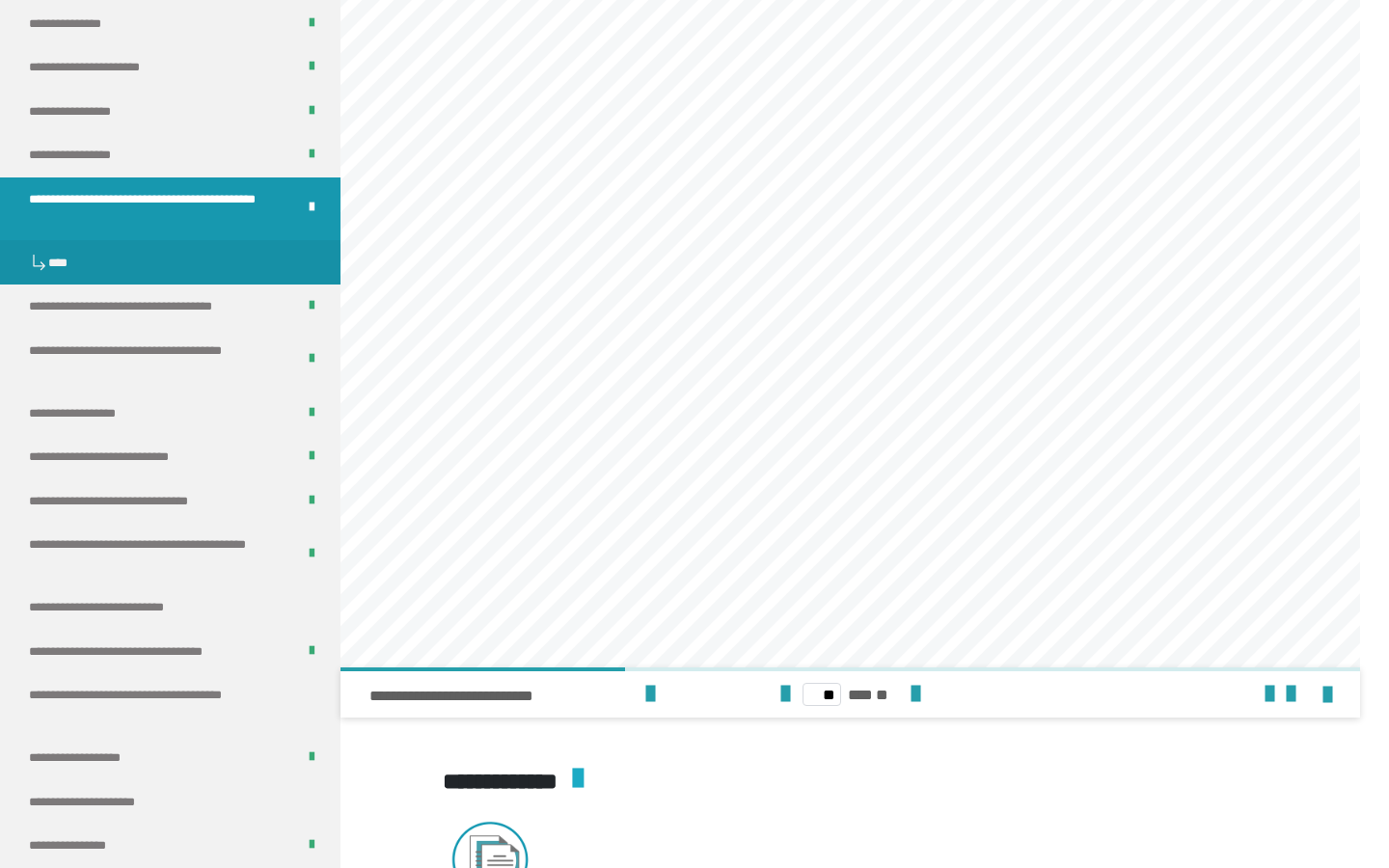 click at bounding box center (915, 694) 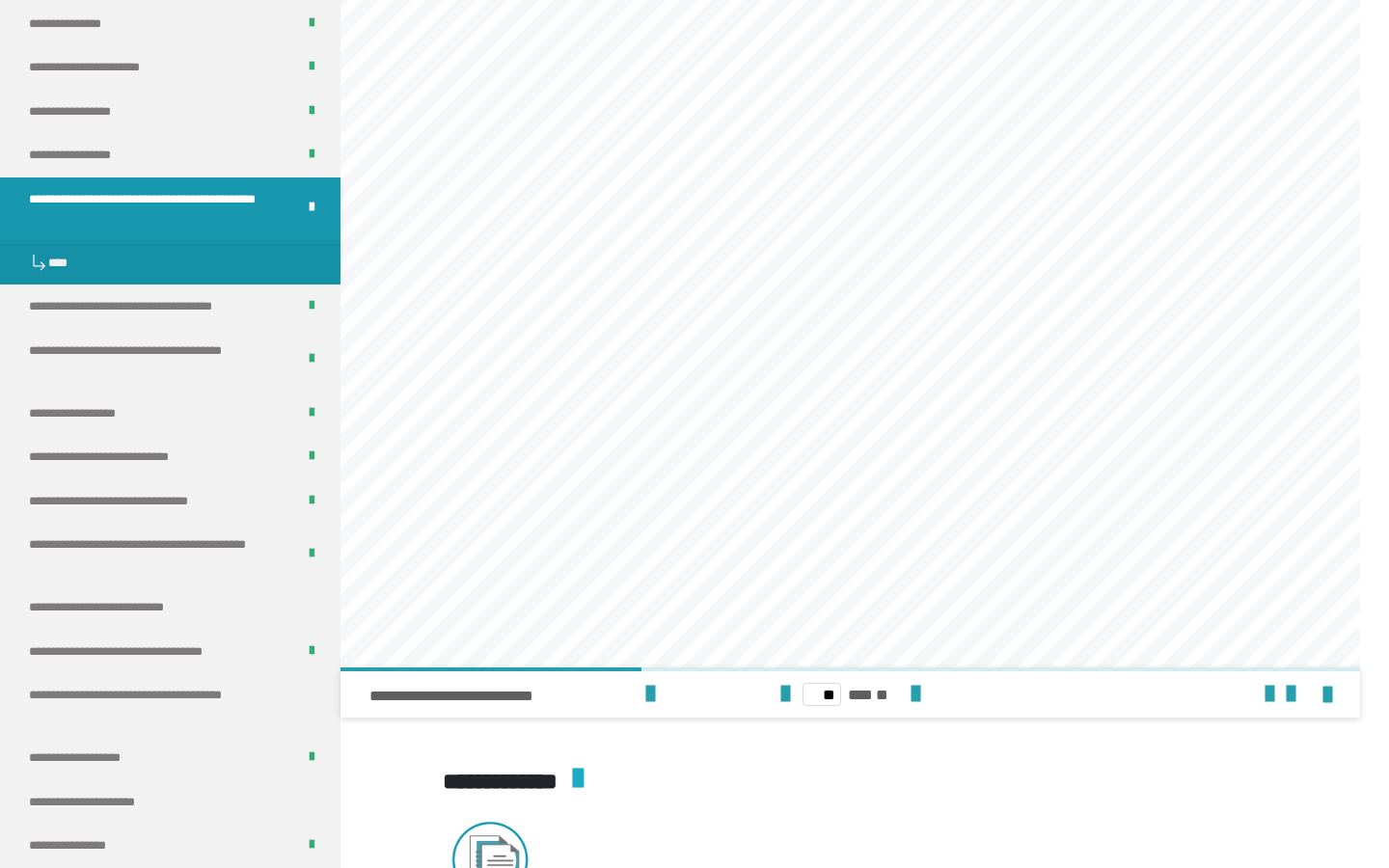 click at bounding box center [915, 694] 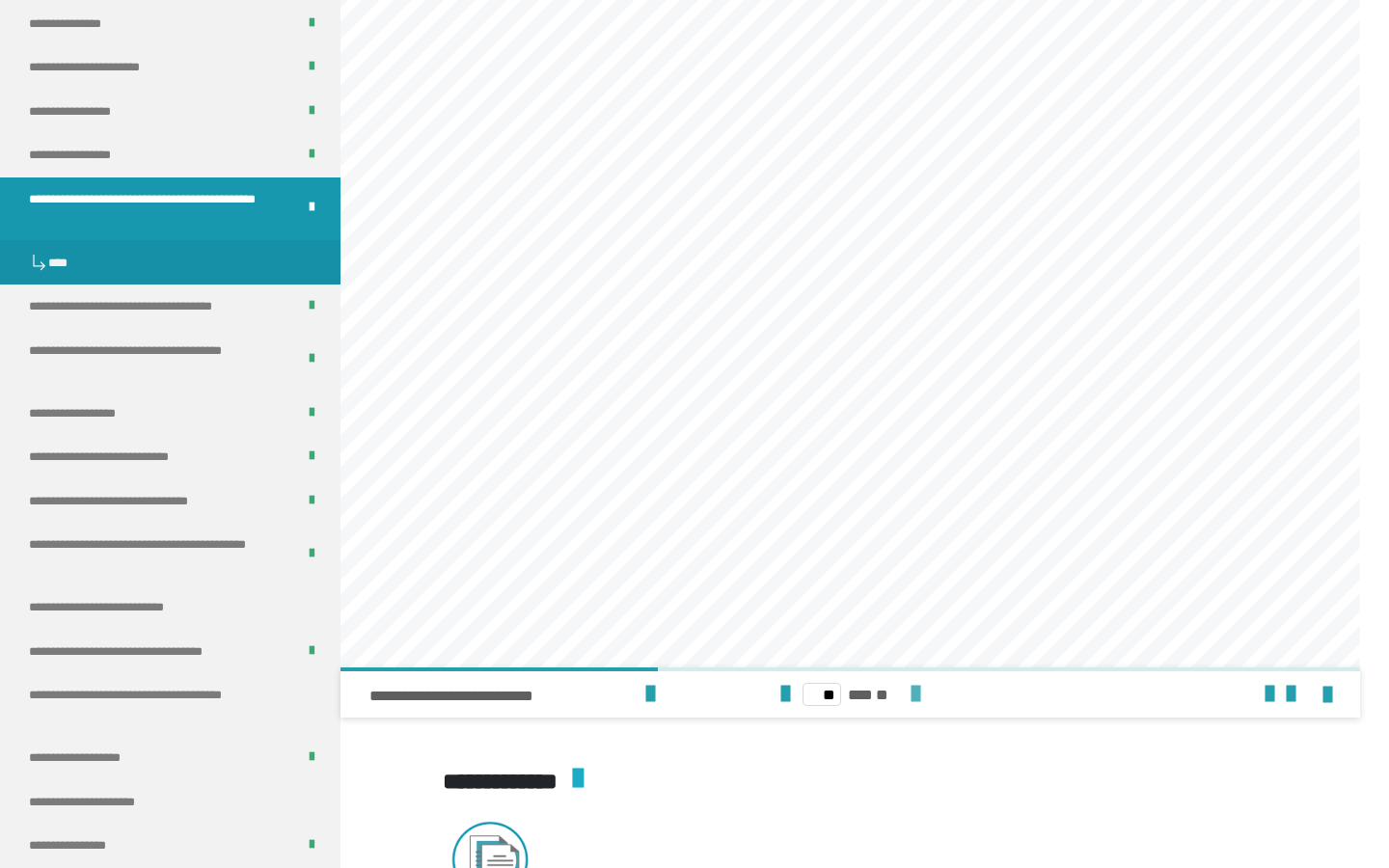 click at bounding box center (915, 694) 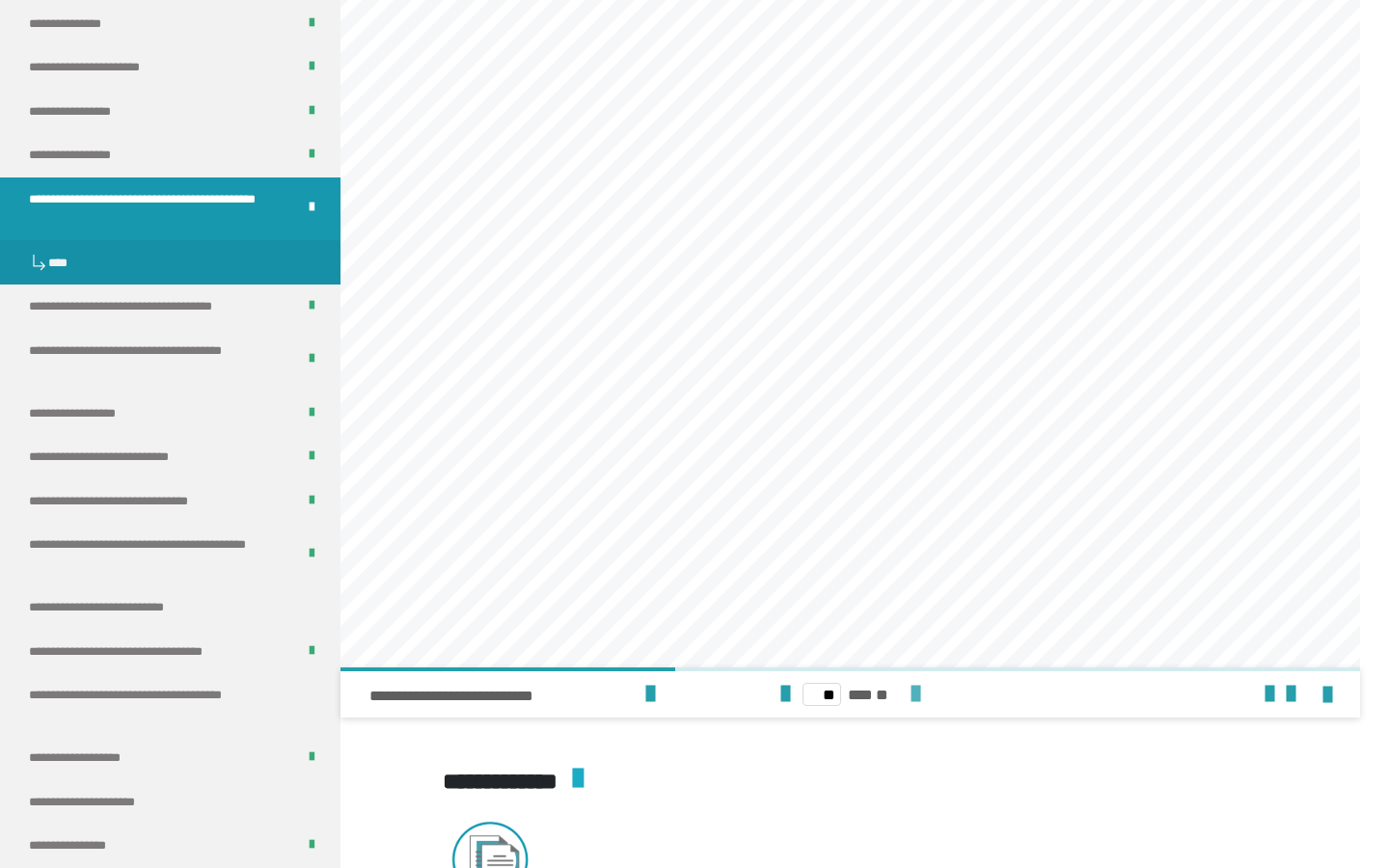 click at bounding box center (915, 694) 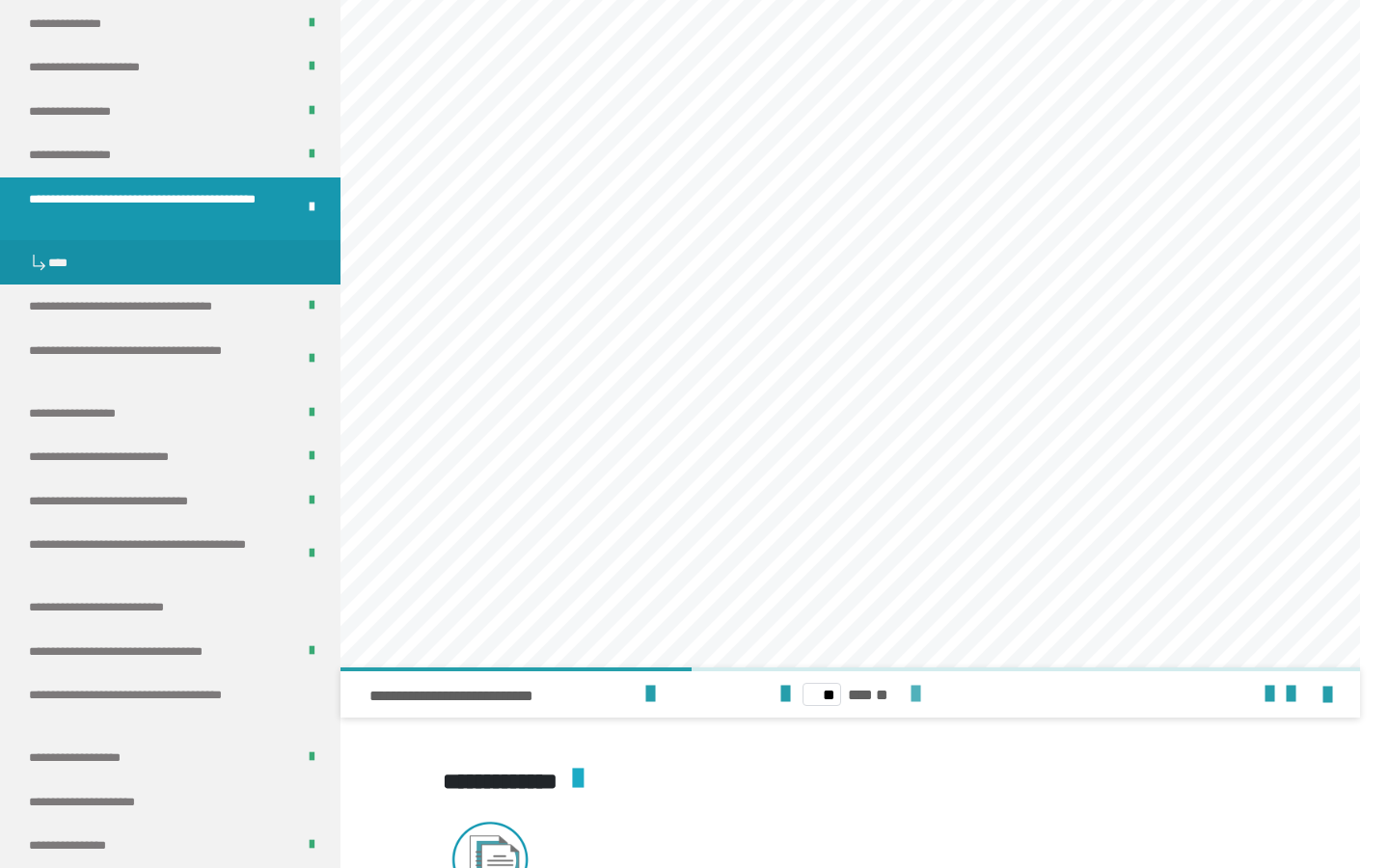 click at bounding box center [915, 694] 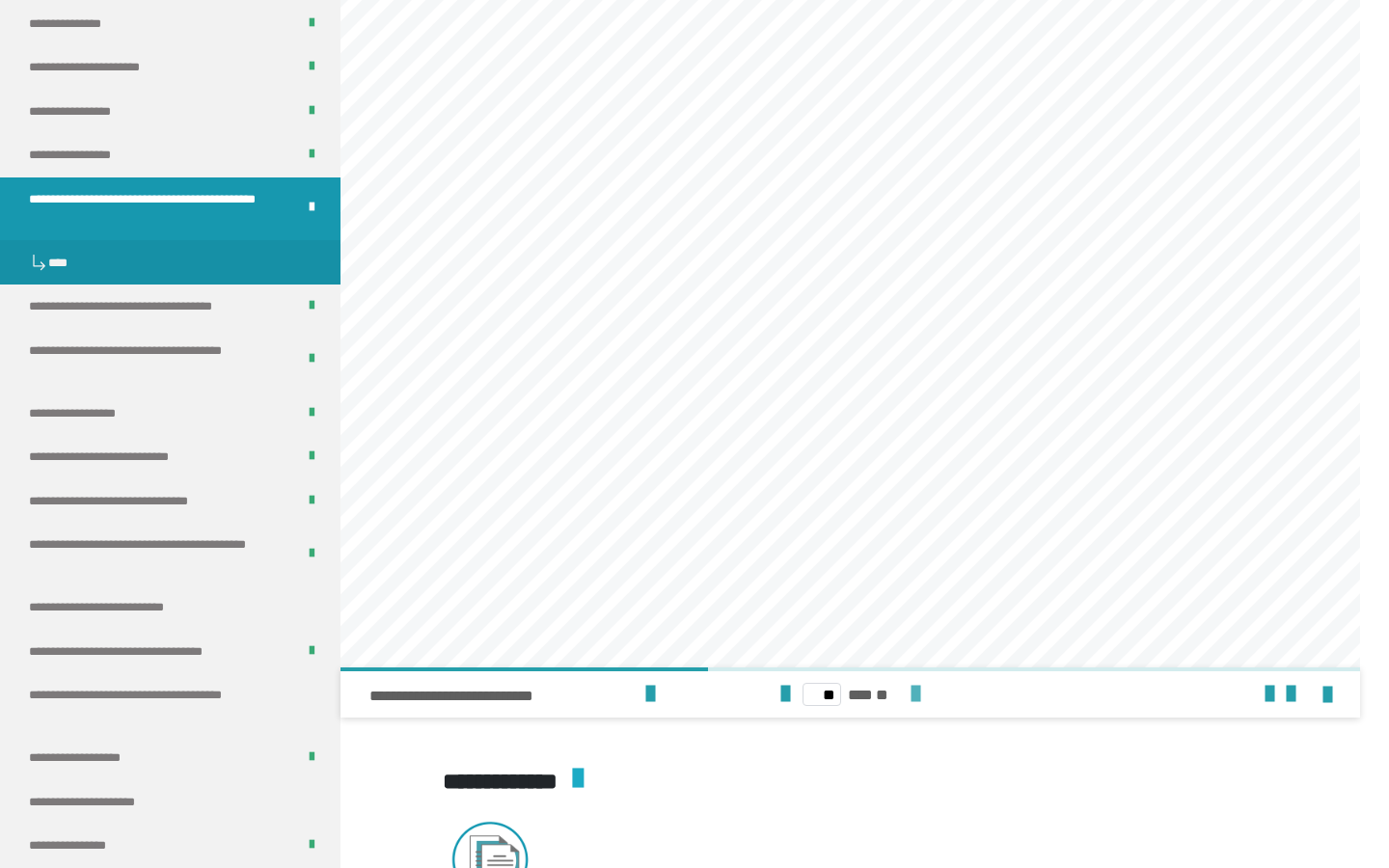 click at bounding box center (915, 694) 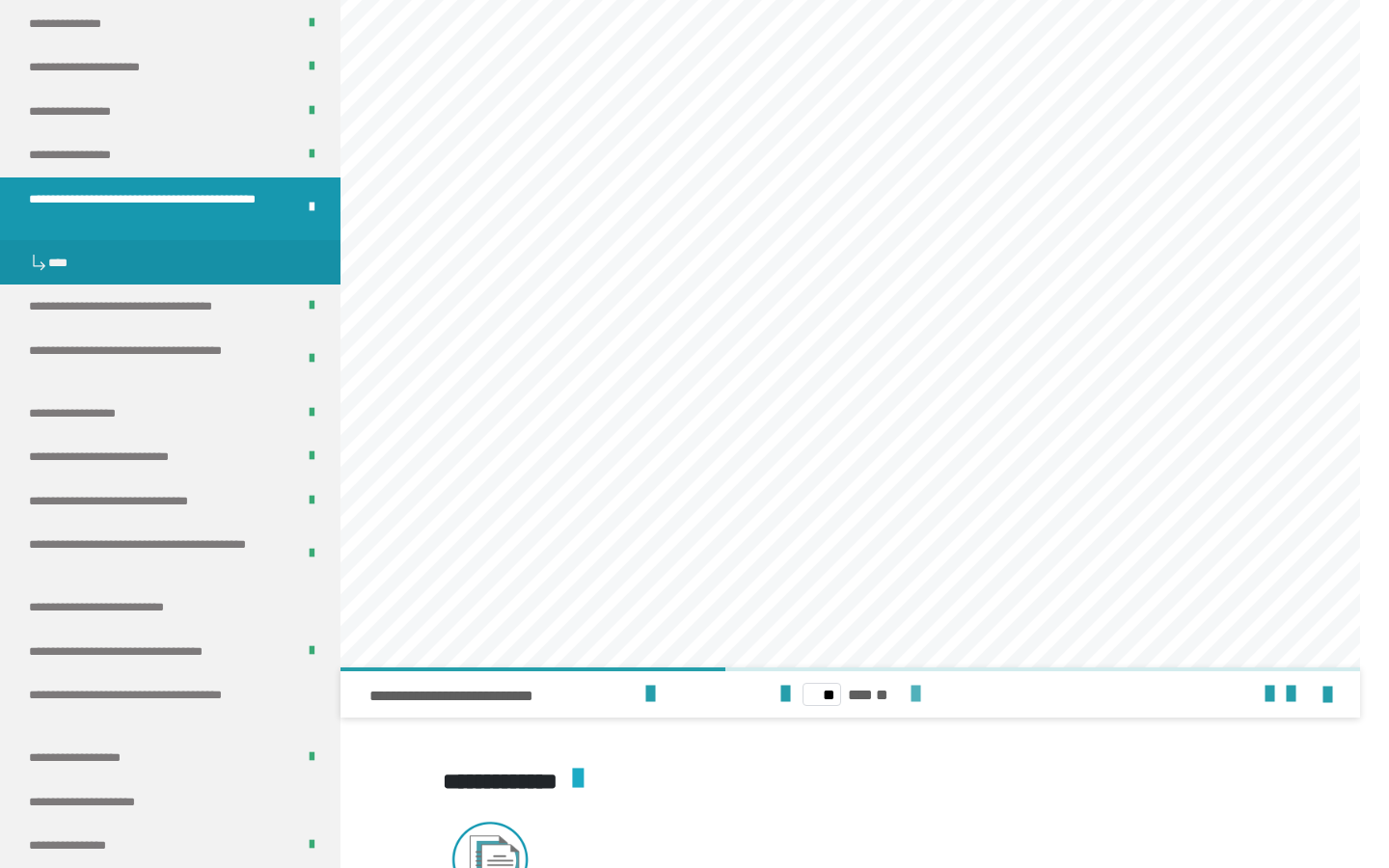 click at bounding box center (915, 694) 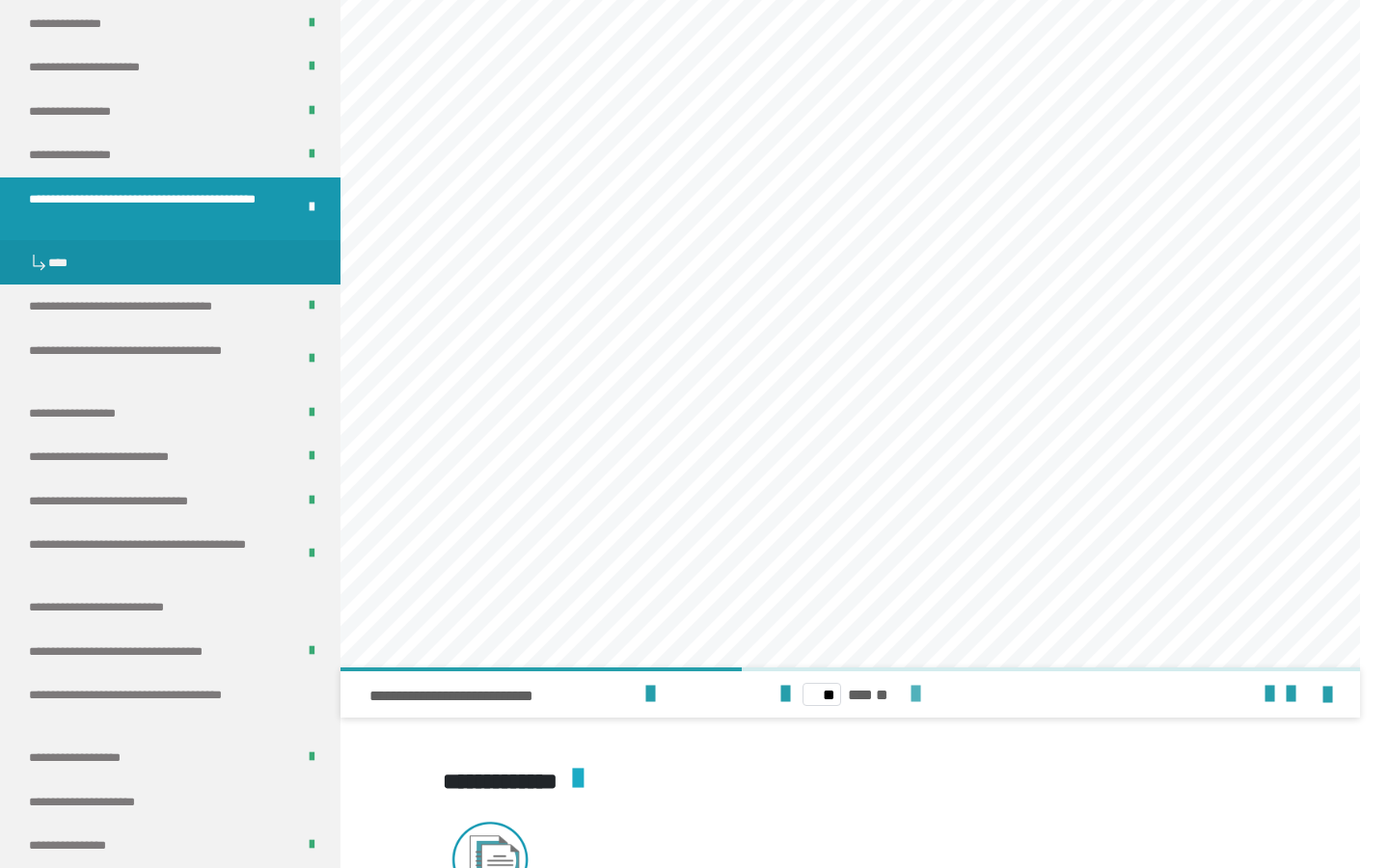 click at bounding box center (915, 694) 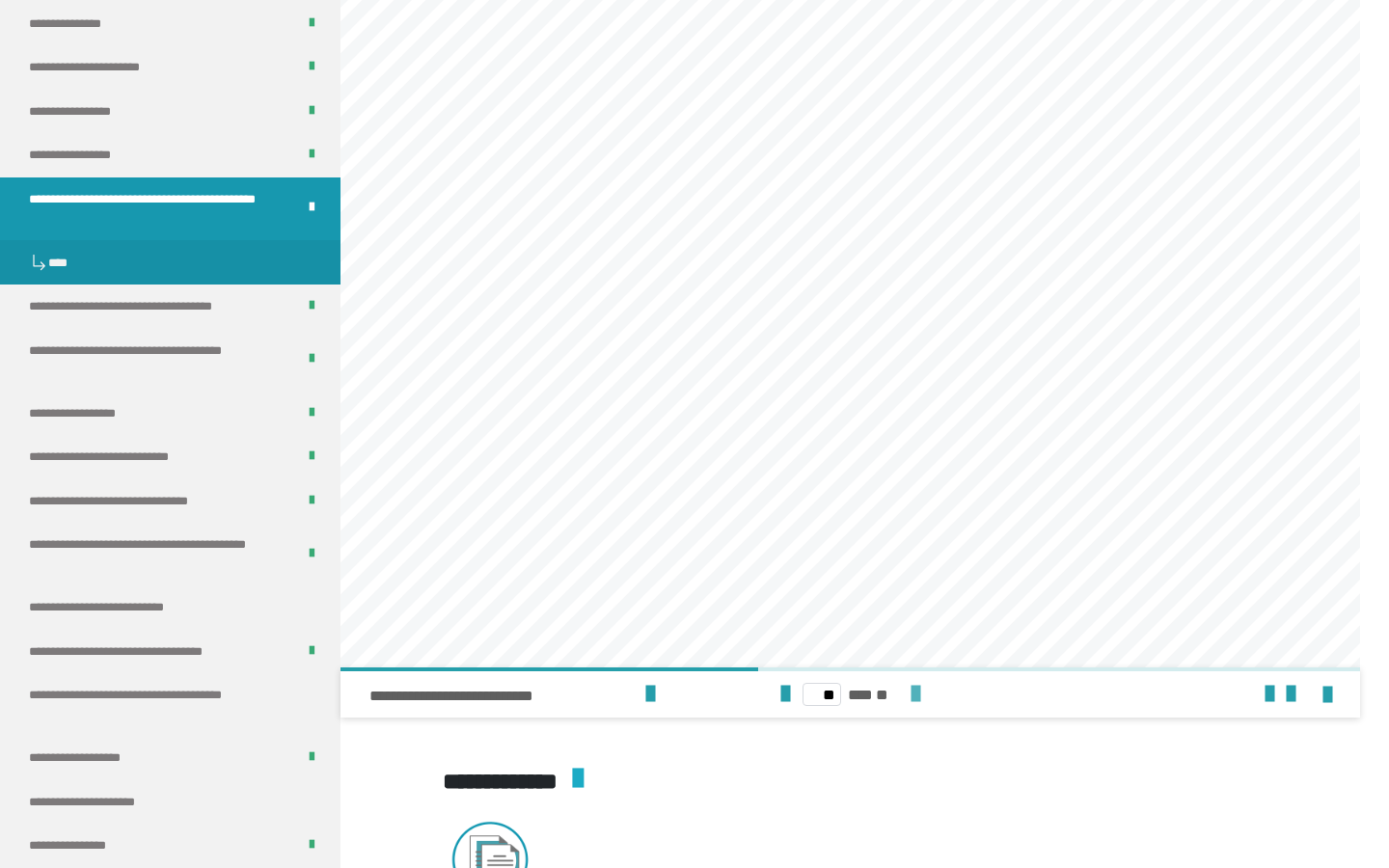 click at bounding box center (915, 694) 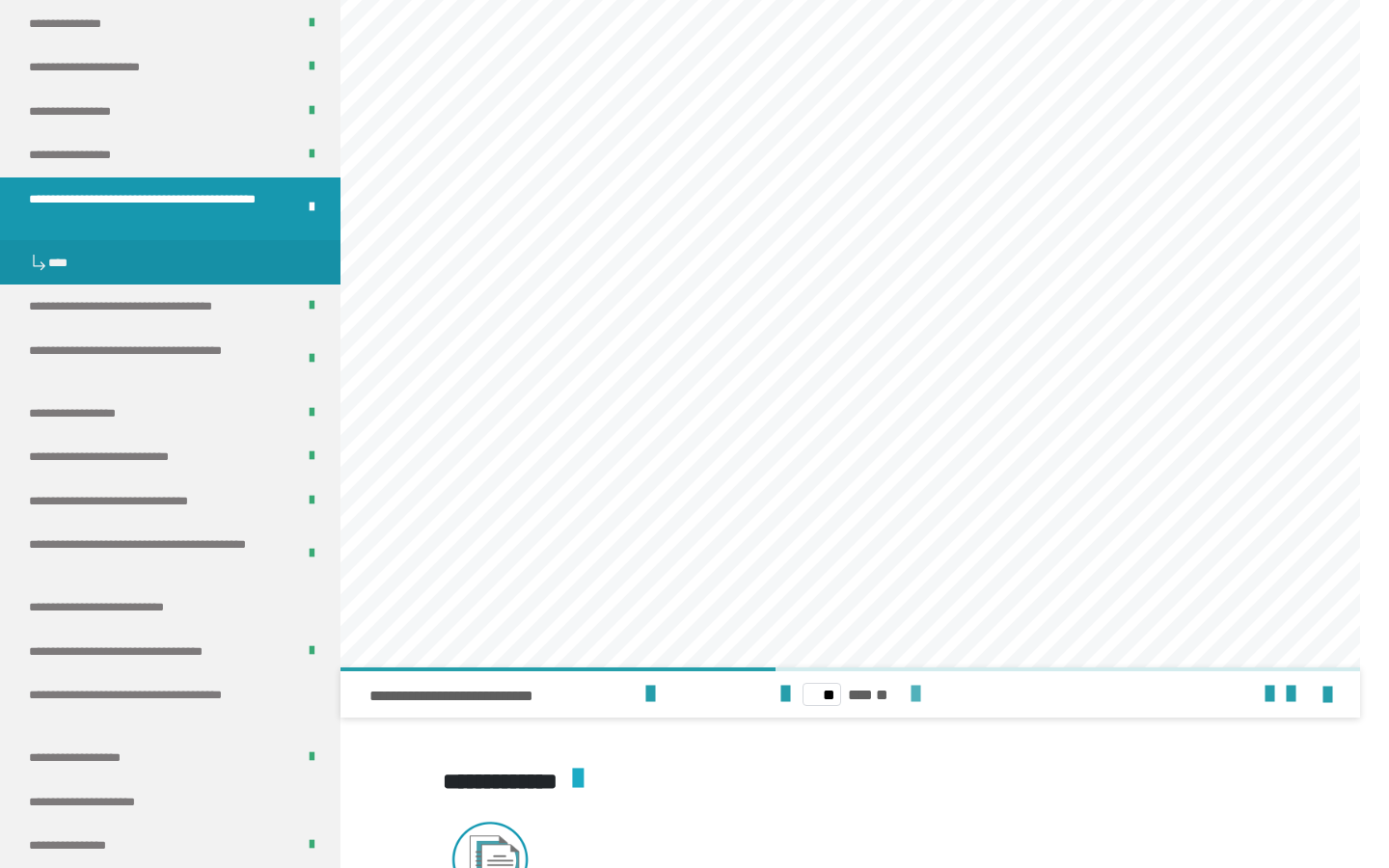 click at bounding box center (915, 694) 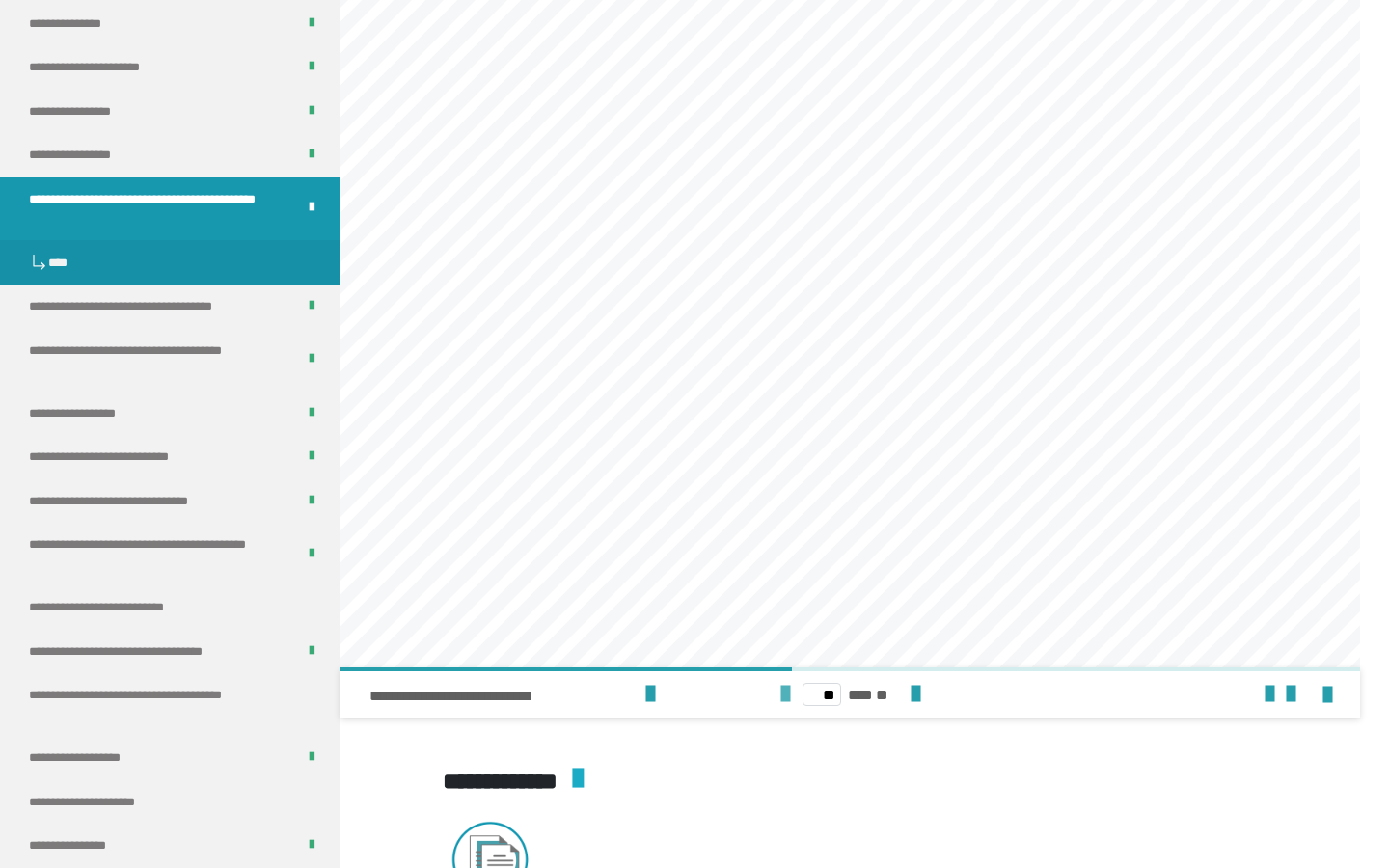 click at bounding box center [785, 694] 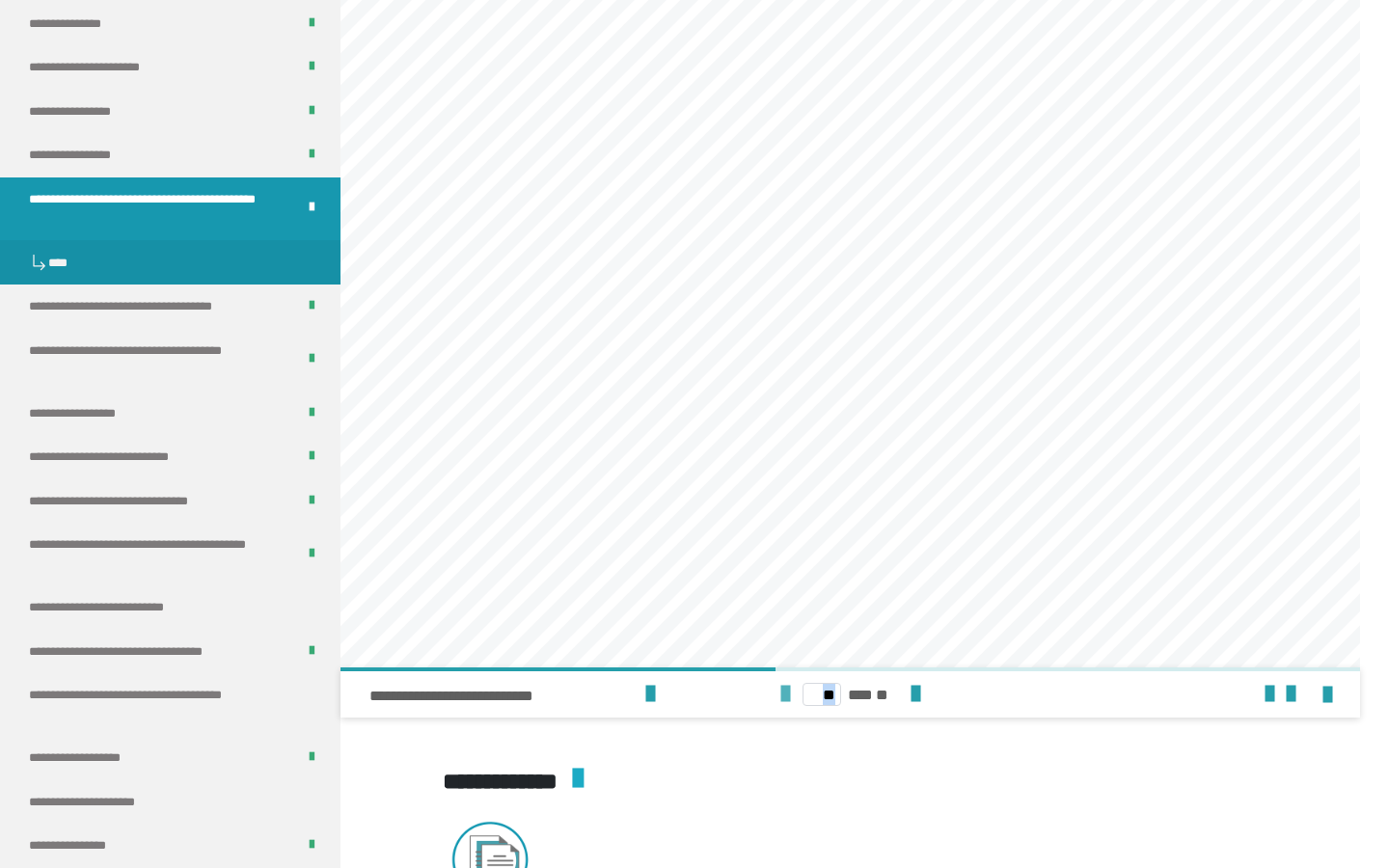 click at bounding box center (785, 694) 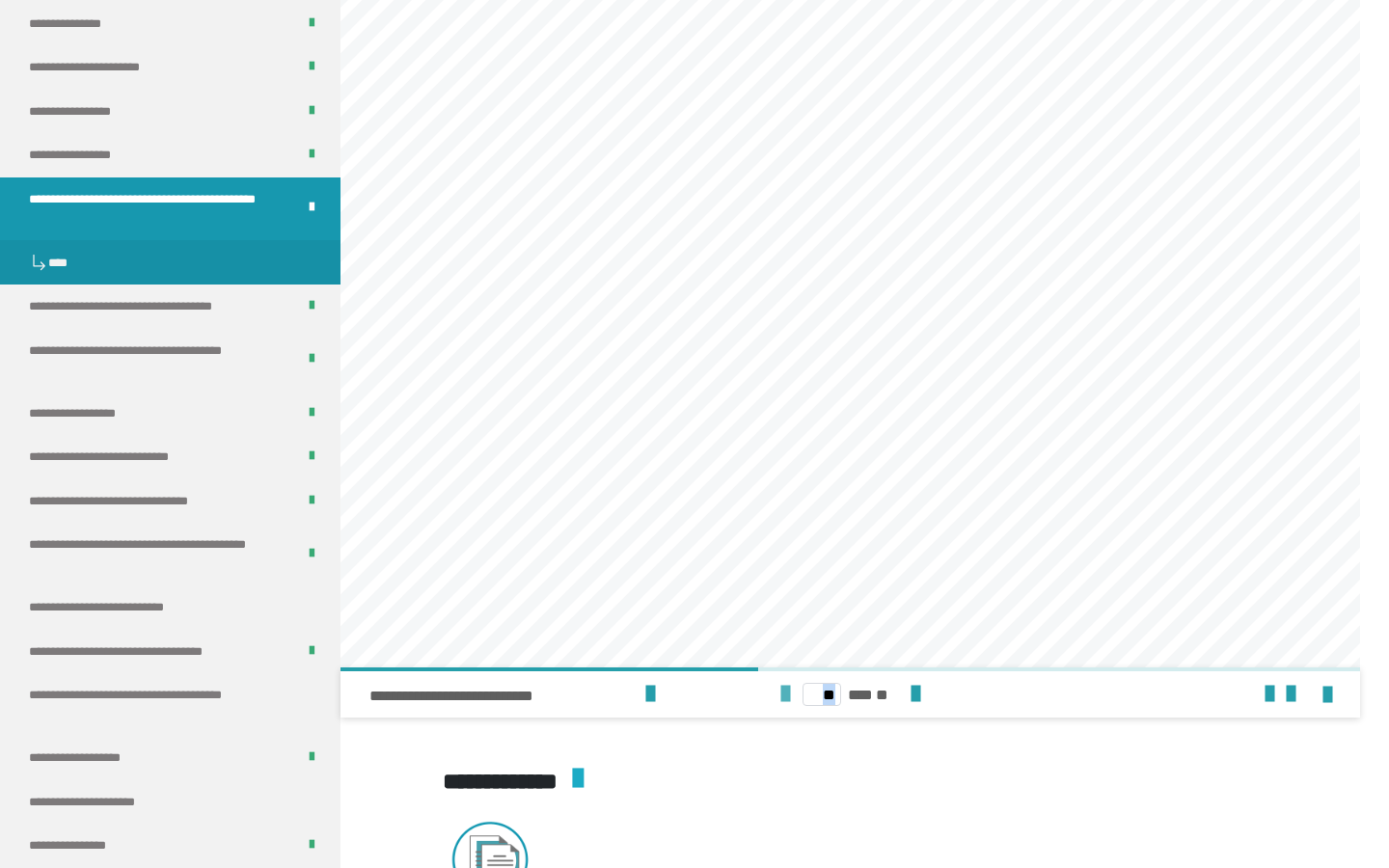 click at bounding box center [785, 694] 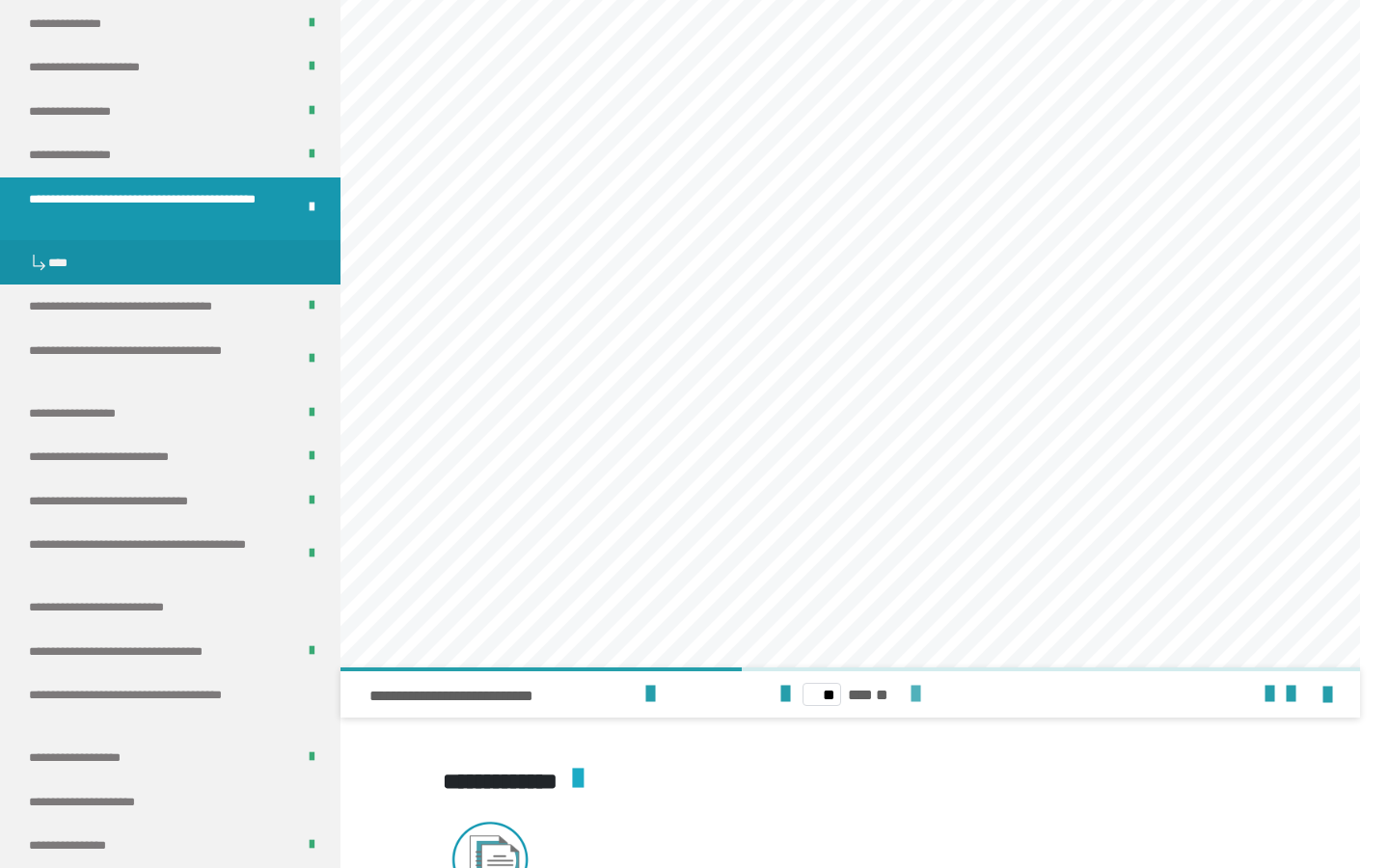 click at bounding box center [915, 694] 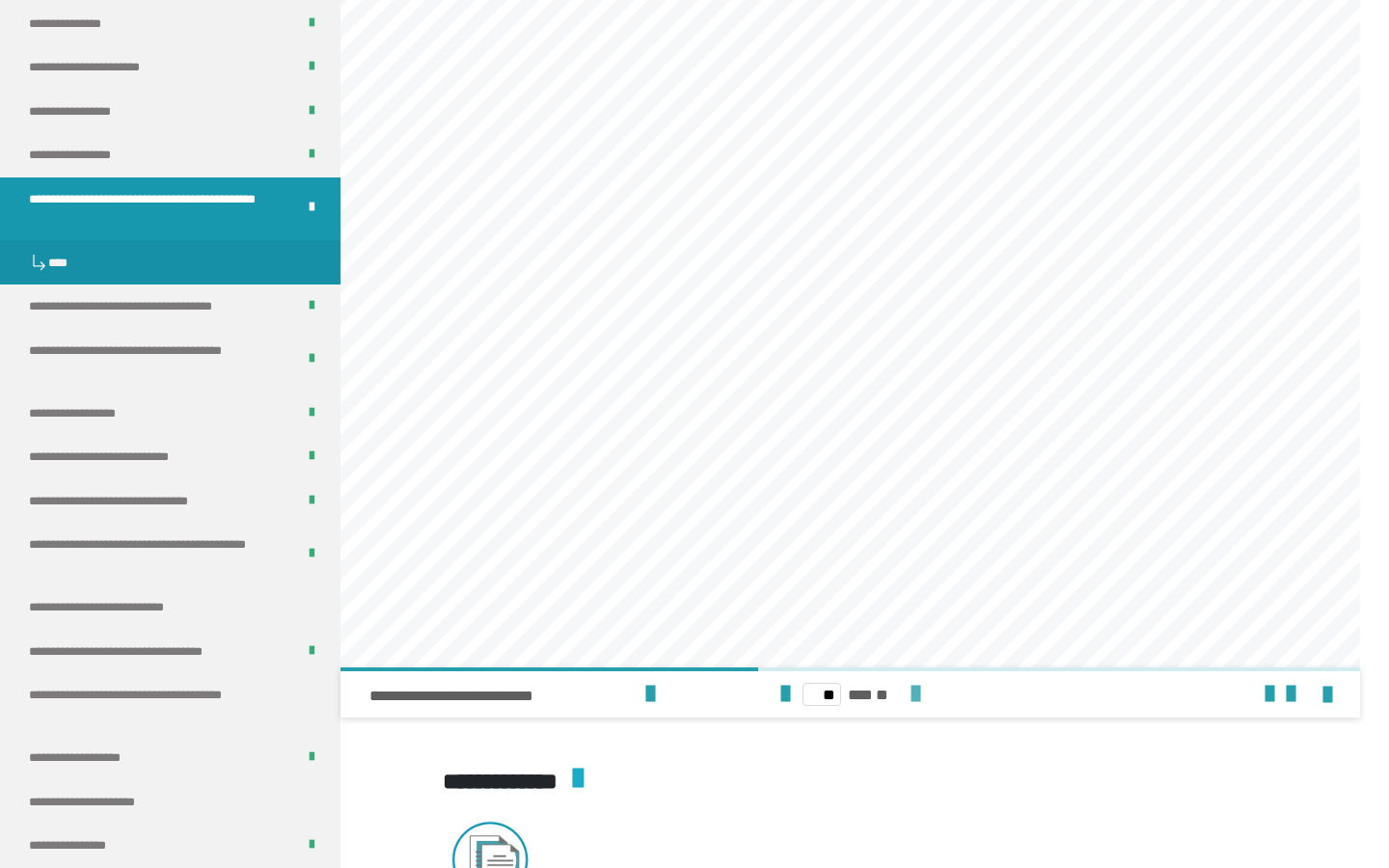 click at bounding box center [915, 694] 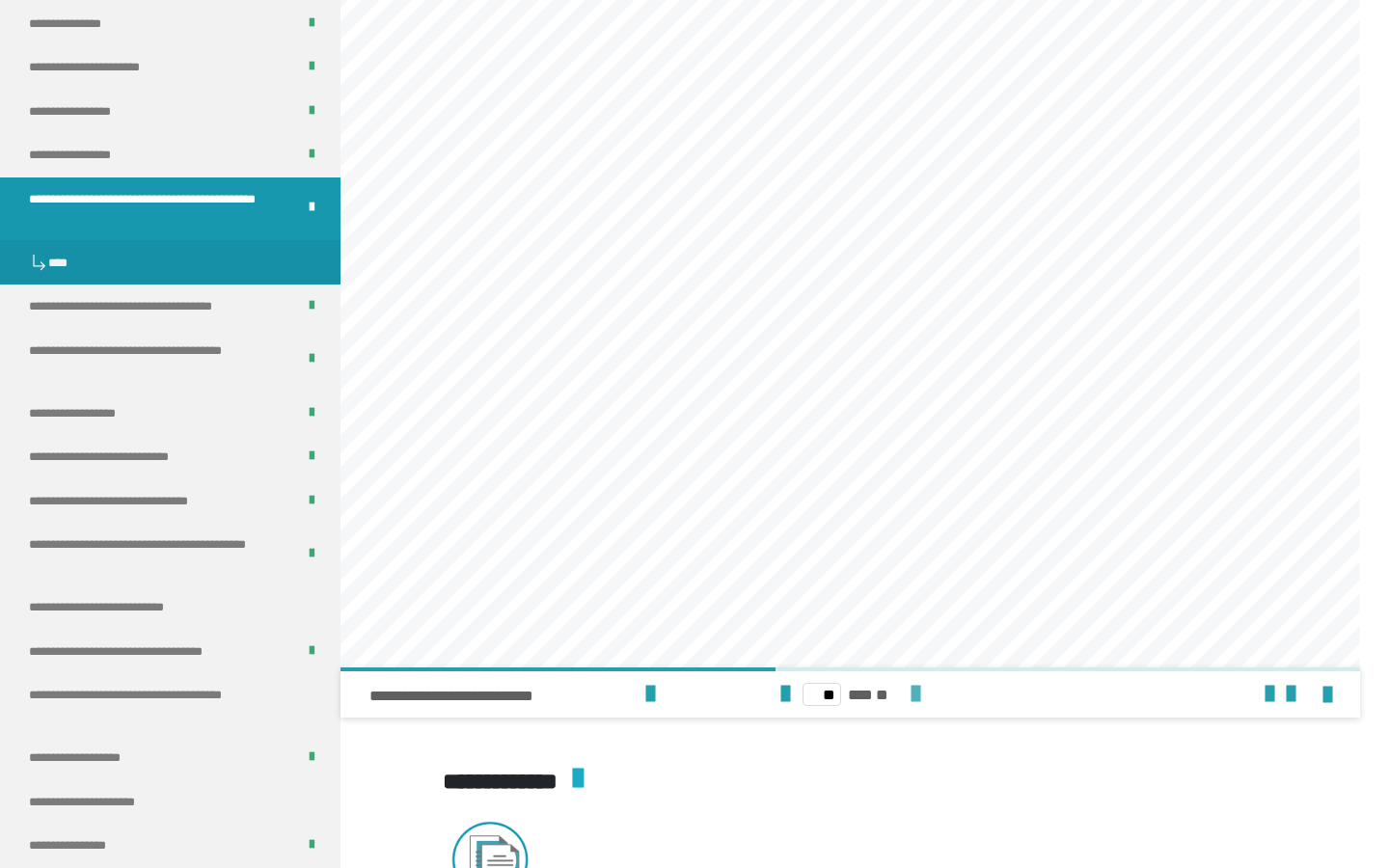 click at bounding box center (915, 694) 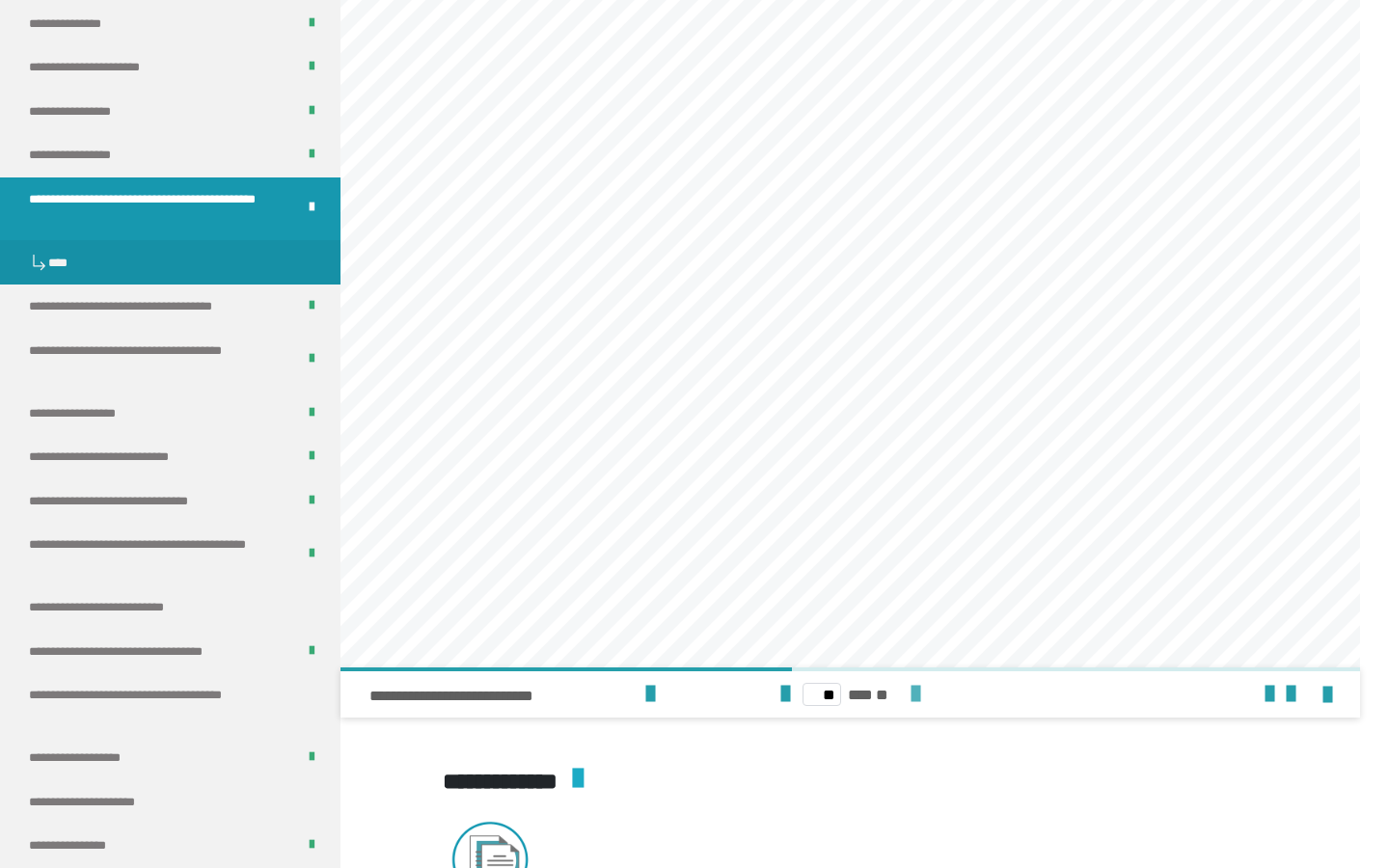 click at bounding box center (915, 694) 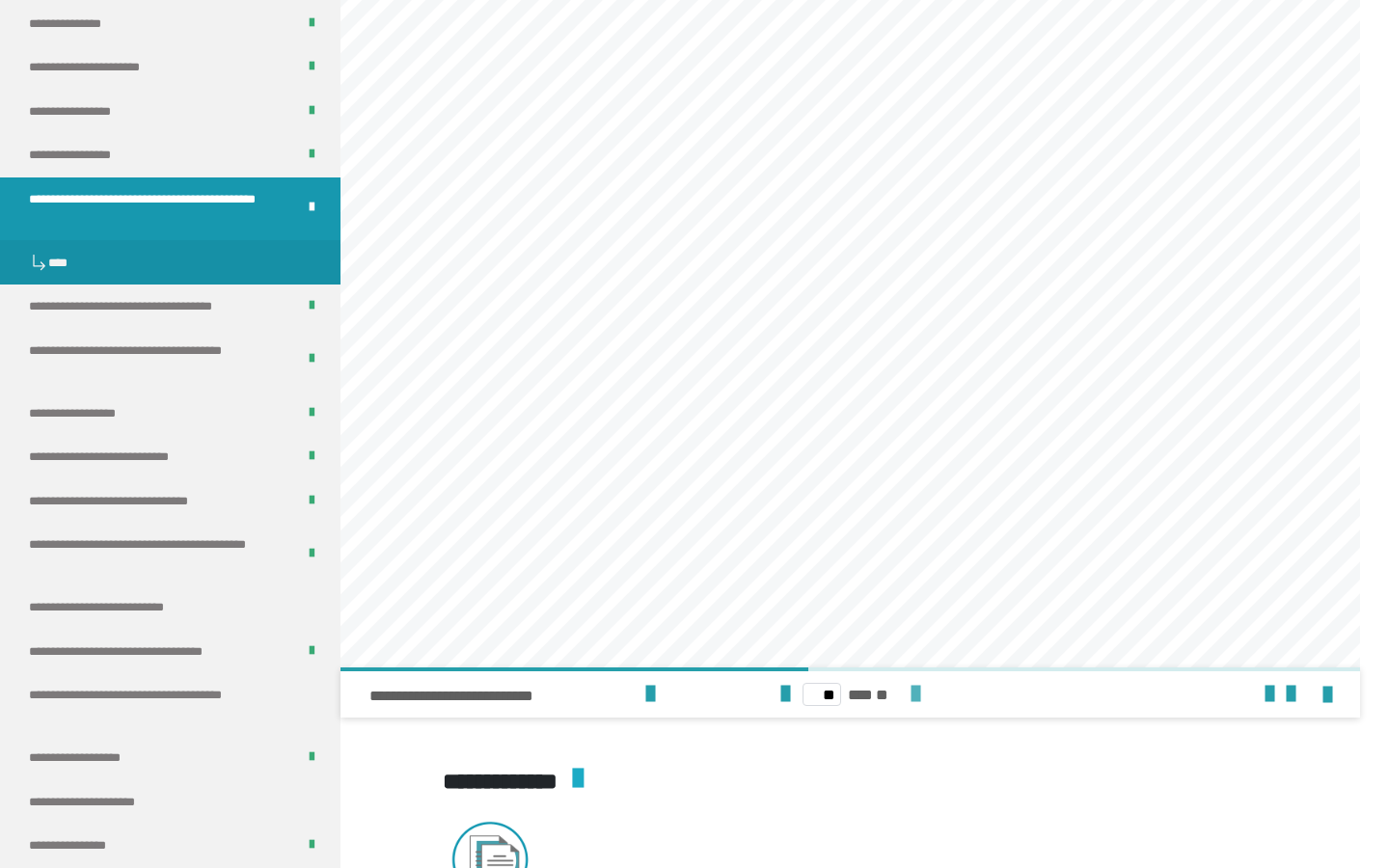 click at bounding box center (915, 694) 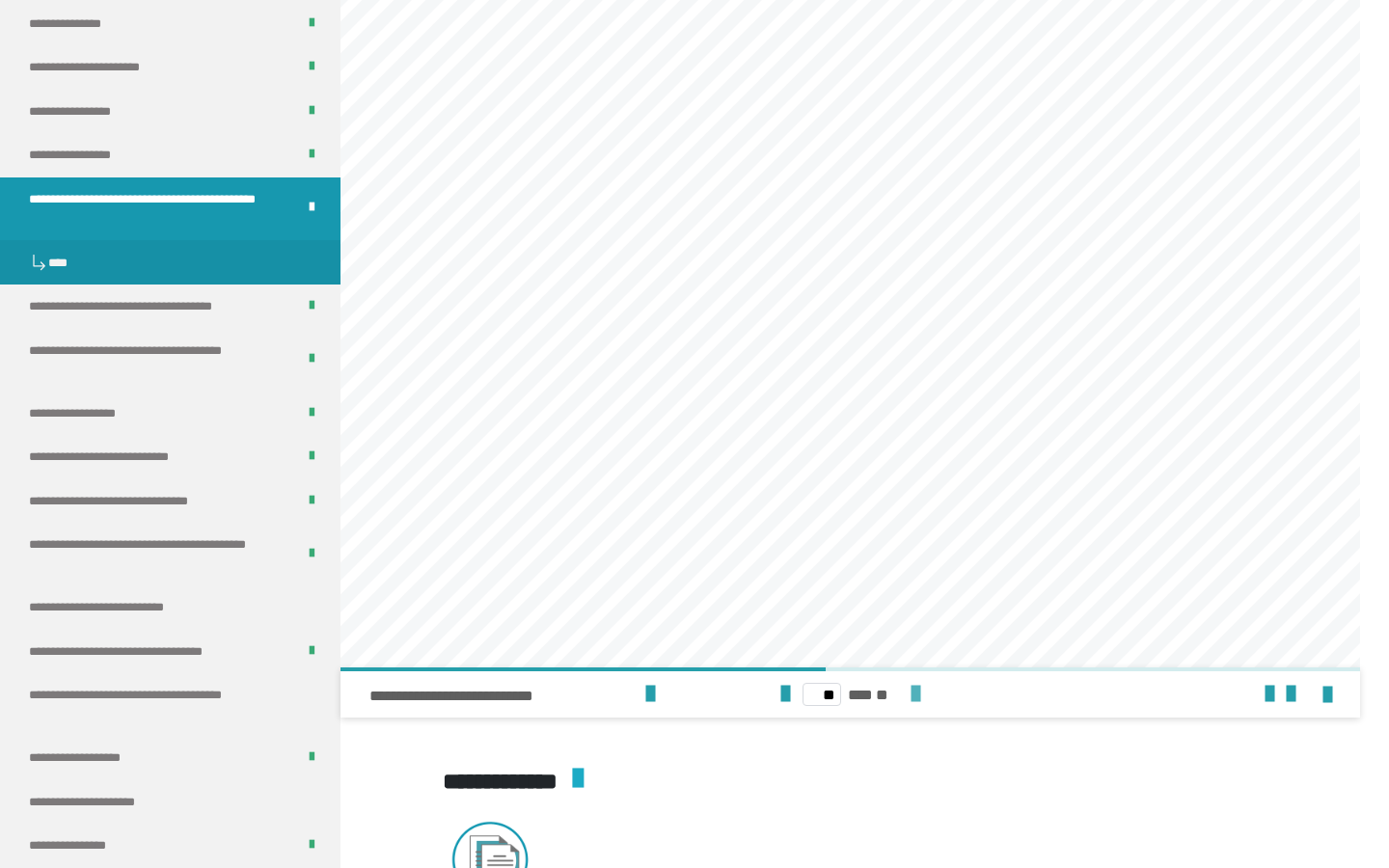 click at bounding box center (915, 694) 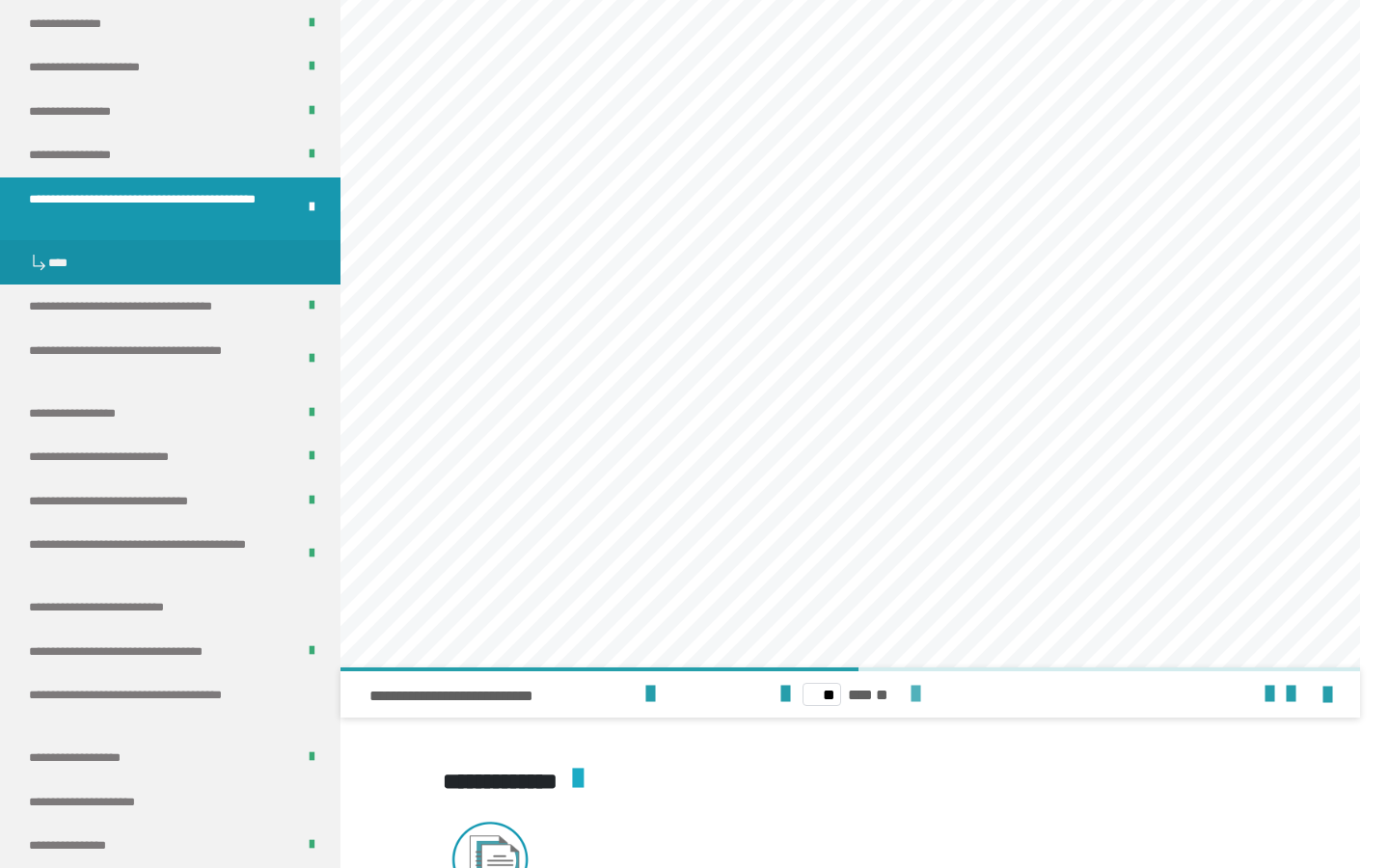 click at bounding box center [915, 694] 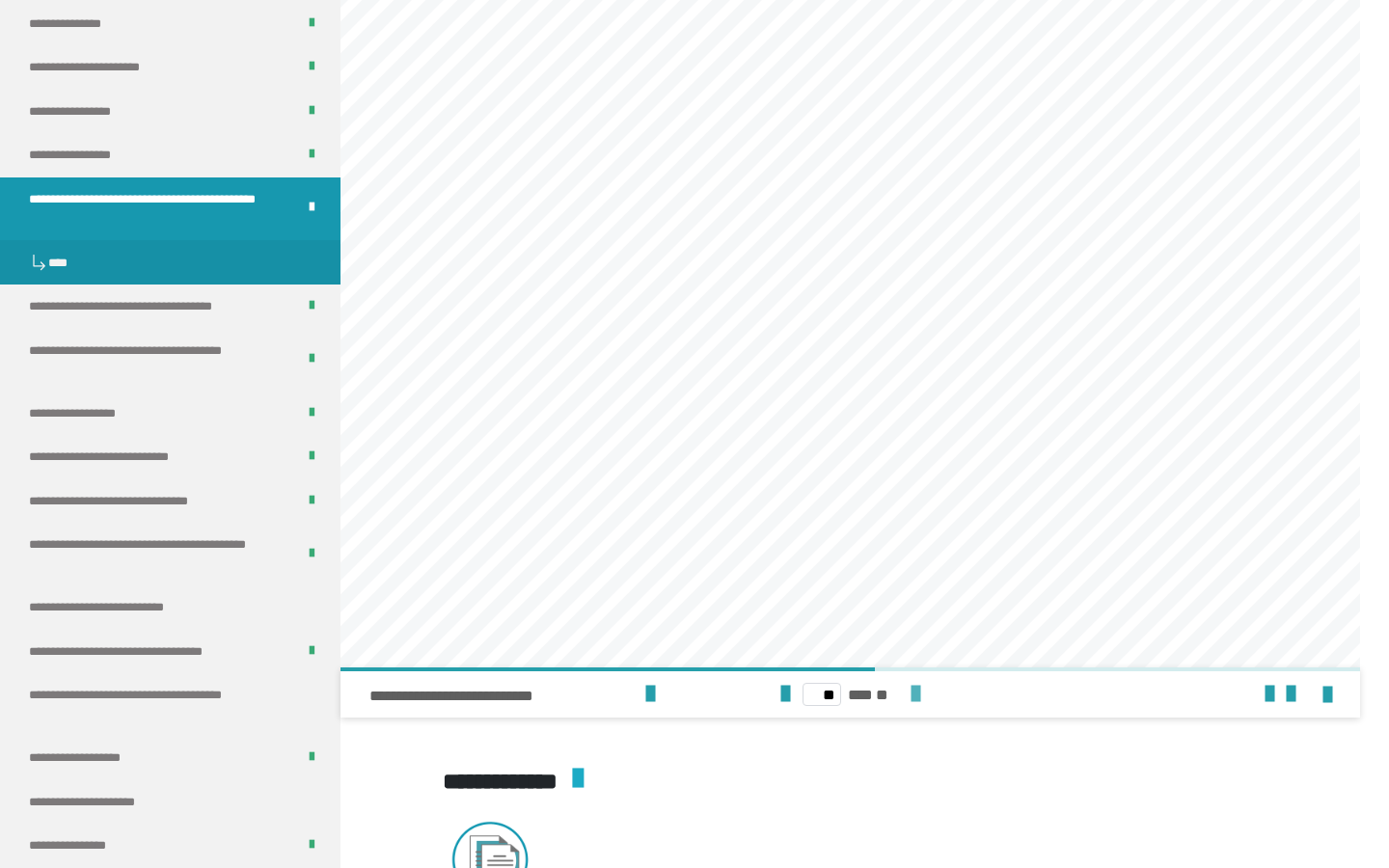 click at bounding box center [915, 694] 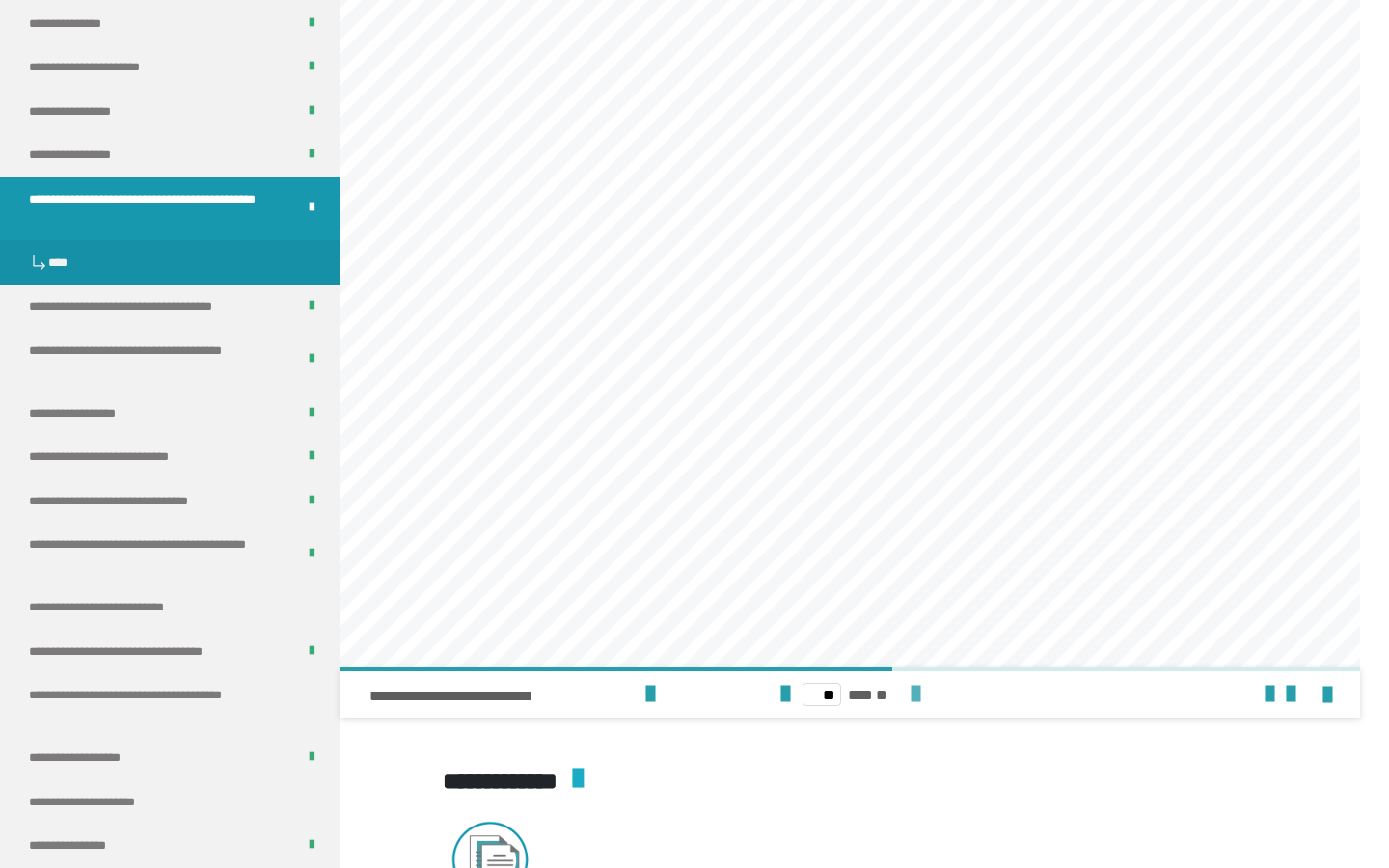 click at bounding box center (915, 694) 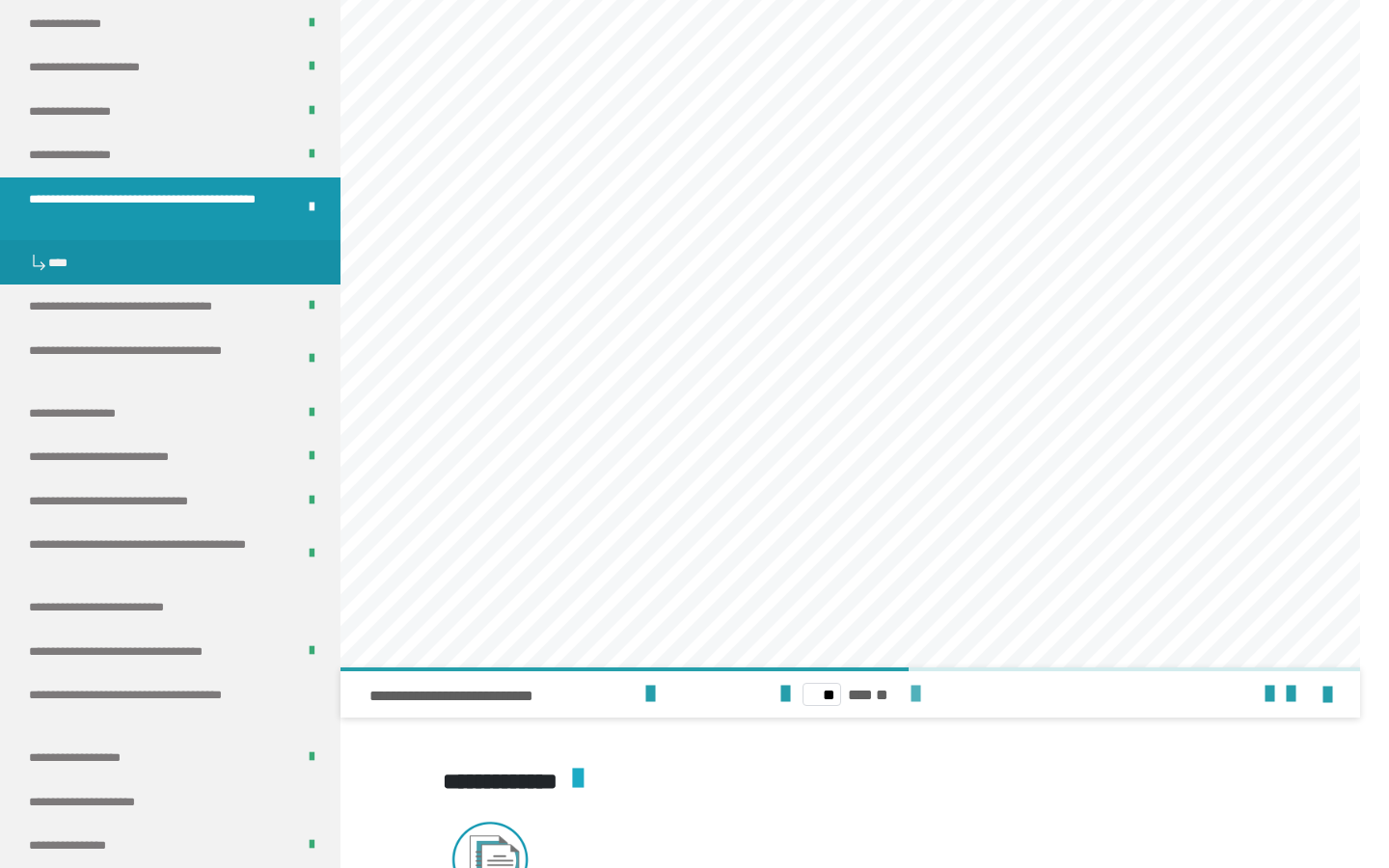 click at bounding box center [915, 694] 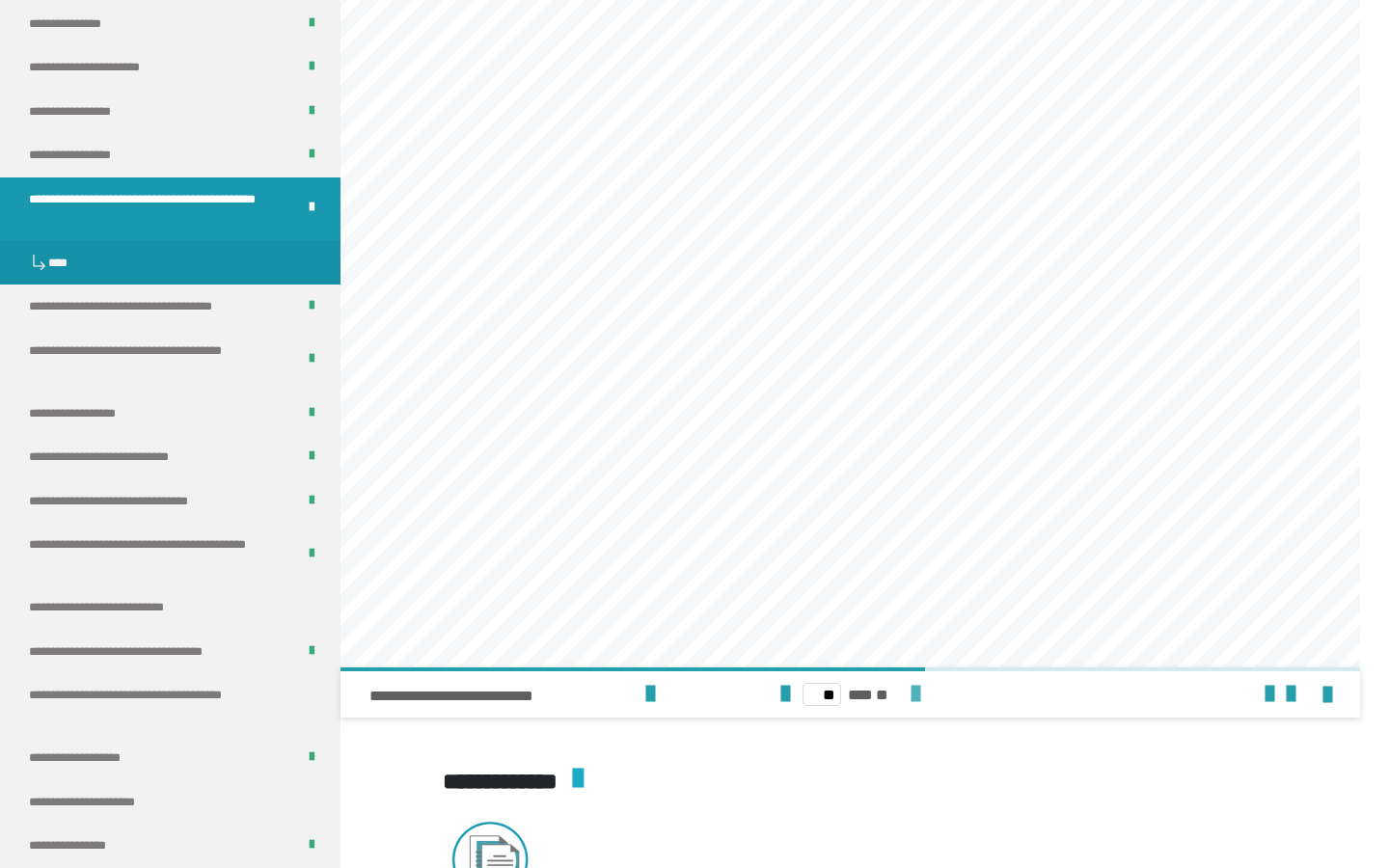 click at bounding box center [915, 694] 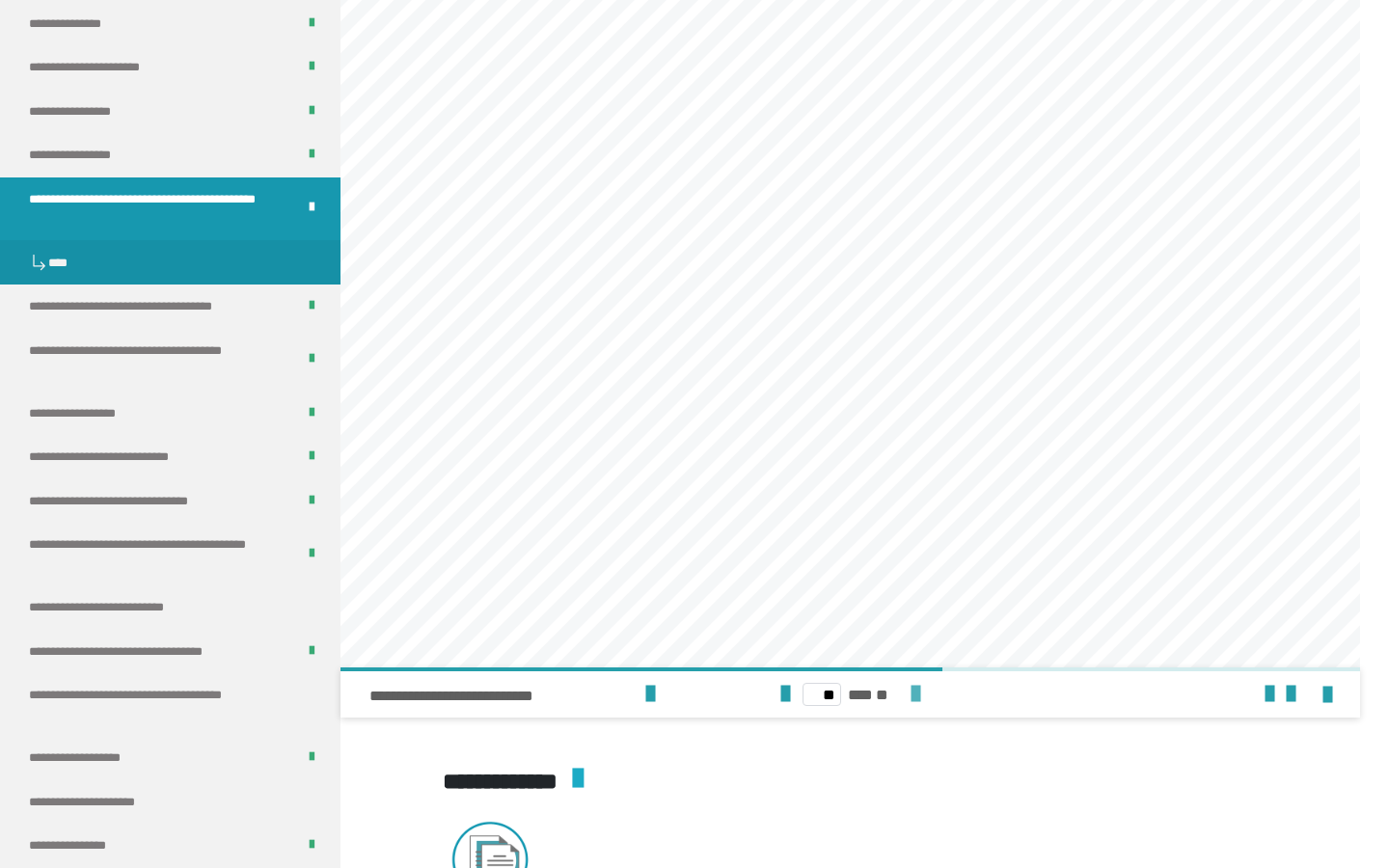 click at bounding box center [915, 694] 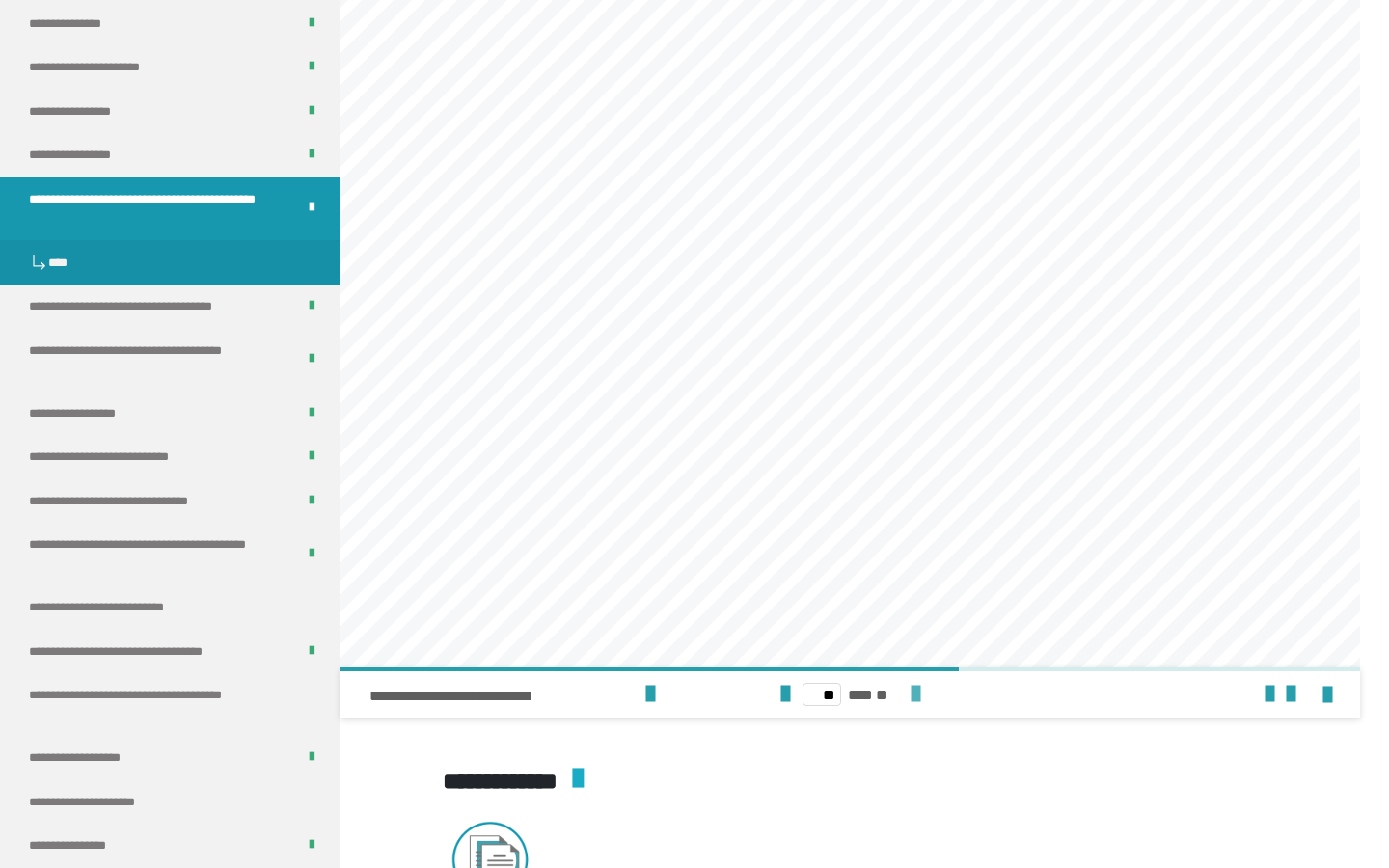 click at bounding box center [915, 694] 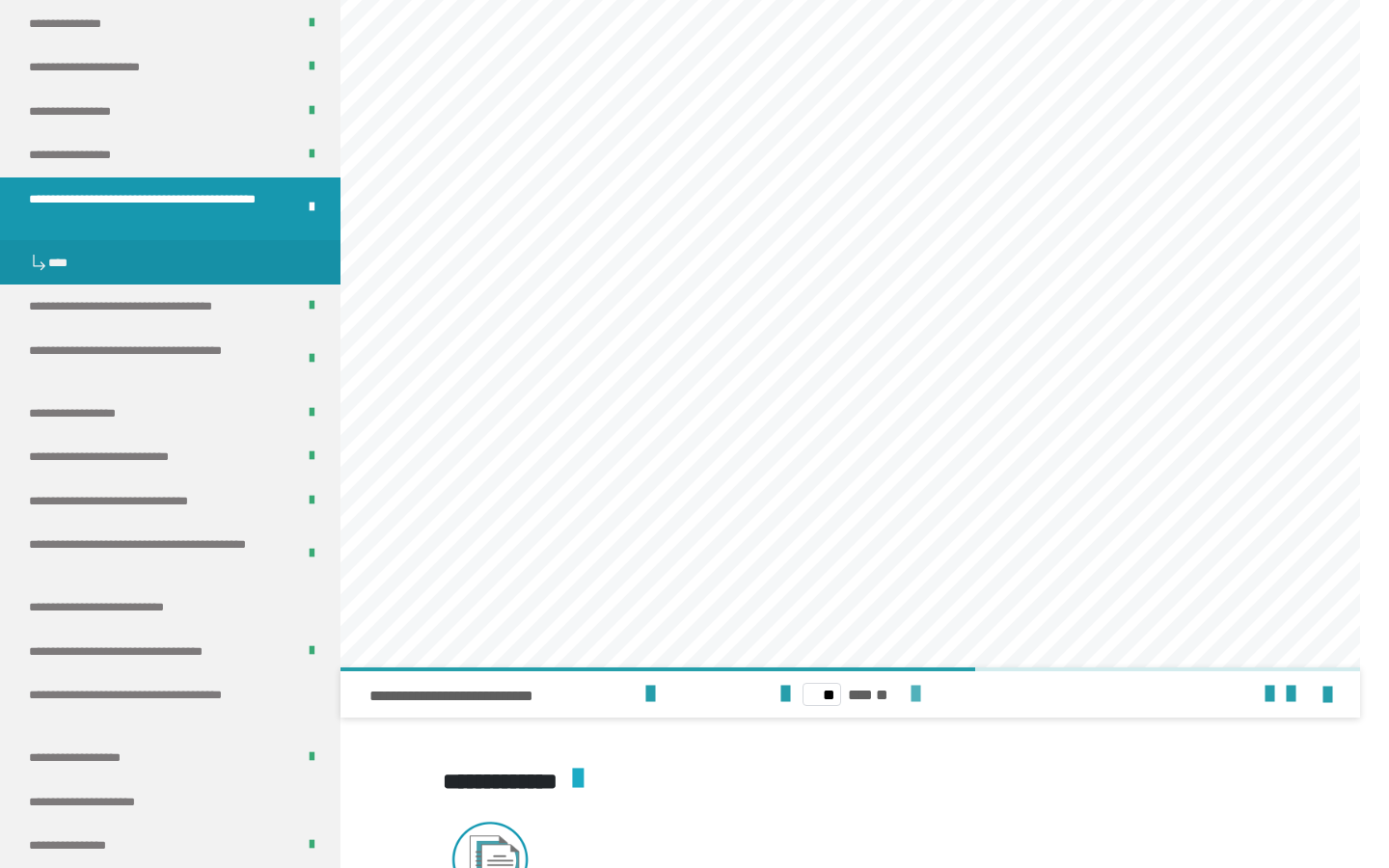 click at bounding box center [915, 694] 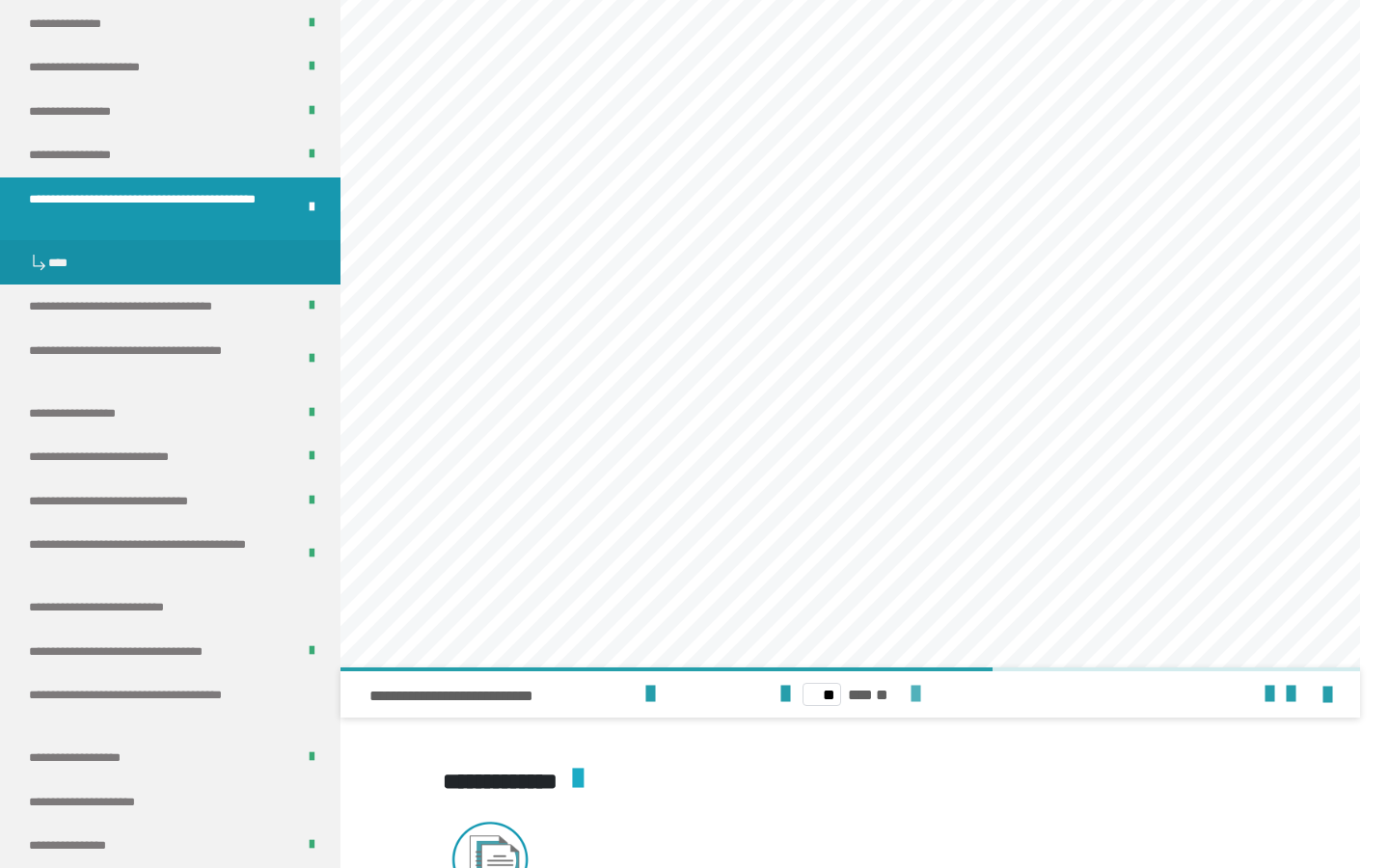 click at bounding box center [915, 694] 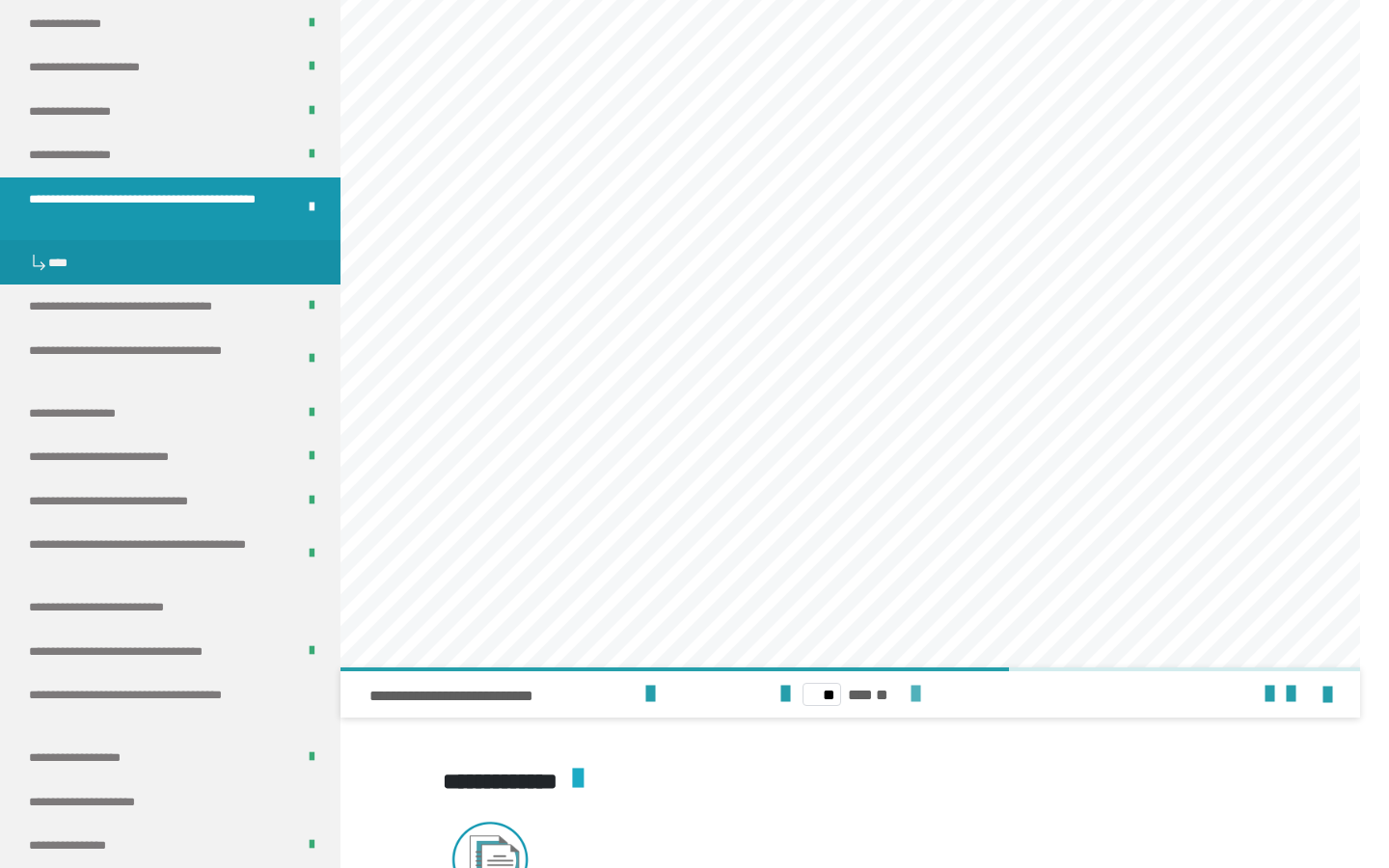 click at bounding box center (915, 694) 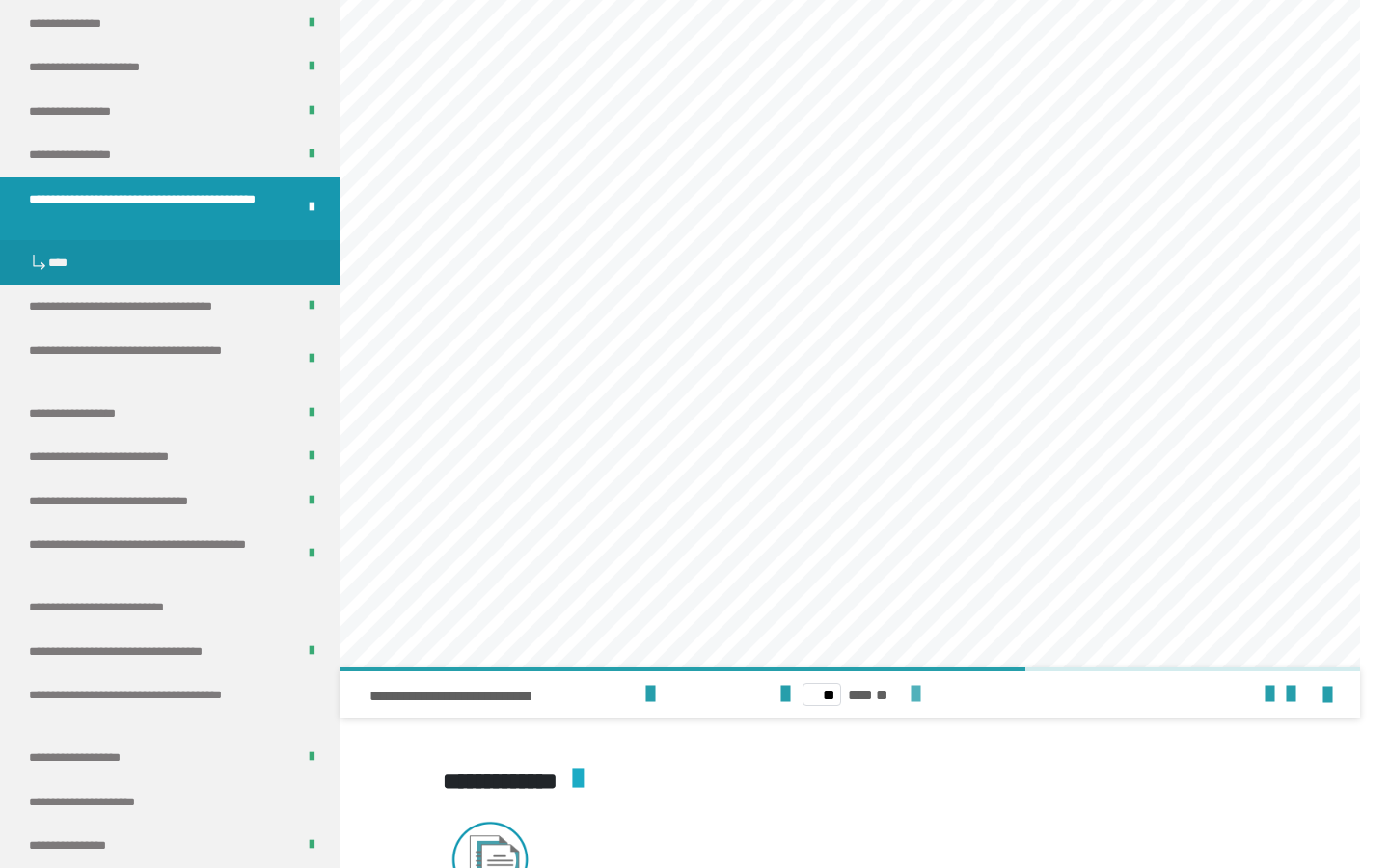 click at bounding box center [915, 694] 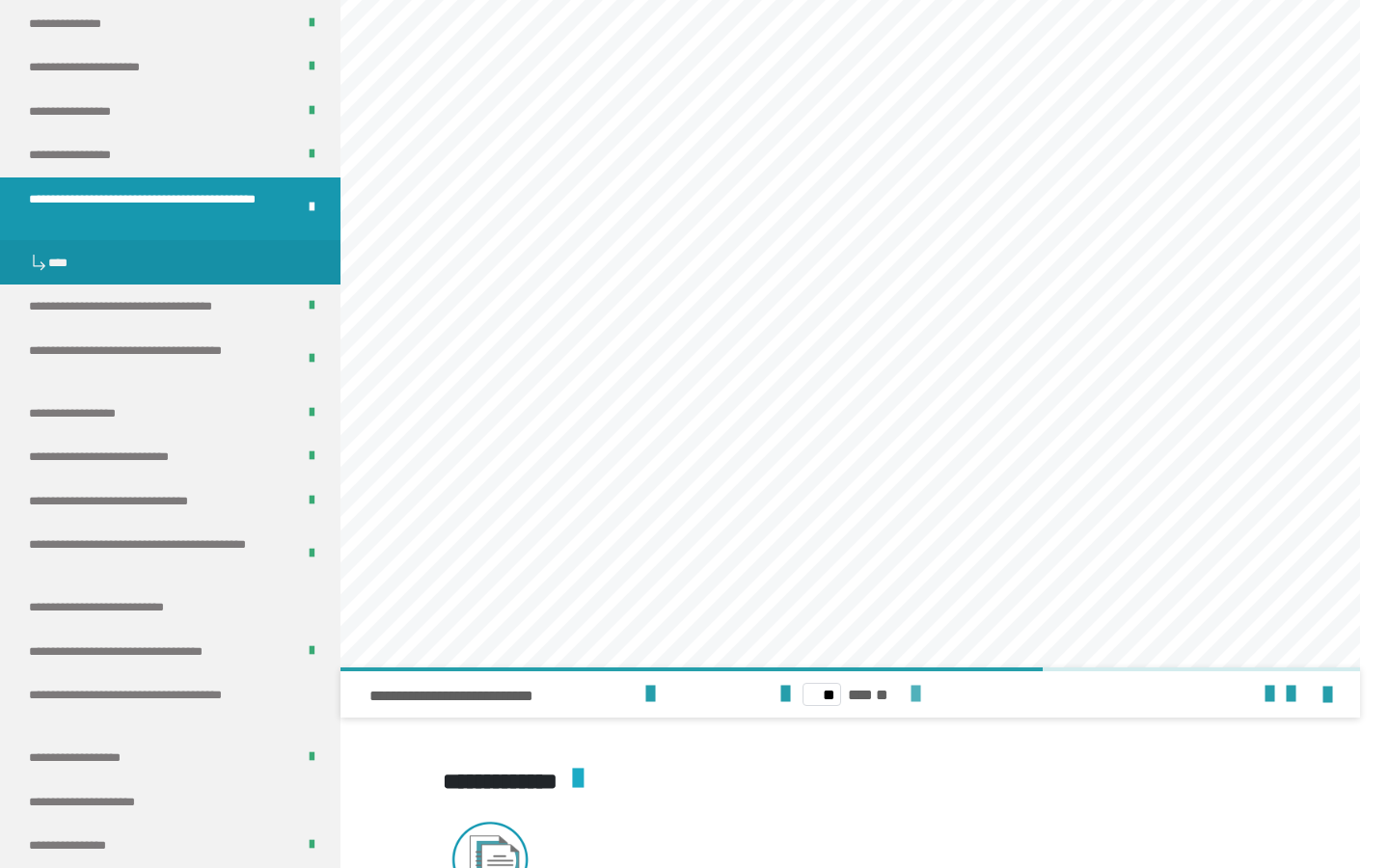 click at bounding box center (915, 694) 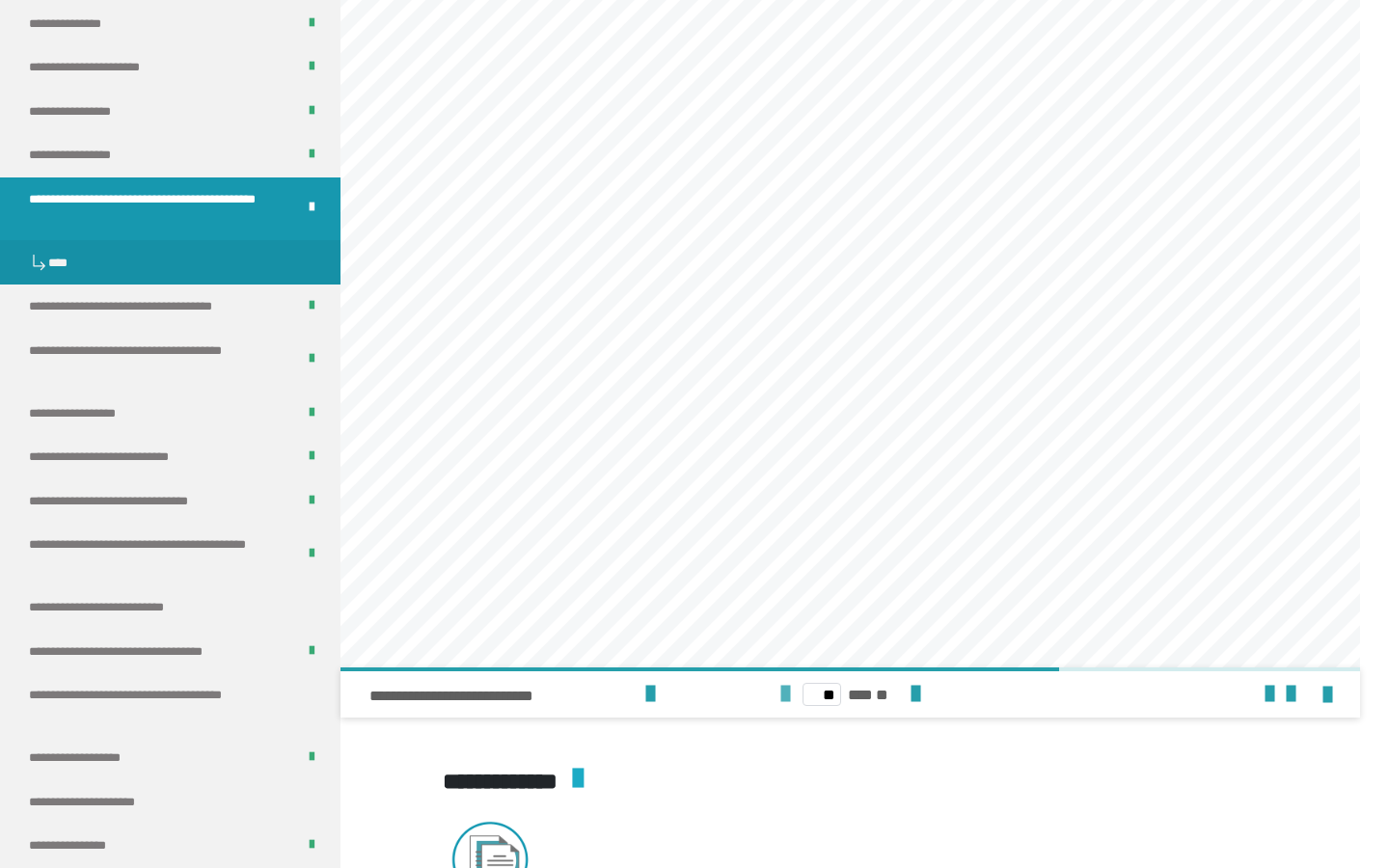 click at bounding box center [785, 694] 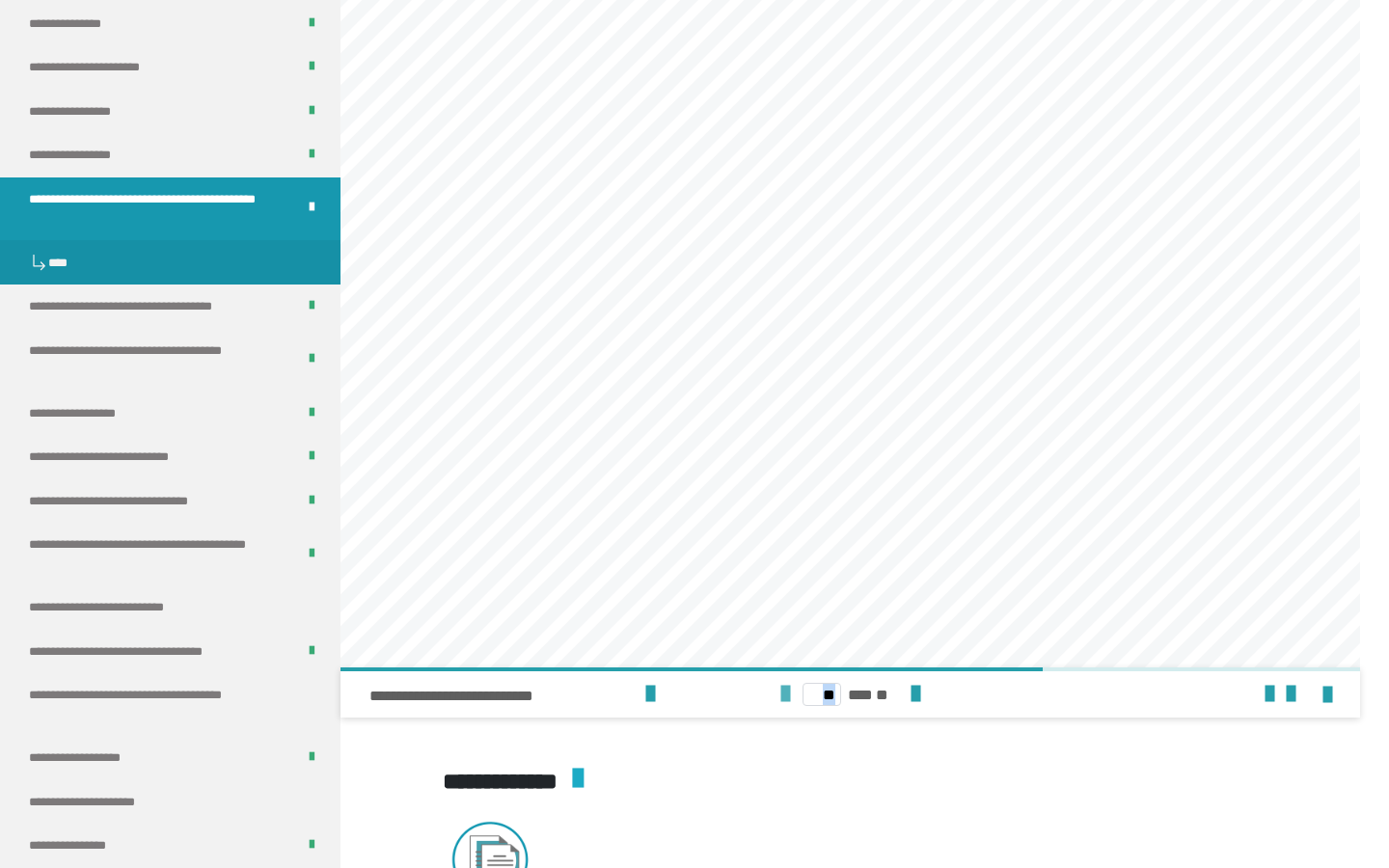 click at bounding box center (785, 694) 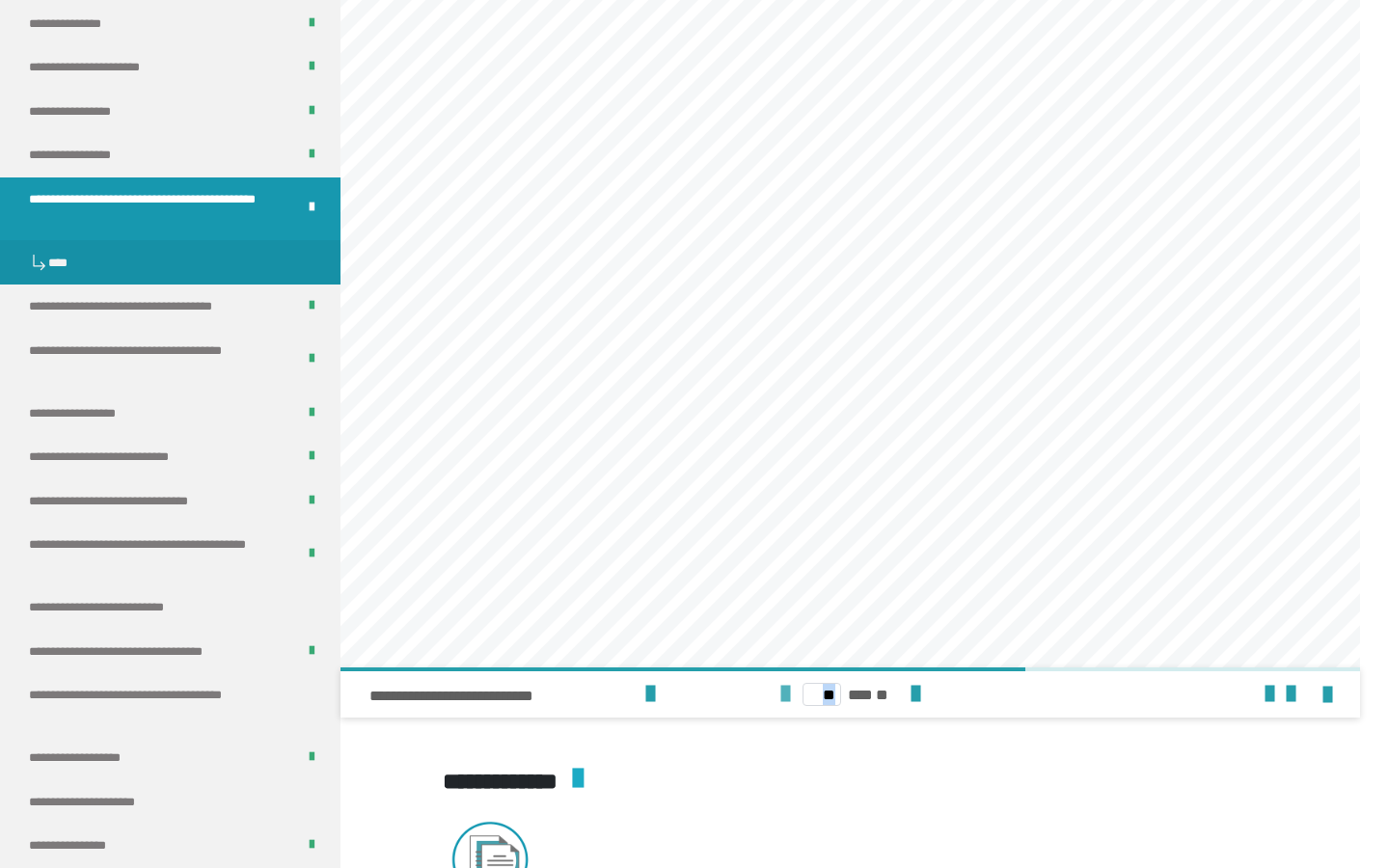 click at bounding box center [785, 694] 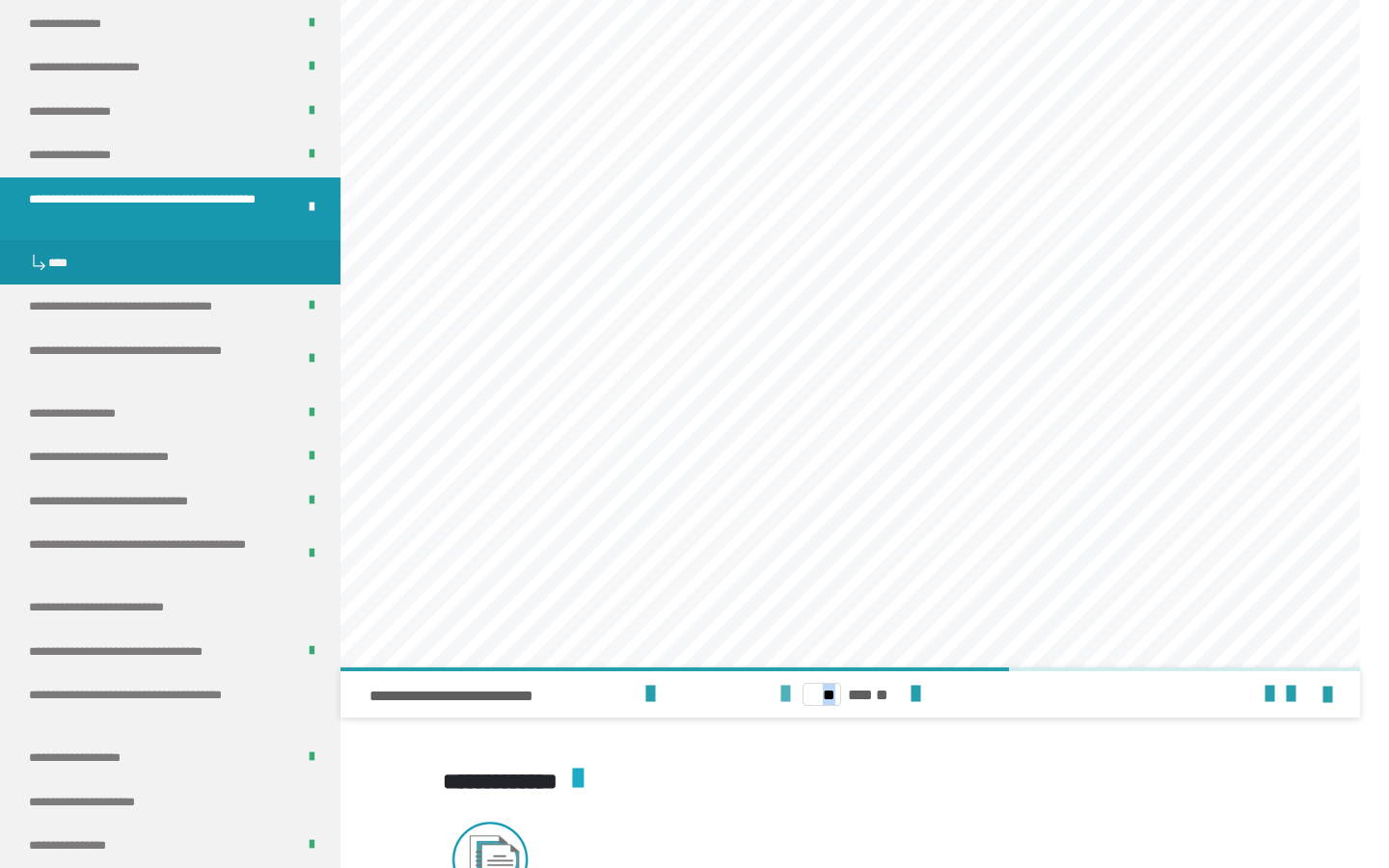click at bounding box center (785, 694) 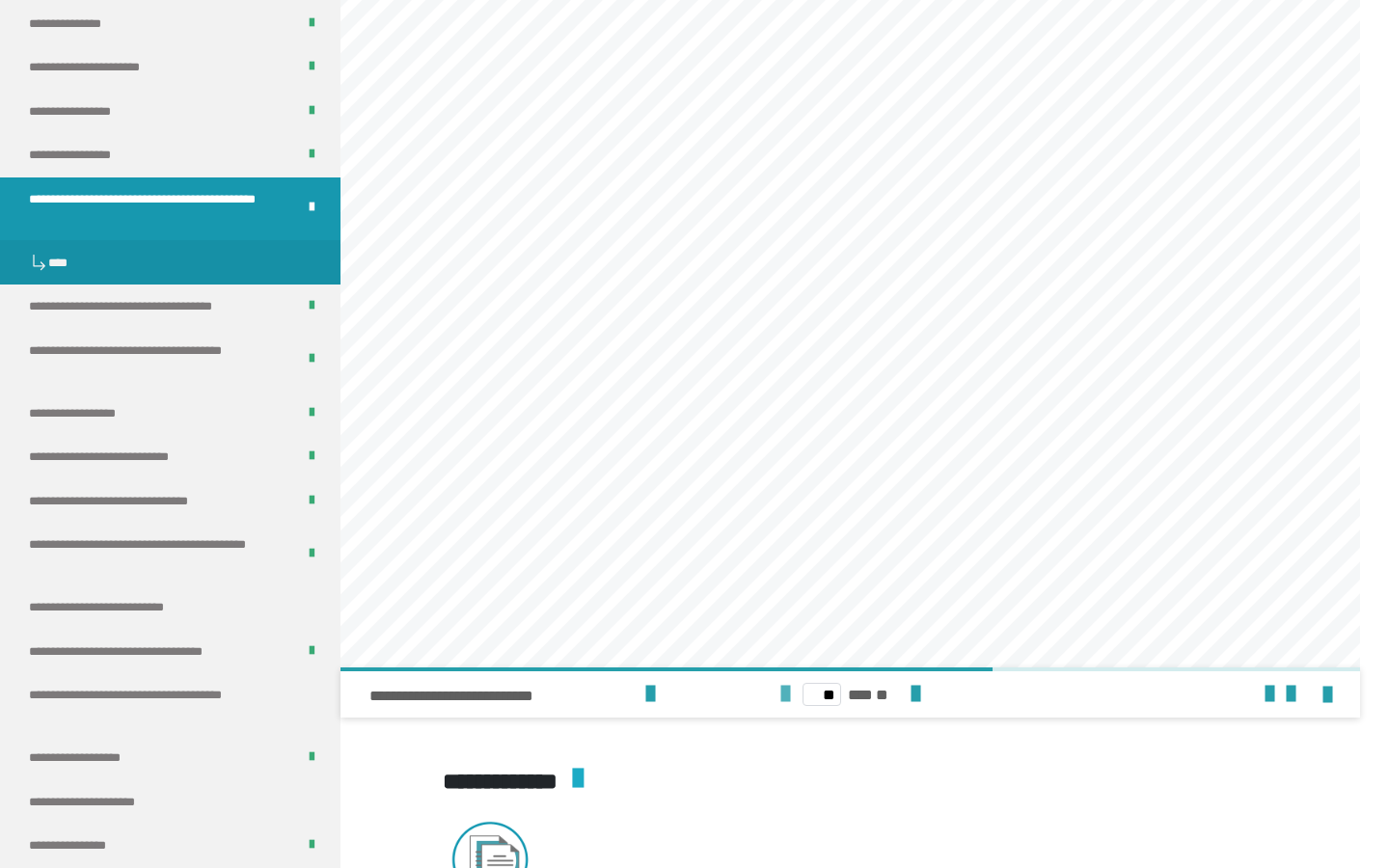 click at bounding box center [785, 694] 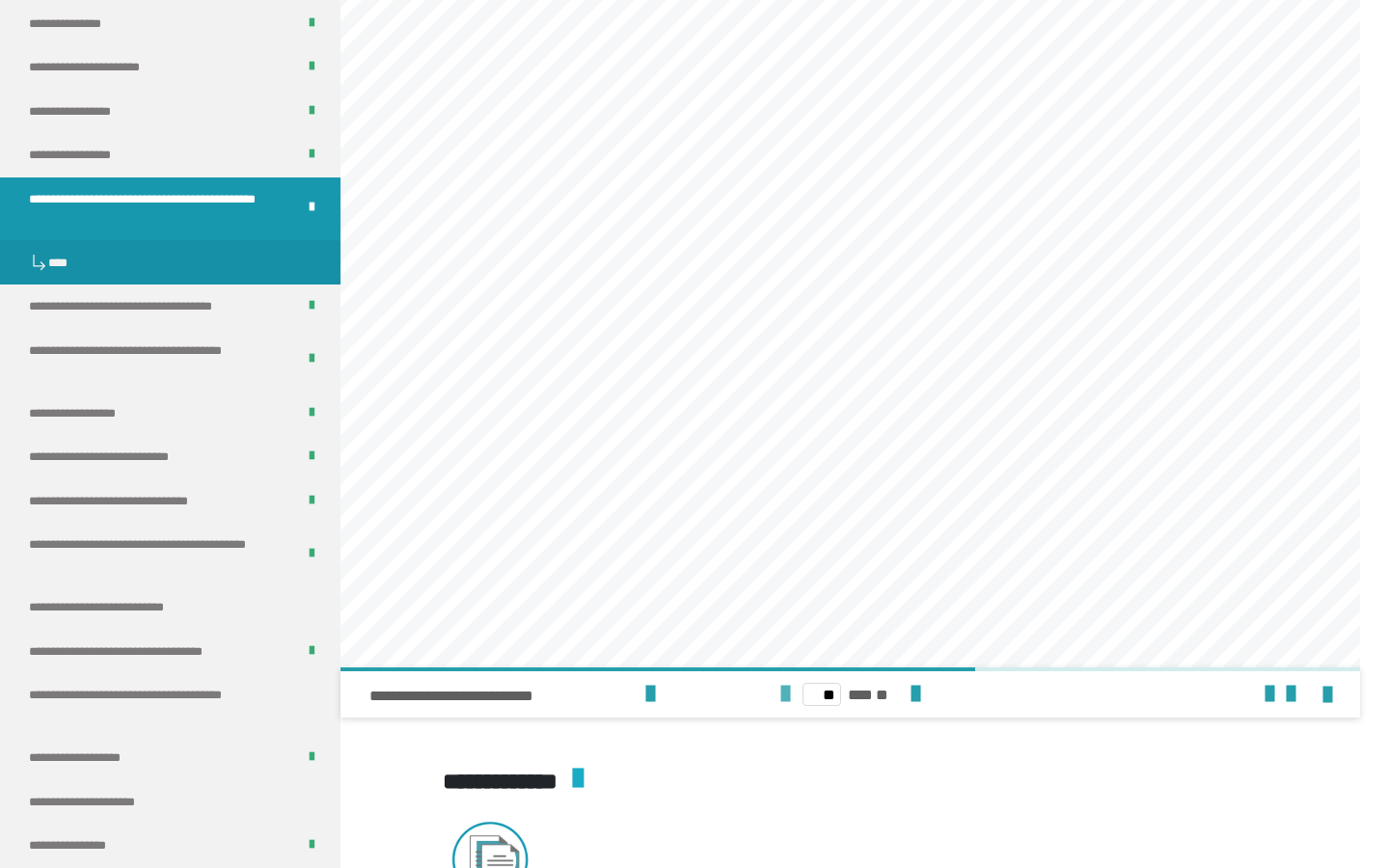 click at bounding box center (785, 694) 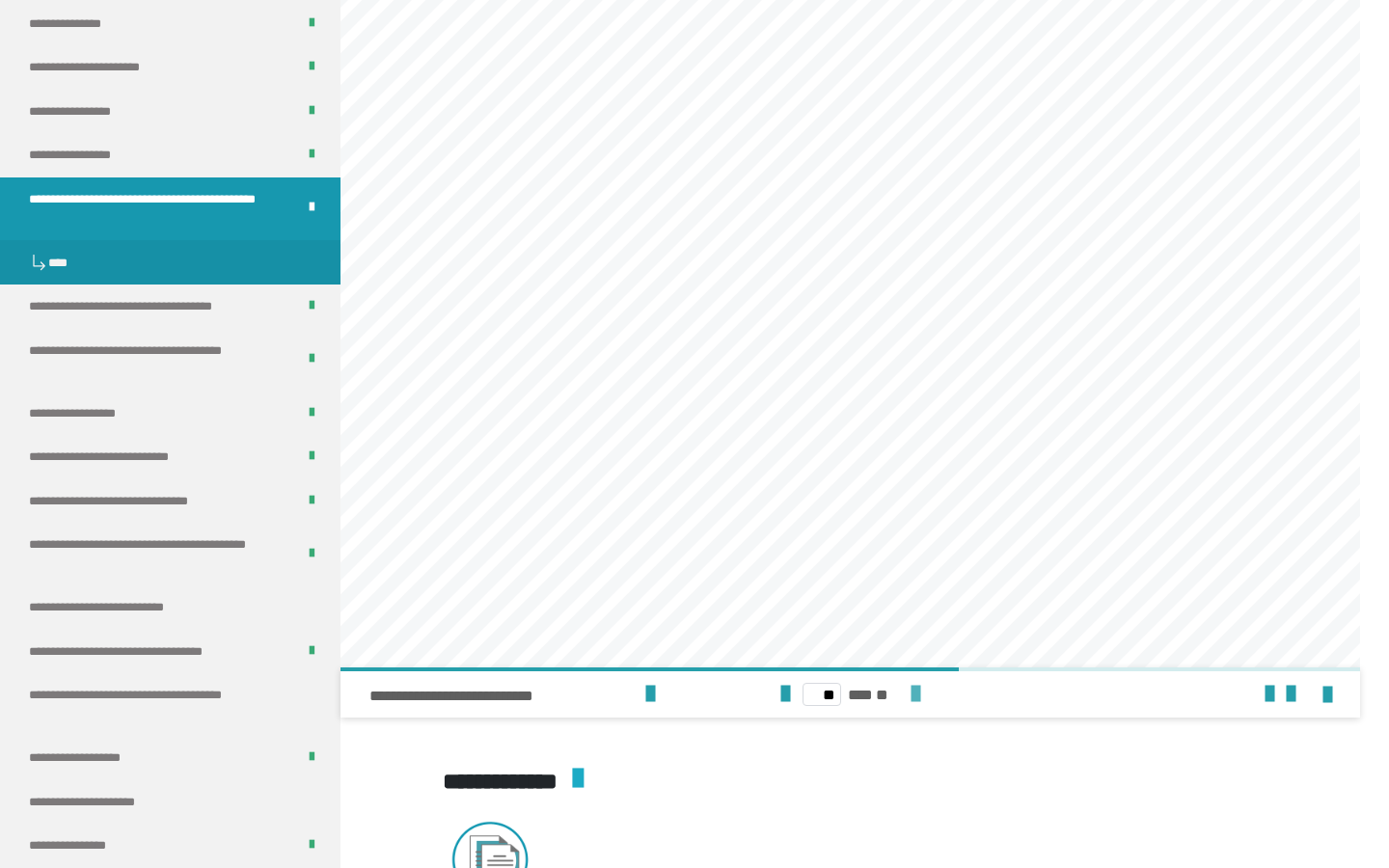 click at bounding box center (915, 694) 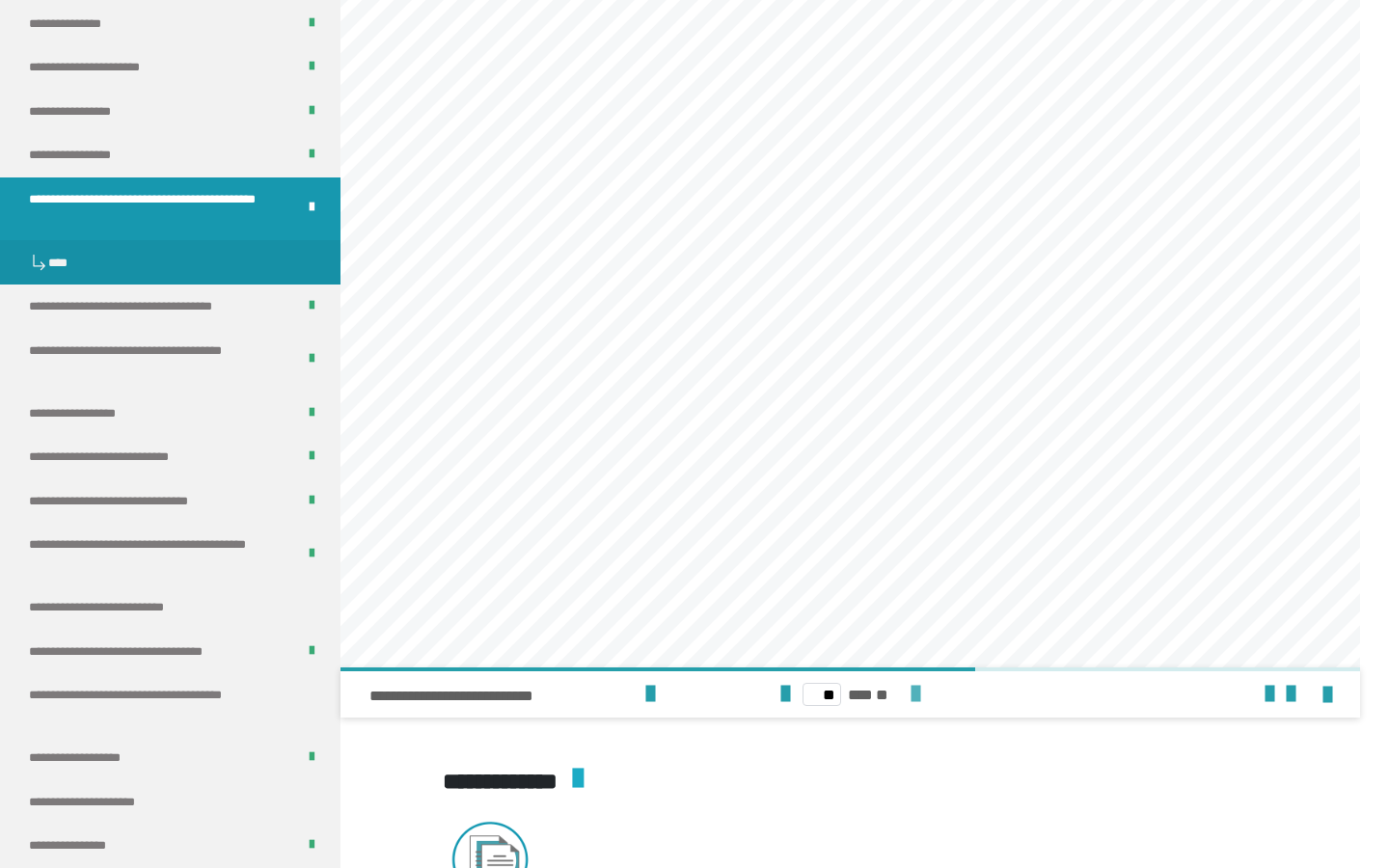 click at bounding box center [915, 694] 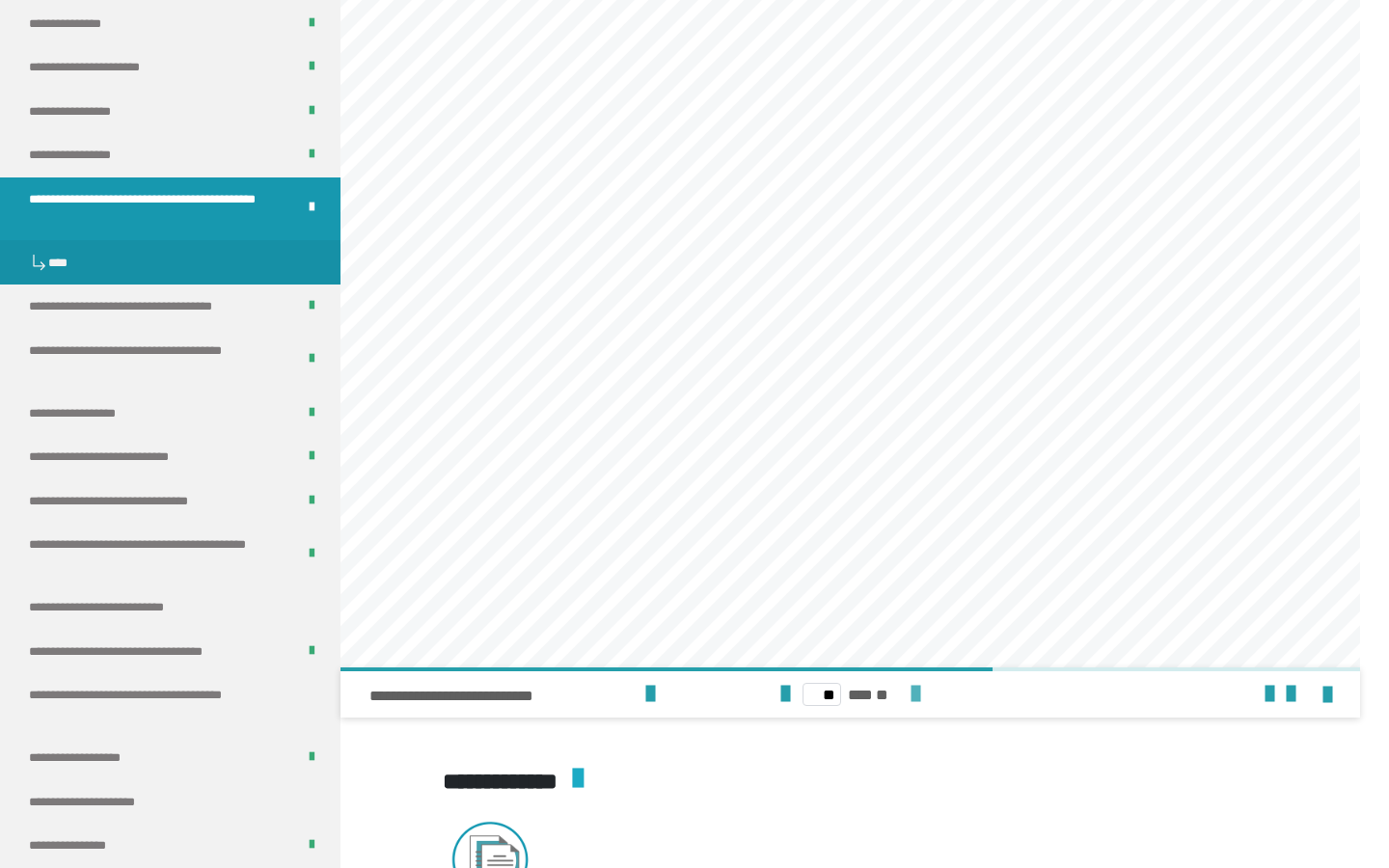 click at bounding box center (915, 694) 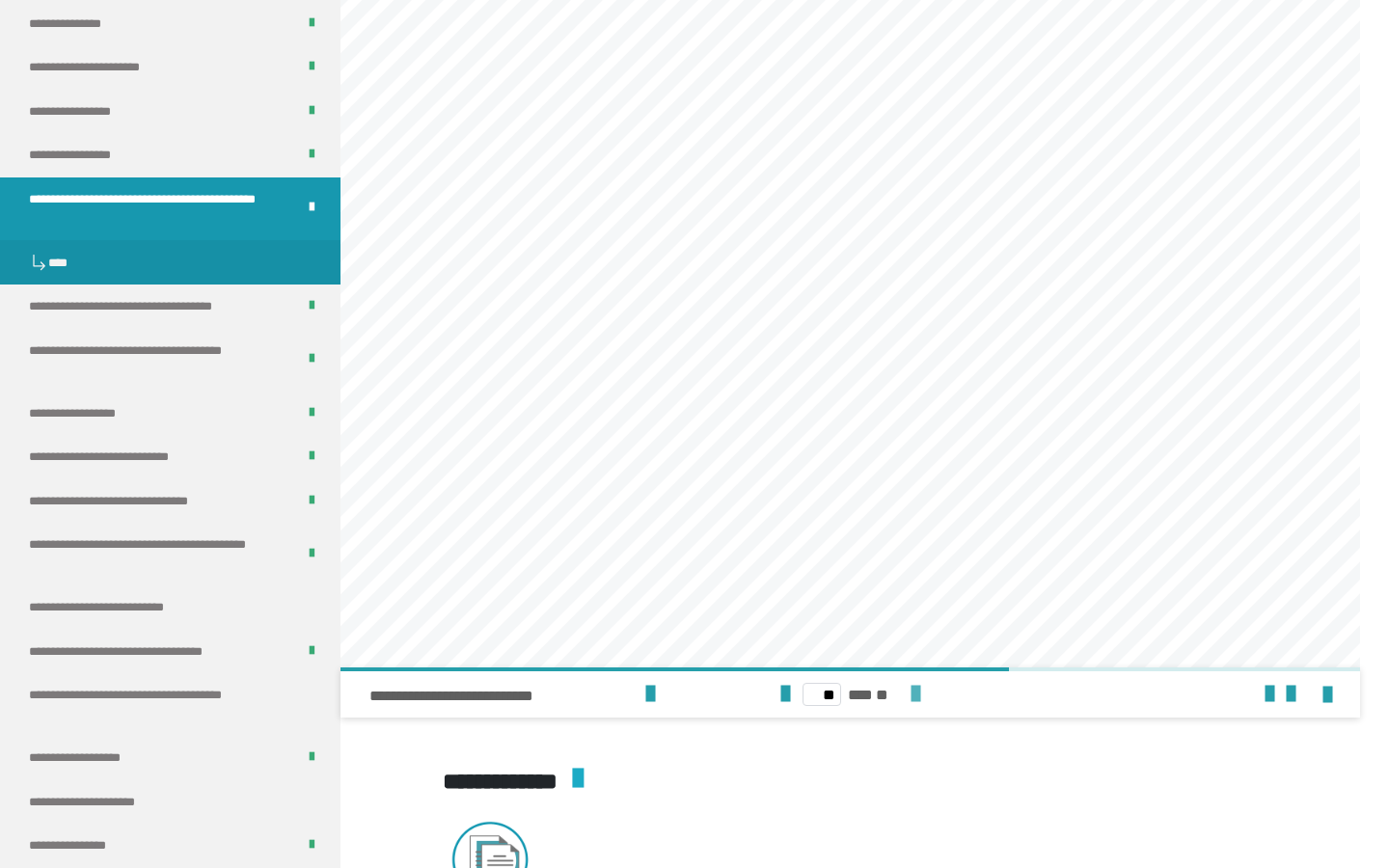 click at bounding box center [915, 694] 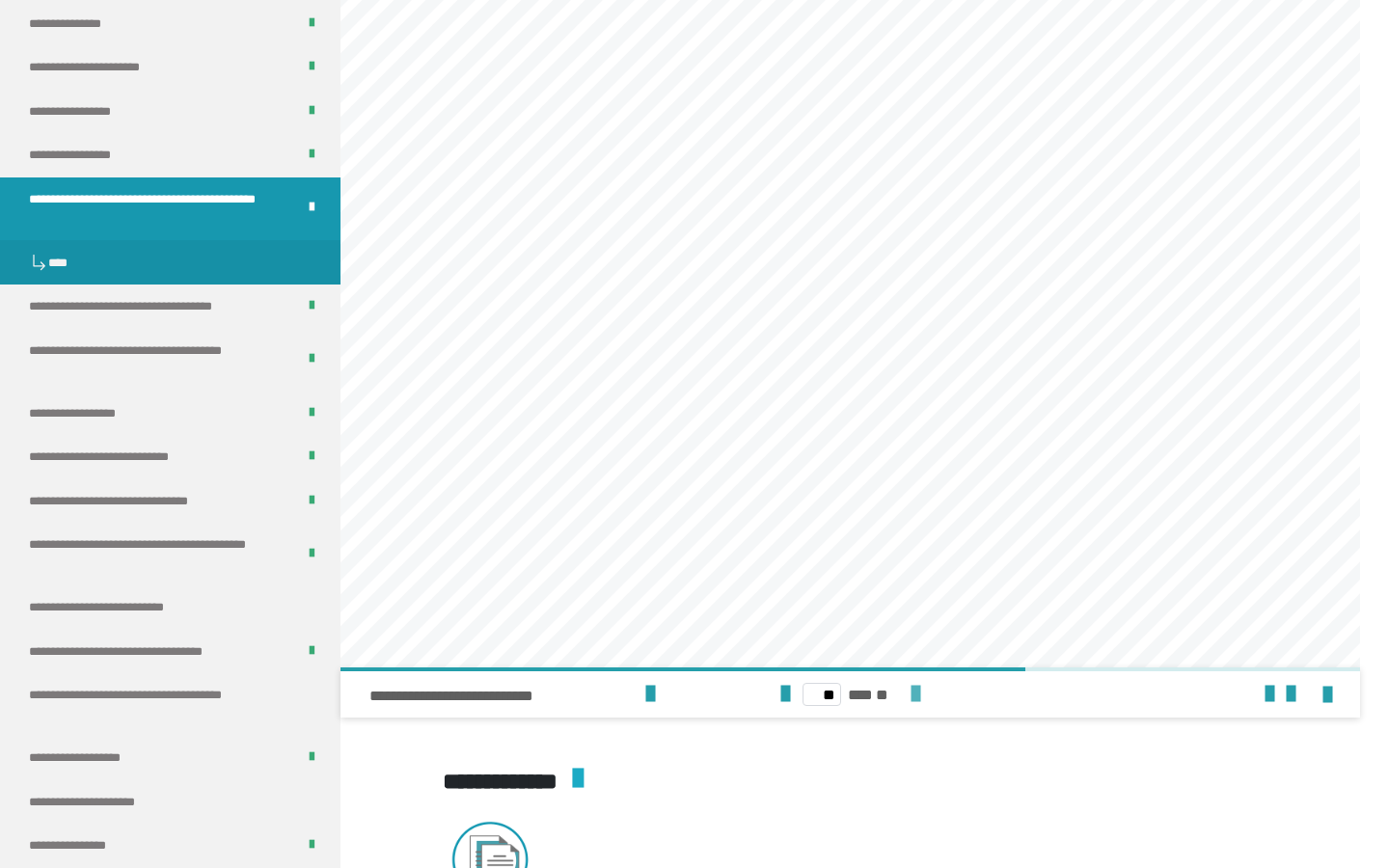 click at bounding box center [915, 694] 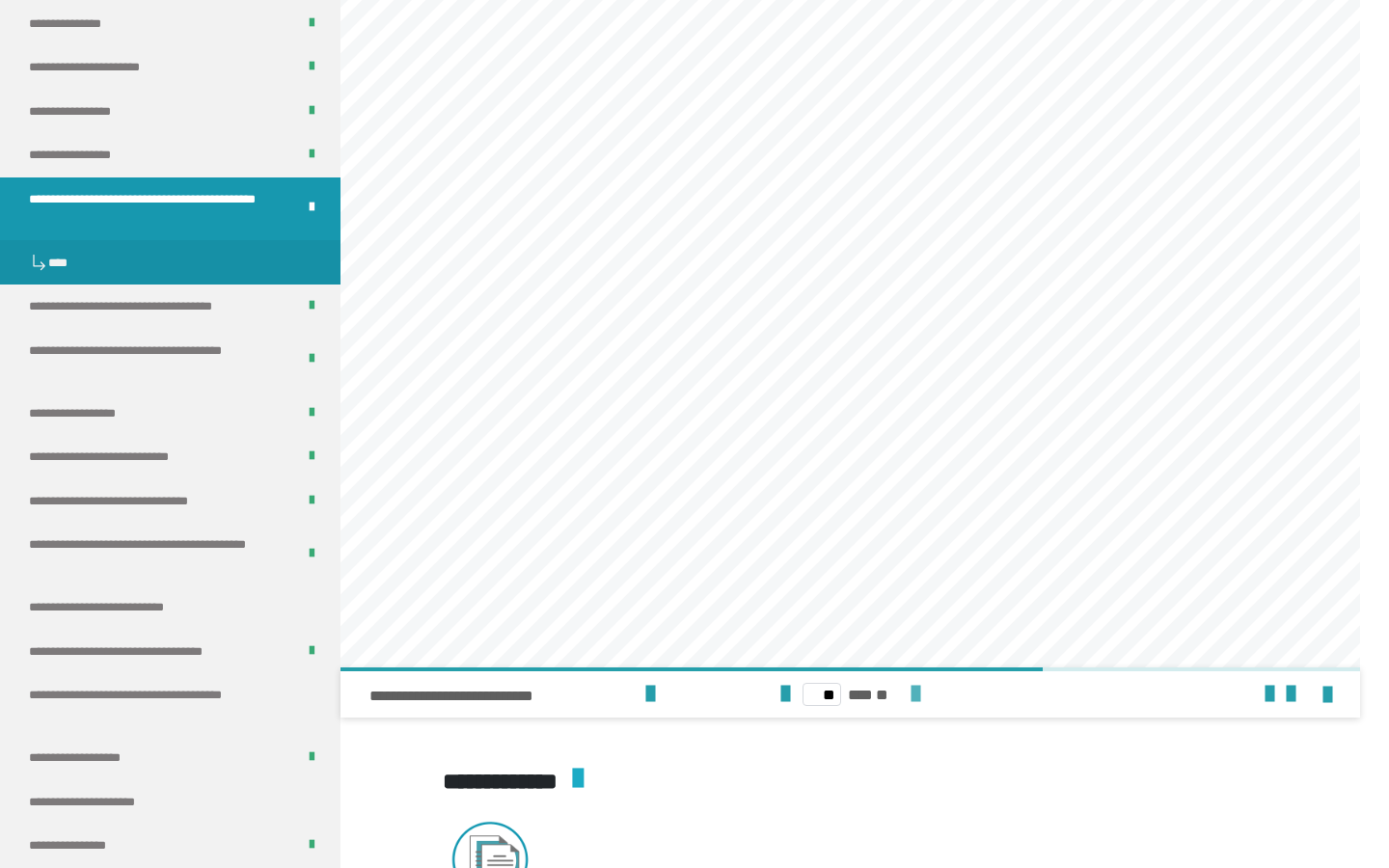 click at bounding box center [915, 694] 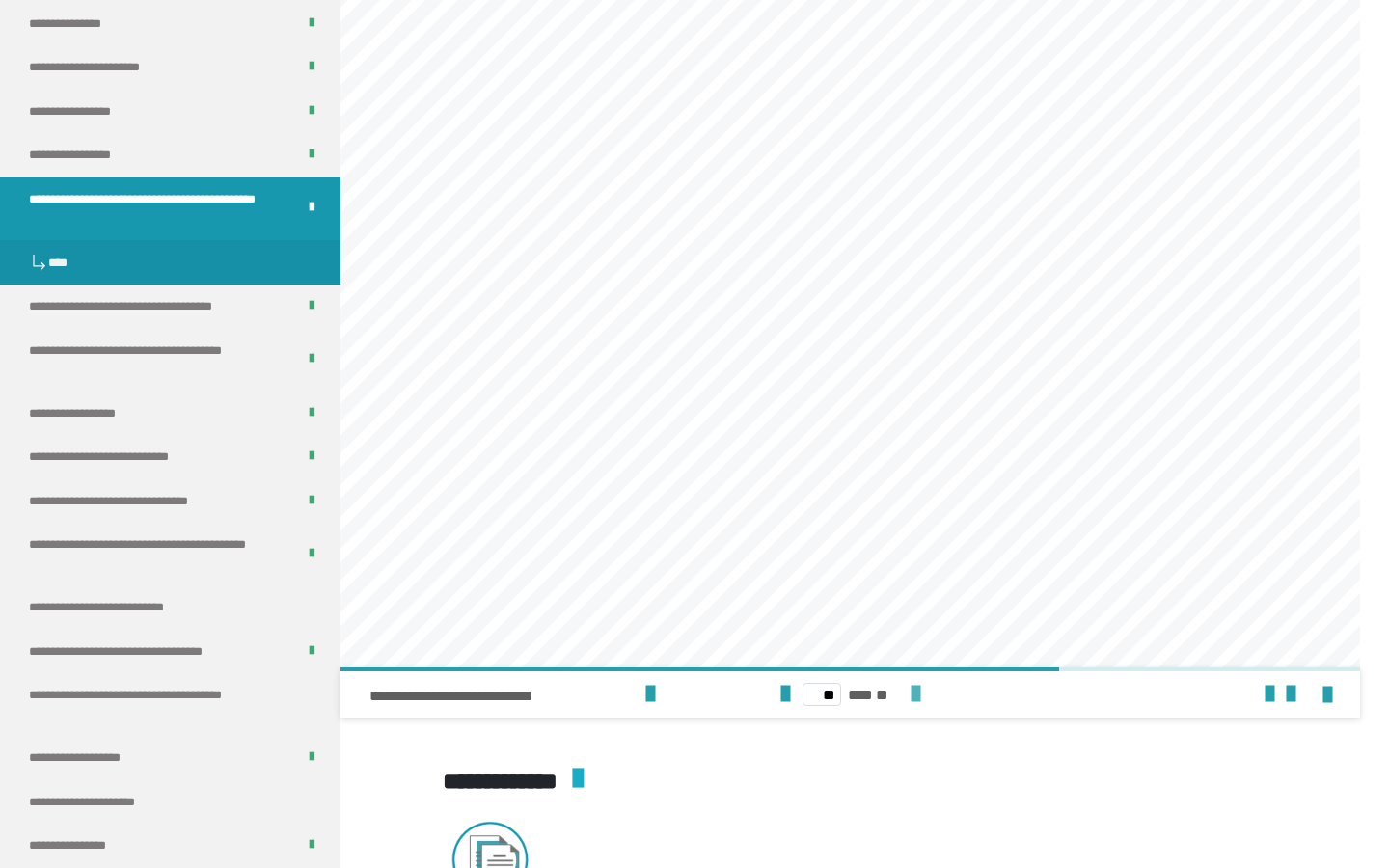 click at bounding box center (915, 694) 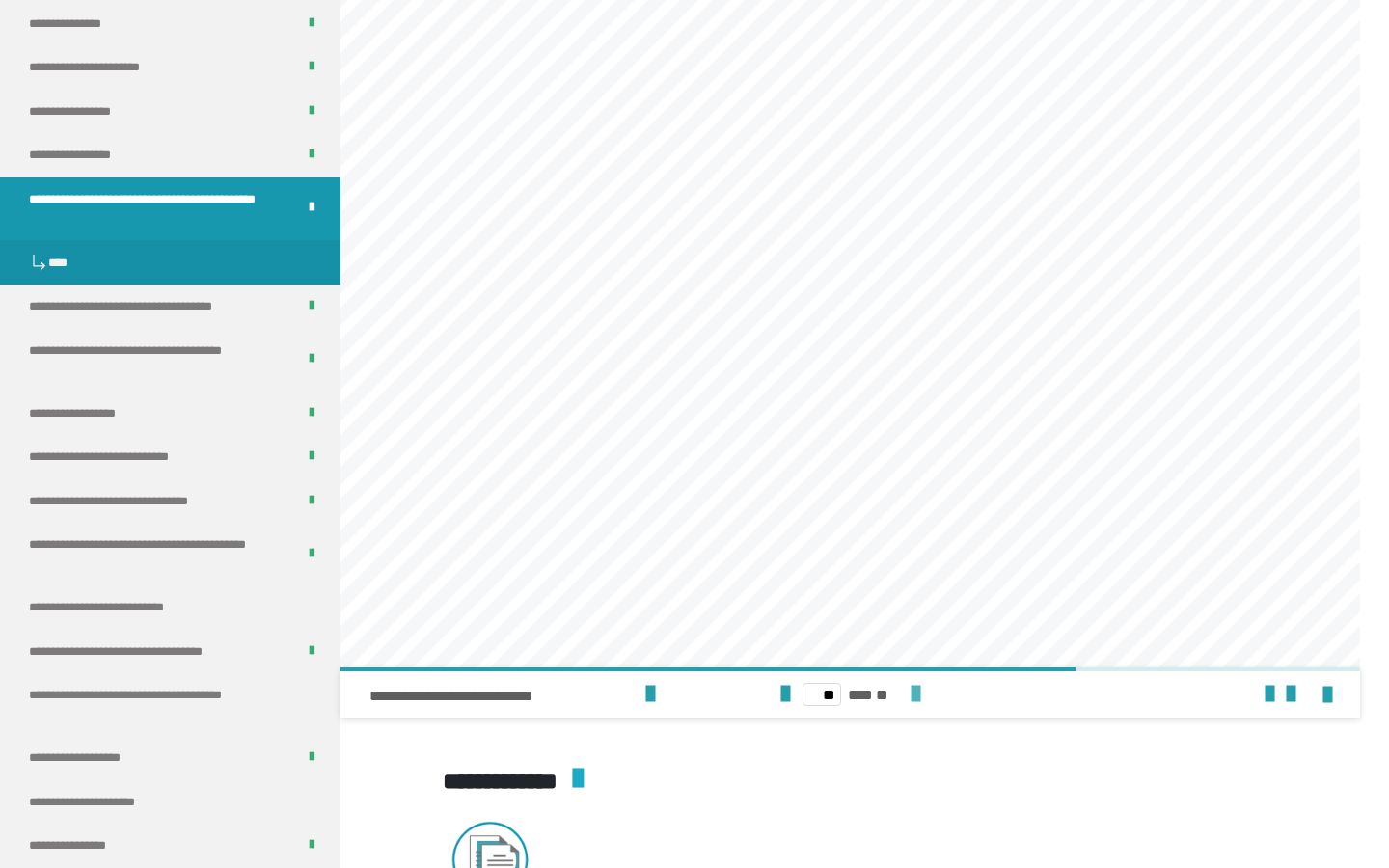 click at bounding box center [915, 694] 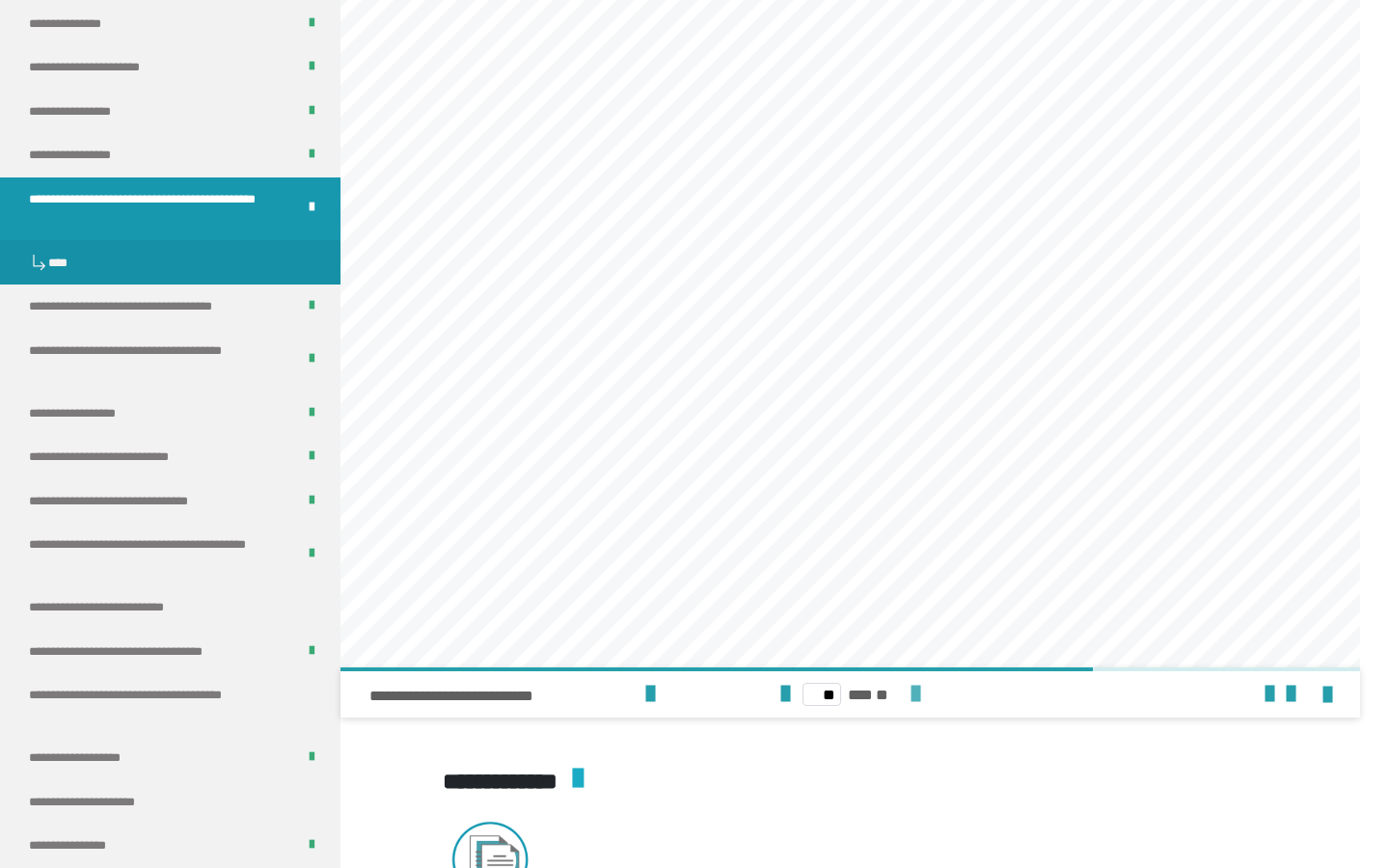click at bounding box center (915, 694) 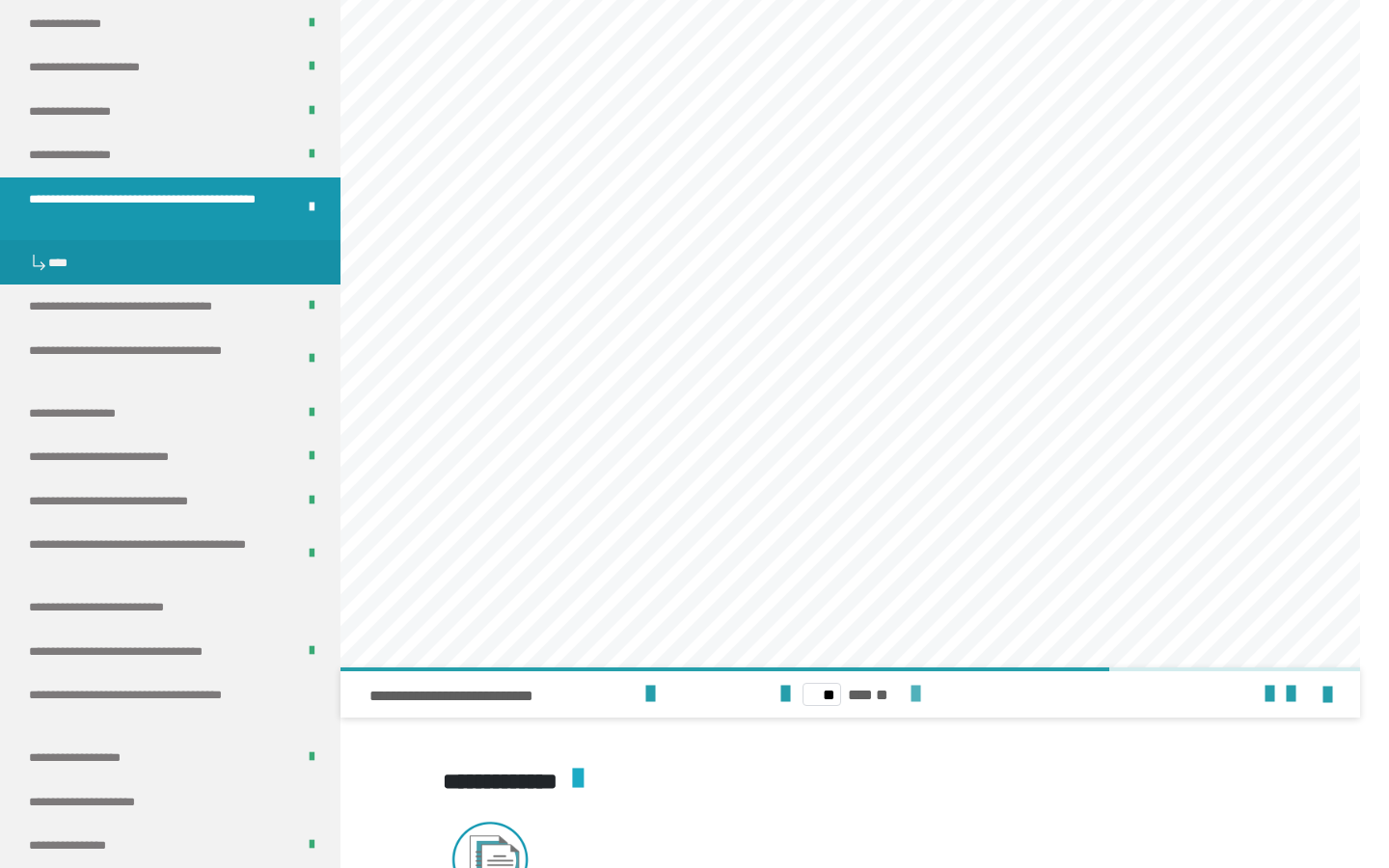 click at bounding box center (915, 694) 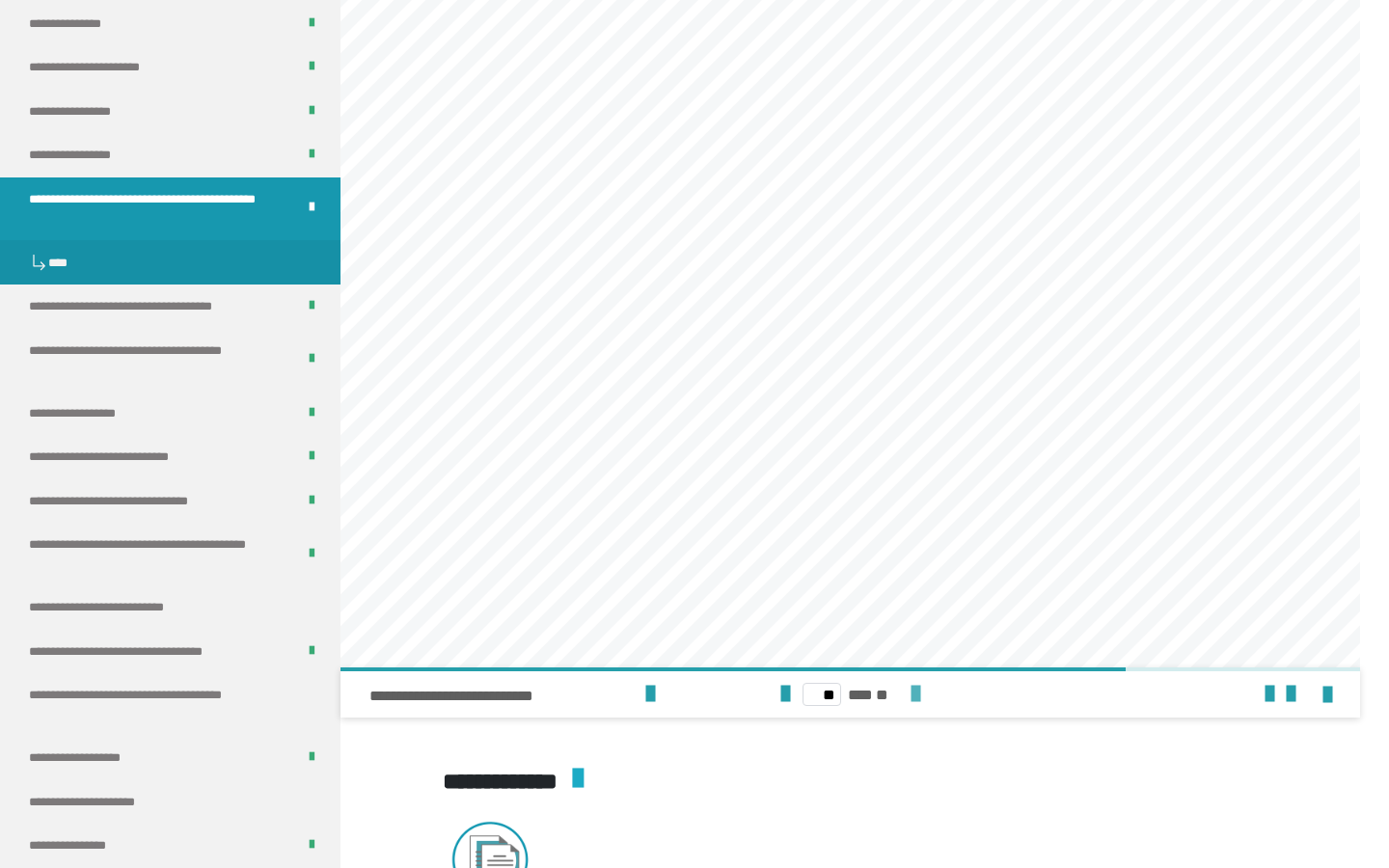 click at bounding box center (915, 694) 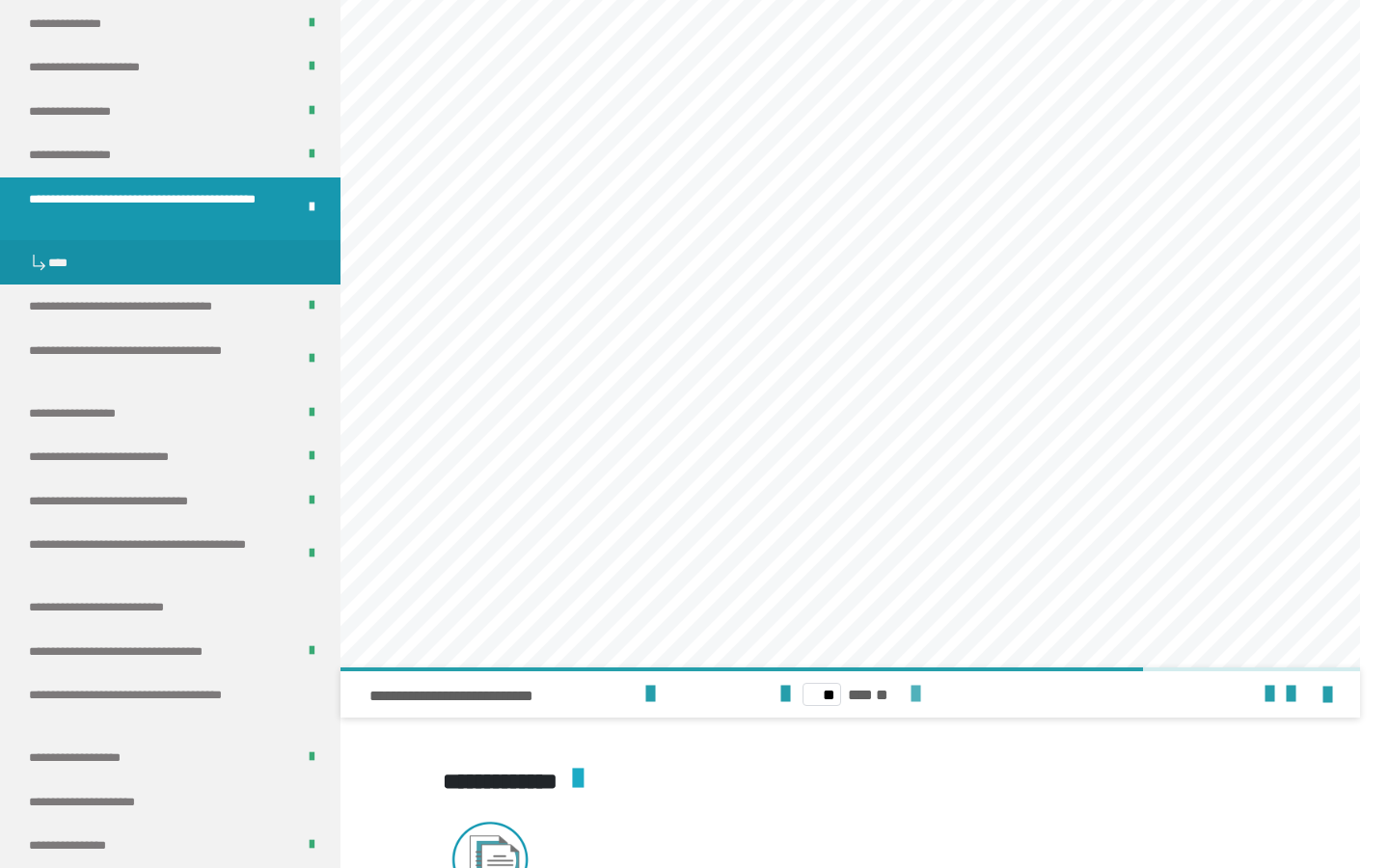 click at bounding box center [915, 694] 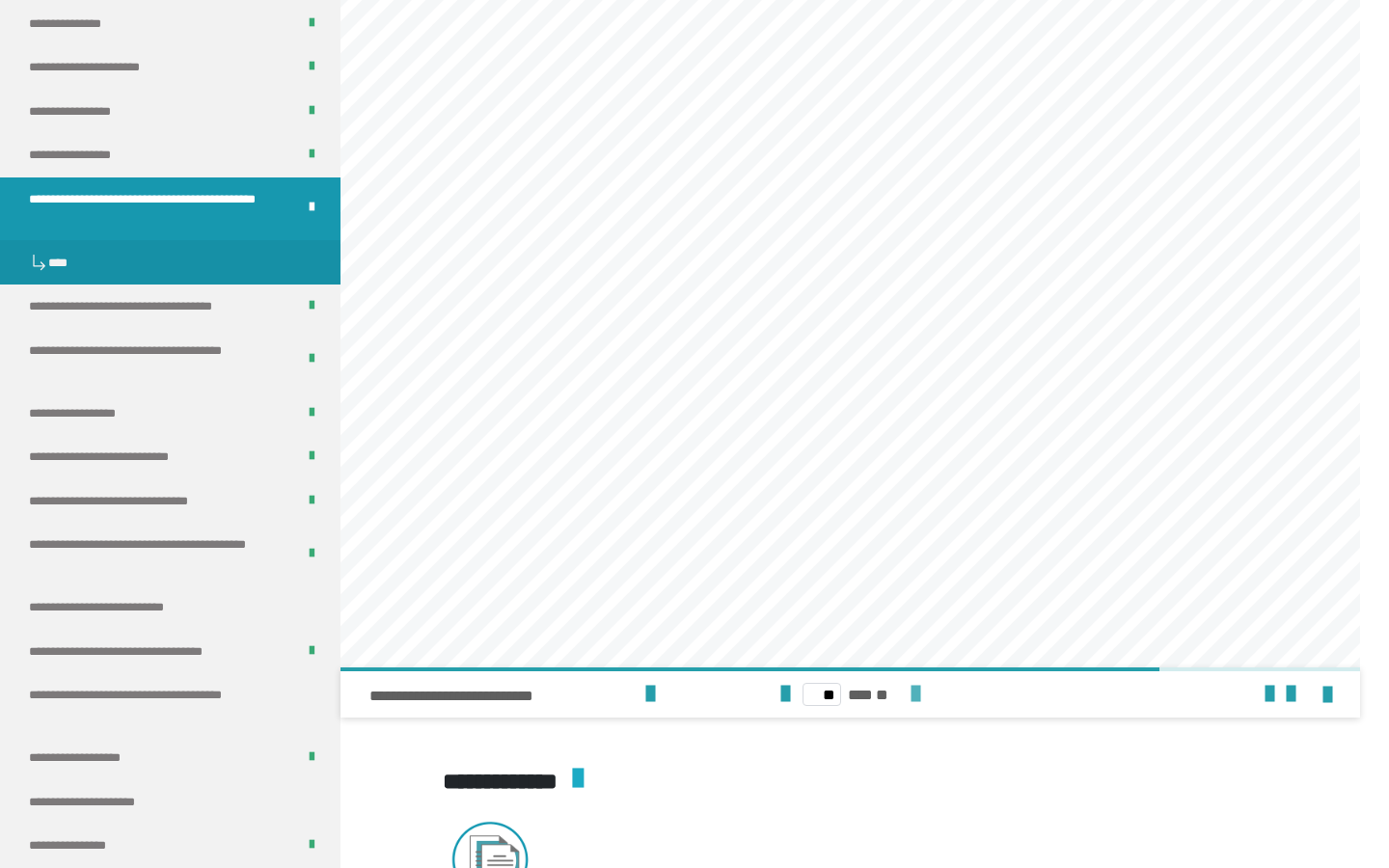 click at bounding box center (915, 694) 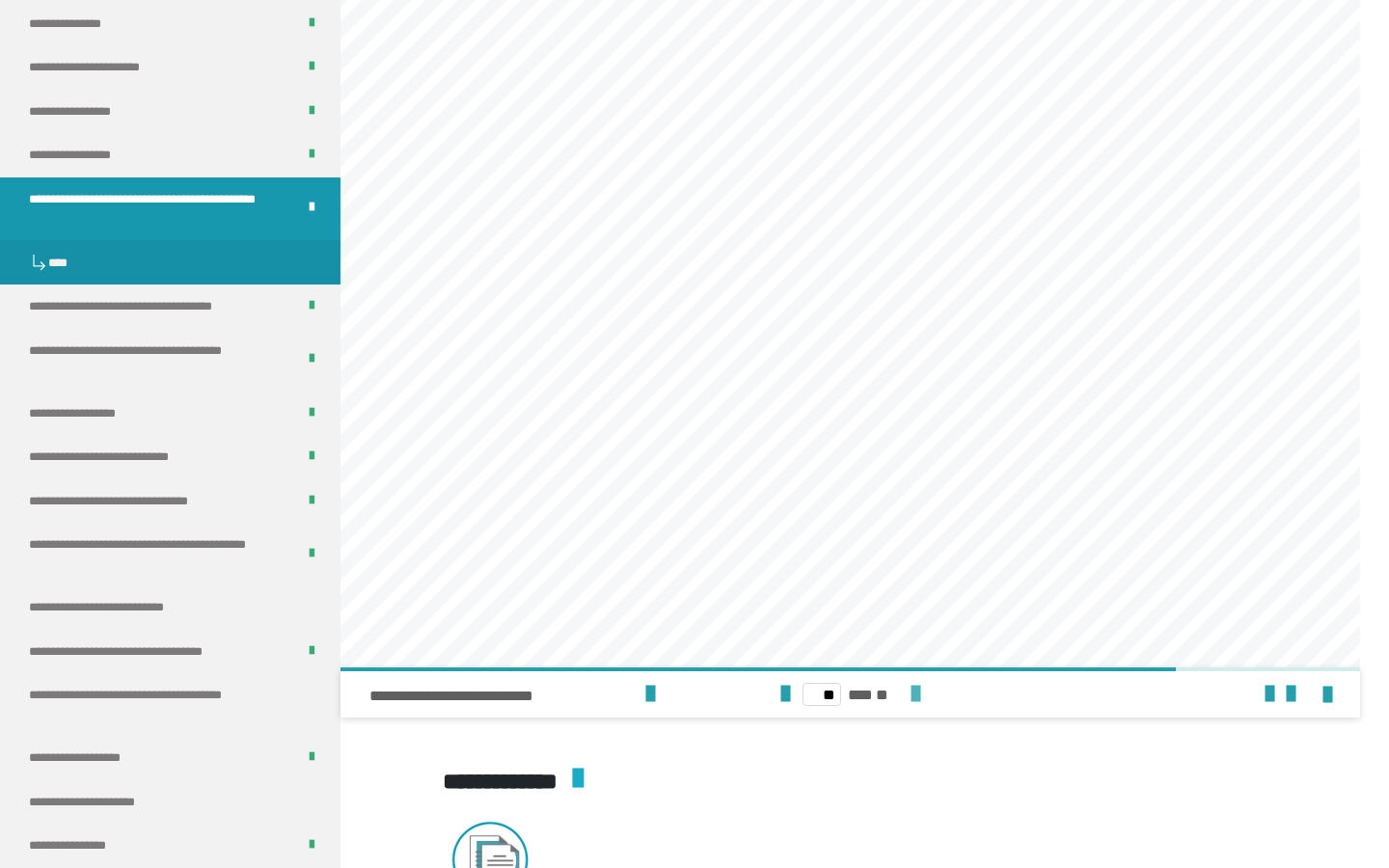 click at bounding box center (915, 694) 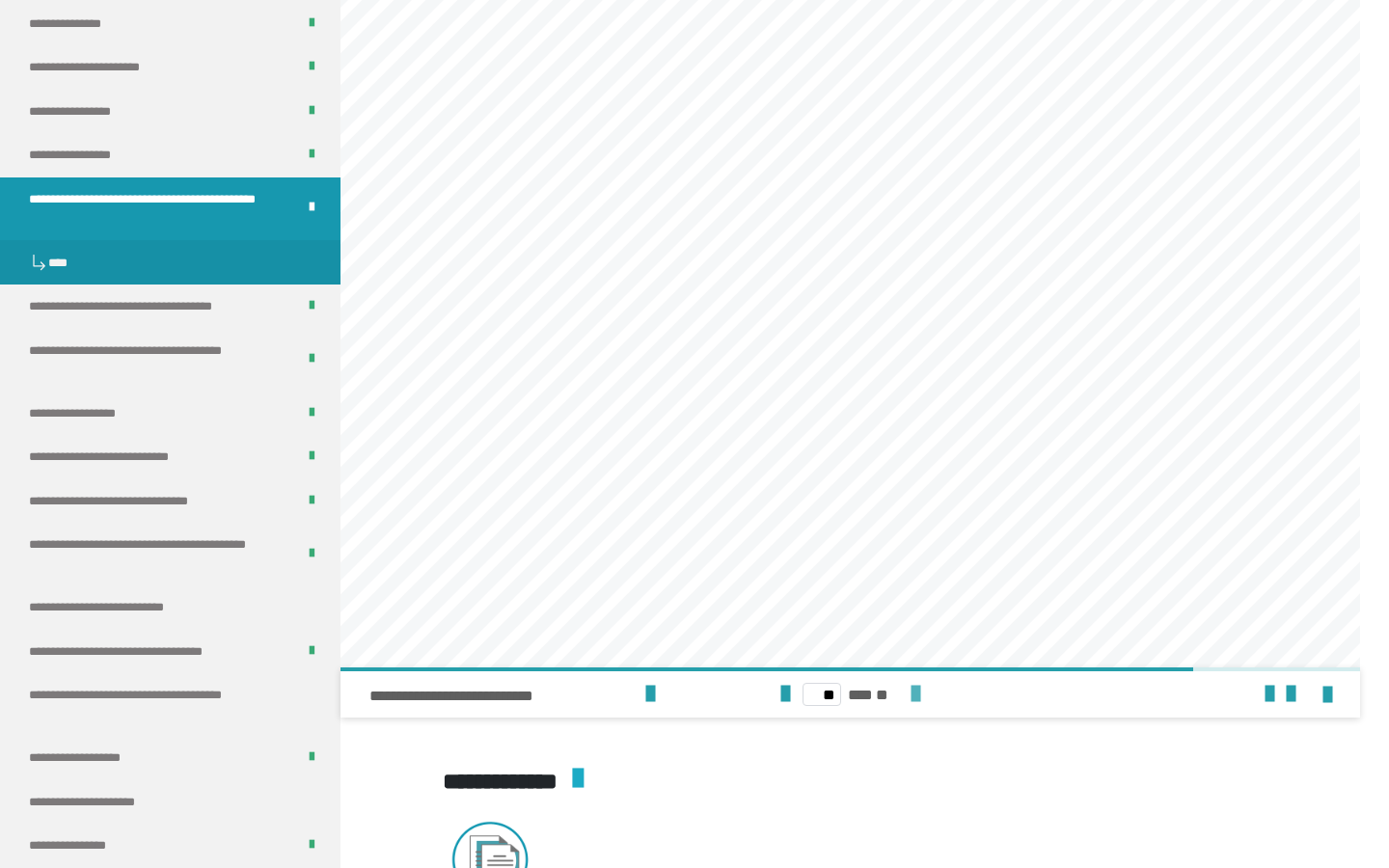 click at bounding box center (915, 694) 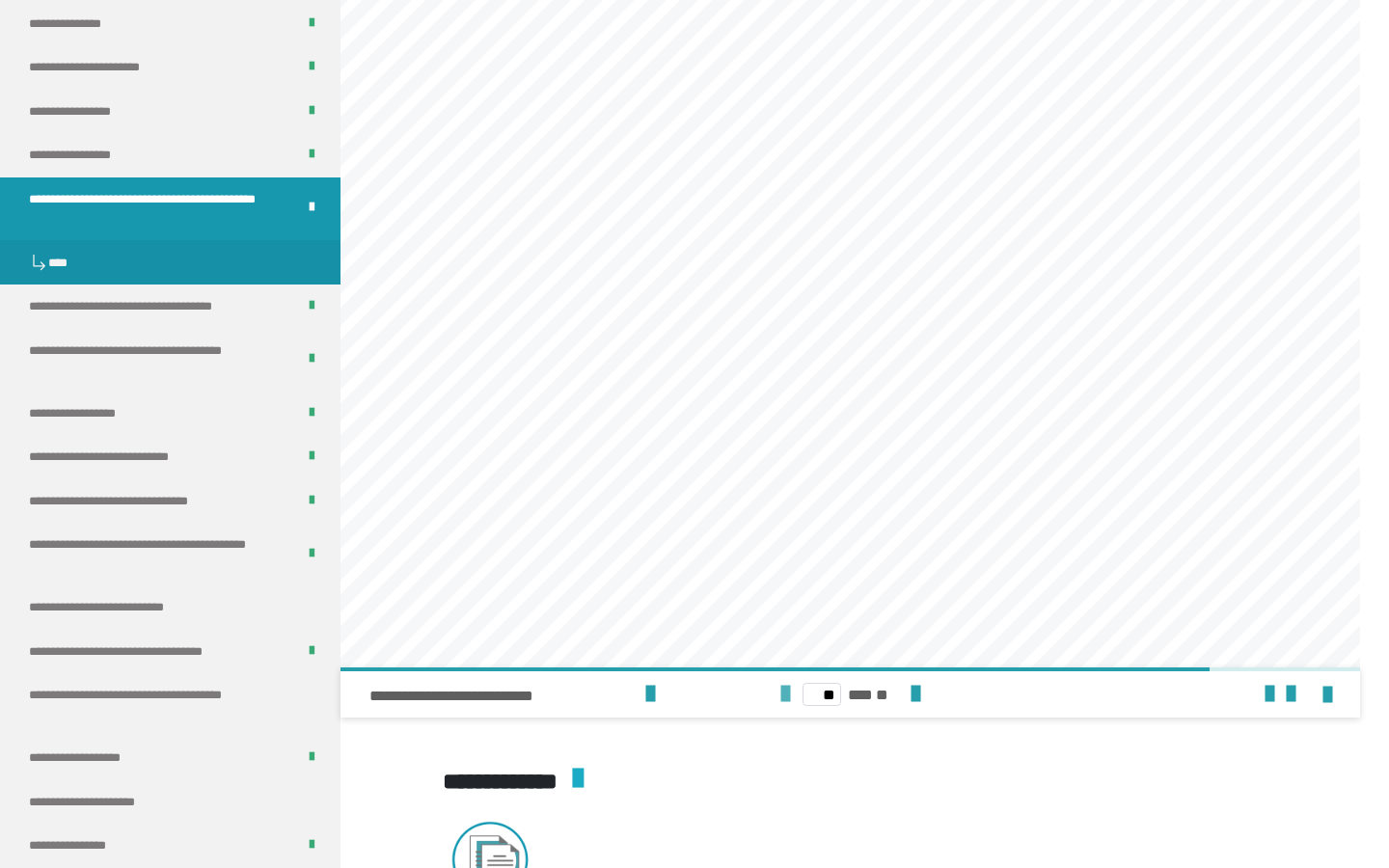 click at bounding box center (785, 694) 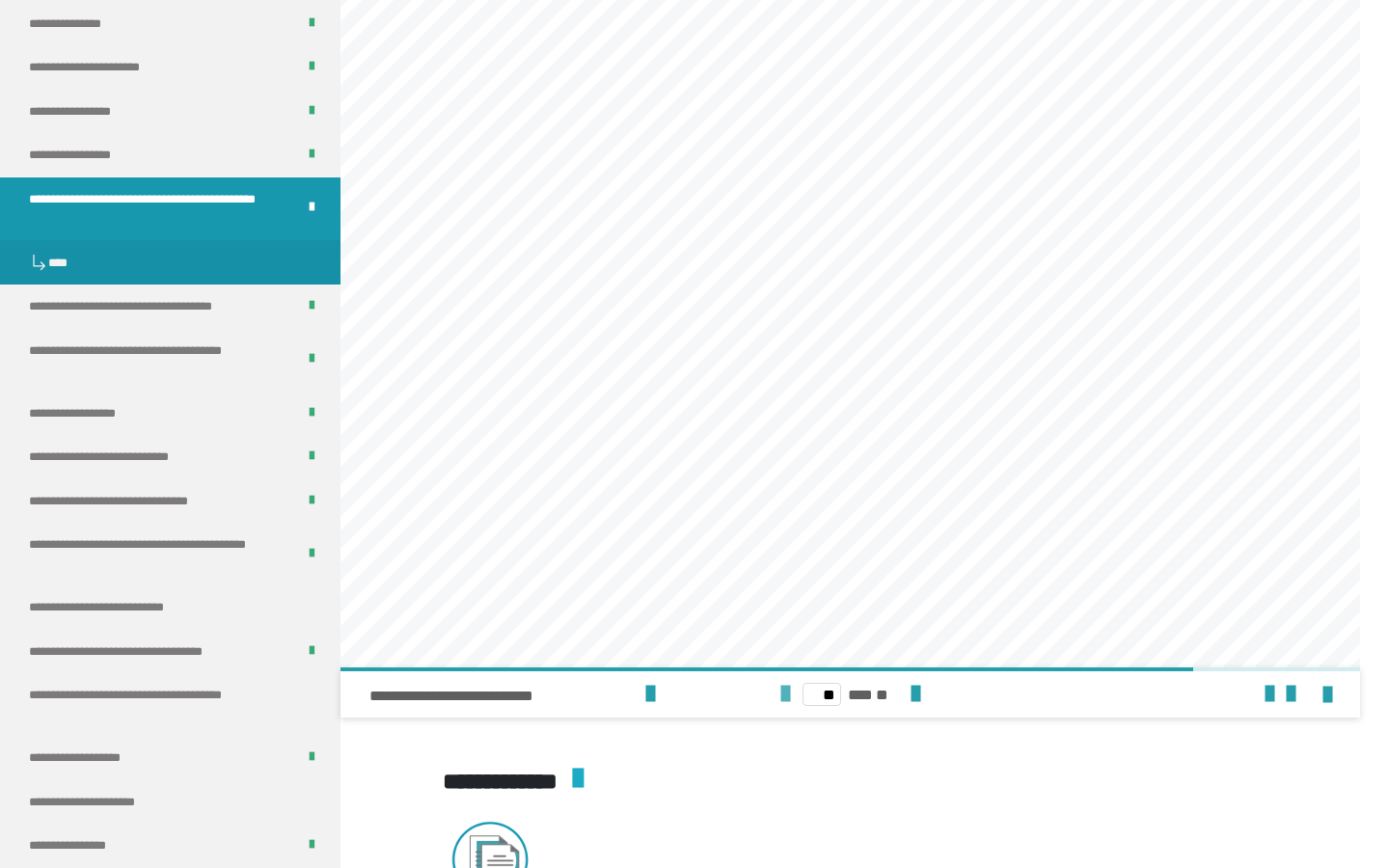 click at bounding box center (785, 694) 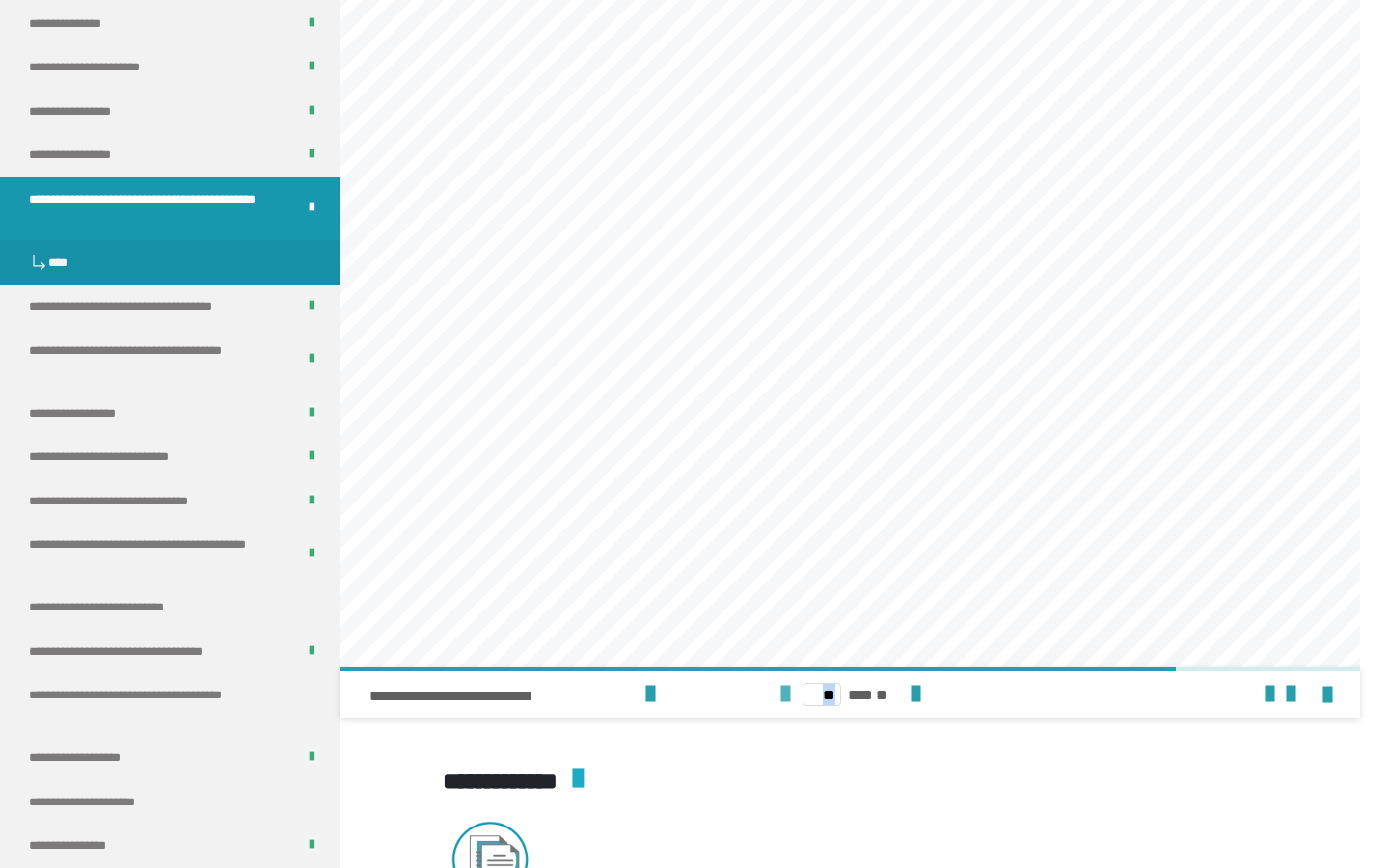click at bounding box center [785, 694] 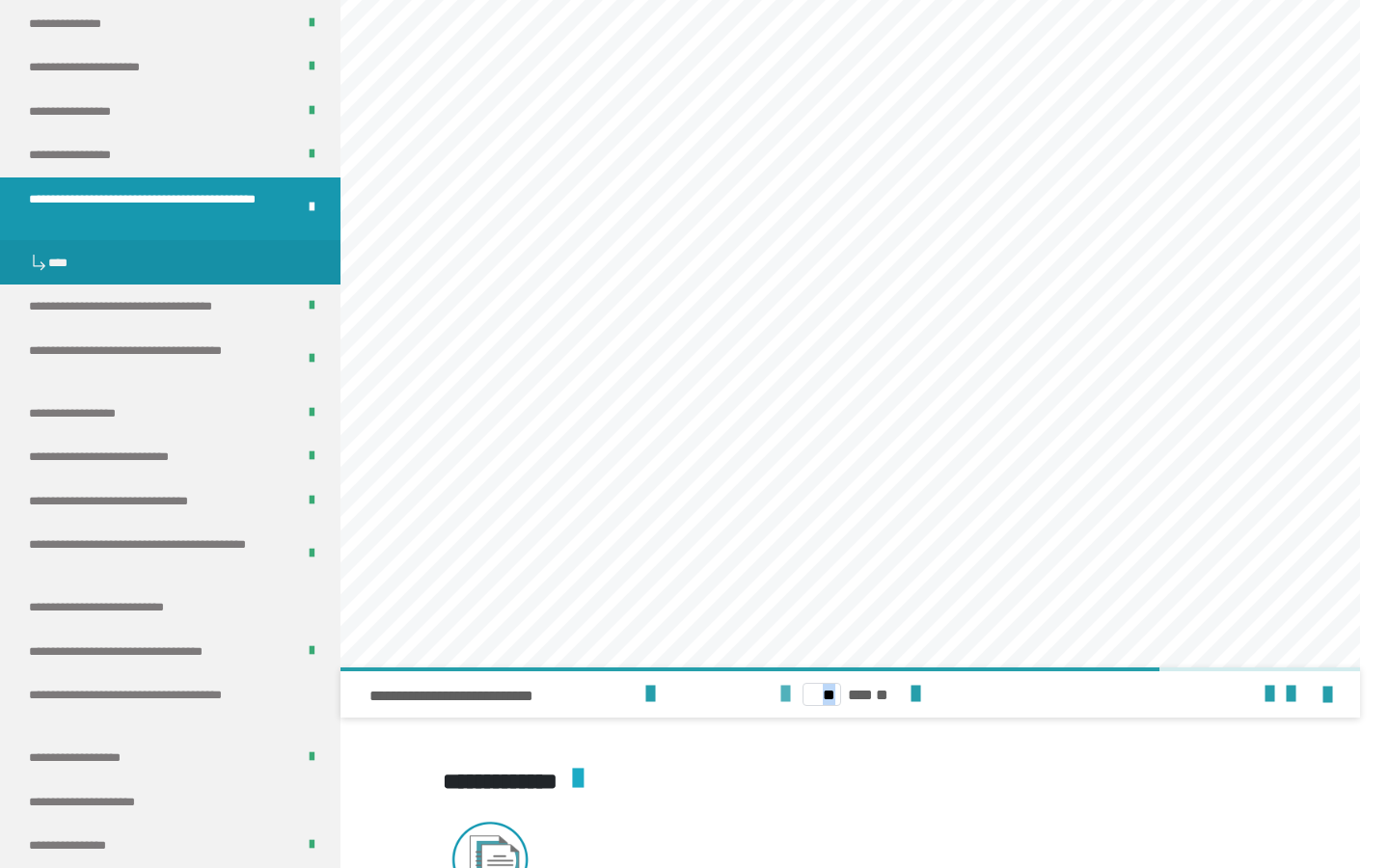 click at bounding box center (785, 694) 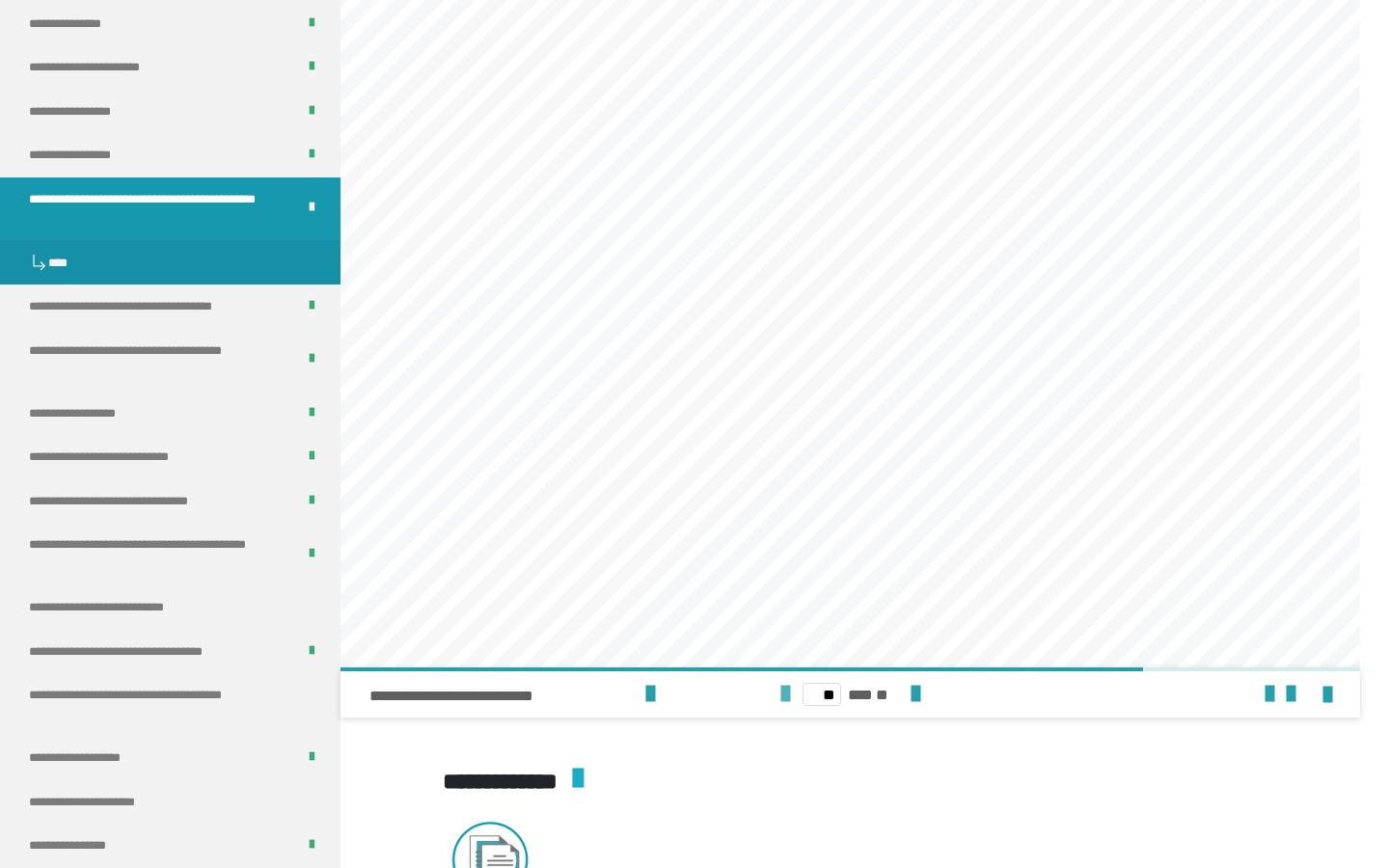 click at bounding box center (785, 694) 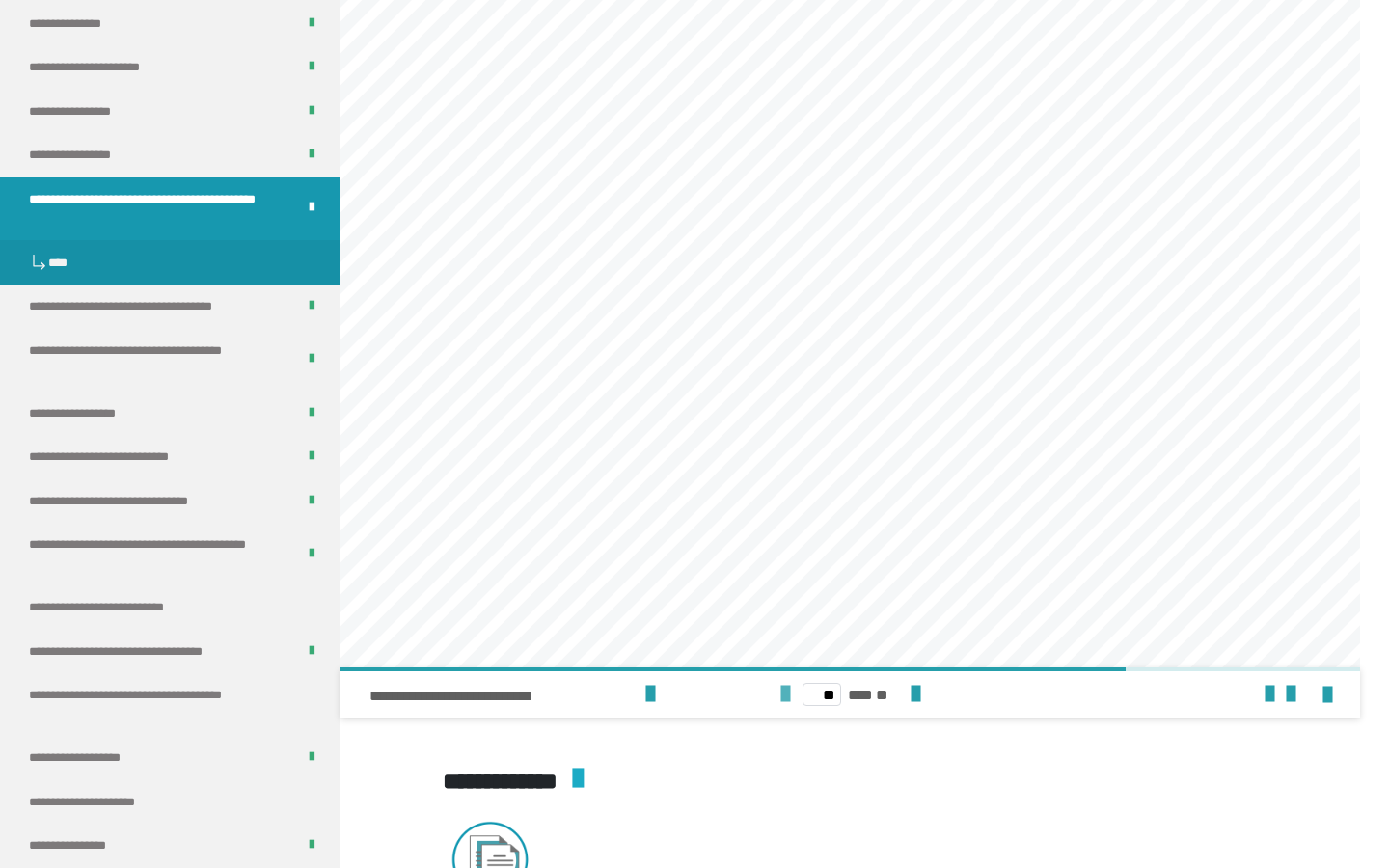 click at bounding box center [785, 694] 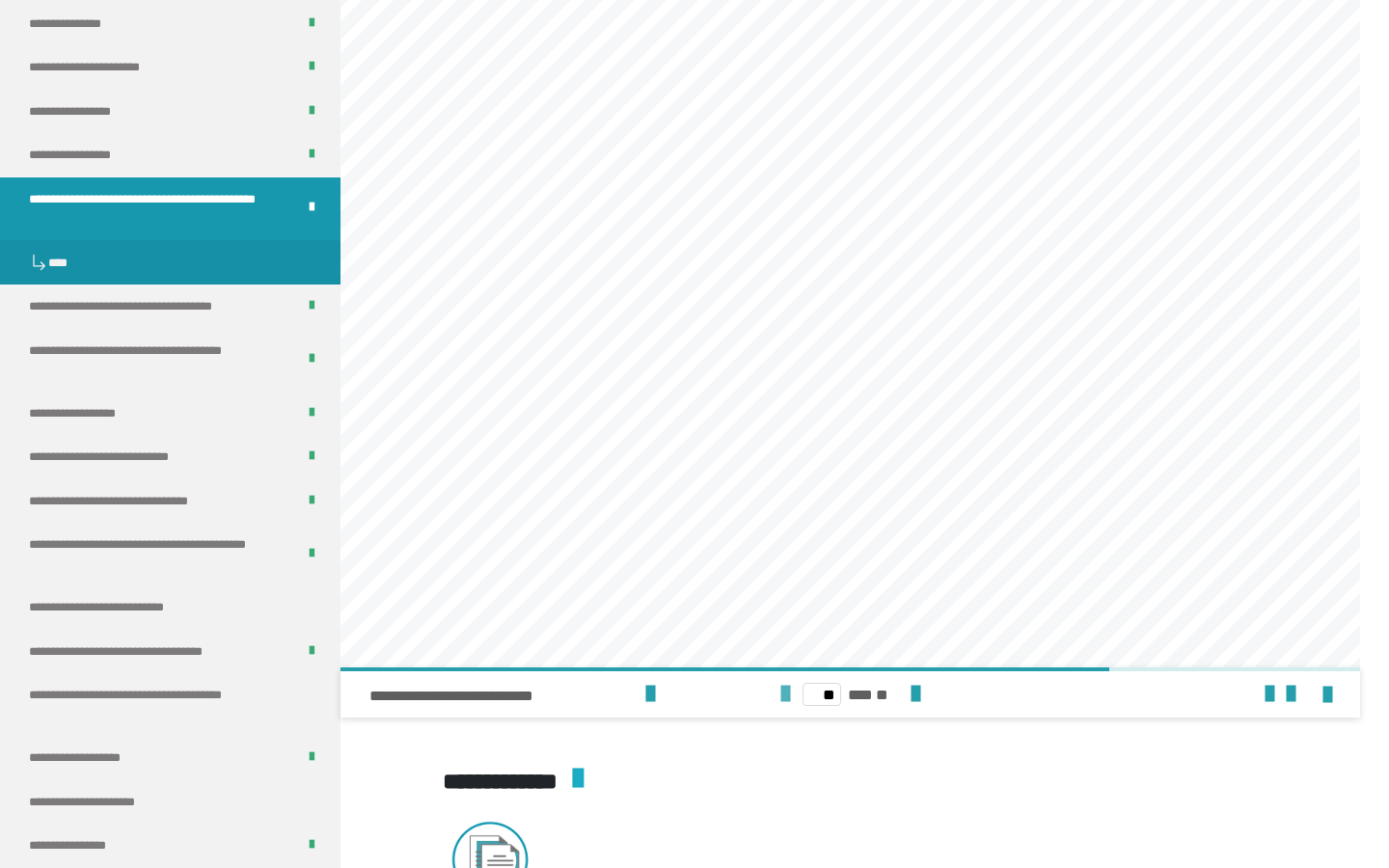 click at bounding box center [785, 694] 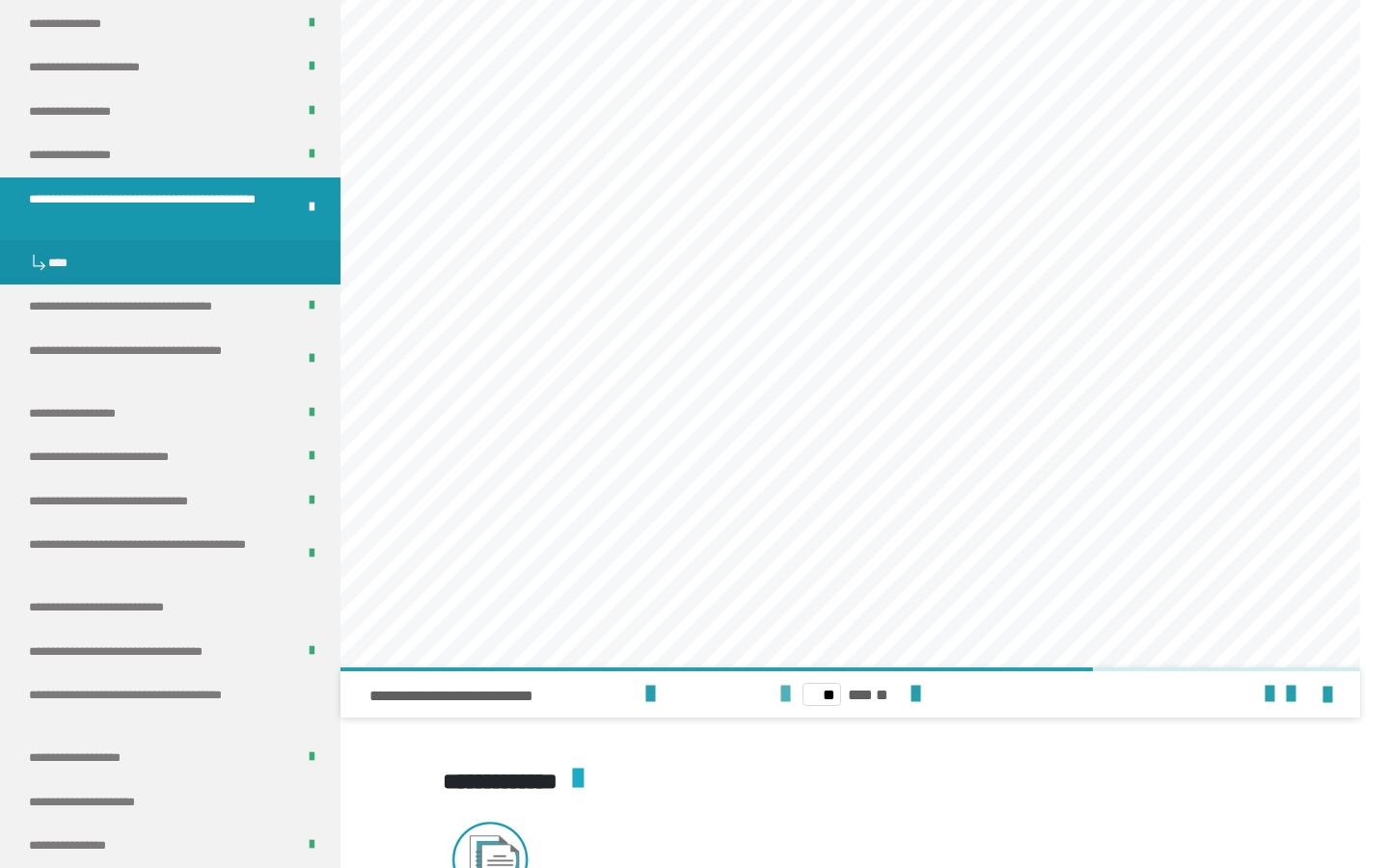 click at bounding box center (785, 694) 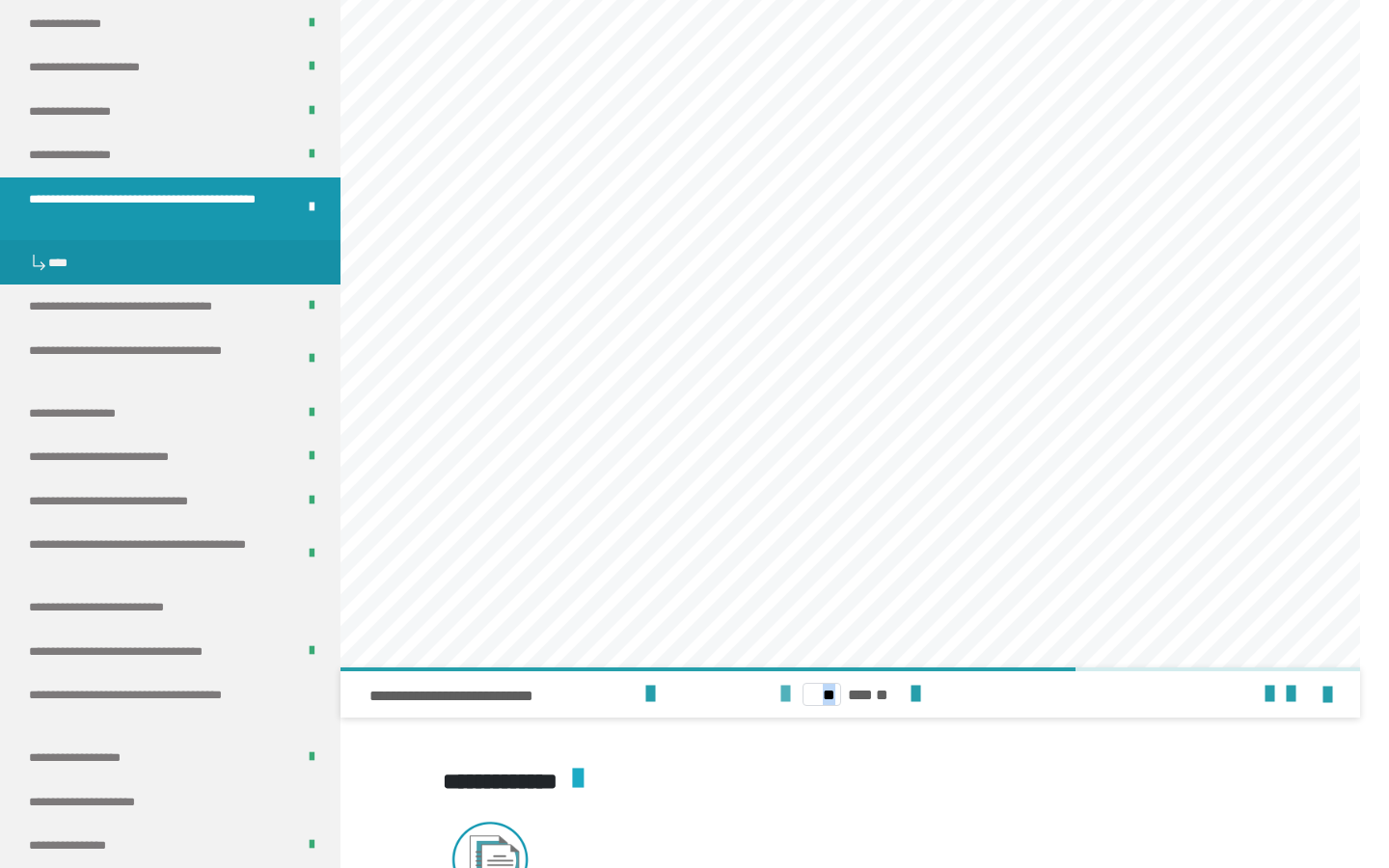 click at bounding box center (785, 694) 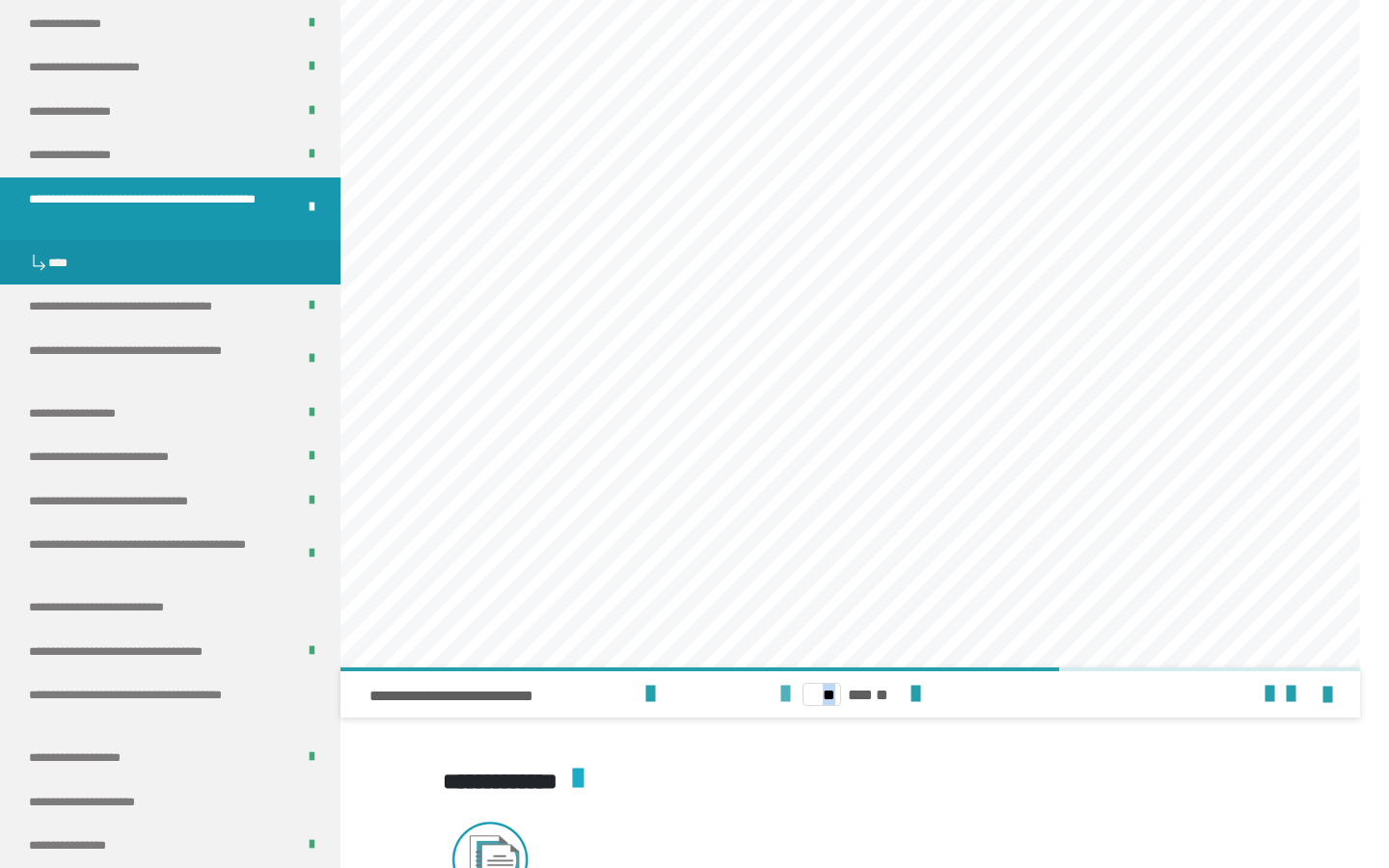 click at bounding box center [785, 694] 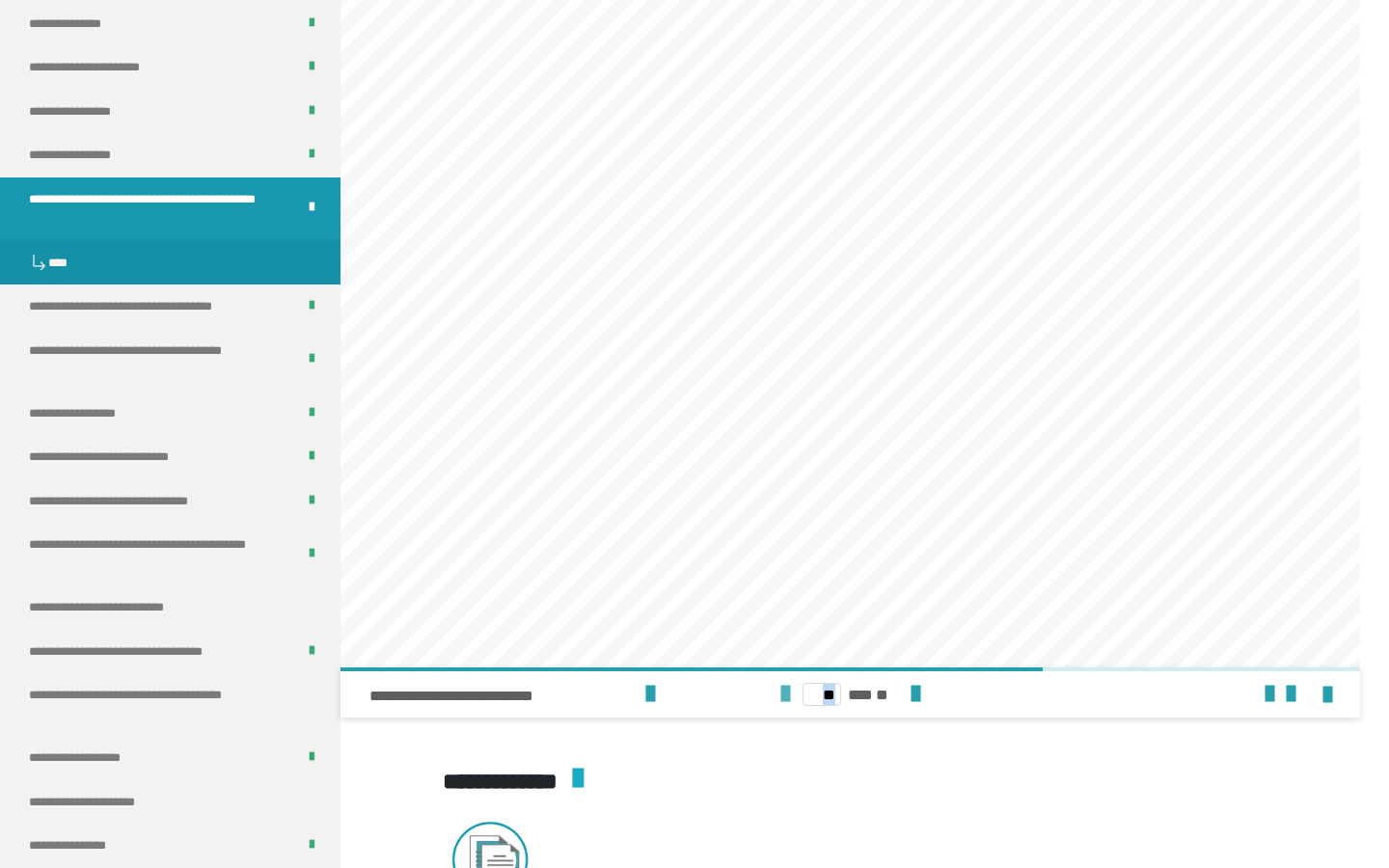 click at bounding box center [785, 694] 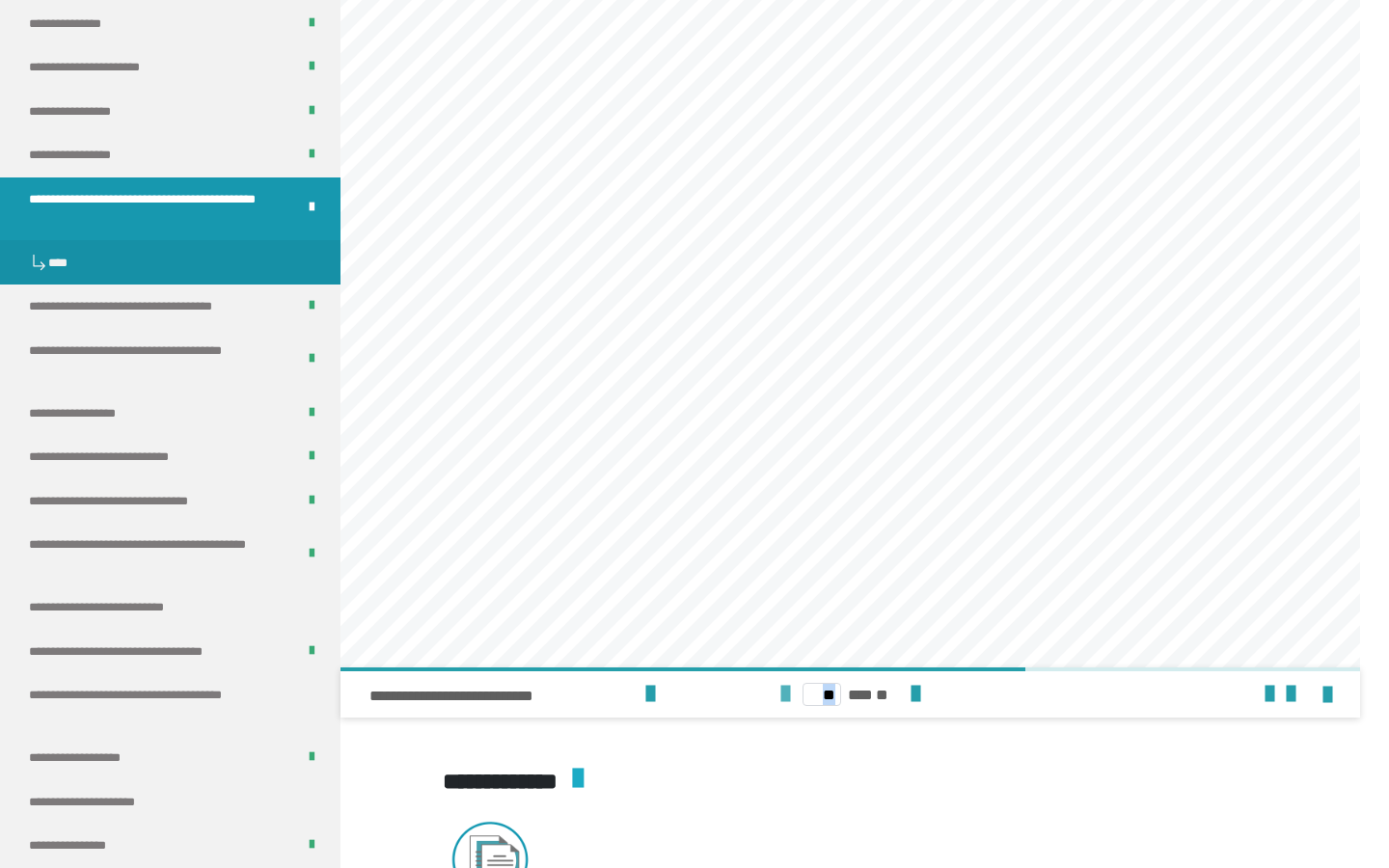 click at bounding box center (785, 694) 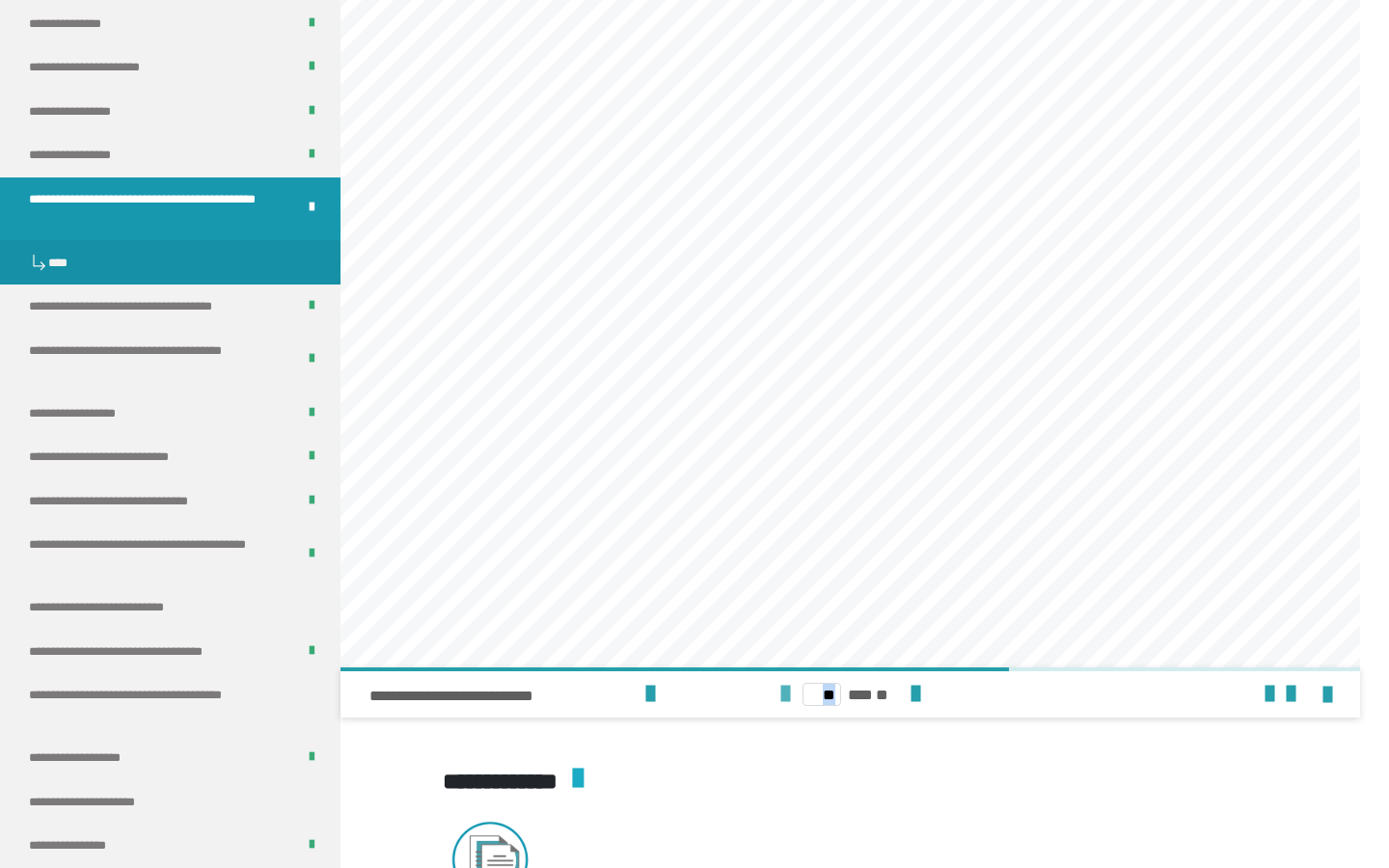click at bounding box center [785, 694] 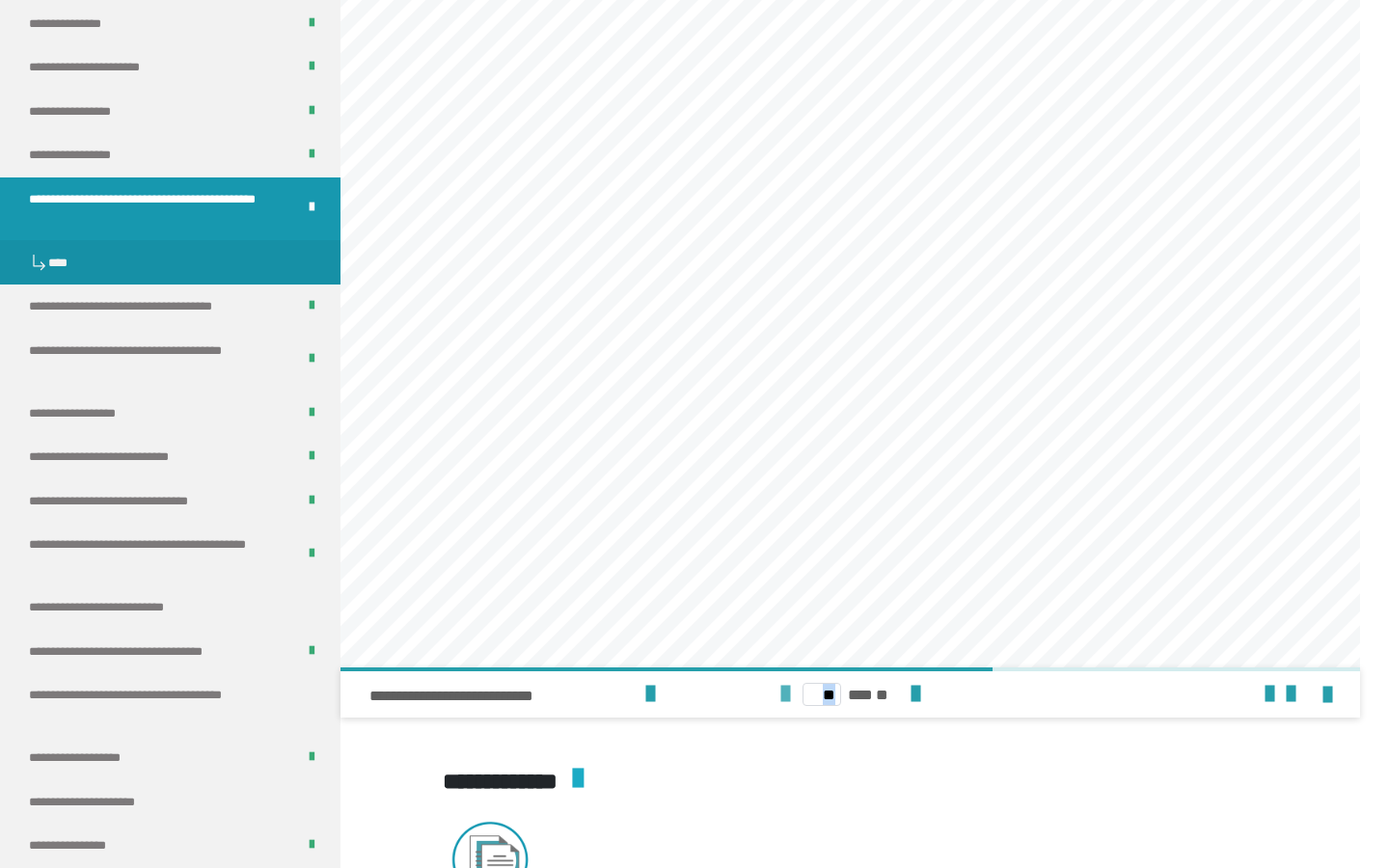 click at bounding box center [785, 694] 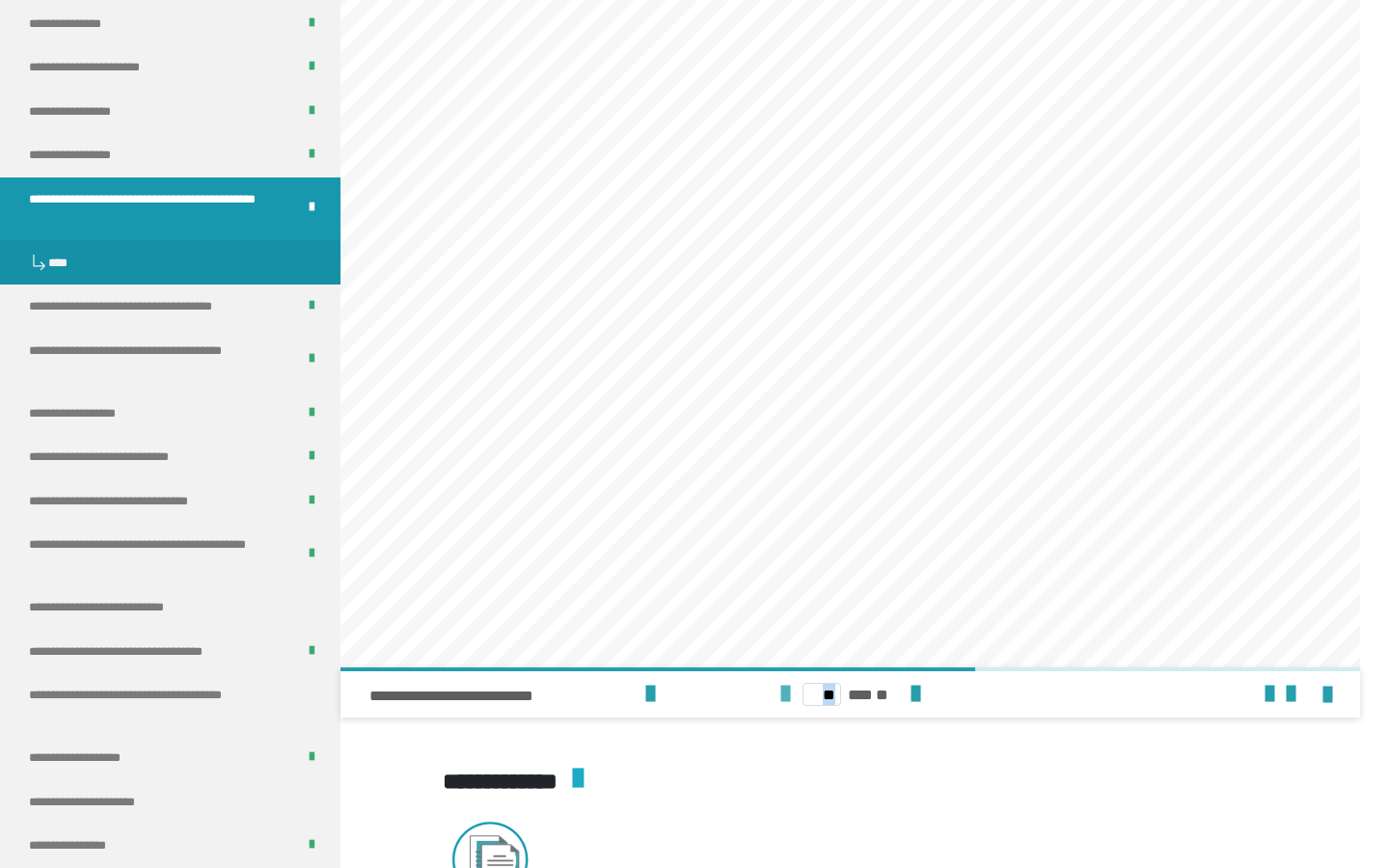 click at bounding box center [785, 694] 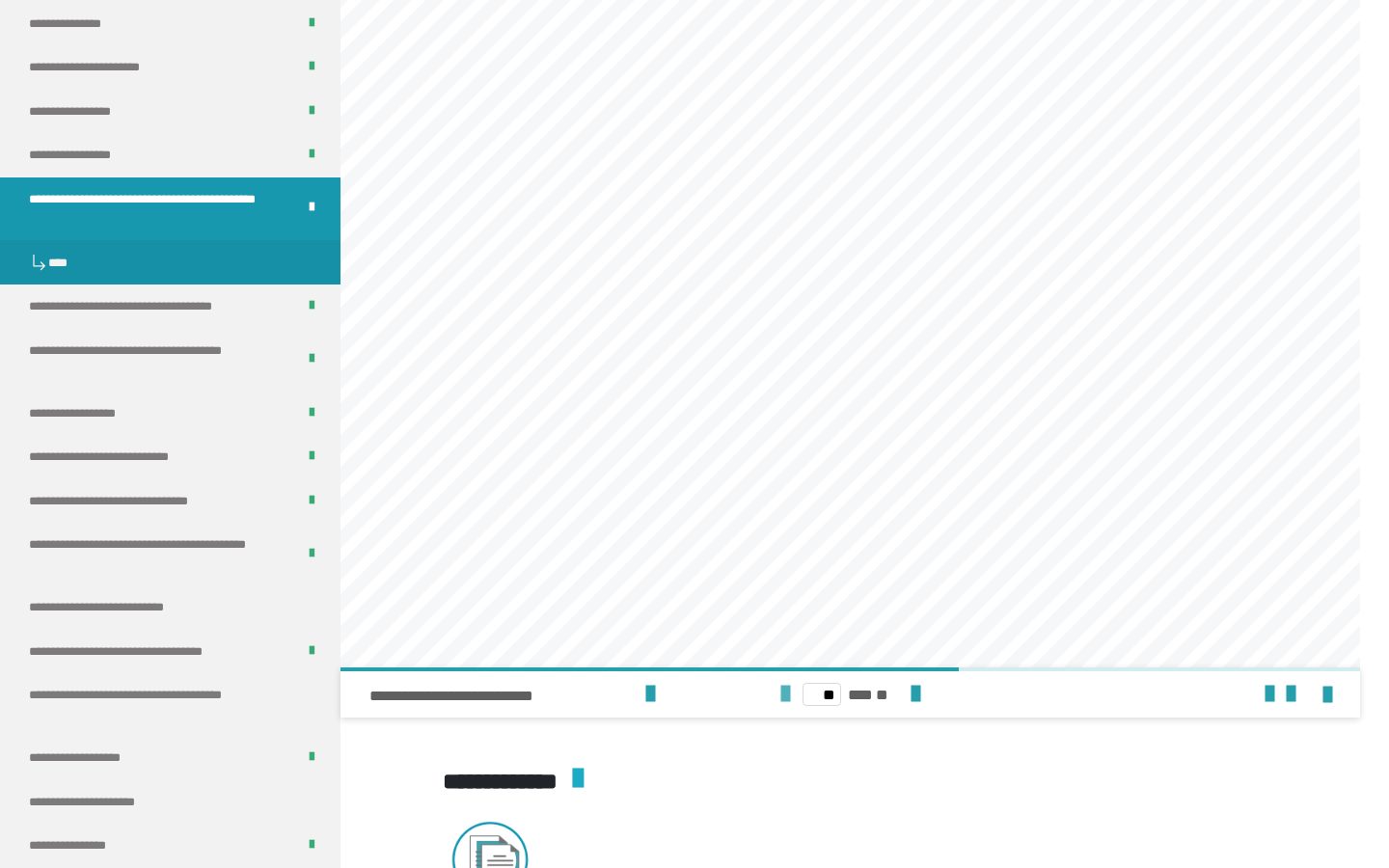 click at bounding box center [785, 694] 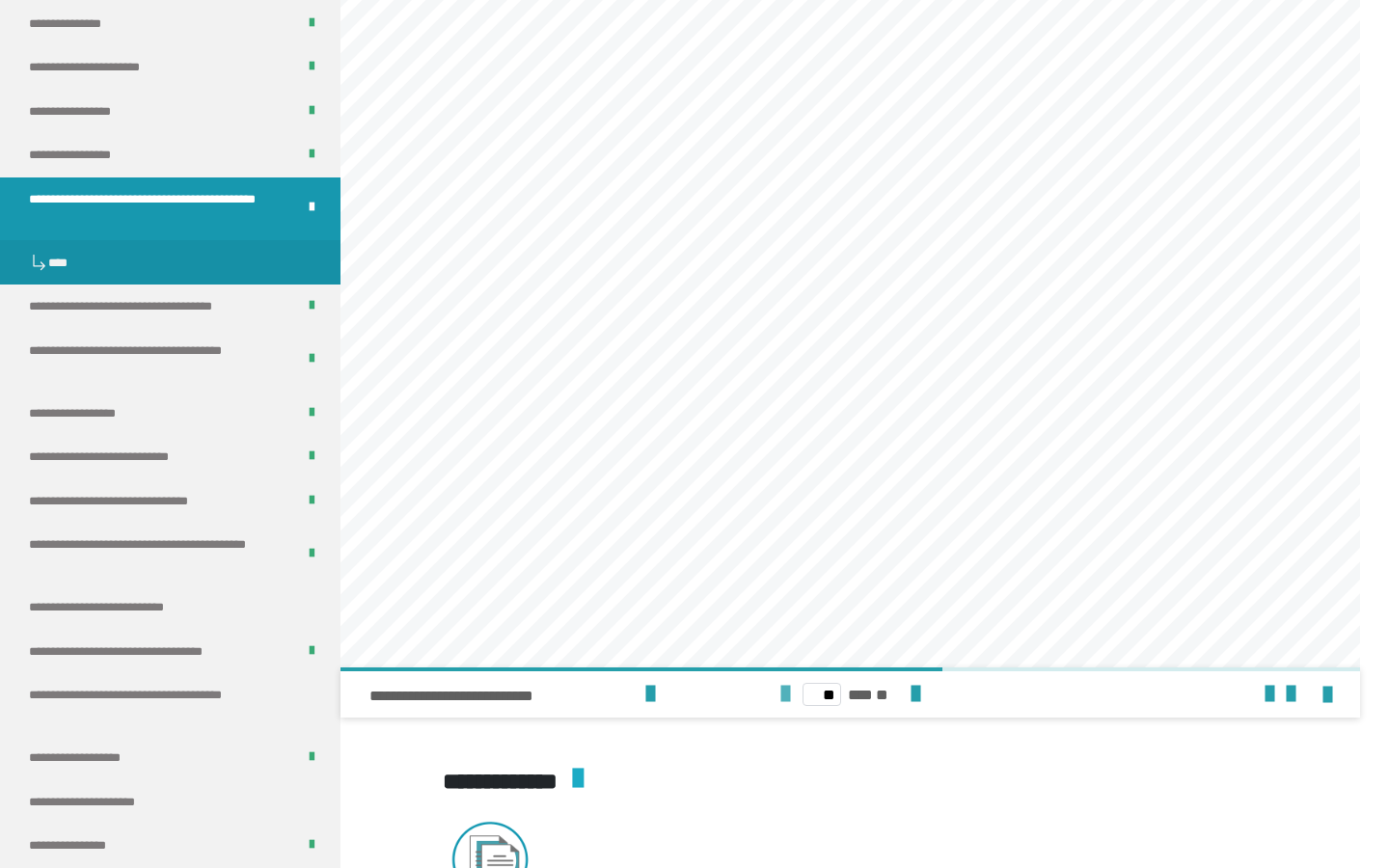 click at bounding box center [785, 694] 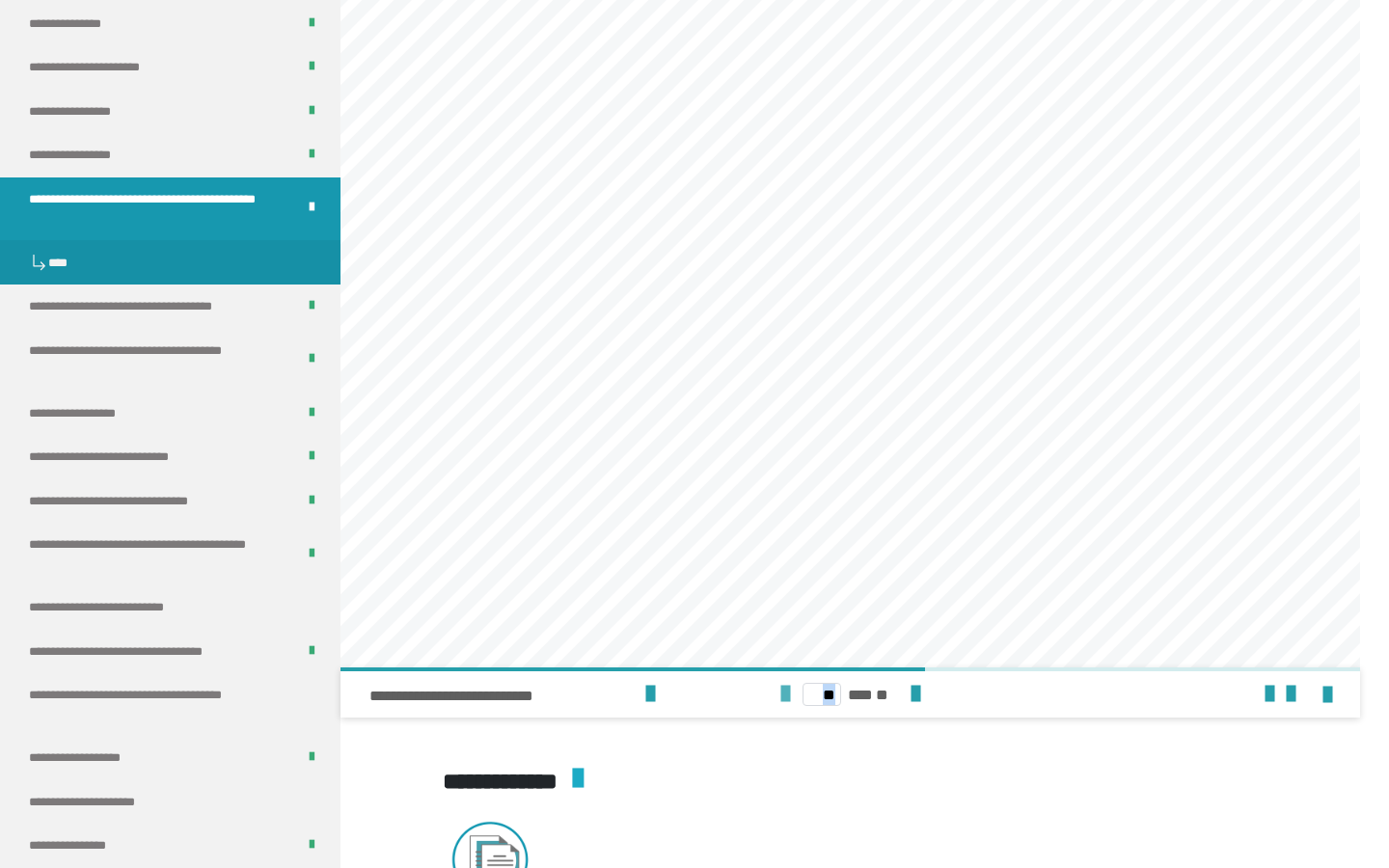 click at bounding box center [785, 694] 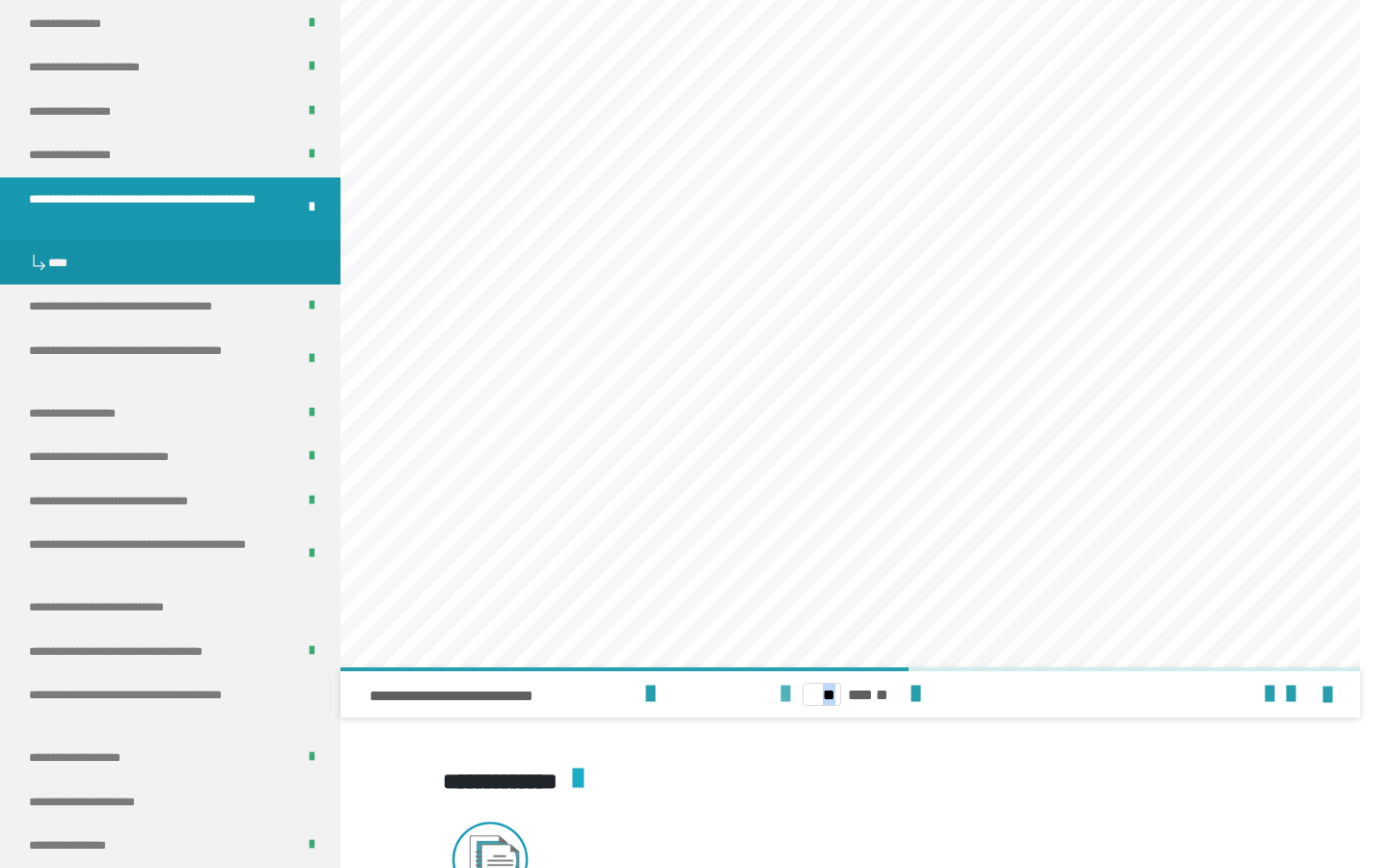 click at bounding box center (785, 694) 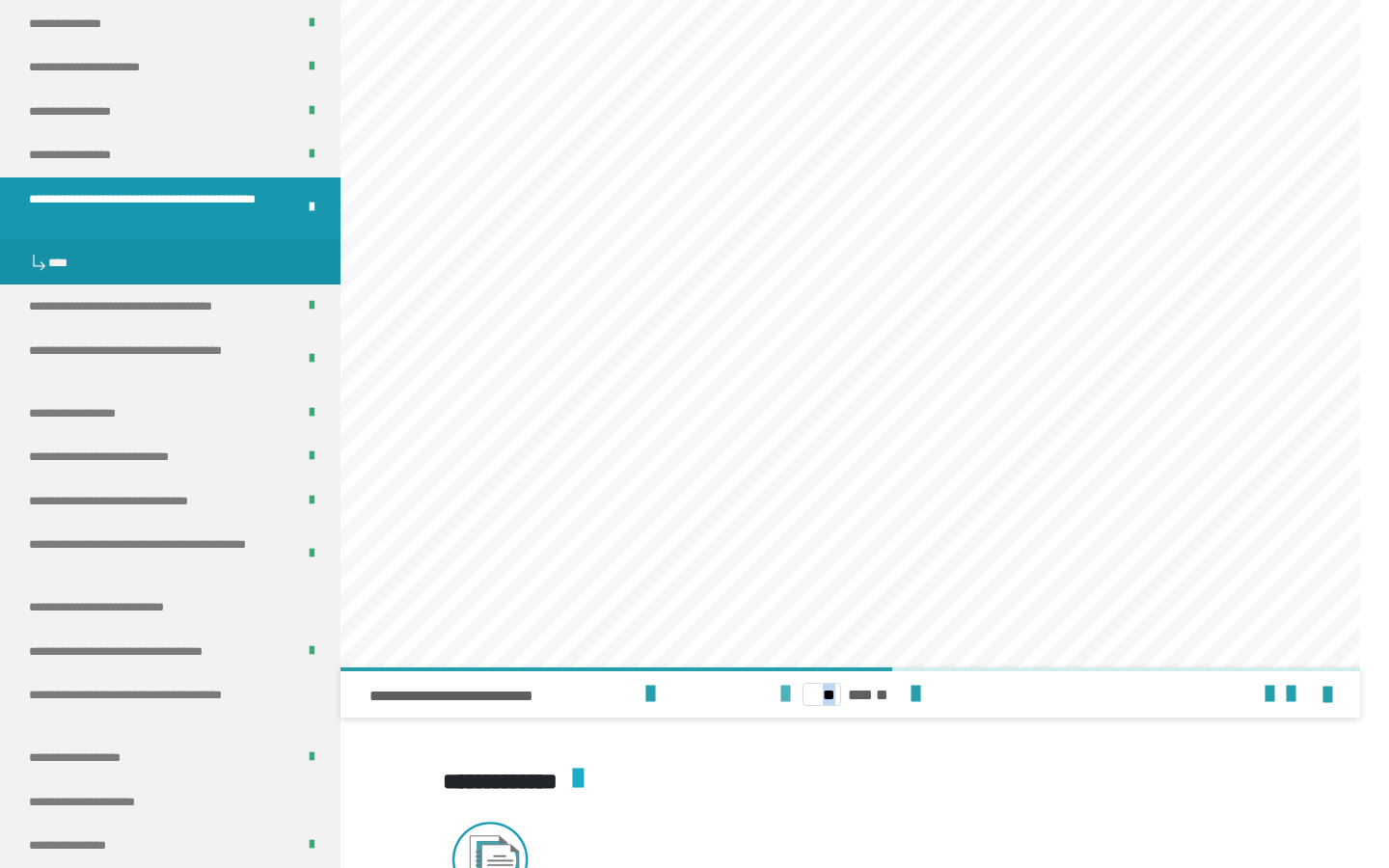 click at bounding box center [785, 694] 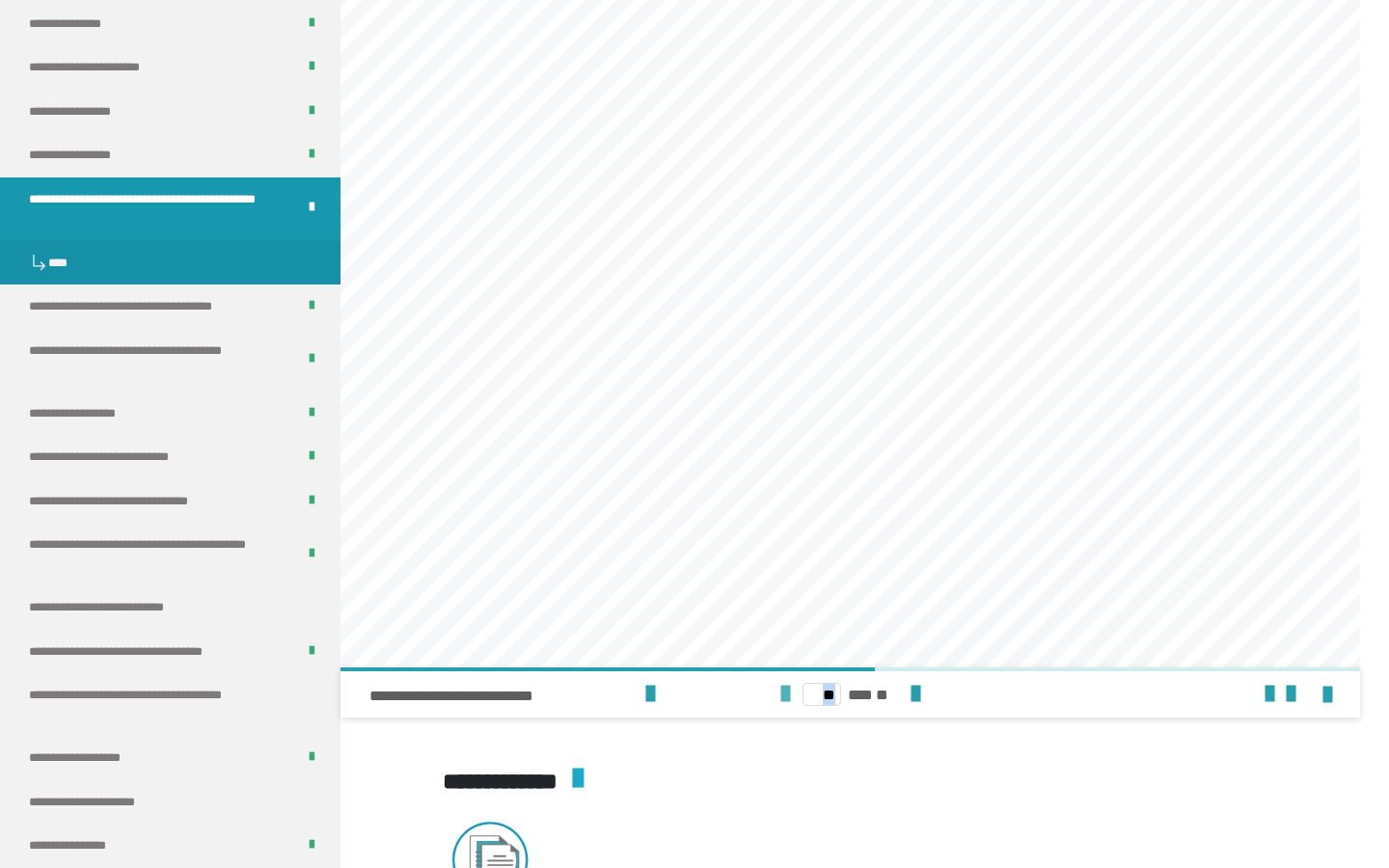 click at bounding box center [785, 694] 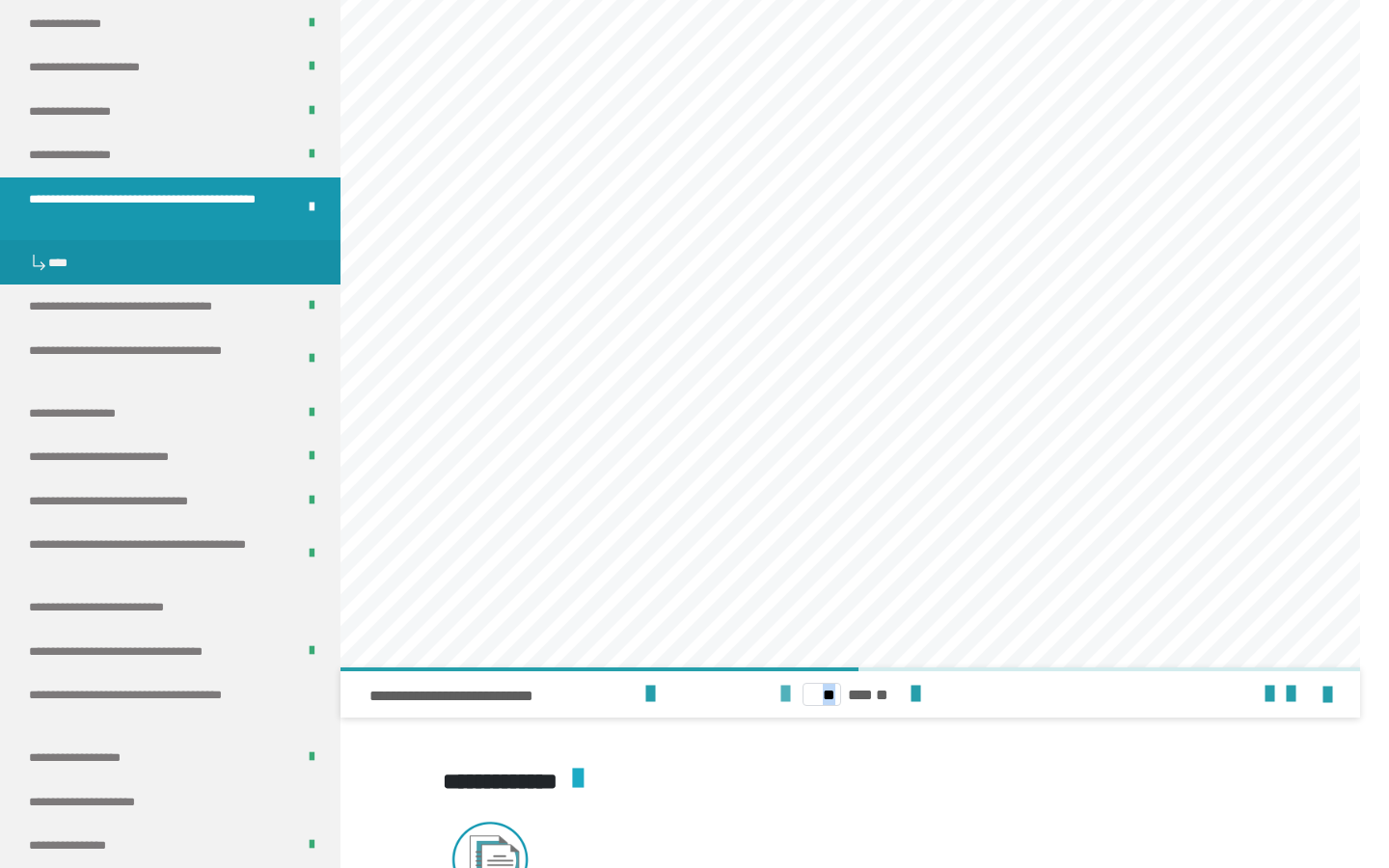 click at bounding box center (785, 694) 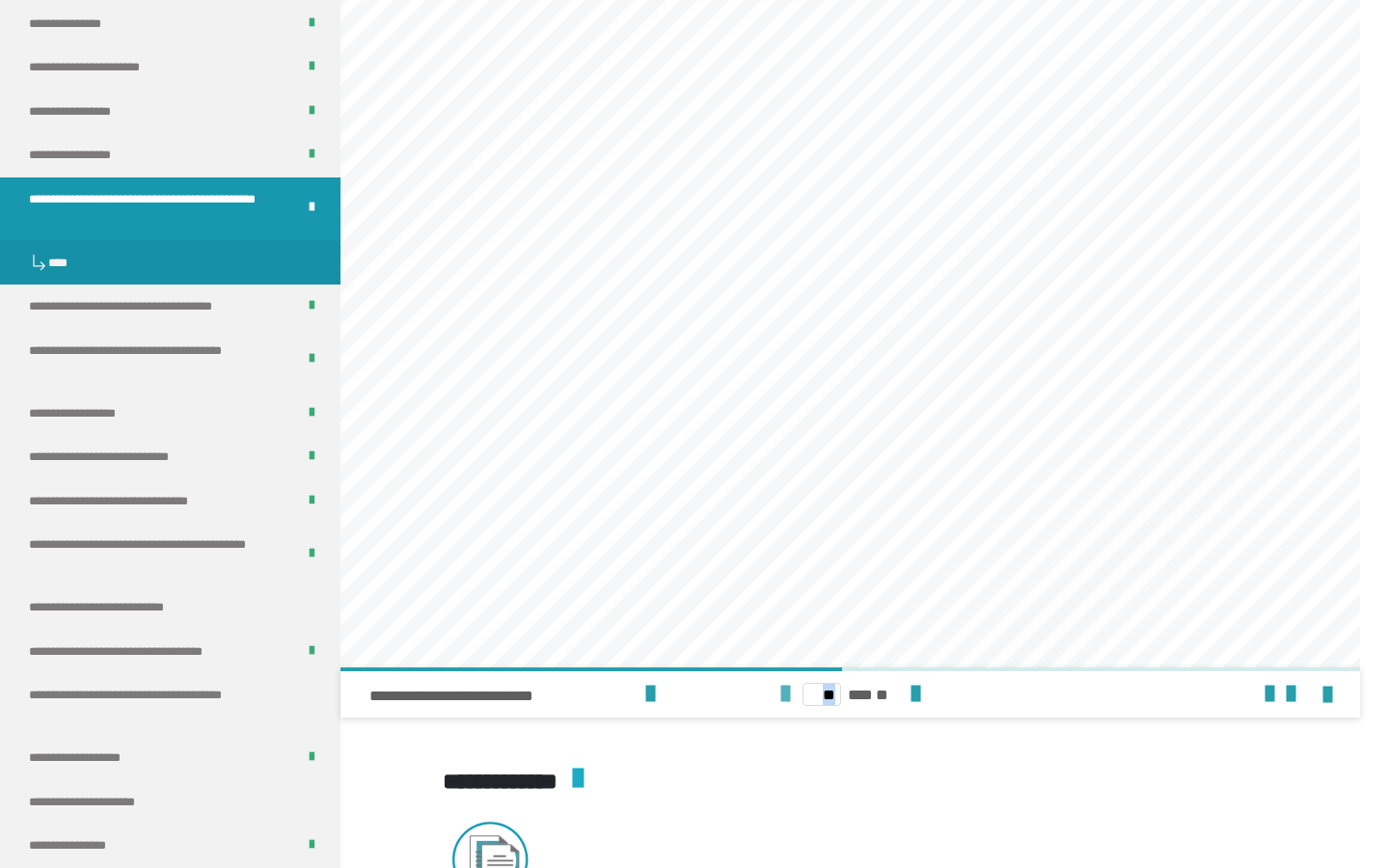 click at bounding box center [785, 694] 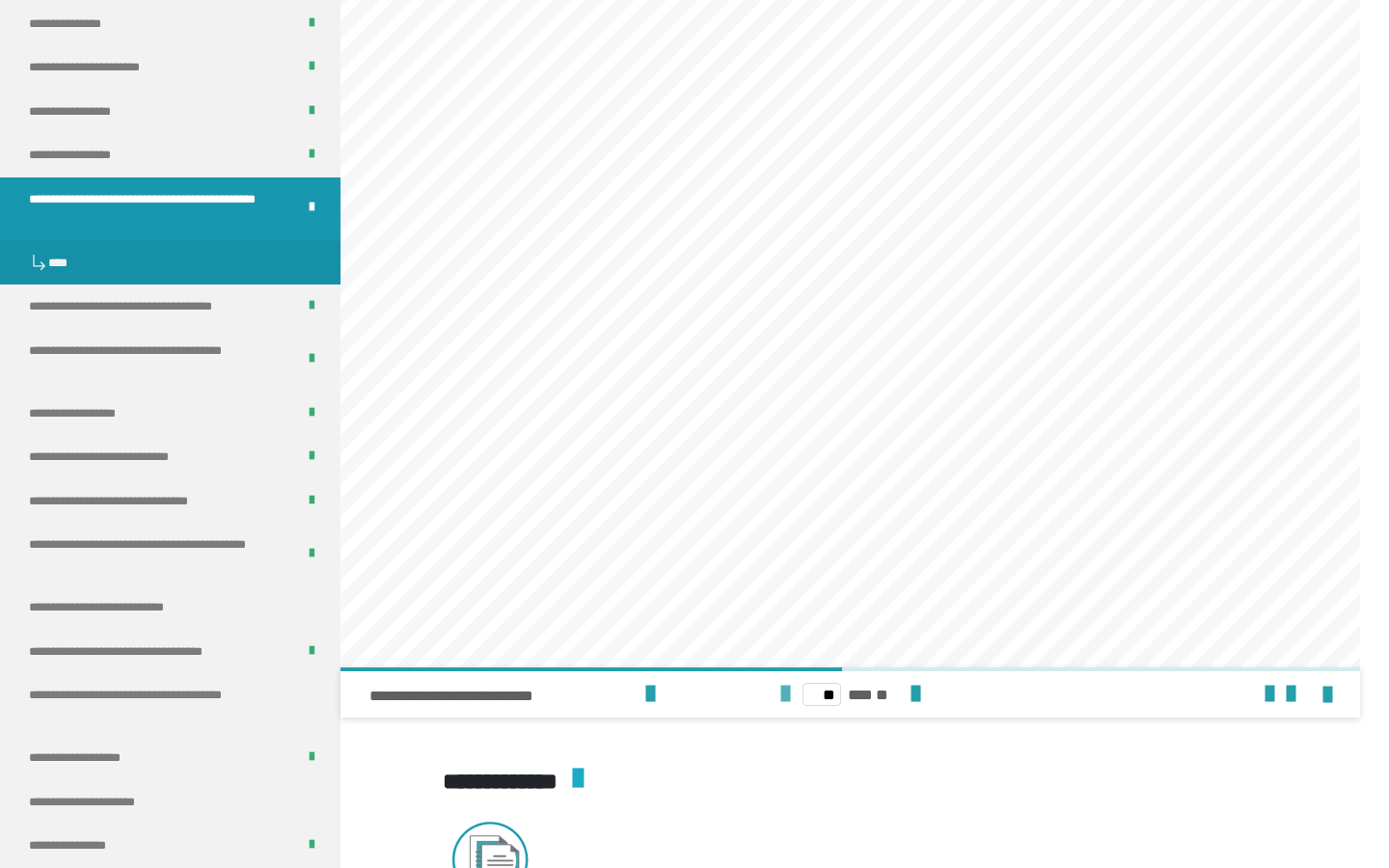 click at bounding box center [785, 694] 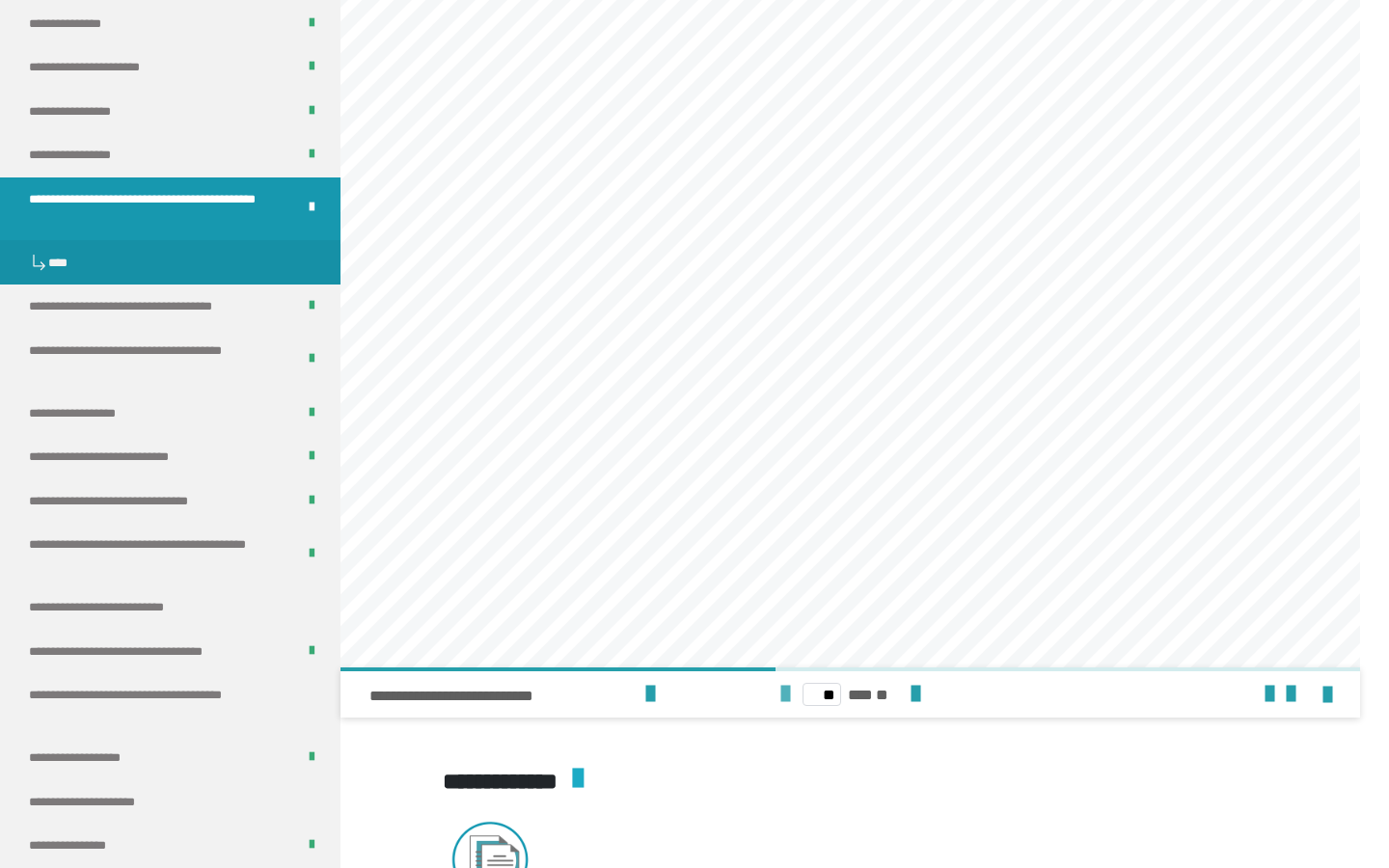 click at bounding box center (785, 694) 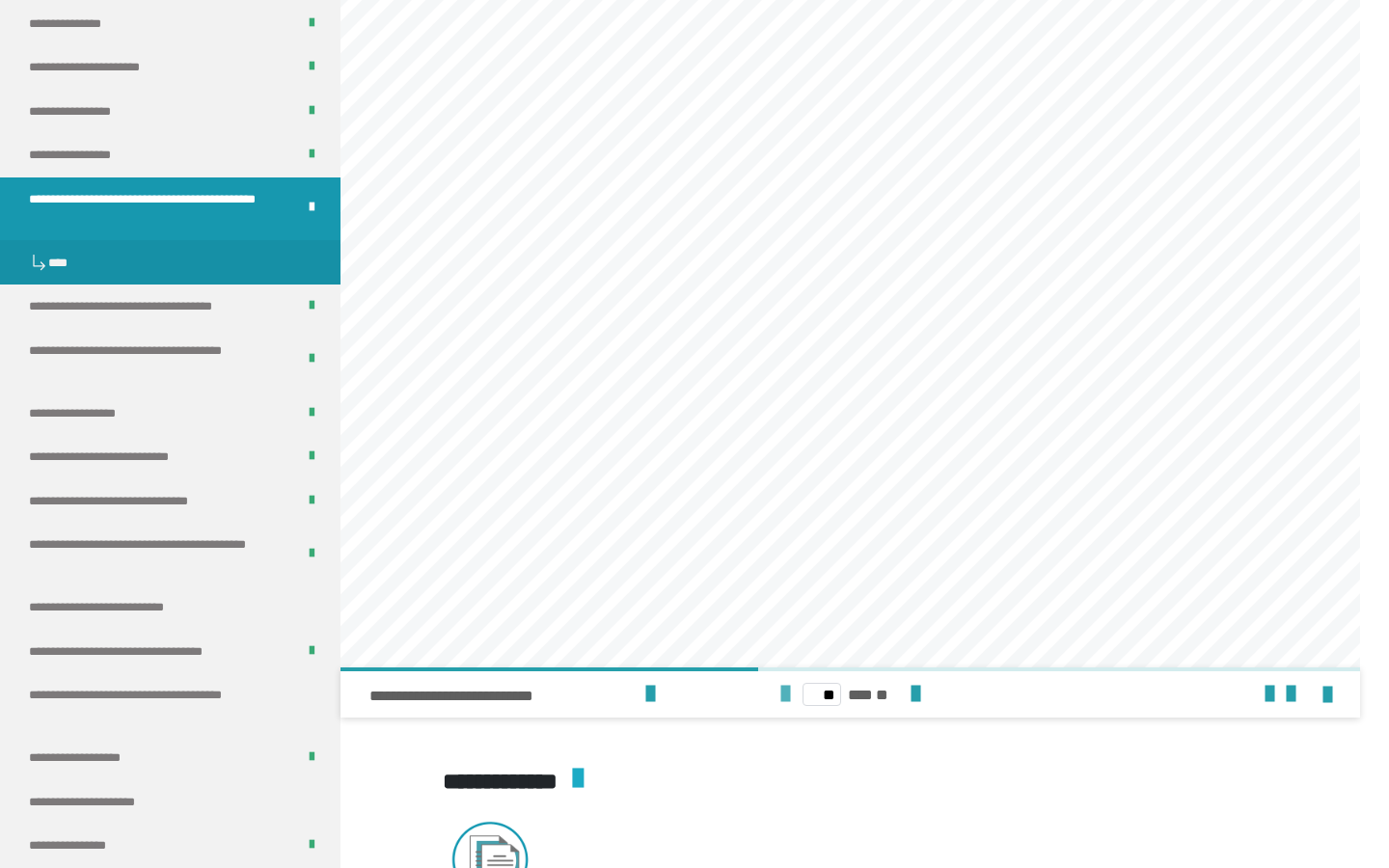 click at bounding box center [785, 694] 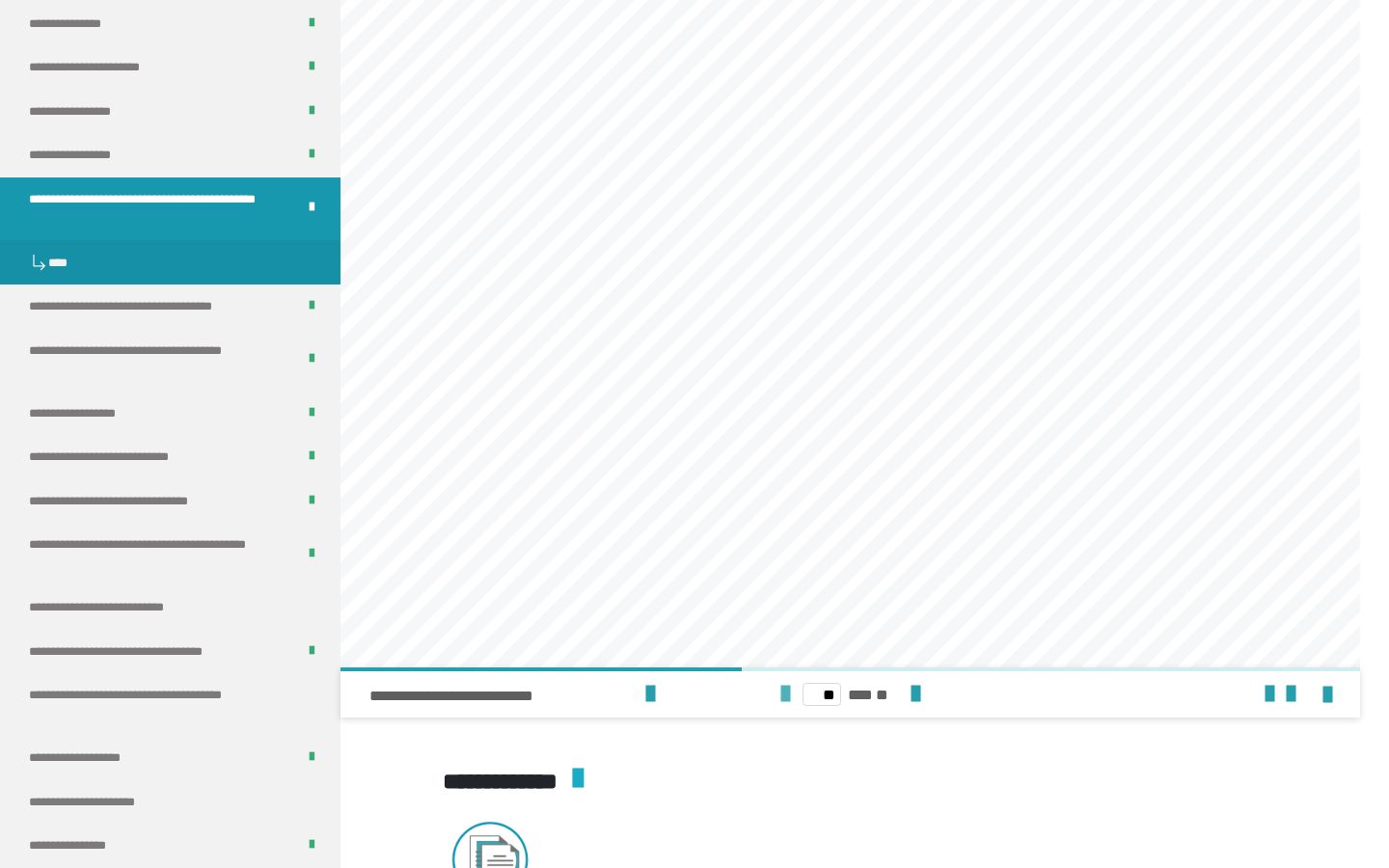 click at bounding box center (785, 694) 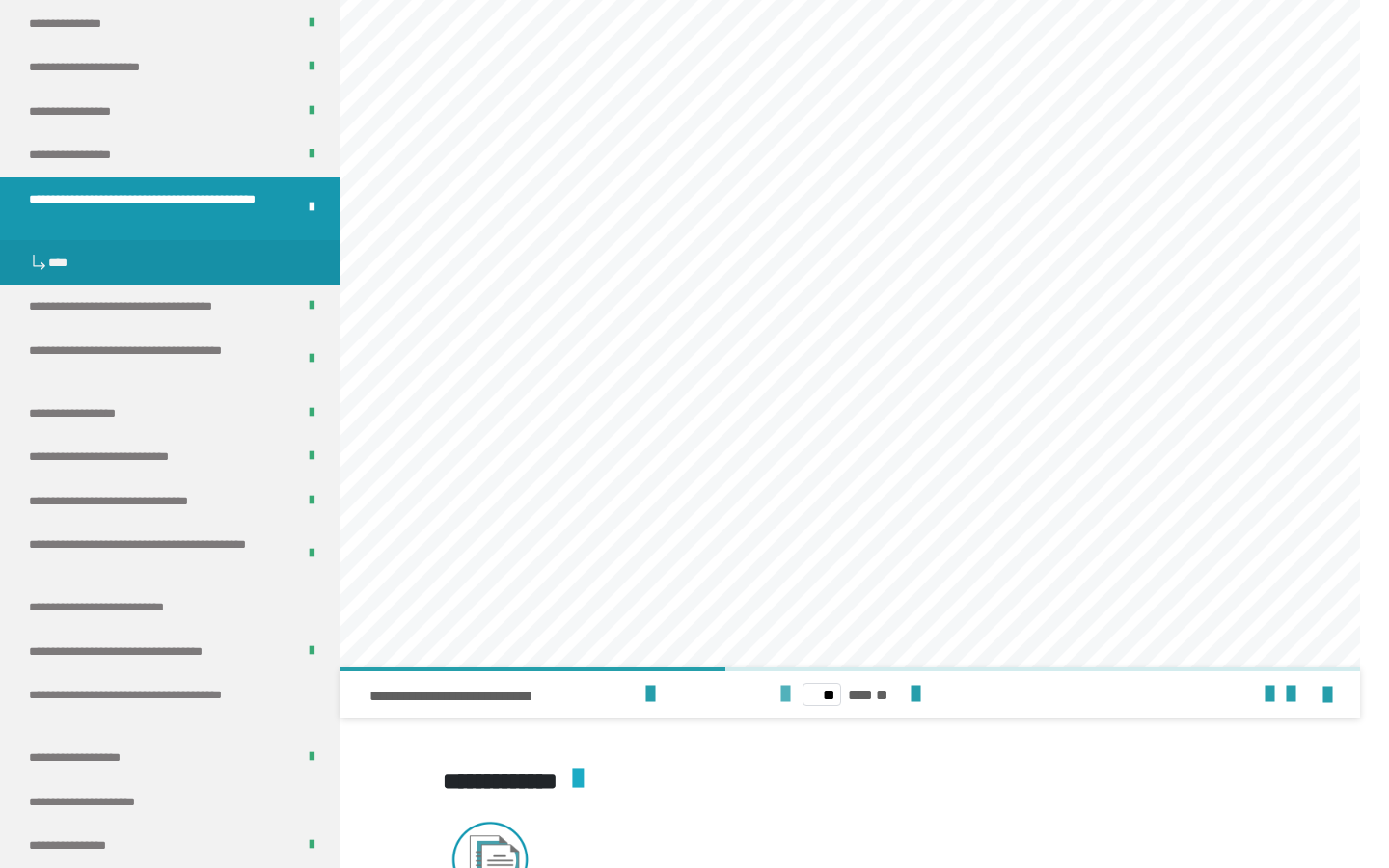 click at bounding box center (785, 694) 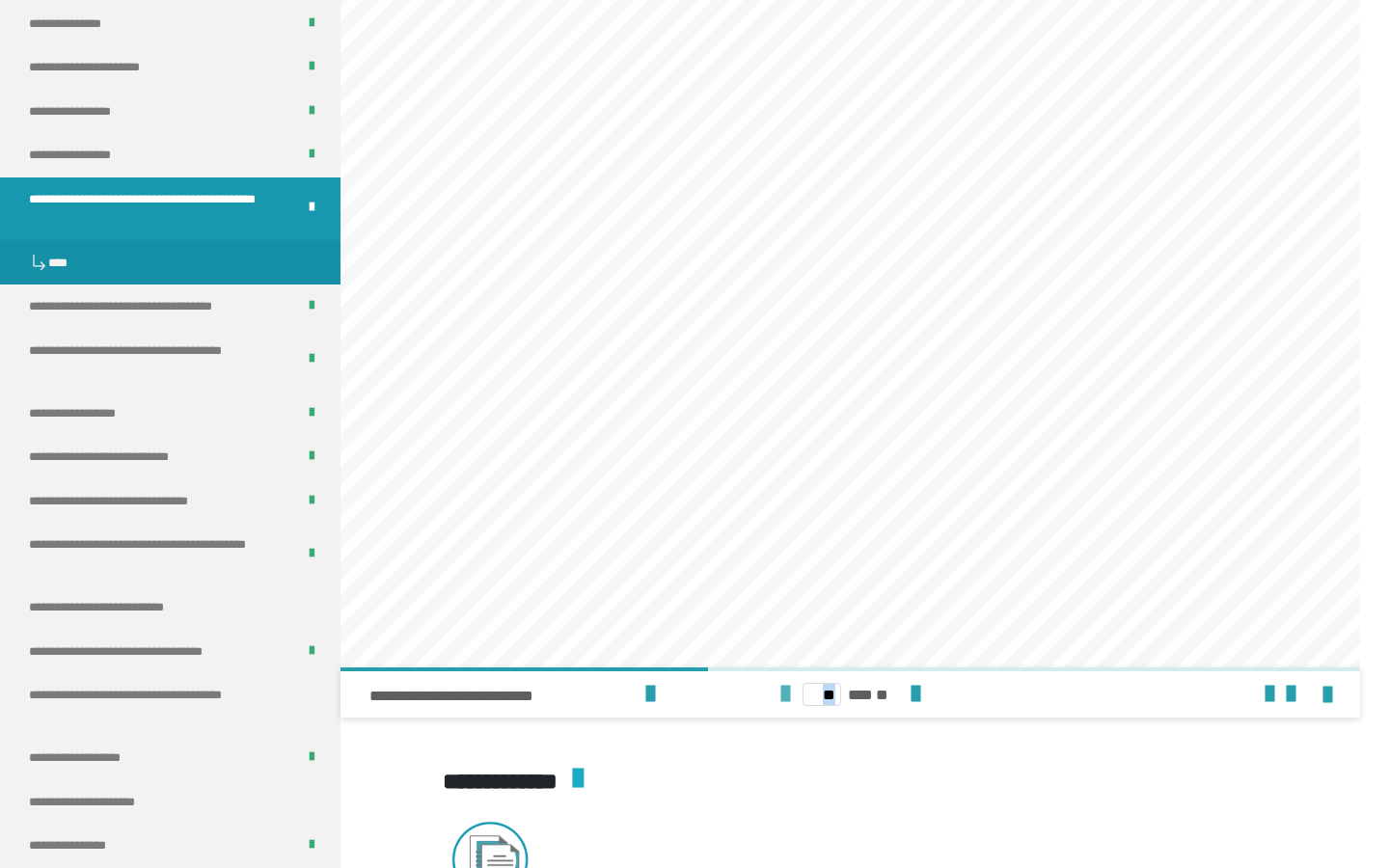 click at bounding box center (785, 694) 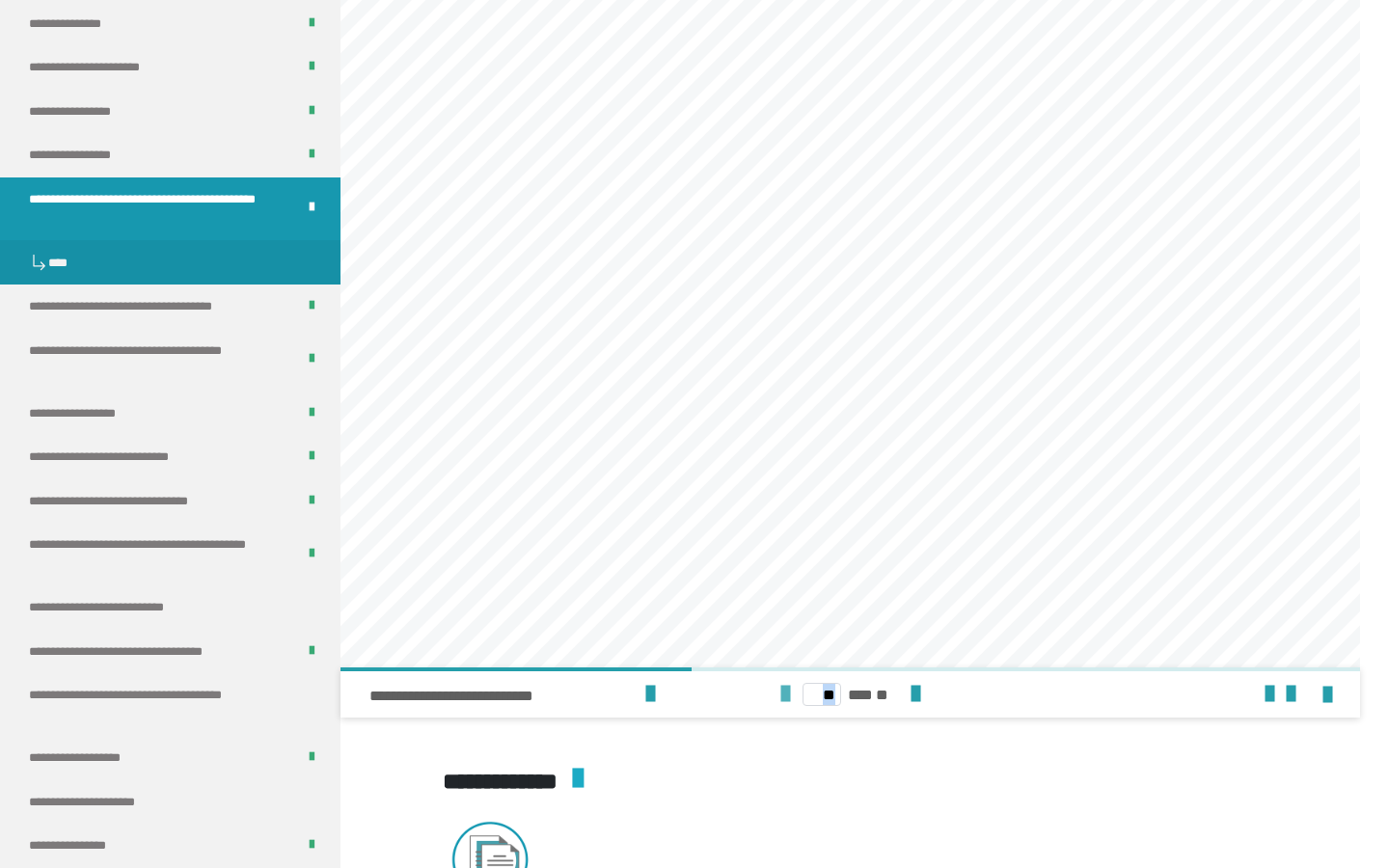 click at bounding box center (785, 694) 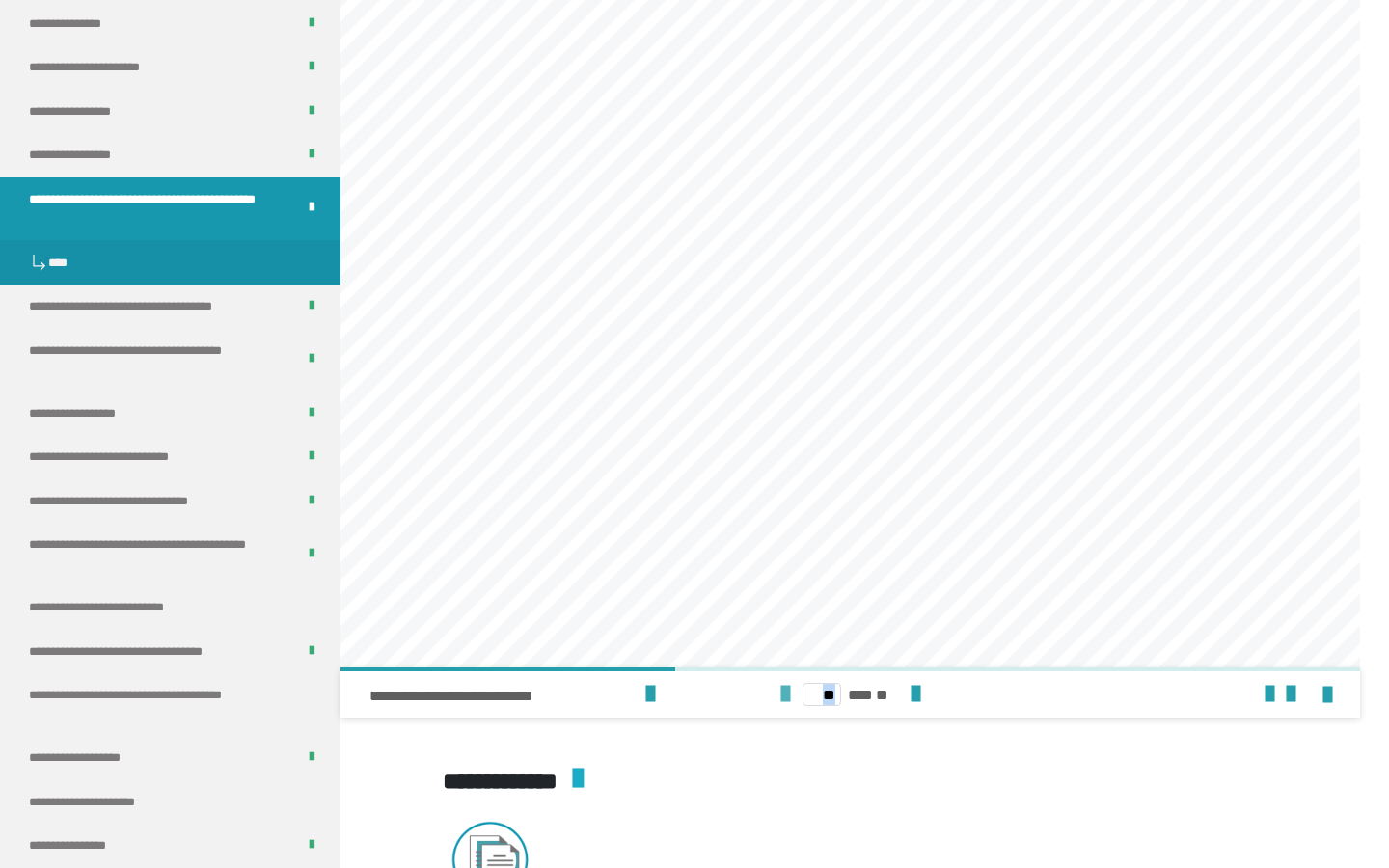 click at bounding box center [785, 694] 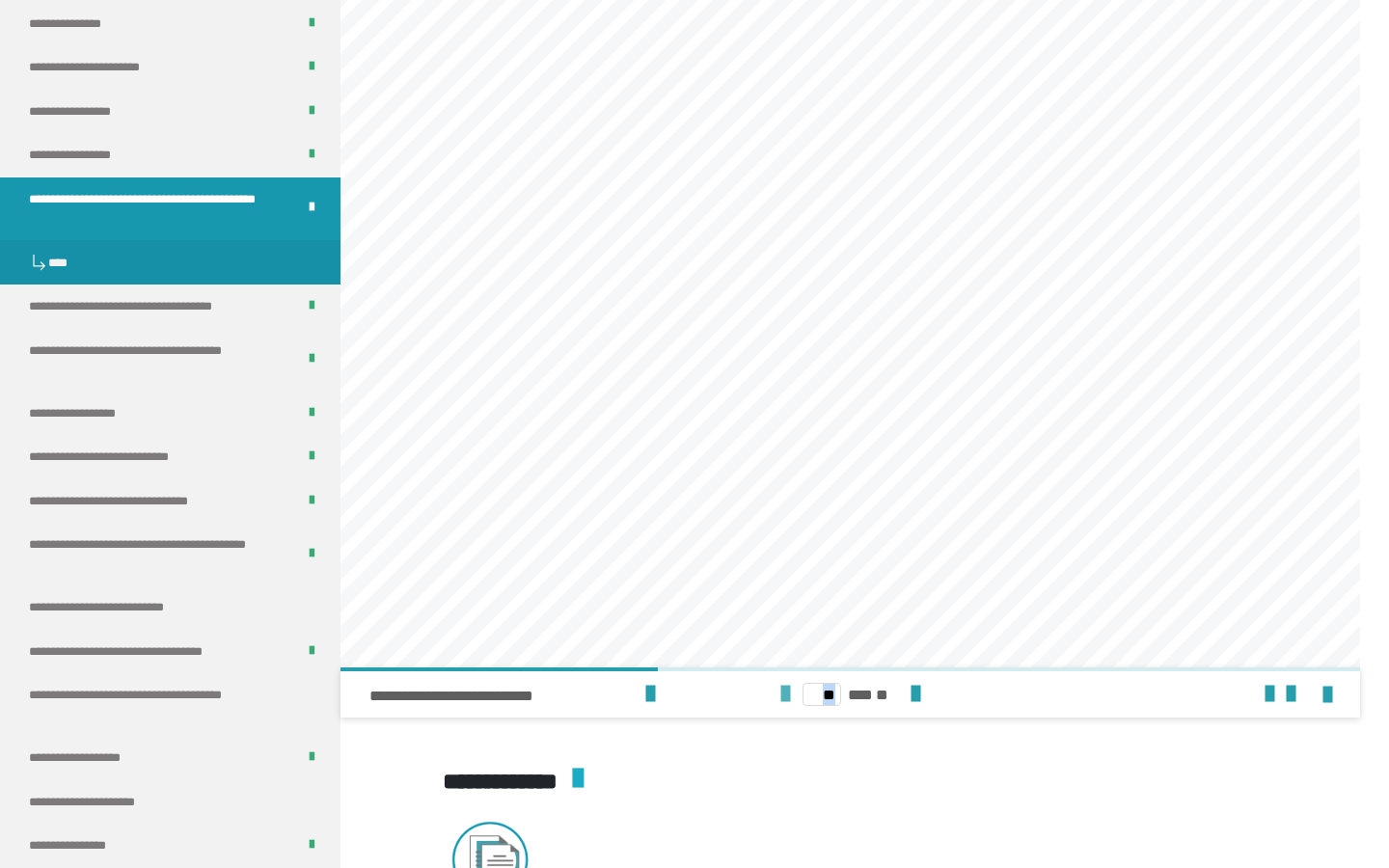 click at bounding box center (785, 694) 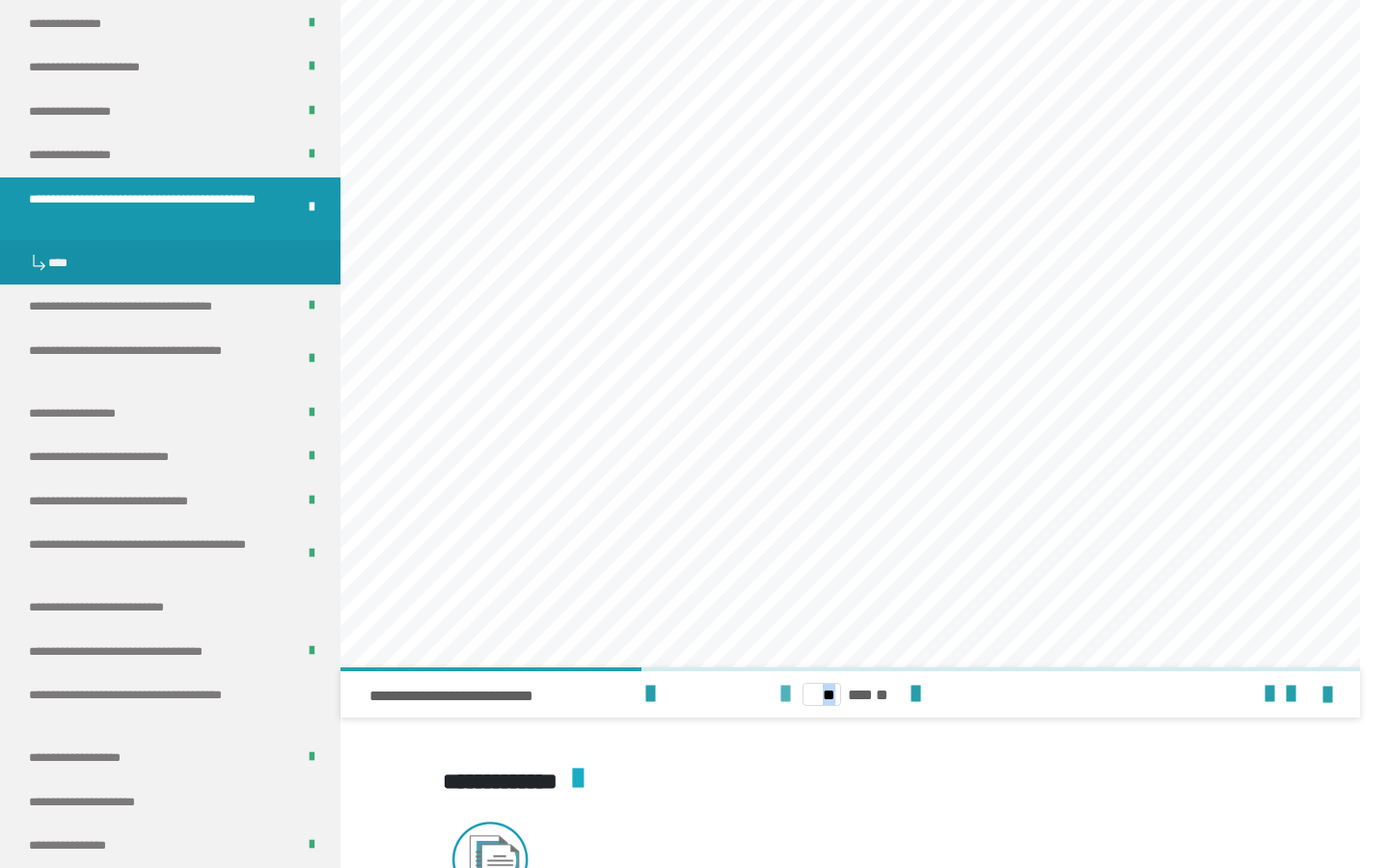 click at bounding box center (785, 694) 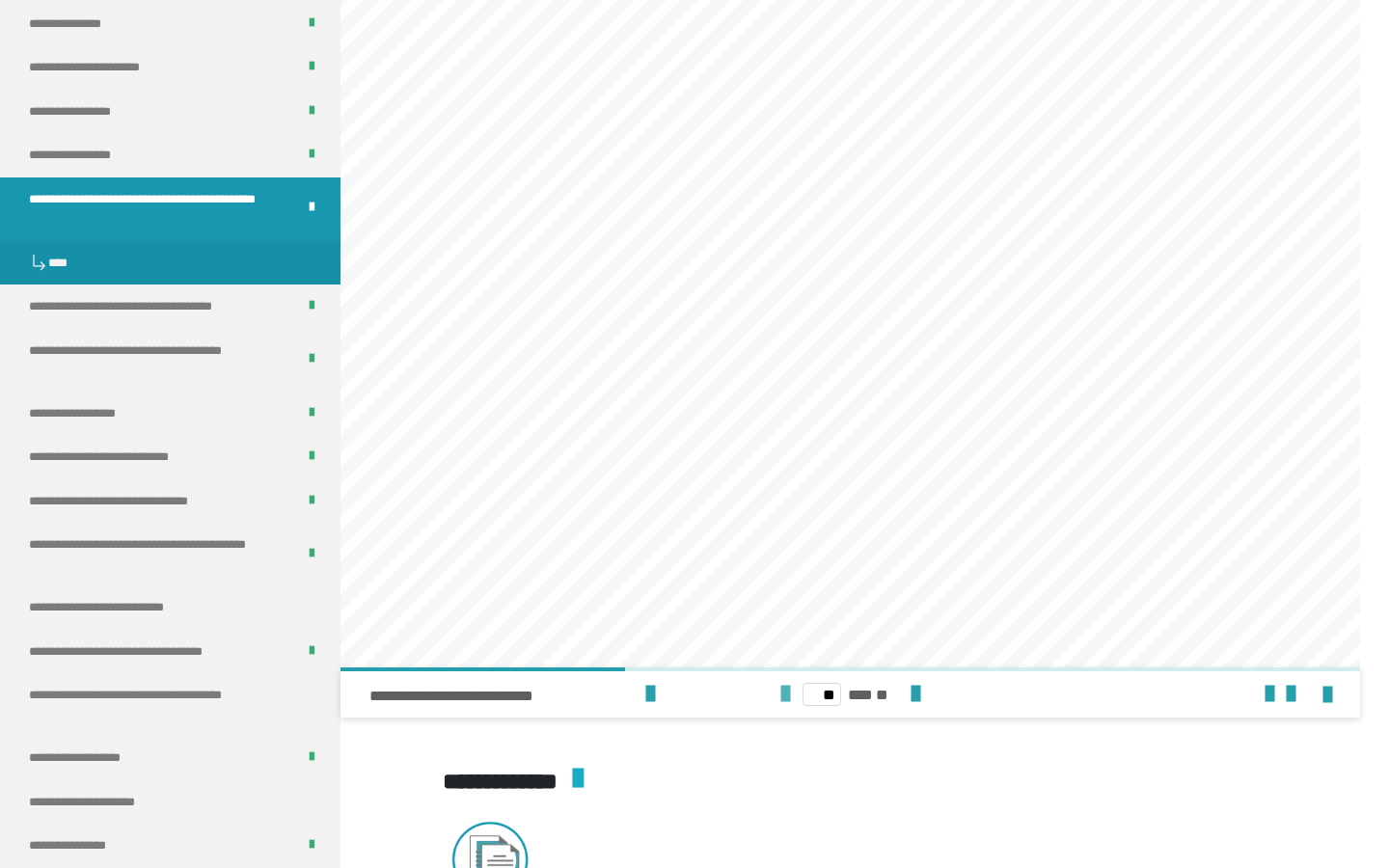 click at bounding box center (785, 694) 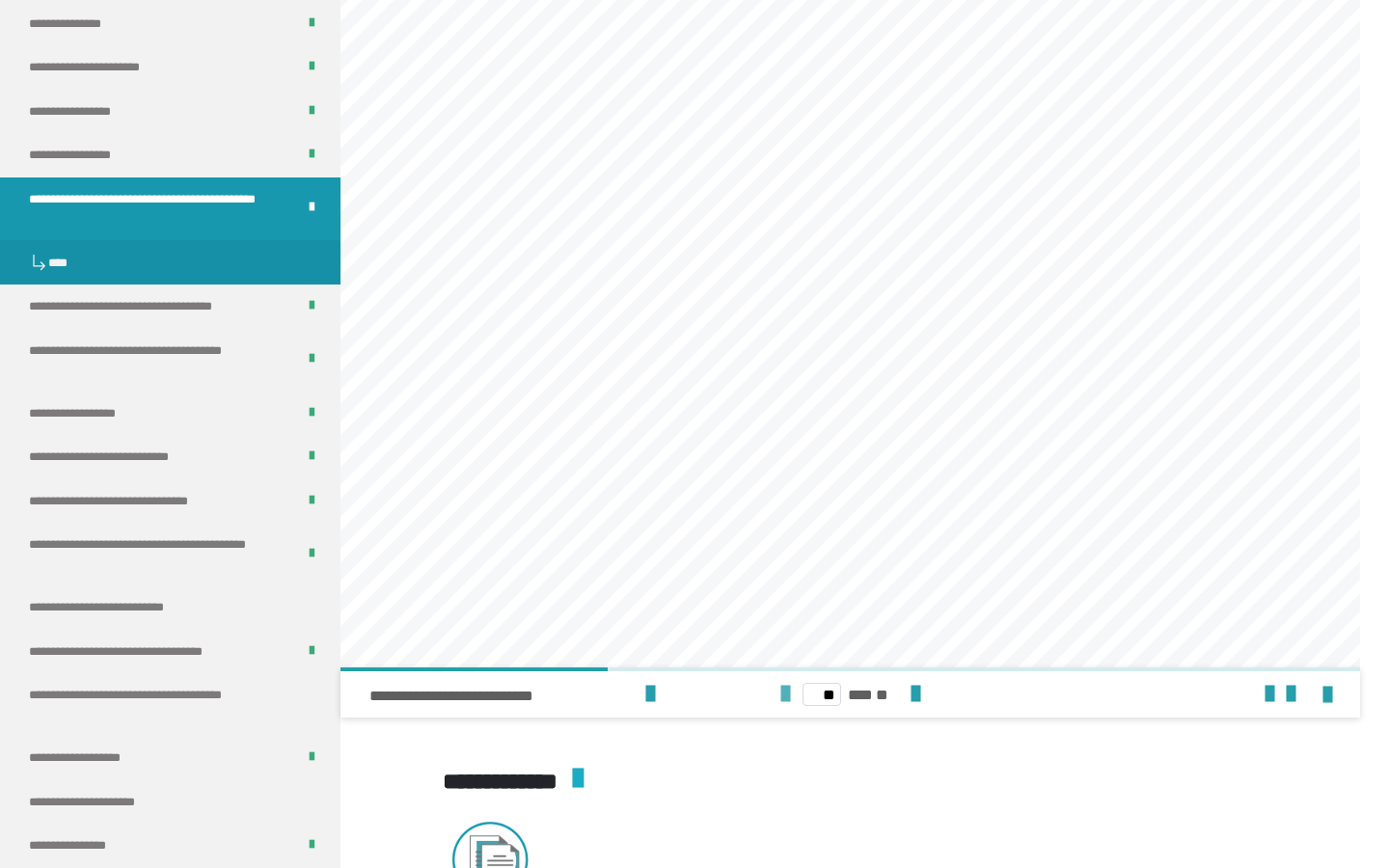 click at bounding box center (785, 694) 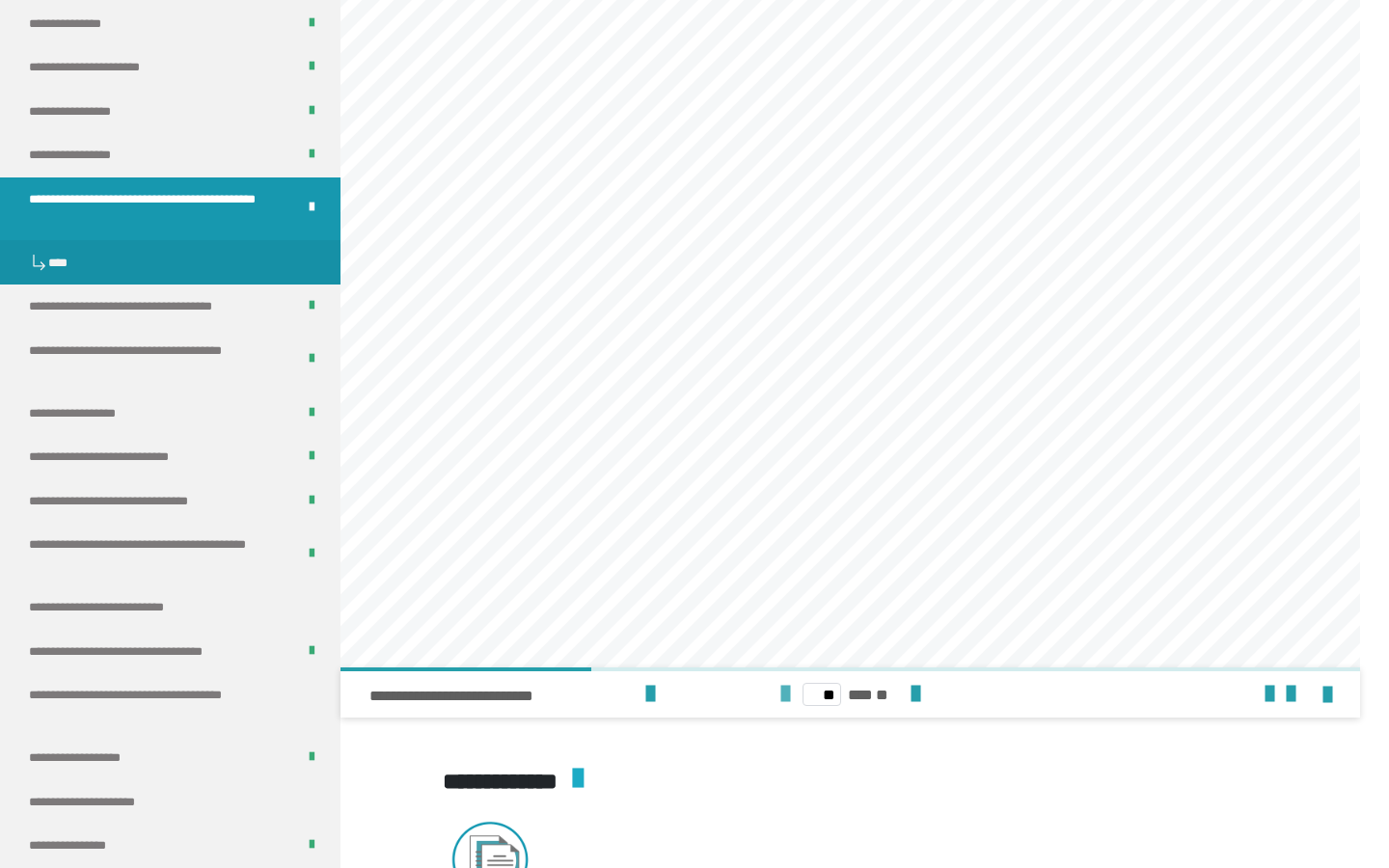click at bounding box center [785, 694] 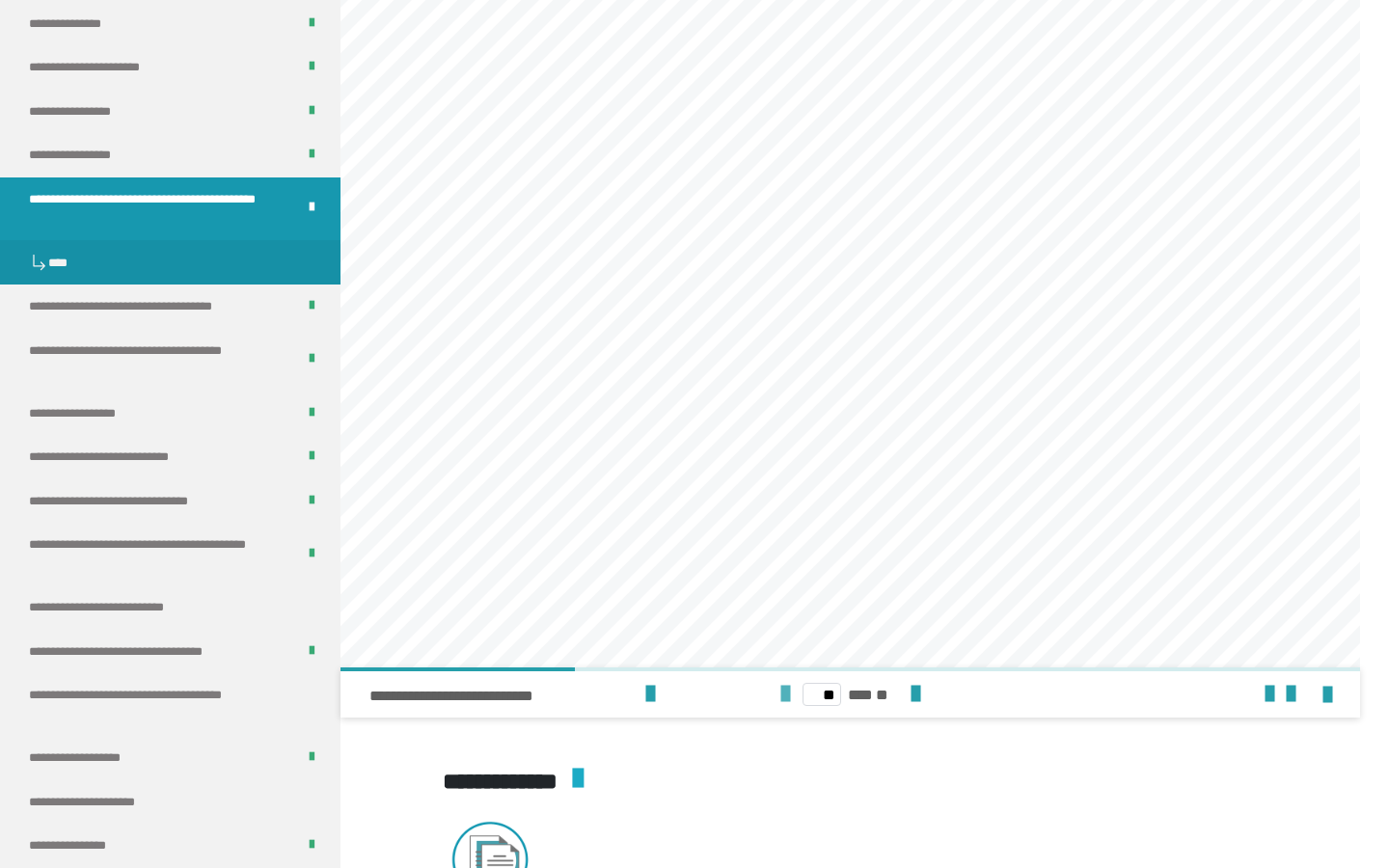 click at bounding box center [785, 694] 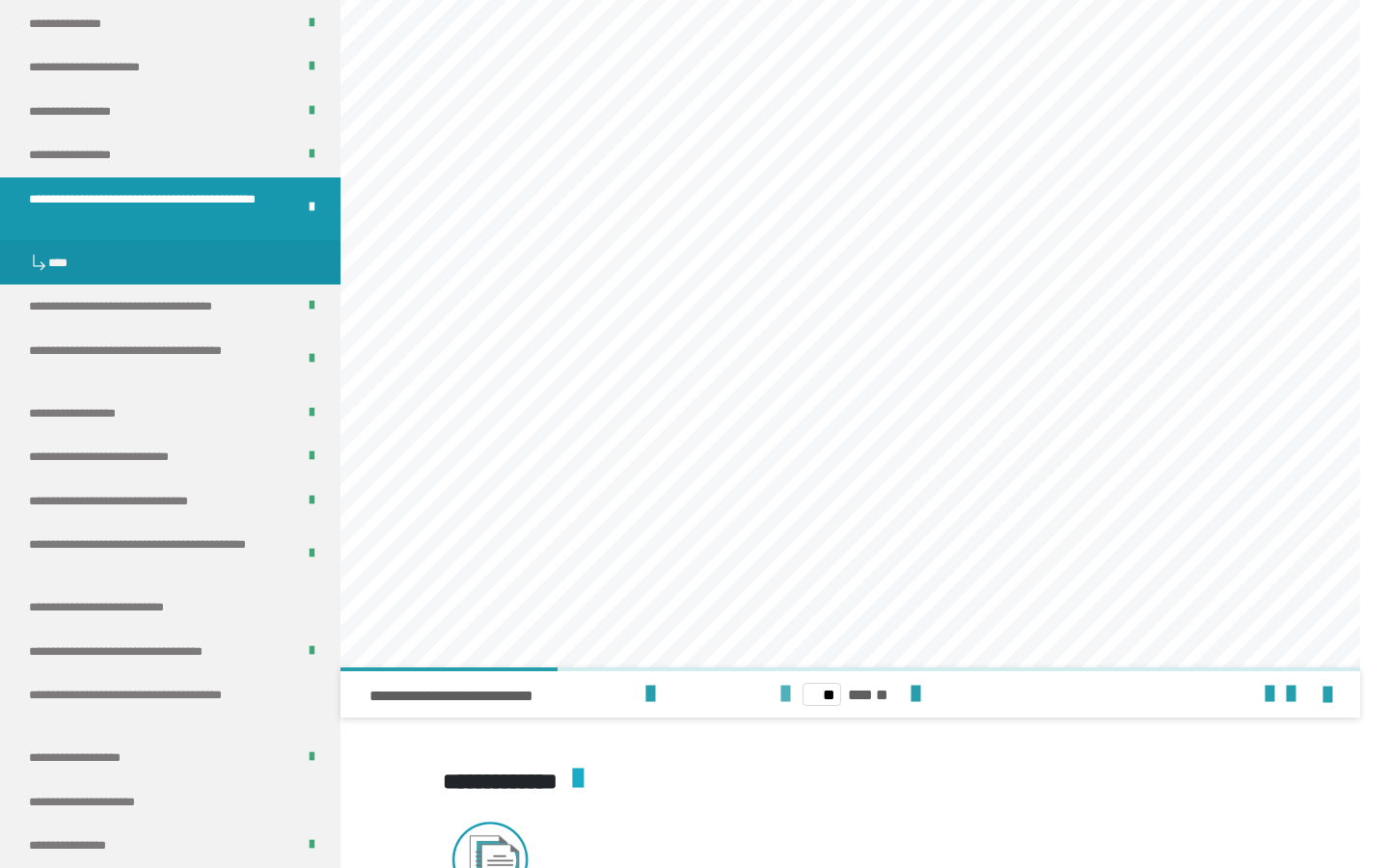 click at bounding box center [785, 694] 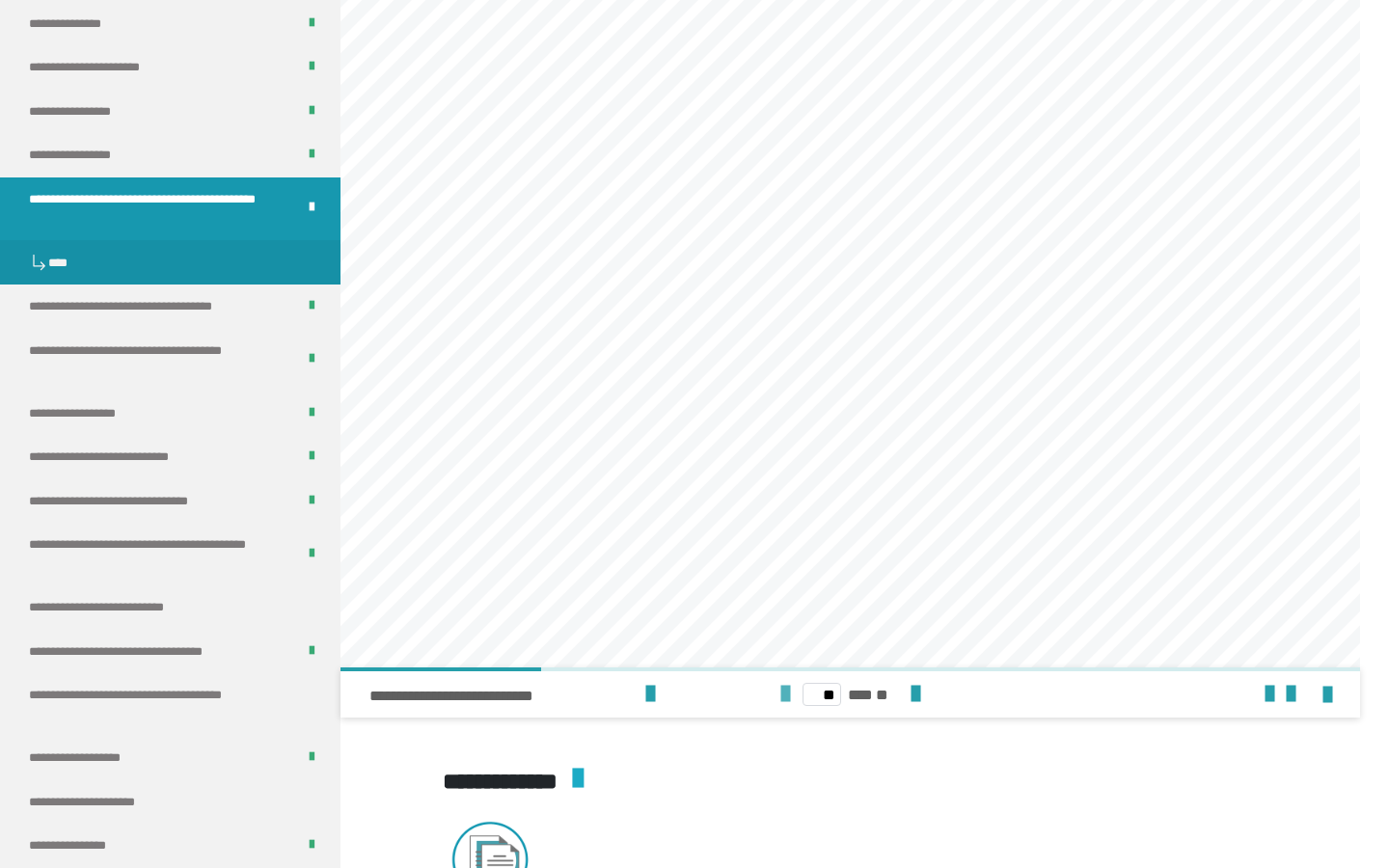 click at bounding box center [785, 694] 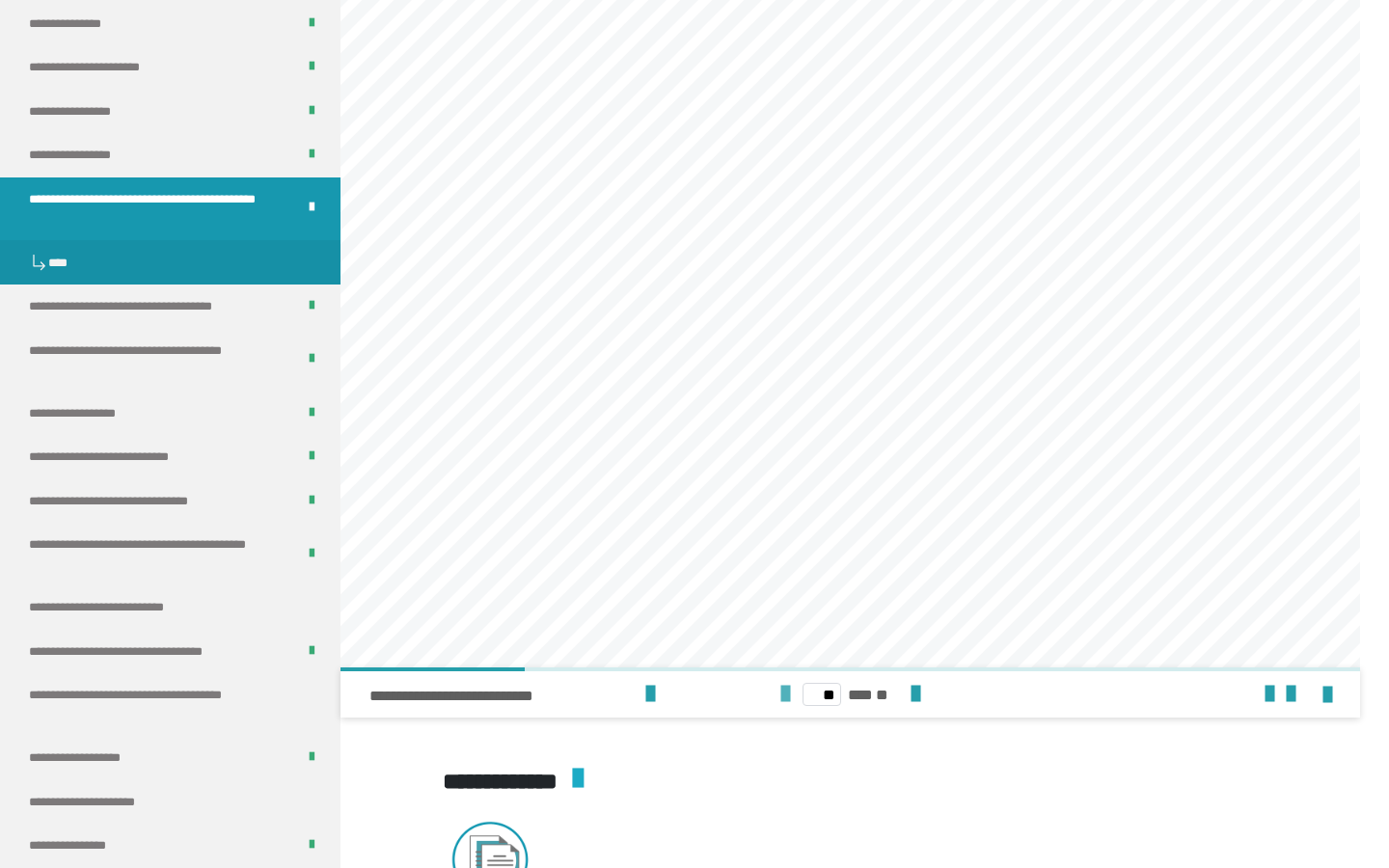 click at bounding box center (785, 694) 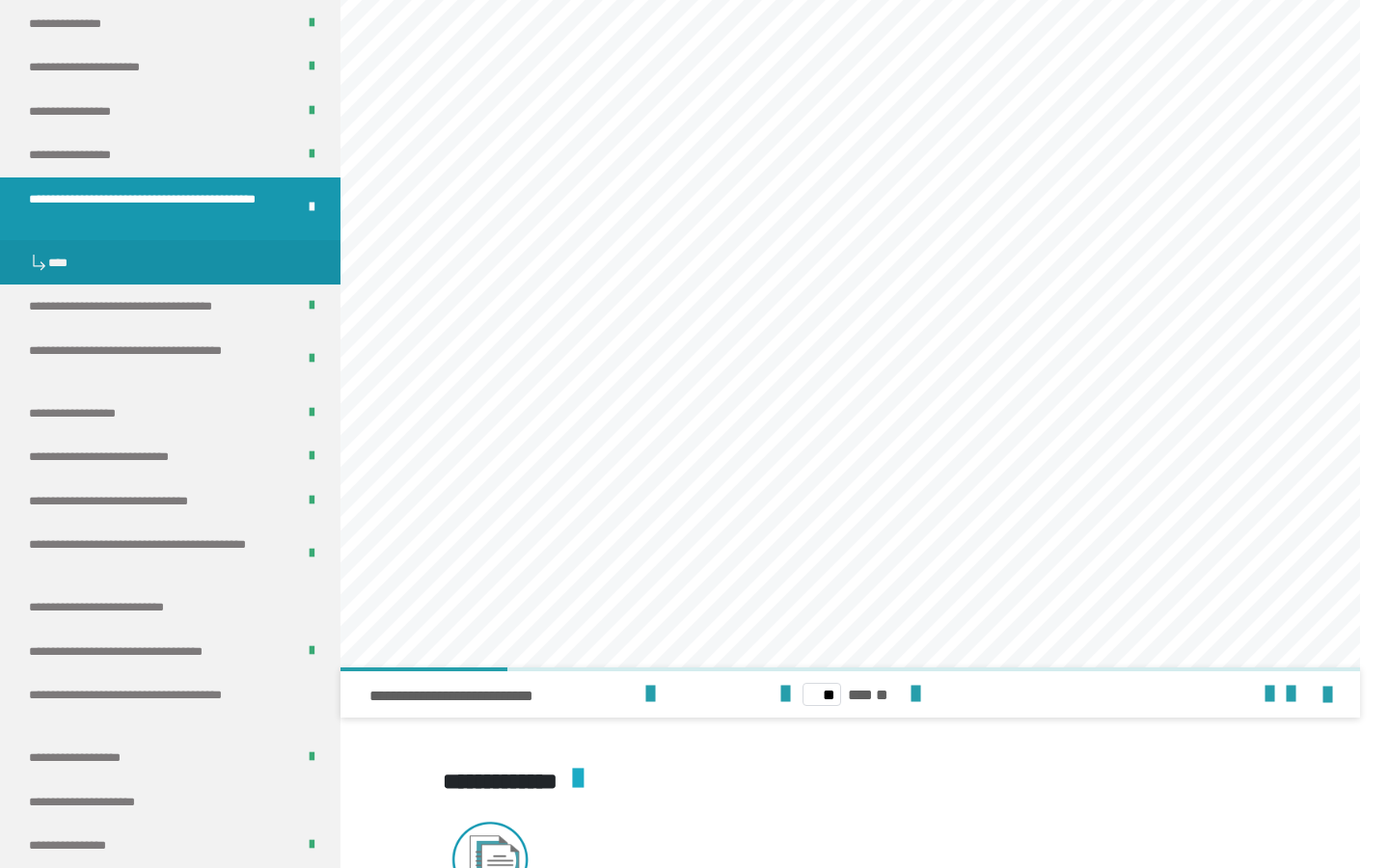 click on "** *** **" at bounding box center [851, 694] 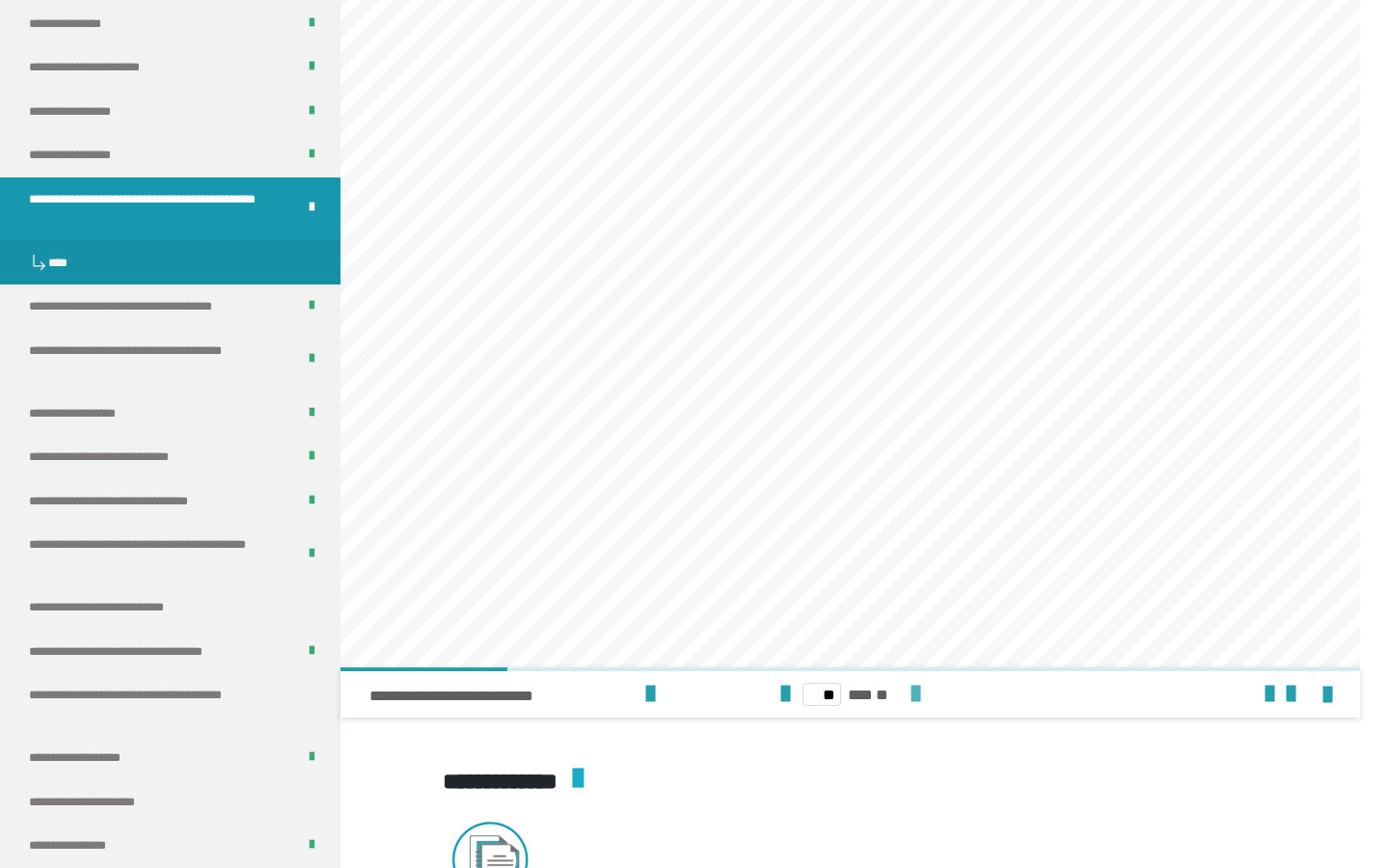 click at bounding box center (915, 694) 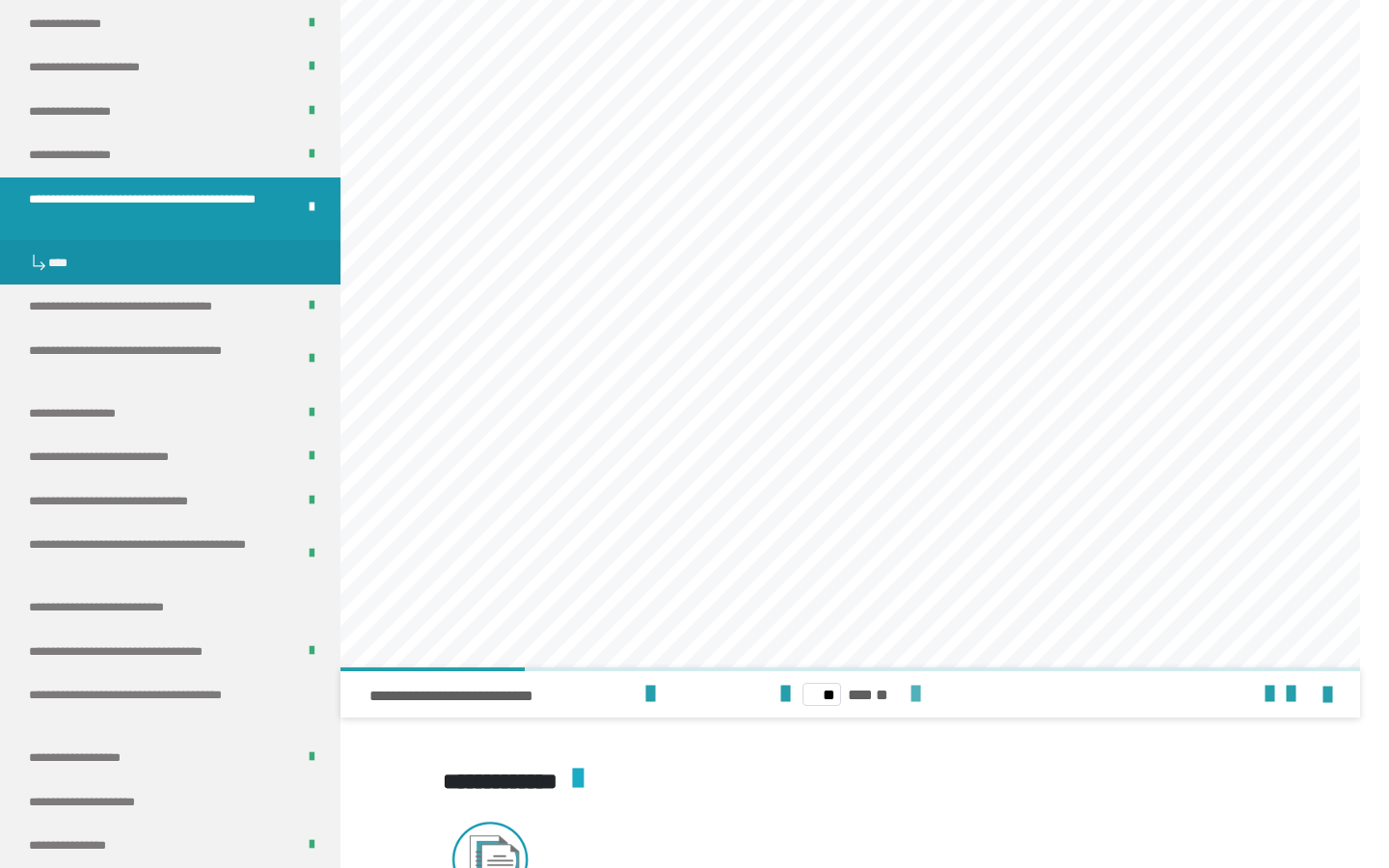 click at bounding box center [915, 694] 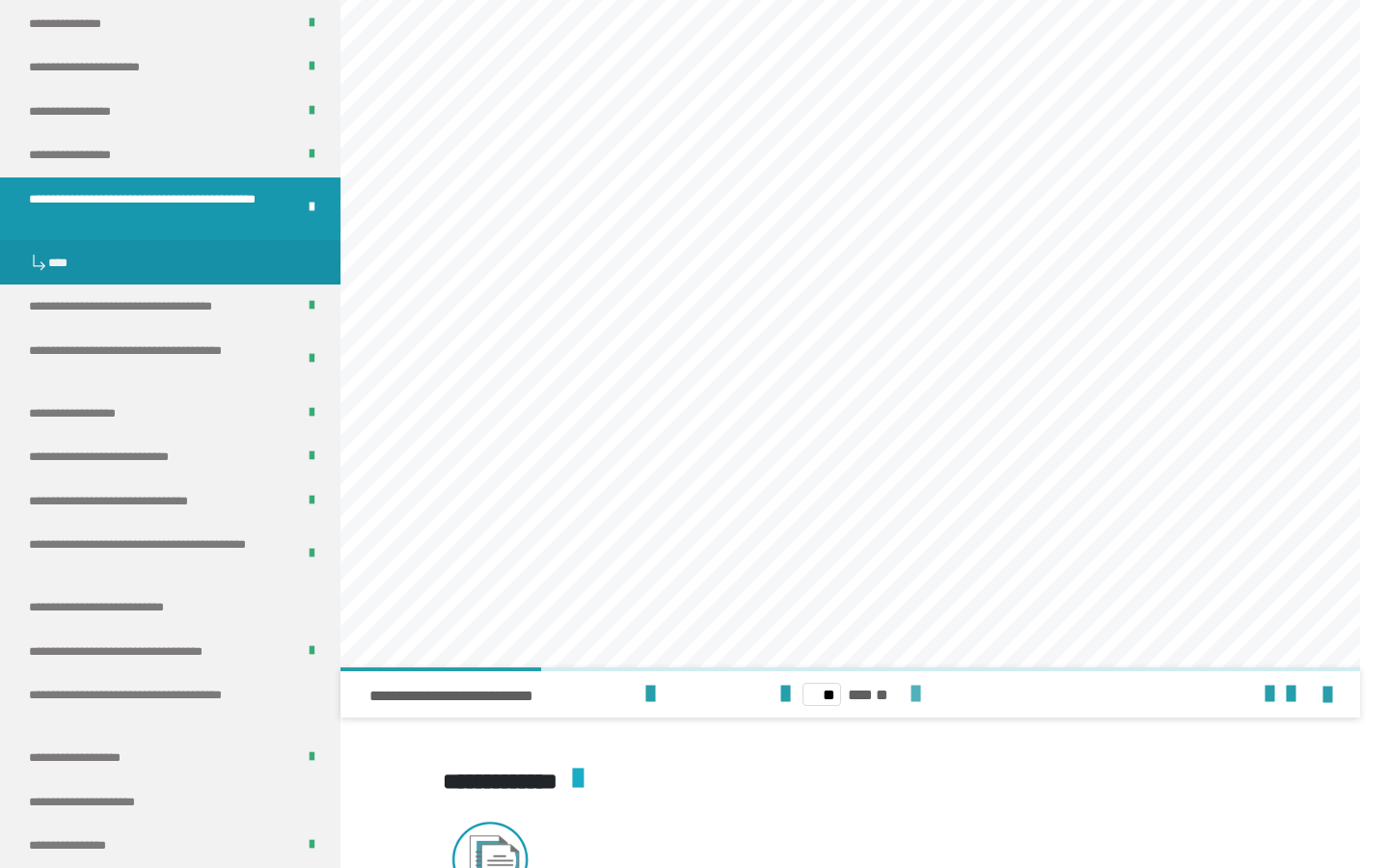 click at bounding box center (915, 694) 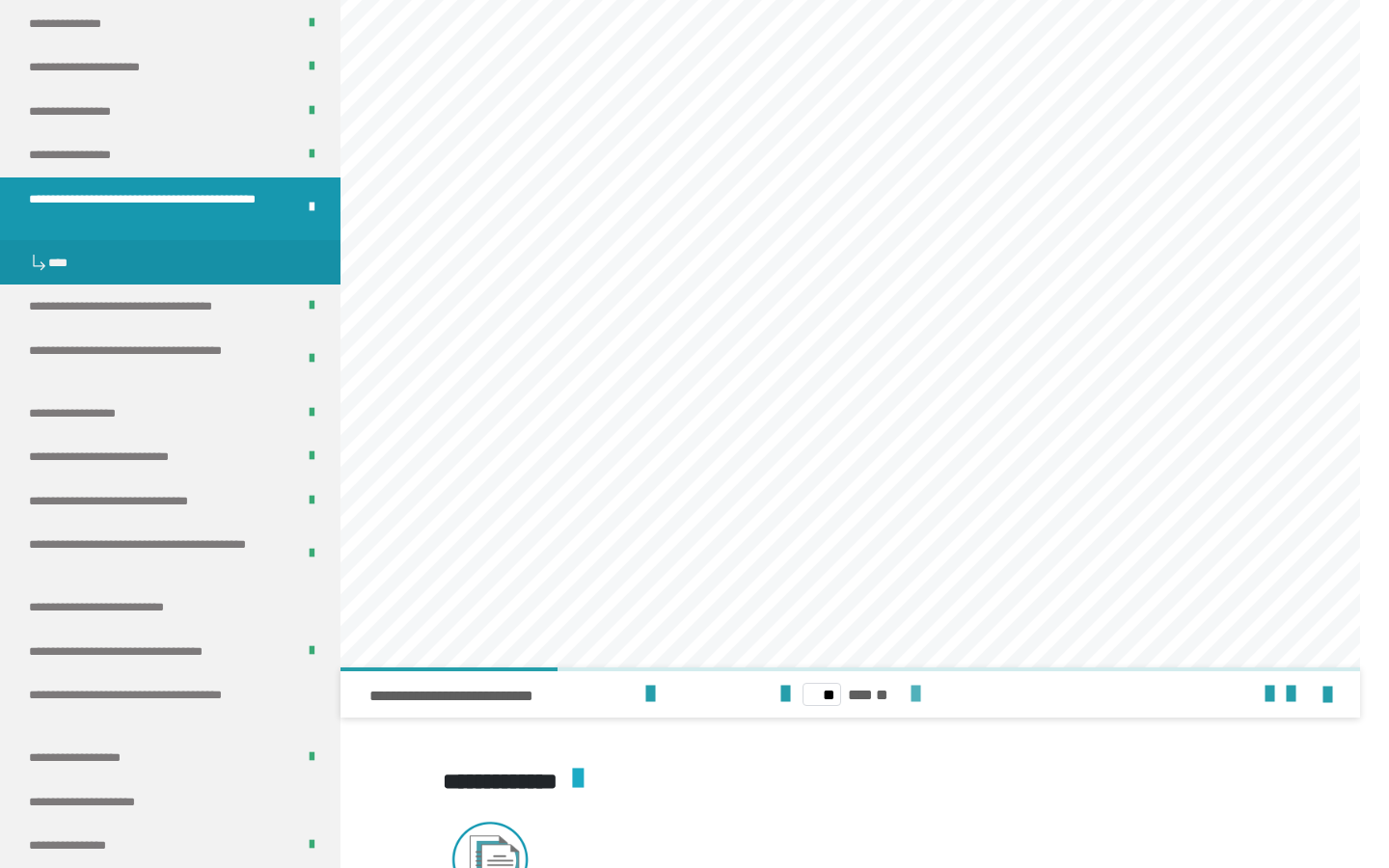 click at bounding box center [915, 694] 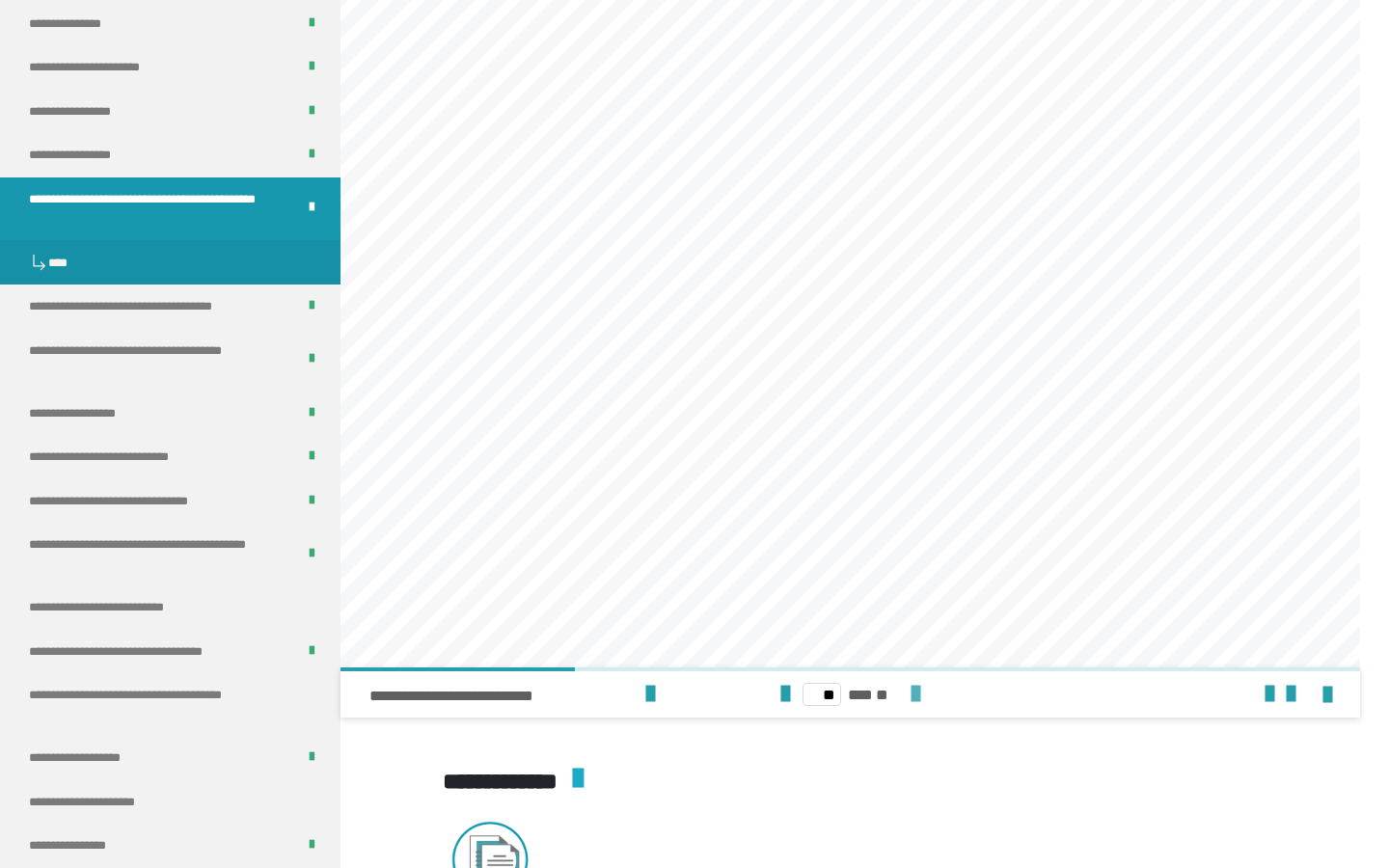 click at bounding box center [915, 694] 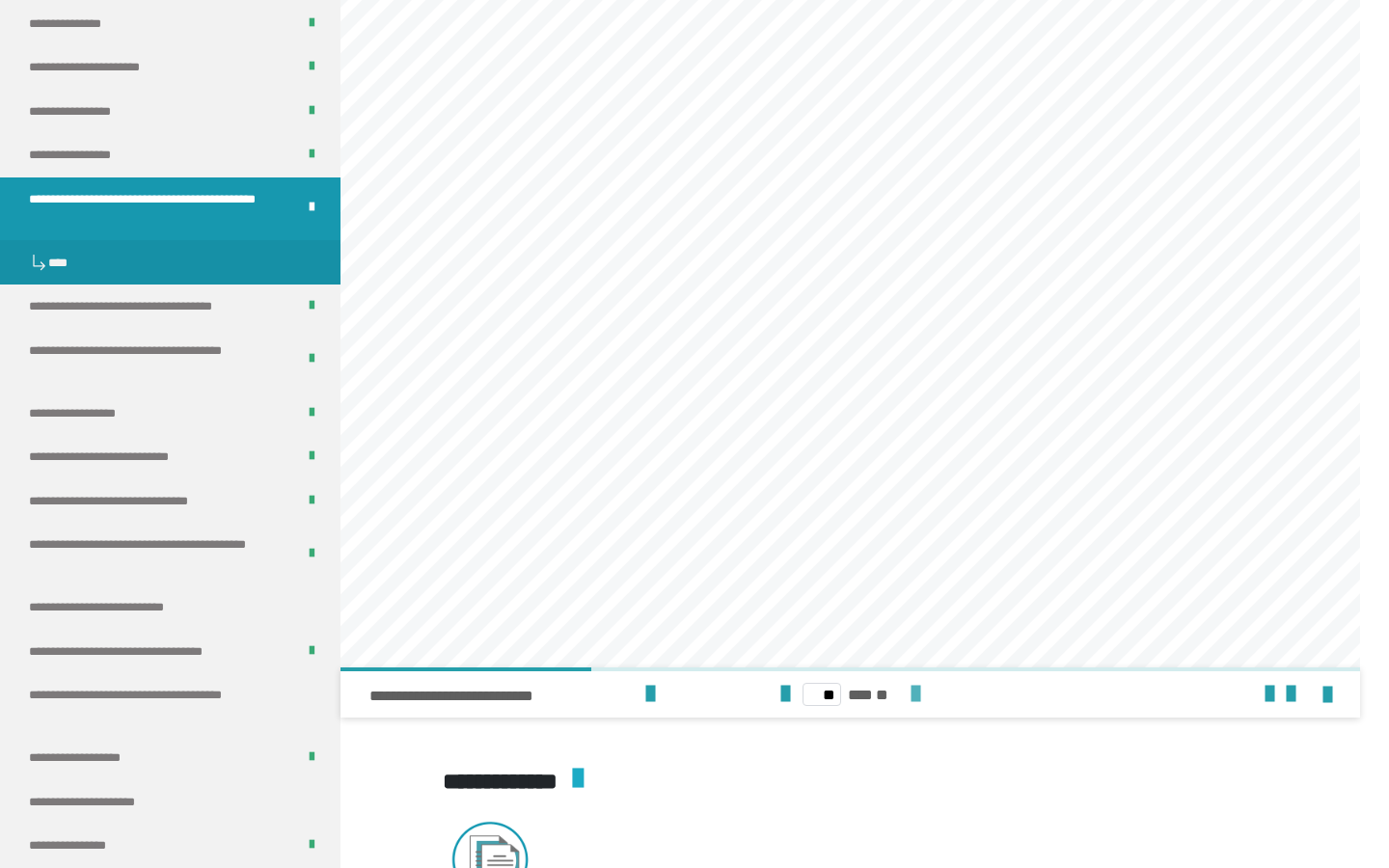 click at bounding box center (915, 694) 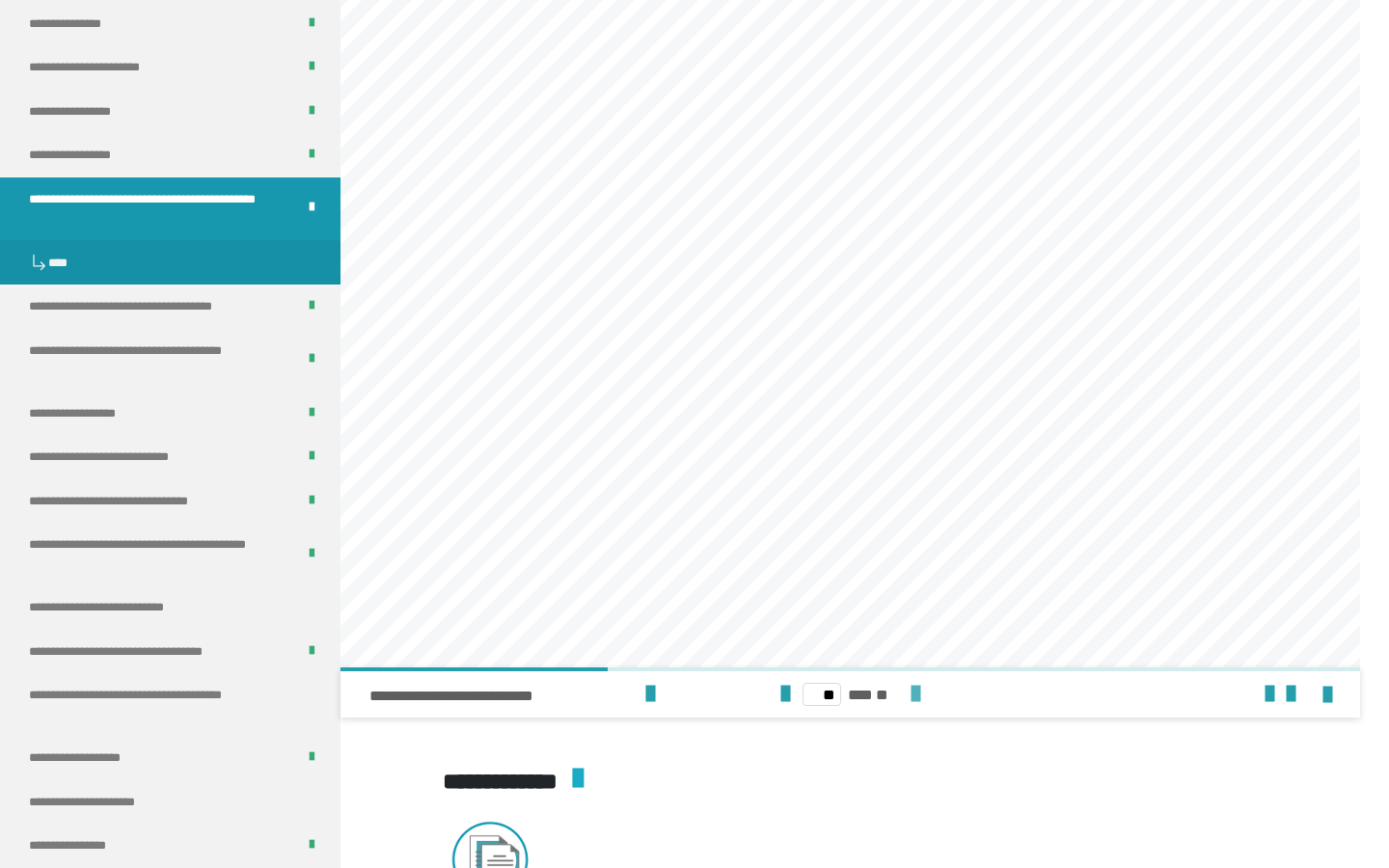 click at bounding box center (915, 694) 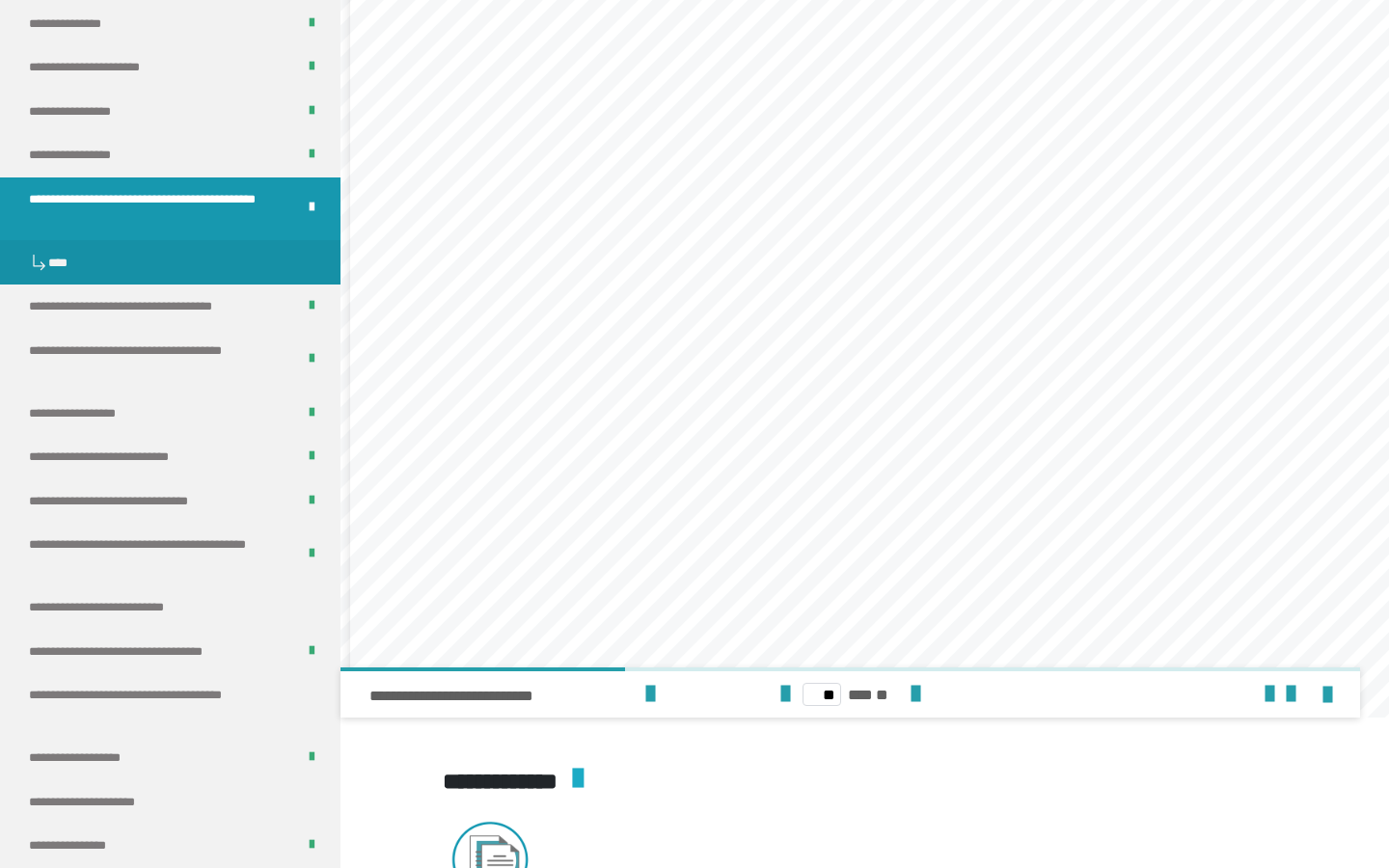 scroll, scrollTop: 19, scrollLeft: 0, axis: vertical 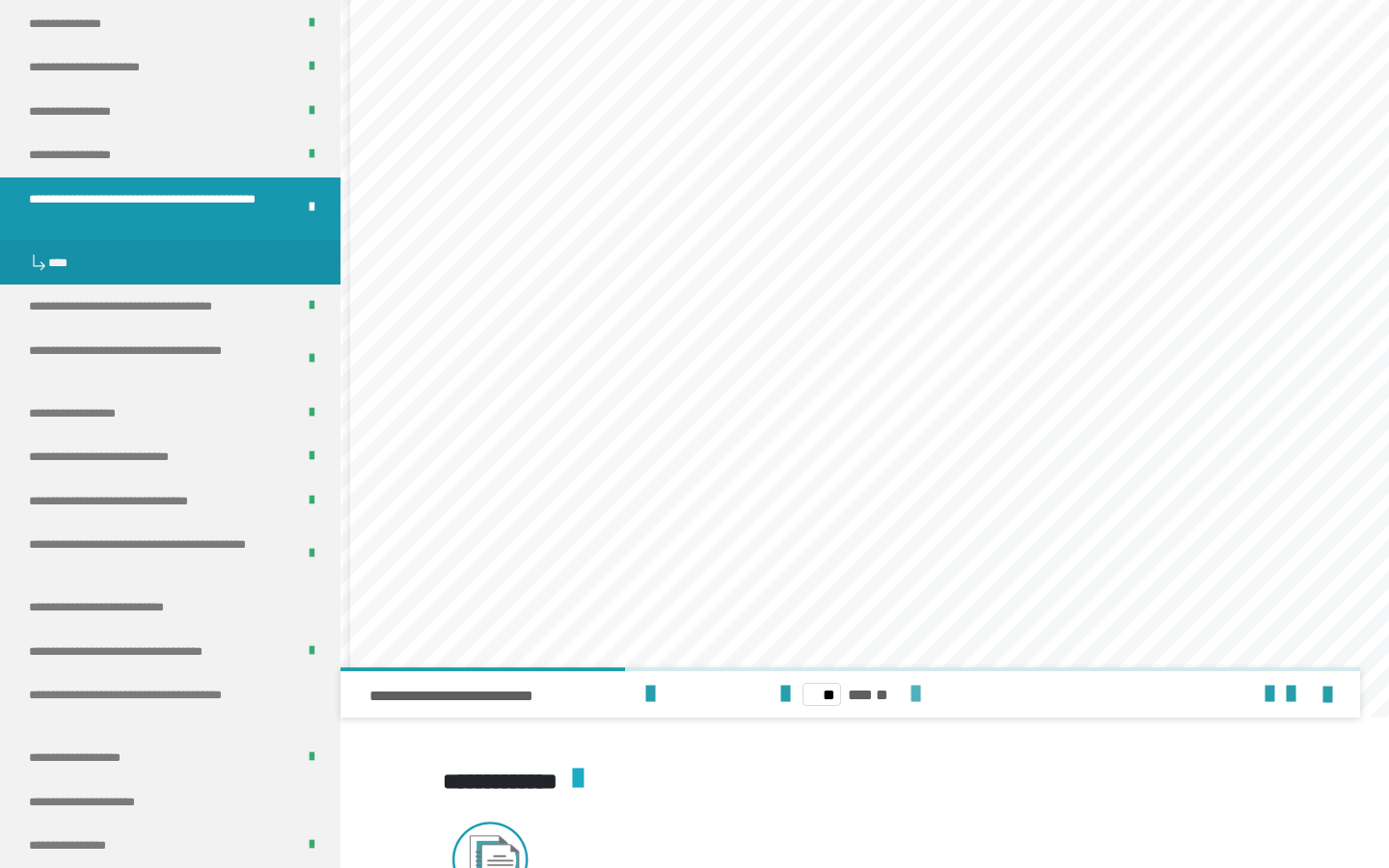 click at bounding box center [915, 694] 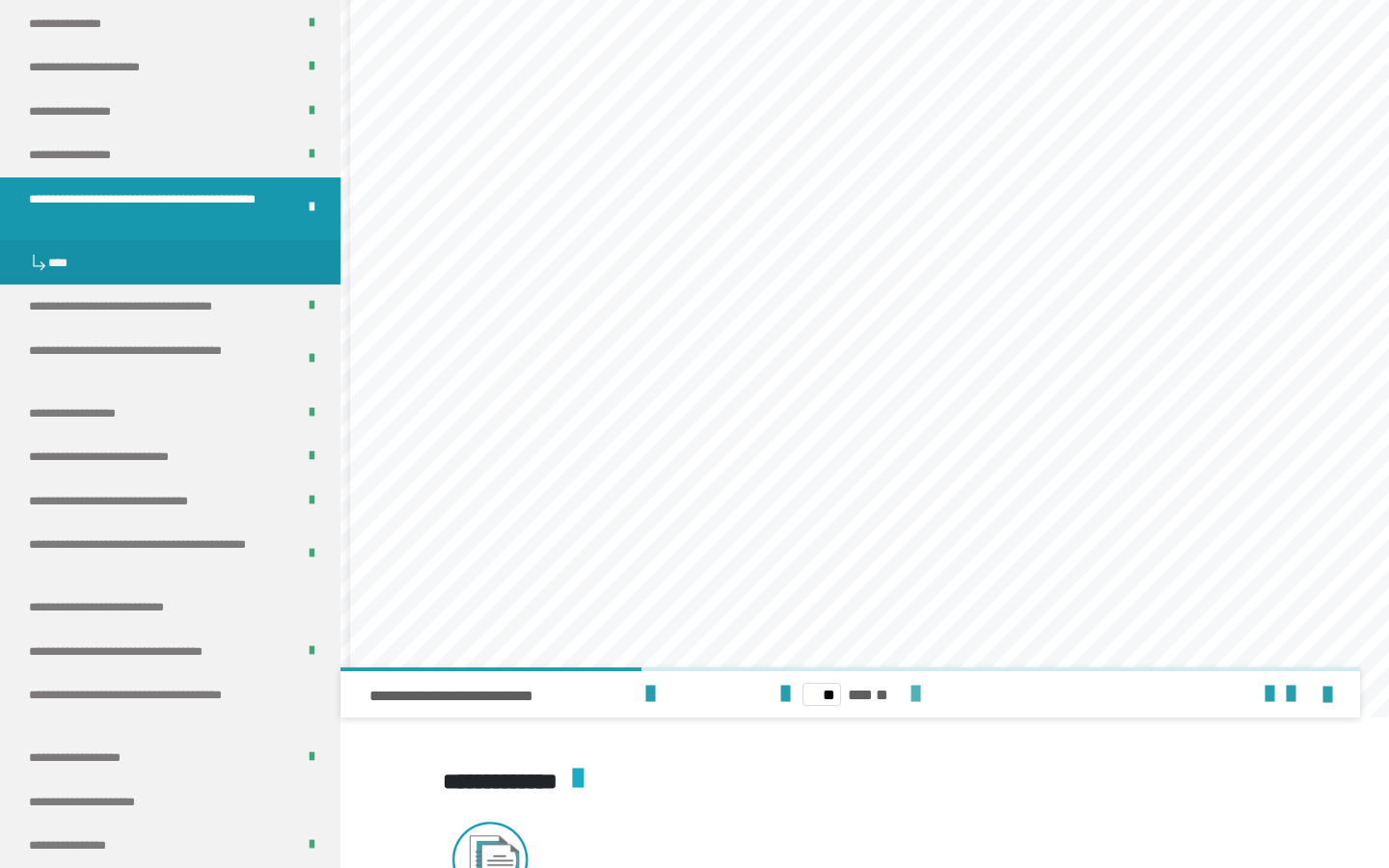 click at bounding box center [915, 694] 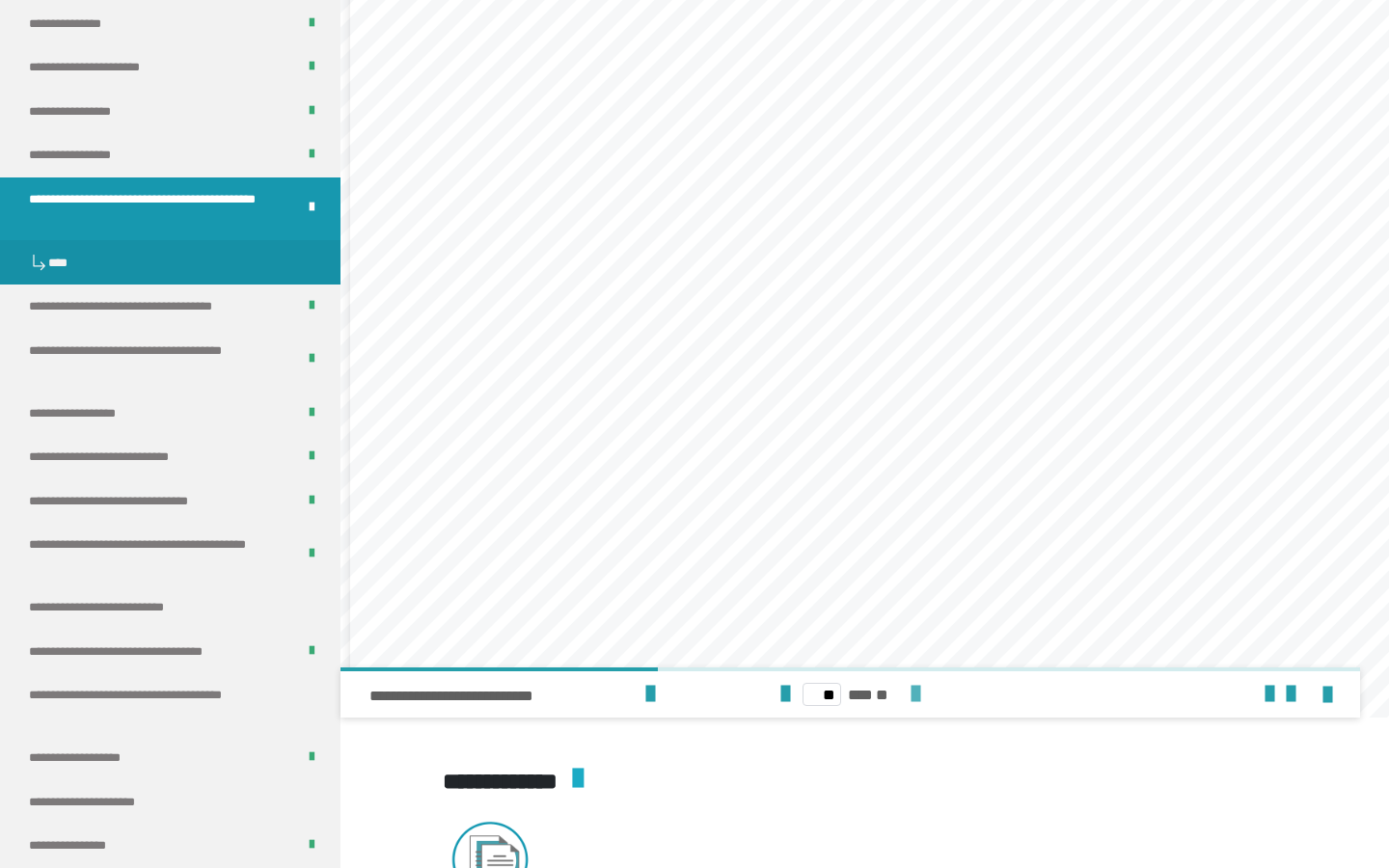 click at bounding box center [915, 694] 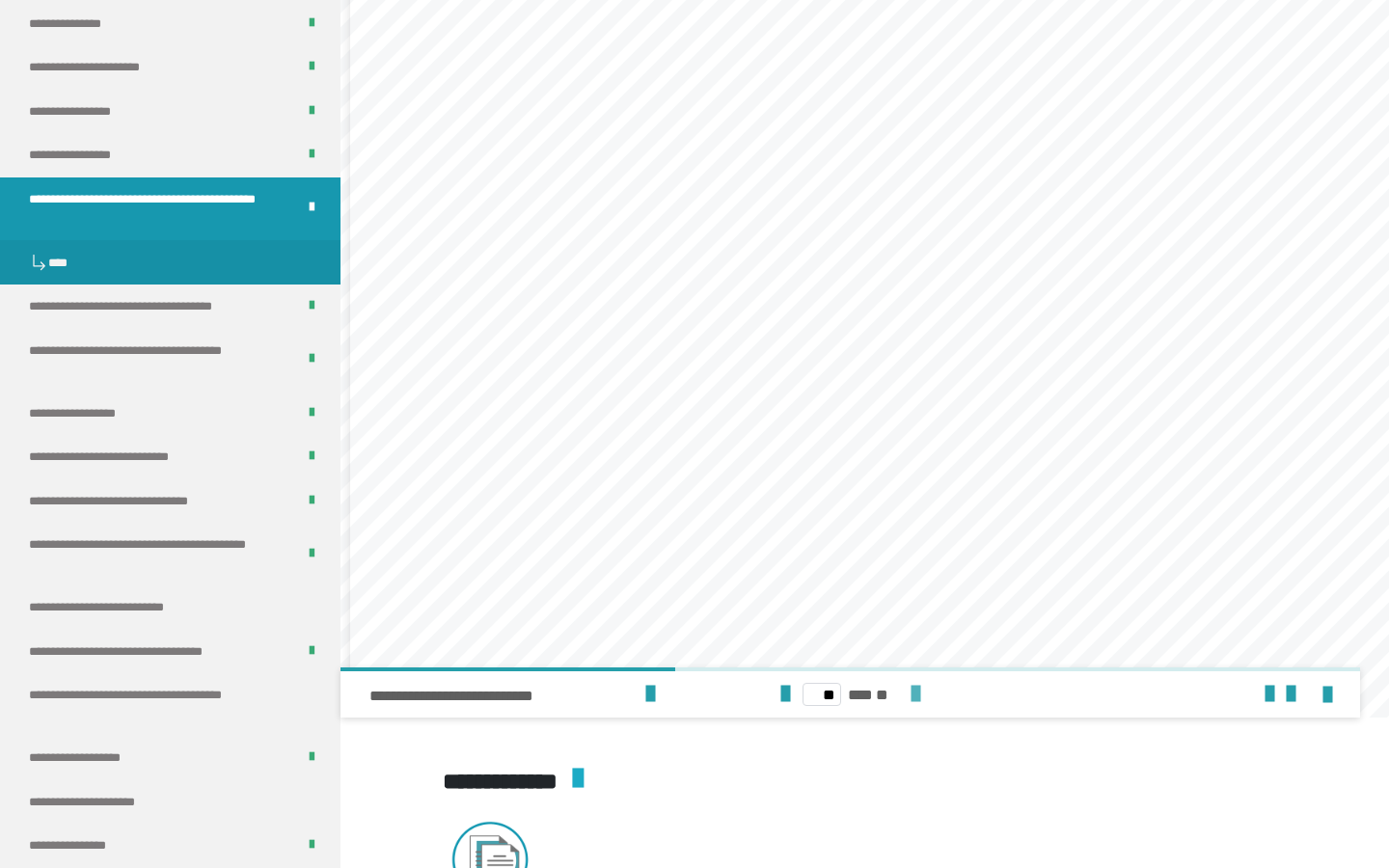 click at bounding box center [915, 694] 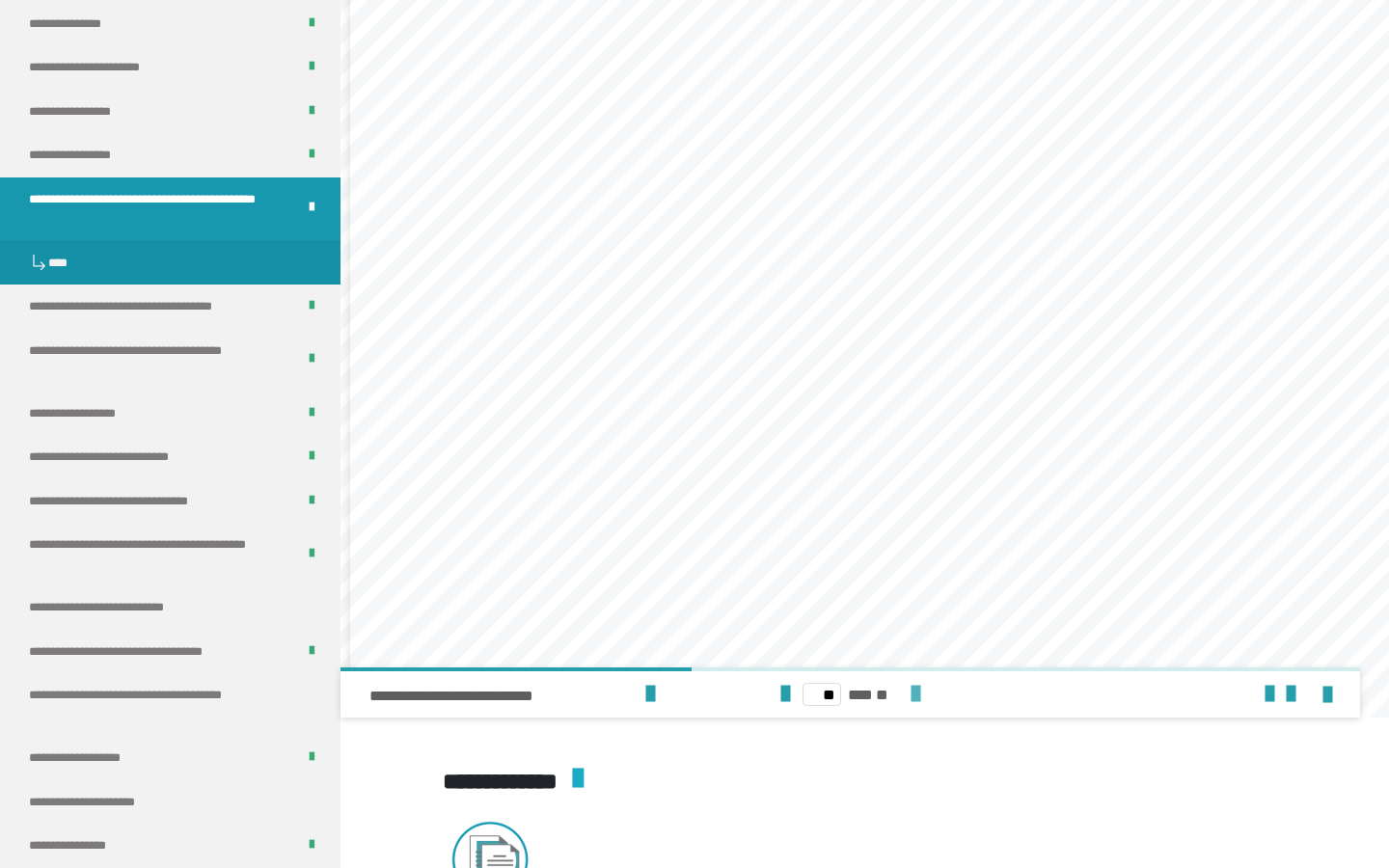 click at bounding box center (915, 694) 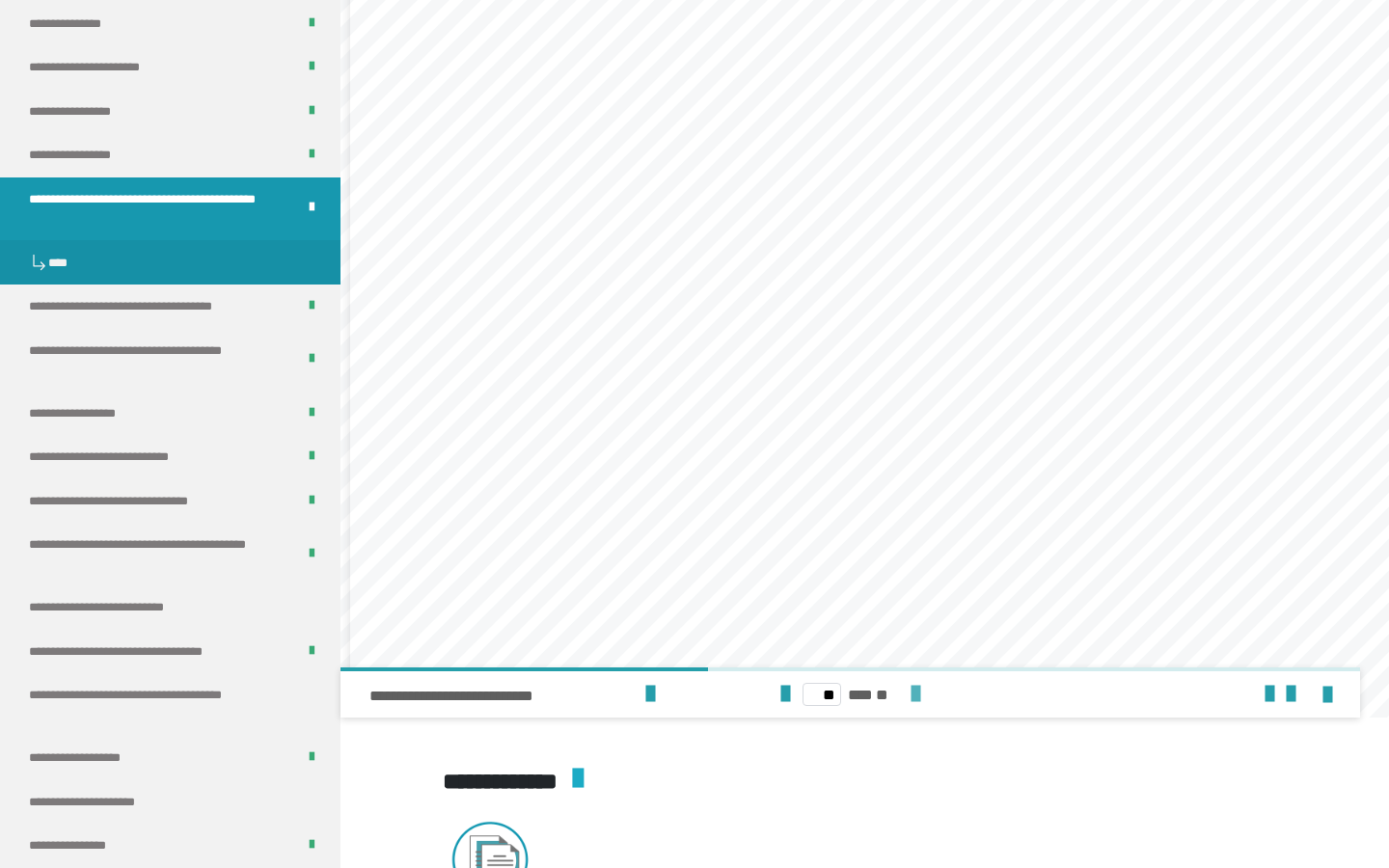 click at bounding box center (915, 694) 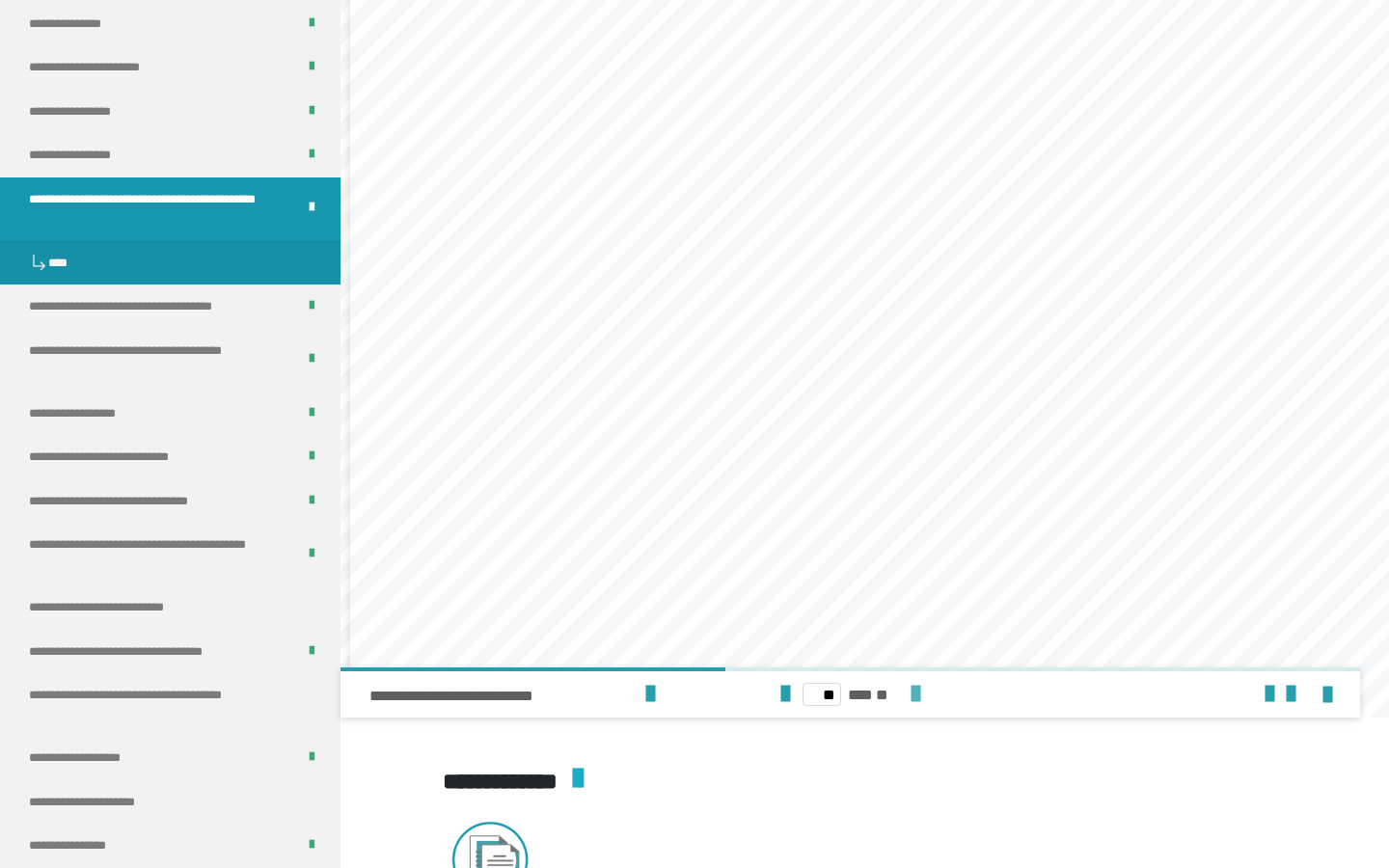 click at bounding box center [915, 694] 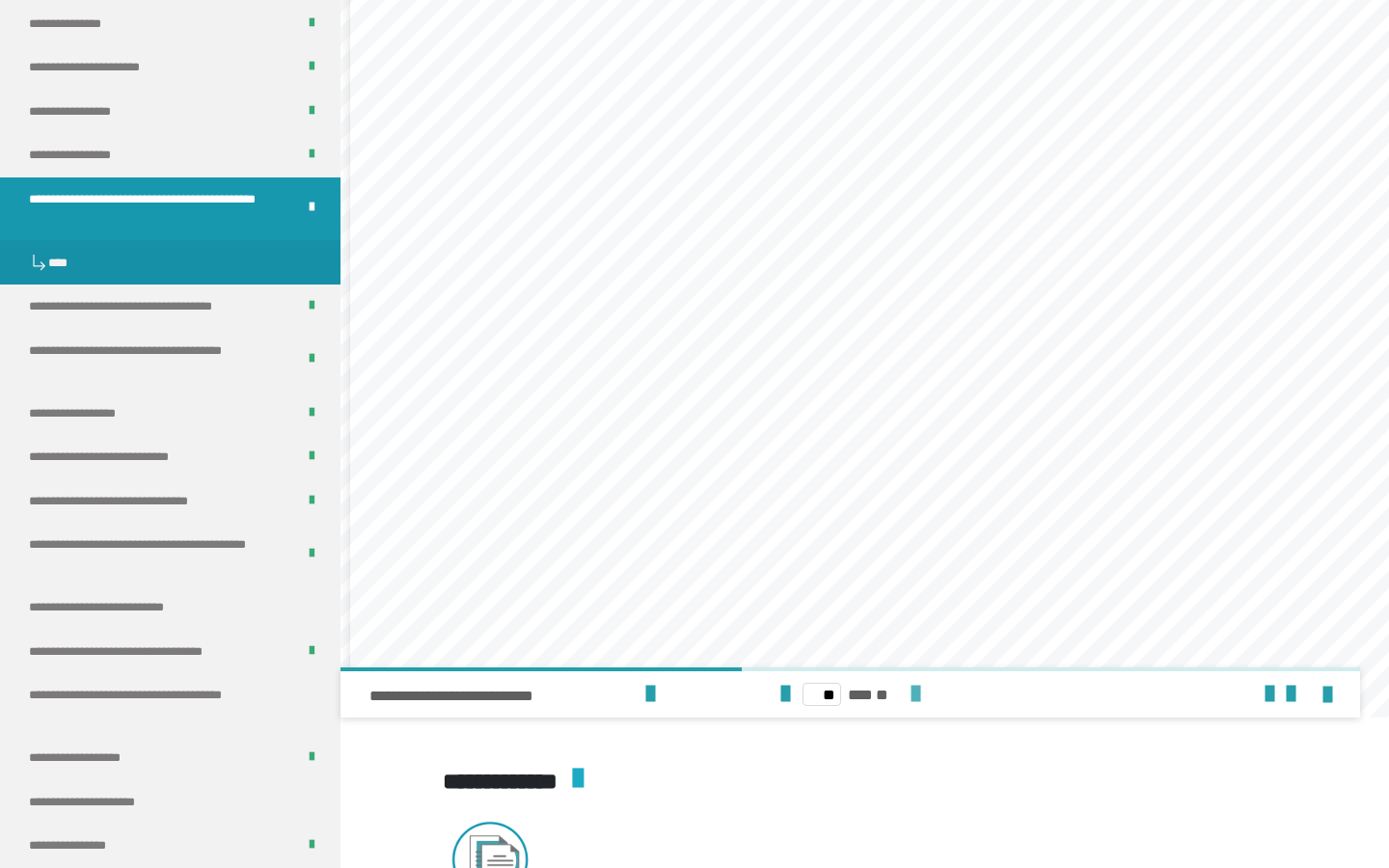 click at bounding box center (915, 694) 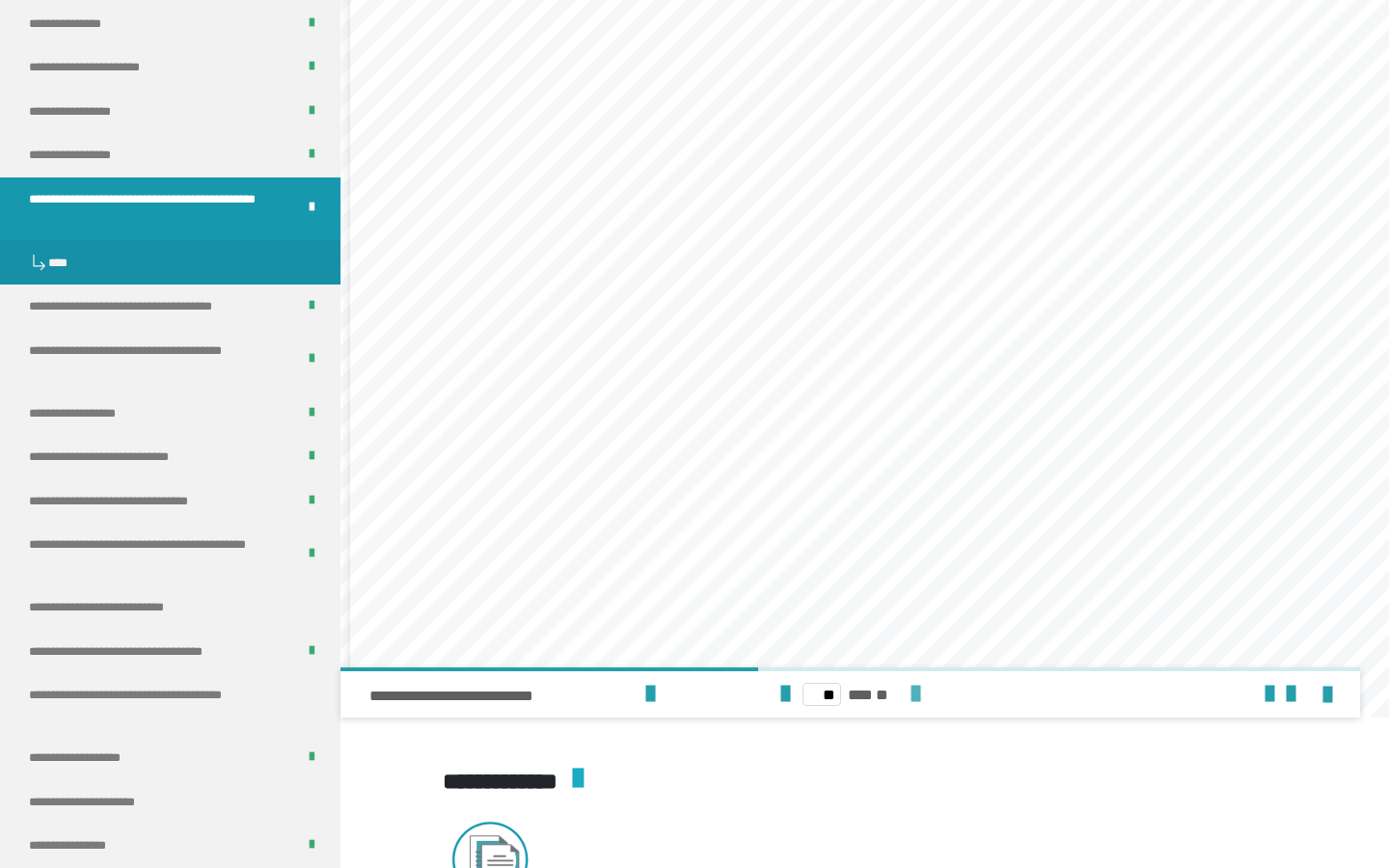 click at bounding box center [915, 694] 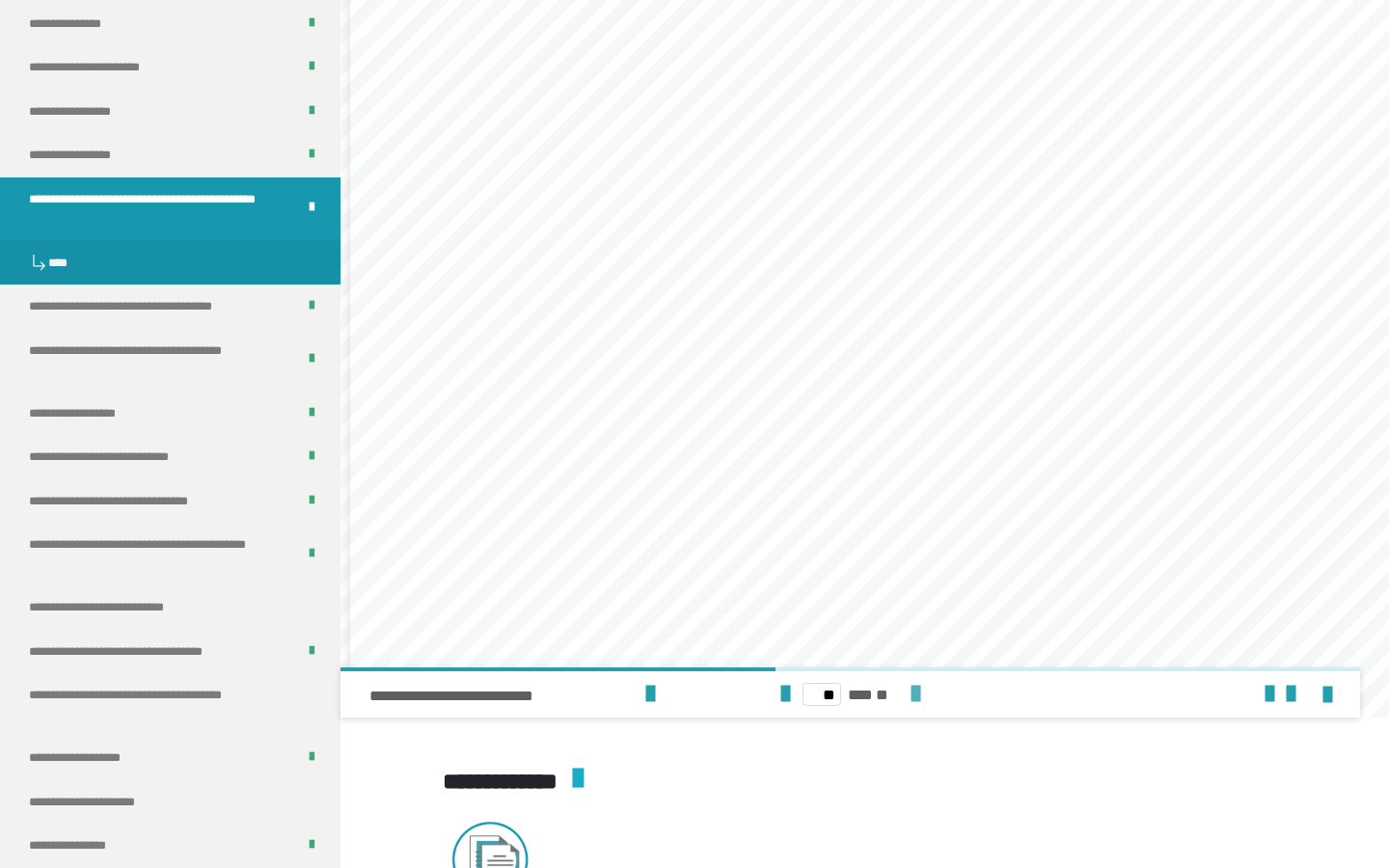 click at bounding box center (915, 694) 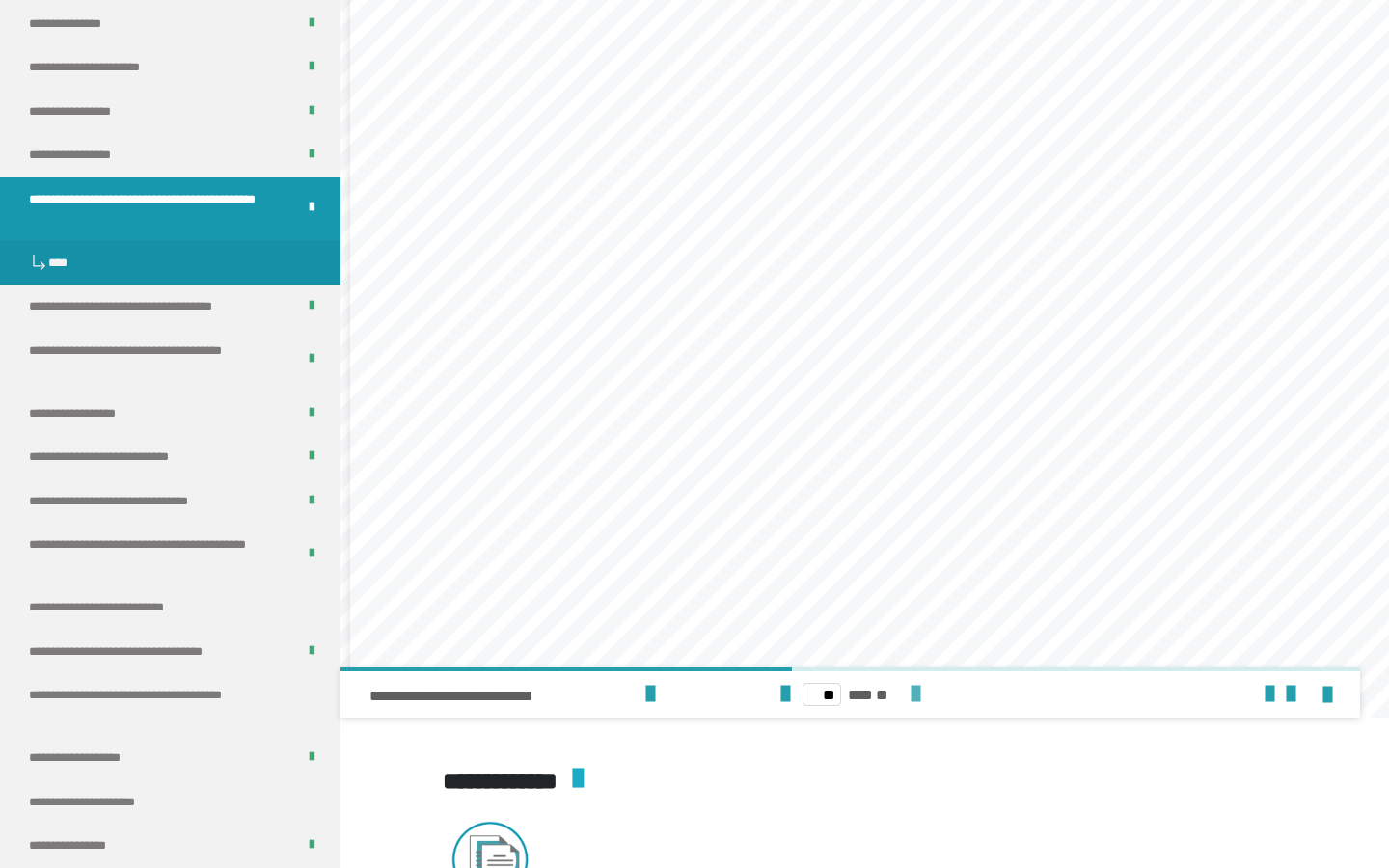 click at bounding box center (915, 694) 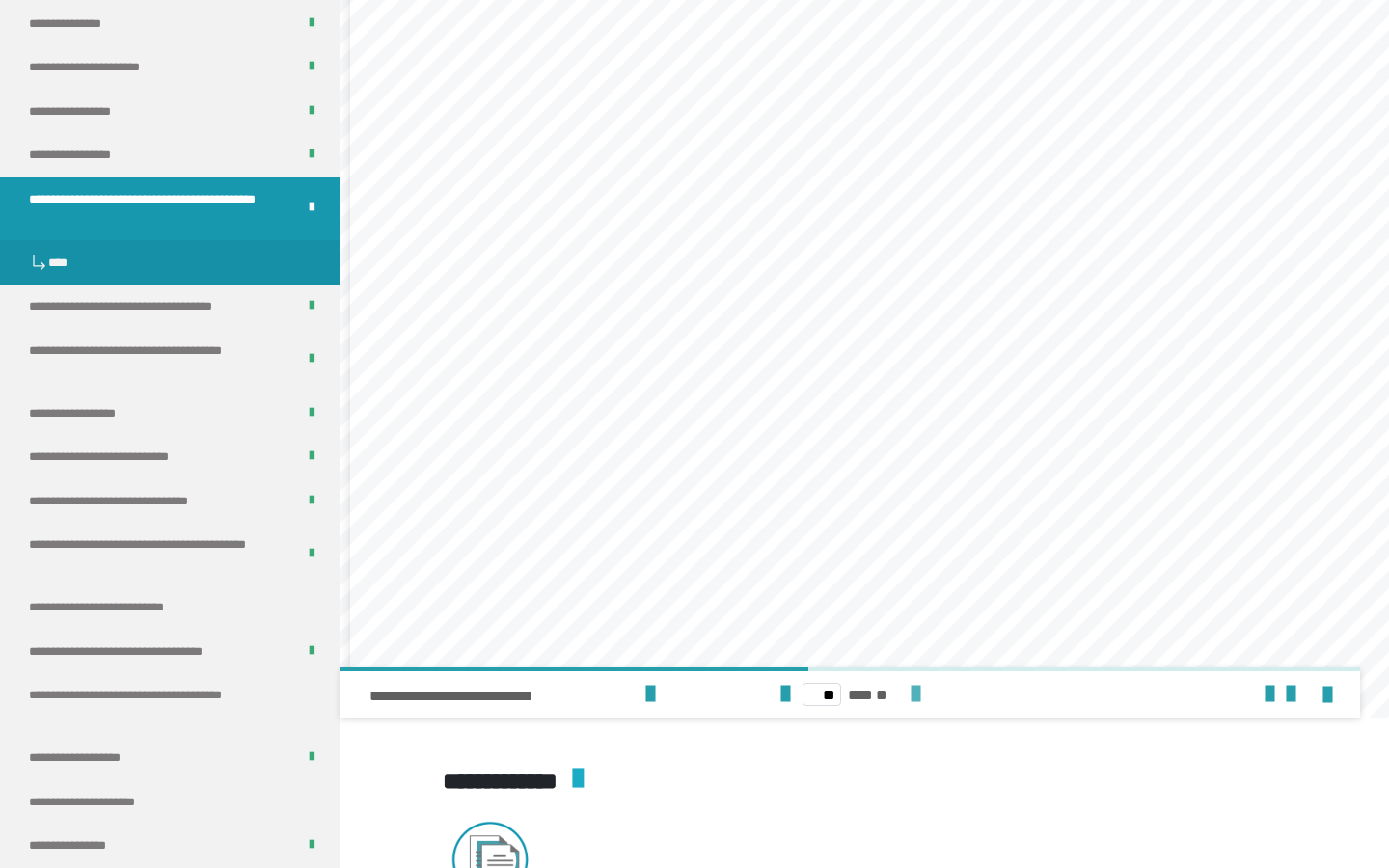 click at bounding box center (915, 694) 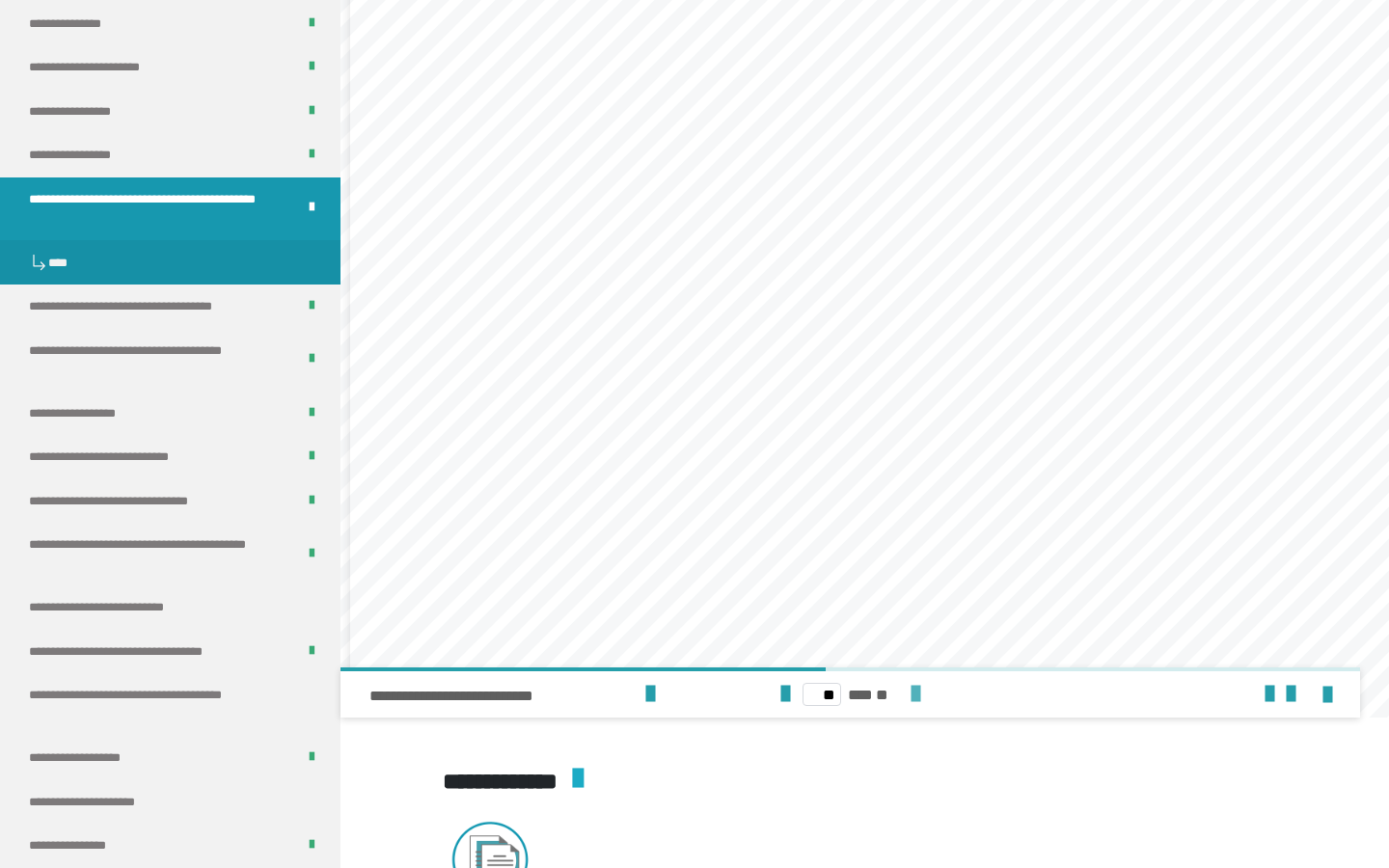 click at bounding box center (915, 694) 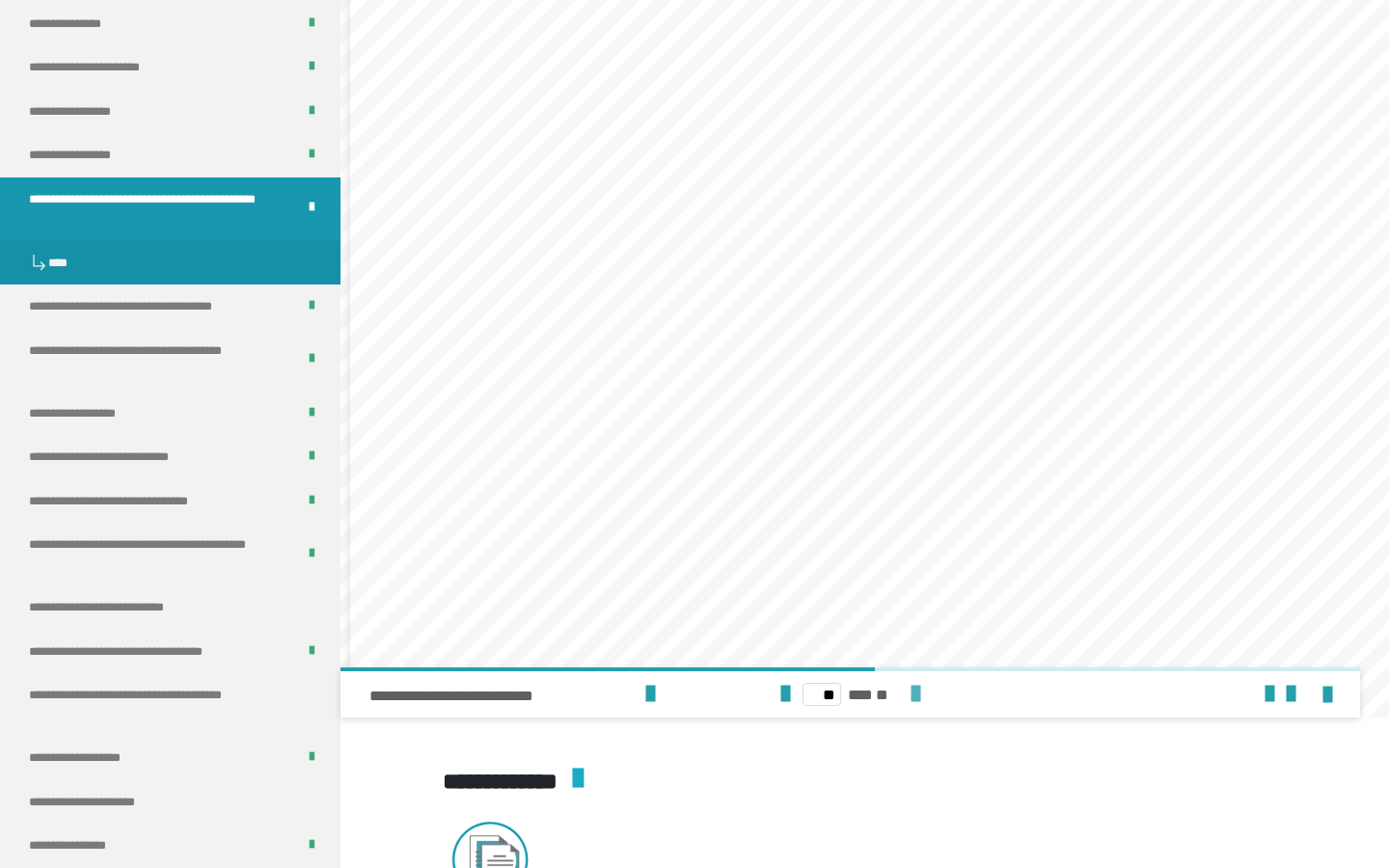 click at bounding box center (915, 694) 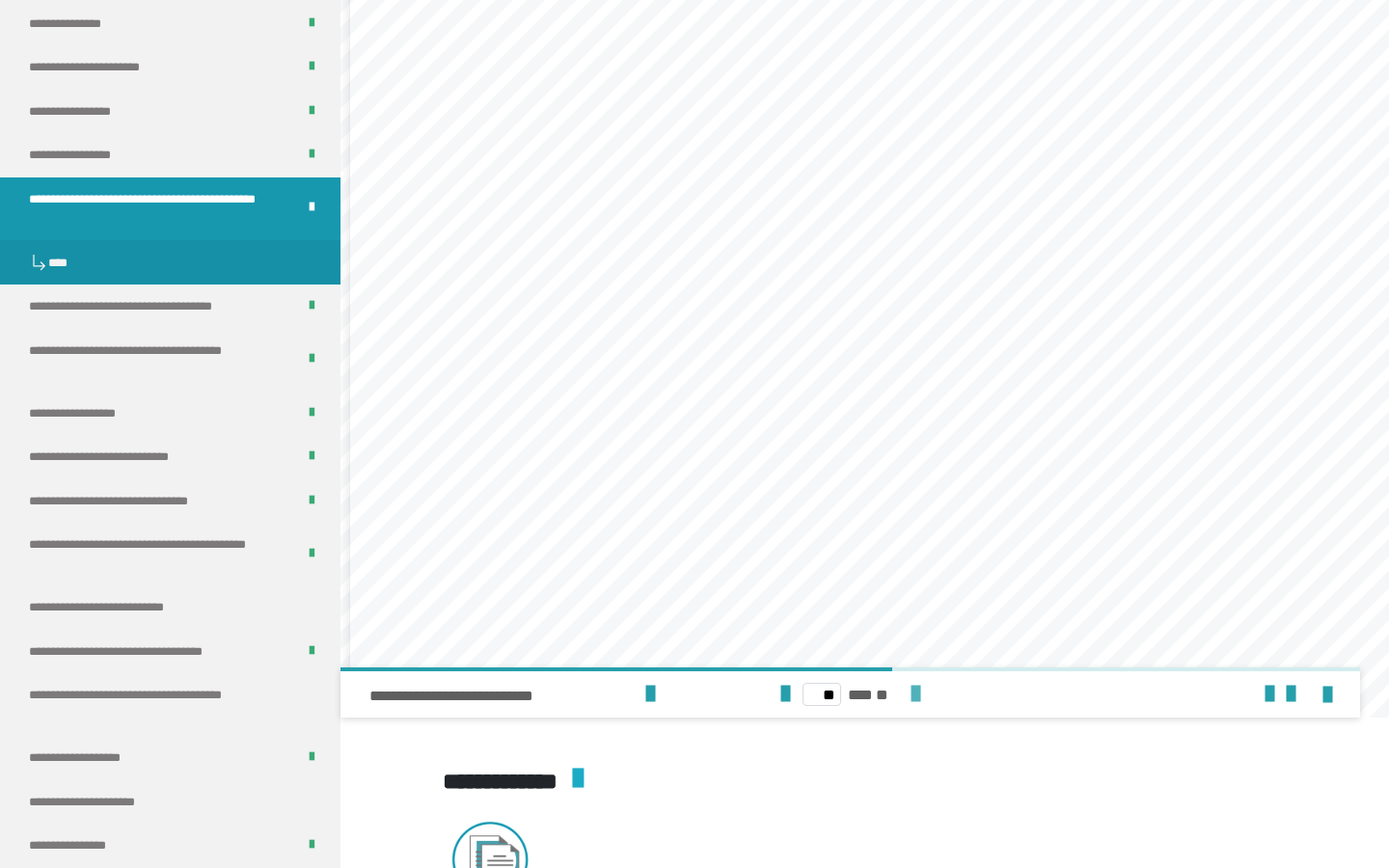 click at bounding box center [915, 694] 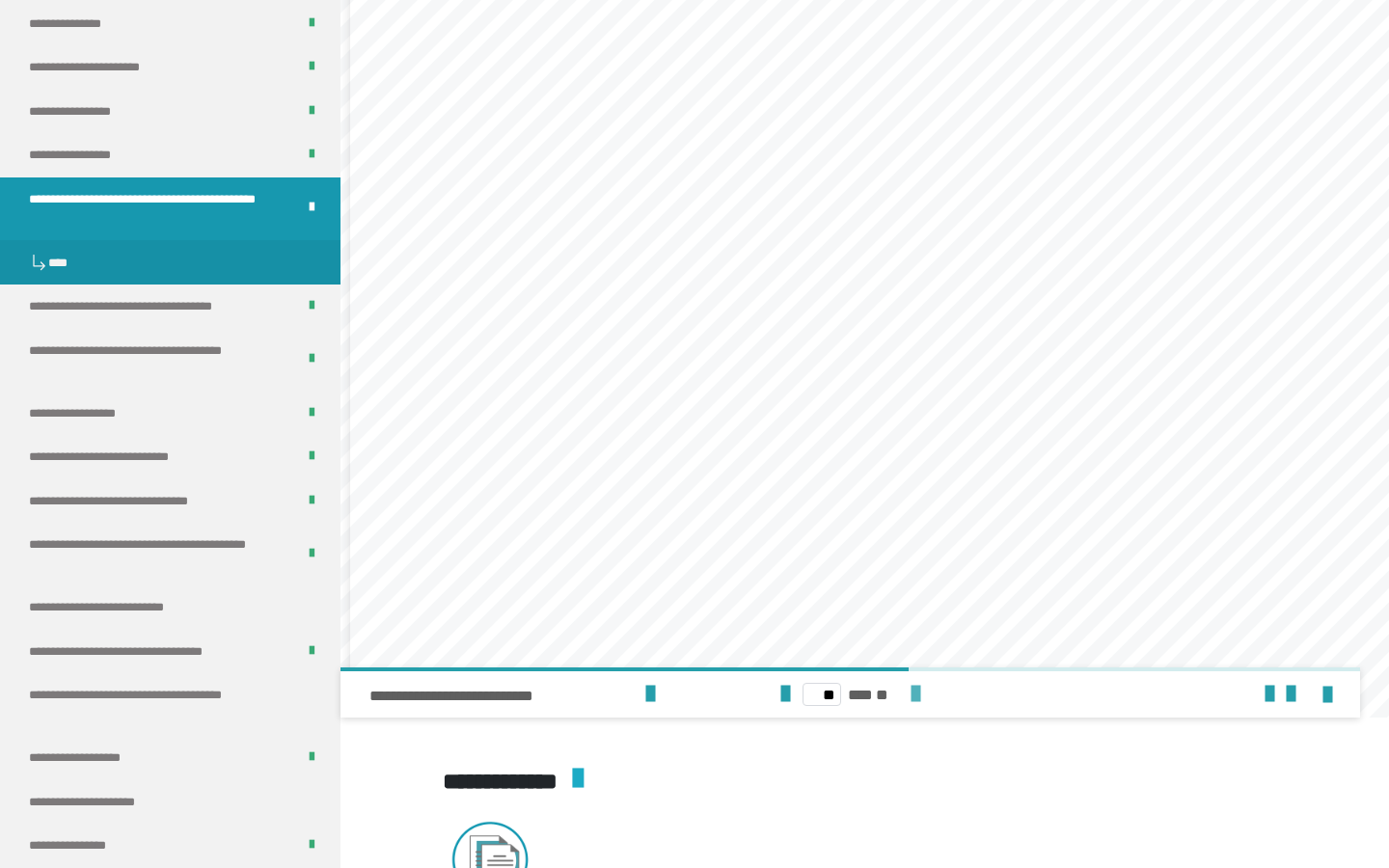 click at bounding box center [915, 694] 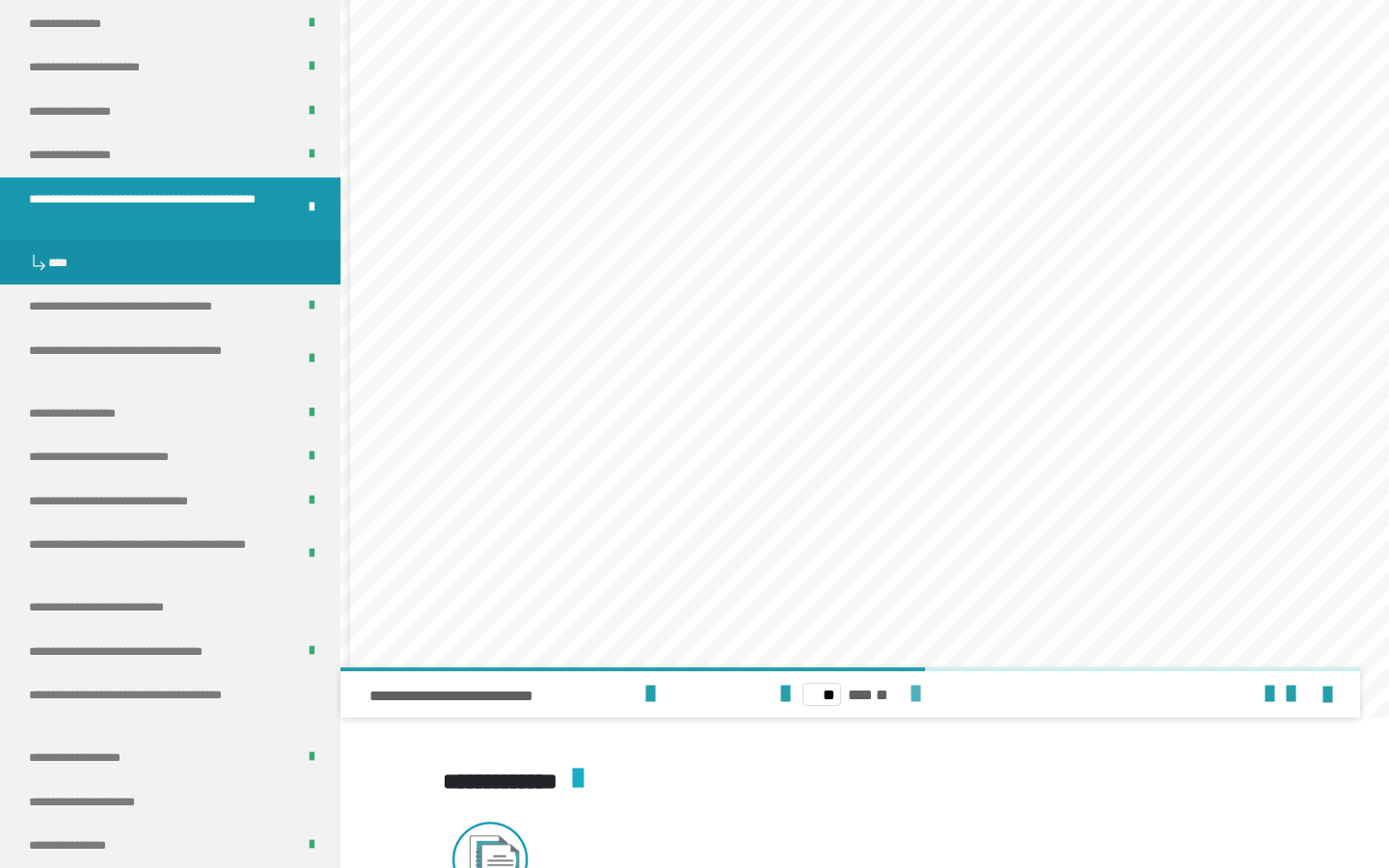 click at bounding box center (915, 694) 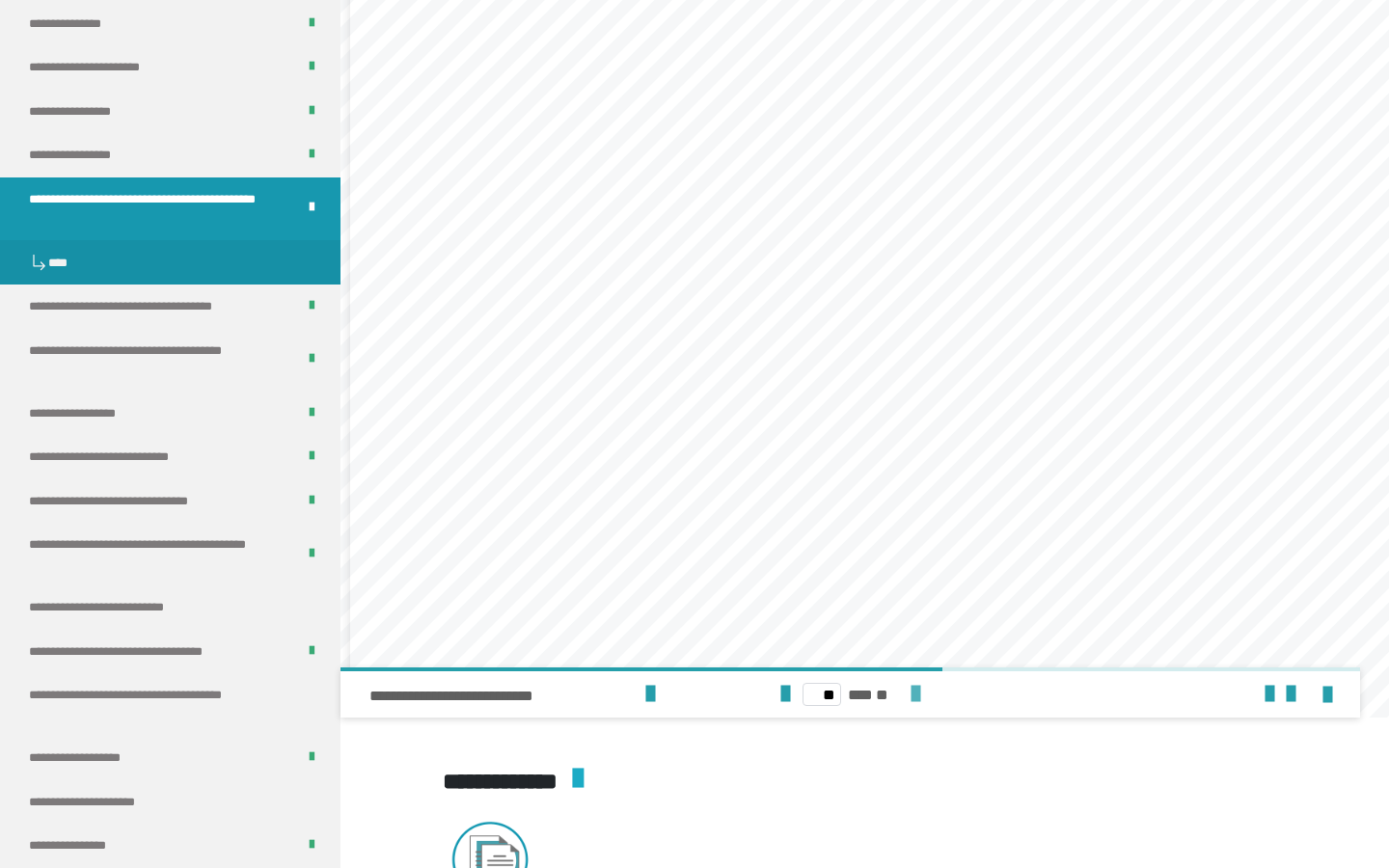click at bounding box center (915, 694) 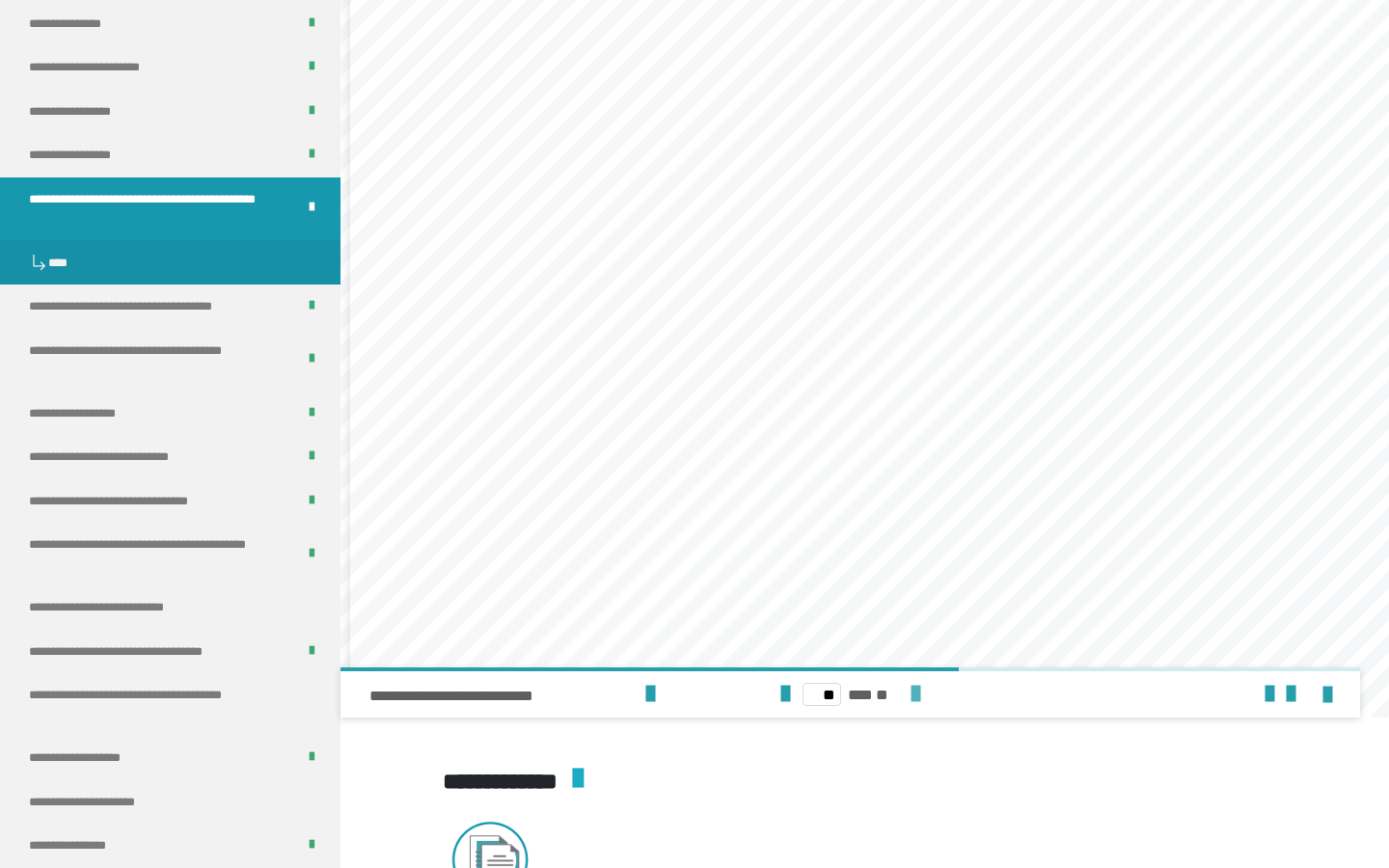 click at bounding box center [915, 694] 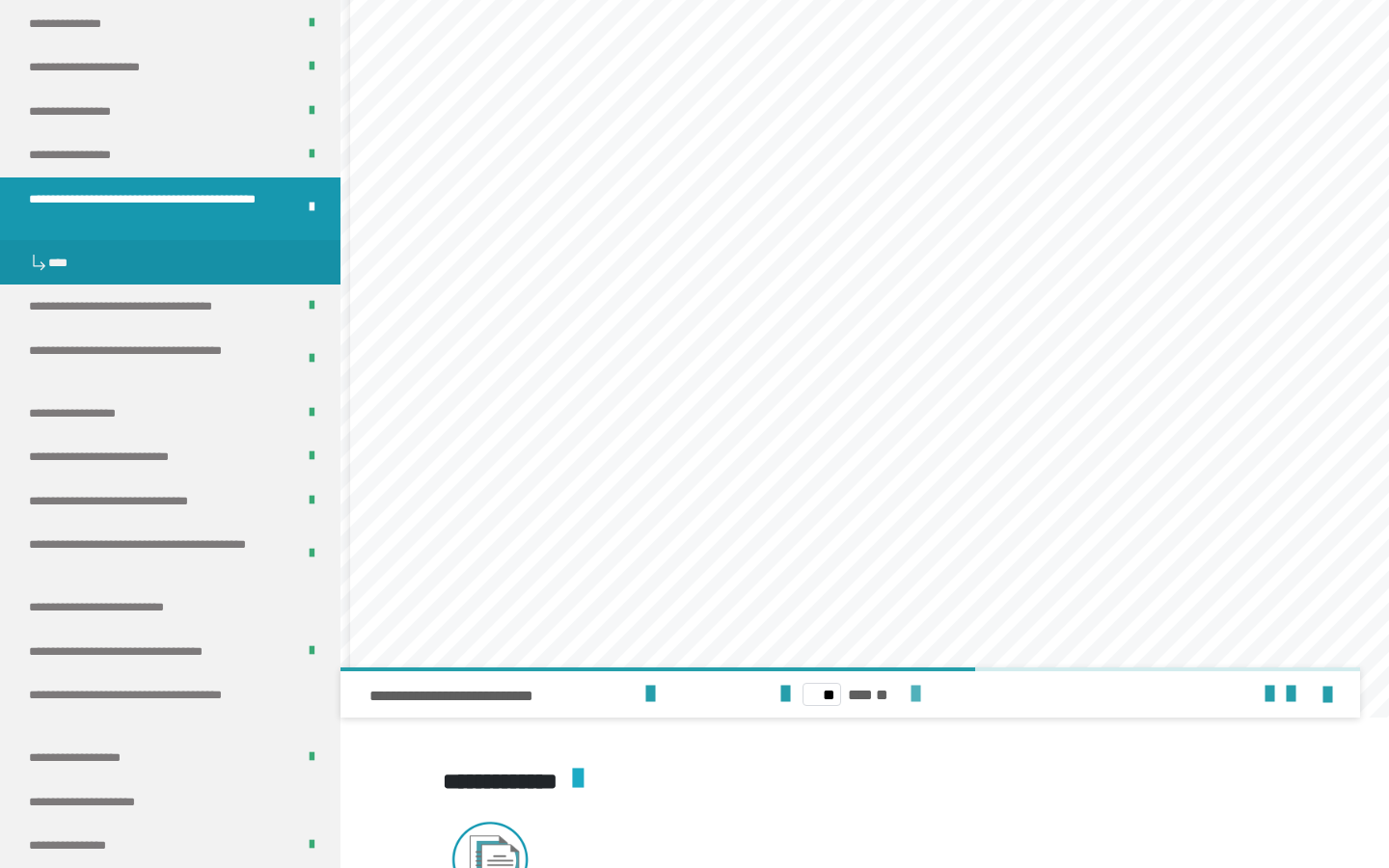 click at bounding box center [915, 694] 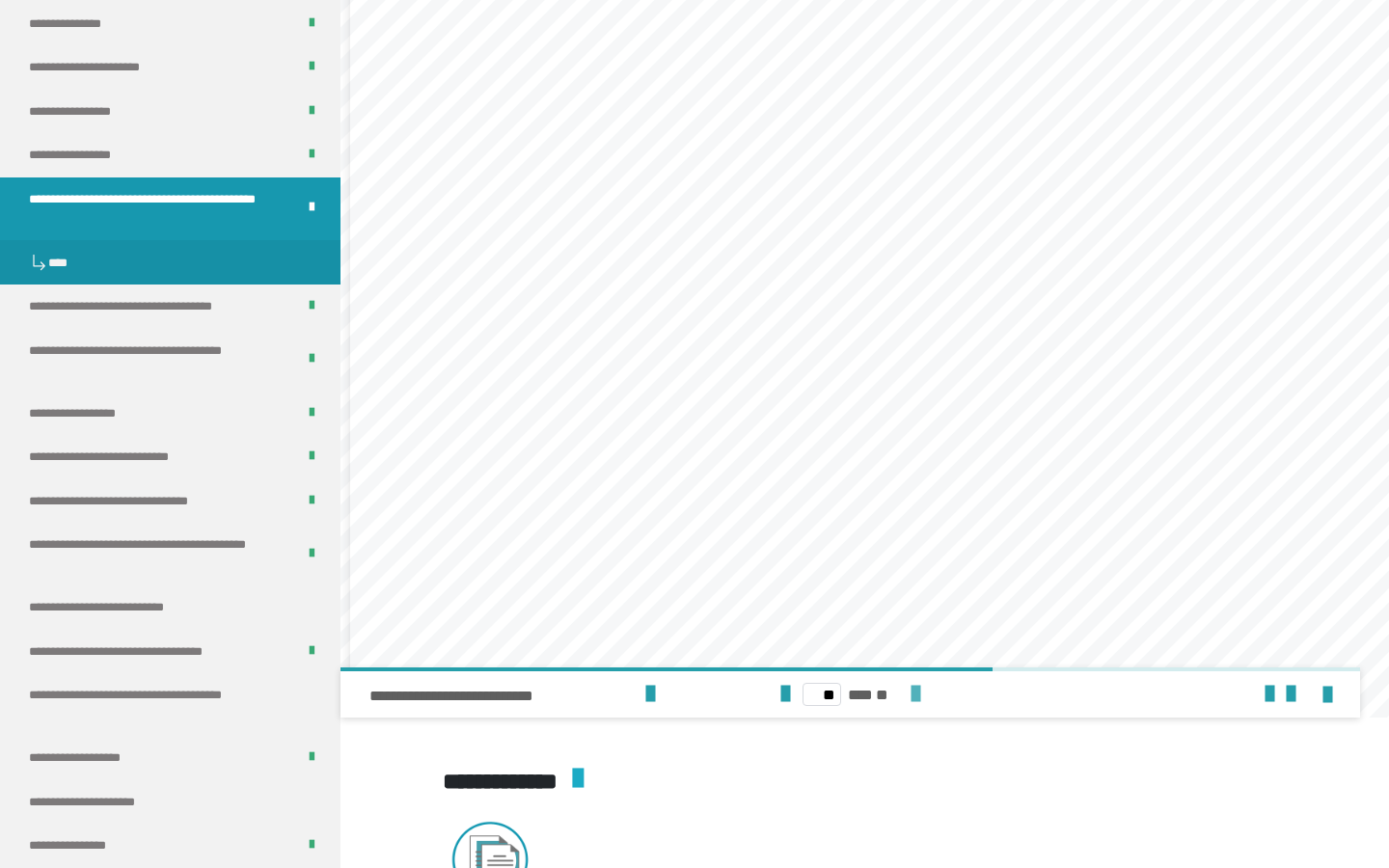 click at bounding box center [915, 694] 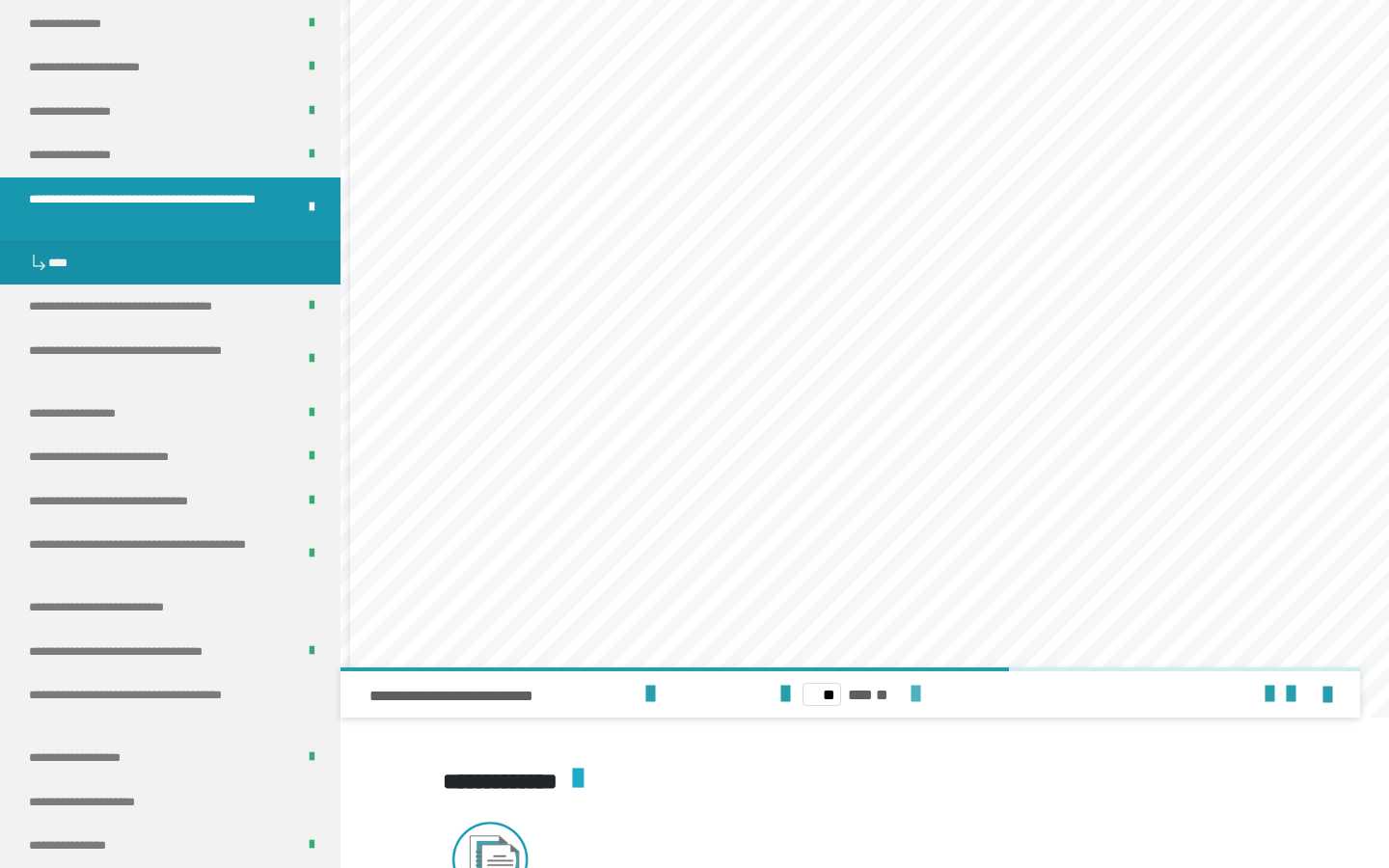 click at bounding box center [915, 694] 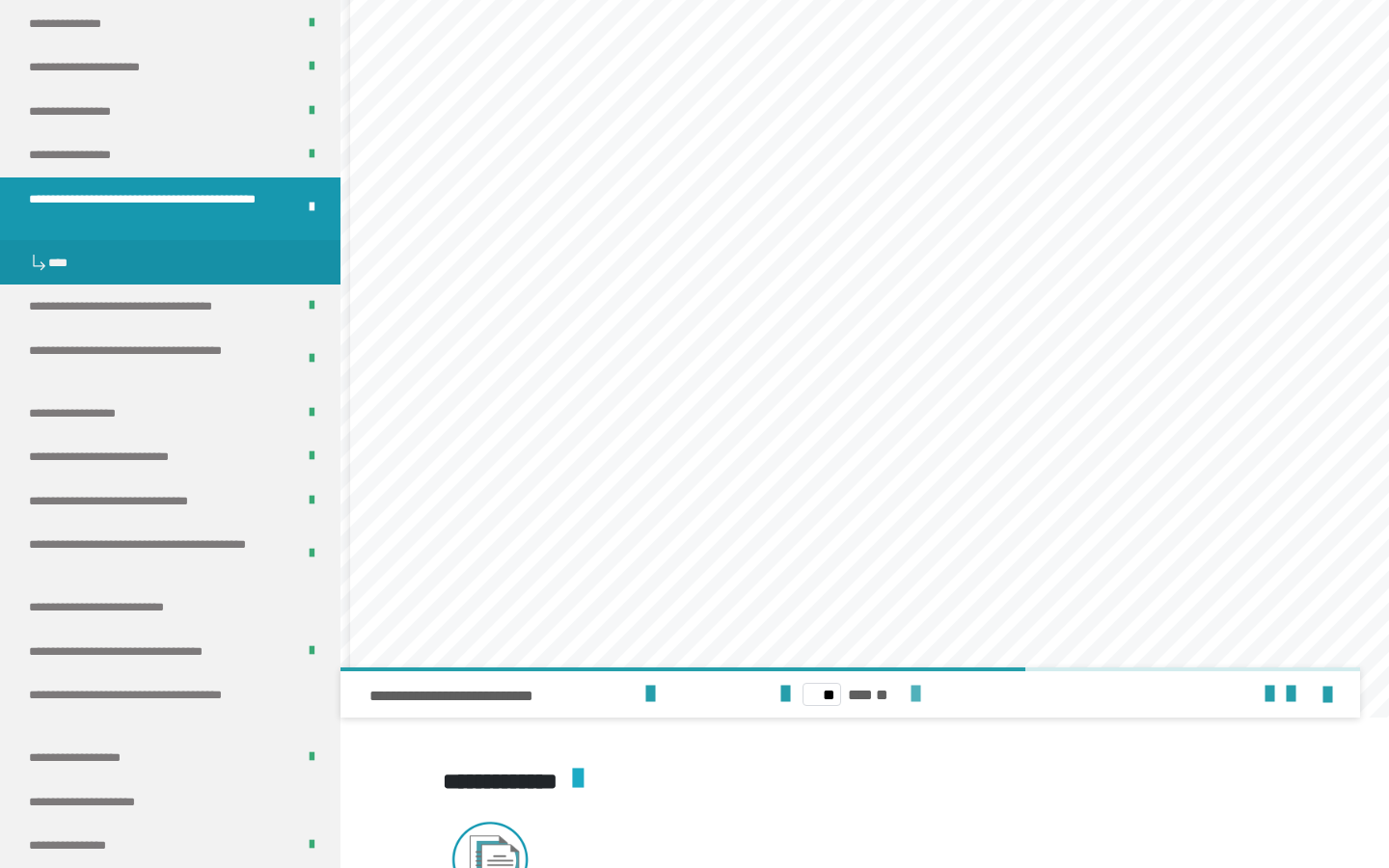click at bounding box center [915, 694] 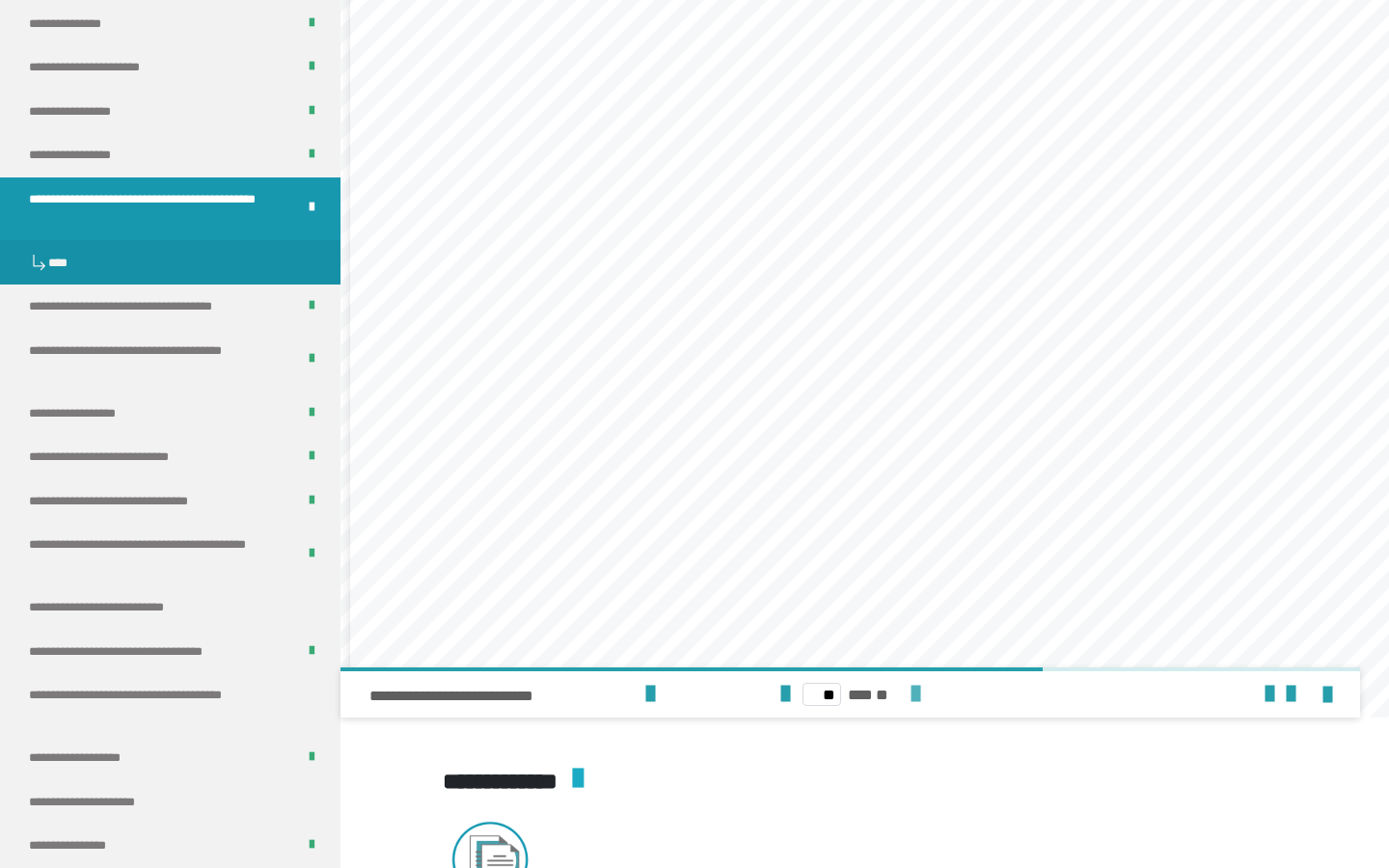 click at bounding box center (915, 694) 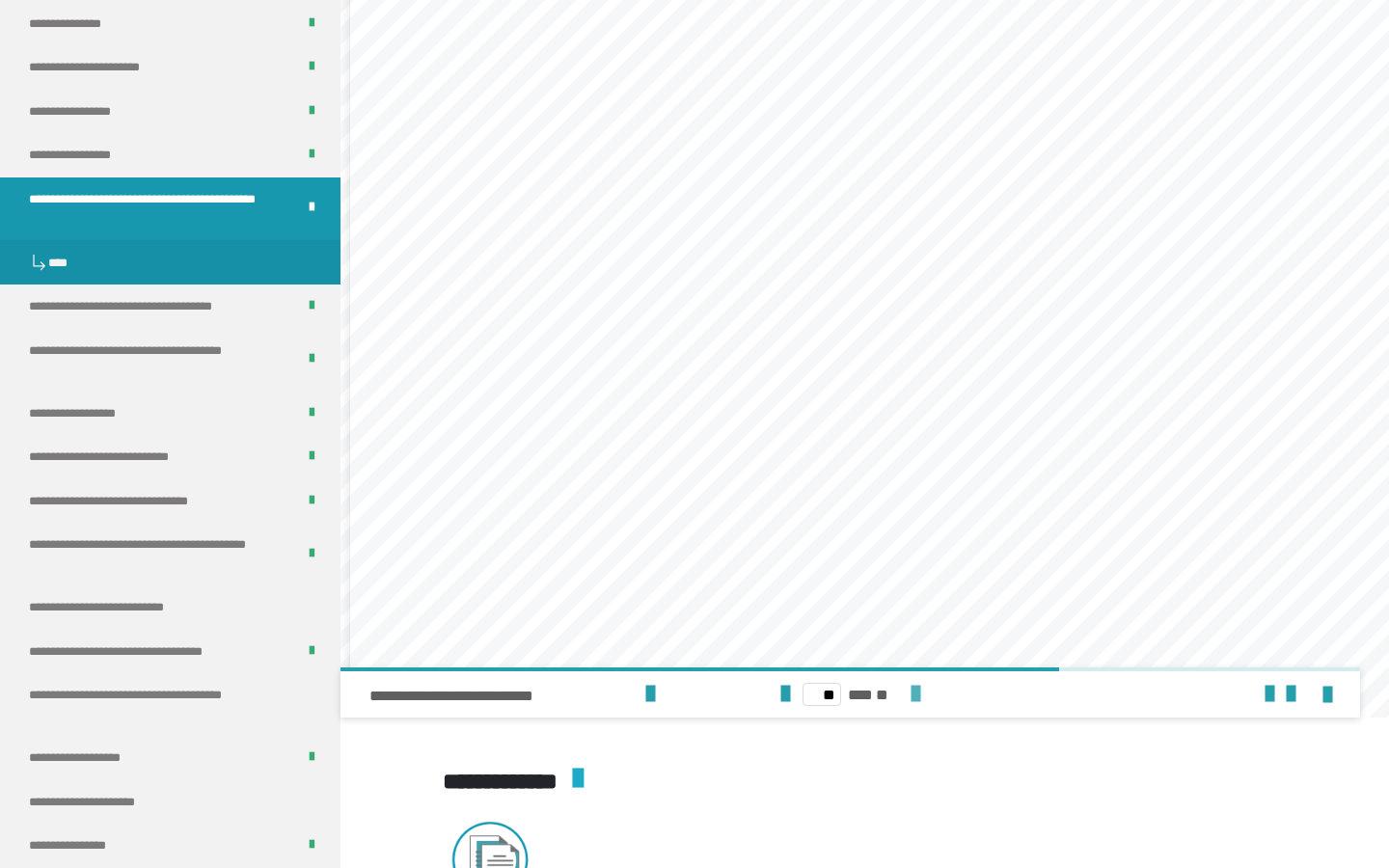 click at bounding box center (915, 694) 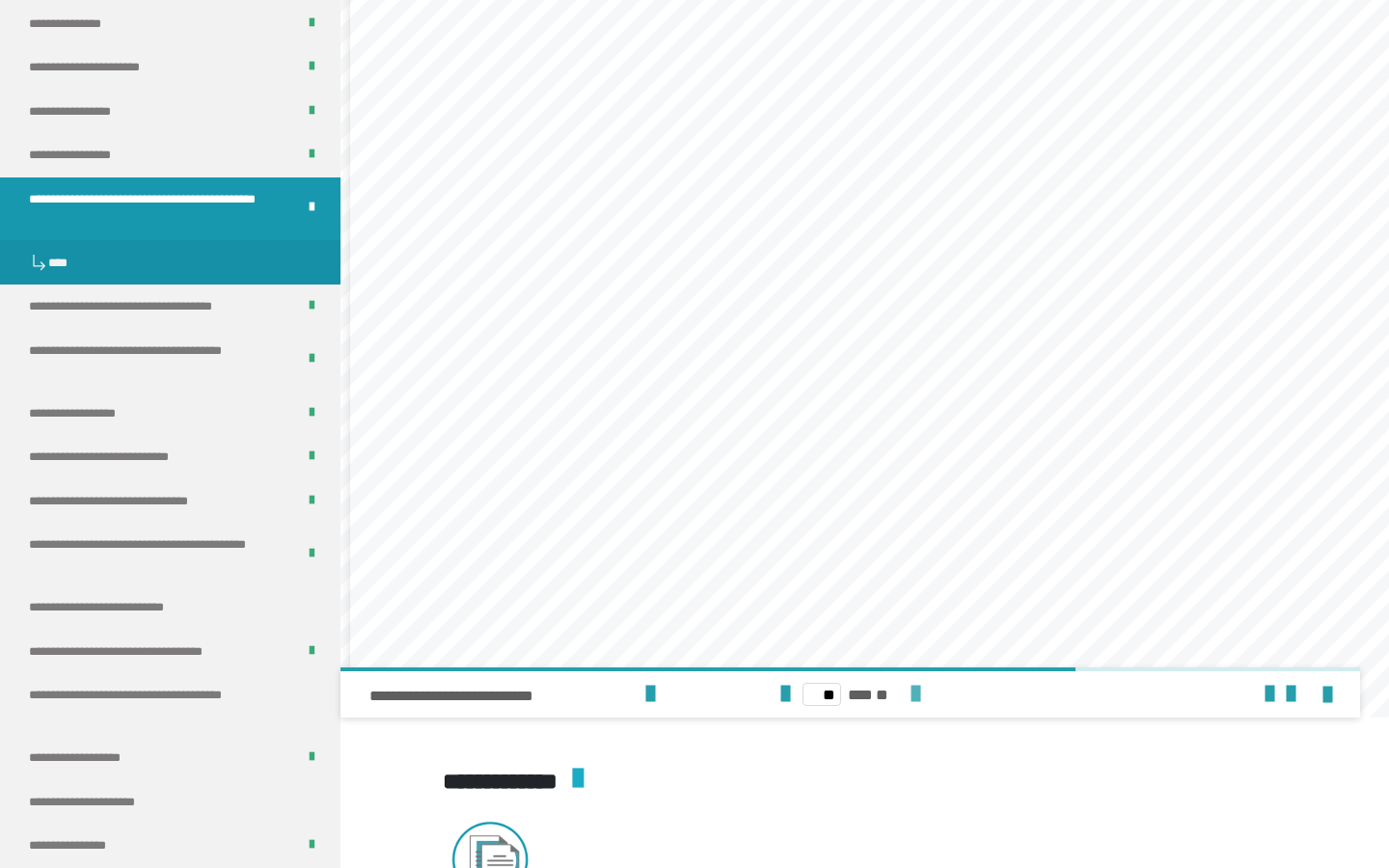 click at bounding box center [915, 694] 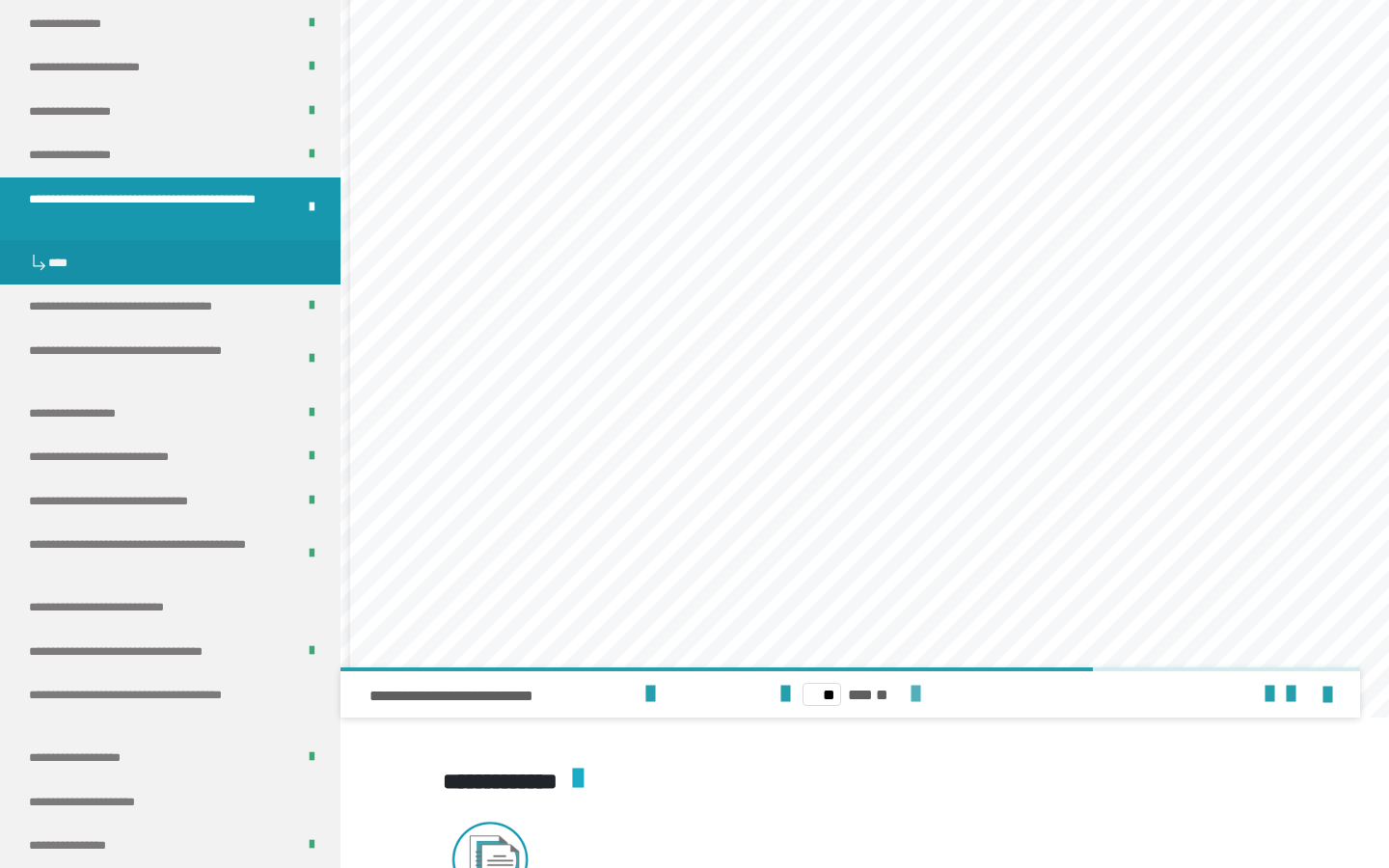 click at bounding box center [915, 694] 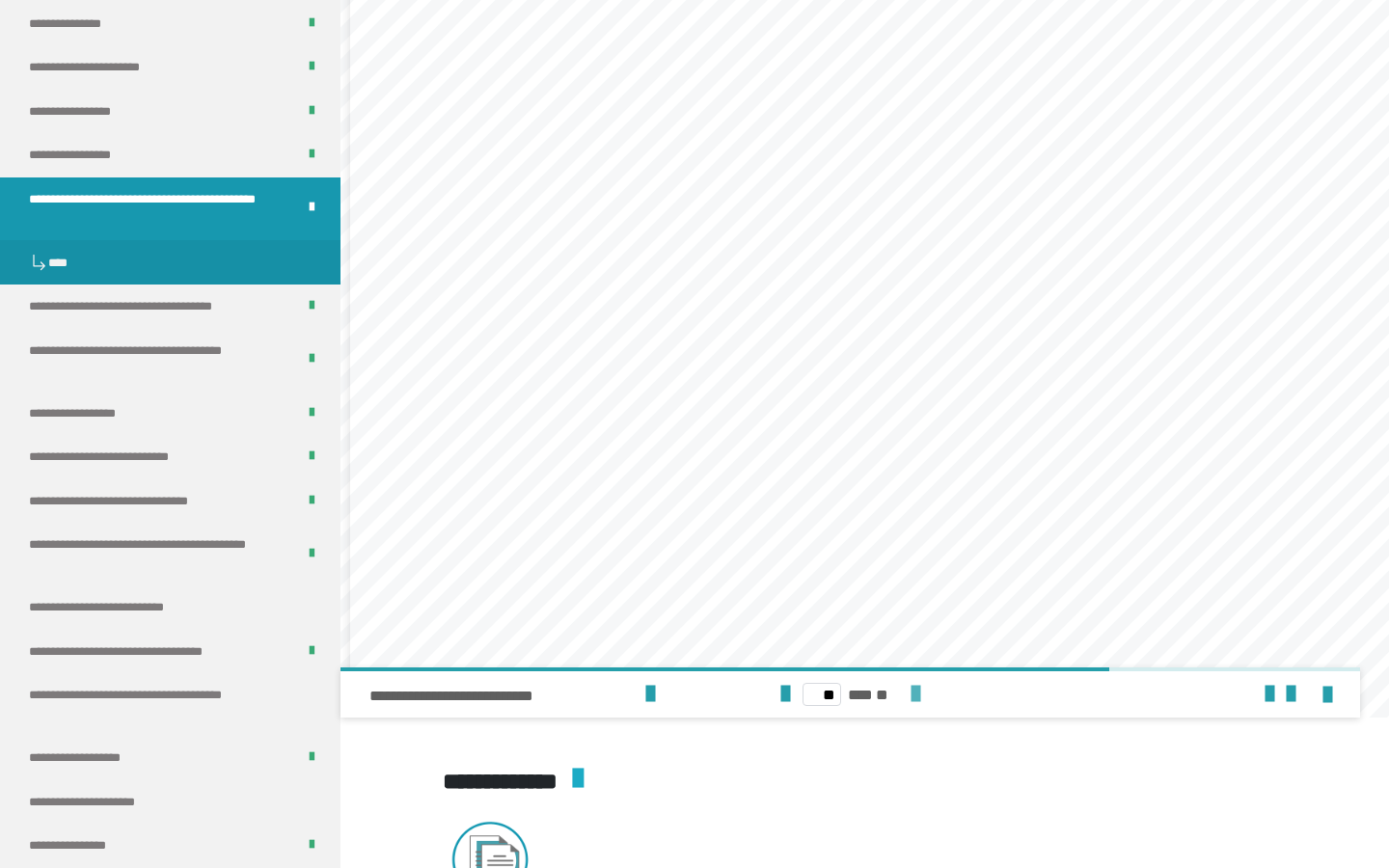 click at bounding box center (915, 694) 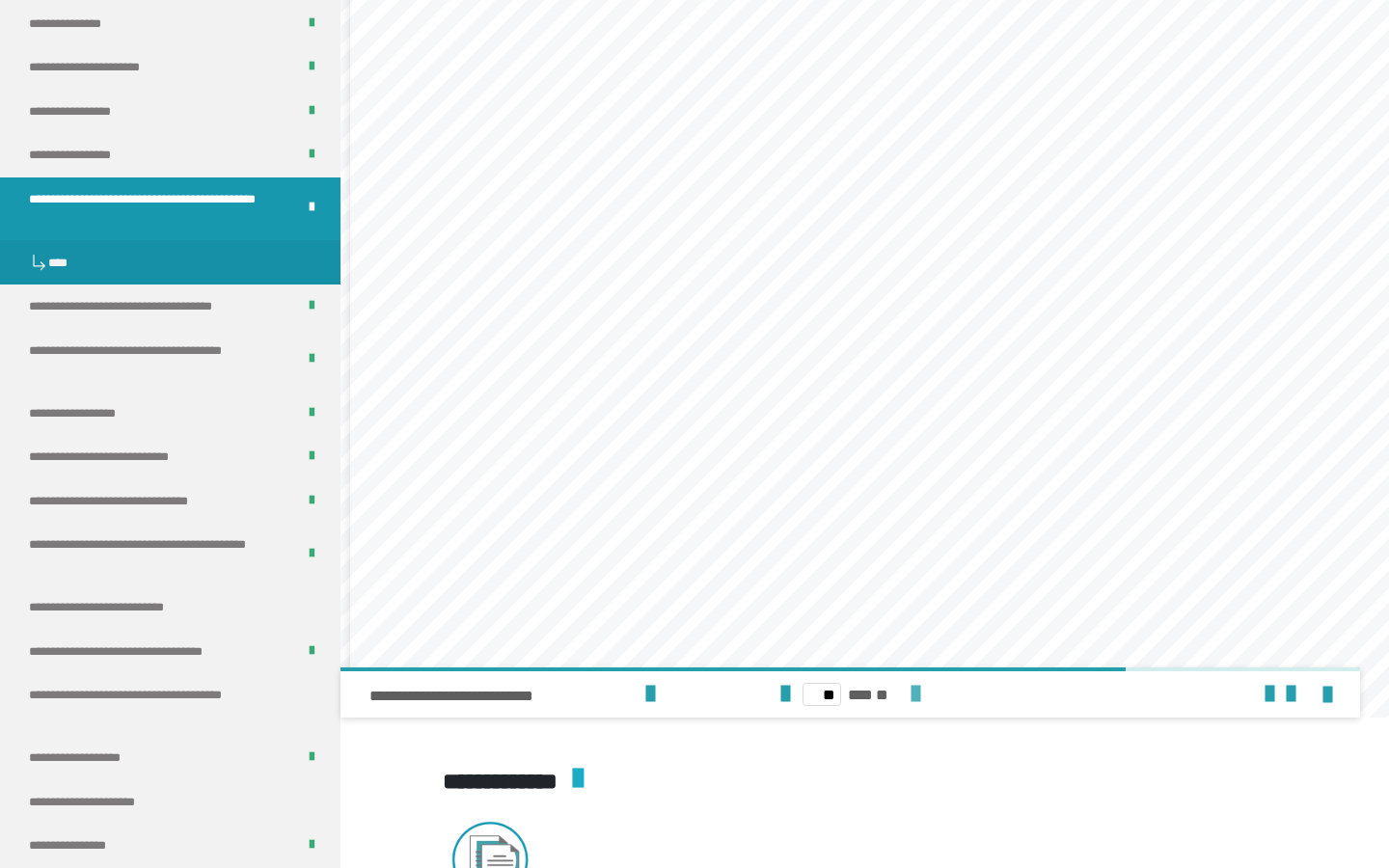 click at bounding box center [915, 694] 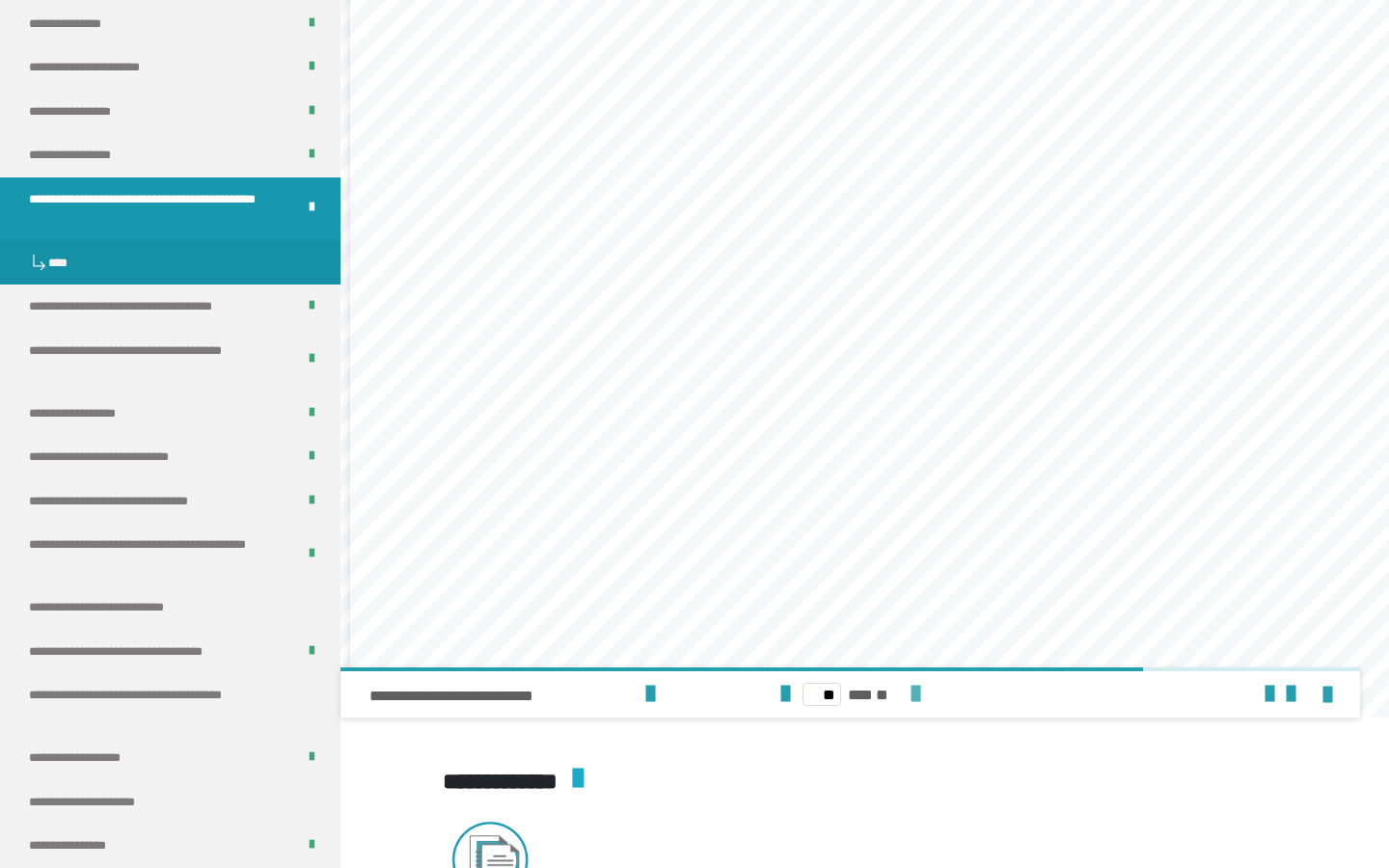 click at bounding box center (915, 694) 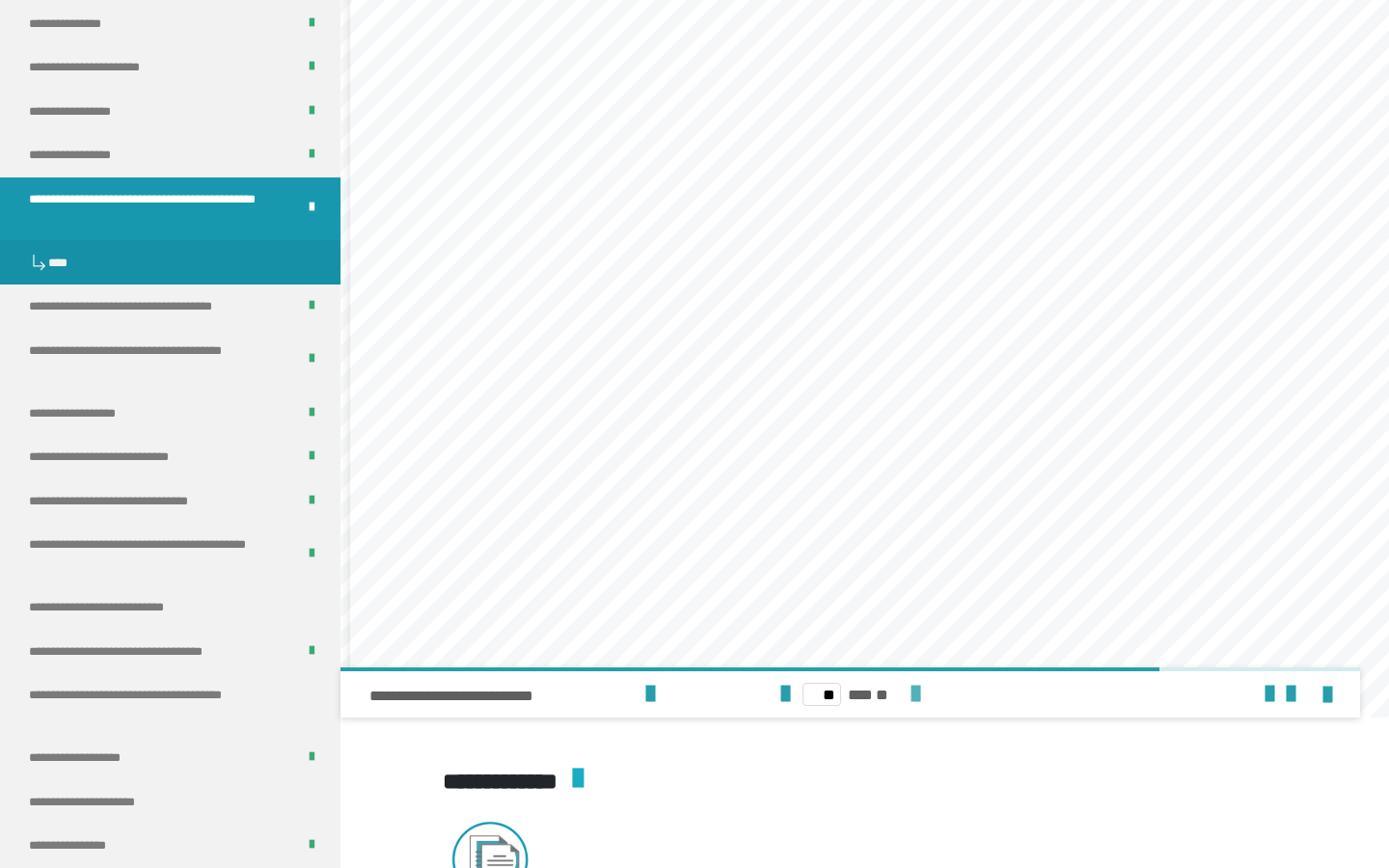 click at bounding box center (915, 694) 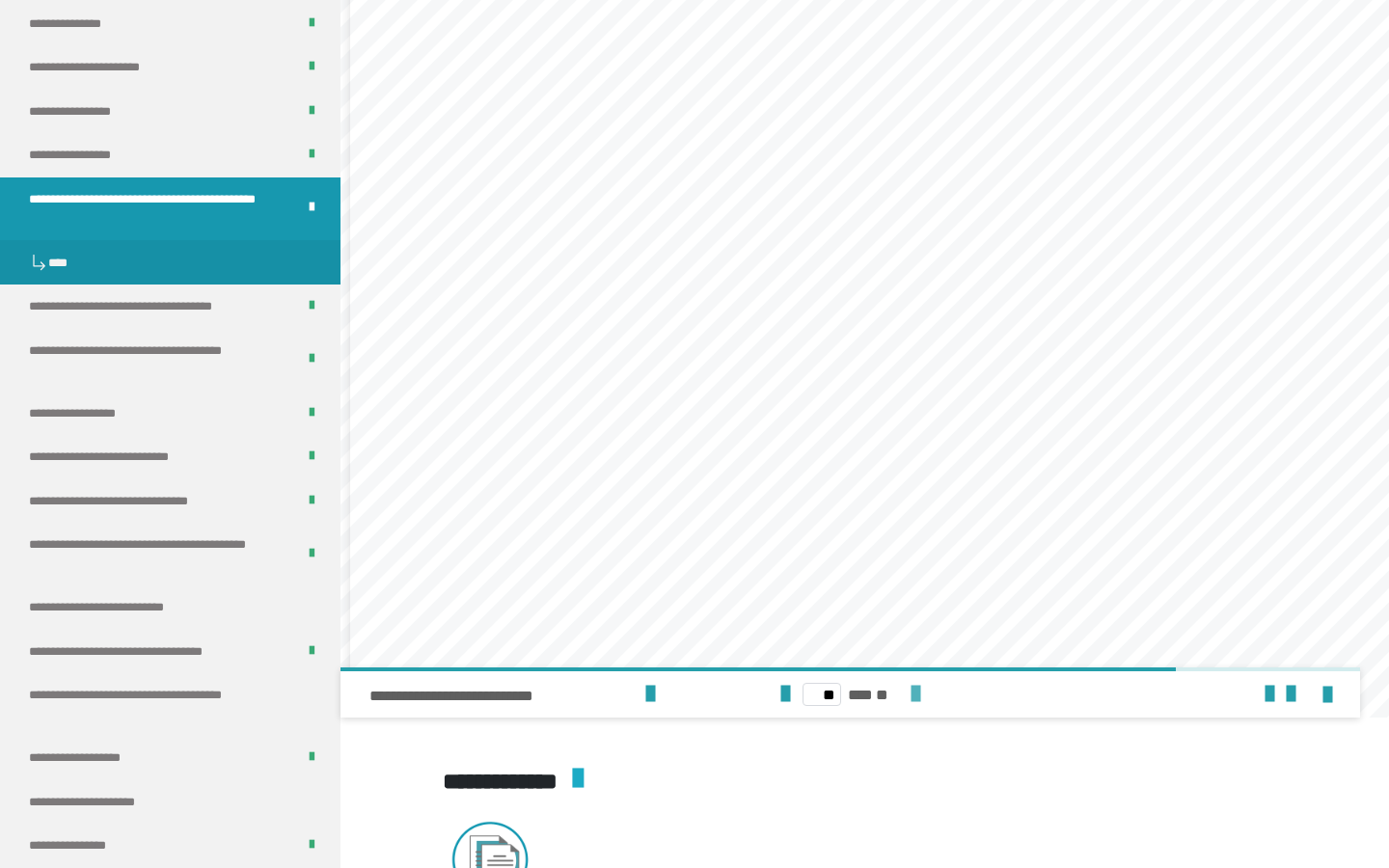 click at bounding box center [915, 694] 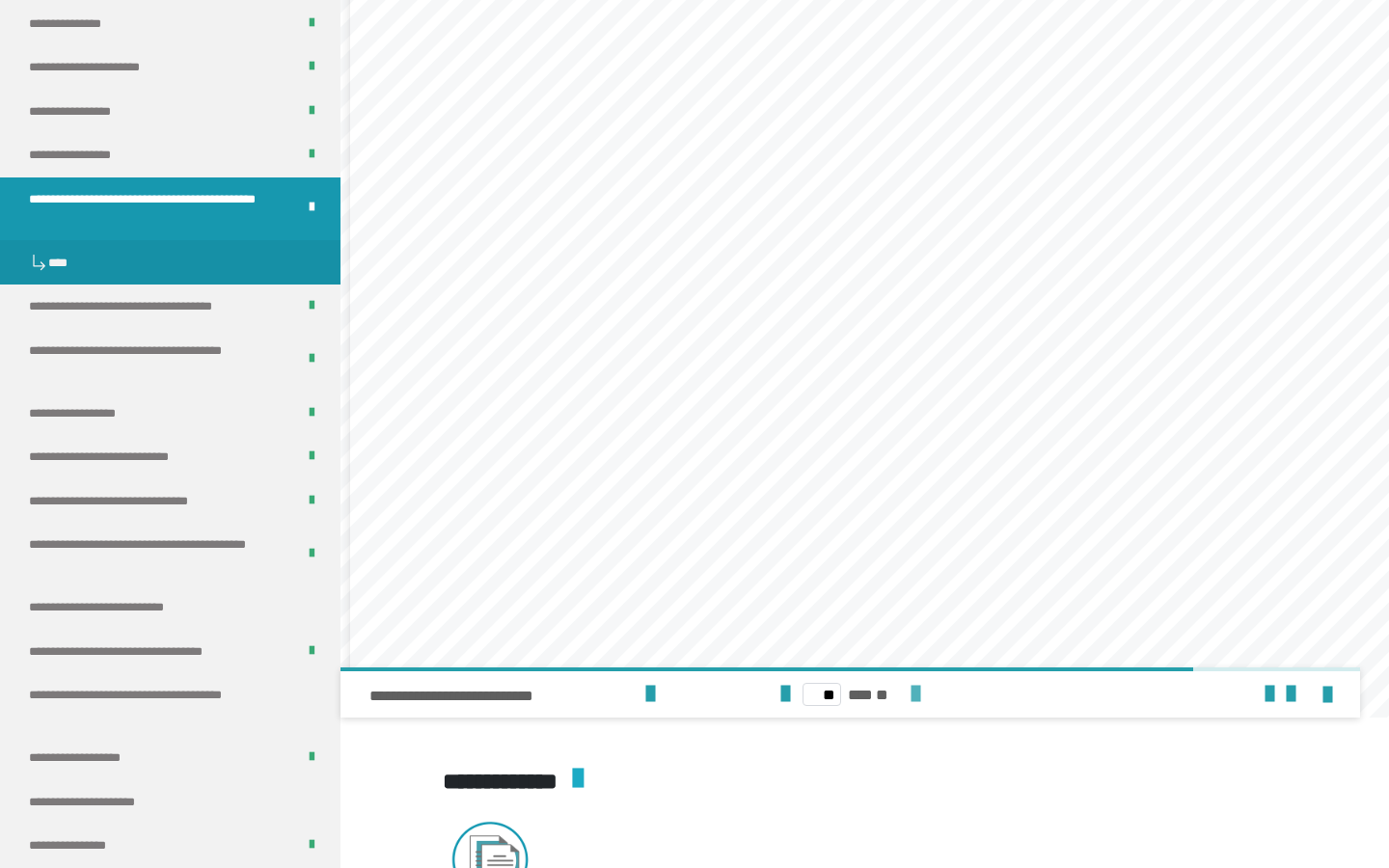 click at bounding box center [915, 694] 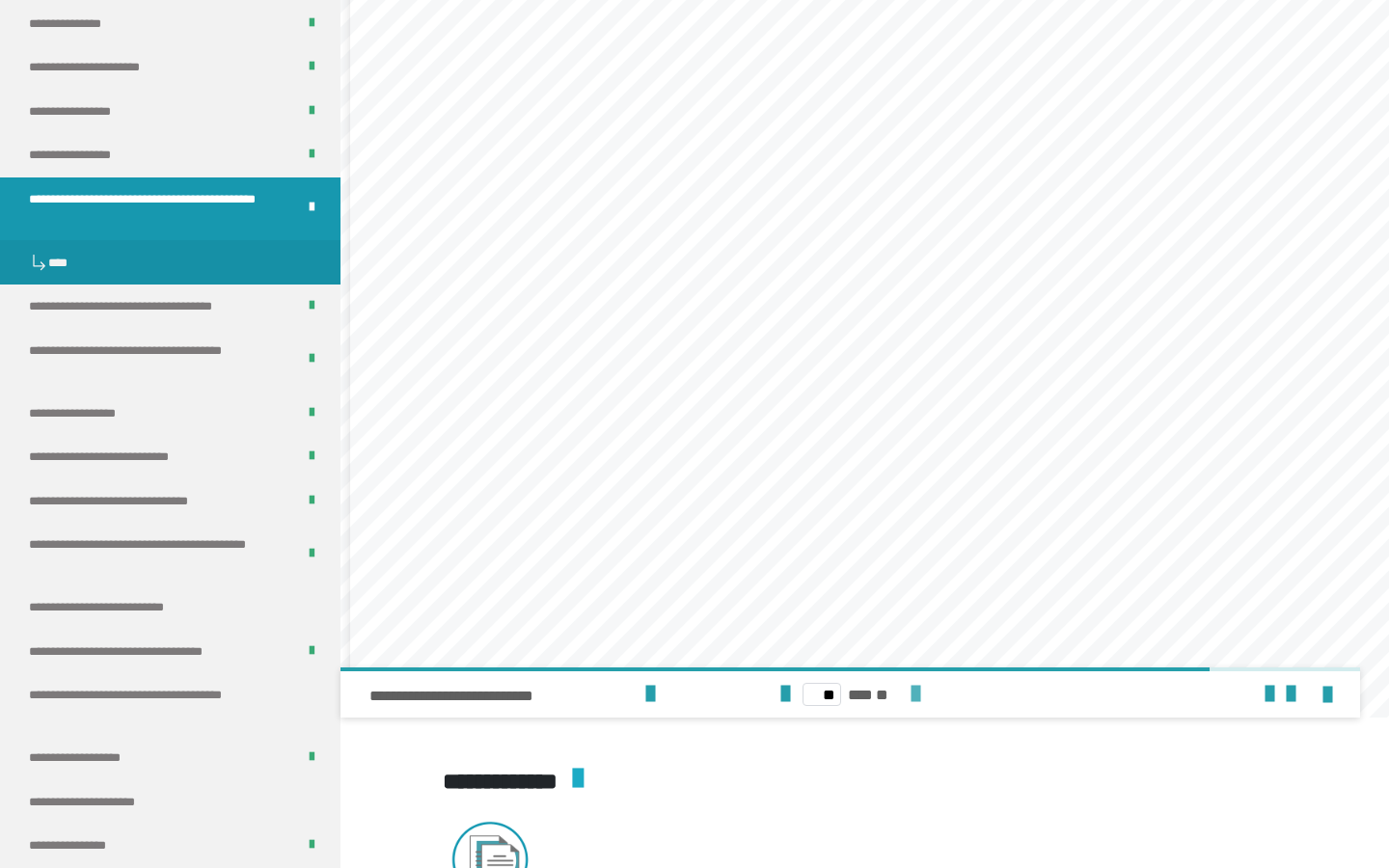 click at bounding box center [915, 694] 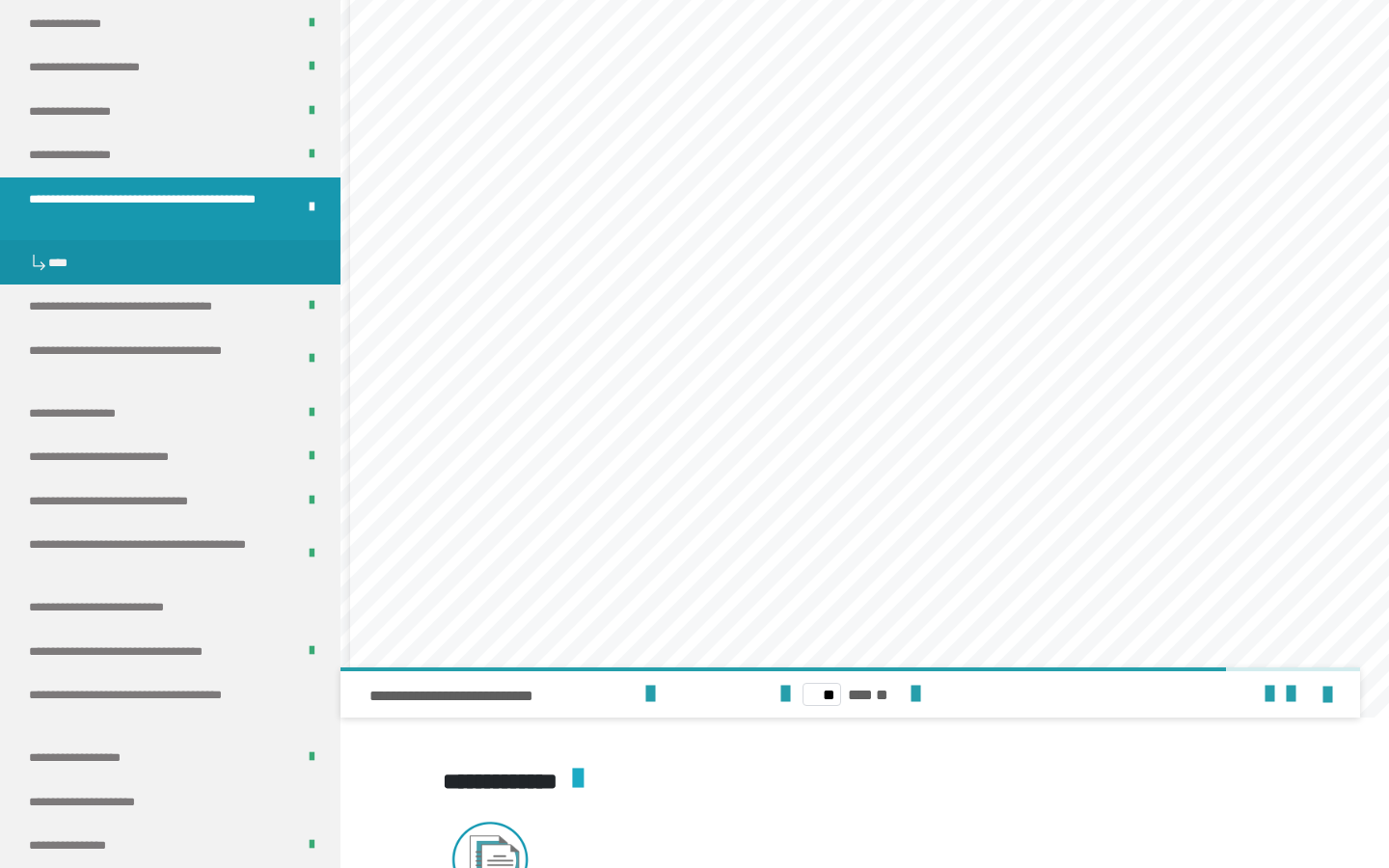 scroll, scrollTop: 21, scrollLeft: 0, axis: vertical 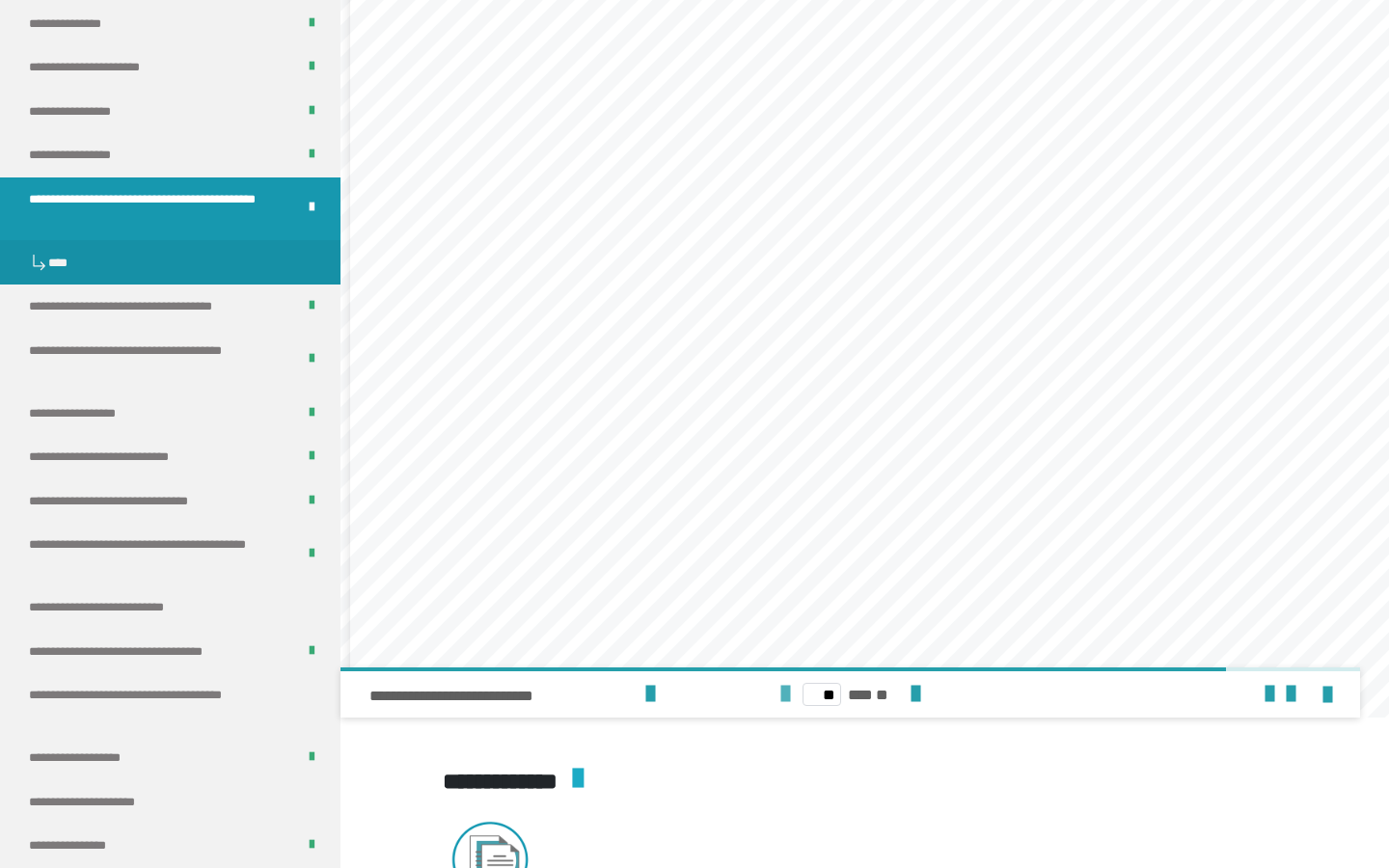 click at bounding box center [785, 694] 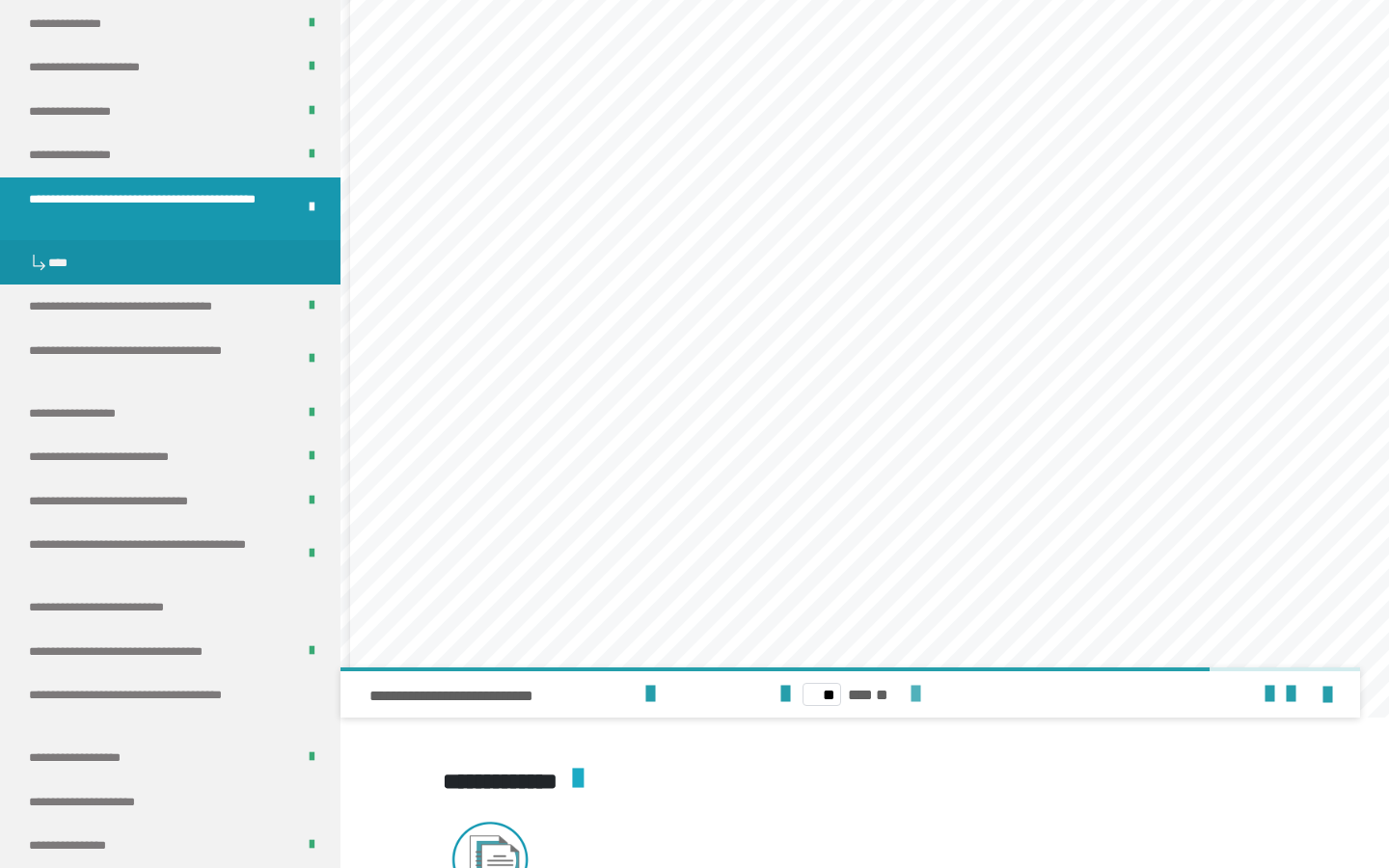 click at bounding box center [915, 694] 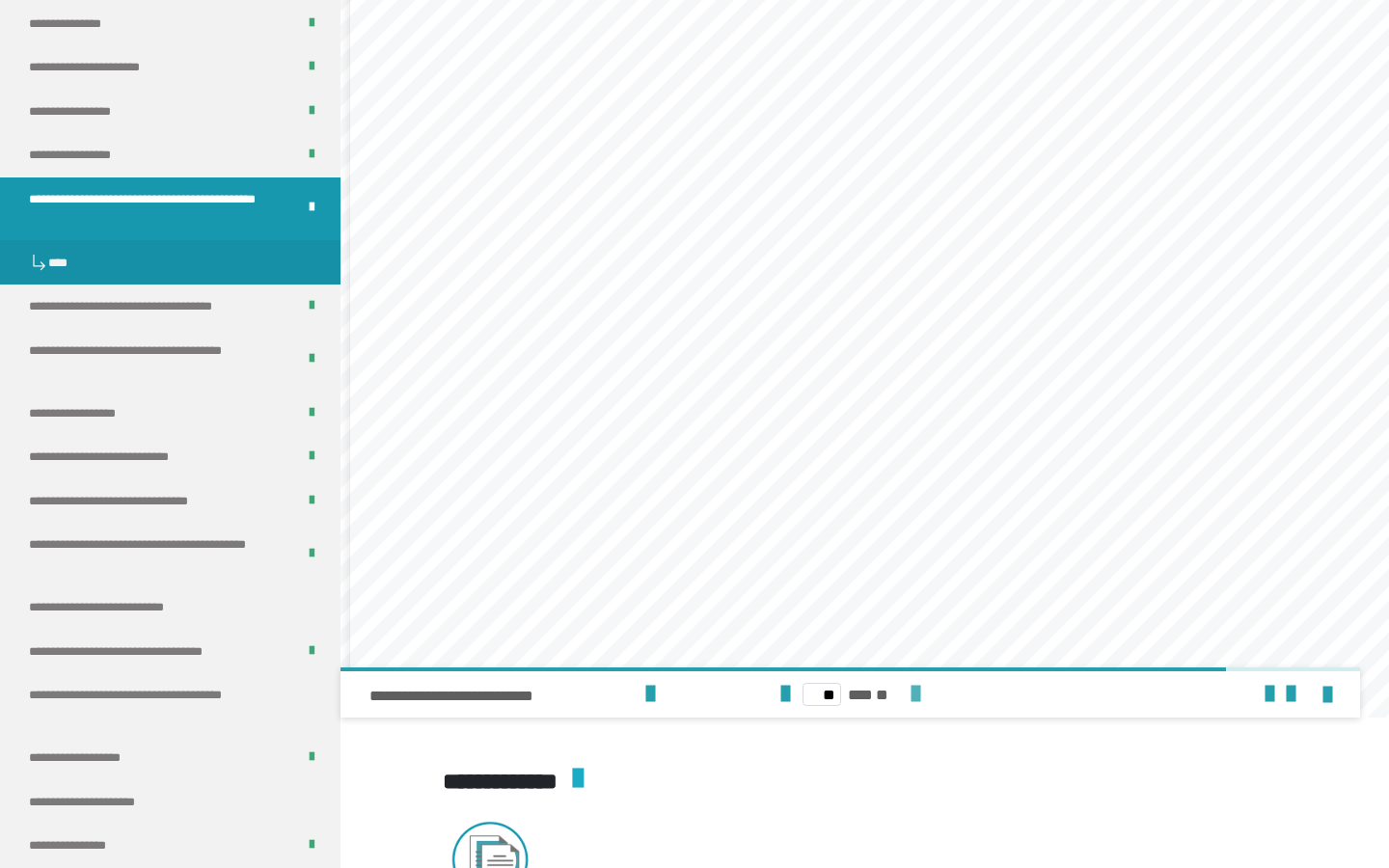 click at bounding box center [915, 694] 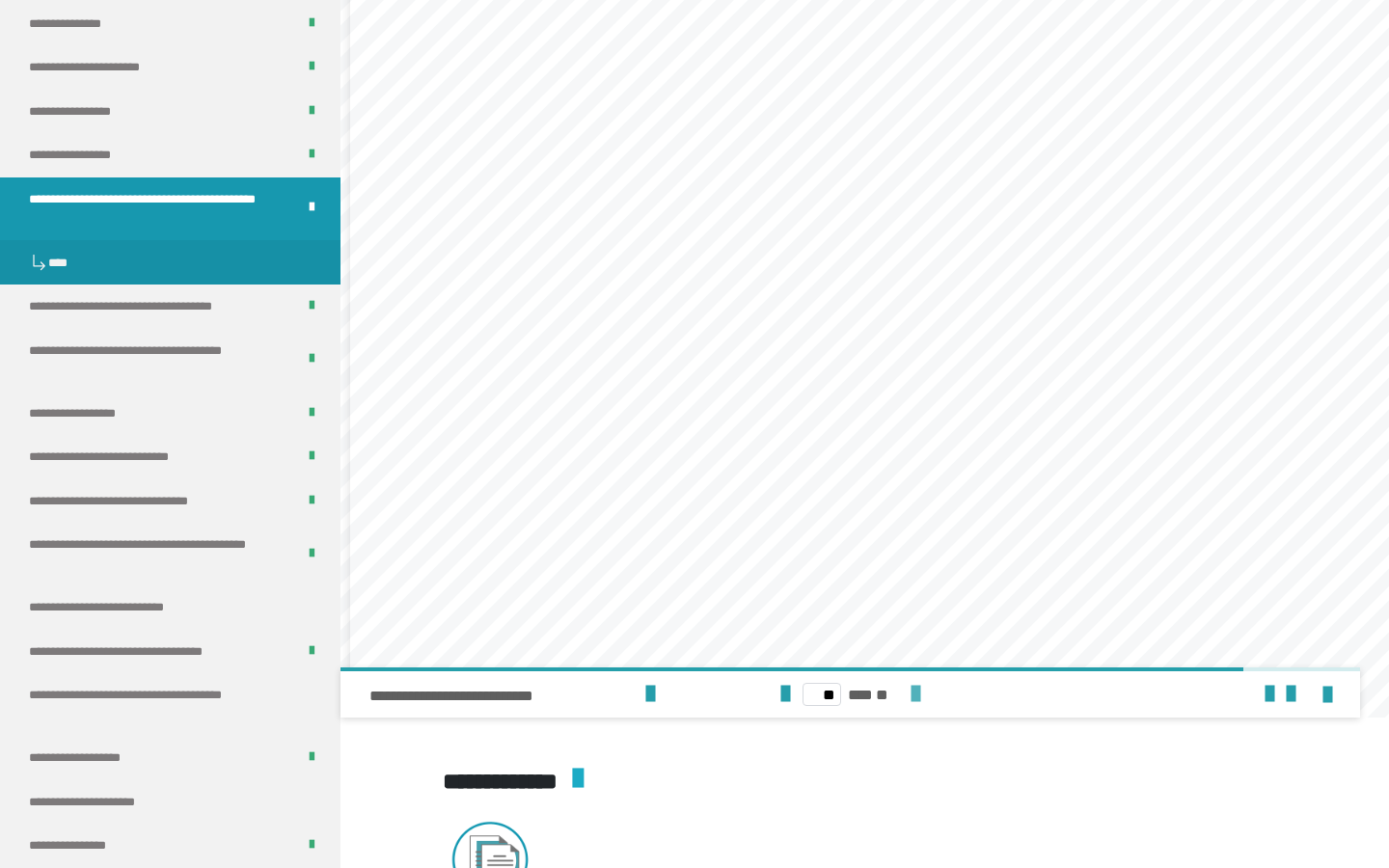 scroll, scrollTop: 0, scrollLeft: 0, axis: both 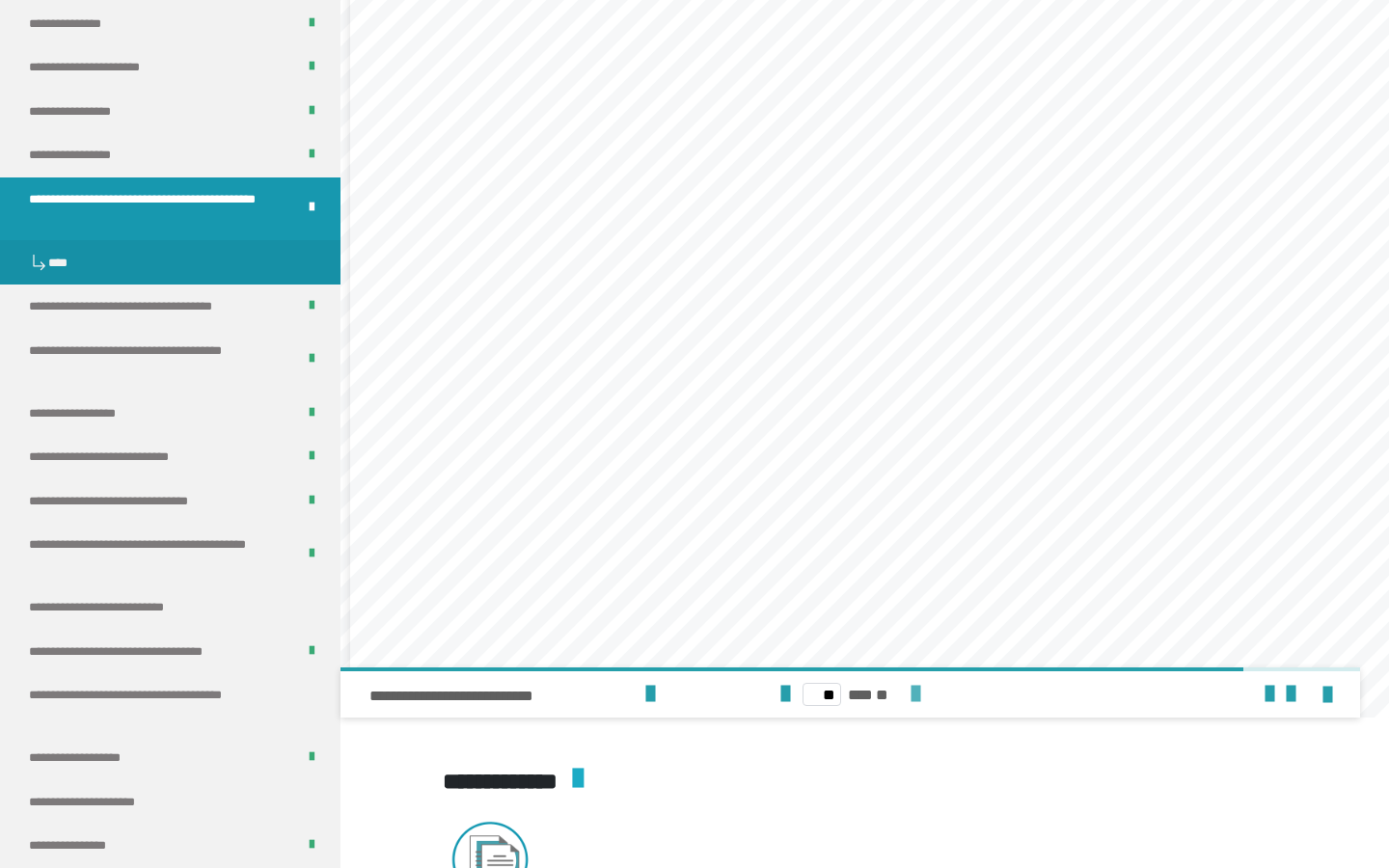 click at bounding box center [915, 694] 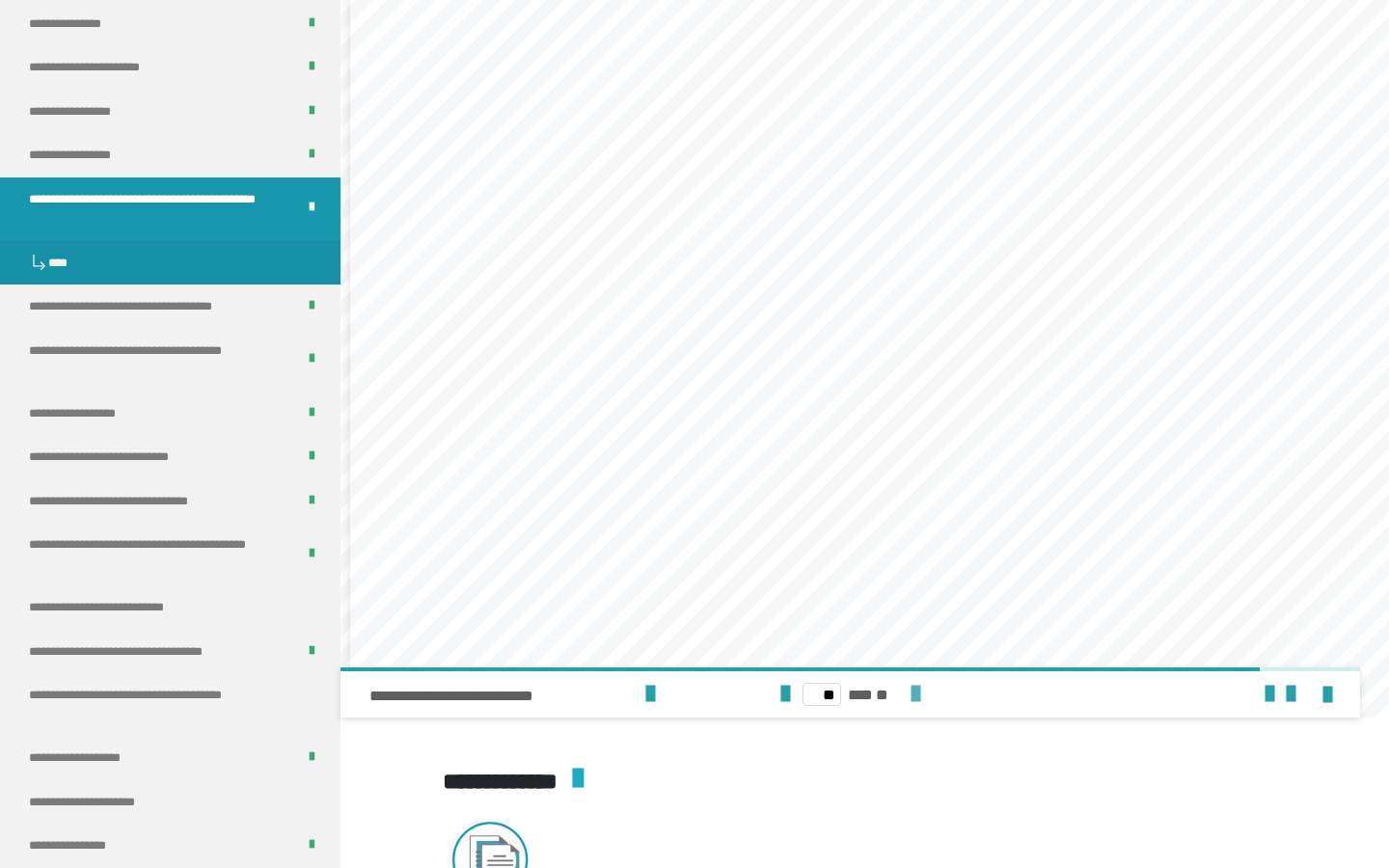click at bounding box center (915, 694) 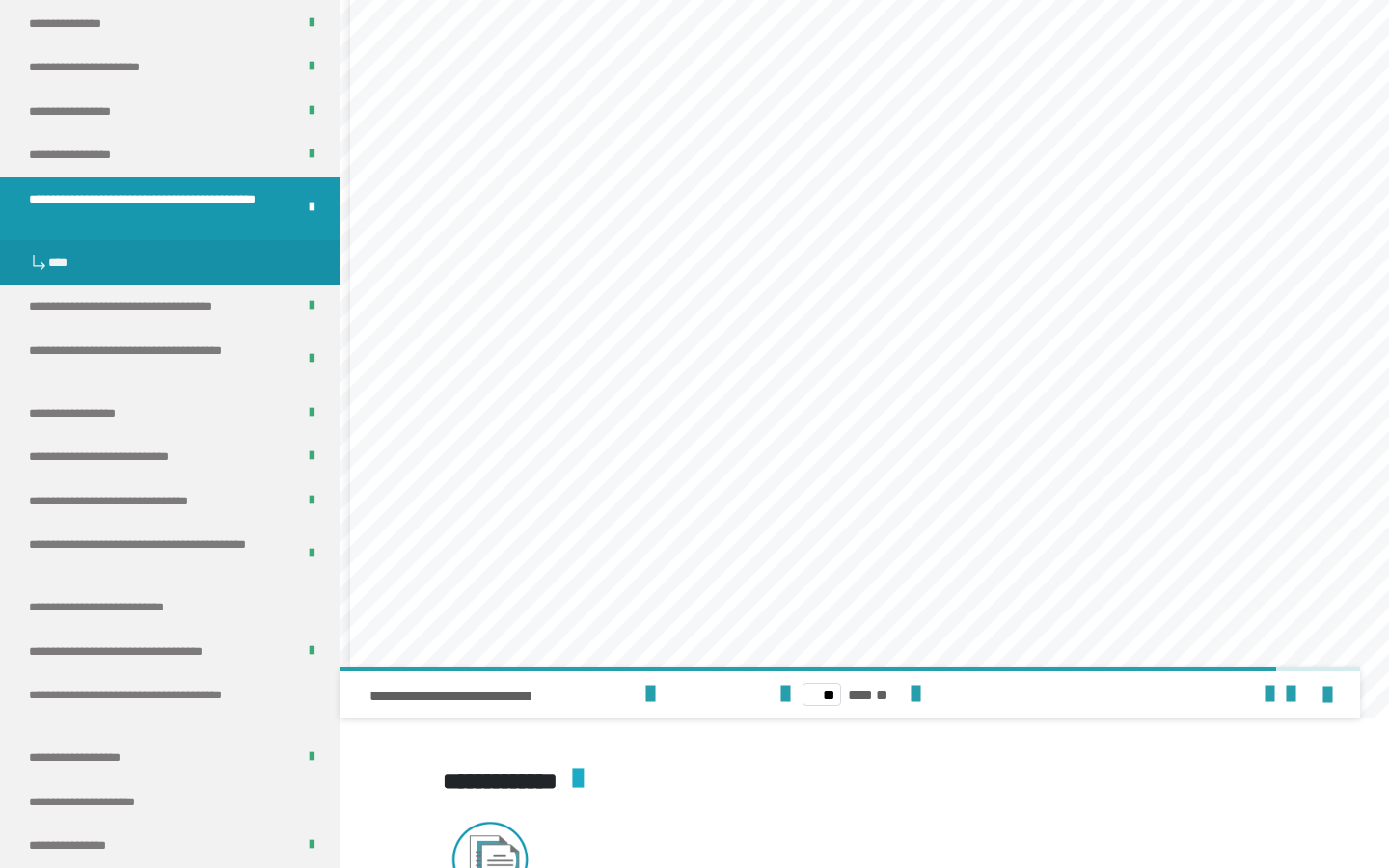 scroll, scrollTop: 21, scrollLeft: 0, axis: vertical 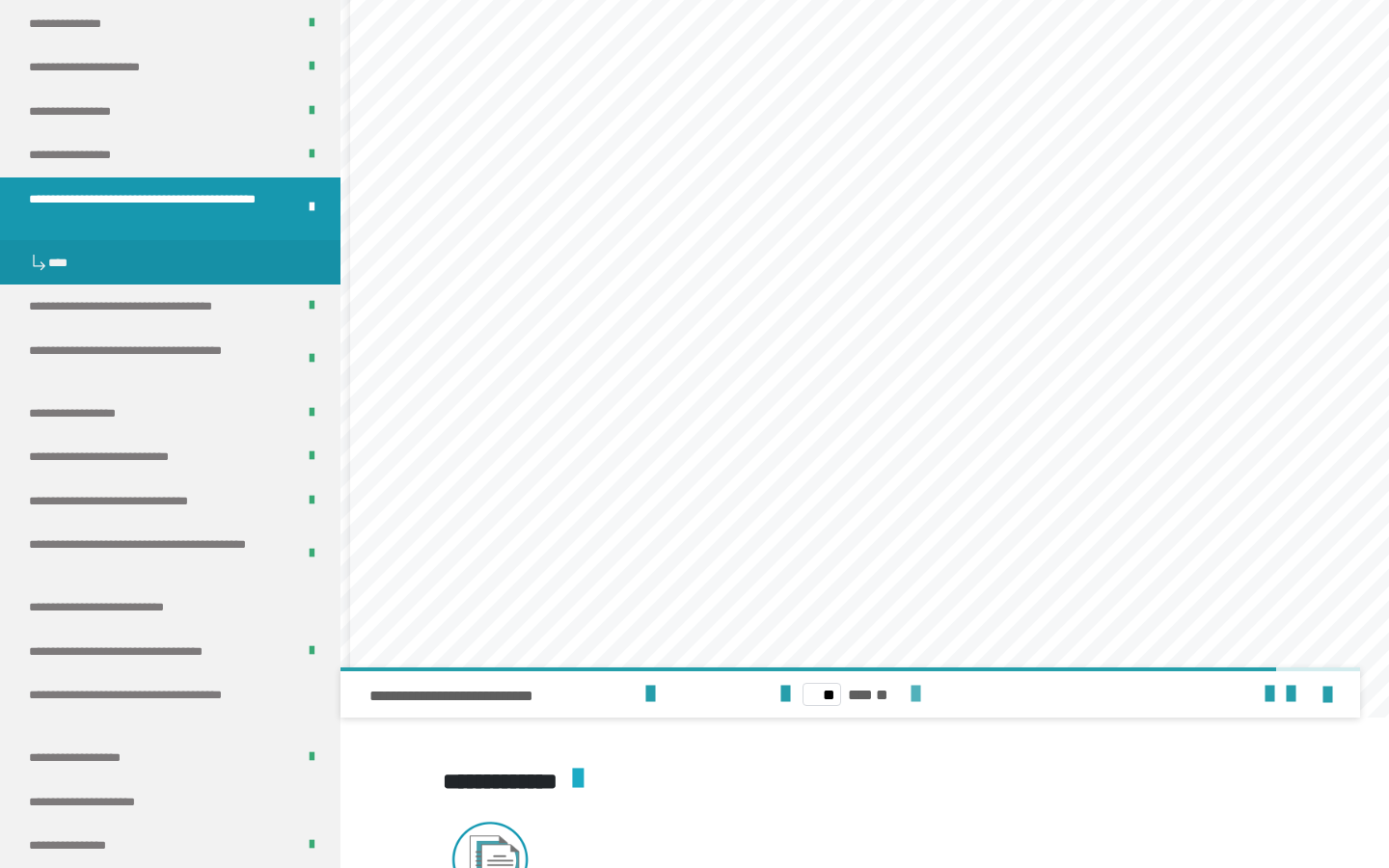 click at bounding box center (915, 694) 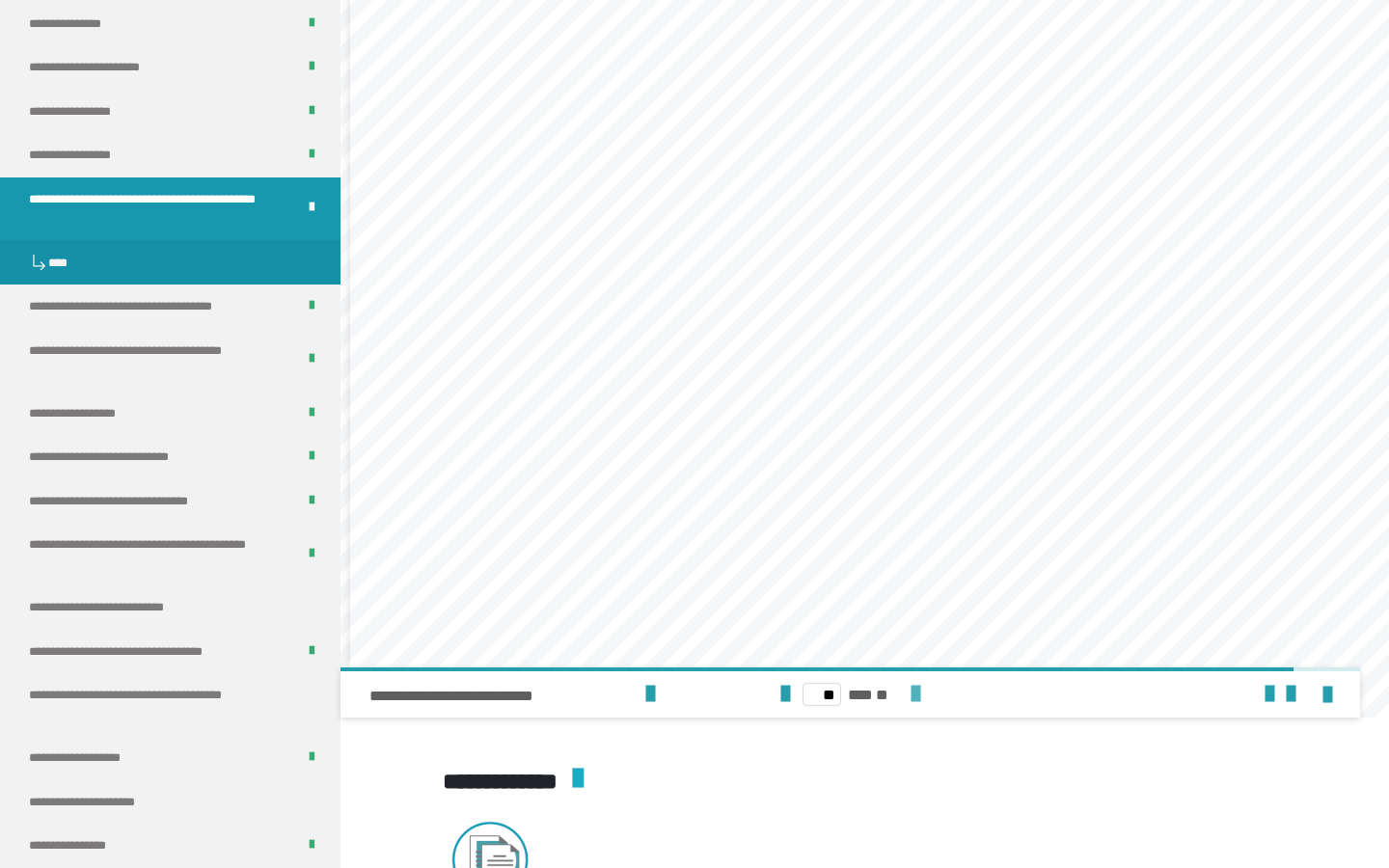 click at bounding box center [915, 694] 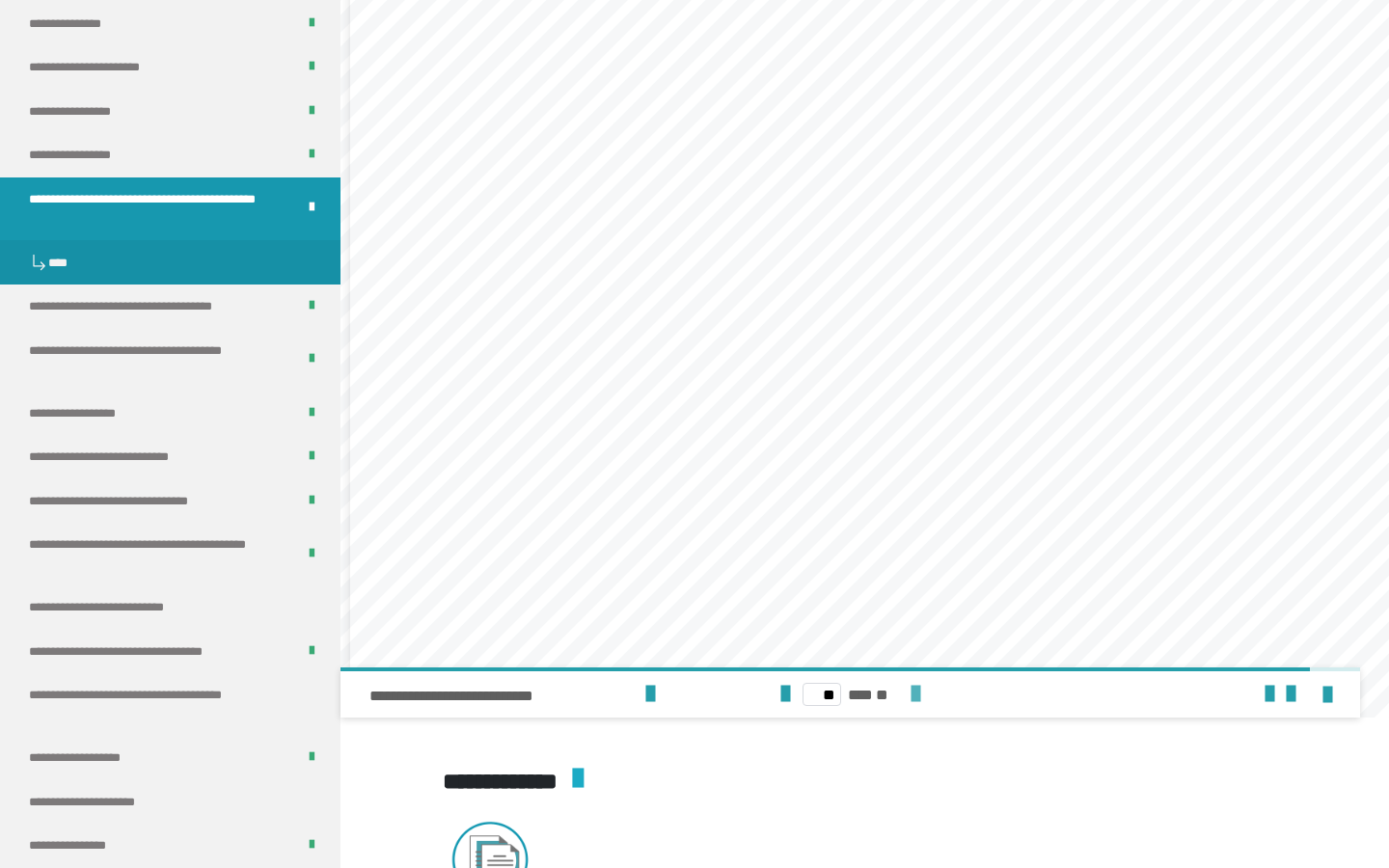 click at bounding box center [915, 694] 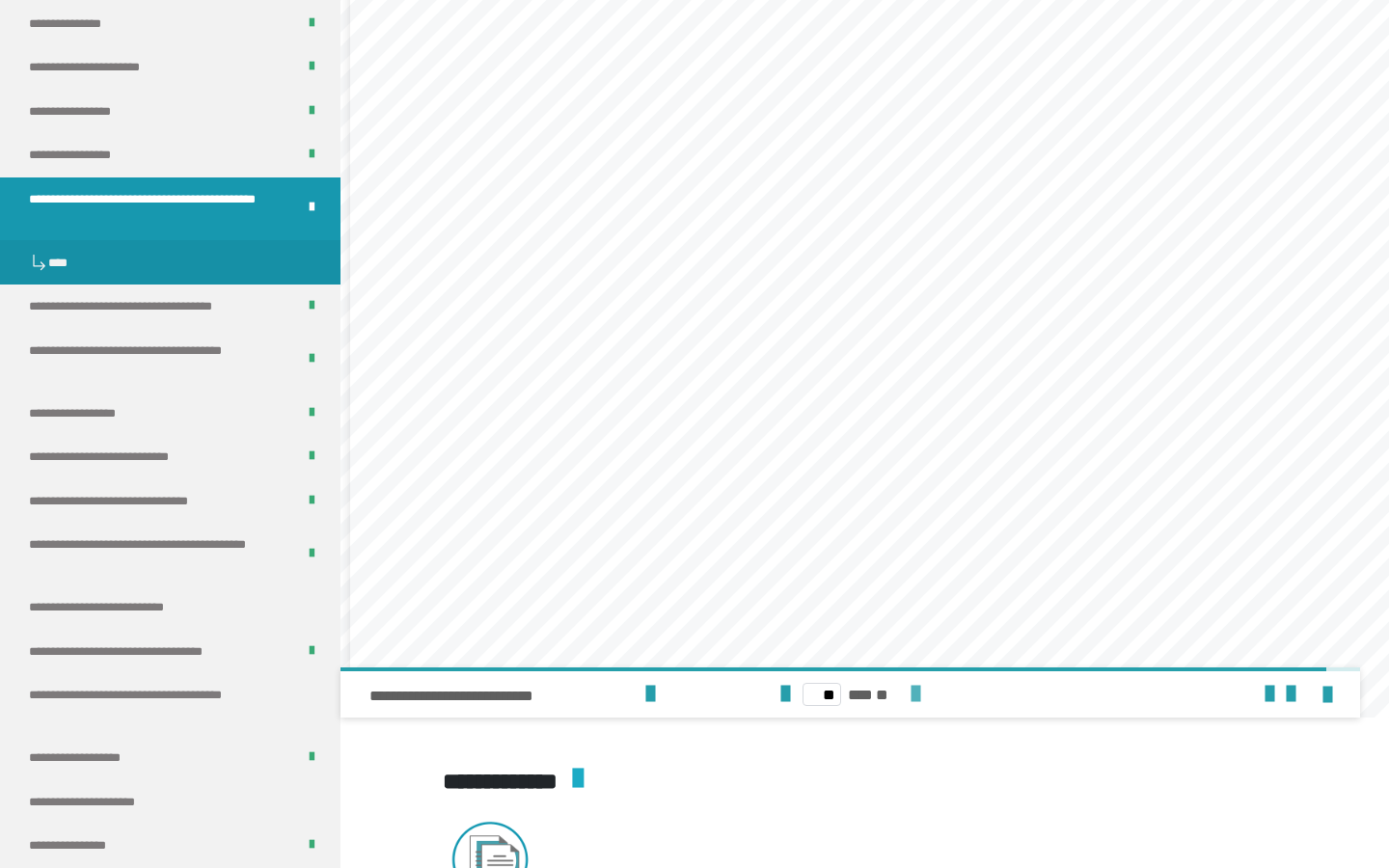click at bounding box center [915, 694] 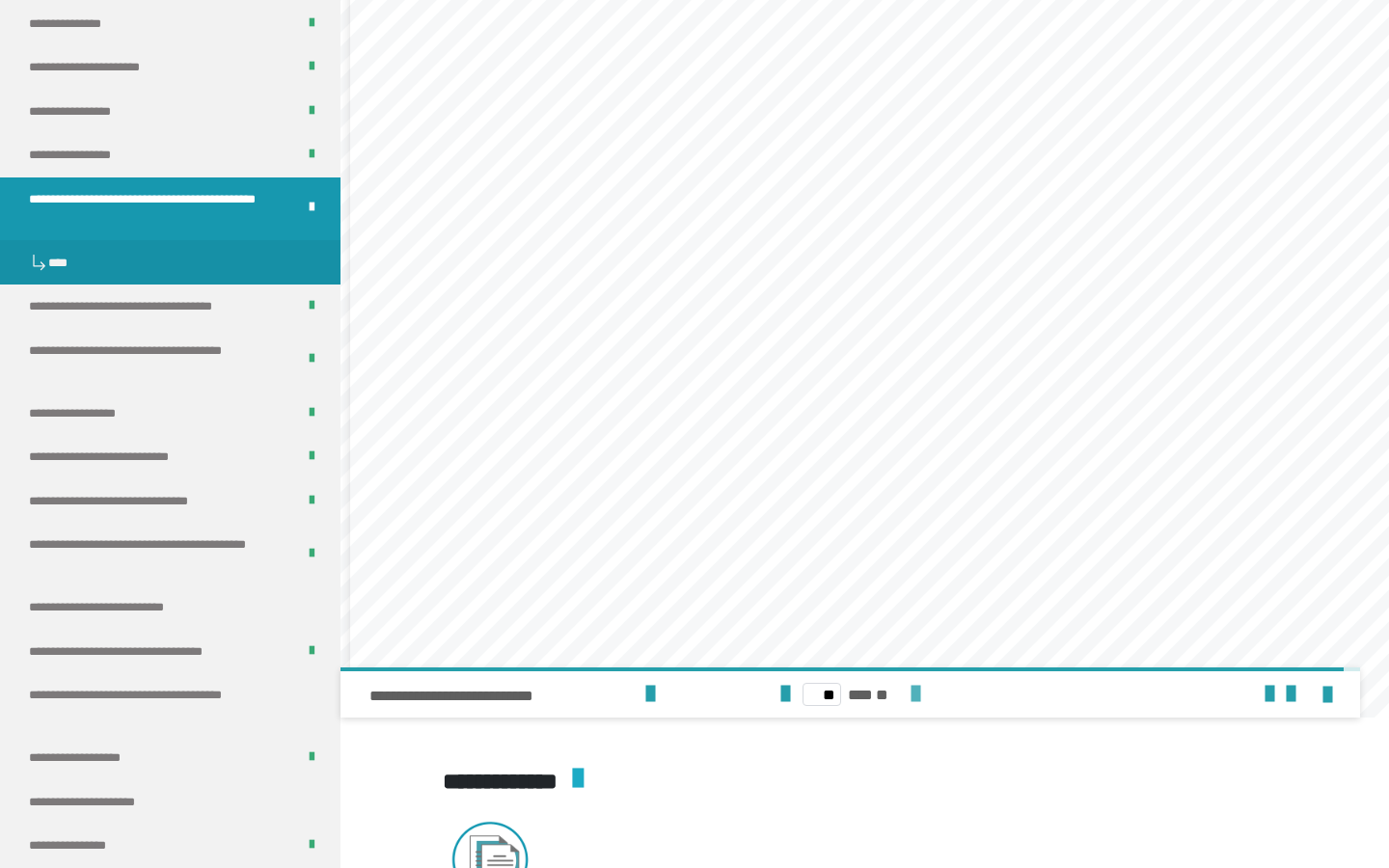 click at bounding box center [915, 694] 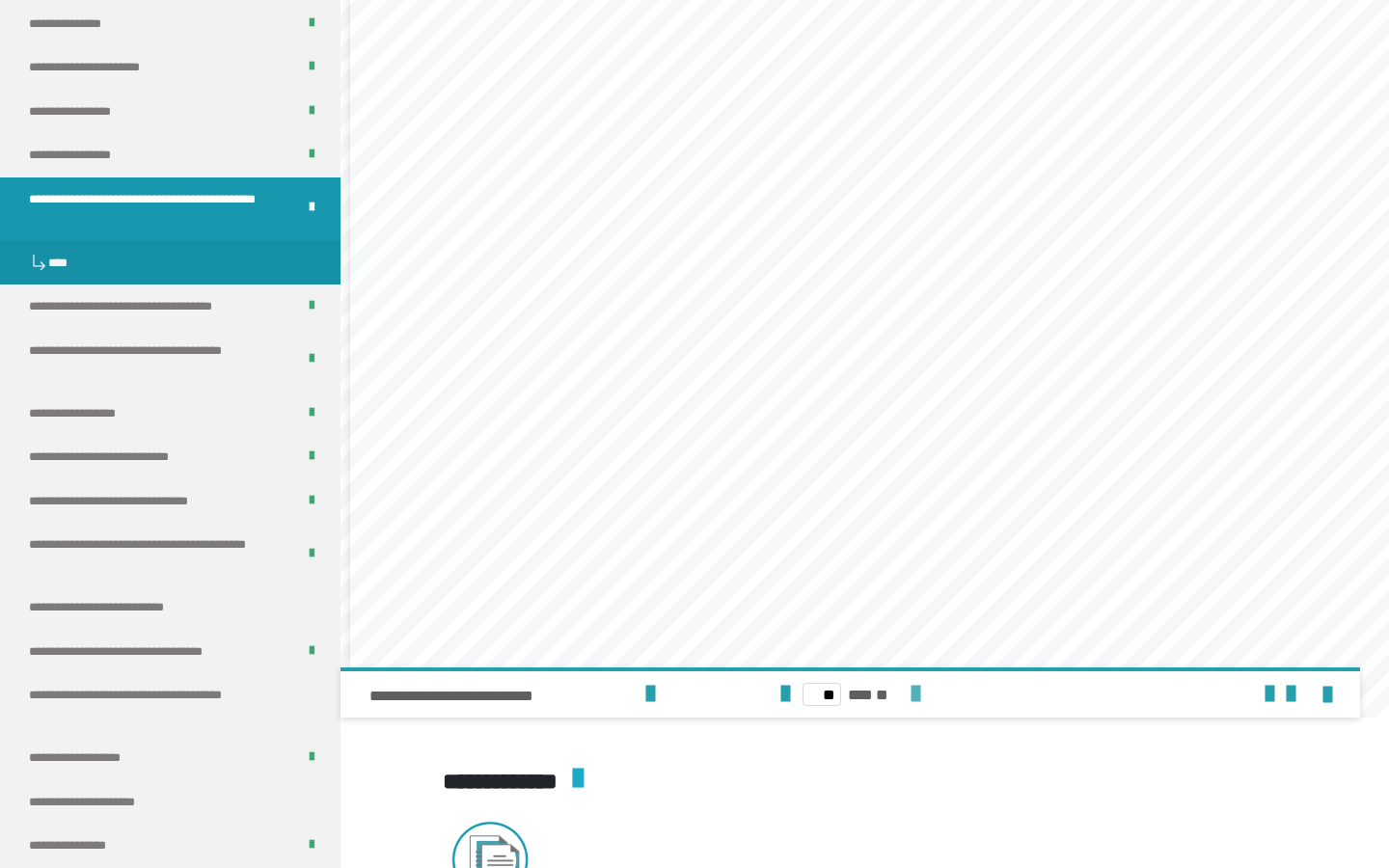 click on "** *** **" at bounding box center [851, 694] 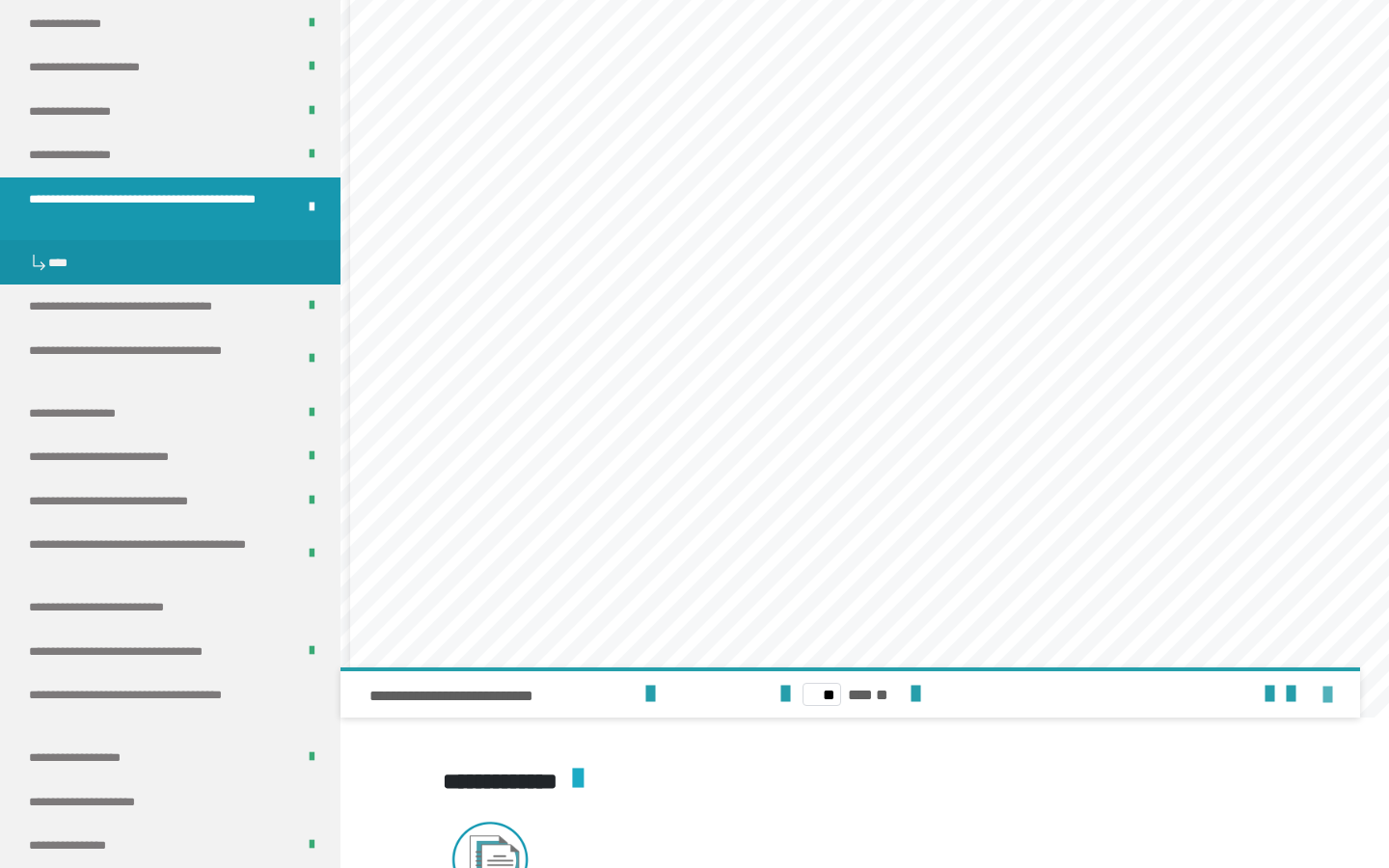 click at bounding box center [1327, 695] 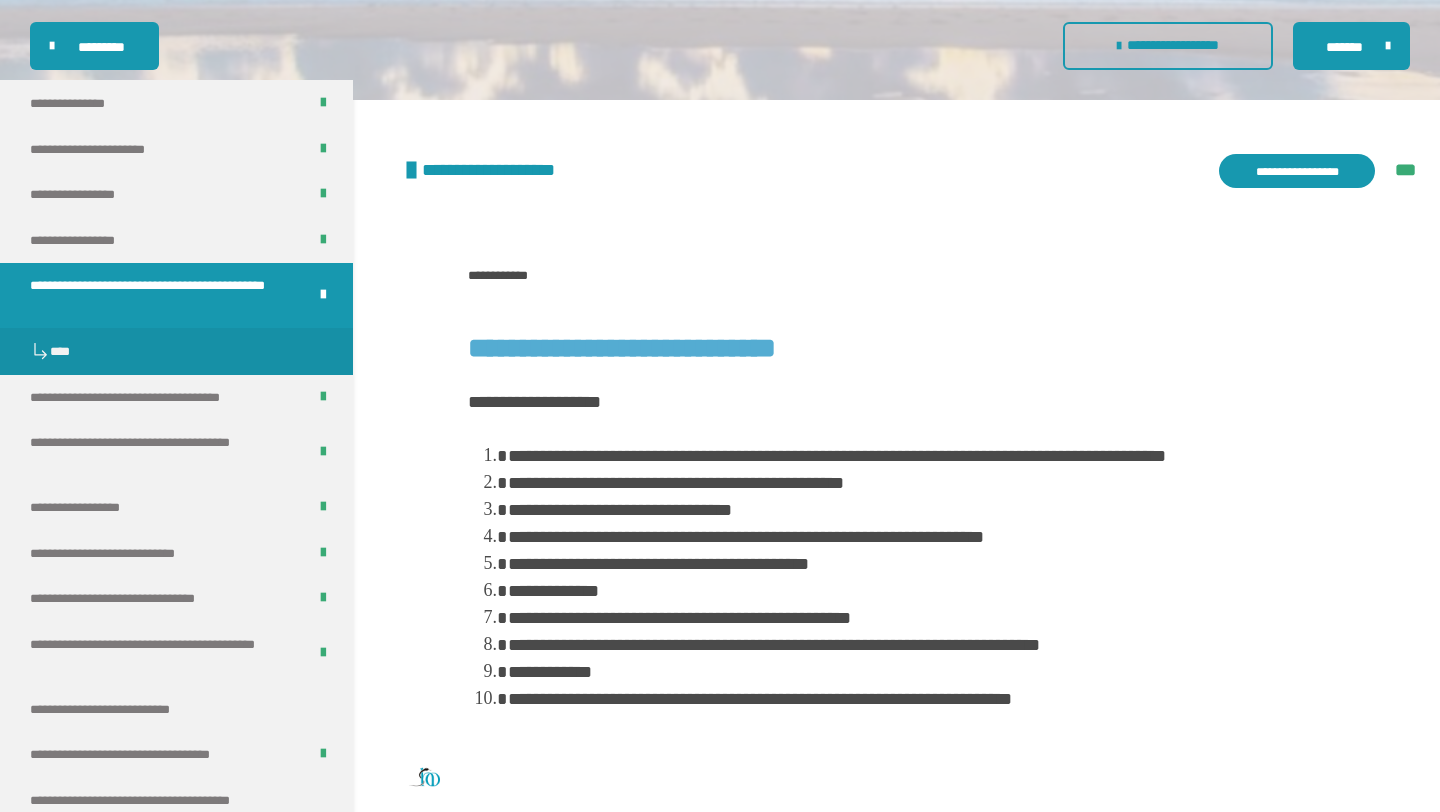 scroll, scrollTop: 0, scrollLeft: 0, axis: both 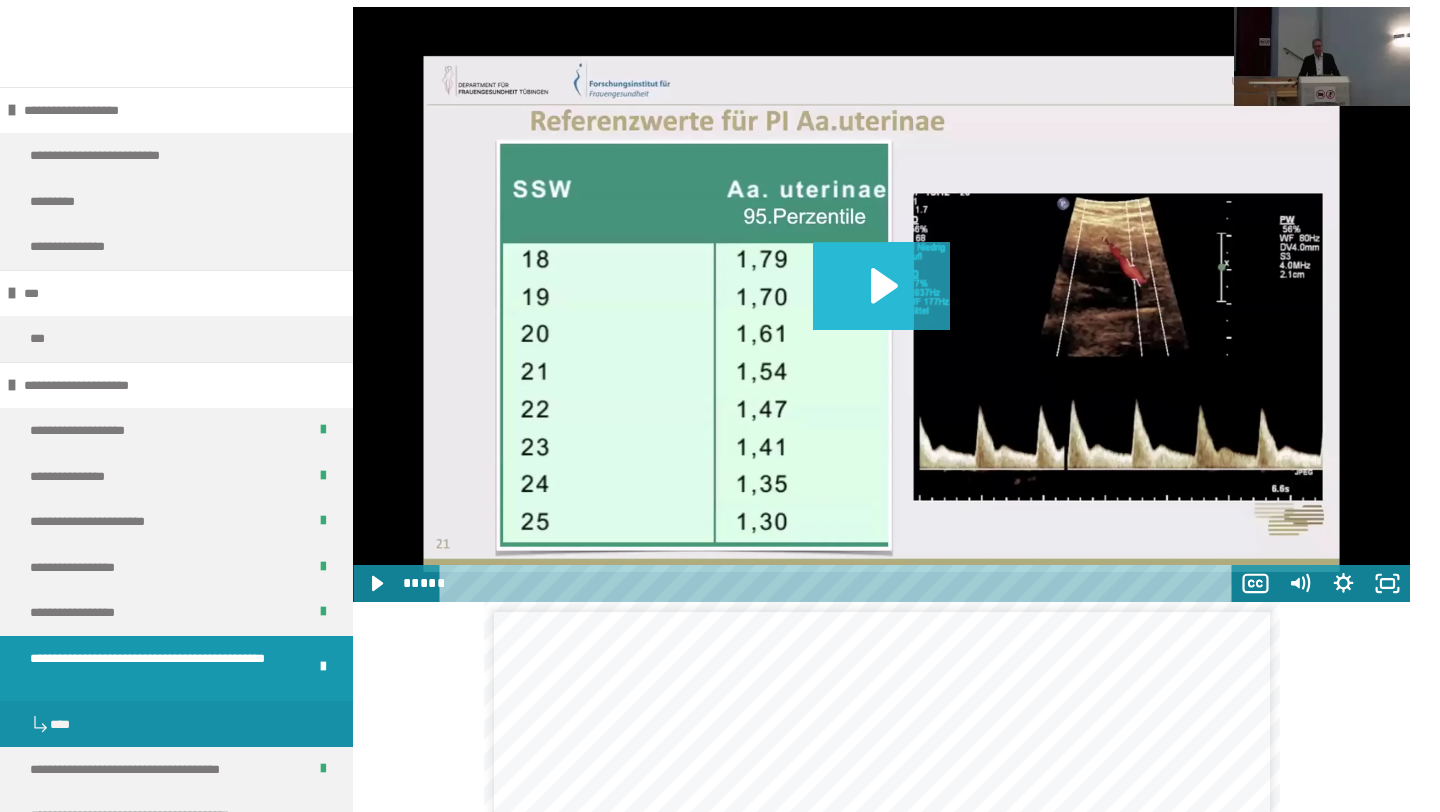 click 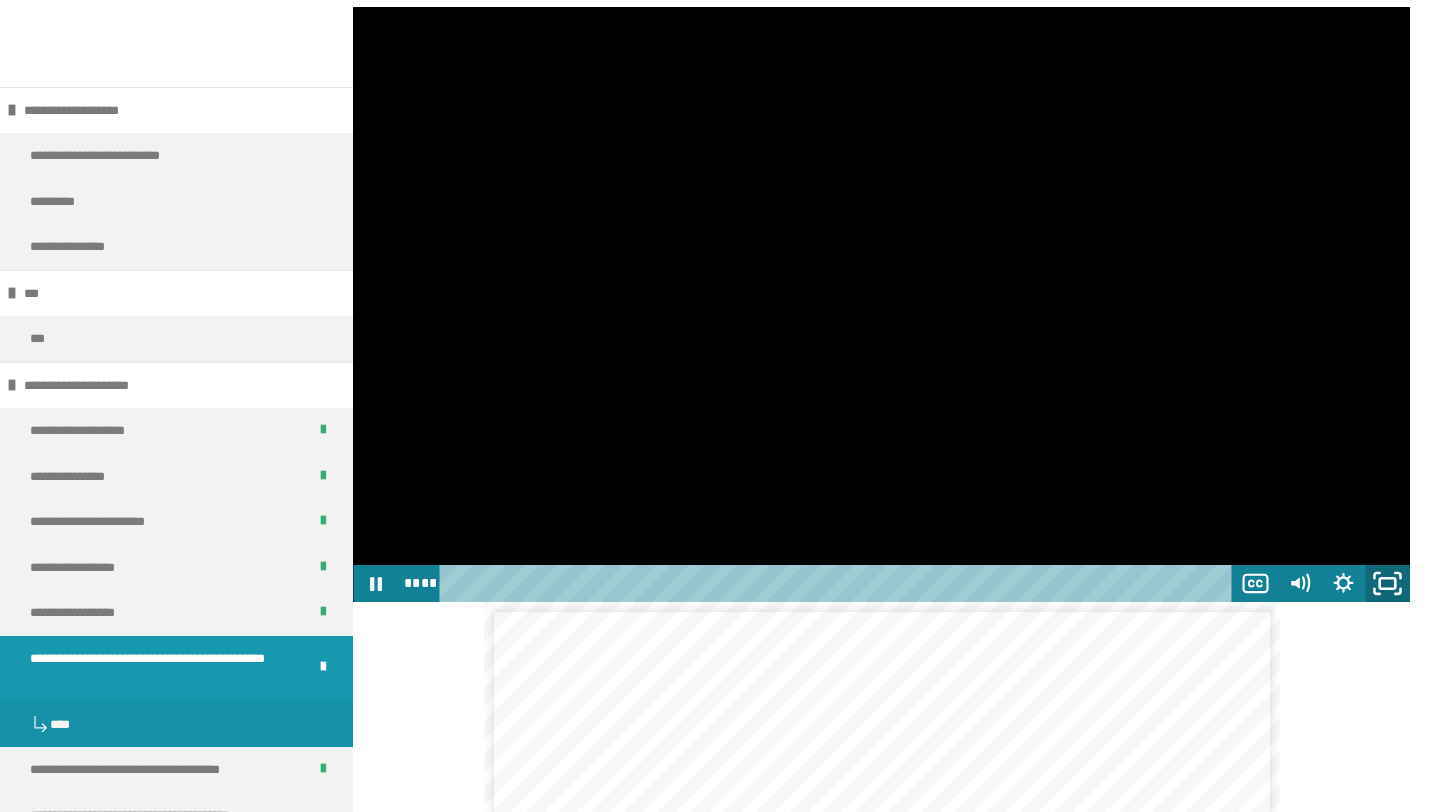 click 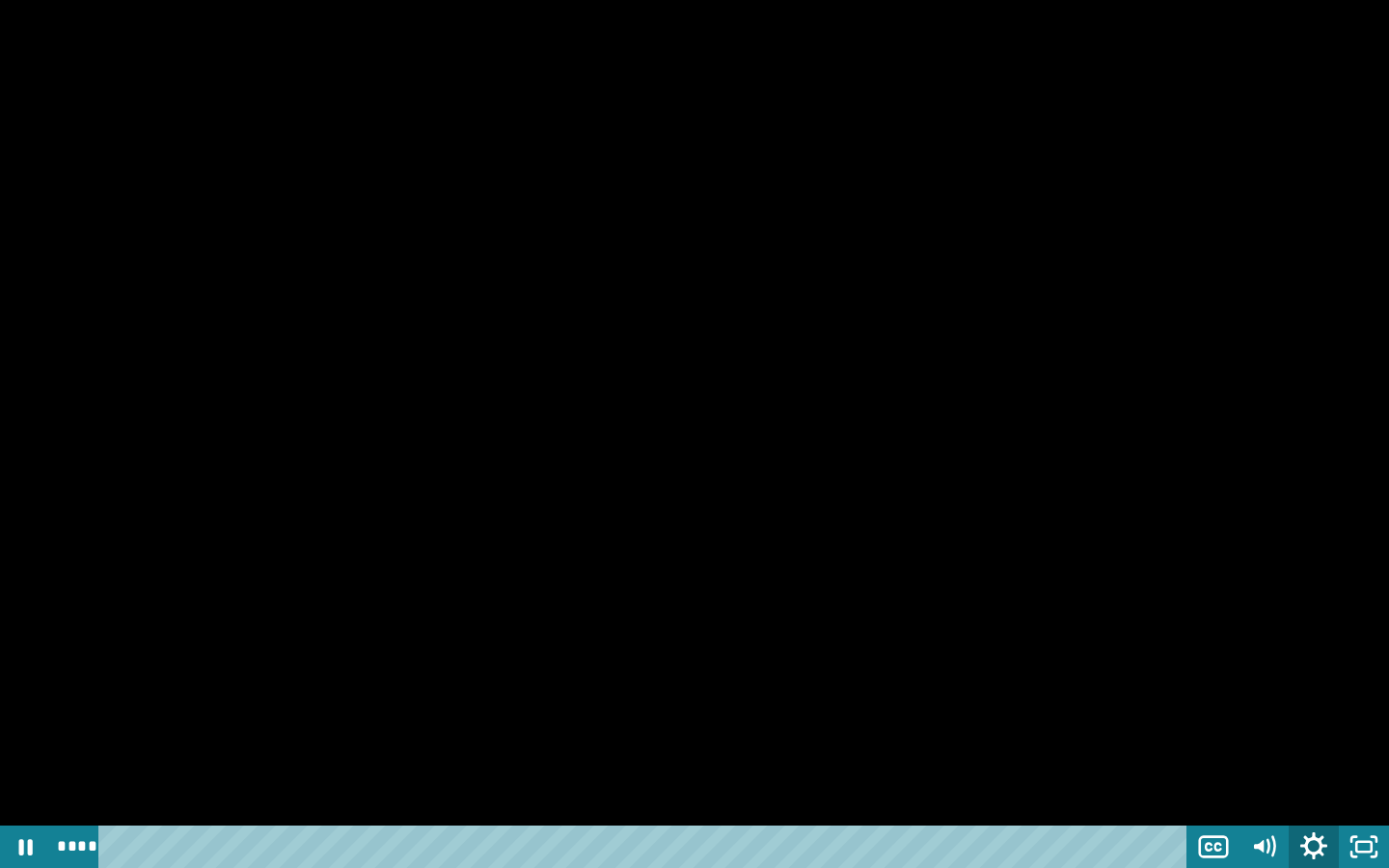 click 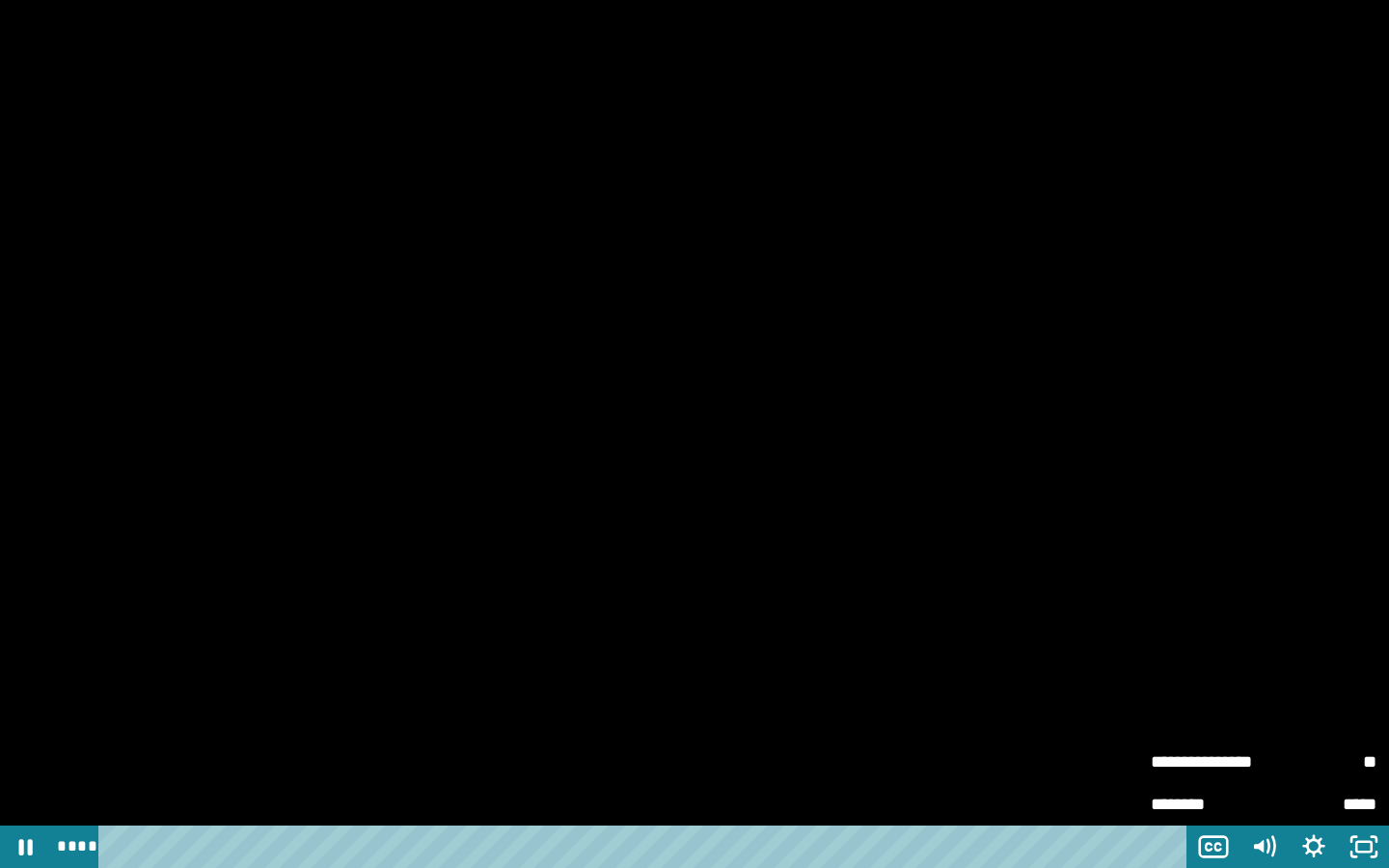 click on "**********" at bounding box center (1207, 762) 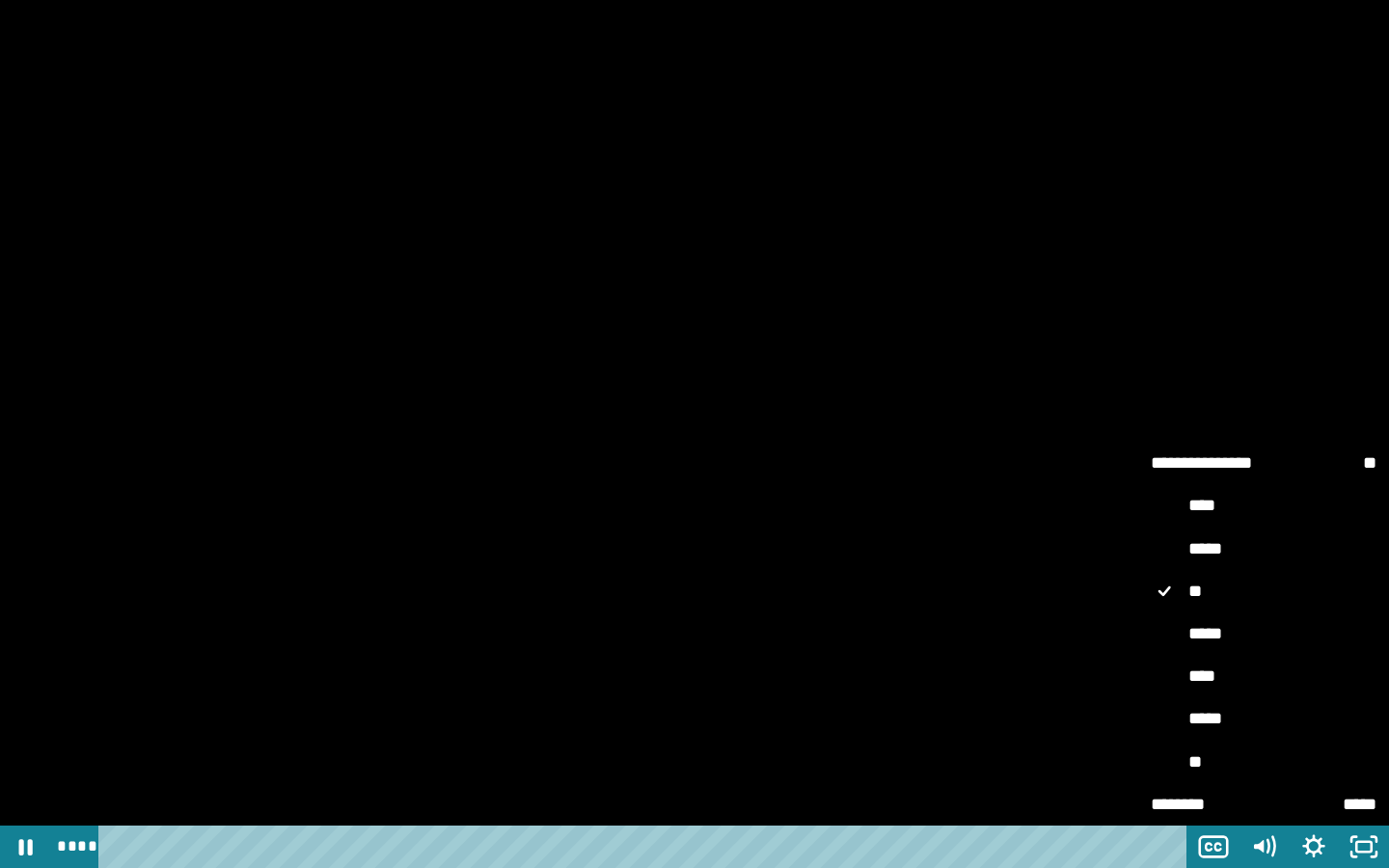click on "****" at bounding box center [1264, 677] 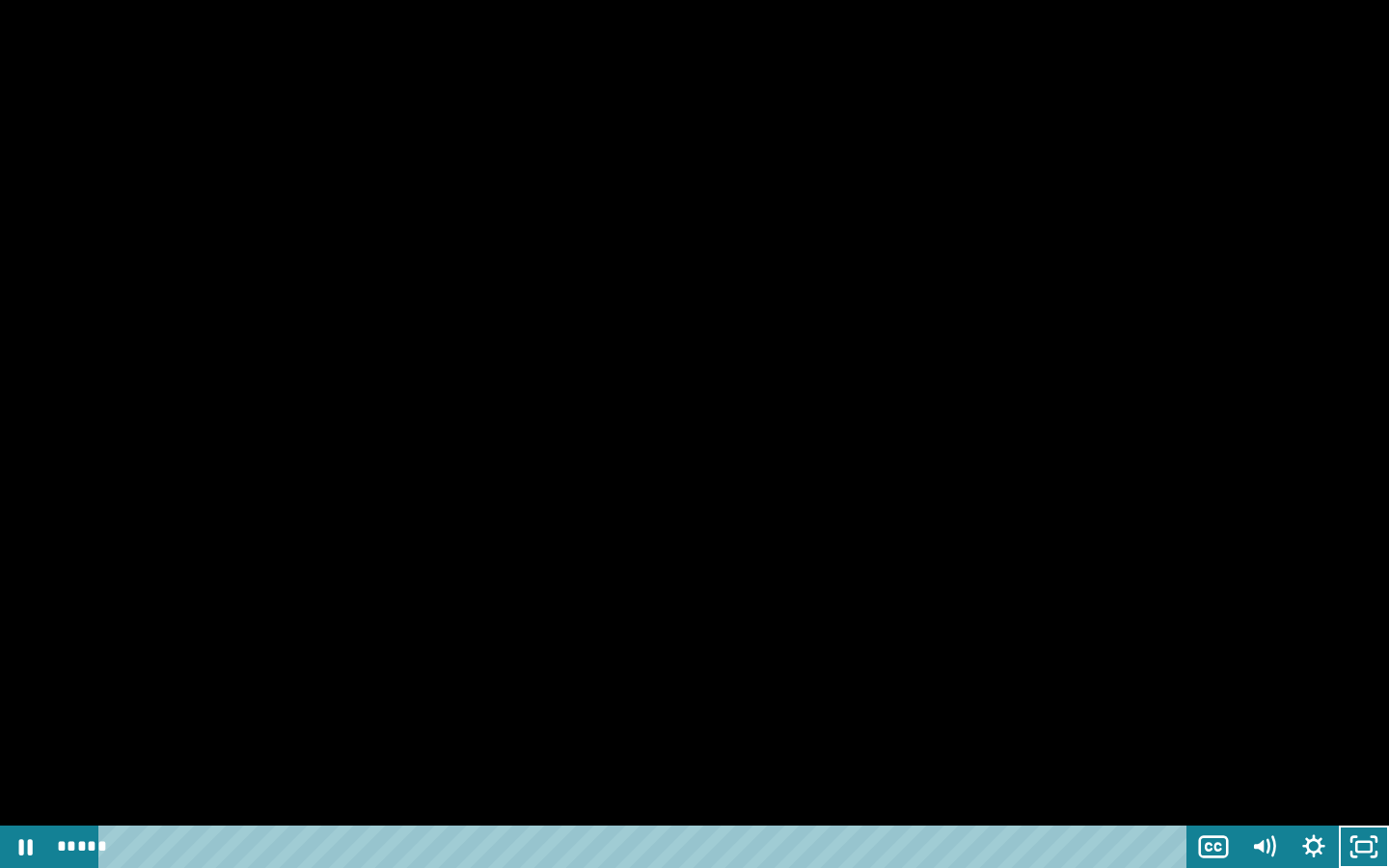 type 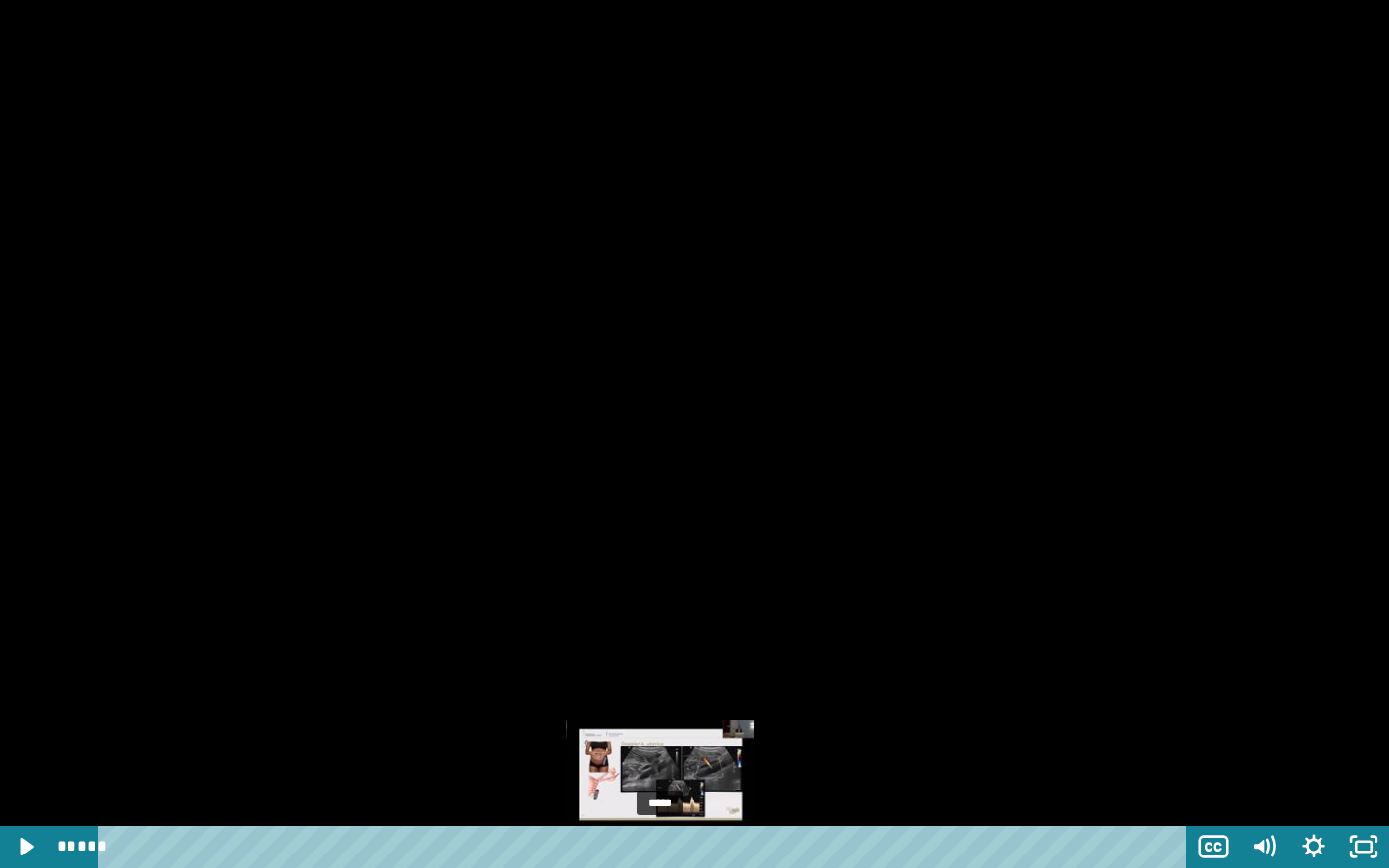 click on "*****" at bounding box center [646, 847] 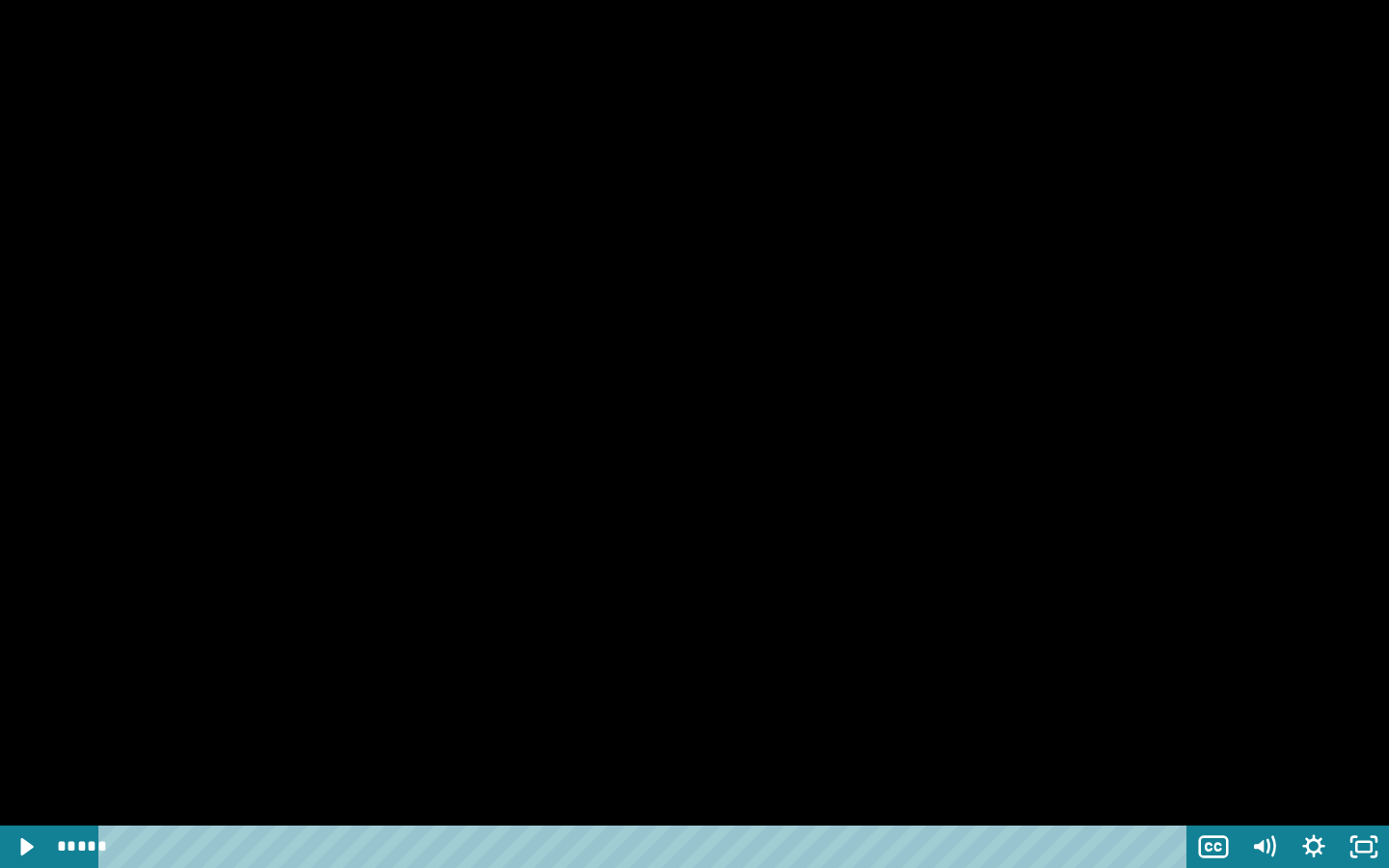 click at bounding box center [694, 434] 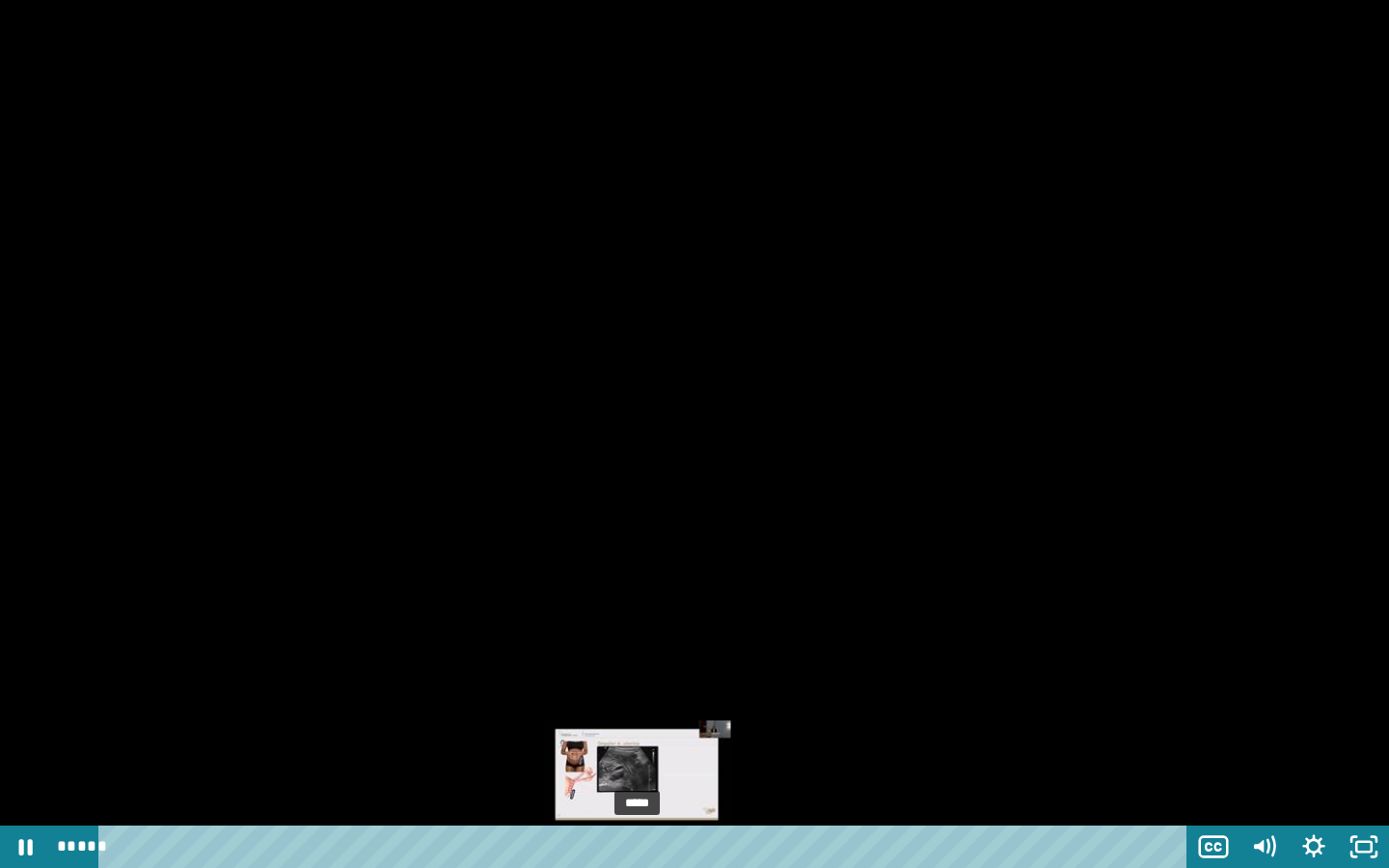 click on "*****" at bounding box center (646, 847) 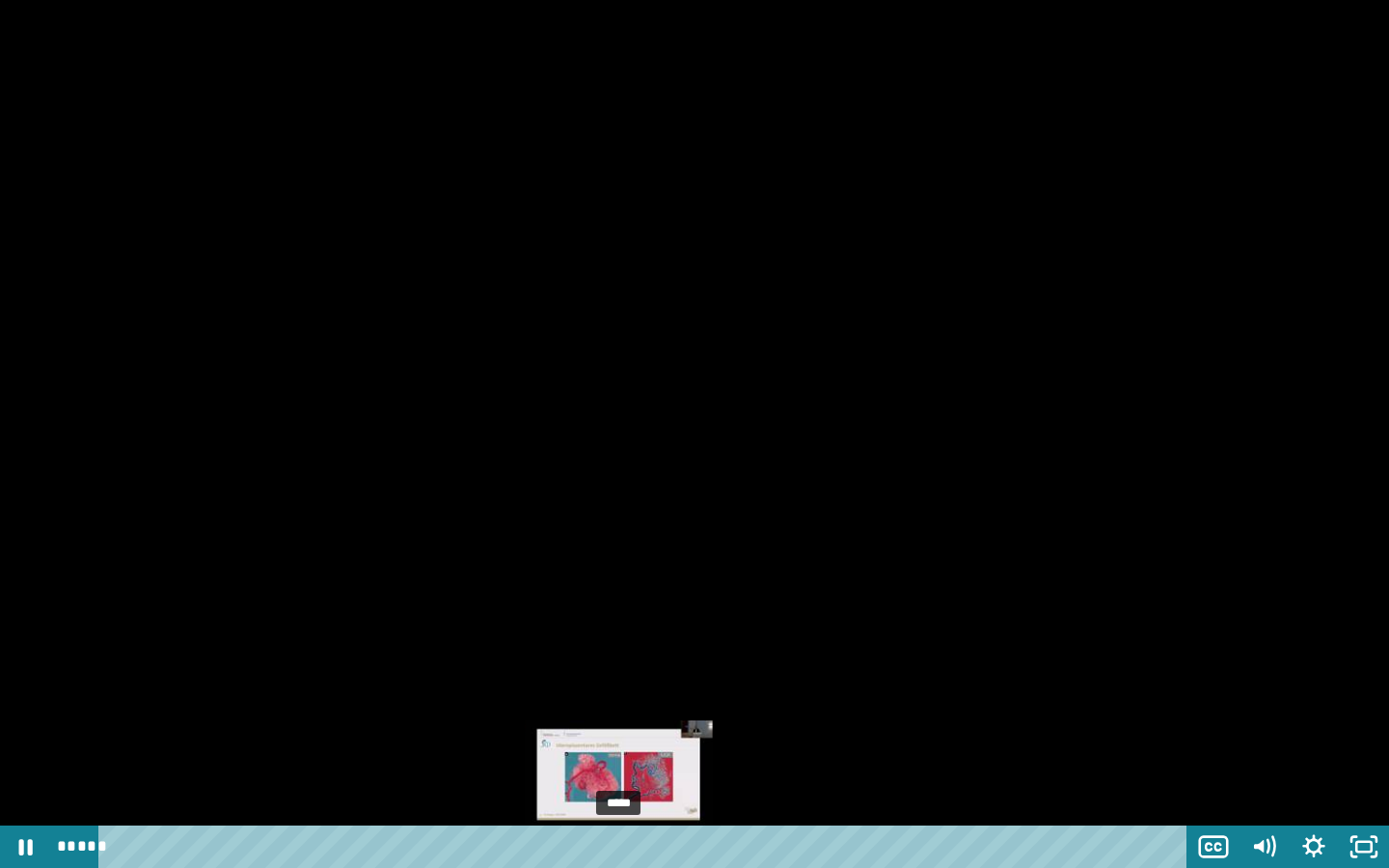 click on "*****" at bounding box center (646, 847) 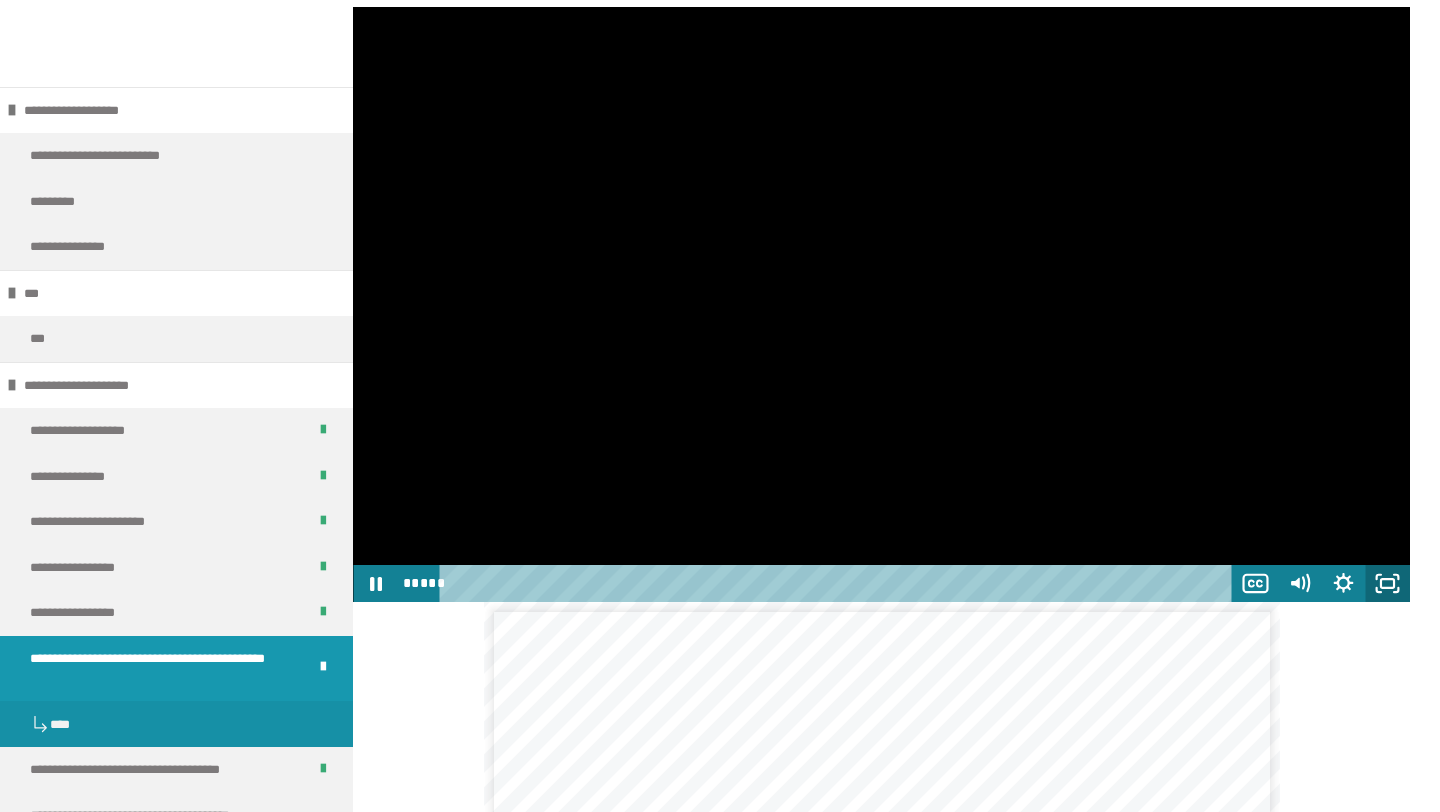 click 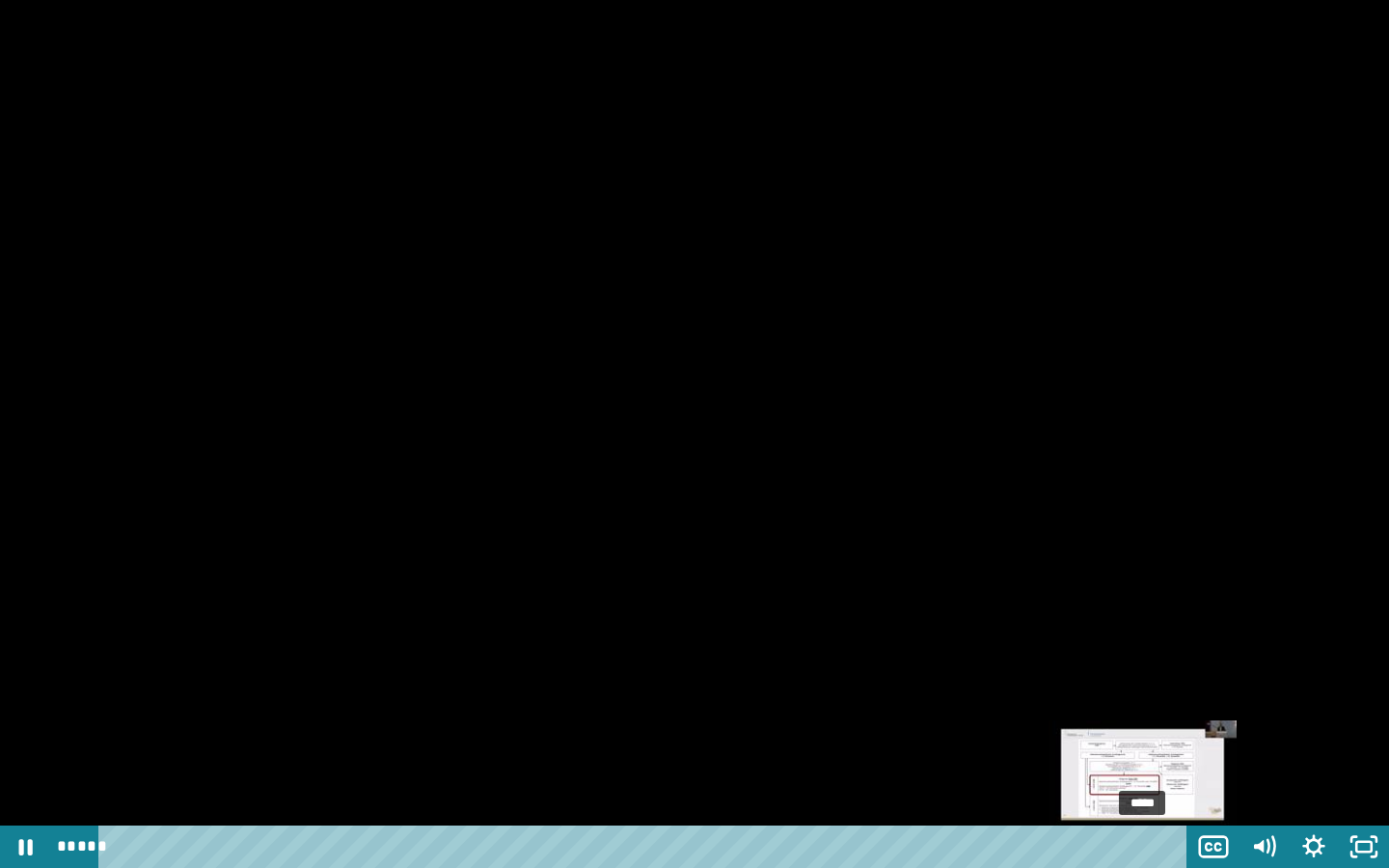click on "*****" at bounding box center [646, 847] 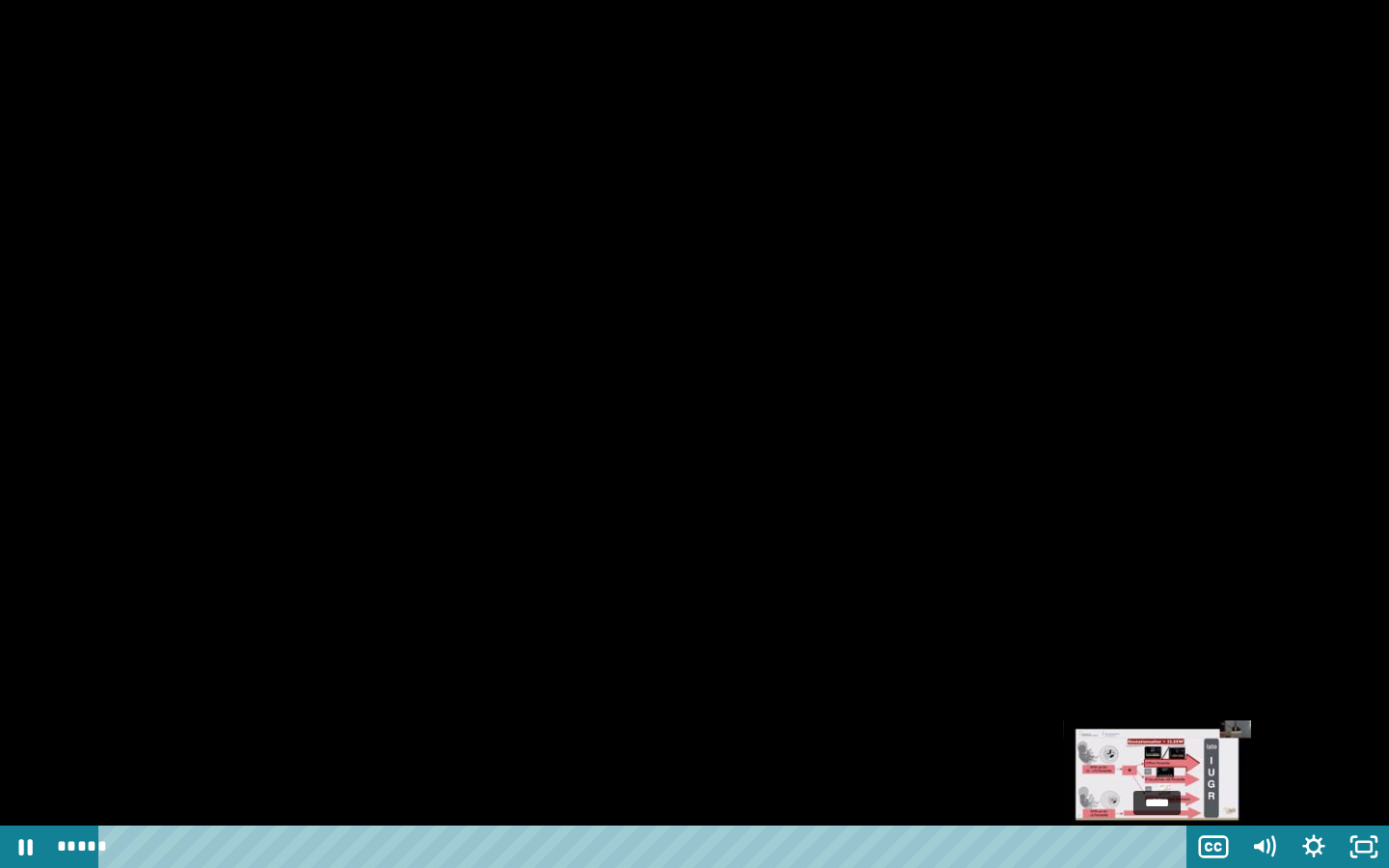 click on "*****" at bounding box center [646, 847] 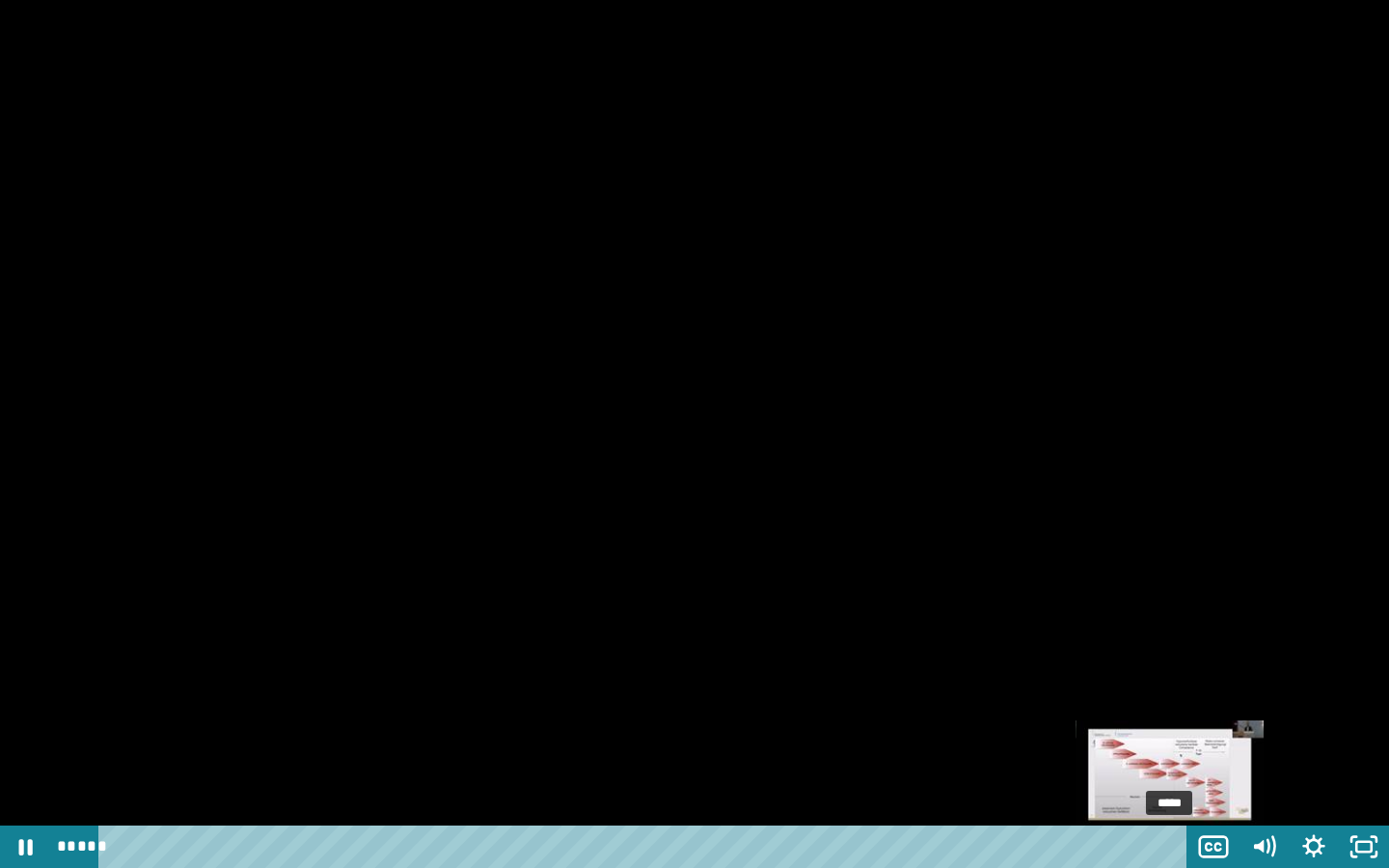 click on "*****" at bounding box center [646, 847] 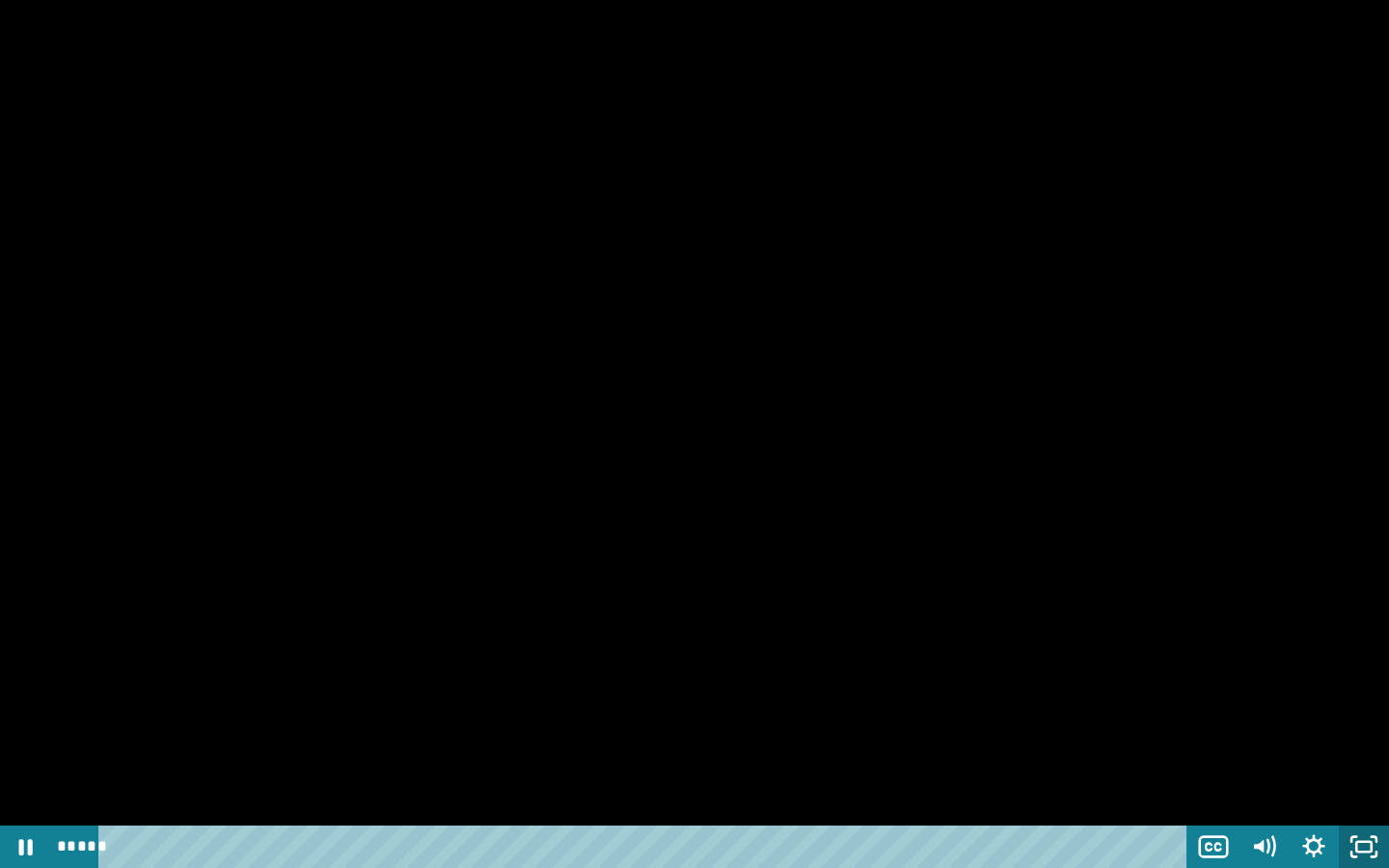 click 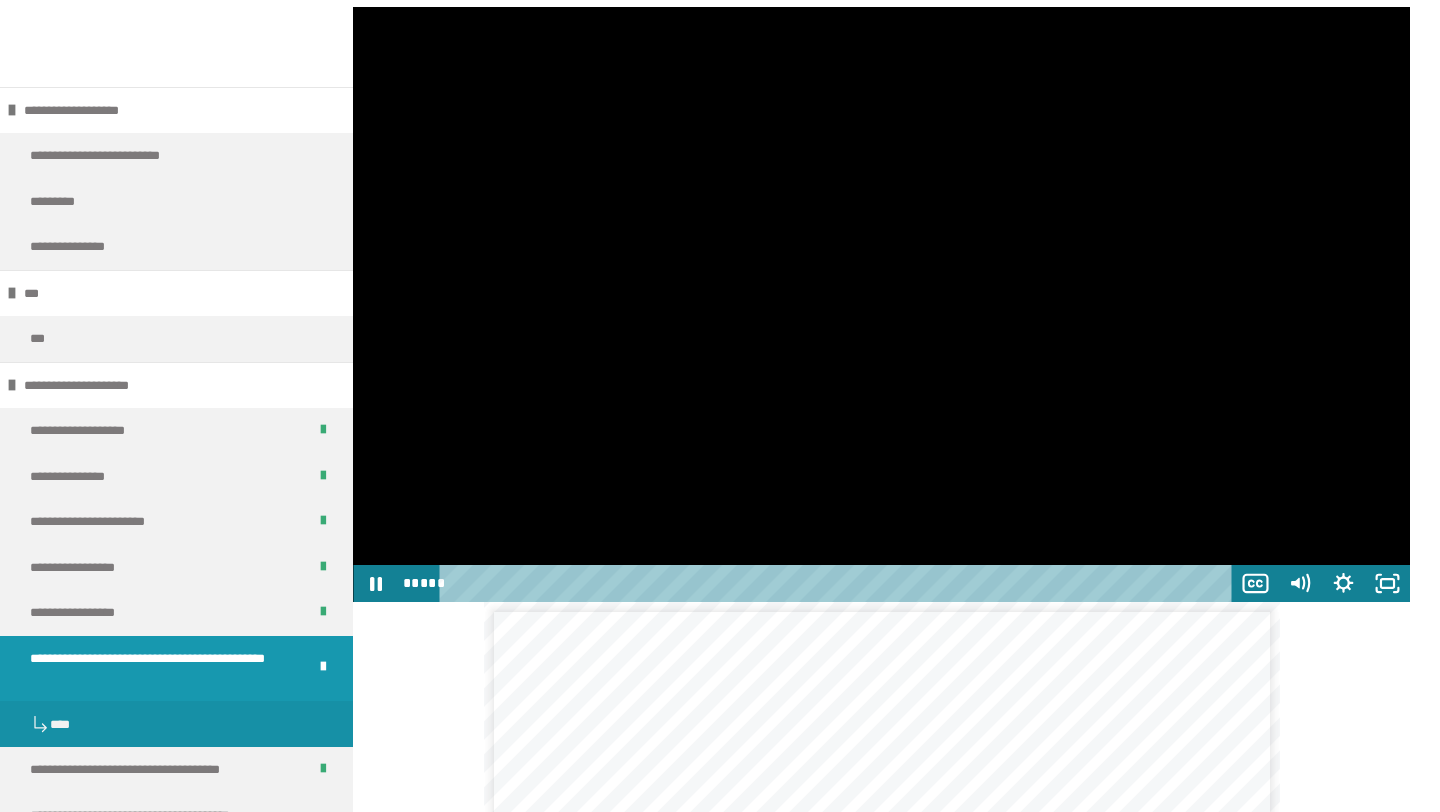 click at bounding box center (881, 304) 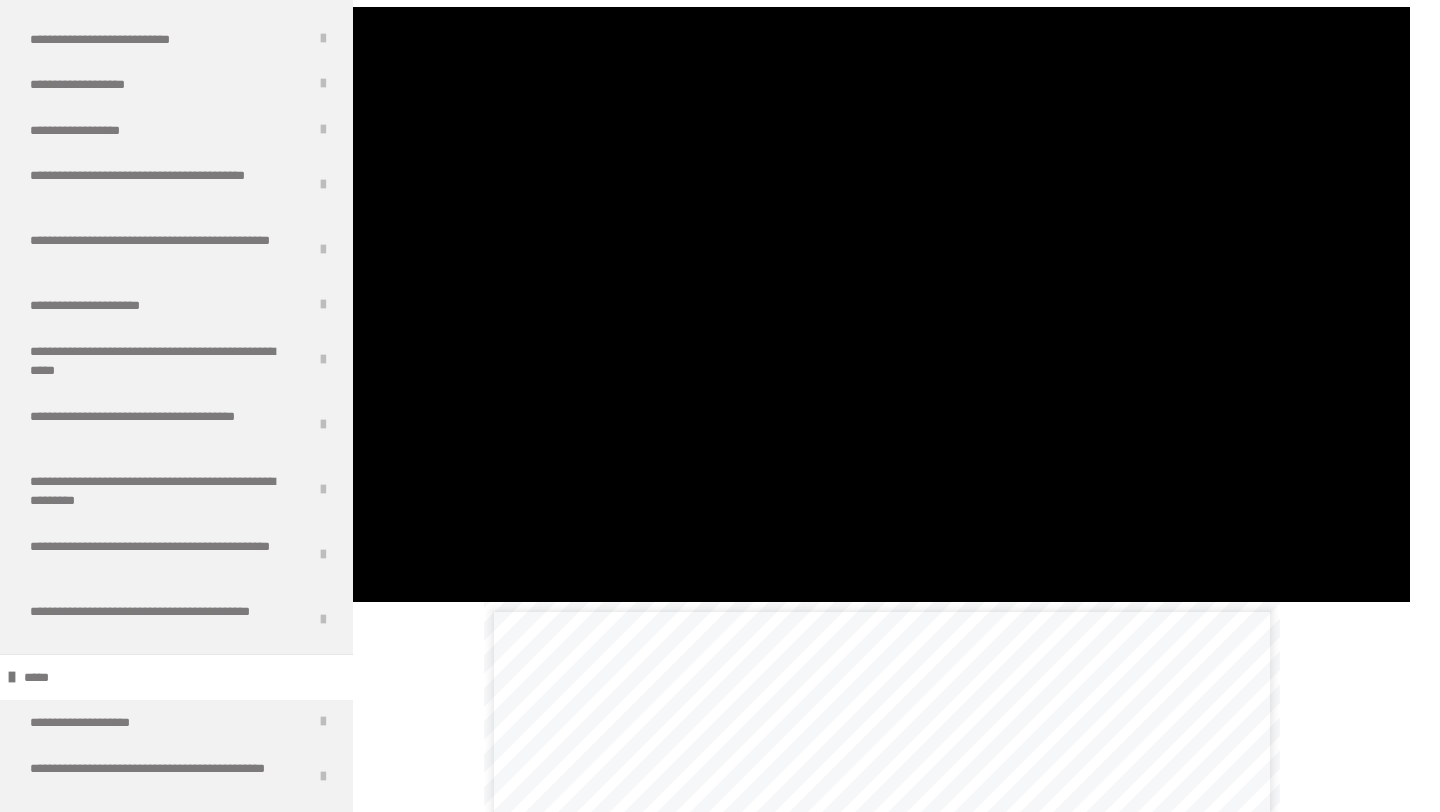 scroll, scrollTop: 2729, scrollLeft: 0, axis: vertical 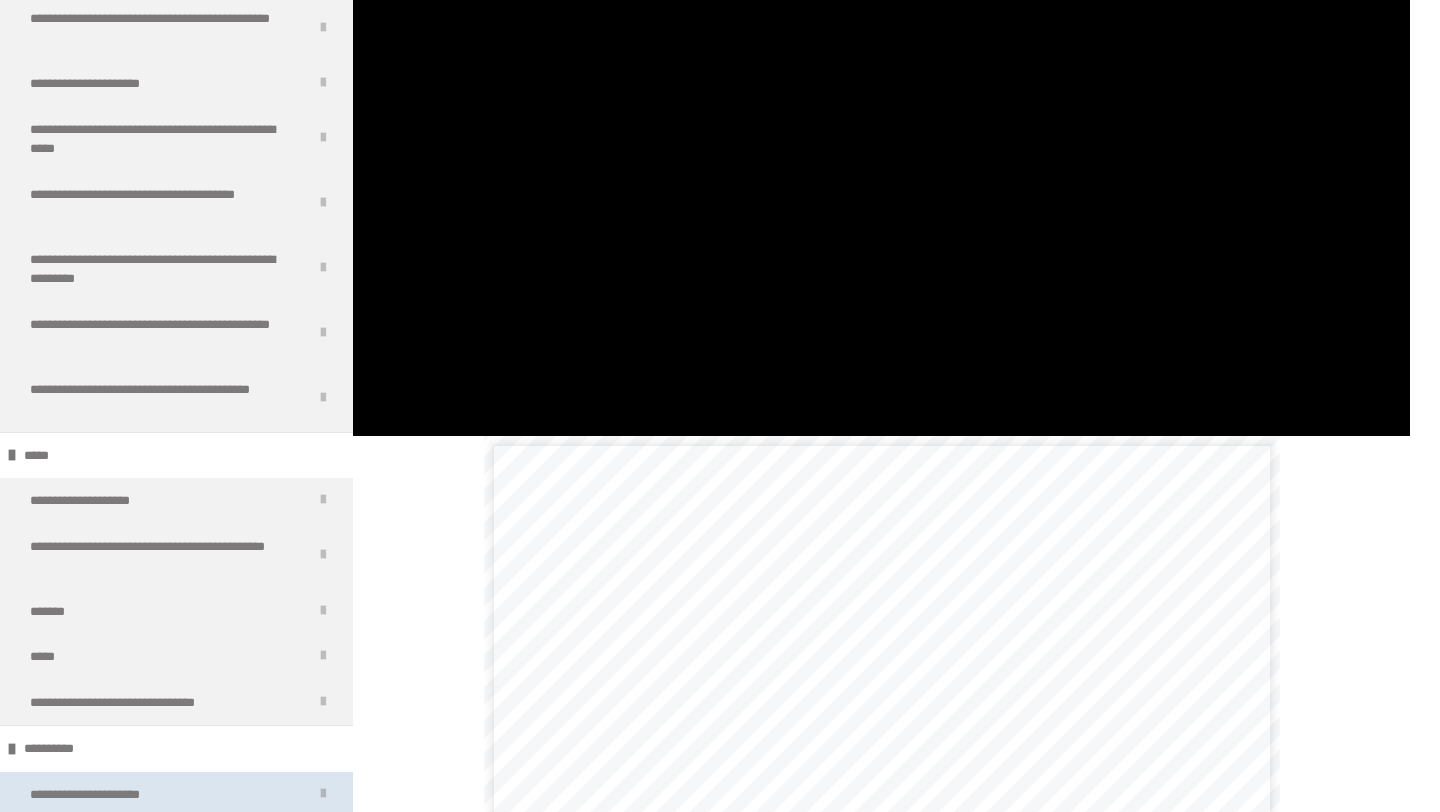 click on "**********" at bounding box center (107, 795) 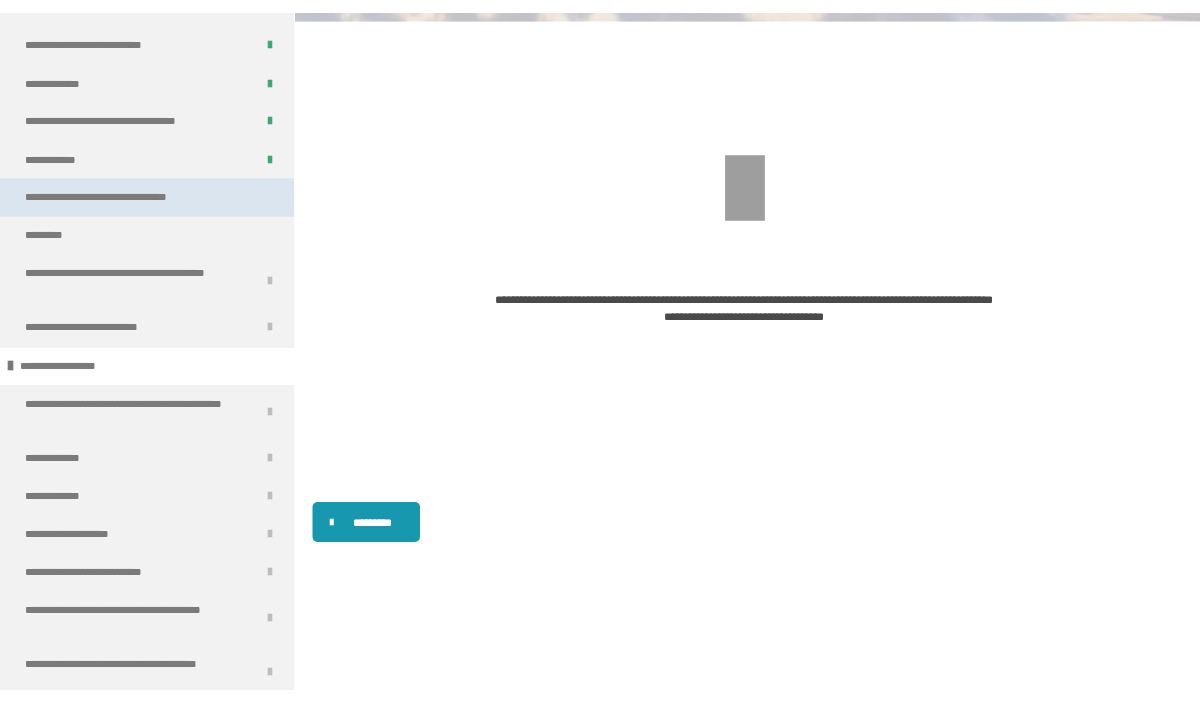 scroll, scrollTop: 1557, scrollLeft: 0, axis: vertical 